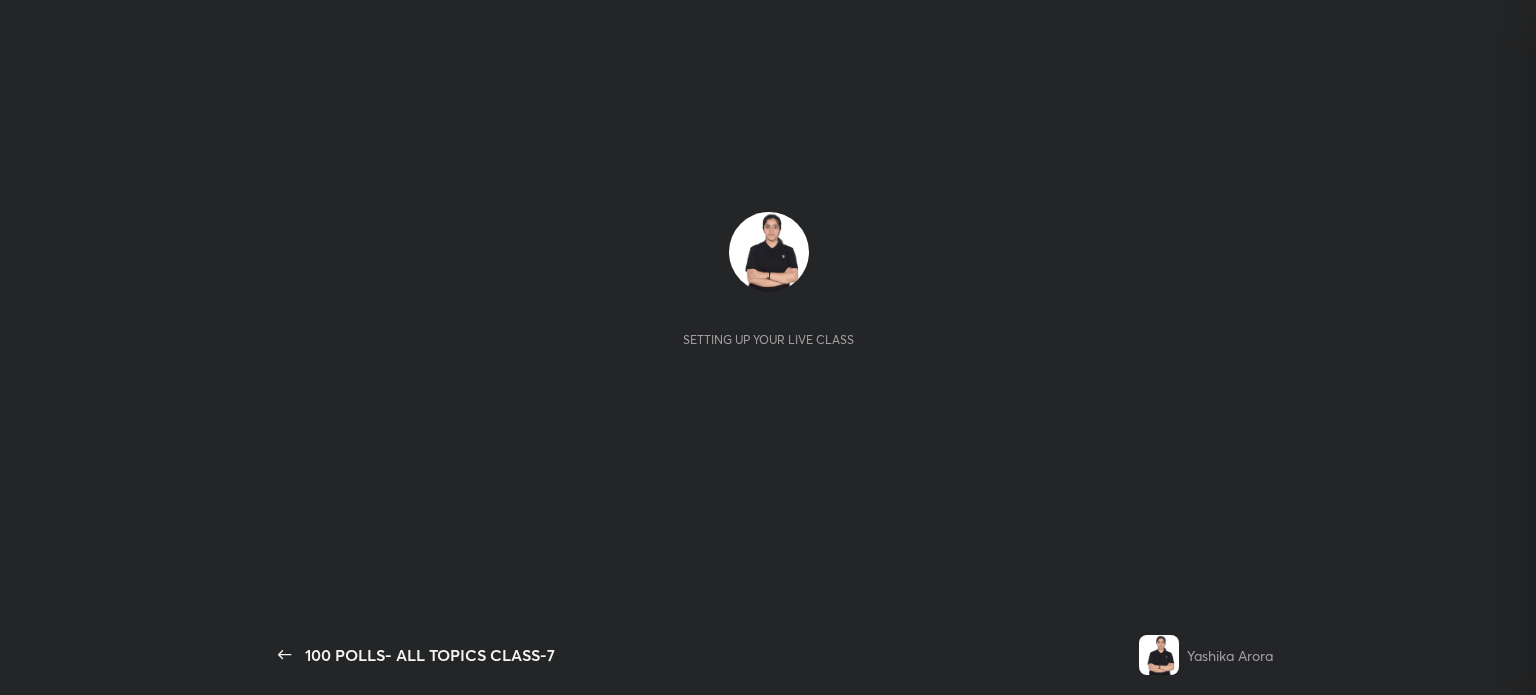 scroll, scrollTop: 0, scrollLeft: 0, axis: both 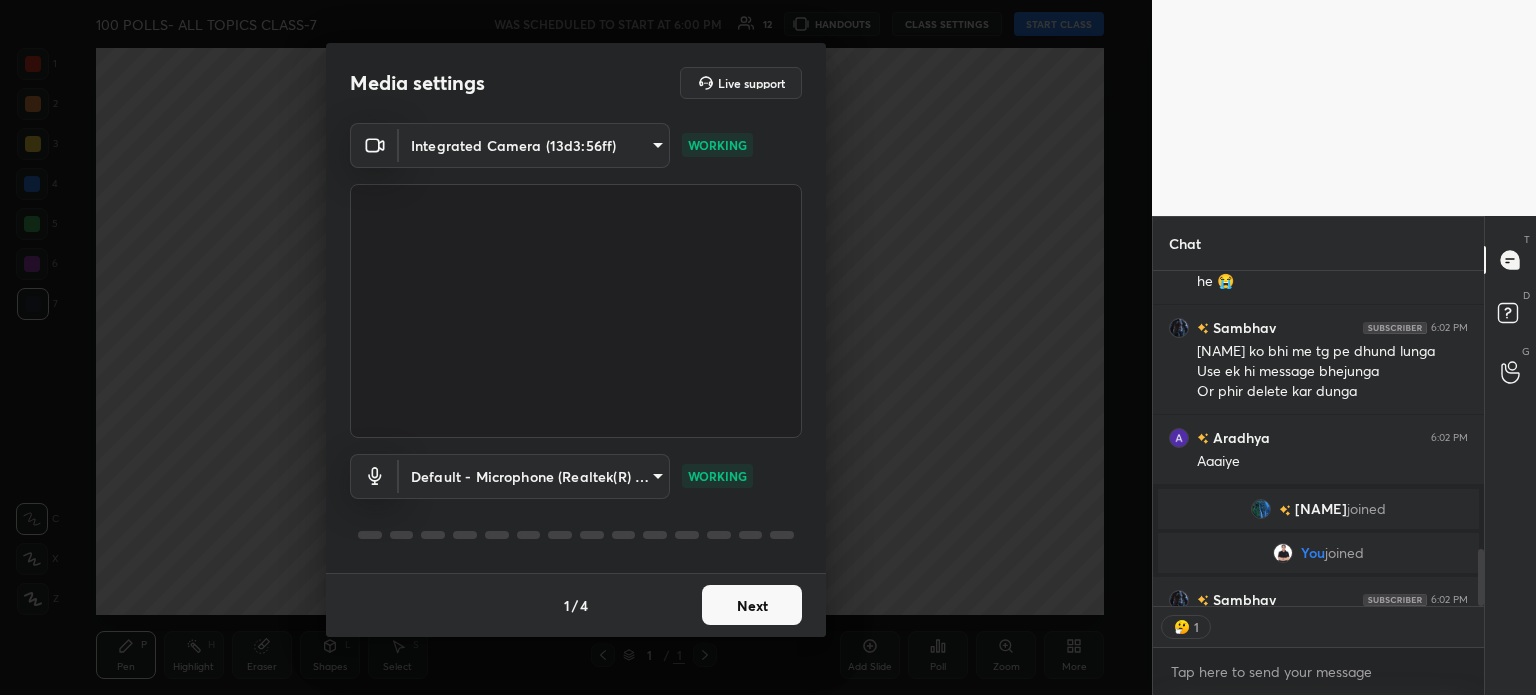 click on "1 / 4 Next" at bounding box center [576, 605] 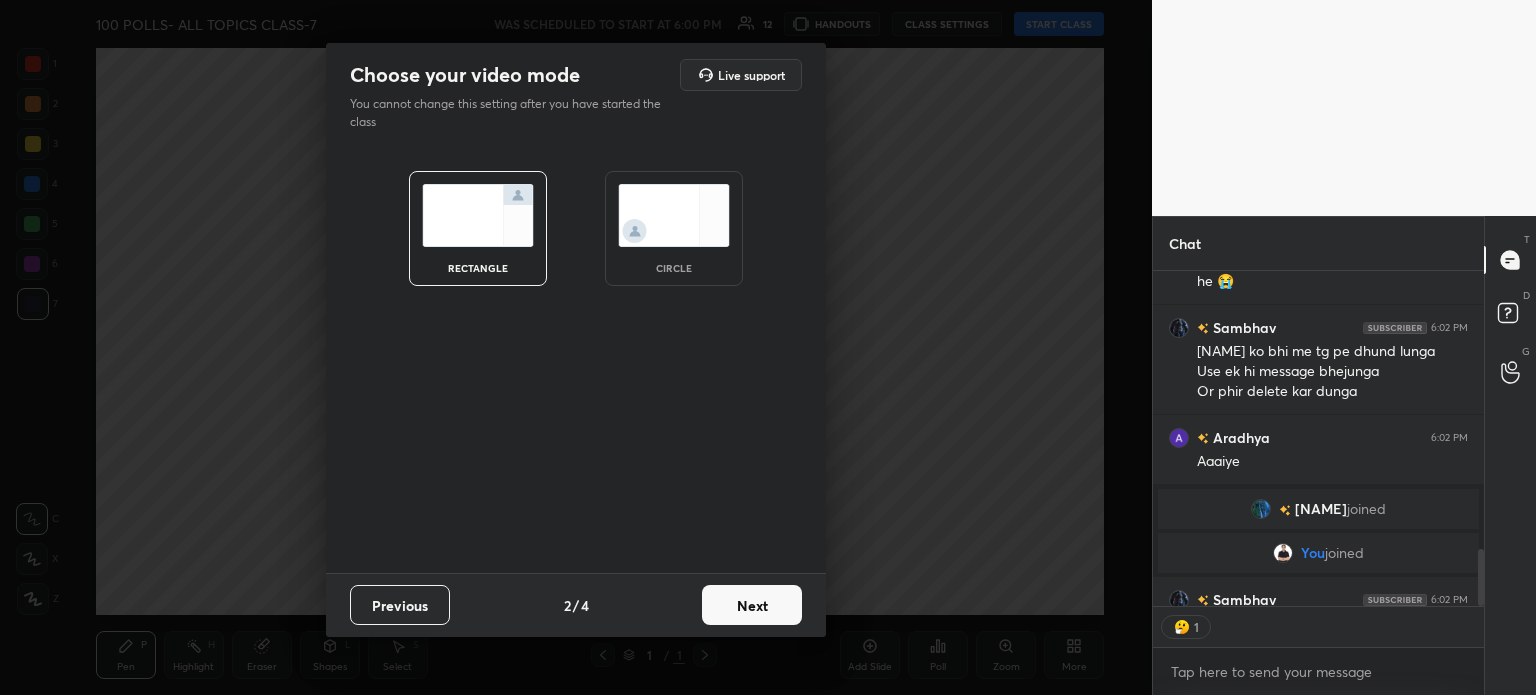 click on "Next" at bounding box center [752, 605] 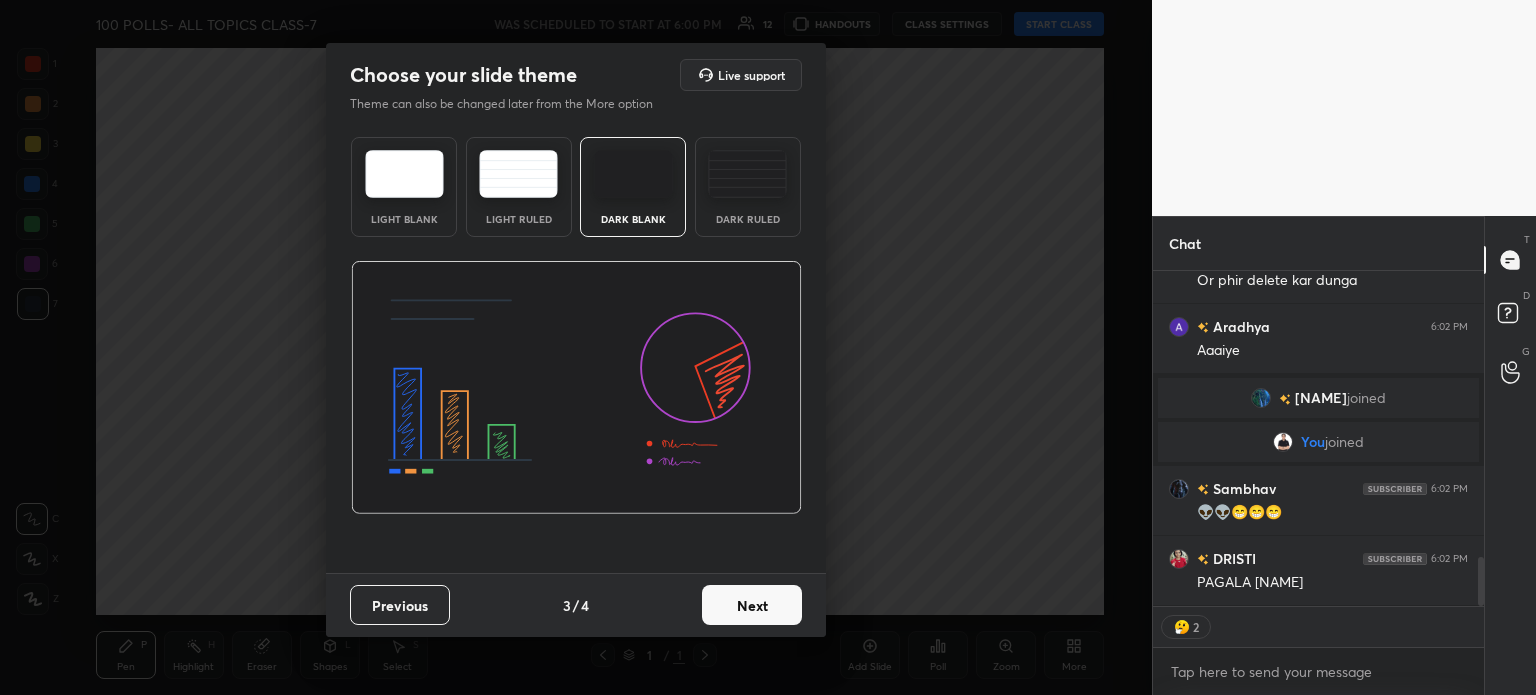 click on "Next" at bounding box center (752, 605) 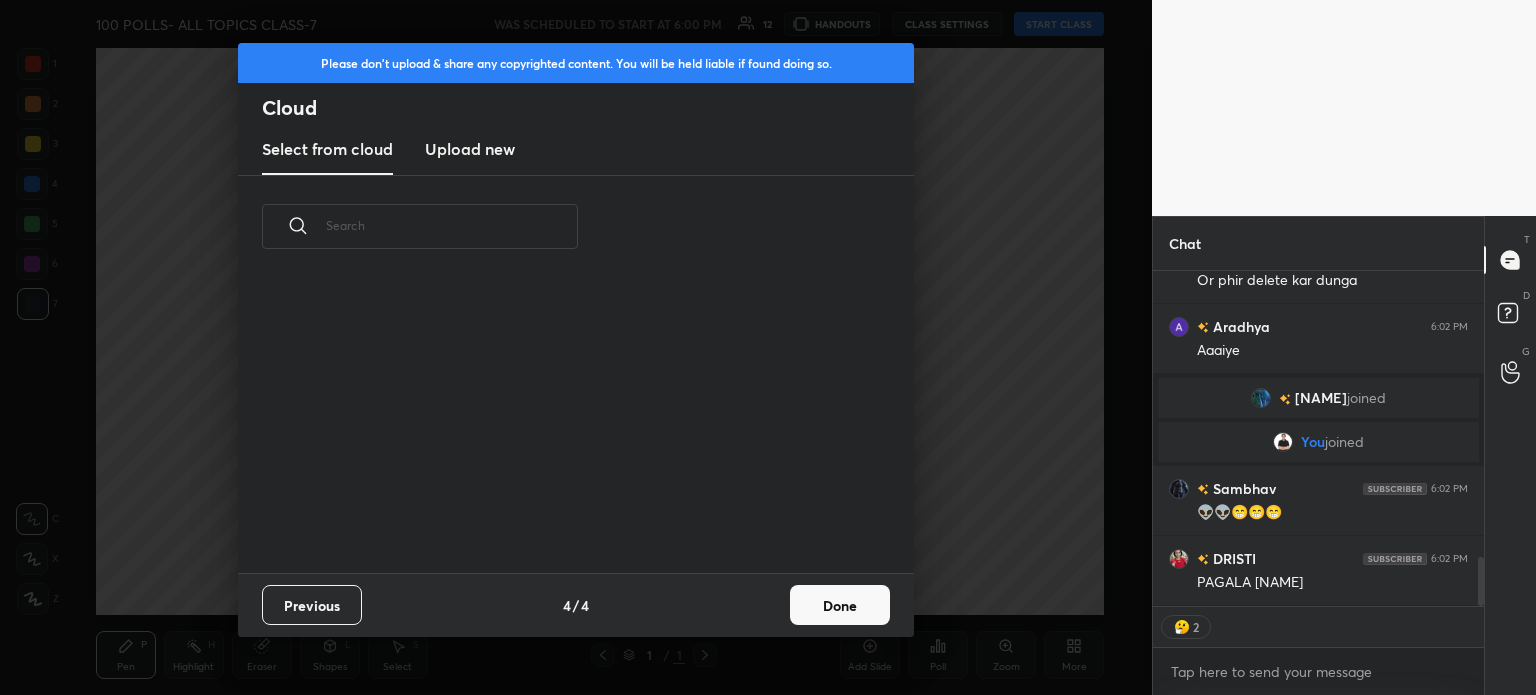 click on "Done" at bounding box center (840, 605) 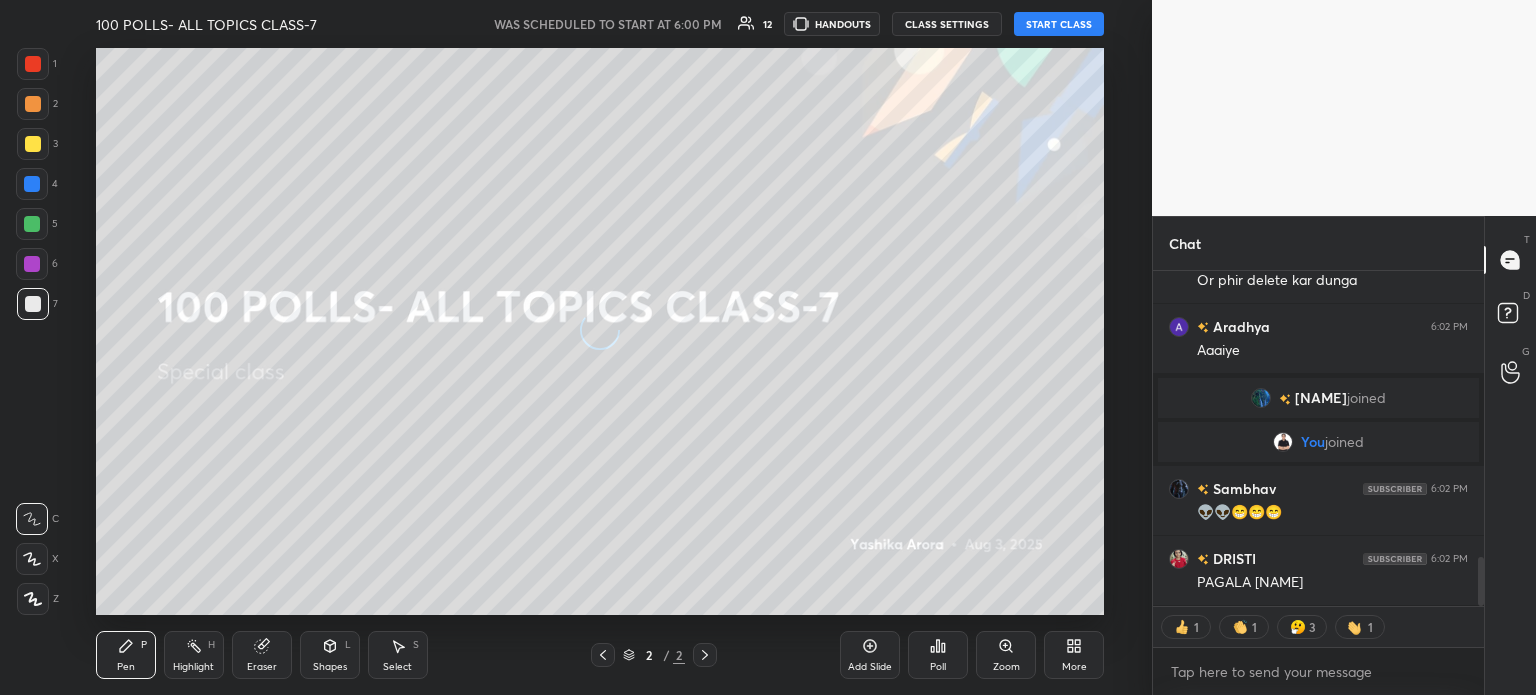 click on "START CLASS" at bounding box center (1059, 24) 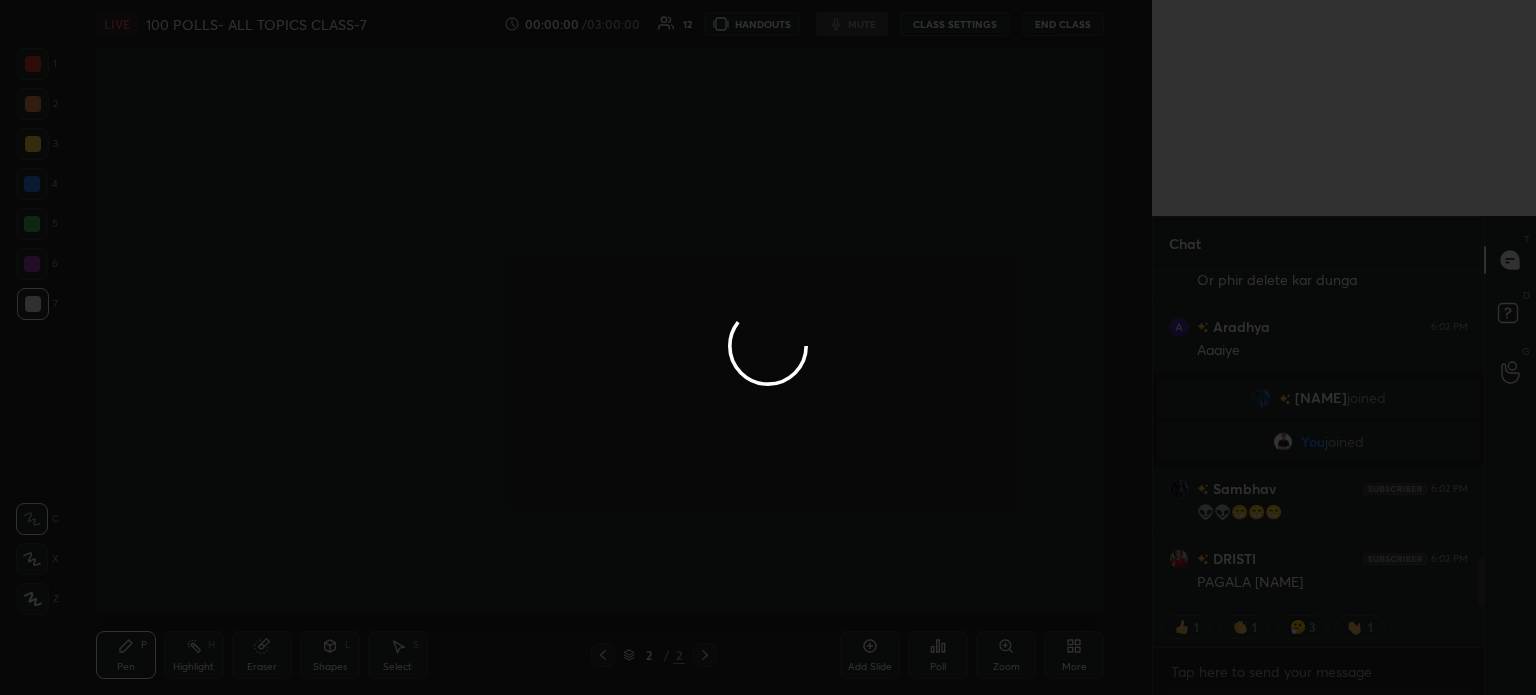 scroll, scrollTop: 1987, scrollLeft: 0, axis: vertical 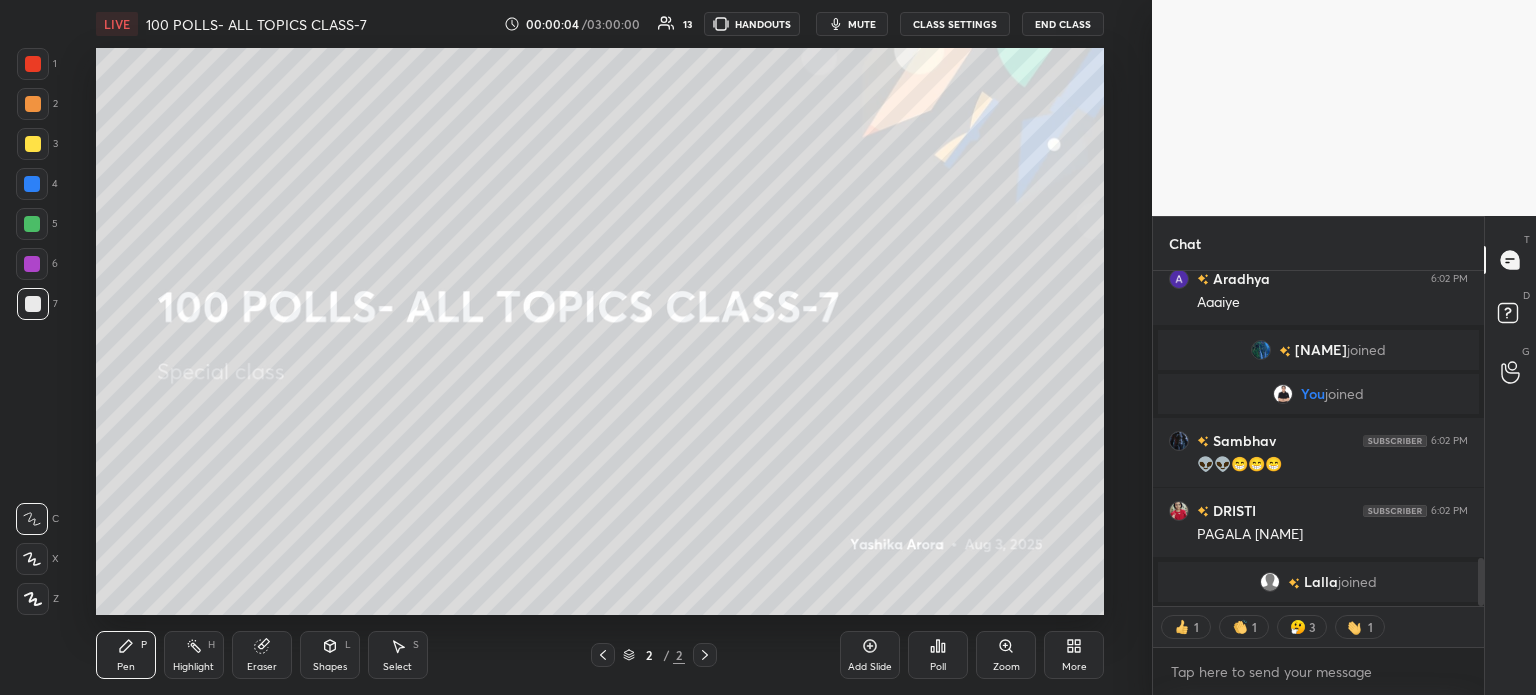 click on "mute" at bounding box center [862, 24] 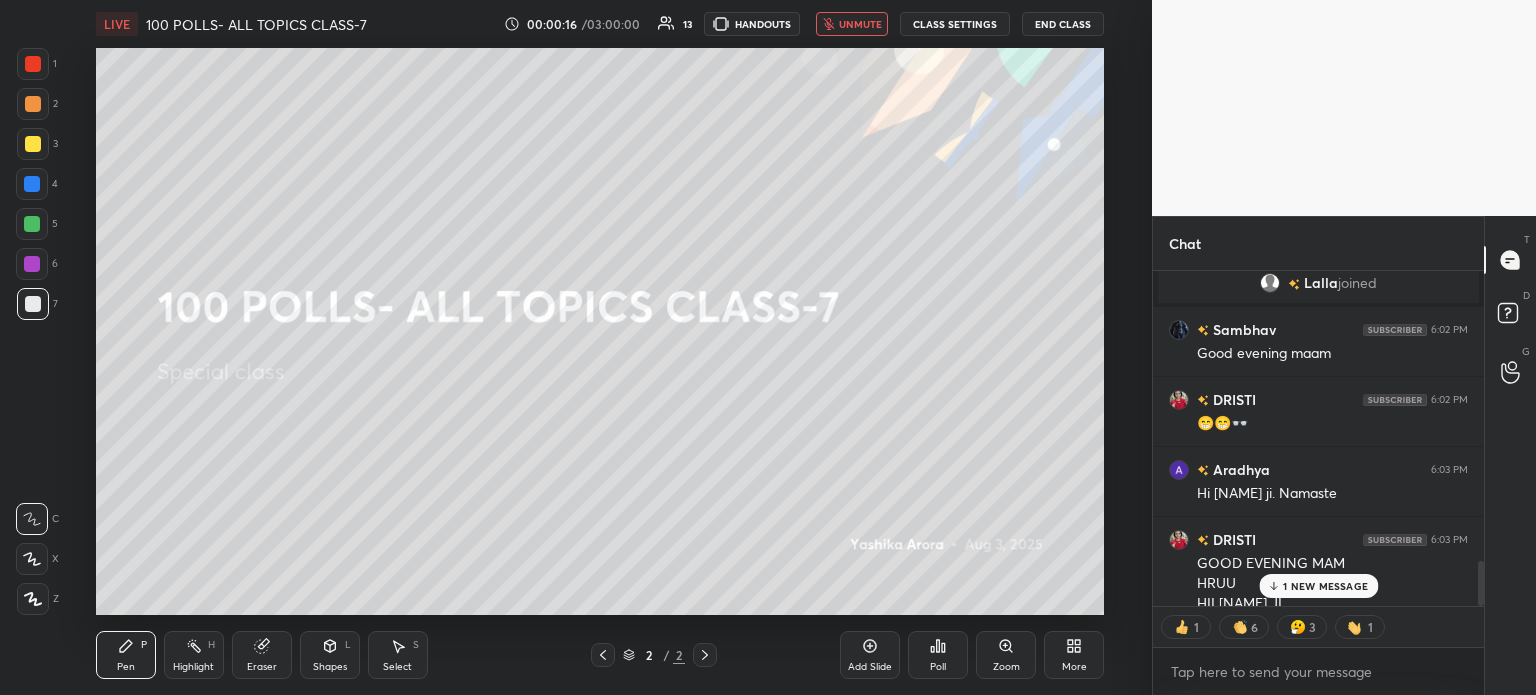 scroll, scrollTop: 2188, scrollLeft: 0, axis: vertical 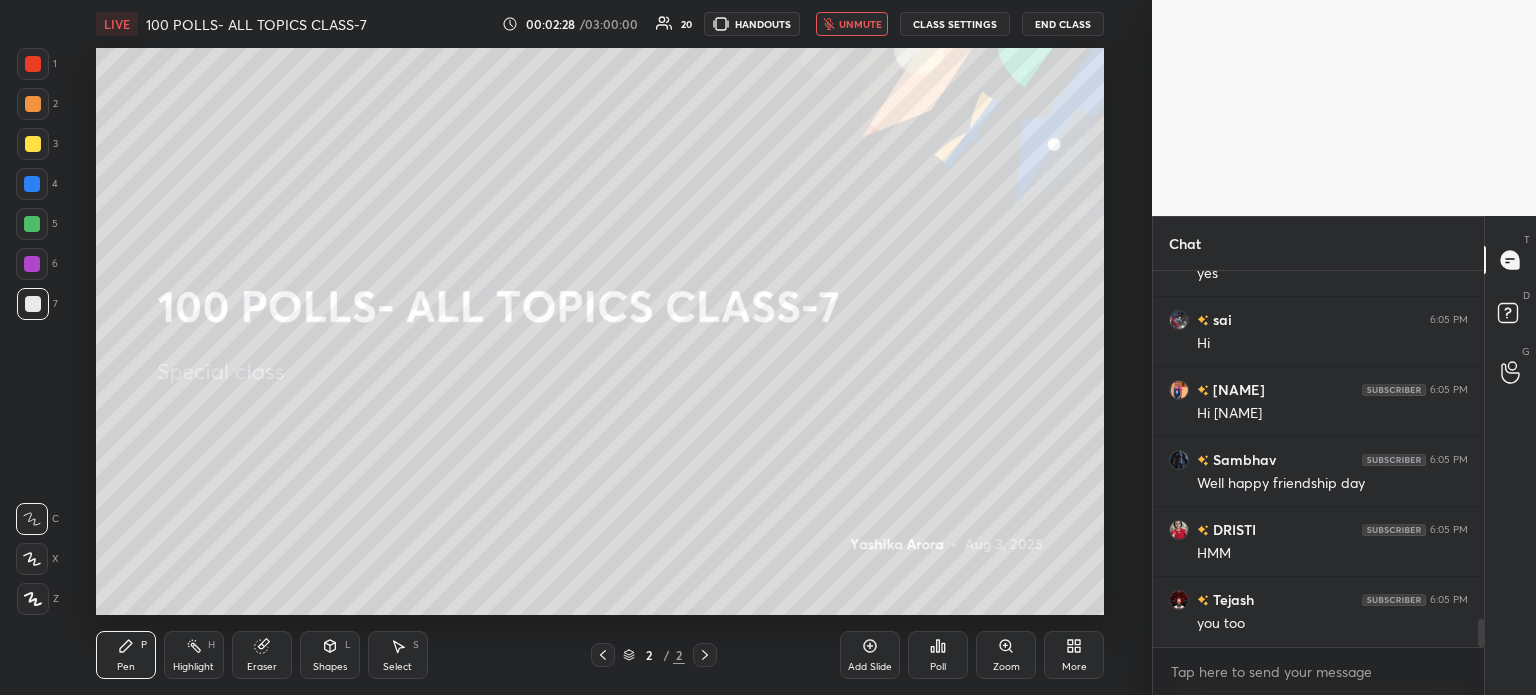 click on "unmute" at bounding box center [860, 24] 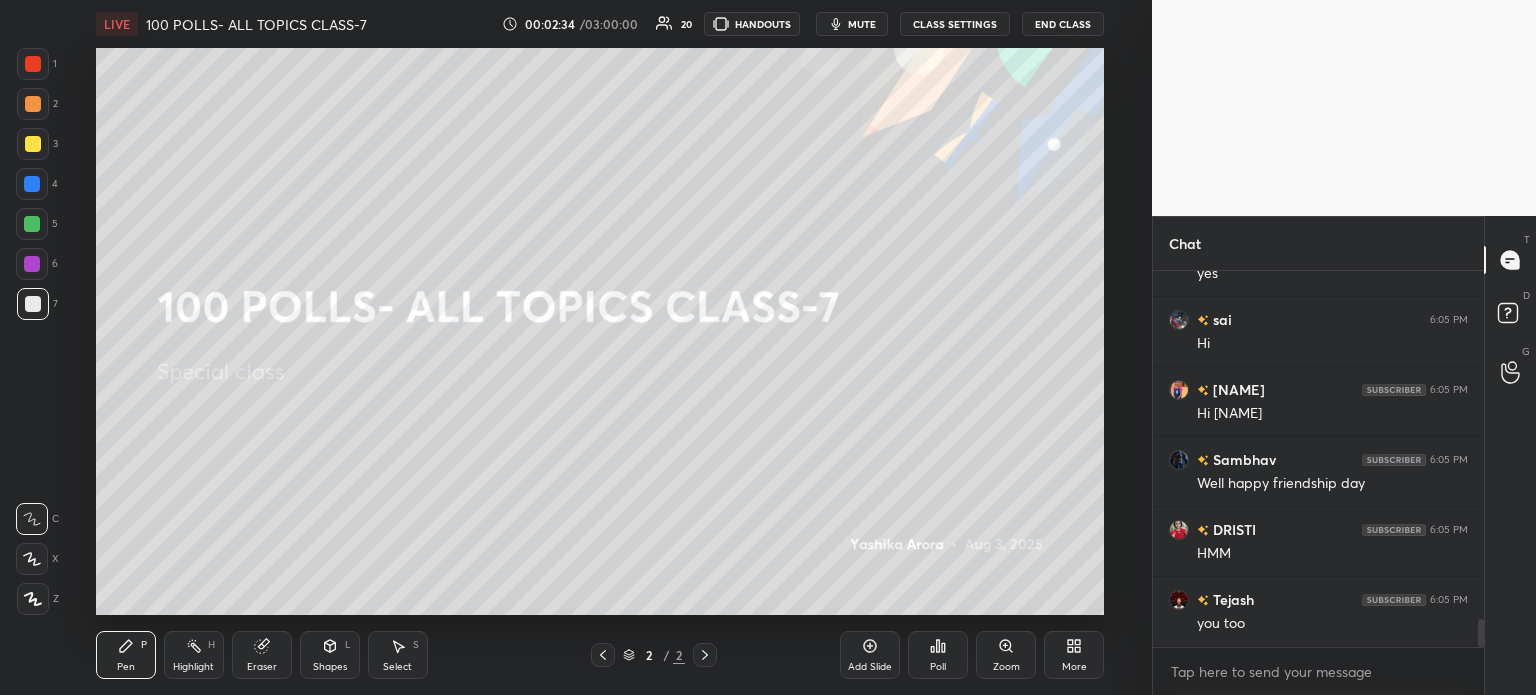 scroll, scrollTop: 4702, scrollLeft: 0, axis: vertical 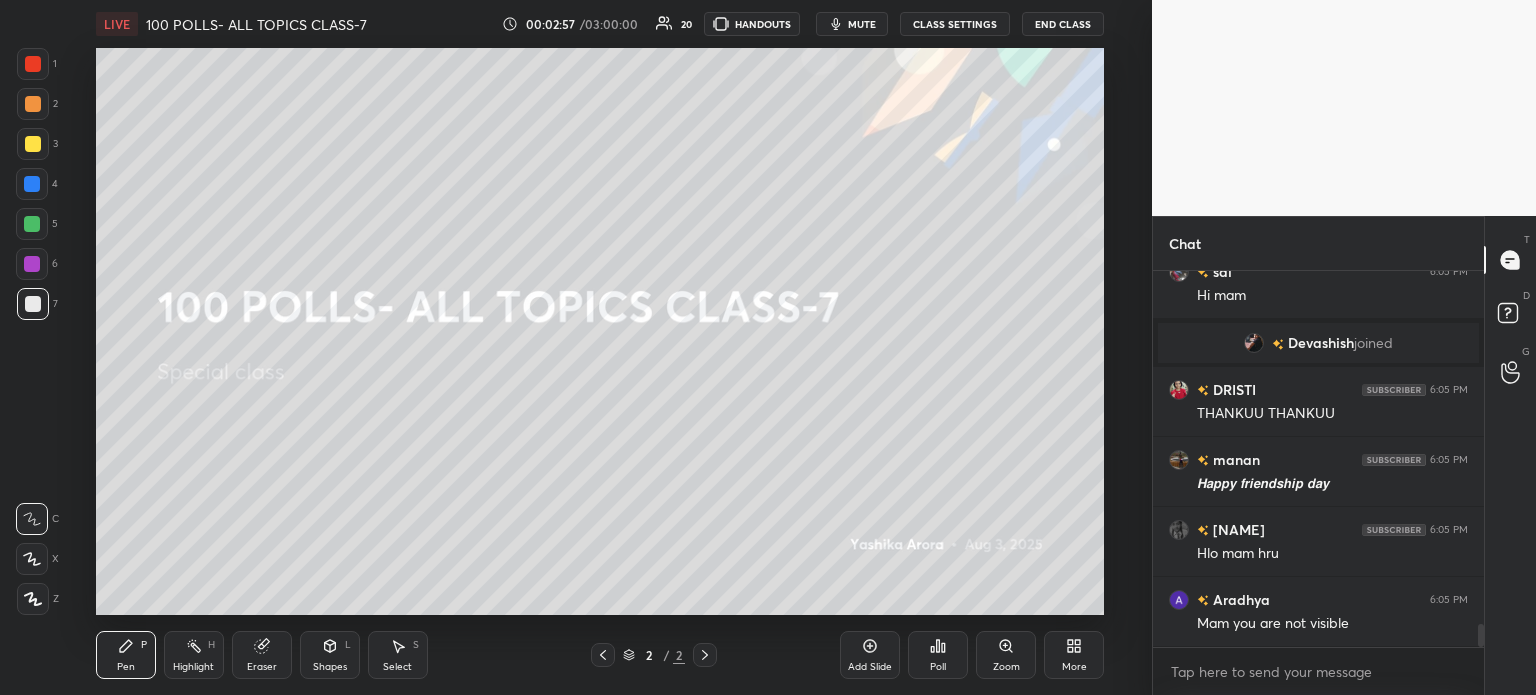 click on "LIVE 100 POLLS- ALL TOPICS CLASS-7 00:02:57 /  03:00:00 20 HANDOUTS mute CLASS SETTINGS End Class" at bounding box center [600, 24] 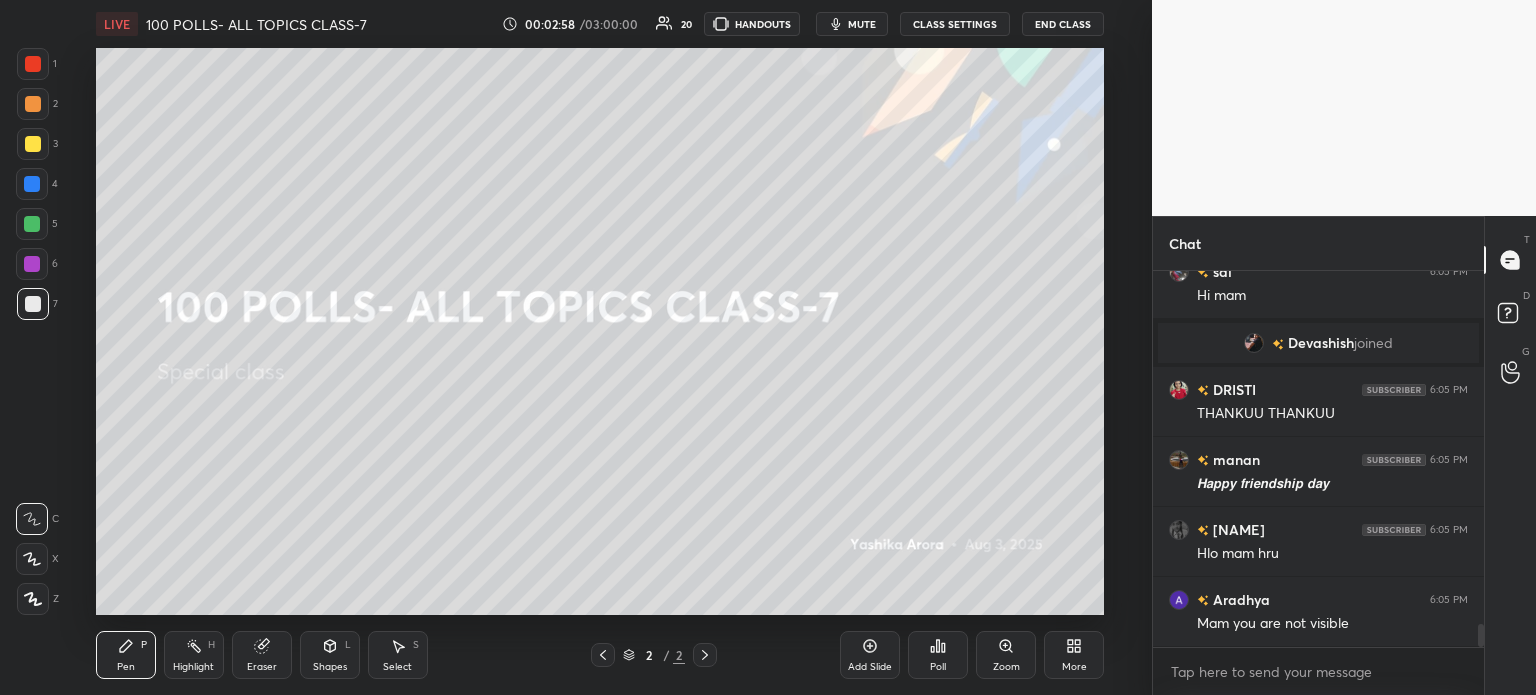 click on "mute" at bounding box center (862, 24) 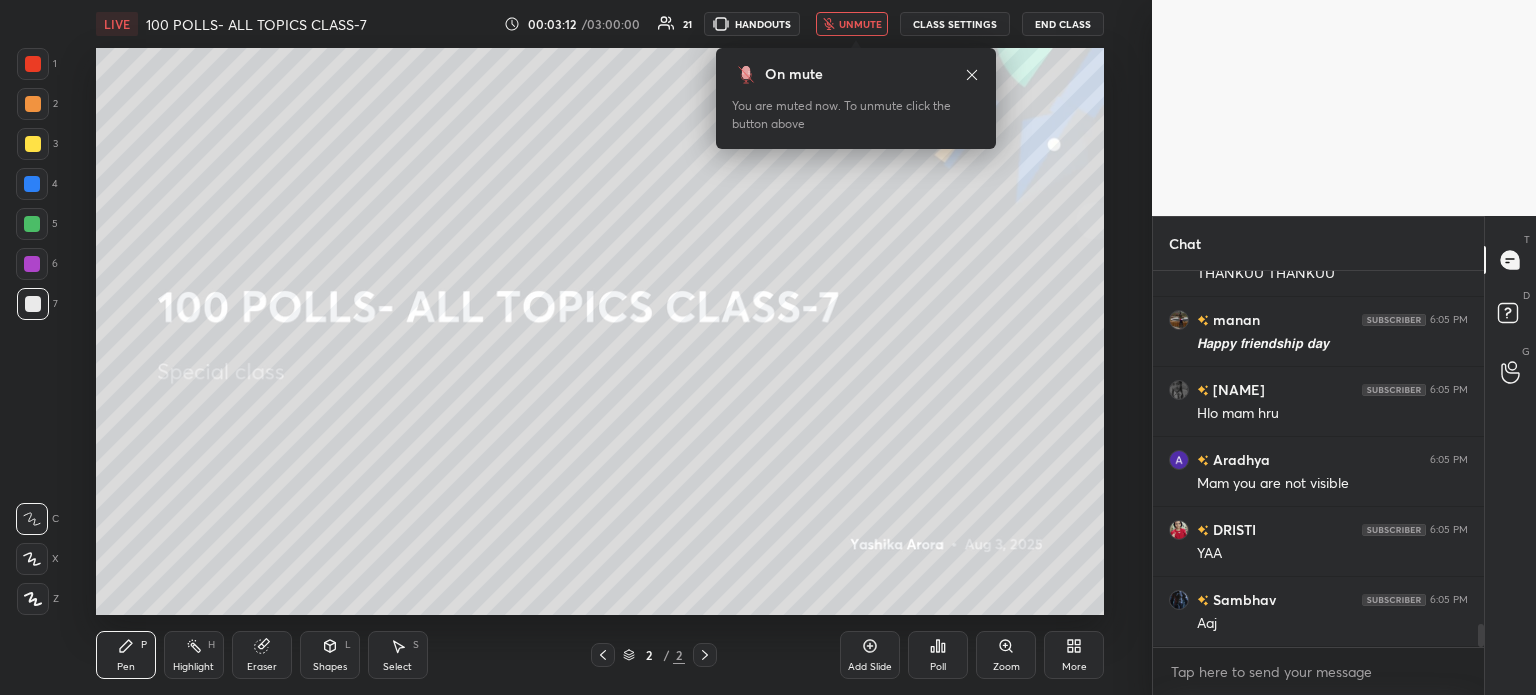 scroll, scrollTop: 5856, scrollLeft: 0, axis: vertical 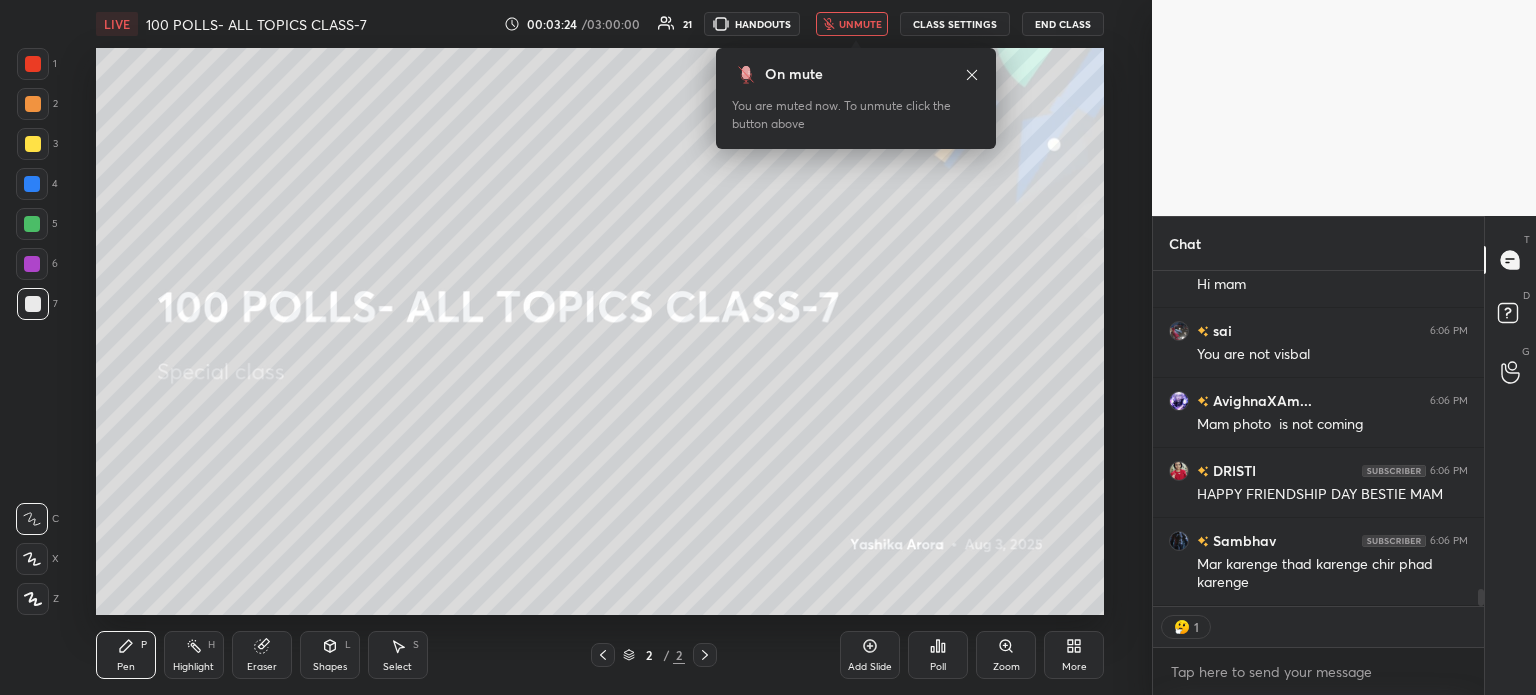 type on "x" 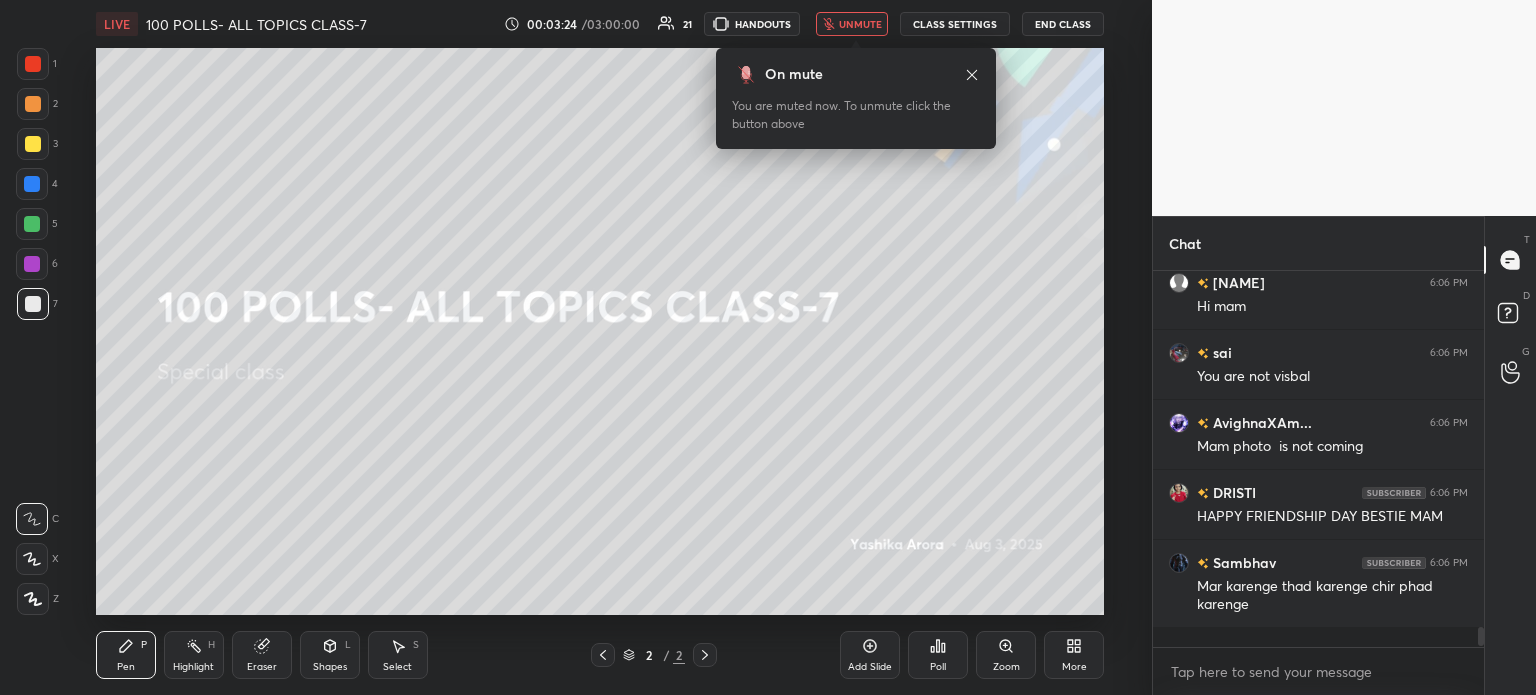 scroll, scrollTop: 5, scrollLeft: 6, axis: both 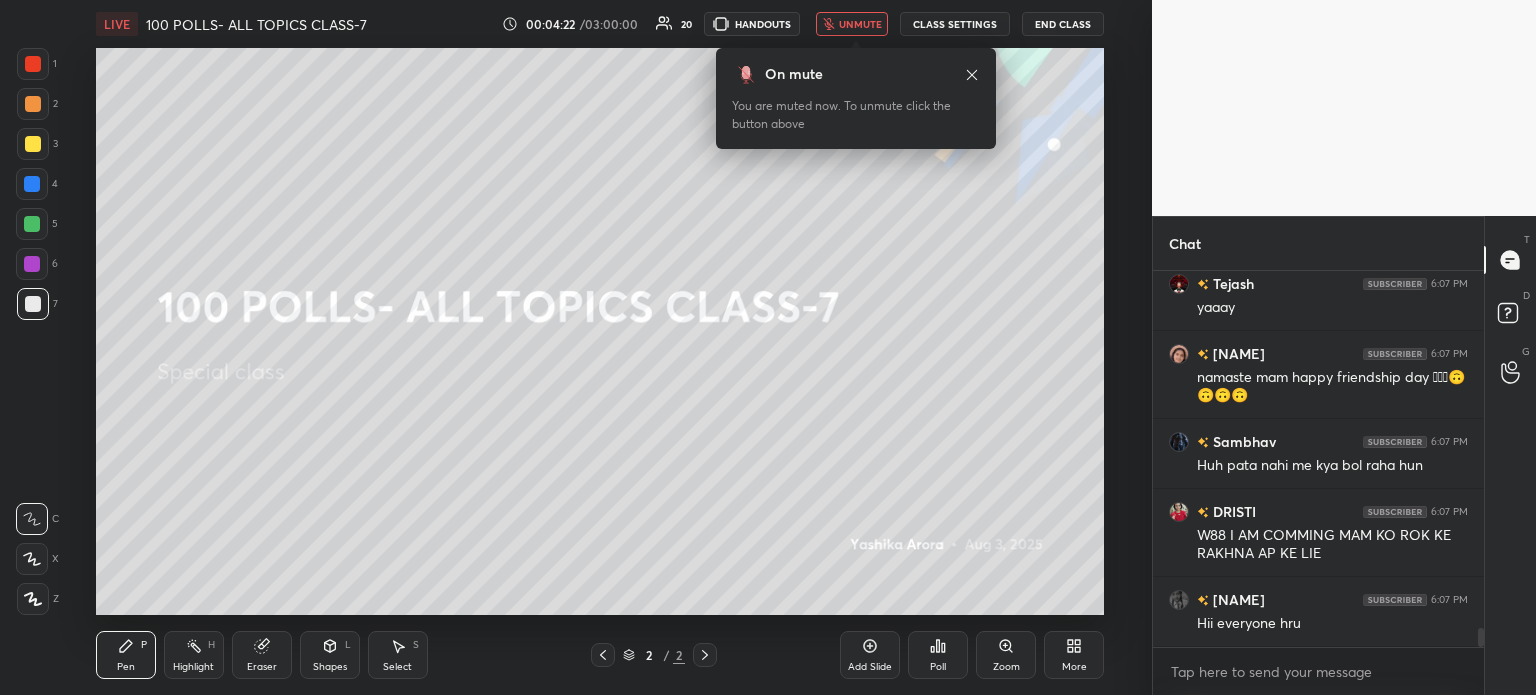 click on "CLASS SETTINGS" at bounding box center (955, 24) 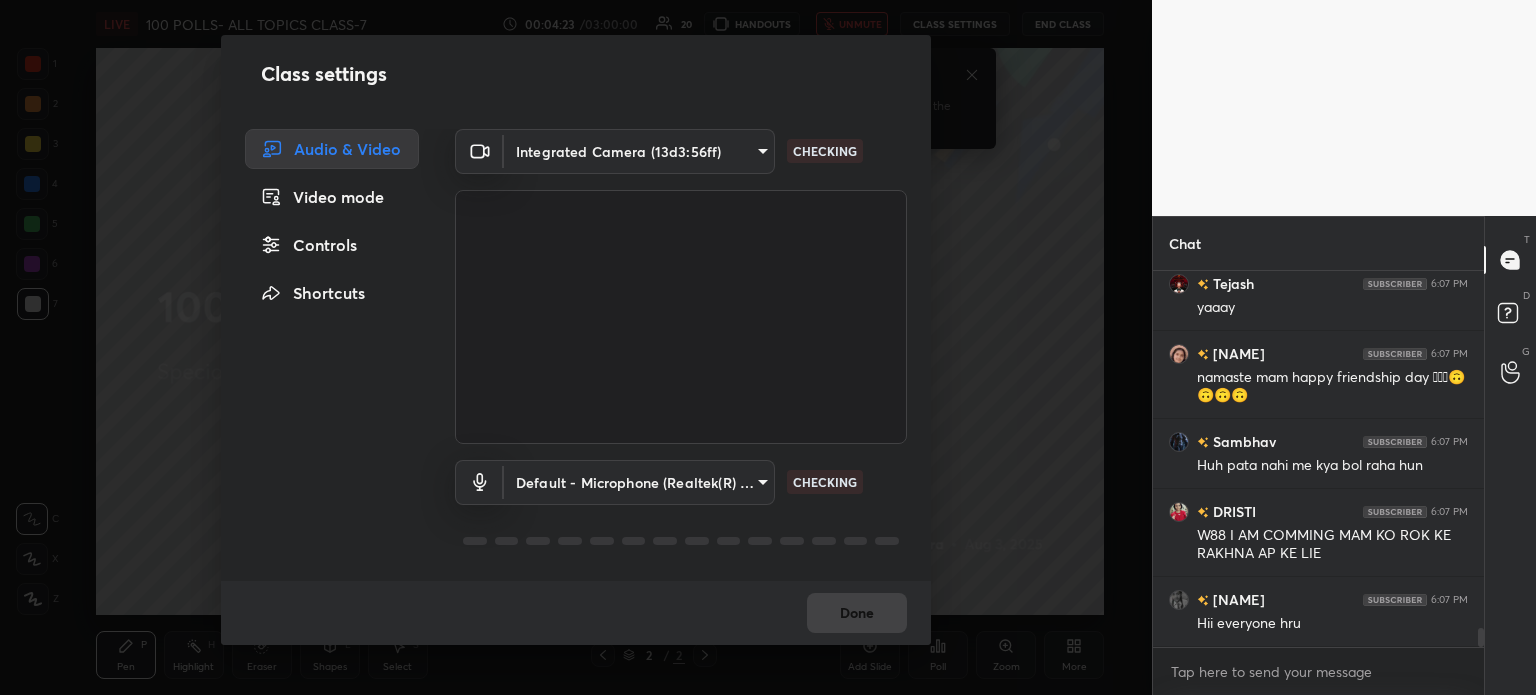 scroll, scrollTop: 7016, scrollLeft: 0, axis: vertical 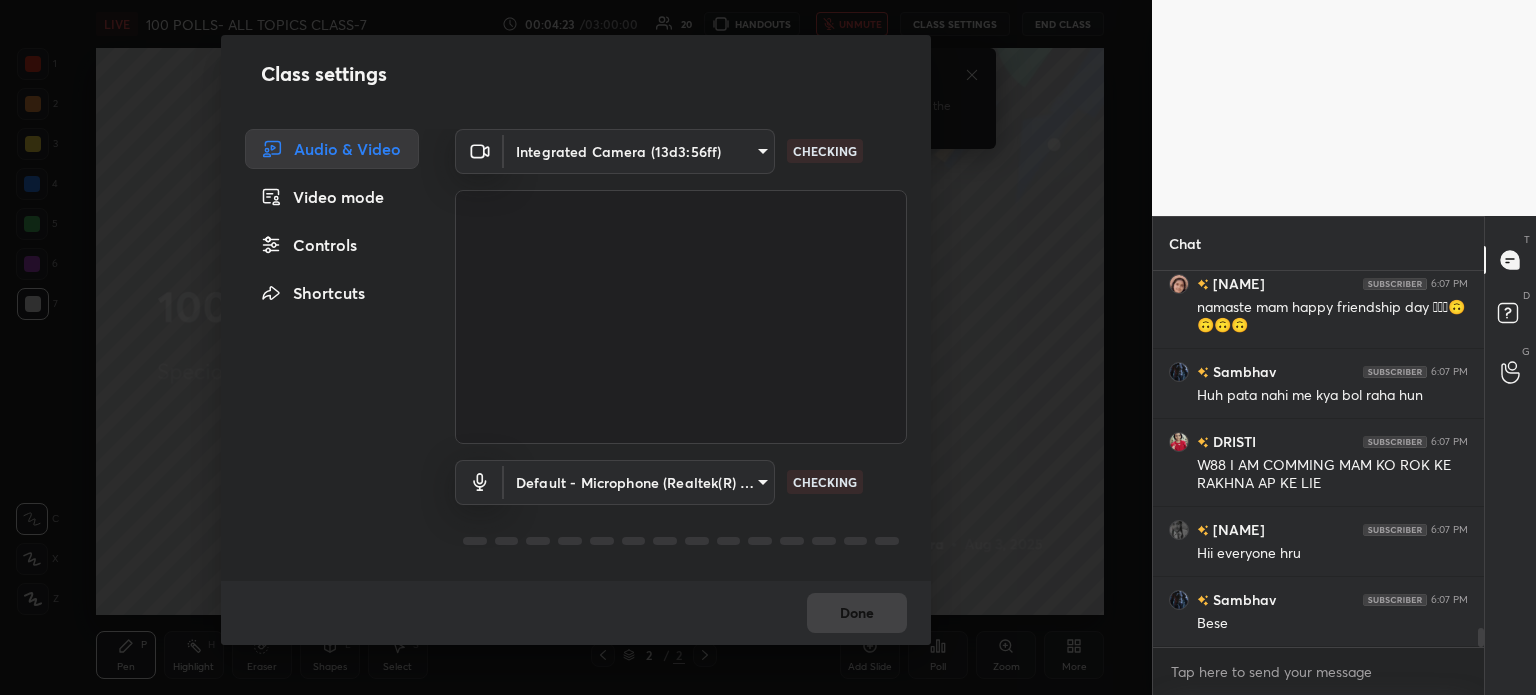 click on "1 2 3 4 5 6 7 C X Z C X Z E E Erase all   H H LIVE 100 POLLS- ALL TOPICS CLASS-7 00:04:23 /  03:00:00 20 HANDOUTS unmute CLASS SETTINGS End Class Setting up your live class Poll for   secs No correct answer Start poll Back 100 POLLS- ALL TOPICS CLASS-7 Yashika Arora Pen P Highlight H Eraser Shapes L Select S 2 / 2 Add Slide Poll Zoom More Chat Tejash 6:07 PM yaaay Tanishqa 6:07 PM namaste mam happy friendship day 🫠🫠🫠🙃🙃🙃🙃 Sambhav 6:07 PM Huh pata nahi me kya bol raha hun DRISTI 6:07 PM W88 I AM COMMING MAM KO ROK KE RAKHNA AP KE LIE Lucy 6:07 PM Hii everyone hru Sambhav 6:07 PM Bese JUMP TO LATEST Enable hand raising Enable raise hand to speak to learners. Once enabled, chat will be turned off temporarily. Enable x   Doubts asked by learners will show up here NEW DOUBTS ASKED No one has raised a hand yet Can't raise hand Looks like educator just invited you to speak. Please wait before you can raise your hand again. Got it T Messages (T) D Doubts (D) G Raise Hand (G) Report an issue ​" at bounding box center [768, 347] 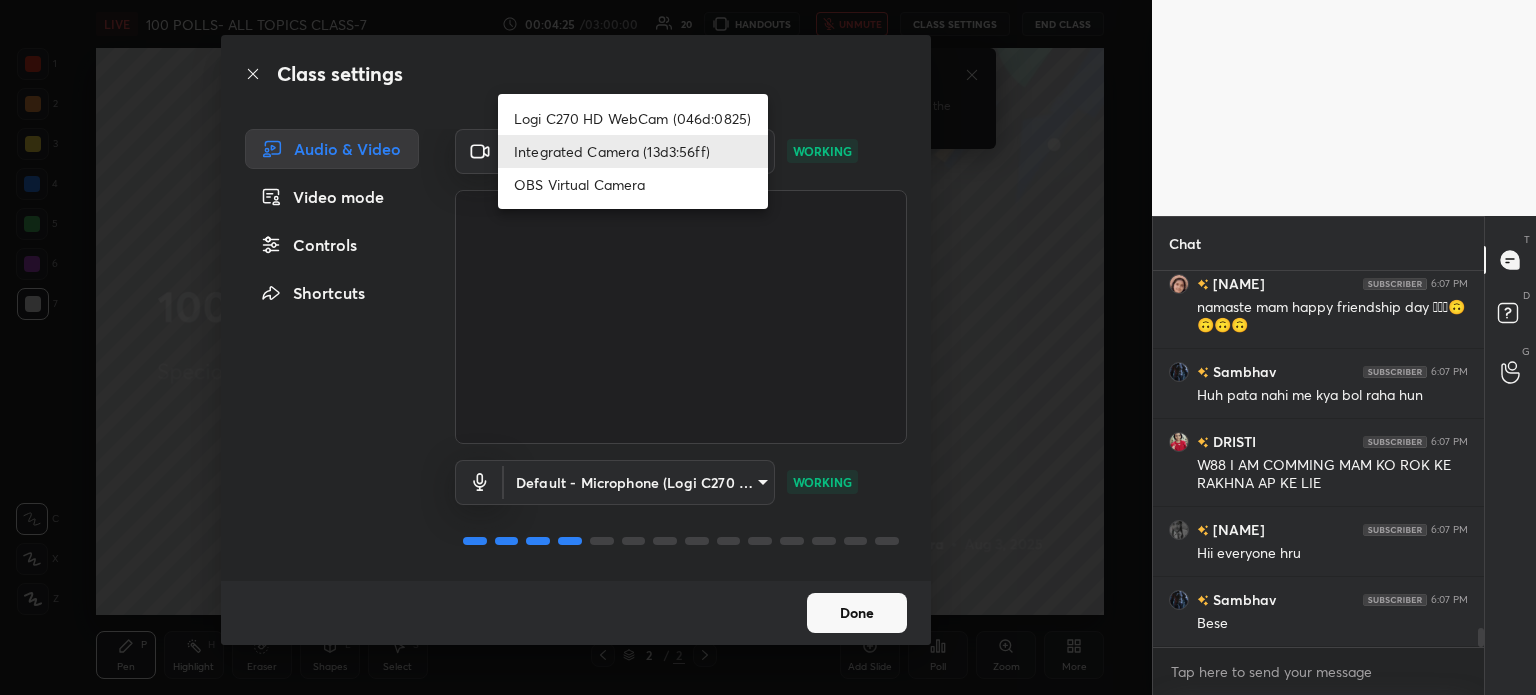 click on "Logi C270 HD WebCam (046d:0825)" at bounding box center (633, 118) 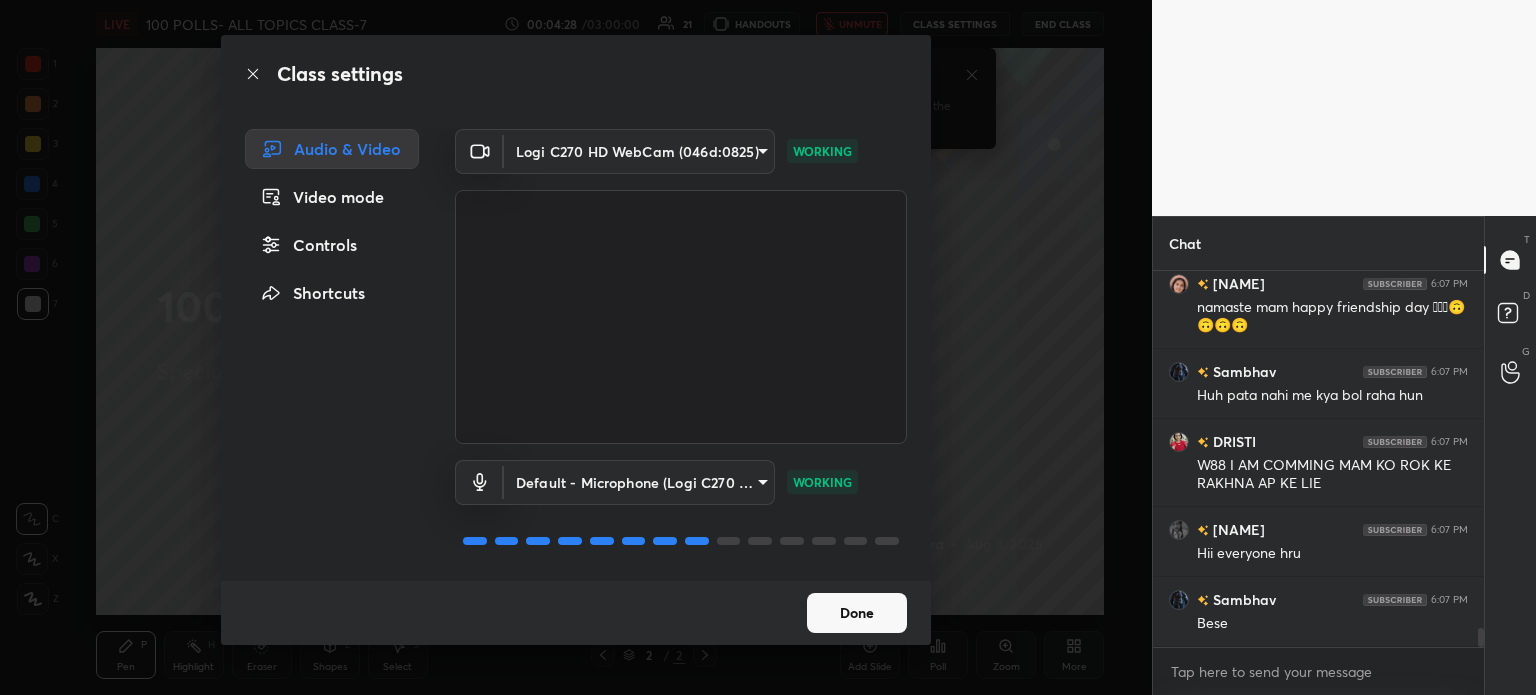 scroll, scrollTop: 7086, scrollLeft: 0, axis: vertical 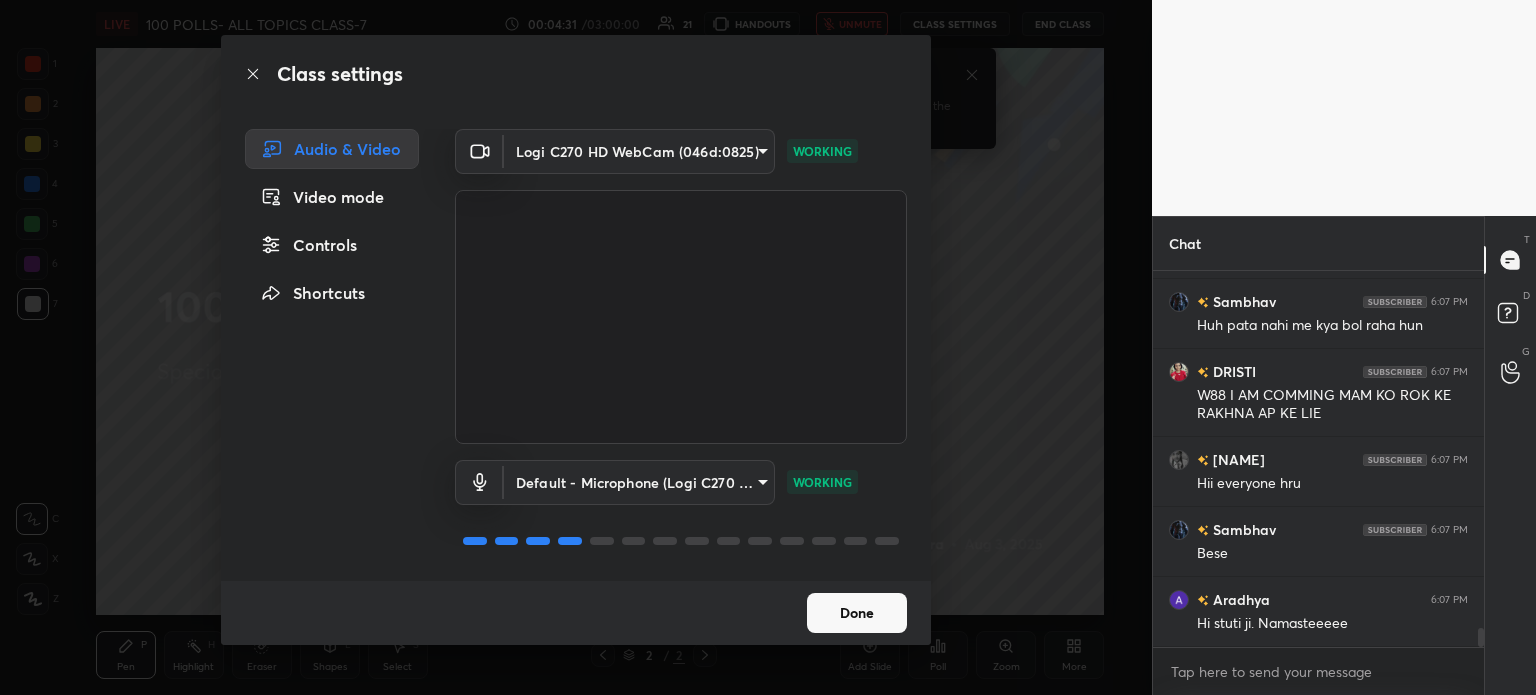 click on "Done" at bounding box center [857, 613] 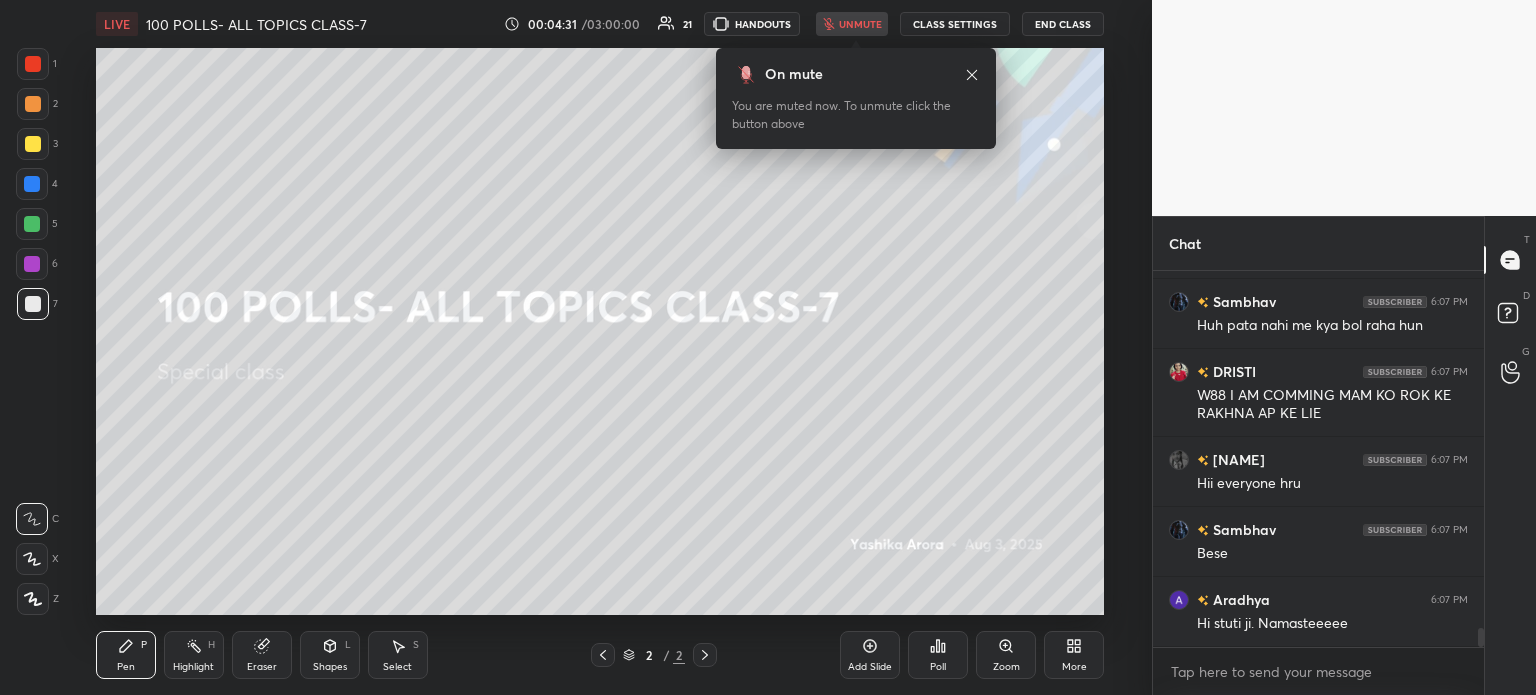 click on "Add Slide Poll Zoom More" at bounding box center [972, 655] 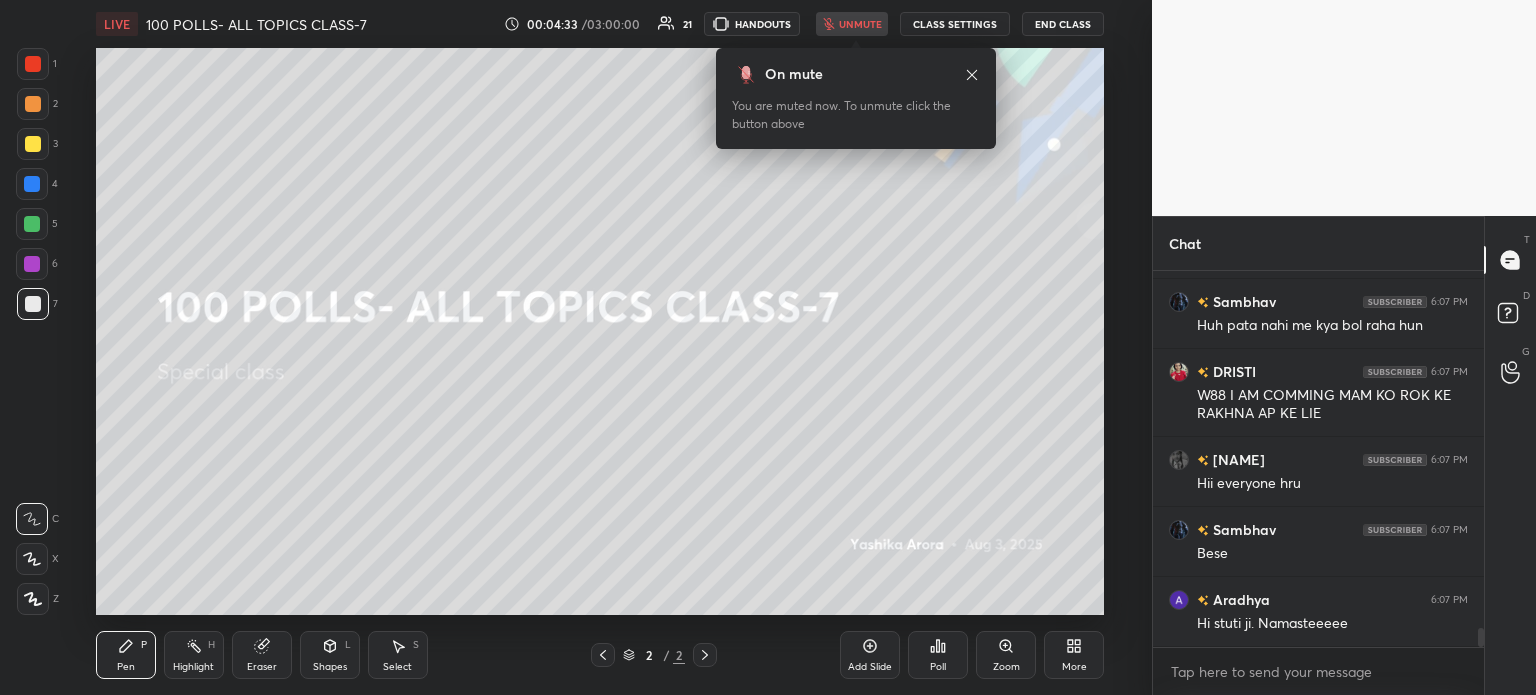 scroll, scrollTop: 7134, scrollLeft: 0, axis: vertical 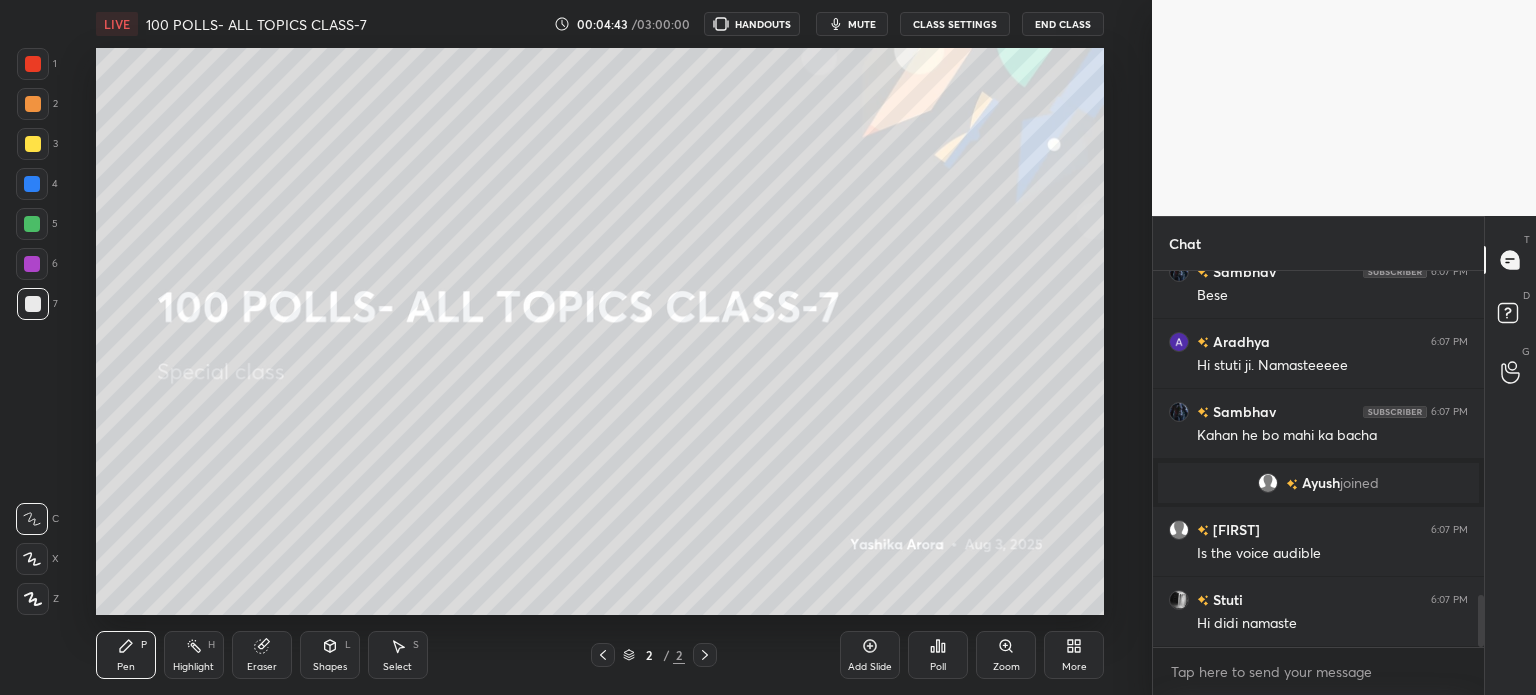 click on "mute" at bounding box center (862, 24) 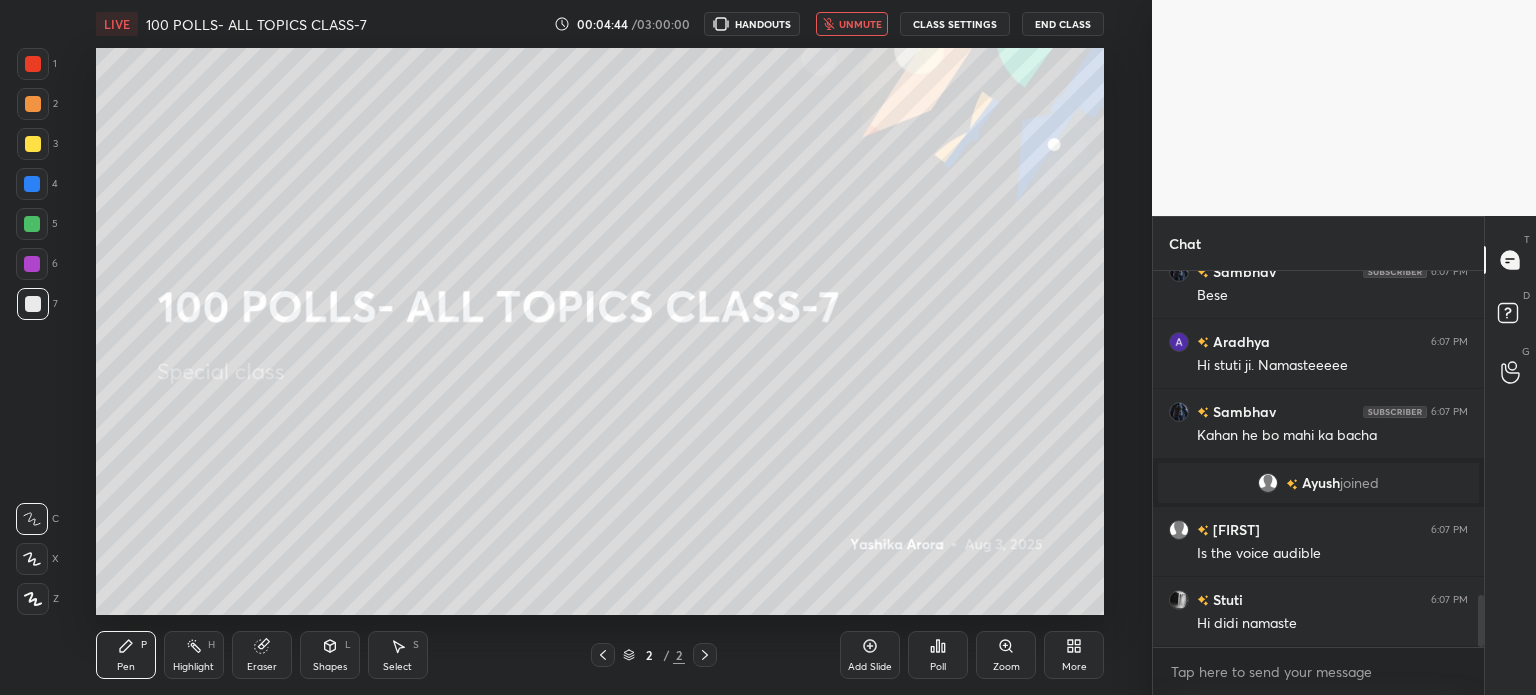 scroll, scrollTop: 2434, scrollLeft: 0, axis: vertical 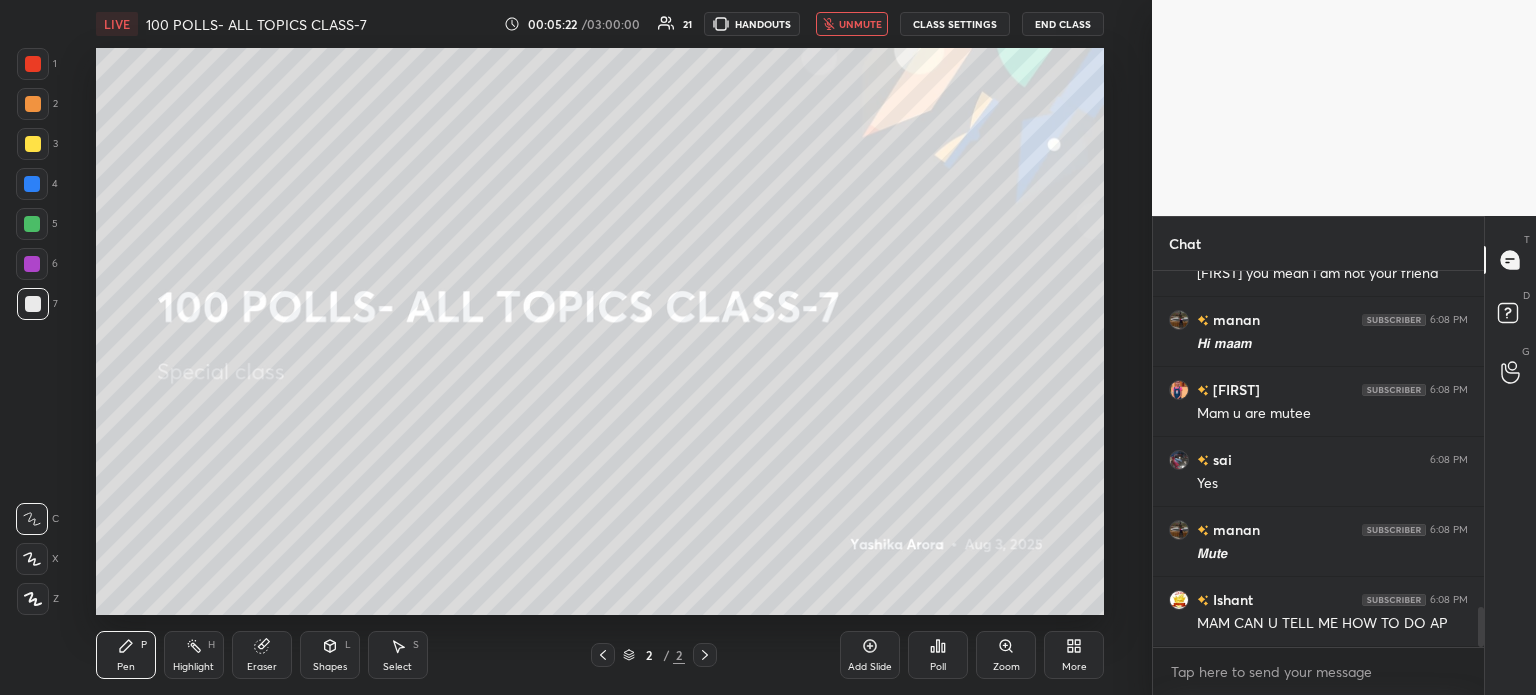 click on "unmute" at bounding box center [860, 24] 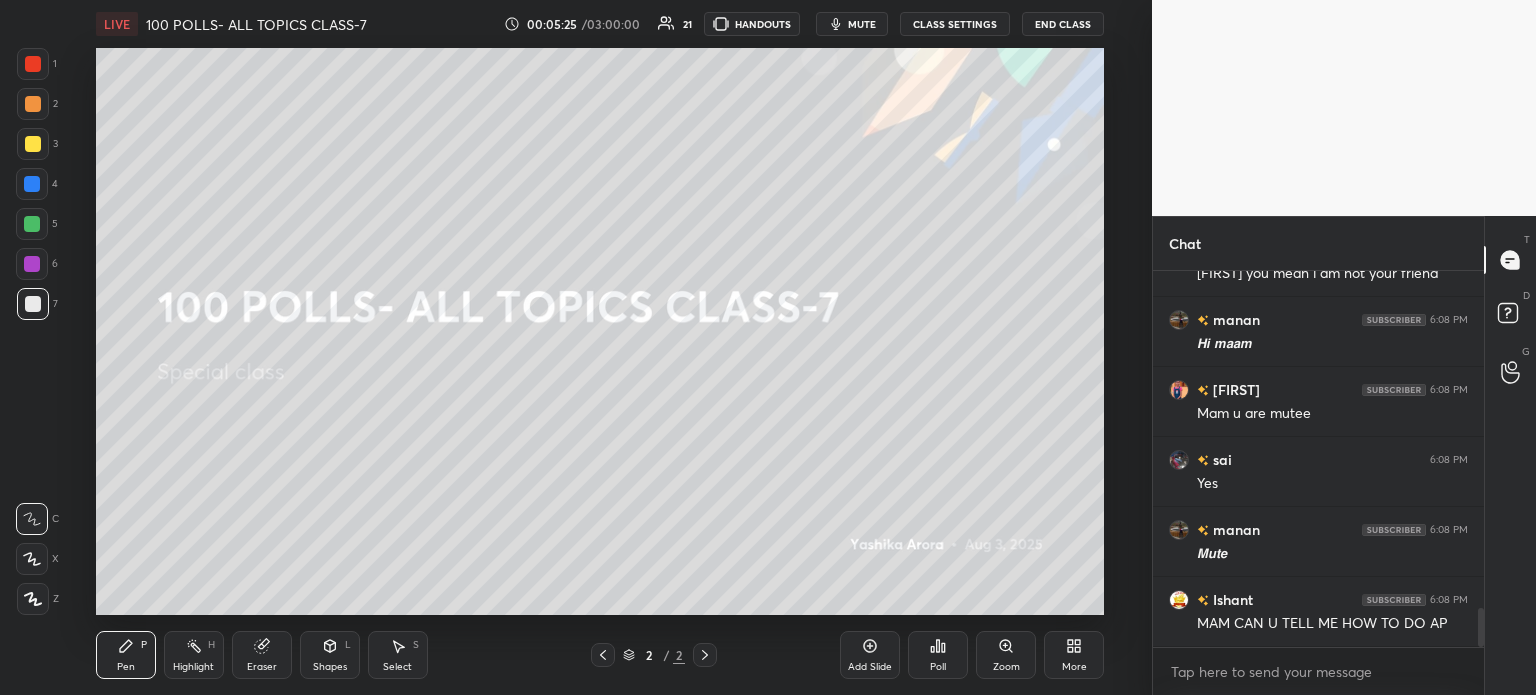 scroll, scrollTop: 3222, scrollLeft: 0, axis: vertical 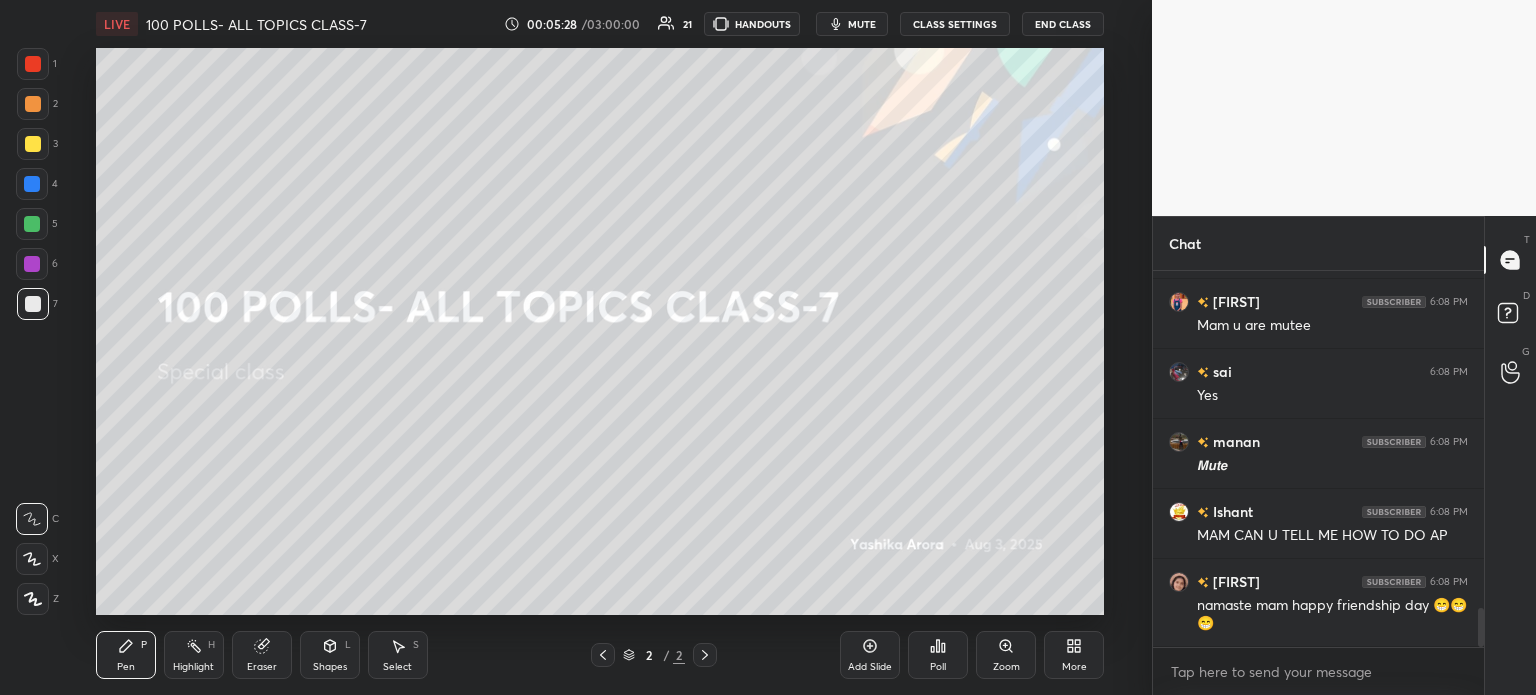 click on "Poll" at bounding box center (938, 655) 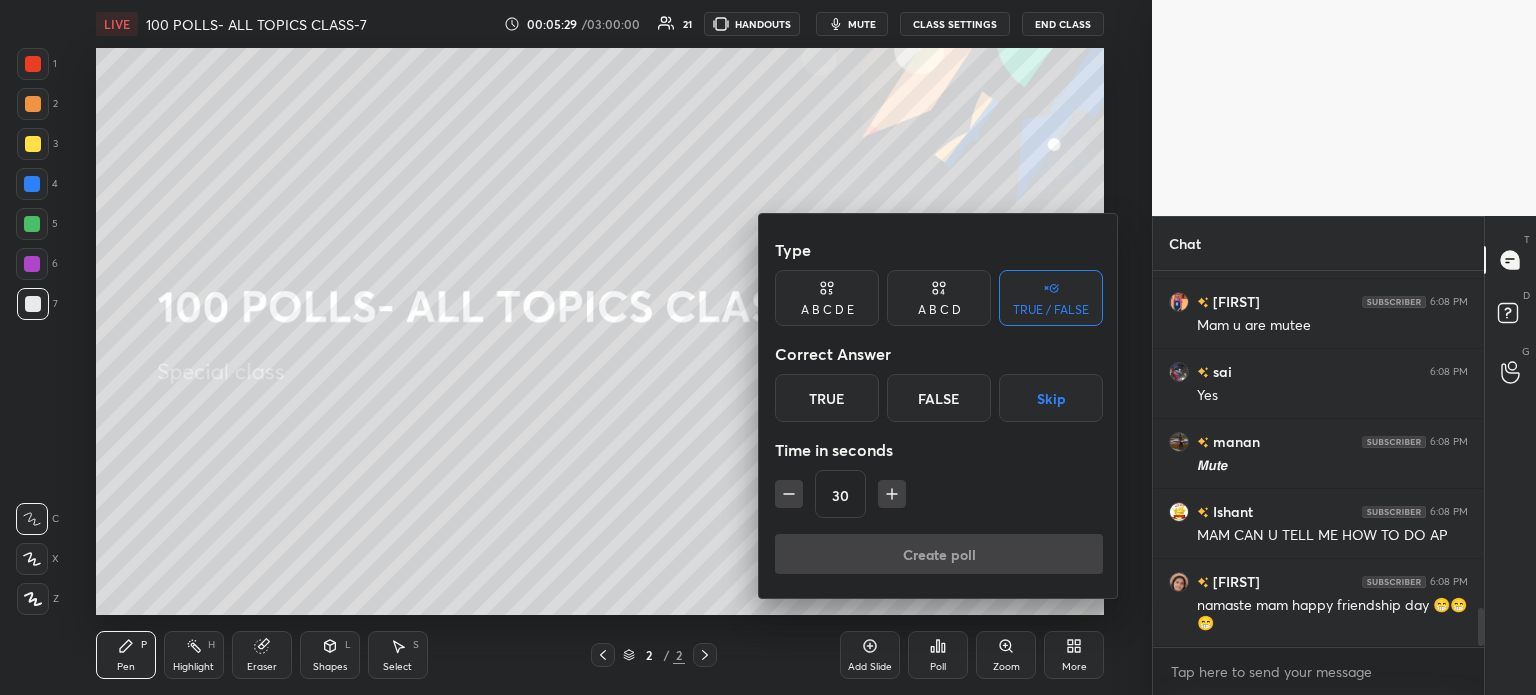 click on "True" at bounding box center [827, 398] 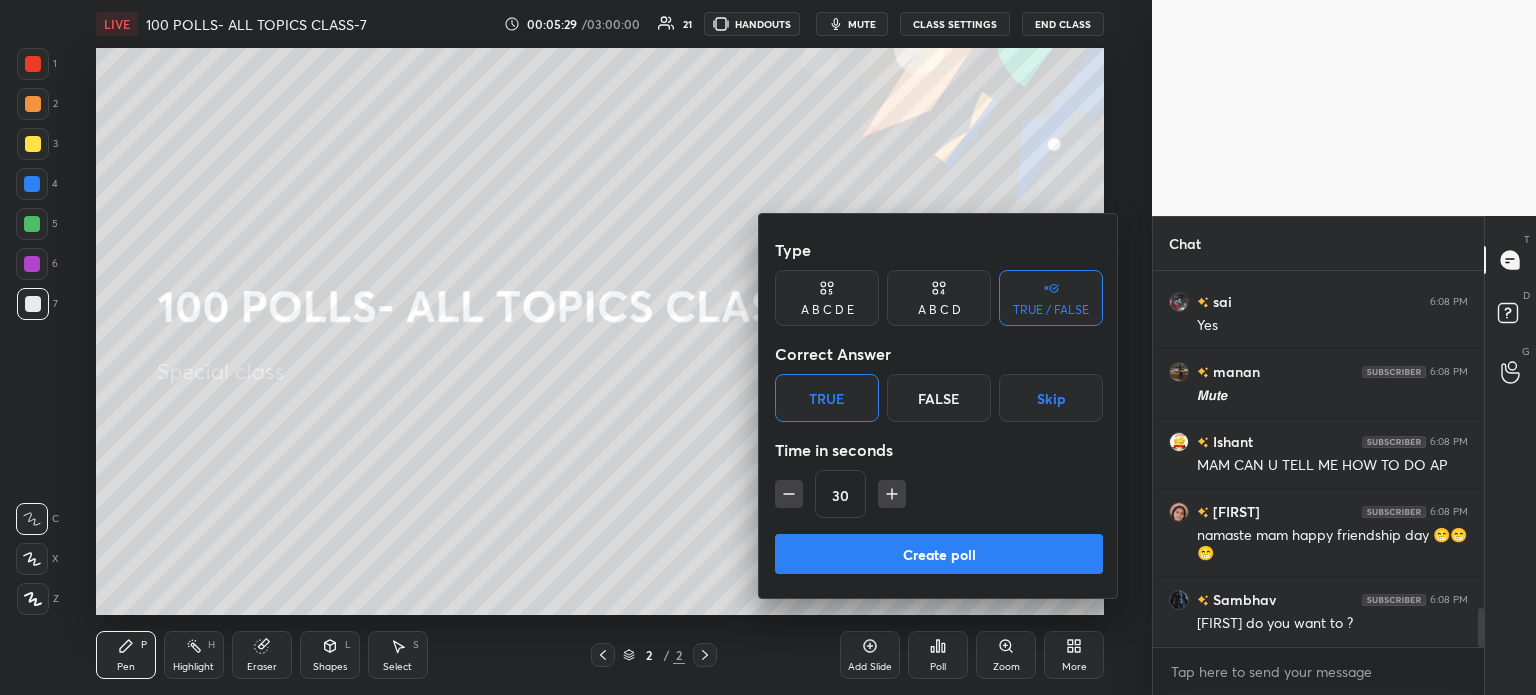 click on "Create poll" at bounding box center [939, 554] 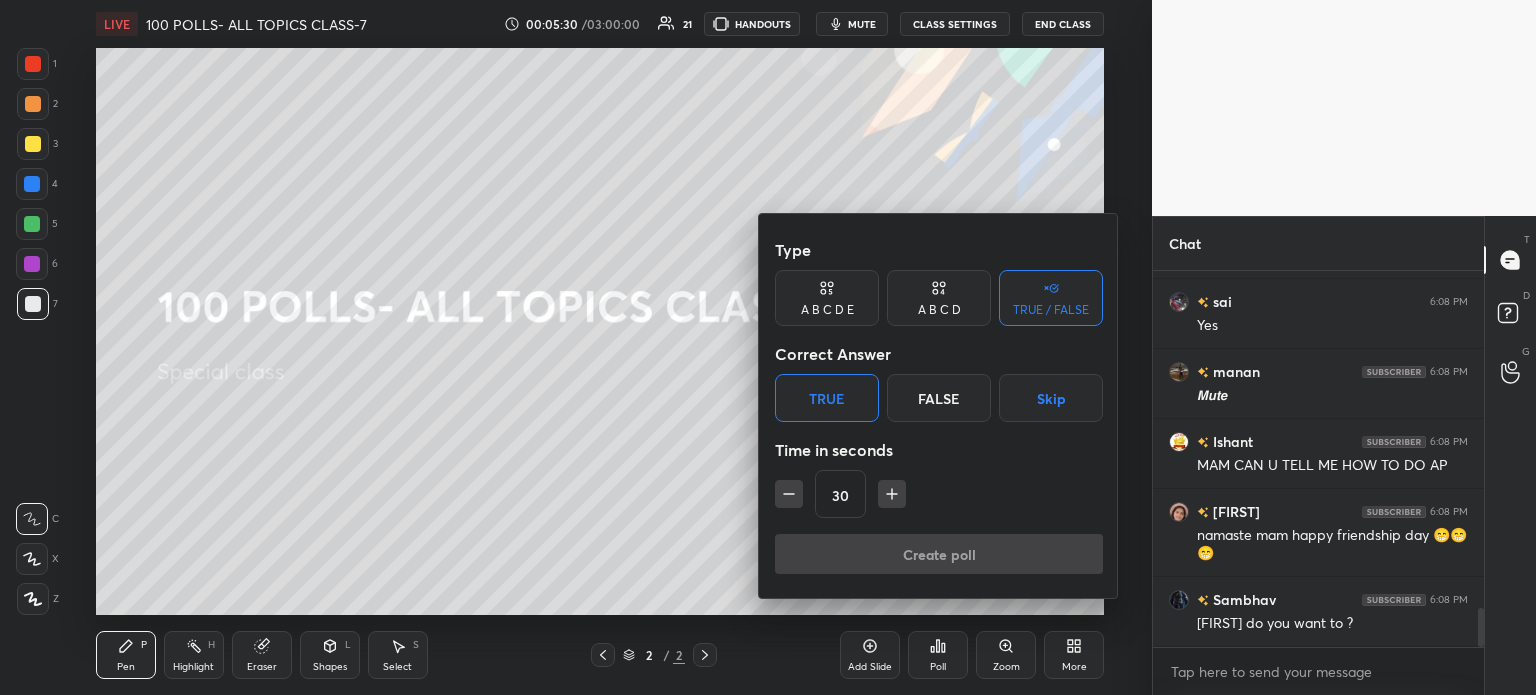 scroll, scrollTop: 337, scrollLeft: 325, axis: both 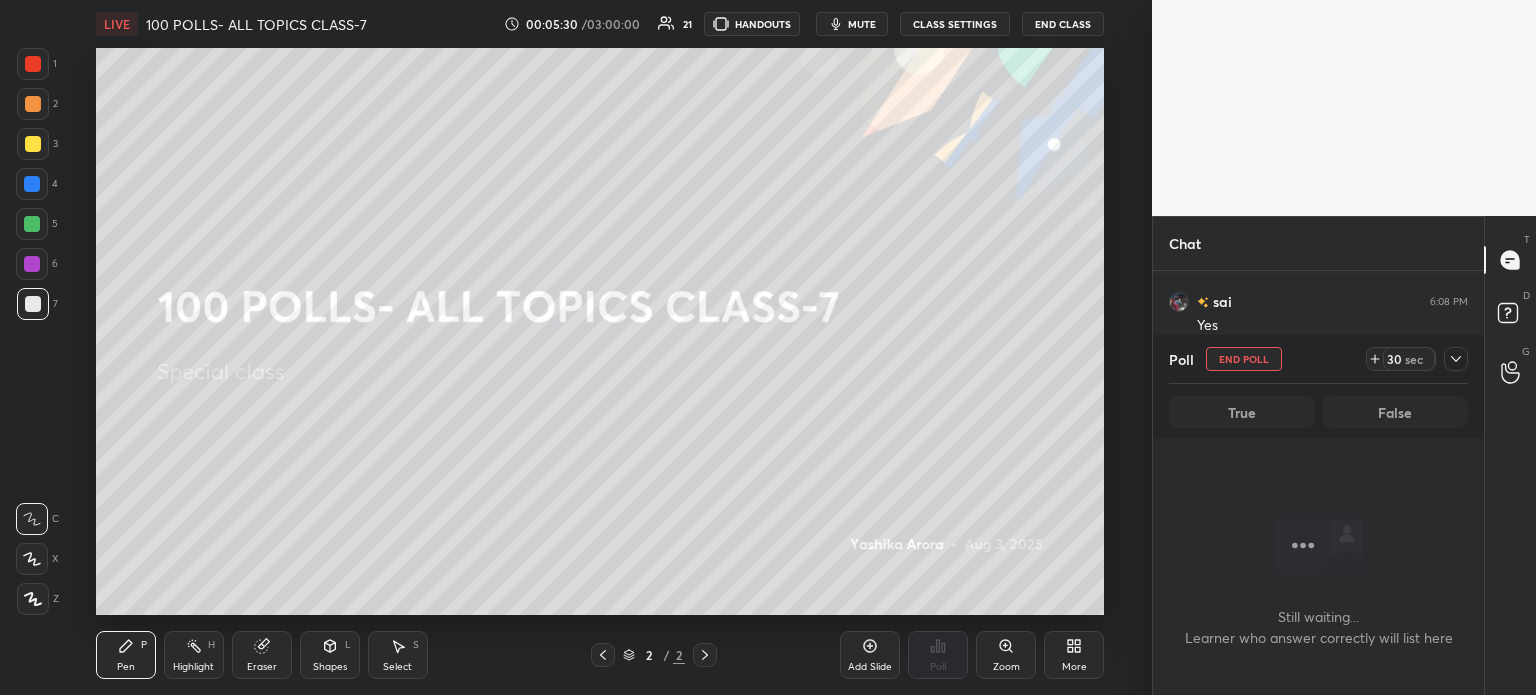click 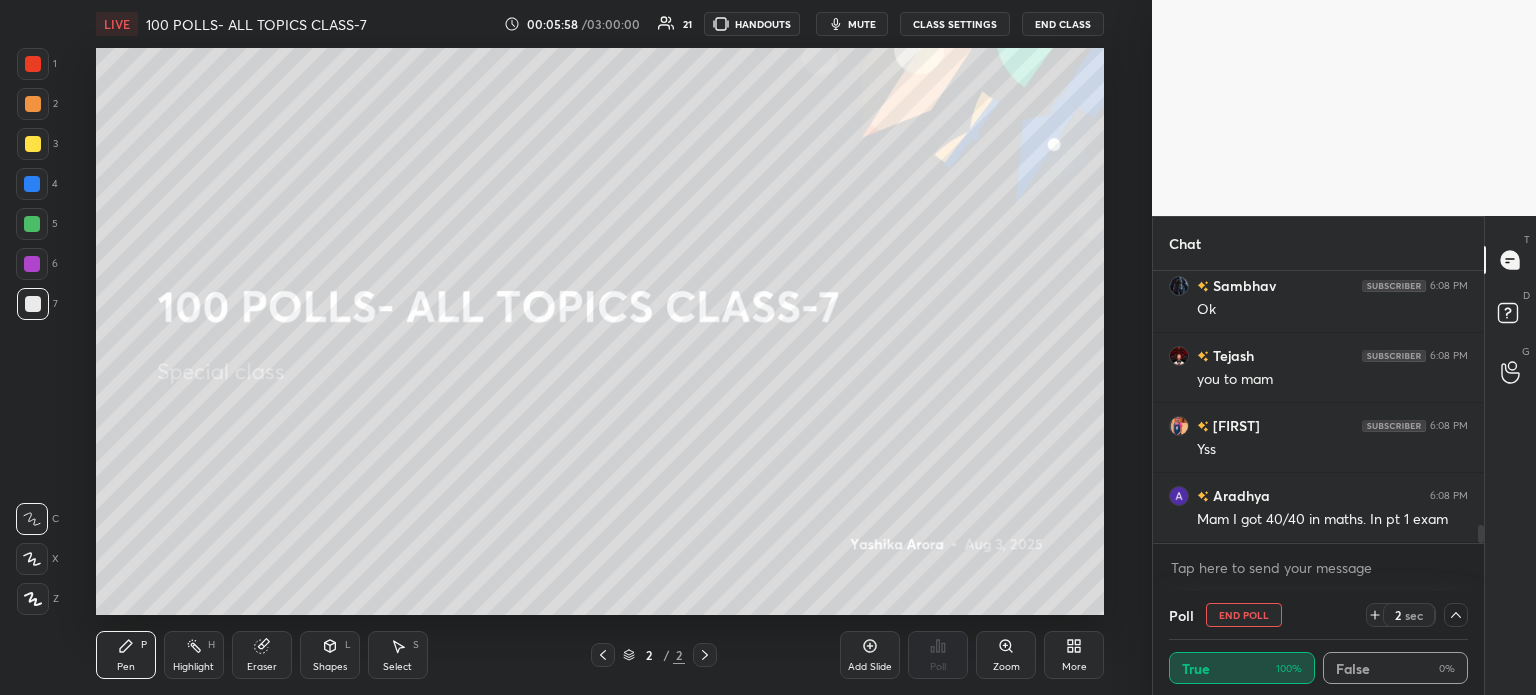 scroll, scrollTop: 3886, scrollLeft: 0, axis: vertical 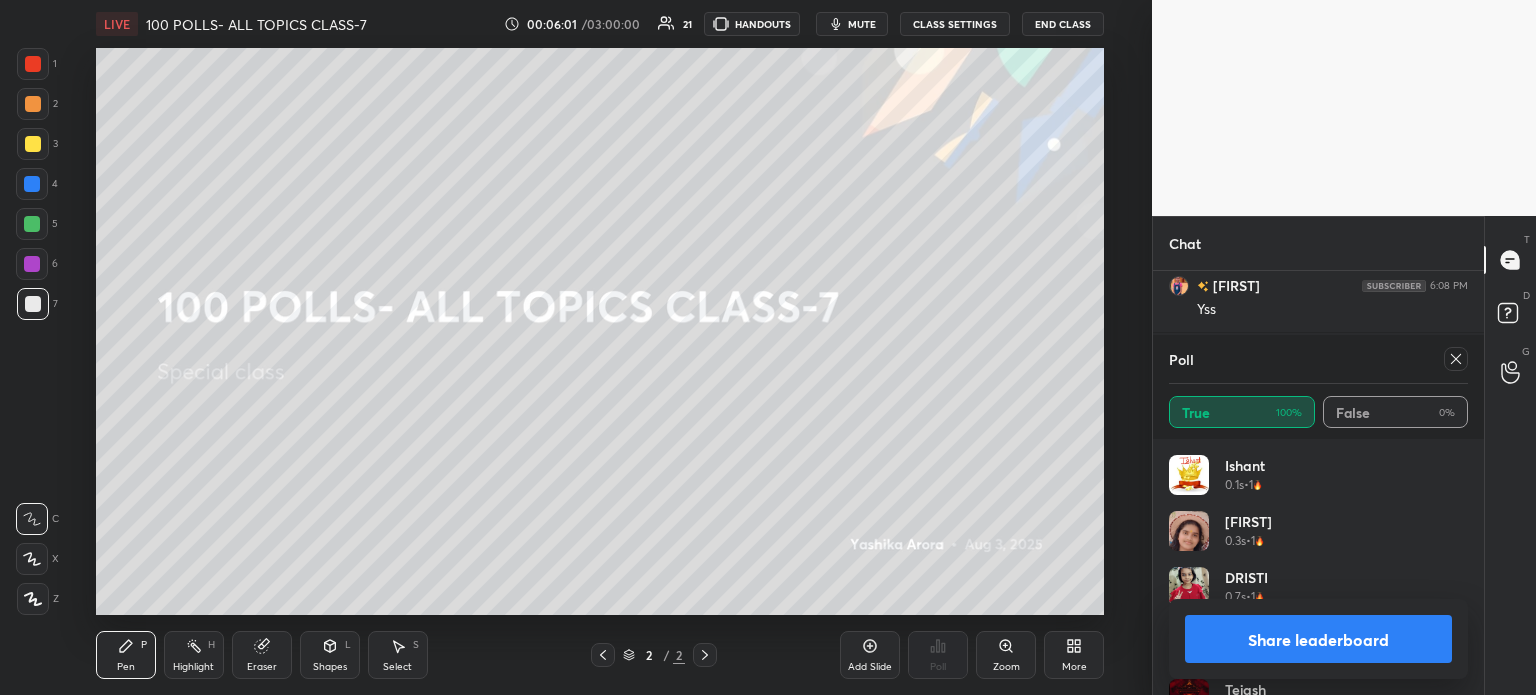 click 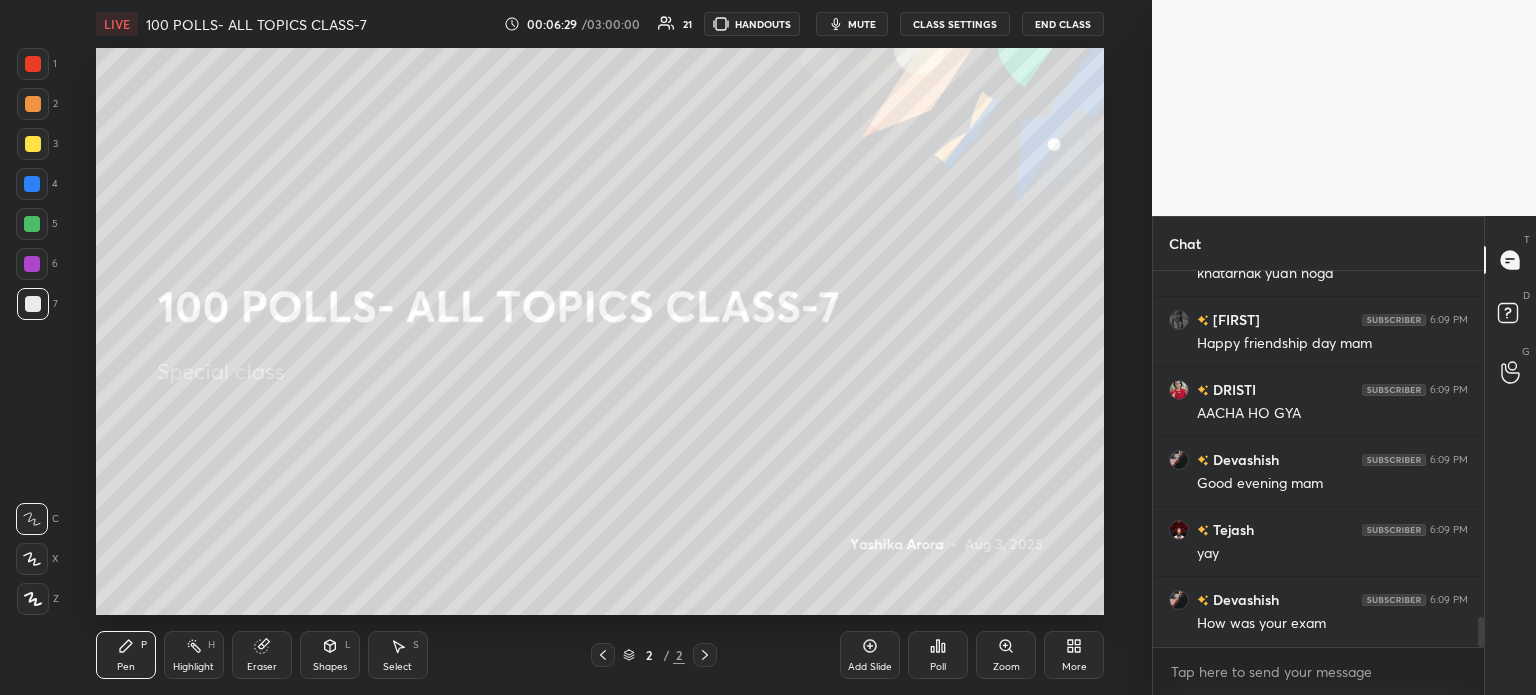 click on "More" at bounding box center (1074, 655) 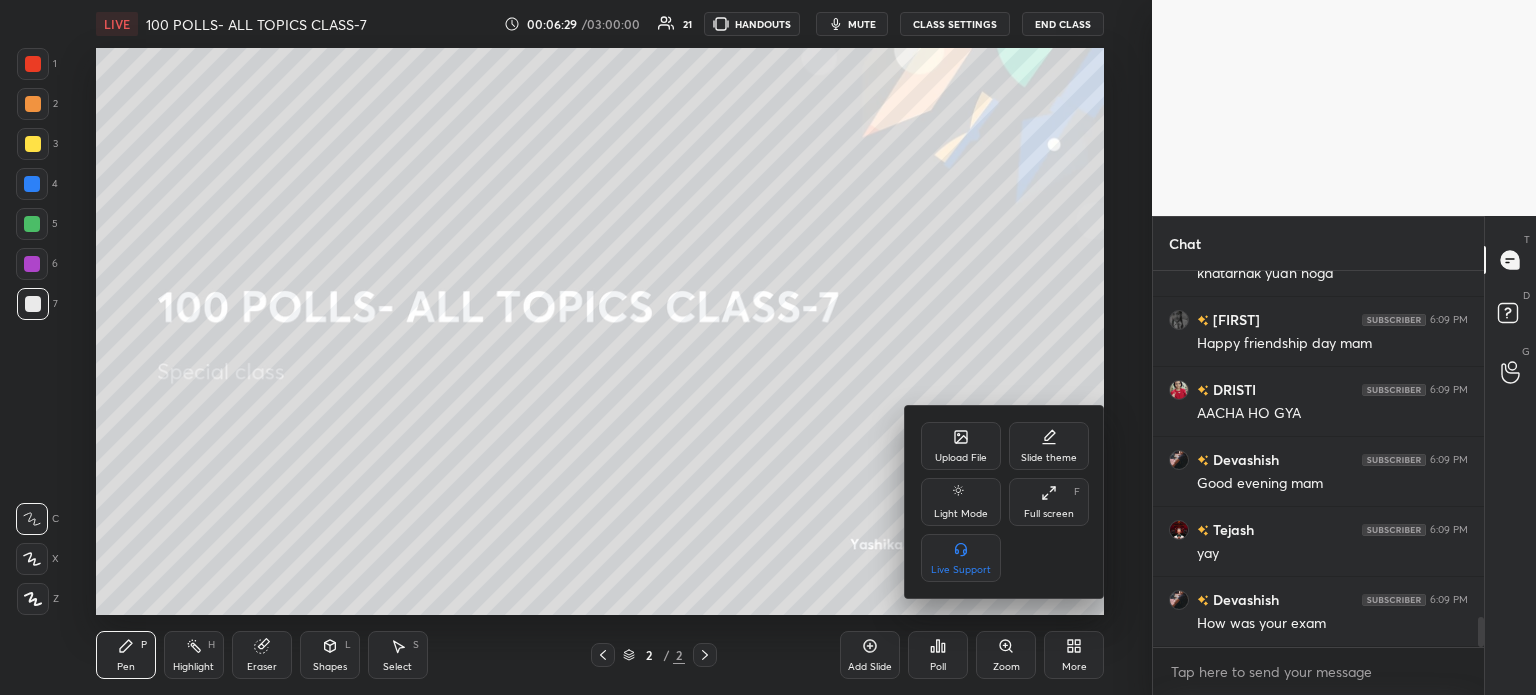 click on "Upload File" at bounding box center [961, 446] 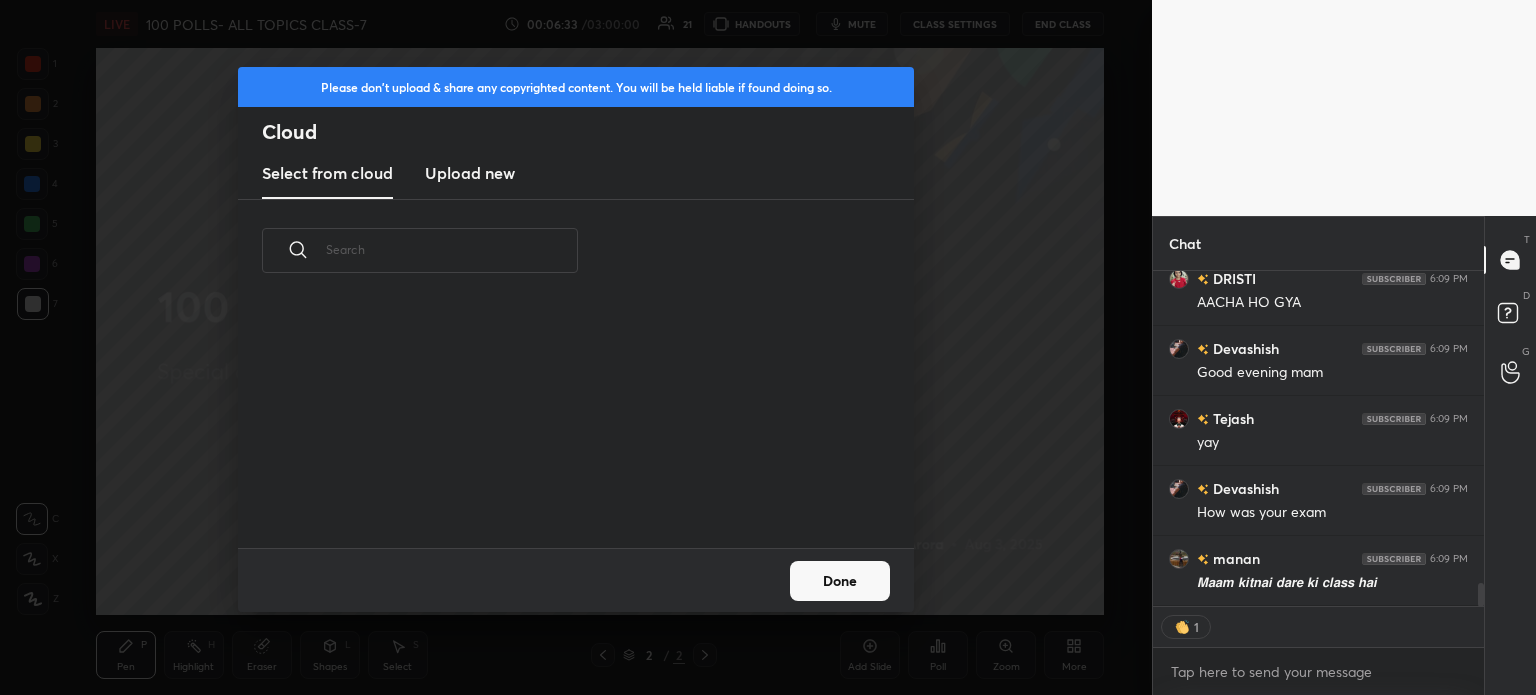 click on "Upload new" at bounding box center [470, 173] 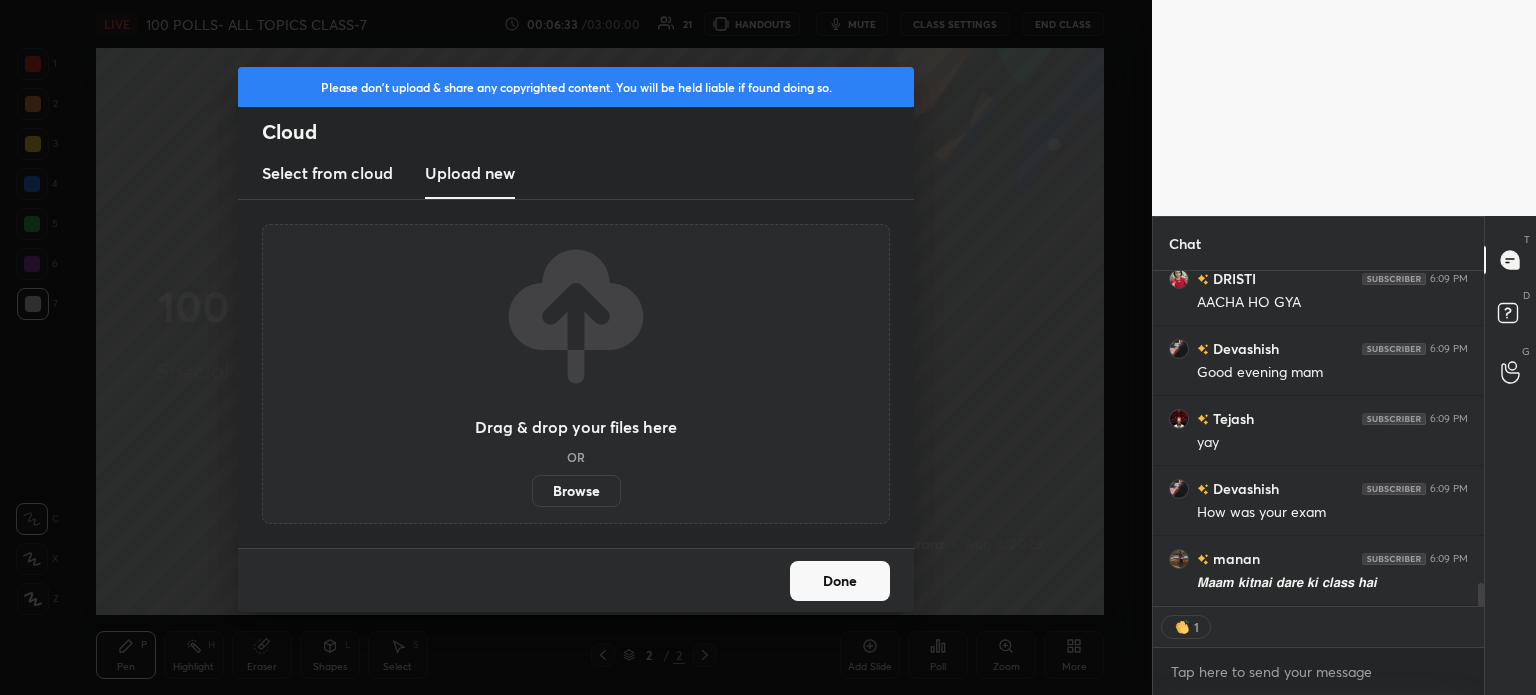 click on "Browse" at bounding box center (576, 491) 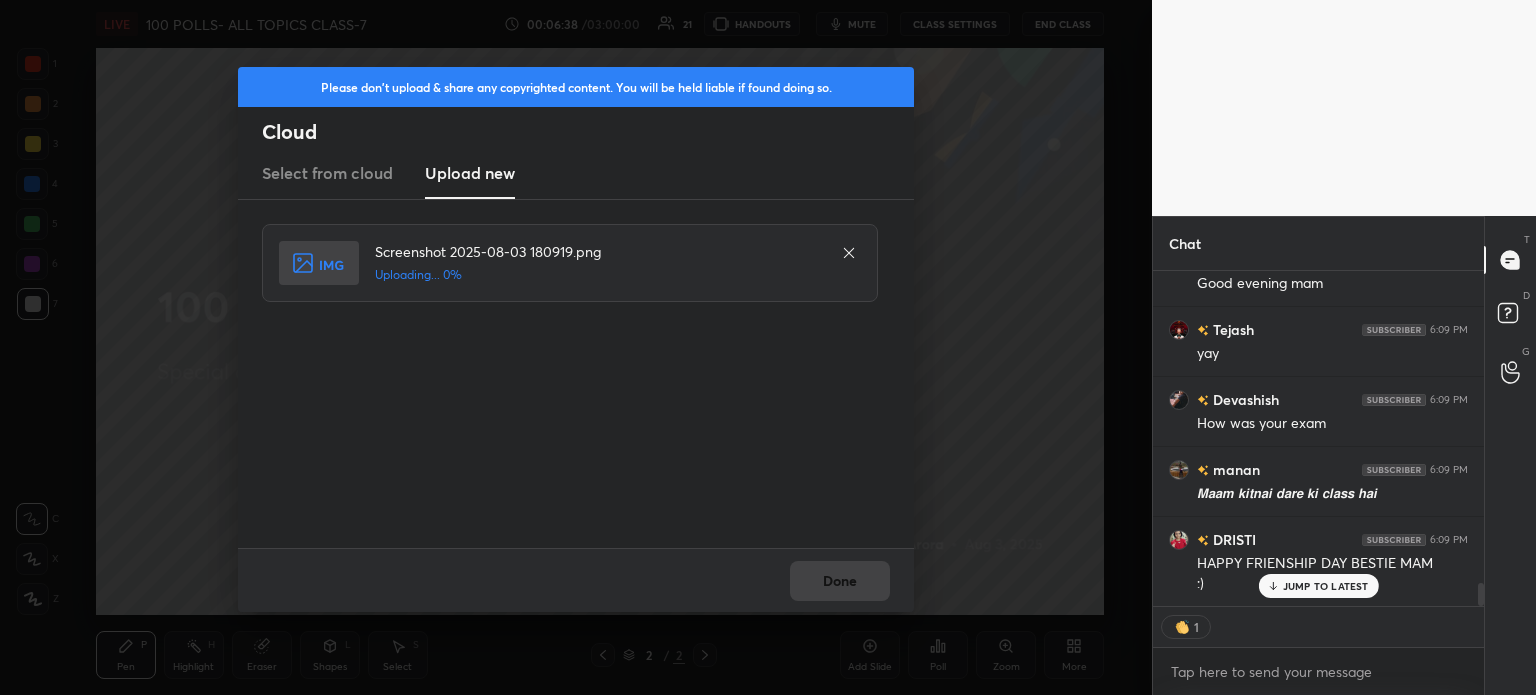 click on "HAPPY FRIENSHIP DAY BESTIE MAM" at bounding box center [1332, 564] 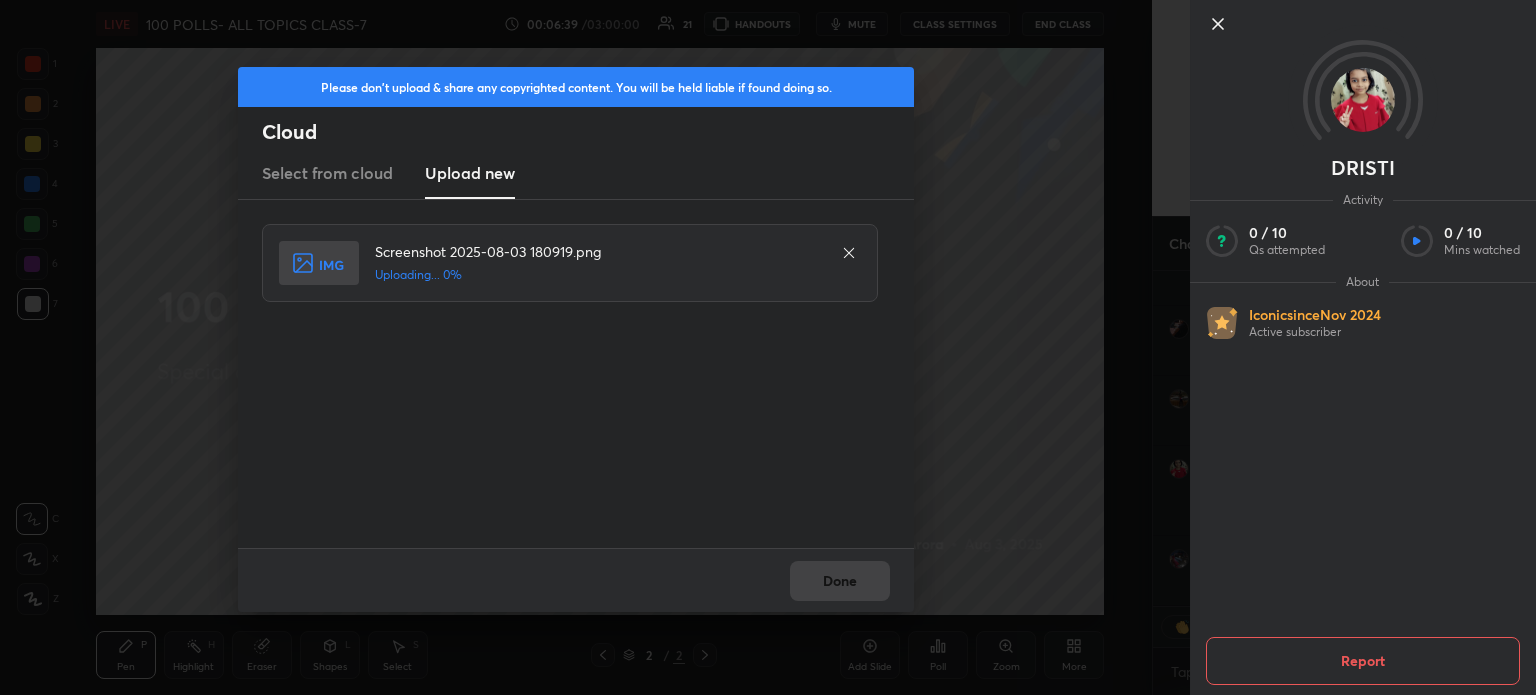 click on "Done" at bounding box center [576, 580] 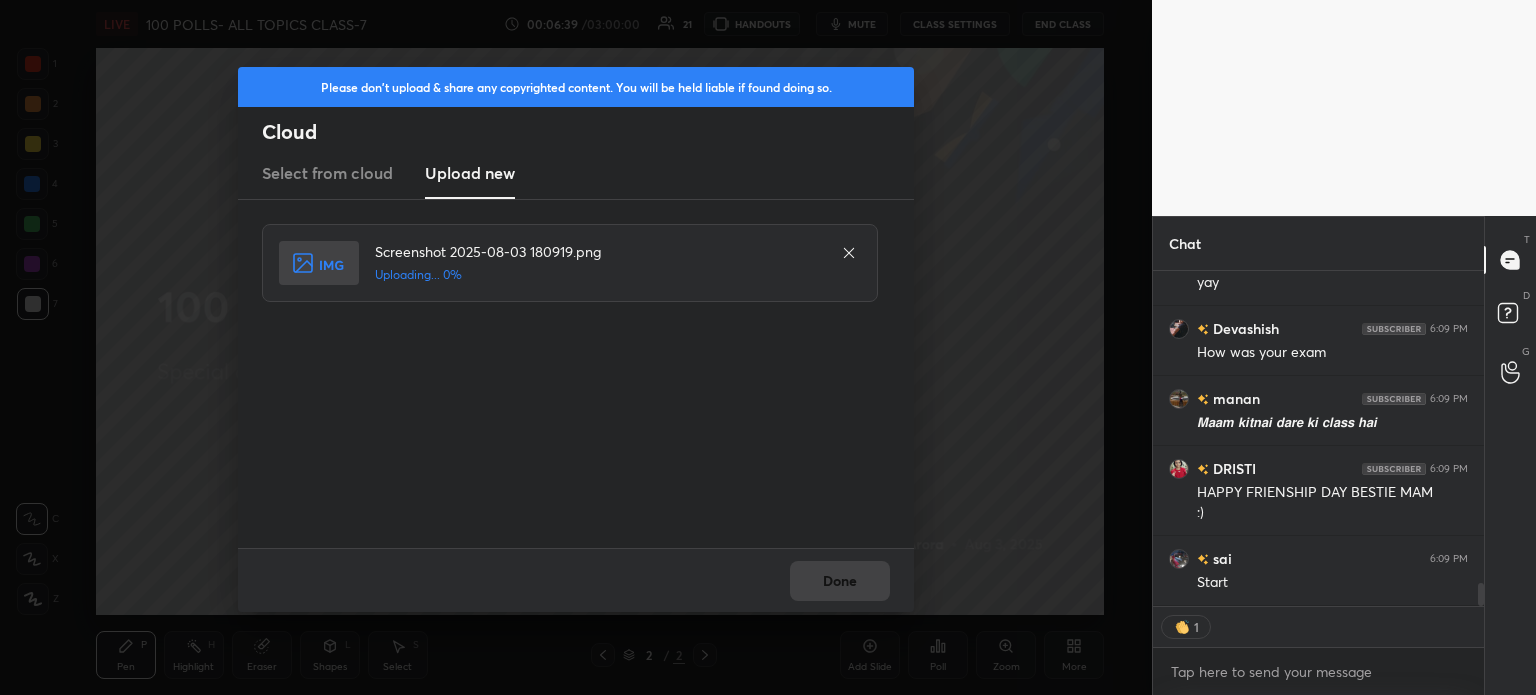 click on "Done" at bounding box center [576, 580] 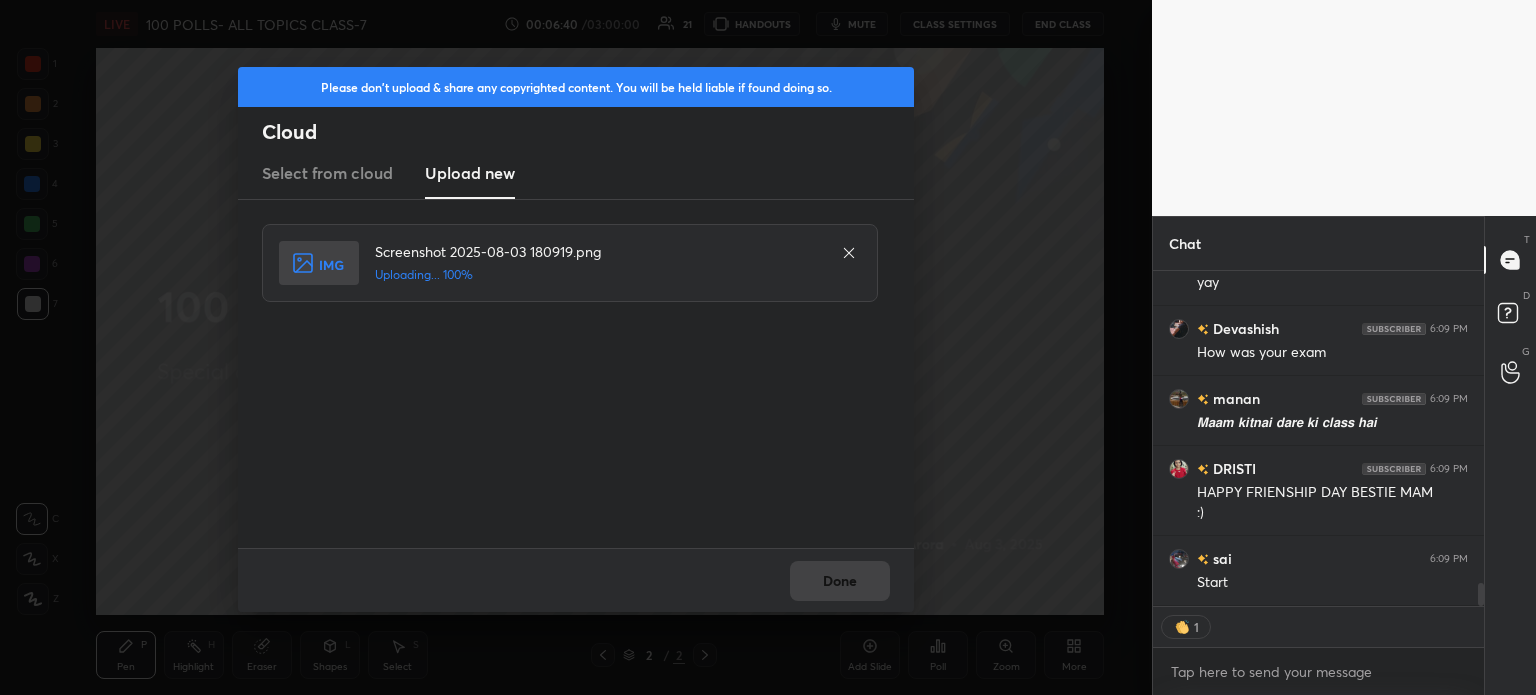 click on "Done" at bounding box center (576, 580) 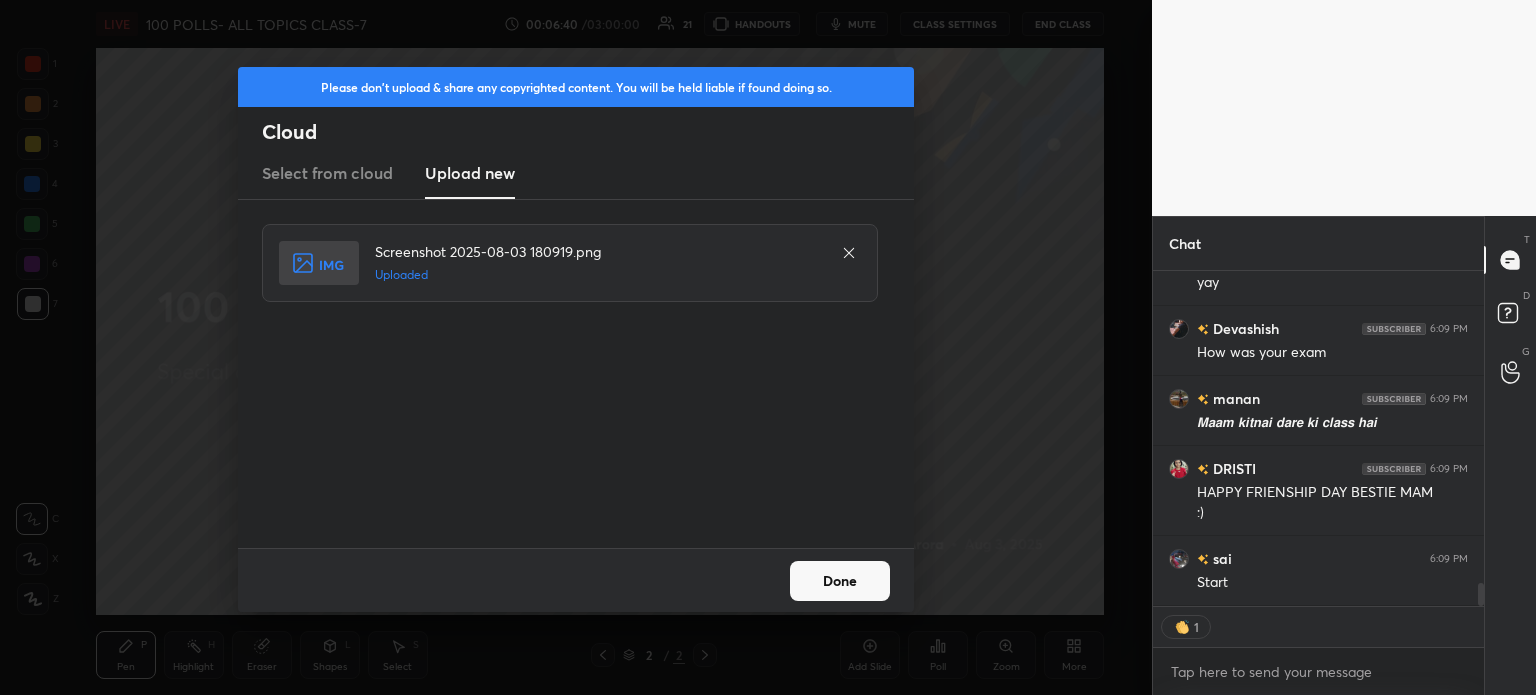 click on "Done" at bounding box center (840, 581) 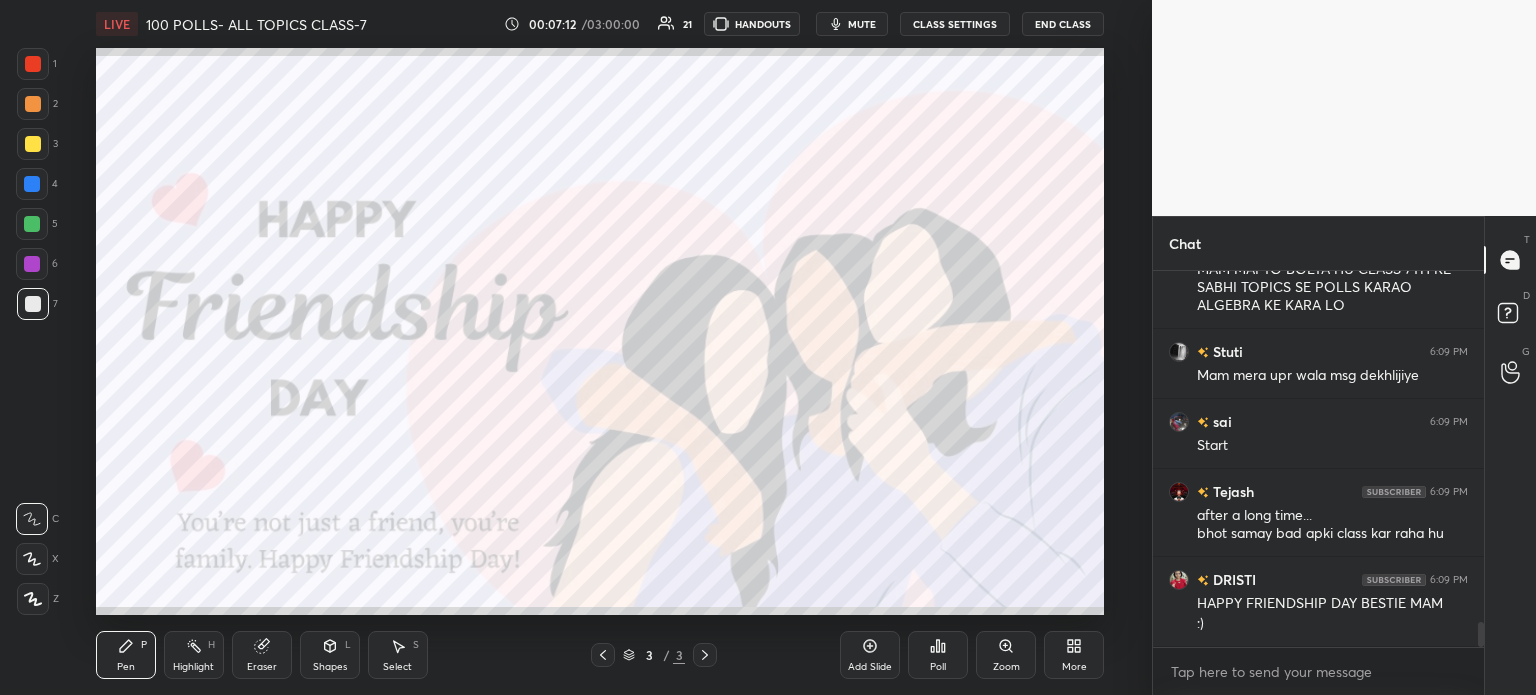 scroll, scrollTop: 5242, scrollLeft: 0, axis: vertical 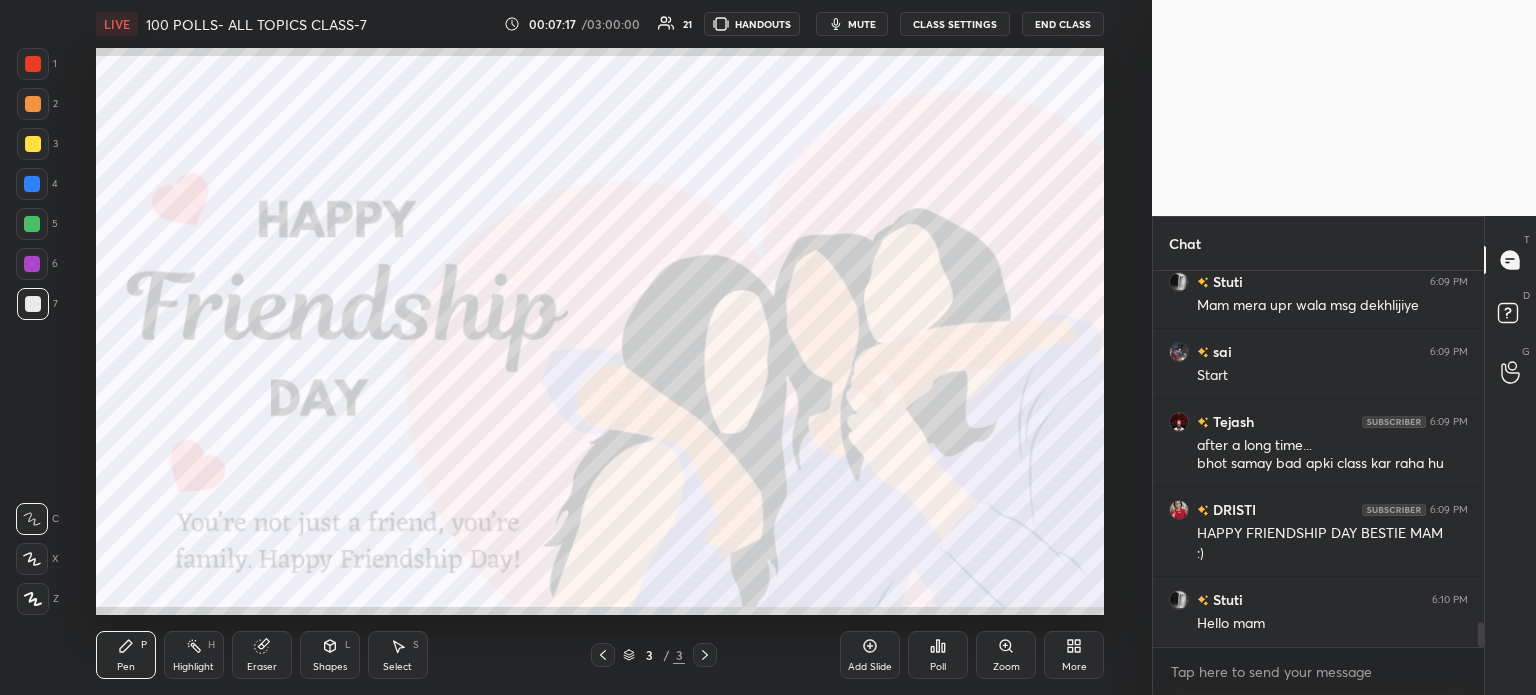 click on "More" at bounding box center (1074, 655) 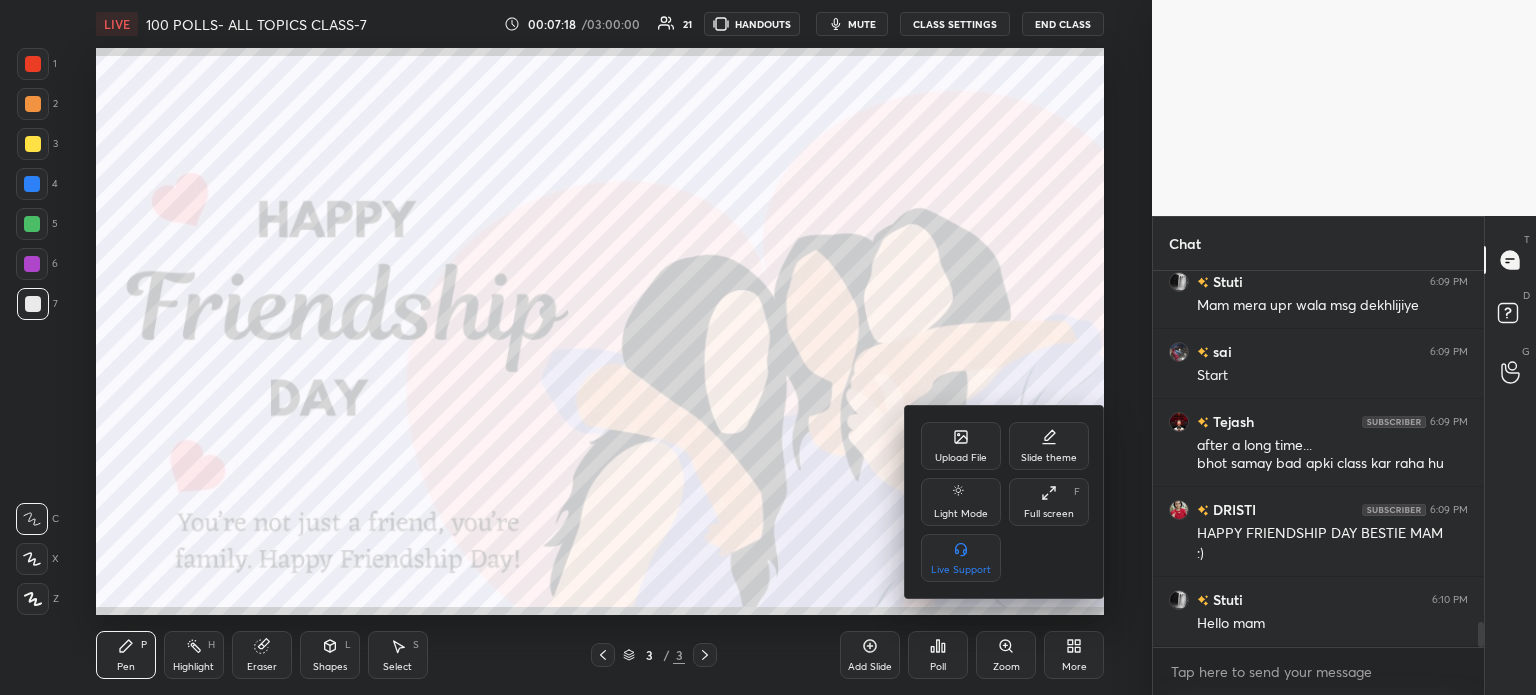 click at bounding box center [768, 347] 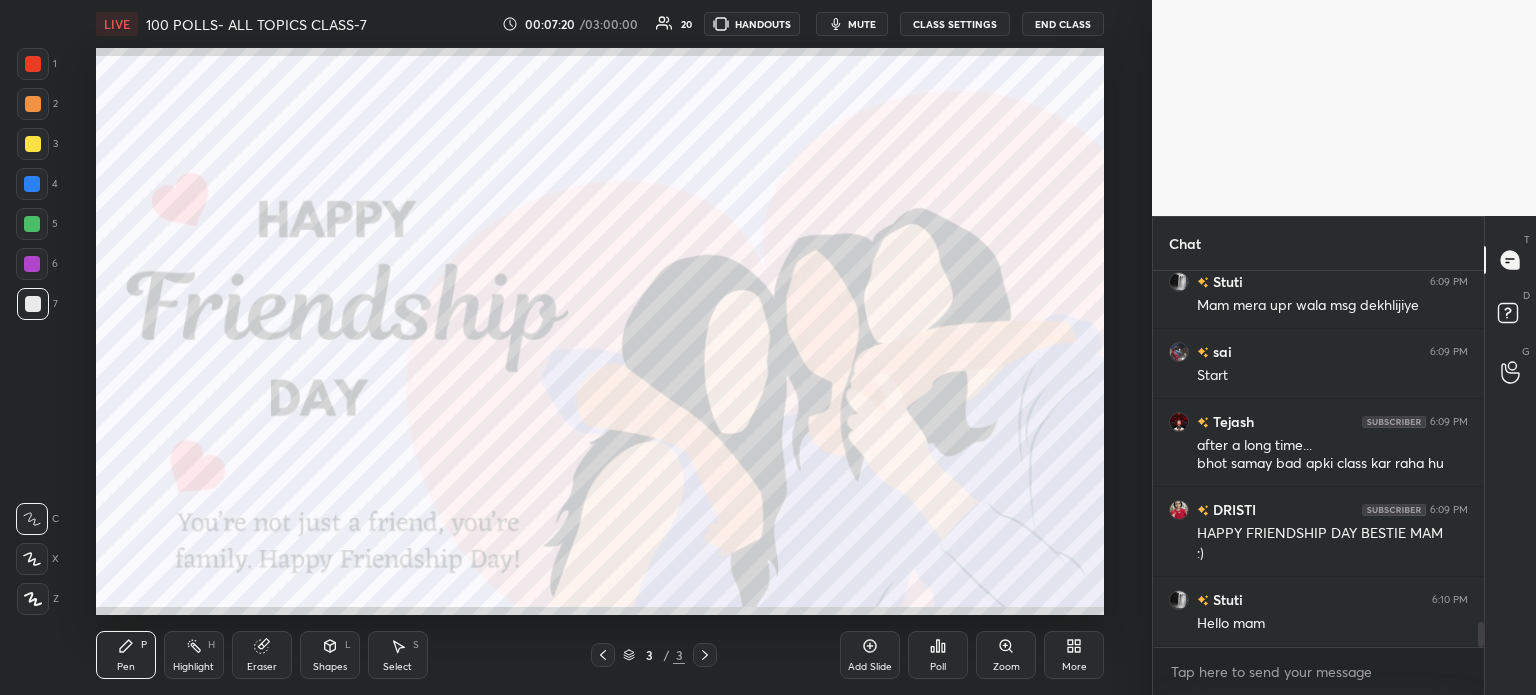 scroll, scrollTop: 5312, scrollLeft: 0, axis: vertical 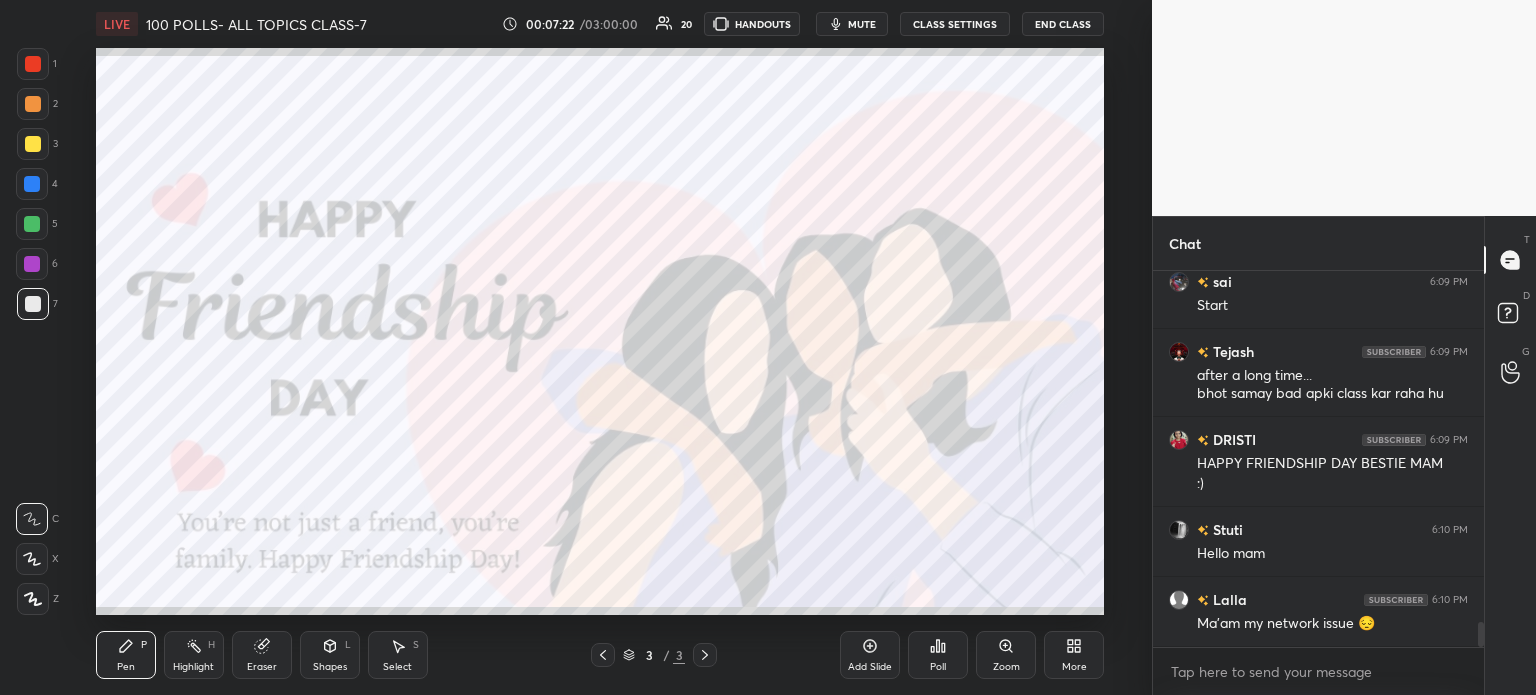 click on "More" at bounding box center [1074, 655] 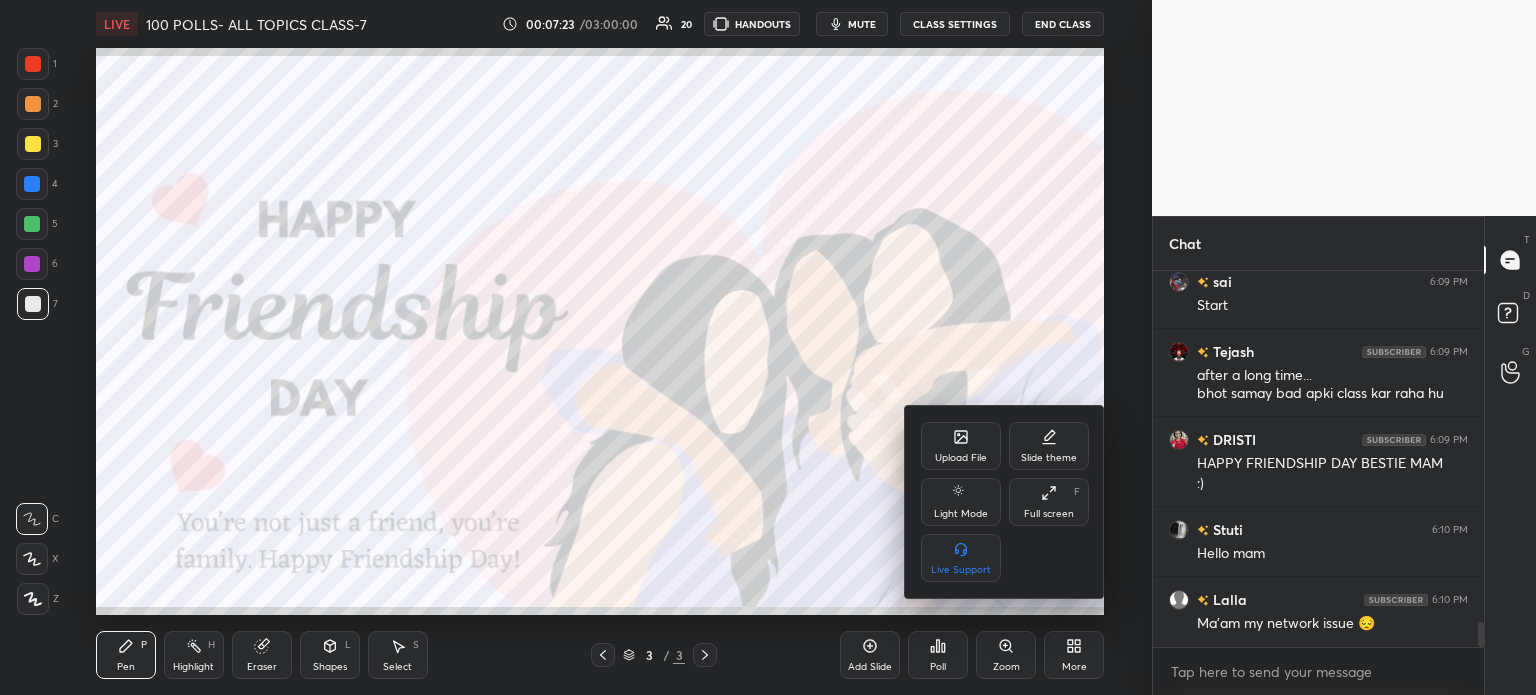 click at bounding box center (768, 347) 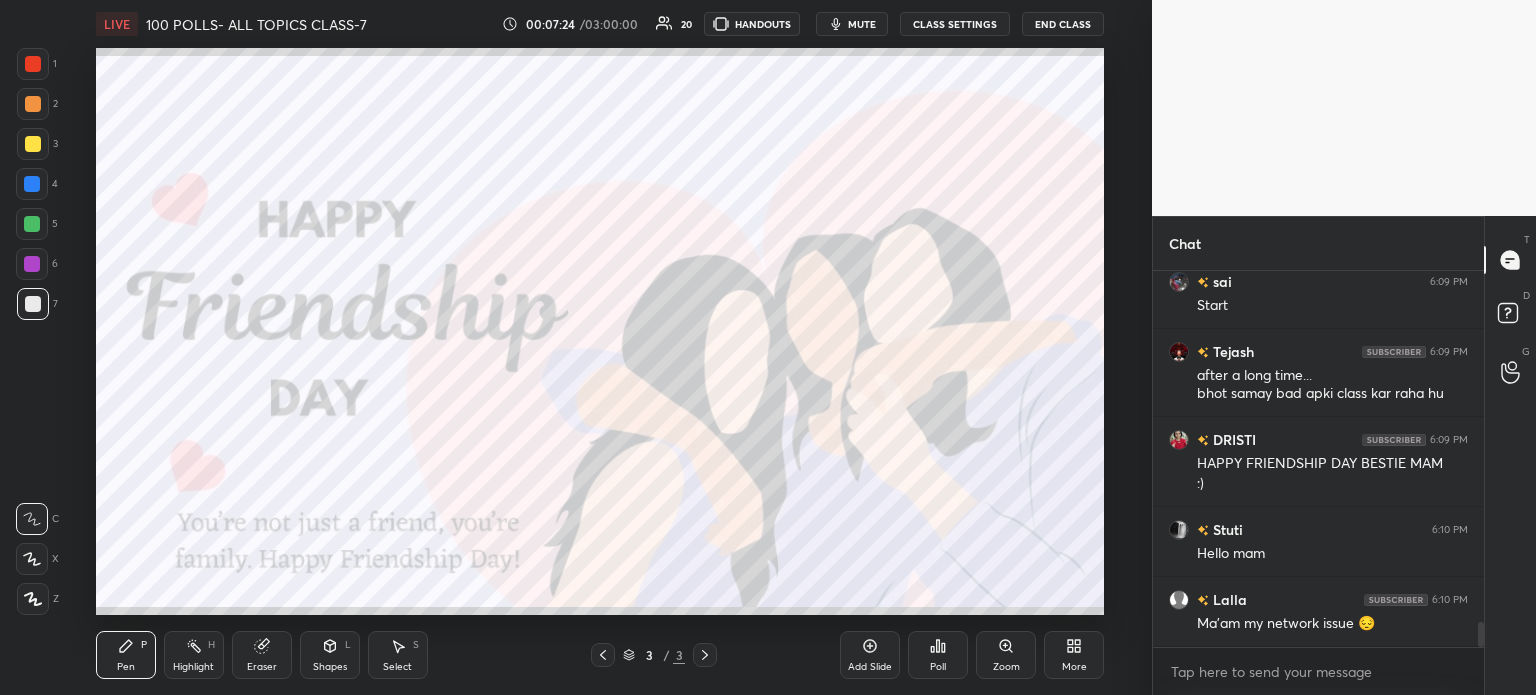 click on "More" at bounding box center [1074, 667] 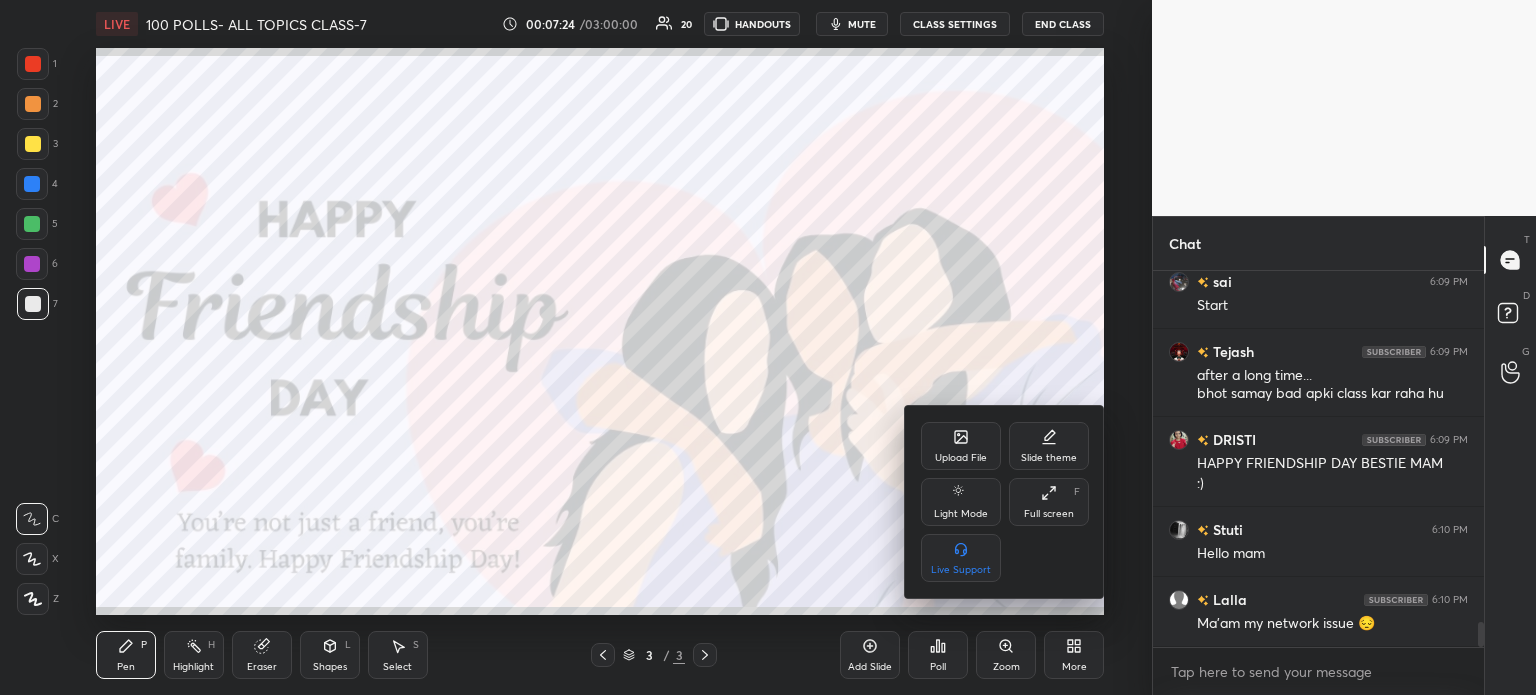 click on "Upload File" at bounding box center (961, 458) 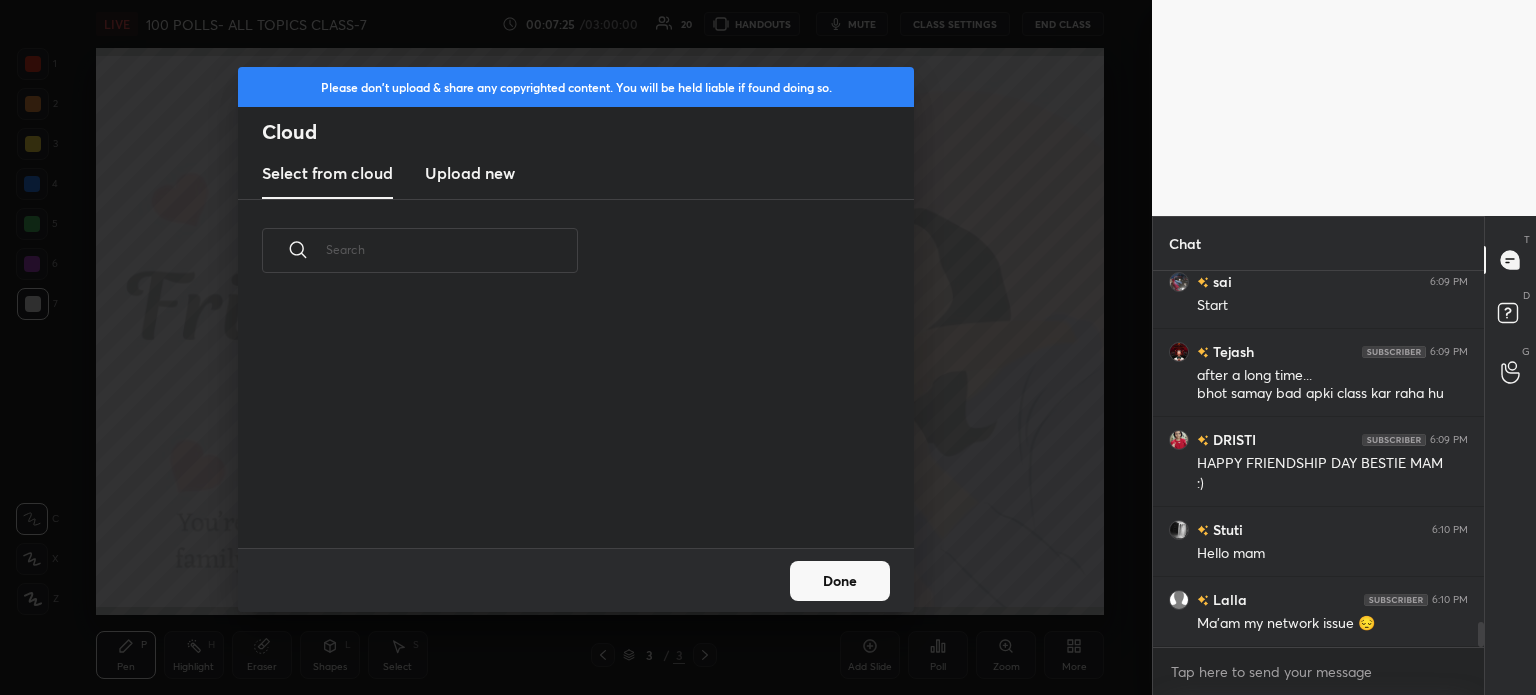 scroll, scrollTop: 5, scrollLeft: 10, axis: both 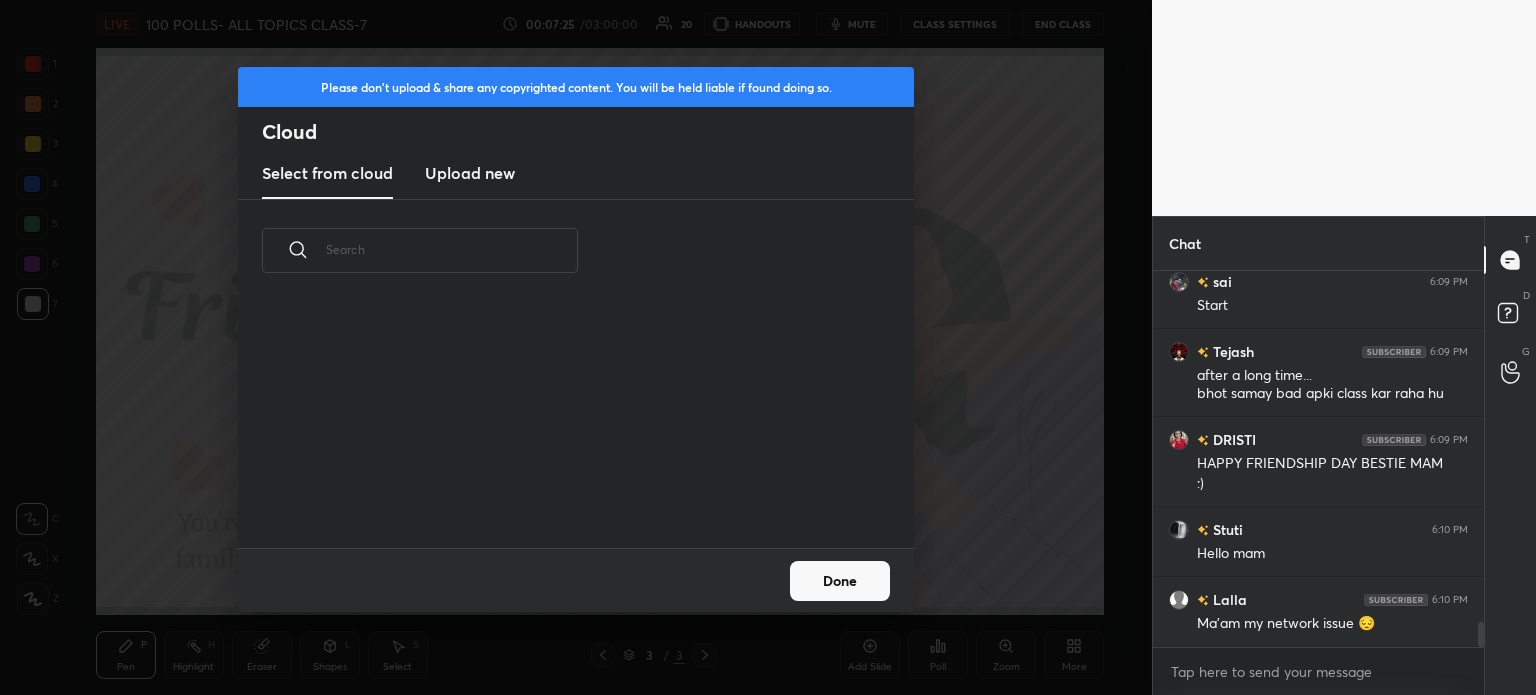 click on "Upload new" at bounding box center (470, 173) 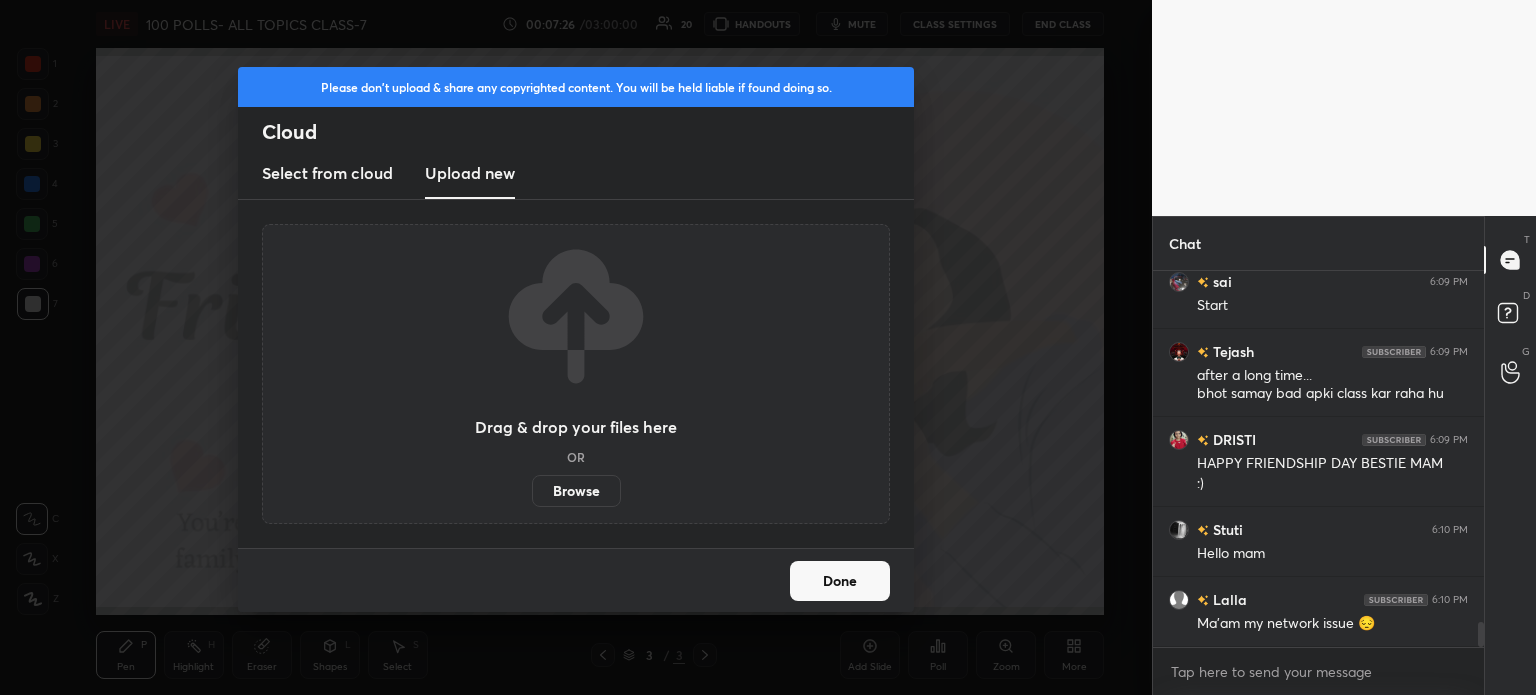 click on "Browse" at bounding box center [576, 491] 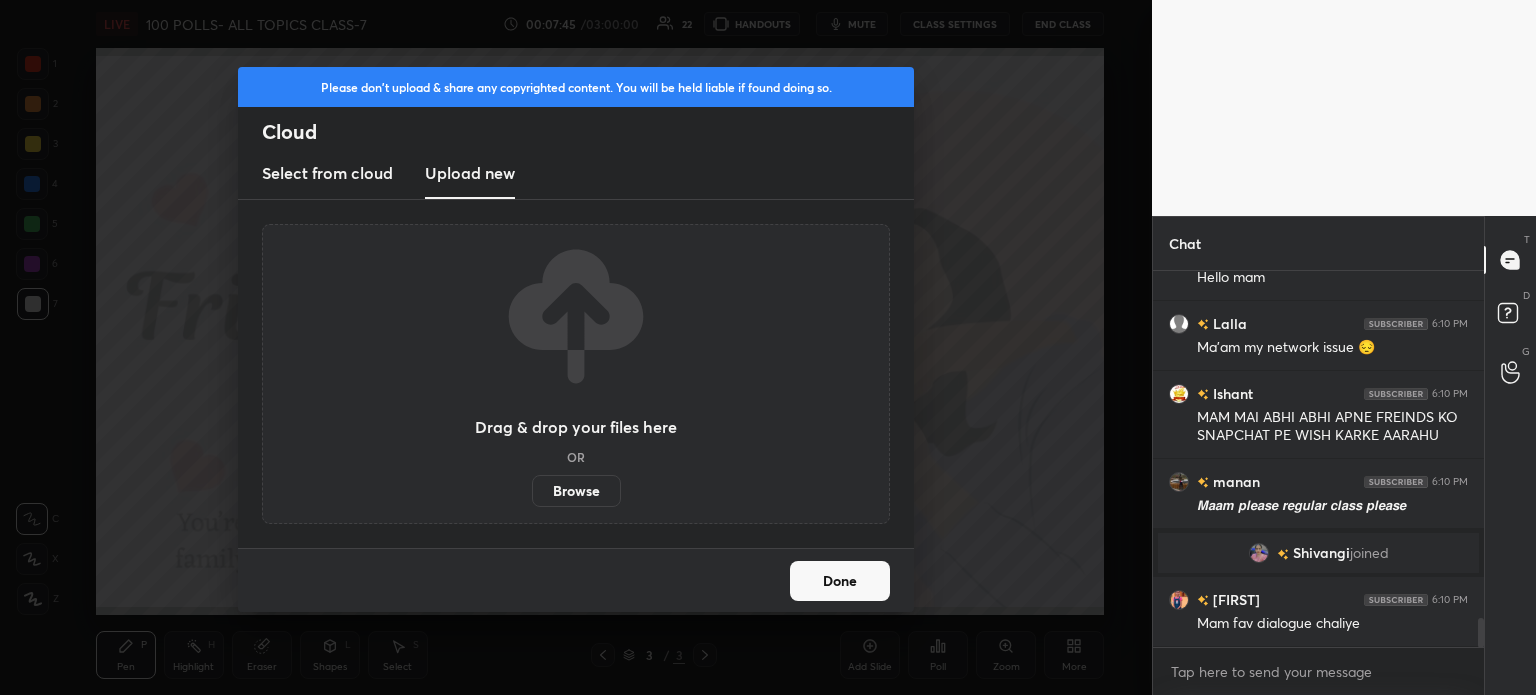 scroll, scrollTop: 4482, scrollLeft: 0, axis: vertical 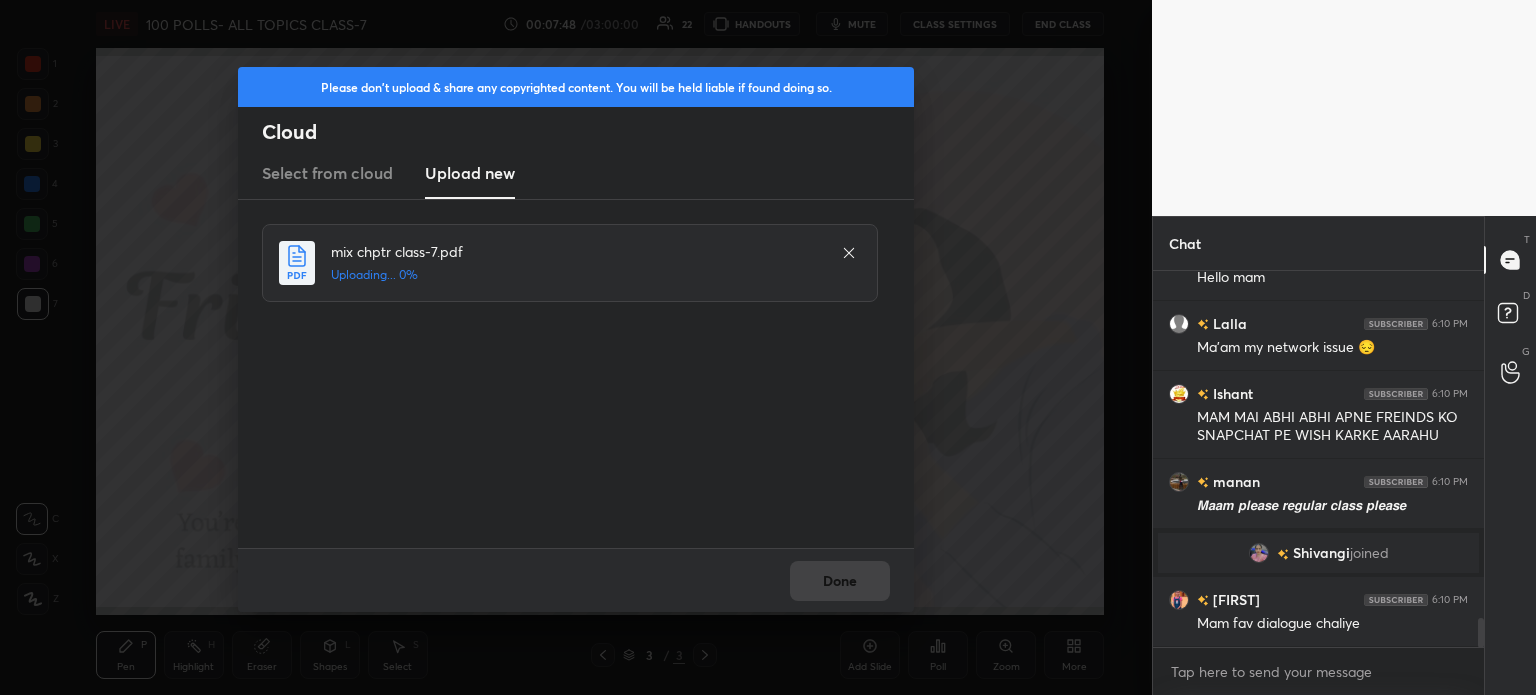 click on "Done" at bounding box center (576, 580) 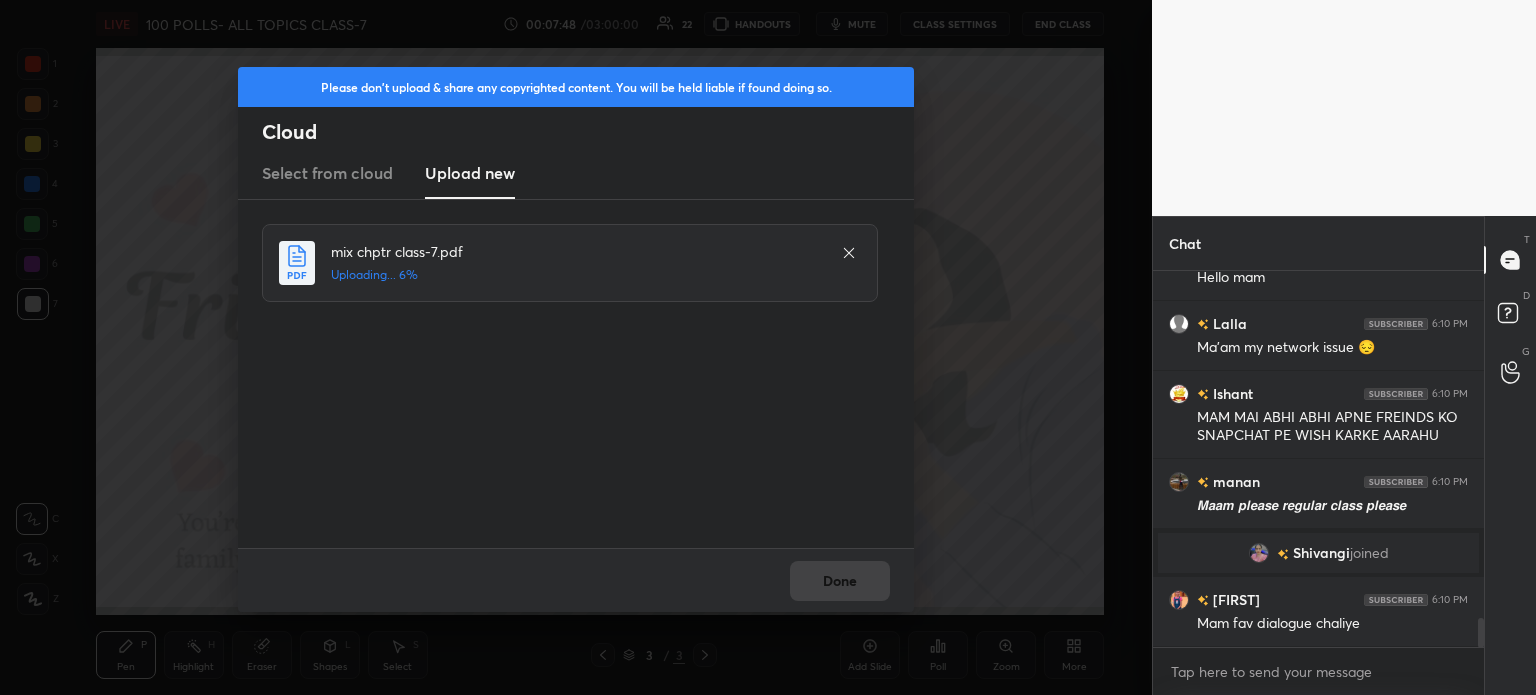 click on "Done" at bounding box center [576, 580] 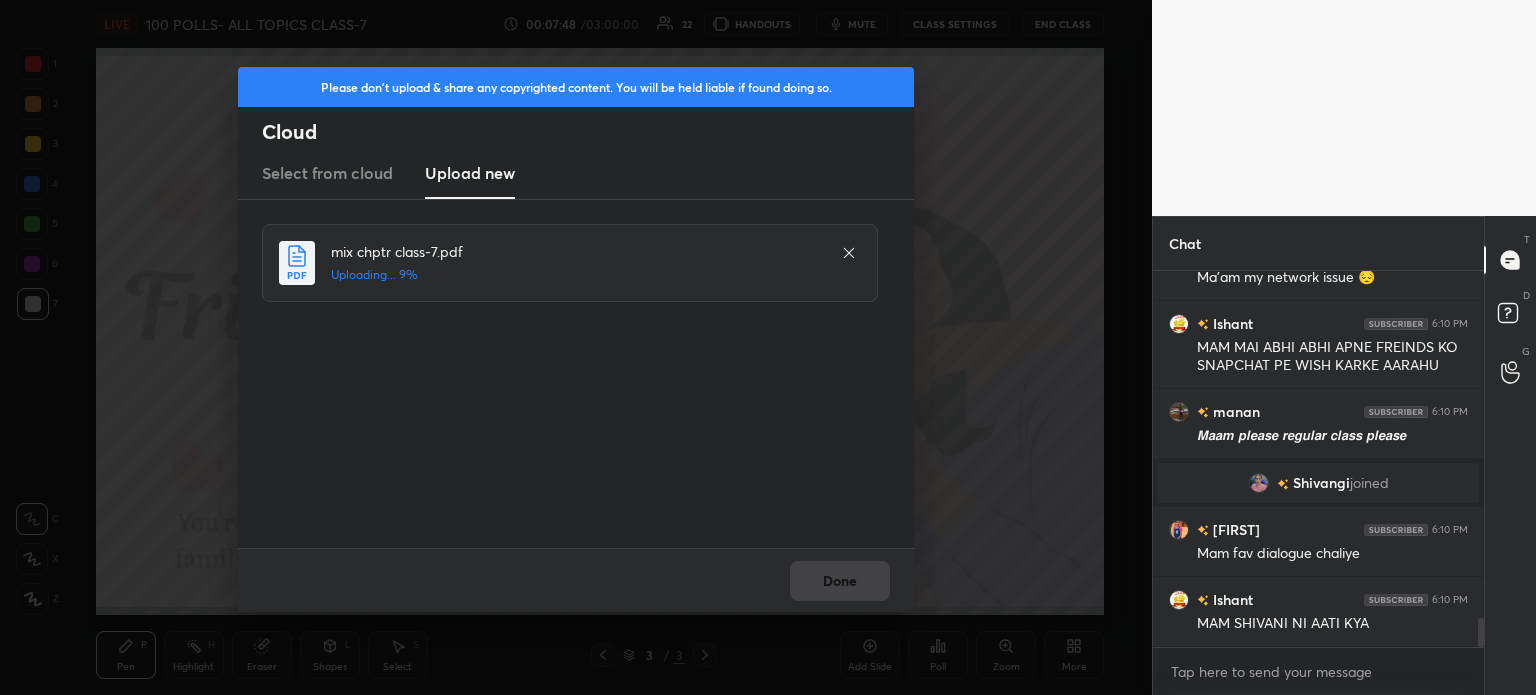 click on "Done" at bounding box center [576, 580] 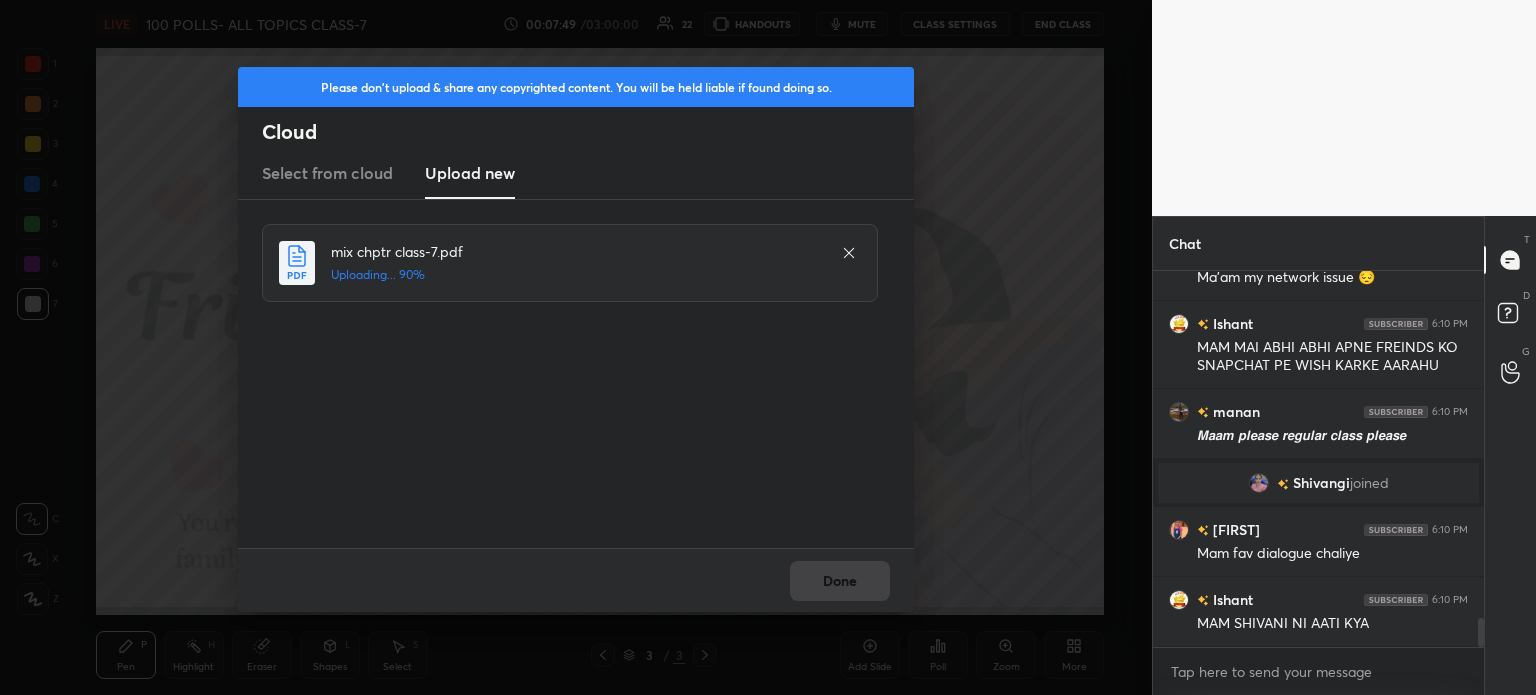 click on "Please don't upload & share any copyrighted content. You will be held liable if found doing so. Cloud Select from cloud Upload new mix chptr class-7.pdf Uploading... 90% Done" at bounding box center [576, 347] 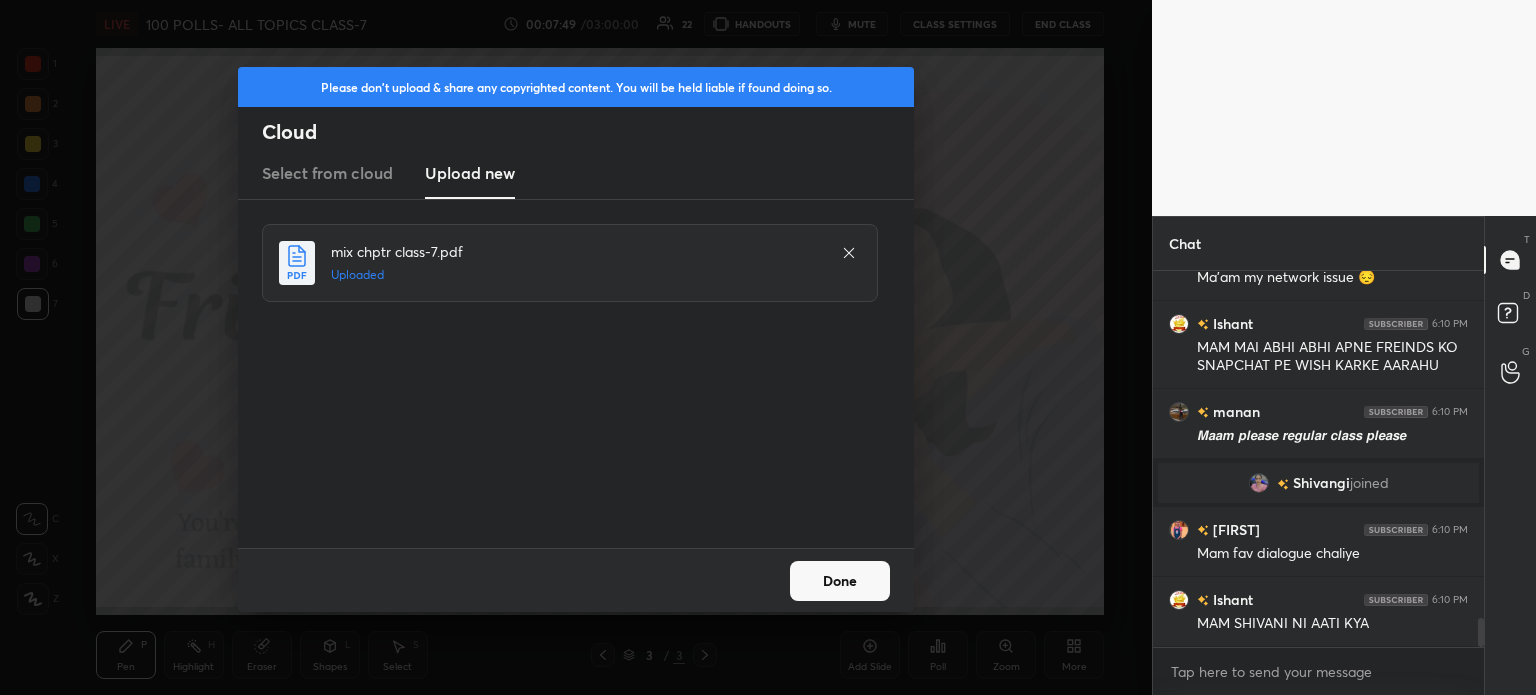 click on "Please don't upload & share any copyrighted content. You will be held liable if found doing so. Cloud Select from cloud Upload new mix chptr class-7.pdf Uploaded Done" at bounding box center [576, 347] 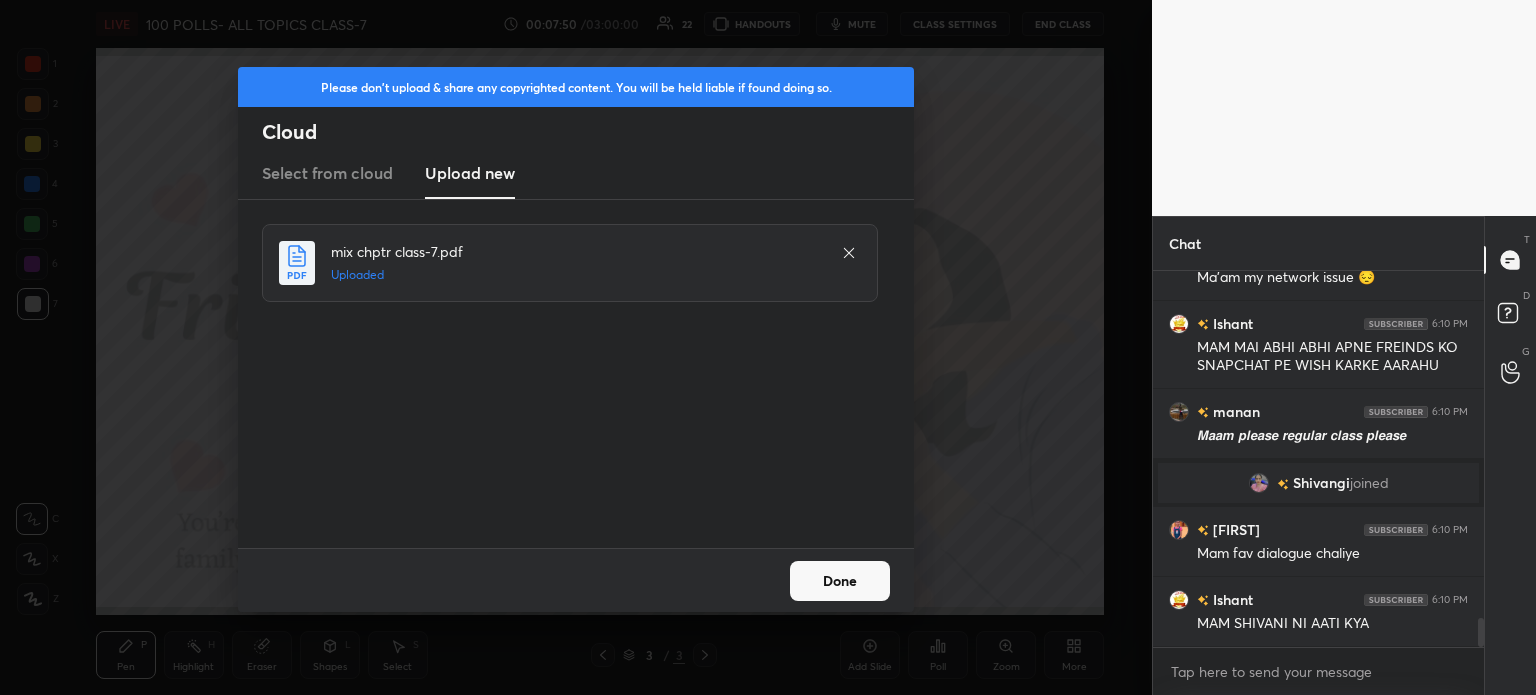 click on "Done" at bounding box center (840, 581) 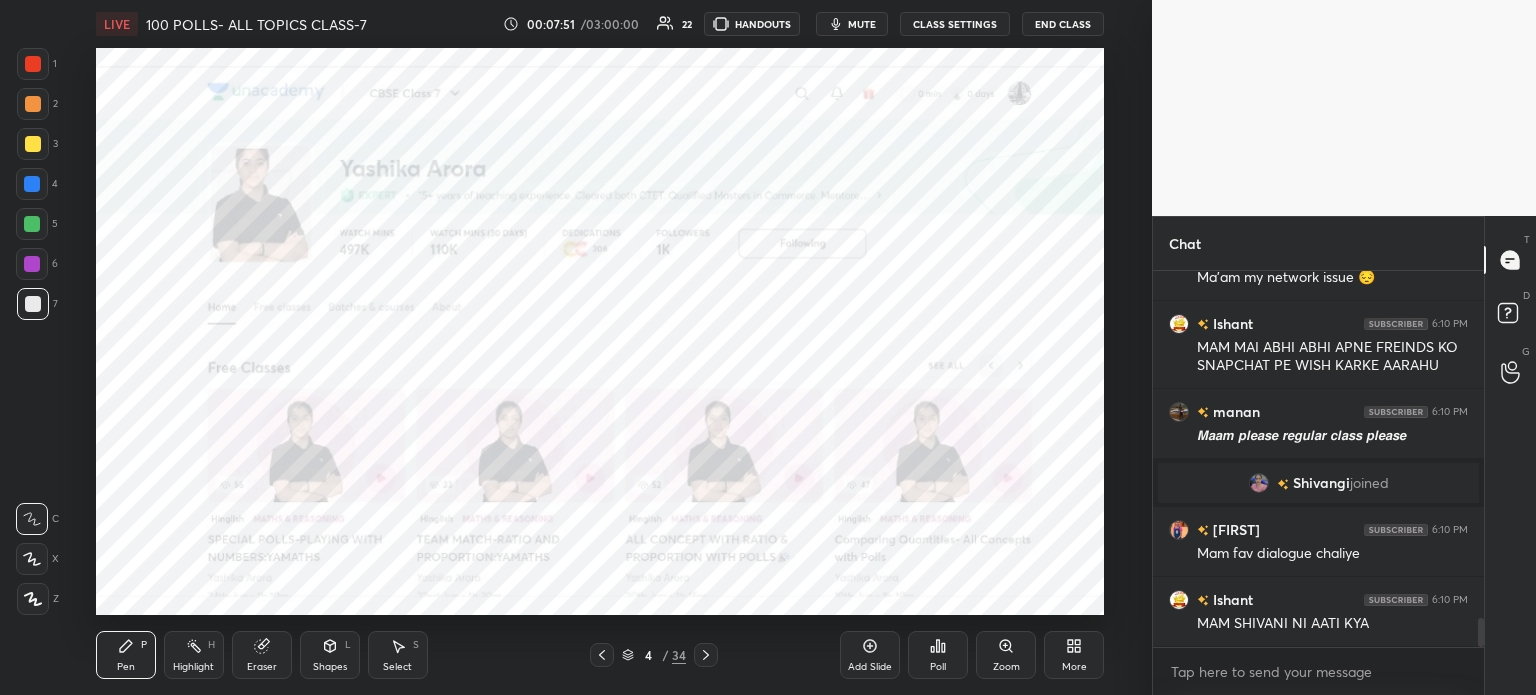 click at bounding box center (33, 64) 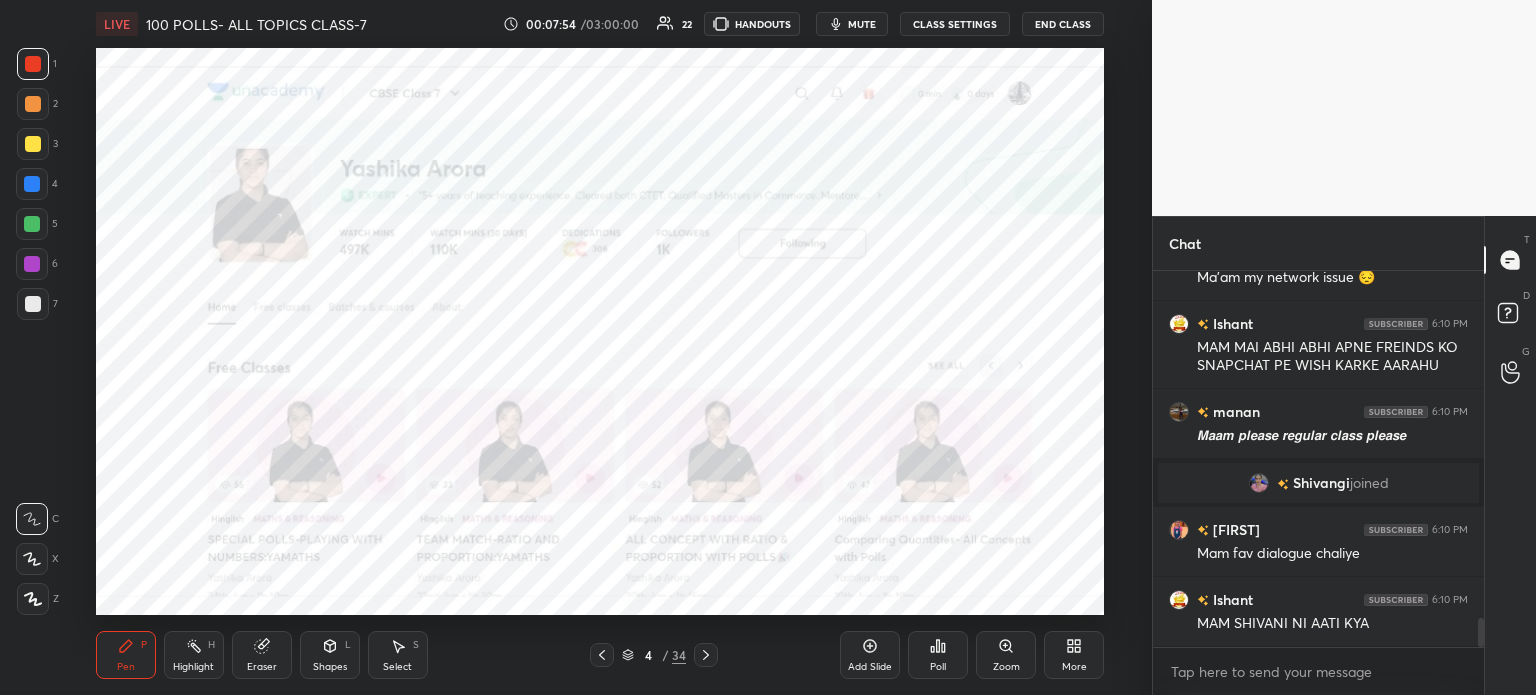click 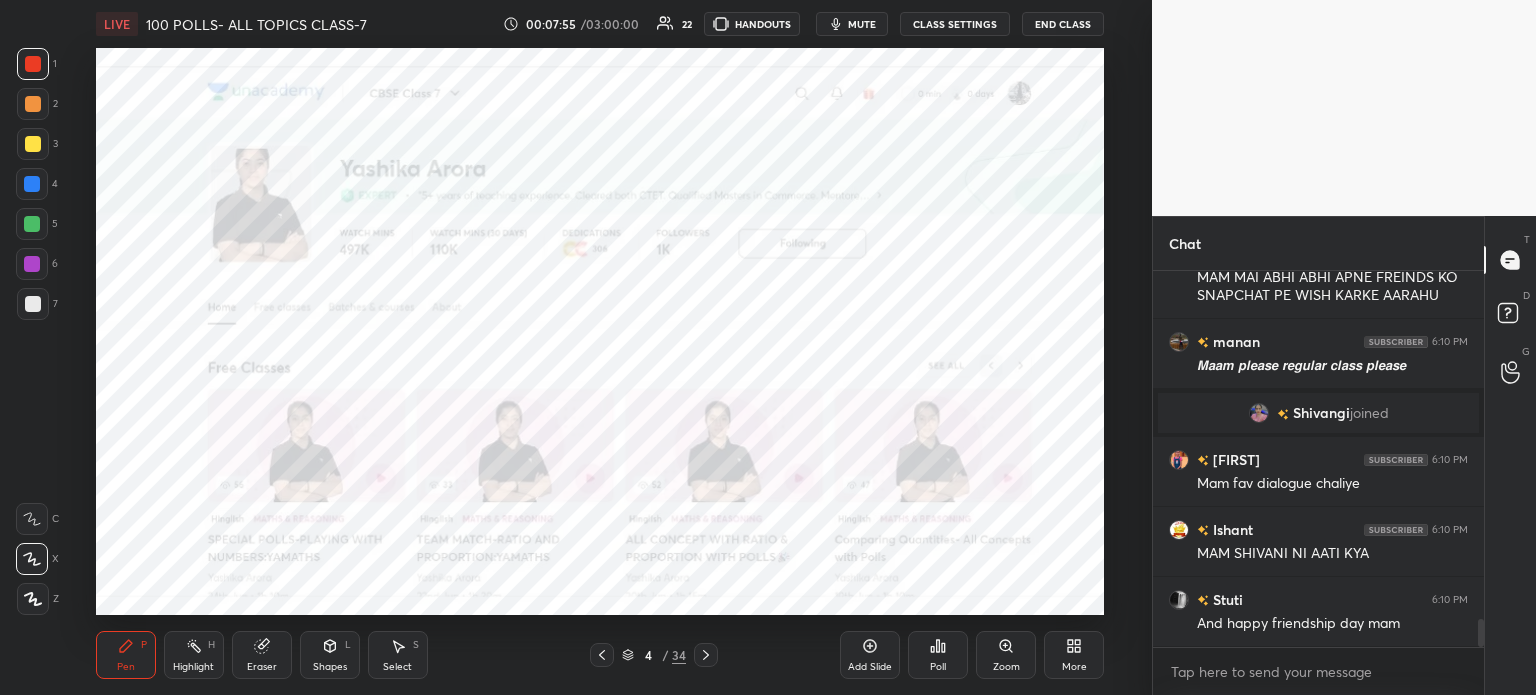 scroll, scrollTop: 4692, scrollLeft: 0, axis: vertical 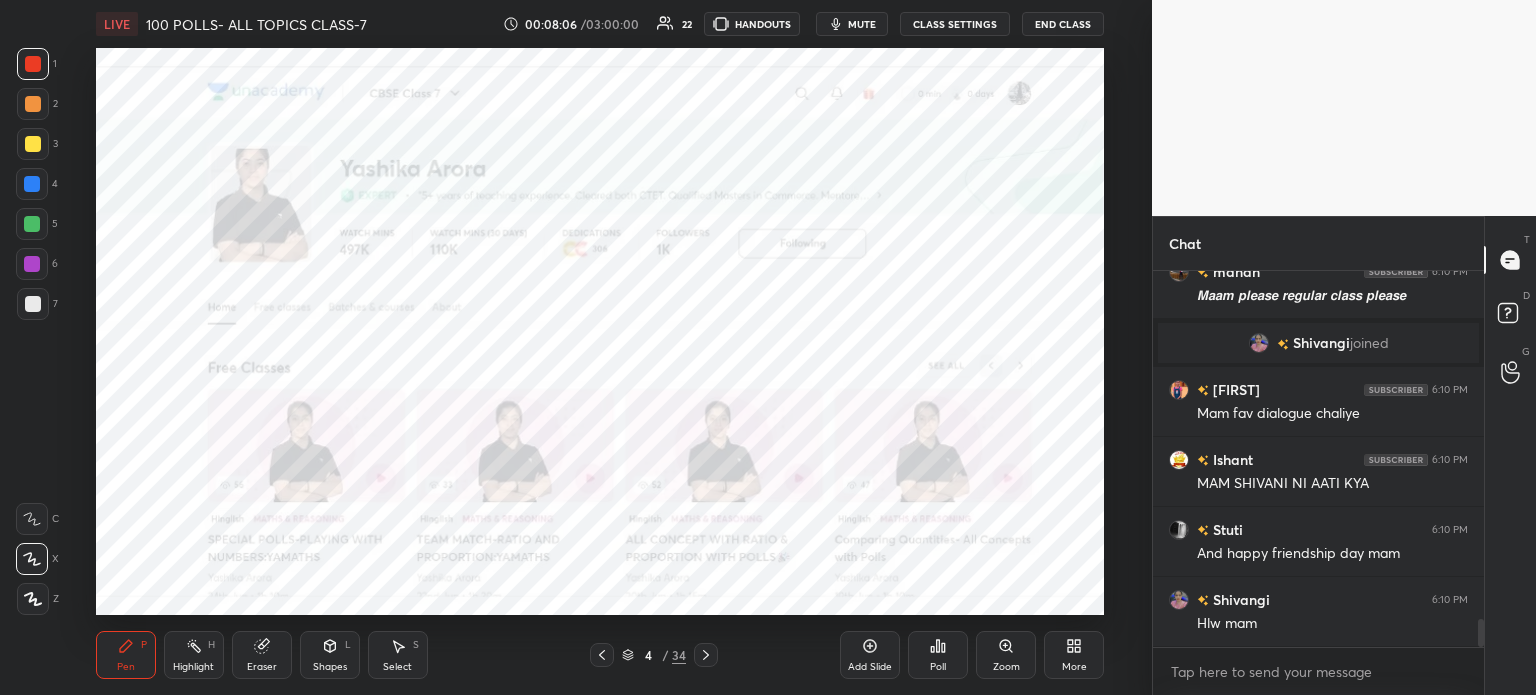 click 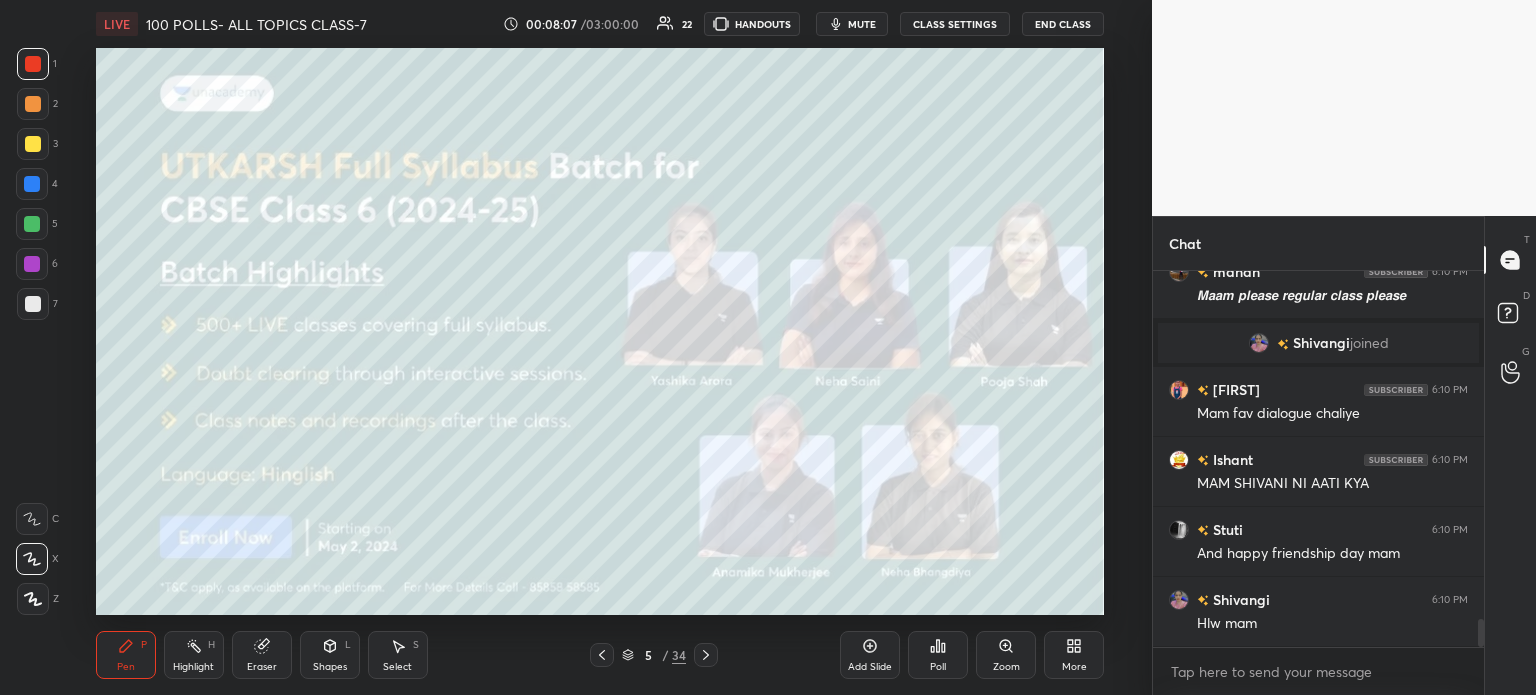 click 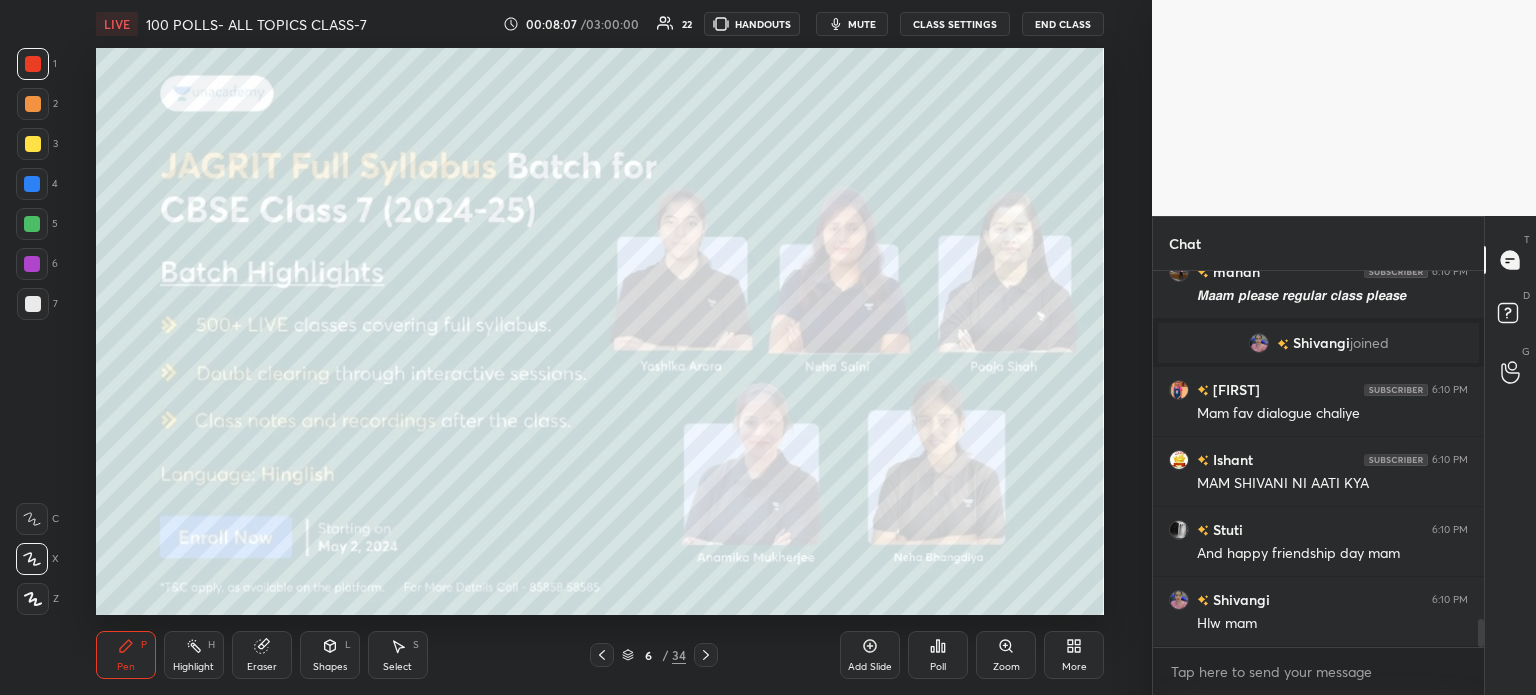 click 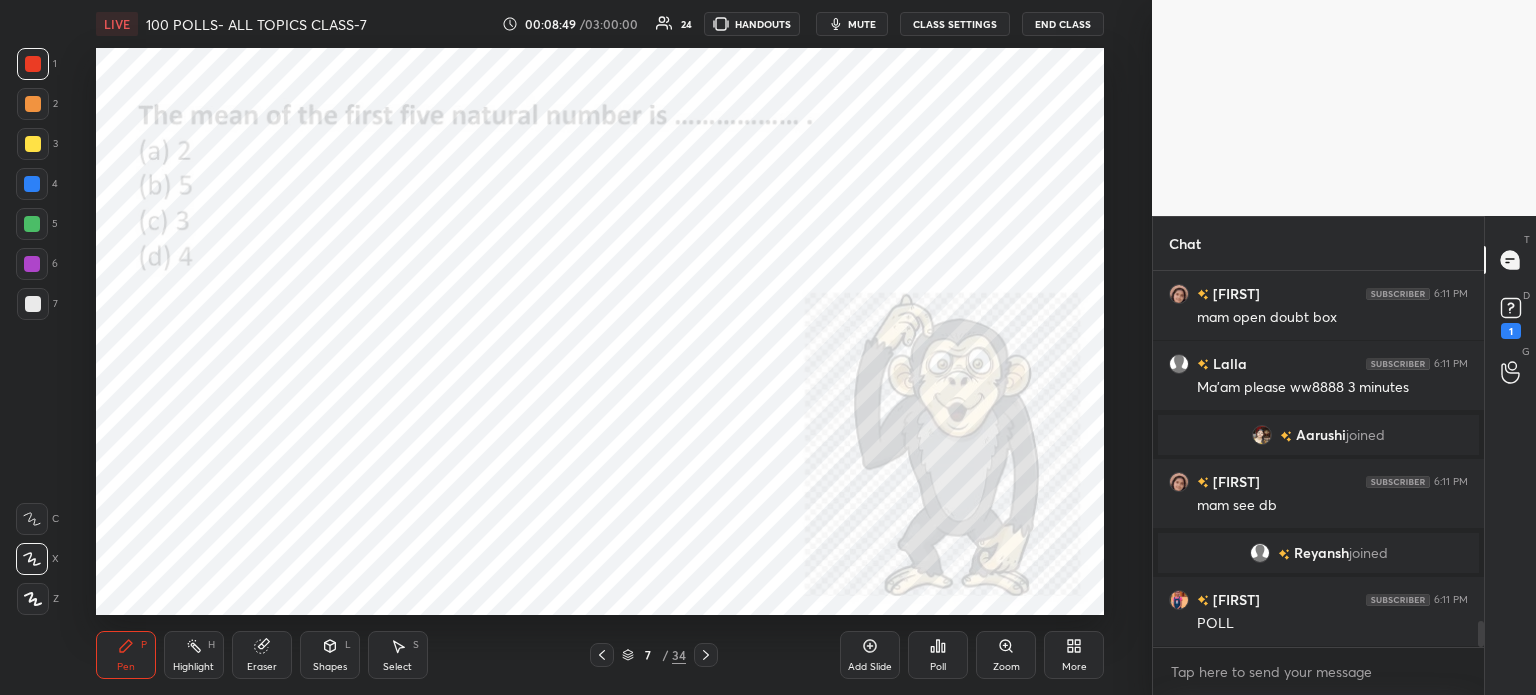 scroll, scrollTop: 5142, scrollLeft: 0, axis: vertical 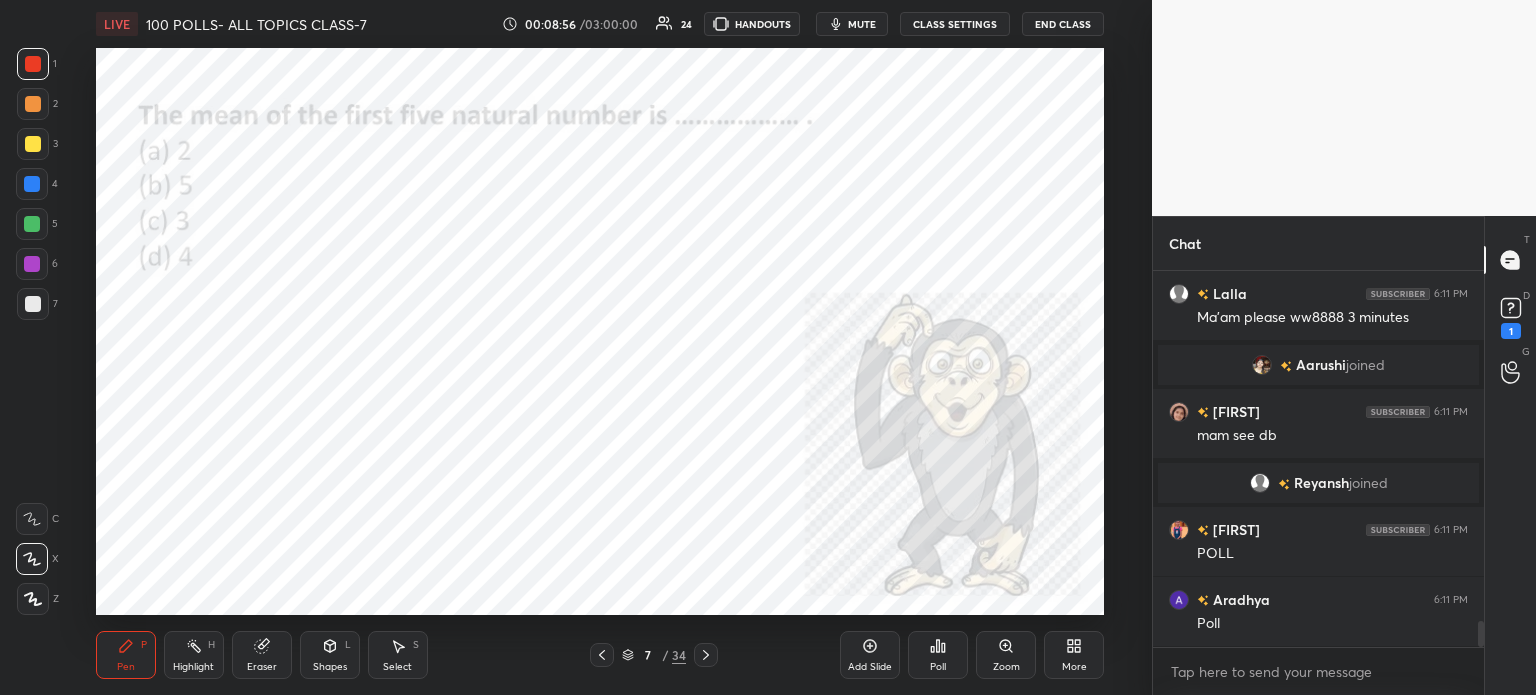 click on "1" at bounding box center [1511, 316] 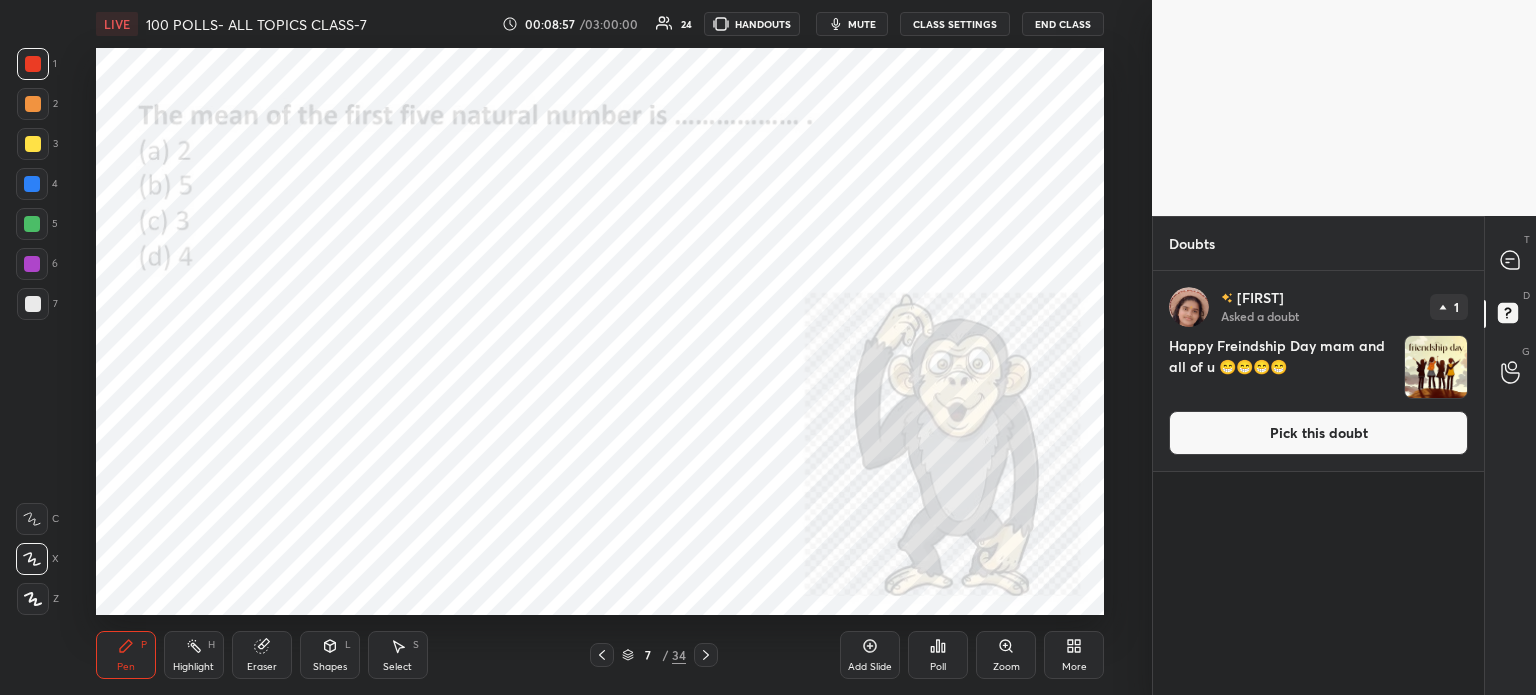 click at bounding box center (1436, 367) 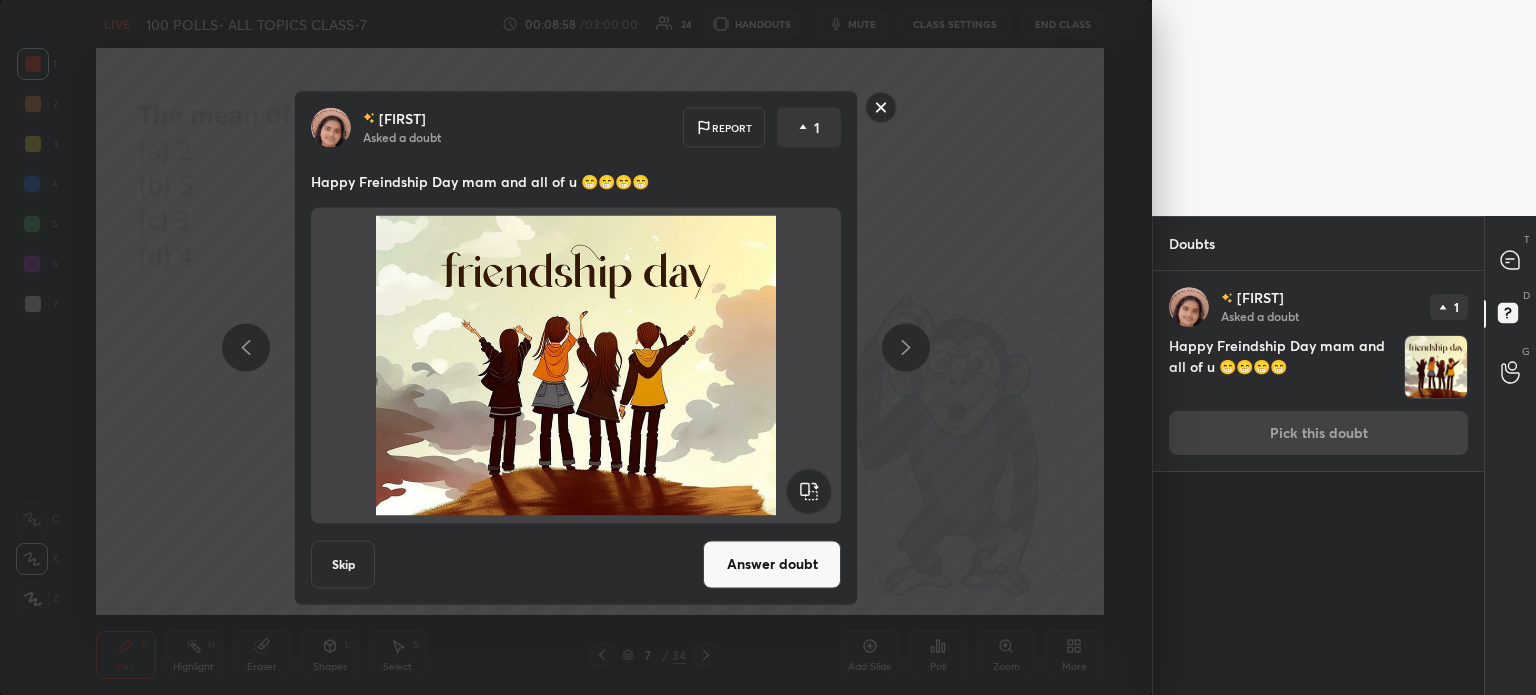 click on "Answer doubt" at bounding box center [772, 564] 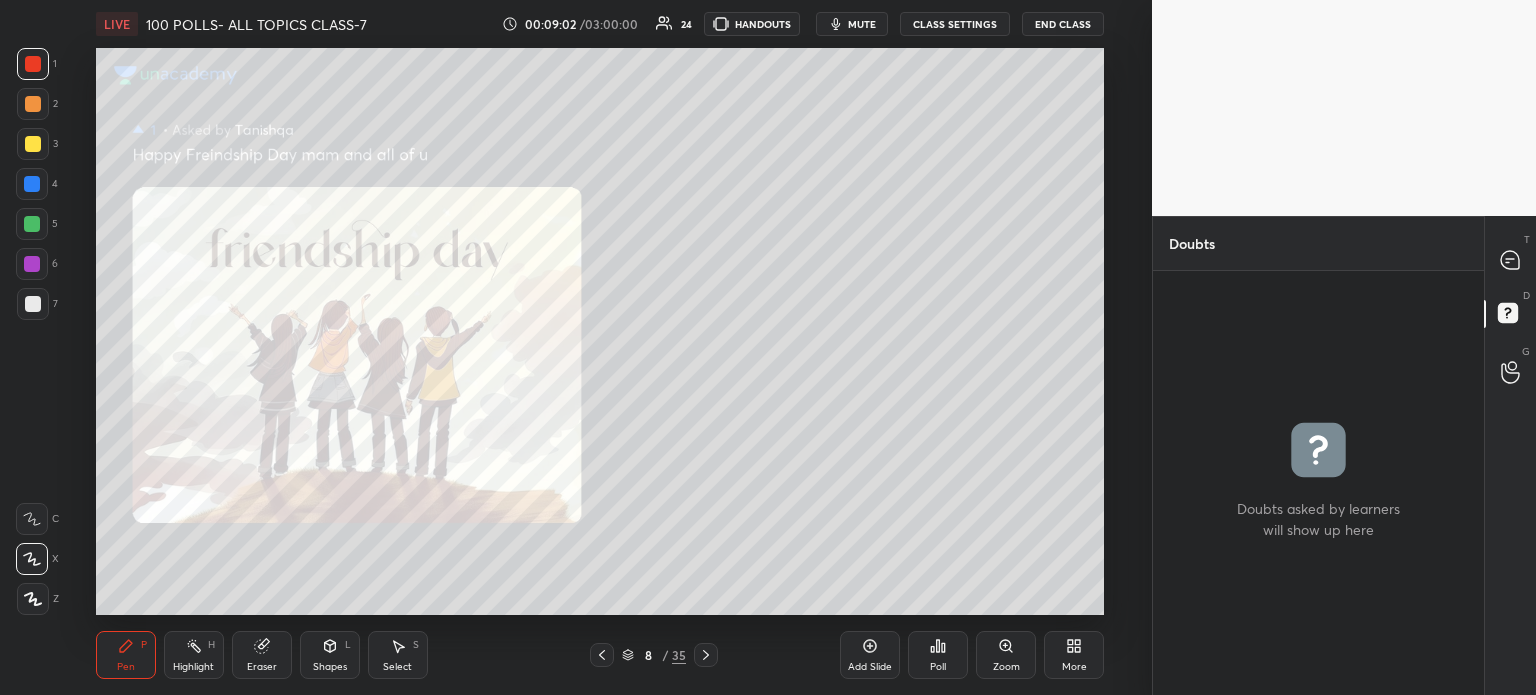click 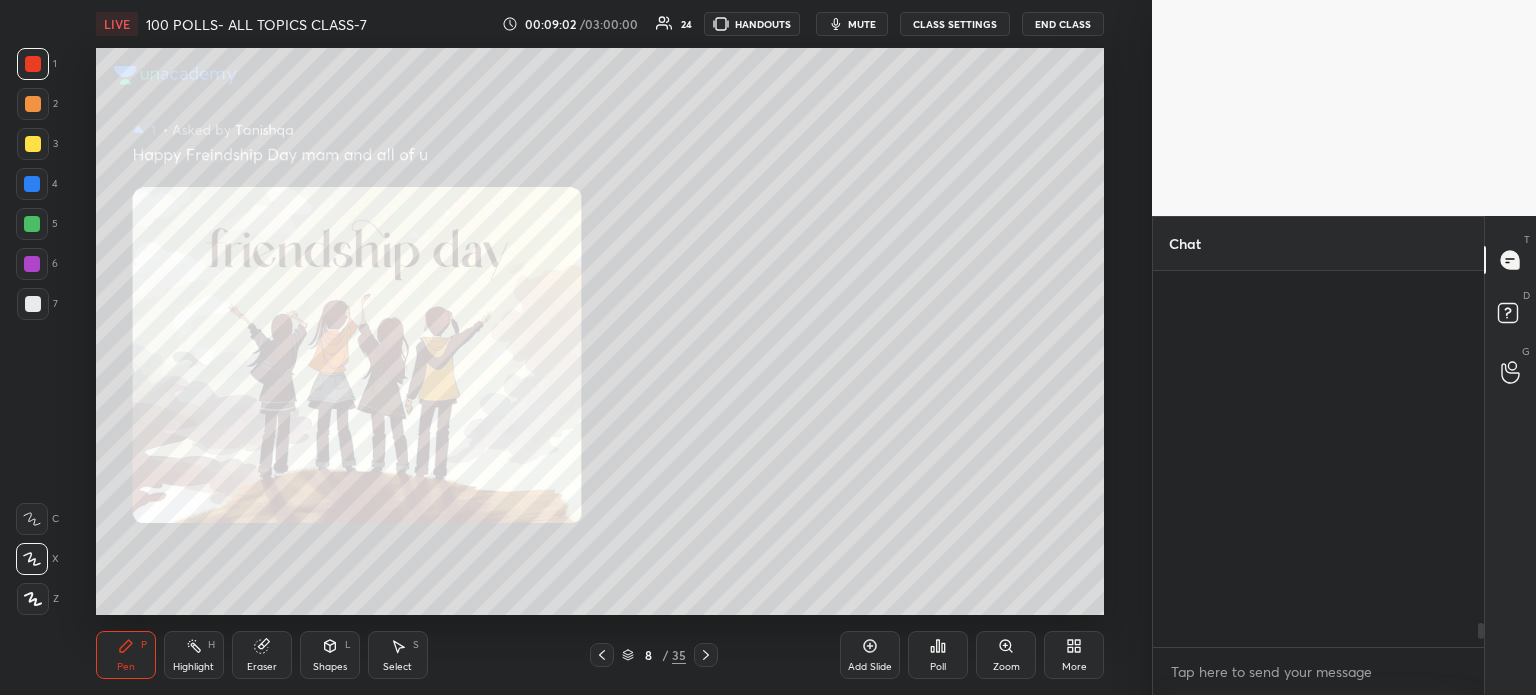 scroll, scrollTop: 5450, scrollLeft: 0, axis: vertical 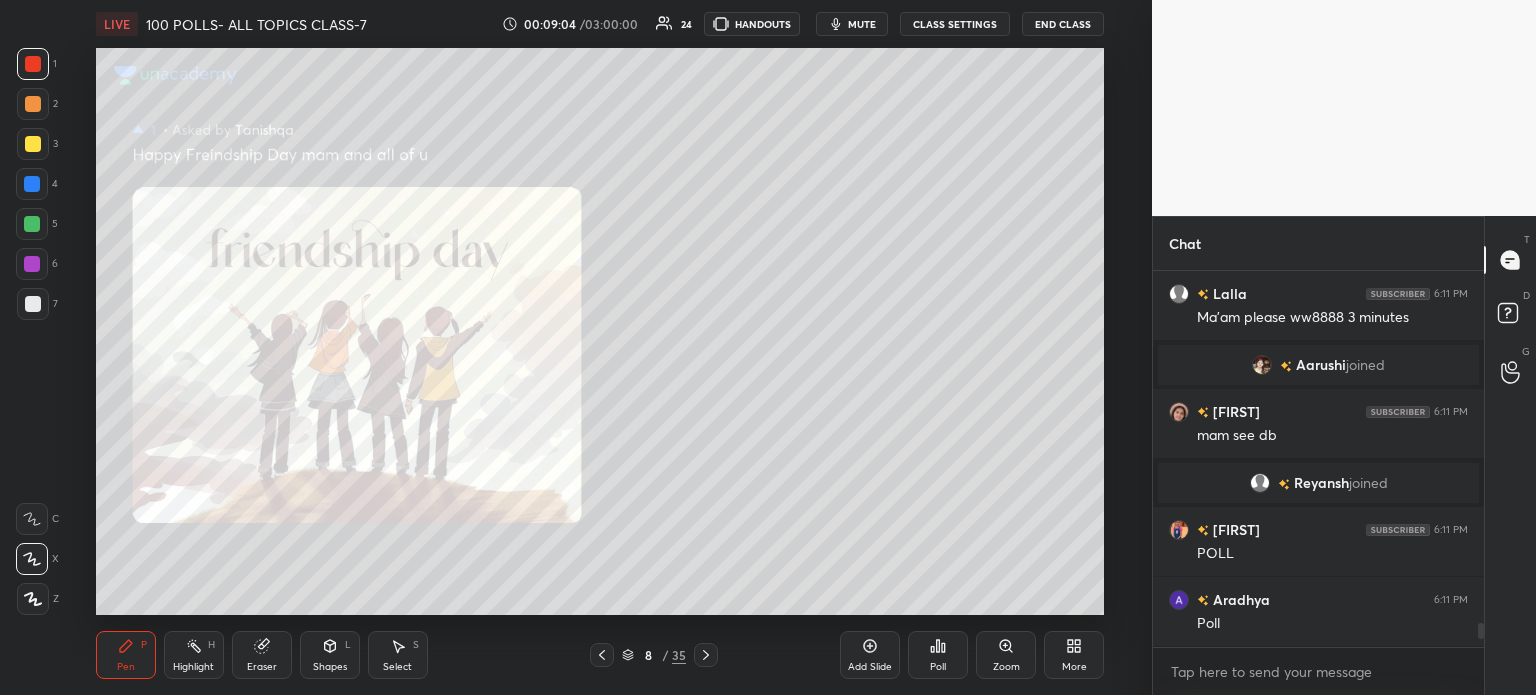 click 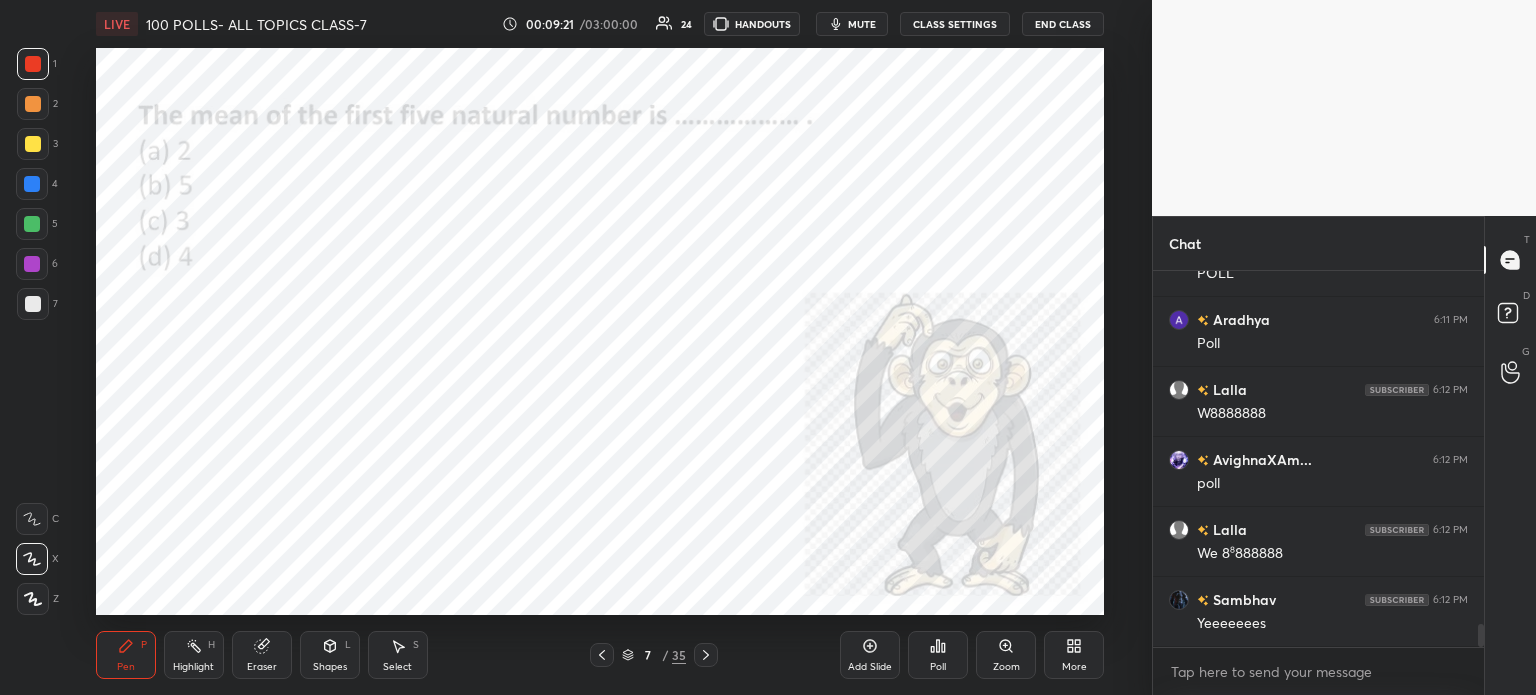 scroll, scrollTop: 5800, scrollLeft: 0, axis: vertical 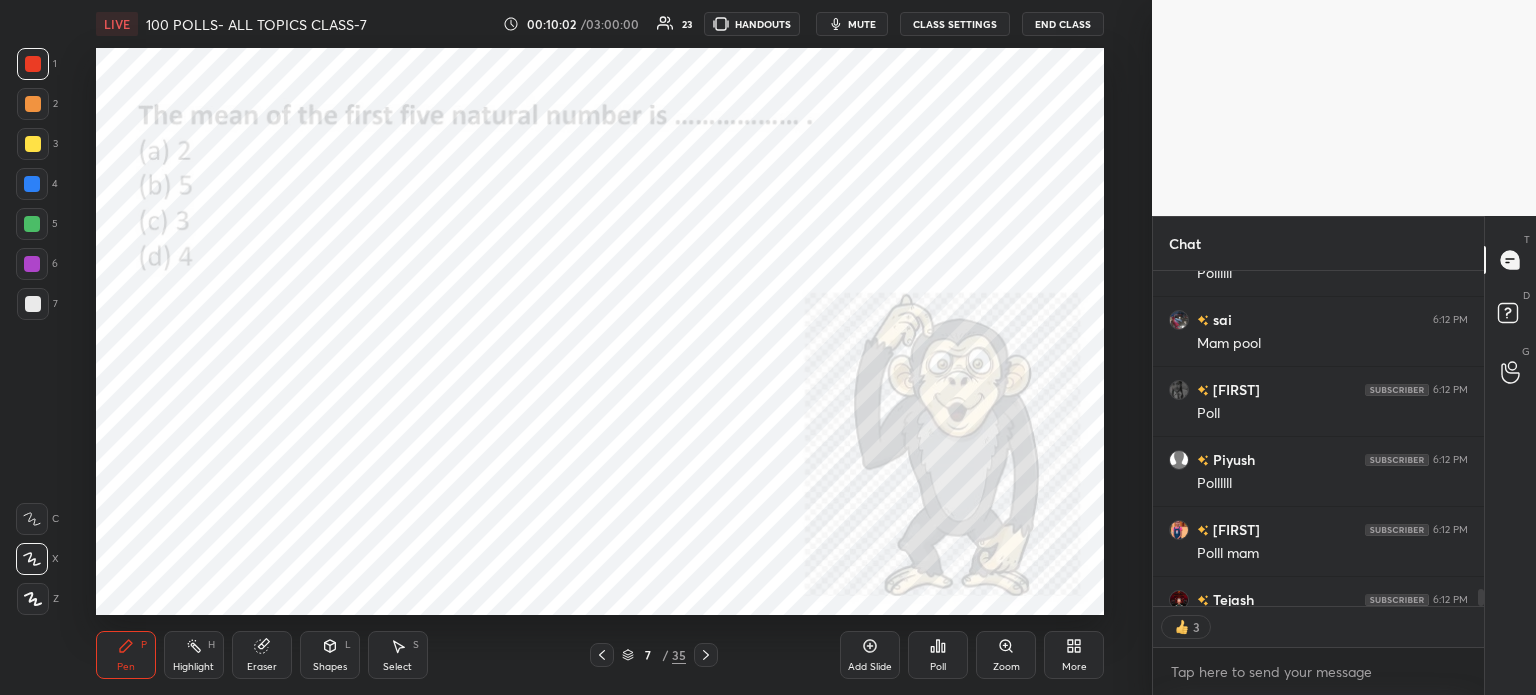 click 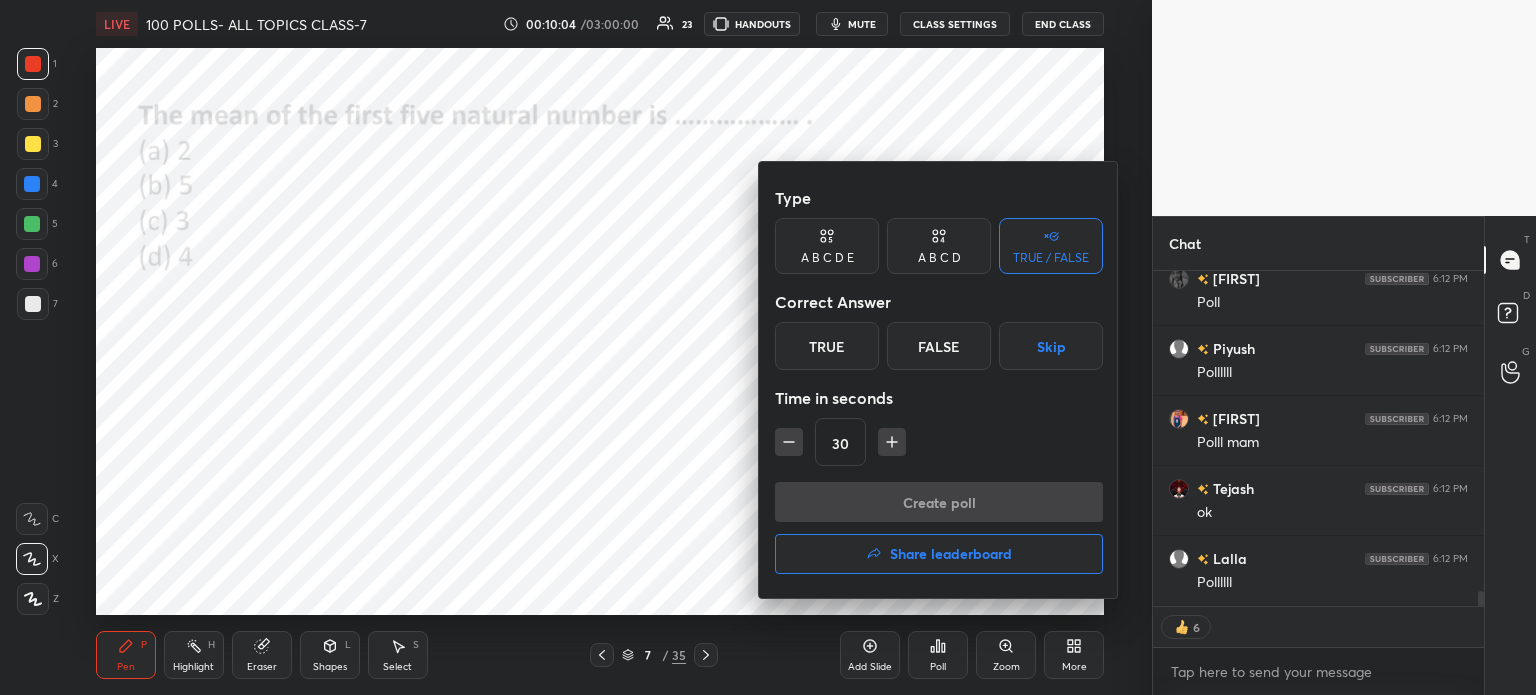 click on "A B C D" at bounding box center (939, 258) 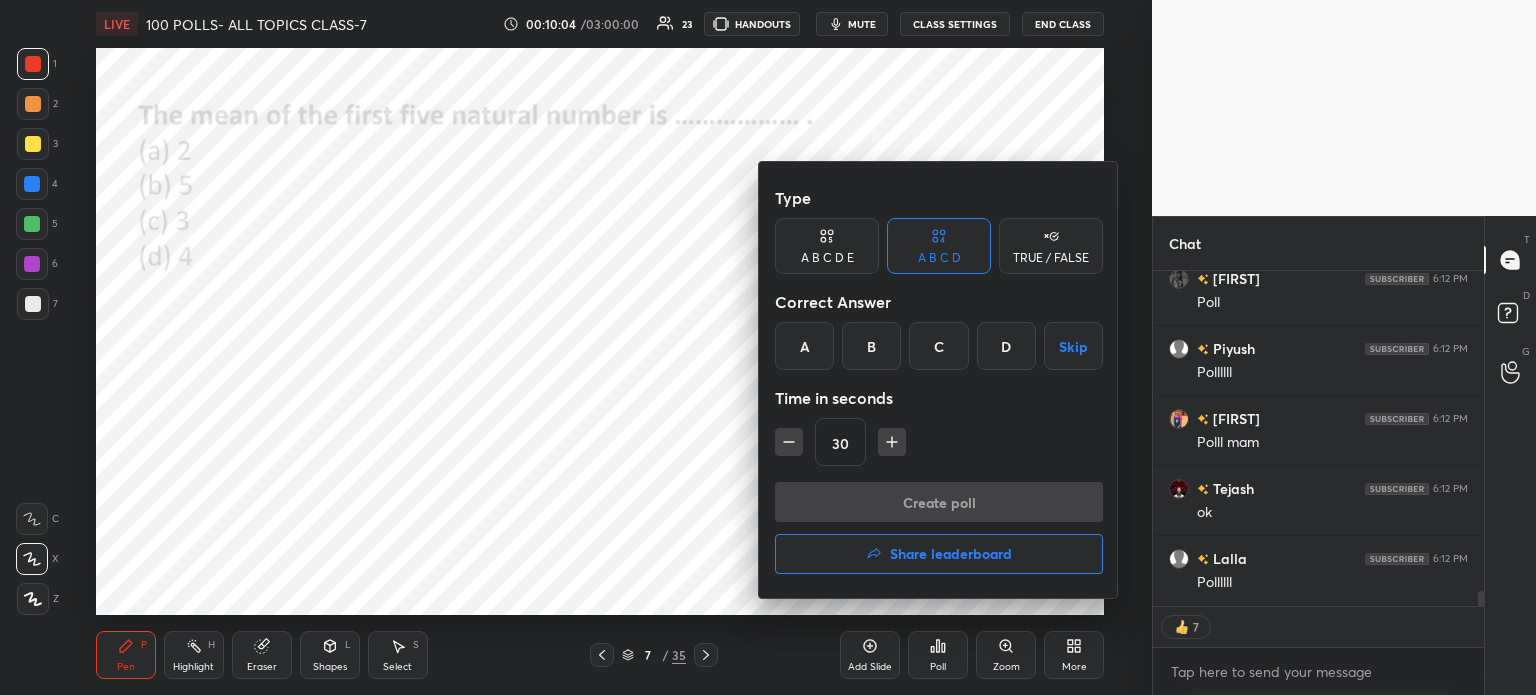 click on "C" at bounding box center [938, 346] 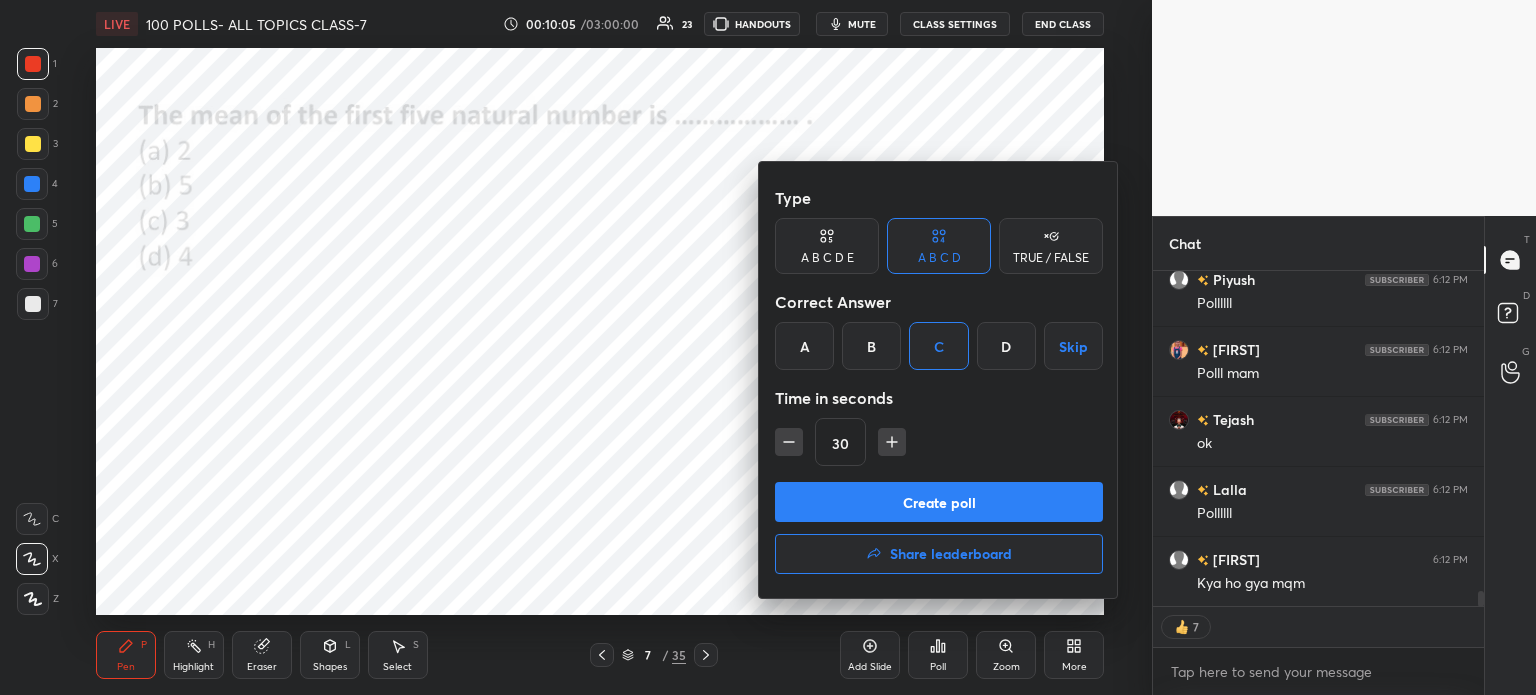 click on "Create poll" at bounding box center (939, 502) 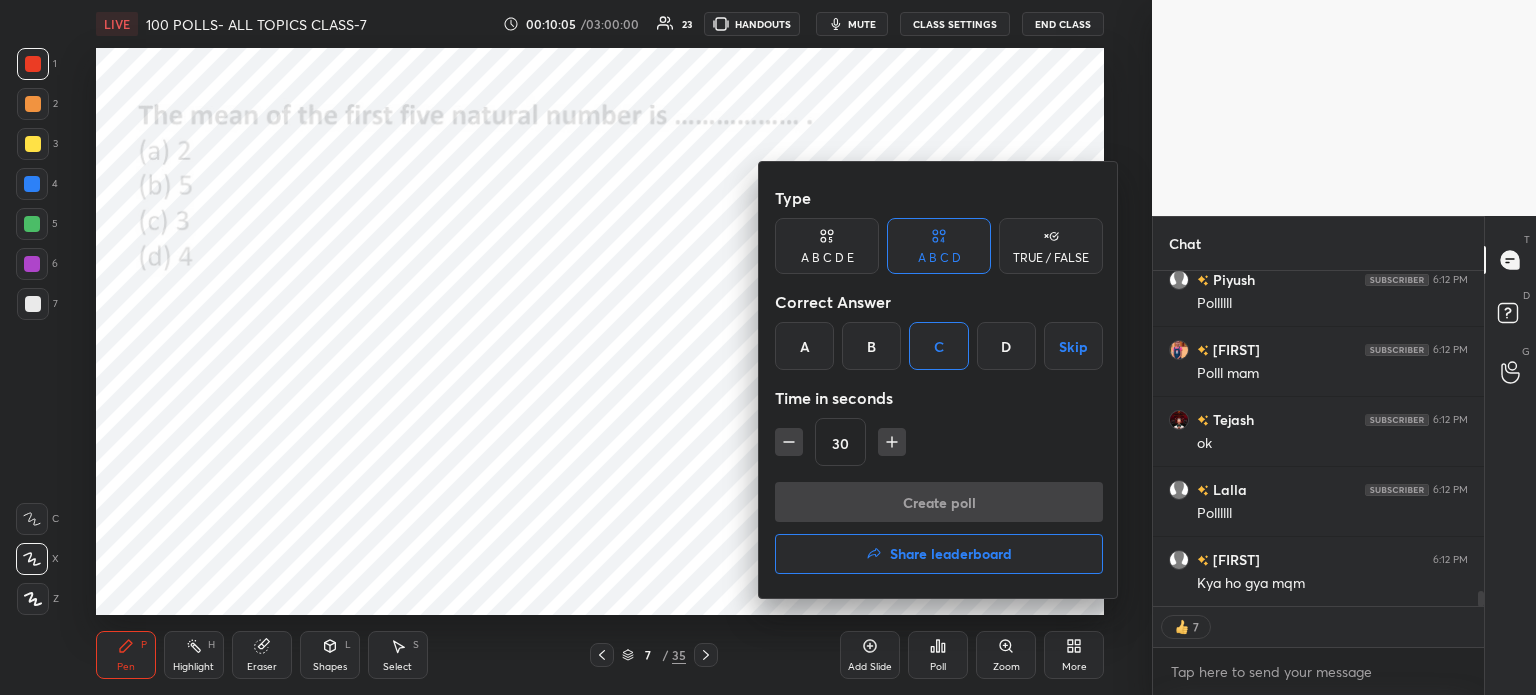 scroll, scrollTop: 287, scrollLeft: 325, axis: both 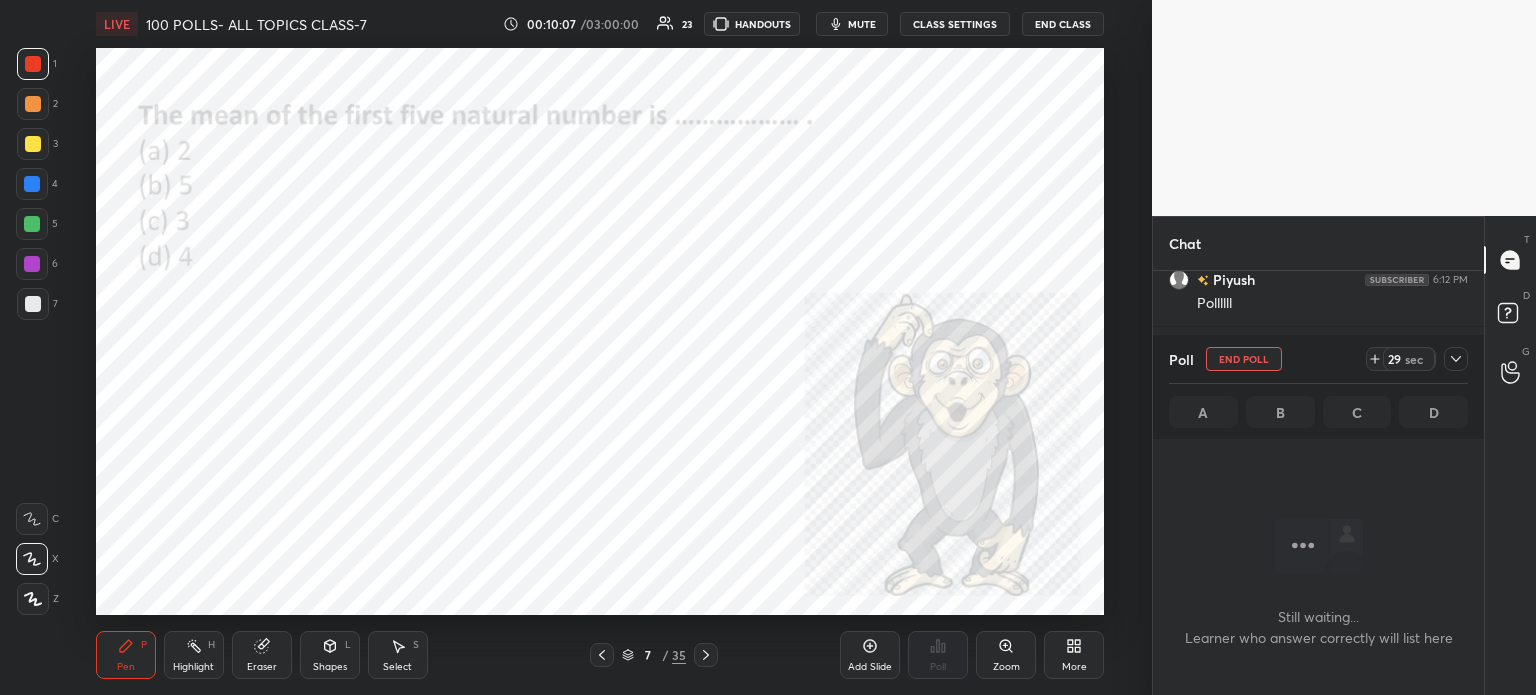 click 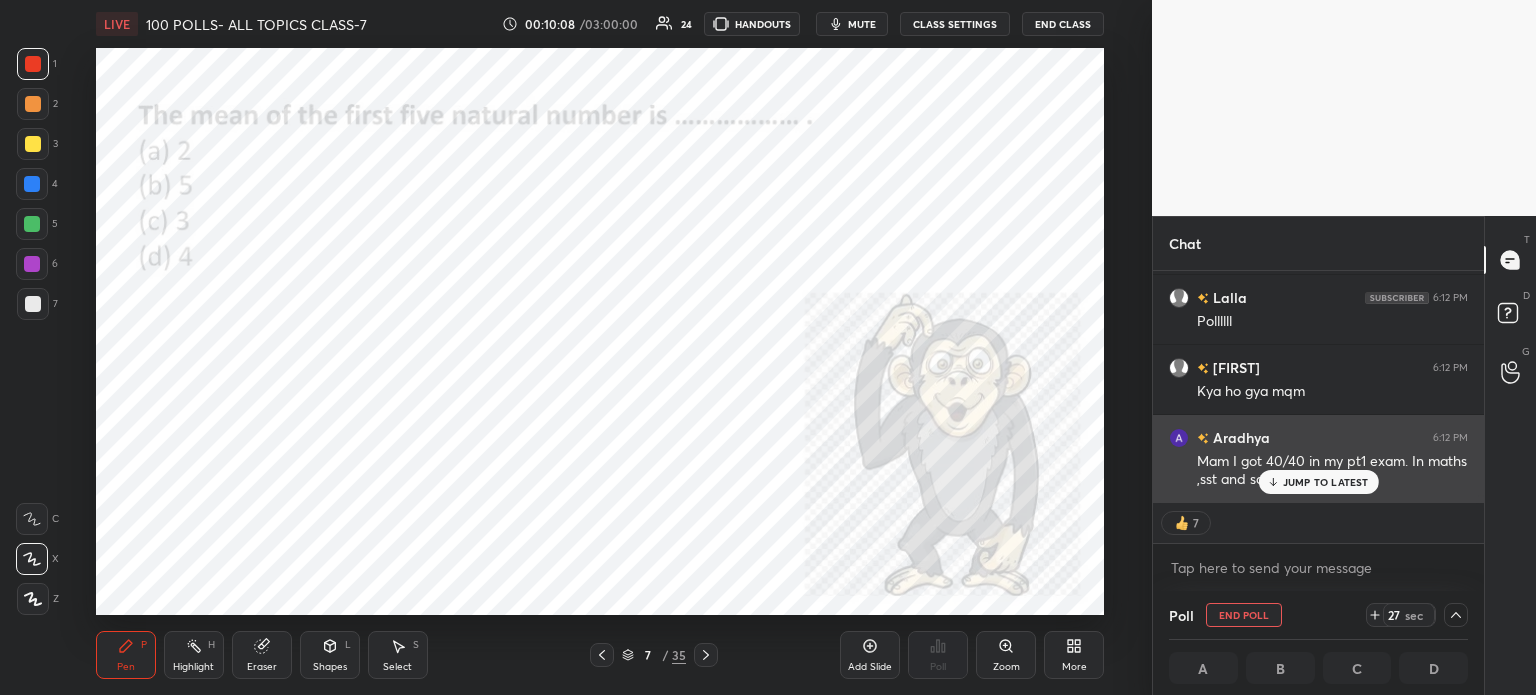 click on "JUMP TO LATEST" at bounding box center [1326, 482] 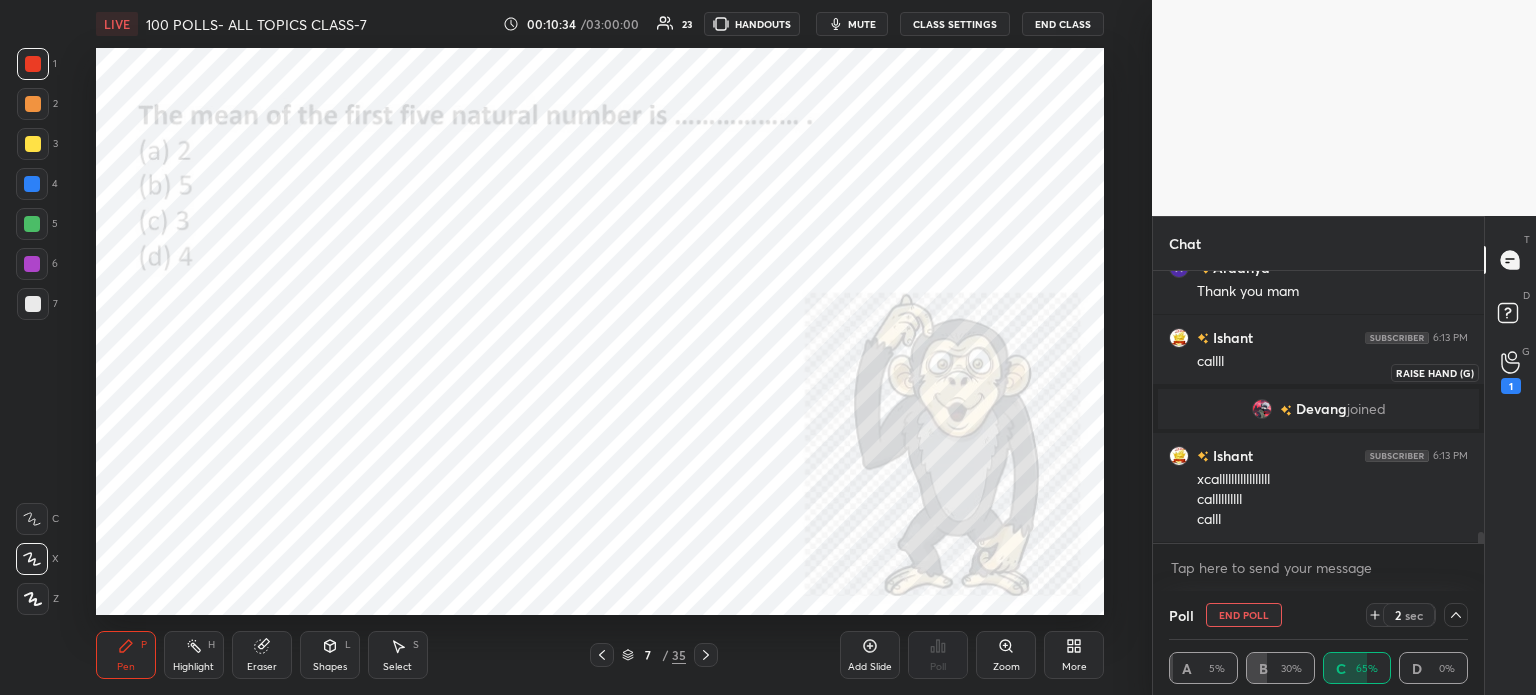 click on "1" at bounding box center (1511, 372) 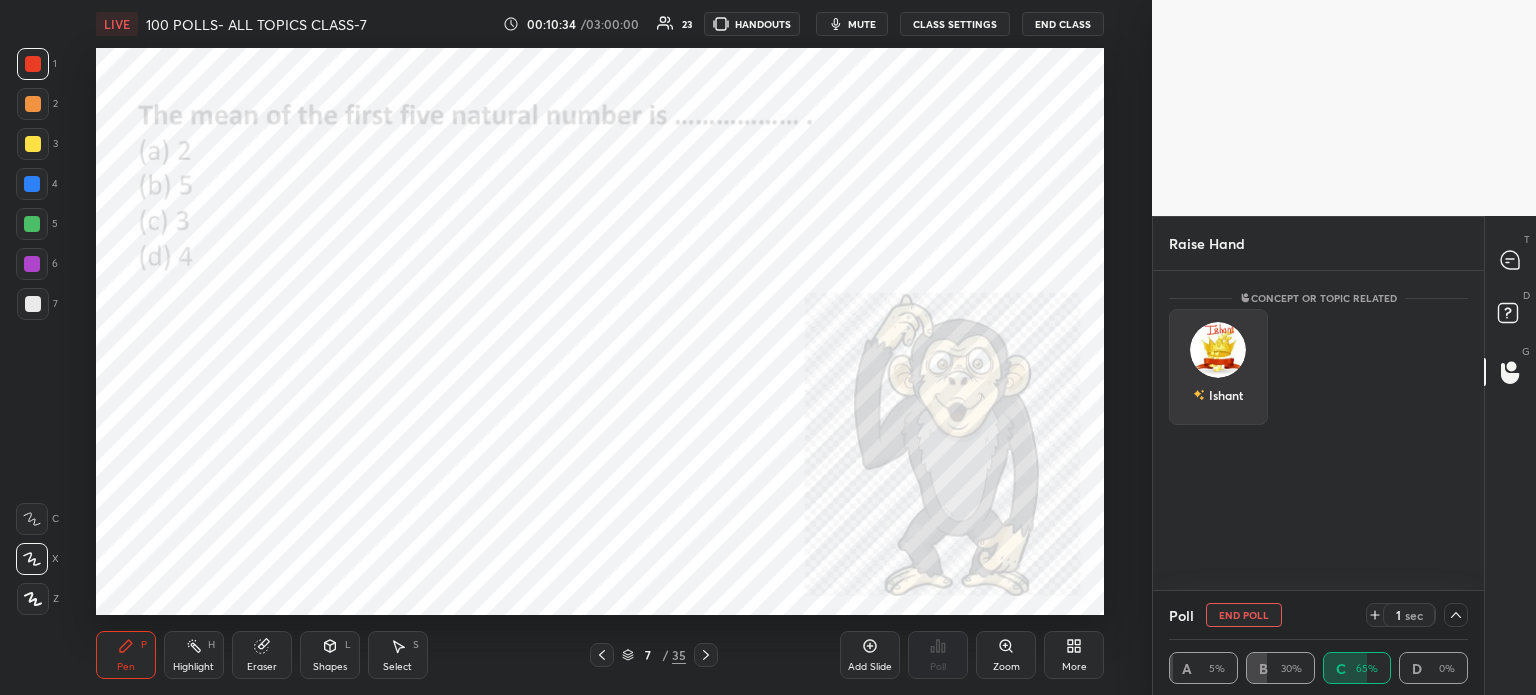 click on "Ishant" at bounding box center (1218, 367) 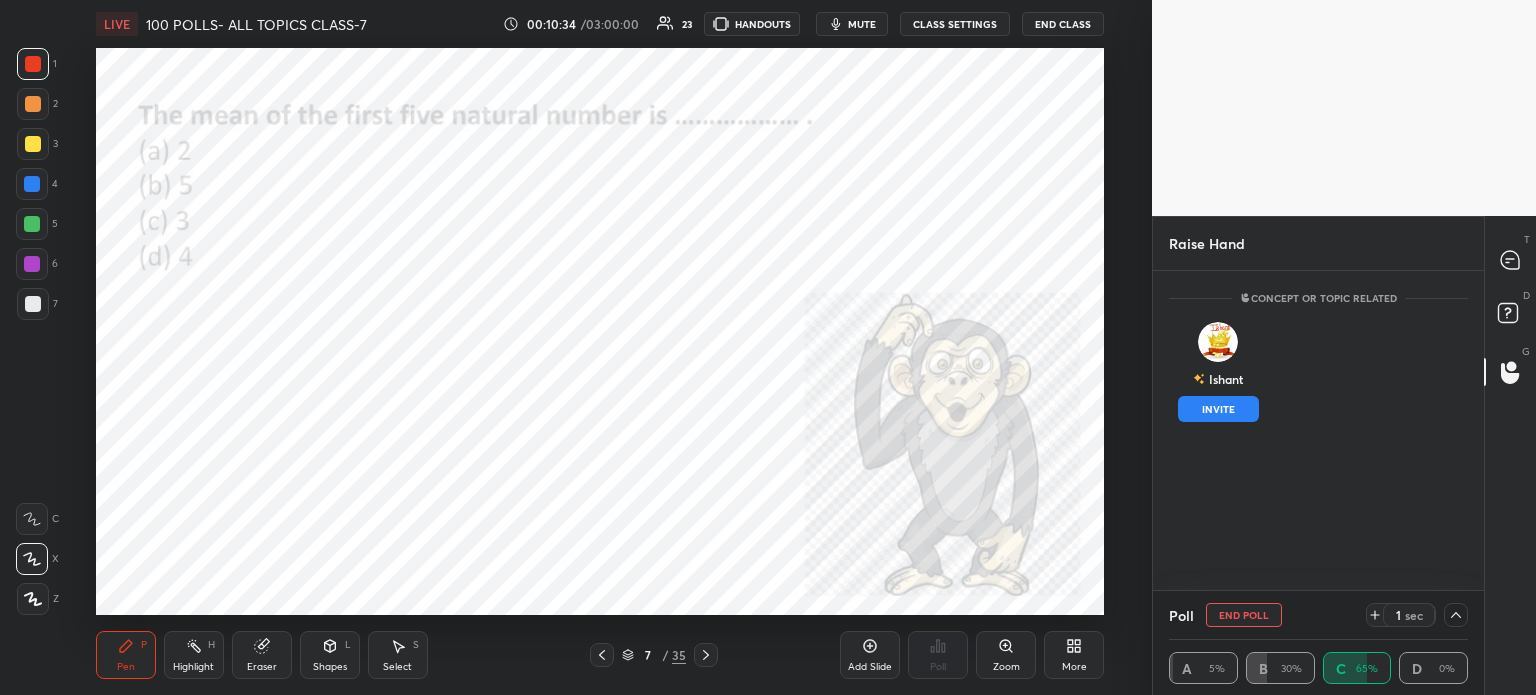 click on "INVITE" at bounding box center [1218, 409] 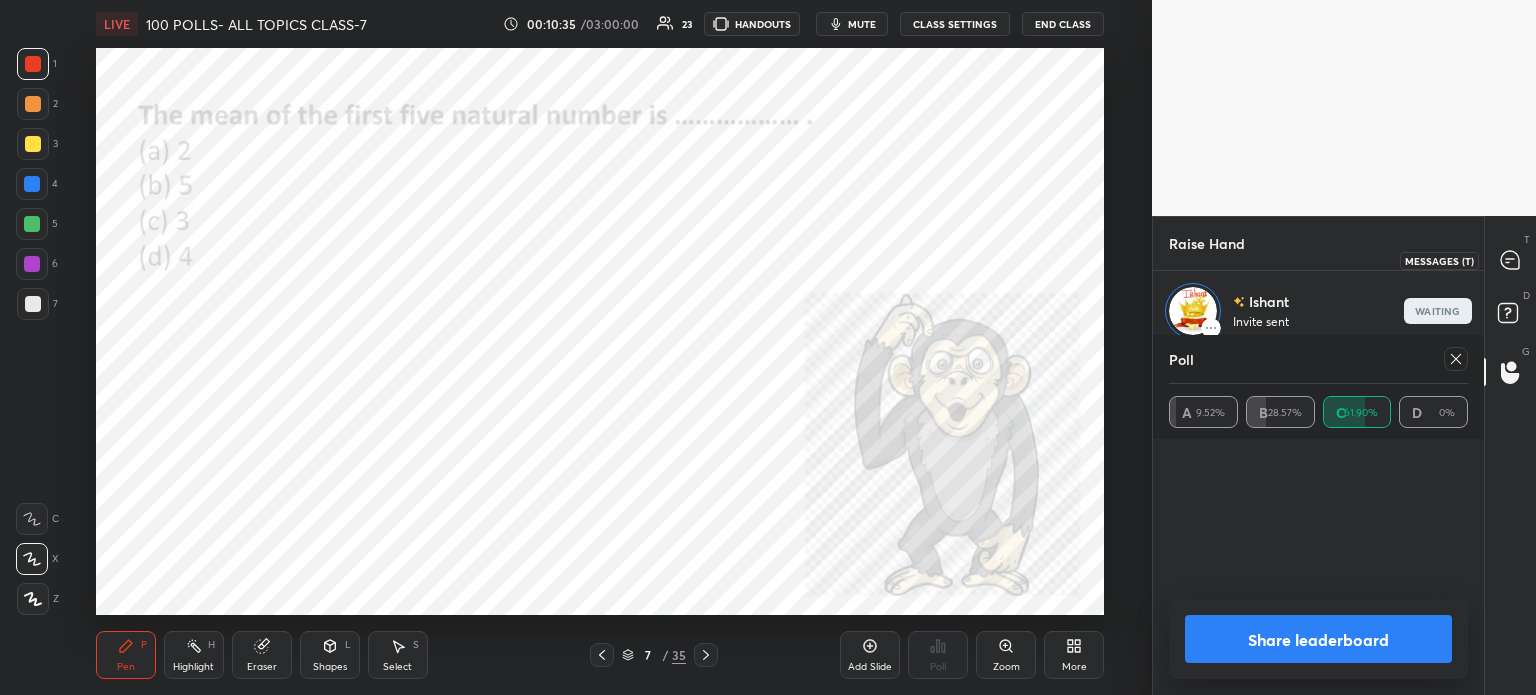 click 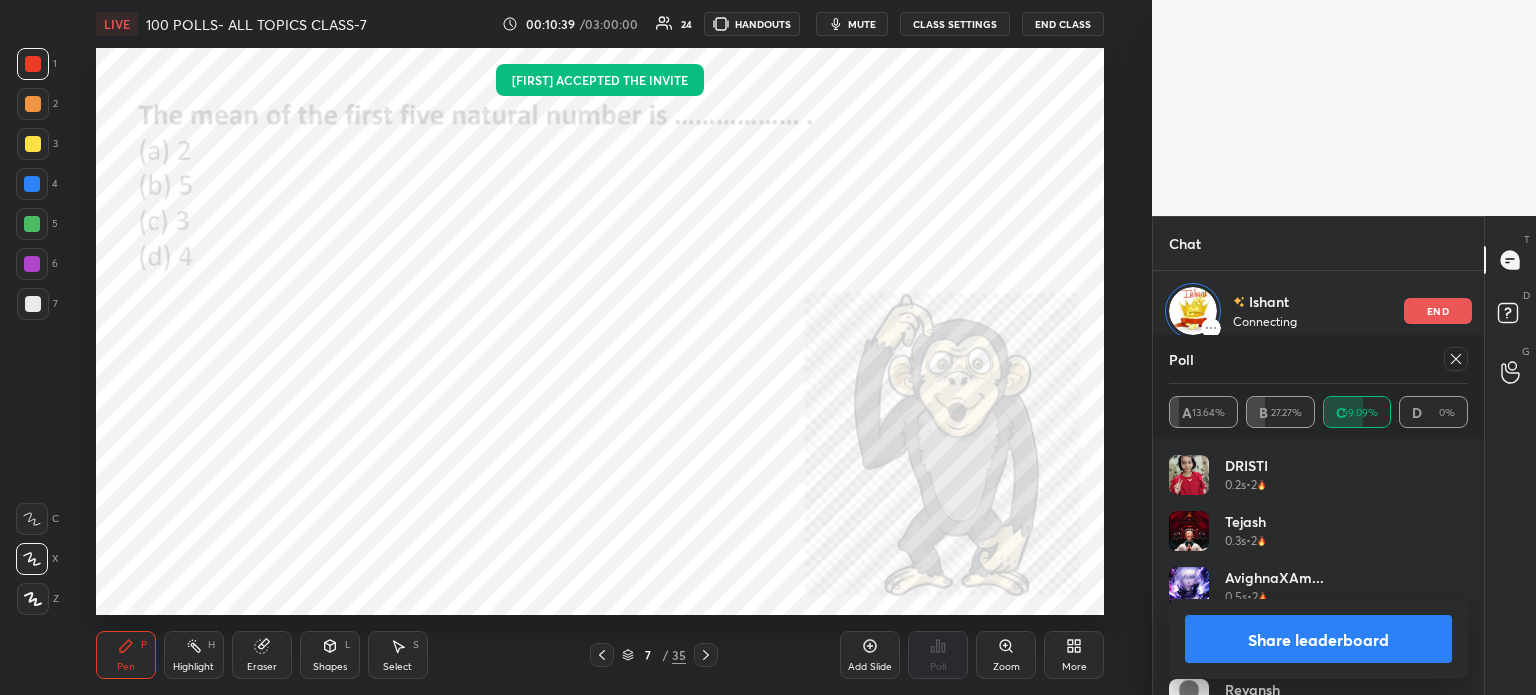 click on "Eraser" at bounding box center (262, 655) 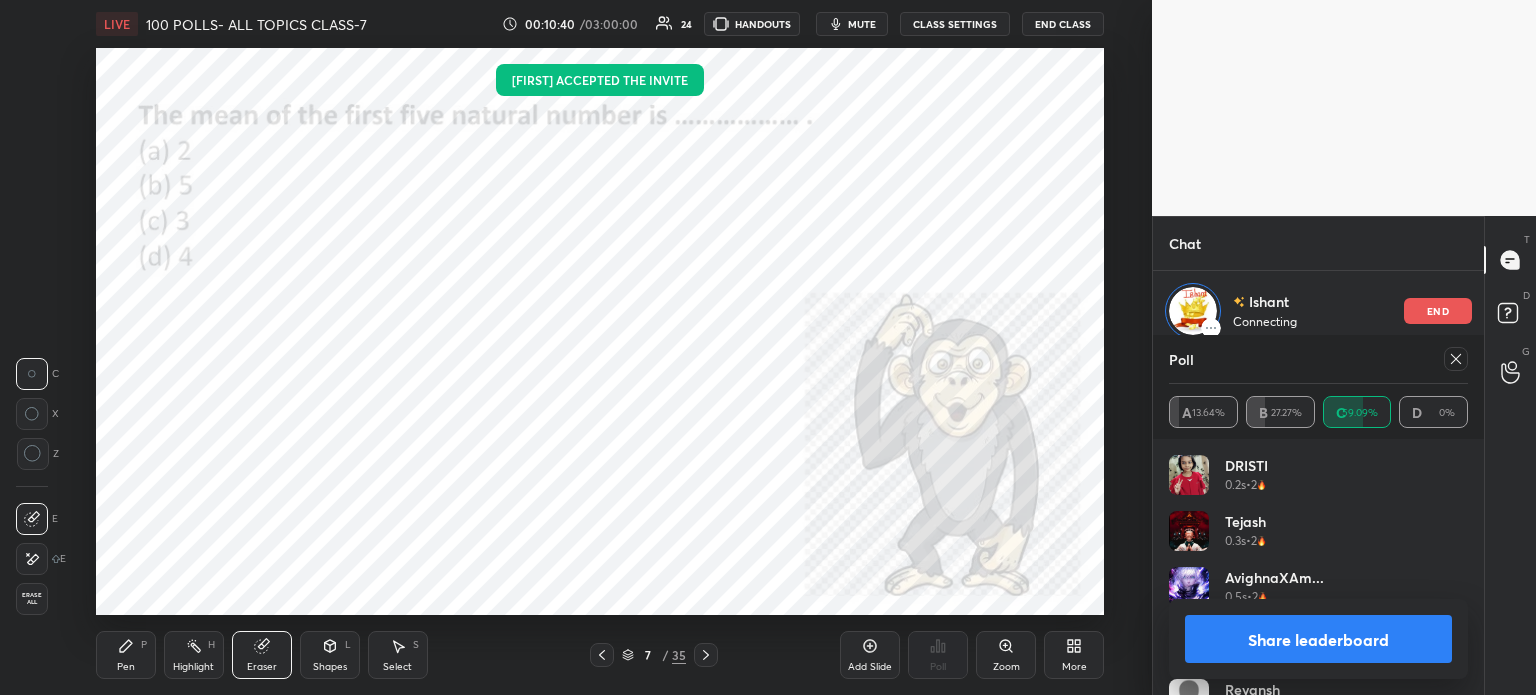 click on "E E Erase all" at bounding box center [41, 555] 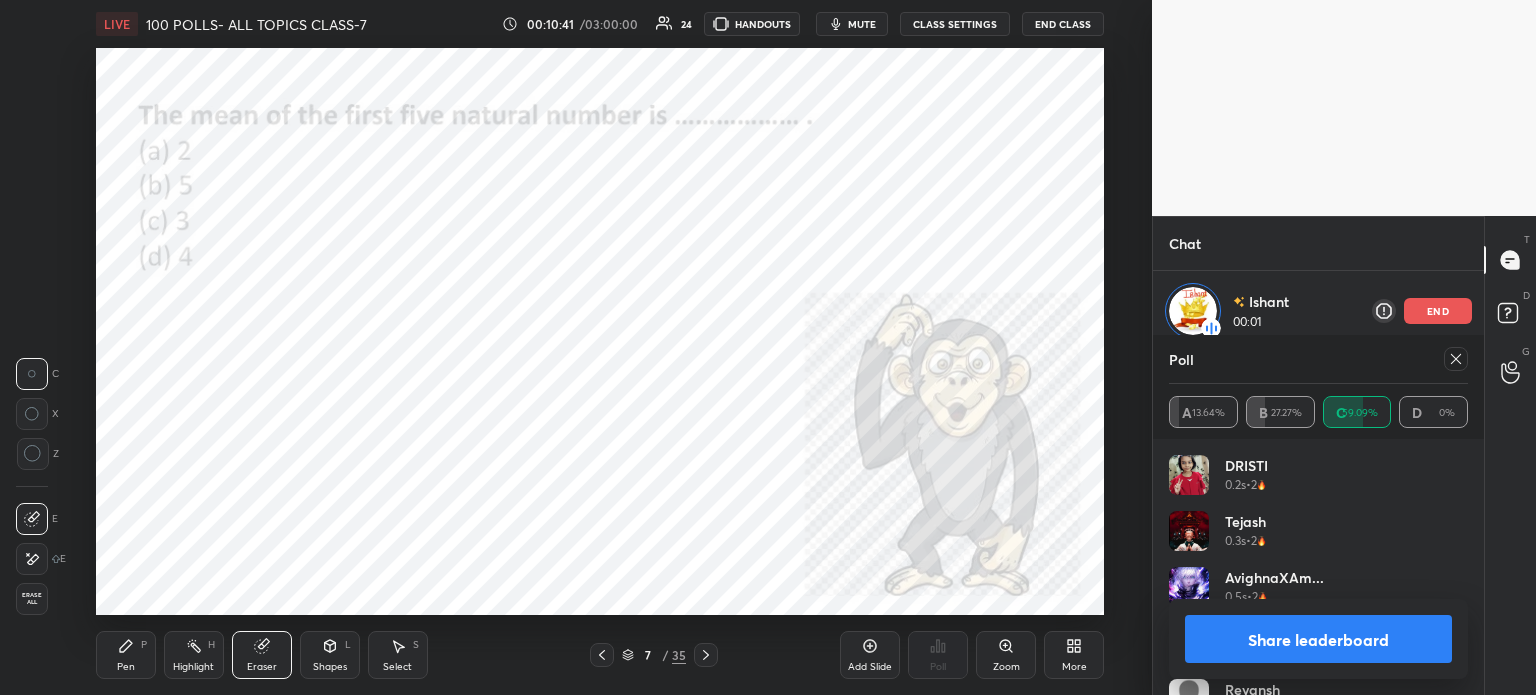 click on "Erase all" at bounding box center (32, 599) 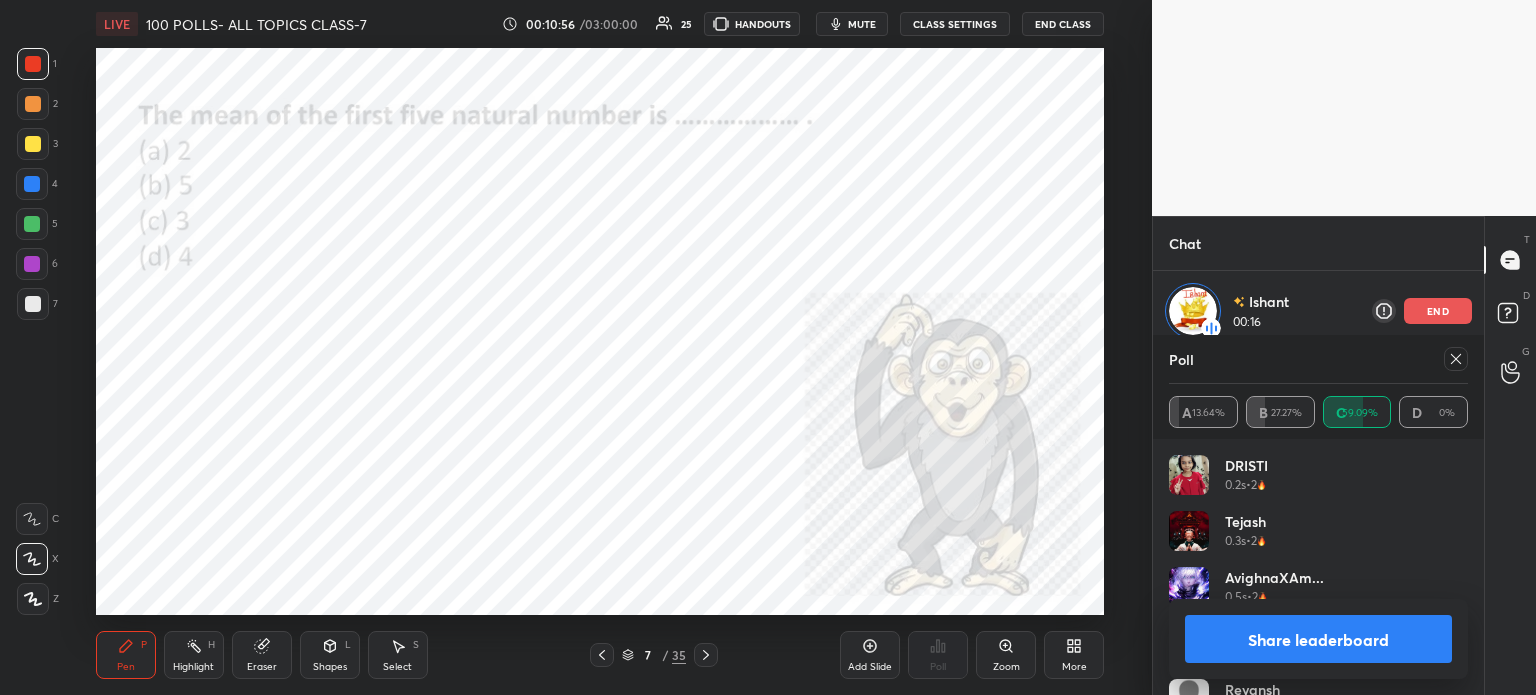click 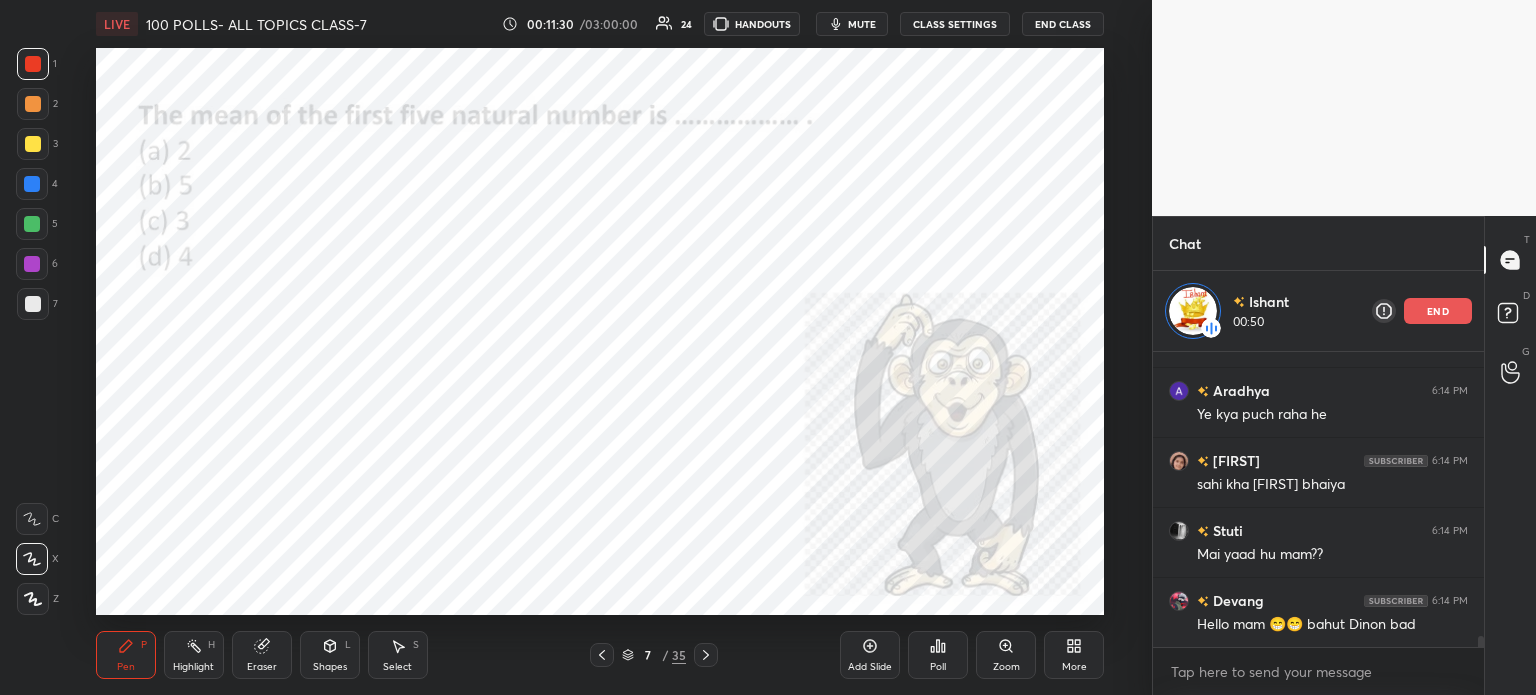 click on "end" at bounding box center [1438, 311] 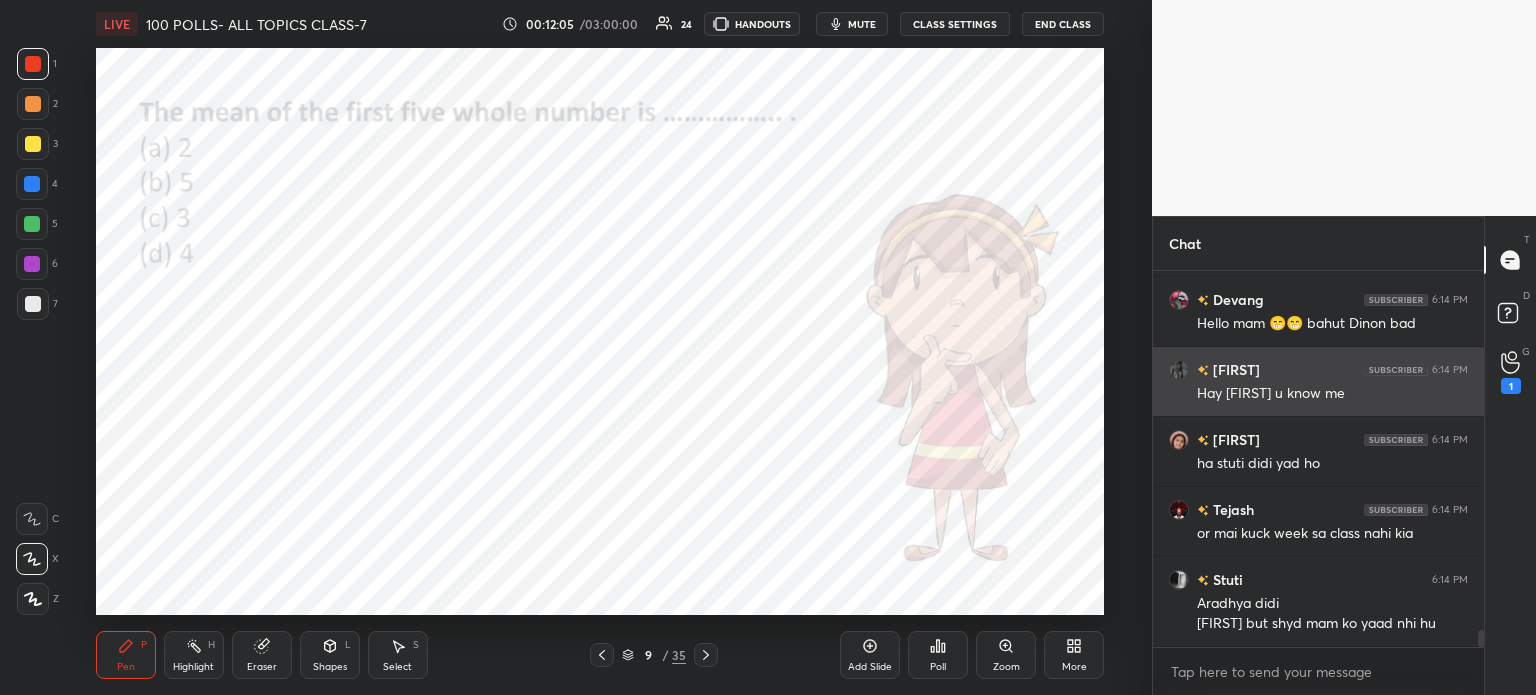 scroll, scrollTop: 8102, scrollLeft: 0, axis: vertical 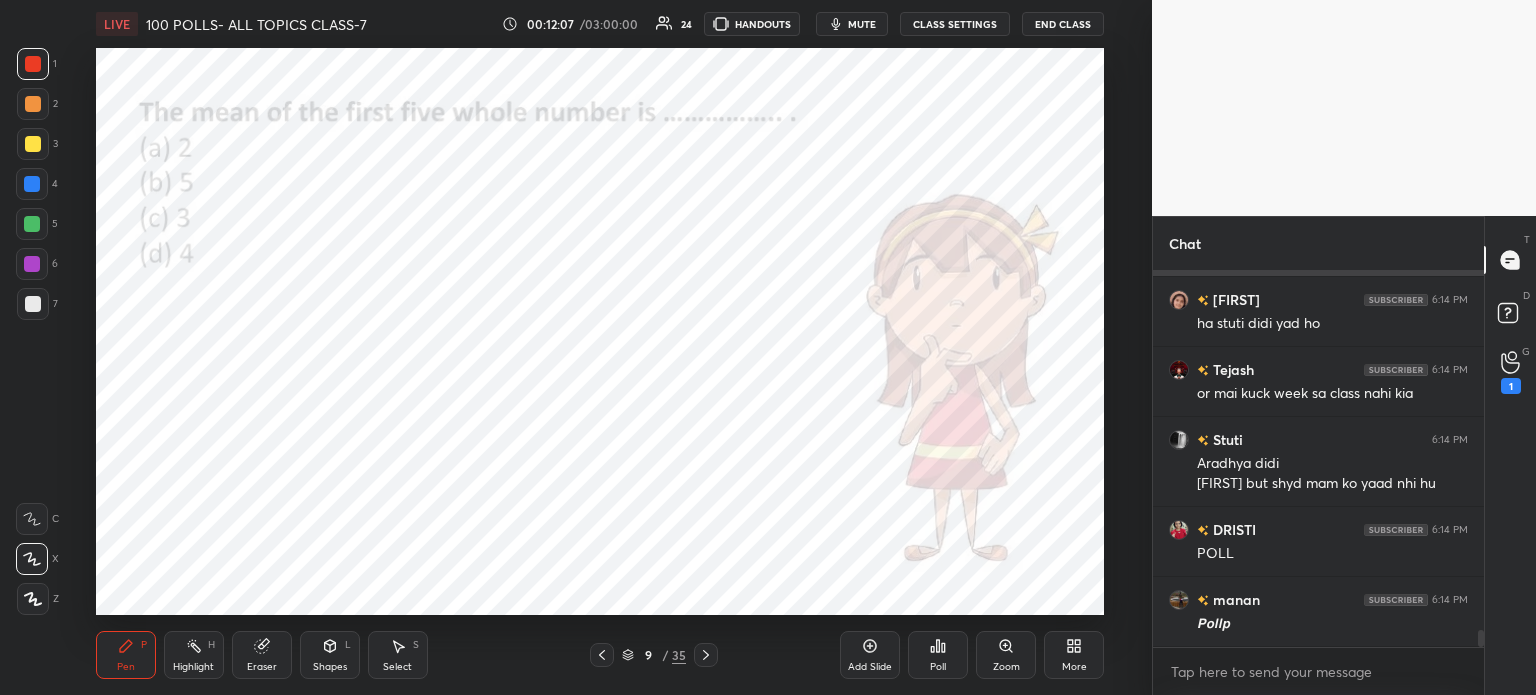 click on "Poll" at bounding box center (938, 667) 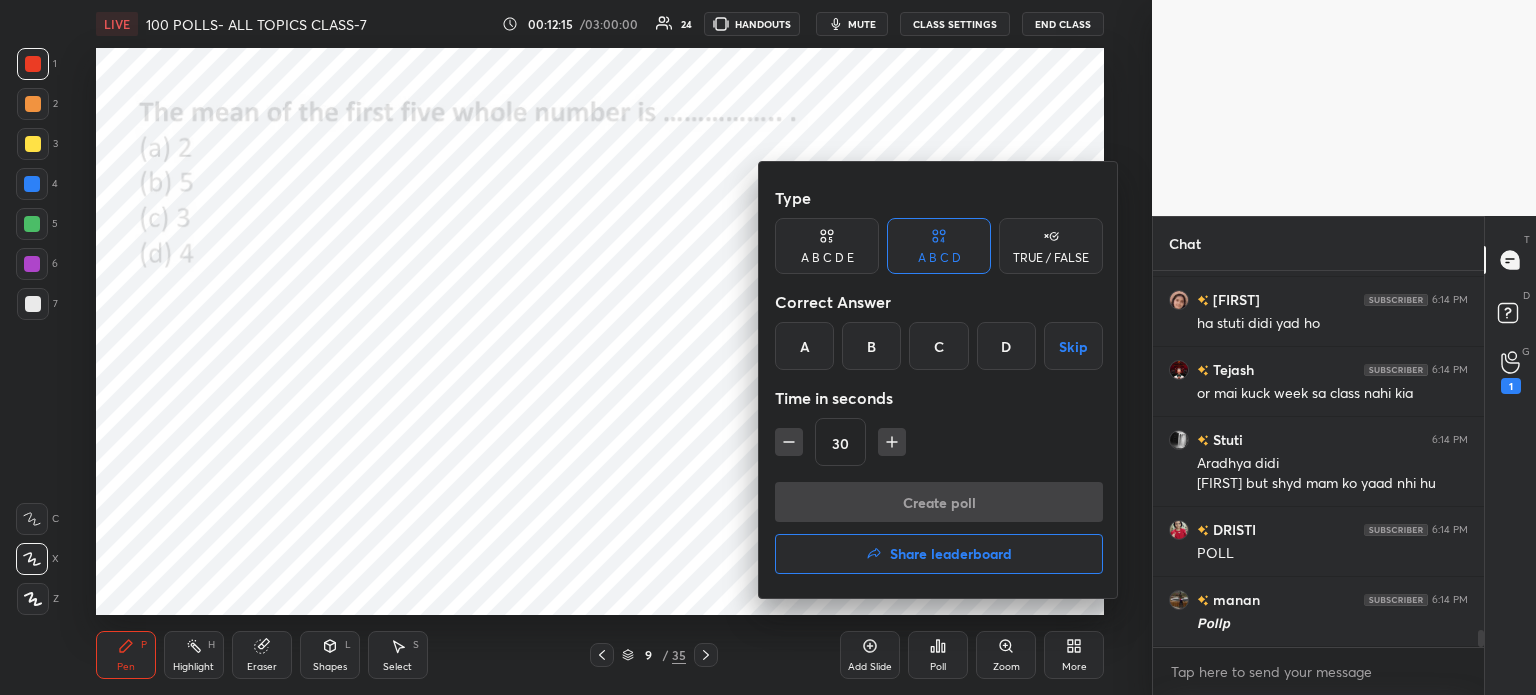 click on "A" at bounding box center [804, 346] 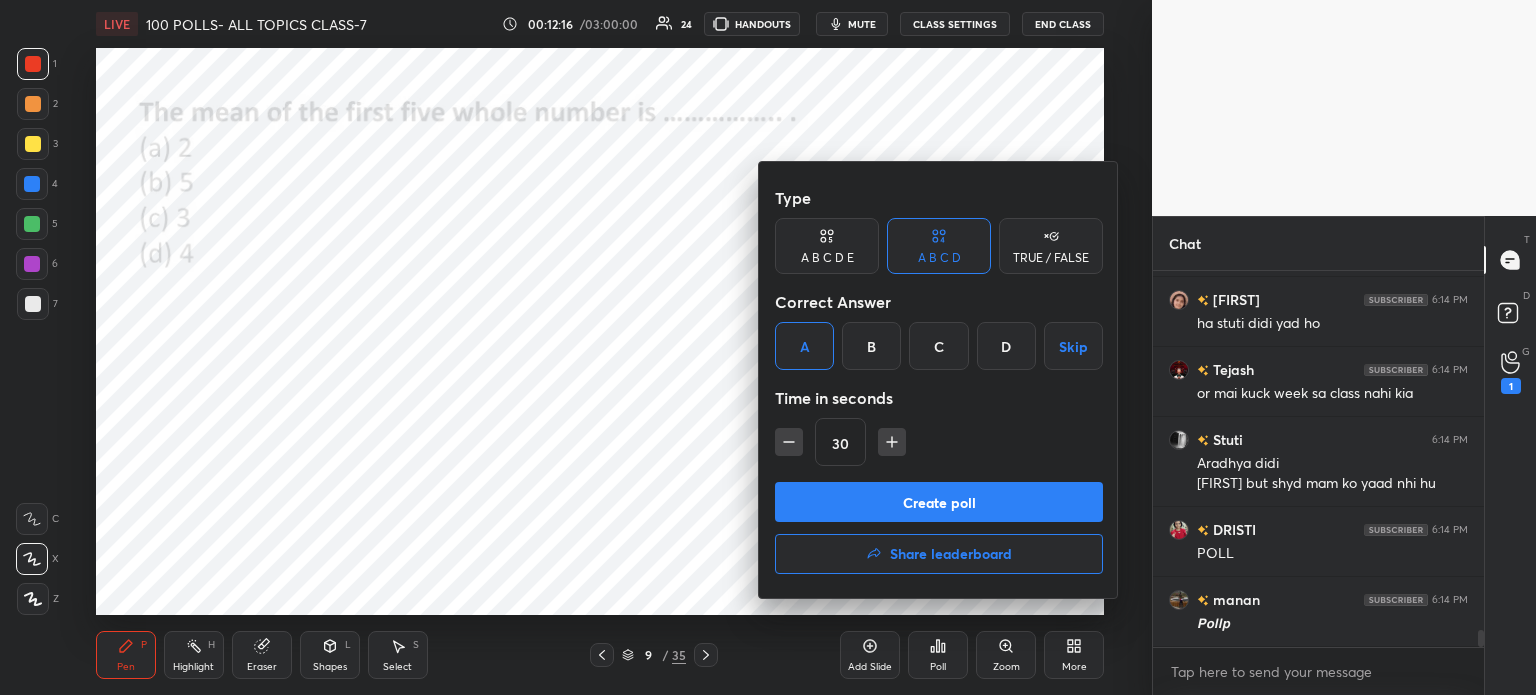 click on "Create poll" at bounding box center (939, 502) 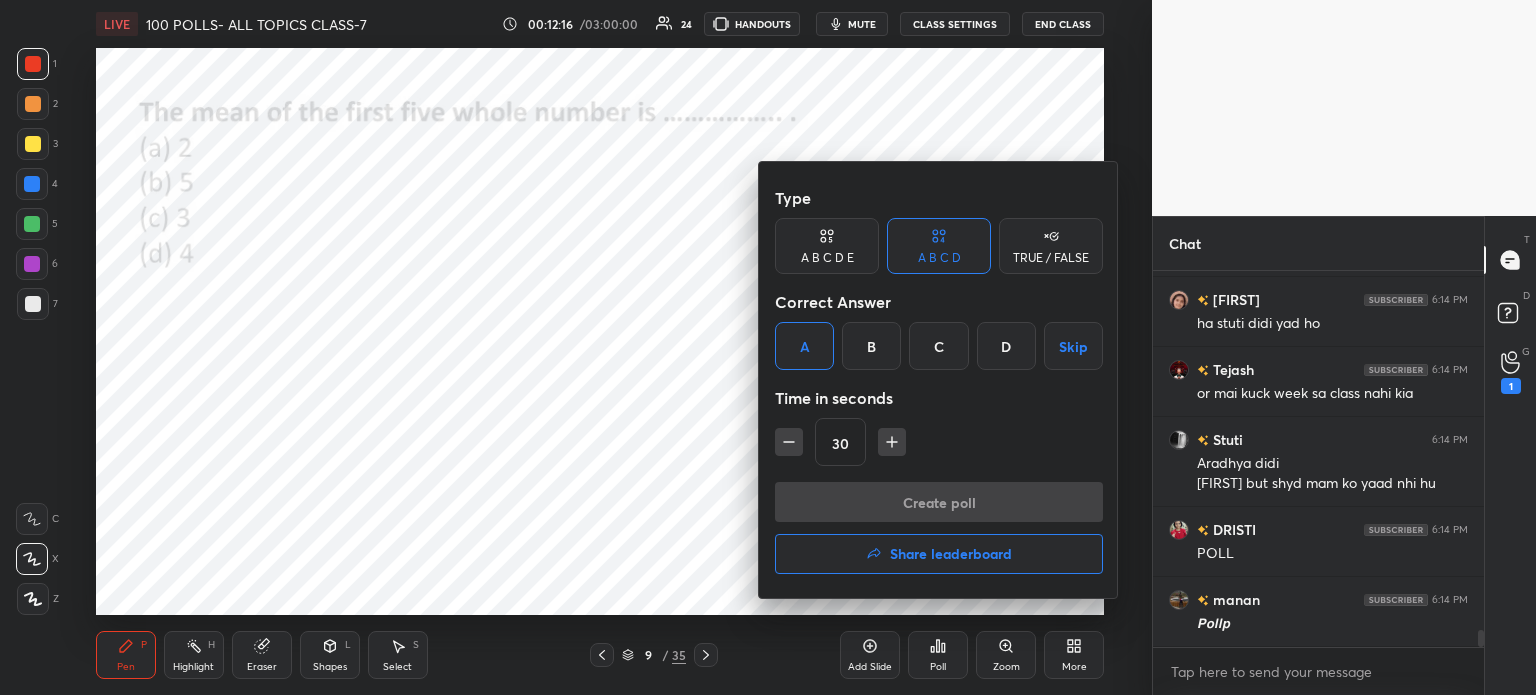 scroll, scrollTop: 337, scrollLeft: 325, axis: both 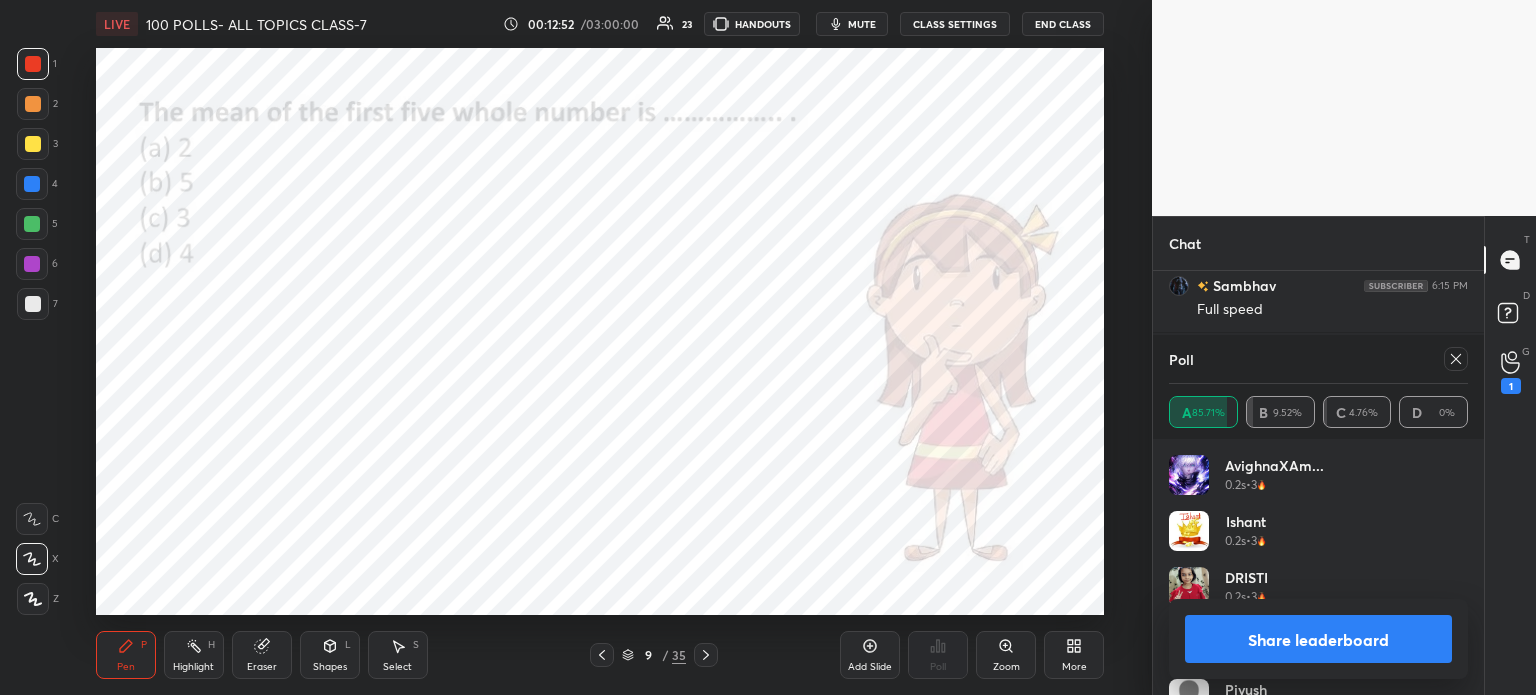 click 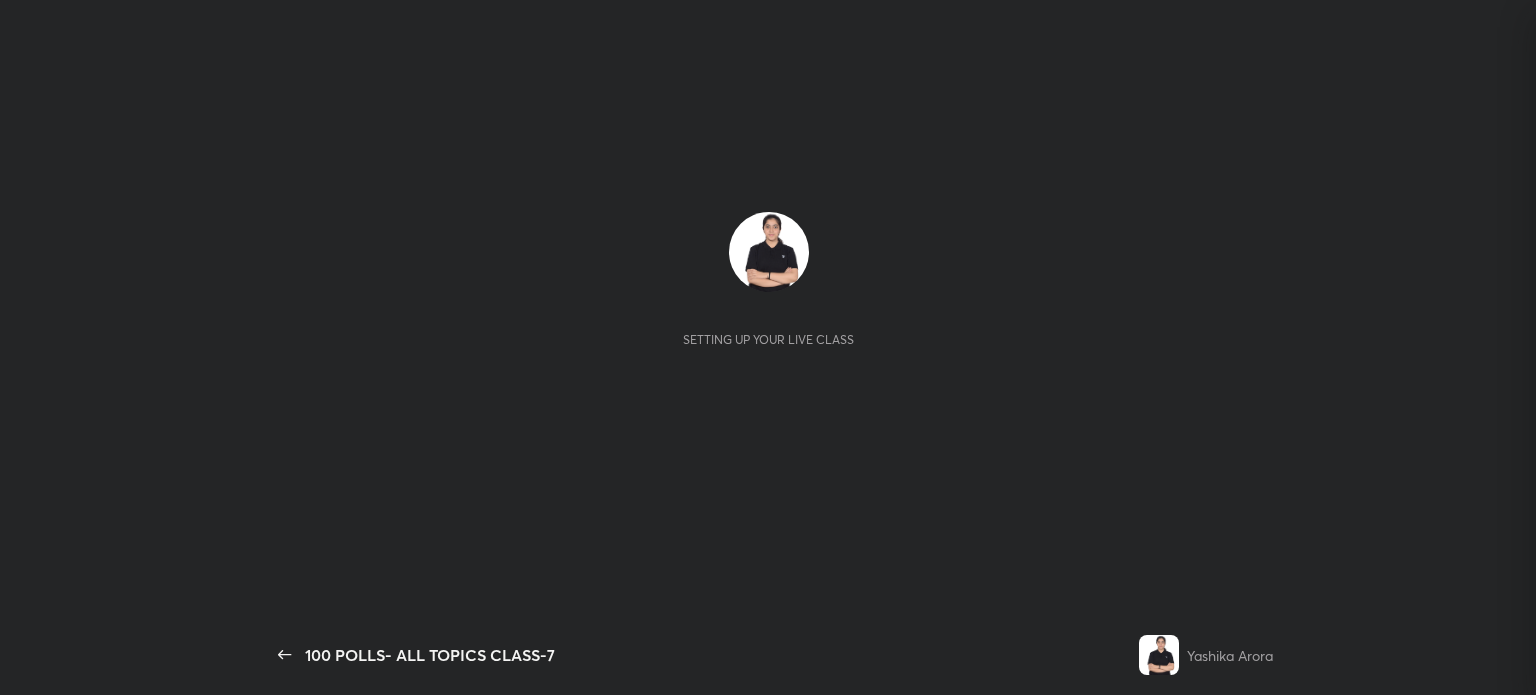 scroll, scrollTop: 0, scrollLeft: 0, axis: both 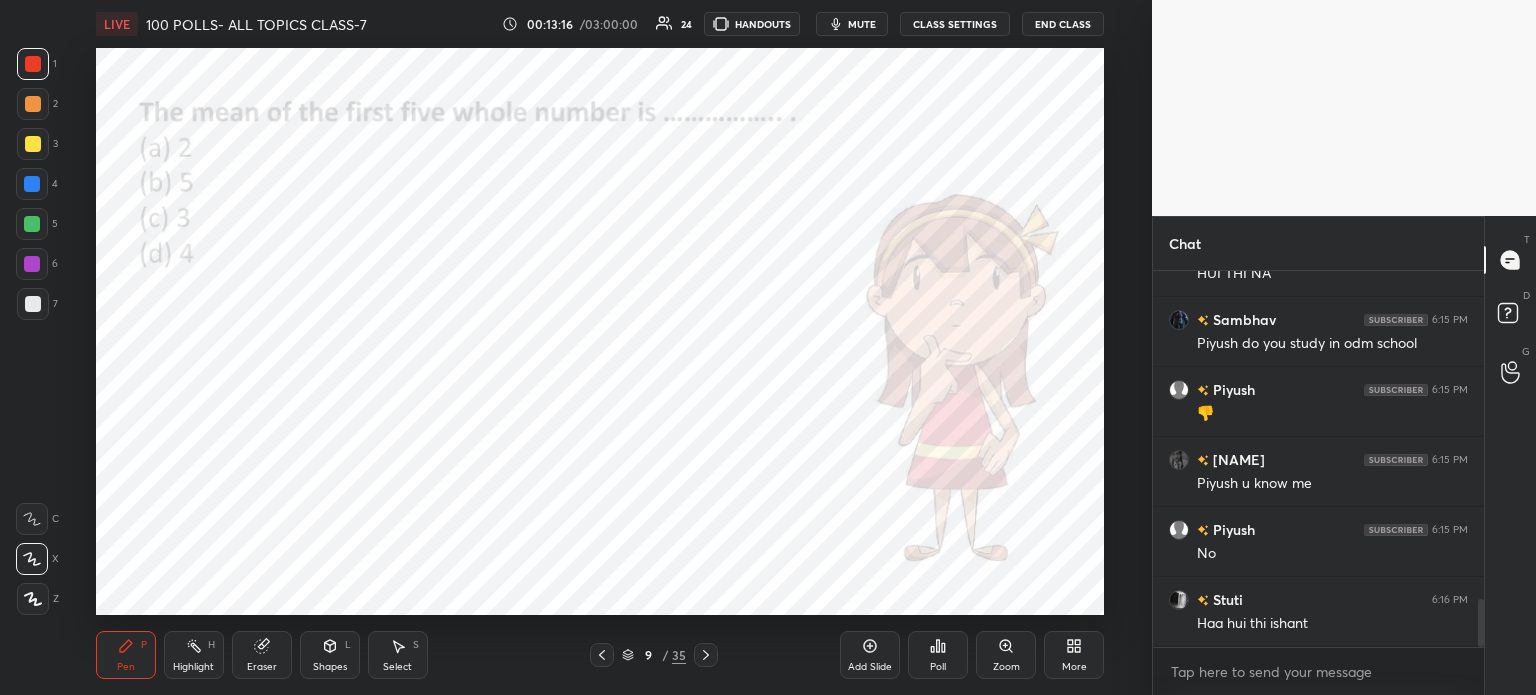 click 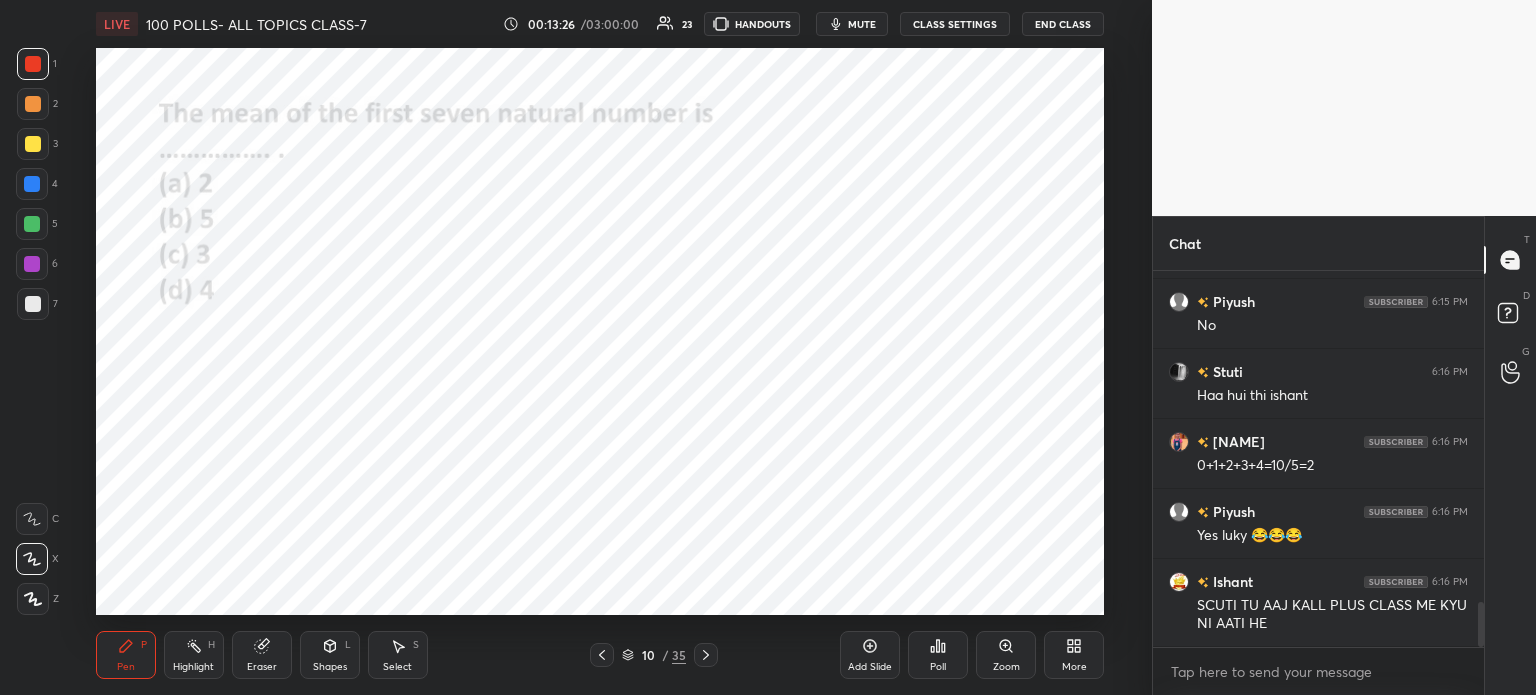 scroll, scrollTop: 2884, scrollLeft: 0, axis: vertical 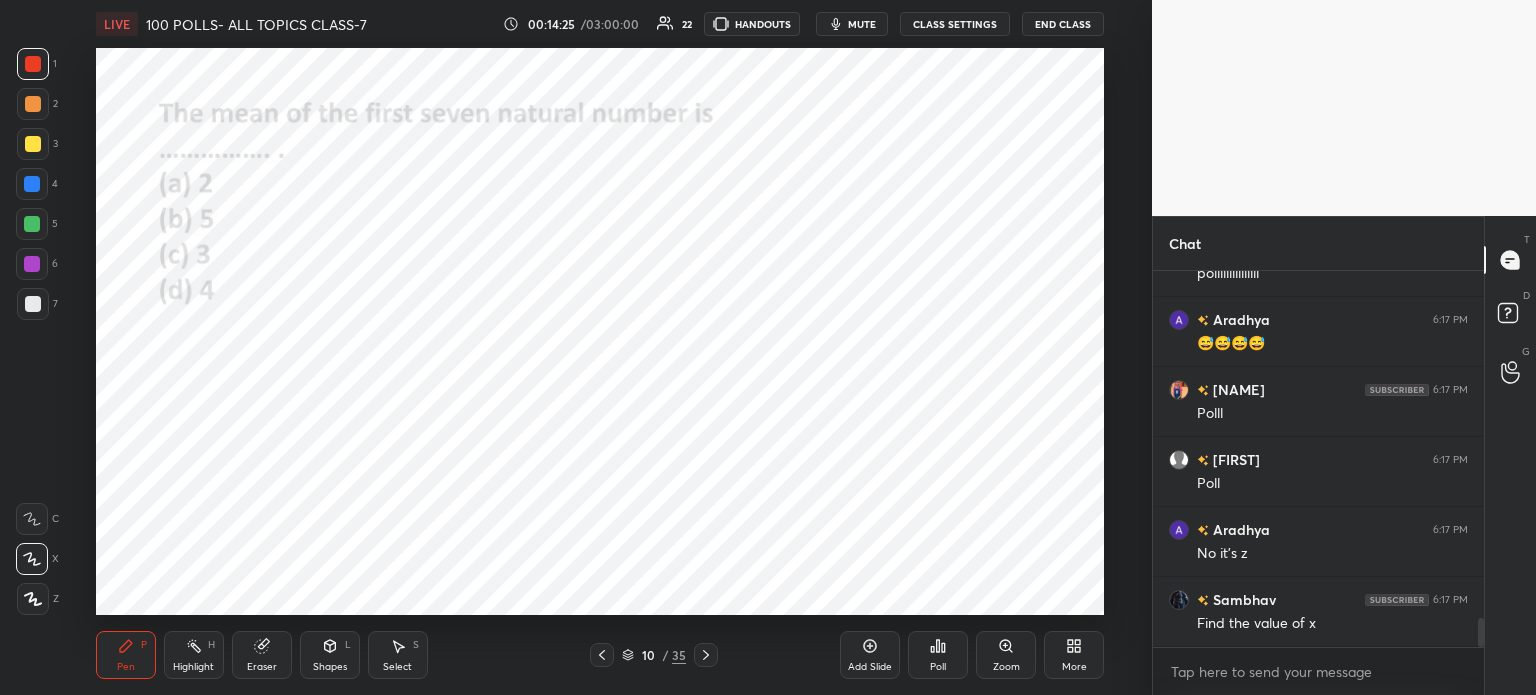 click on "Poll" at bounding box center (938, 667) 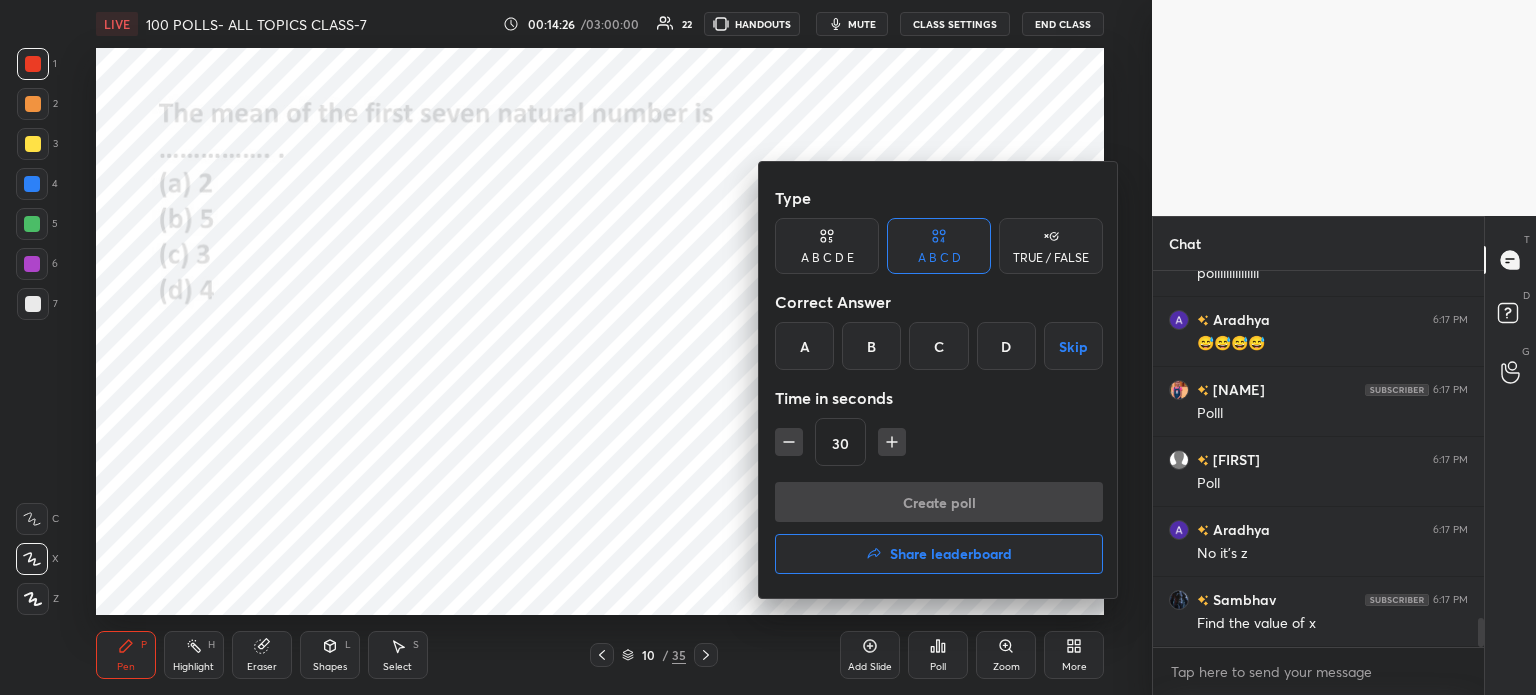 scroll, scrollTop: 4554, scrollLeft: 0, axis: vertical 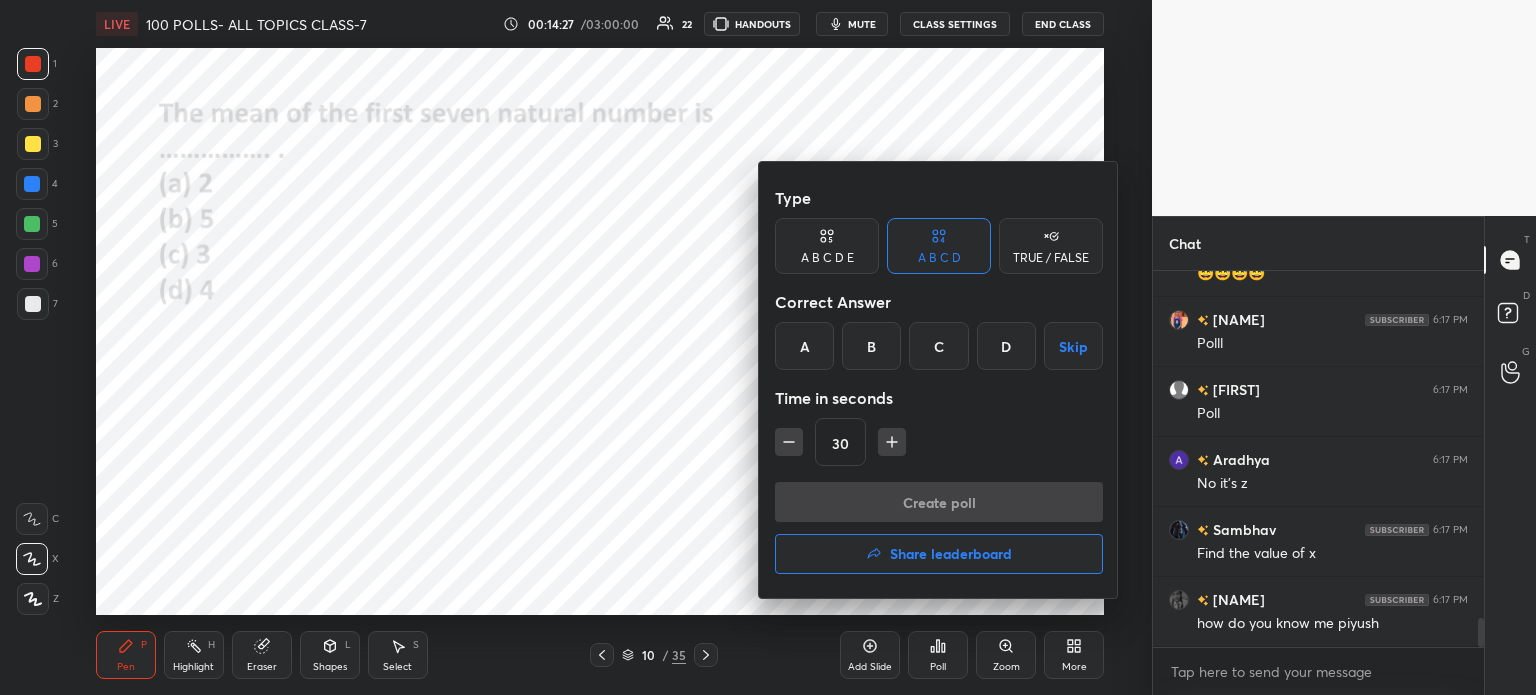 click on "D" at bounding box center [1006, 346] 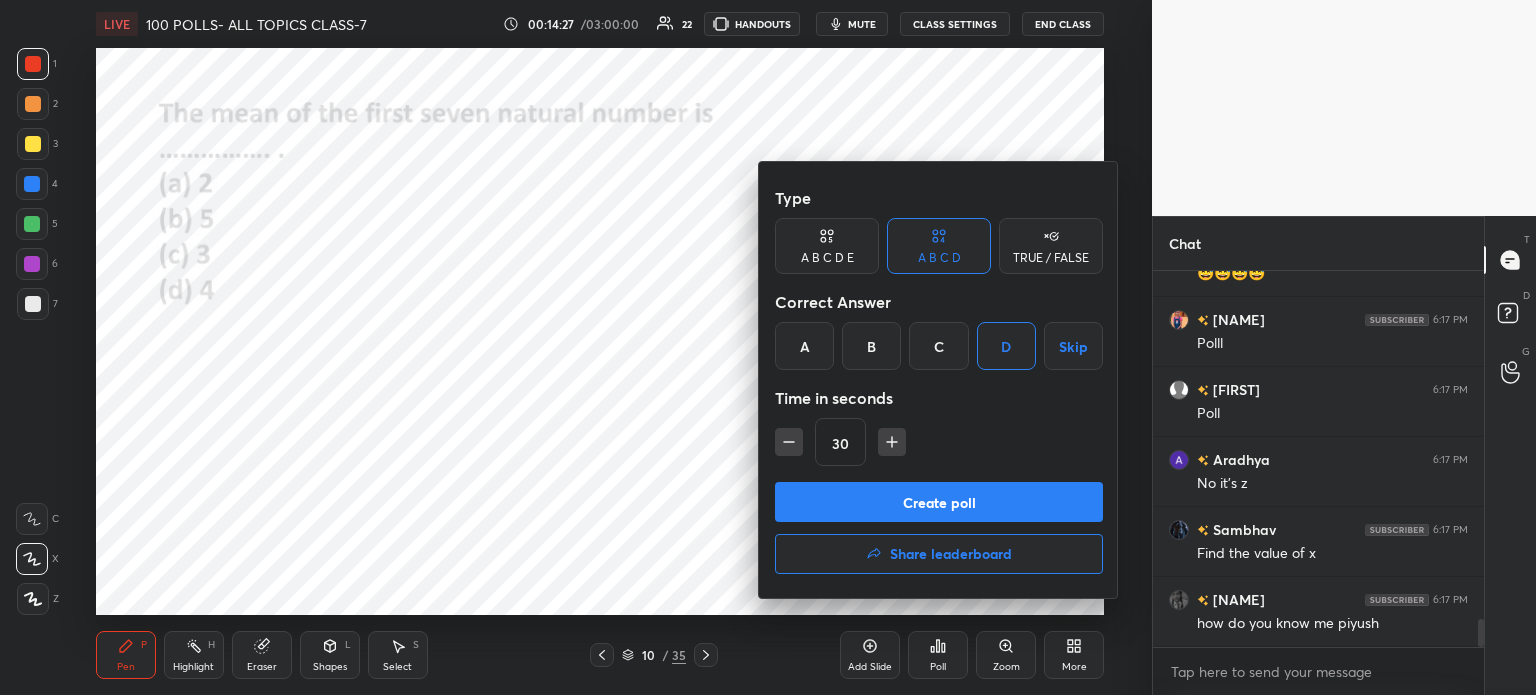 scroll, scrollTop: 4642, scrollLeft: 0, axis: vertical 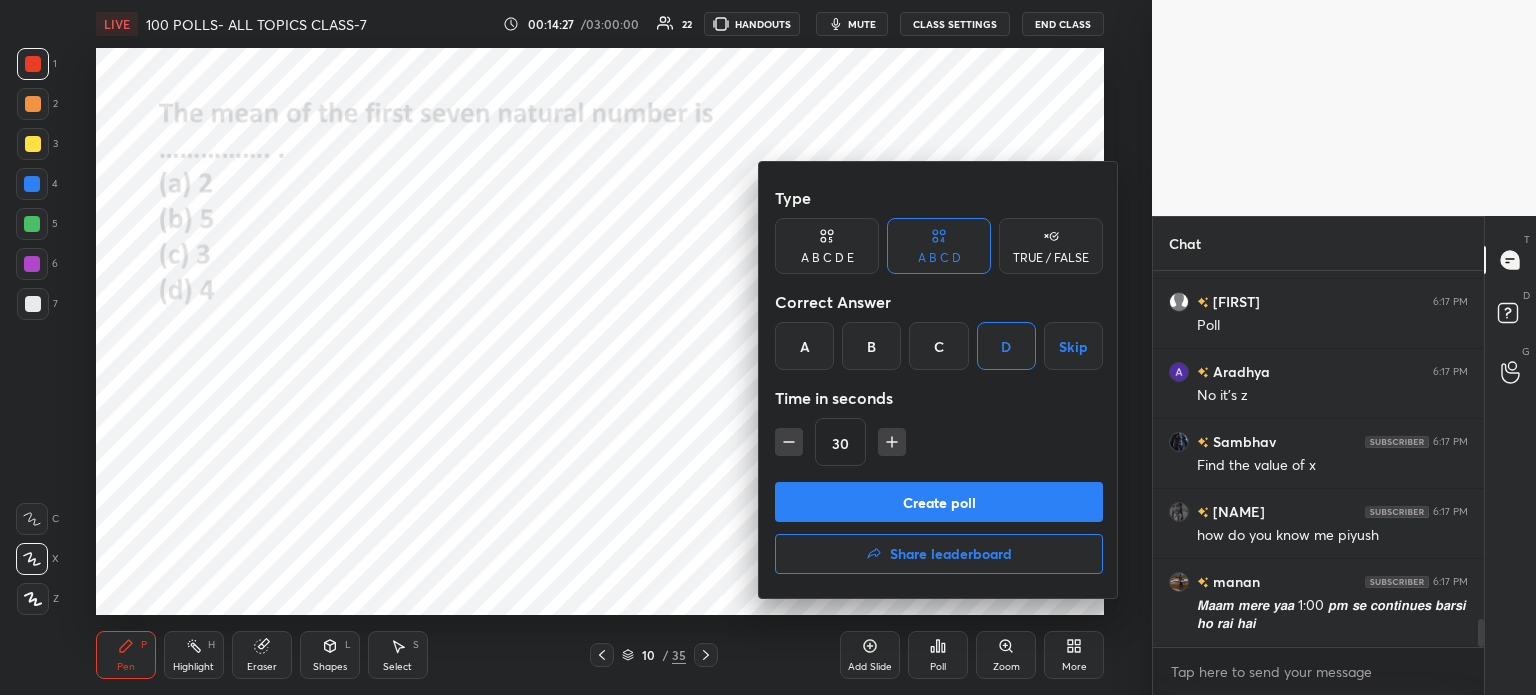 click on "Create poll" at bounding box center (939, 502) 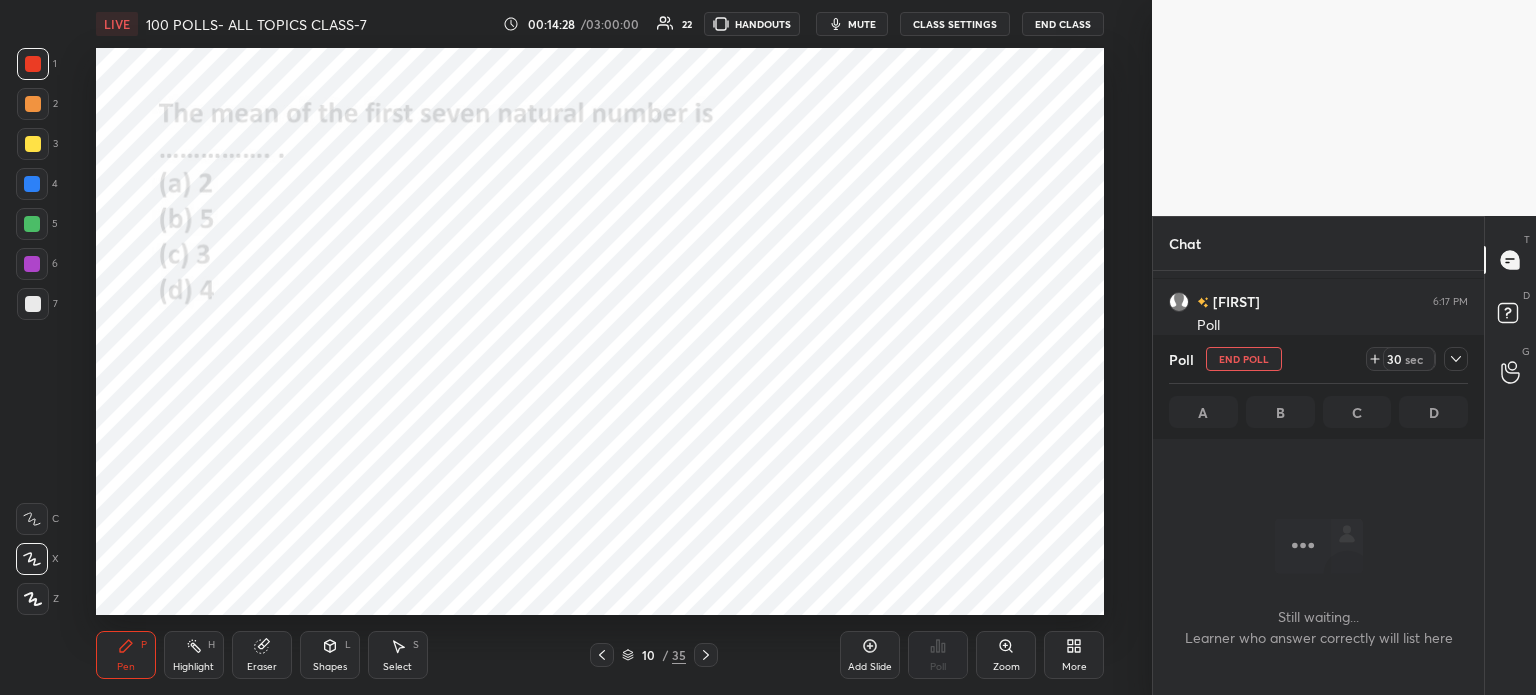 click at bounding box center (1456, 359) 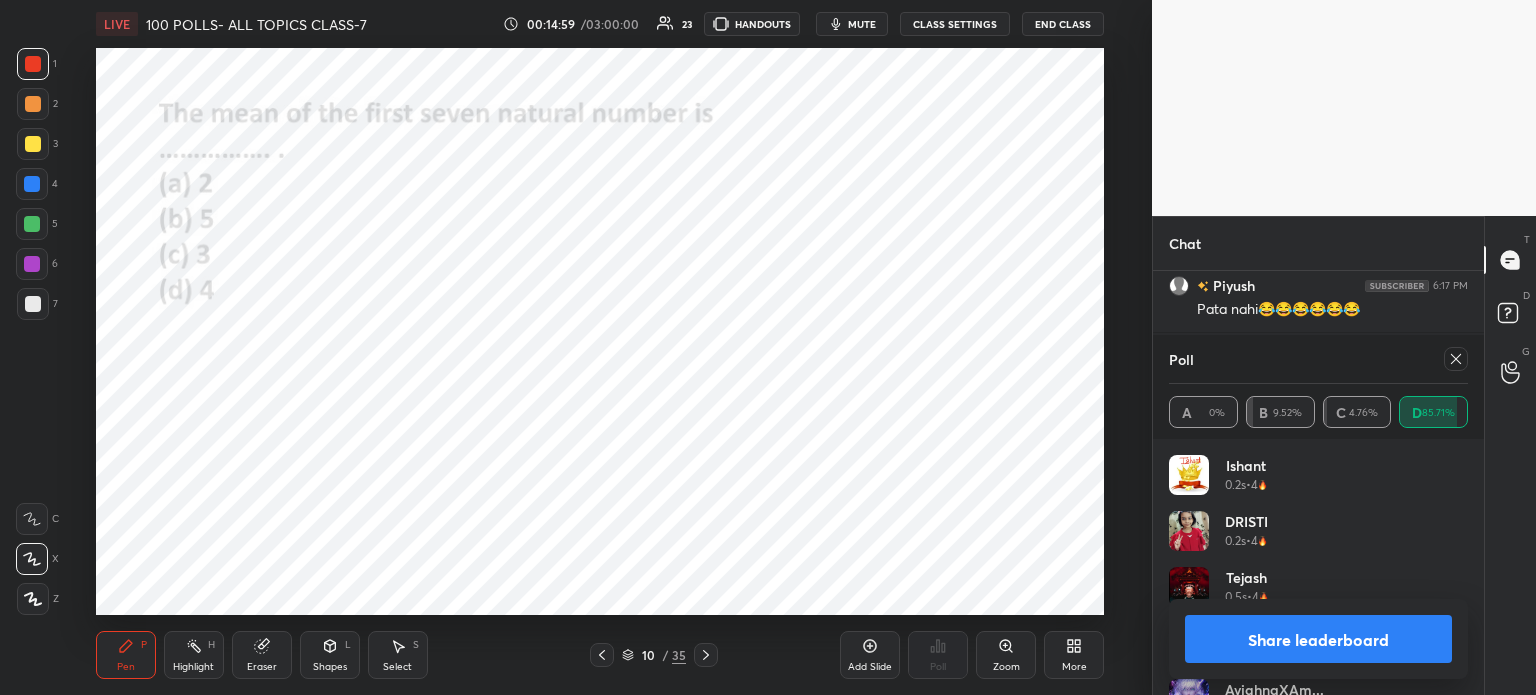 click 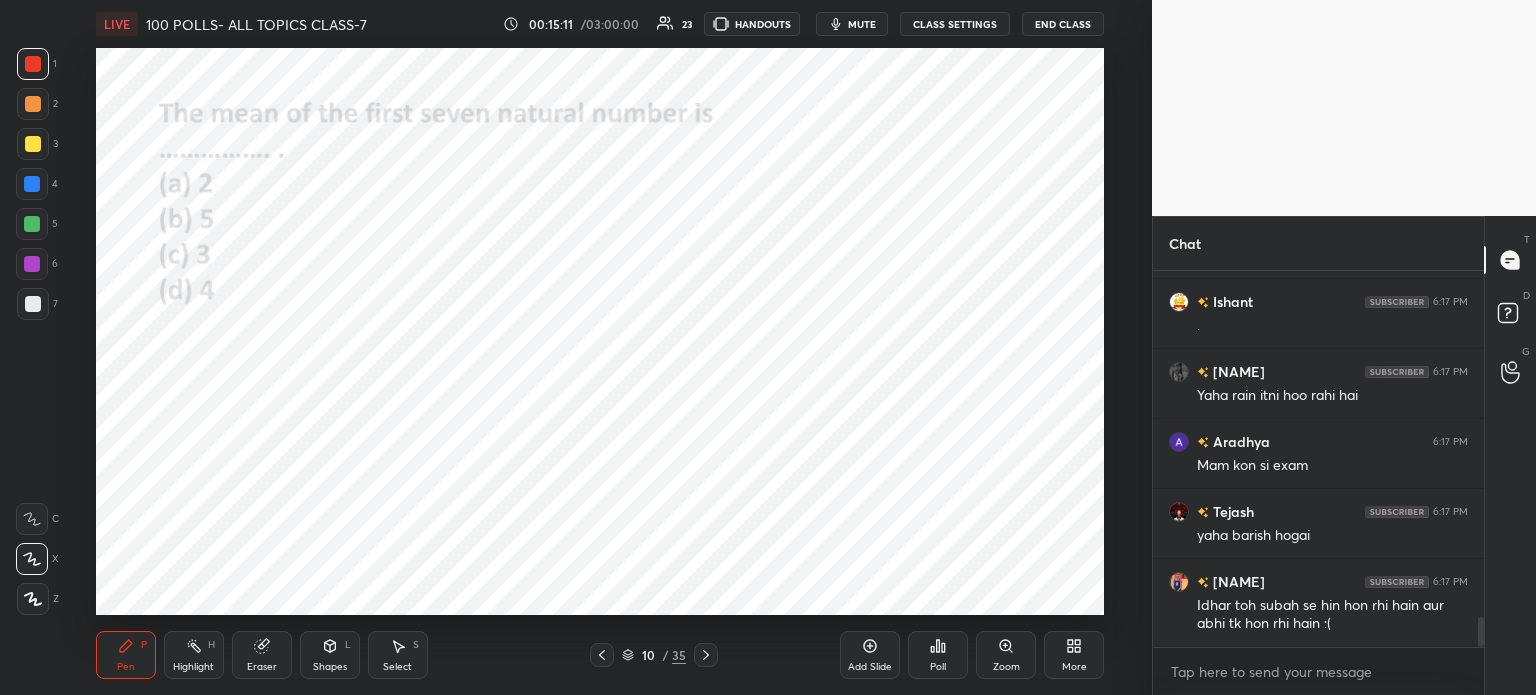 click 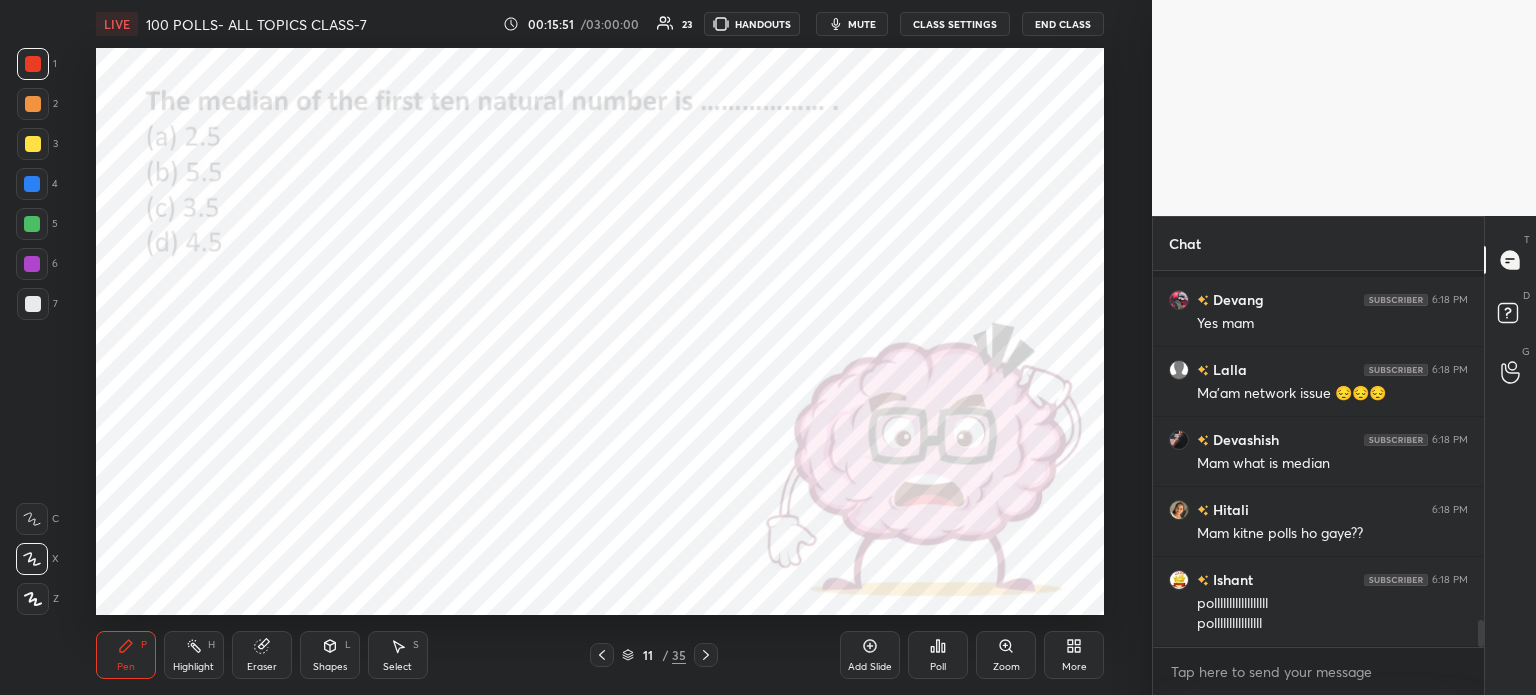type 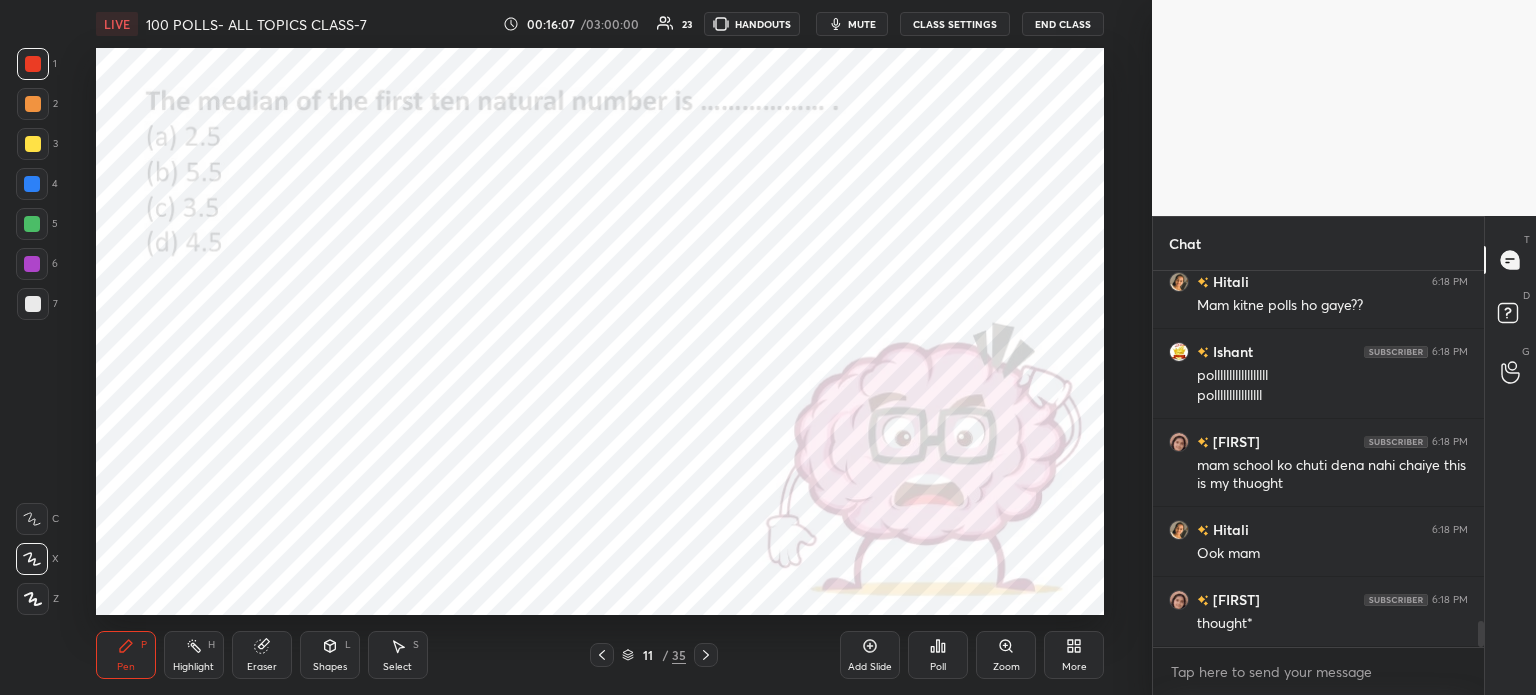 scroll, scrollTop: 5102, scrollLeft: 0, axis: vertical 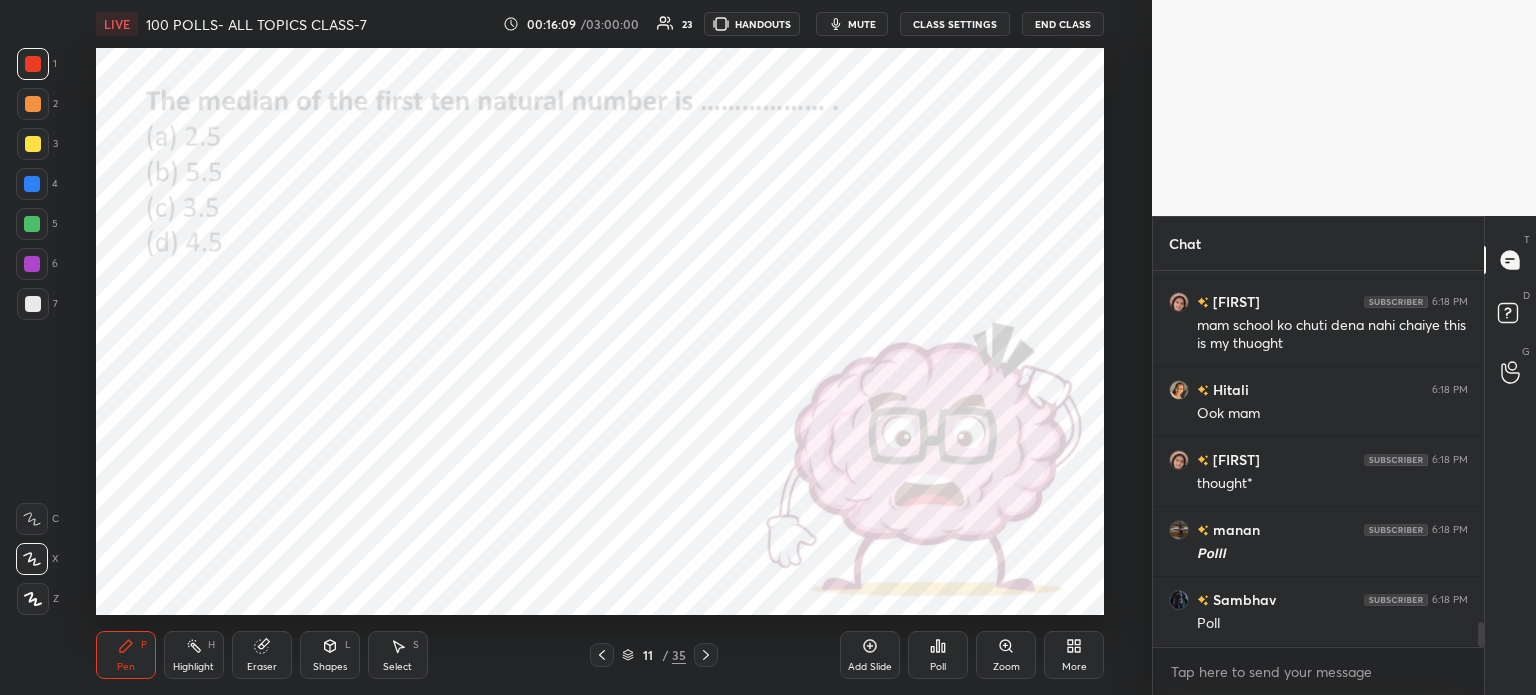 click on "Poll" at bounding box center [938, 655] 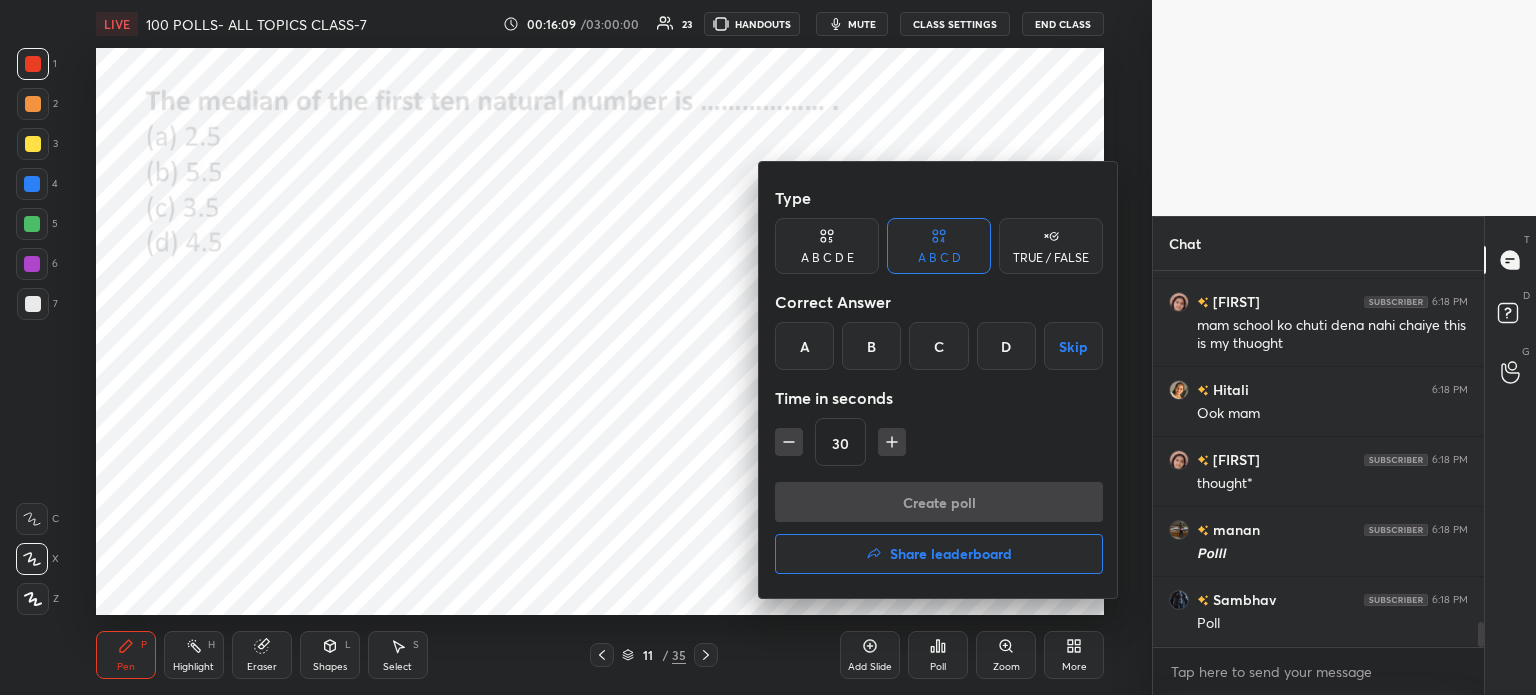 scroll, scrollTop: 5242, scrollLeft: 0, axis: vertical 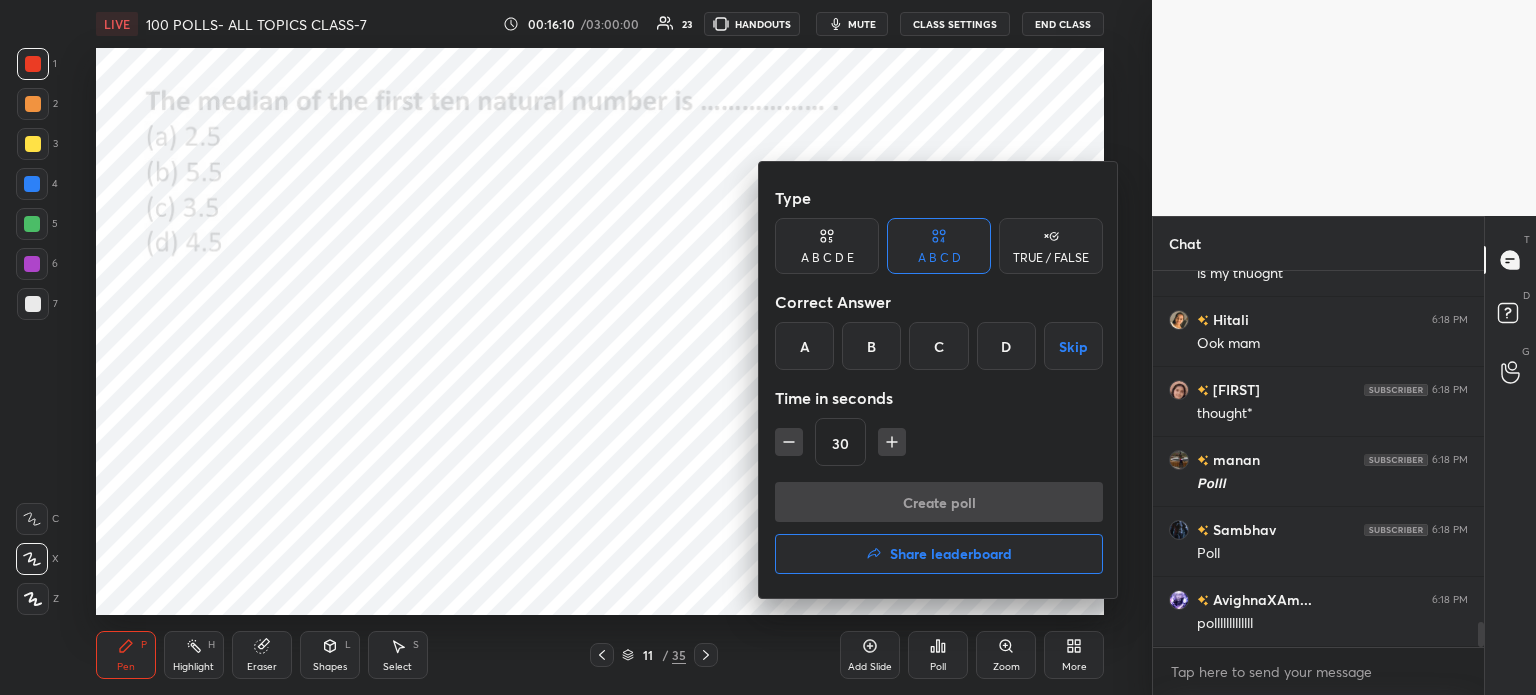 click on "B" at bounding box center (871, 346) 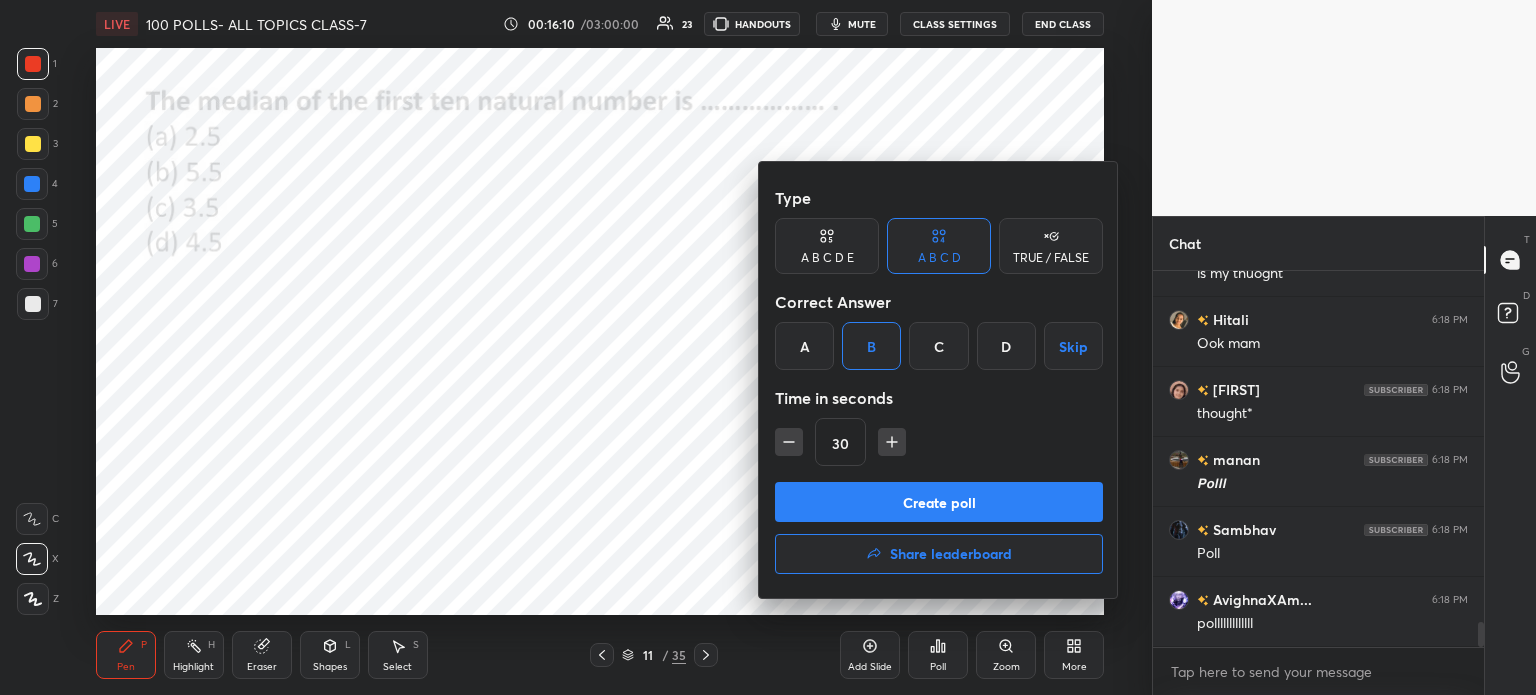 click on "Create poll" at bounding box center [939, 502] 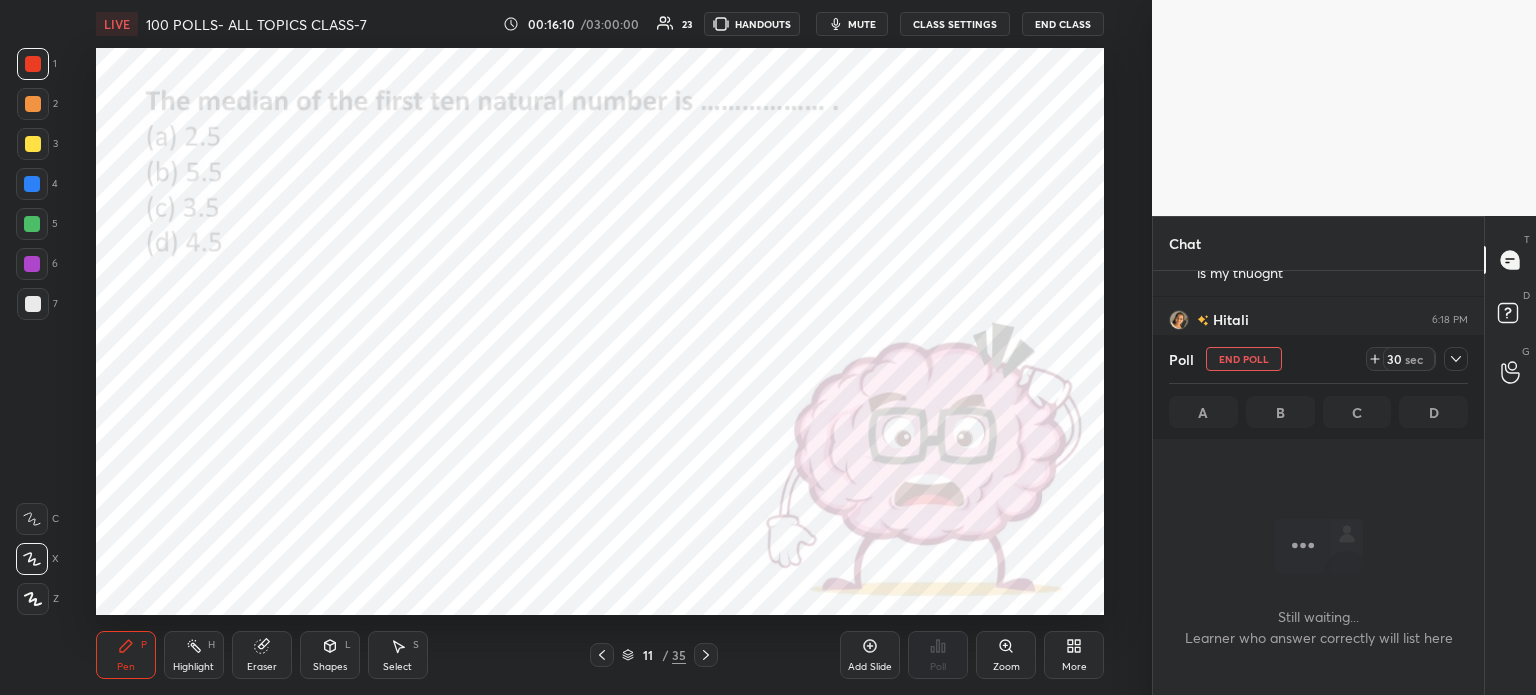 scroll, scrollTop: 337, scrollLeft: 325, axis: both 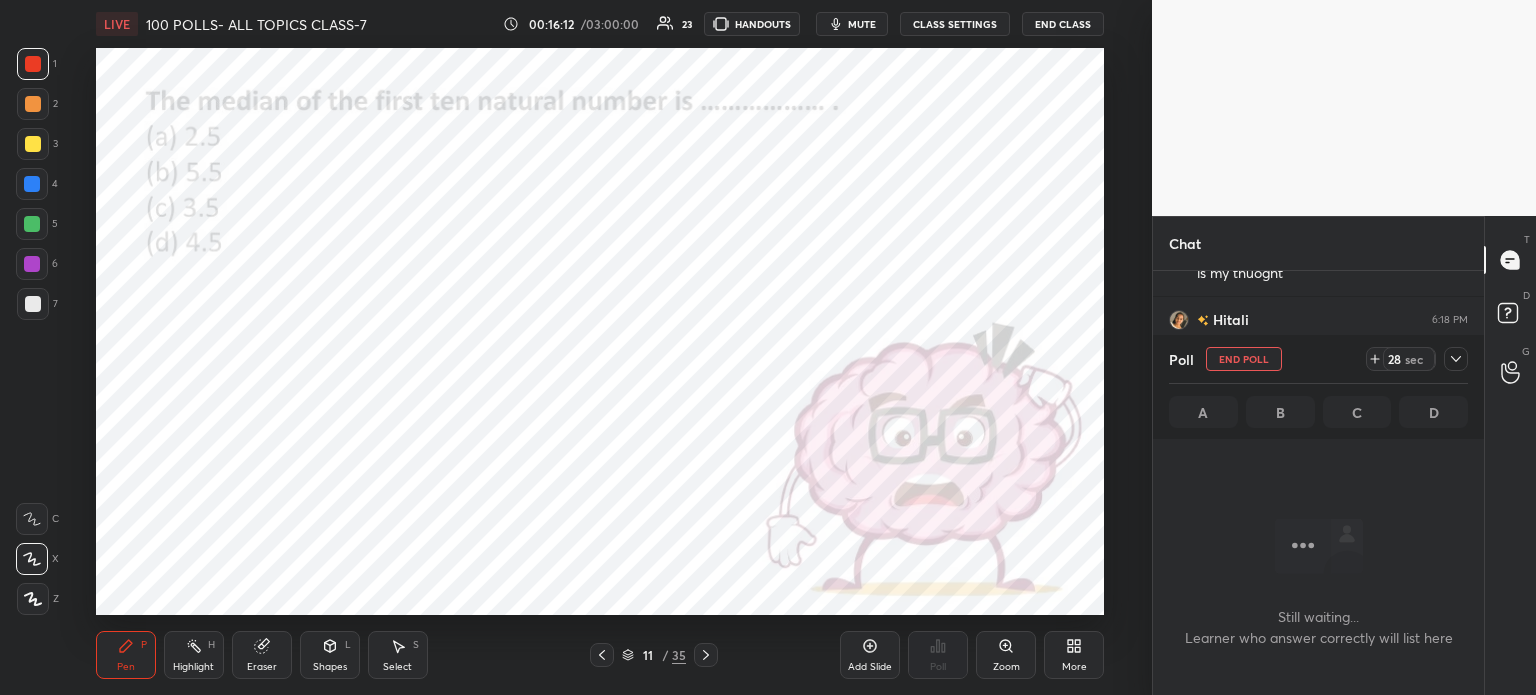 click 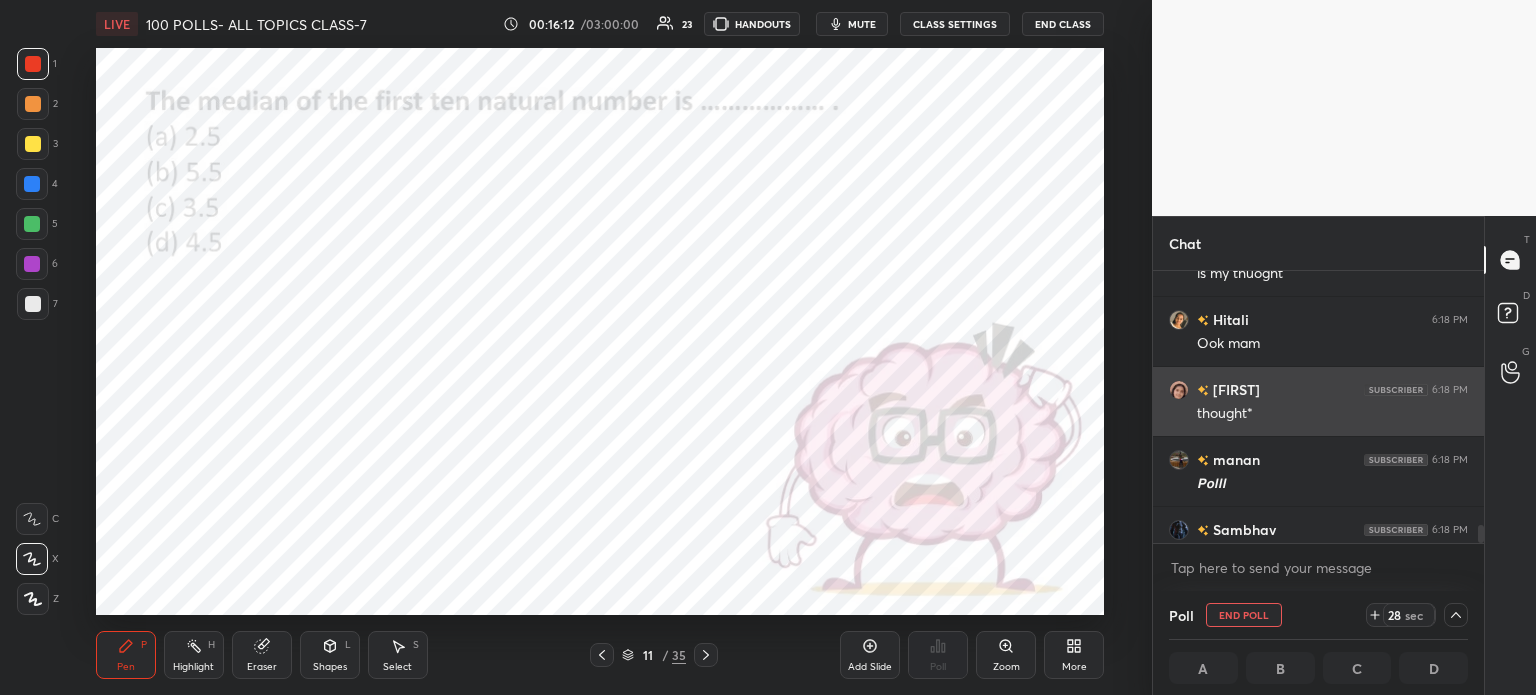 scroll, scrollTop: 130, scrollLeft: 293, axis: both 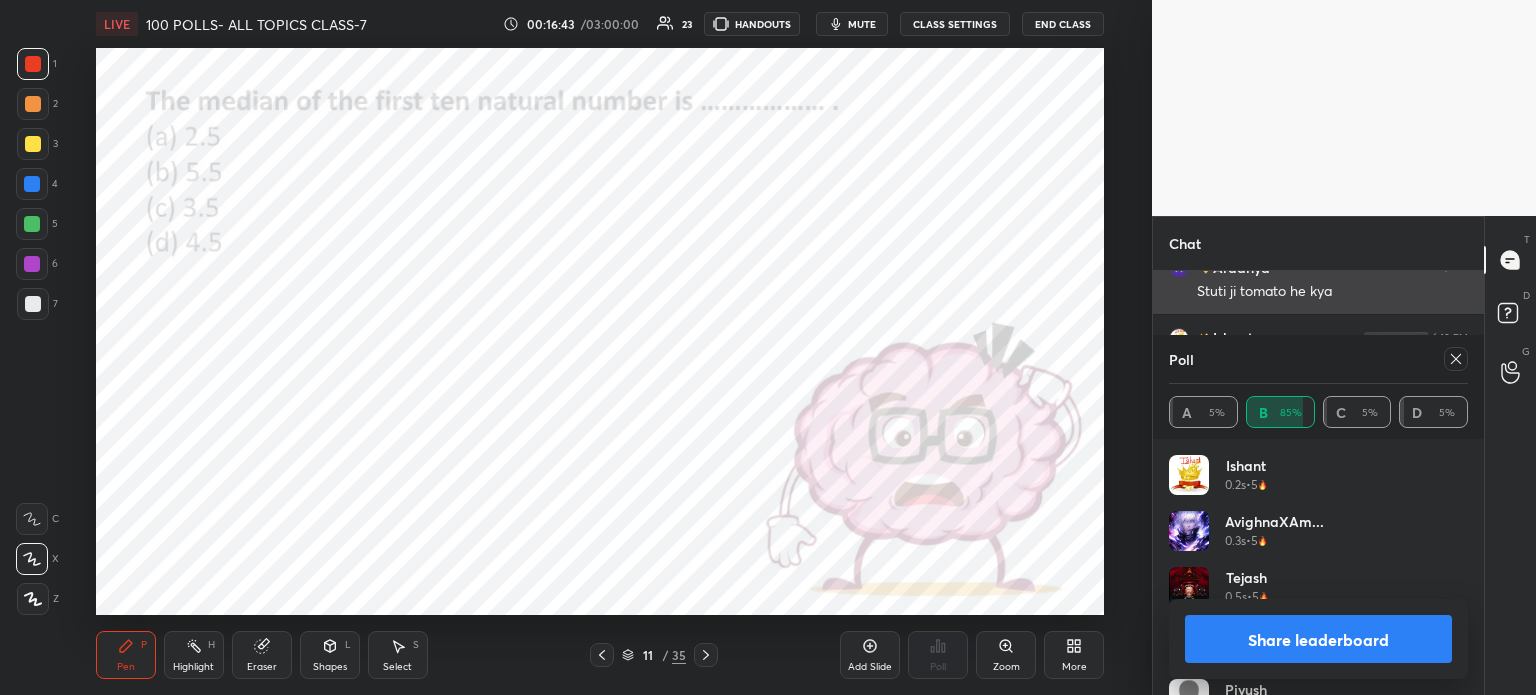 click on "Poll A 5% B 85% C 5% D 5%" at bounding box center [1318, 387] 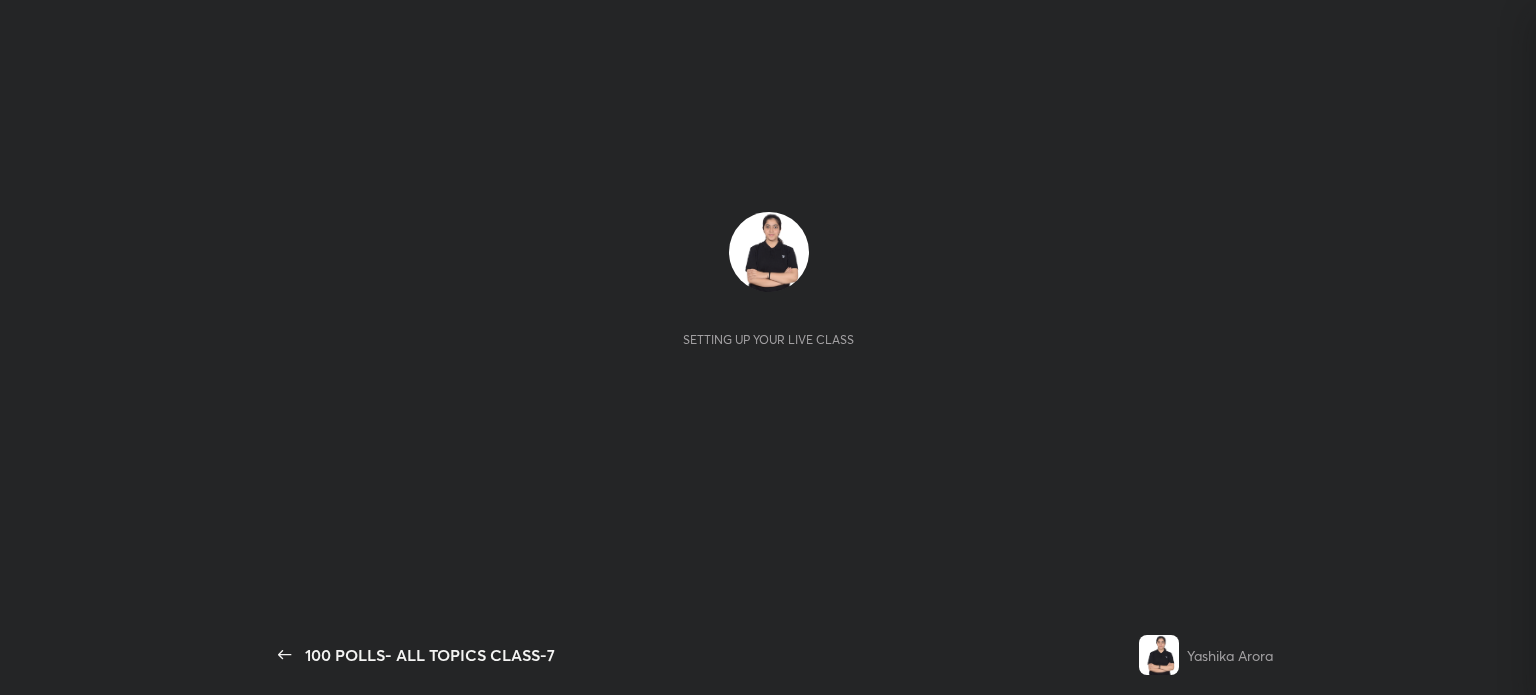 scroll, scrollTop: 0, scrollLeft: 0, axis: both 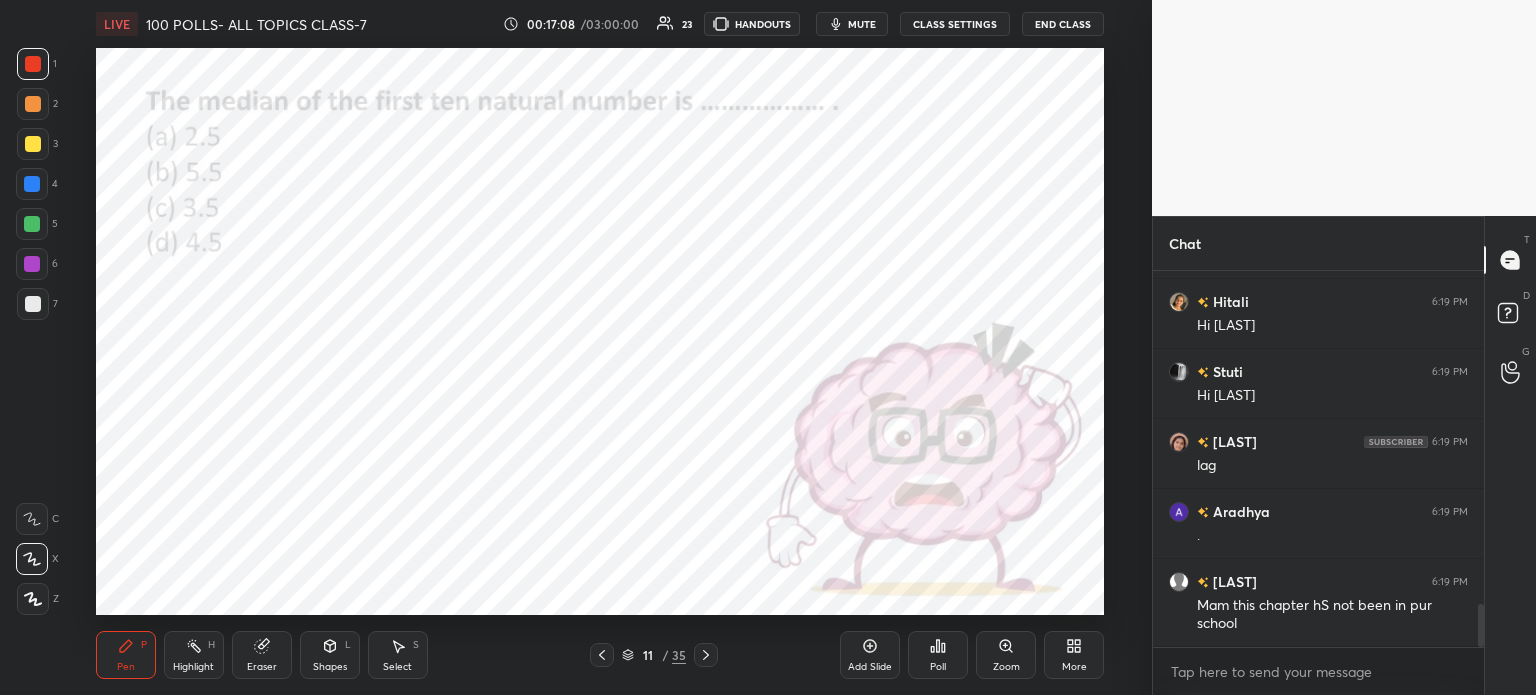 click at bounding box center (33, 144) 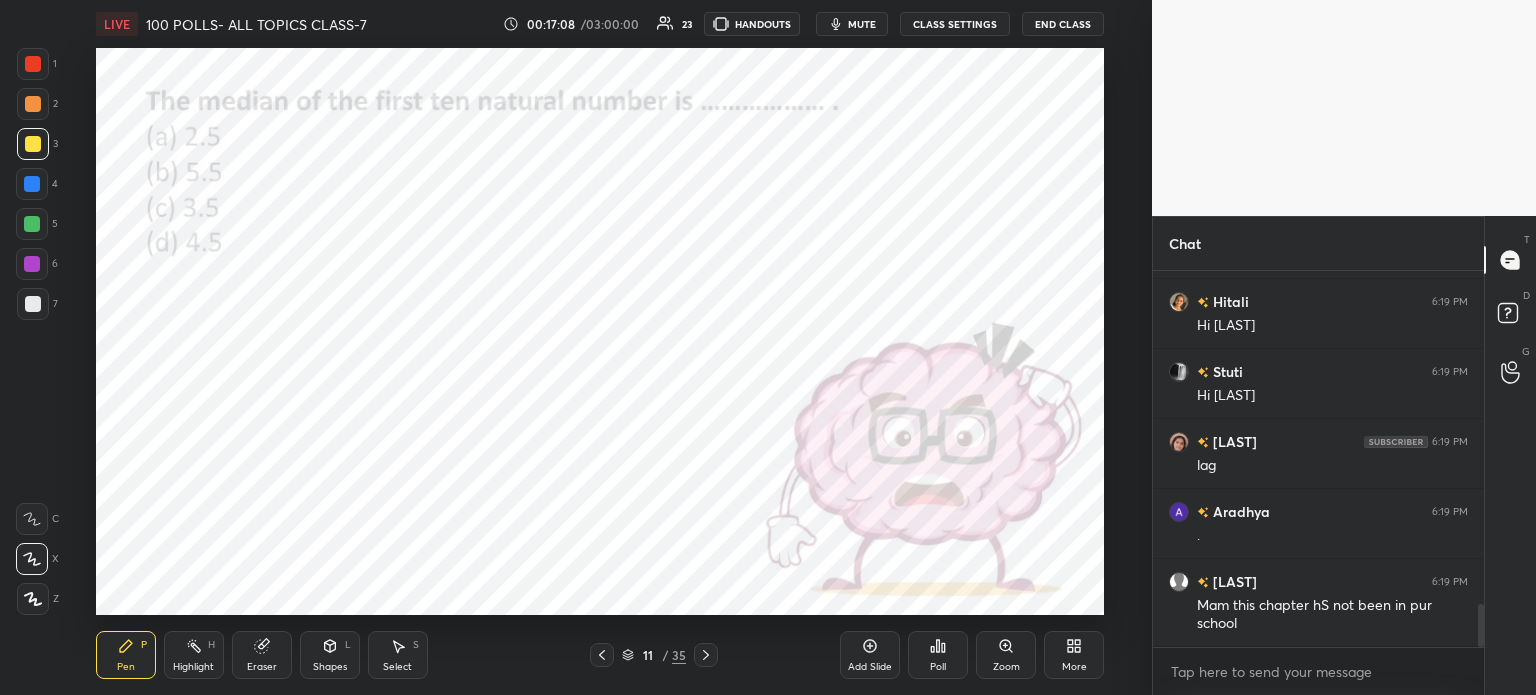 click at bounding box center [32, 184] 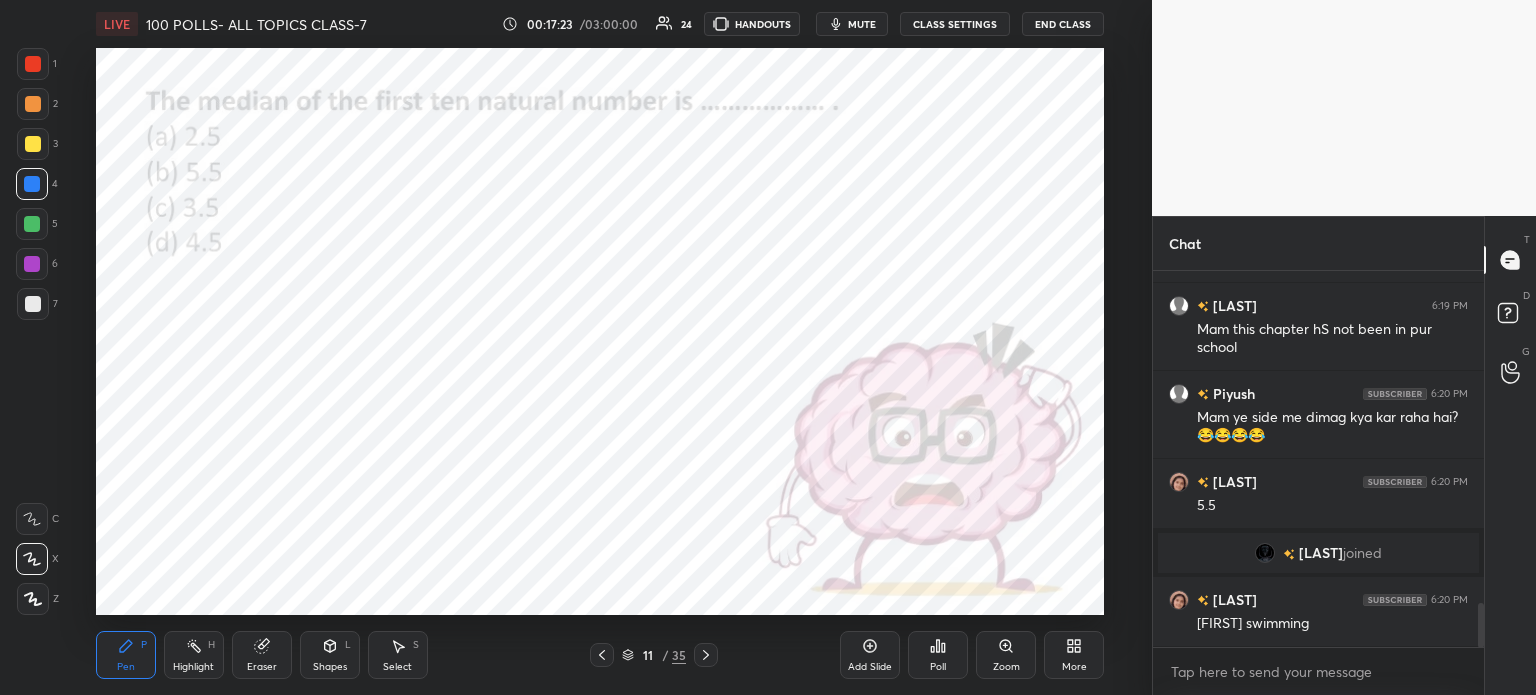 scroll, scrollTop: 2836, scrollLeft: 0, axis: vertical 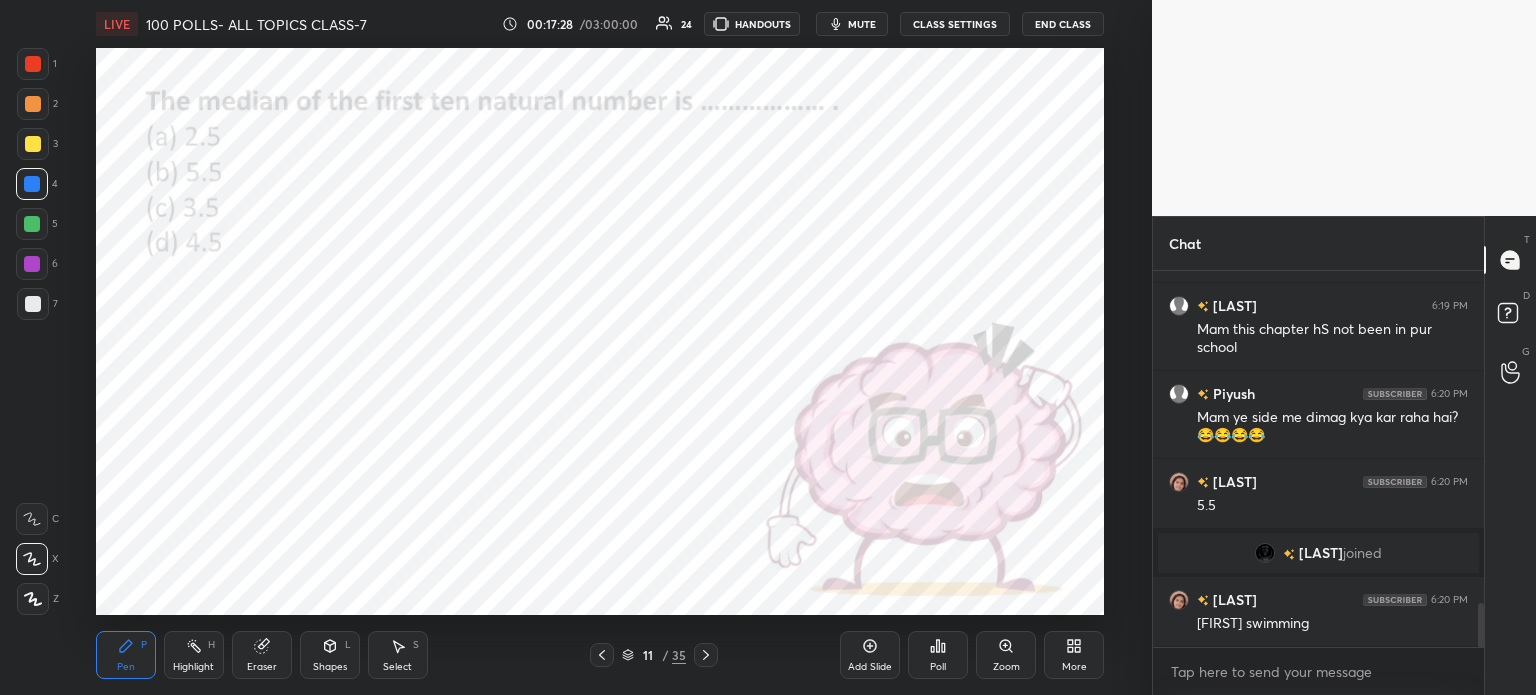 click on "mute" at bounding box center [852, 24] 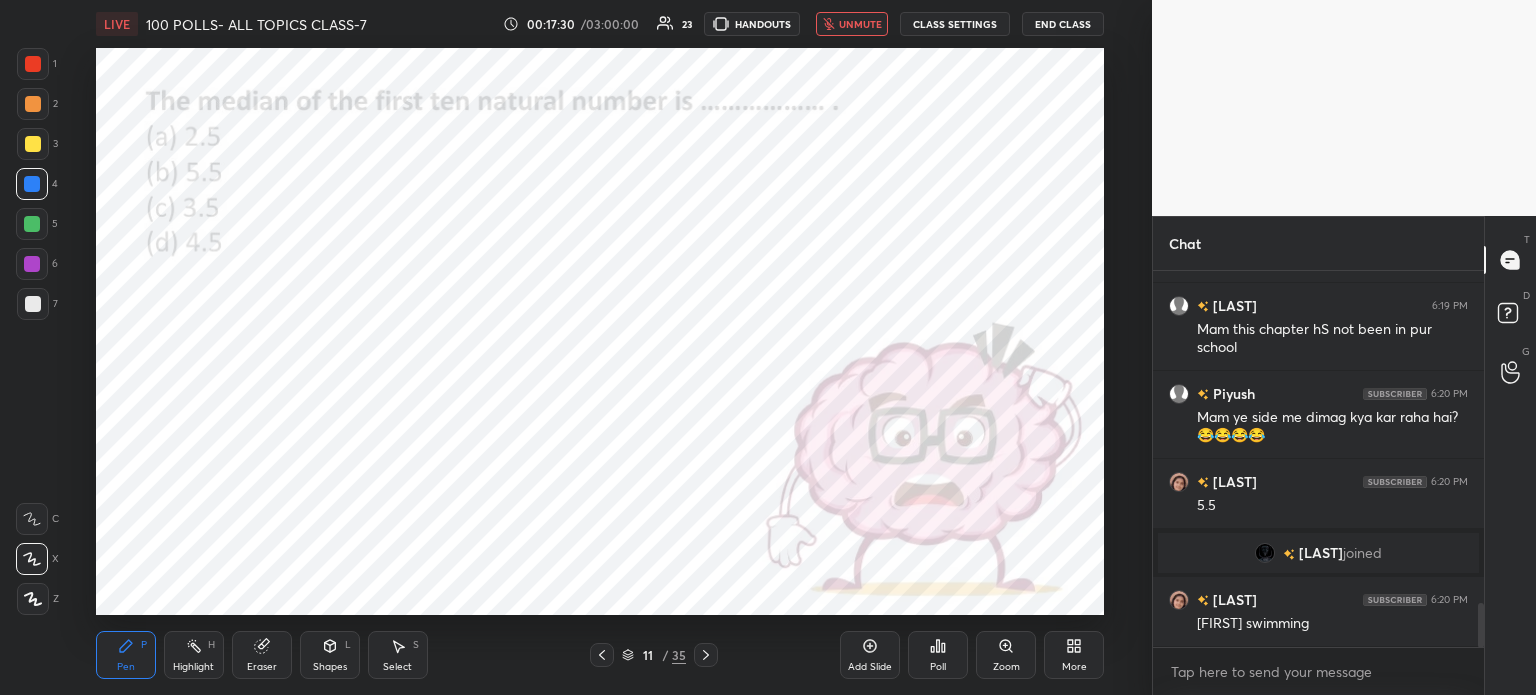 click 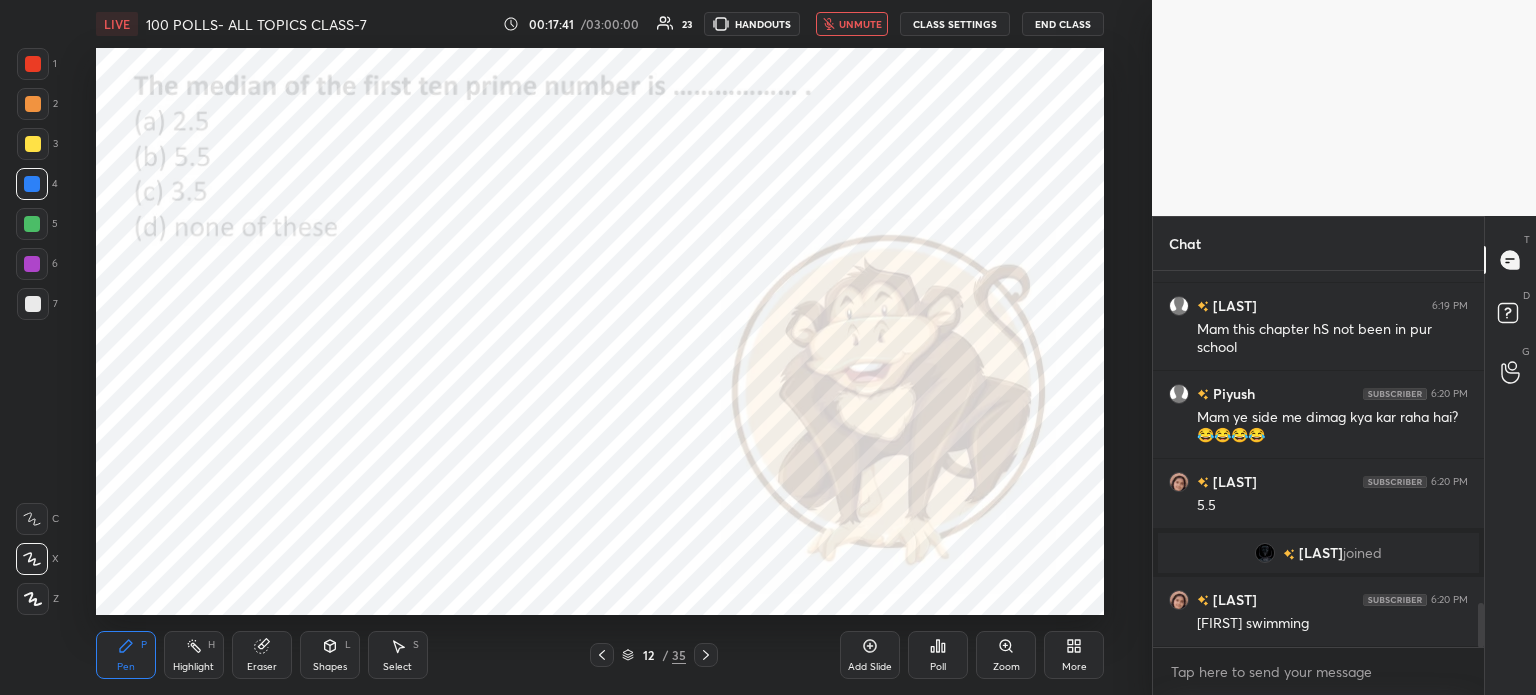 click at bounding box center (33, 64) 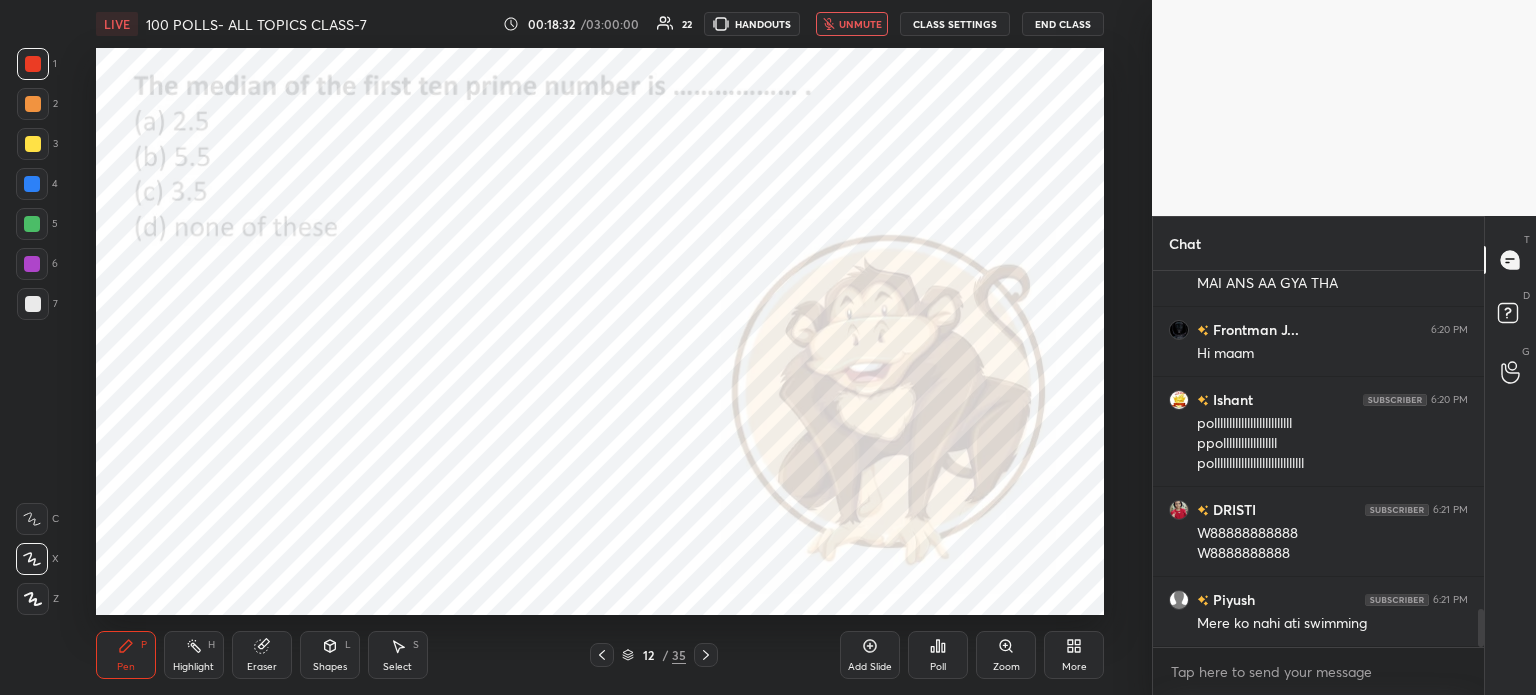 scroll, scrollTop: 3370, scrollLeft: 0, axis: vertical 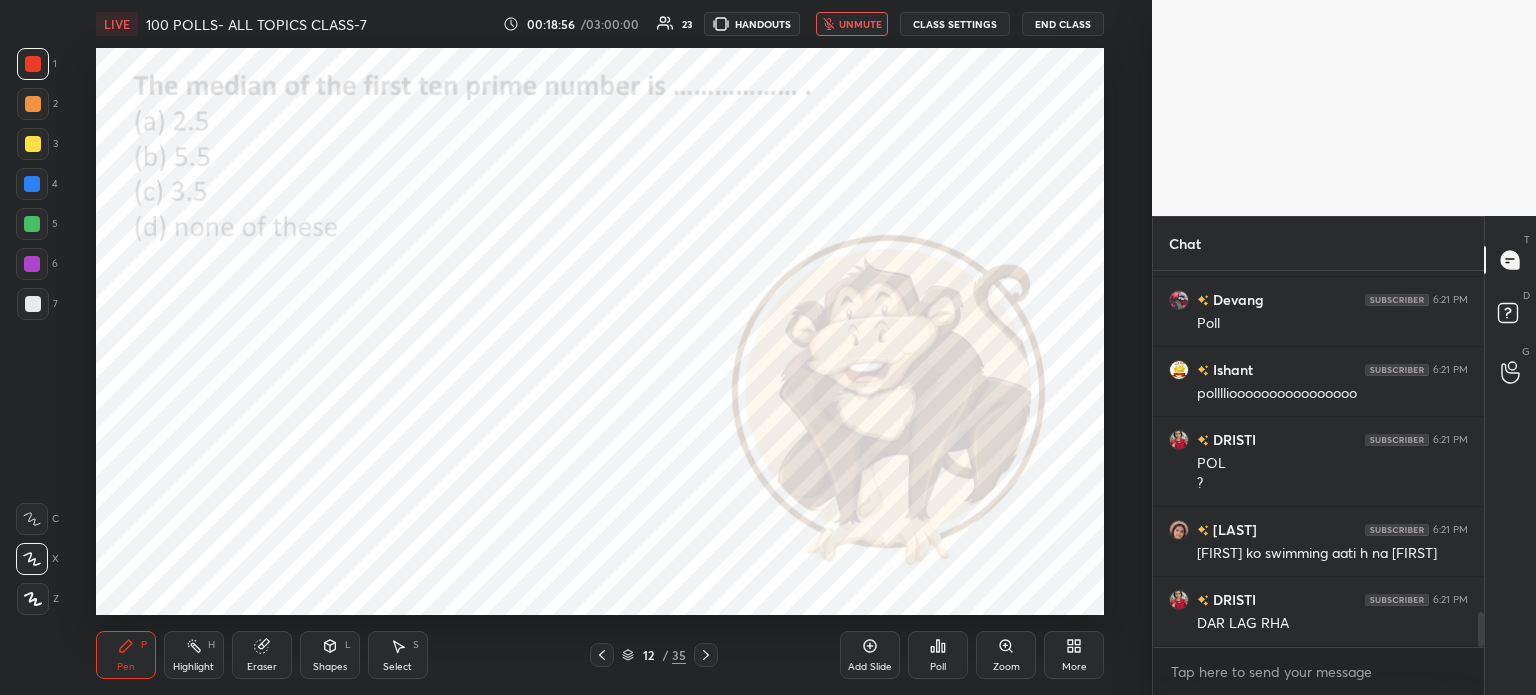 click on "unmute" at bounding box center [860, 24] 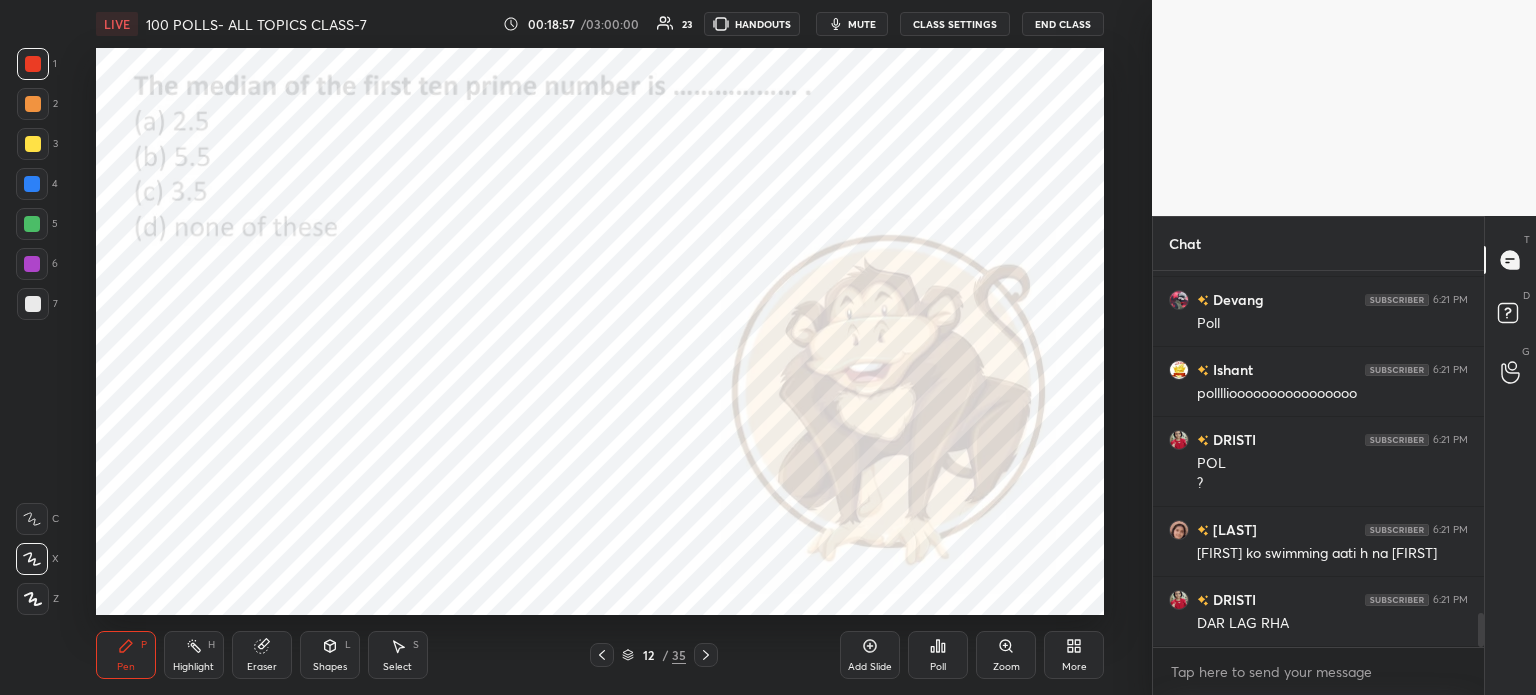 scroll, scrollTop: 3740, scrollLeft: 0, axis: vertical 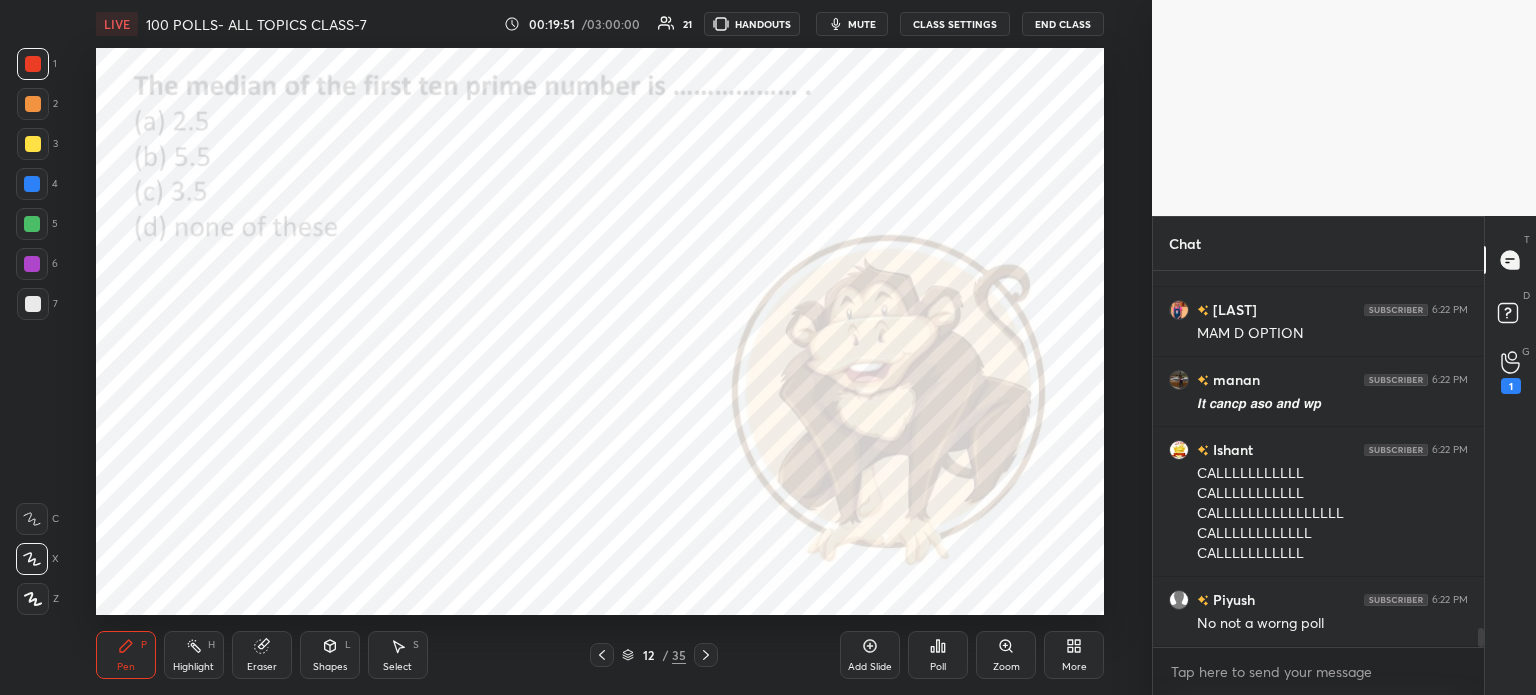 type 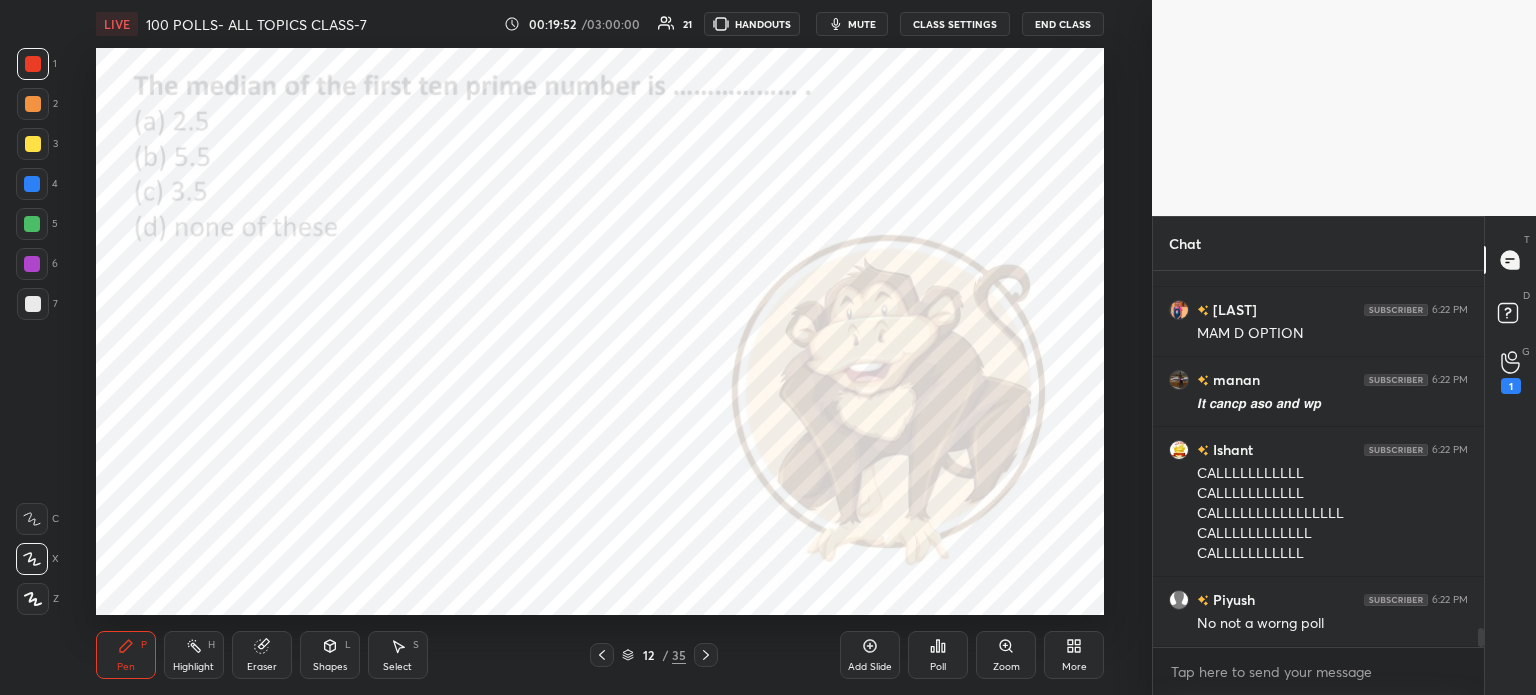 scroll, scrollTop: 7240, scrollLeft: 0, axis: vertical 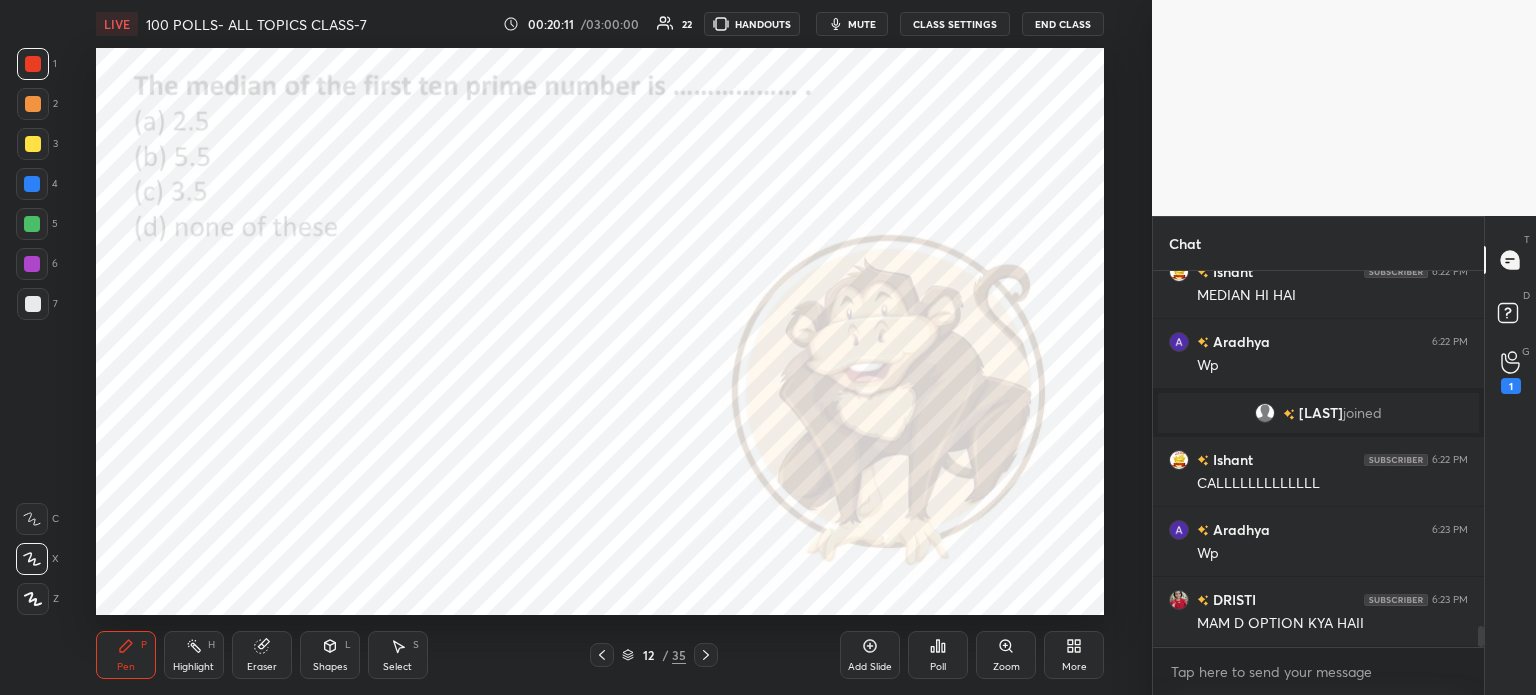 click on "Eraser" at bounding box center (262, 667) 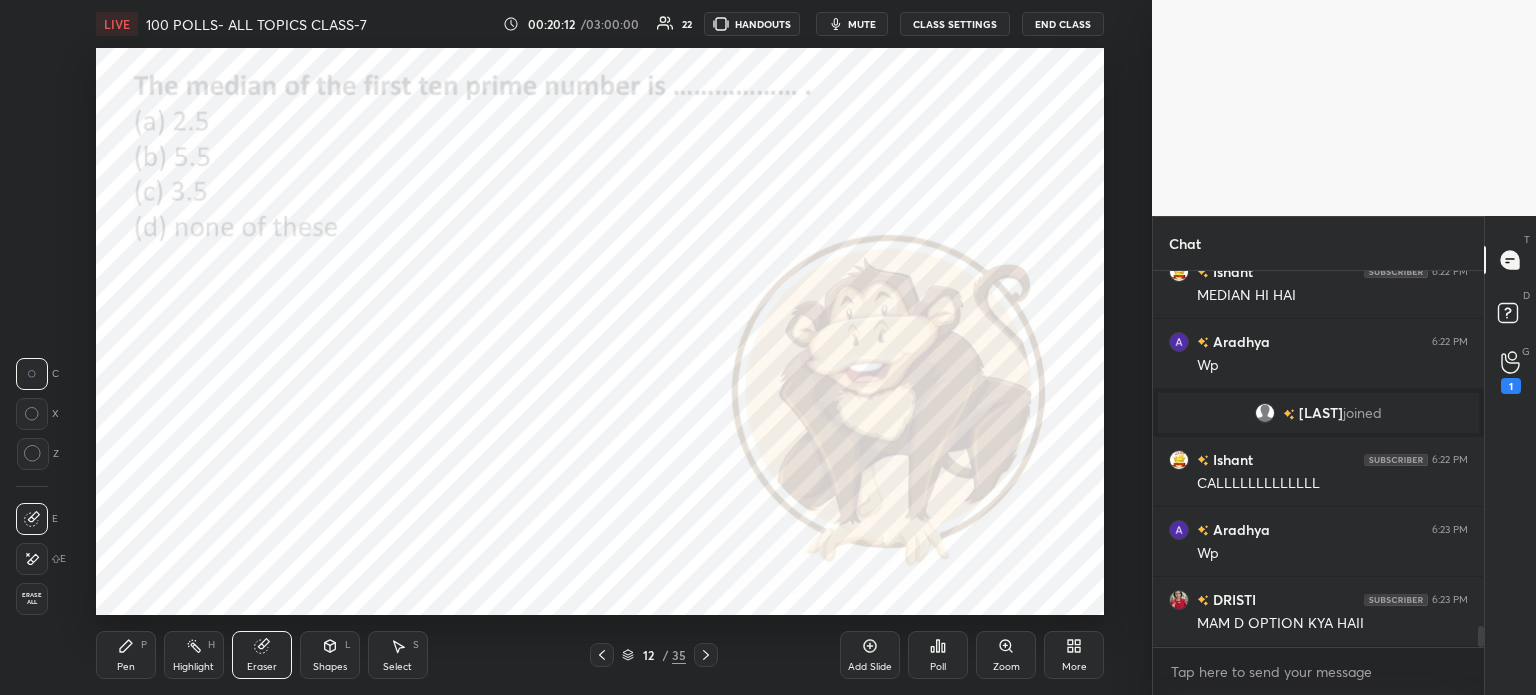 click on "Erase all" at bounding box center (32, 599) 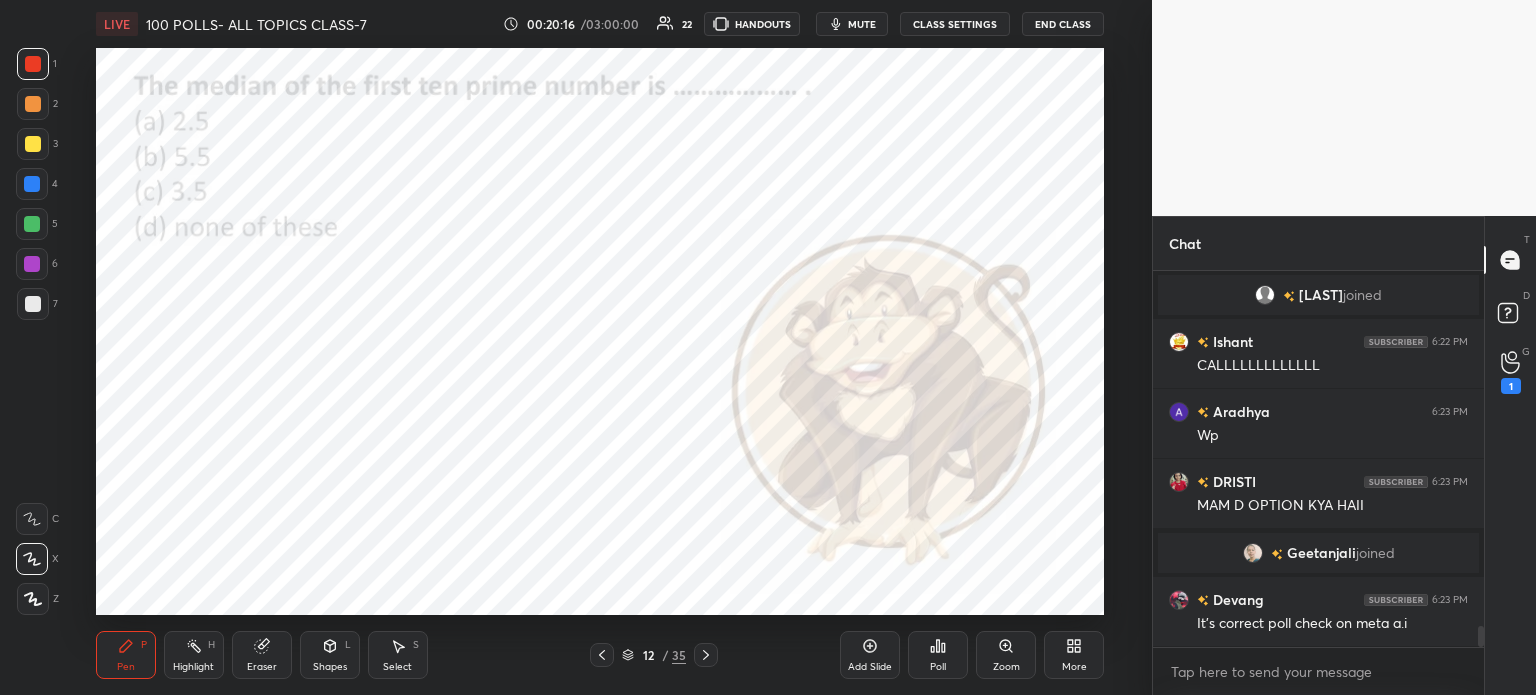 scroll, scrollTop: 6468, scrollLeft: 0, axis: vertical 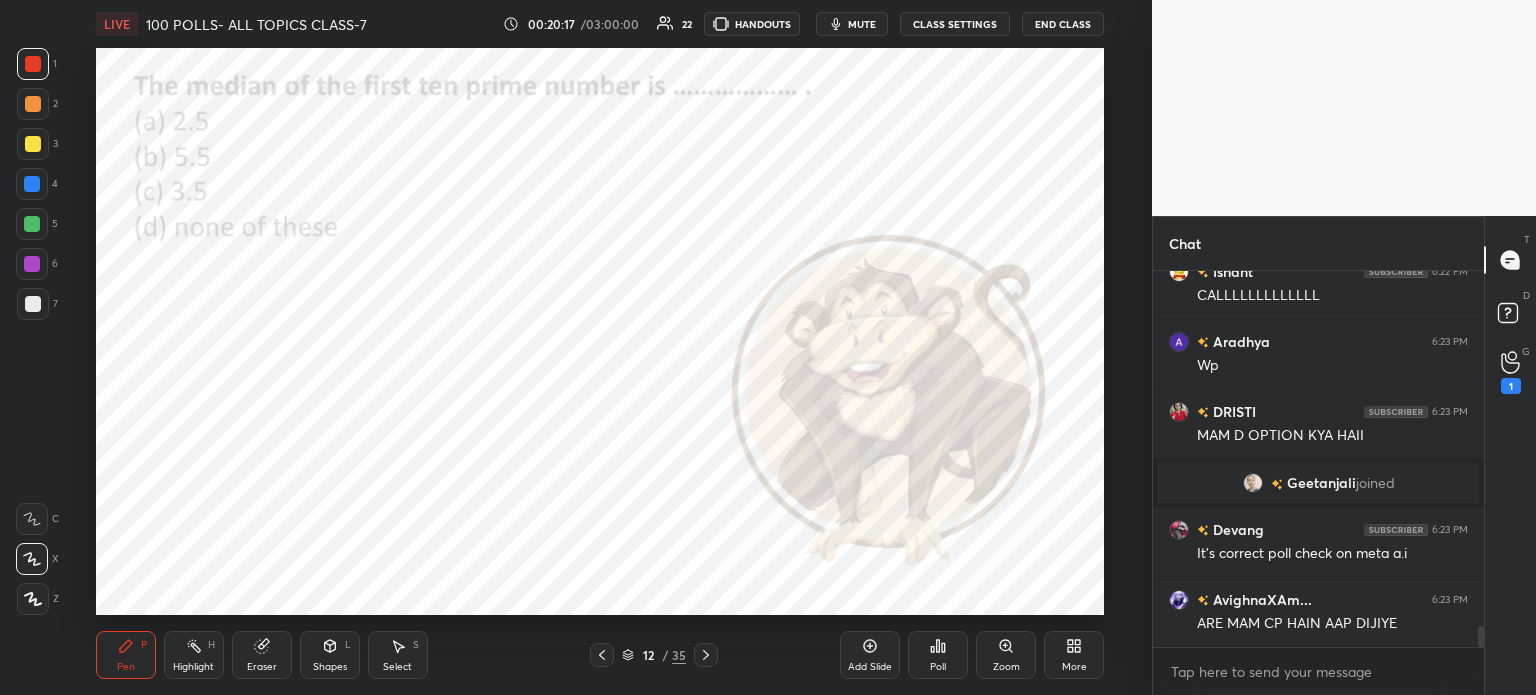 click on "Poll" at bounding box center [938, 655] 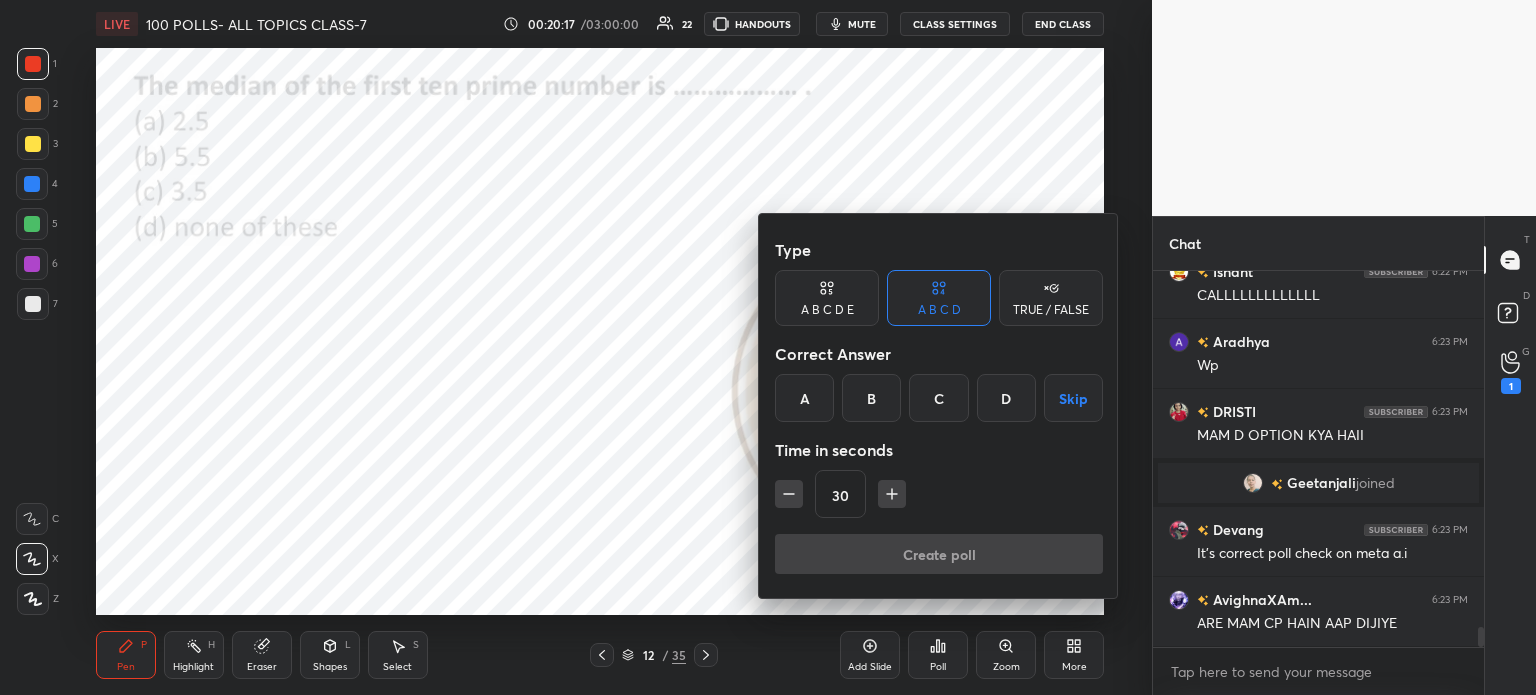 scroll, scrollTop: 6538, scrollLeft: 0, axis: vertical 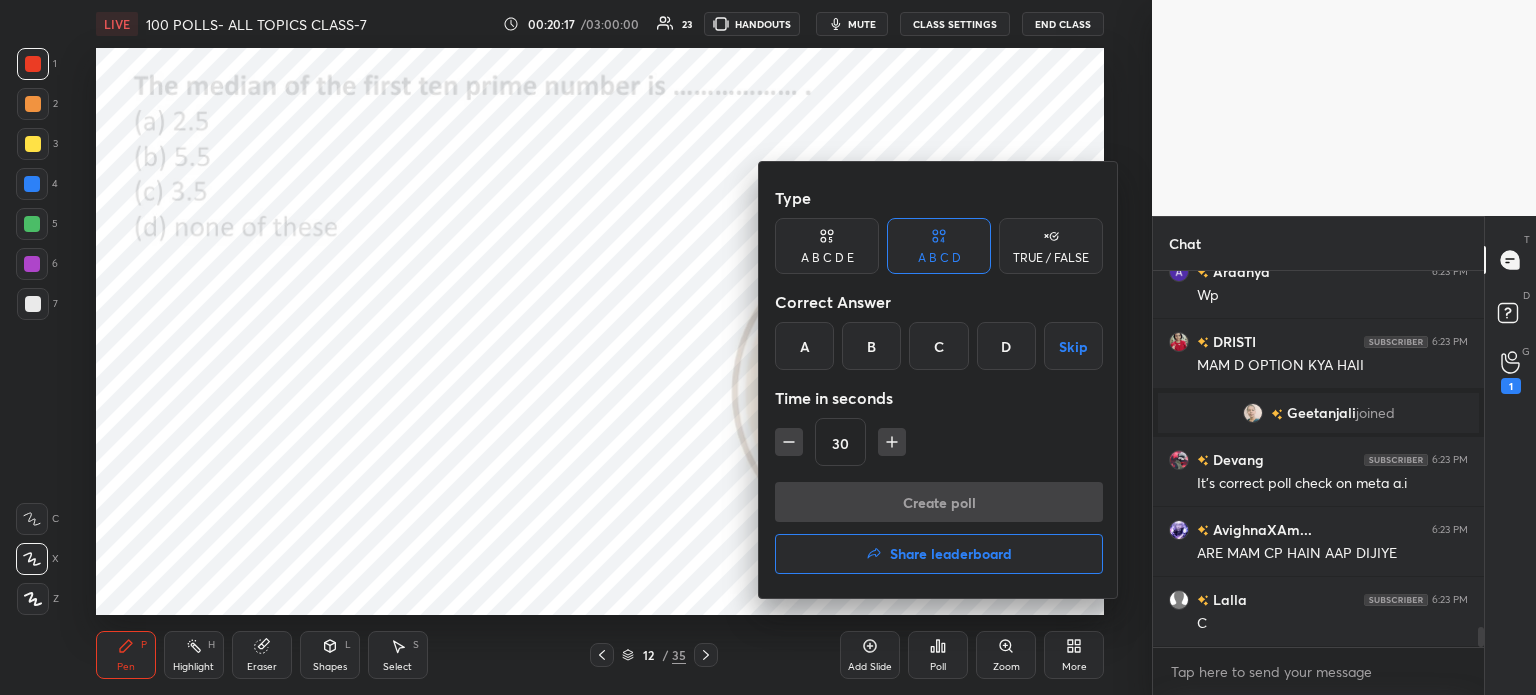 click on "D" at bounding box center (1006, 346) 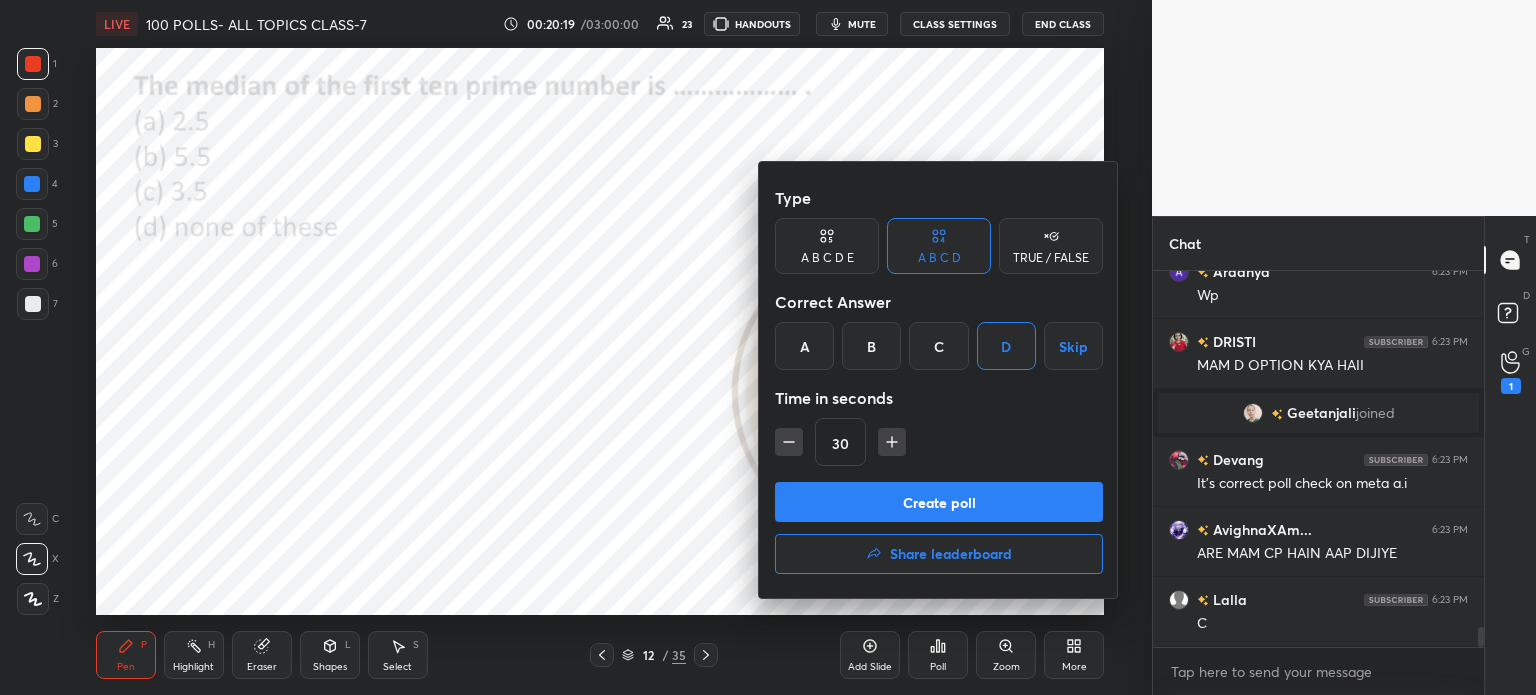 click on "Create poll" at bounding box center (939, 502) 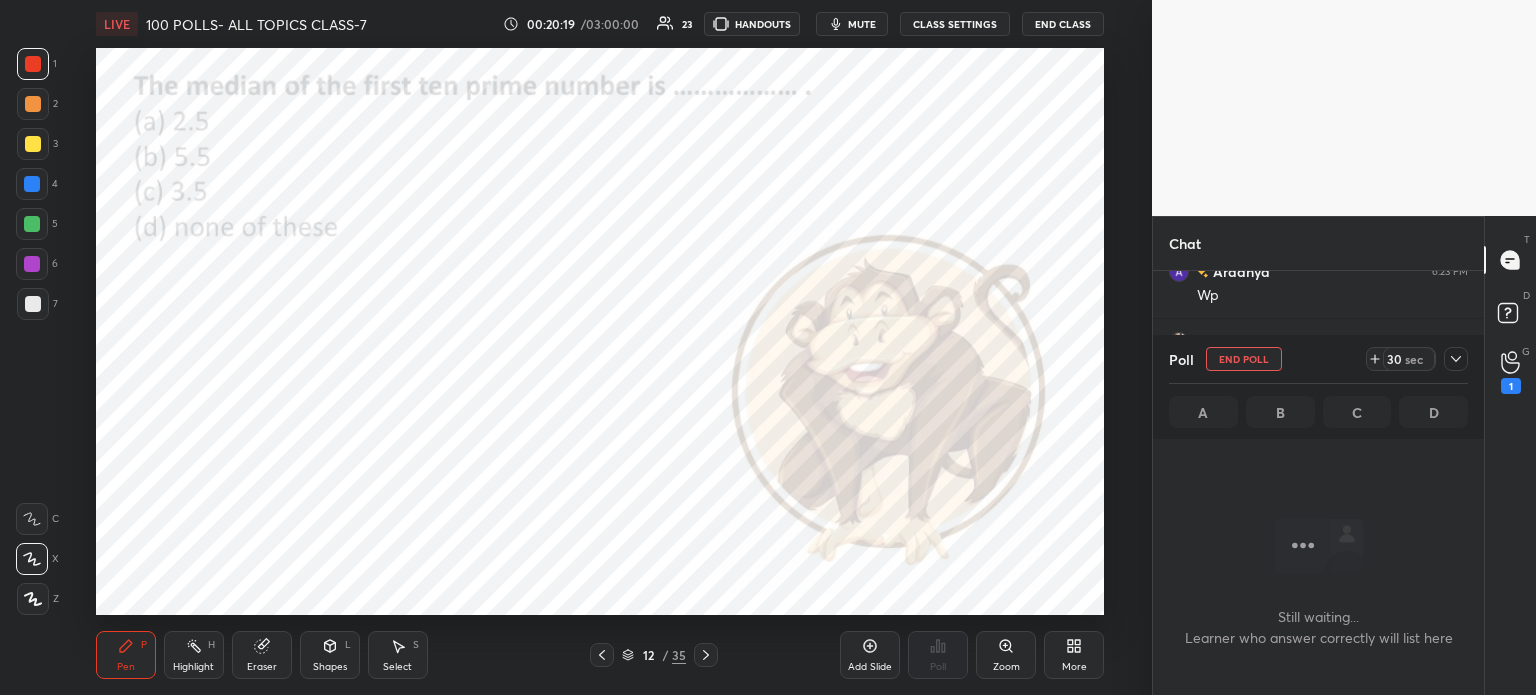 scroll, scrollTop: 347, scrollLeft: 325, axis: both 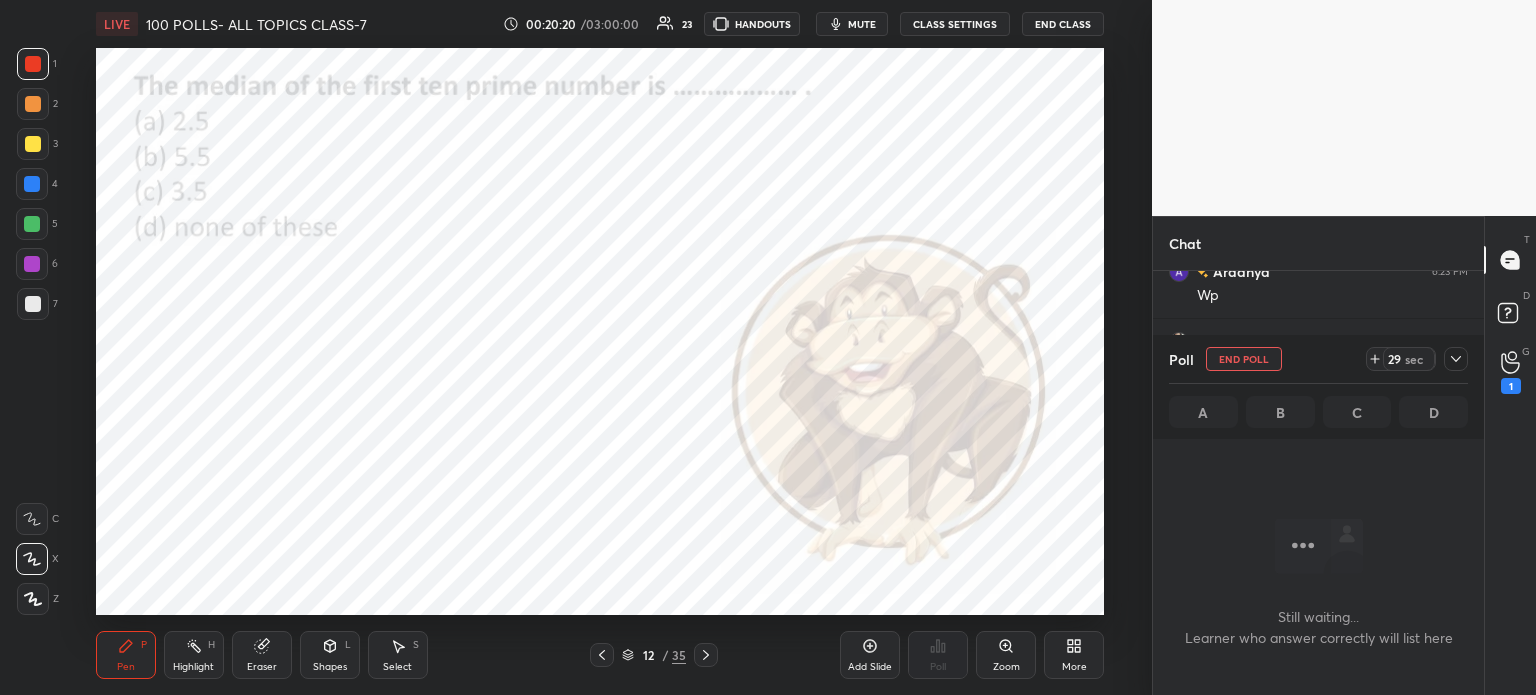 click 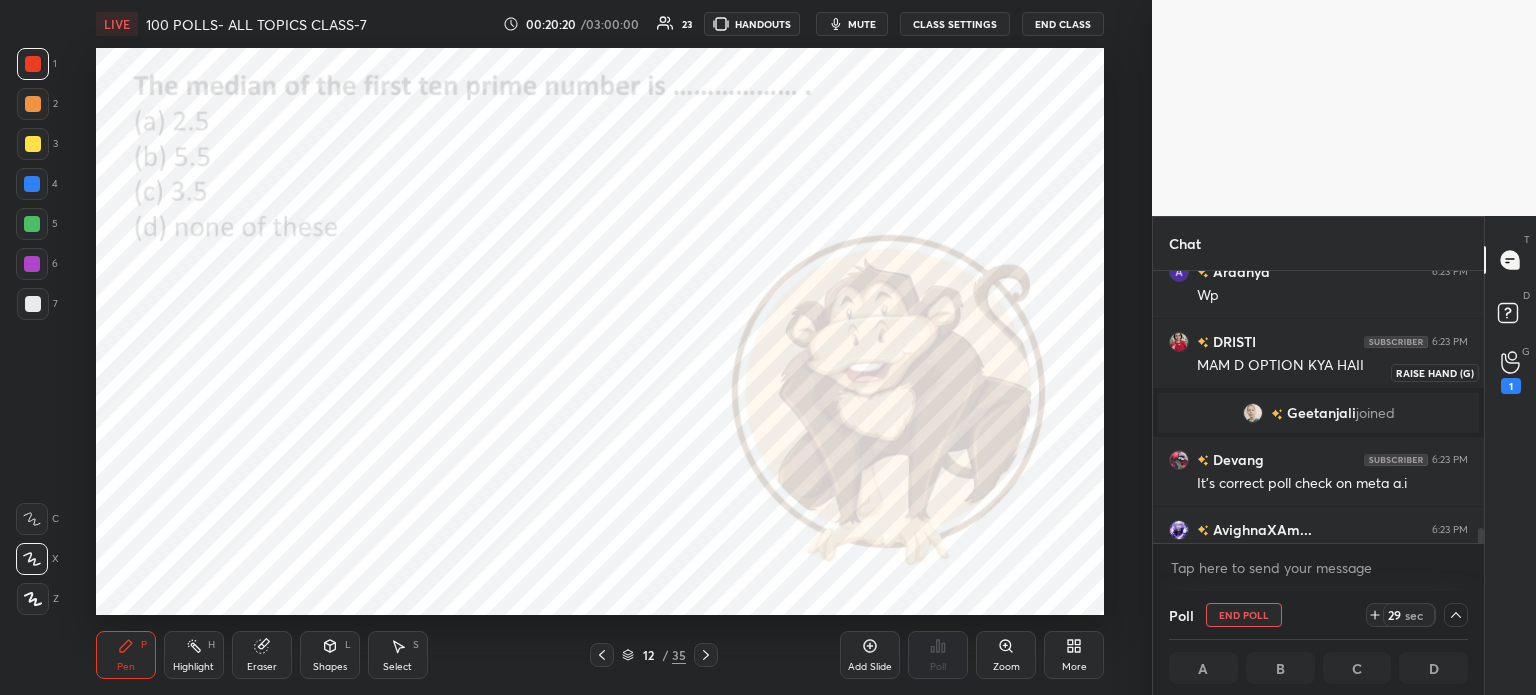 click on "1" at bounding box center (1511, 386) 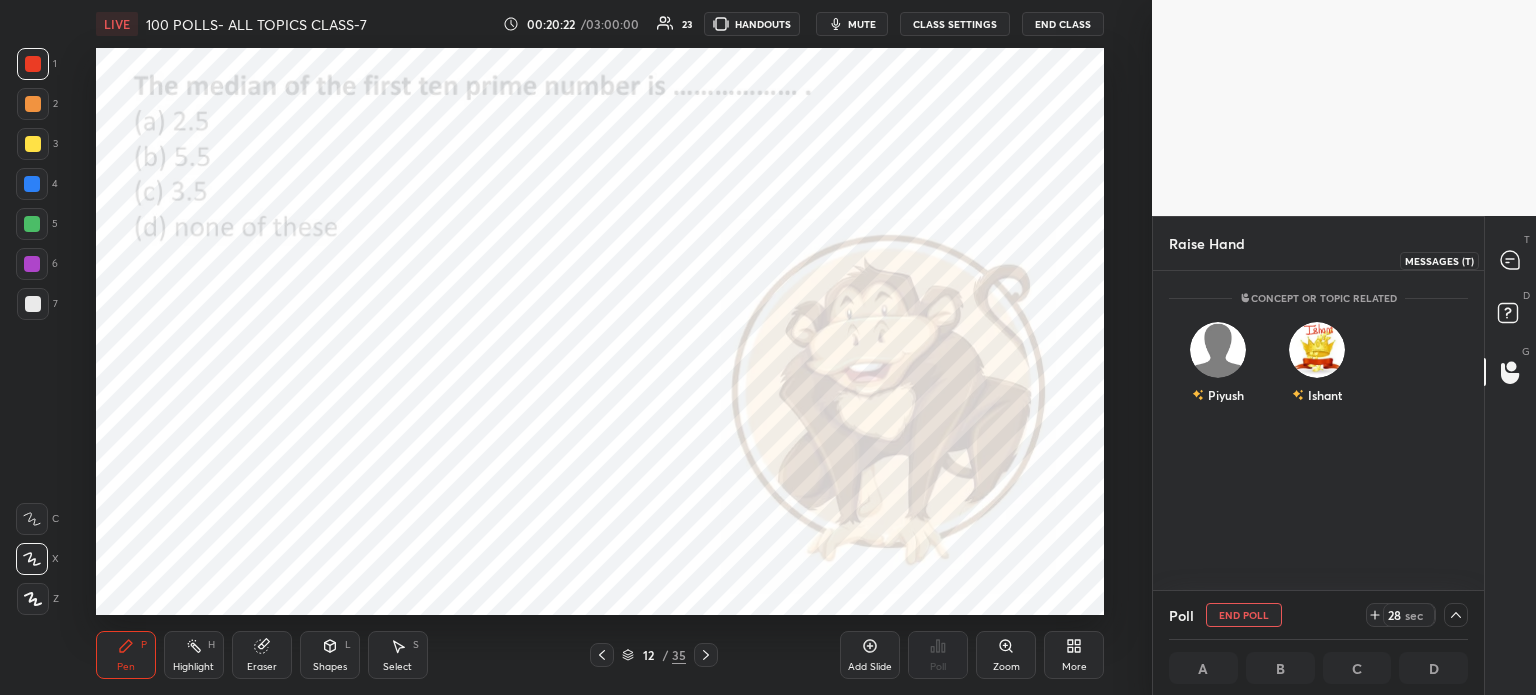 click 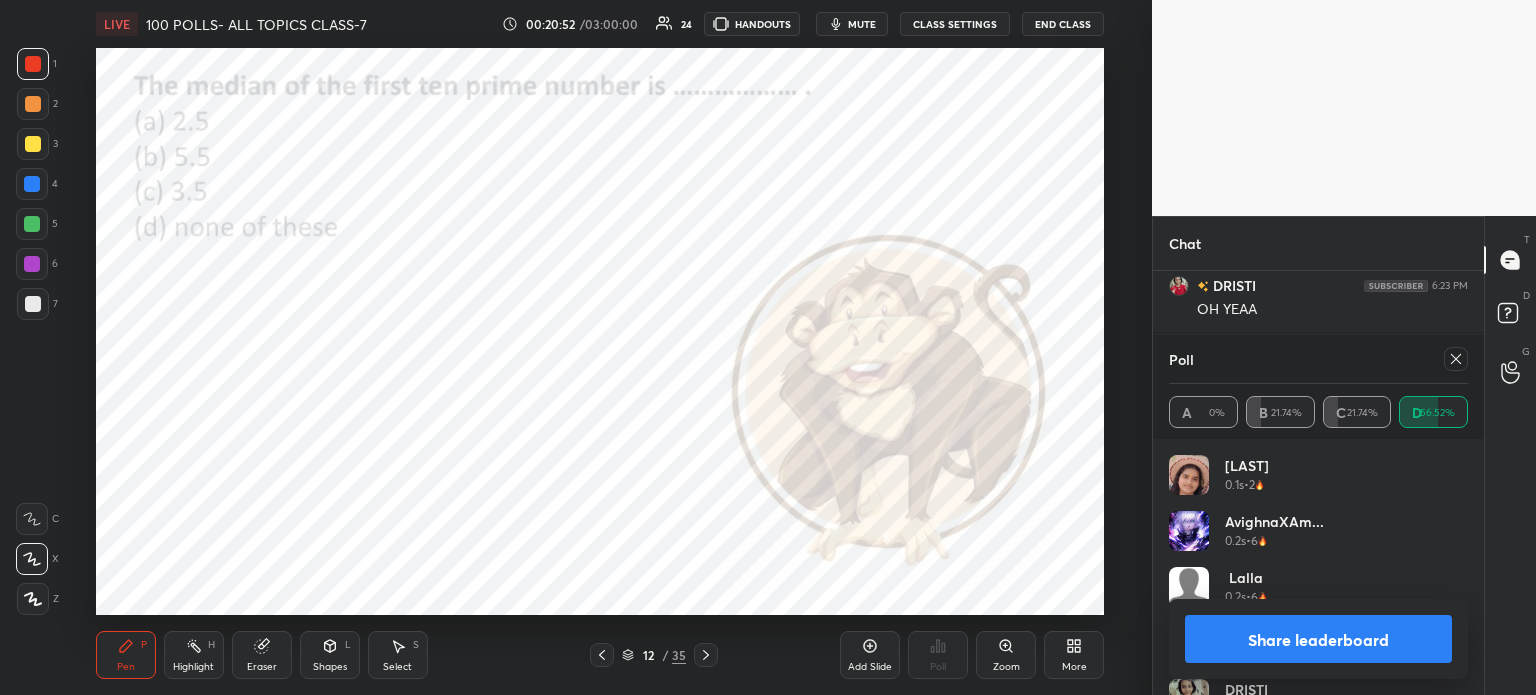 click 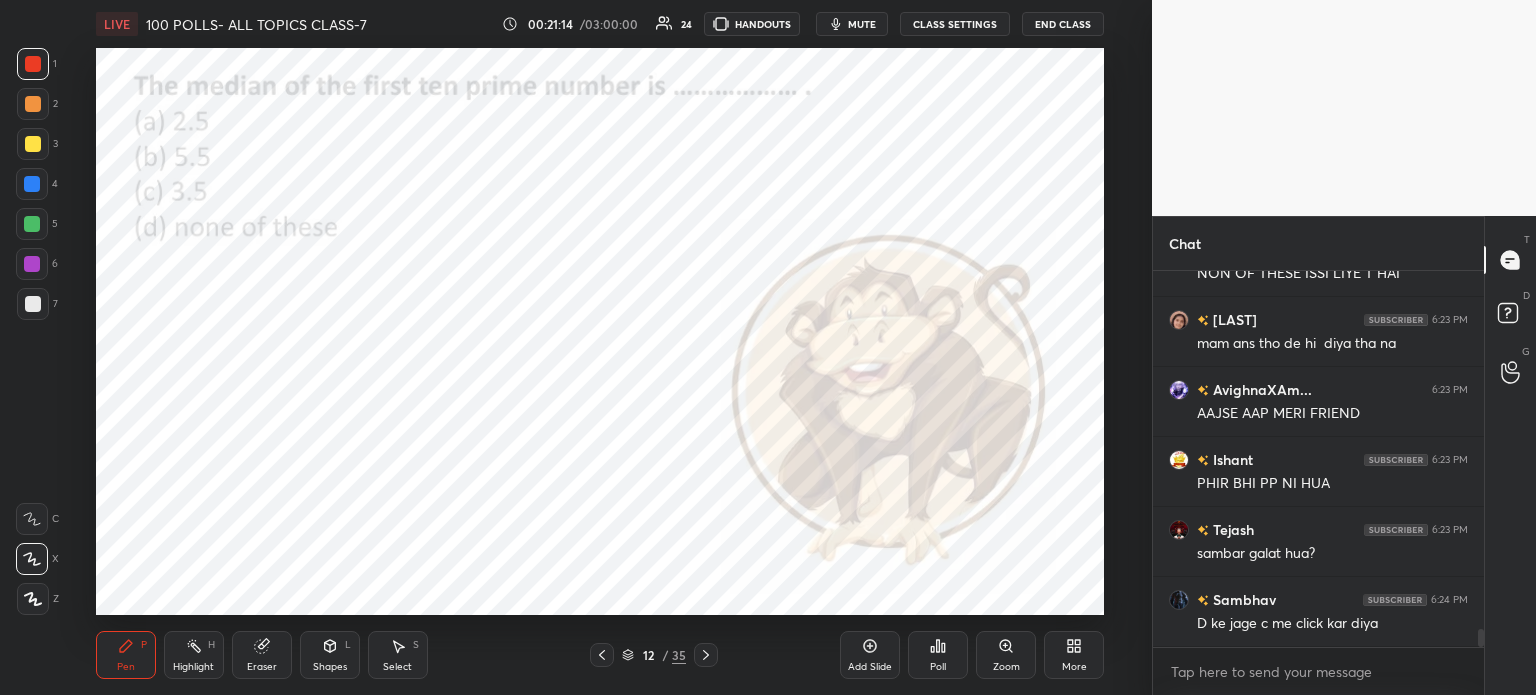 click on "Select" at bounding box center (397, 667) 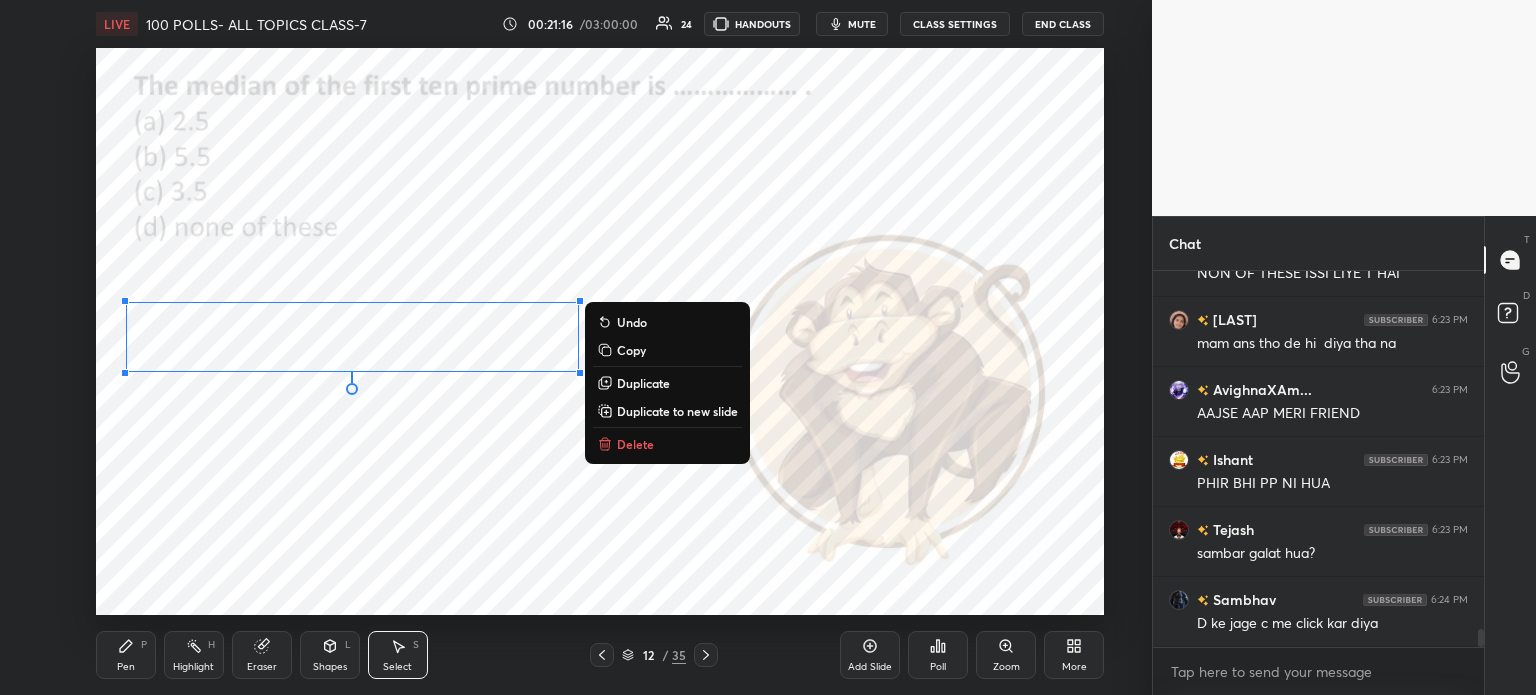 click on "Pen P" at bounding box center (126, 655) 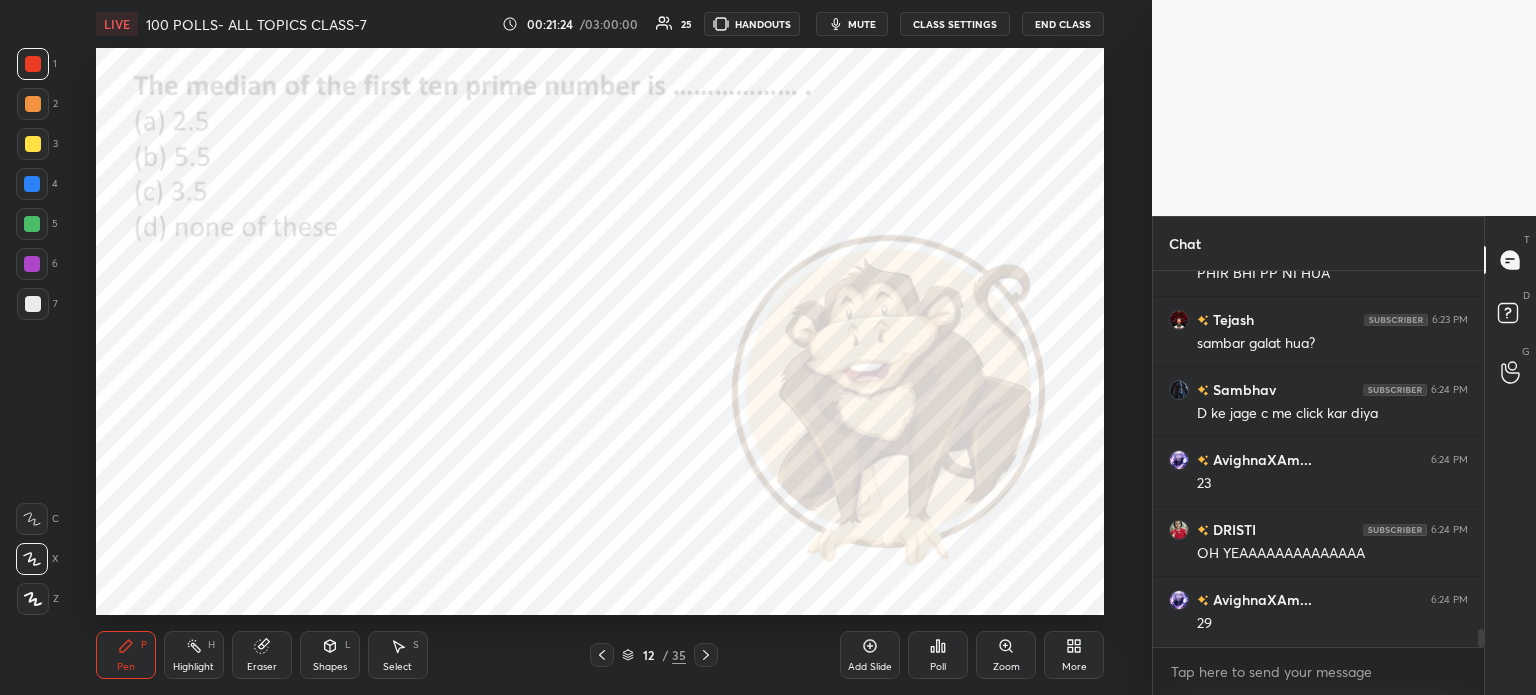 click at bounding box center (32, 184) 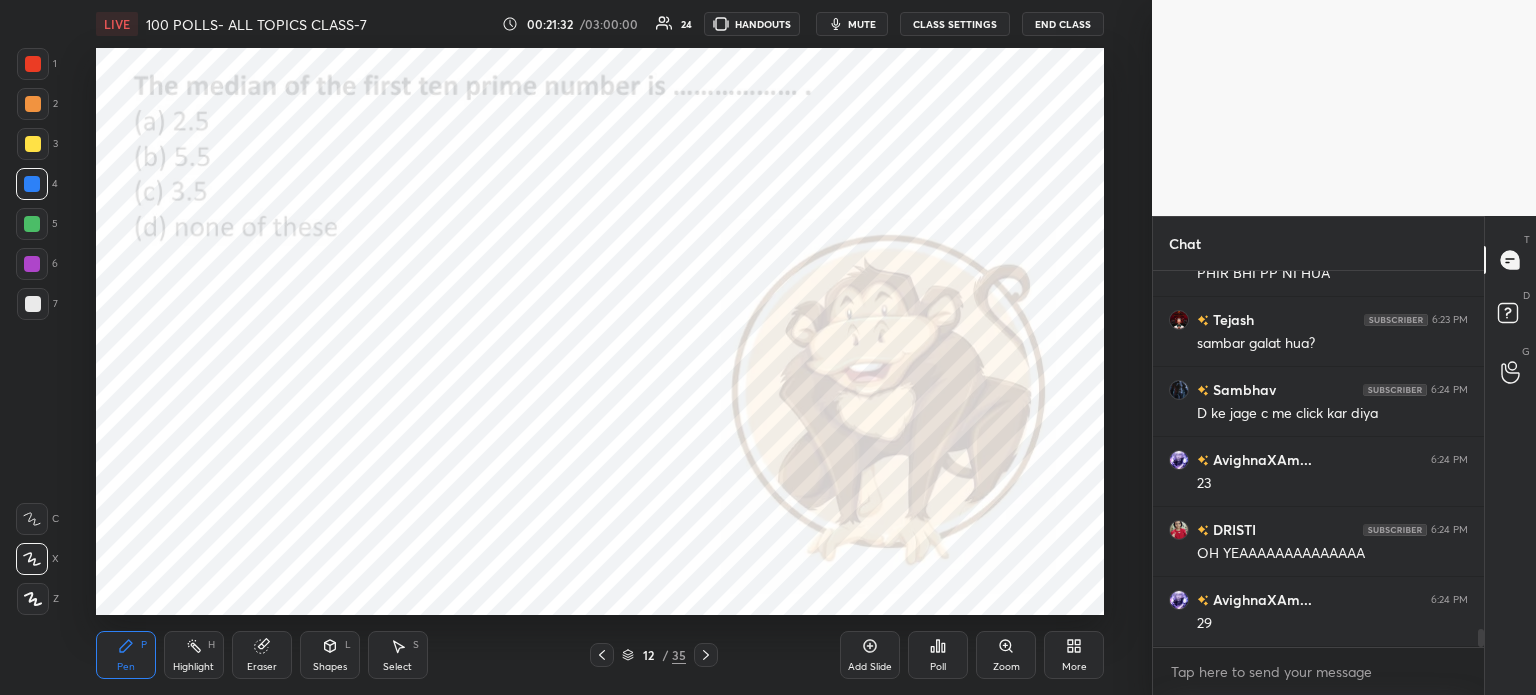click at bounding box center (706, 655) 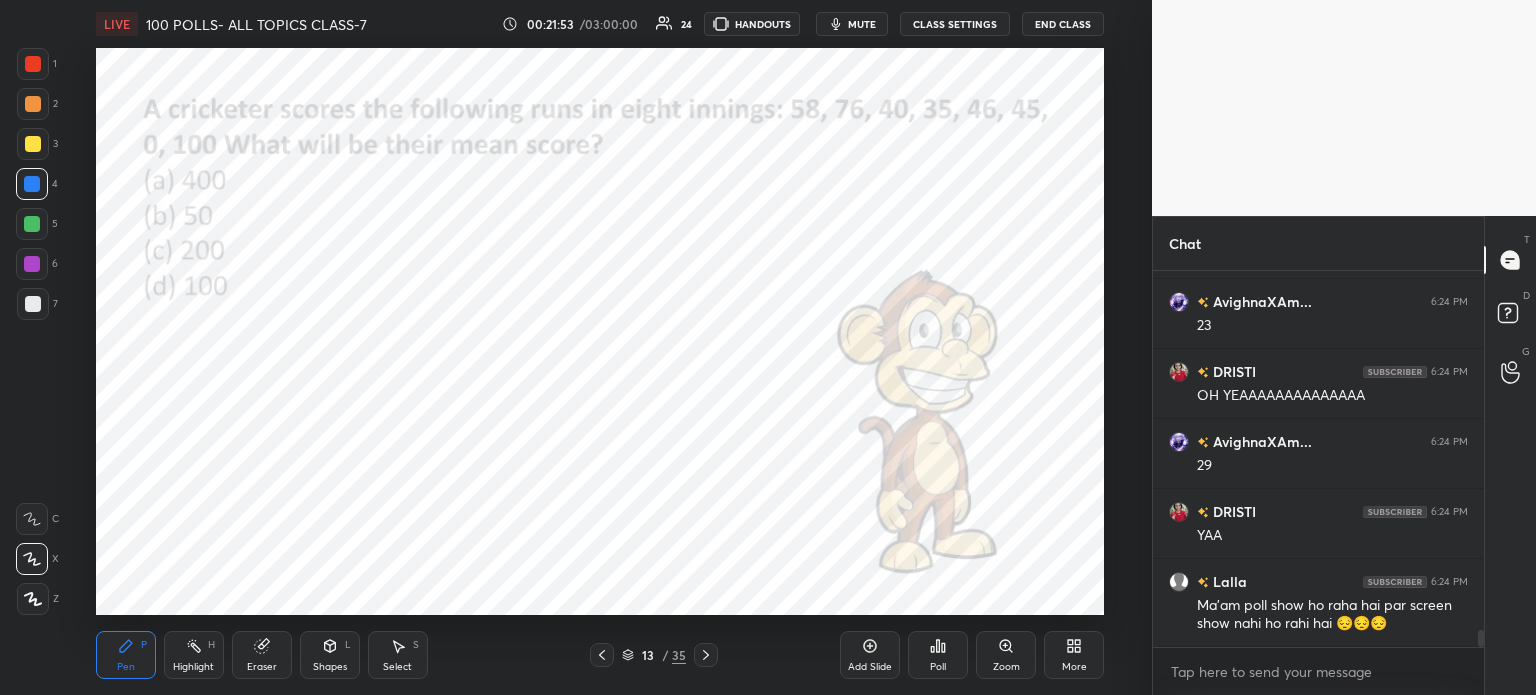scroll, scrollTop: 7916, scrollLeft: 0, axis: vertical 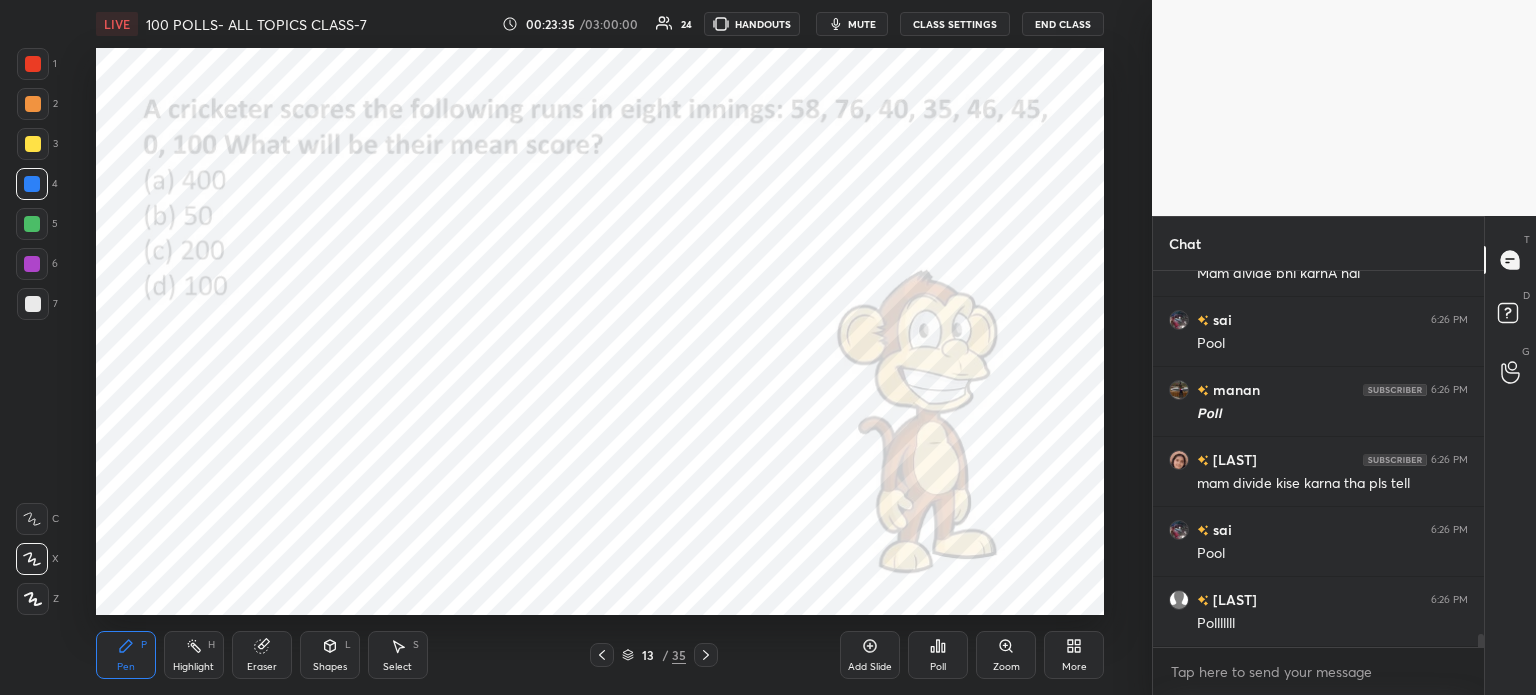 click 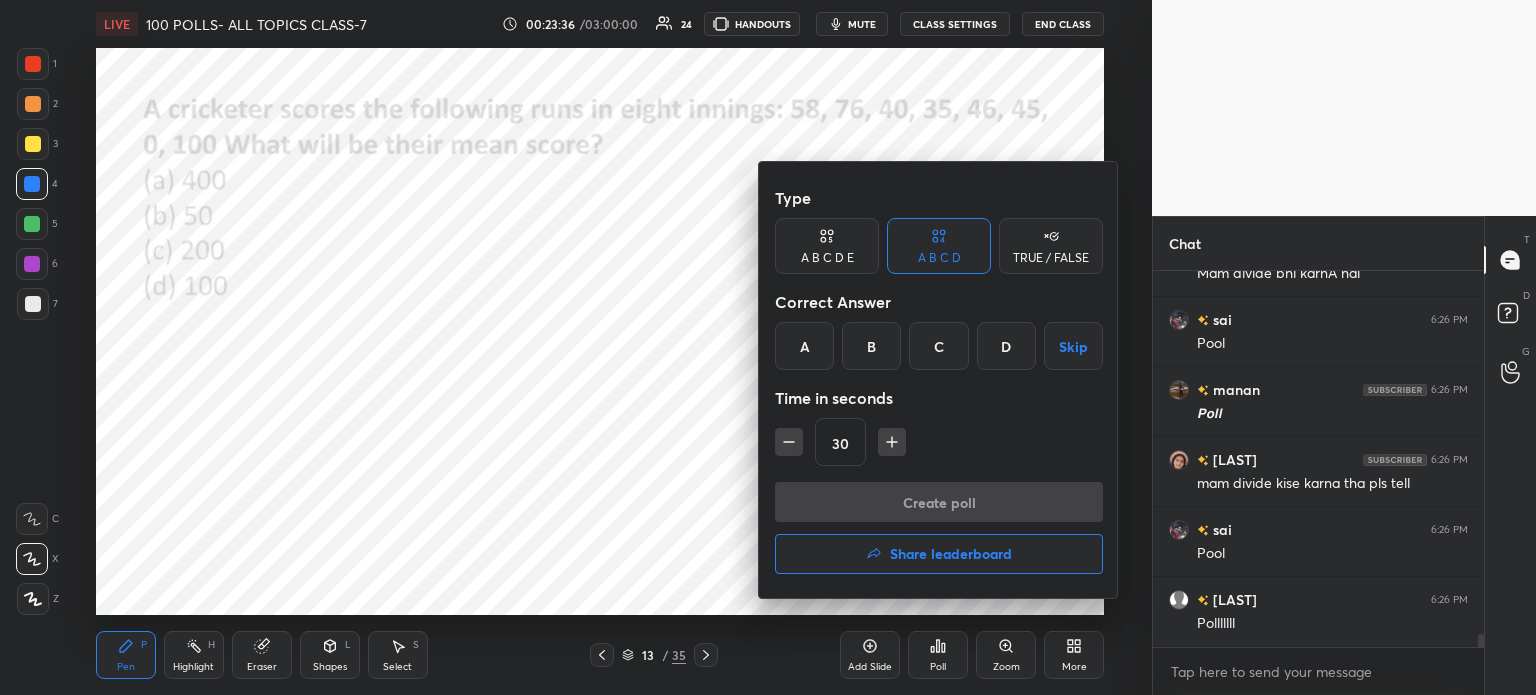 click on "B" at bounding box center [871, 346] 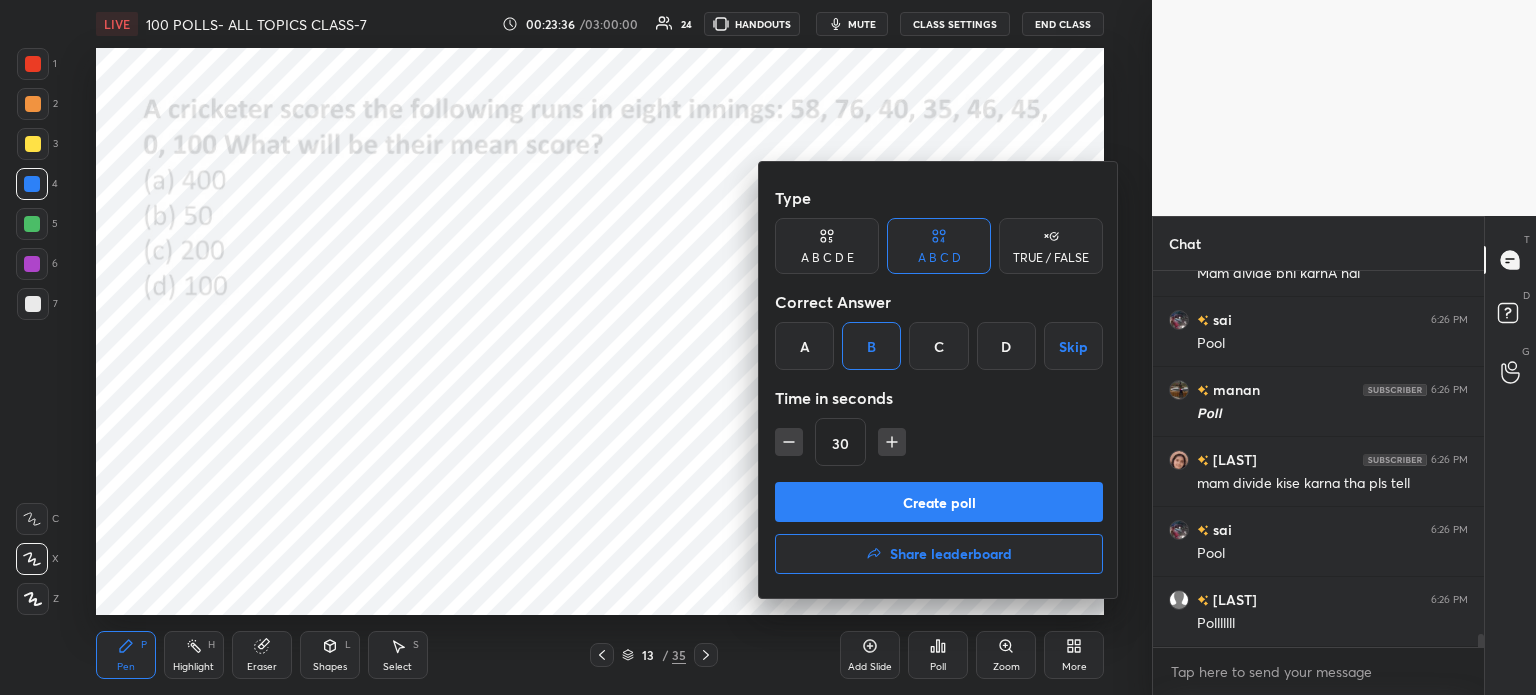 click on "Create poll" at bounding box center [939, 502] 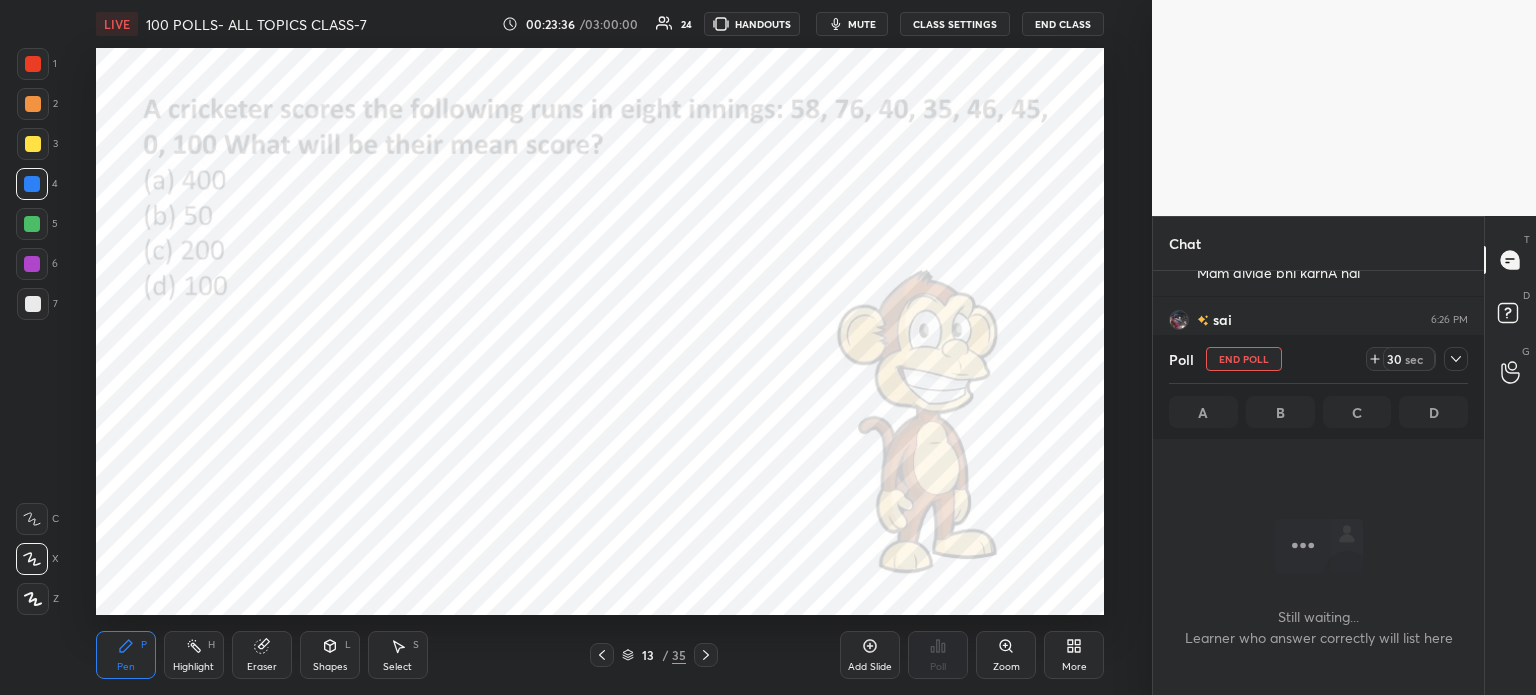 scroll, scrollTop: 337, scrollLeft: 325, axis: both 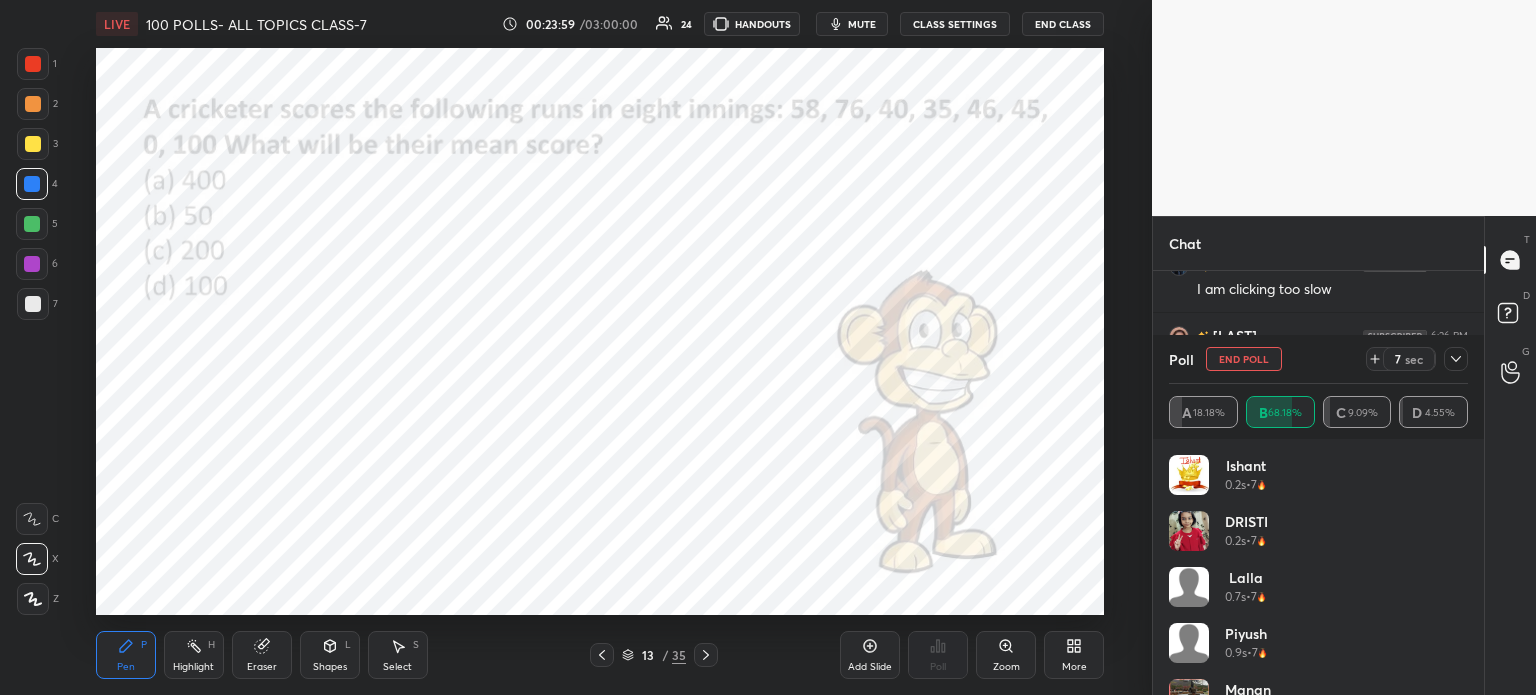 click at bounding box center [1456, 359] 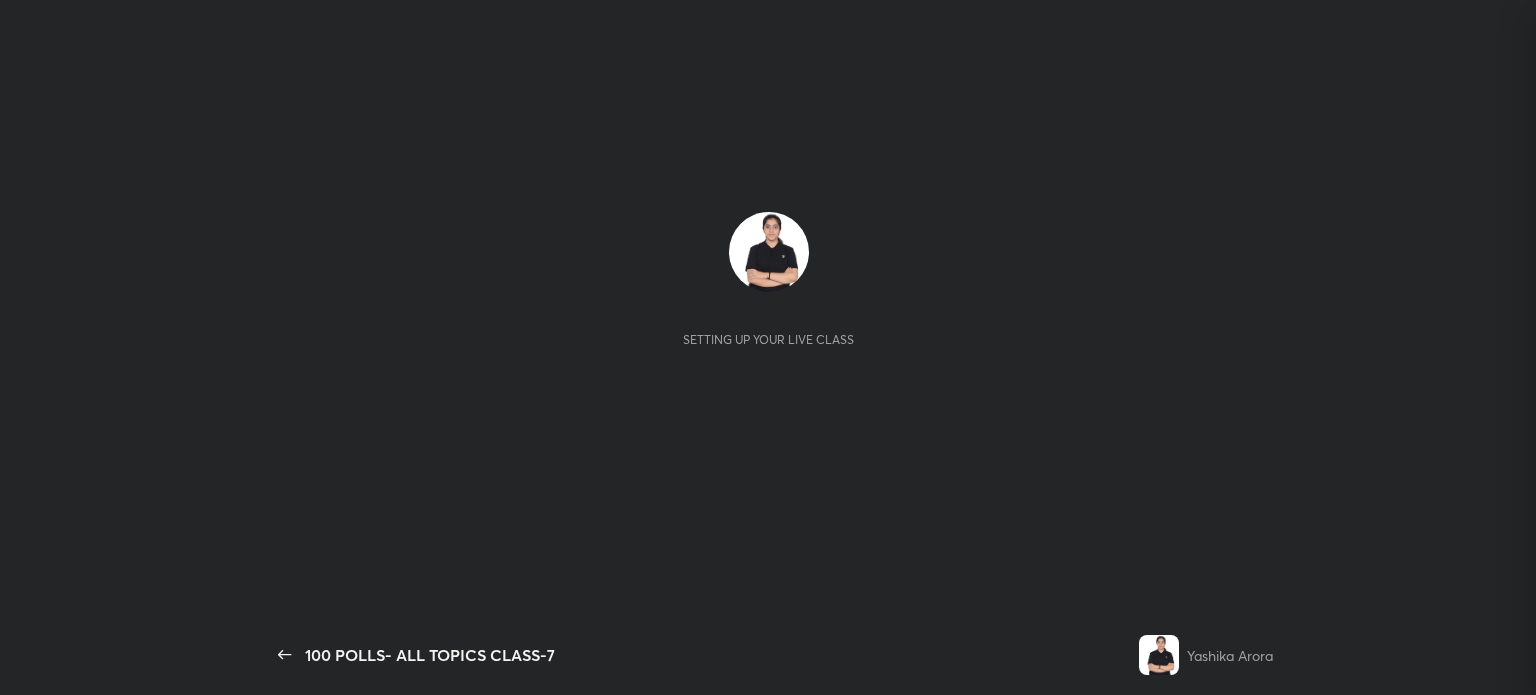 scroll, scrollTop: 0, scrollLeft: 0, axis: both 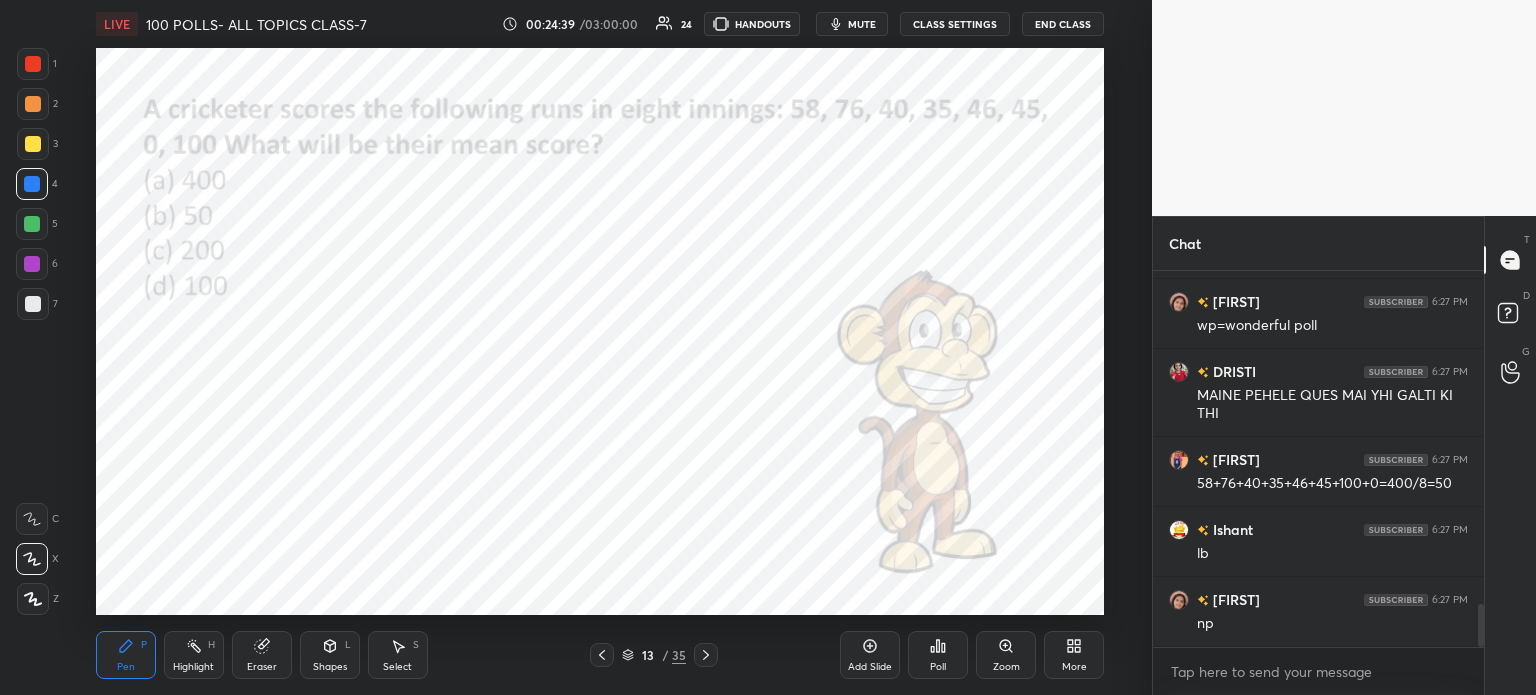 click at bounding box center (706, 655) 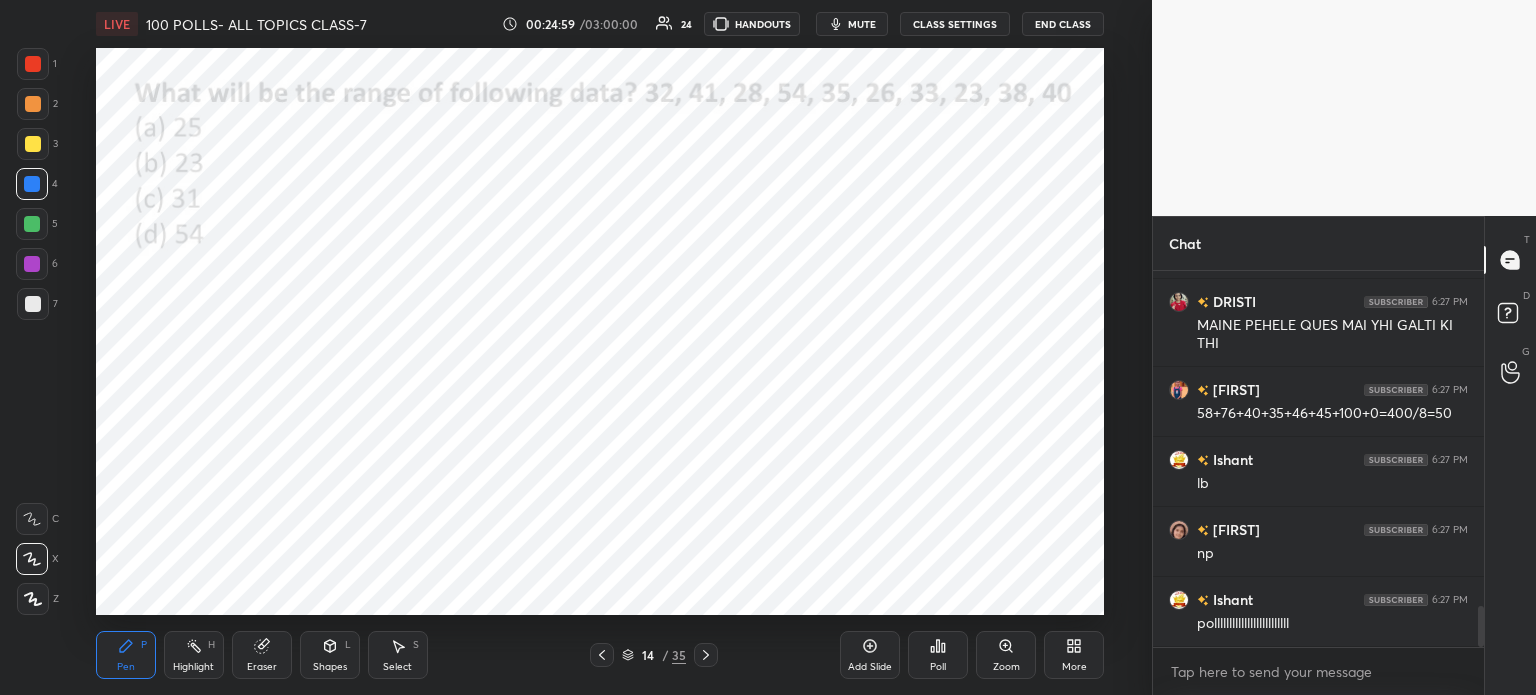 scroll, scrollTop: 3050, scrollLeft: 0, axis: vertical 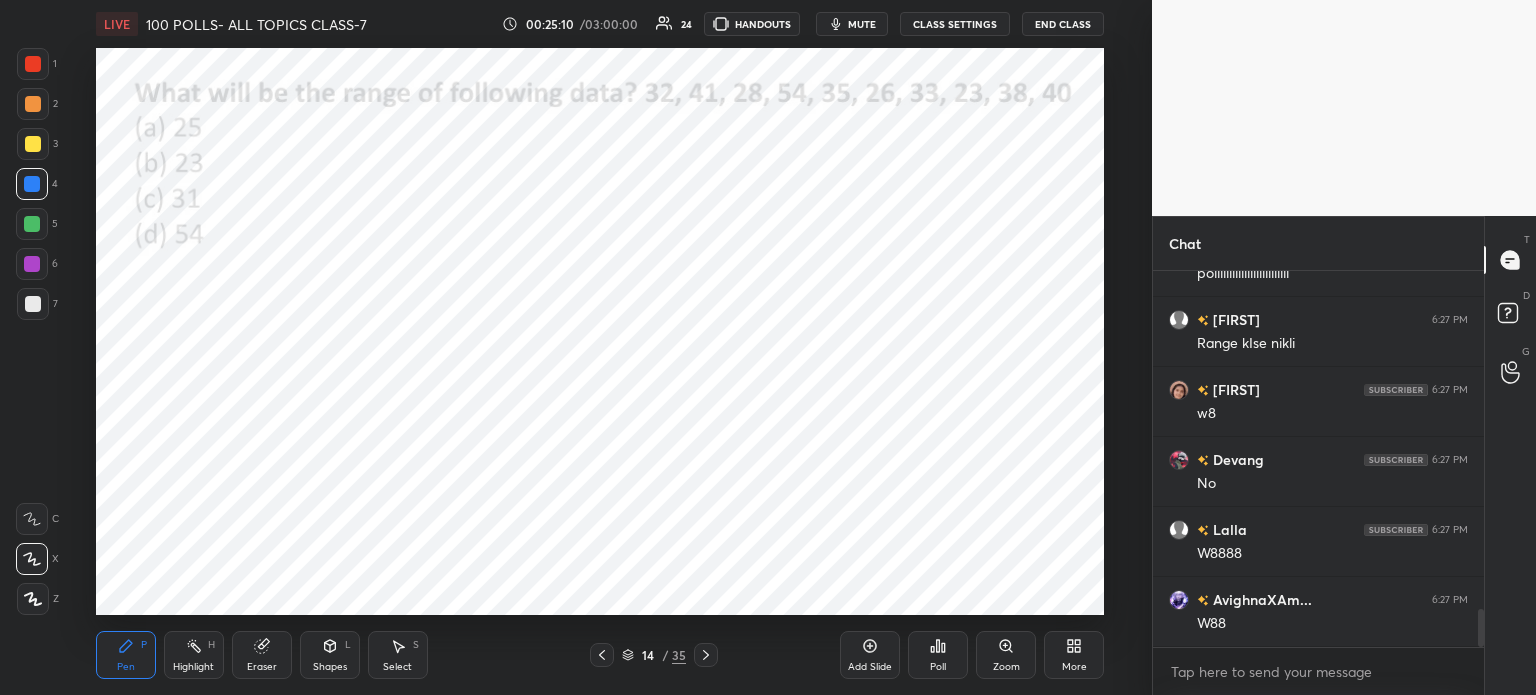 click on "More" at bounding box center (1074, 667) 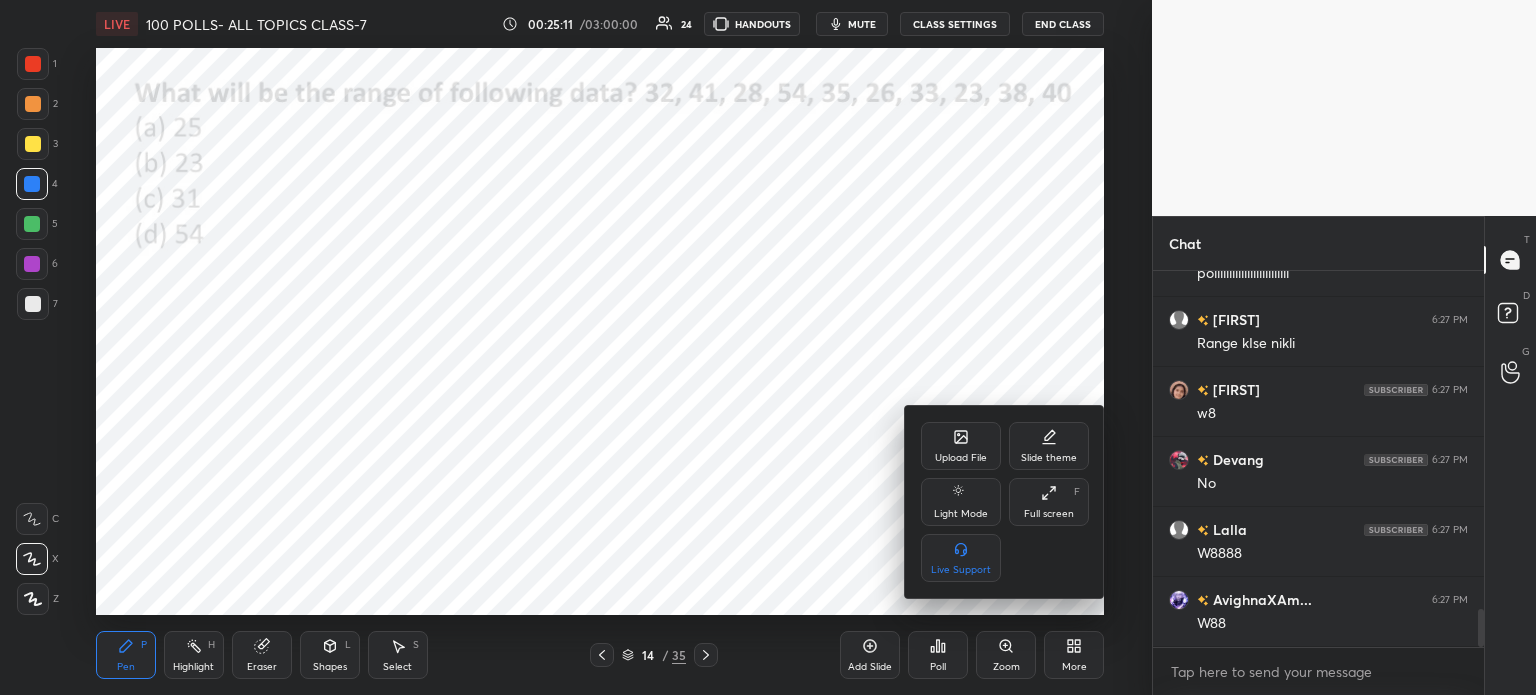 click on "Upload File Slide theme Light Mode Full screen F Live Support" at bounding box center (1005, 502) 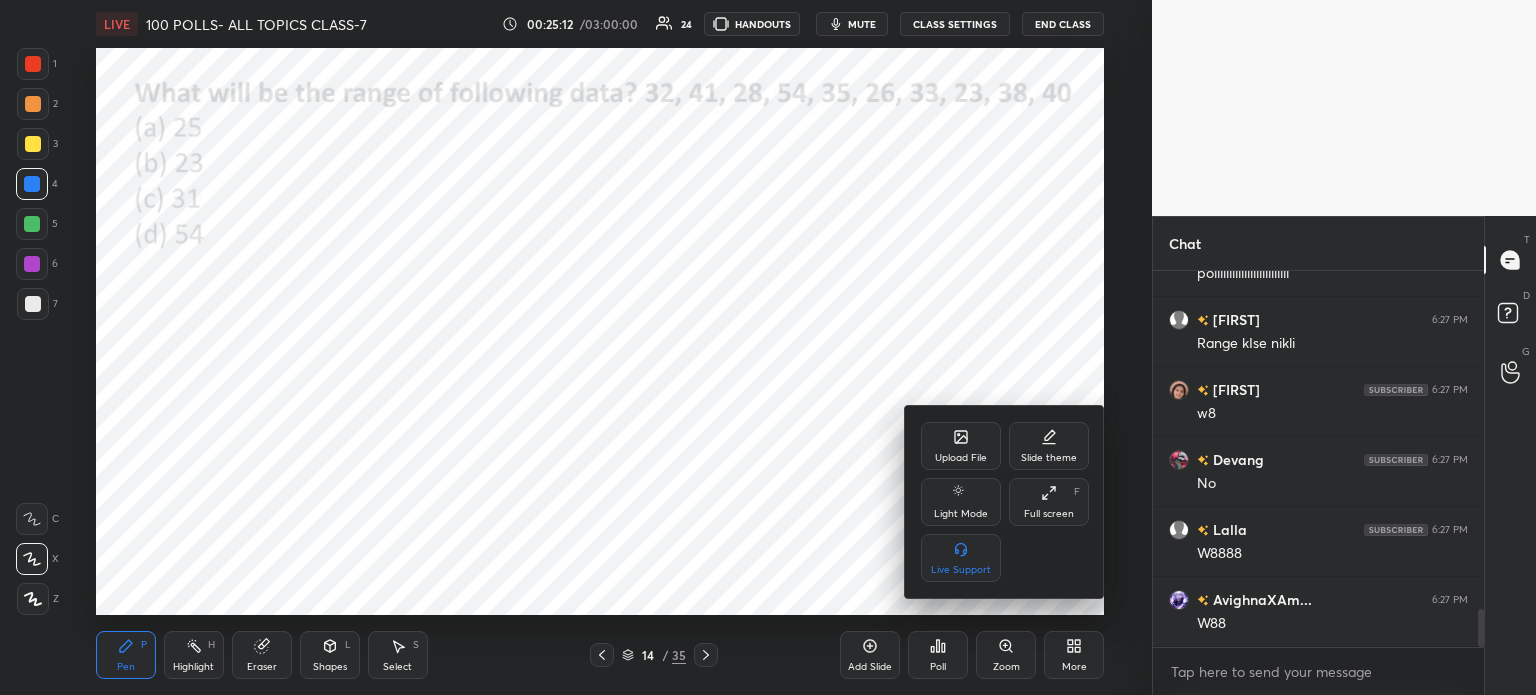 click on "Upload File" at bounding box center (961, 446) 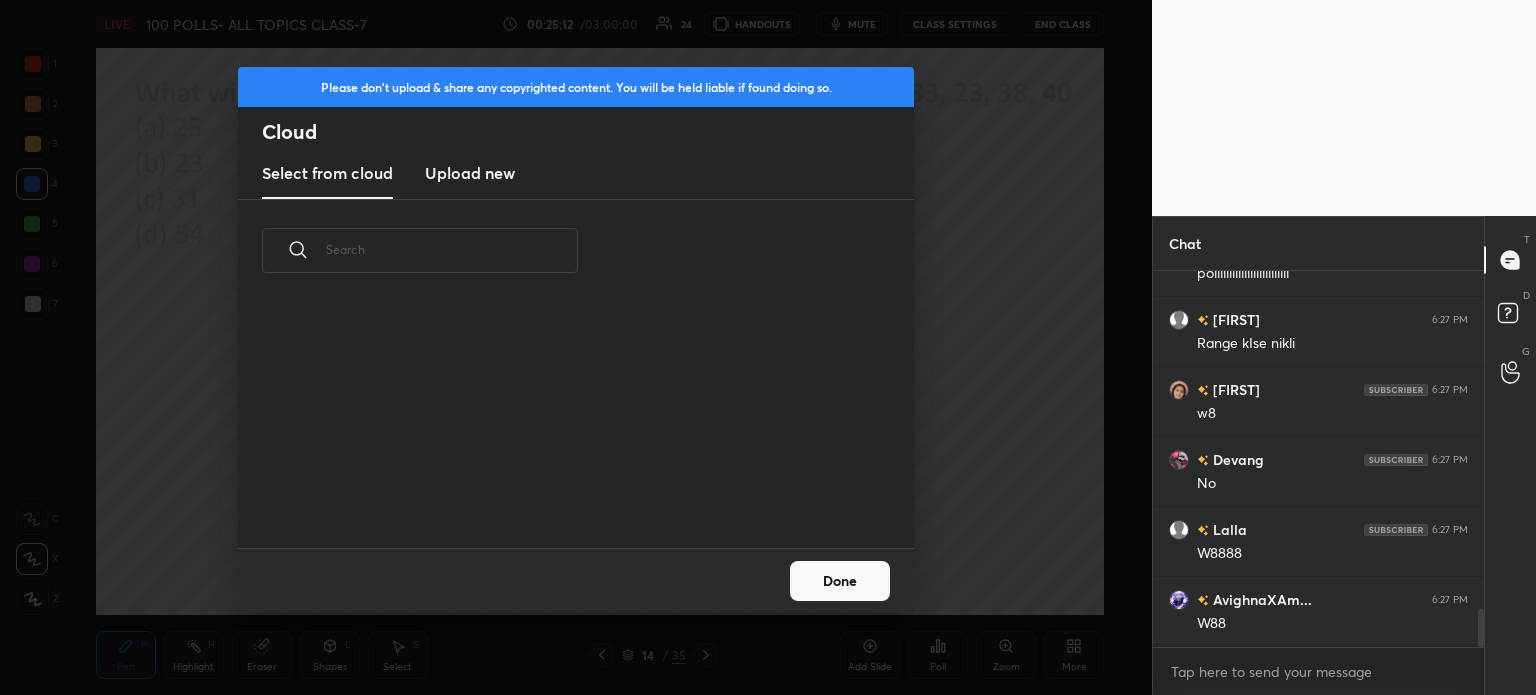 scroll, scrollTop: 5, scrollLeft: 10, axis: both 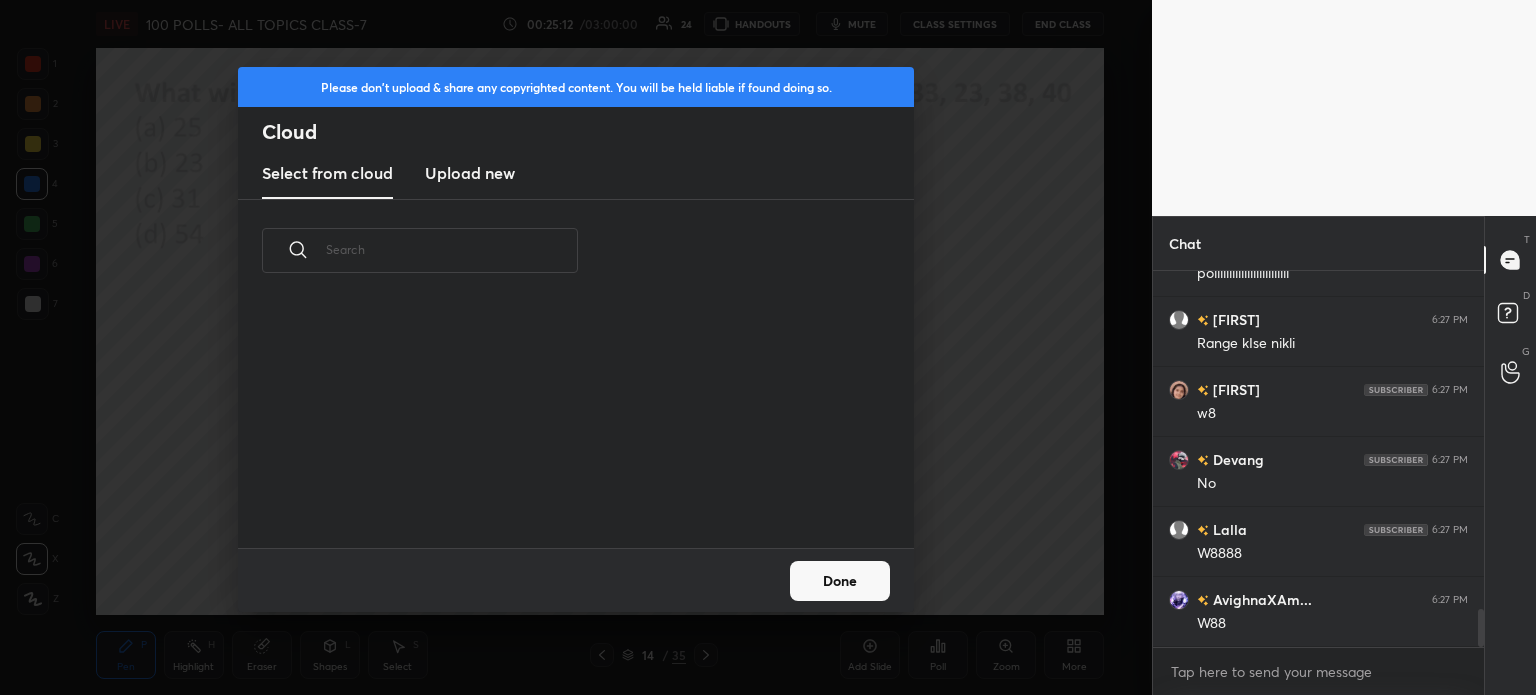 click on "Upload new" at bounding box center [470, 173] 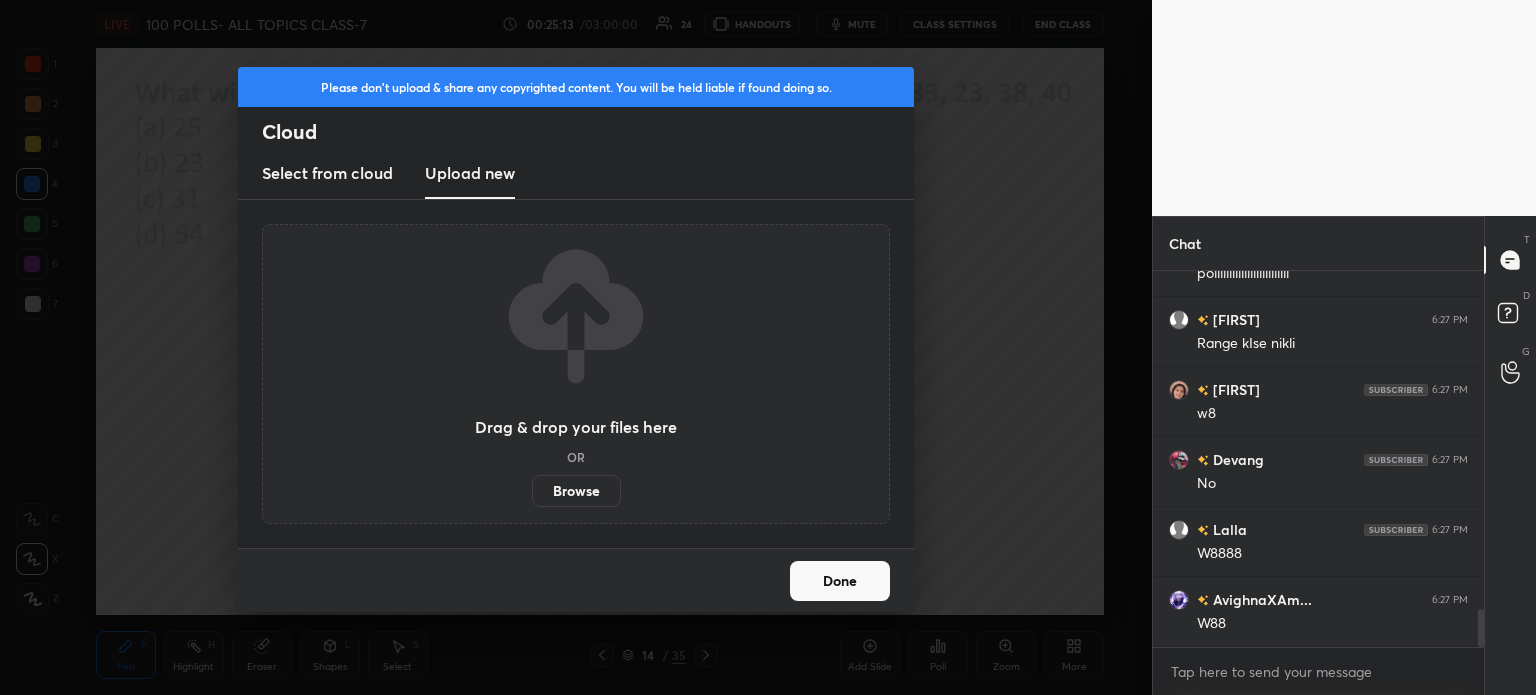 click on "Browse" at bounding box center (576, 491) 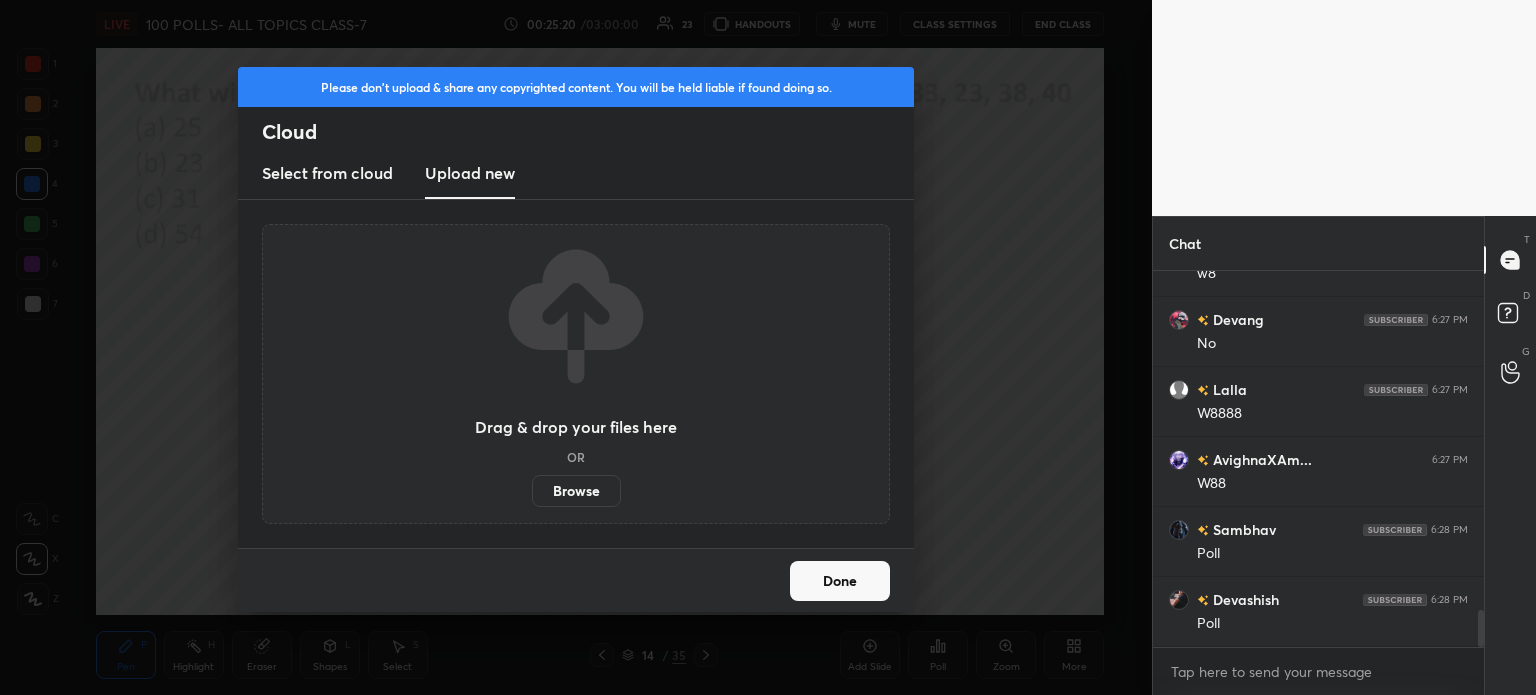 scroll, scrollTop: 3540, scrollLeft: 0, axis: vertical 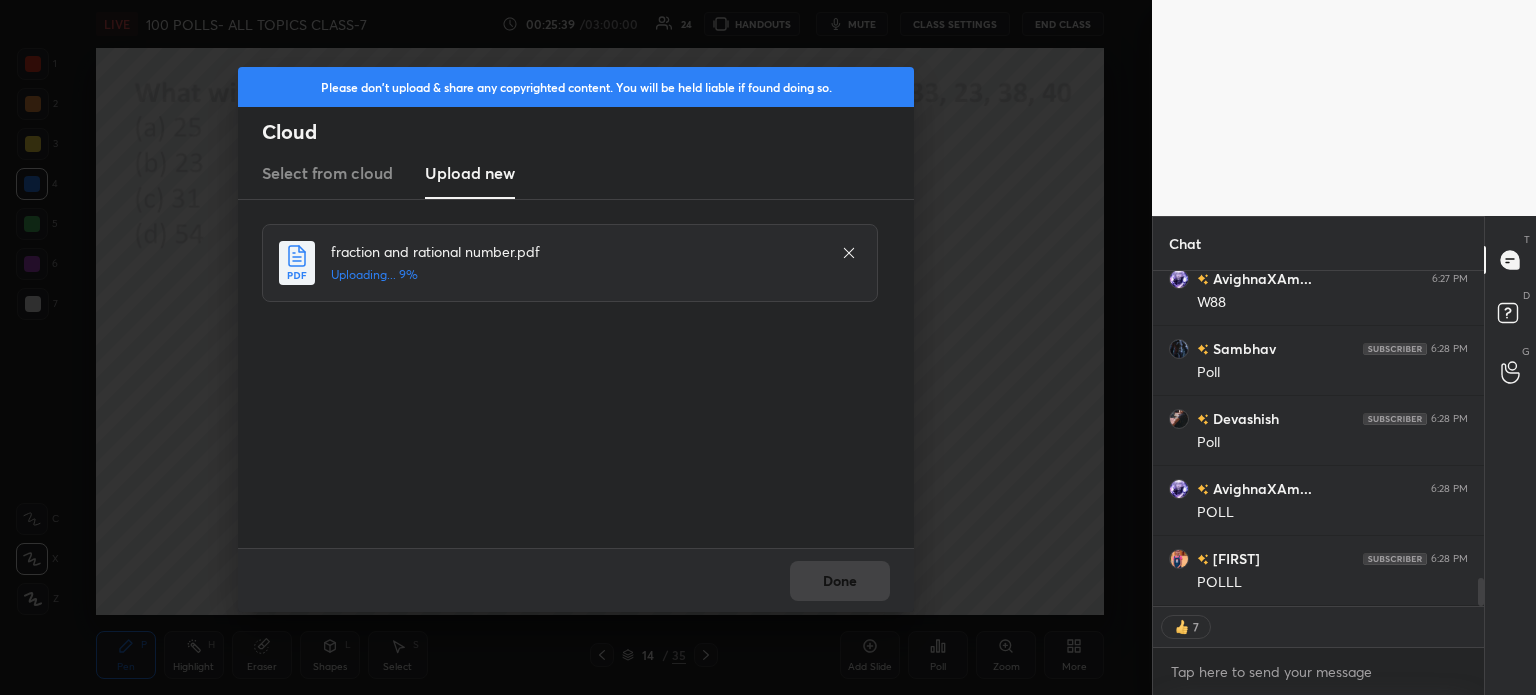click on "Done" at bounding box center (576, 580) 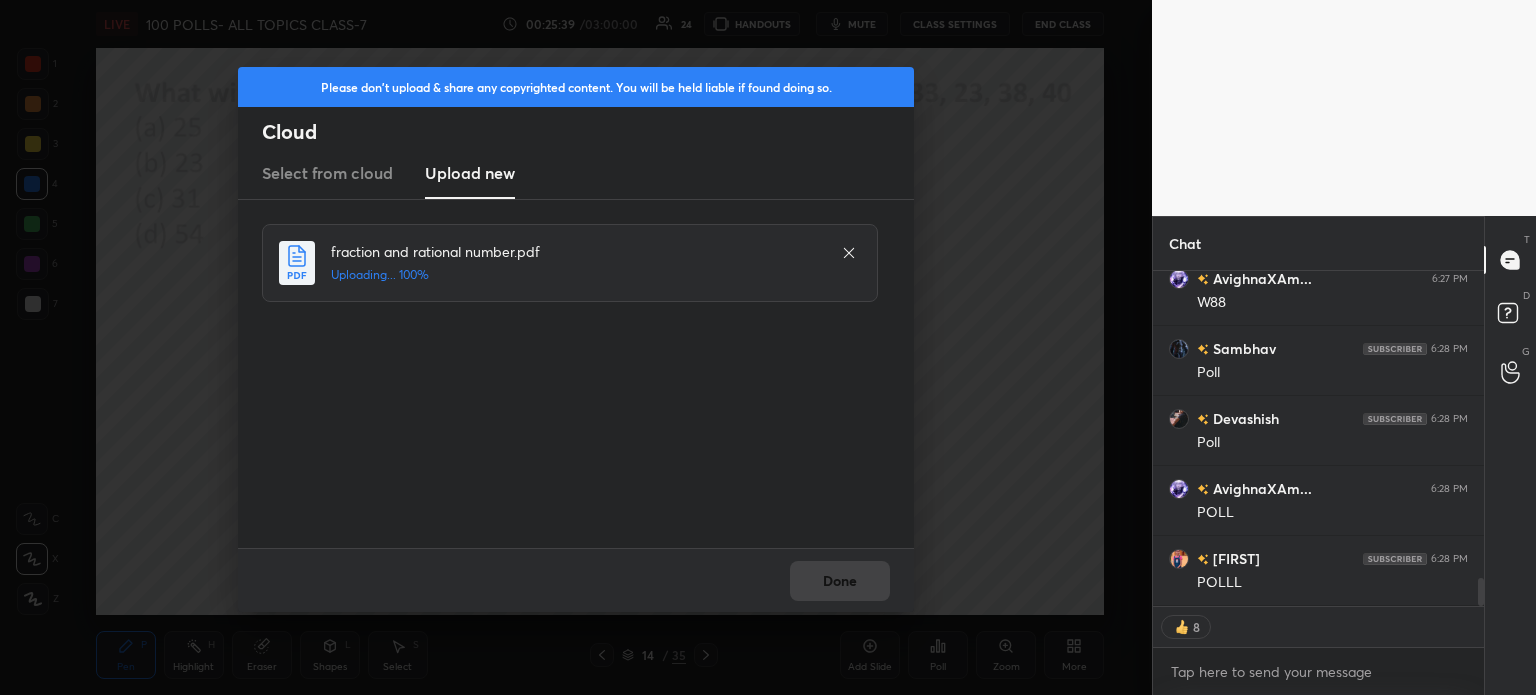 click on "Done" at bounding box center (576, 580) 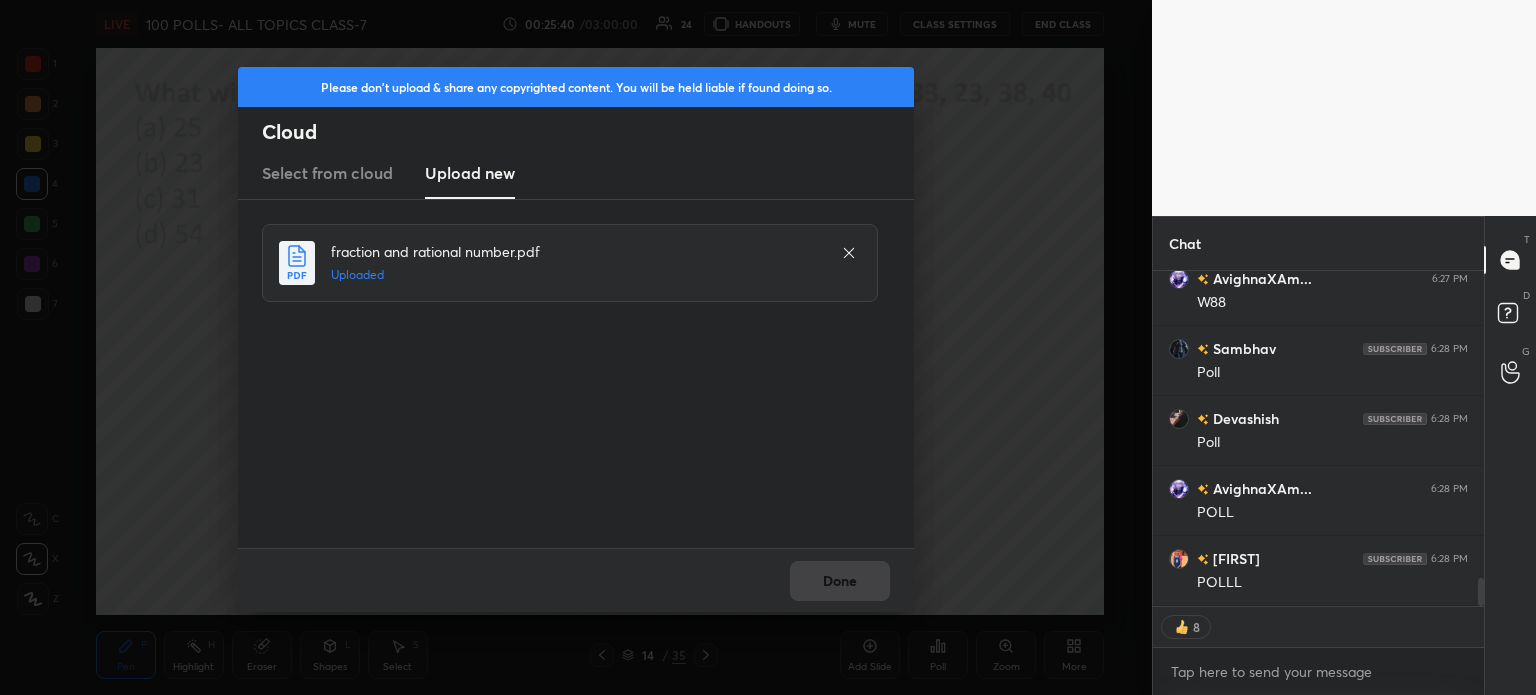 click on "Done" at bounding box center [840, 581] 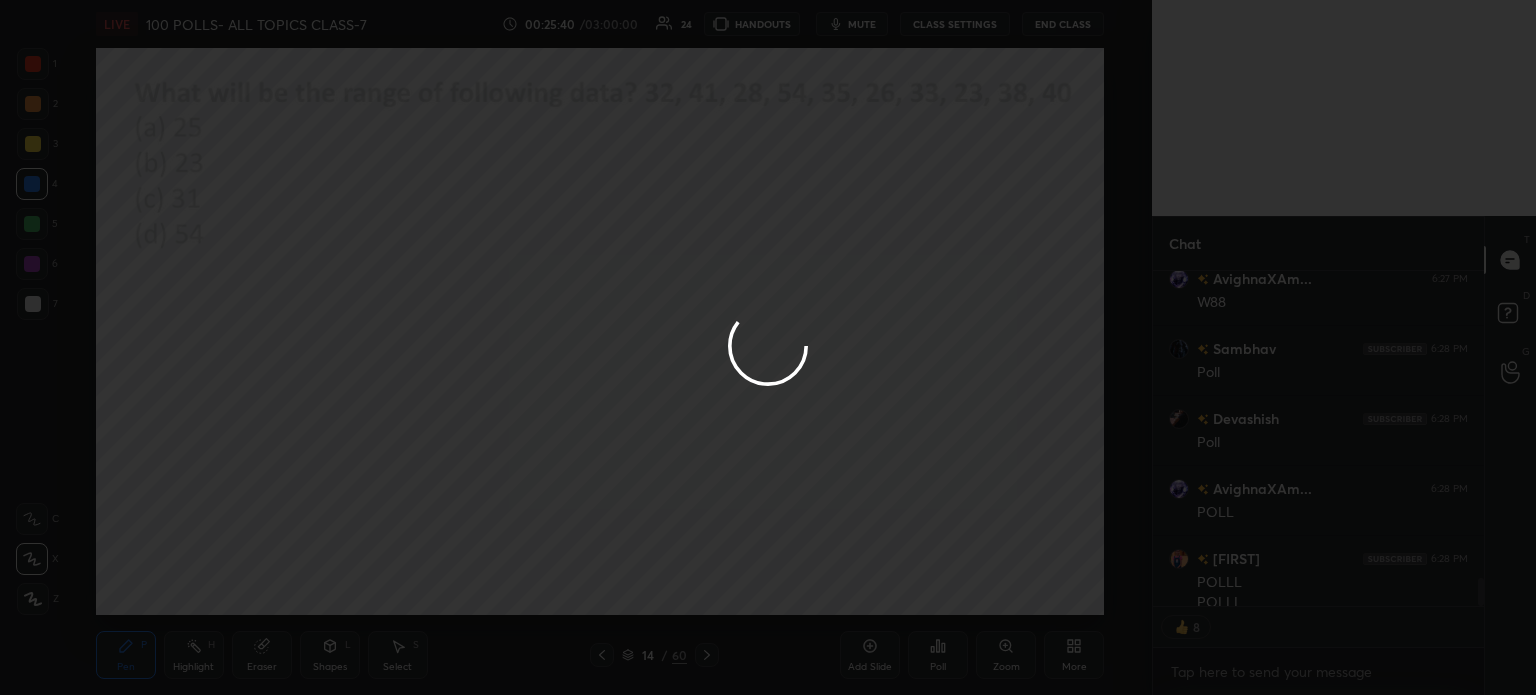 scroll, scrollTop: 3671, scrollLeft: 0, axis: vertical 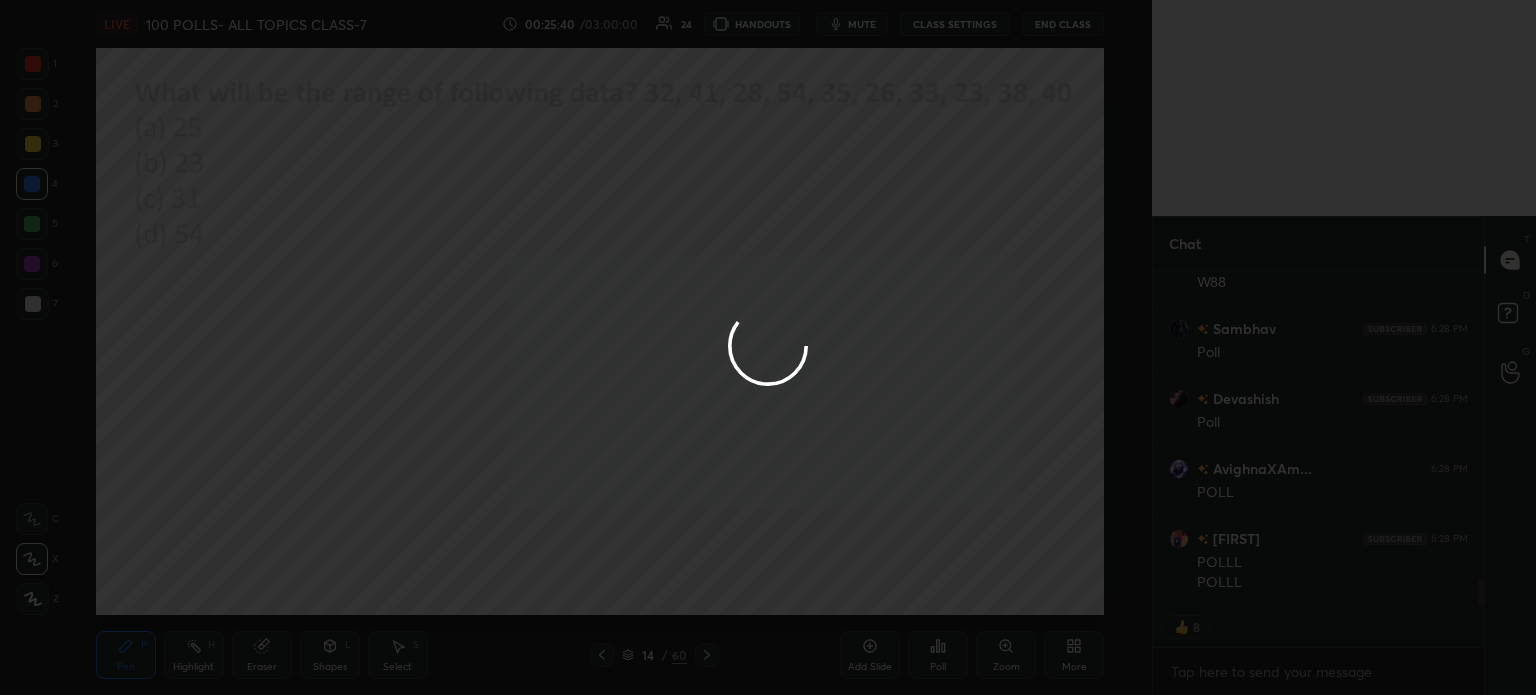 click on "Done" at bounding box center [840, 581] 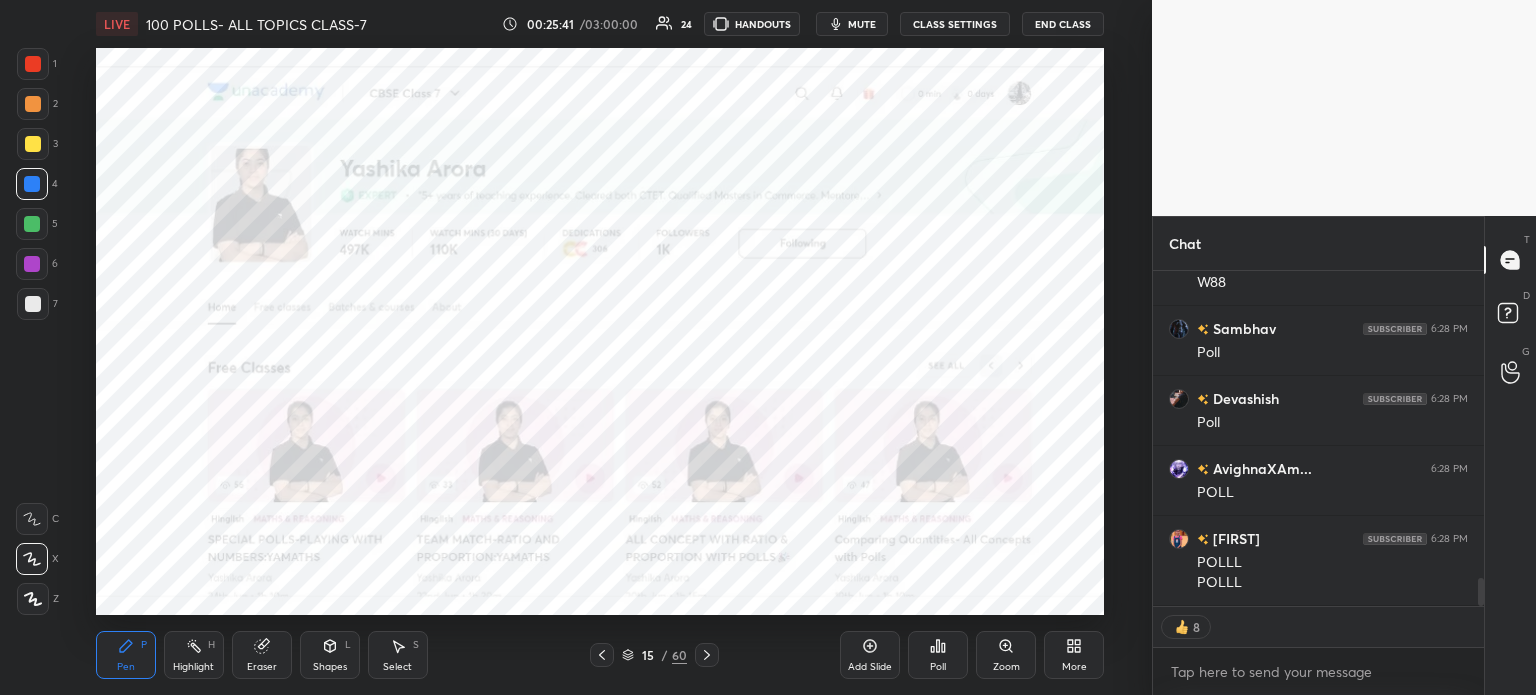 click 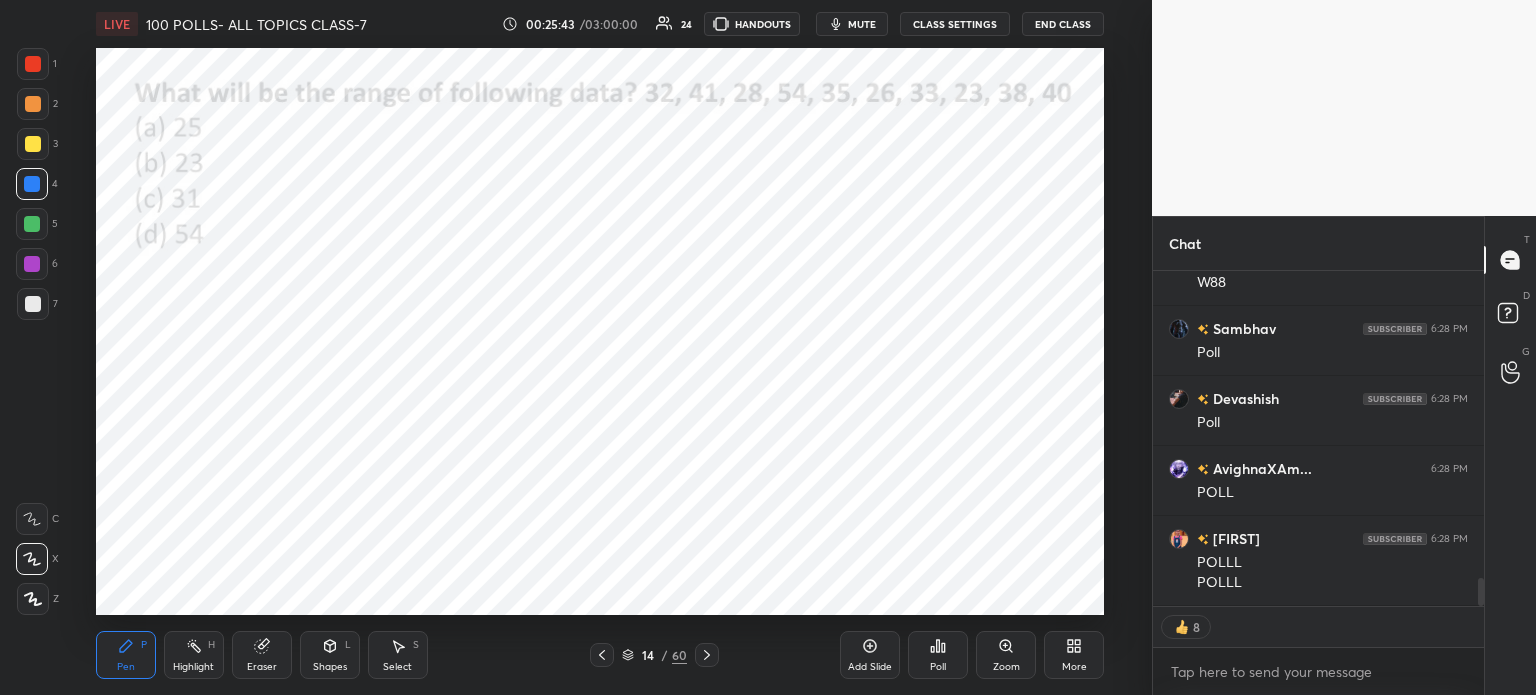 click on "Poll" at bounding box center (938, 655) 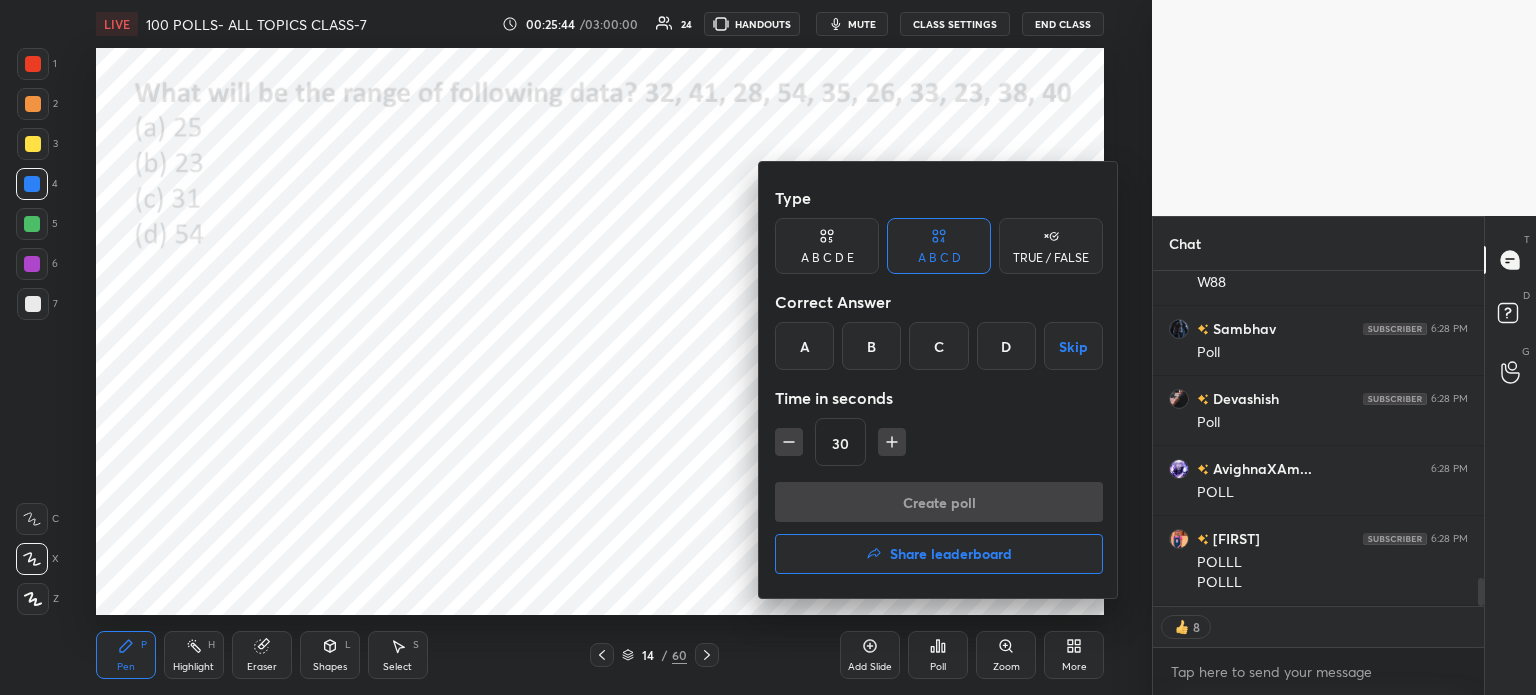 click on "C" at bounding box center [938, 346] 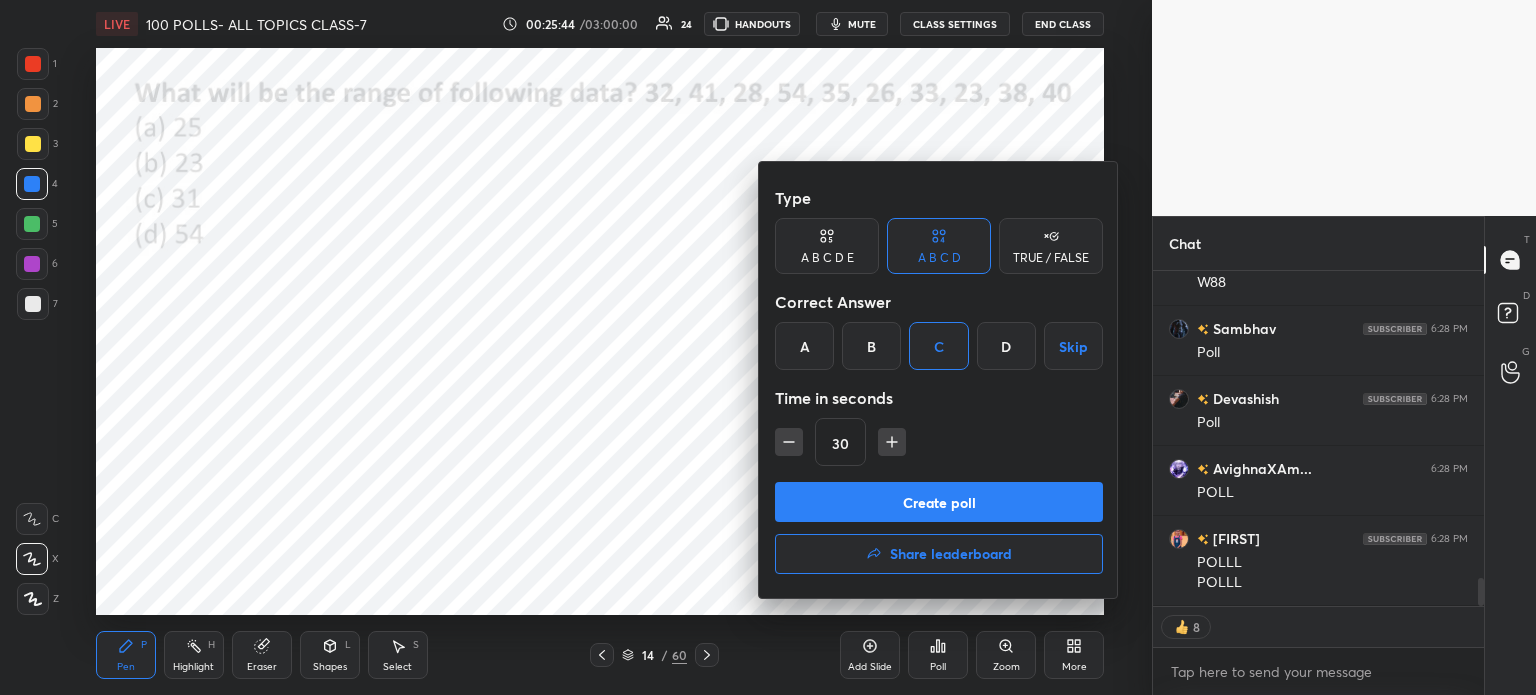 click on "Create poll" at bounding box center (939, 502) 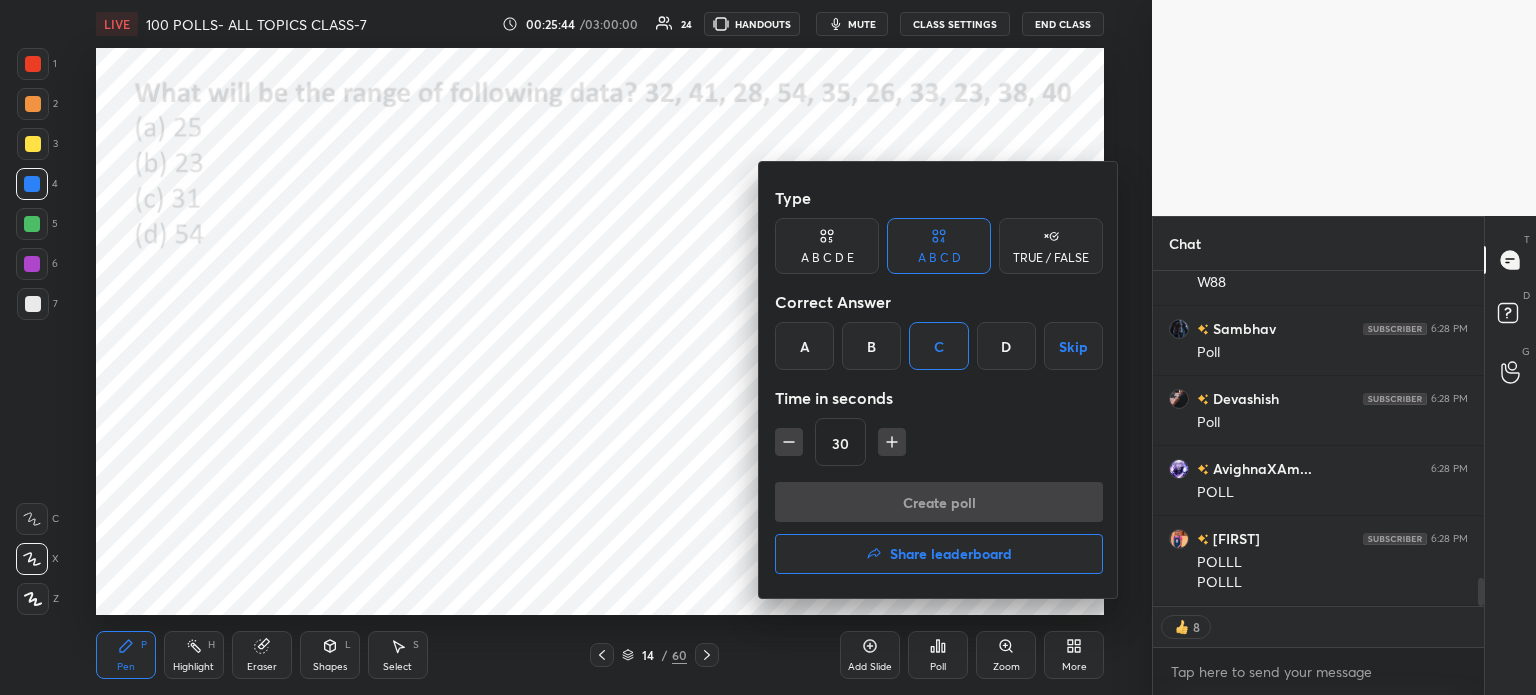 scroll, scrollTop: 287, scrollLeft: 325, axis: both 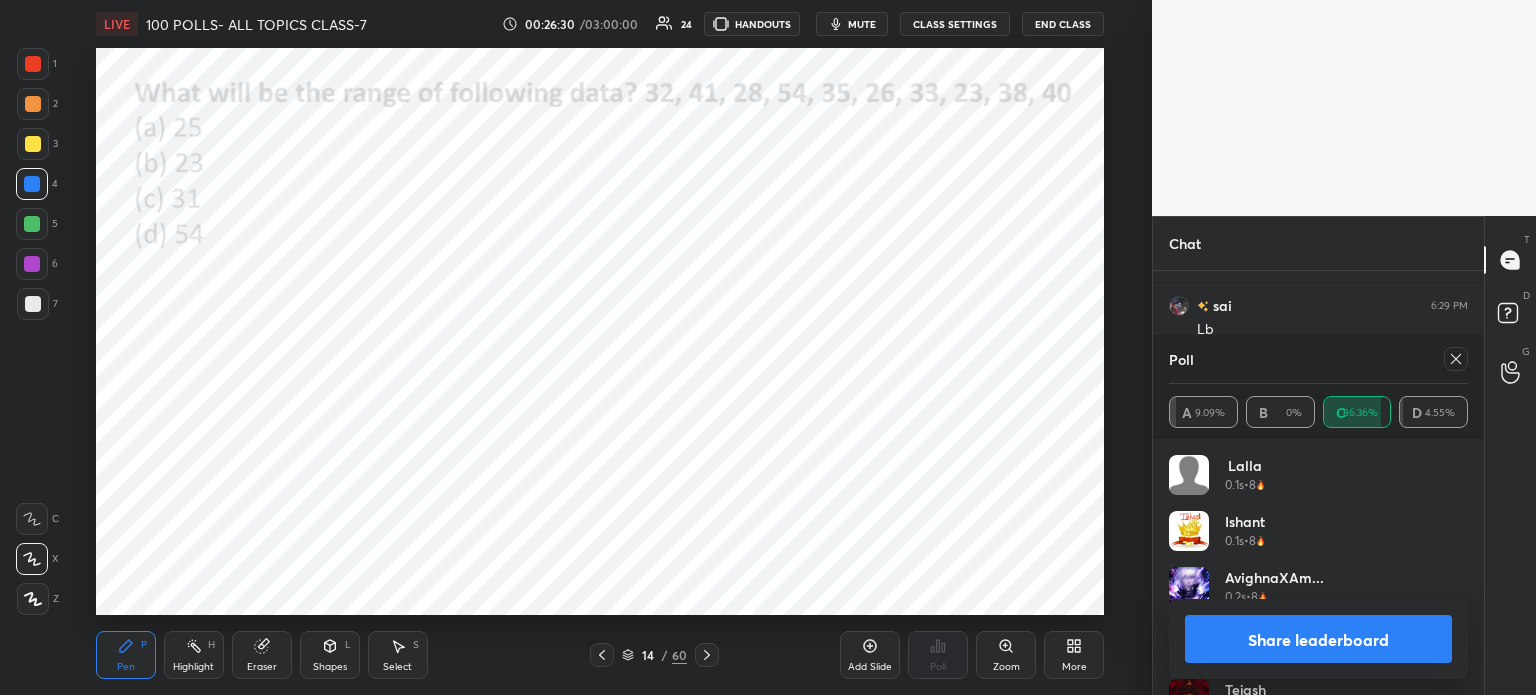 click at bounding box center (1456, 359) 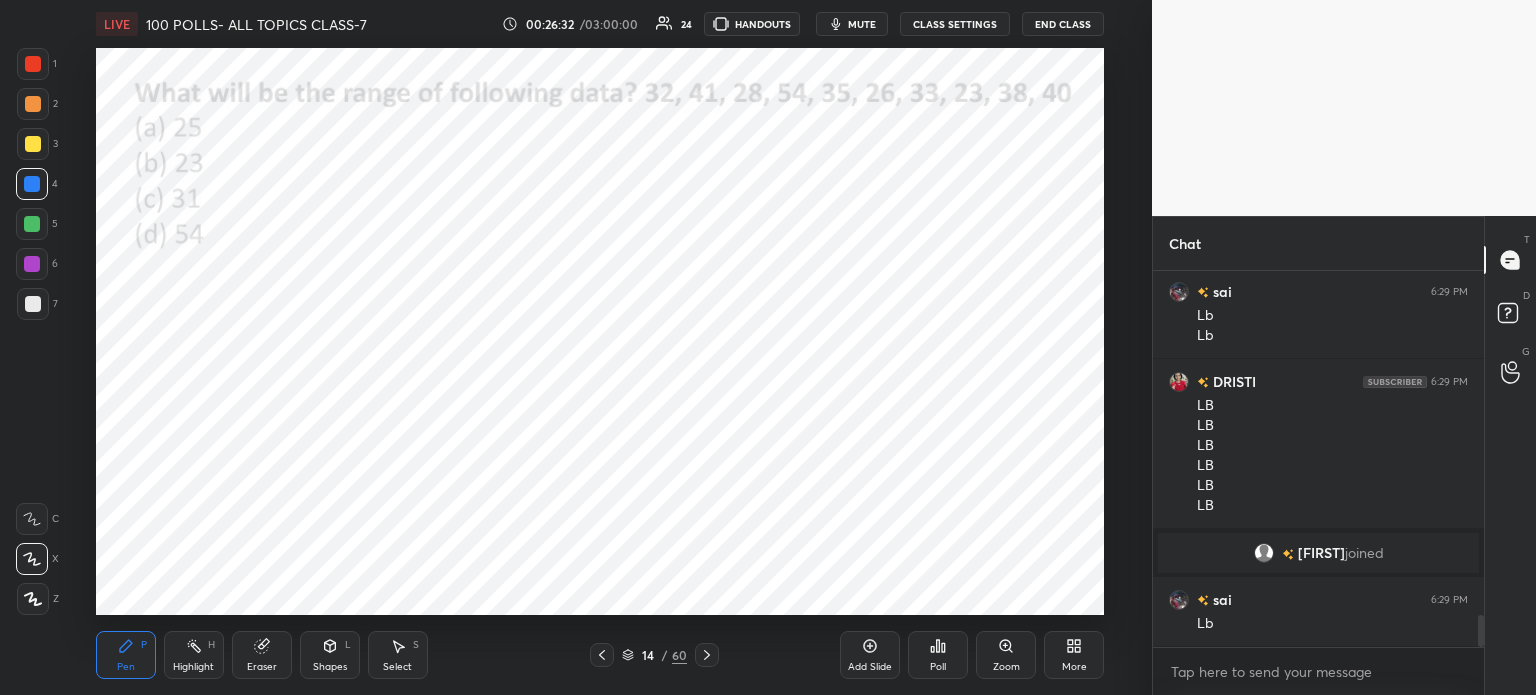 click 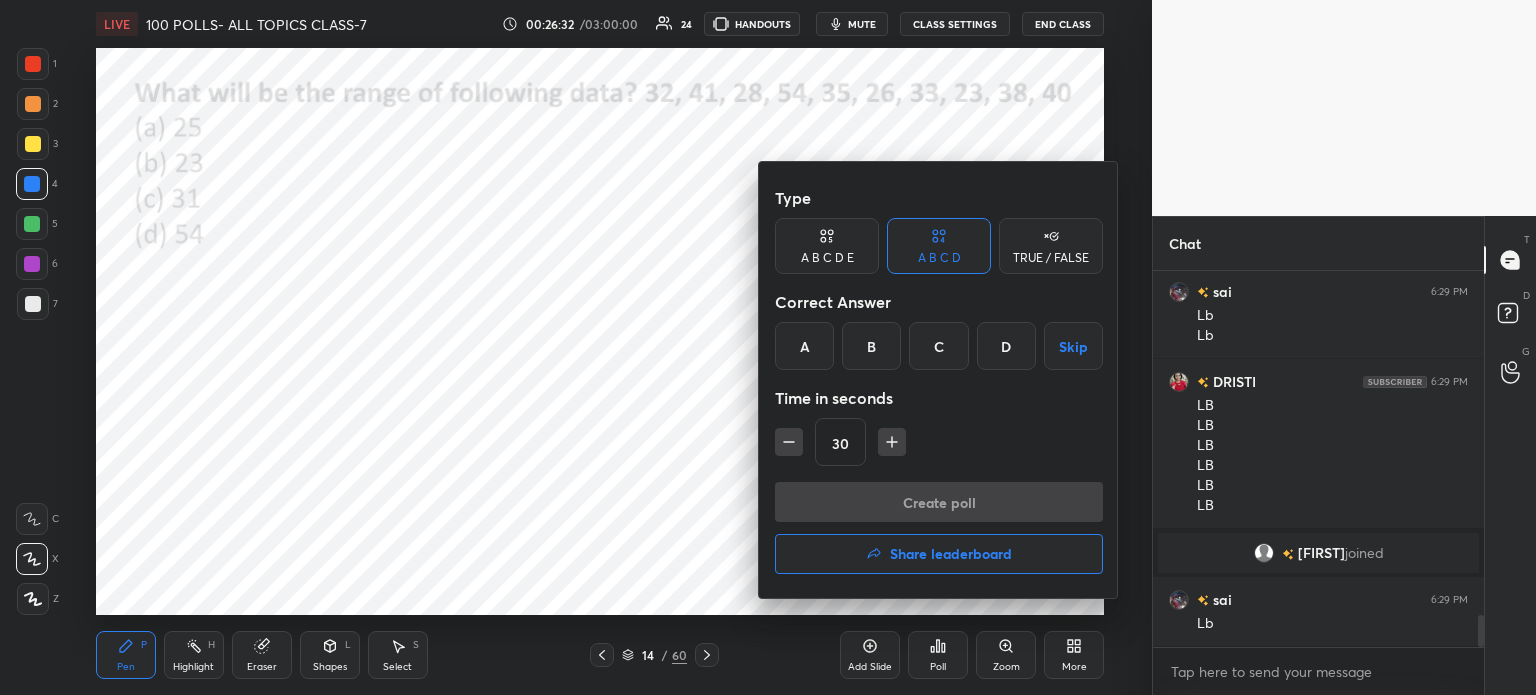 click on "Share leaderboard" at bounding box center (951, 554) 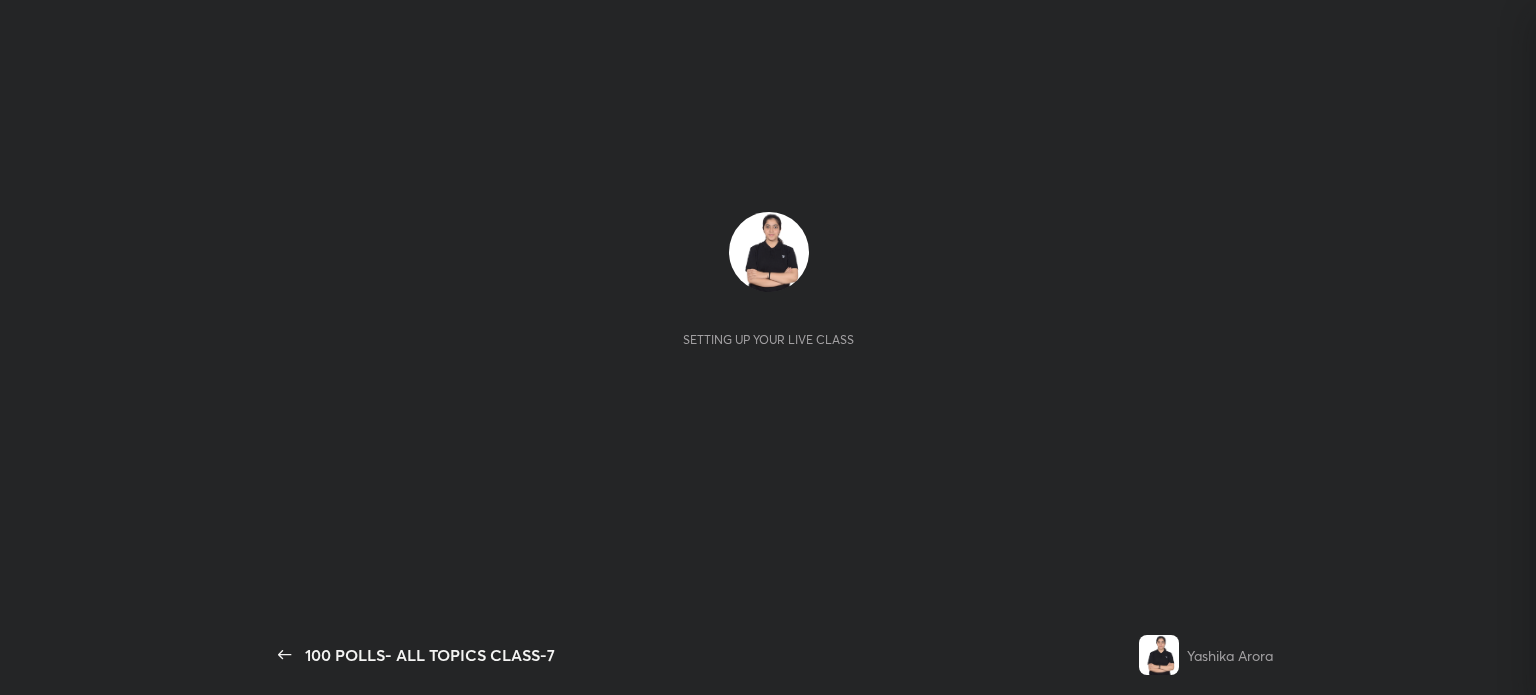 scroll, scrollTop: 0, scrollLeft: 0, axis: both 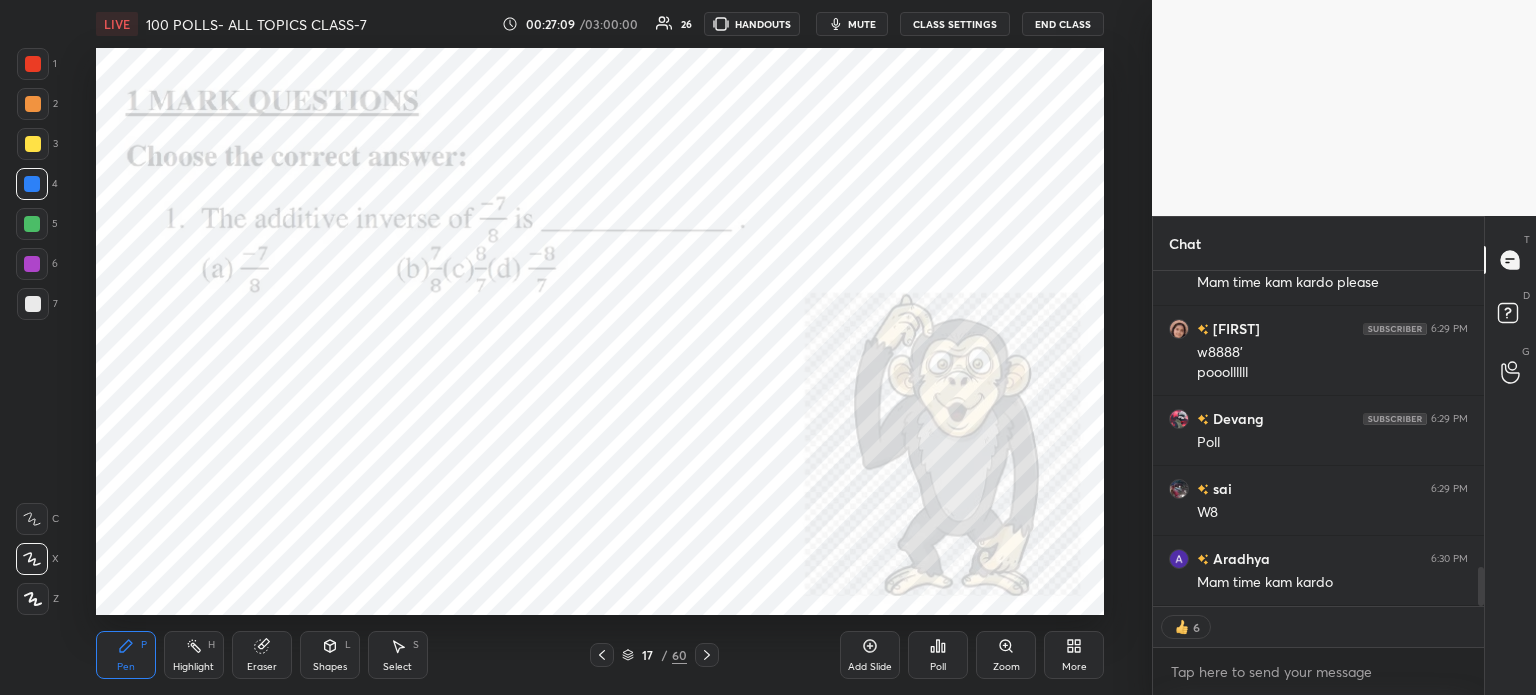 type on "x" 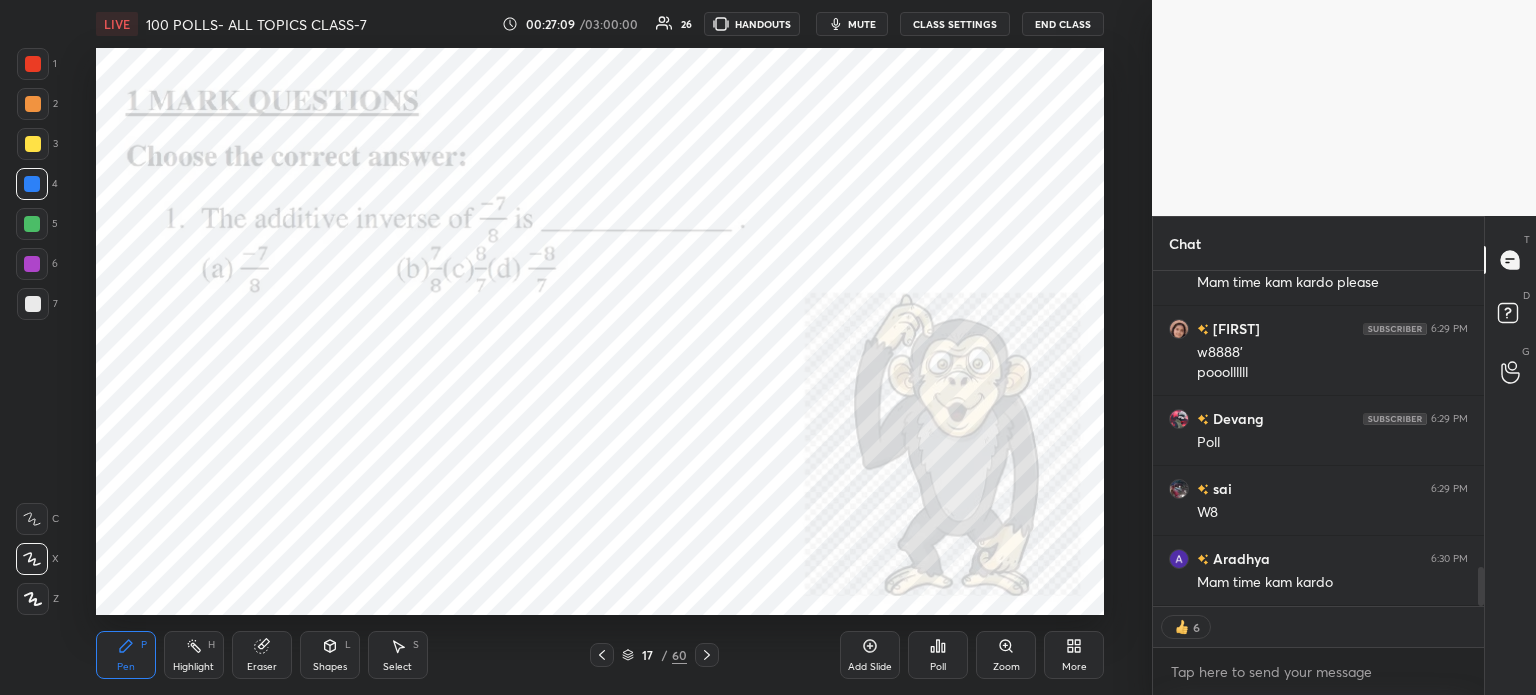 scroll, scrollTop: 5, scrollLeft: 6, axis: both 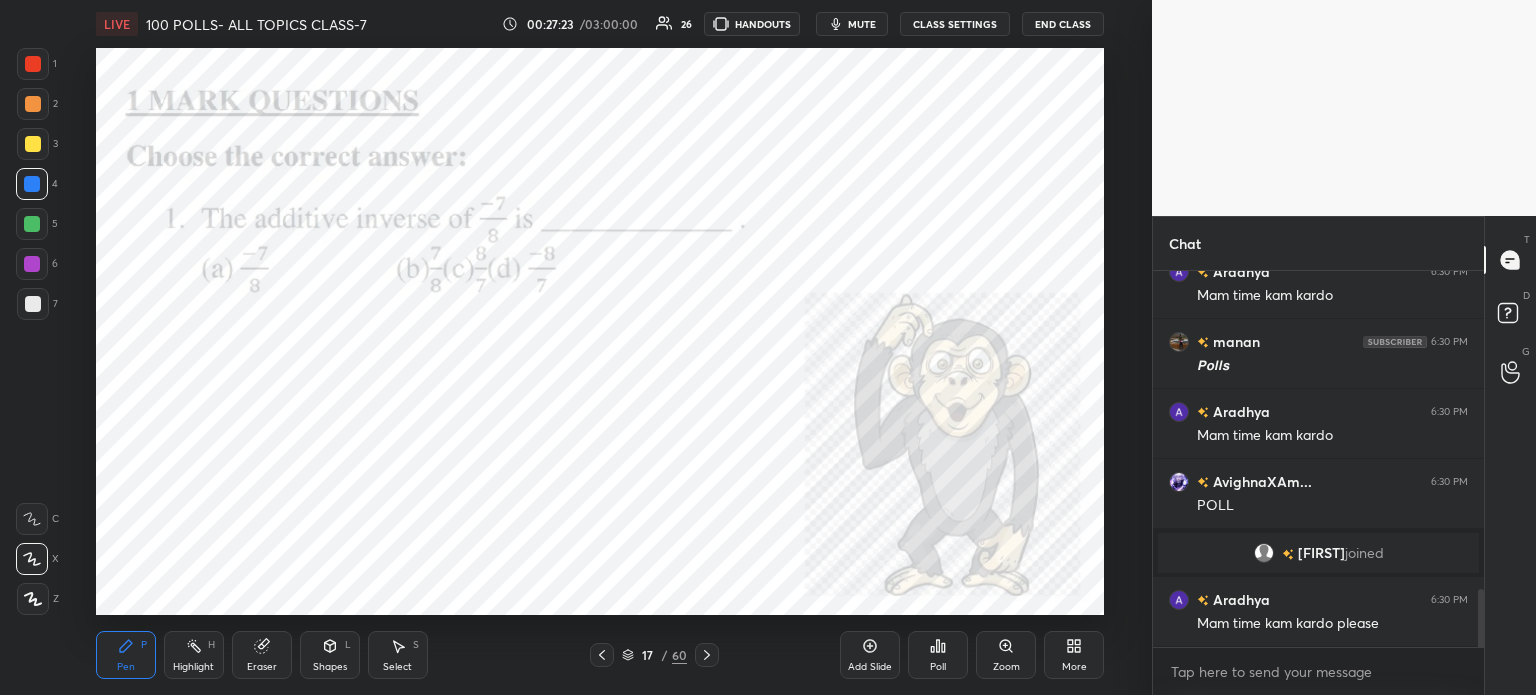 click on "Poll" at bounding box center [938, 667] 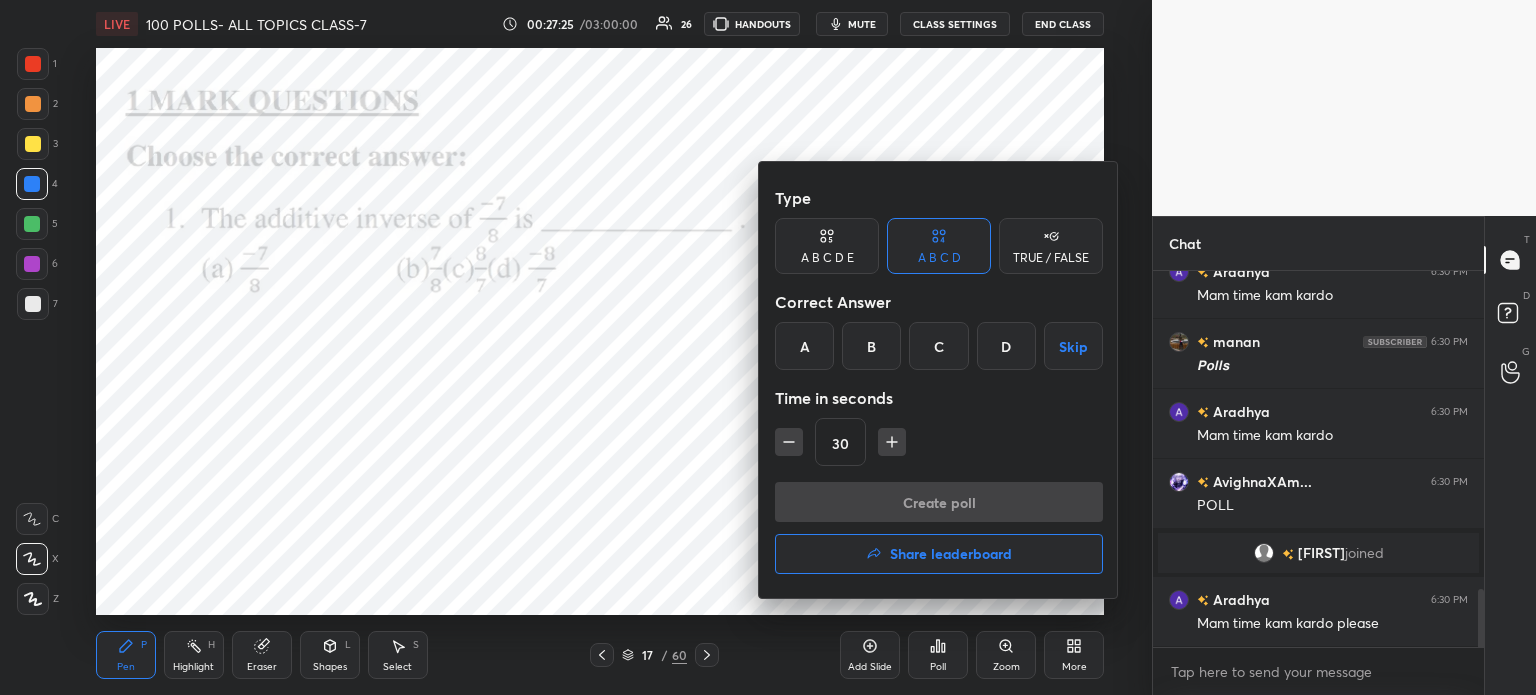 click on "Type A B C D E A B C D TRUE / FALSE Correct Answer A B C D Skip Time in seconds 30 Create poll Share leaderboard" at bounding box center (939, 380) 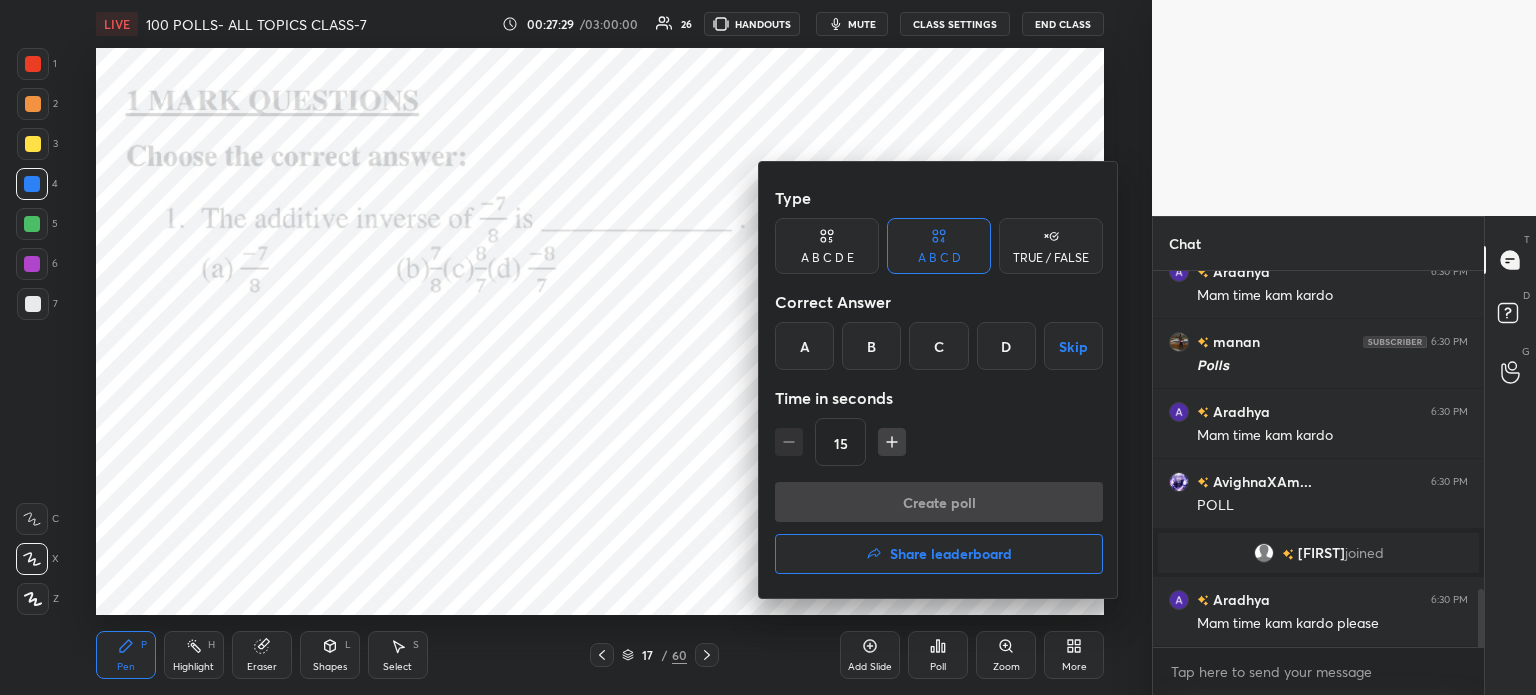 click on "B" at bounding box center [871, 346] 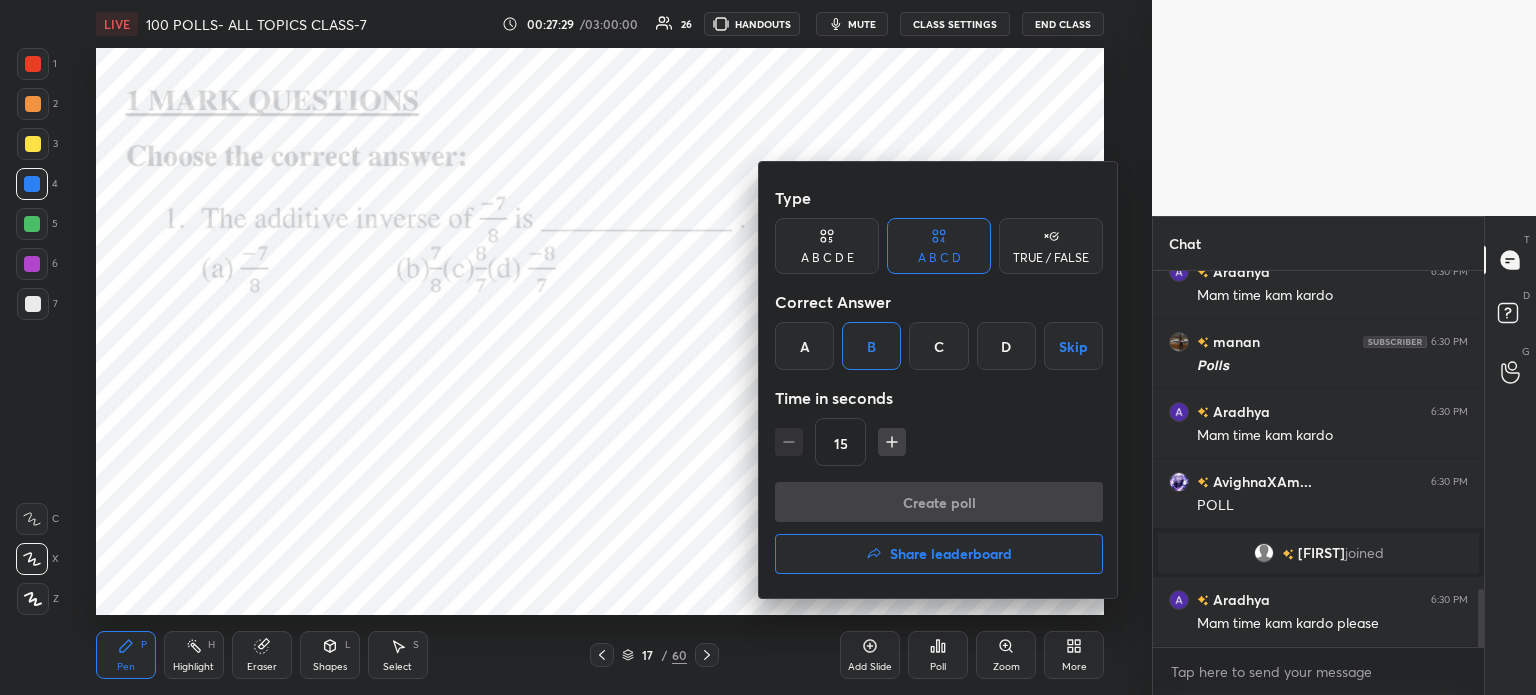 type on "x" 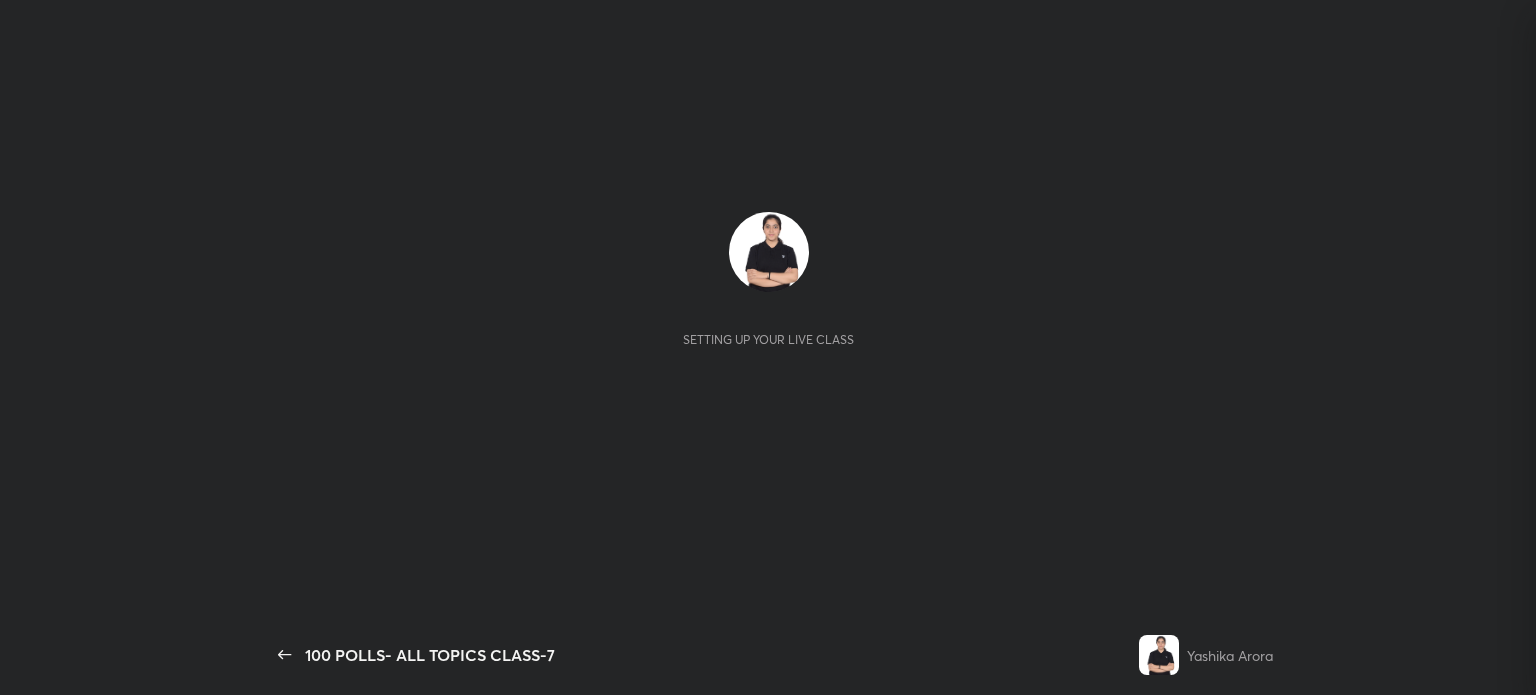 scroll, scrollTop: 0, scrollLeft: 0, axis: both 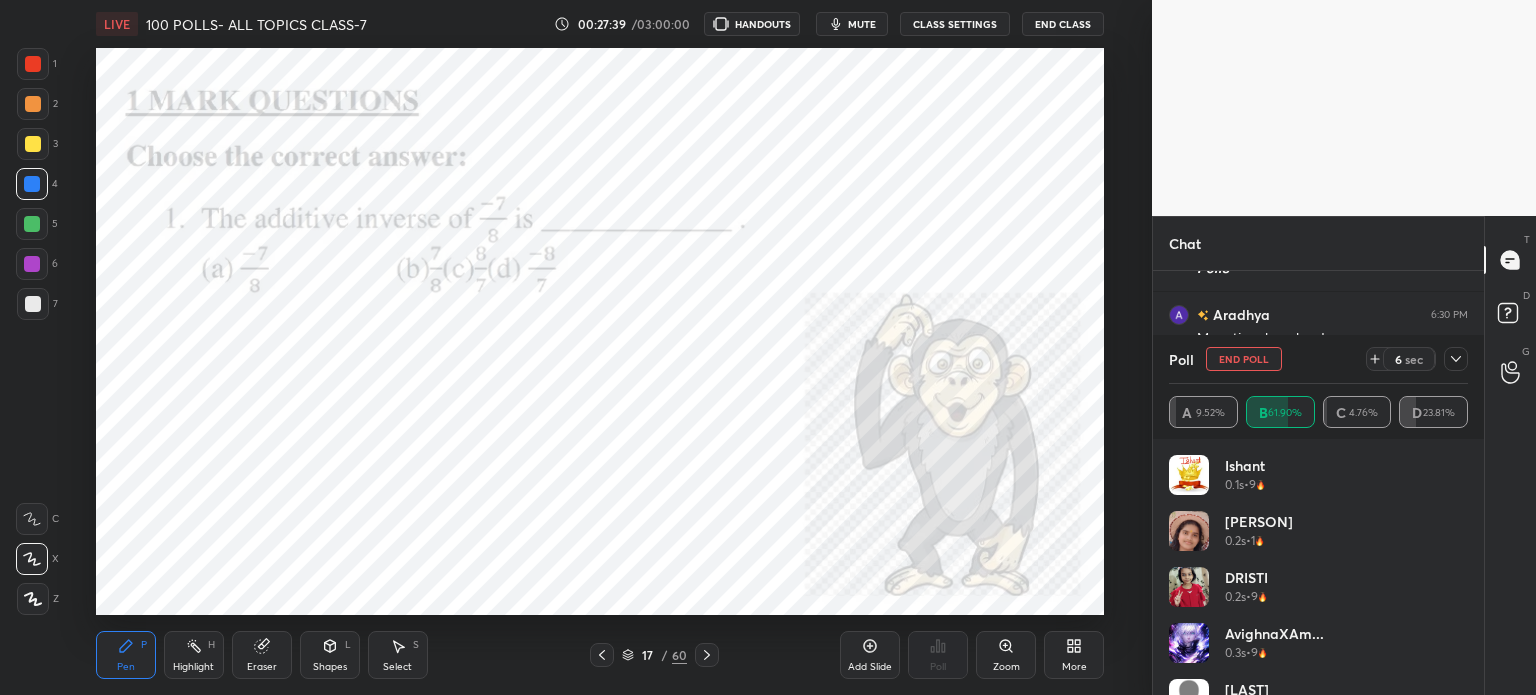 click 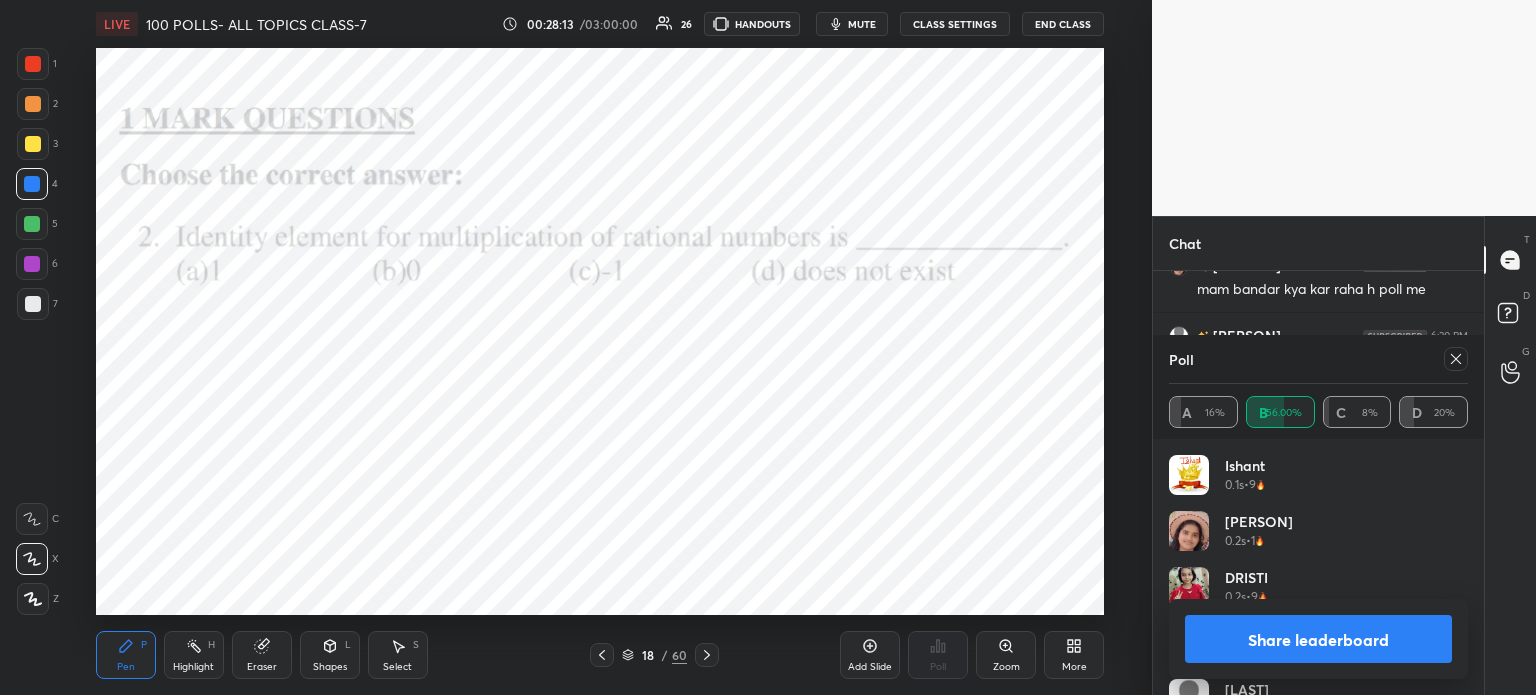 click at bounding box center (1452, 359) 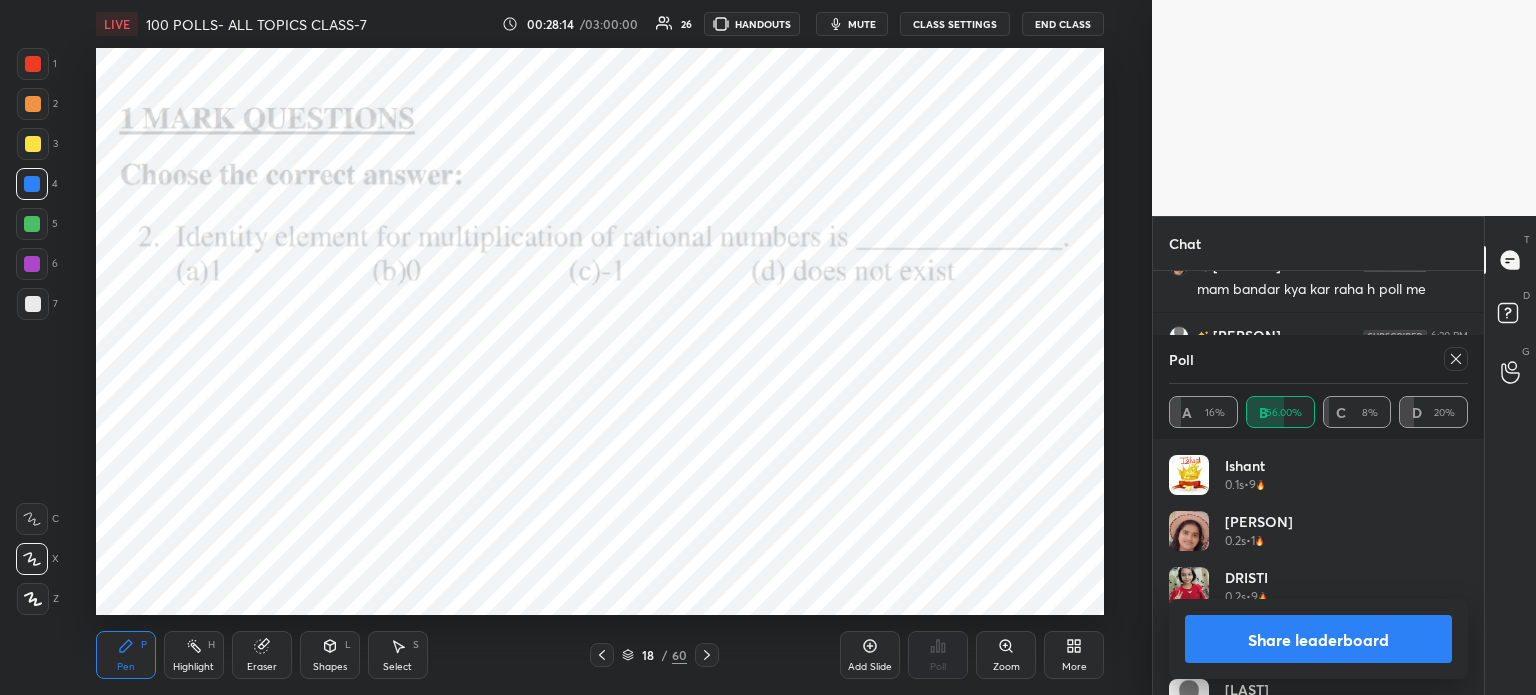 click 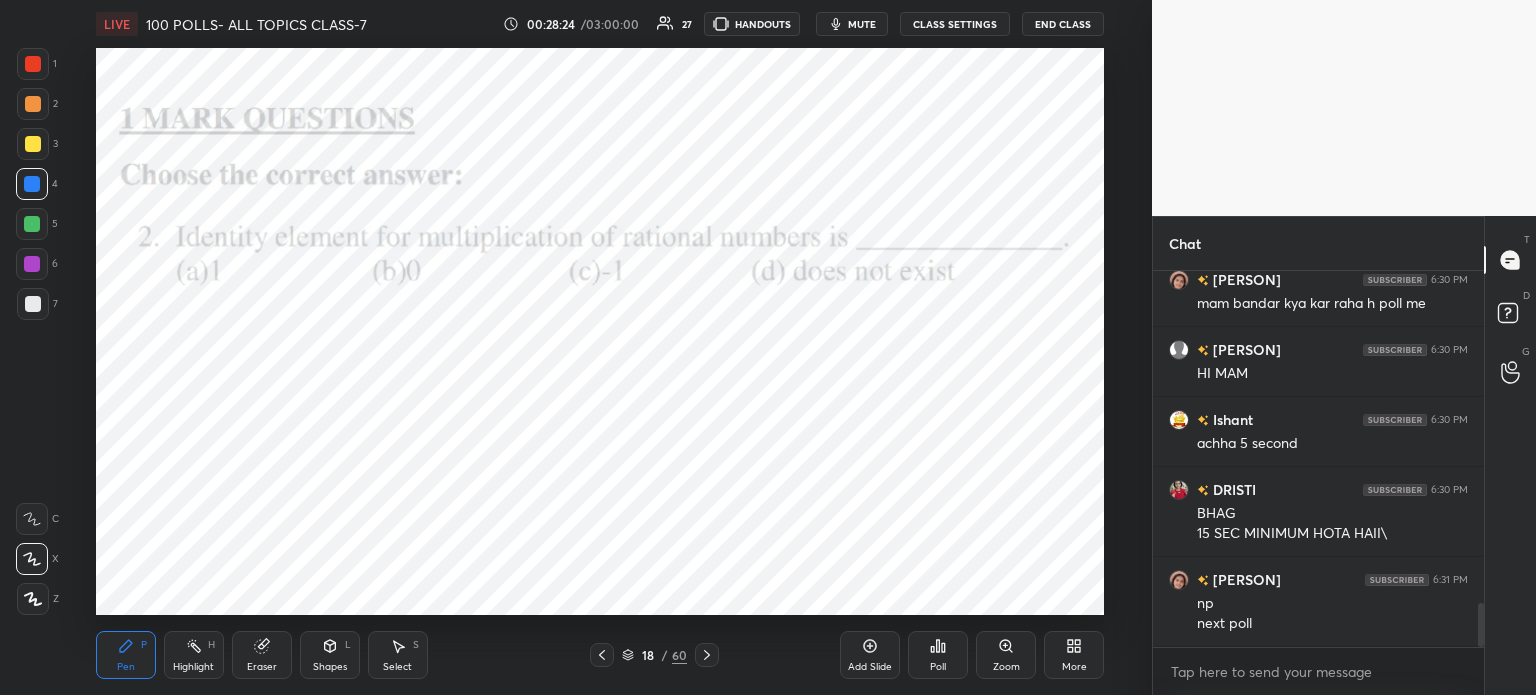 click 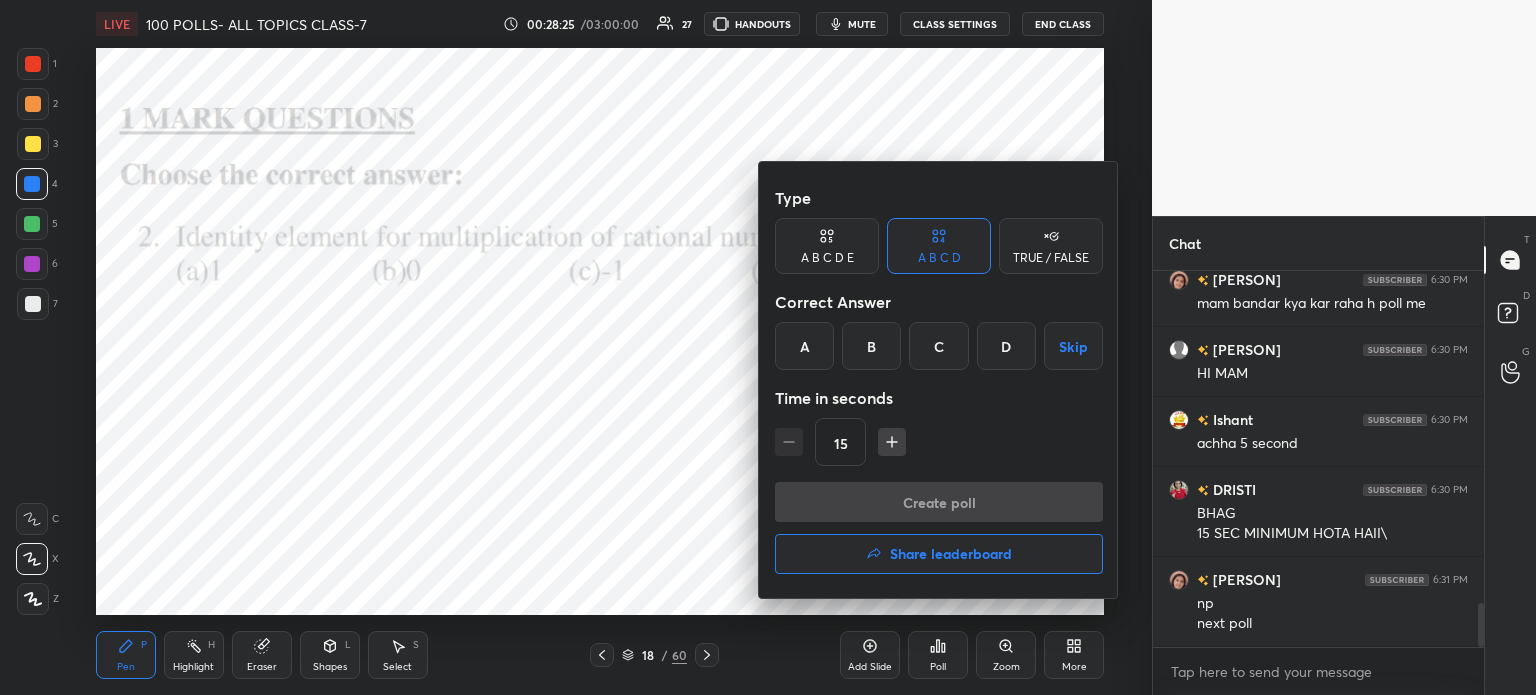 click on "15" at bounding box center (939, 442) 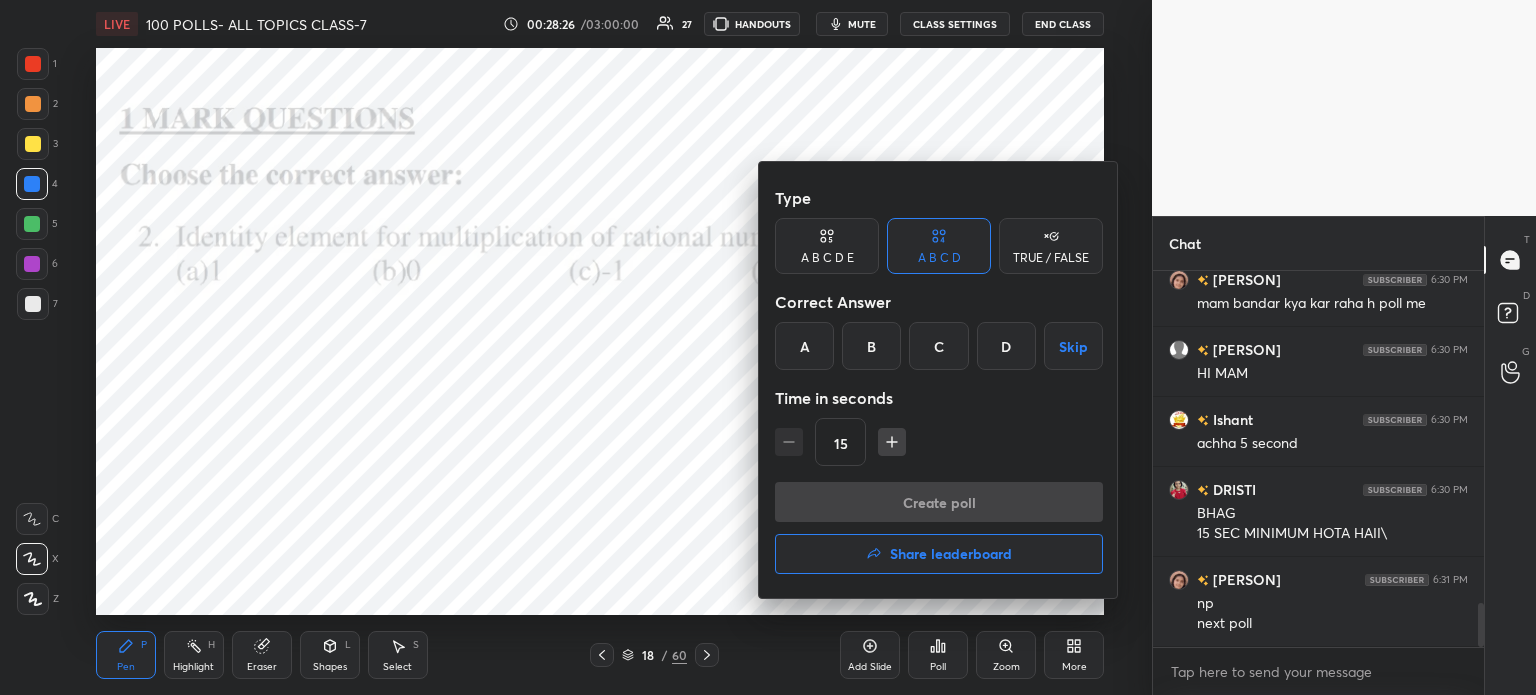 click at bounding box center (768, 347) 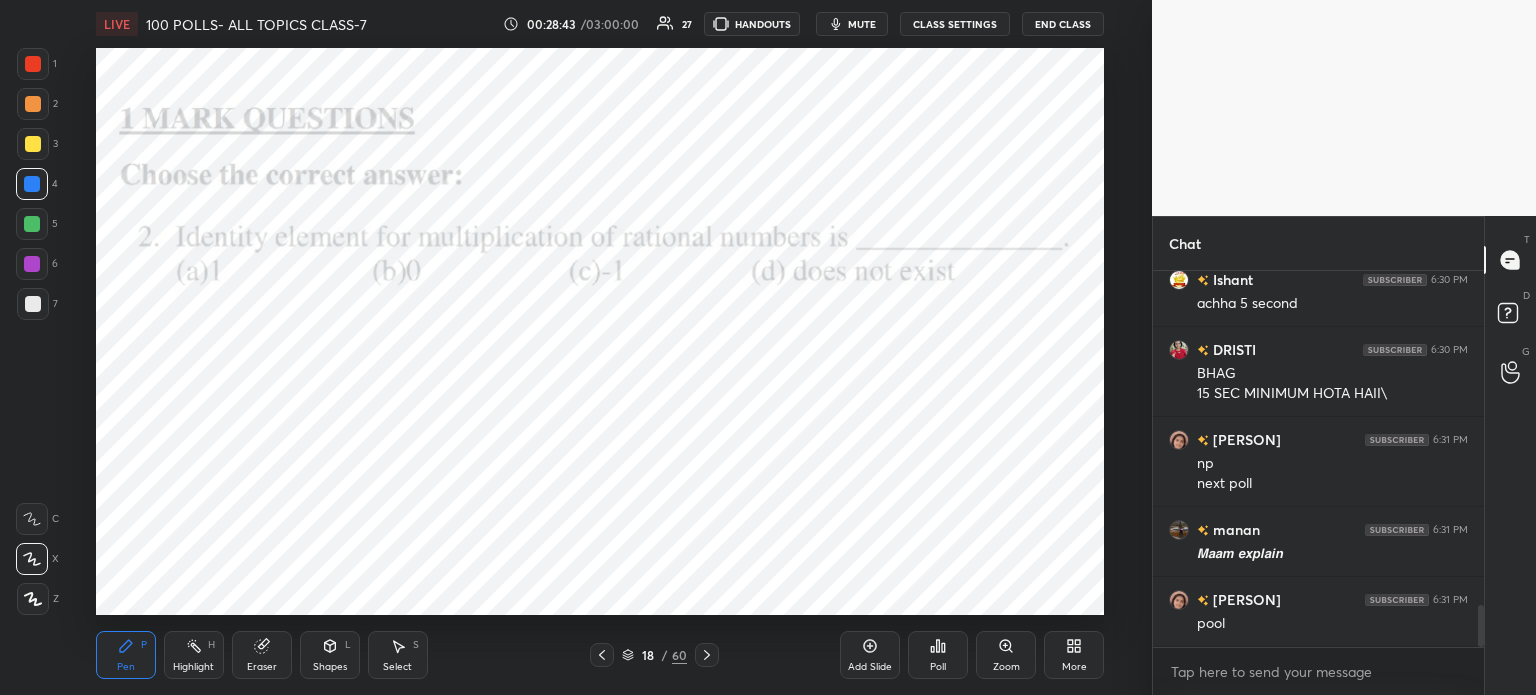 click on "Poll" at bounding box center [938, 655] 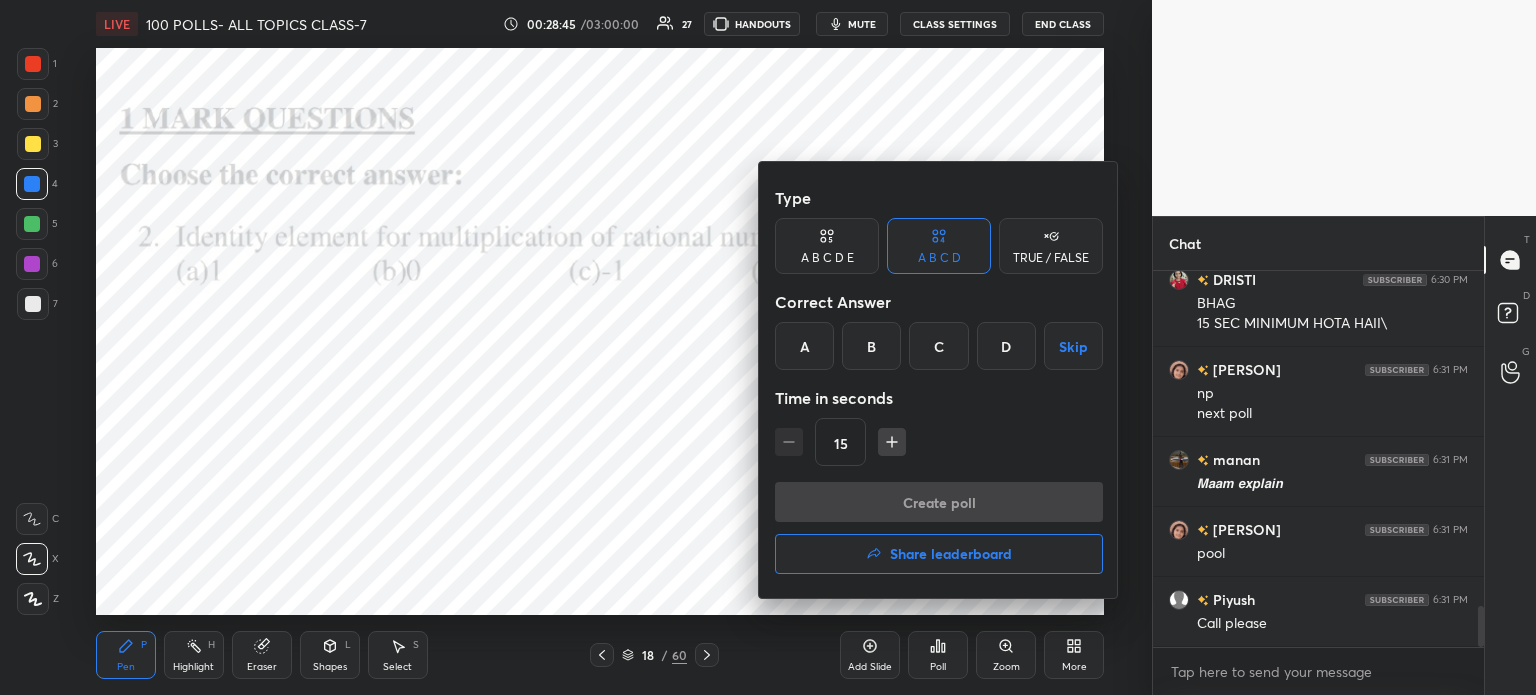 click on "A" at bounding box center [804, 346] 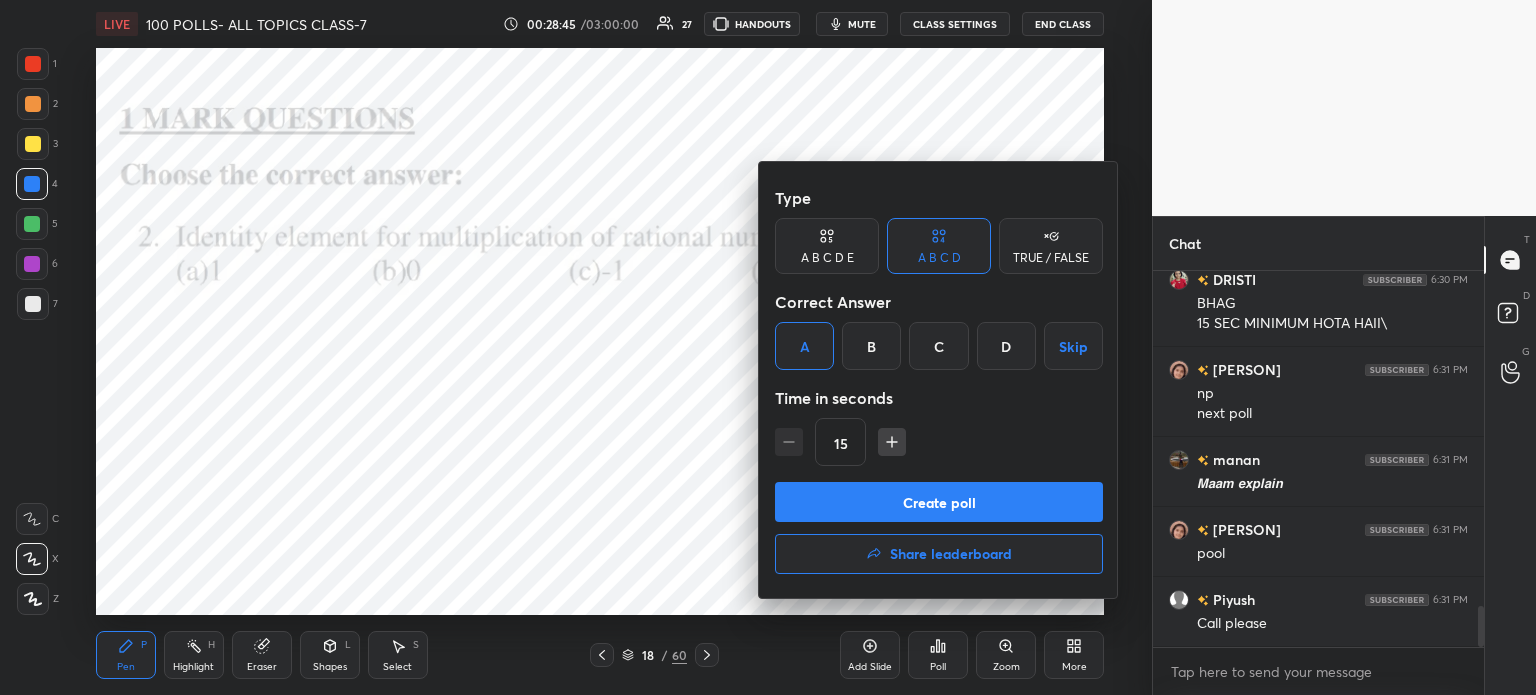click on "Create poll" at bounding box center [939, 502] 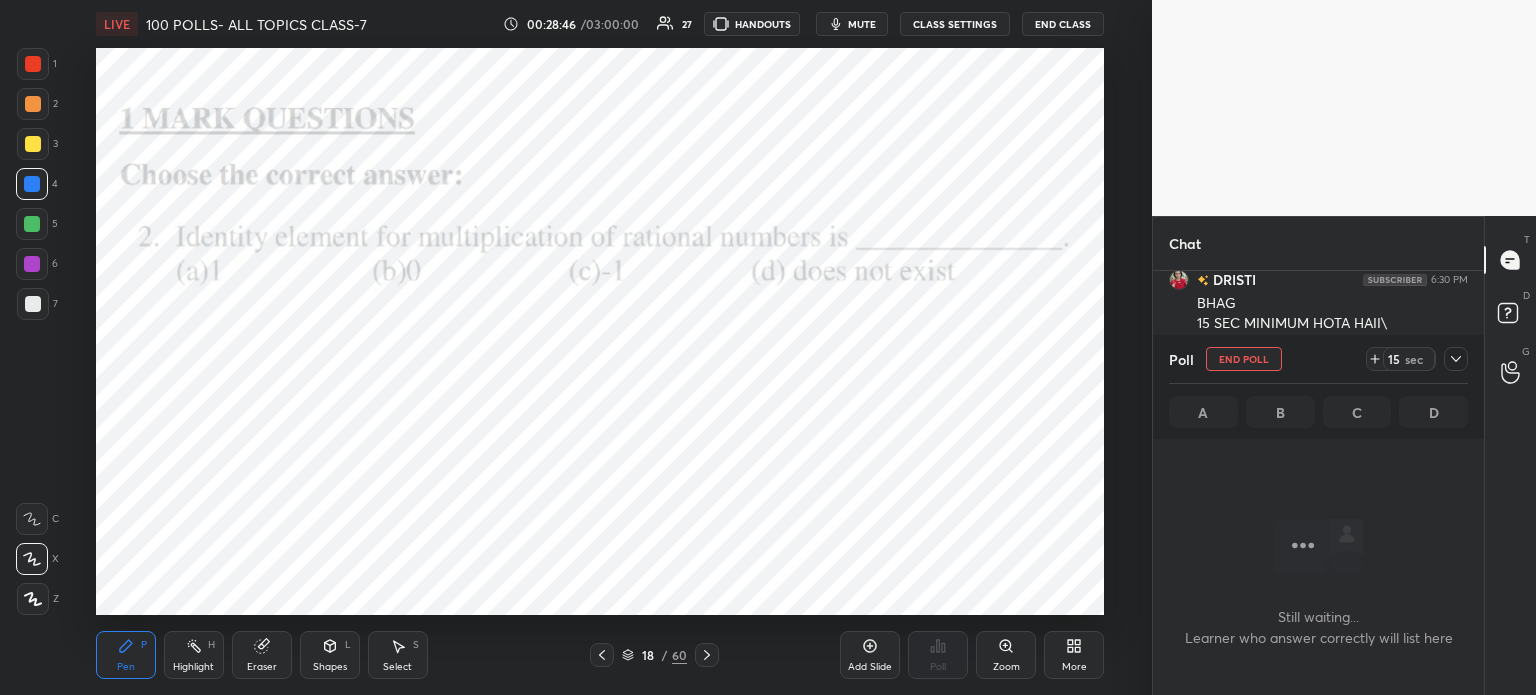 click at bounding box center [1456, 359] 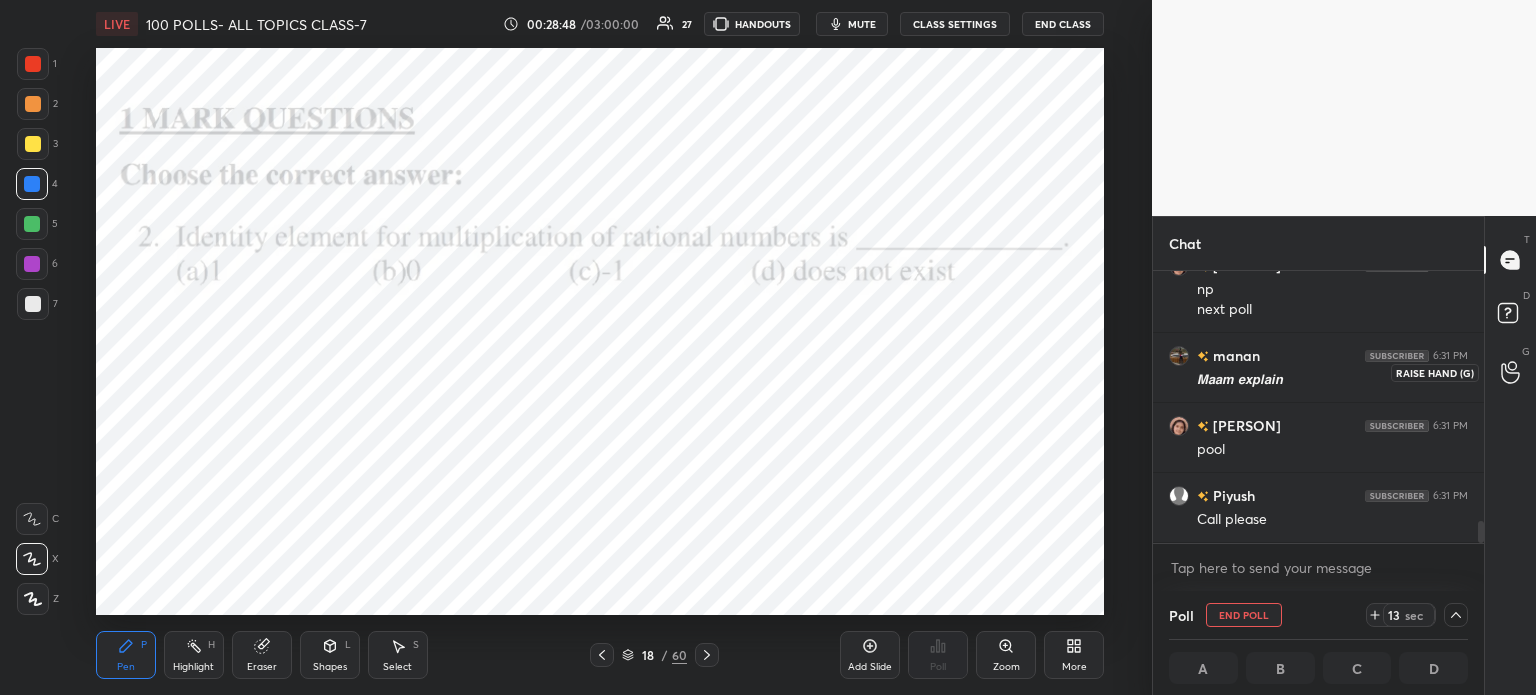 click 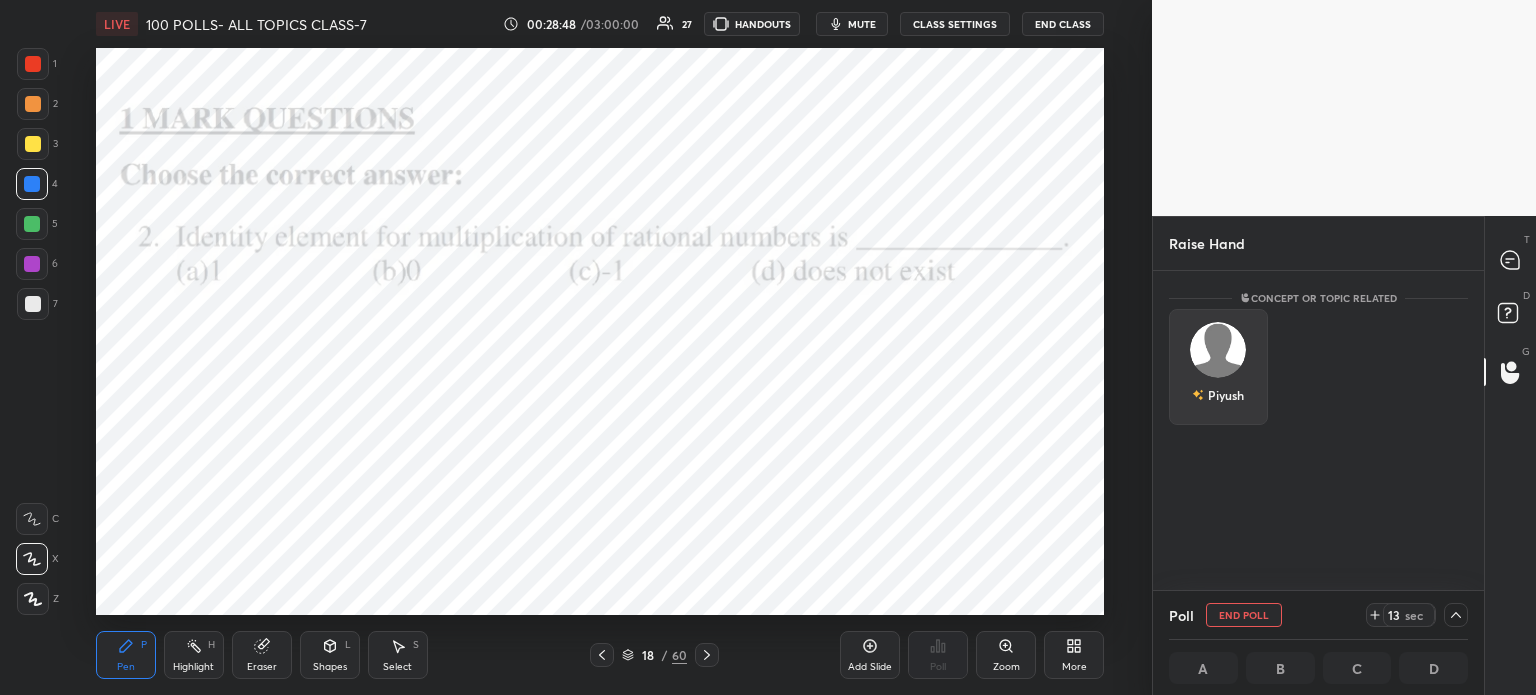 click on "Piyush" at bounding box center (1218, 367) 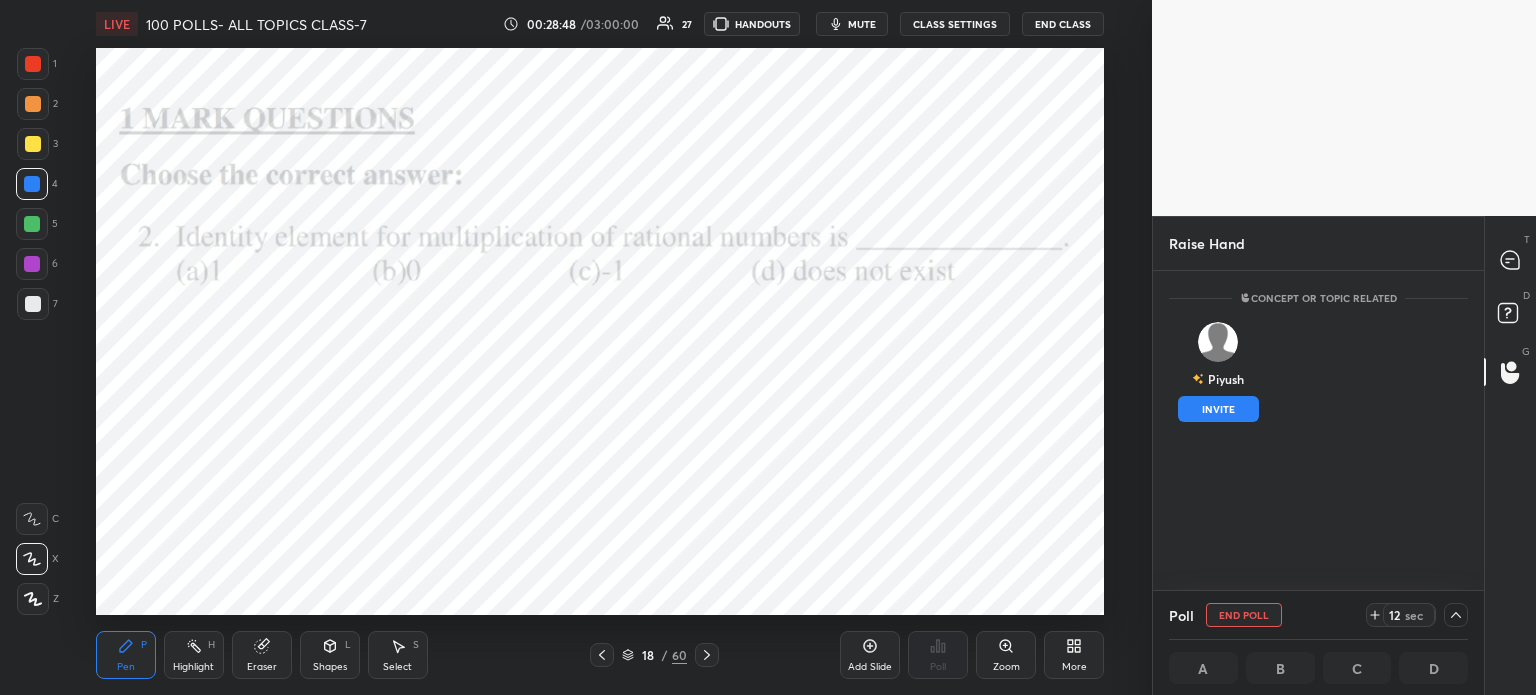 click on "INVITE" at bounding box center (1218, 409) 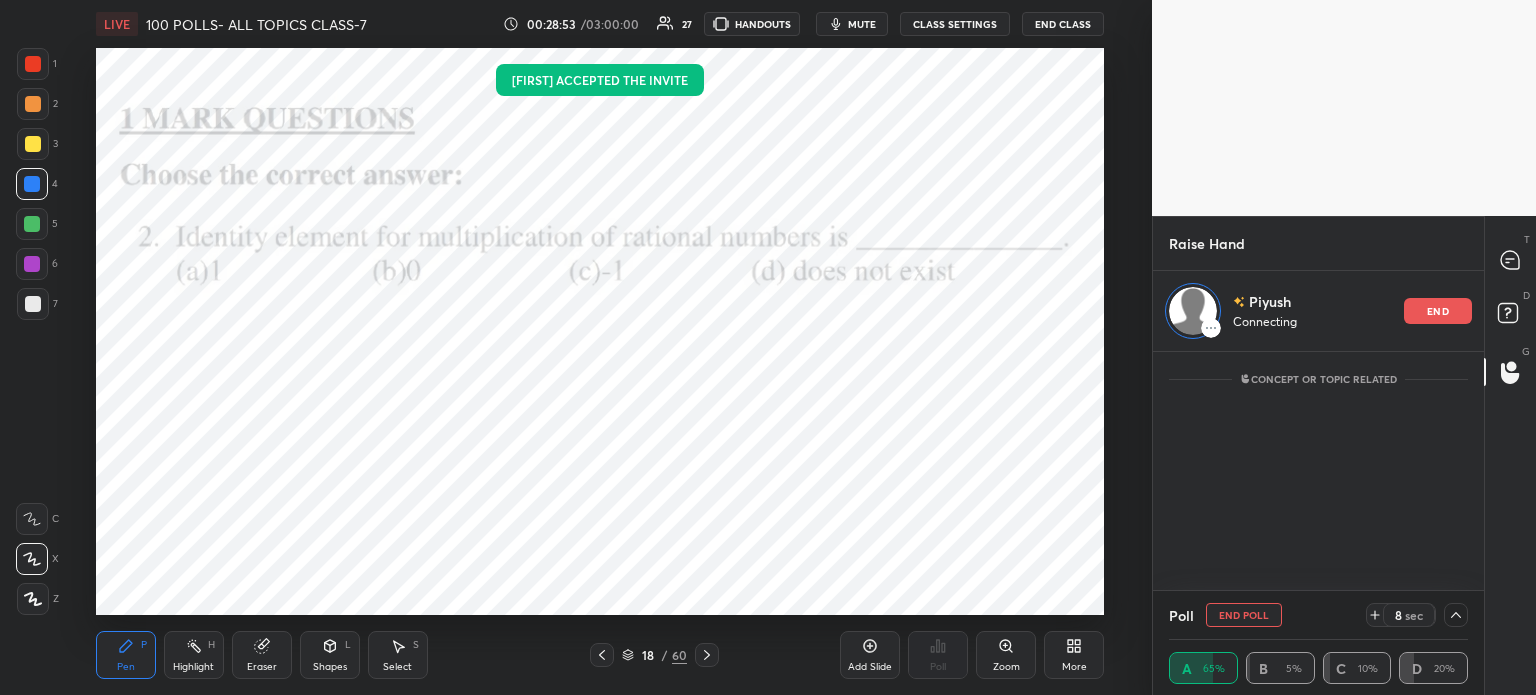 click 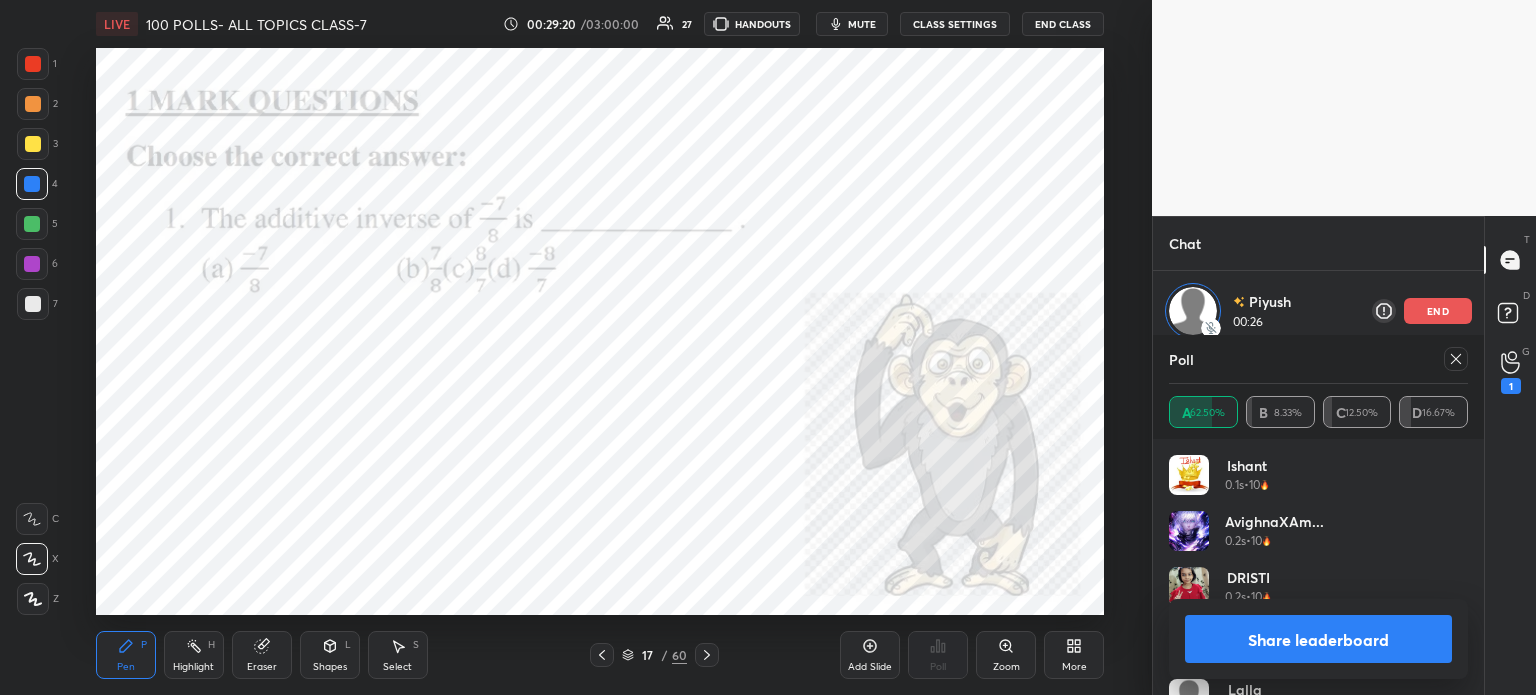 click 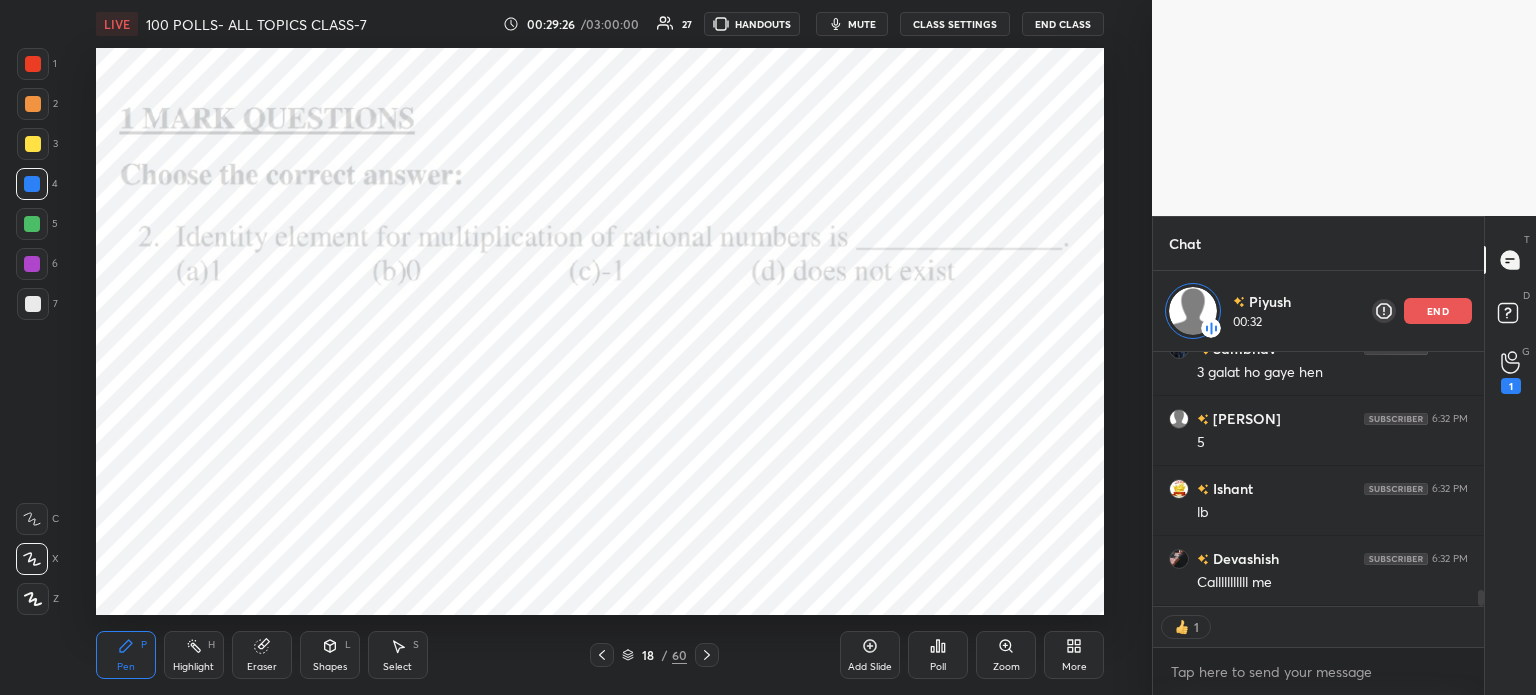 click on "end" at bounding box center [1438, 311] 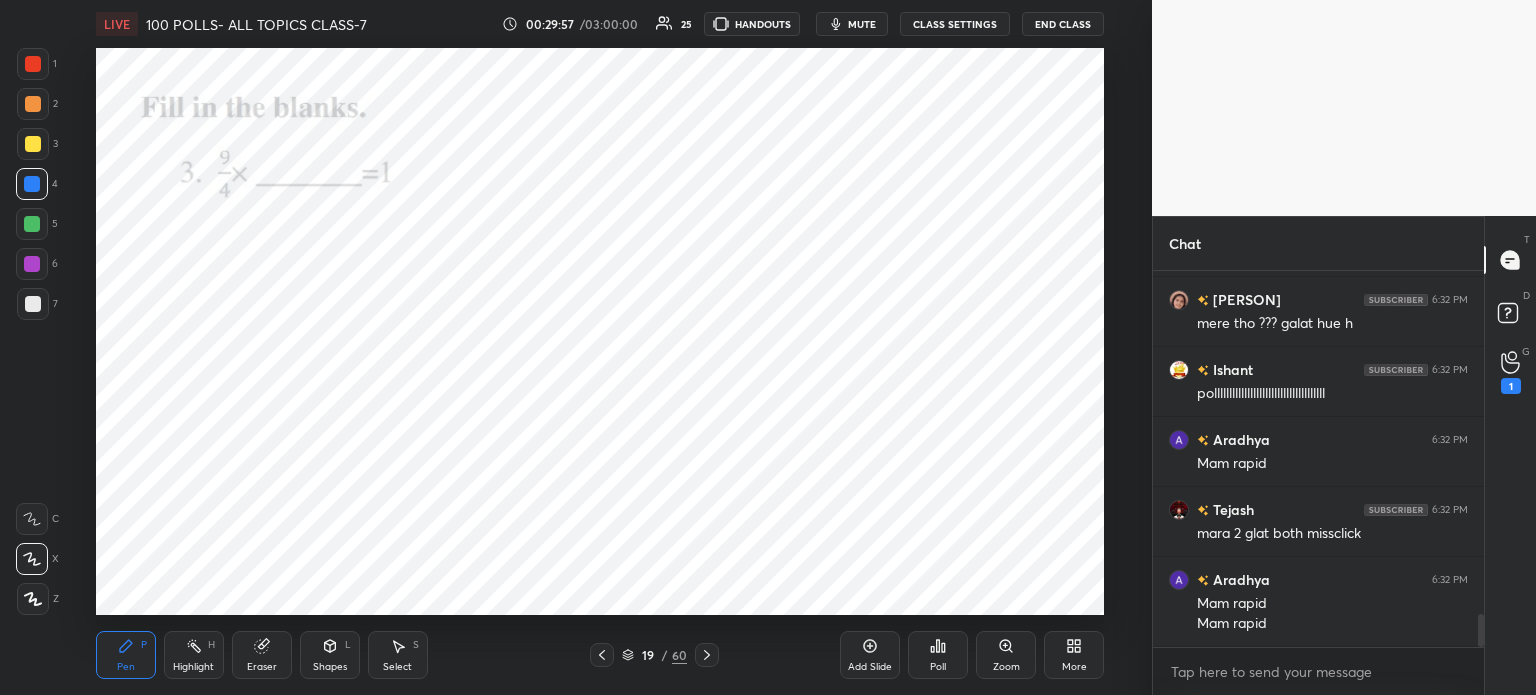 click on "Select S" at bounding box center [398, 655] 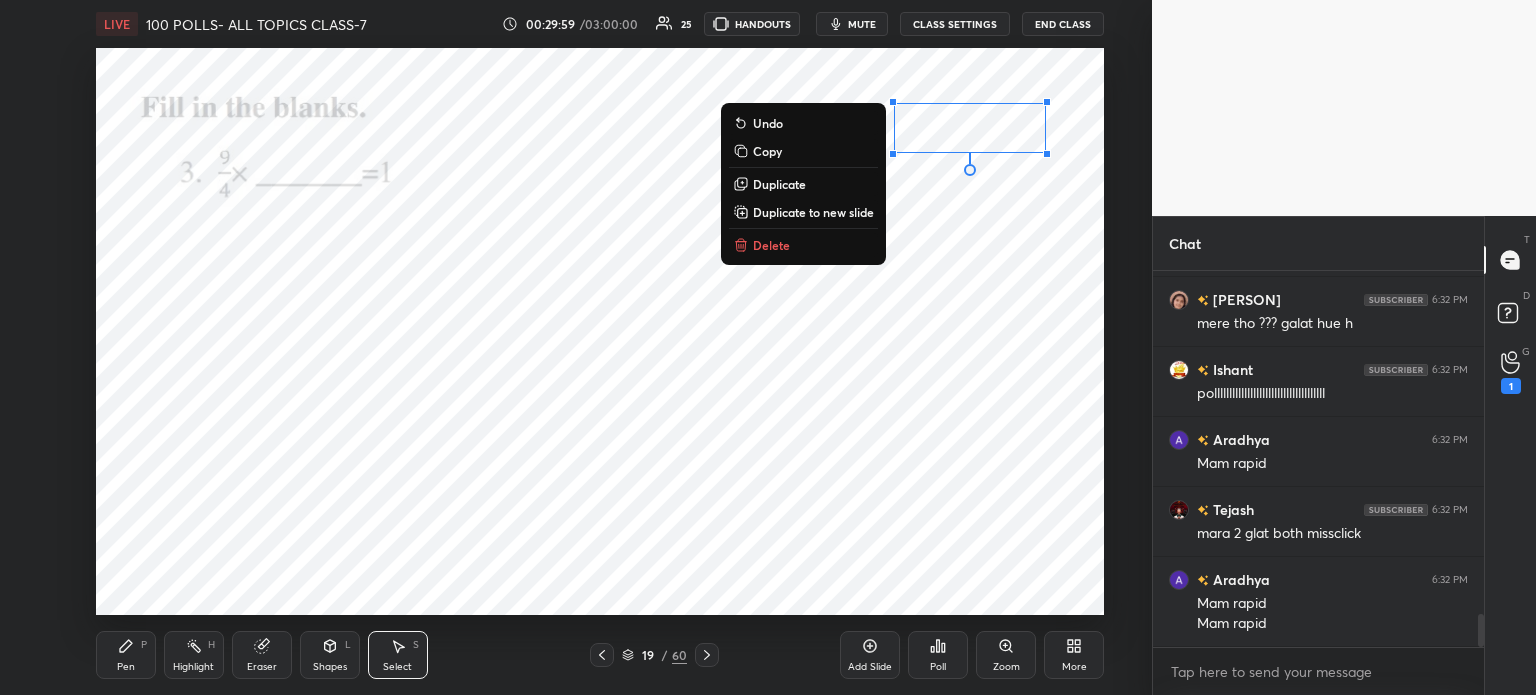 click on "Duplicate" at bounding box center [803, 184] 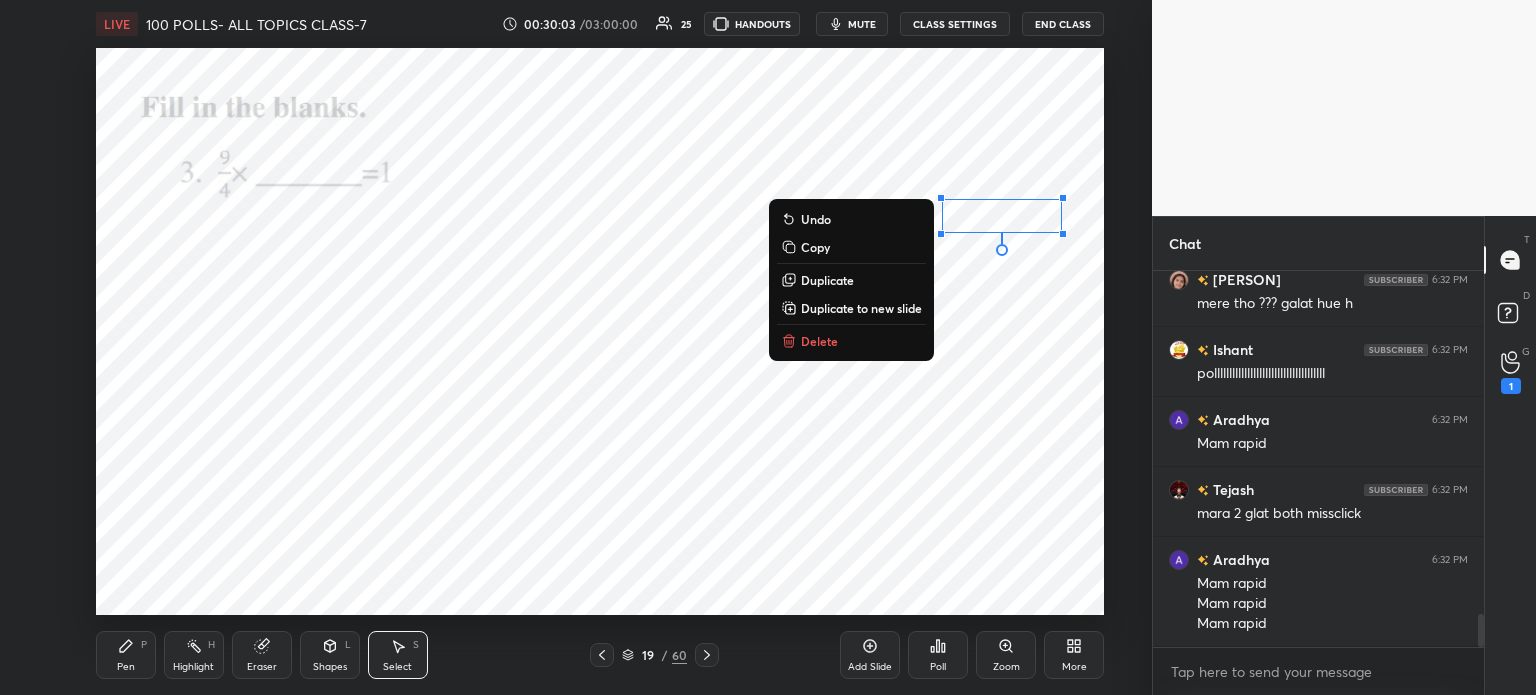click on "Poll" at bounding box center [938, 655] 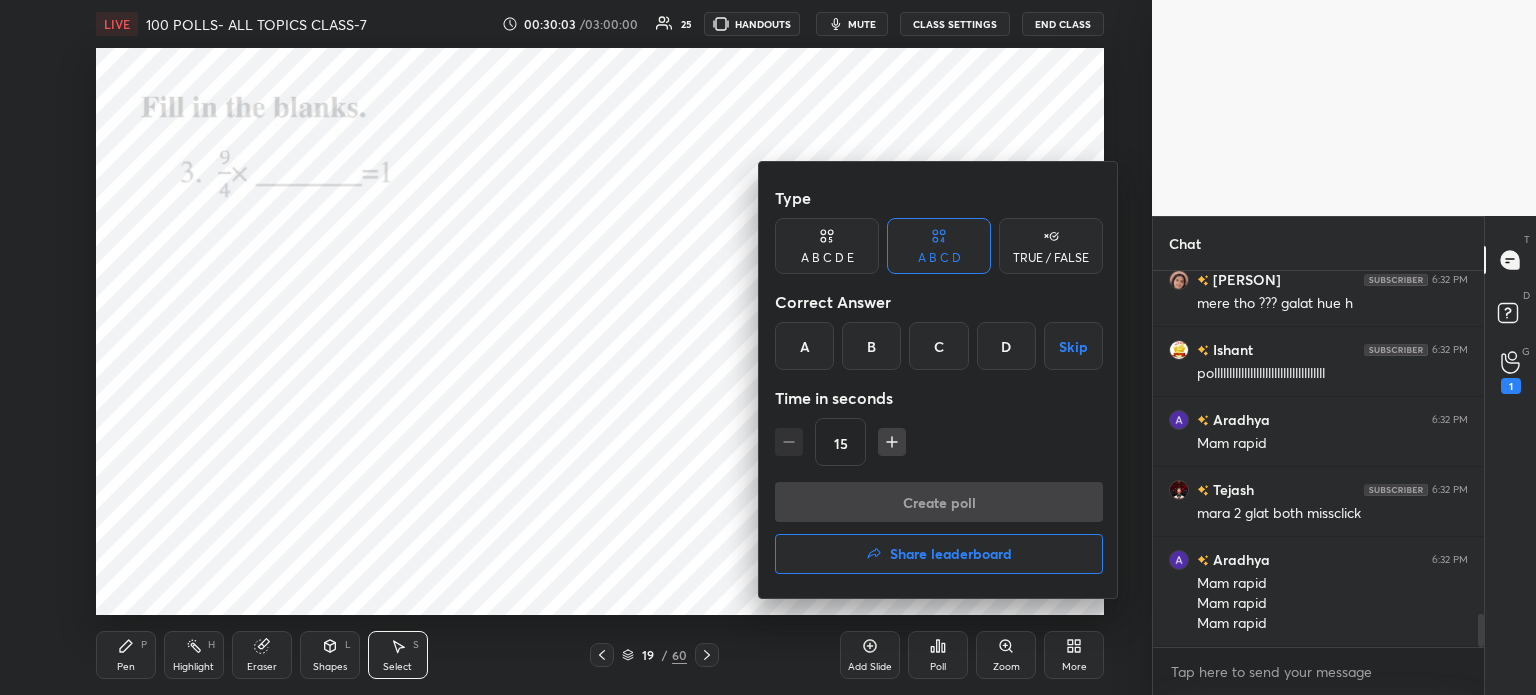 click on "B" at bounding box center (871, 346) 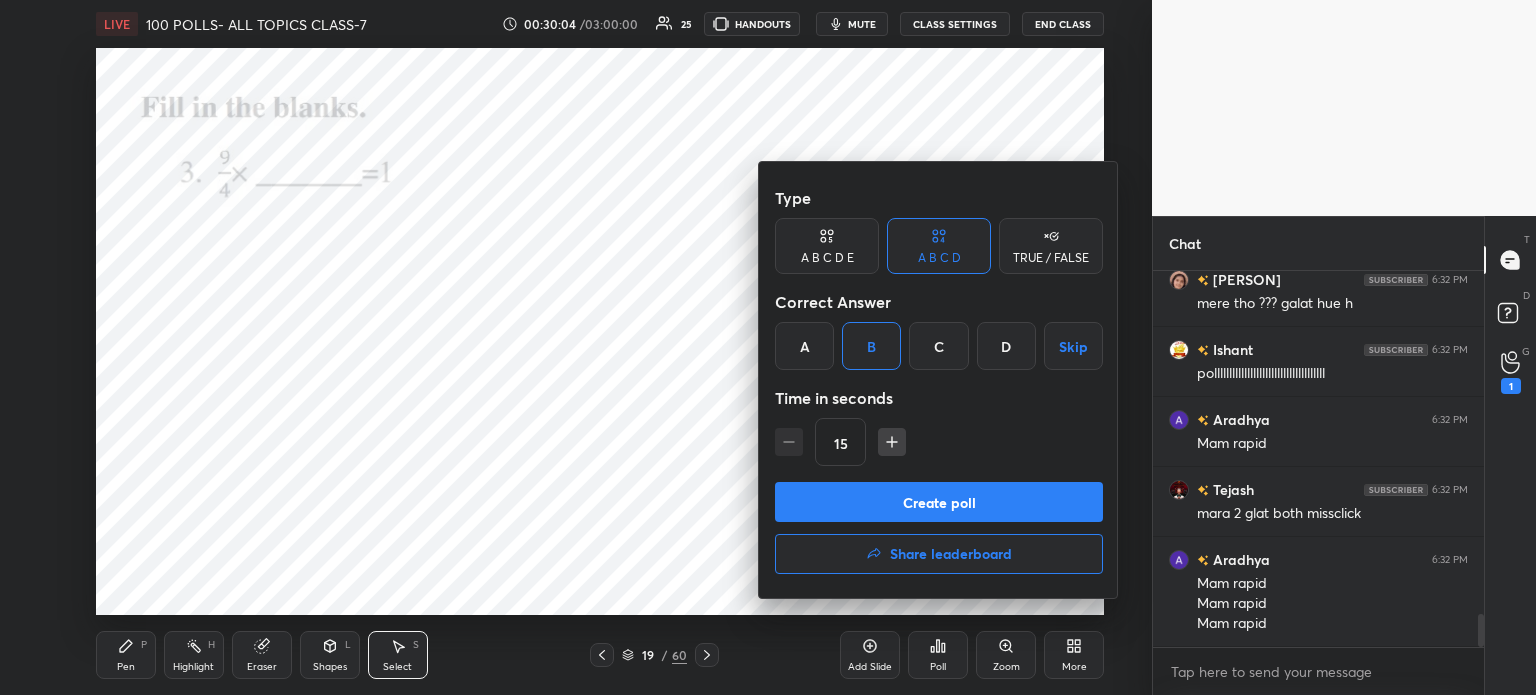 click on "Create poll" at bounding box center (939, 502) 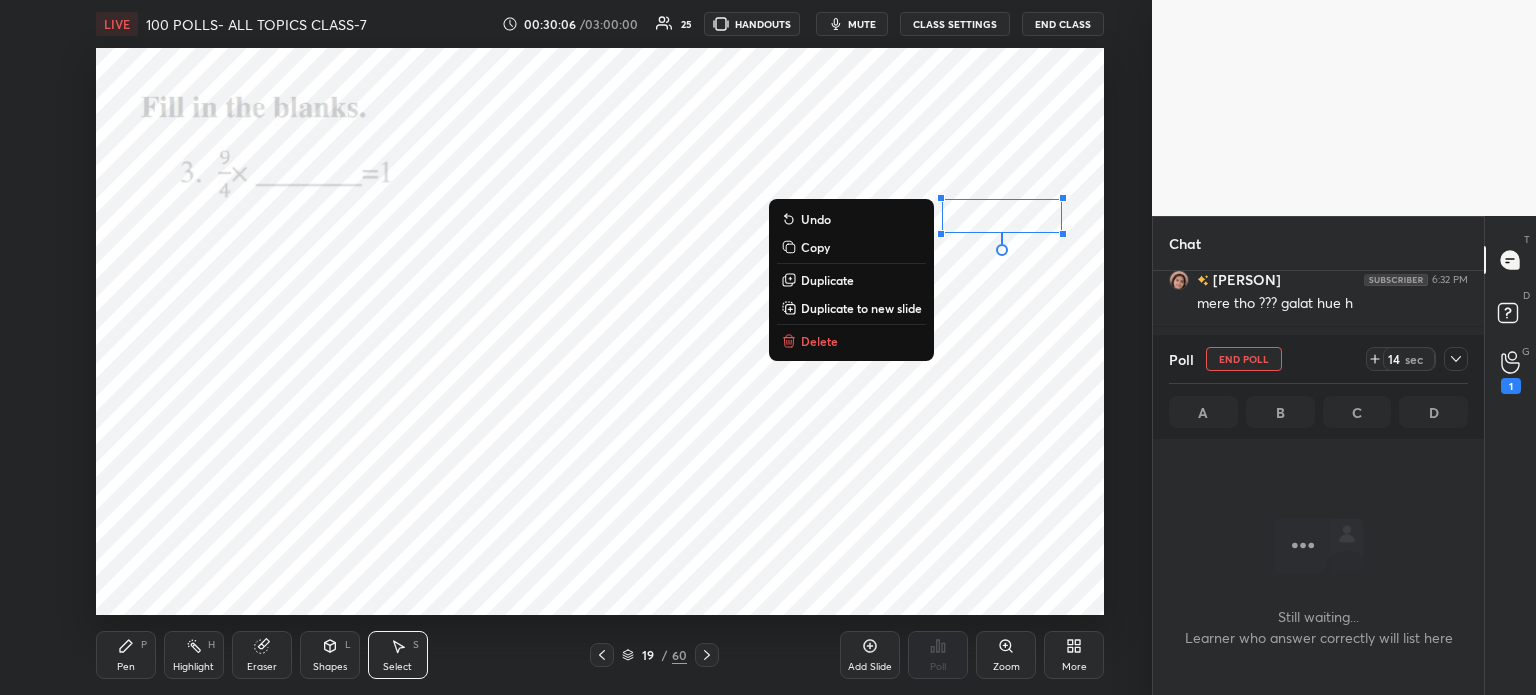 click 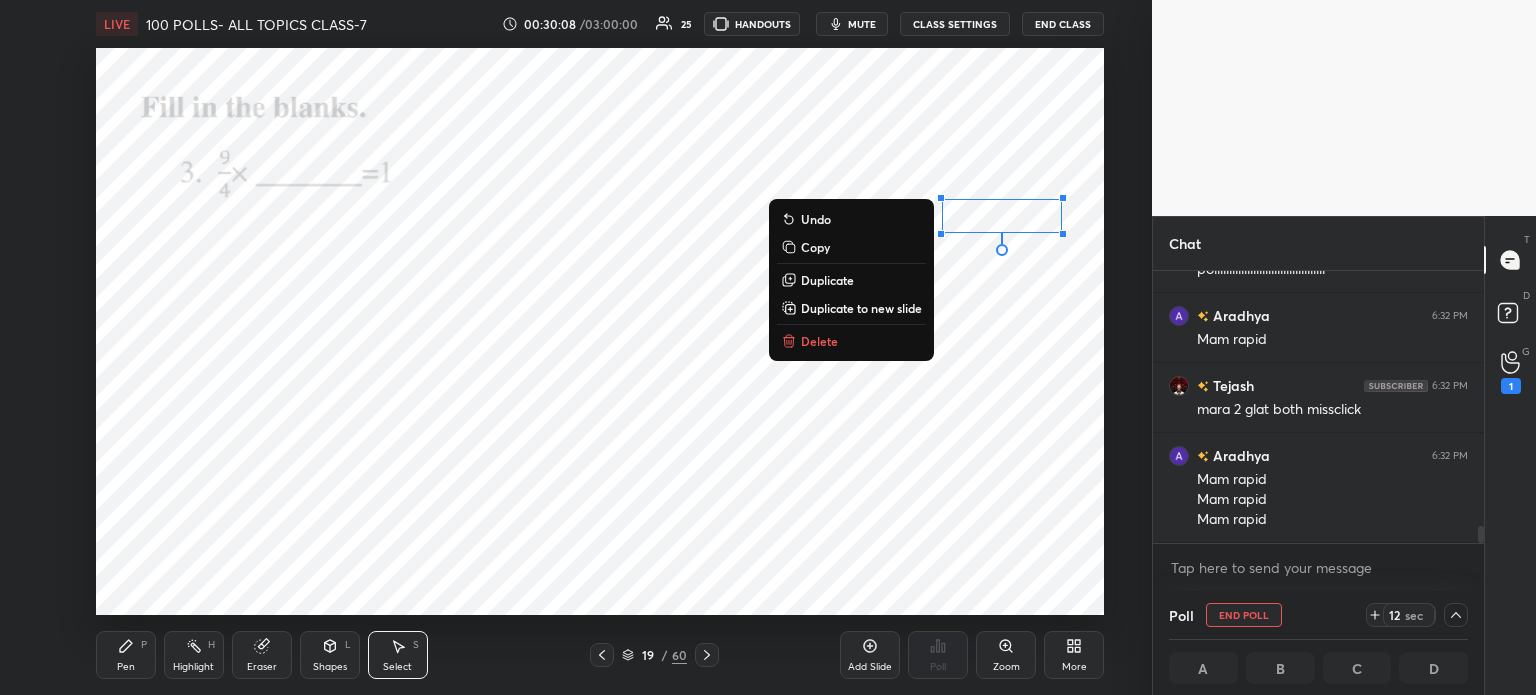 click 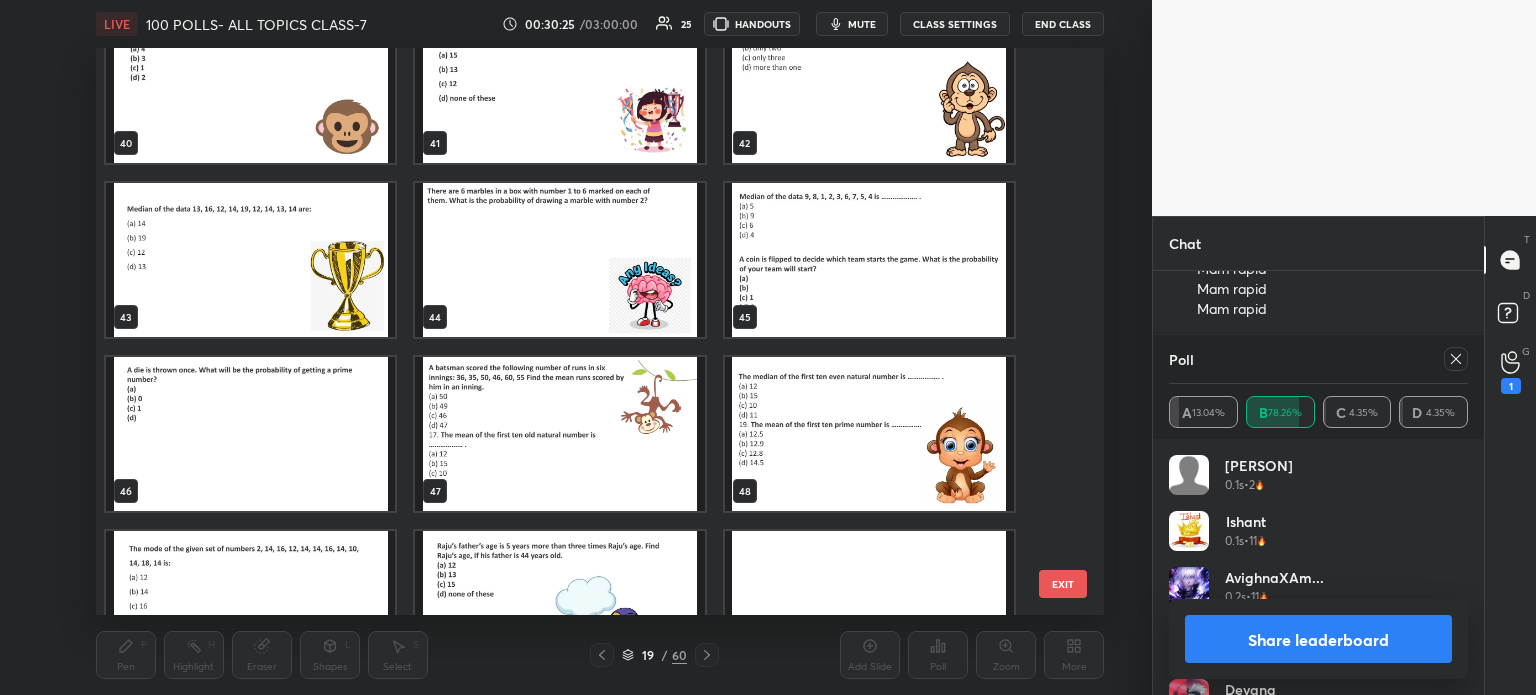 click at bounding box center [868, 260] 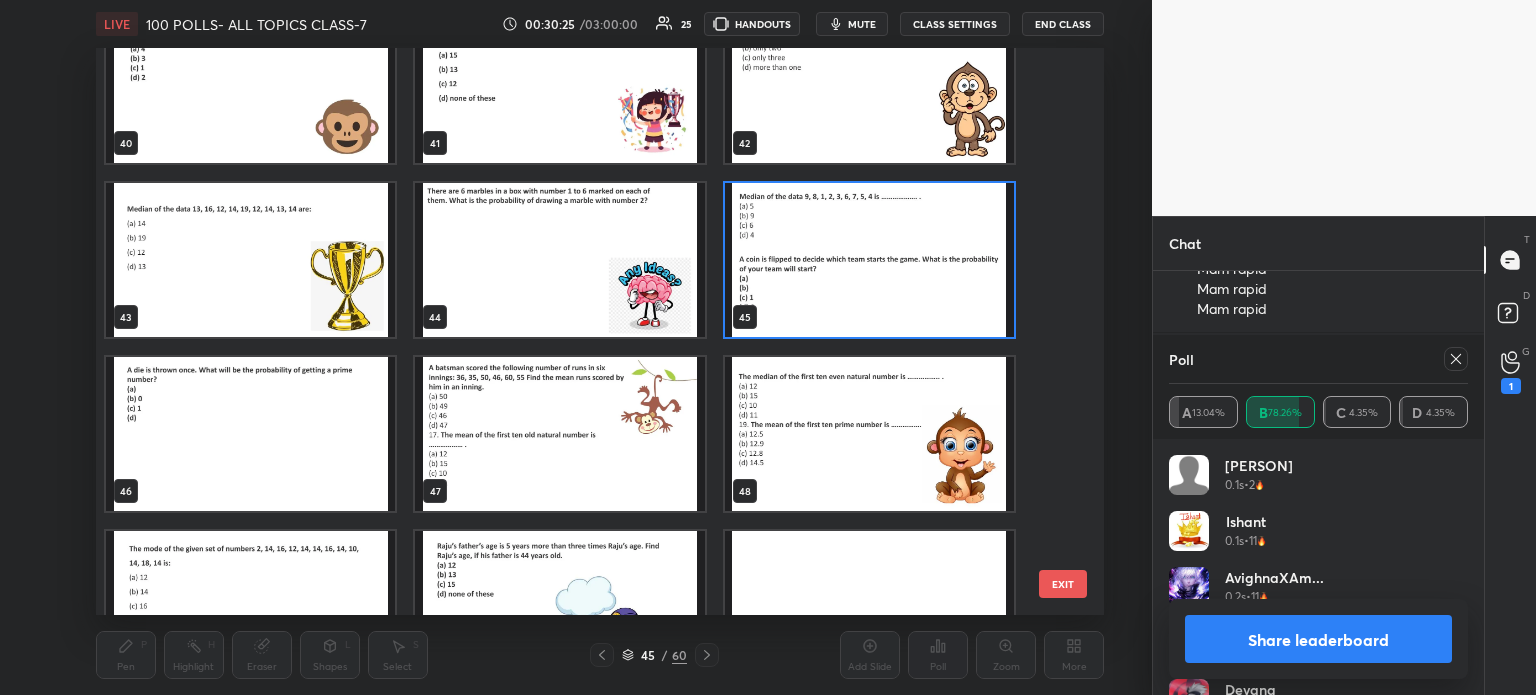 click at bounding box center [868, 260] 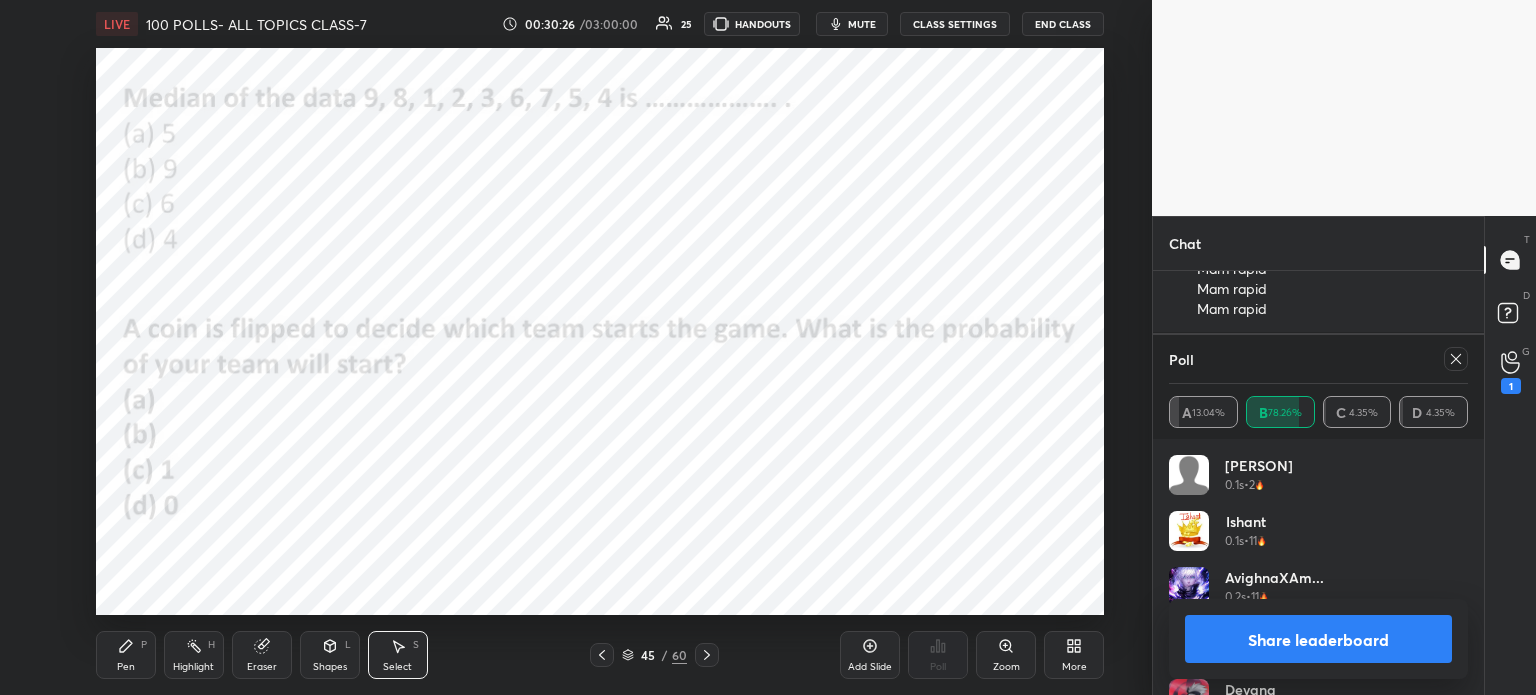 click 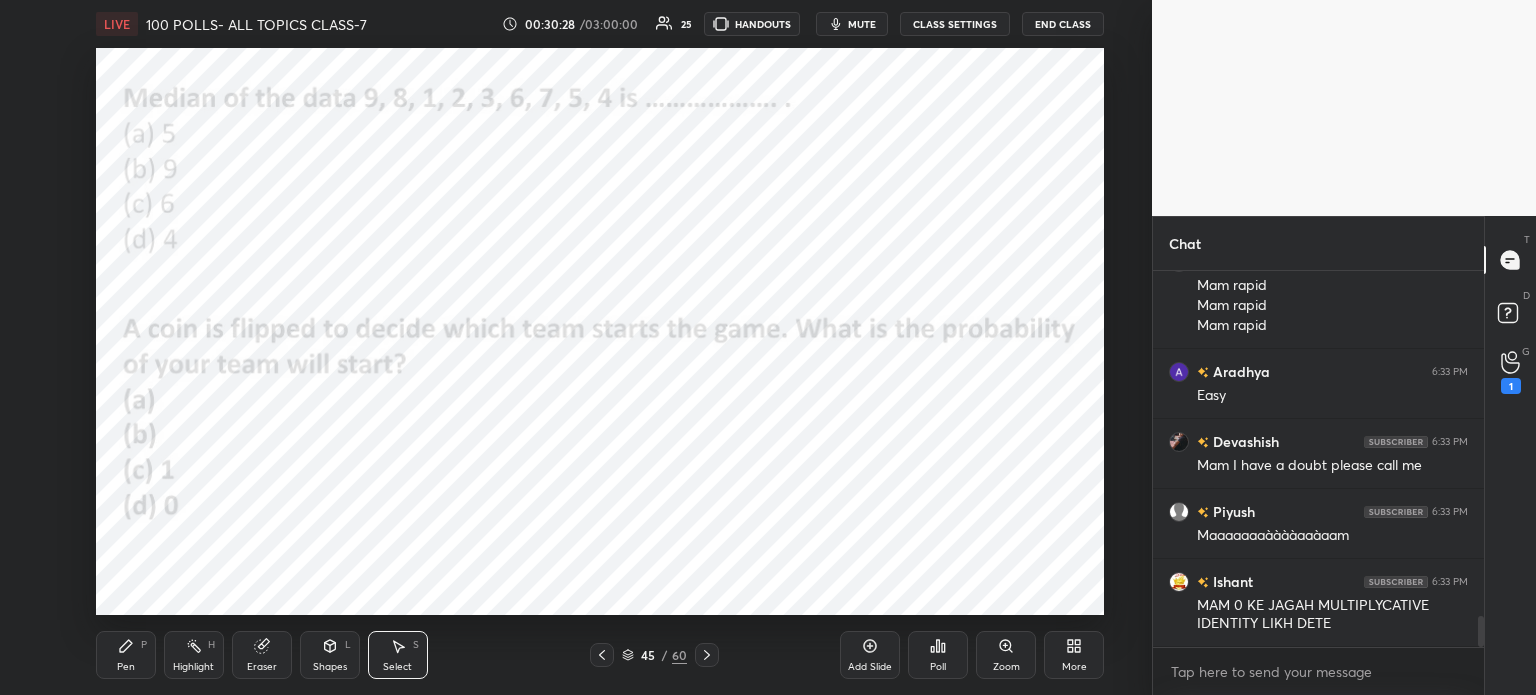click 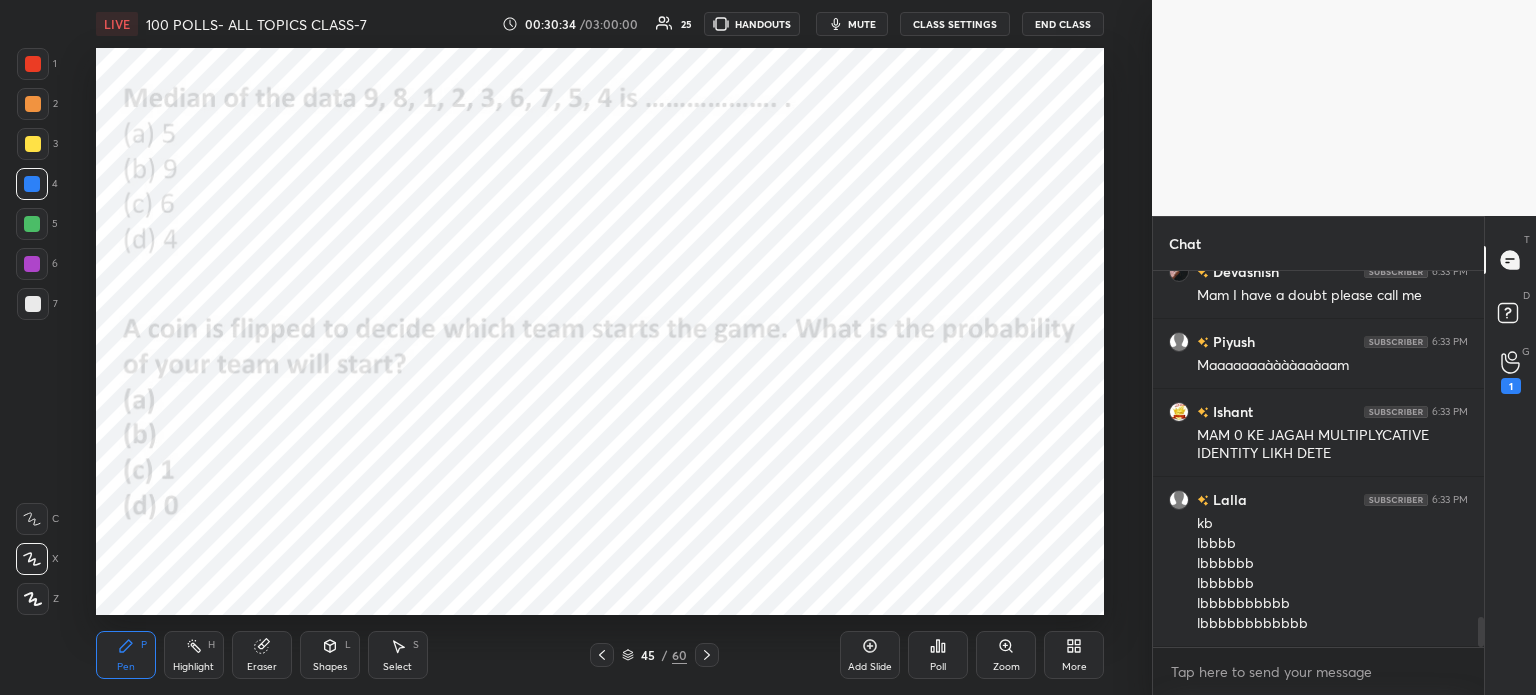 click on "Poll" at bounding box center (938, 667) 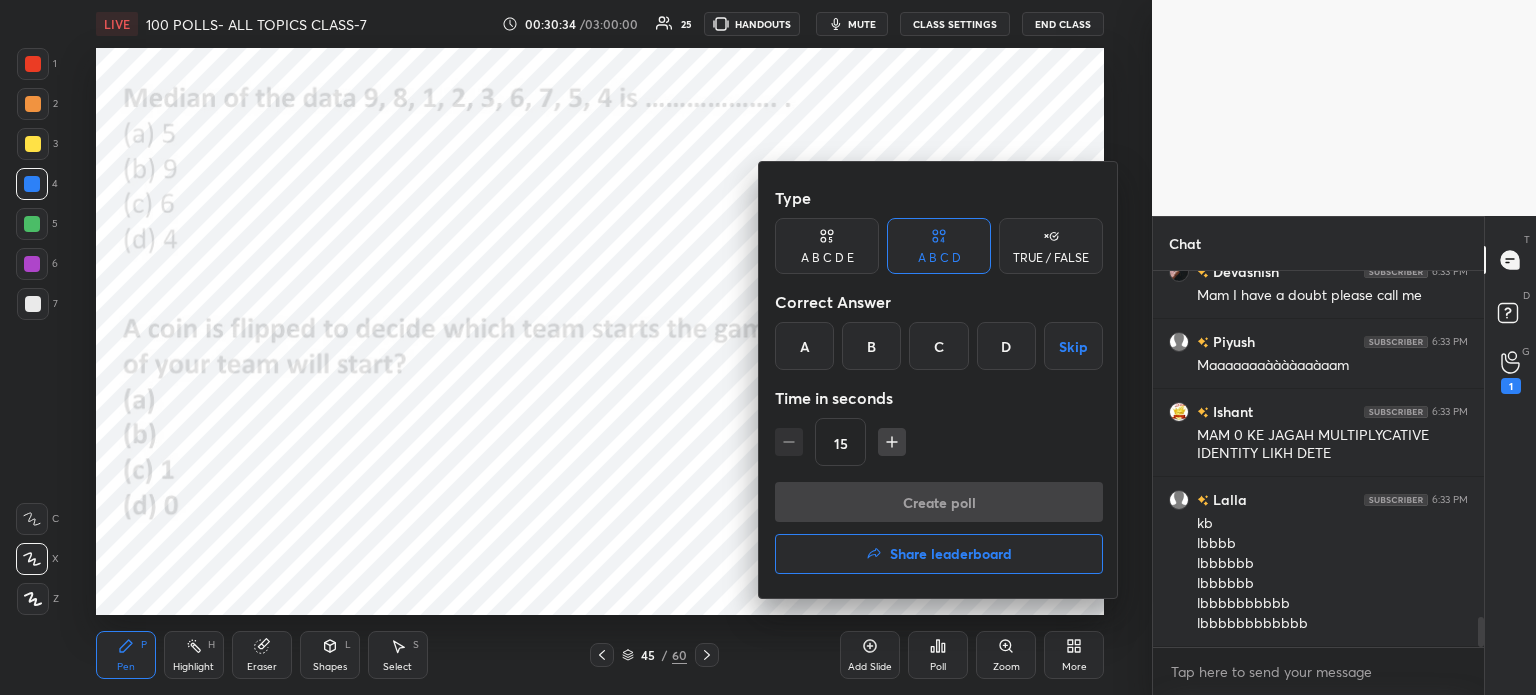 click on "Share leaderboard" at bounding box center (939, 554) 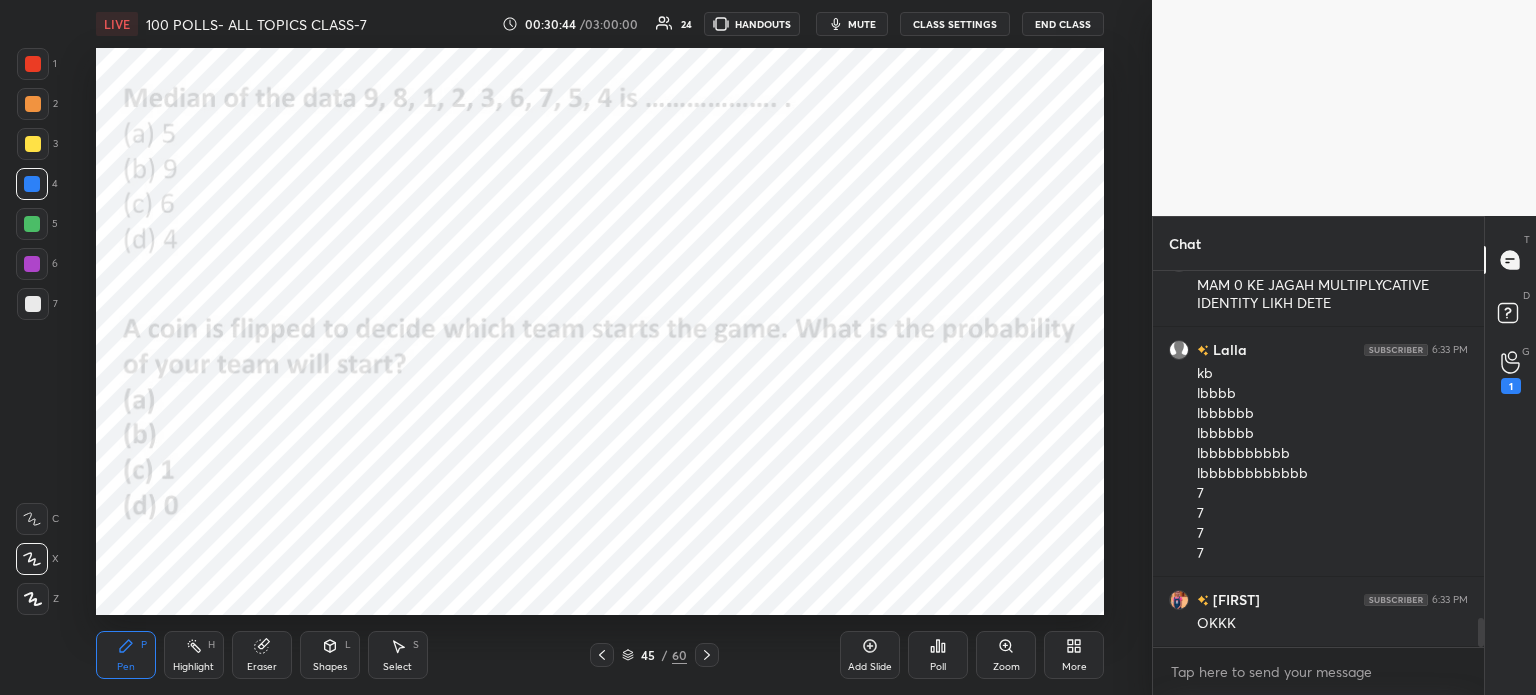 click on "mute" at bounding box center [852, 24] 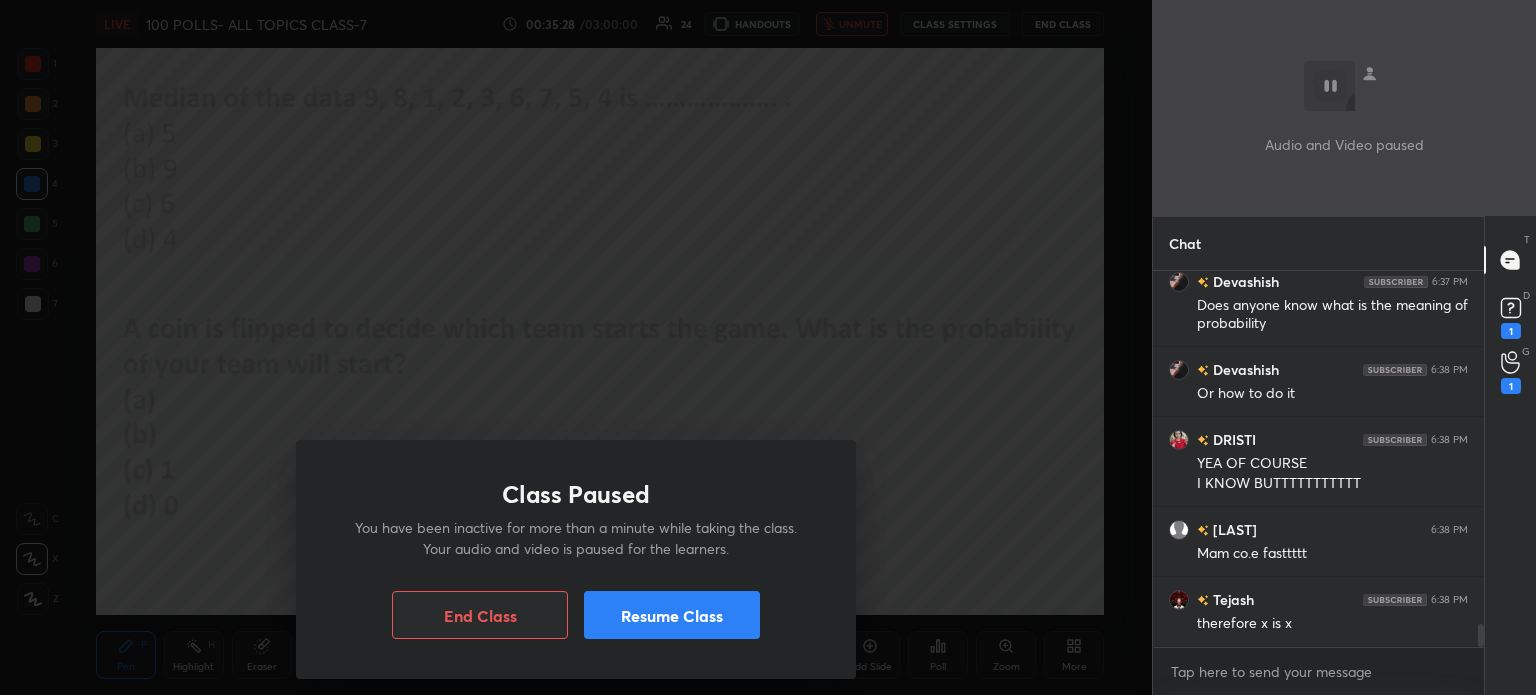 scroll, scrollTop: 5838, scrollLeft: 0, axis: vertical 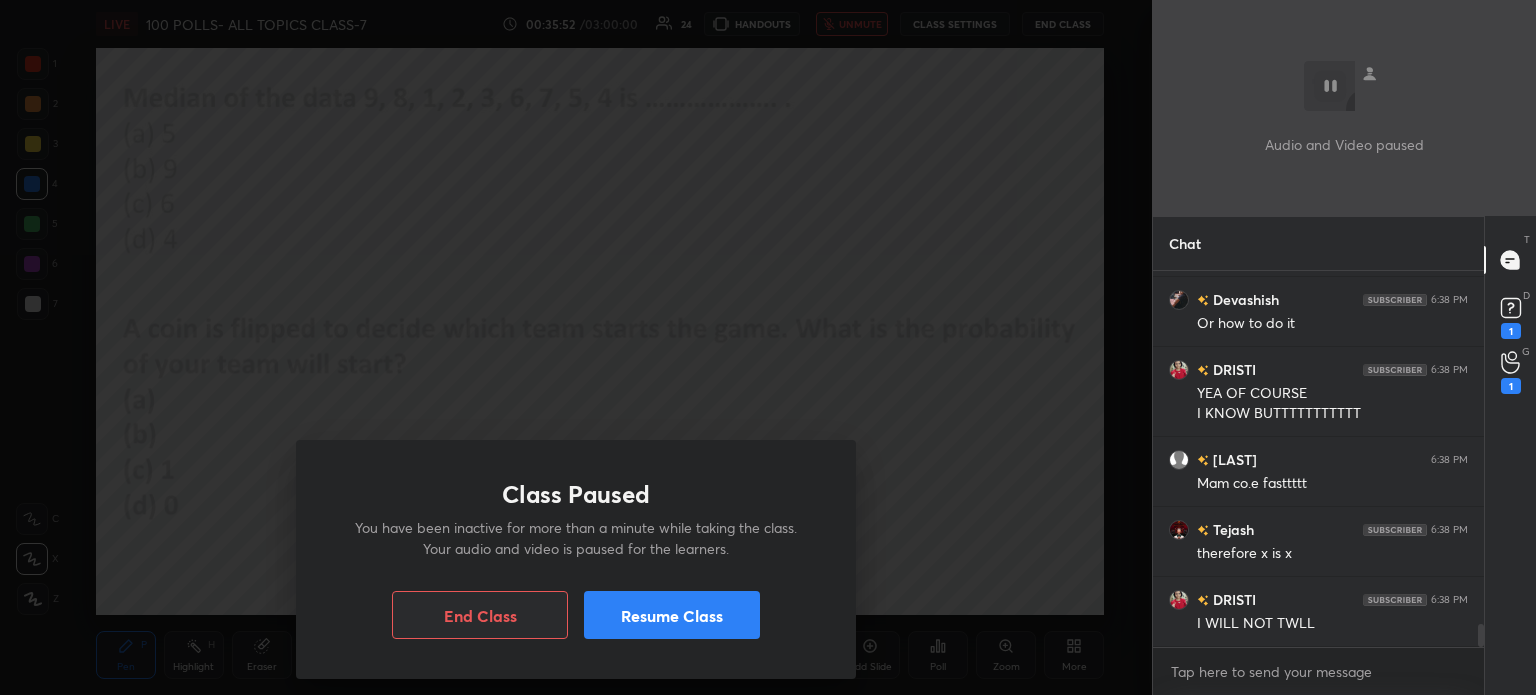 click on "Resume Class" at bounding box center (672, 615) 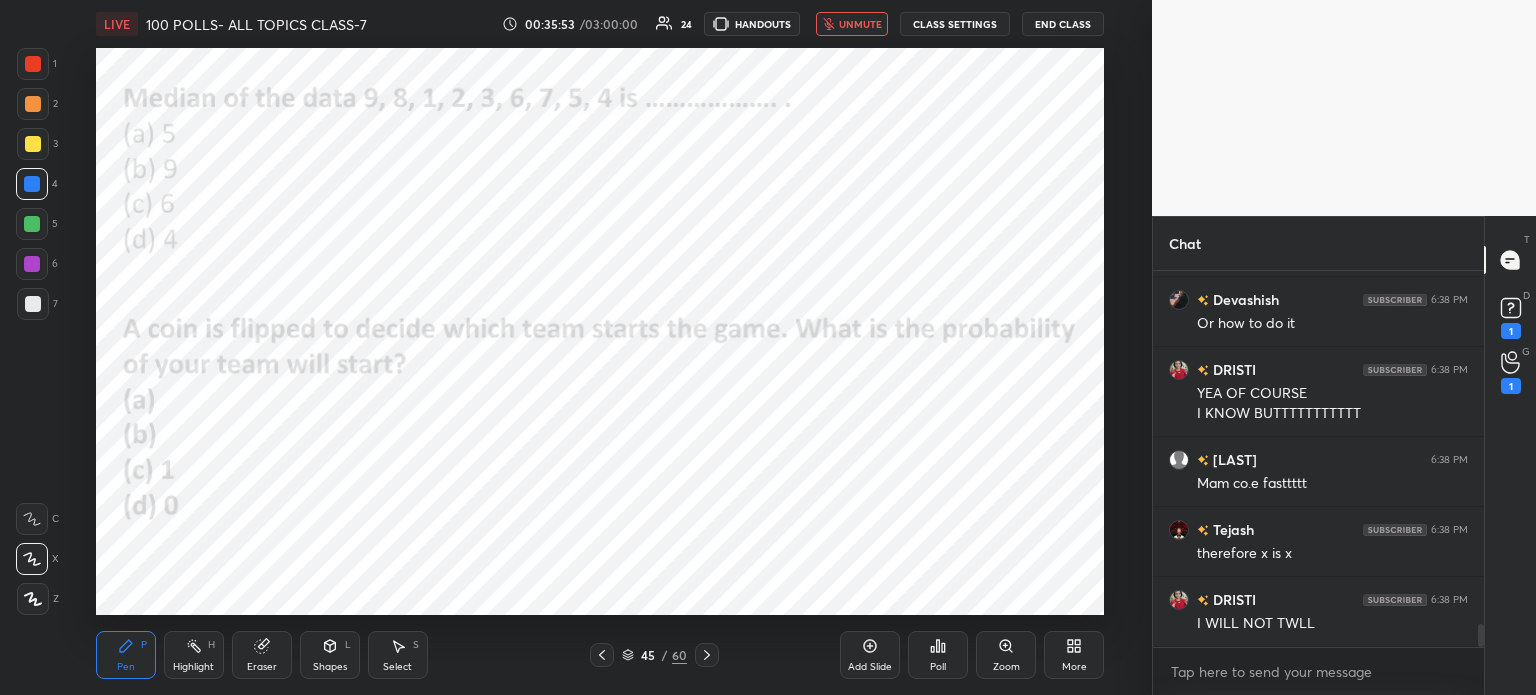 click on "unmute" at bounding box center (860, 24) 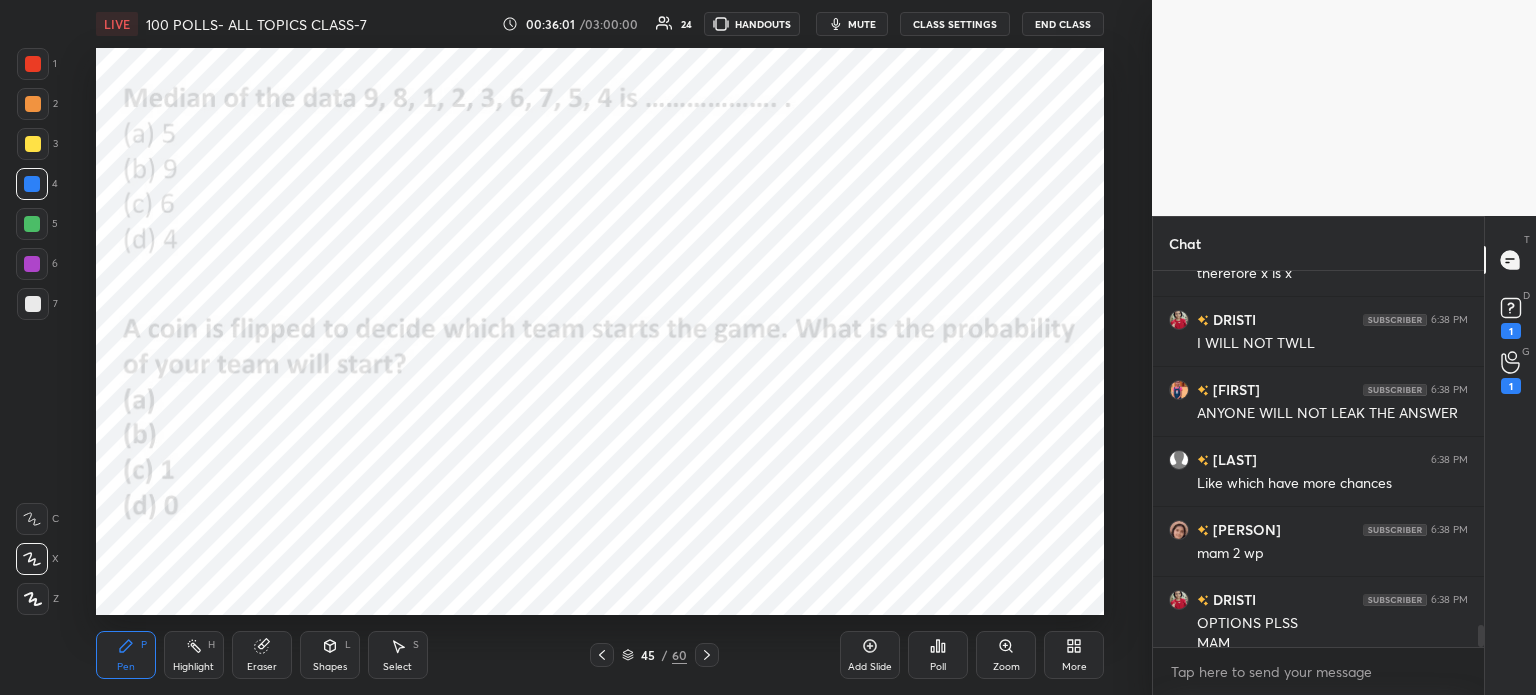 scroll, scrollTop: 6138, scrollLeft: 0, axis: vertical 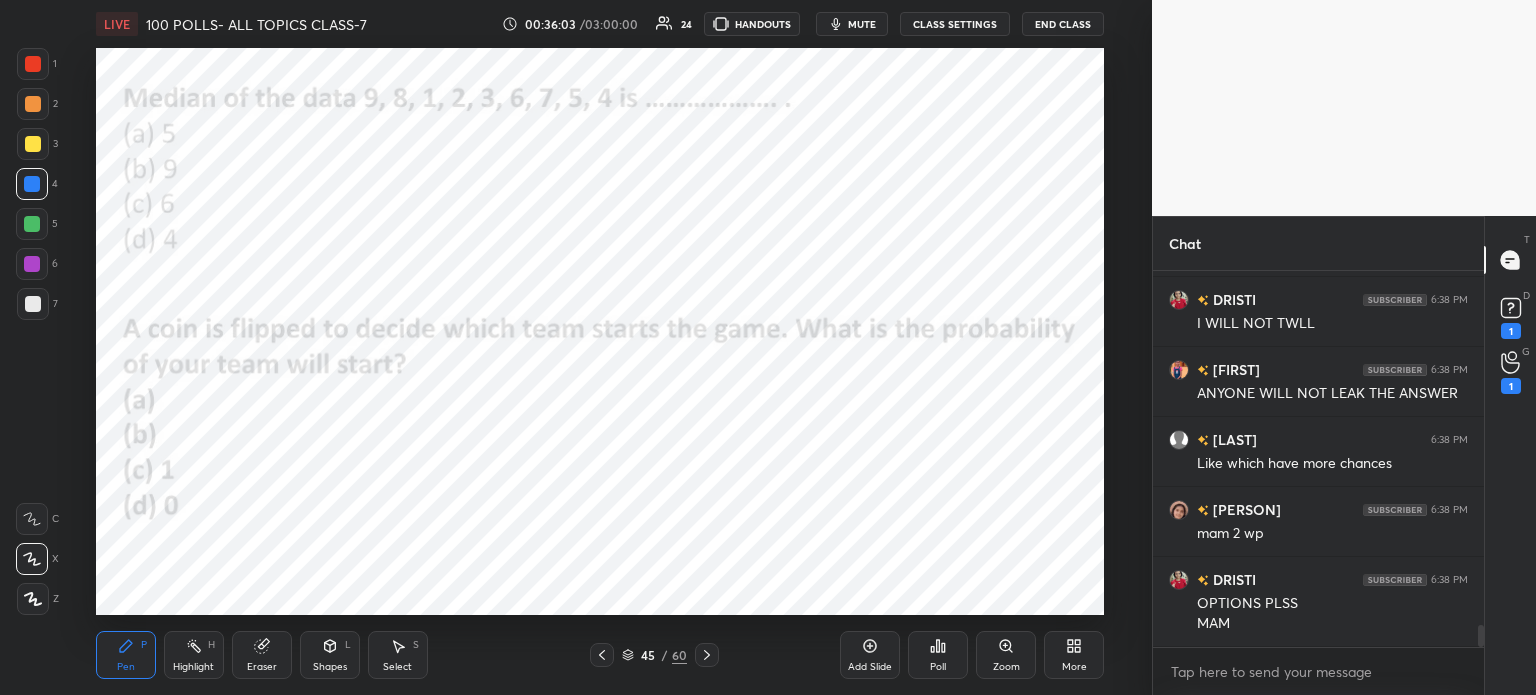 click 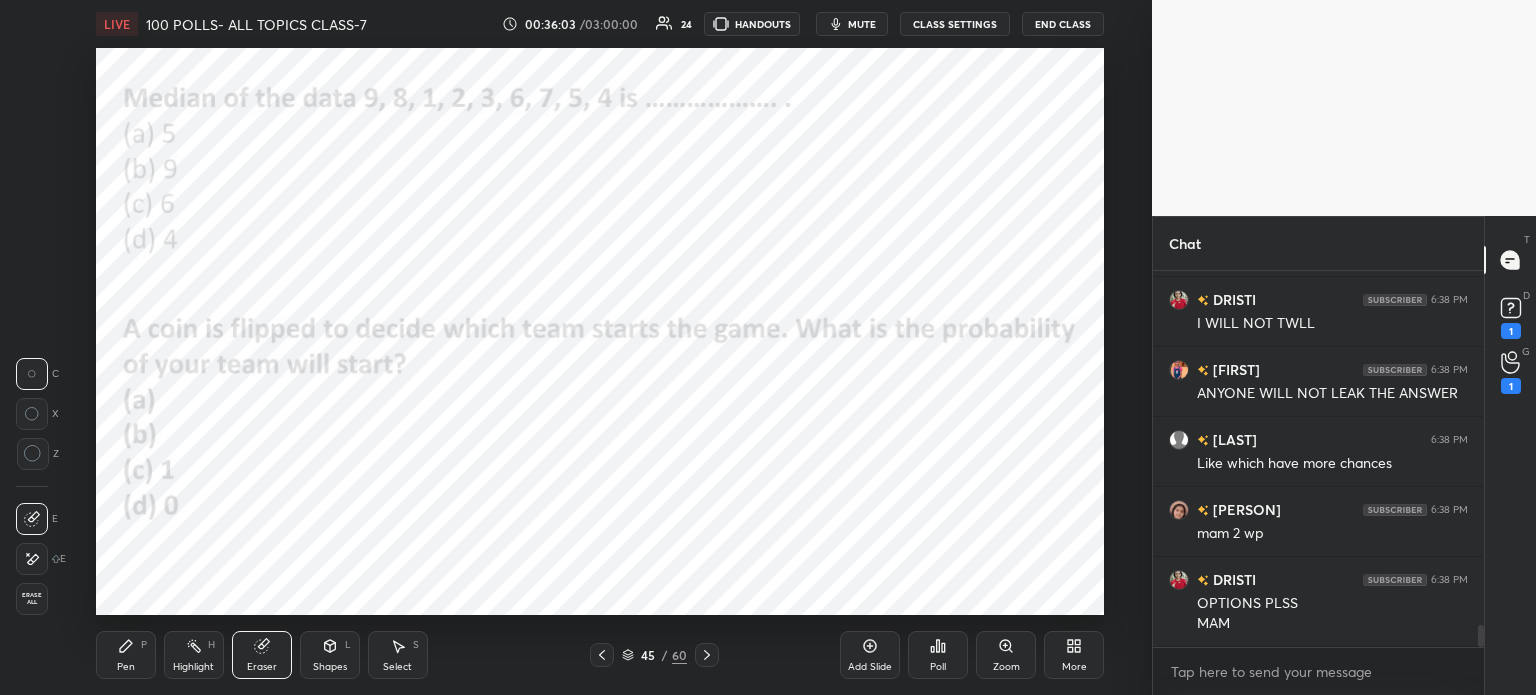 scroll, scrollTop: 6208, scrollLeft: 0, axis: vertical 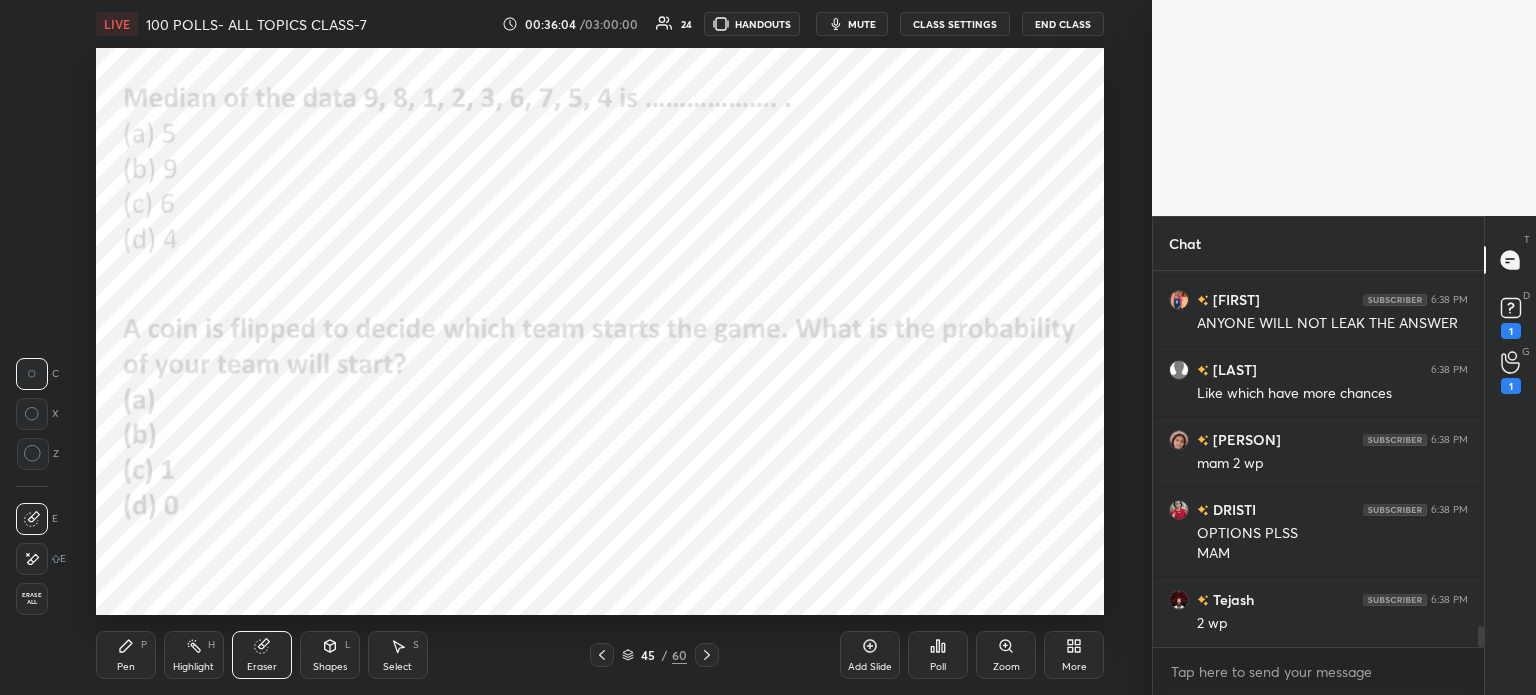 click on "Erase all" at bounding box center [32, 599] 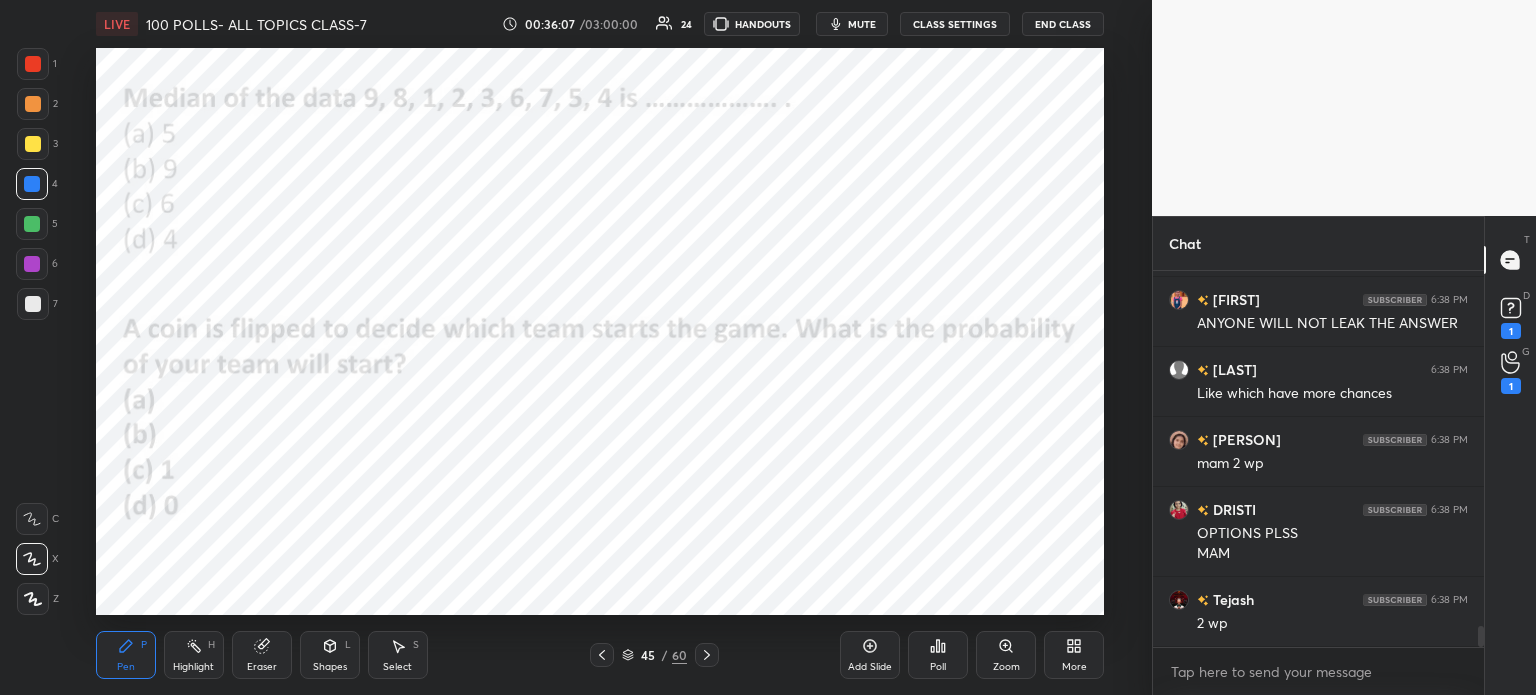 scroll, scrollTop: 6278, scrollLeft: 0, axis: vertical 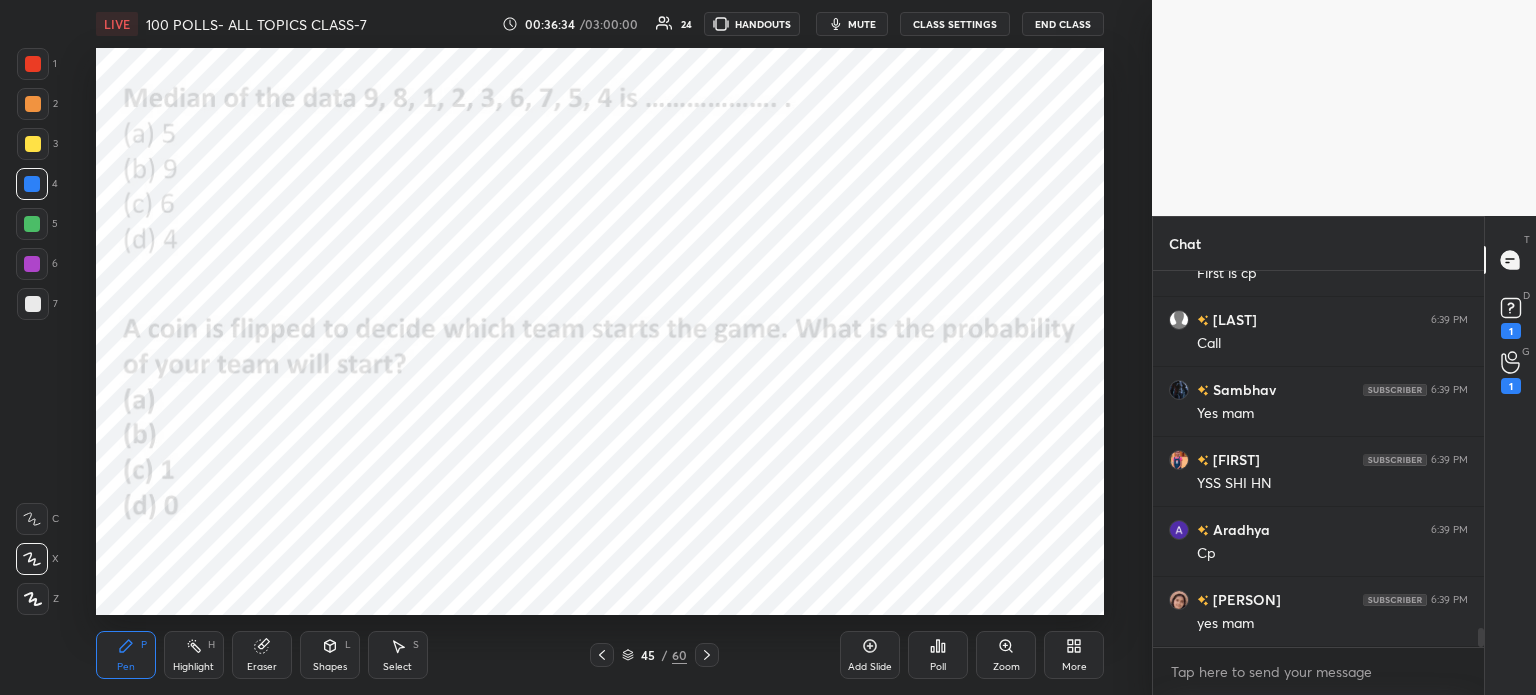 click on "Poll" at bounding box center [938, 655] 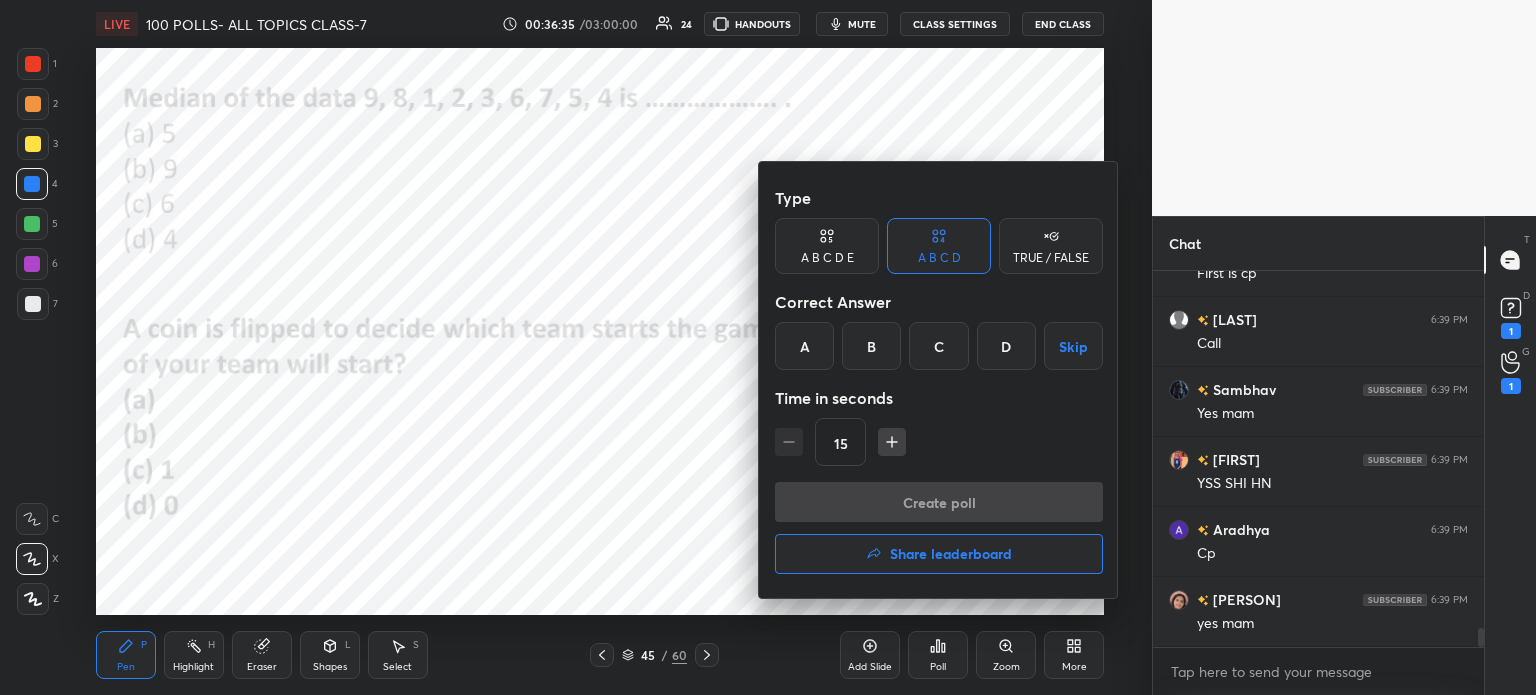 click on "A" at bounding box center (804, 346) 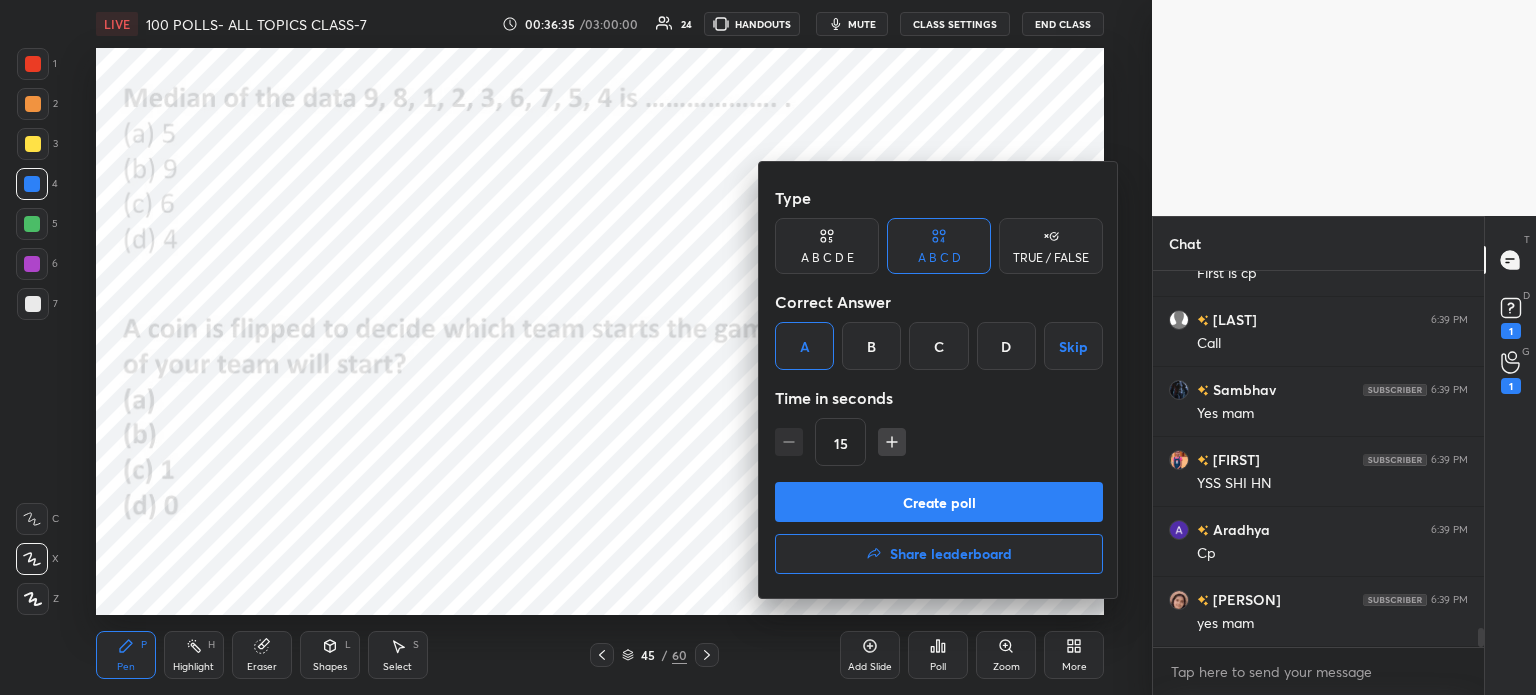 click on "Create poll" at bounding box center (939, 502) 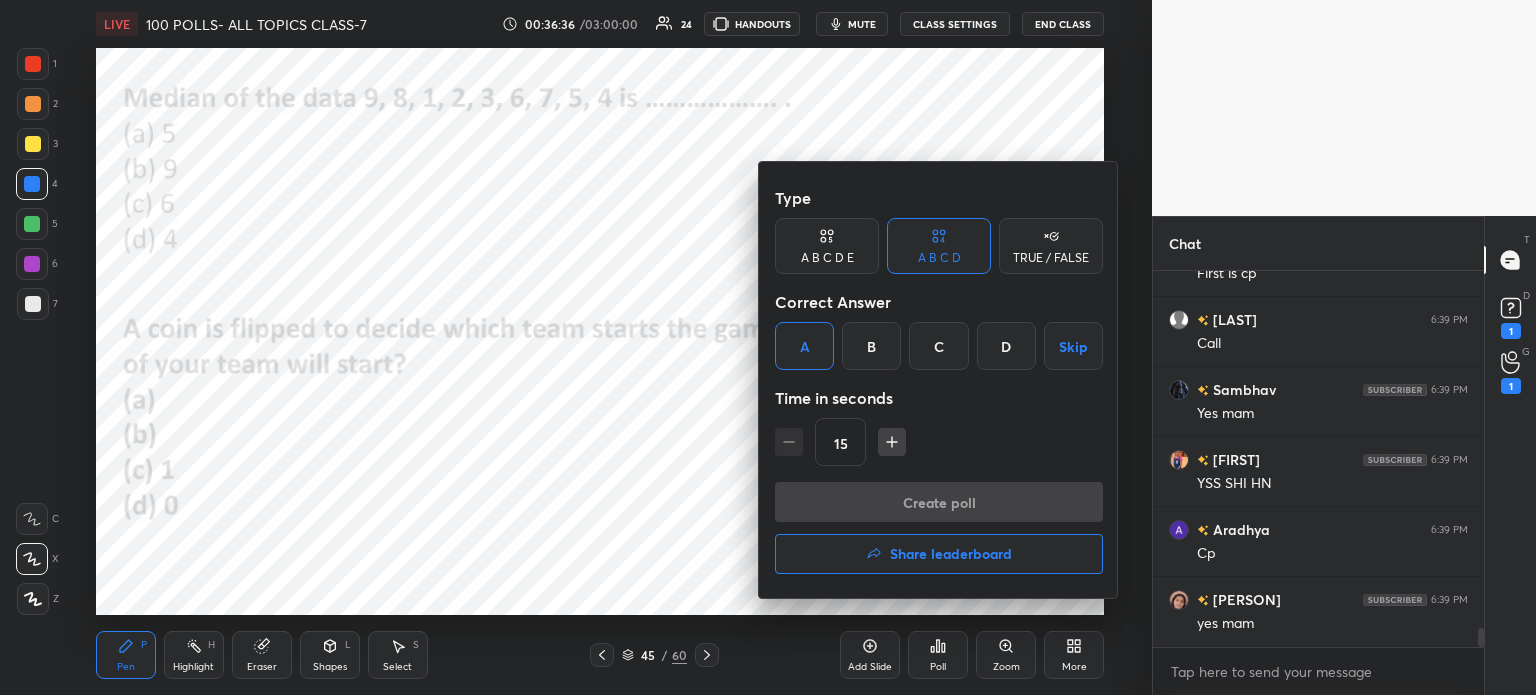 scroll, scrollTop: 337, scrollLeft: 325, axis: both 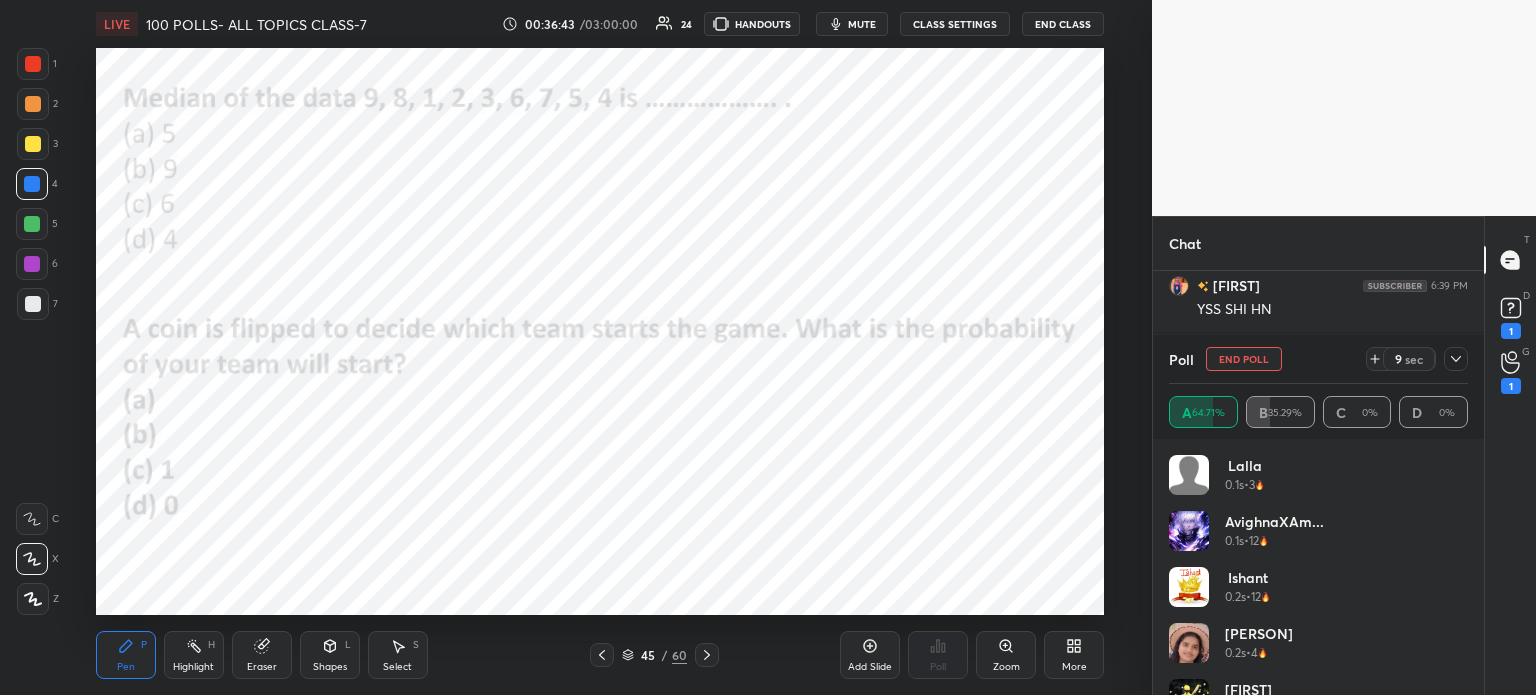 click at bounding box center [33, 64] 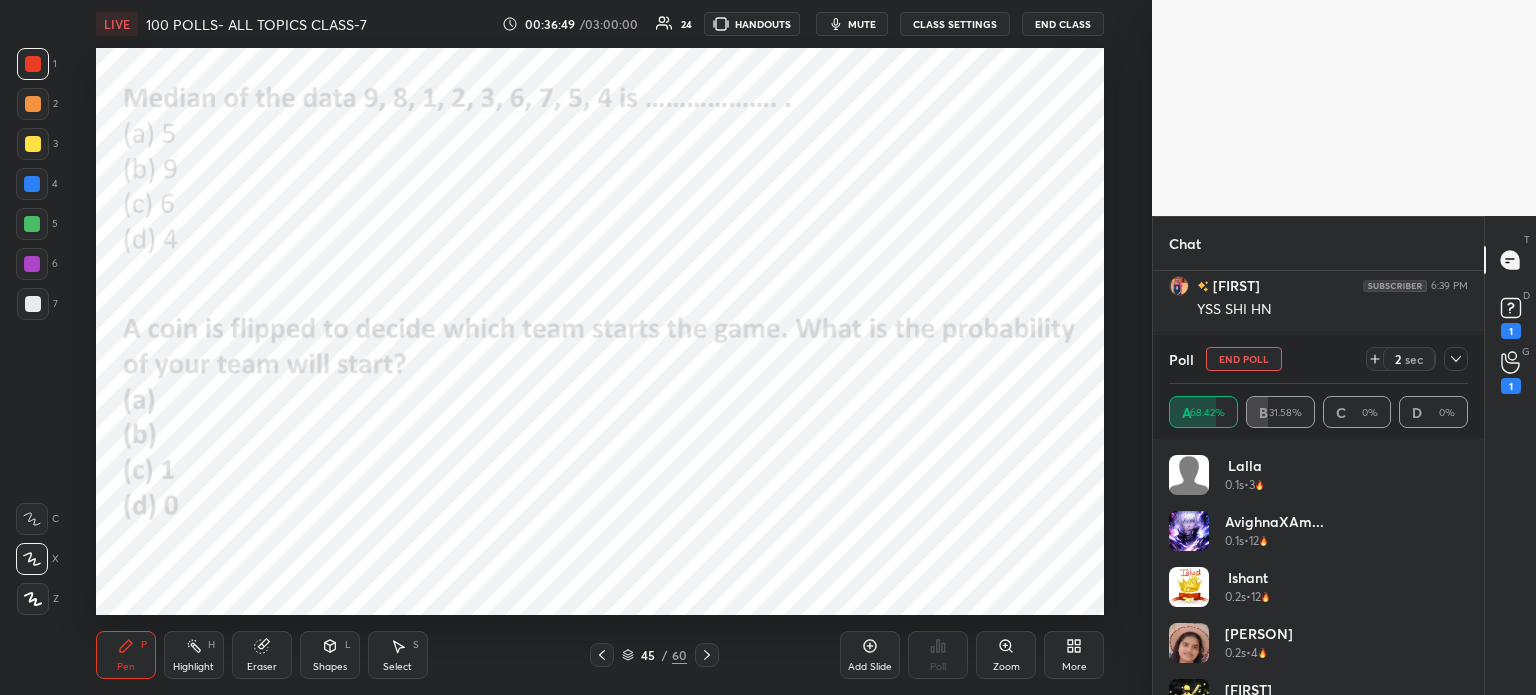 click 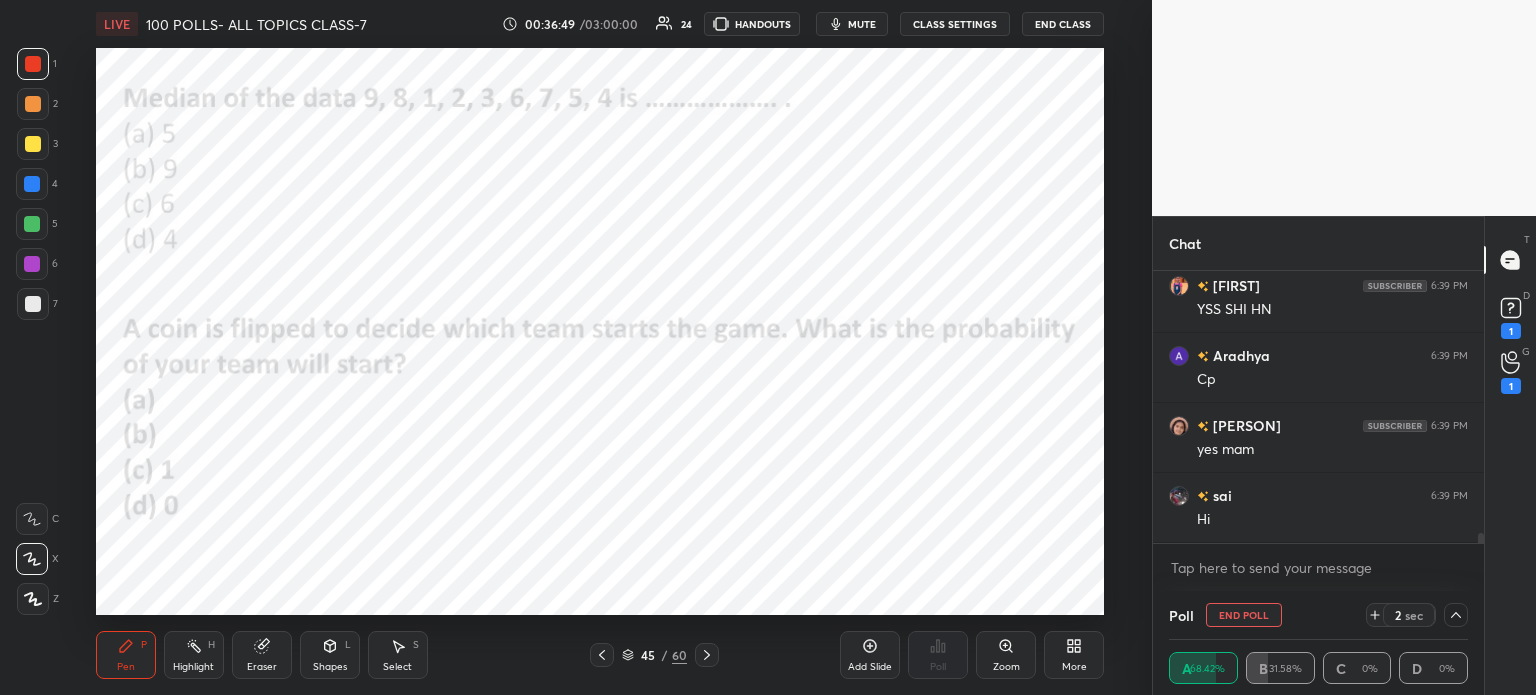 scroll, scrollTop: 175, scrollLeft: 293, axis: both 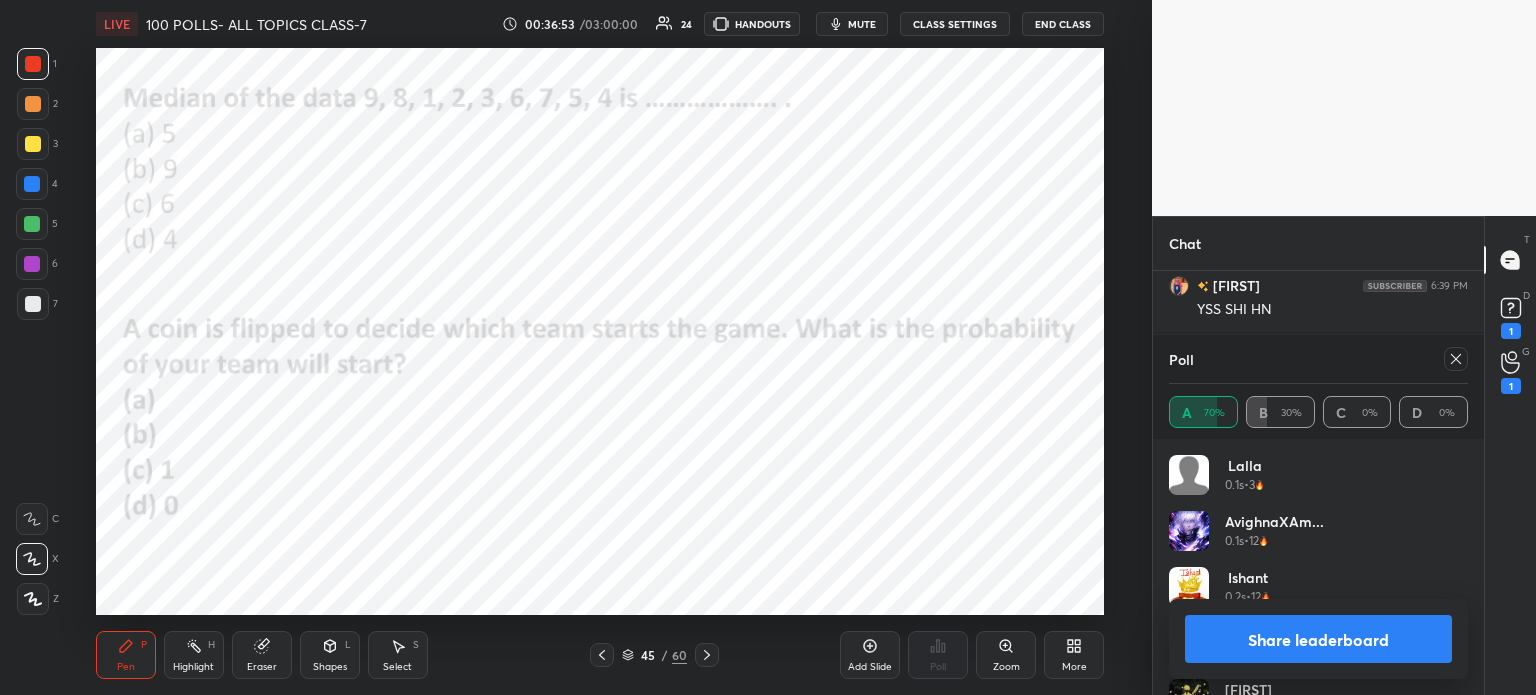 click 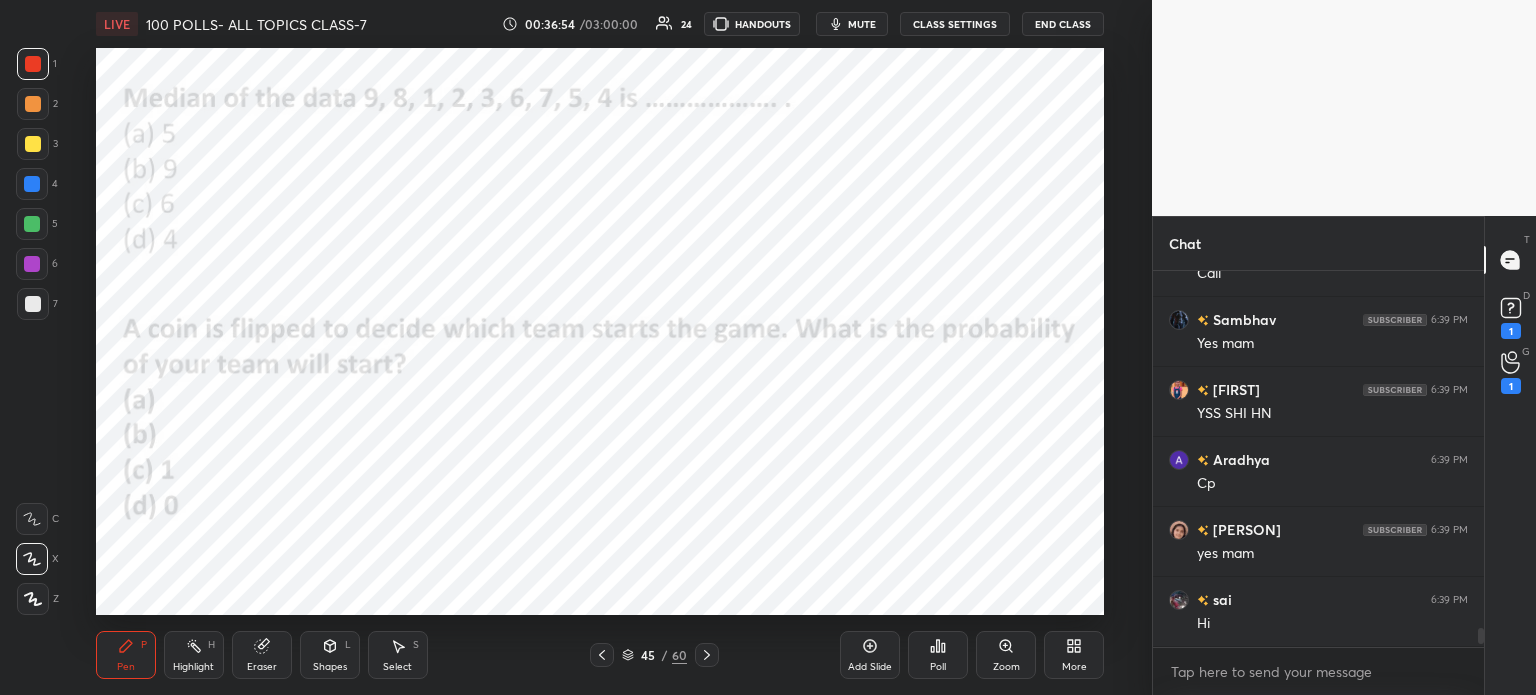 click on "Poll" at bounding box center (938, 655) 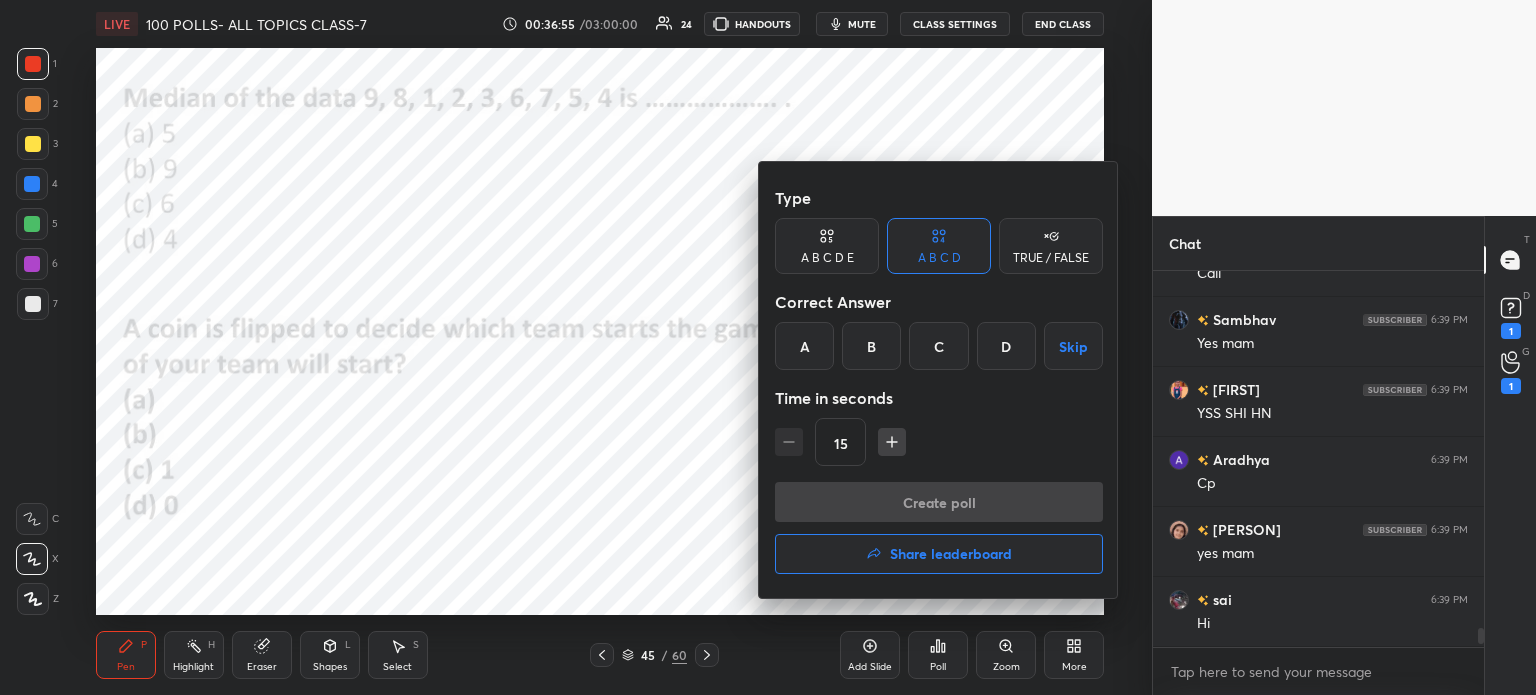 click on "B" at bounding box center [871, 346] 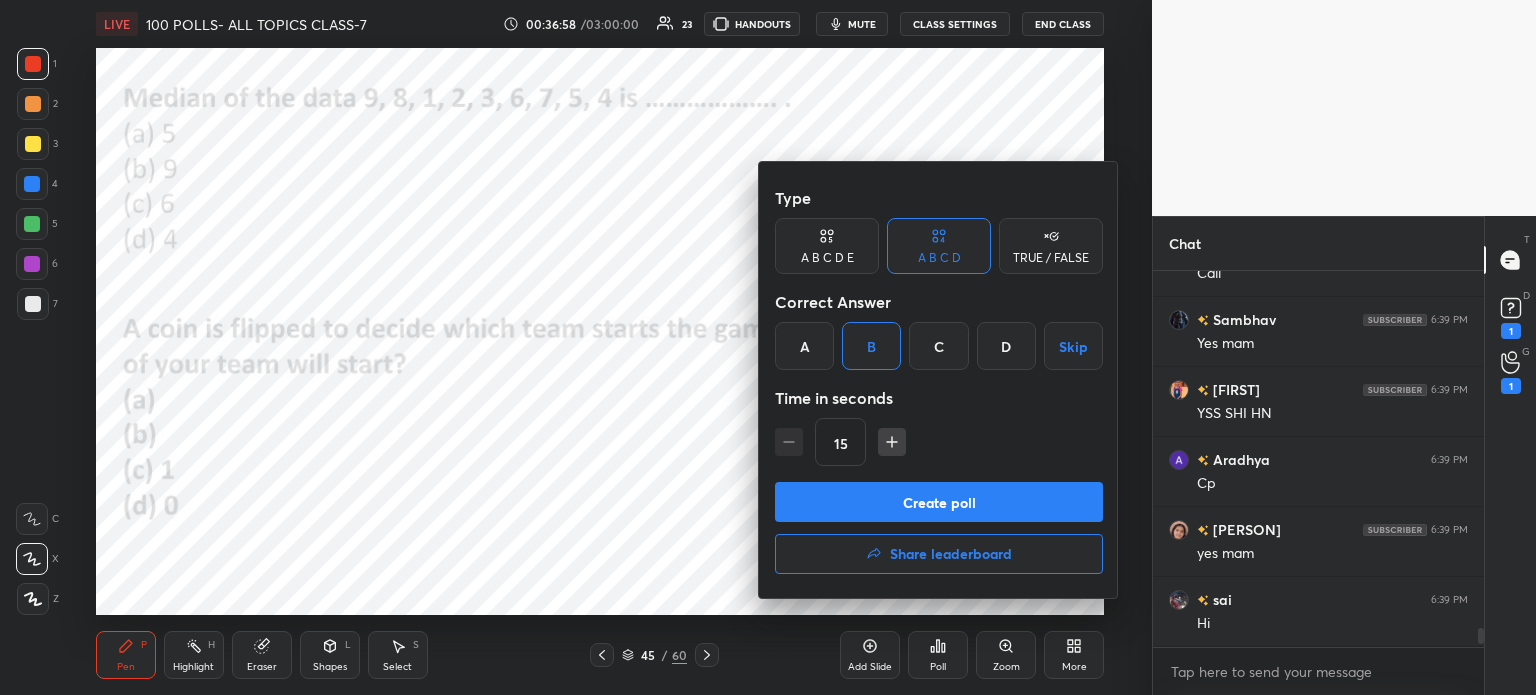 click on "Create poll" at bounding box center (939, 502) 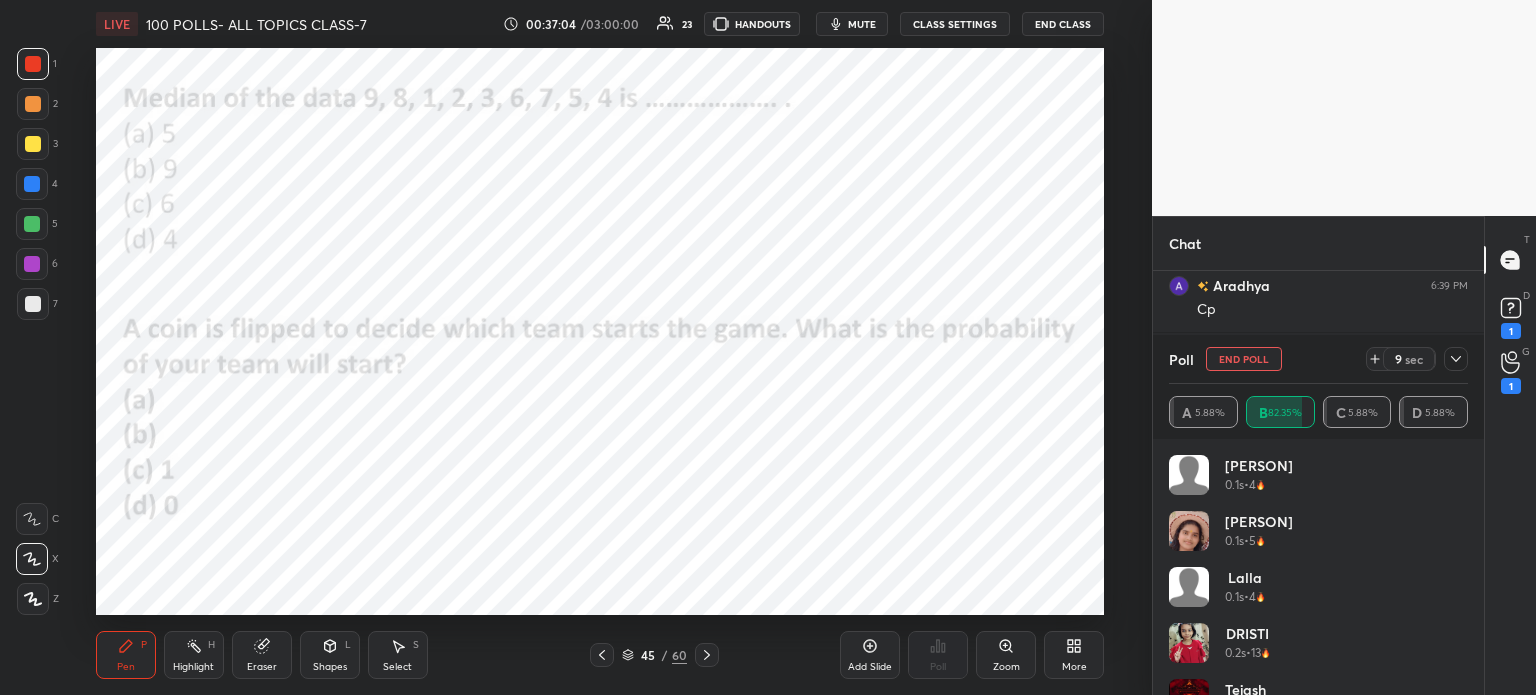 click on "45" at bounding box center [648, 655] 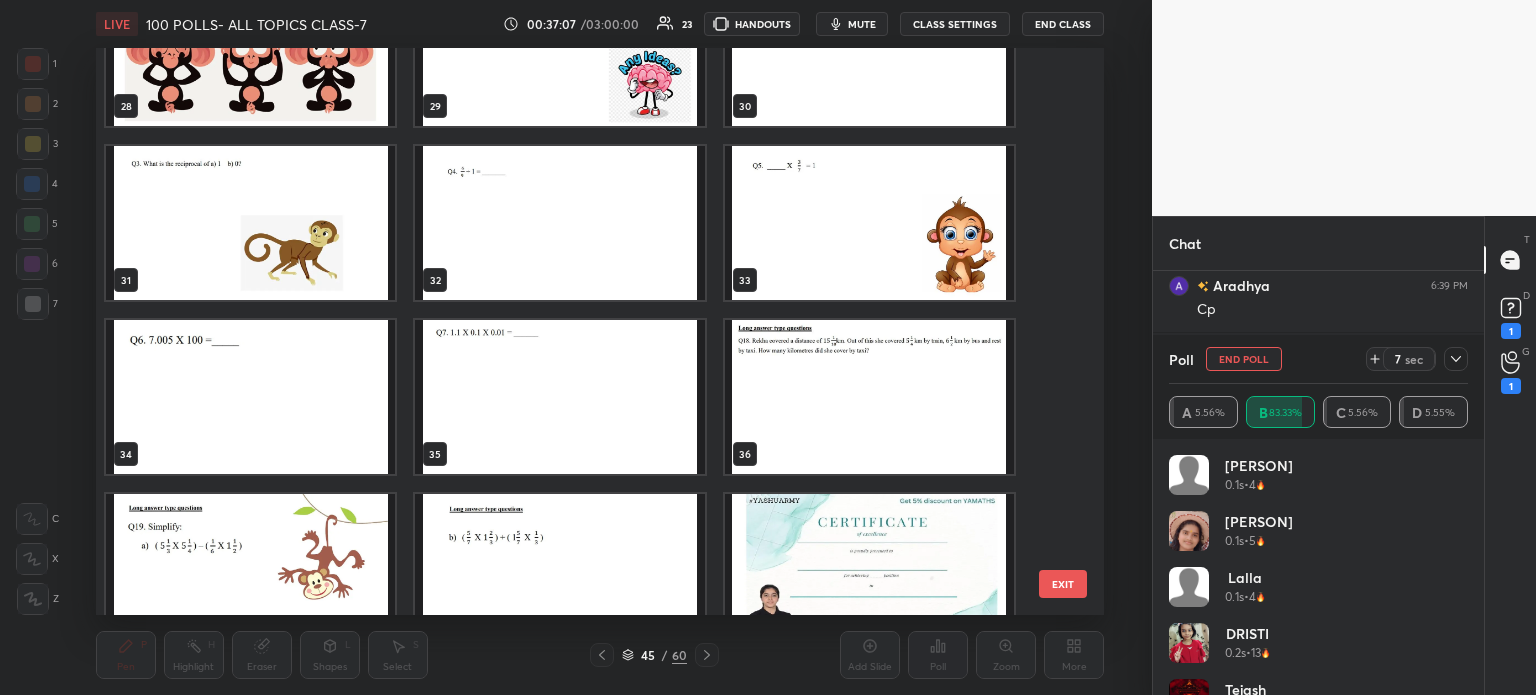click at bounding box center (250, 397) 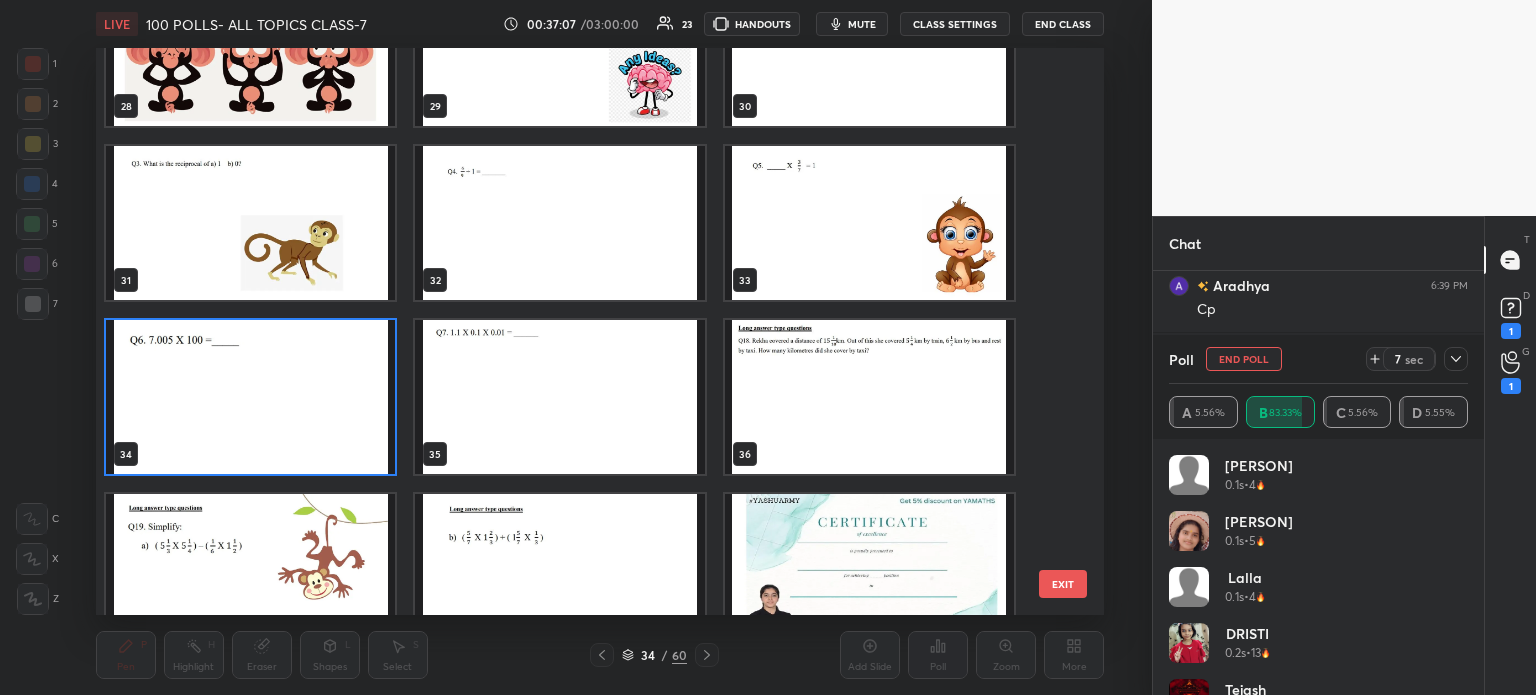click at bounding box center [250, 397] 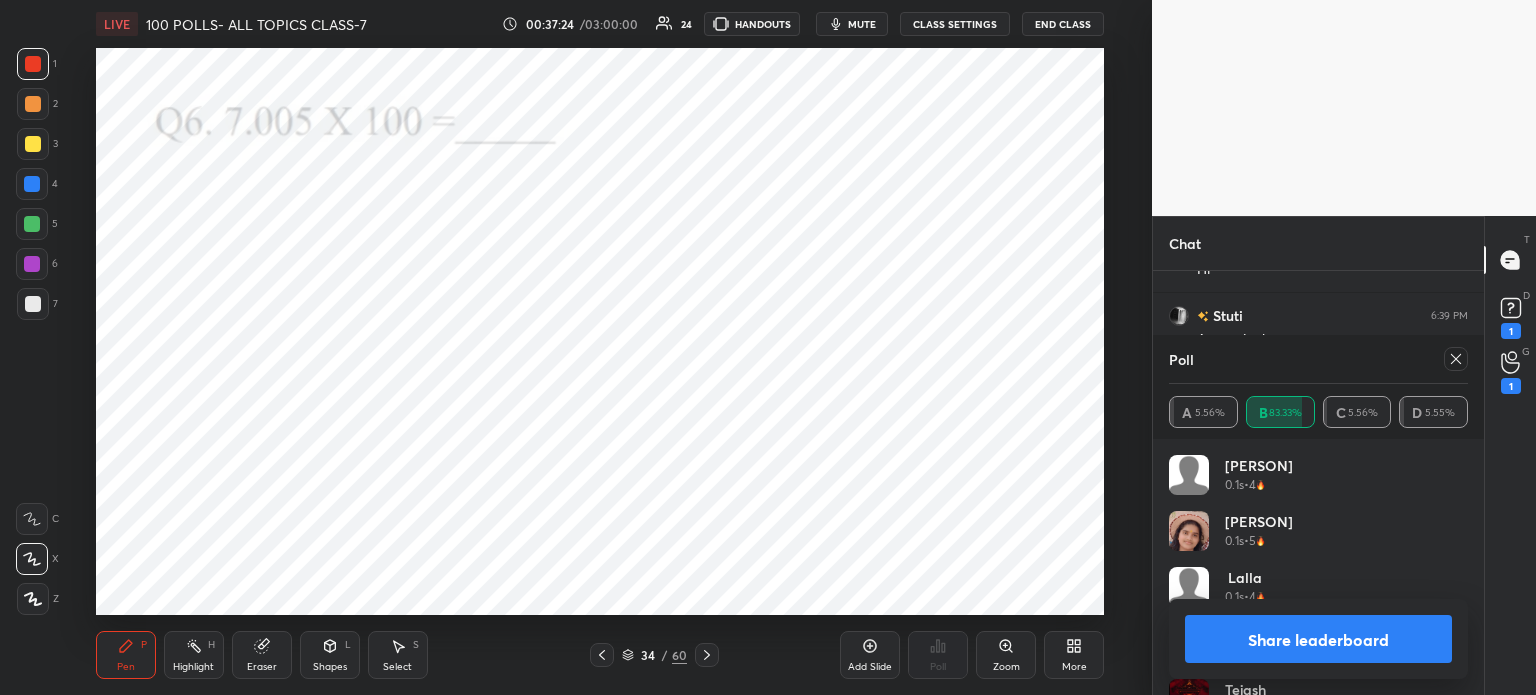 click 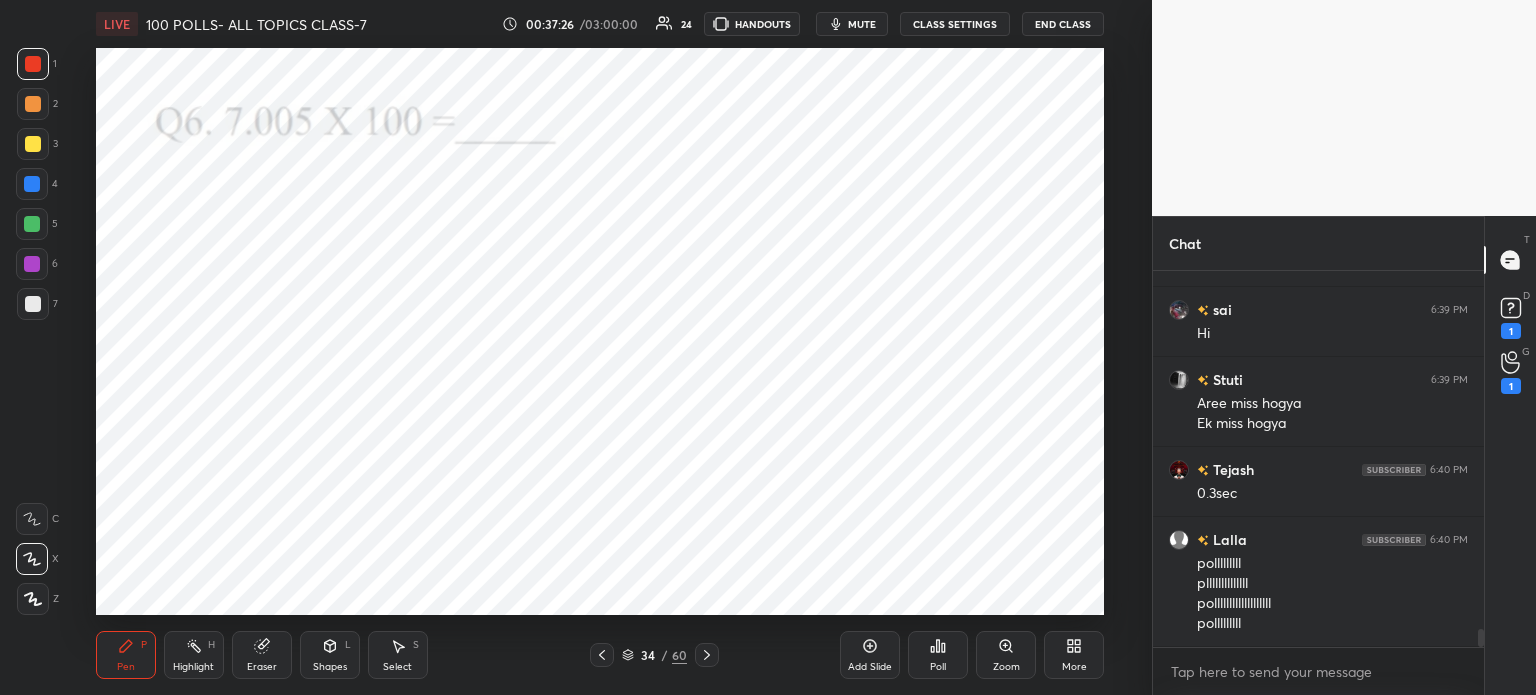 click on "Poll" at bounding box center [938, 667] 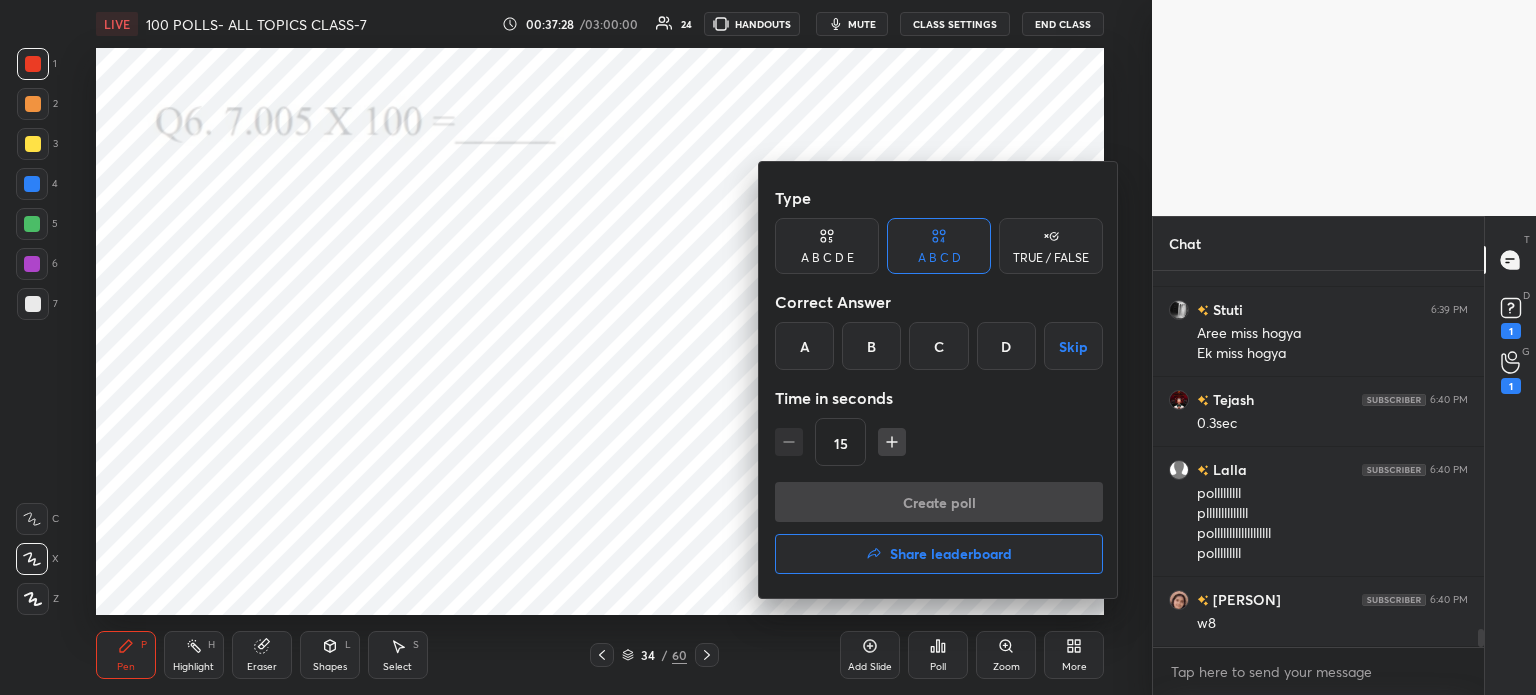 click on "B" at bounding box center [871, 346] 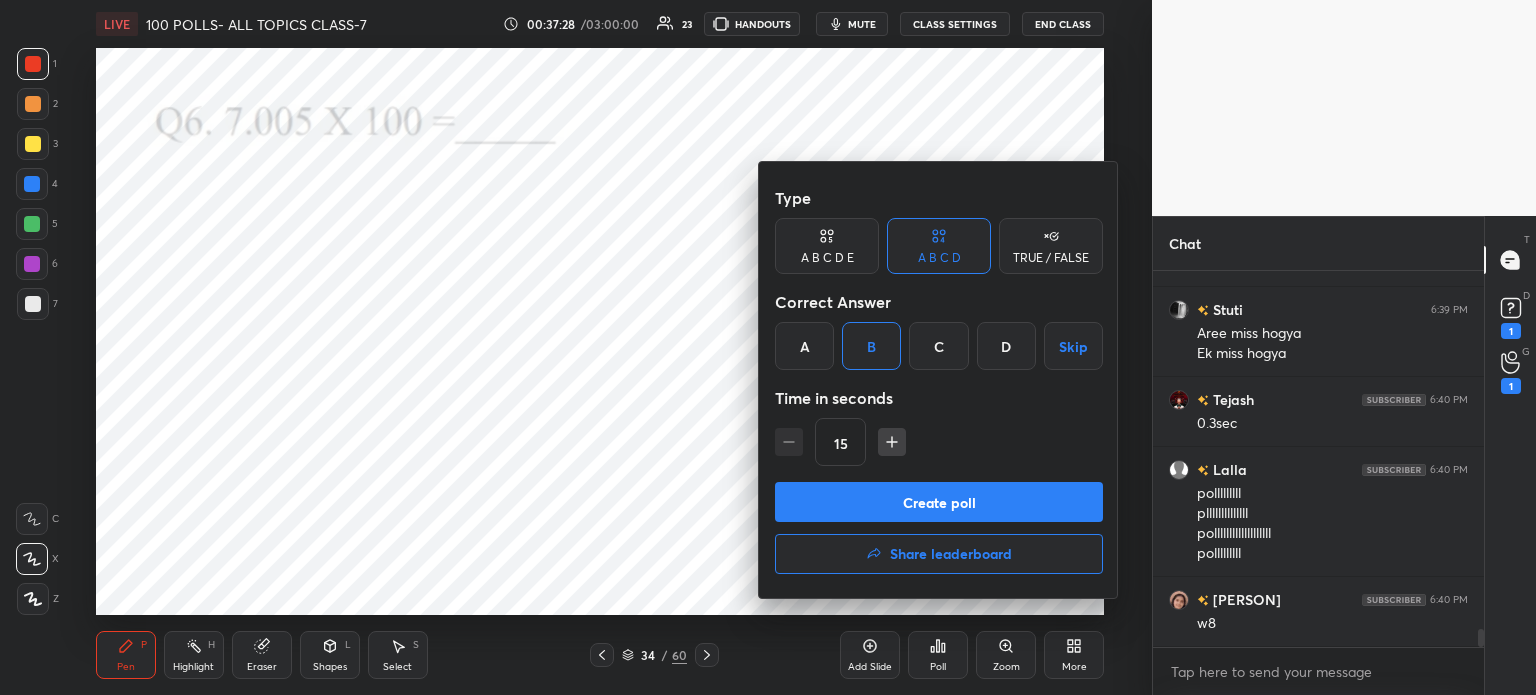 click on "Correct Answer" at bounding box center [939, 302] 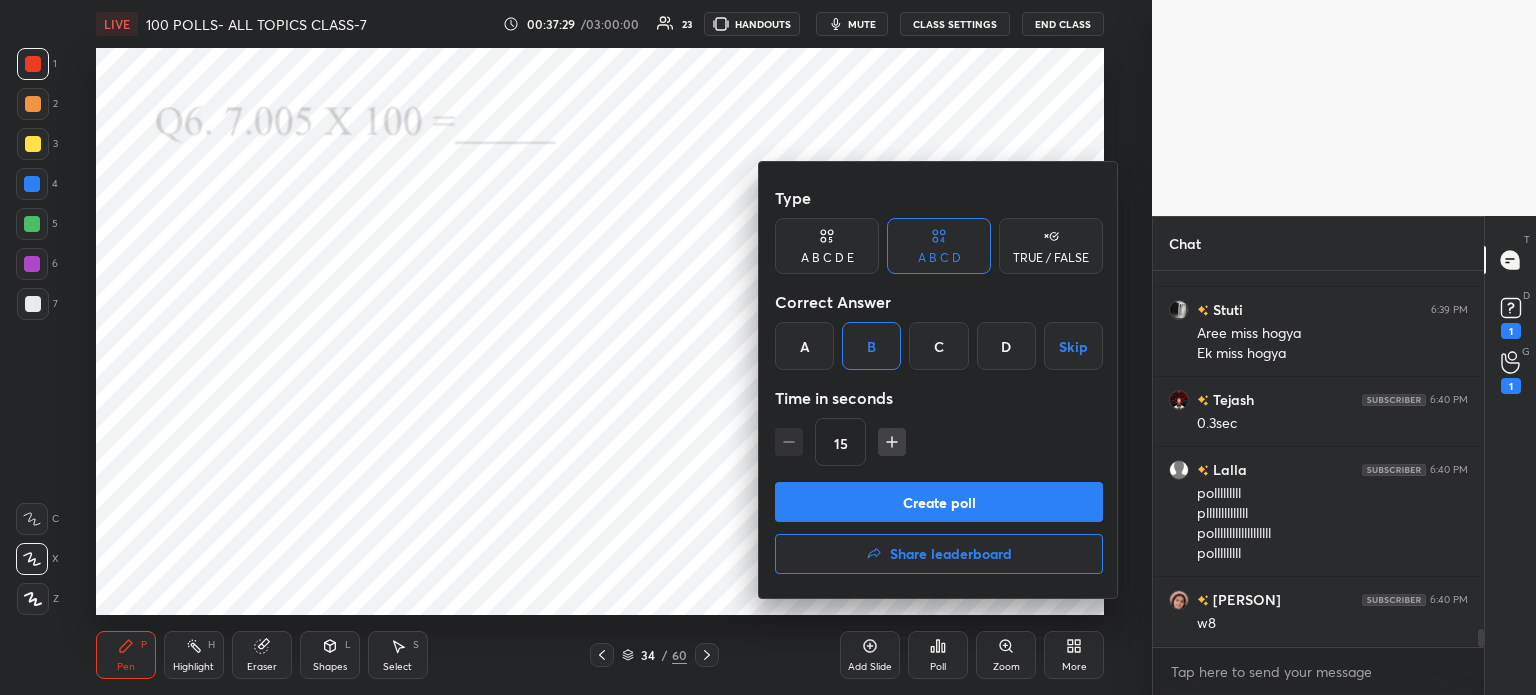 click on "A" at bounding box center (804, 346) 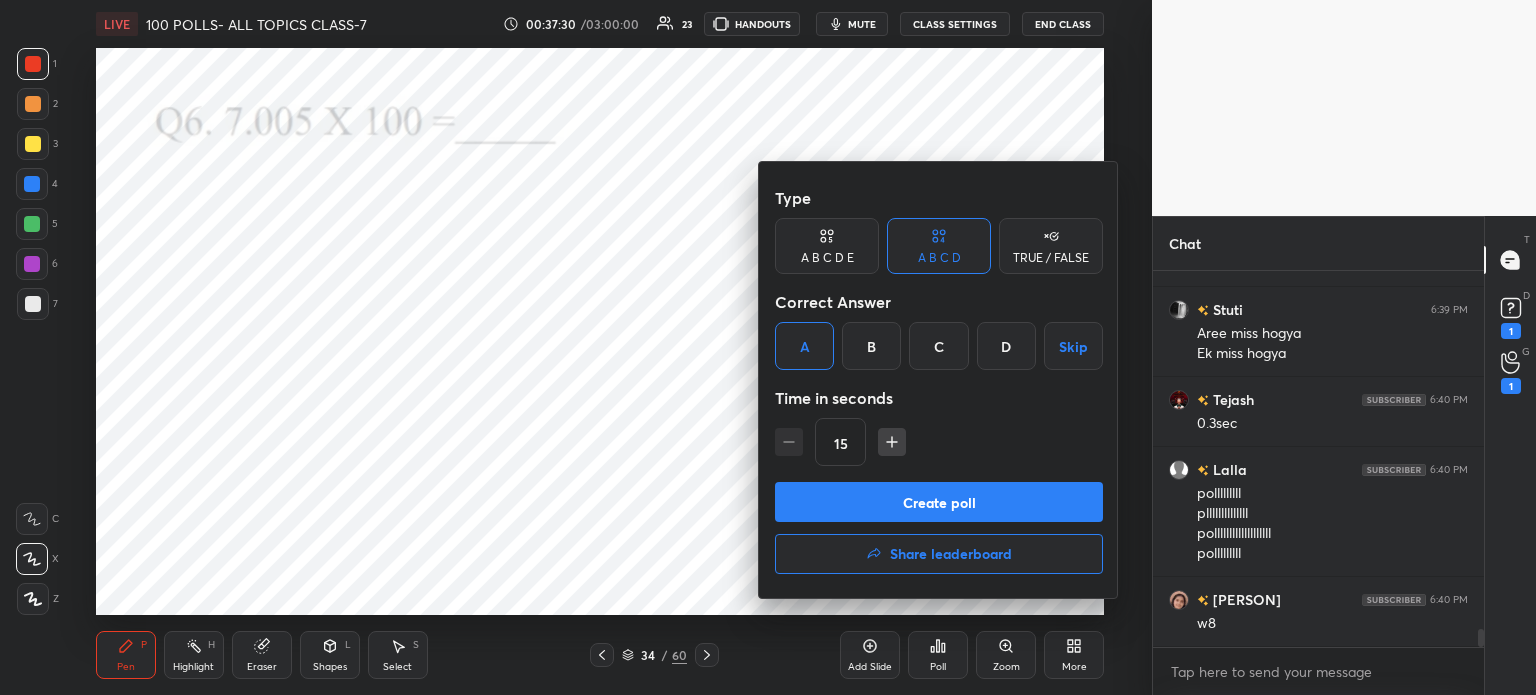 click on "Create poll" at bounding box center [939, 502] 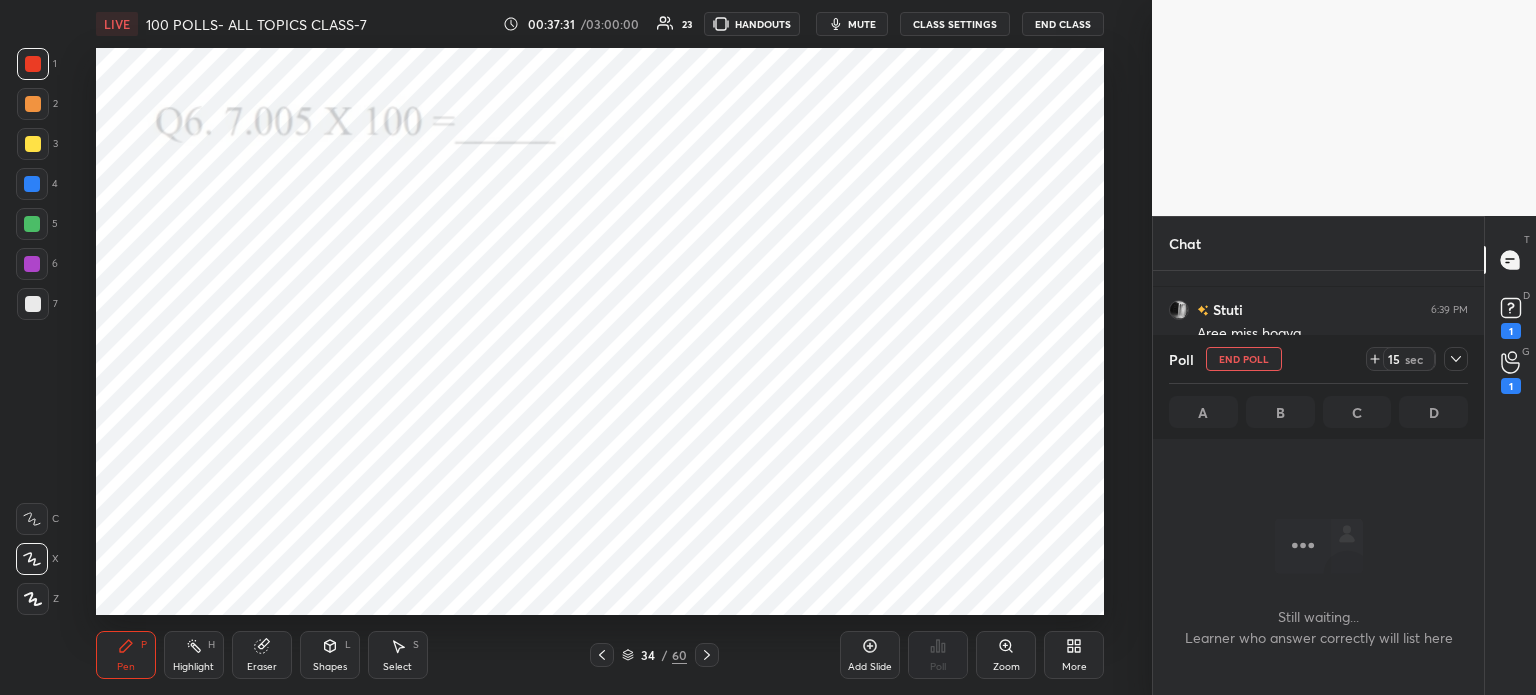 click 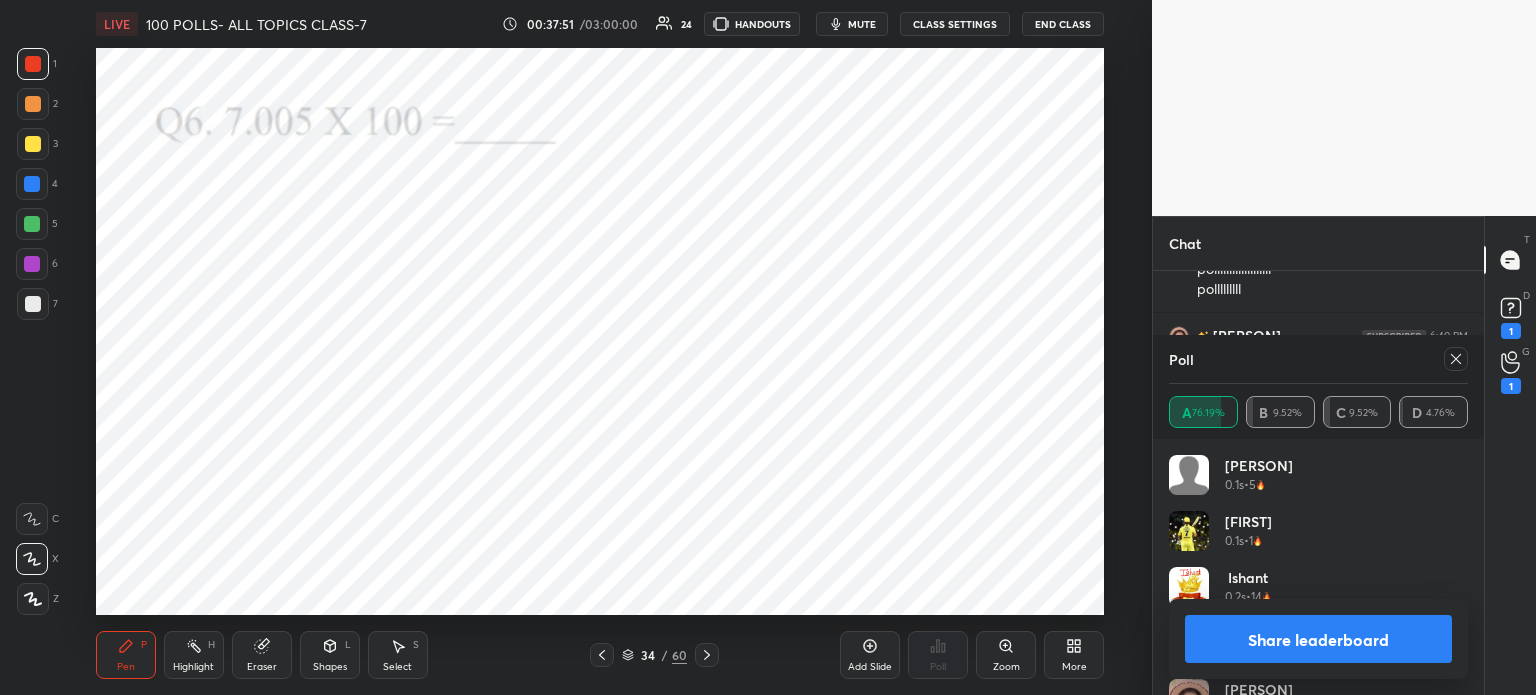 click 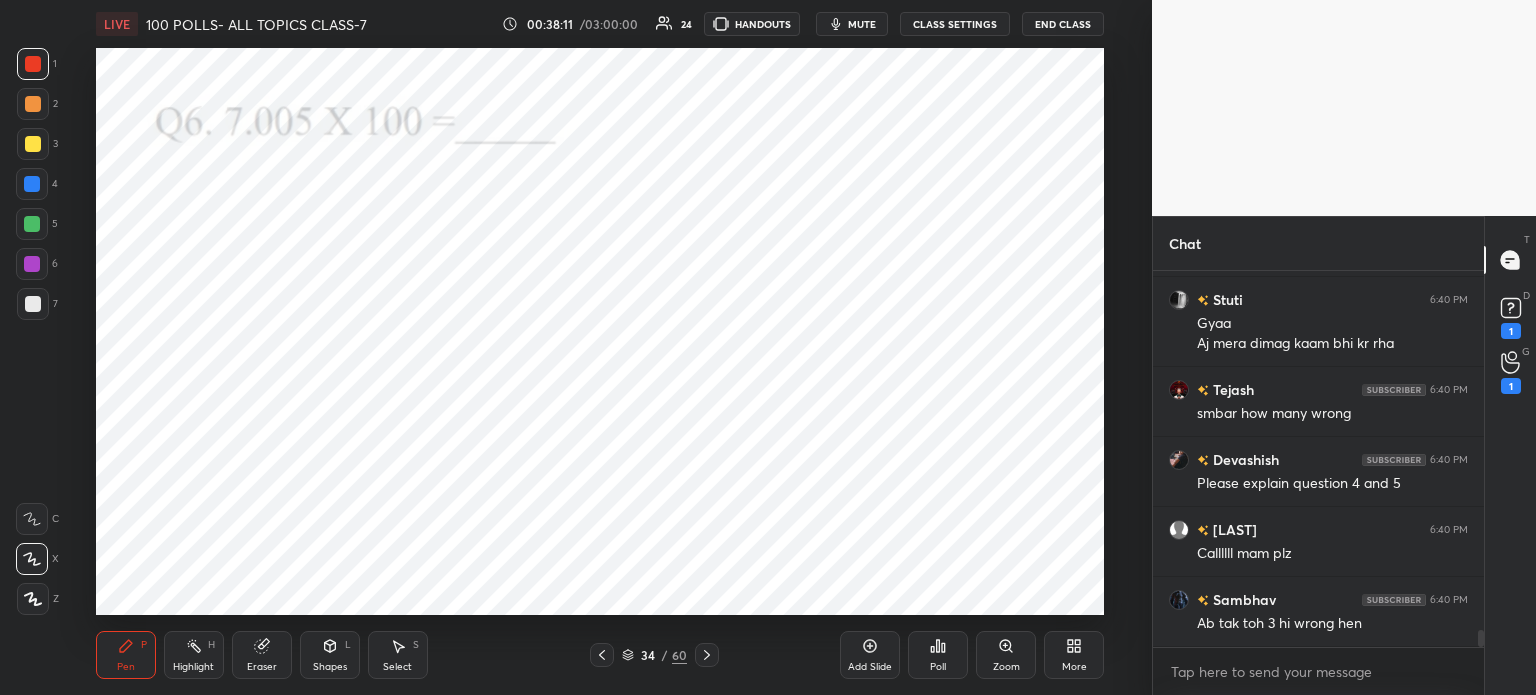 click at bounding box center (602, 655) 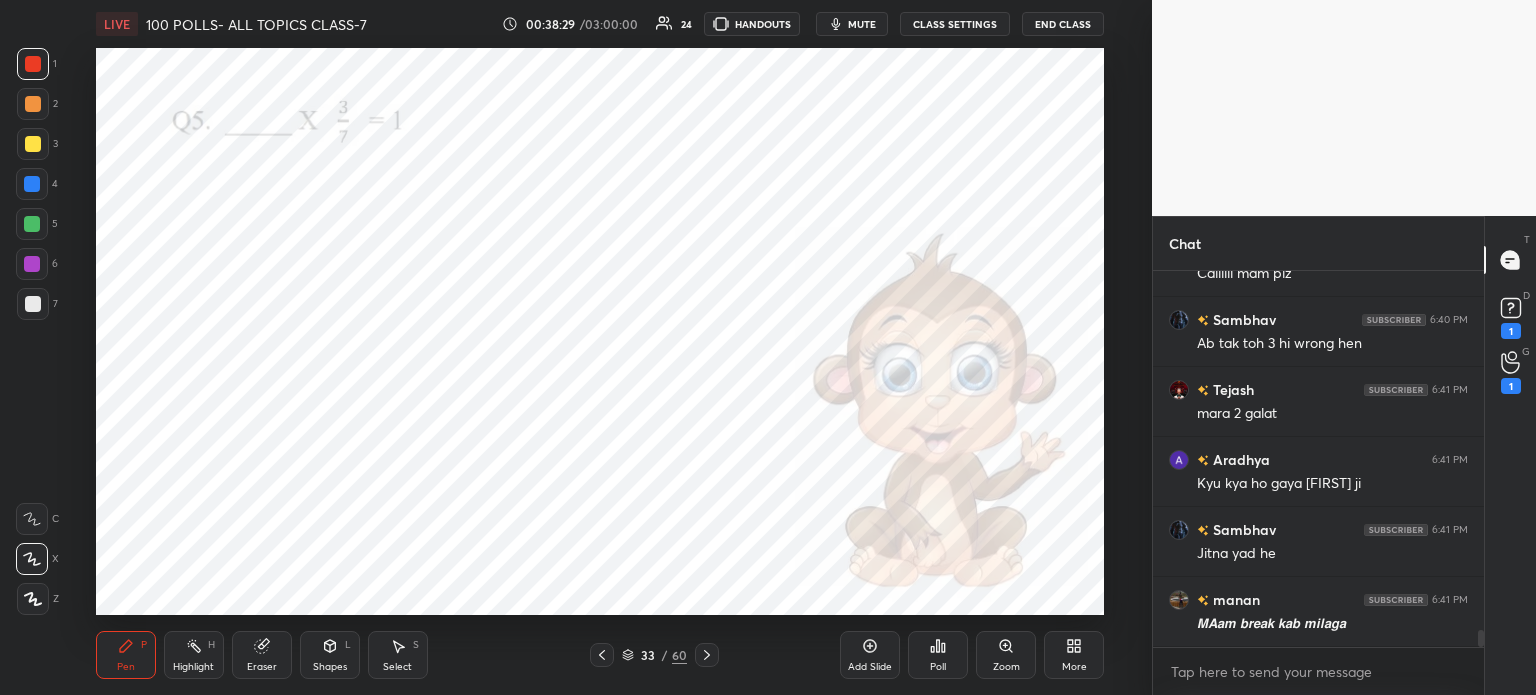 click on "Poll" at bounding box center (938, 655) 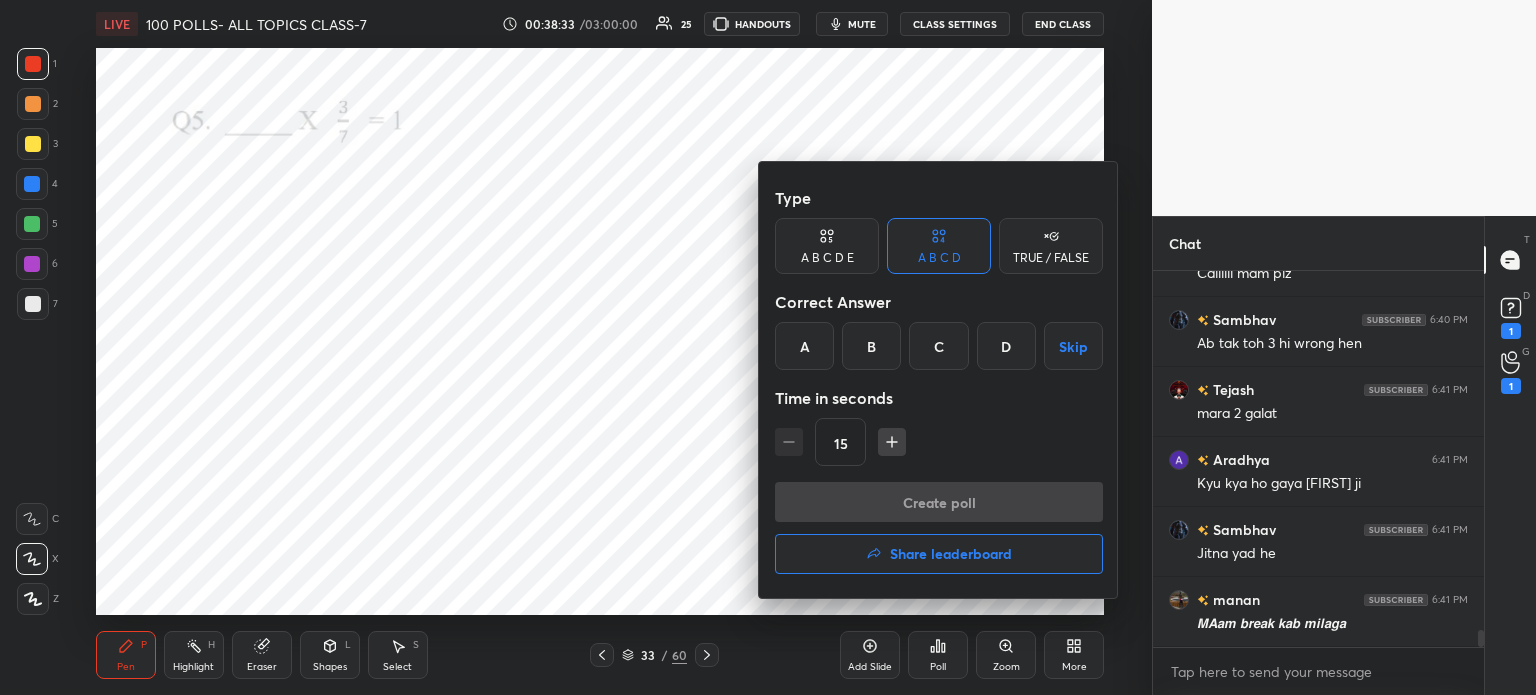 click on "C" at bounding box center [938, 346] 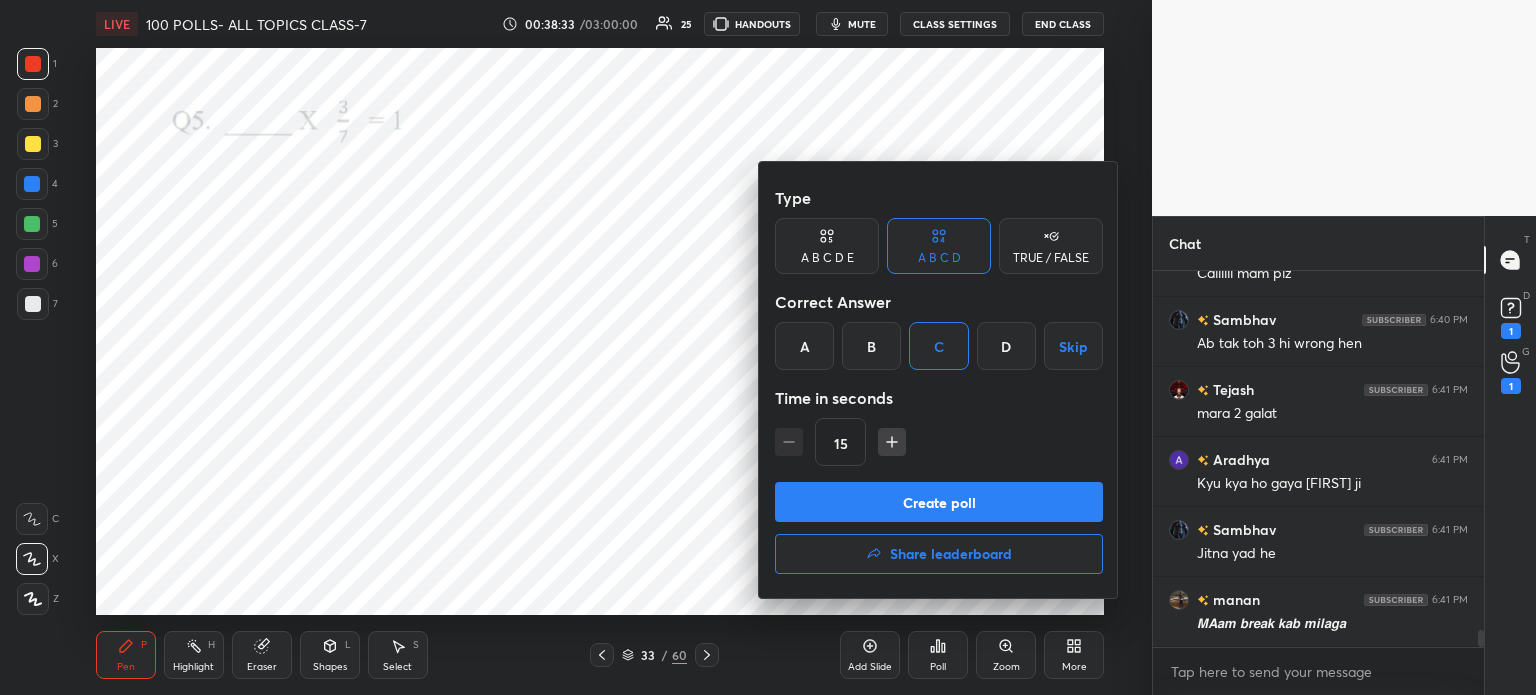 click on "Create poll Share leaderboard" at bounding box center (939, 532) 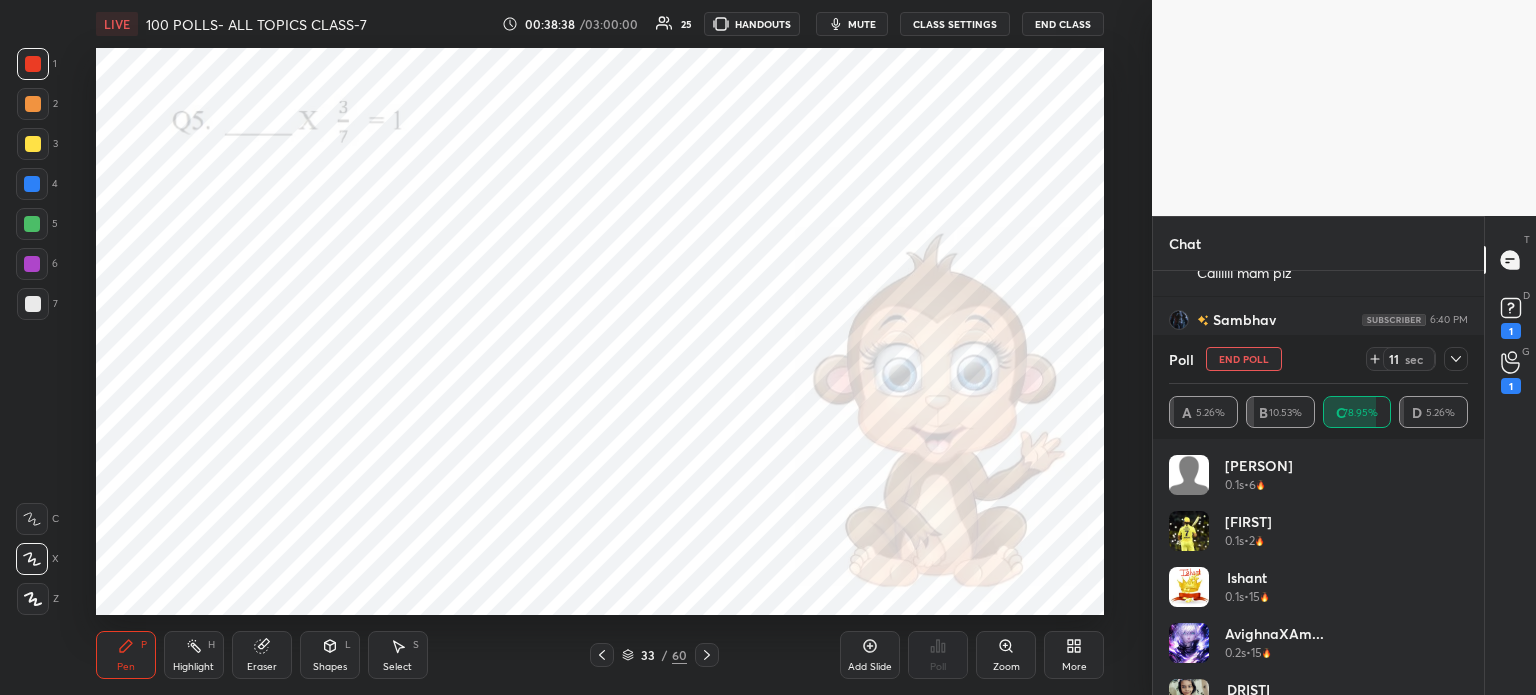 click 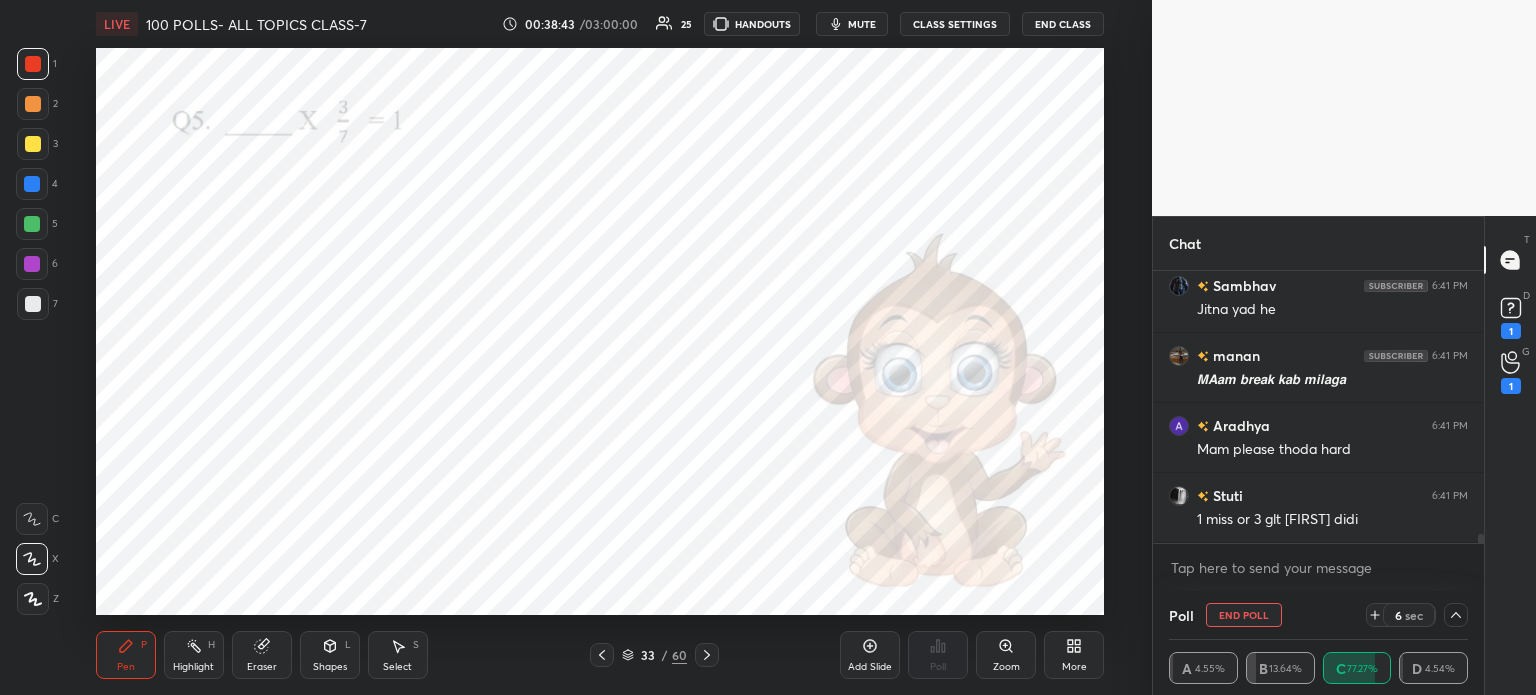 click on "Pen P Highlight H Eraser Shapes L Select S 33 / 60 Add Slide Poll Zoom More" at bounding box center (600, 655) 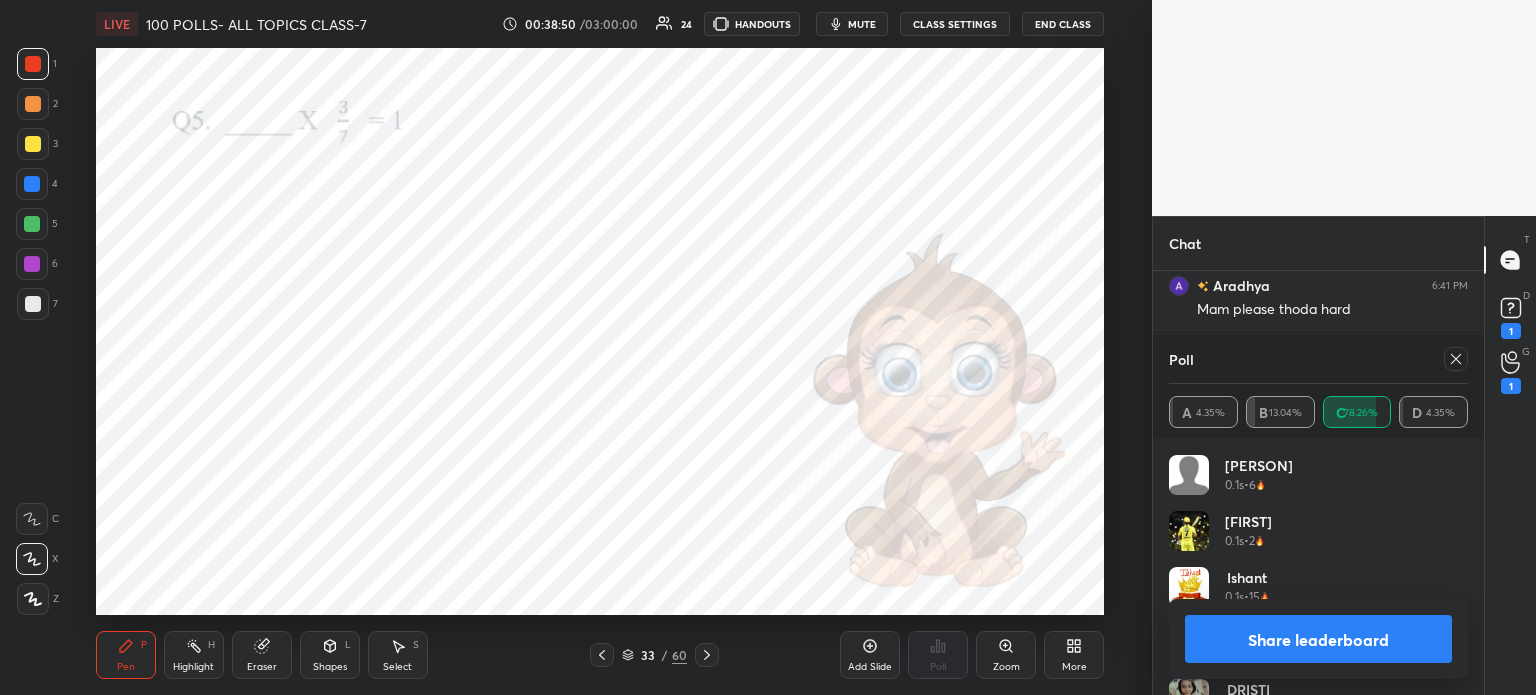 click on "1" at bounding box center [1511, 386] 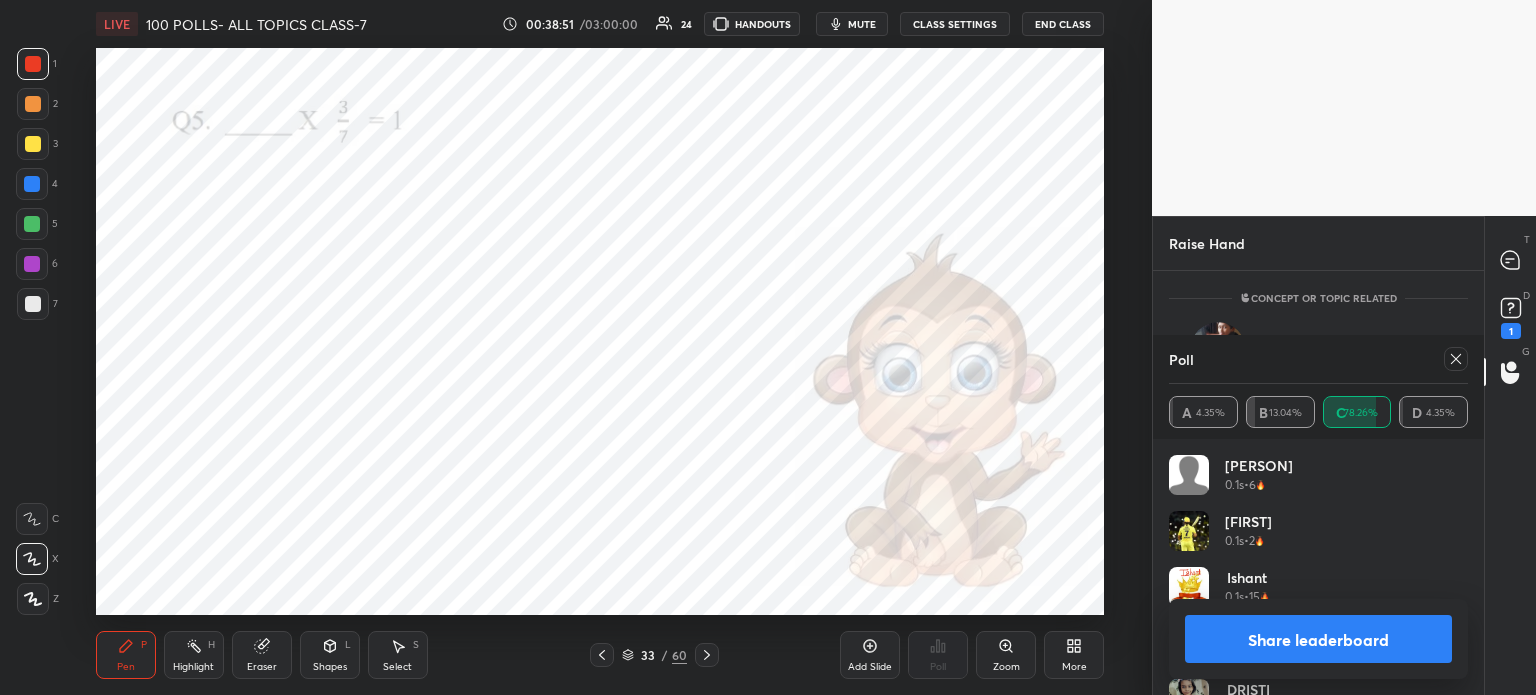 click 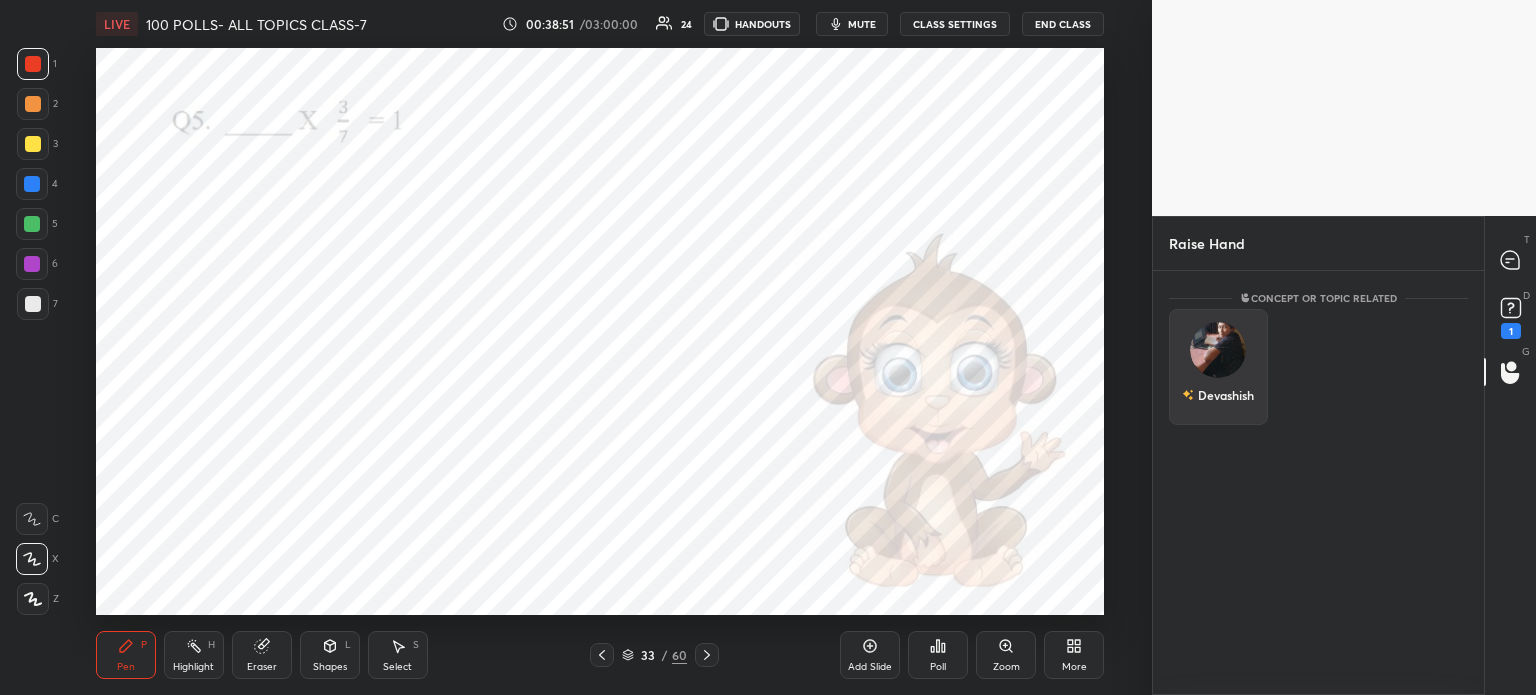 click on "Devashish" at bounding box center (1218, 395) 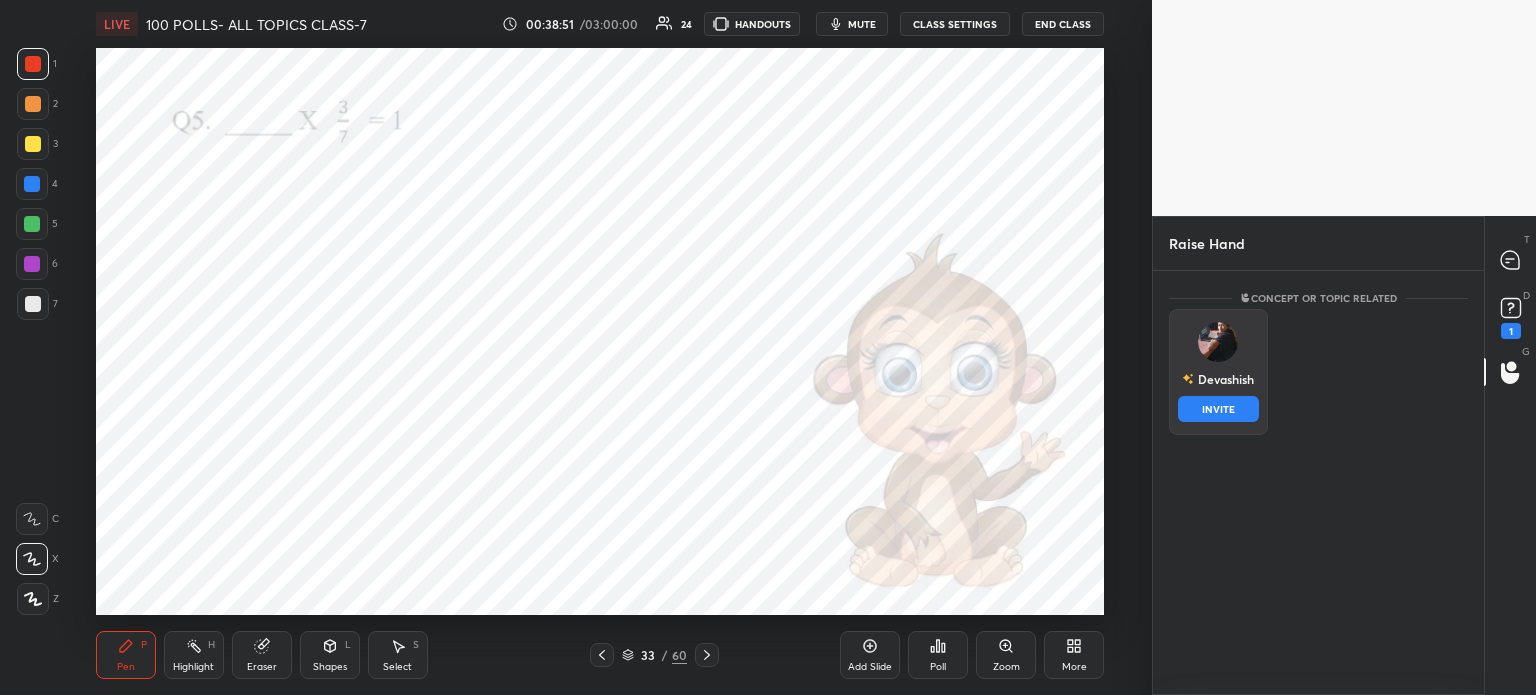 click on "INVITE" at bounding box center (1218, 409) 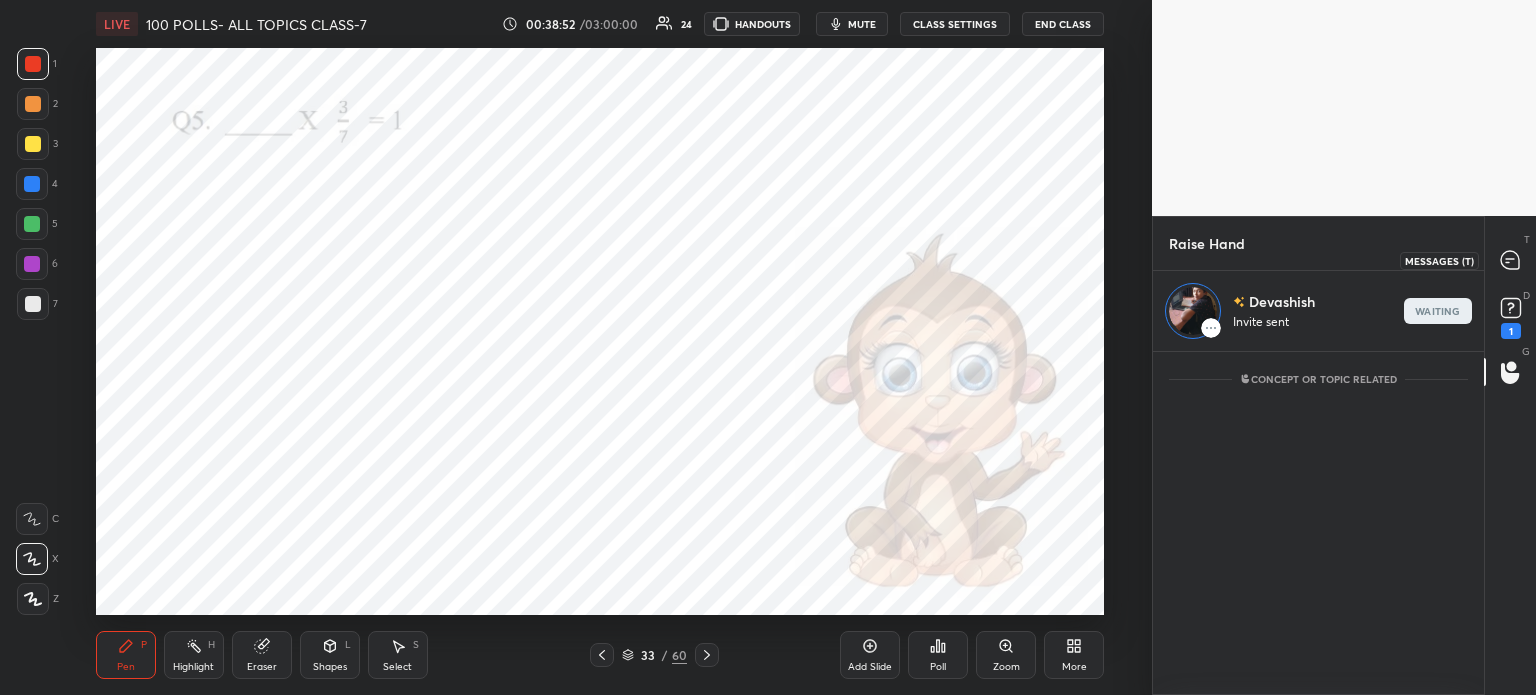 click 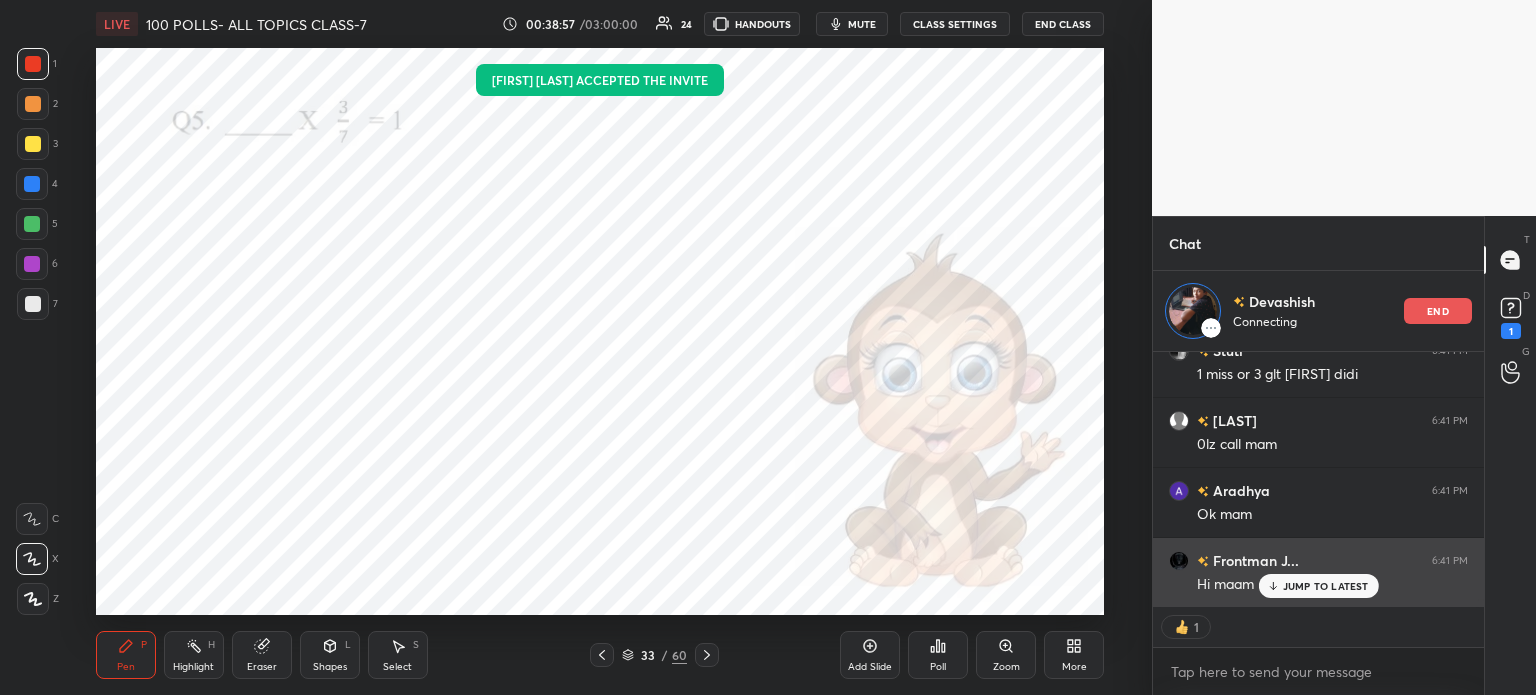 click on "JUMP TO LATEST" at bounding box center [1318, 586] 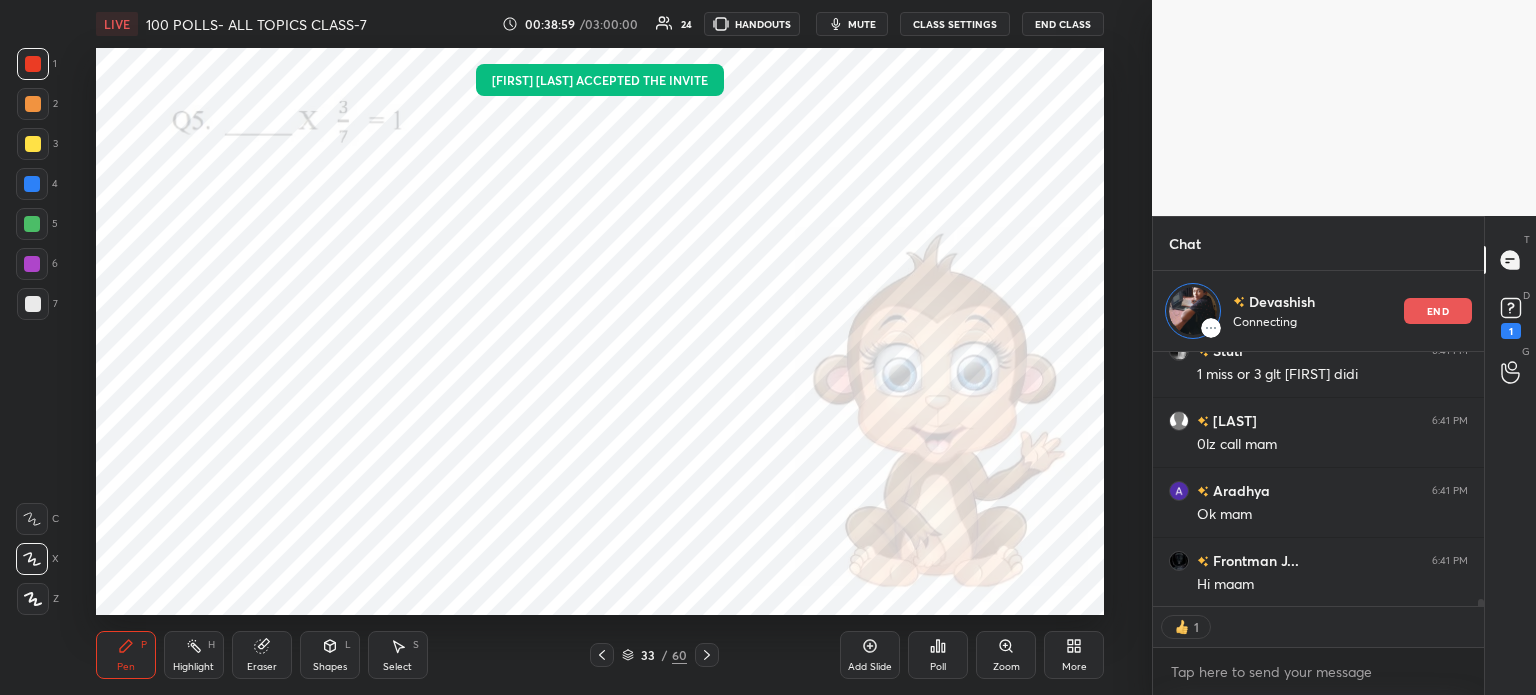 click 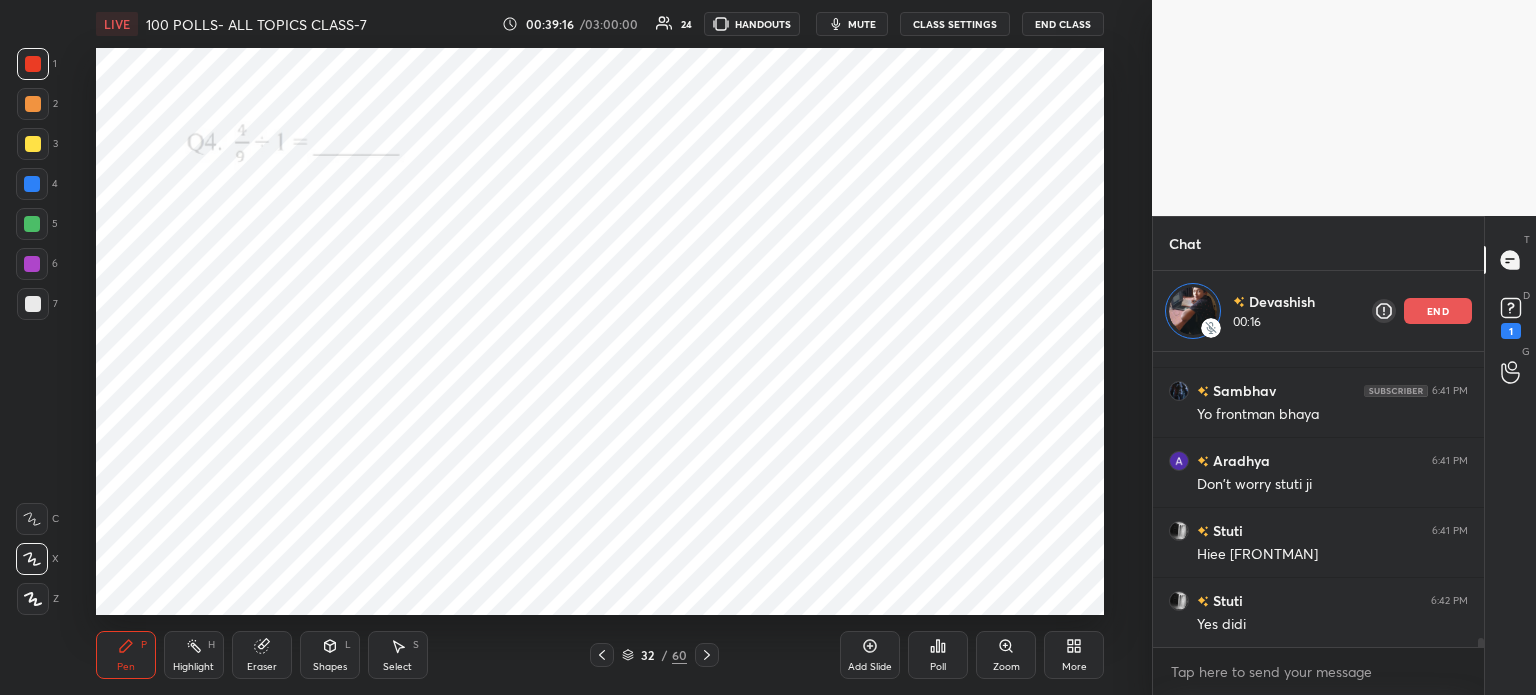 click on "32 / 60" at bounding box center (654, 655) 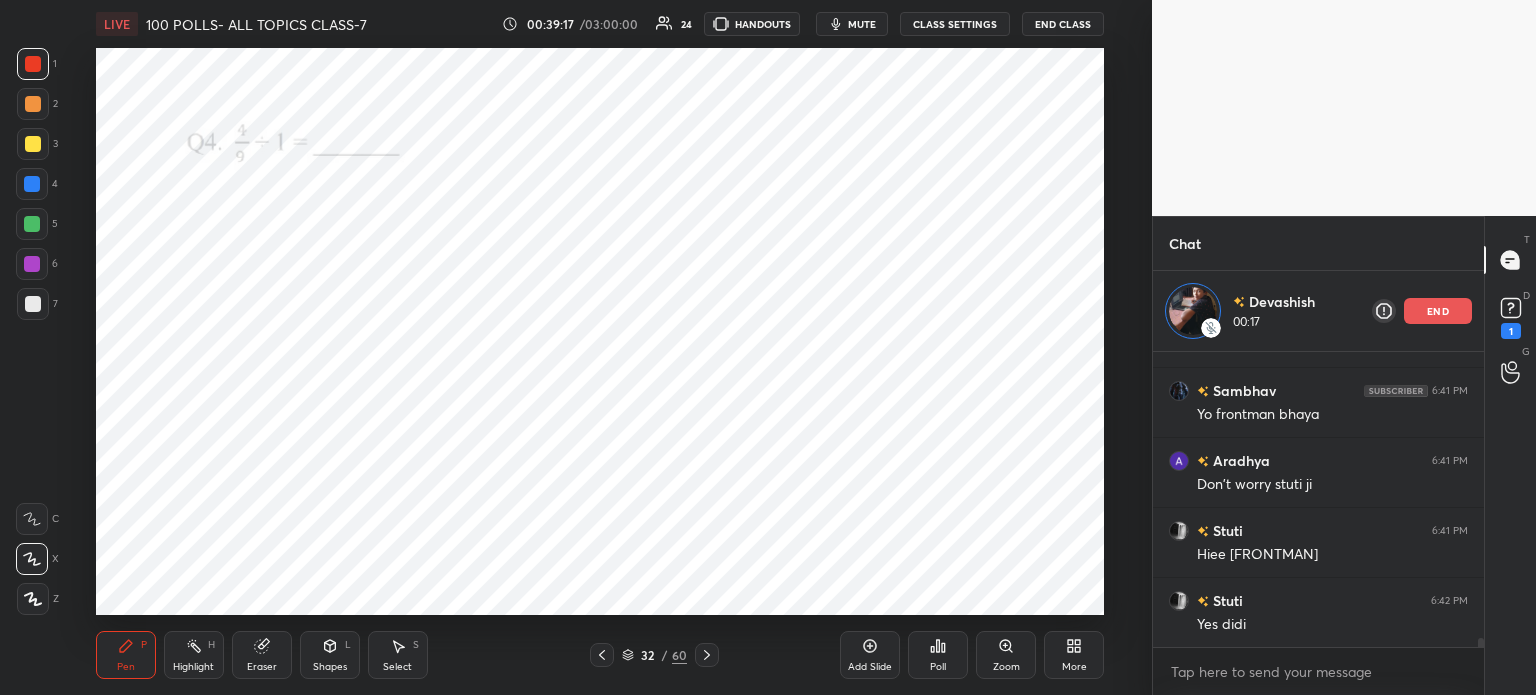 click on "32 / 60" at bounding box center (654, 655) 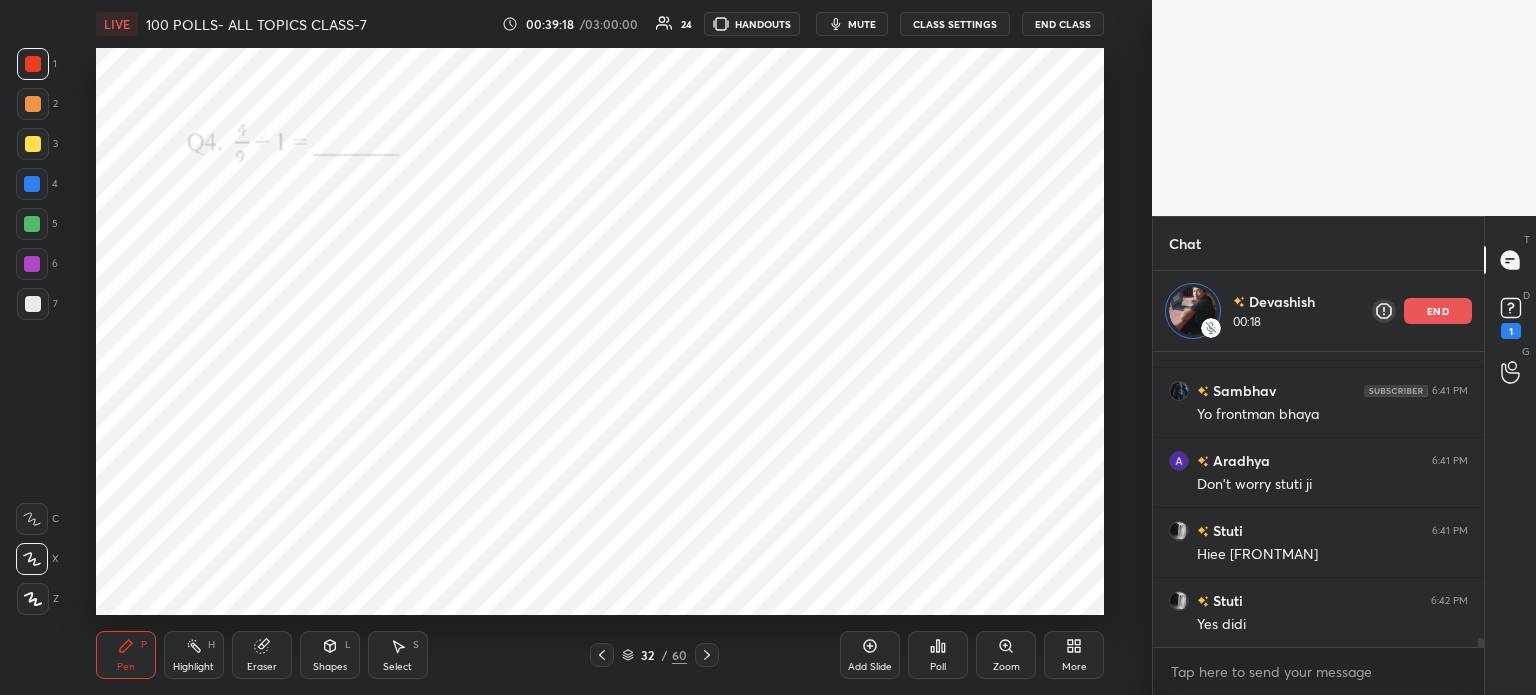 click 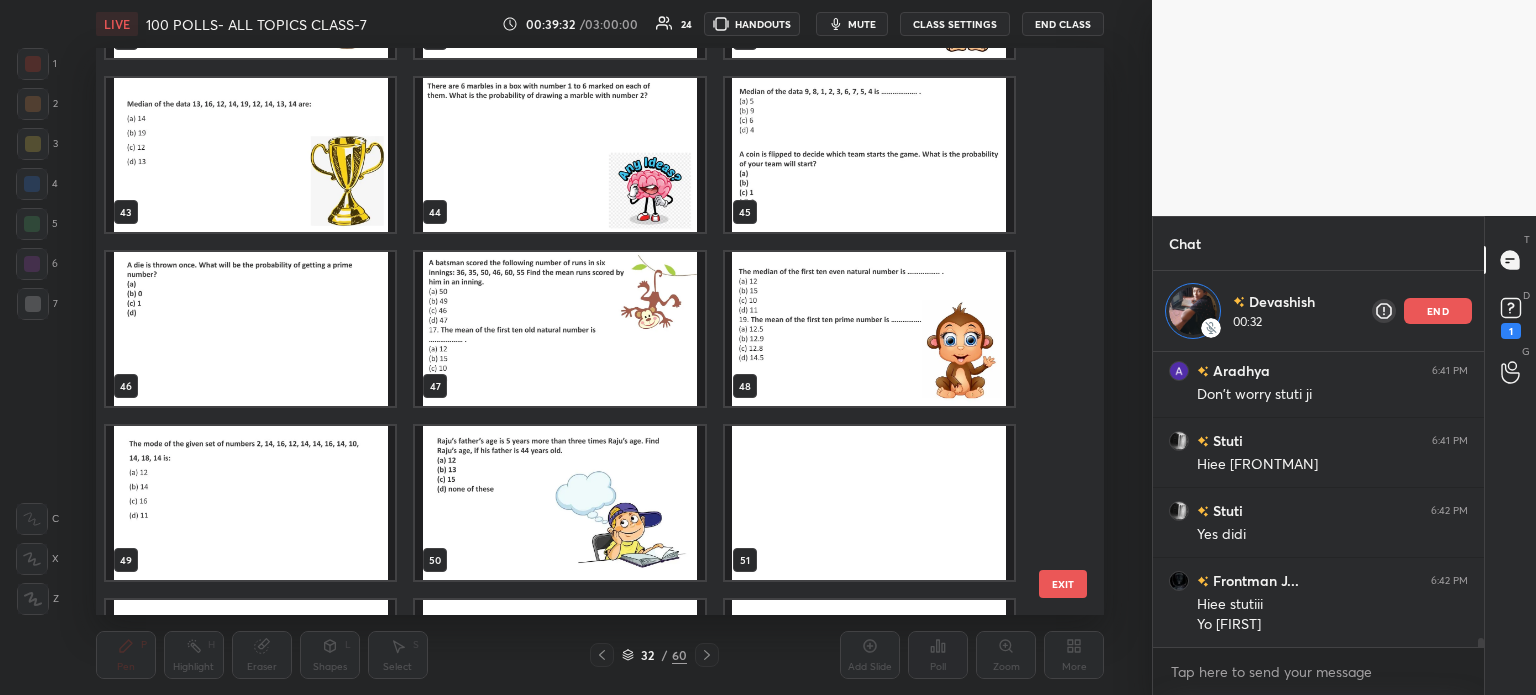 click at bounding box center (559, 329) 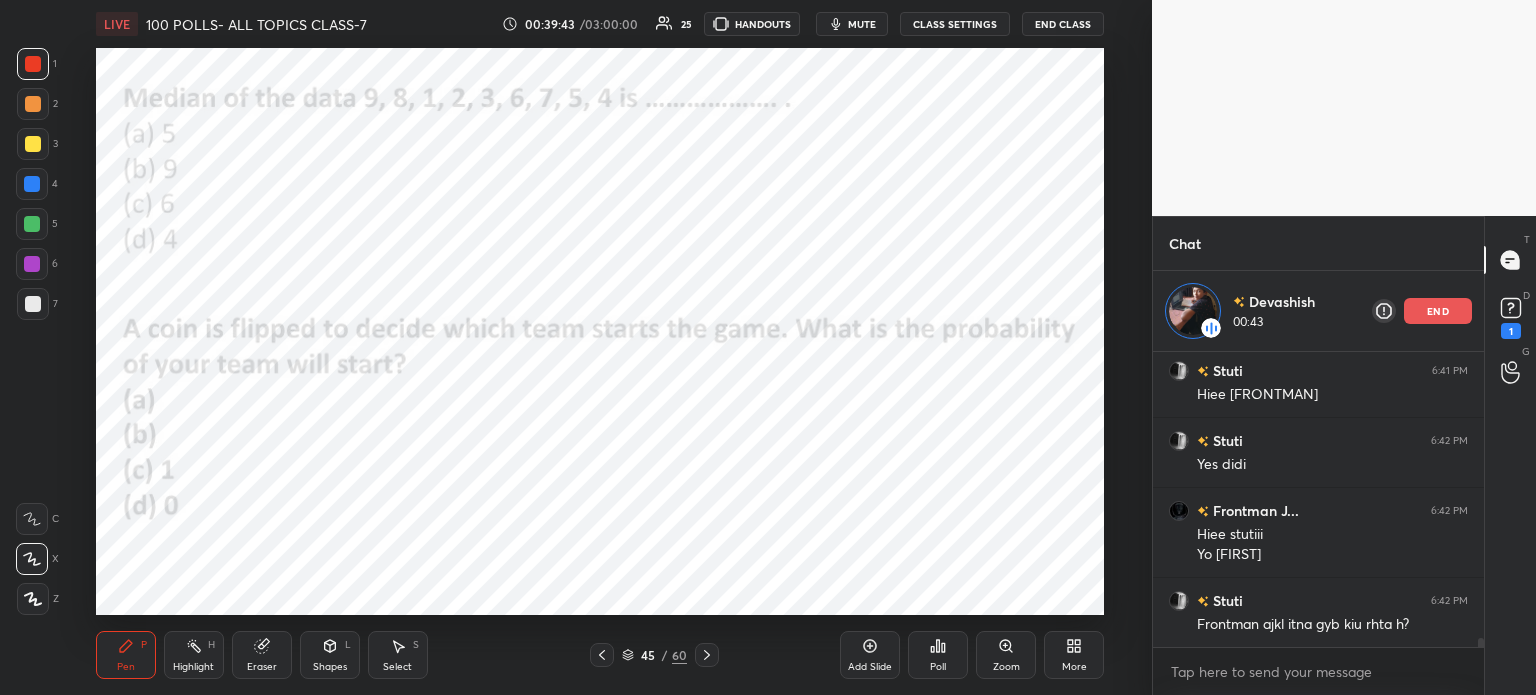 click on "Eraser" at bounding box center (262, 655) 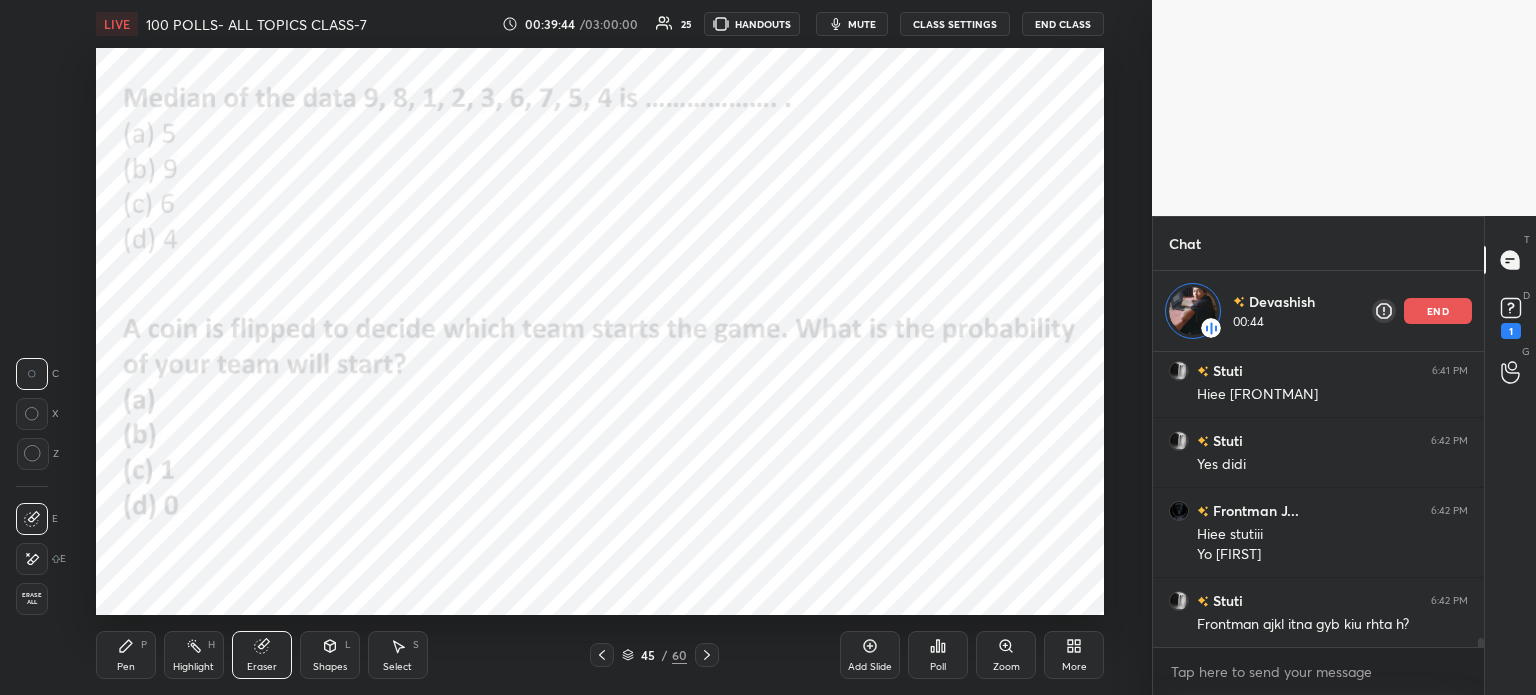 click on "Erase all" at bounding box center (32, 599) 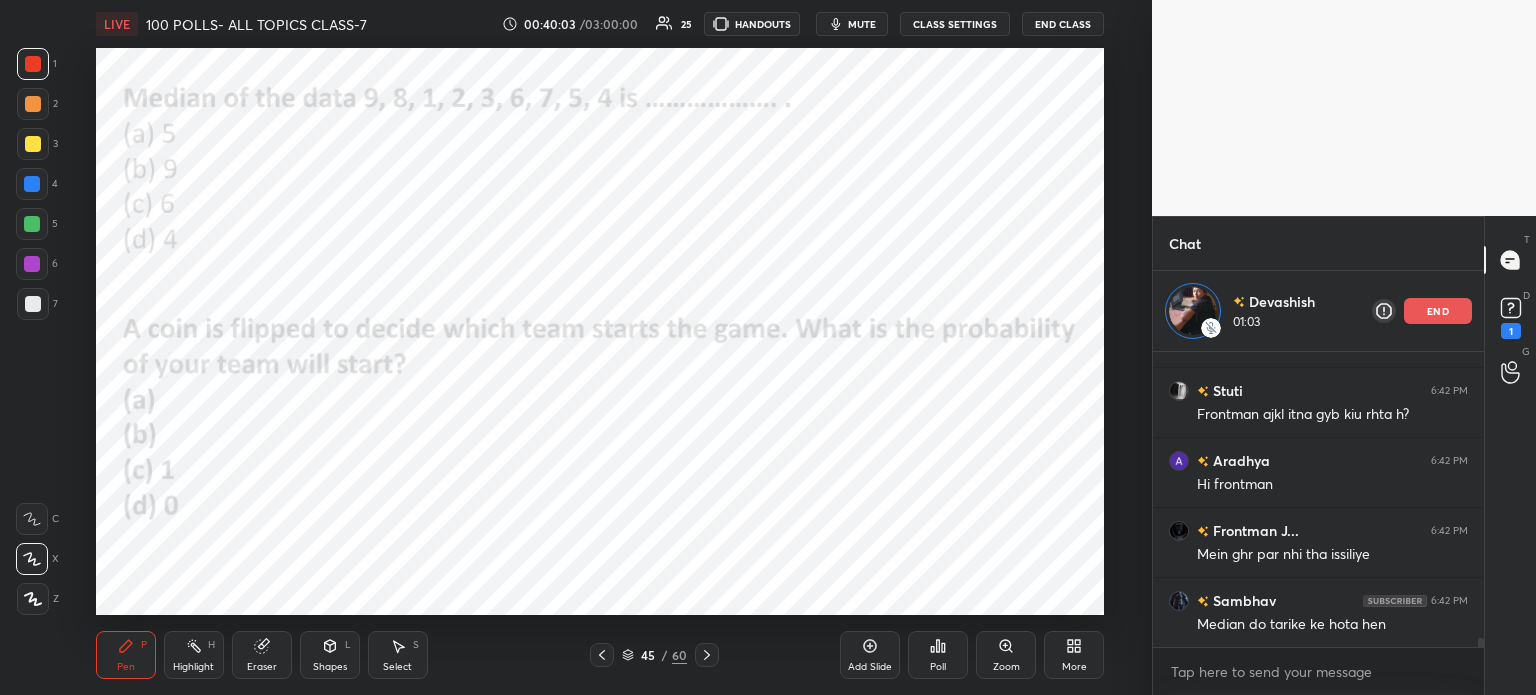 scroll, scrollTop: 9856, scrollLeft: 0, axis: vertical 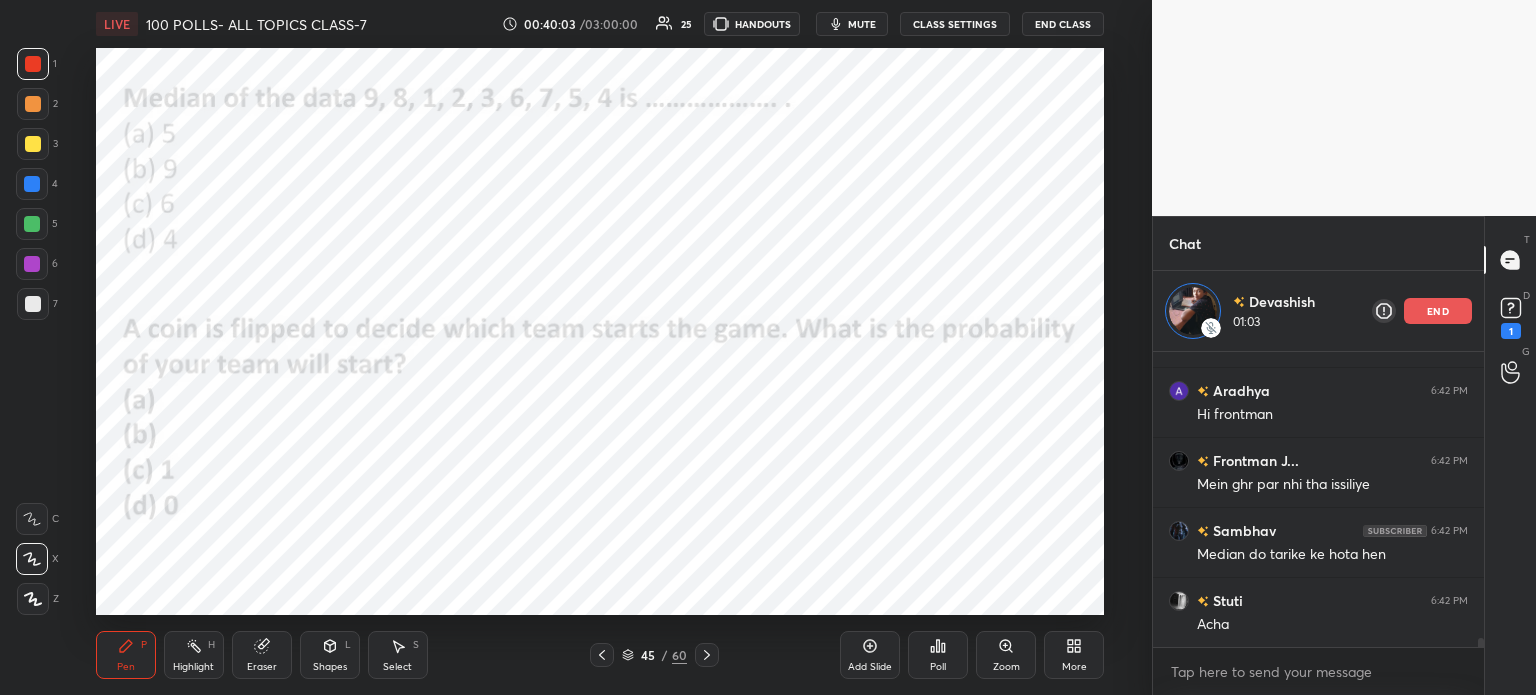 click at bounding box center (32, 184) 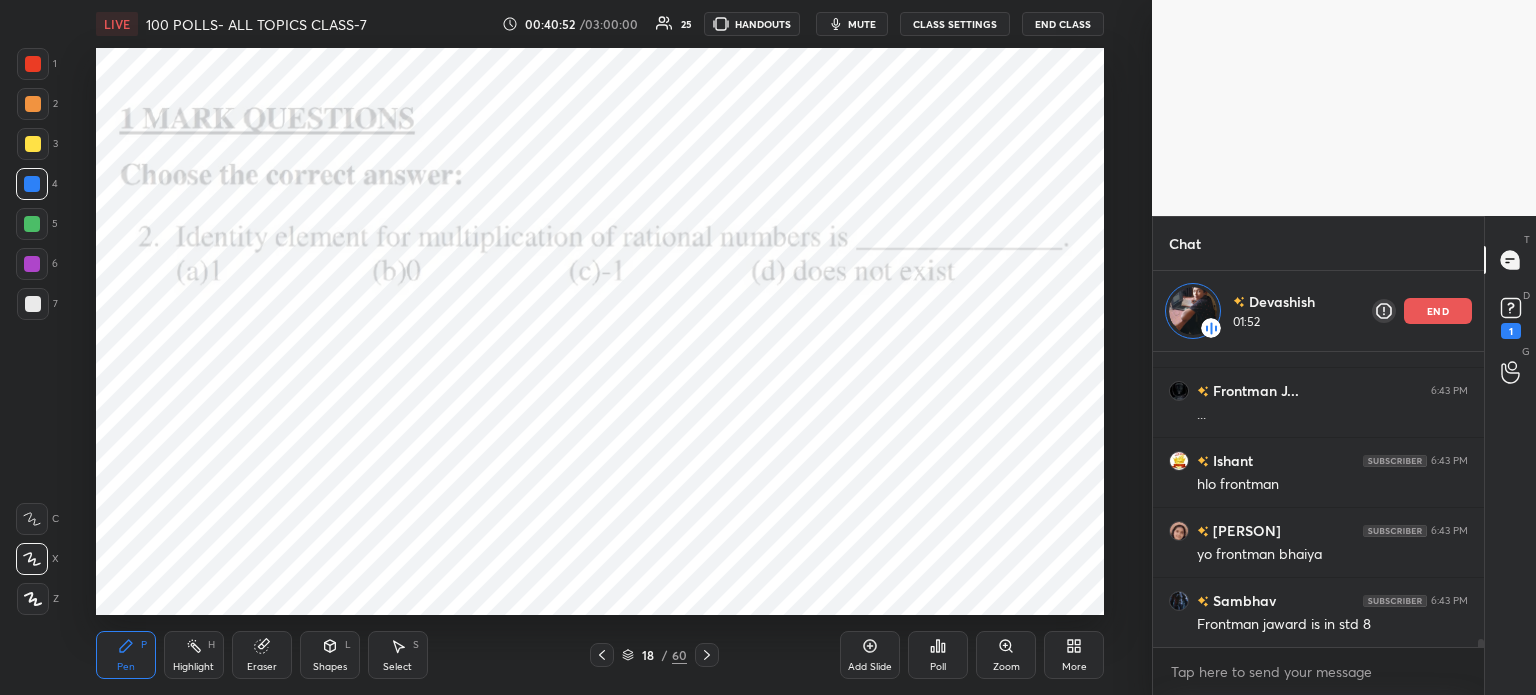 scroll, scrollTop: 10556, scrollLeft: 0, axis: vertical 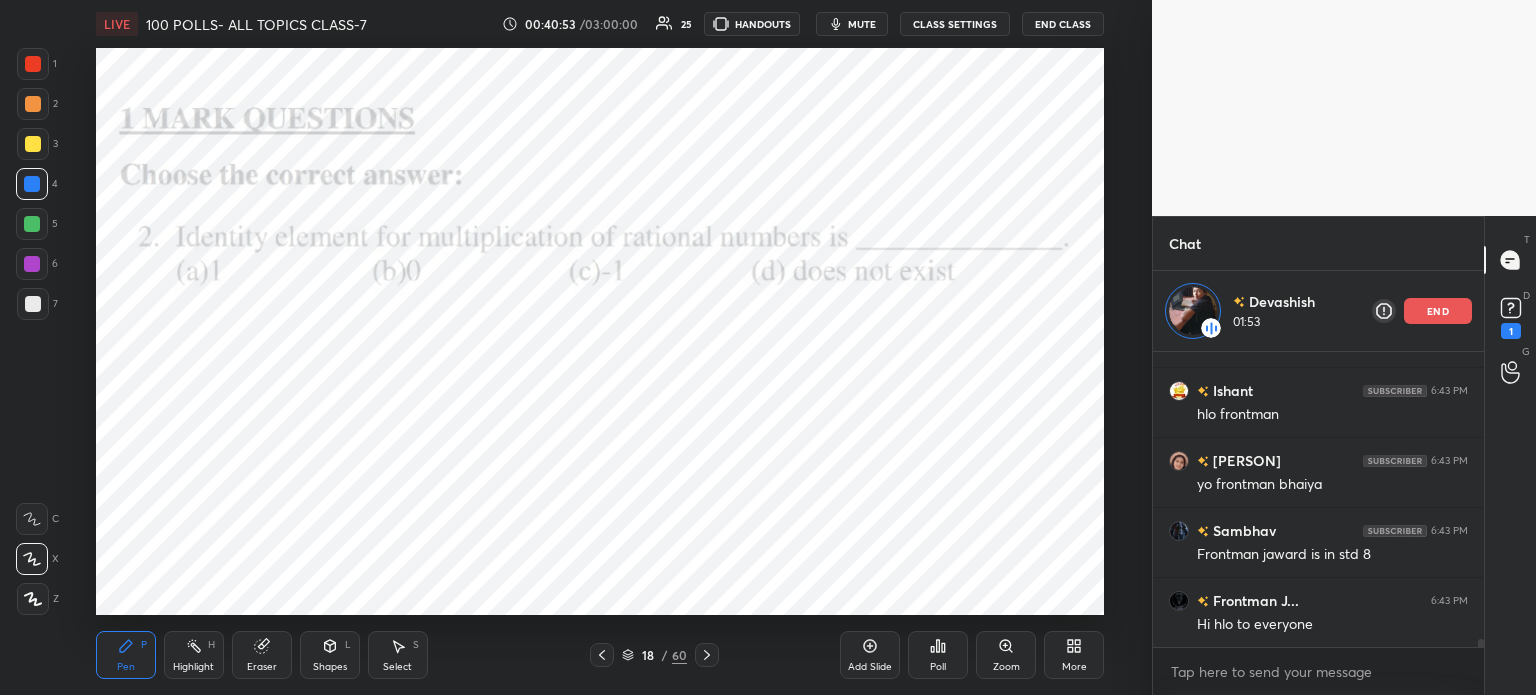 click on "Eraser" at bounding box center (262, 655) 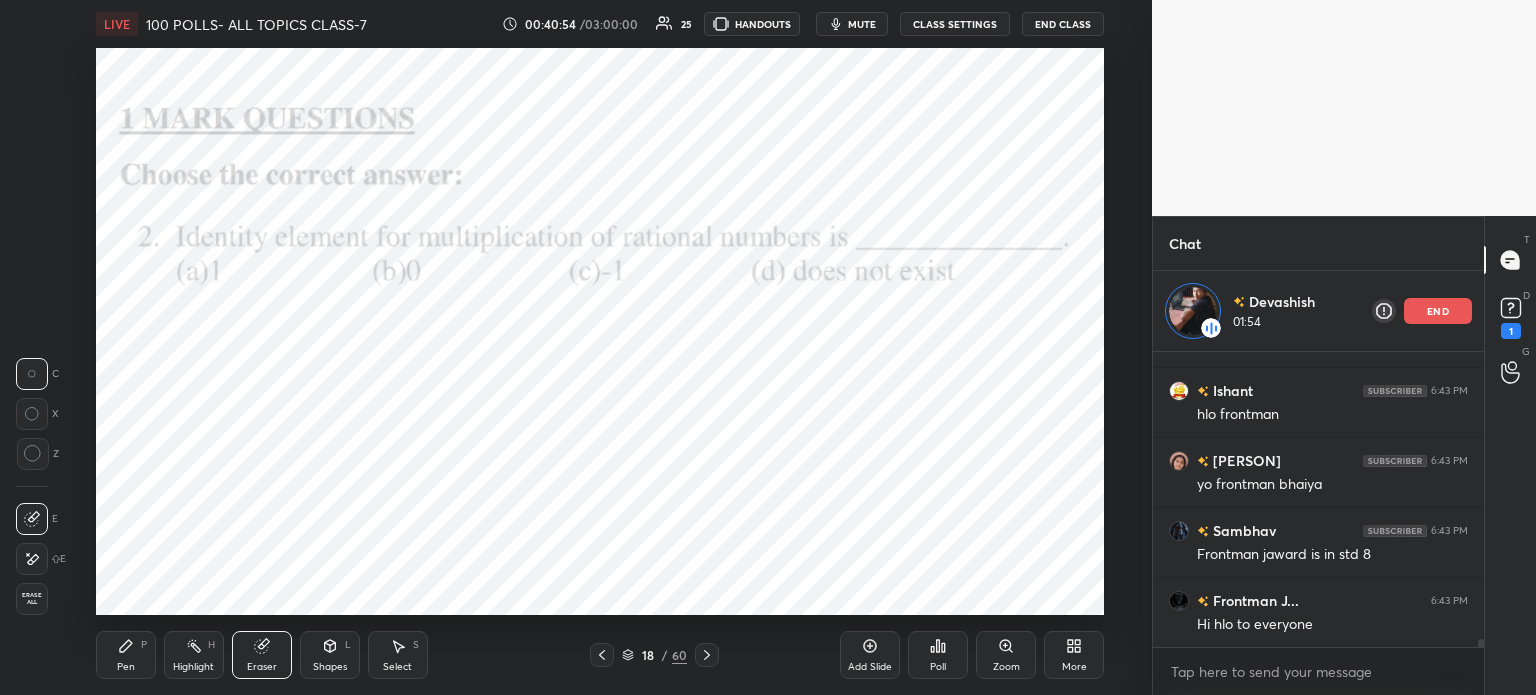 click on "Erase all" at bounding box center (32, 599) 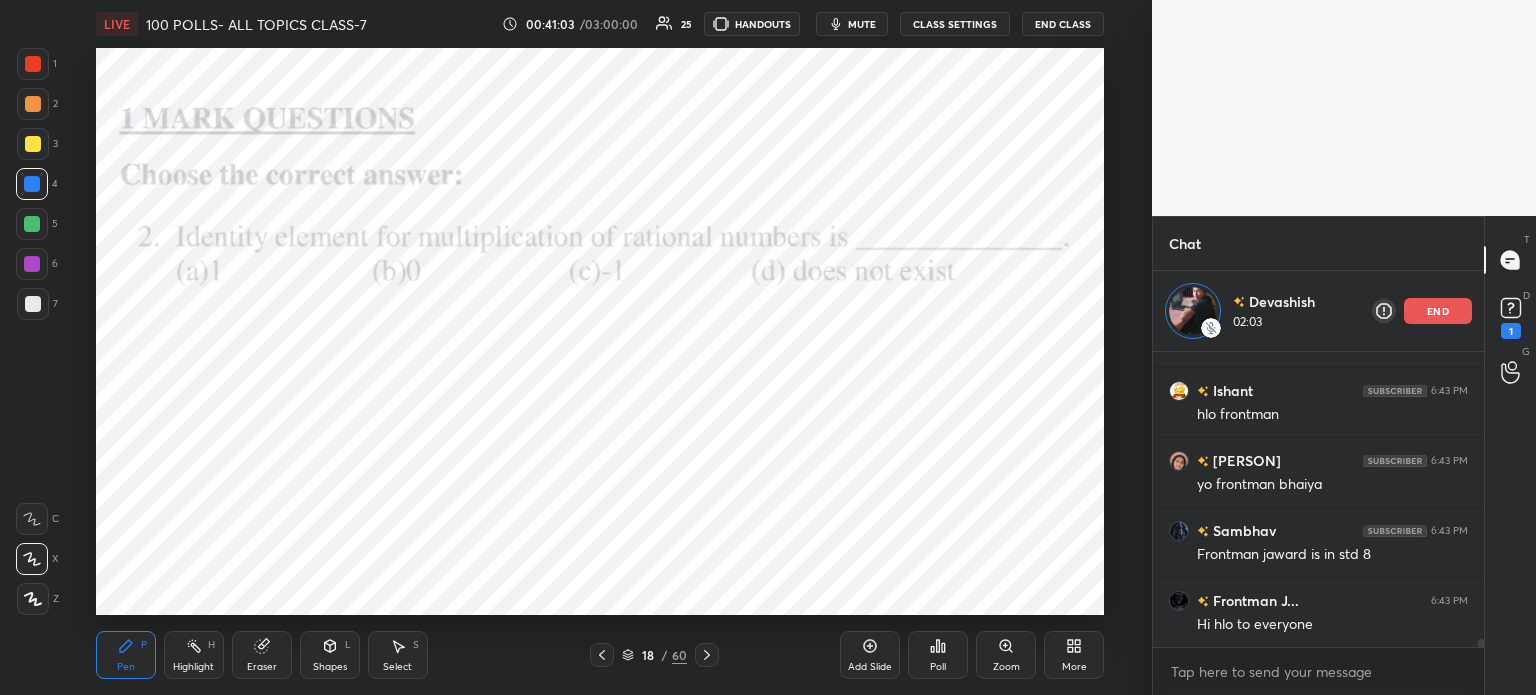 scroll, scrollTop: 10626, scrollLeft: 0, axis: vertical 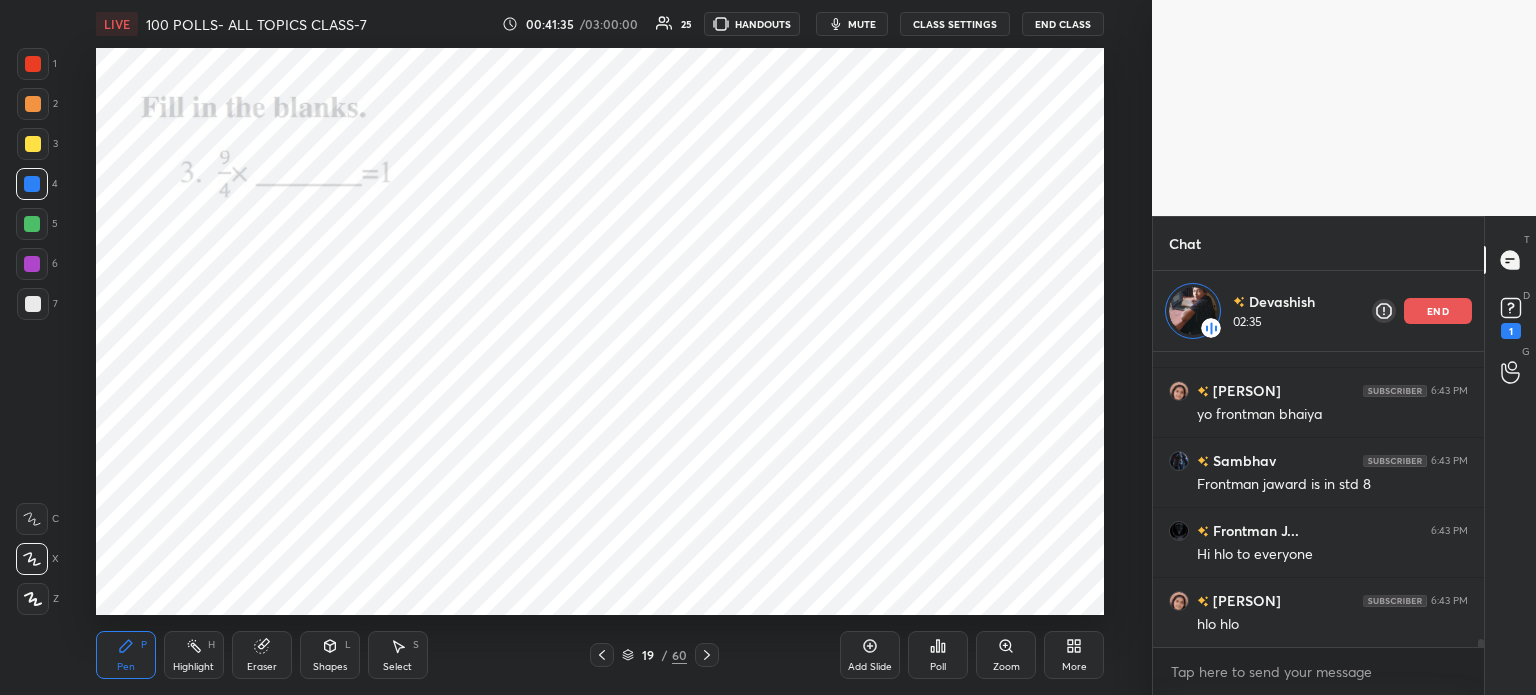 click on "end" at bounding box center [1438, 311] 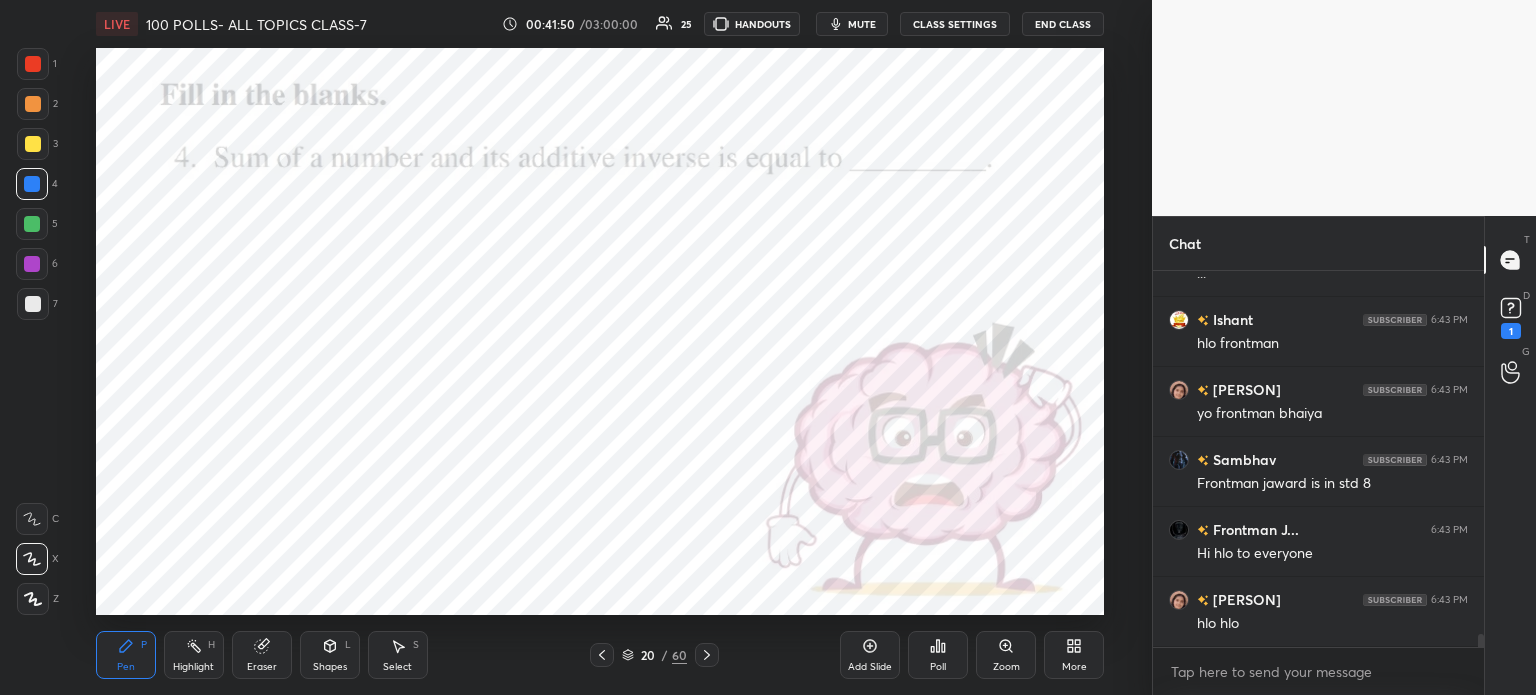 click 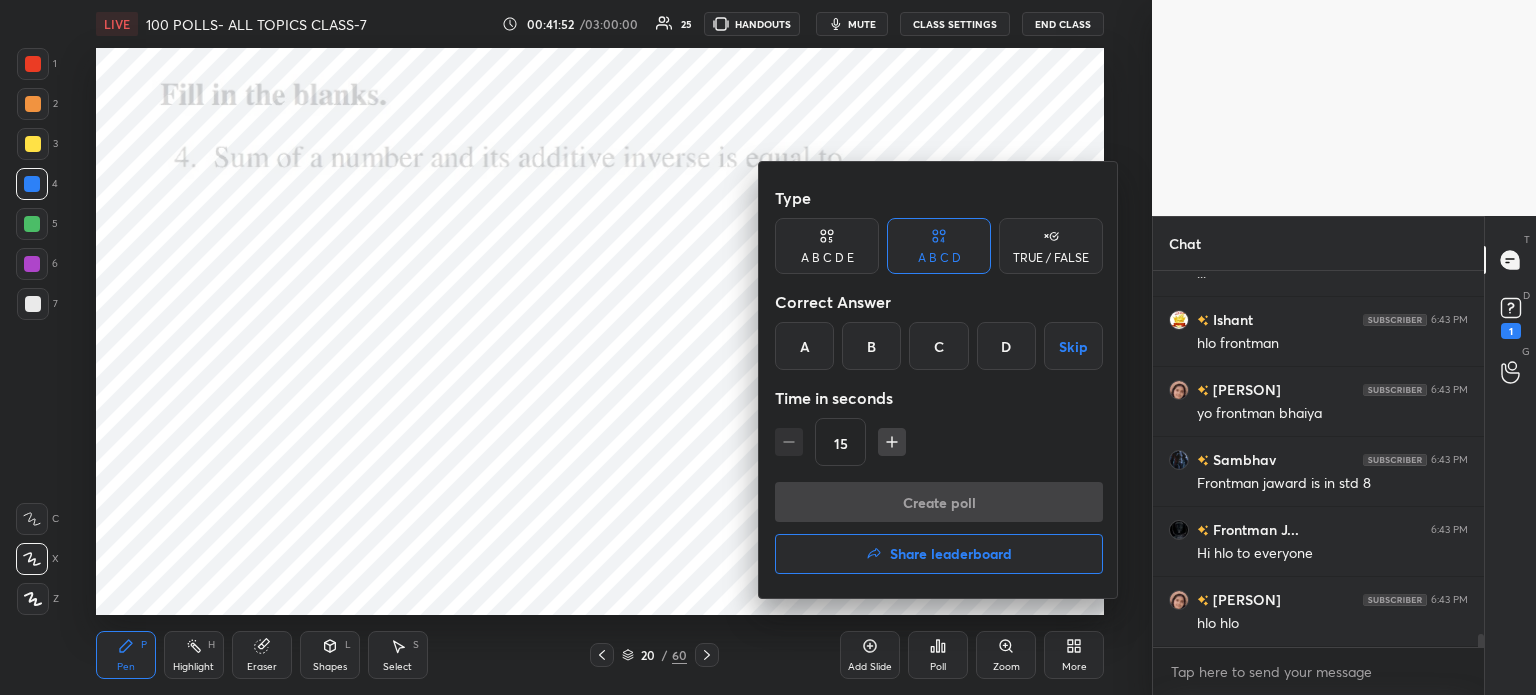 click at bounding box center [768, 347] 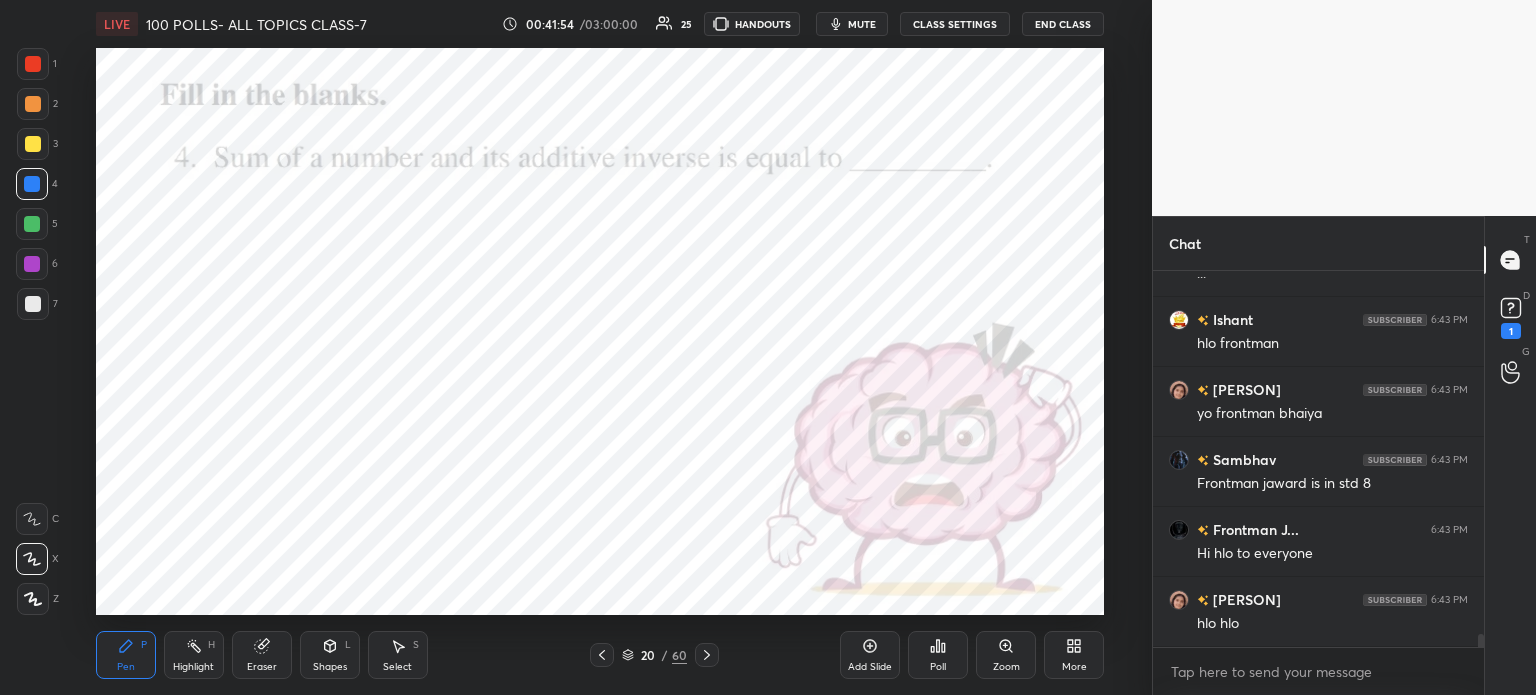 scroll, scrollTop: 10616, scrollLeft: 0, axis: vertical 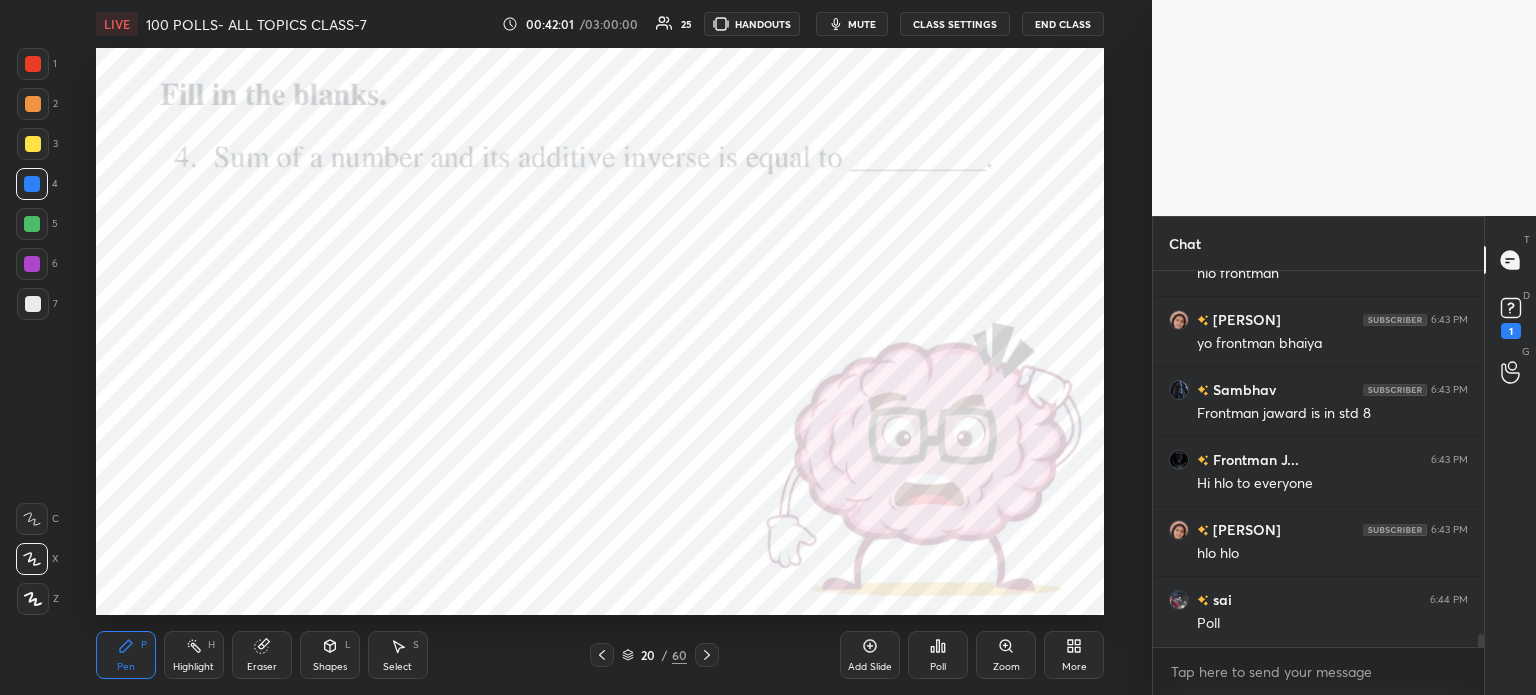 click on "Poll" at bounding box center (938, 655) 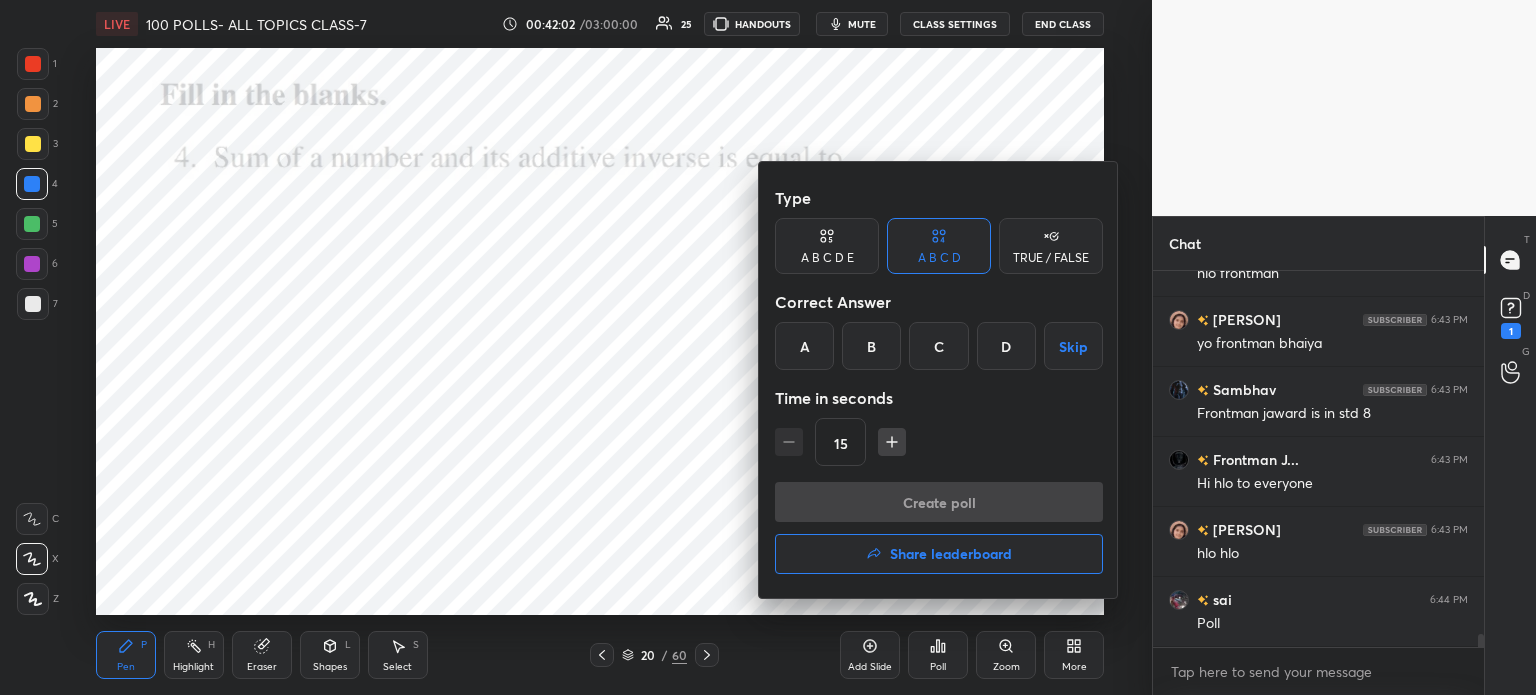 click on "C" at bounding box center [938, 346] 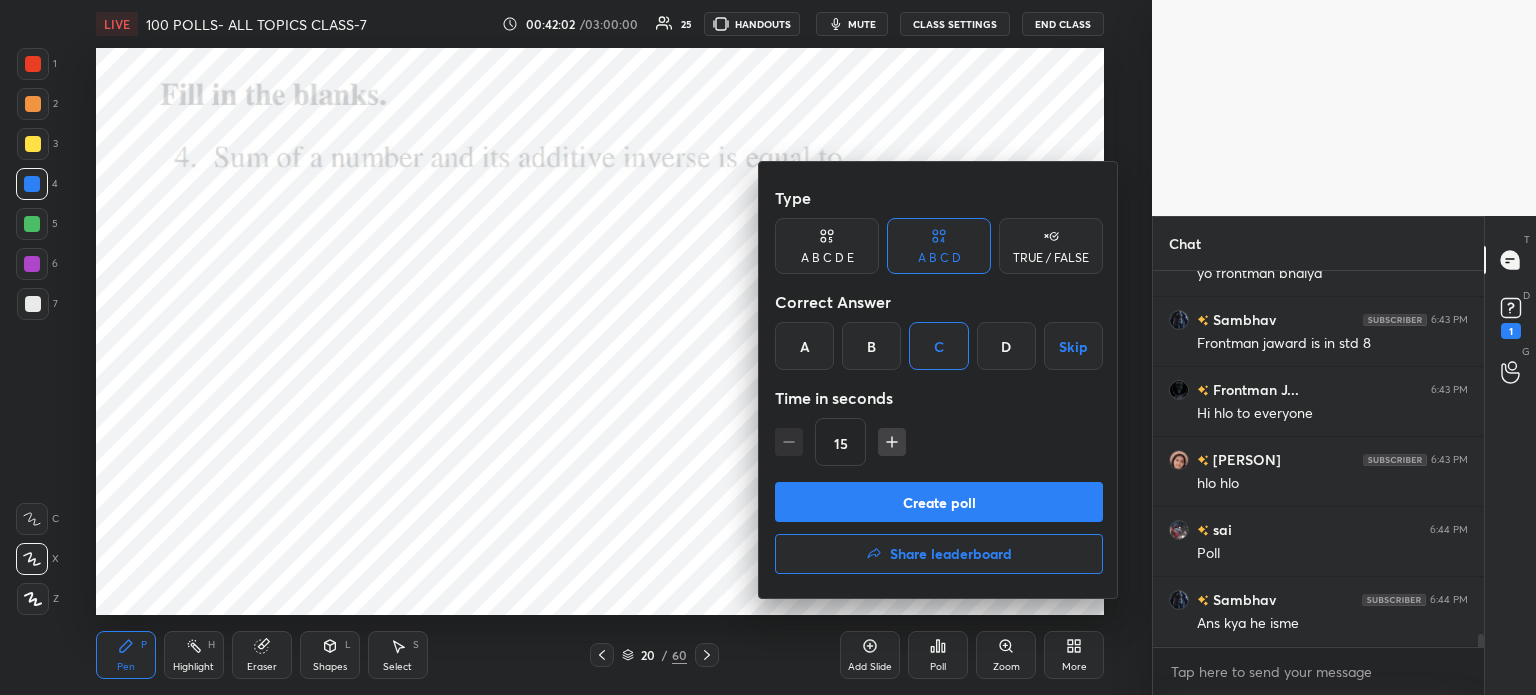 click on "Create poll" at bounding box center (939, 502) 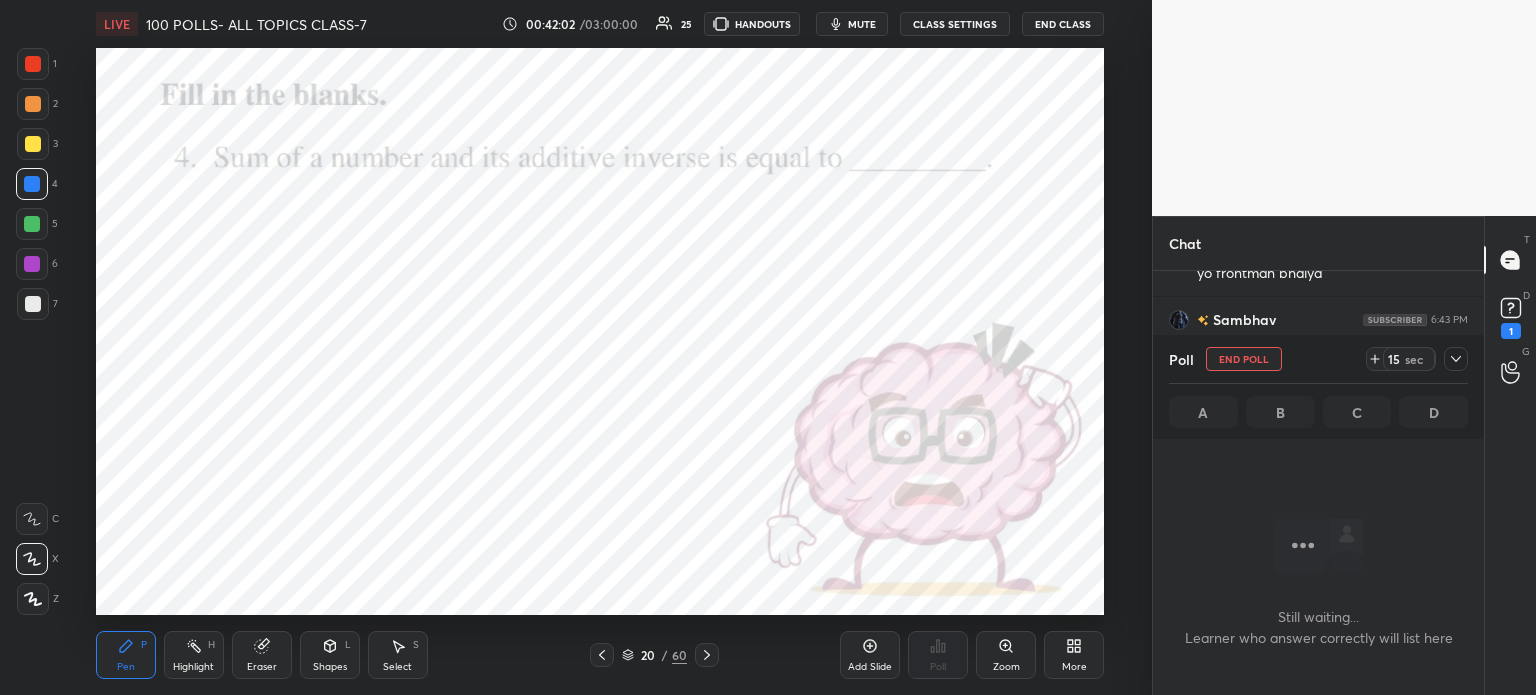 scroll, scrollTop: 272, scrollLeft: 325, axis: both 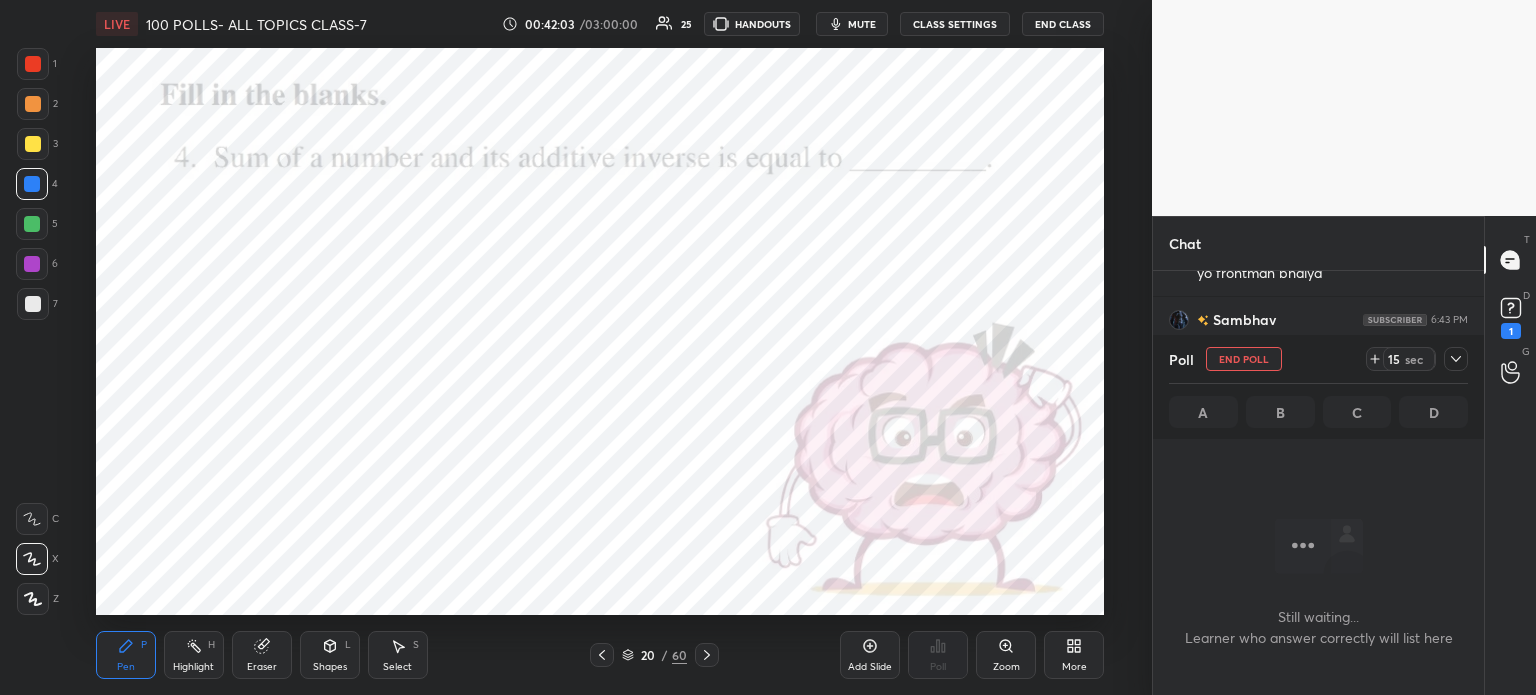 click 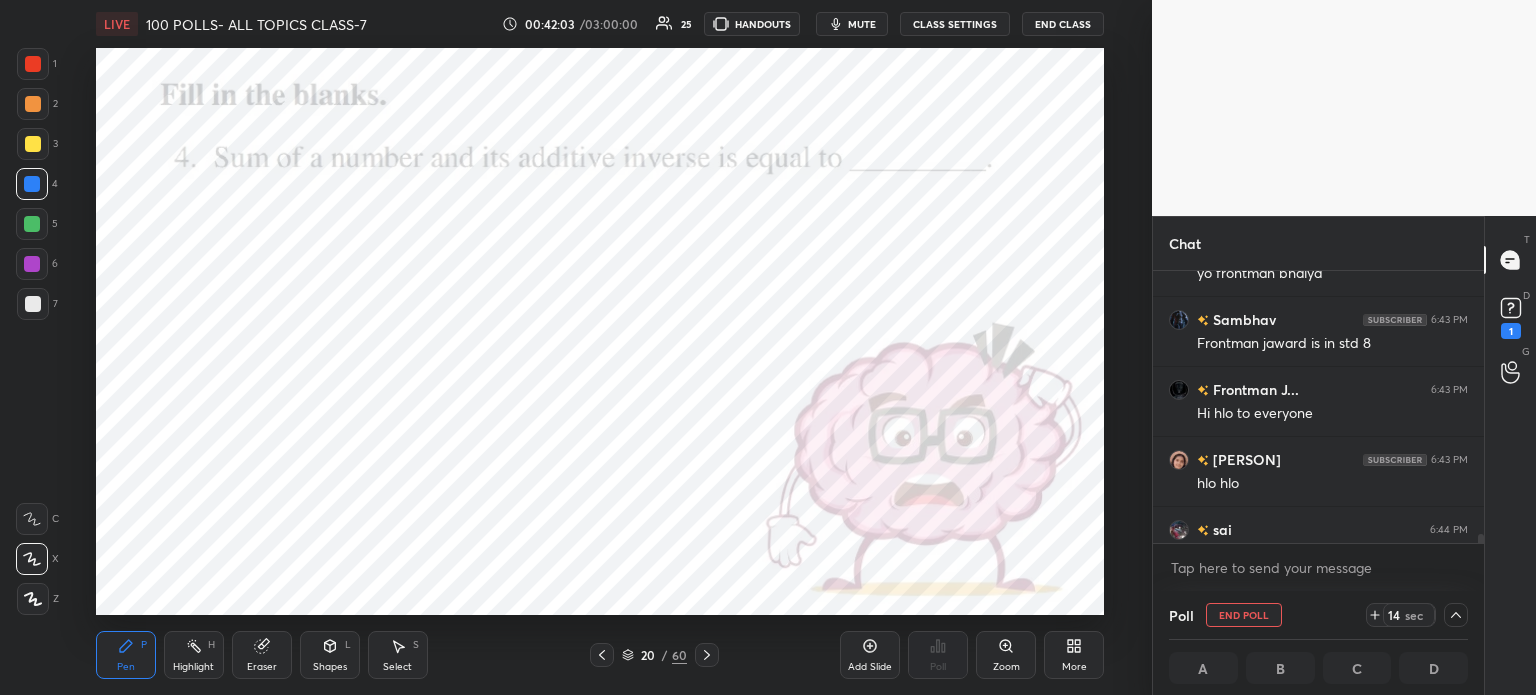 scroll, scrollTop: 10790, scrollLeft: 0, axis: vertical 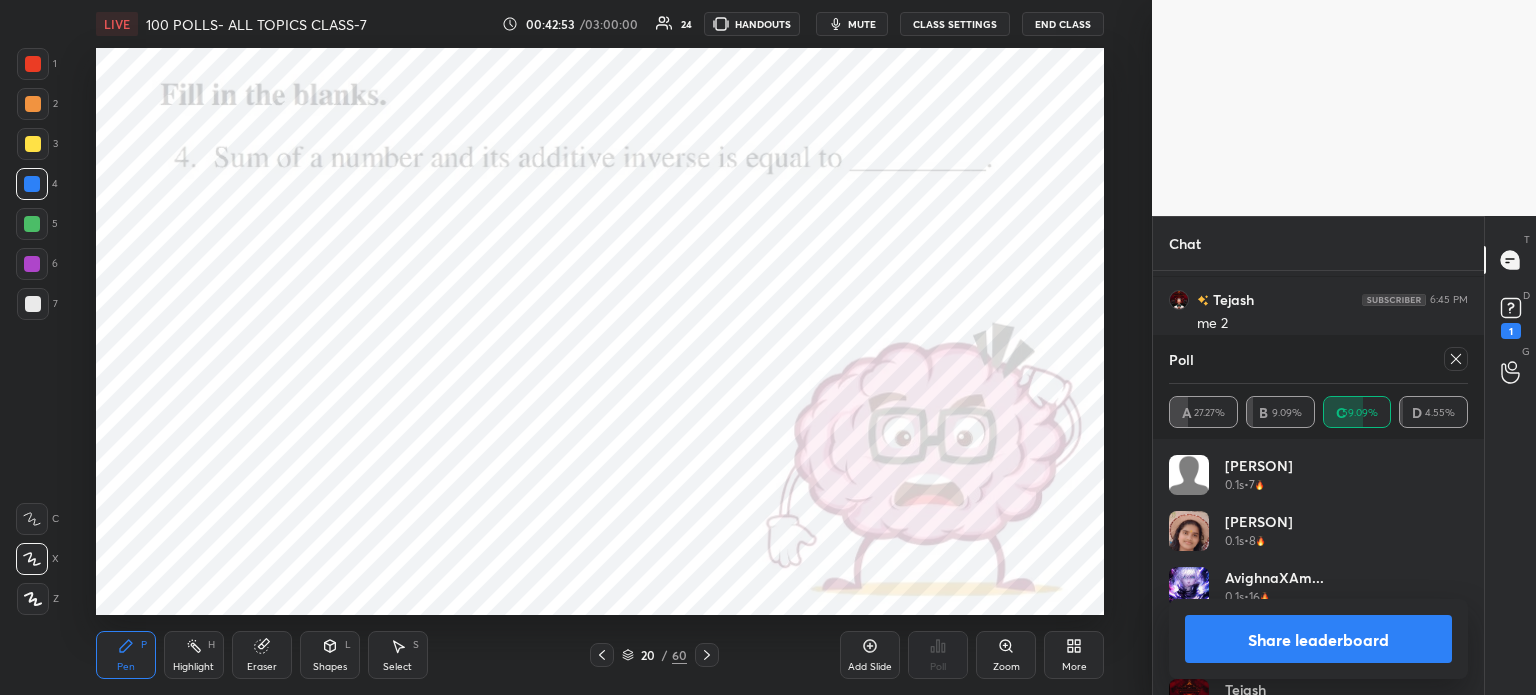 click 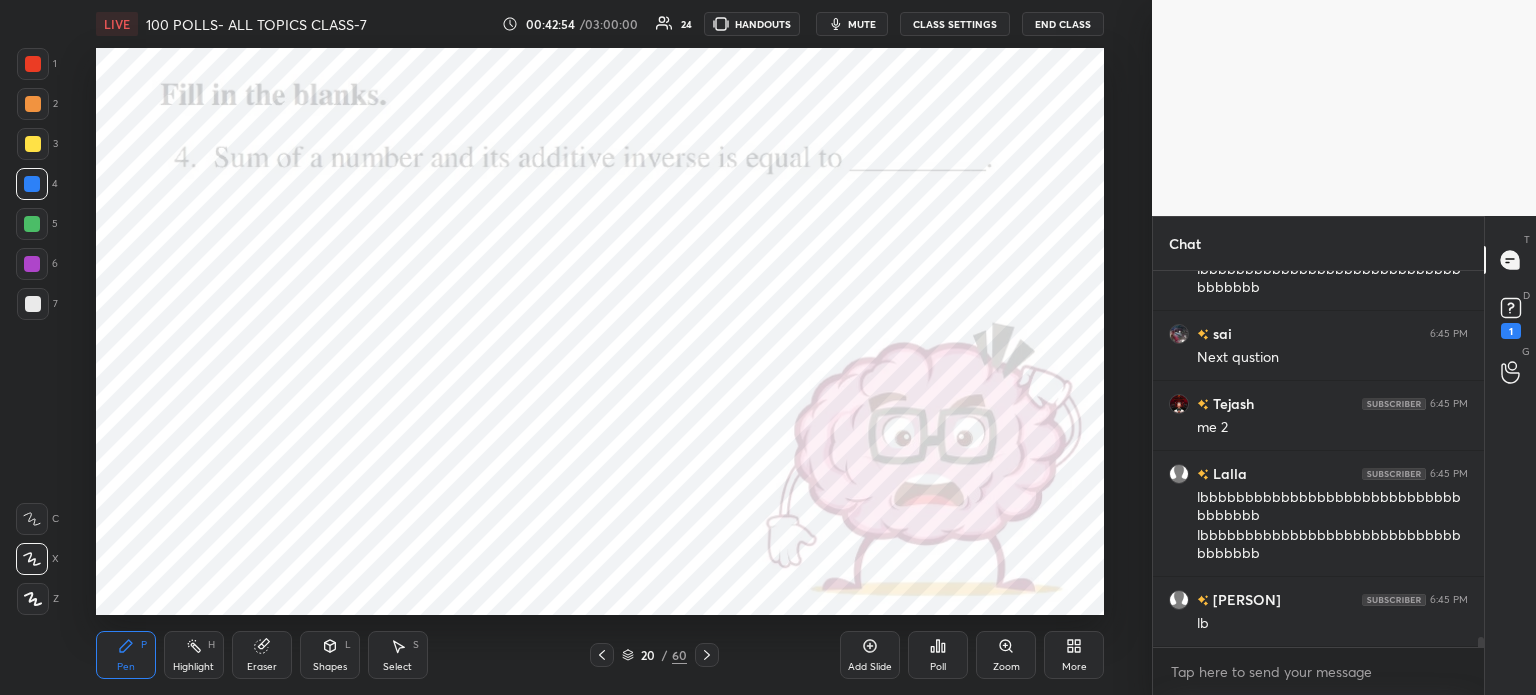 click 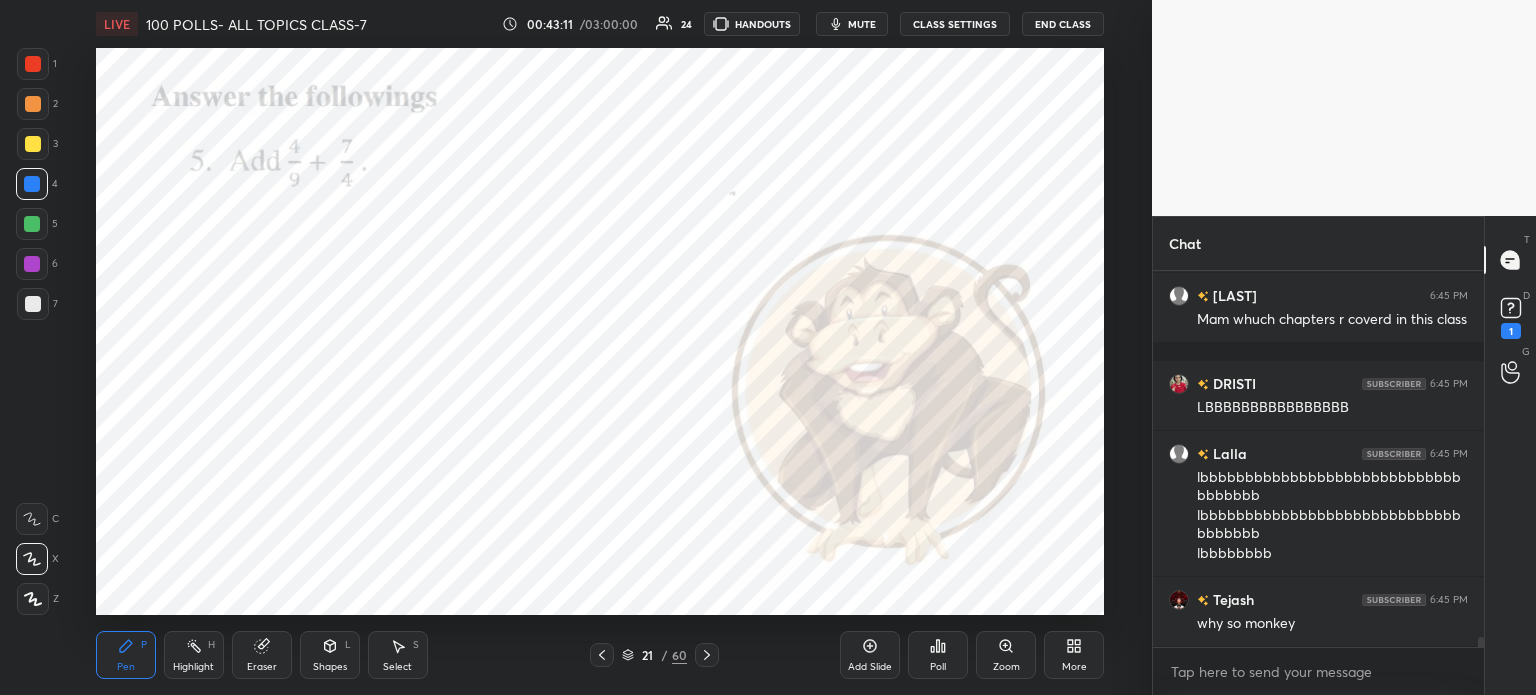 click 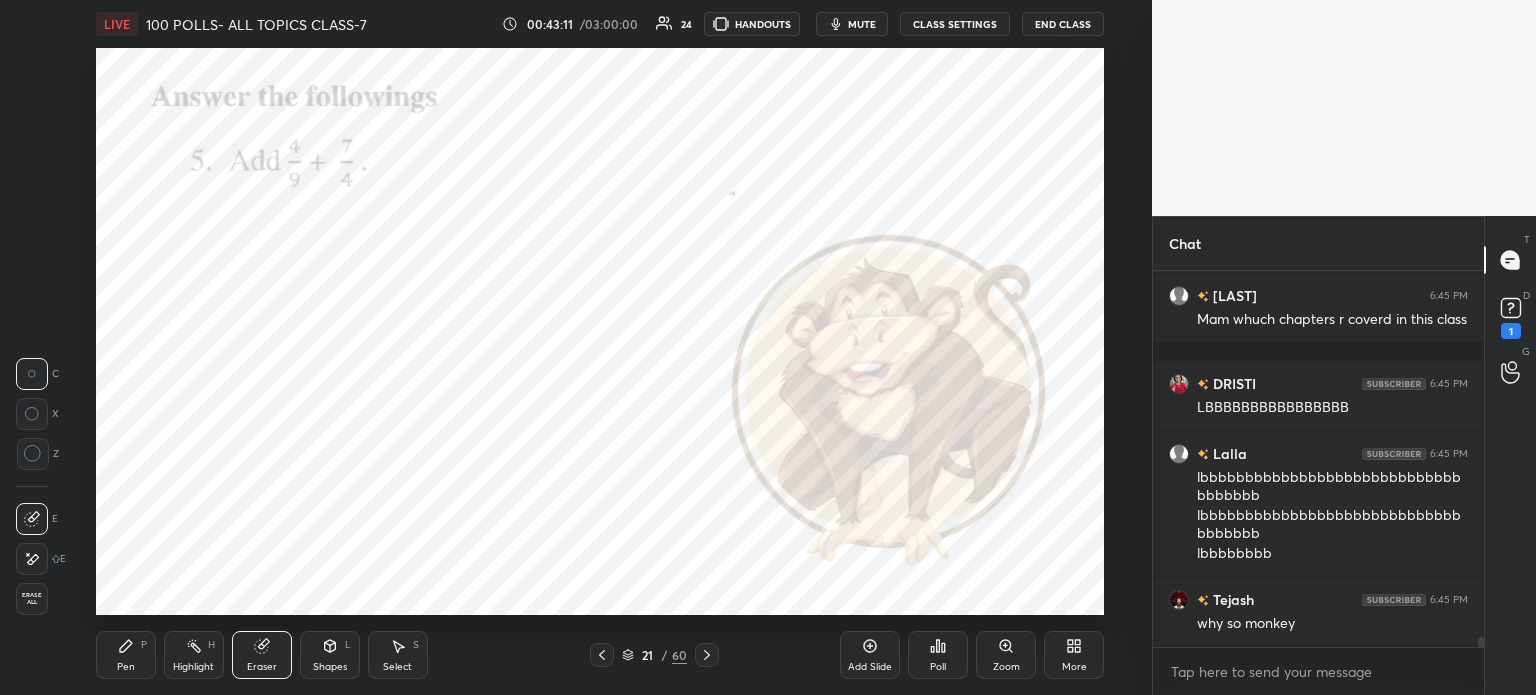 click 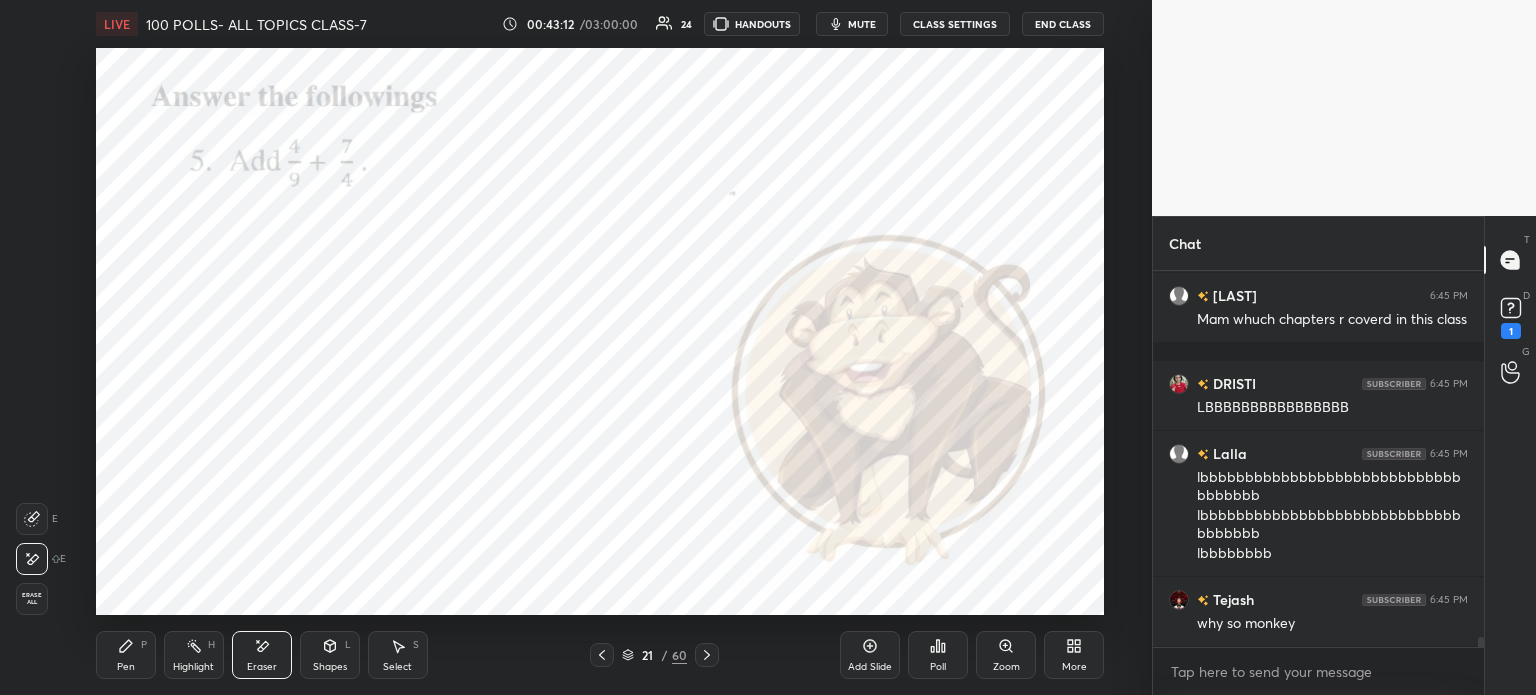 click on "Erase all" at bounding box center [32, 599] 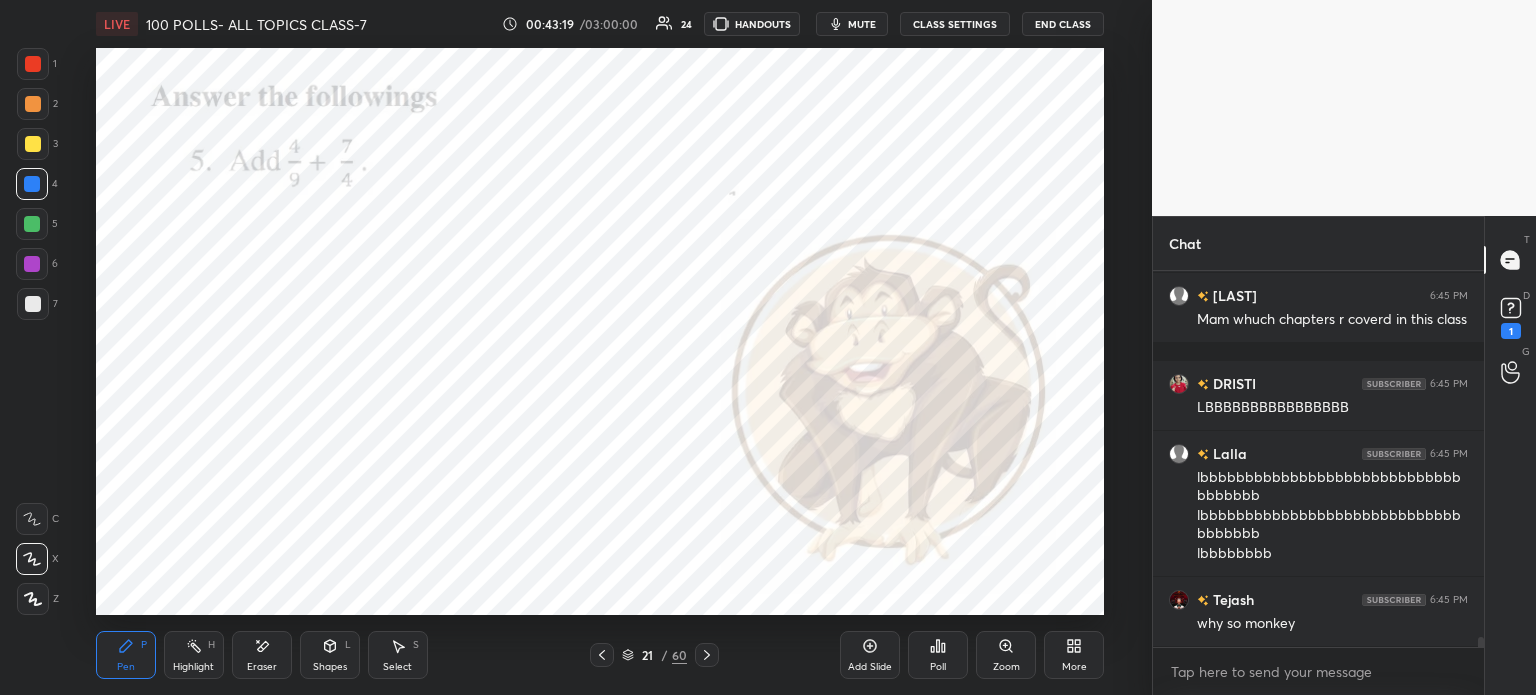 click 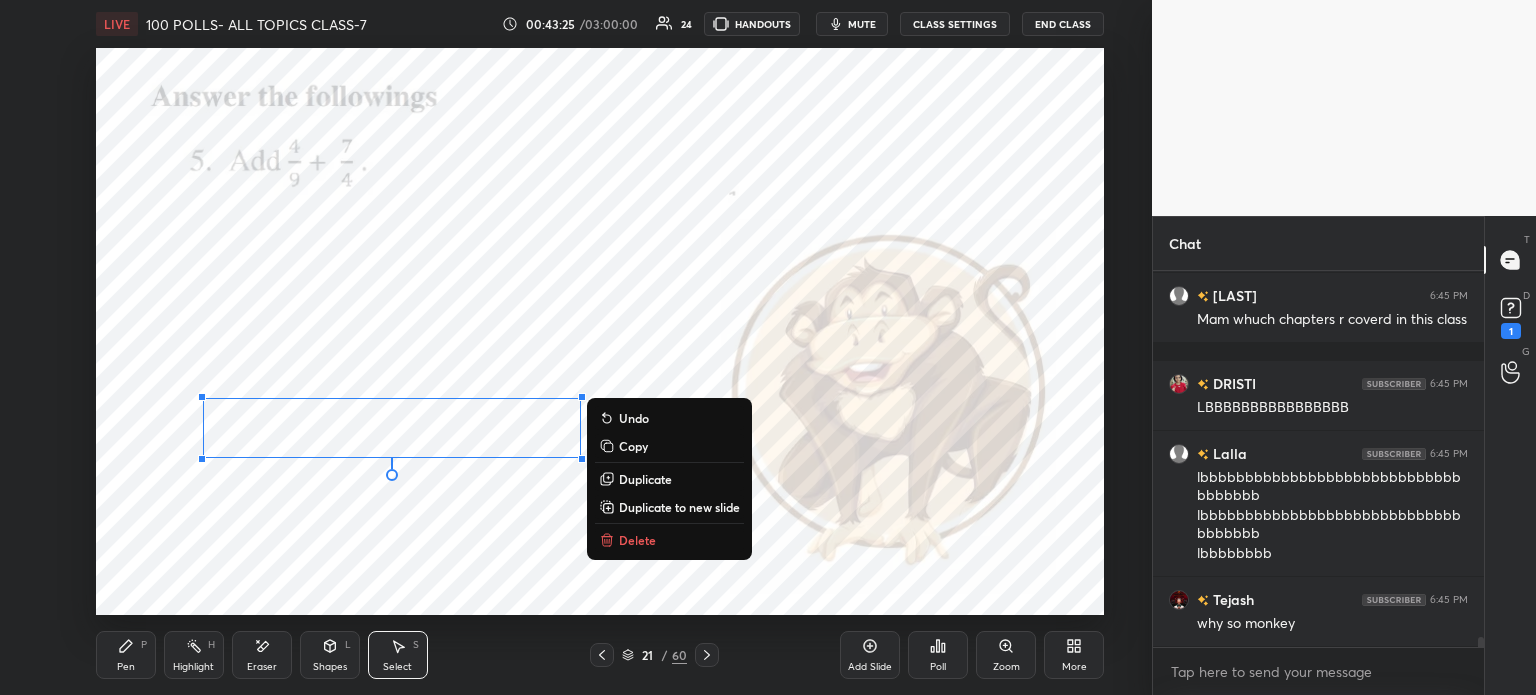 click on "Pen" at bounding box center [126, 667] 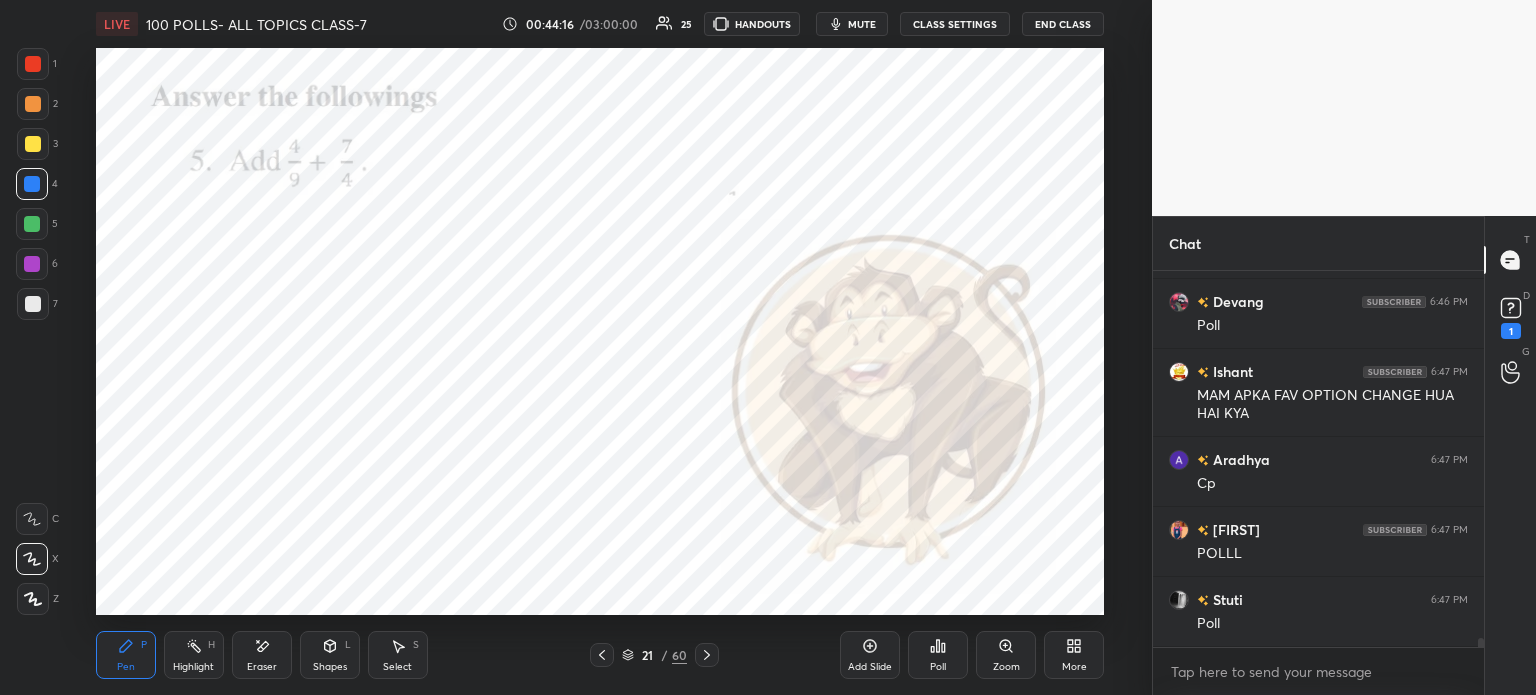 scroll, scrollTop: 15988, scrollLeft: 0, axis: vertical 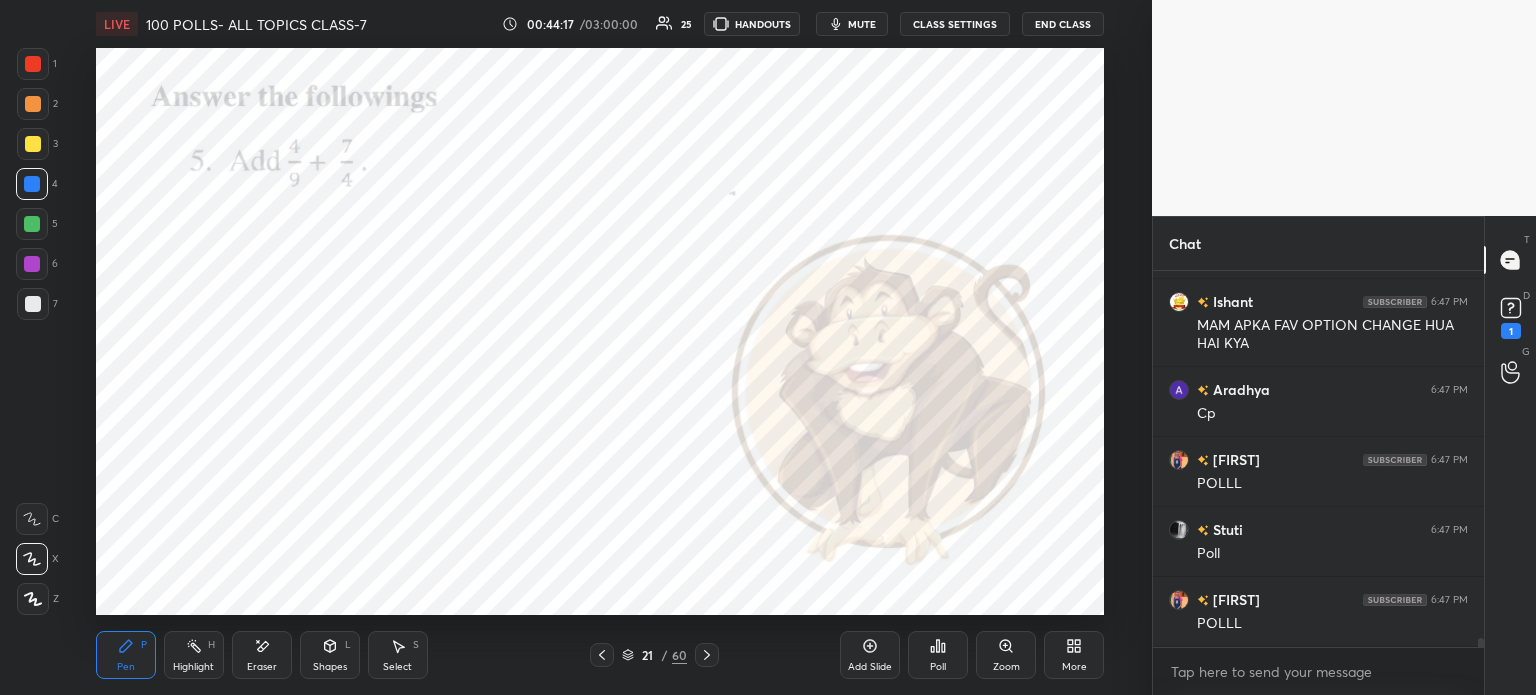 click on "Poll" at bounding box center (938, 655) 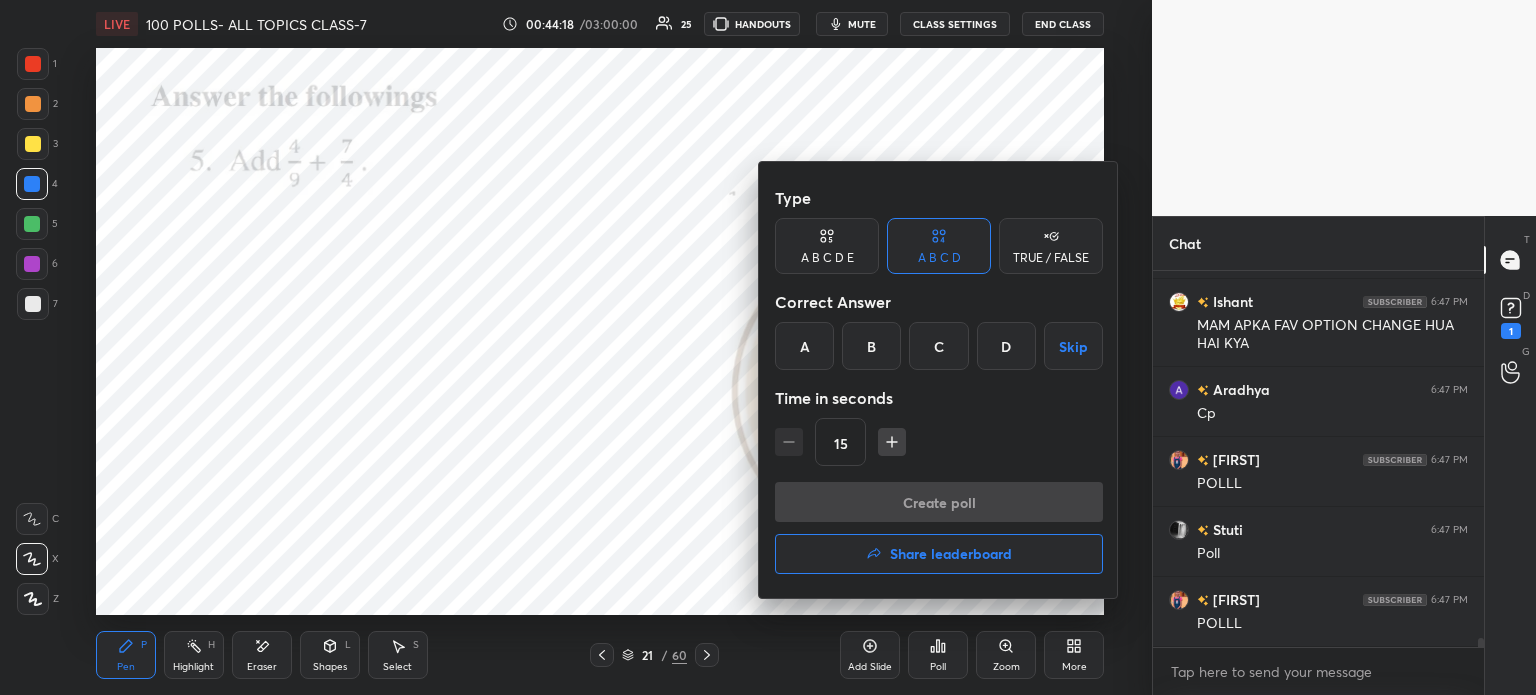 click on "A" at bounding box center (804, 346) 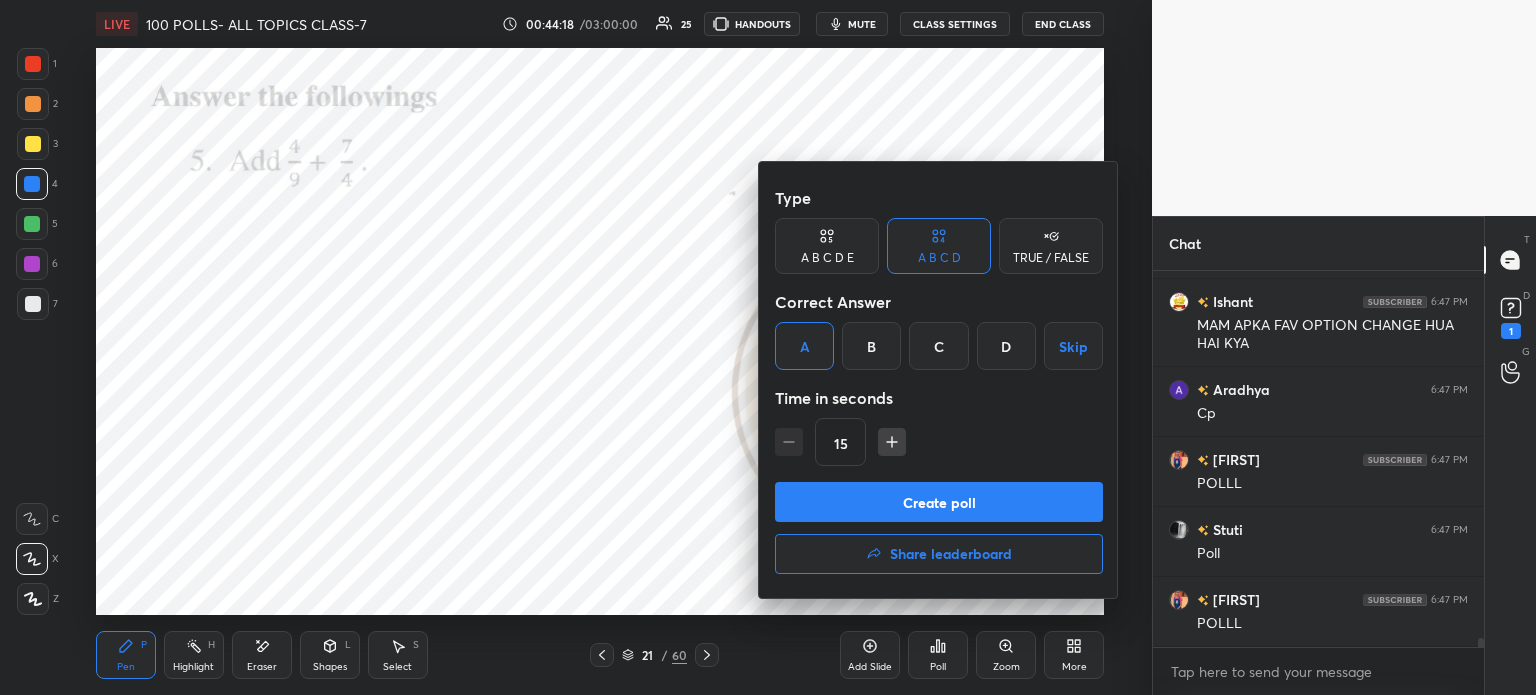 click on "Create poll" at bounding box center (939, 502) 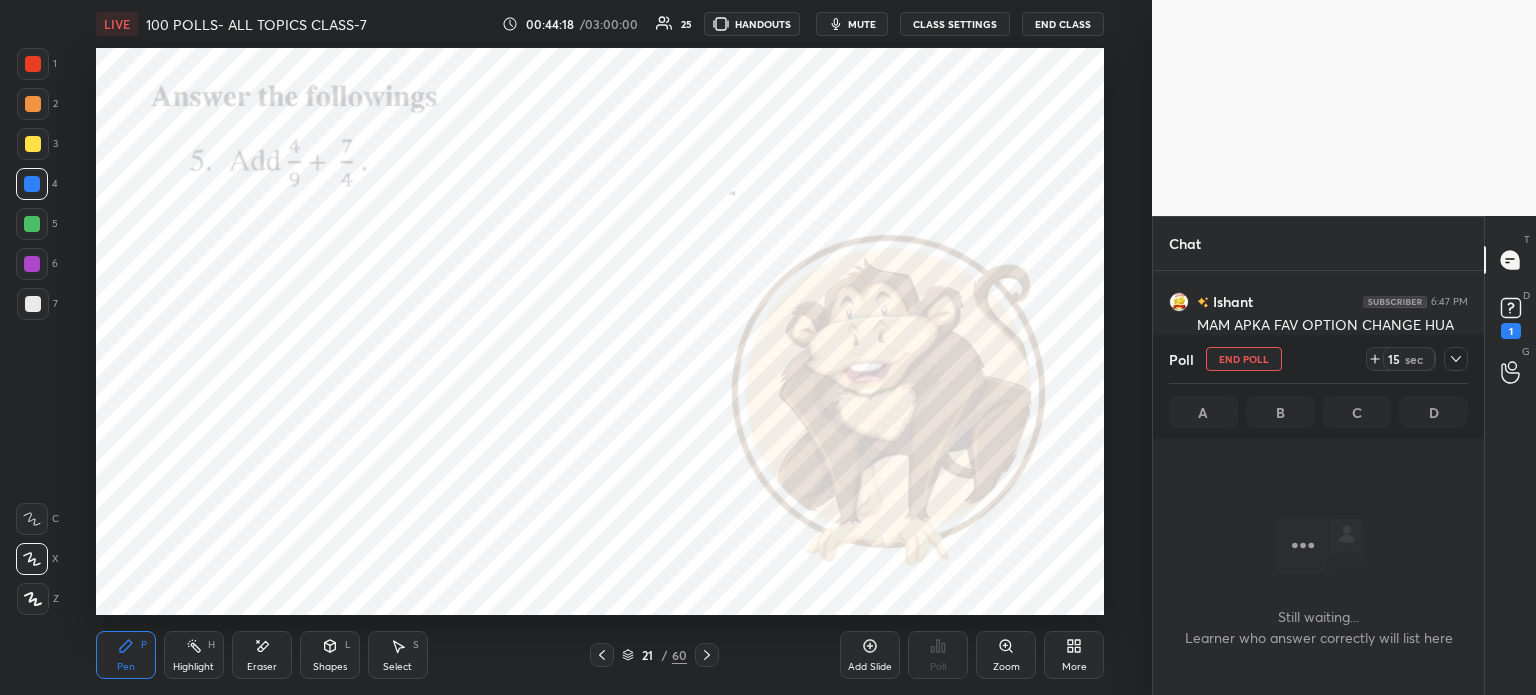 scroll, scrollTop: 347, scrollLeft: 325, axis: both 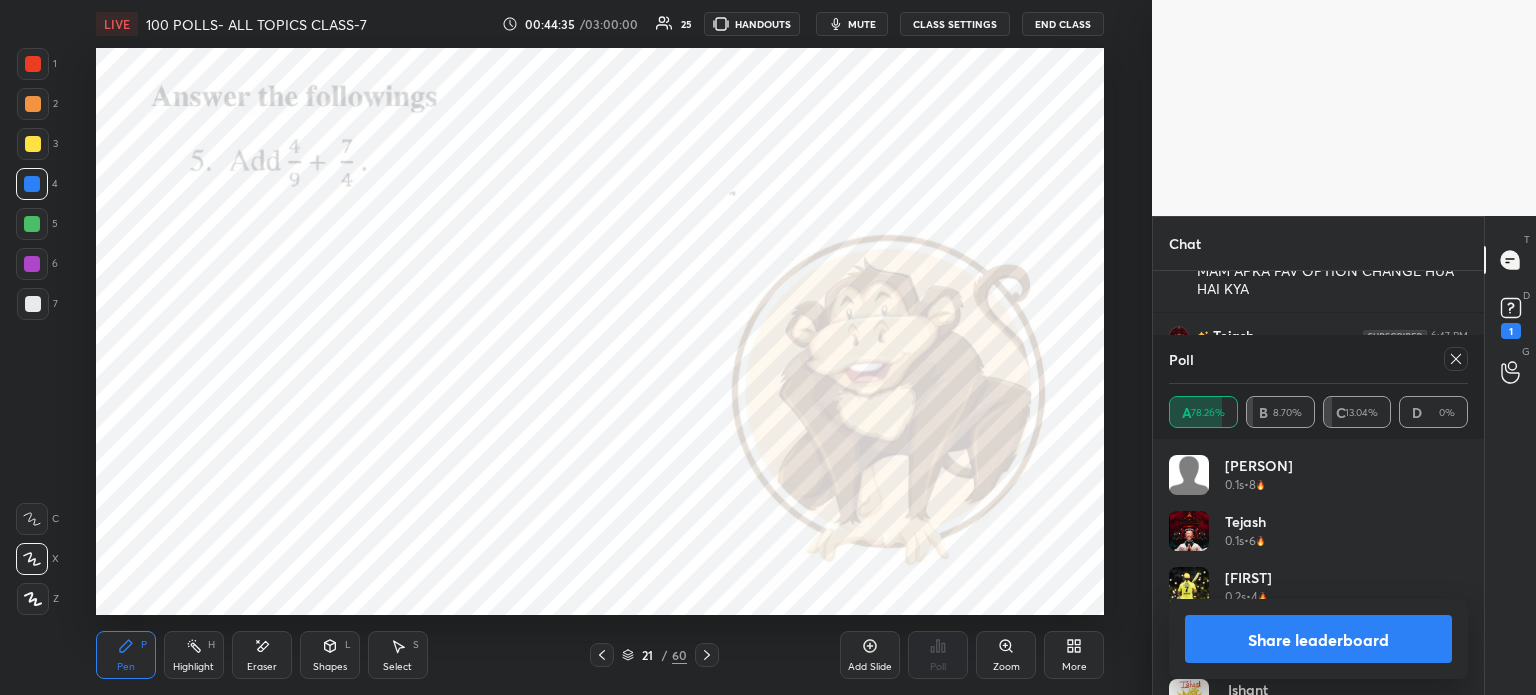 click on "Poll A 78.26% B 8.70% C 13.04% D 0%" at bounding box center (1318, 387) 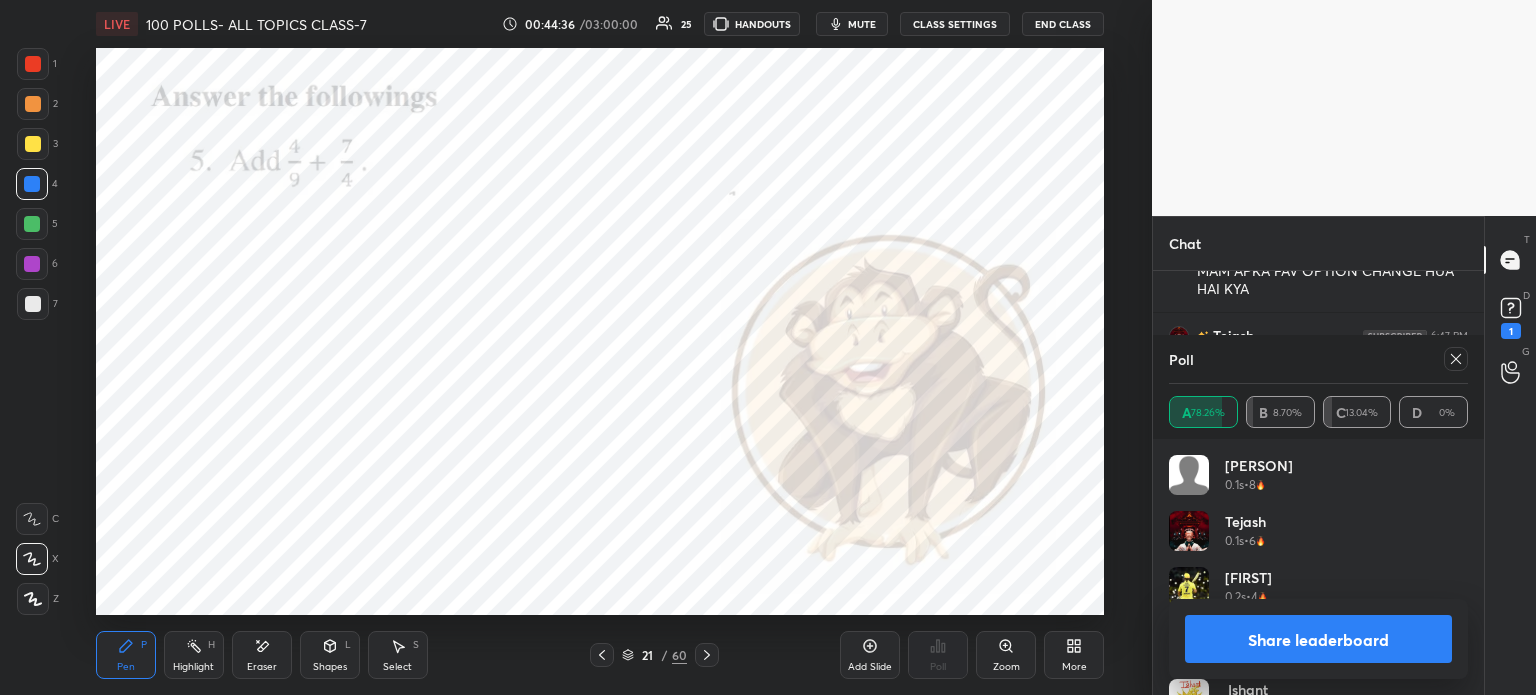 click 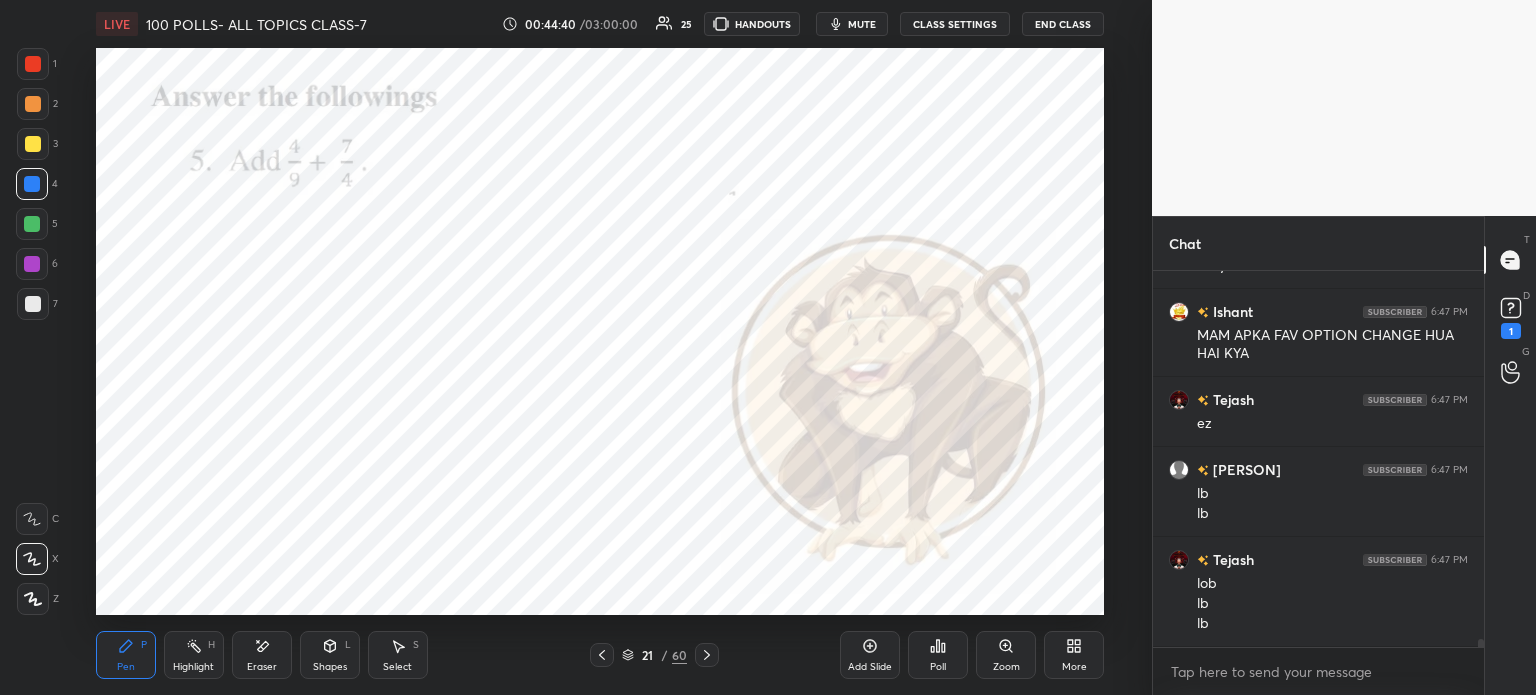 click at bounding box center [707, 655] 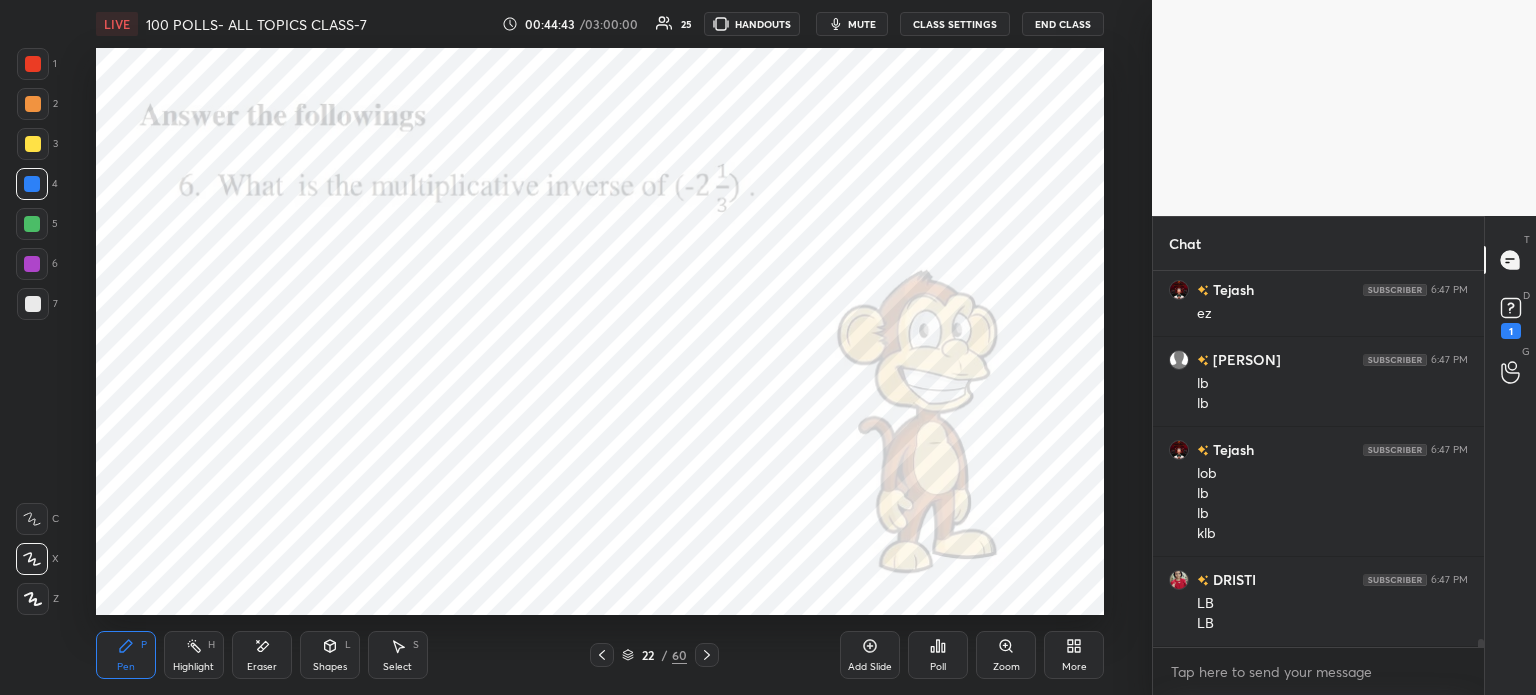 click at bounding box center [33, 64] 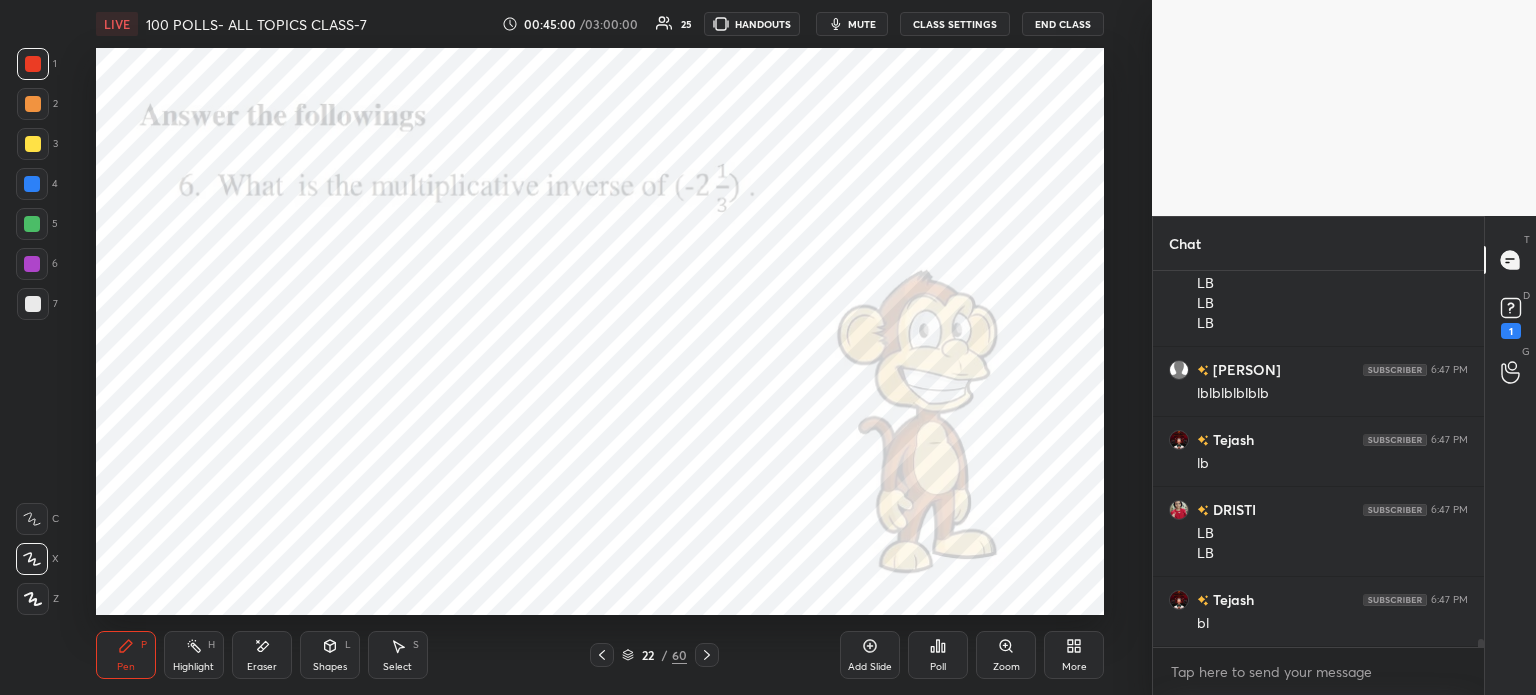 click on "Select S" at bounding box center (398, 655) 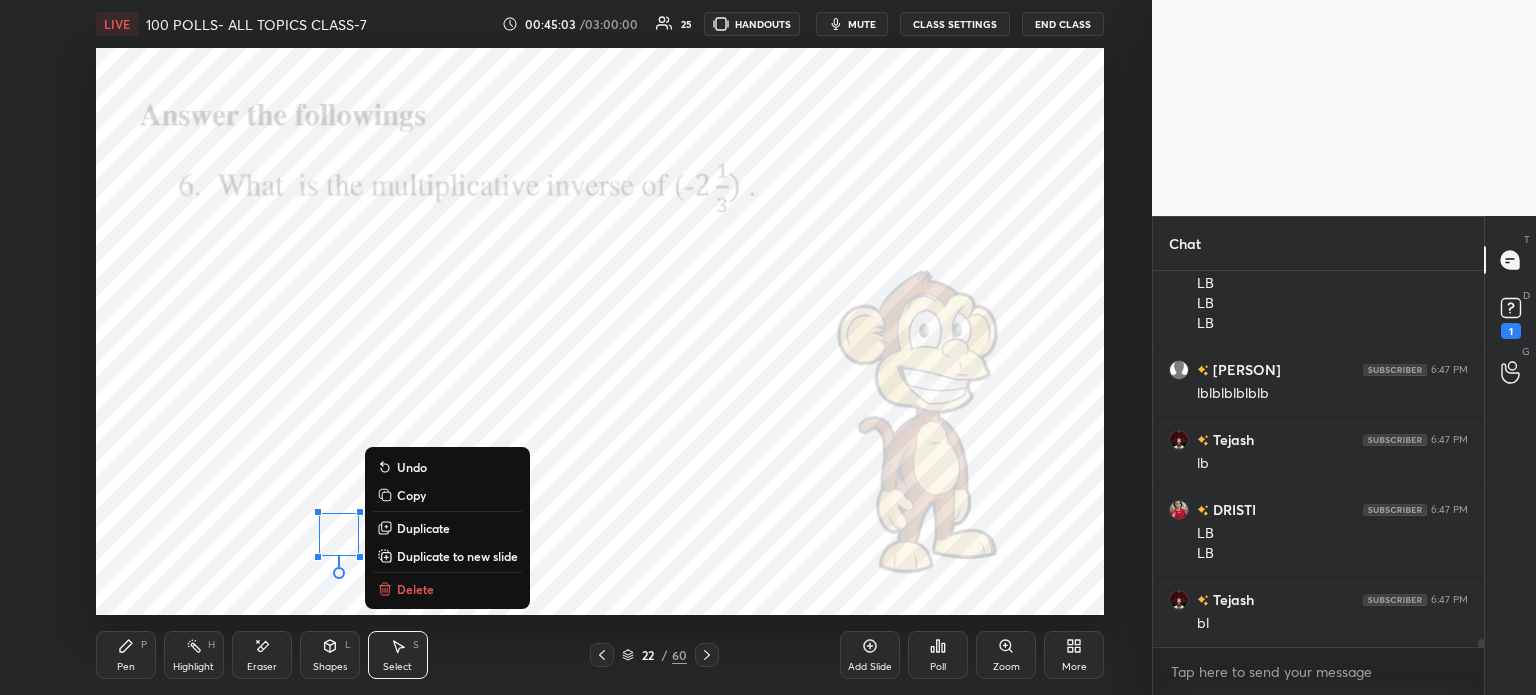 click 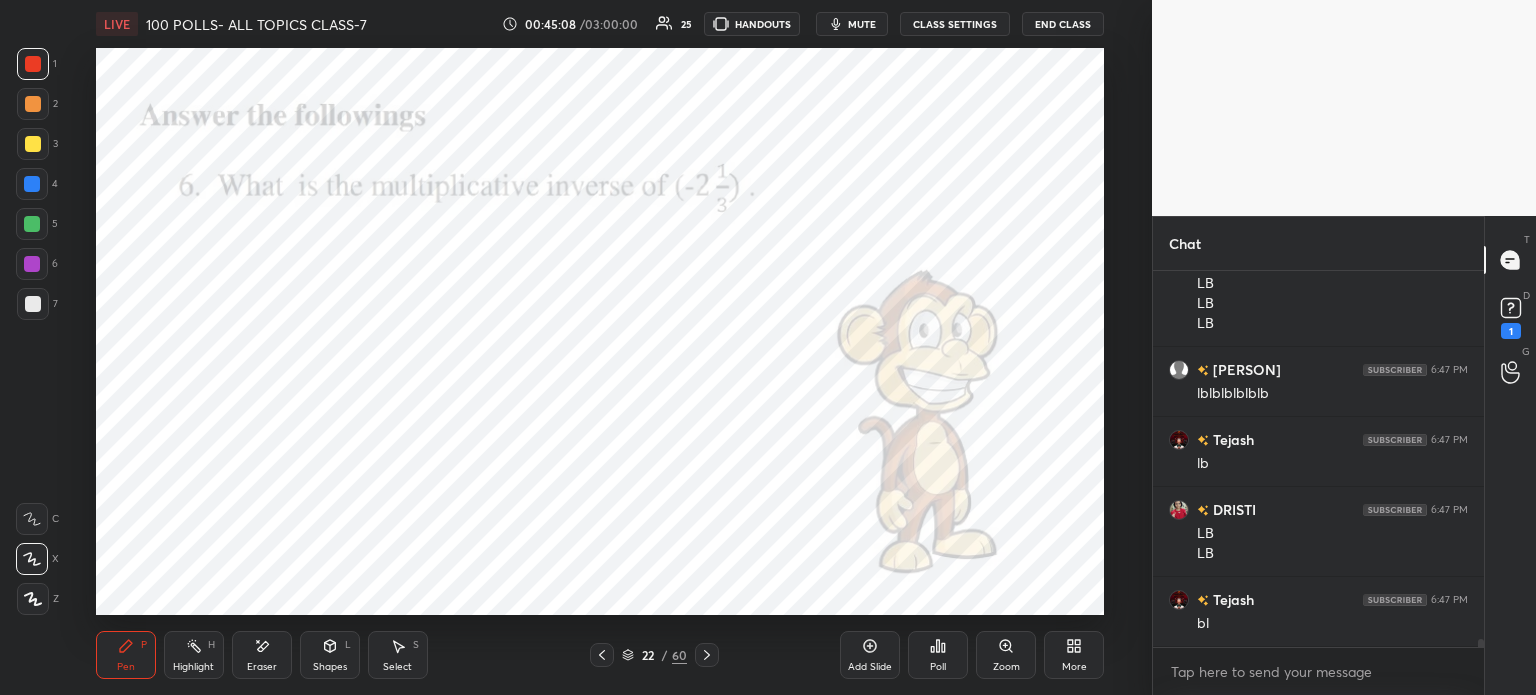 click 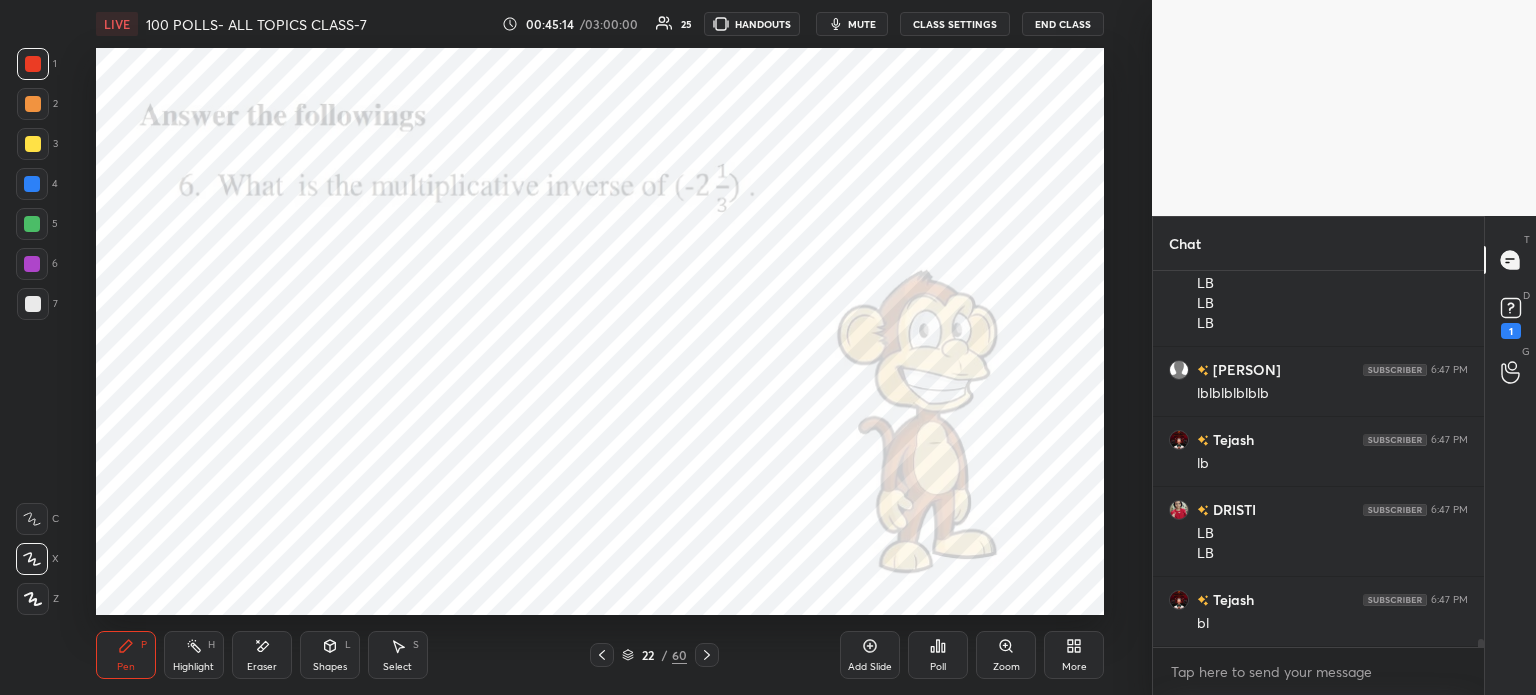 click on "Poll" at bounding box center [938, 655] 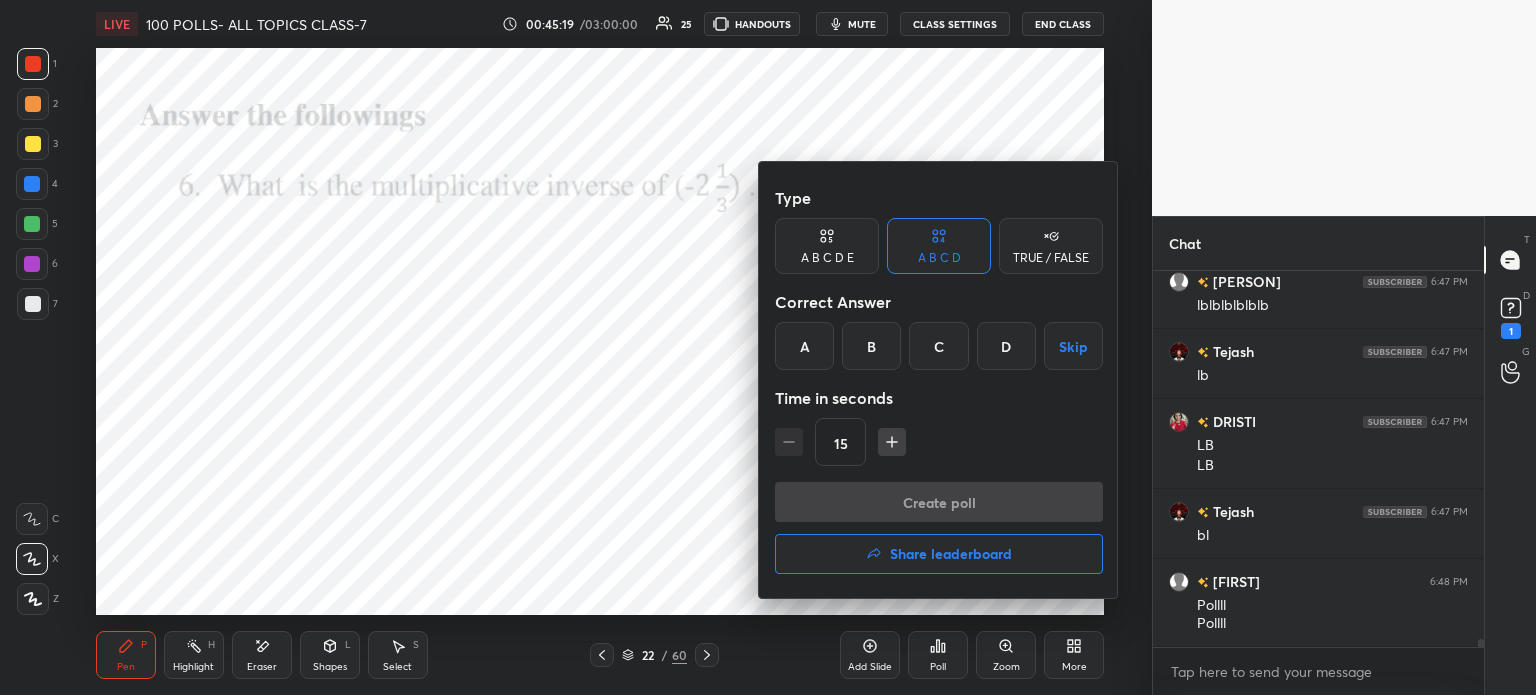 click on "D" at bounding box center (1006, 346) 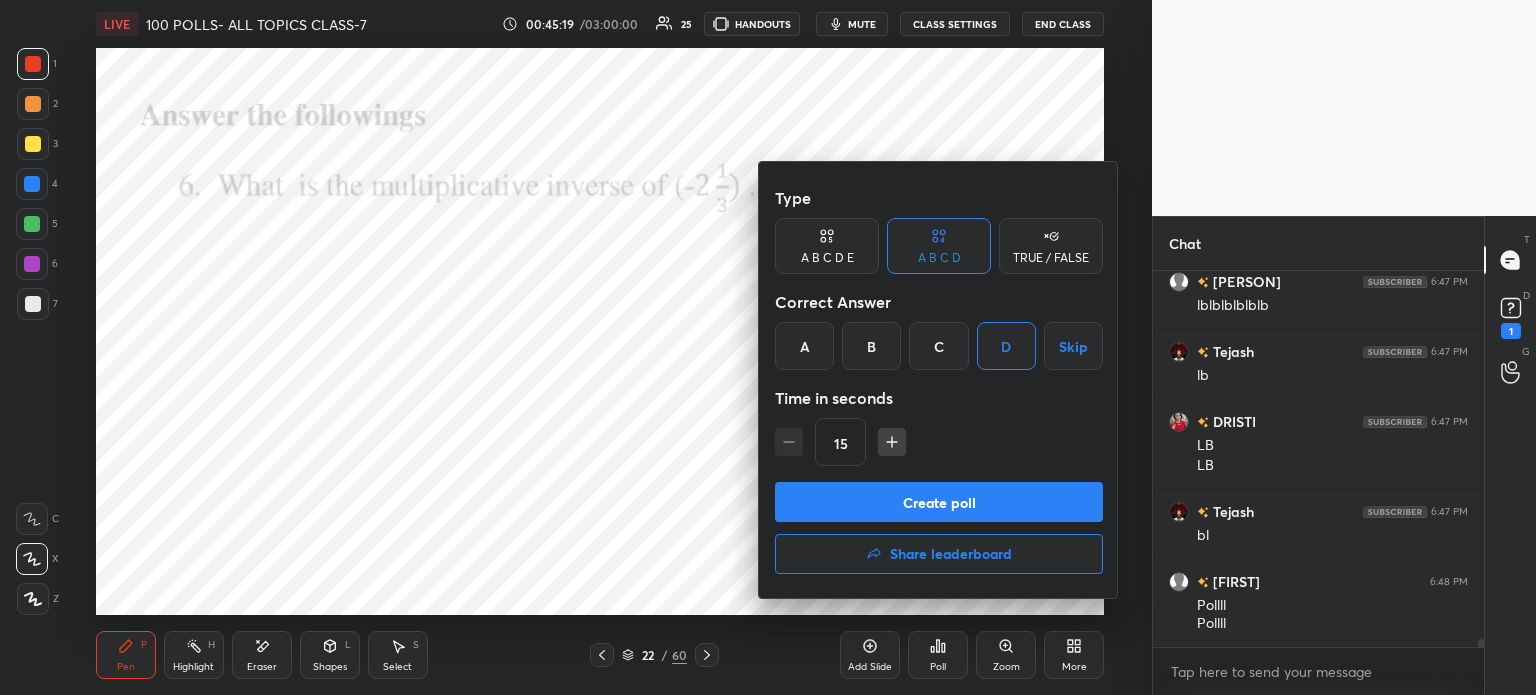 click on "Create poll" at bounding box center [939, 502] 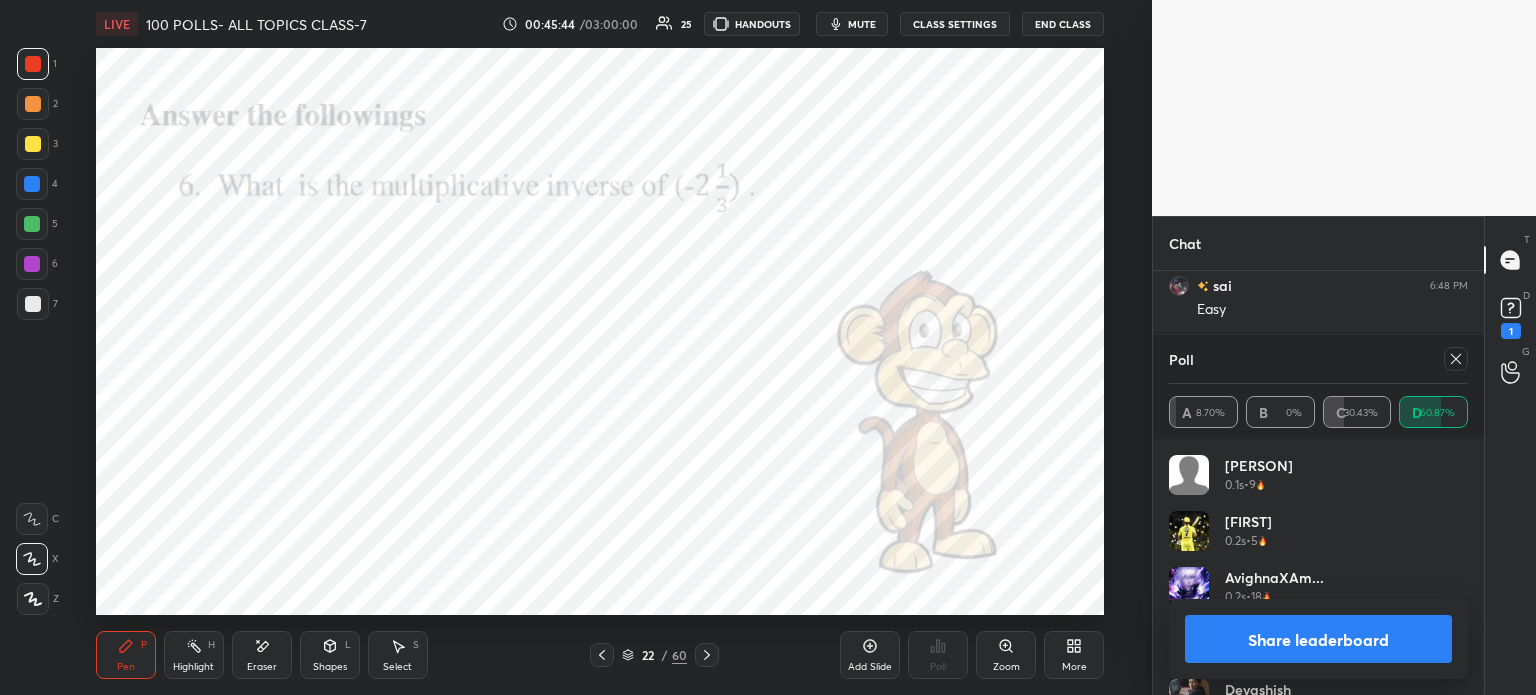 scroll, scrollTop: 18134, scrollLeft: 0, axis: vertical 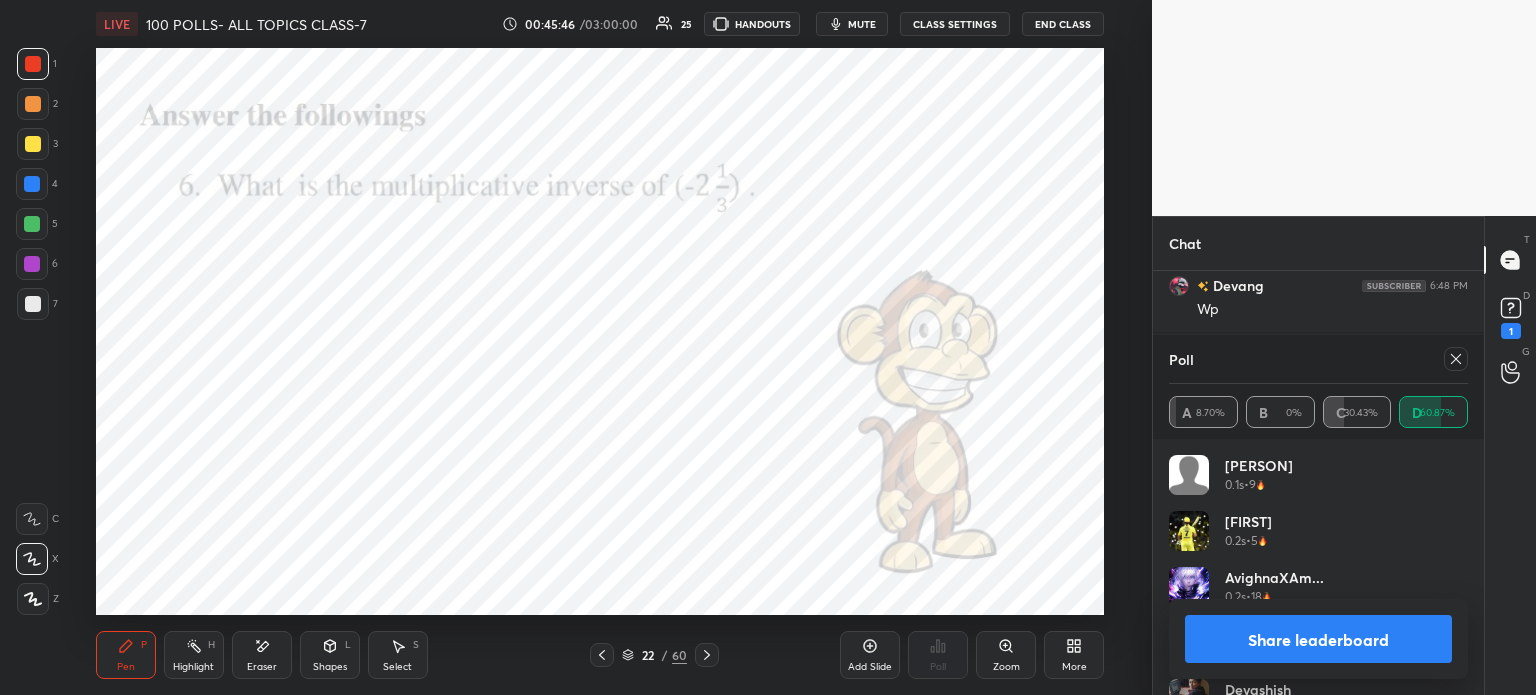 click at bounding box center [1456, 359] 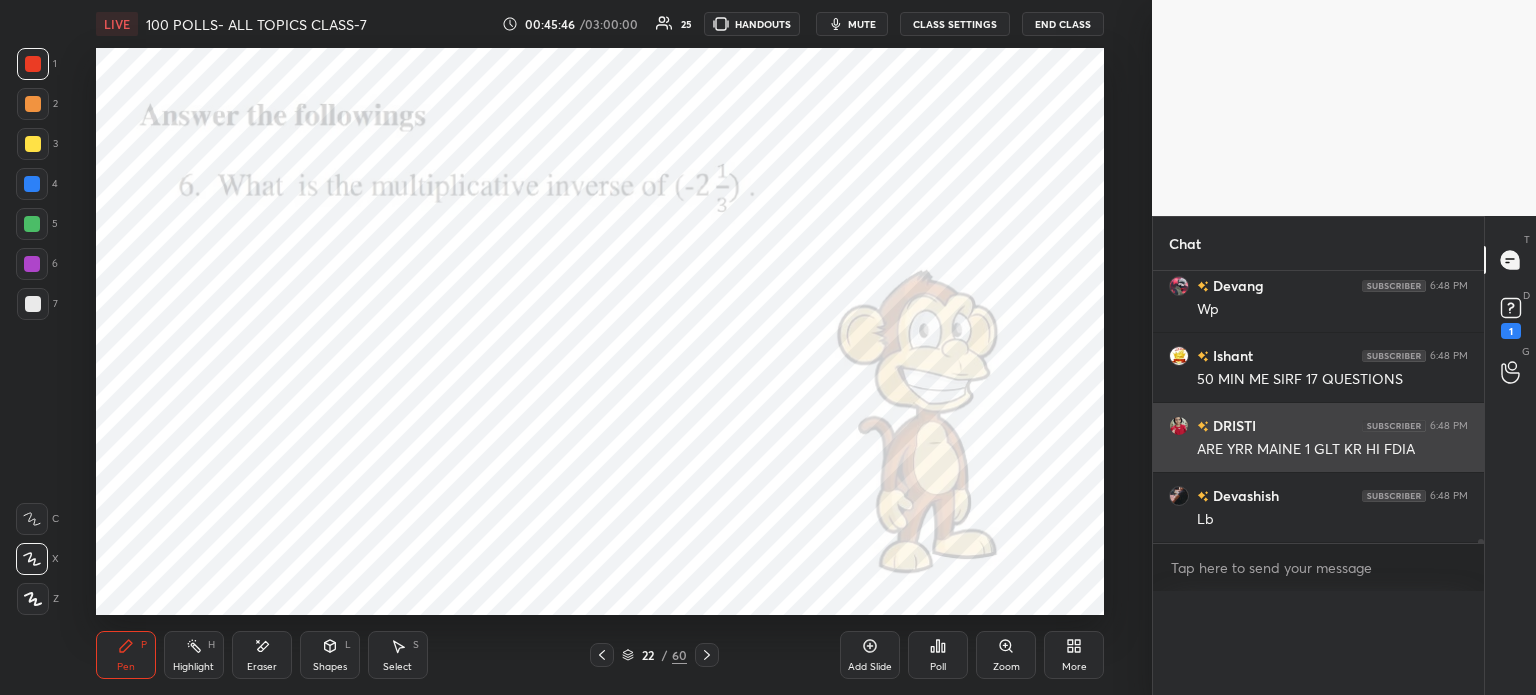 scroll, scrollTop: 151, scrollLeft: 293, axis: both 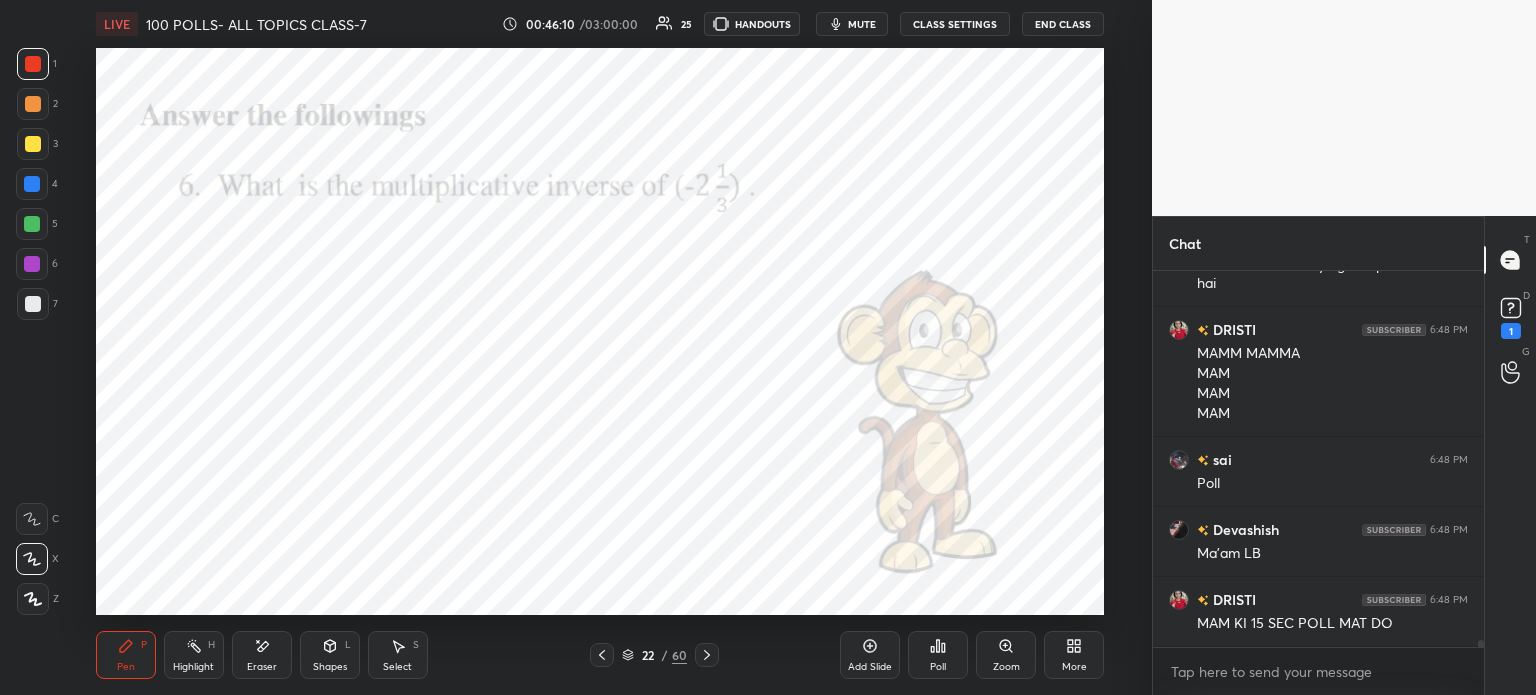 click 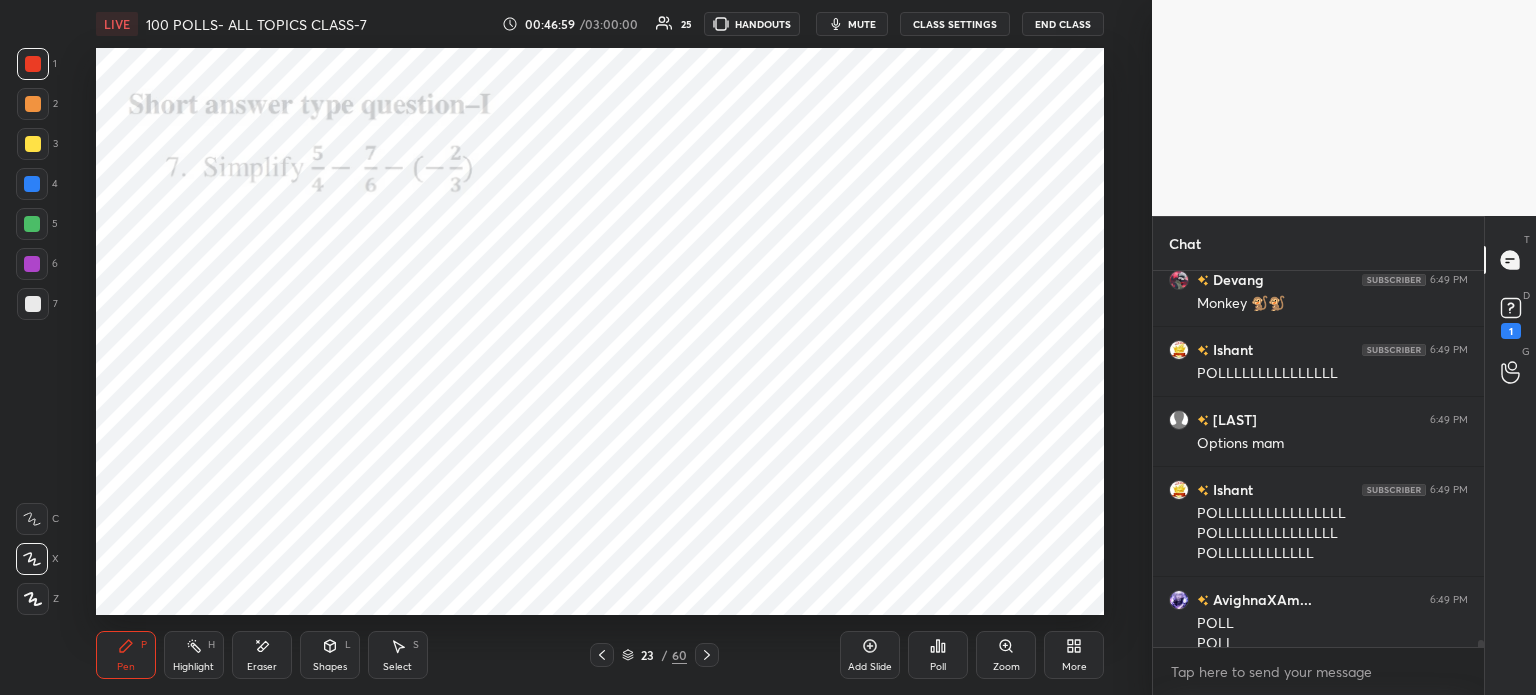 scroll, scrollTop: 19078, scrollLeft: 0, axis: vertical 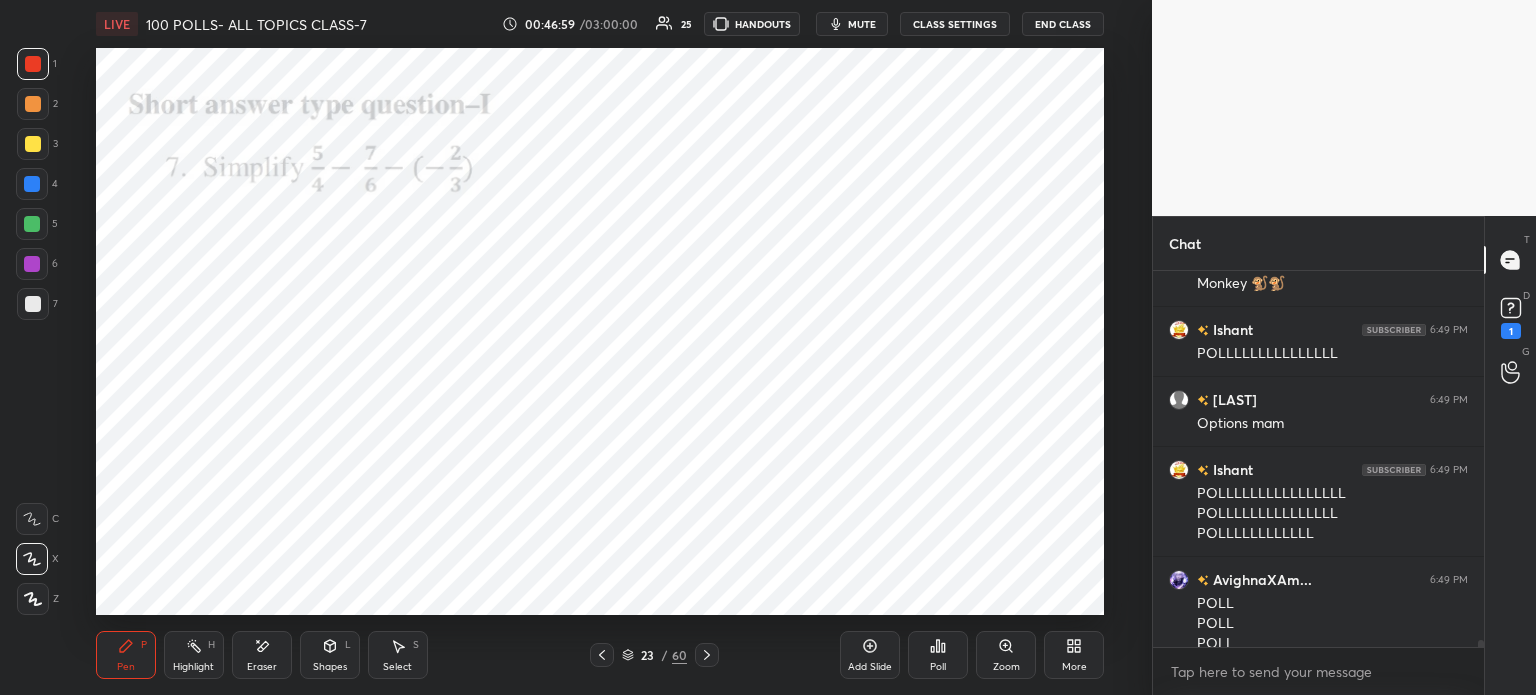 click on "Eraser" at bounding box center (262, 655) 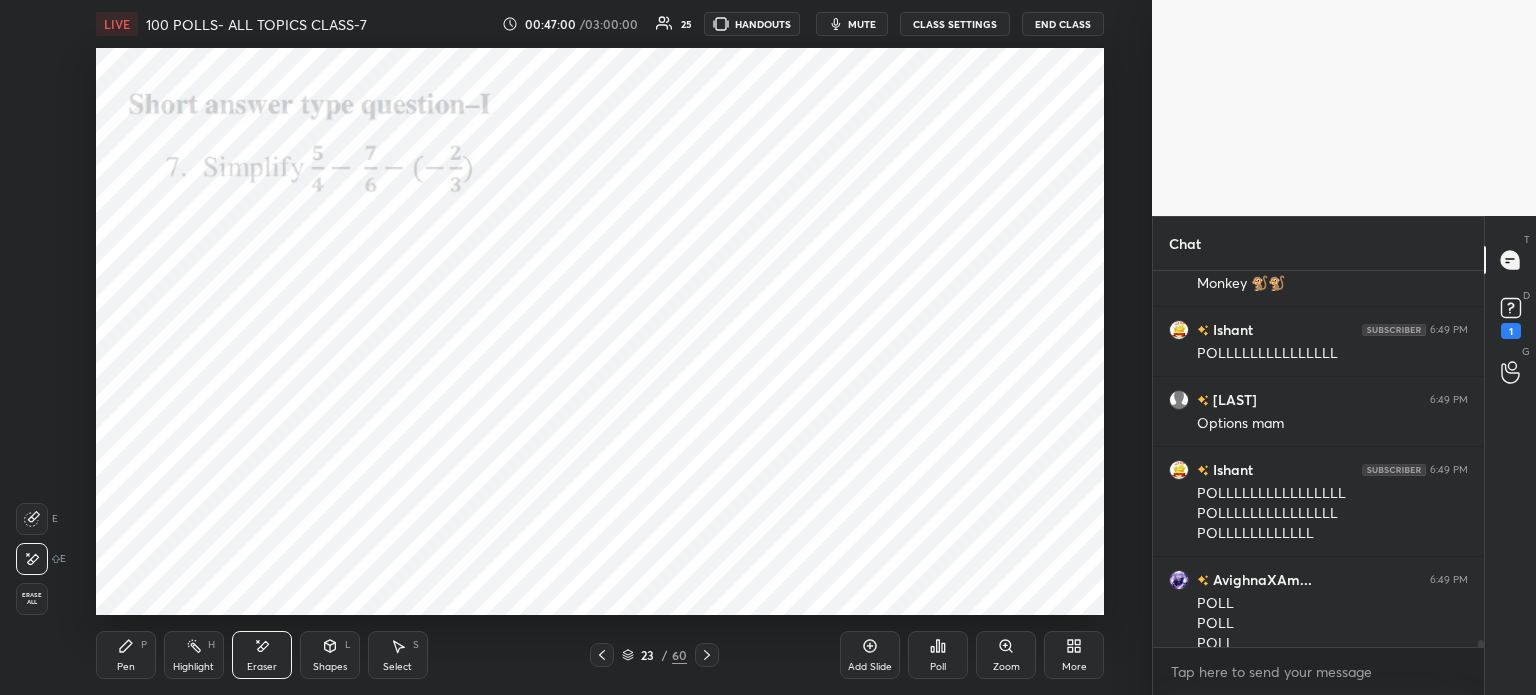 click on "Erase all" at bounding box center [32, 599] 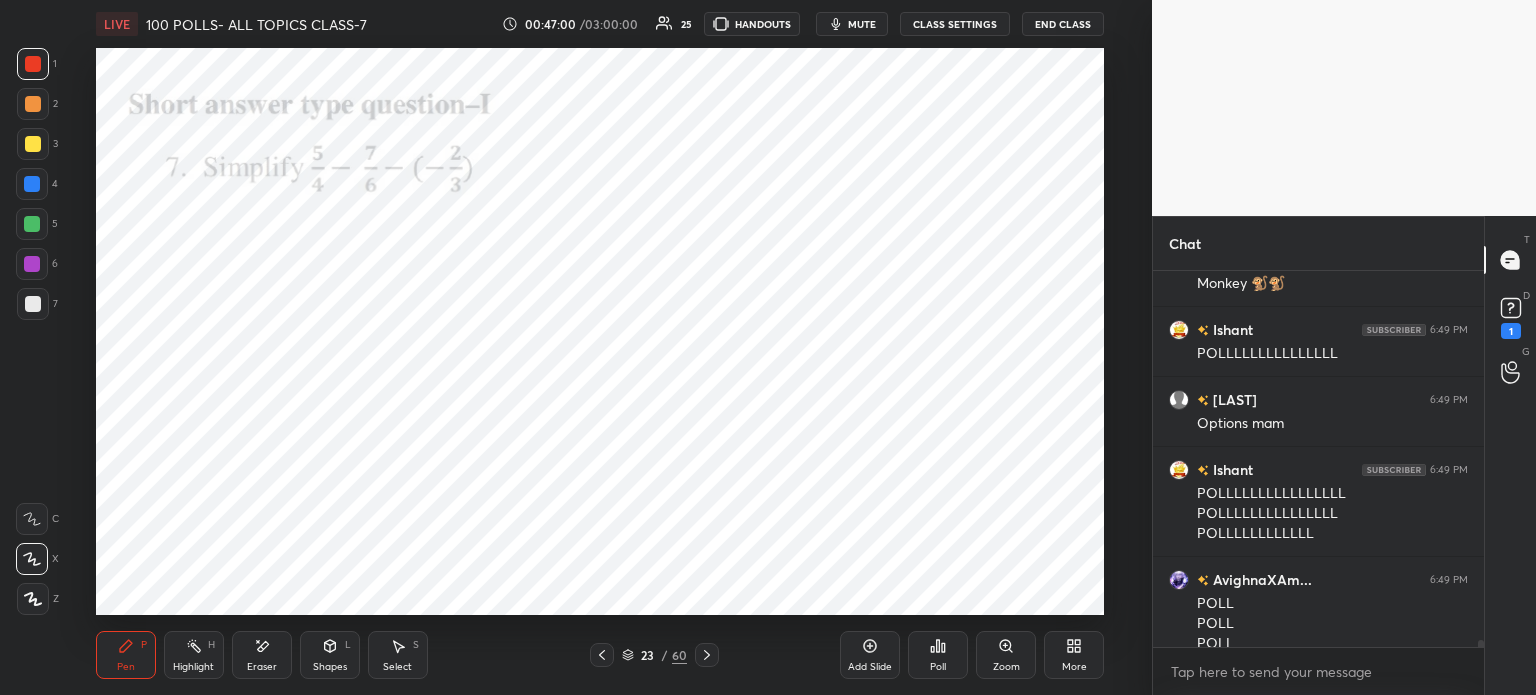 scroll, scrollTop: 19168, scrollLeft: 0, axis: vertical 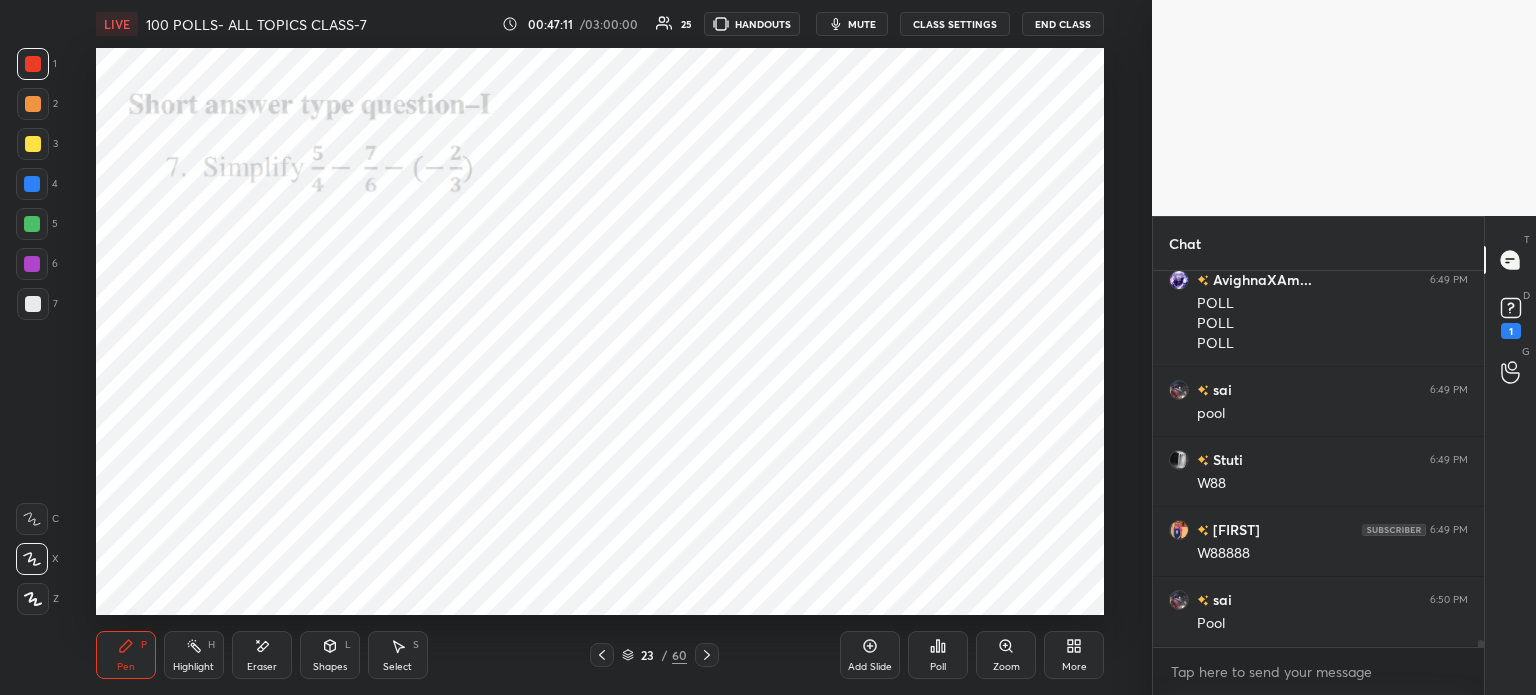 click on "Poll" at bounding box center [938, 655] 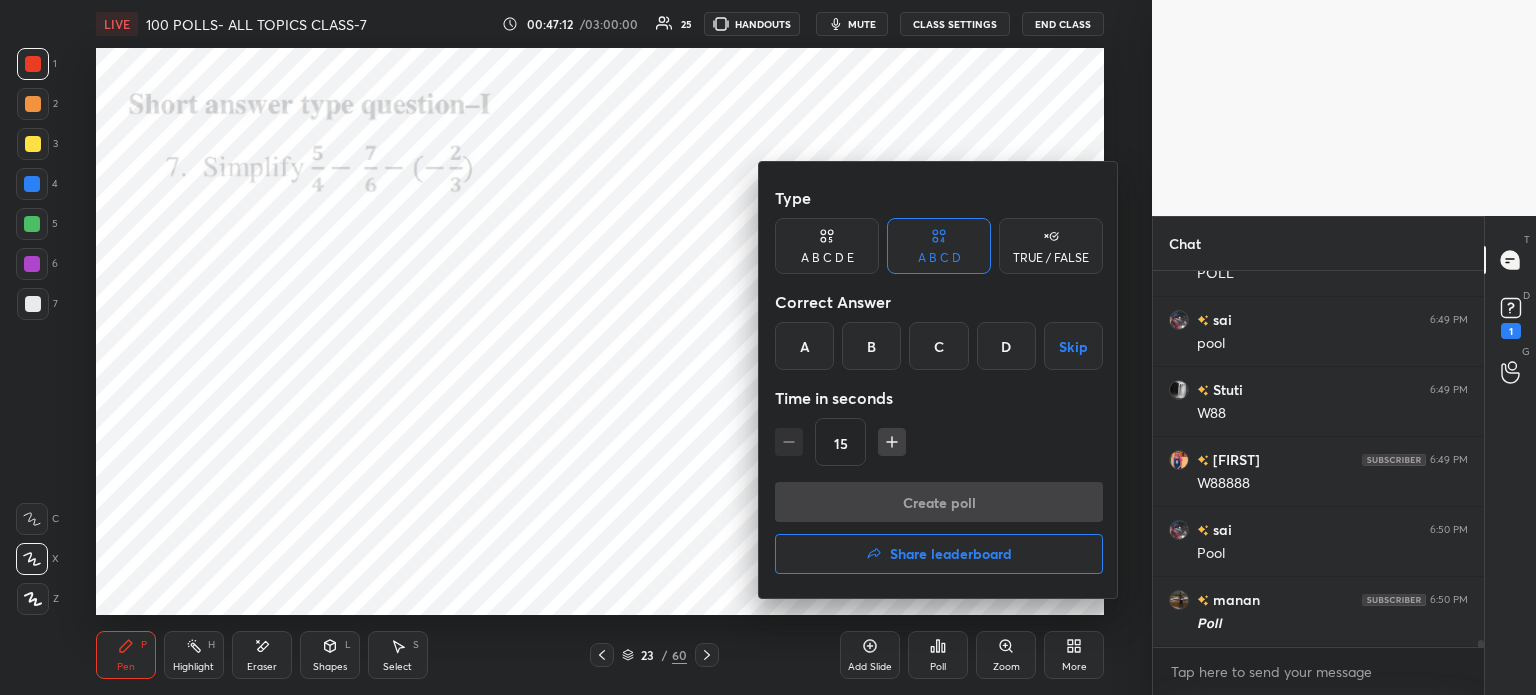 click 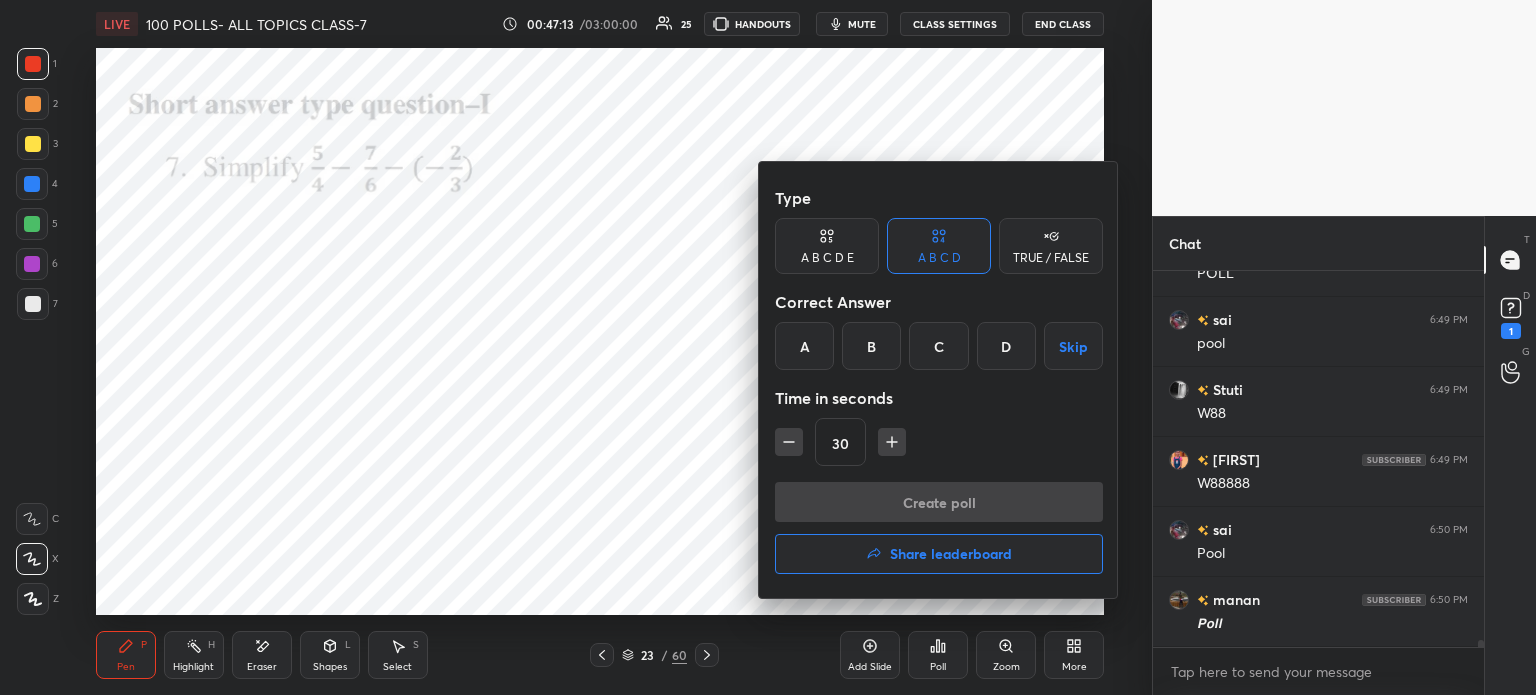 click at bounding box center (768, 347) 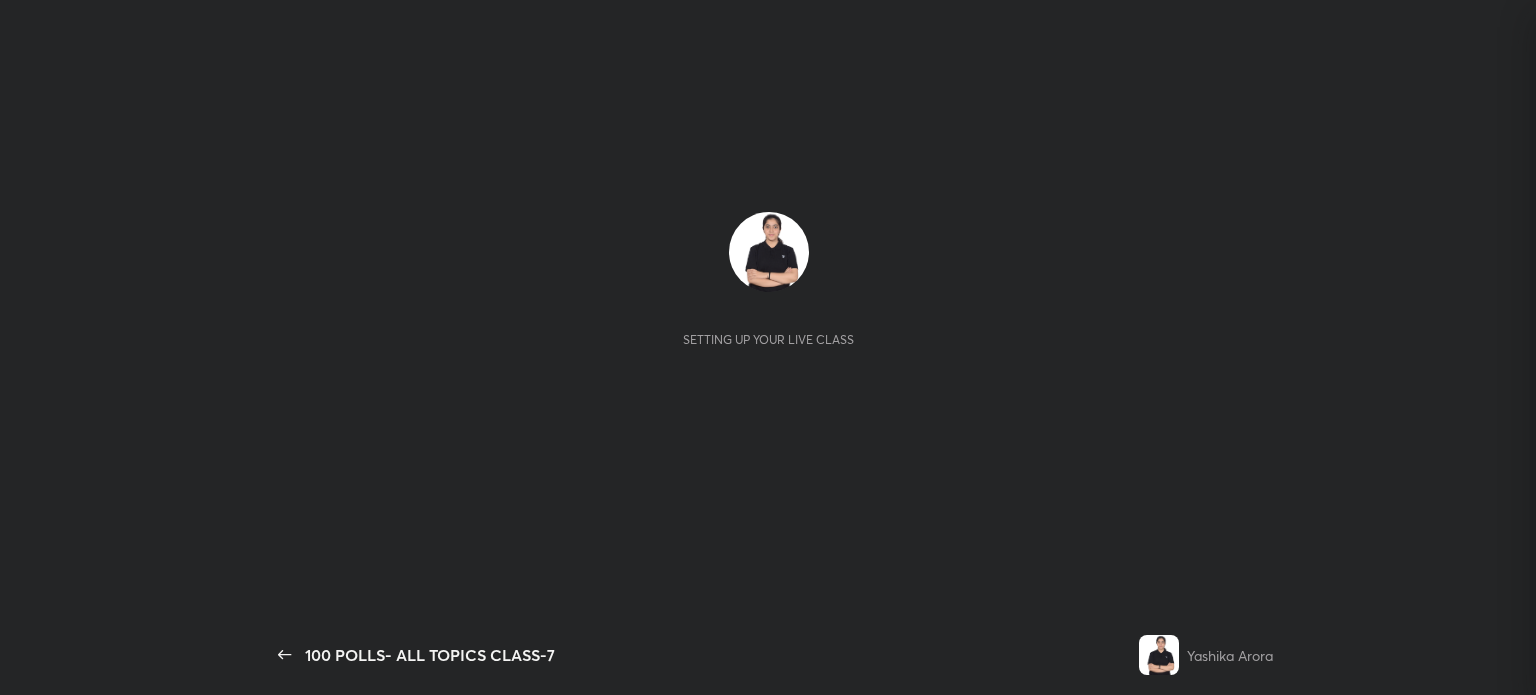 scroll, scrollTop: 0, scrollLeft: 0, axis: both 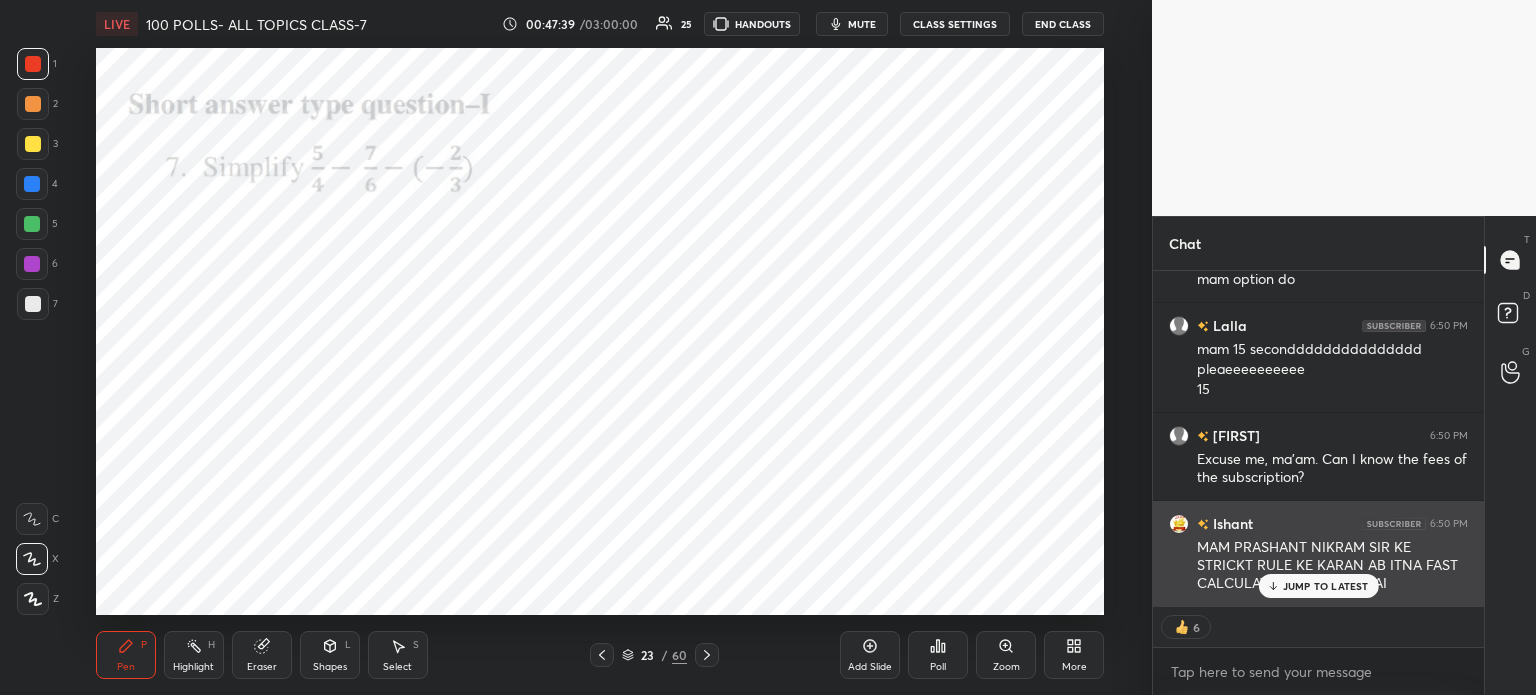 click on "JUMP TO LATEST" at bounding box center [1318, 586] 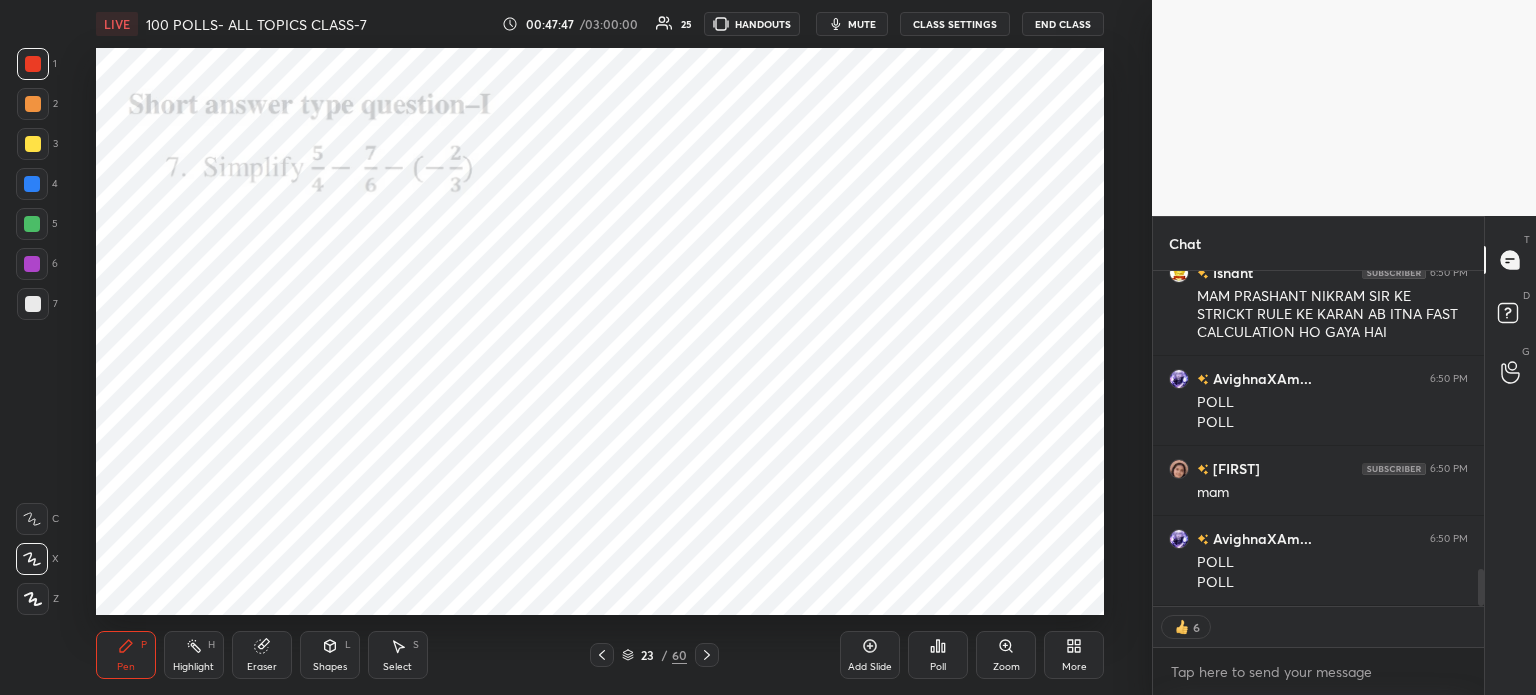 scroll, scrollTop: 2768, scrollLeft: 0, axis: vertical 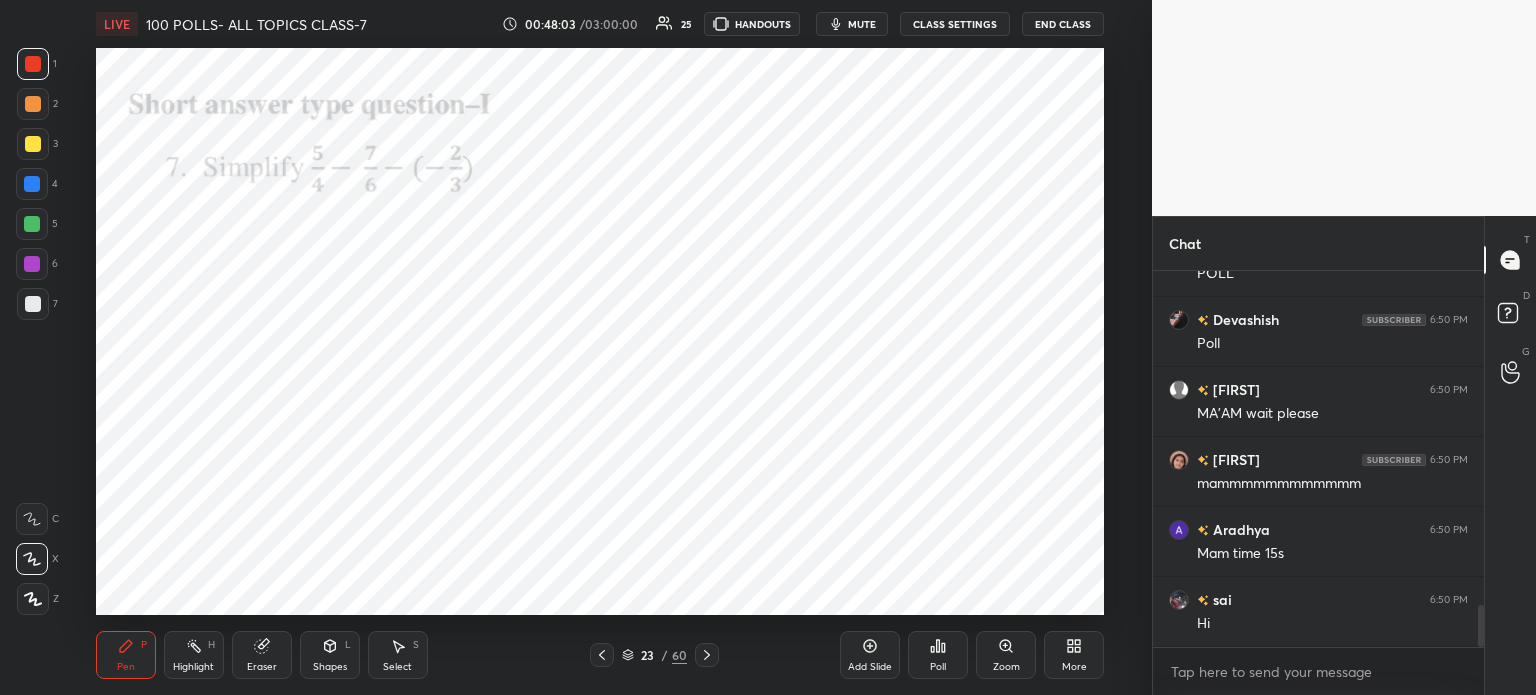 click on "Poll" at bounding box center (938, 667) 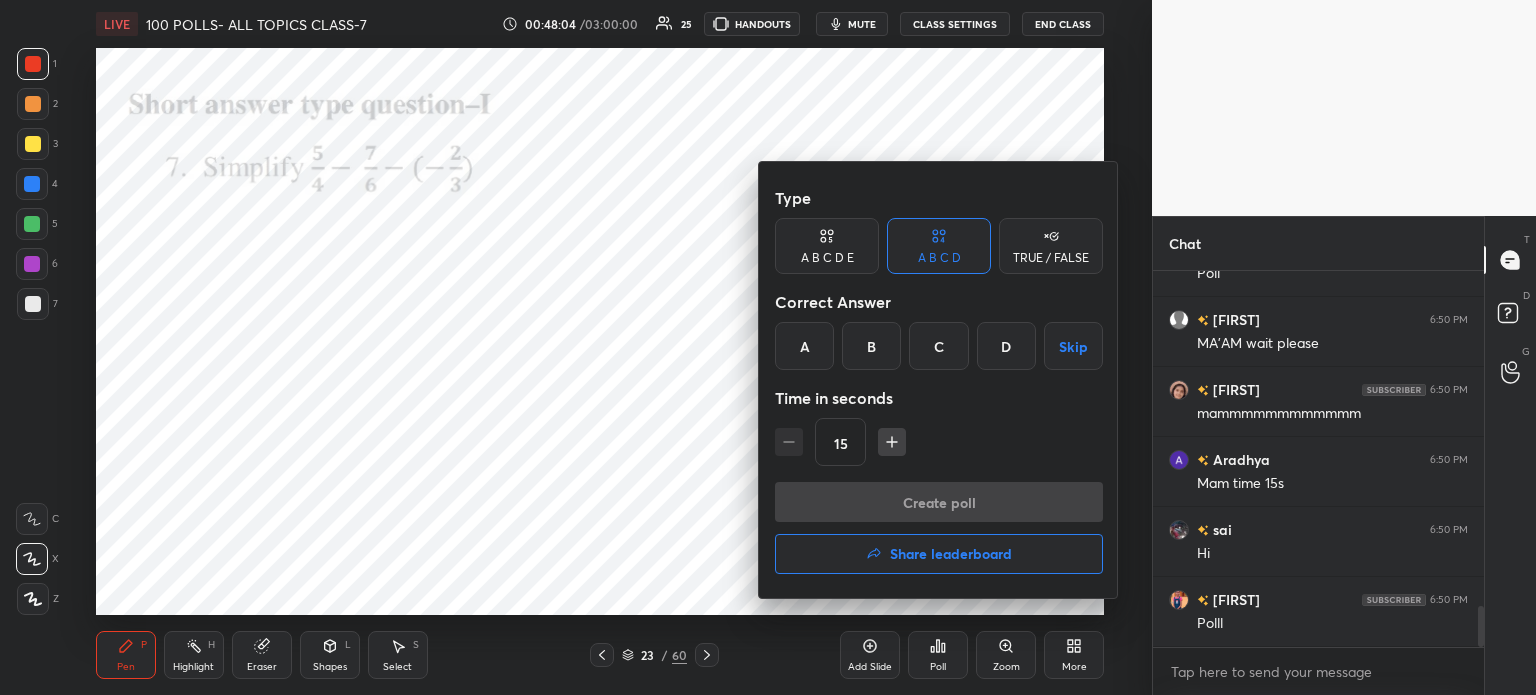 click on "B" at bounding box center [871, 346] 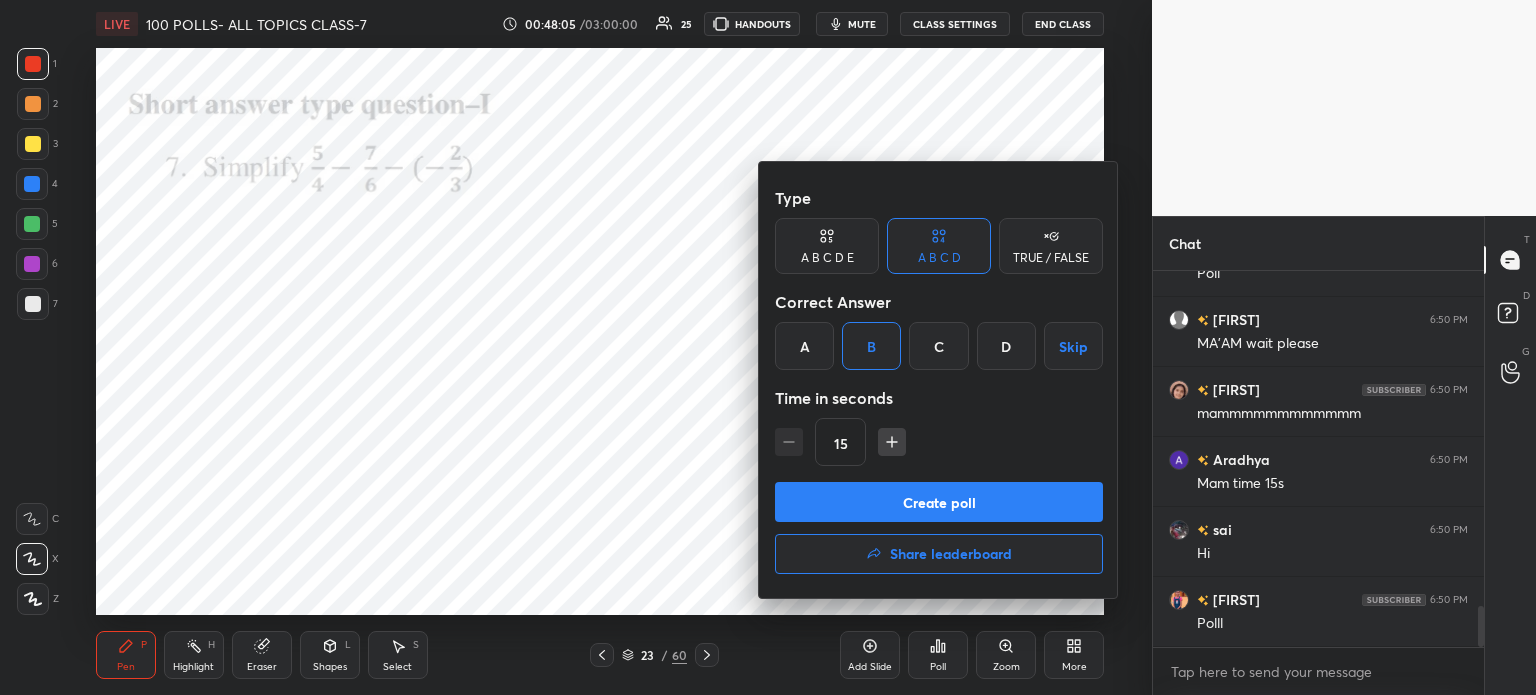 click on "Create poll" at bounding box center [939, 502] 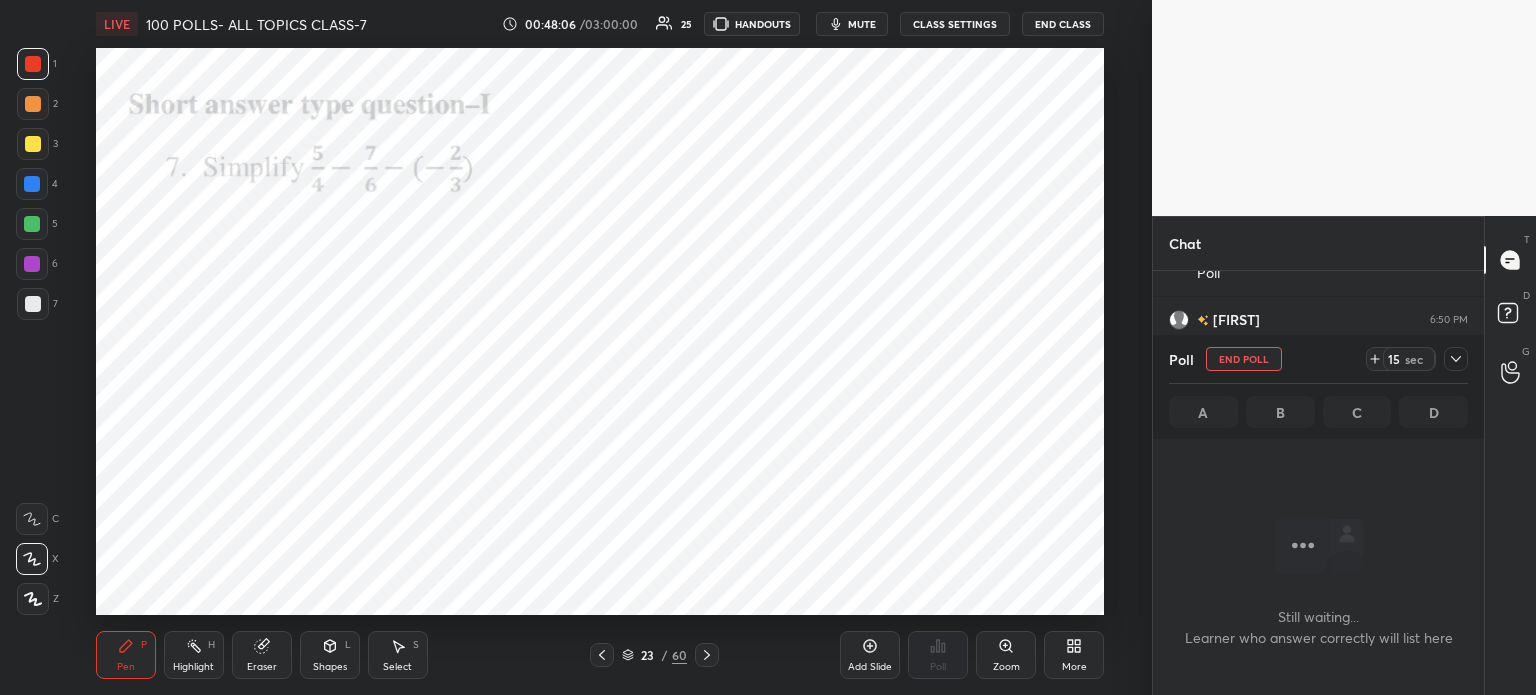 click at bounding box center [1456, 359] 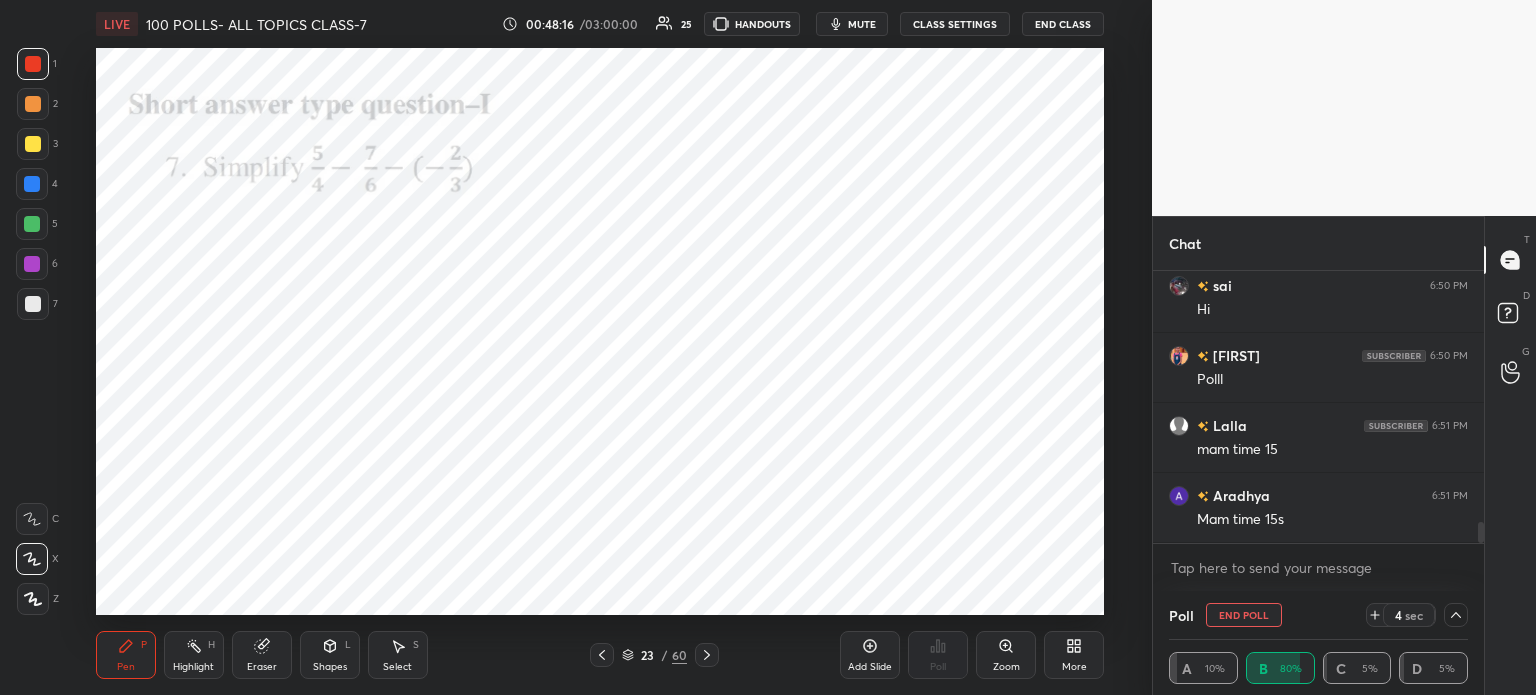 click 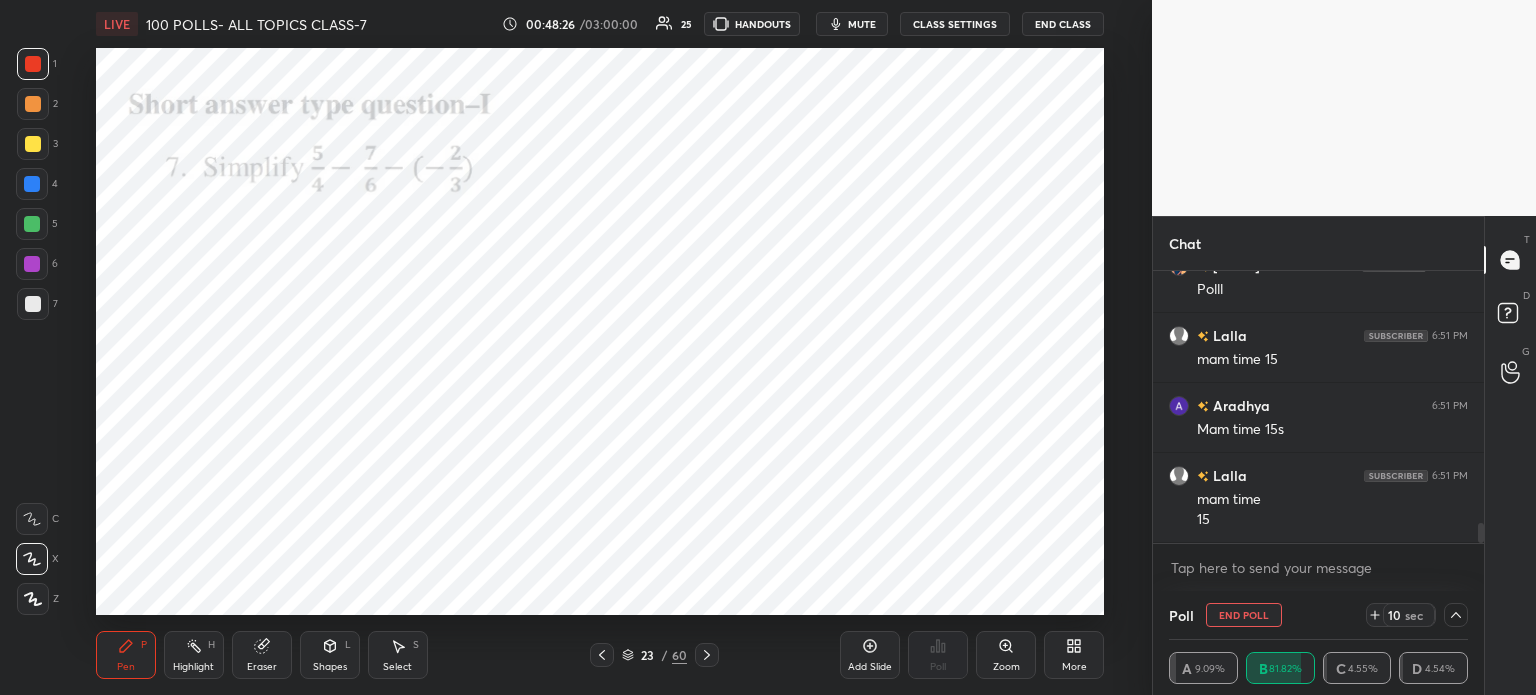 click on "More" at bounding box center (1074, 655) 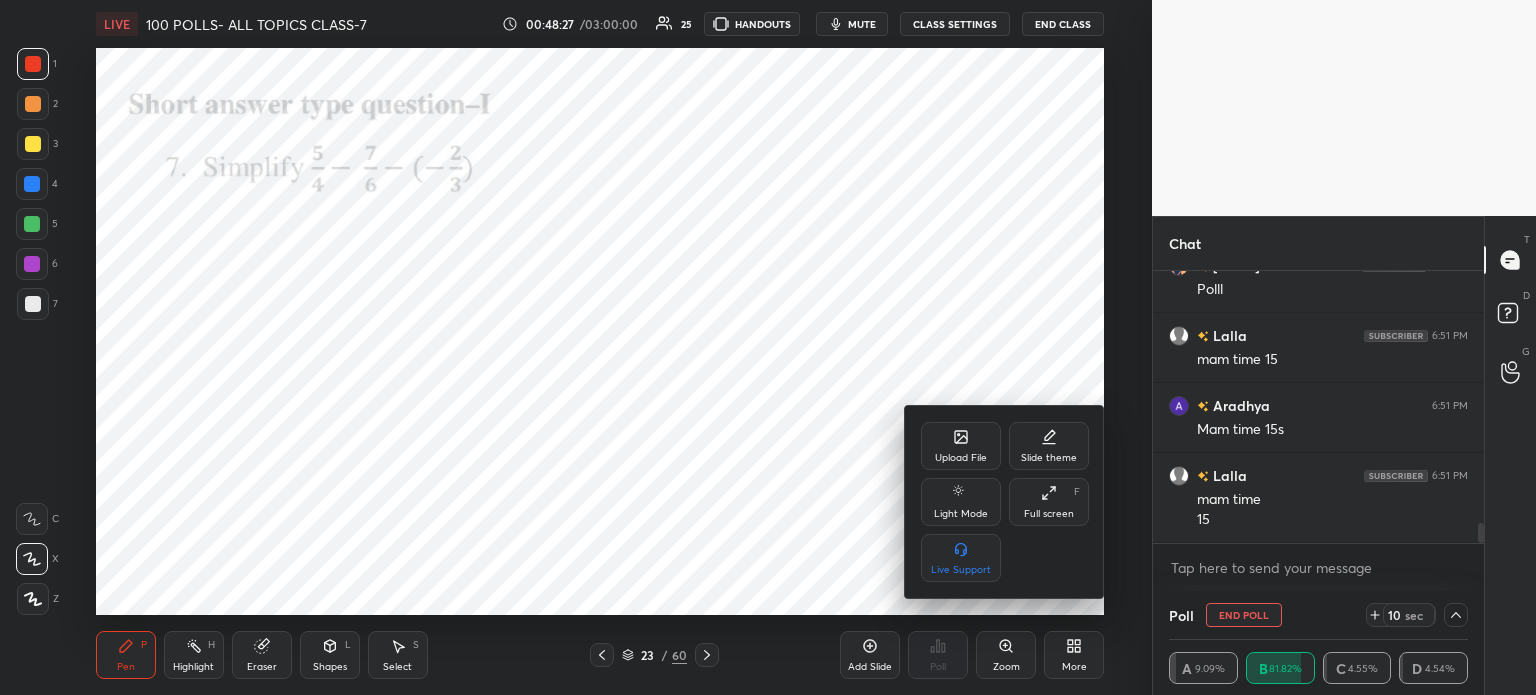 click on "Upload File" at bounding box center (961, 446) 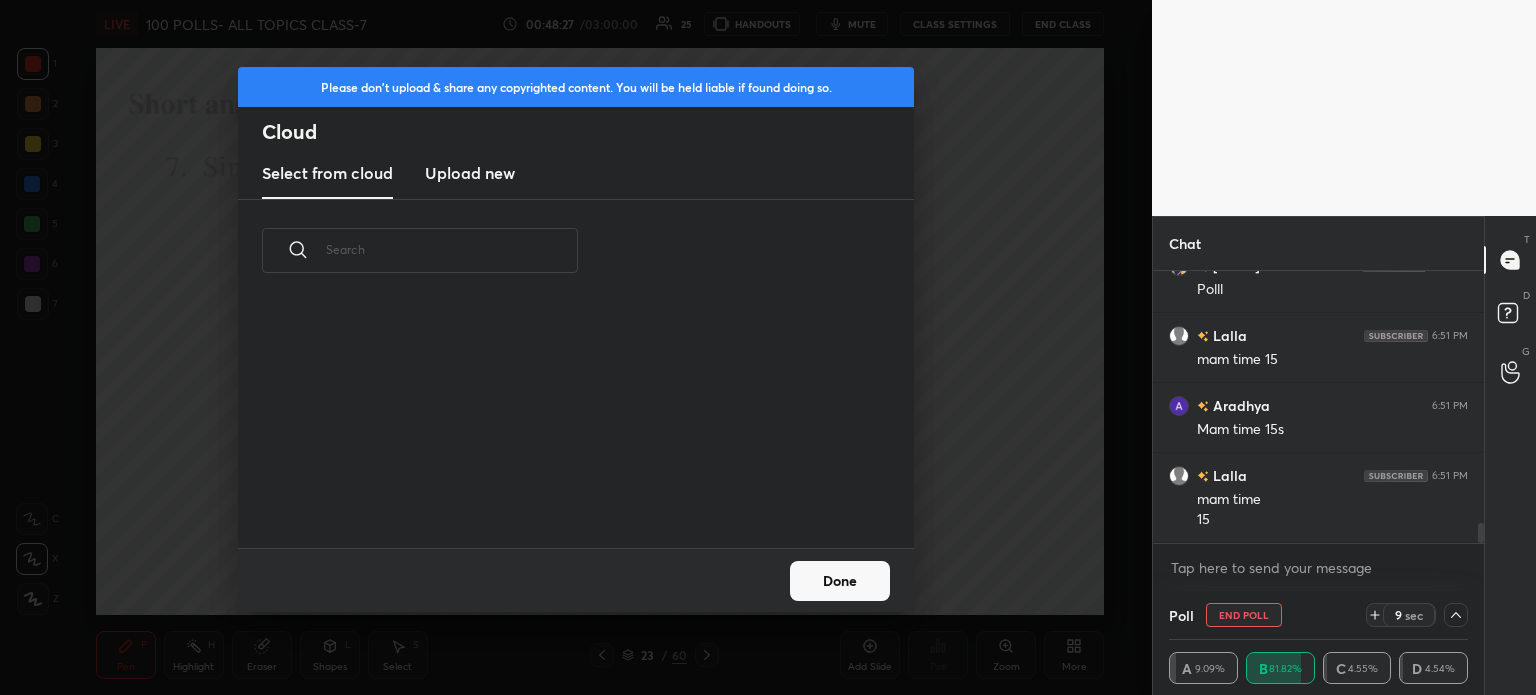 click on "Upload new" at bounding box center [470, 173] 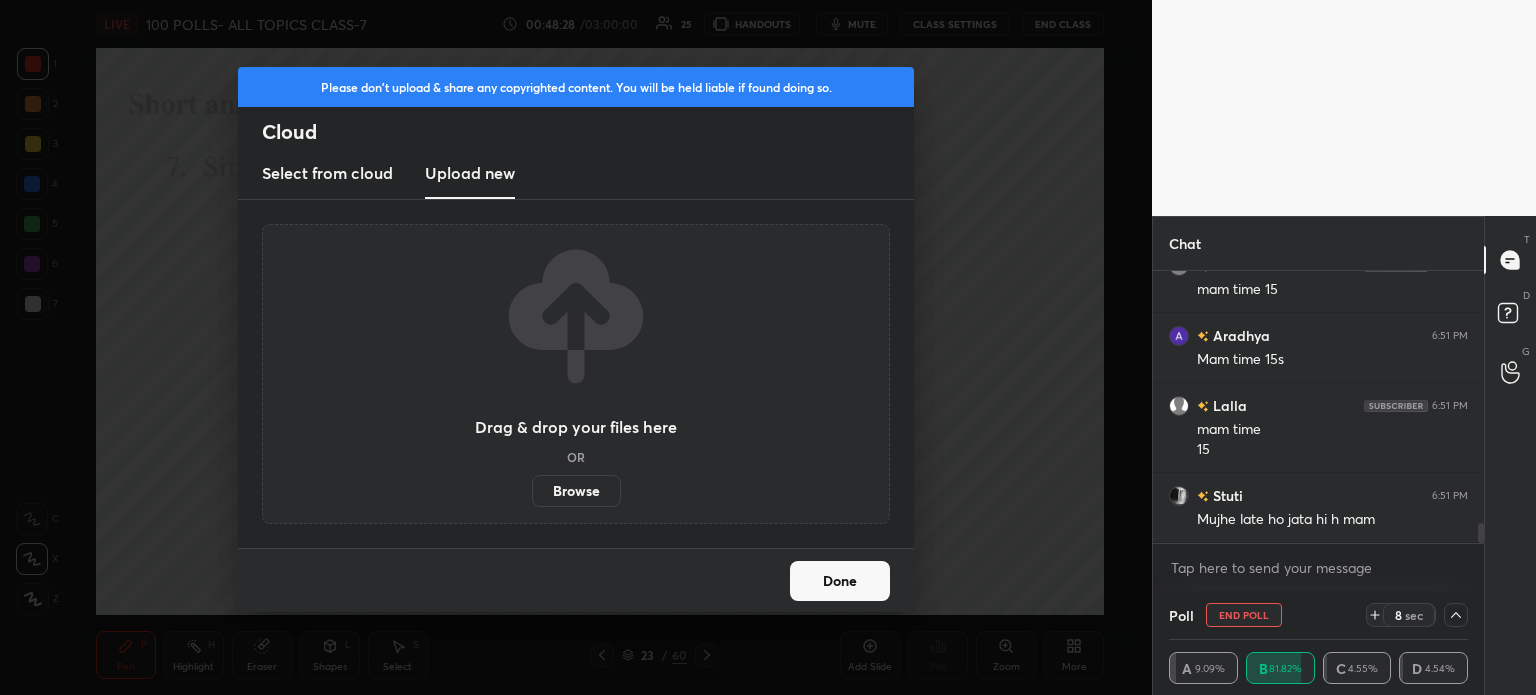 click on "Browse" at bounding box center [576, 491] 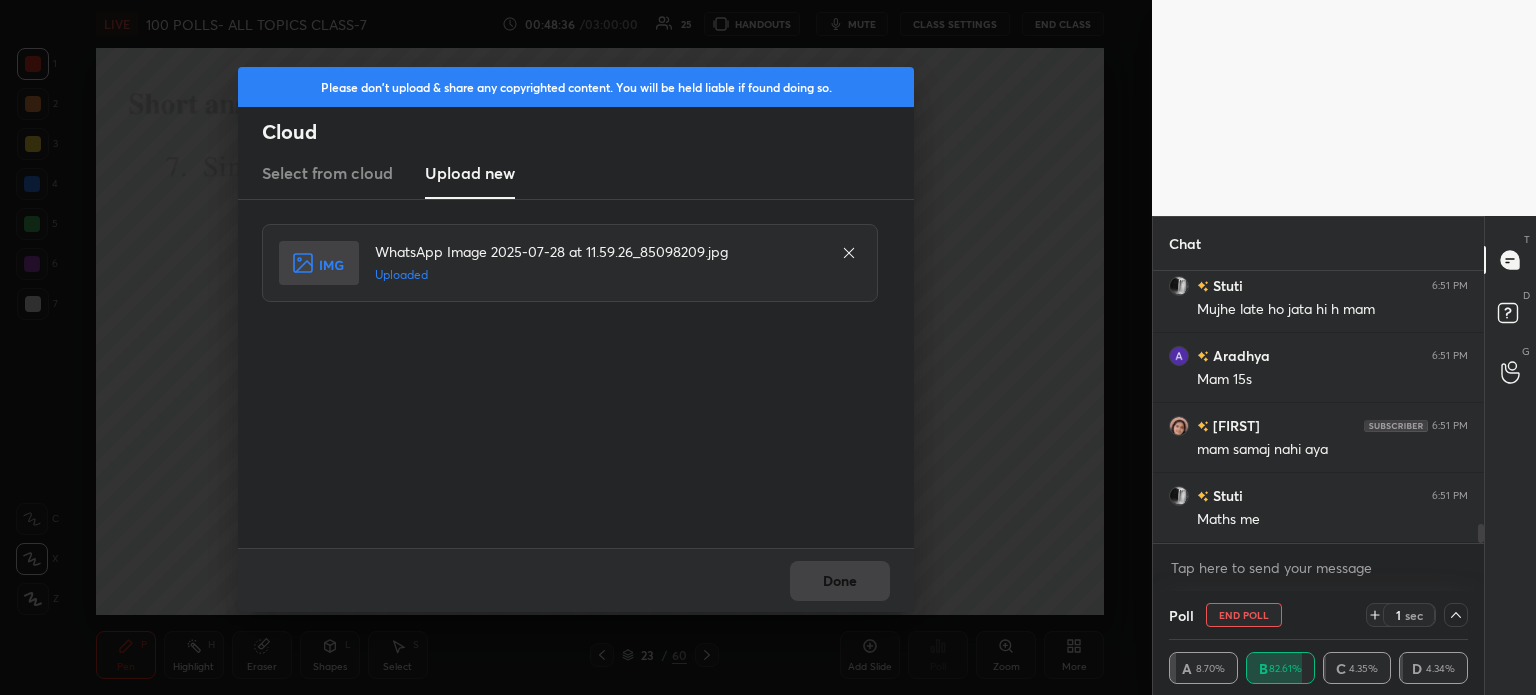 click on "Done" at bounding box center [576, 580] 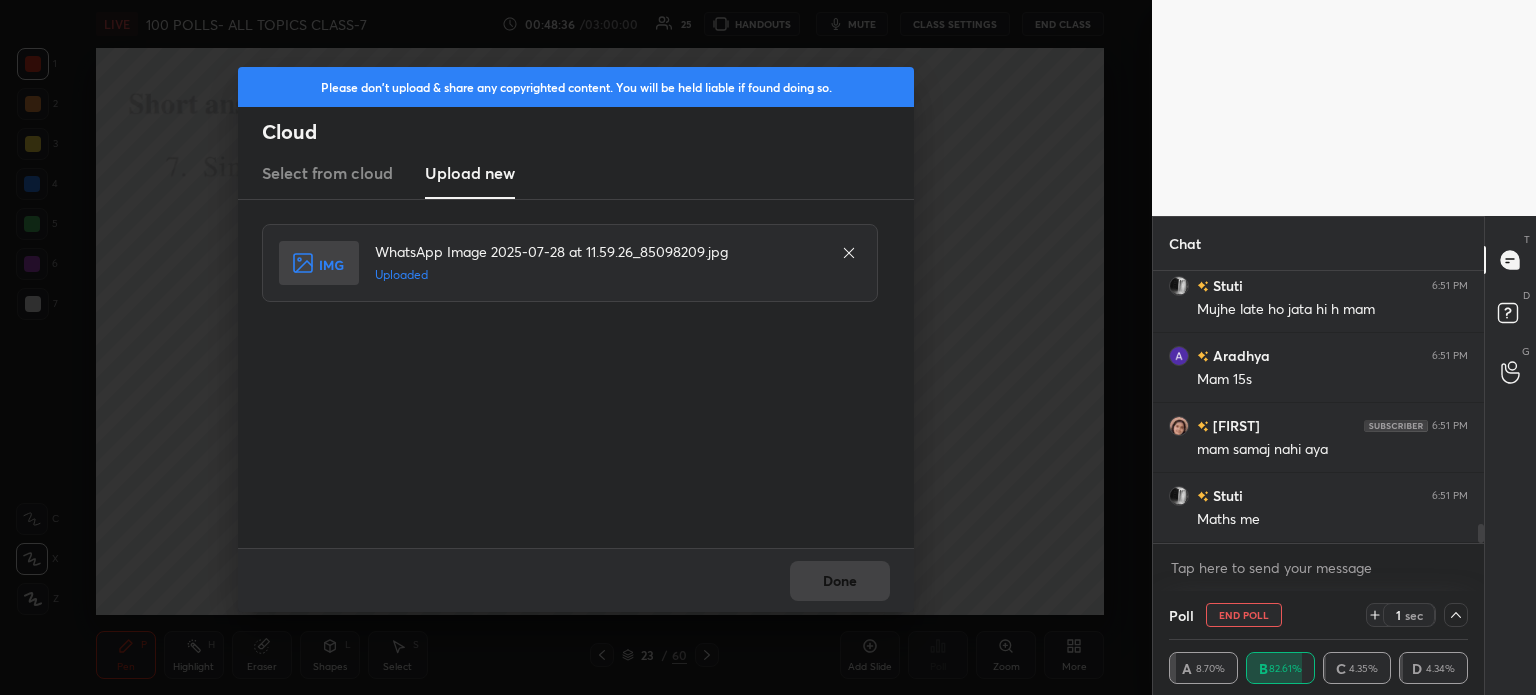 click on "Done" at bounding box center (840, 581) 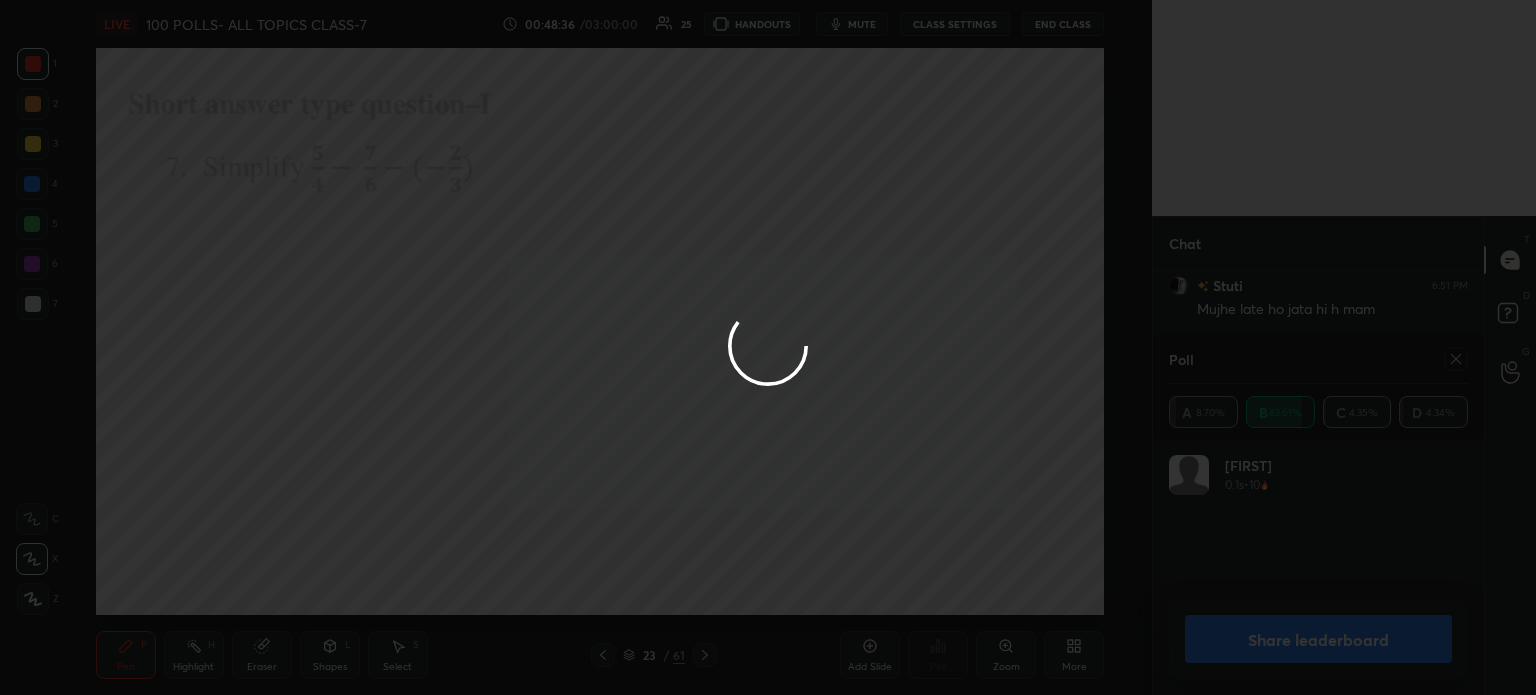 click on "Done" at bounding box center [576, 580] 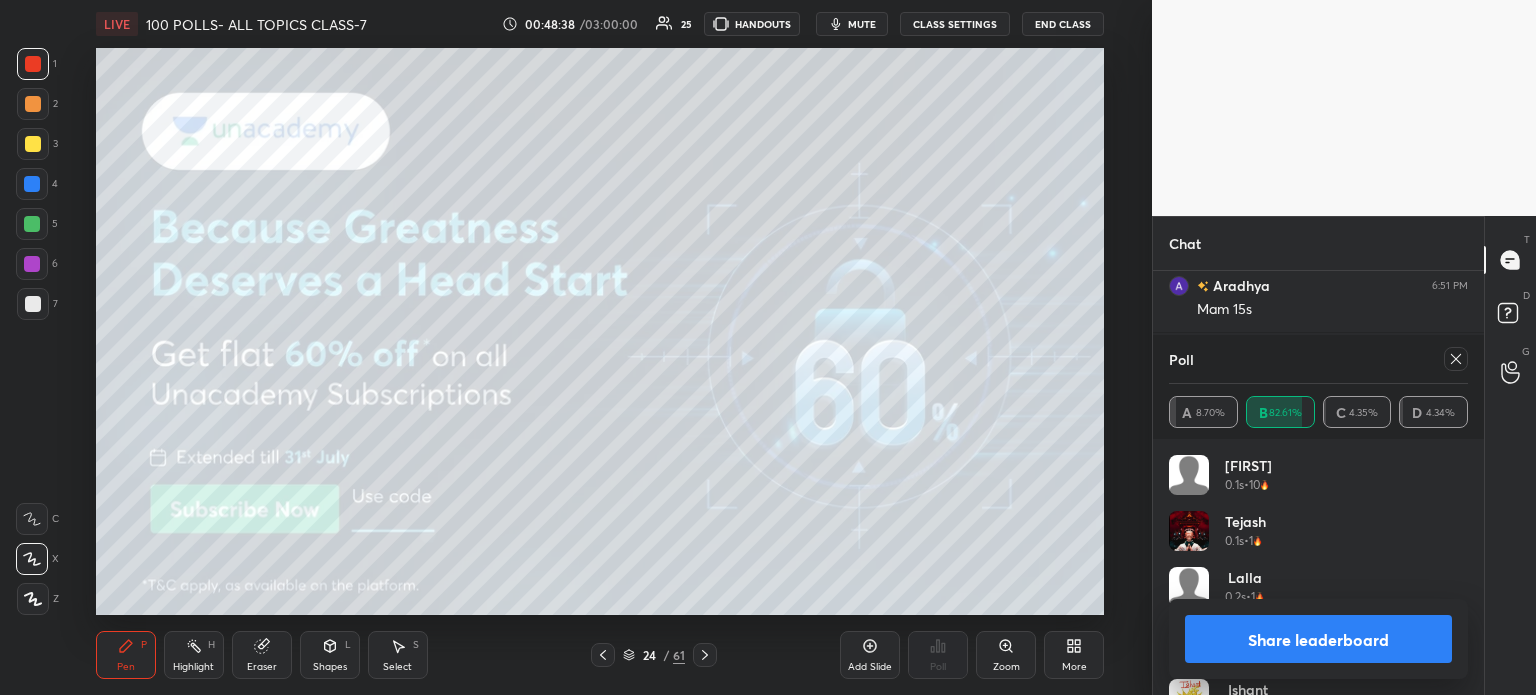 click at bounding box center [1456, 359] 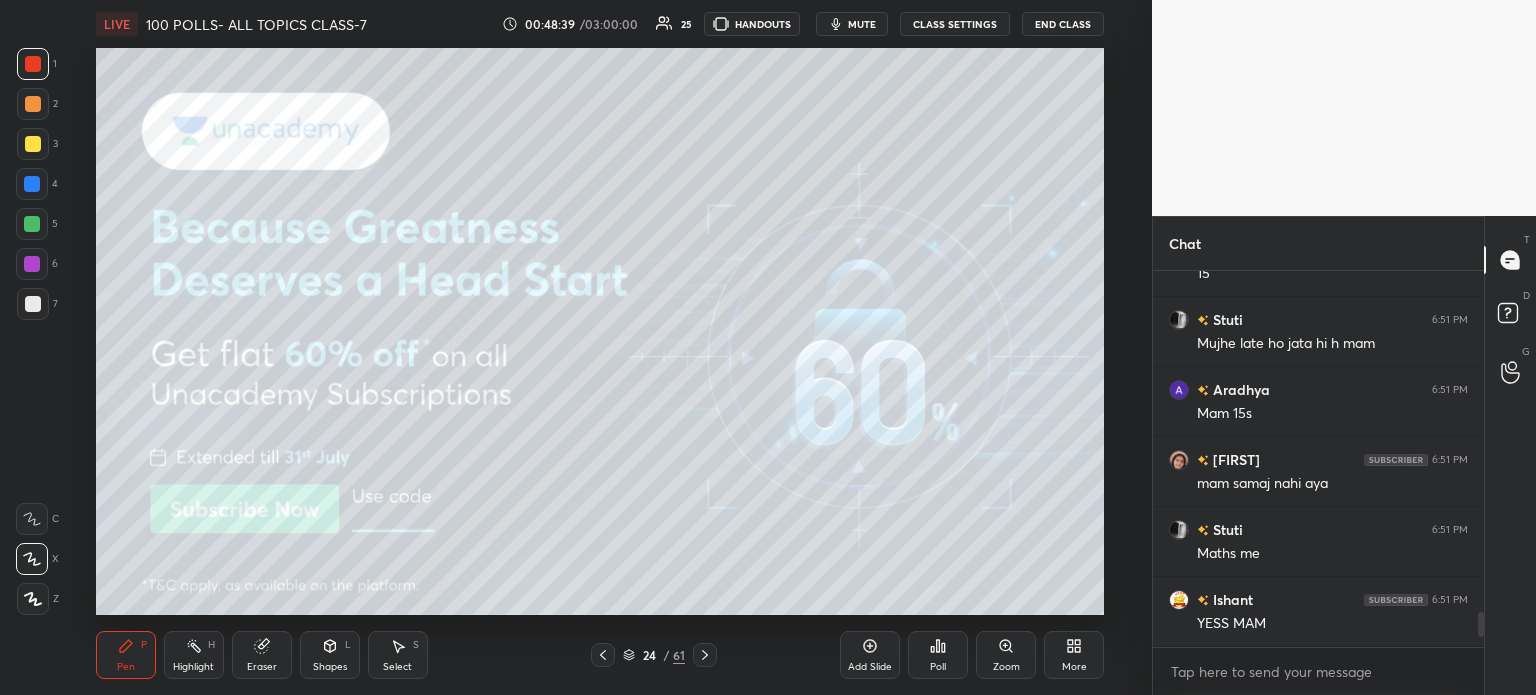 click on "Eraser" at bounding box center [262, 667] 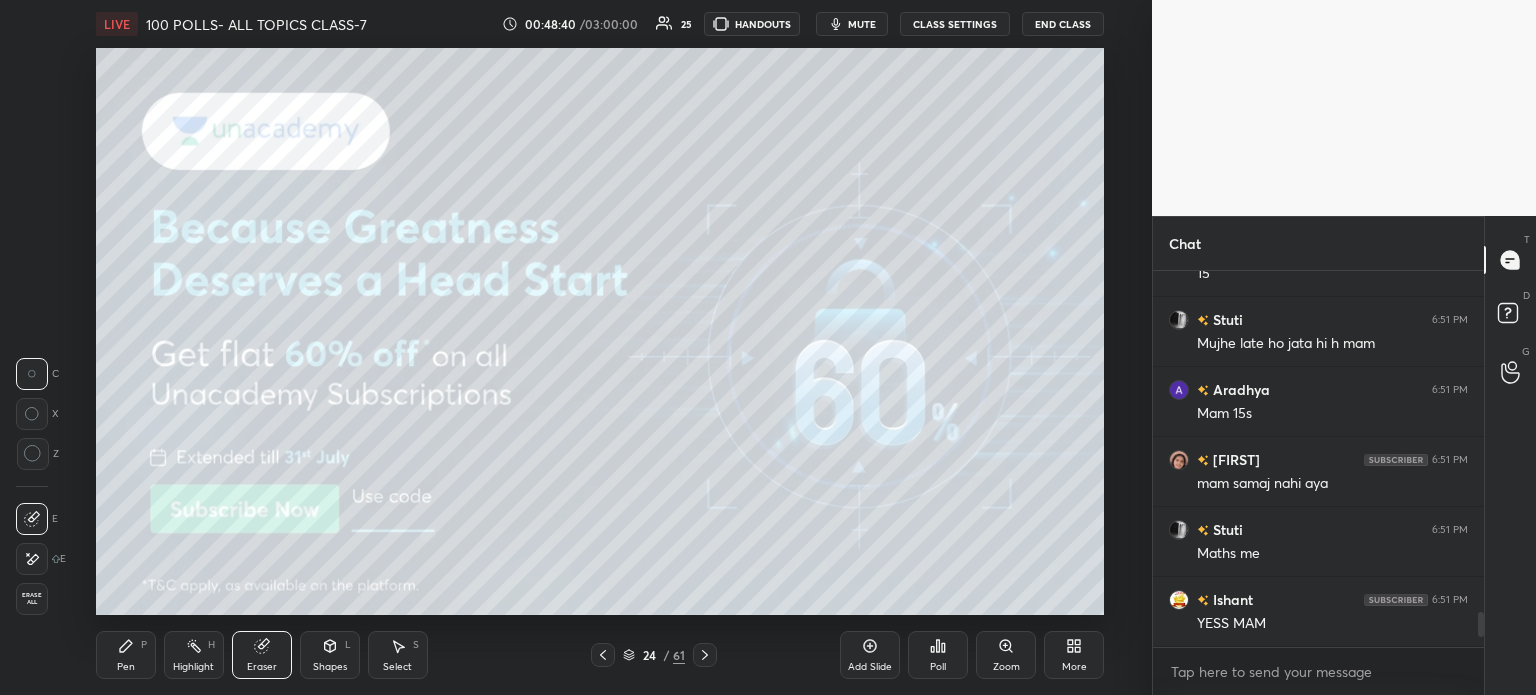 click on "Erase all" at bounding box center (32, 599) 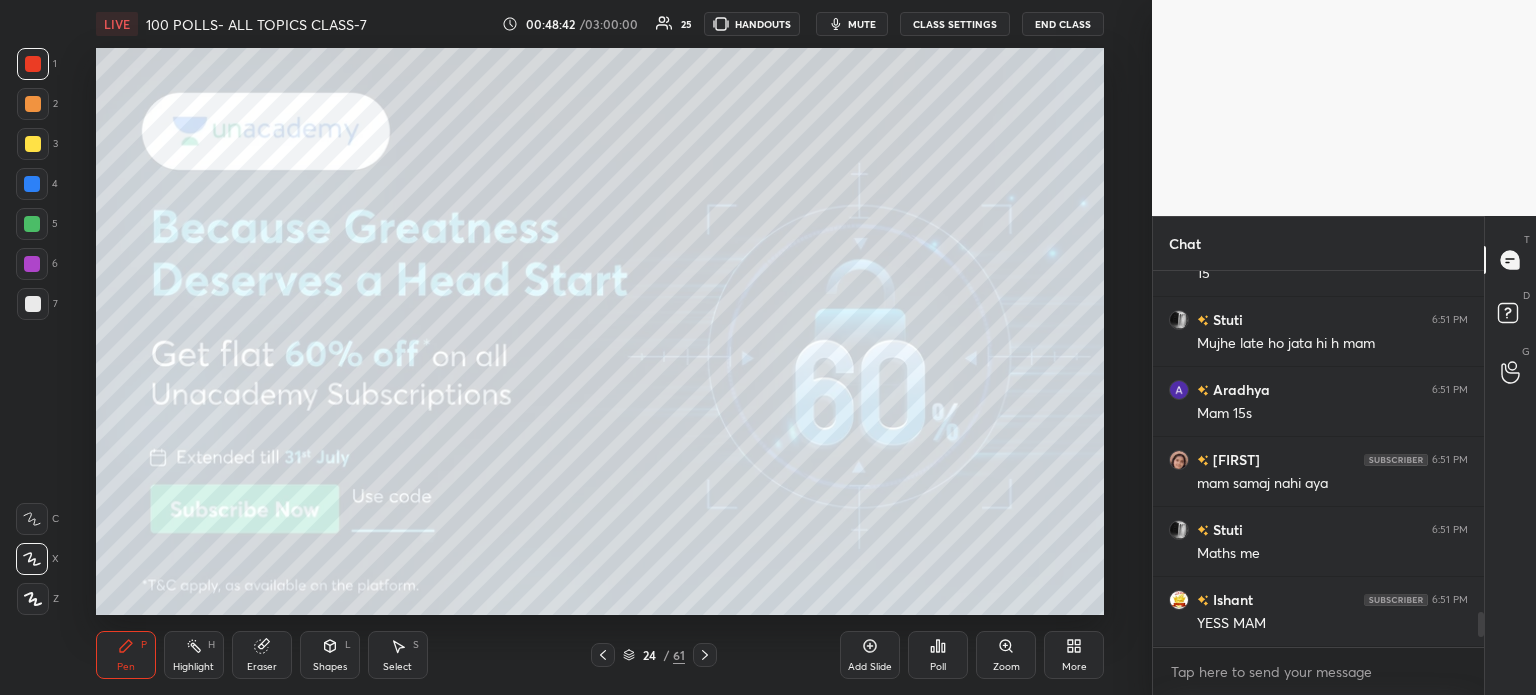 click at bounding box center [603, 655] 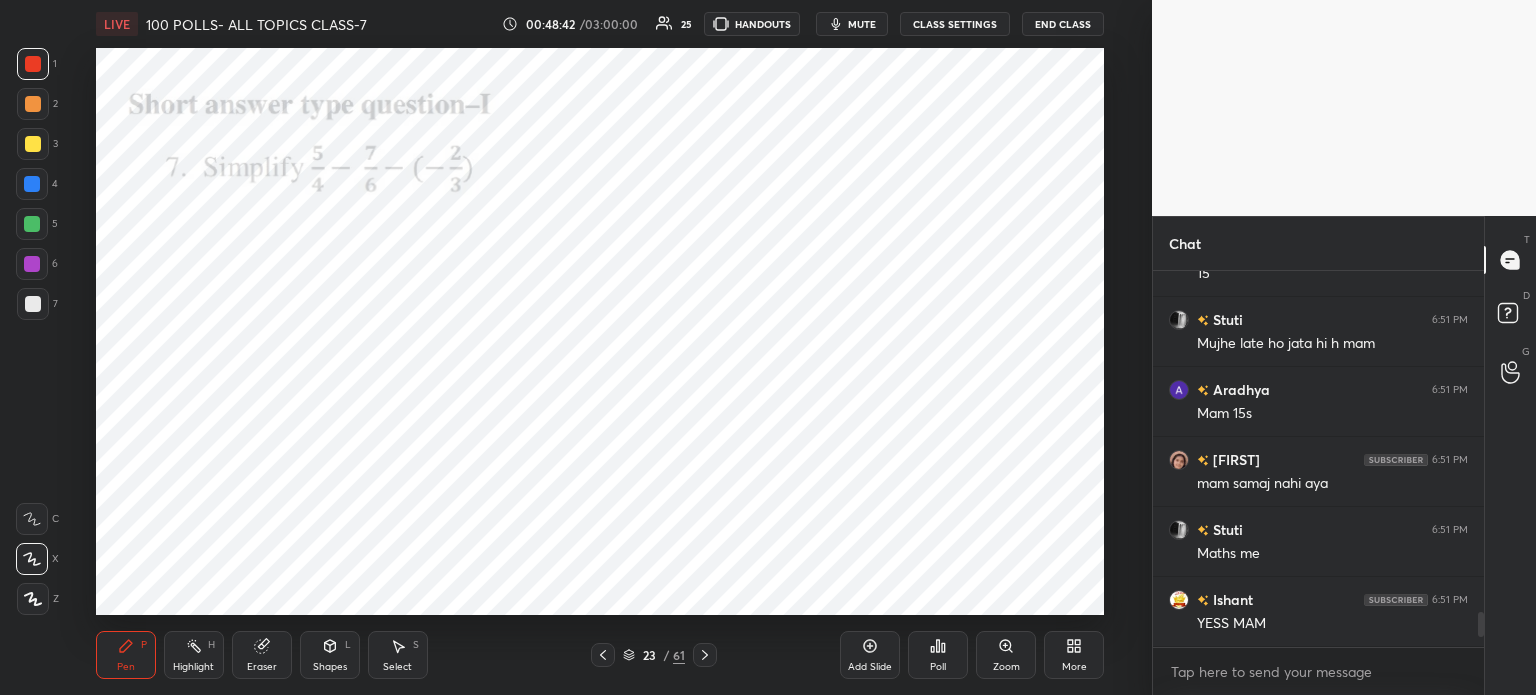 click 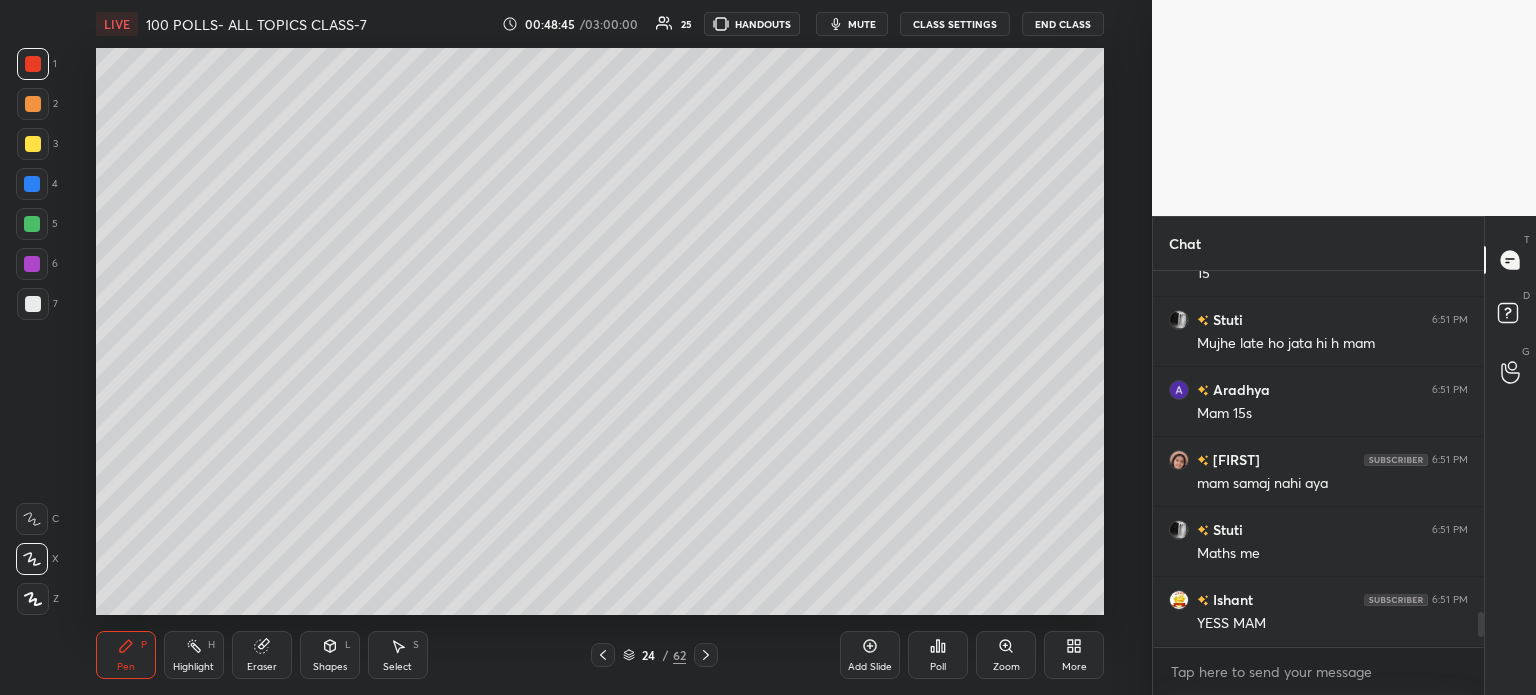 click at bounding box center [33, 144] 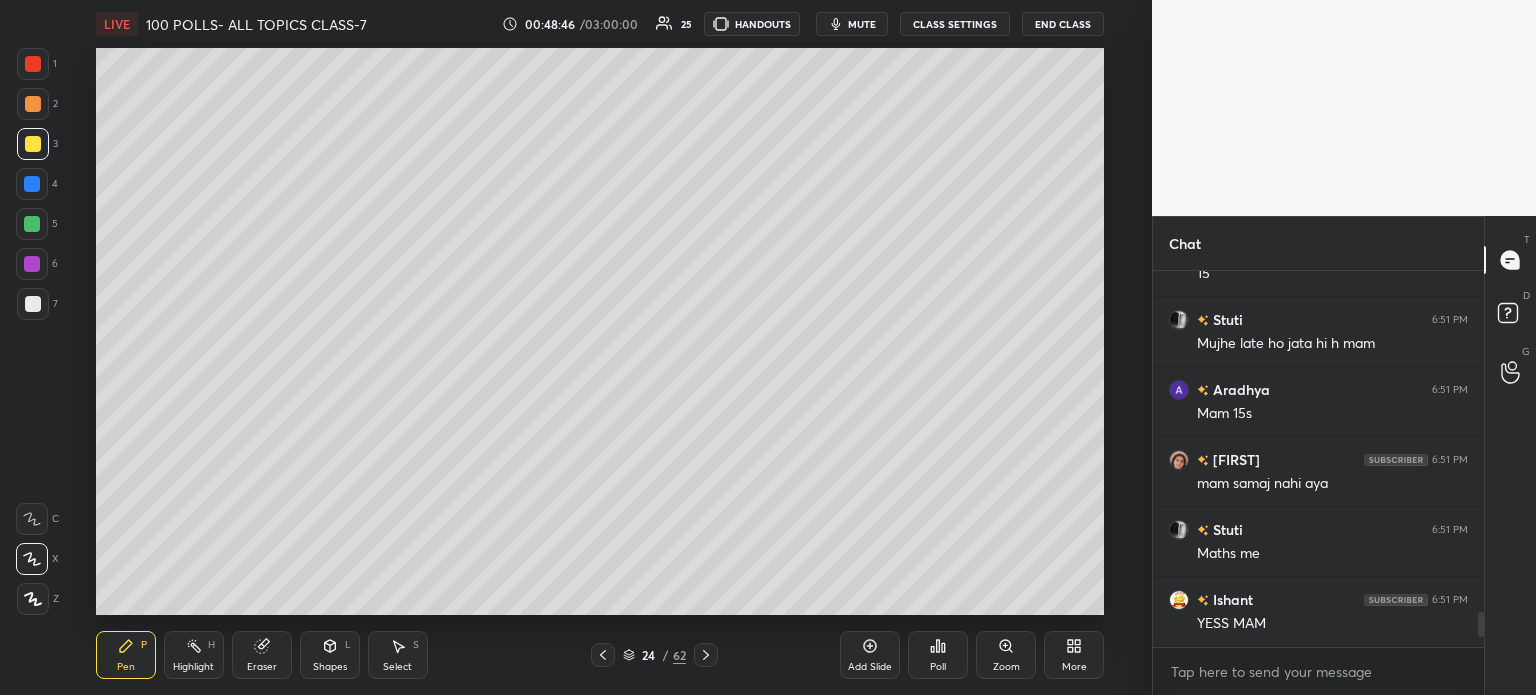 click on "CLASS SETTINGS" at bounding box center (955, 24) 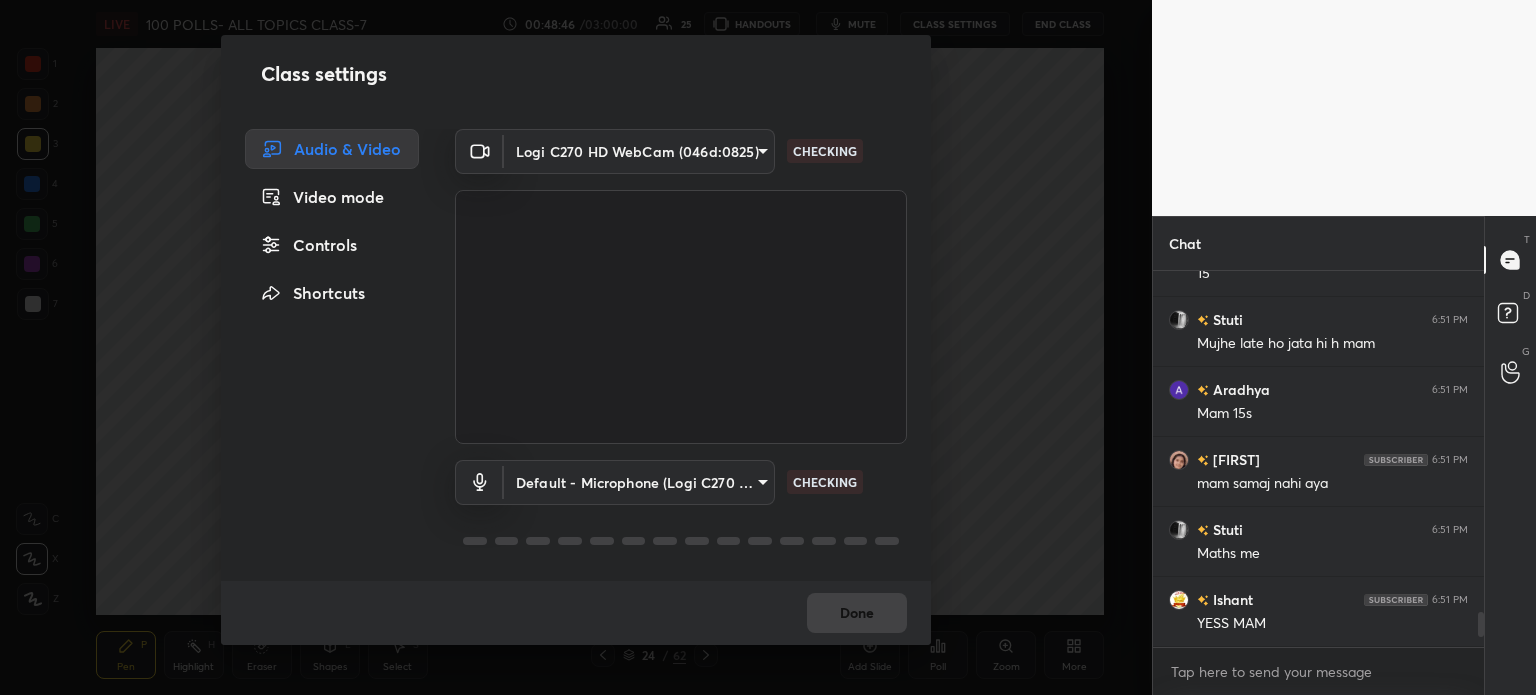 click on "Video mode" at bounding box center [332, 197] 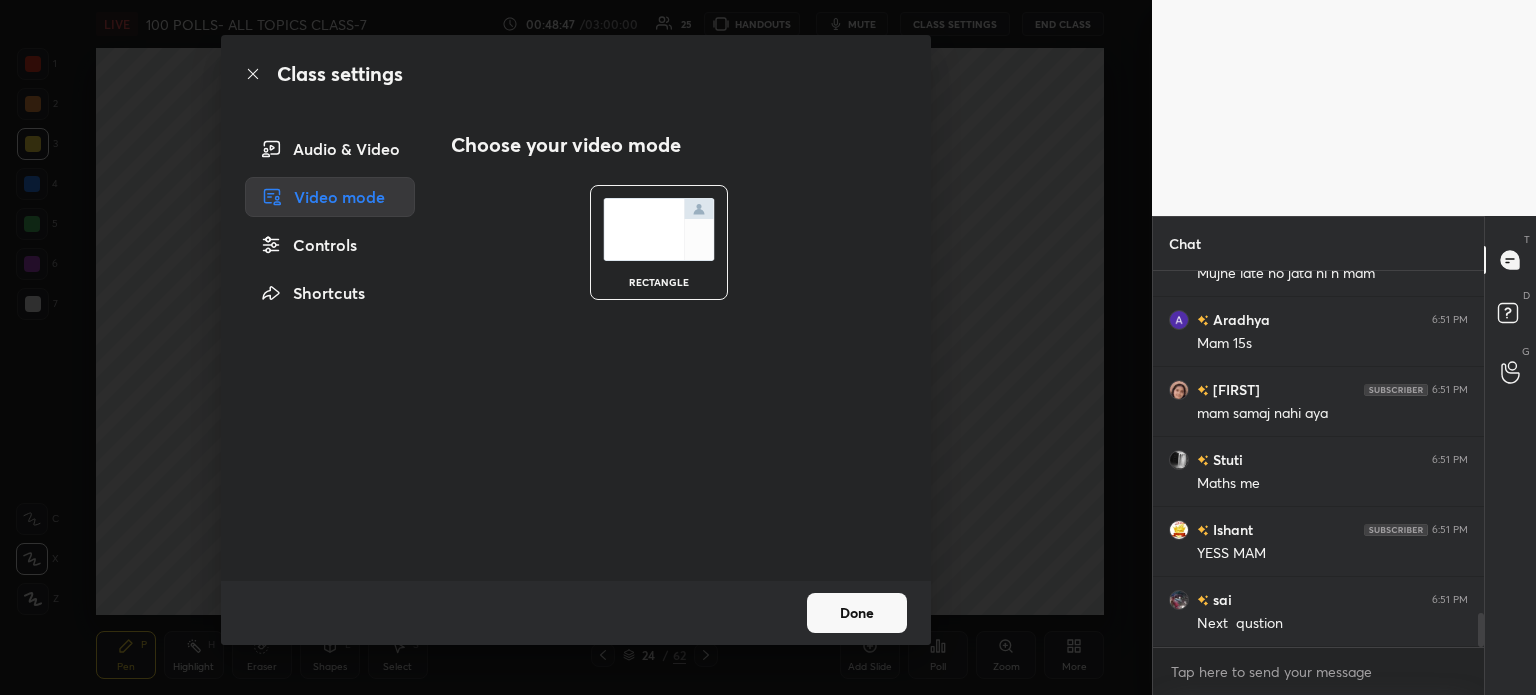 click on "Controls" at bounding box center [330, 245] 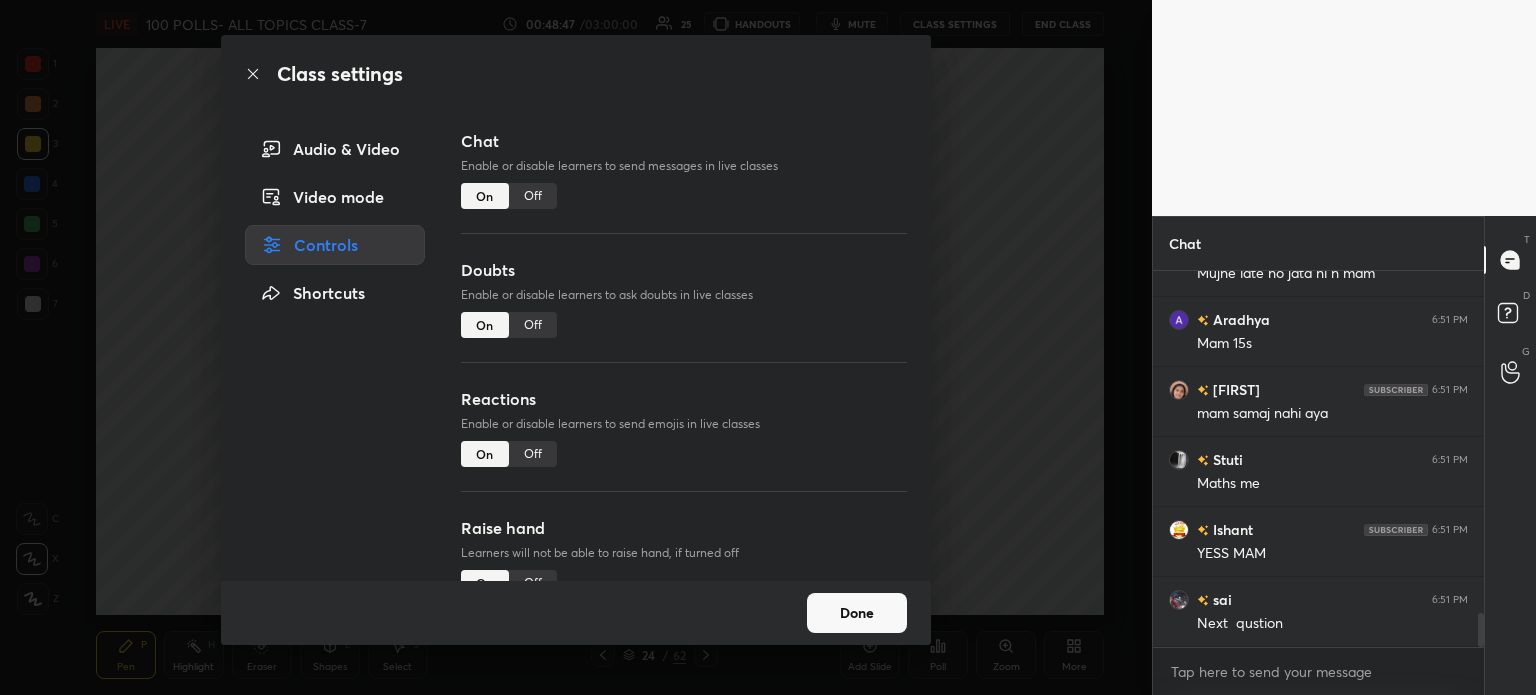 click on "Off" at bounding box center (533, 196) 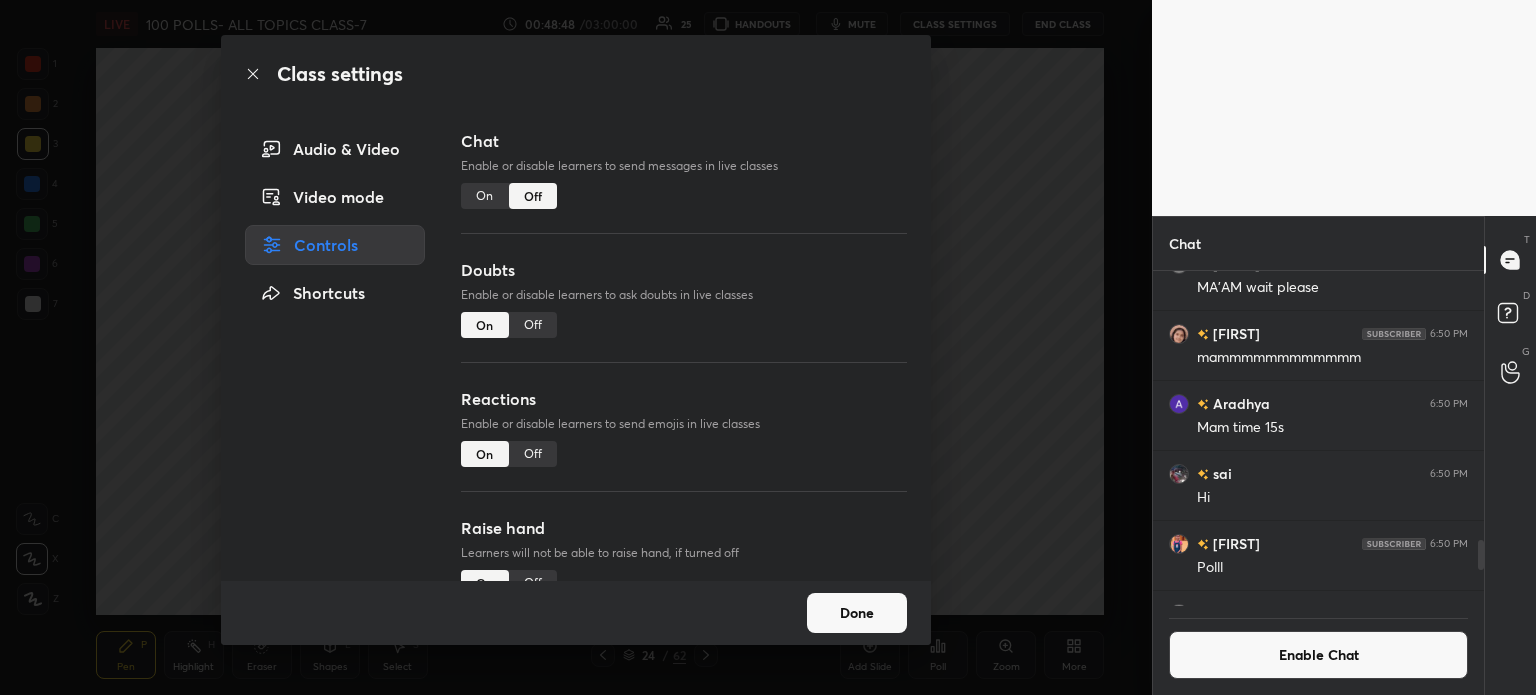 click on "Off" at bounding box center [533, 325] 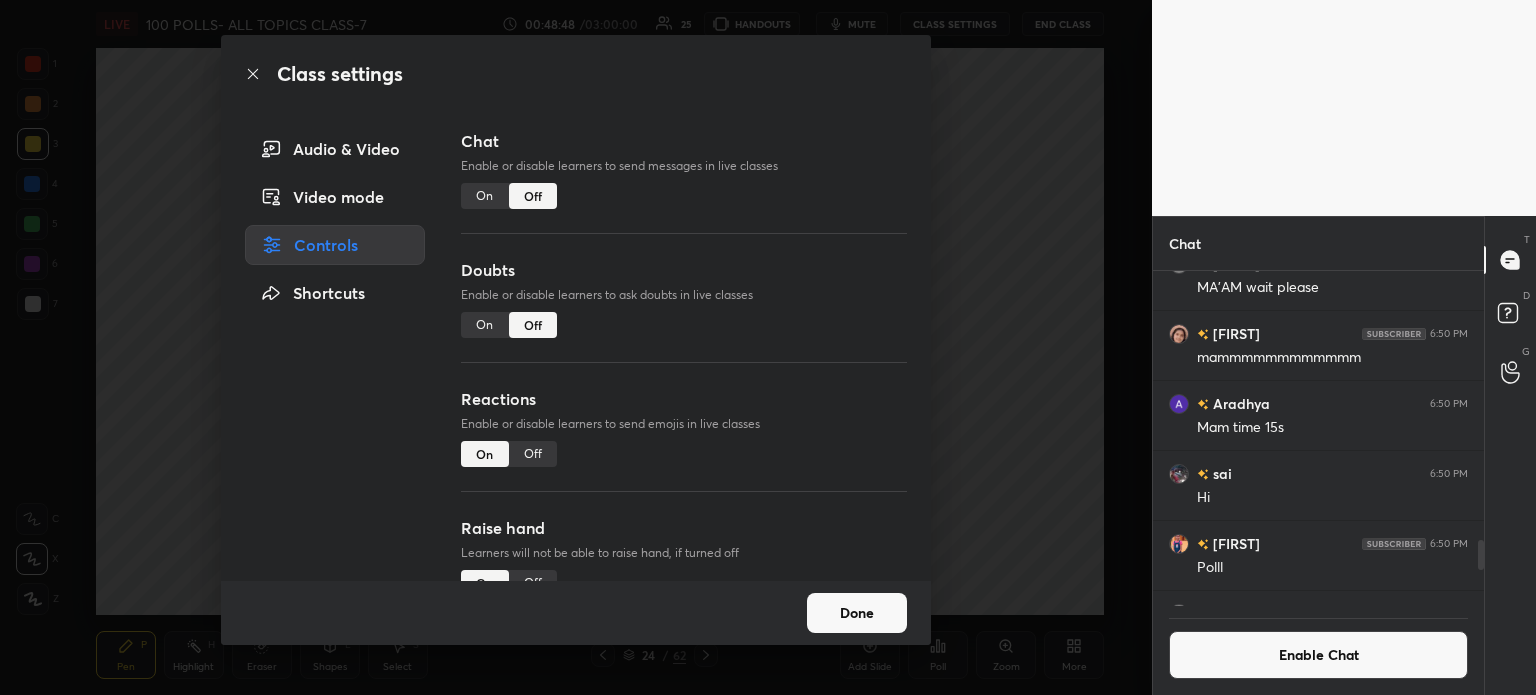 click on "Done" at bounding box center [857, 613] 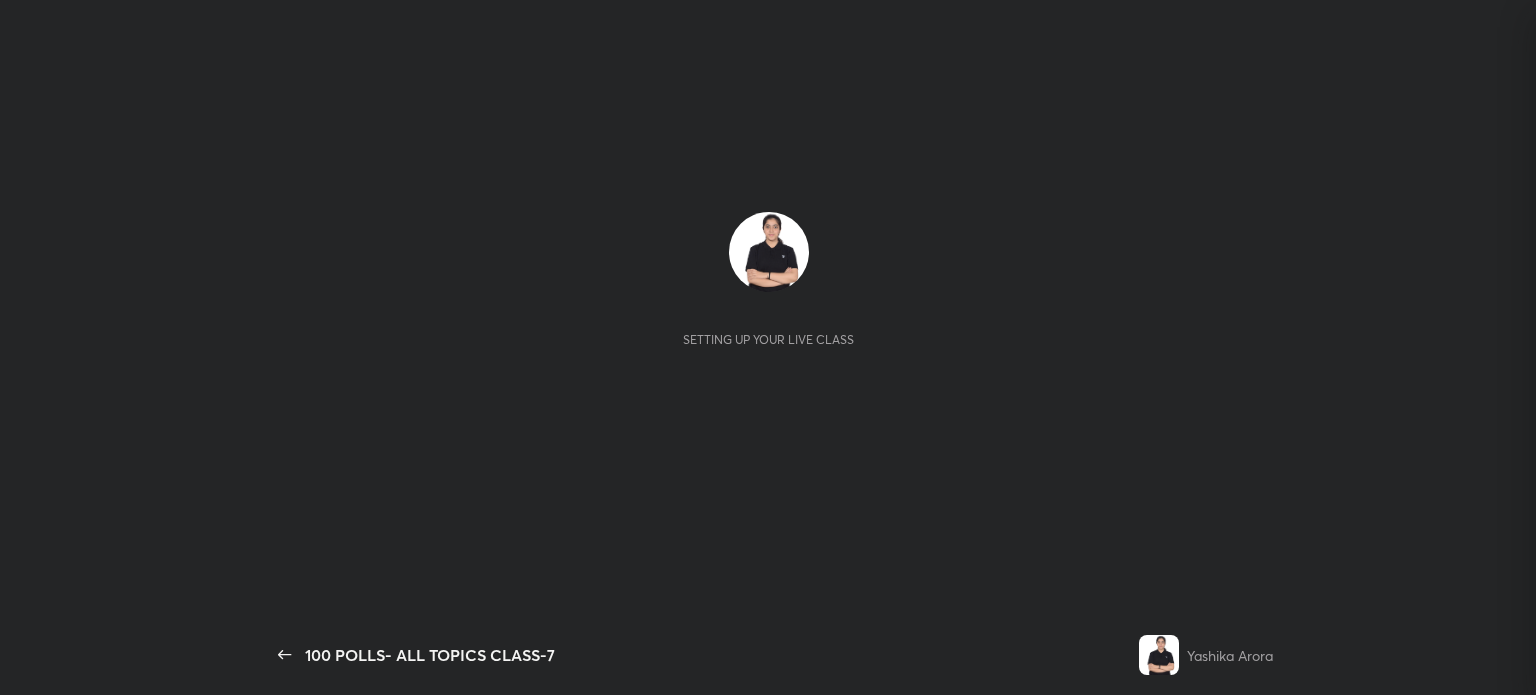scroll, scrollTop: 0, scrollLeft: 0, axis: both 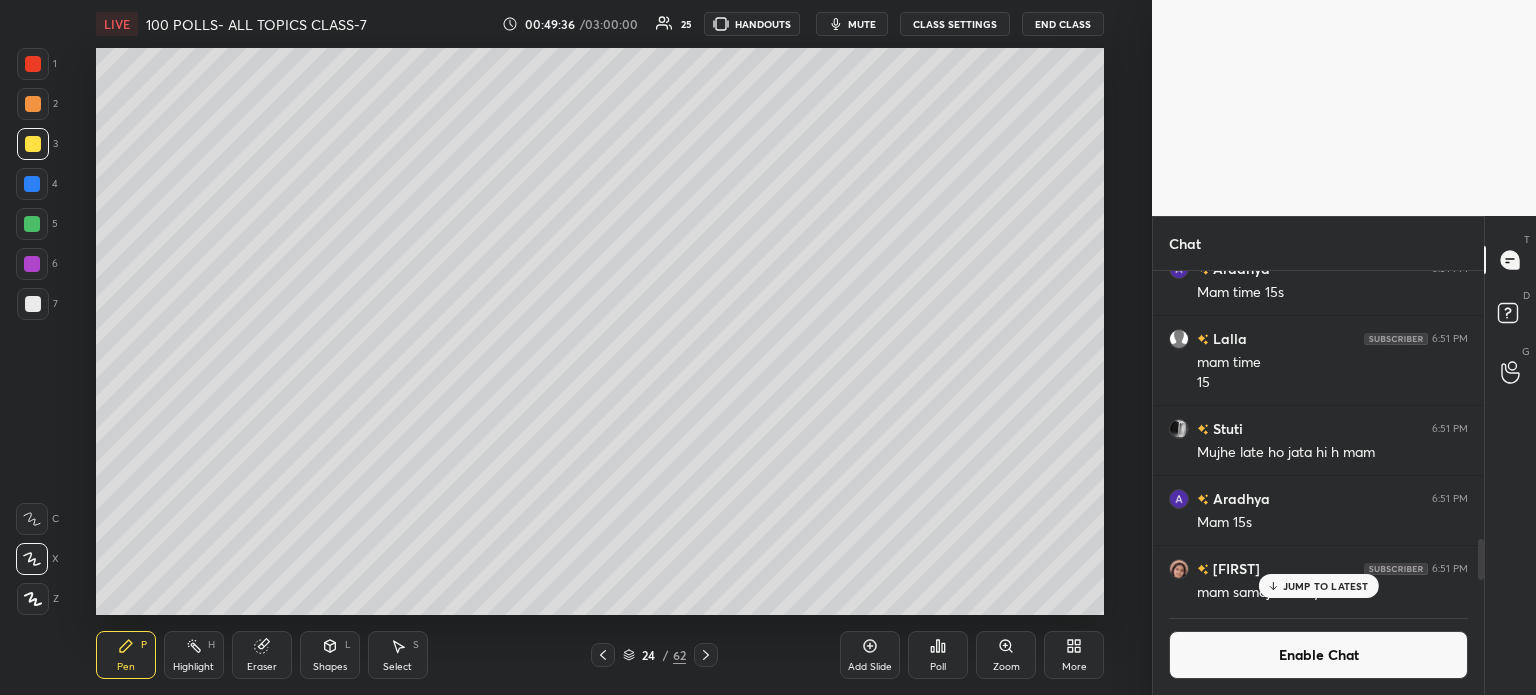 click on "Add Slide" at bounding box center (870, 655) 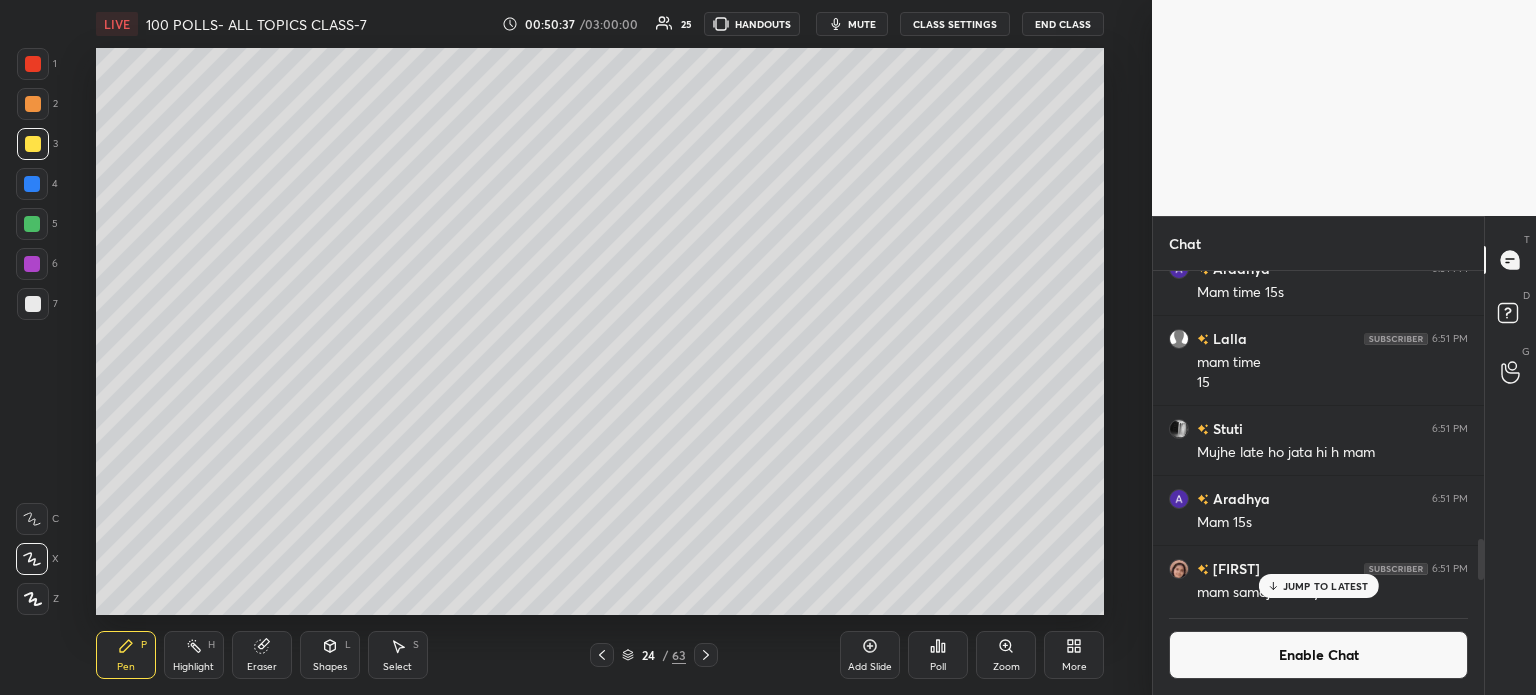 scroll, scrollTop: 288, scrollLeft: 325, axis: both 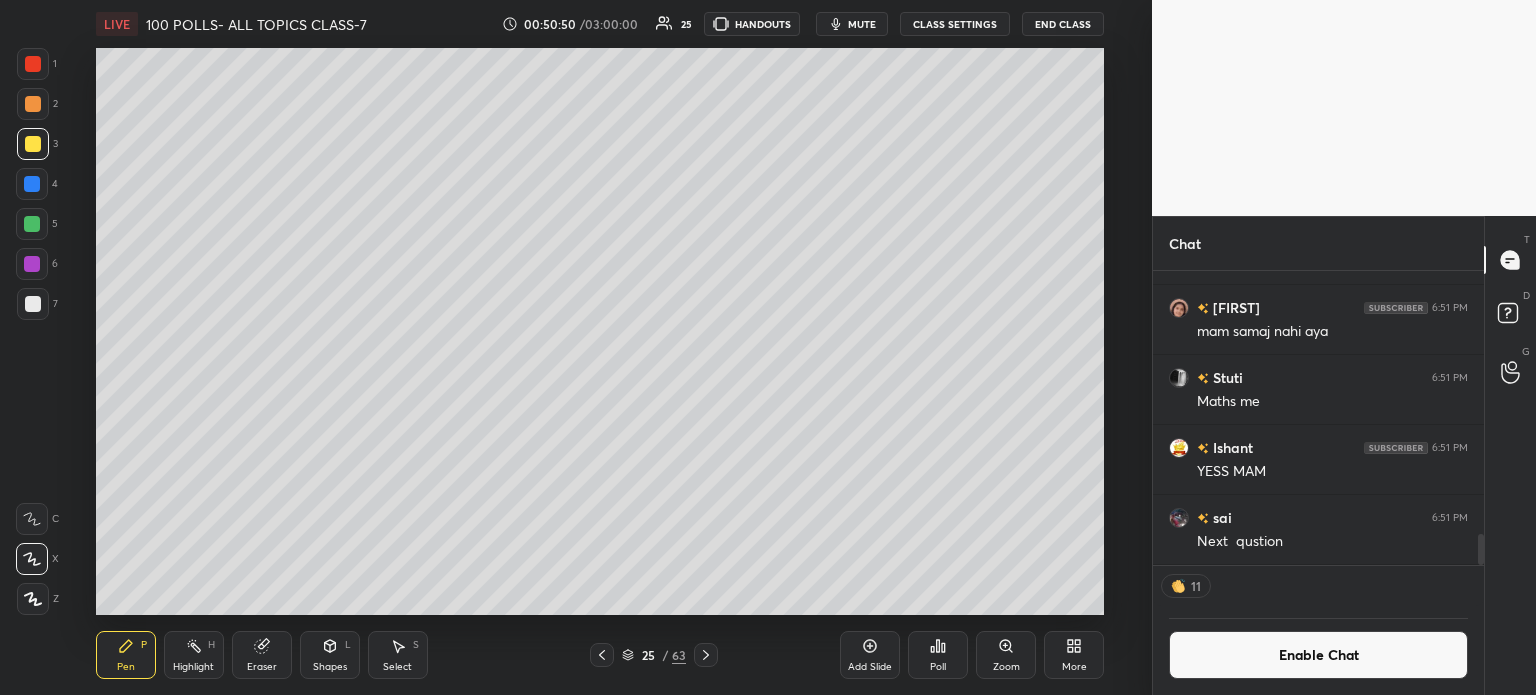 click on "Add Slide" at bounding box center [870, 655] 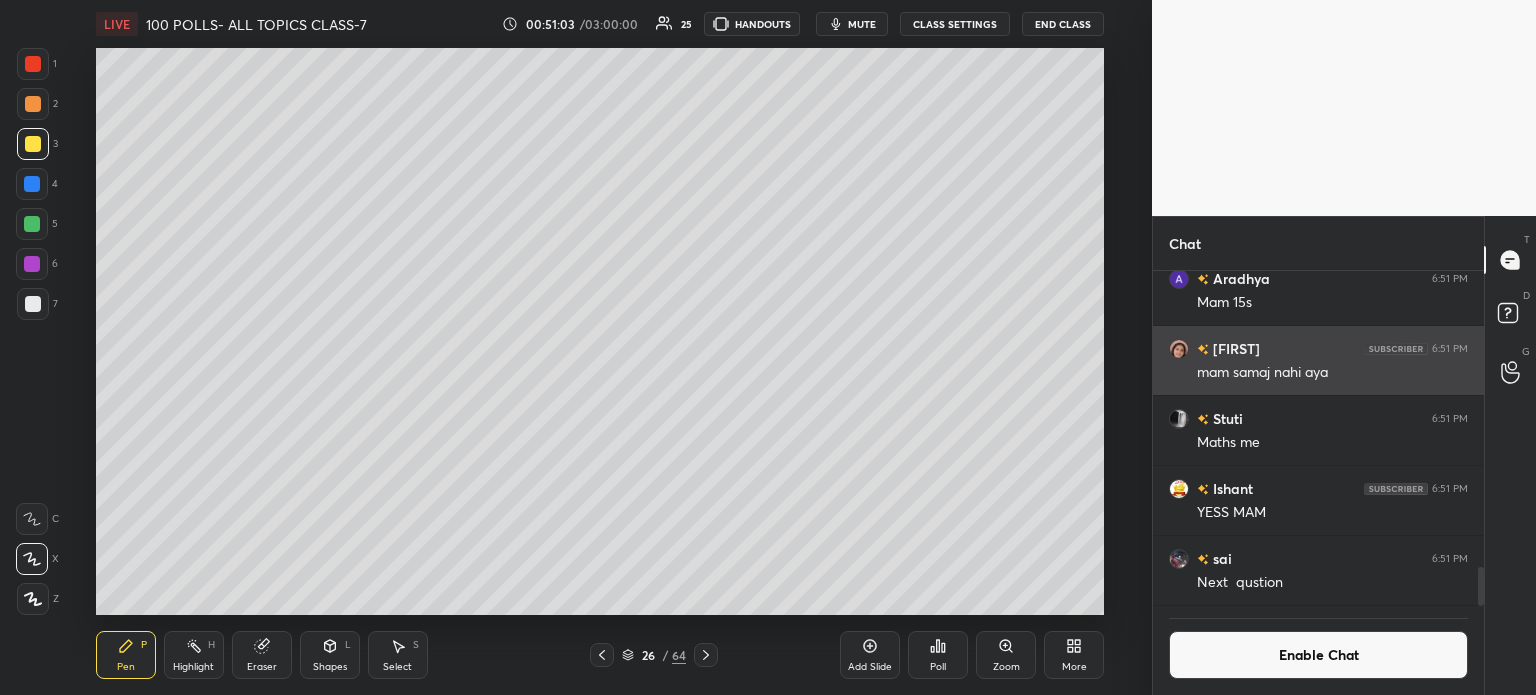 scroll, scrollTop: 6, scrollLeft: 6, axis: both 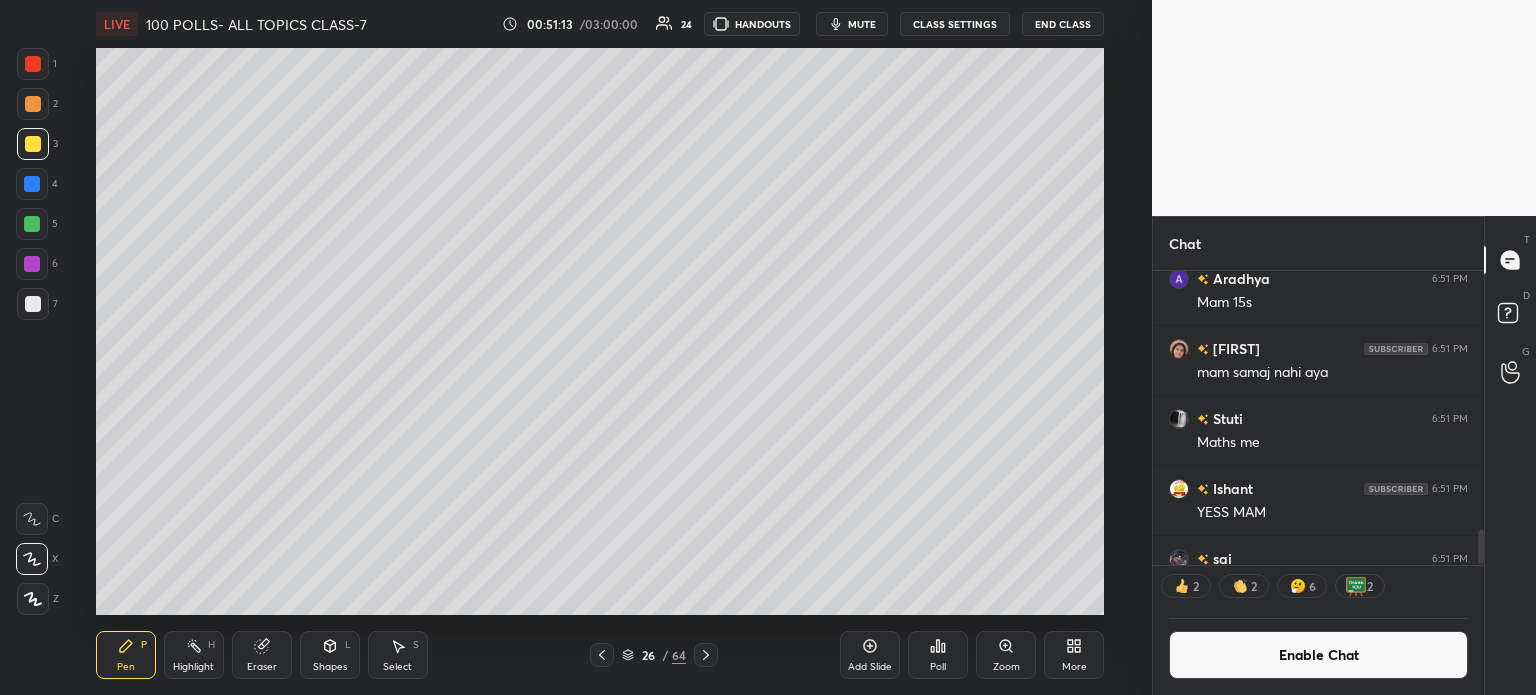 click 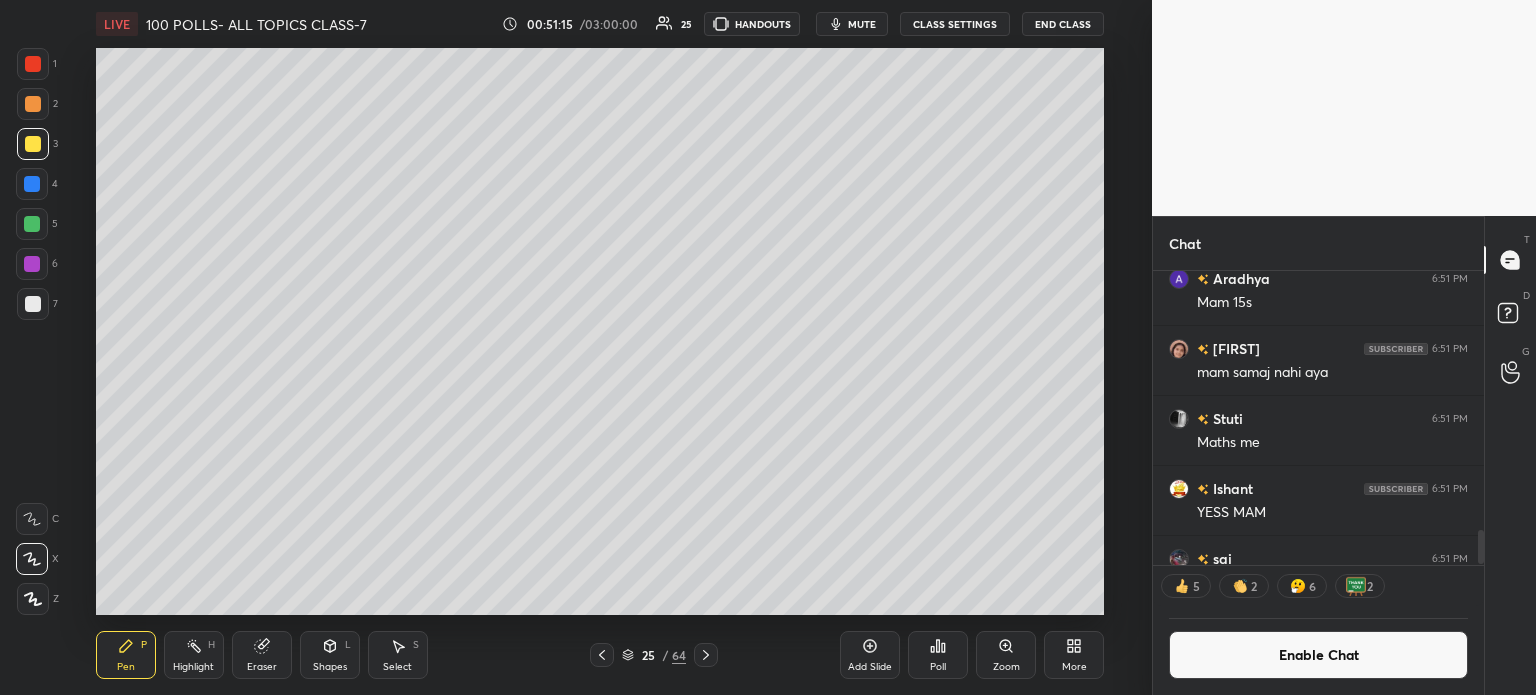 click 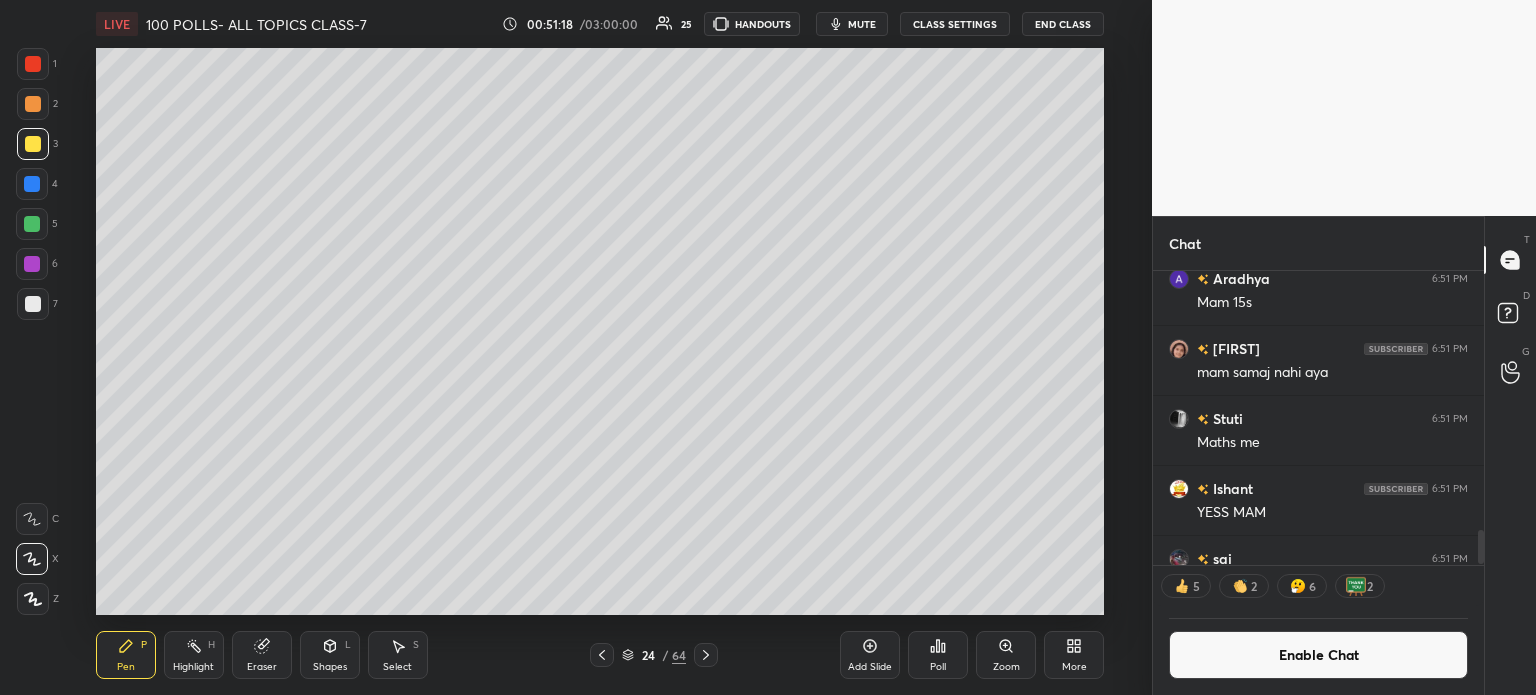 click at bounding box center (706, 655) 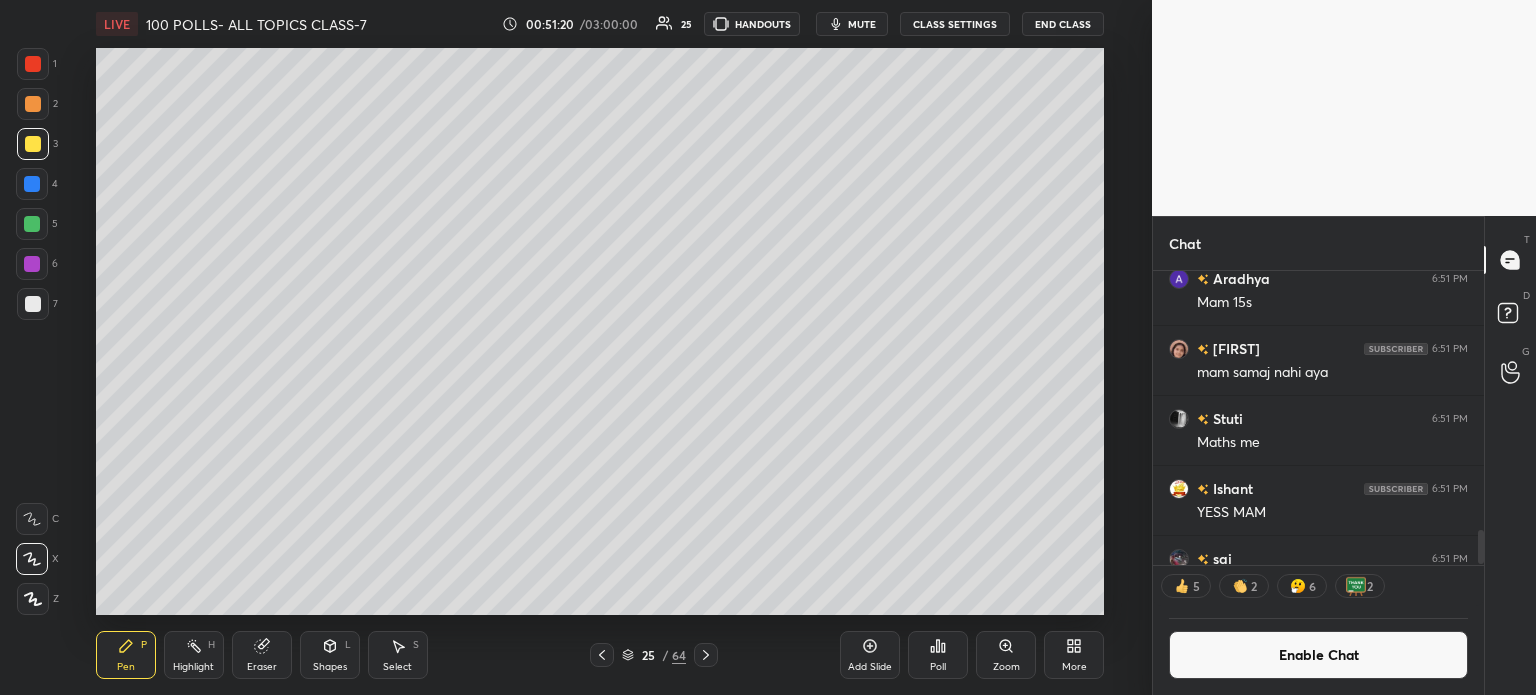 click 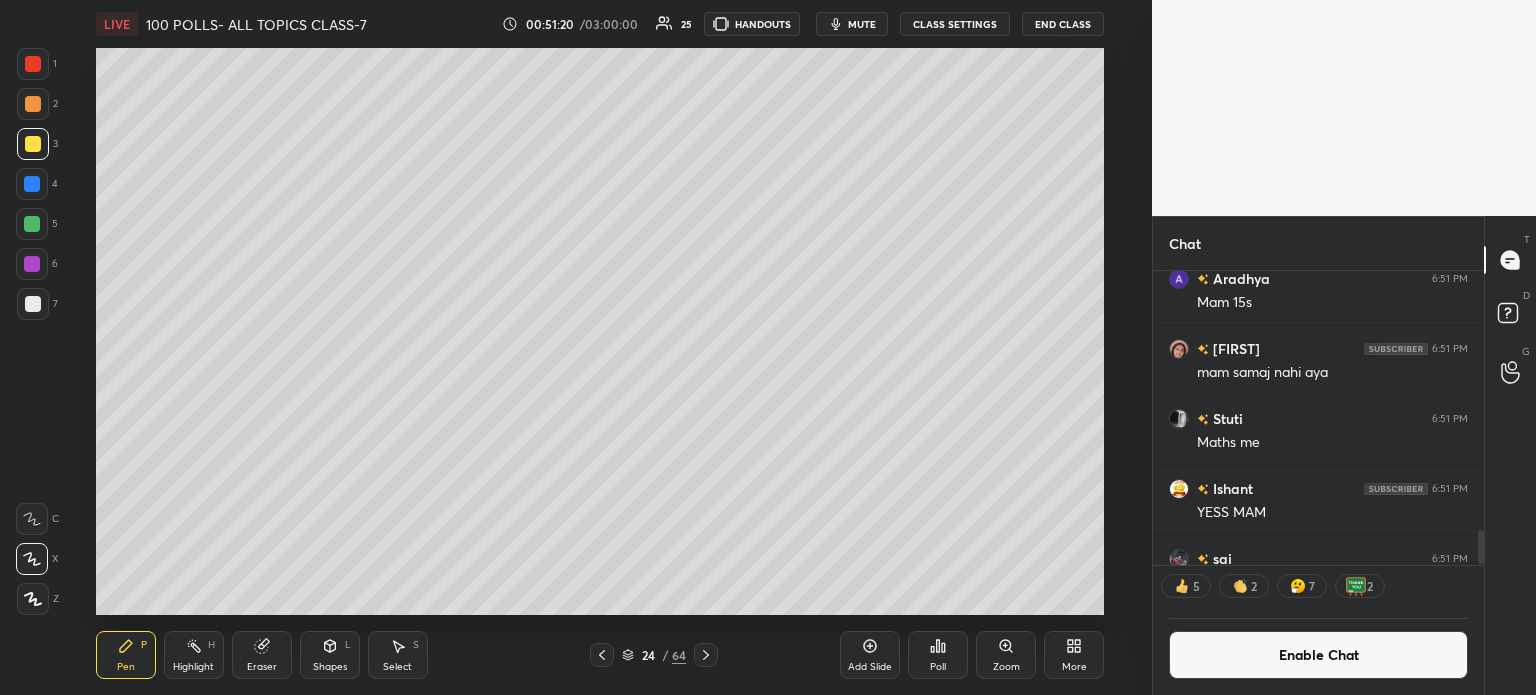 click 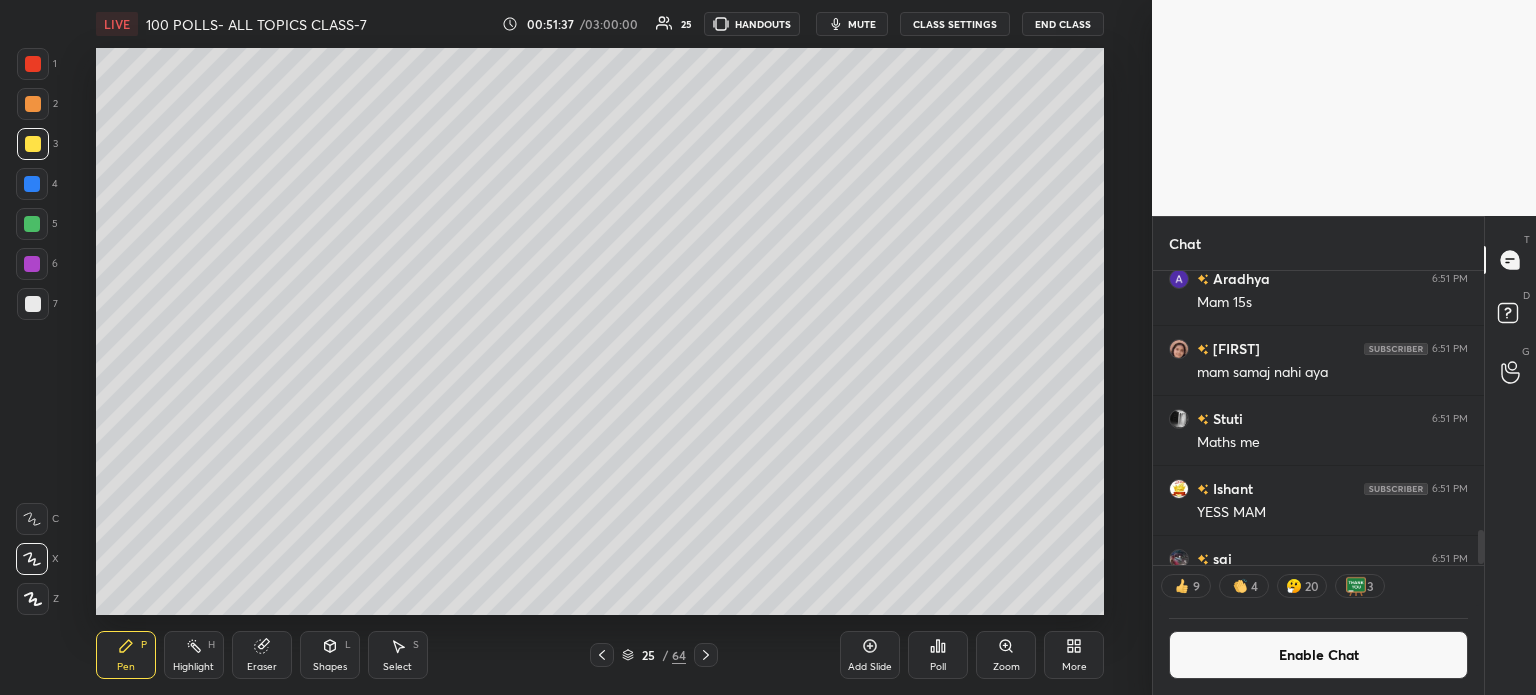 click 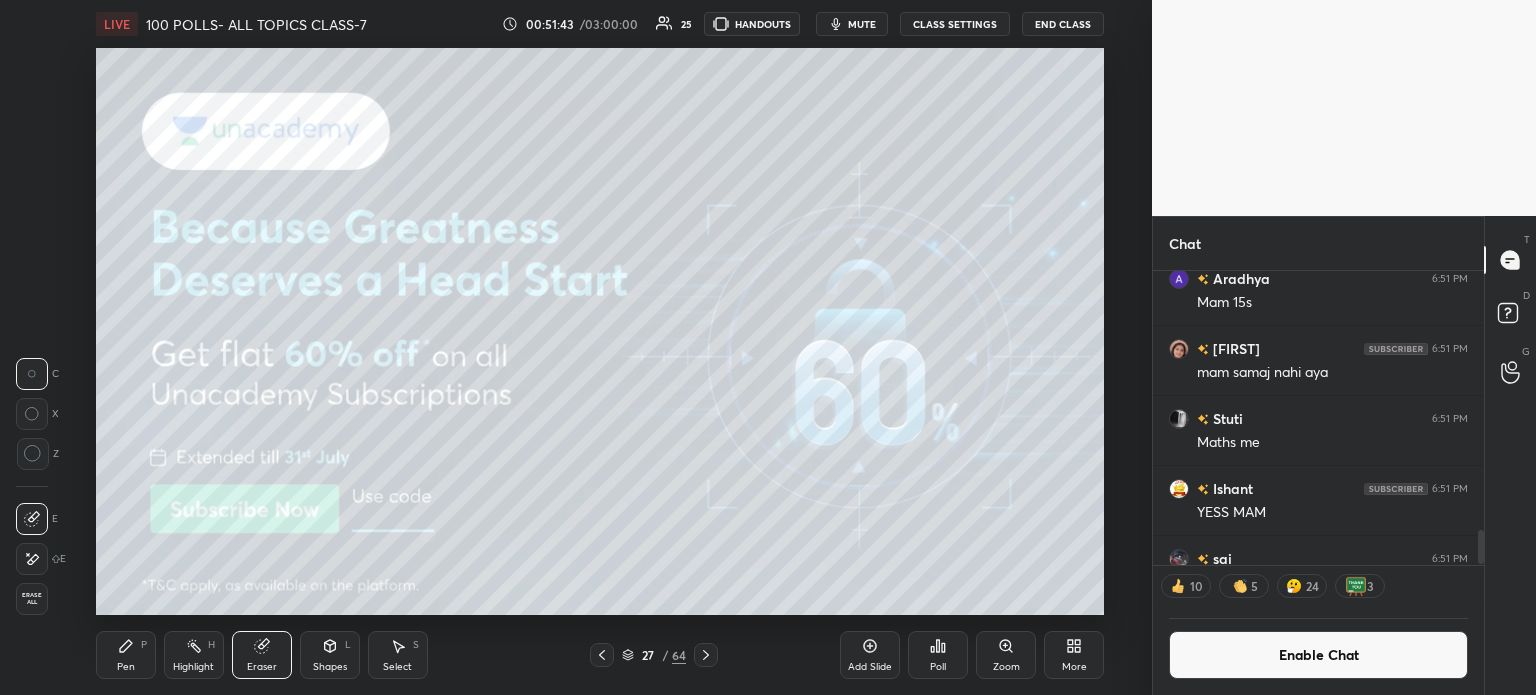 click 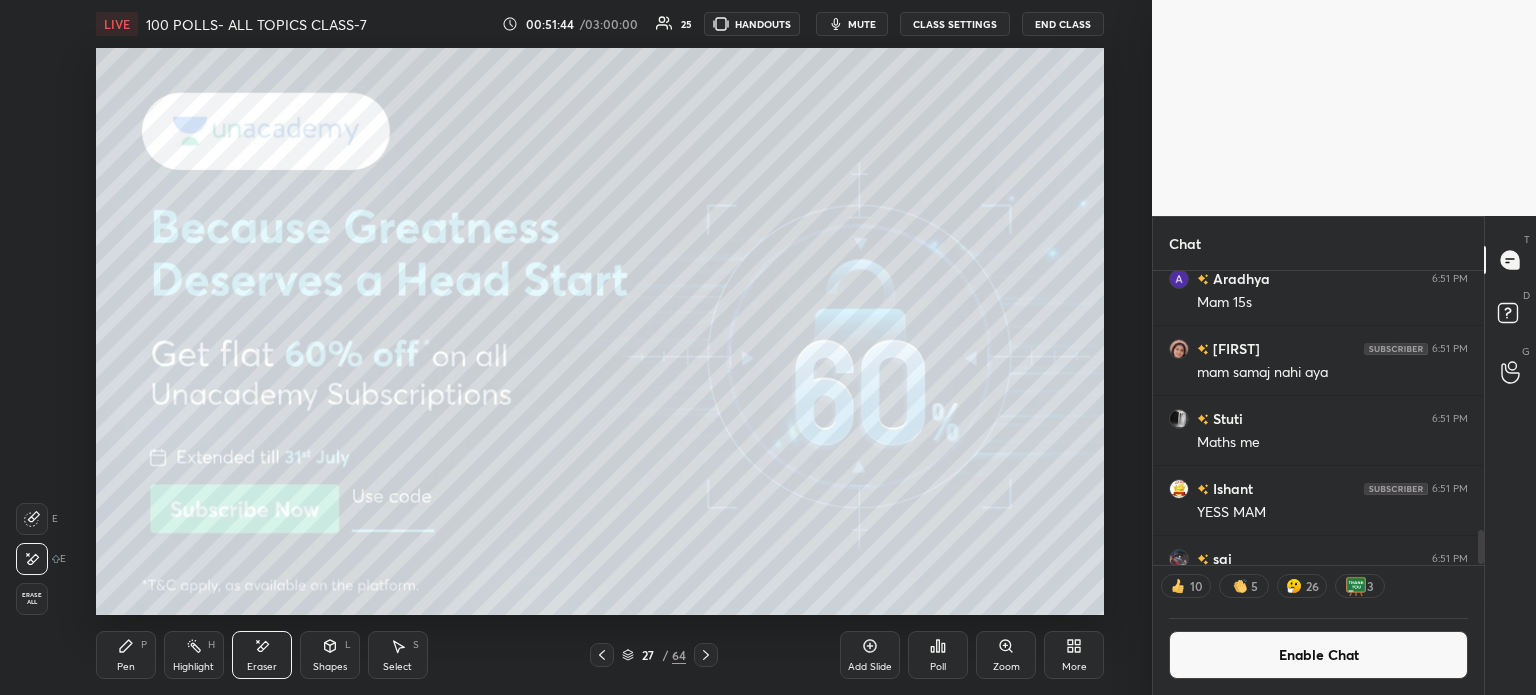 click on "LIVE 100 POLLS- ALL TOPICS CLASS-7 00:51:44 /  03:00:00 25 HANDOUTS mute CLASS SETTINGS End Class Setting up your live class Poll for   secs No correct answer Start poll Back 100 POLLS- ALL TOPICS CLASS-7 [FIRST] [LAST] Pen P Highlight H Eraser Shapes L Select S 27 / 64 Add Slide Poll Zoom More" at bounding box center (600, 347) 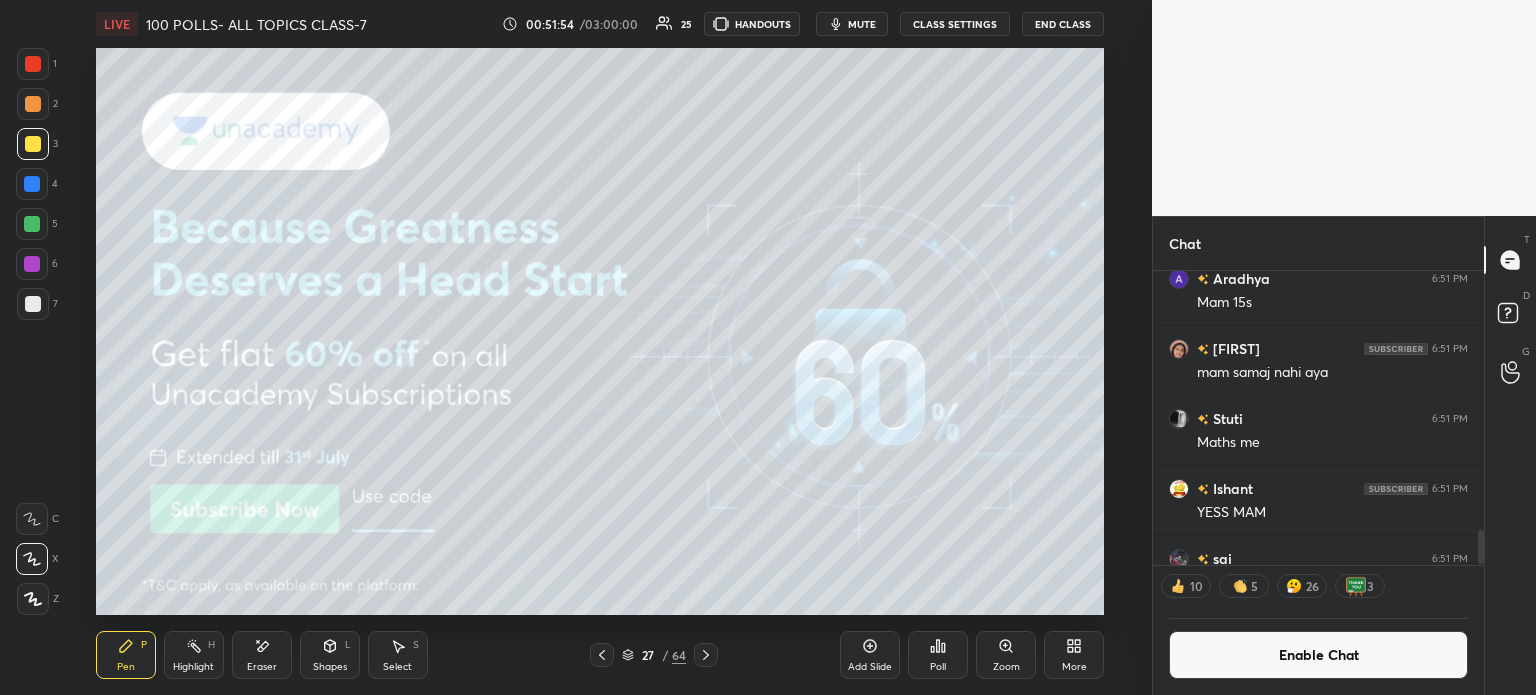 scroll, scrollTop: 6, scrollLeft: 6, axis: both 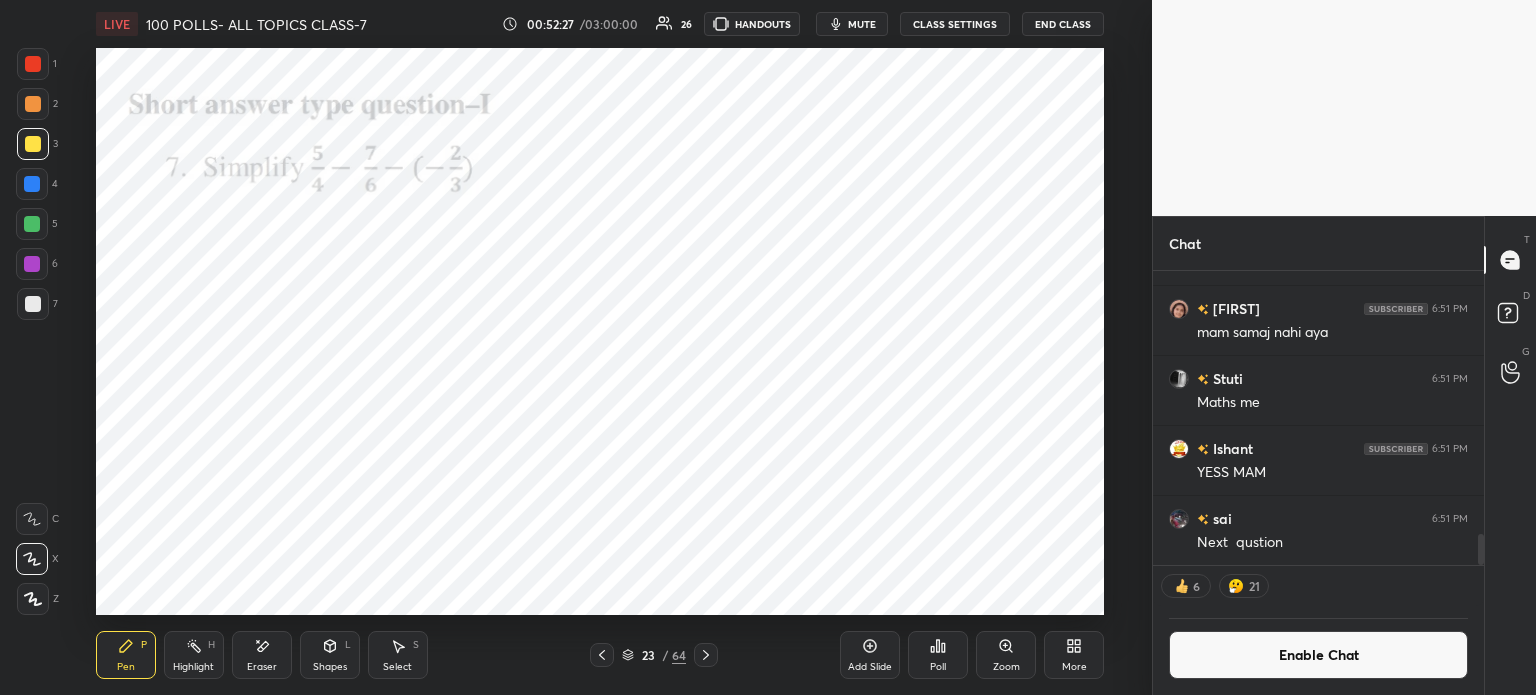 click on "Eraser" at bounding box center [262, 655] 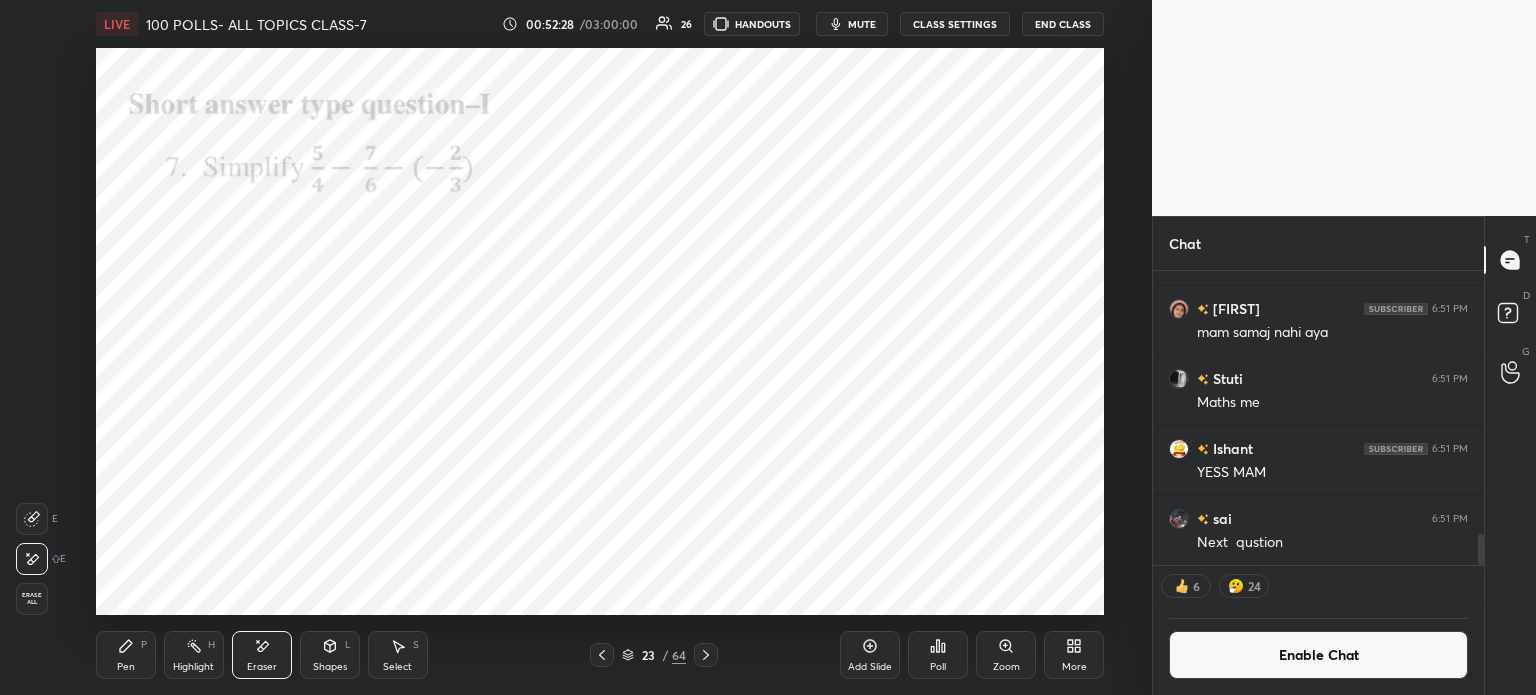 click on "Erase all" at bounding box center [32, 599] 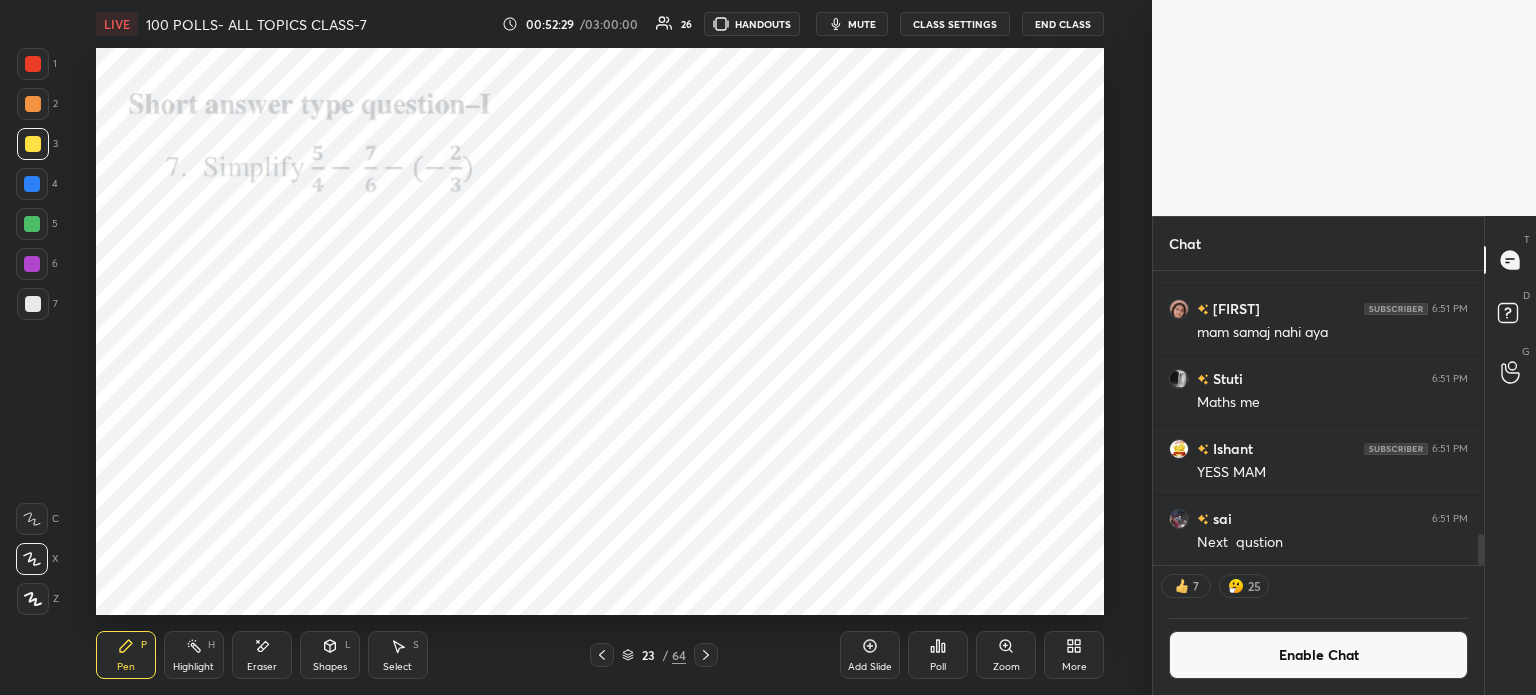 click at bounding box center (33, 64) 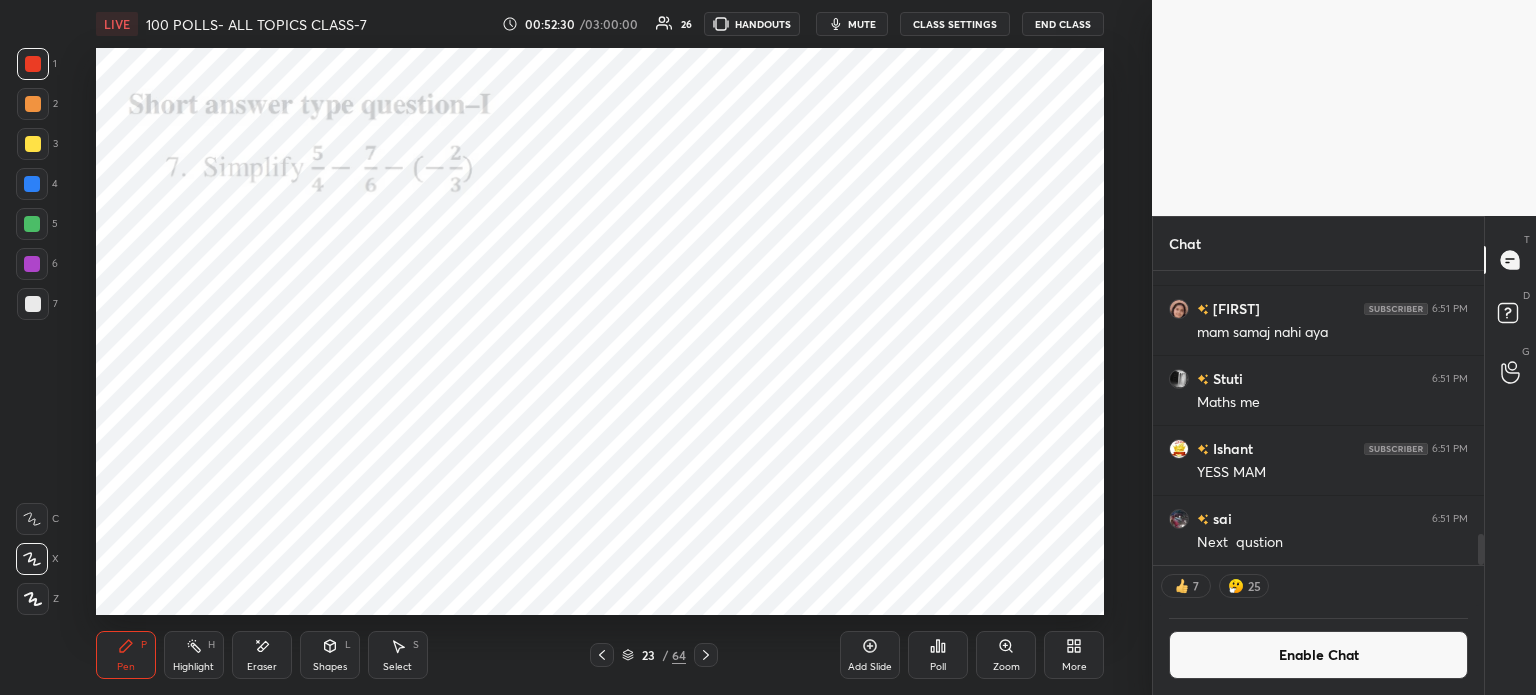 click at bounding box center [706, 655] 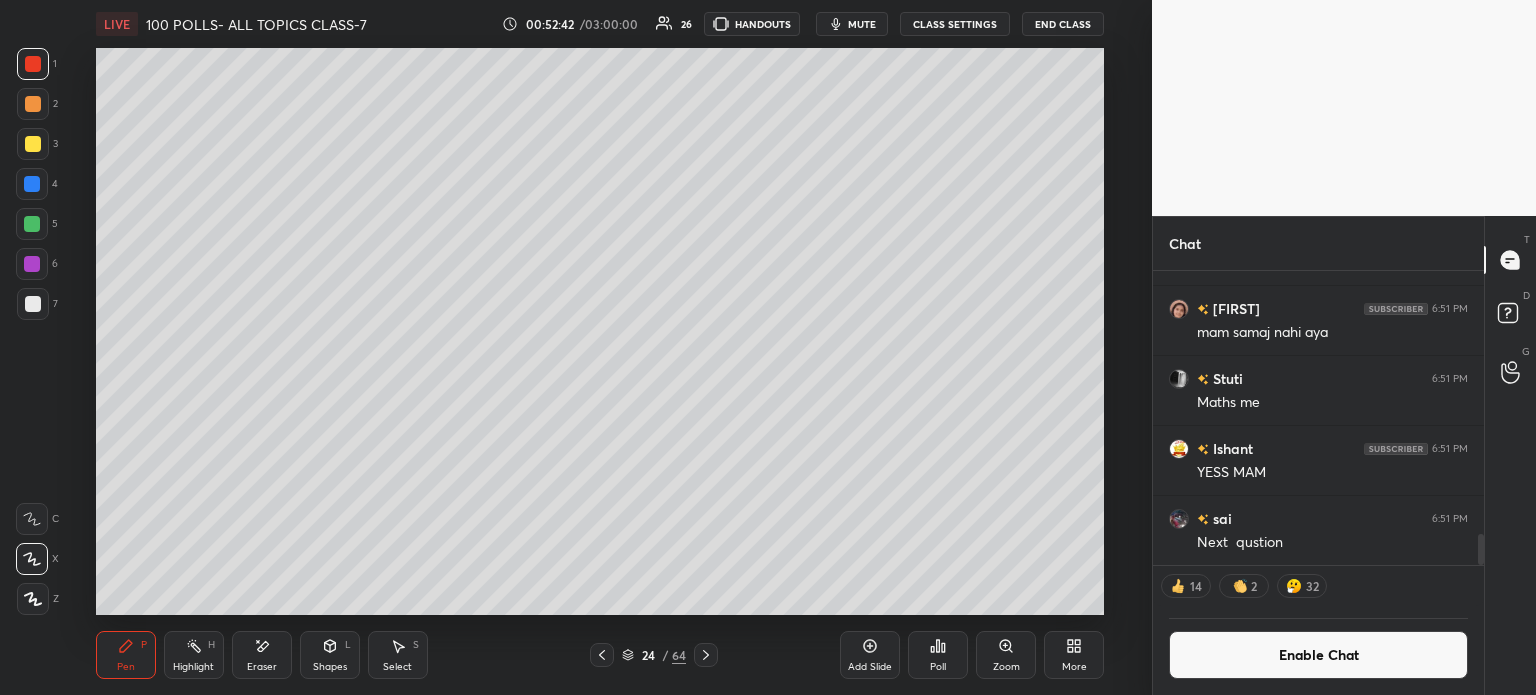 click on "Enable Chat" at bounding box center [1318, 655] 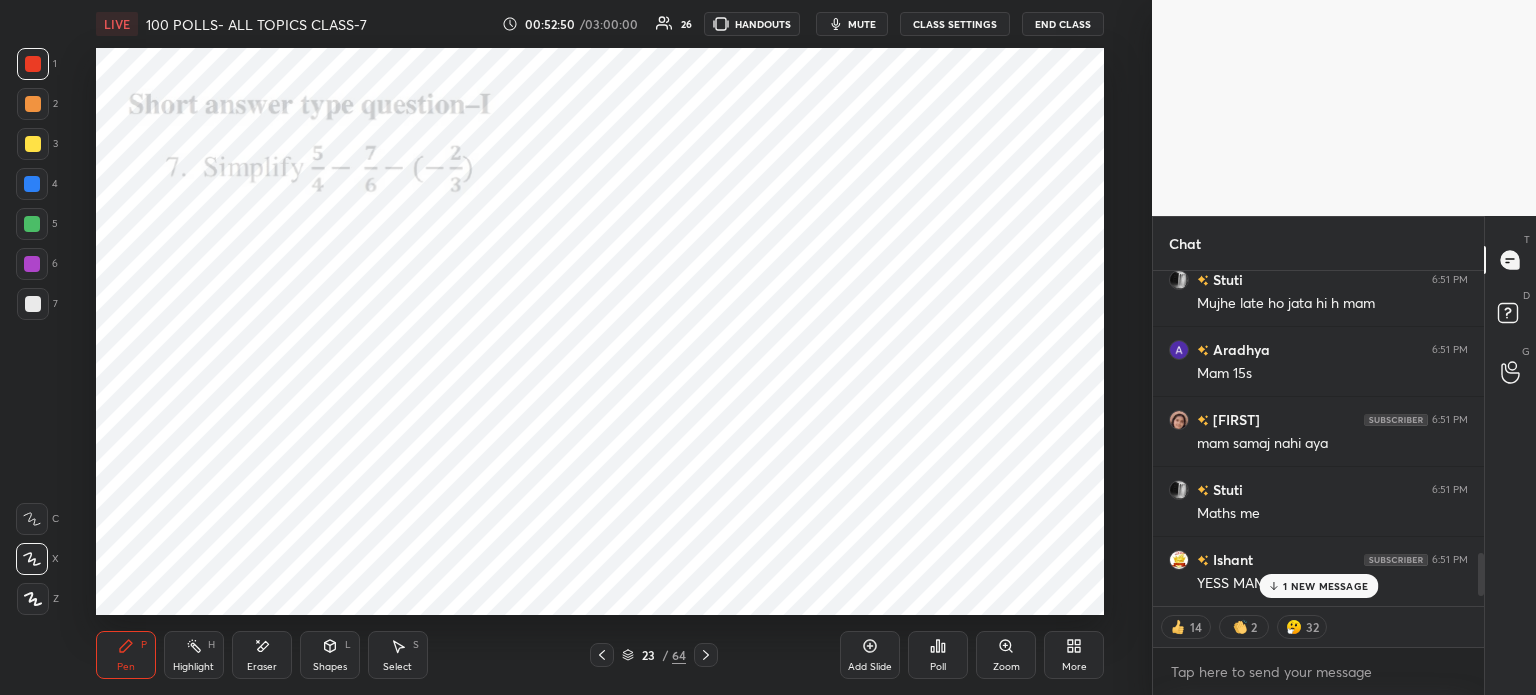 scroll, scrollTop: 2299, scrollLeft: 0, axis: vertical 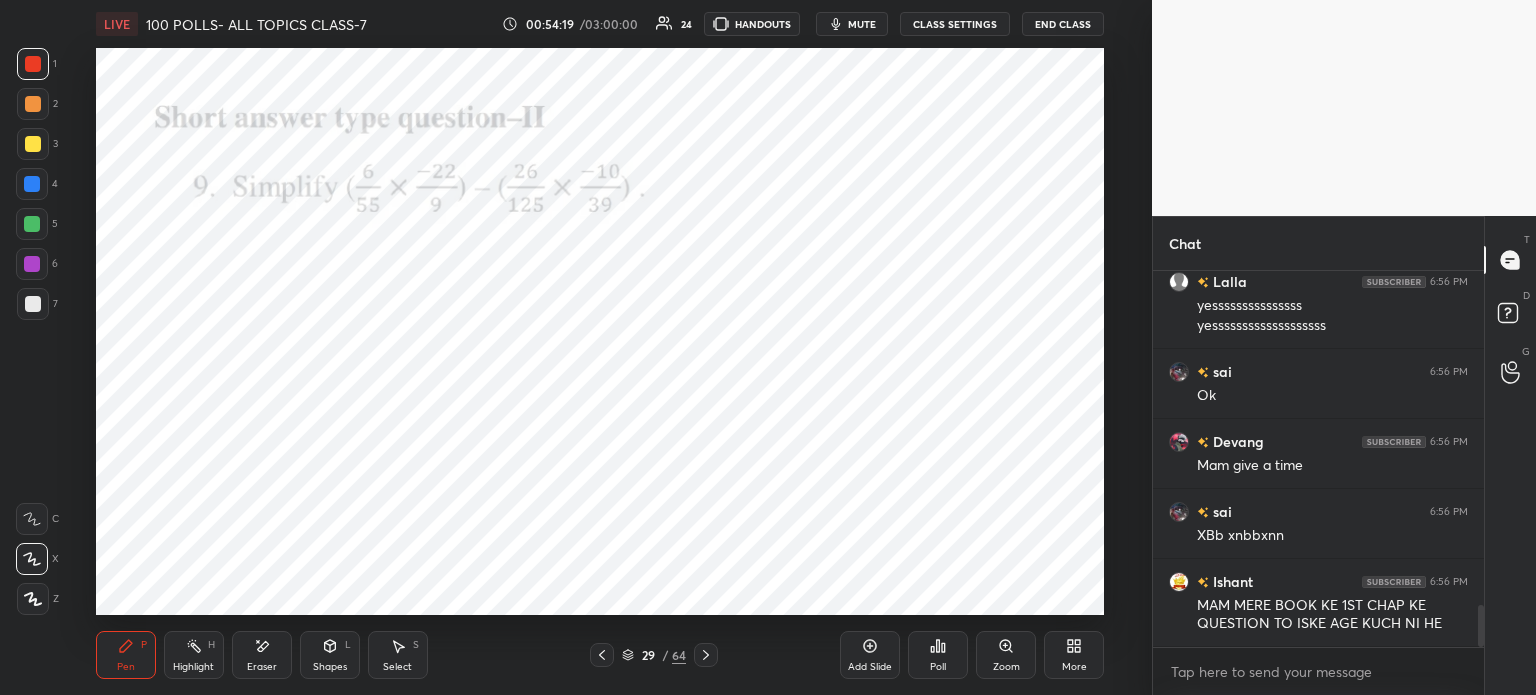 click 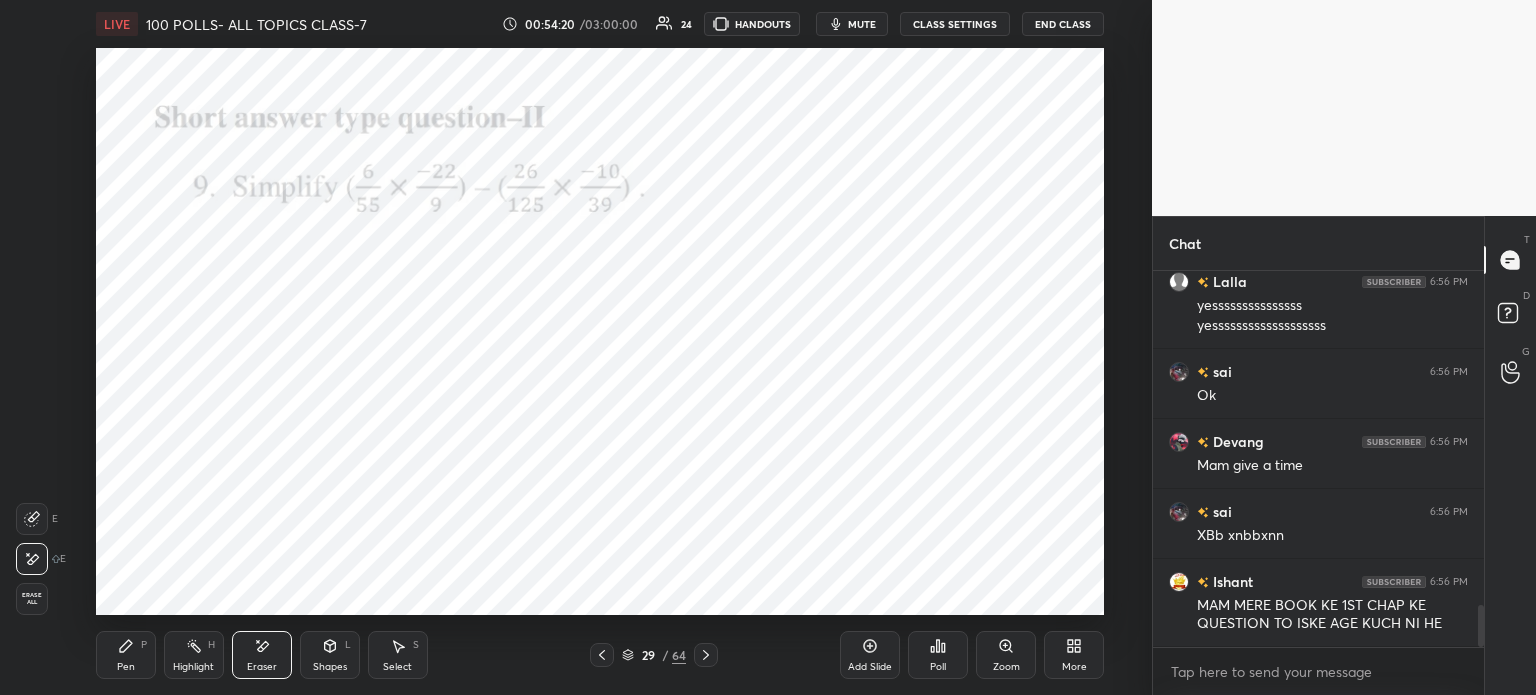 click on "Pen P" at bounding box center (126, 655) 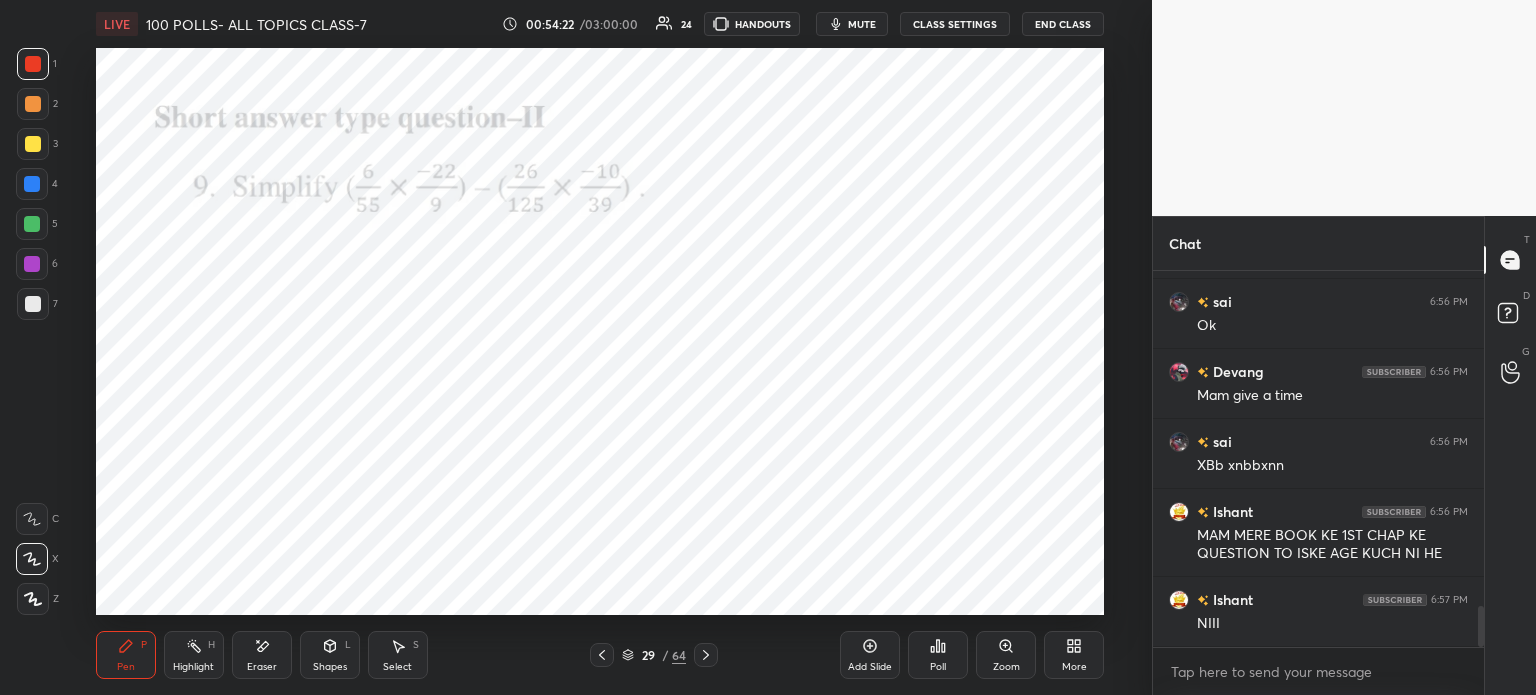 scroll, scrollTop: 3106, scrollLeft: 0, axis: vertical 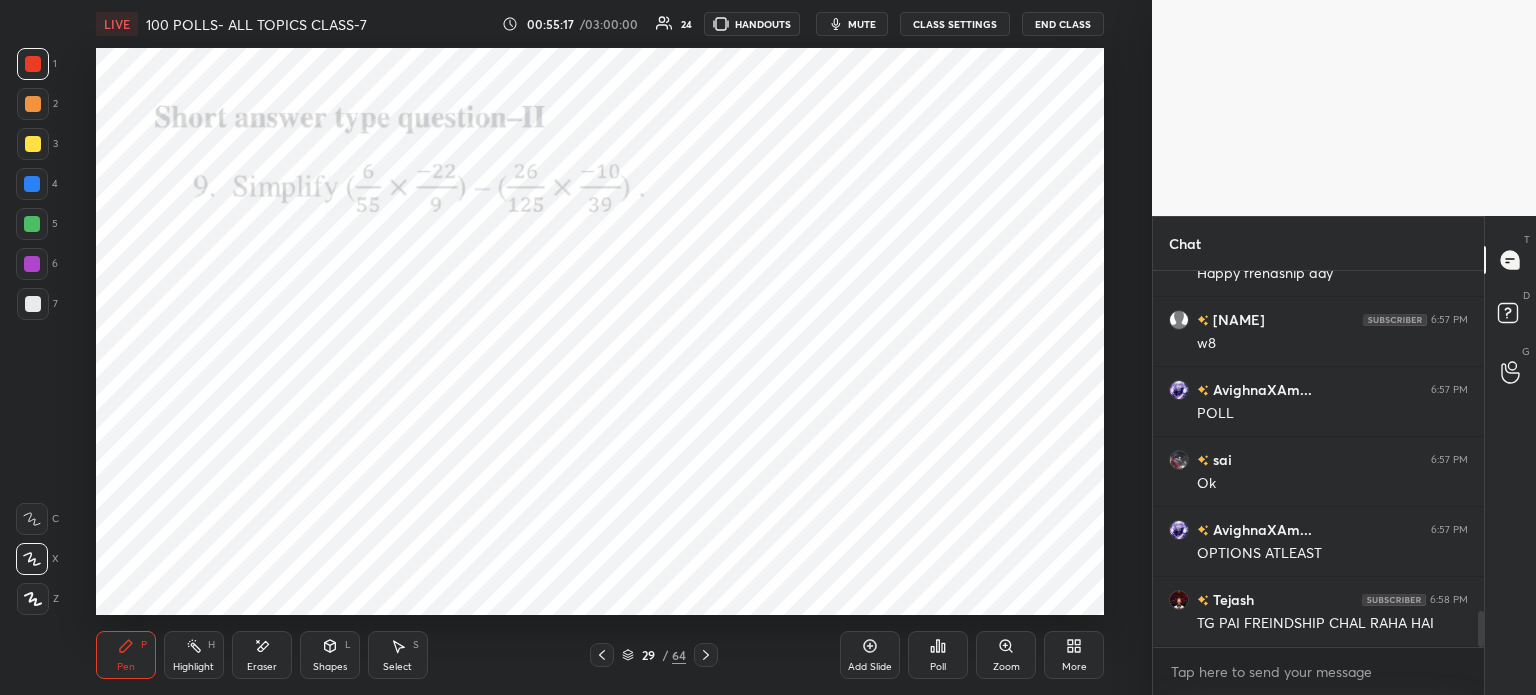 click 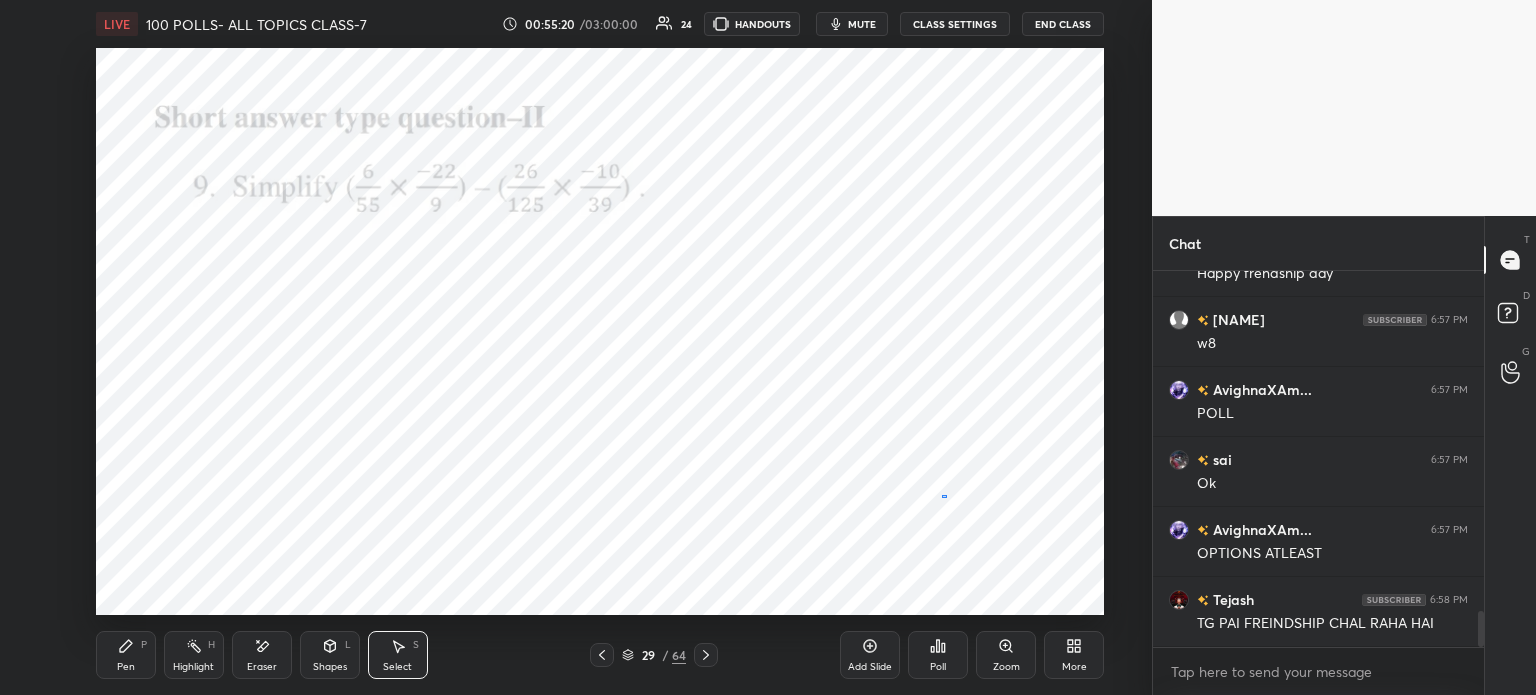 click on "0 ° Undo Copy Duplicate Duplicate to new slide Delete" at bounding box center (600, 331) 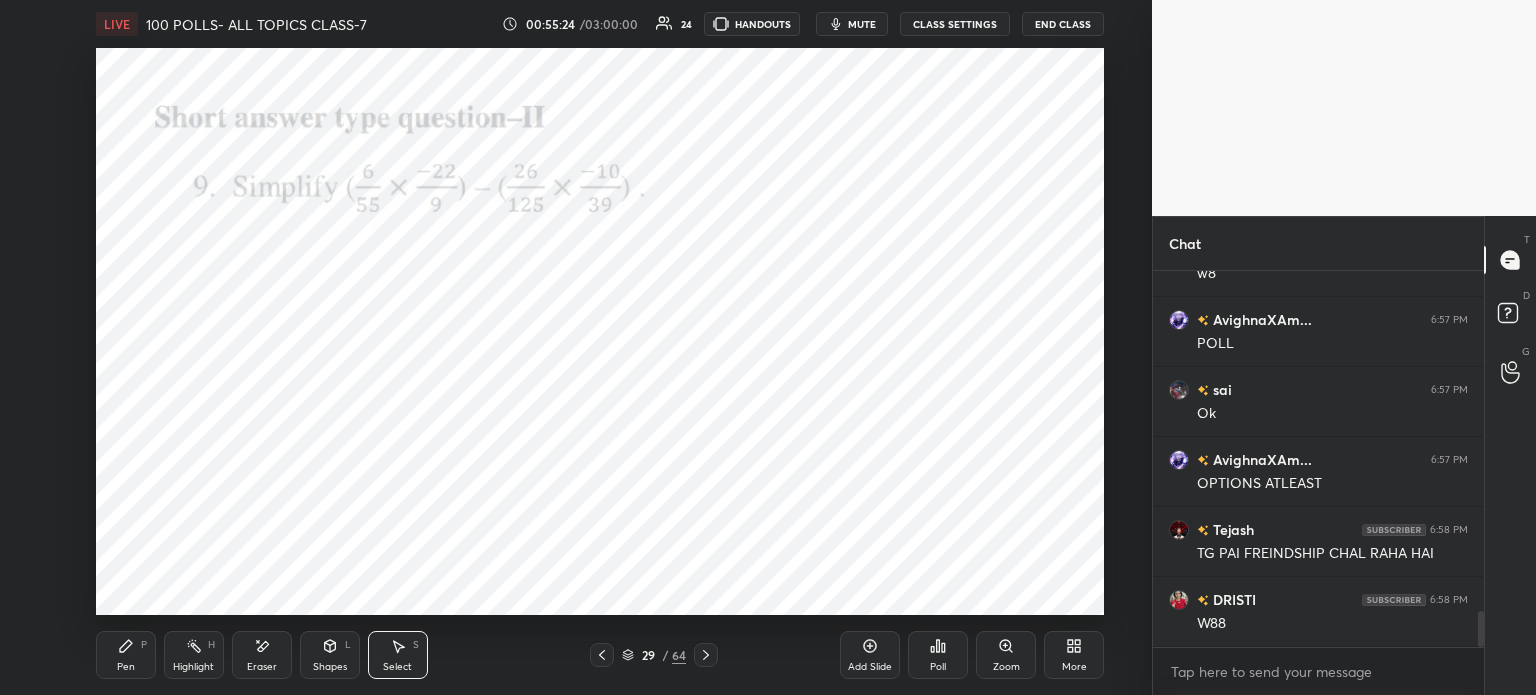 scroll, scrollTop: 3666, scrollLeft: 0, axis: vertical 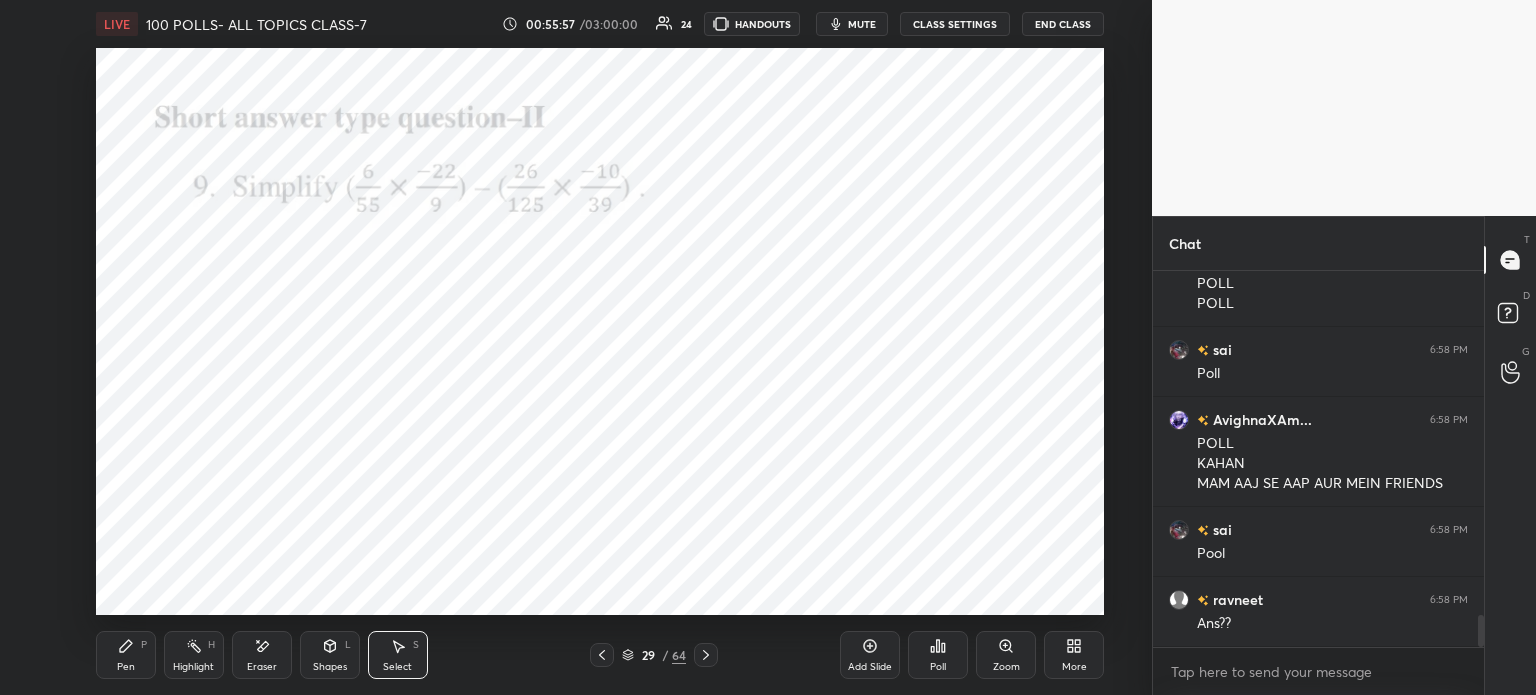click on "Poll" at bounding box center (938, 655) 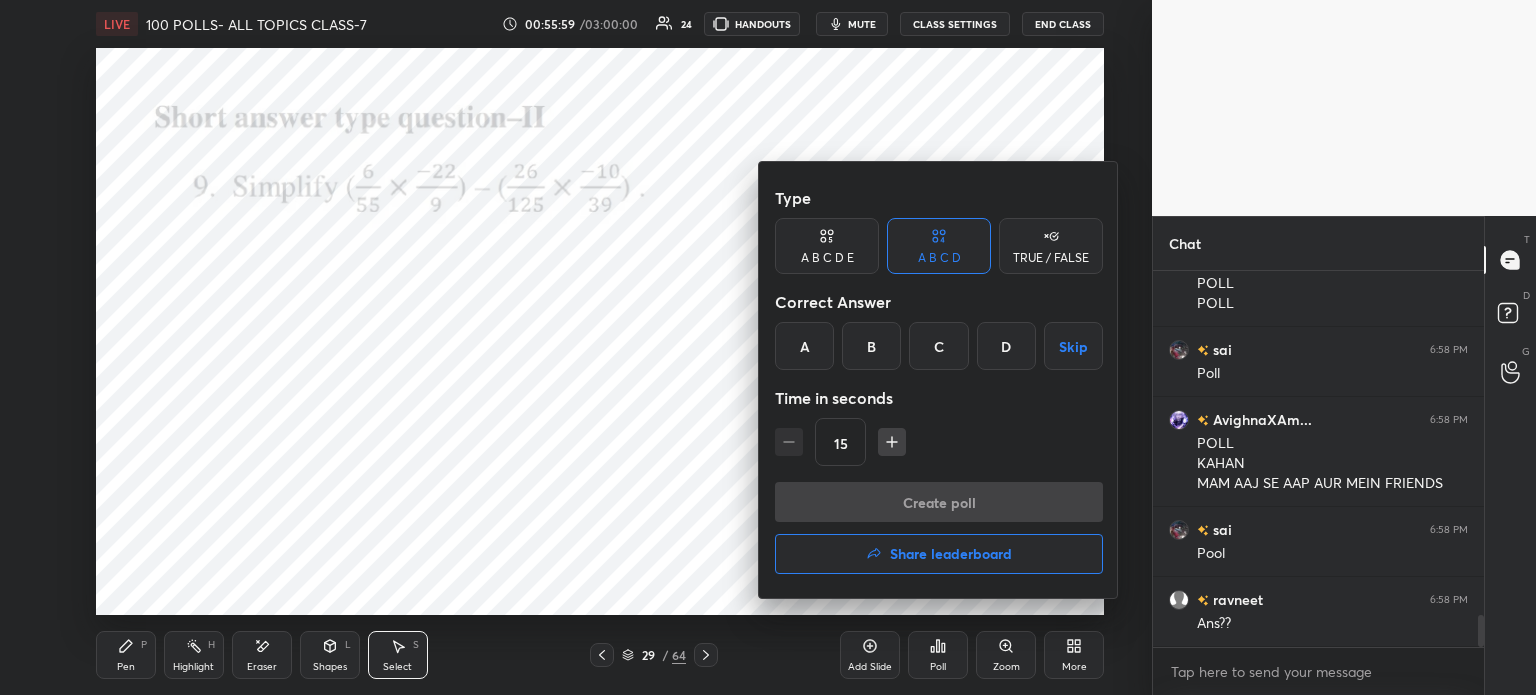 click on "B" at bounding box center (871, 346) 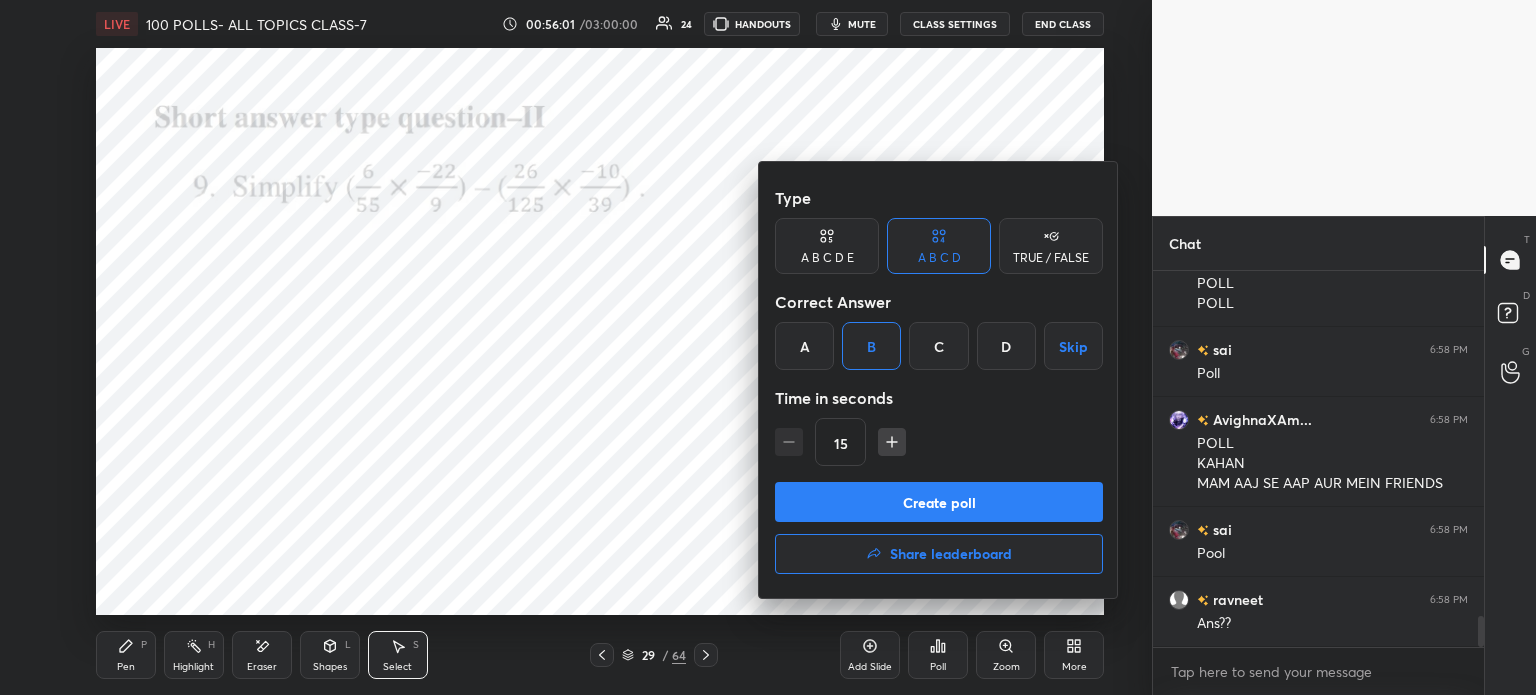 scroll, scrollTop: 4166, scrollLeft: 0, axis: vertical 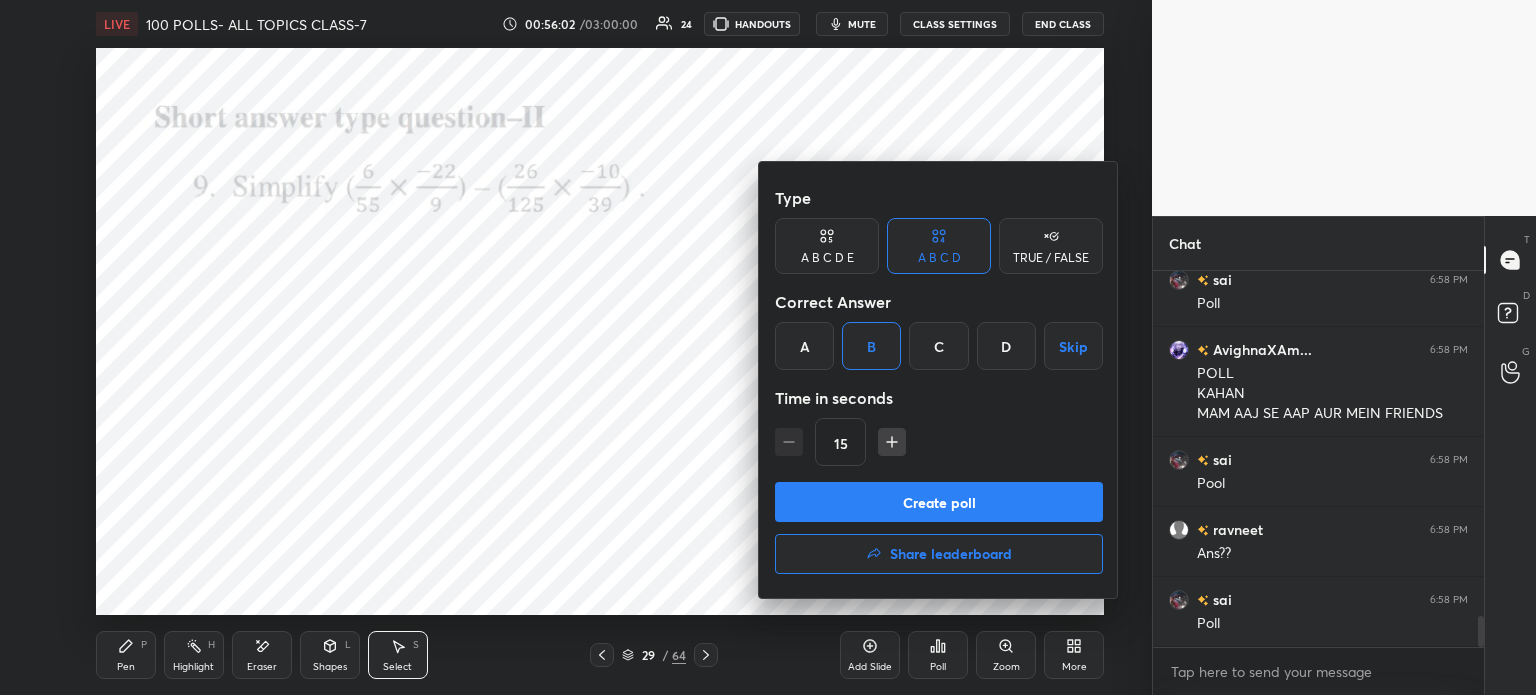 click on "Create poll" at bounding box center (939, 502) 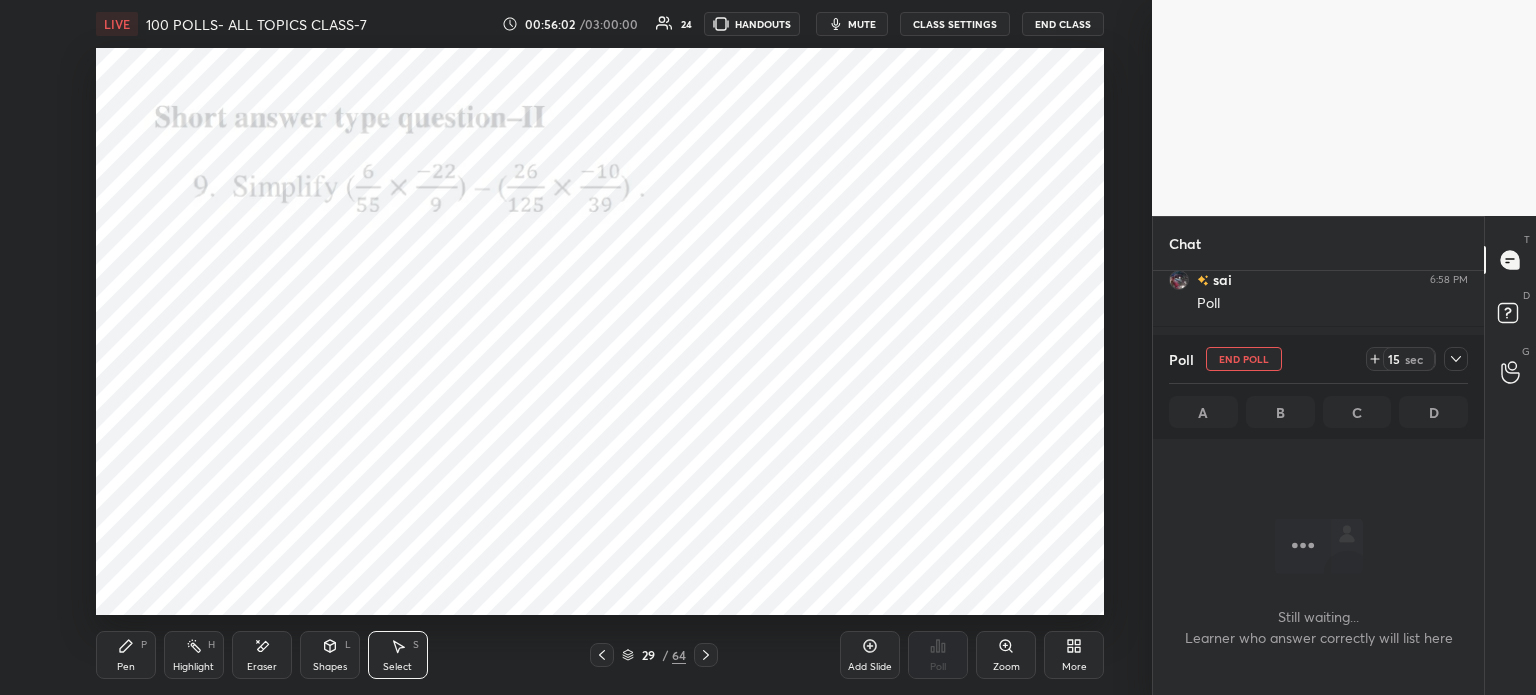 scroll, scrollTop: 347, scrollLeft: 325, axis: both 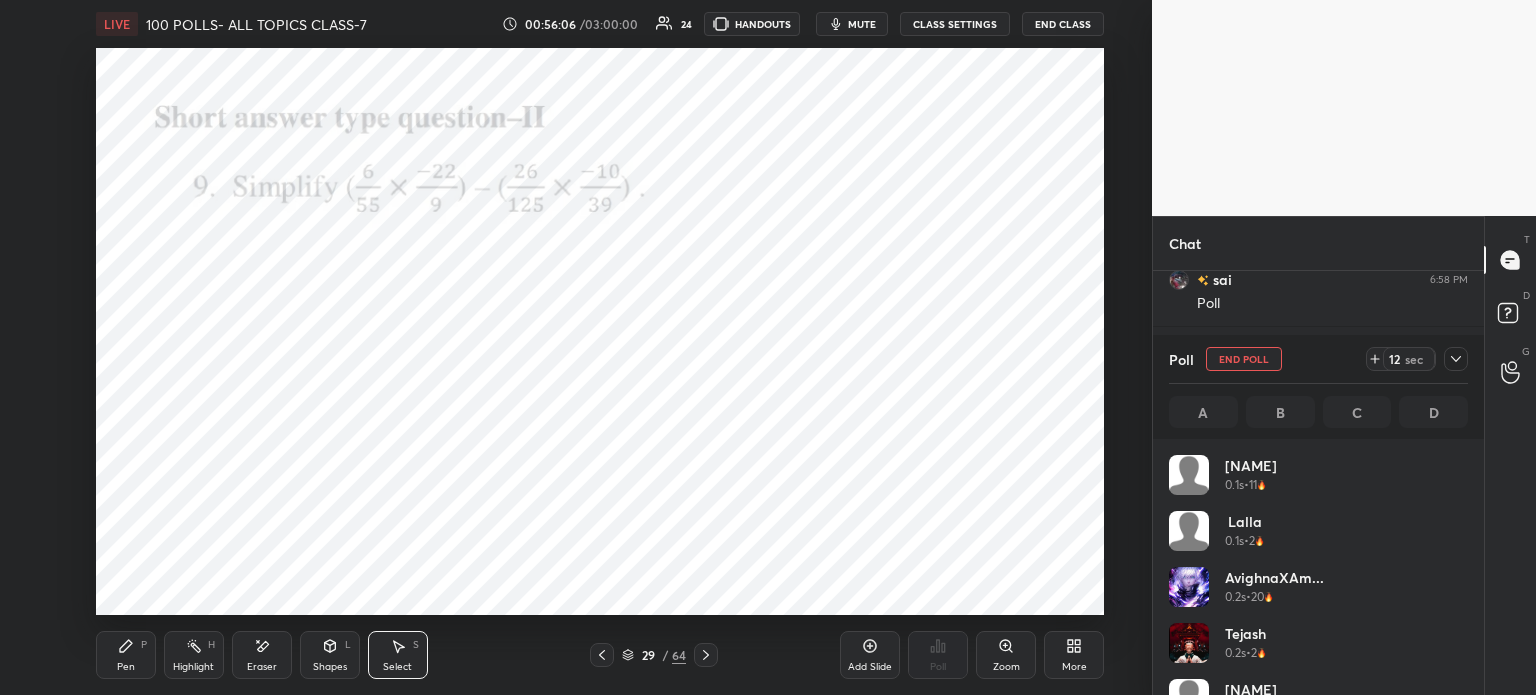 click 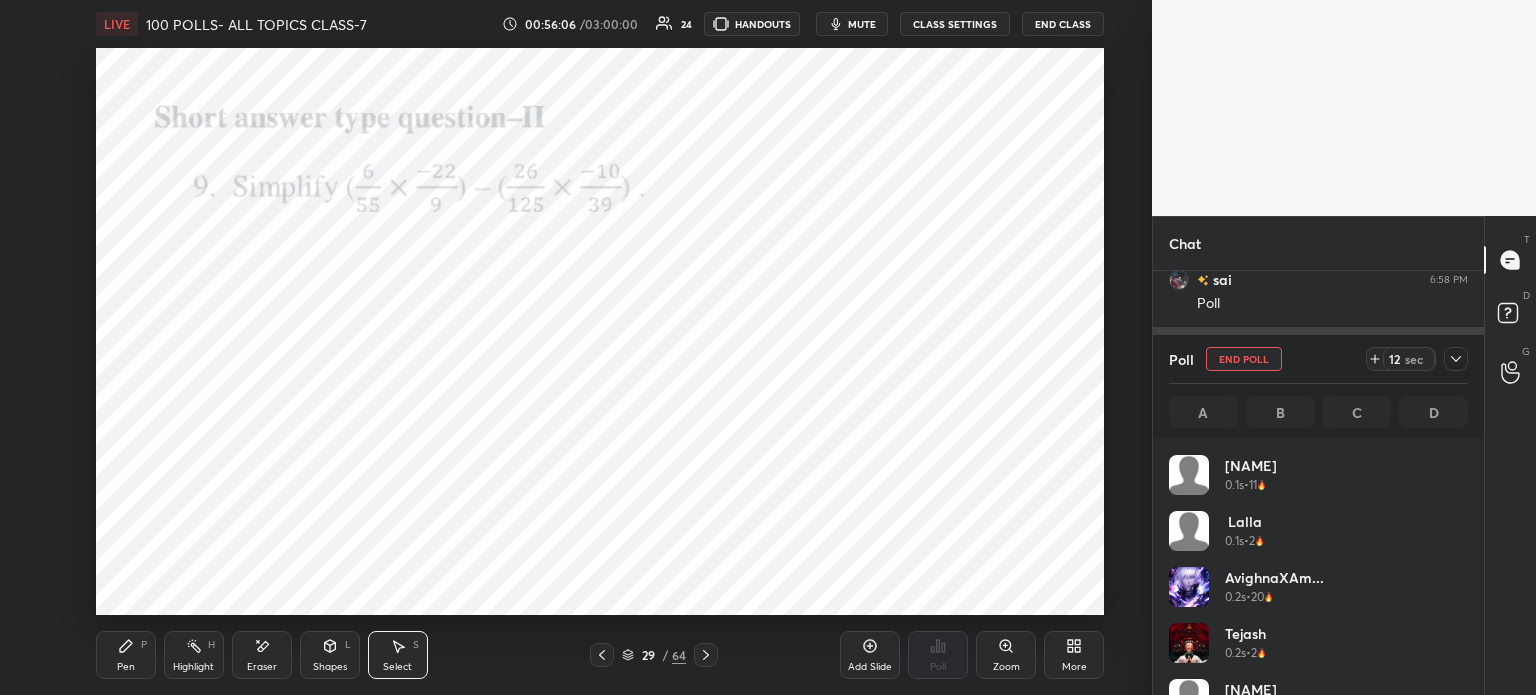 scroll, scrollTop: 153, scrollLeft: 293, axis: both 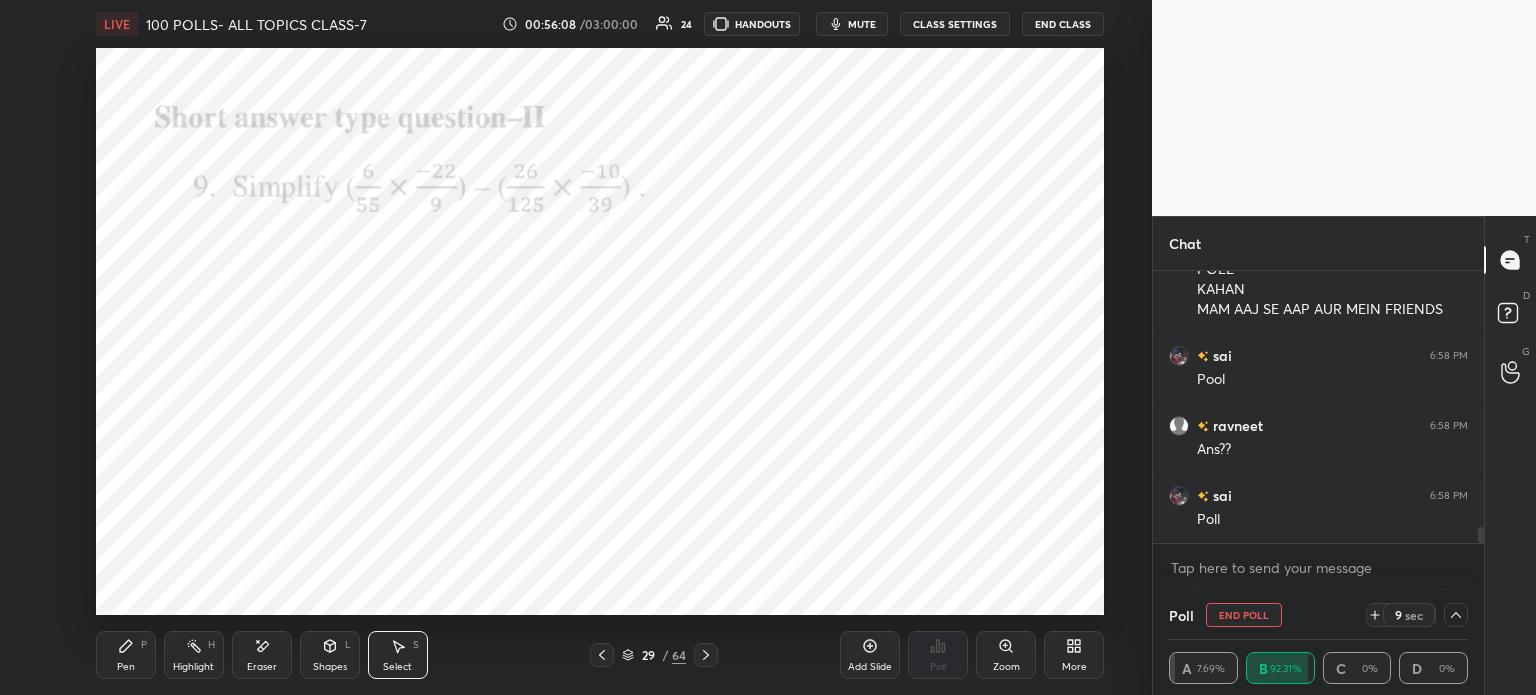click 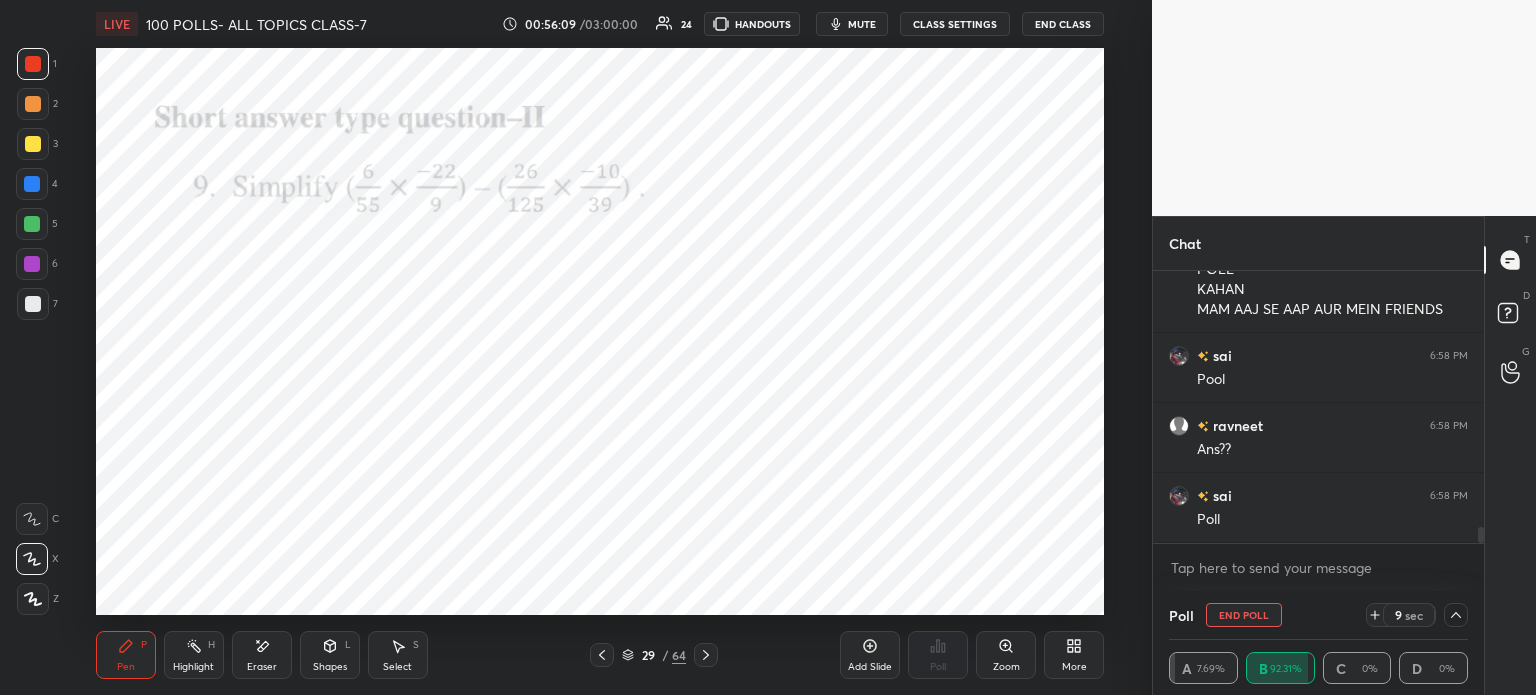 click on "P" at bounding box center [144, 645] 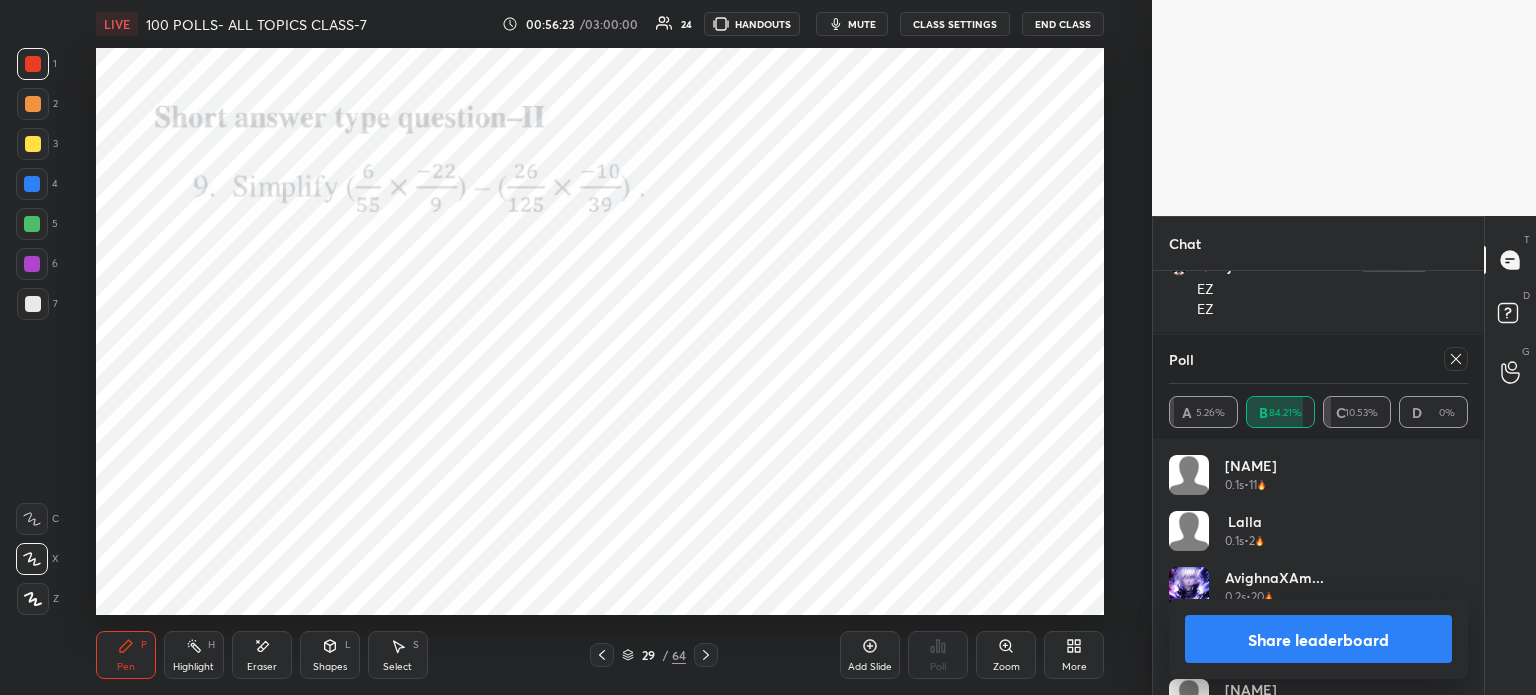 scroll, scrollTop: 4870, scrollLeft: 0, axis: vertical 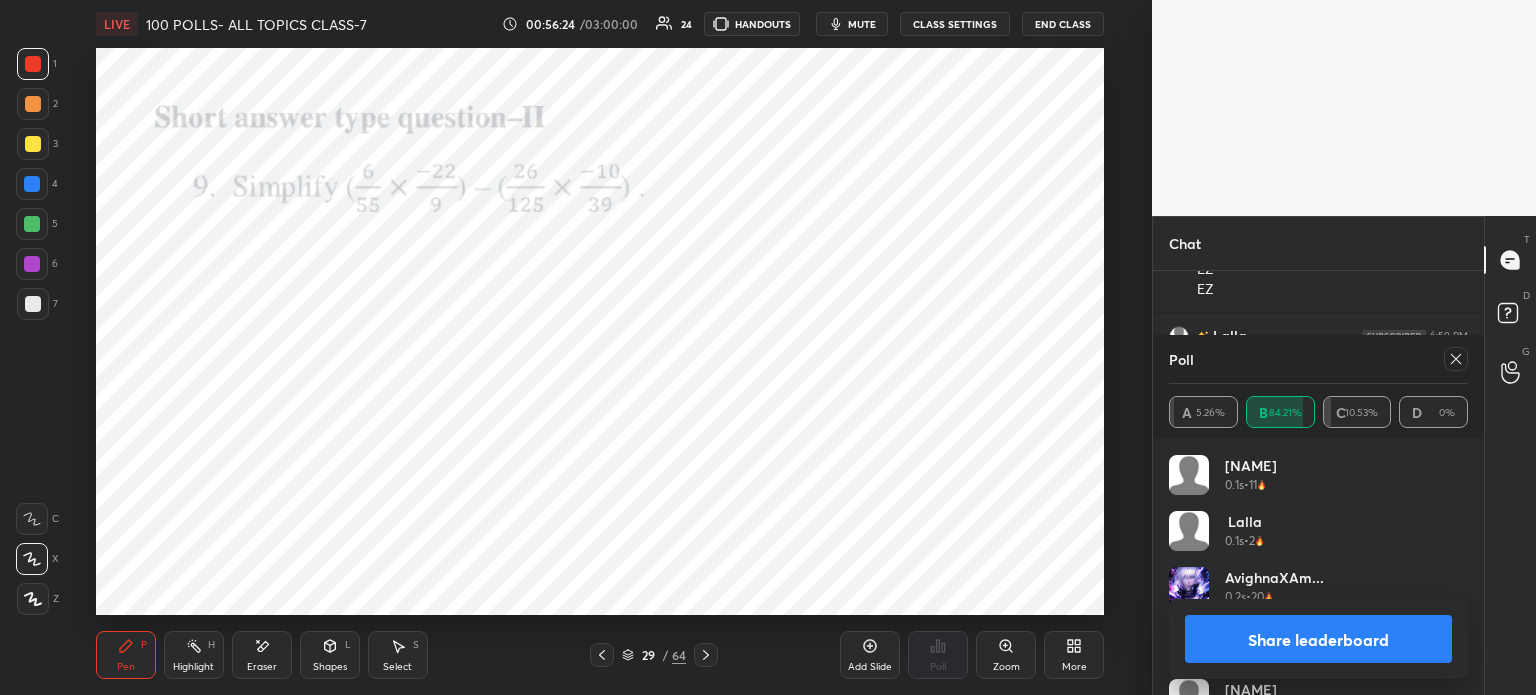 click 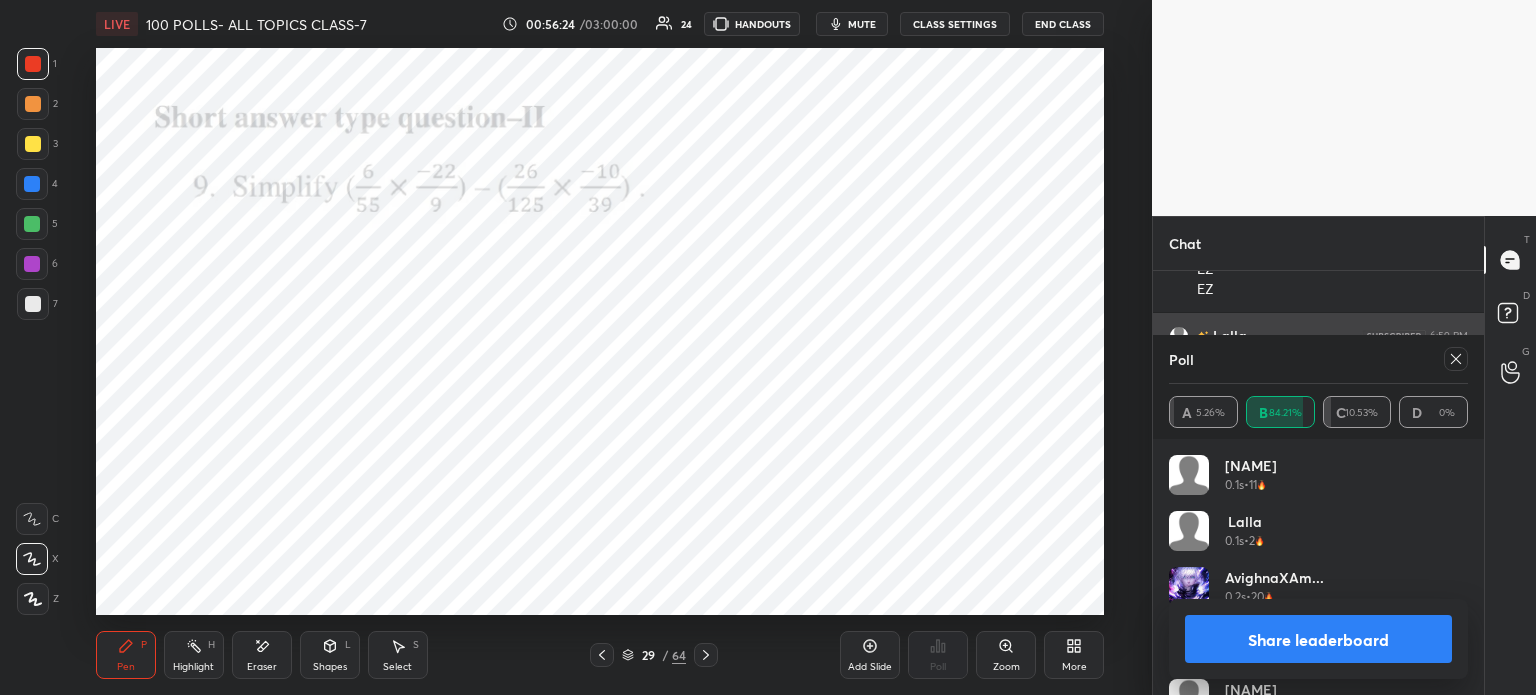 type on "x" 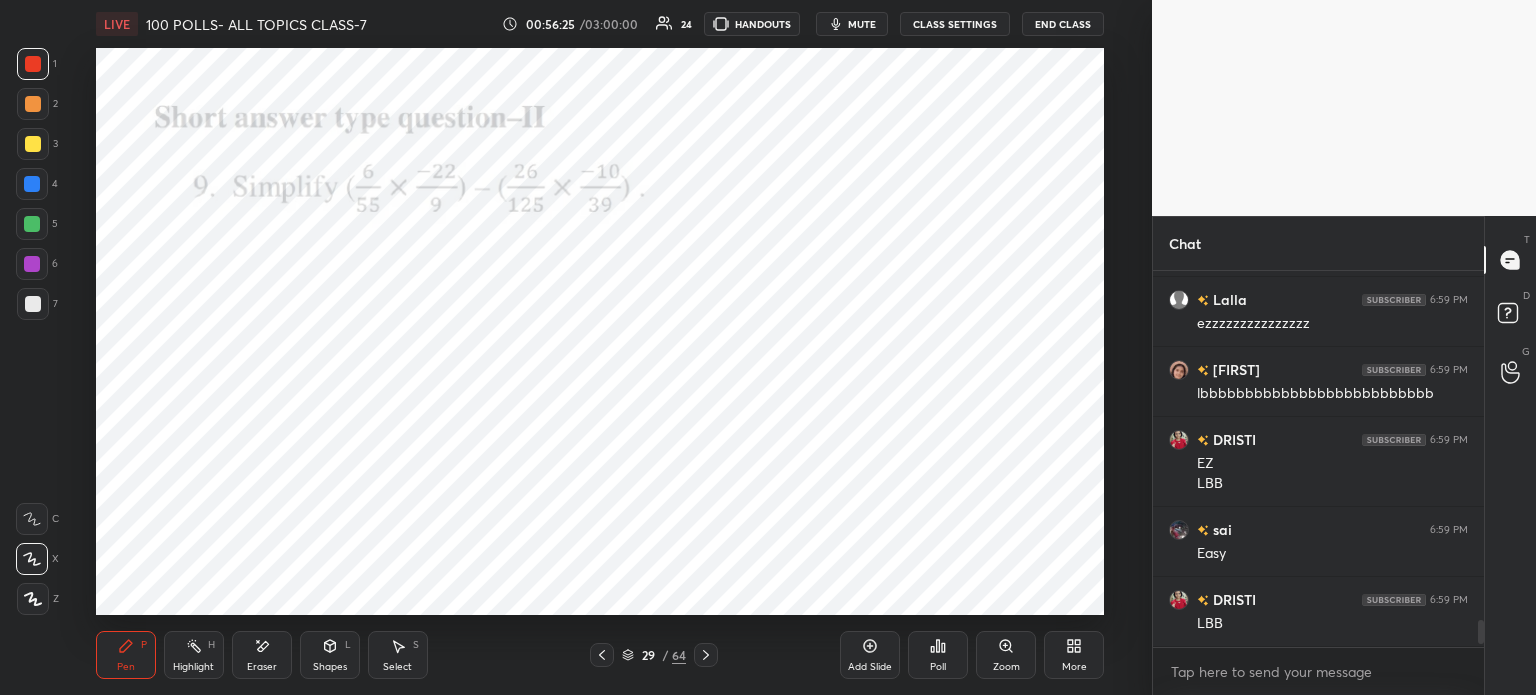 click 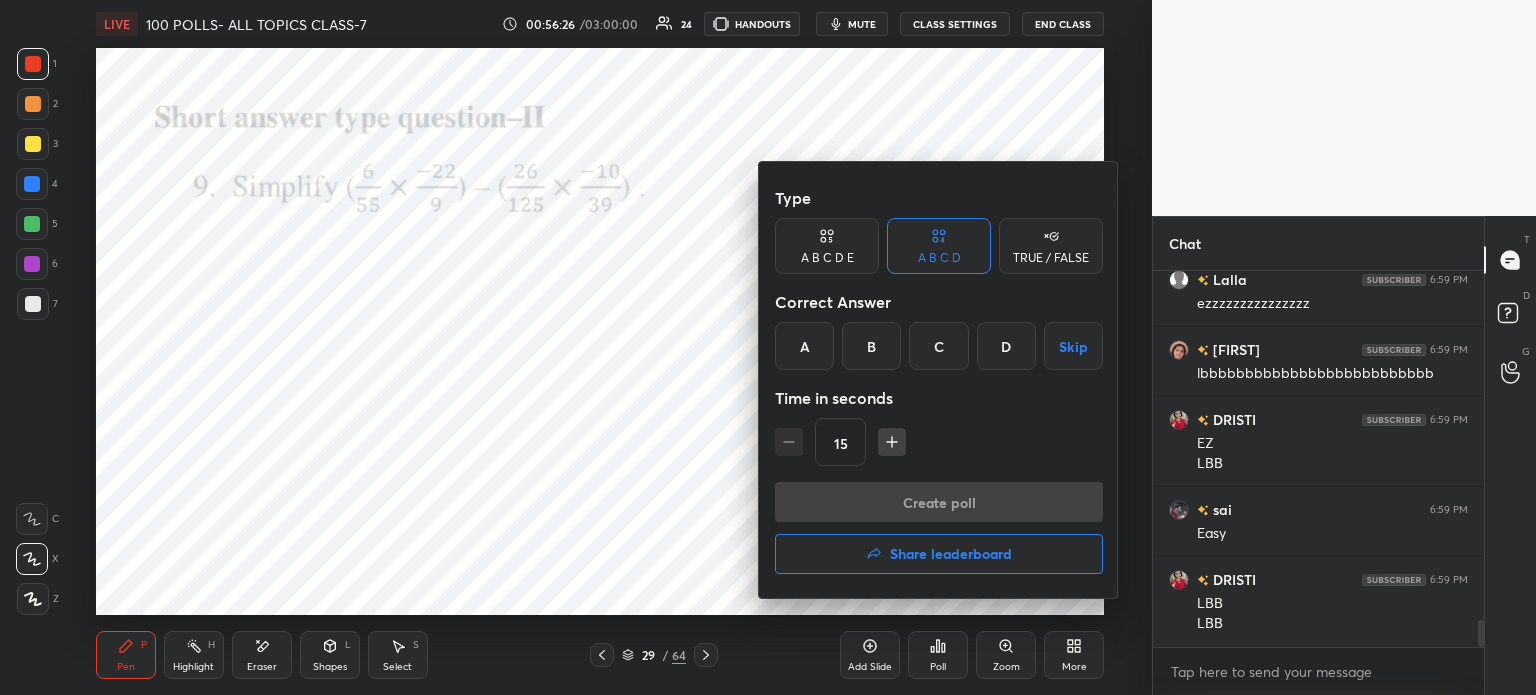 click 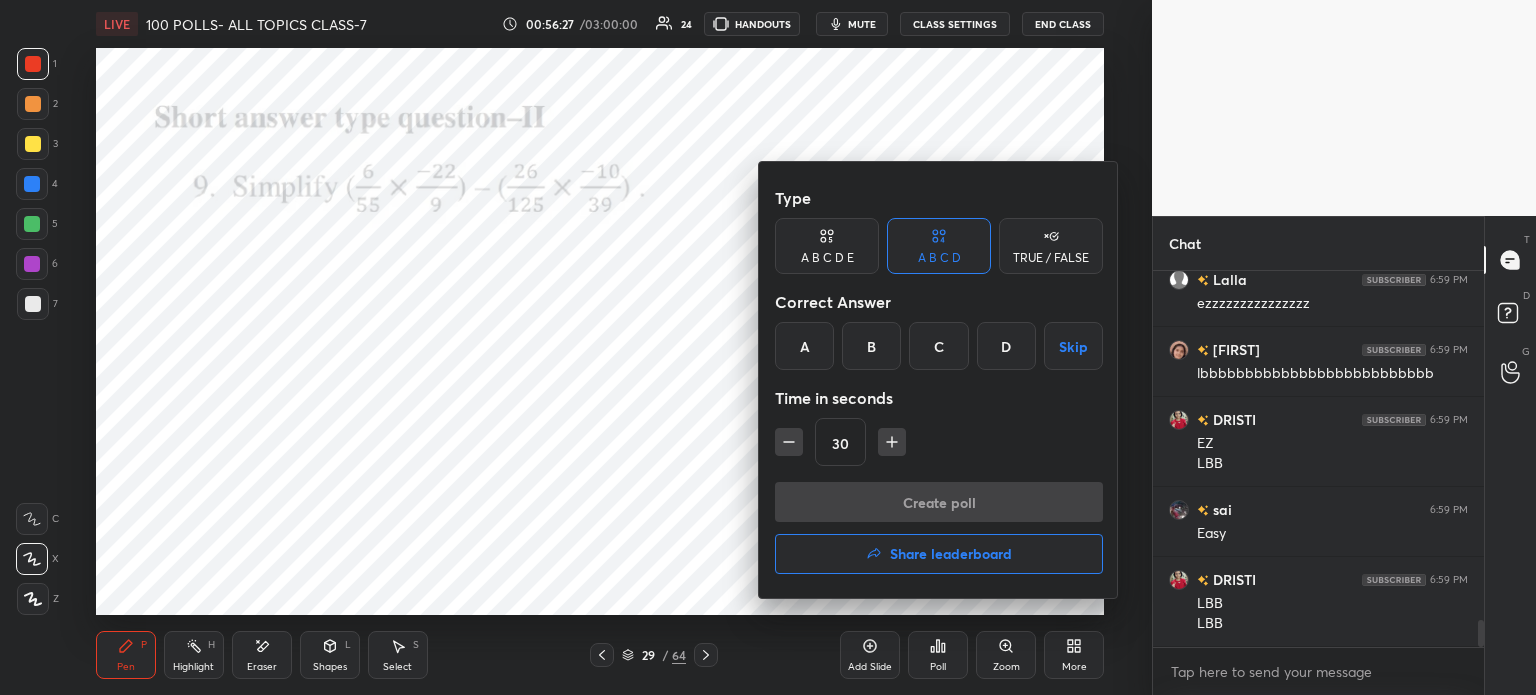 click 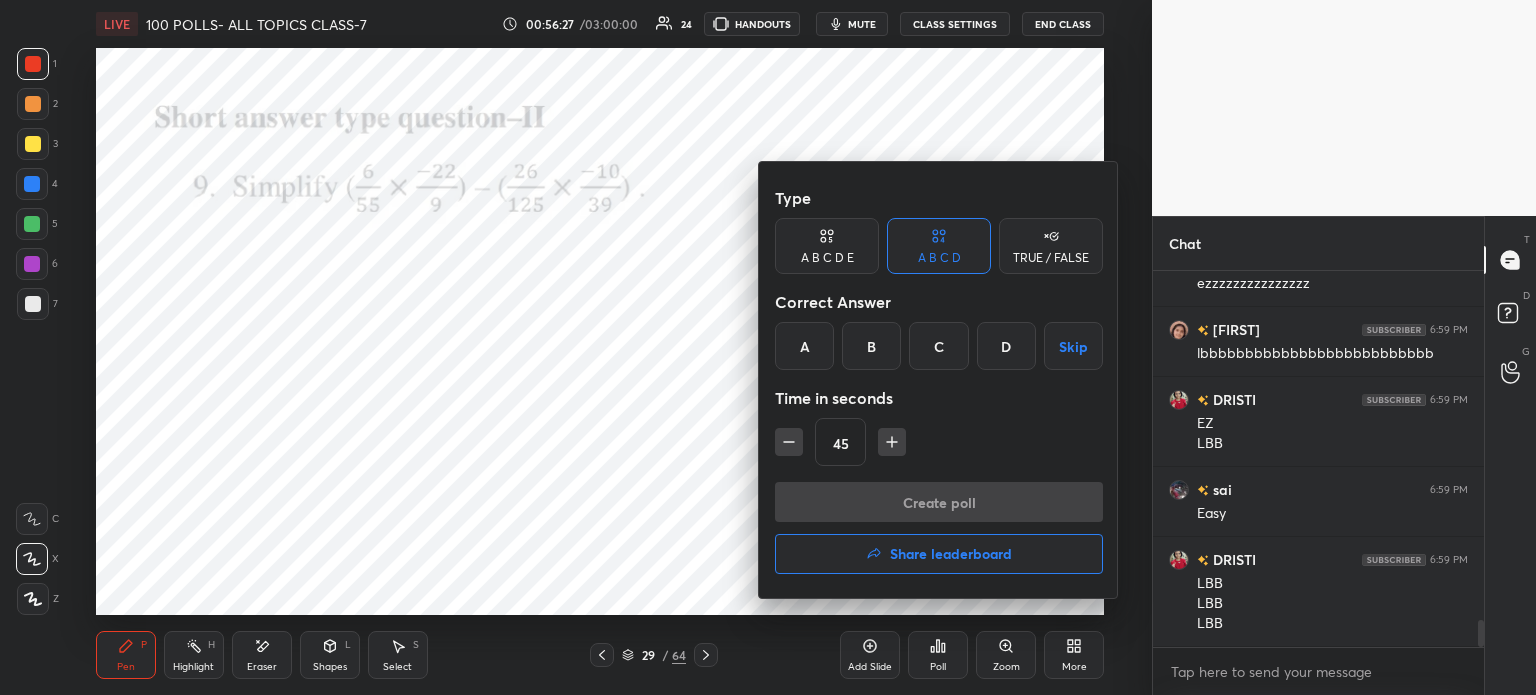 click 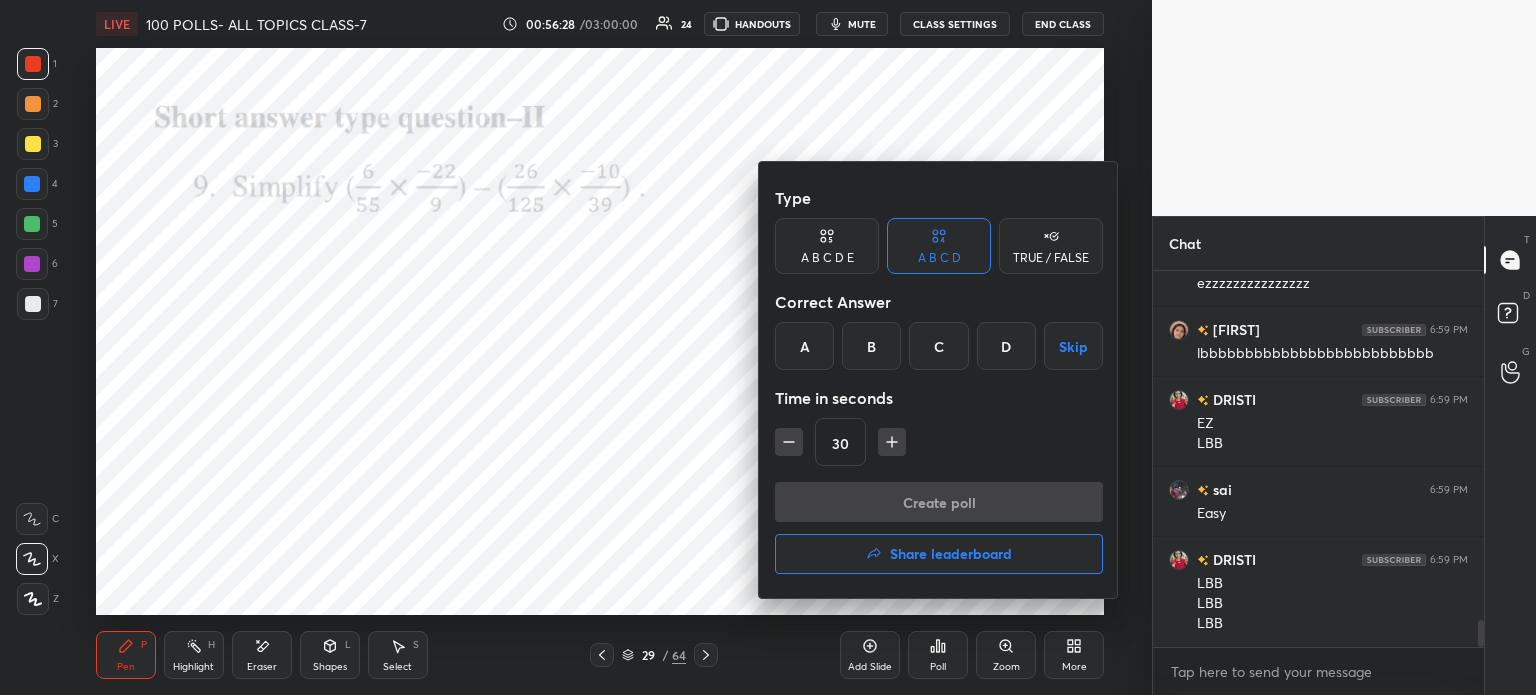 click at bounding box center (768, 347) 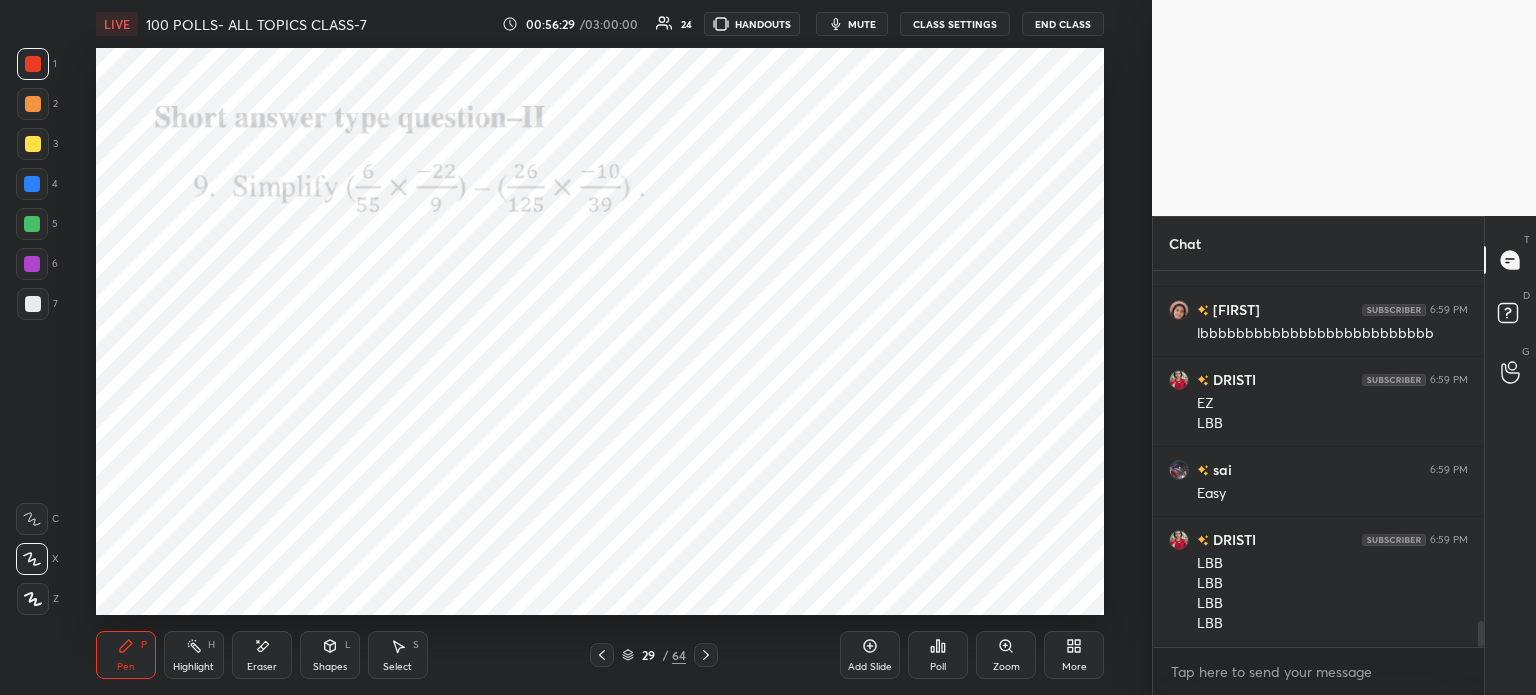 click on "Poll" at bounding box center (938, 655) 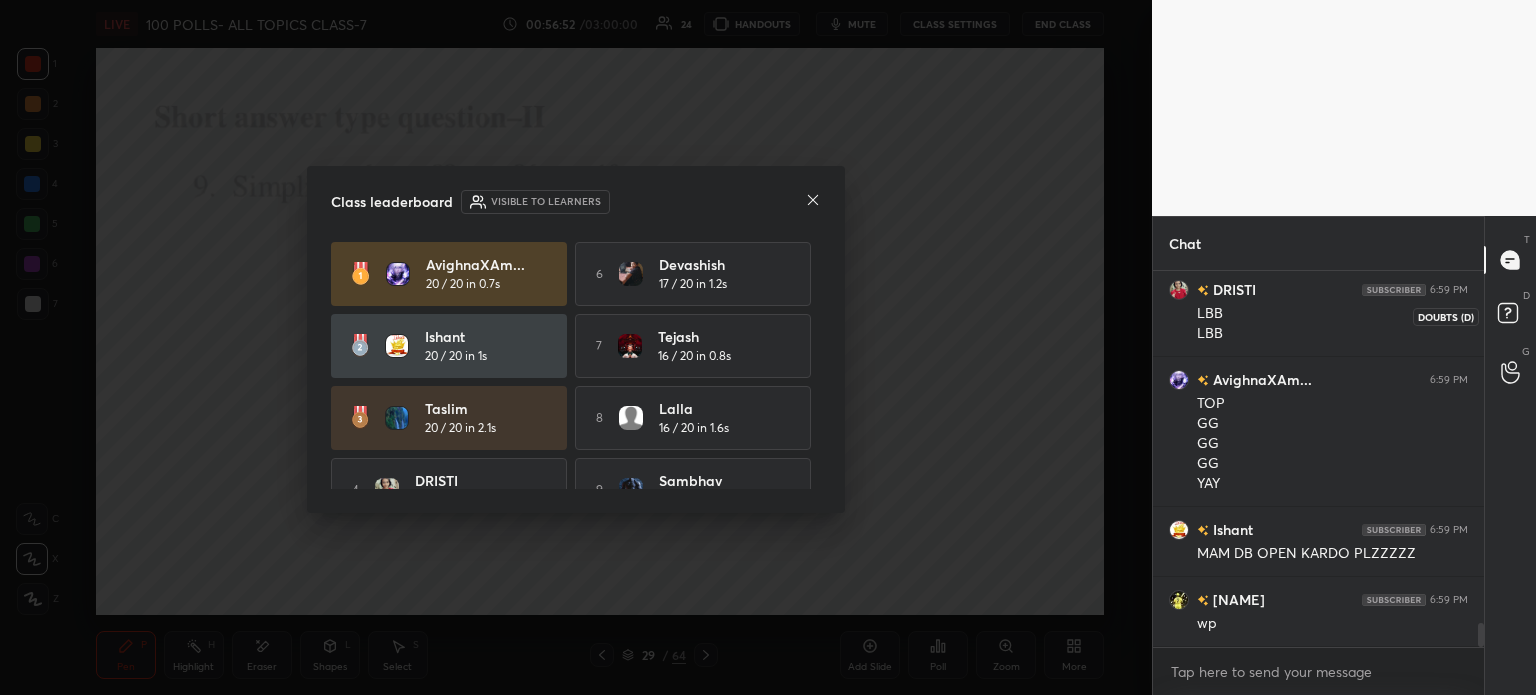 click 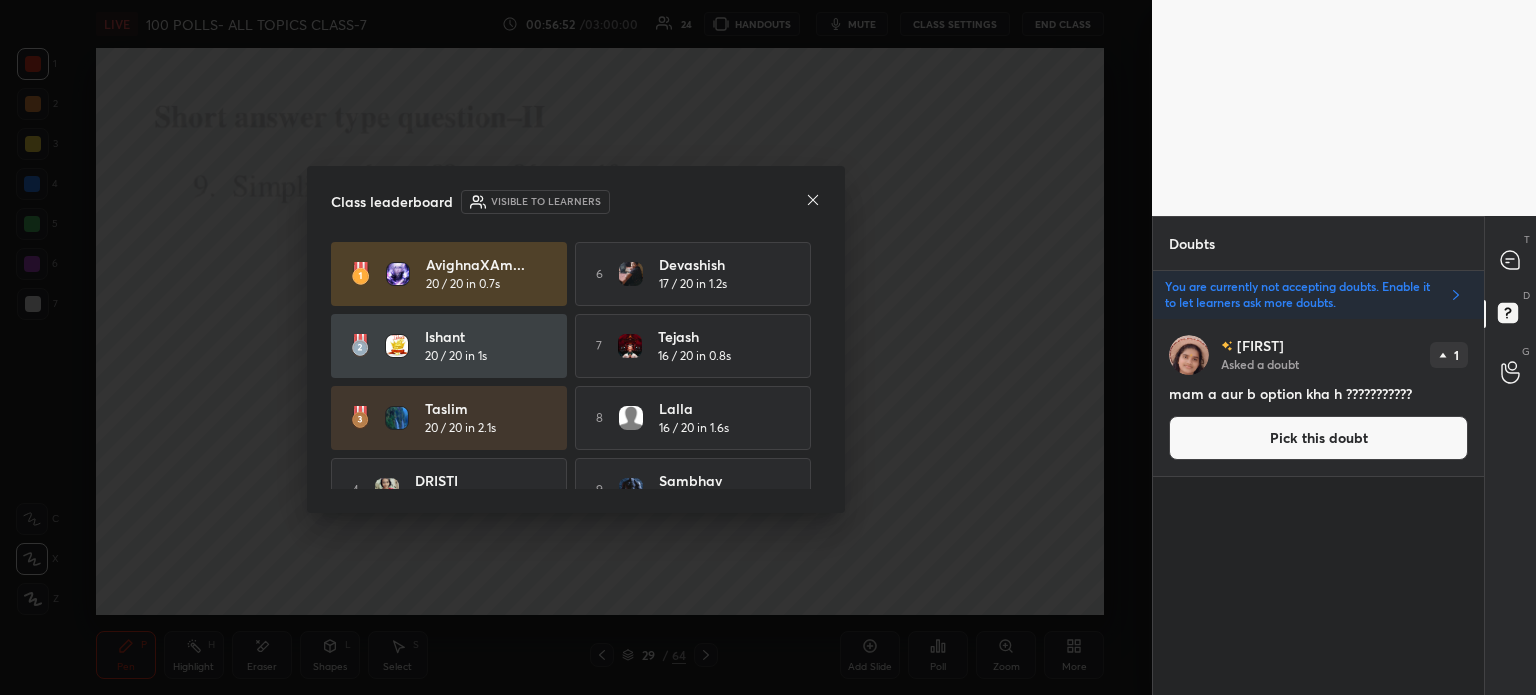click on "You are currently not accepting doubts. Enable it to let learners ask more doubts." at bounding box center (1302, 295) 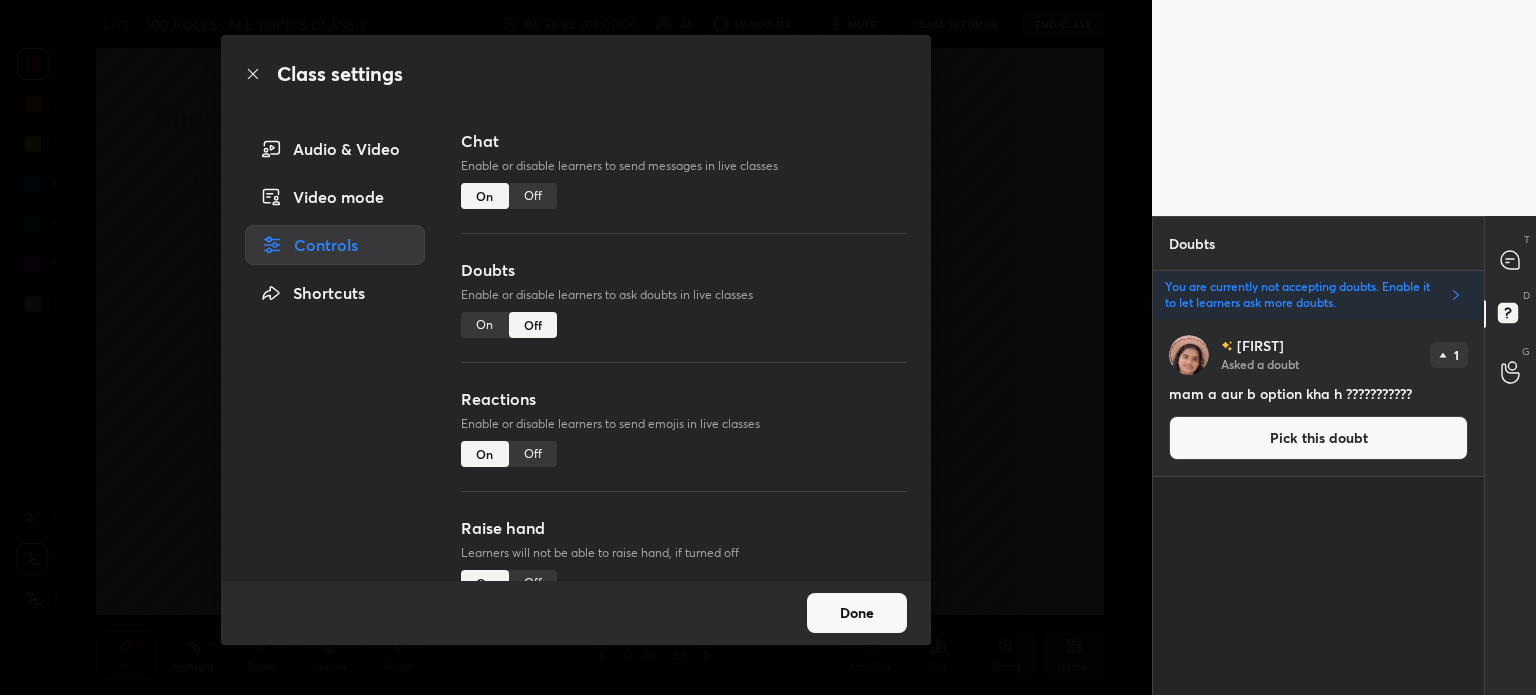 click on "On" at bounding box center [485, 325] 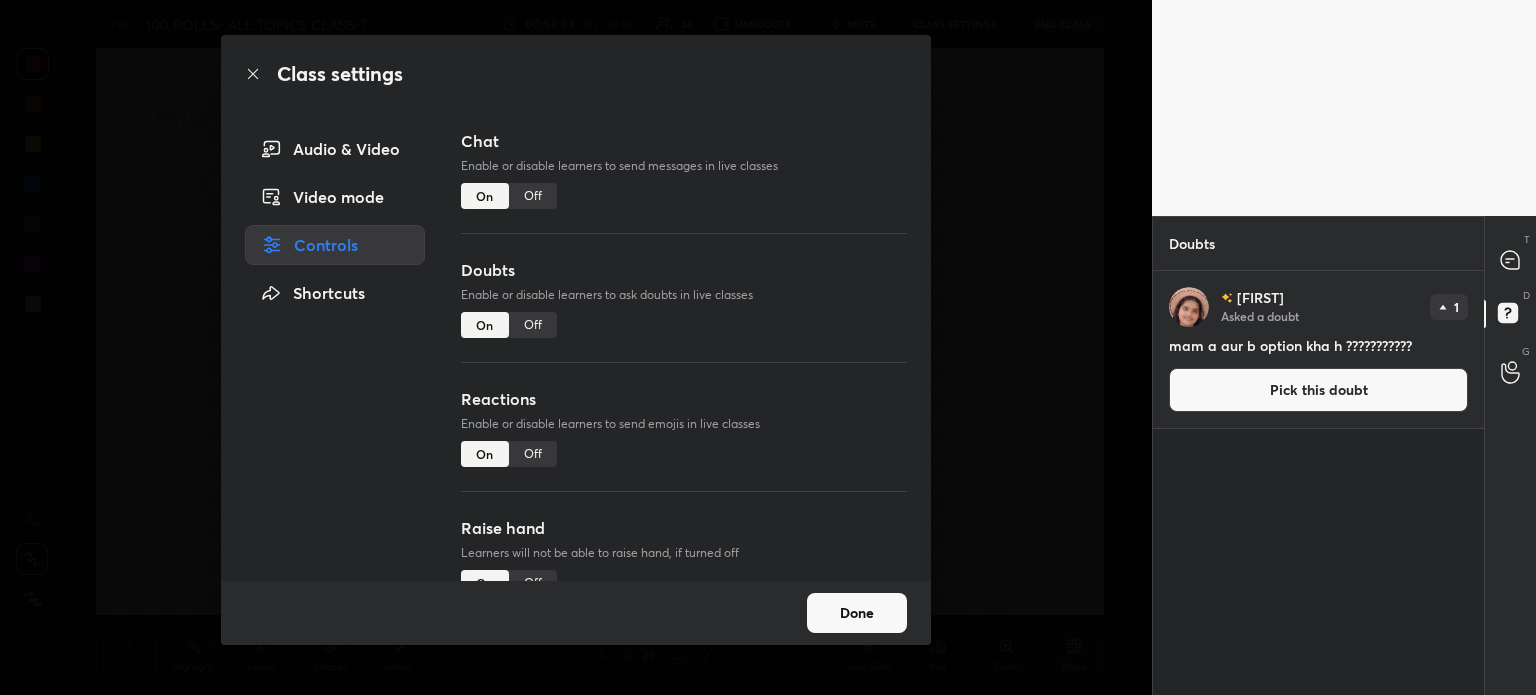 click at bounding box center (1511, 260) 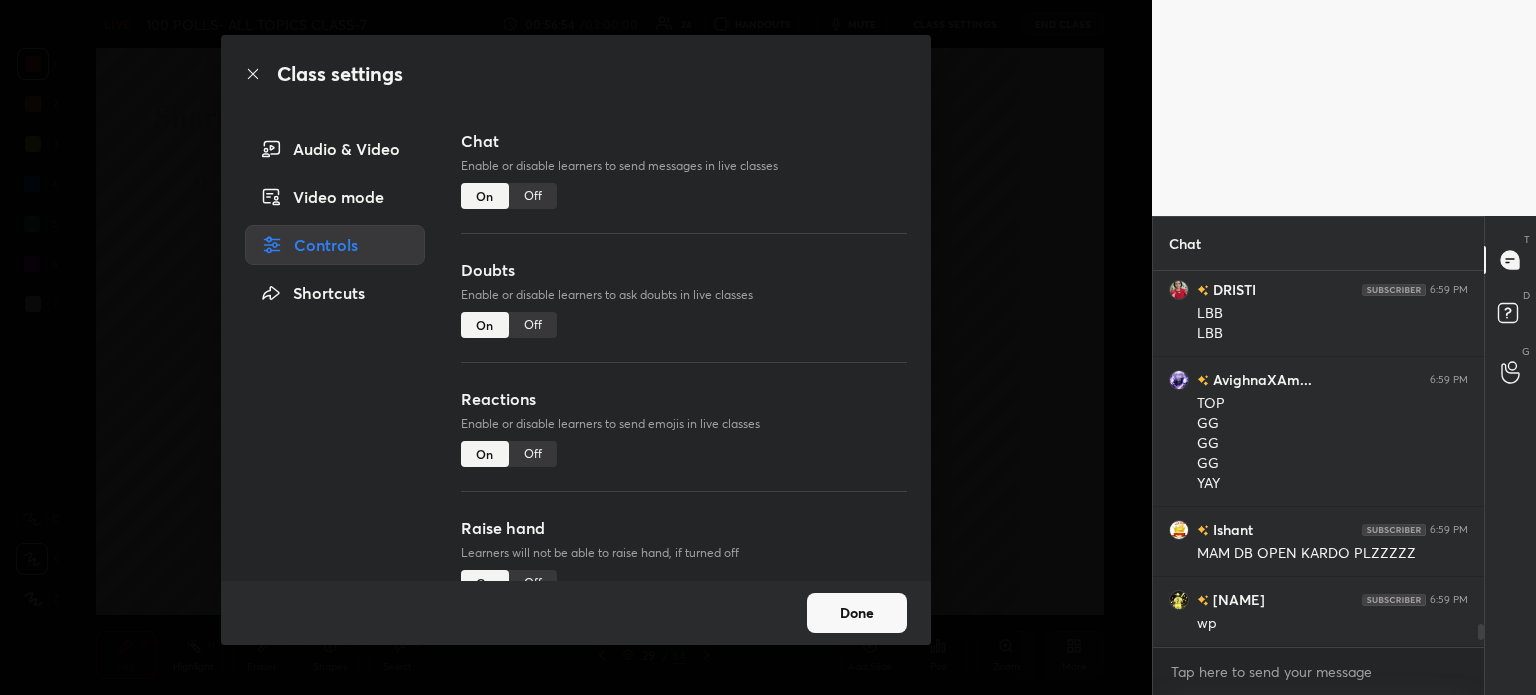 click on "Class settings Audio & Video Video mode Controls Shortcuts Chat Enable or disable learners to send messages in live classes On Off Doubts Enable or disable learners to ask doubts in live classes On Off Reactions Enable or disable learners to send emojis in live classes On Off Raise hand Learners will not be able to raise hand, if turned off On Off Poll Prediction Enable or disable poll prediction in case of a question on the slide On Off Done" at bounding box center [576, 347] 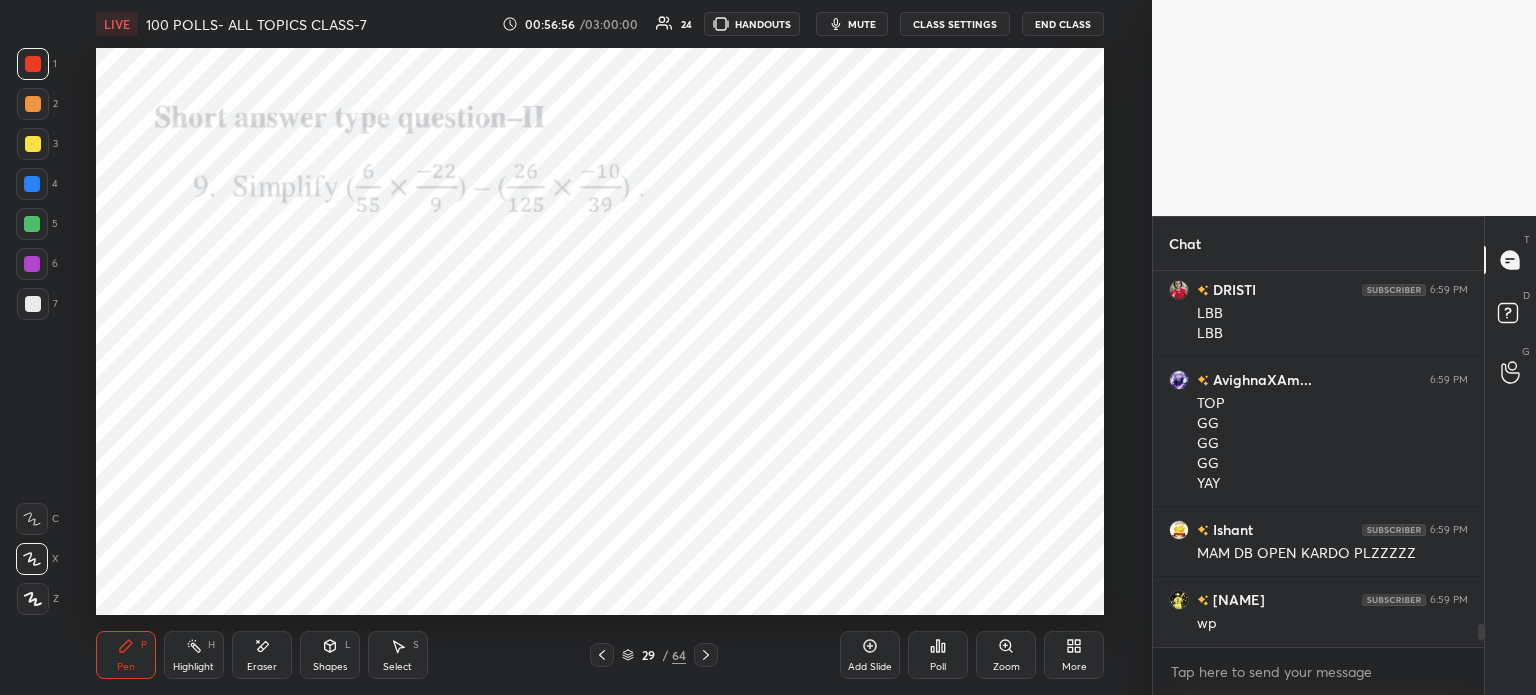 click on "Eraser" at bounding box center [262, 667] 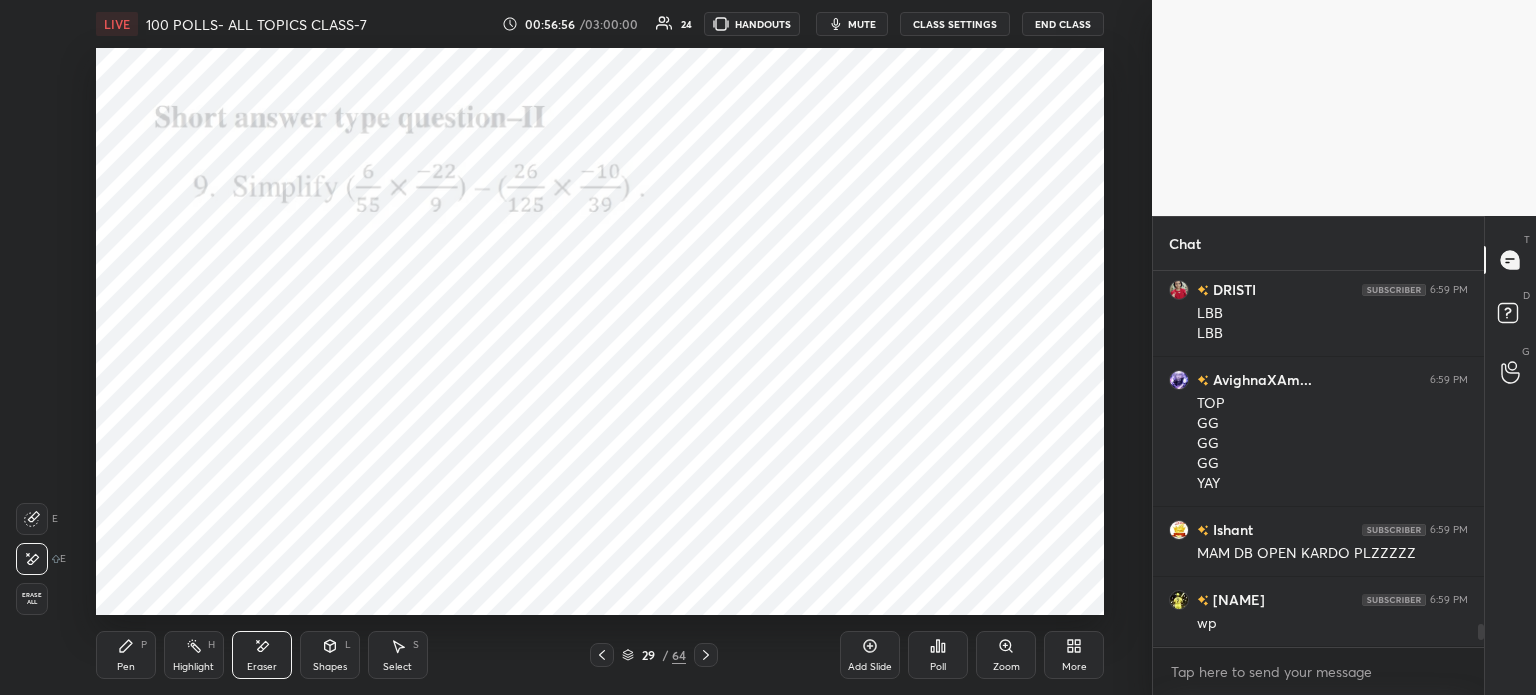 click on "Erase all" at bounding box center [32, 599] 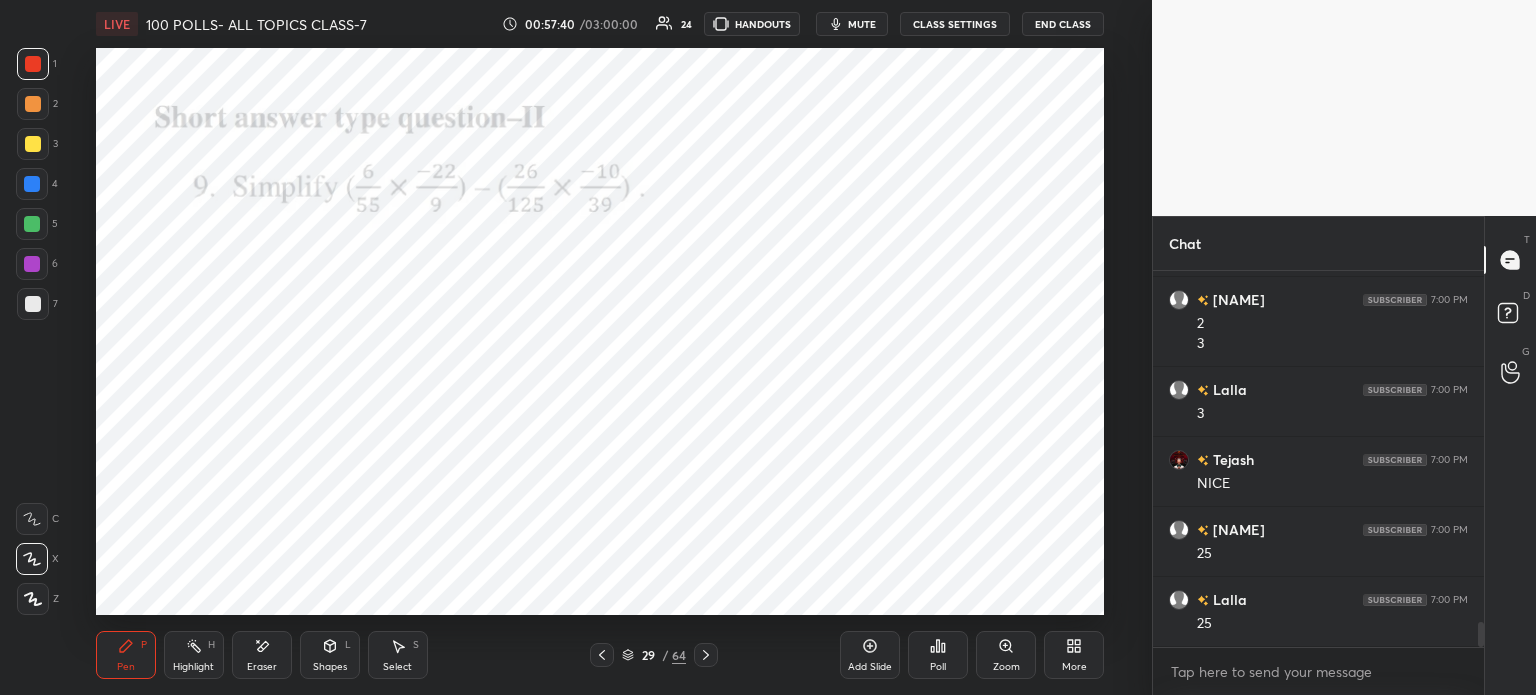 scroll, scrollTop: 5410, scrollLeft: 0, axis: vertical 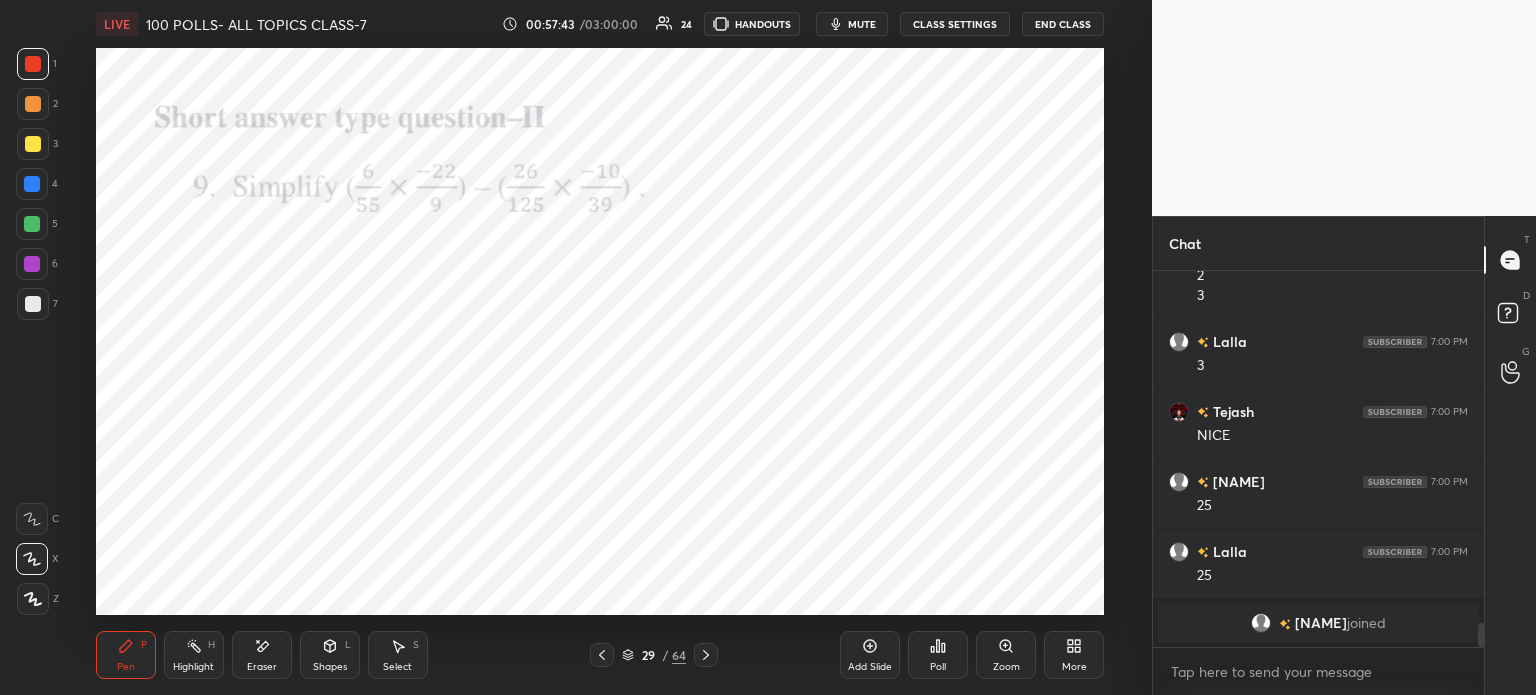 click on "Eraser" at bounding box center [262, 667] 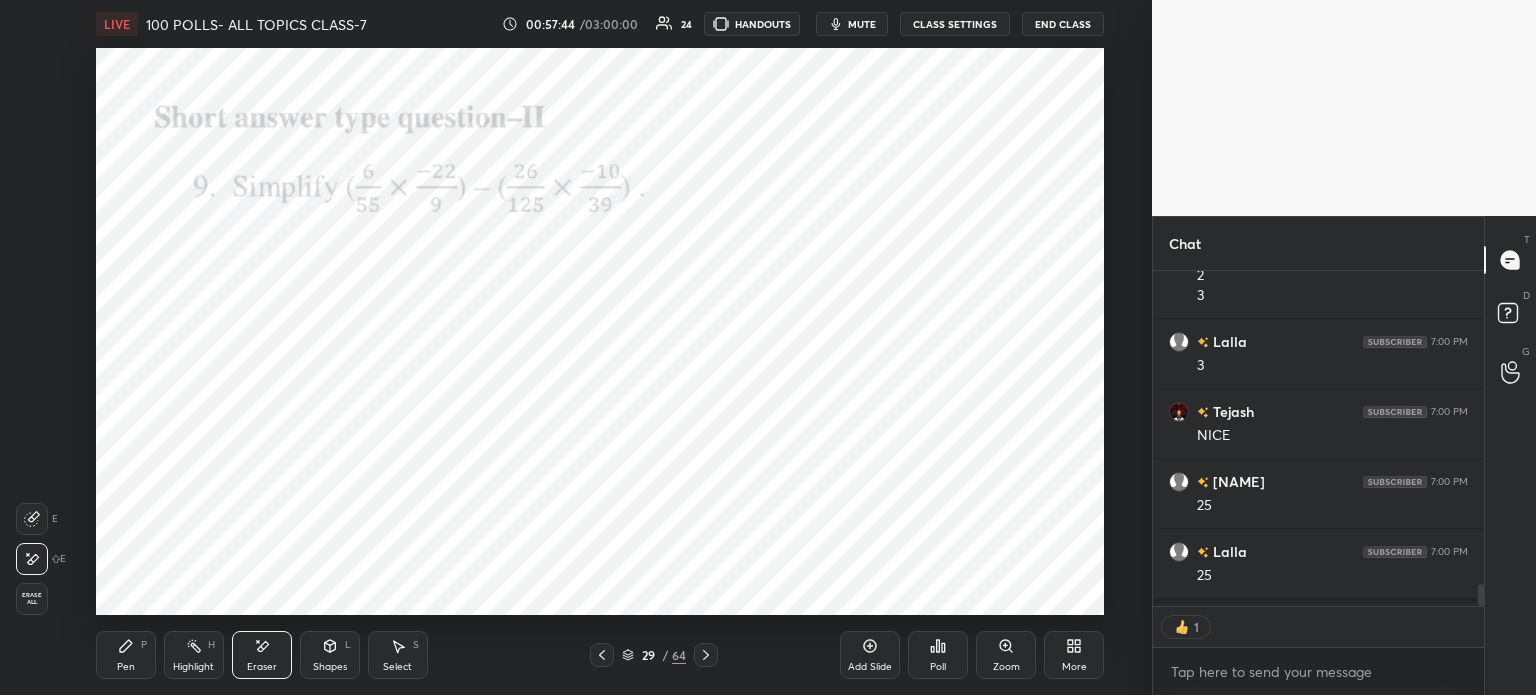 scroll, scrollTop: 330, scrollLeft: 325, axis: both 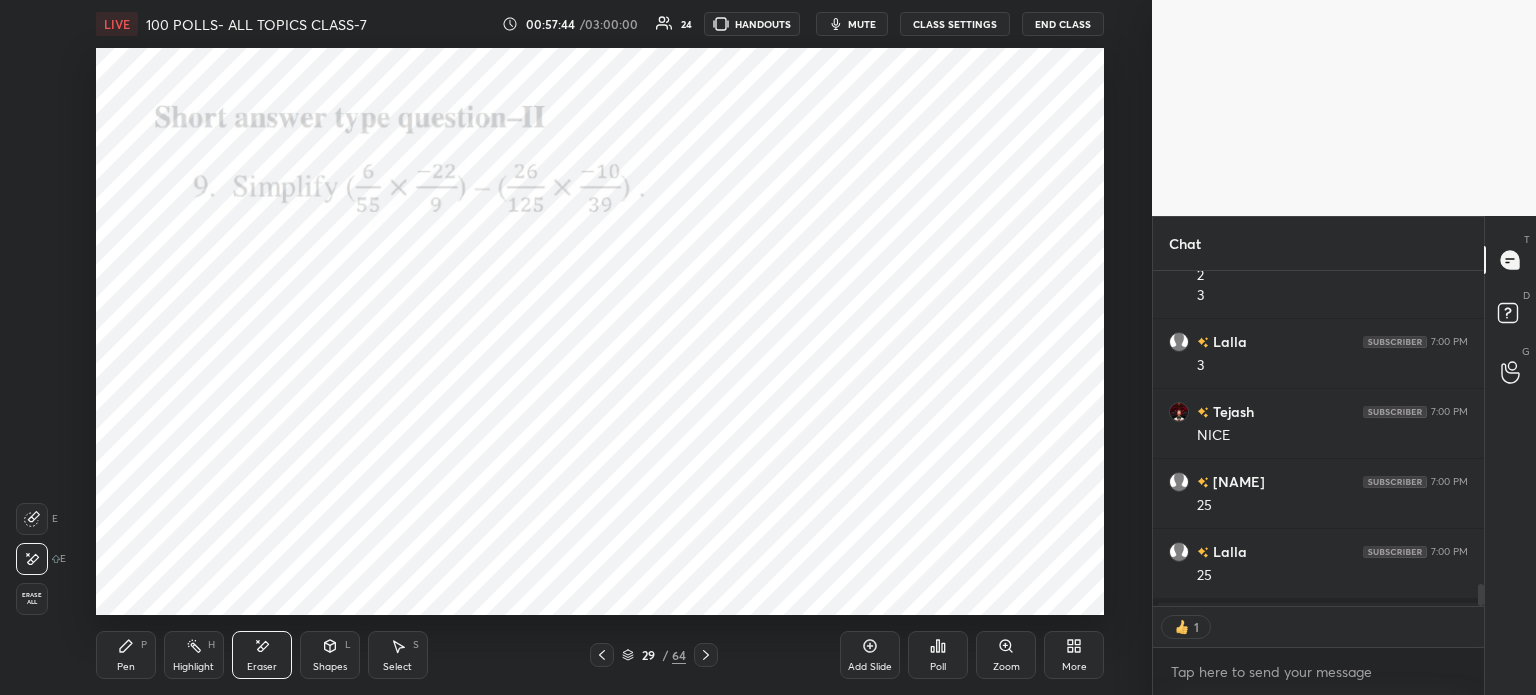 click on "Pen P" at bounding box center [126, 655] 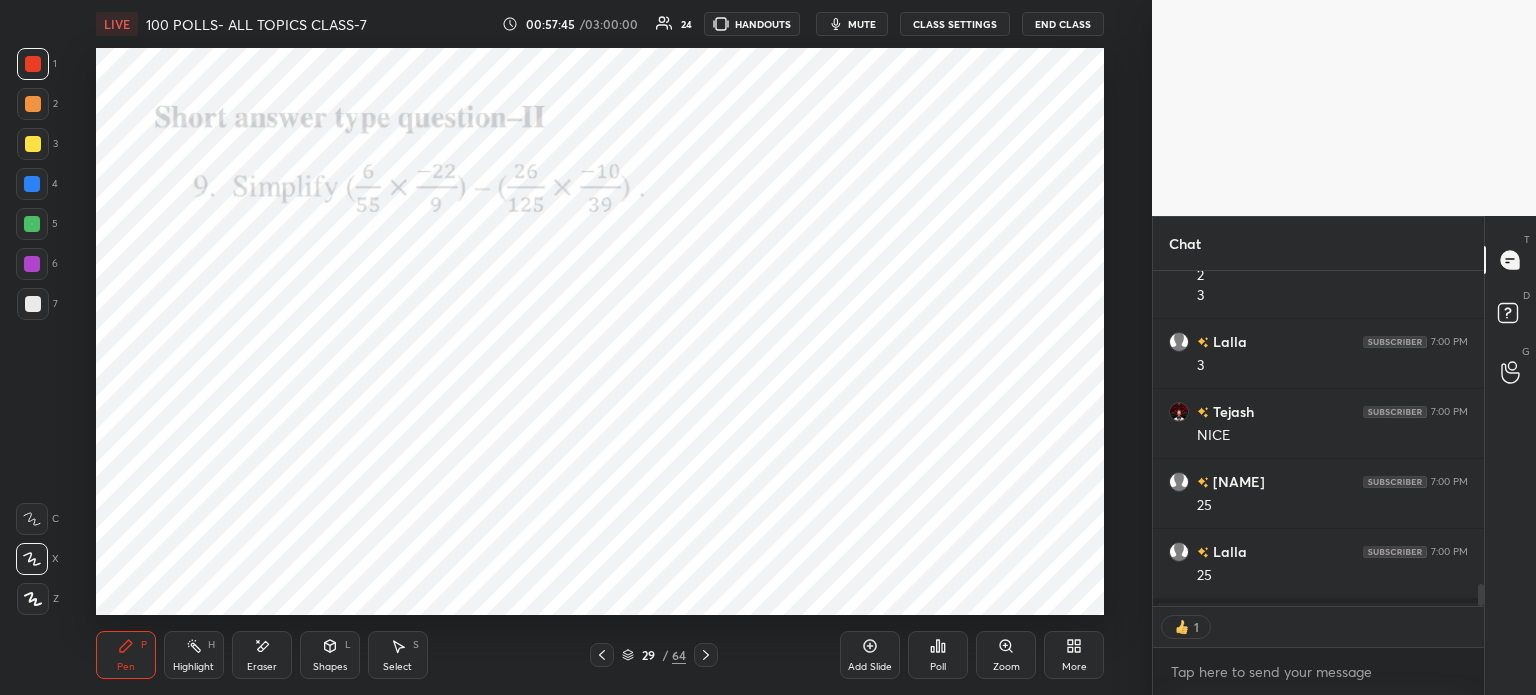 click on "Pen" at bounding box center [126, 667] 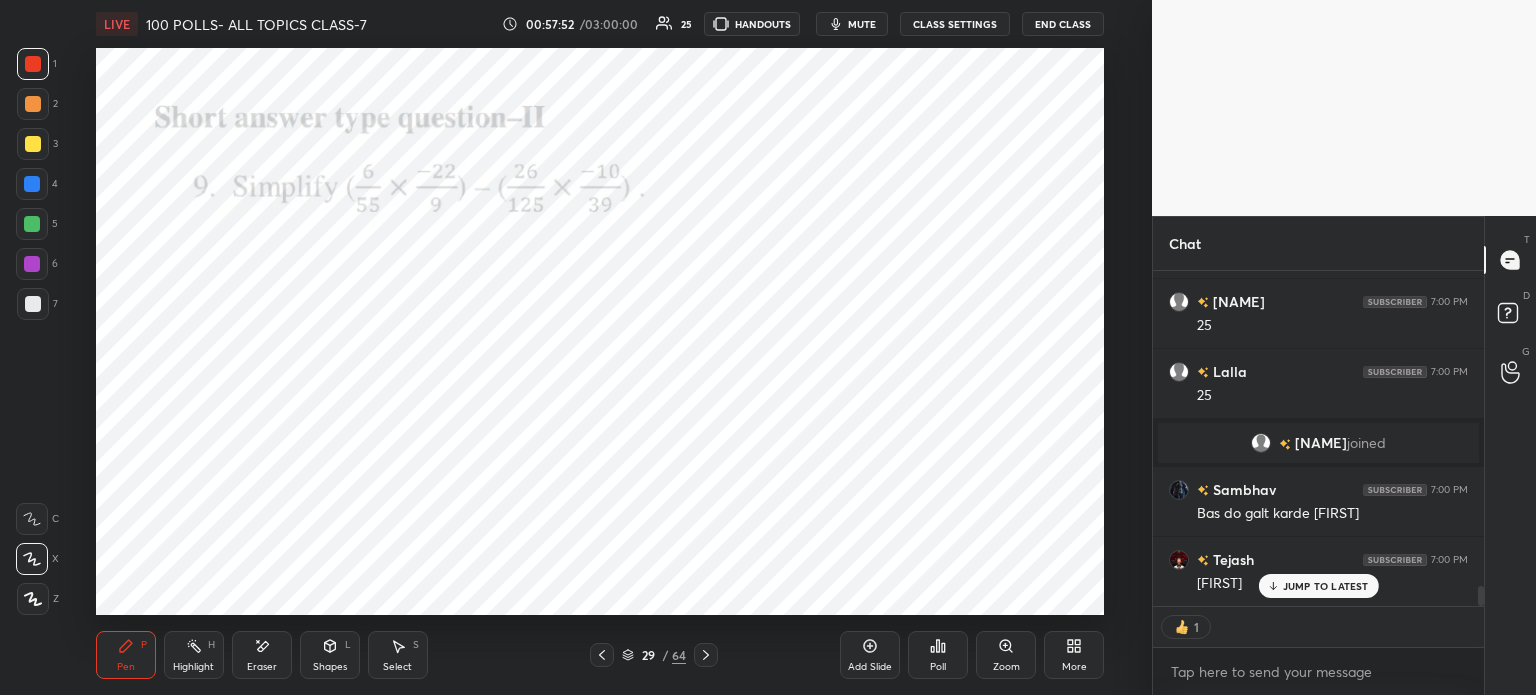 scroll, scrollTop: 5232, scrollLeft: 0, axis: vertical 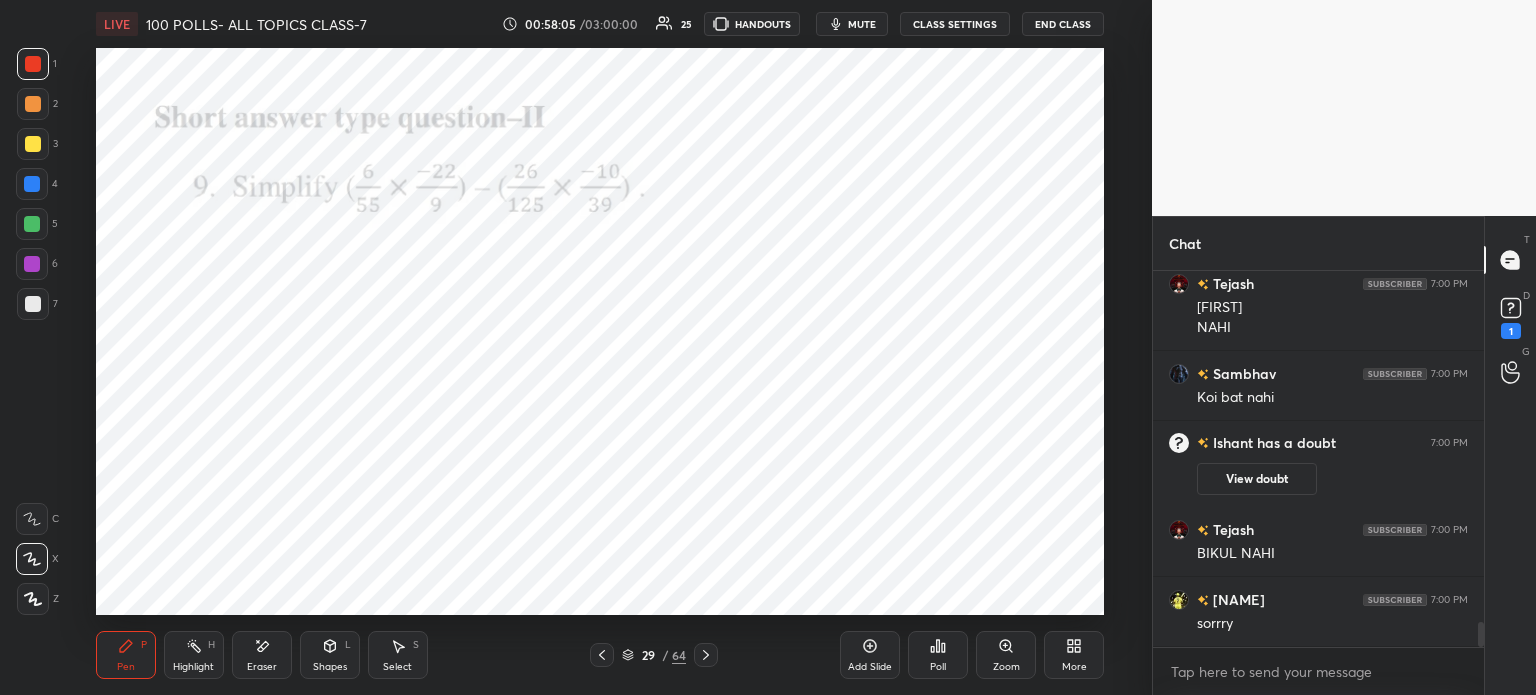 click 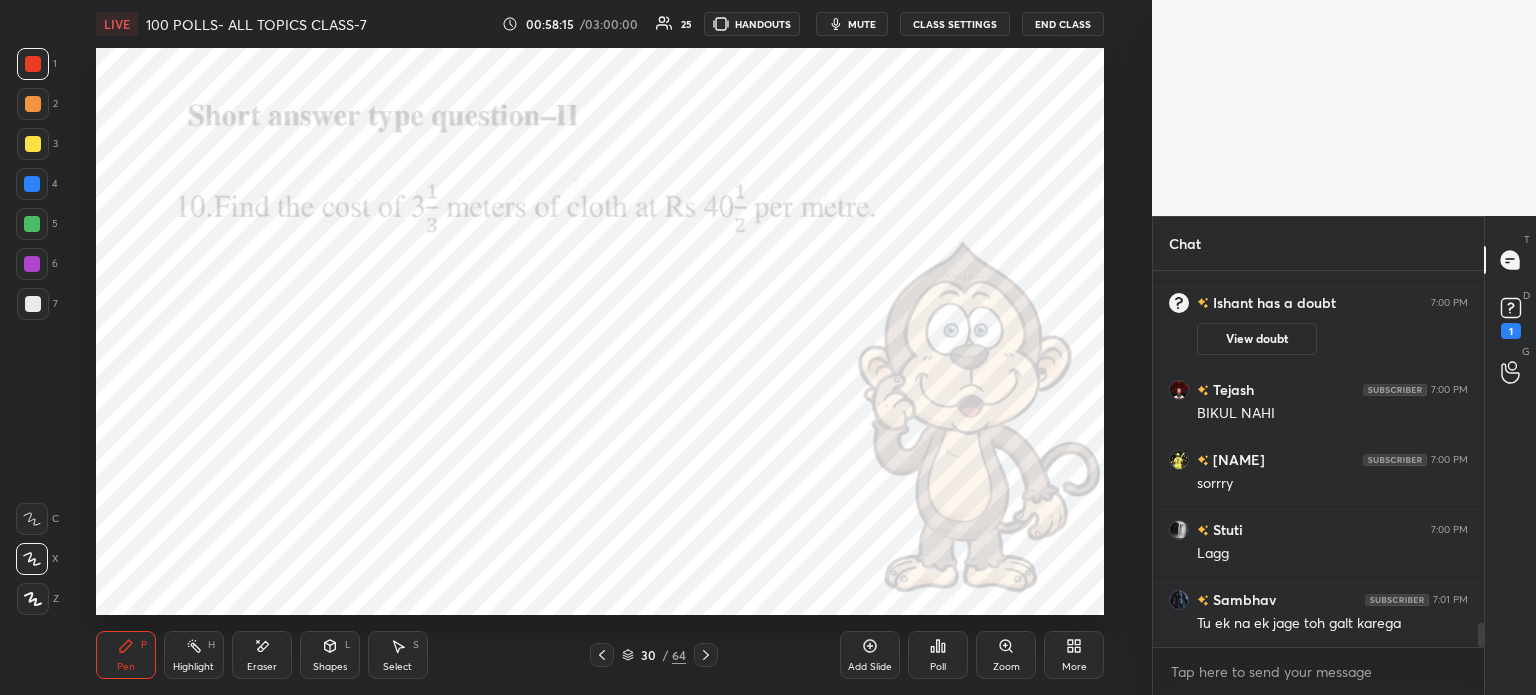 scroll, scrollTop: 5558, scrollLeft: 0, axis: vertical 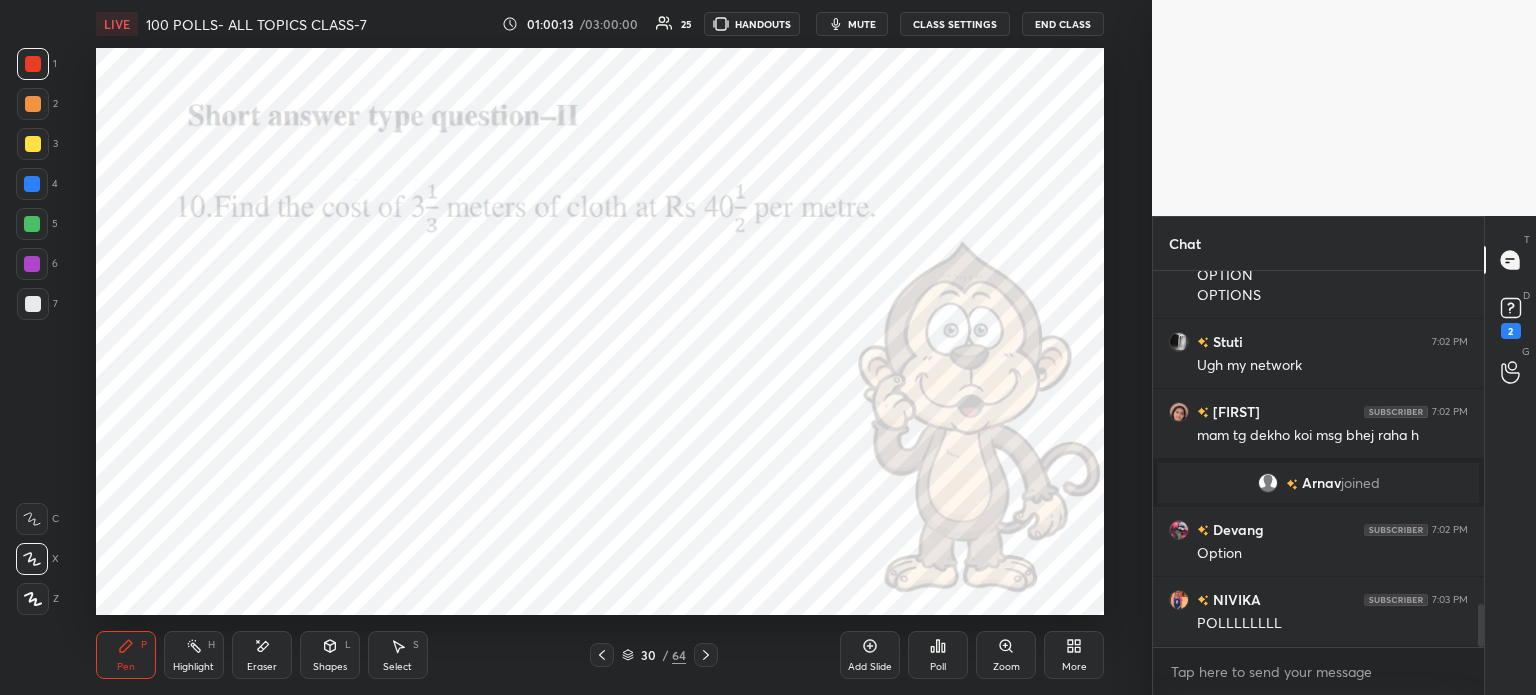 click on "Poll" at bounding box center [938, 655] 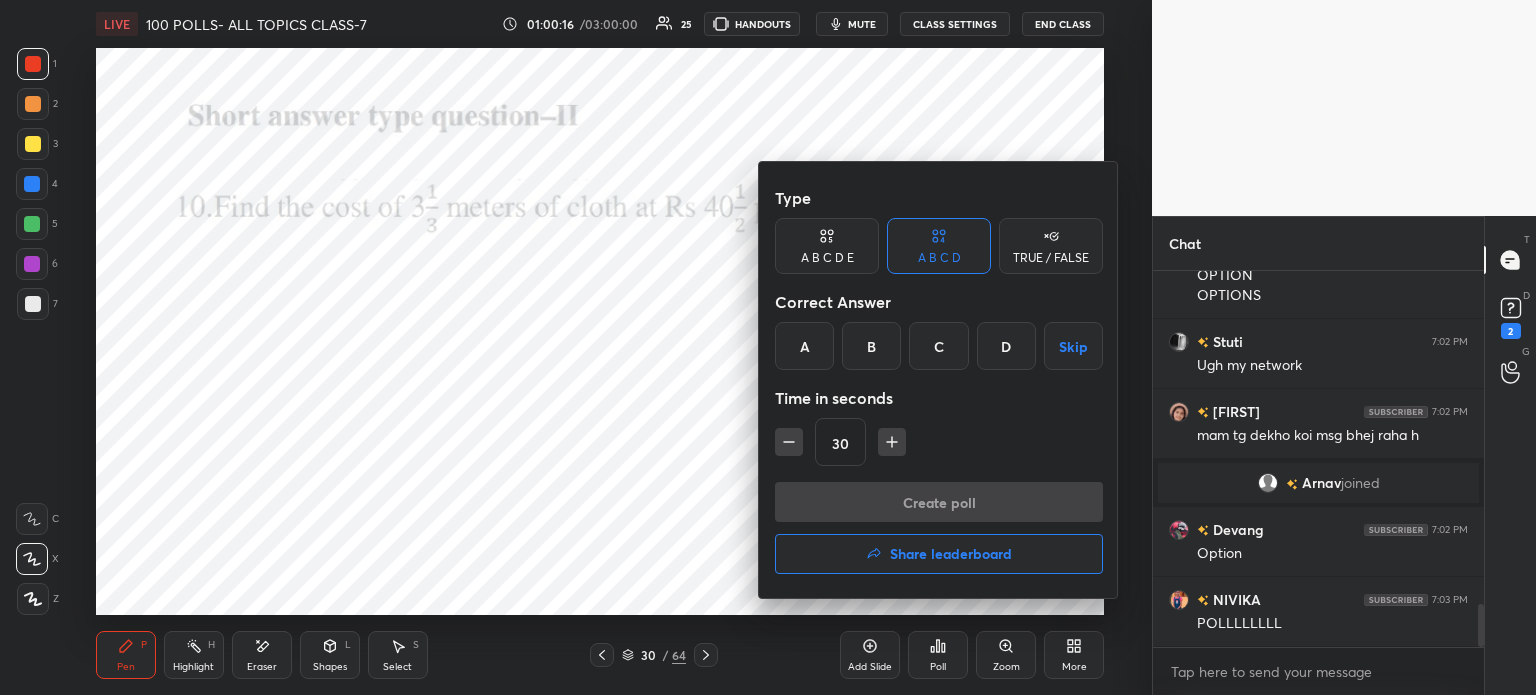 click at bounding box center [768, 347] 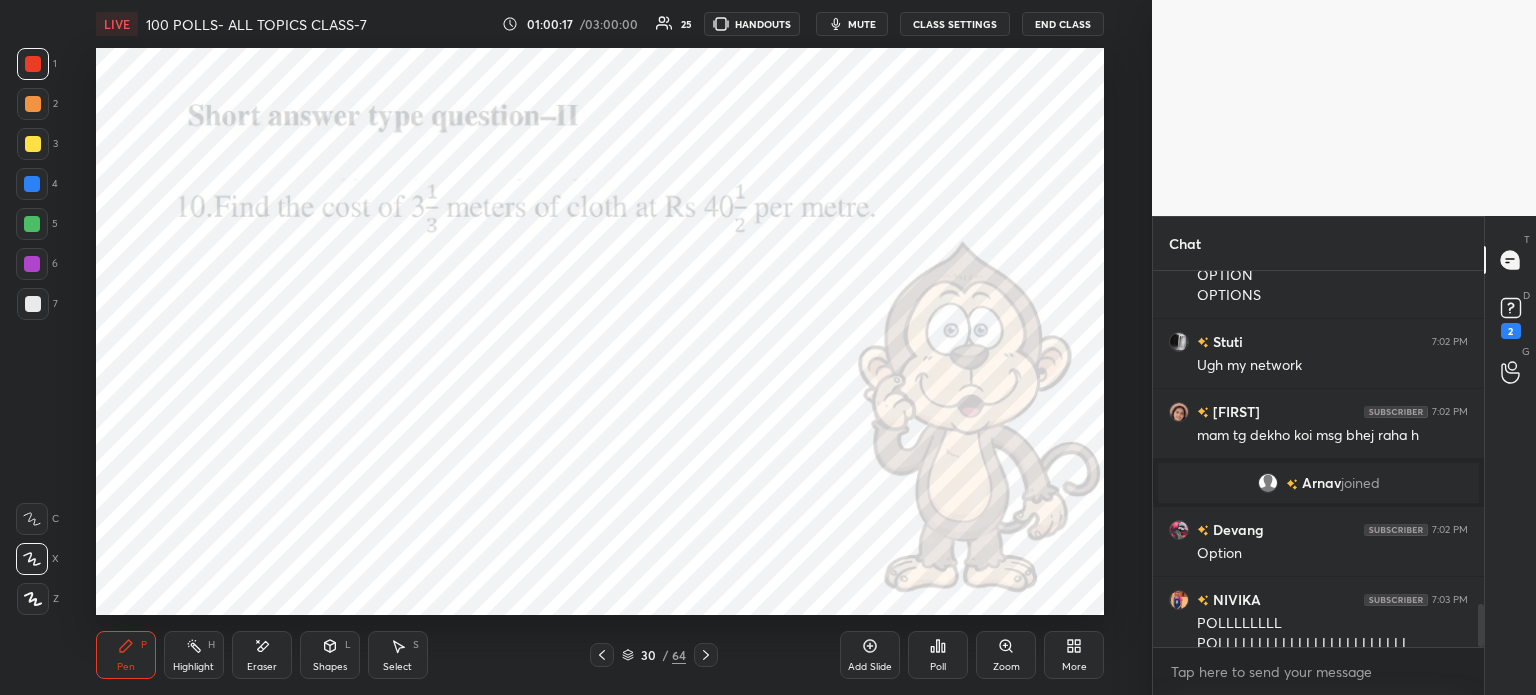 scroll, scrollTop: 2908, scrollLeft: 0, axis: vertical 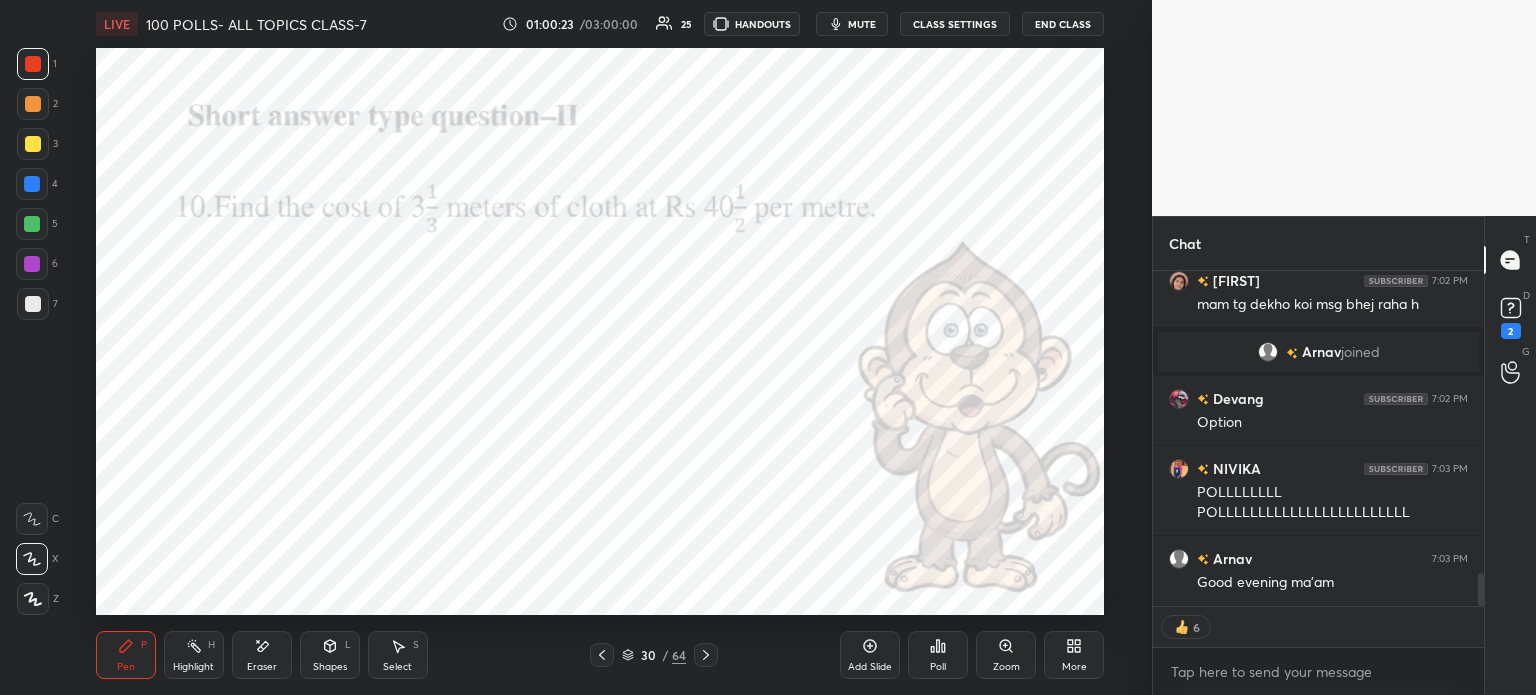 click on "Poll" at bounding box center [938, 667] 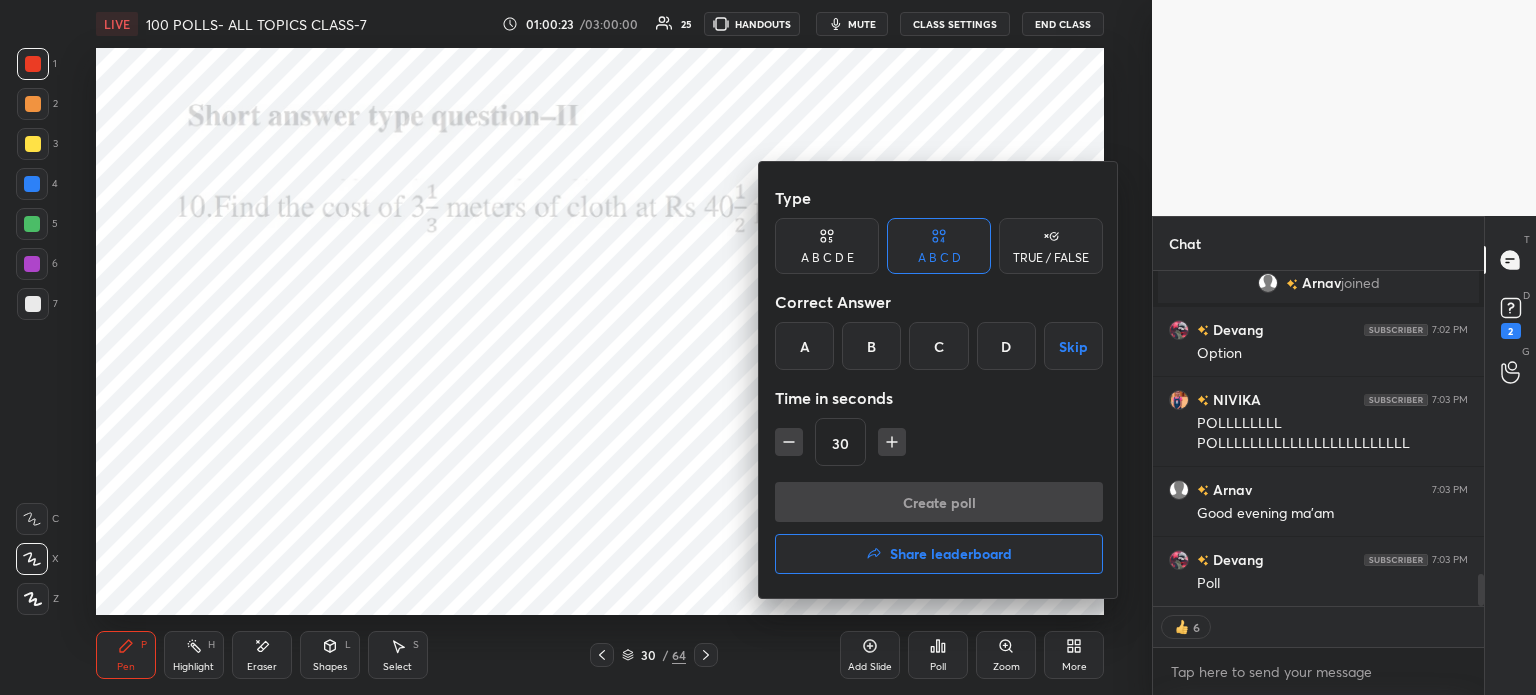 scroll, scrollTop: 3159, scrollLeft: 0, axis: vertical 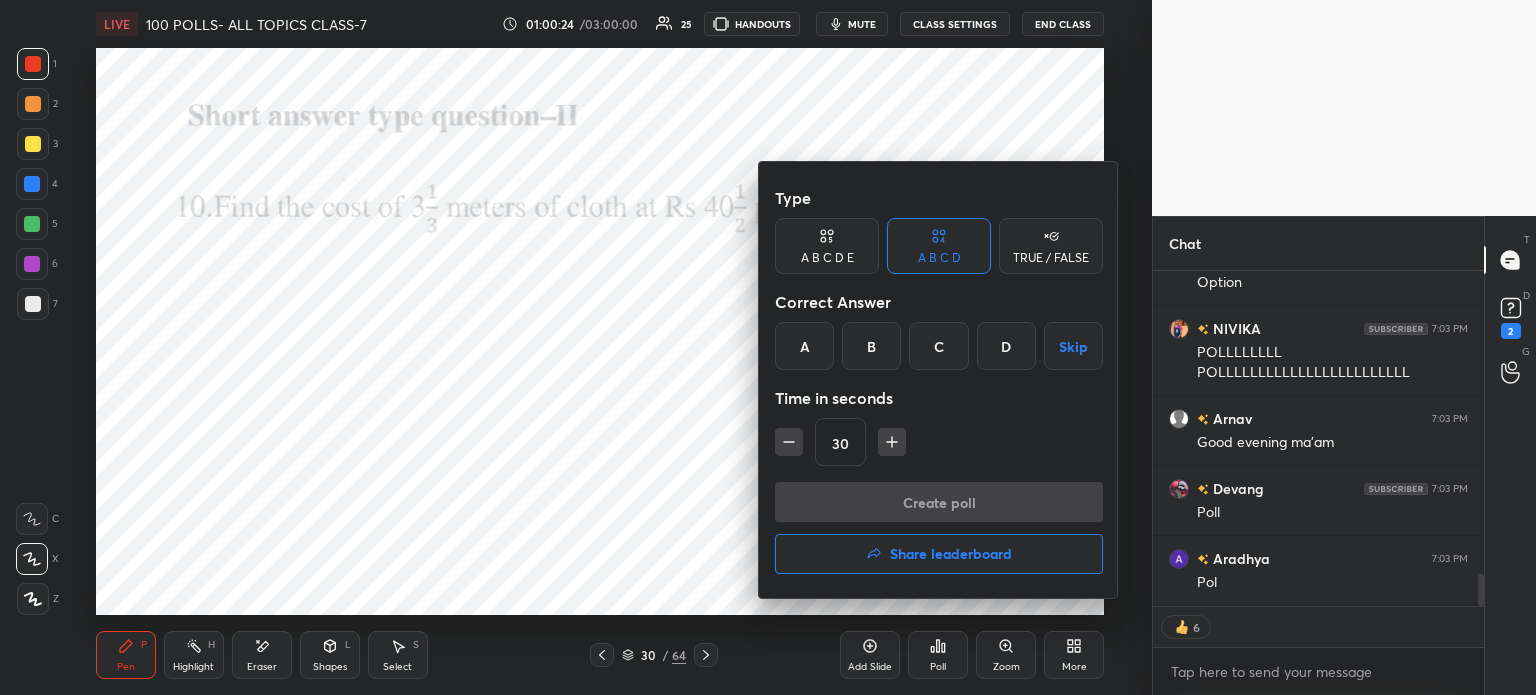 click on "C" at bounding box center [938, 346] 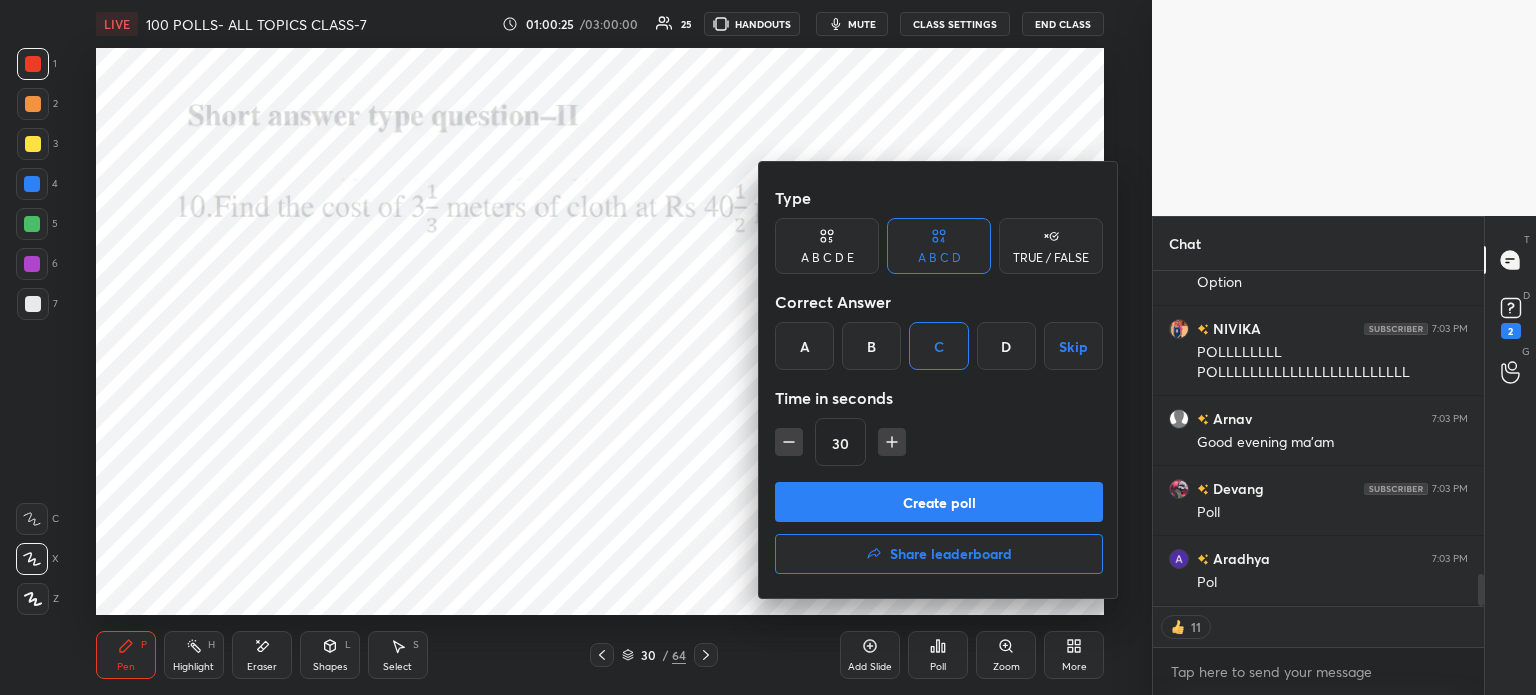 click on "Create poll" at bounding box center (939, 502) 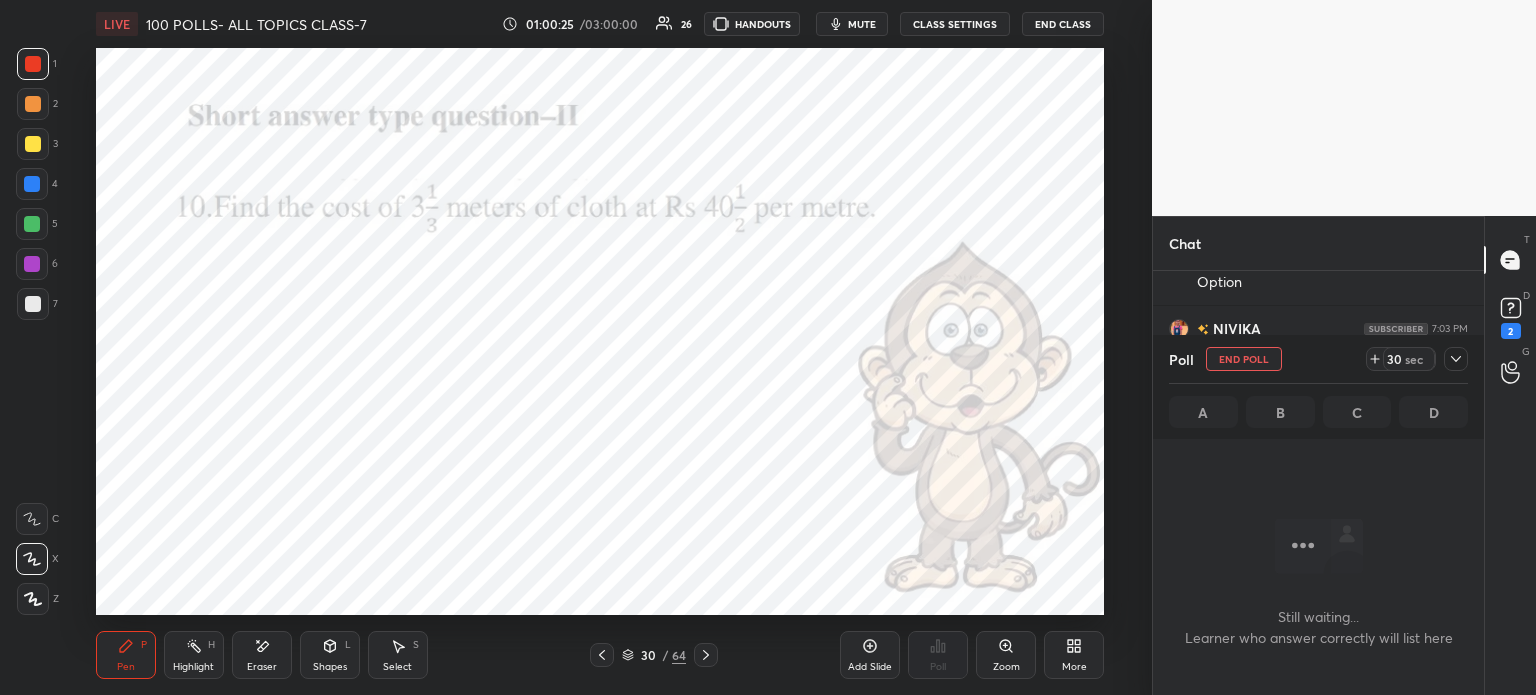 scroll, scrollTop: 297, scrollLeft: 325, axis: both 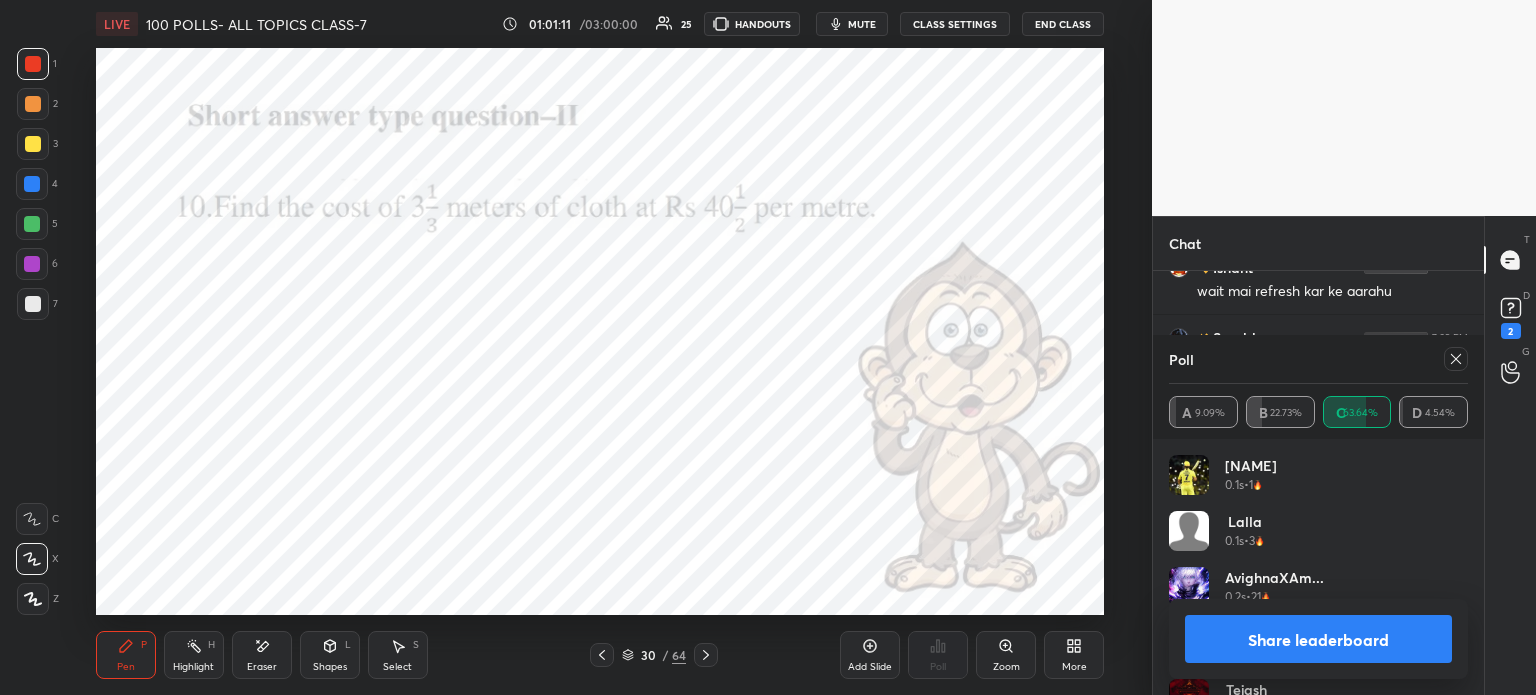 click at bounding box center [1456, 359] 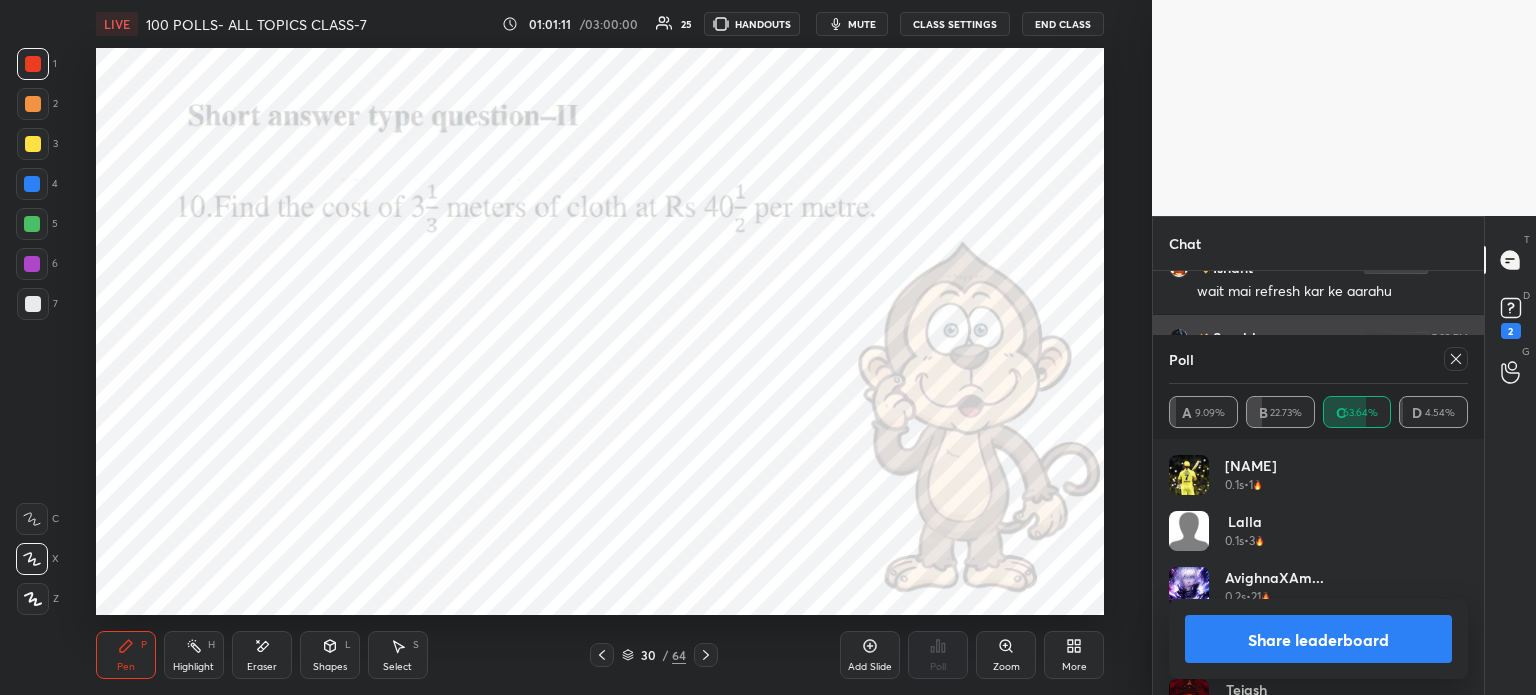 scroll, scrollTop: 88, scrollLeft: 293, axis: both 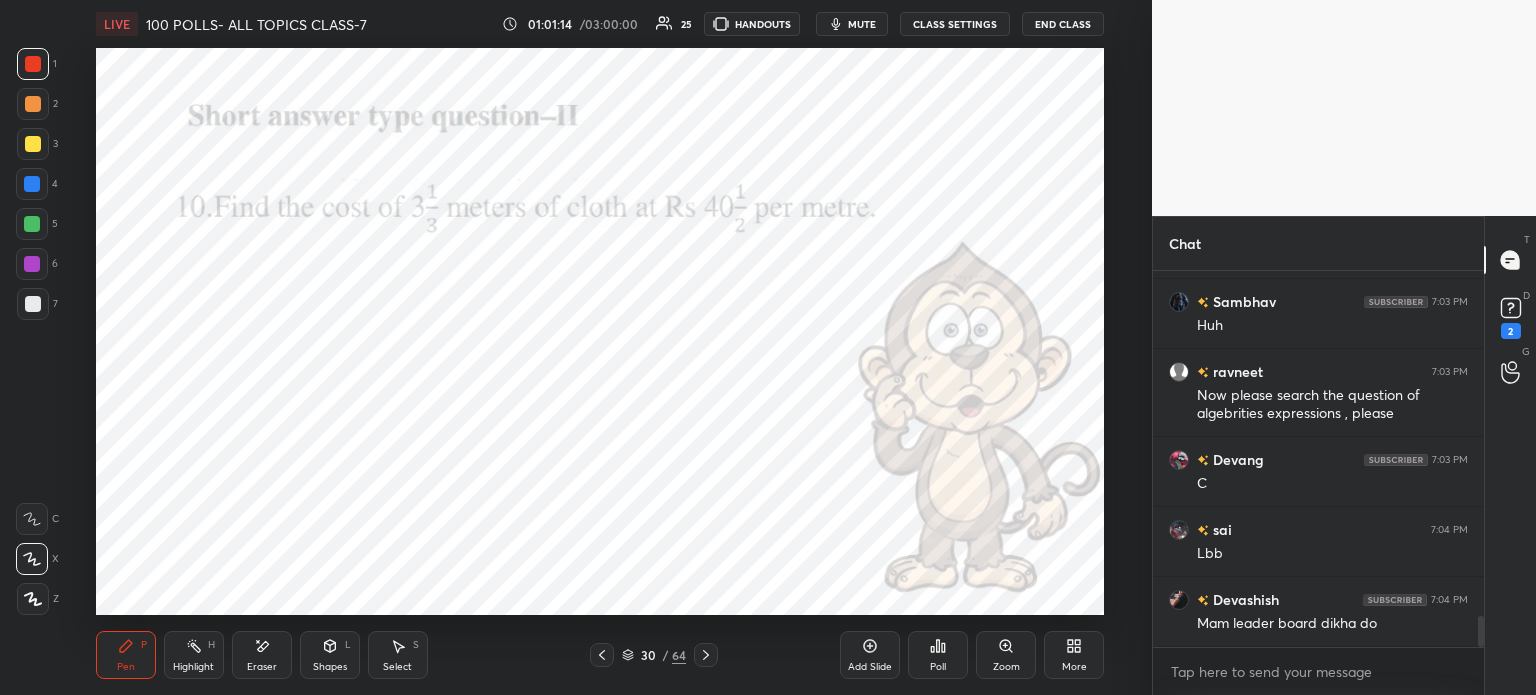 click on "Eraser" at bounding box center (262, 667) 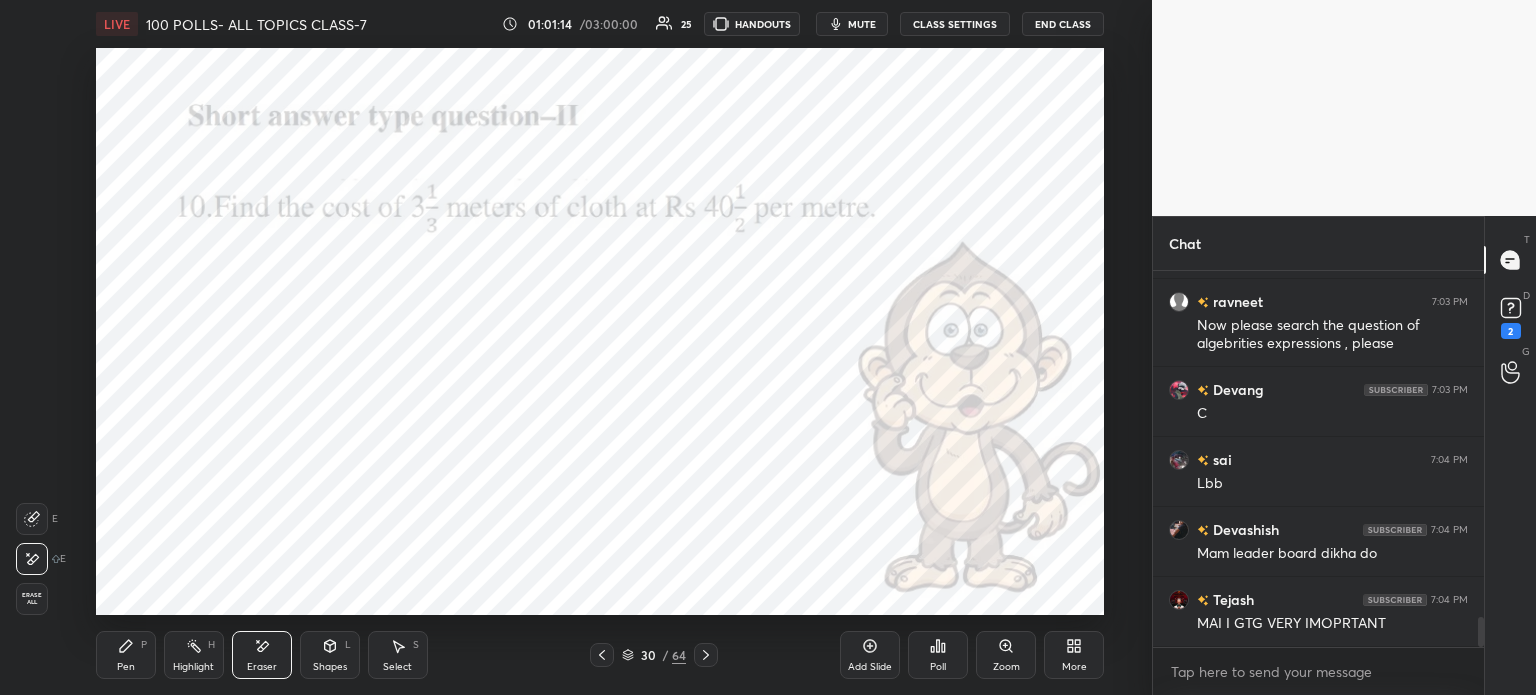 click on "Erase all" at bounding box center [32, 599] 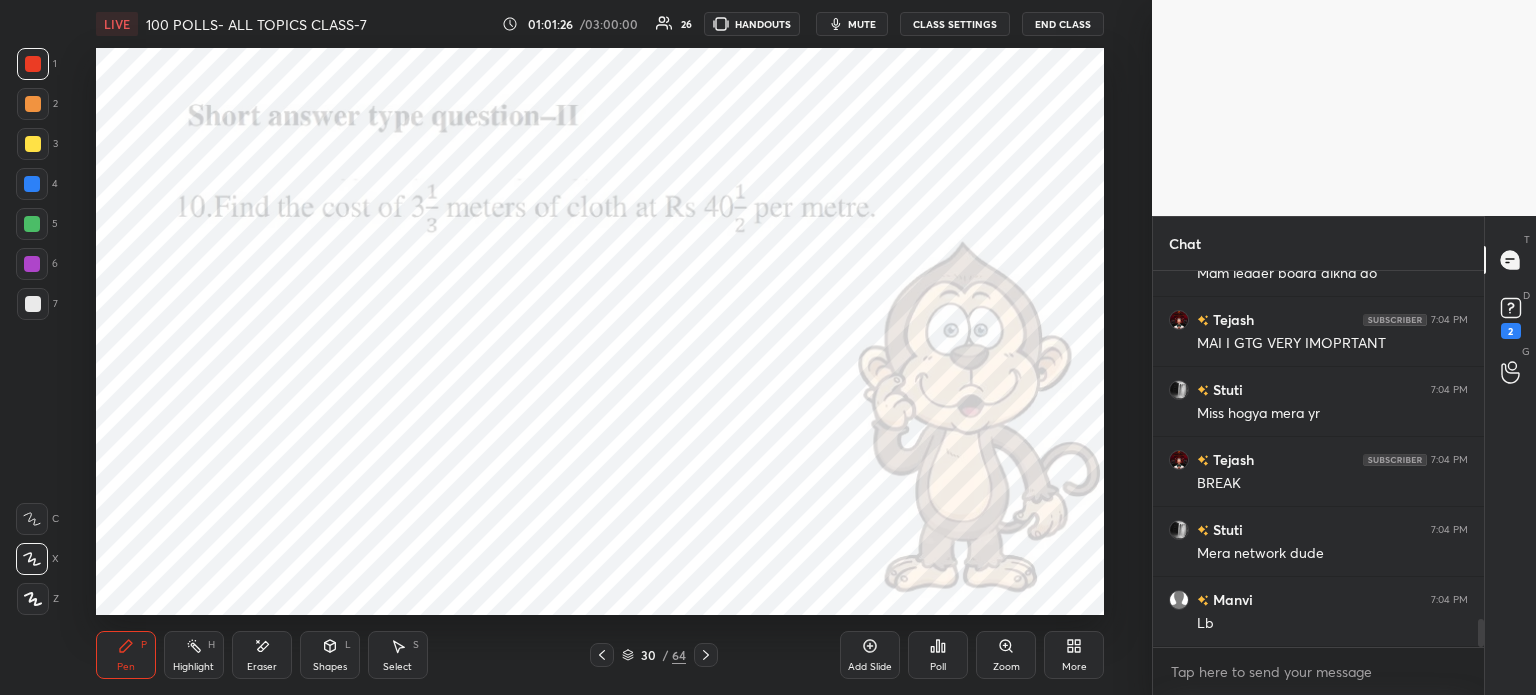 scroll, scrollTop: 4666, scrollLeft: 0, axis: vertical 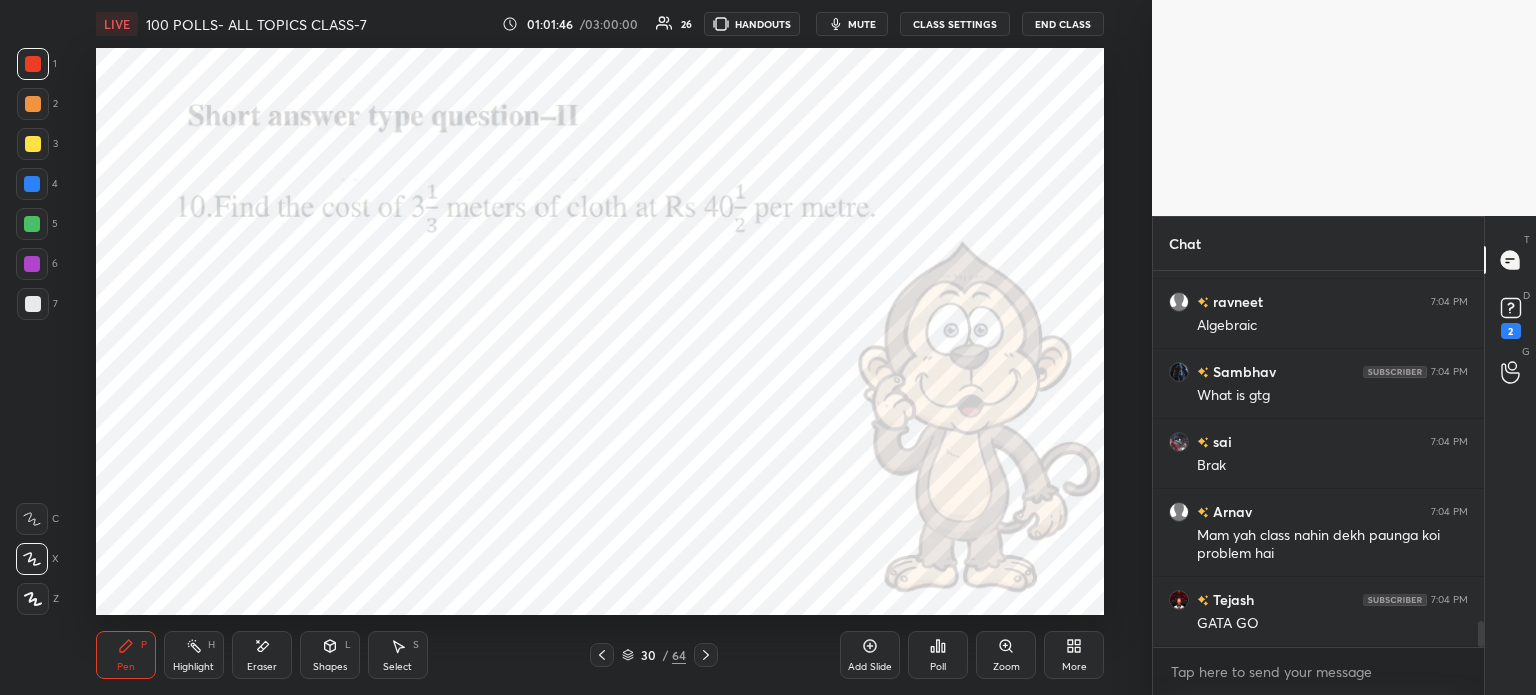 click 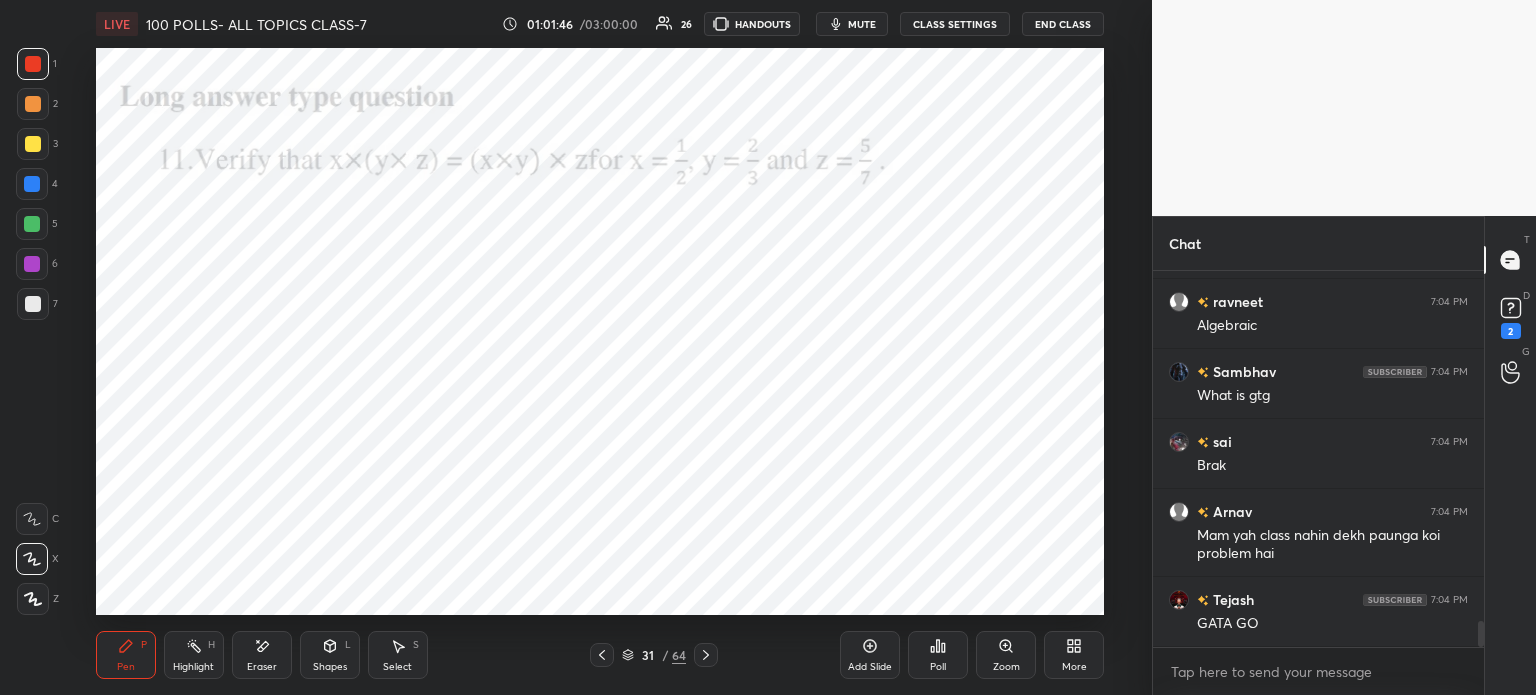 click 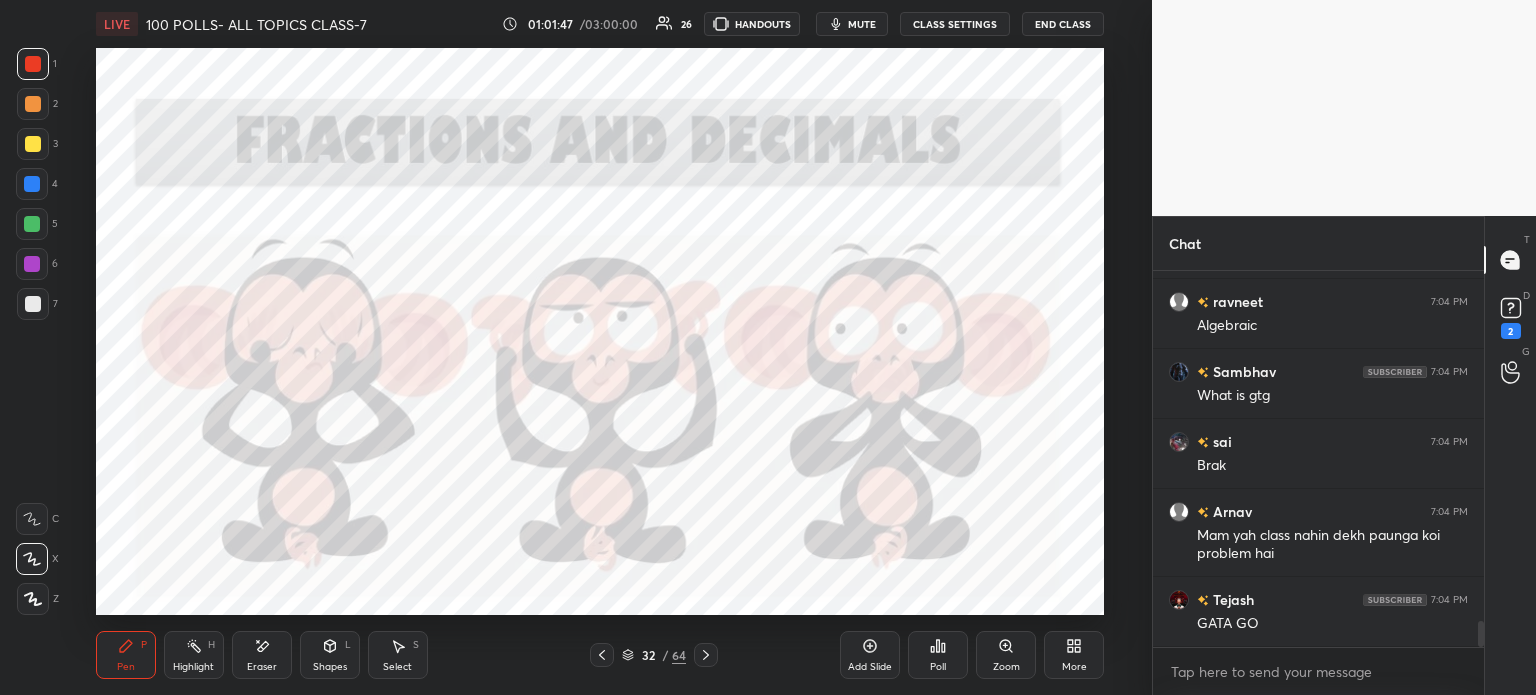 click 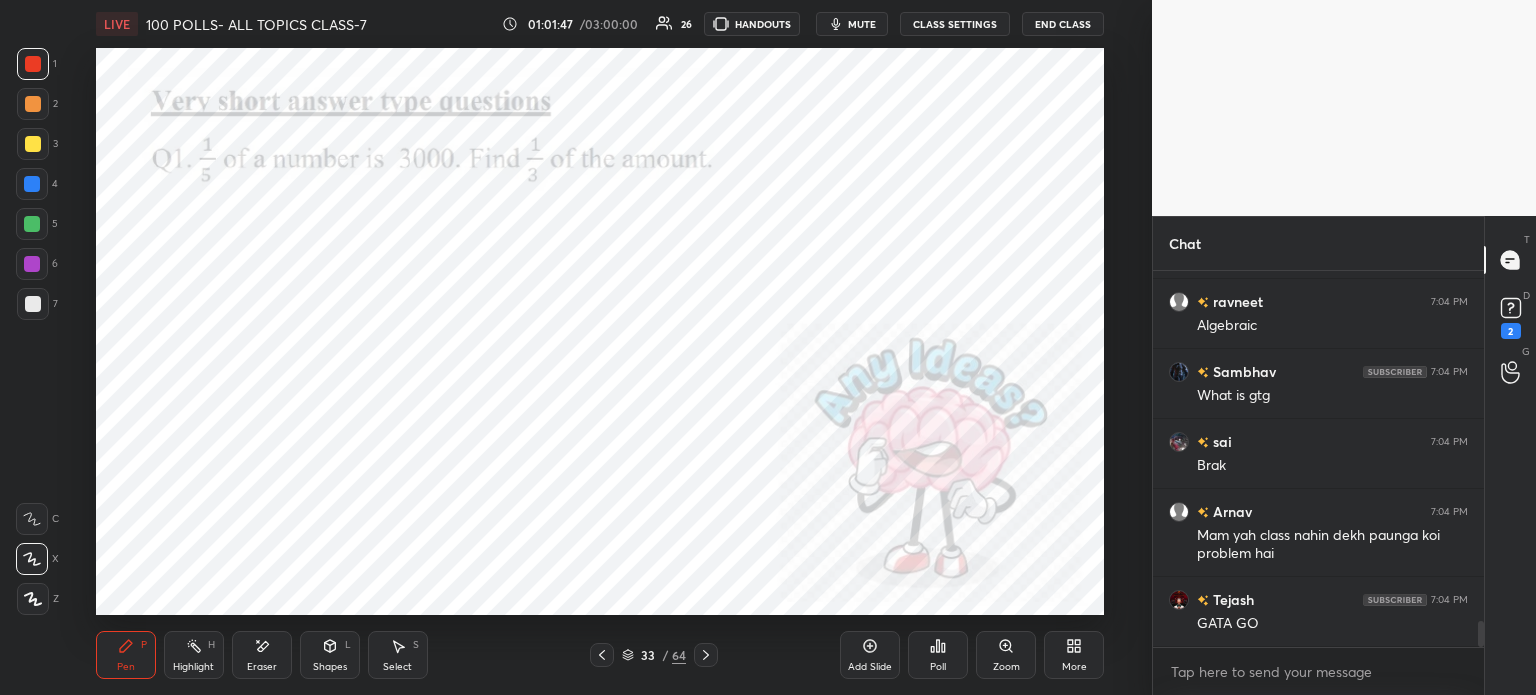 click 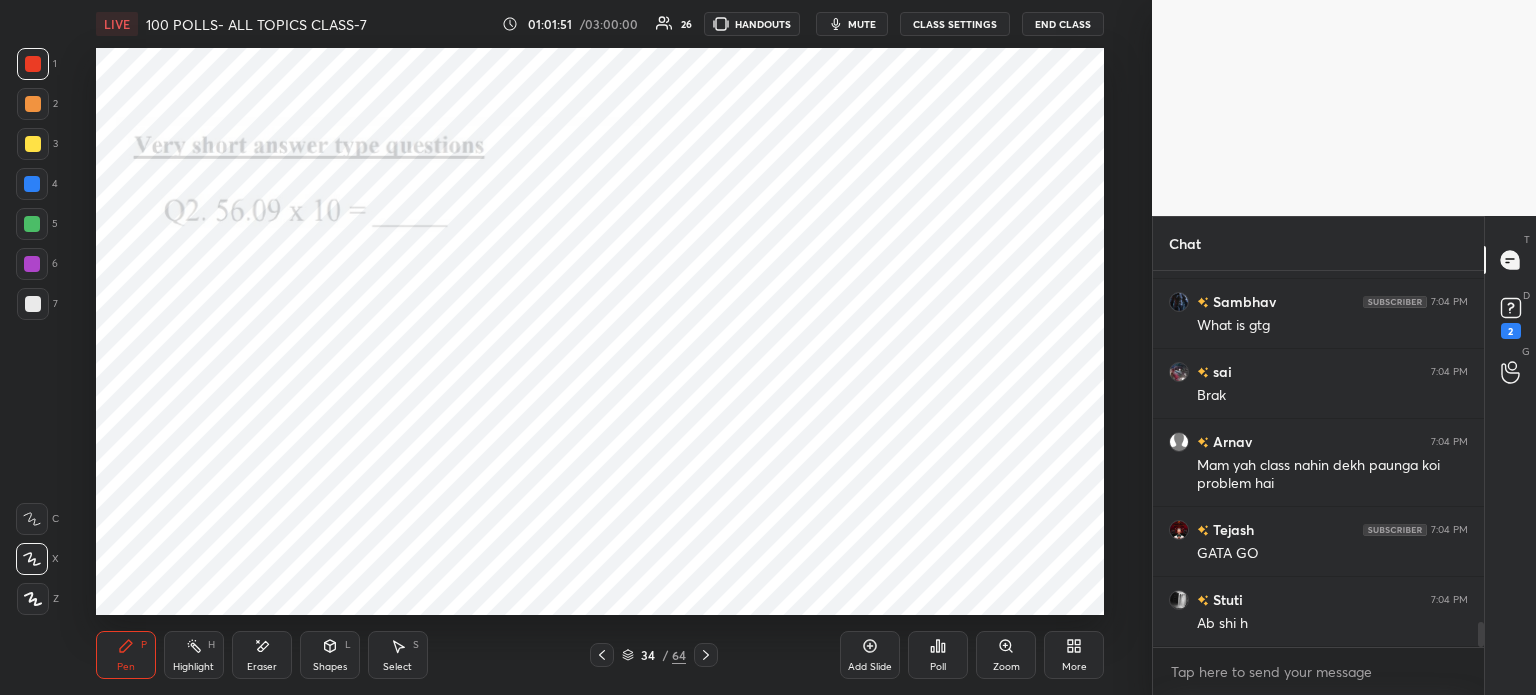 click 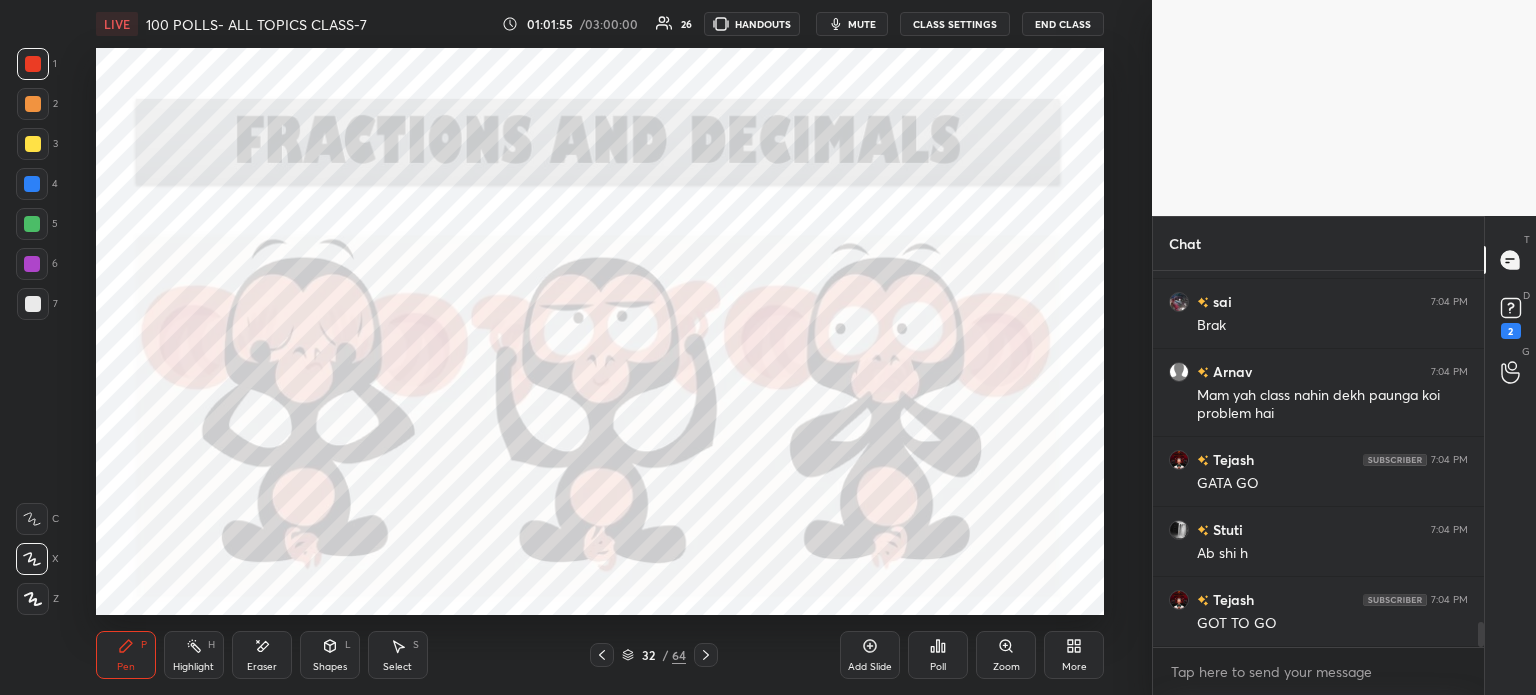 click 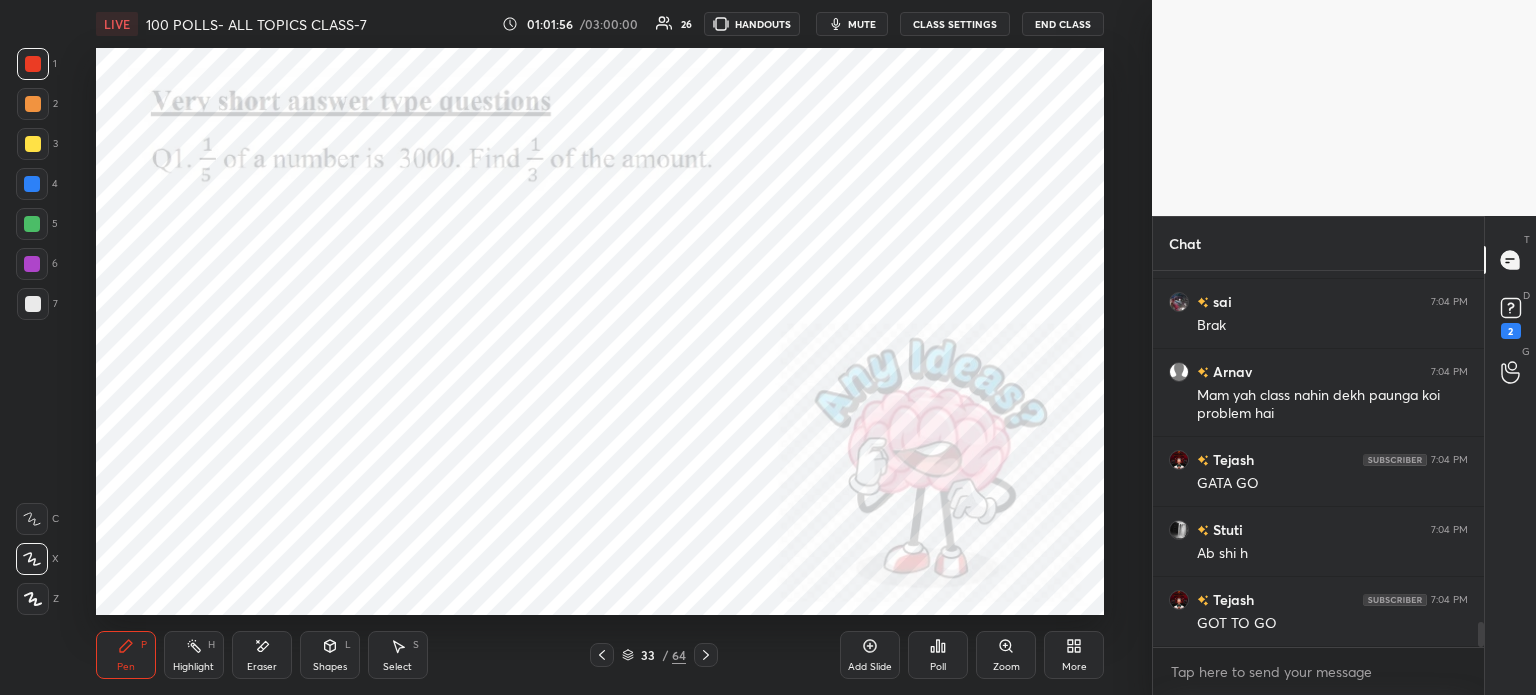 click 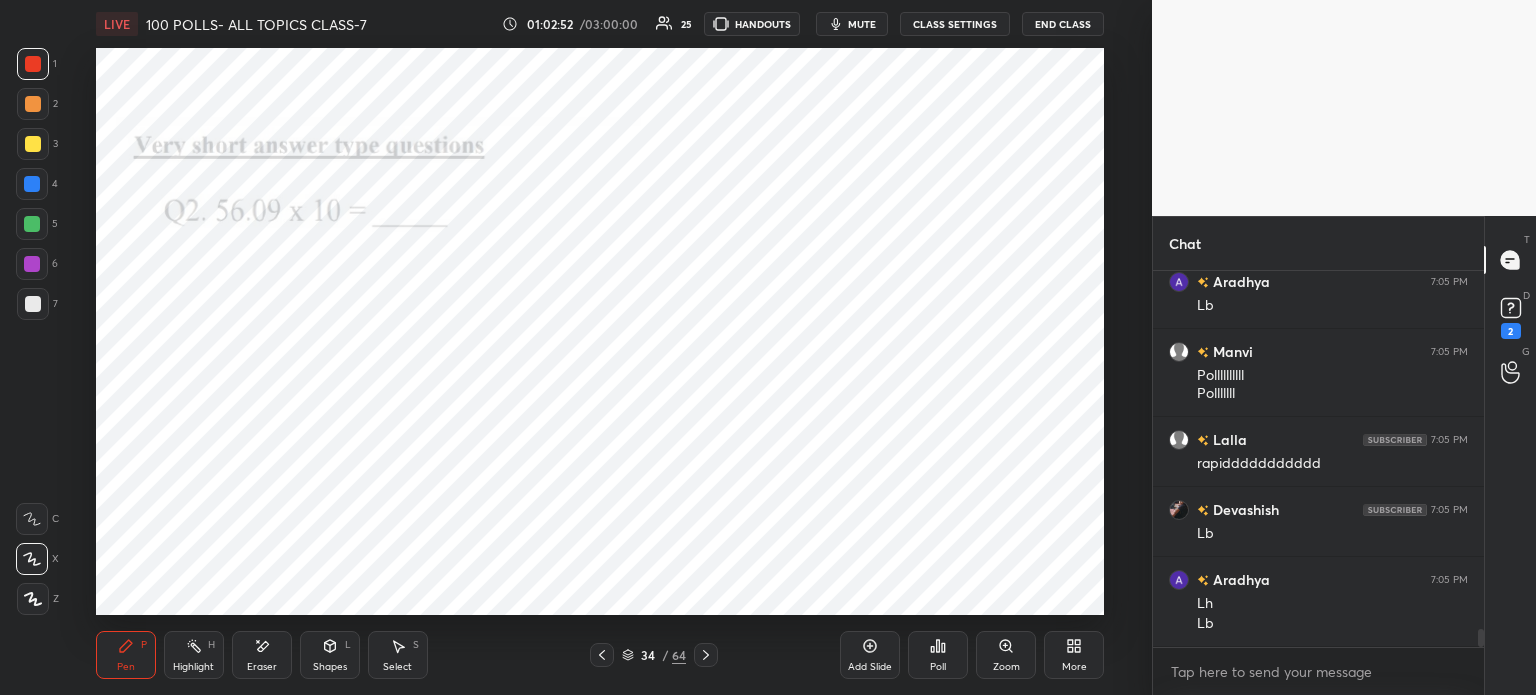 scroll, scrollTop: 7460, scrollLeft: 0, axis: vertical 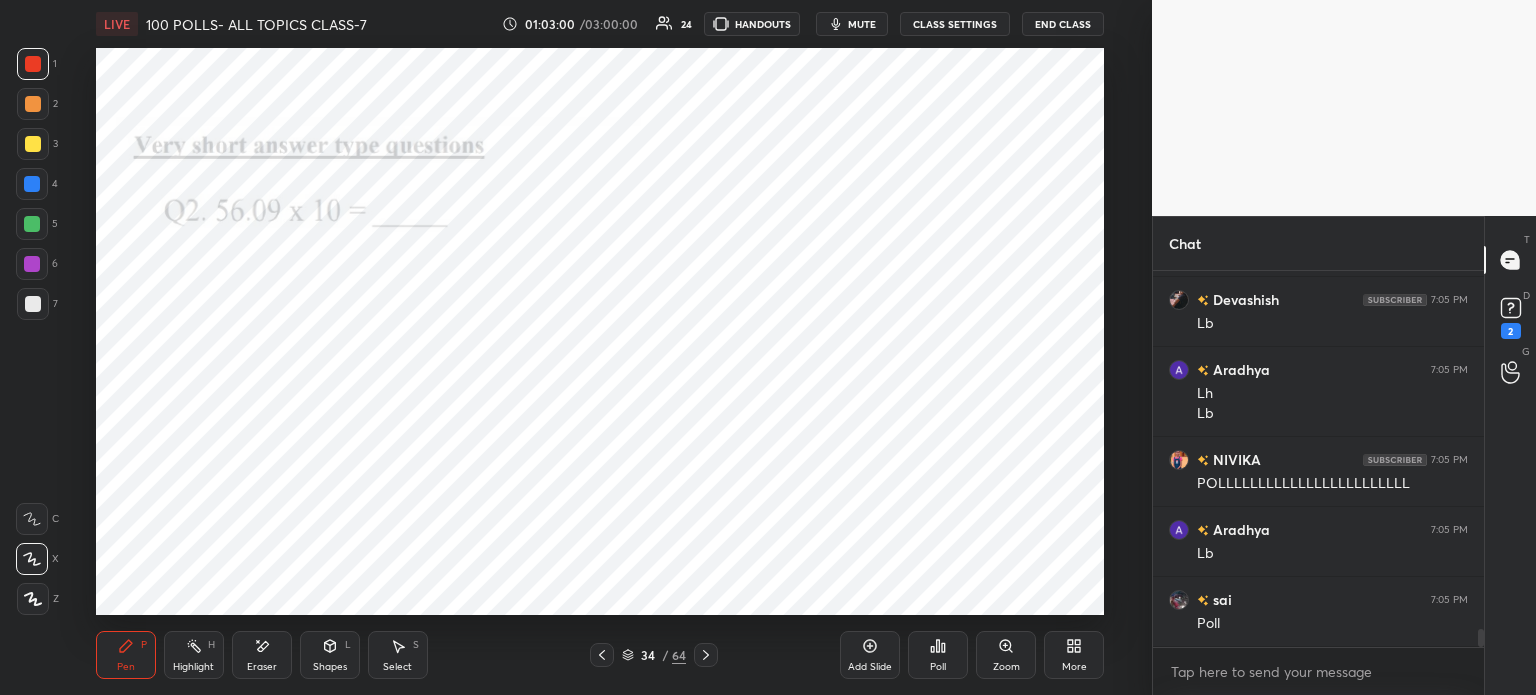 click 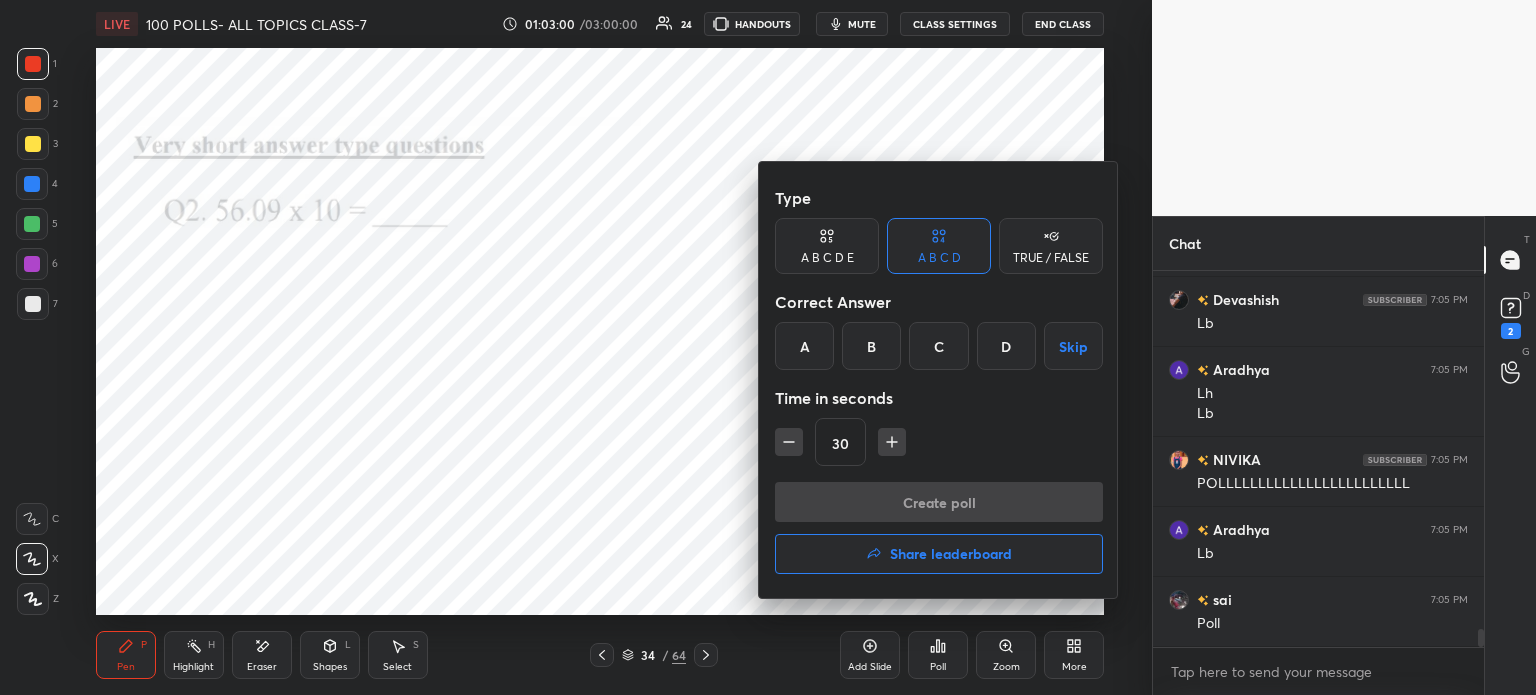 click on "A" at bounding box center (804, 346) 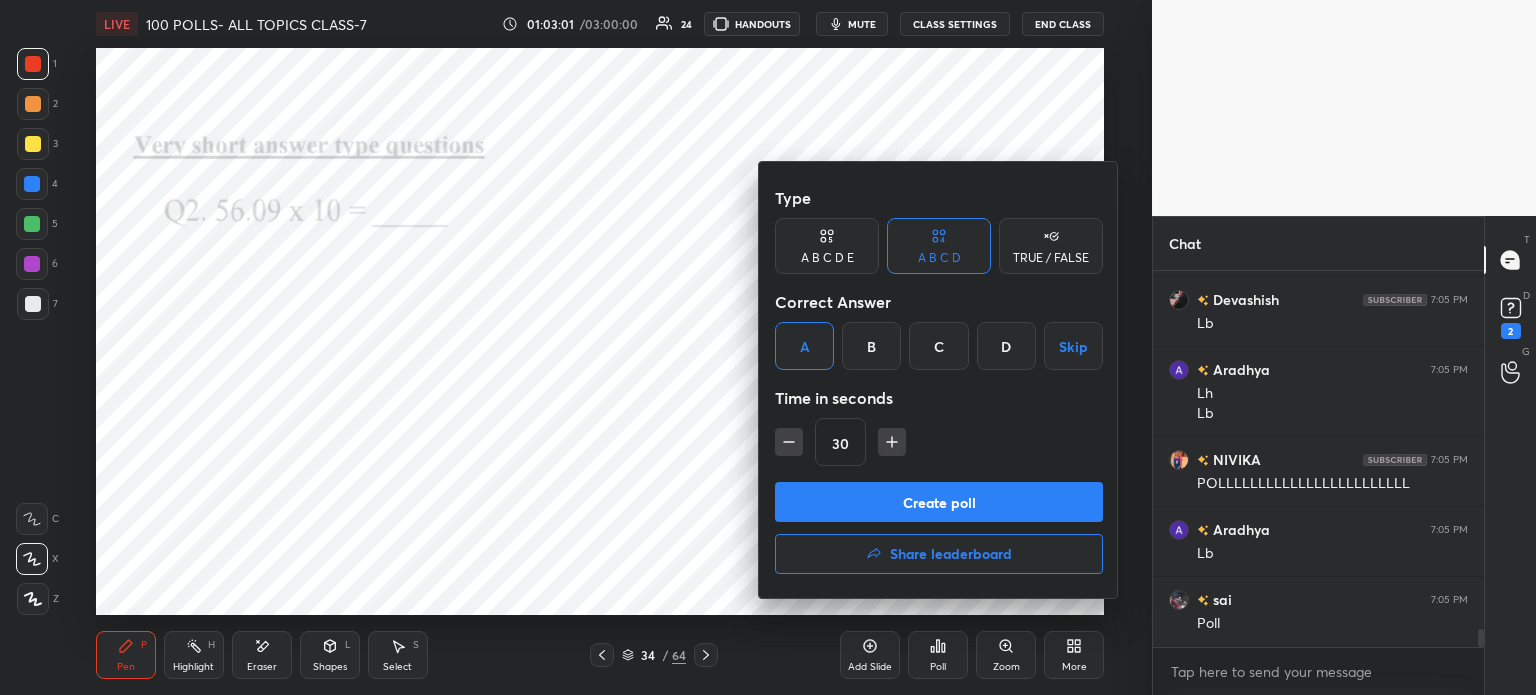 click on "Create poll" at bounding box center (939, 502) 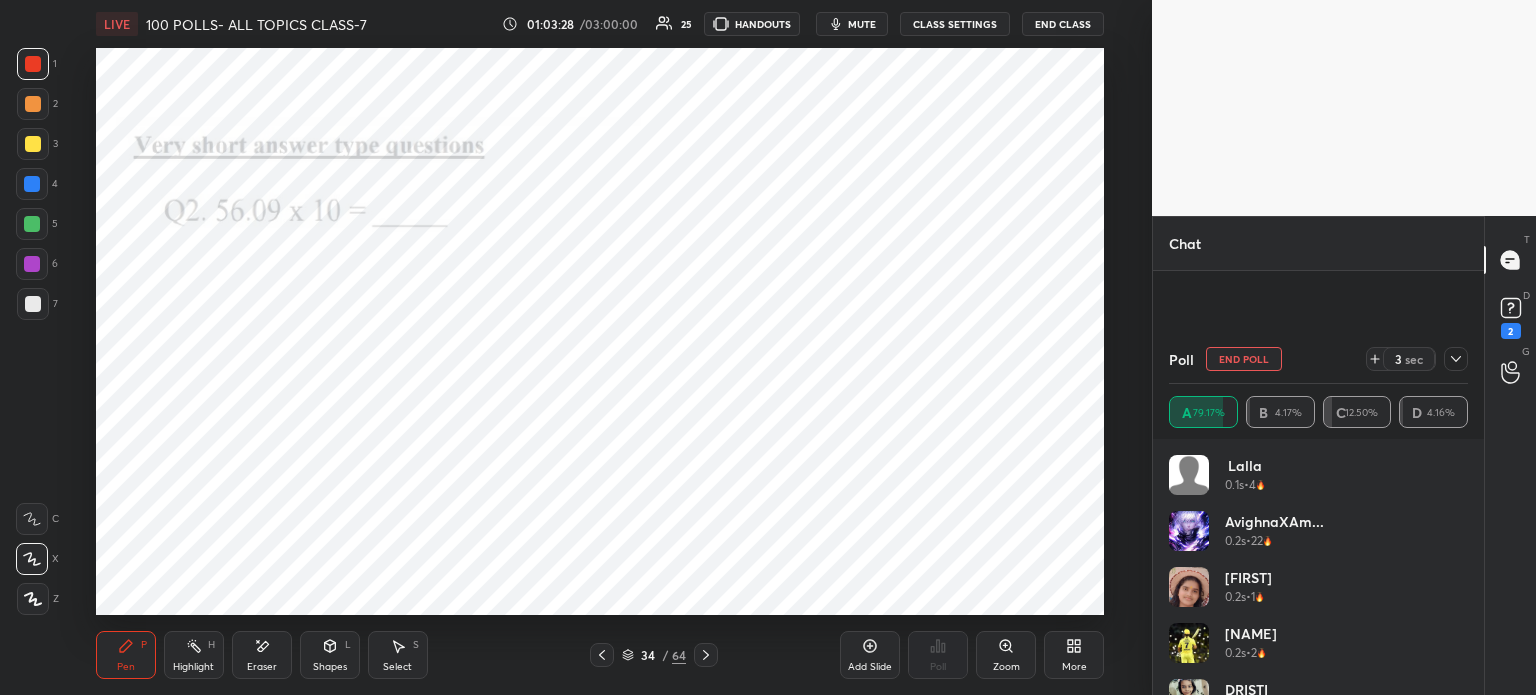 scroll, scrollTop: 234, scrollLeft: 293, axis: both 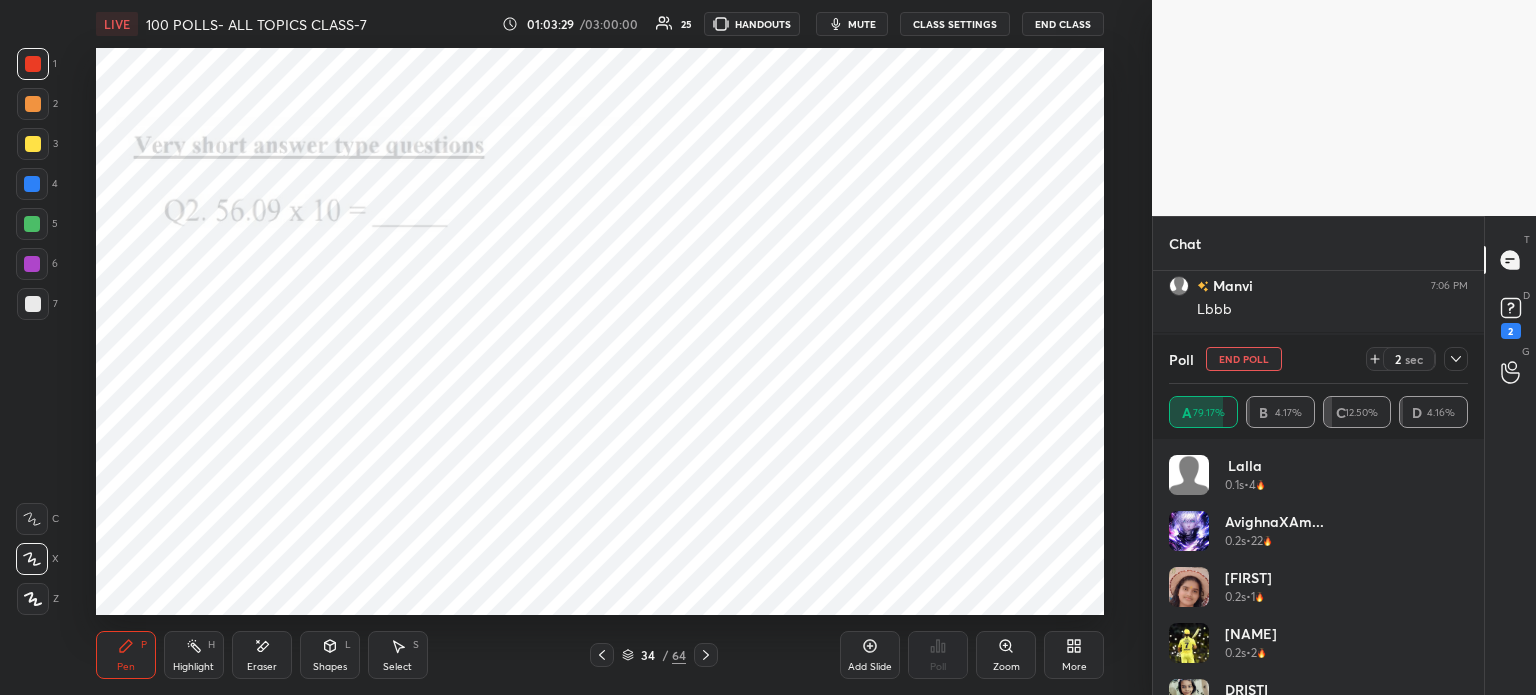 click 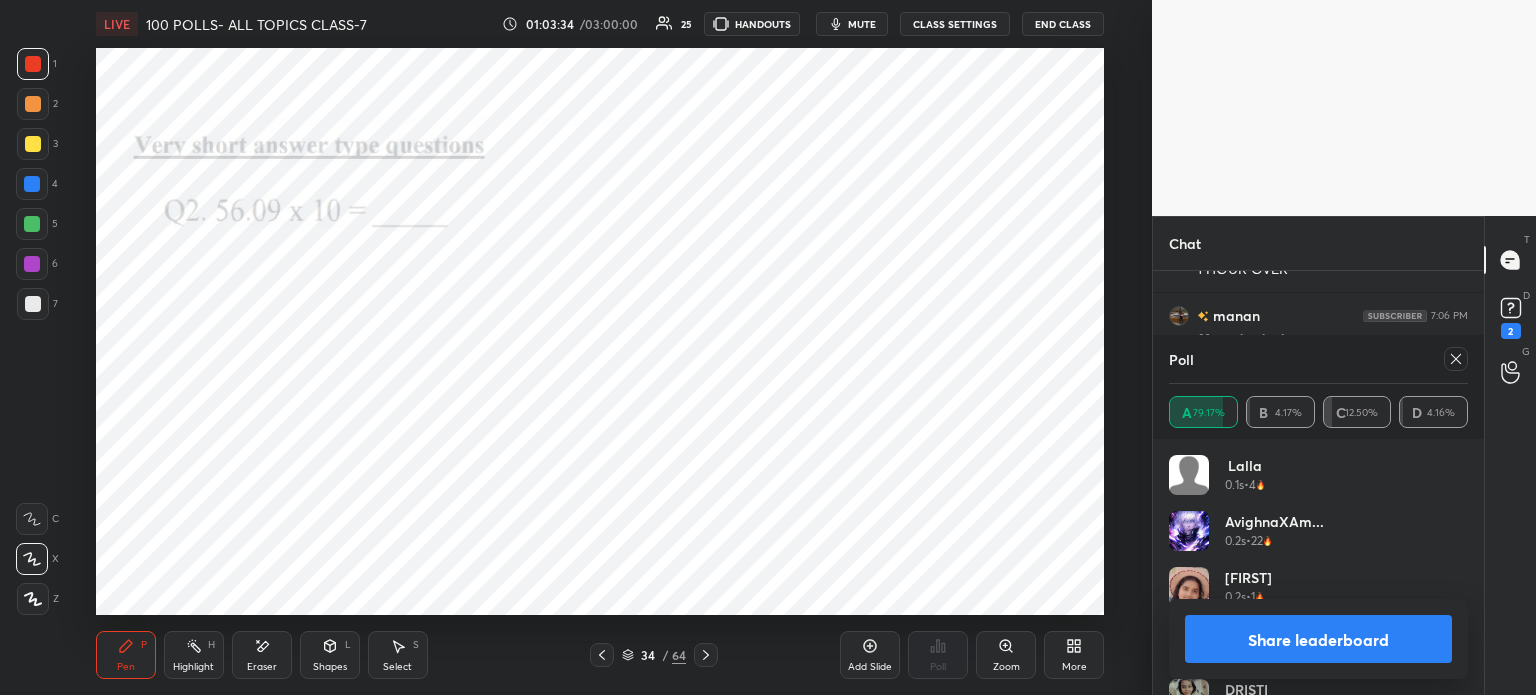 click at bounding box center (602, 655) 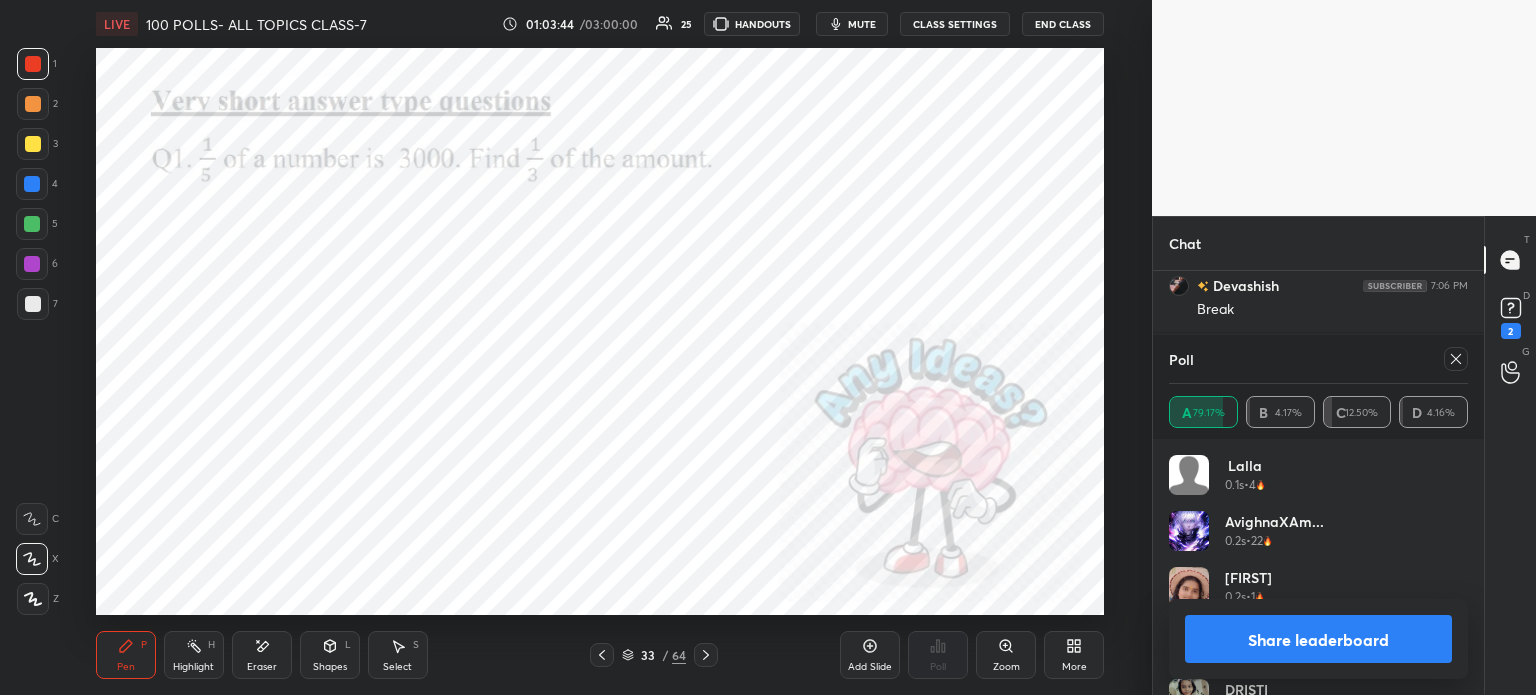 click at bounding box center [1456, 359] 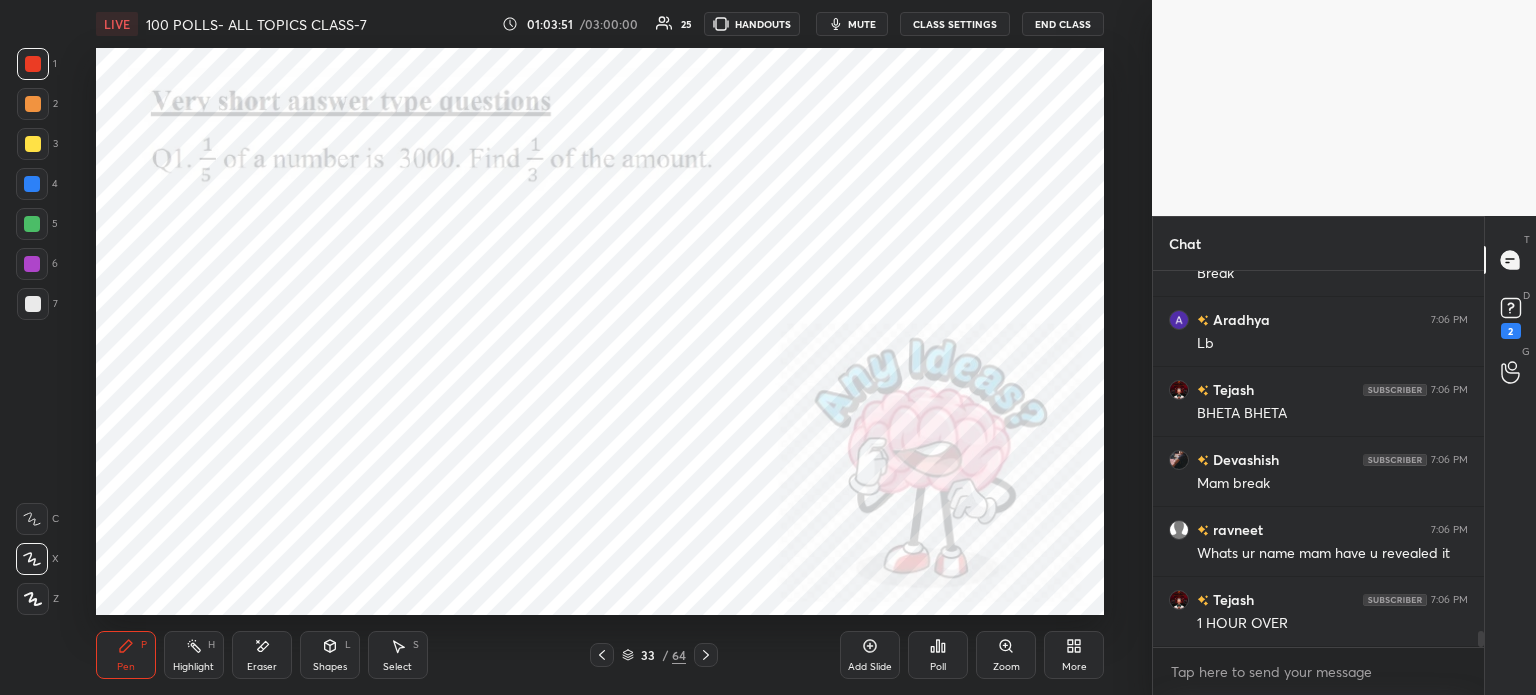 click on "Eraser" at bounding box center (262, 655) 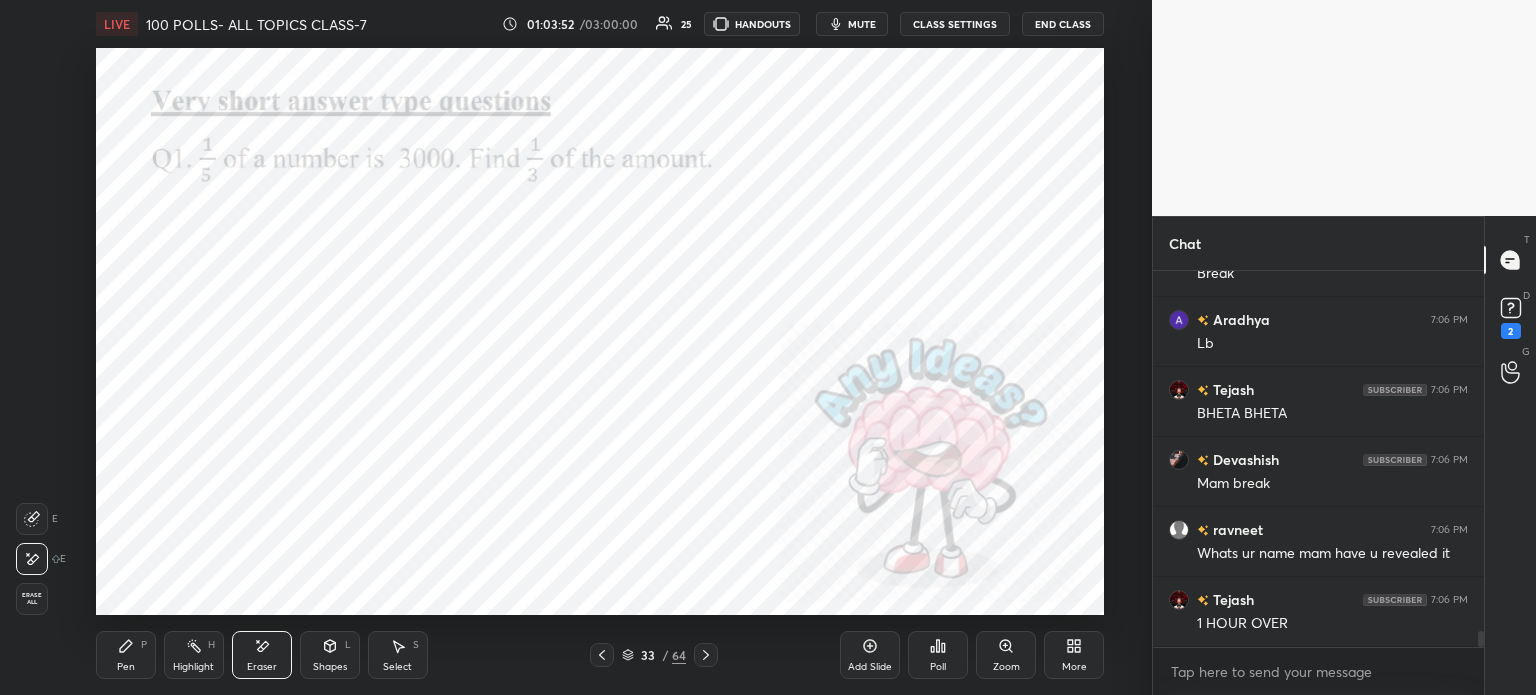 click on "Erase all" at bounding box center (32, 599) 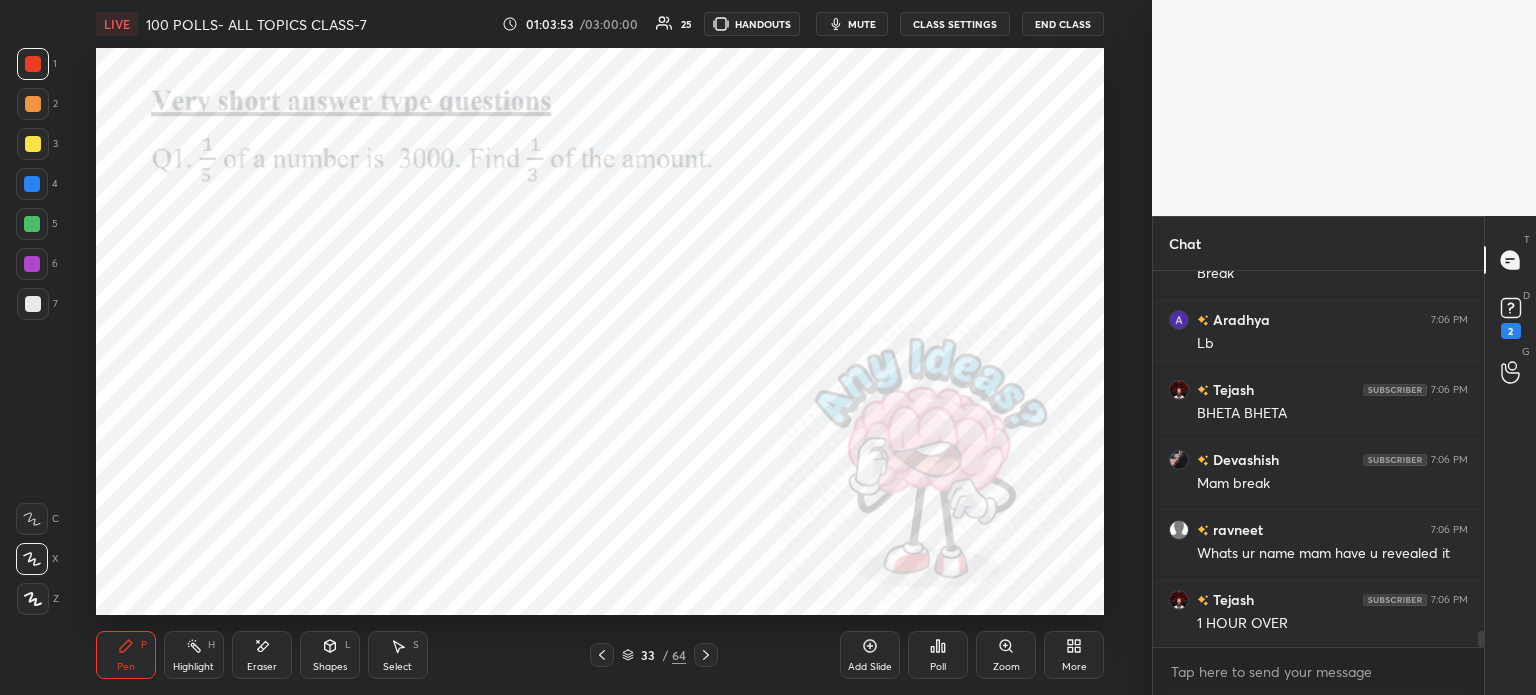 click on "1 2 3 4 5 6 7 C X Z E E Erase all   H H LIVE 100 POLLS- ALL TOPICS CLASS-7 01:03:53 /  03:00:00 25 HANDOUTS mute CLASS SETTINGS End Class Setting up your live class Poll for   secs No correct answer Start poll Back 100 POLLS- ALL TOPICS CLASS-7 Yashika Arora Pen P Highlight H Eraser Shapes L Select S 33 / 64 Add Slide Poll Zoom More Chat manan 7:06 PM 𝙈𝙖𝙖𝙢 𝙗𝙚𝙖𝙠 𝙥𝙡𝙚𝙖𝙨𝙚 Devashish 7:06 PM Break Aradhya 7:06 PM Lb Tejash 7:06 PM BHETA BHETA Devashish 7:06 PM Mam break ravneet 7:06 PM Whats ur name mam have u revealed it Tejash 7:06 PM 1 HOUR OVER JUMP TO LATEST Enable hand raising Enable raise hand to speak to learners. Once enabled, chat will be turned off temporarily. Enable x   Tanishqa Asked a doubt 2 mam a aur b option kha h ??????????? Pick this doubt Ishant Asked a doubt 1 PROVE THIS** LIKHNA CHATA THA......................... Pick this doubt Ishant Asked a doubt 1 PROE THIS MAM ISS QUESTION KO 1ST TIME SOLVE KARNE KE LIYE MERKO ADHA GHANT LAGA THA Pick this doubt" at bounding box center [768, 347] 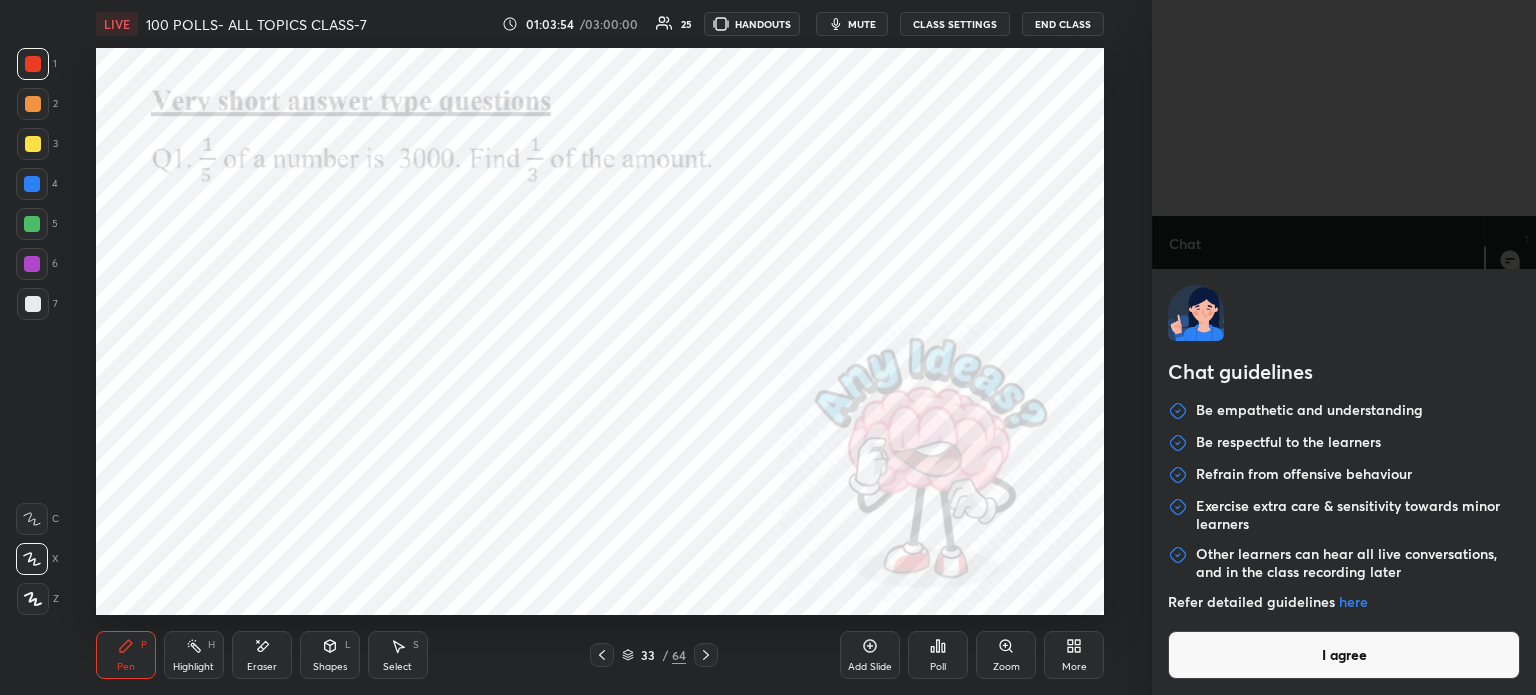 click on "I agree" at bounding box center (1344, 655) 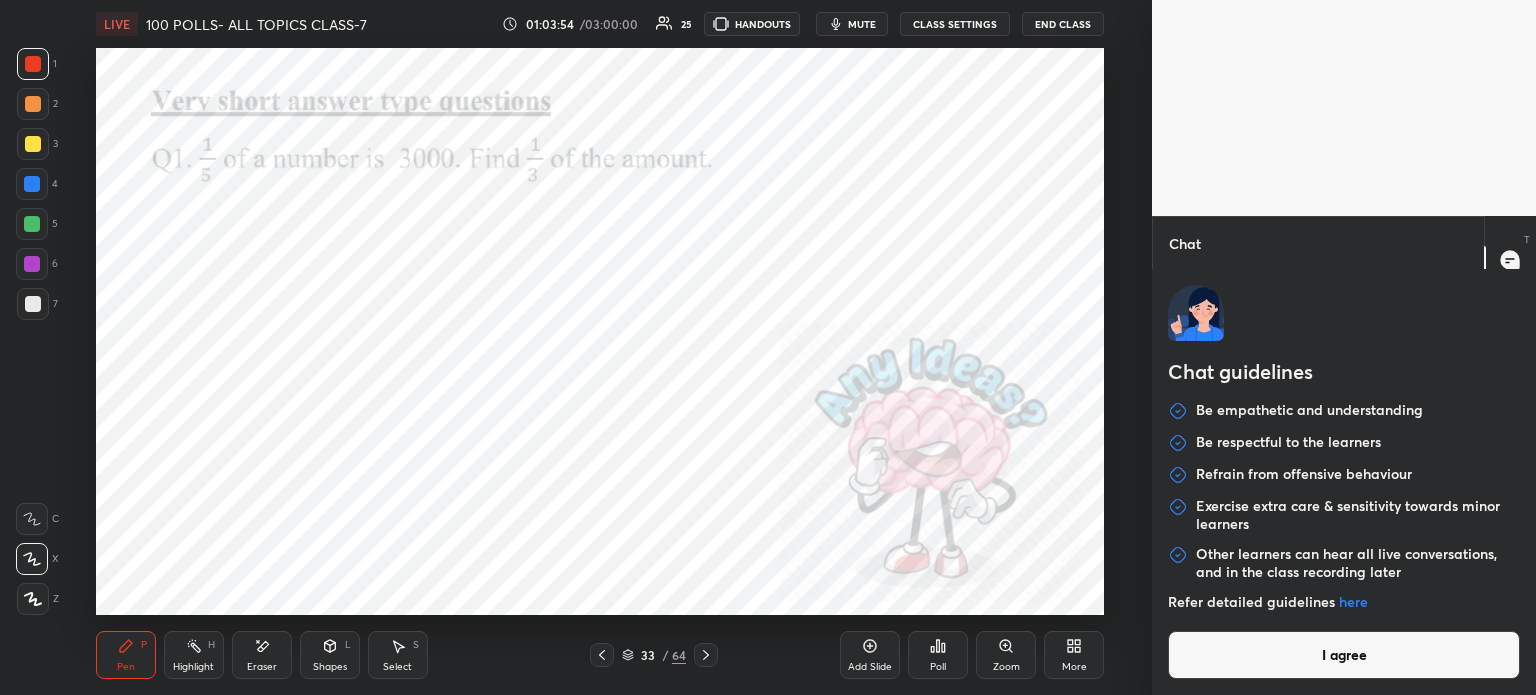 type on "x" 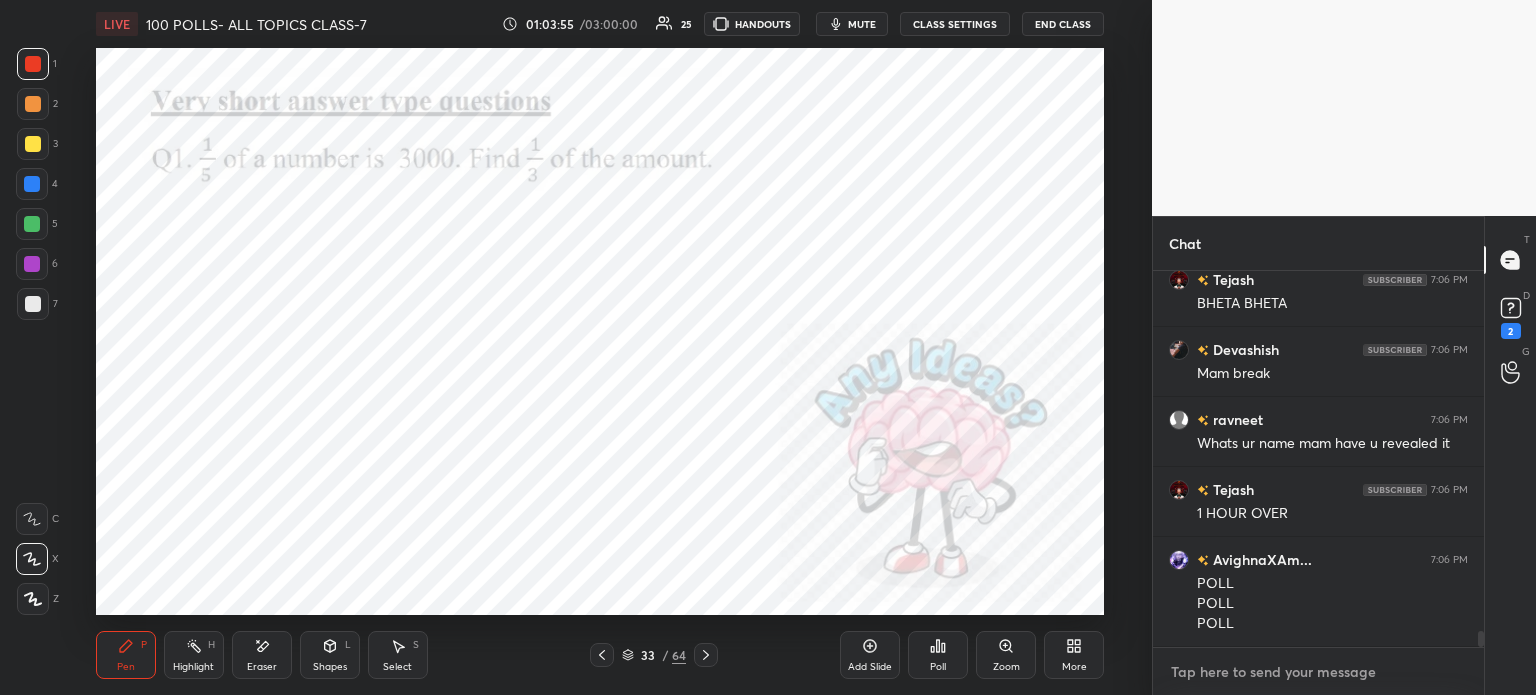 type on "h" 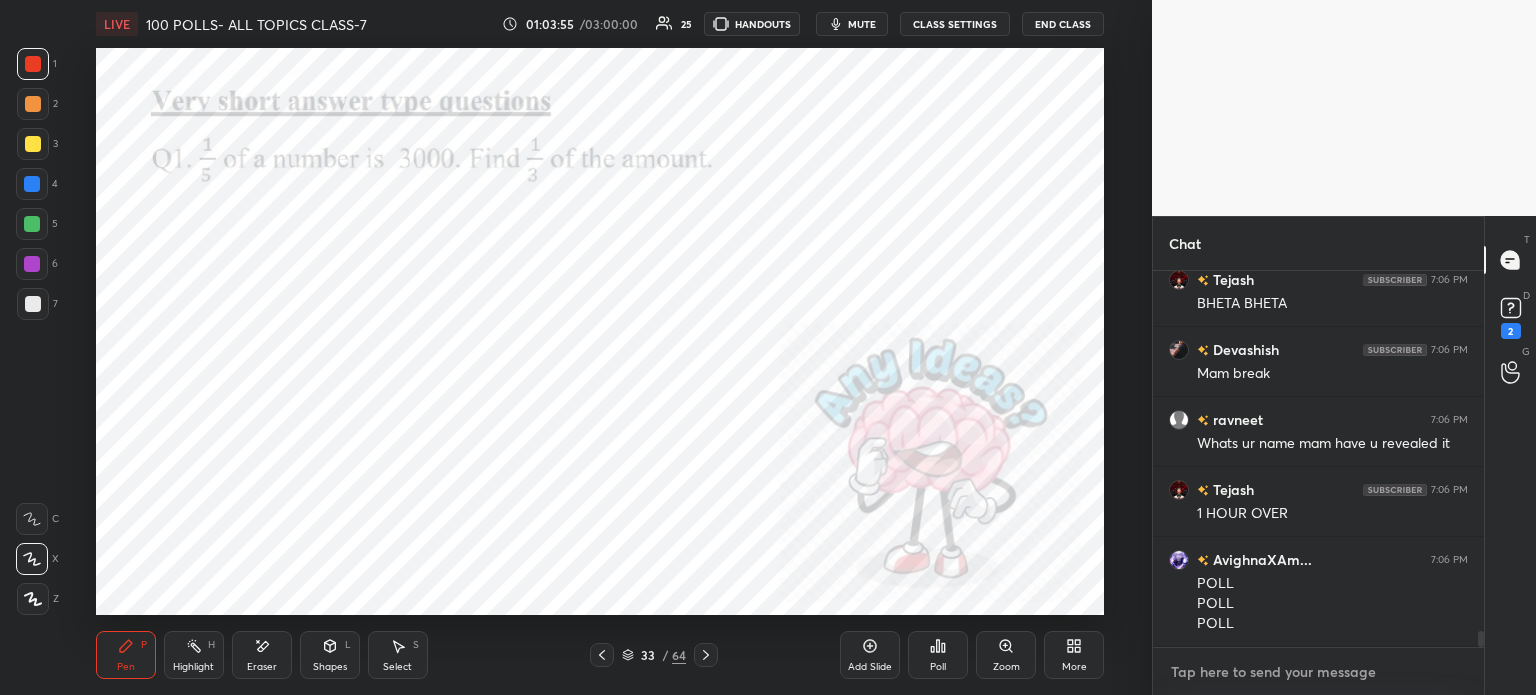 type on "x" 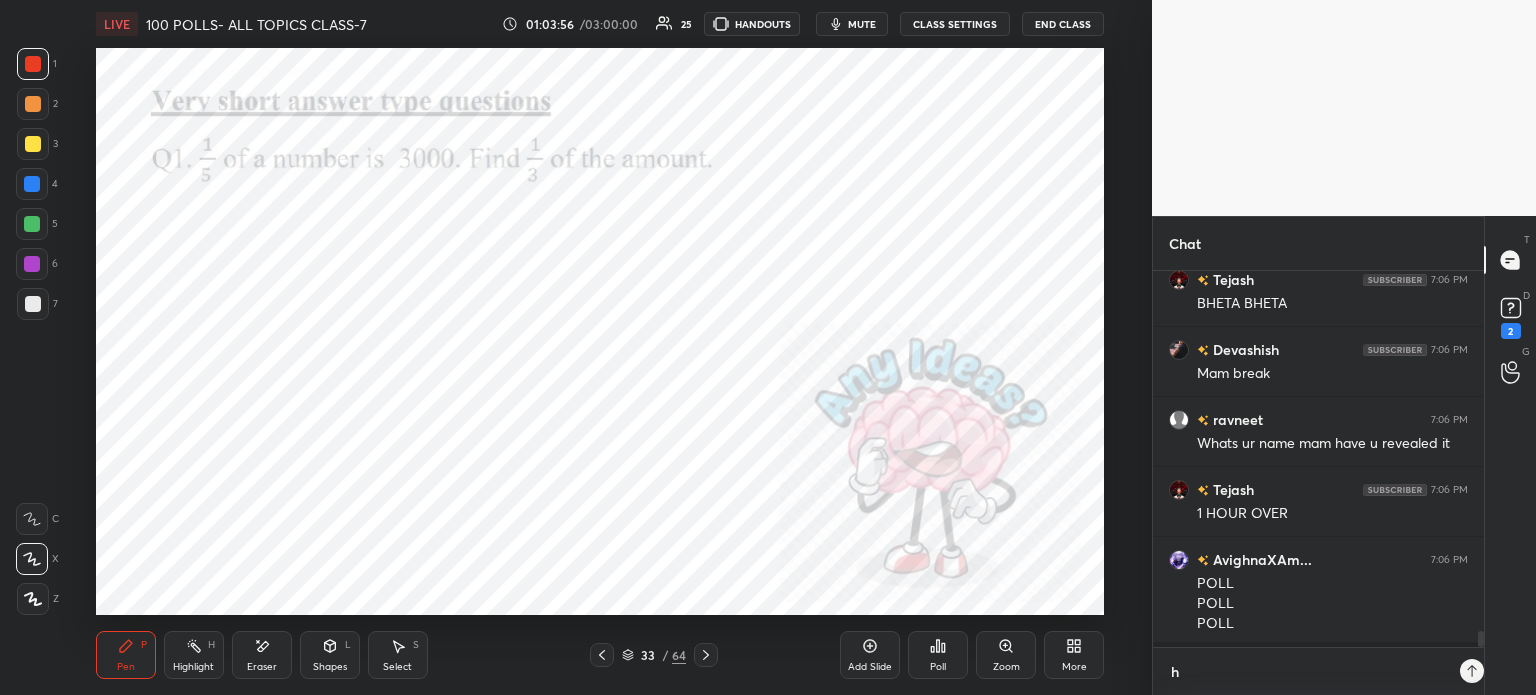type on "he" 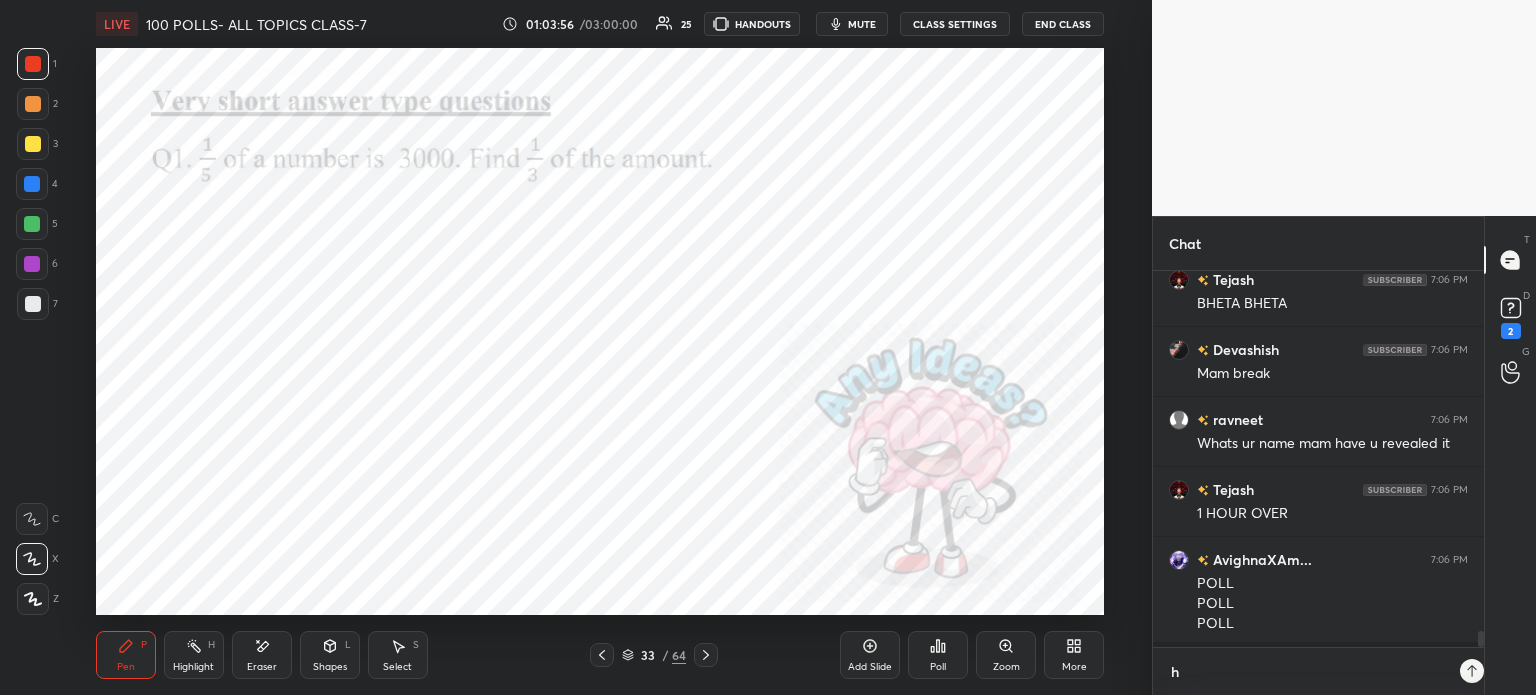 type on "x" 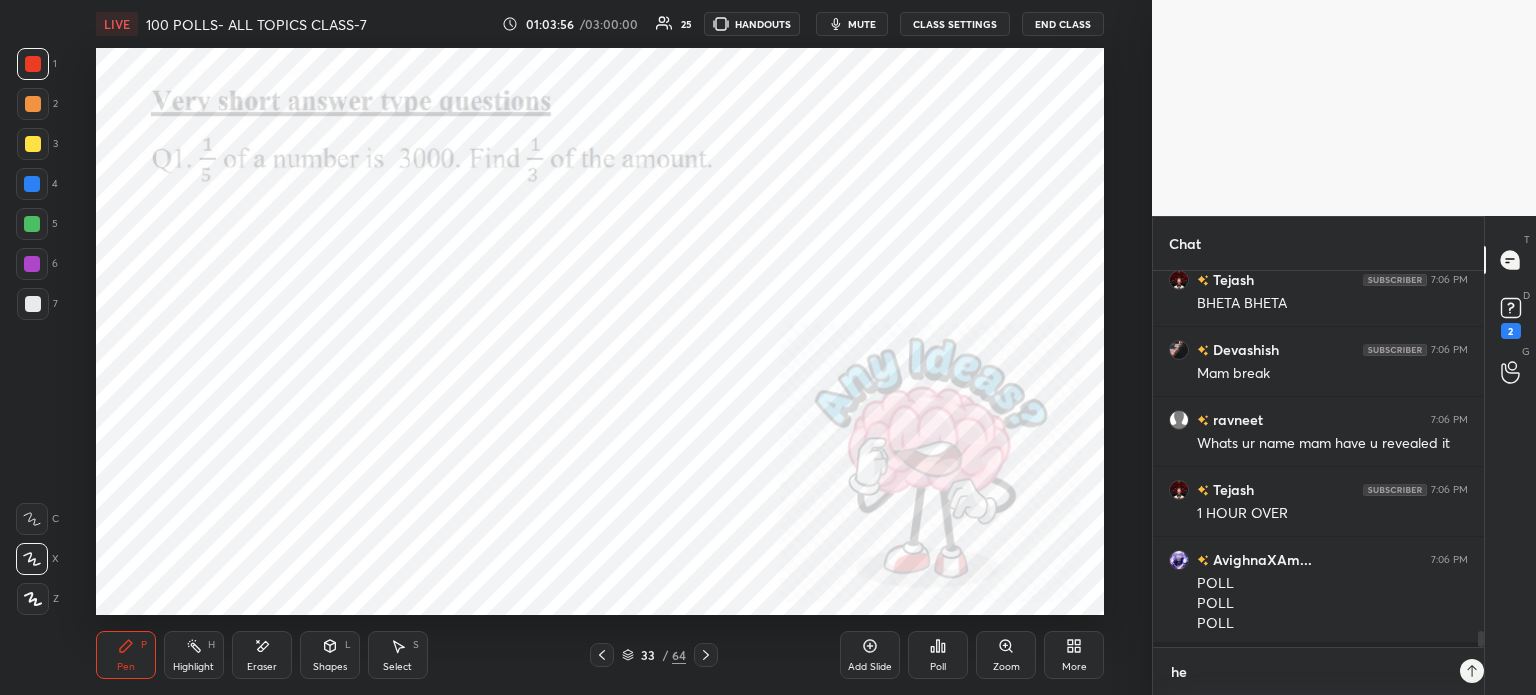 type on "hey" 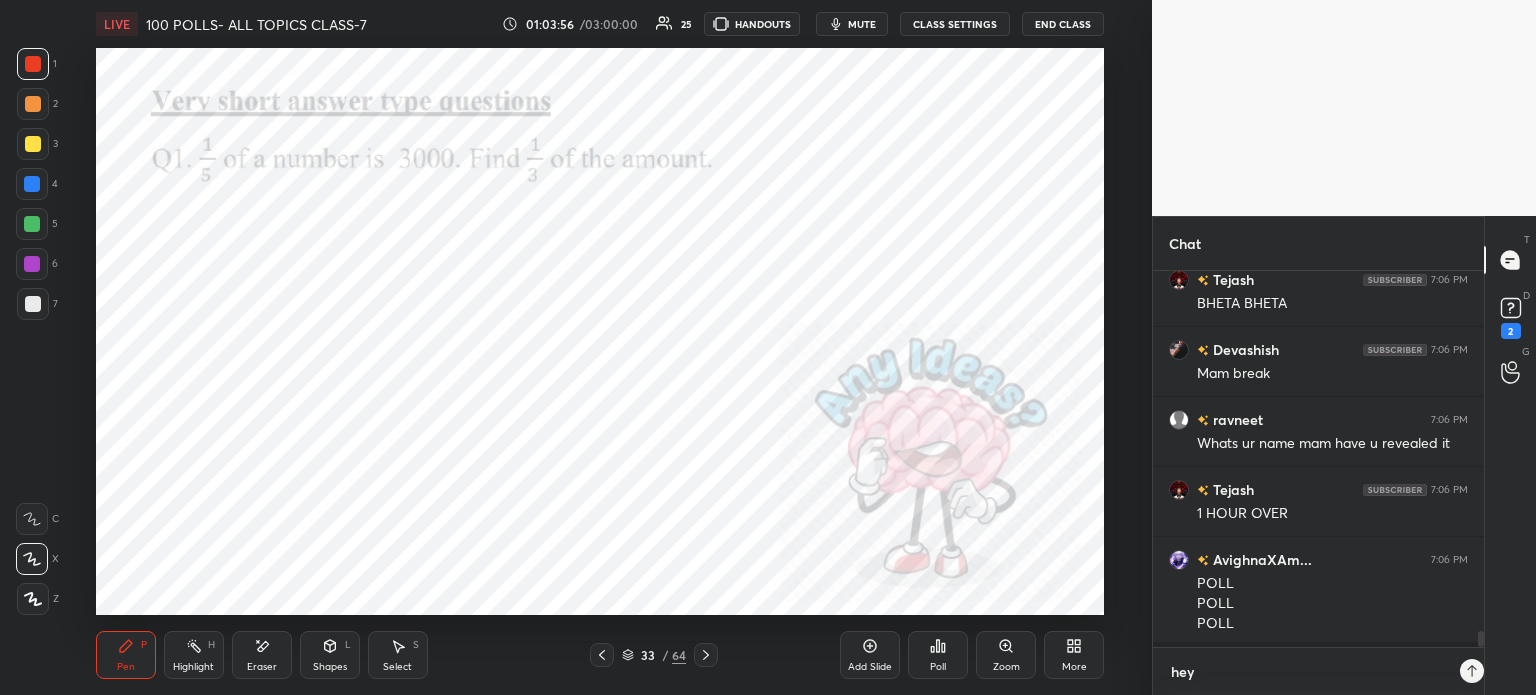 type on "hey" 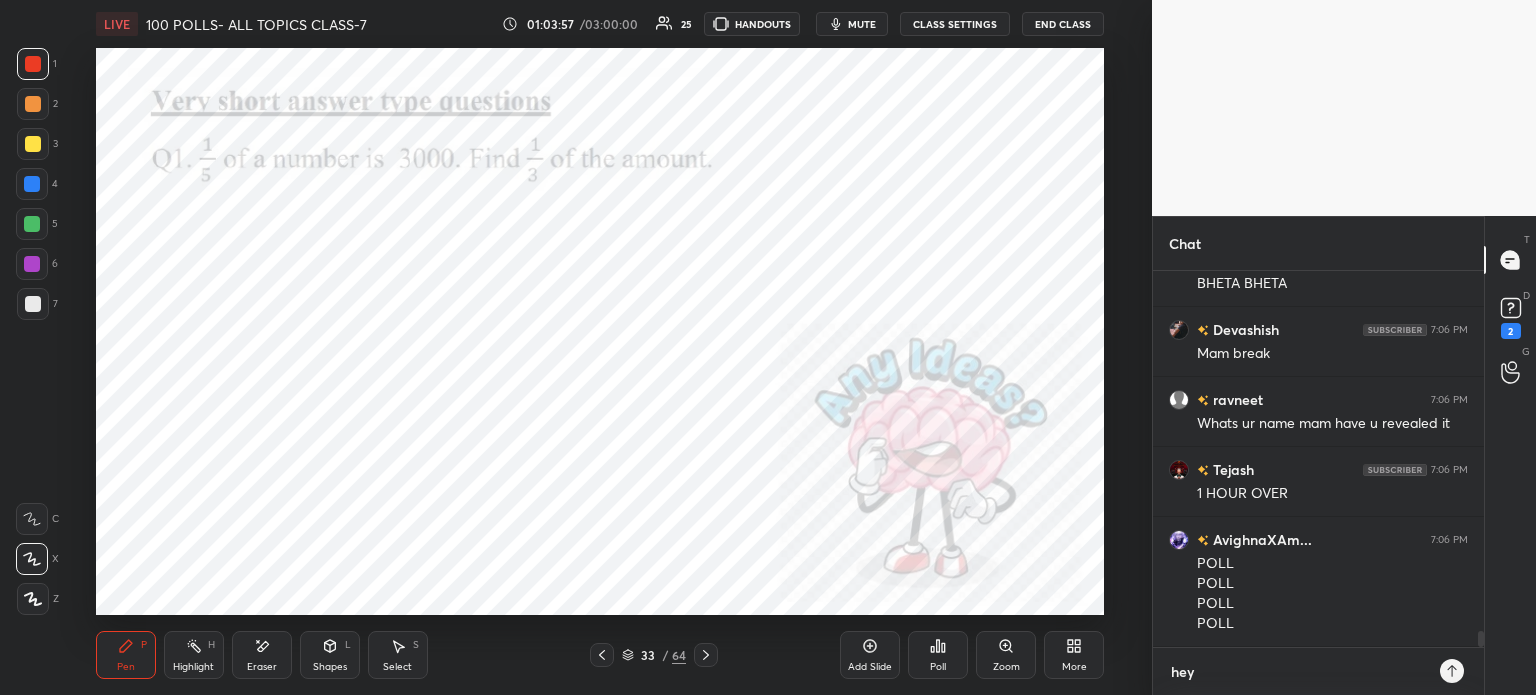 type on "hey g" 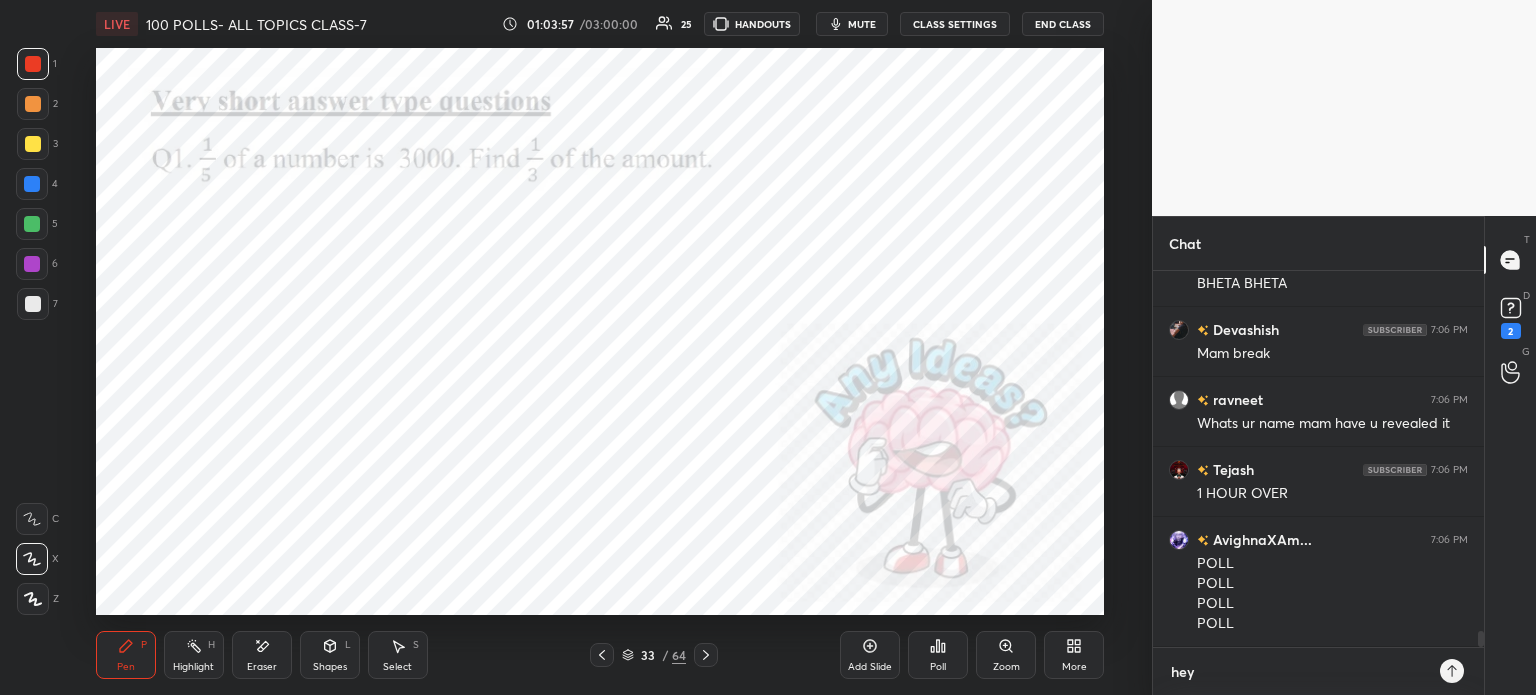 type on "x" 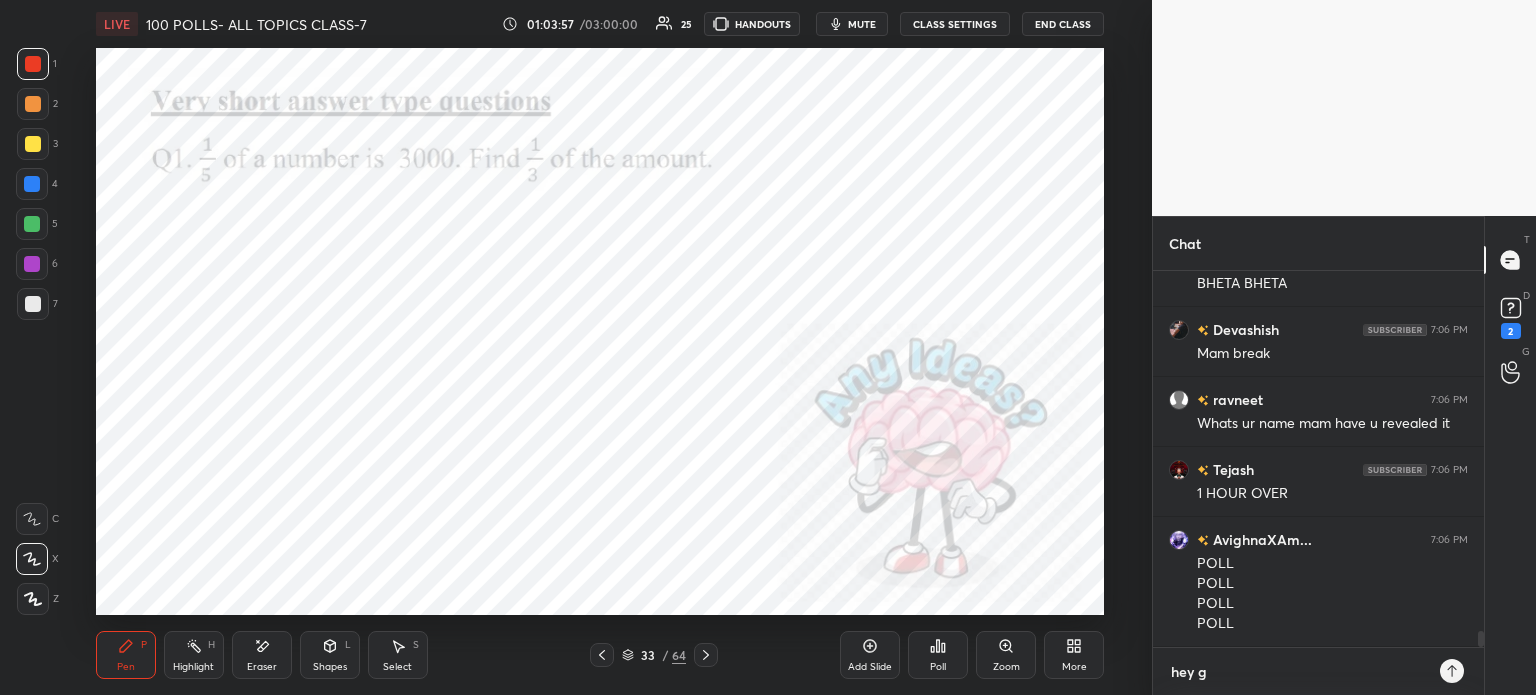 type on "hey gu" 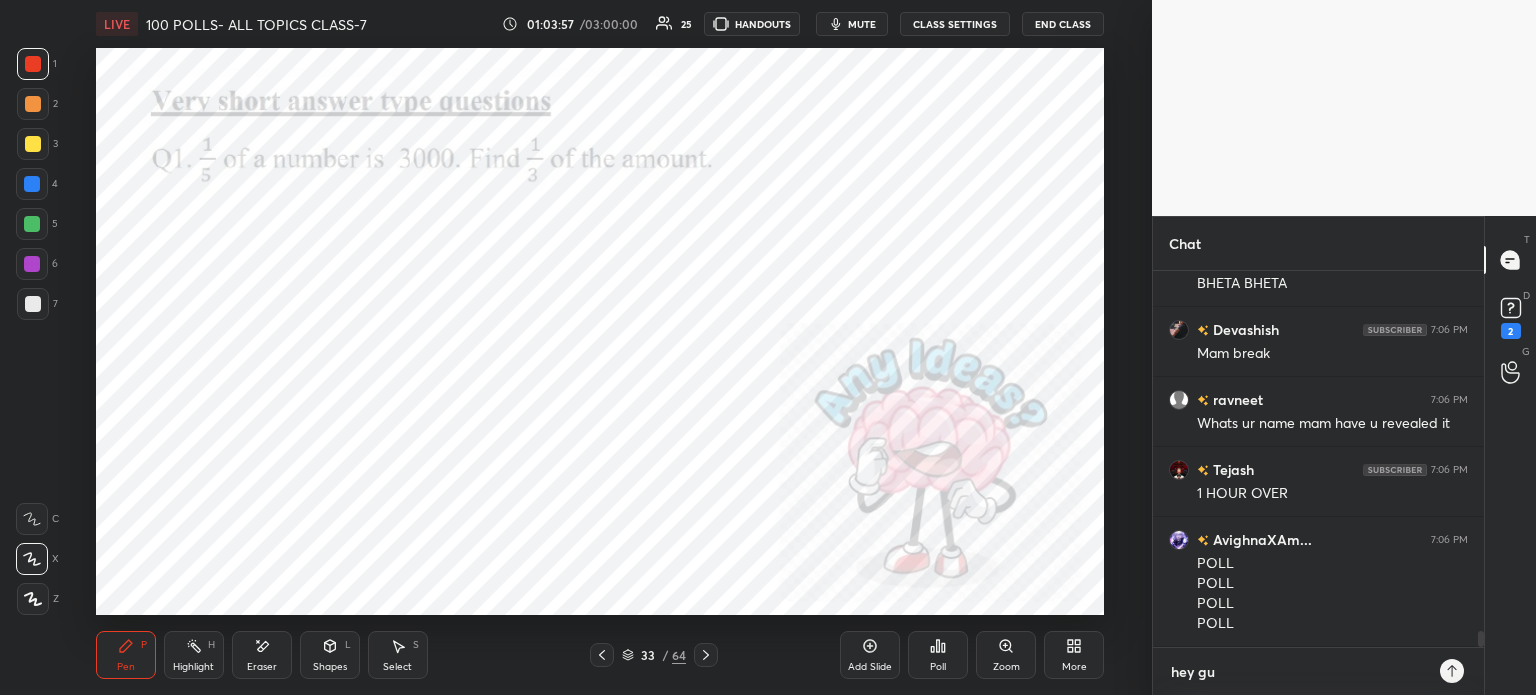type on "hey guy" 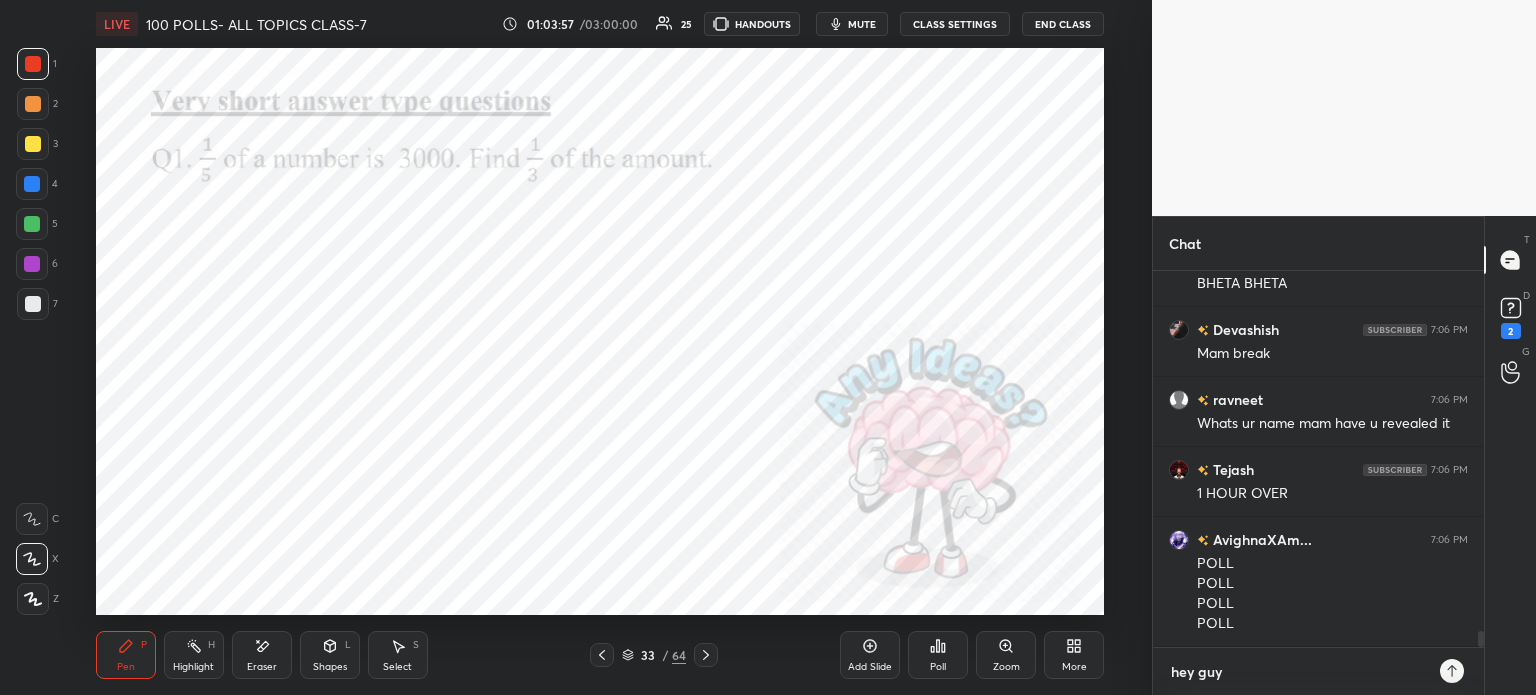 type on "hey guys" 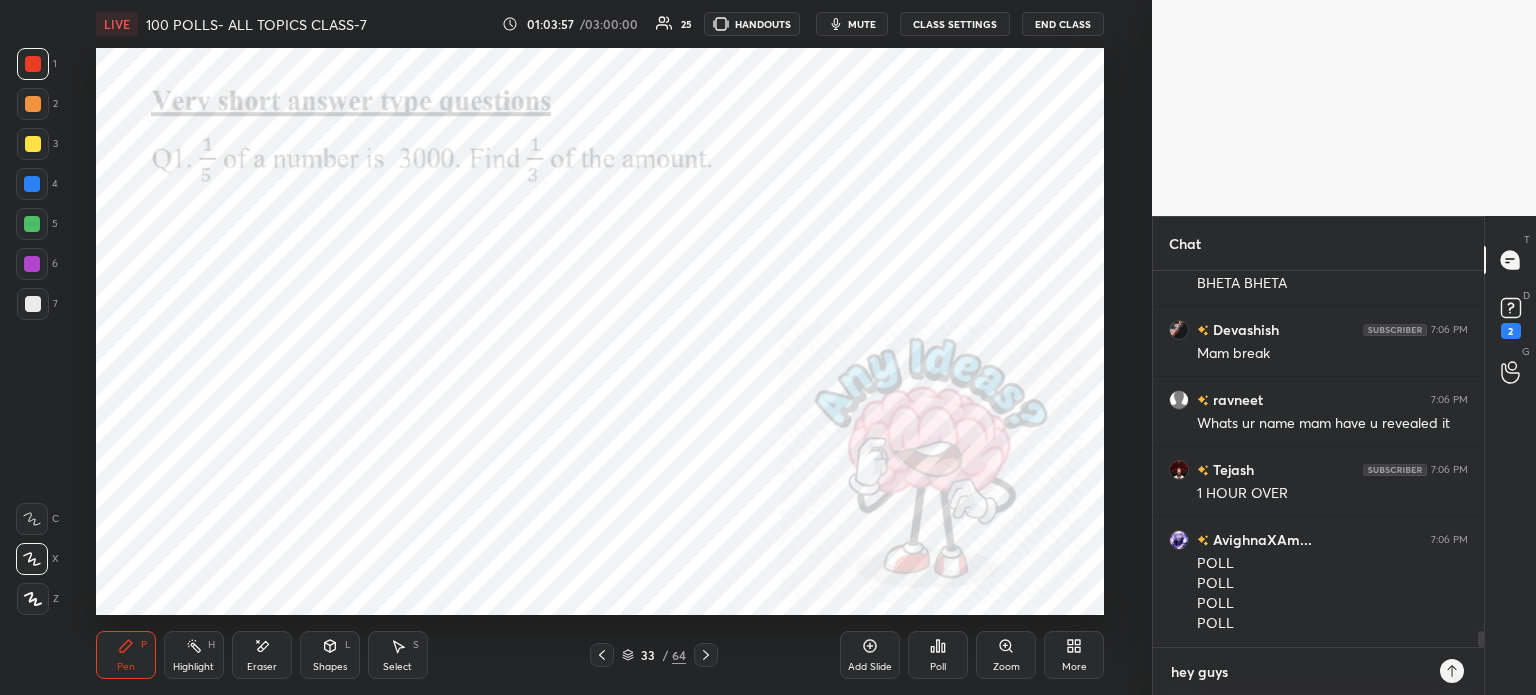 type on "hey guys" 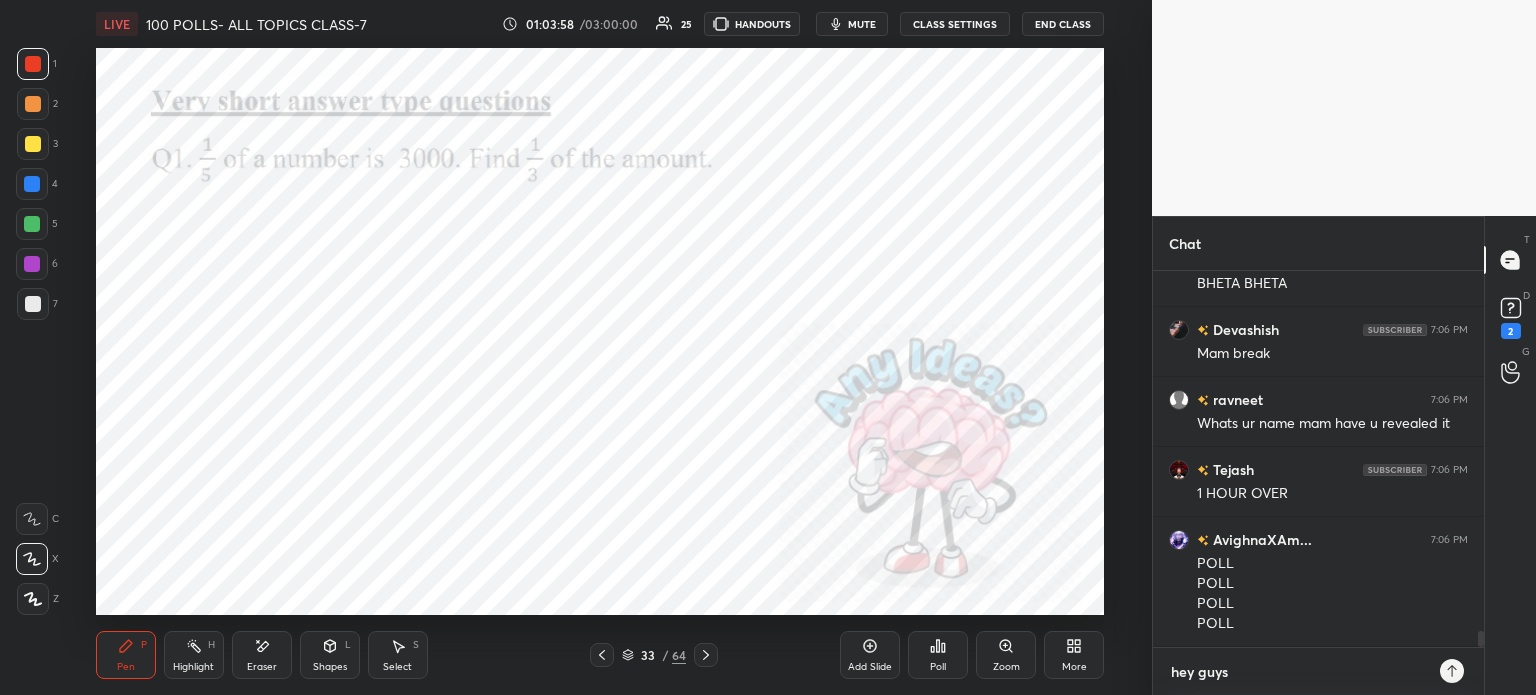 type 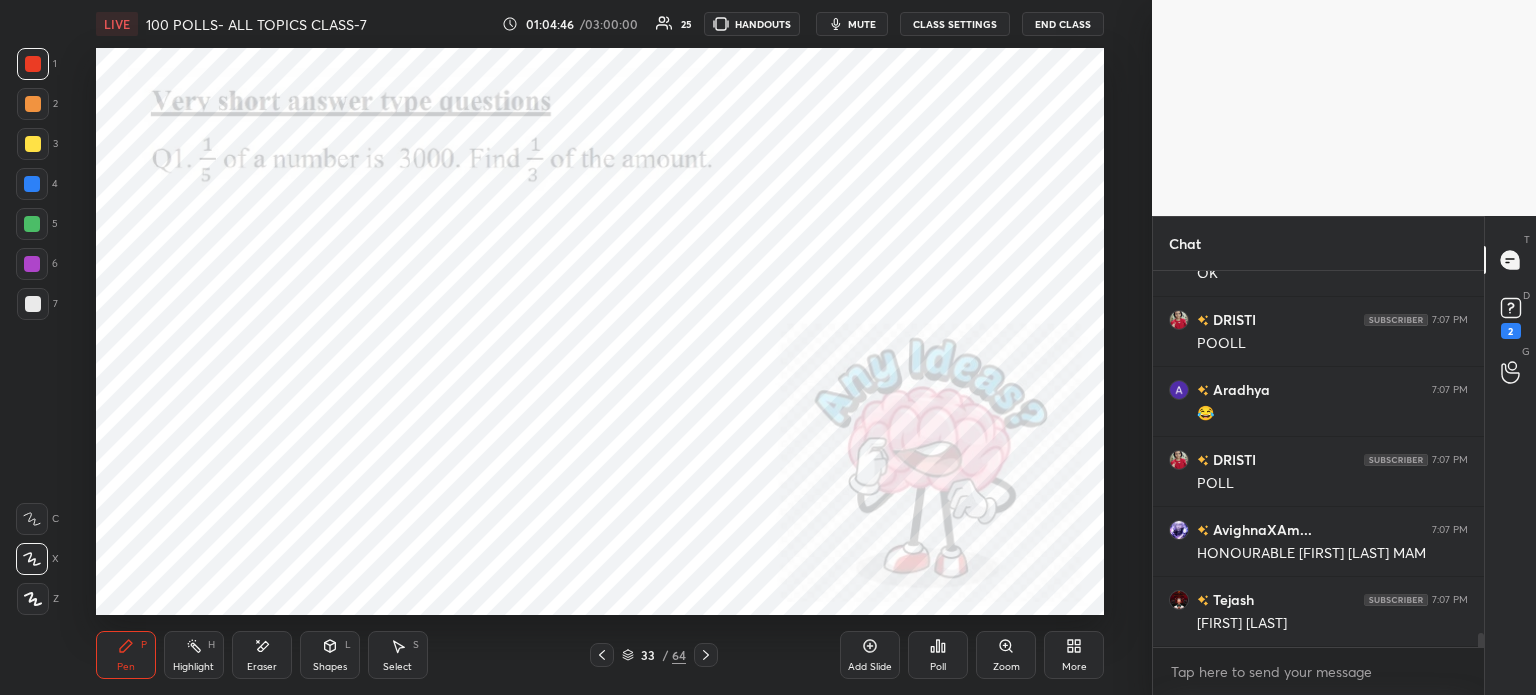 click 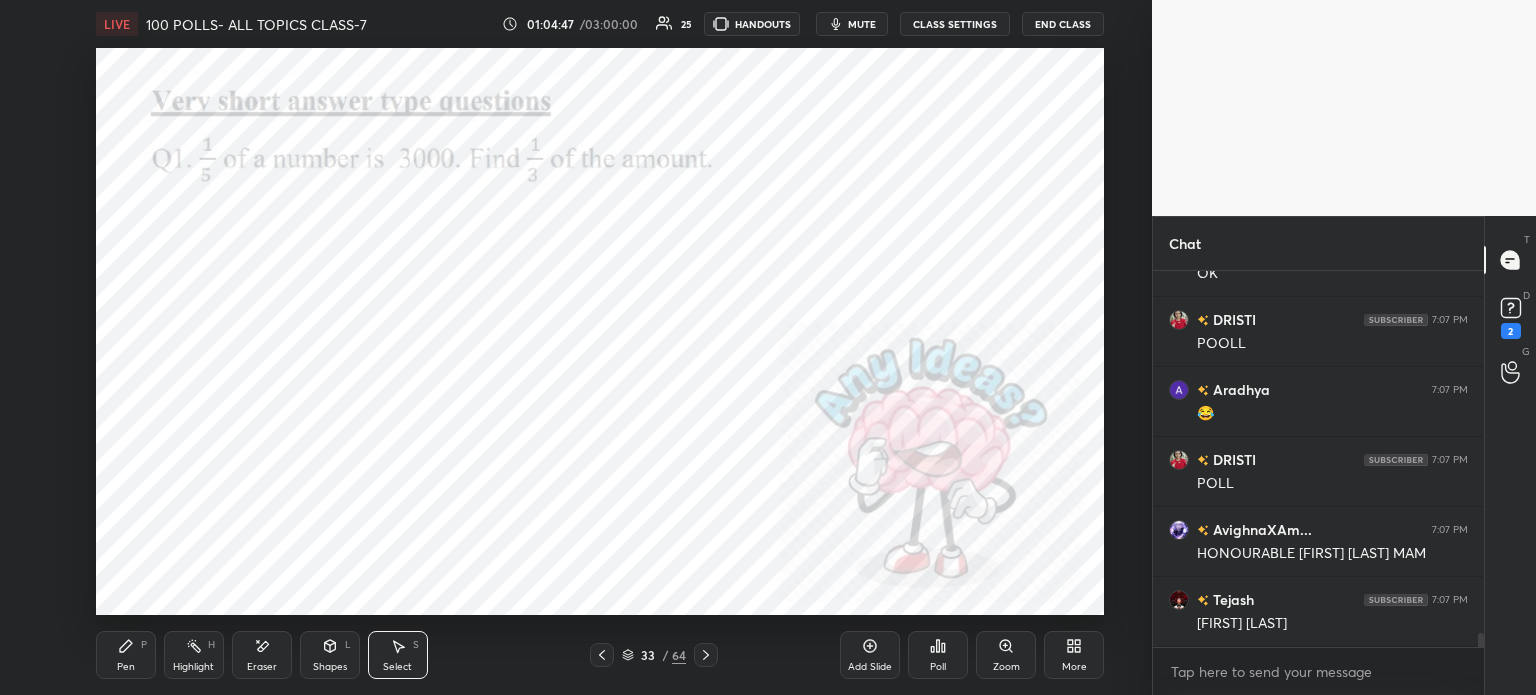 click on "Pen P" at bounding box center (126, 655) 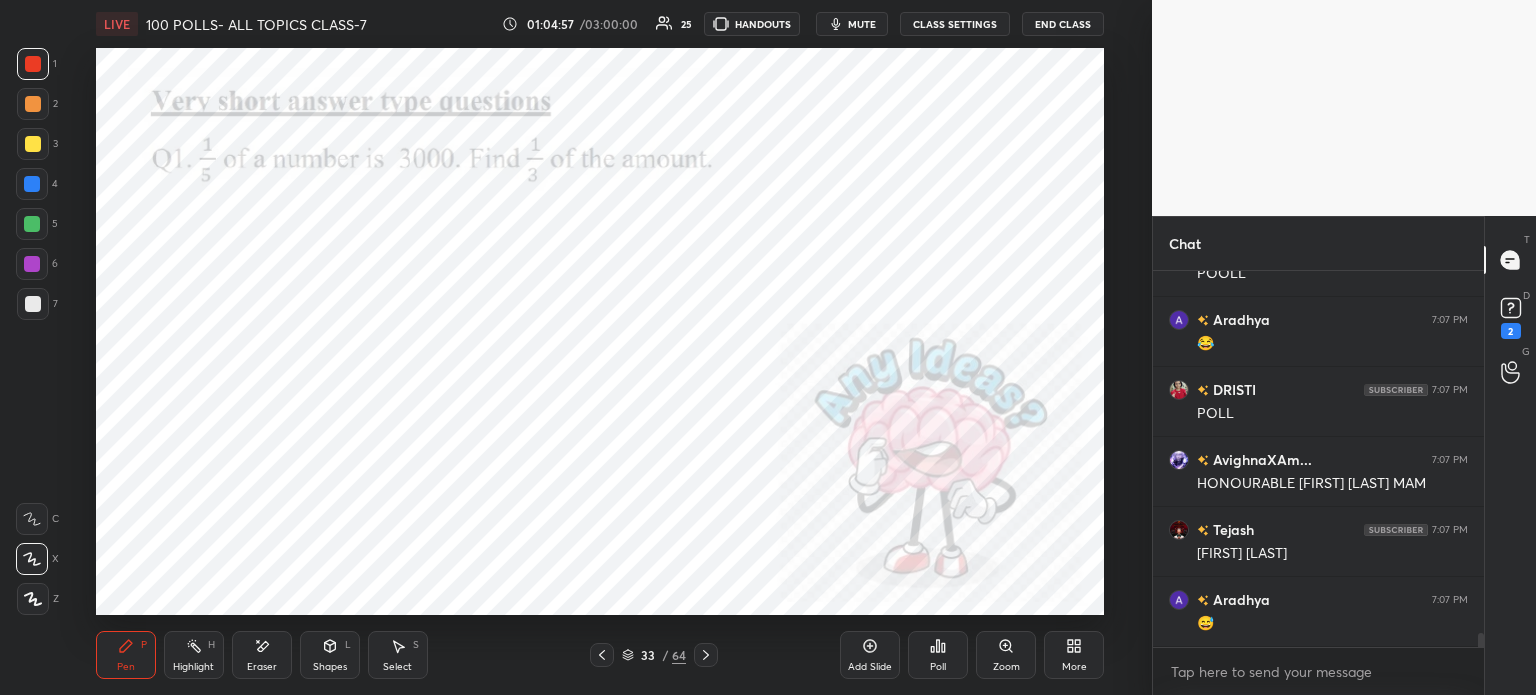 scroll, scrollTop: 10052, scrollLeft: 0, axis: vertical 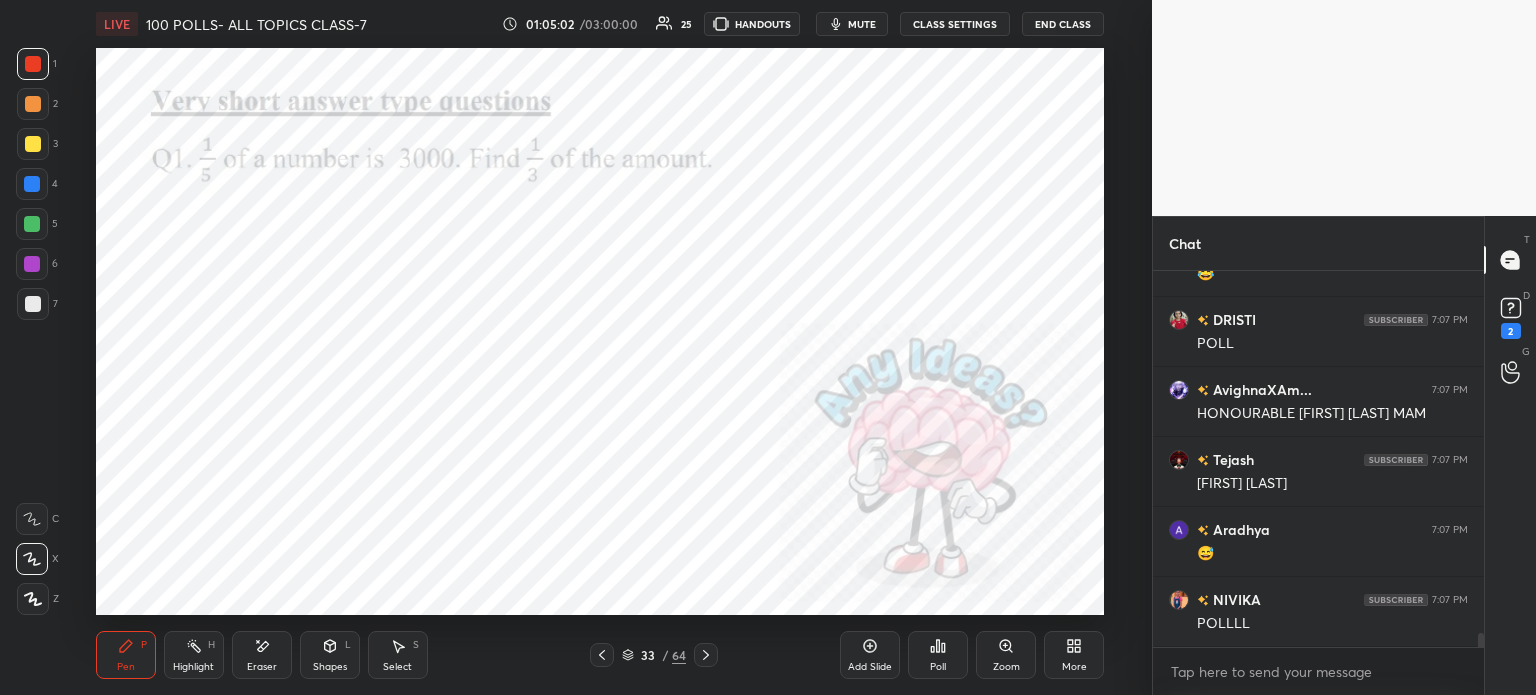 click on "Poll" at bounding box center (938, 667) 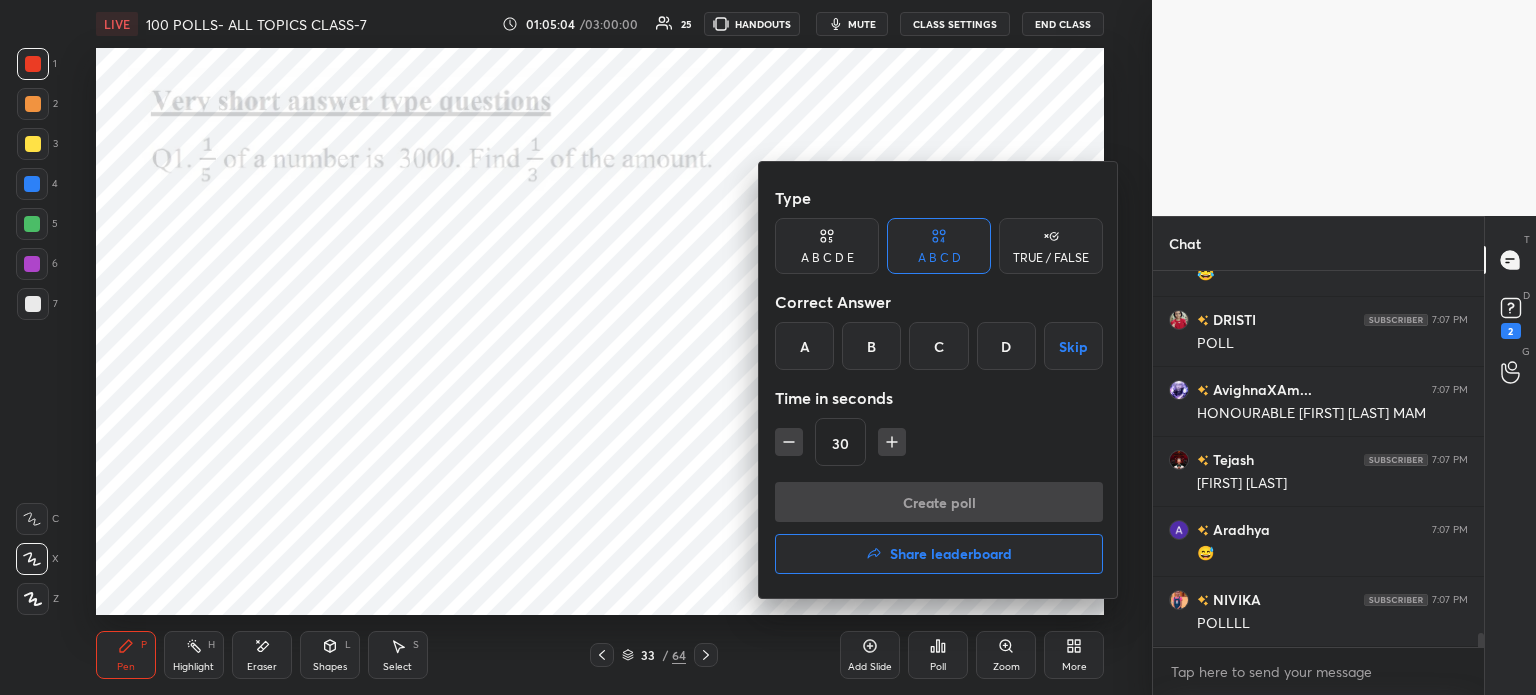 scroll, scrollTop: 10122, scrollLeft: 0, axis: vertical 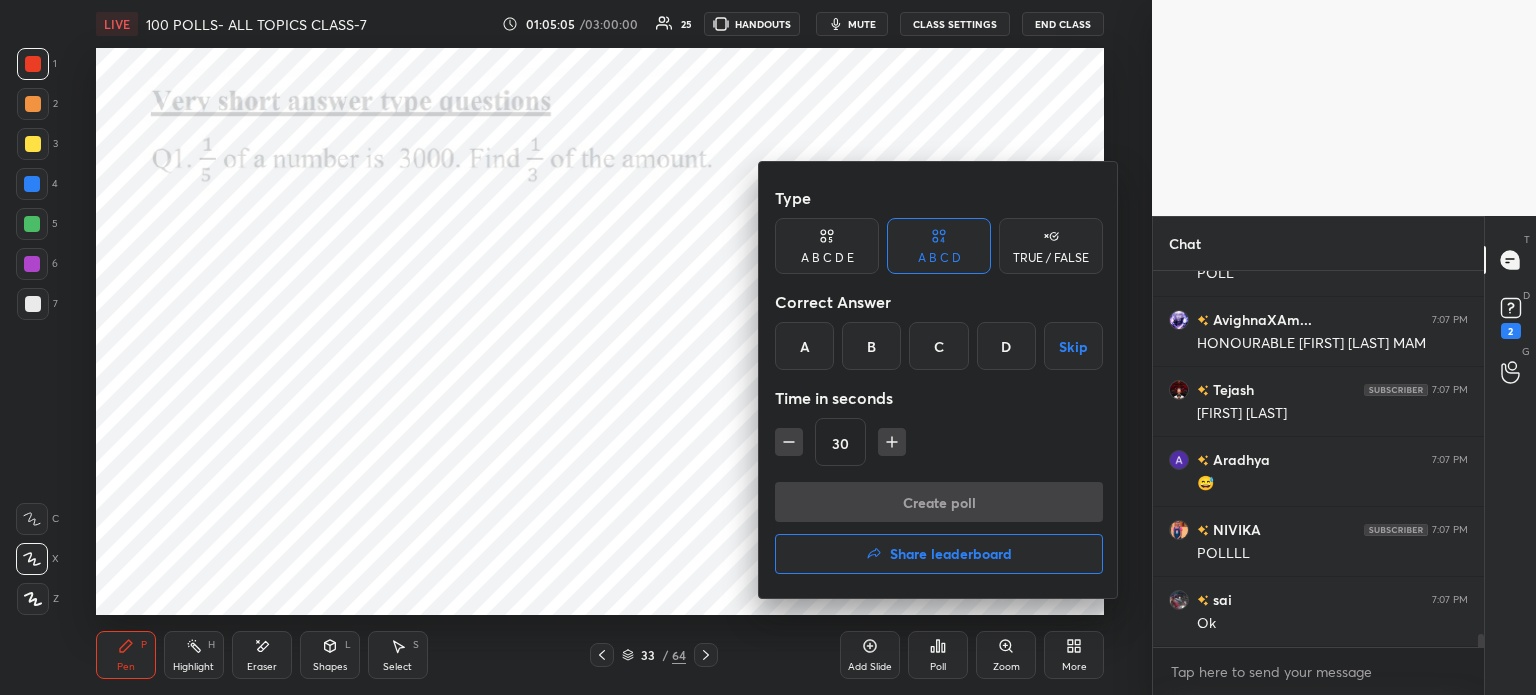 click on "A" at bounding box center [804, 346] 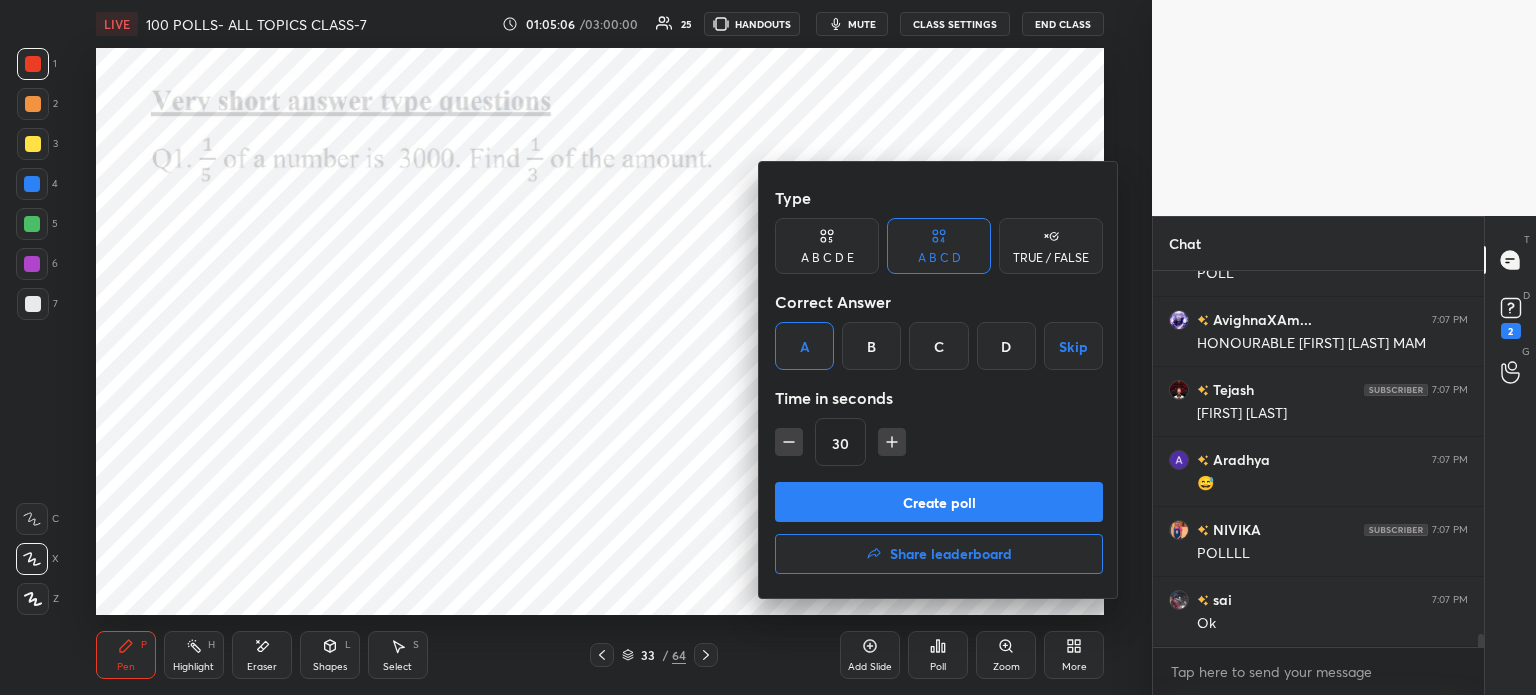 click on "Create poll" at bounding box center (939, 502) 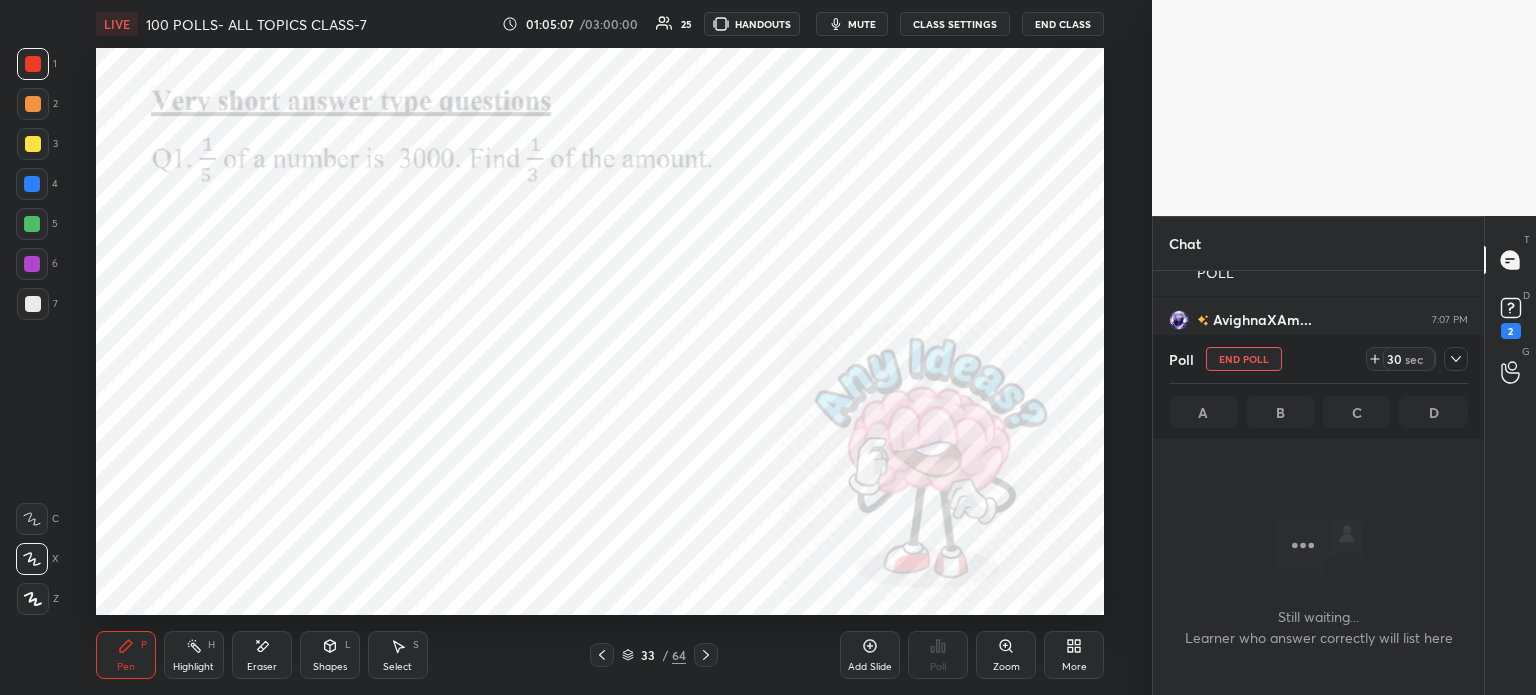 scroll, scrollTop: 276, scrollLeft: 325, axis: both 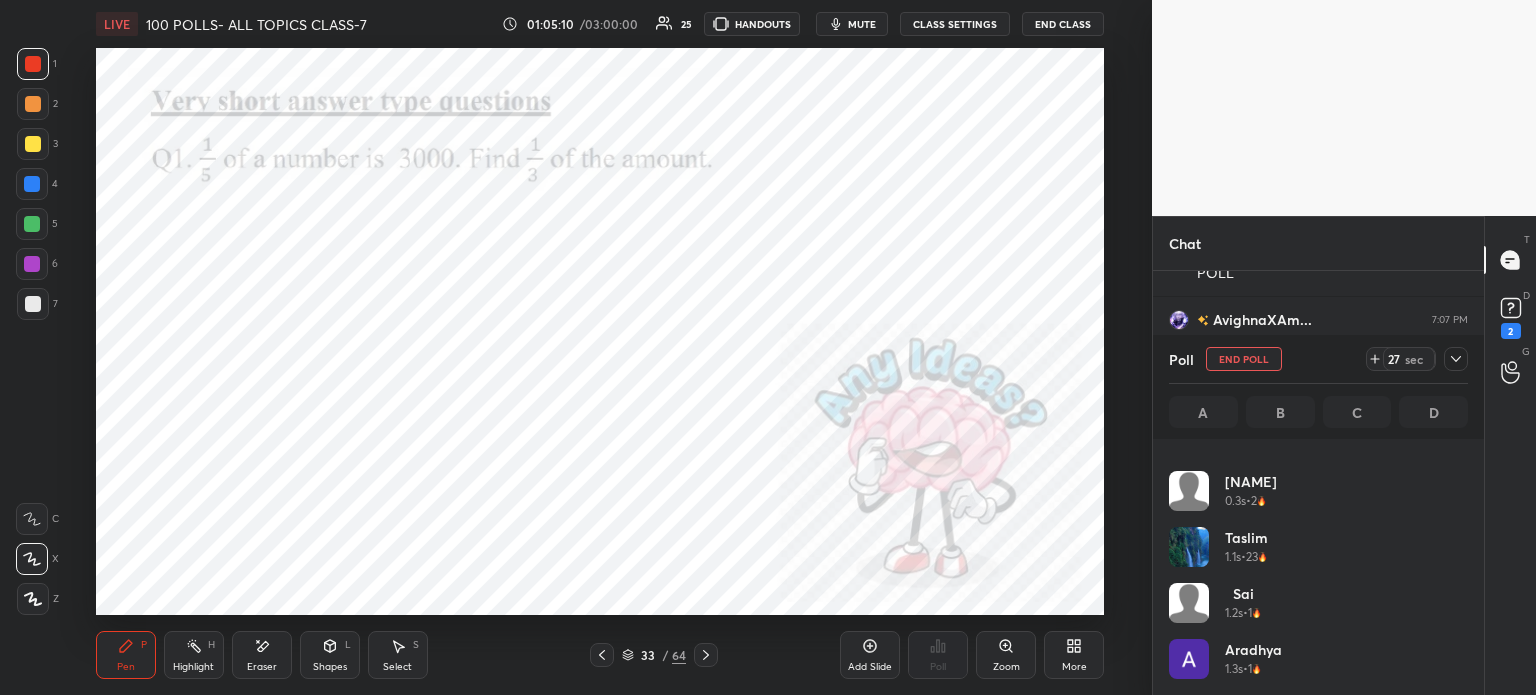 click 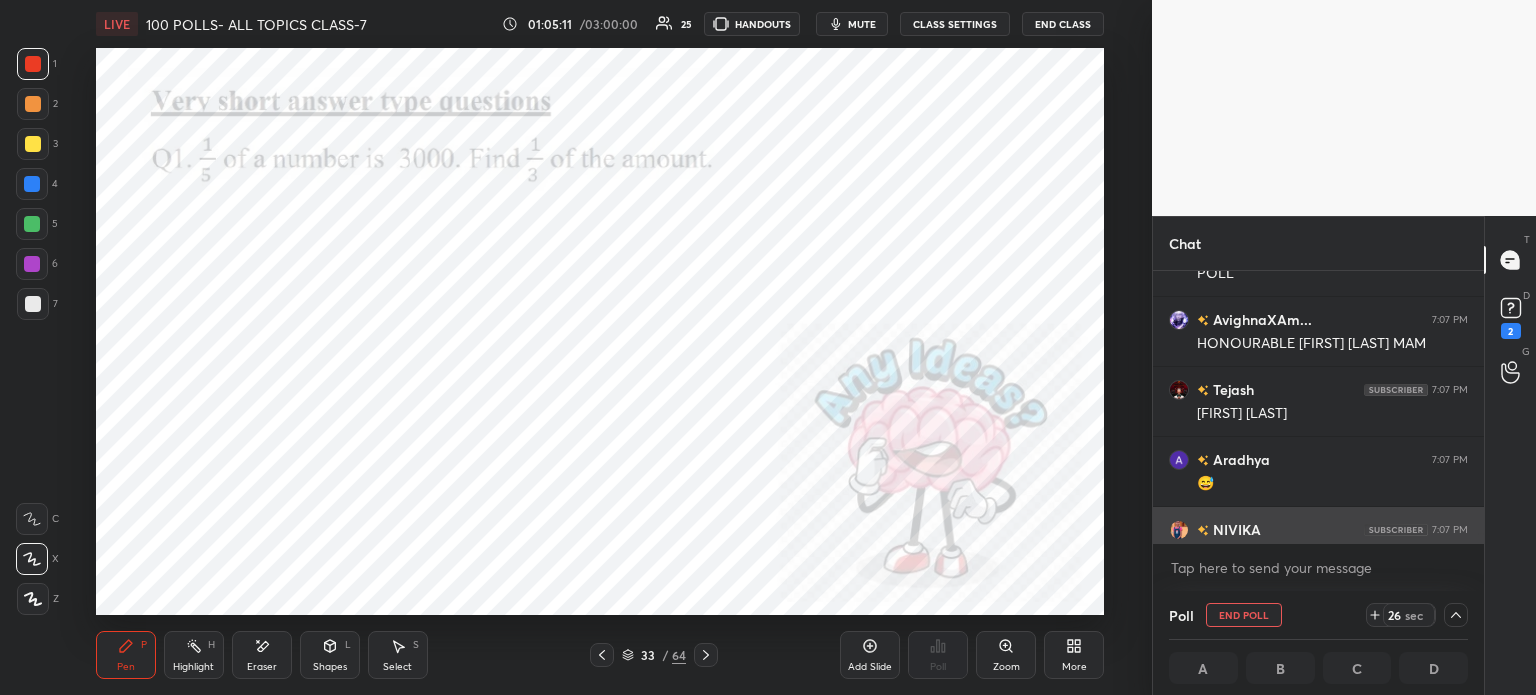 scroll, scrollTop: 0, scrollLeft: 0, axis: both 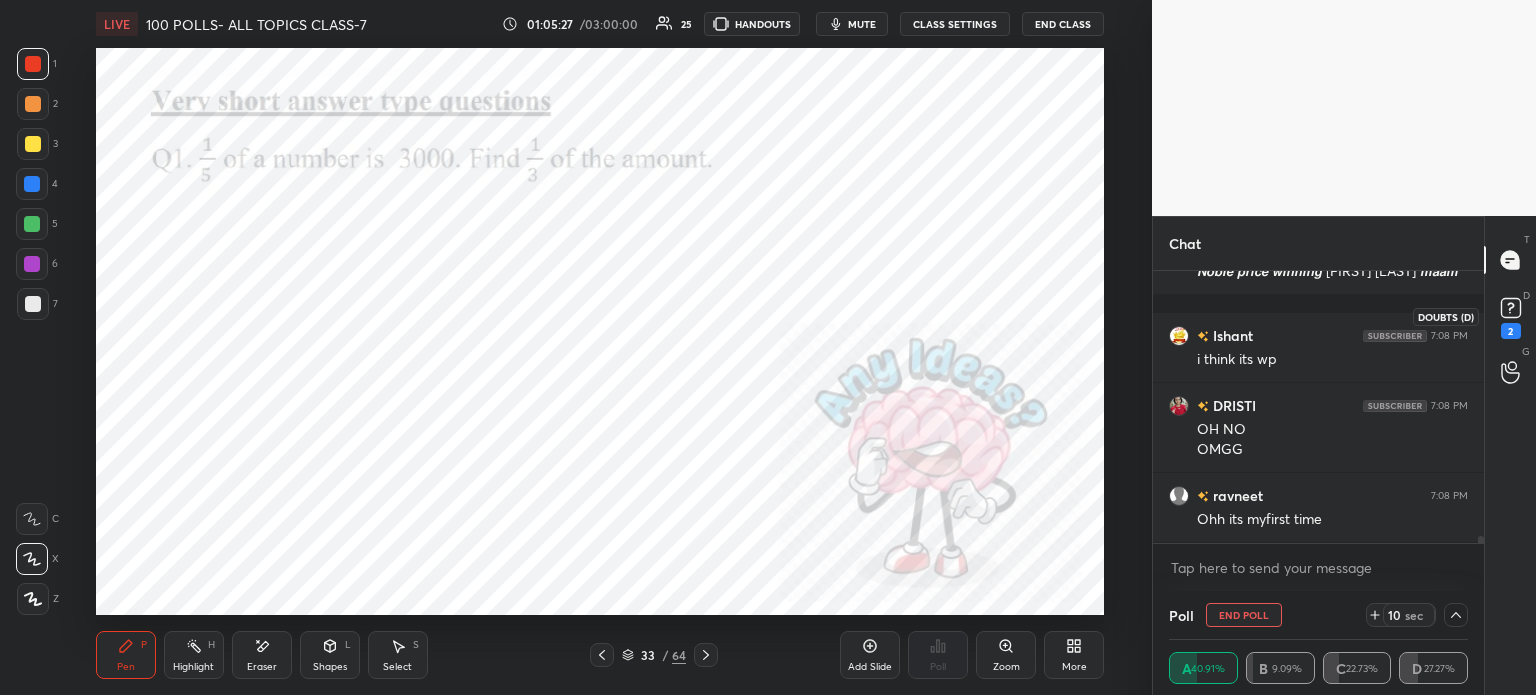 click 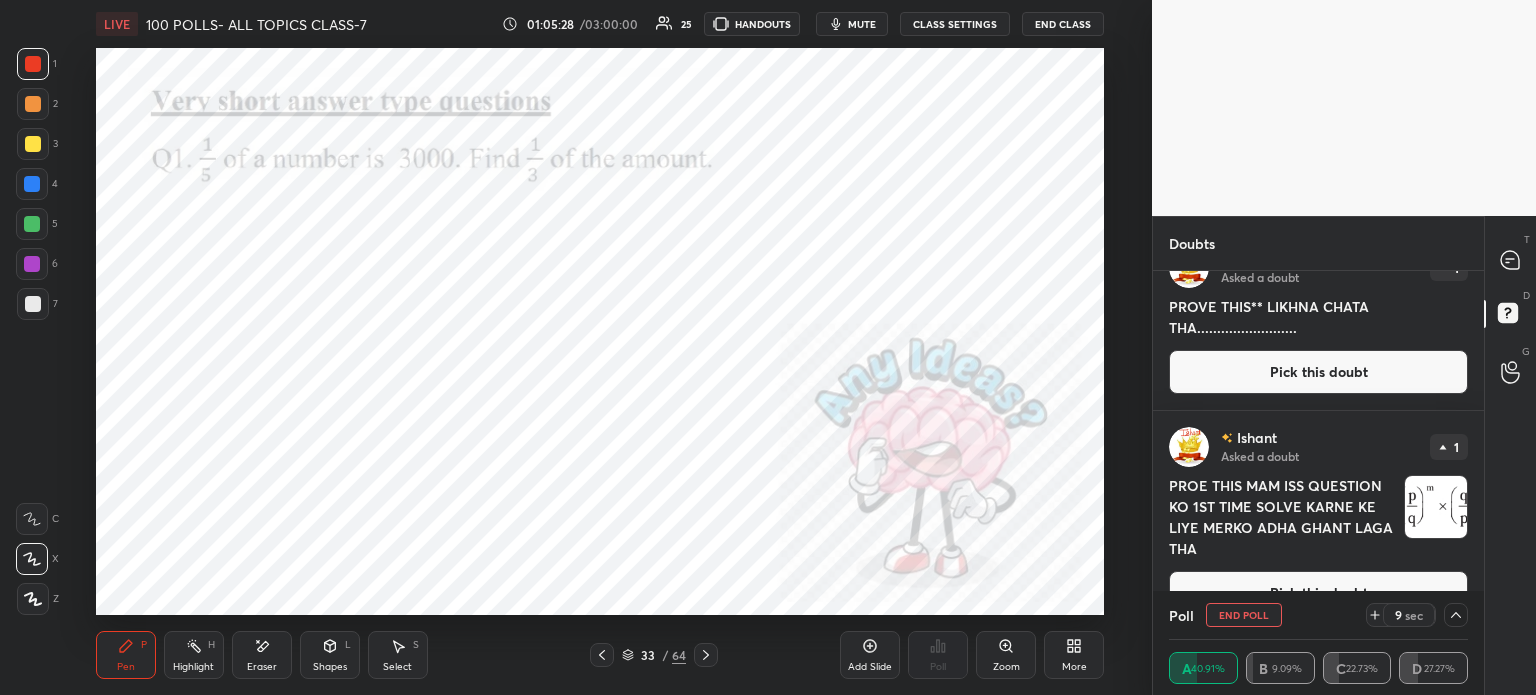 scroll, scrollTop: 238, scrollLeft: 0, axis: vertical 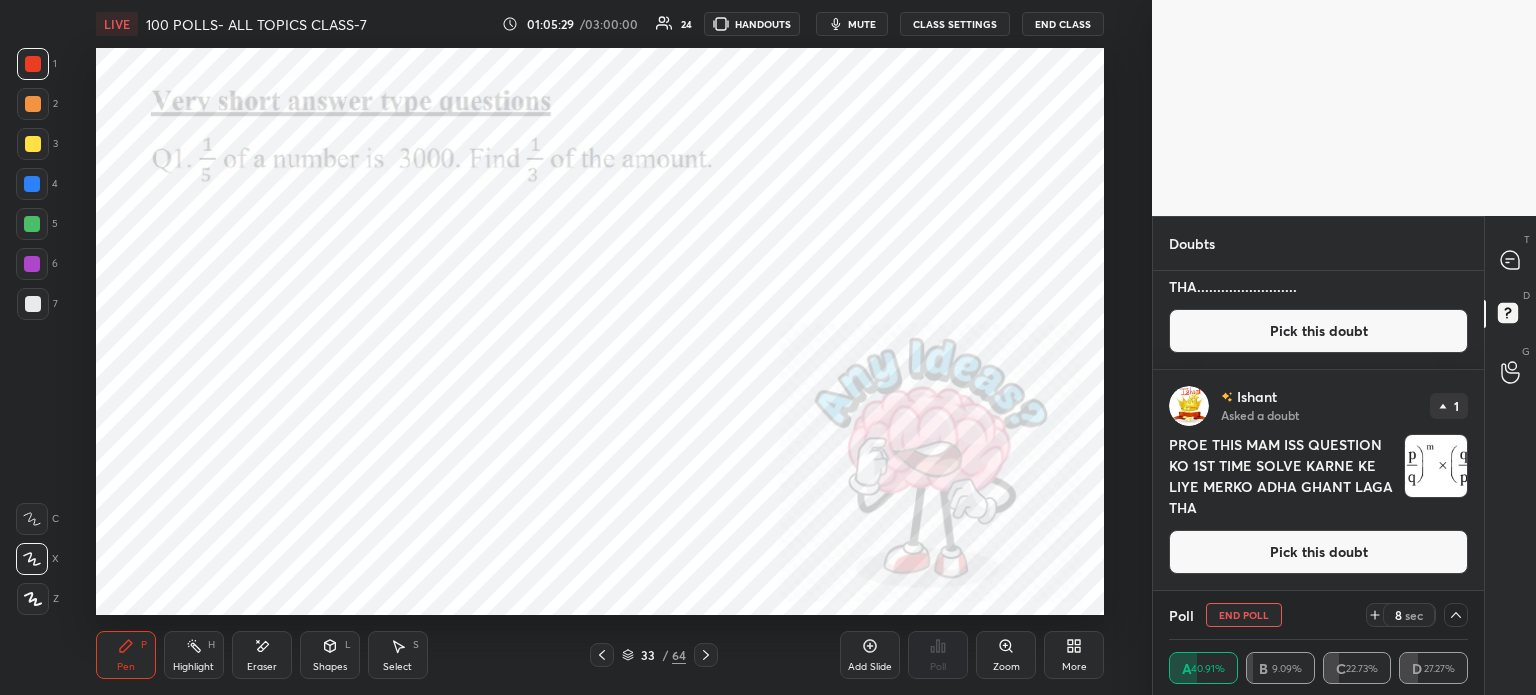click at bounding box center (1436, 466) 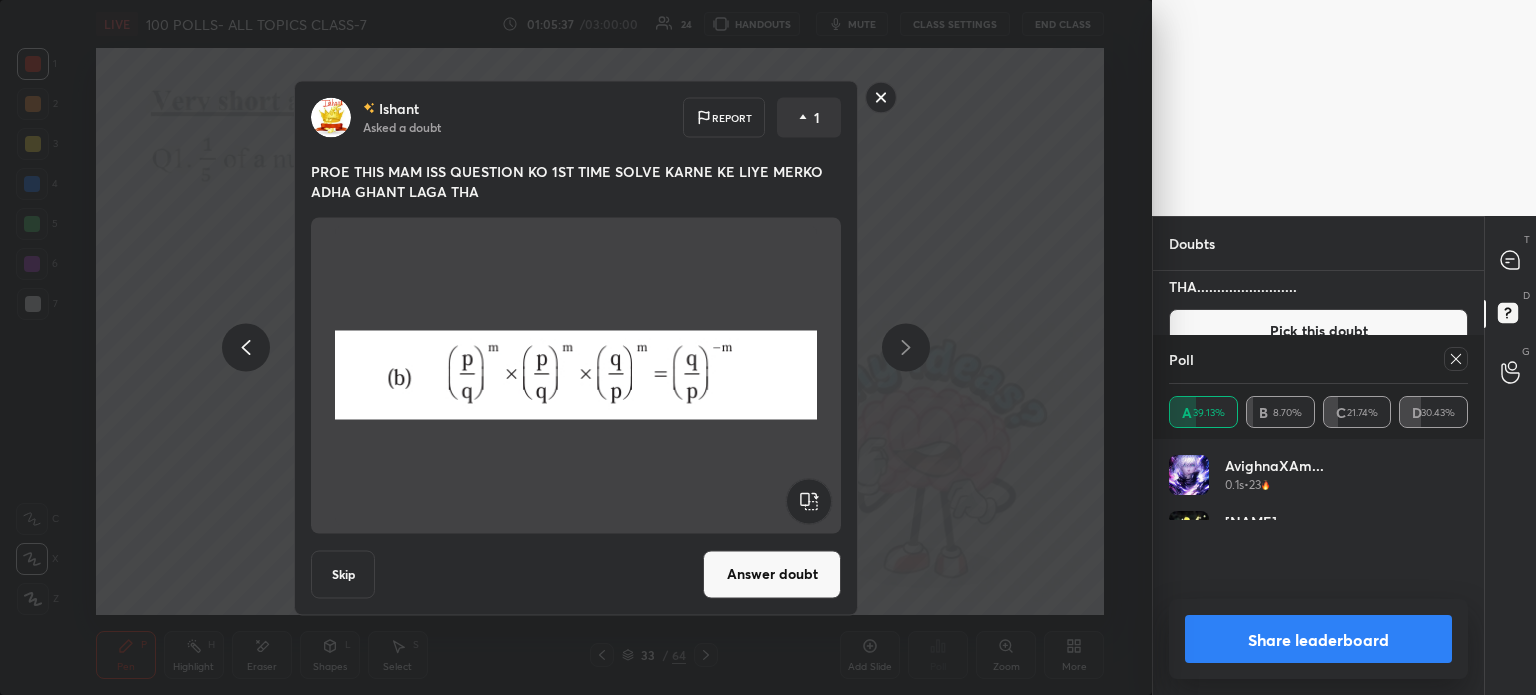 scroll, scrollTop: 6, scrollLeft: 6, axis: both 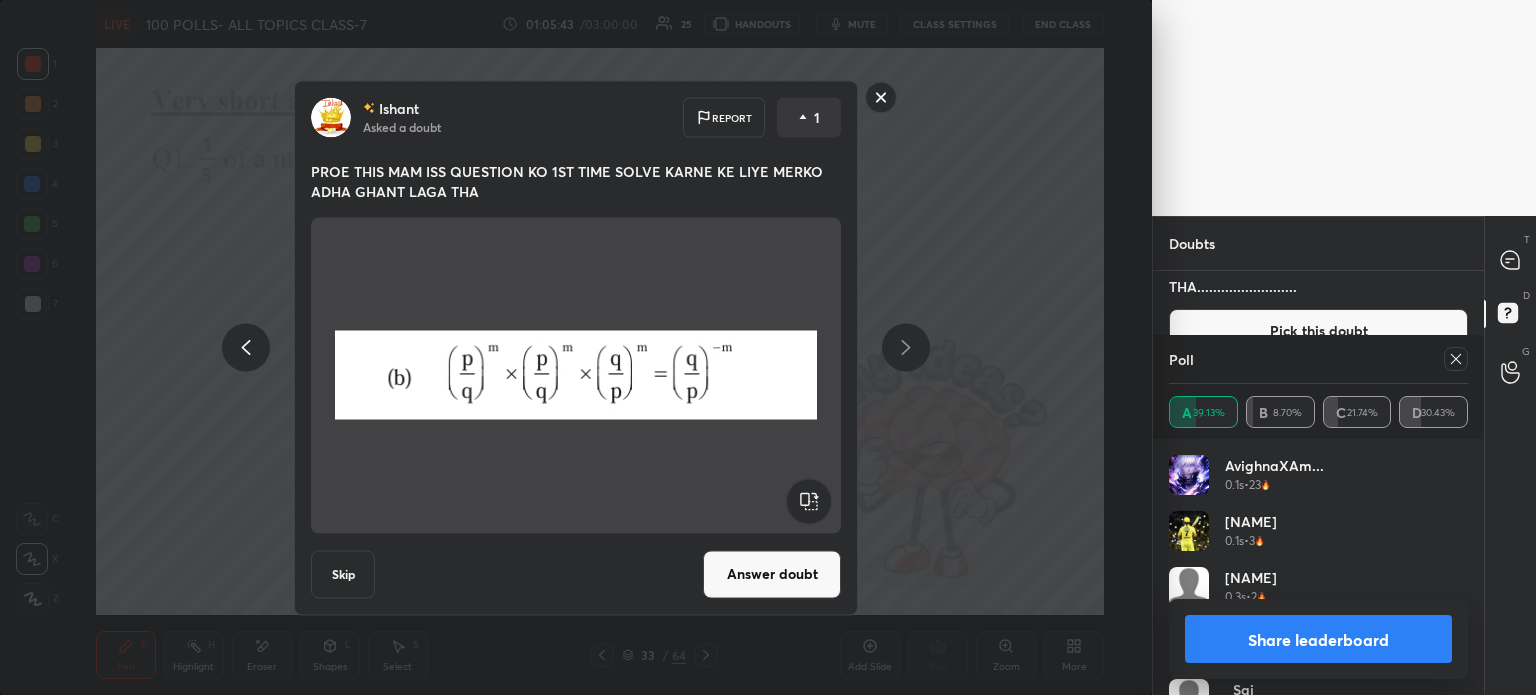 click at bounding box center [1456, 359] 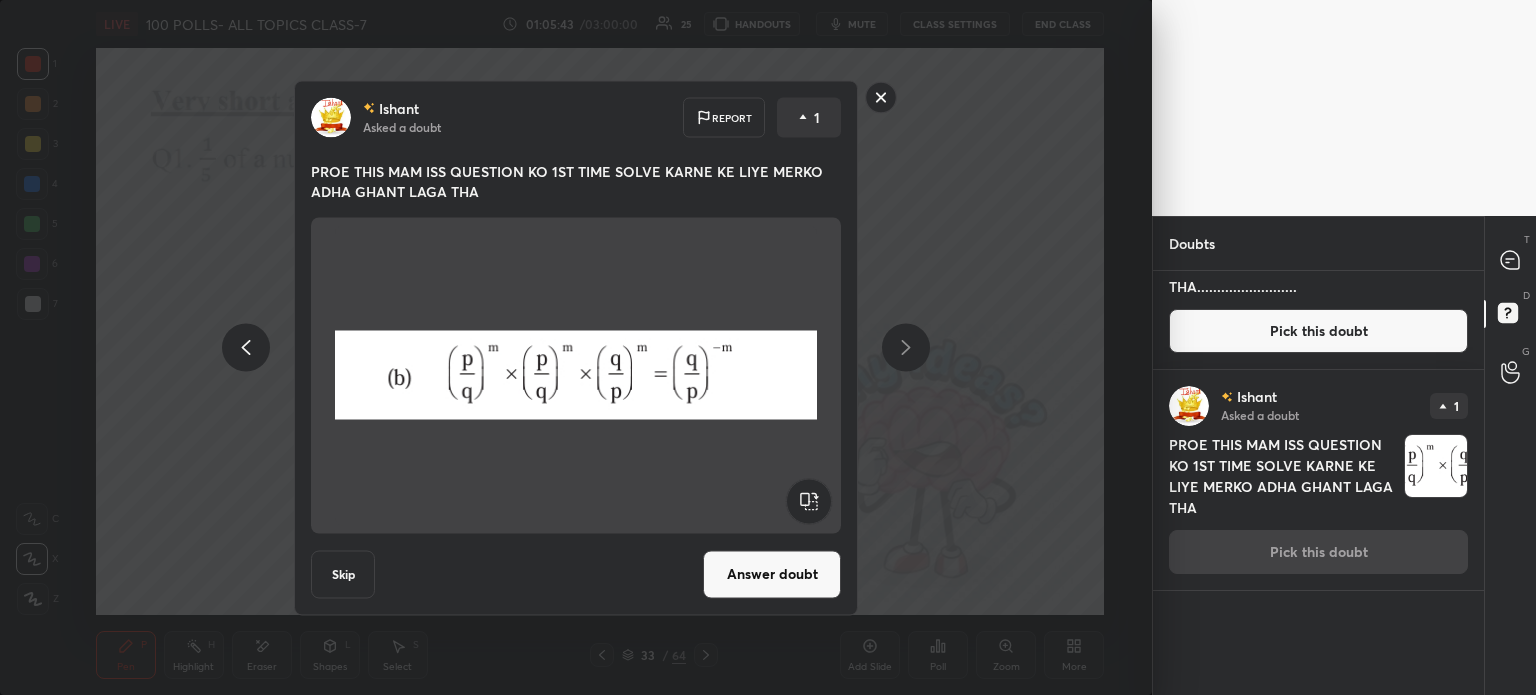 scroll, scrollTop: 121, scrollLeft: 293, axis: both 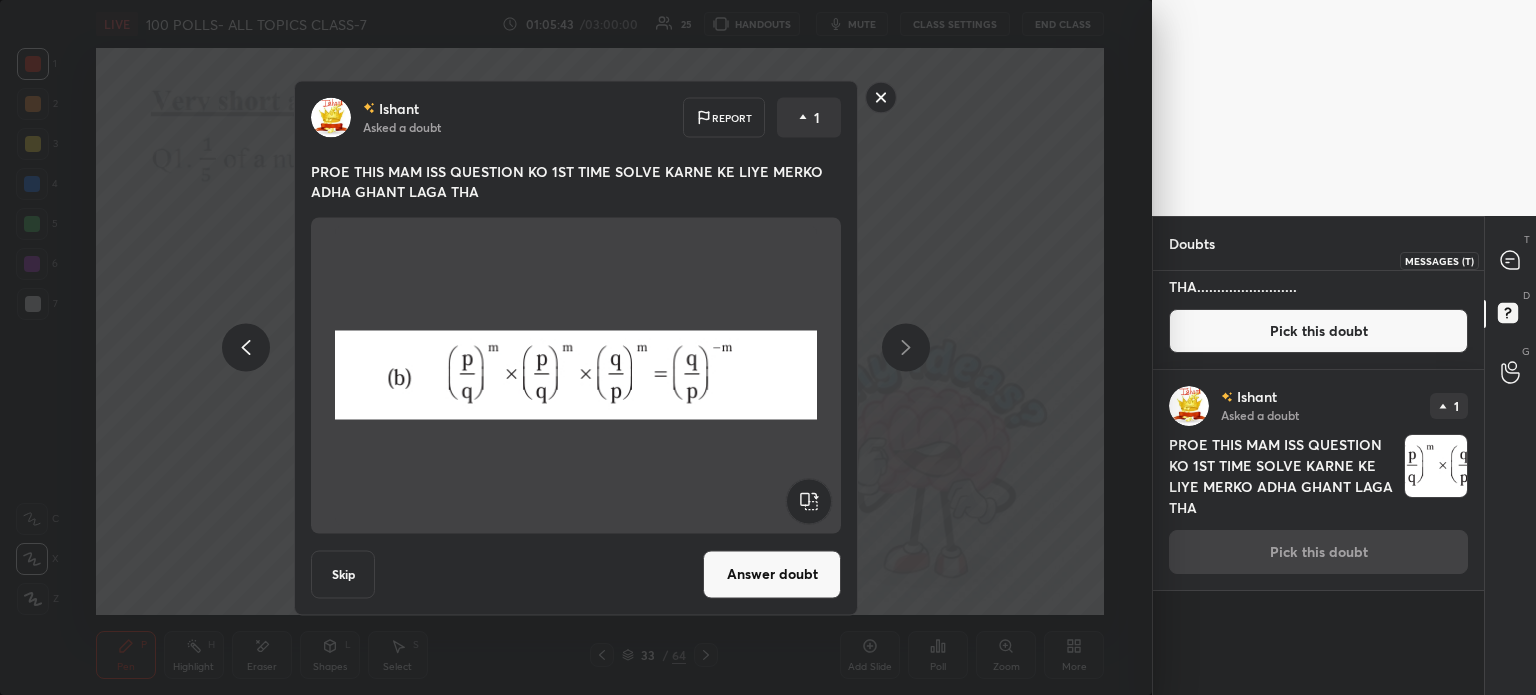 click 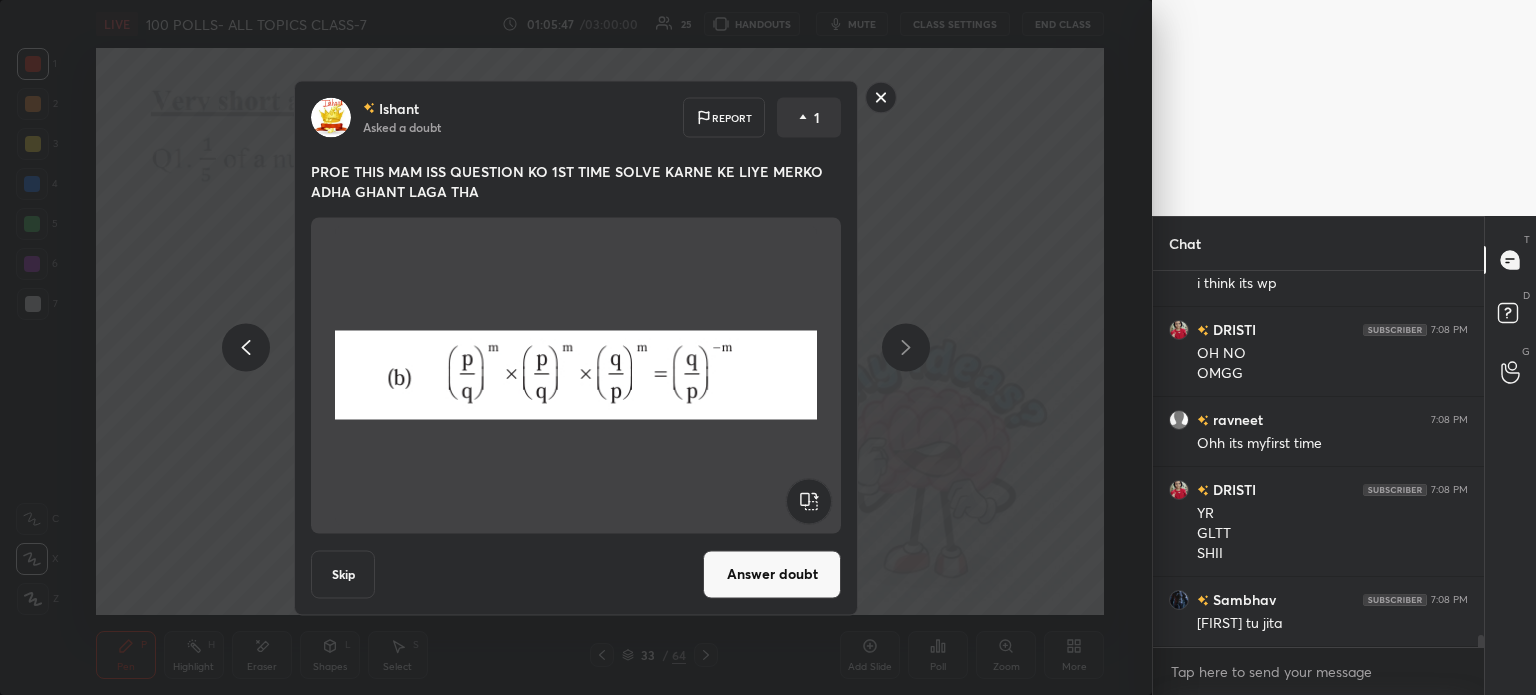 click on "Ishant Asked a doubt Report 1 PROE THIS MAM ISS QUESTION KO 1ST TIME SOLVE KARNE KE LIYE MERKO ADHA GHANT LAGA THA Skip Answer doubt" at bounding box center [576, 347] 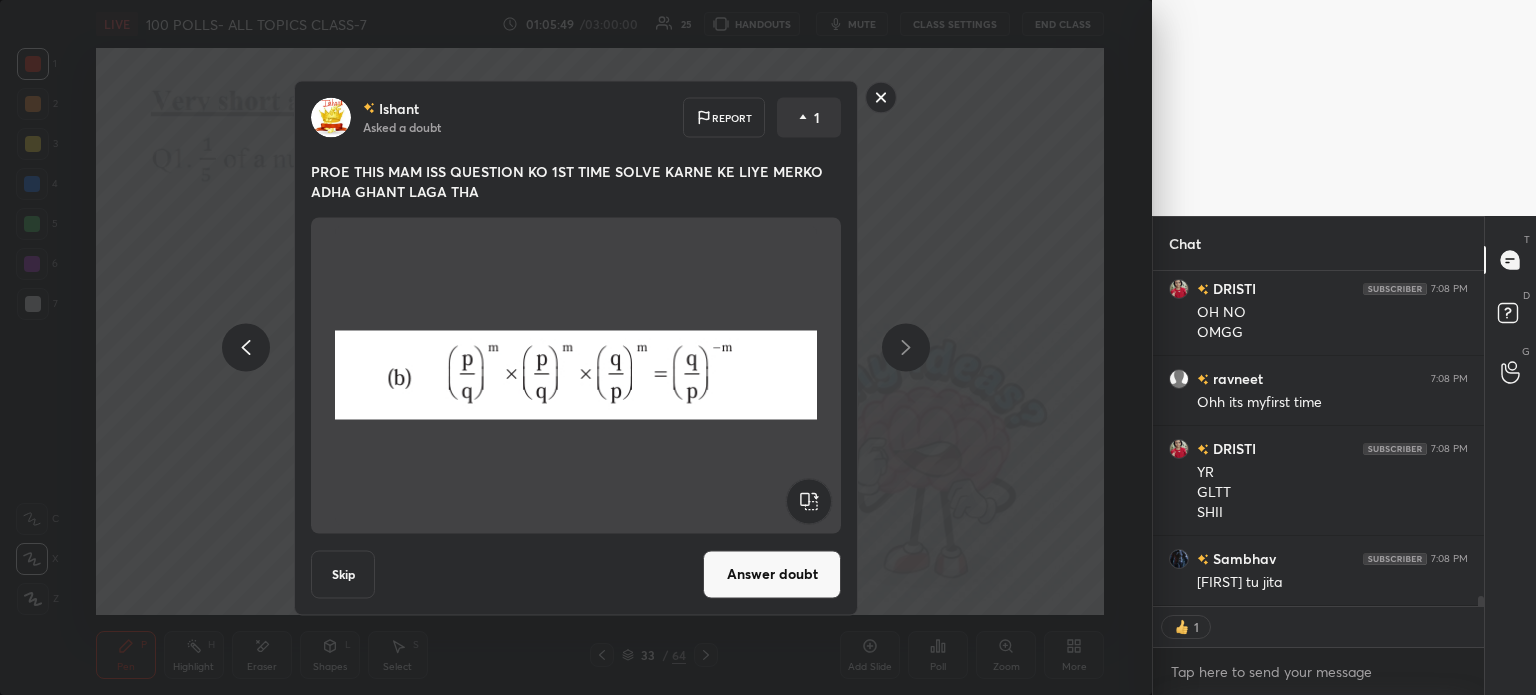 click on "Ishant Asked a doubt Report 1 PROE THIS MAM ISS QUESTION KO 1ST TIME SOLVE KARNE KE LIYE MERKO ADHA GHANT LAGA THA Skip Answer doubt" at bounding box center (576, 347) 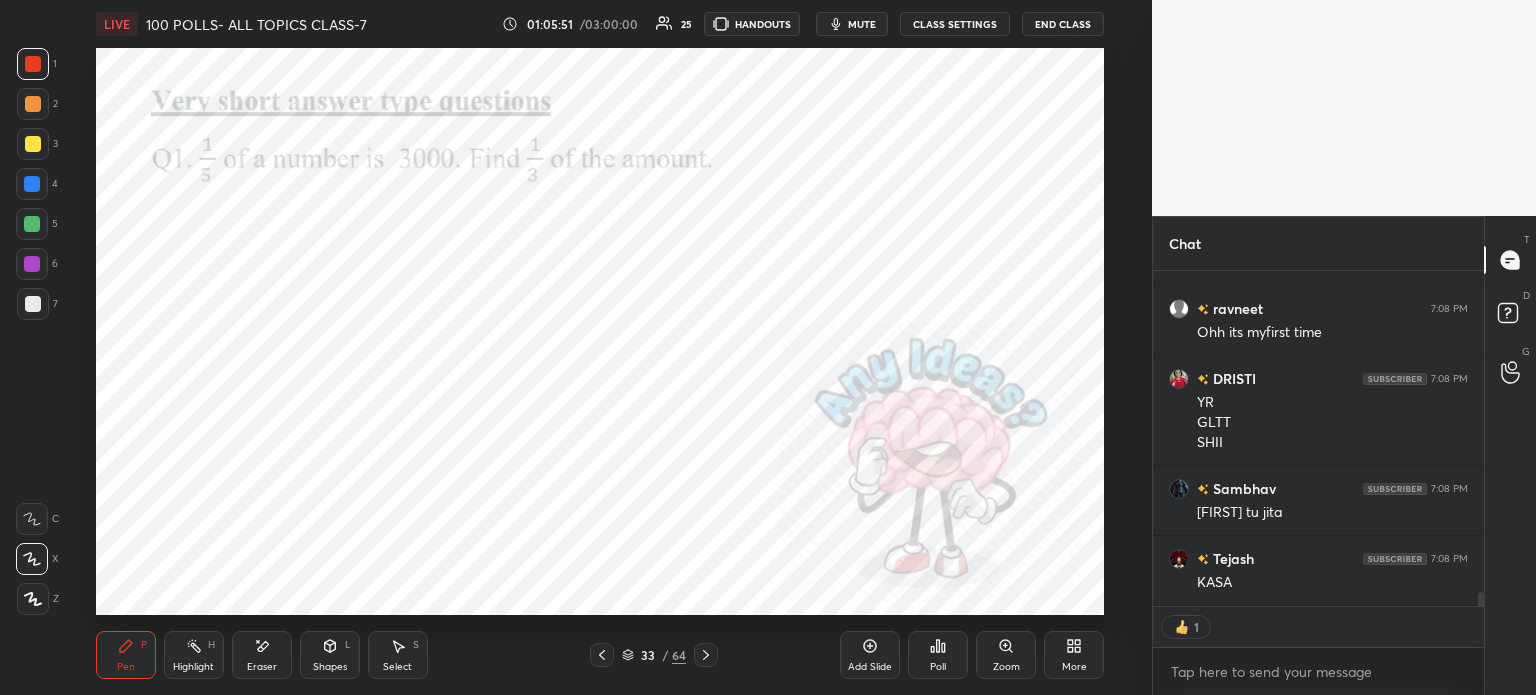 click 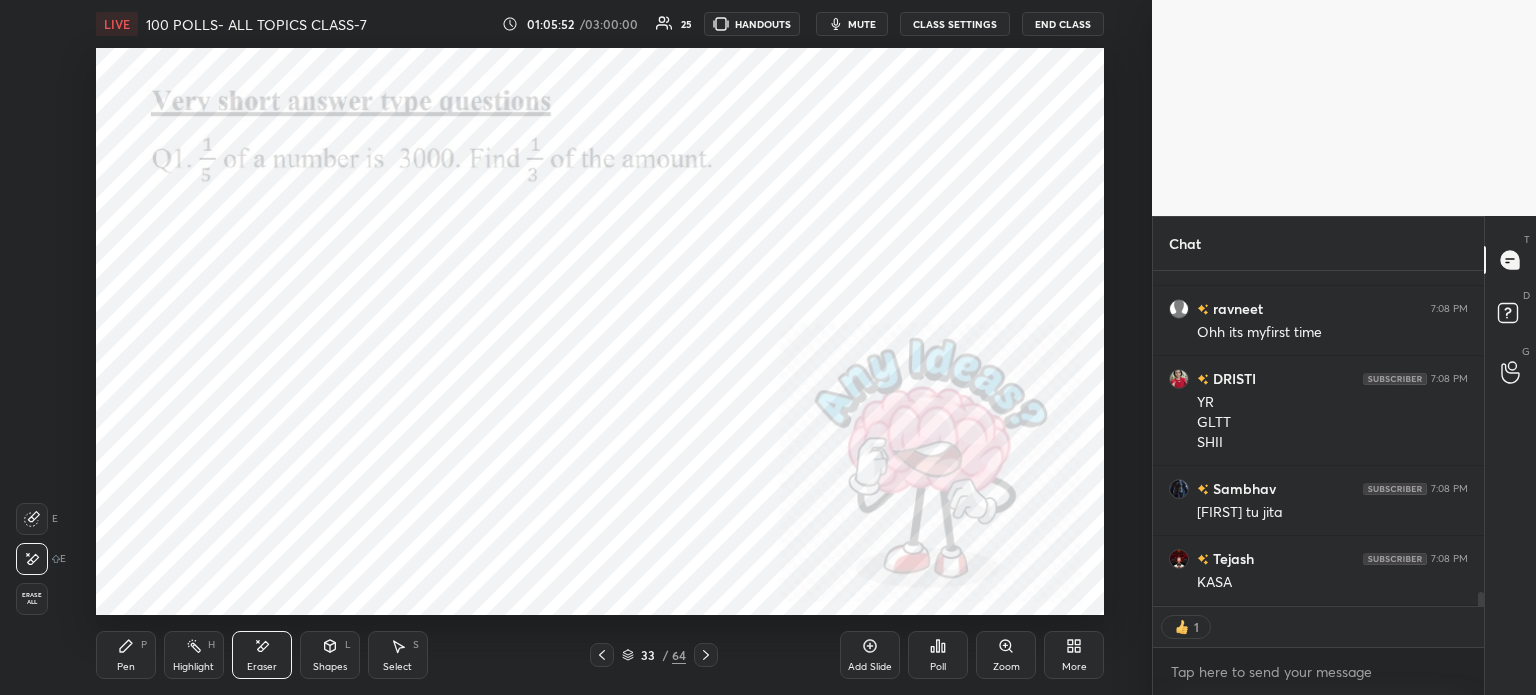 click on "Erase all" at bounding box center (32, 599) 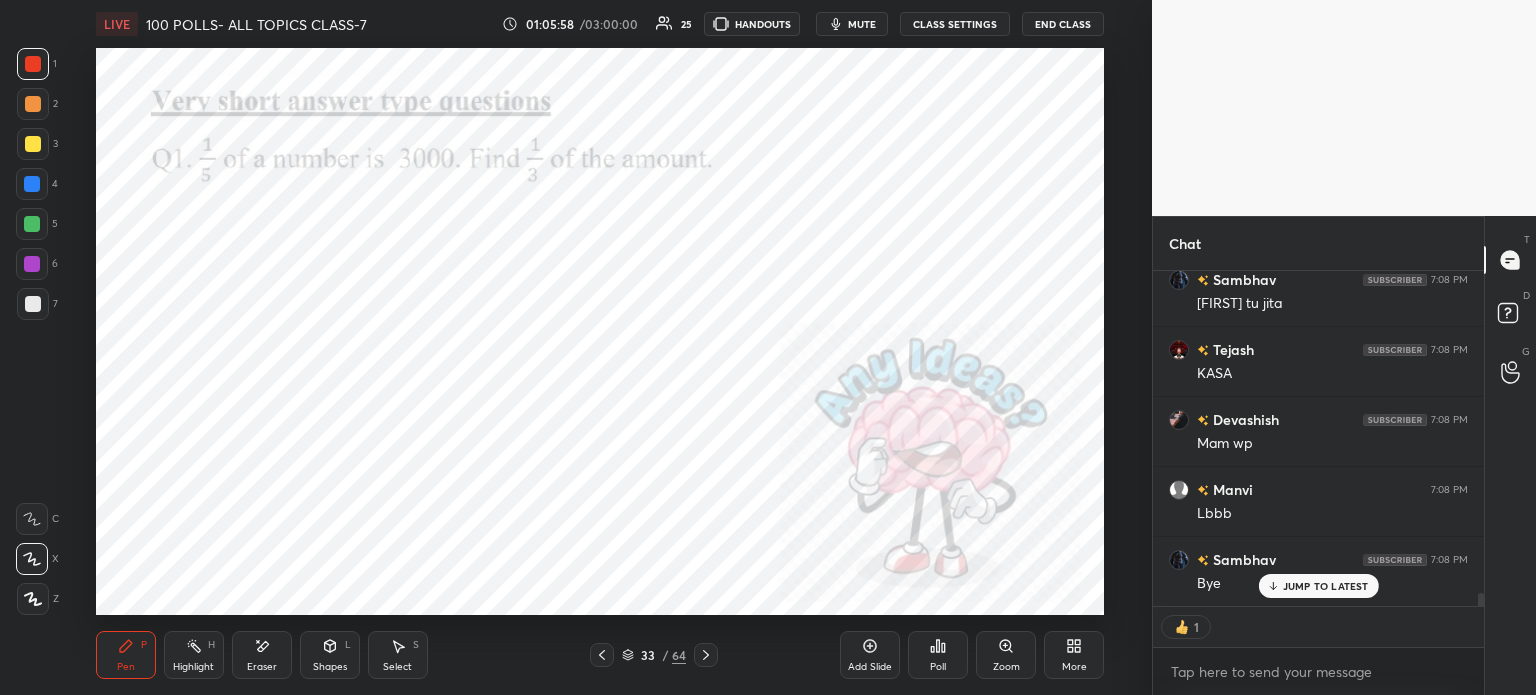 type on "x" 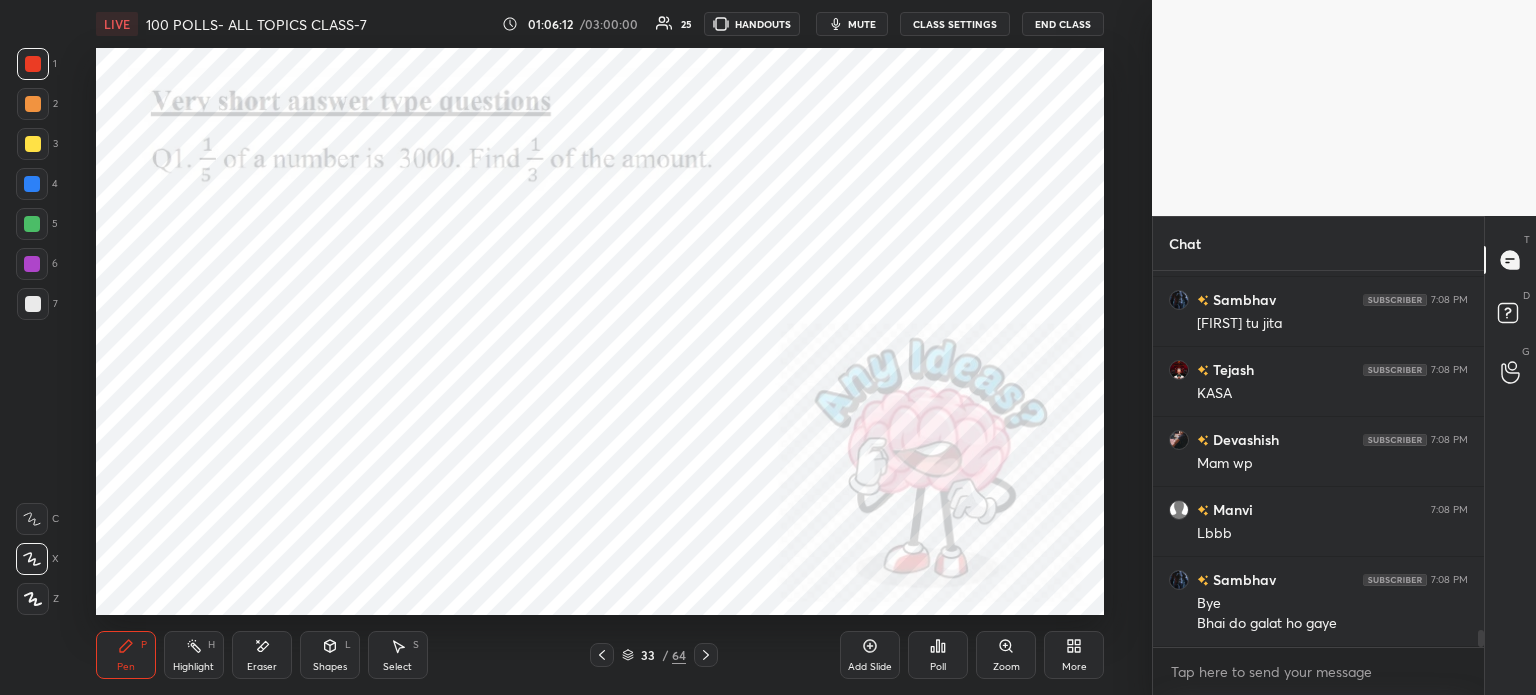 click on "Select S" at bounding box center [398, 655] 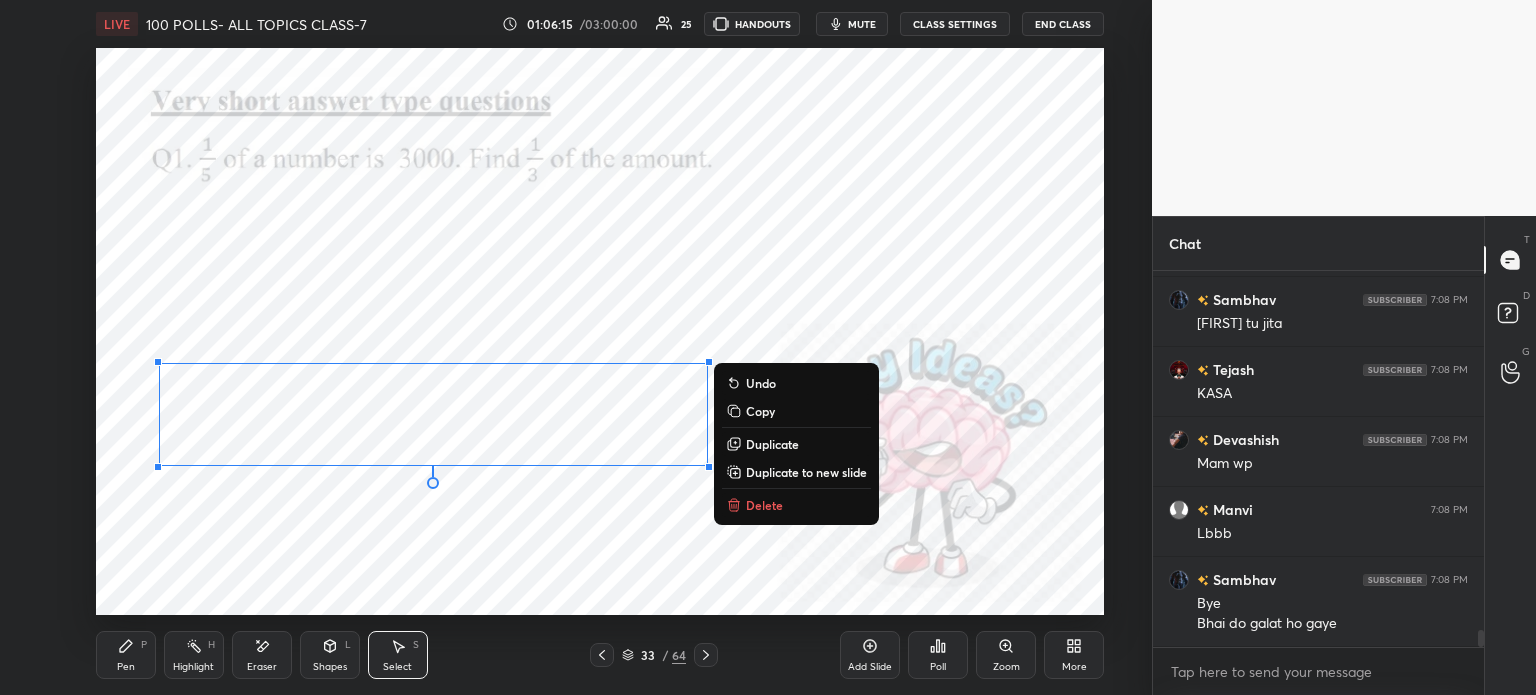 click on "0 ° Undo Copy Duplicate Duplicate to new slide Delete" at bounding box center [600, 331] 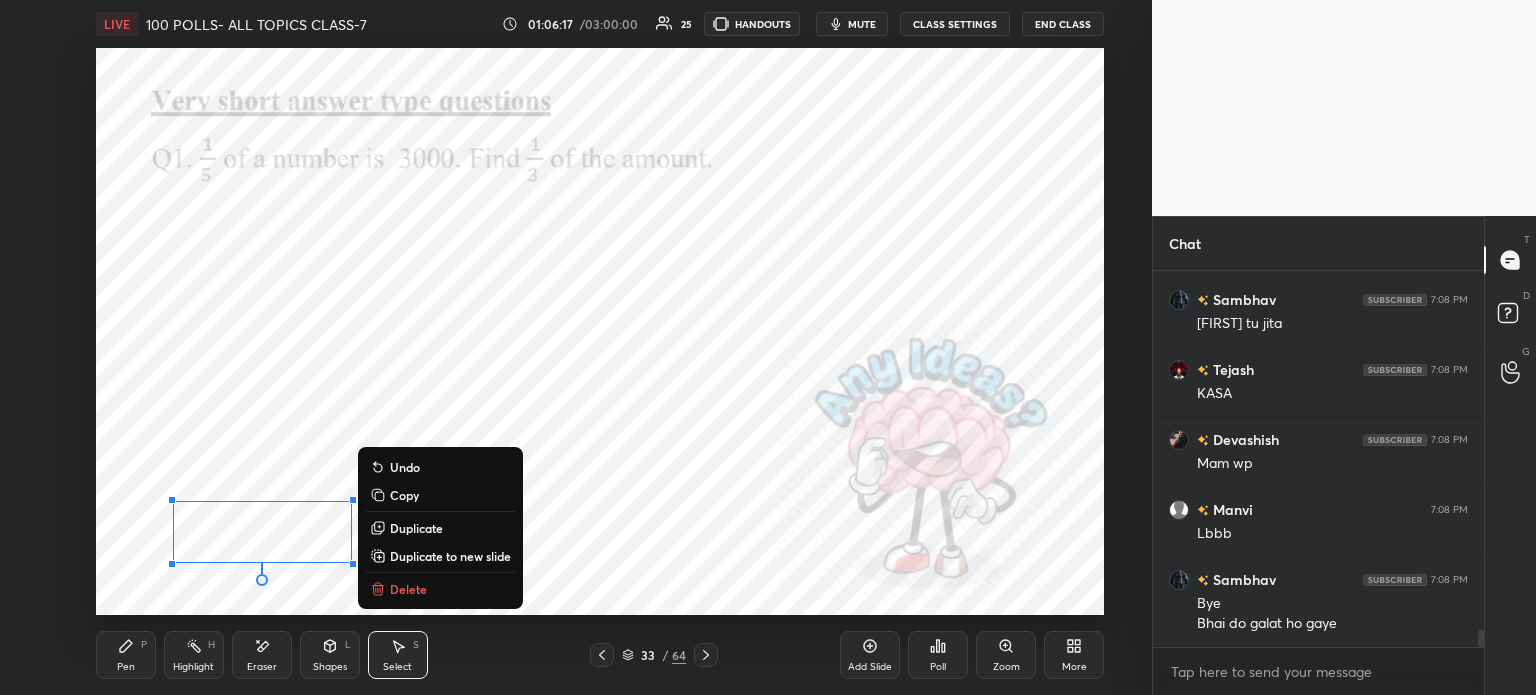 click on "Pen P" at bounding box center (126, 655) 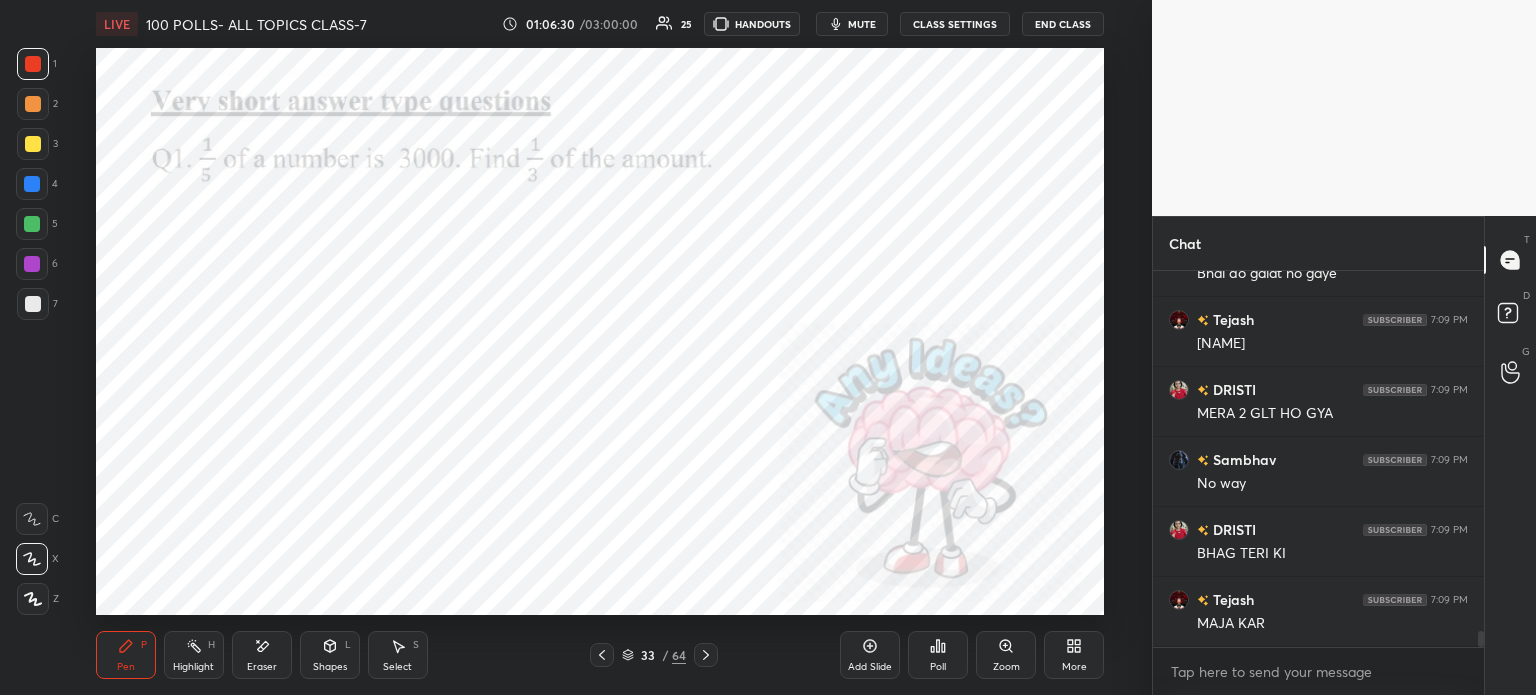 click on "mute" at bounding box center [862, 24] 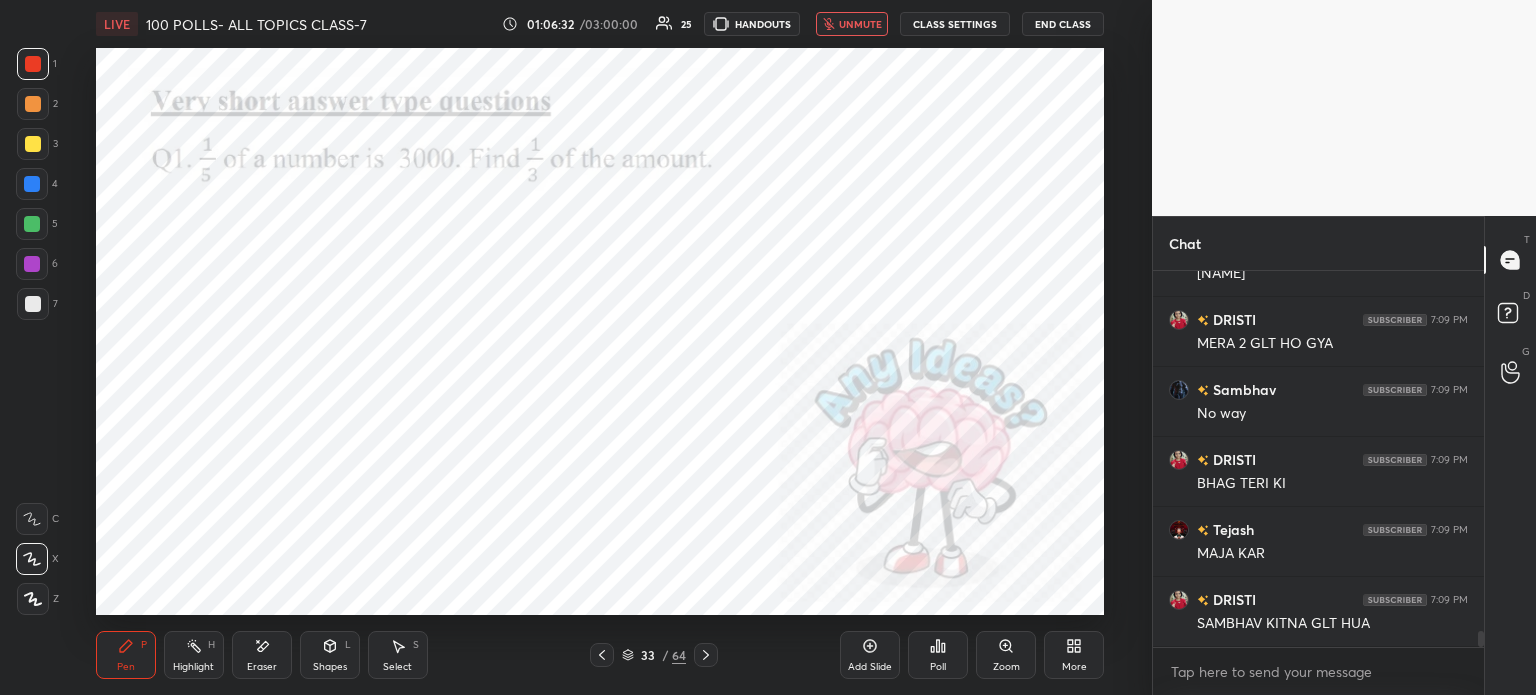 click 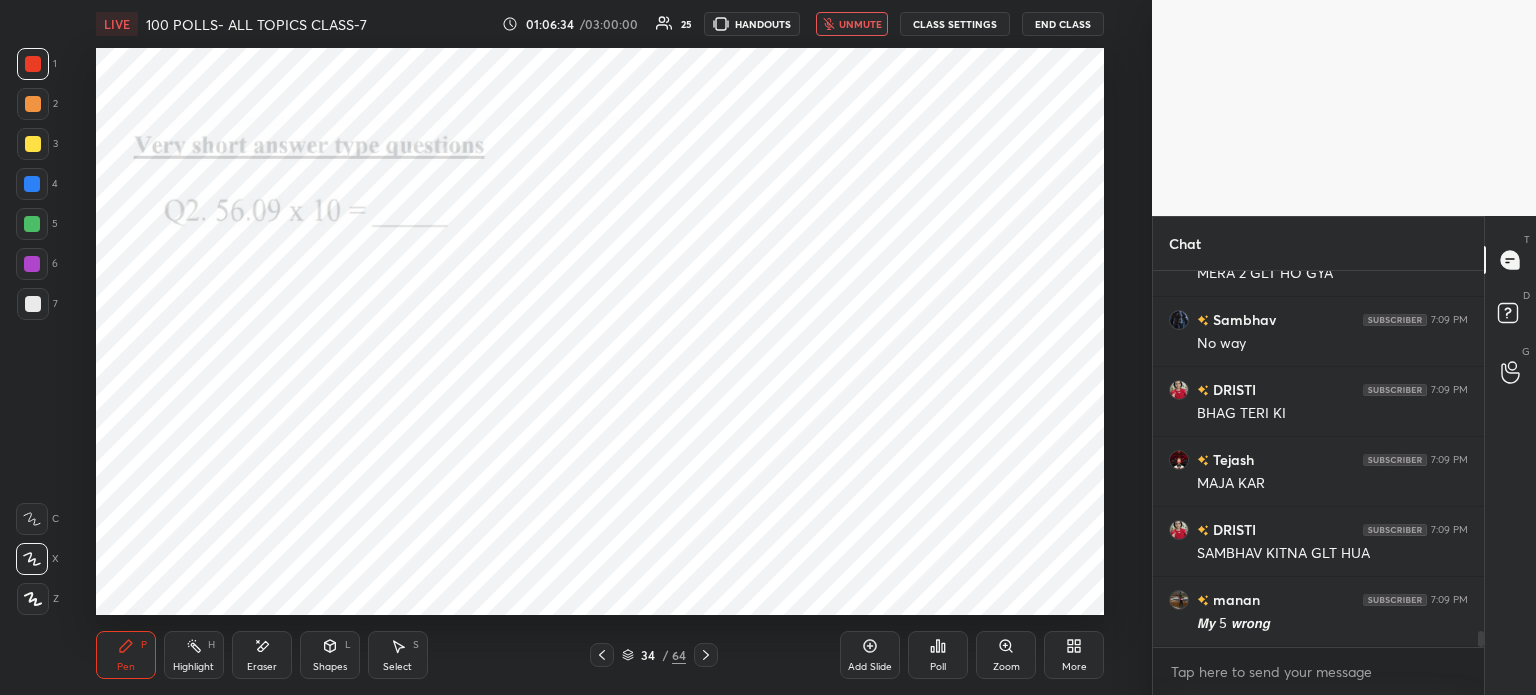 click 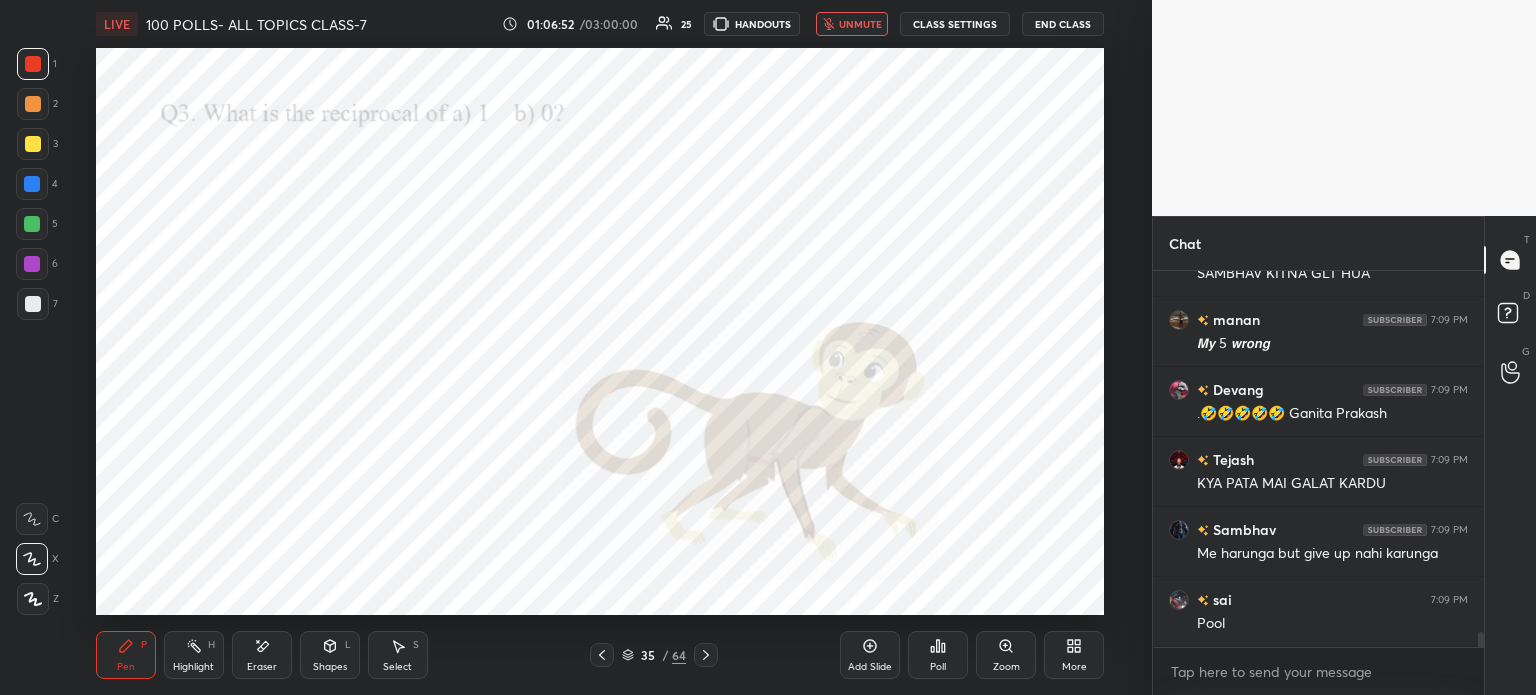 scroll, scrollTop: 8992, scrollLeft: 0, axis: vertical 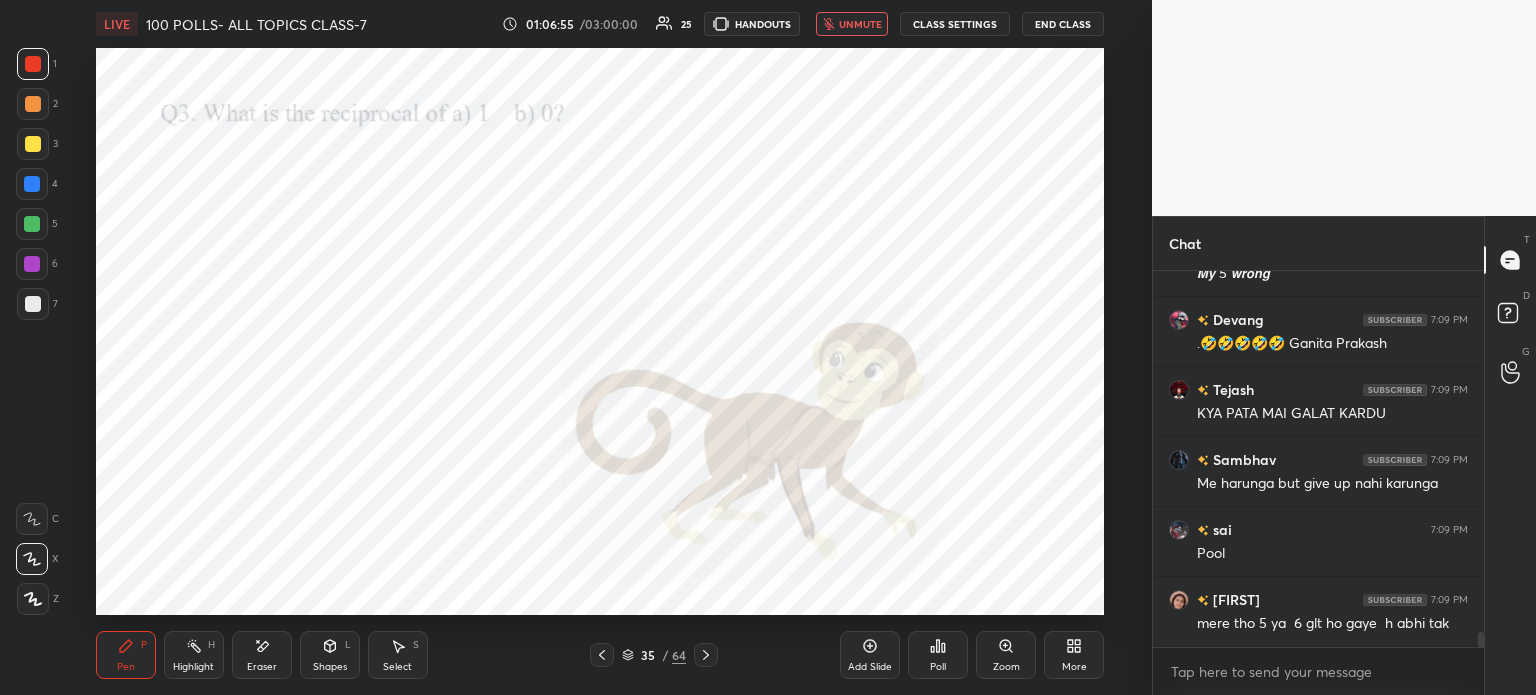click on "unmute" at bounding box center (860, 24) 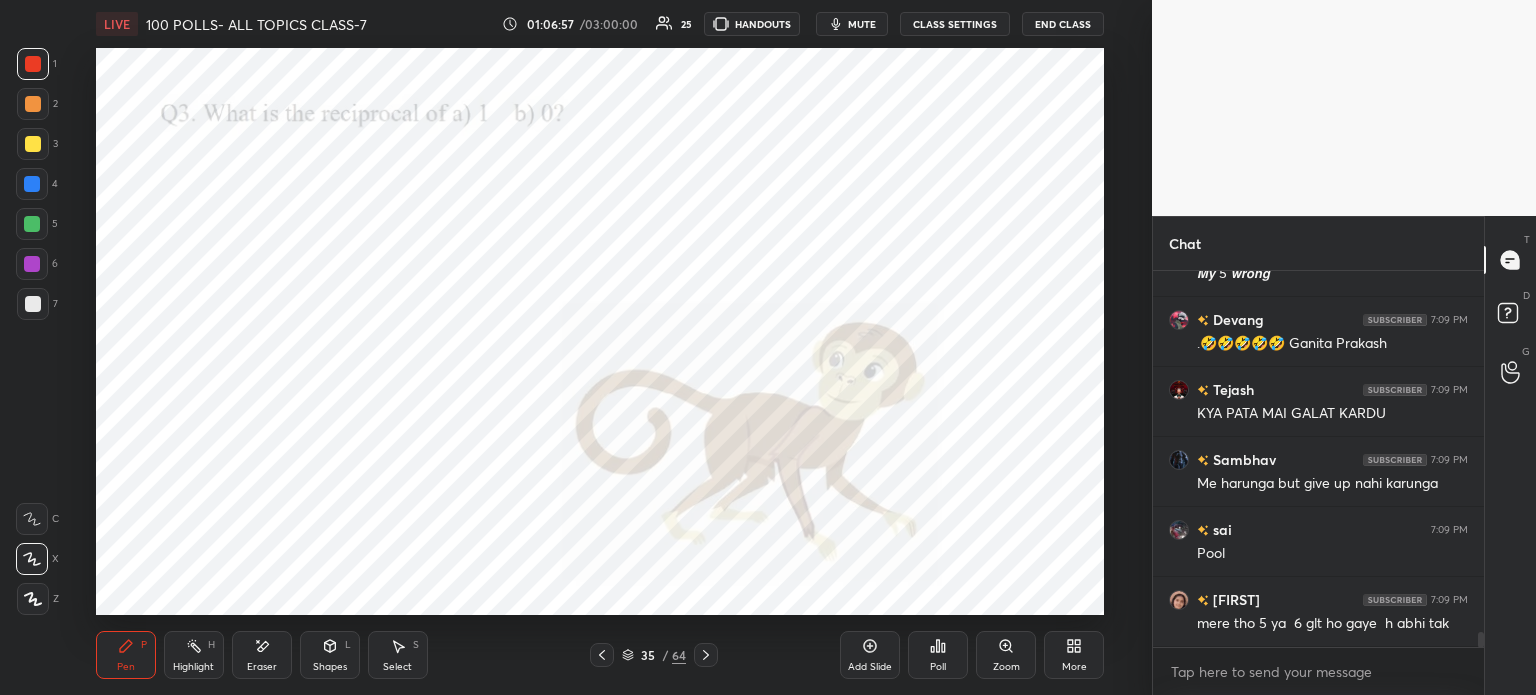 click 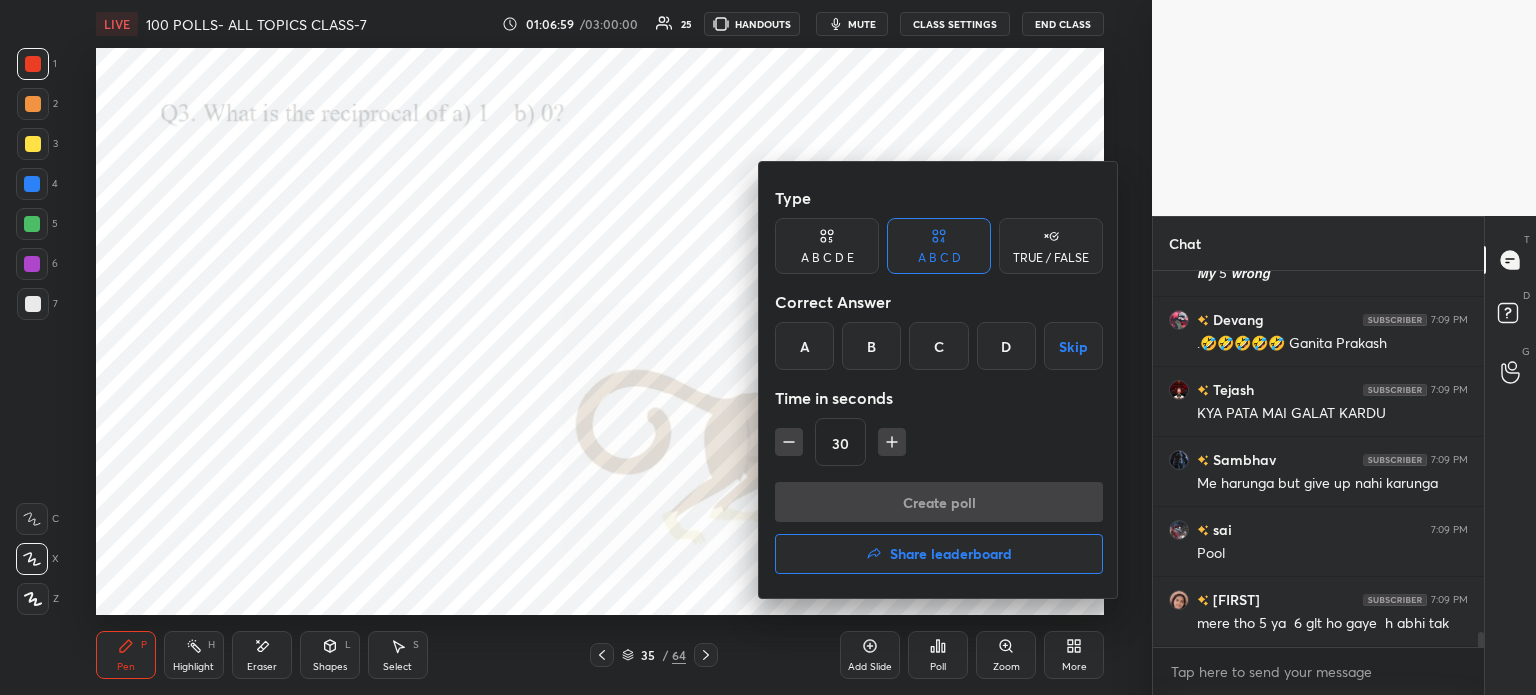 scroll, scrollTop: 9062, scrollLeft: 0, axis: vertical 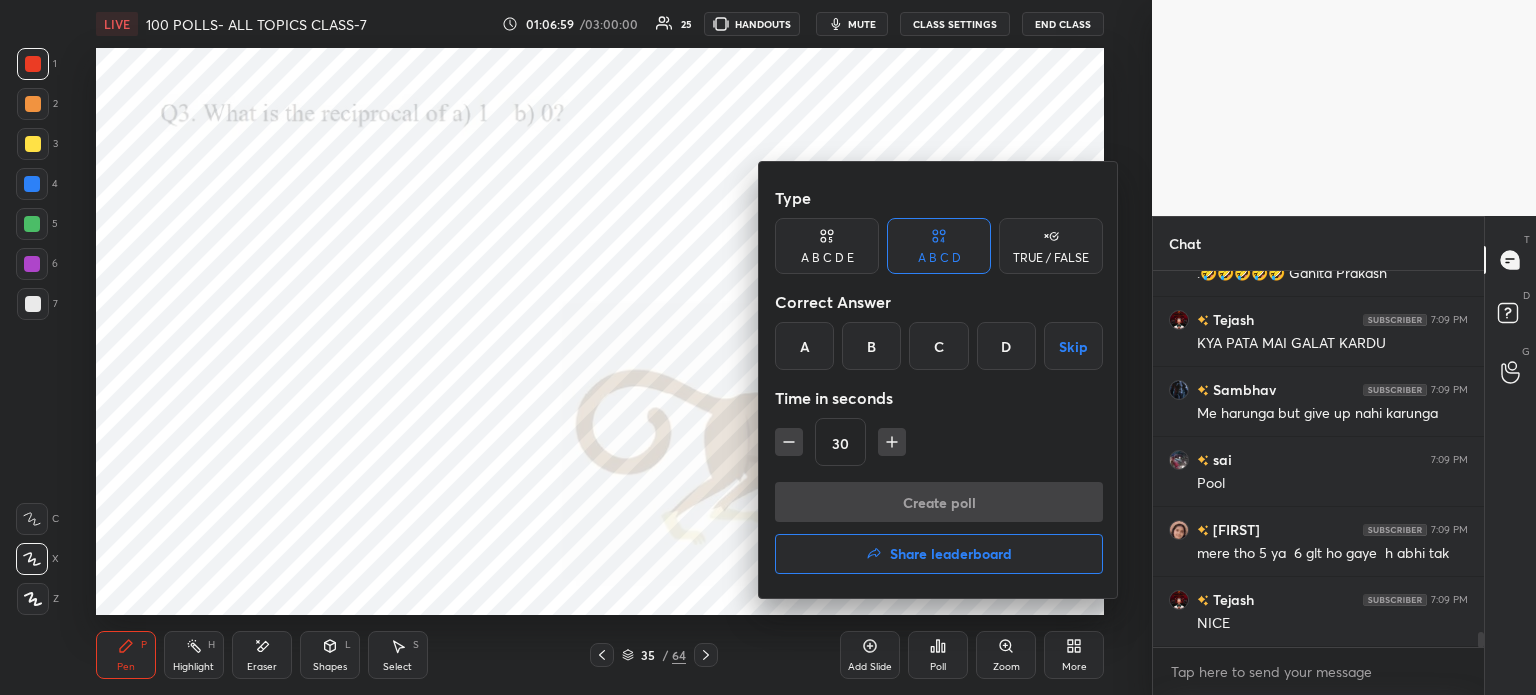 click 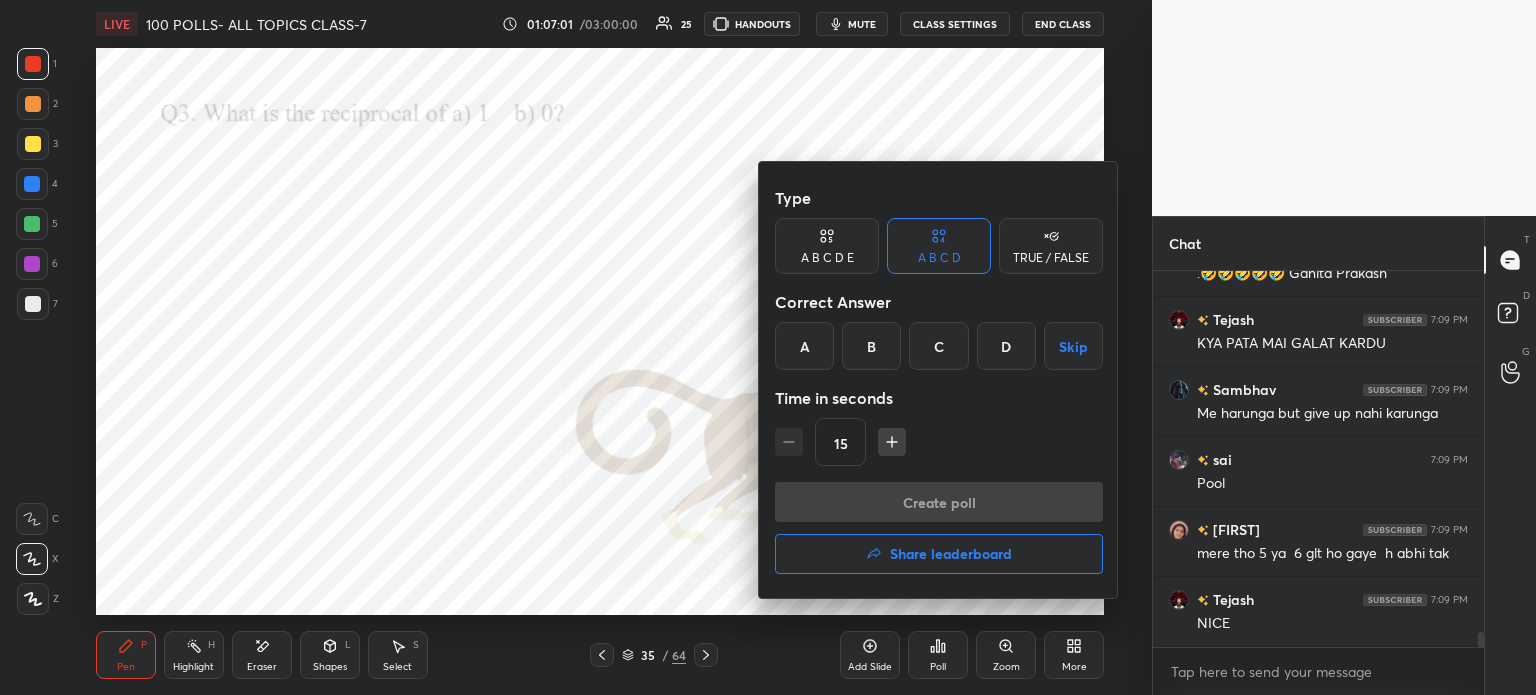click on "A" at bounding box center [804, 346] 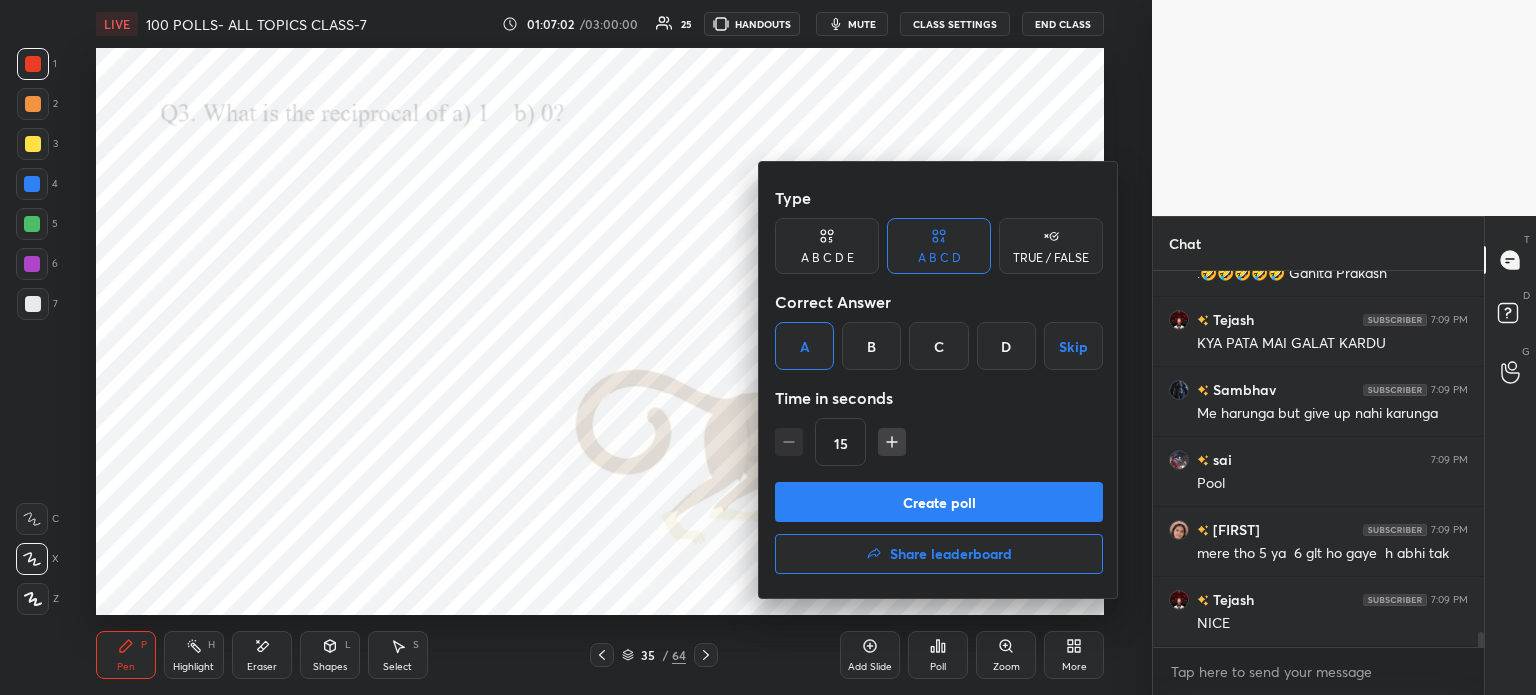 click on "Create poll" at bounding box center [939, 502] 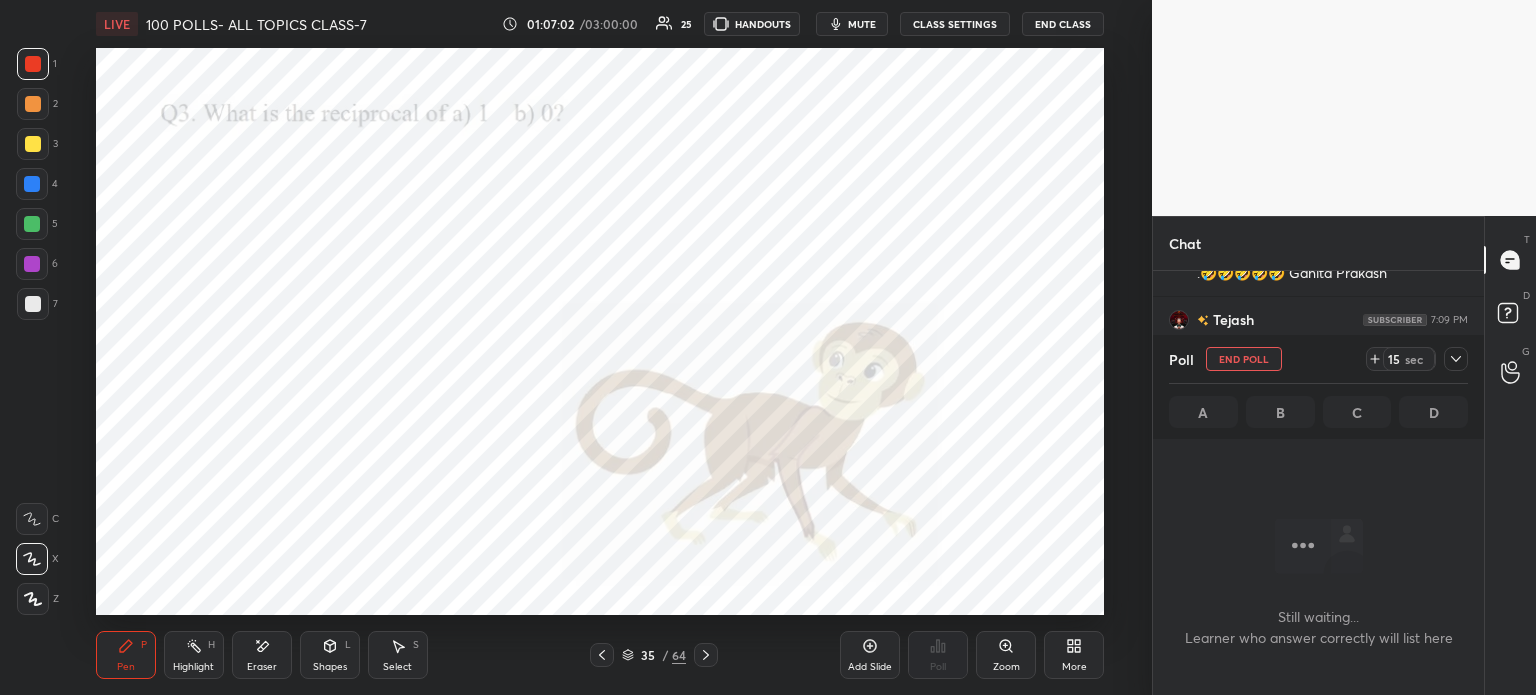 scroll, scrollTop: 337, scrollLeft: 325, axis: both 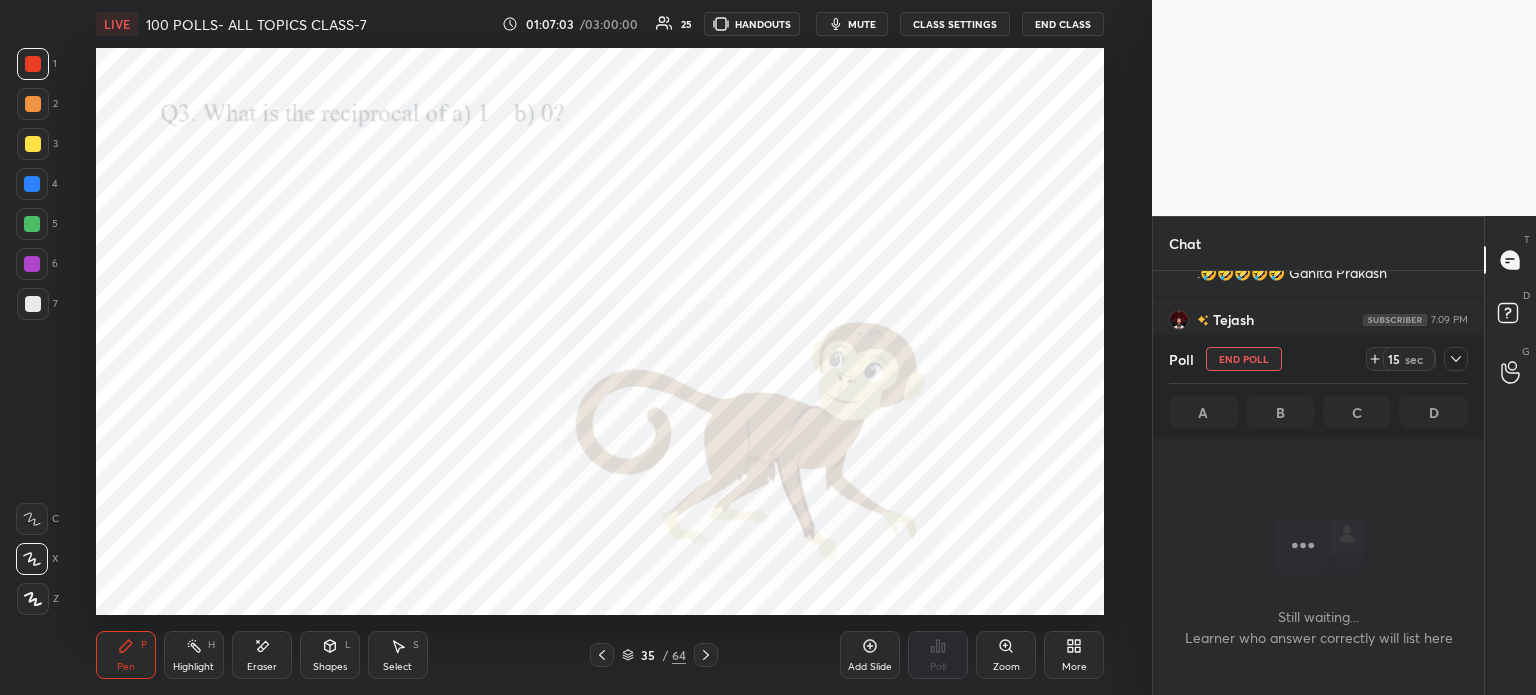 click 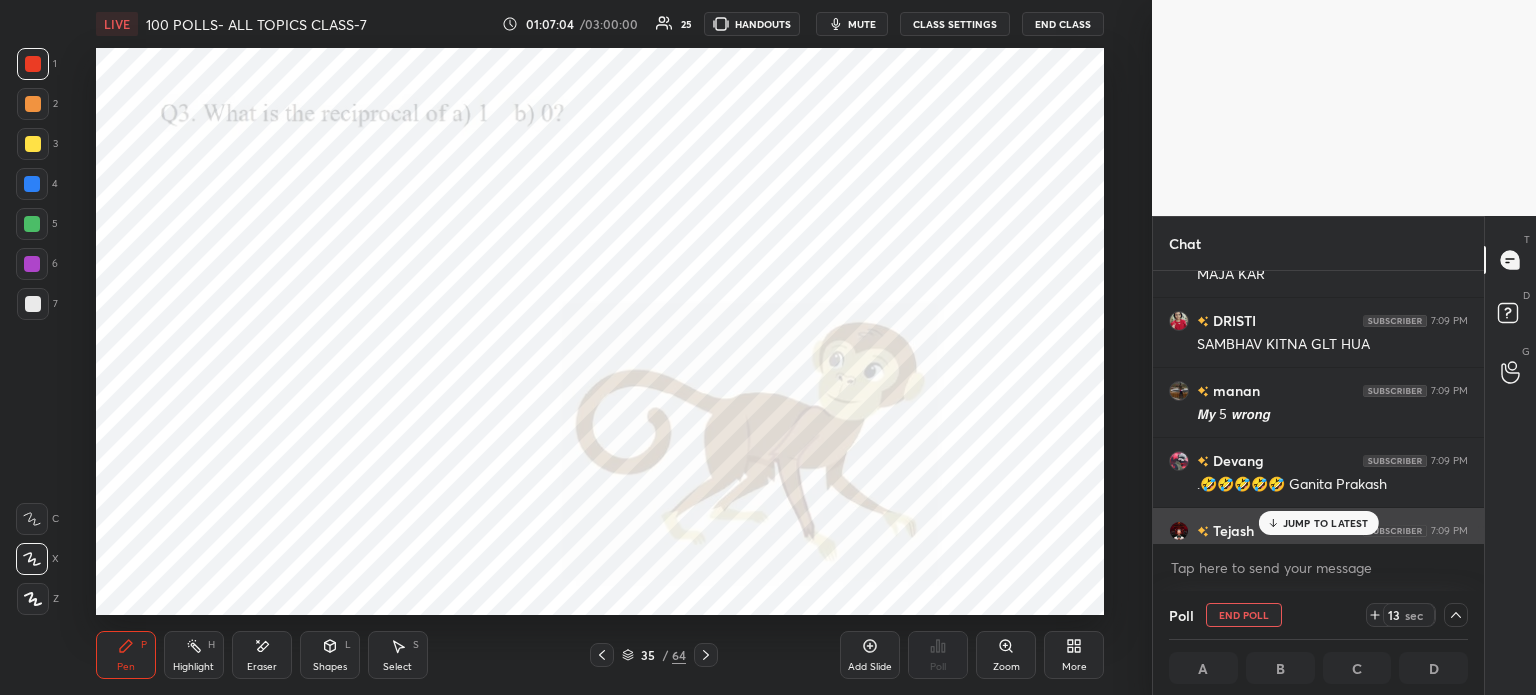 scroll, scrollTop: 8832, scrollLeft: 0, axis: vertical 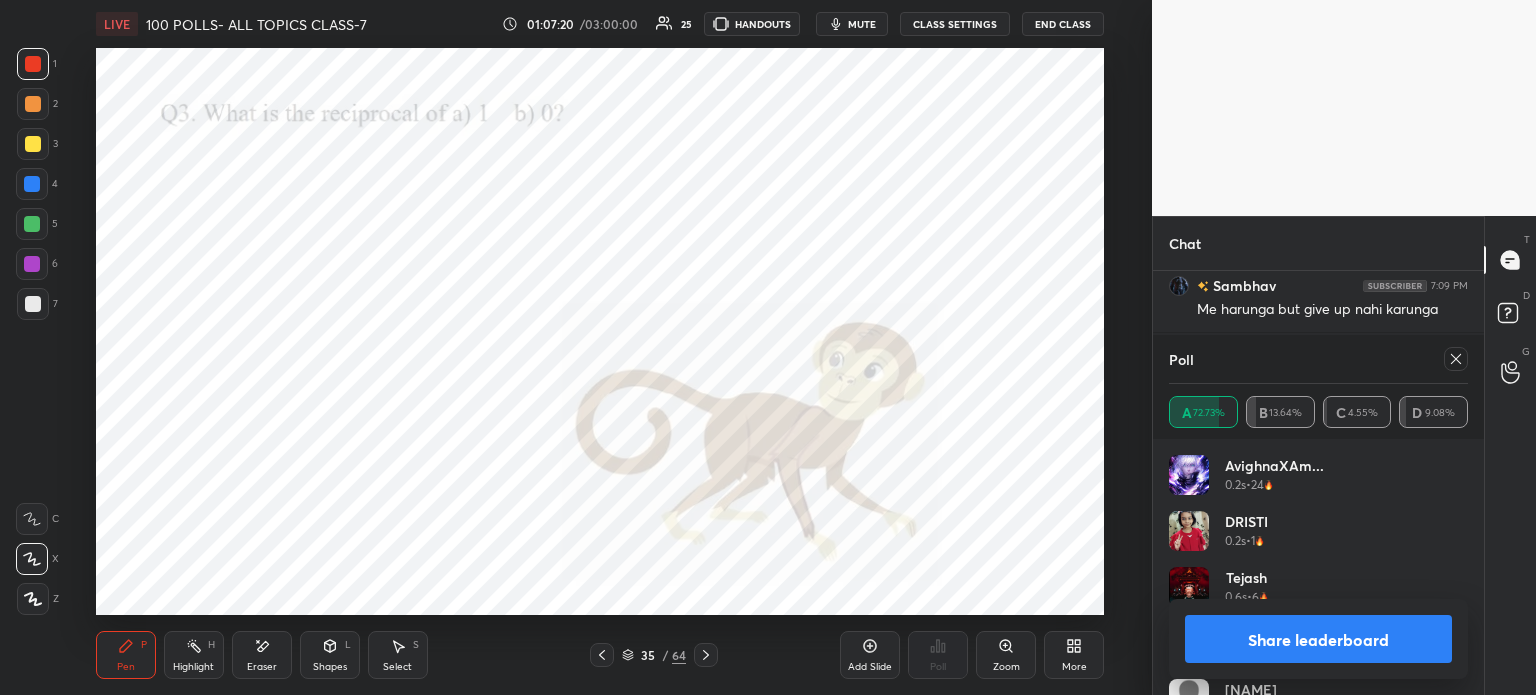 click 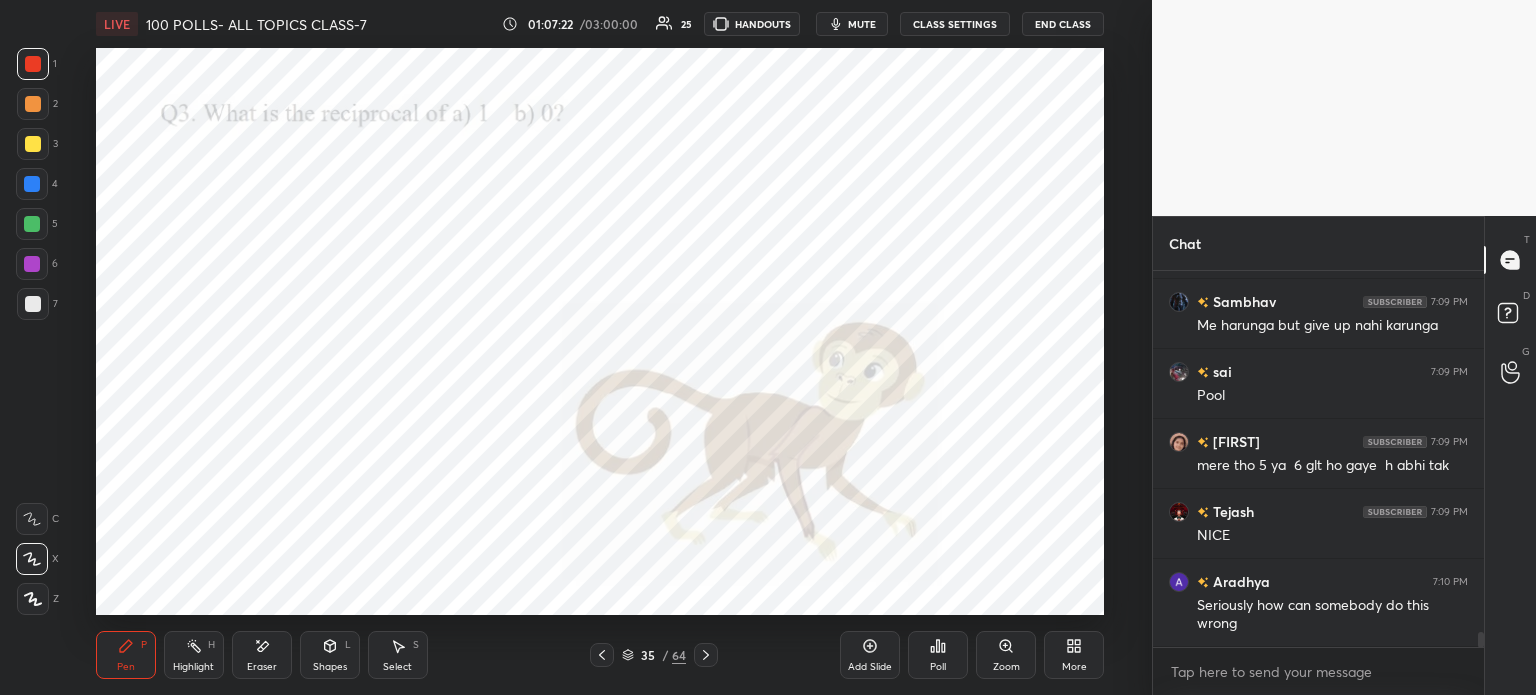 click 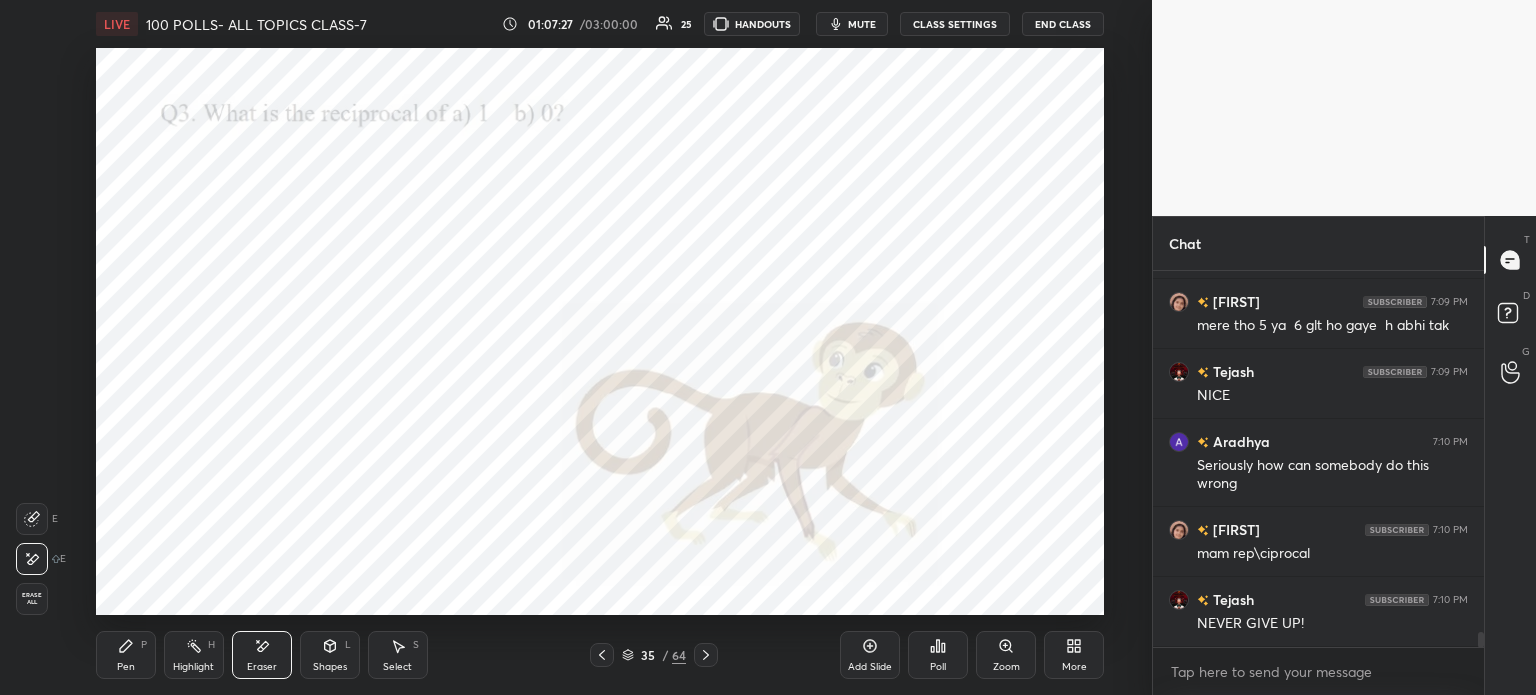 click on "Pen P" at bounding box center [126, 655] 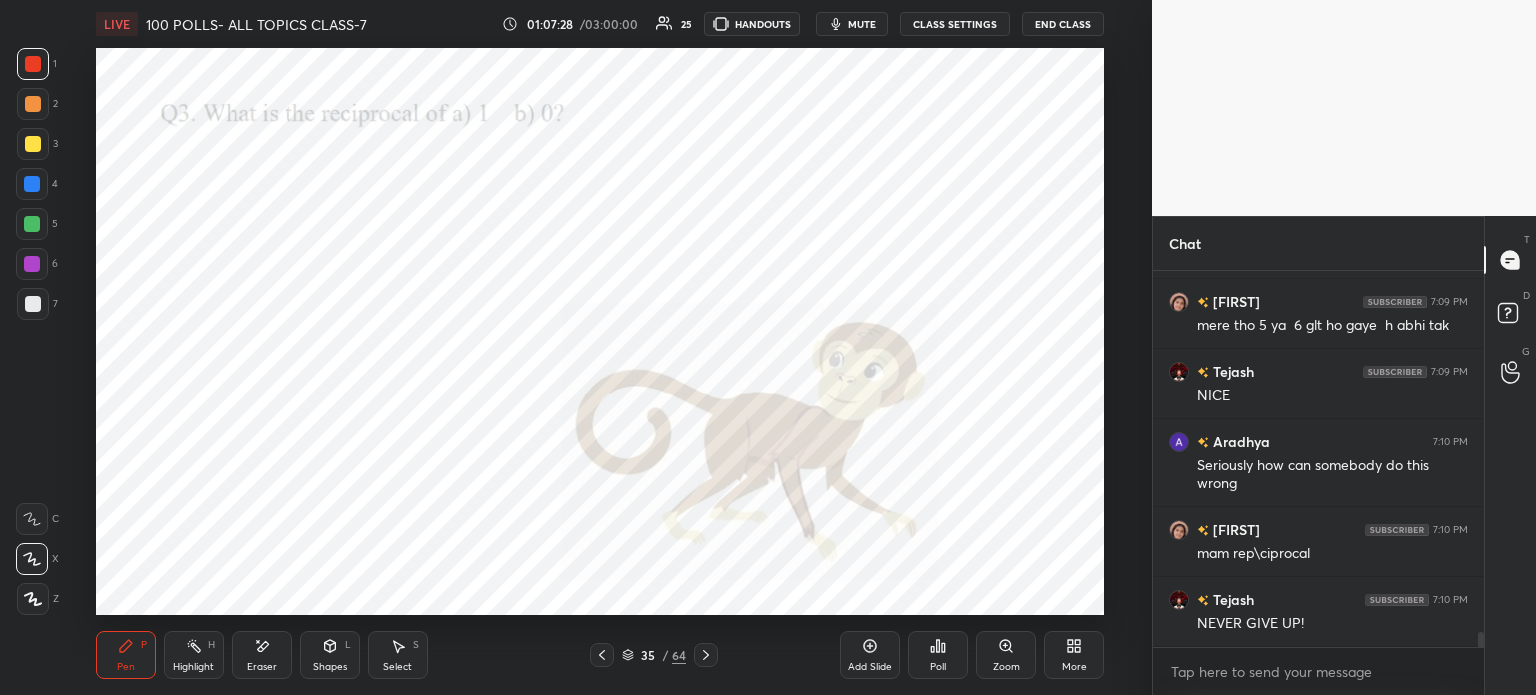 click 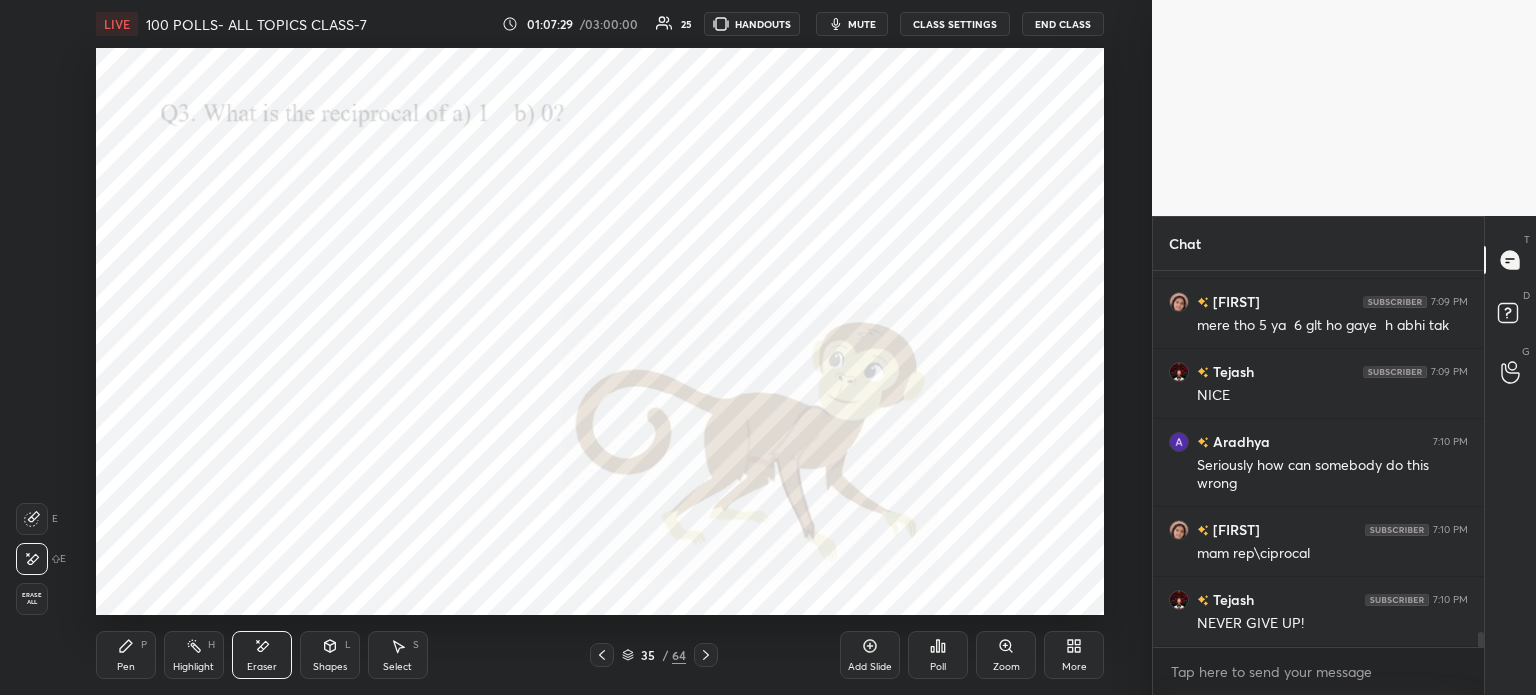 click on "Pen" at bounding box center [126, 667] 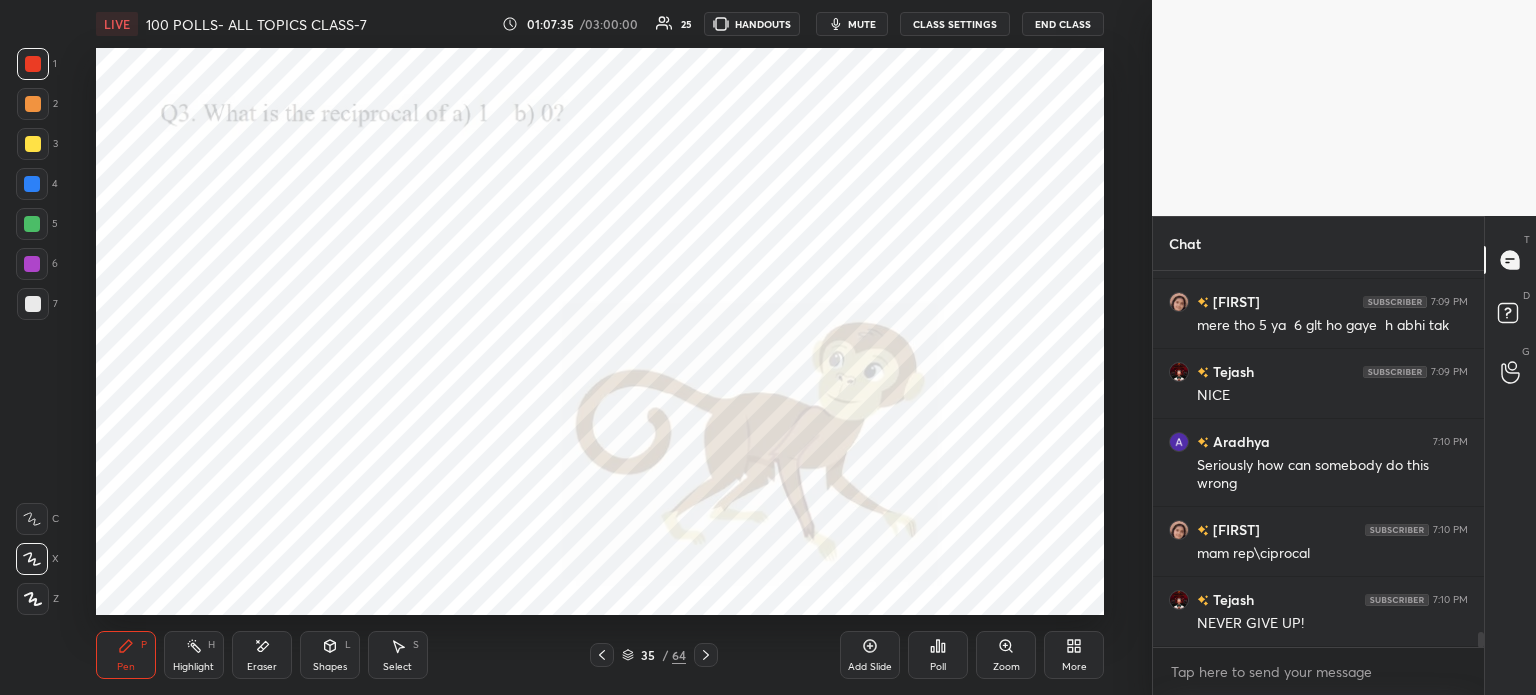 click on "Poll" at bounding box center (938, 655) 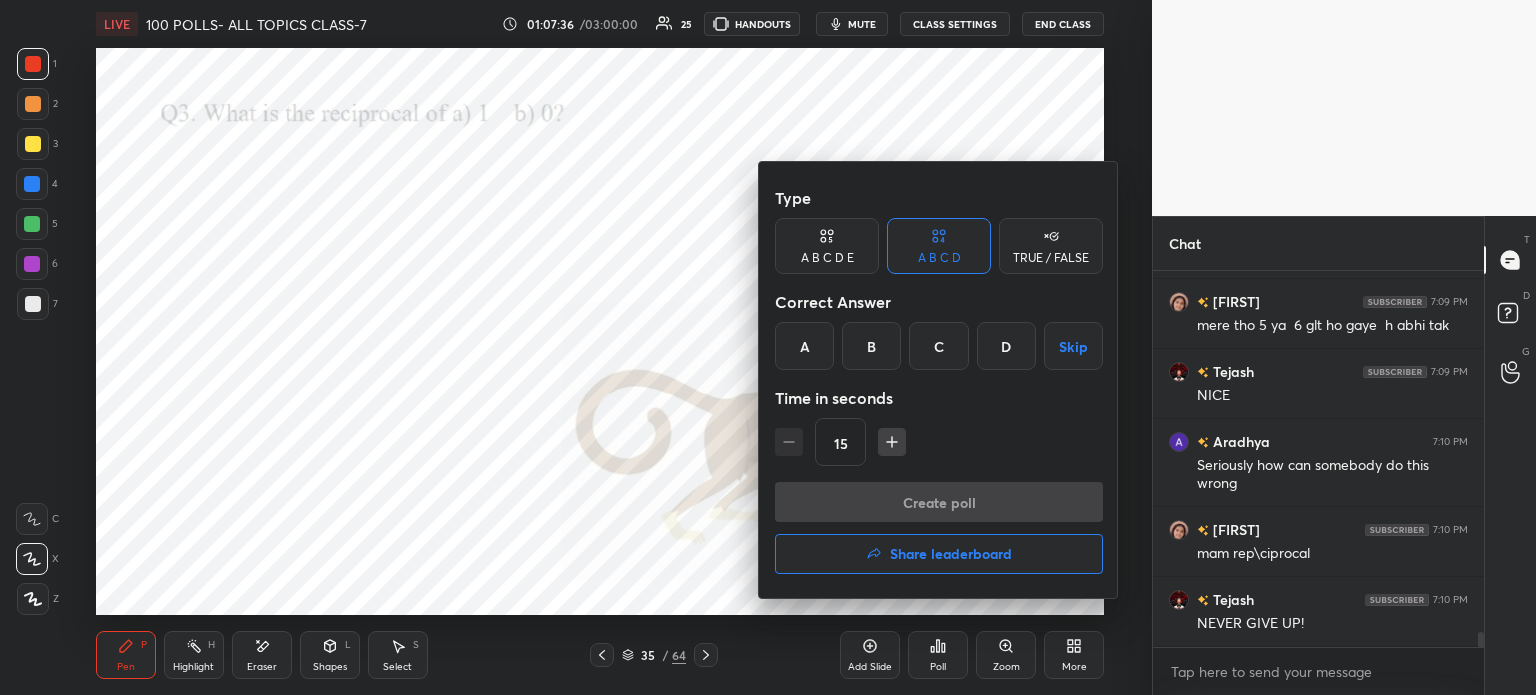 click on "D" at bounding box center [1006, 346] 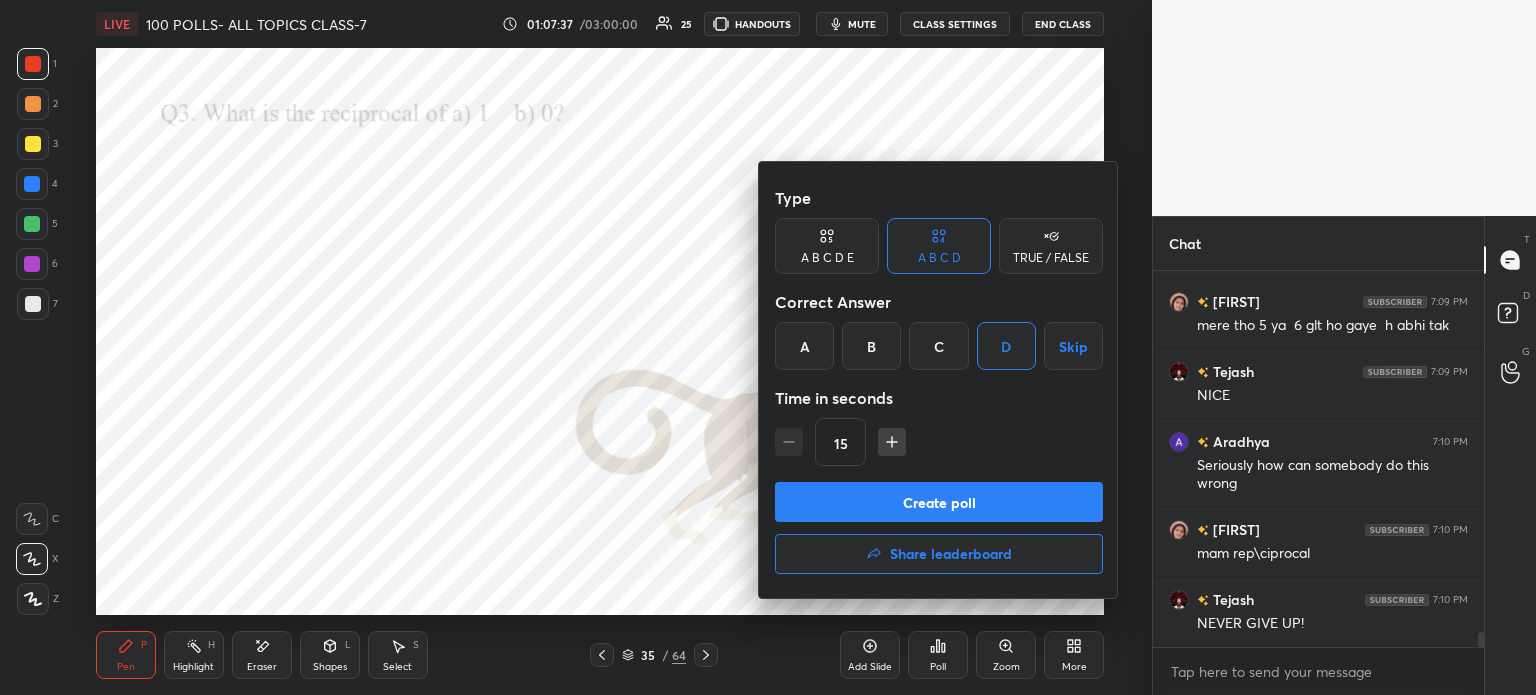 click on "Create poll" at bounding box center (939, 502) 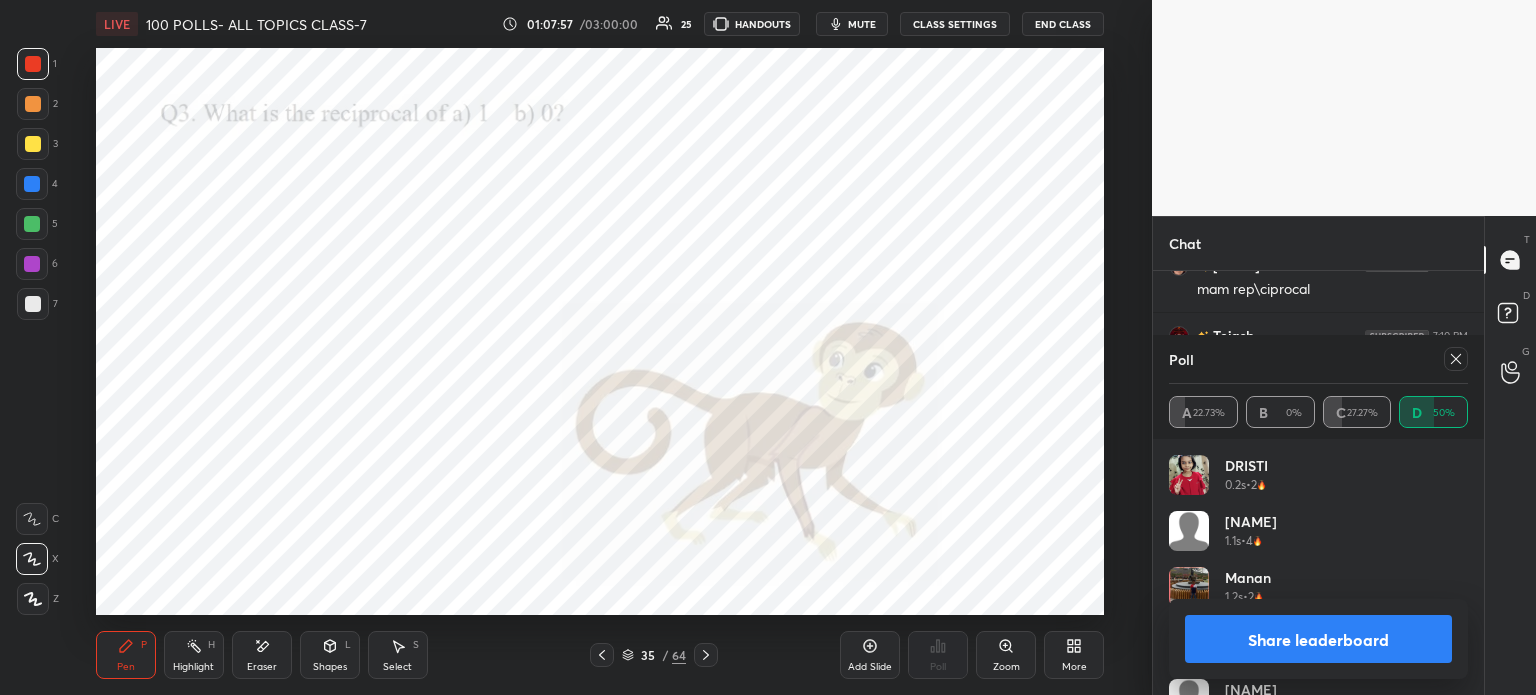 click on "Poll A 22.73% B 0% C 27.27% D 50%" at bounding box center (1318, 387) 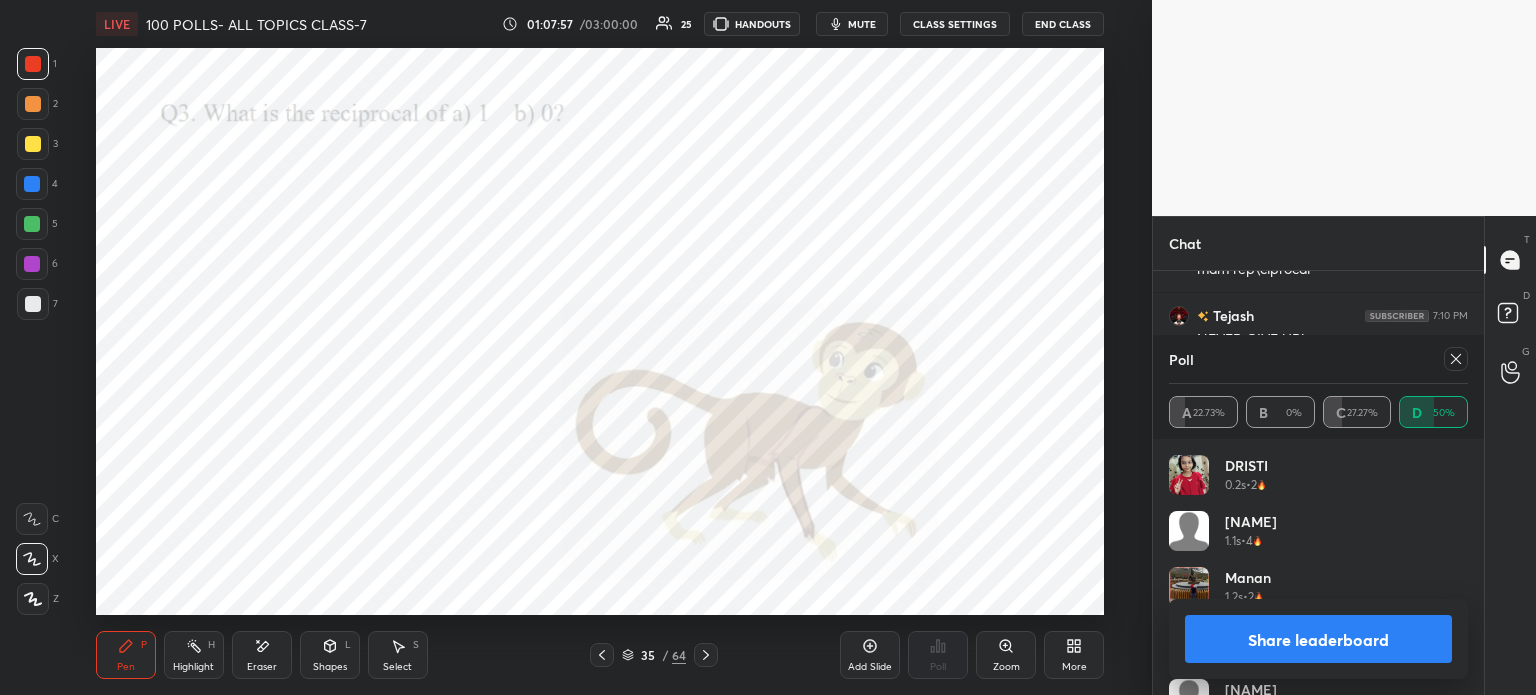 click at bounding box center [1456, 359] 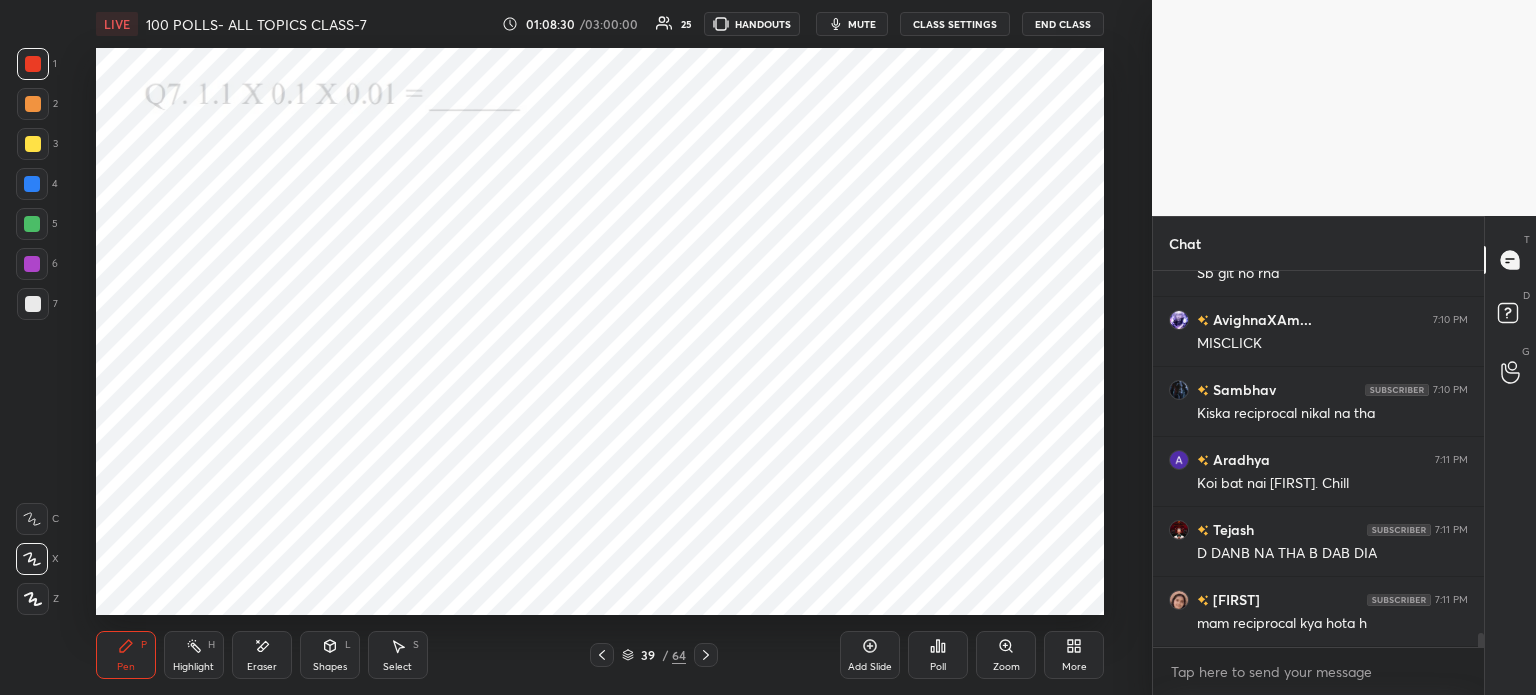 click on "Eraser" at bounding box center [262, 655] 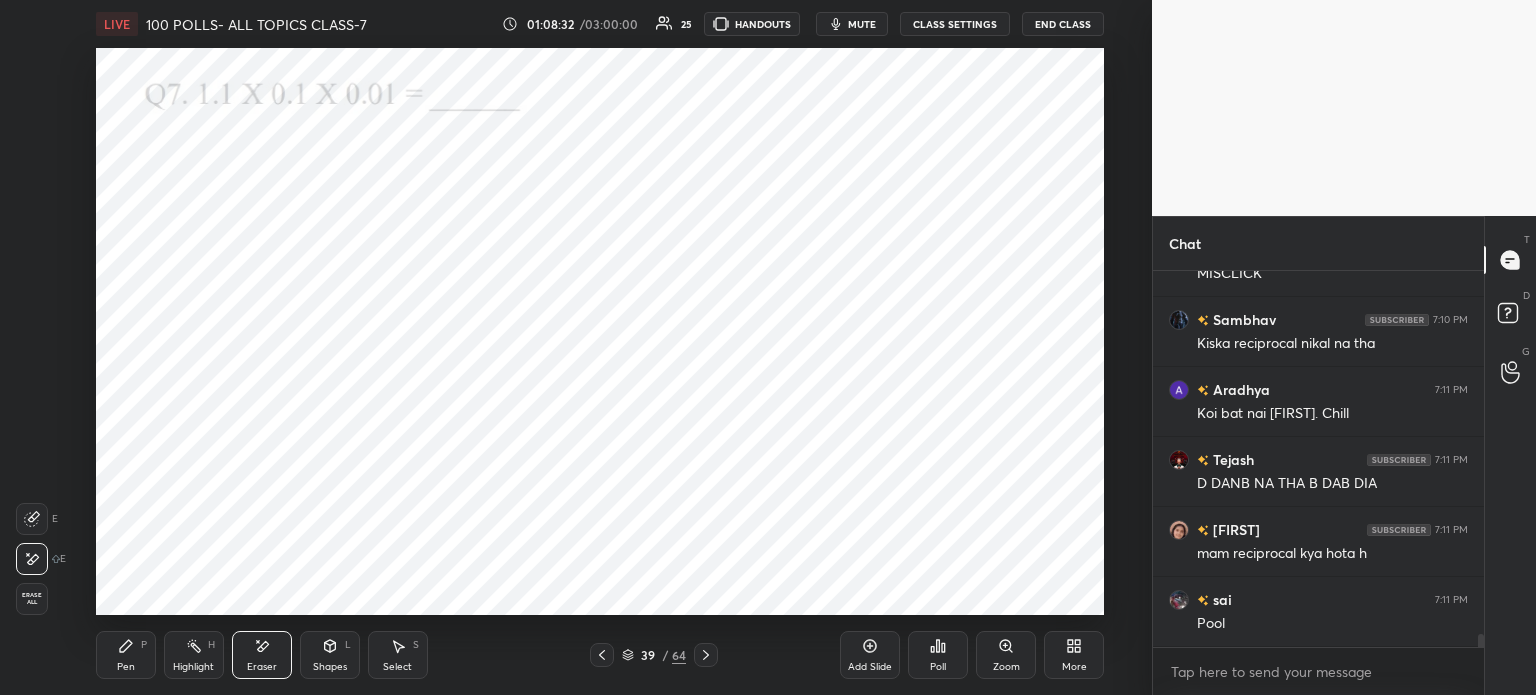 click on "Pen" at bounding box center [126, 667] 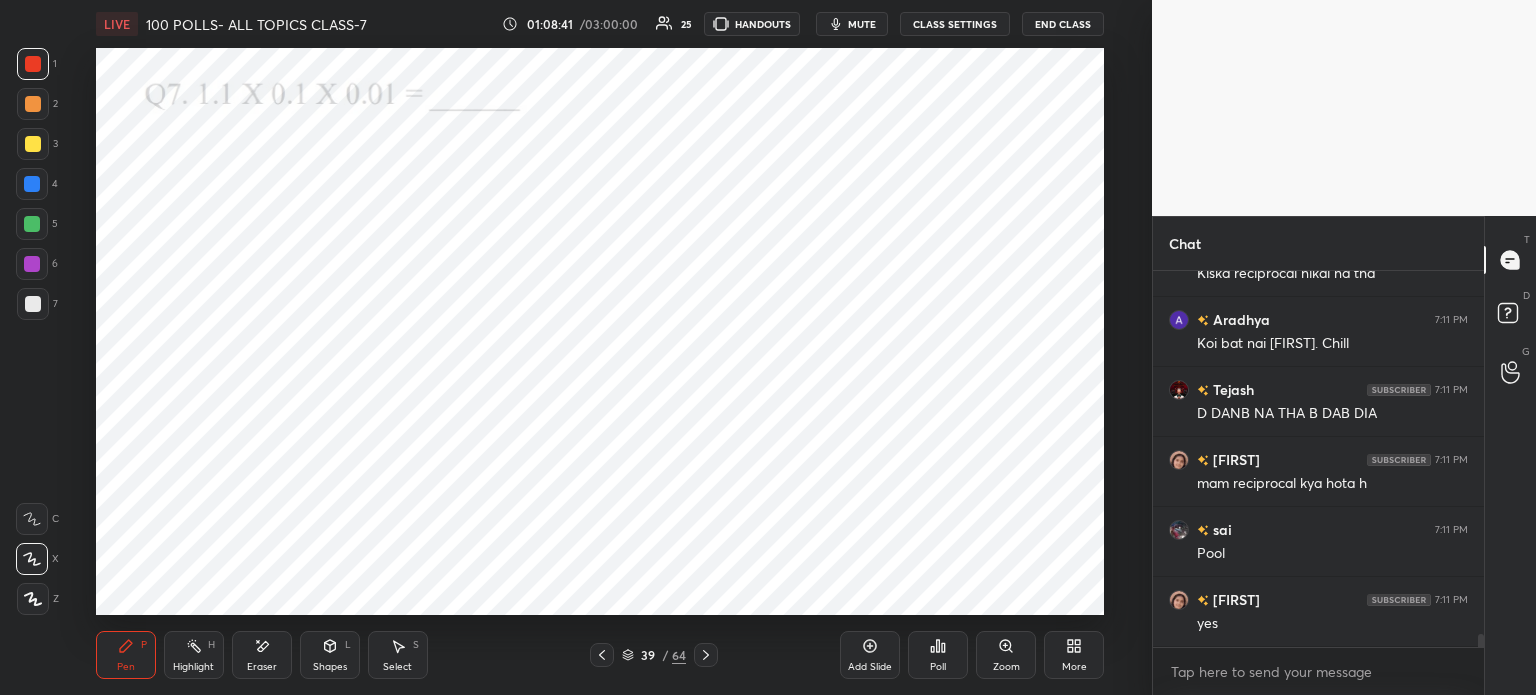 scroll, scrollTop: 10218, scrollLeft: 0, axis: vertical 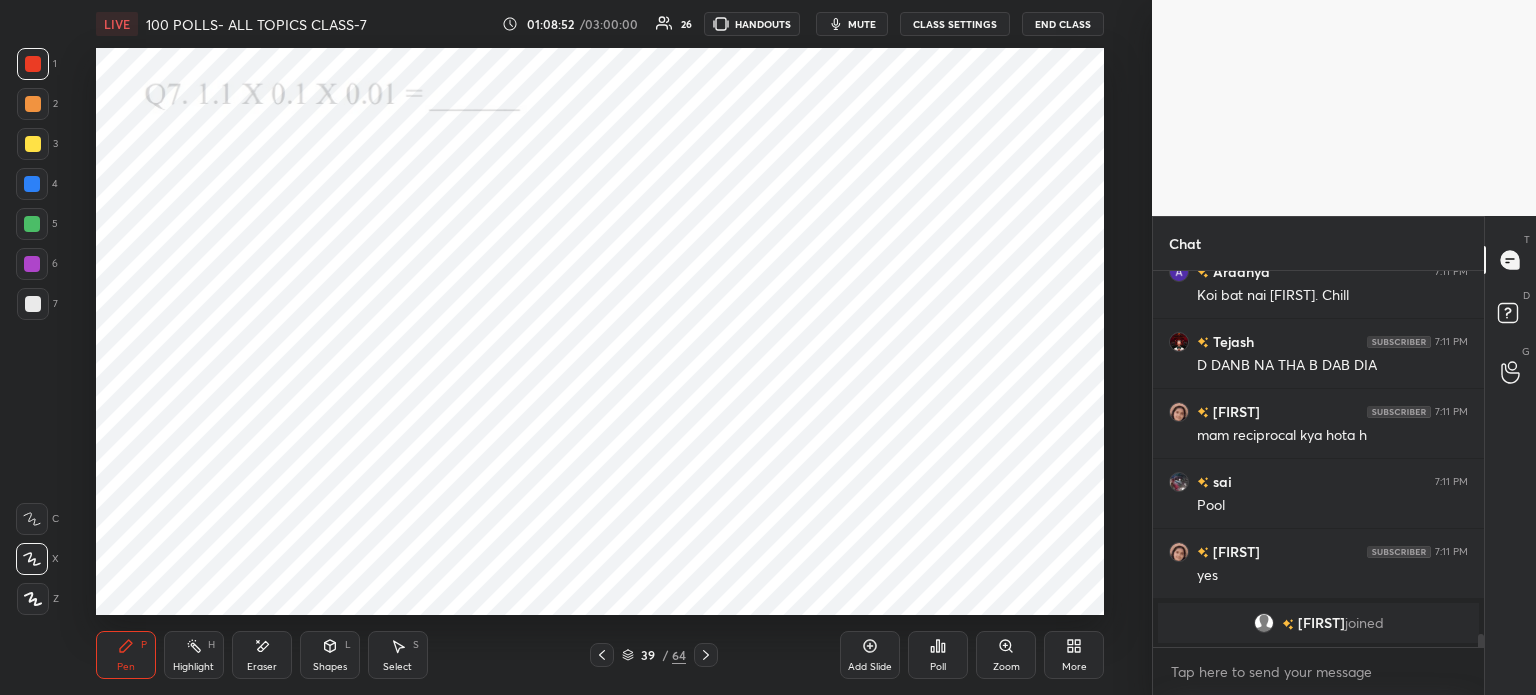 click on "Eraser" at bounding box center [262, 655] 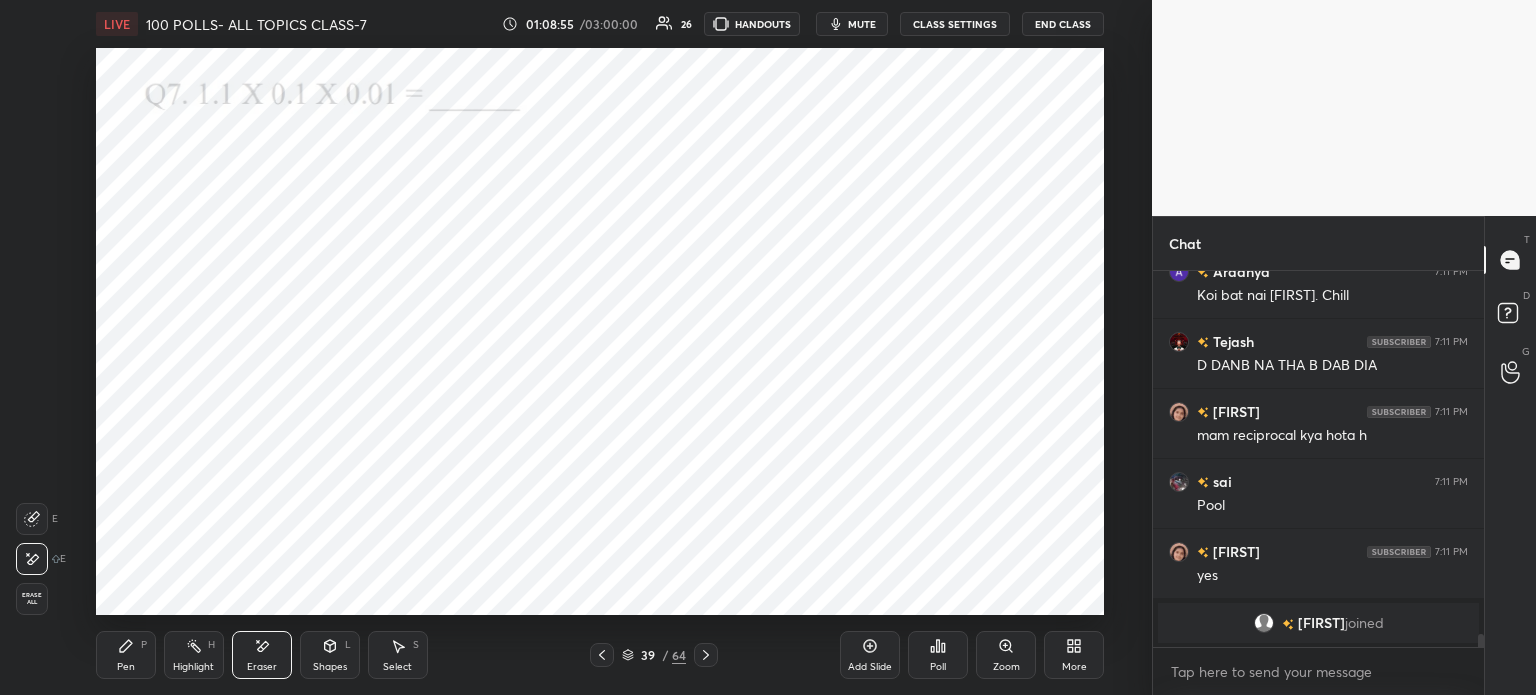 click on "Pen" at bounding box center (126, 667) 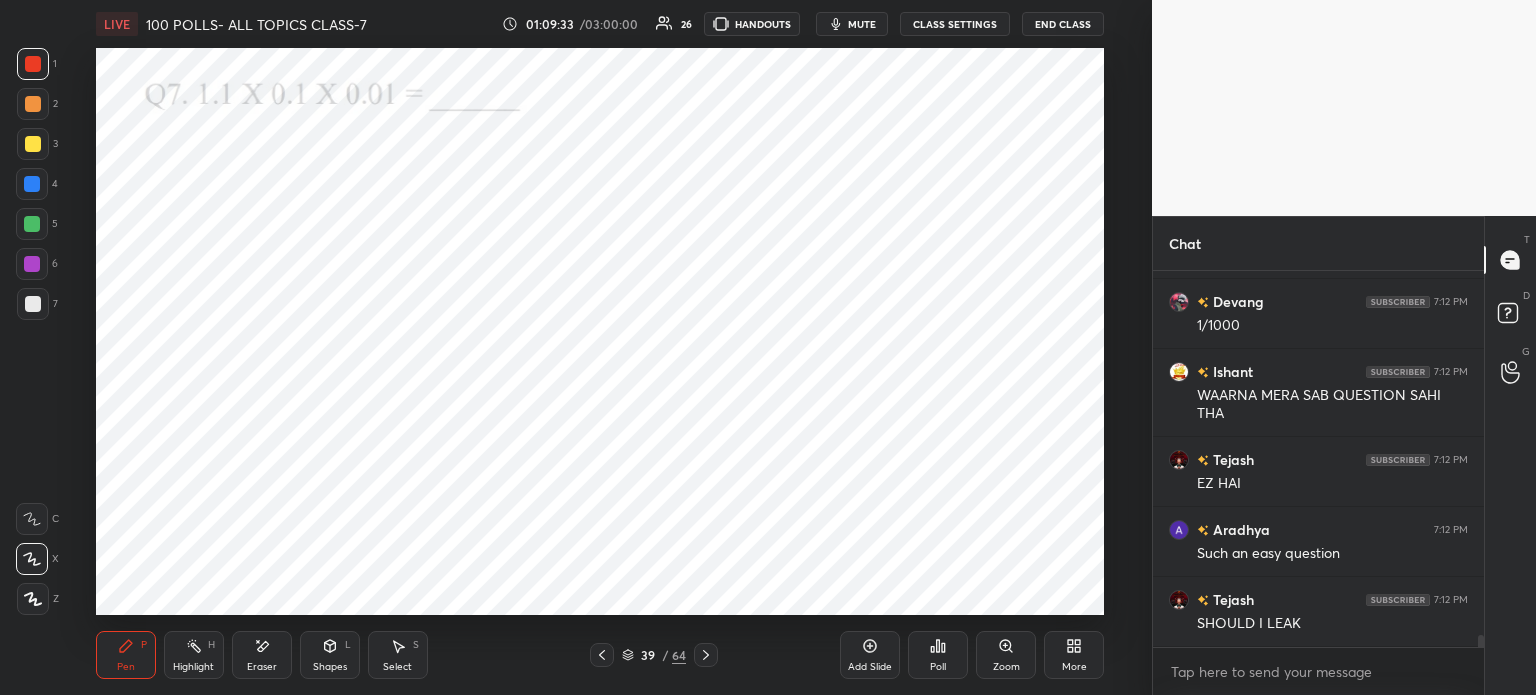 scroll, scrollTop: 11296, scrollLeft: 0, axis: vertical 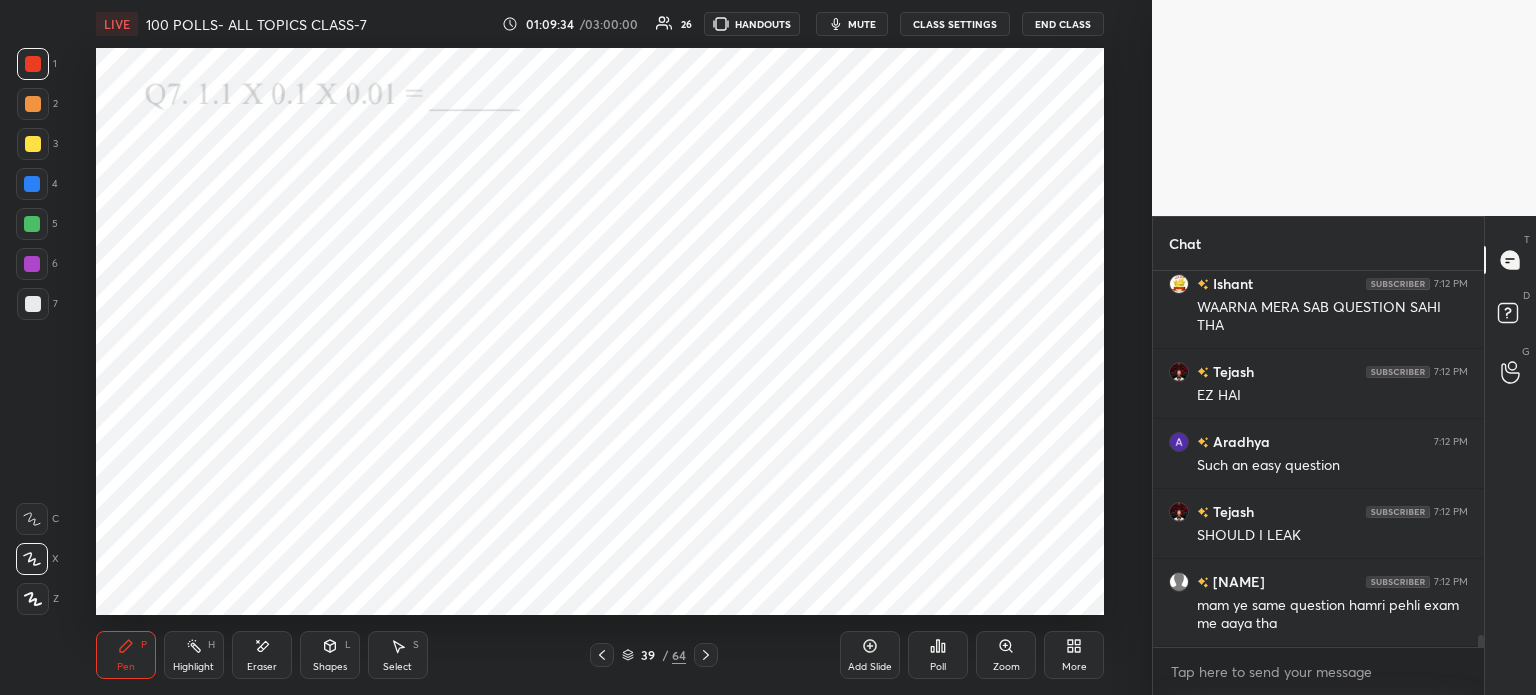 click on "mute" at bounding box center (852, 24) 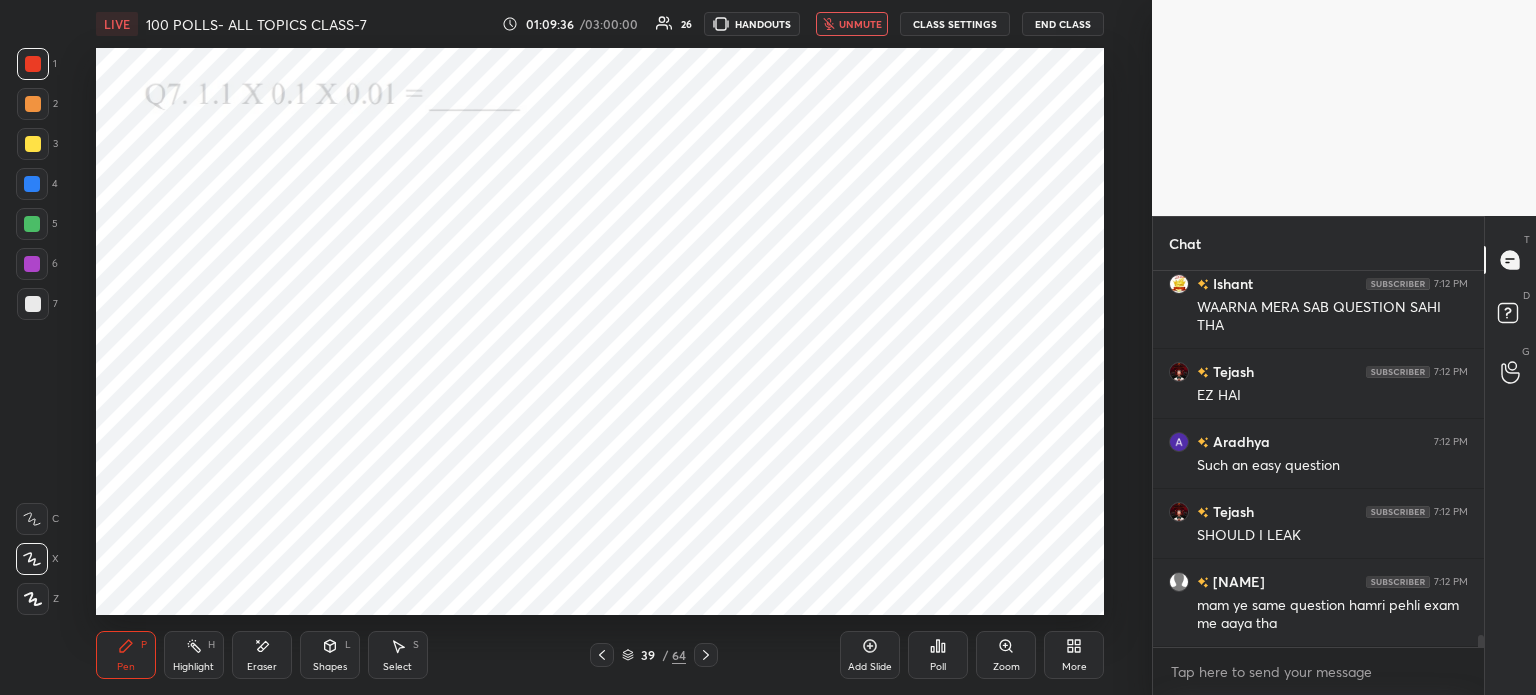 scroll, scrollTop: 11366, scrollLeft: 0, axis: vertical 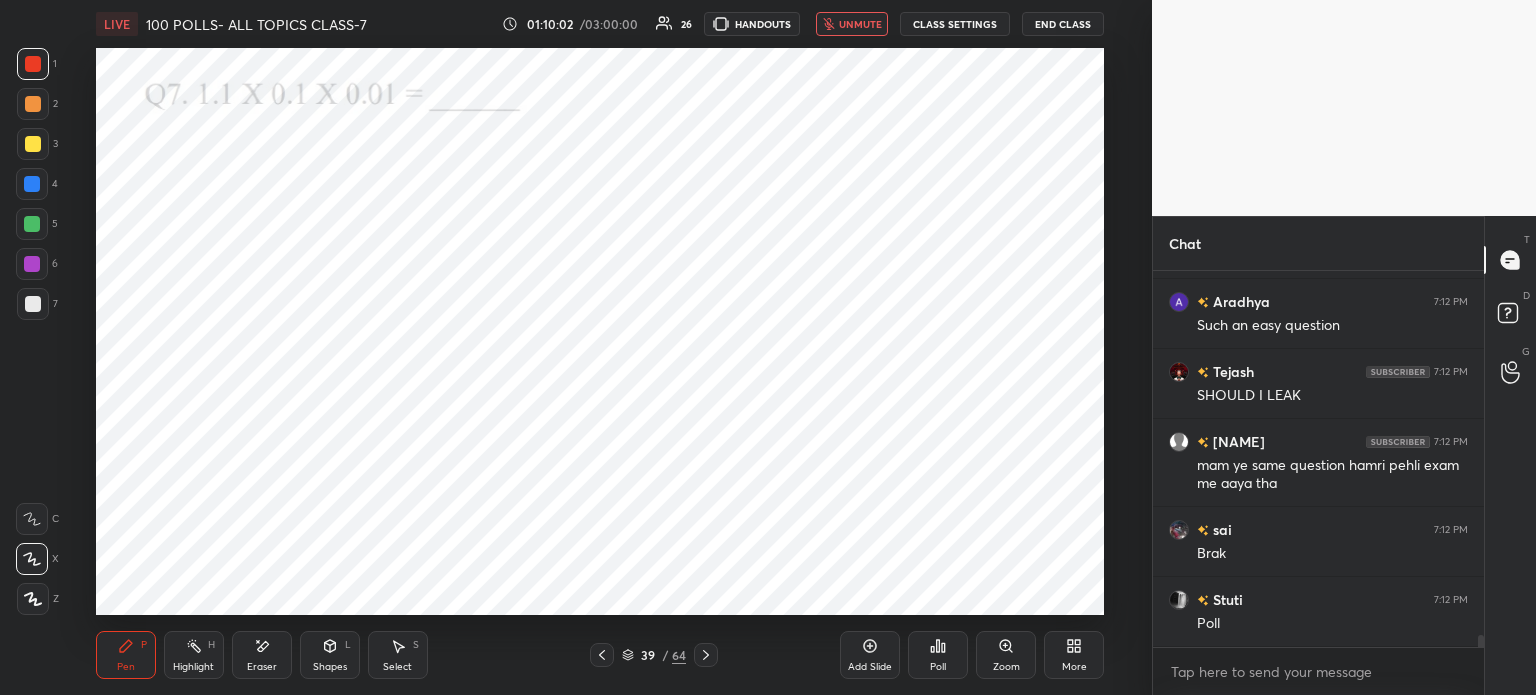 click on "unmute" at bounding box center (860, 24) 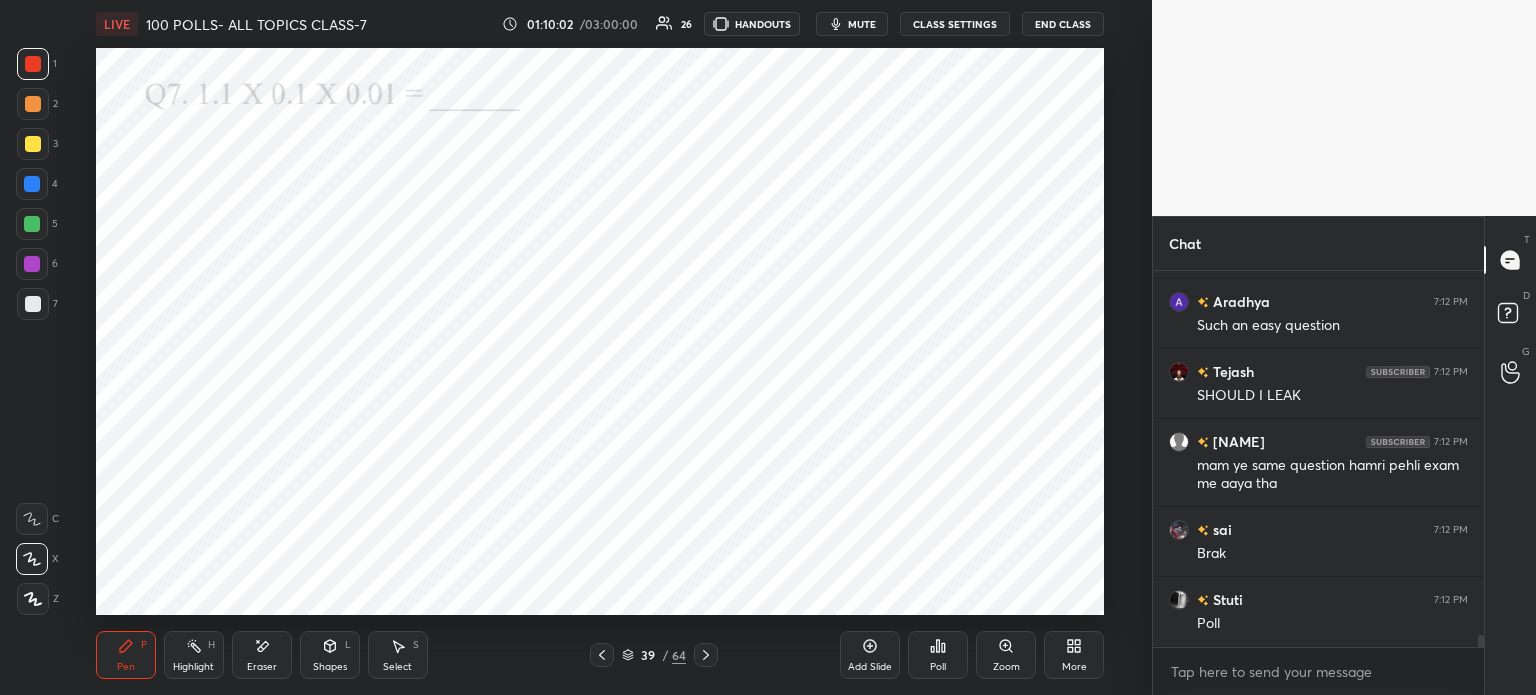 click on "mute" at bounding box center (862, 24) 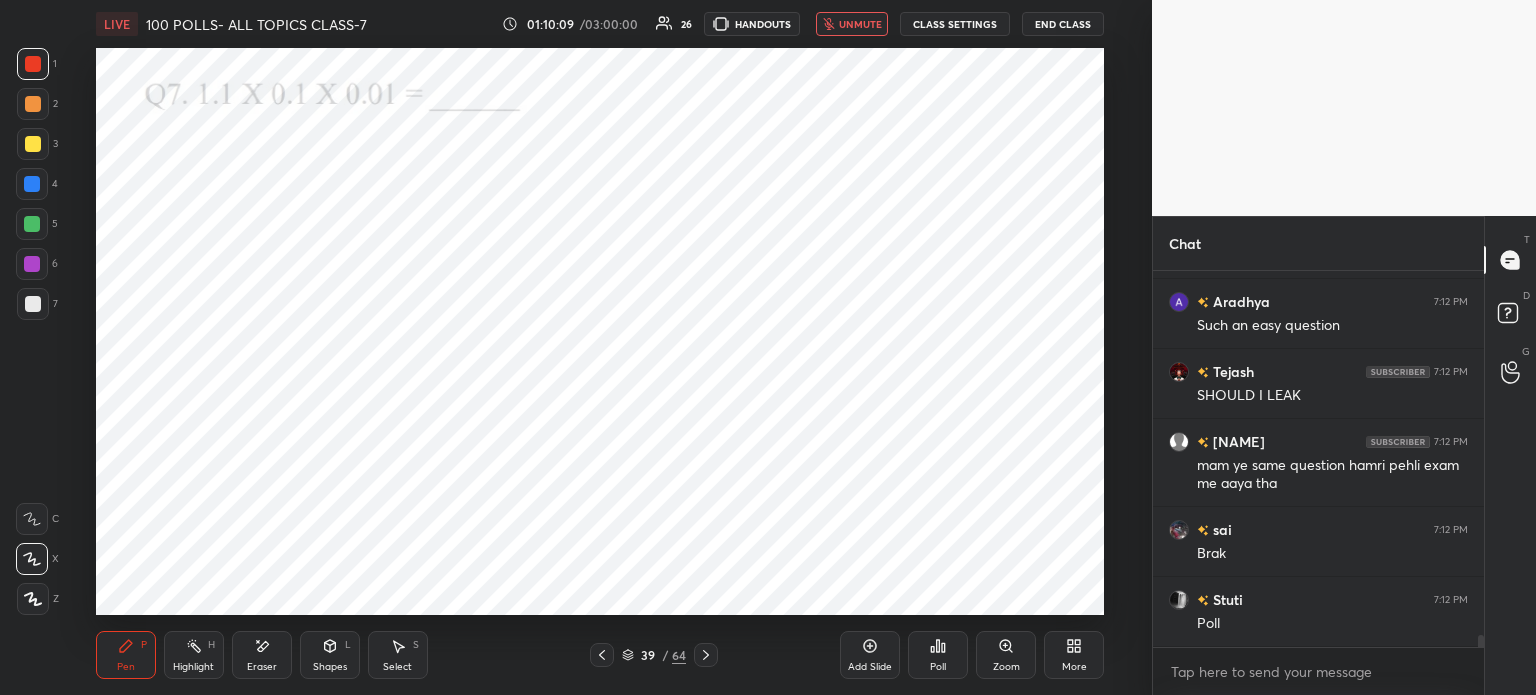 scroll, scrollTop: 11506, scrollLeft: 0, axis: vertical 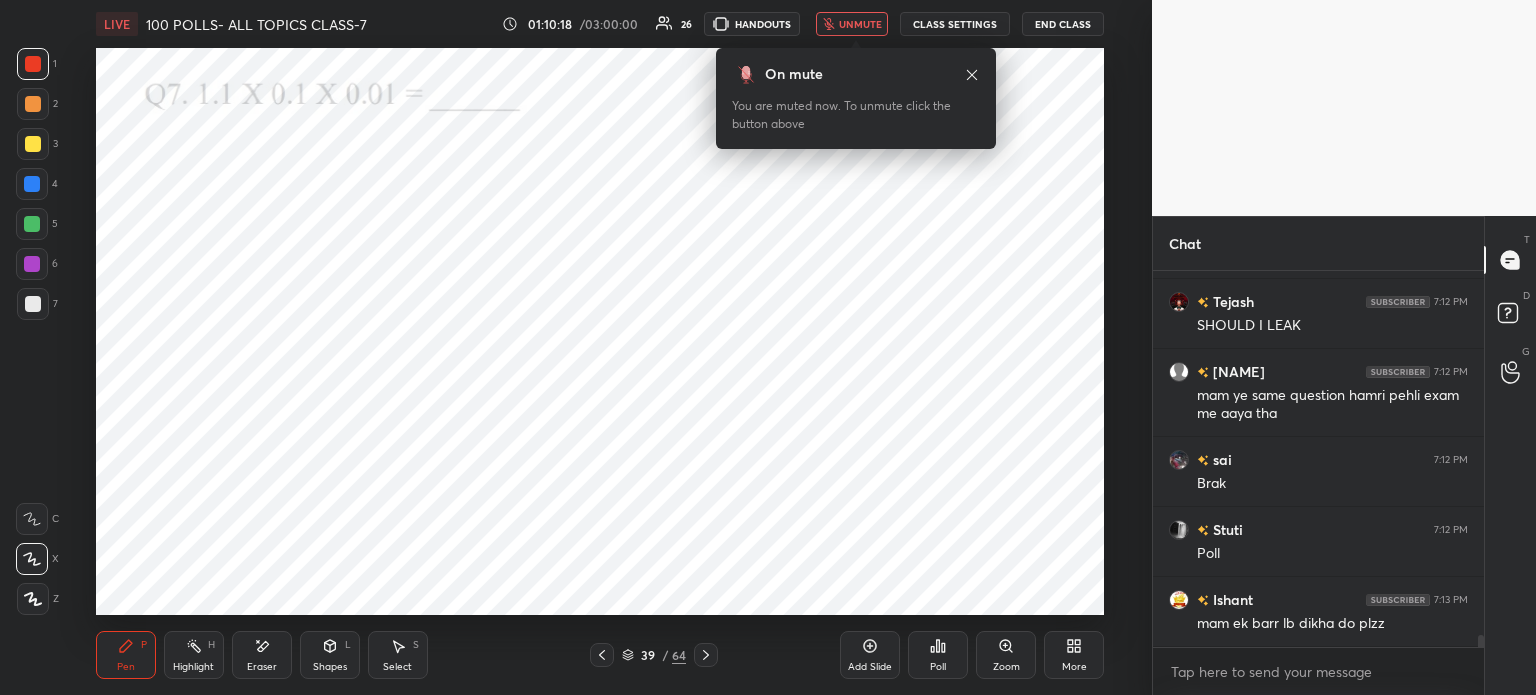 click on "unmute" at bounding box center [860, 24] 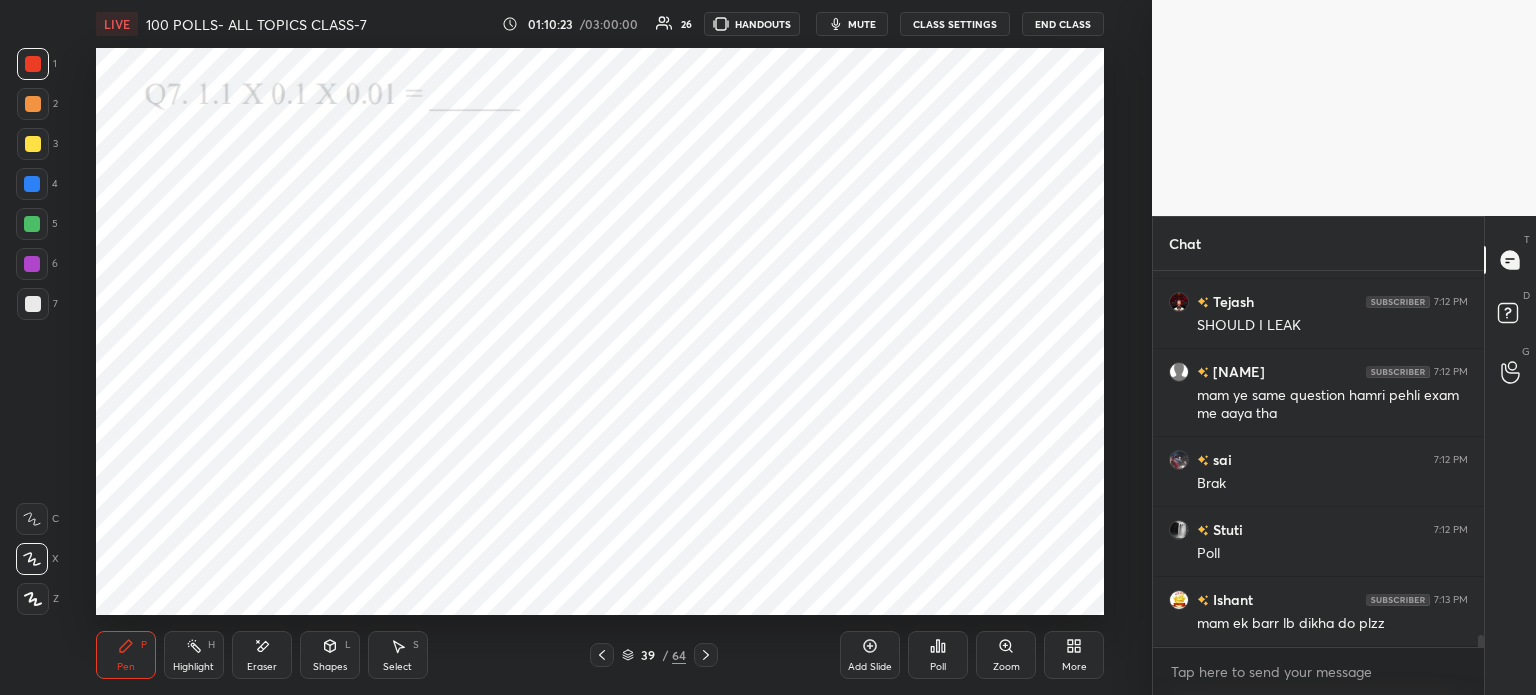 click 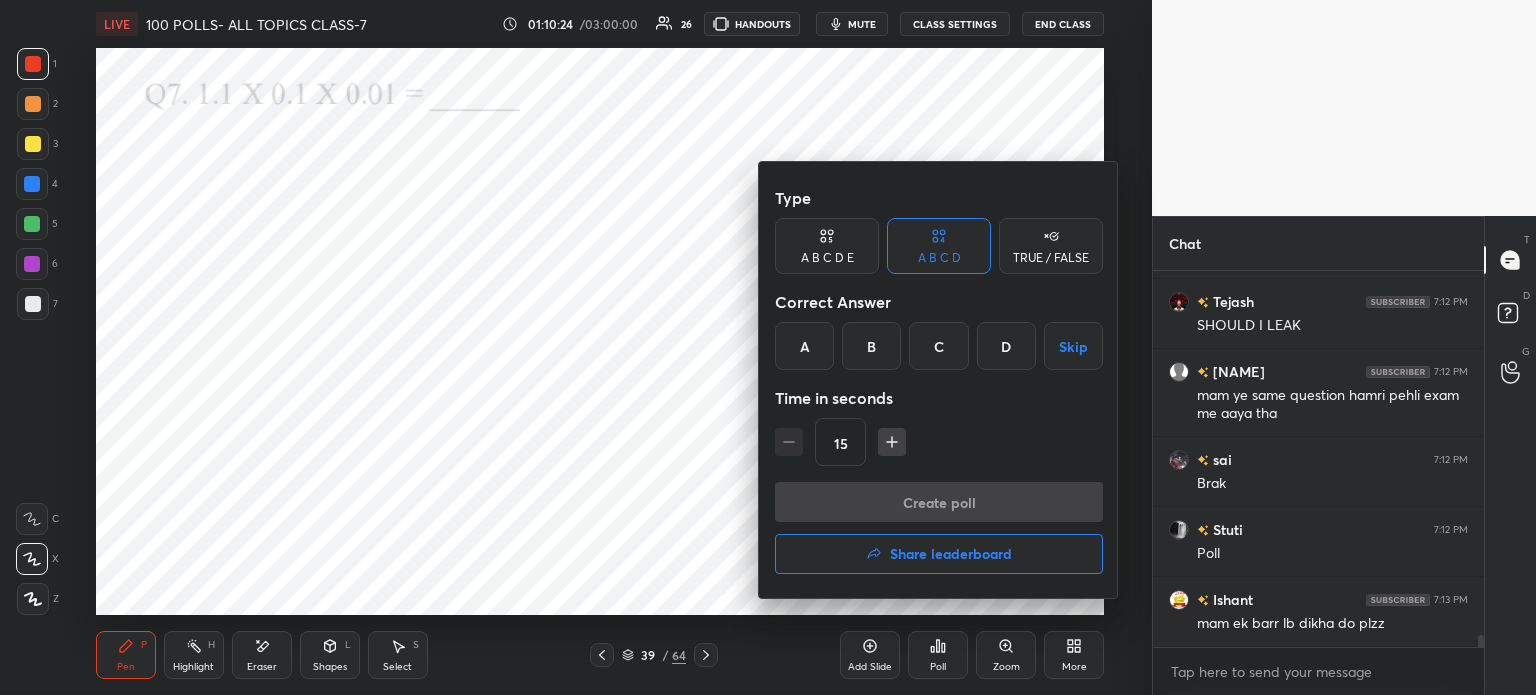 click on "A" at bounding box center (804, 346) 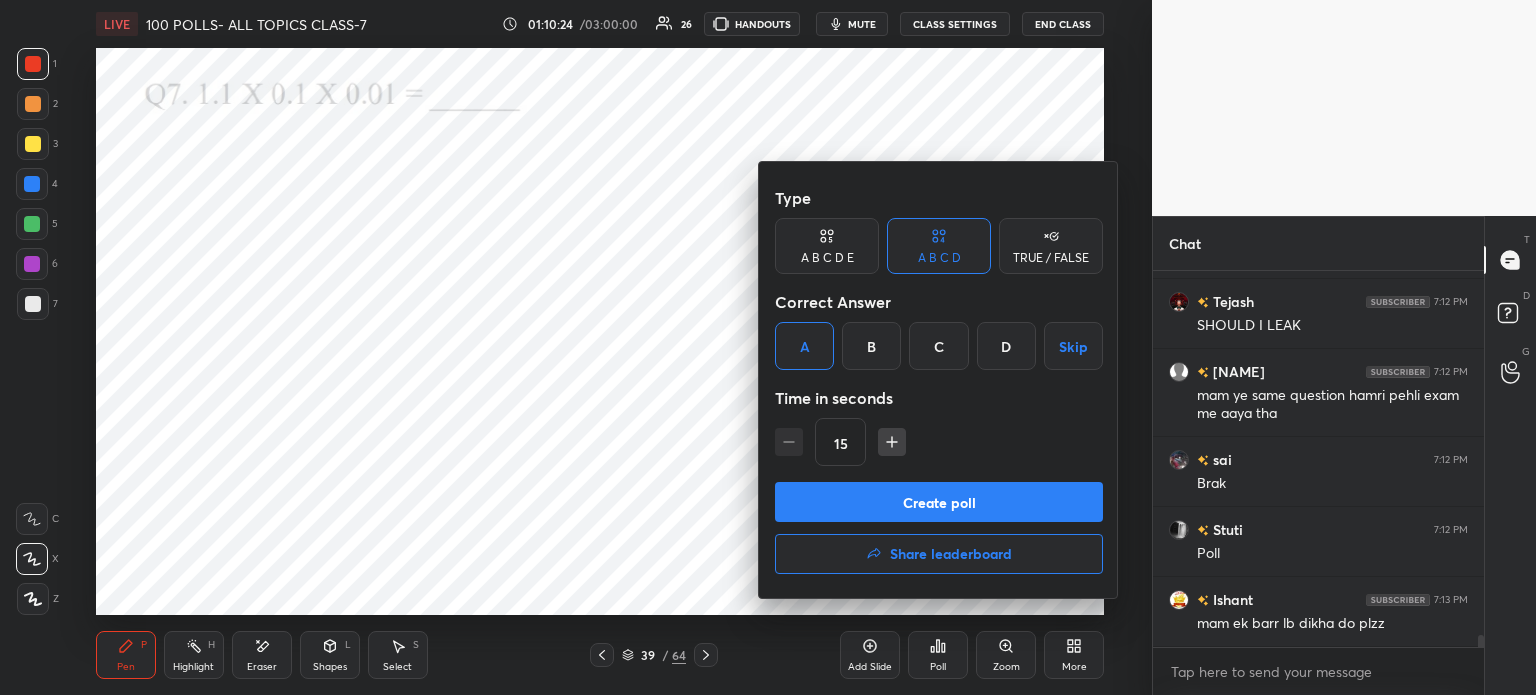 click on "Create poll" at bounding box center (939, 502) 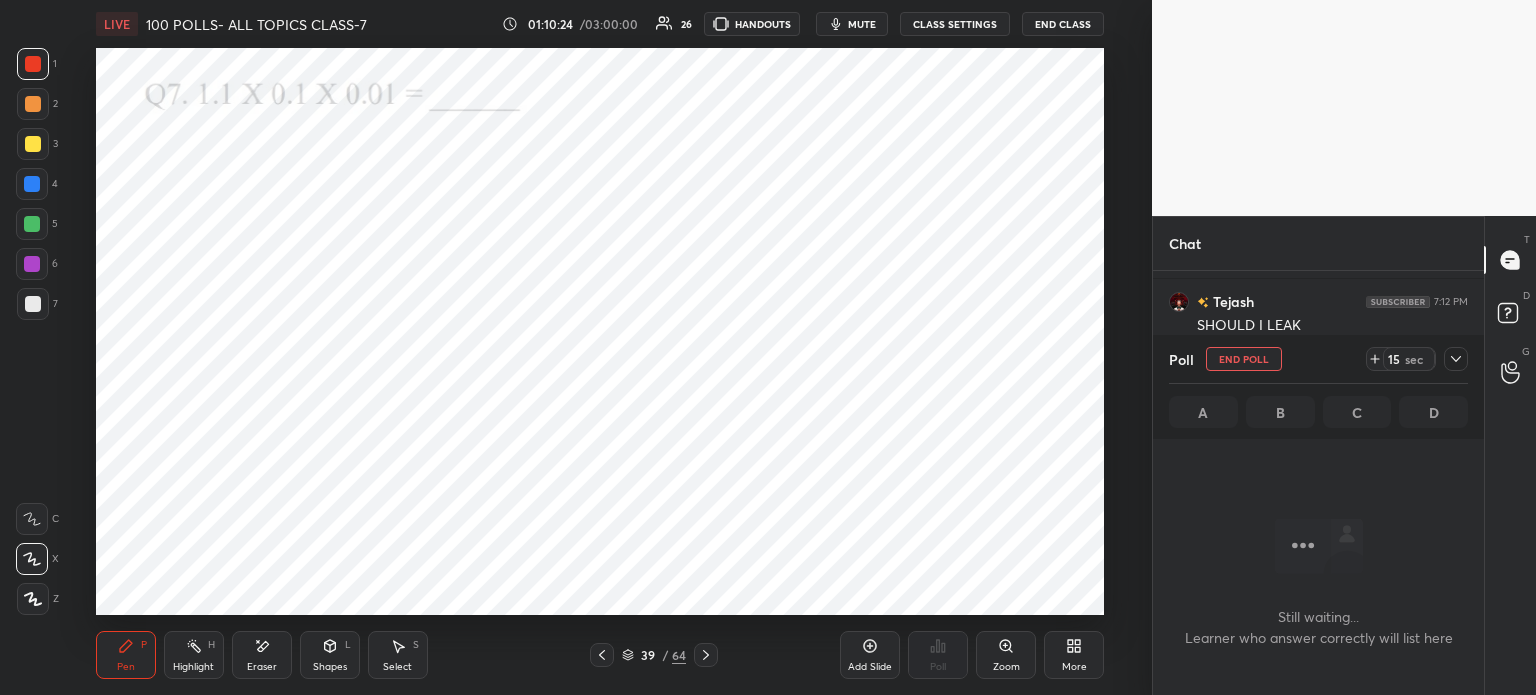 scroll, scrollTop: 337, scrollLeft: 325, axis: both 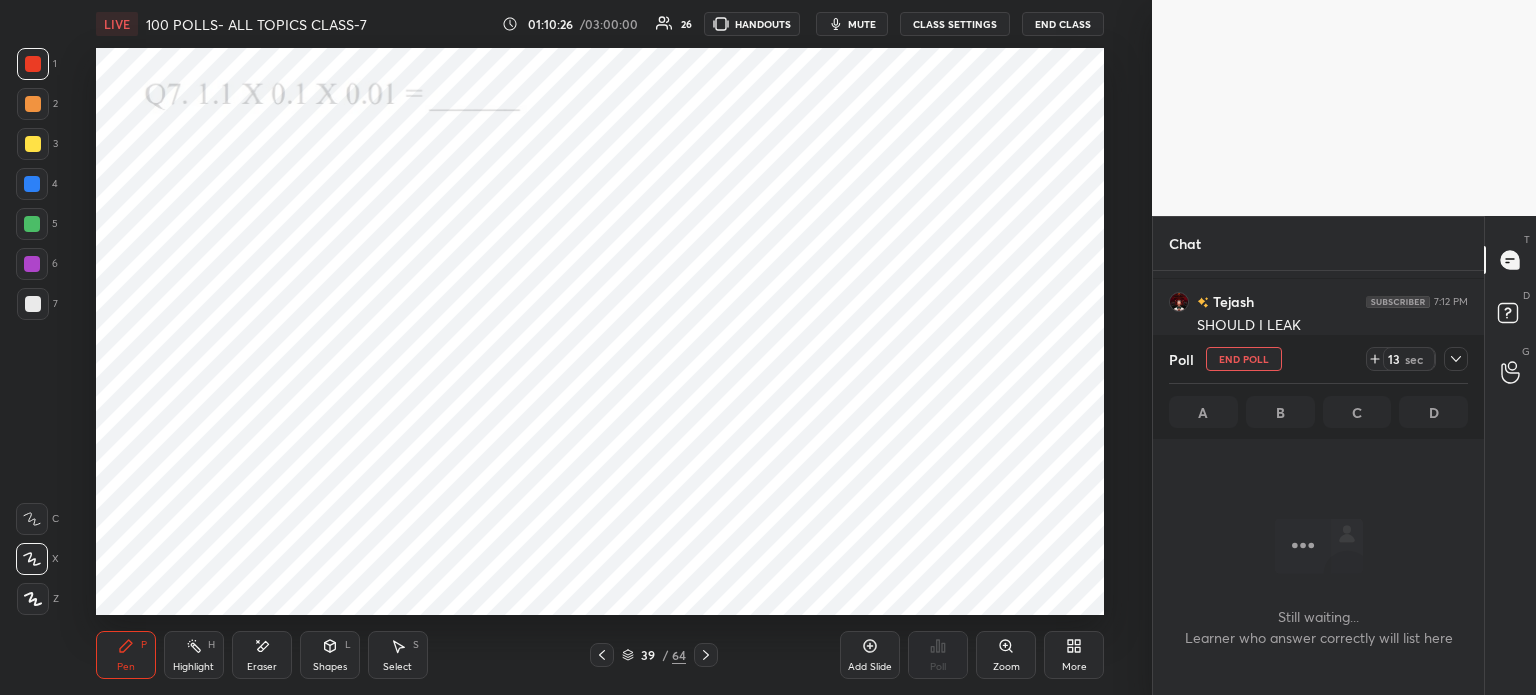 click 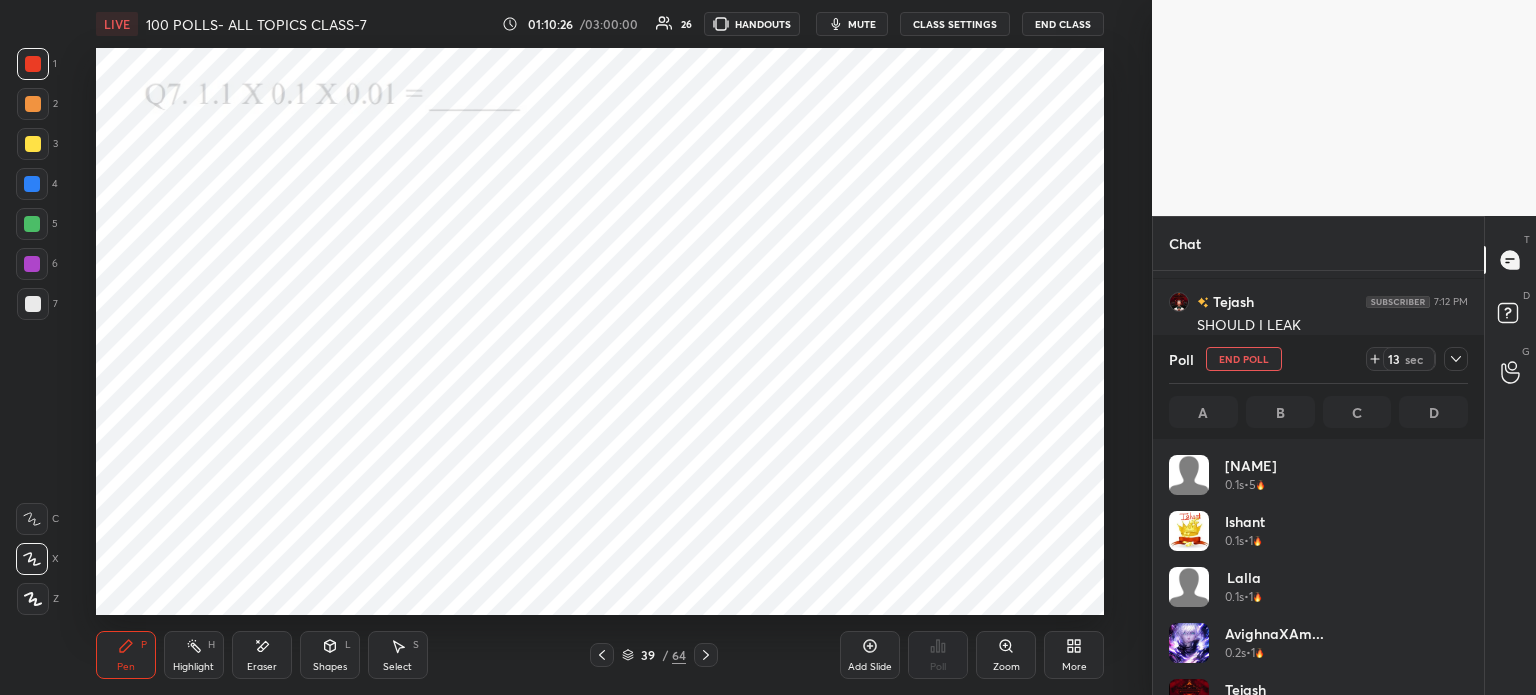 scroll, scrollTop: 6, scrollLeft: 6, axis: both 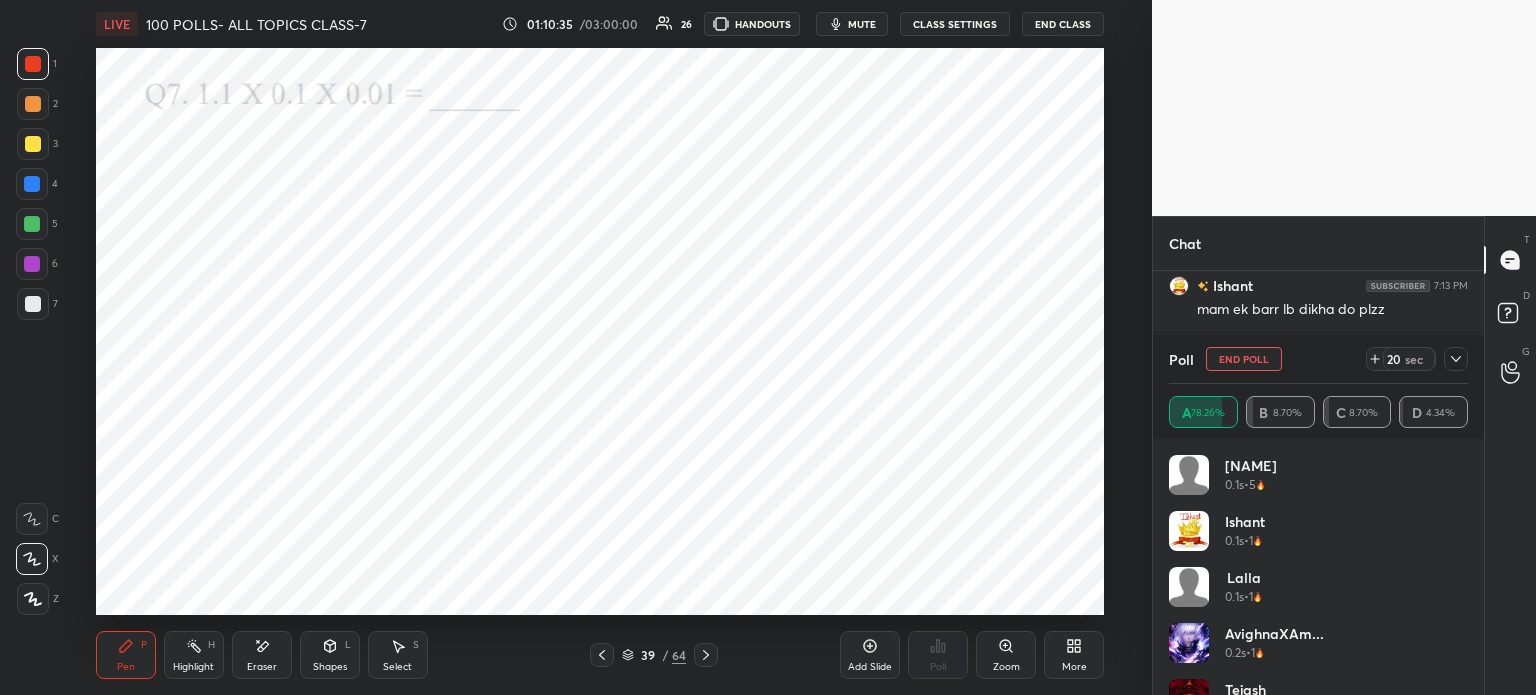 click 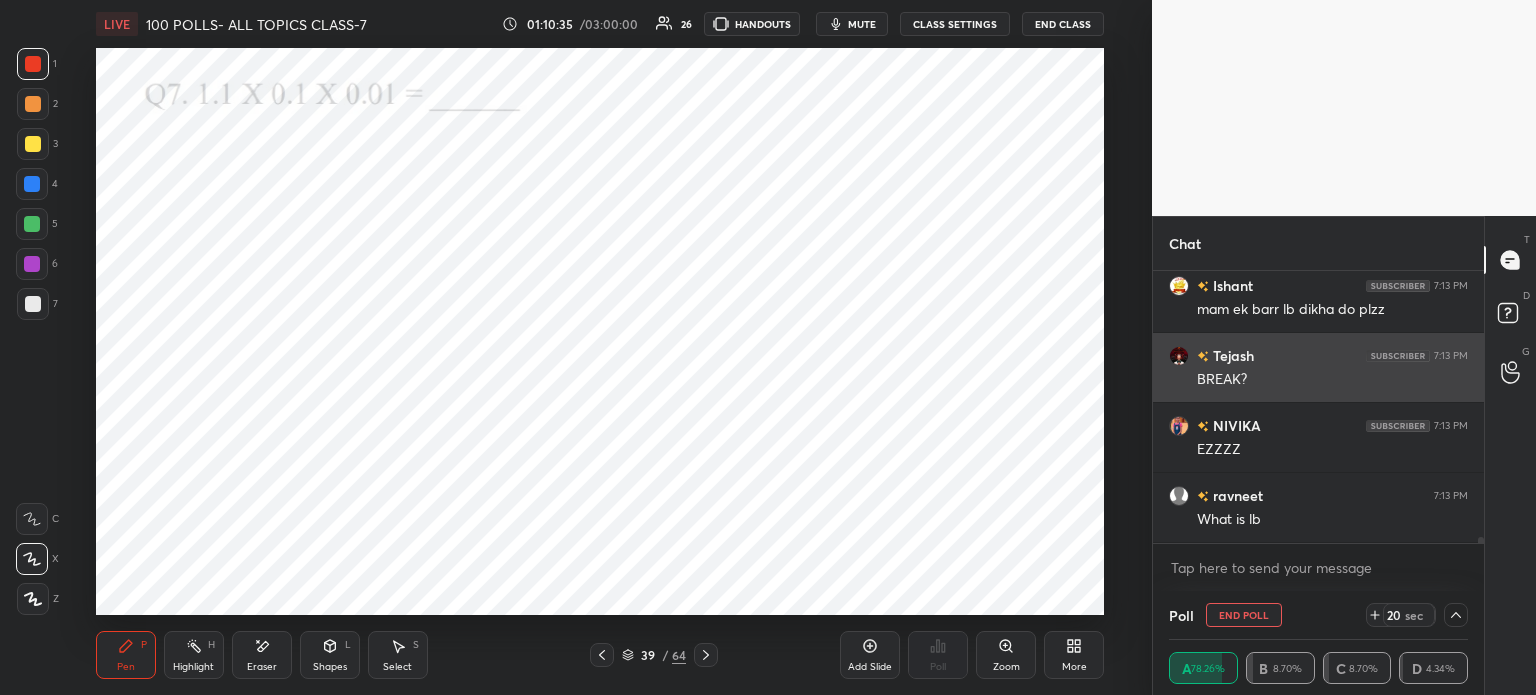 scroll, scrollTop: 131, scrollLeft: 293, axis: both 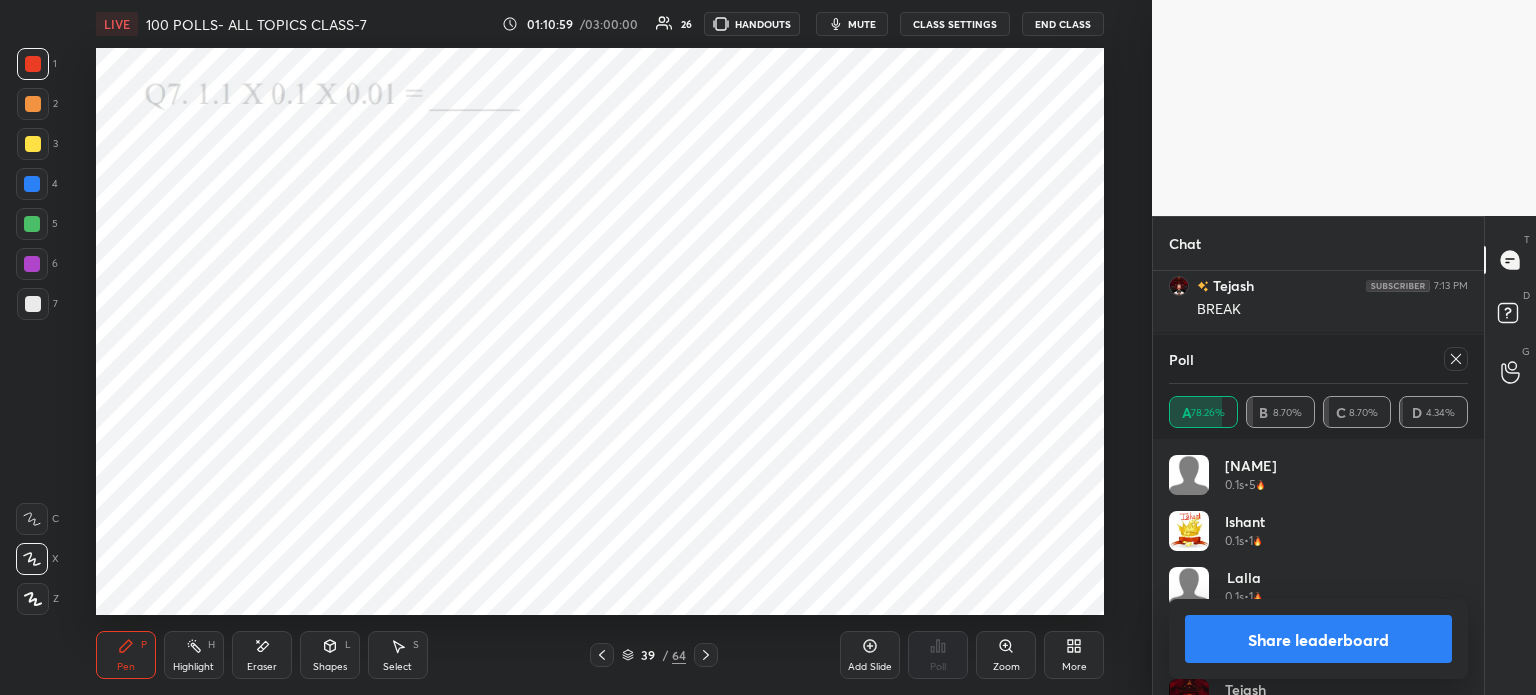 click 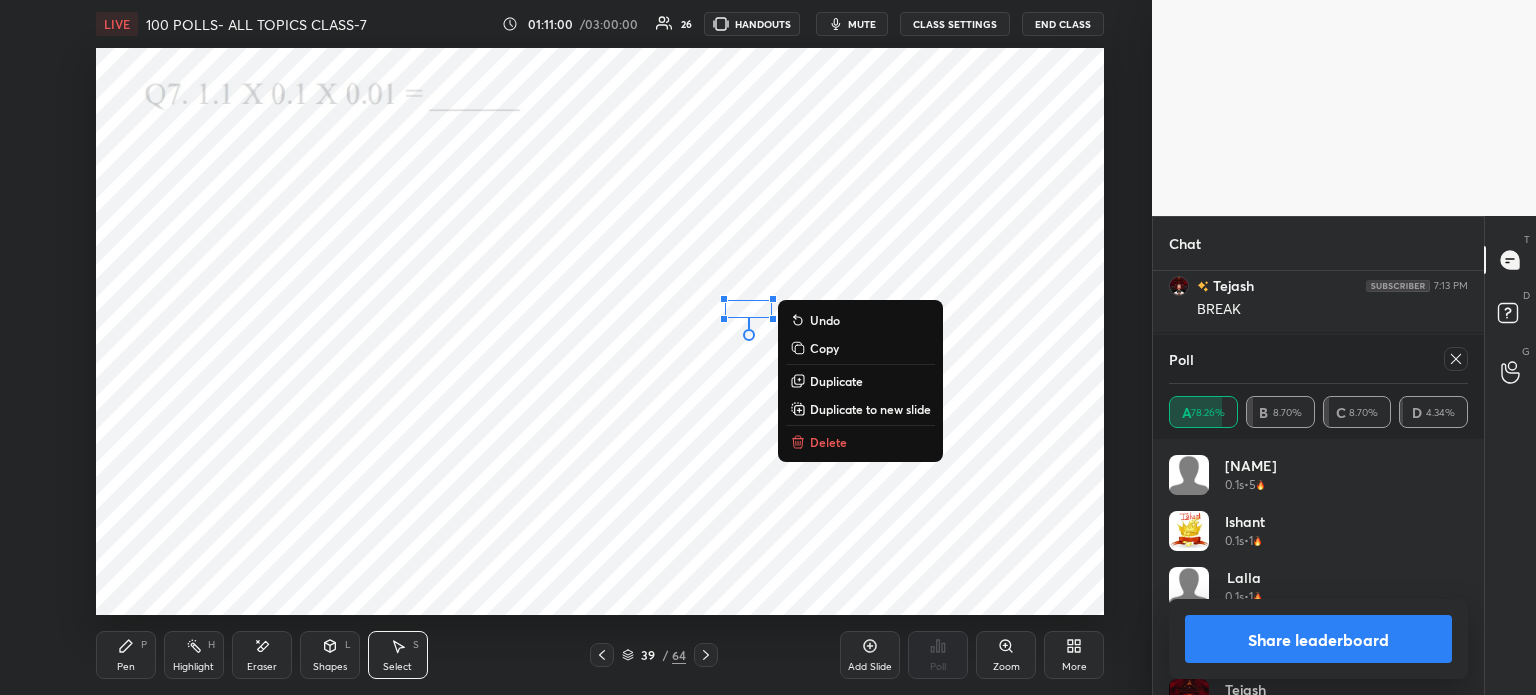 click on "Delete" at bounding box center (860, 442) 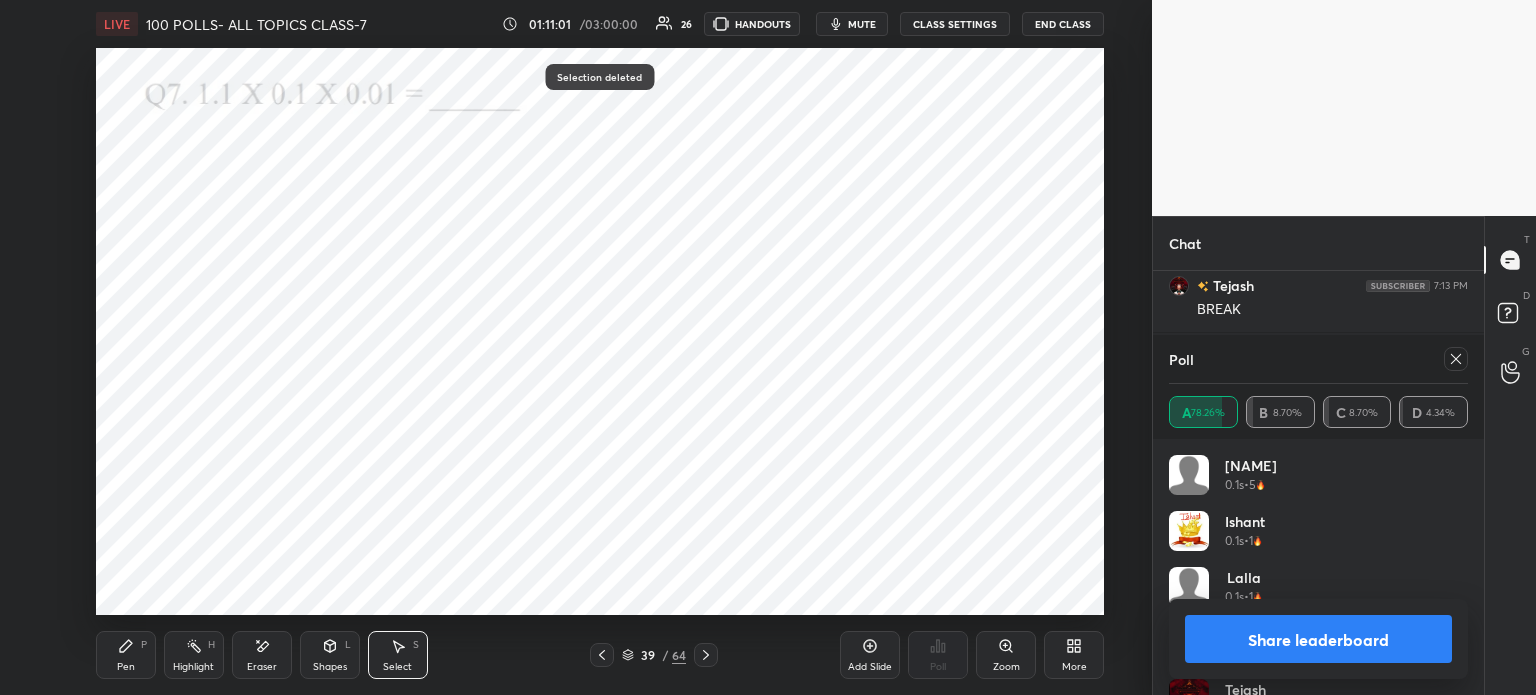 click on "Pen P" at bounding box center (126, 655) 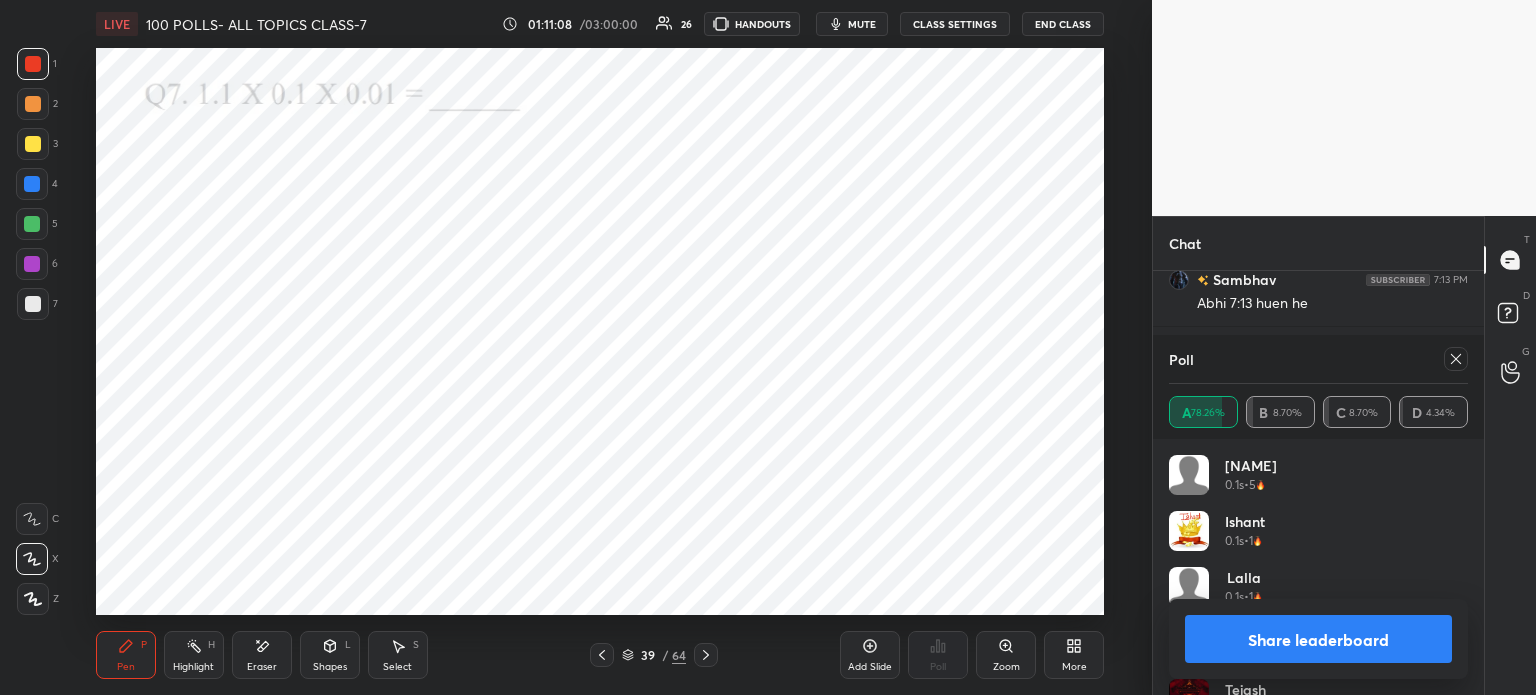 click at bounding box center (1456, 359) 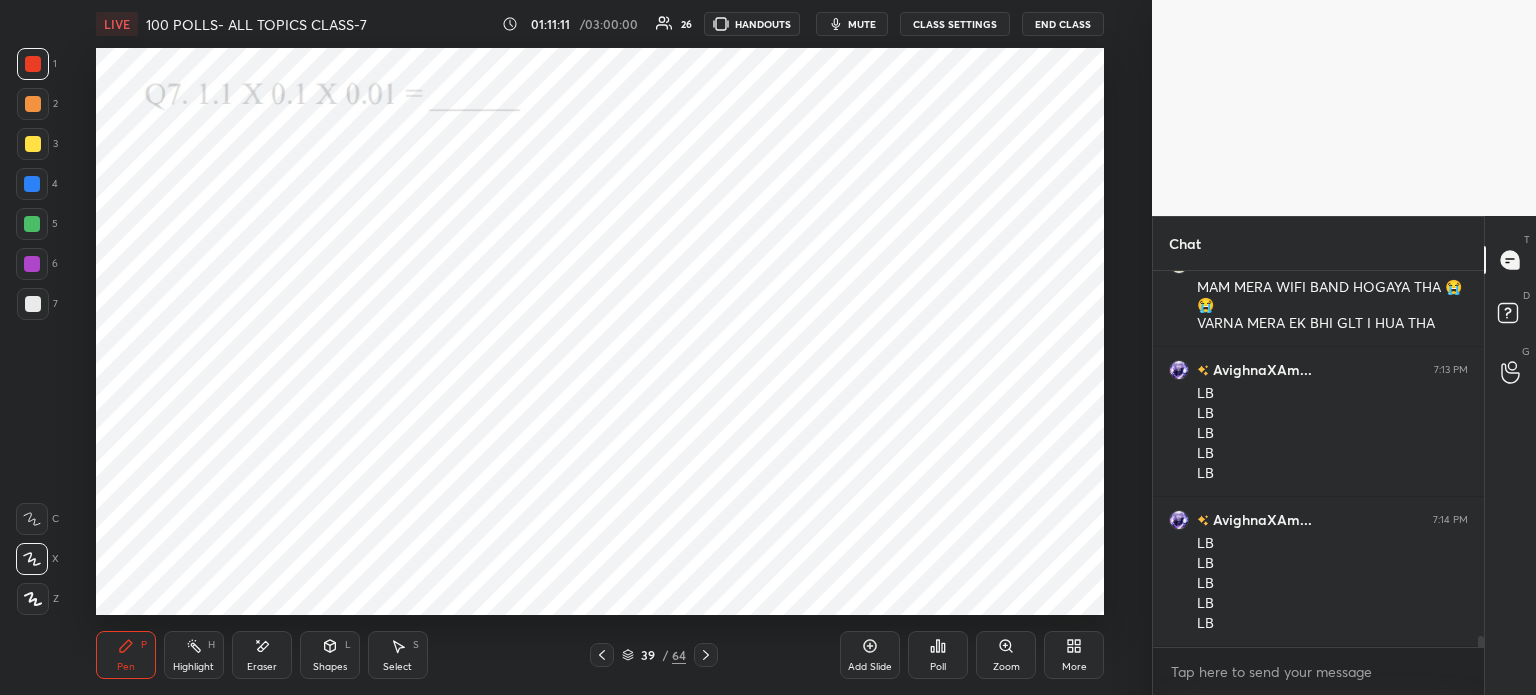 click on "Poll" at bounding box center (938, 655) 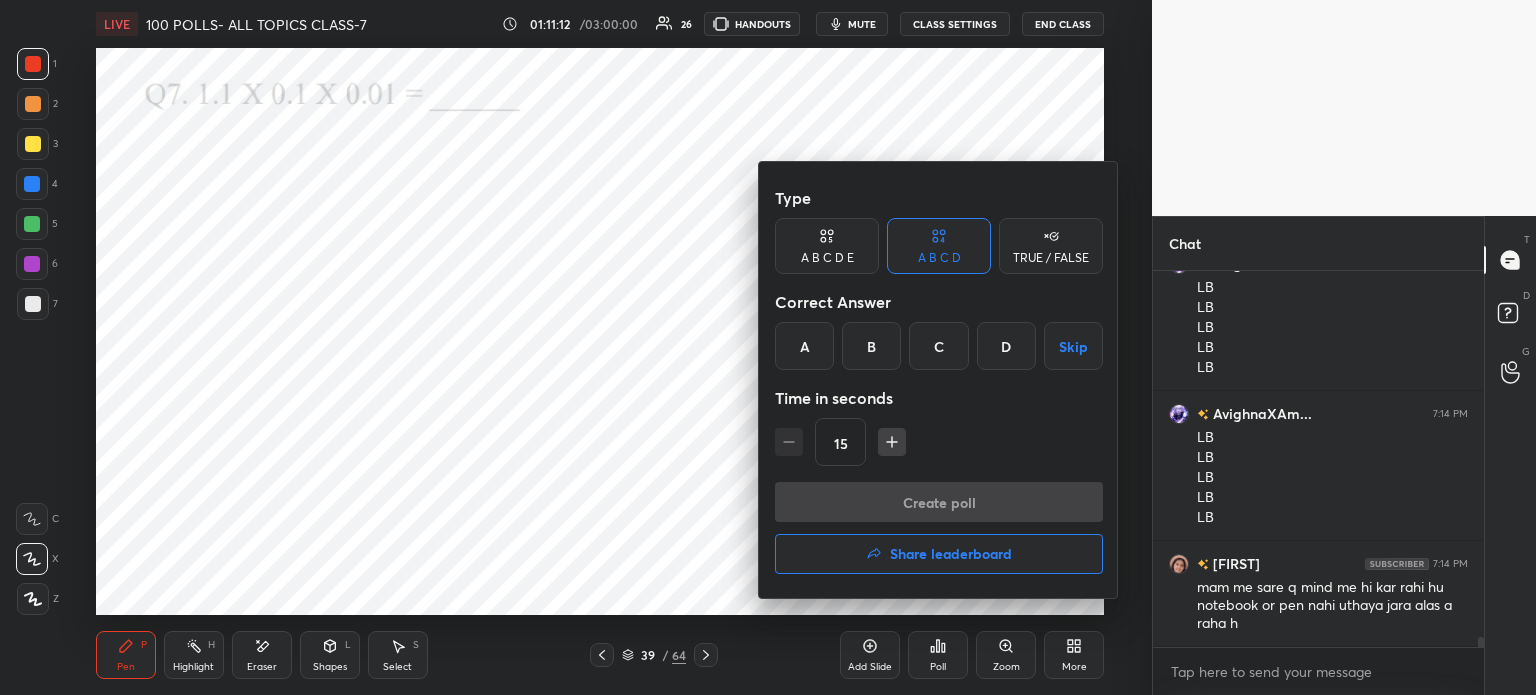 click on "Share leaderboard" at bounding box center (939, 554) 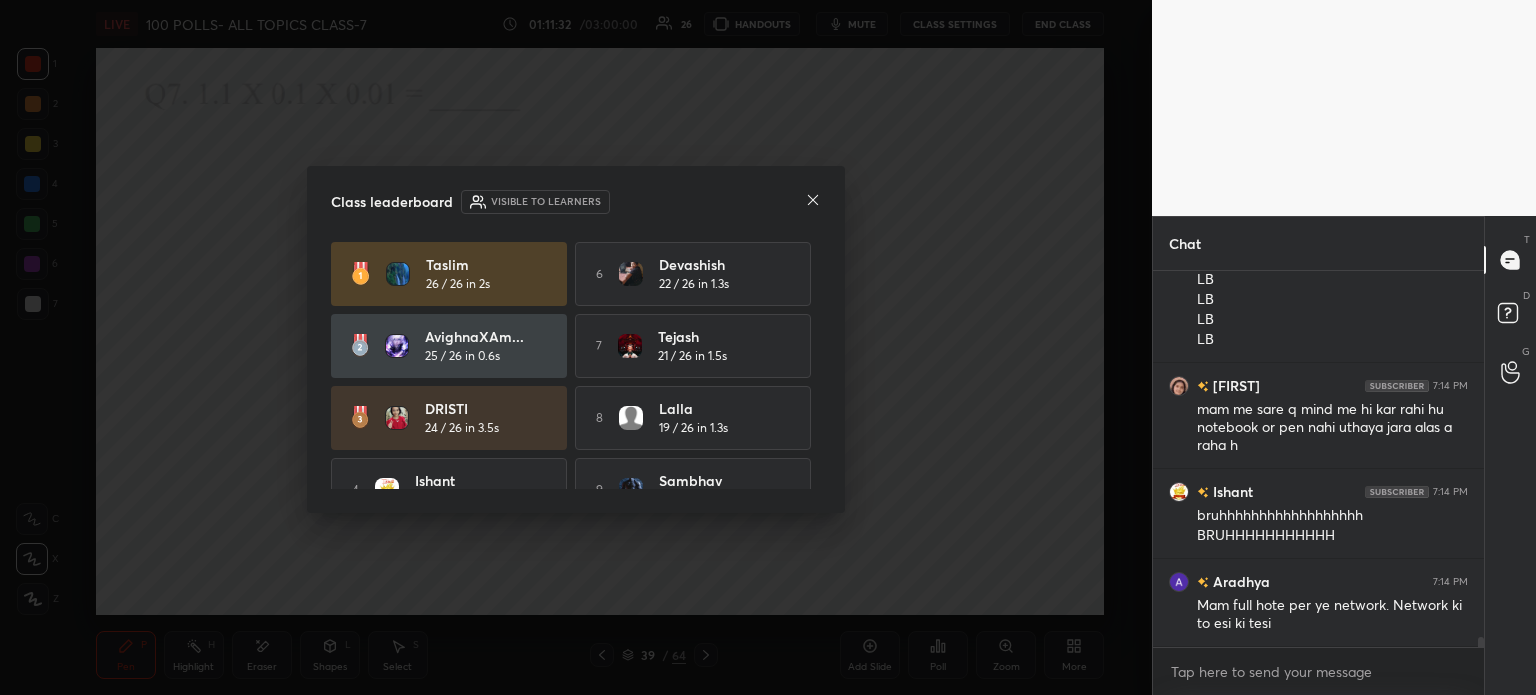 click 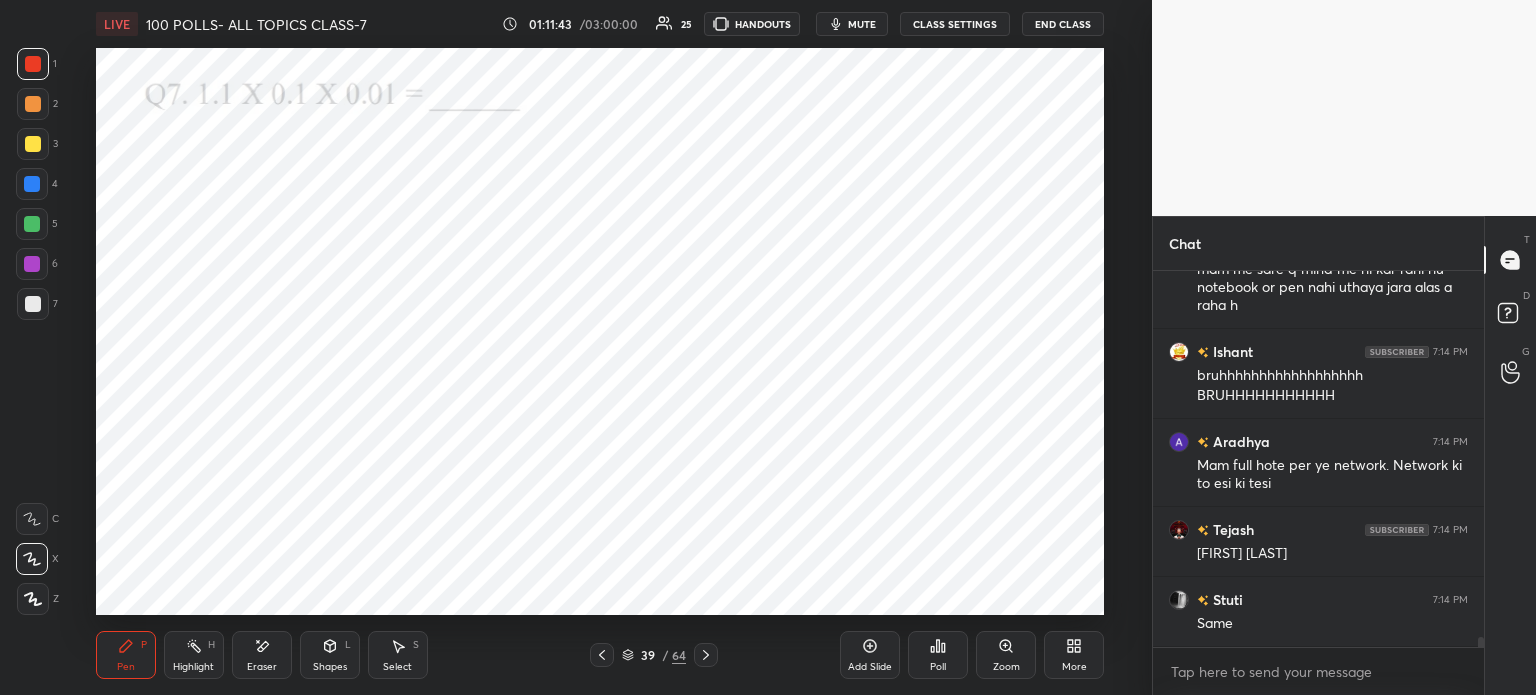 click 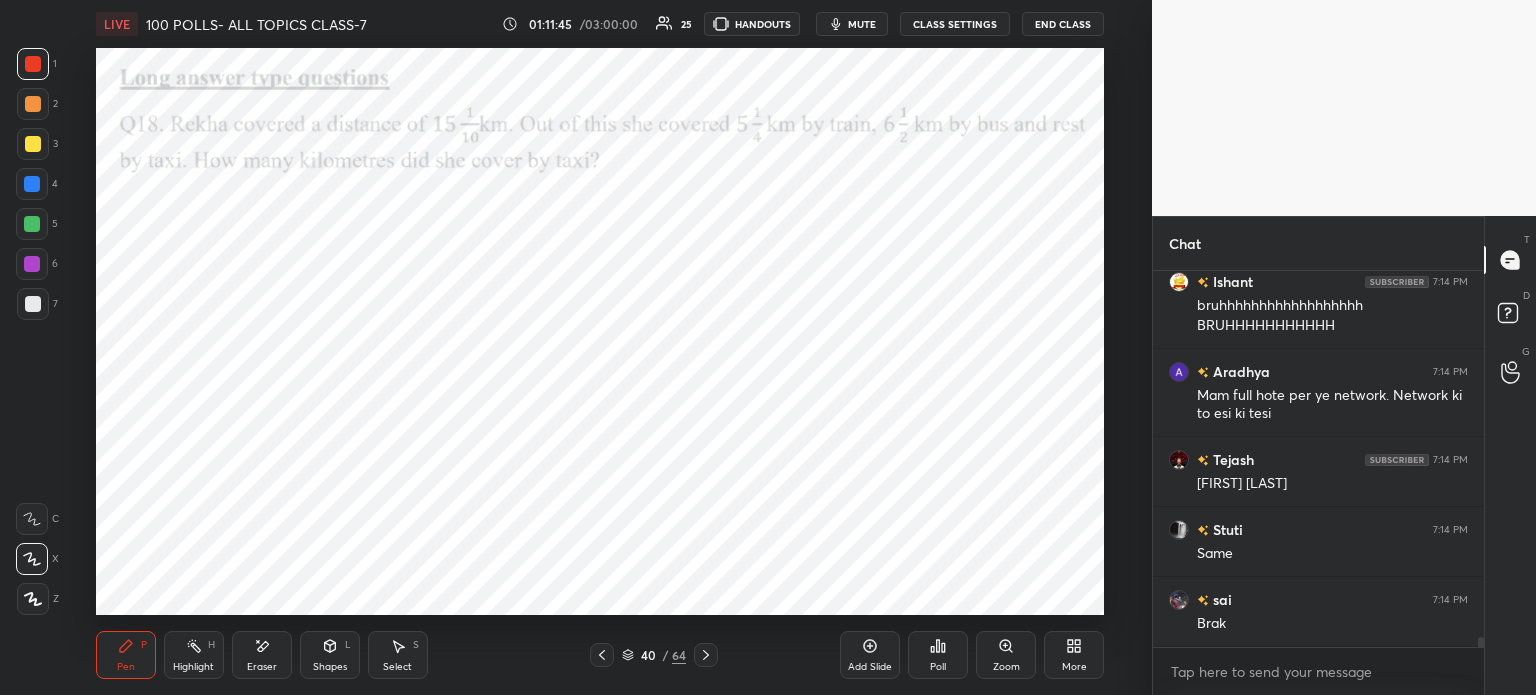 click 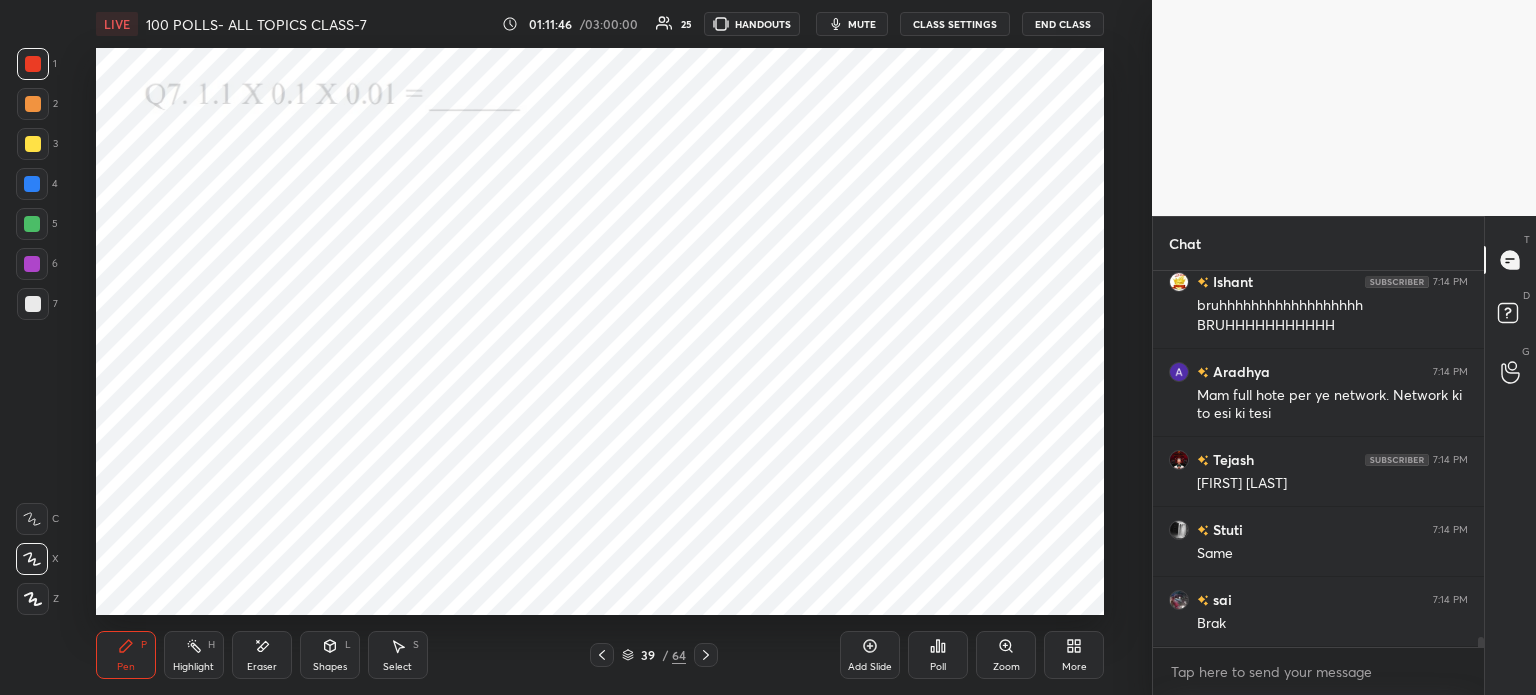 click 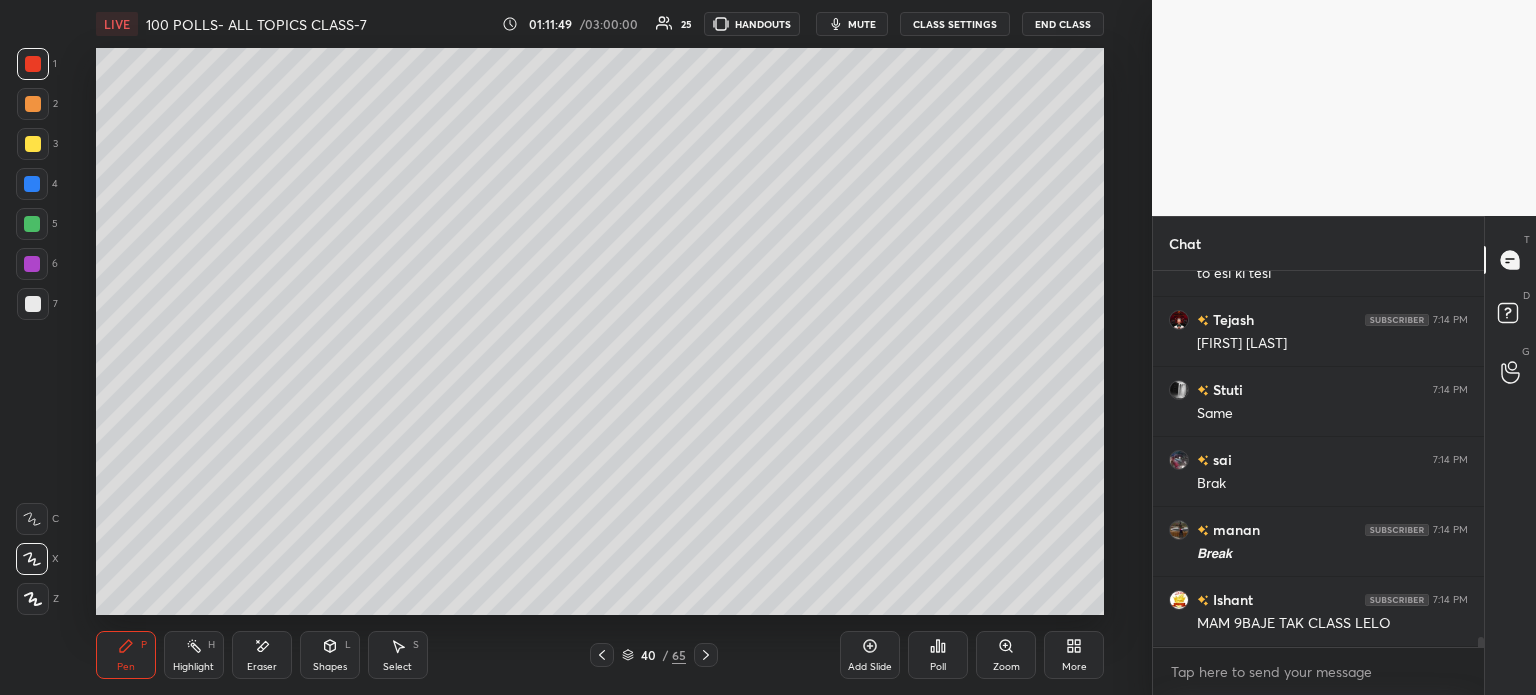 click on "mute" at bounding box center (852, 24) 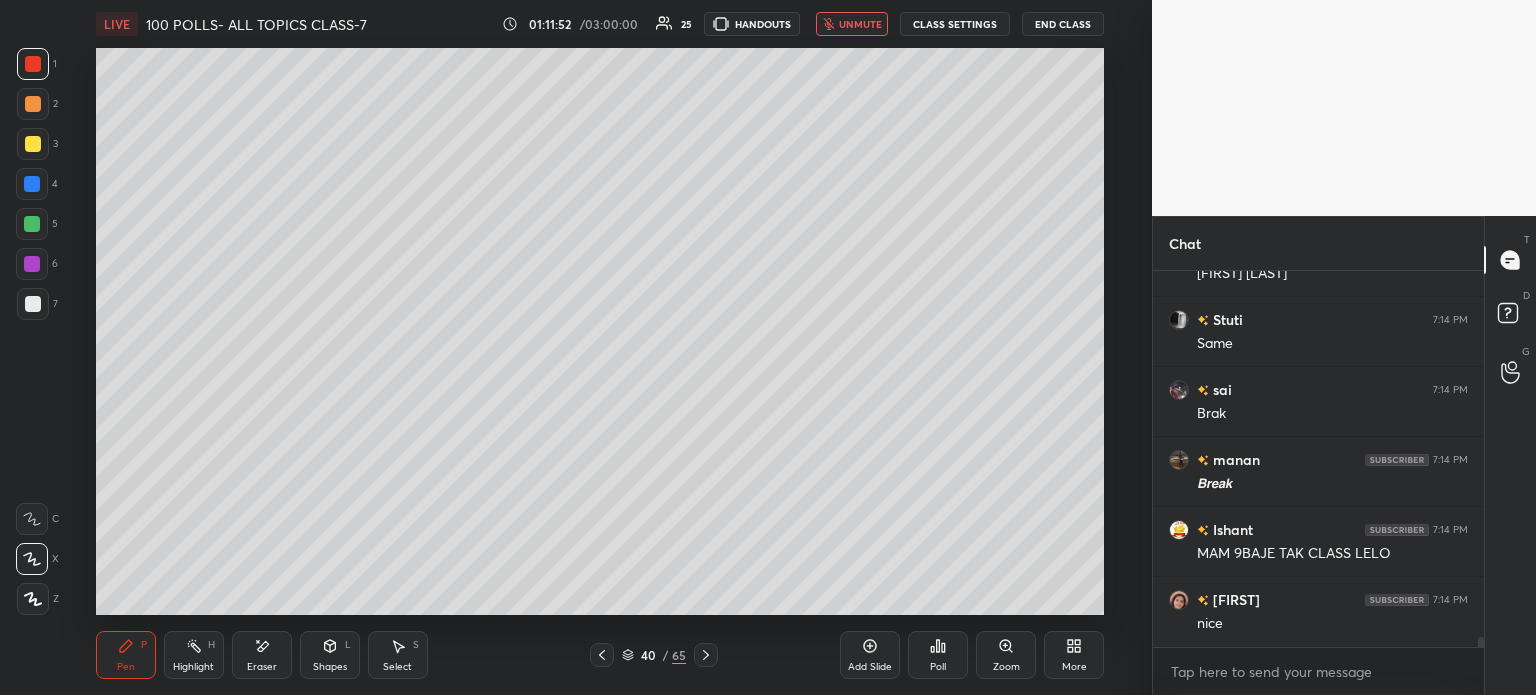 click on "unmute" at bounding box center [852, 24] 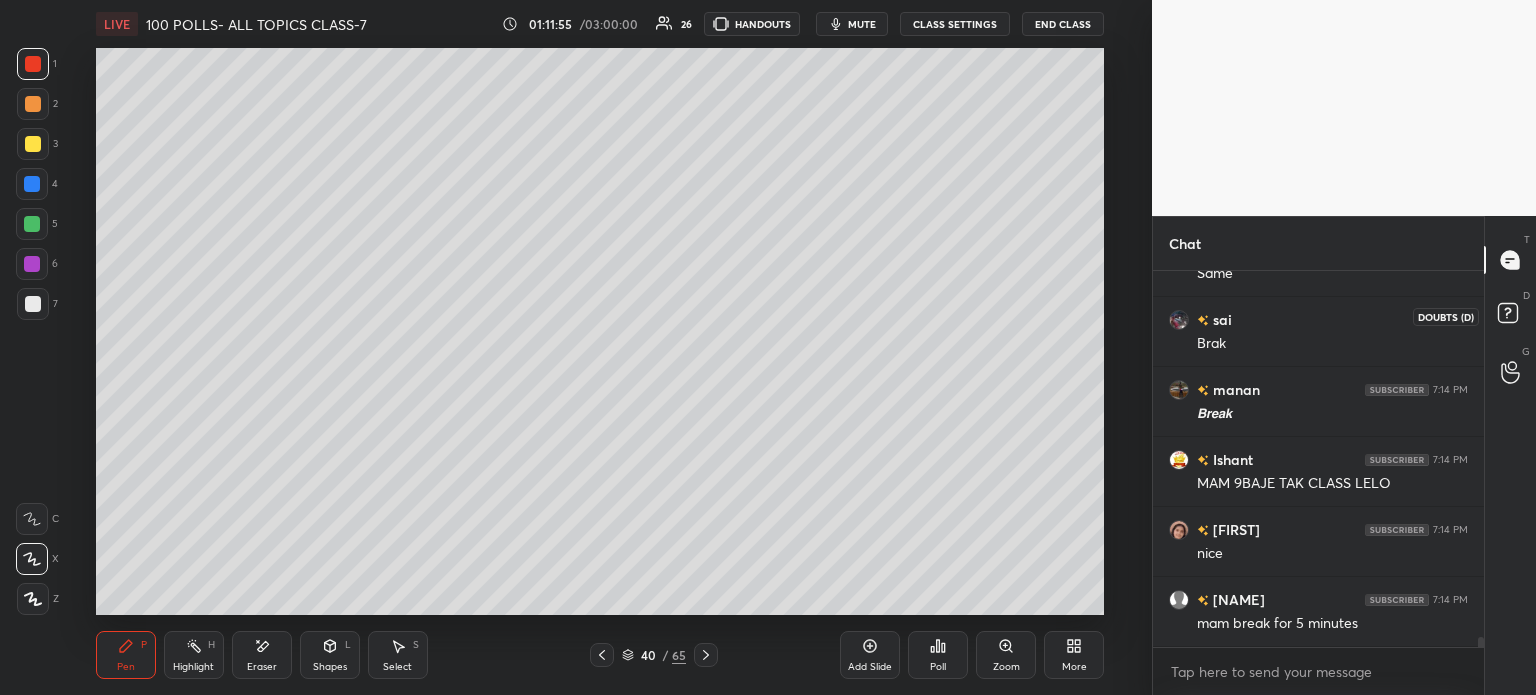 click 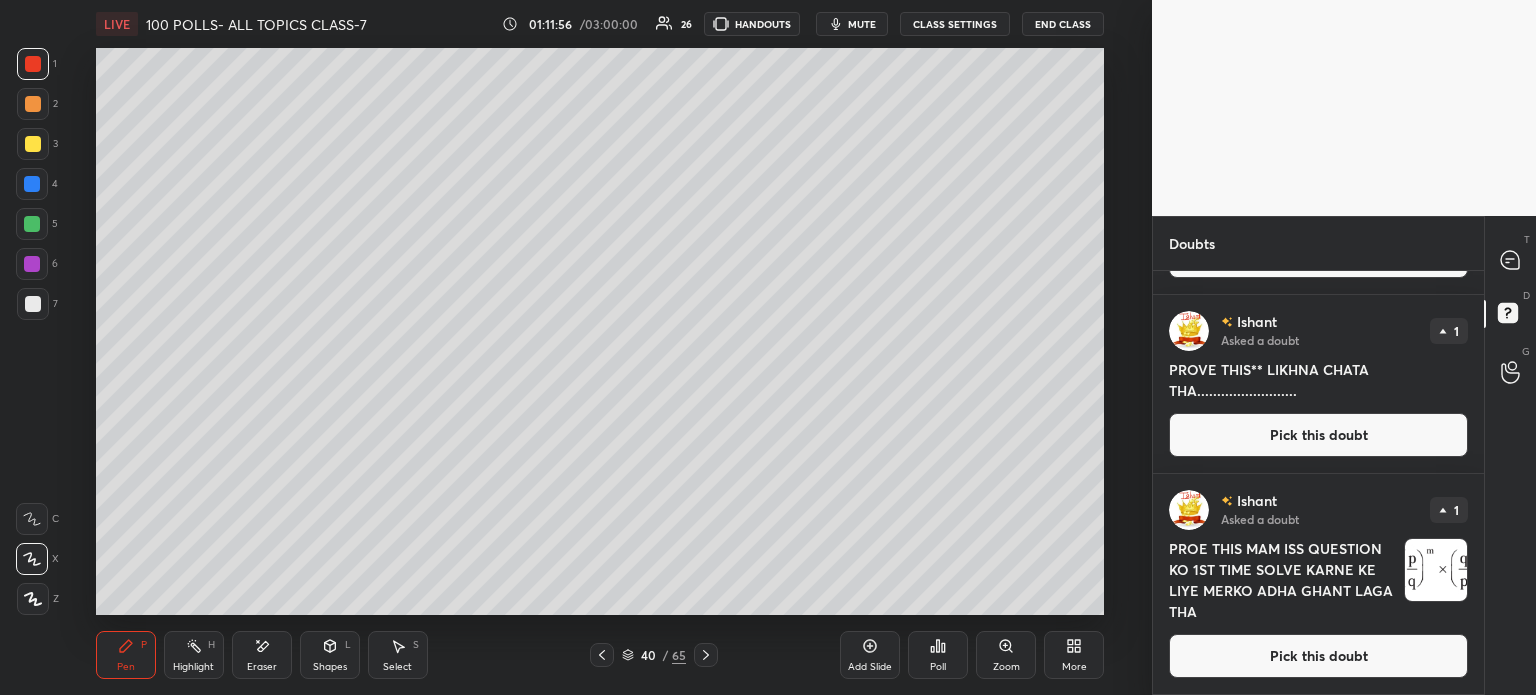 click at bounding box center [1436, 570] 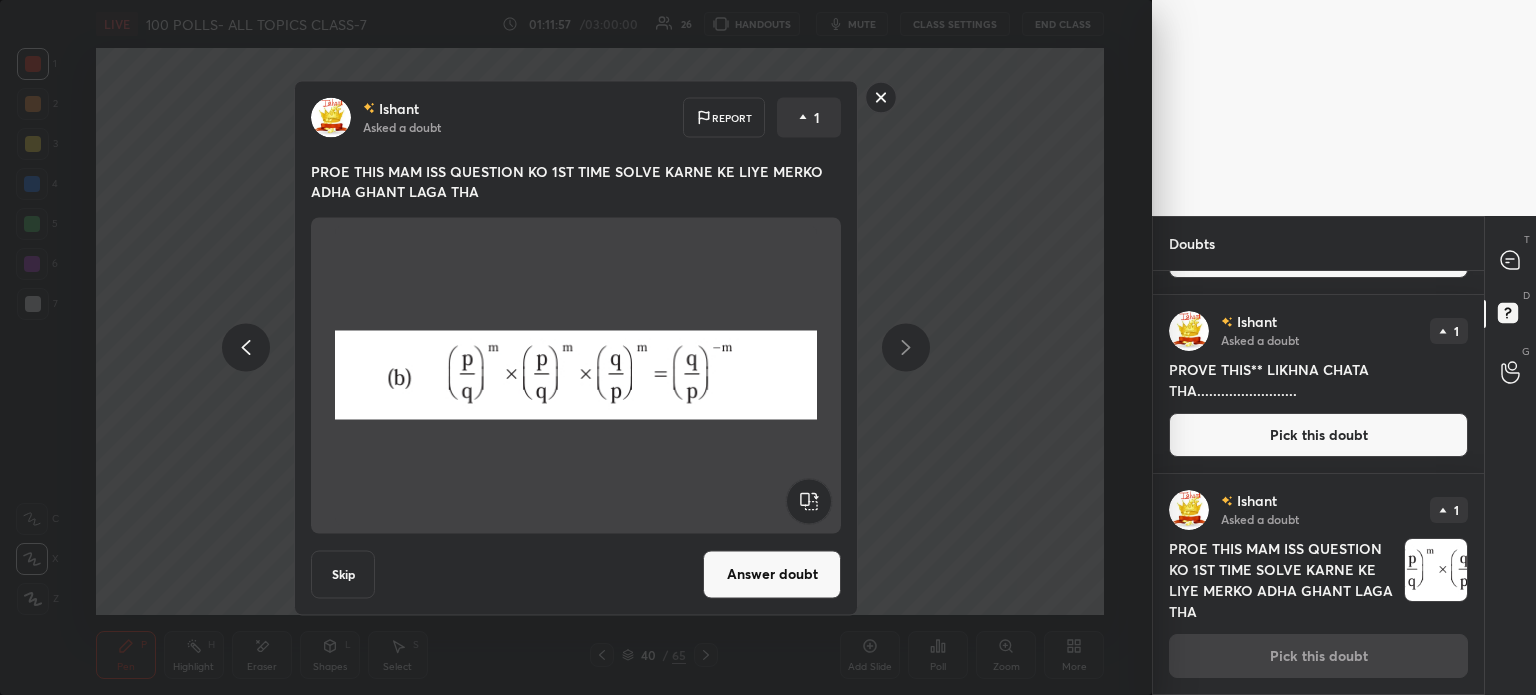 click on "Answer doubt" at bounding box center (772, 574) 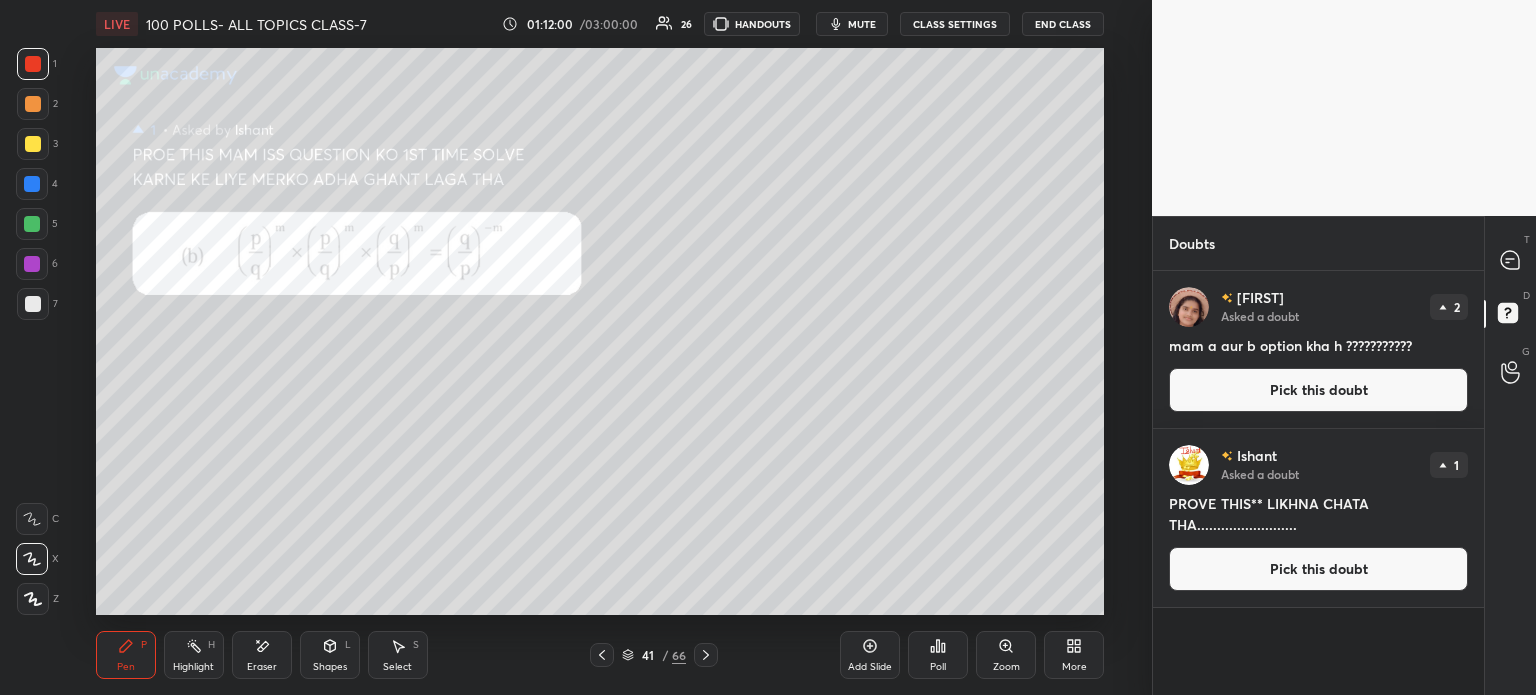 click at bounding box center [602, 655] 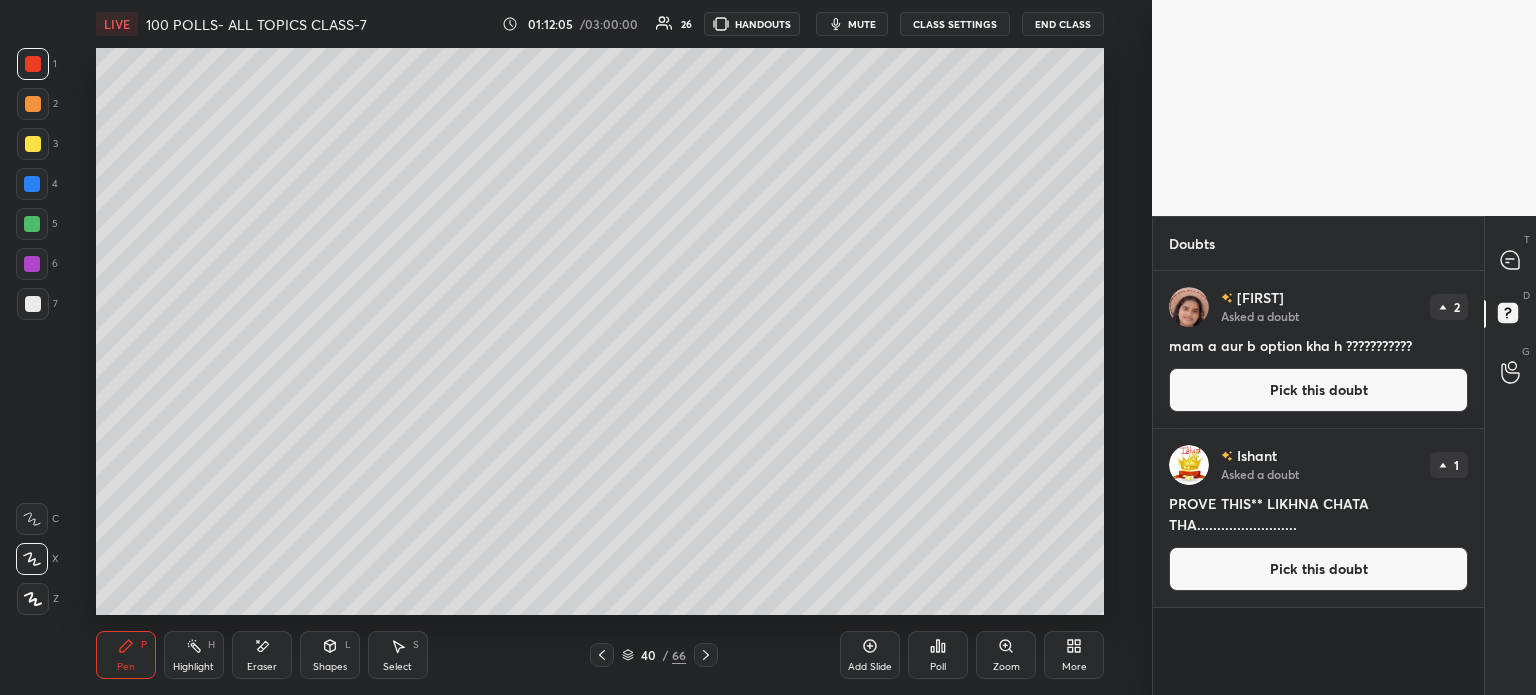 click 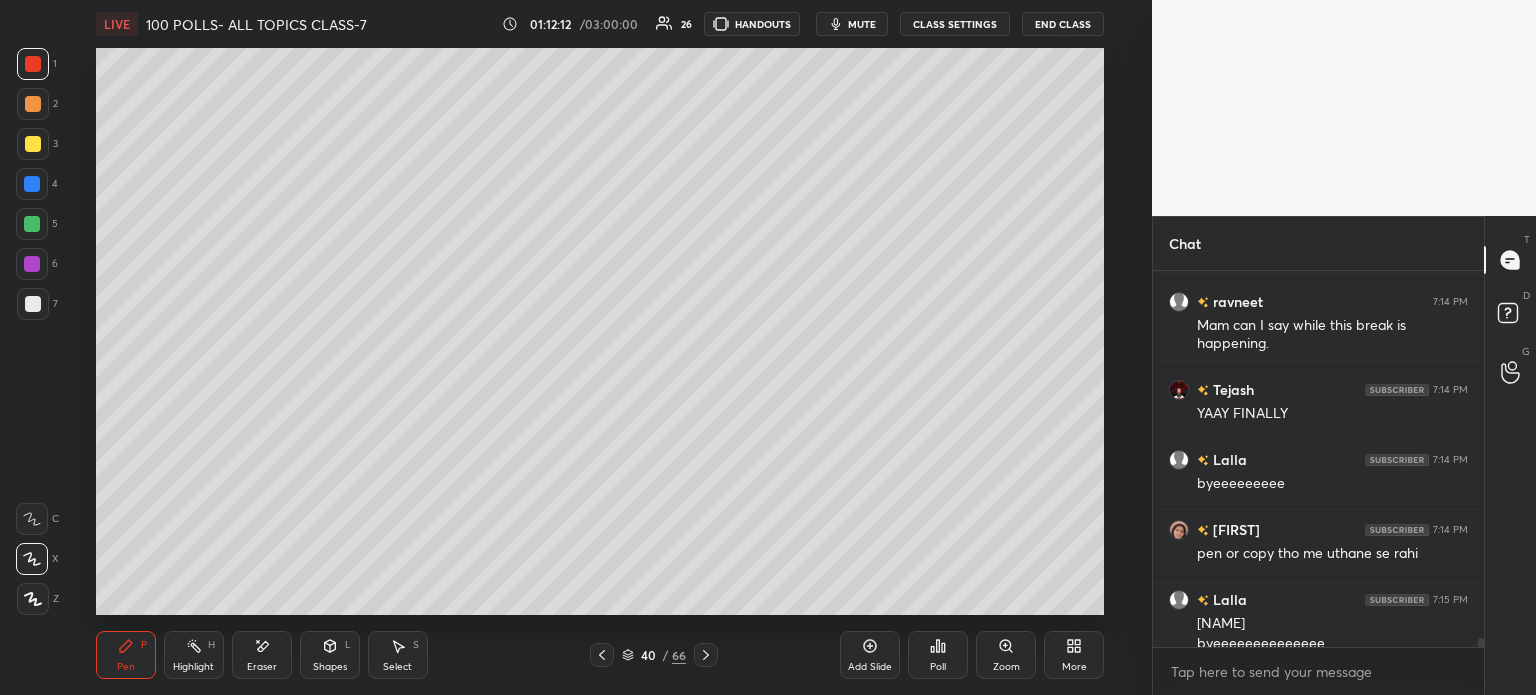 scroll, scrollTop: 14804, scrollLeft: 0, axis: vertical 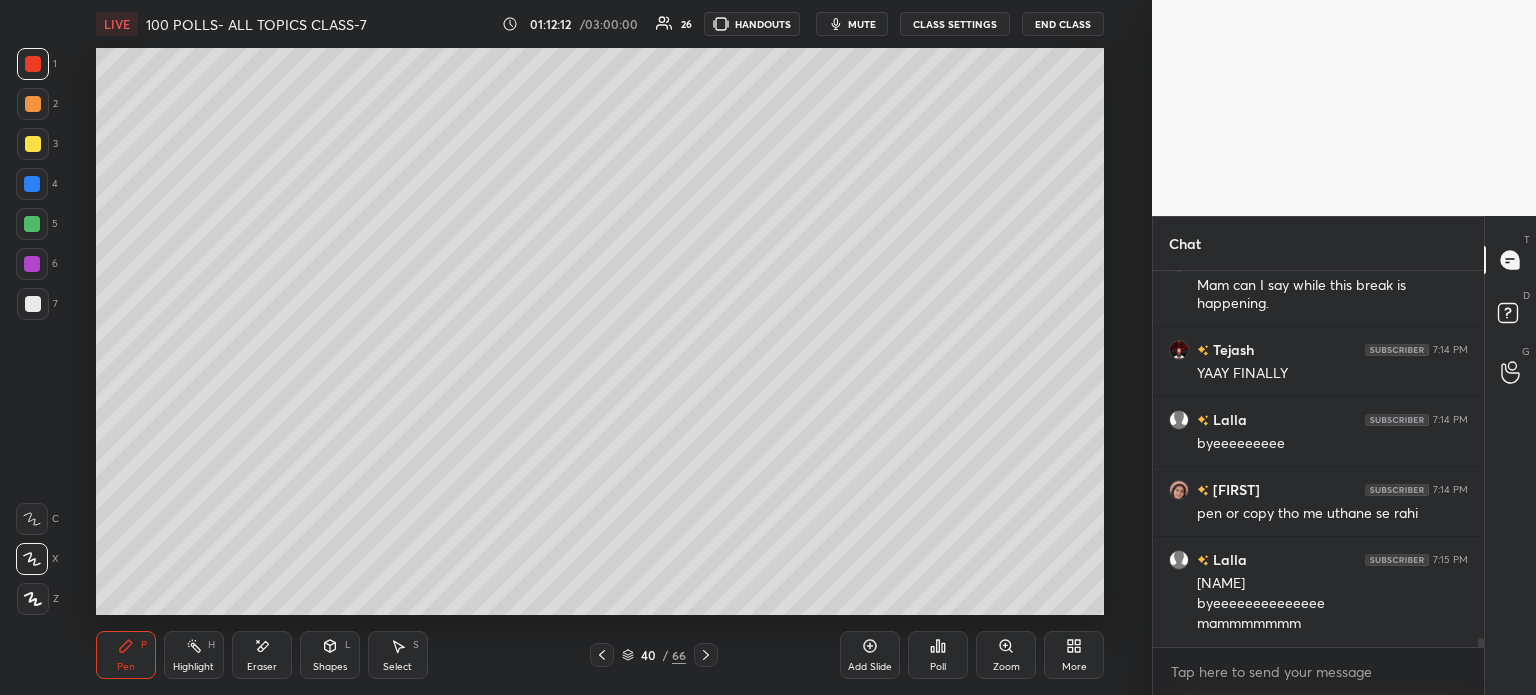 click 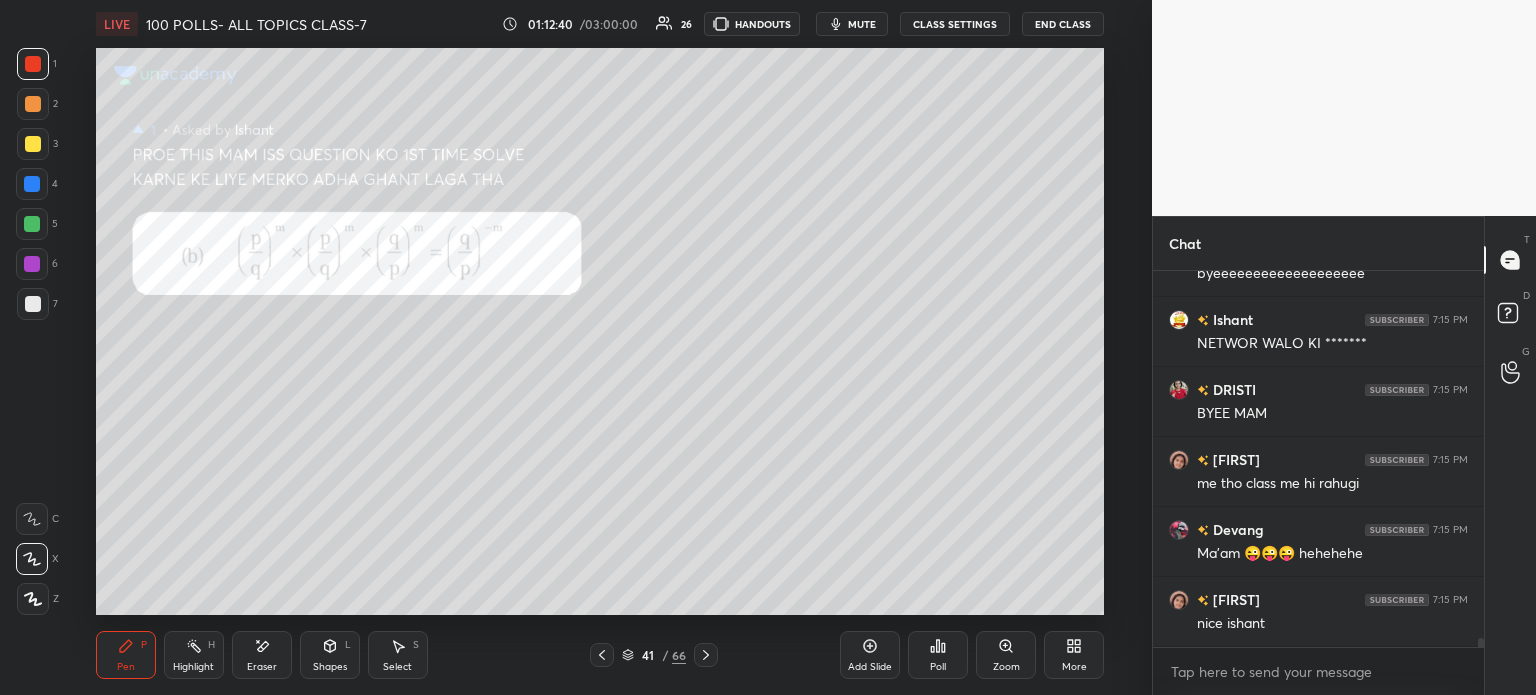 scroll, scrollTop: 15472, scrollLeft: 0, axis: vertical 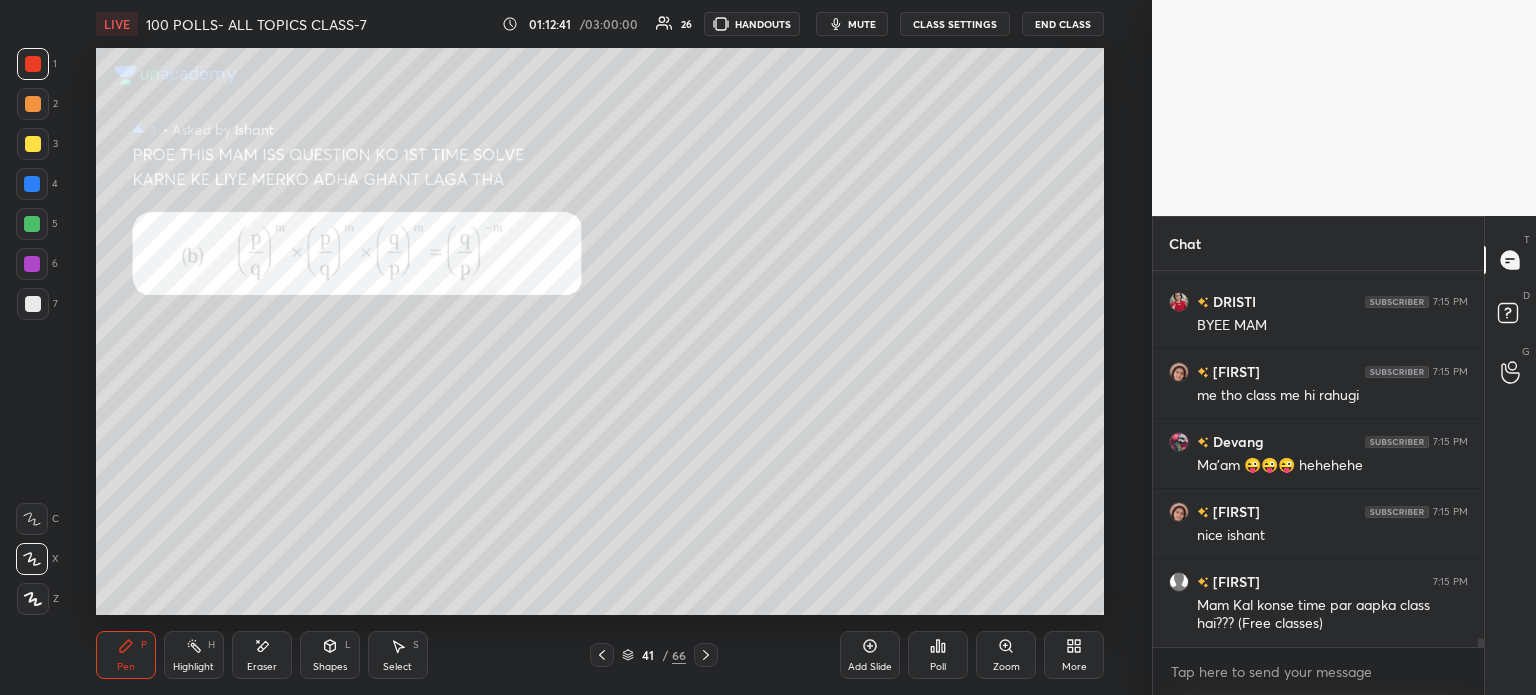 click on "Eraser" at bounding box center [262, 655] 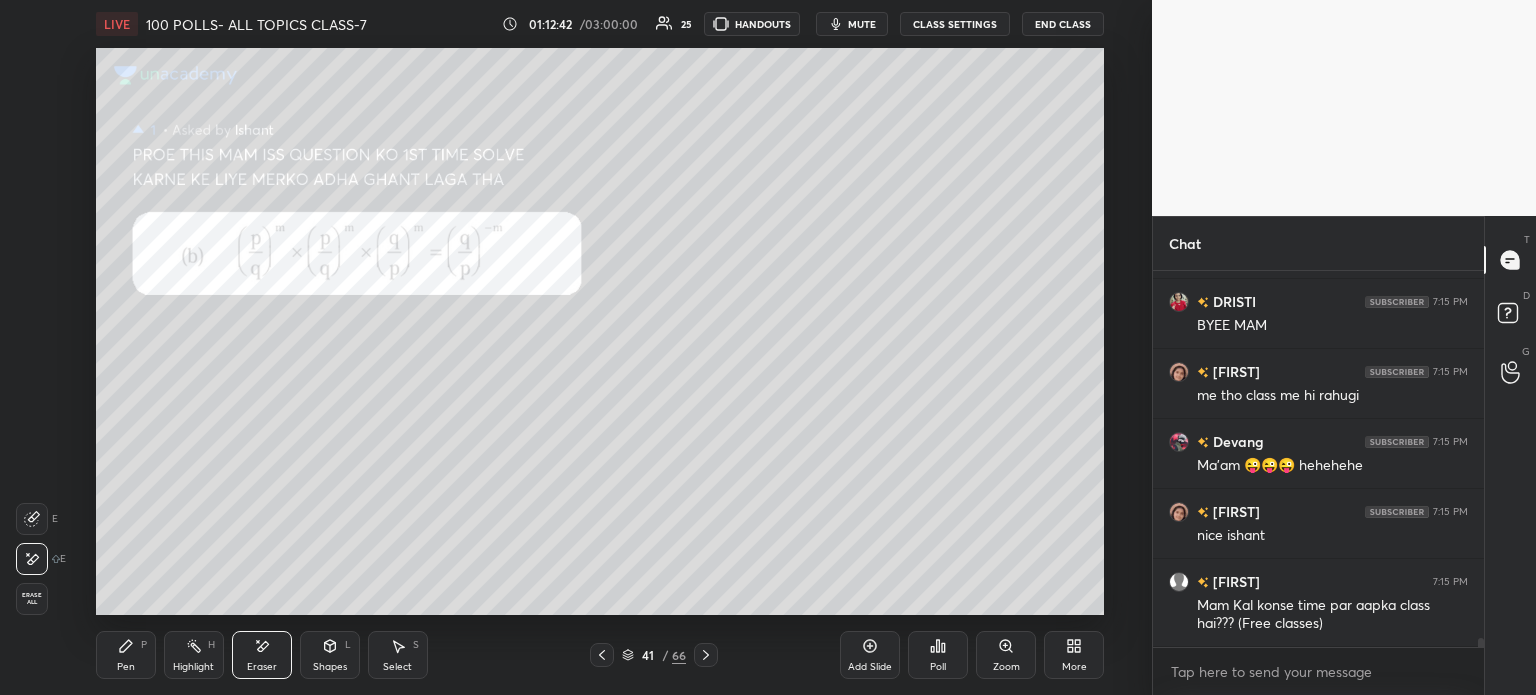scroll, scrollTop: 15542, scrollLeft: 0, axis: vertical 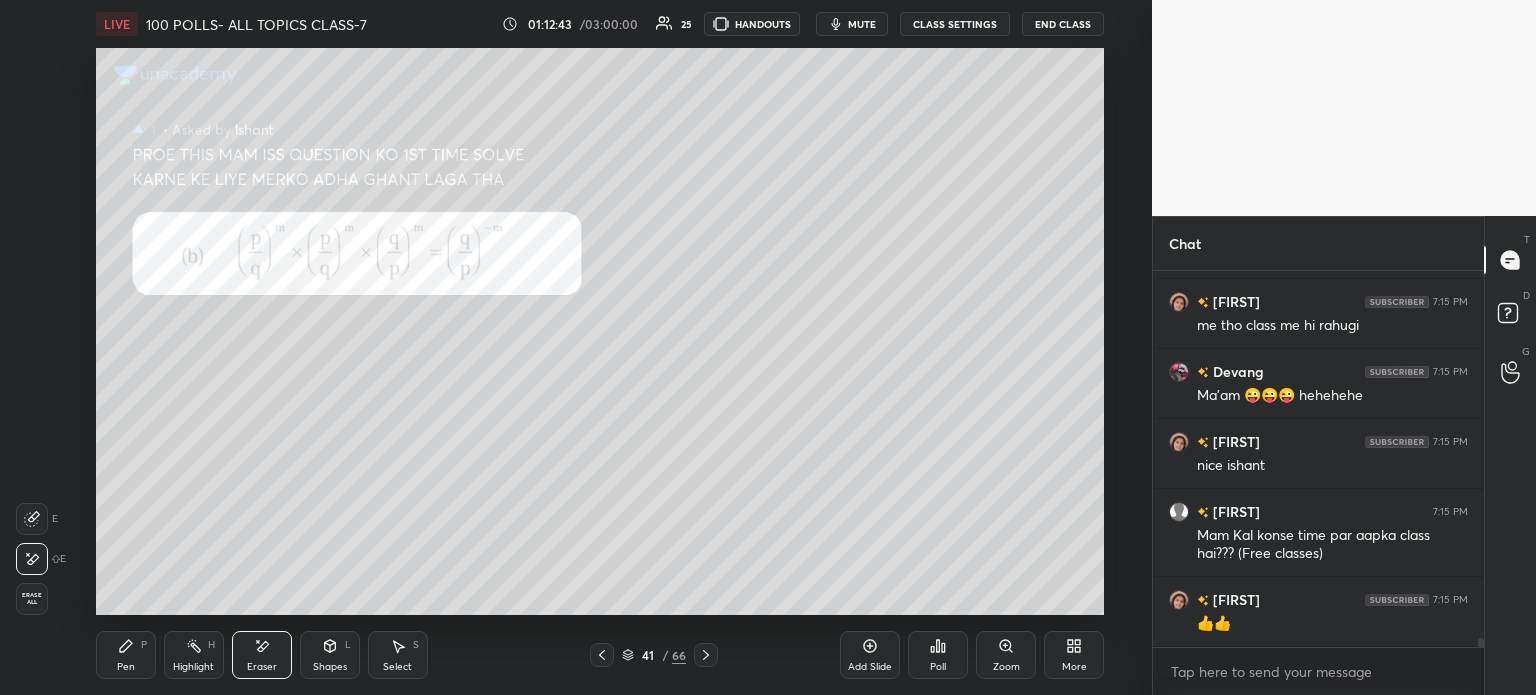 click on "Pen P" at bounding box center (126, 655) 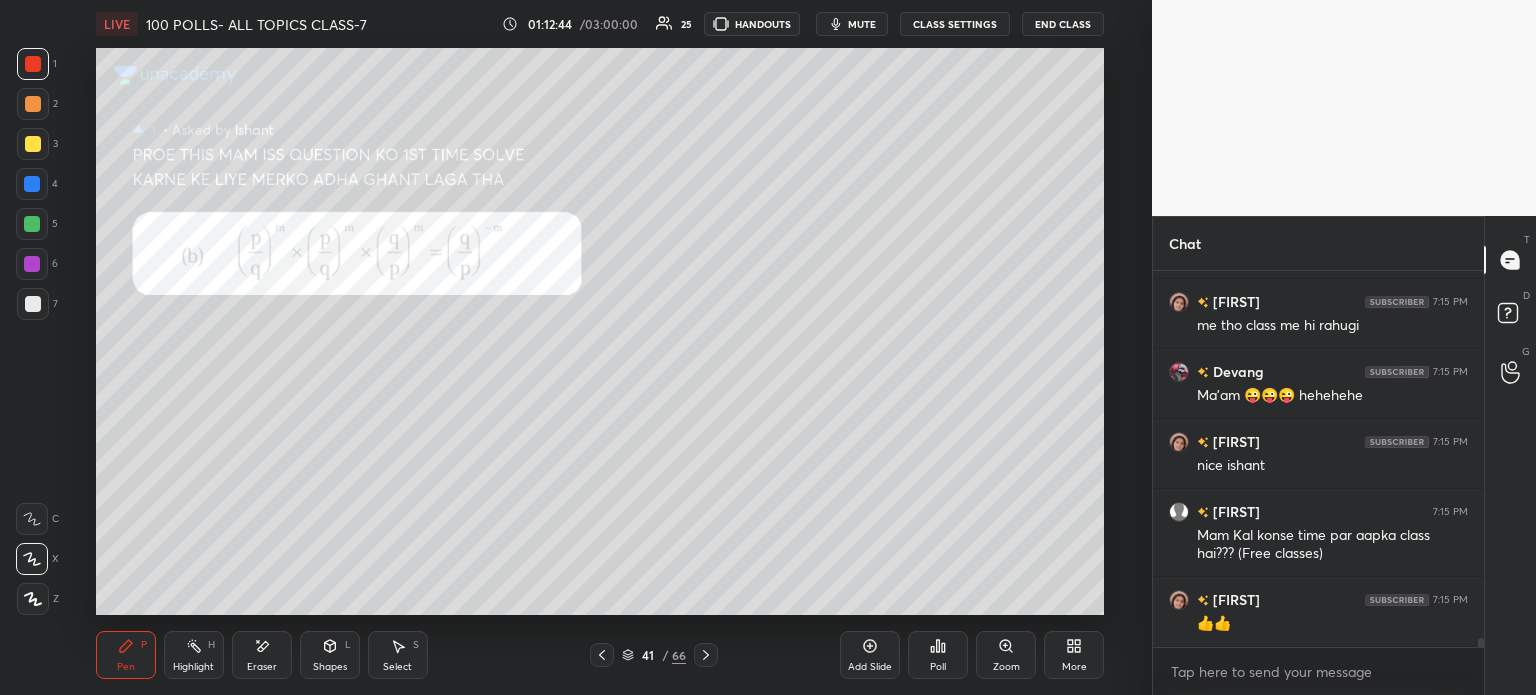 scroll, scrollTop: 15630, scrollLeft: 0, axis: vertical 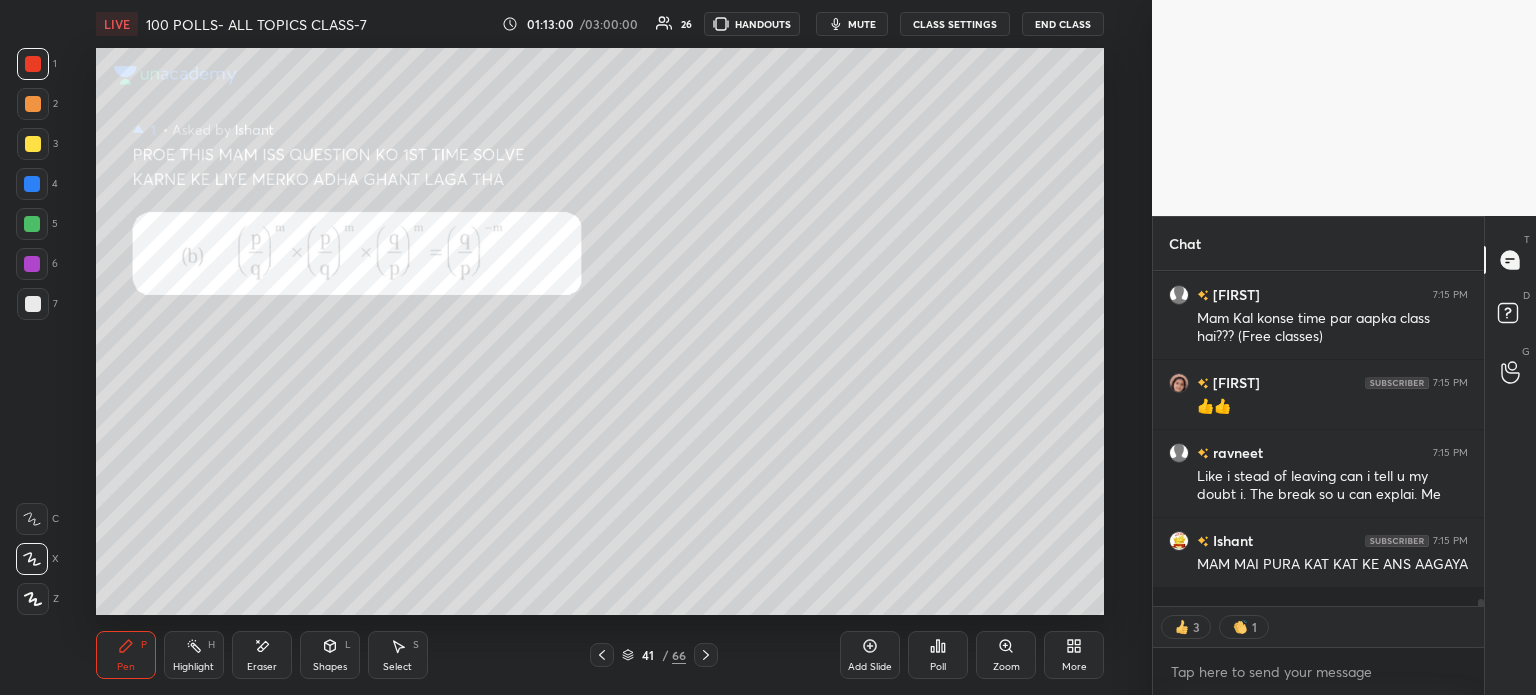 click on "Select" at bounding box center [397, 667] 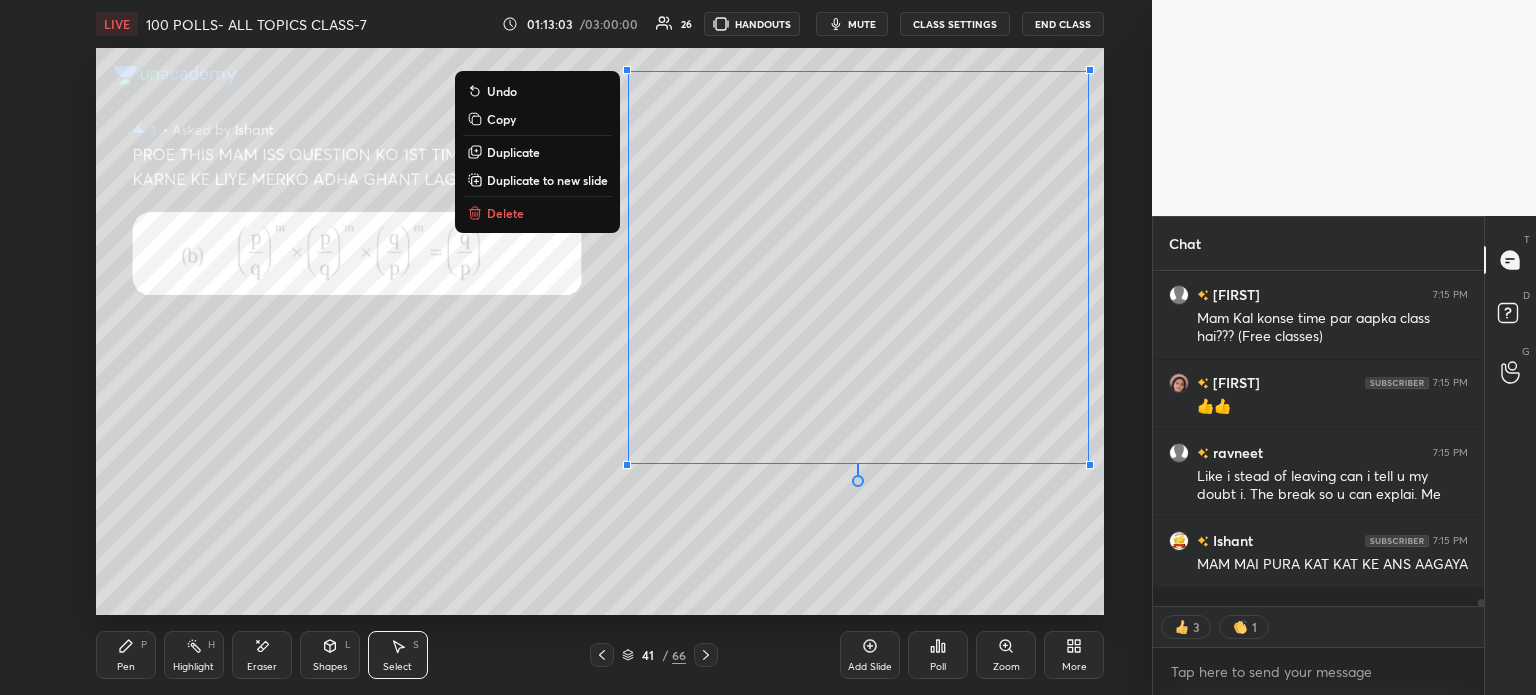 click on "Duplicate to new slide" at bounding box center (547, 180) 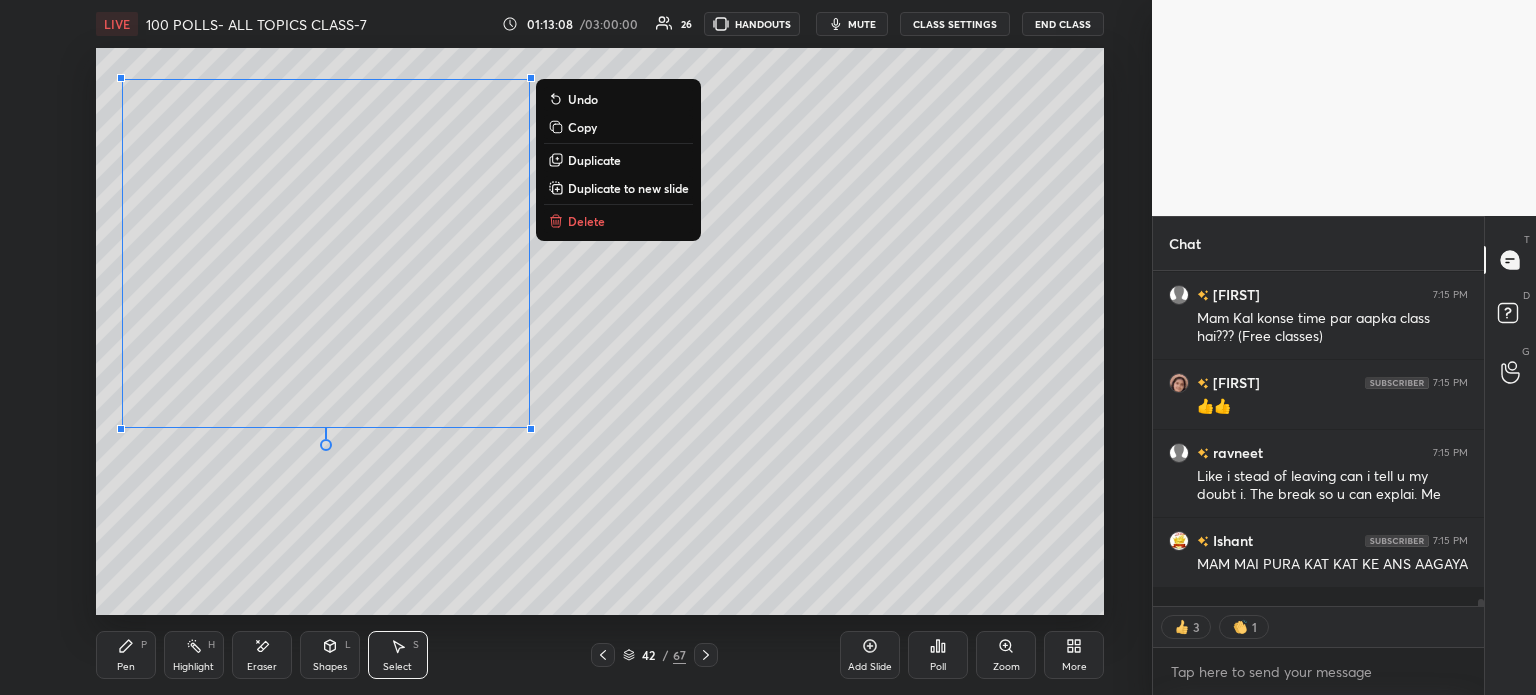 click on "P" at bounding box center (144, 645) 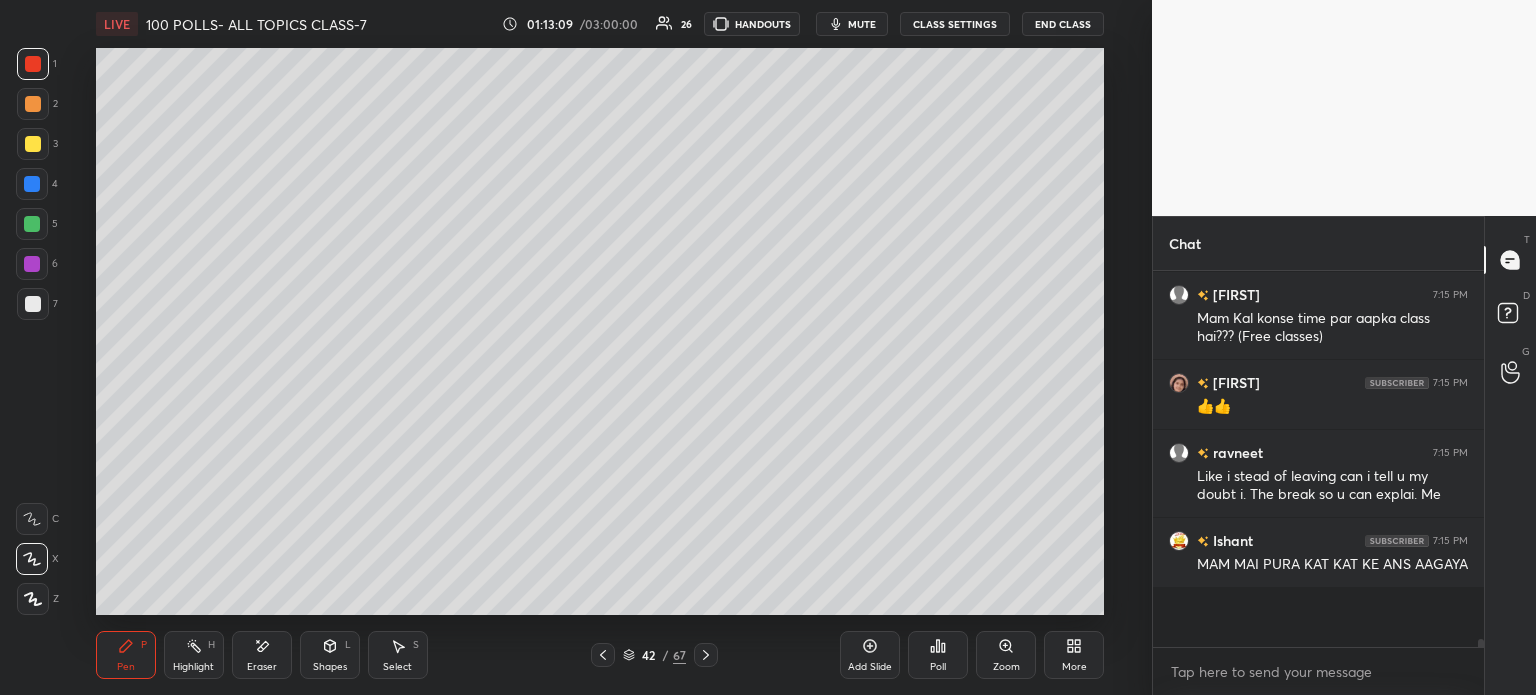 scroll, scrollTop: 5, scrollLeft: 6, axis: both 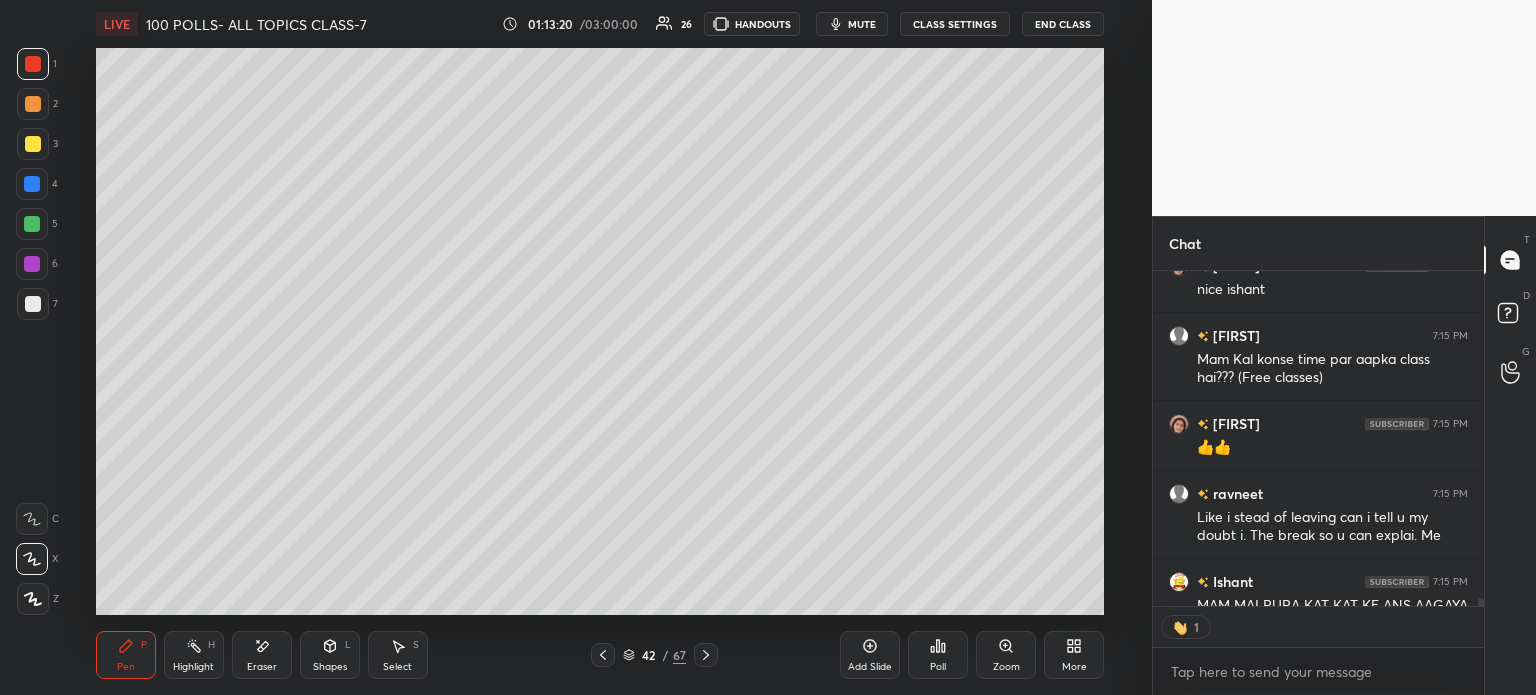 type on "x" 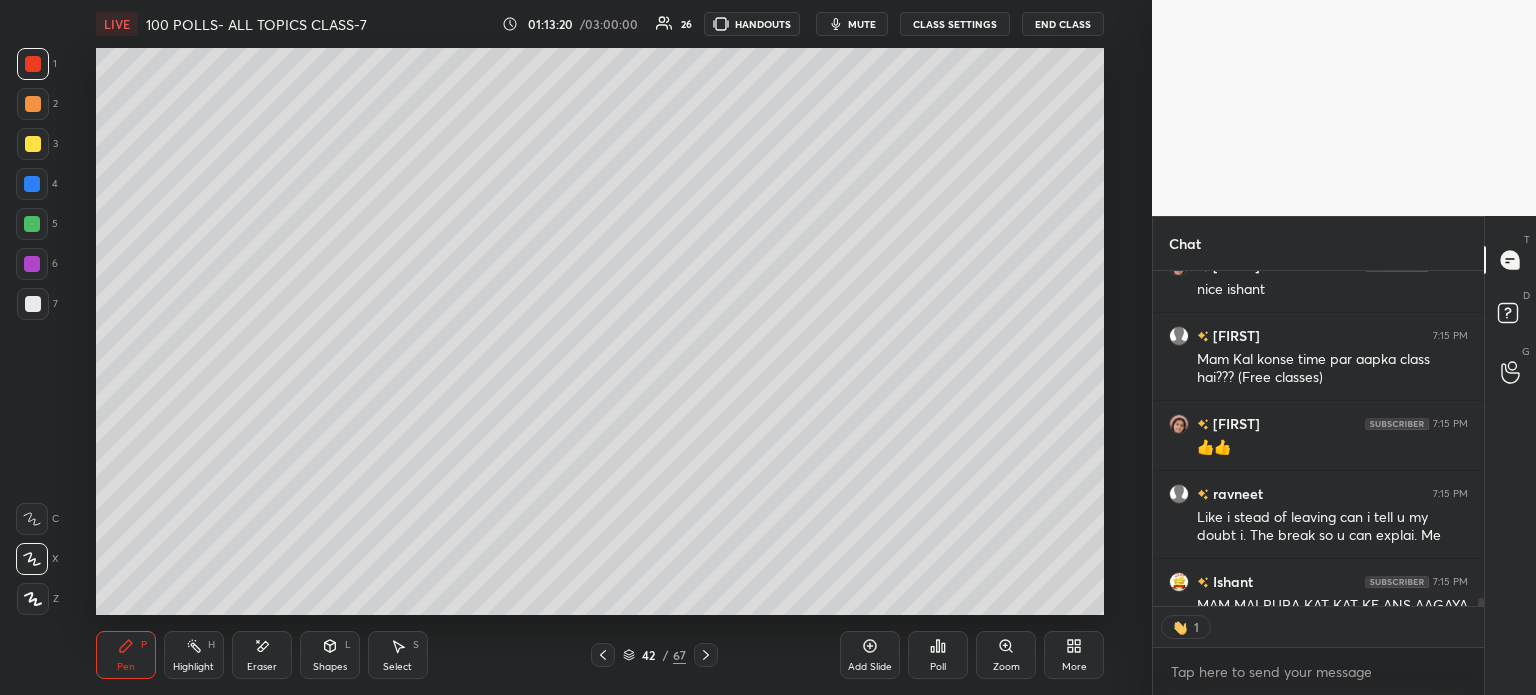 scroll, scrollTop: 5, scrollLeft: 6, axis: both 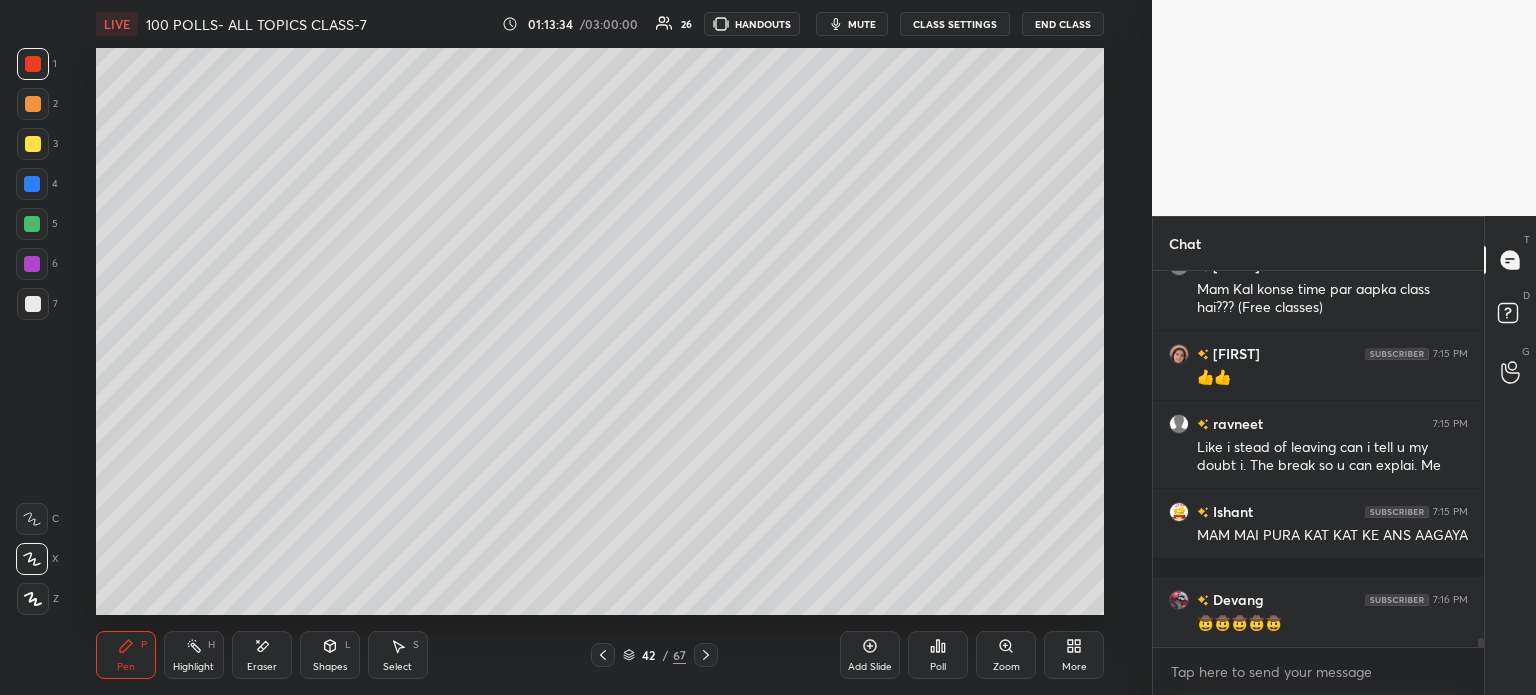 click 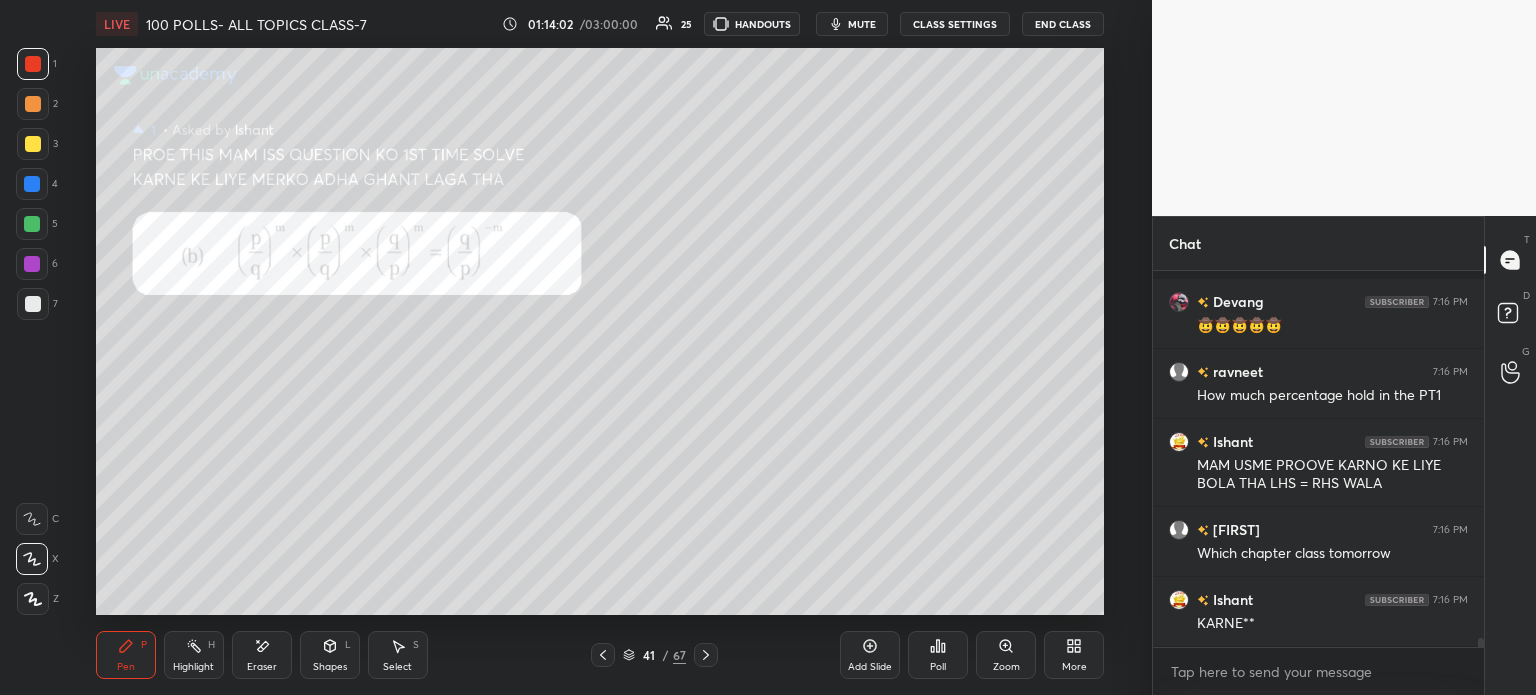 scroll, scrollTop: 16156, scrollLeft: 0, axis: vertical 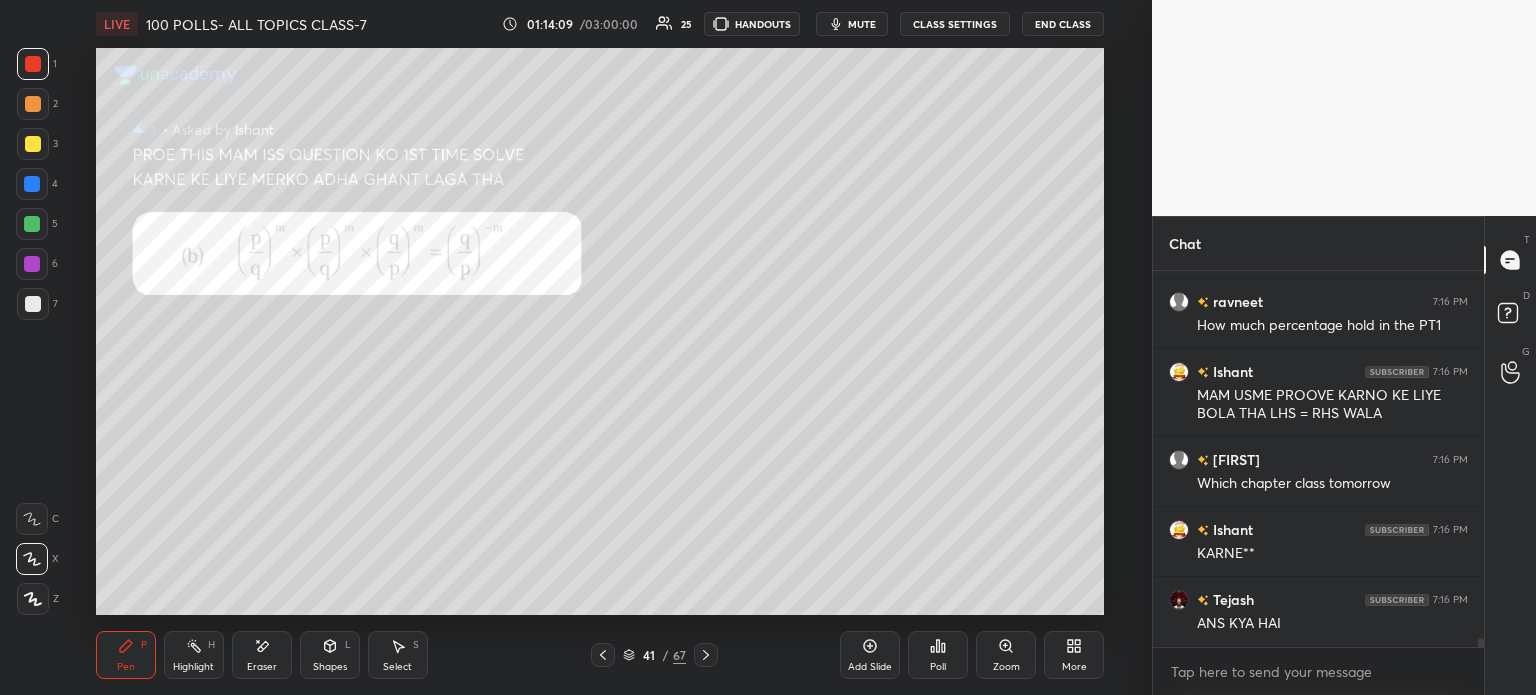 click on "Eraser" at bounding box center [262, 655] 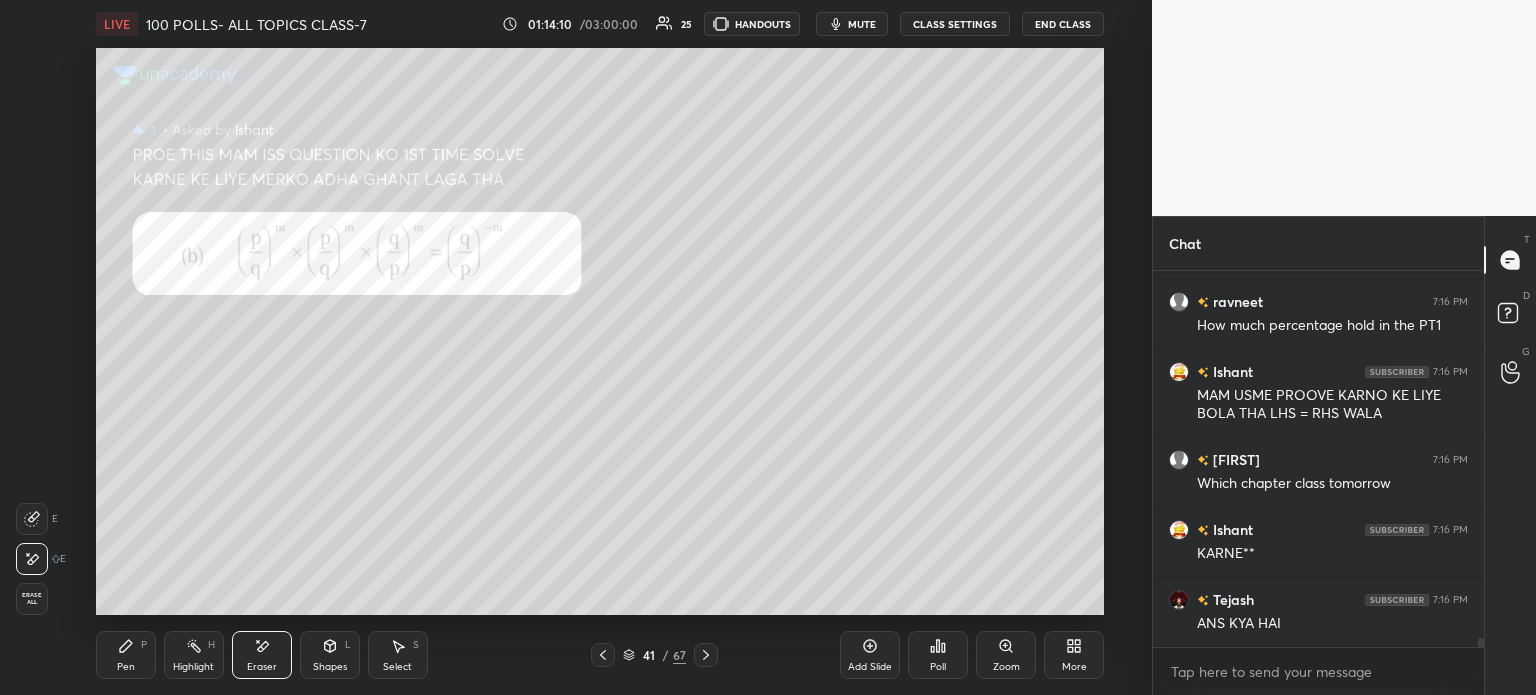 scroll, scrollTop: 16226, scrollLeft: 0, axis: vertical 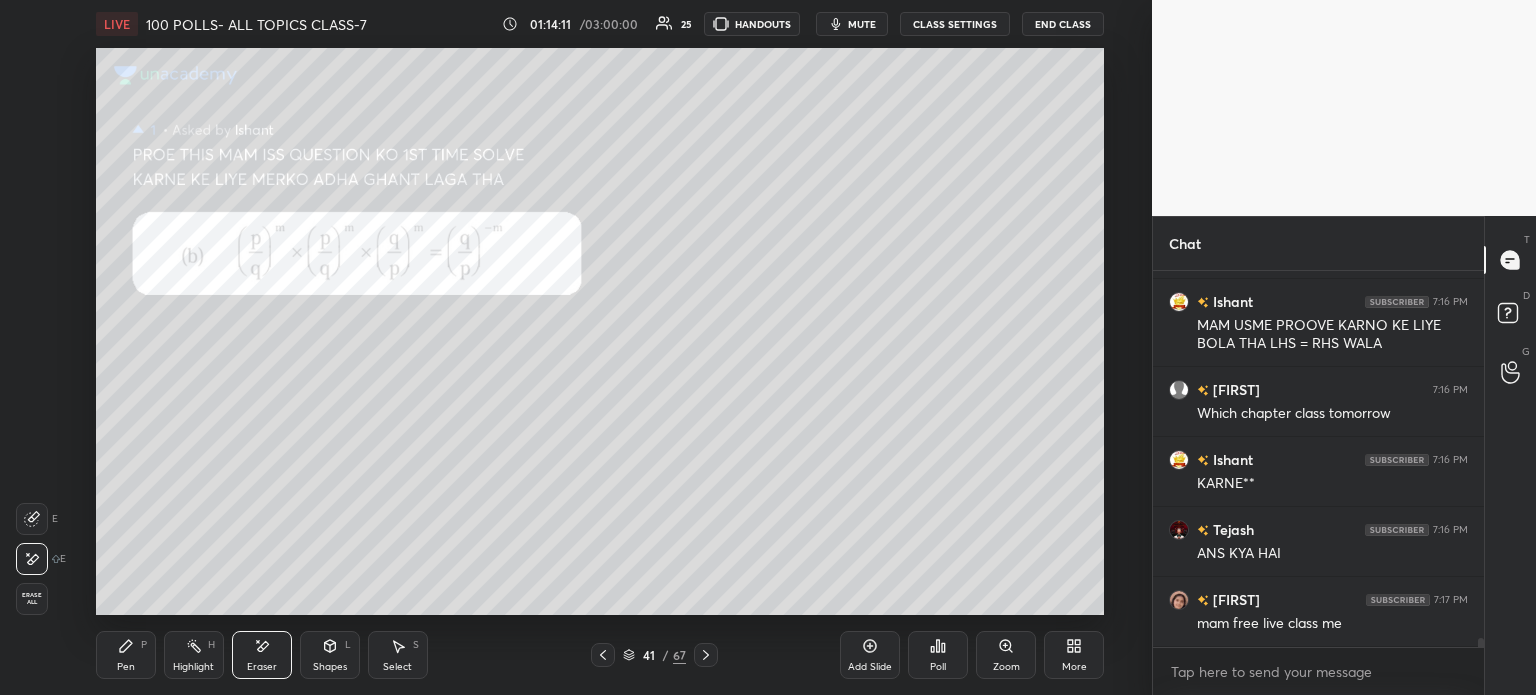 click on "Pen P Highlight H Eraser Shapes L Select S" at bounding box center [282, 655] 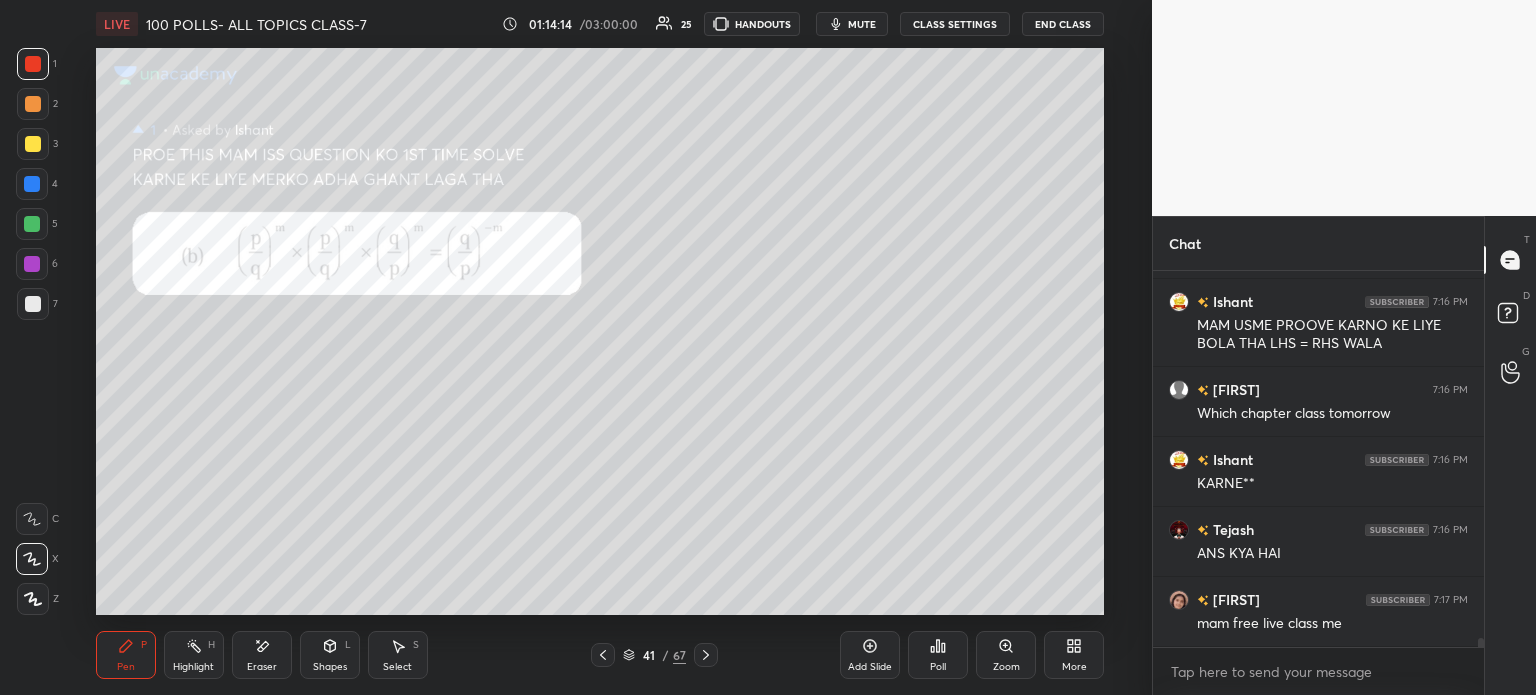 scroll, scrollTop: 16296, scrollLeft: 0, axis: vertical 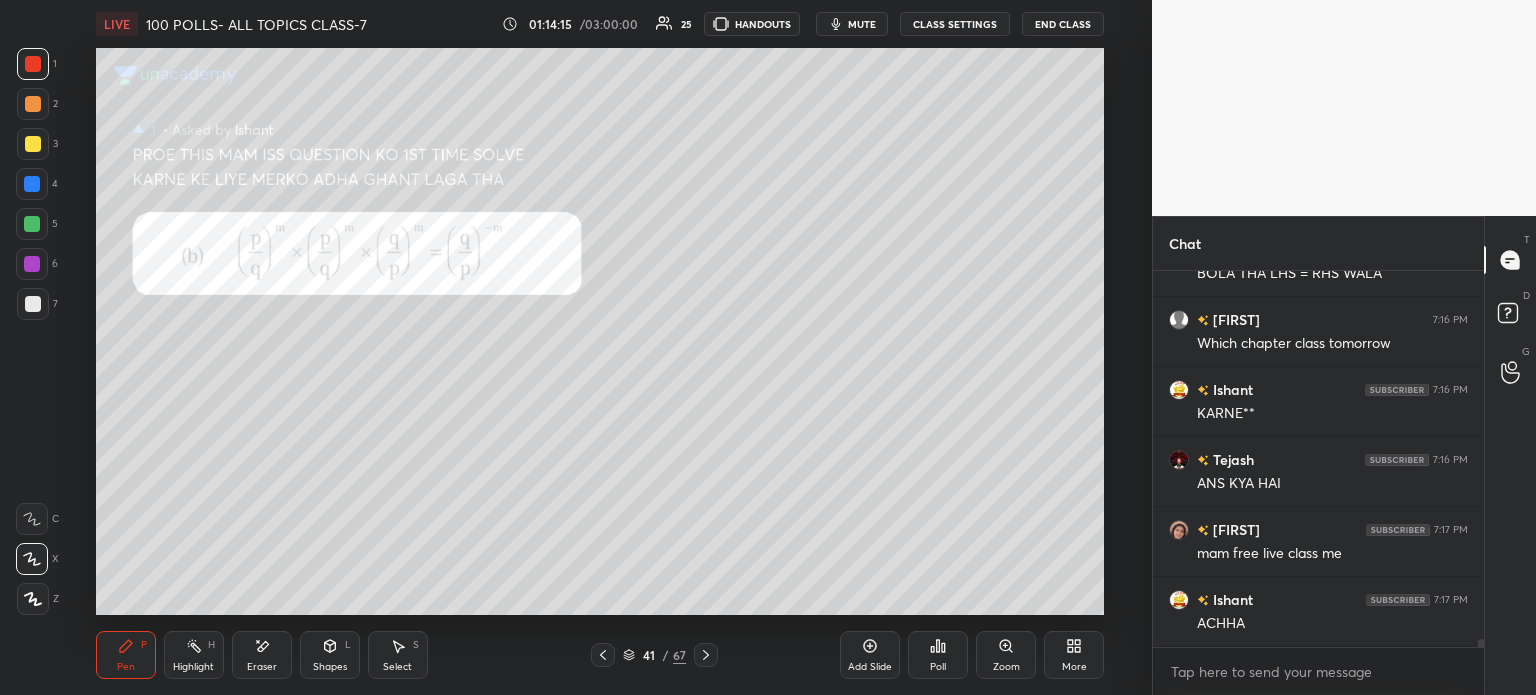 click 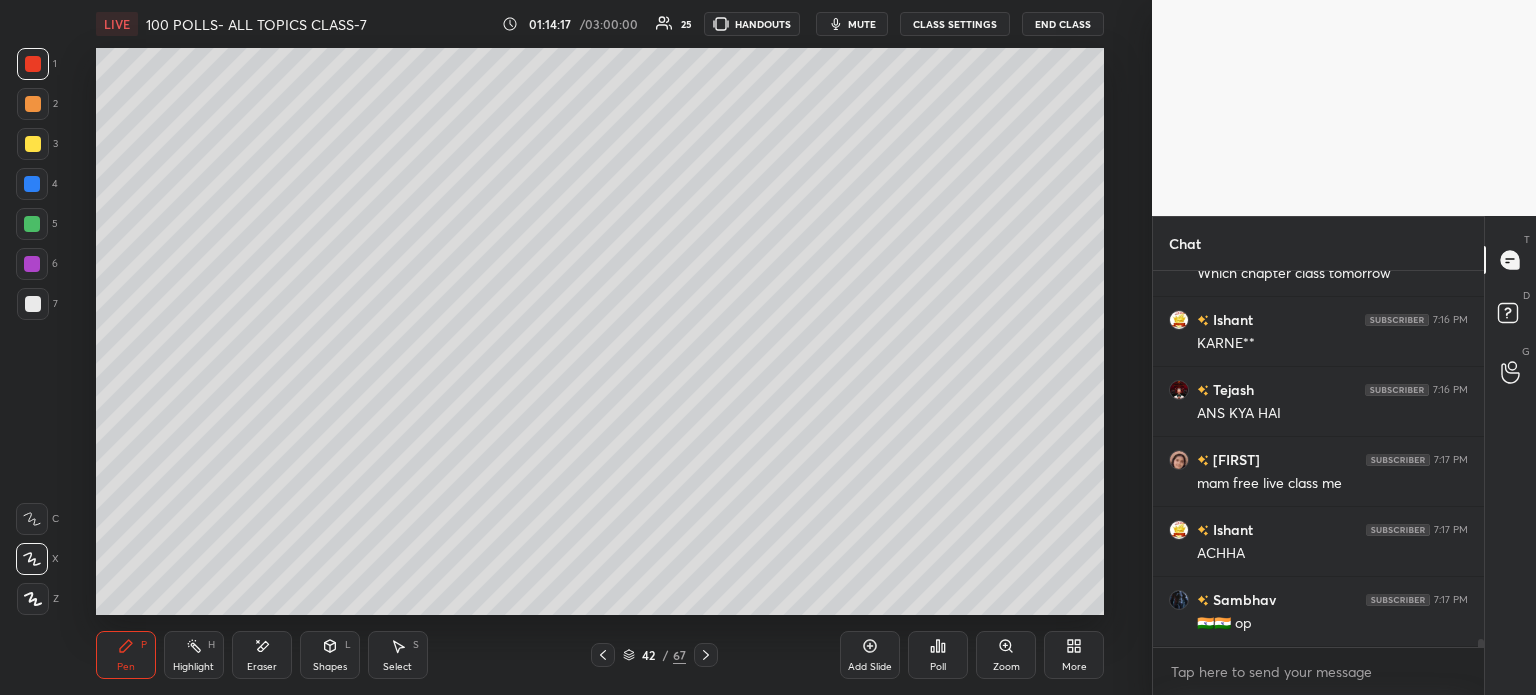 scroll, scrollTop: 16436, scrollLeft: 0, axis: vertical 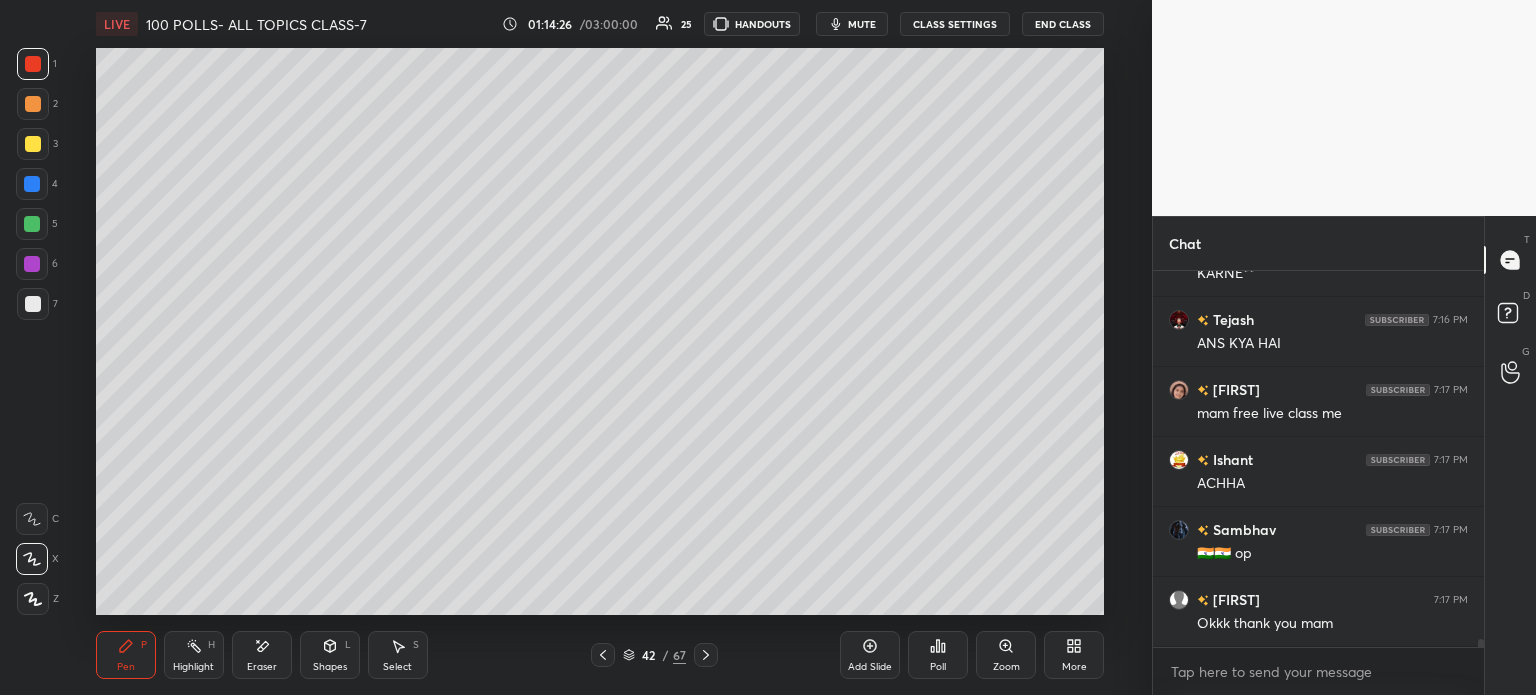 click on "mute" at bounding box center [852, 24] 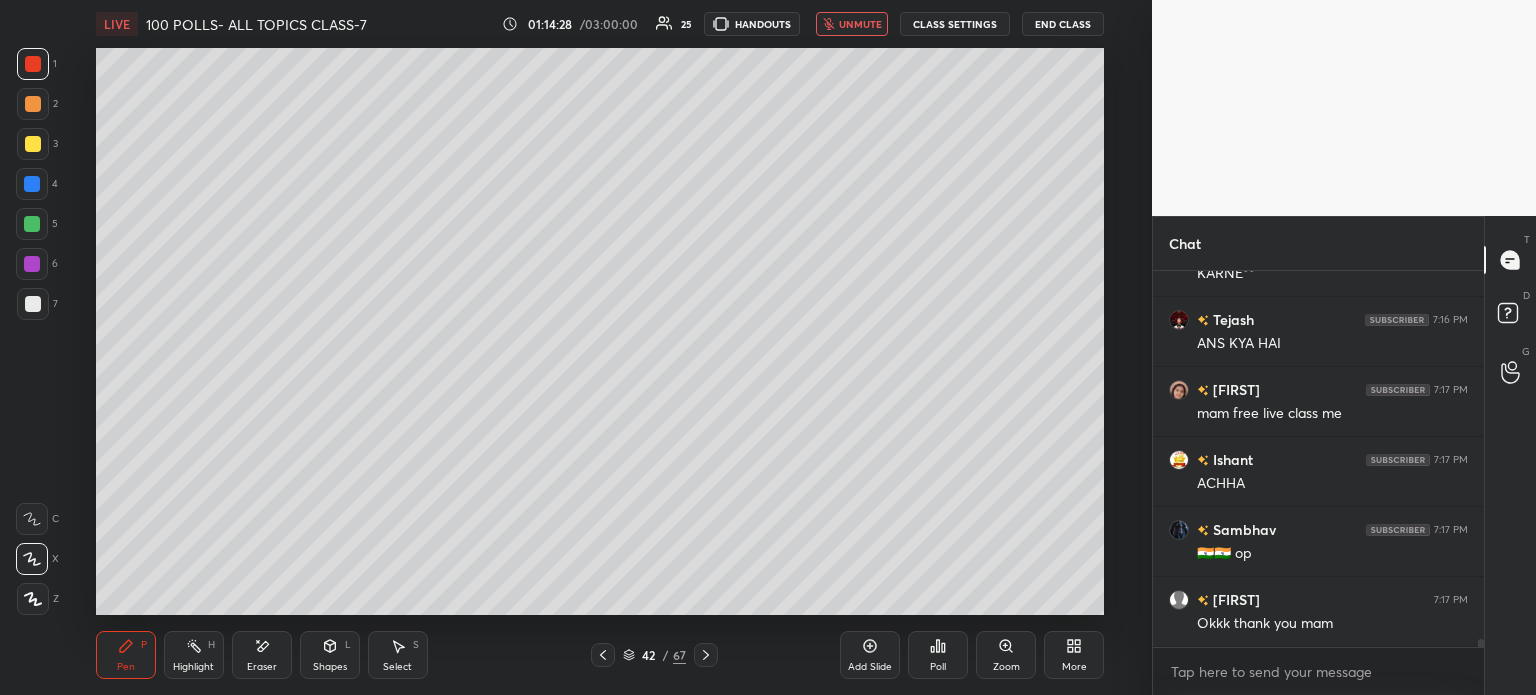 click on "CLASS SETTINGS" at bounding box center (955, 24) 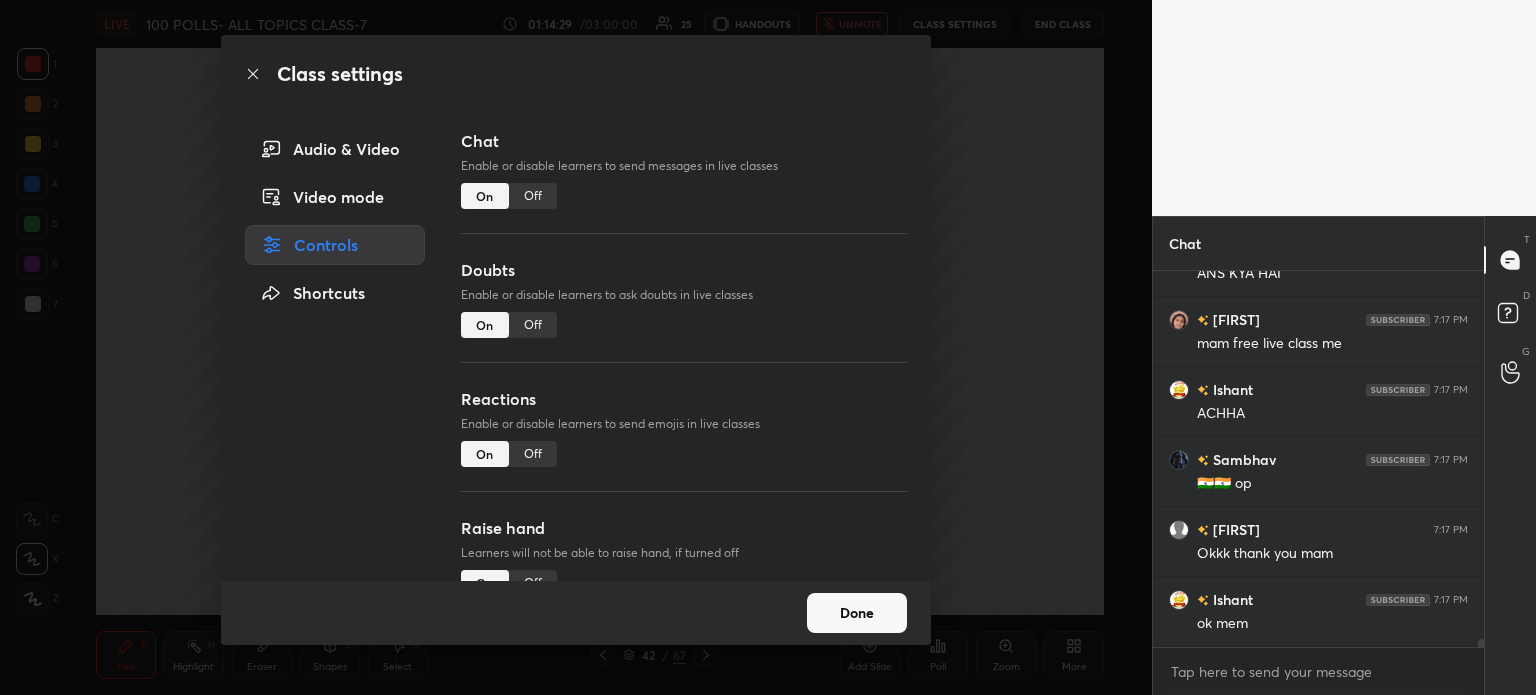 click on "Off" at bounding box center (533, 196) 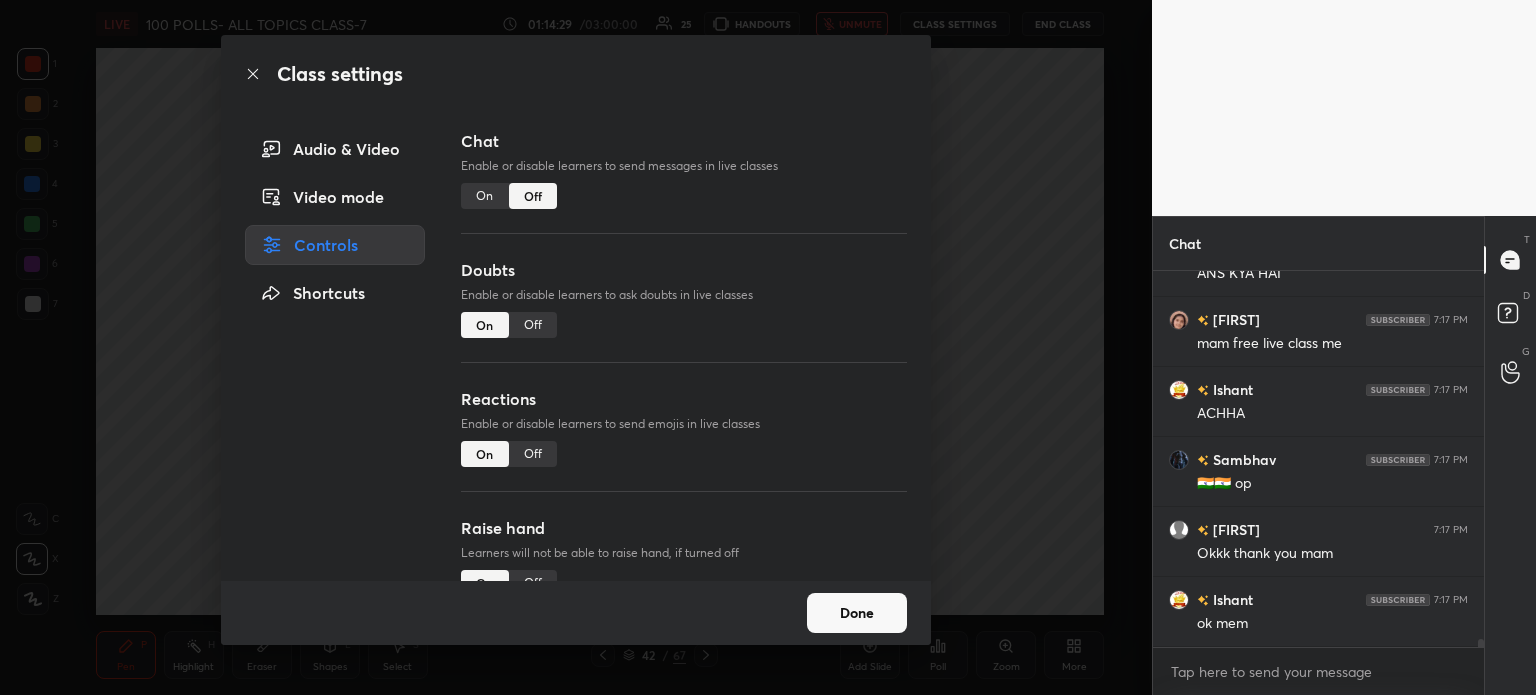 scroll, scrollTop: 13174, scrollLeft: 0, axis: vertical 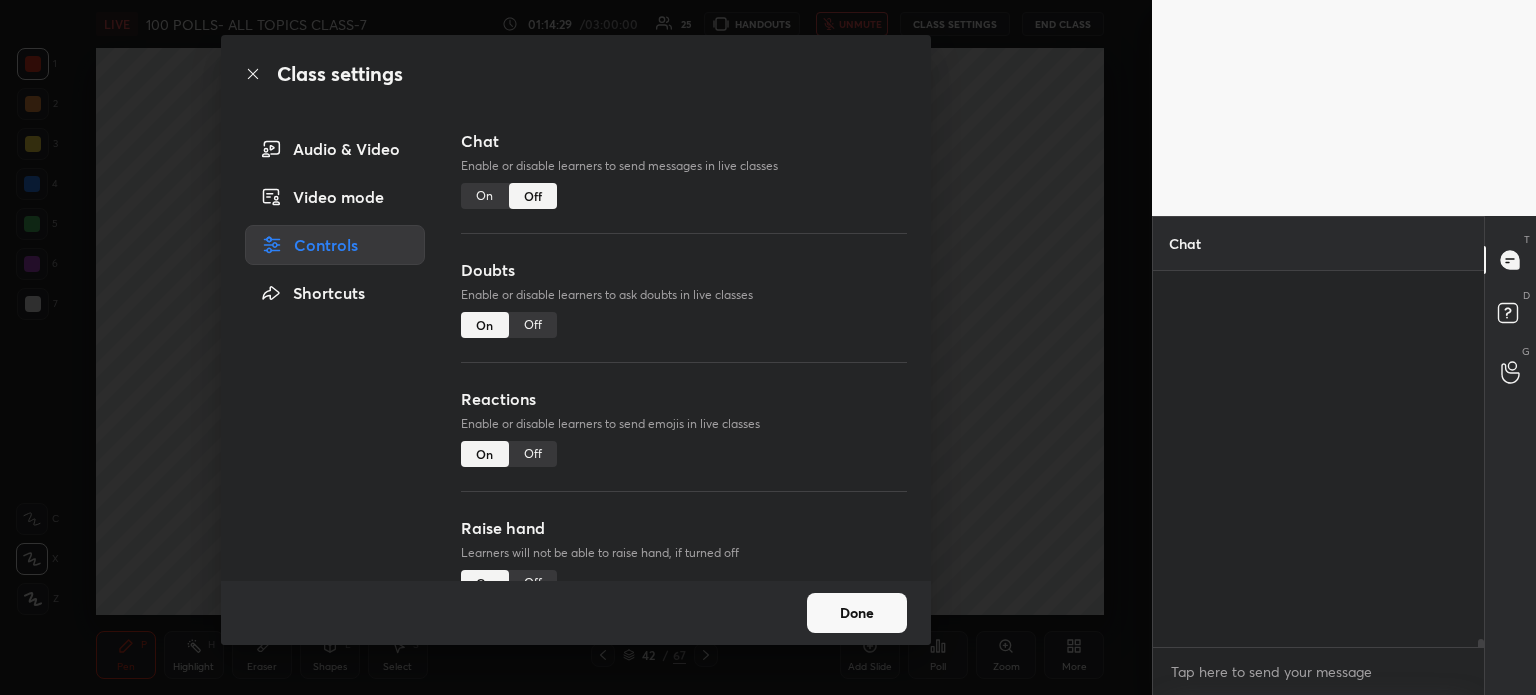 click on "Doubts Enable or disable learners to ask doubts in live classes On Off" at bounding box center (684, 322) 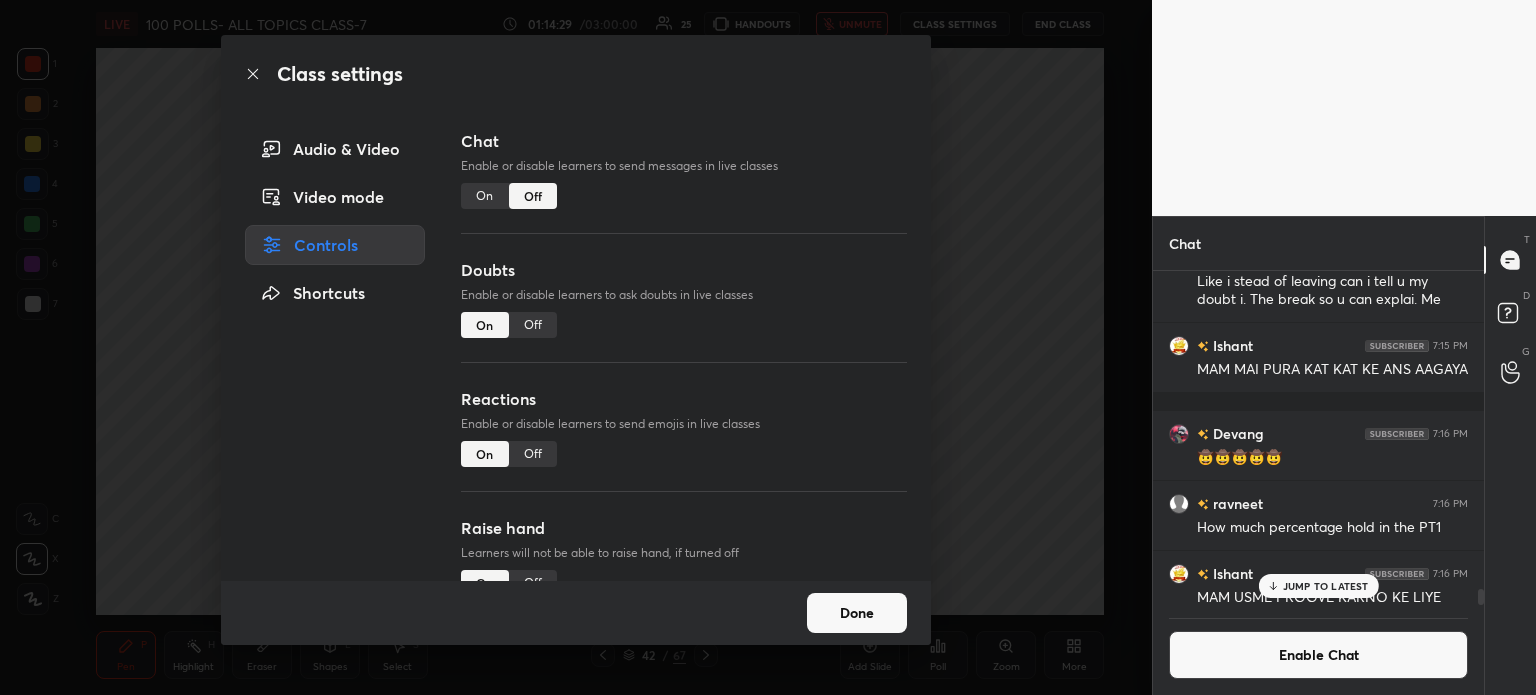 click on "Off" at bounding box center [533, 325] 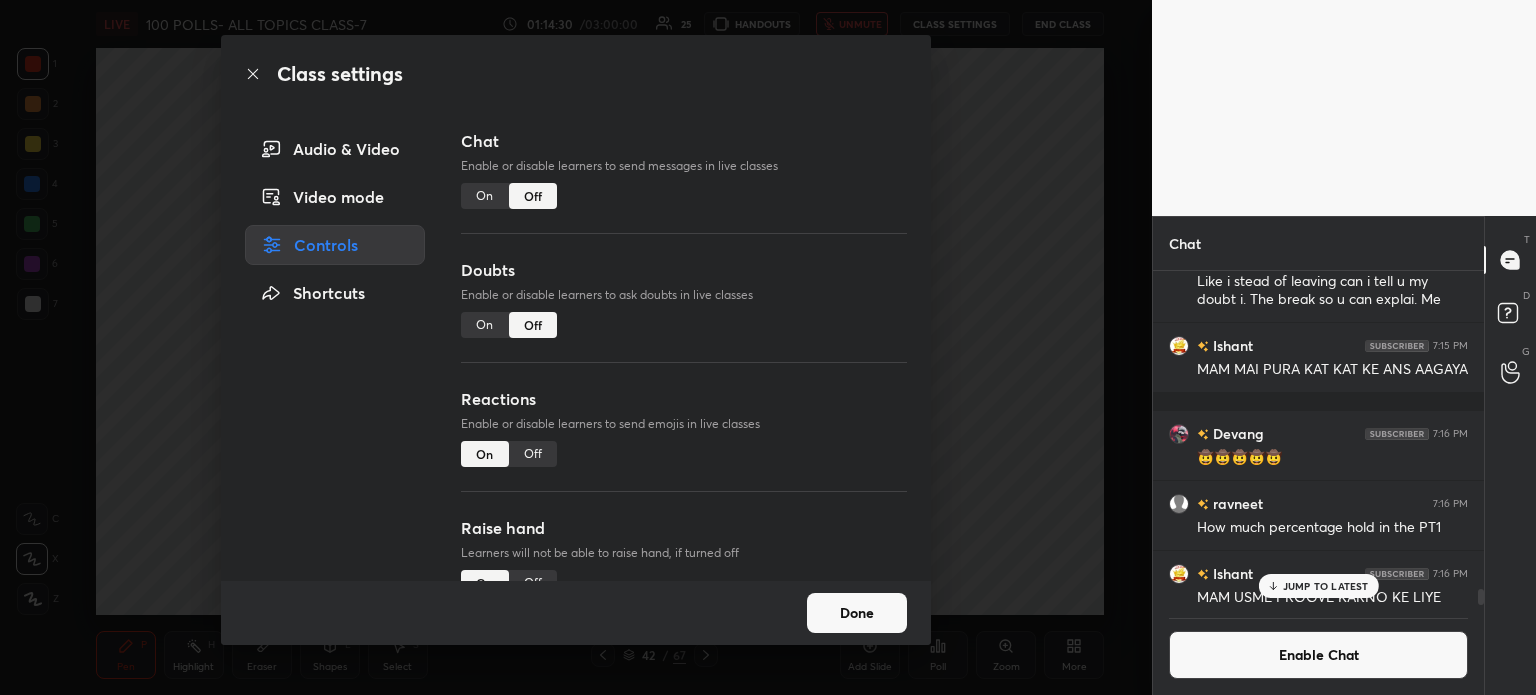 click on "Done" at bounding box center (857, 613) 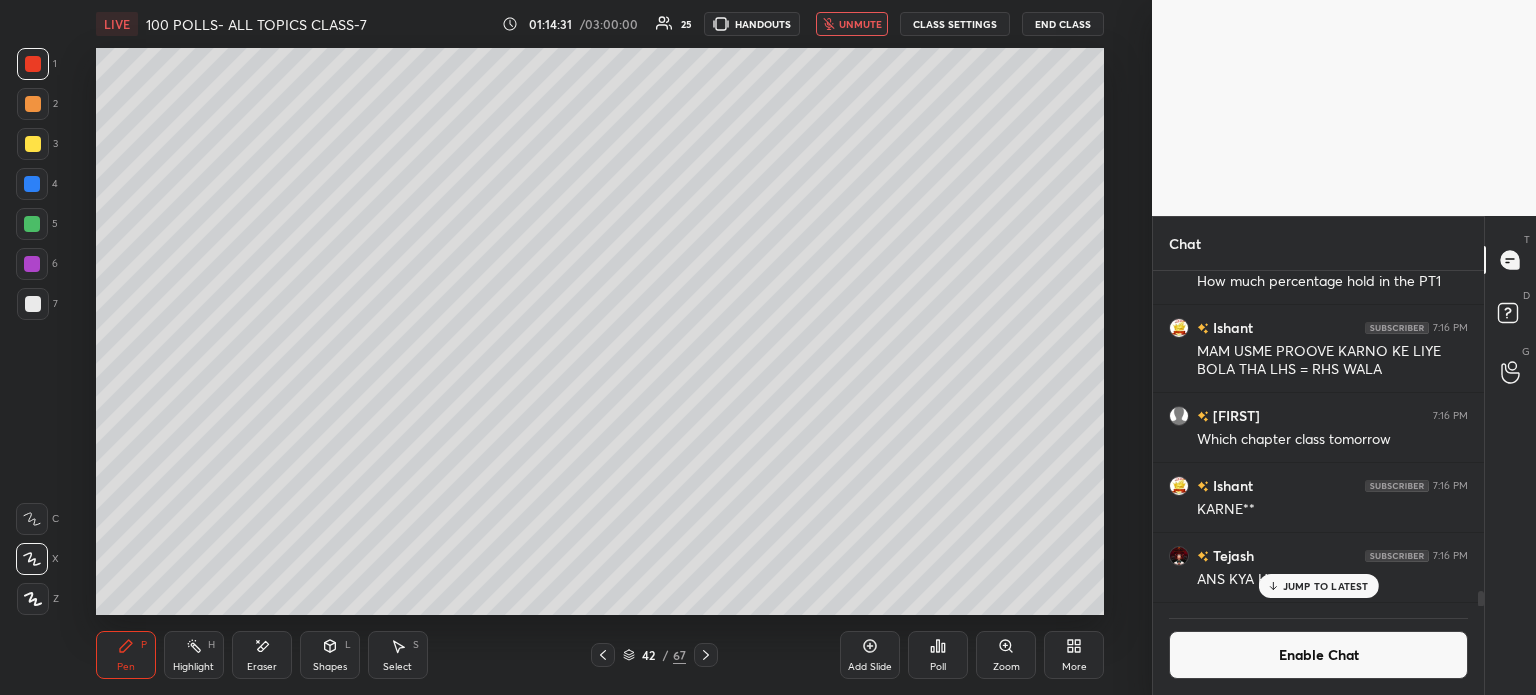 scroll, scrollTop: 13767, scrollLeft: 0, axis: vertical 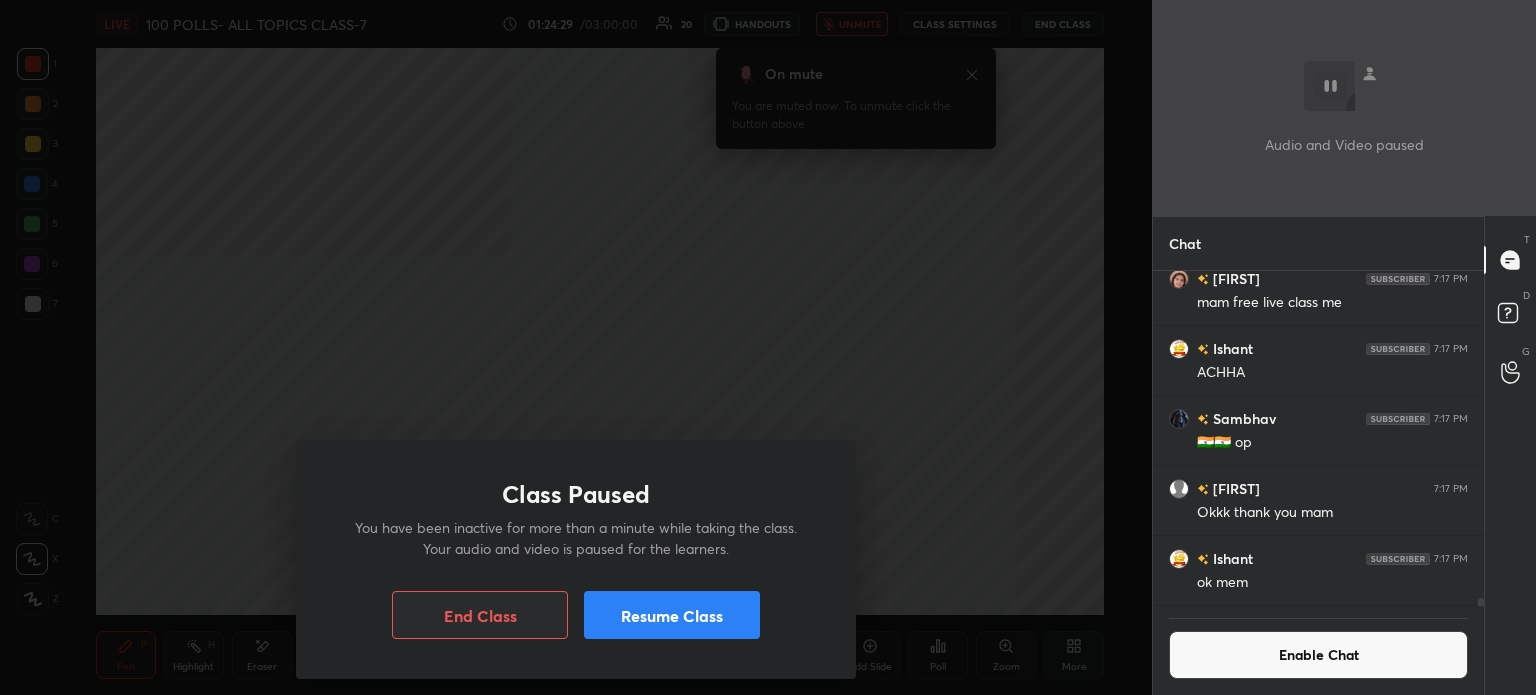 click on "Resume Class" at bounding box center (672, 615) 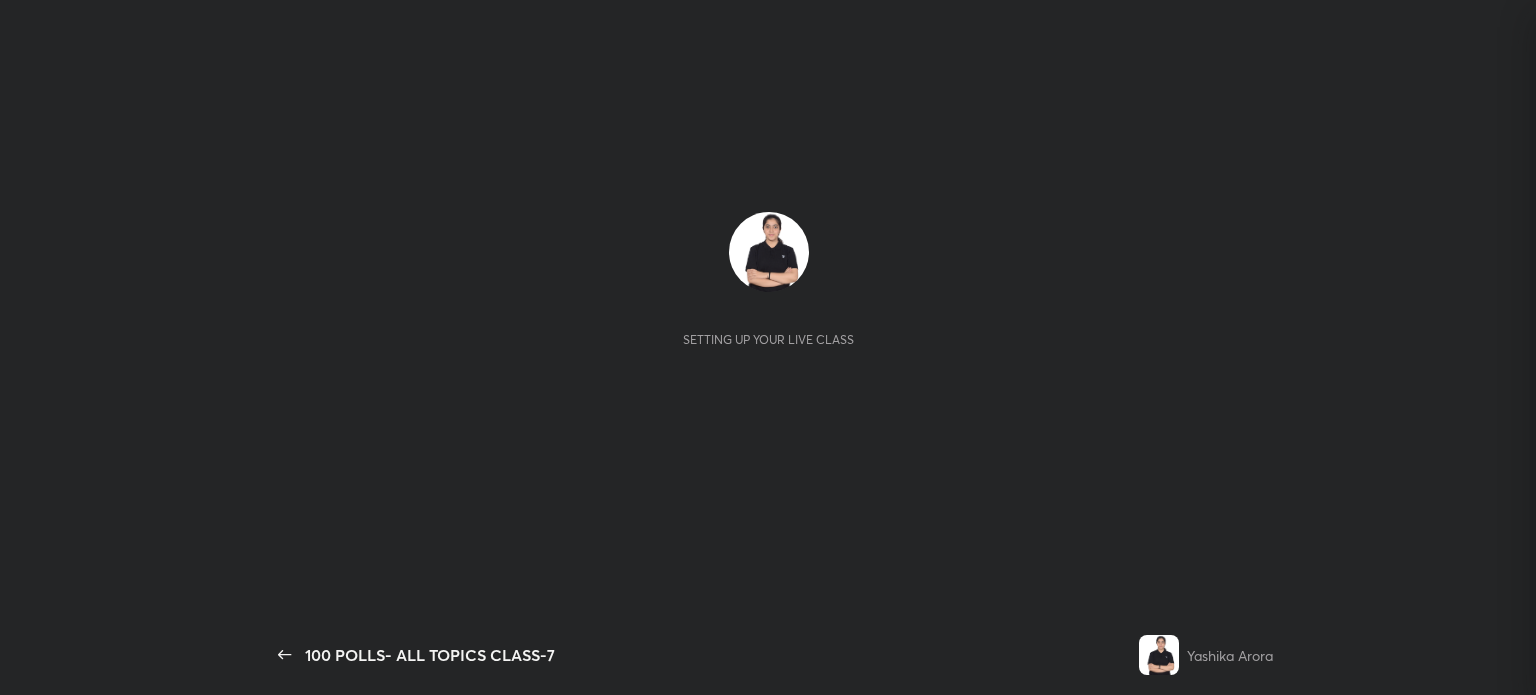 scroll, scrollTop: 0, scrollLeft: 0, axis: both 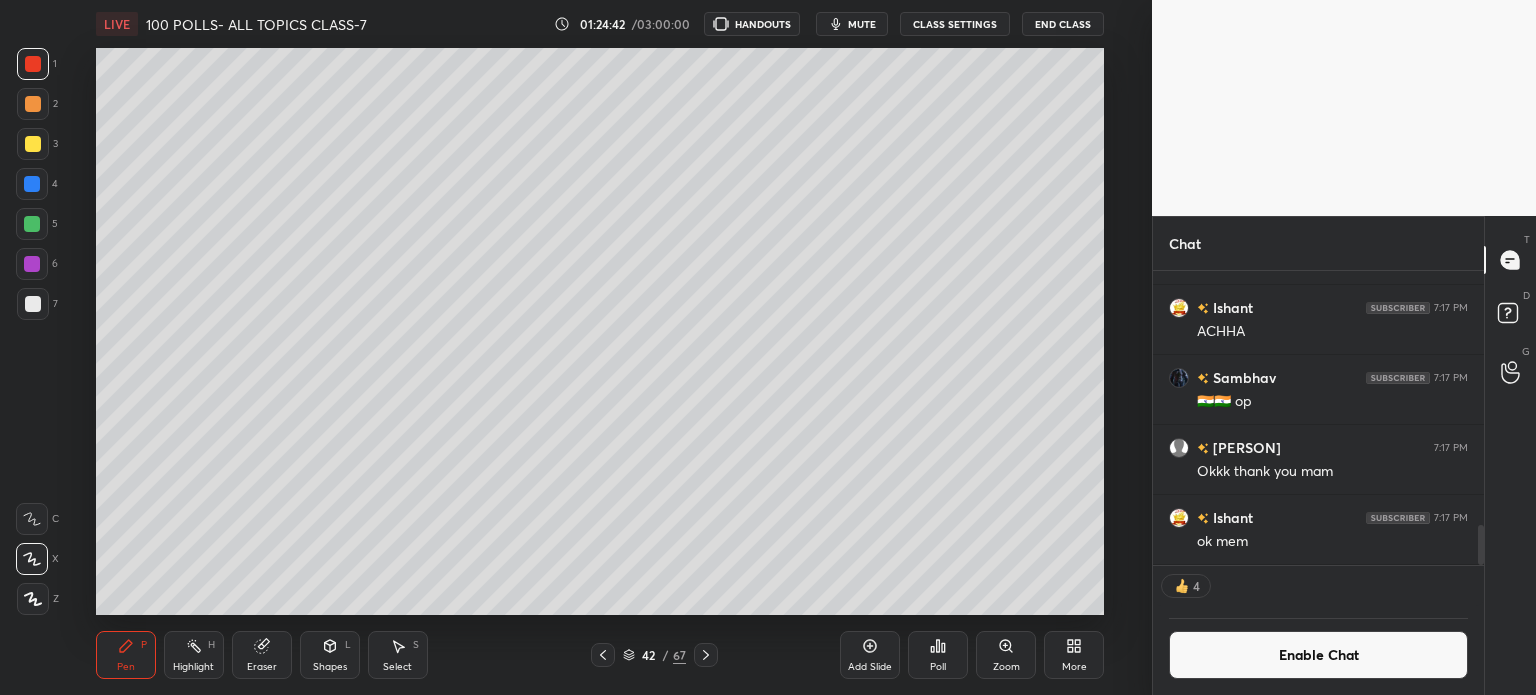 click on "CLASS SETTINGS" at bounding box center [955, 24] 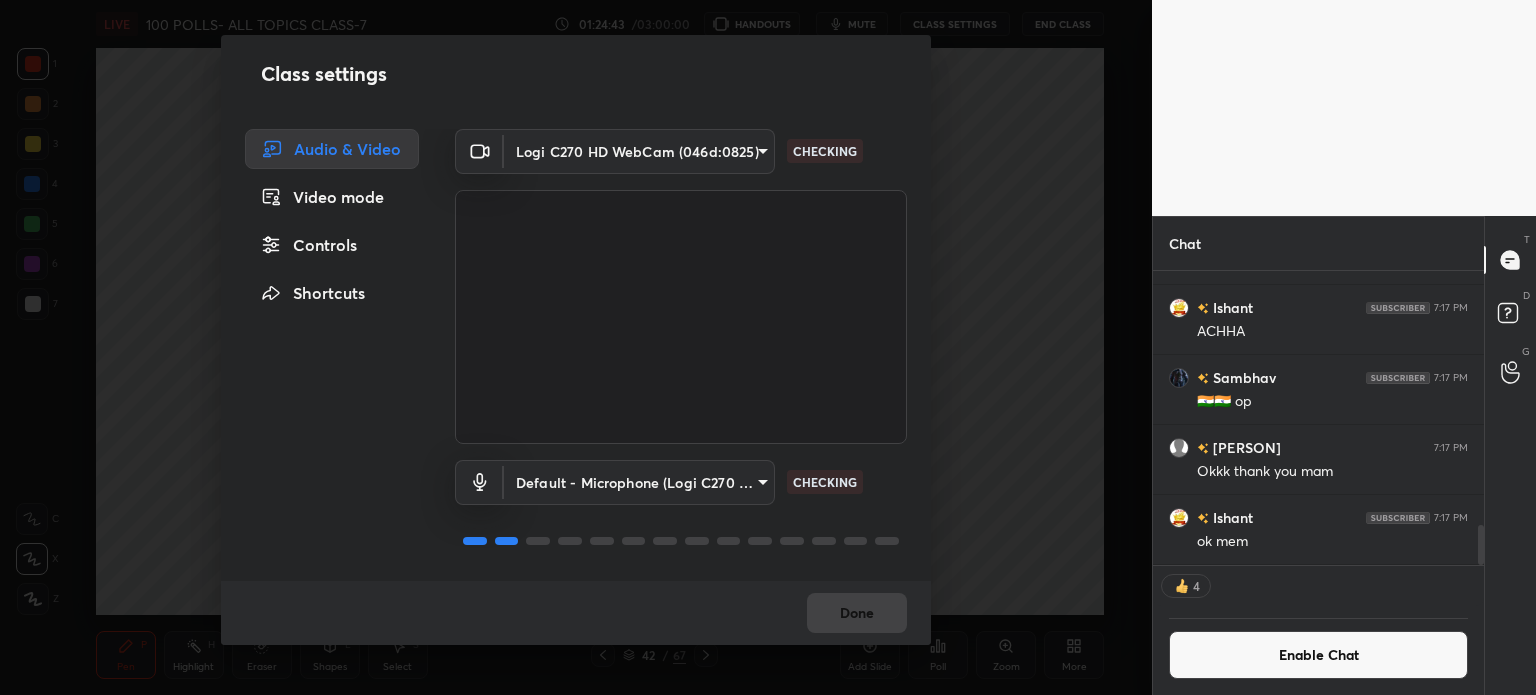 click on "Controls" at bounding box center (332, 245) 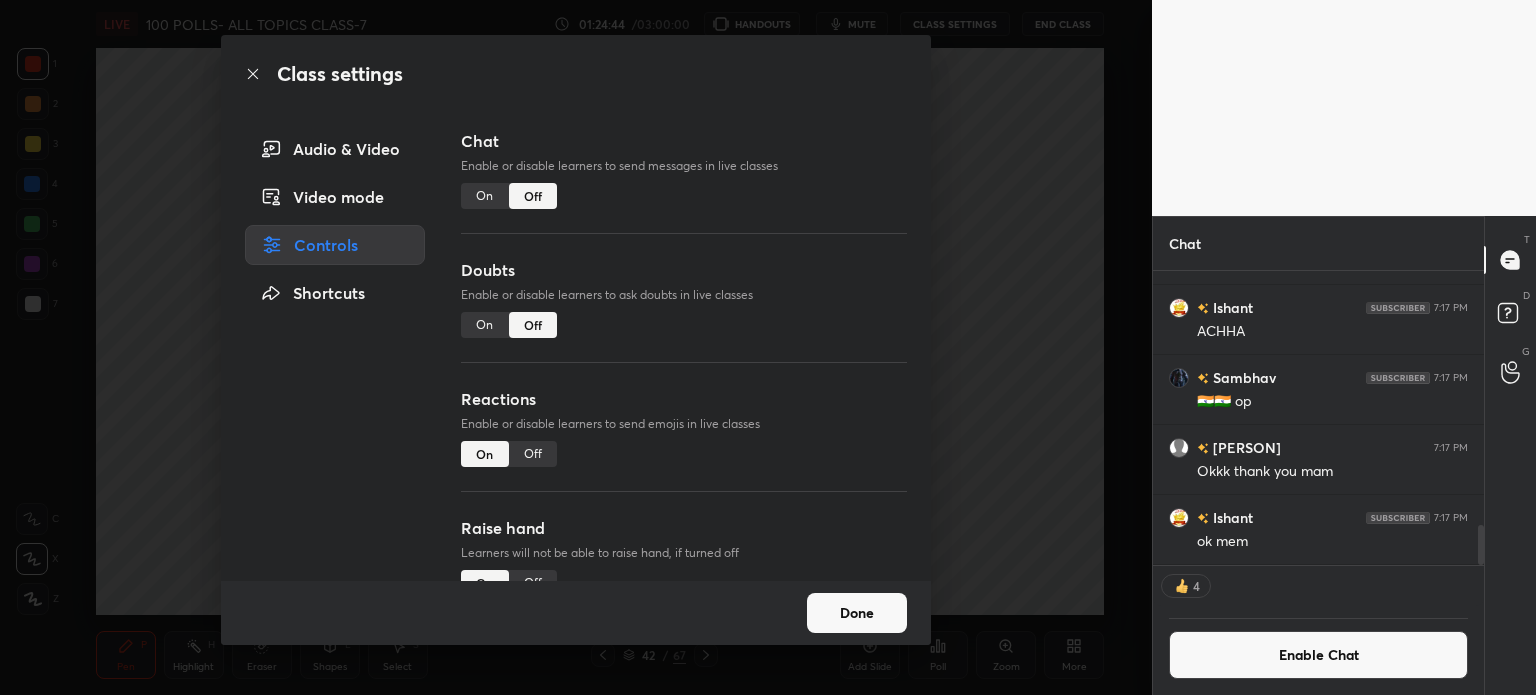 click on "Off" at bounding box center [533, 196] 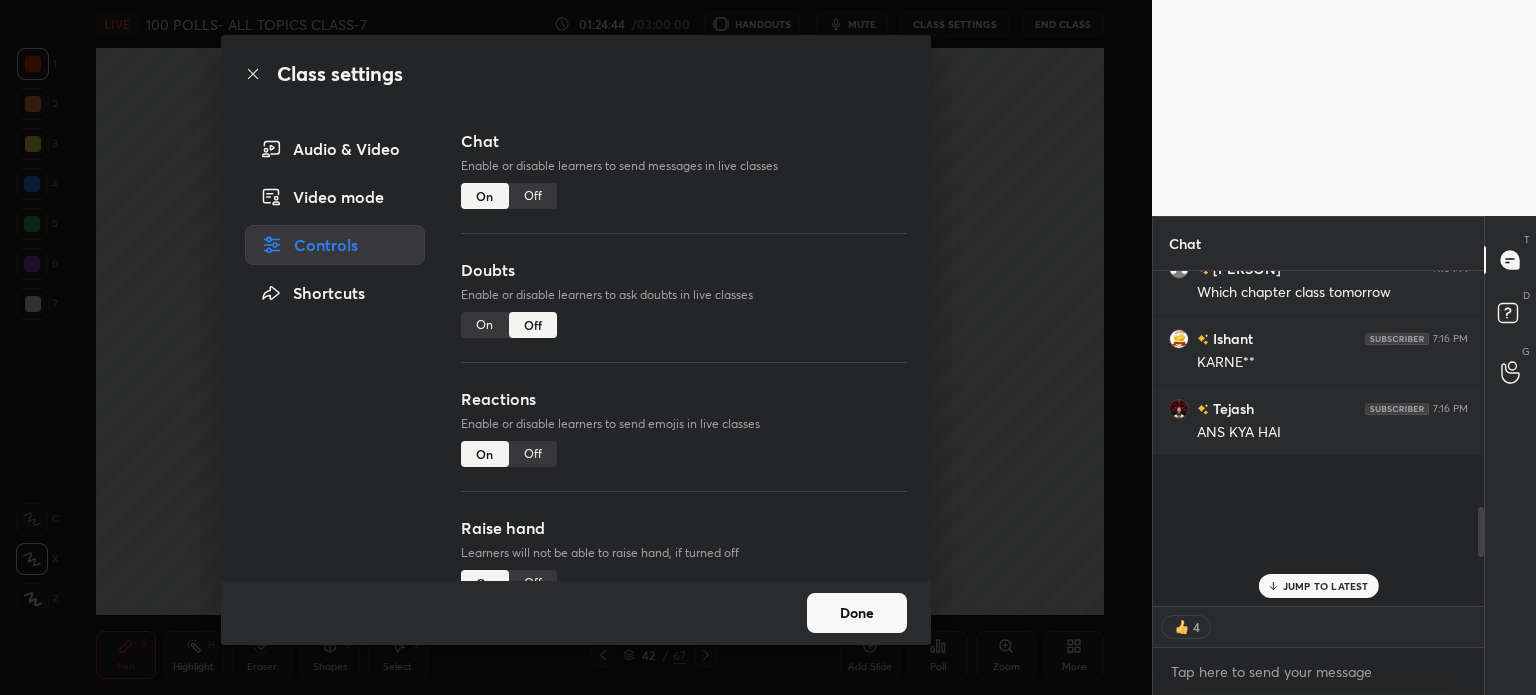 scroll, scrollTop: 1345, scrollLeft: 0, axis: vertical 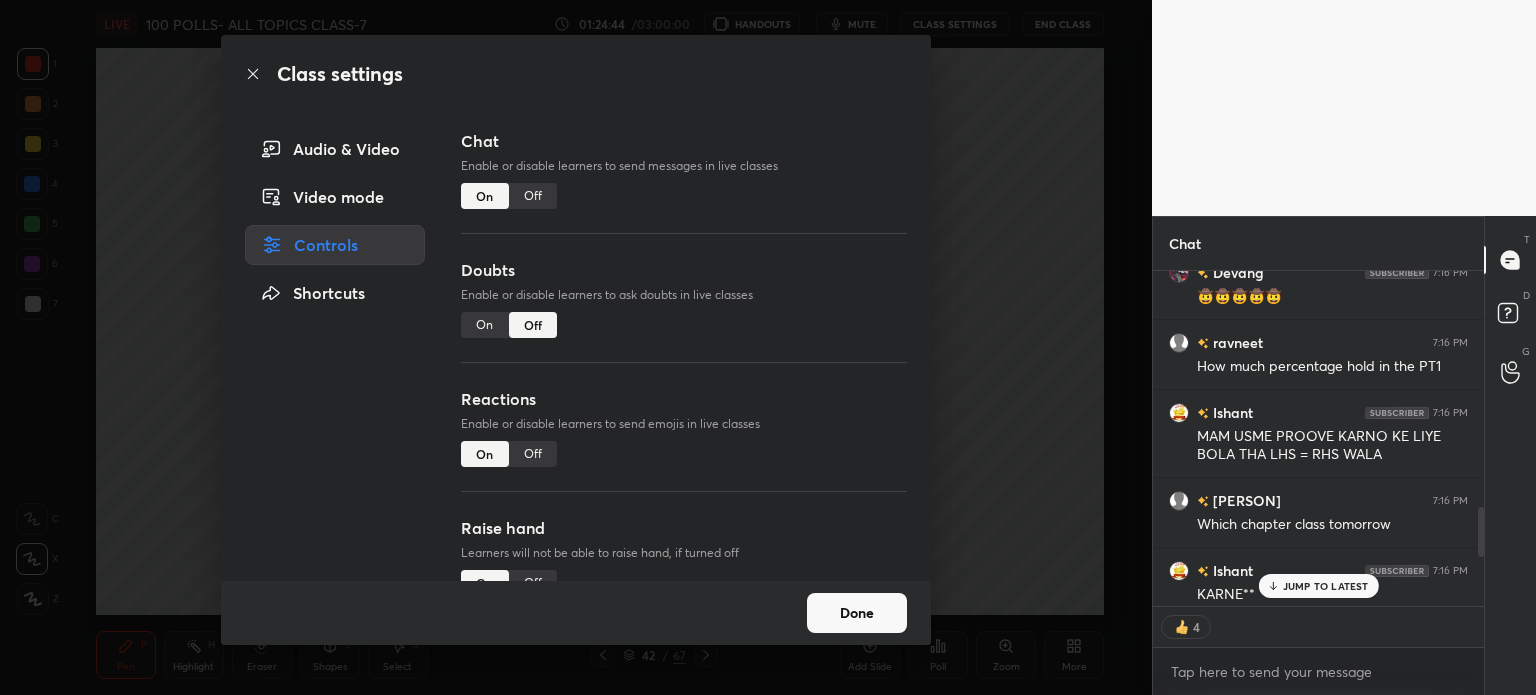 click on "Doubts Enable or disable learners to ask doubts in live classes On Off" at bounding box center [684, 322] 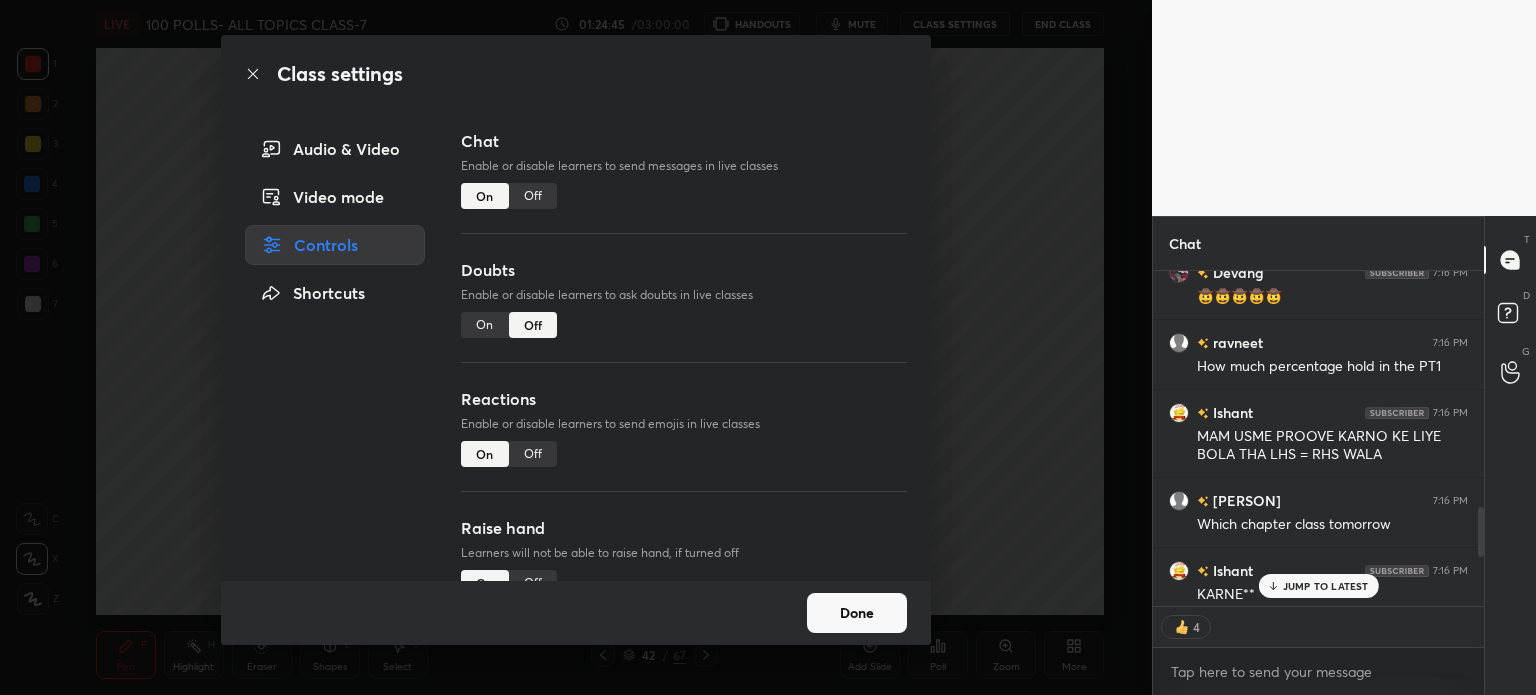 click on "On" at bounding box center (485, 325) 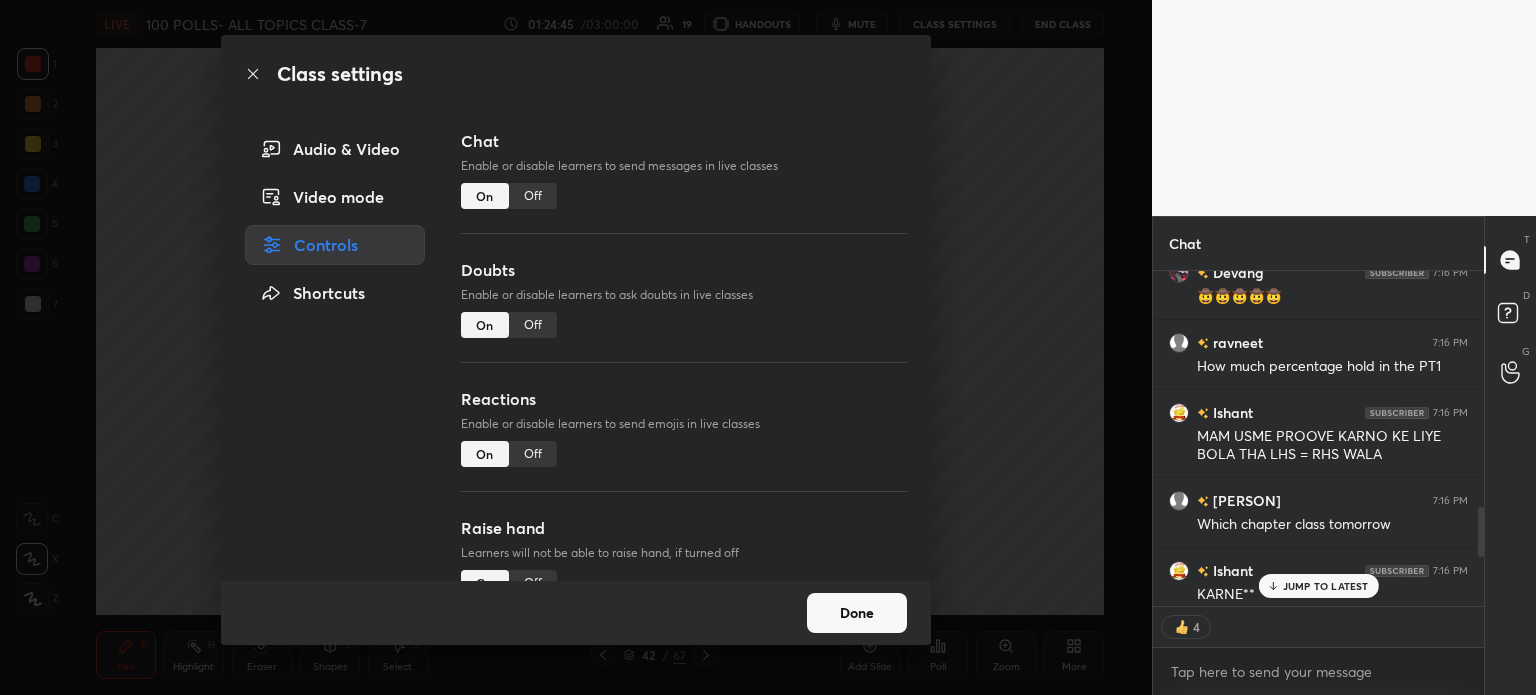 click on "Done" at bounding box center [857, 613] 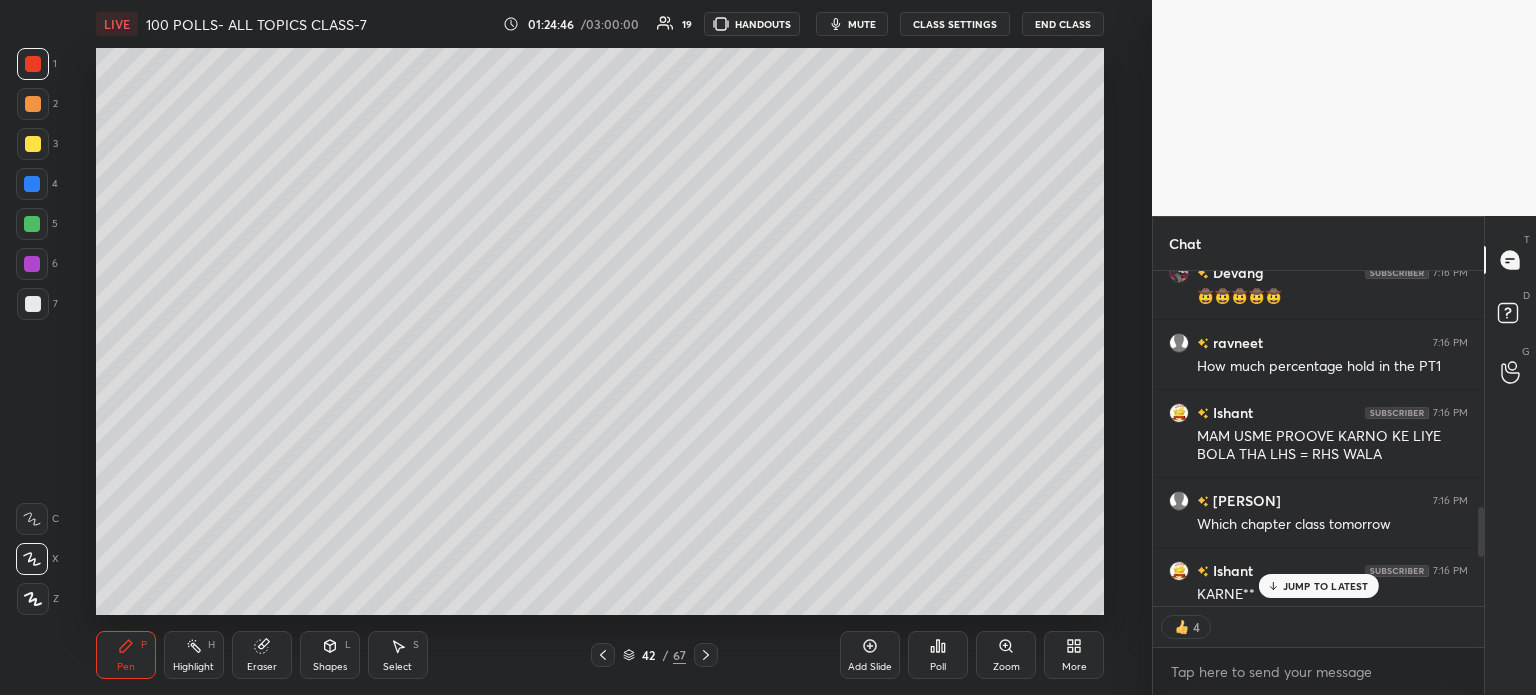 scroll, scrollTop: 1776, scrollLeft: 0, axis: vertical 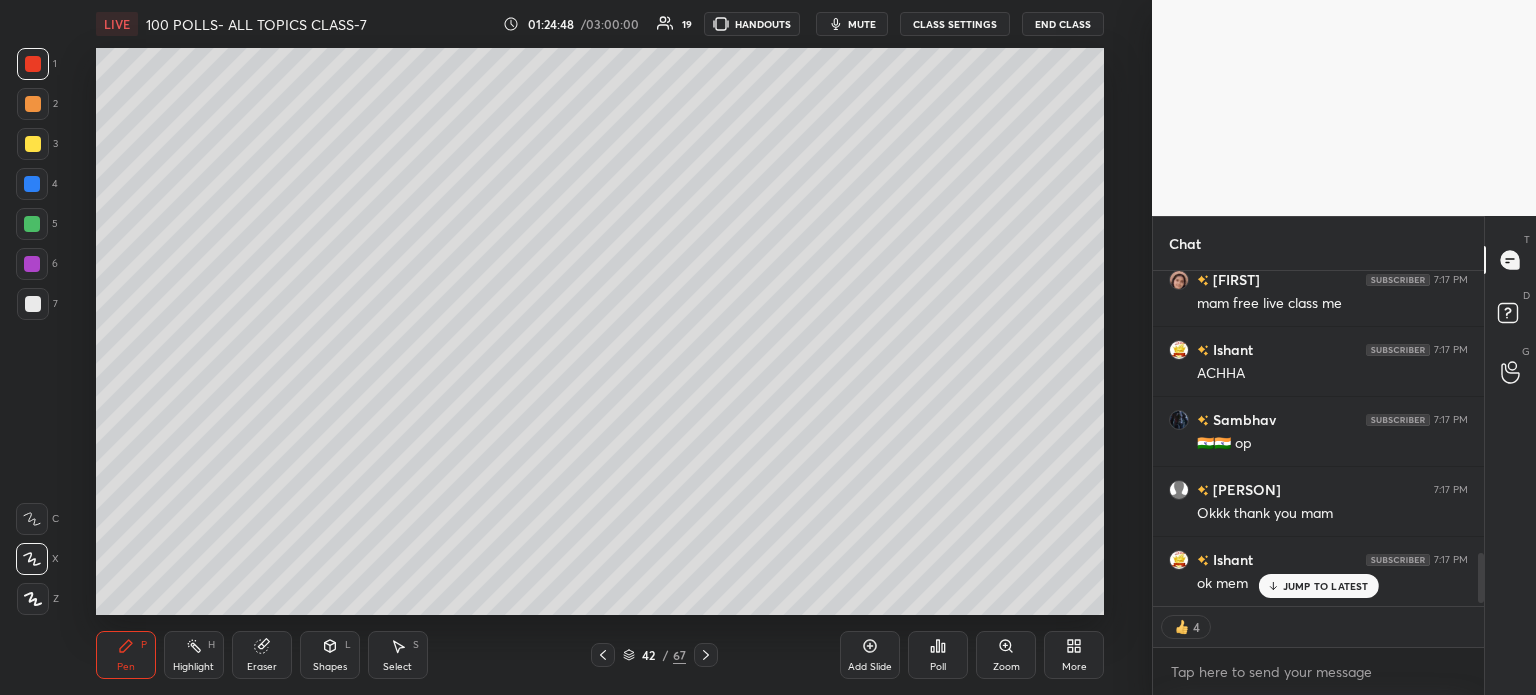 type on "x" 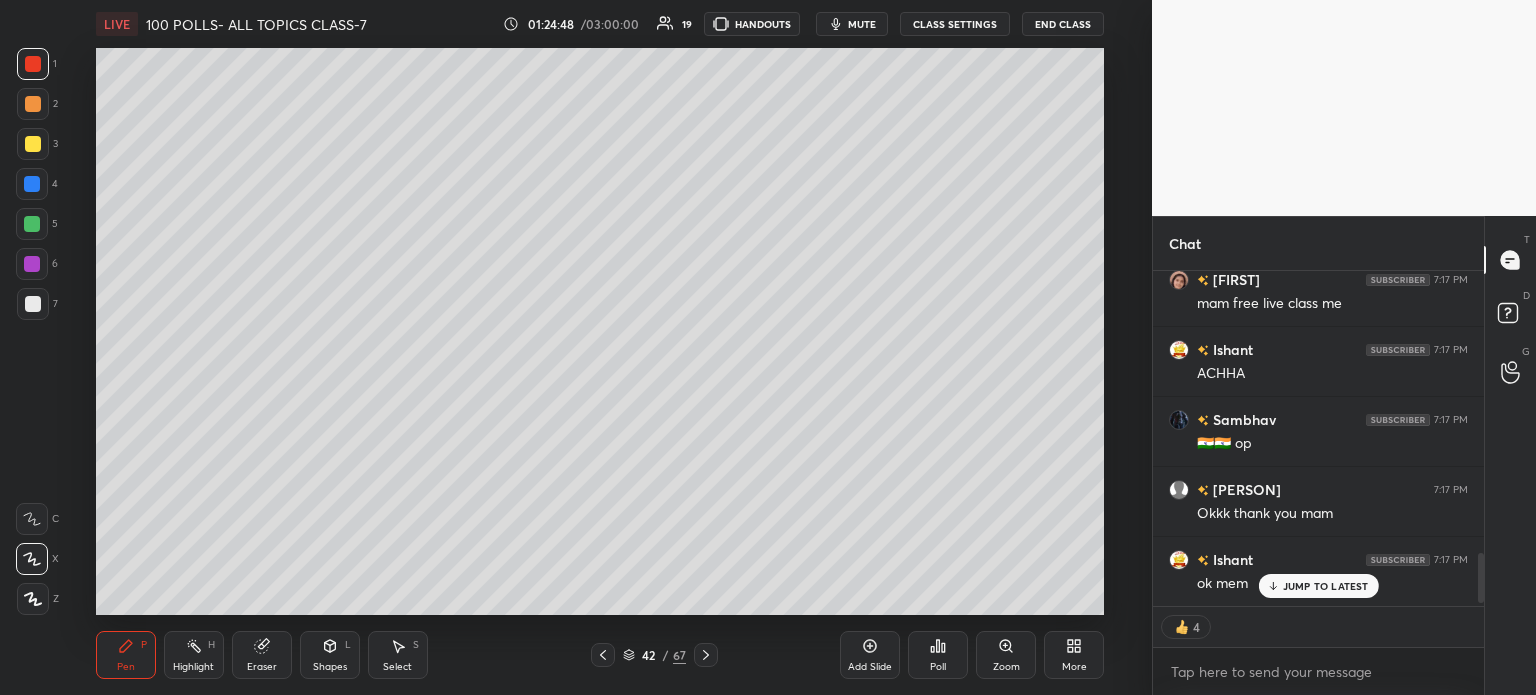 scroll, scrollTop: 5, scrollLeft: 6, axis: both 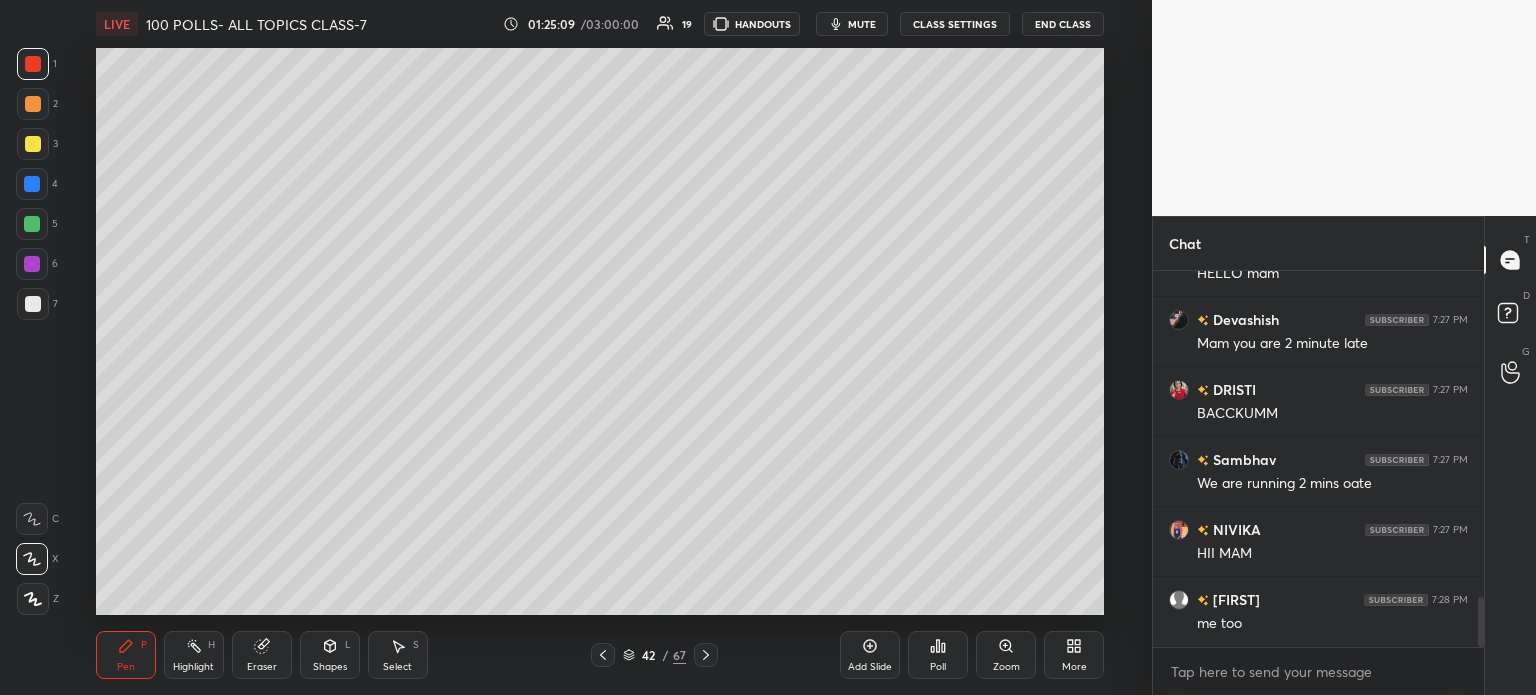 type 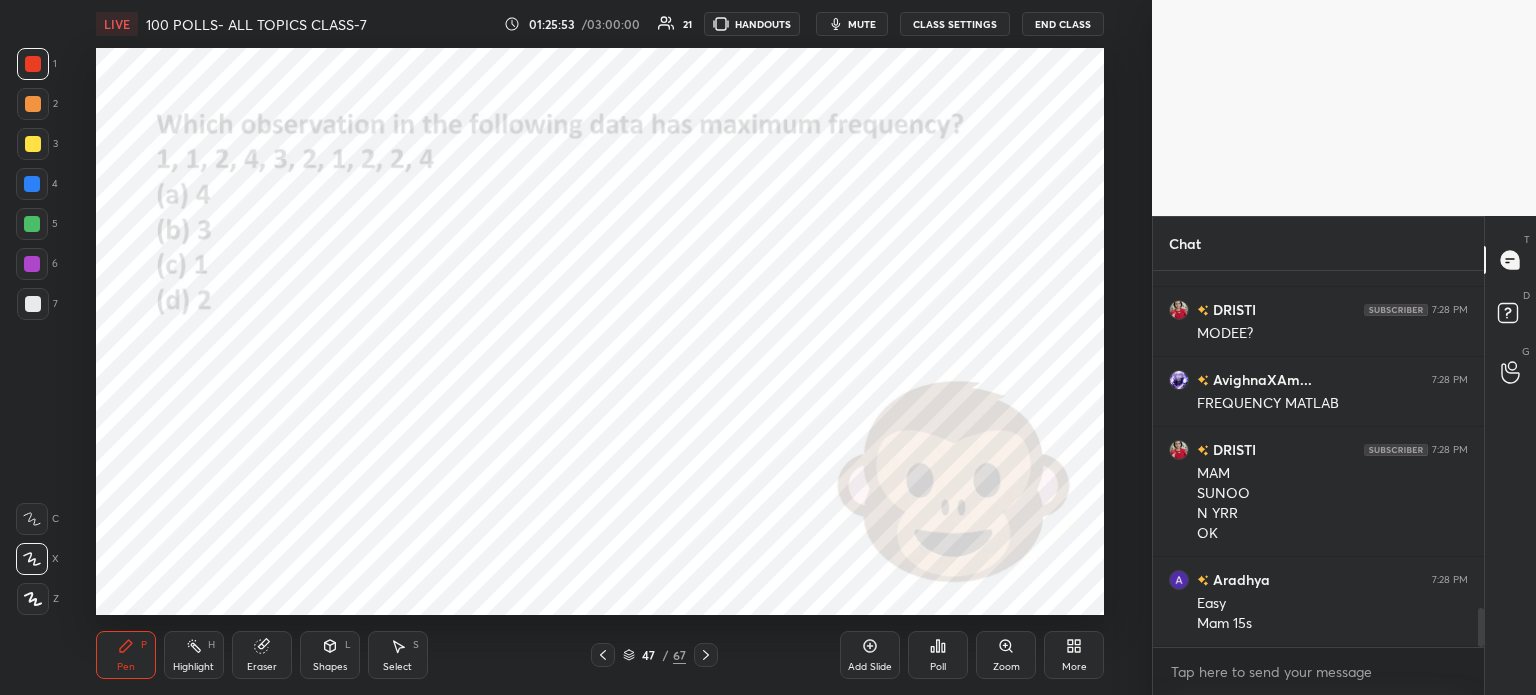 scroll, scrollTop: 3306, scrollLeft: 0, axis: vertical 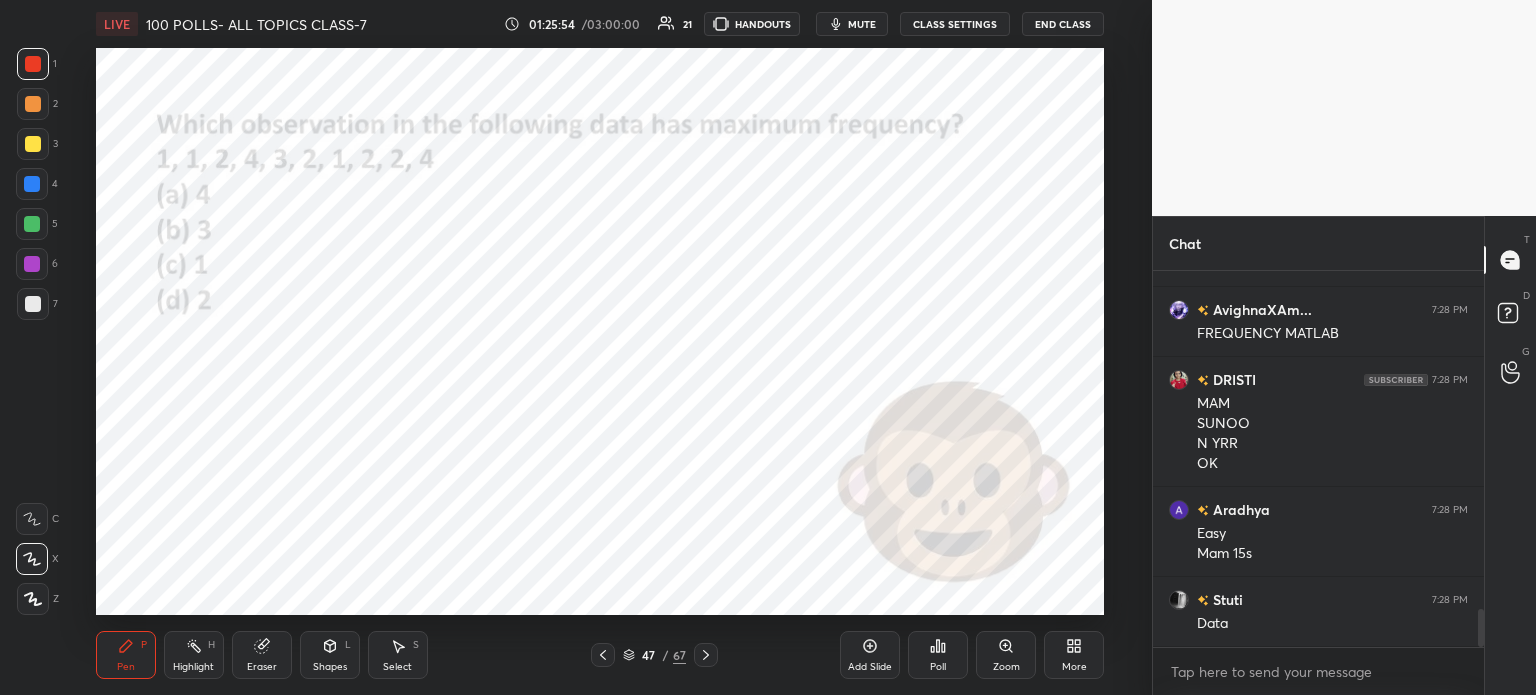 click on "Poll" at bounding box center [938, 655] 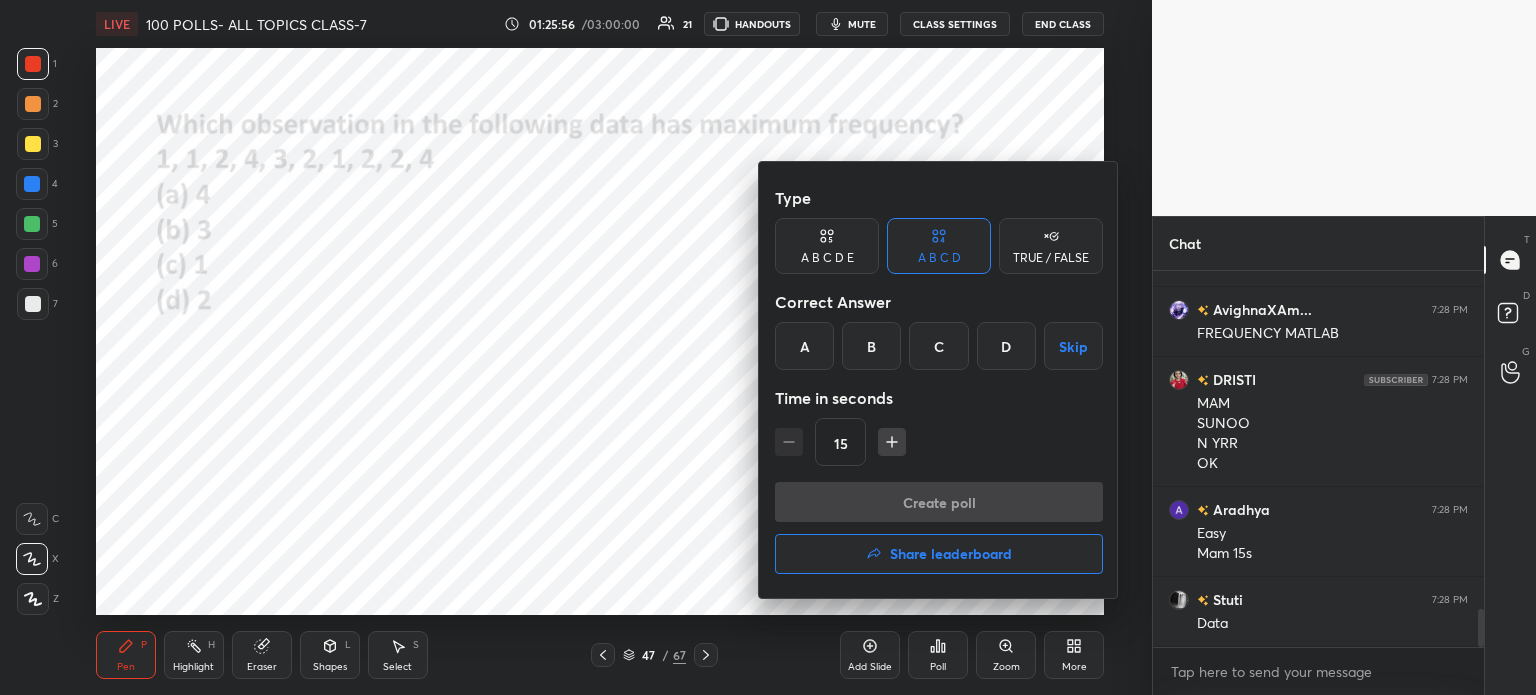 click on "D" at bounding box center (1006, 346) 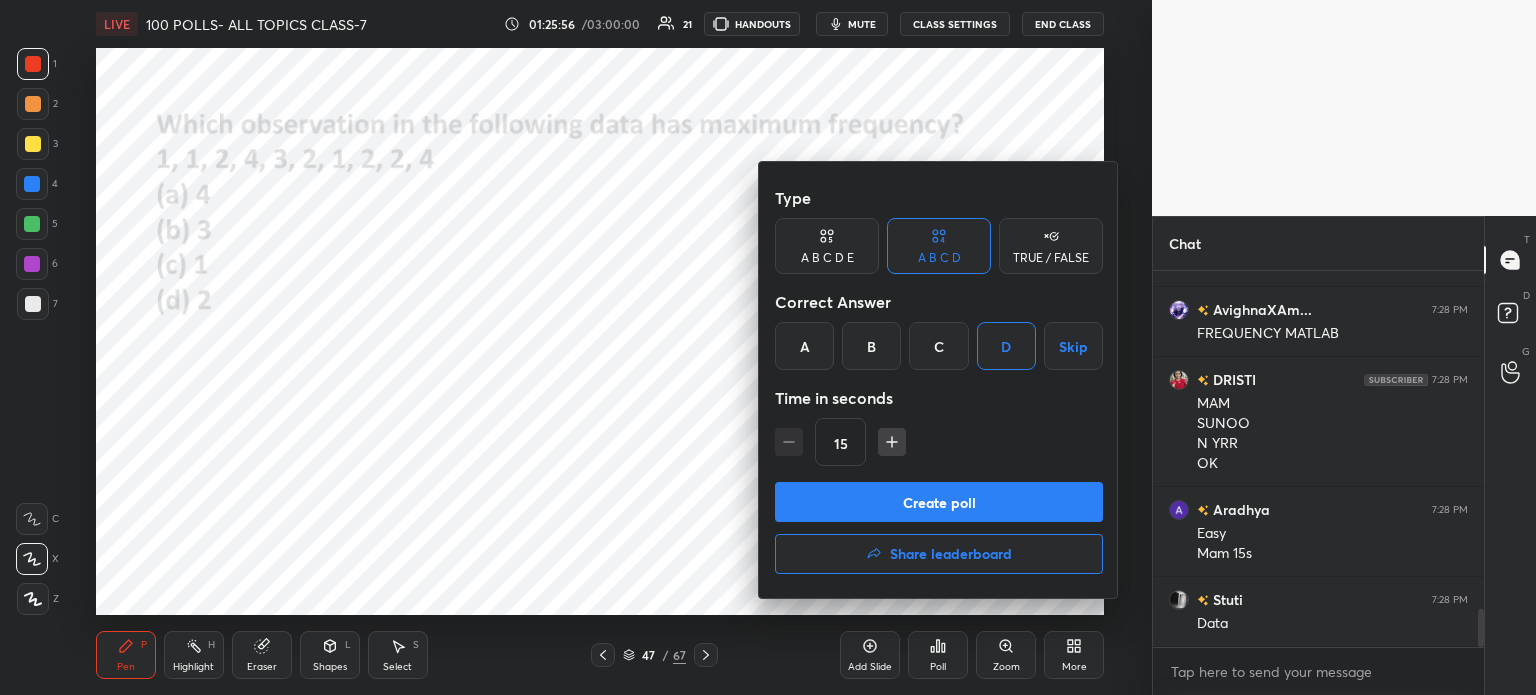 click on "Create poll" at bounding box center (939, 502) 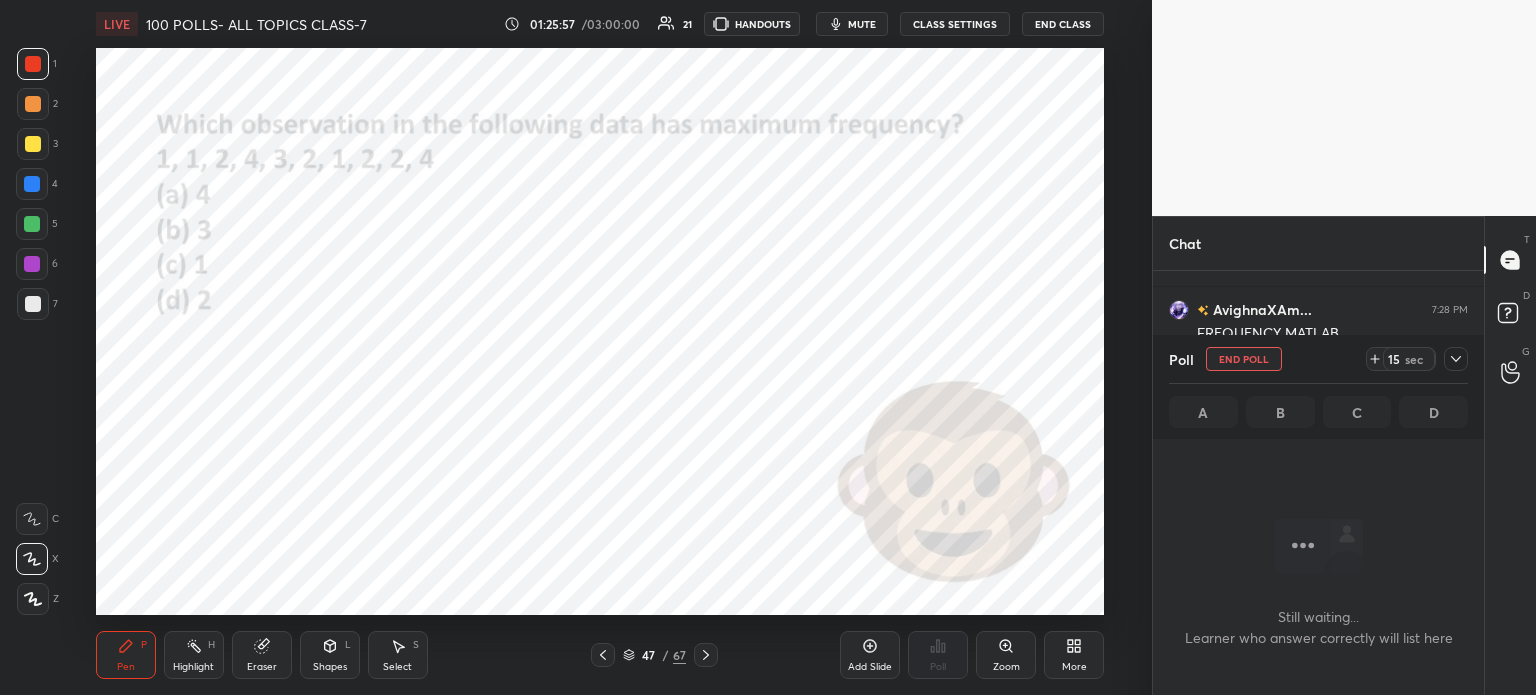 scroll, scrollTop: 337, scrollLeft: 325, axis: both 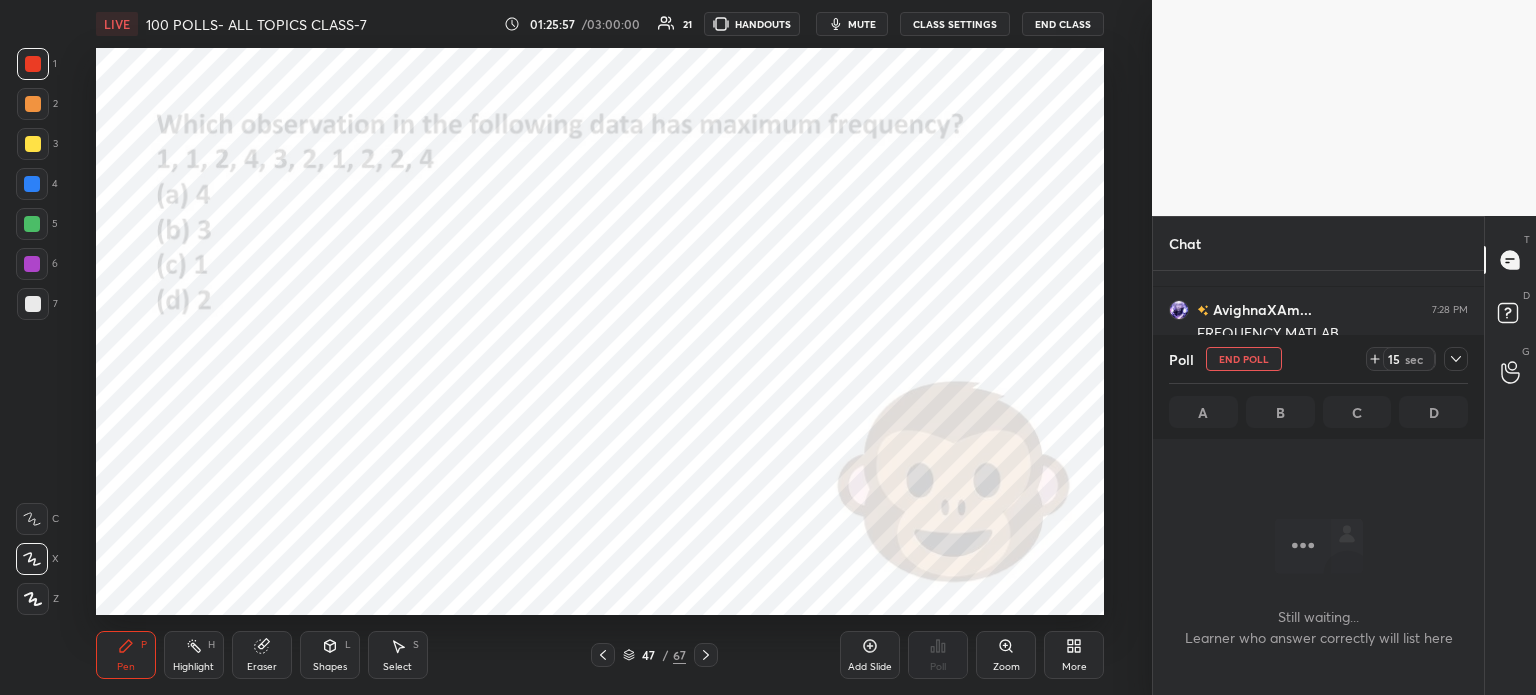 click at bounding box center [1456, 359] 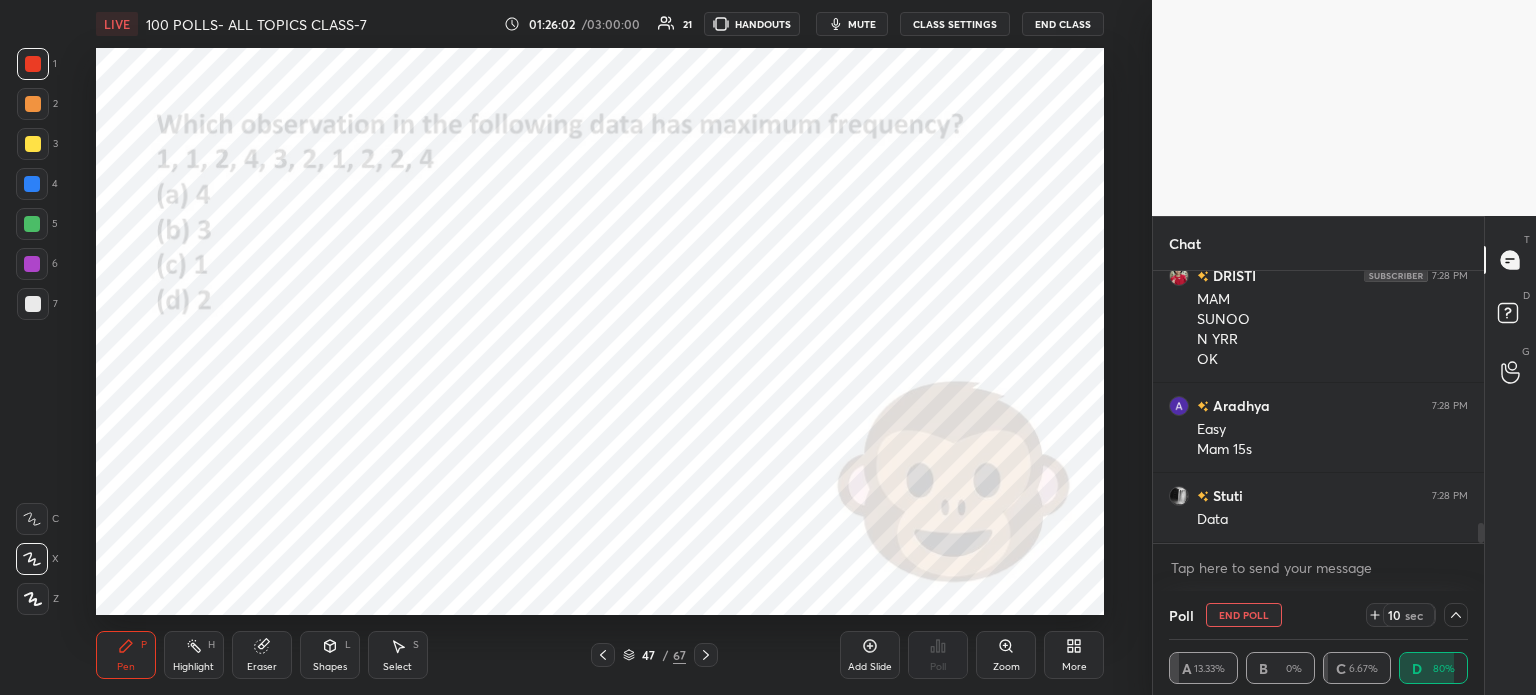 click at bounding box center [1456, 615] 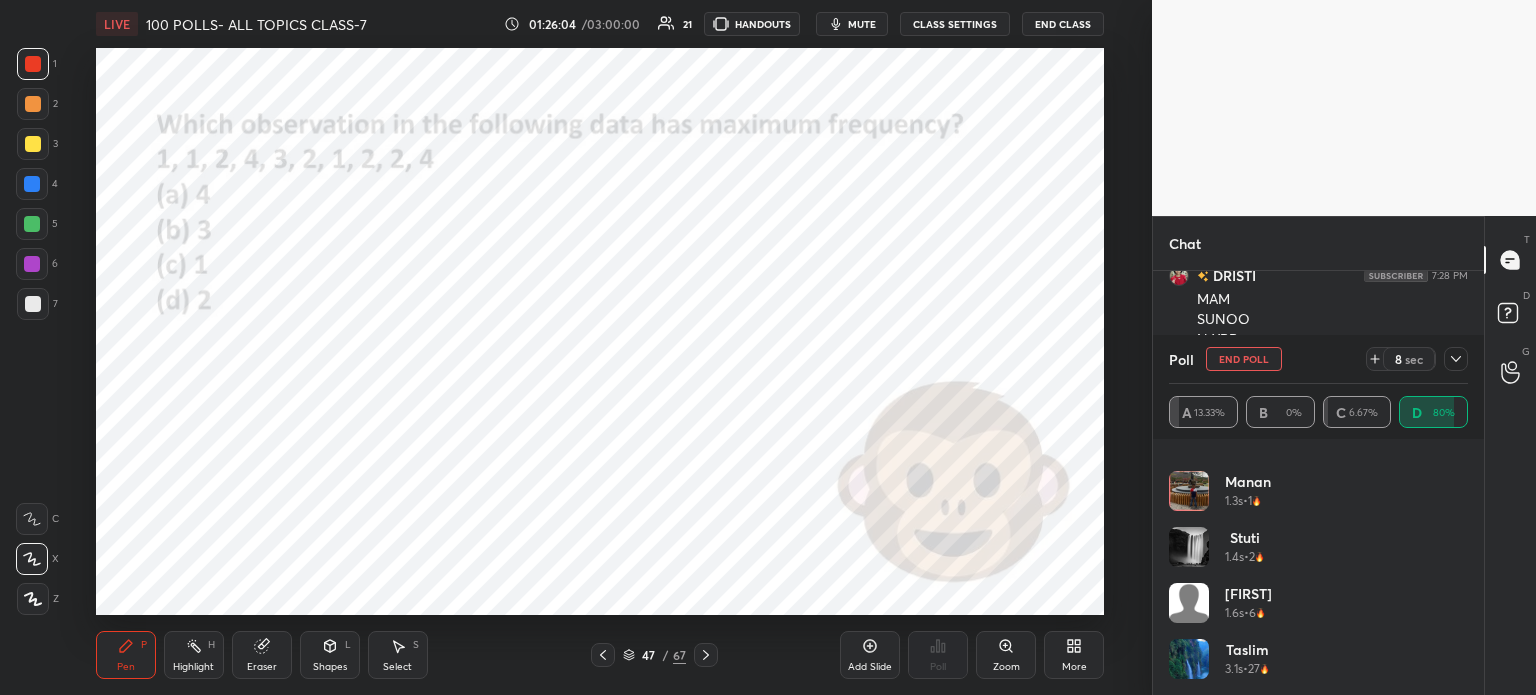 click 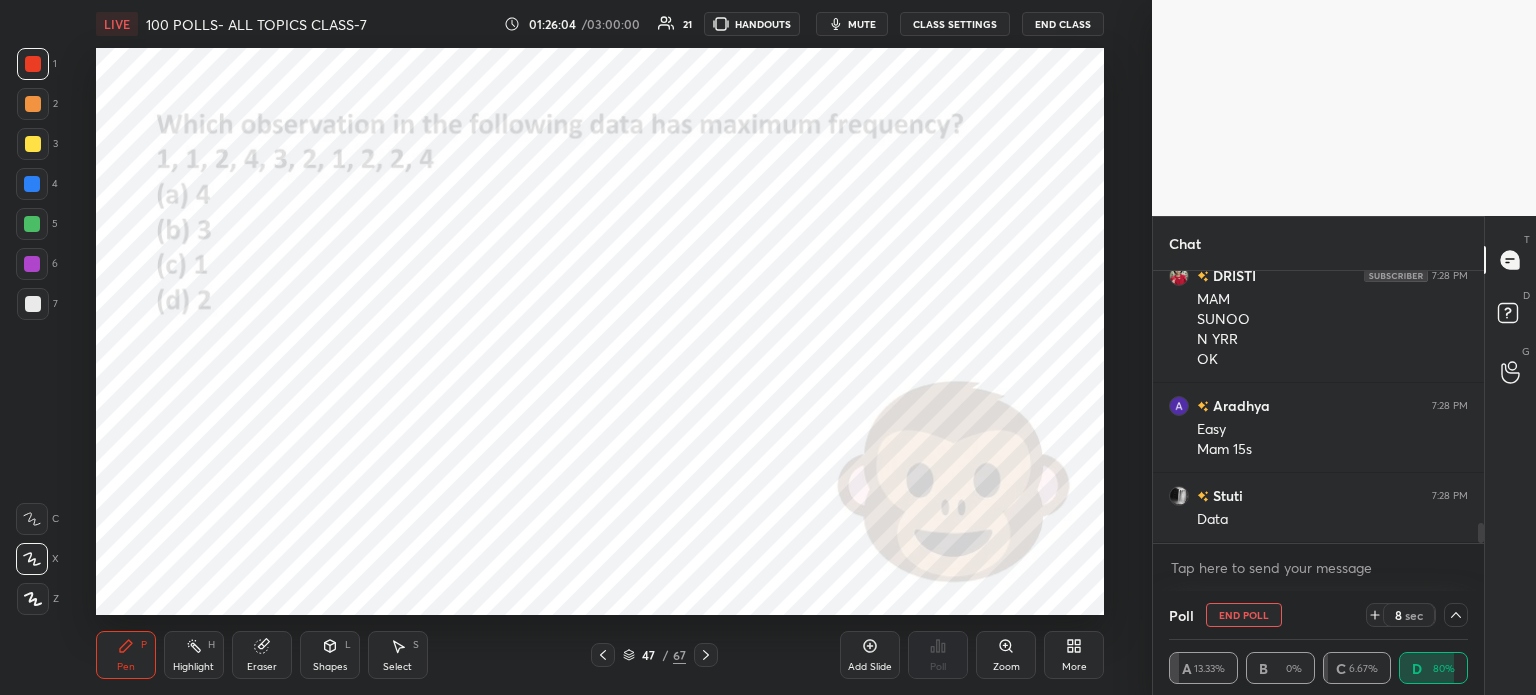 click on "Eraser" at bounding box center (262, 655) 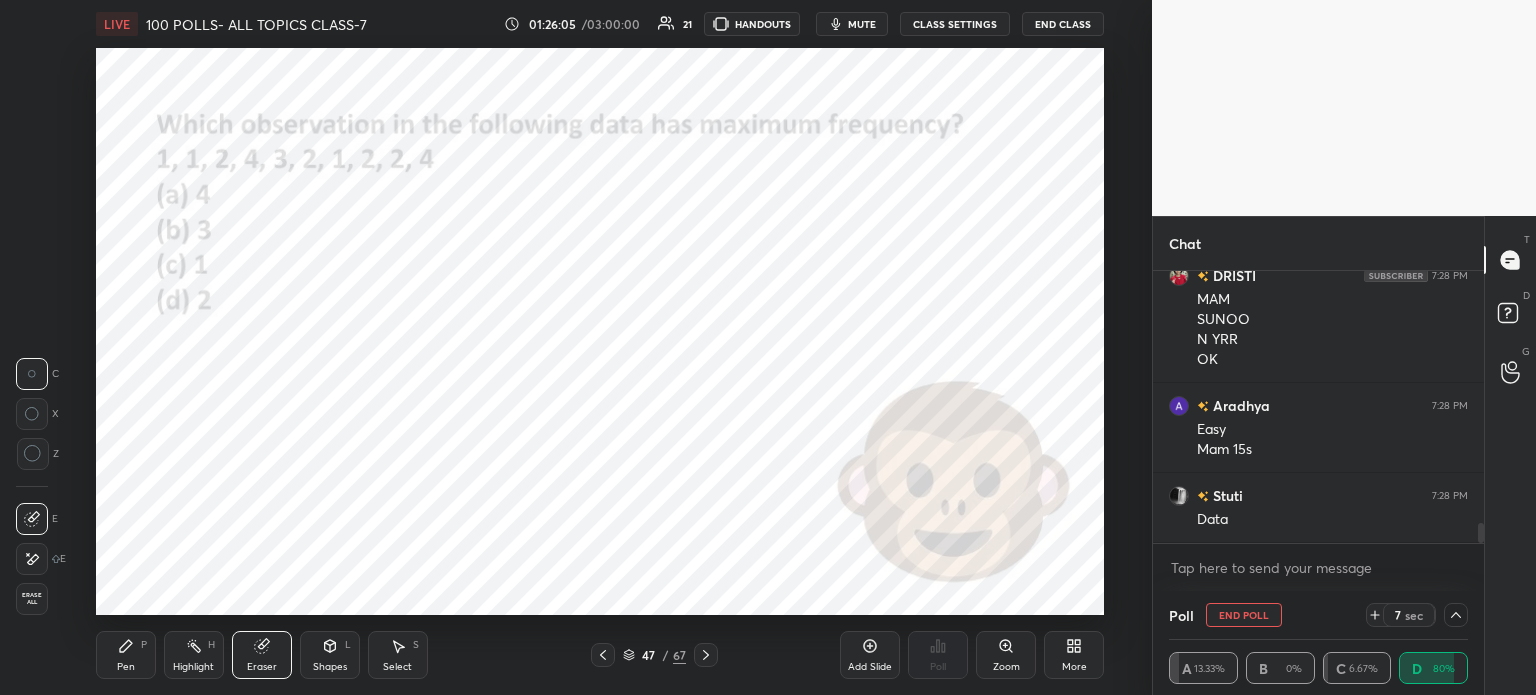 click on "Erase all" at bounding box center (32, 599) 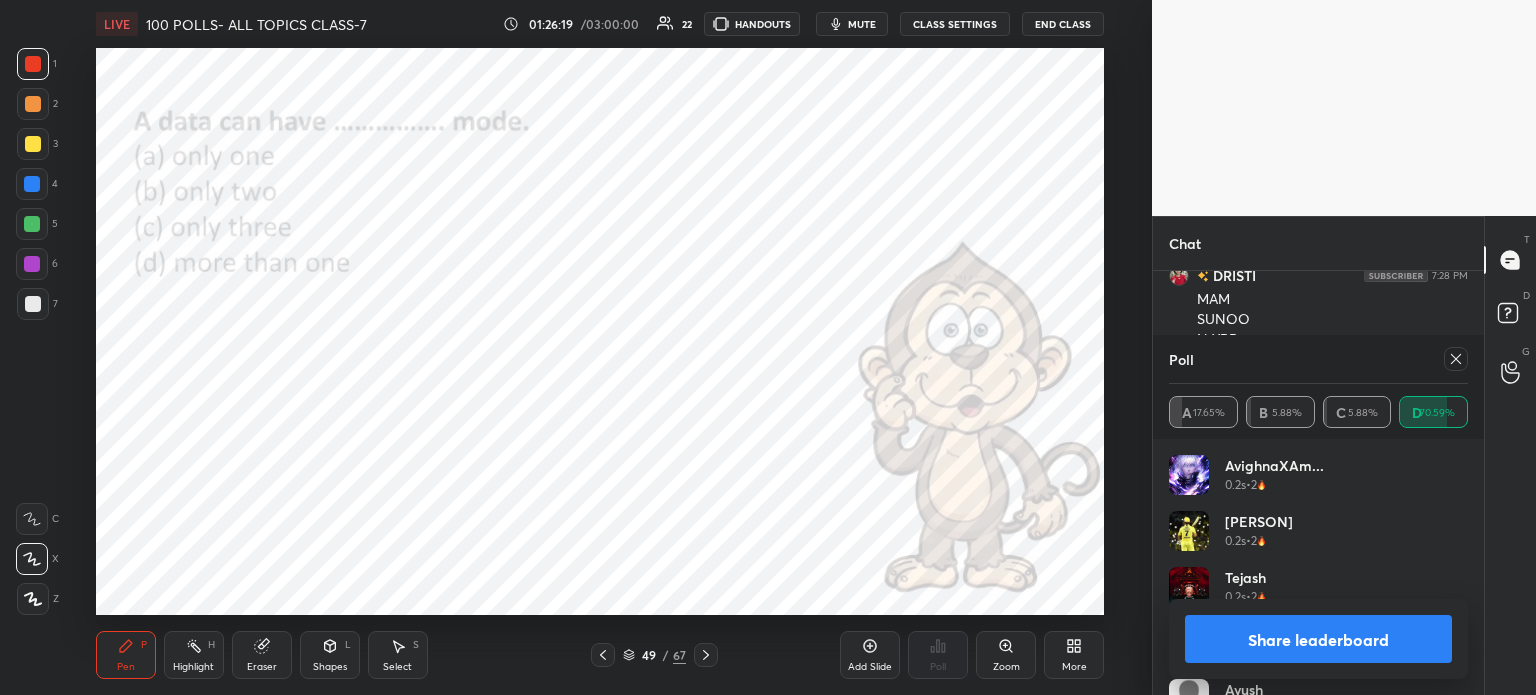 click 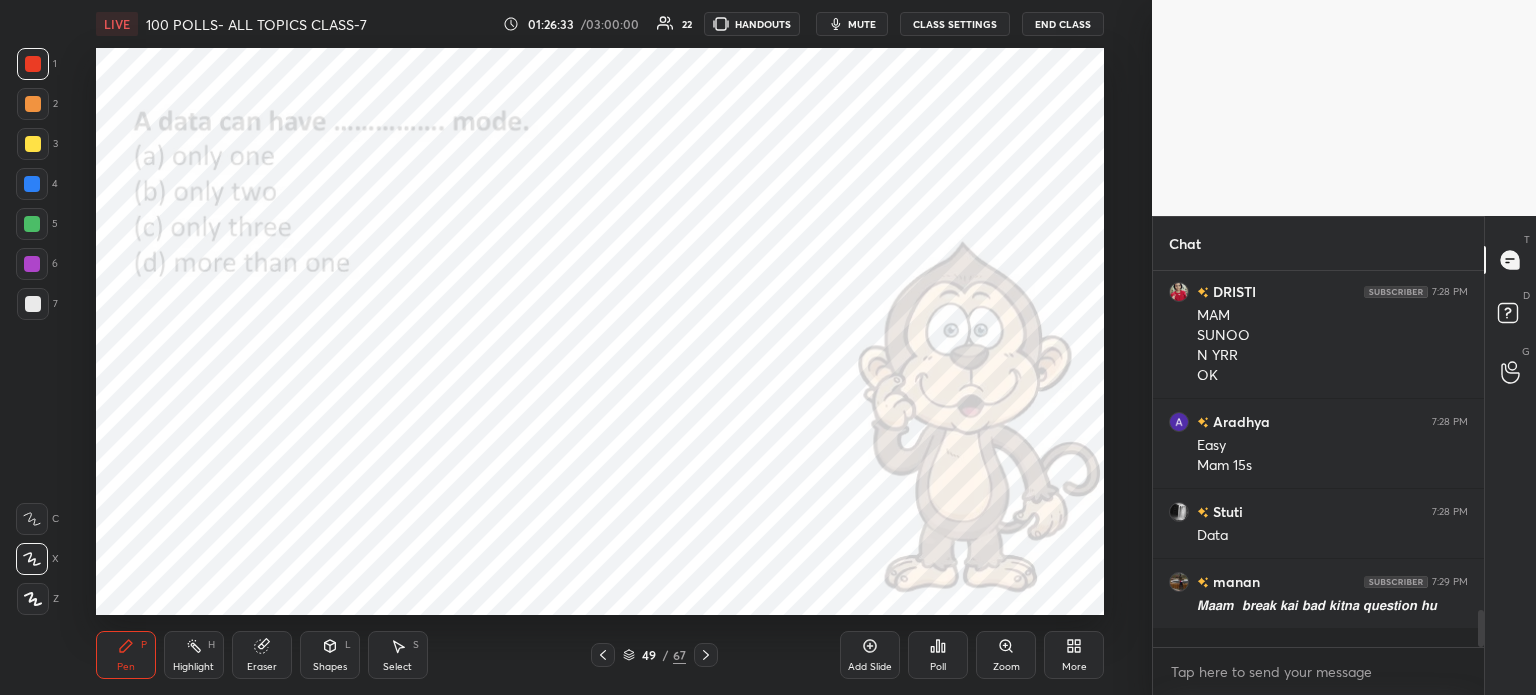 click on "Poll" at bounding box center (938, 655) 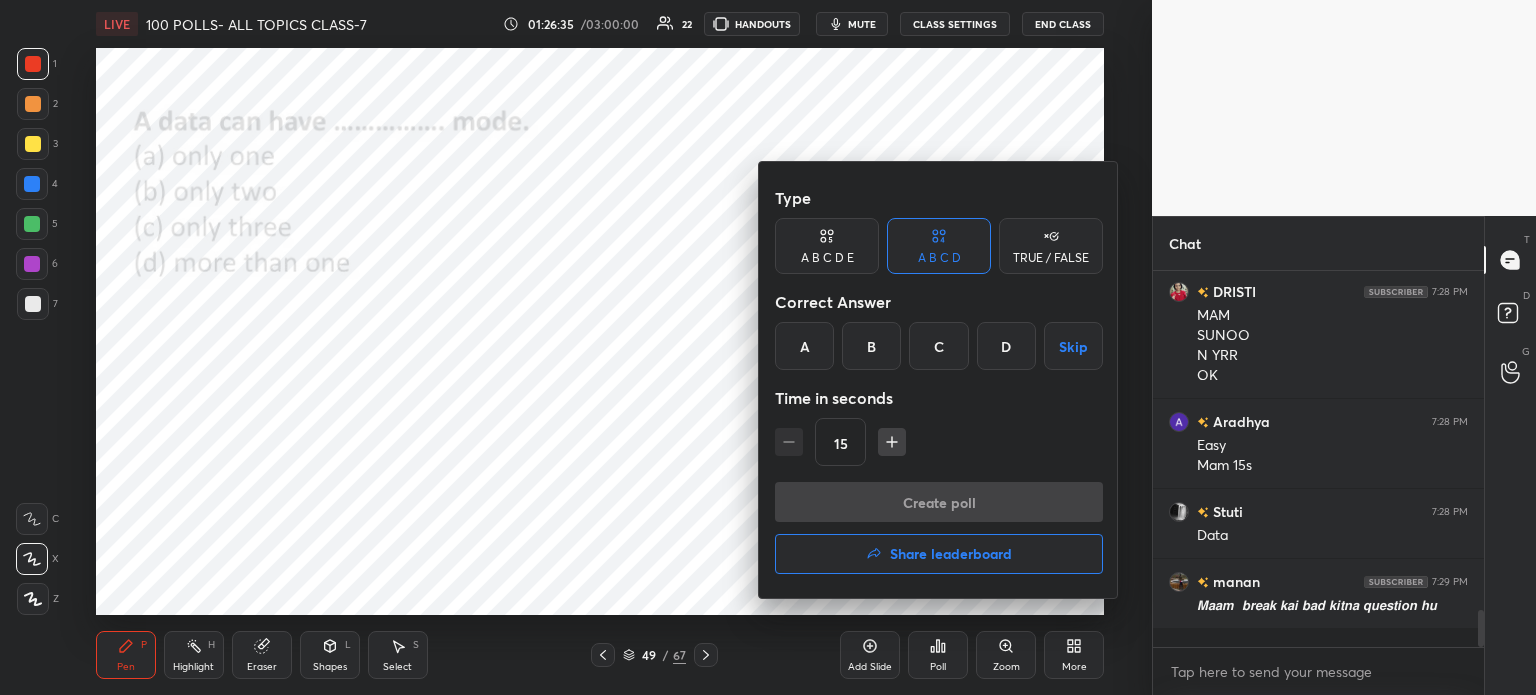 click on "D" at bounding box center (1006, 346) 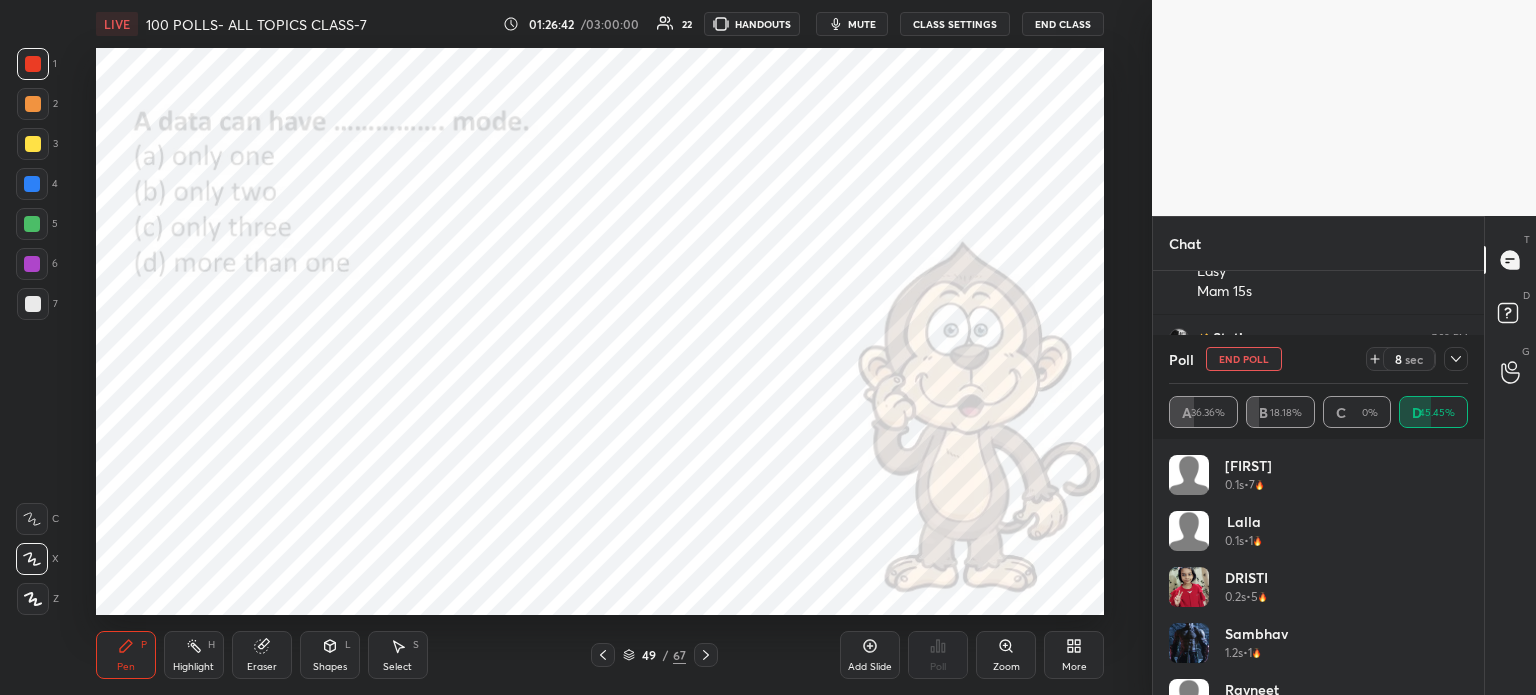 click 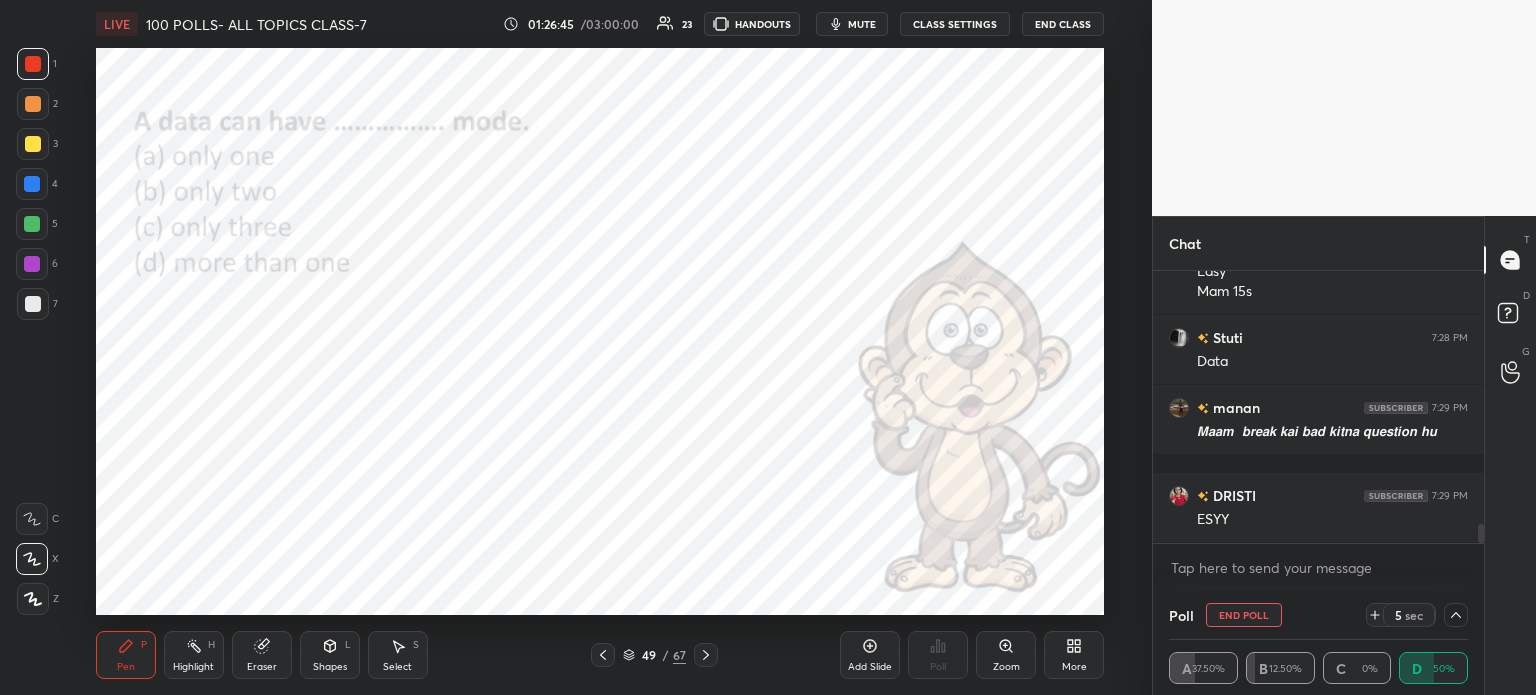 click on "Eraser" at bounding box center (262, 655) 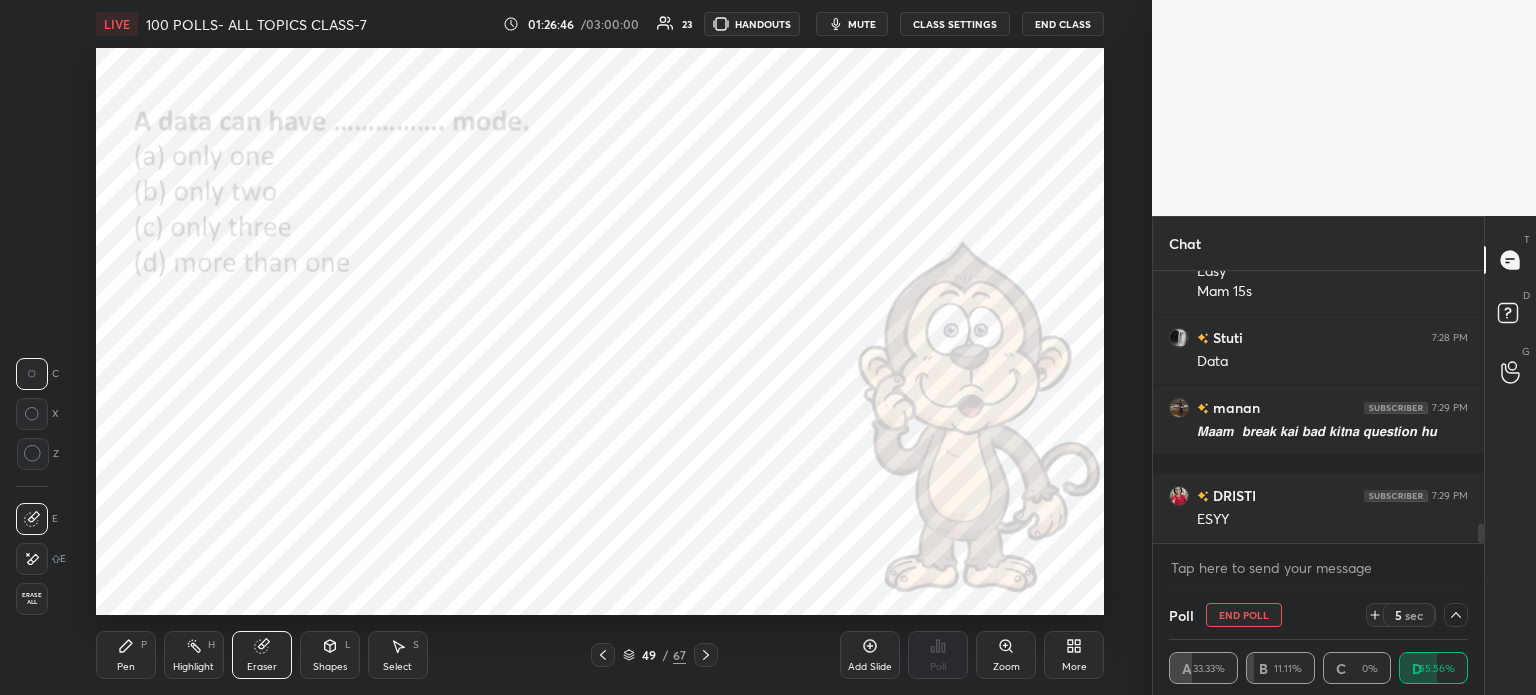 click on "Erase all" at bounding box center [32, 599] 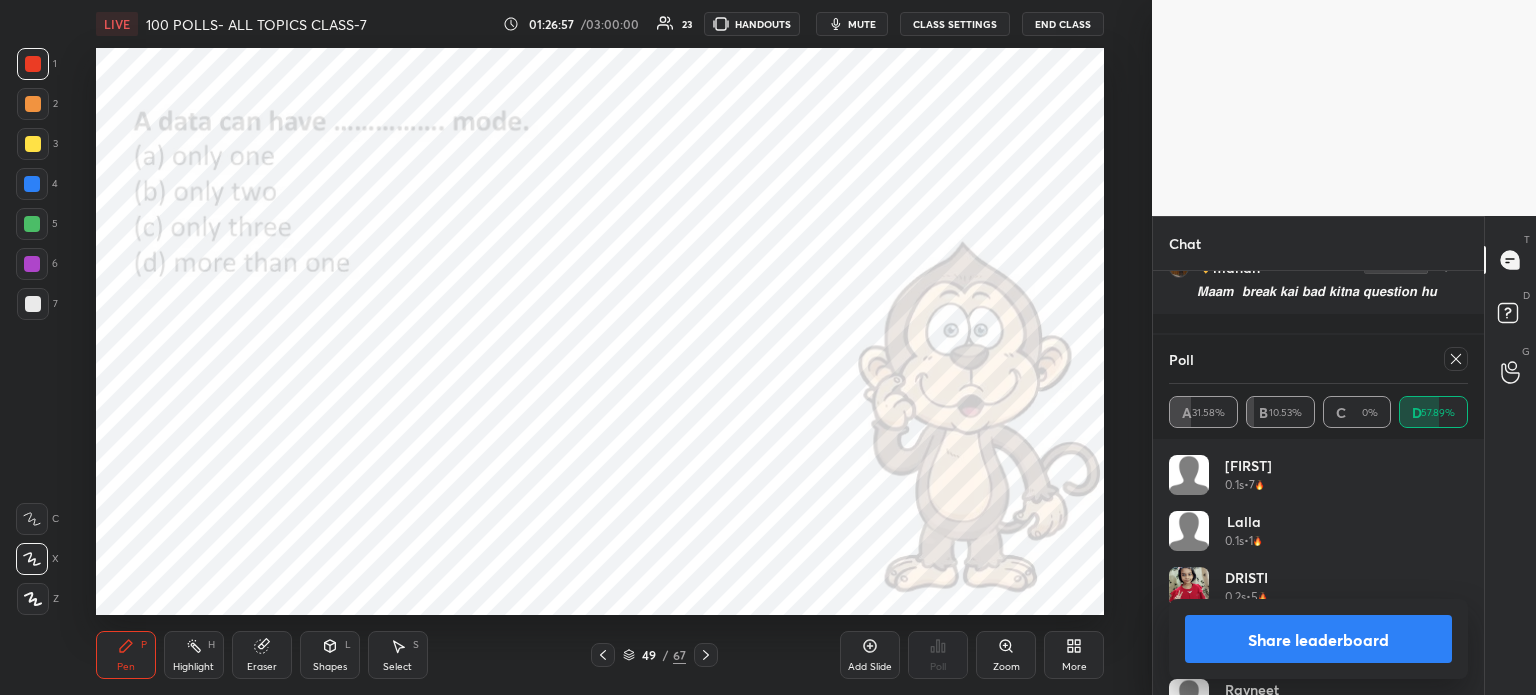 click on "Poll" at bounding box center [1318, 359] 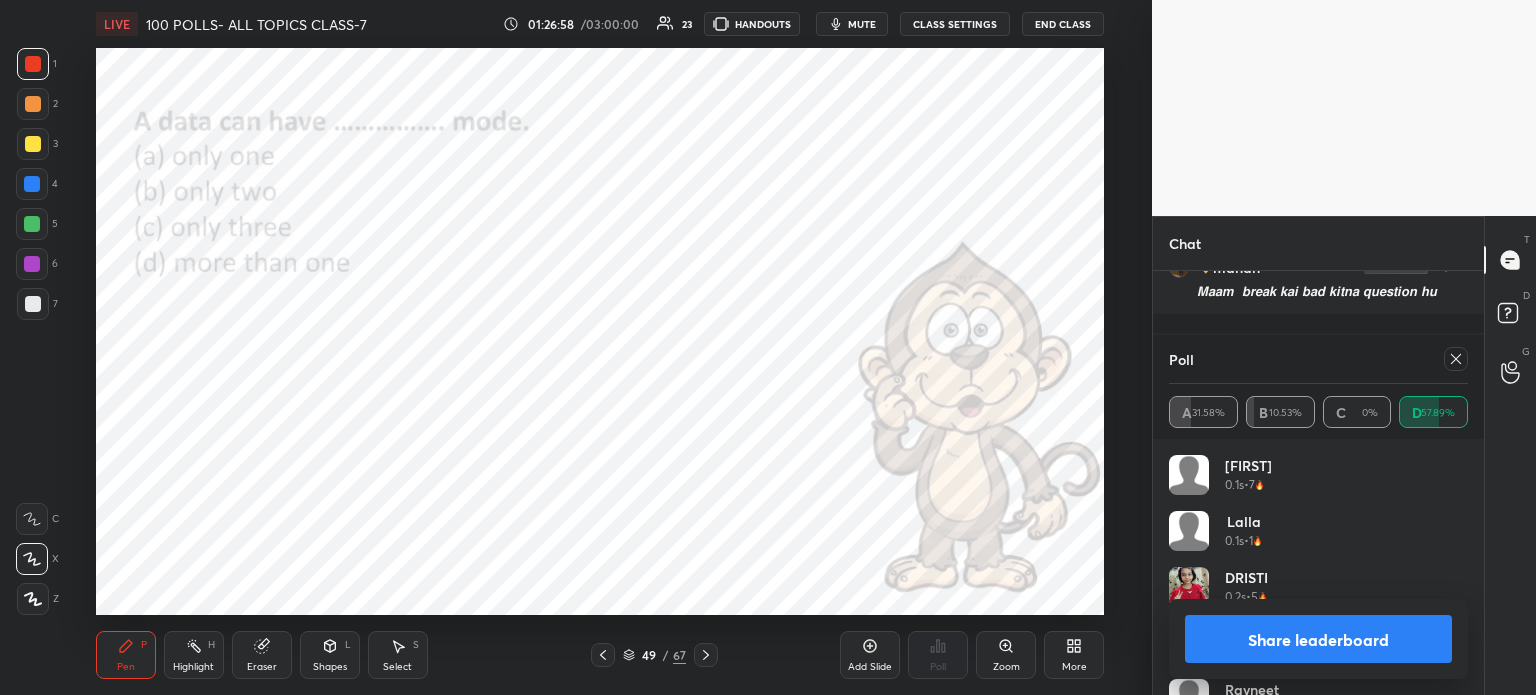 click on "Poll A 31.58% B 10.53% C 0% D 57.89%" at bounding box center (1318, 387) 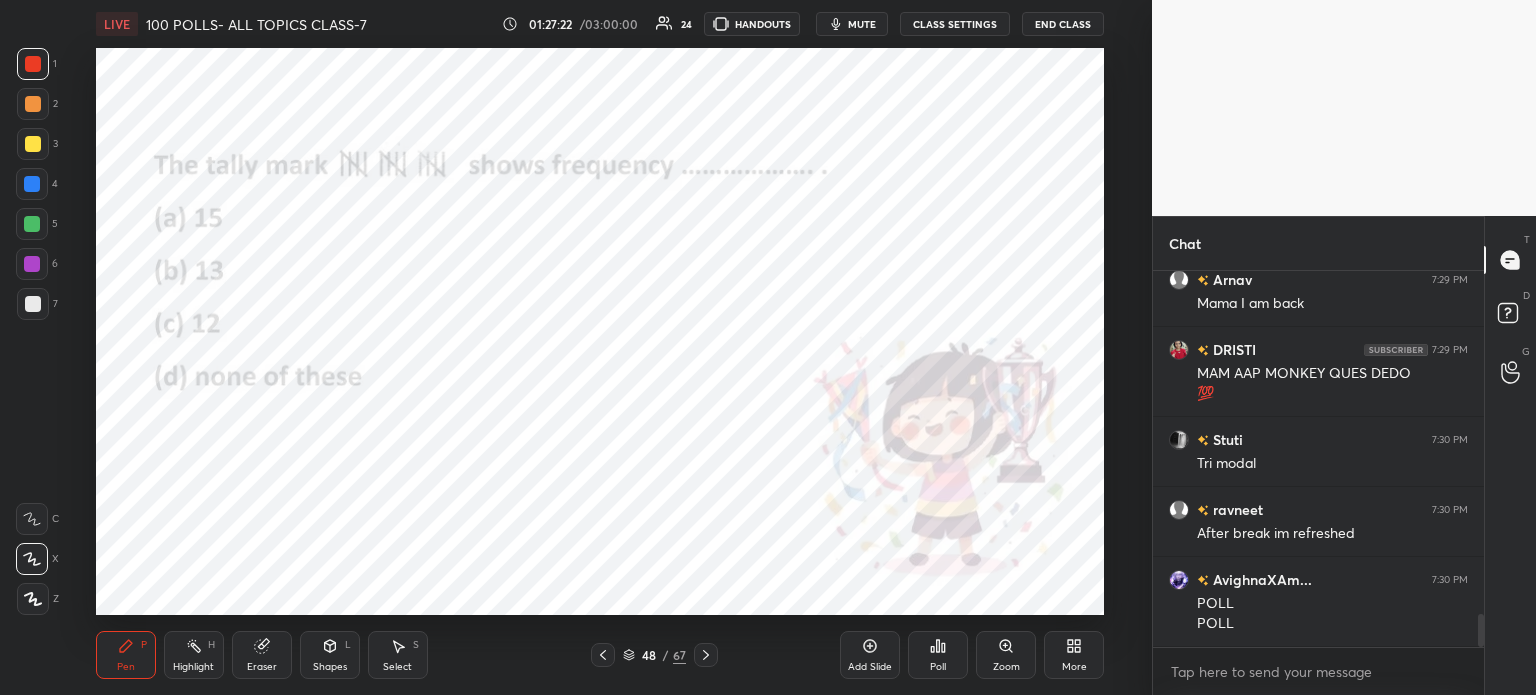 click 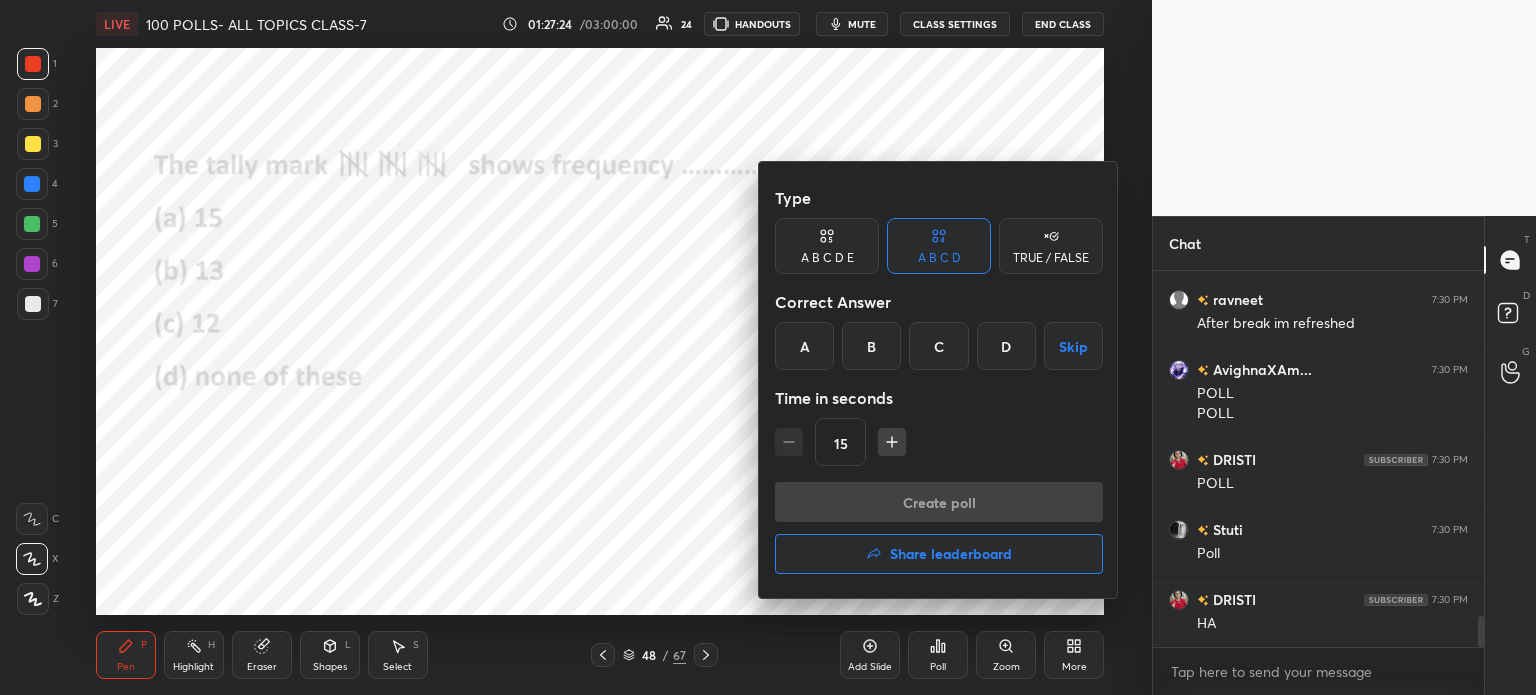 click on "A" at bounding box center [804, 346] 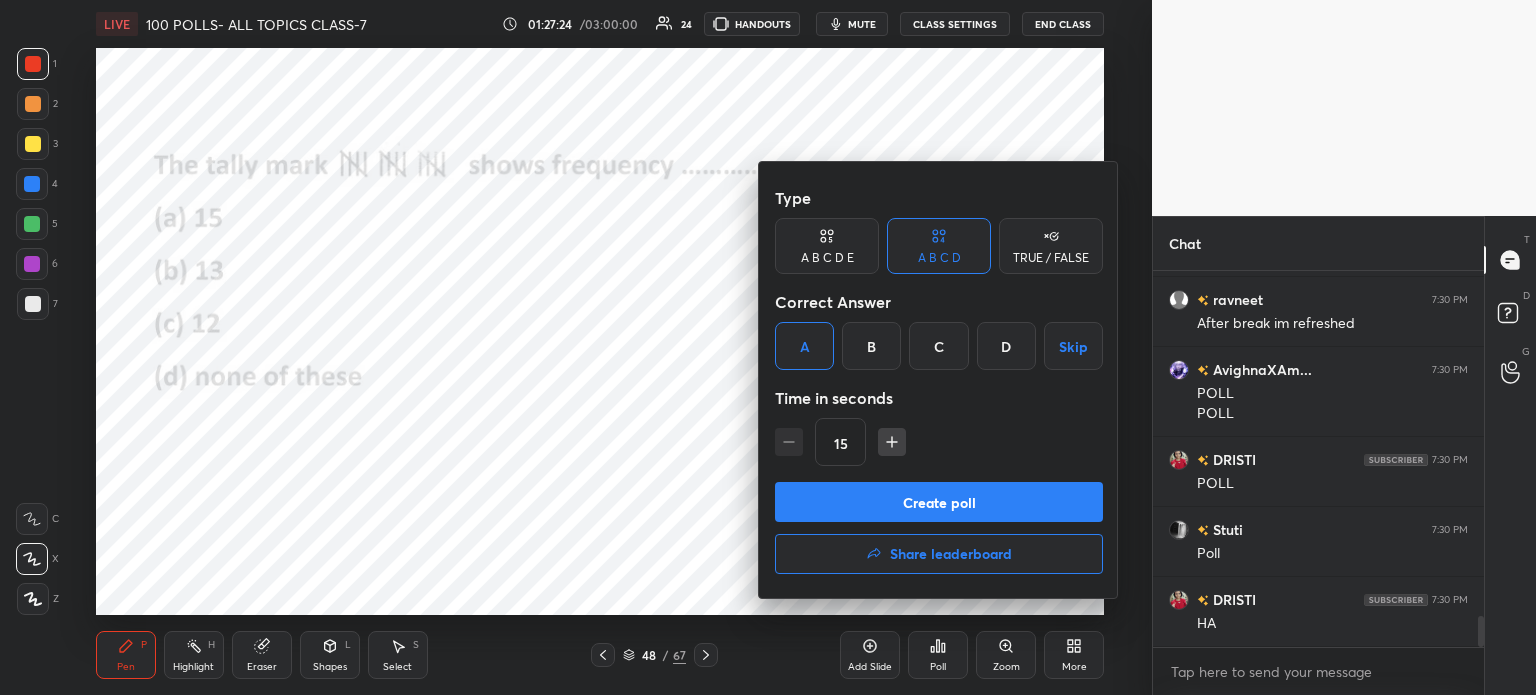 click on "Create poll" at bounding box center [939, 502] 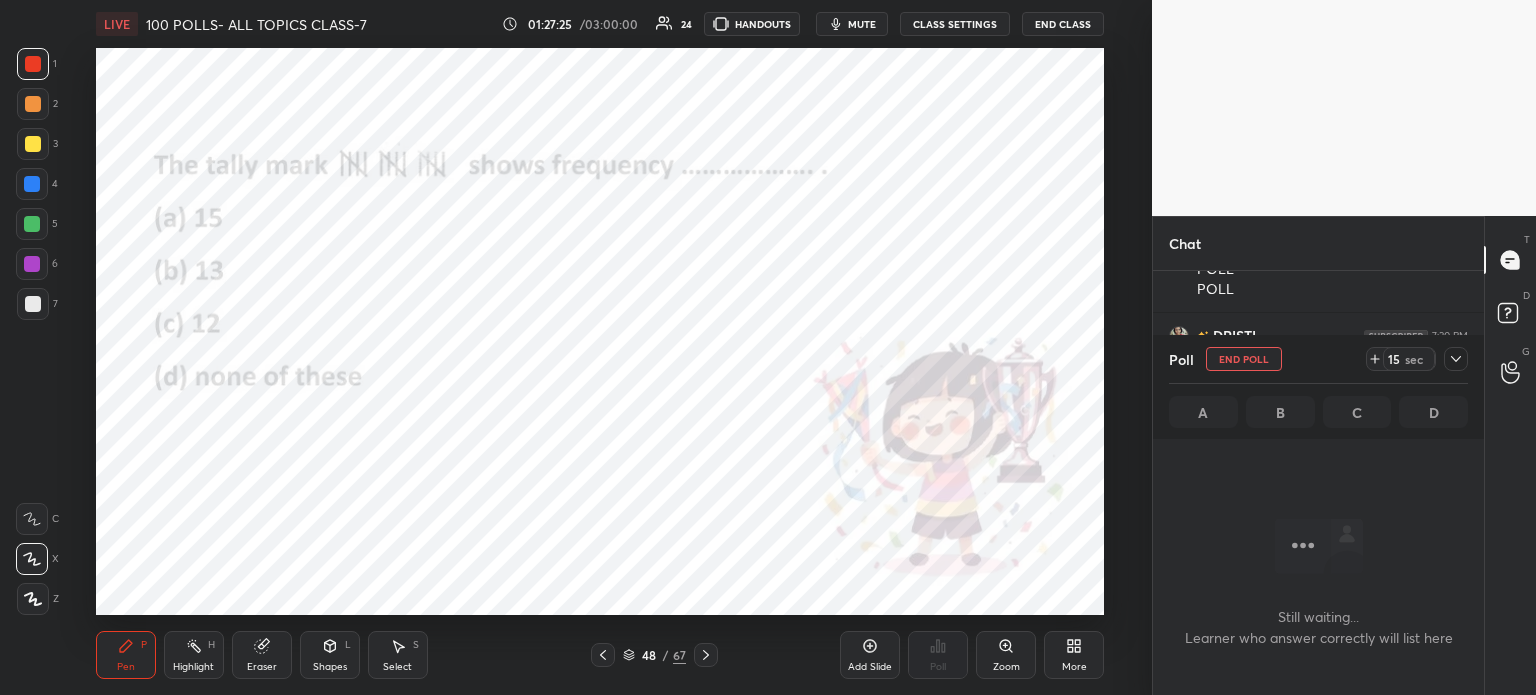 click 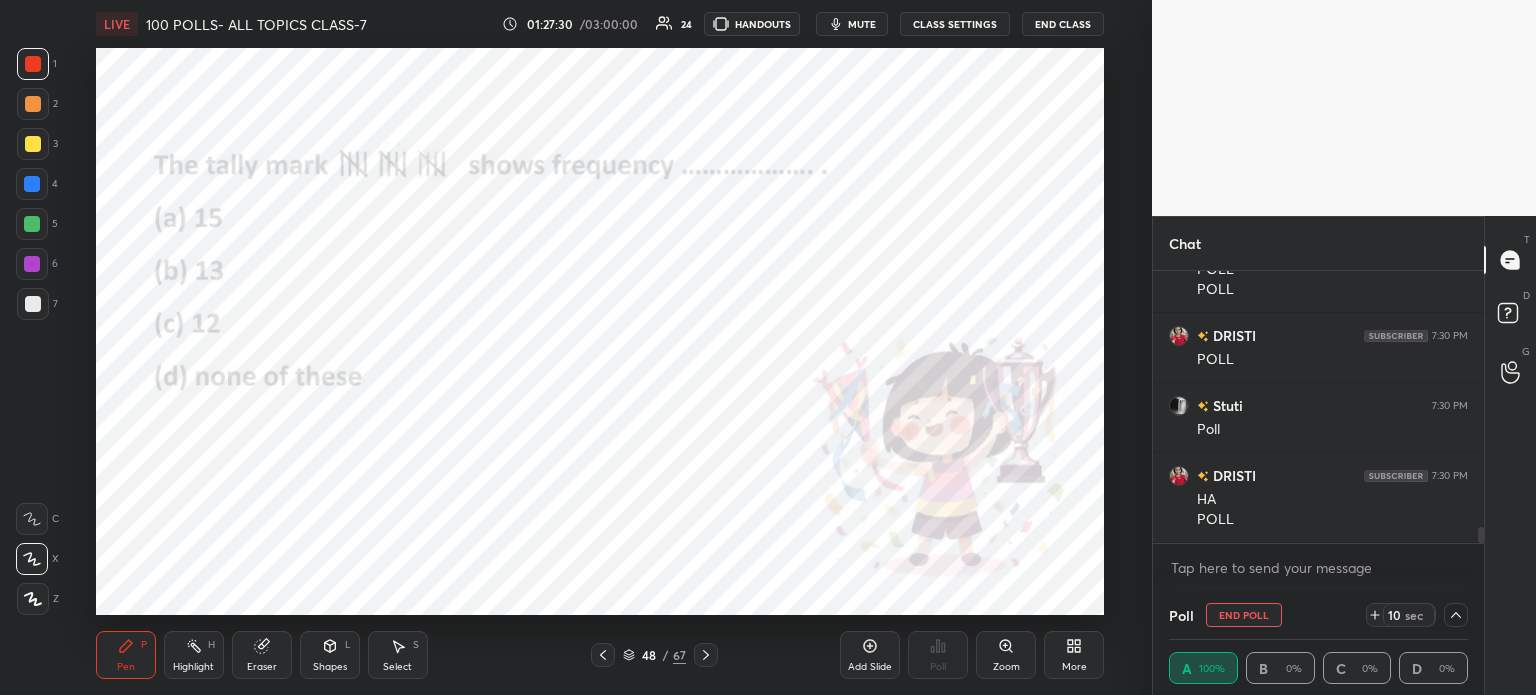 click 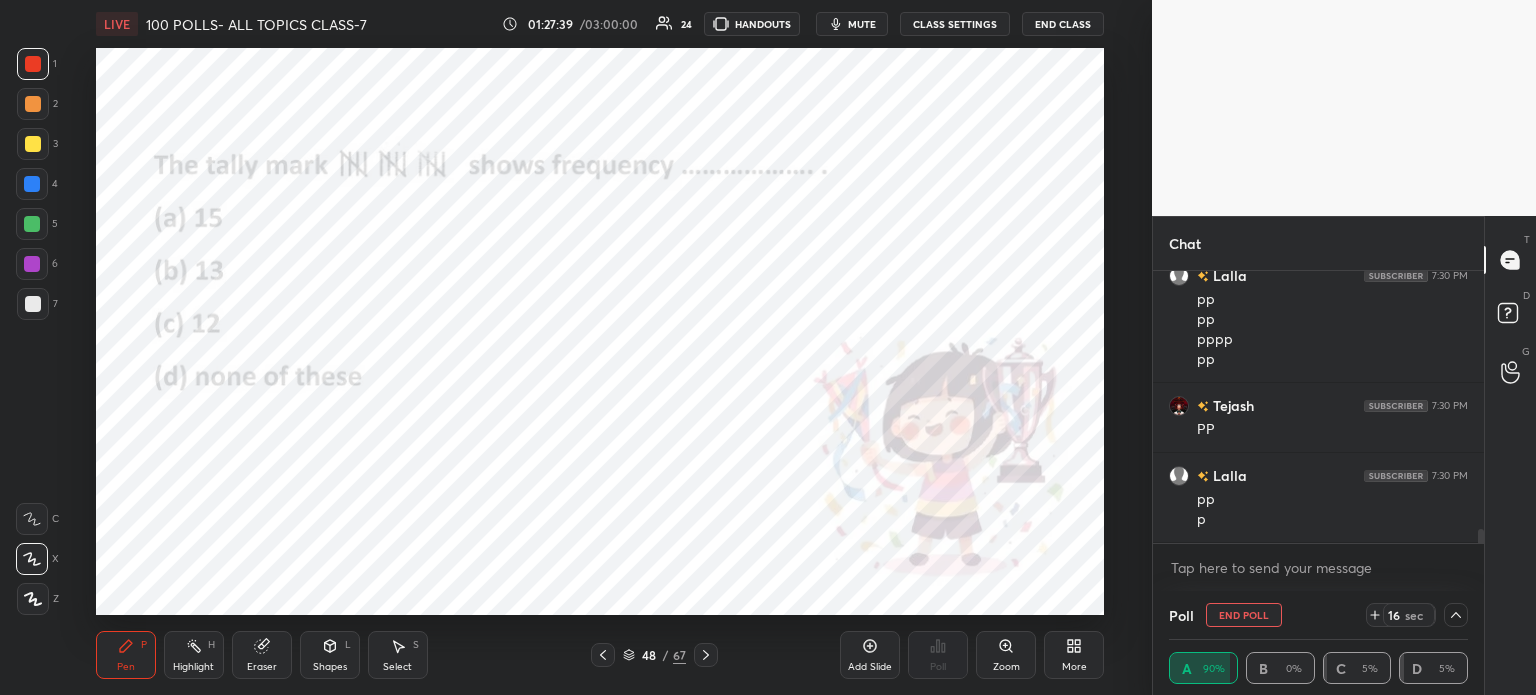 click at bounding box center (1456, 615) 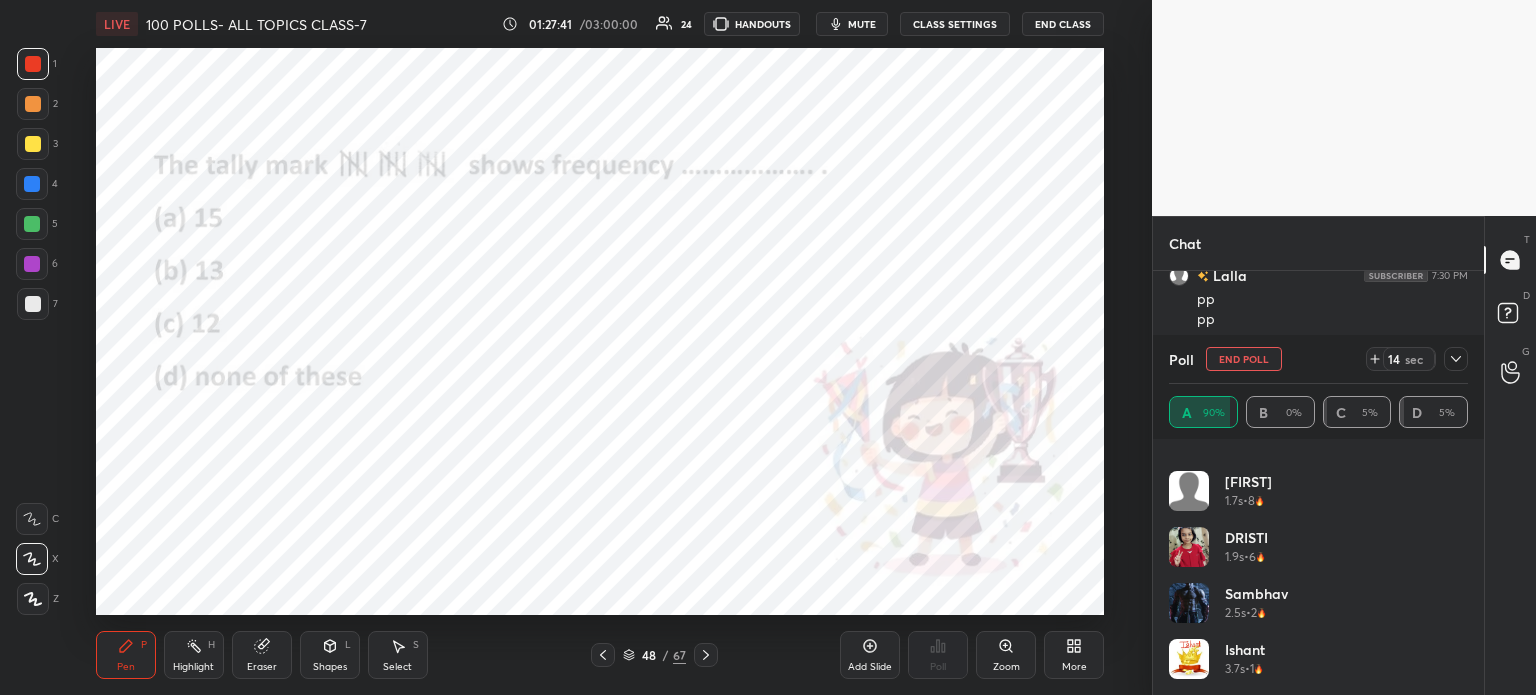 click 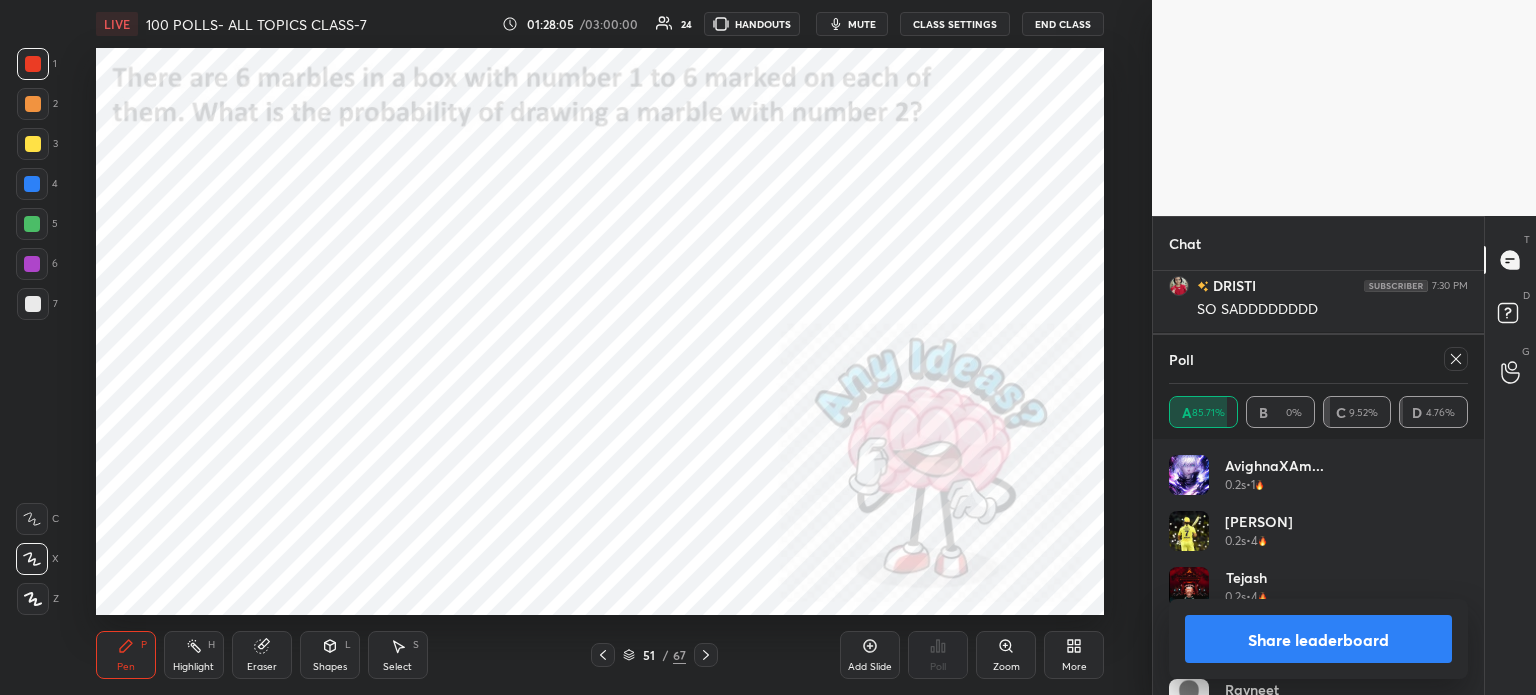 click 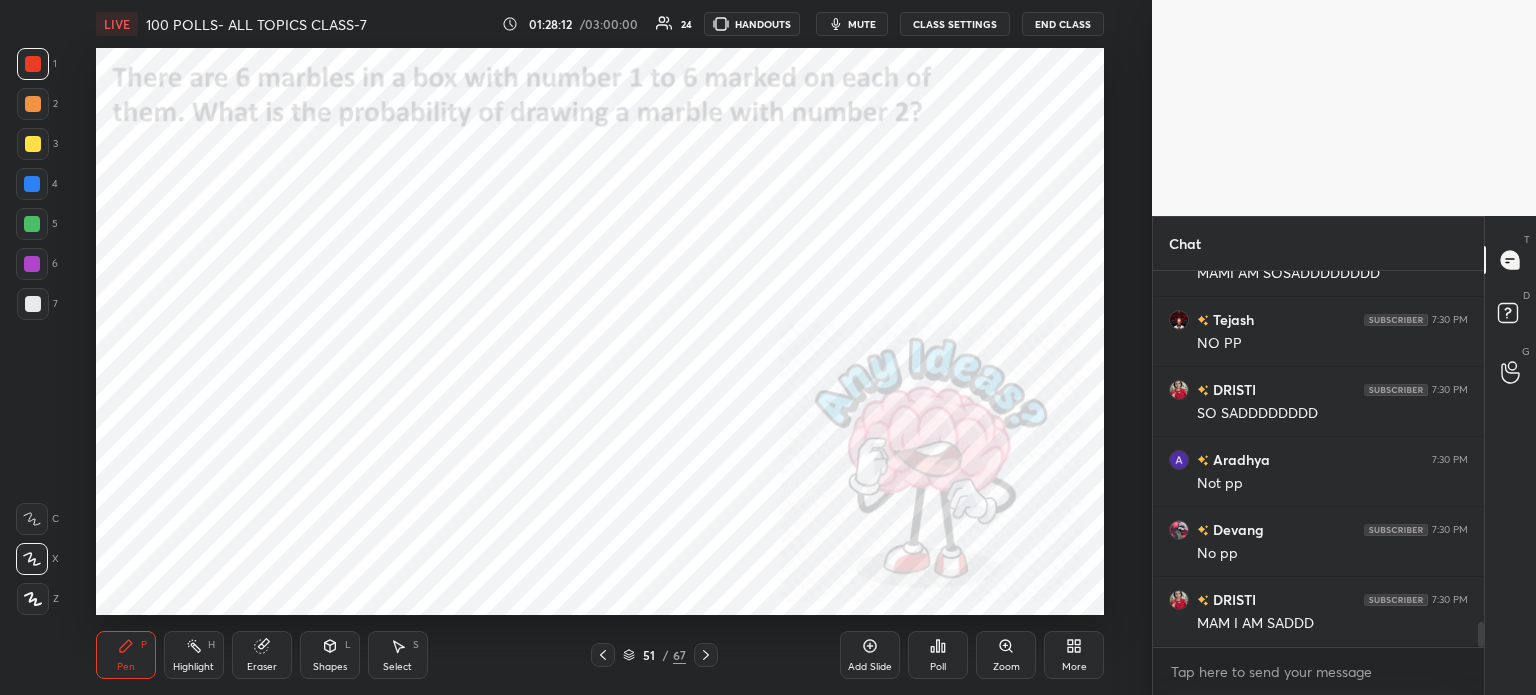 click 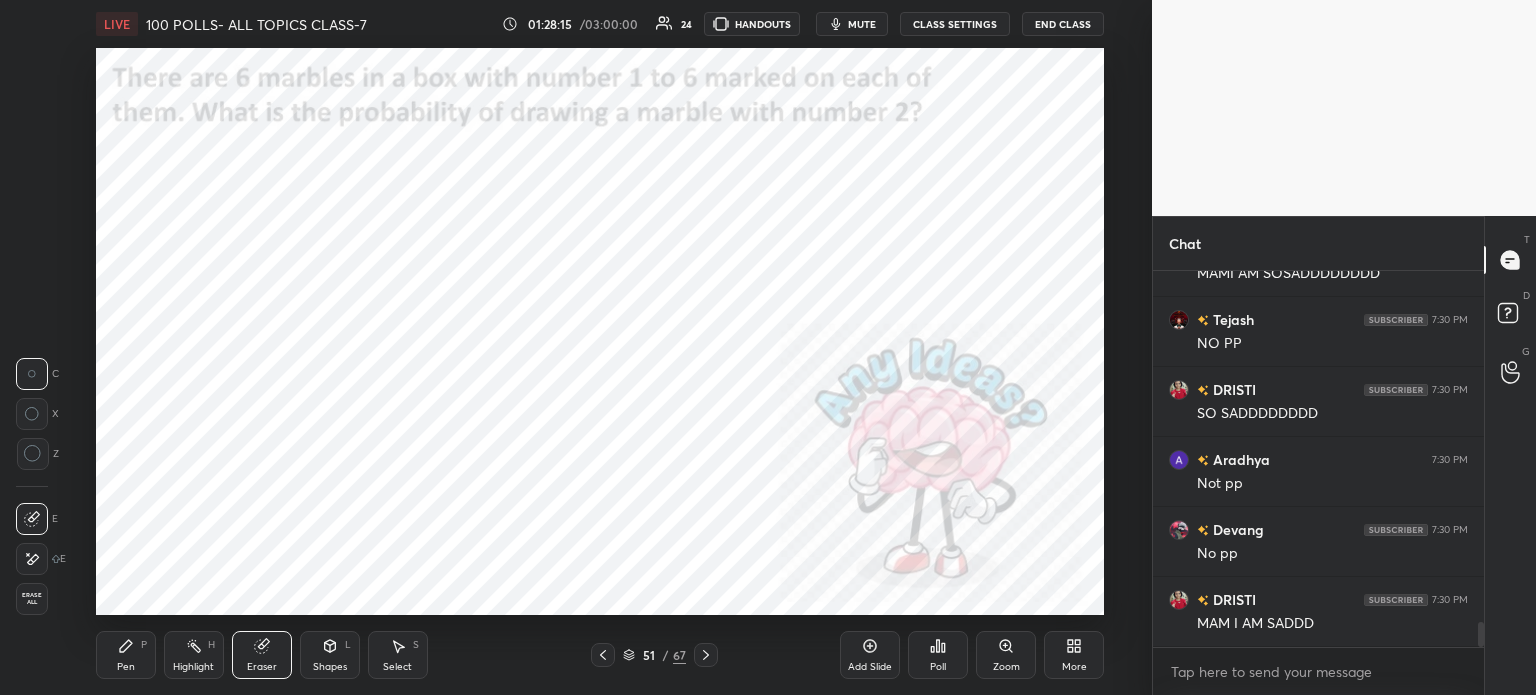 click on "Erase all" at bounding box center [32, 599] 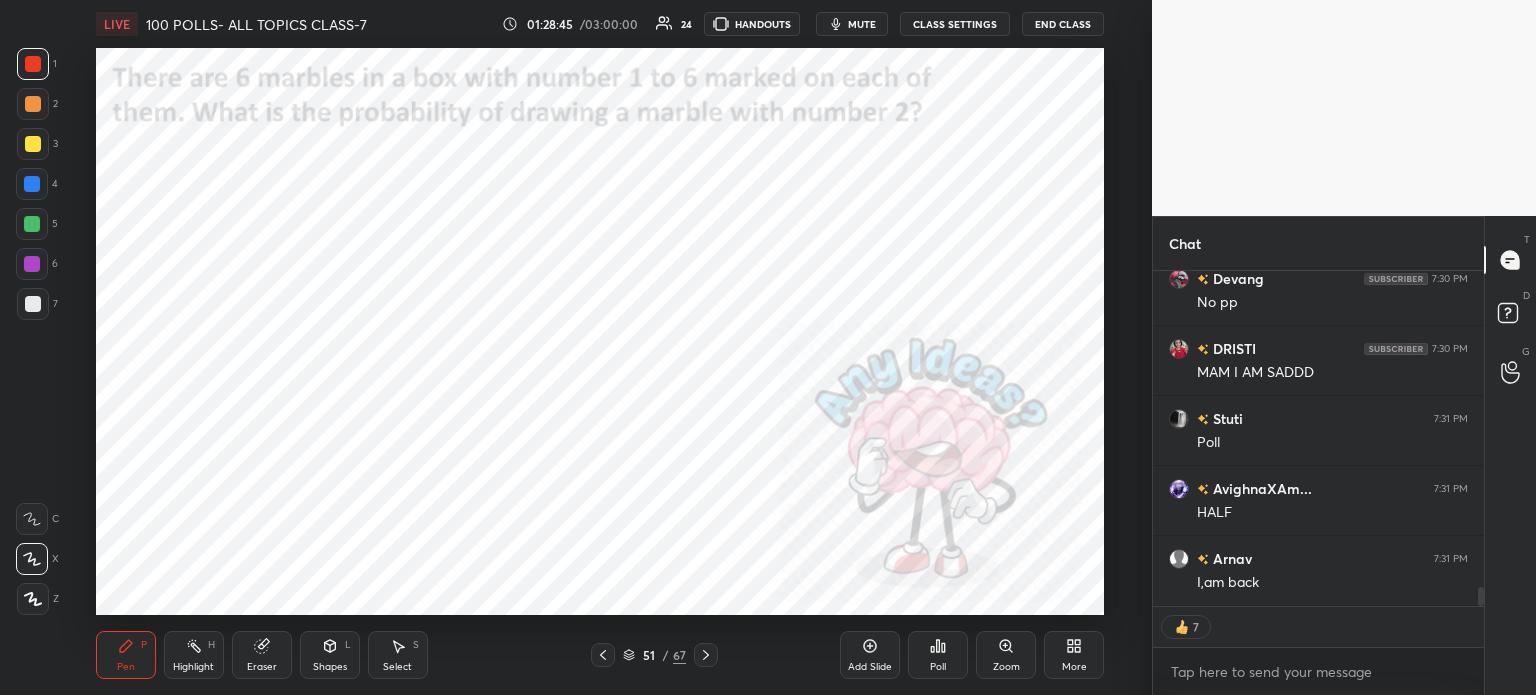 click on "Poll" at bounding box center [938, 655] 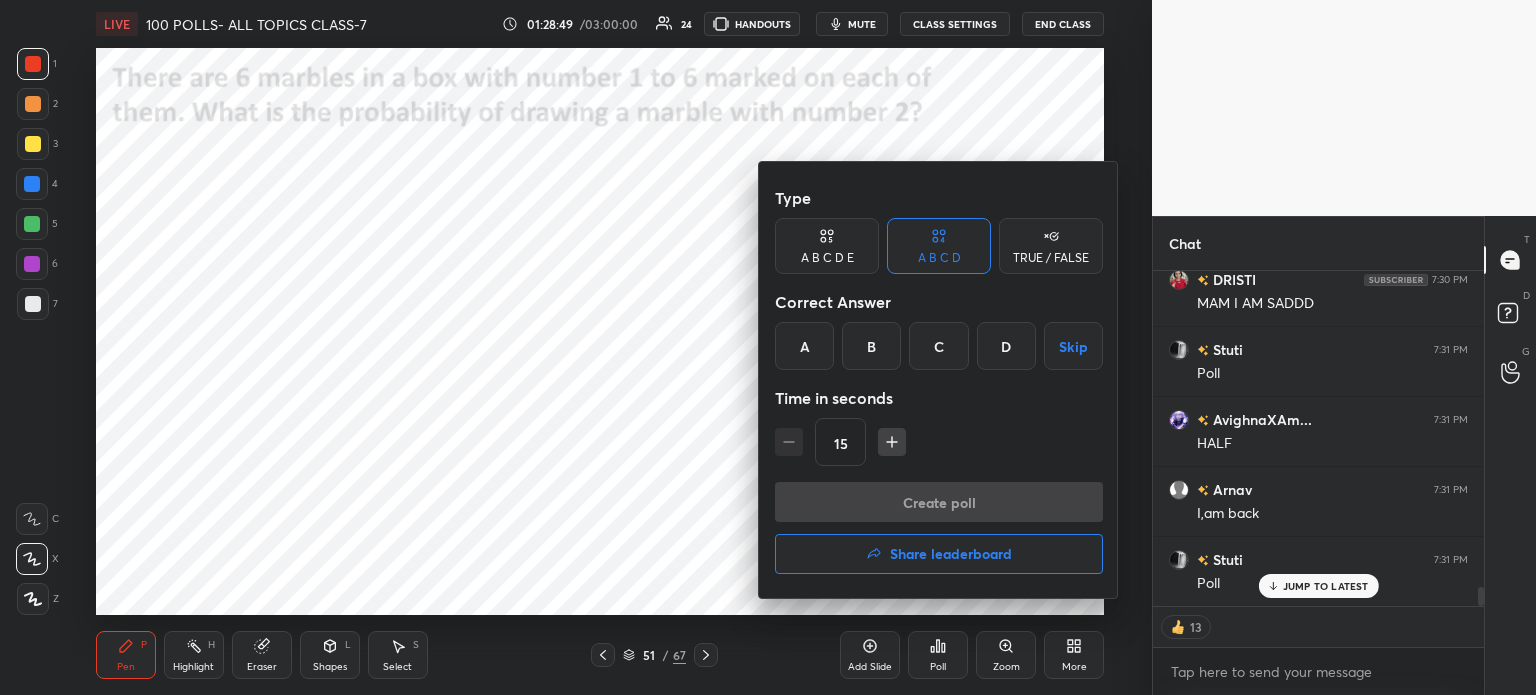 click on "A" at bounding box center [804, 346] 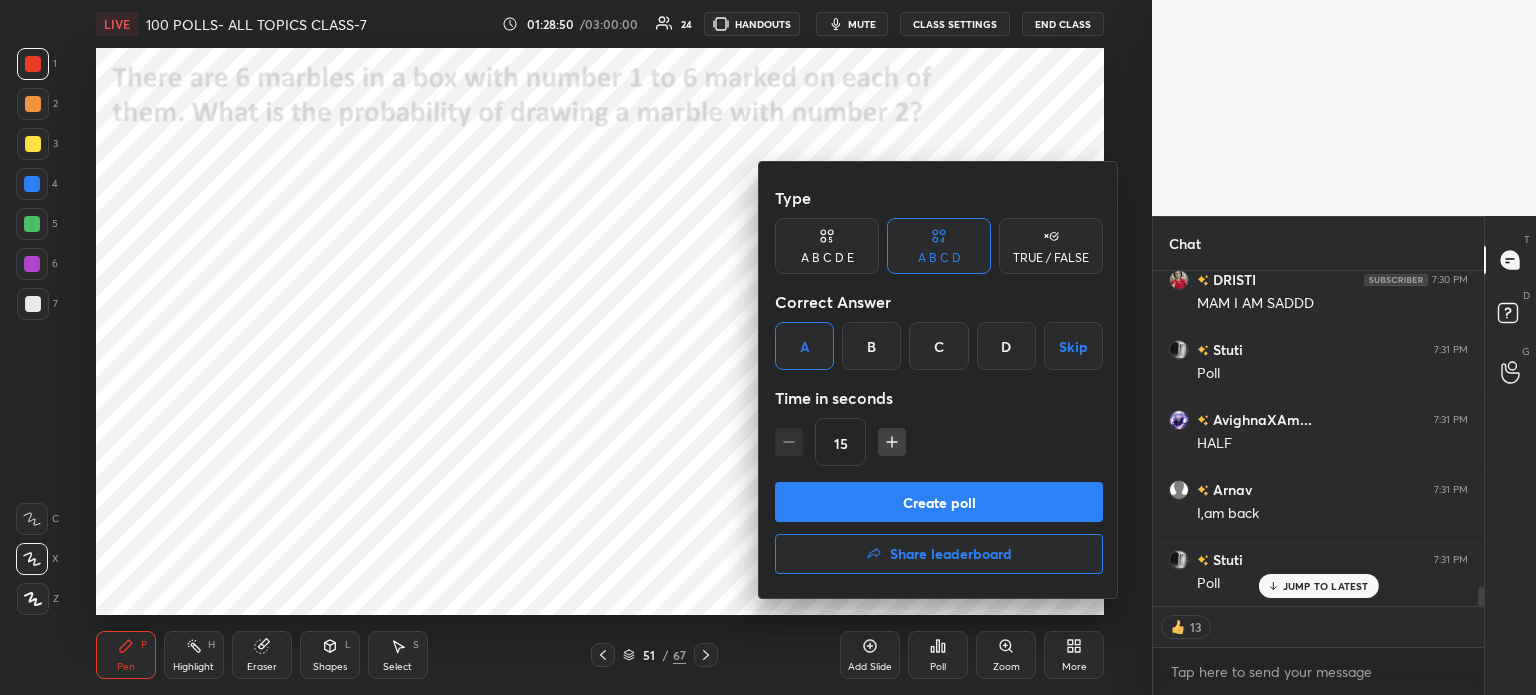 click on "Create poll" at bounding box center [939, 502] 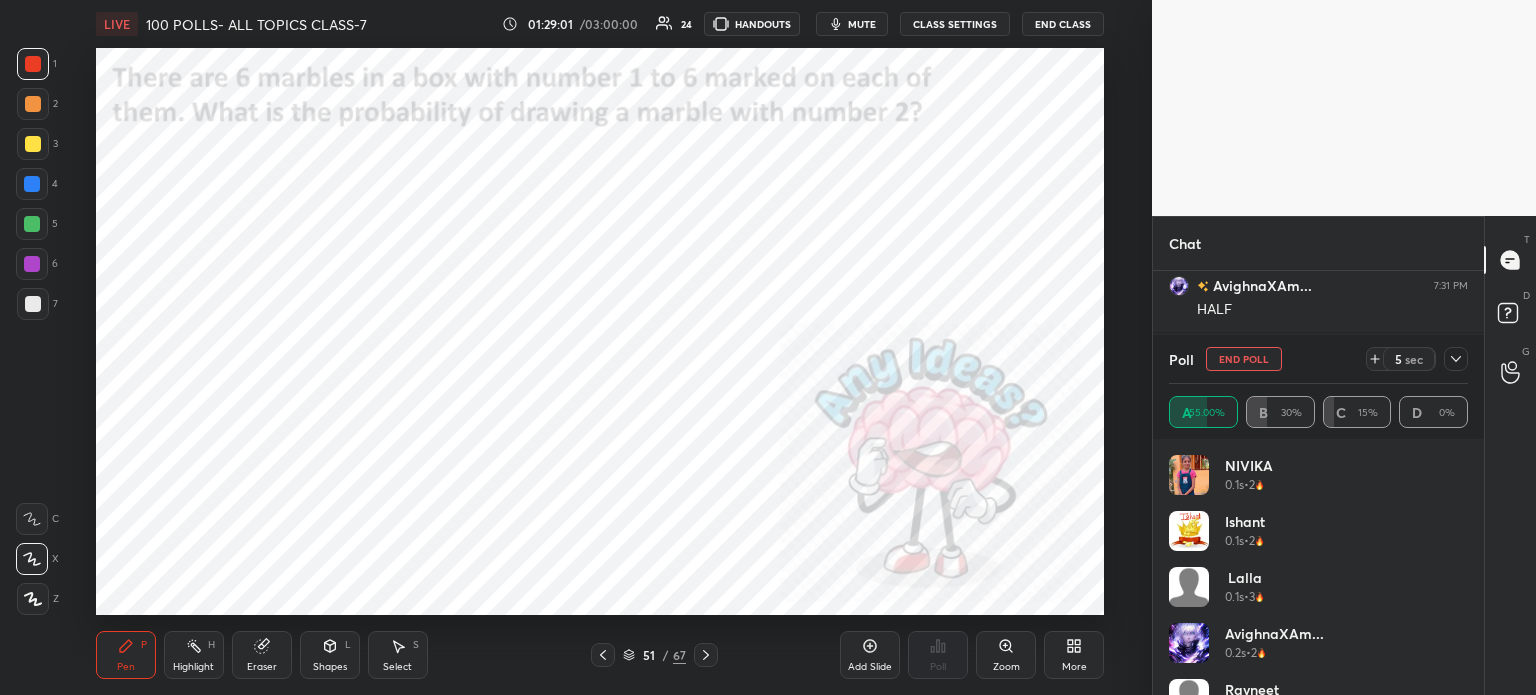 click at bounding box center [32, 184] 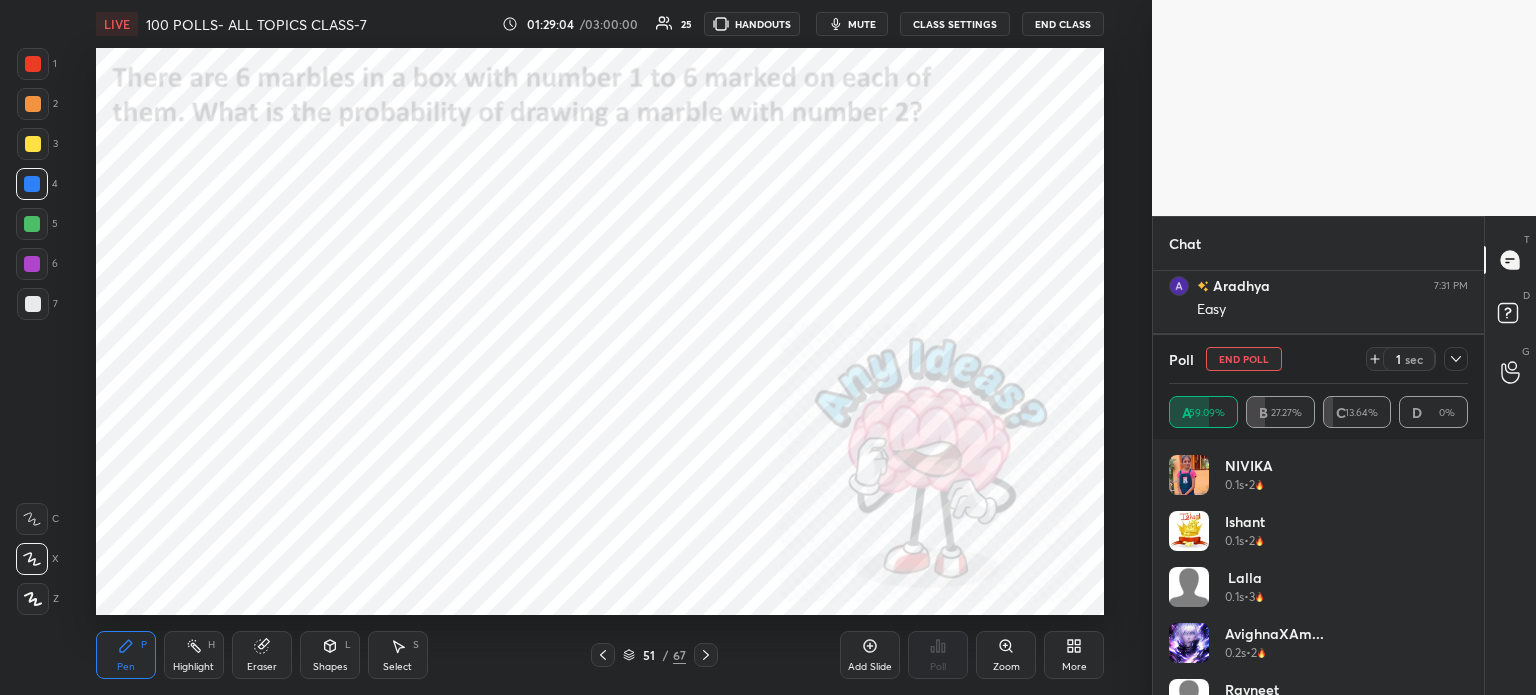 click on "End Poll" at bounding box center (1244, 359) 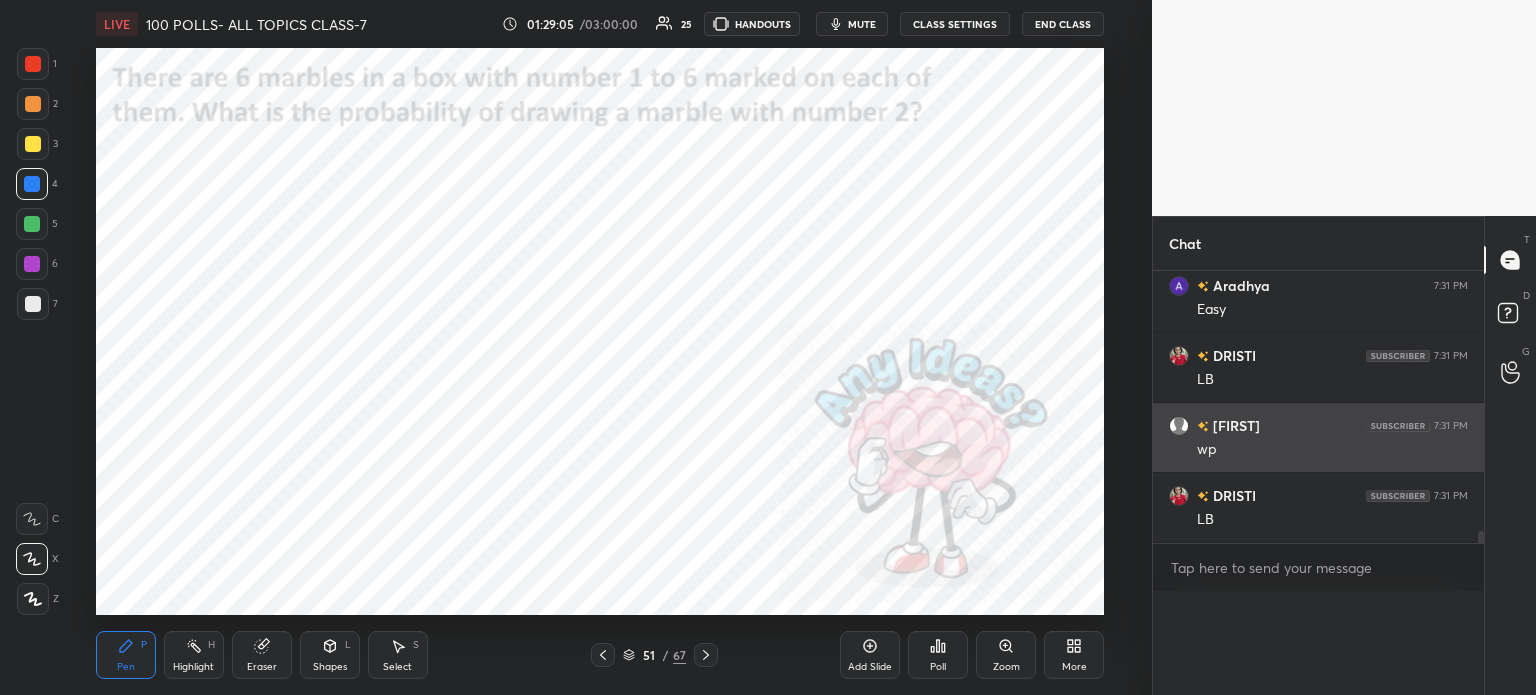 scroll, scrollTop: 0, scrollLeft: 0, axis: both 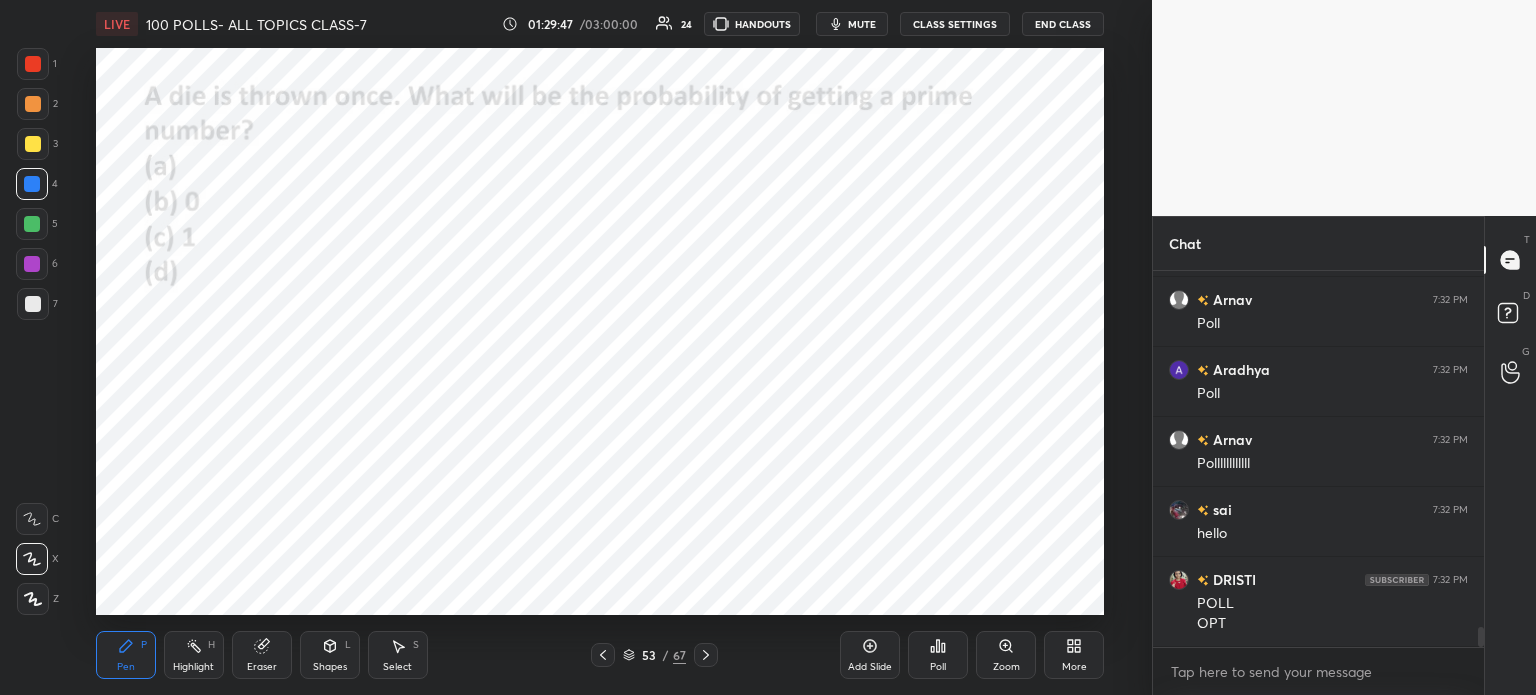 click on "Eraser" at bounding box center [262, 655] 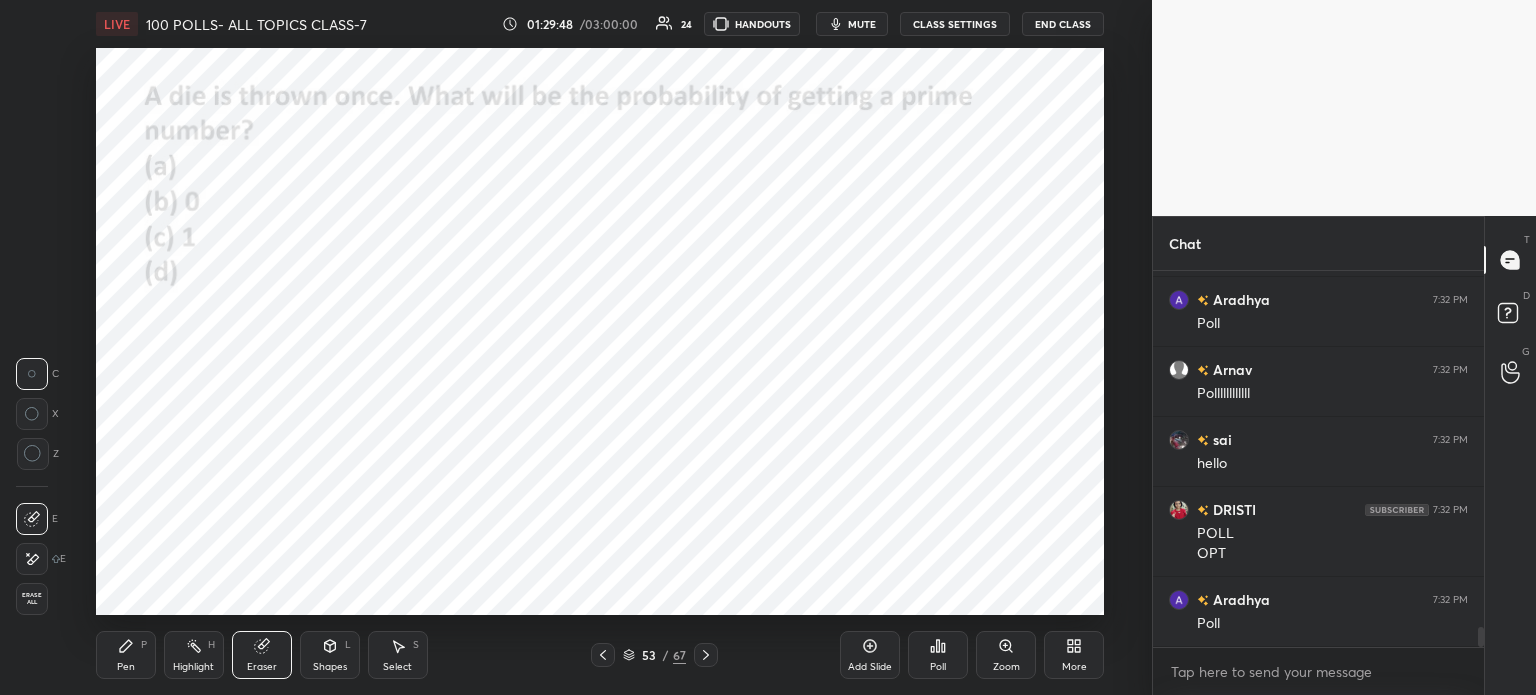 click on "Erase all" at bounding box center [32, 599] 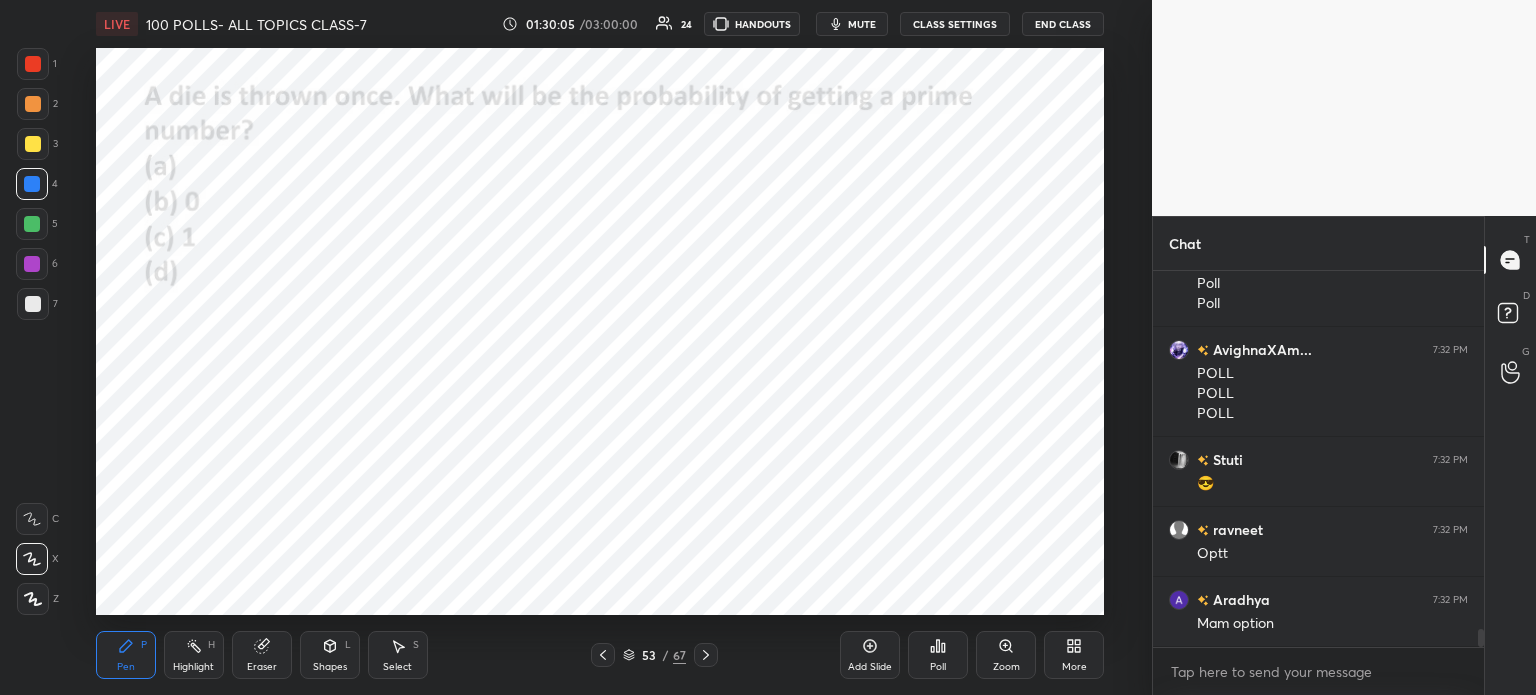 click on "Poll" at bounding box center (938, 655) 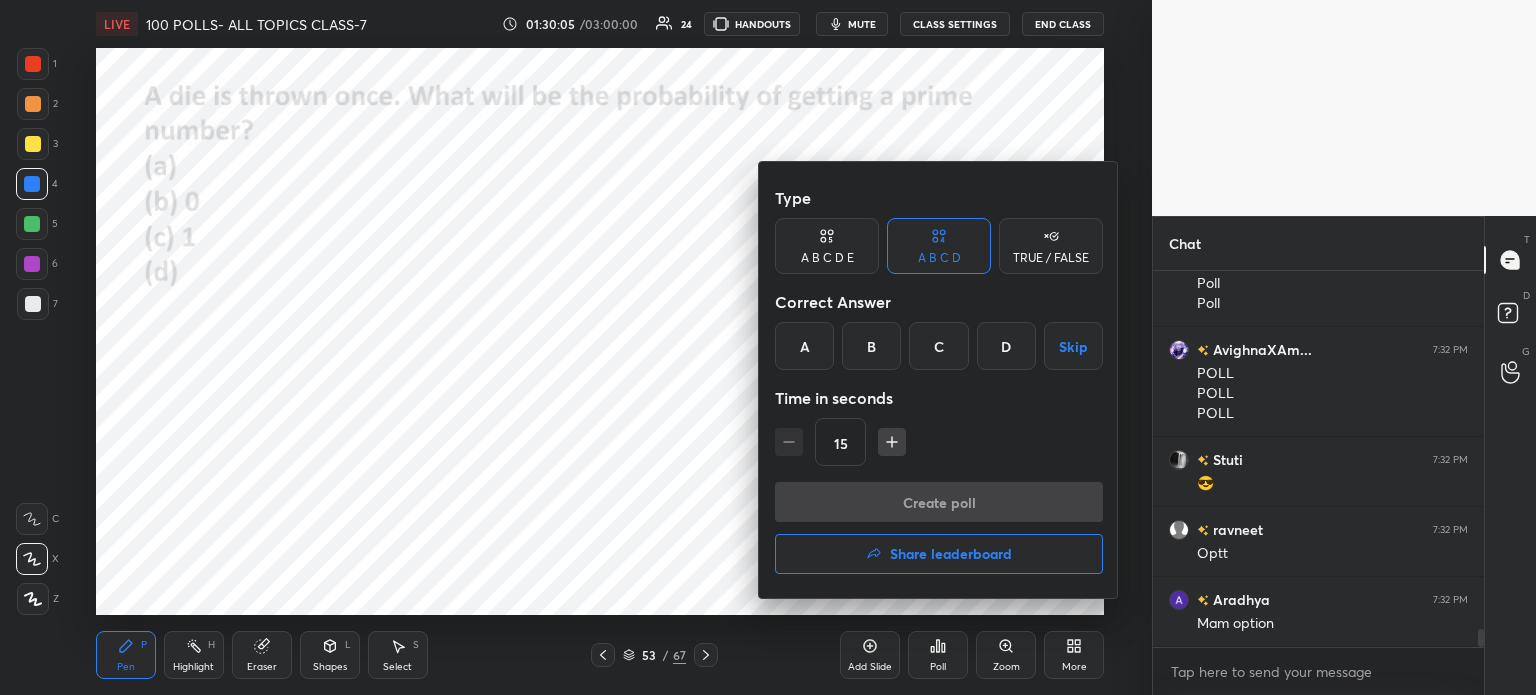 scroll, scrollTop: 7474, scrollLeft: 0, axis: vertical 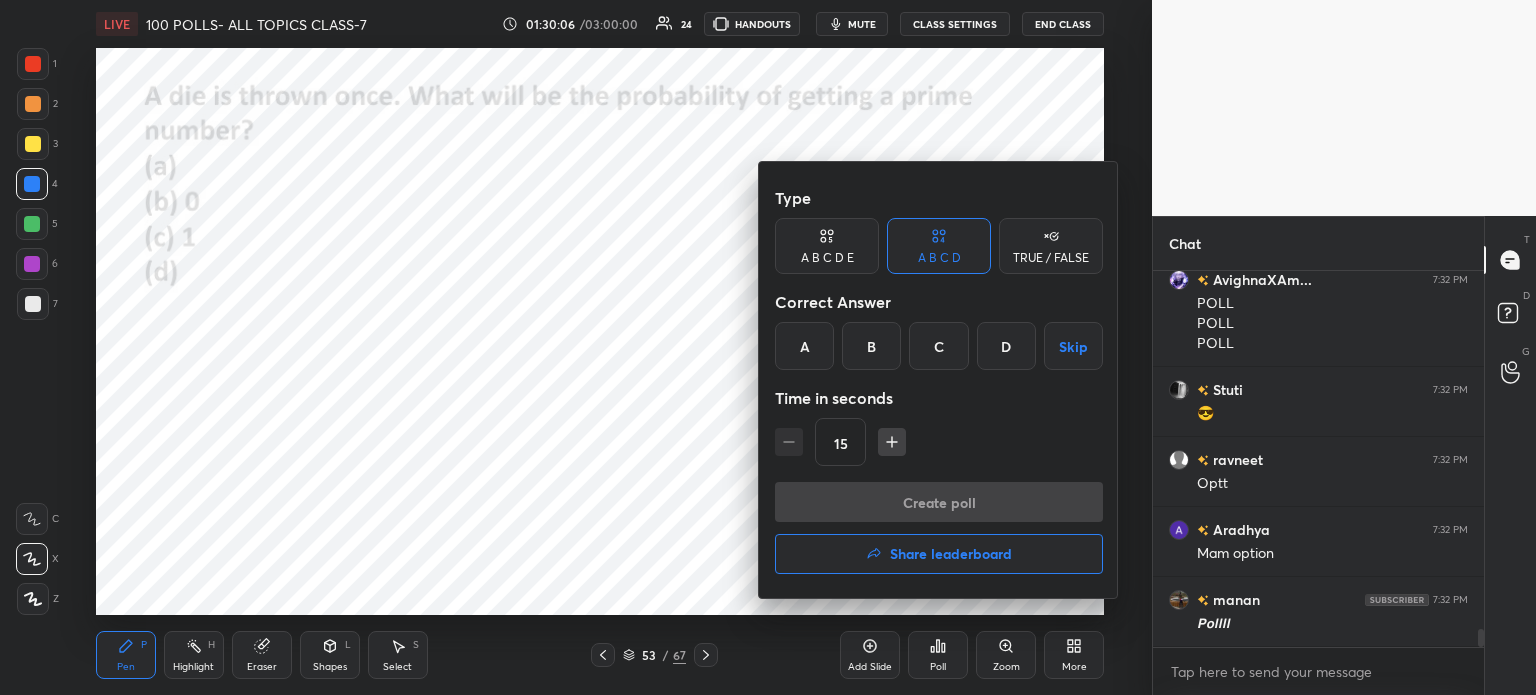 click at bounding box center (768, 347) 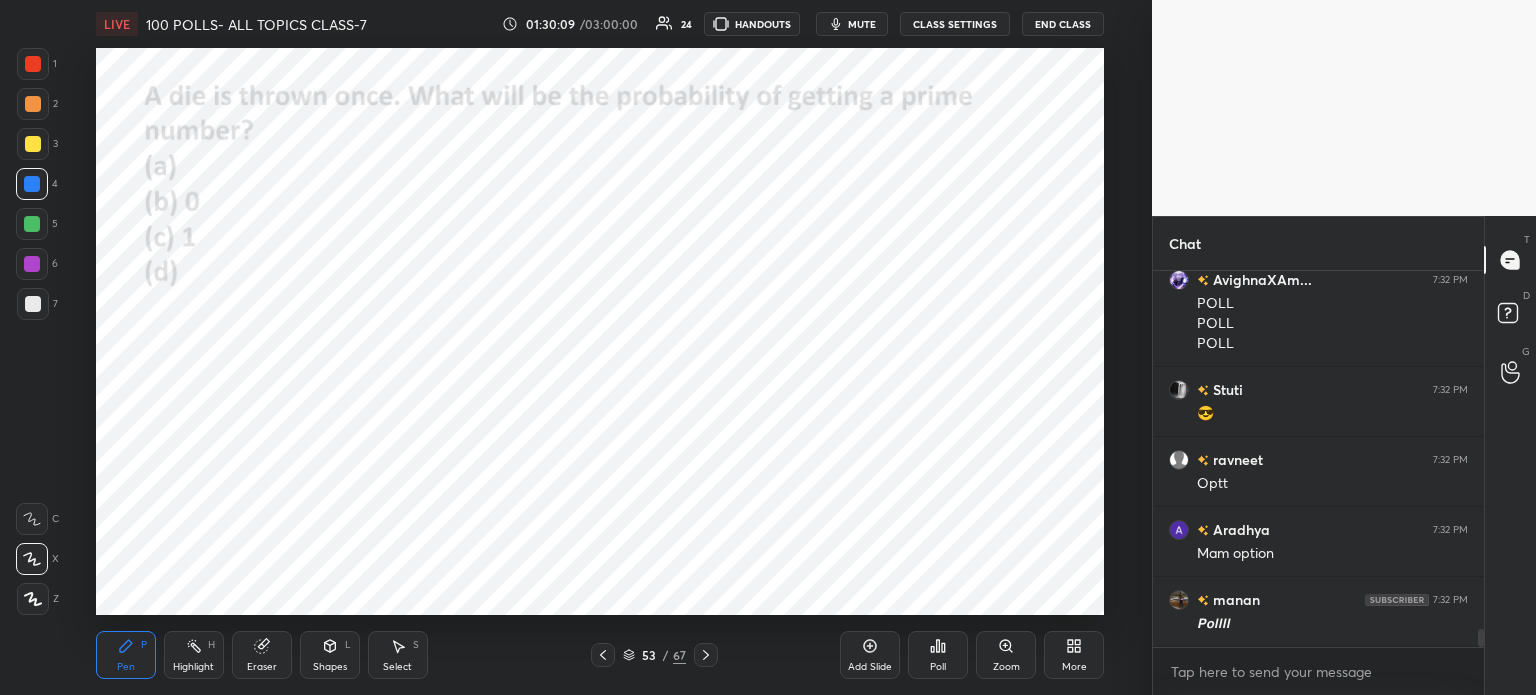 scroll, scrollTop: 7544, scrollLeft: 0, axis: vertical 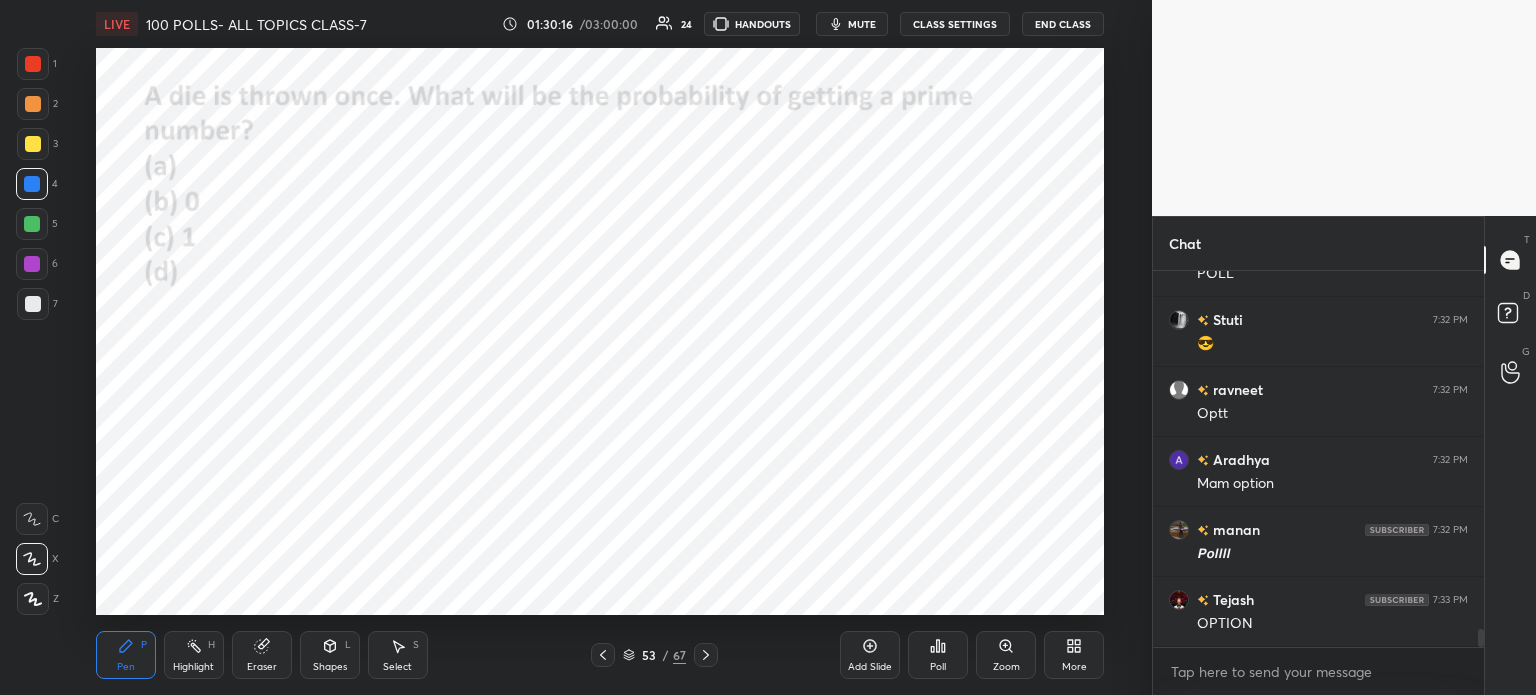 click on "Poll" at bounding box center (938, 655) 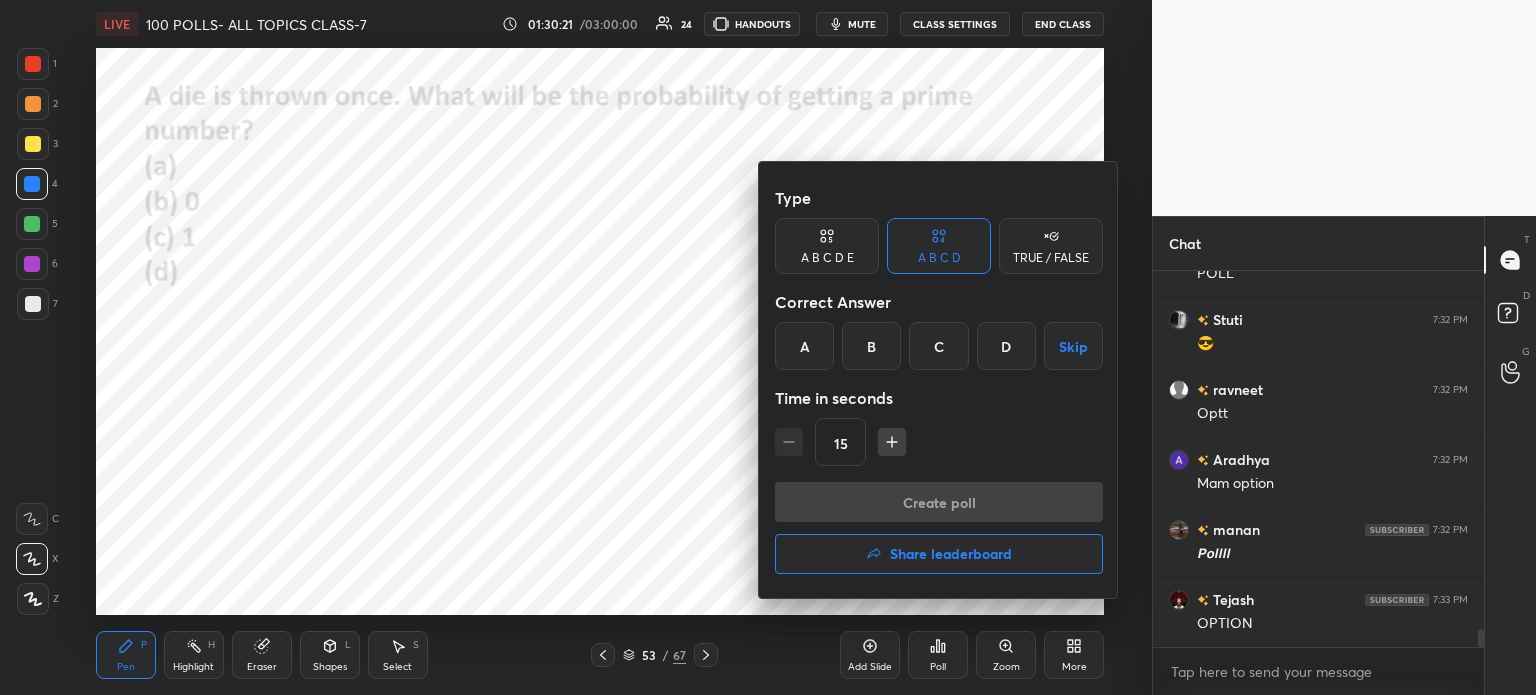 scroll, scrollTop: 6, scrollLeft: 6, axis: both 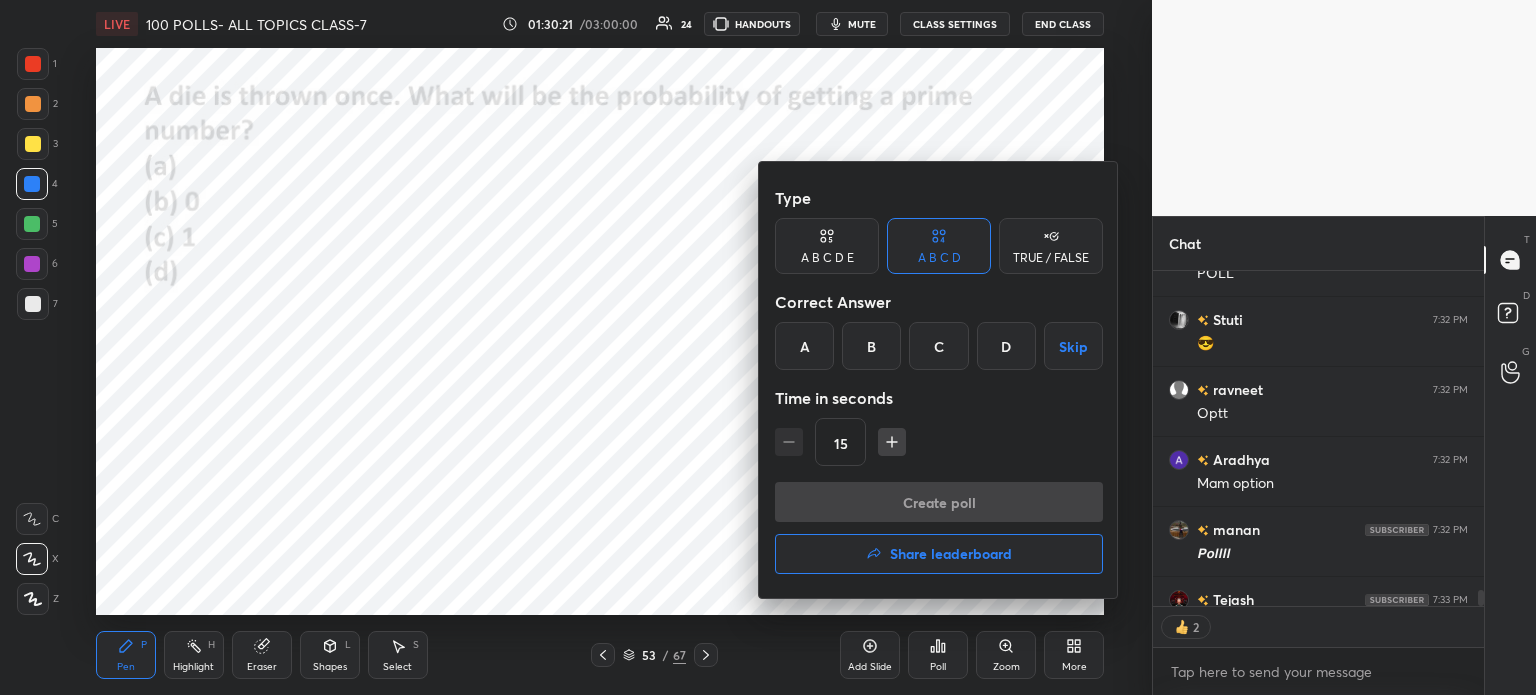 click on "A" at bounding box center [804, 346] 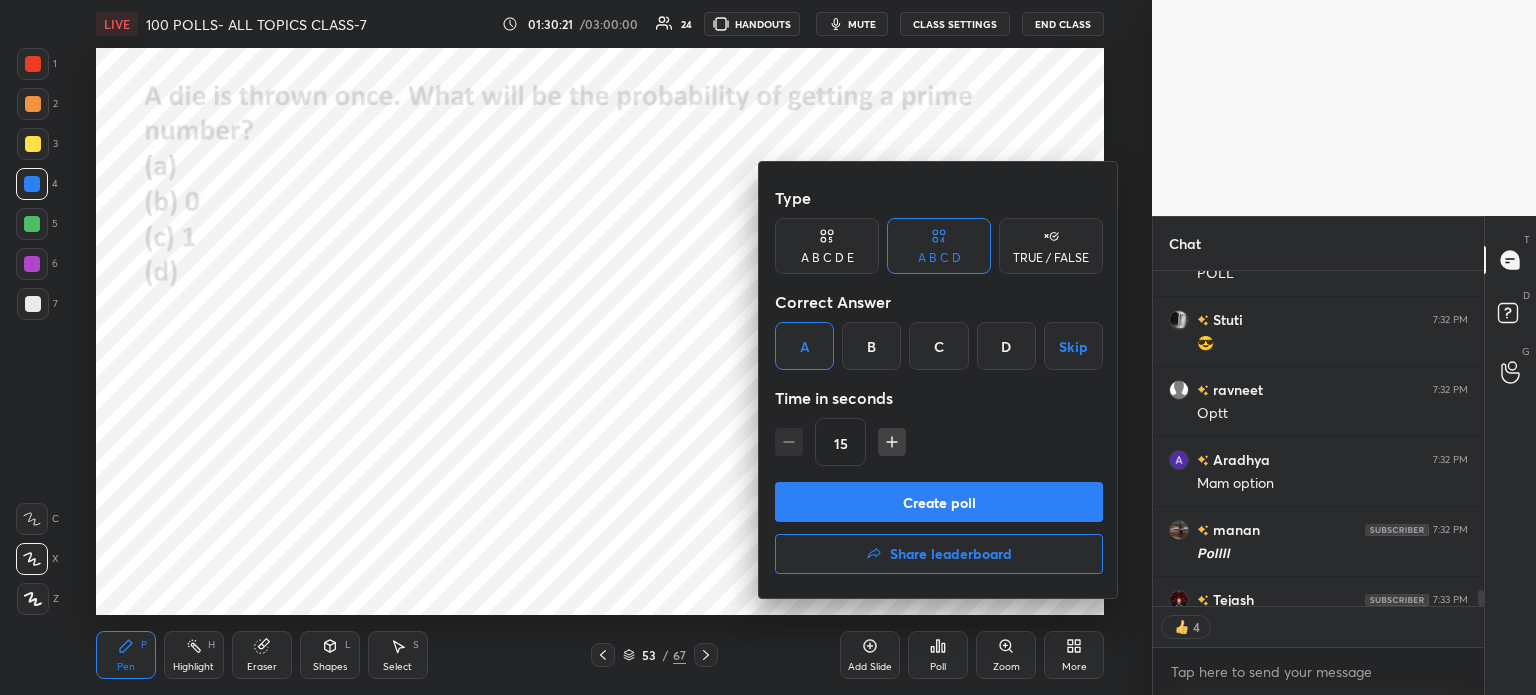 click on "Share leaderboard" at bounding box center (951, 554) 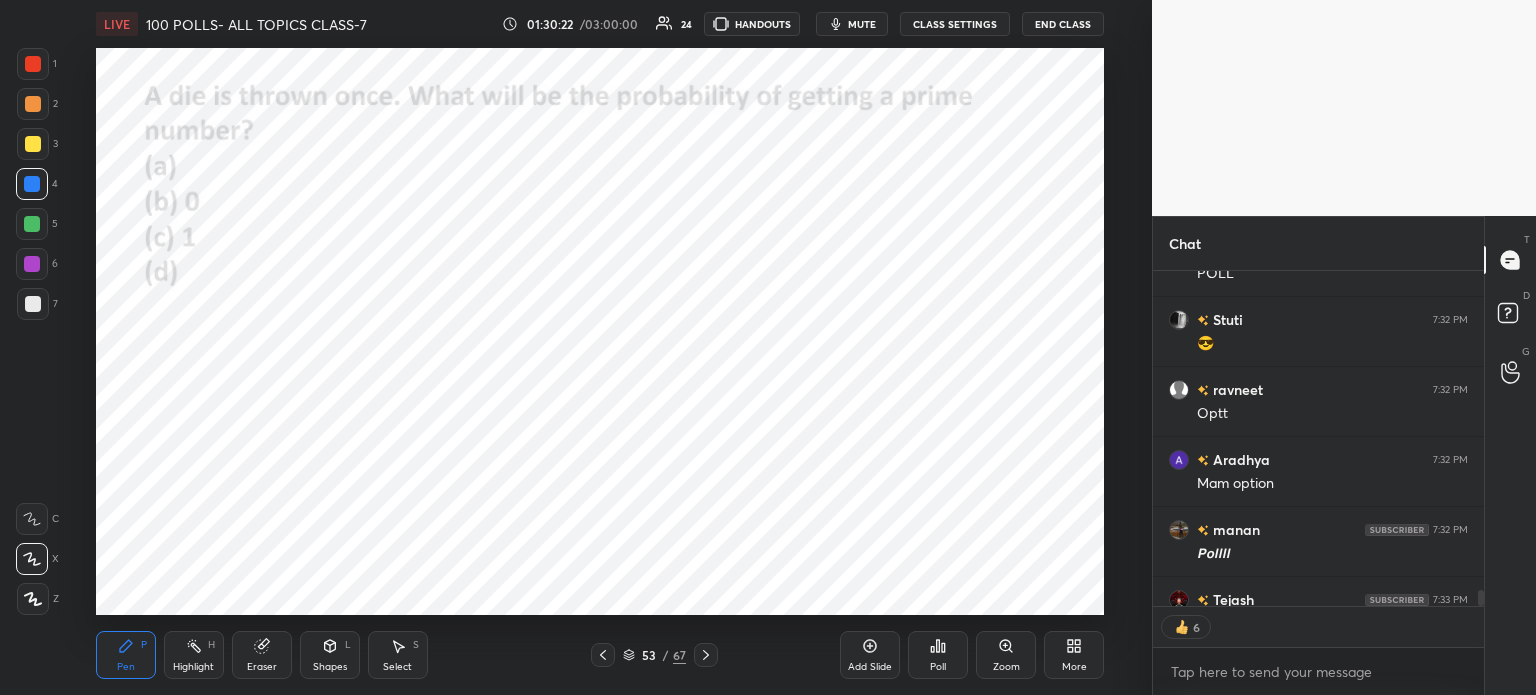 click 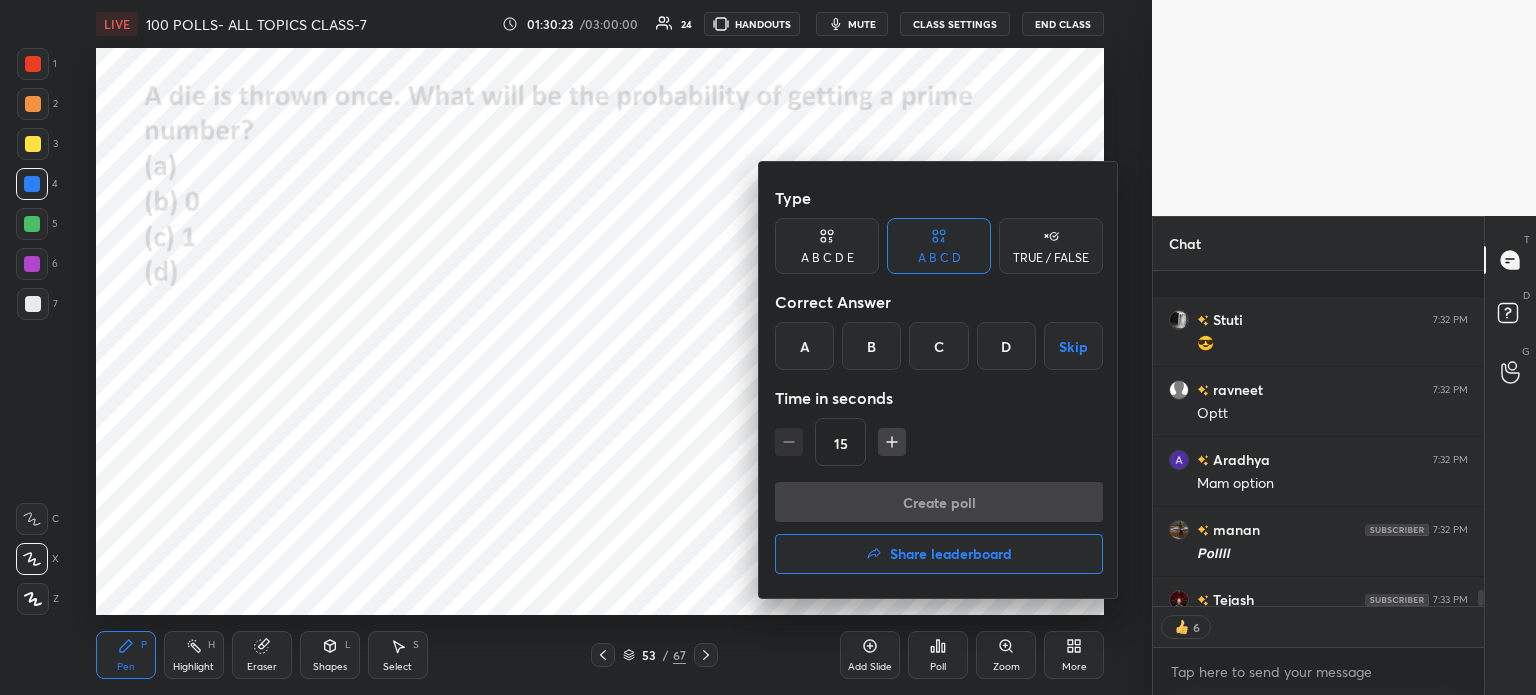 scroll, scrollTop: 7655, scrollLeft: 0, axis: vertical 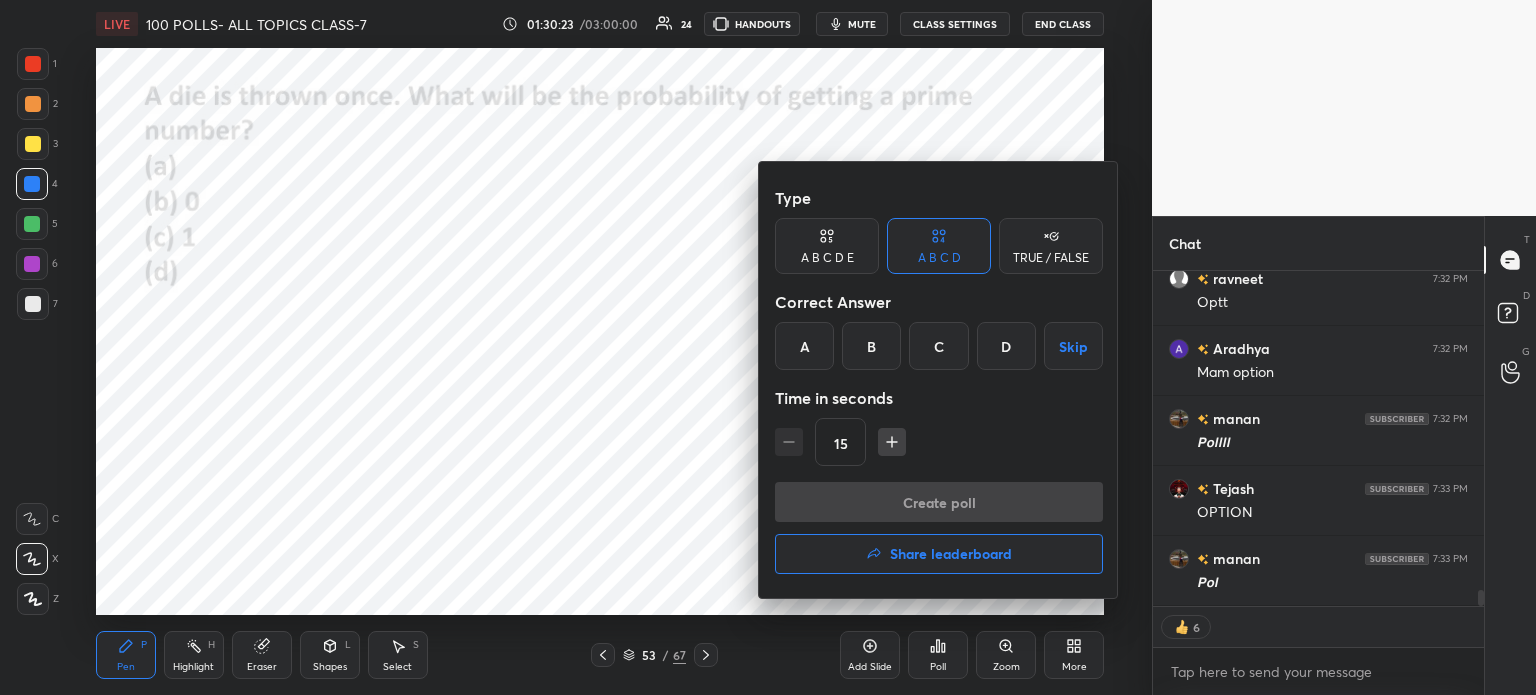 click on "A" at bounding box center [804, 346] 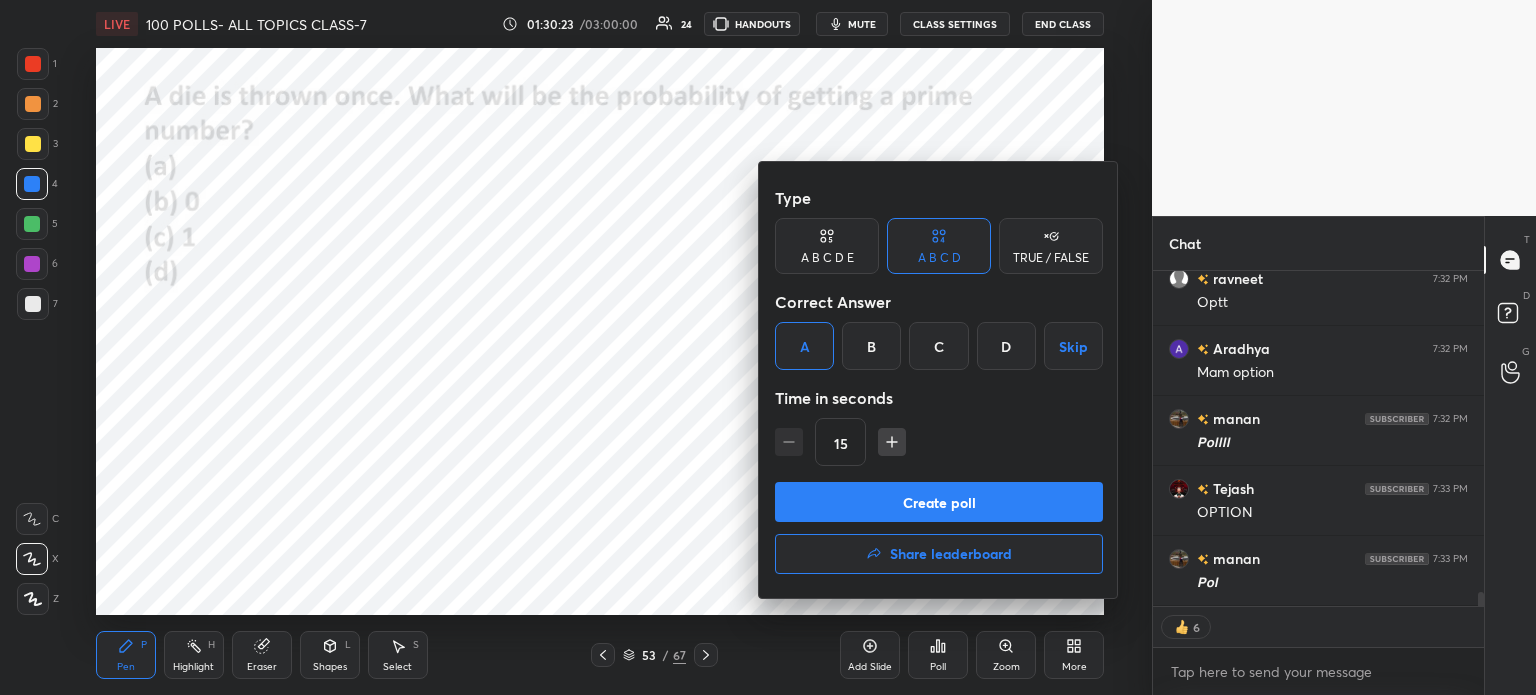 click on "Create poll" at bounding box center [939, 502] 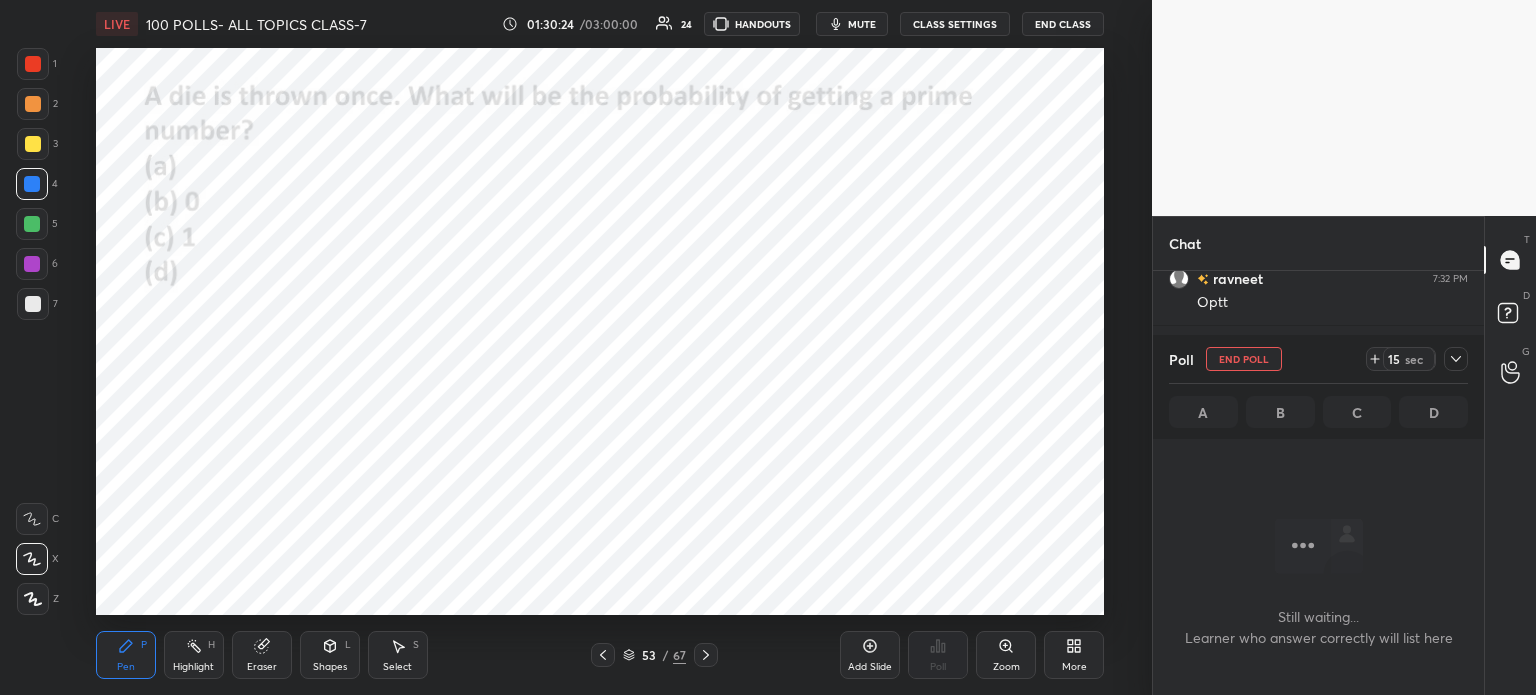 scroll, scrollTop: 313, scrollLeft: 325, axis: both 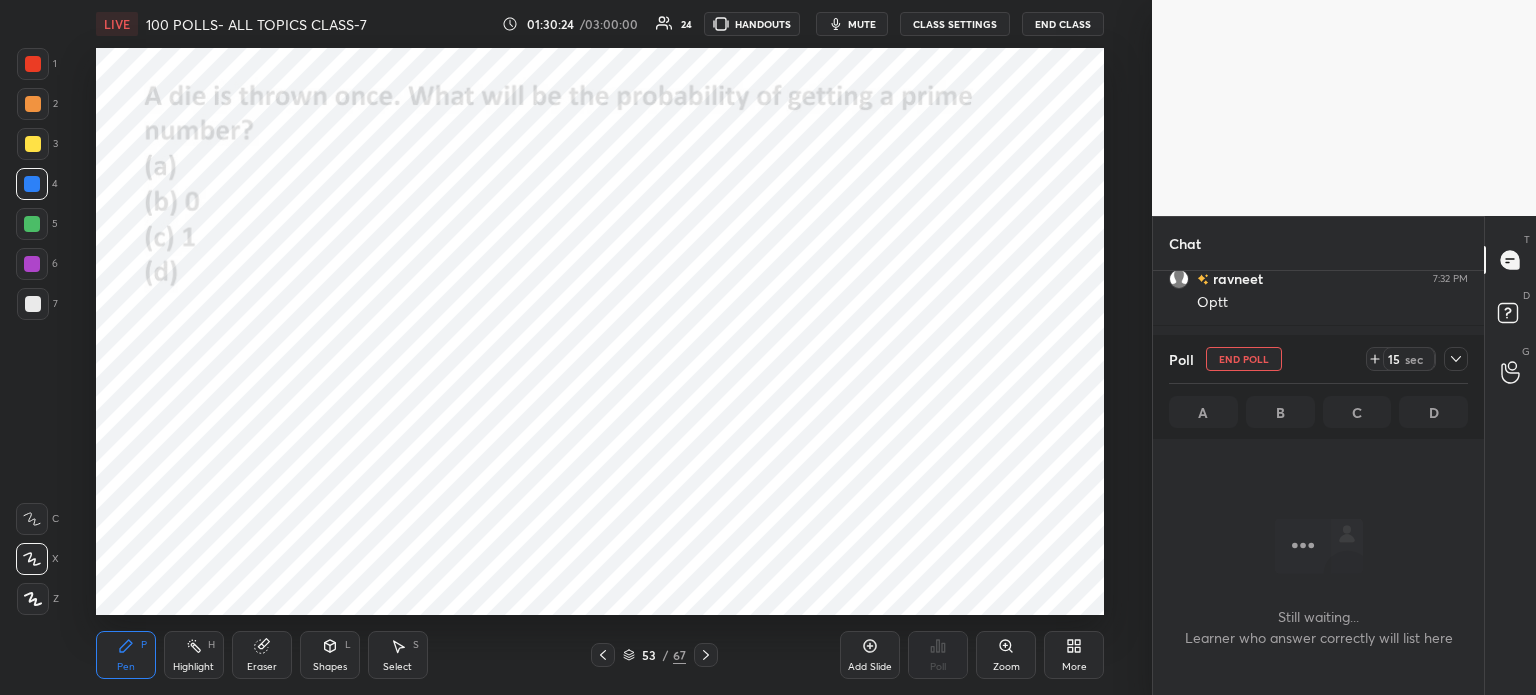 click 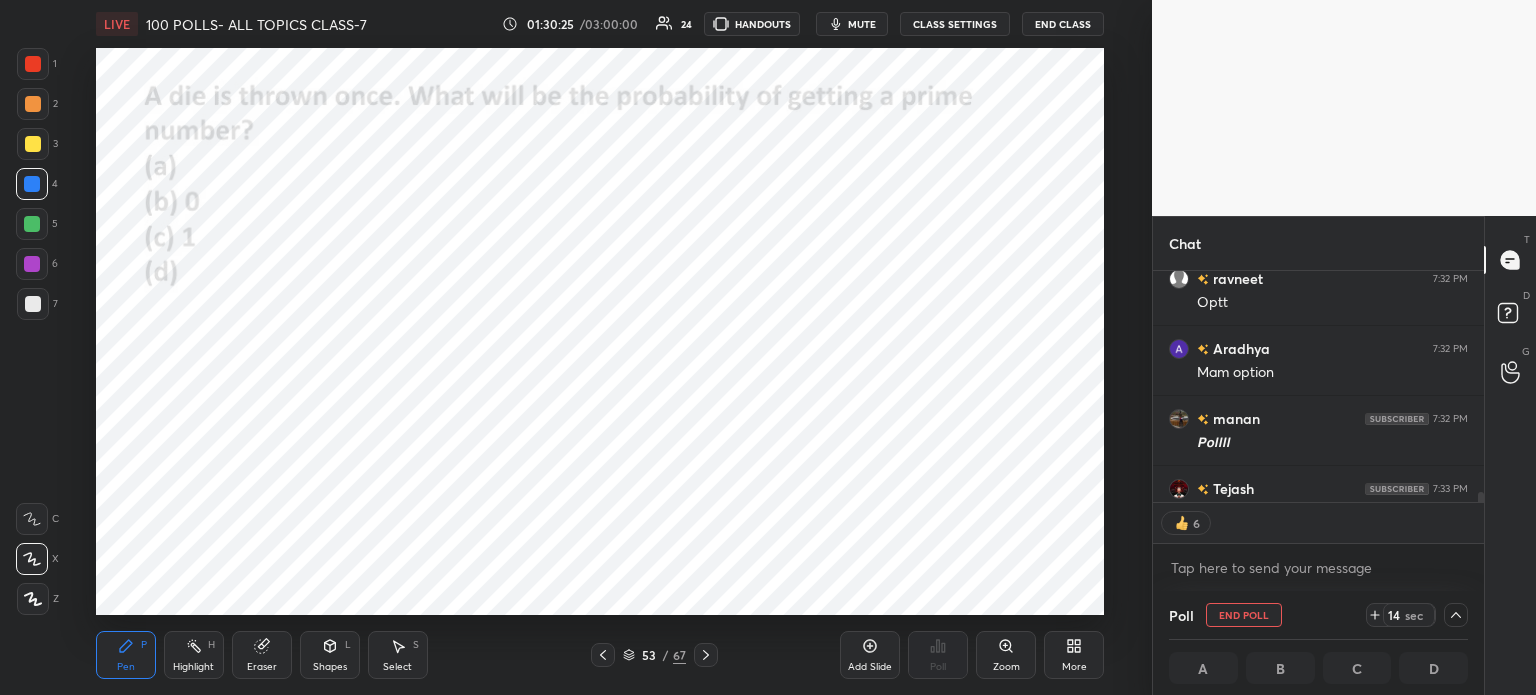 scroll, scrollTop: 7759, scrollLeft: 0, axis: vertical 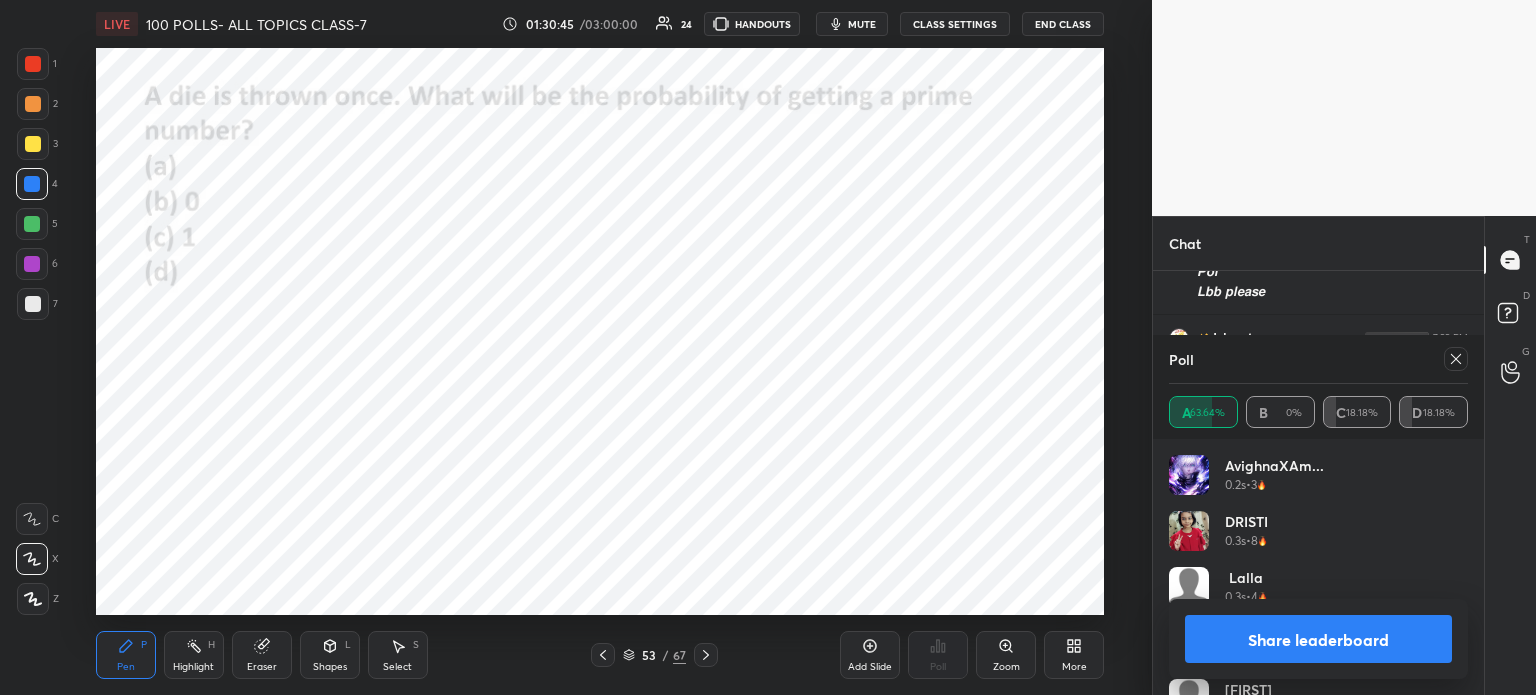 click on "Poll A 63.64% B 0% C 18.18% D 18.18%" at bounding box center [1318, 387] 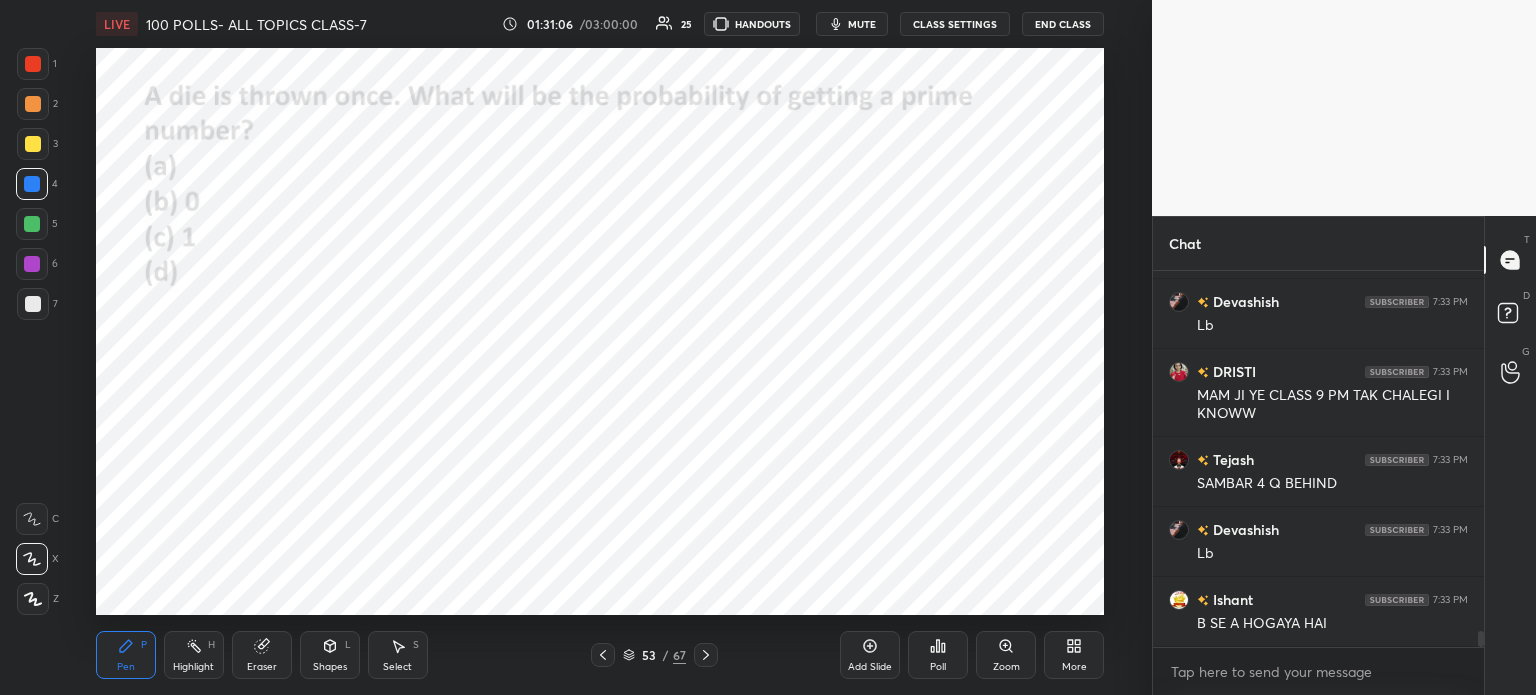 click at bounding box center [33, 64] 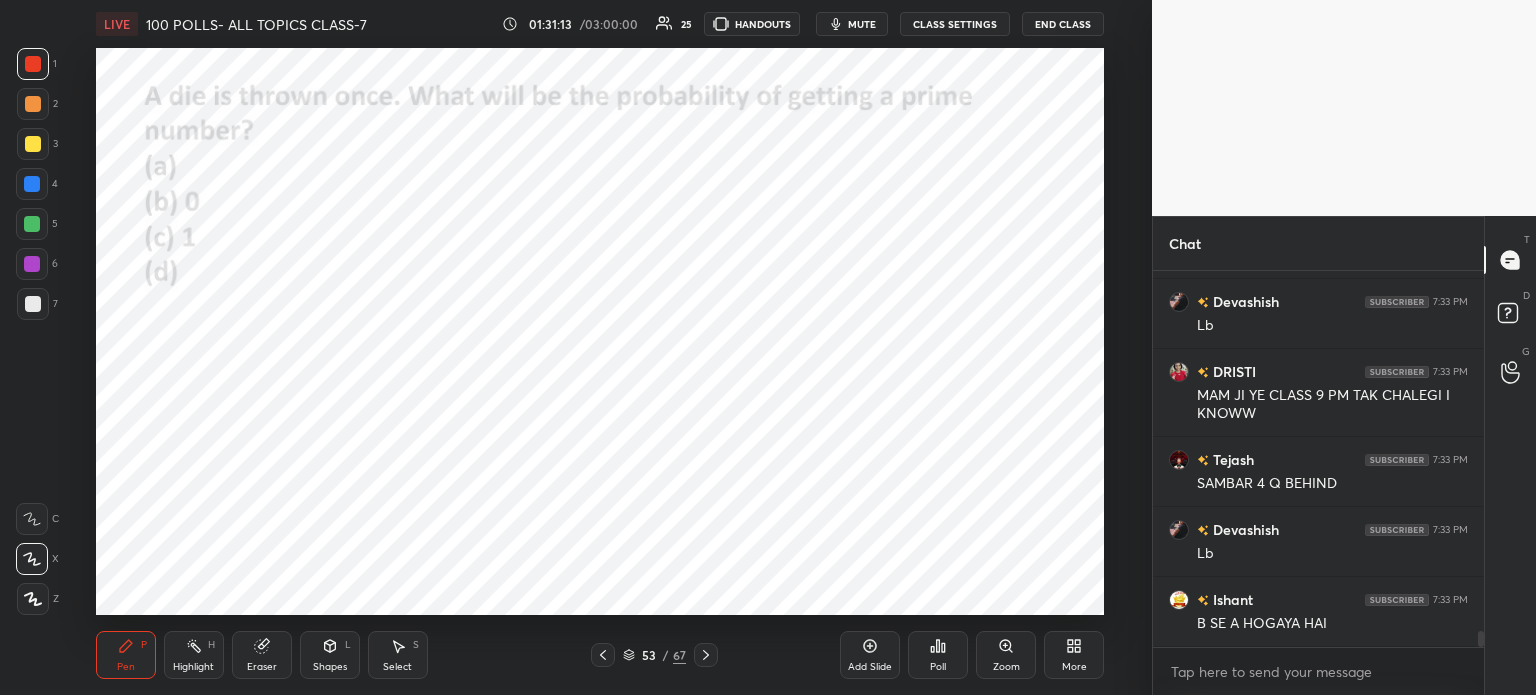 click 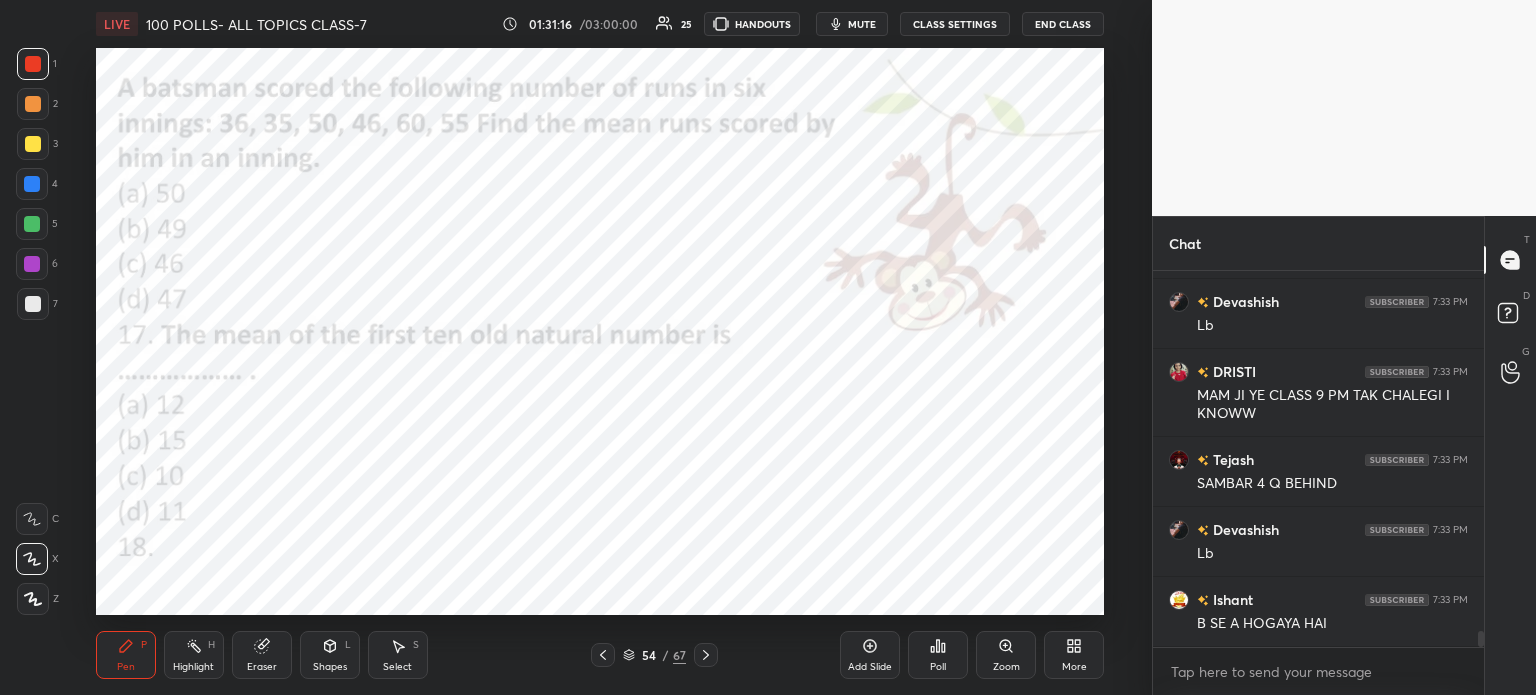 click 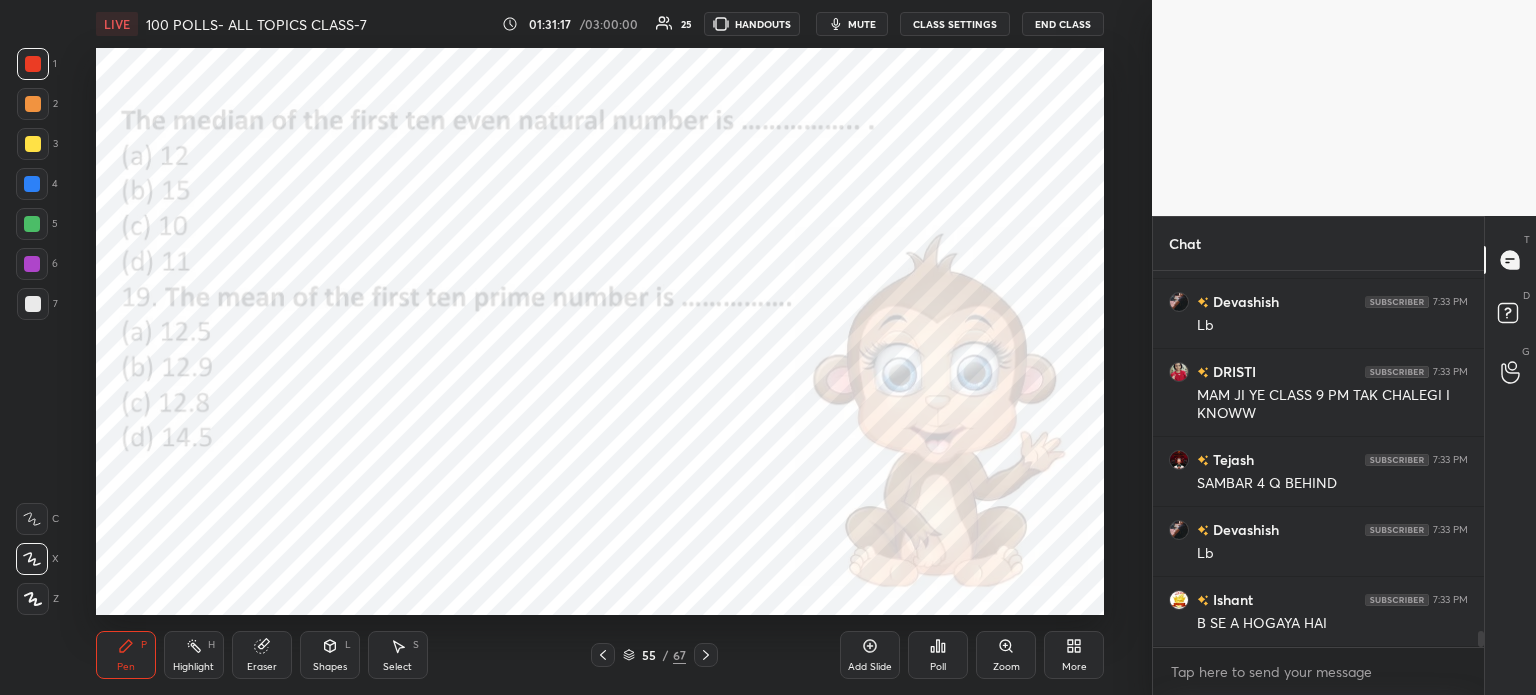 click at bounding box center (706, 655) 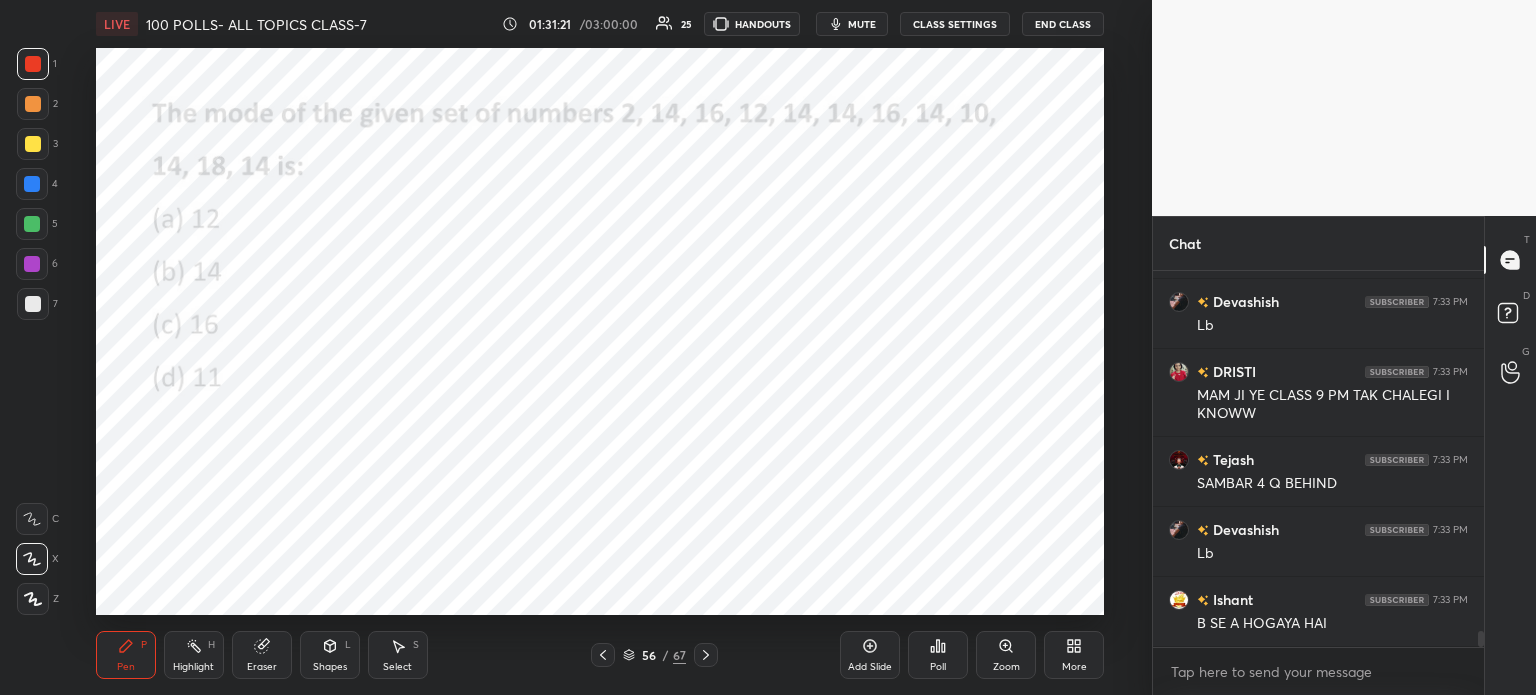 click on "56 / 67" at bounding box center [654, 655] 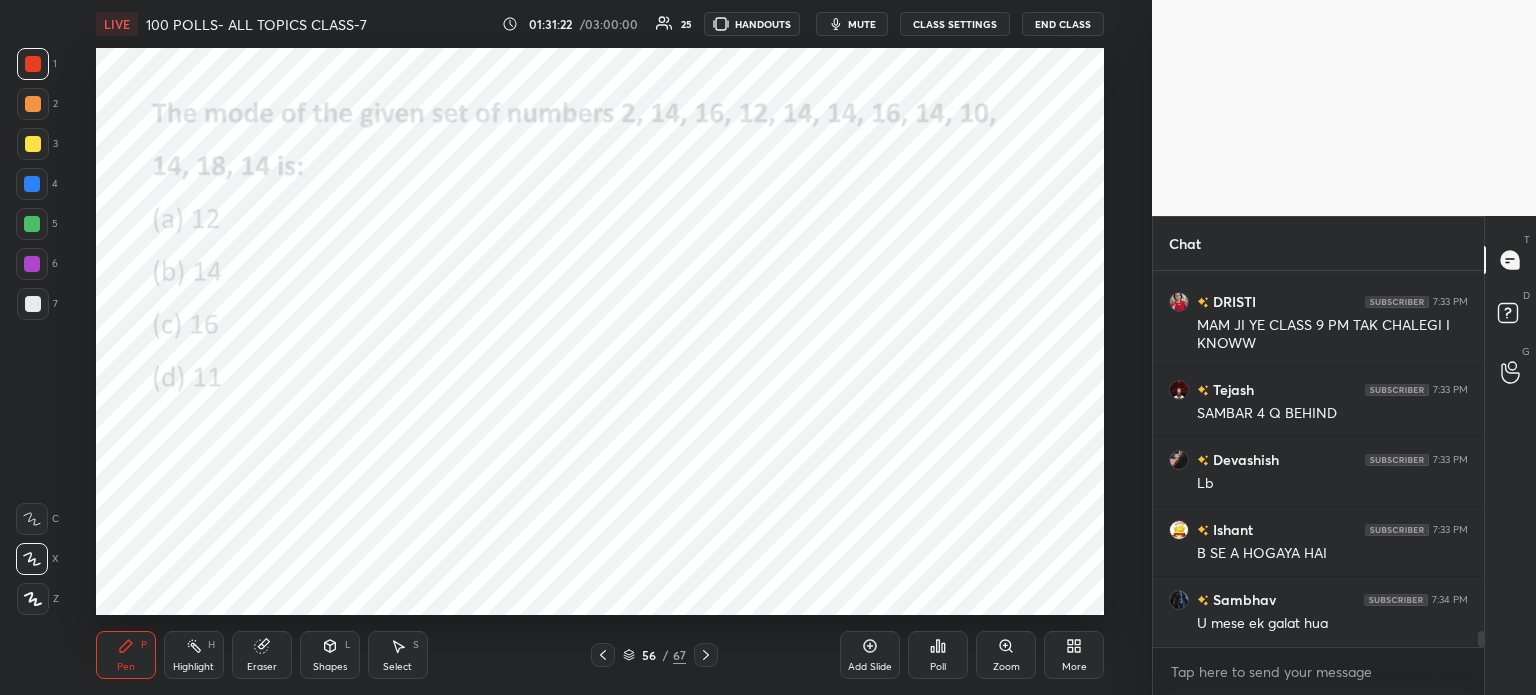 click 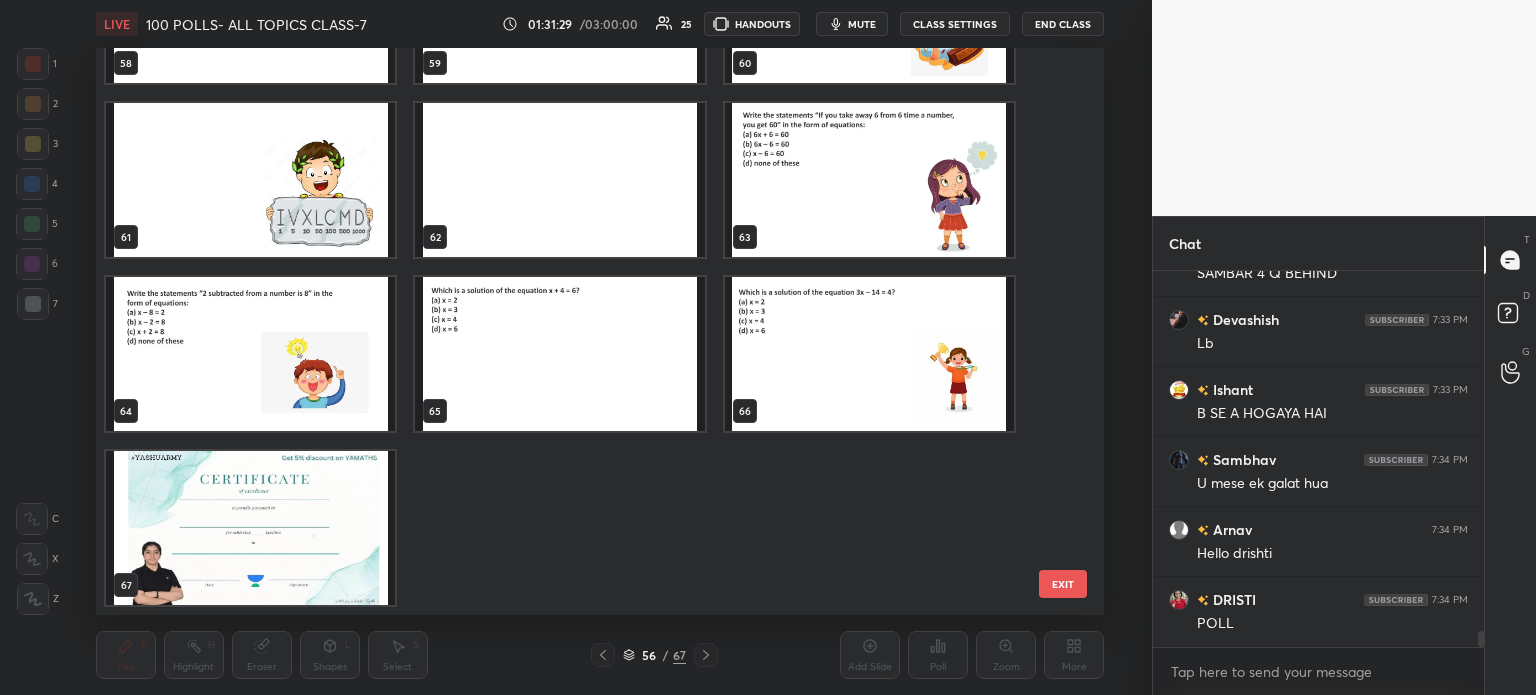 click on "EXIT" at bounding box center [1063, 584] 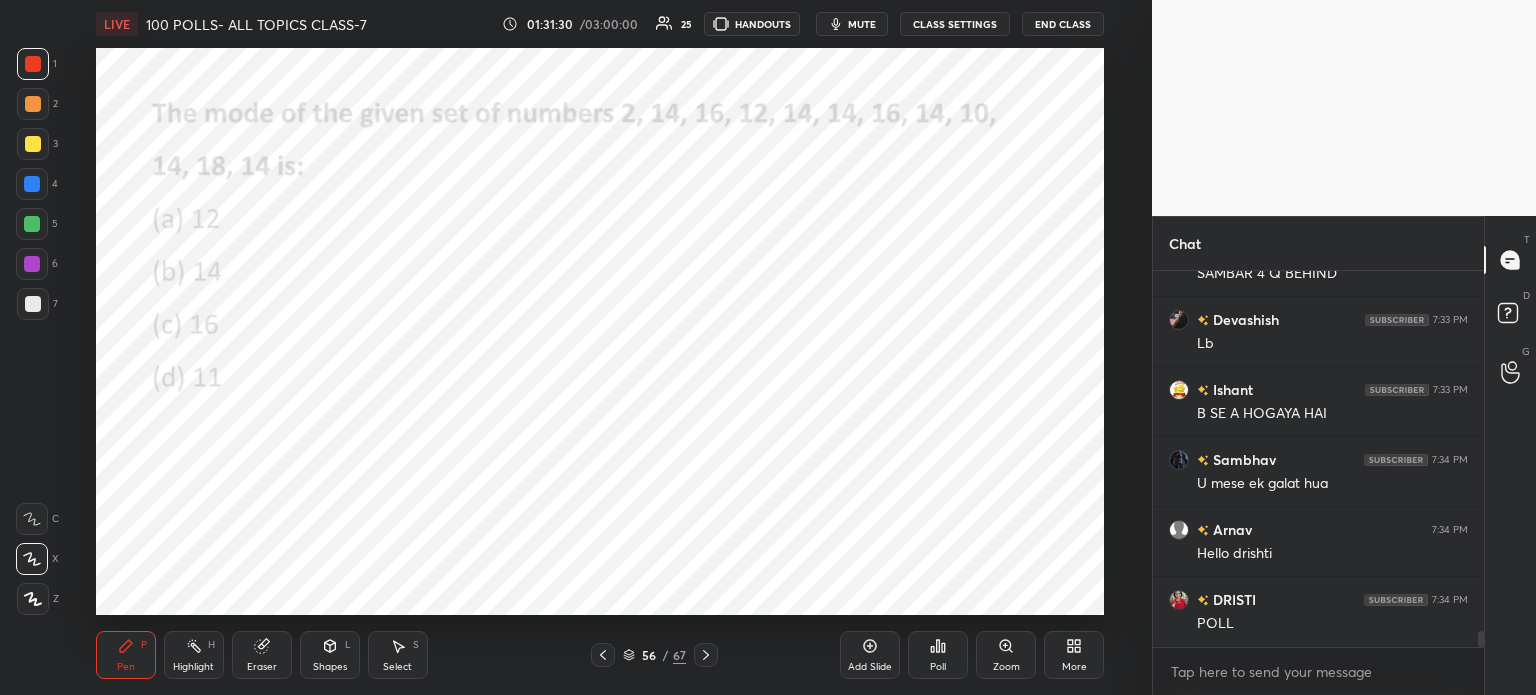 click on "More" at bounding box center (1074, 655) 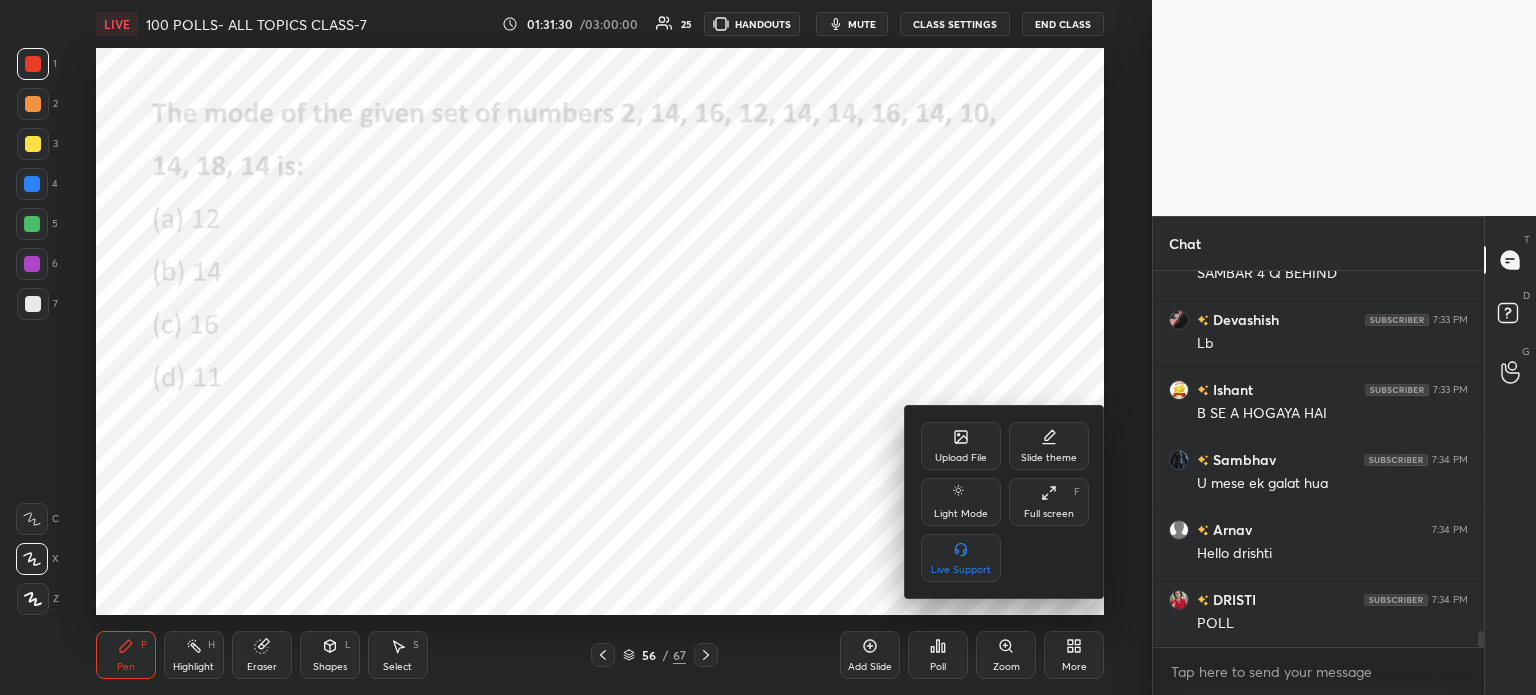 click 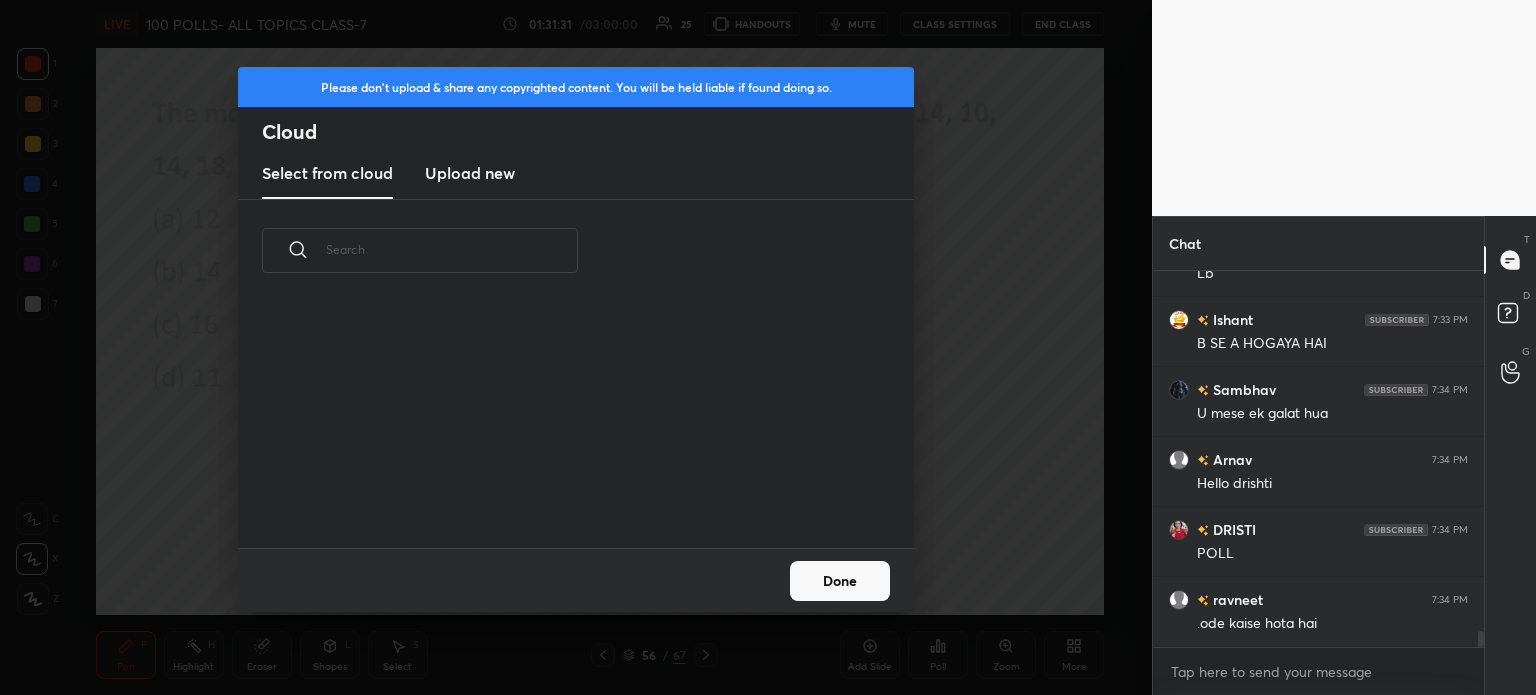 click on "Upload new" at bounding box center (470, 173) 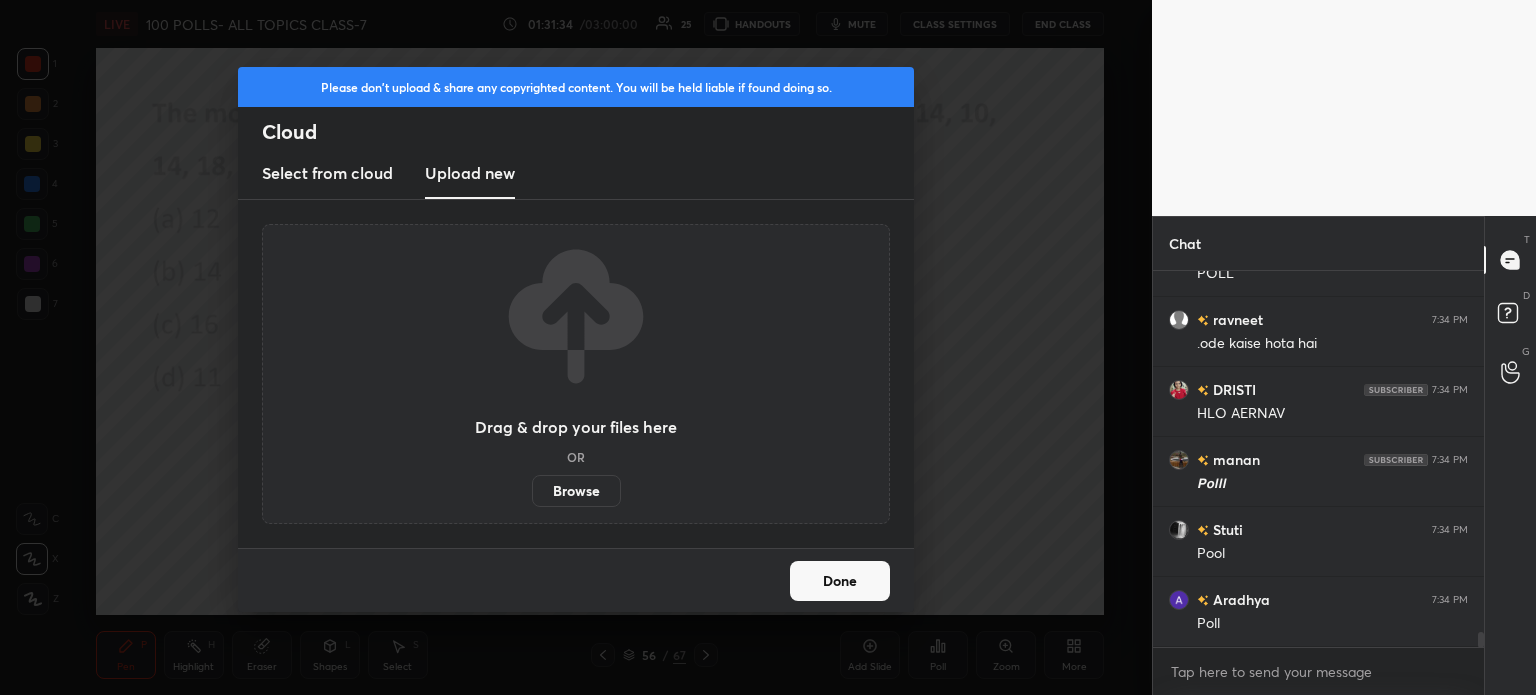 click on "Browse" at bounding box center [576, 491] 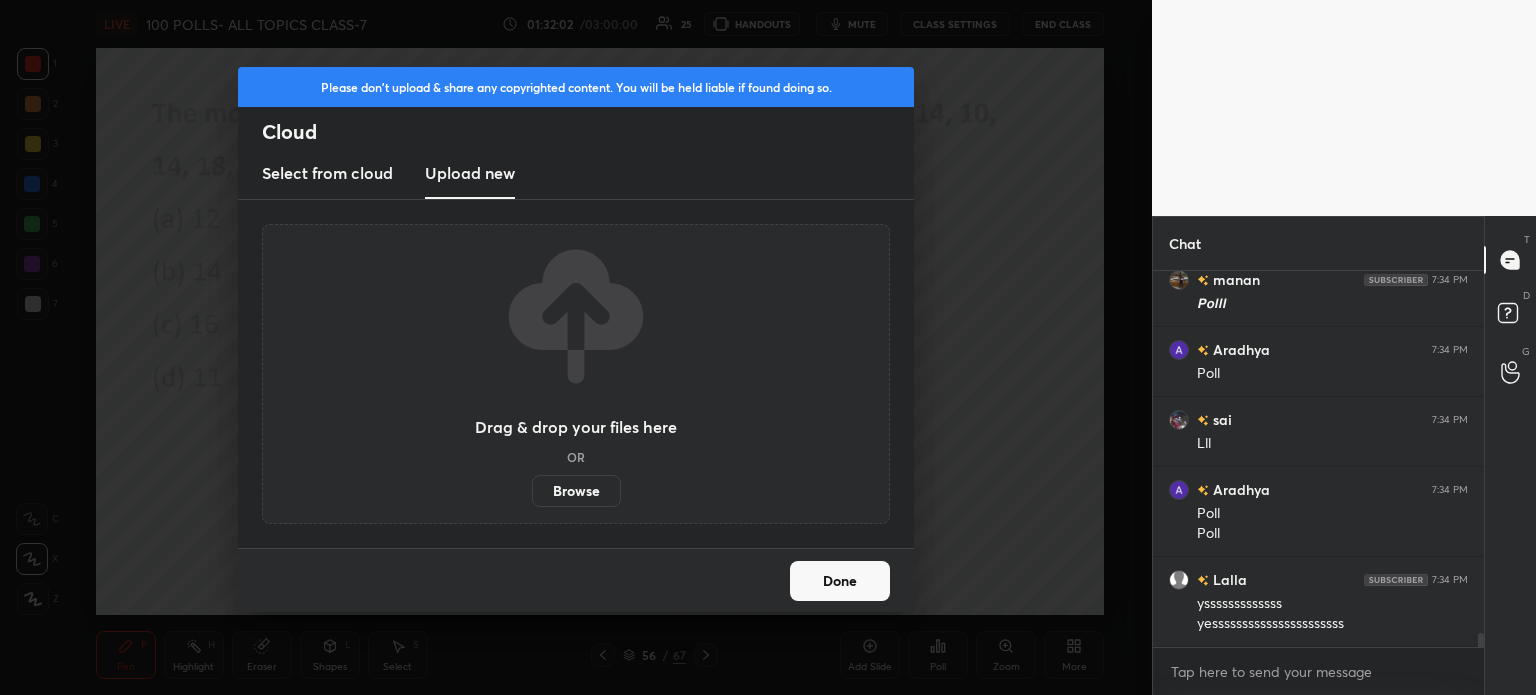 scroll, scrollTop: 9660, scrollLeft: 0, axis: vertical 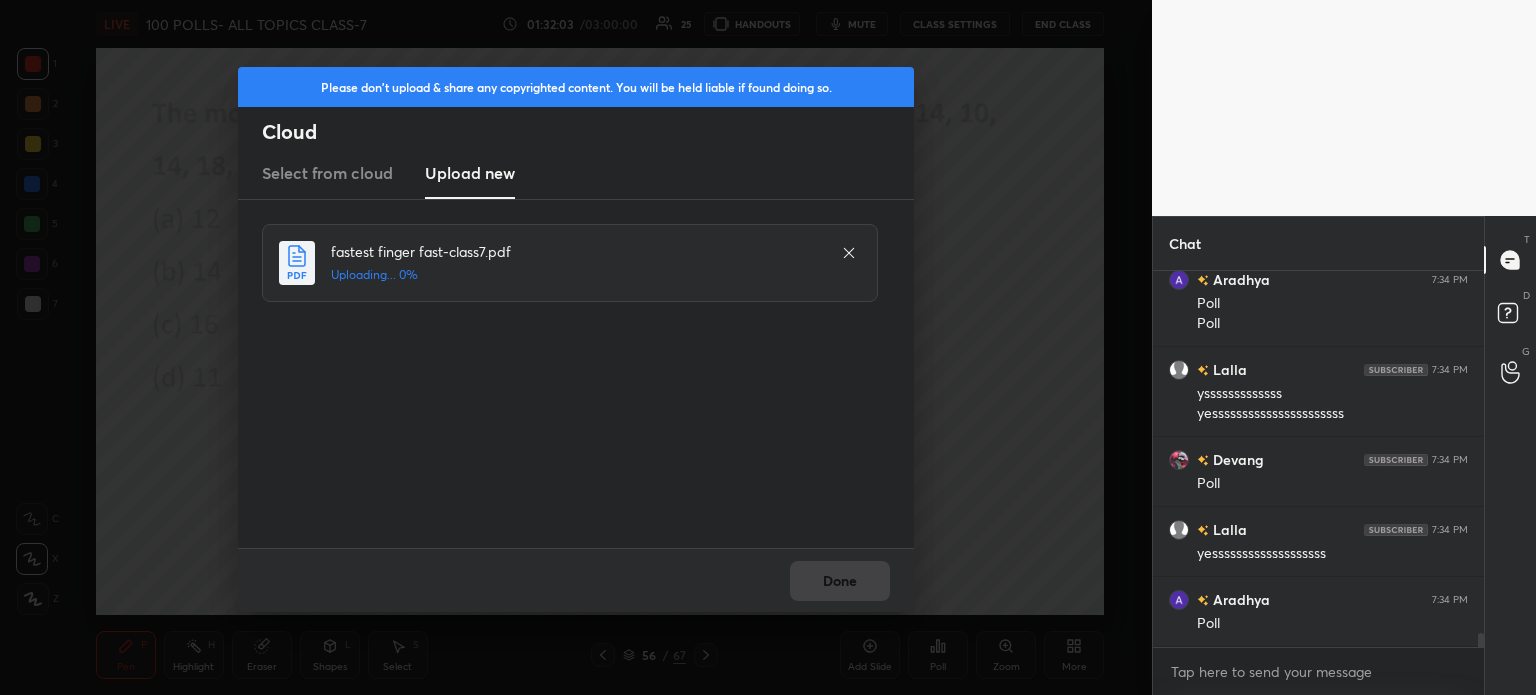 click on "Done" at bounding box center [576, 580] 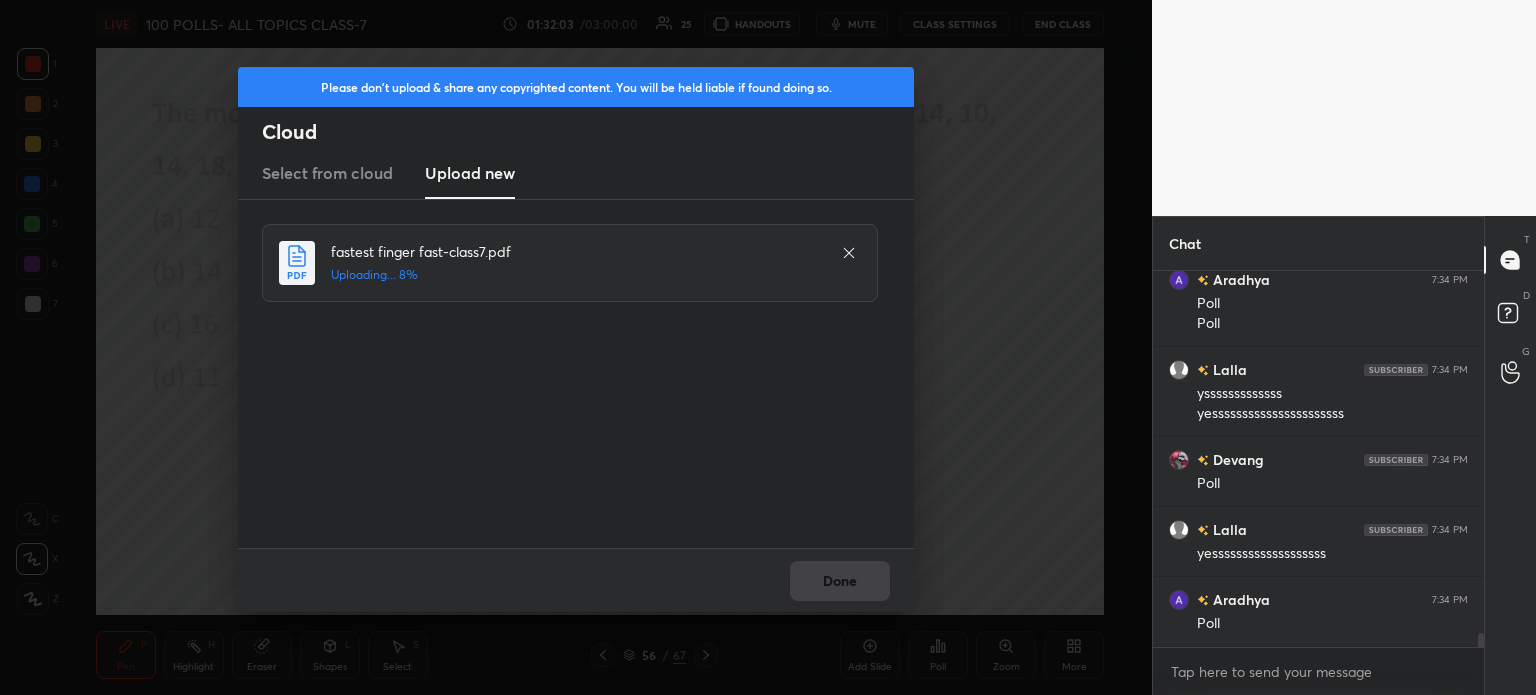 click on "Done" at bounding box center [576, 580] 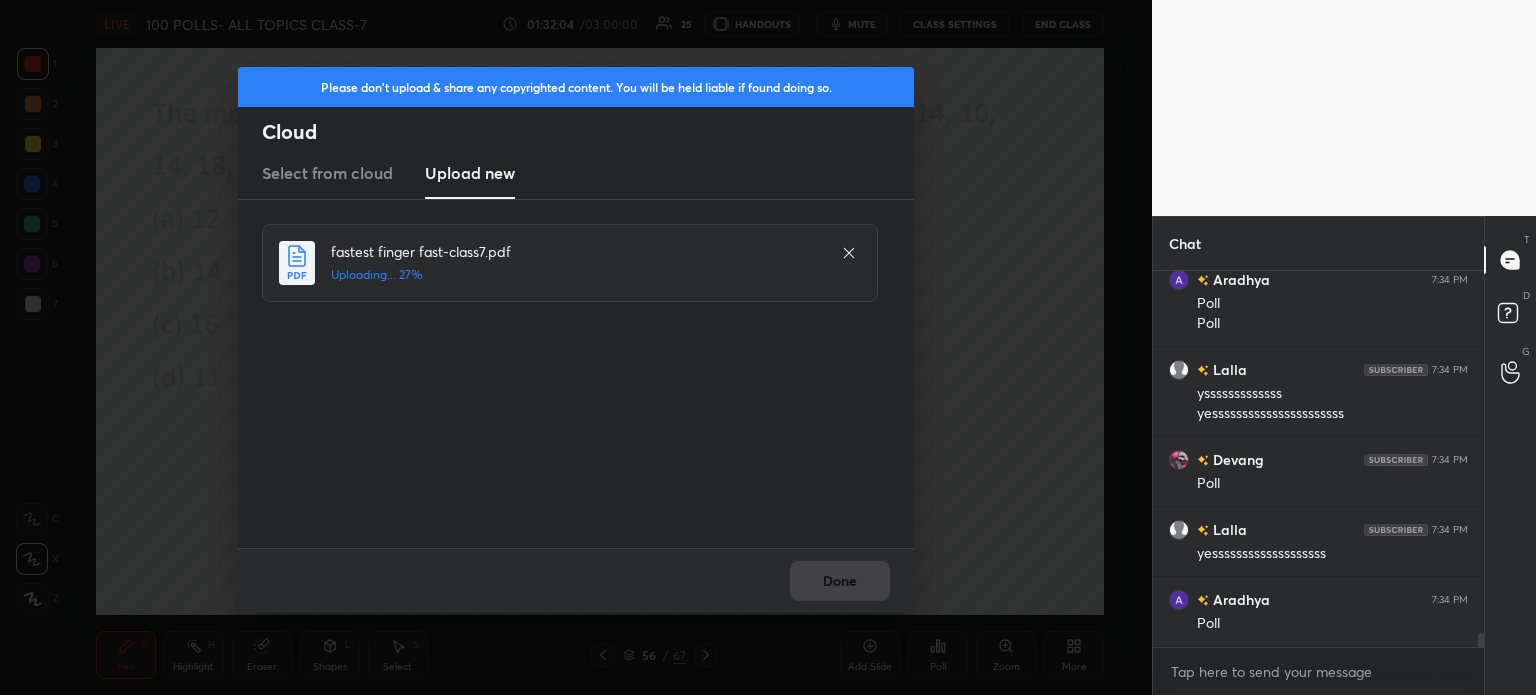 click on "Done" at bounding box center [576, 580] 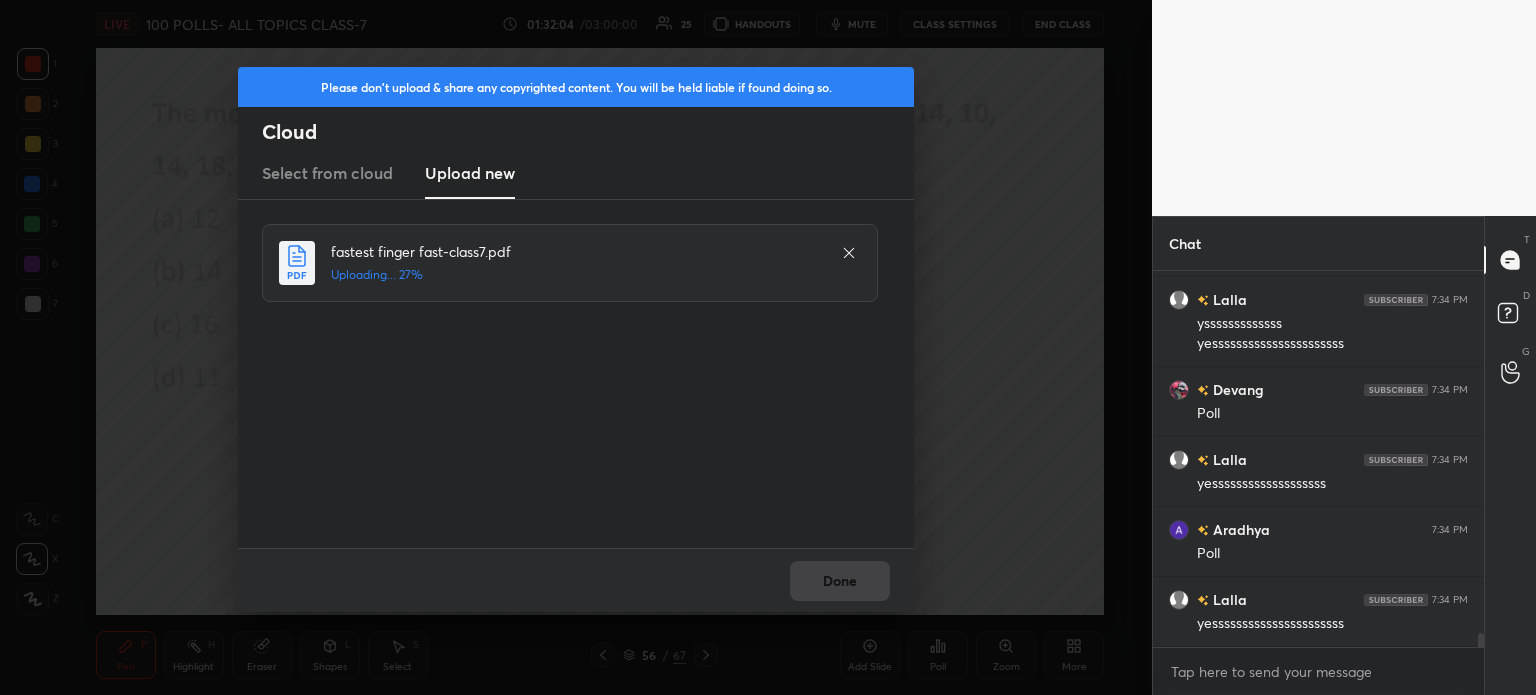 click on "Done" at bounding box center (576, 580) 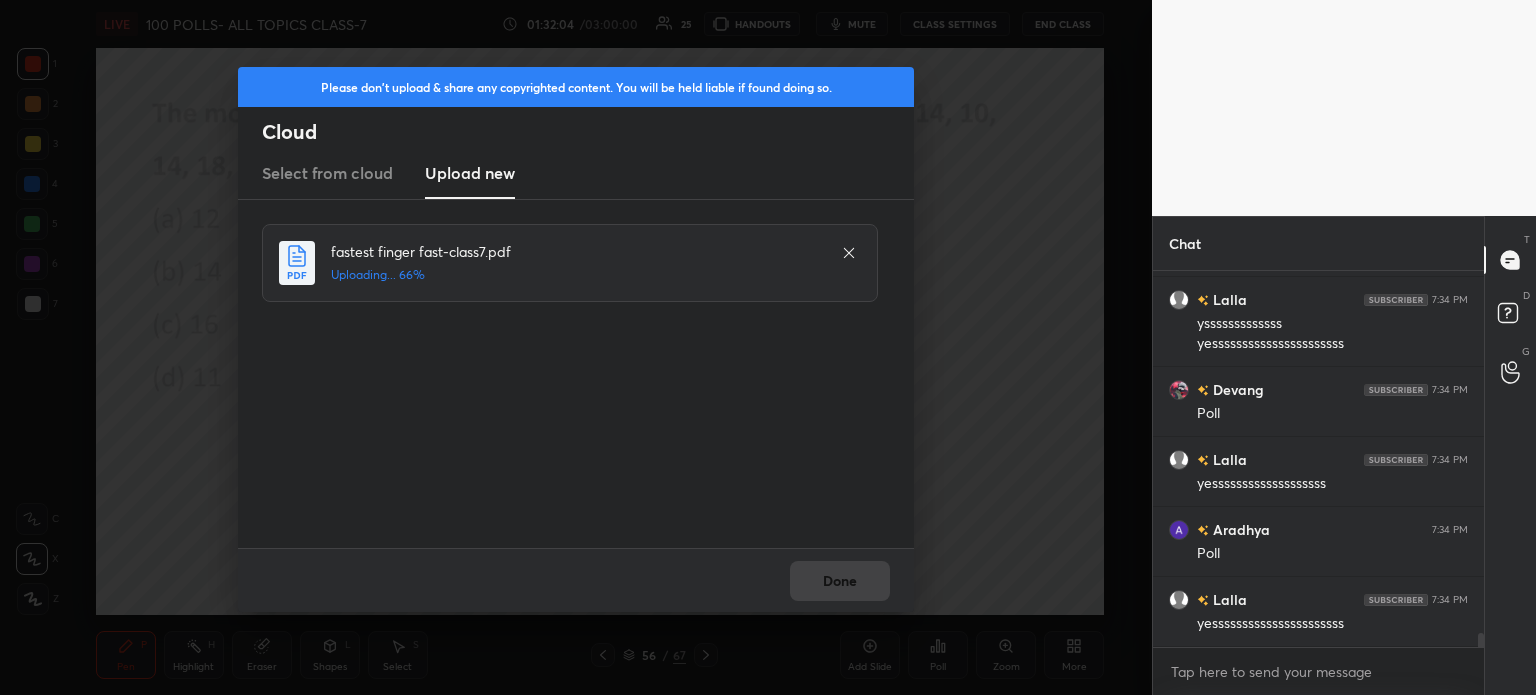 click on "Done" at bounding box center [576, 580] 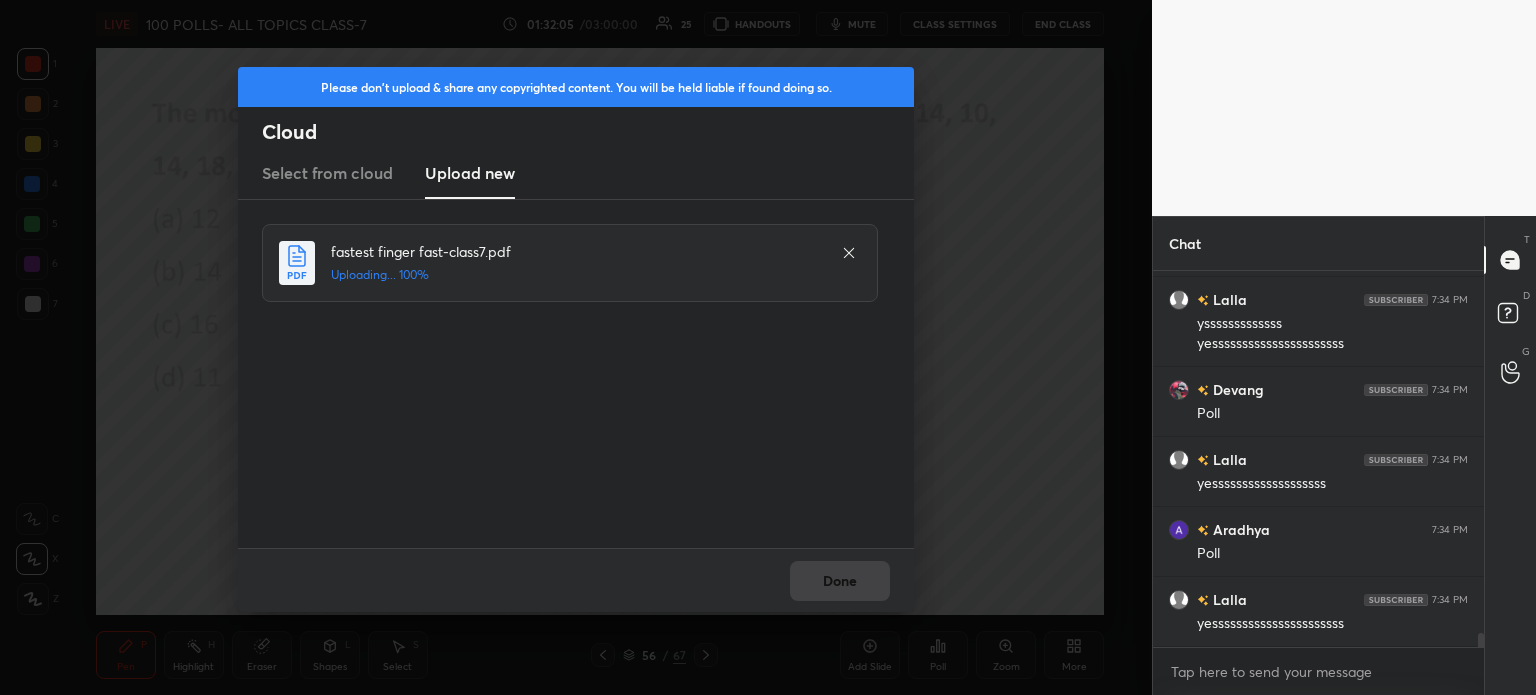 scroll, scrollTop: 9940, scrollLeft: 0, axis: vertical 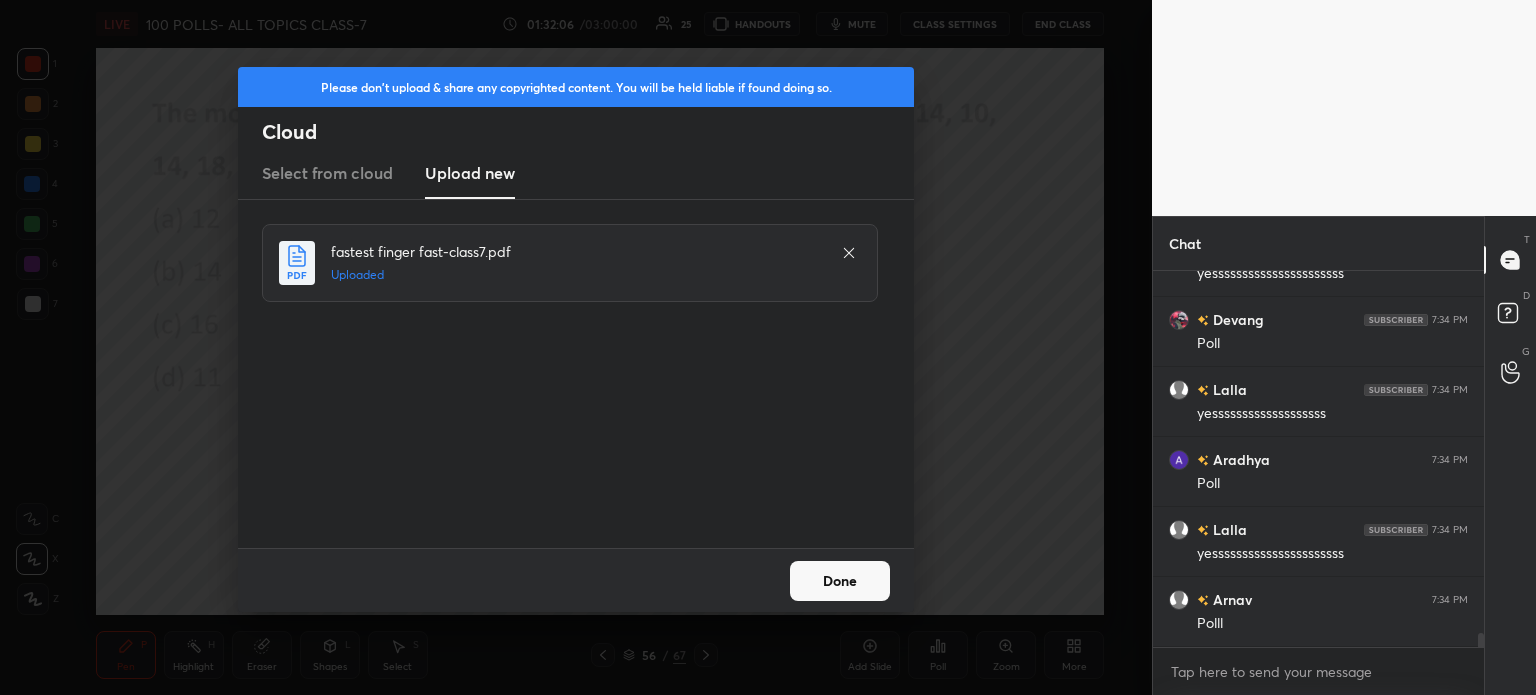 click on "Done" at bounding box center (840, 581) 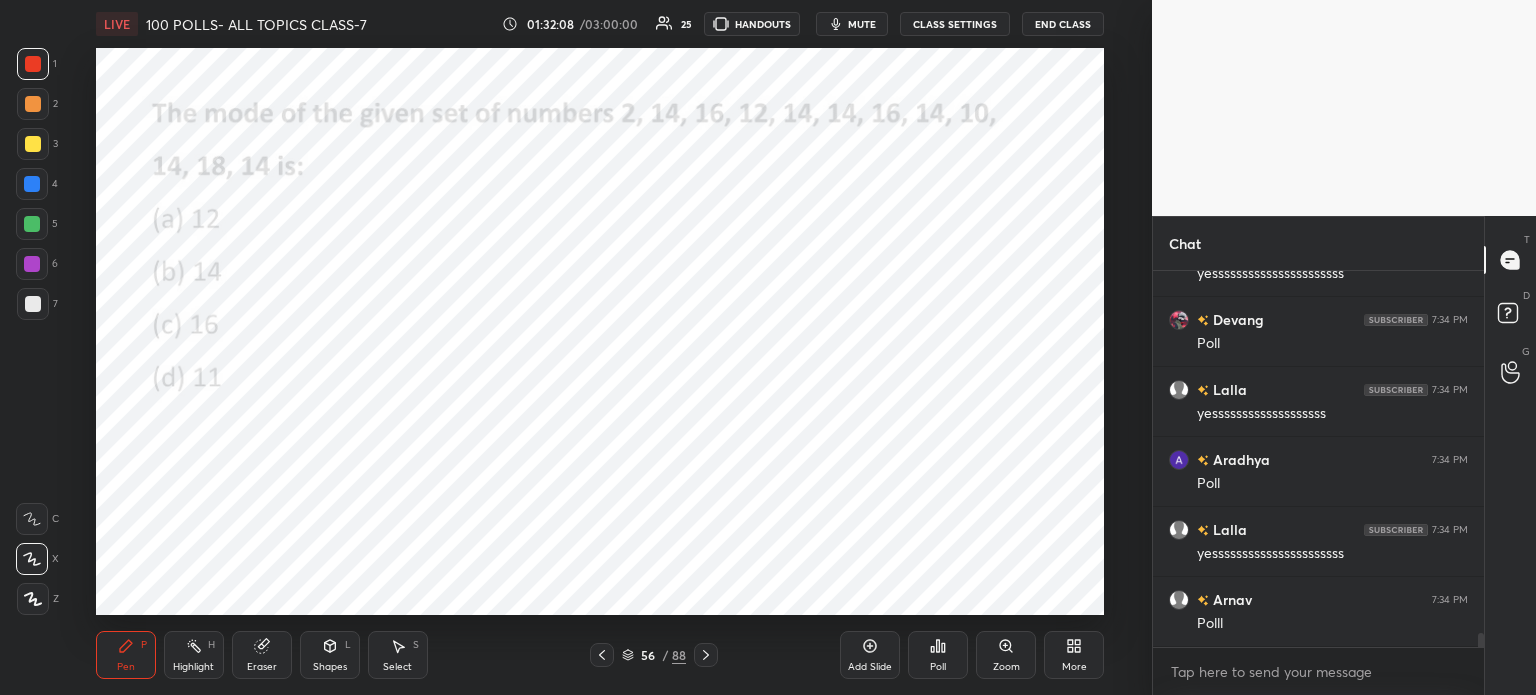 click on "More" at bounding box center [1074, 655] 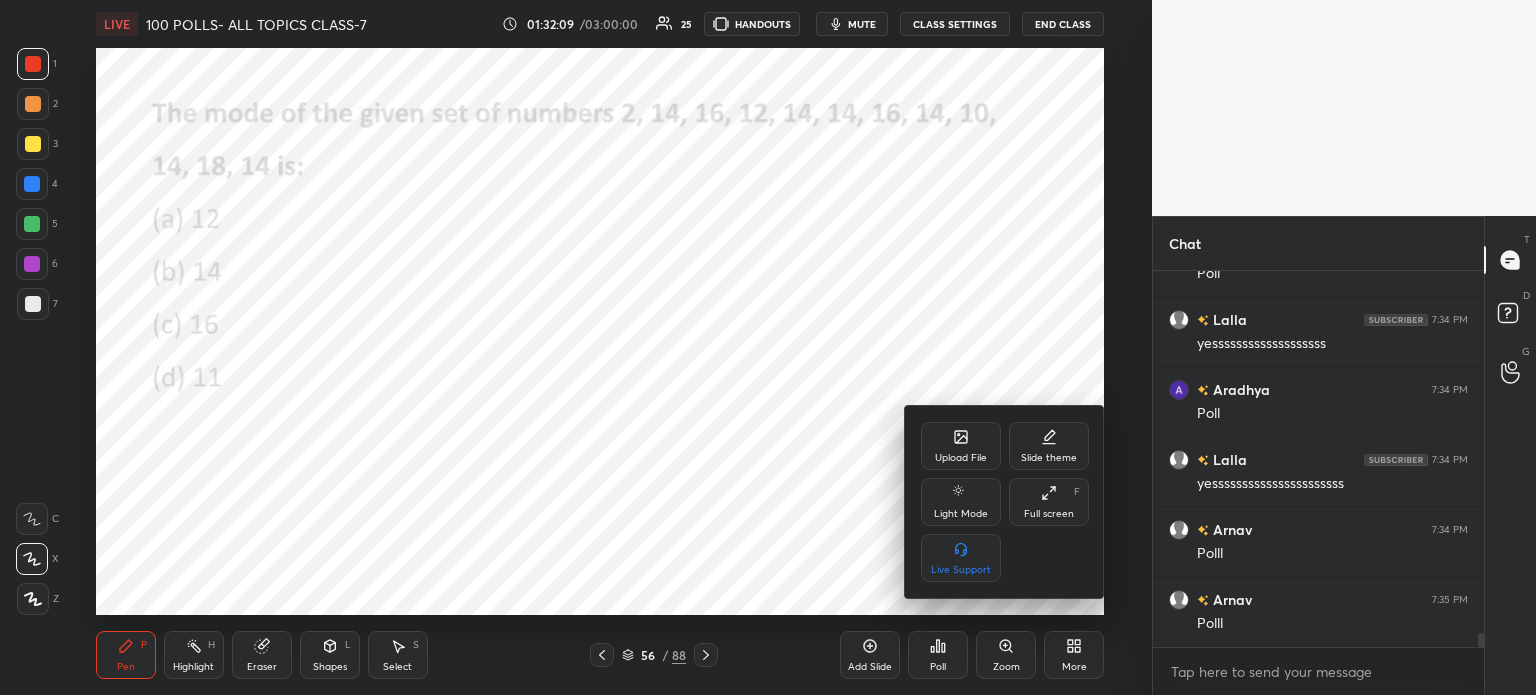 click 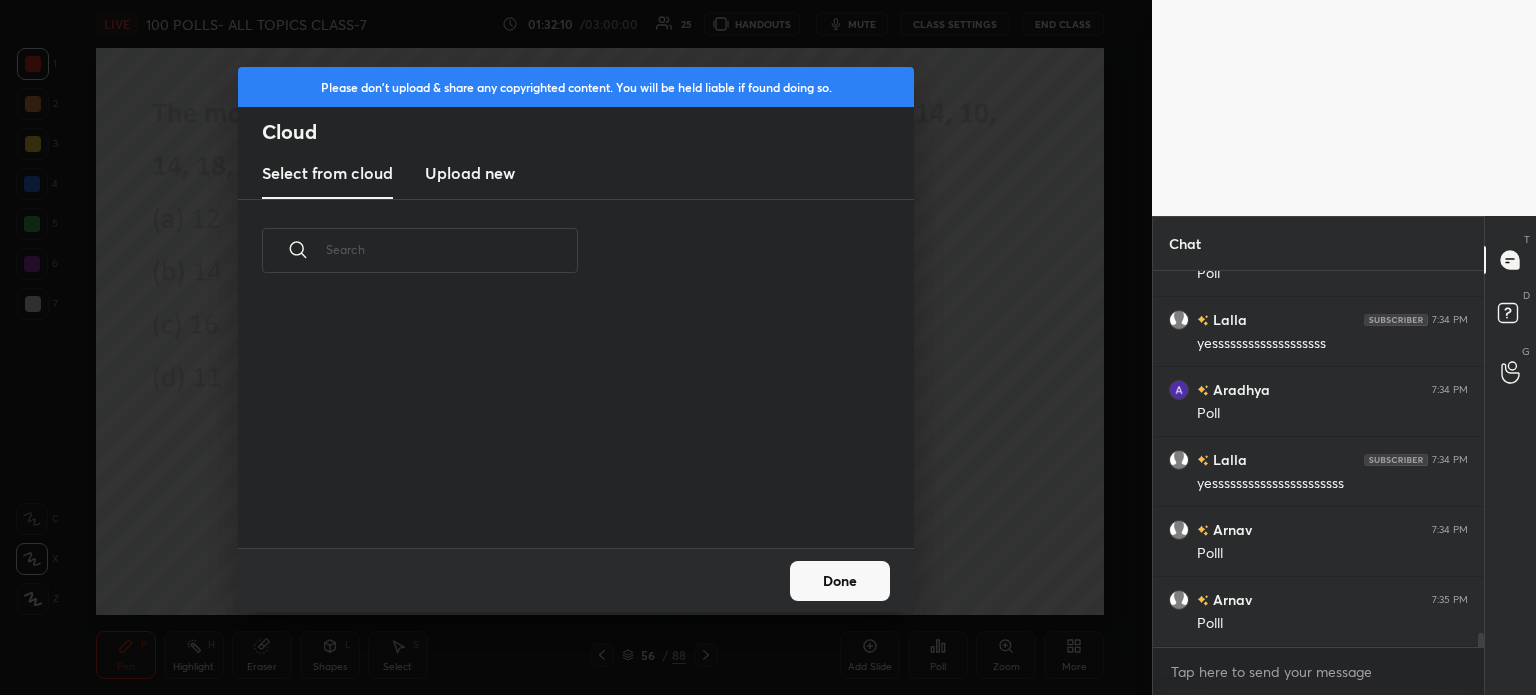 click on "Upload new" at bounding box center [470, 173] 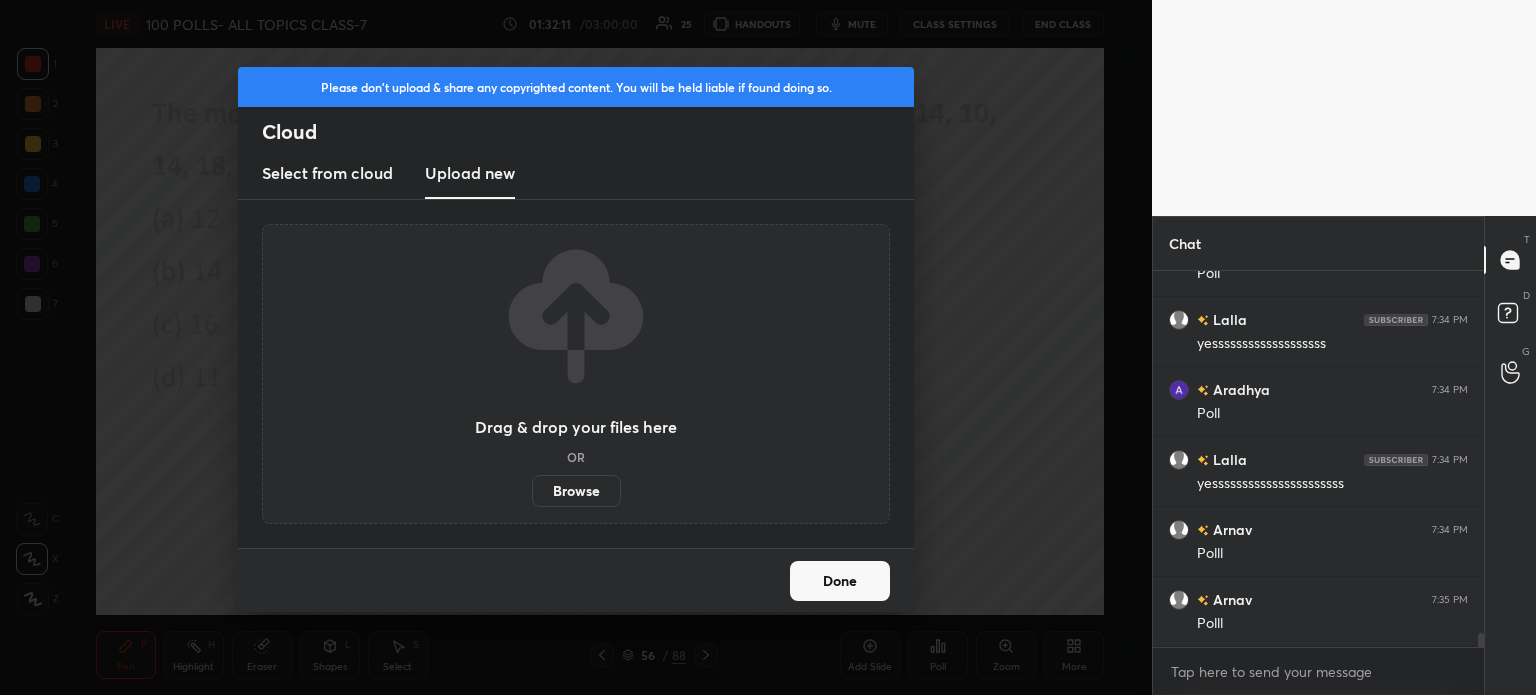 click on "Browse" at bounding box center (576, 491) 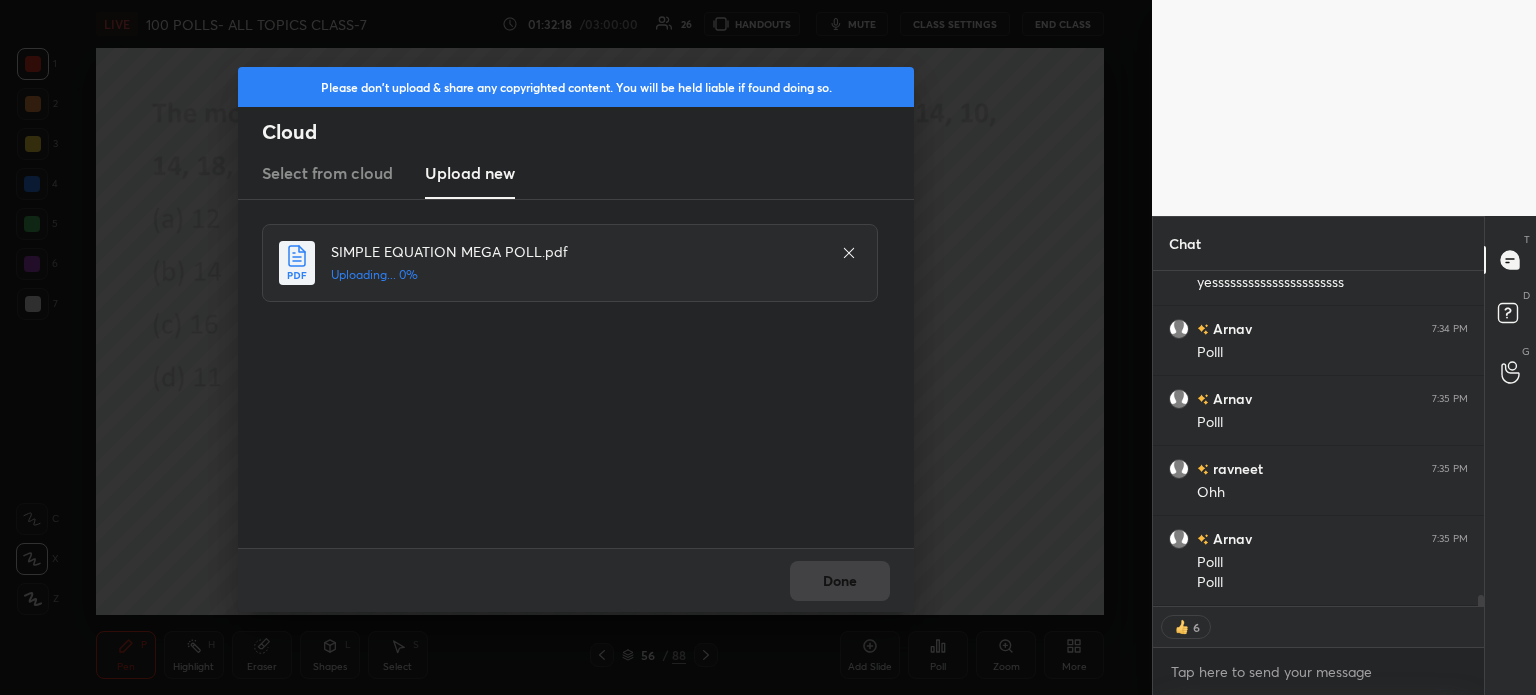 click on "Done" at bounding box center [576, 580] 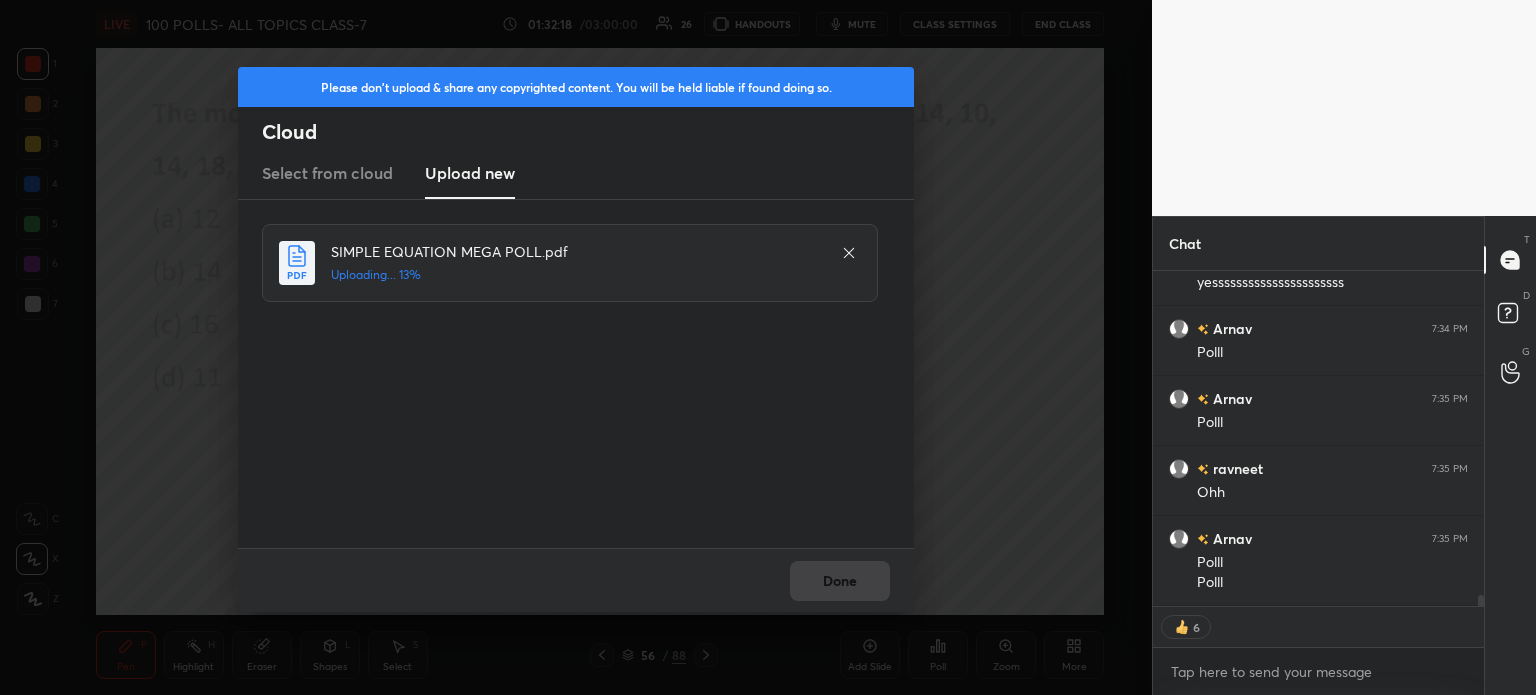 click on "Done" at bounding box center [576, 580] 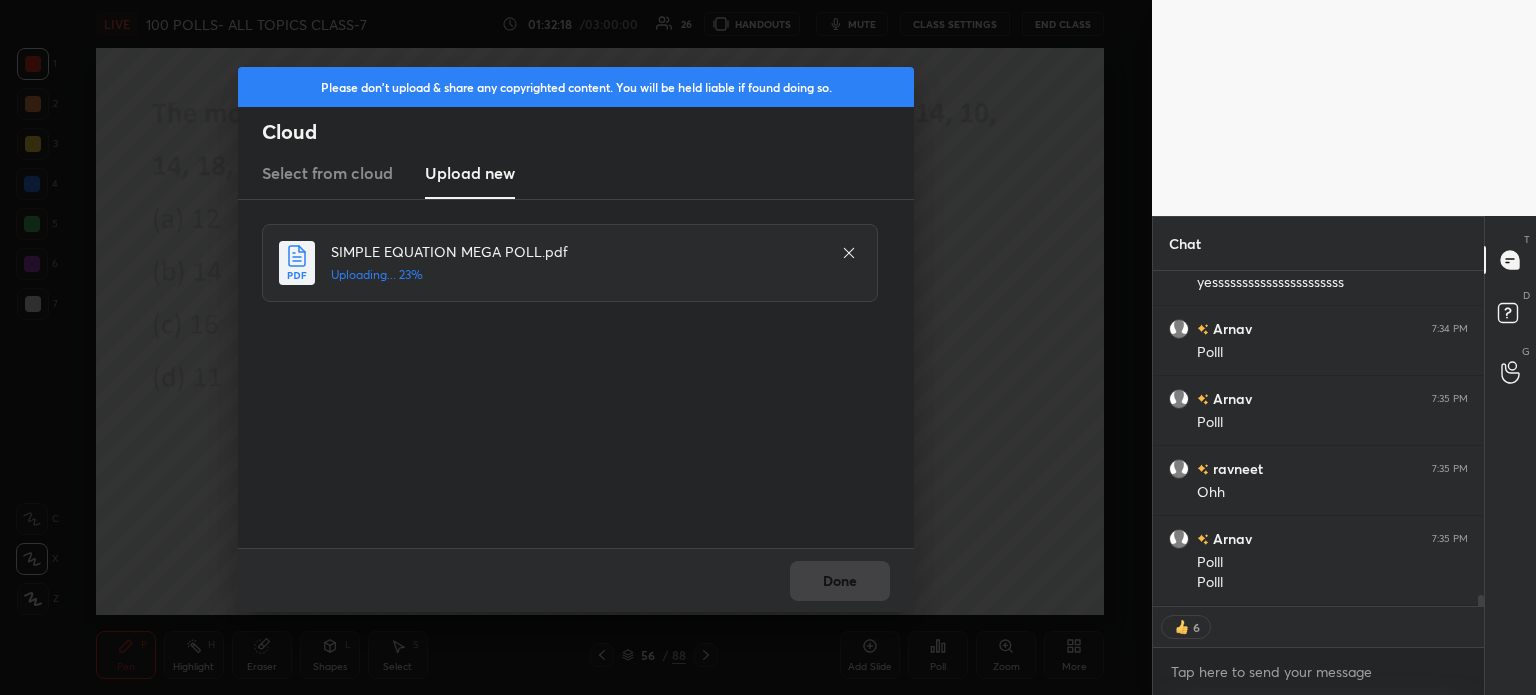 click on "Done" at bounding box center [576, 580] 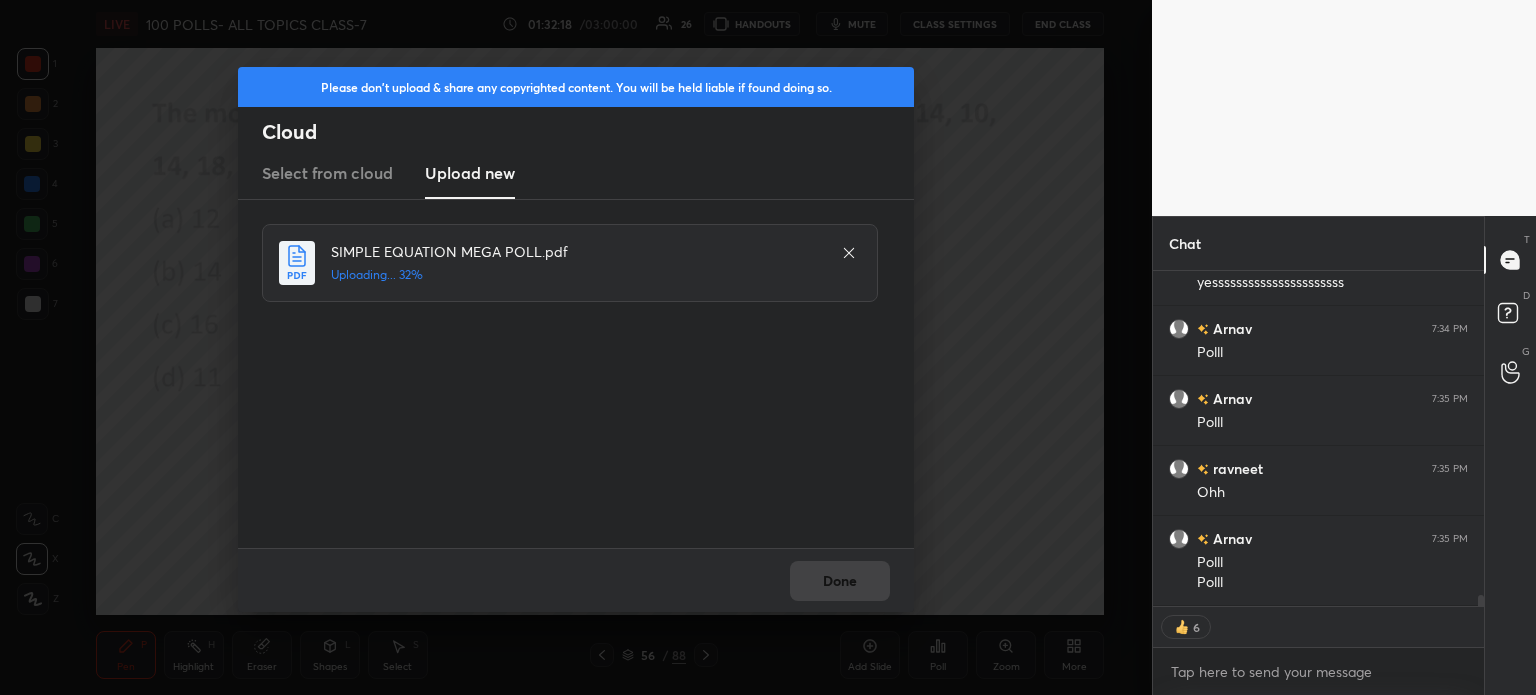 click on "Done" at bounding box center [576, 580] 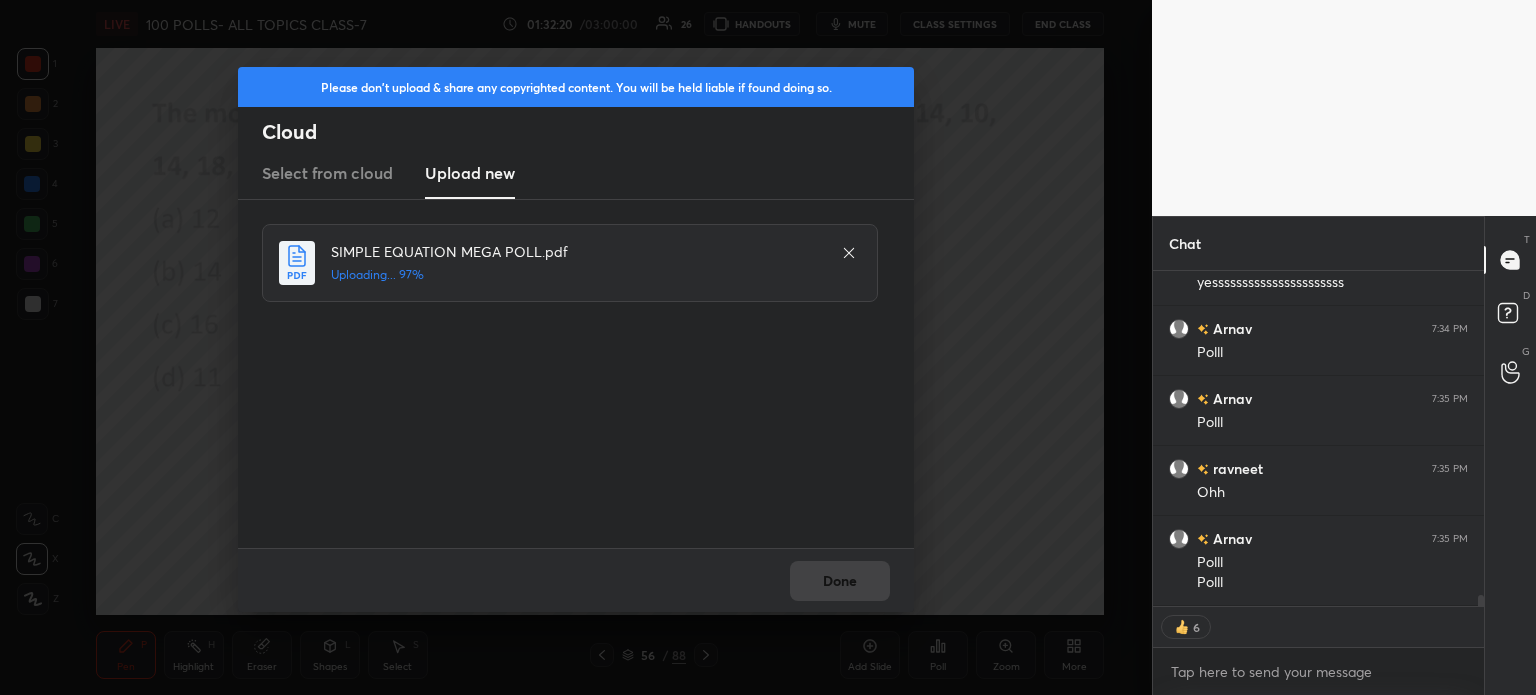 click on "Done" at bounding box center [576, 580] 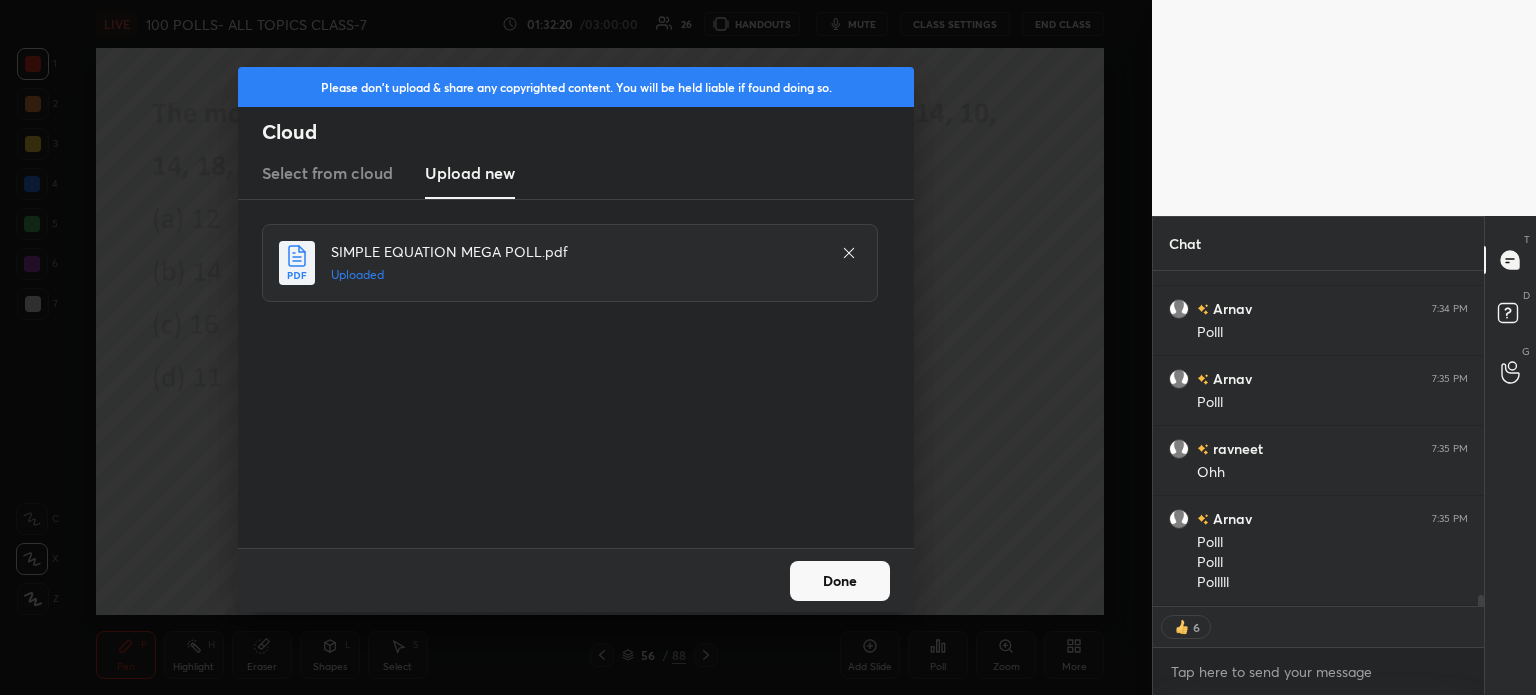 click on "Done" at bounding box center (840, 581) 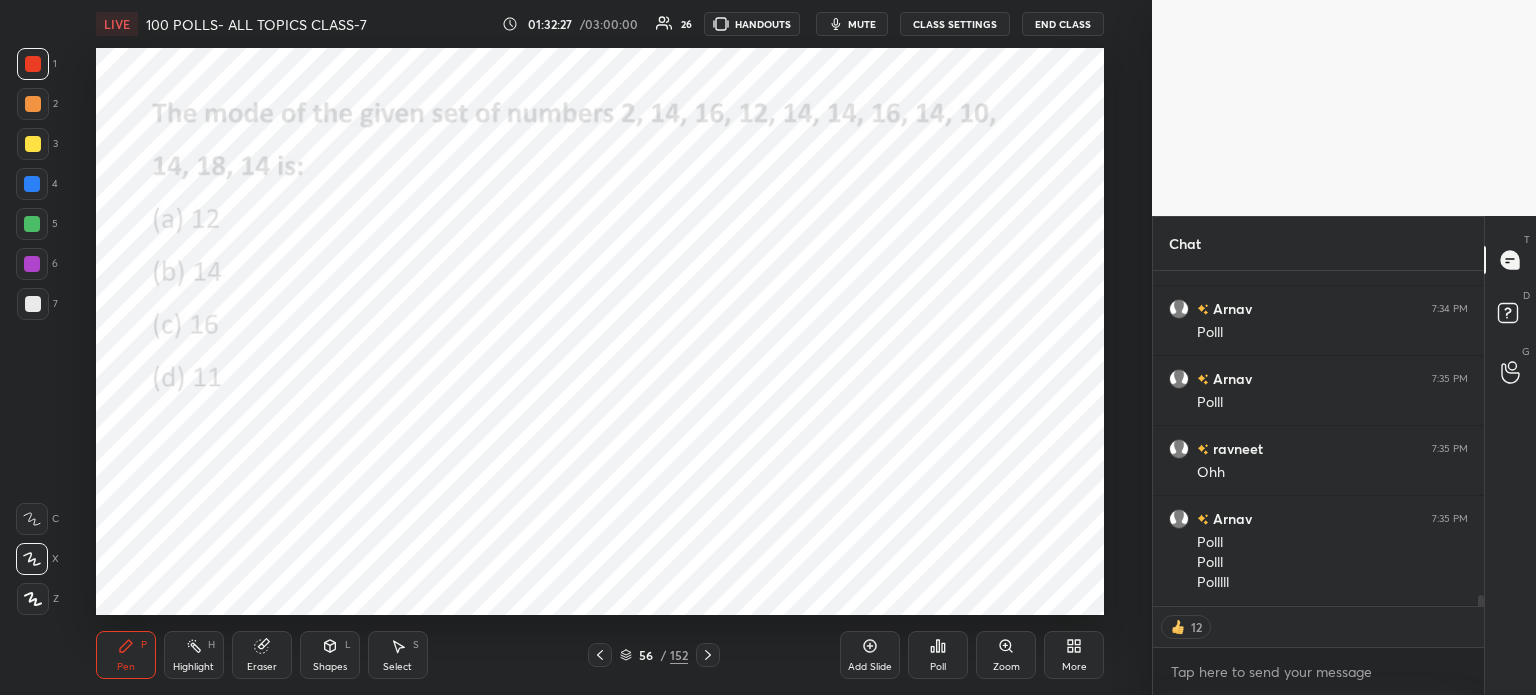 click on "Poll" at bounding box center (938, 655) 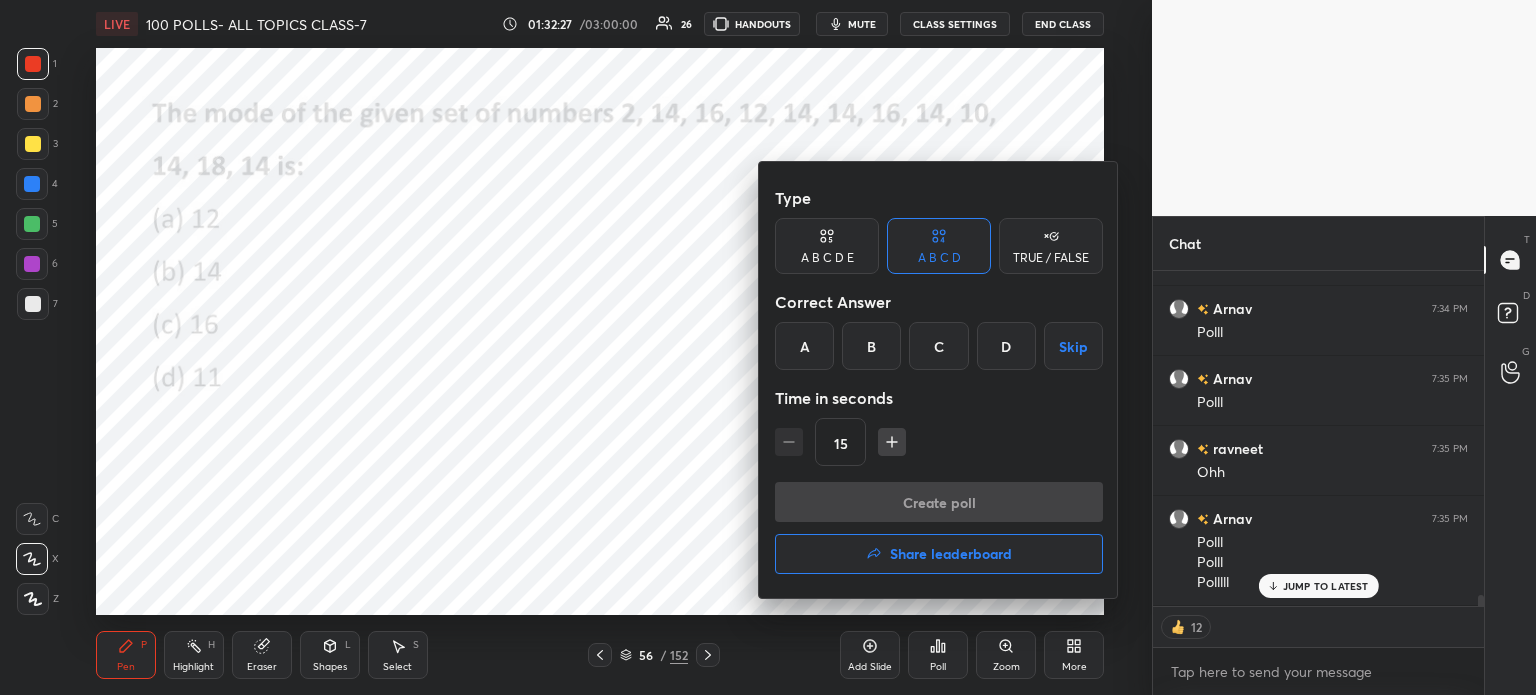 scroll, scrollTop: 10300, scrollLeft: 0, axis: vertical 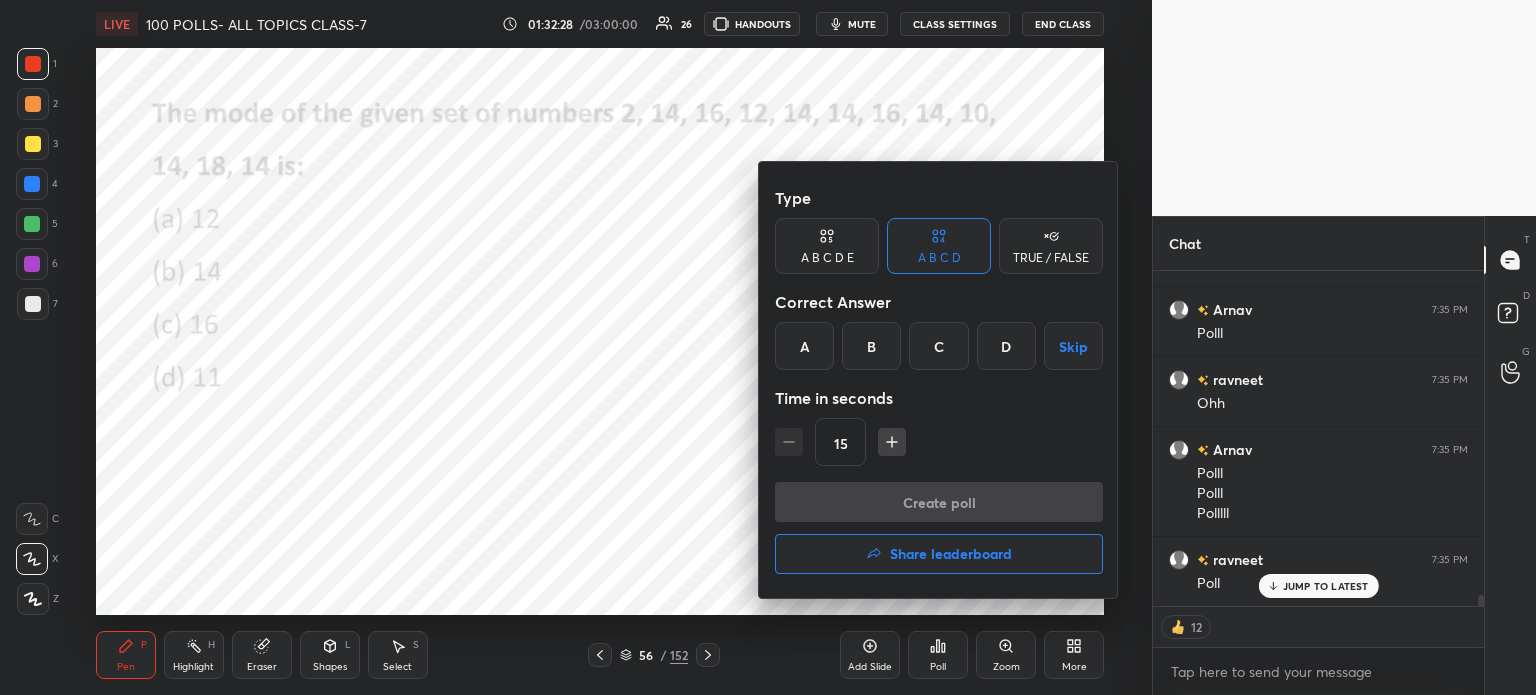 click on "B" at bounding box center (871, 346) 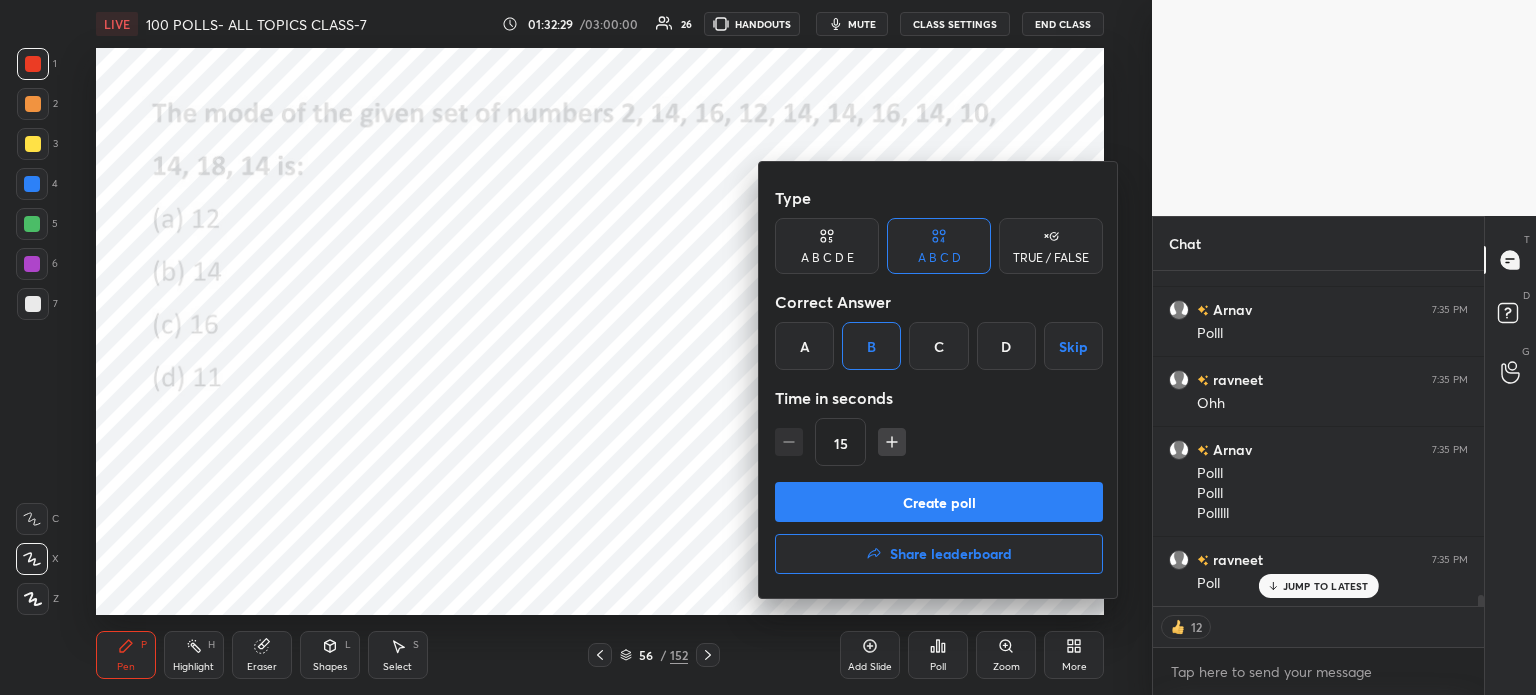 click on "Create poll" at bounding box center (939, 502) 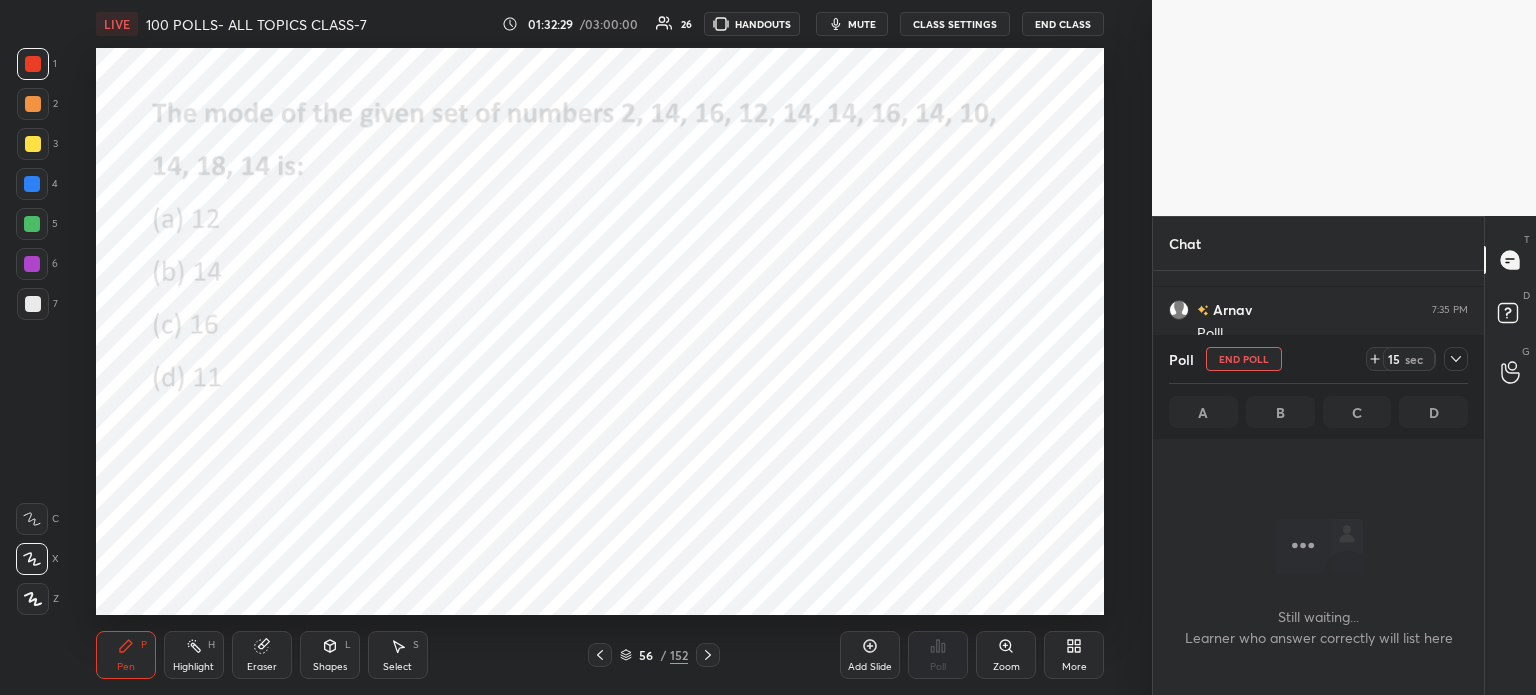 scroll, scrollTop: 296, scrollLeft: 325, axis: both 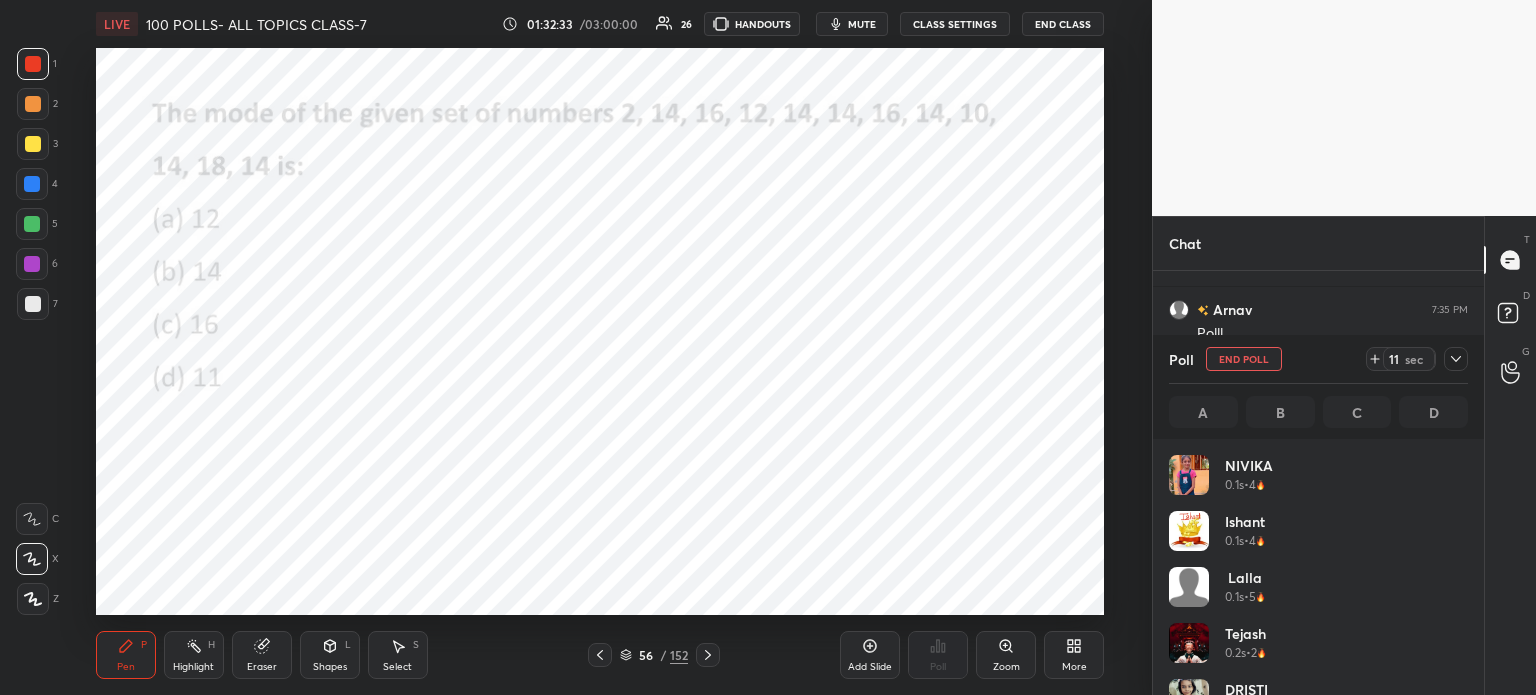 click 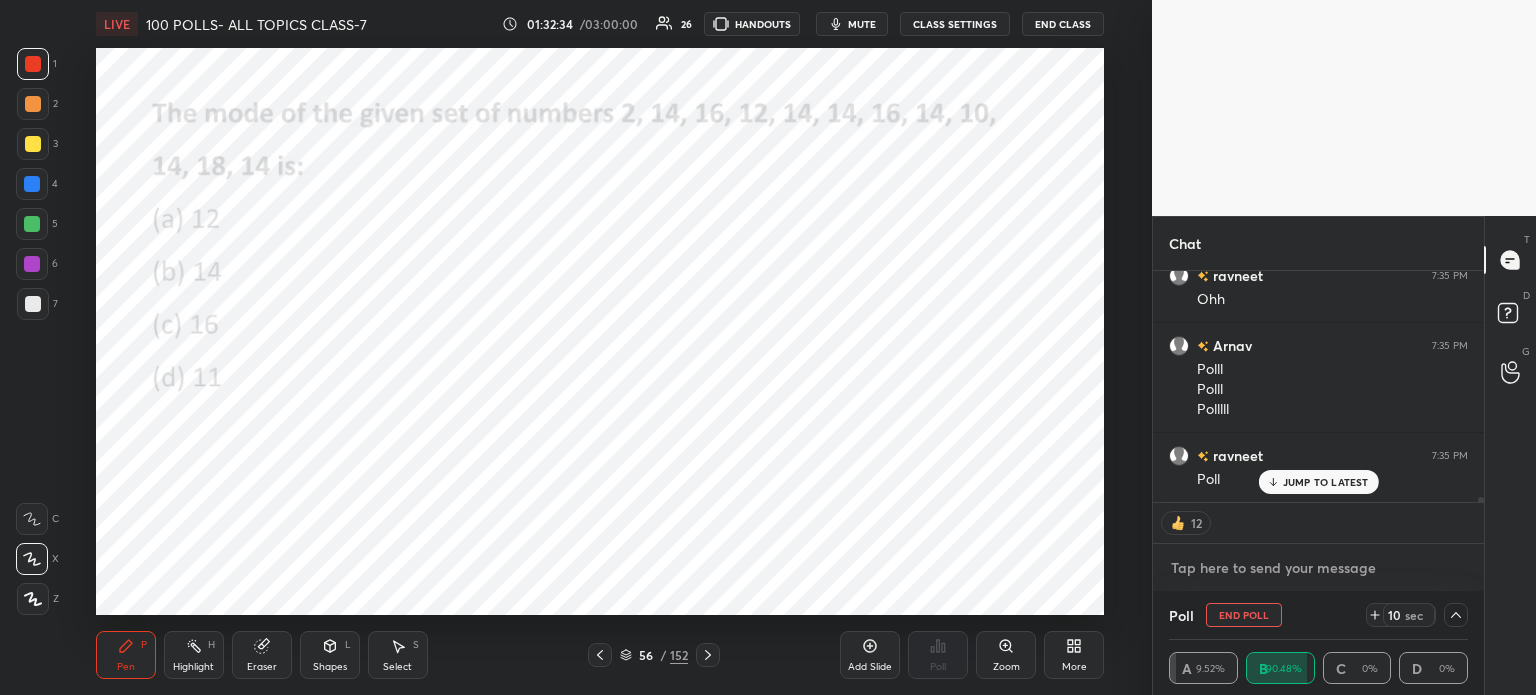 click at bounding box center (1318, 568) 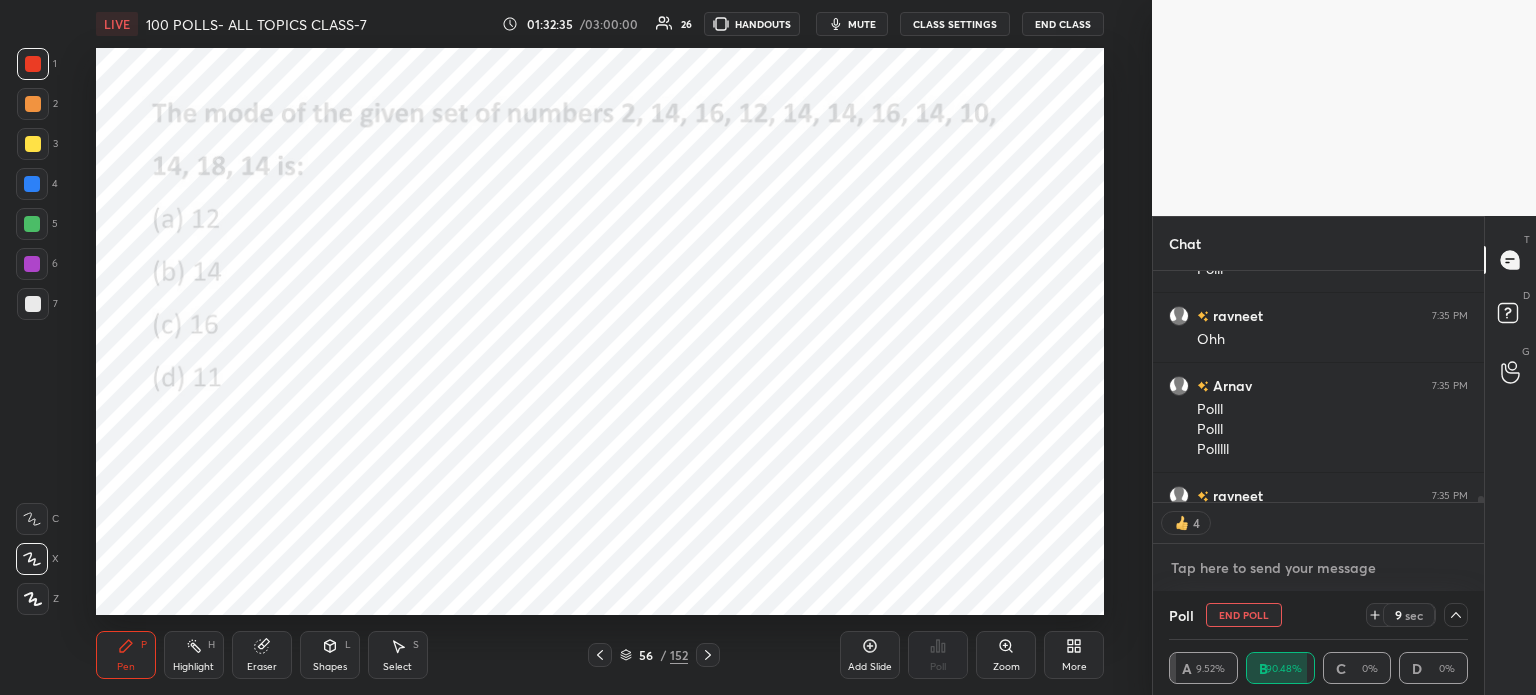 type on "x" 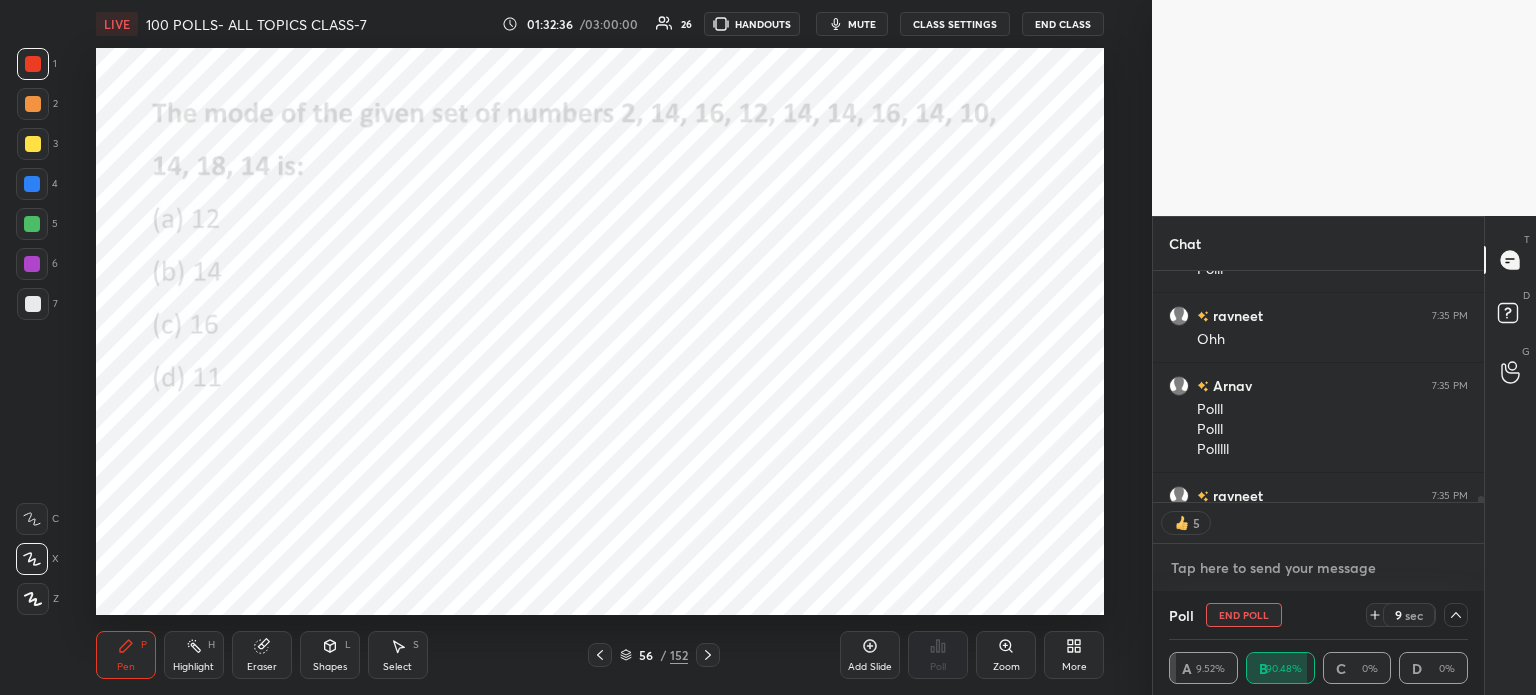 type on "u" 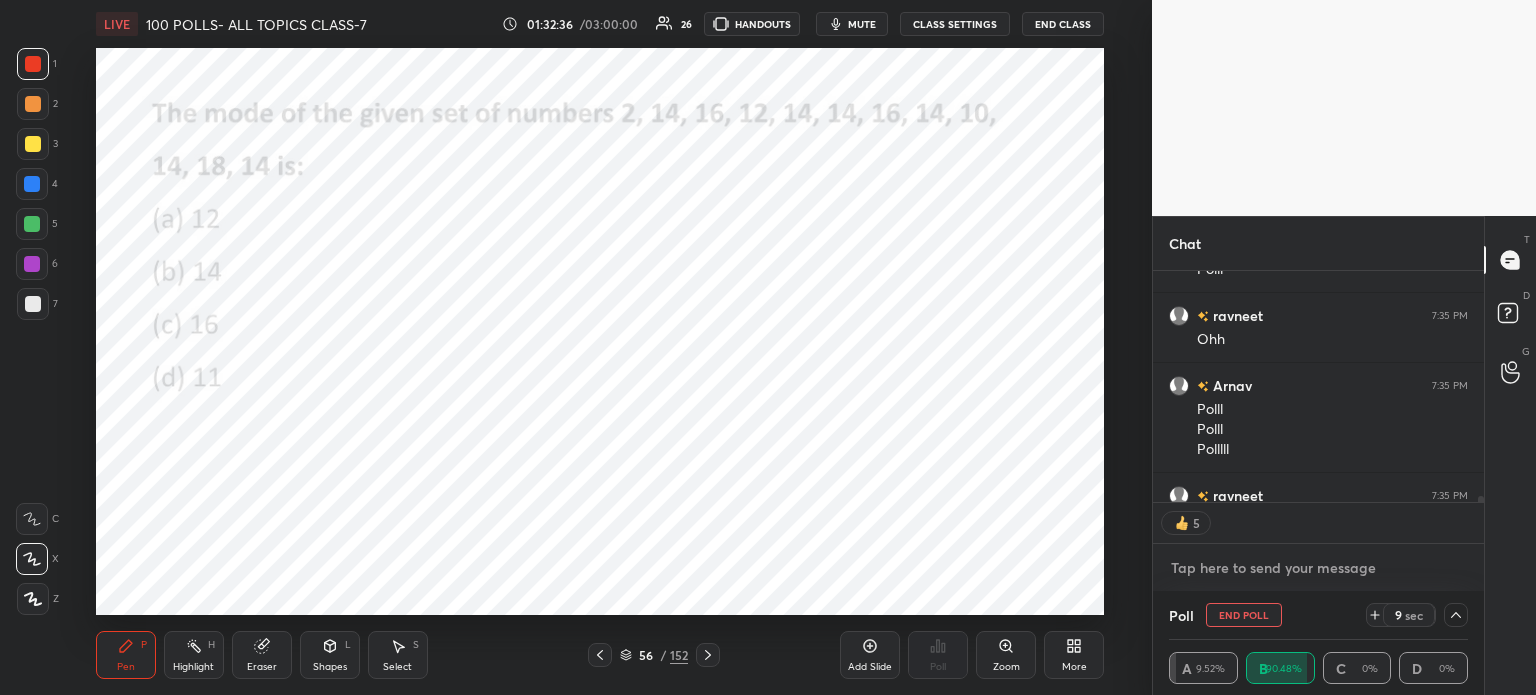 type on "x" 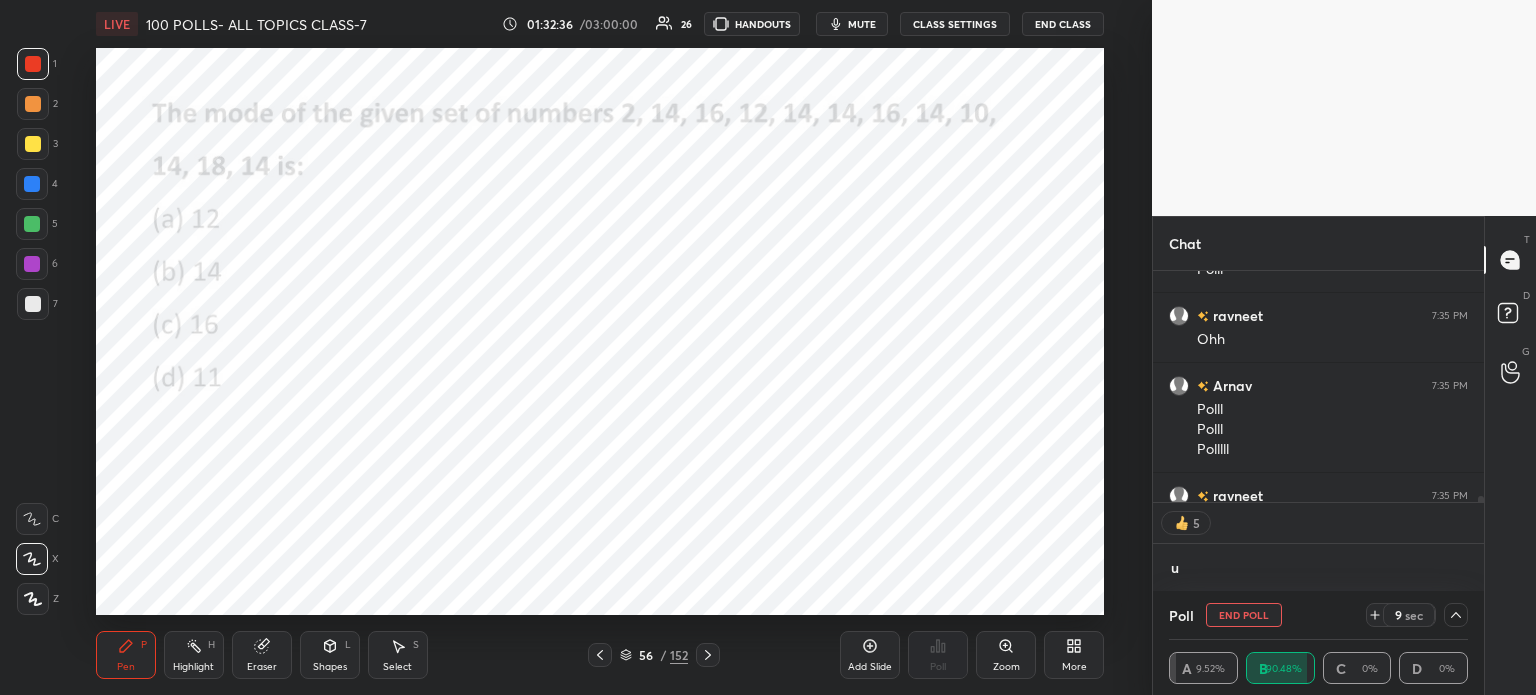 type on "us" 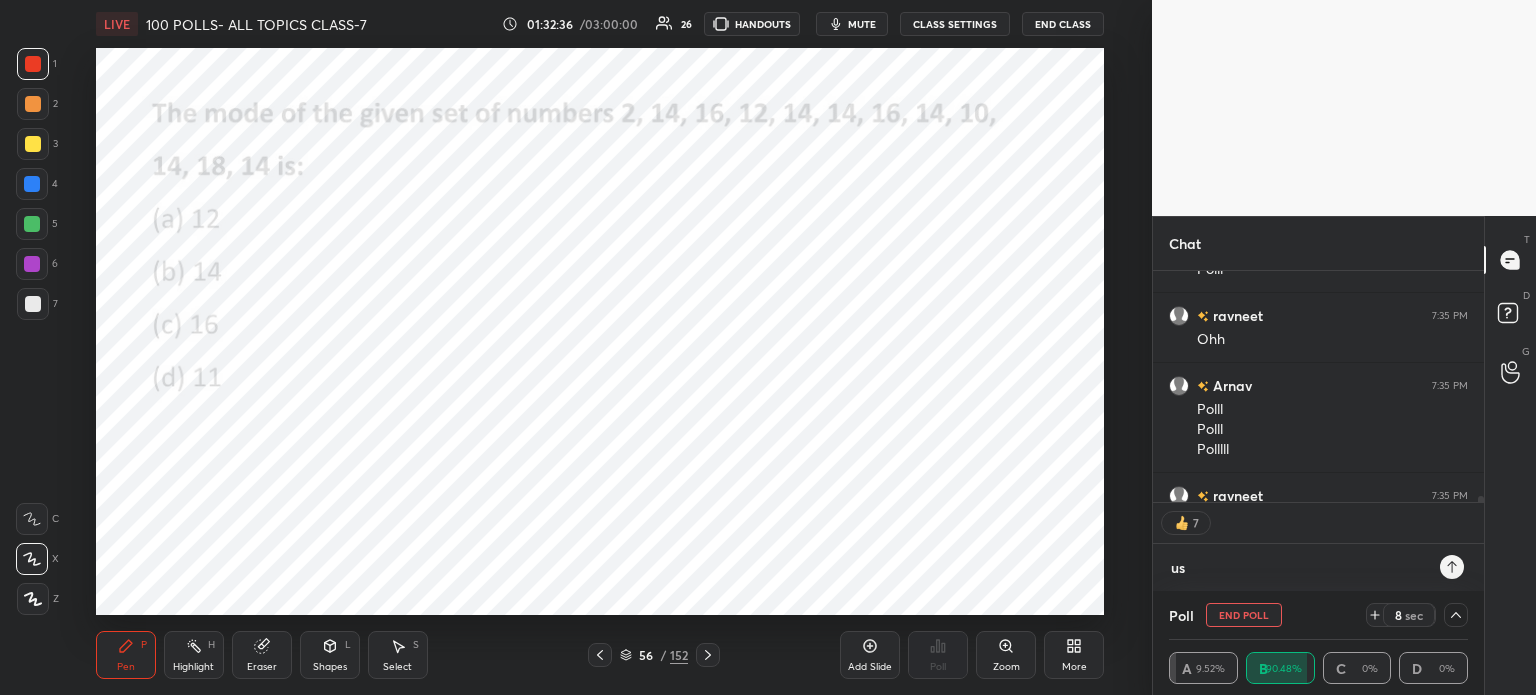 type on "x" 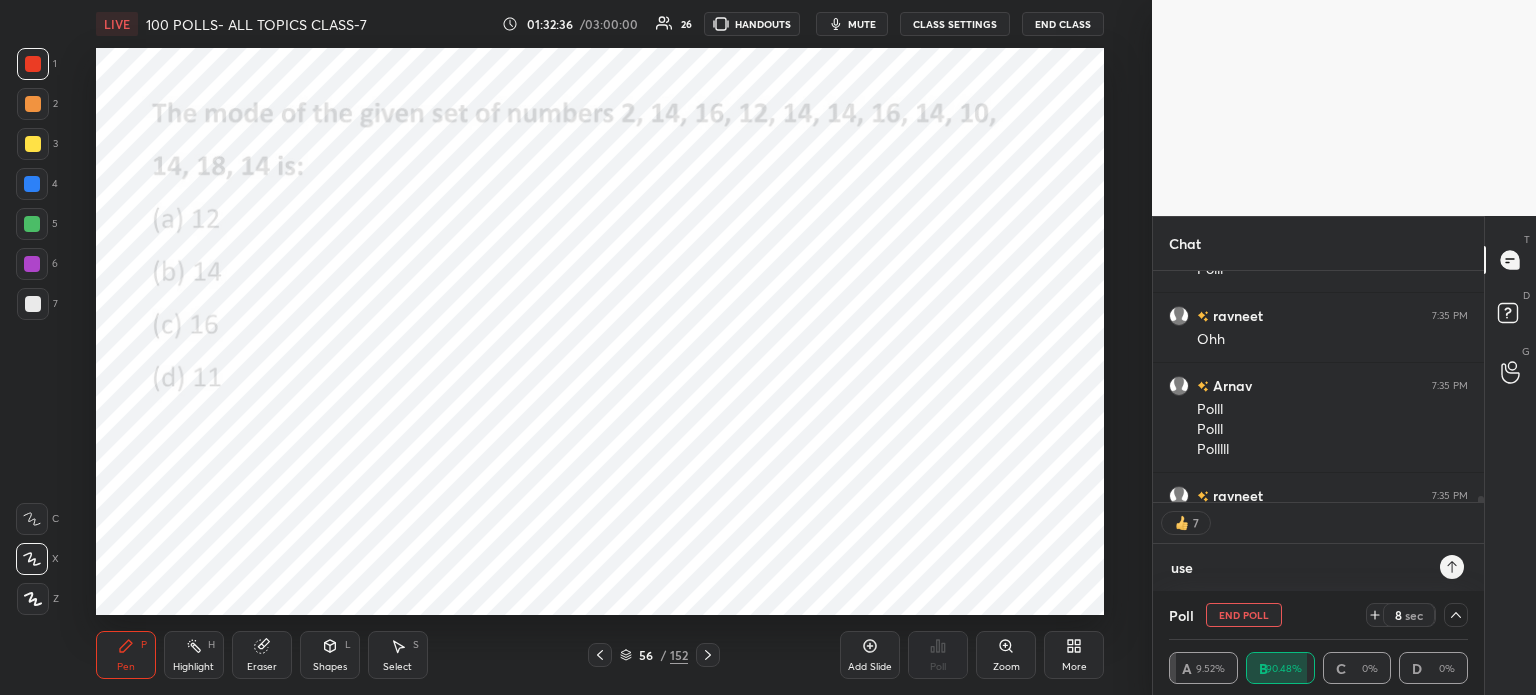 type on "use" 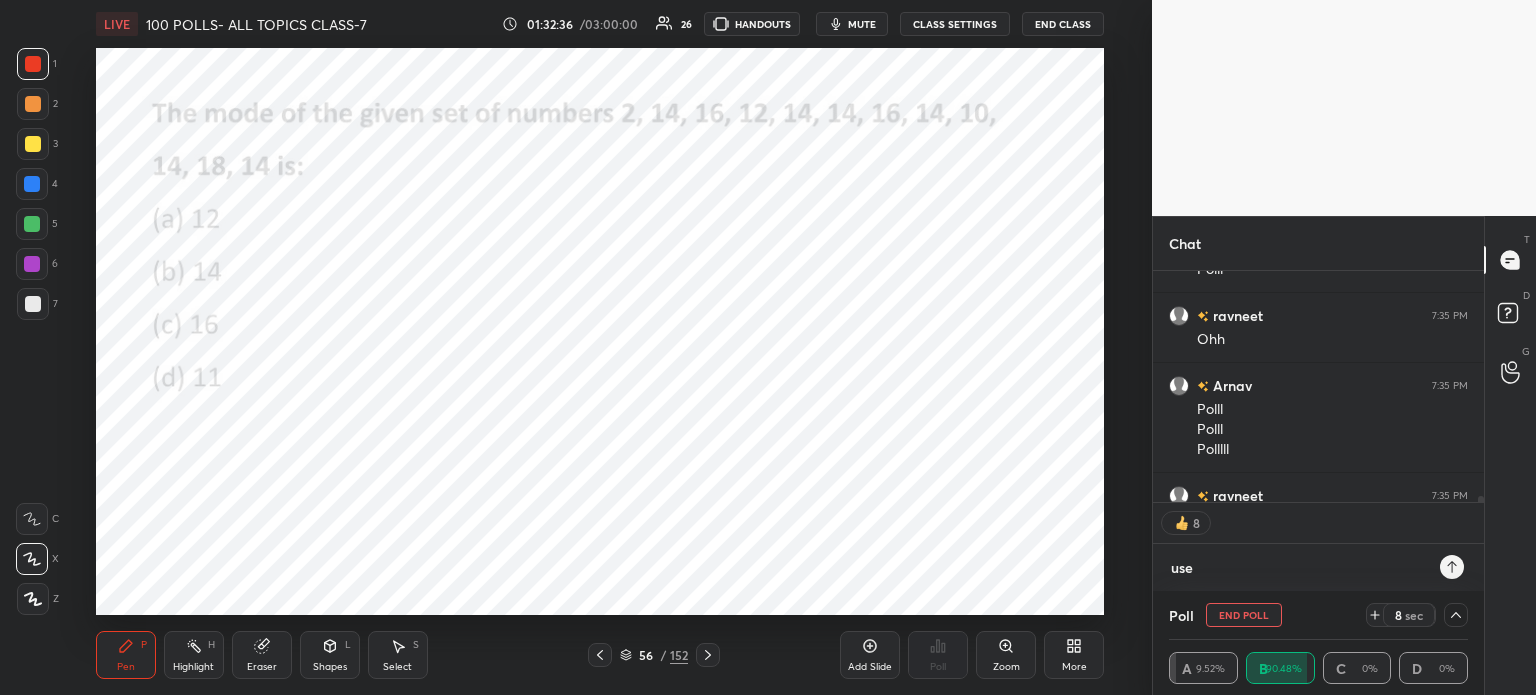 type on "use" 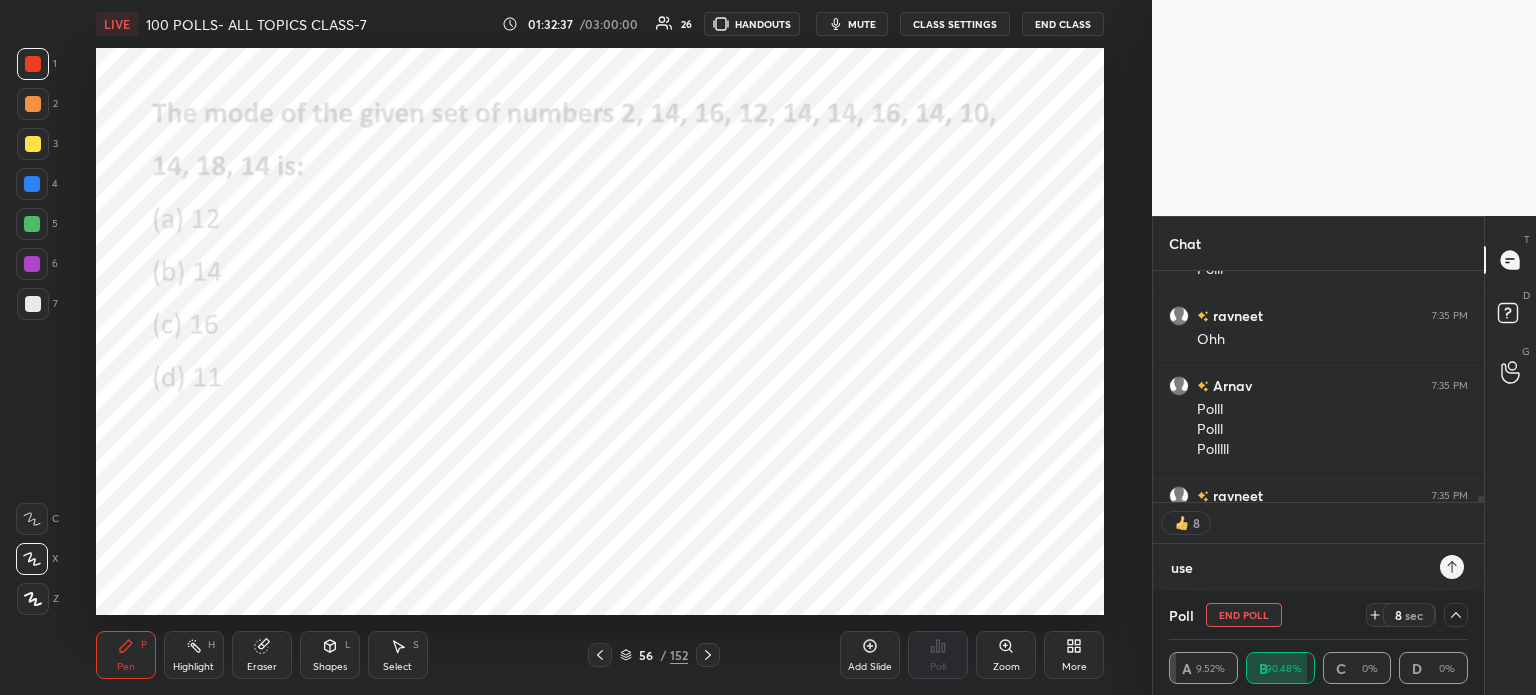 type on "us" 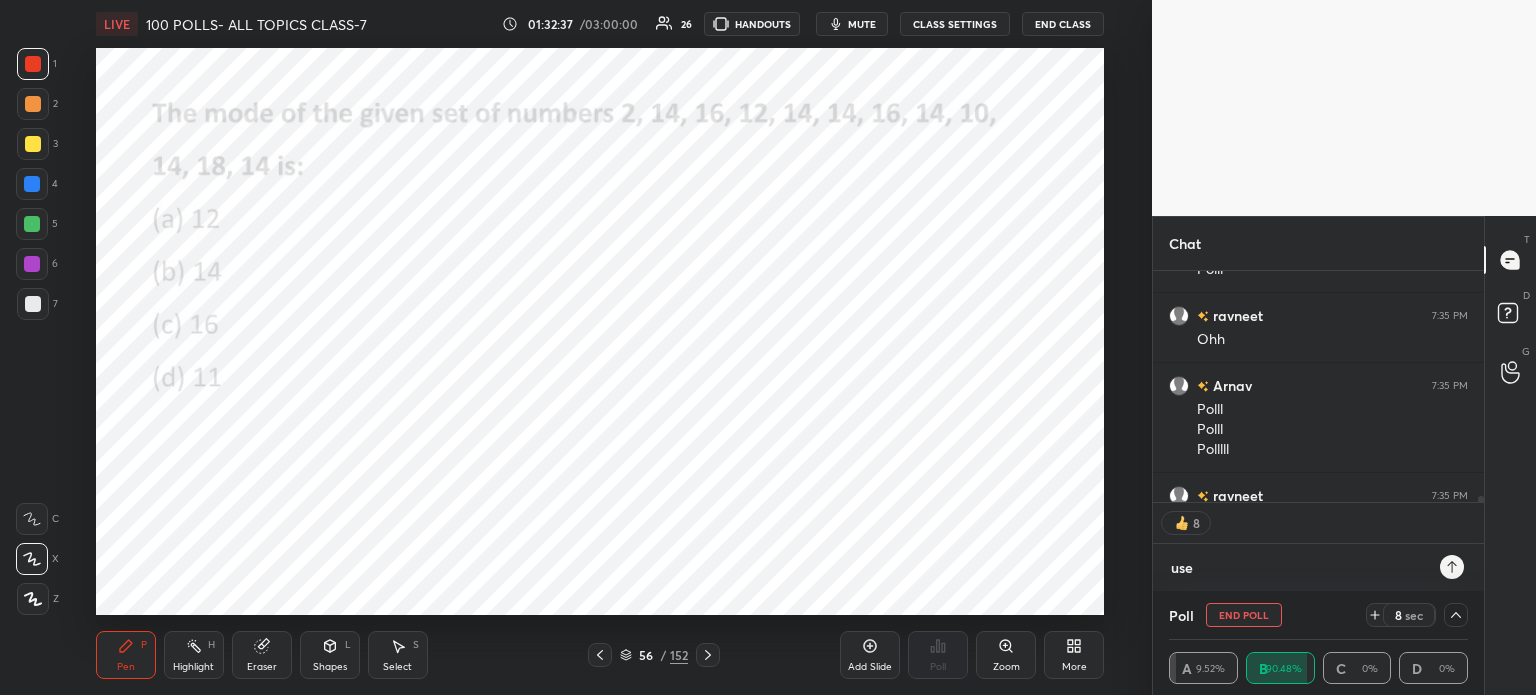 type on "x" 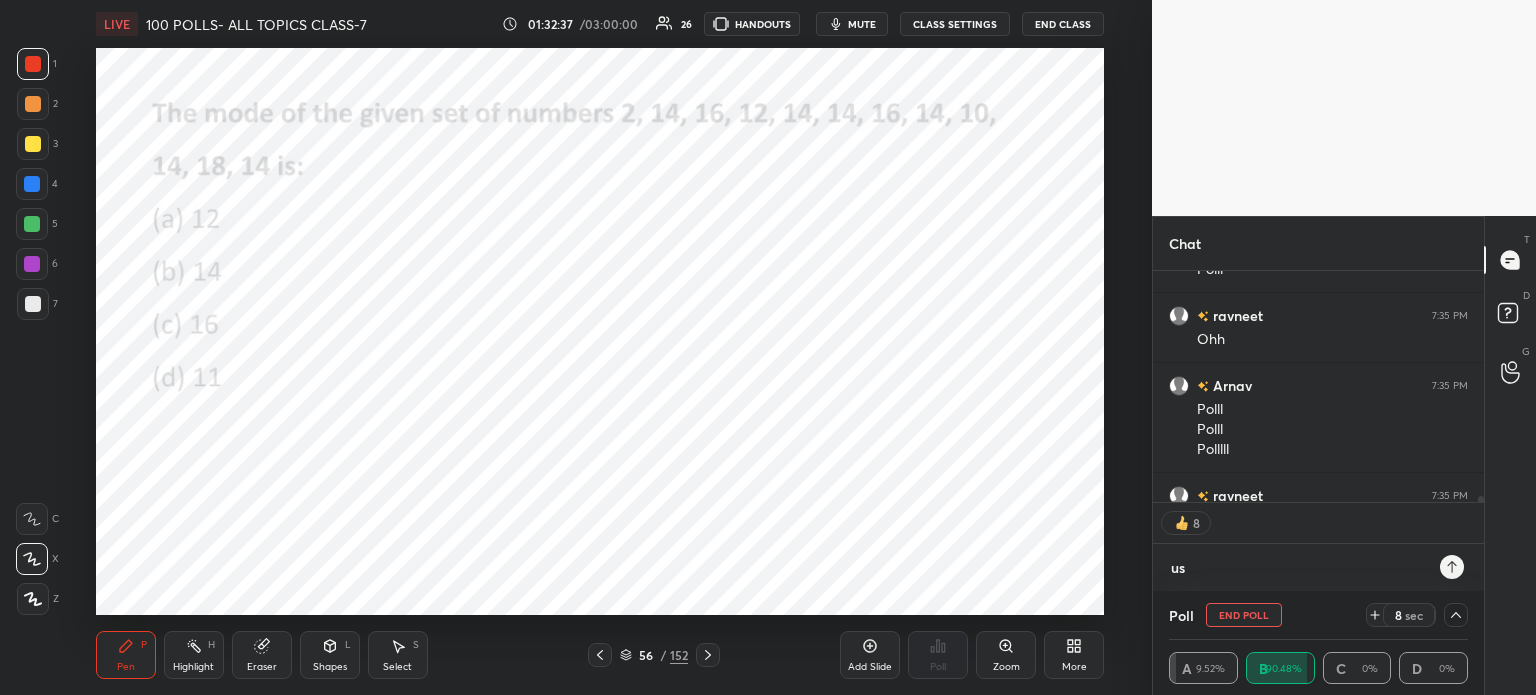 type on "u" 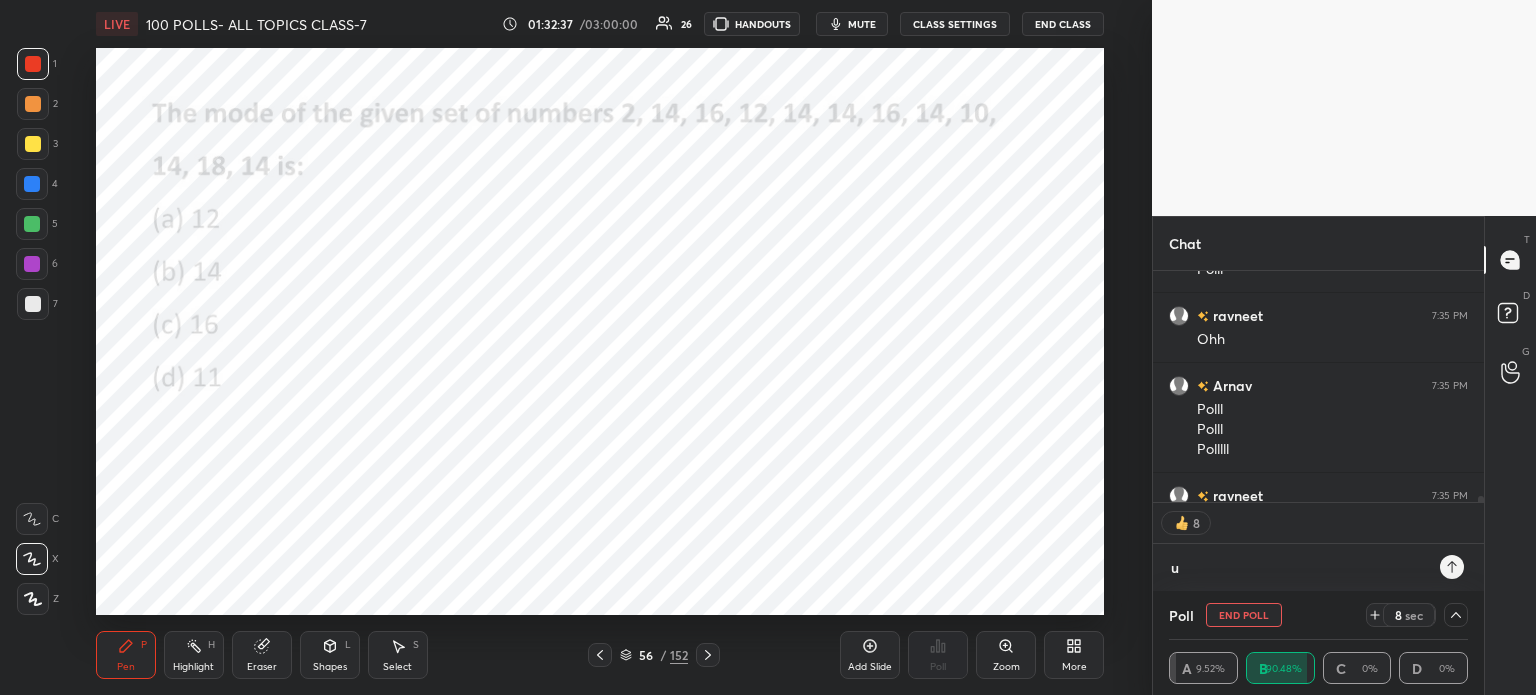 type on "x" 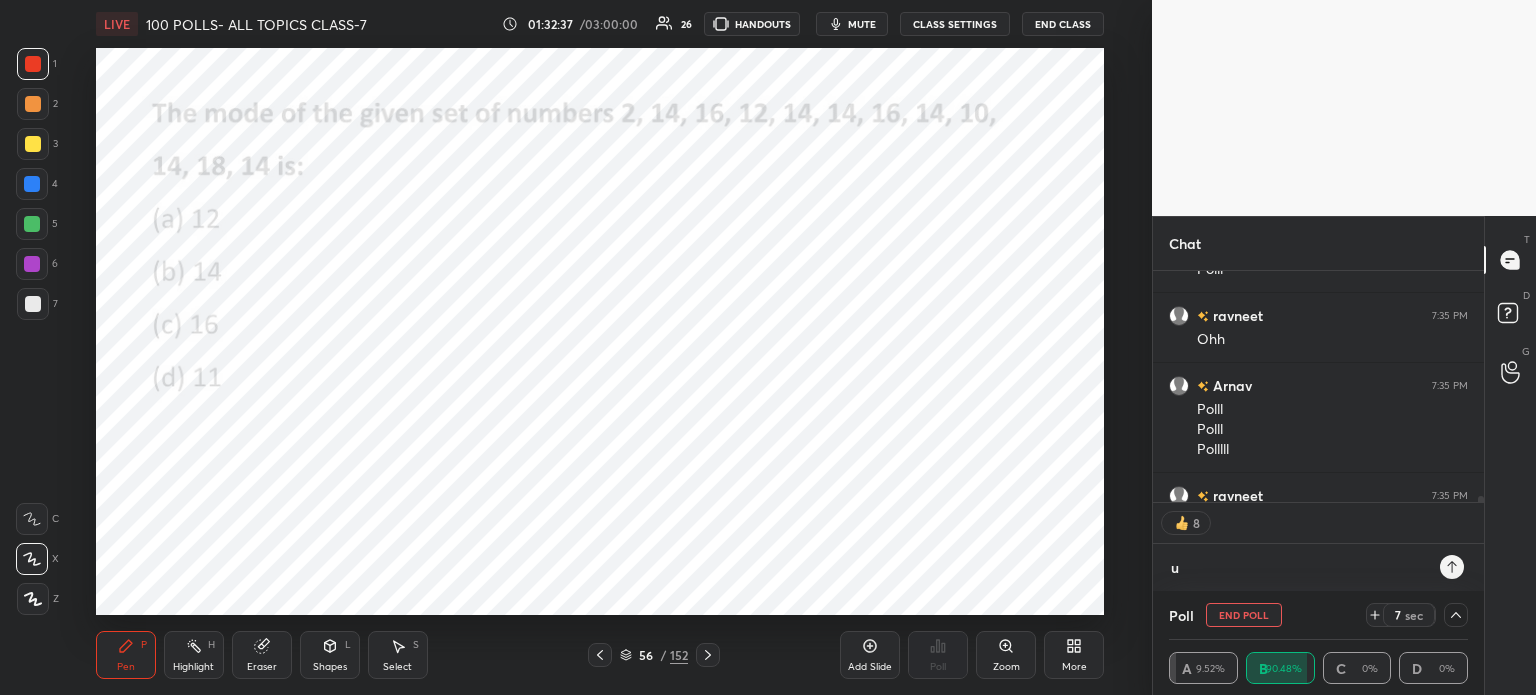 type 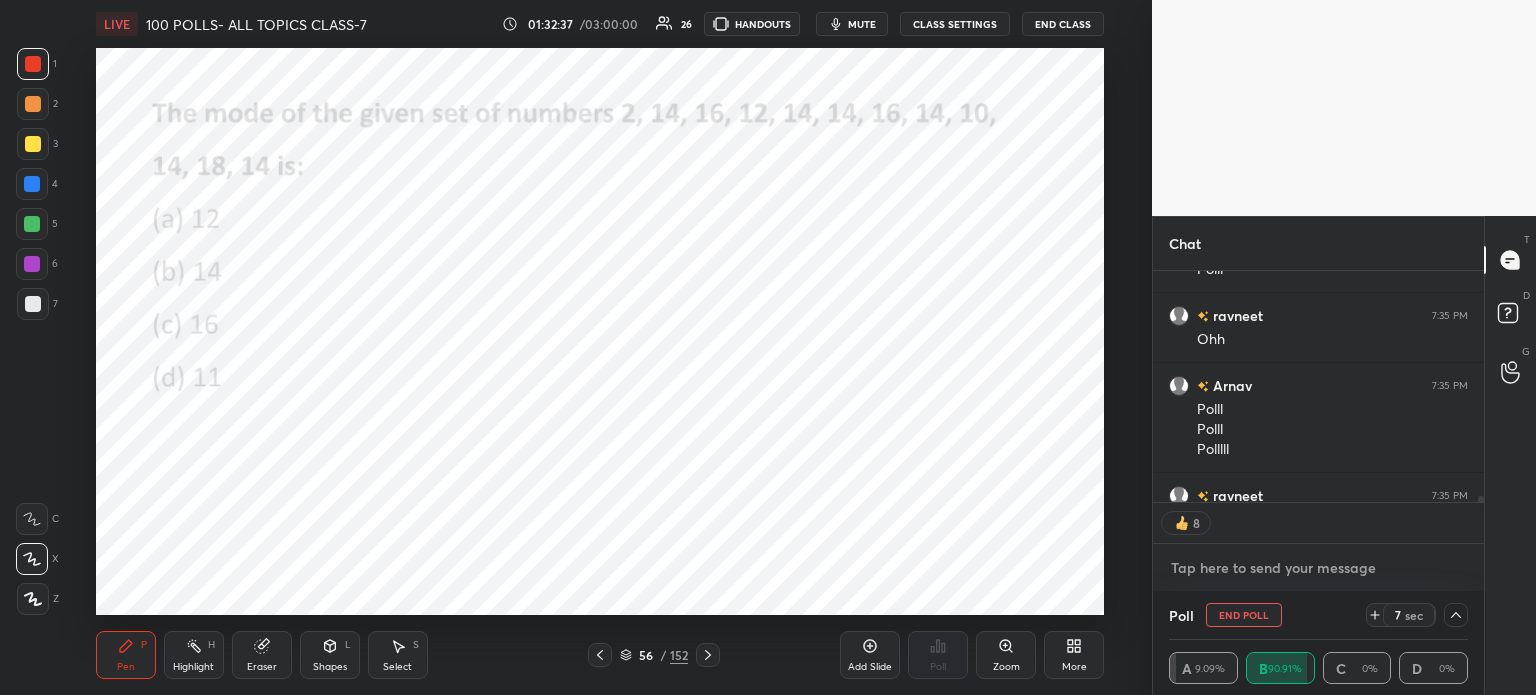 type on "U" 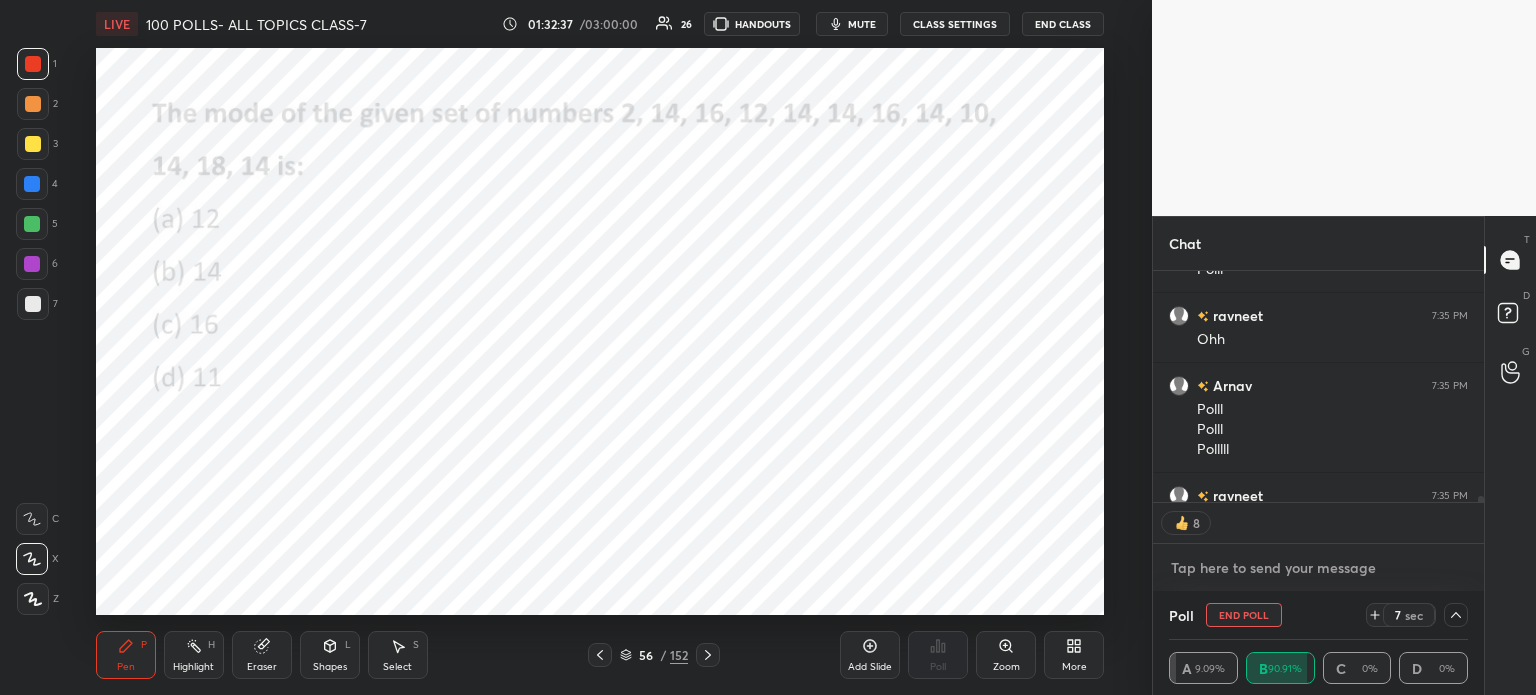 type on "x" 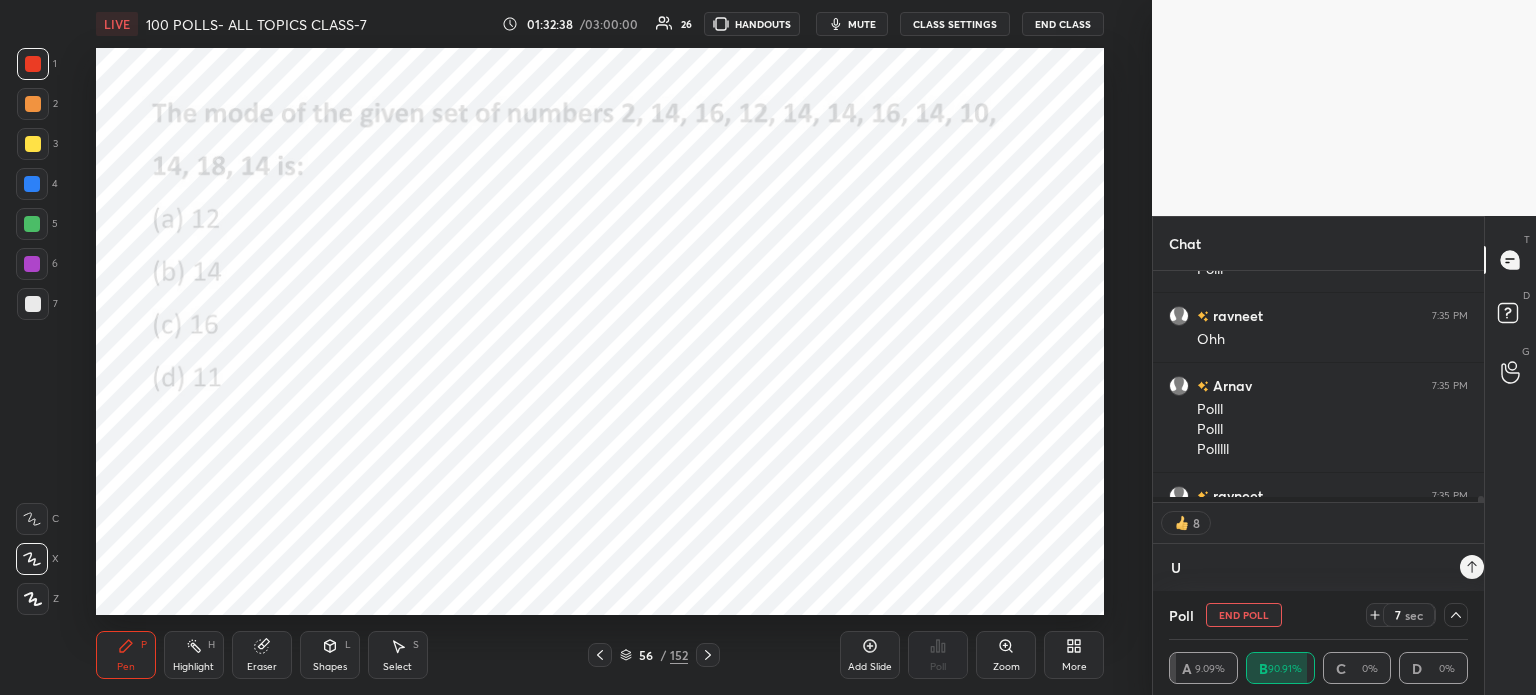 type on "US" 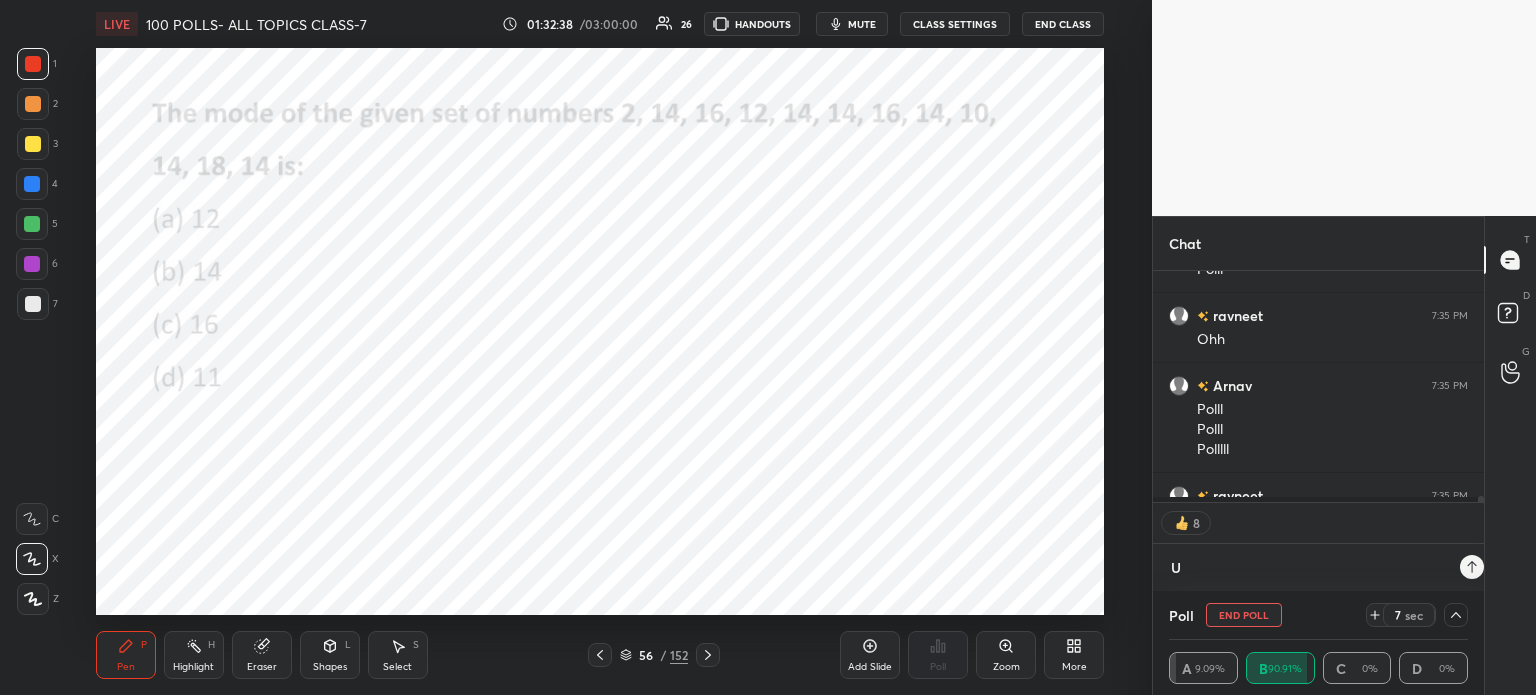 type on "x" 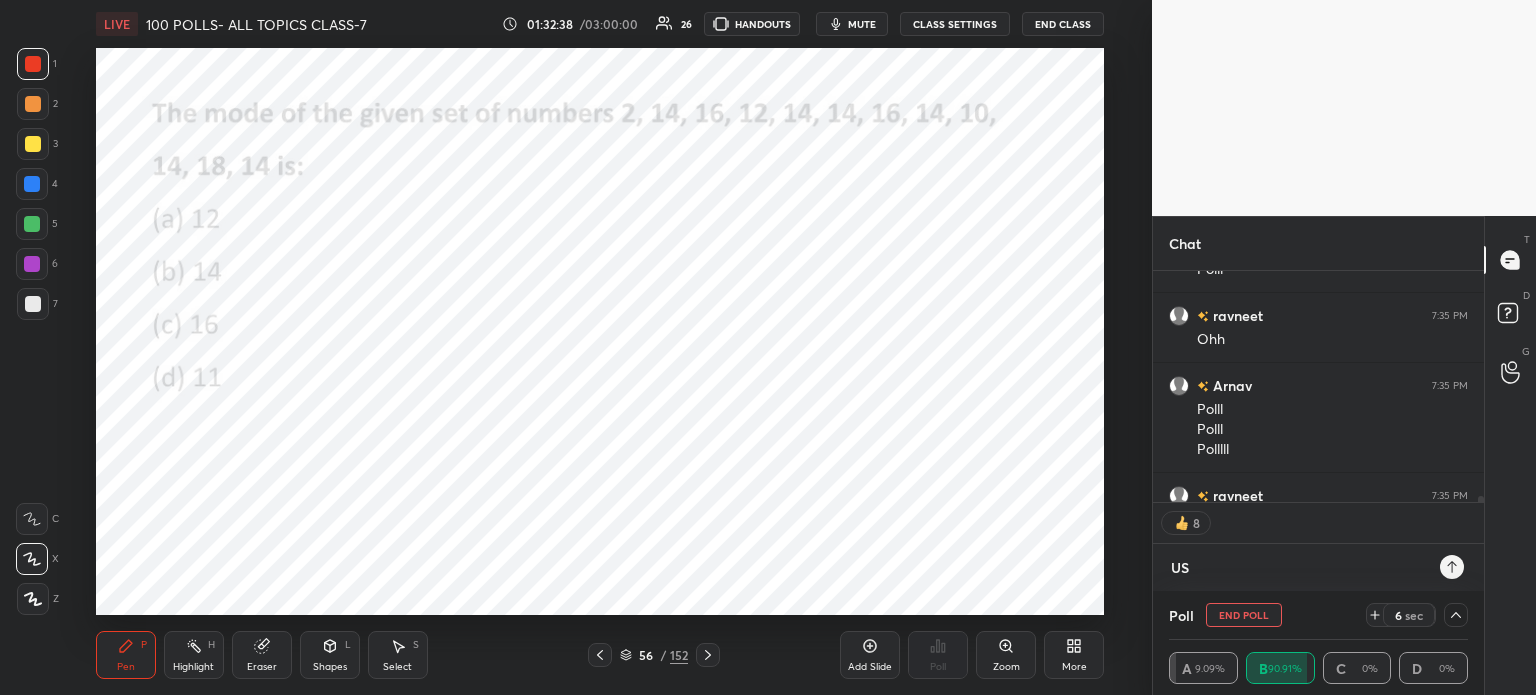 type on "USE" 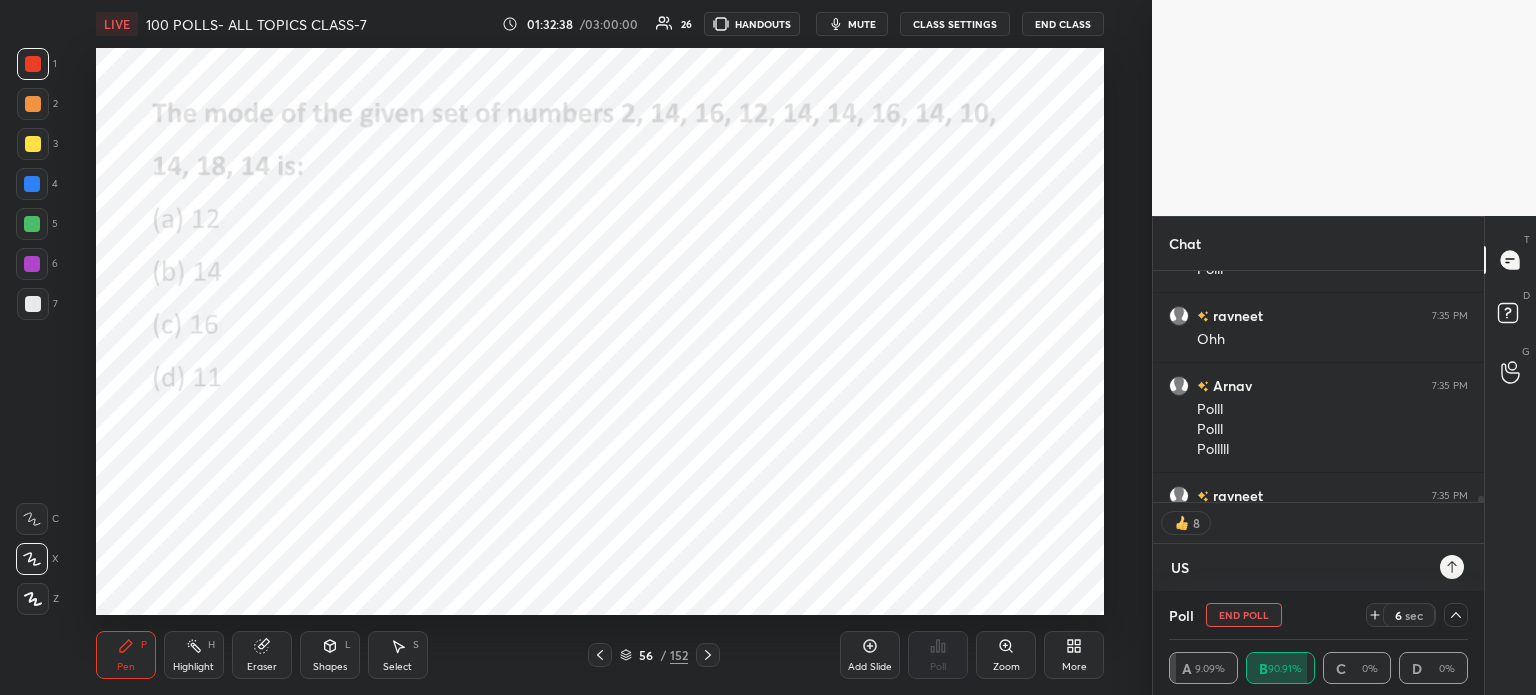 type on "x" 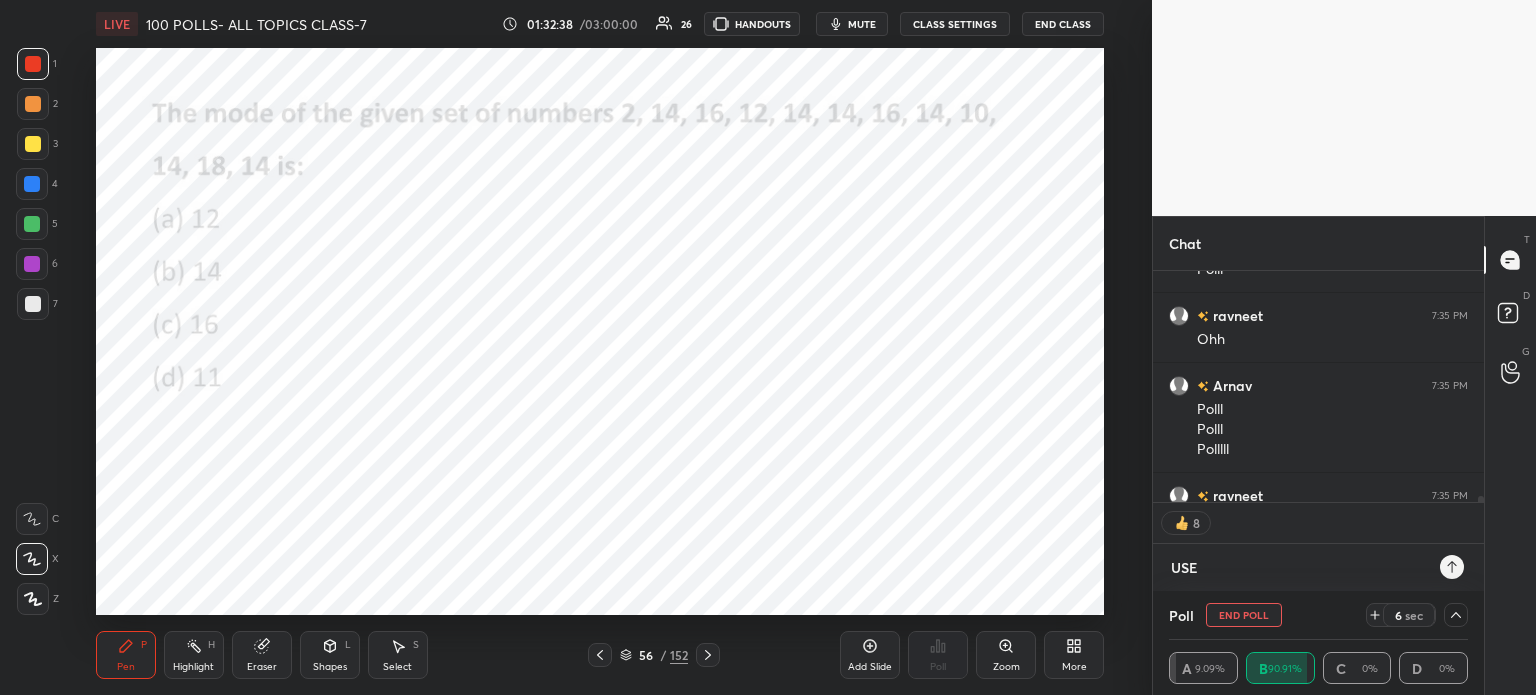 type on "USE" 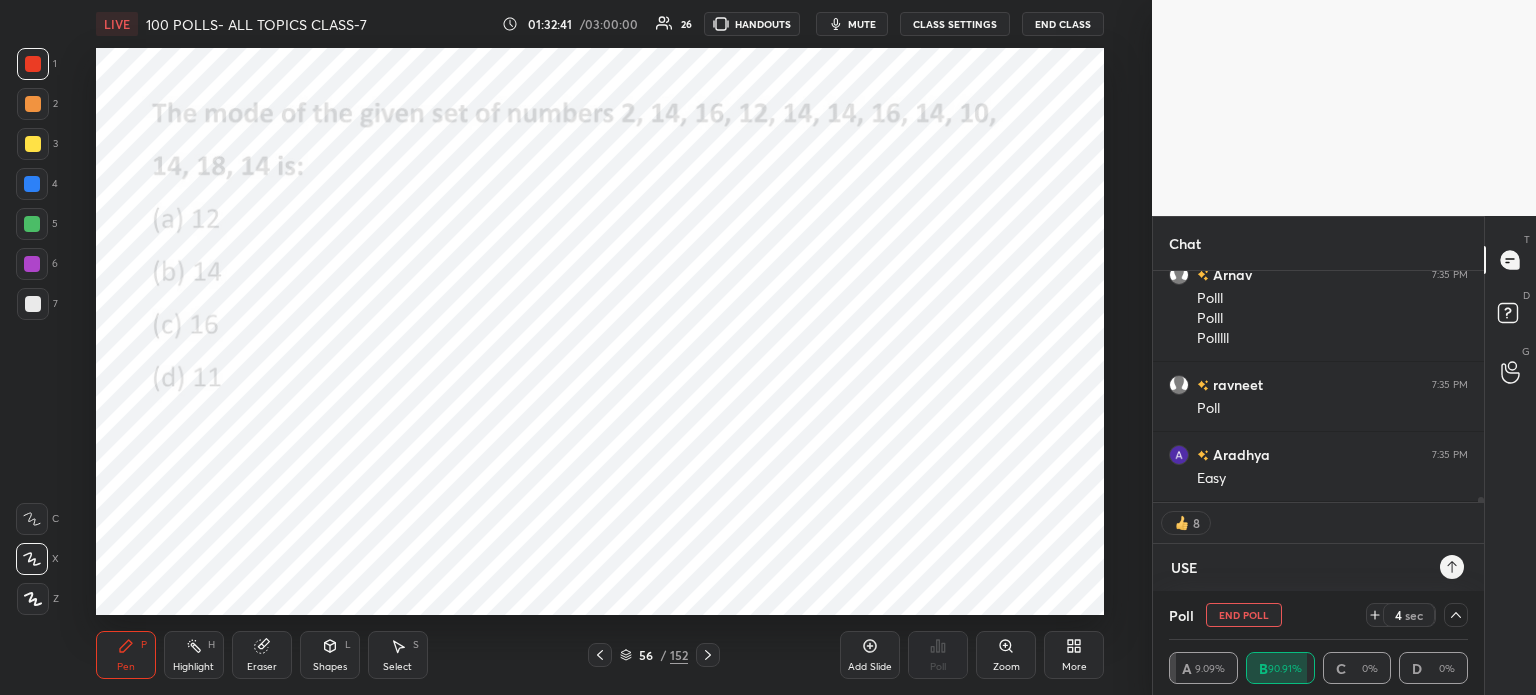 type on "USE 6" 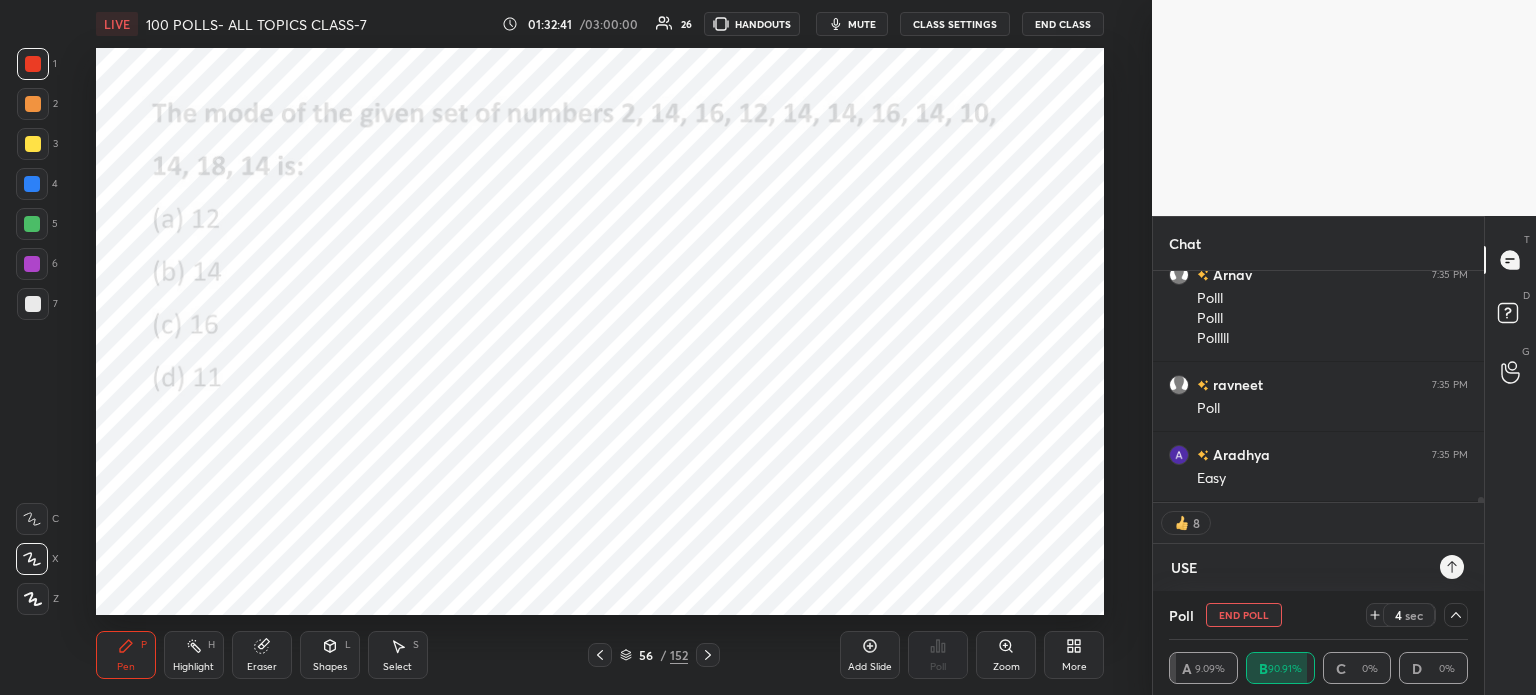 type on "x" 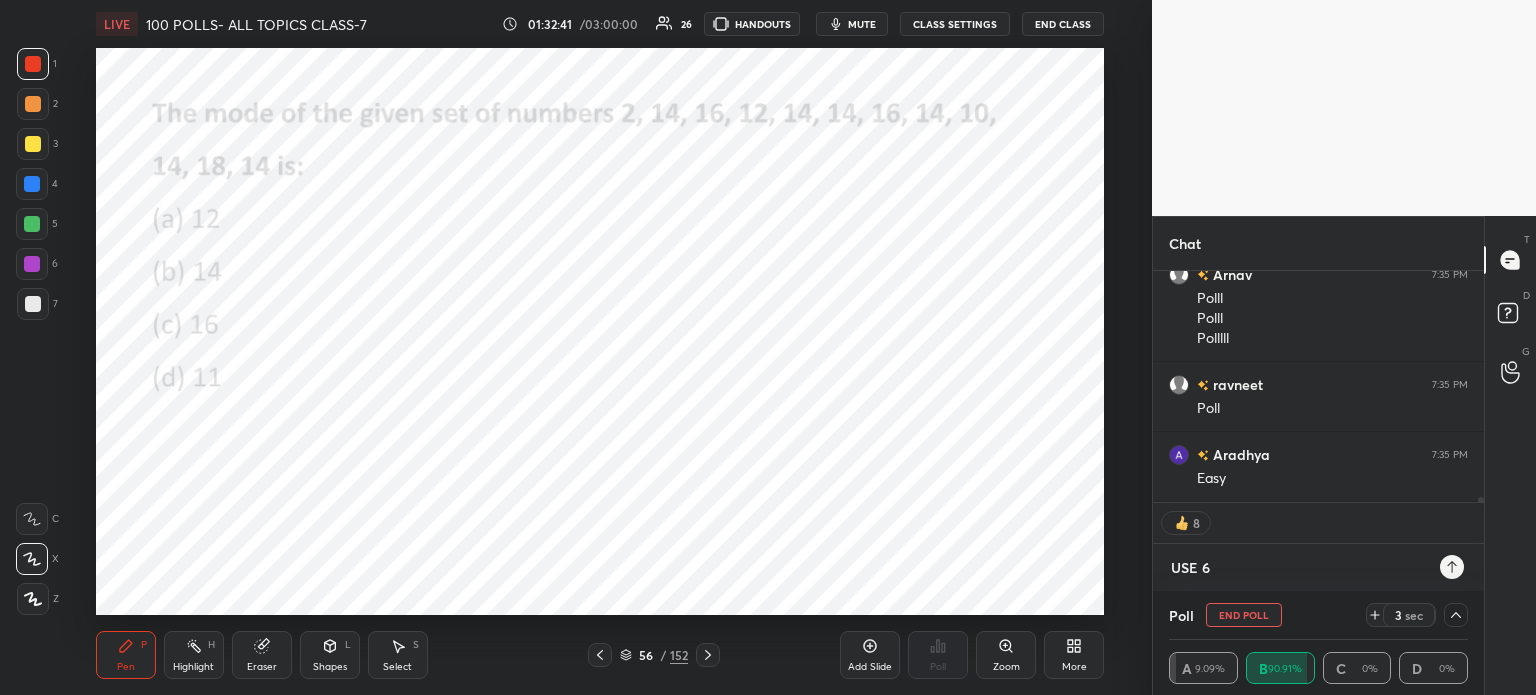 type on "USE 60" 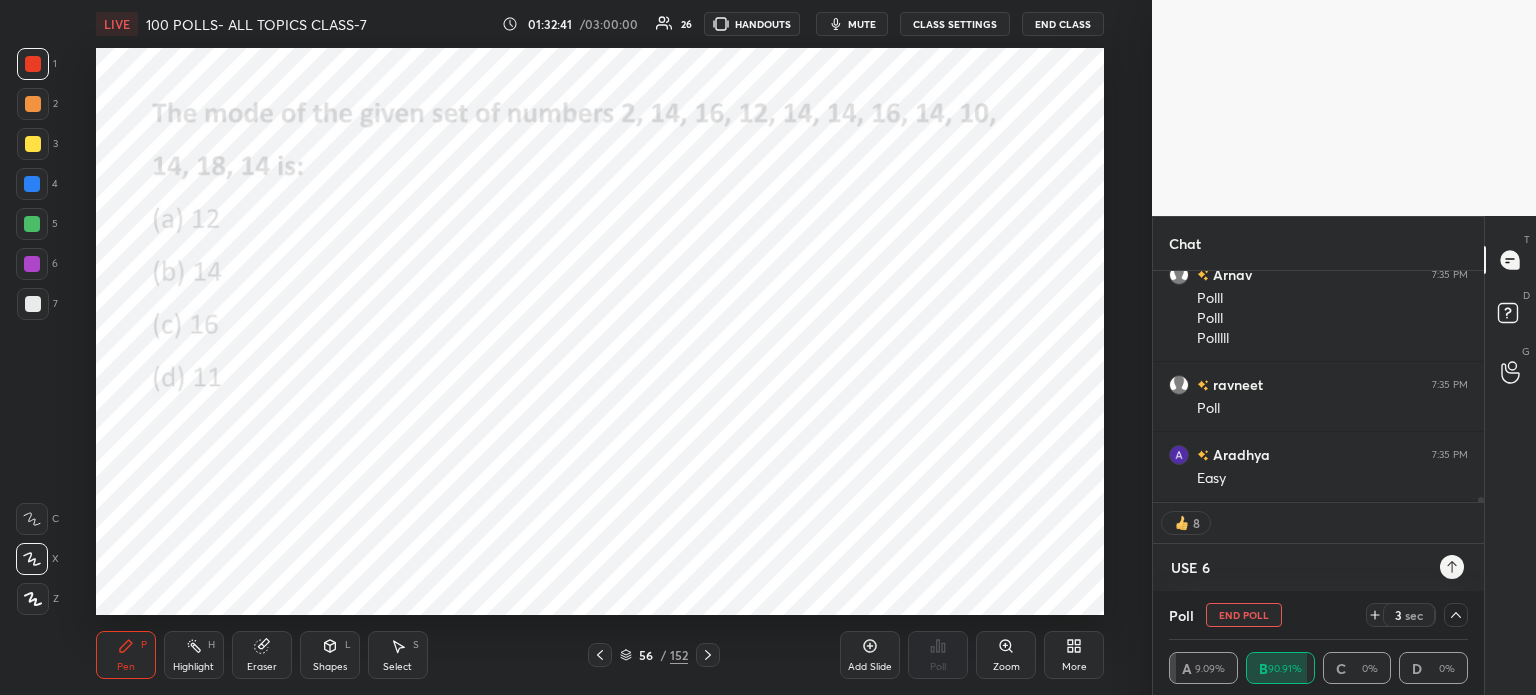 type on "x" 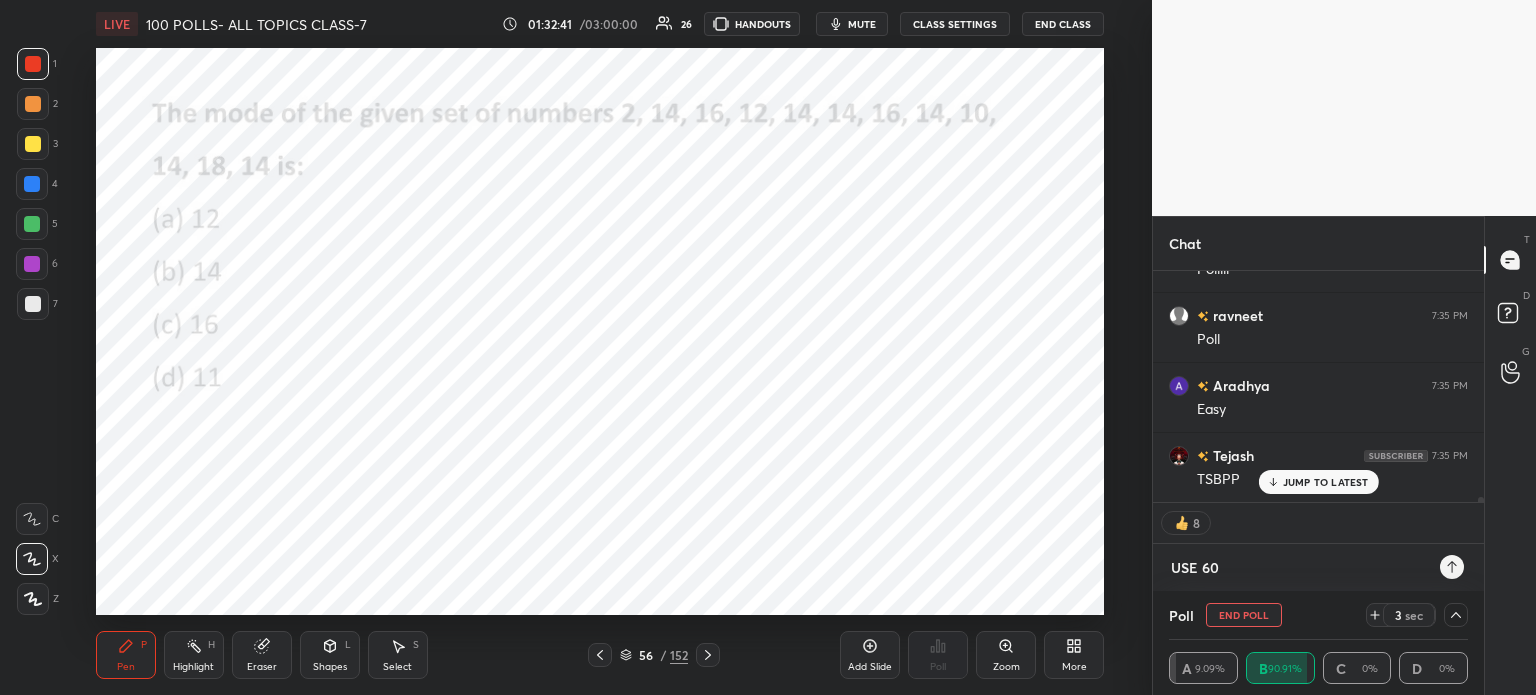 type on "USE 60@" 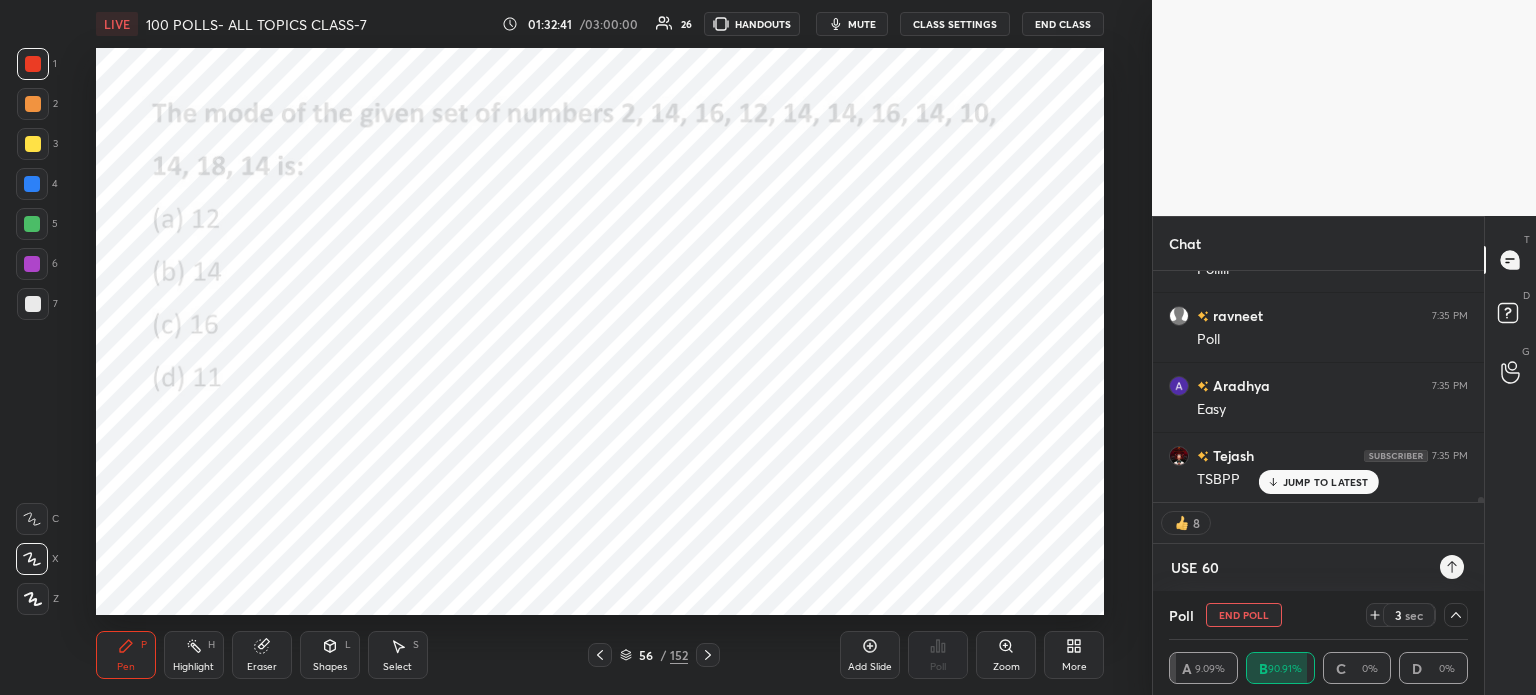 type on "x" 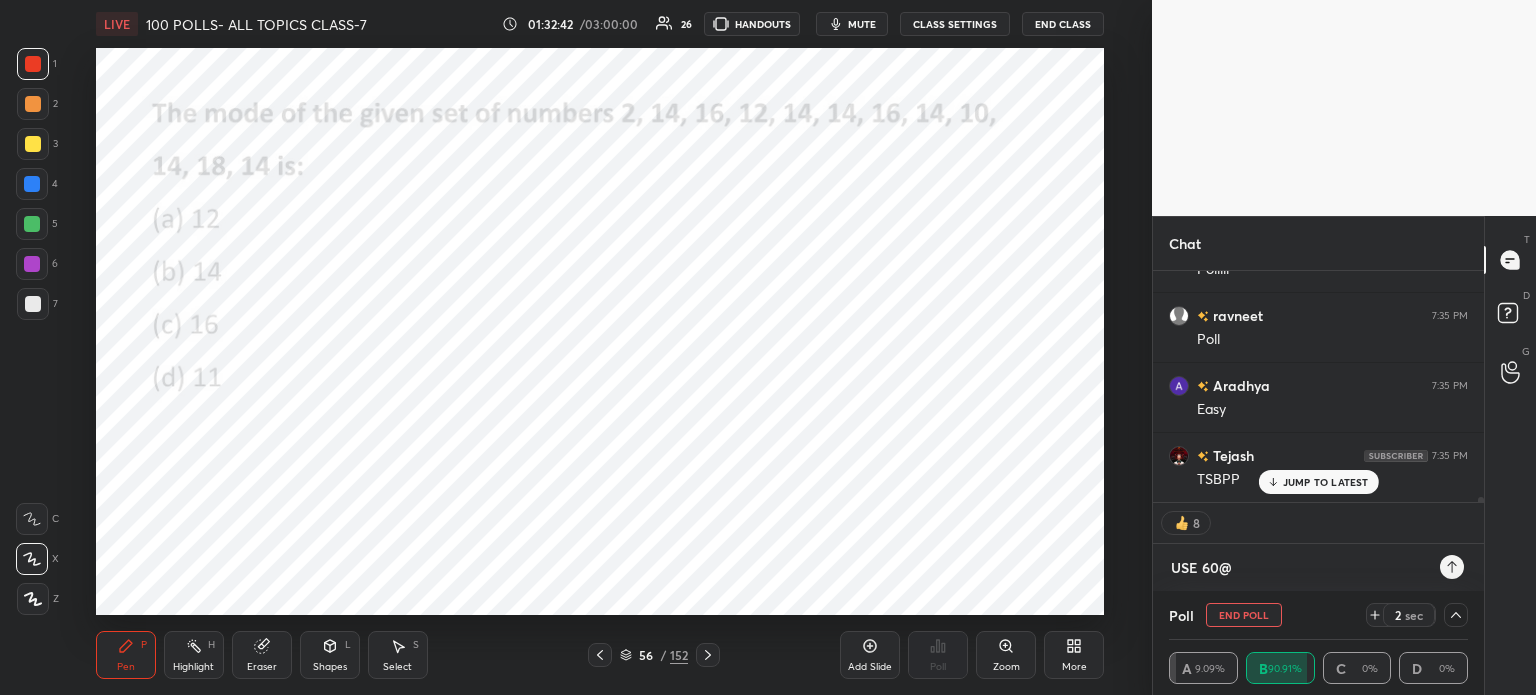 type on "USE 60" 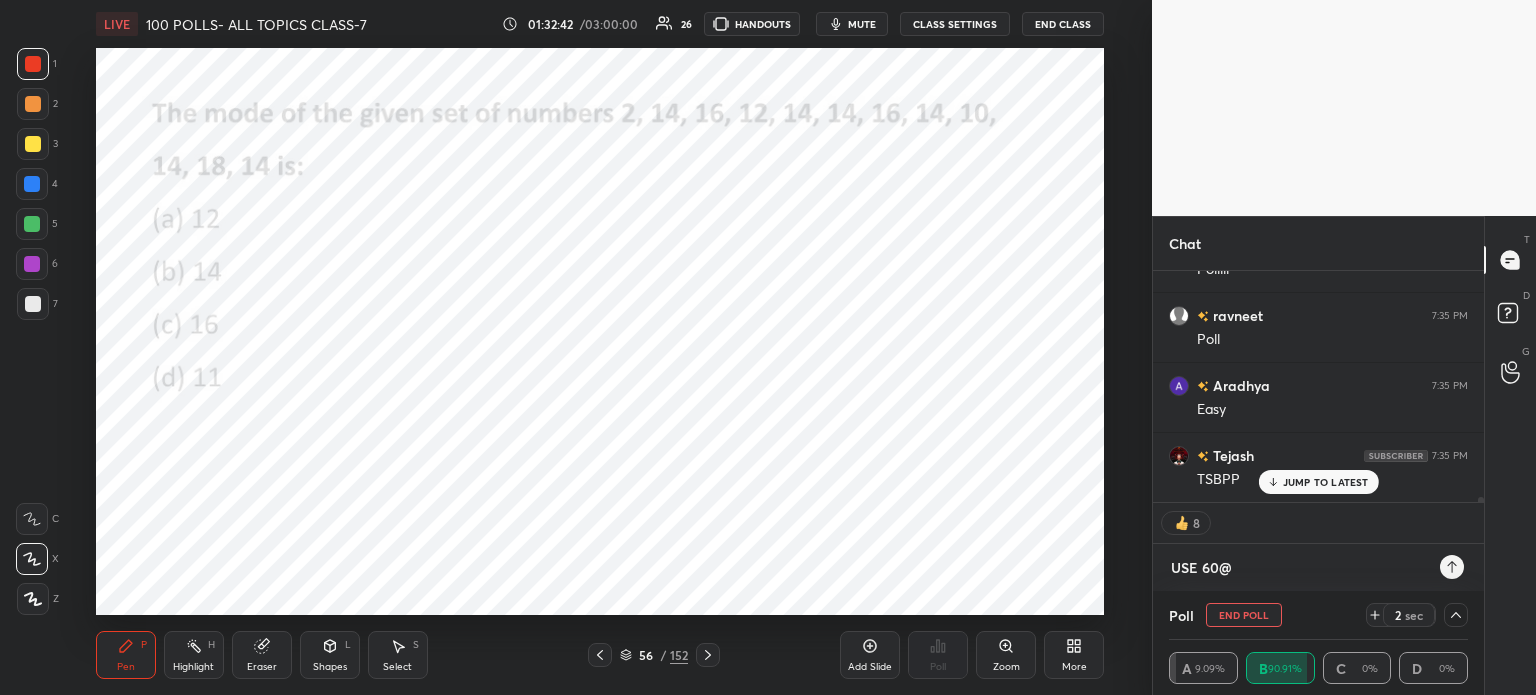 type on "x" 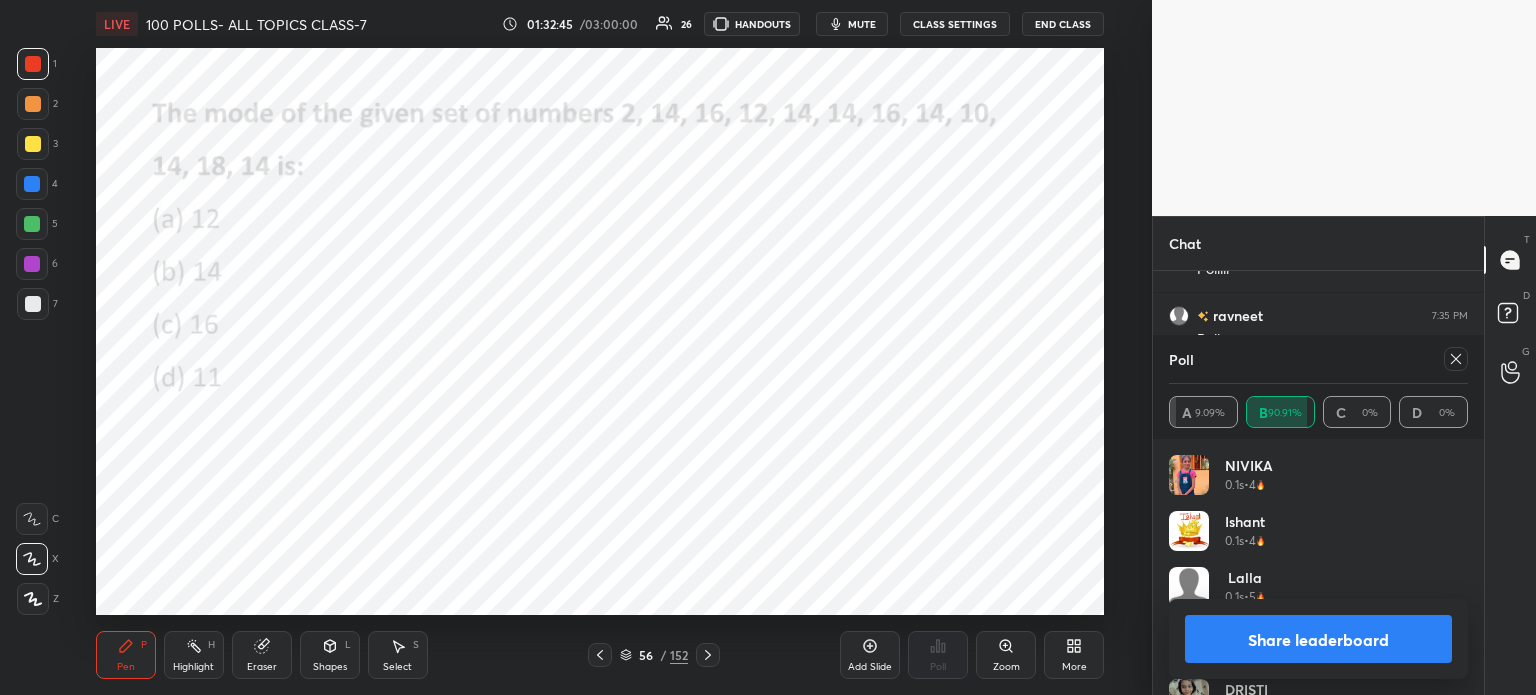 type on "USE 60%" 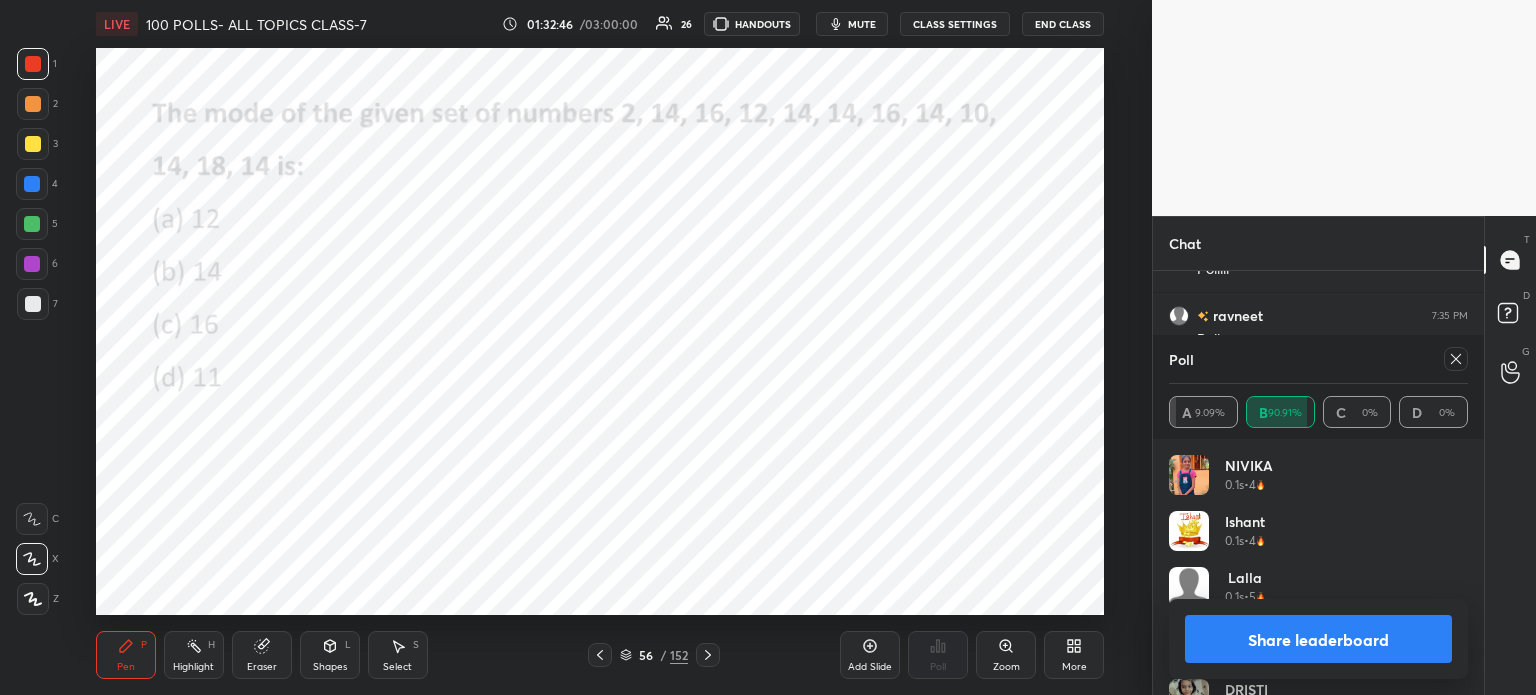 type on "x" 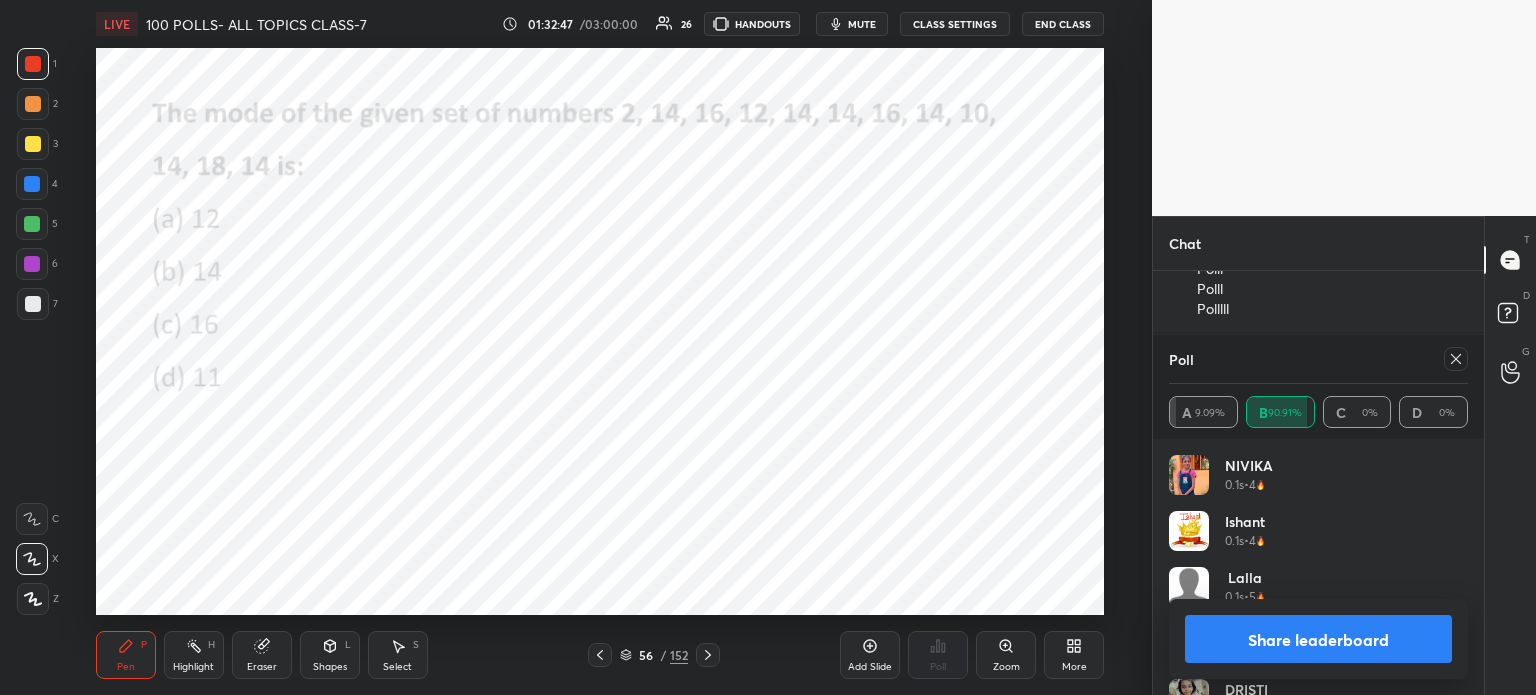 type on "USE 60%" 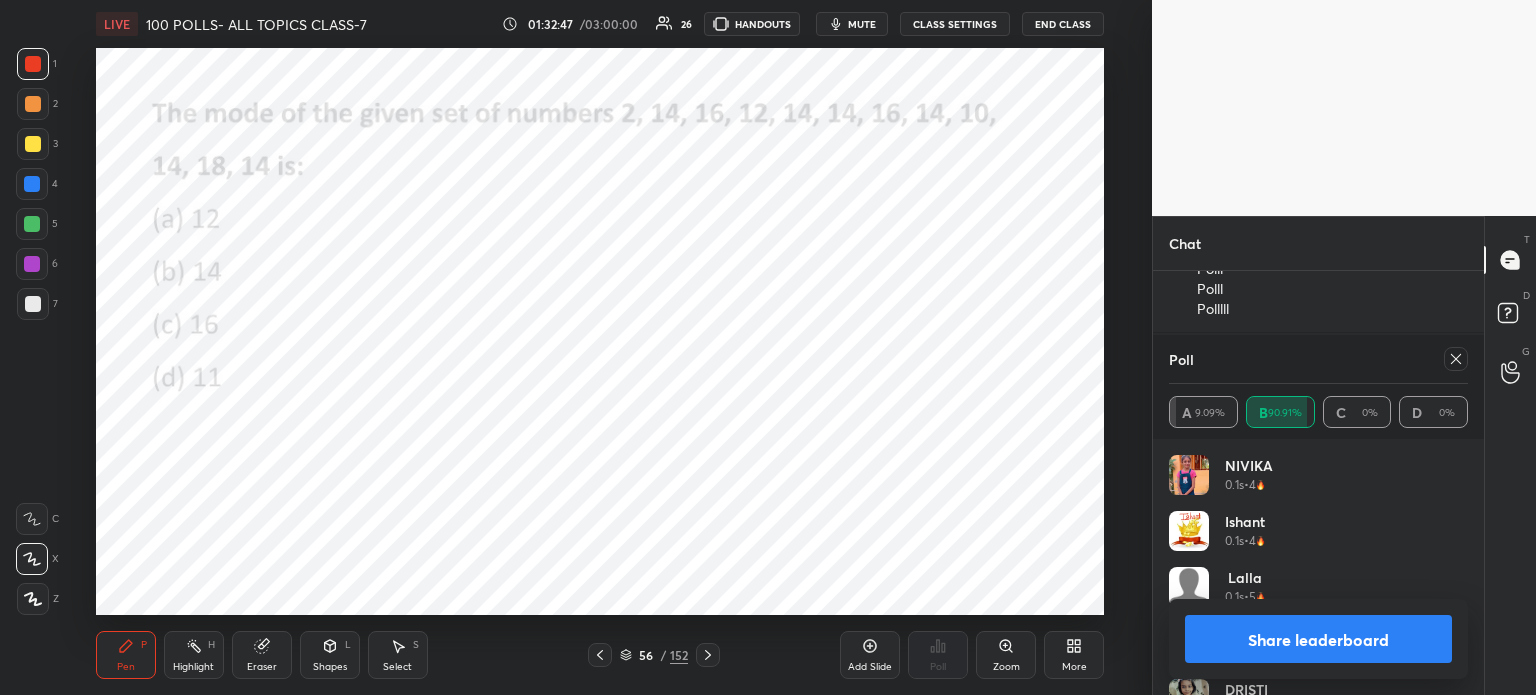 click 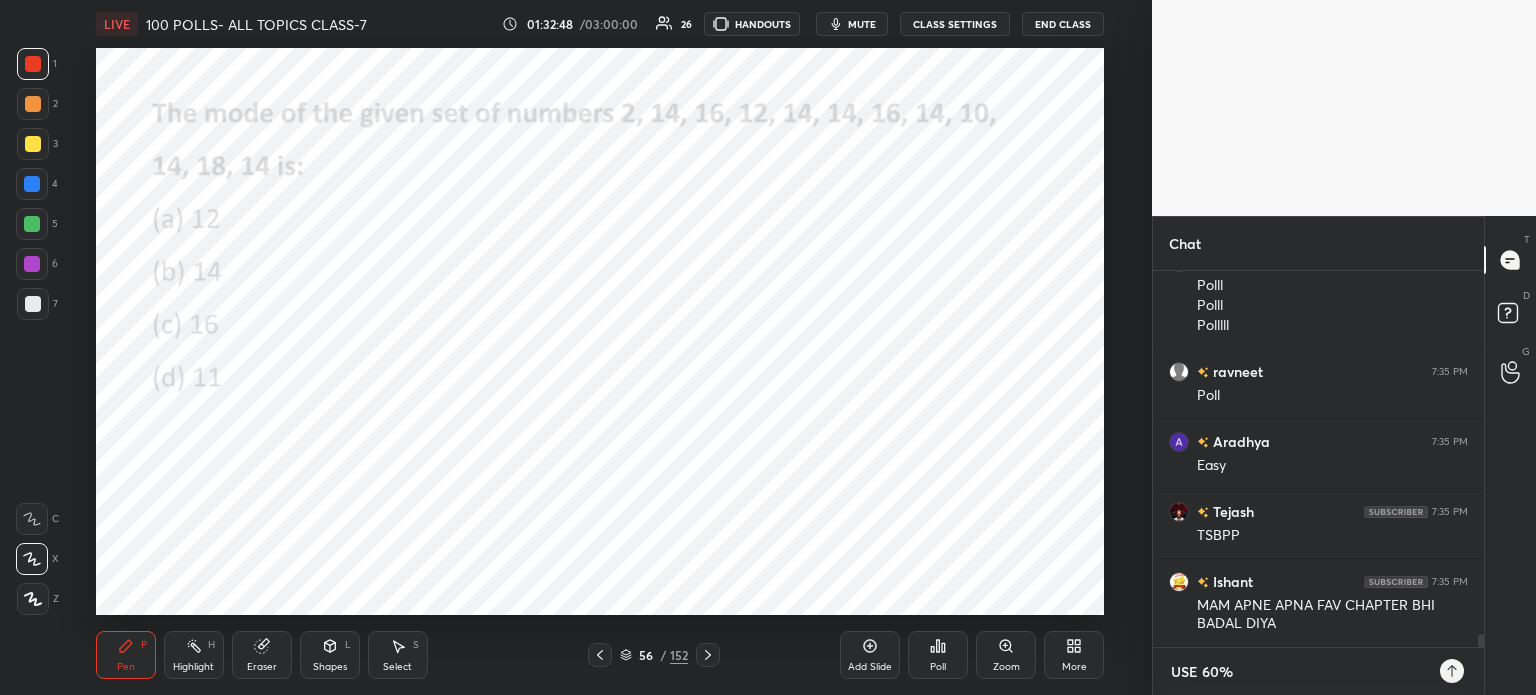 click on "USE 60%" at bounding box center [1298, 672] 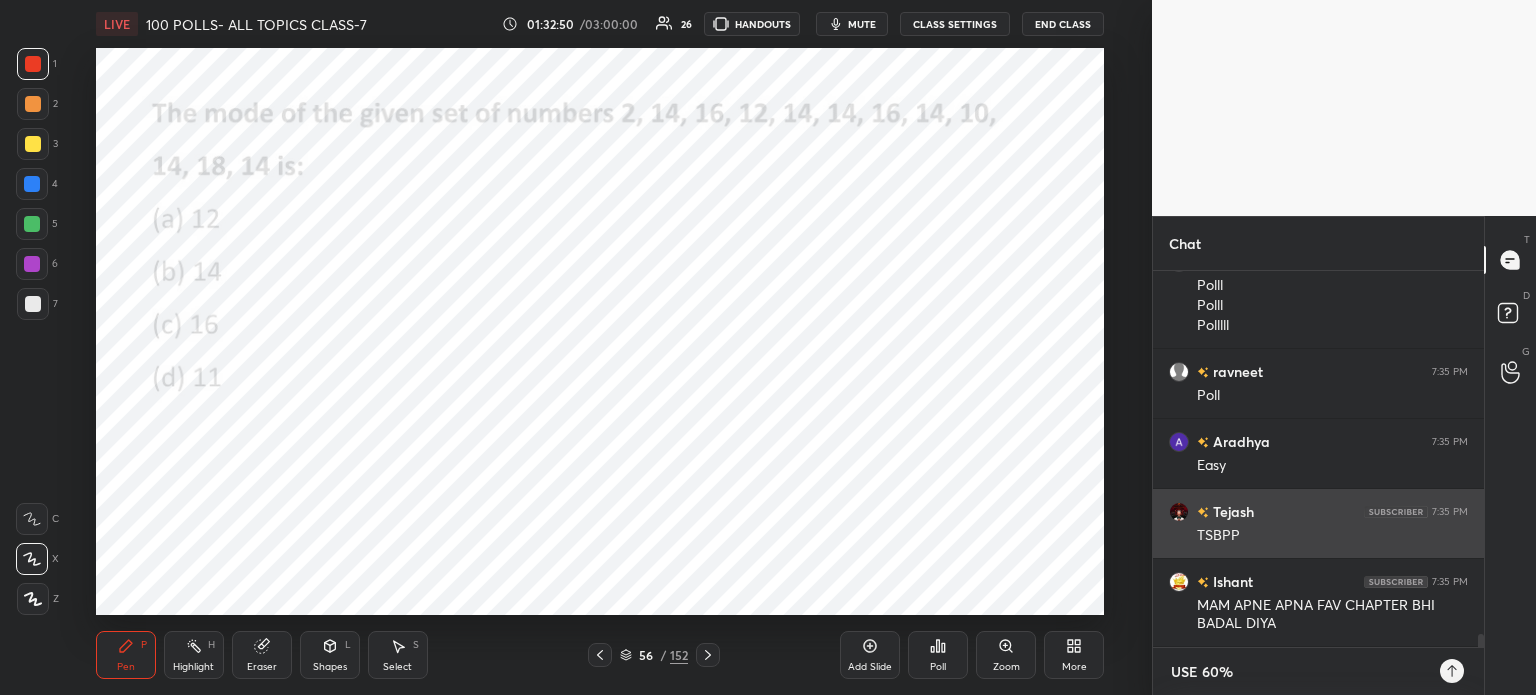 type on "USE  60%" 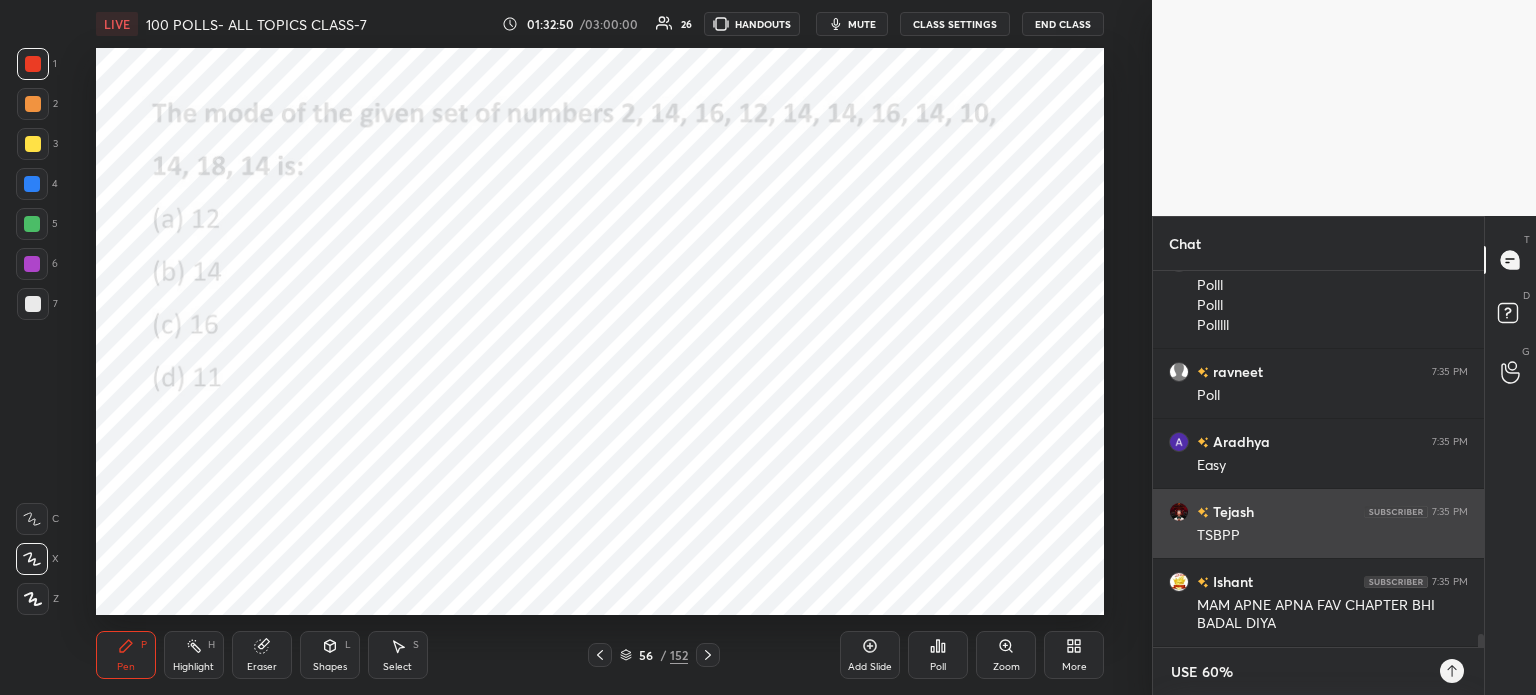 type on "x" 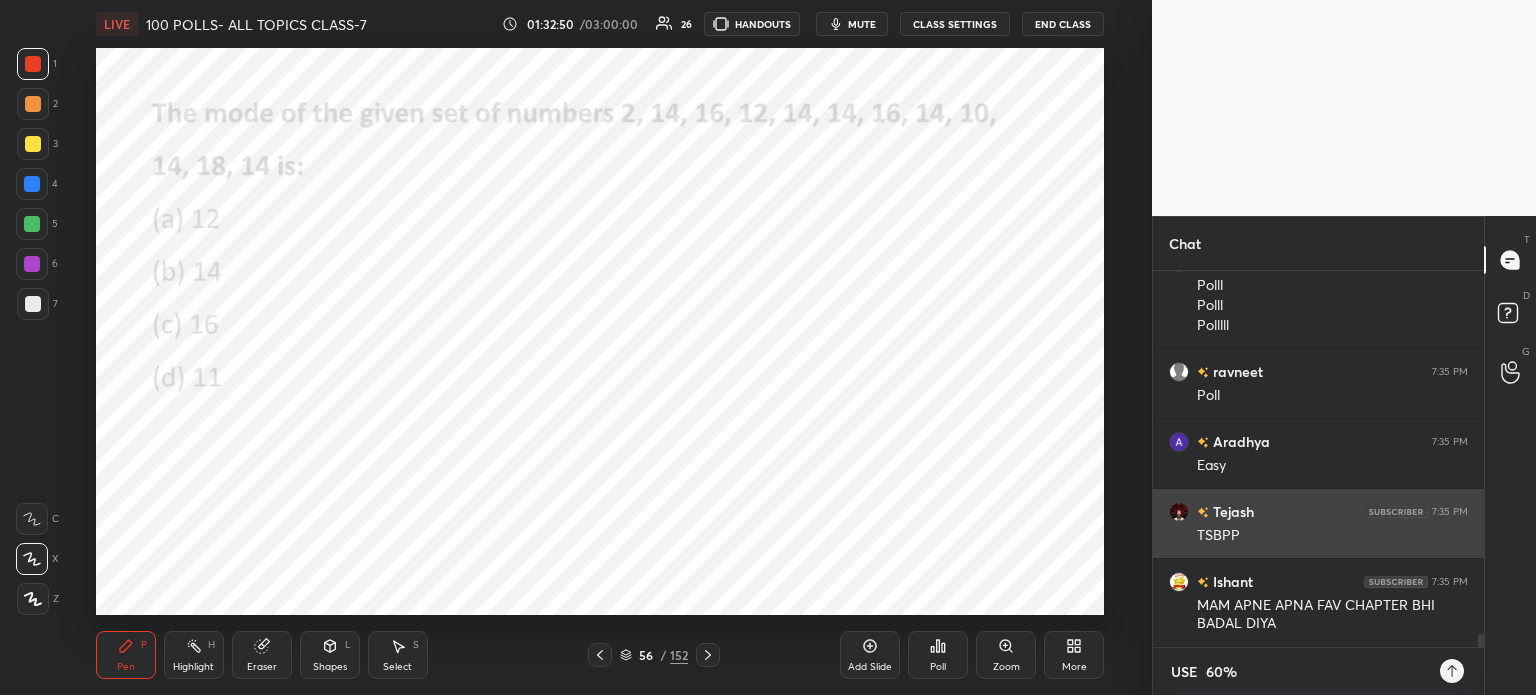 type on "USE Y 60%" 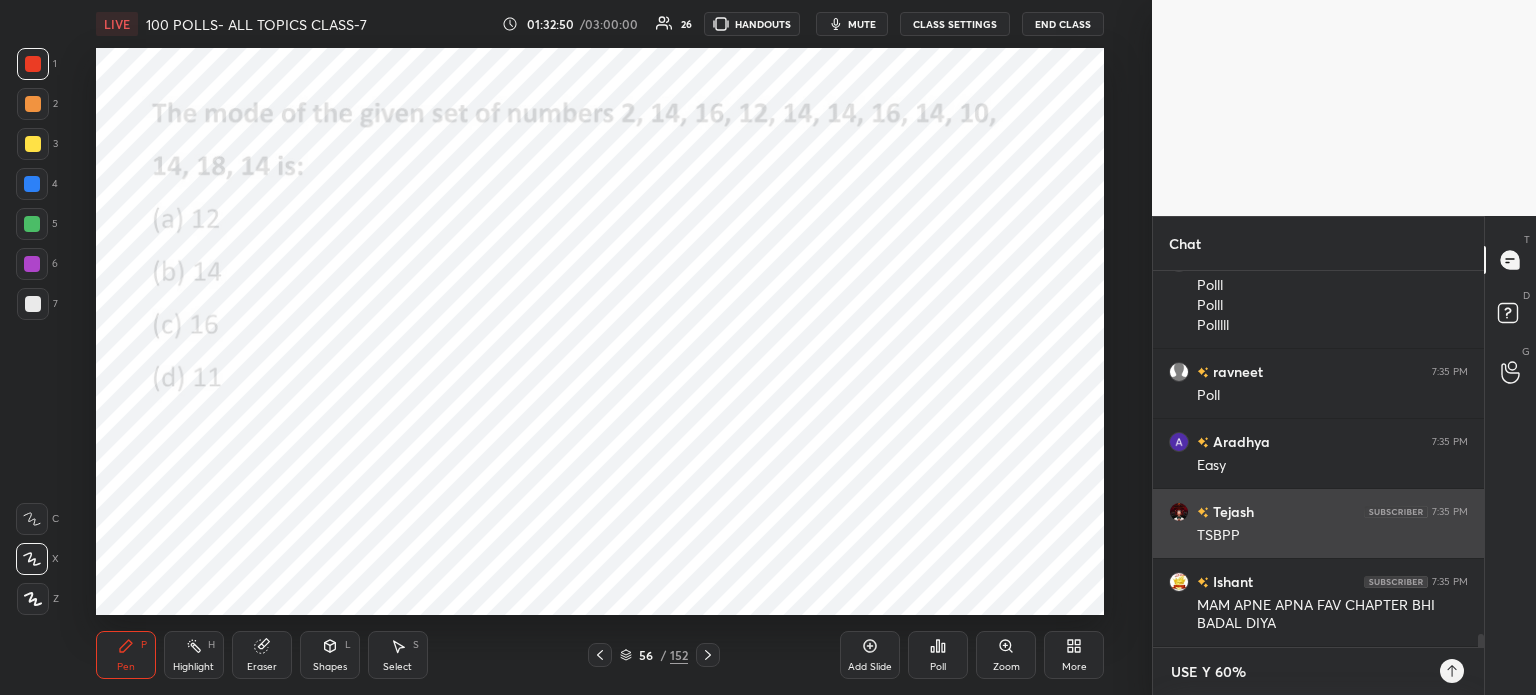 type on "USE YA 60%" 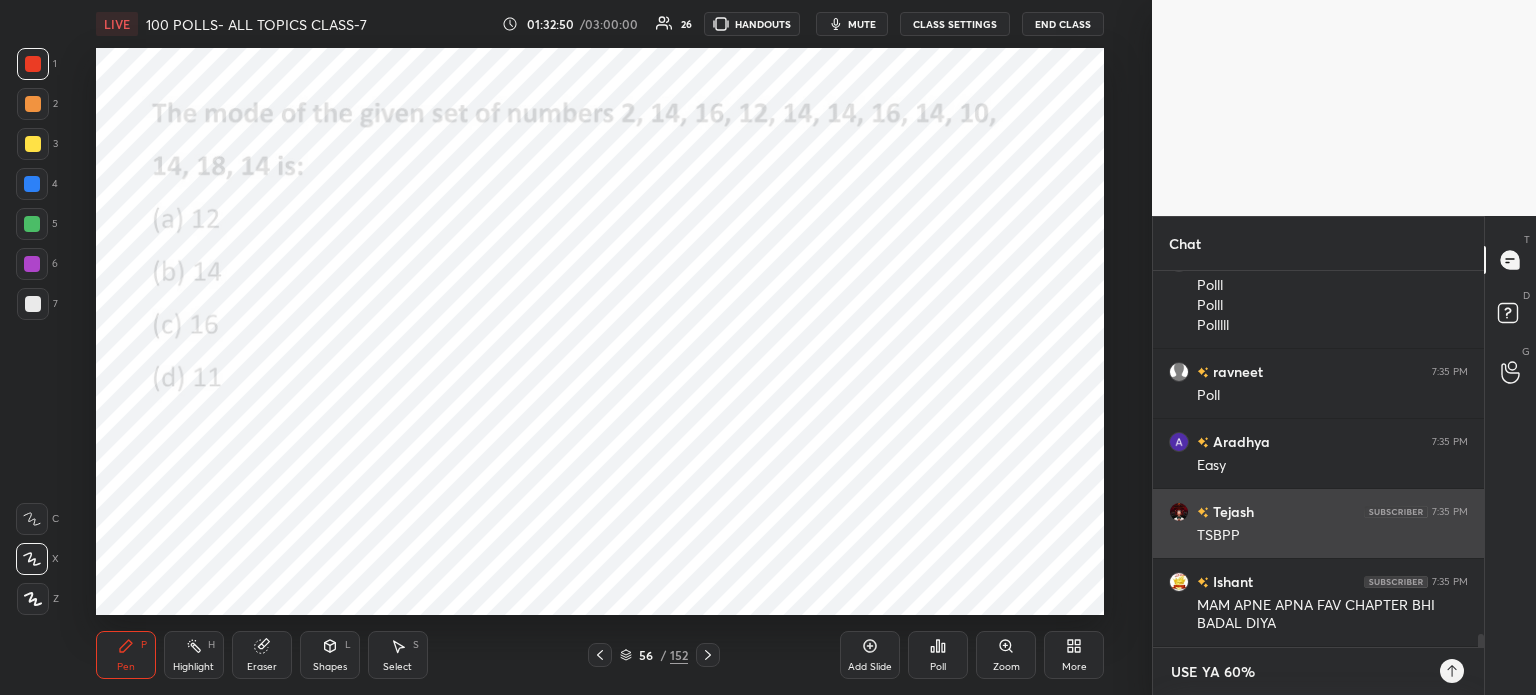 type on "USE YAM 60%" 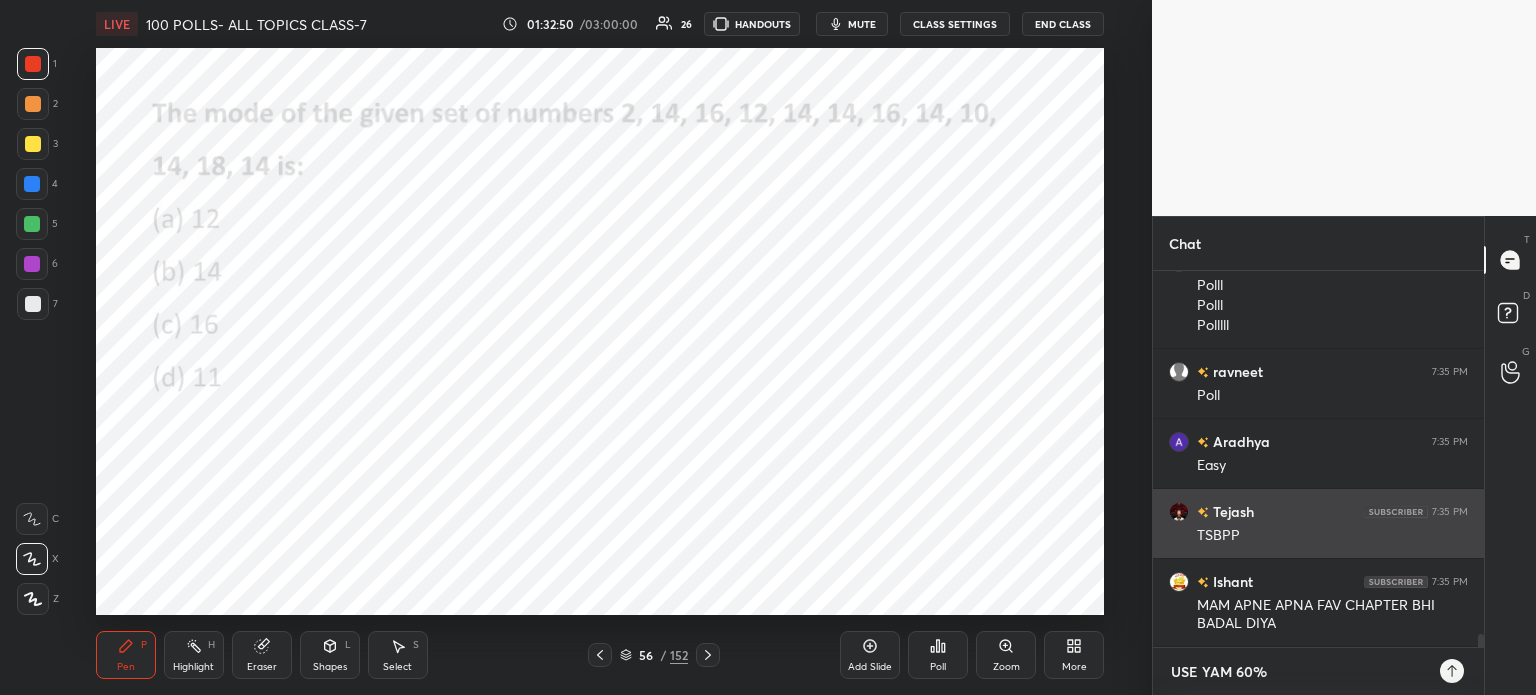 type on "USE YAMA 60%" 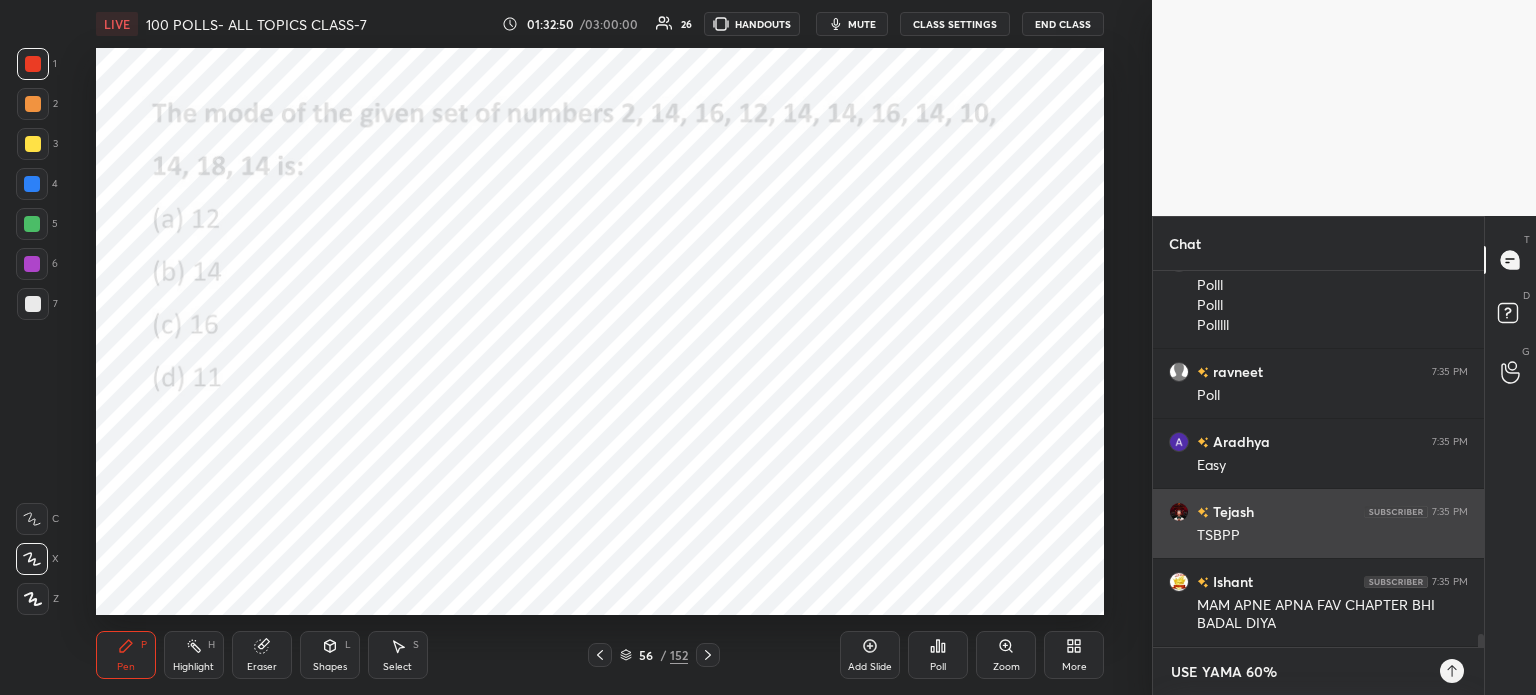 type on "USE YAMAT 60%" 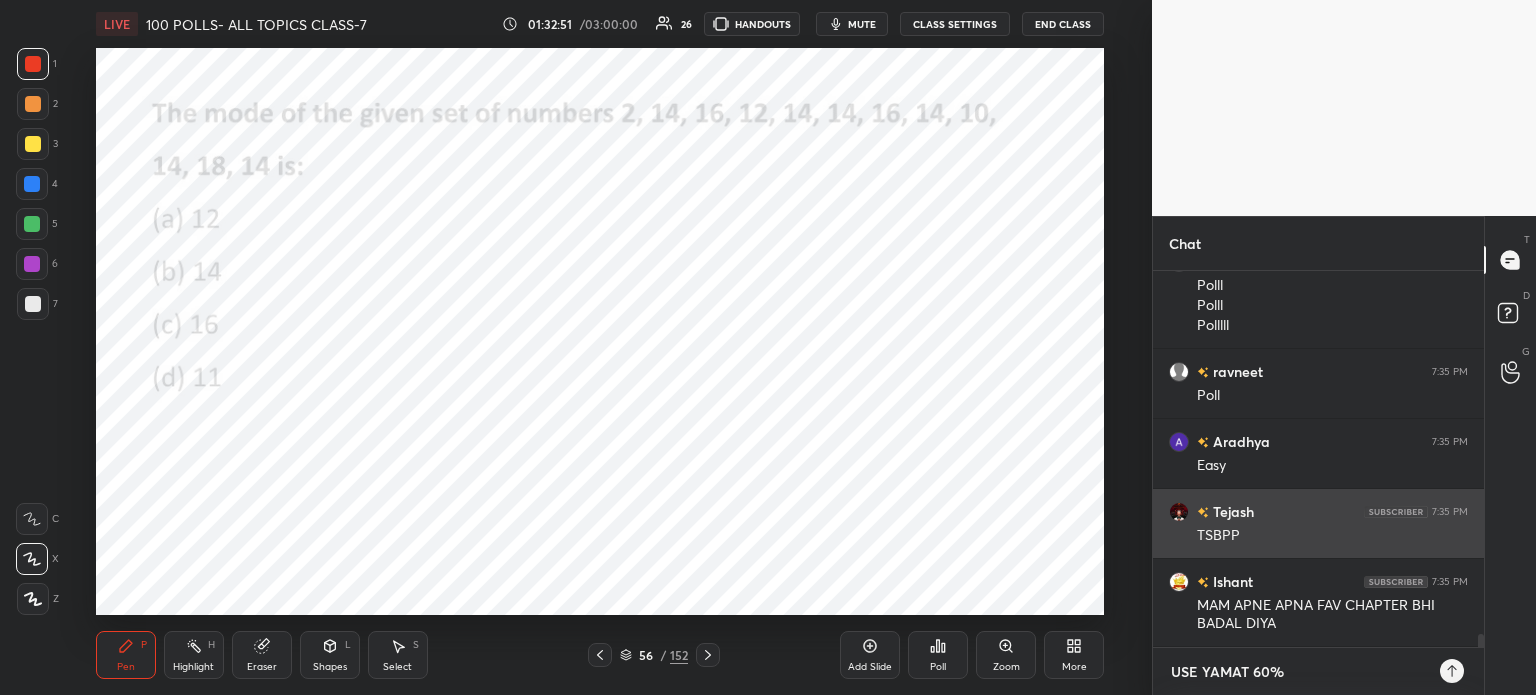 type on "USE YAMATS 60%" 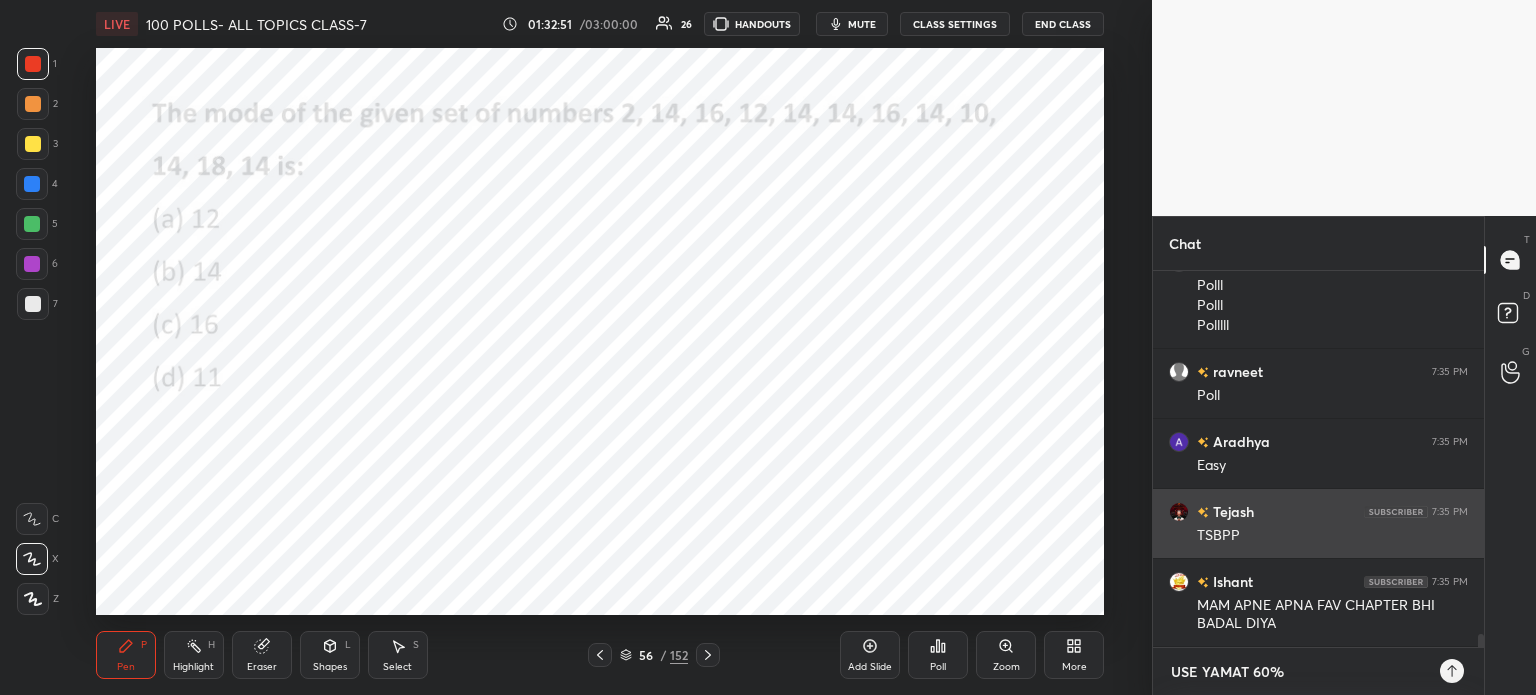 type on "x" 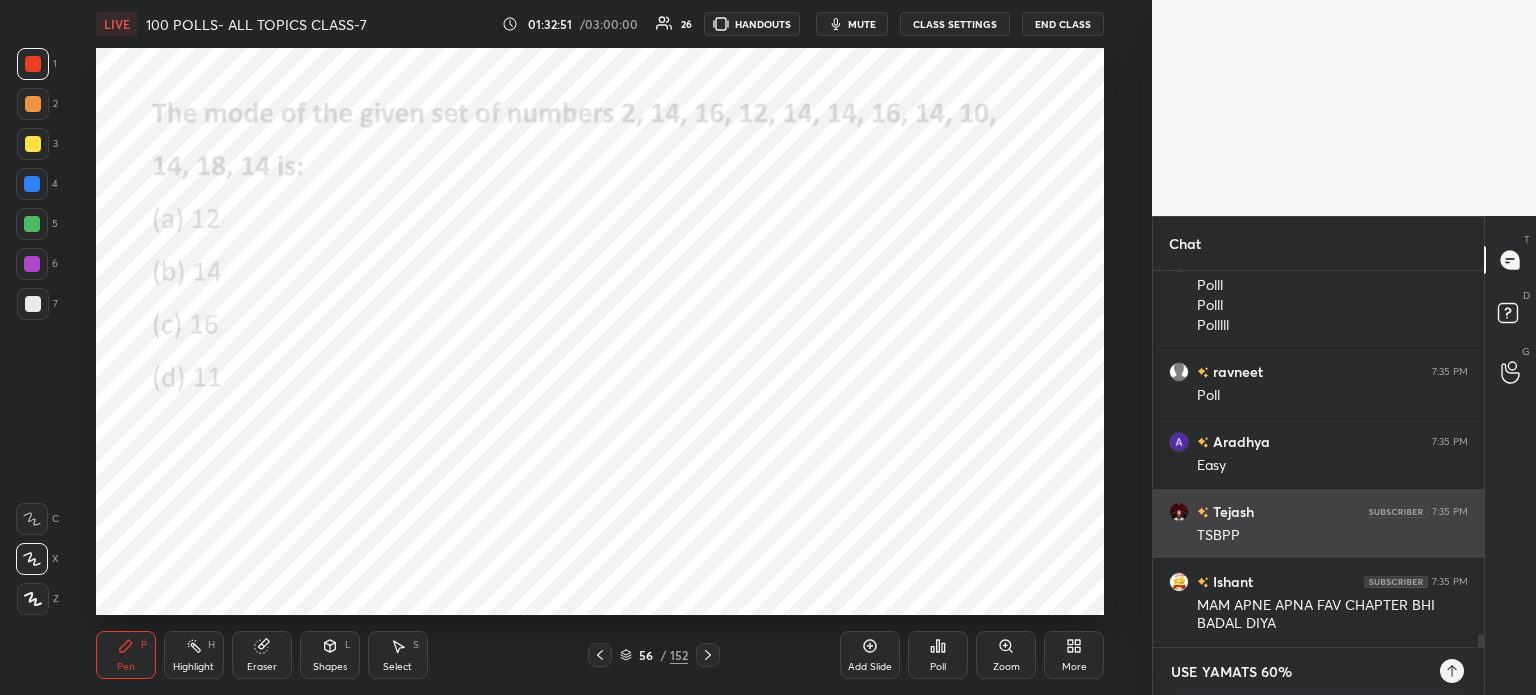 type on "USE YAMAT 60%" 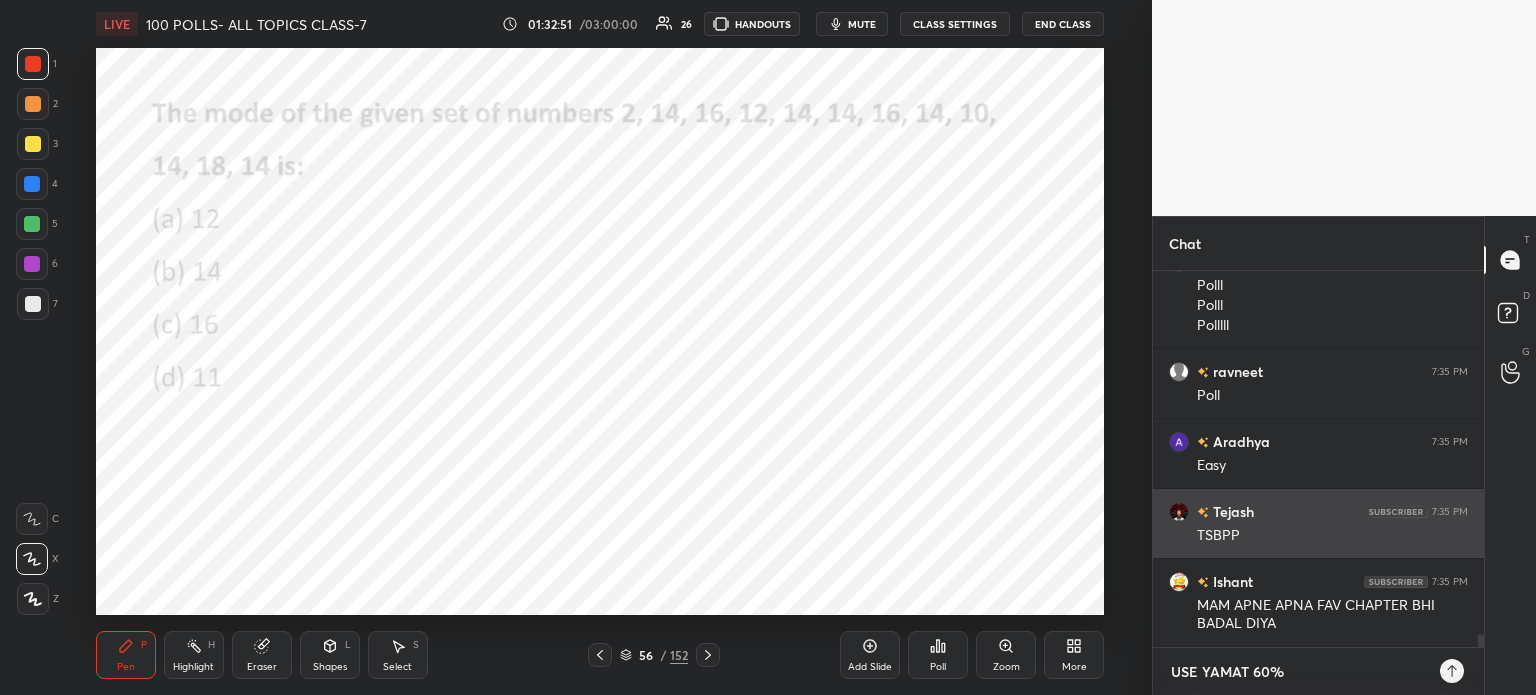type on "USE YAMATH 60%" 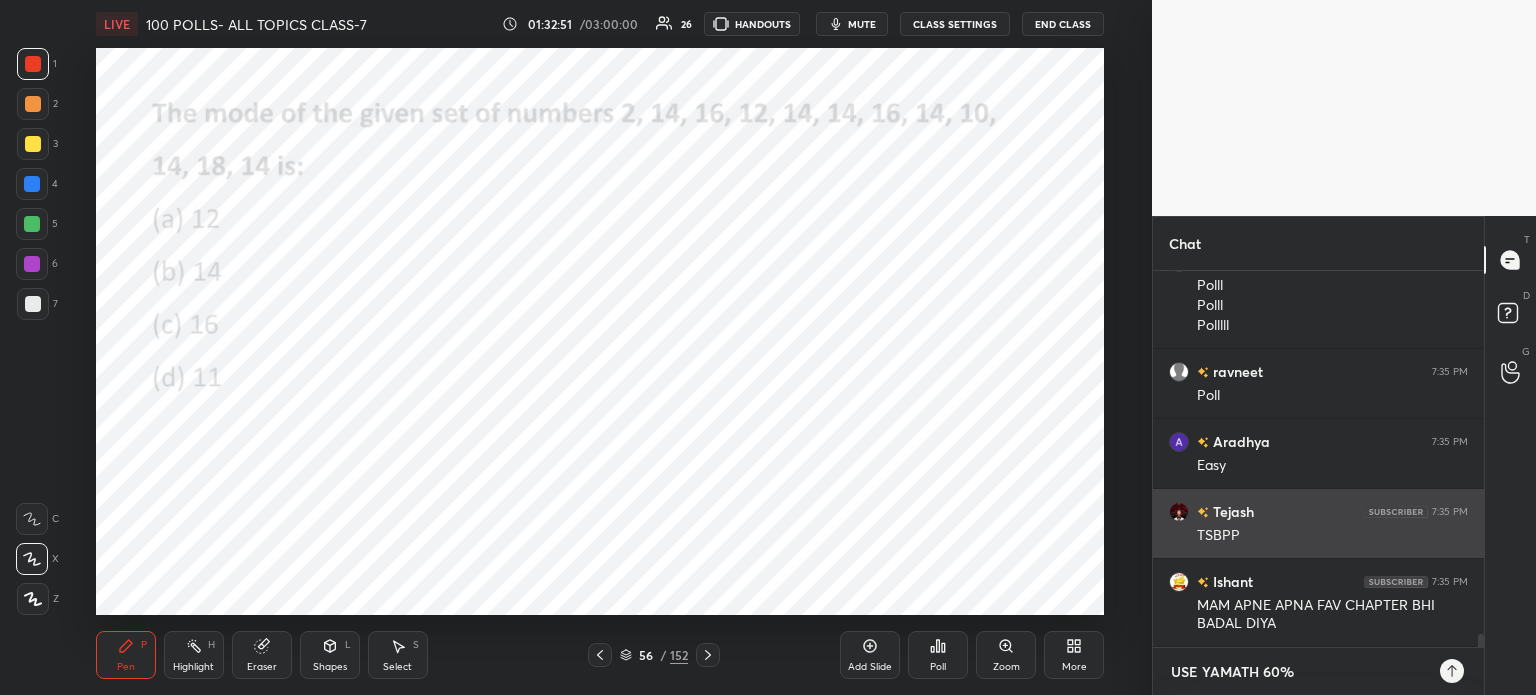 type on "USE YAMATHS 60%" 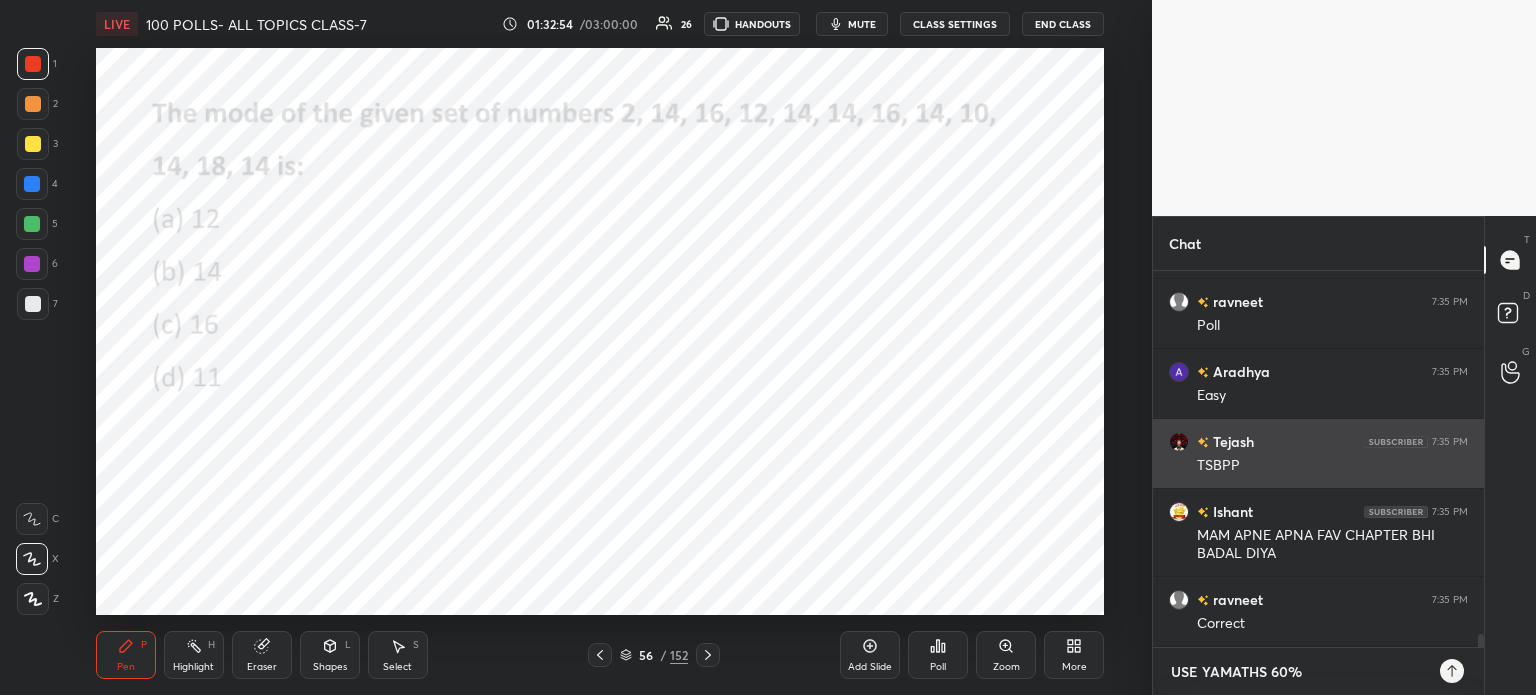 type on "USE YAMATHS" 60%" 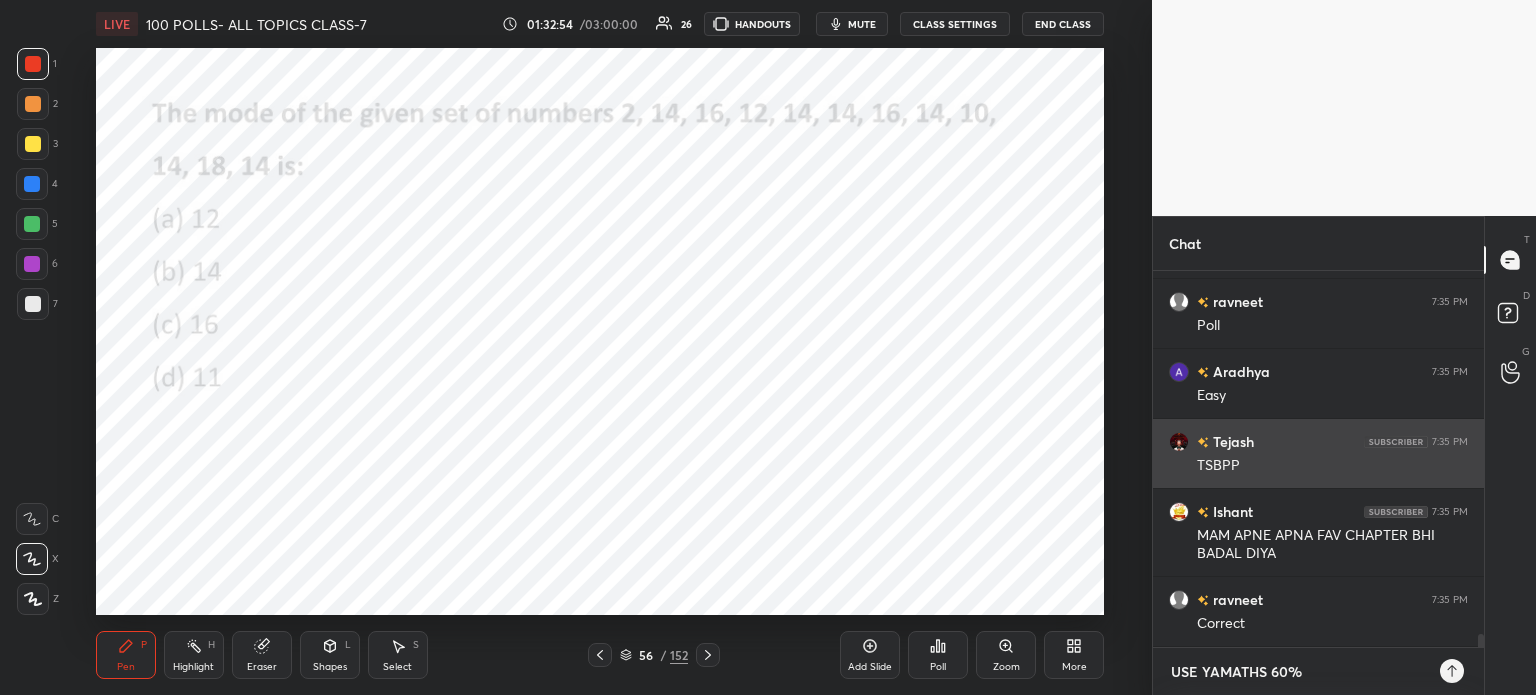 type on "x" 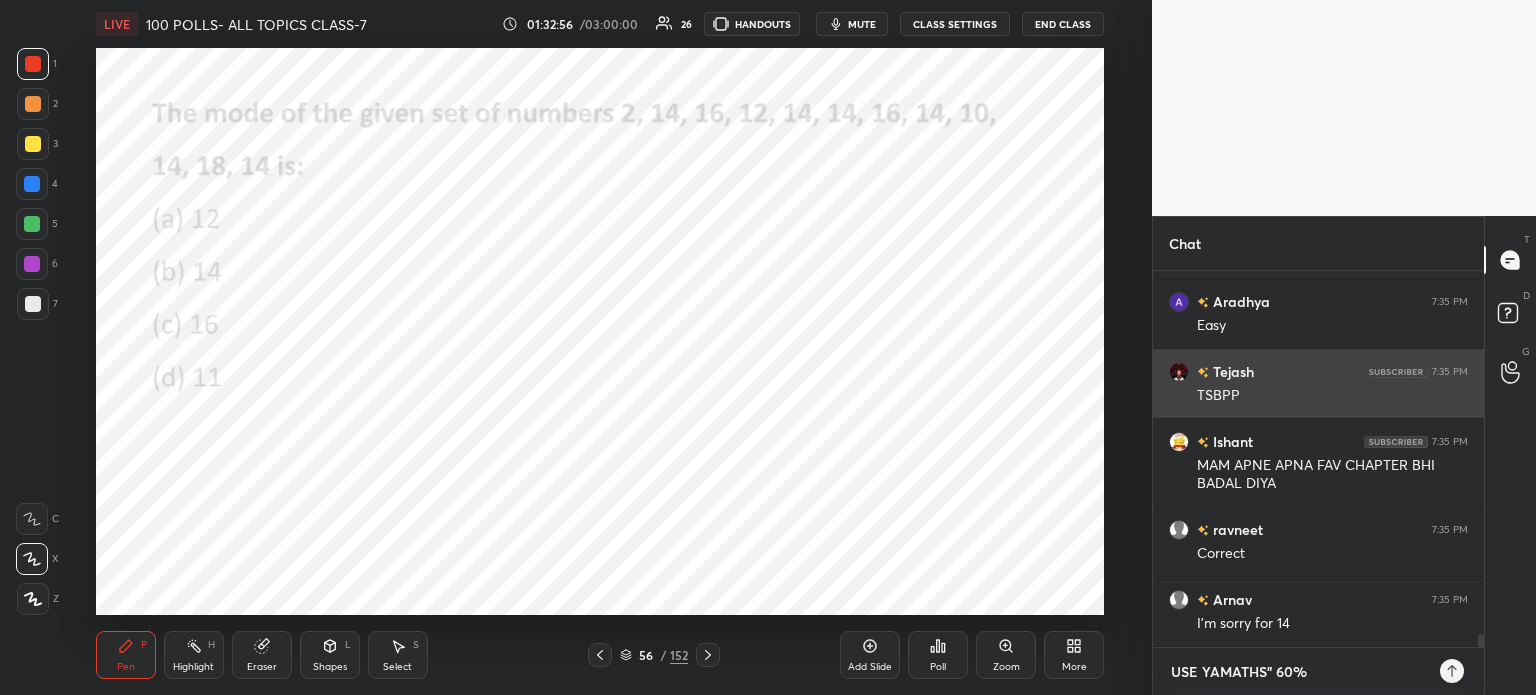 type on "USE "YAMATHS" 60%" 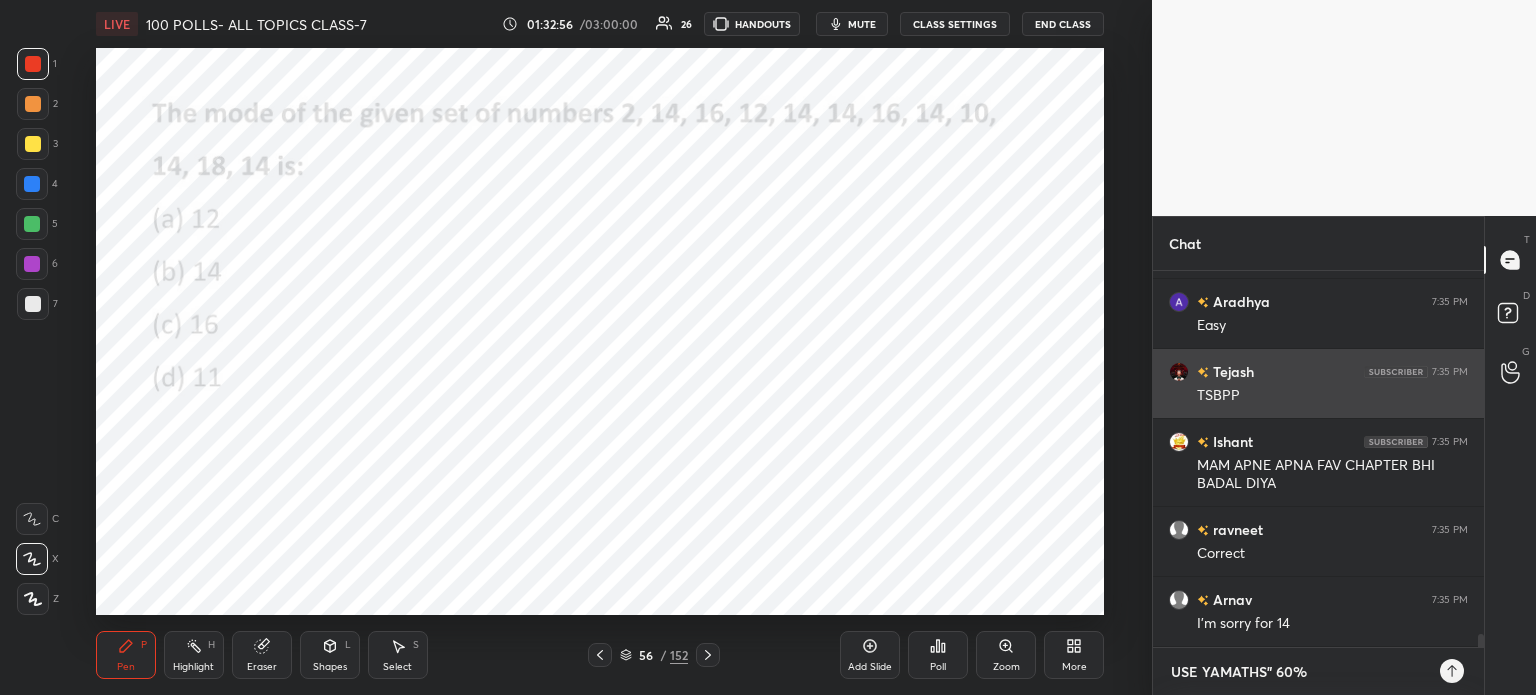 type on "x" 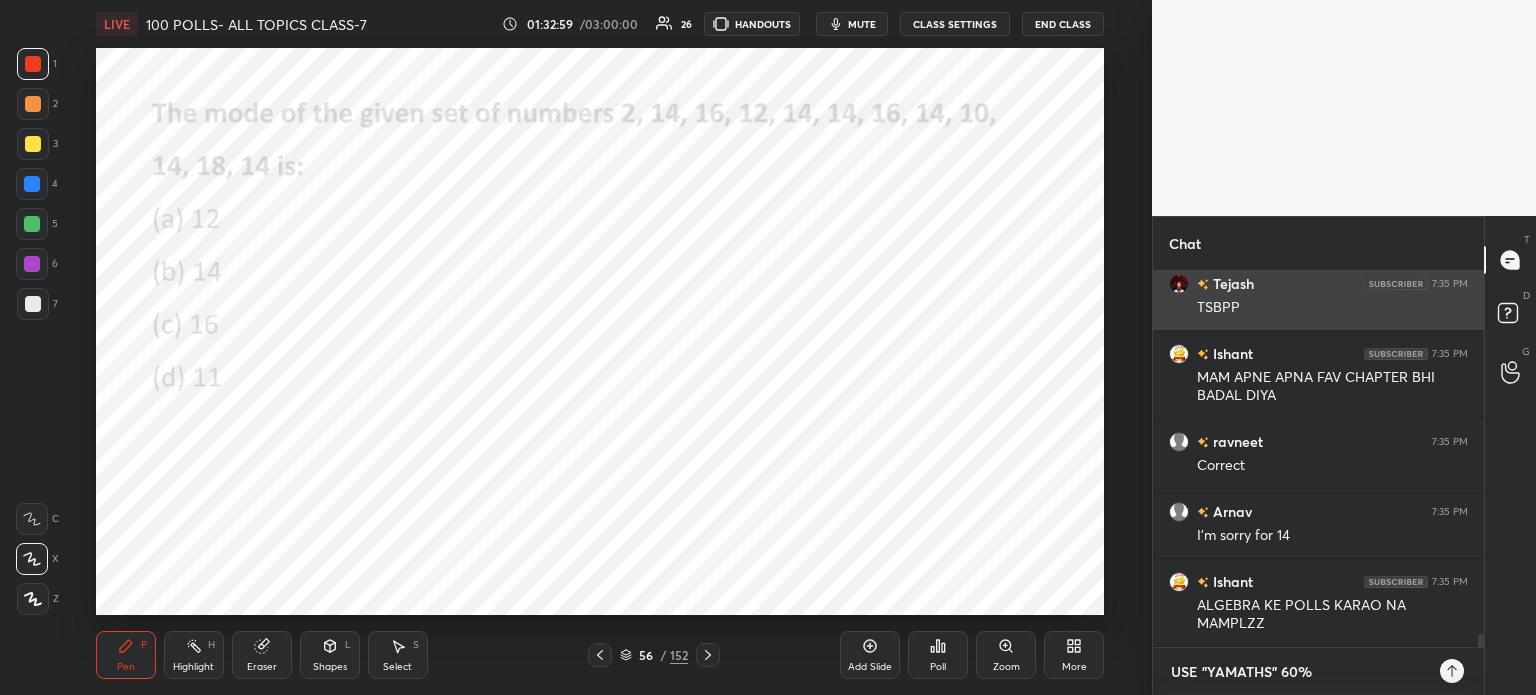 type on "USE "YAMATHS" F60%" 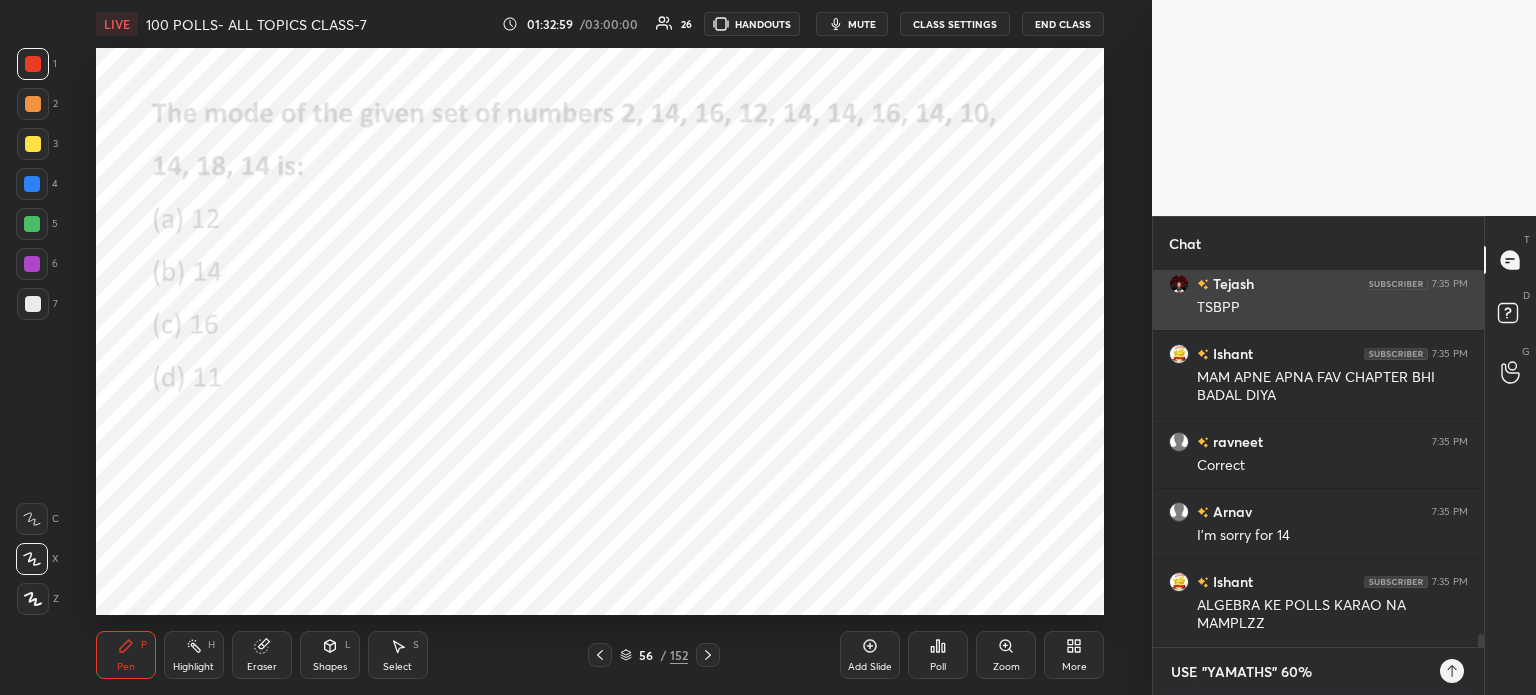 type on "x" 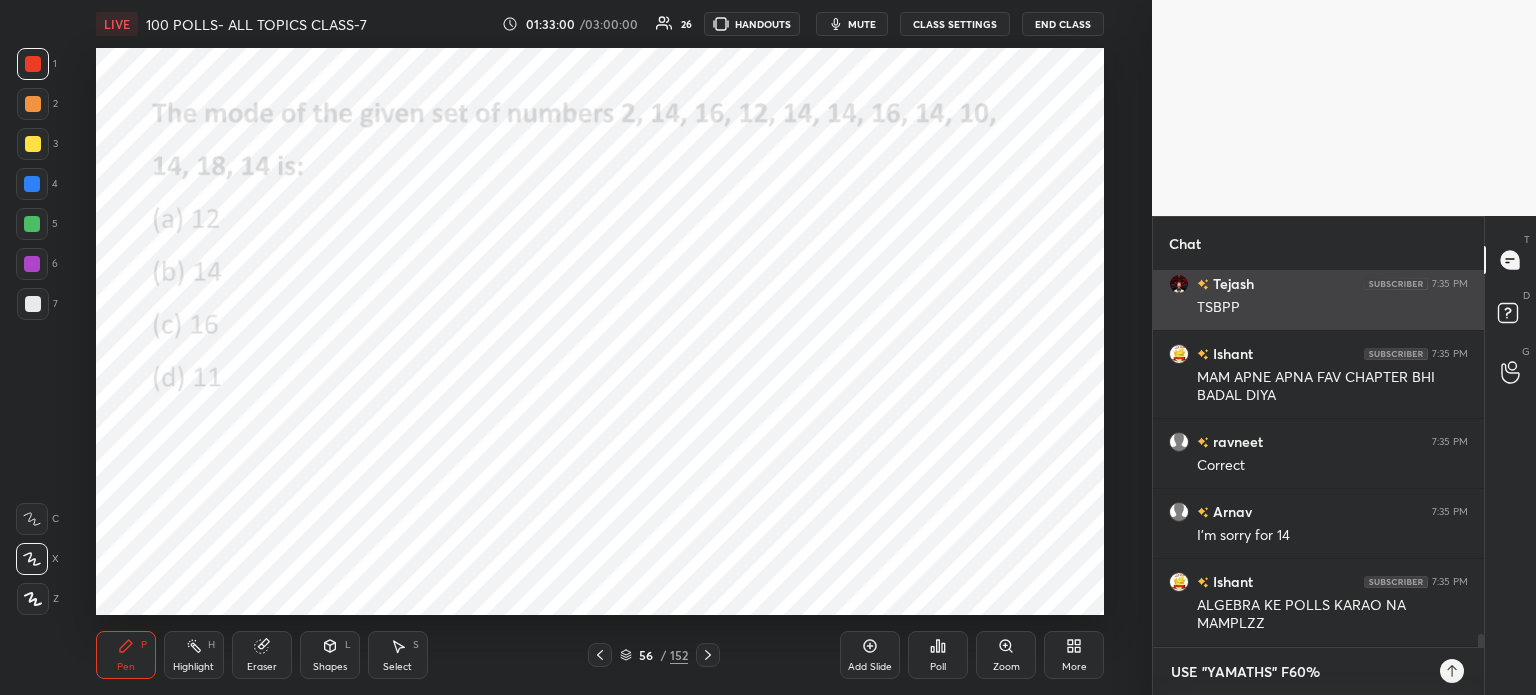 type on "USE "YAMATHS" FO60%" 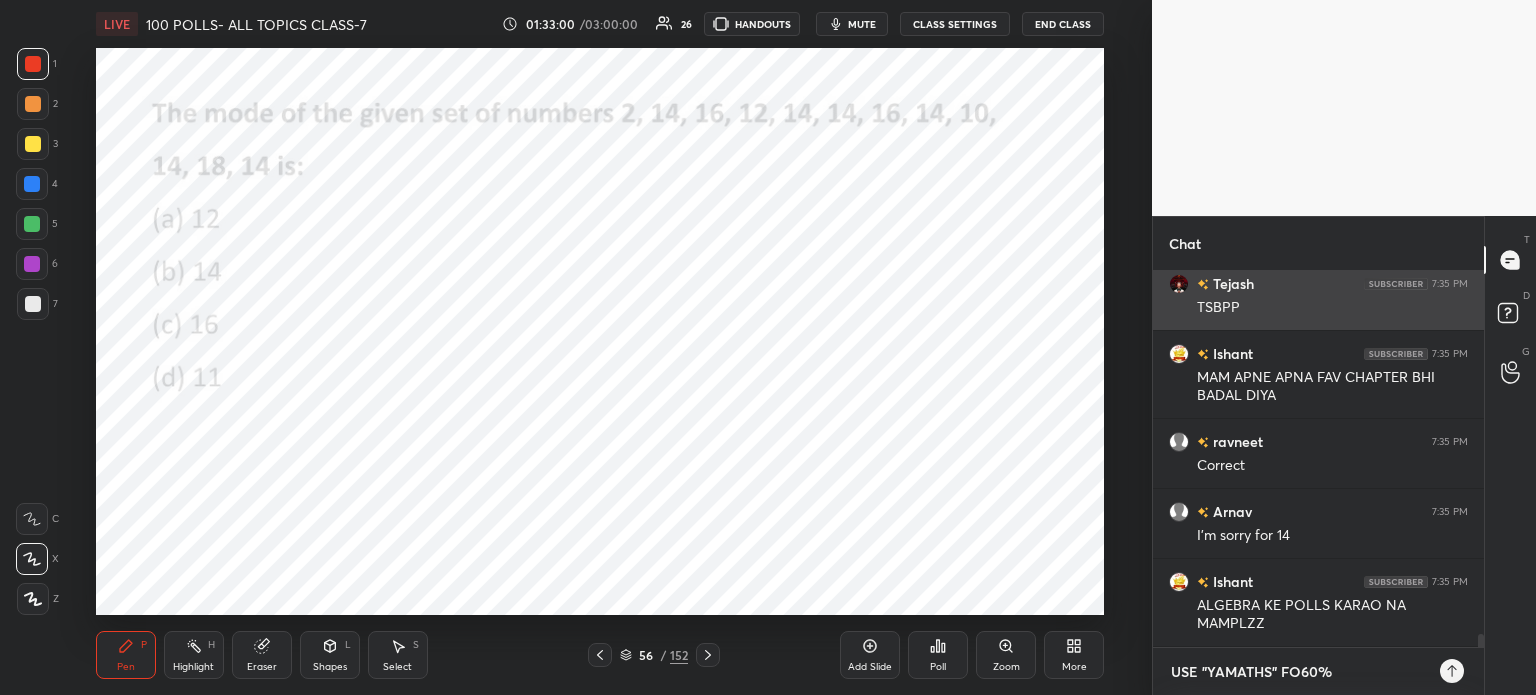 type on "USE "YAMATHS" FOR60%" 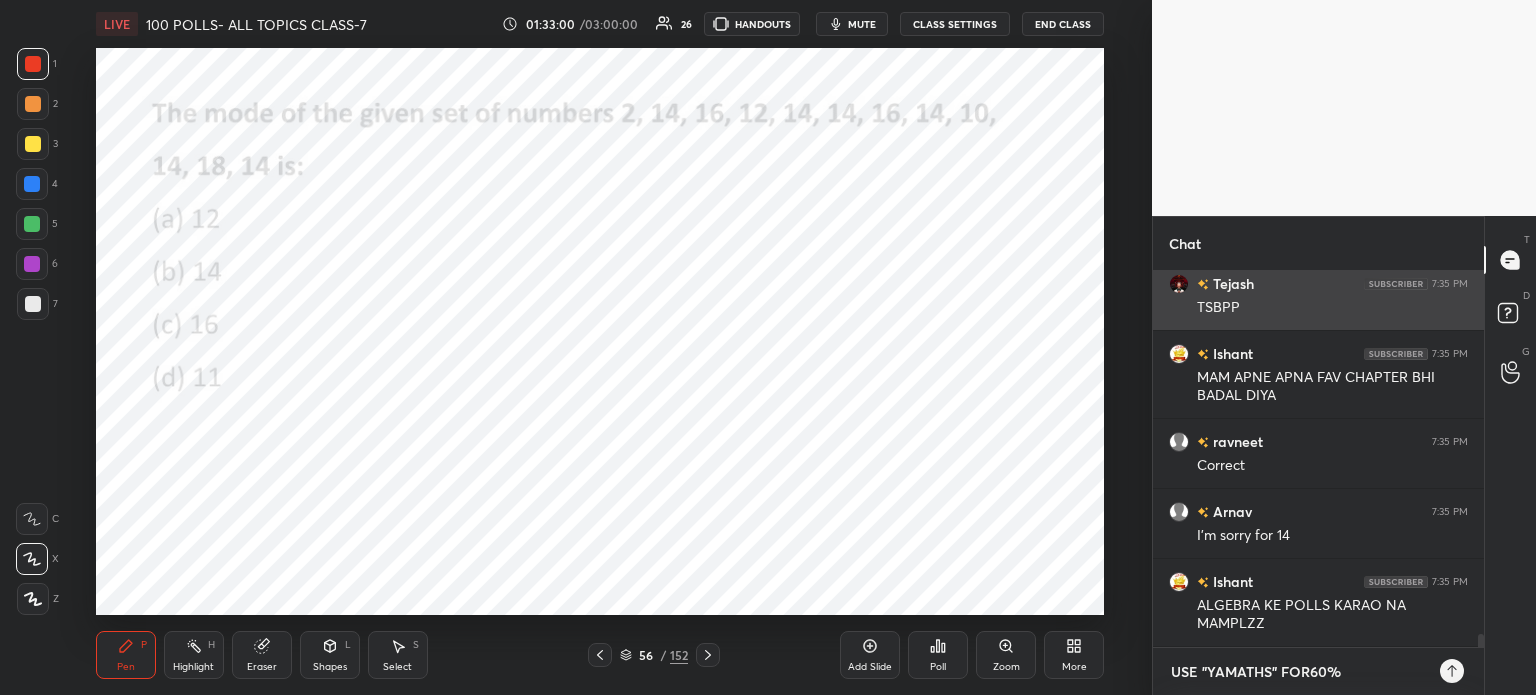 type on "USE "YAMATHS" FOR 60%" 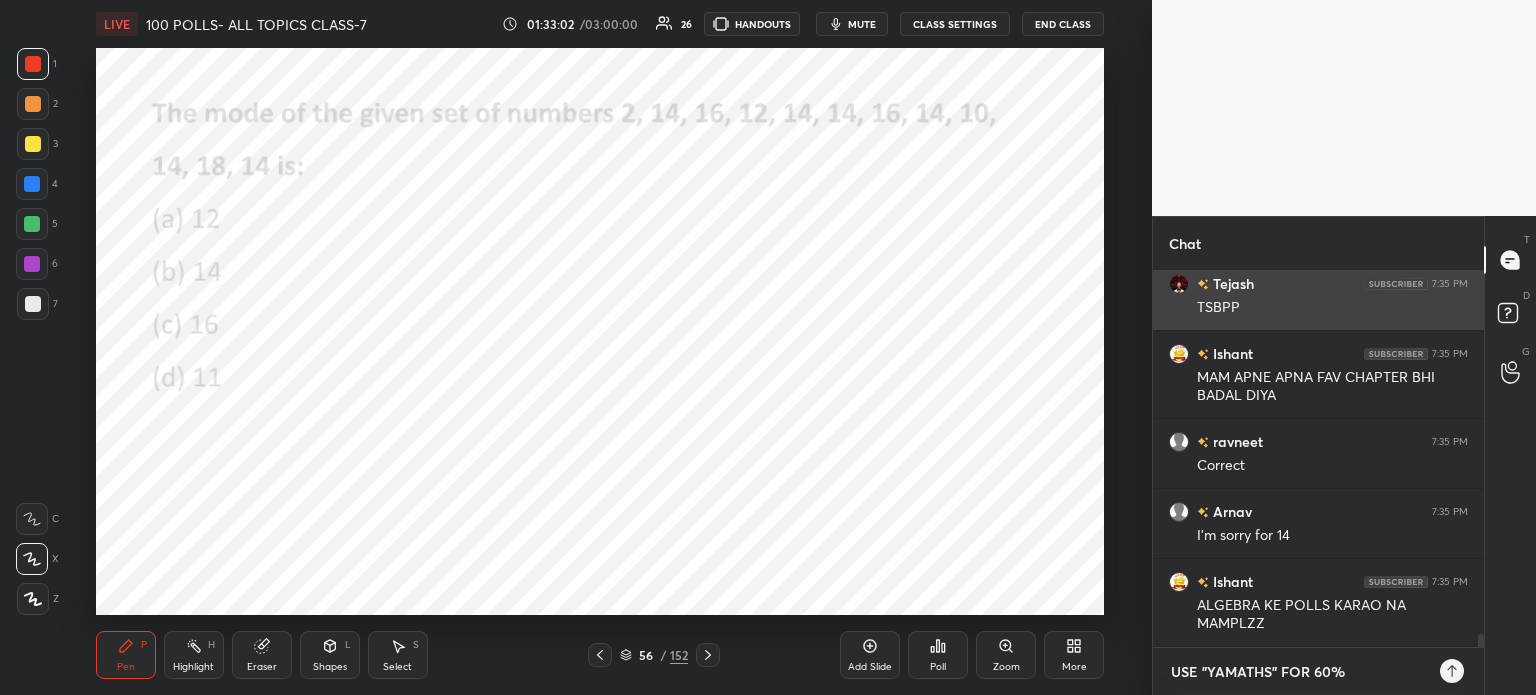 type on "USE "YAMATHS" FOR 60%" 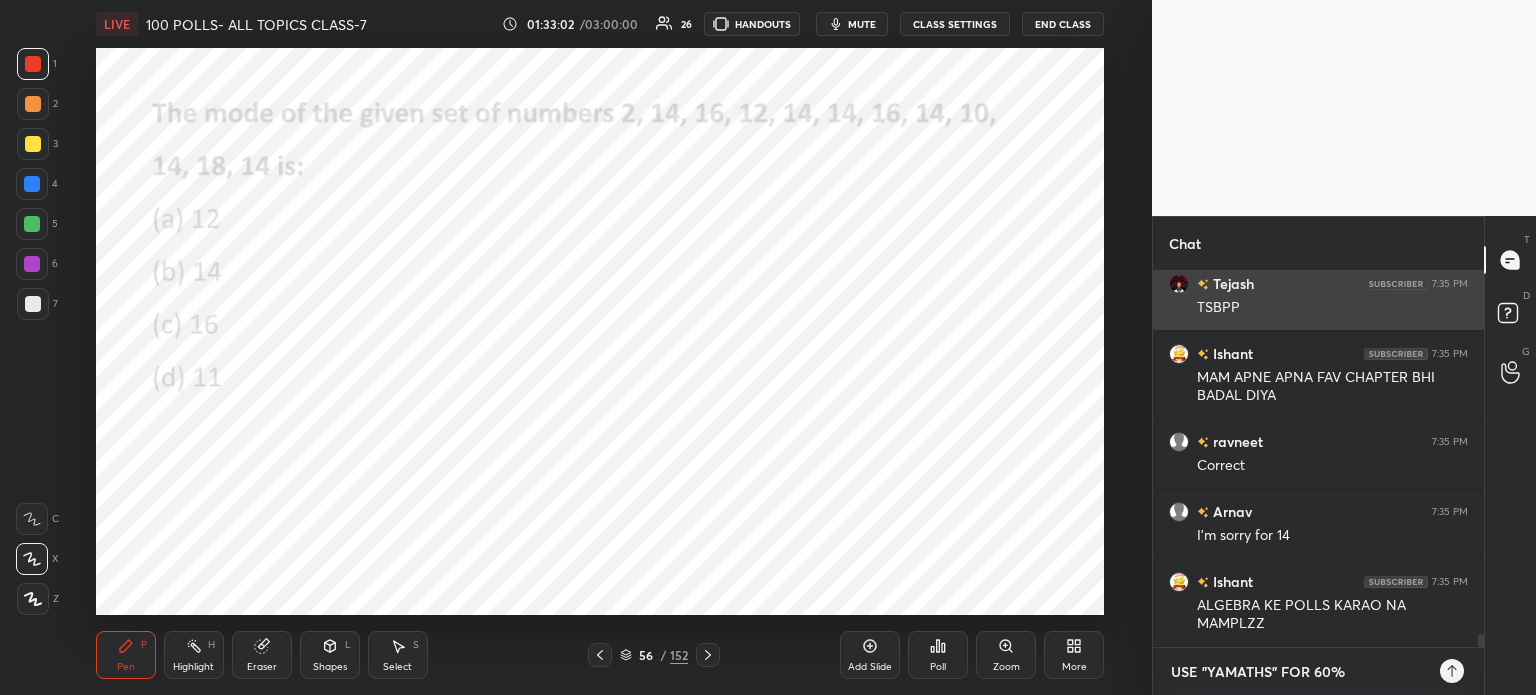 type on "x" 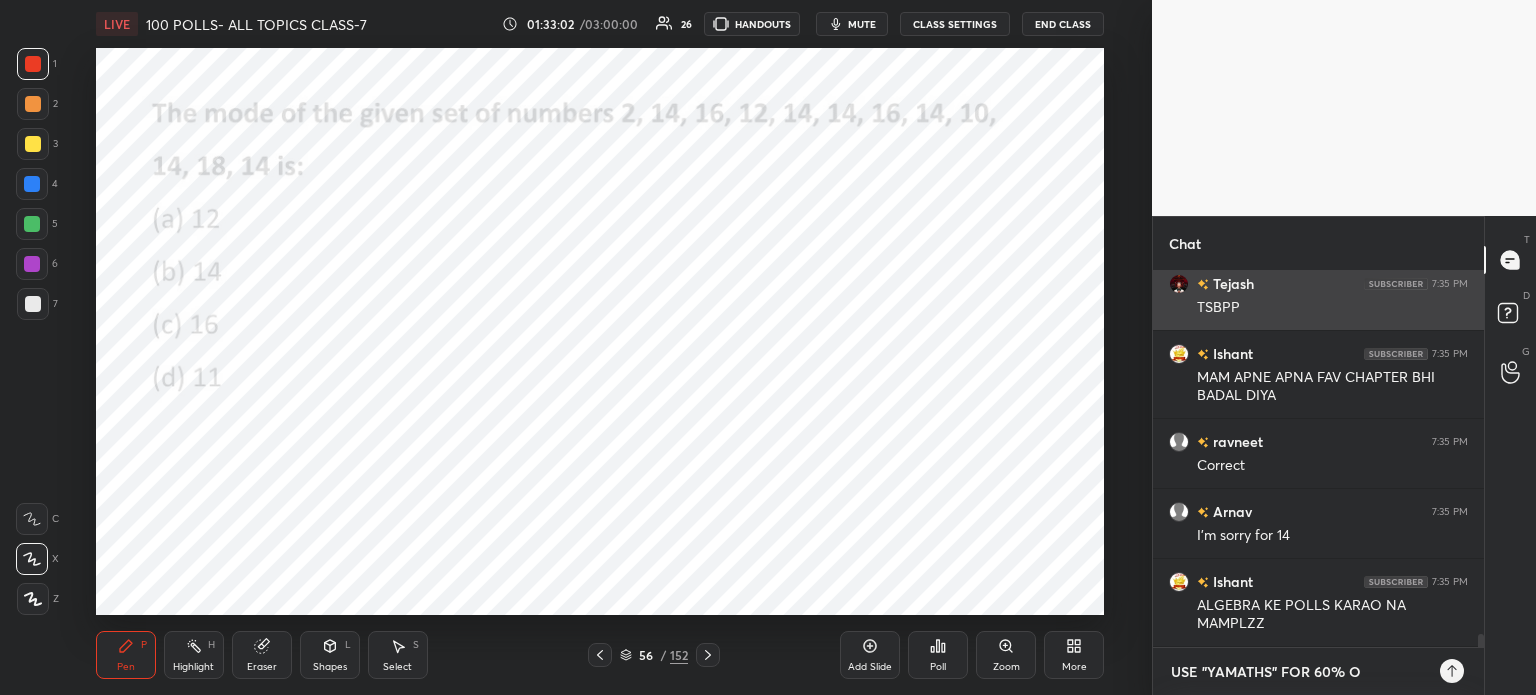 type on "USE "YAMATHS" FOR 60% OF" 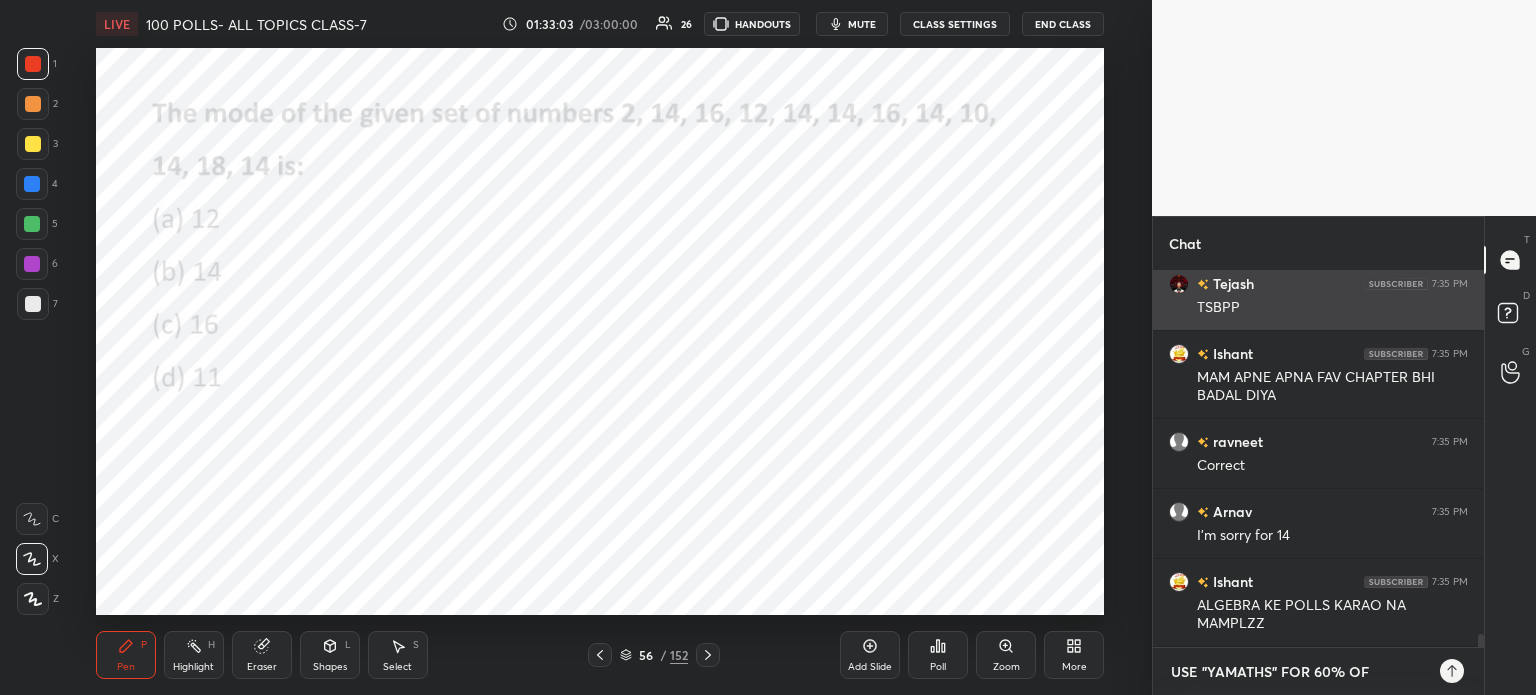 type on "USE "YAMATHS" FOR 60% OFF" 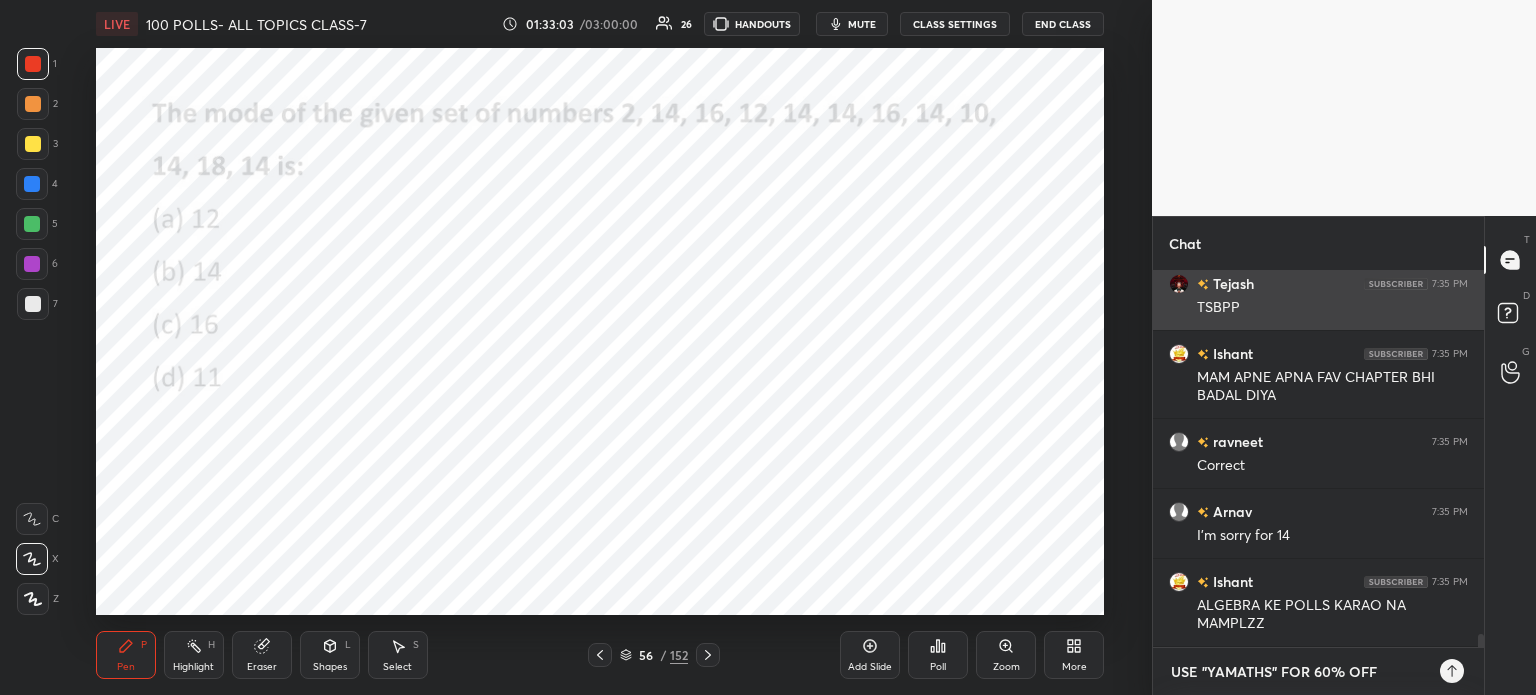 type on "USE "YAMATHS" FOR 60% OFF" 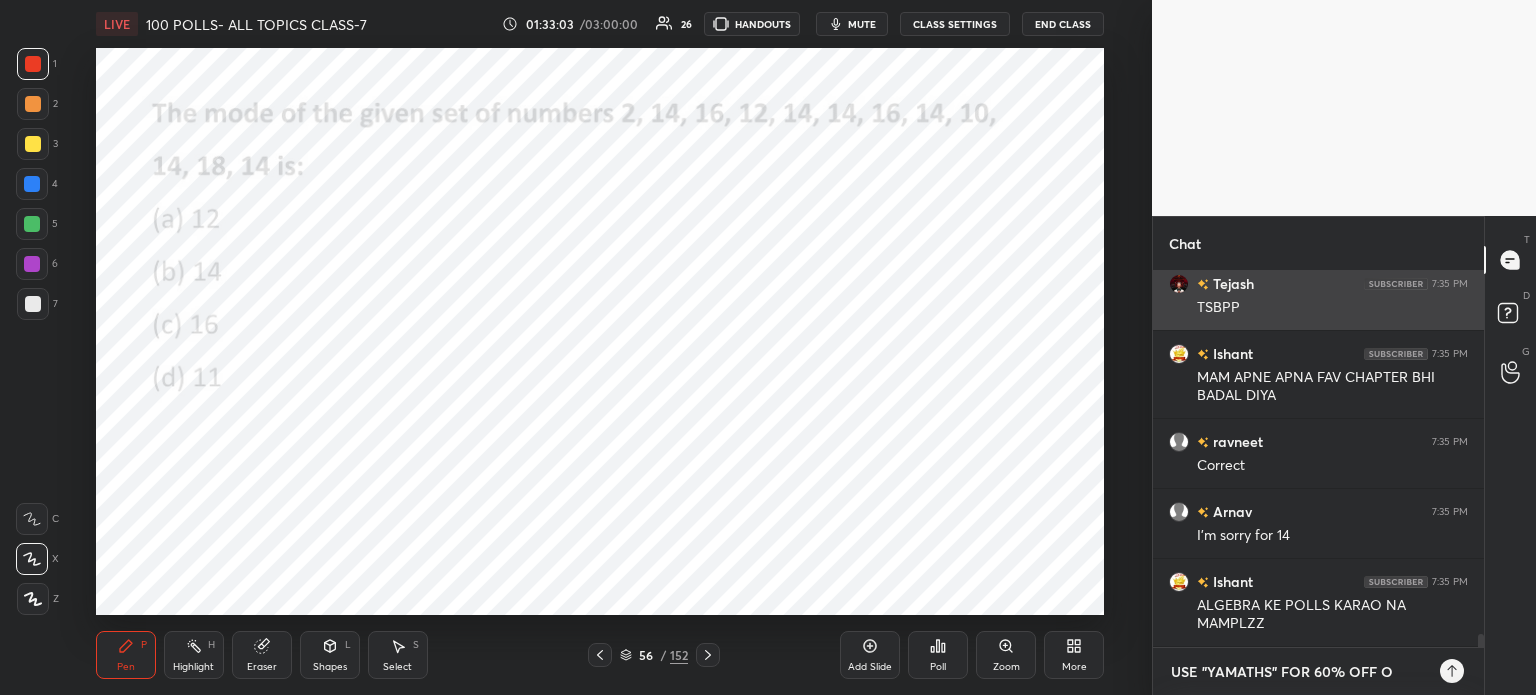 type on "USE "YAMATHS" FOR 60% OFF ON" 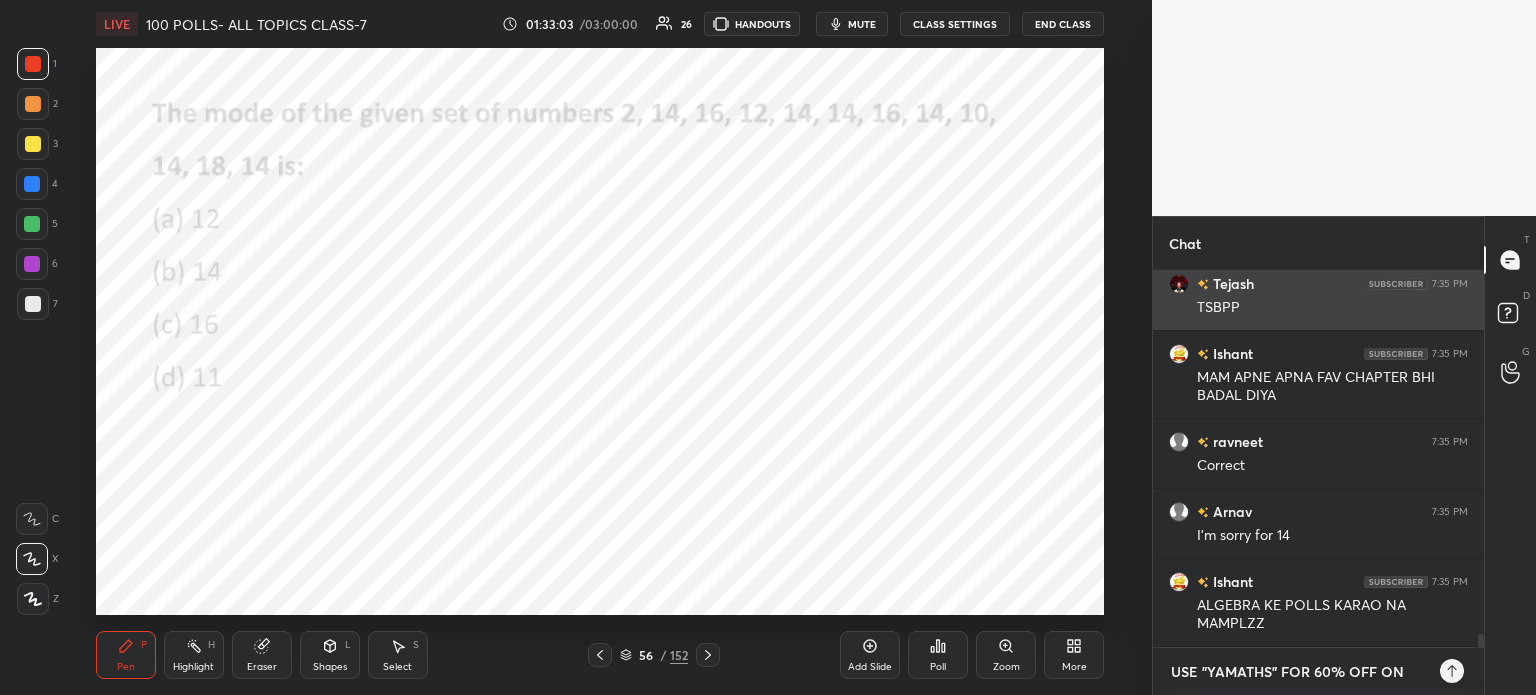 type on "USE "YAMATHS" FOR 60% OFF ON" 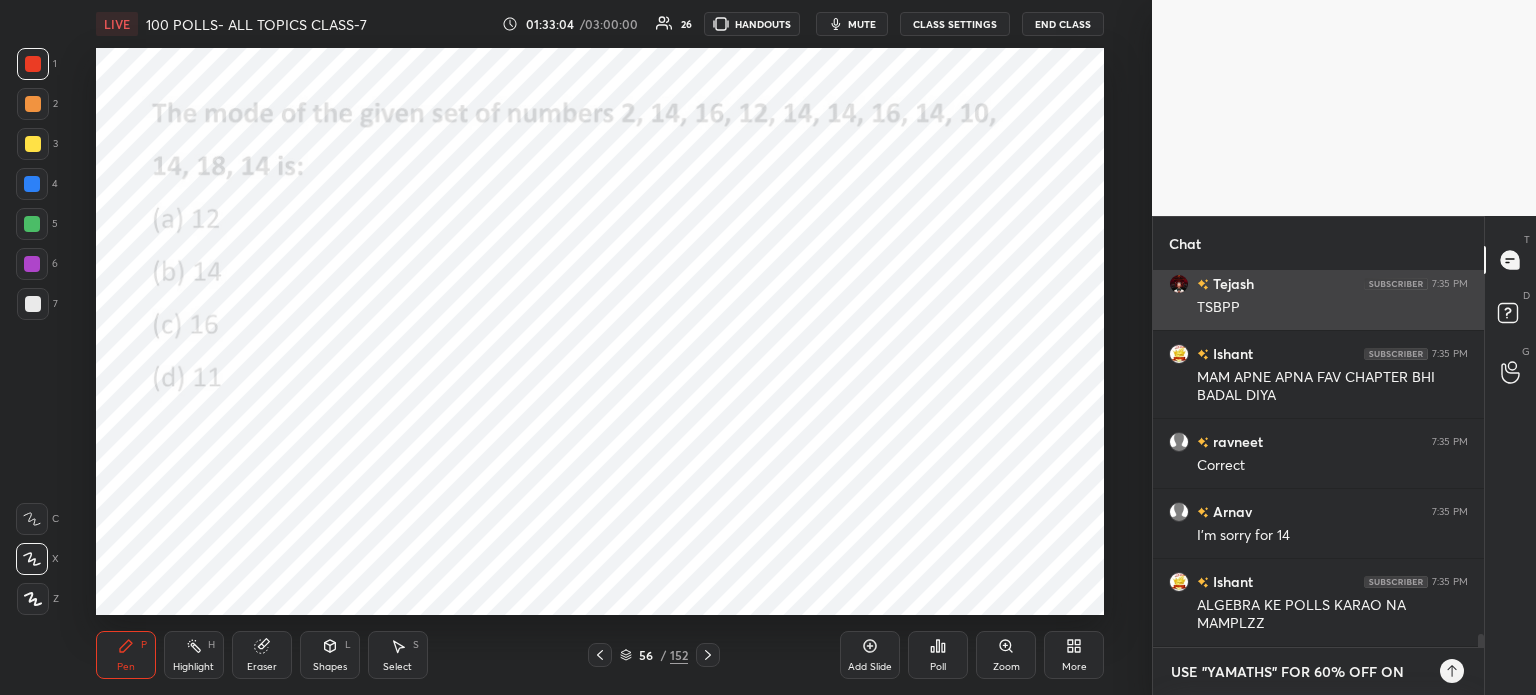 type on "USE "YAMATHS" FOR 60% OFF ON E" 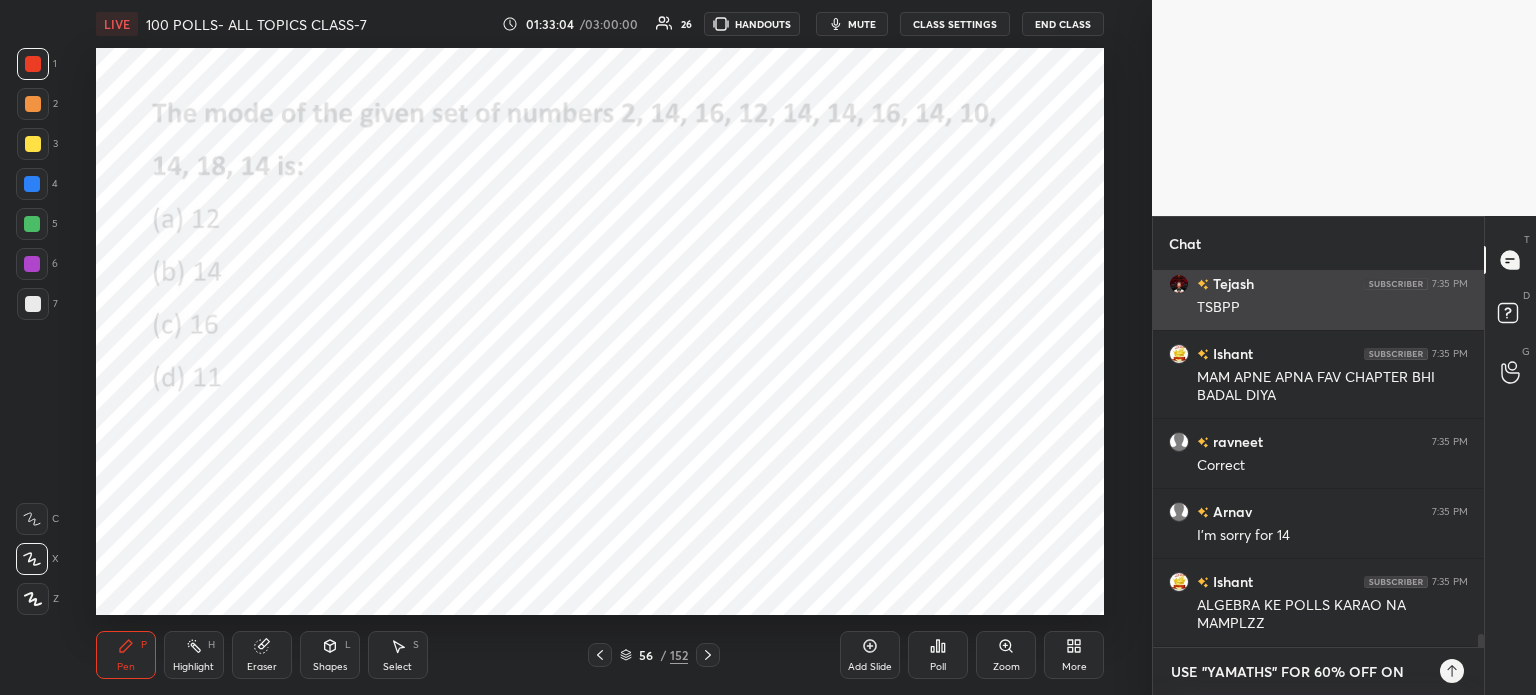 type on "x" 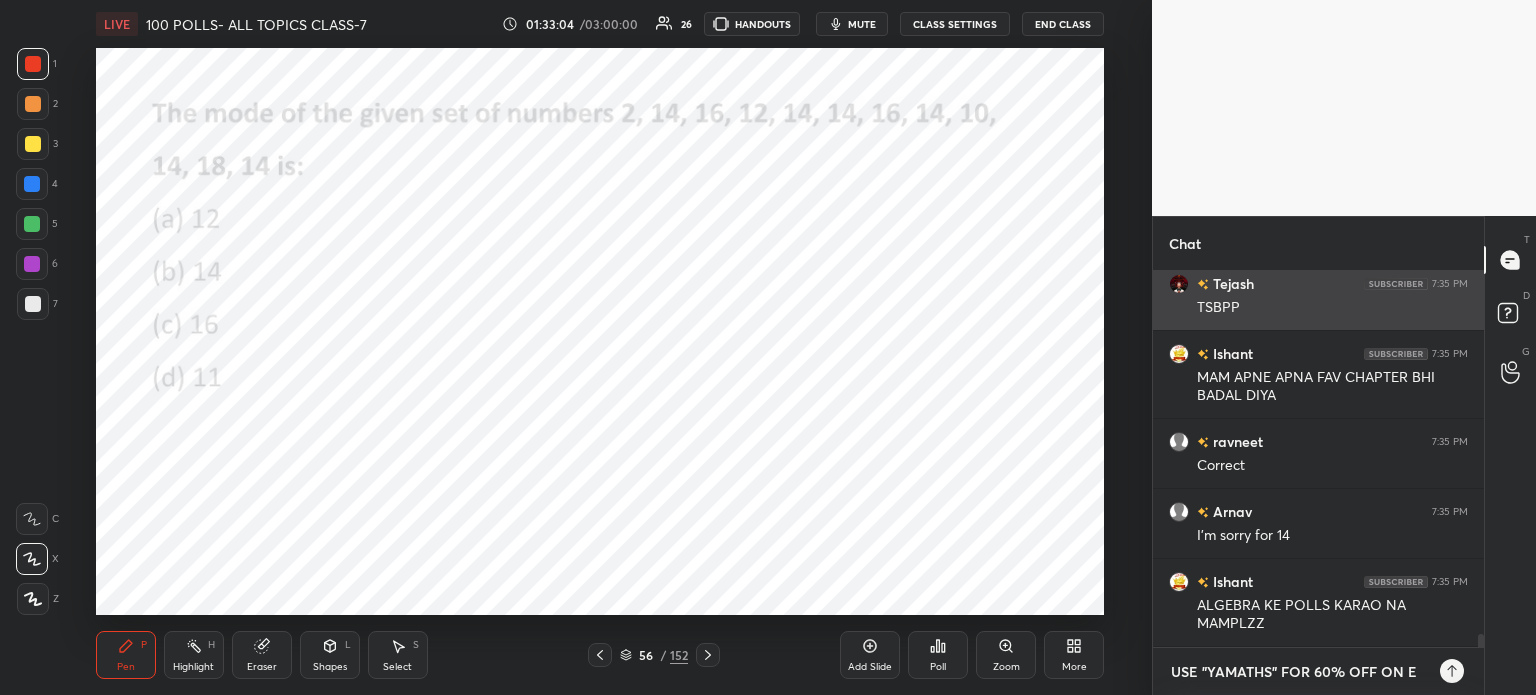 type on "USE "YAMATHS" FOR 60% OFF ON EV" 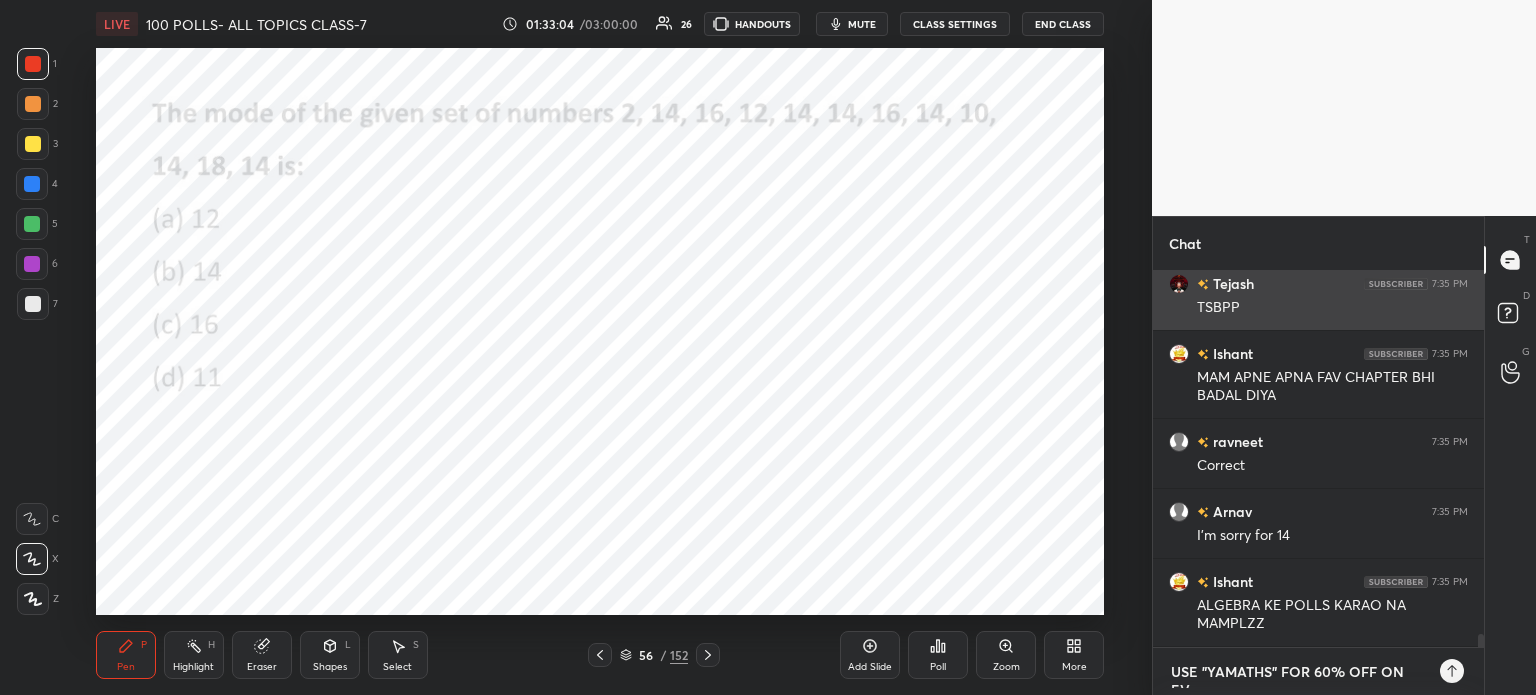 type on "USE "YAMATHS" FOR 60% OFF ON EVE" 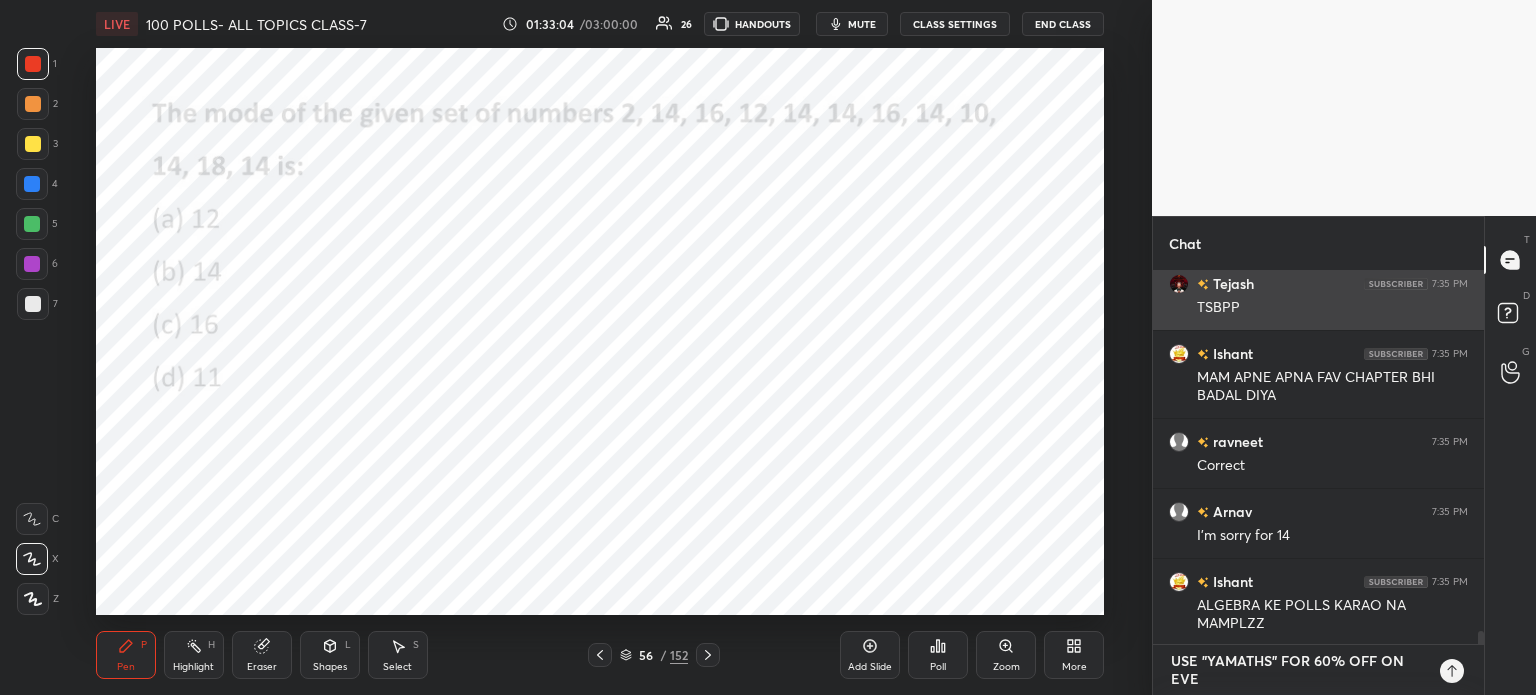 type on "USE "YAMATHS" FOR 60% OFF ON EVER" 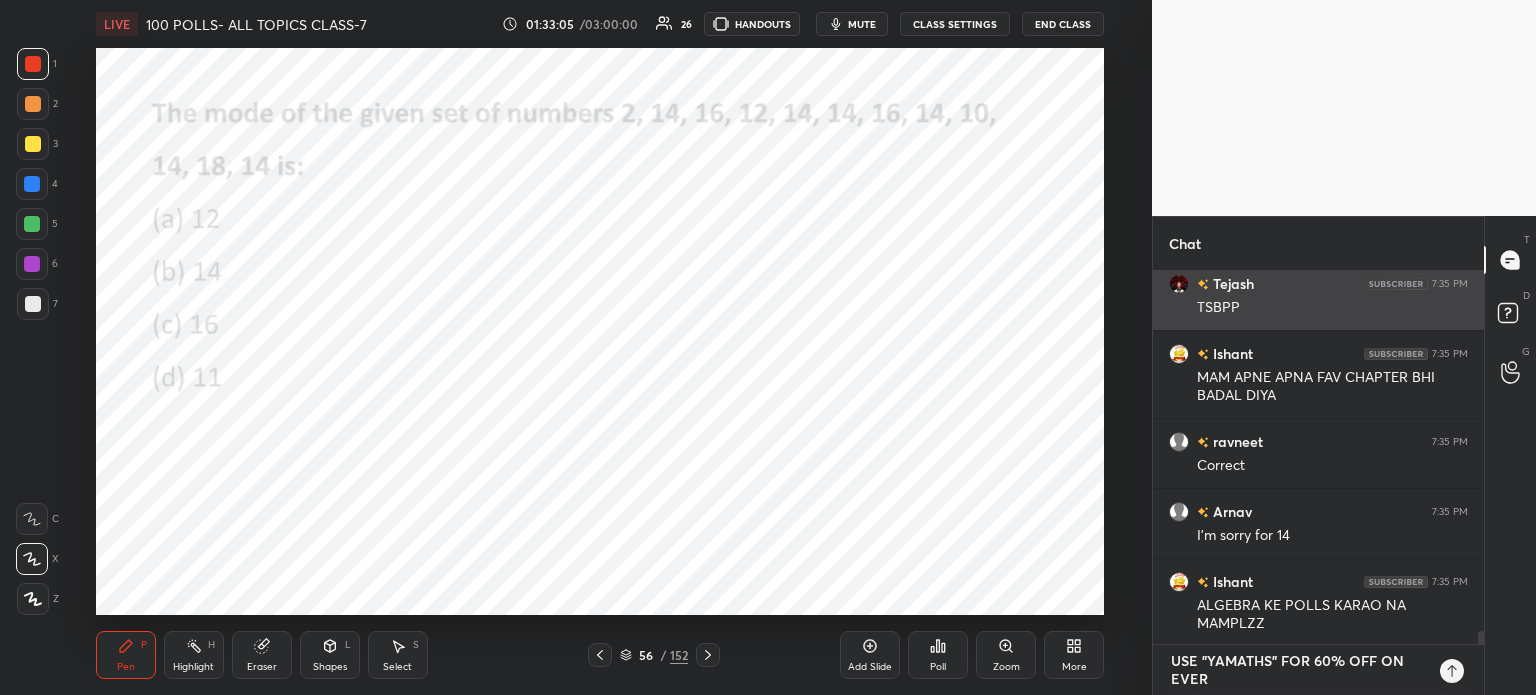 type on "USE "YAMATHS" FOR 60% OFF ON EVERY" 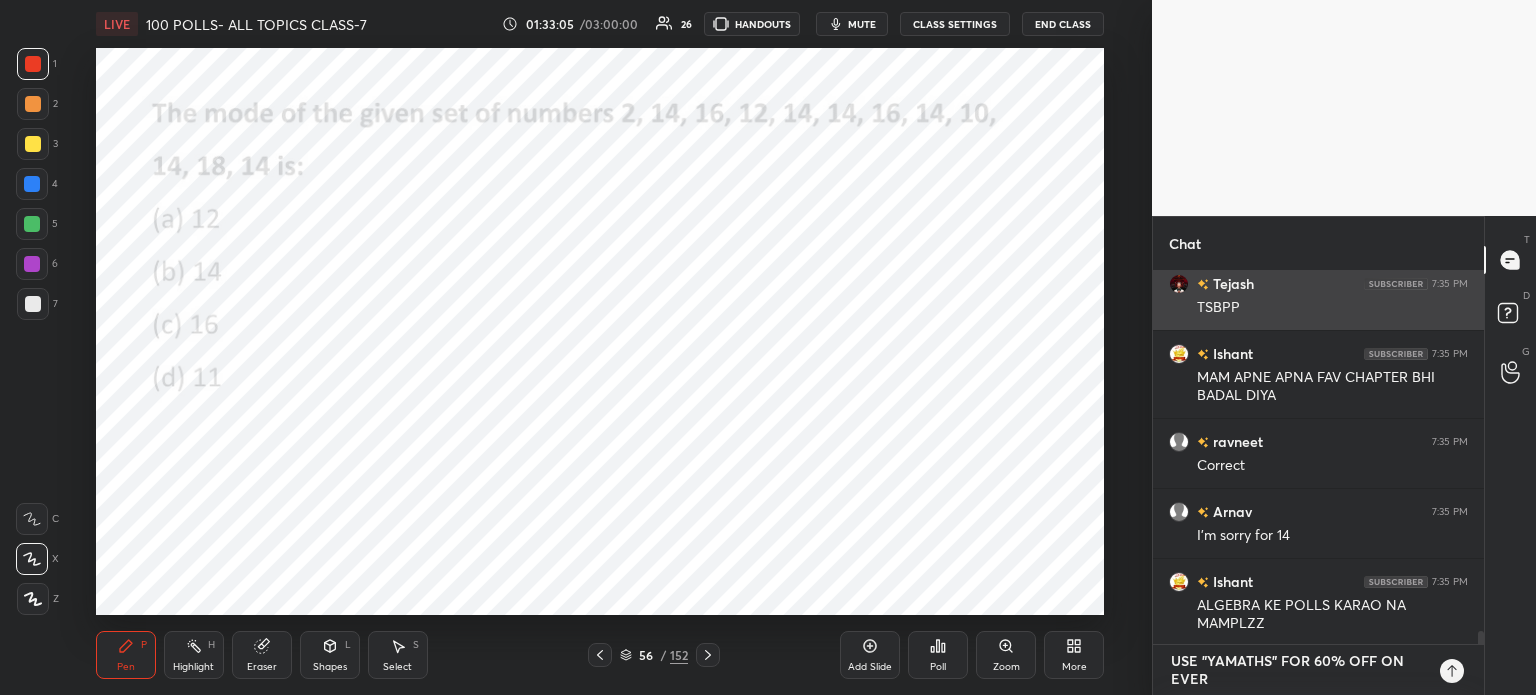 type on "x" 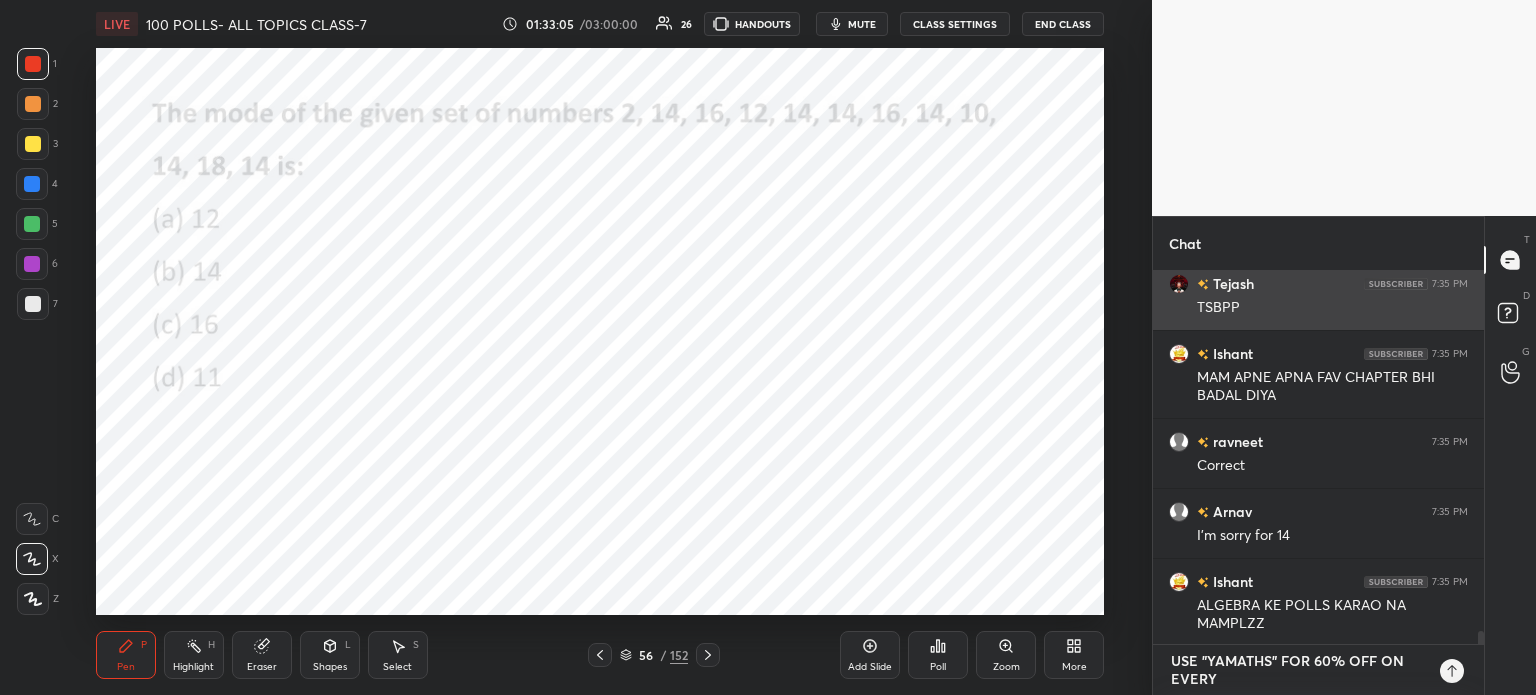type on "USE "YAMATHS" FOR 60% OFF ON EVERY" 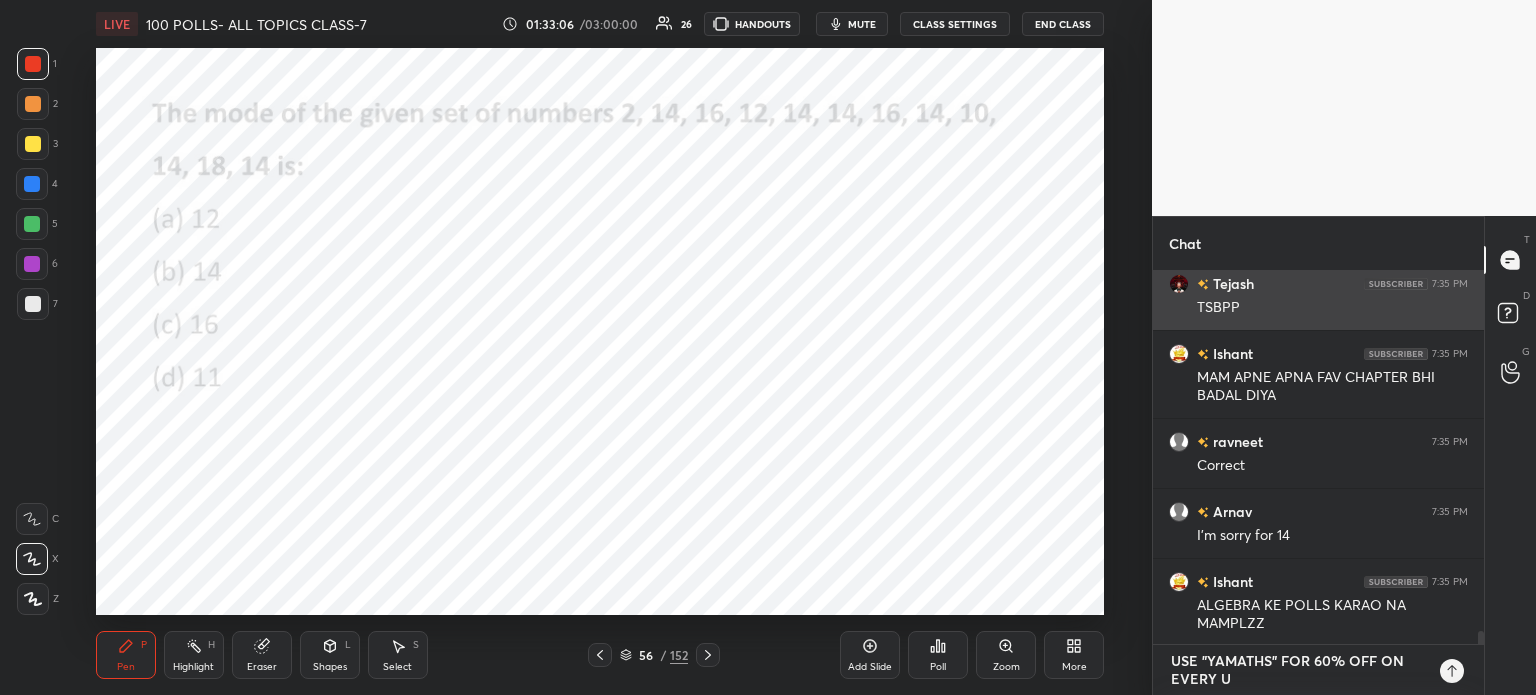 type on "USE "YAMATHS" FOR 60% OFF ON EVERY UN" 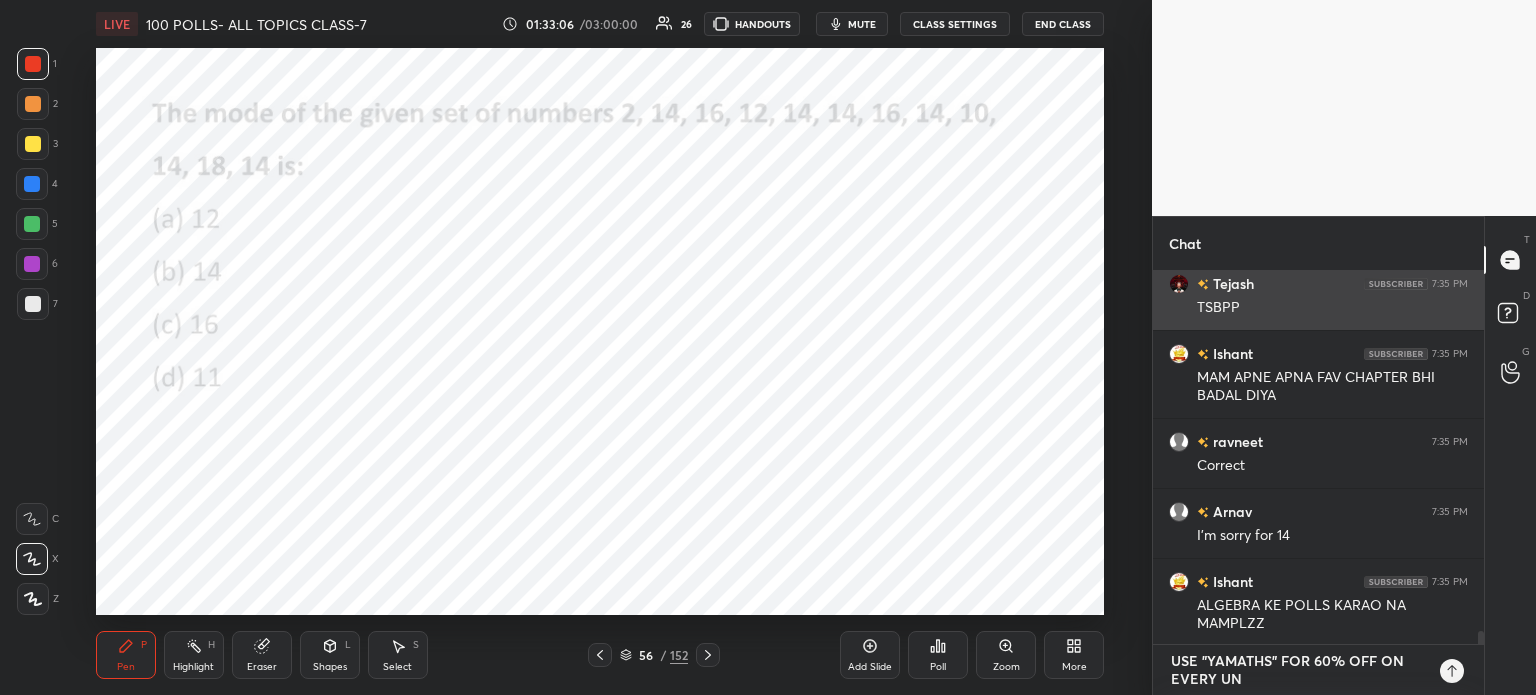 type on "USE "YAMATHS" FOR 60% OFF ON EVERY UNA" 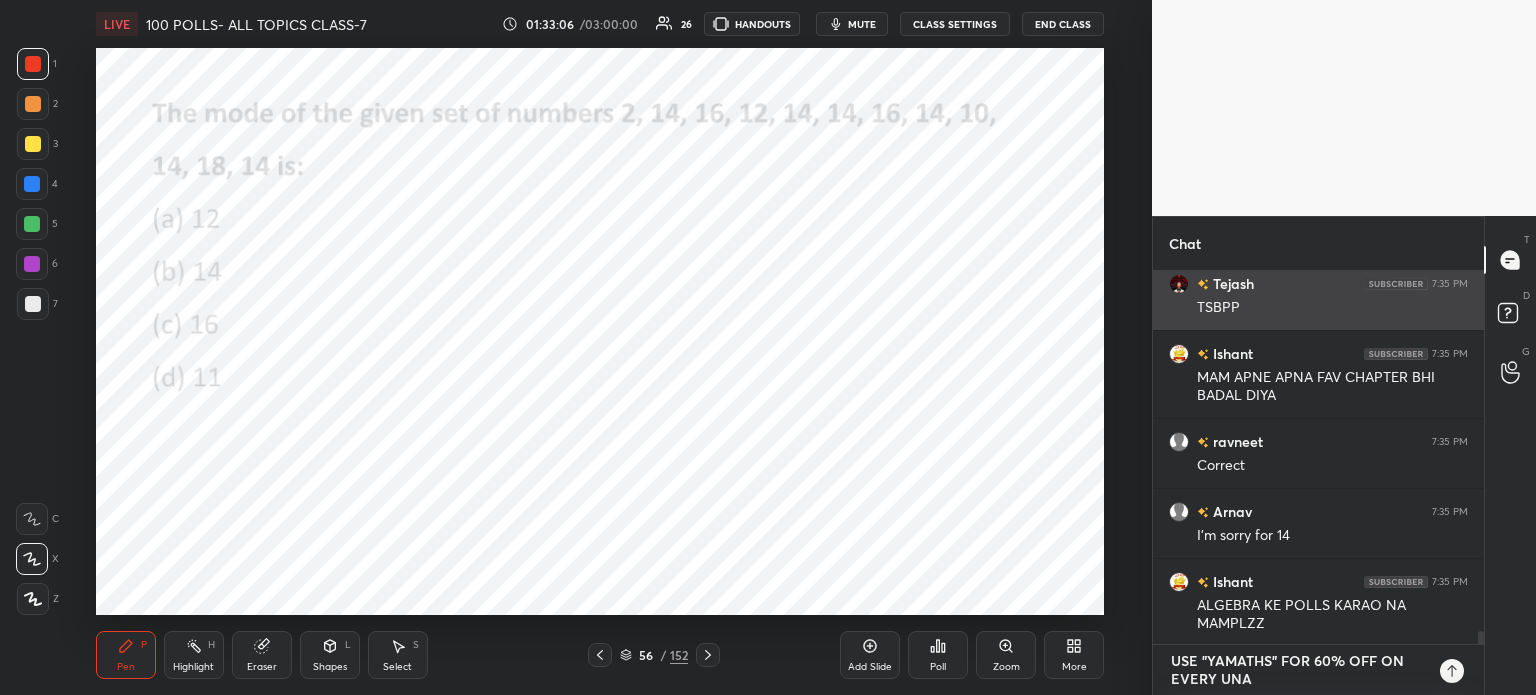 type on "USE "YAMATHS" FOR 60% OFF ON EVERY UNAC" 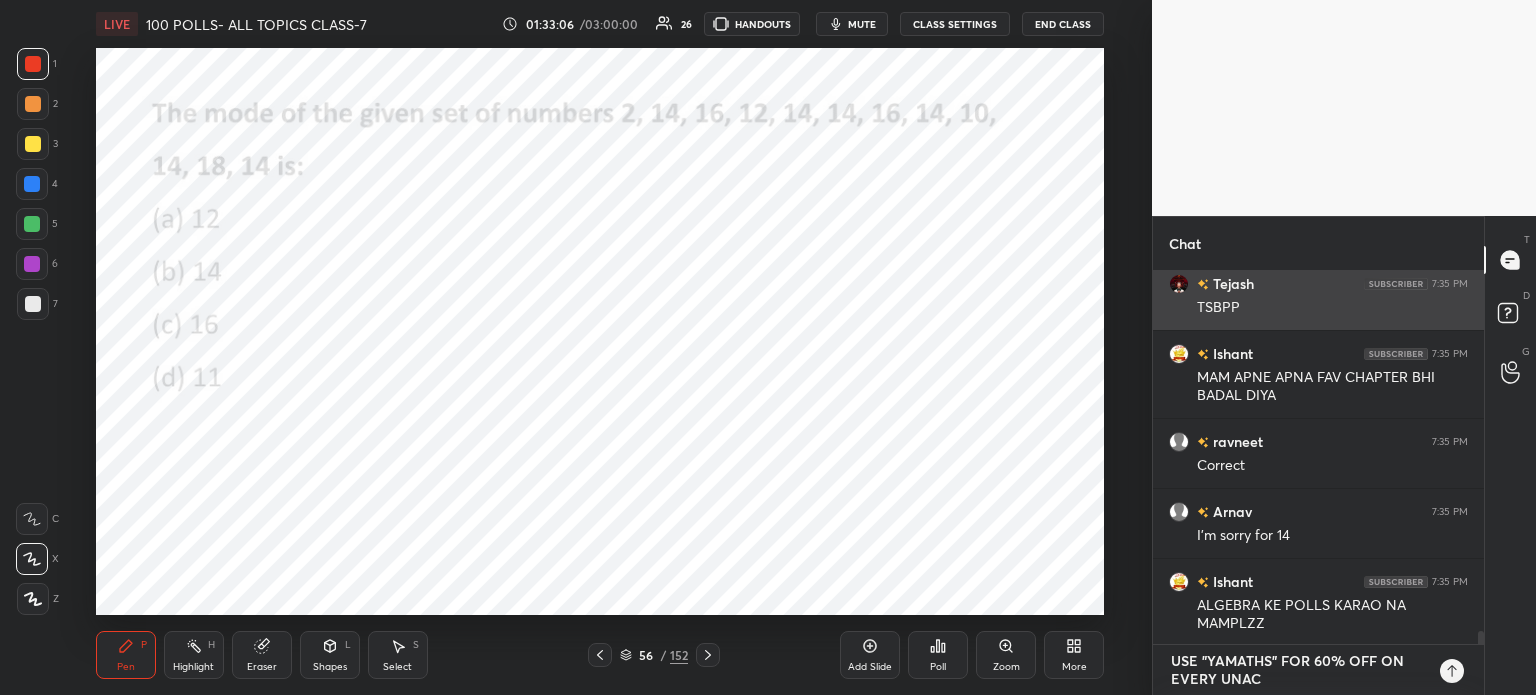 type on "USE "YAMATHS" FOR 60% OFF ON EVERY UNACA" 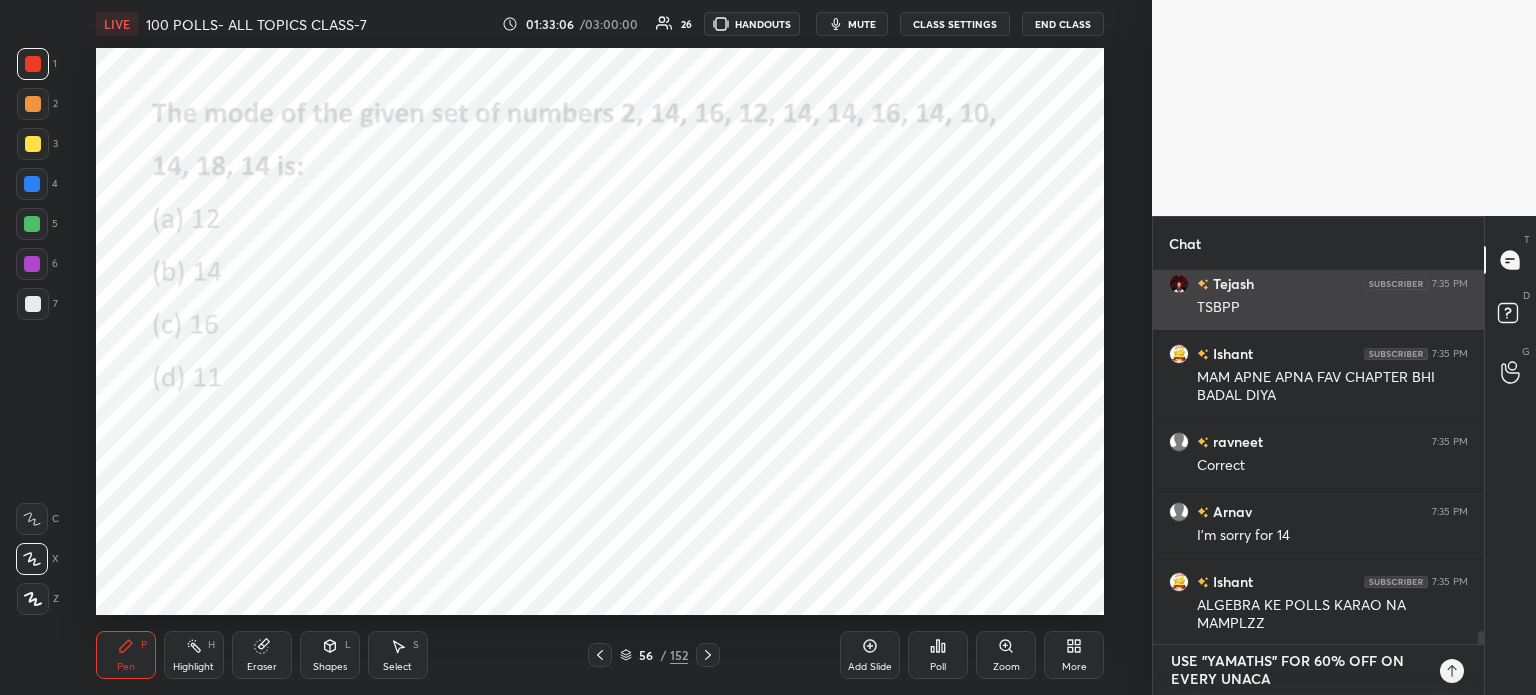 type on "USE "YAMATHS" FOR 60% OFF ON EVERY UNACAD" 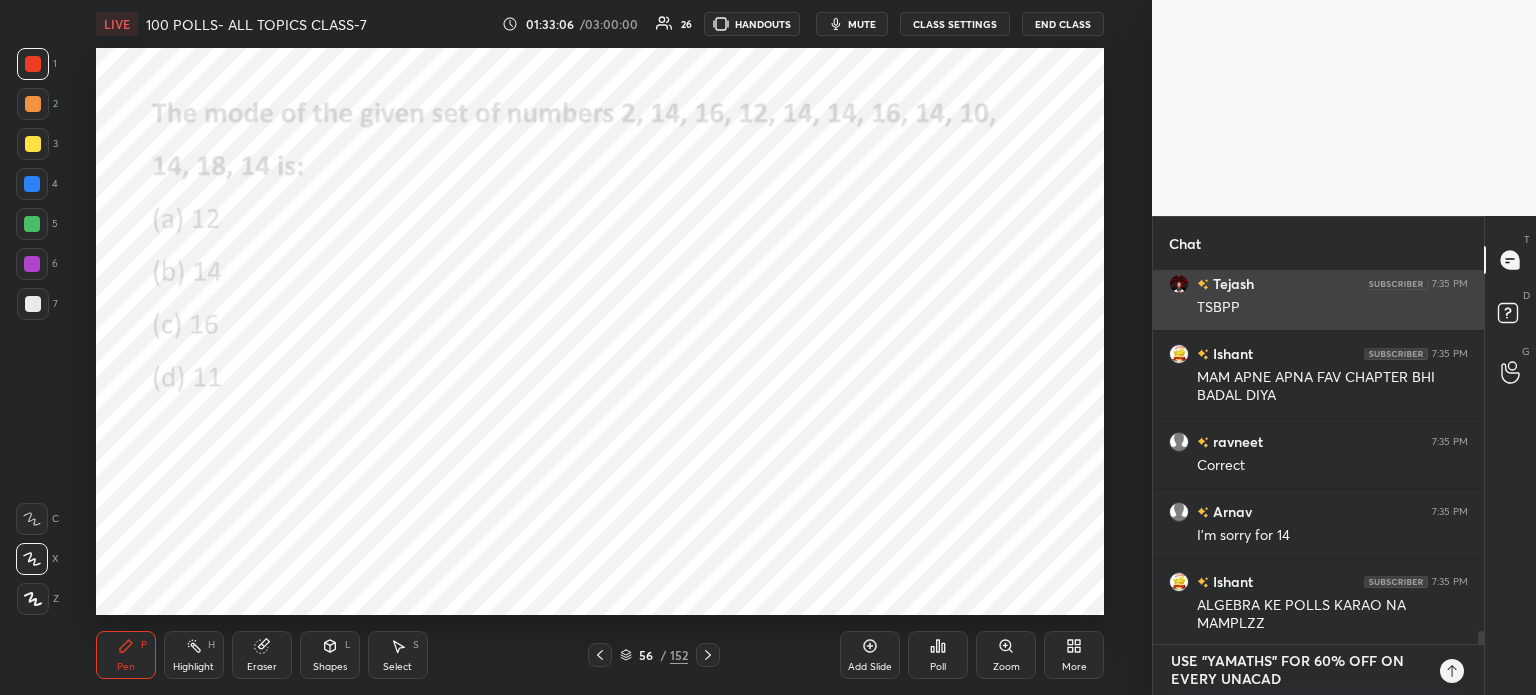 type on "USE "YAMATHS" FOR 60% OFF ON EVERY UNACADE" 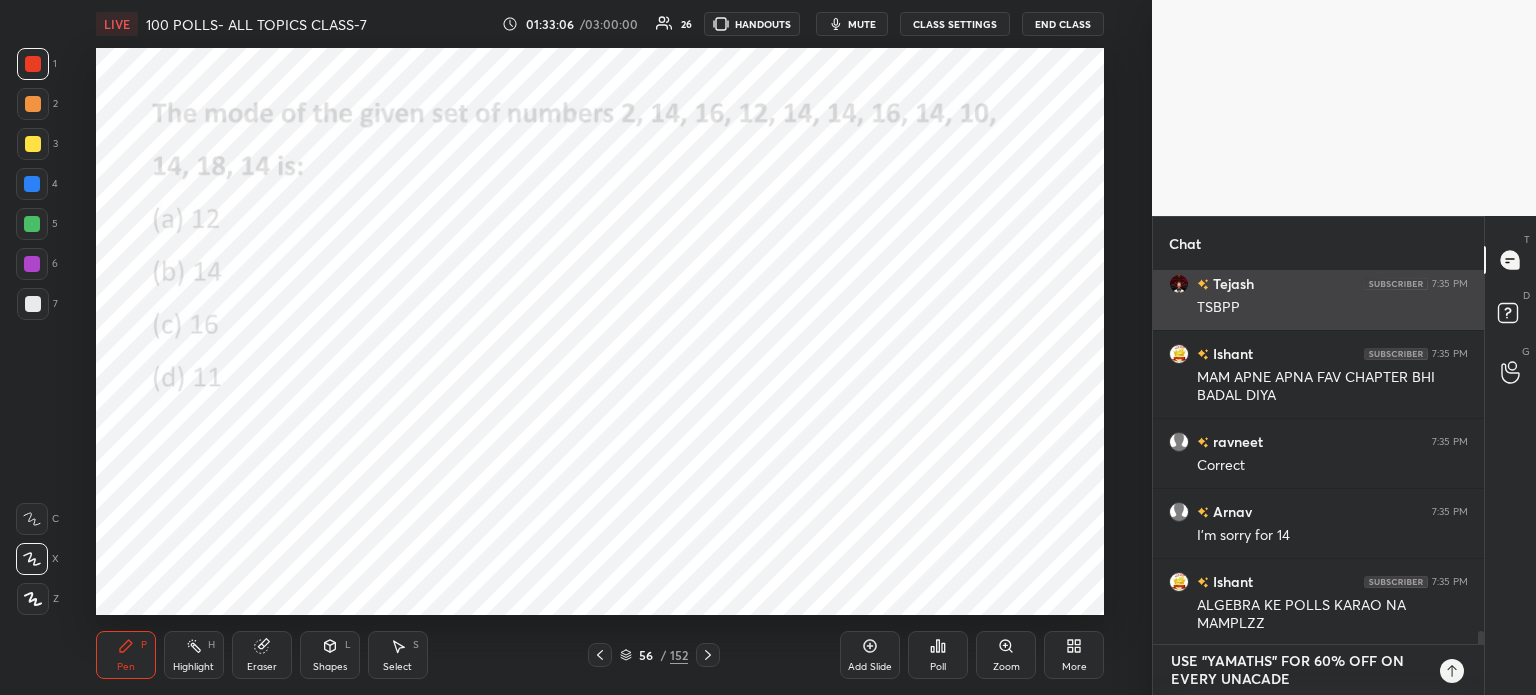 type on "USE "YAMATHS" FOR 60% OFF ON EVERY UNACADEM" 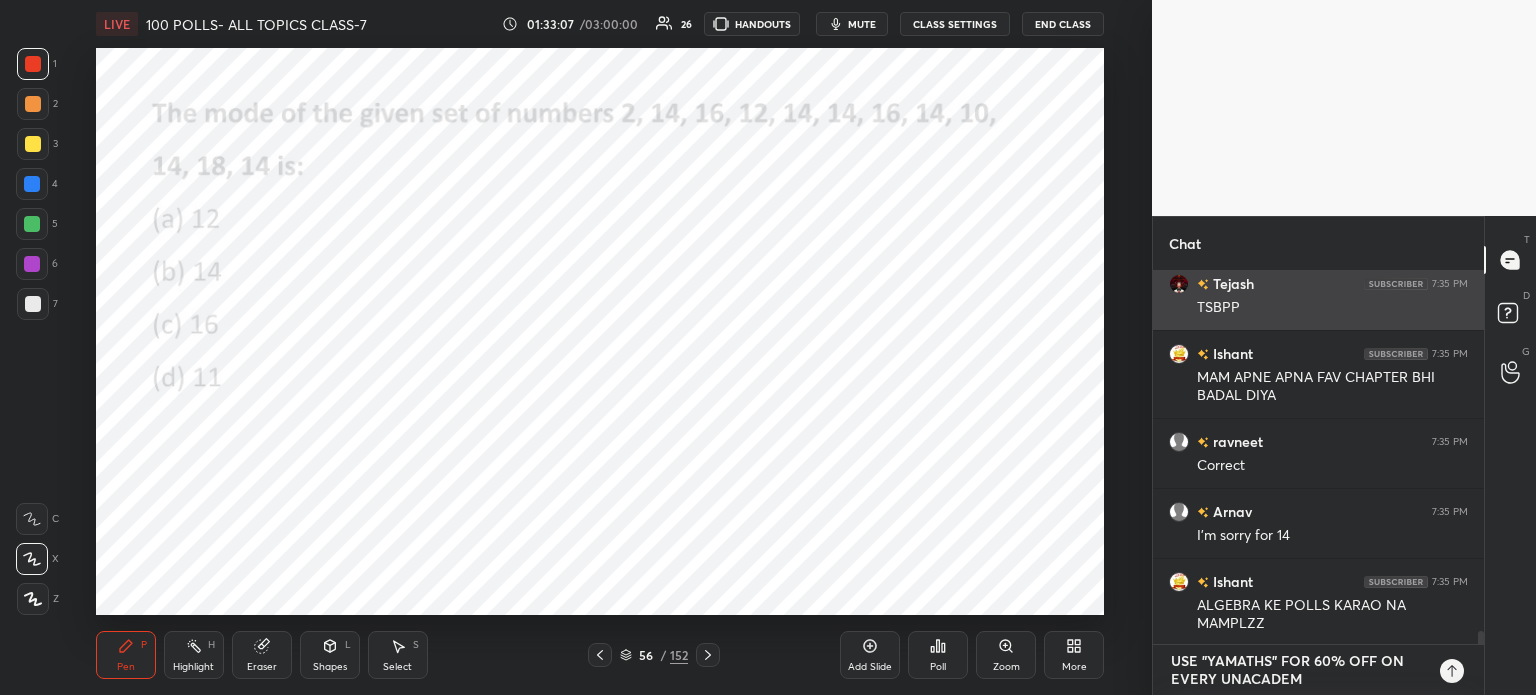type on "USE "YAMATHS" FOR 60% OFF ON EVERY UNACADEMY" 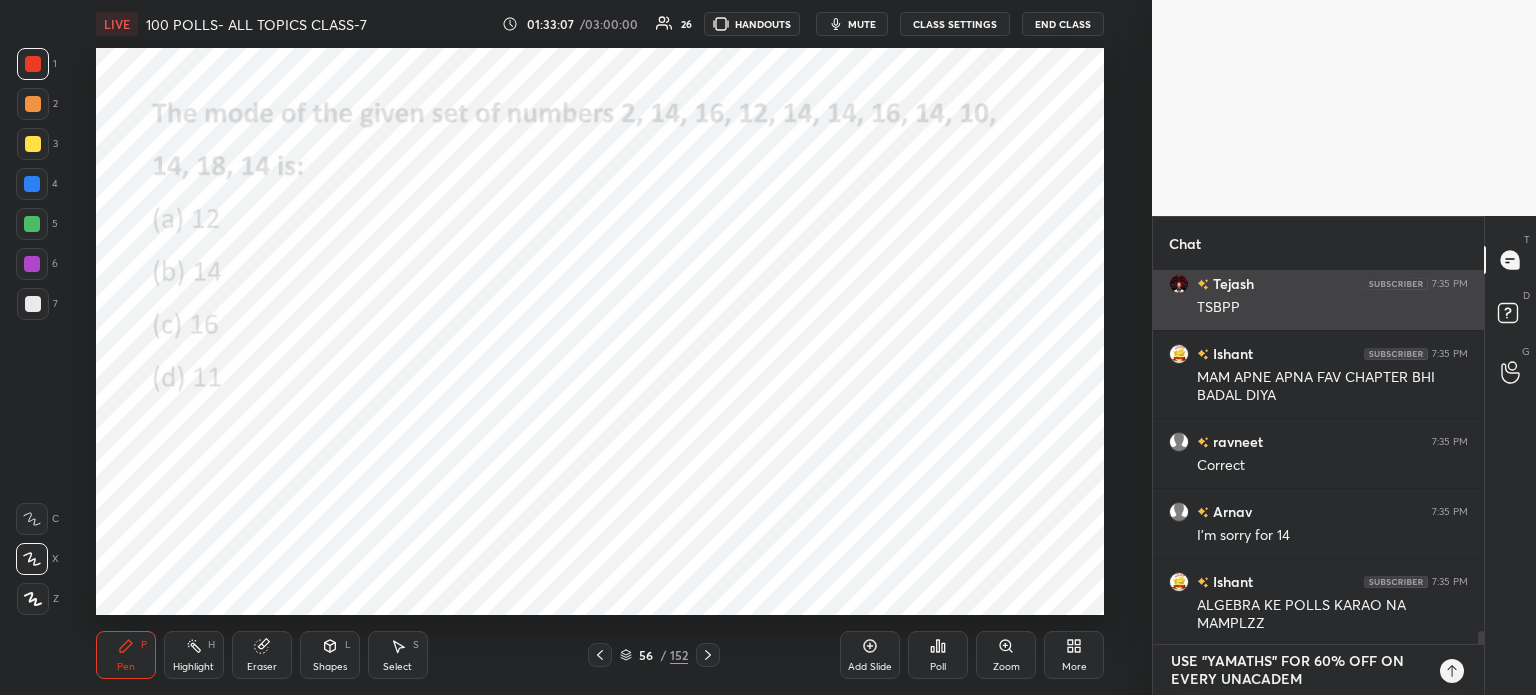 type on "x" 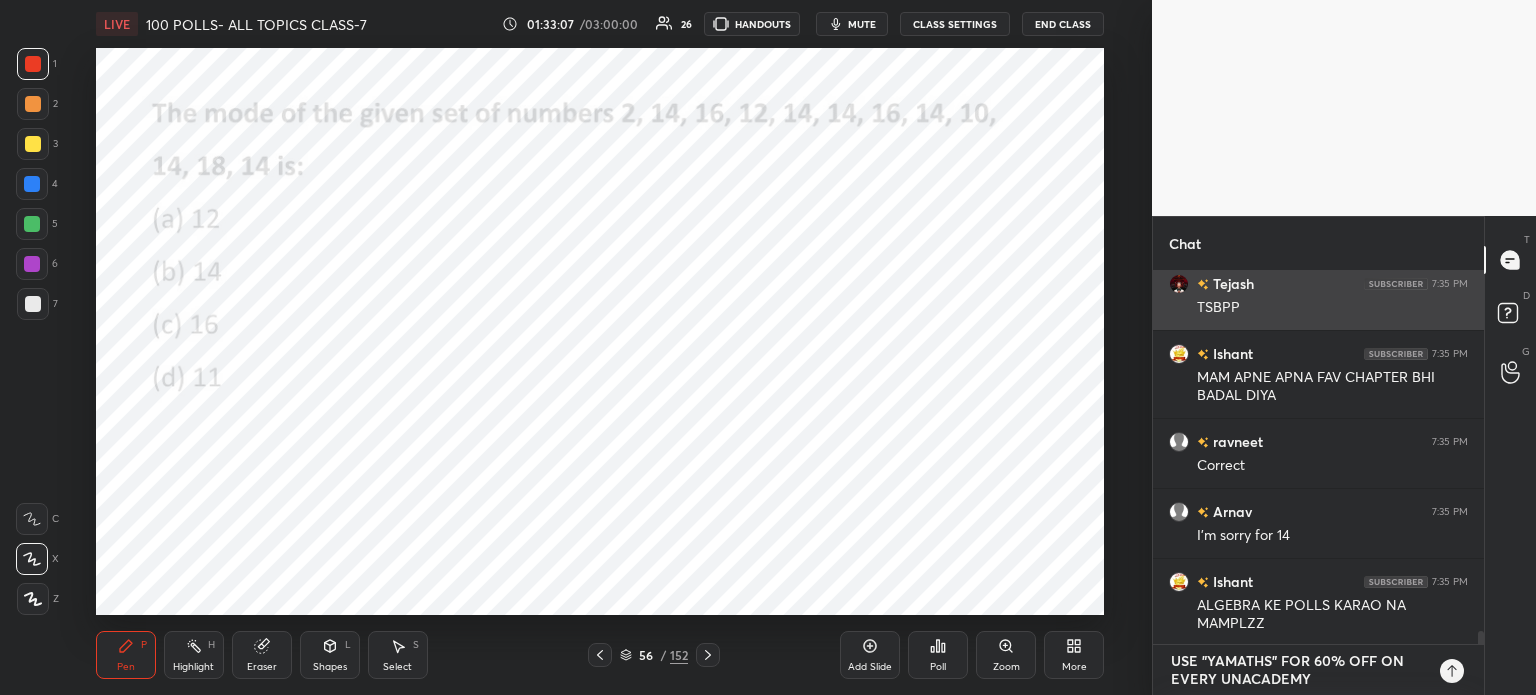 type on "USE "YAMATHS" FOR 60% OFF ON EVERY UNACADEMY" 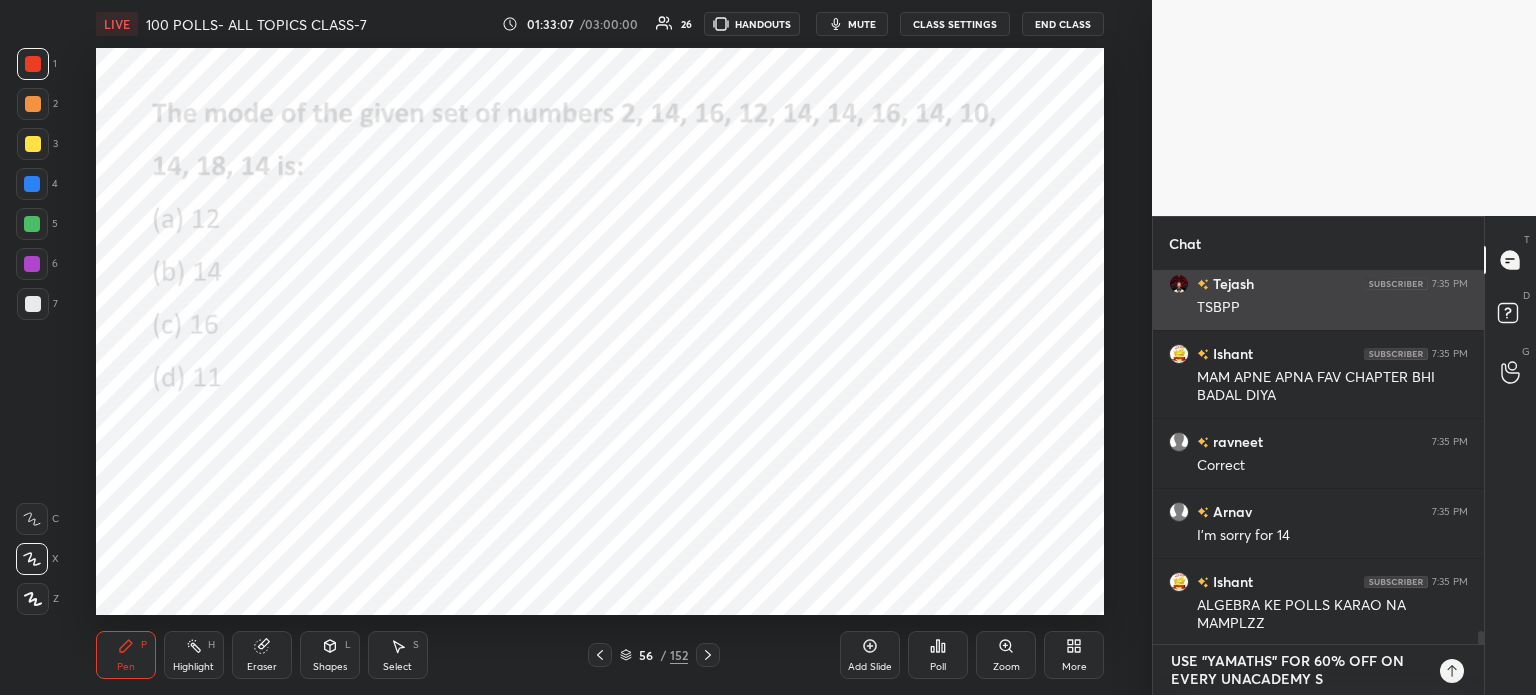 type on "USE "YAMATHS" FOR 60% OFF ON EVERY UNACADEMY SU" 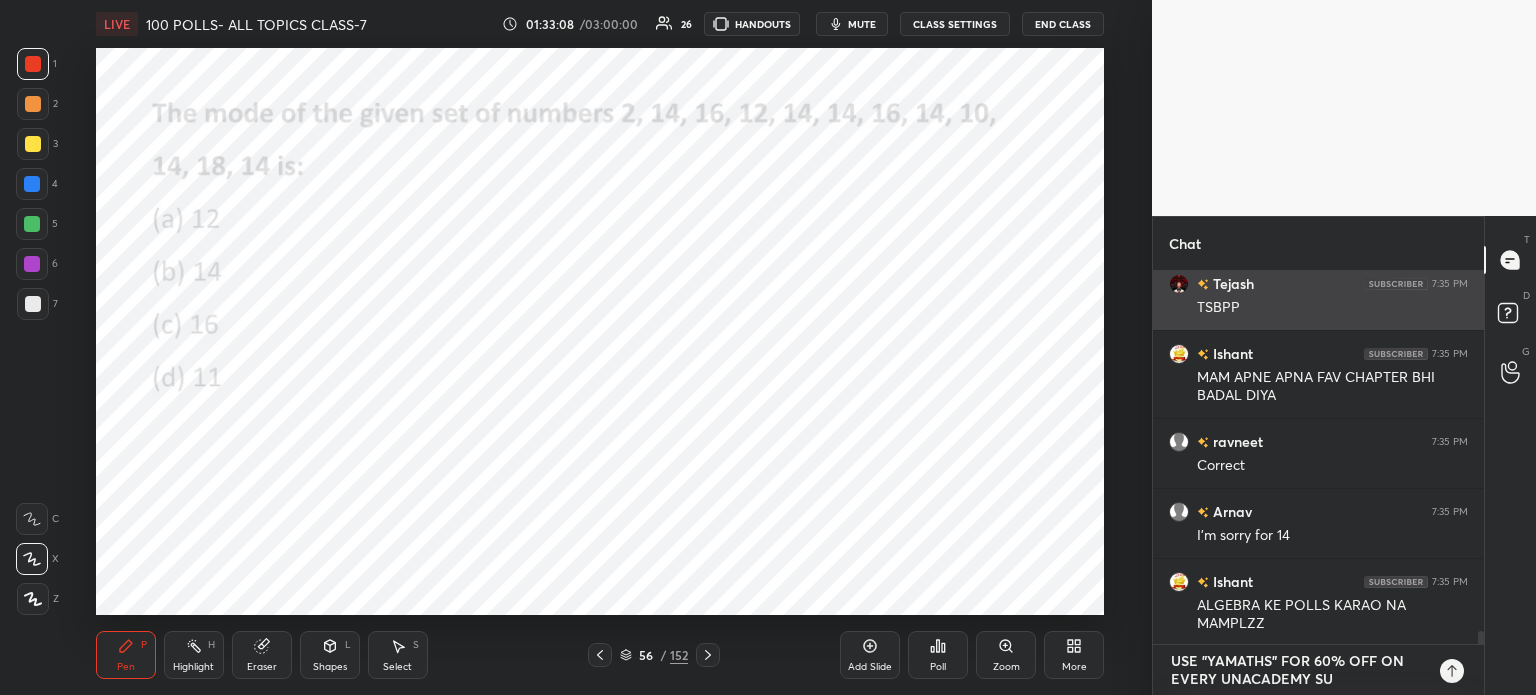 type on "USE "YAMATHS" FOR 60% OFF ON EVERY UNACADEMY SUB" 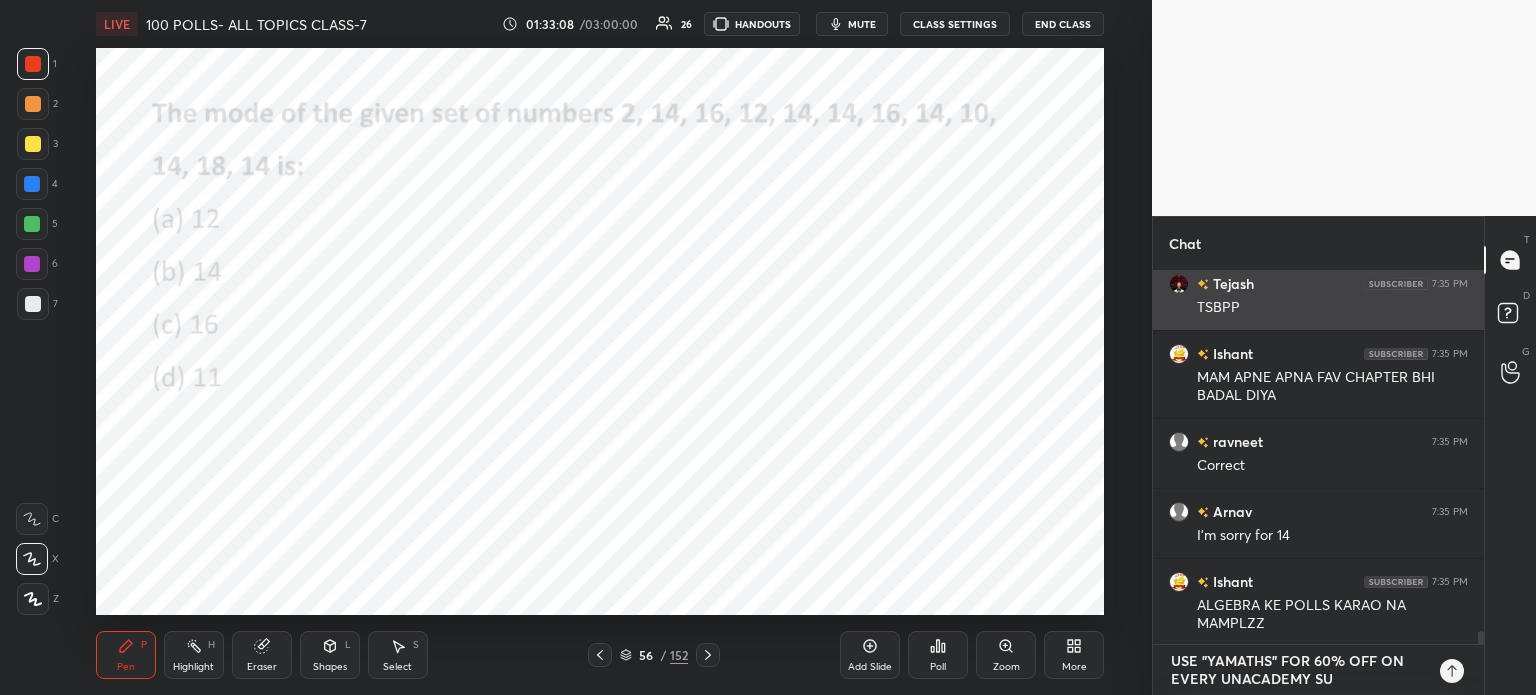 type on "x" 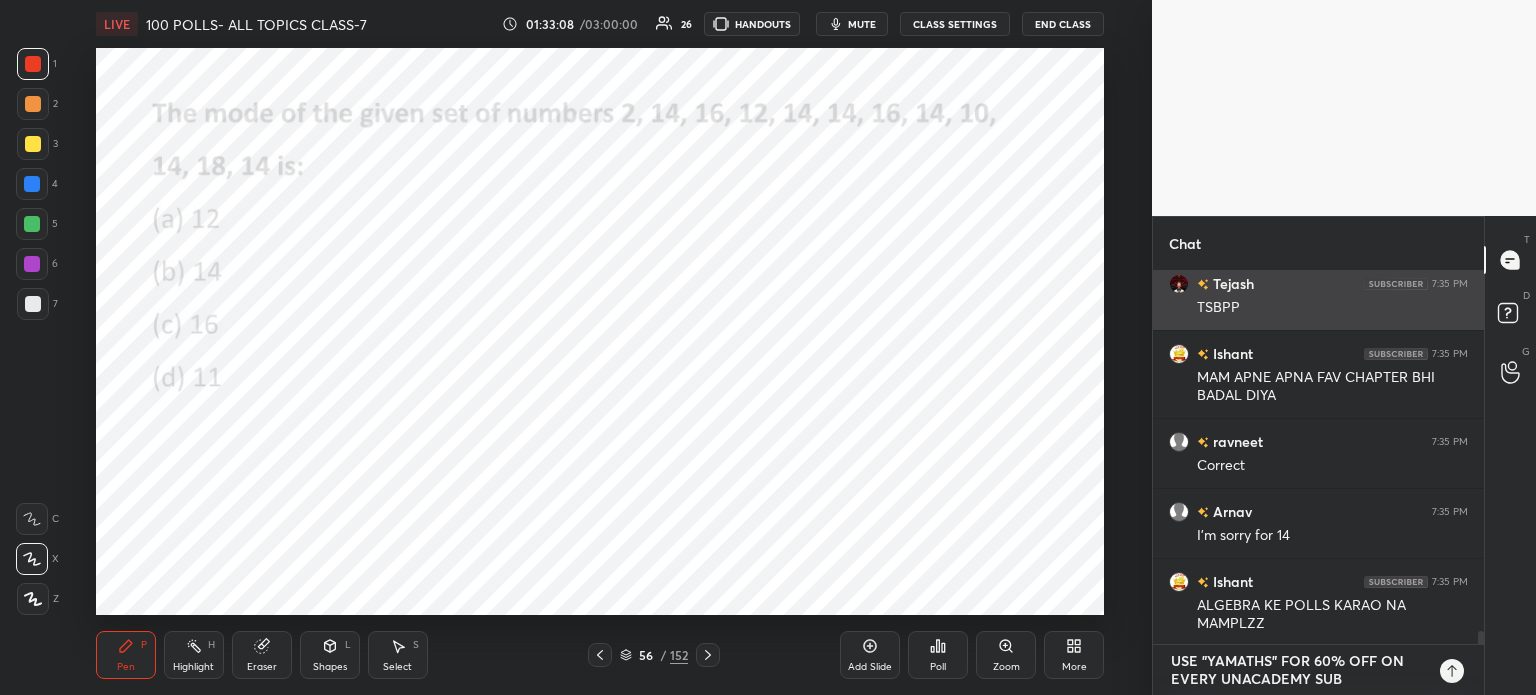 type on "USE "YAMATHS" FOR 60% OFF ON EVERY UNACADEMY SUBS" 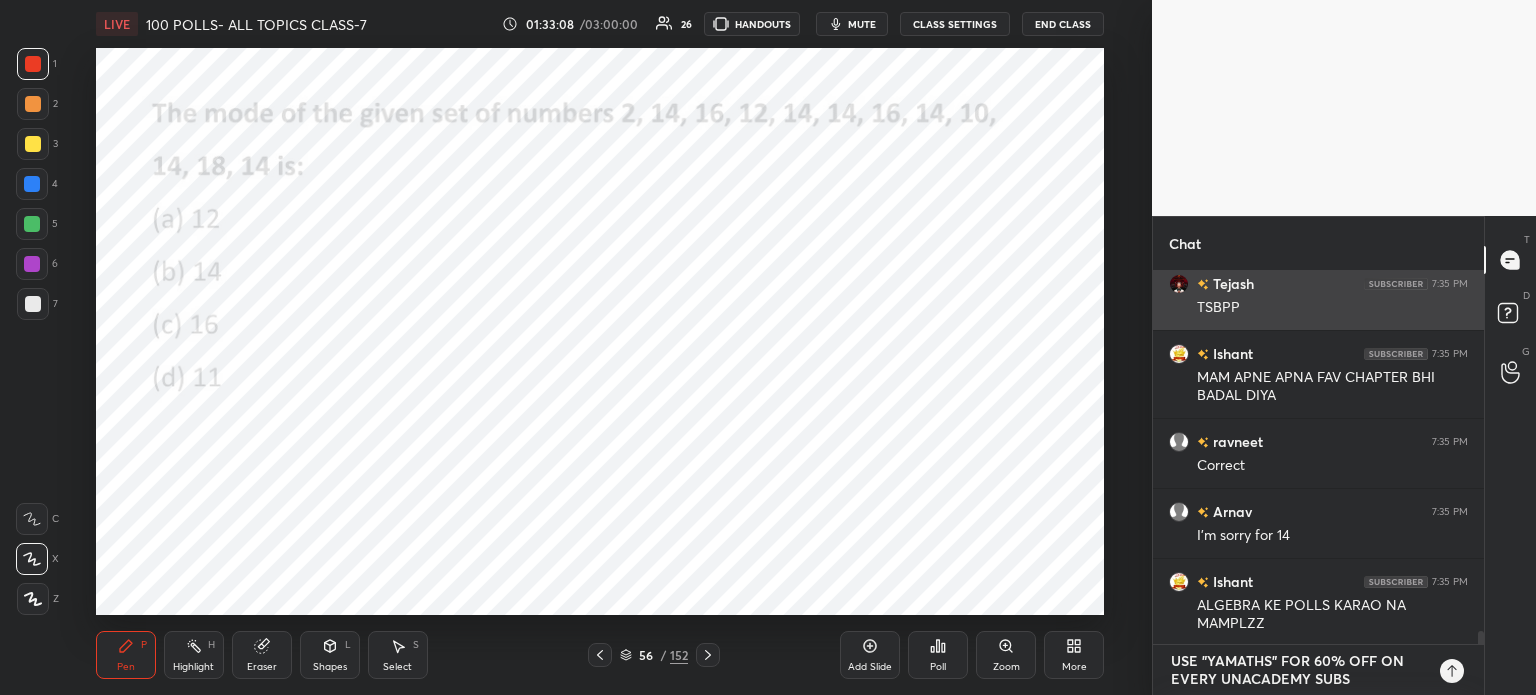 type on "USE "YAMATHS" FOR 60% OFF ON EVERY UNACADEMY SUBSC" 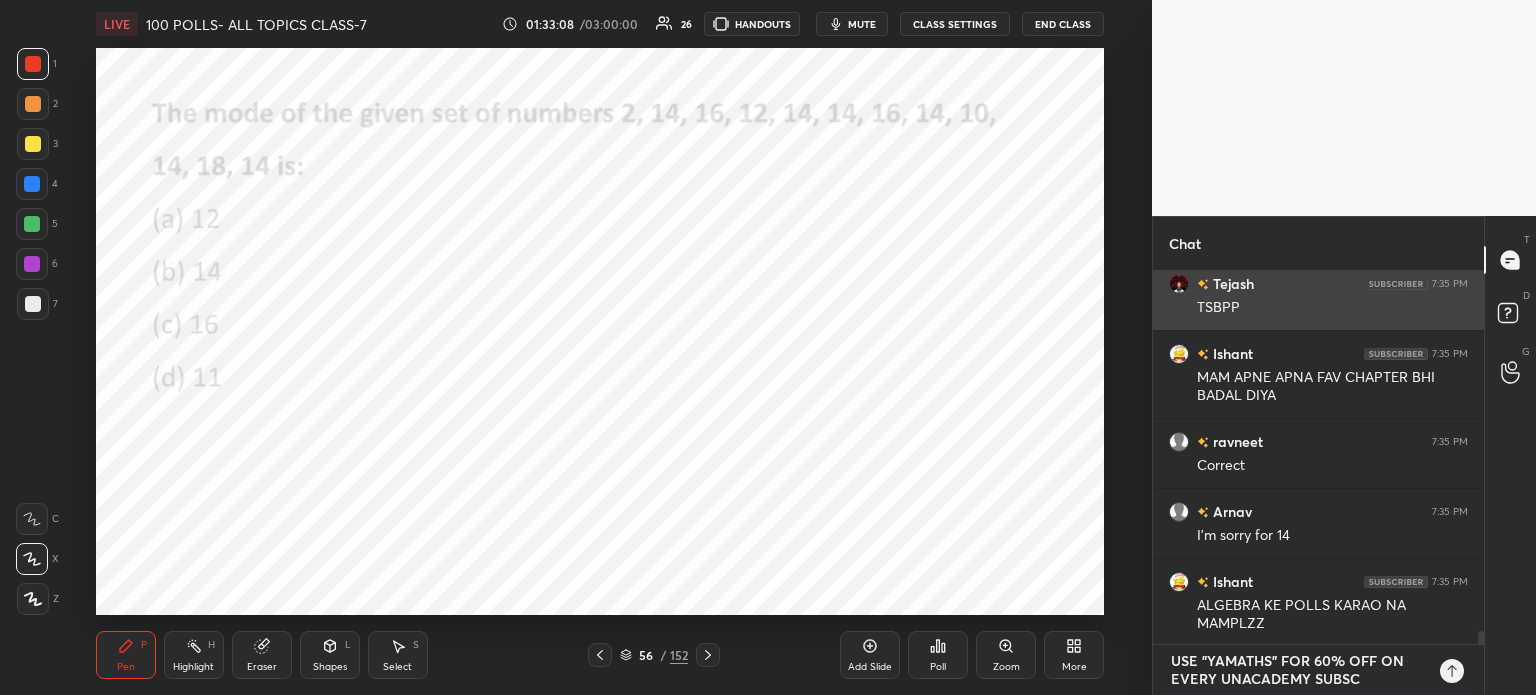 type on "USE "YAMATHS" FOR 60% OFF ON EVERY UNACADEMY SUBSCR" 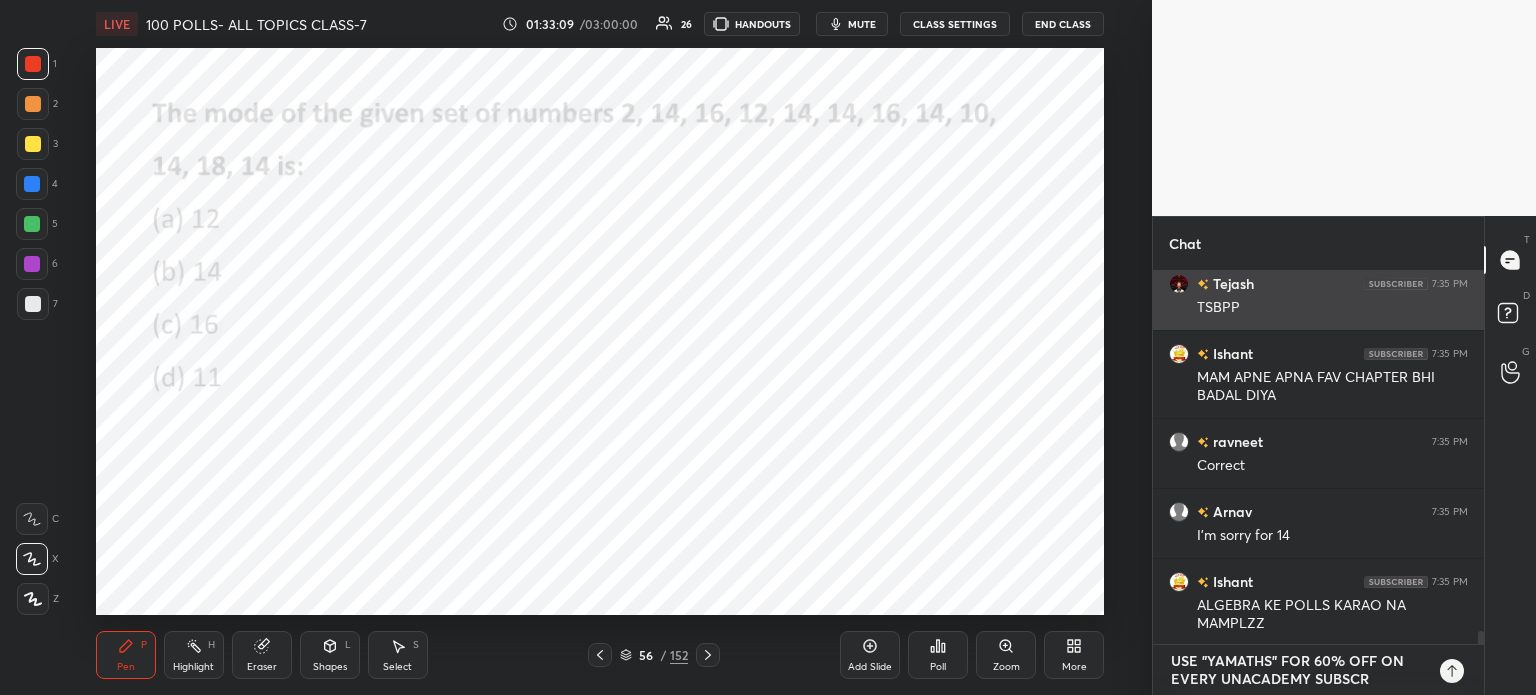 type on "USE "YAMATHS" FOR 60% OFF ON EVERY UNACADEMY SUBSCRI" 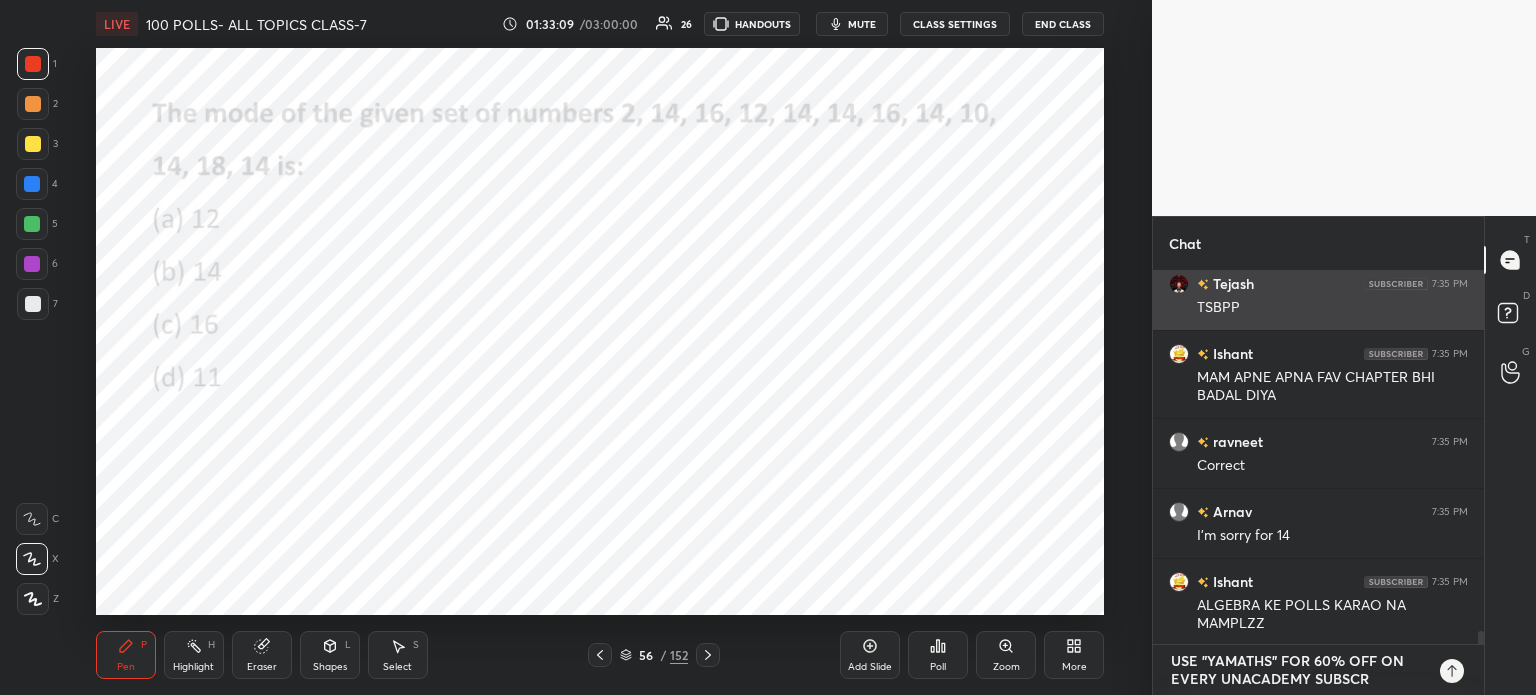 type on "x" 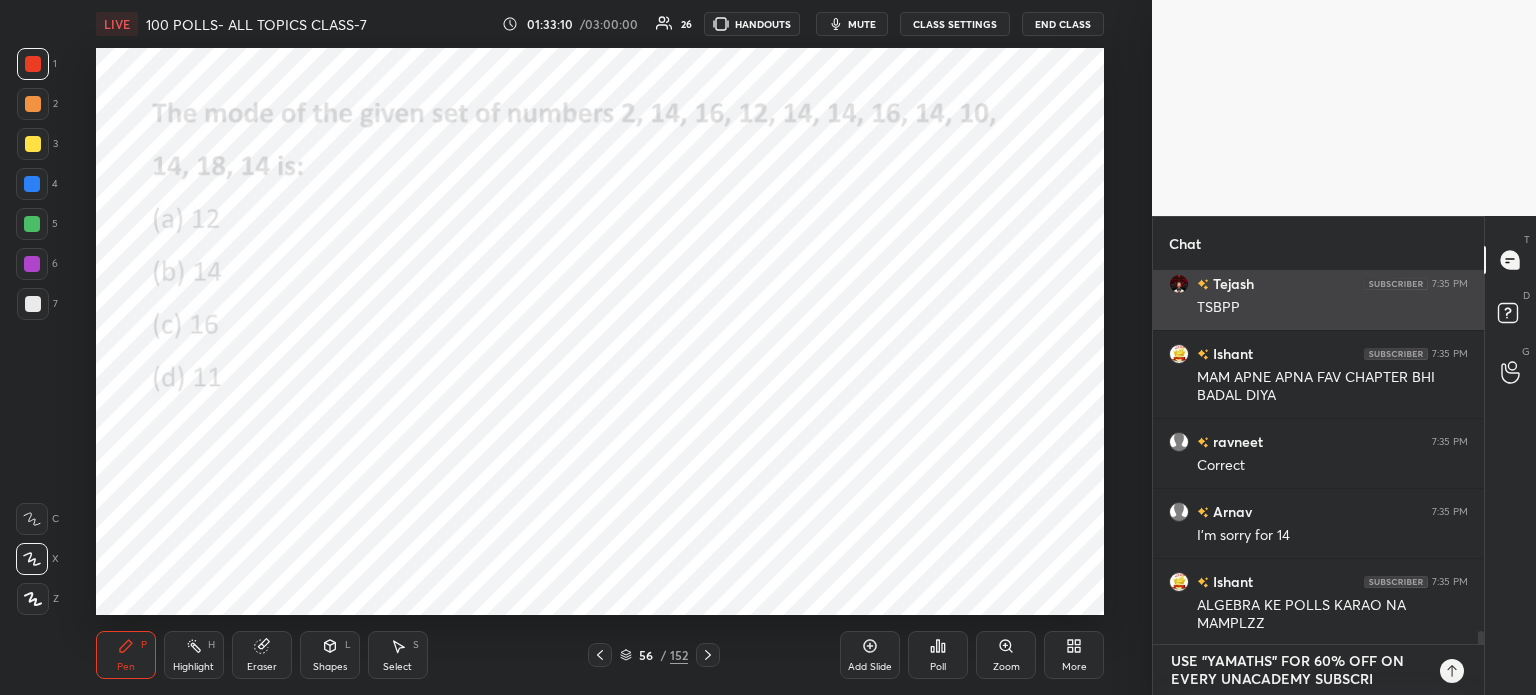 type on "USE "YAMATHS" FOR 60% OFF ON EVERY UNACADEMY SUBSCRIP" 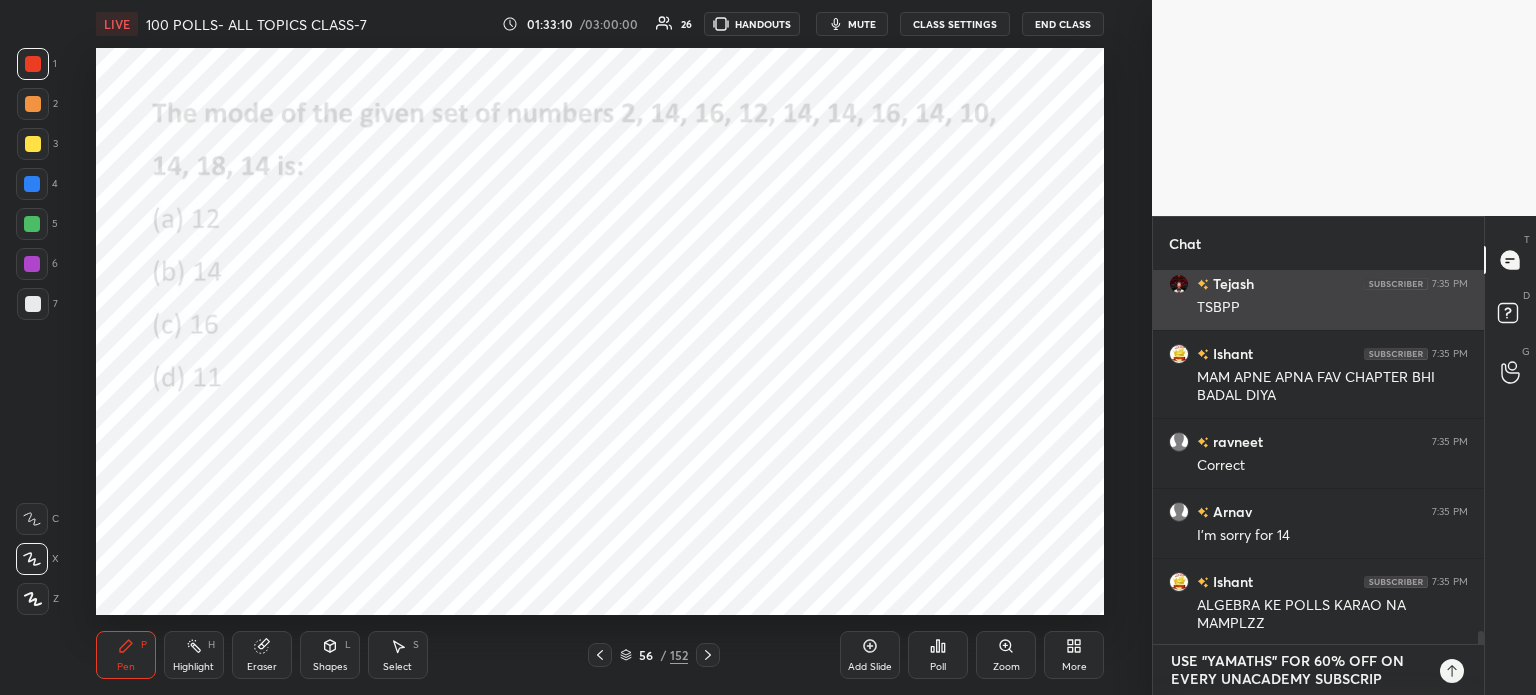 type on "USE "YAMATHS" FOR 60% OFF ON EVERY UNACADEMY SUBSCRIPT" 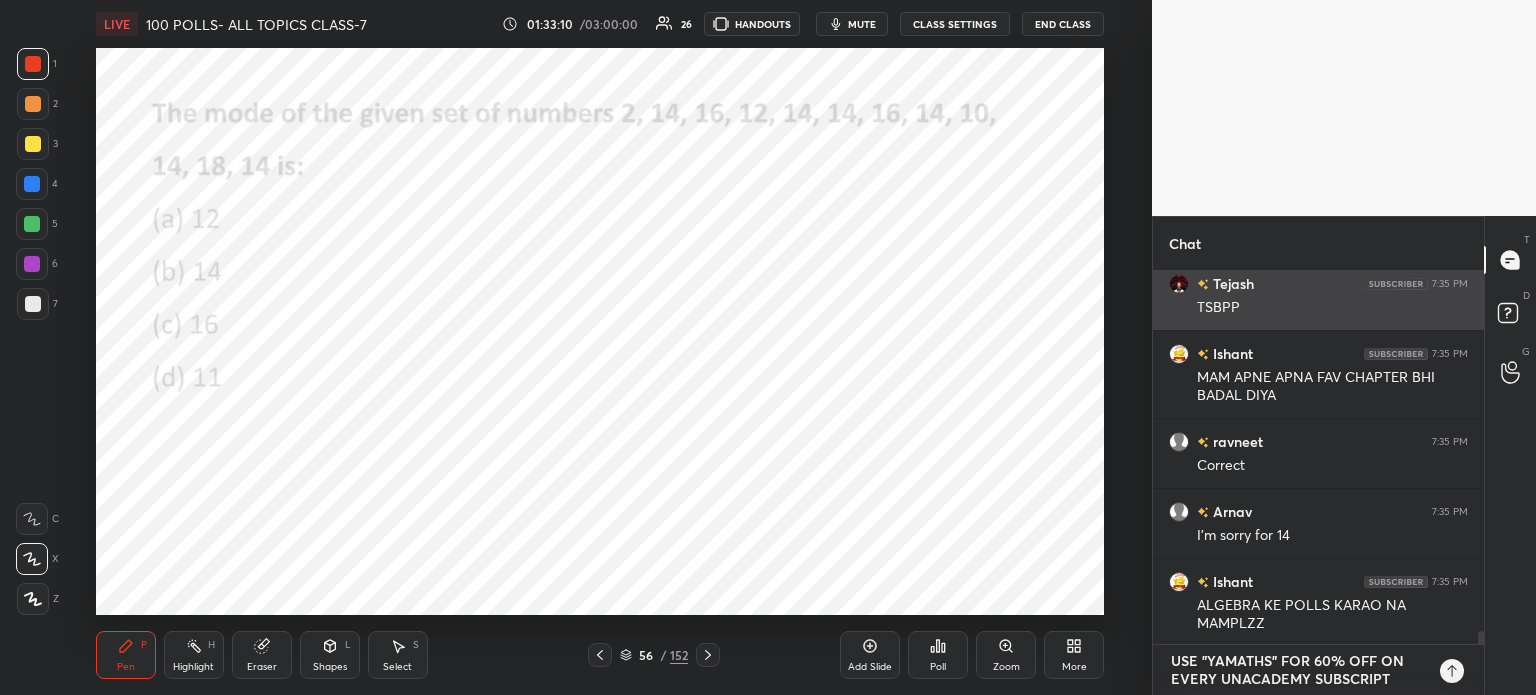 type on "USE "YAMATHS" FOR 60% OFF ON EVERY UNACADEMY SUBSCRIPTI" 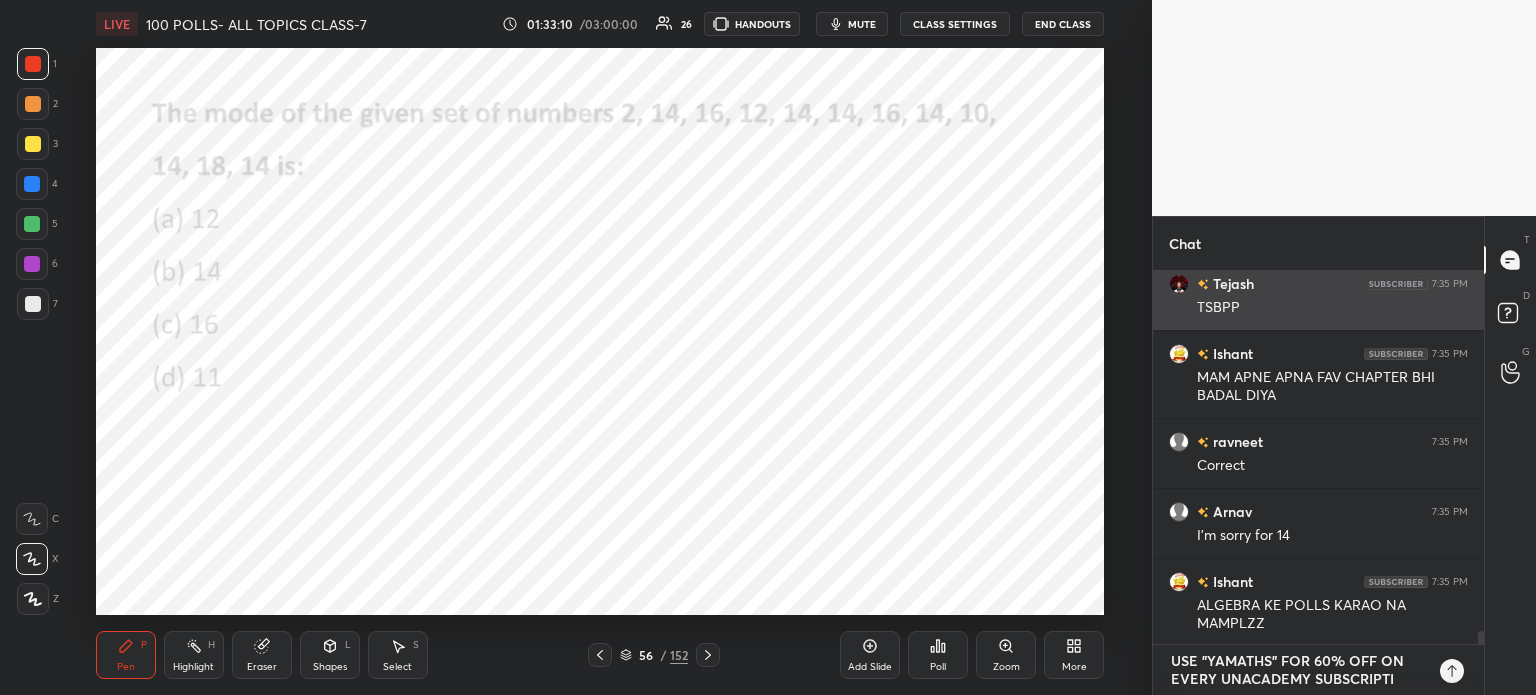type on "x" 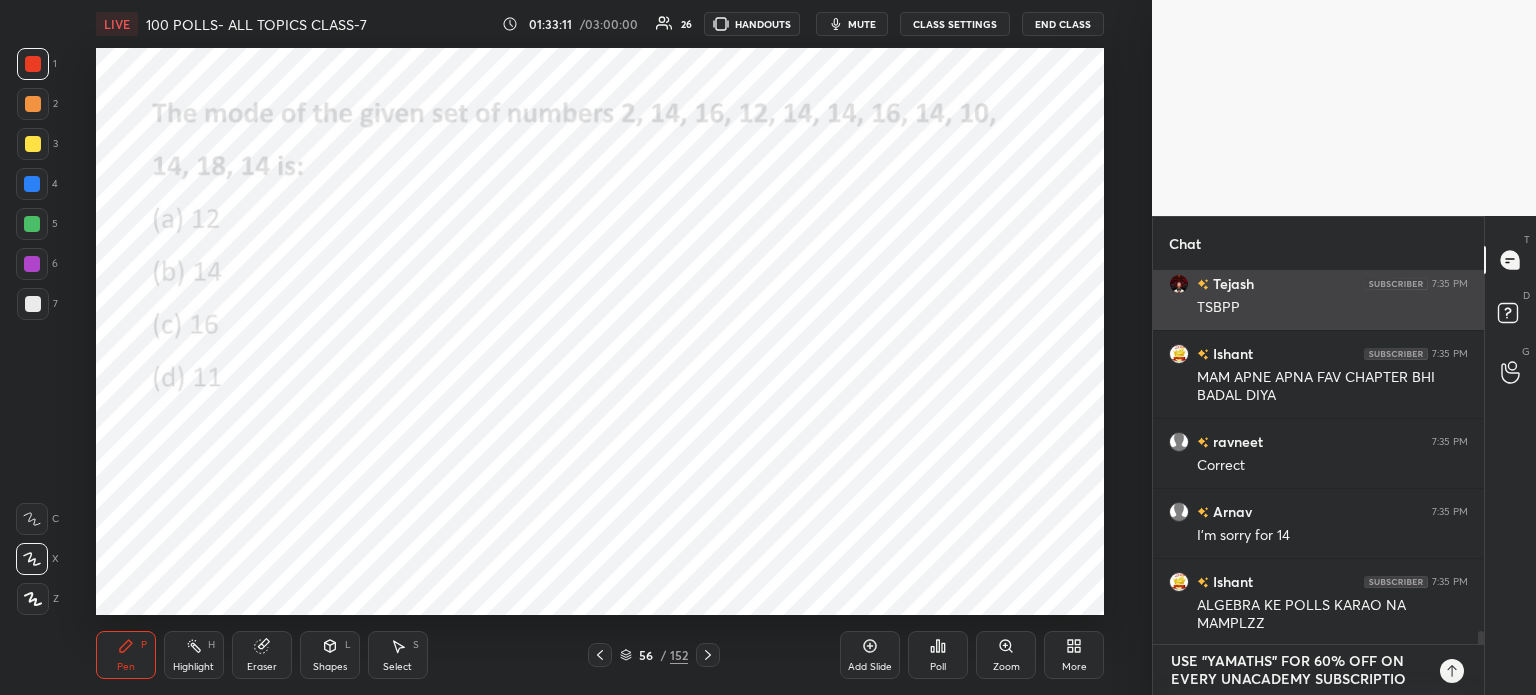 type on "USE "YAMATHS" FOR 60% OFF ON EVERY UNACADEMY SUBSCRIPTION" 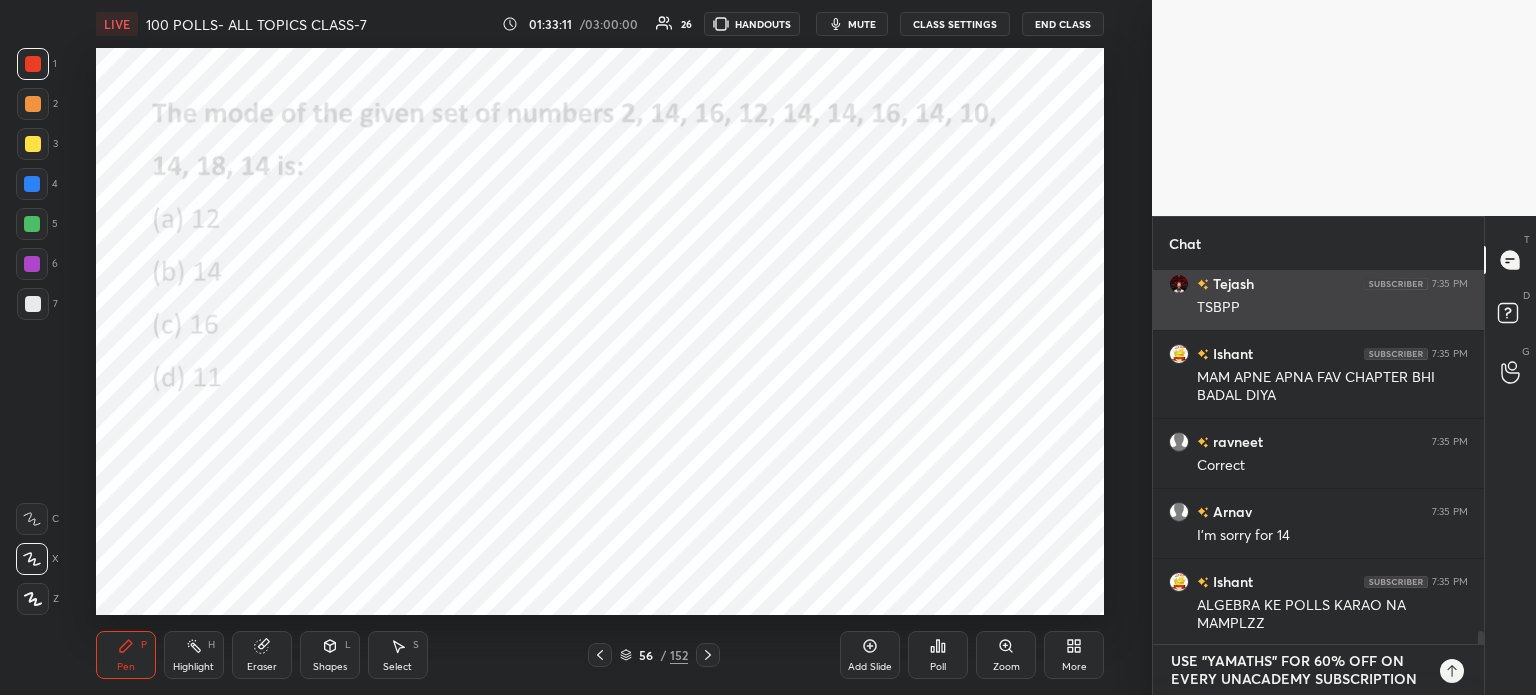 type on "USE "YAMATHS" FOR 60% OFF ON EVERY UNACADEMY SUBSCRIPTIONS" 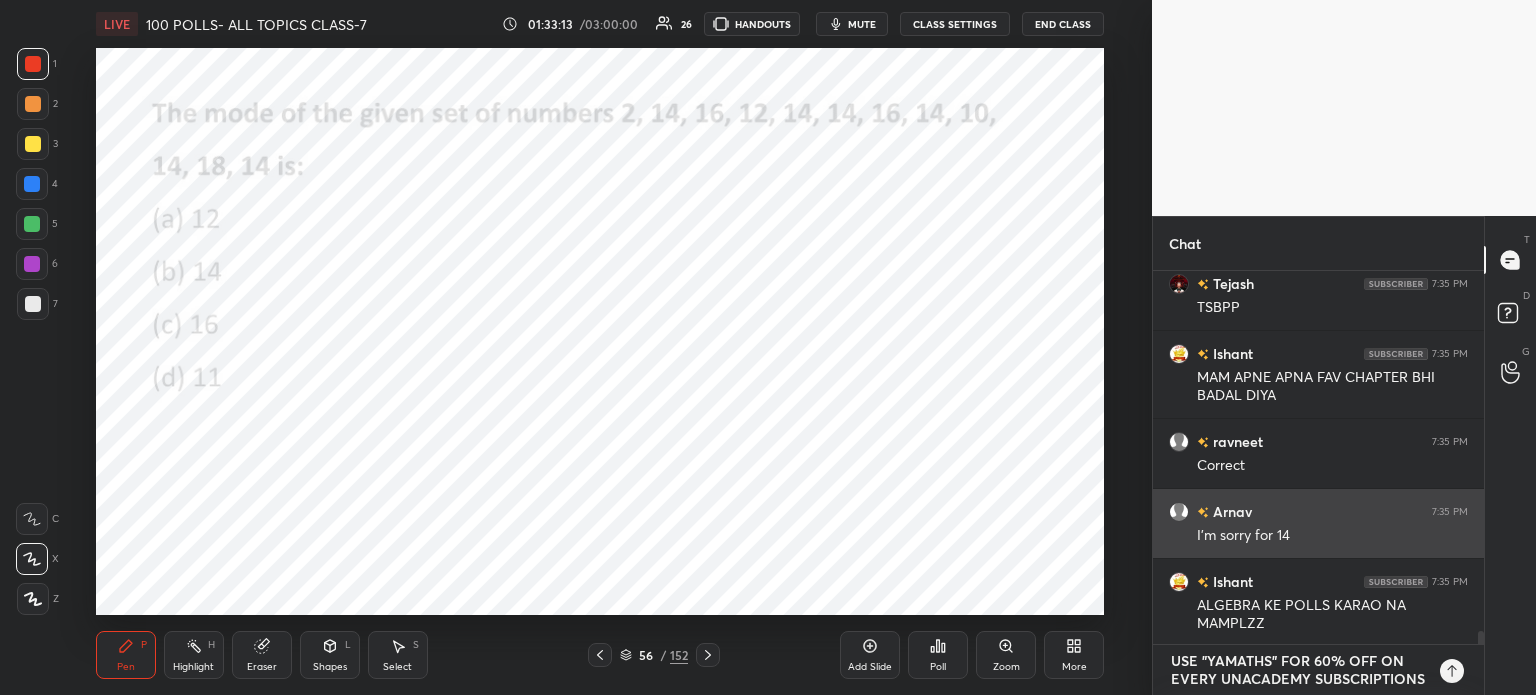 type on "USE "YAMATHS" FOR 60% OFF ON EVERY UNACADEMY SUBSCRIPTION" 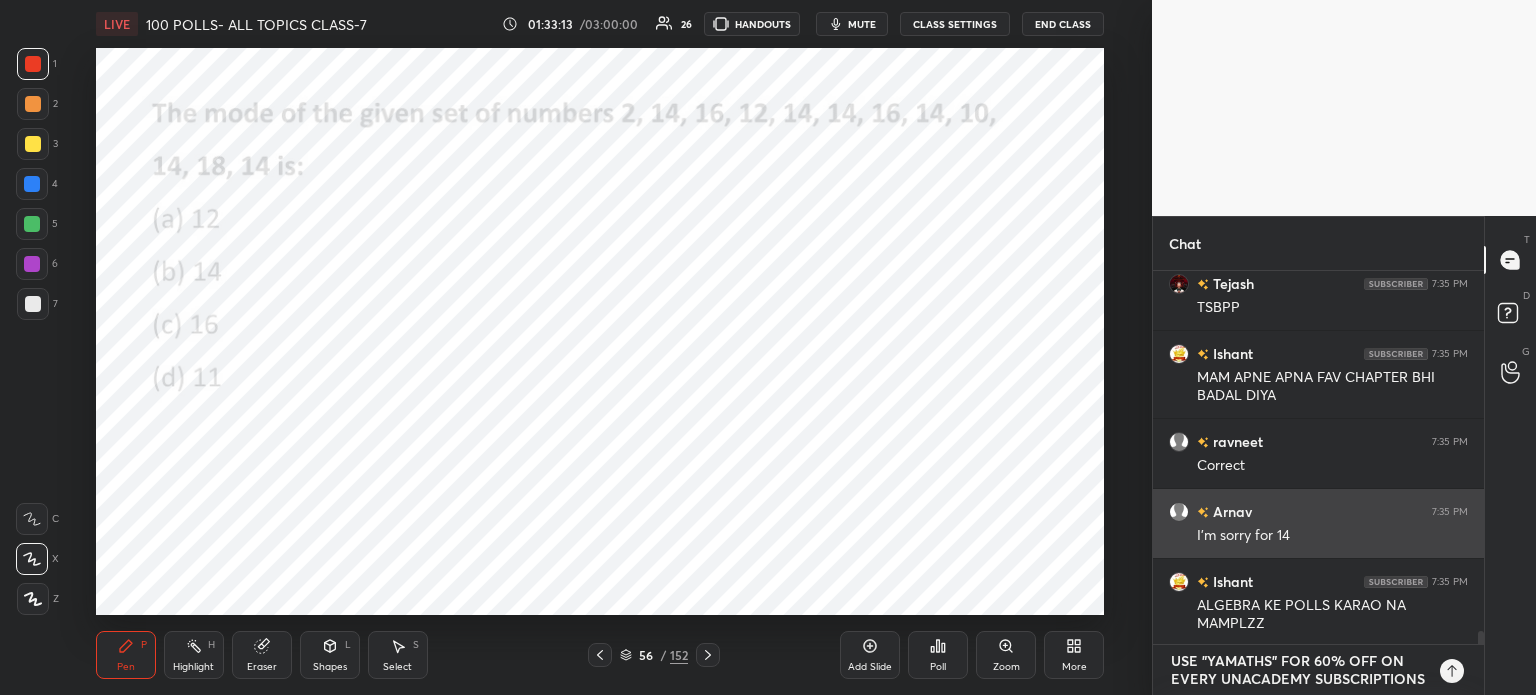 type on "x" 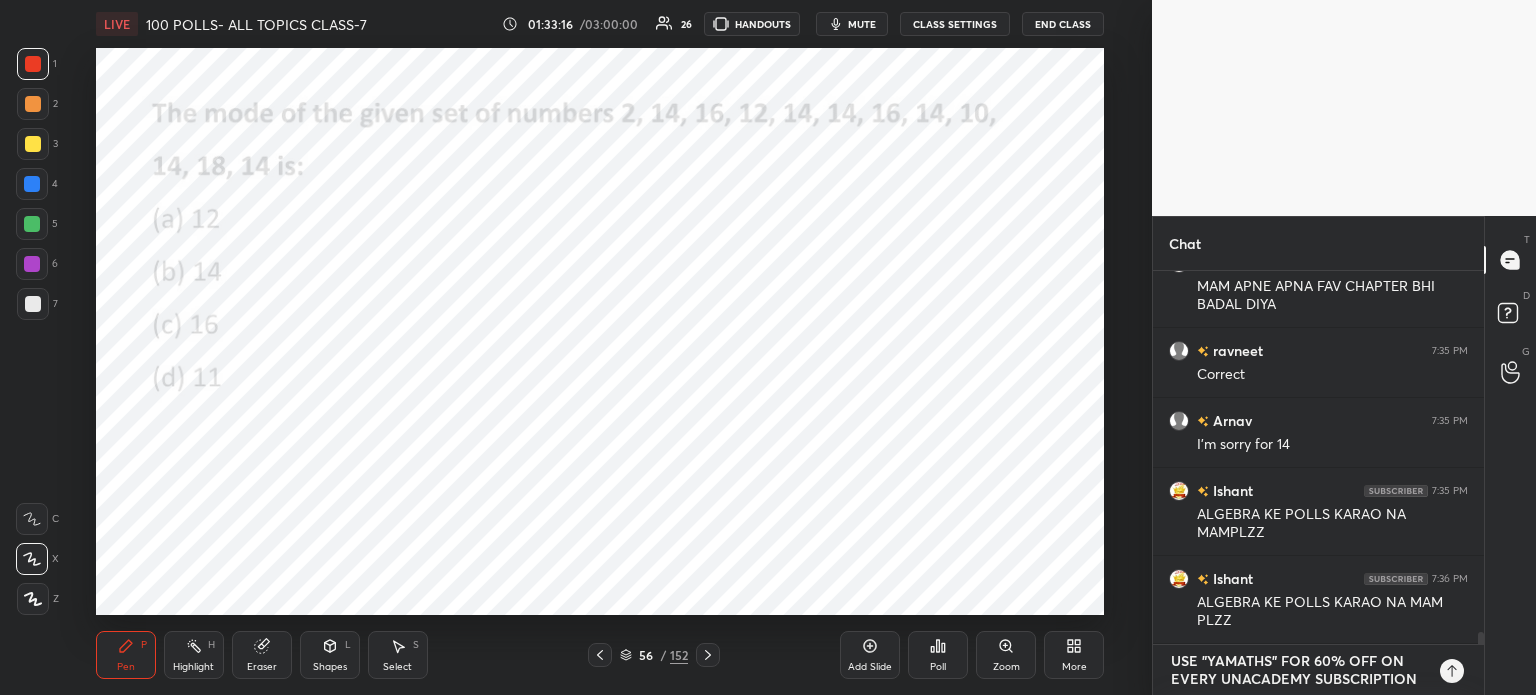 click on "USE "YAMATHS" FOR 60% OFF ON EVERY UNACADEMY SUBSCRIPTION" at bounding box center [1298, 670] 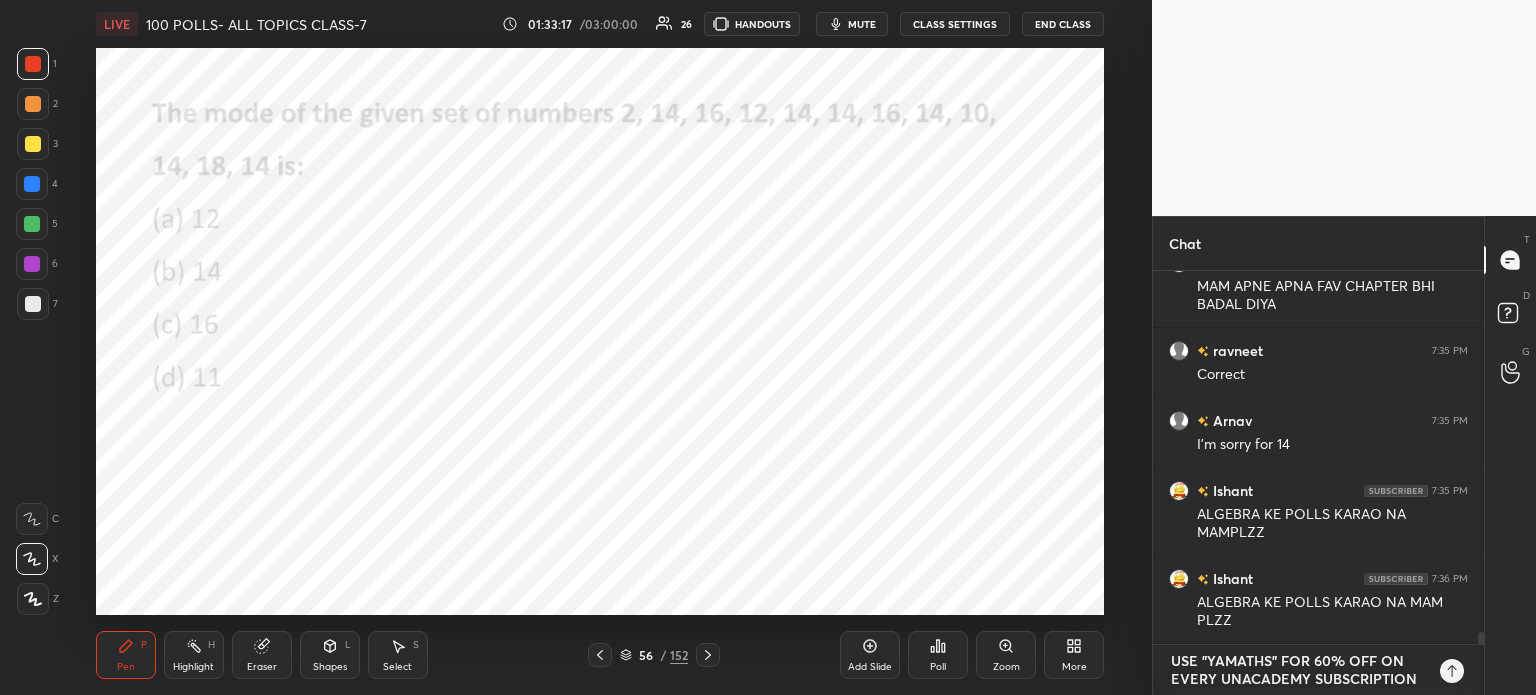 type on "USE "YAMATHS" FOR 60% OFF ON AUNACADEMY SUBSCRIPTION" 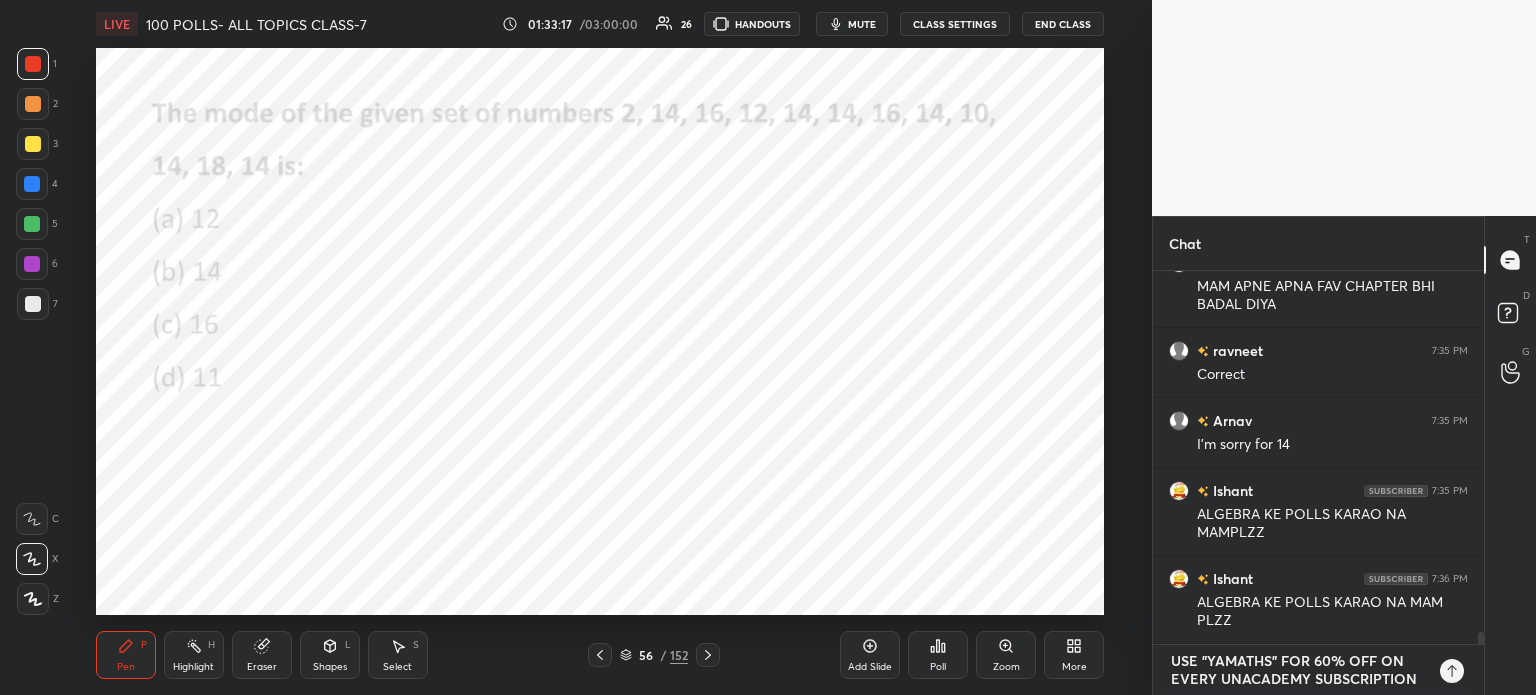 type on "x" 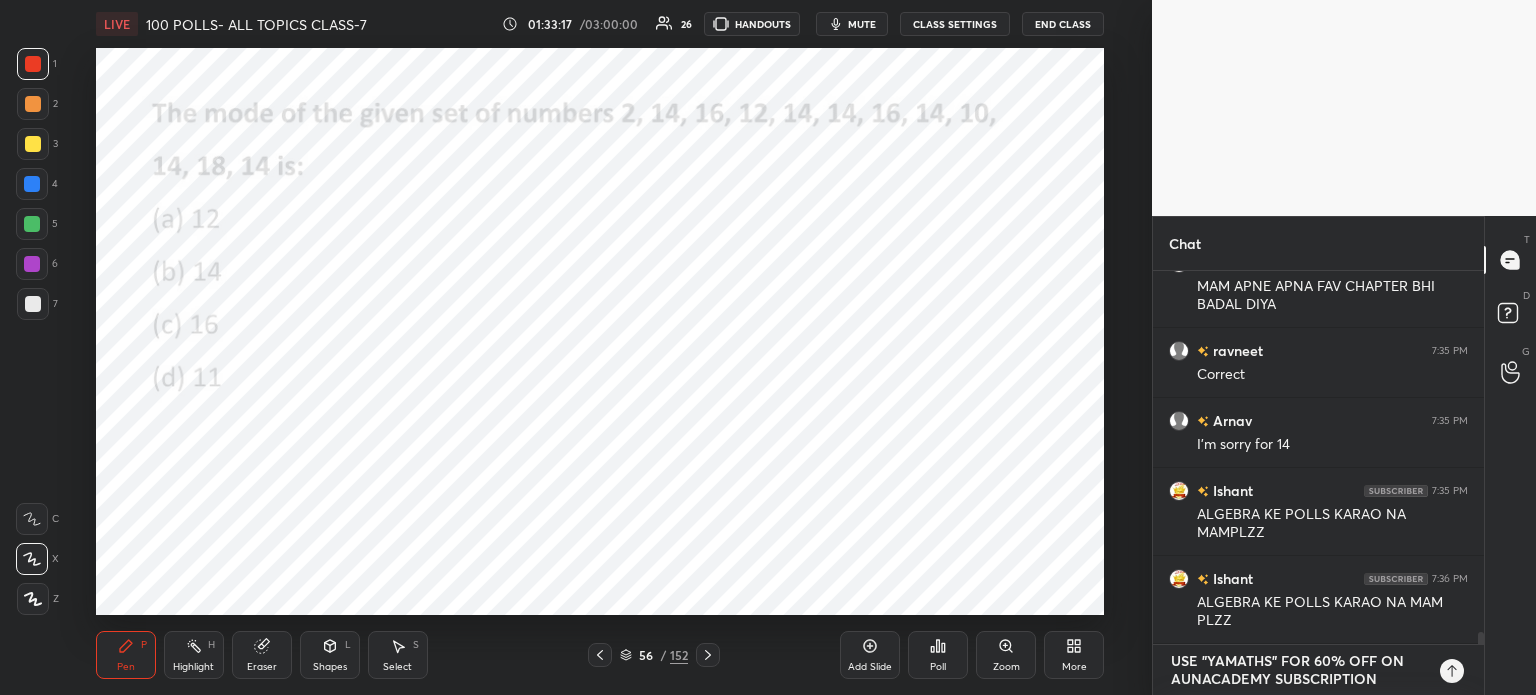 type on "USE "YAMATHS" FOR 60% OFF ON ANUNACADEMY SUBSCRIPTION" 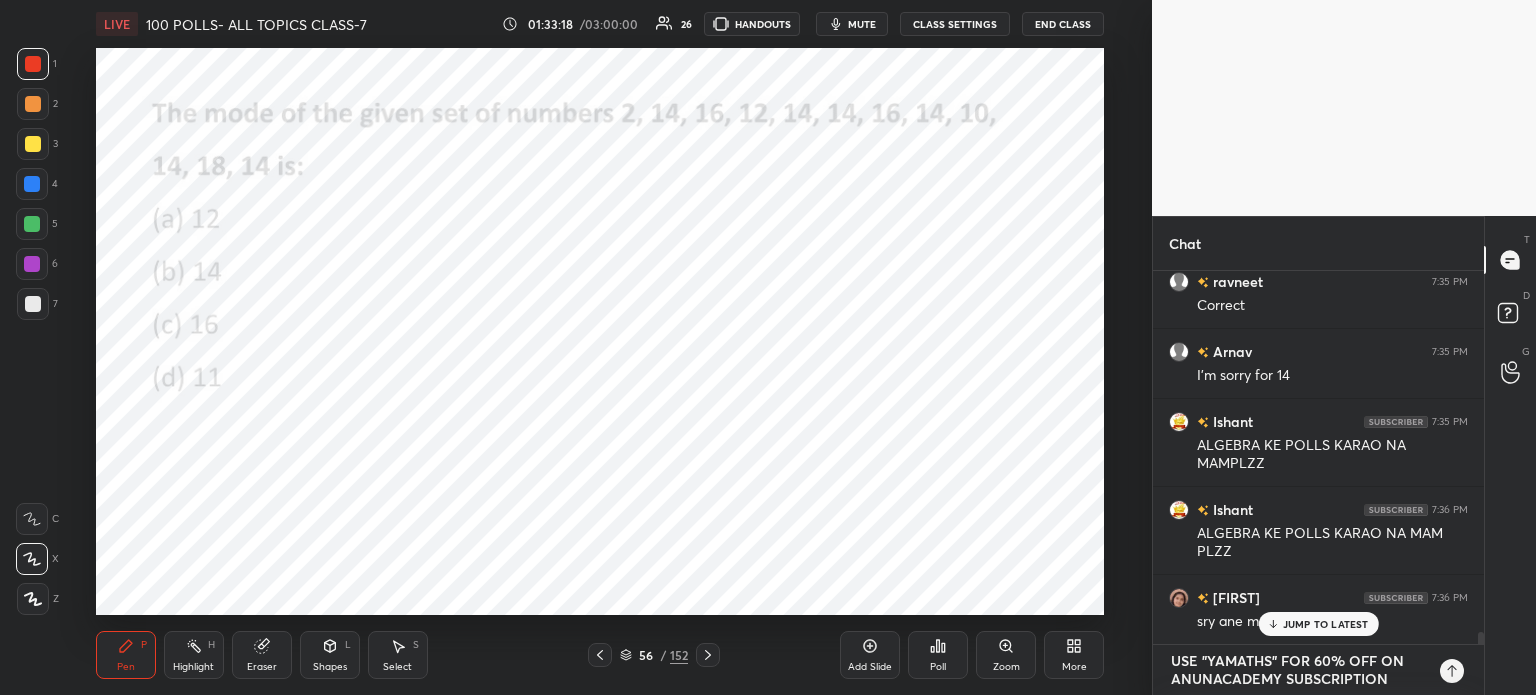 type on "USE "YAMATHS" FOR 60% OFF ON ANYUNACADEMY SUBSCRIPTION" 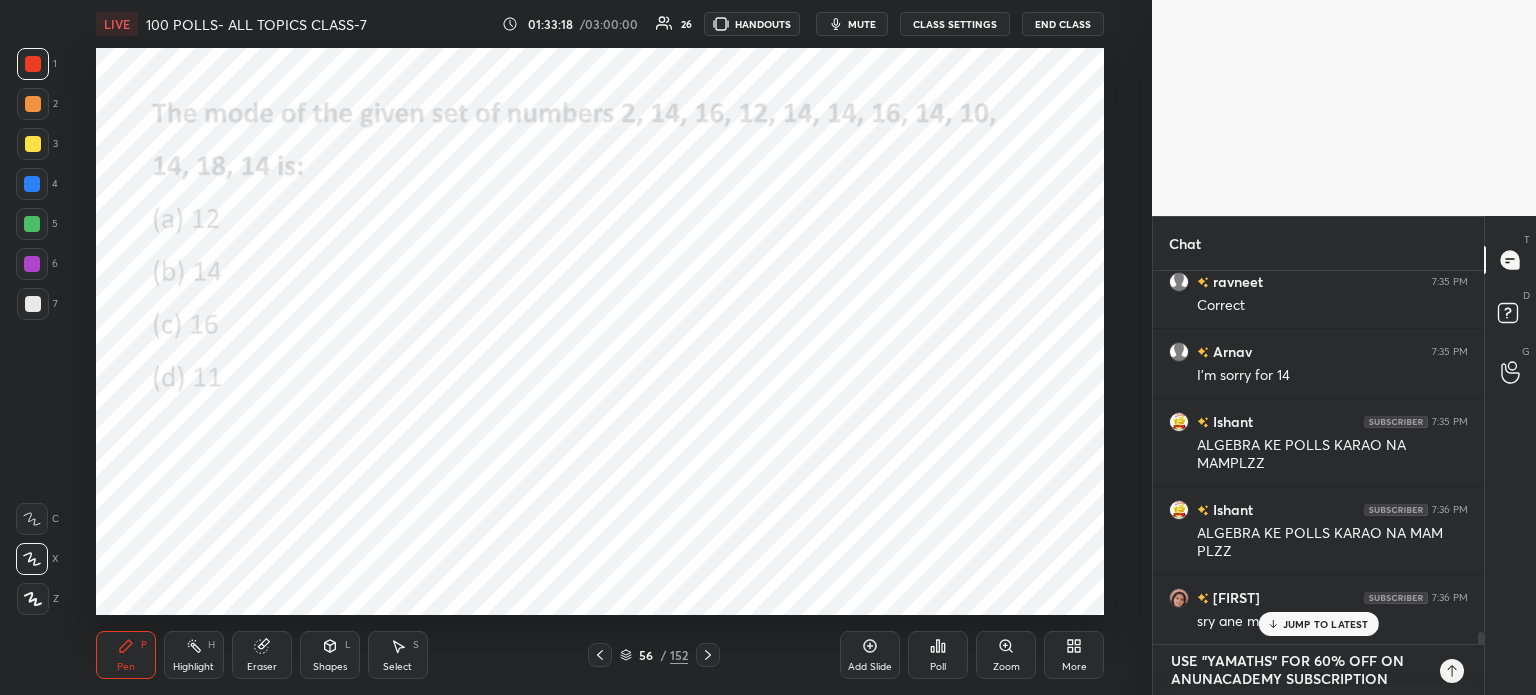 type on "x" 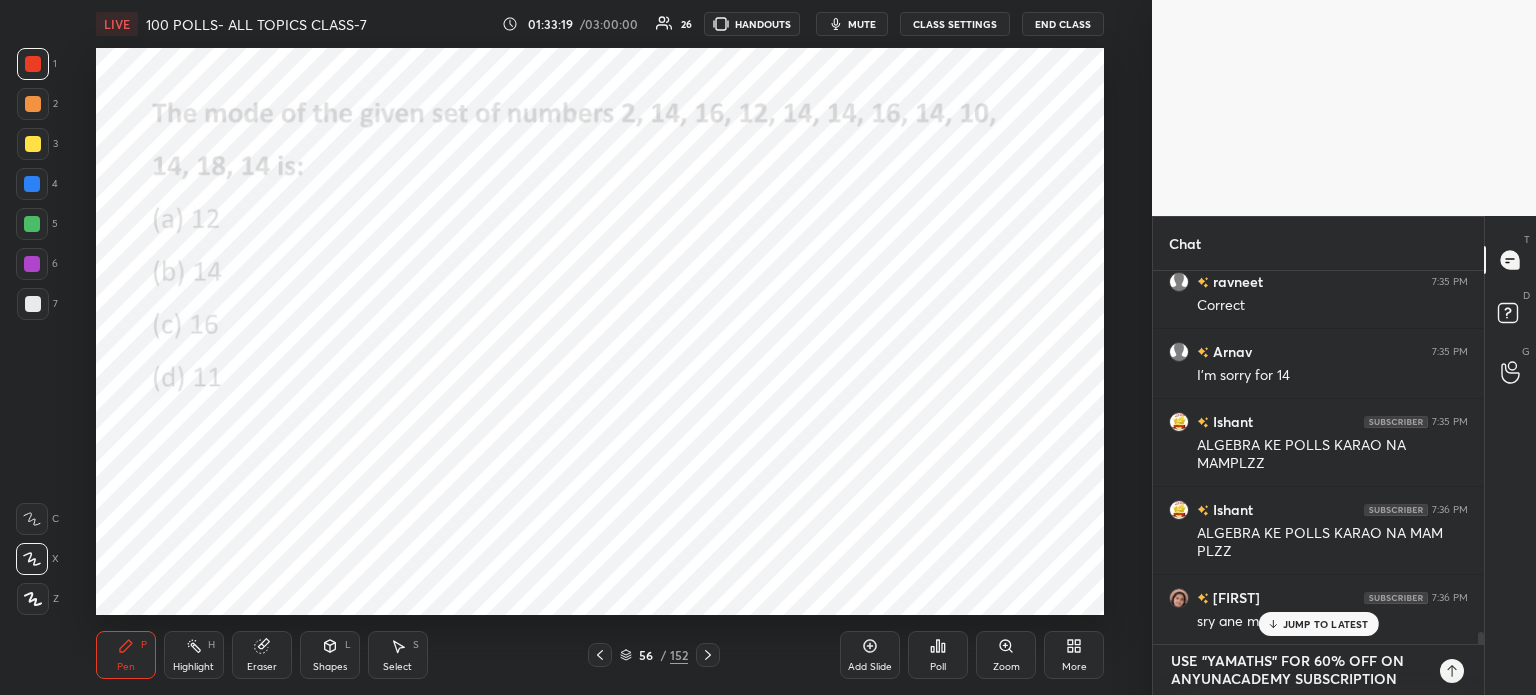 type on "USE "YAMATHS" FOR 60% OFF ON ANY UNACADEMY SUBSCRIPTION" 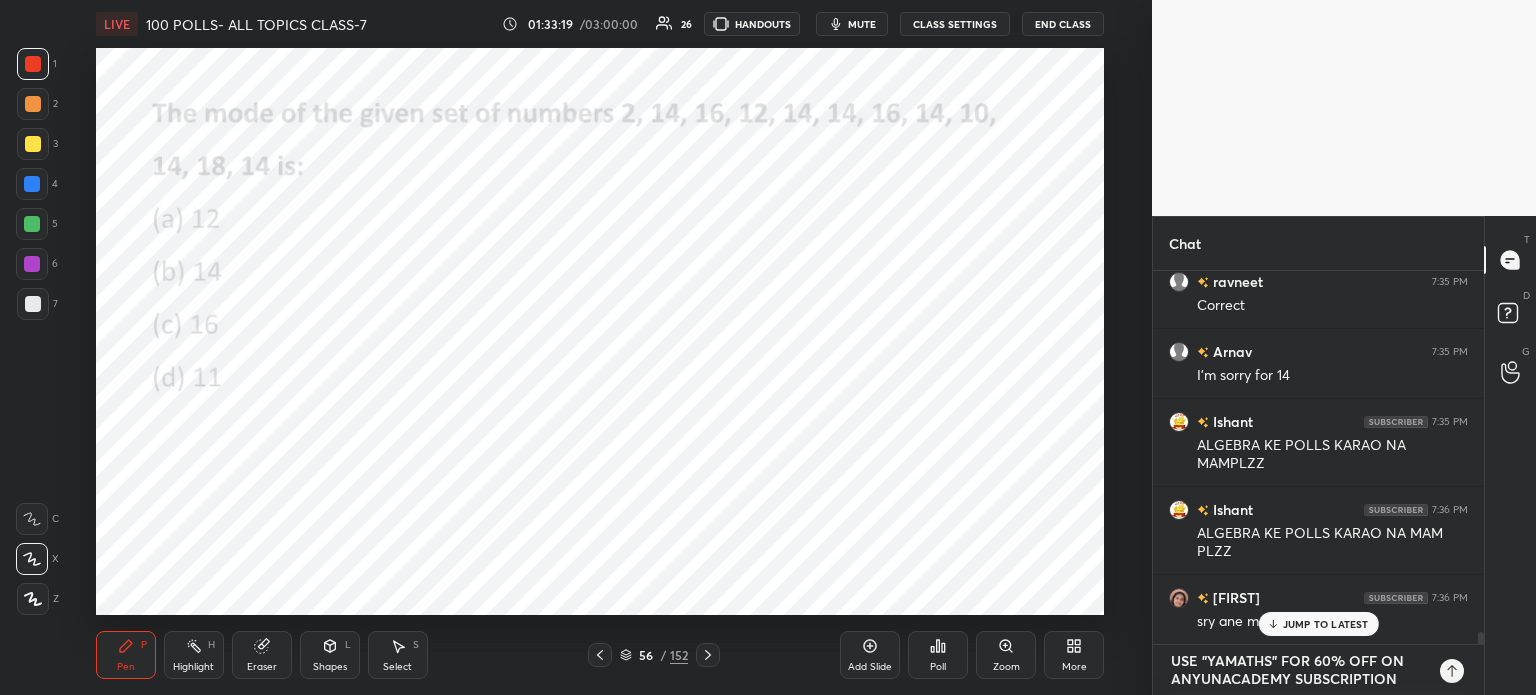 type on "x" 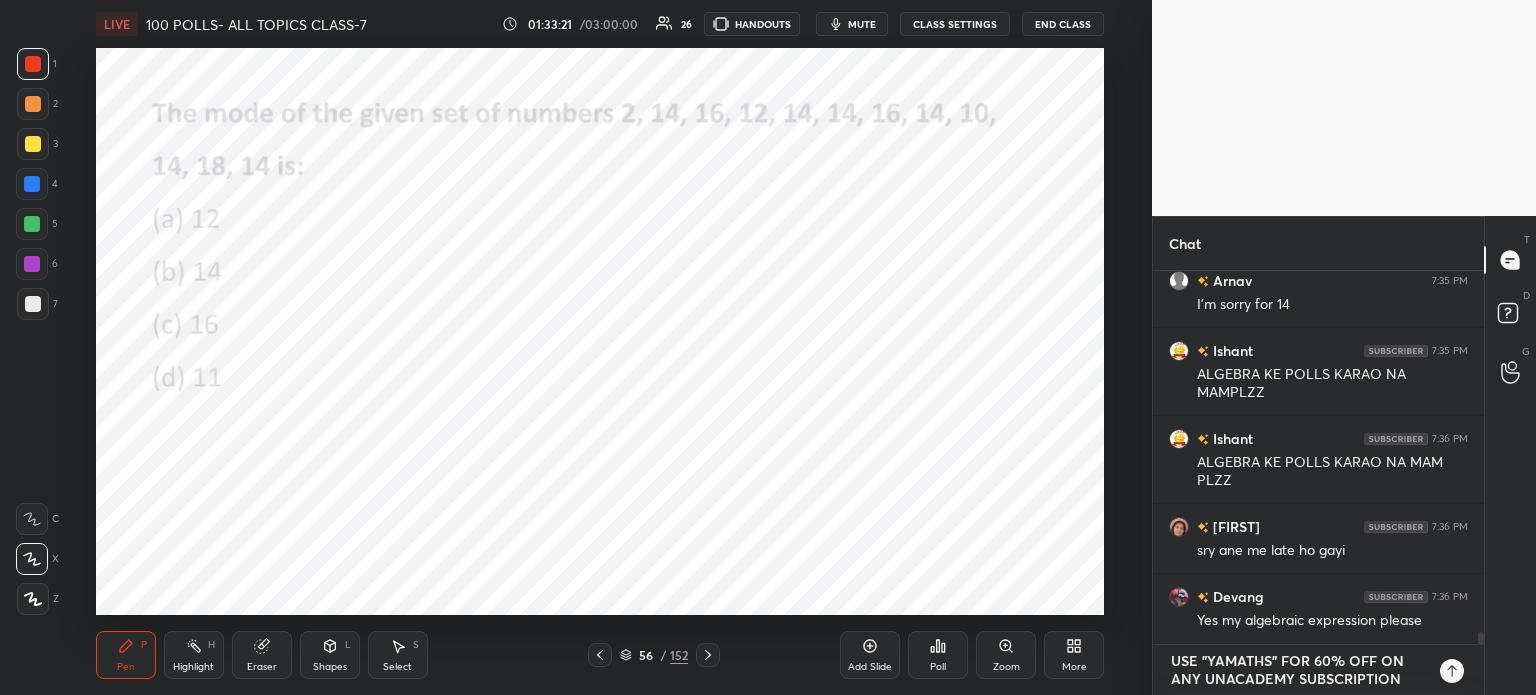 type on "USE "YAMATHS" FOR 60% OFF ON ANY UNACADEMY SUBSCRIPTION" 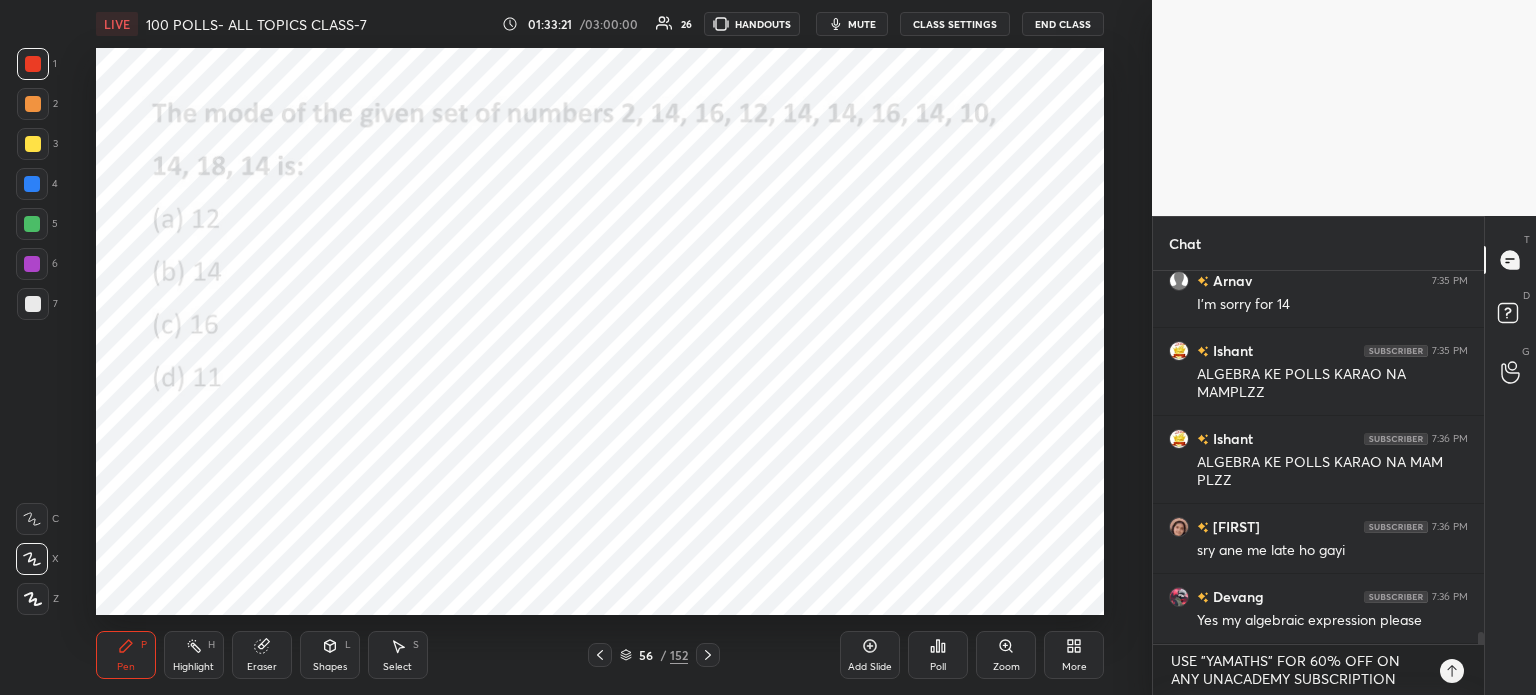click at bounding box center [1452, 671] 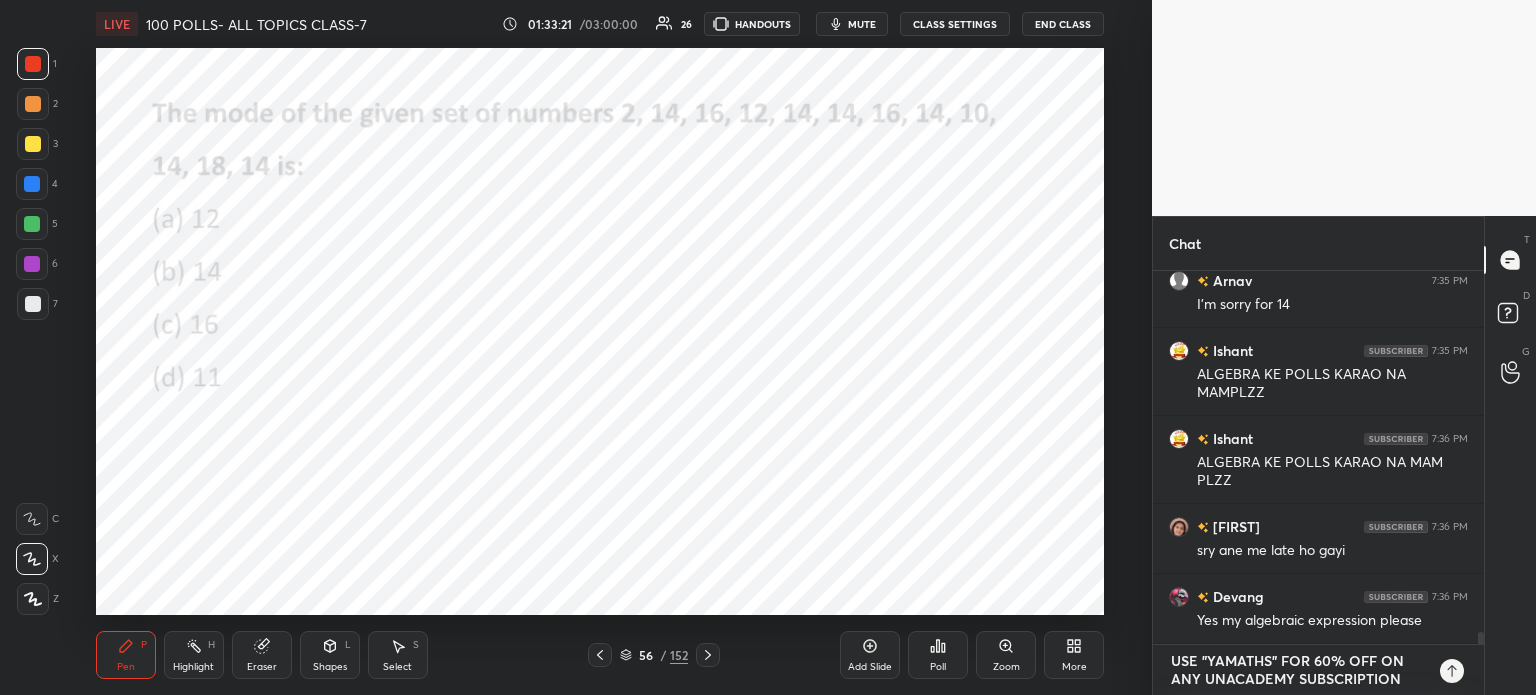 type 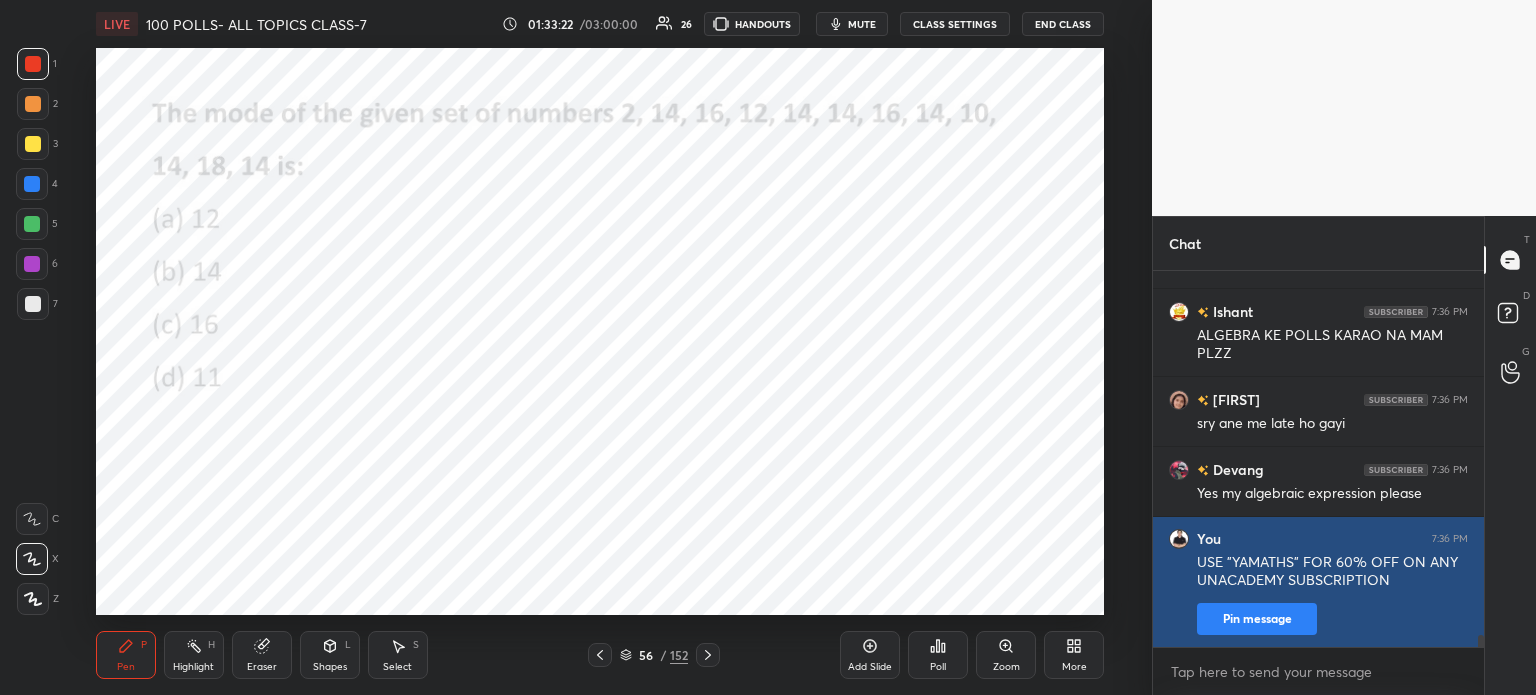 click on "Pin message" at bounding box center (1257, 619) 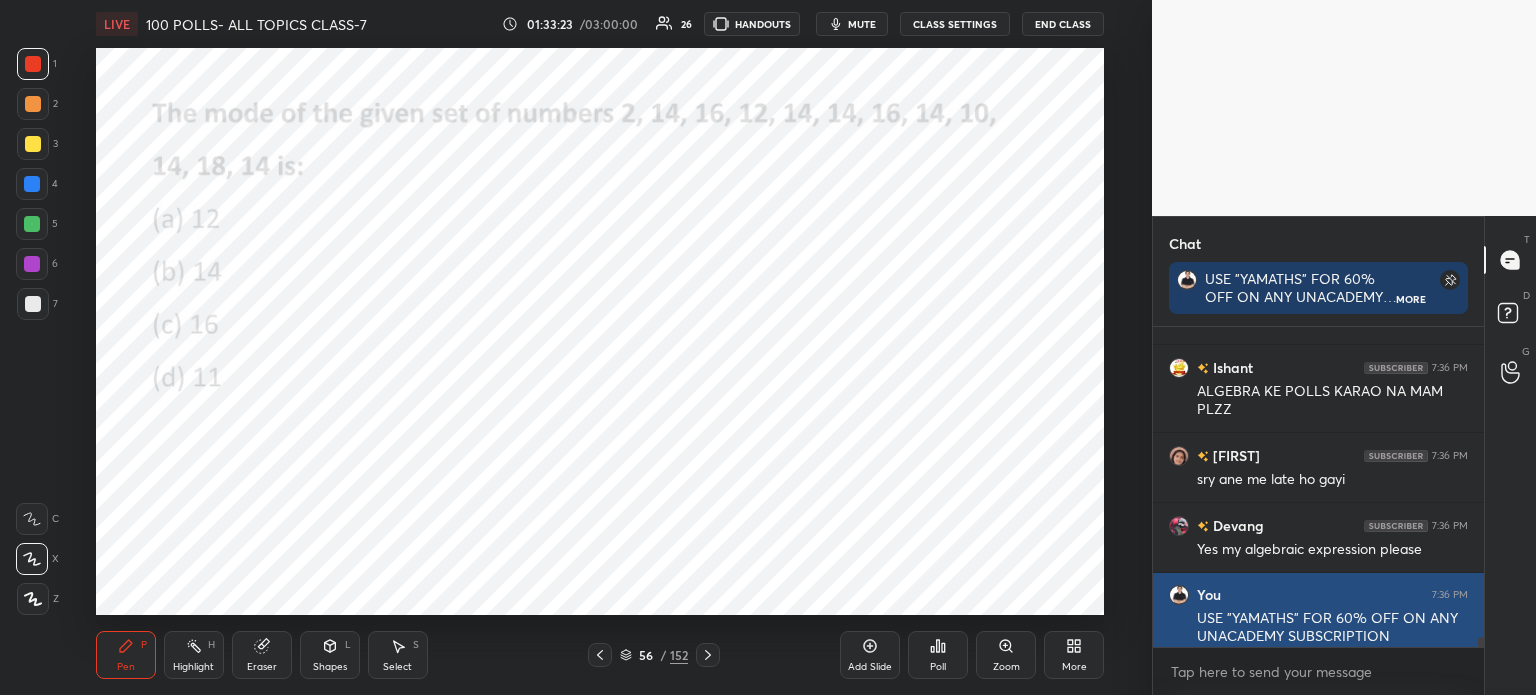 type 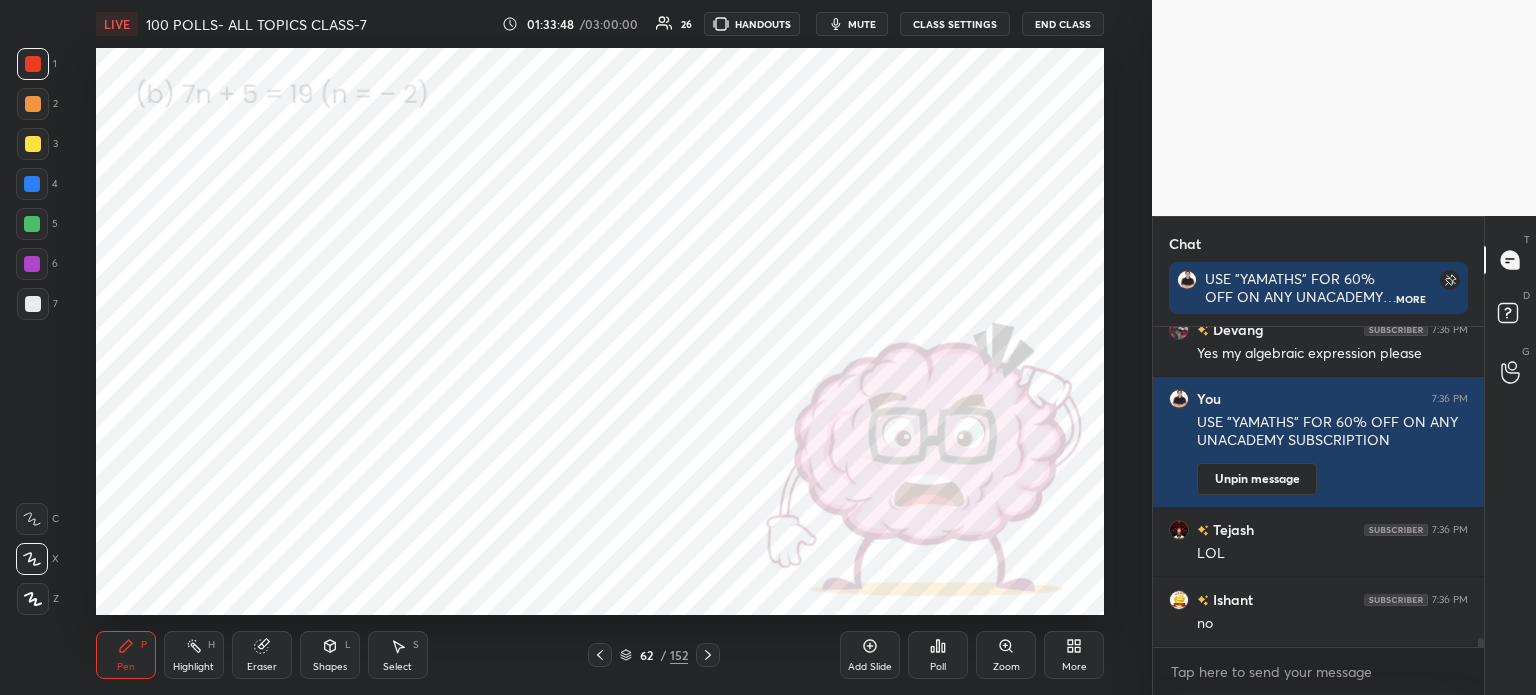 scroll, scrollTop: 314, scrollLeft: 325, axis: both 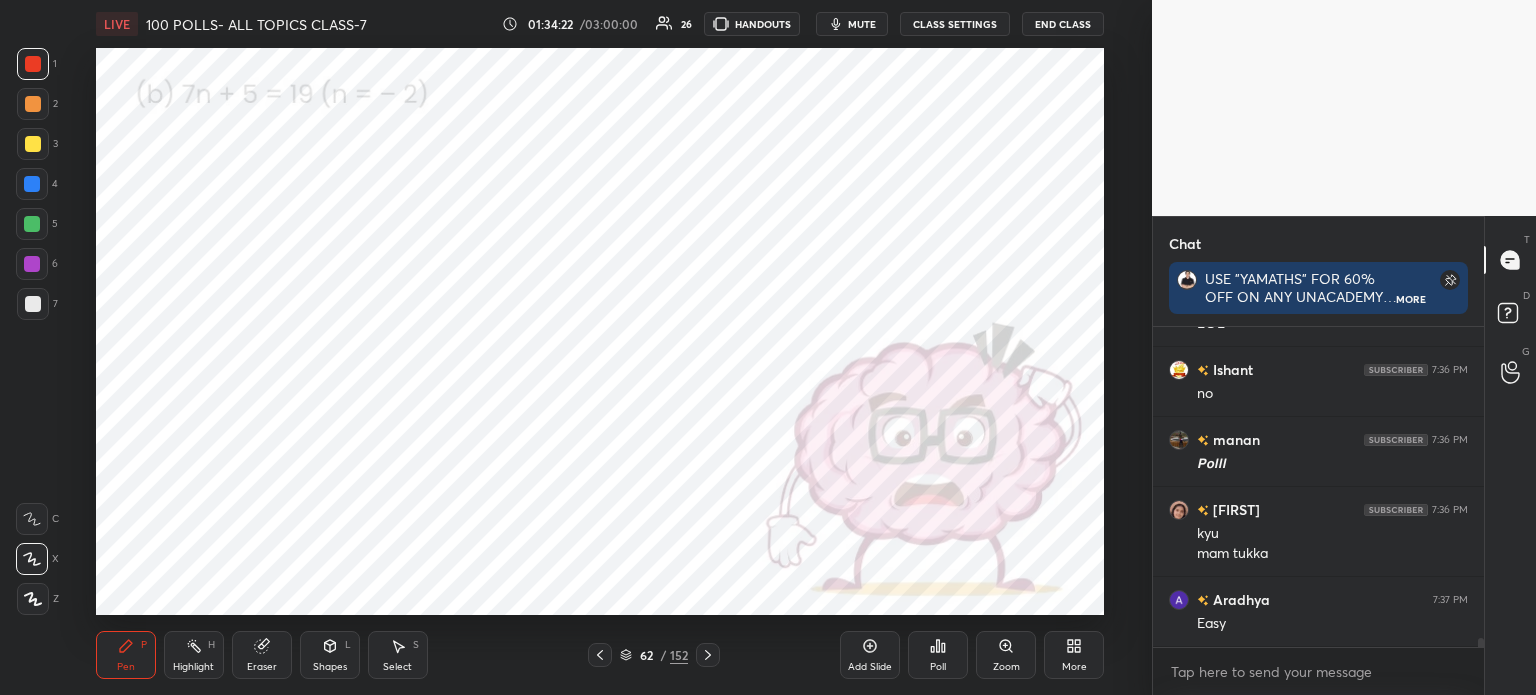click 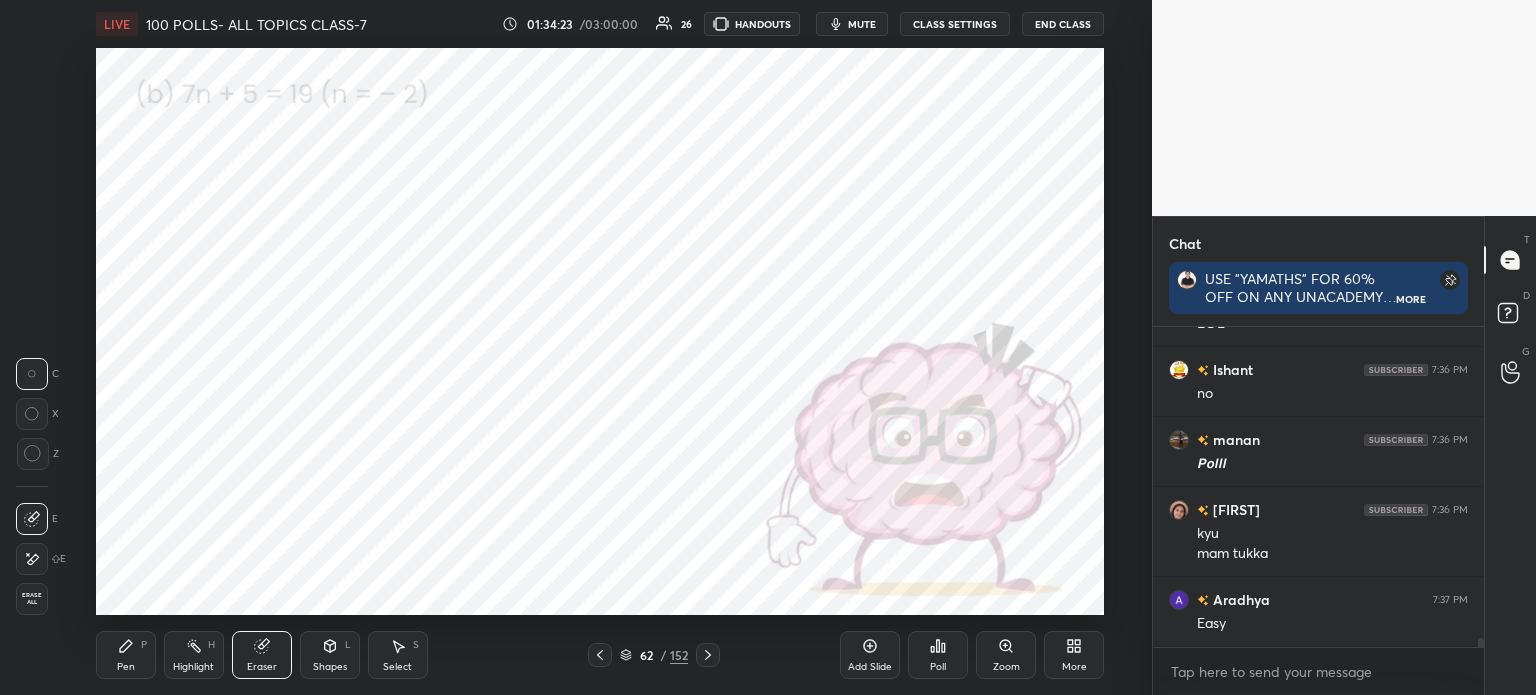 click at bounding box center [32, 559] 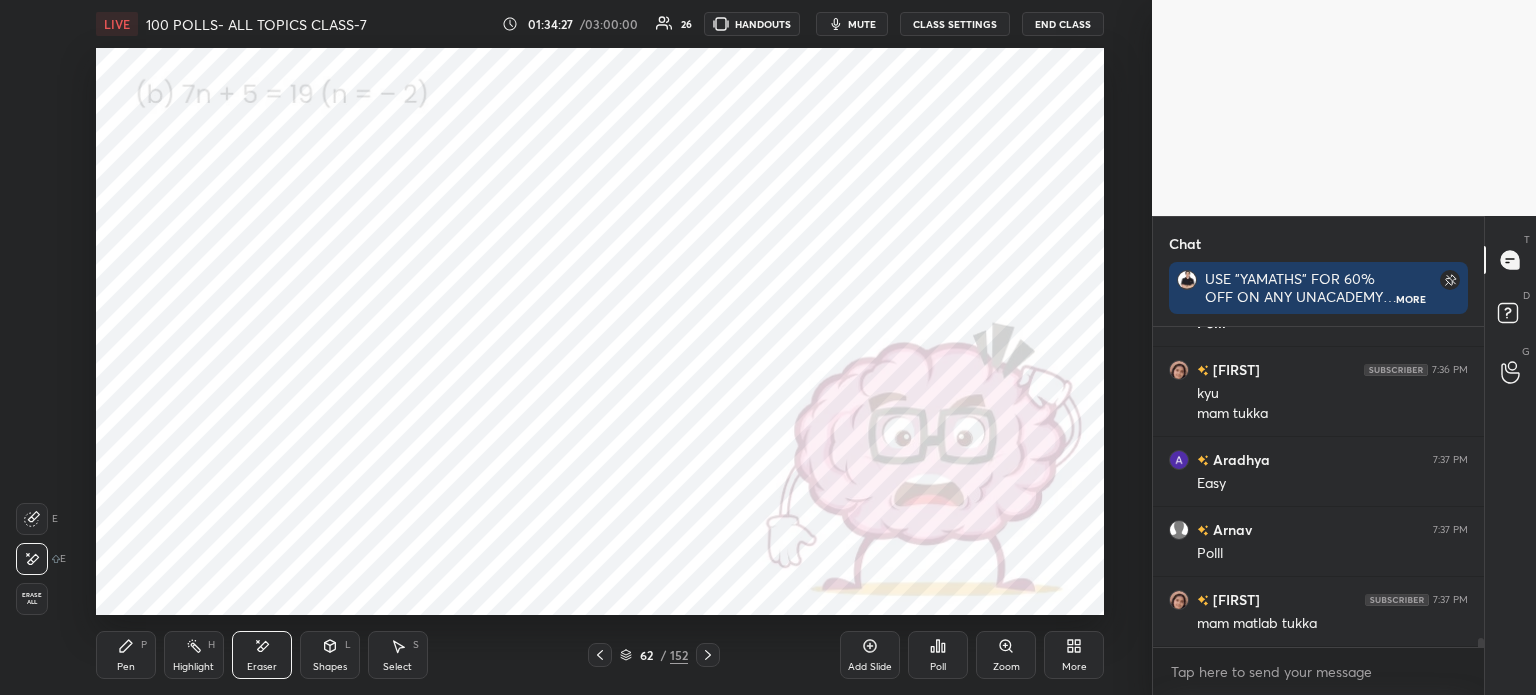 scroll, scrollTop: 11710, scrollLeft: 0, axis: vertical 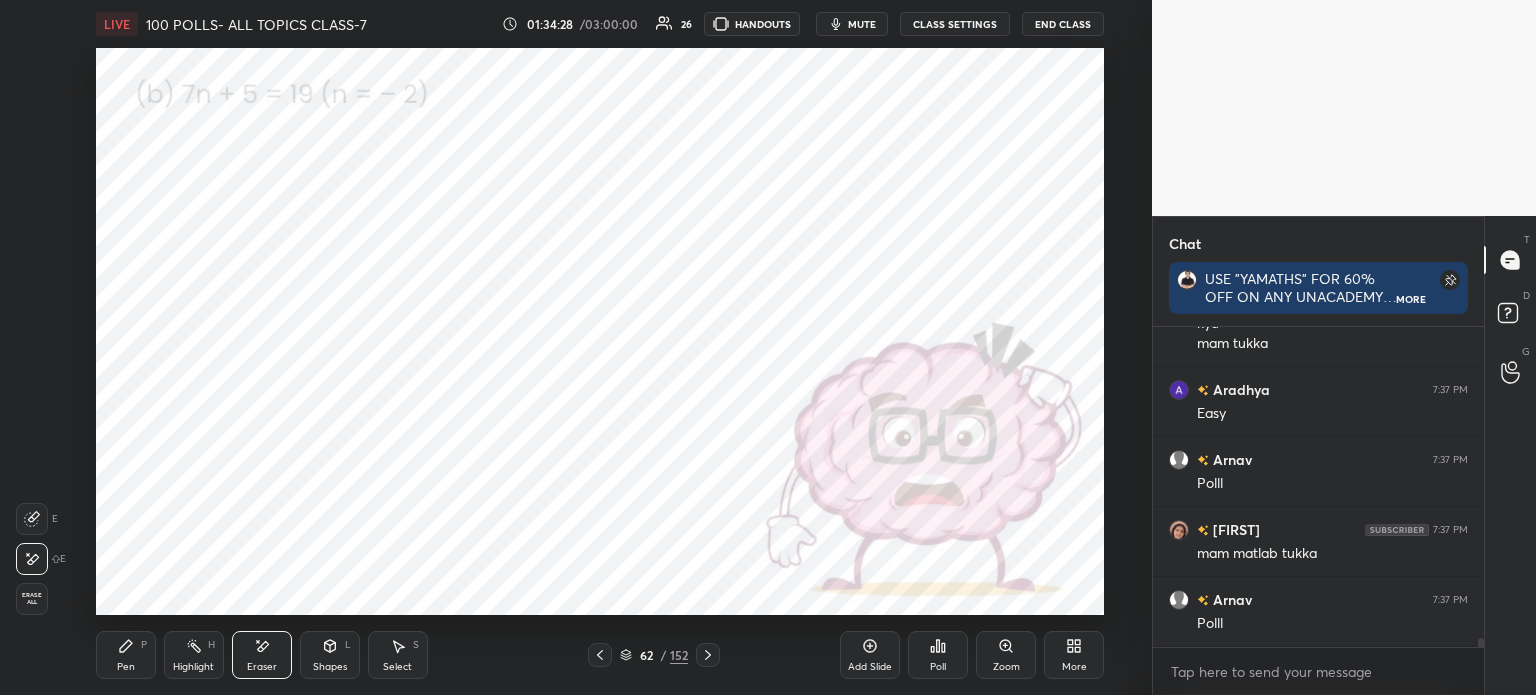 click on "Pen P Highlight H Eraser Shapes L Select S" at bounding box center [282, 655] 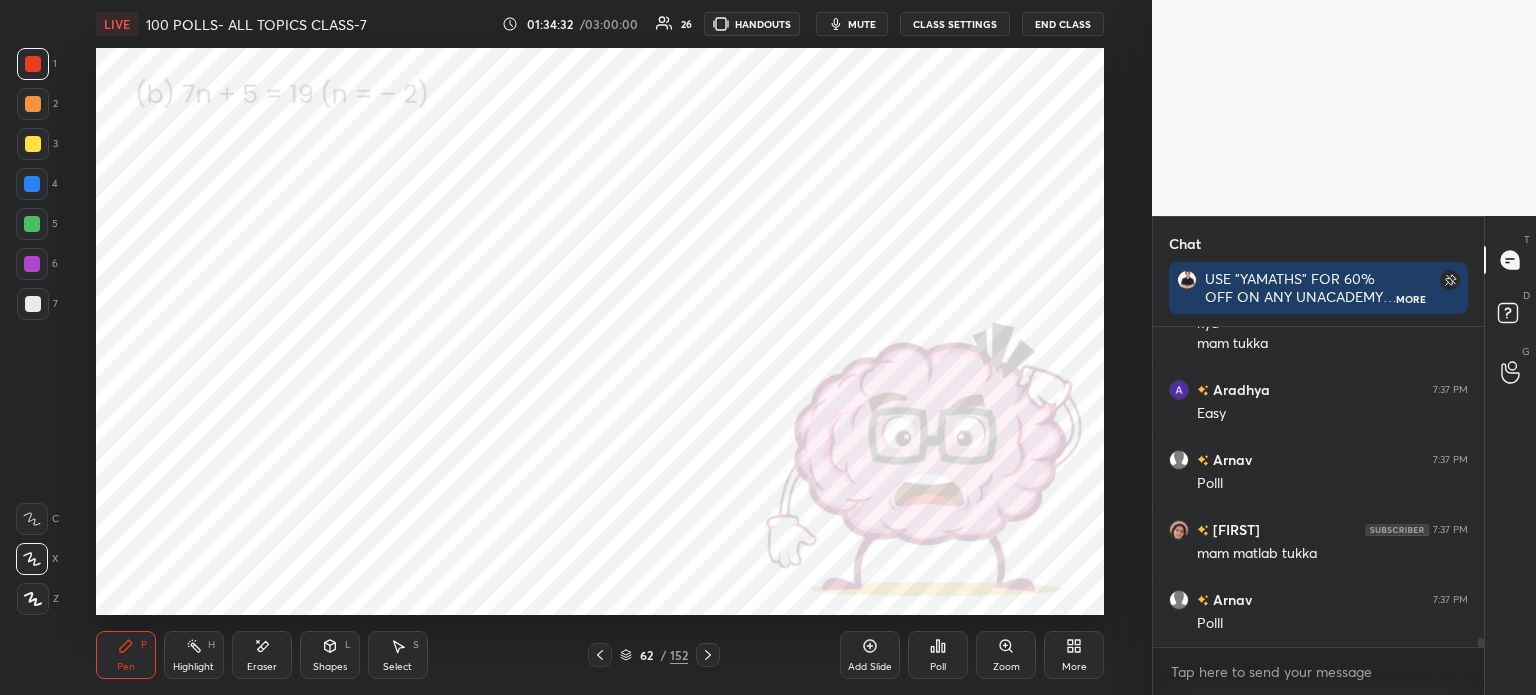 scroll, scrollTop: 11780, scrollLeft: 0, axis: vertical 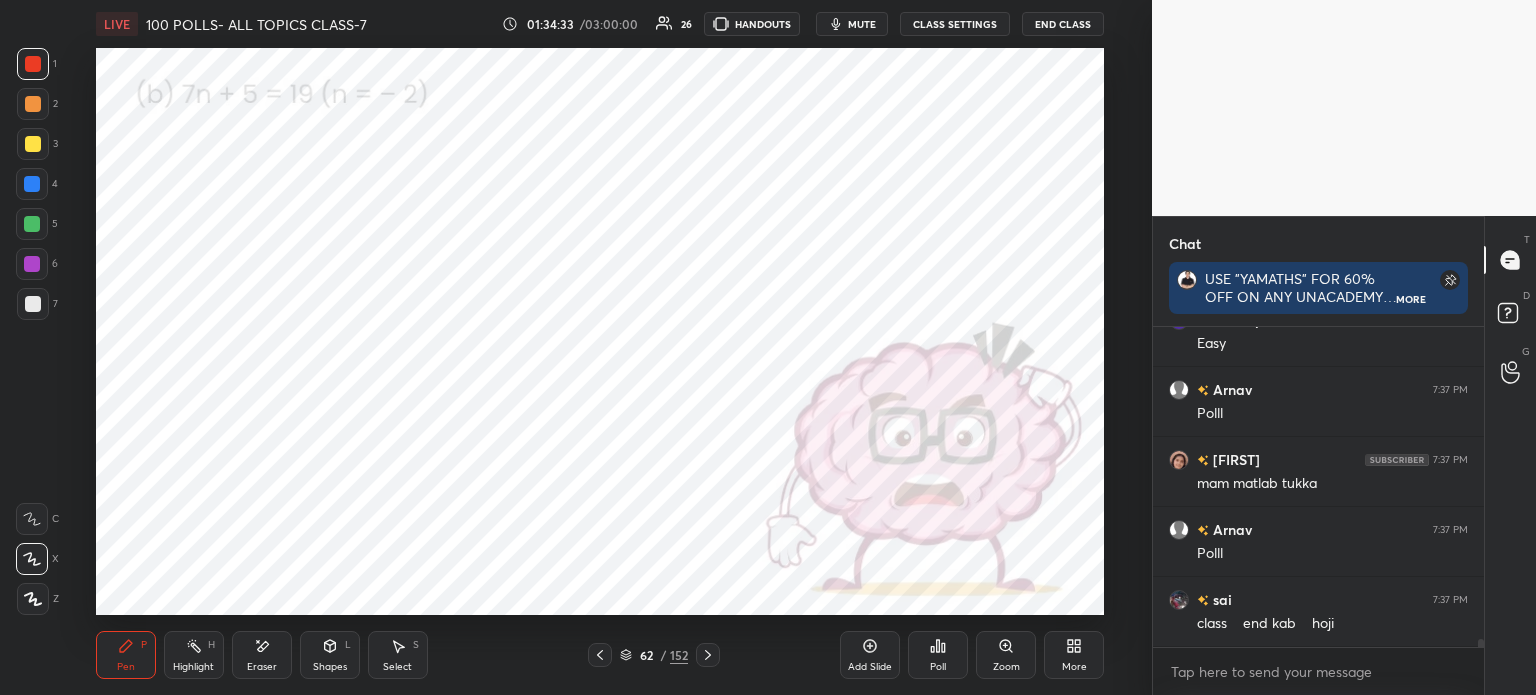 click 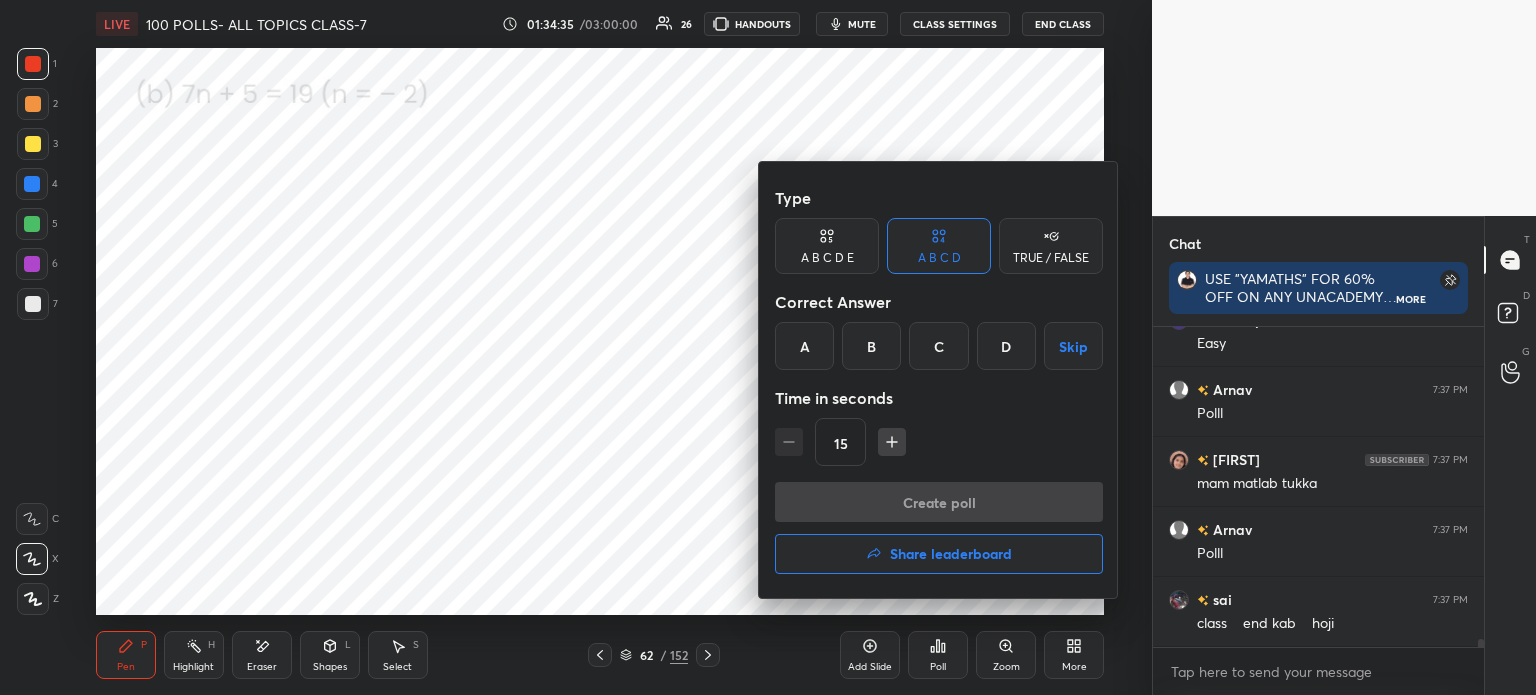 click on "TRUE / FALSE" at bounding box center (1051, 258) 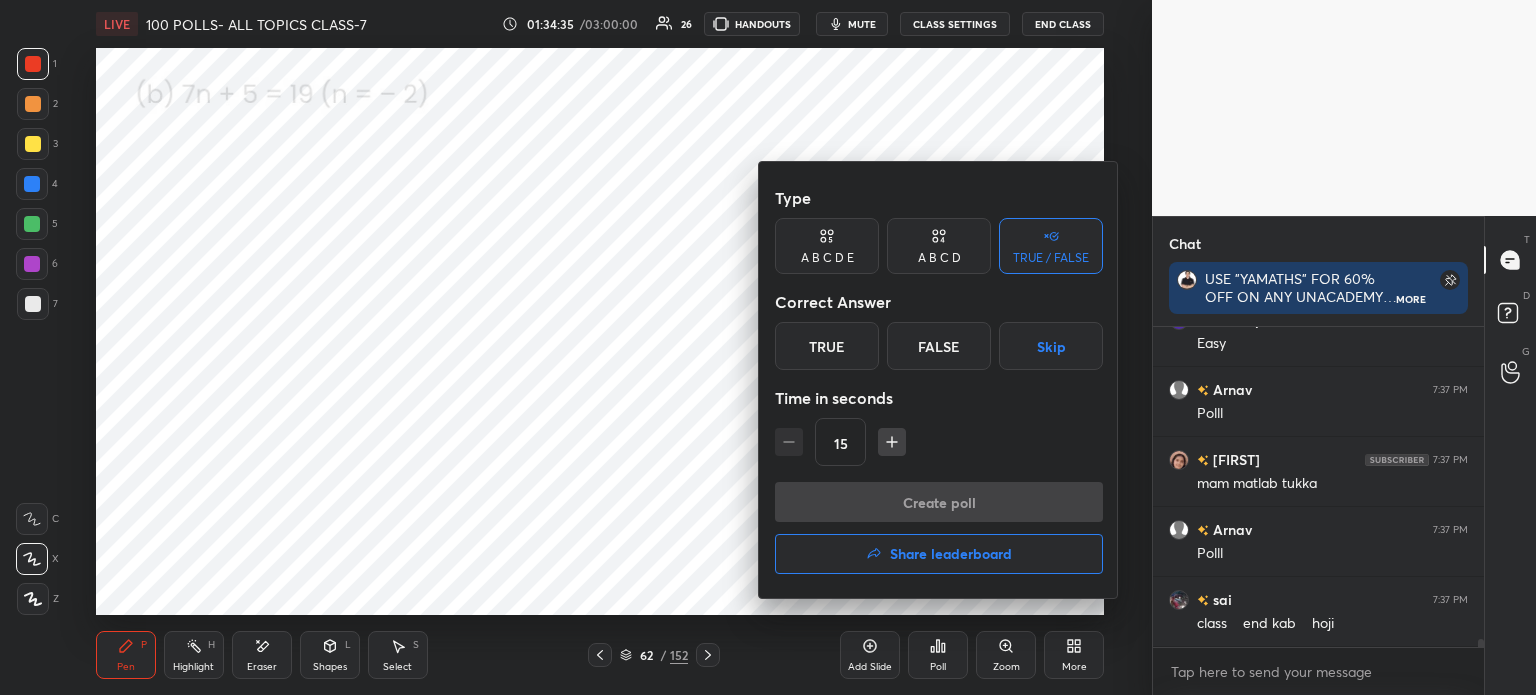 click on "False" at bounding box center (939, 346) 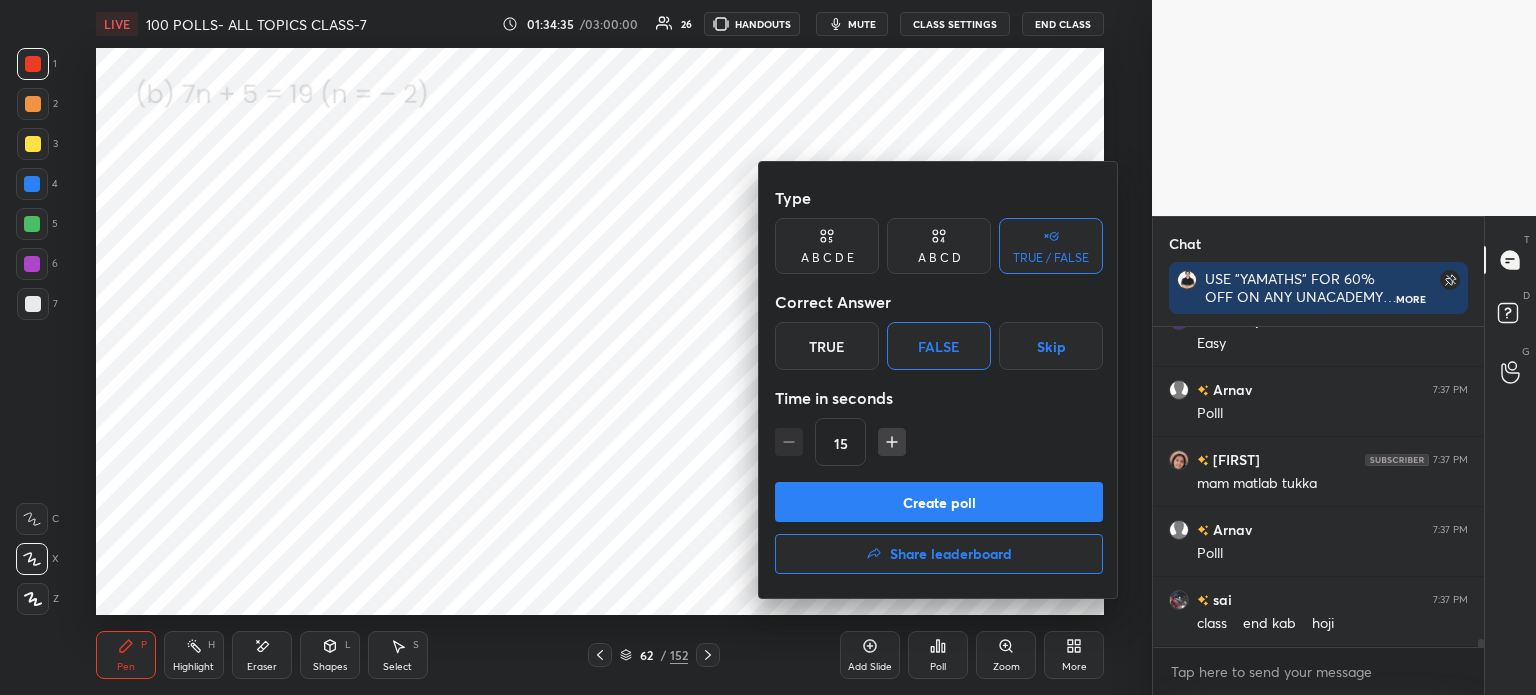 click on "Create poll" at bounding box center (939, 502) 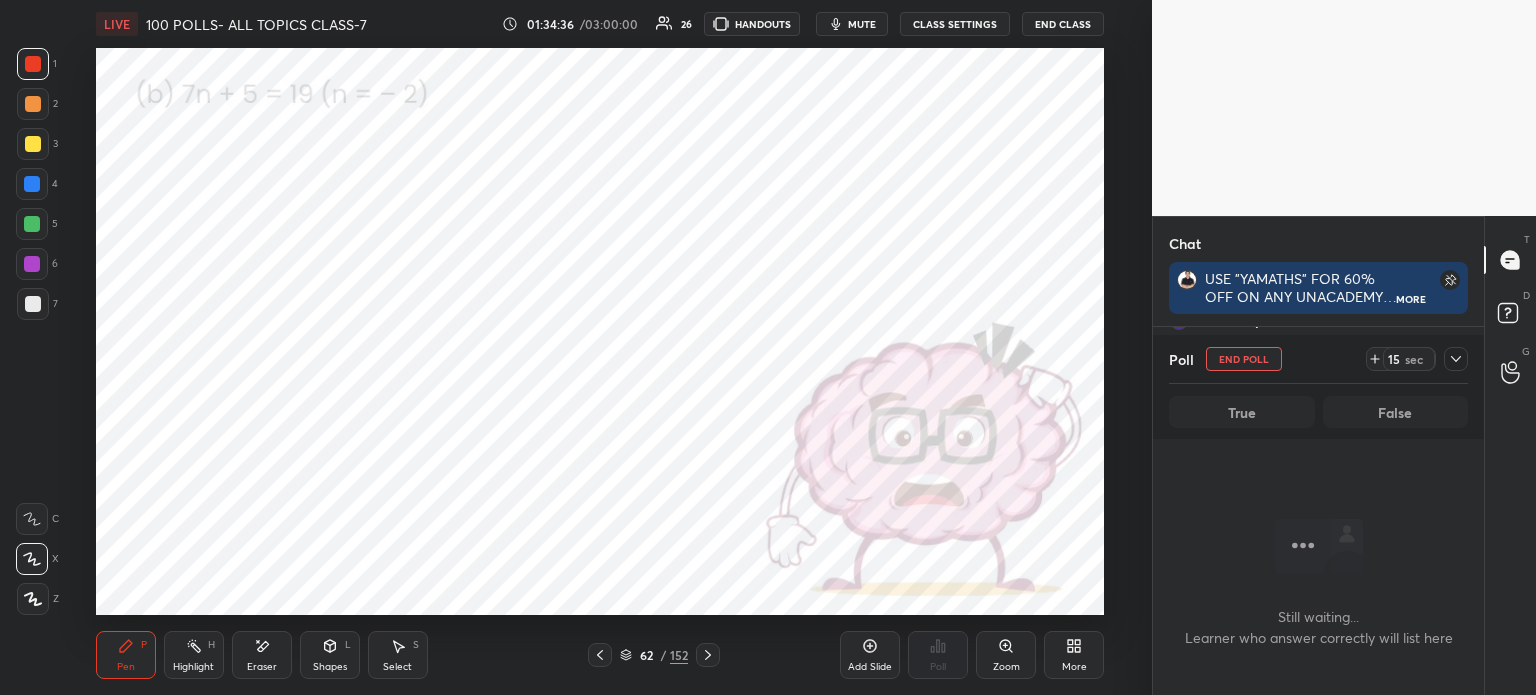 scroll, scrollTop: 281, scrollLeft: 325, axis: both 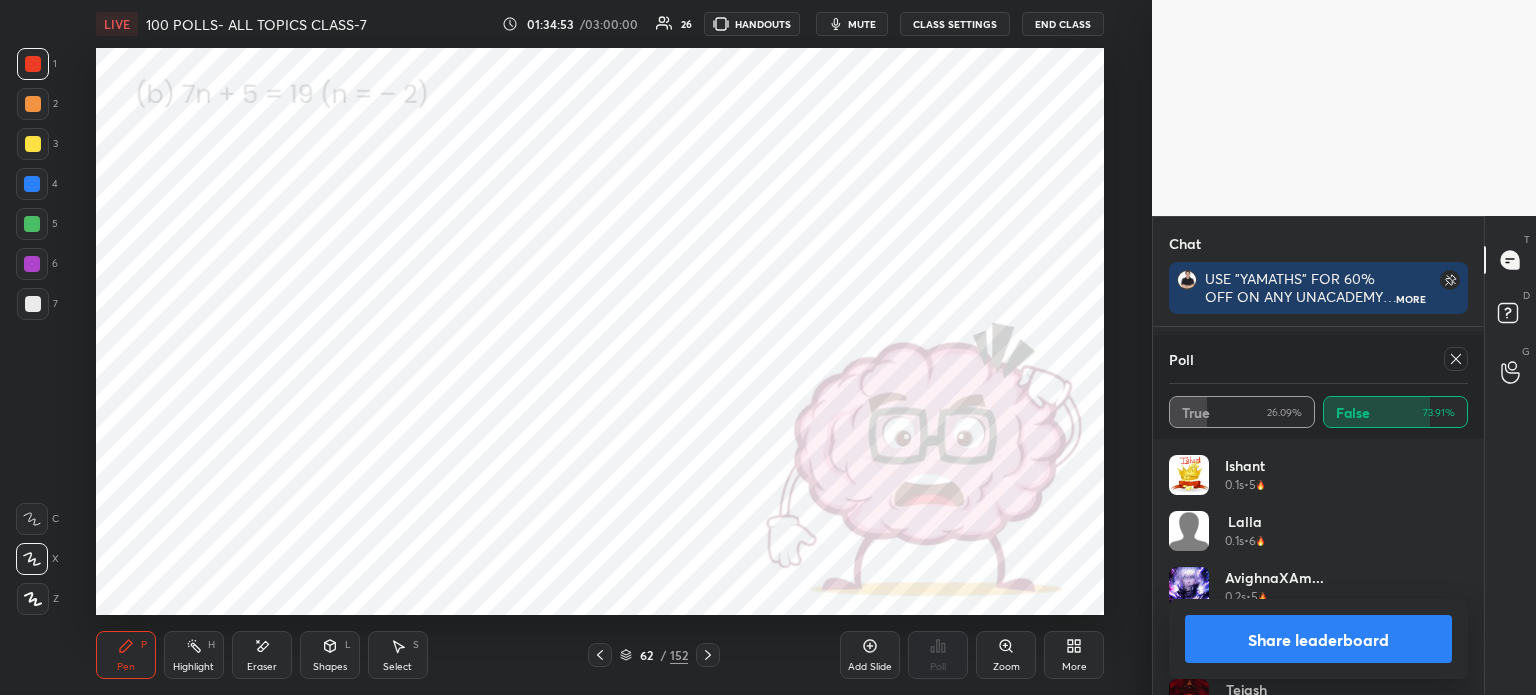 click 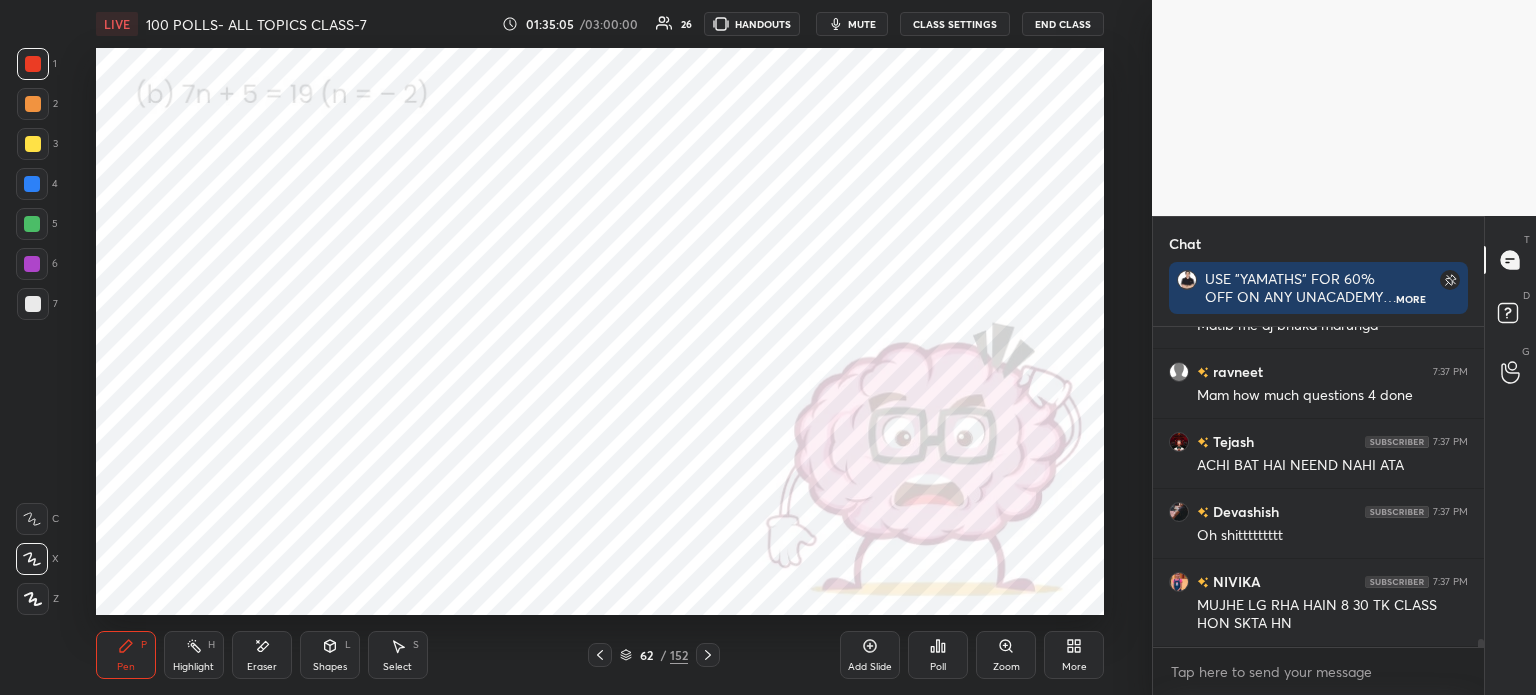click at bounding box center [708, 655] 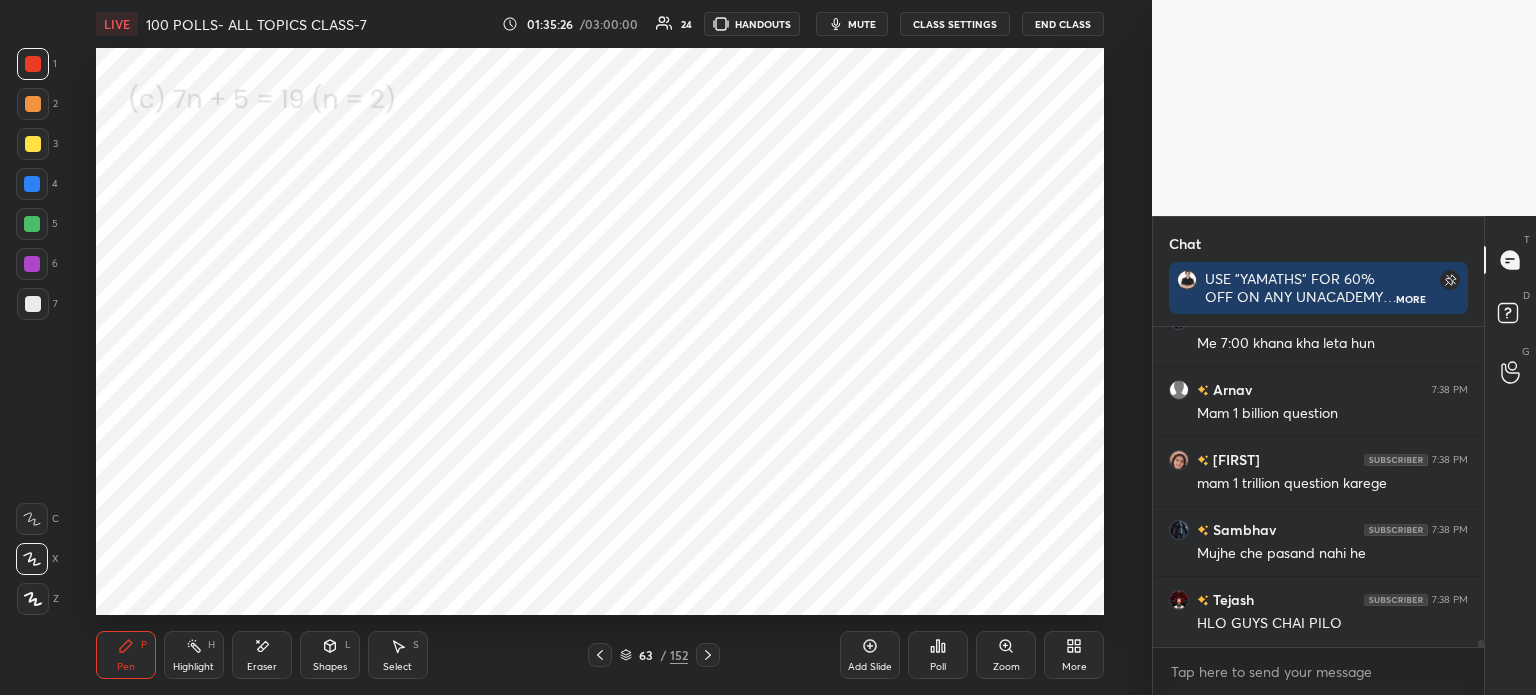 click on "Poll" at bounding box center [938, 655] 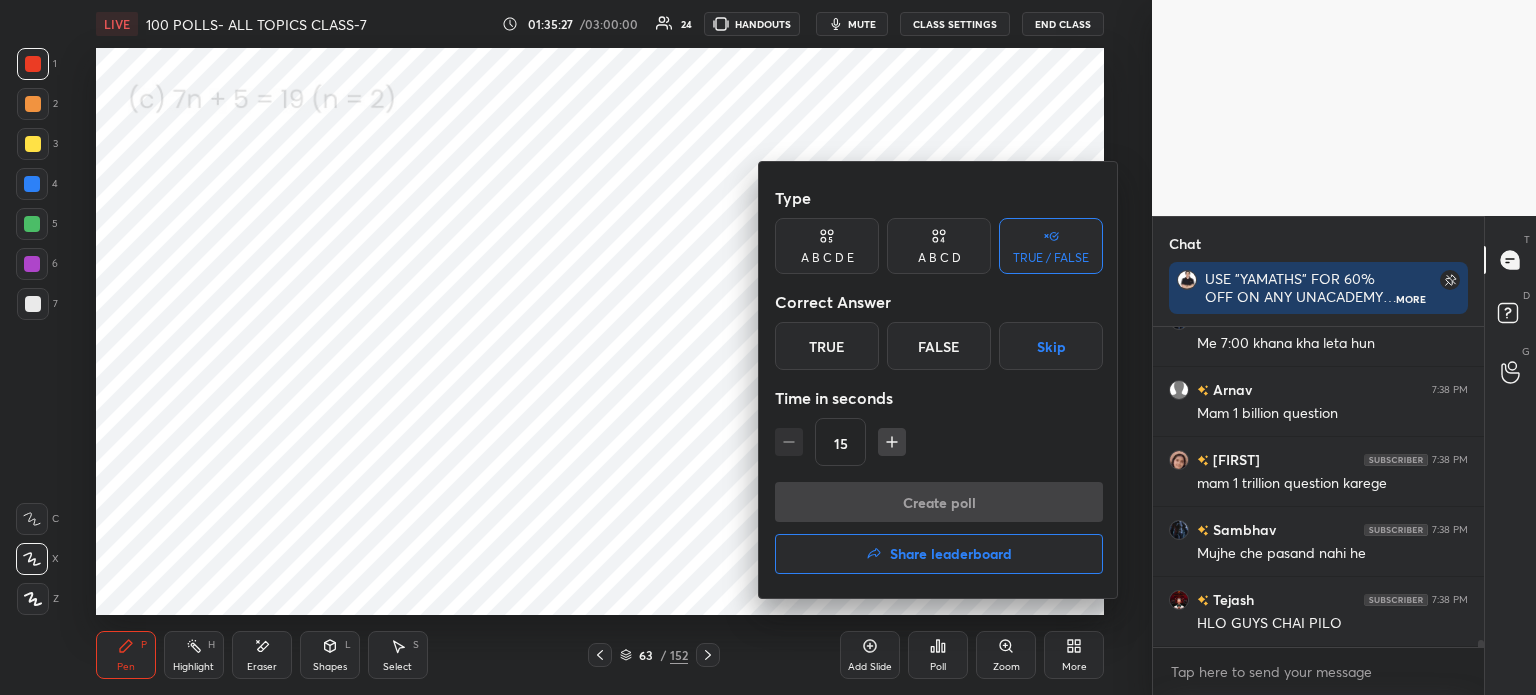 click on "True" at bounding box center (827, 346) 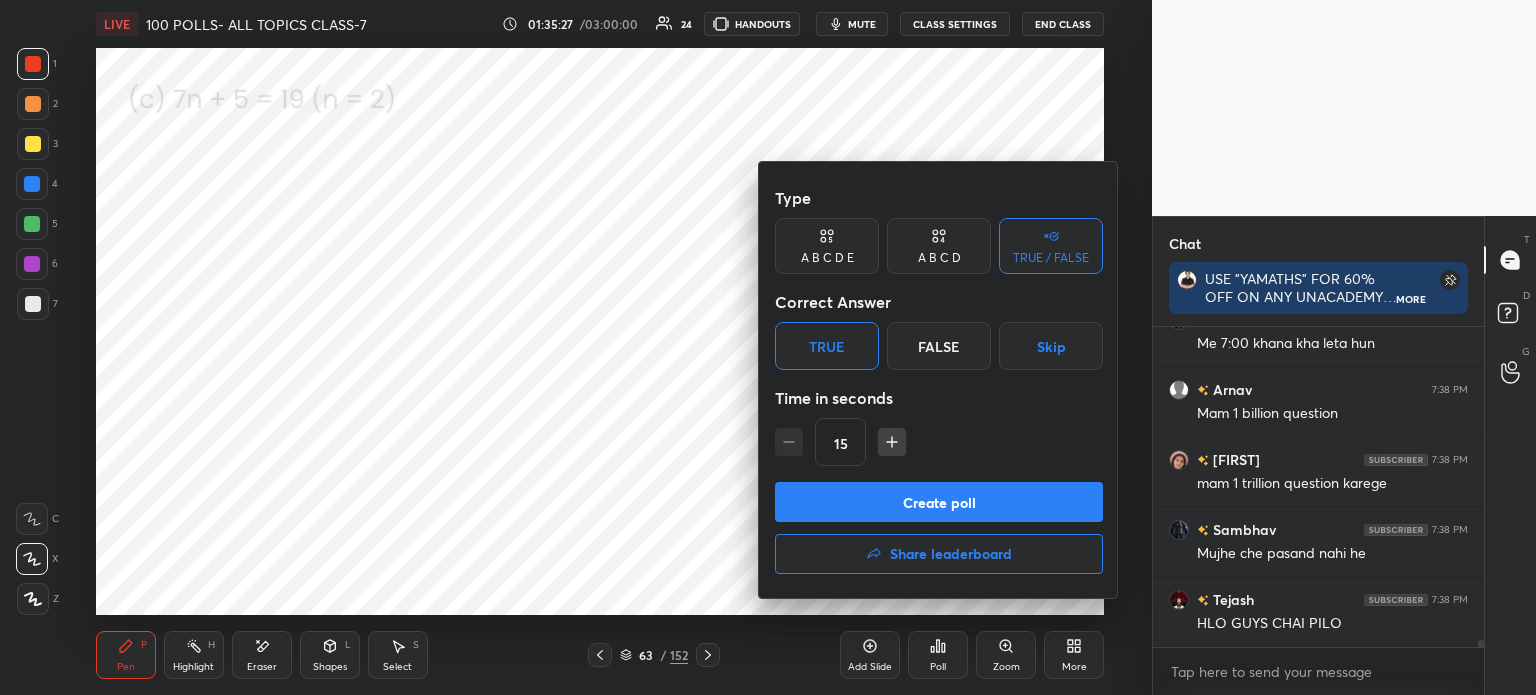 click on "Create poll" at bounding box center (939, 502) 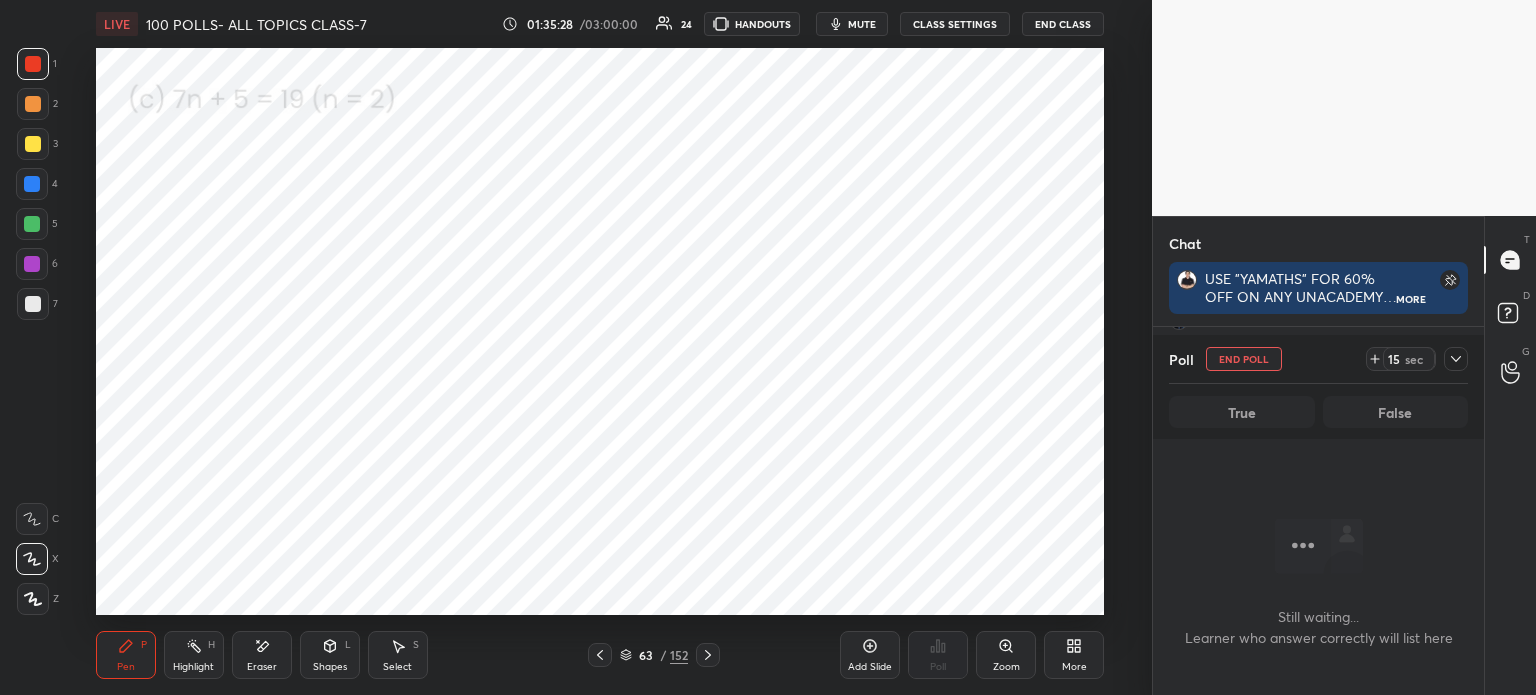 click 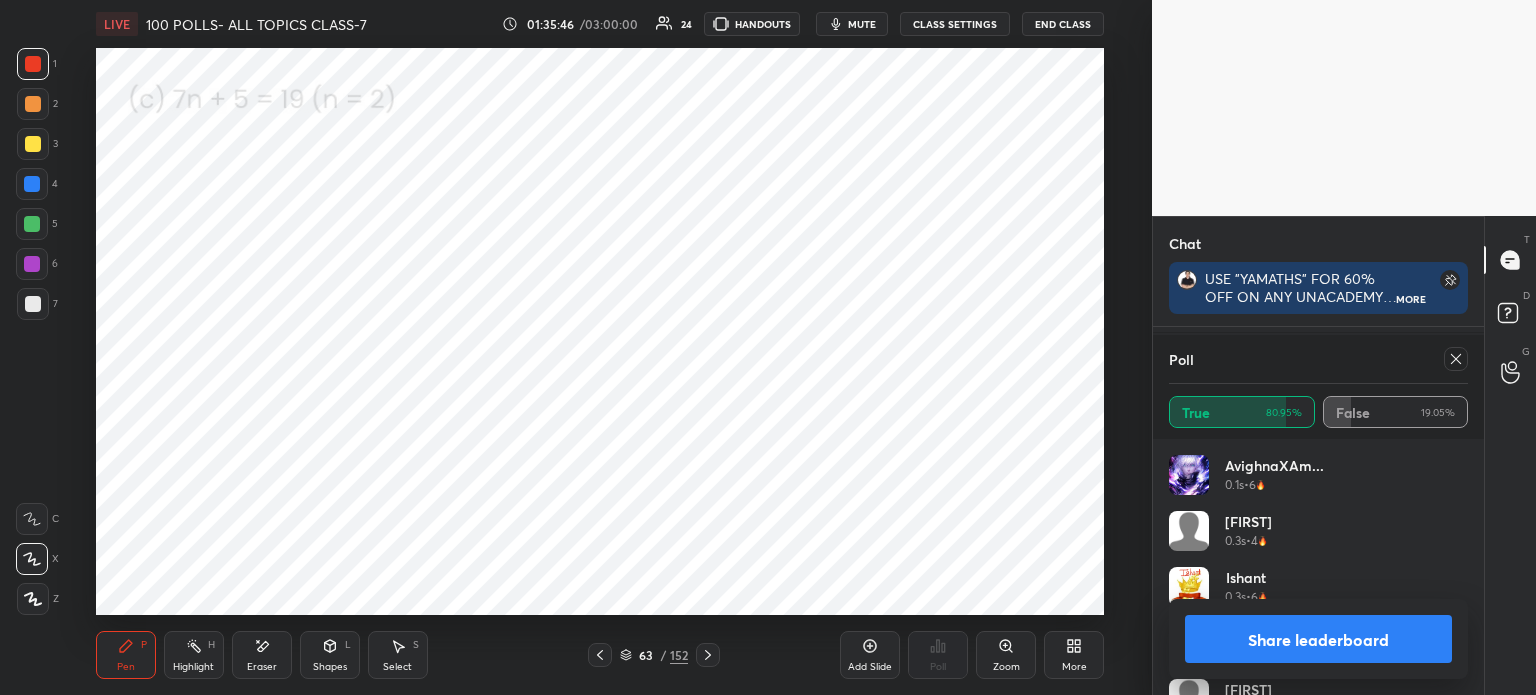 click on "Poll True 80.95% False 19.05%" at bounding box center (1318, 387) 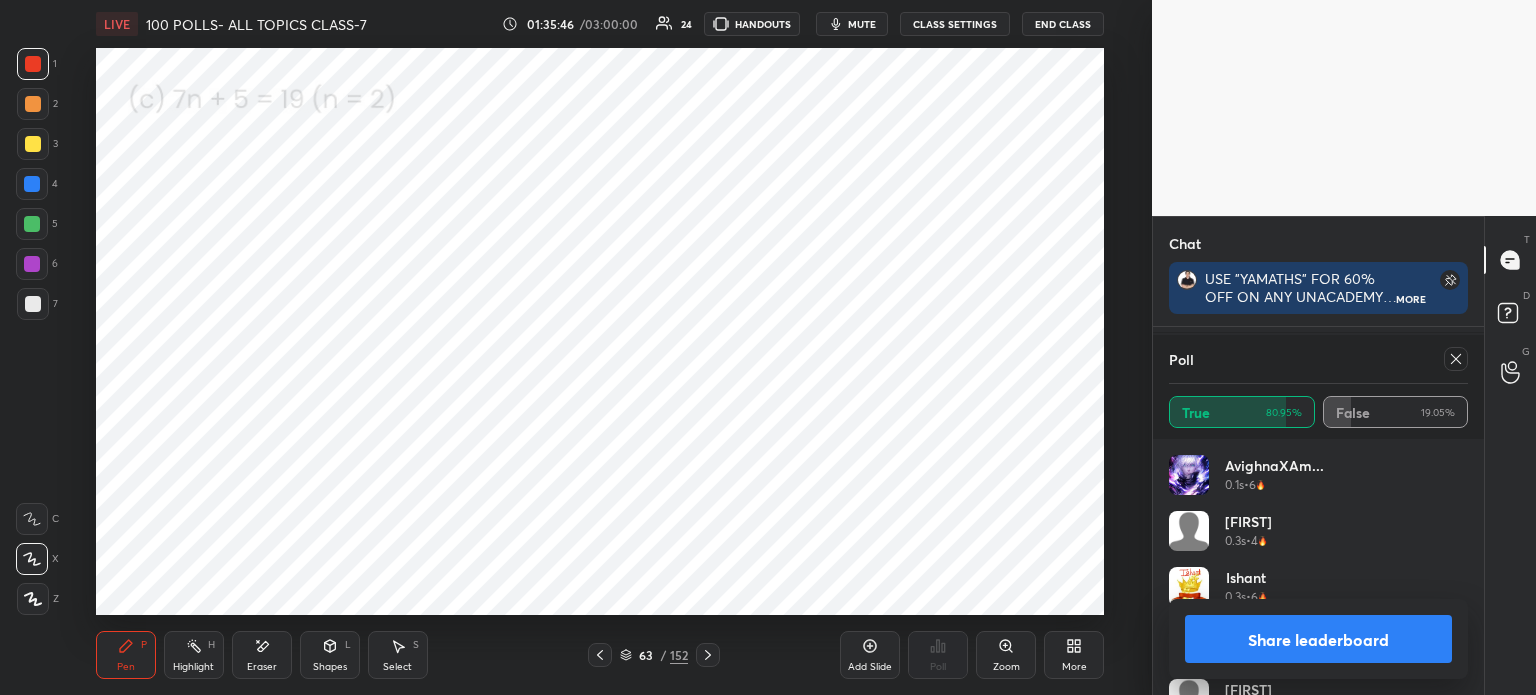 click 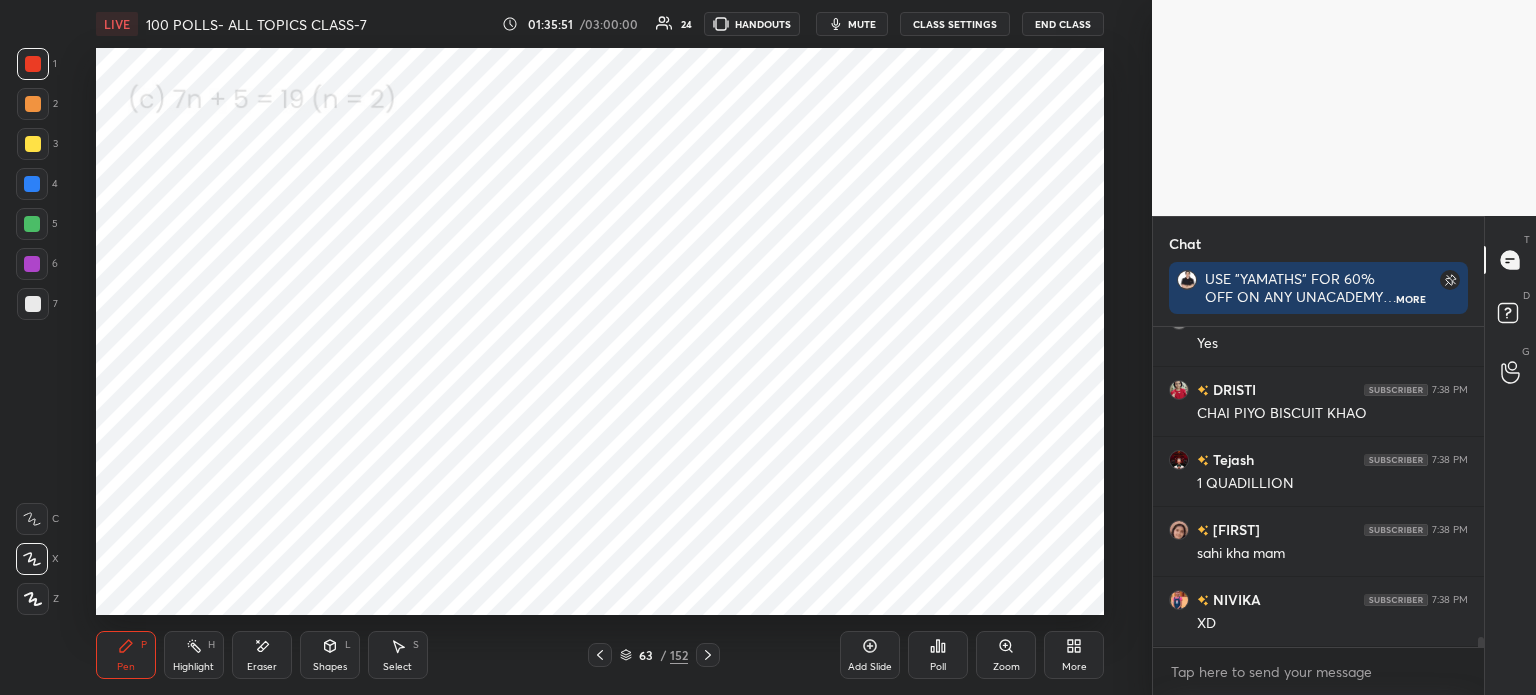 click on "Select S" at bounding box center (398, 655) 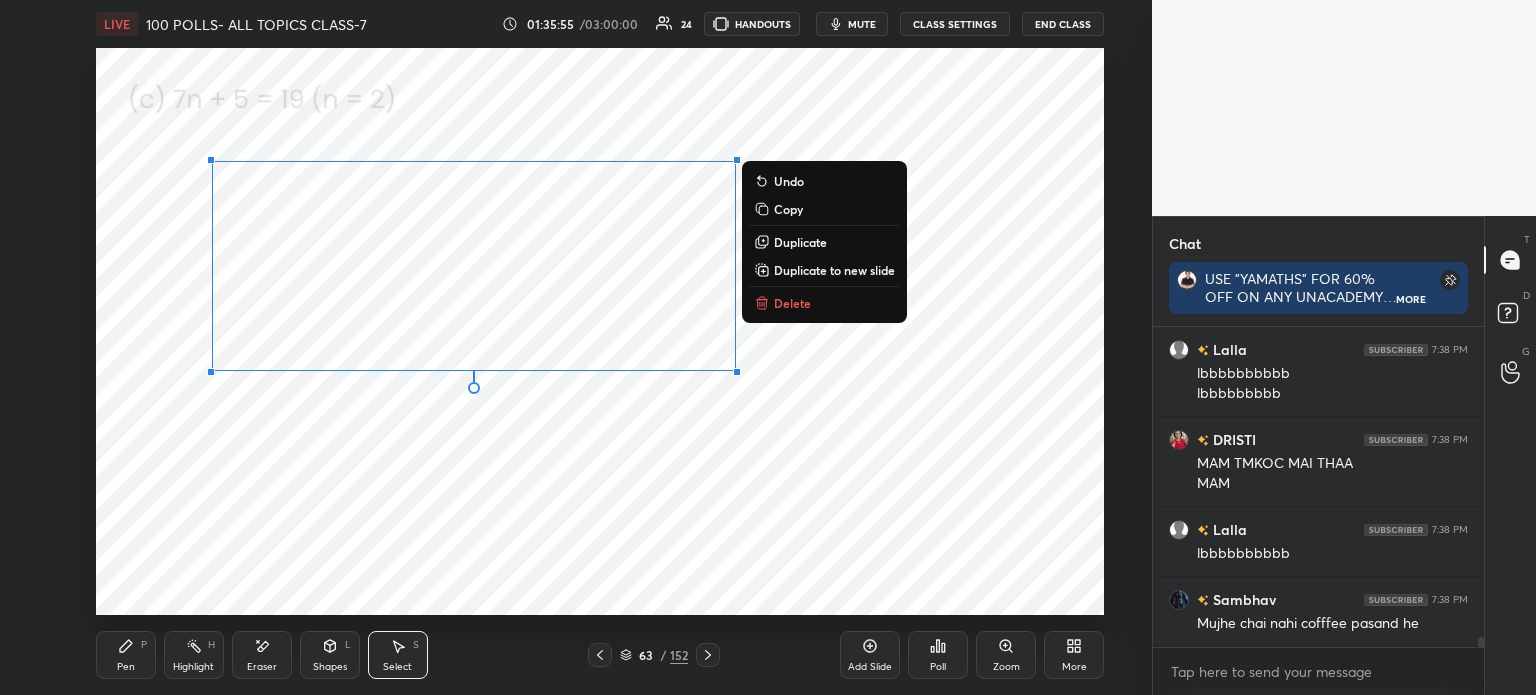 click on "Copy" at bounding box center [788, 209] 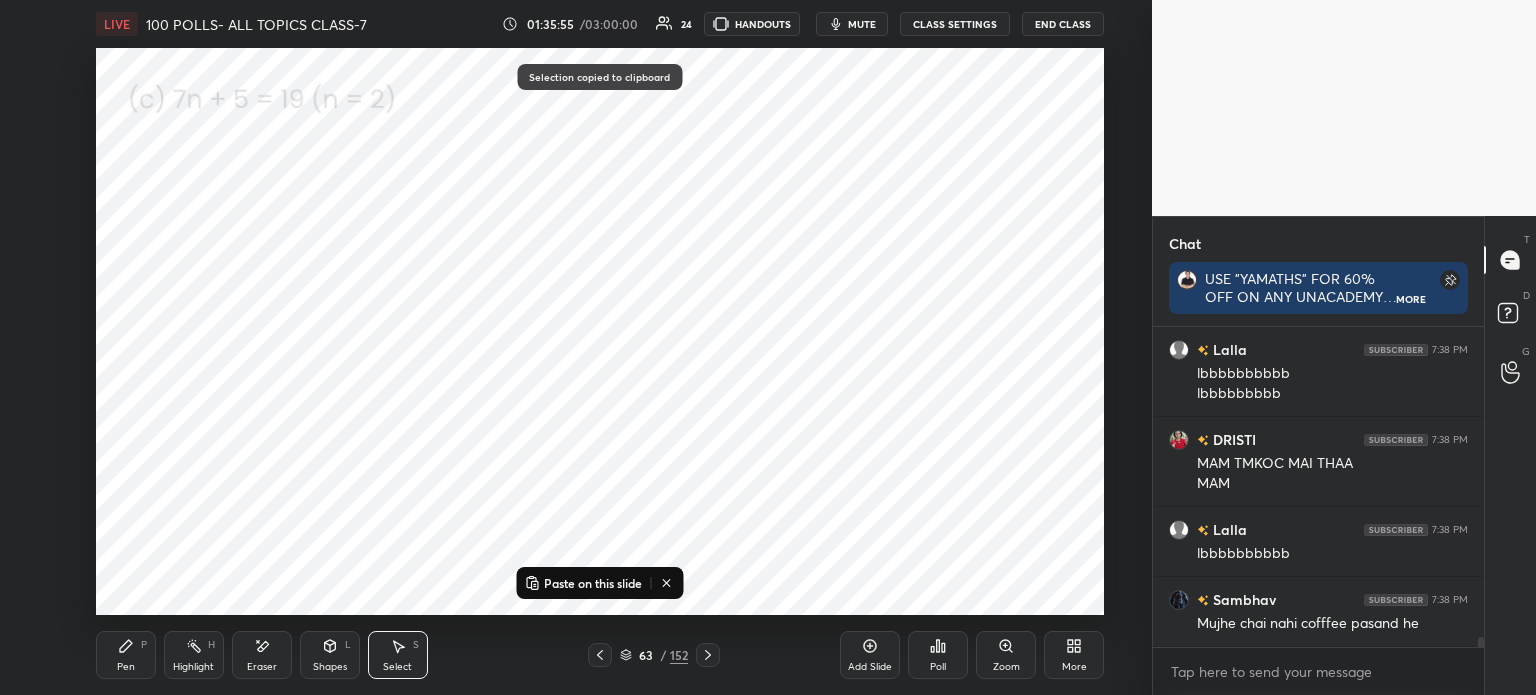 click 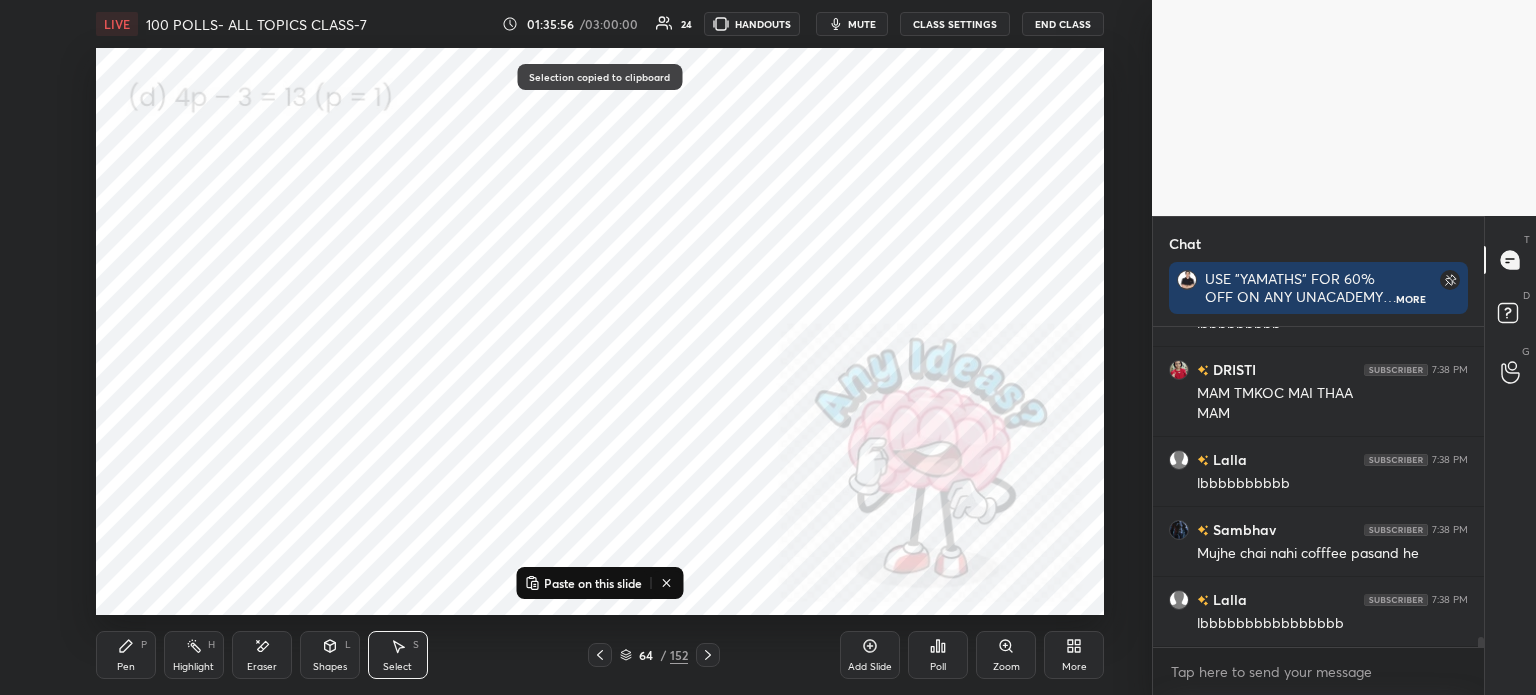 click on "Paste on this slide" at bounding box center [593, 583] 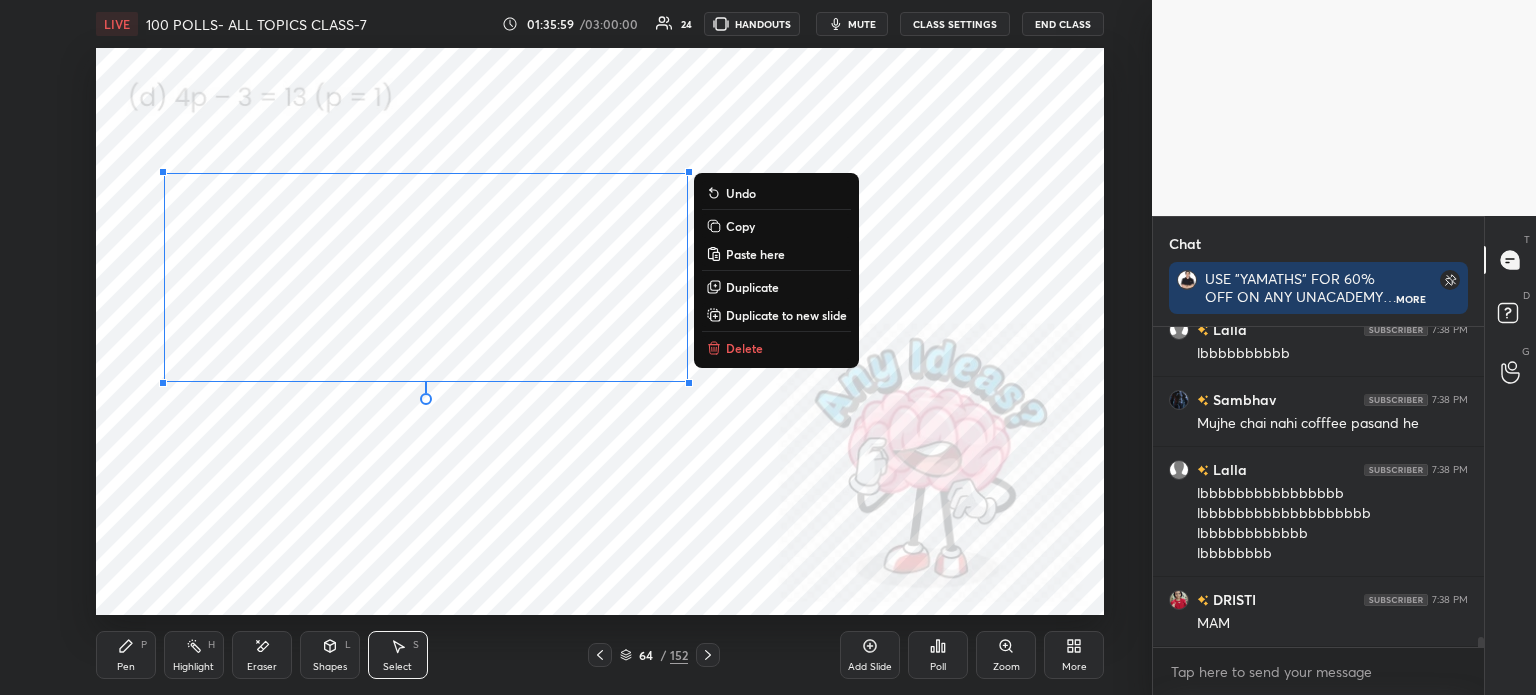 click on "Pen P" at bounding box center [126, 655] 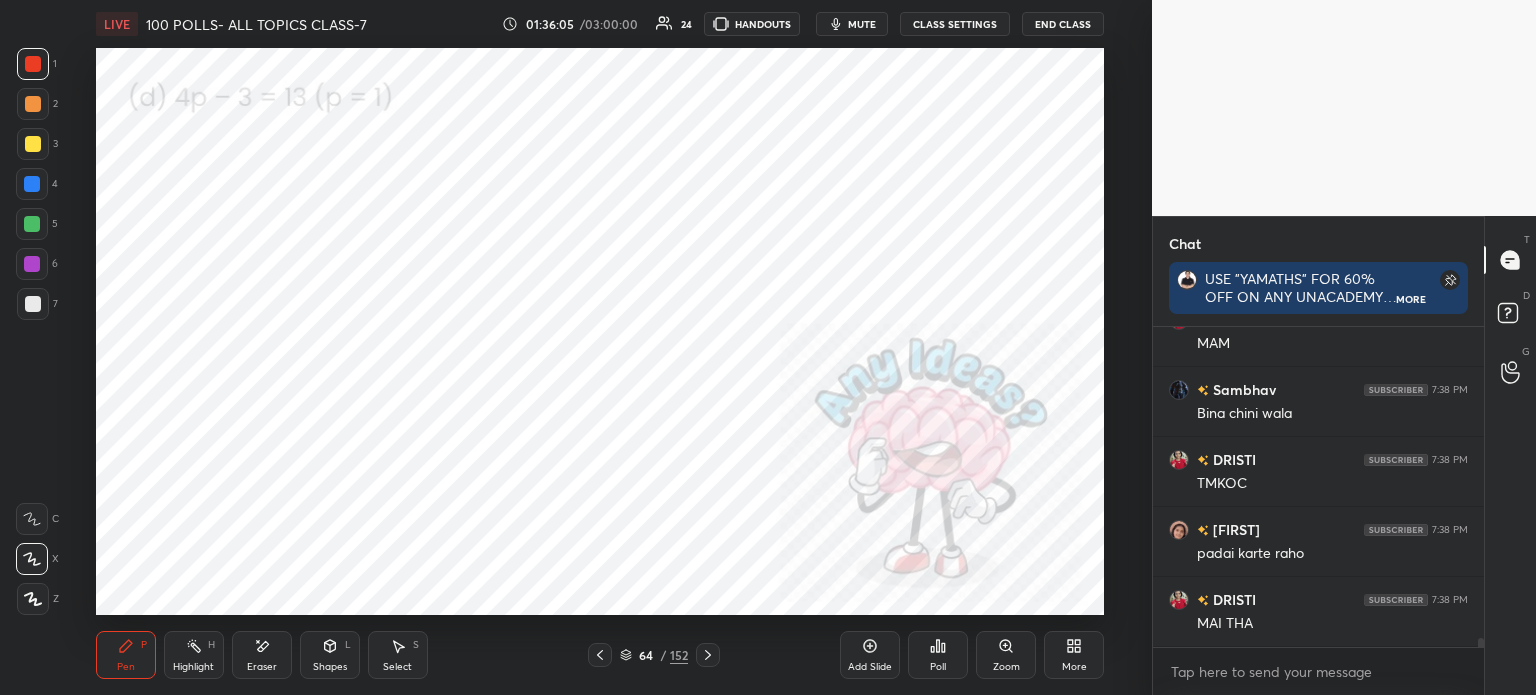 click on "Poll" at bounding box center (938, 655) 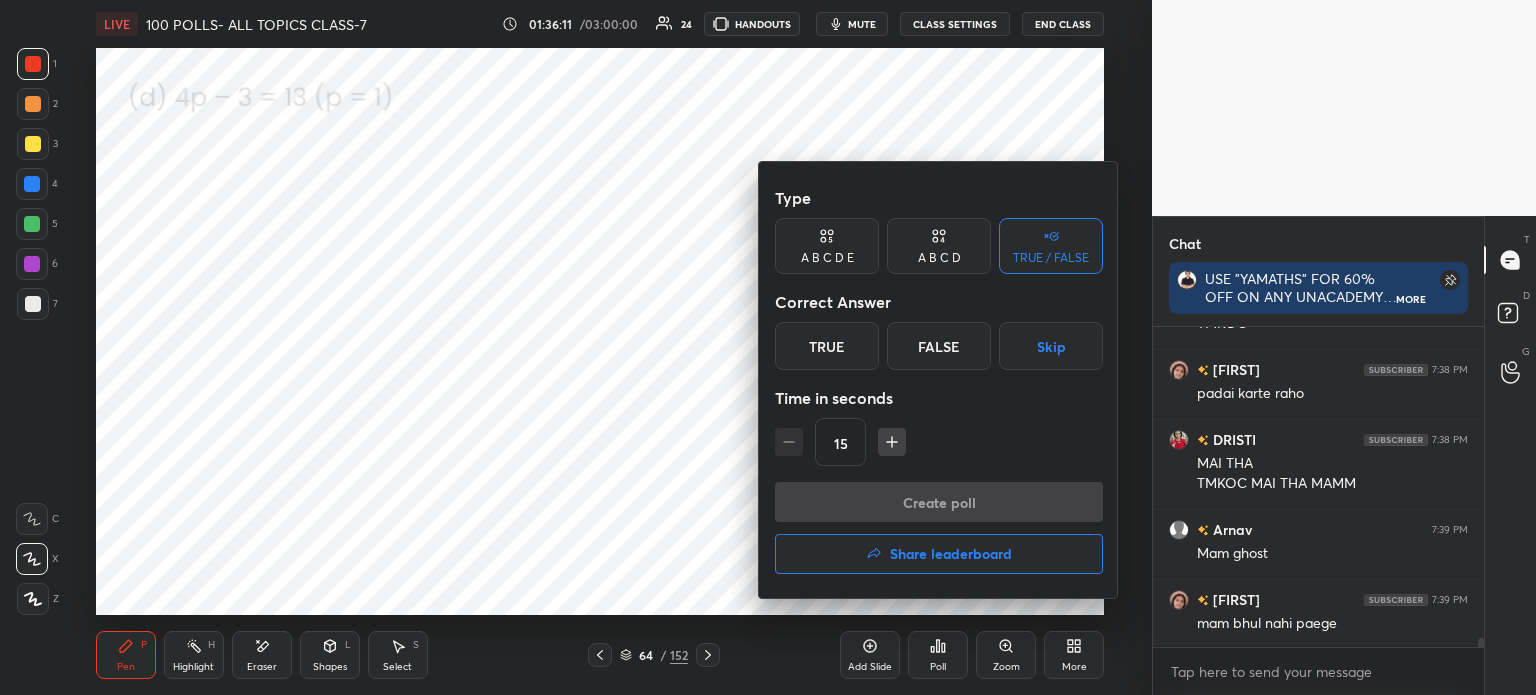click on "False" at bounding box center (939, 346) 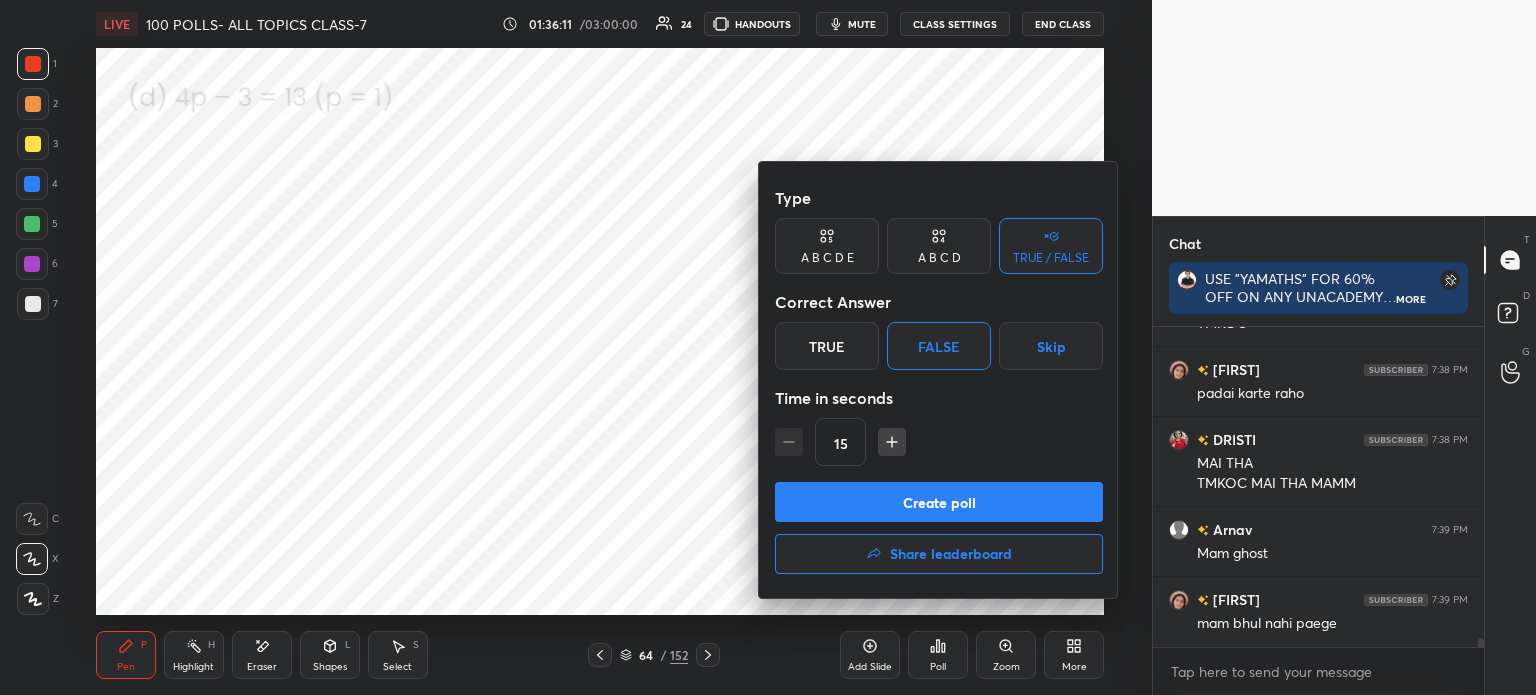 click on "Create poll" at bounding box center (939, 502) 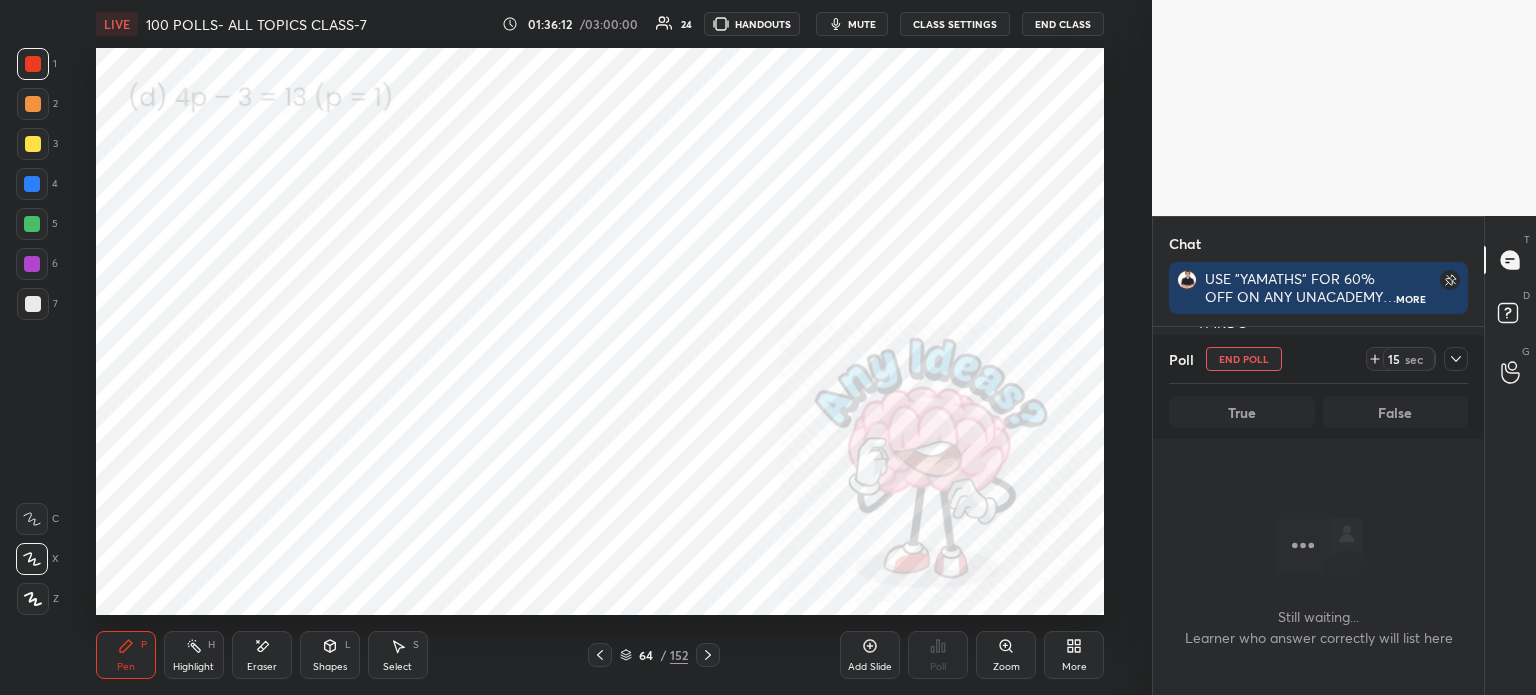click 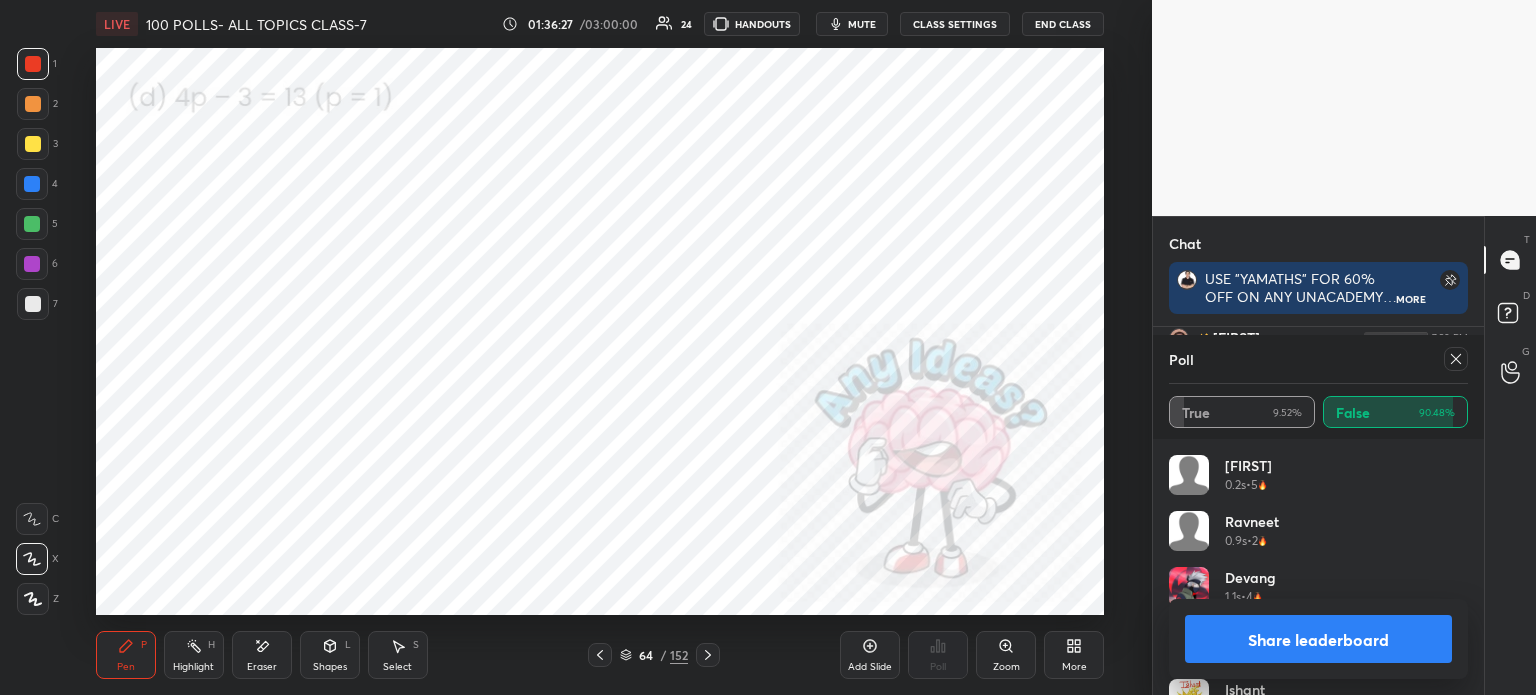 click at bounding box center [1456, 359] 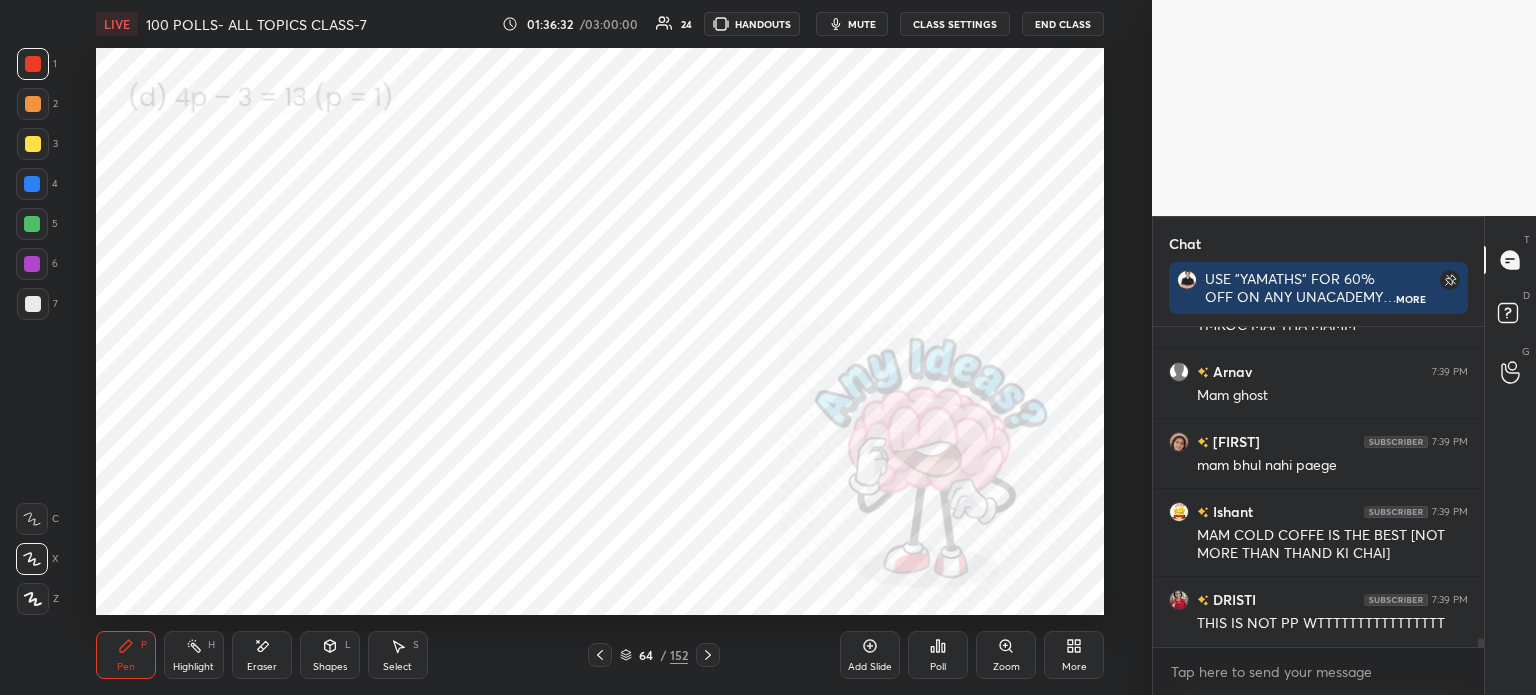 click on "Eraser" at bounding box center (262, 655) 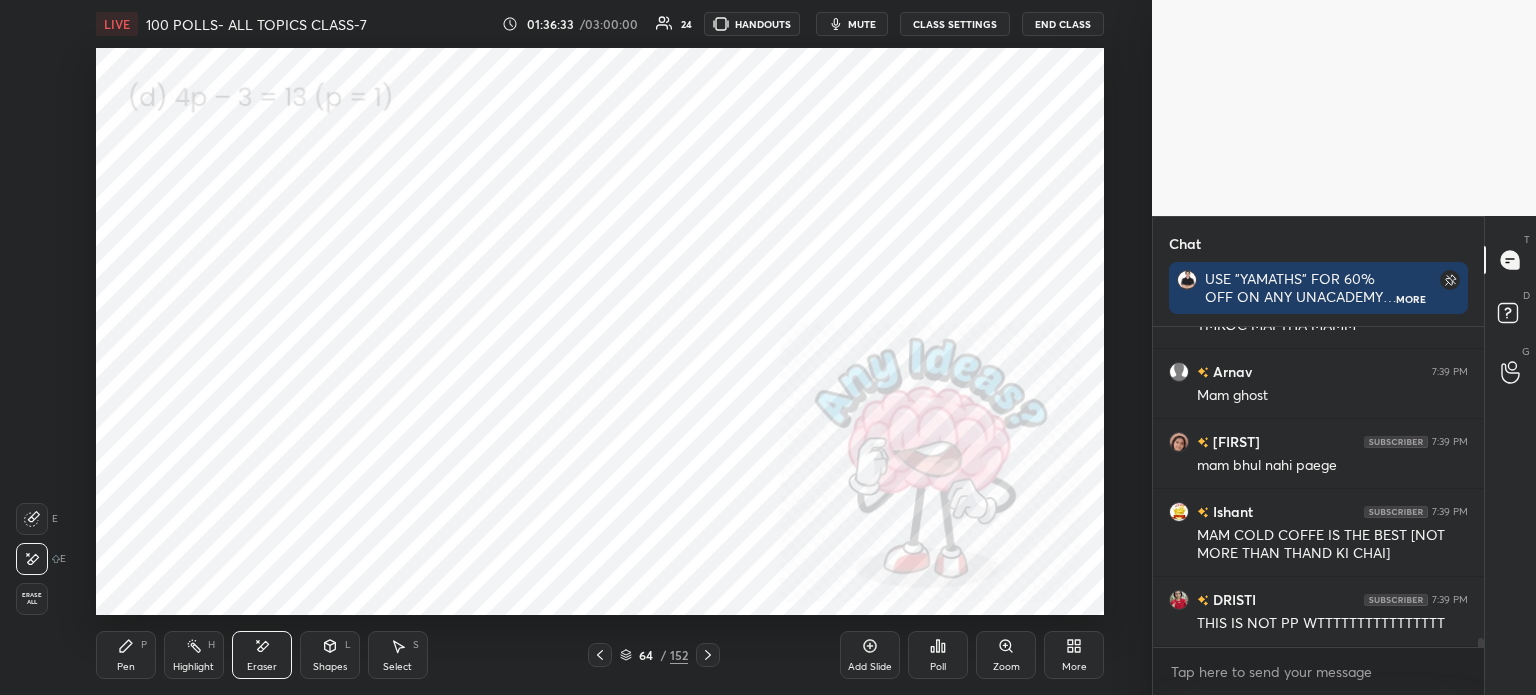 click 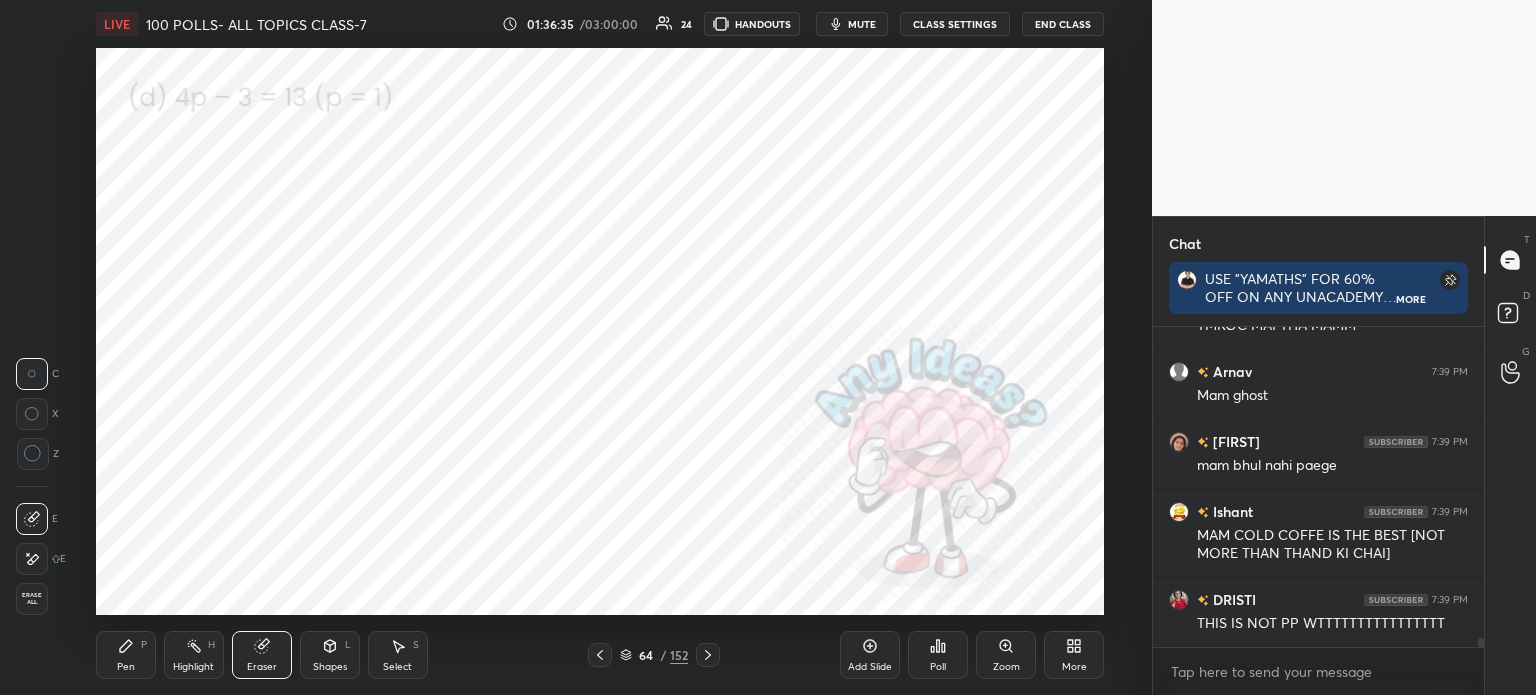 click 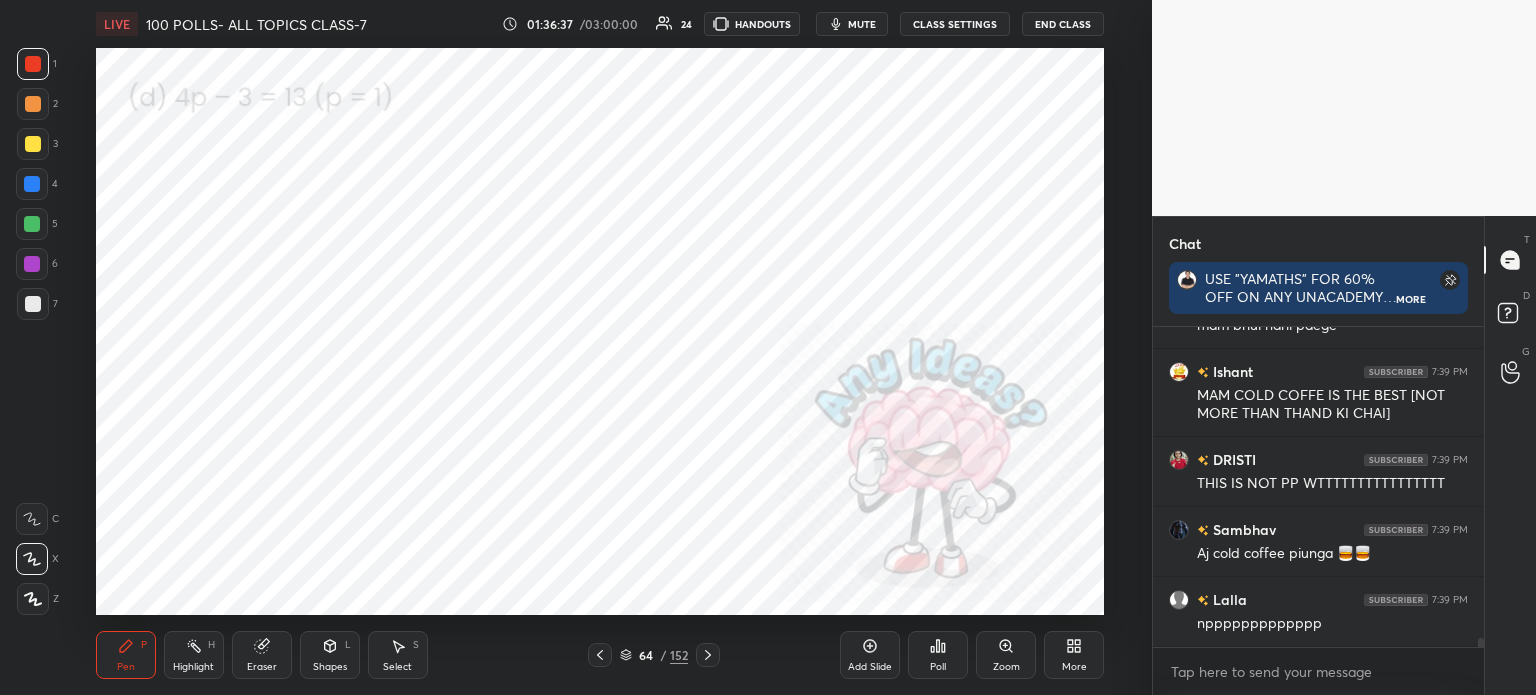 click on "64 / 152" at bounding box center [654, 655] 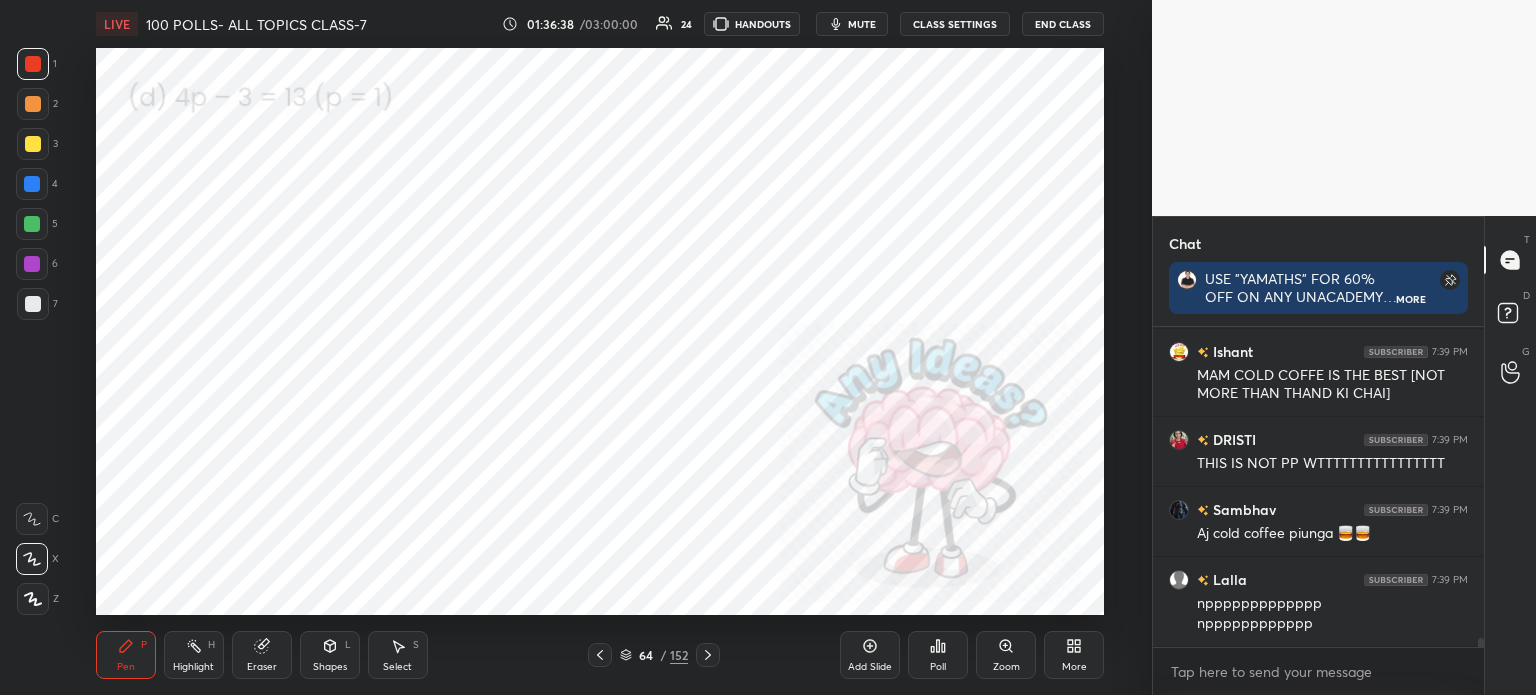 click 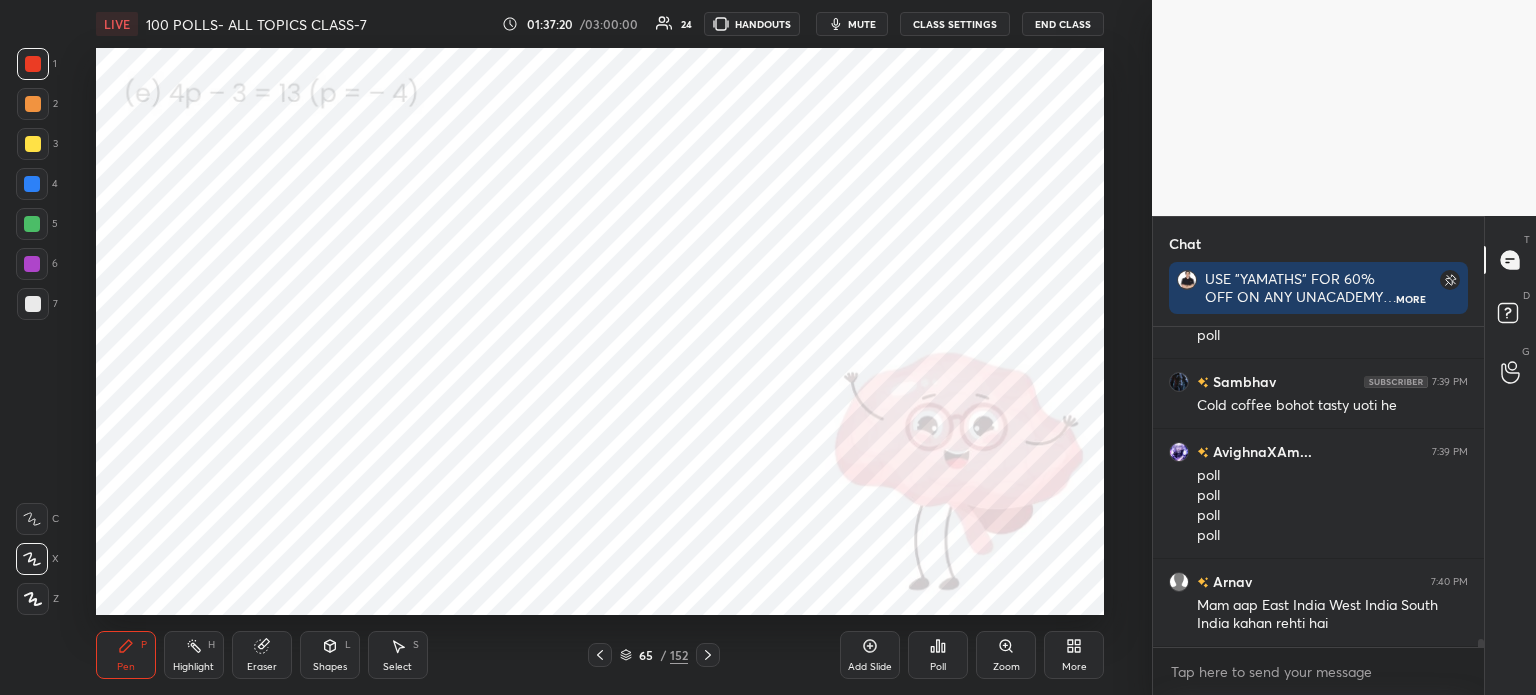 click on "Poll" at bounding box center [938, 655] 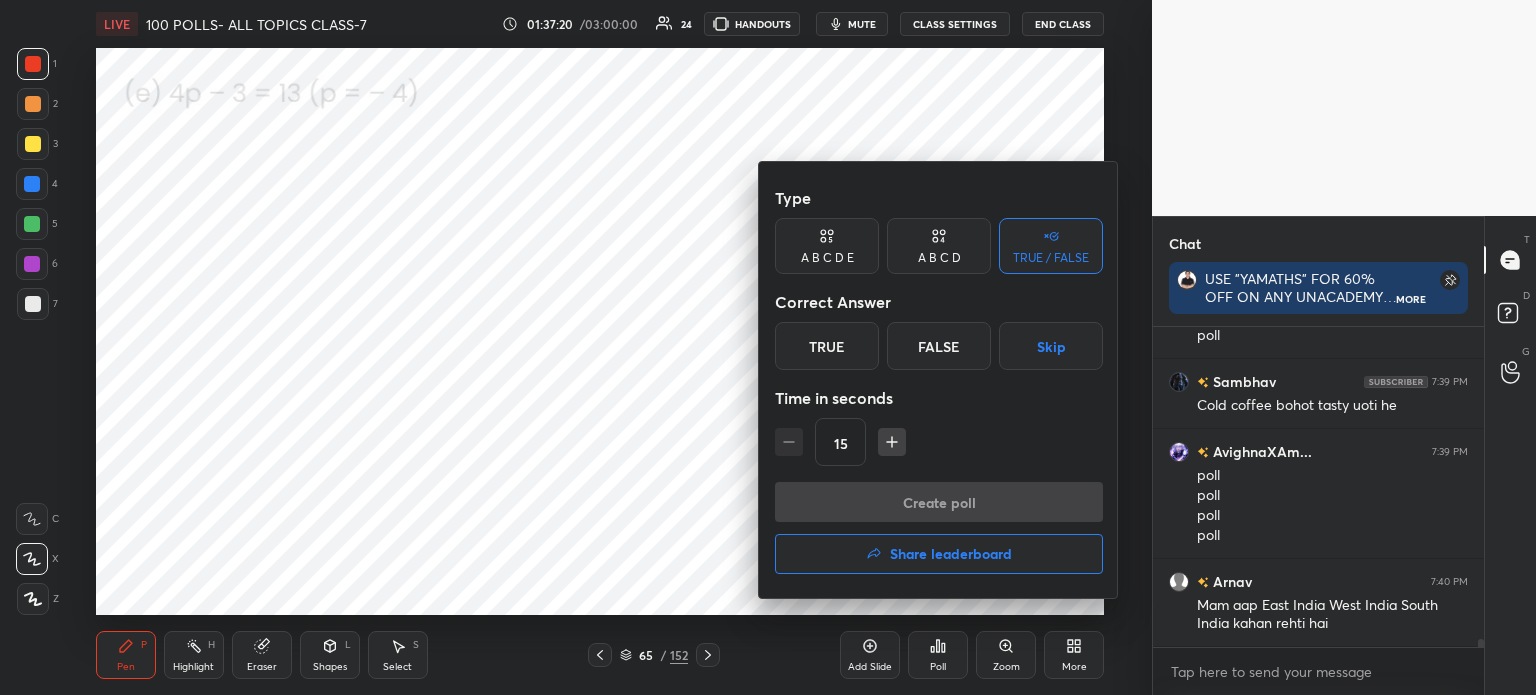 click on "False" at bounding box center (939, 346) 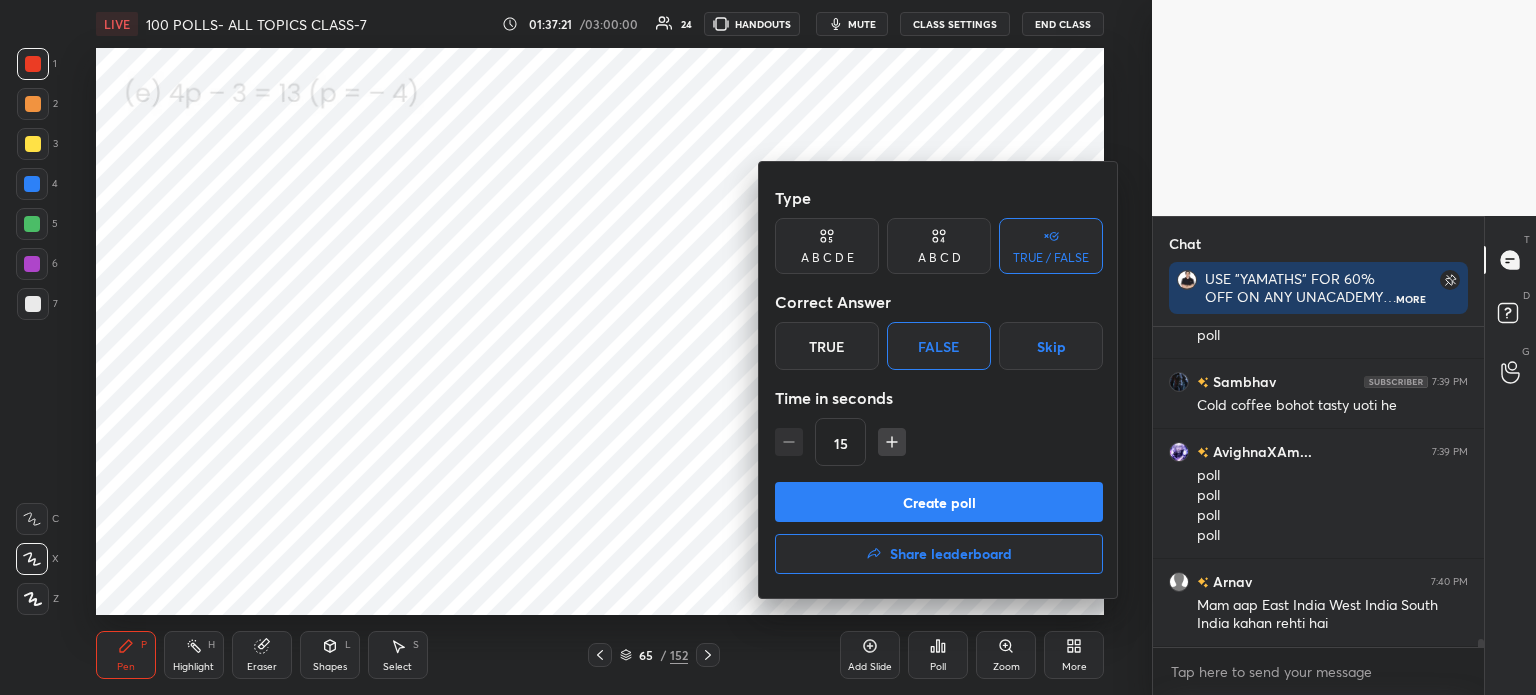 click on "Create poll" at bounding box center [939, 502] 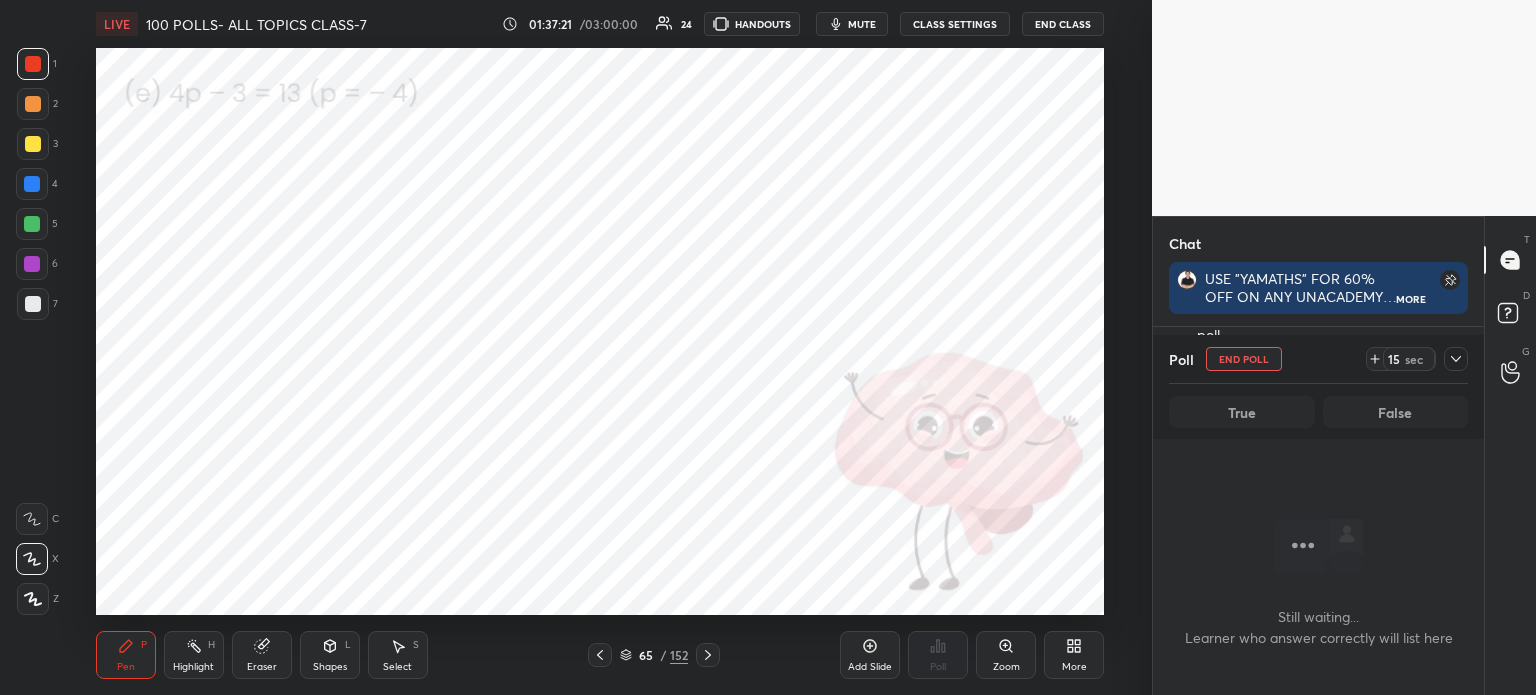 click 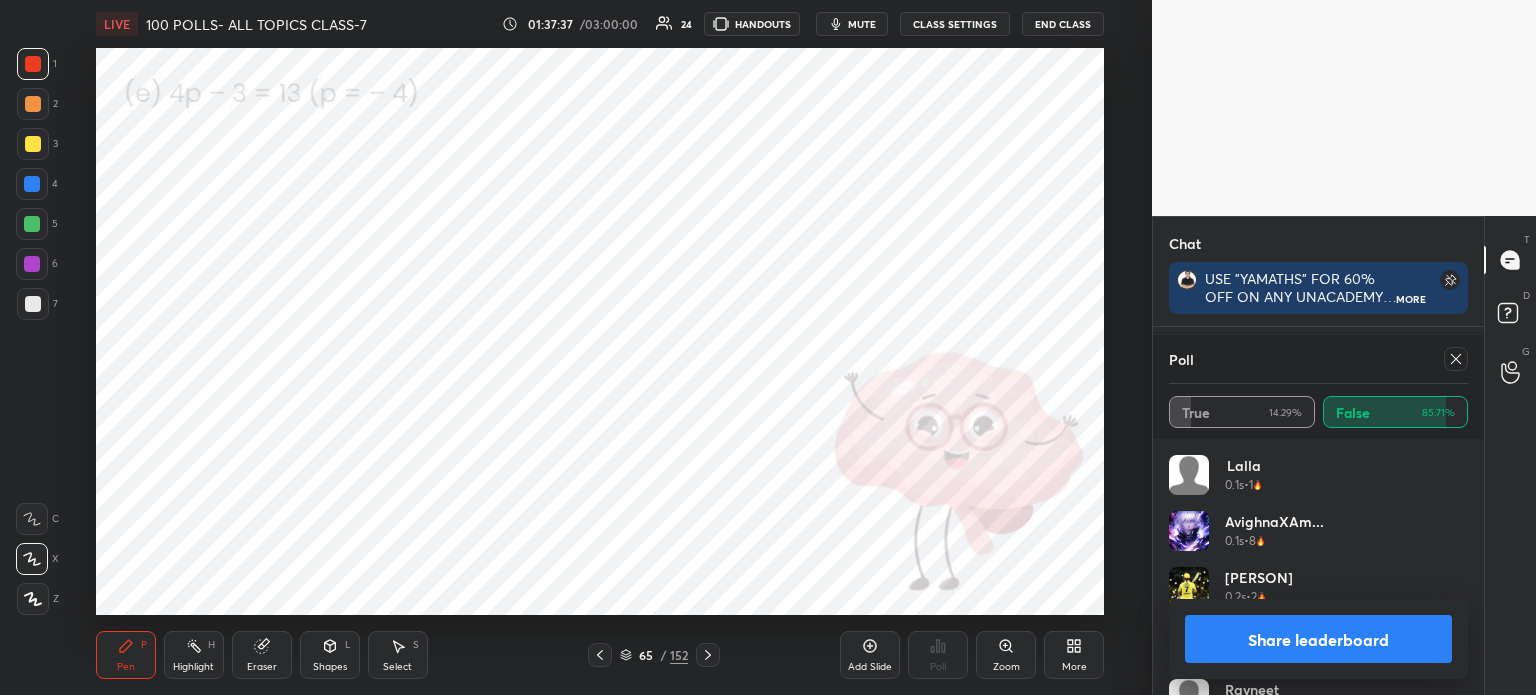 click 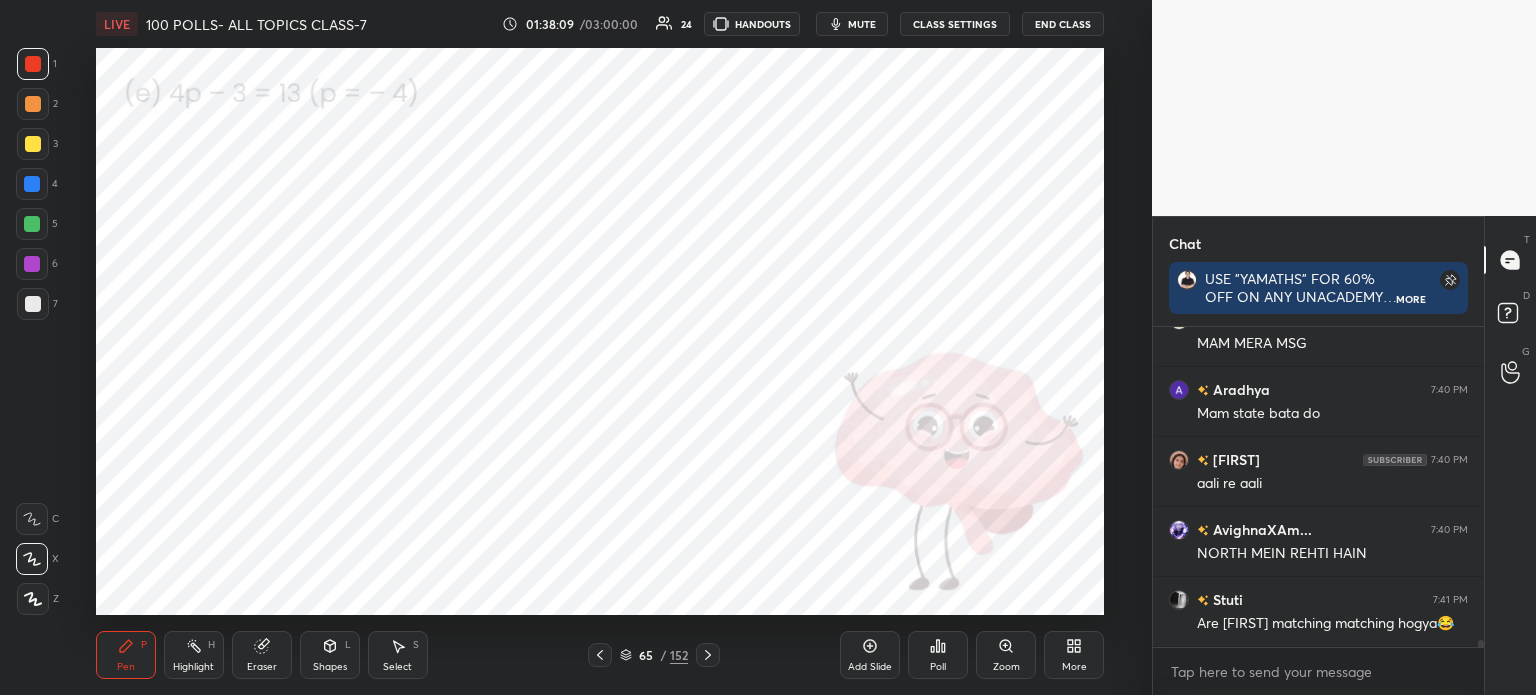 click 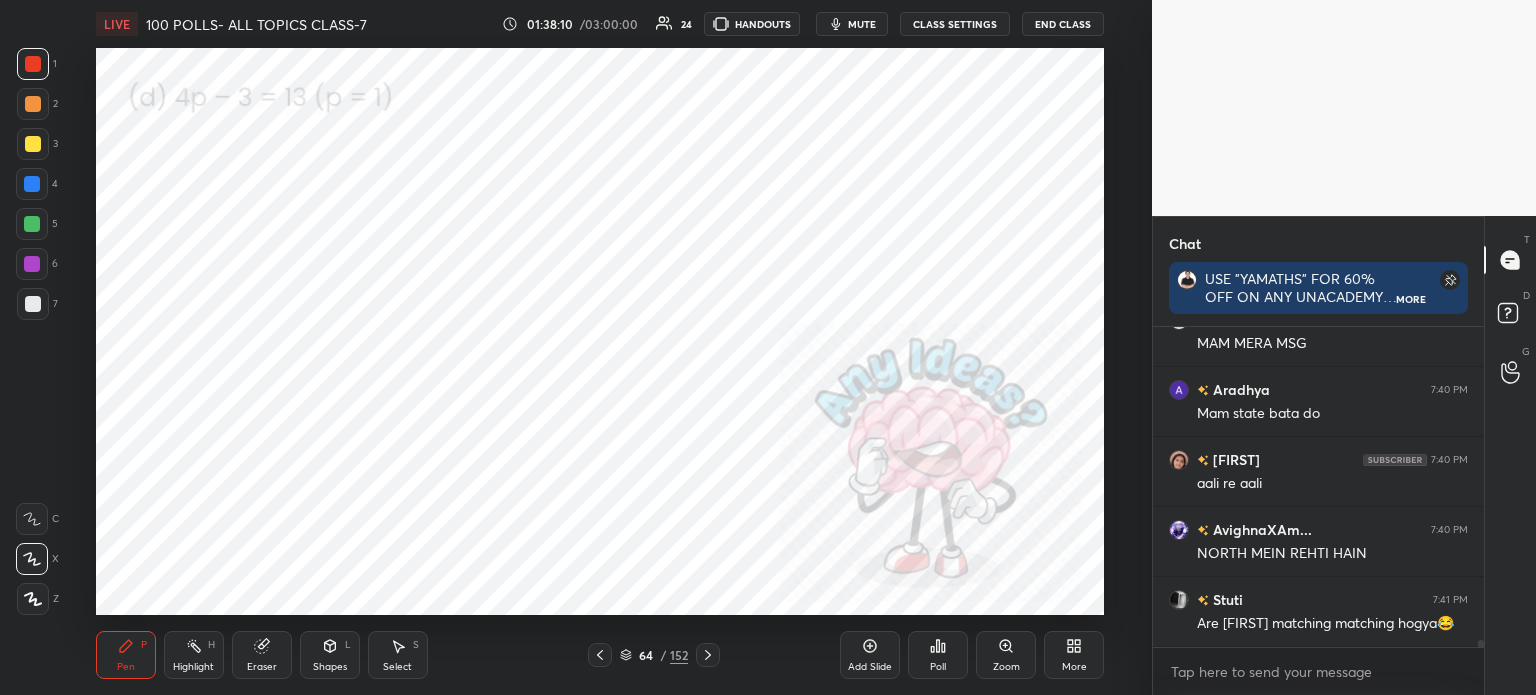 click at bounding box center (708, 655) 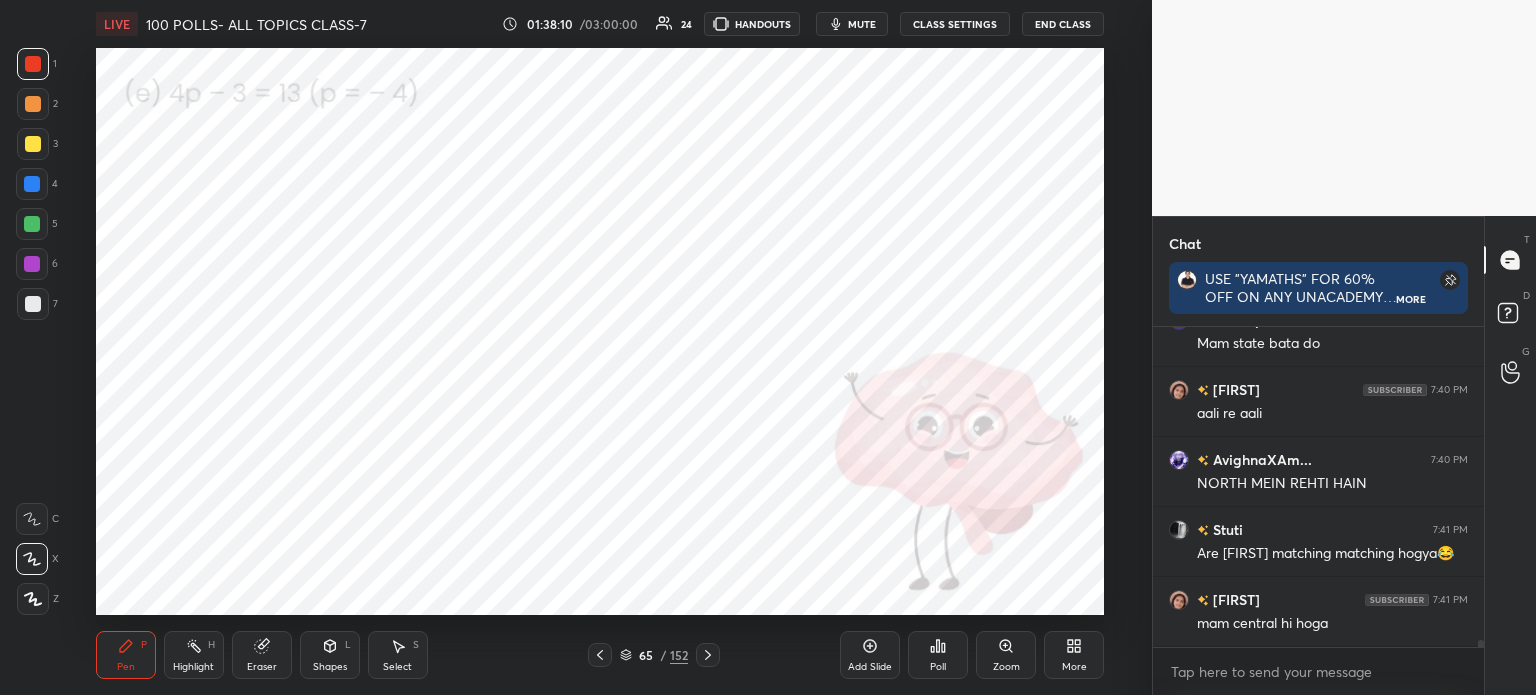 click 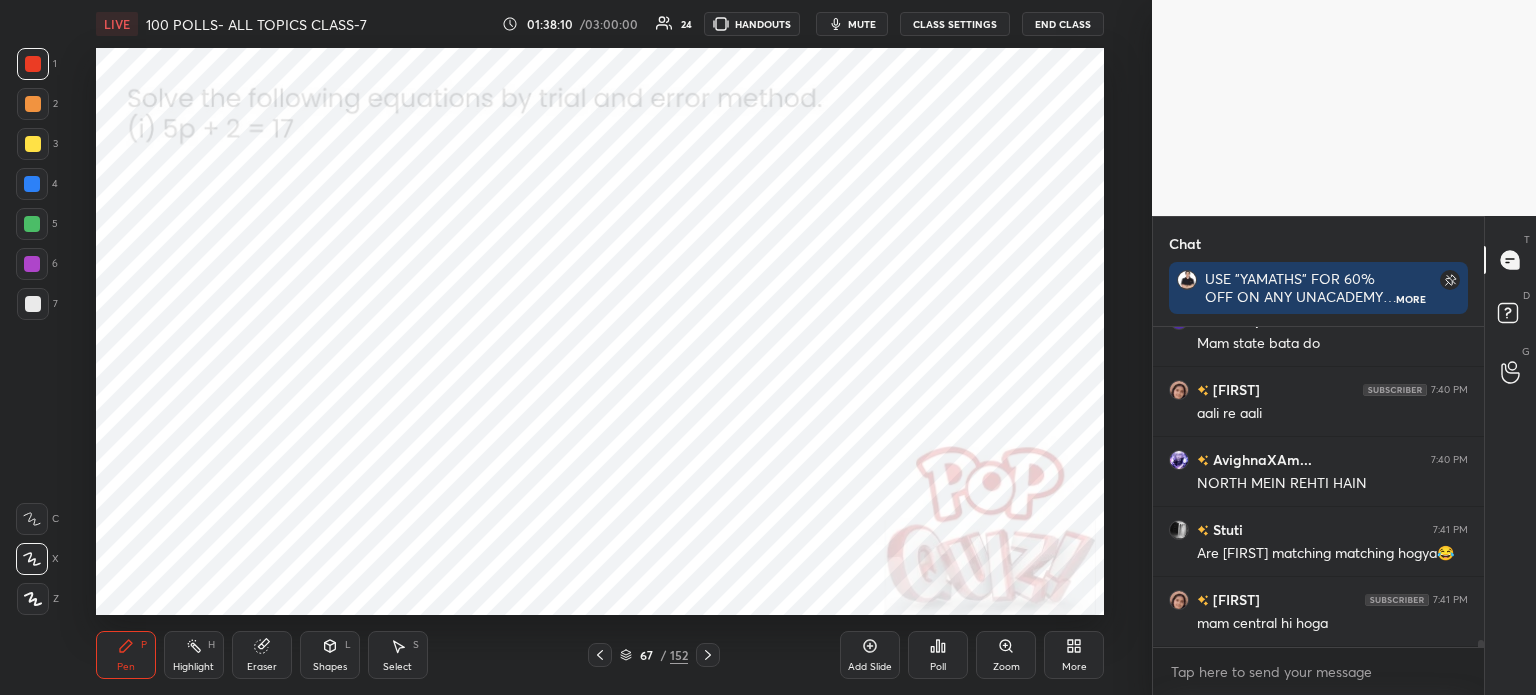 click 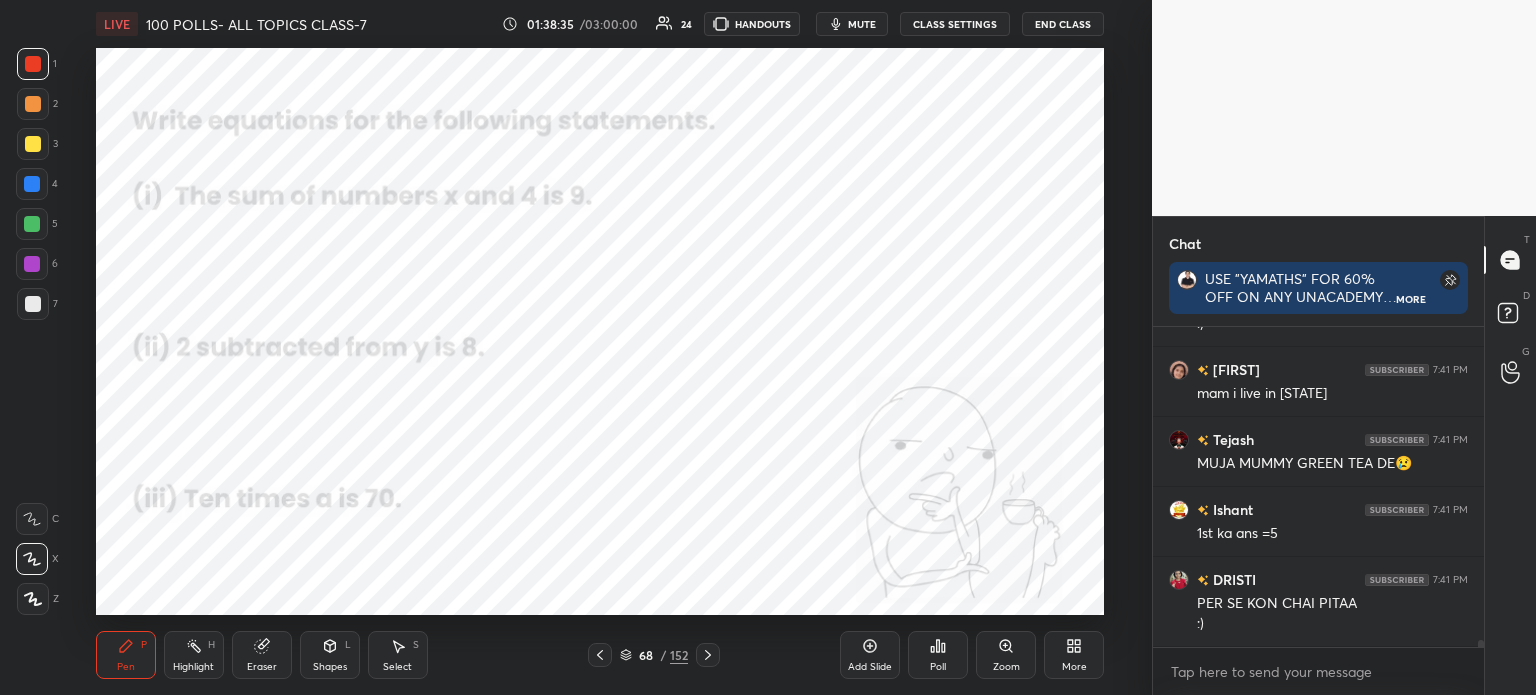 click on "Poll" at bounding box center (938, 655) 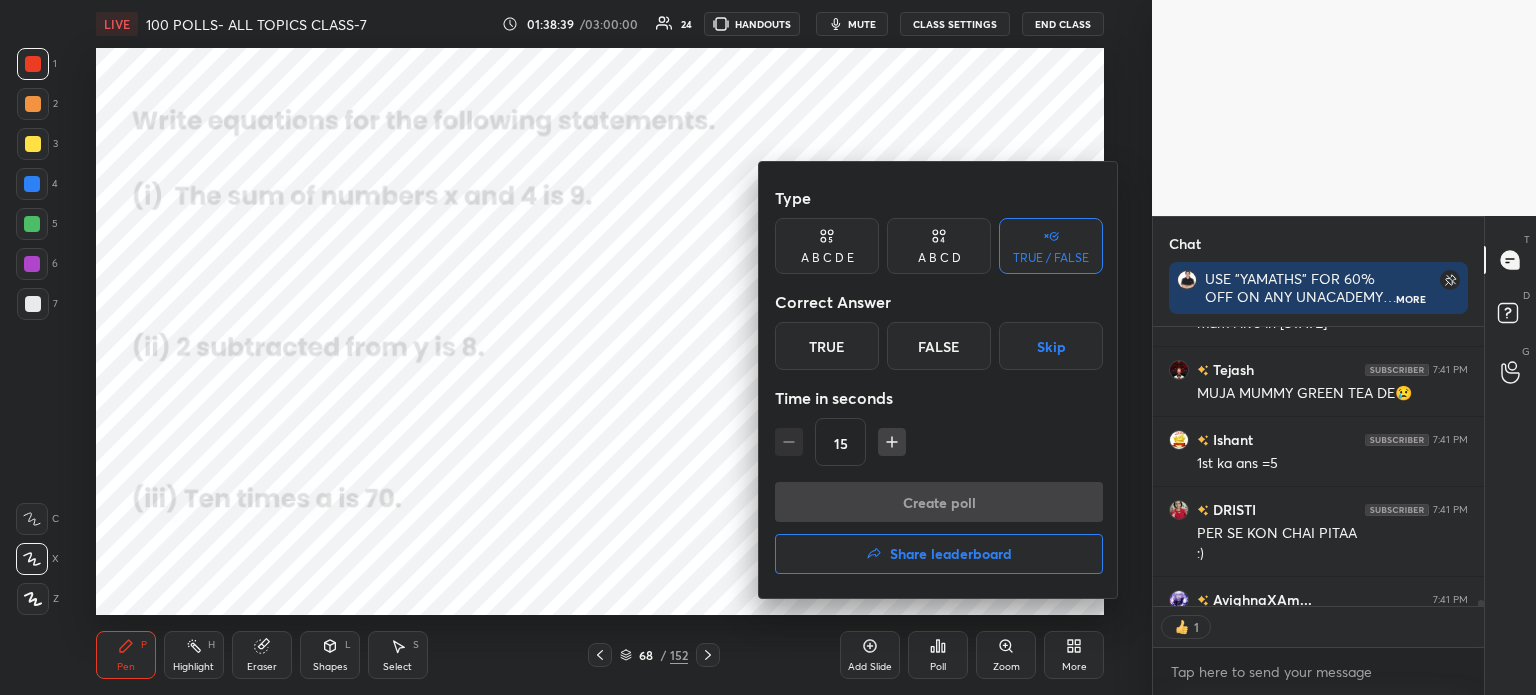 scroll, scrollTop: 274, scrollLeft: 325, axis: both 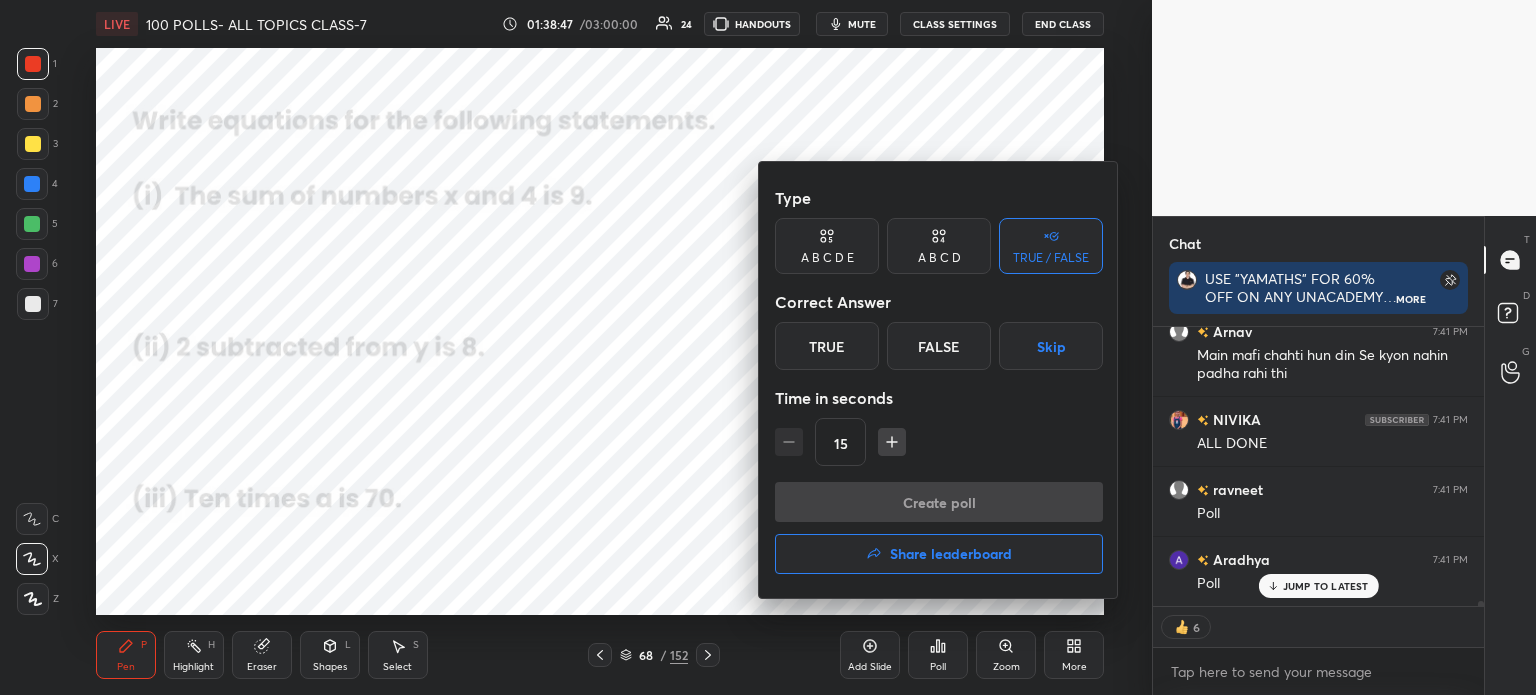click at bounding box center [768, 347] 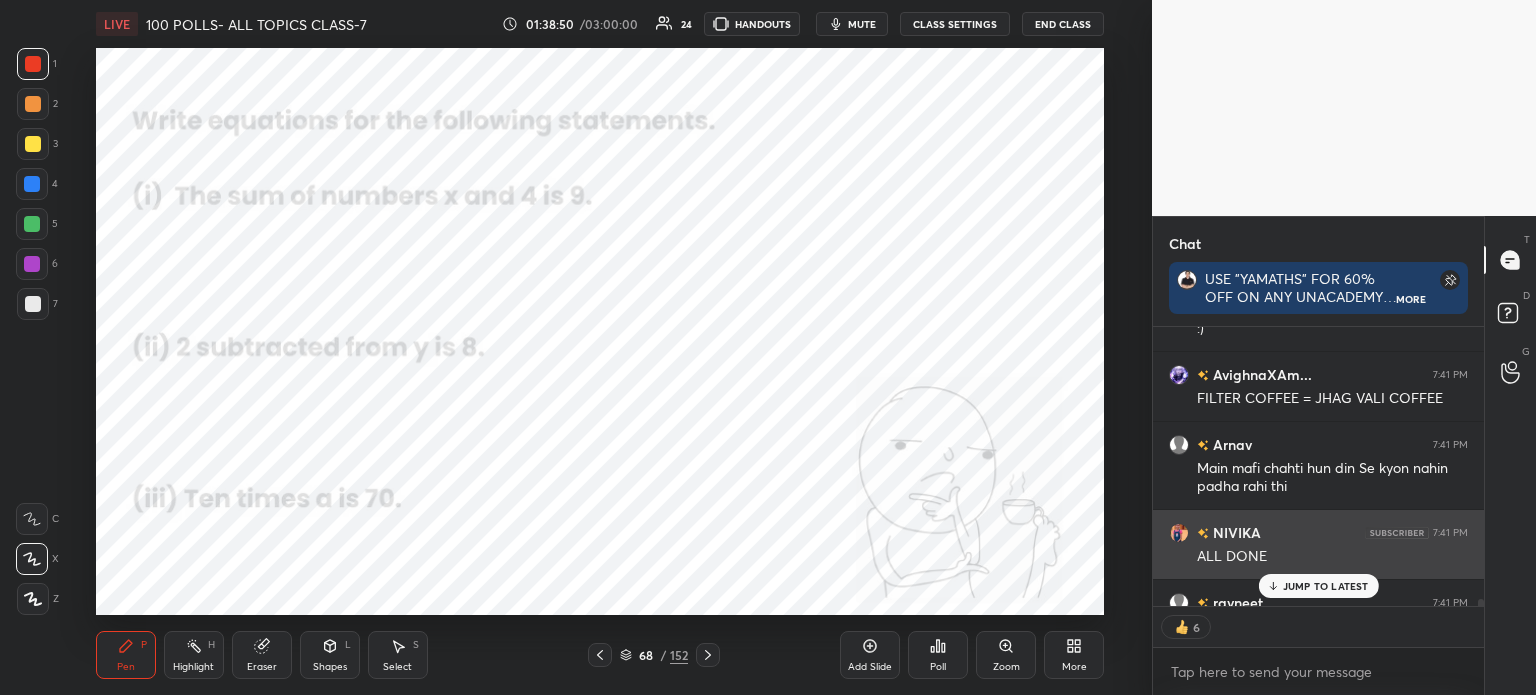 scroll, scrollTop: 14466, scrollLeft: 0, axis: vertical 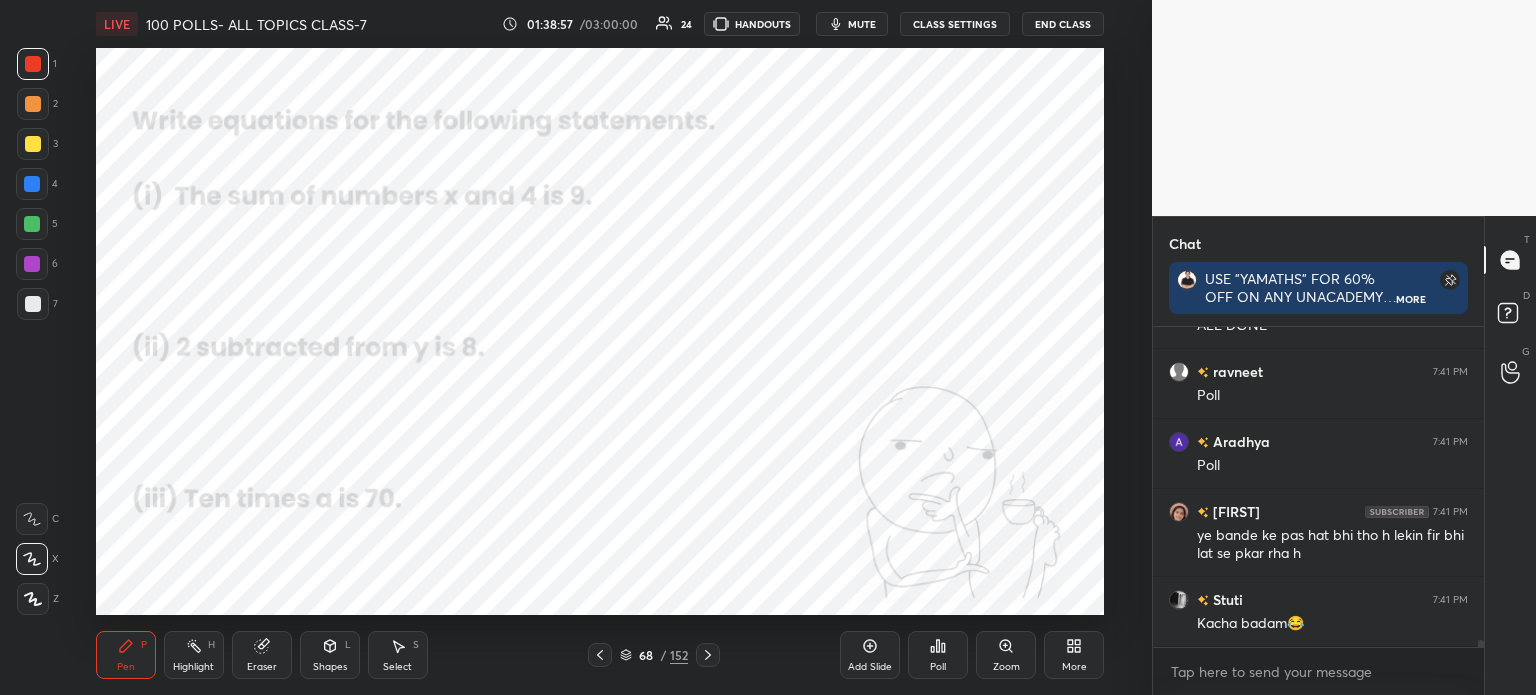 click 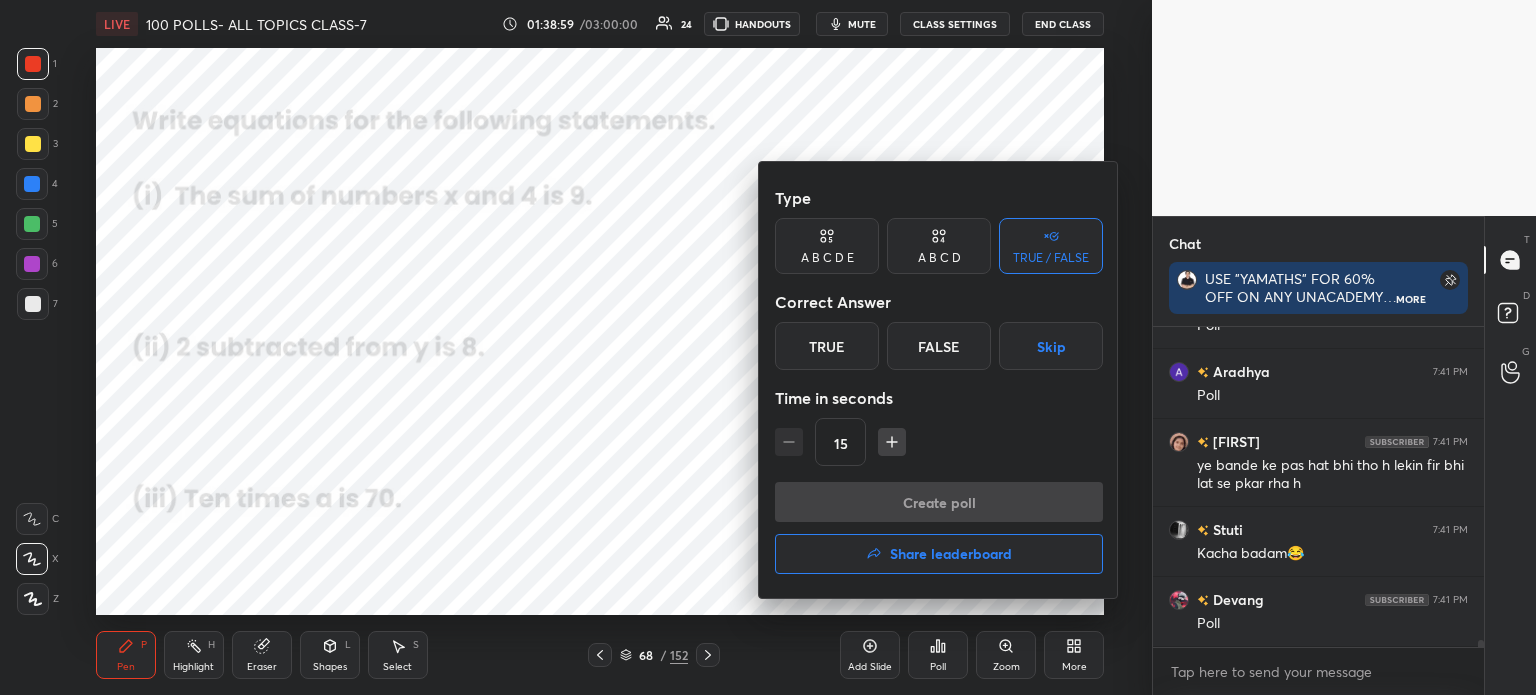 click at bounding box center (768, 347) 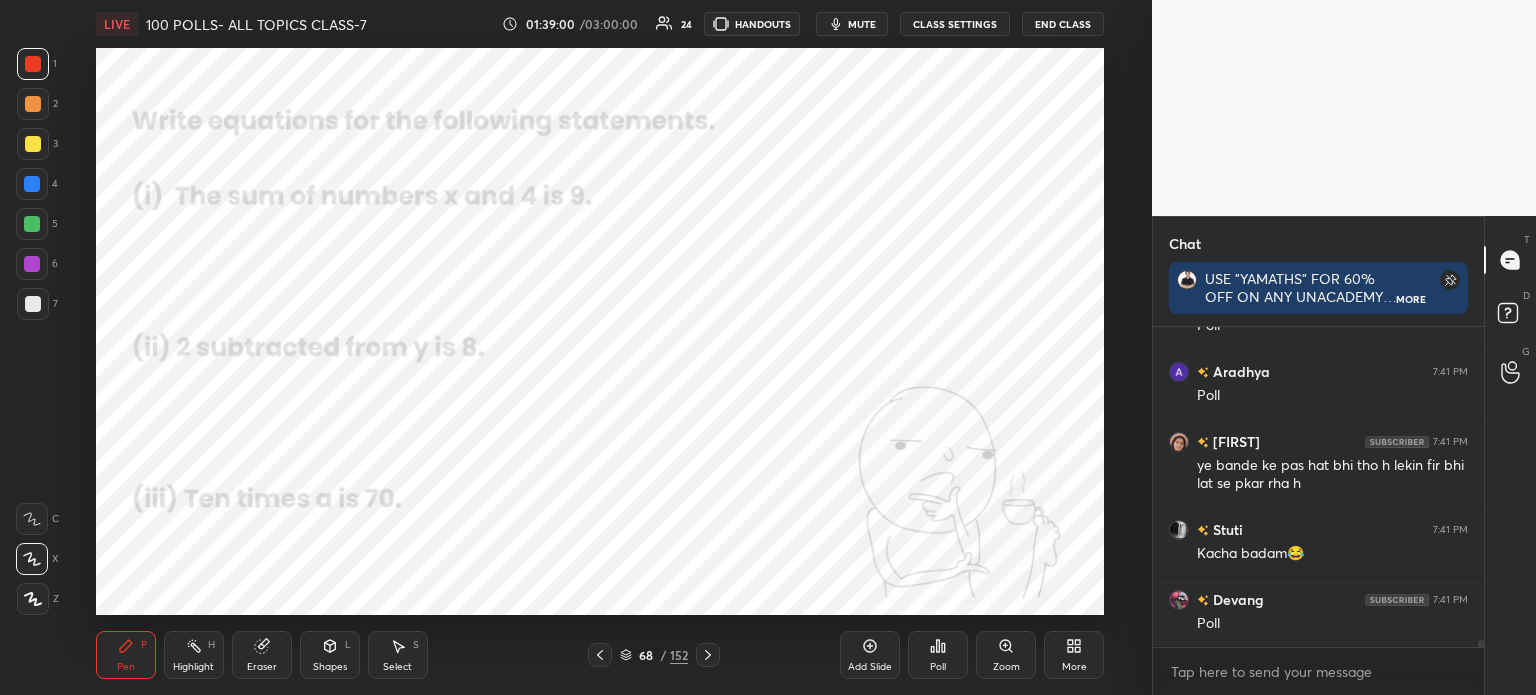 click on "Poll" at bounding box center (938, 655) 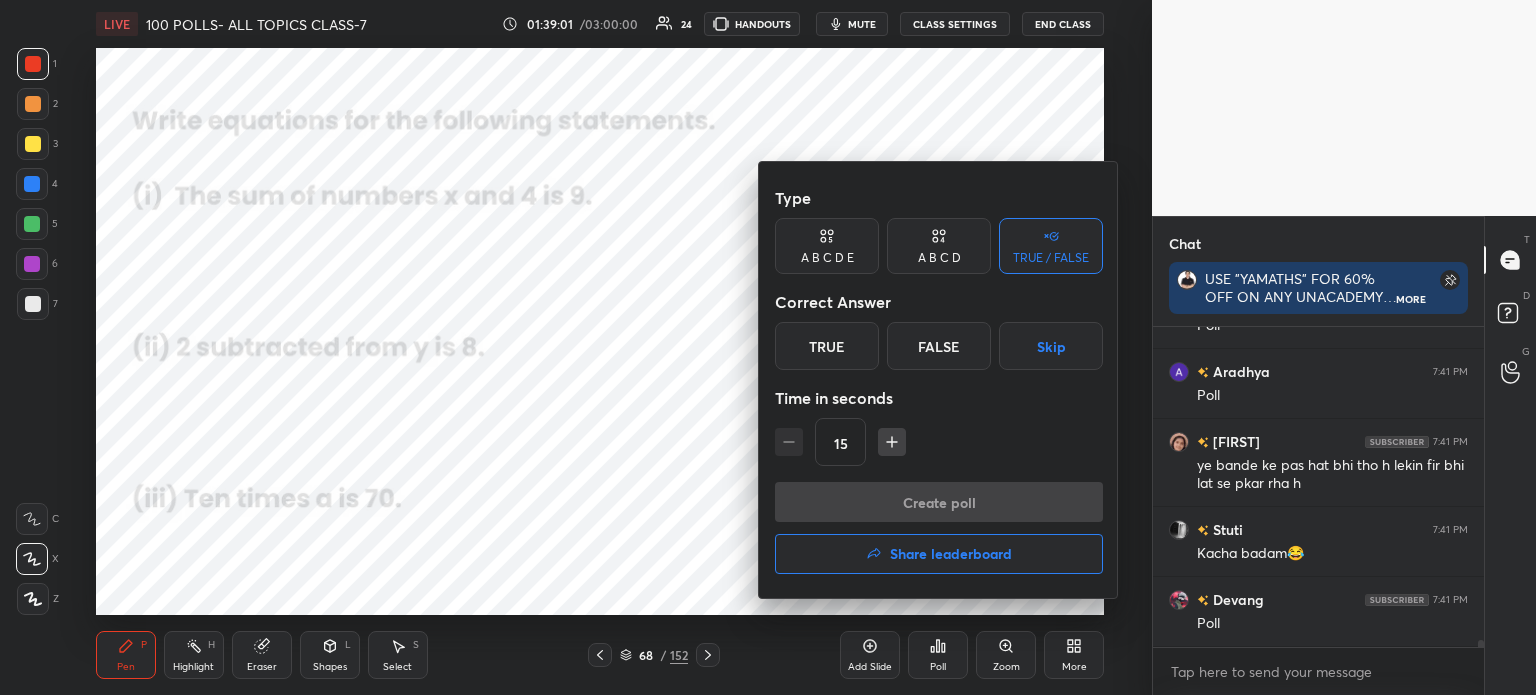 click 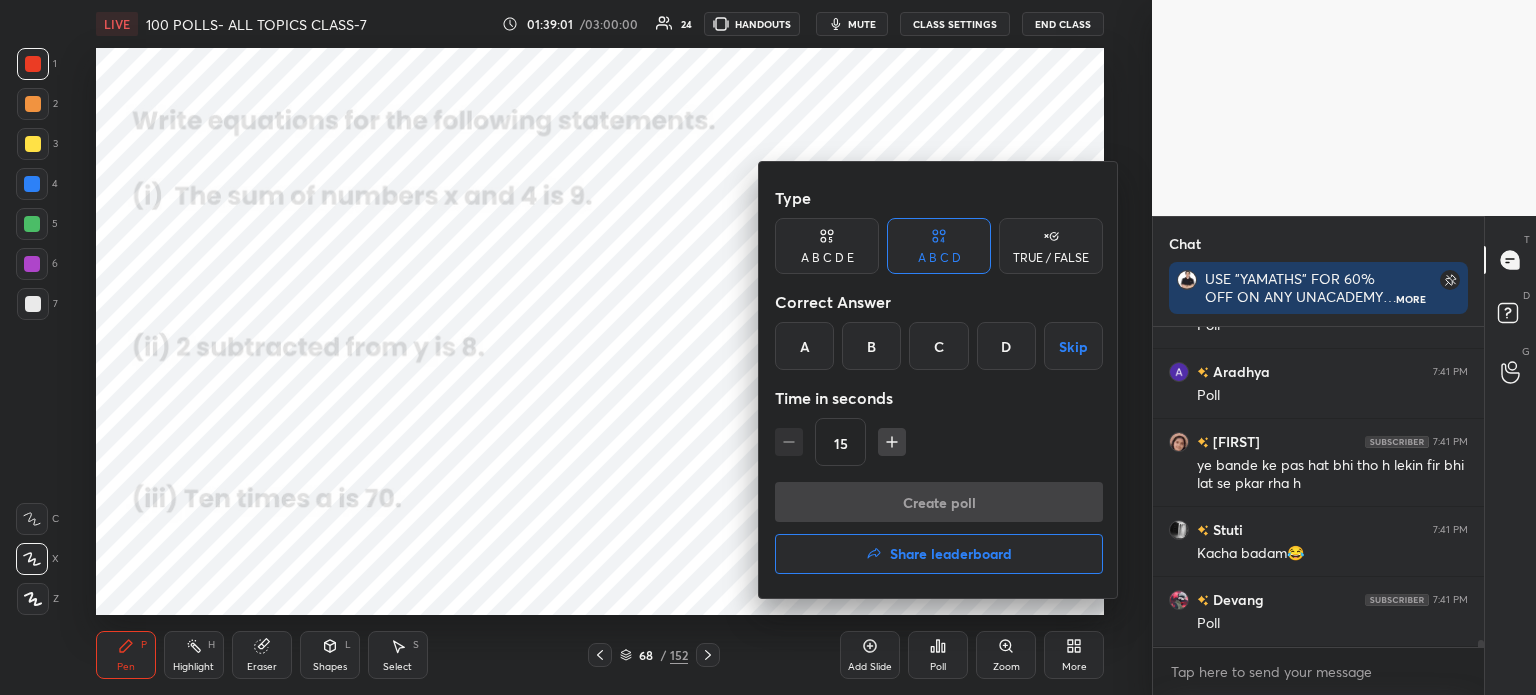 click on "A" at bounding box center (804, 346) 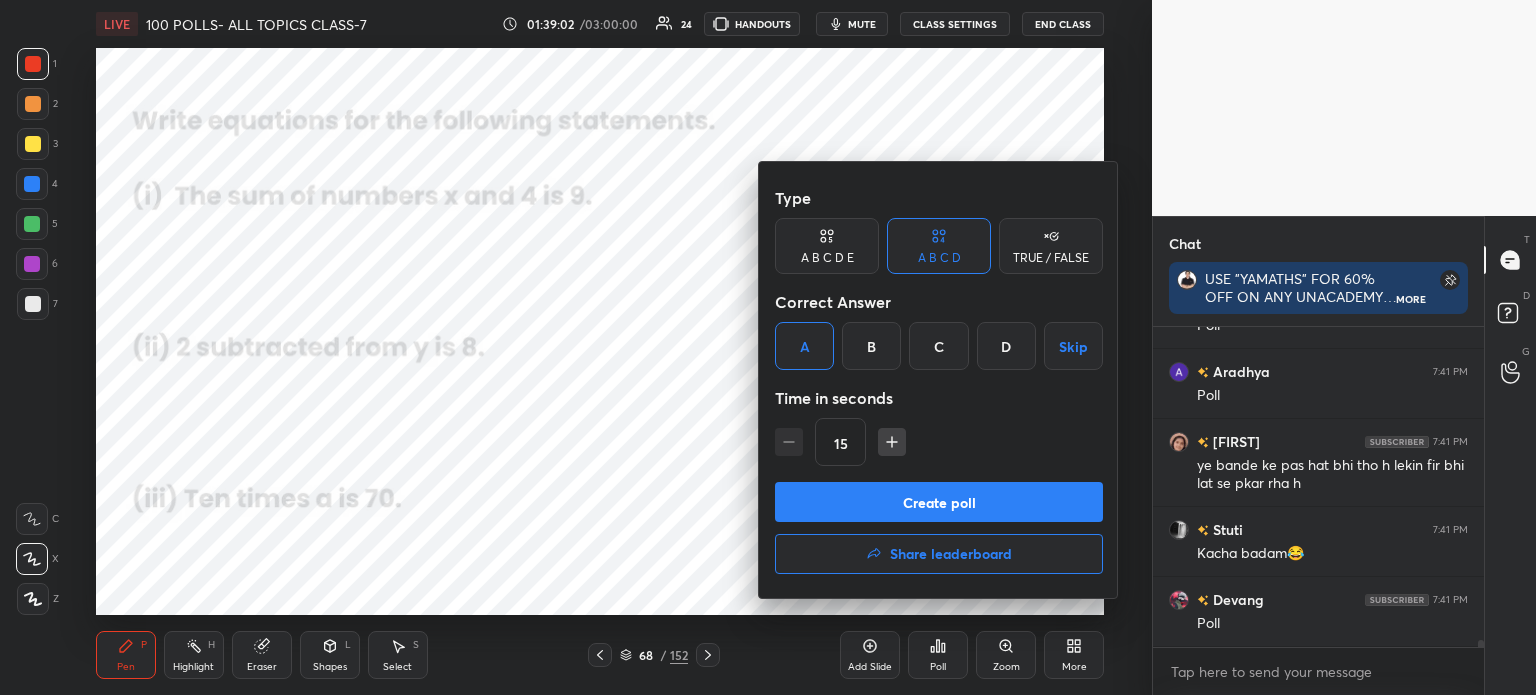 click on "Create poll" at bounding box center [939, 502] 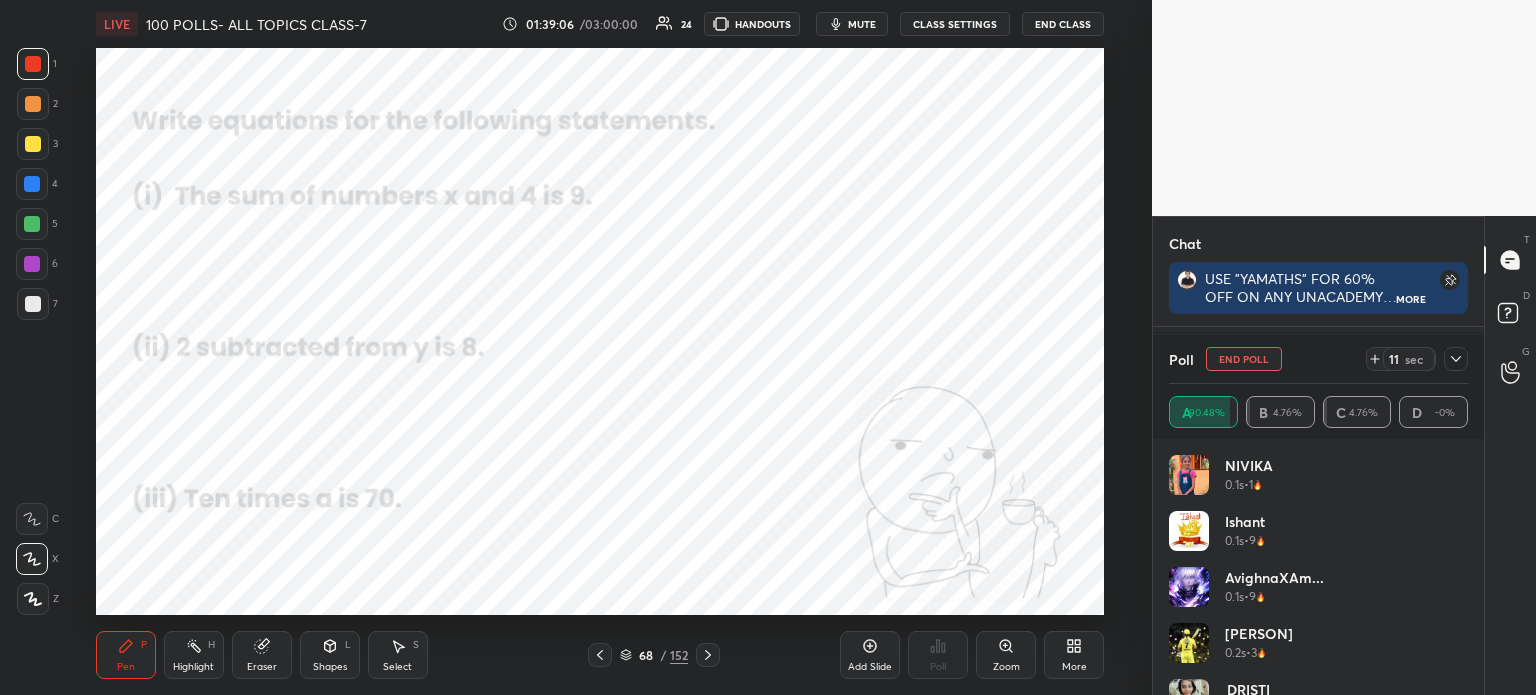 click 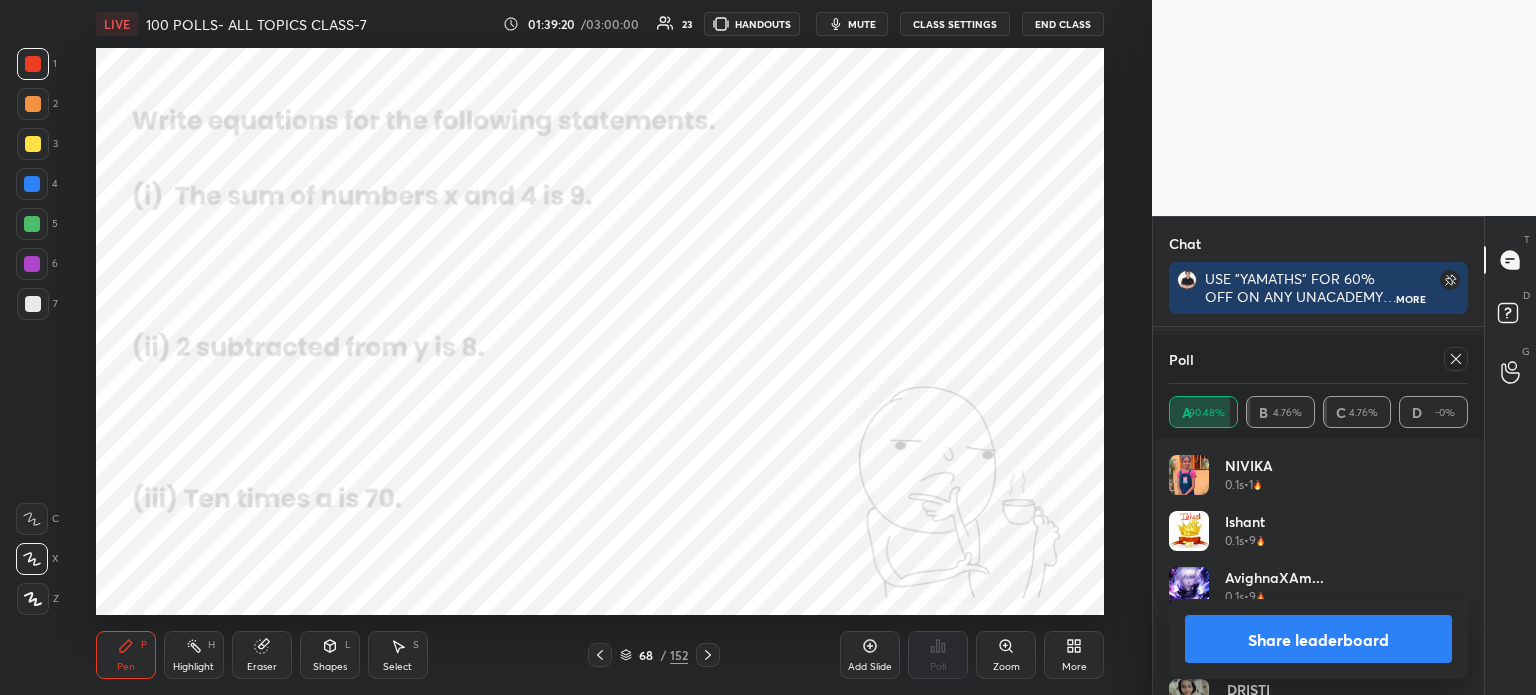 click 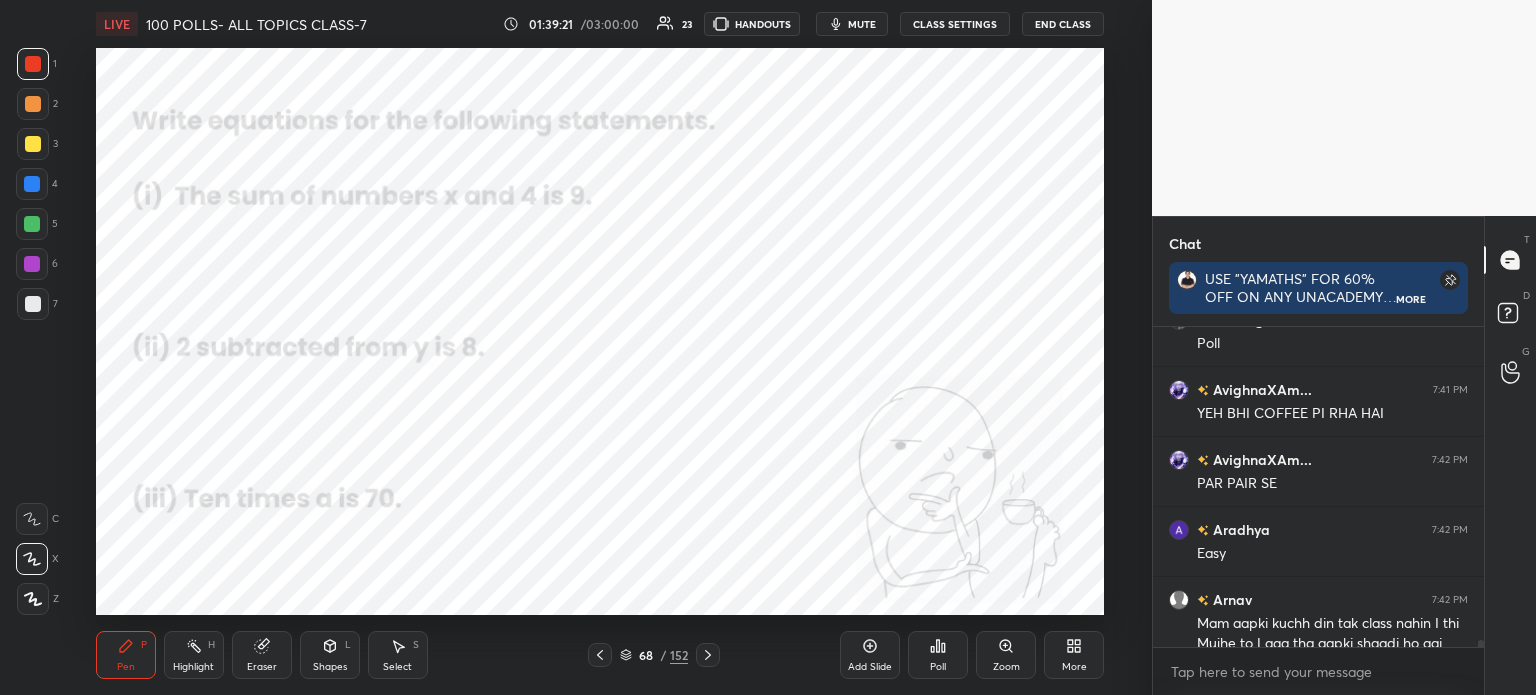 click on "Eraser" at bounding box center (262, 655) 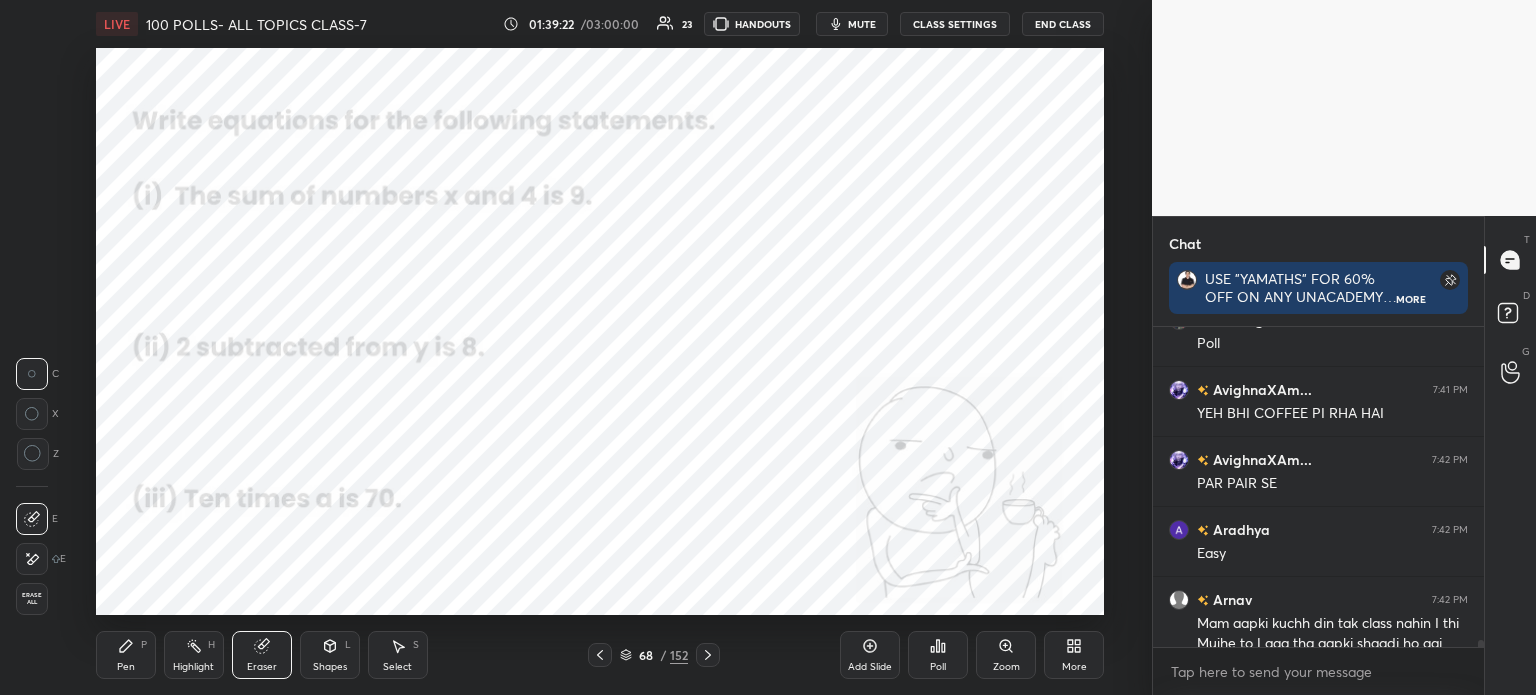 click on "Erase all" at bounding box center [32, 599] 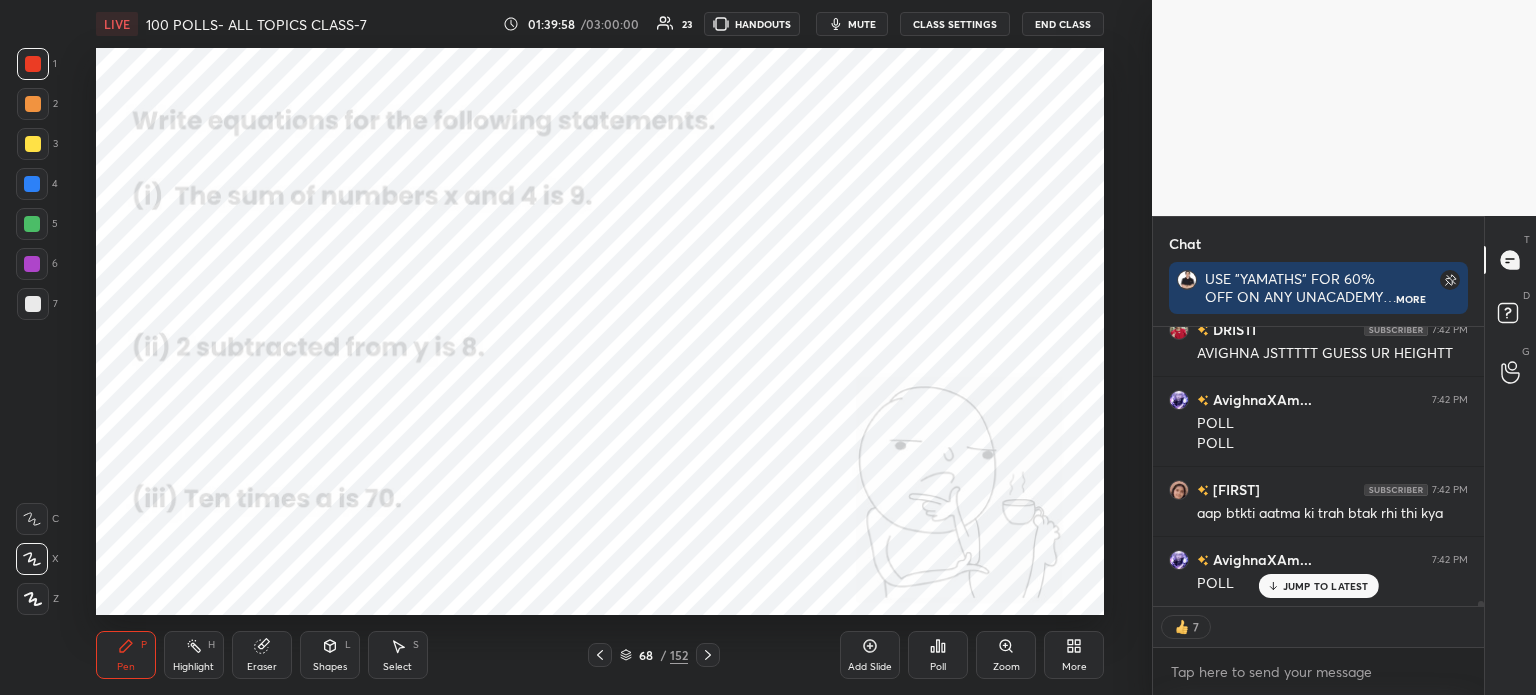 click on "Eraser" at bounding box center [262, 655] 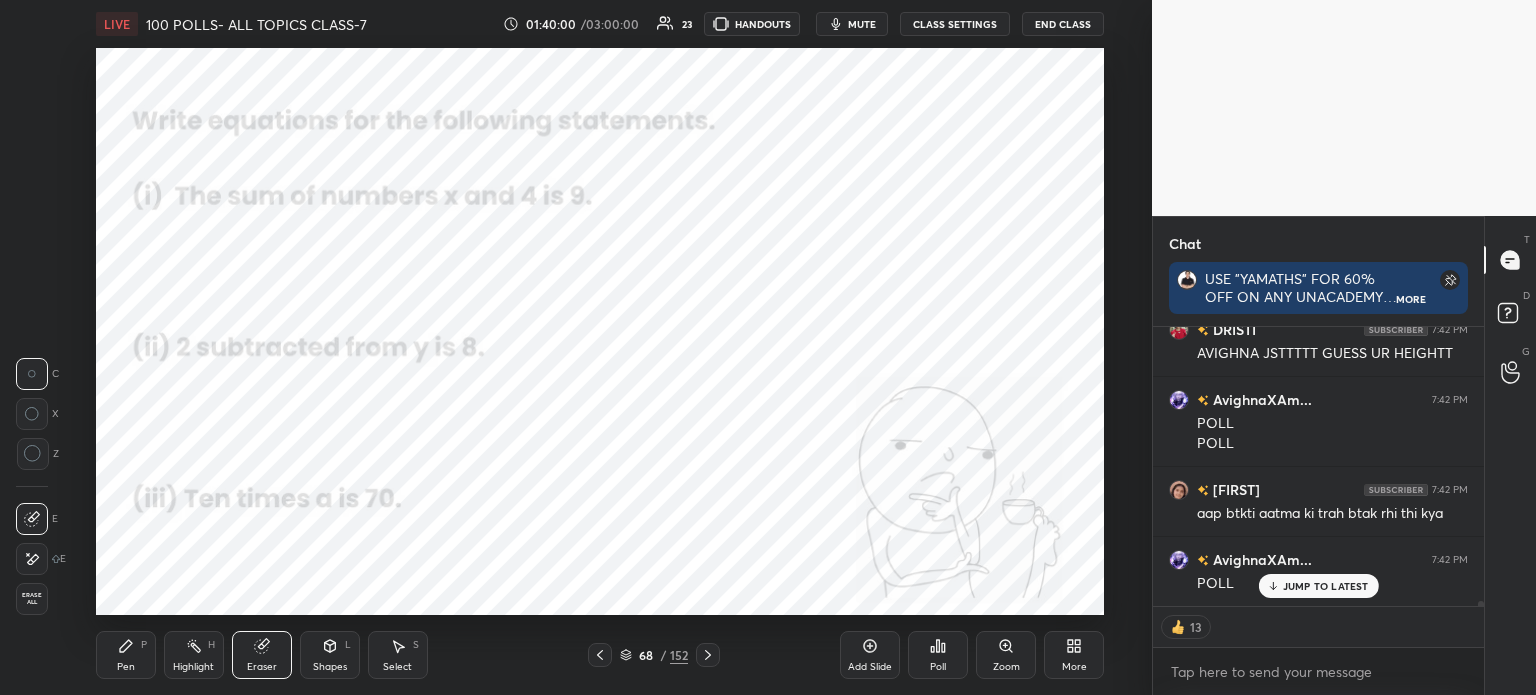 click on "Pen" at bounding box center [126, 667] 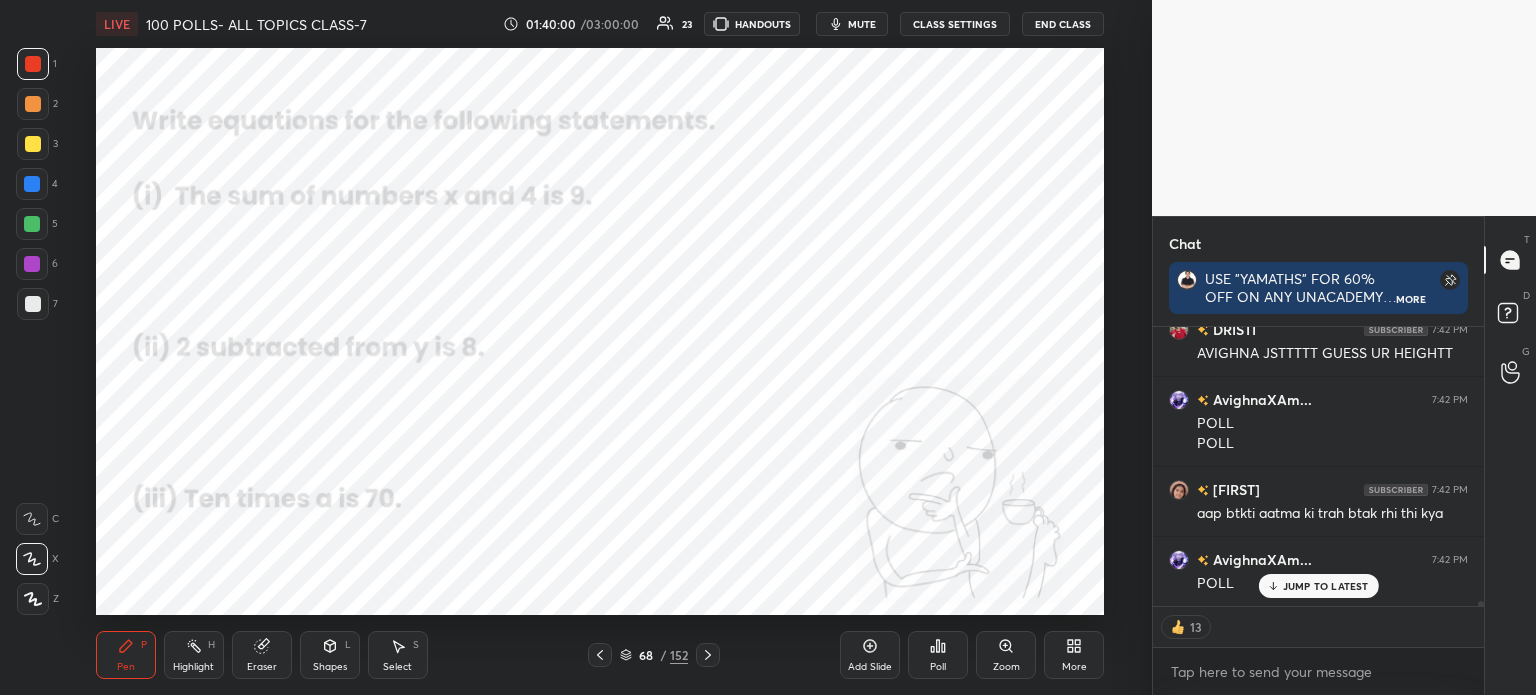 click on "Pen P" at bounding box center [126, 655] 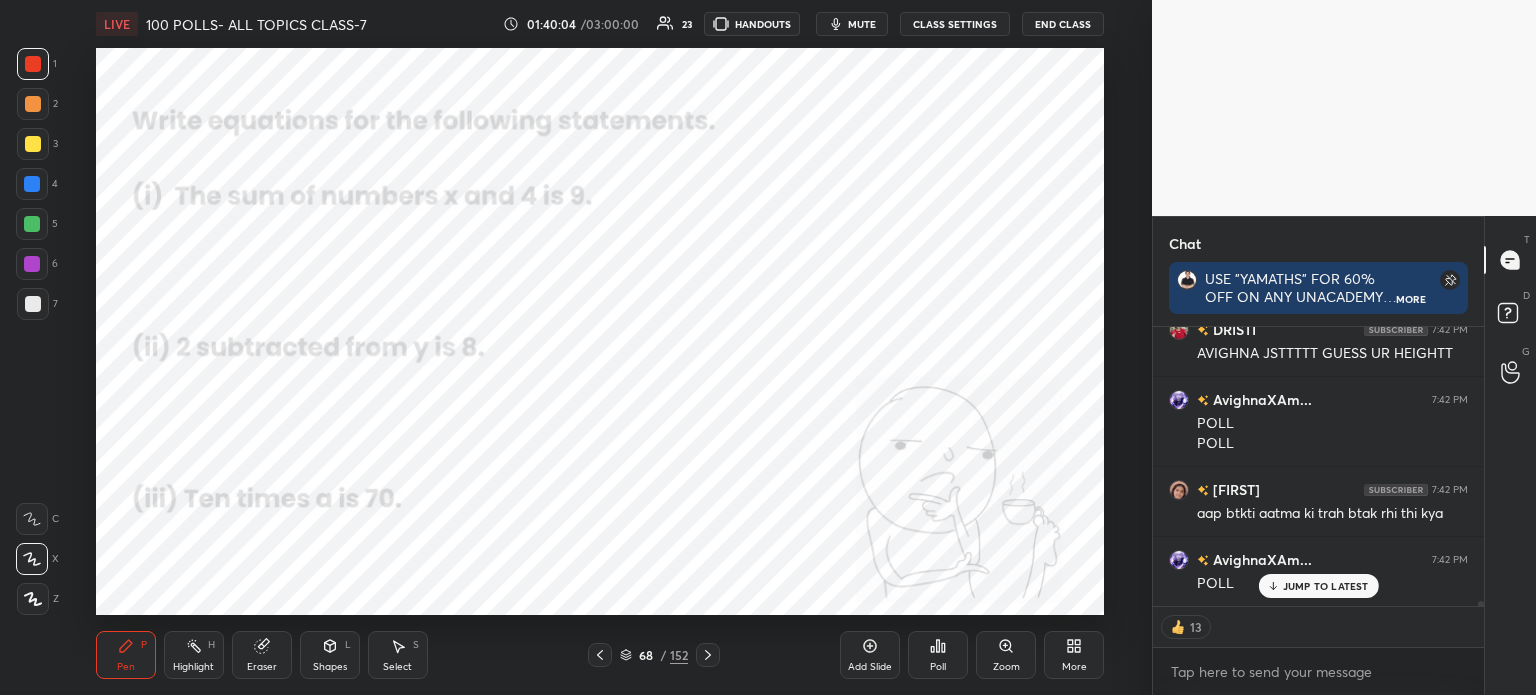click on "Poll" at bounding box center (938, 667) 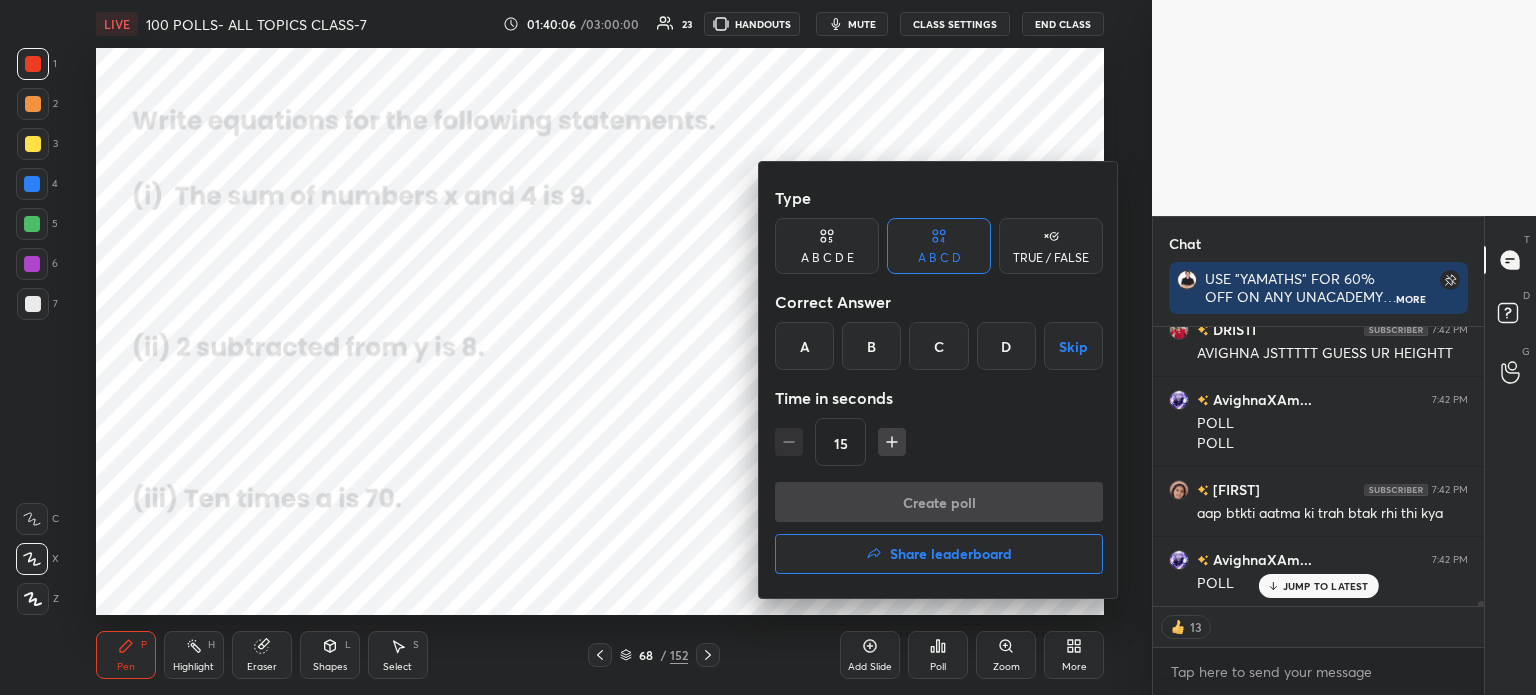 click on "B" at bounding box center (871, 346) 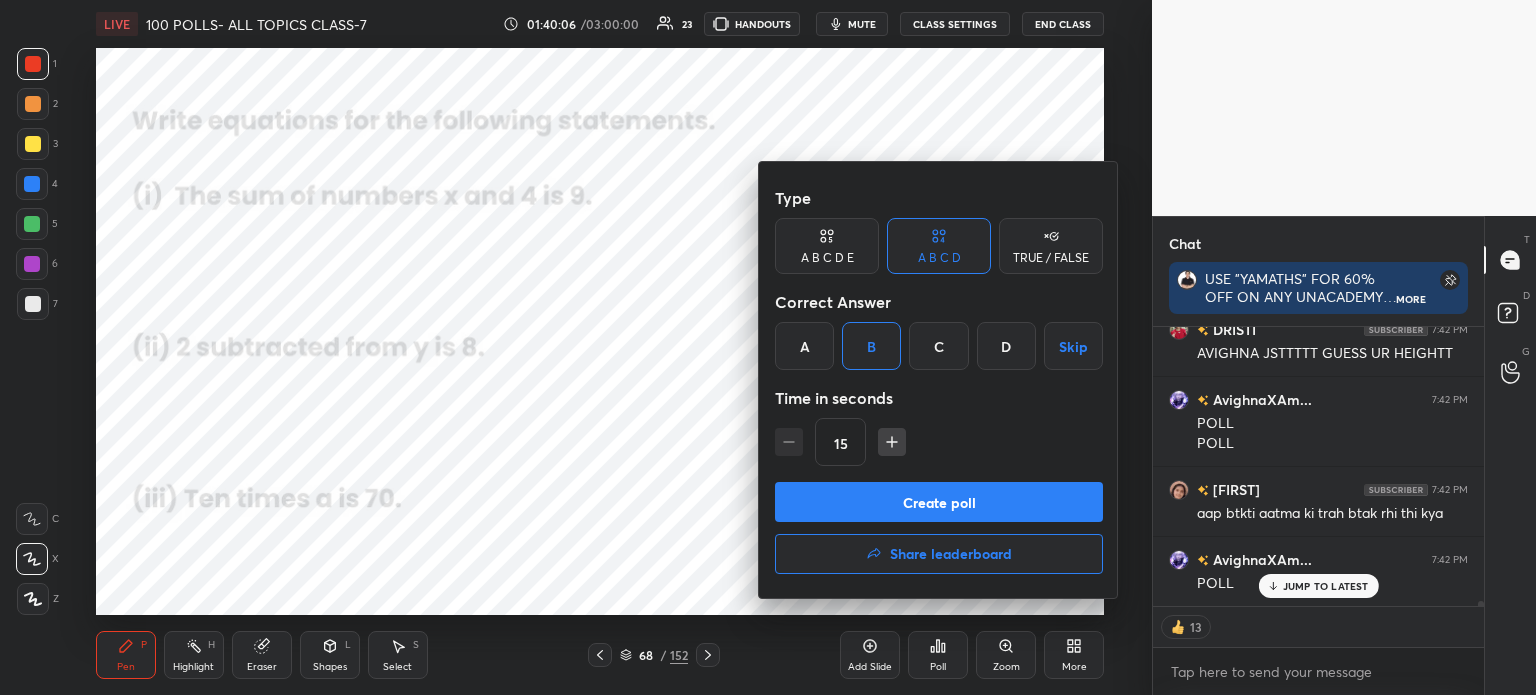 click on "Create poll" at bounding box center (939, 502) 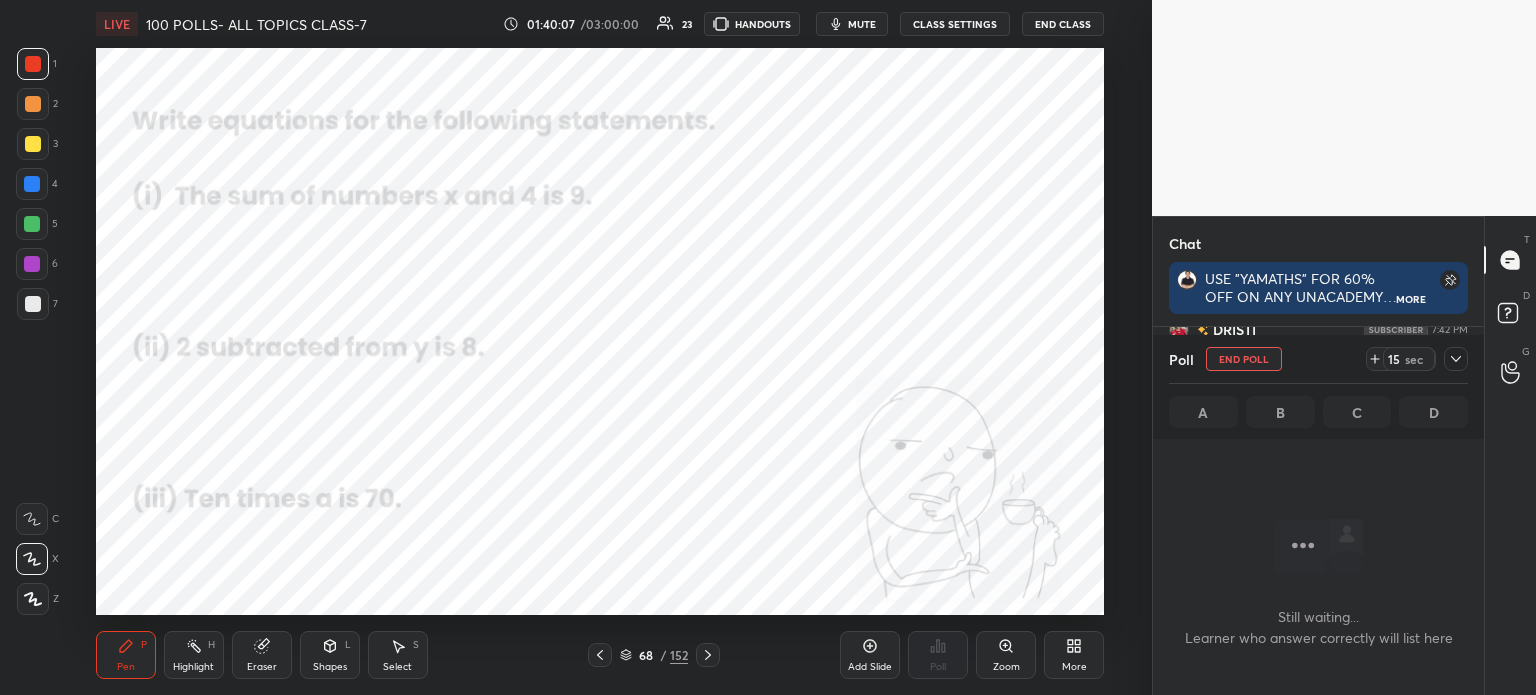click on "15  sec" at bounding box center (1417, 359) 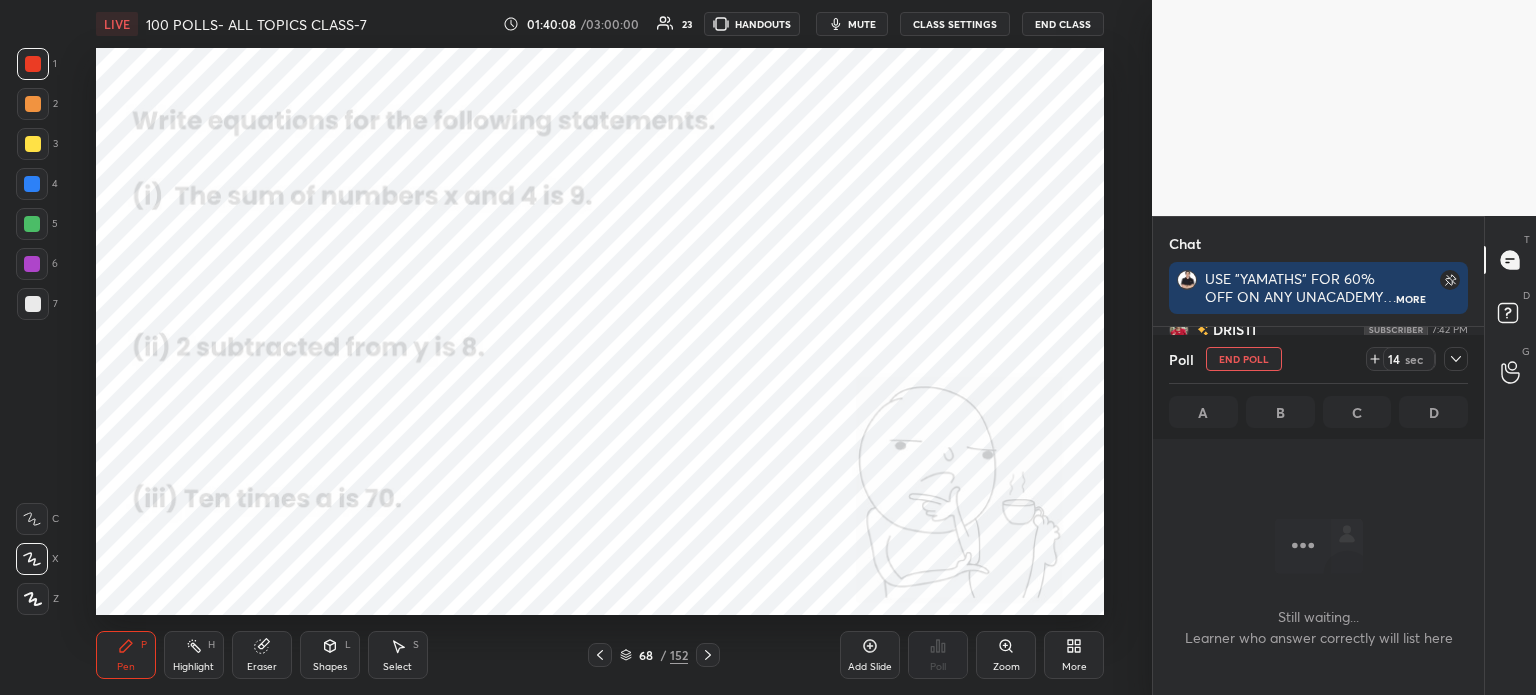 click 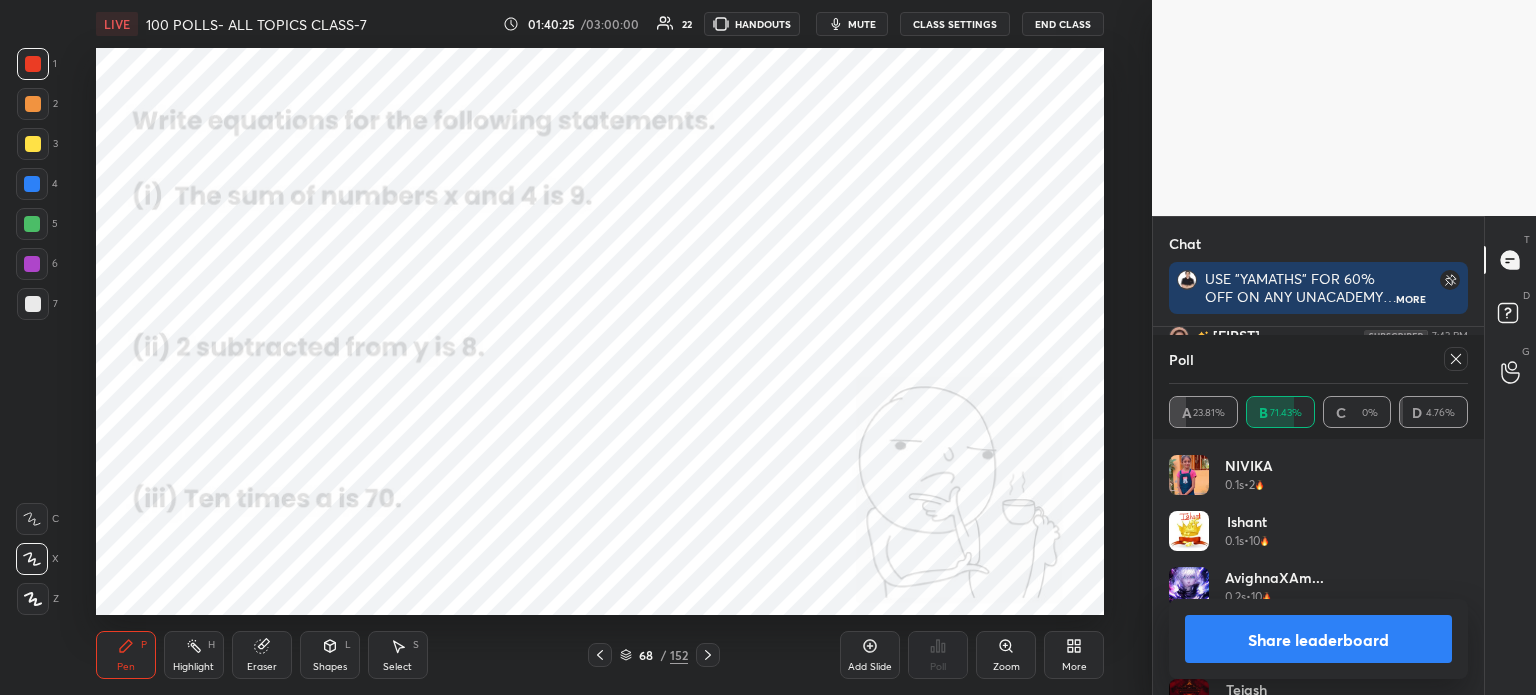 click 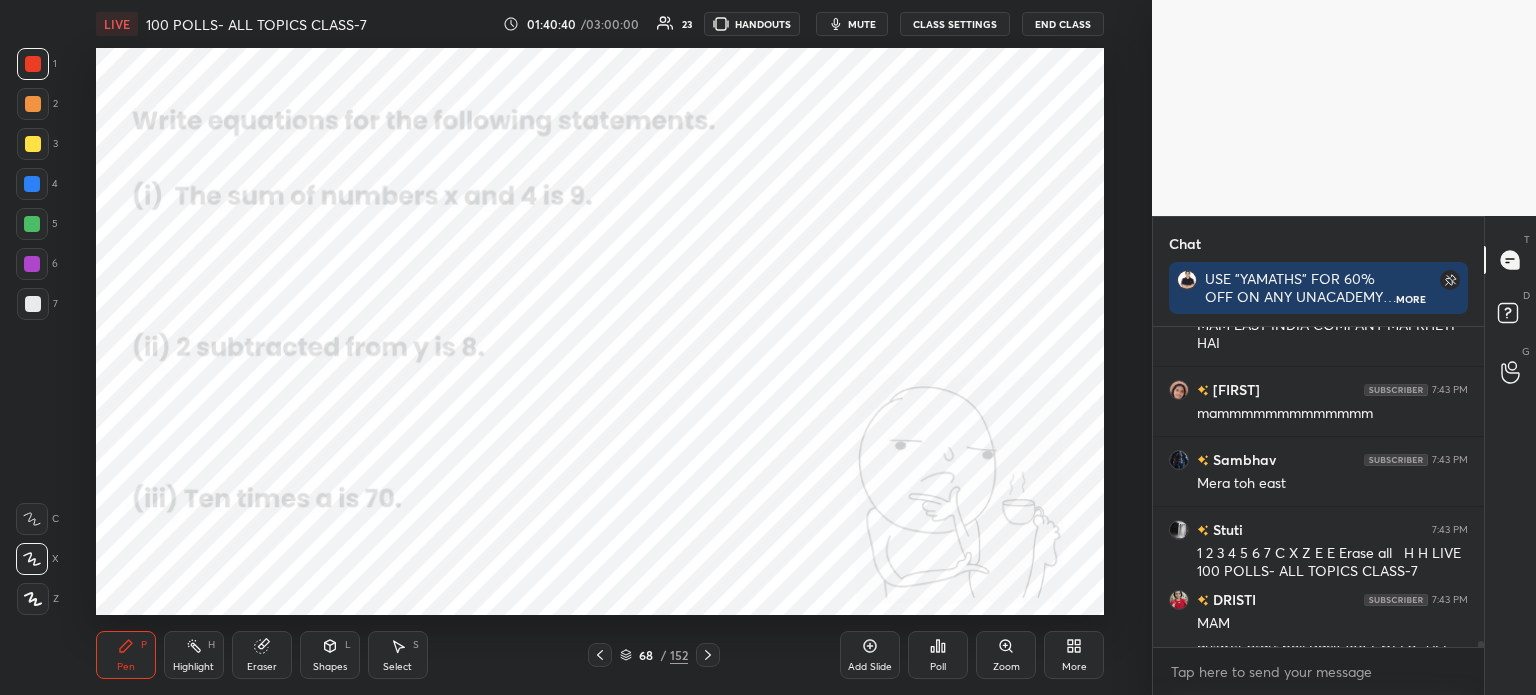 click on "Eraser" at bounding box center [262, 655] 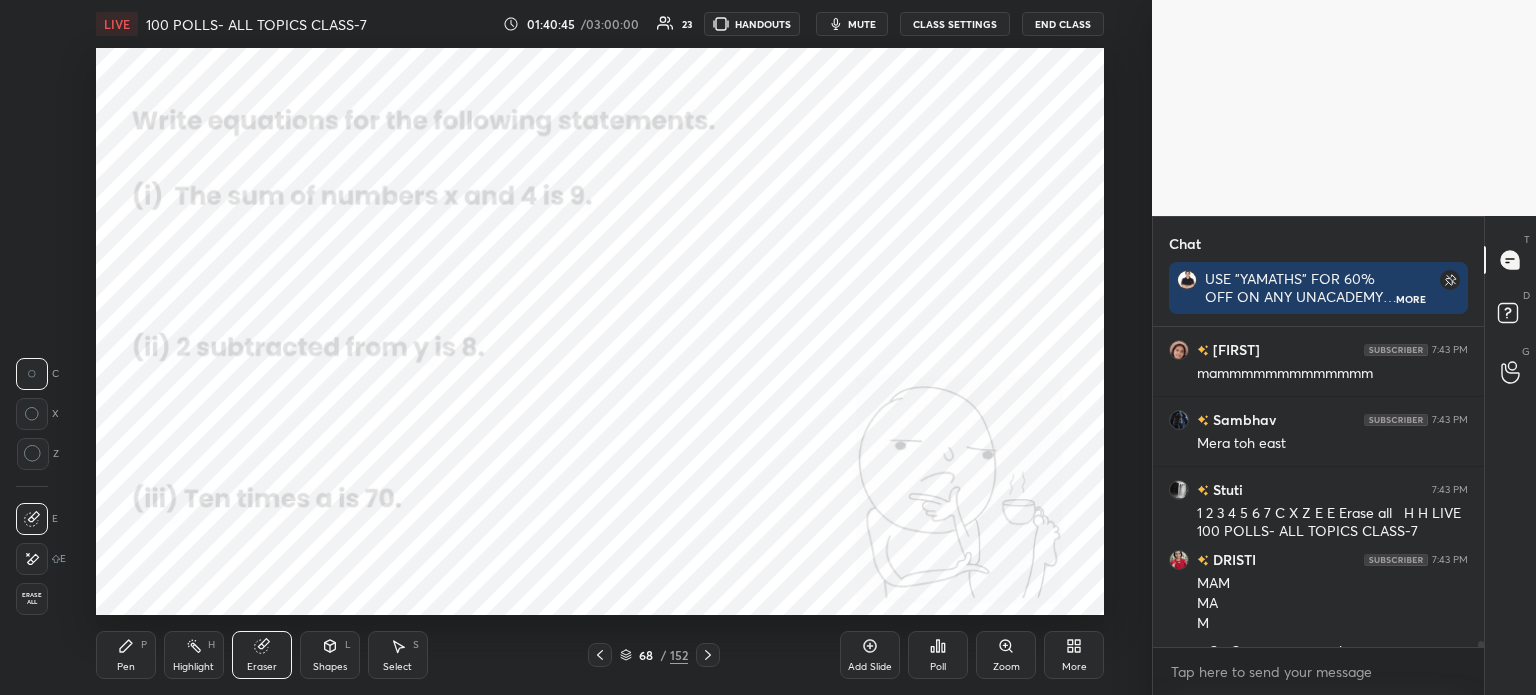 click 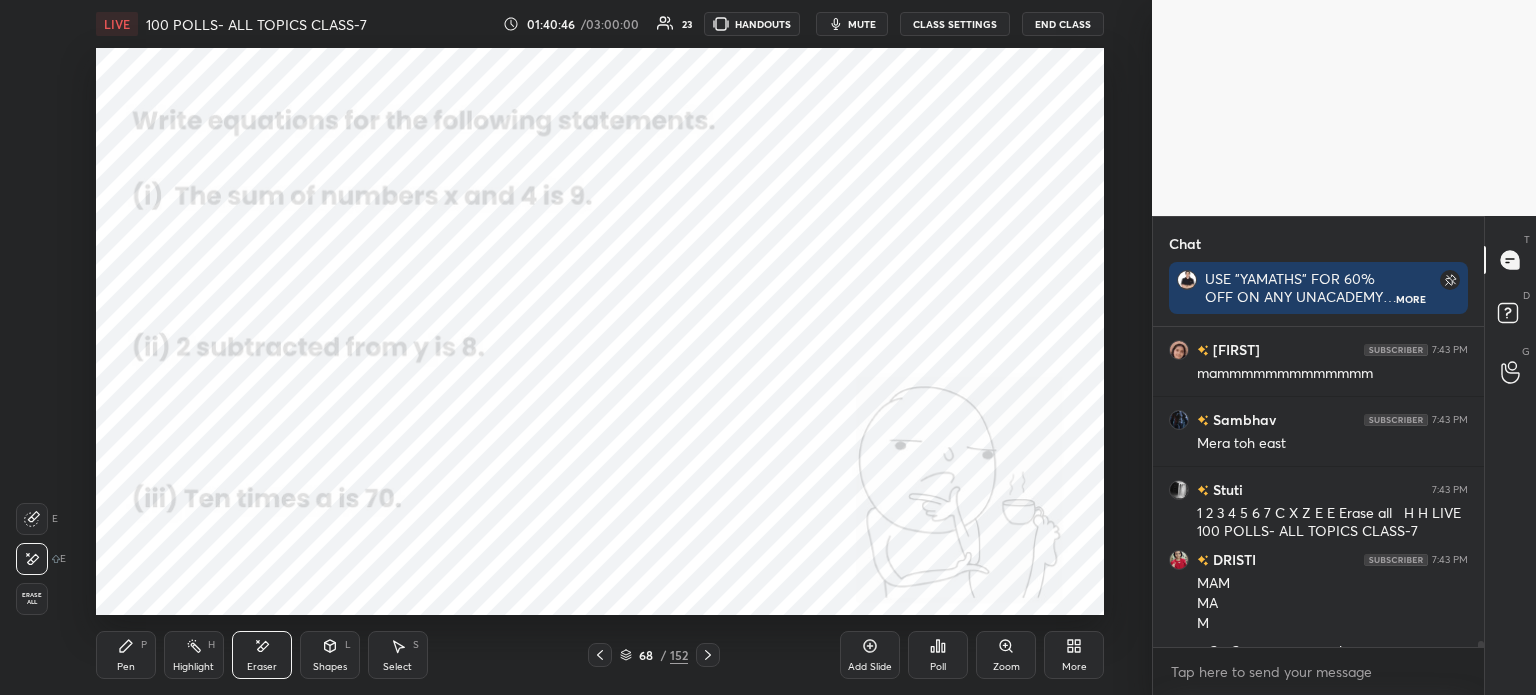 click on "Erase all" at bounding box center (32, 599) 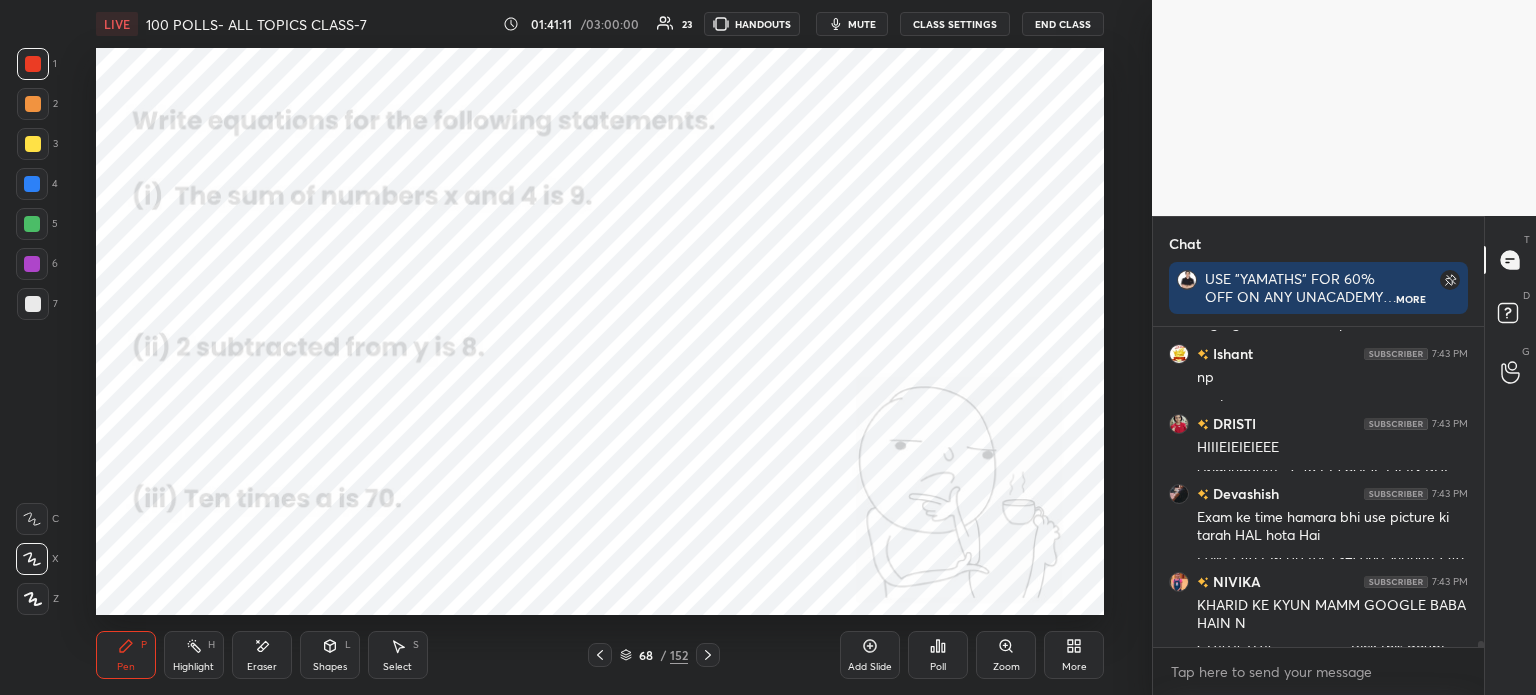click 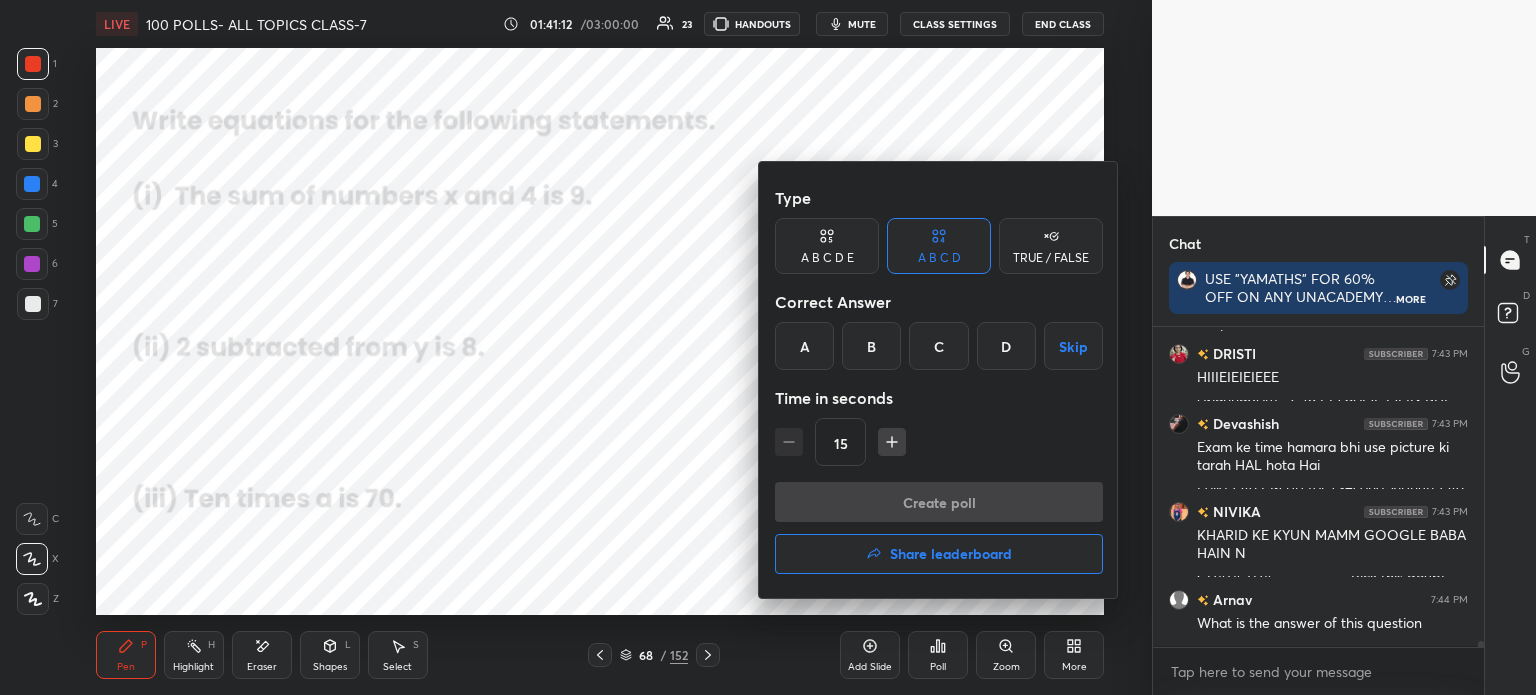 click on "D" at bounding box center [1006, 346] 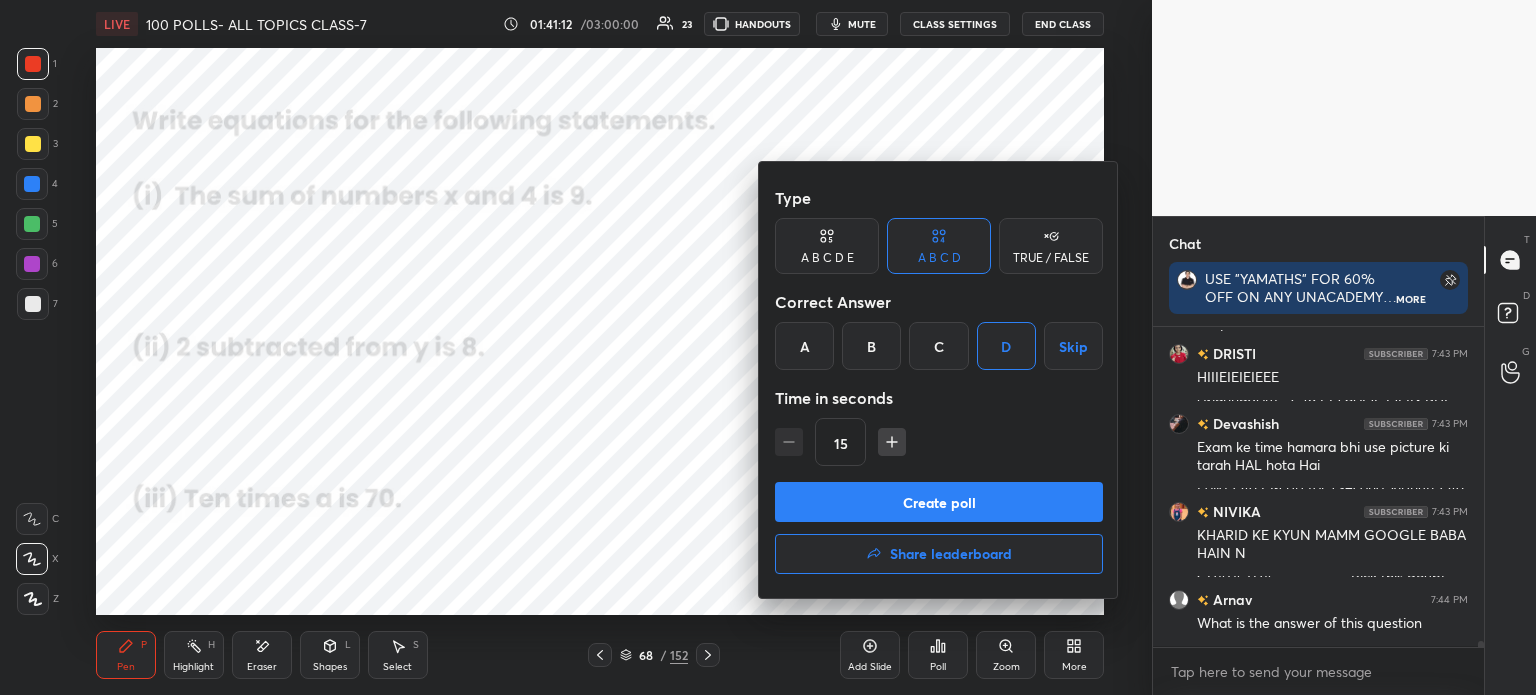 click on "Create poll" at bounding box center [939, 502] 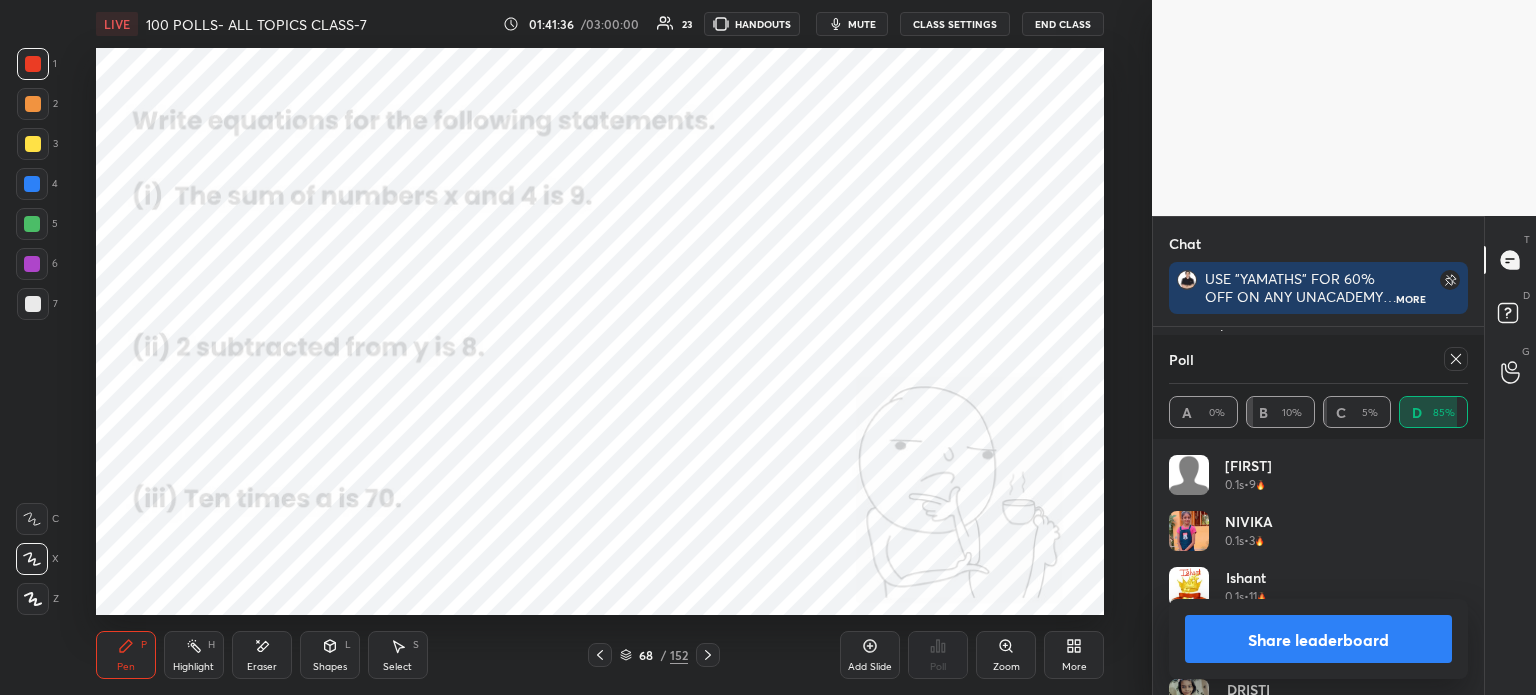 scroll, scrollTop: 234, scrollLeft: 293, axis: both 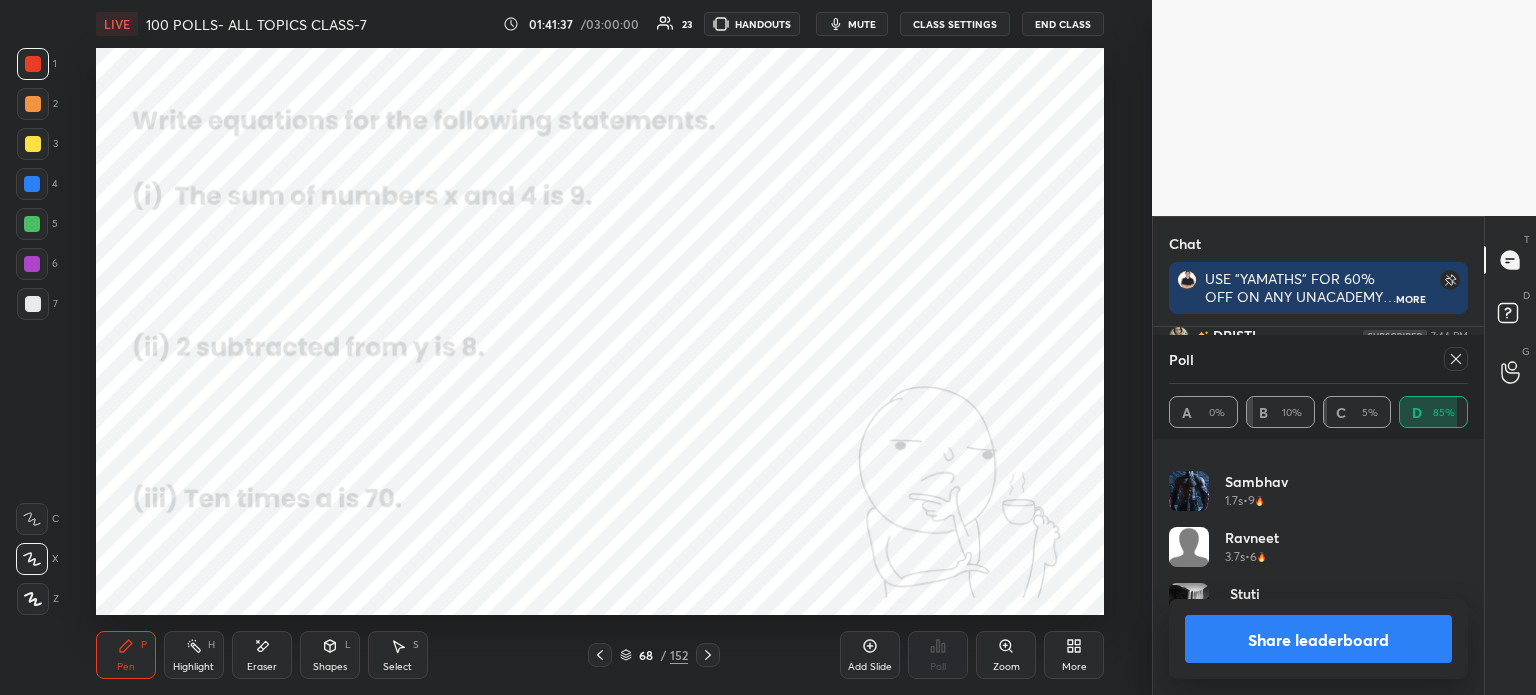 click at bounding box center (1456, 359) 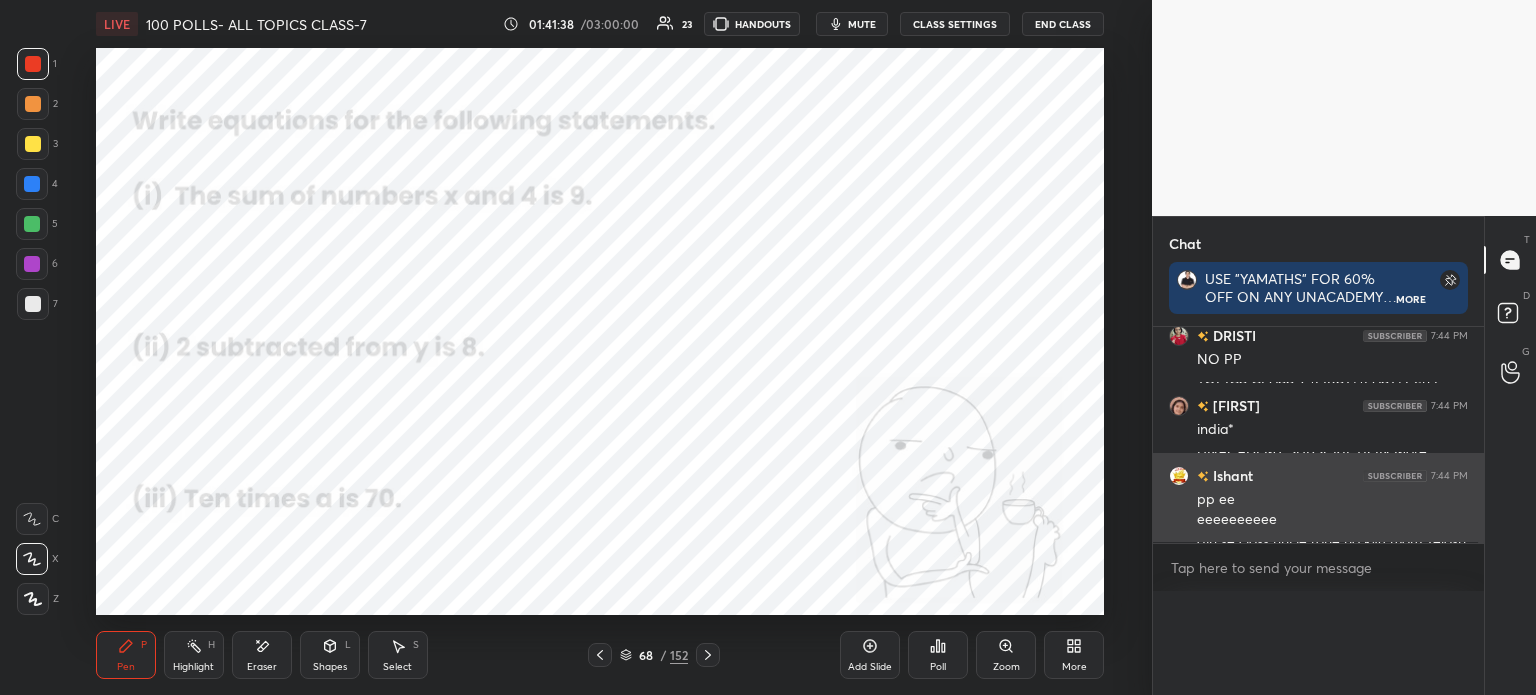 scroll, scrollTop: 121, scrollLeft: 293, axis: both 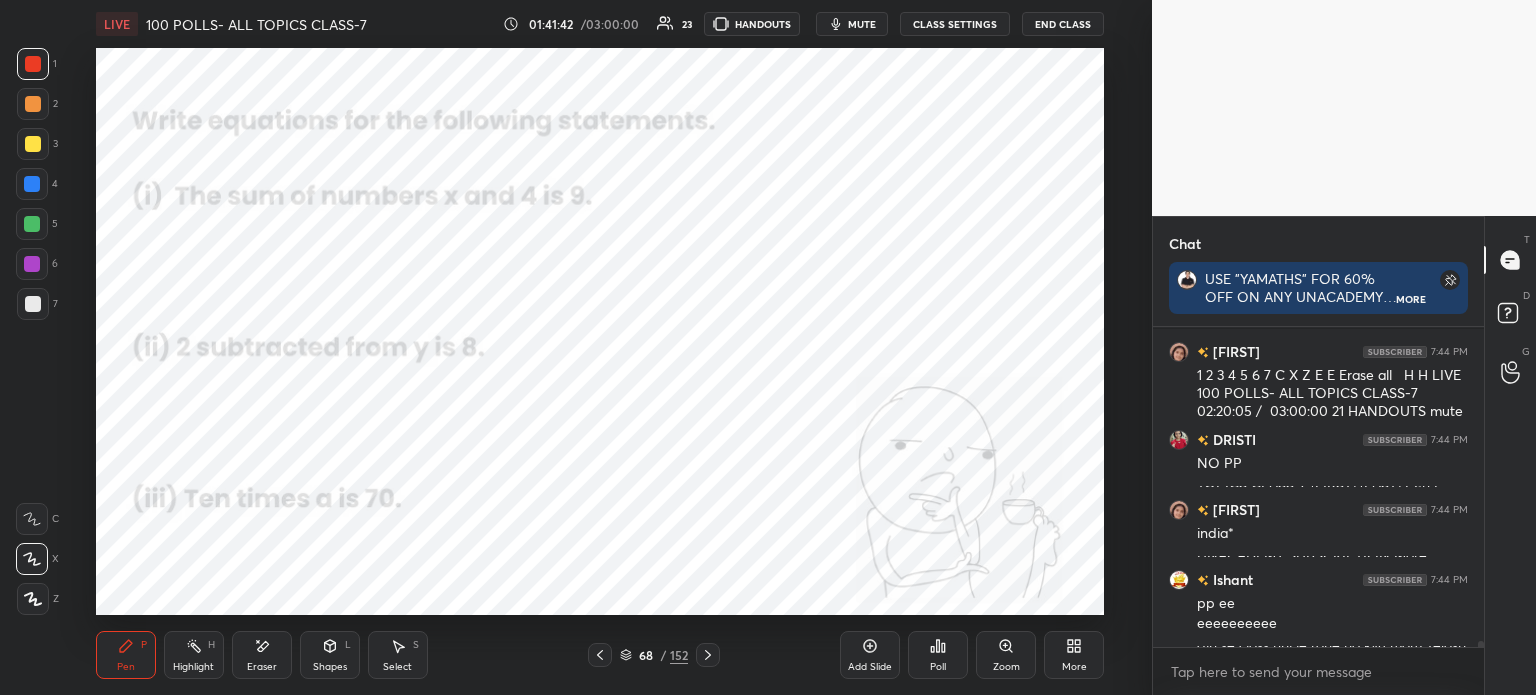 click at bounding box center [708, 655] 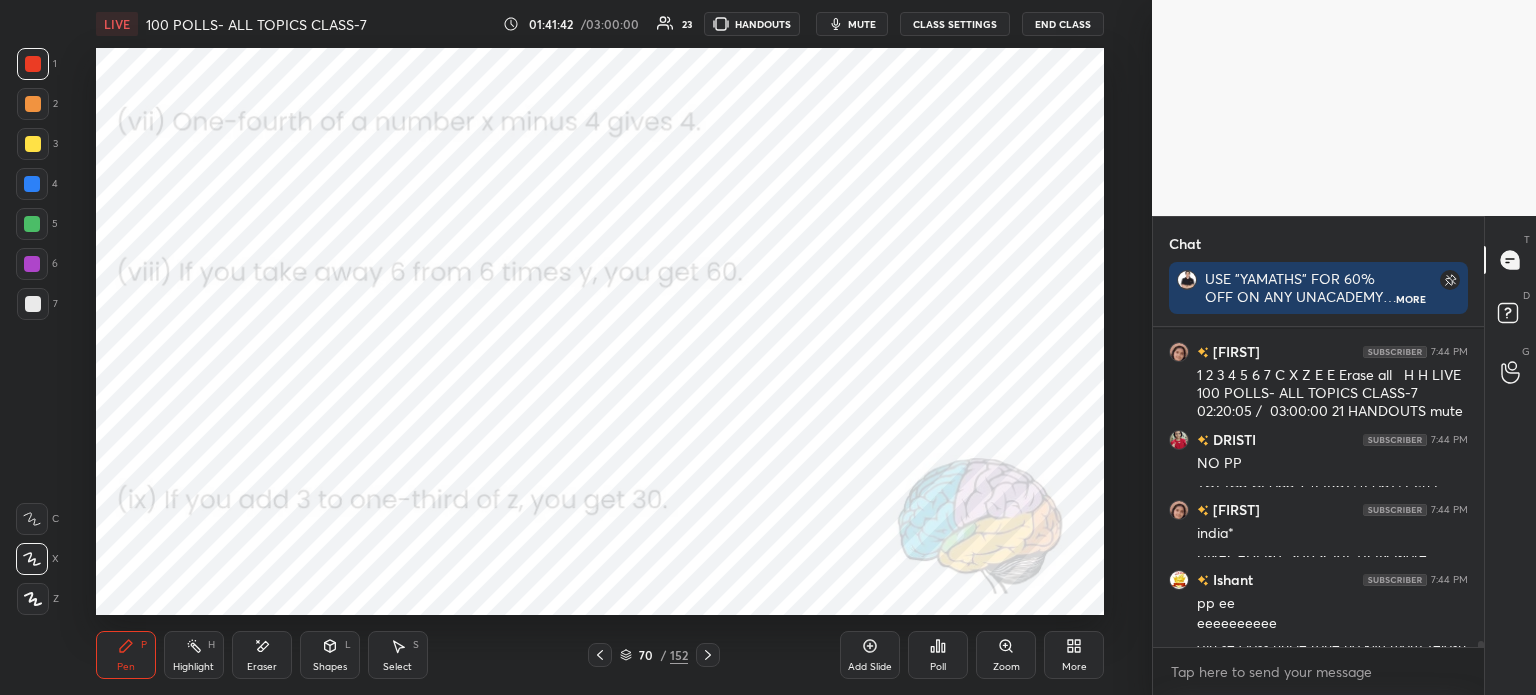 click 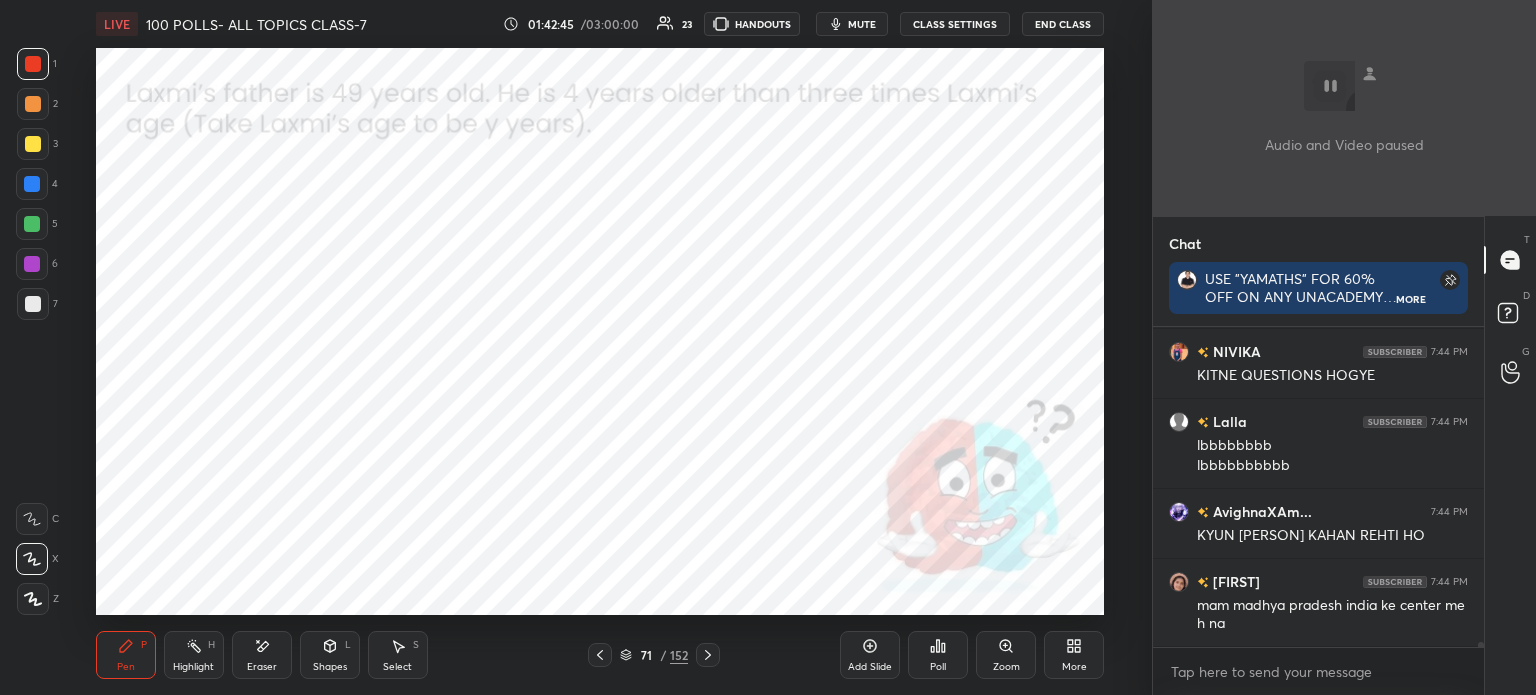 scroll, scrollTop: 18968, scrollLeft: 0, axis: vertical 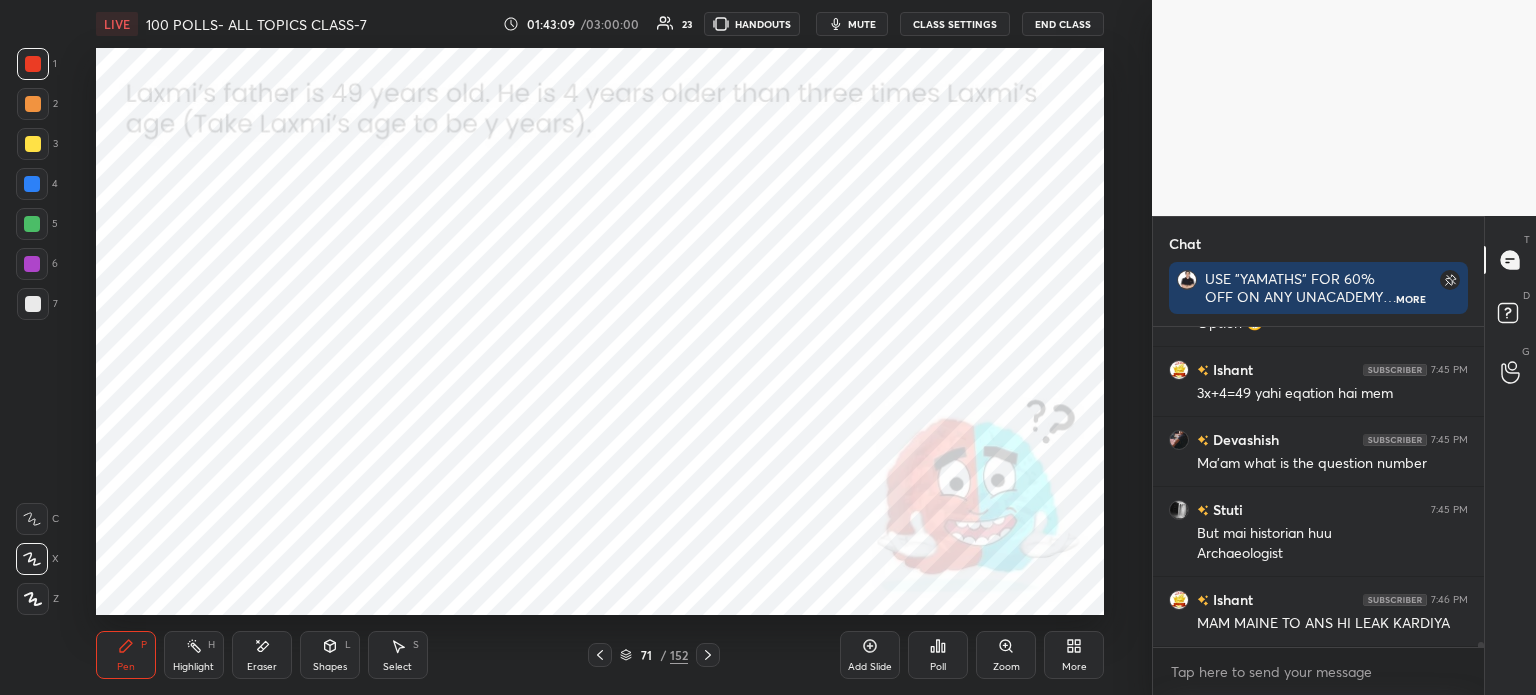 click on "Poll" at bounding box center [938, 655] 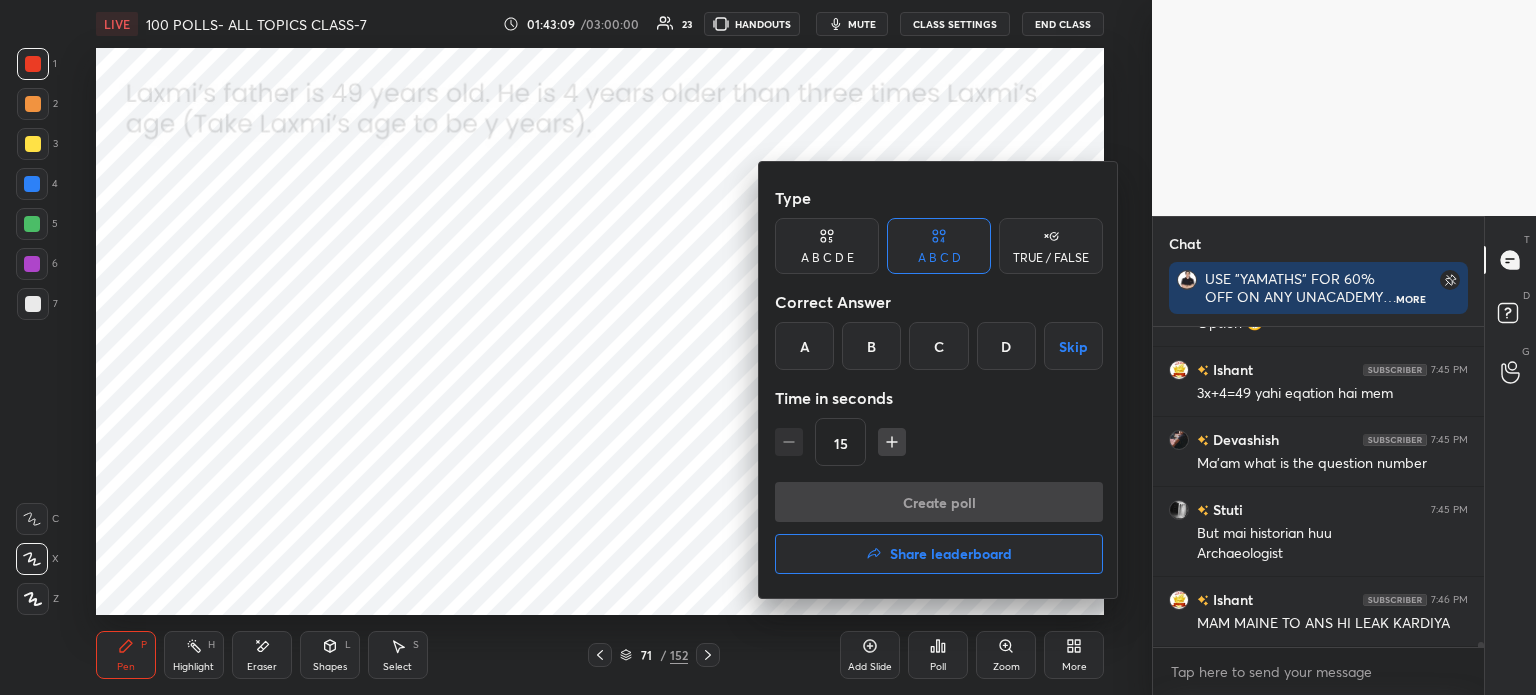 click on "Share leaderboard" at bounding box center (939, 554) 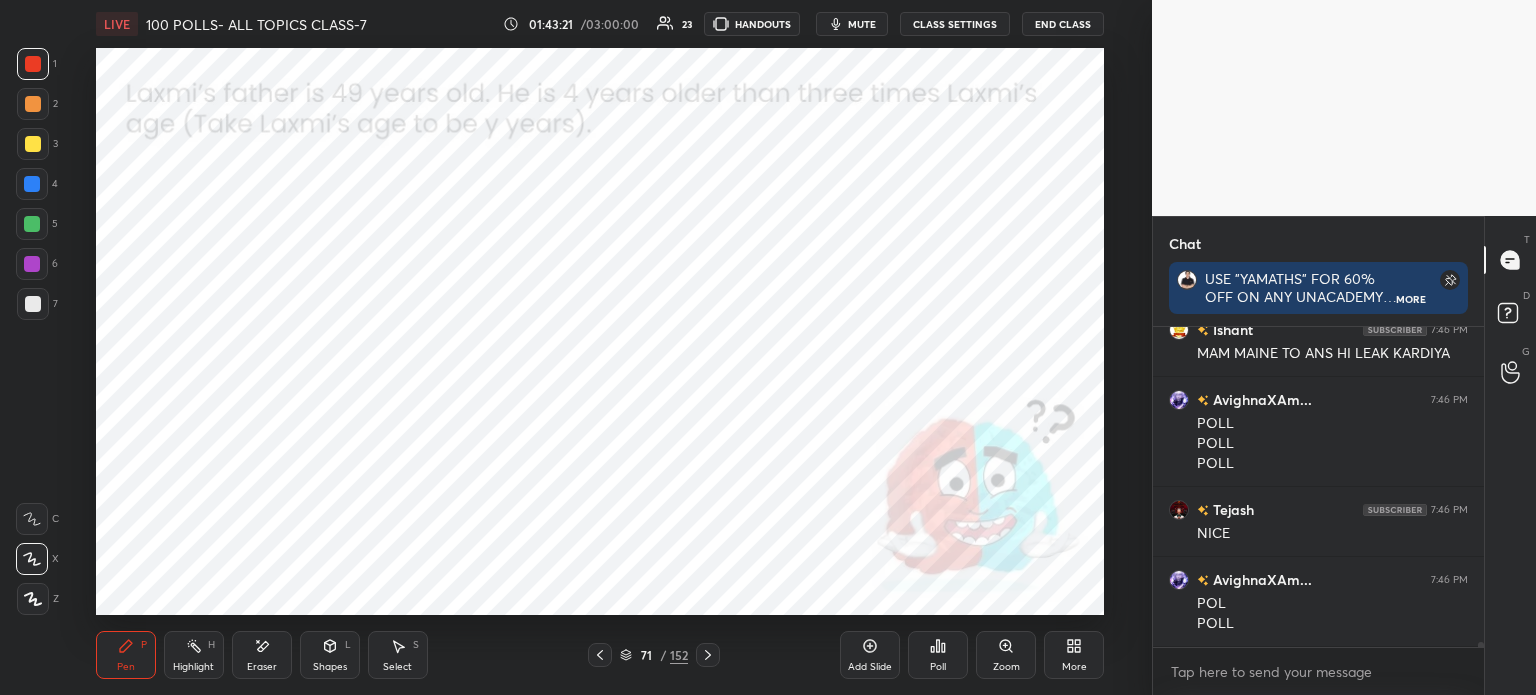 scroll, scrollTop: 19678, scrollLeft: 0, axis: vertical 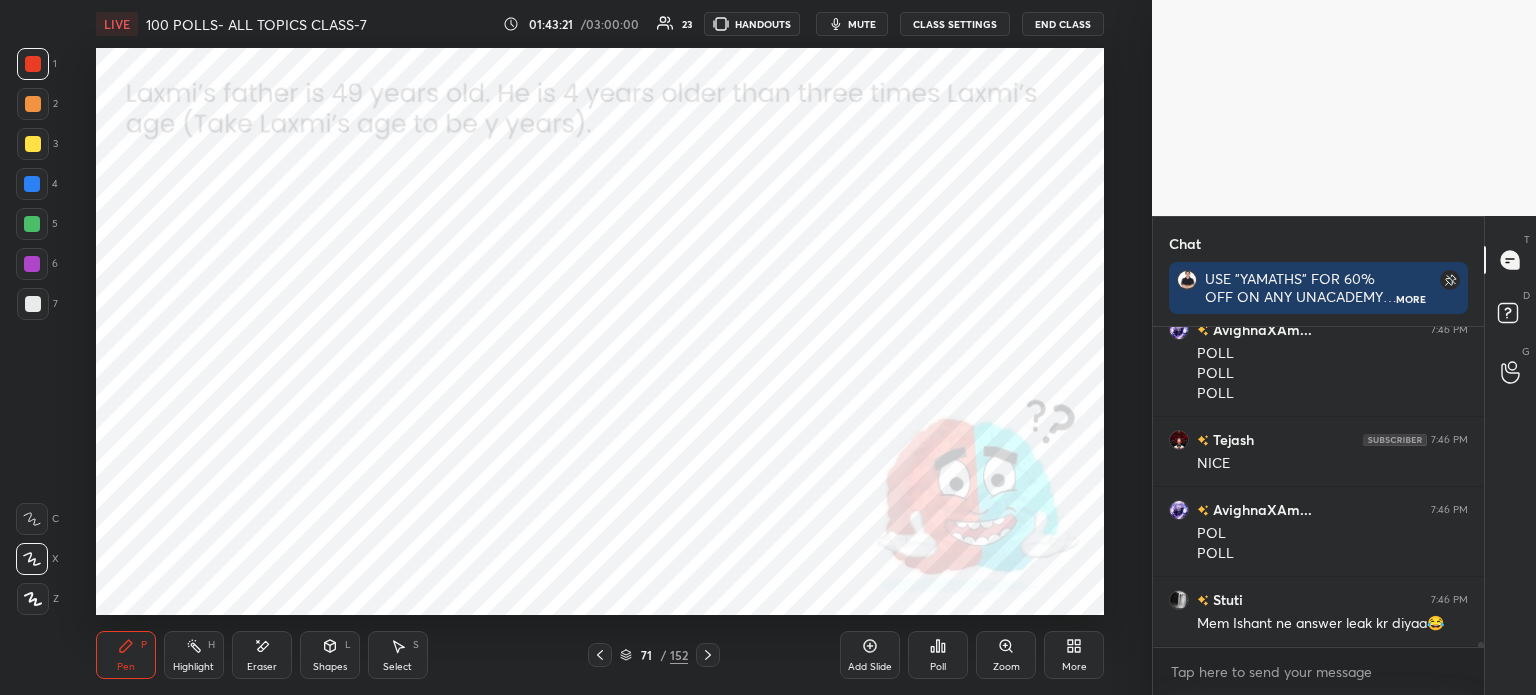 click on "Poll" at bounding box center (938, 655) 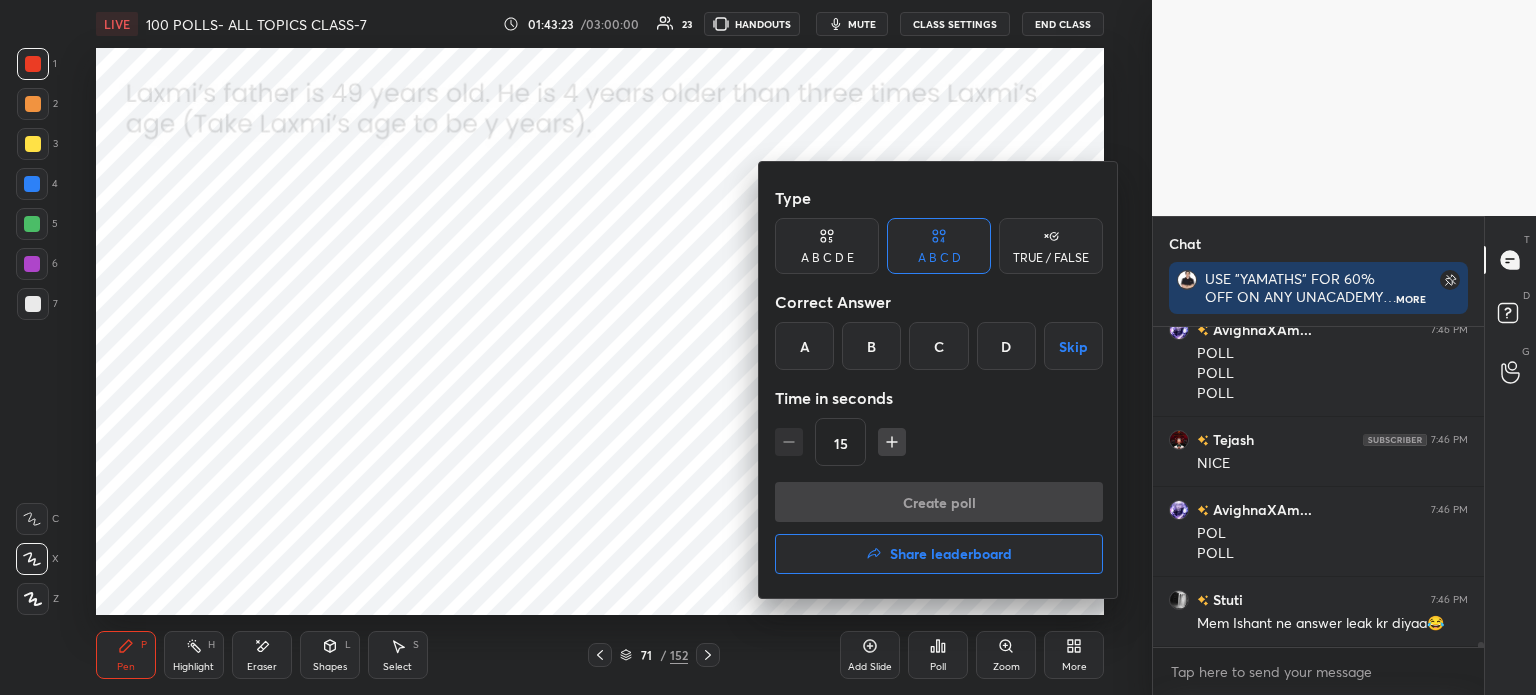 click on "A" at bounding box center [804, 346] 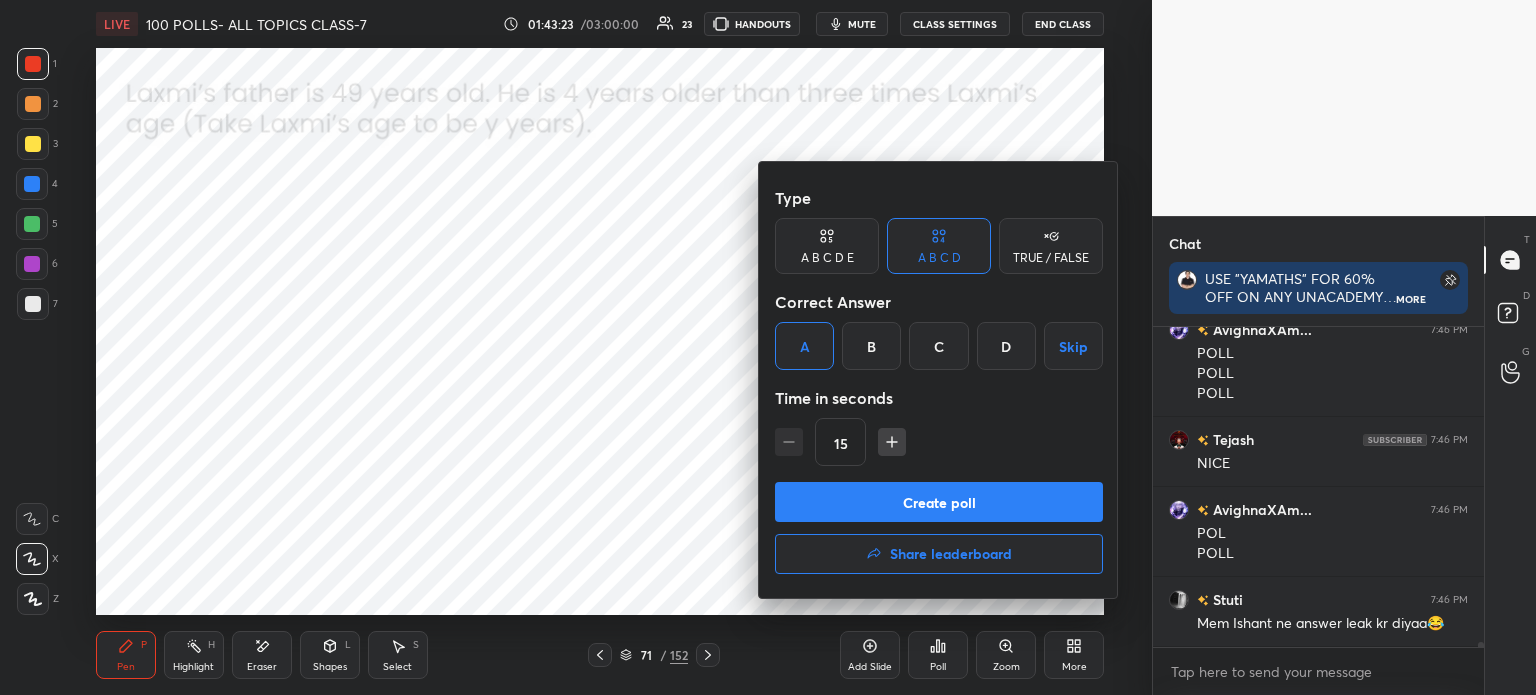 click on "Create poll" at bounding box center (939, 502) 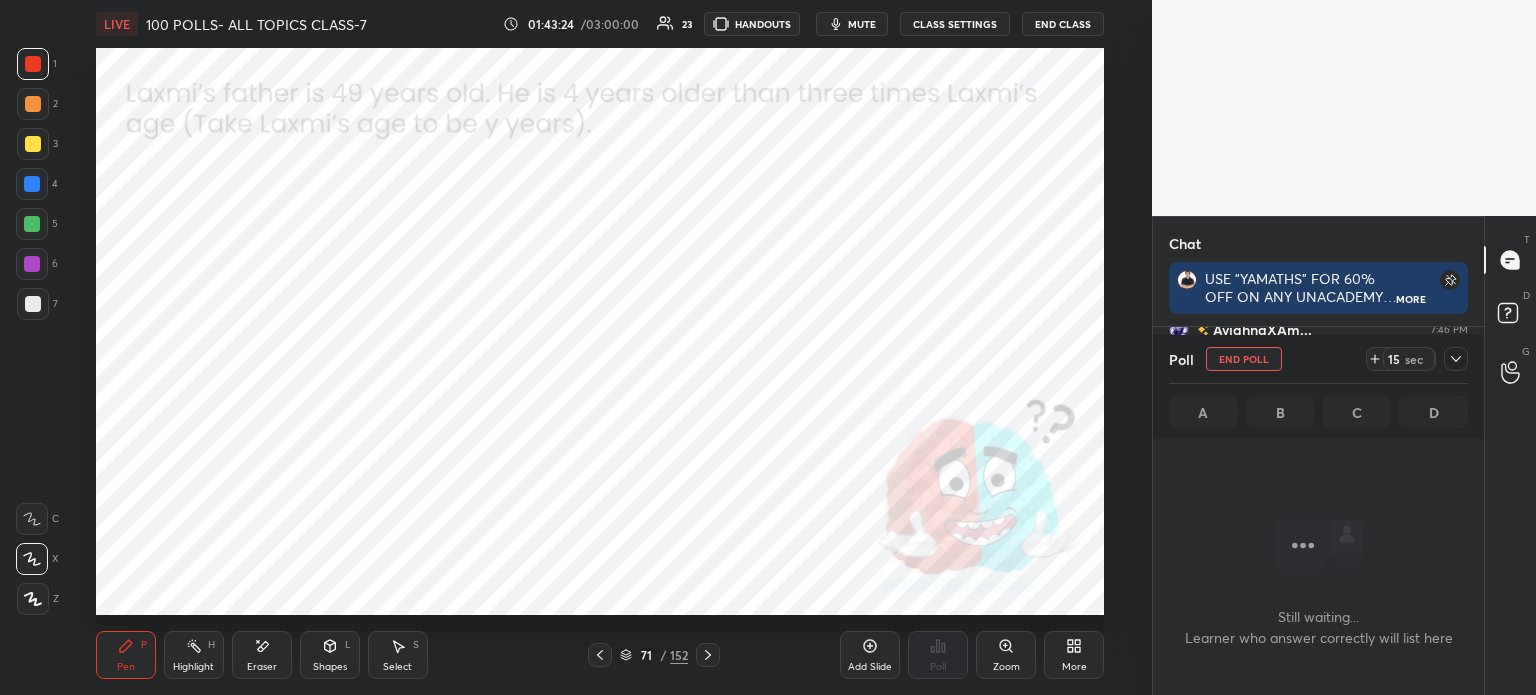 scroll, scrollTop: 272, scrollLeft: 325, axis: both 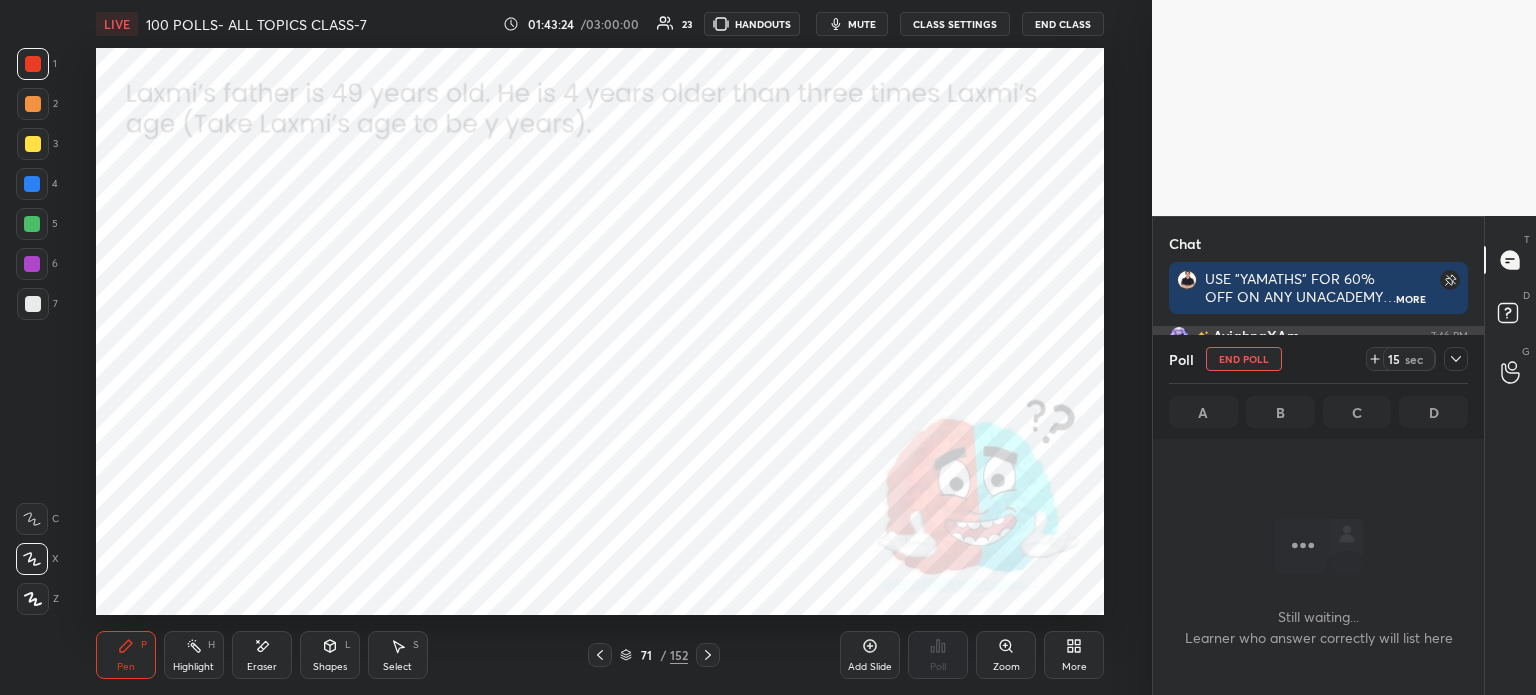 click at bounding box center [1456, 359] 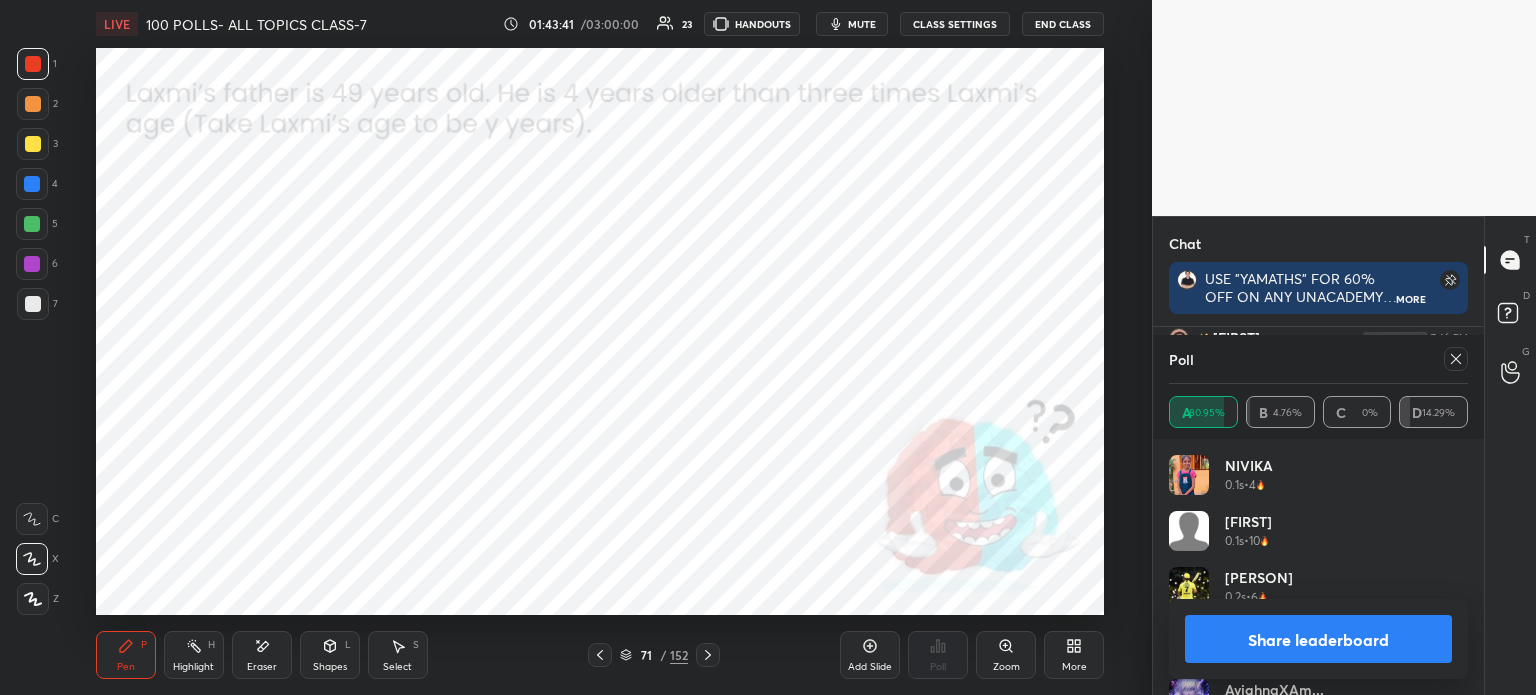click 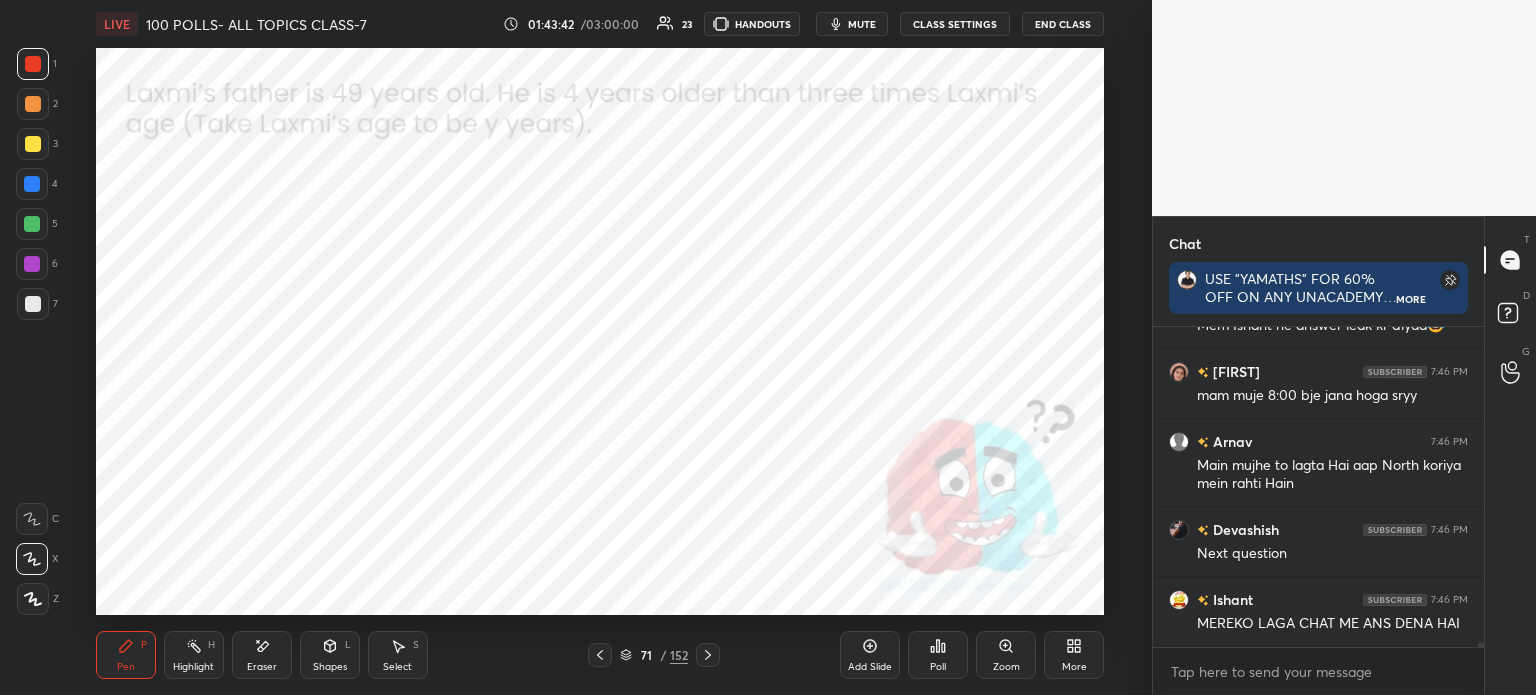 click 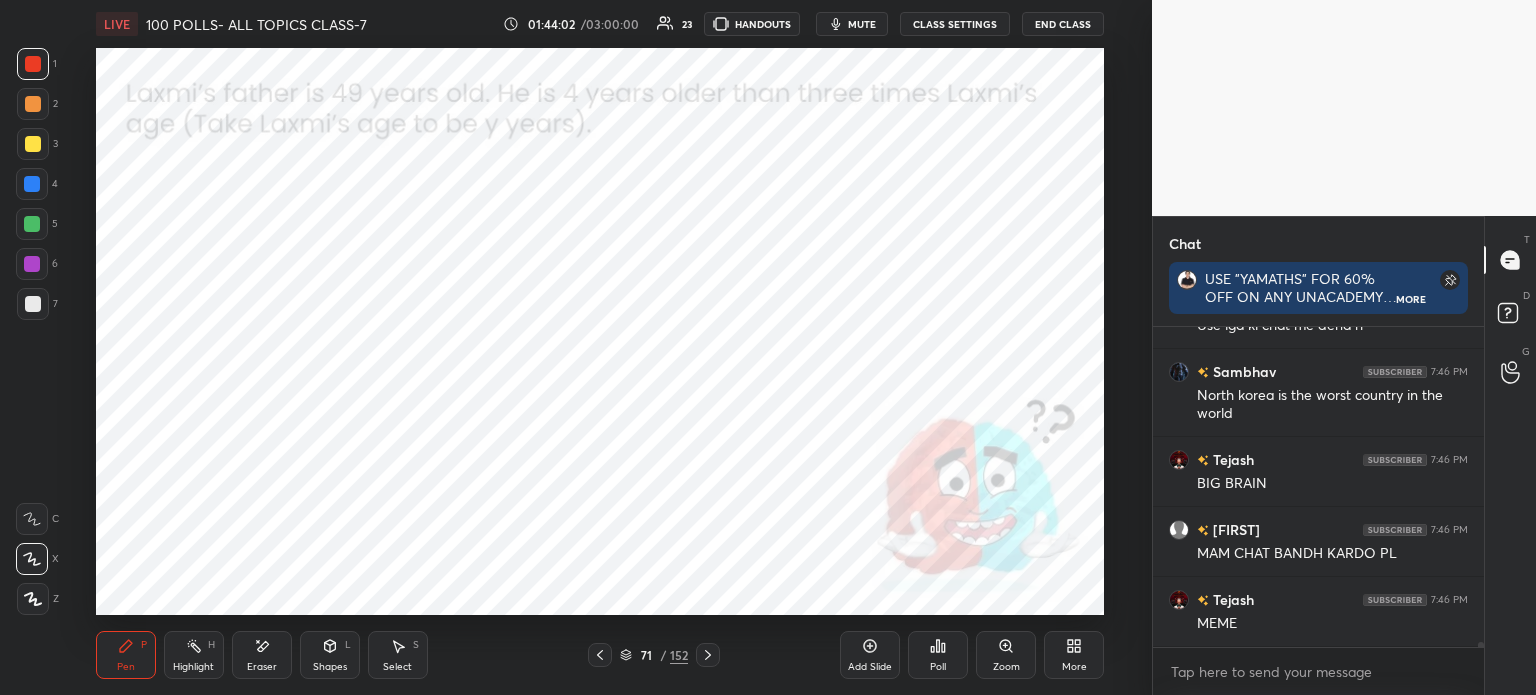 click on "Eraser" at bounding box center [262, 655] 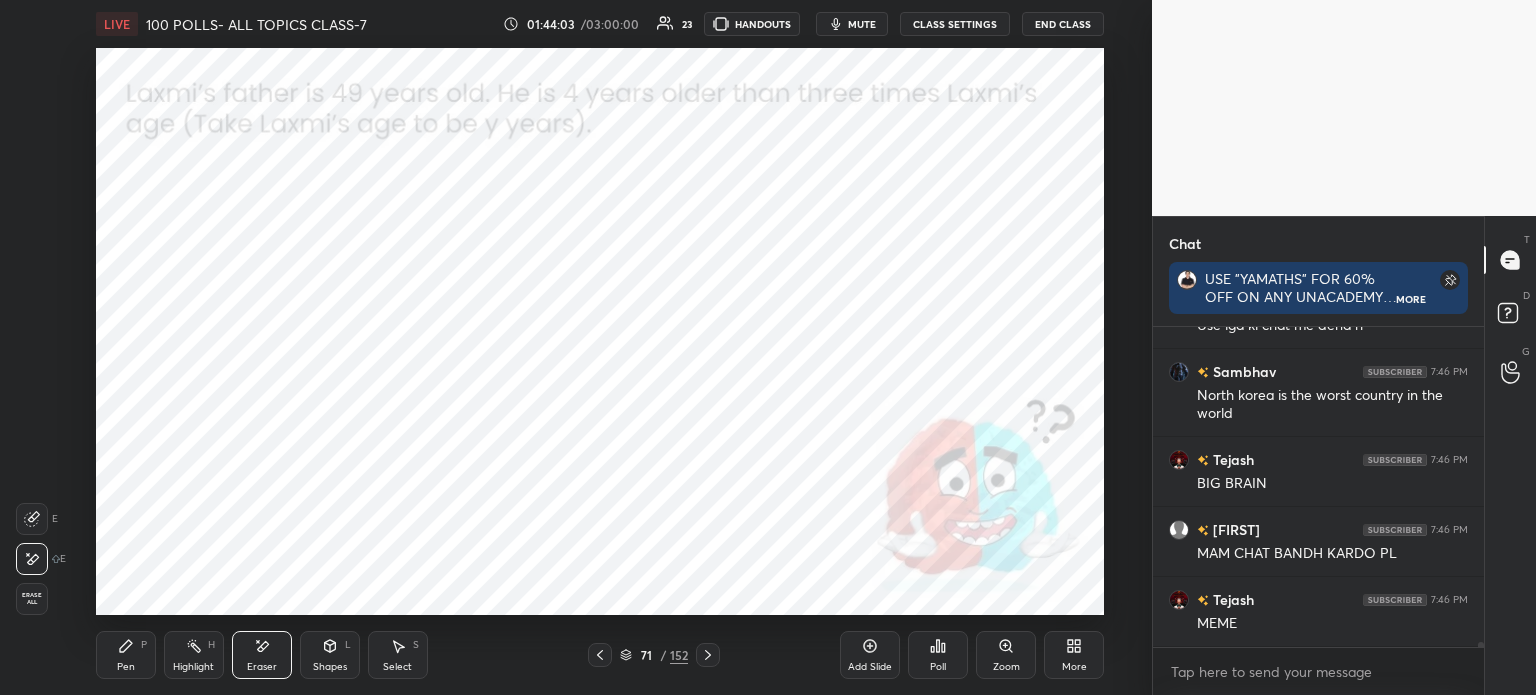 click on "Erase all" at bounding box center (32, 599) 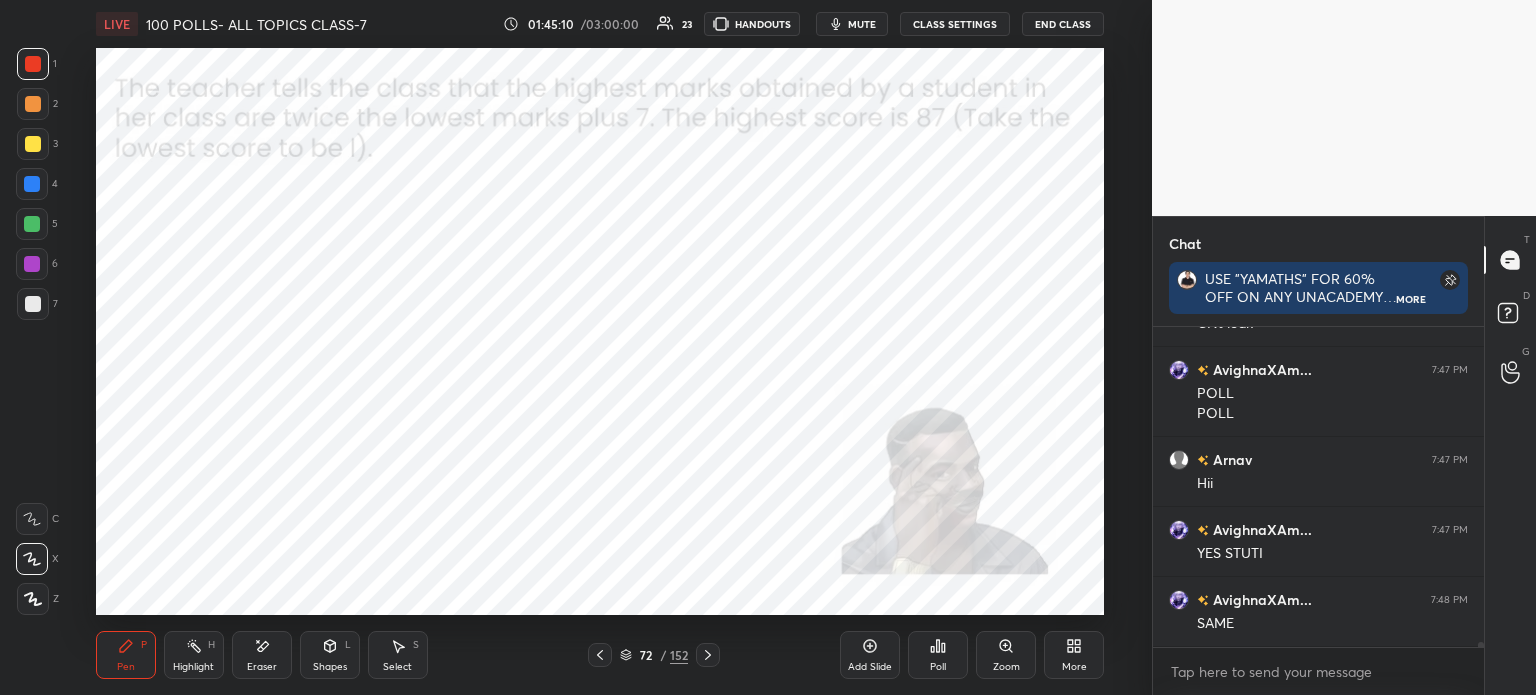 click 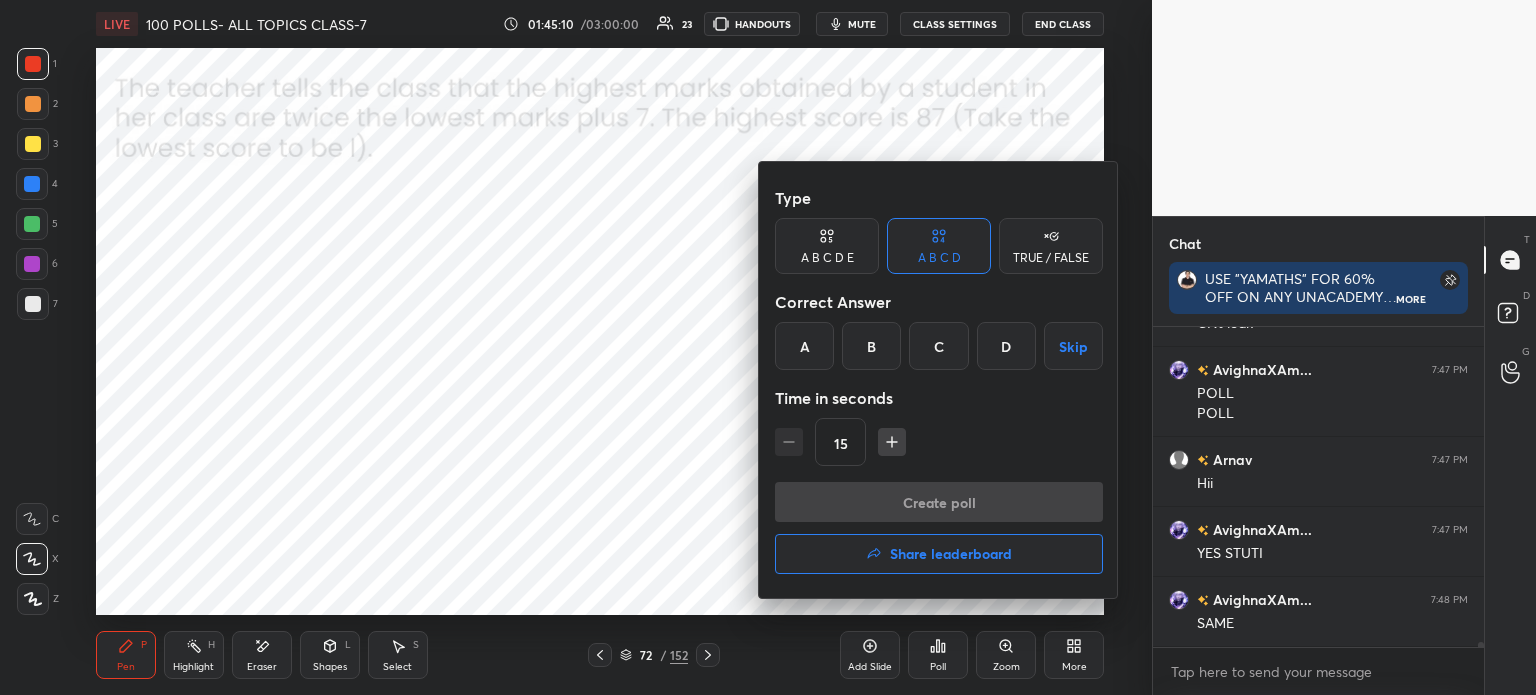 click on "B" at bounding box center (871, 346) 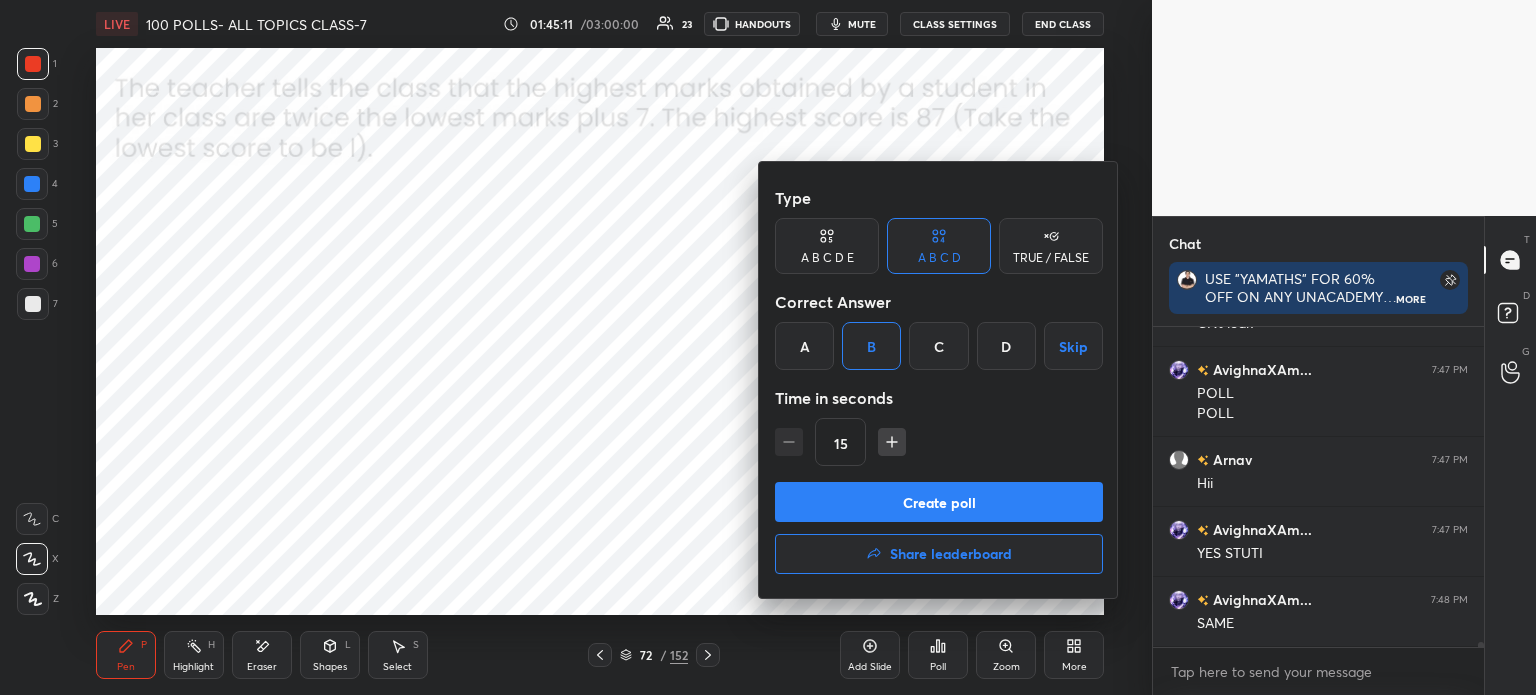 click on "Create poll" at bounding box center [939, 502] 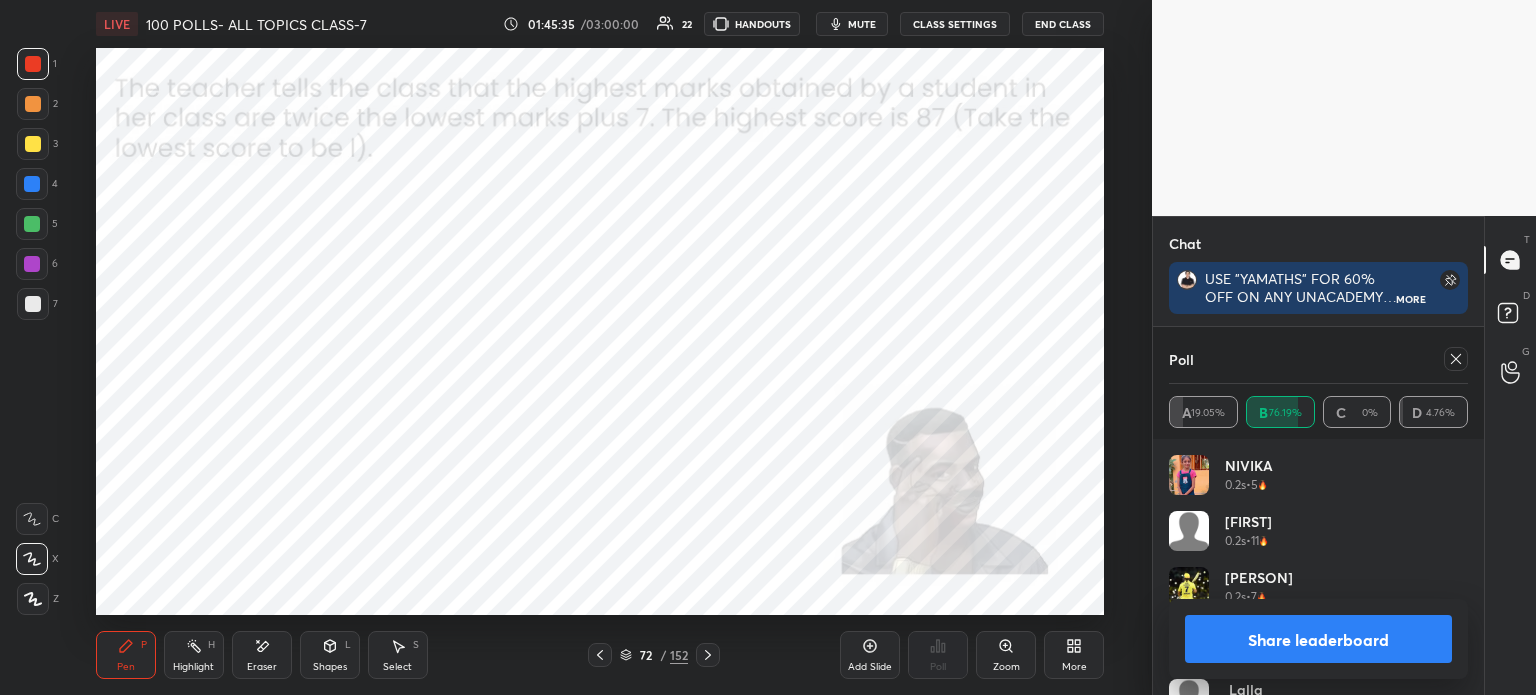 scroll, scrollTop: 234, scrollLeft: 293, axis: both 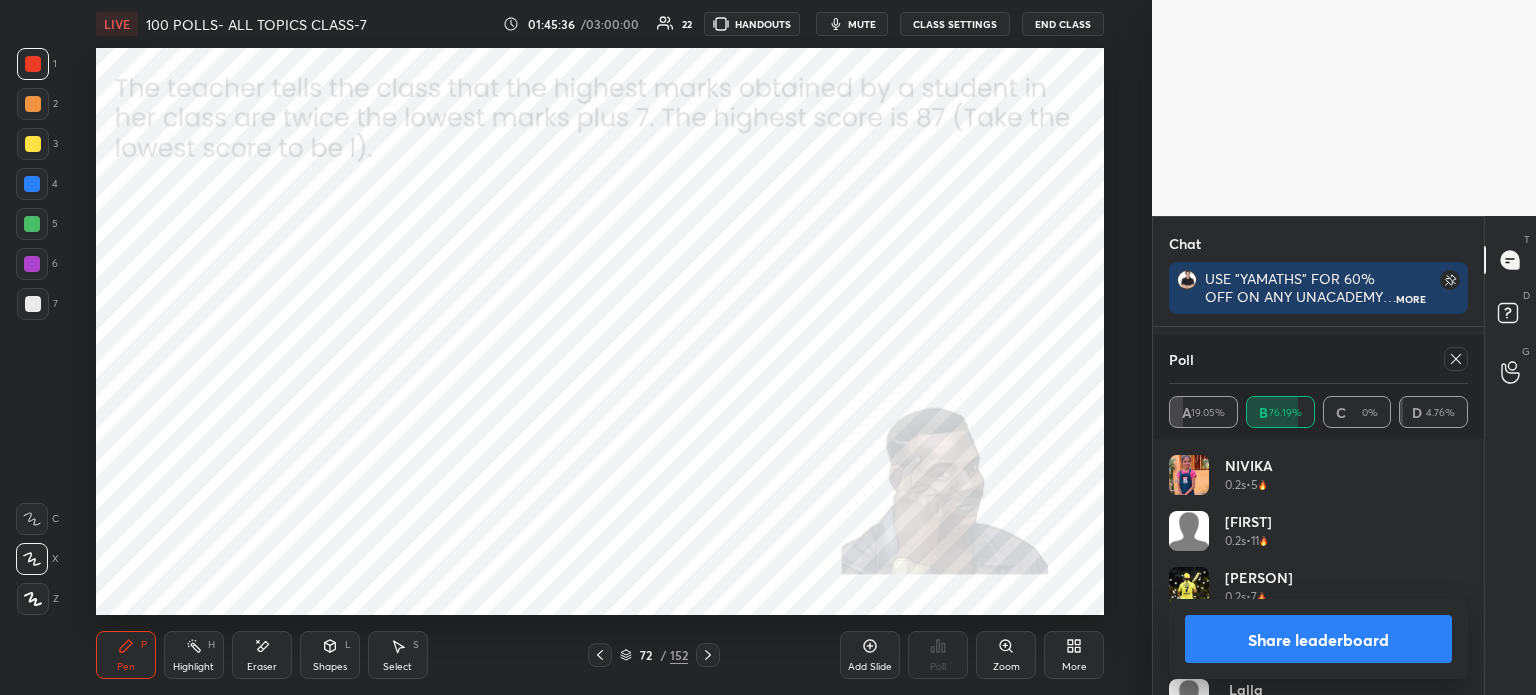 click 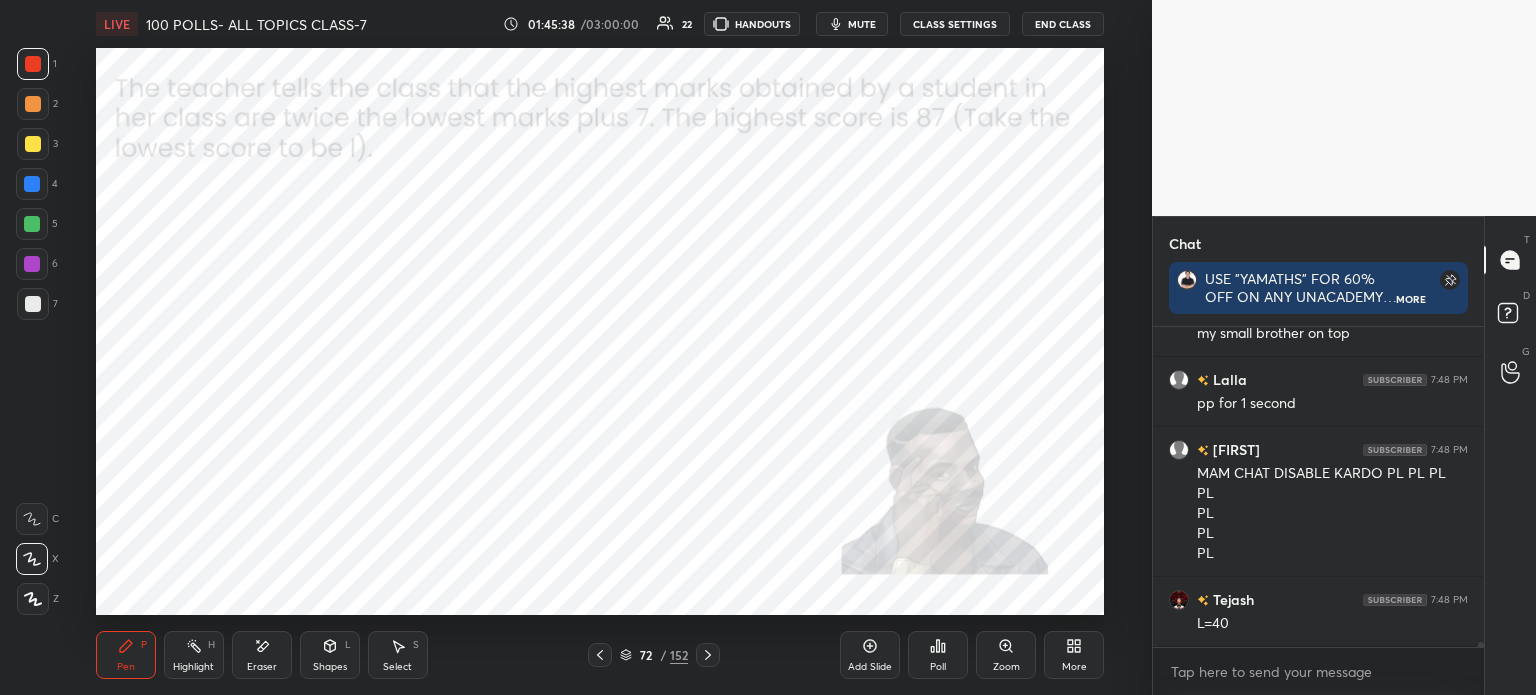 click on "CLASS SETTINGS" at bounding box center (955, 24) 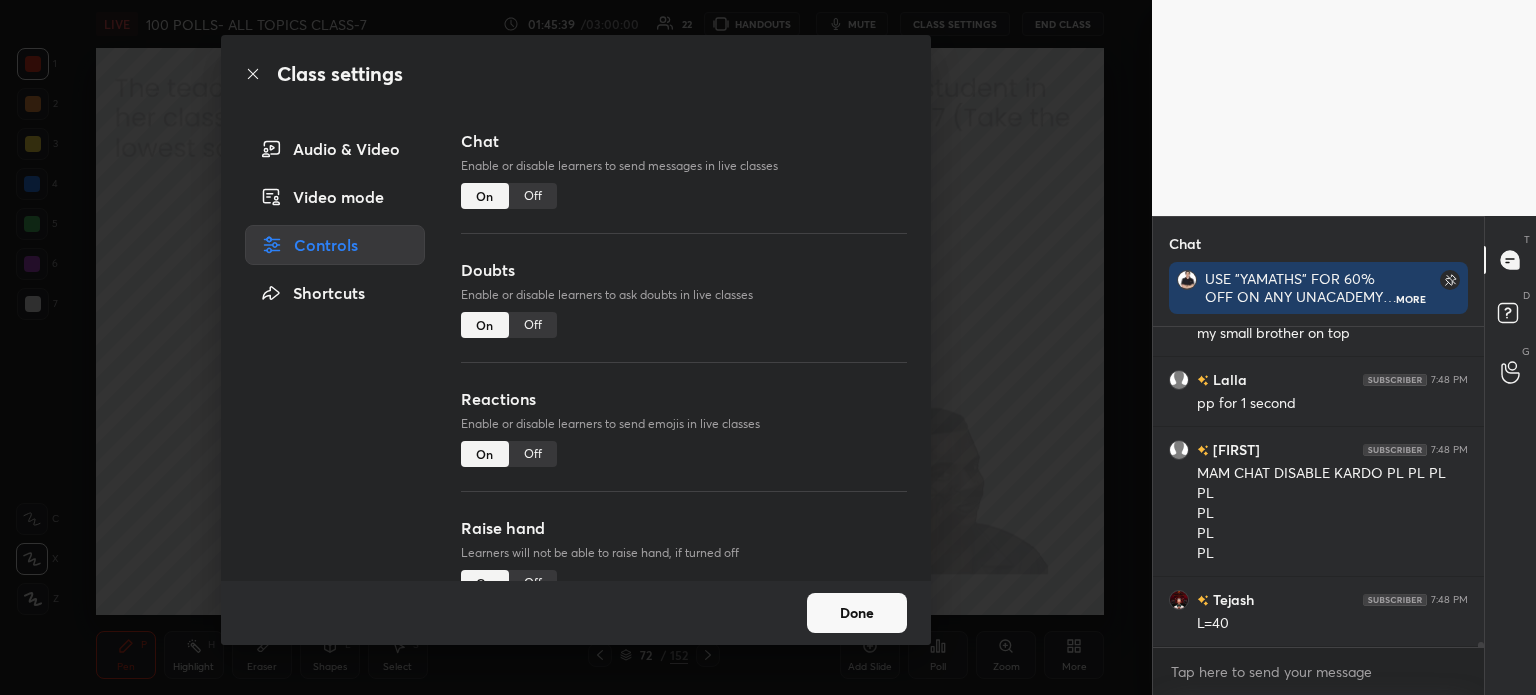 click on "Off" at bounding box center (533, 325) 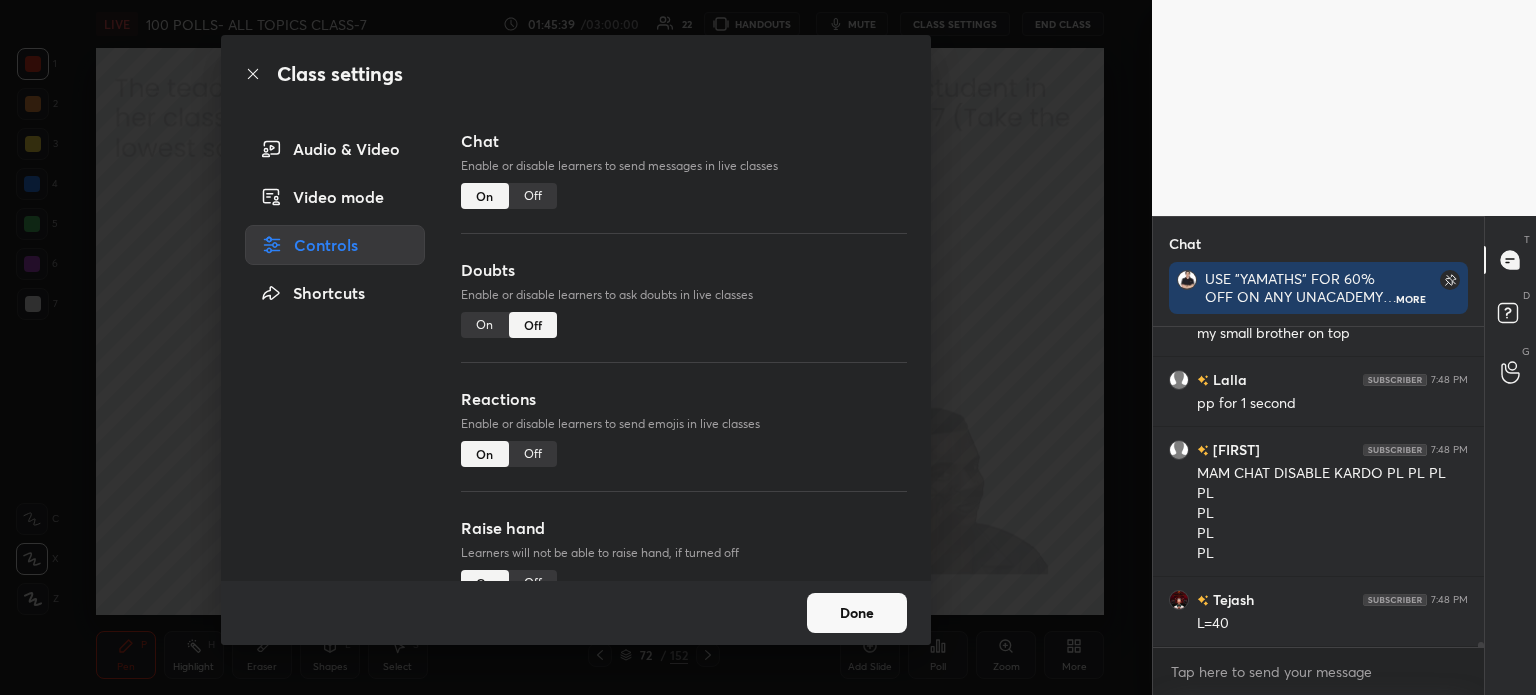 type on "x" 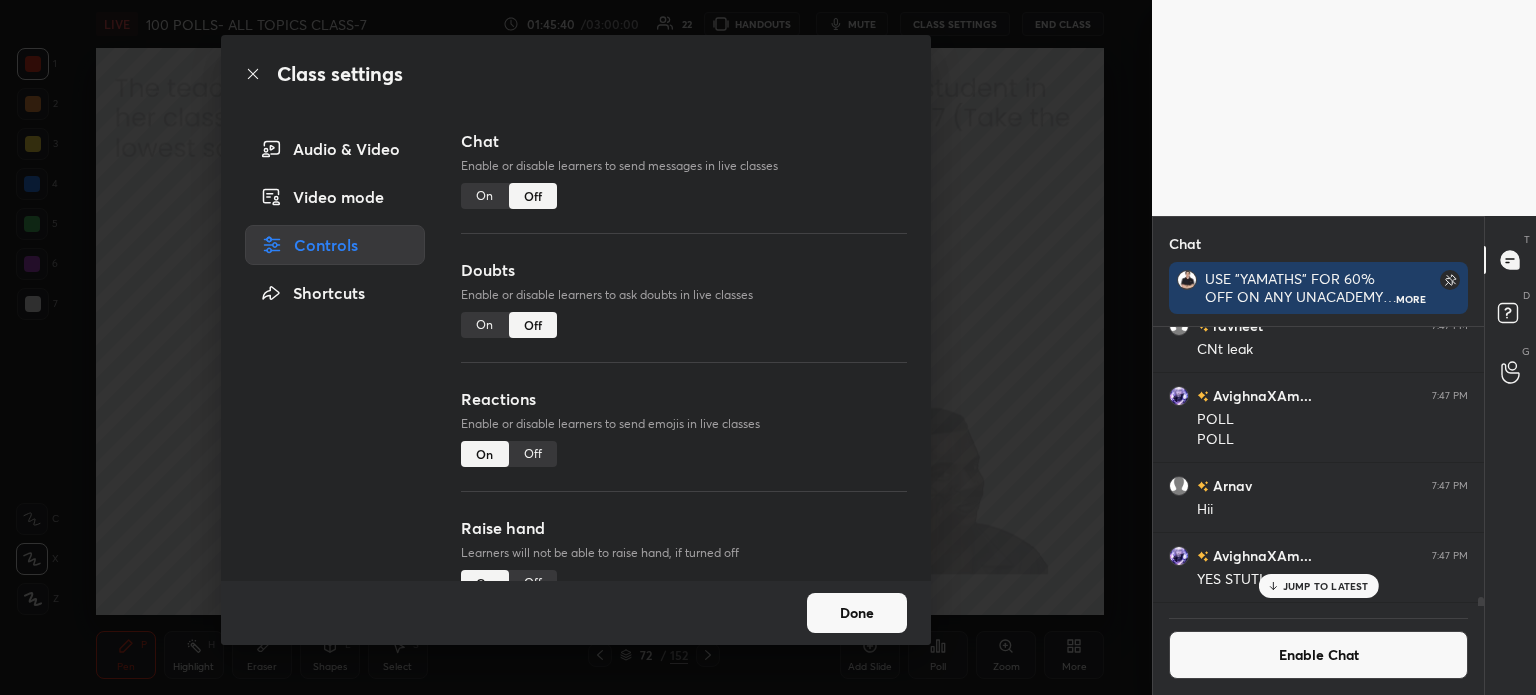 click on "Done" at bounding box center (857, 613) 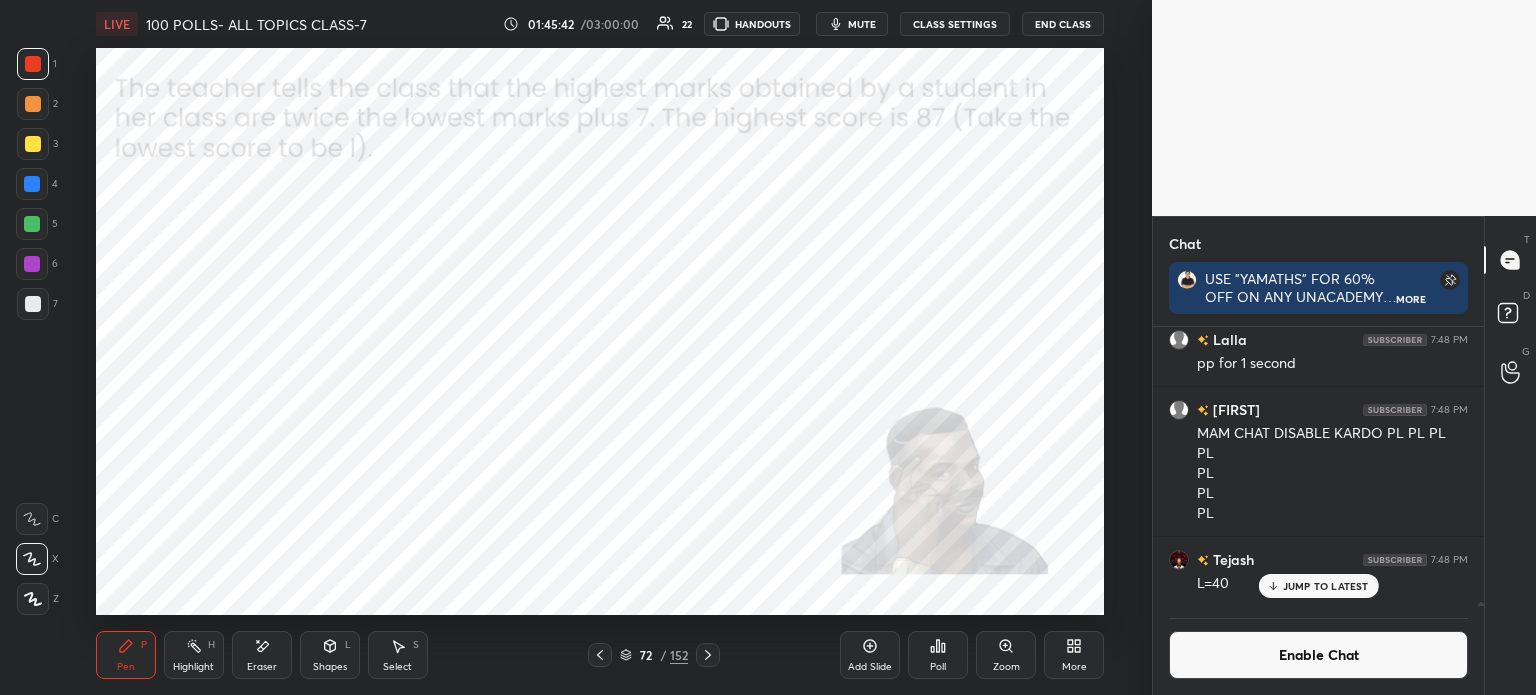 click on "72" at bounding box center (646, 655) 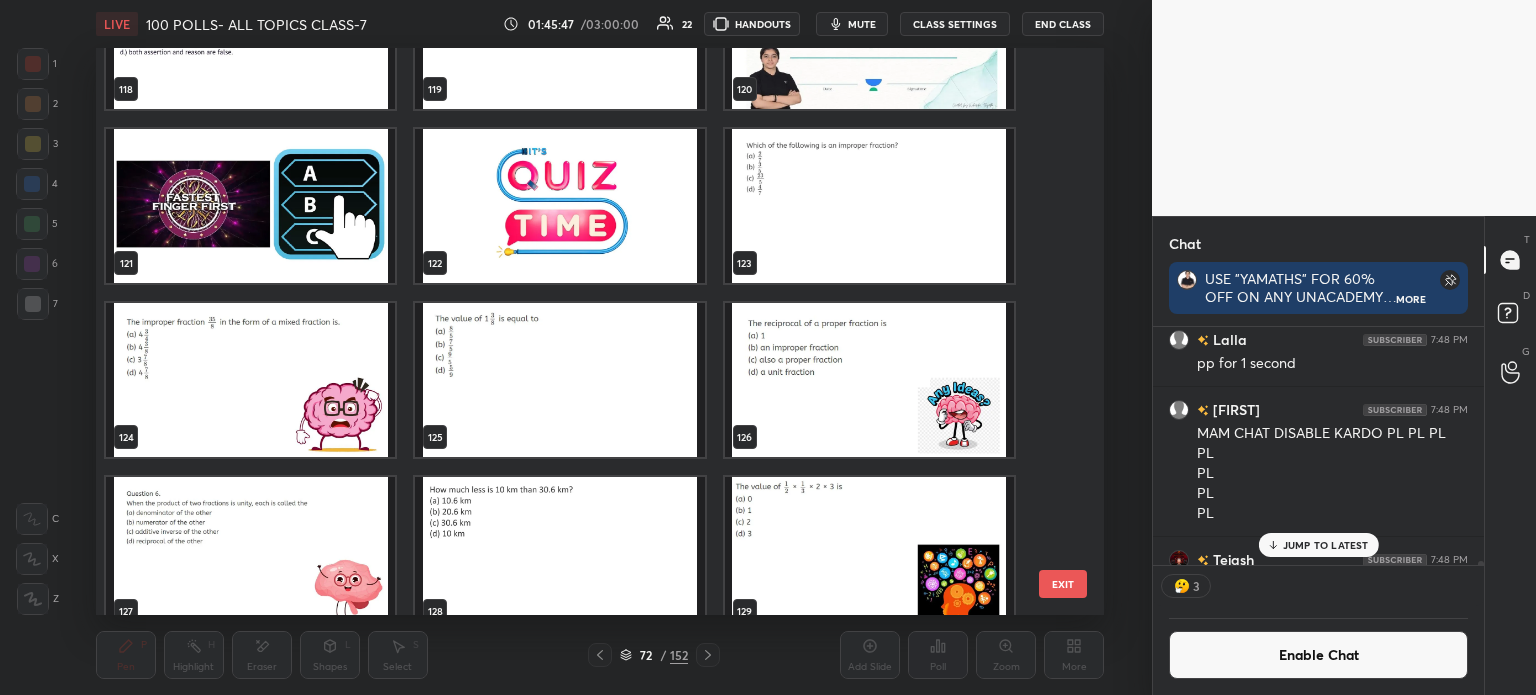 click at bounding box center (559, 380) 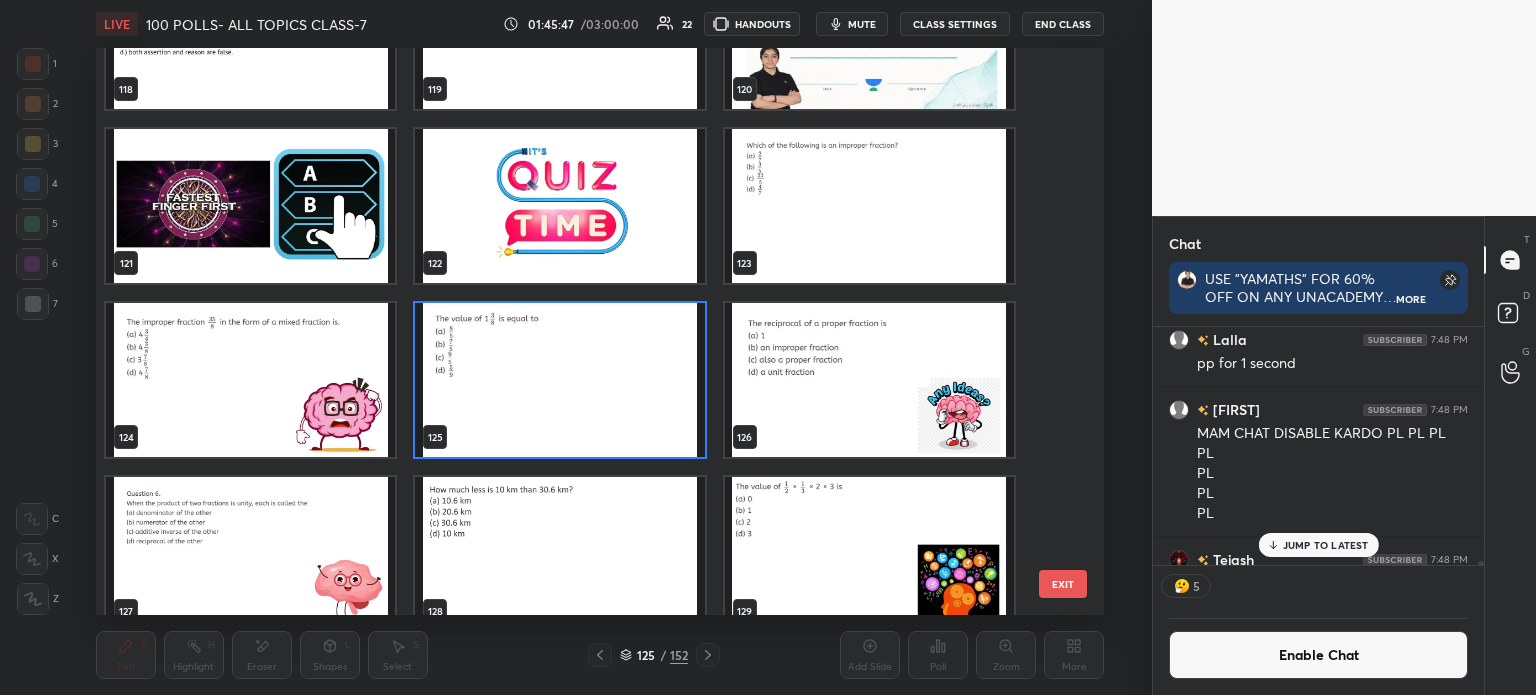 click at bounding box center (559, 380) 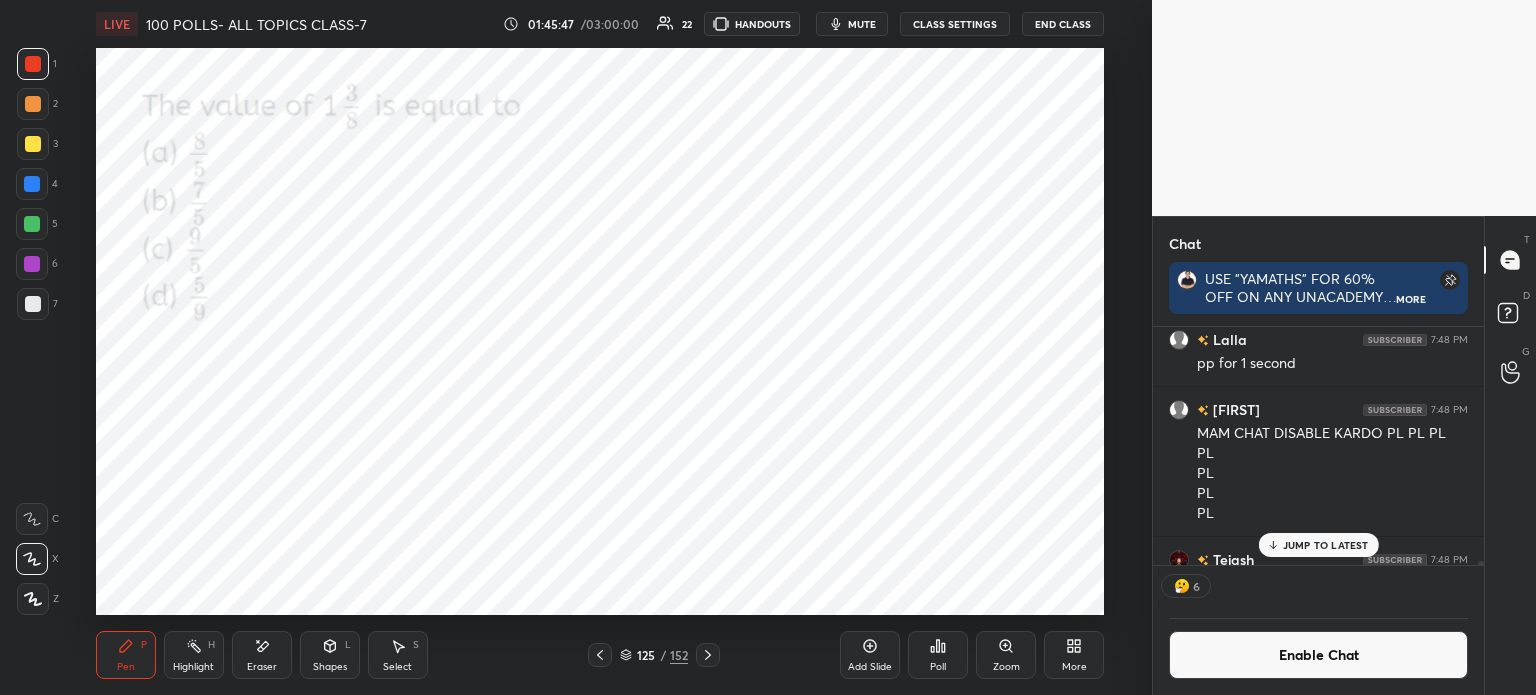 click at bounding box center (559, 380) 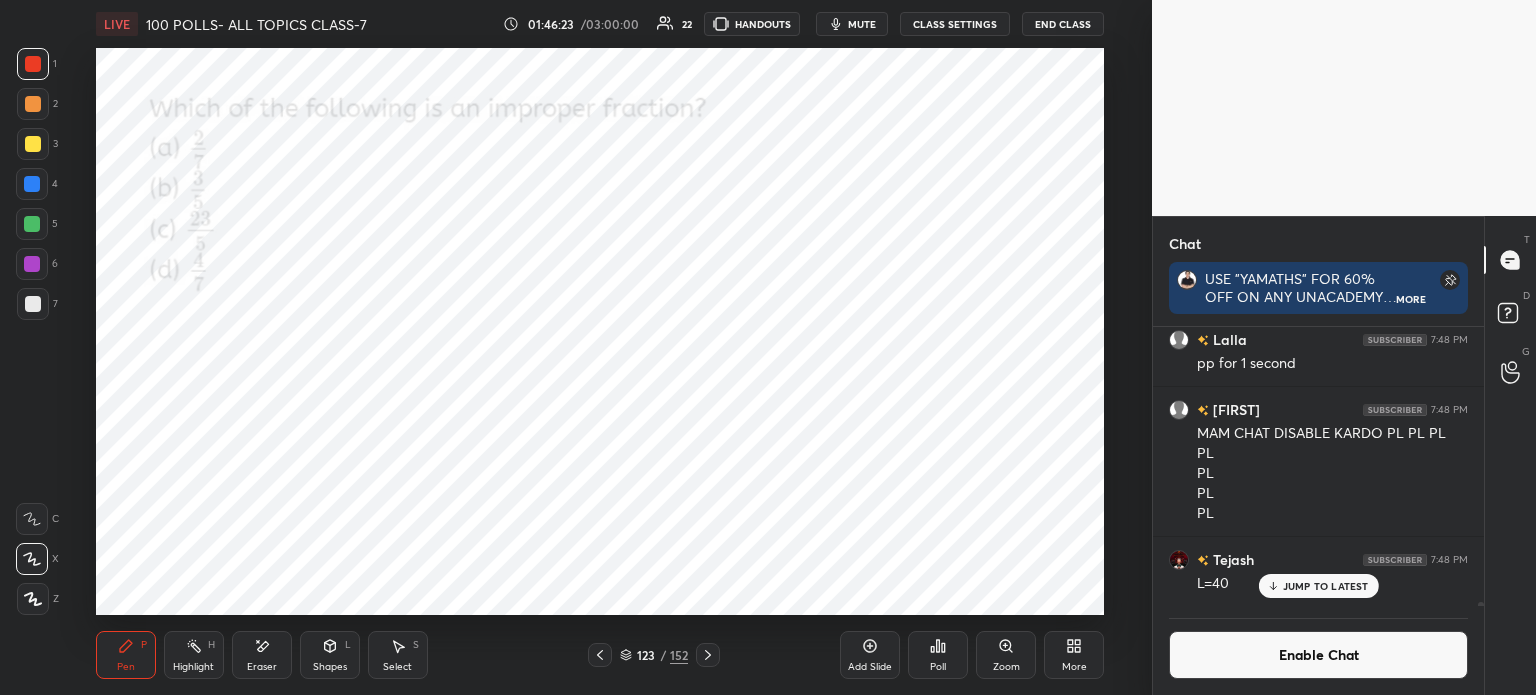 click 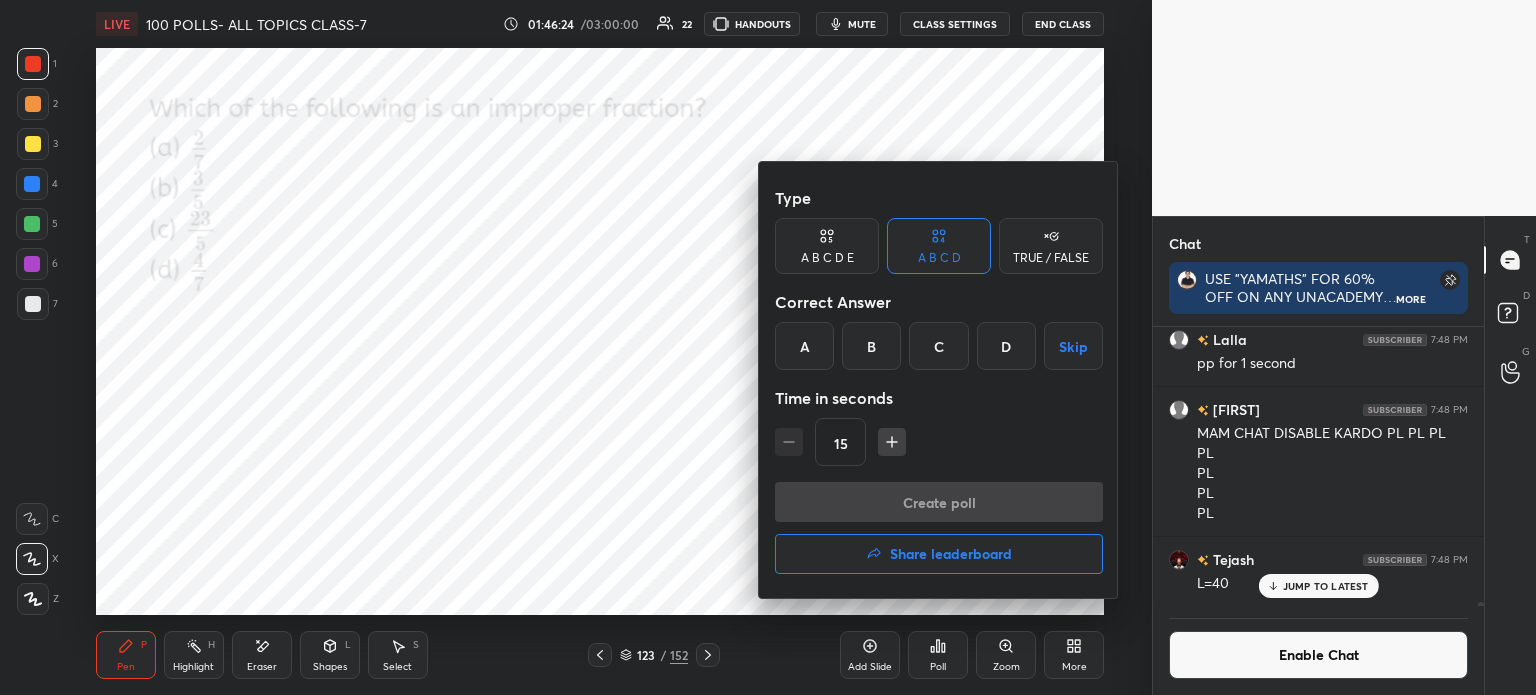 click on "C" at bounding box center (938, 346) 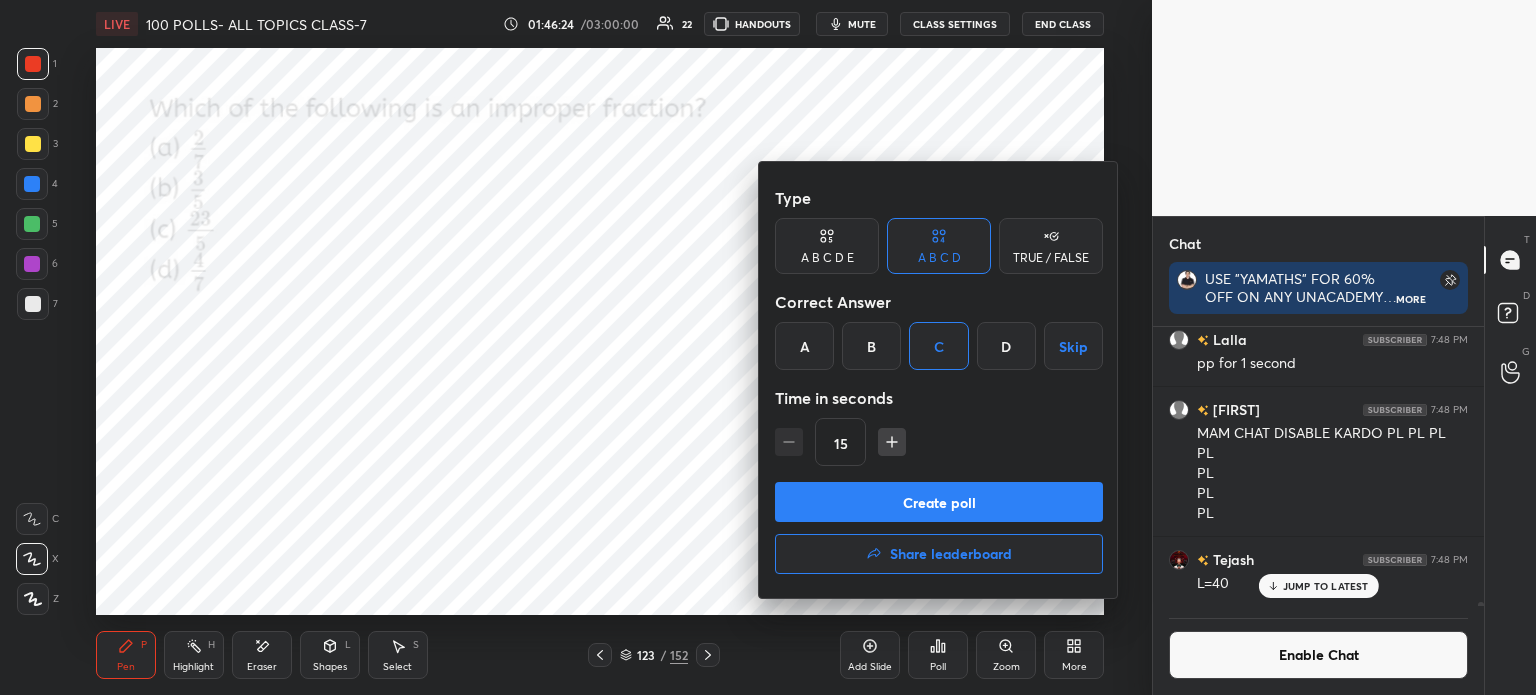 click on "Create poll" at bounding box center [939, 502] 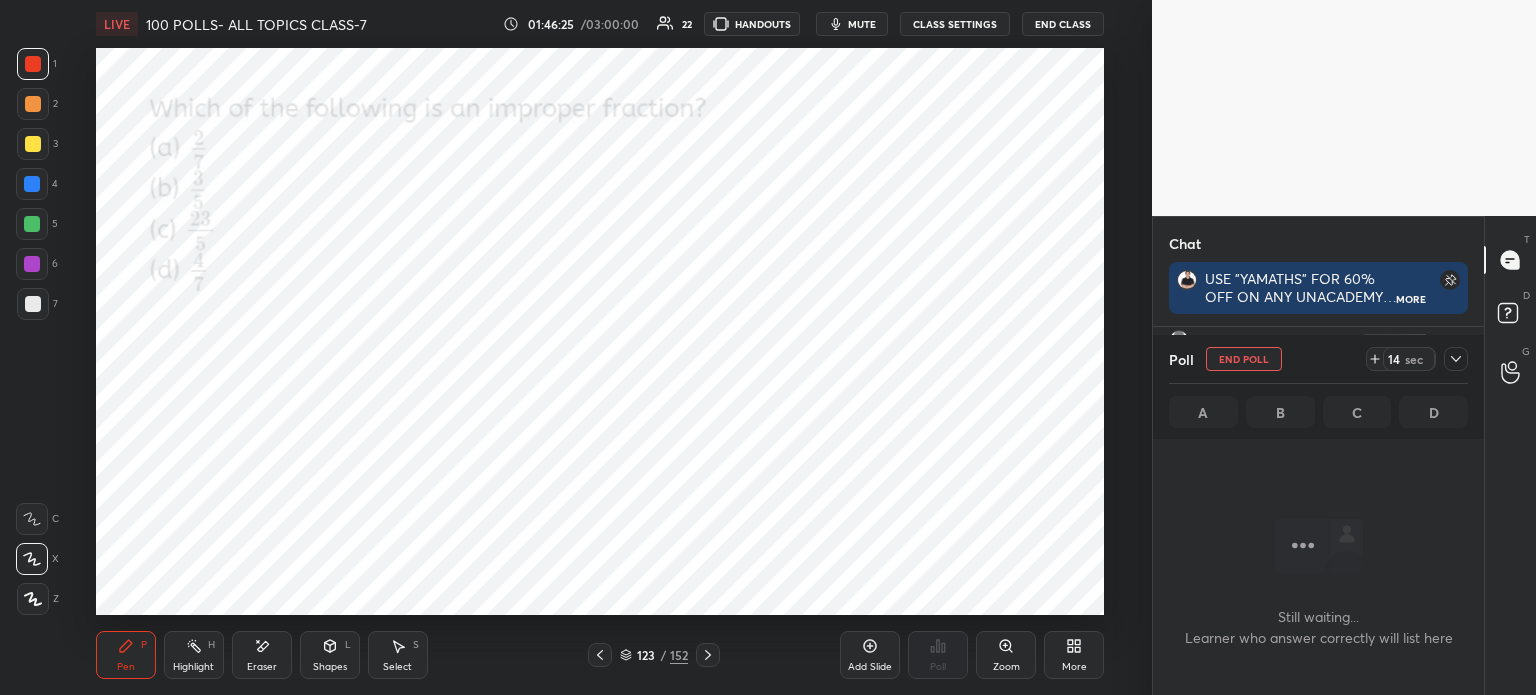 click on "Poll End Poll 14  sec A B C D" at bounding box center (1318, 387) 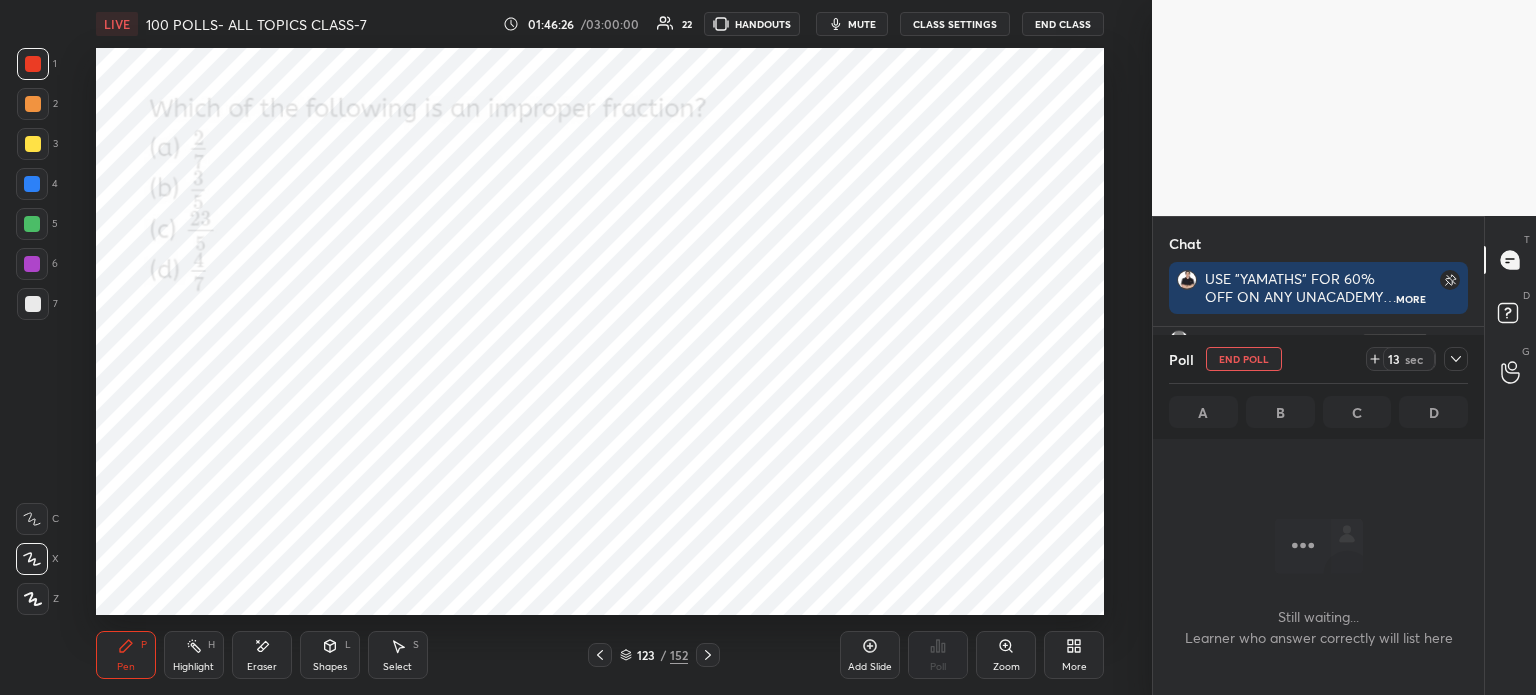 click 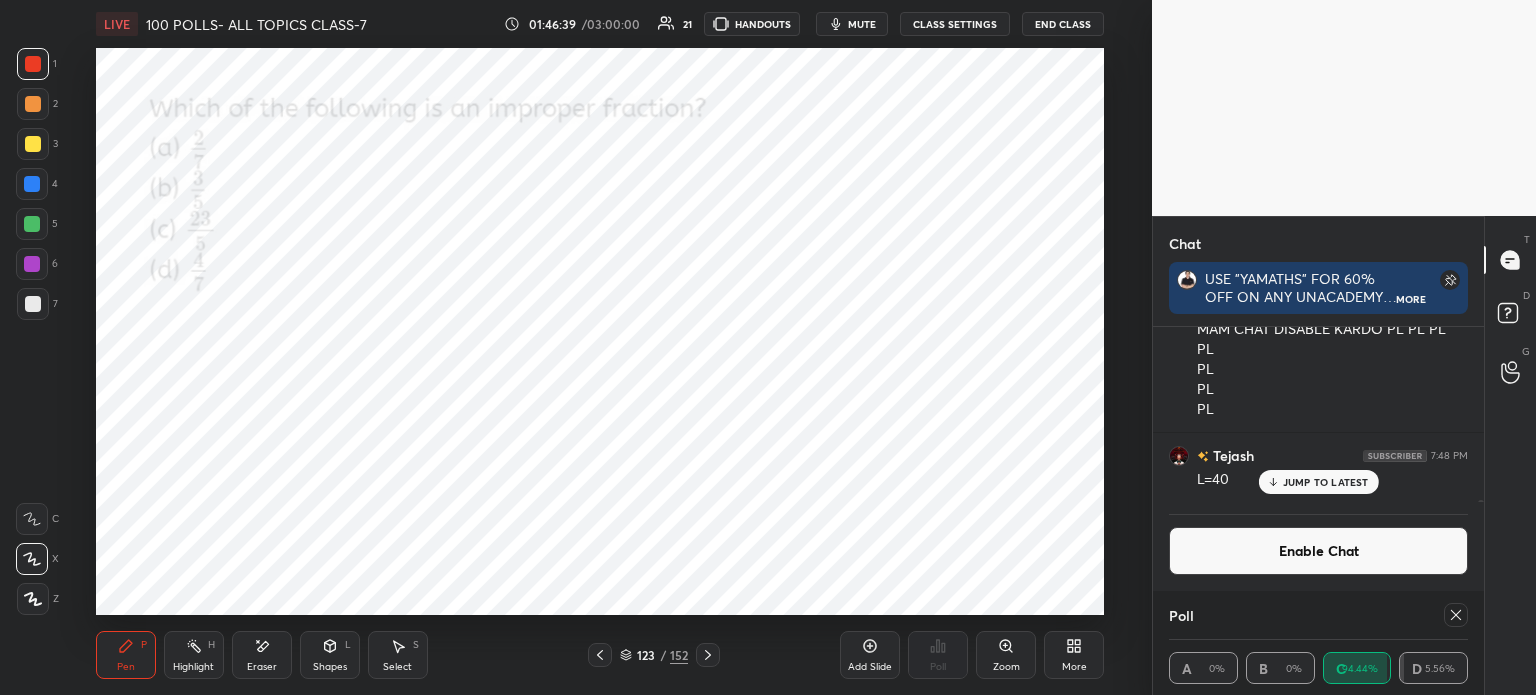 scroll, scrollTop: 6, scrollLeft: 6, axis: both 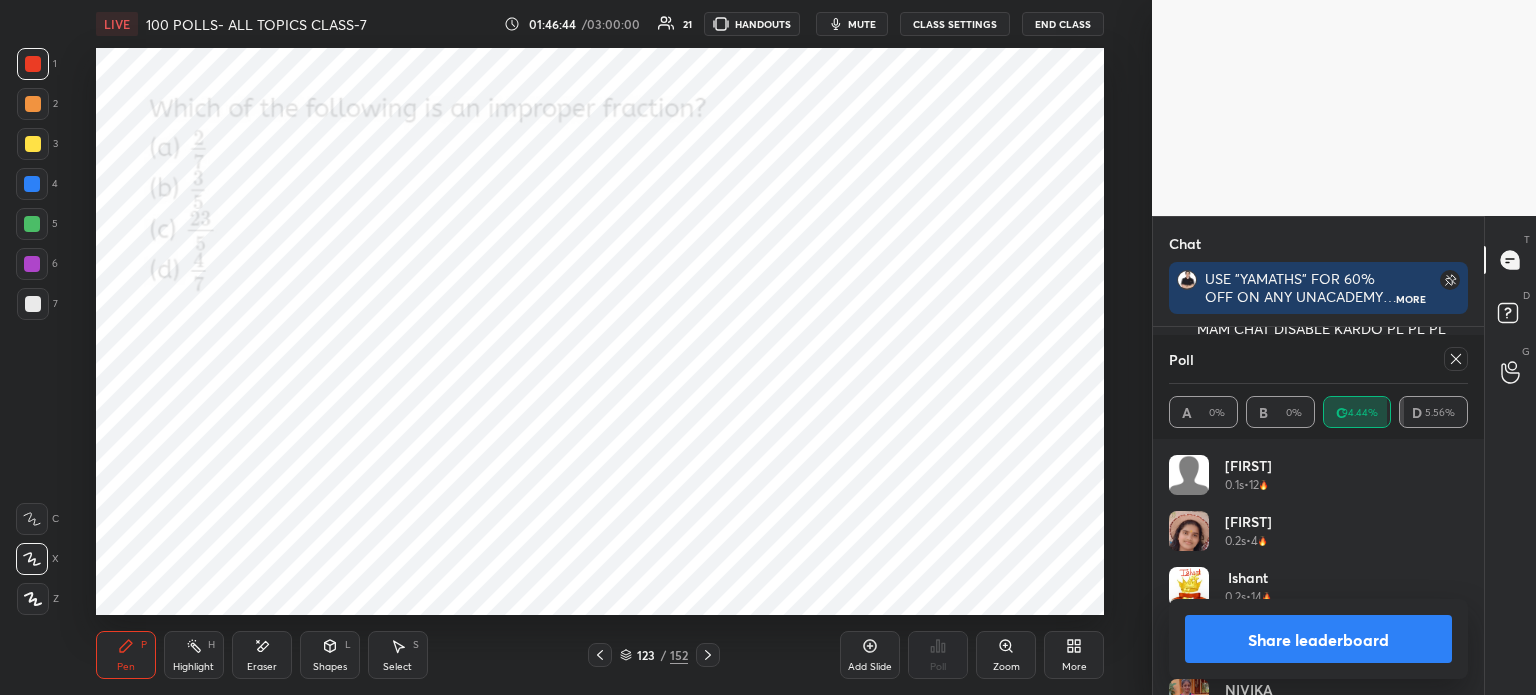 click at bounding box center [1456, 359] 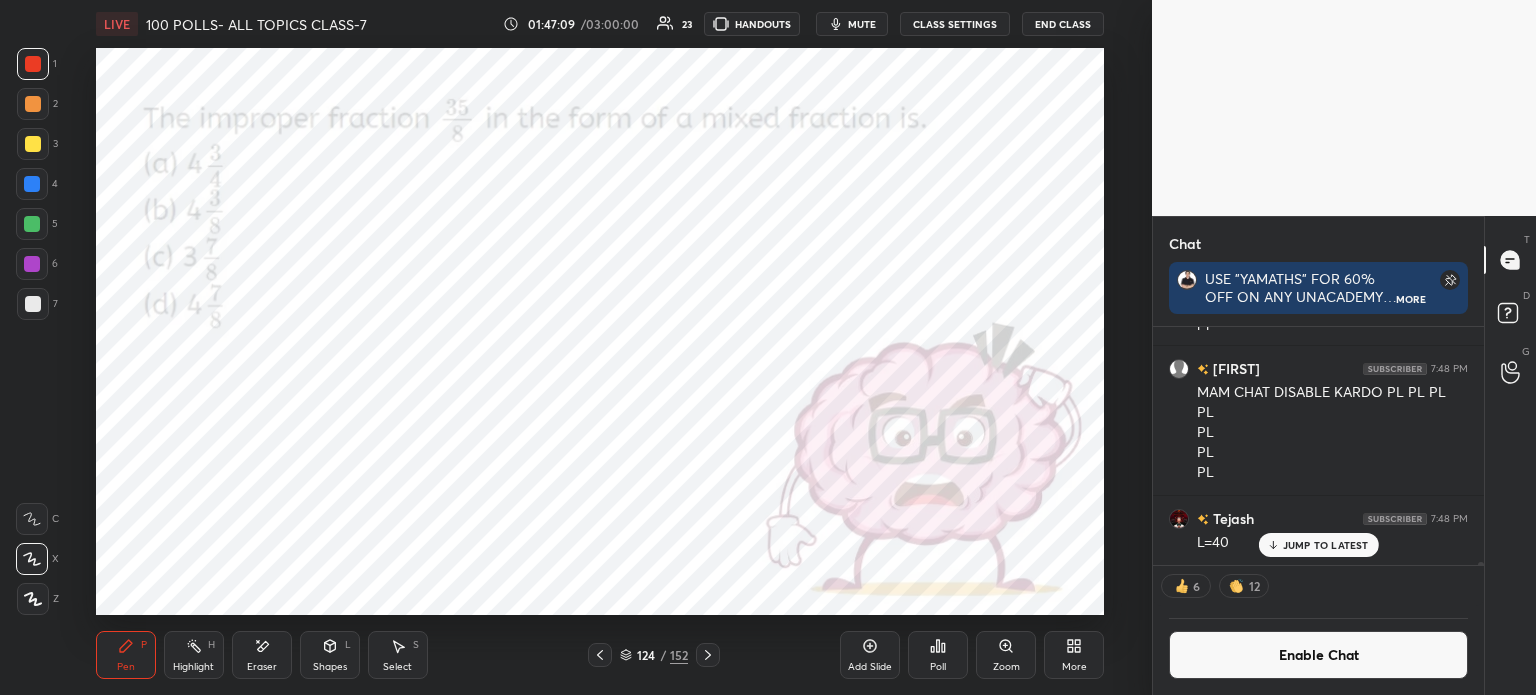 click 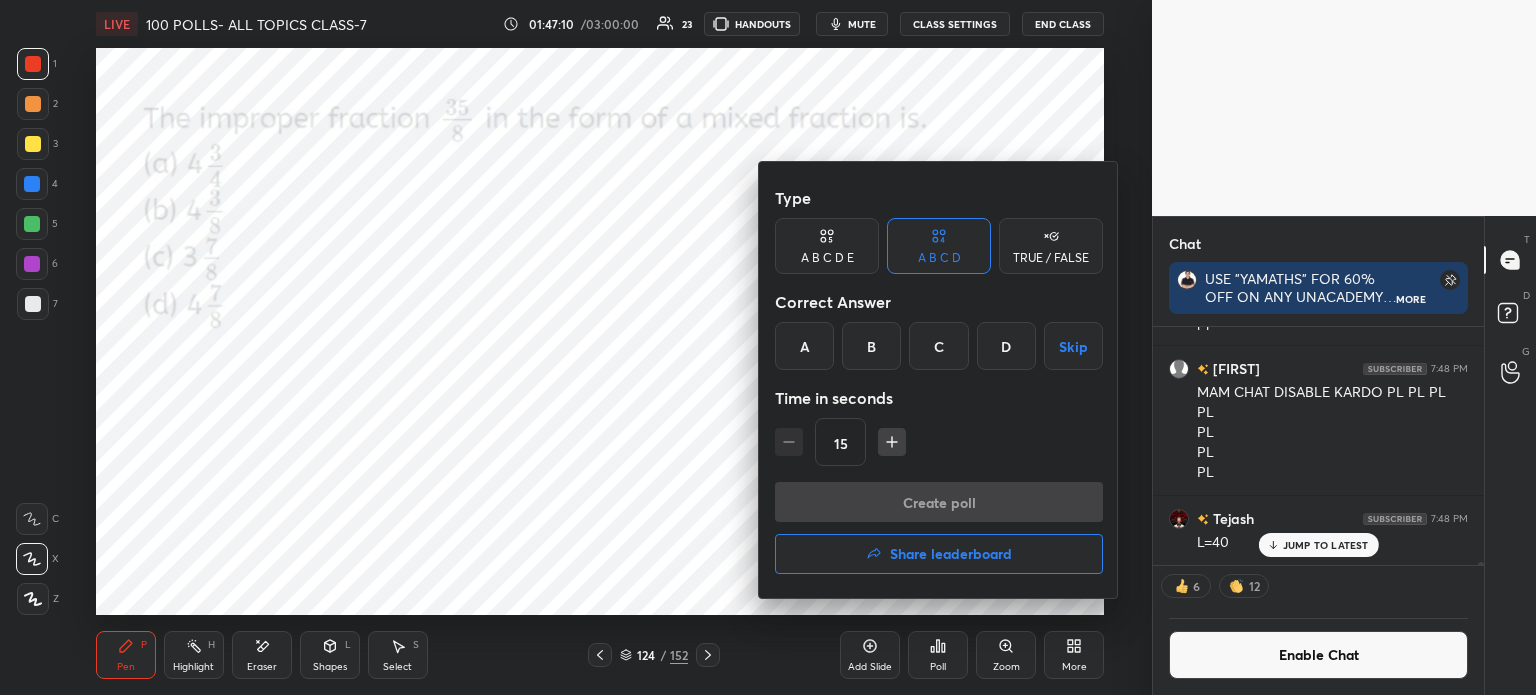 click on "B" at bounding box center (871, 346) 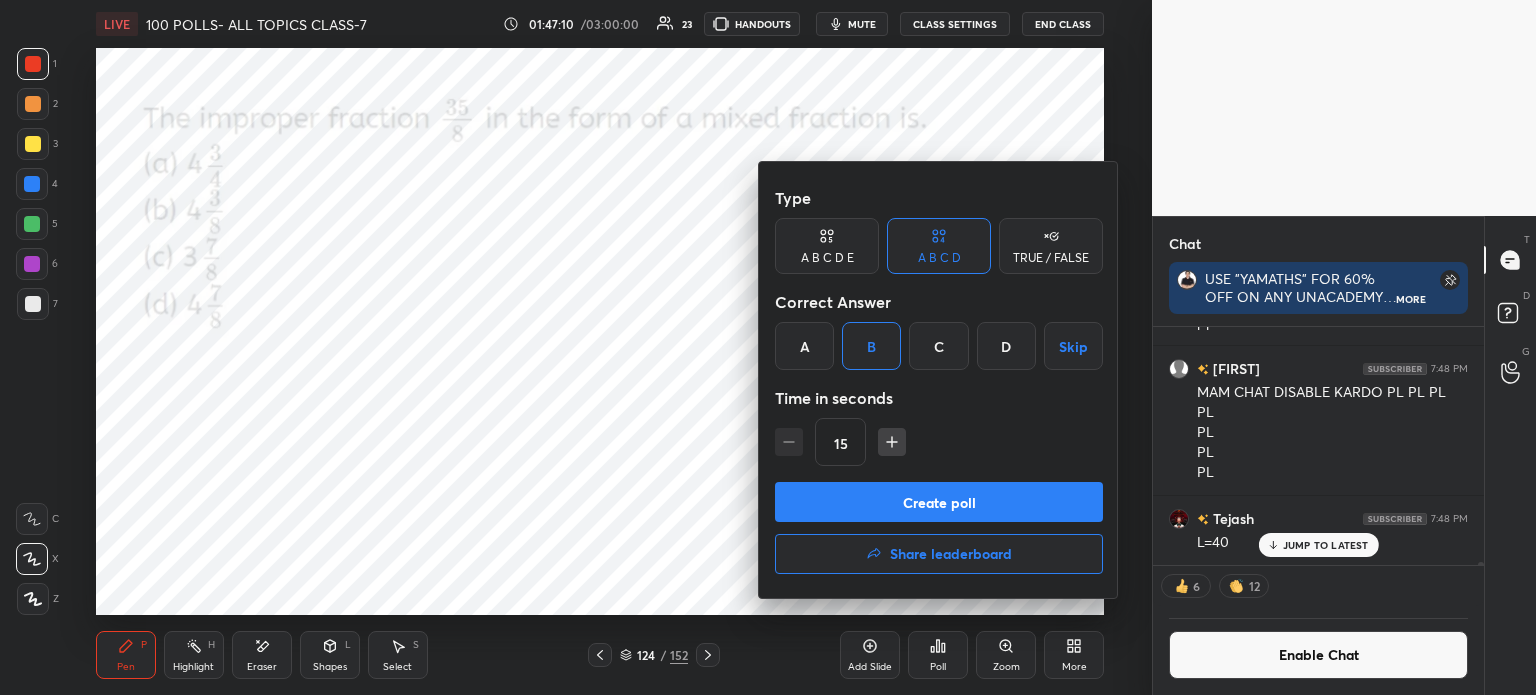click on "Create poll" at bounding box center [939, 502] 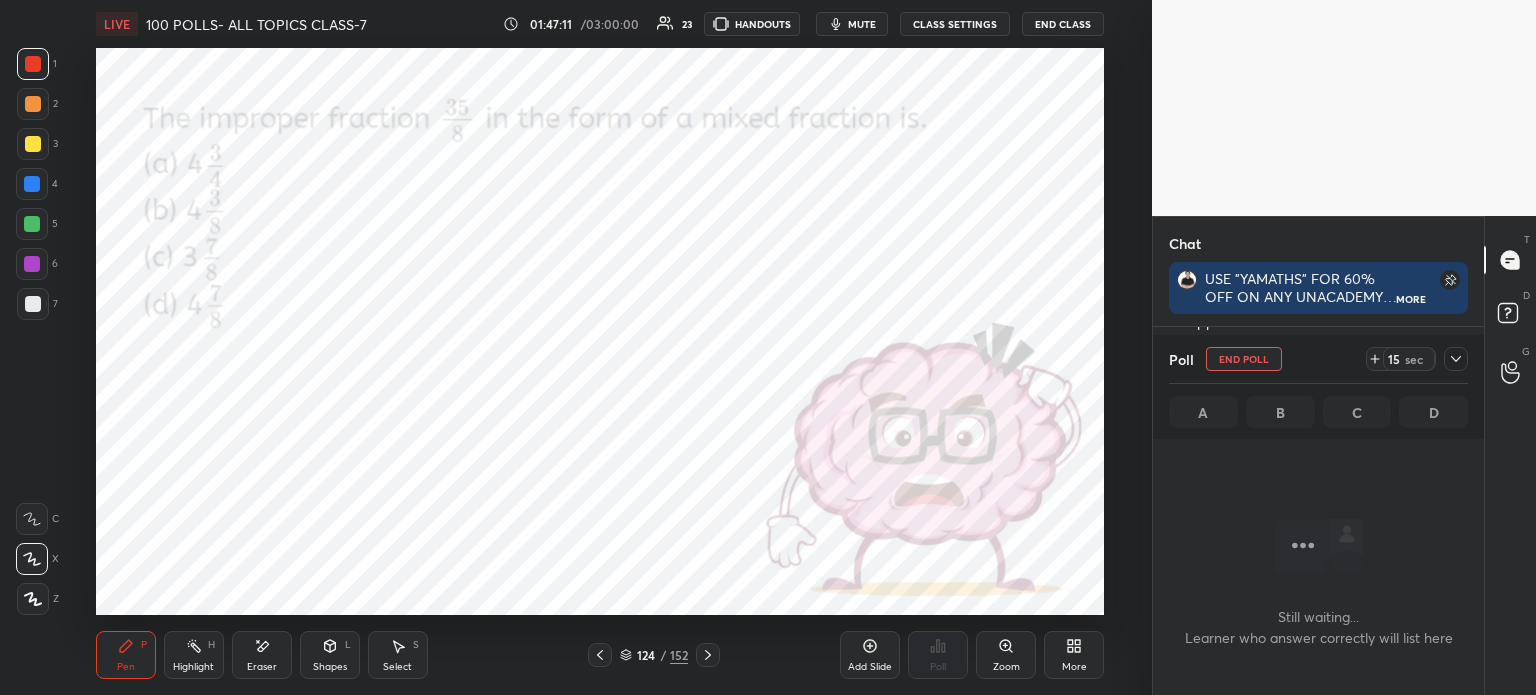 click 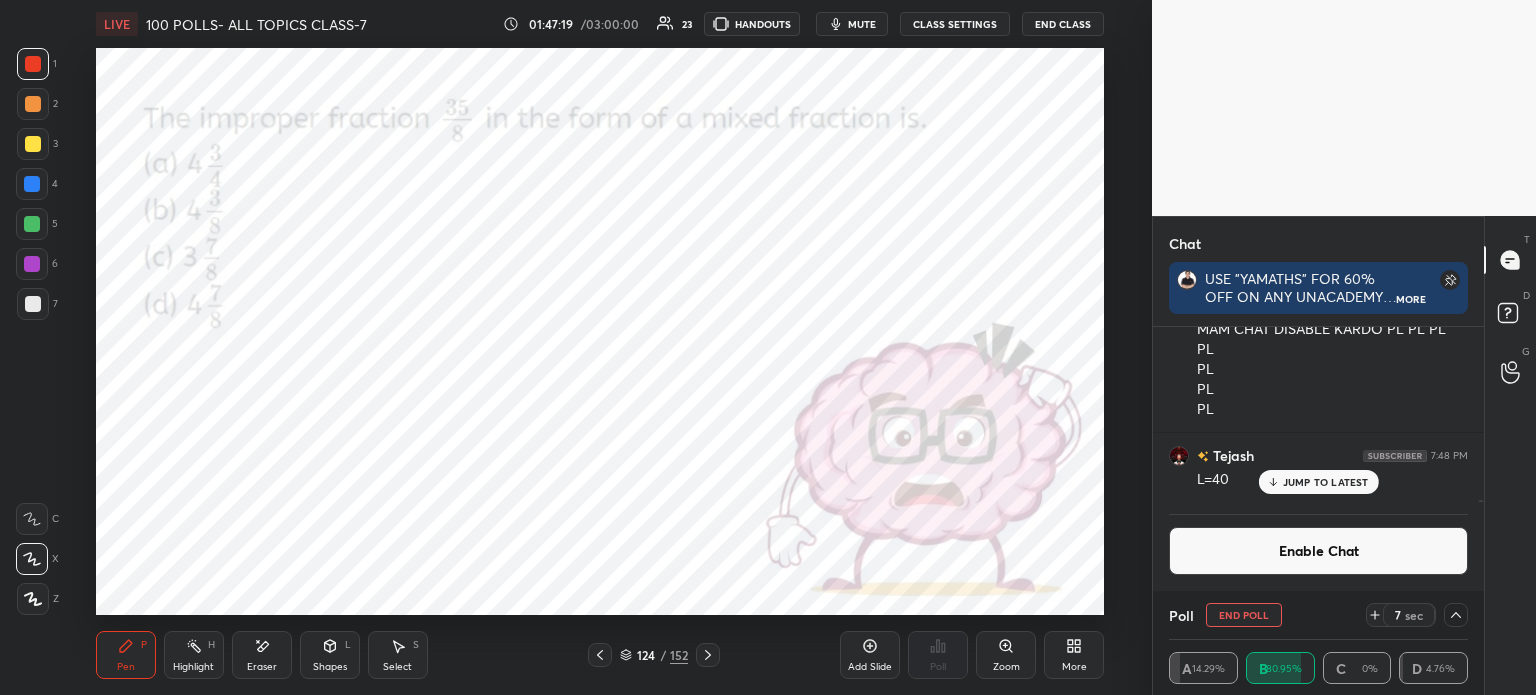 click at bounding box center [1456, 615] 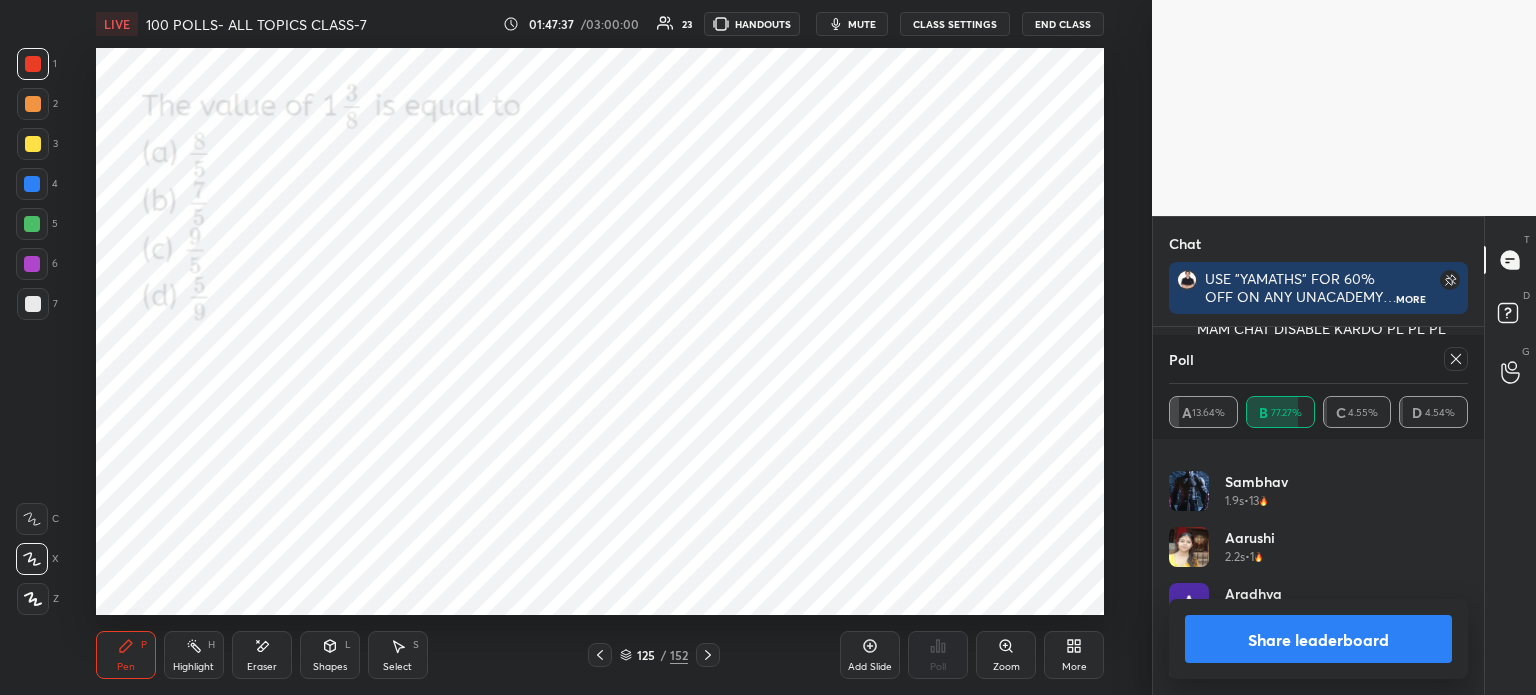 click 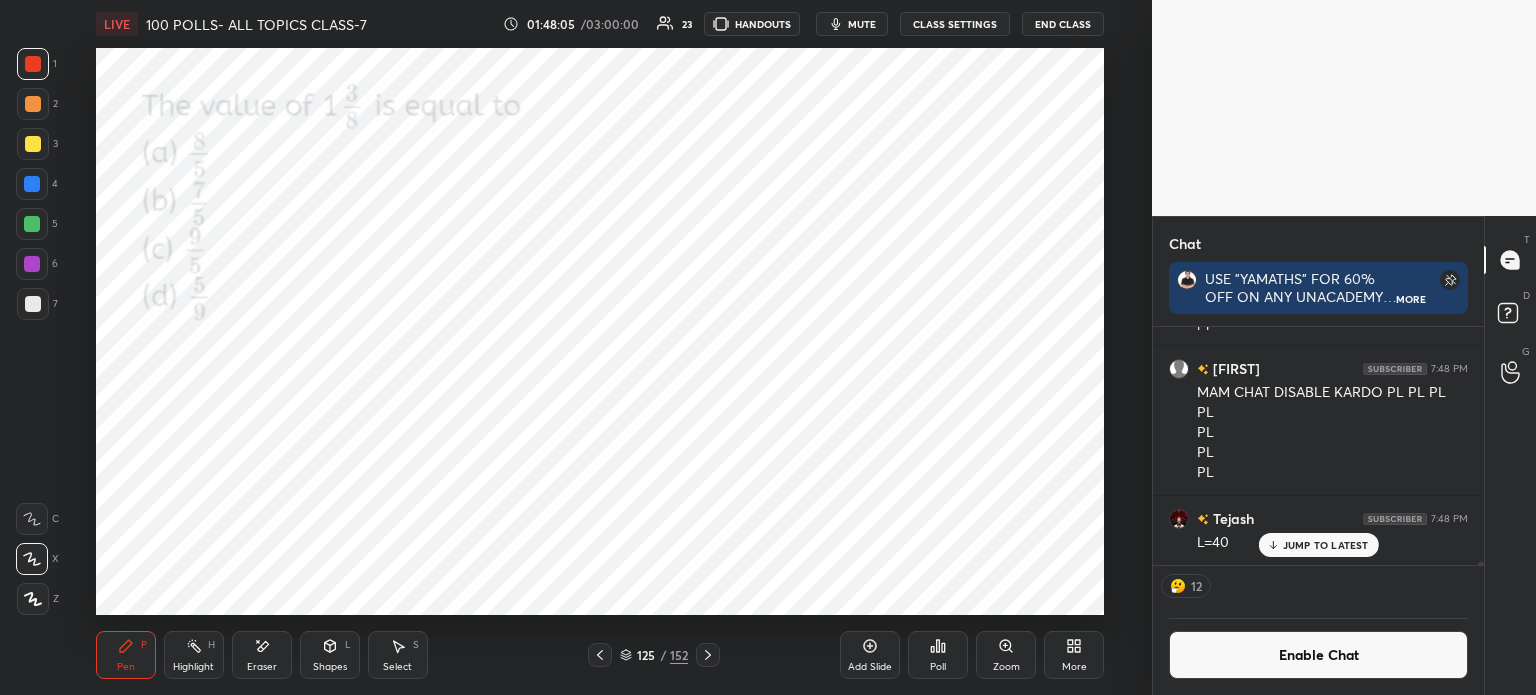click on "Poll" at bounding box center (938, 655) 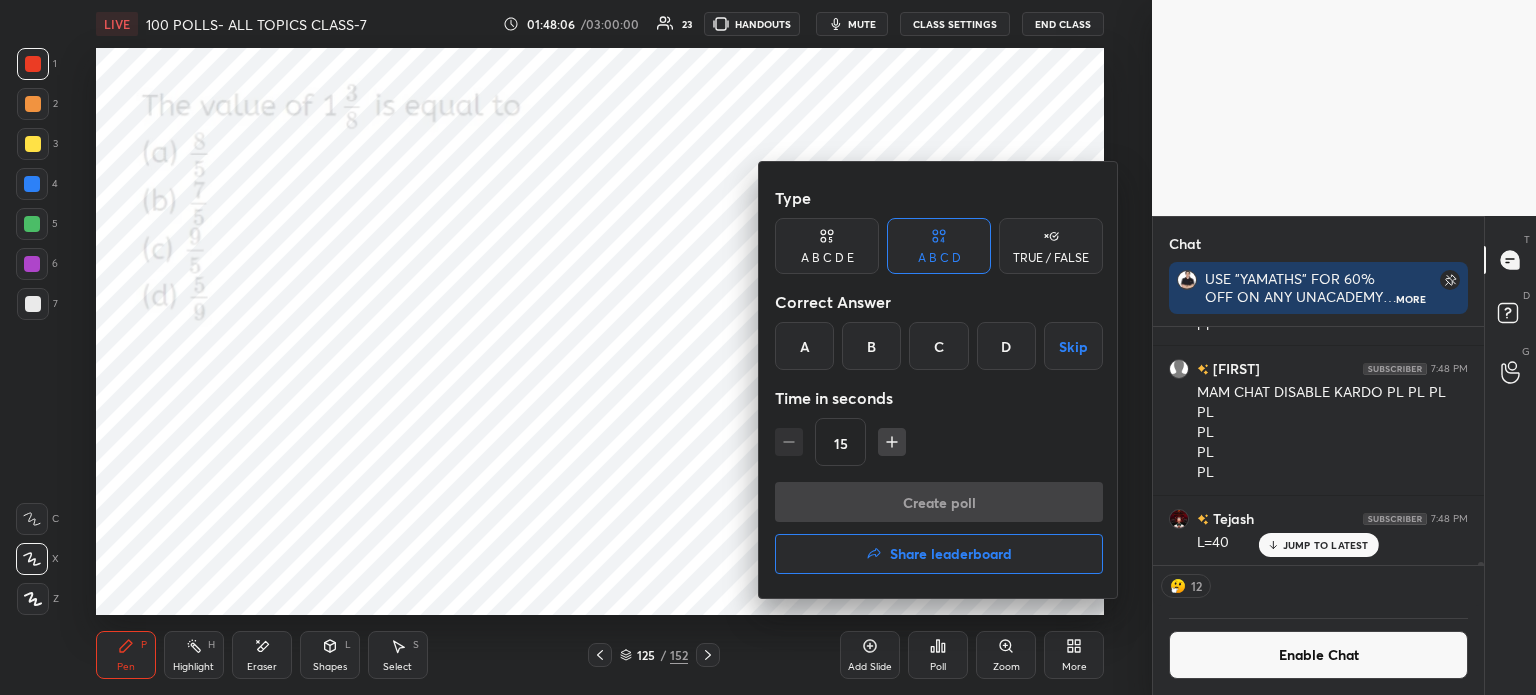 click on "D" at bounding box center [1006, 346] 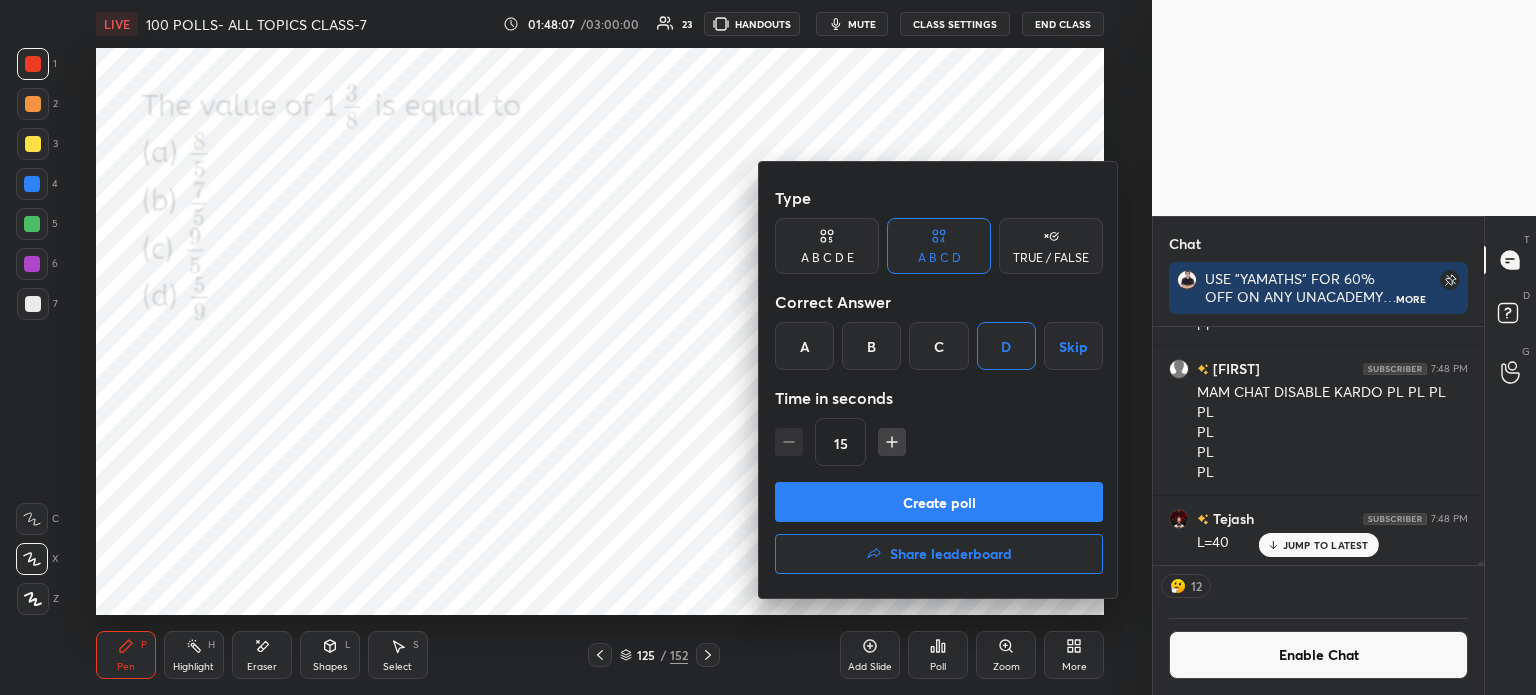 click on "Create poll" at bounding box center (939, 502) 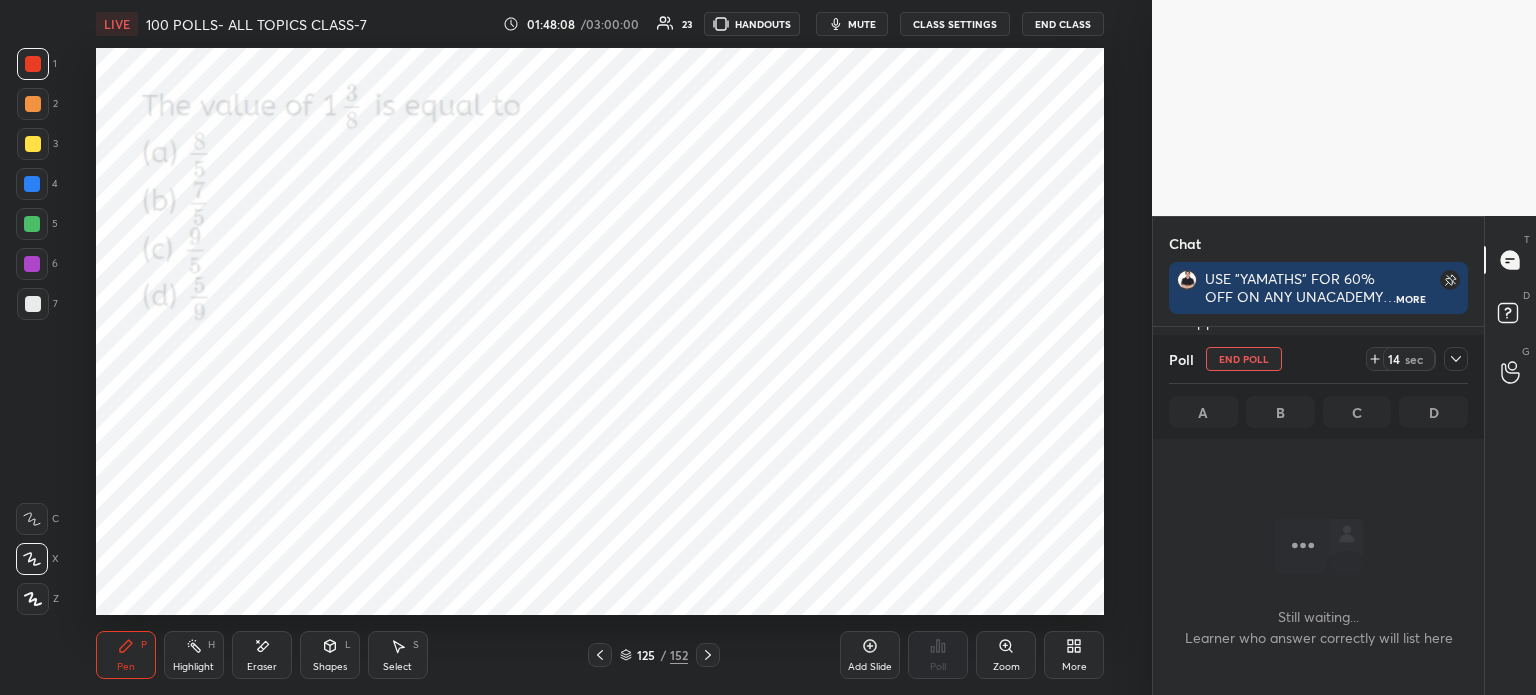 click 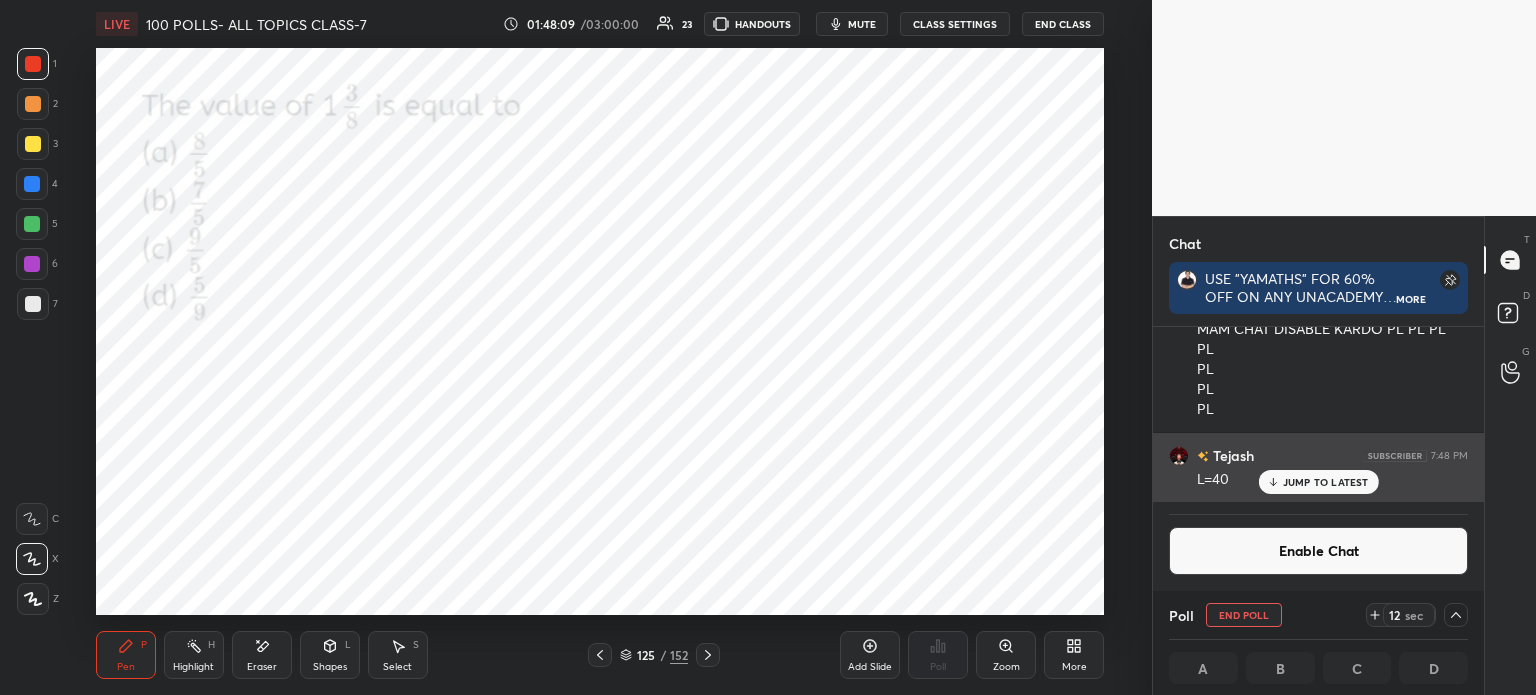 click on "JUMP TO LATEST" at bounding box center (1318, 482) 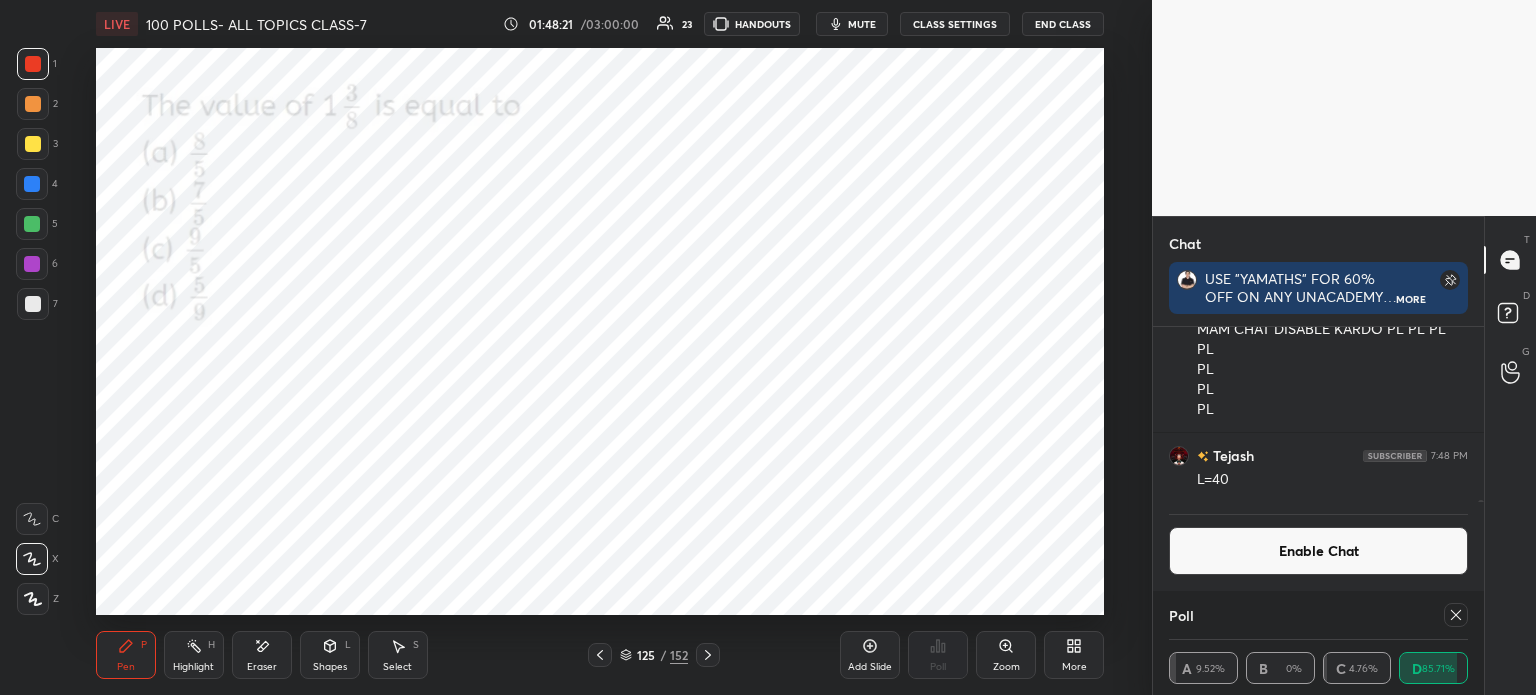 click 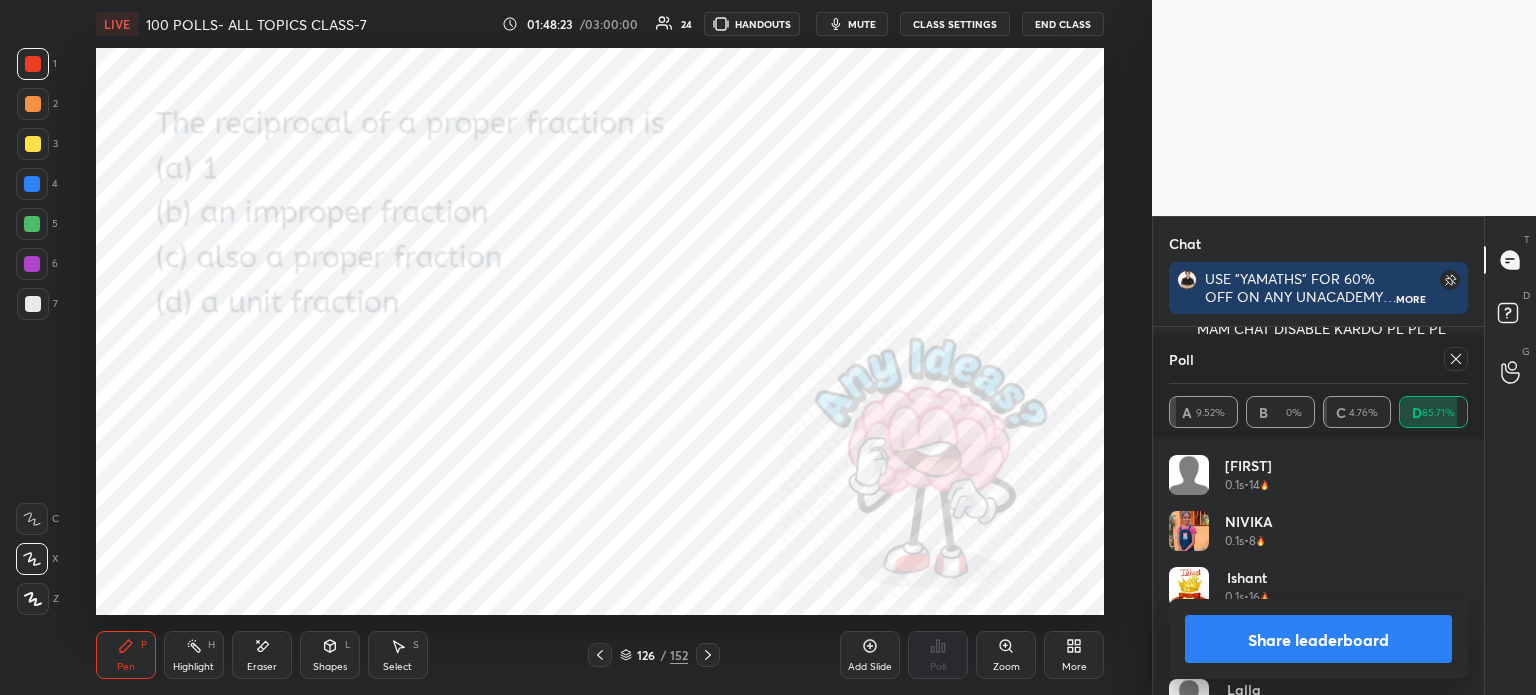 click 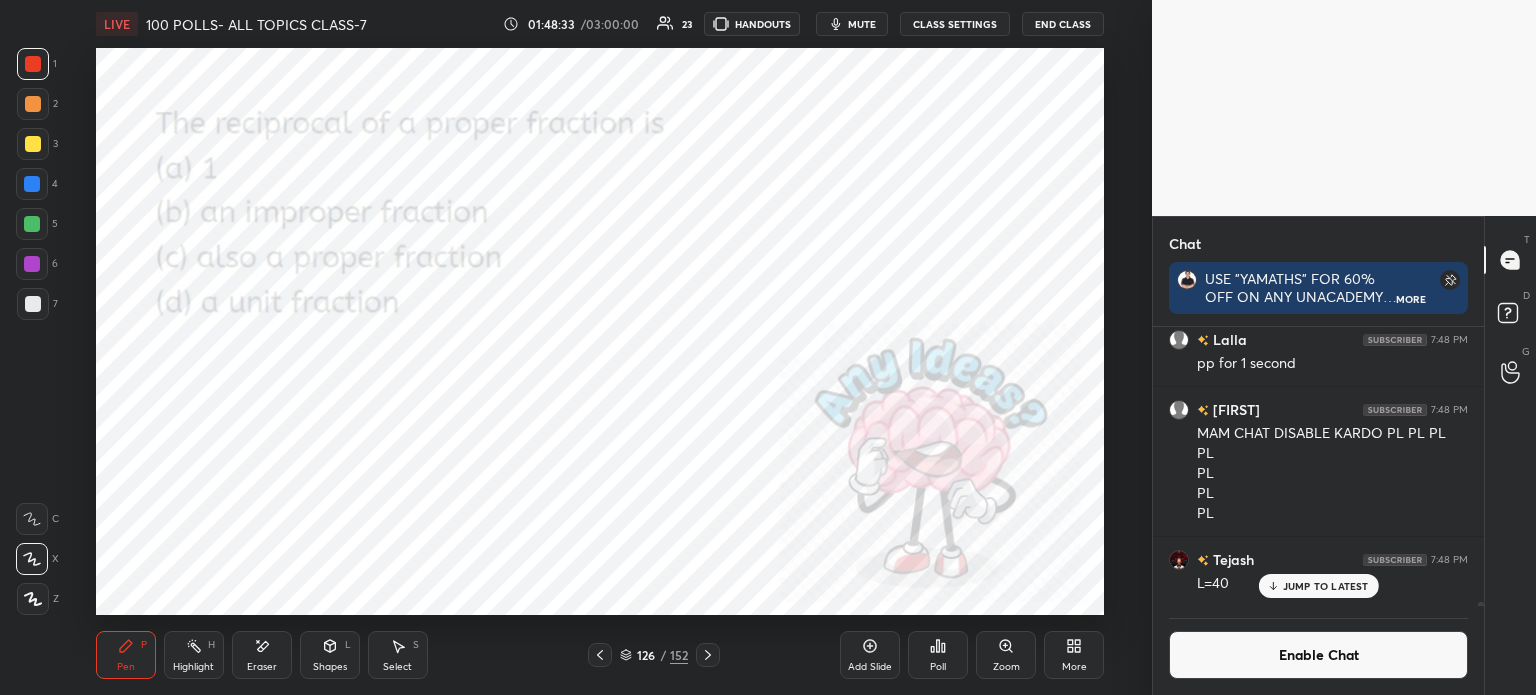 click 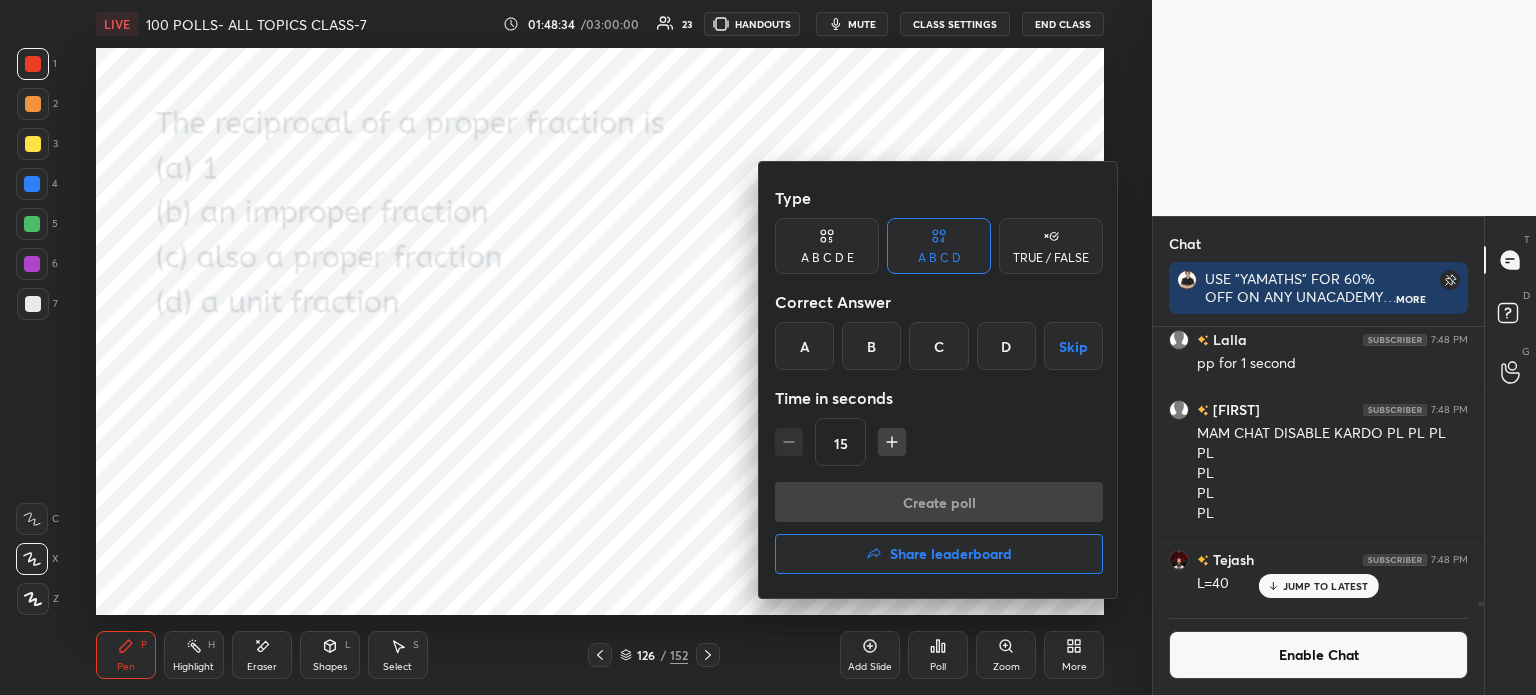 click on "A B C D Skip" at bounding box center [939, 346] 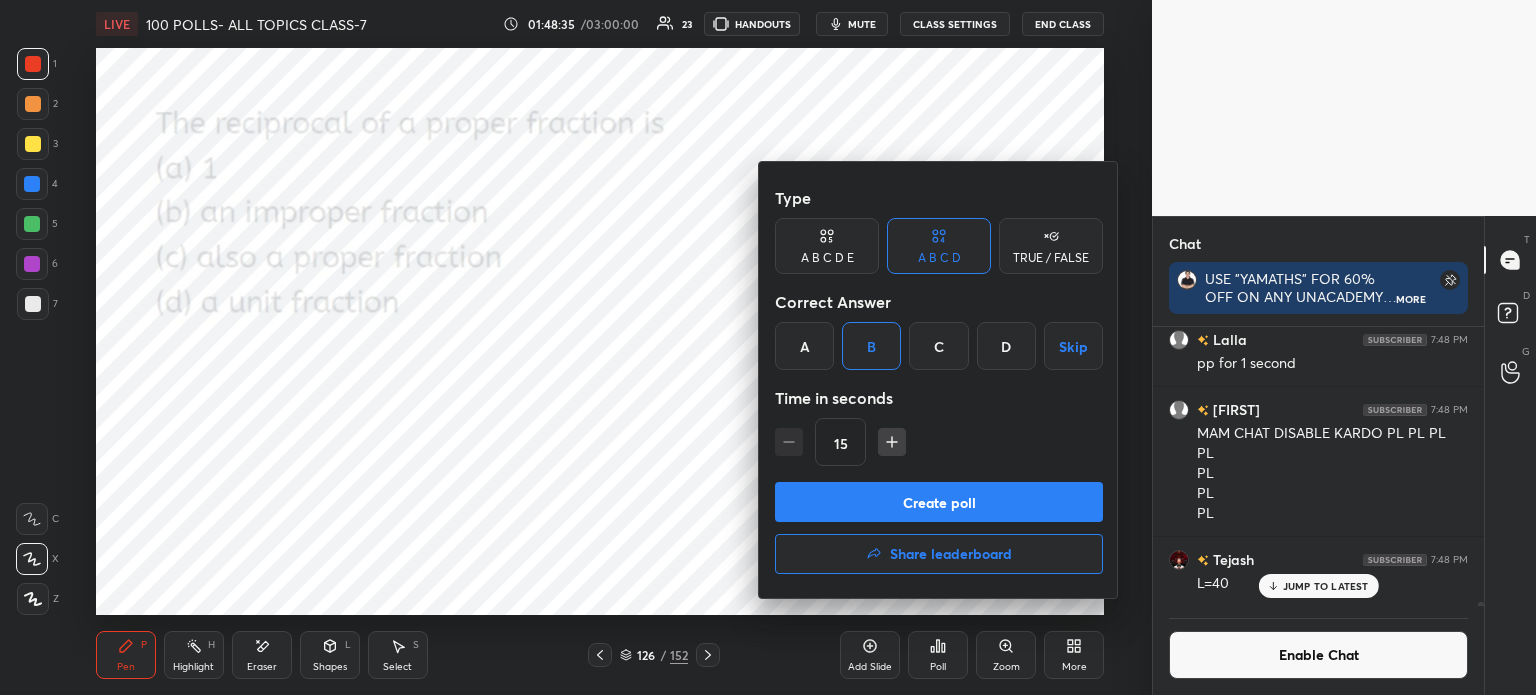 click on "Create poll" at bounding box center (939, 502) 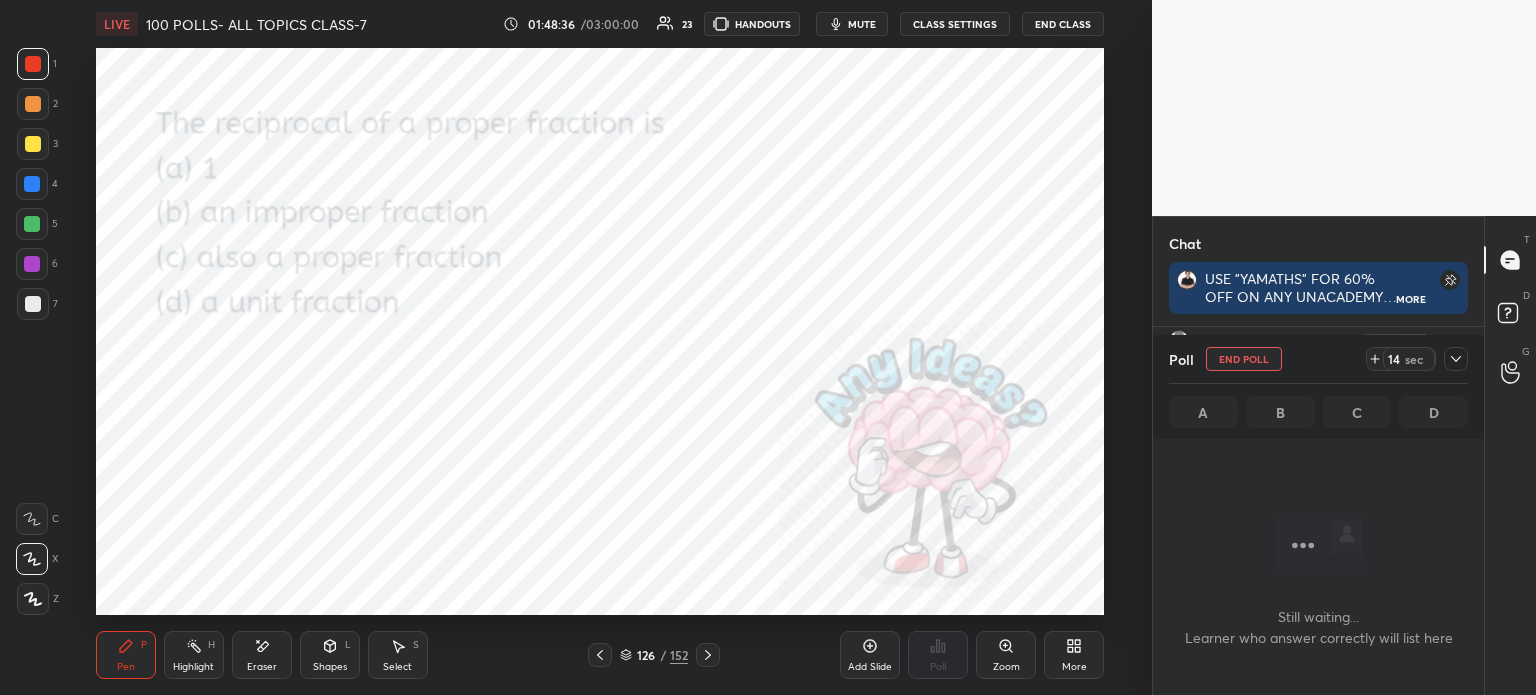 click 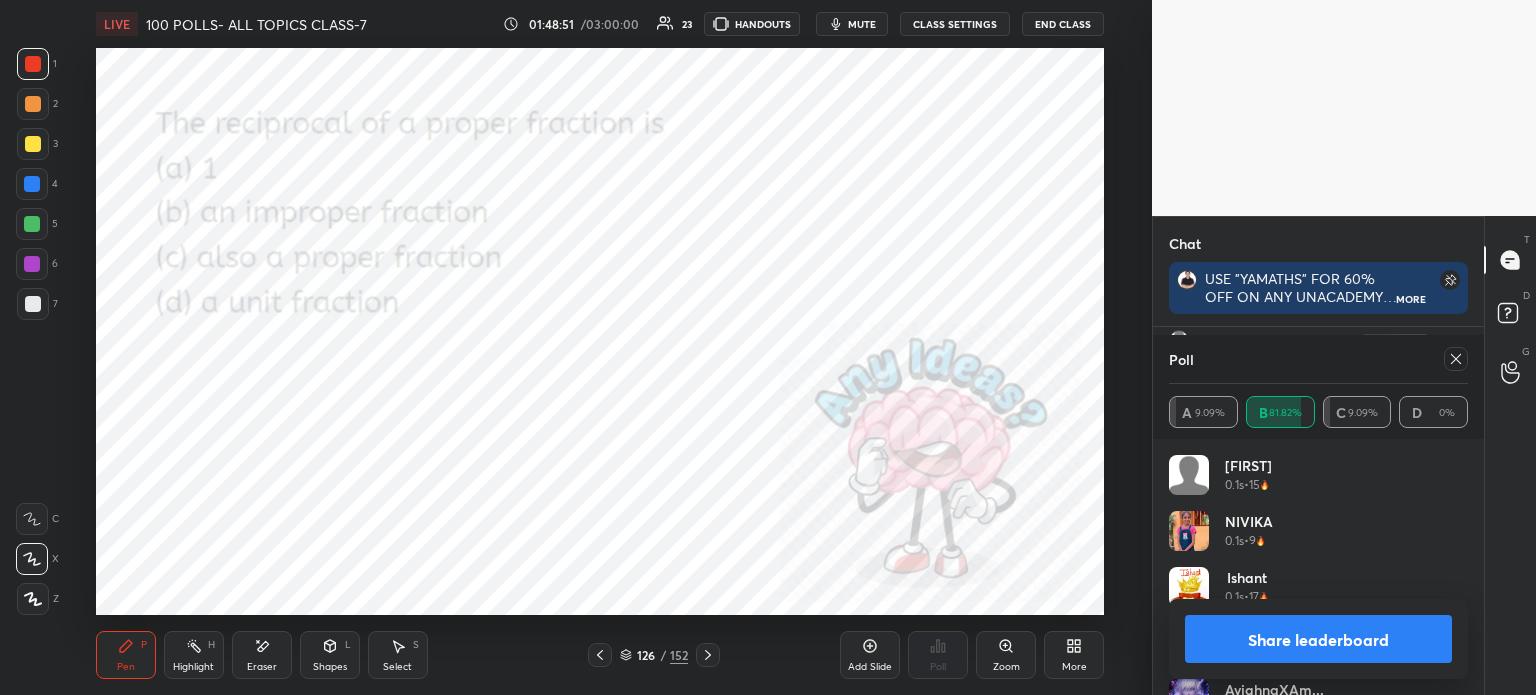 click 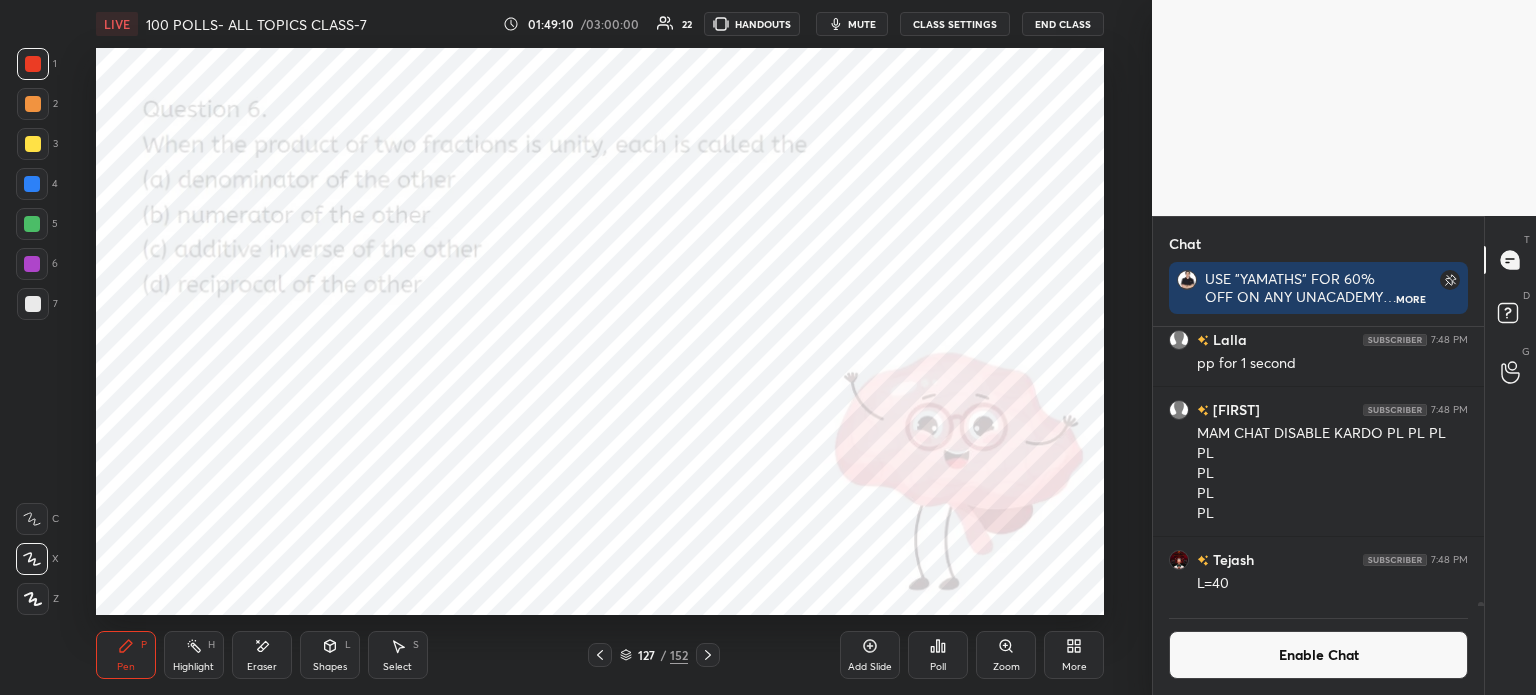 click on "Poll" at bounding box center [938, 655] 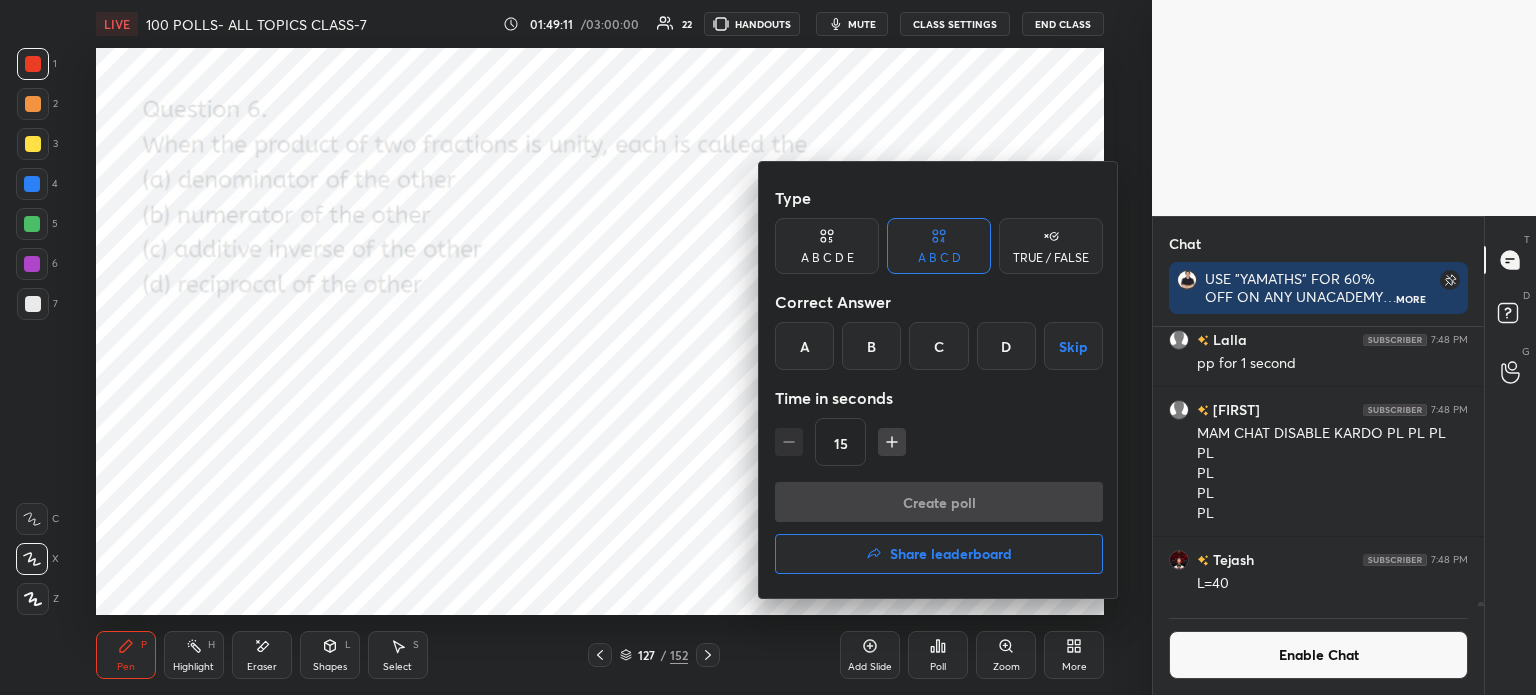 click on "D" at bounding box center [1006, 346] 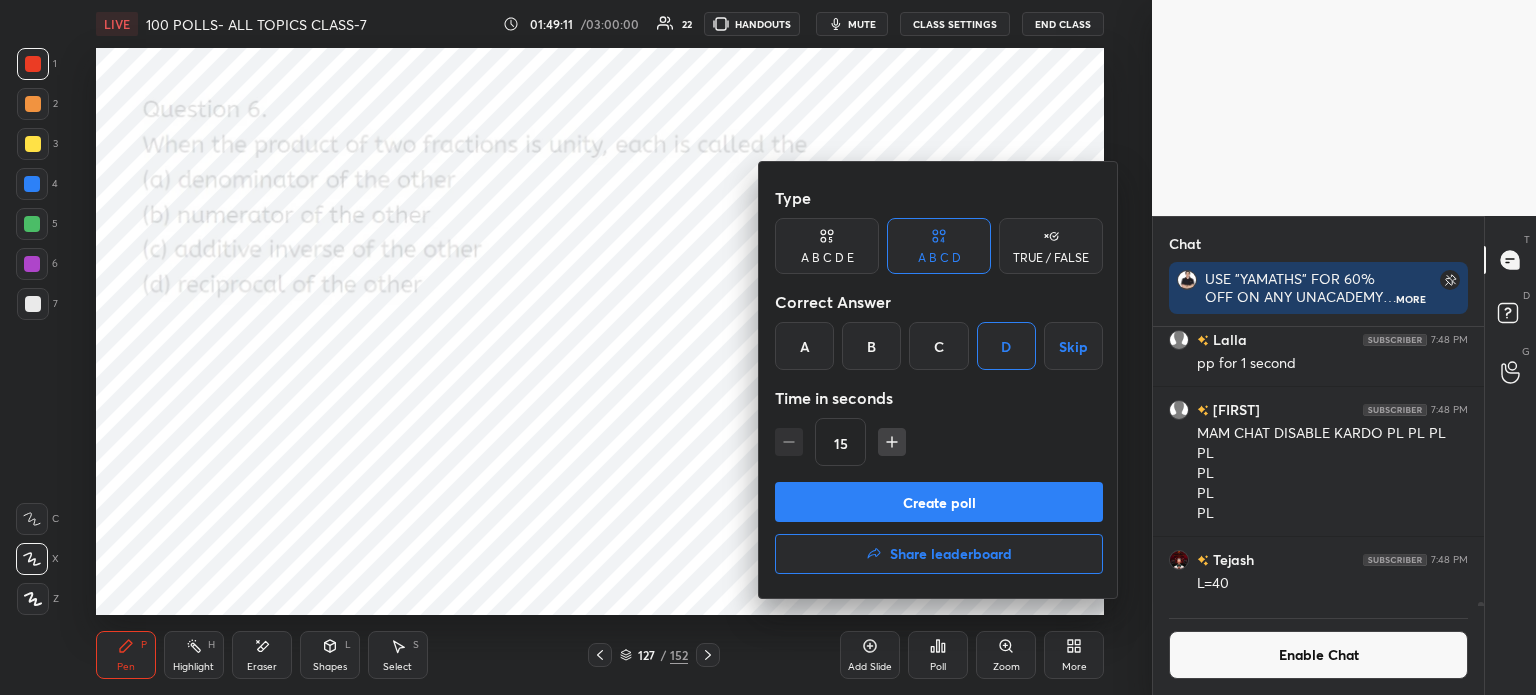 click on "Create poll" at bounding box center [939, 502] 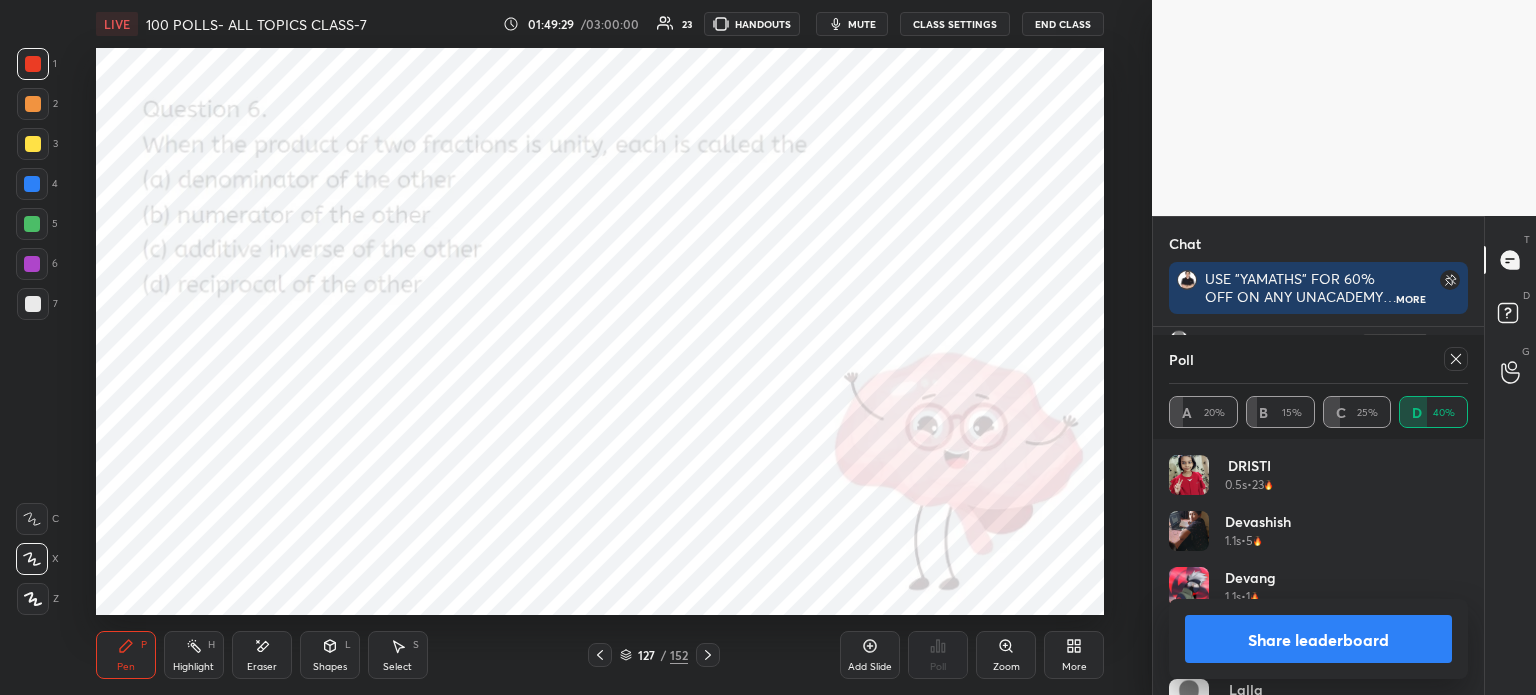 click at bounding box center (1452, 359) 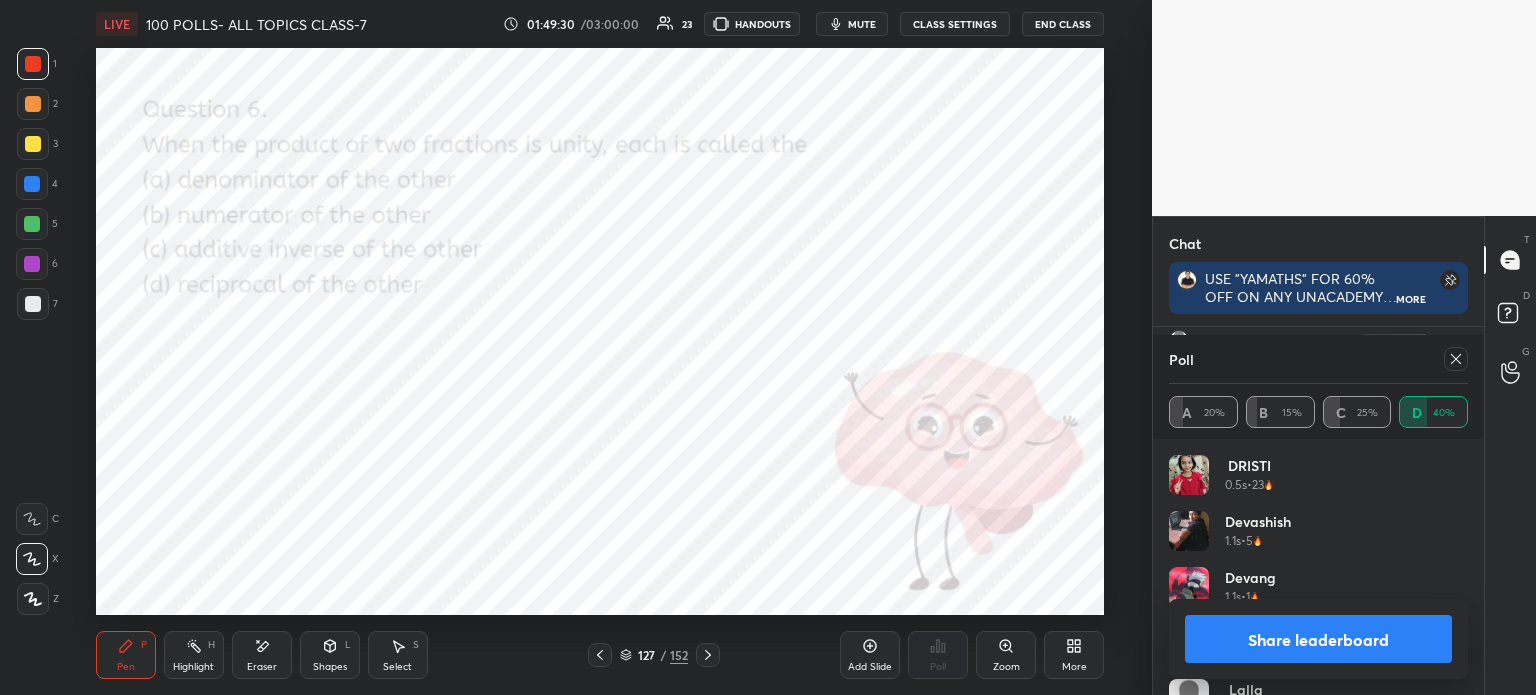 click 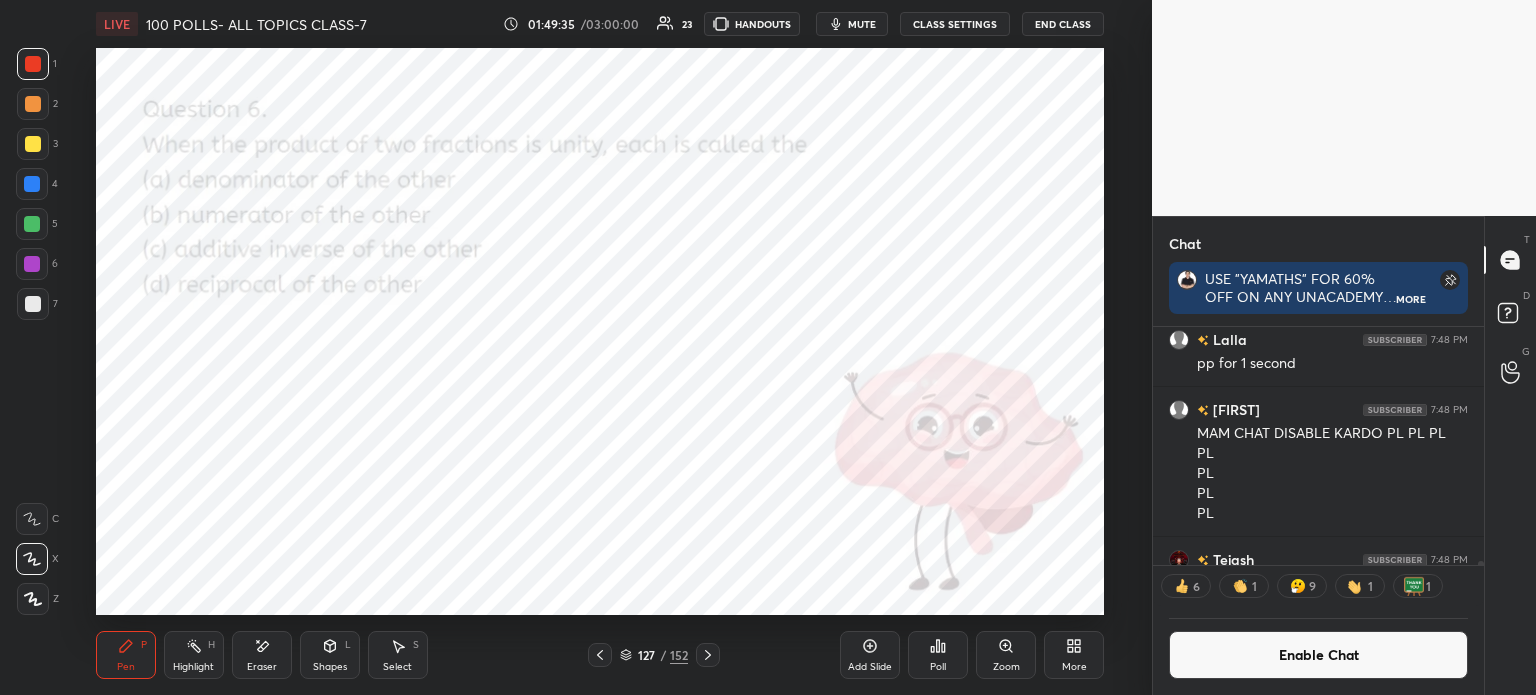 click 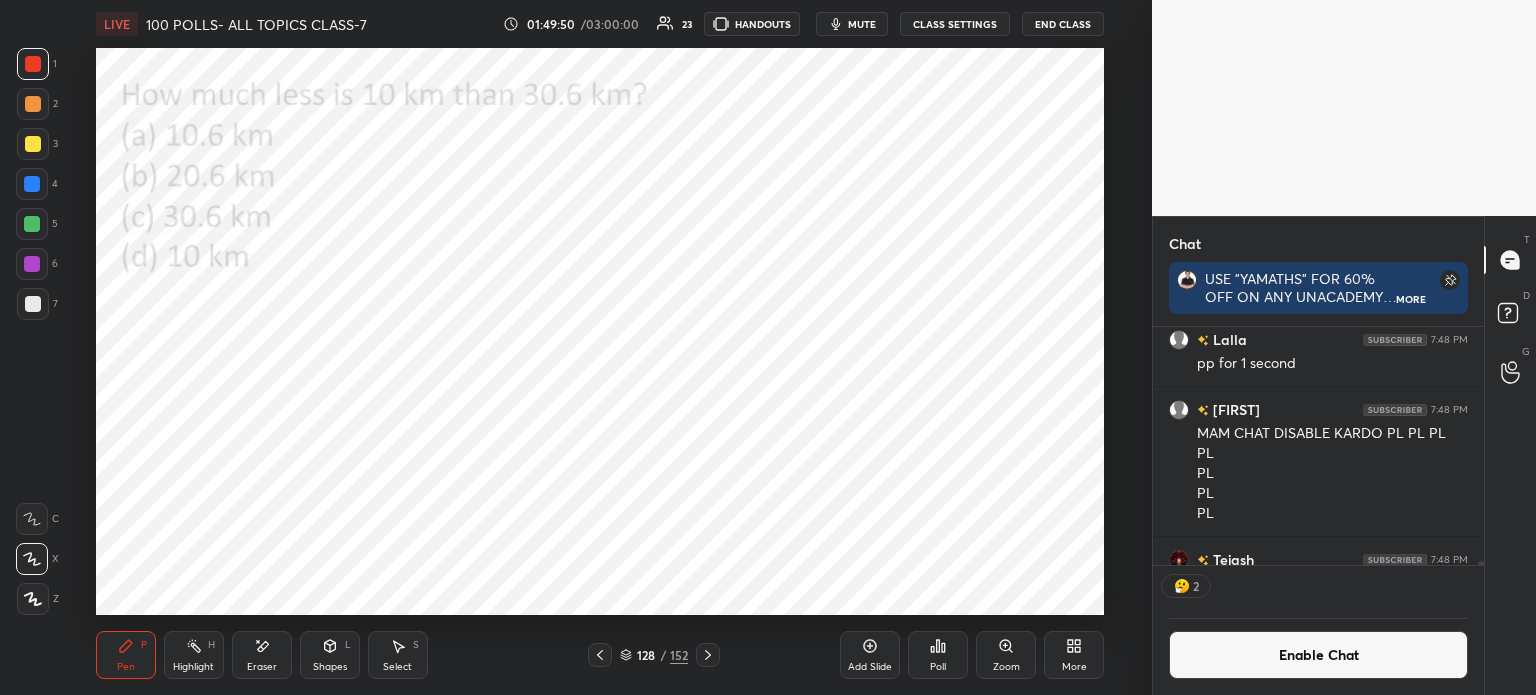 click on "Poll" at bounding box center (938, 655) 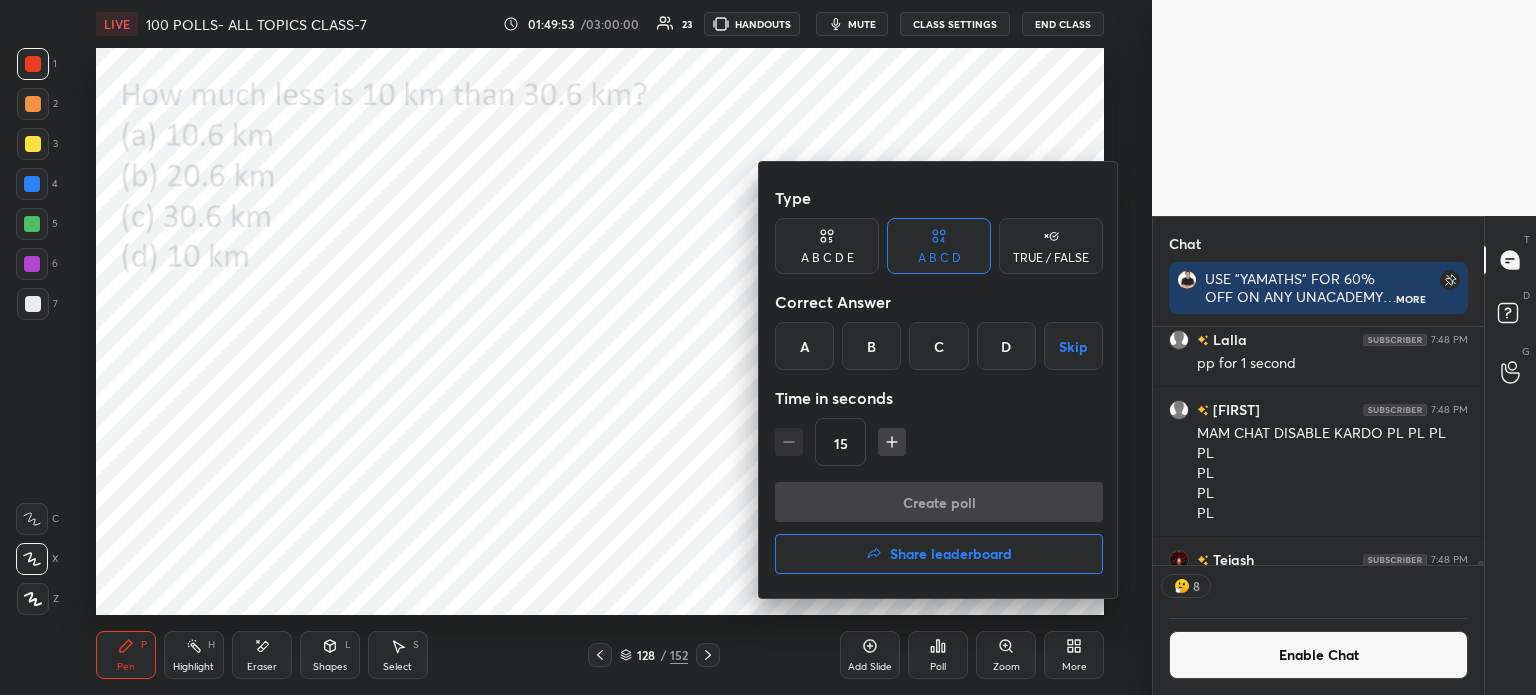 click on "B" at bounding box center [871, 346] 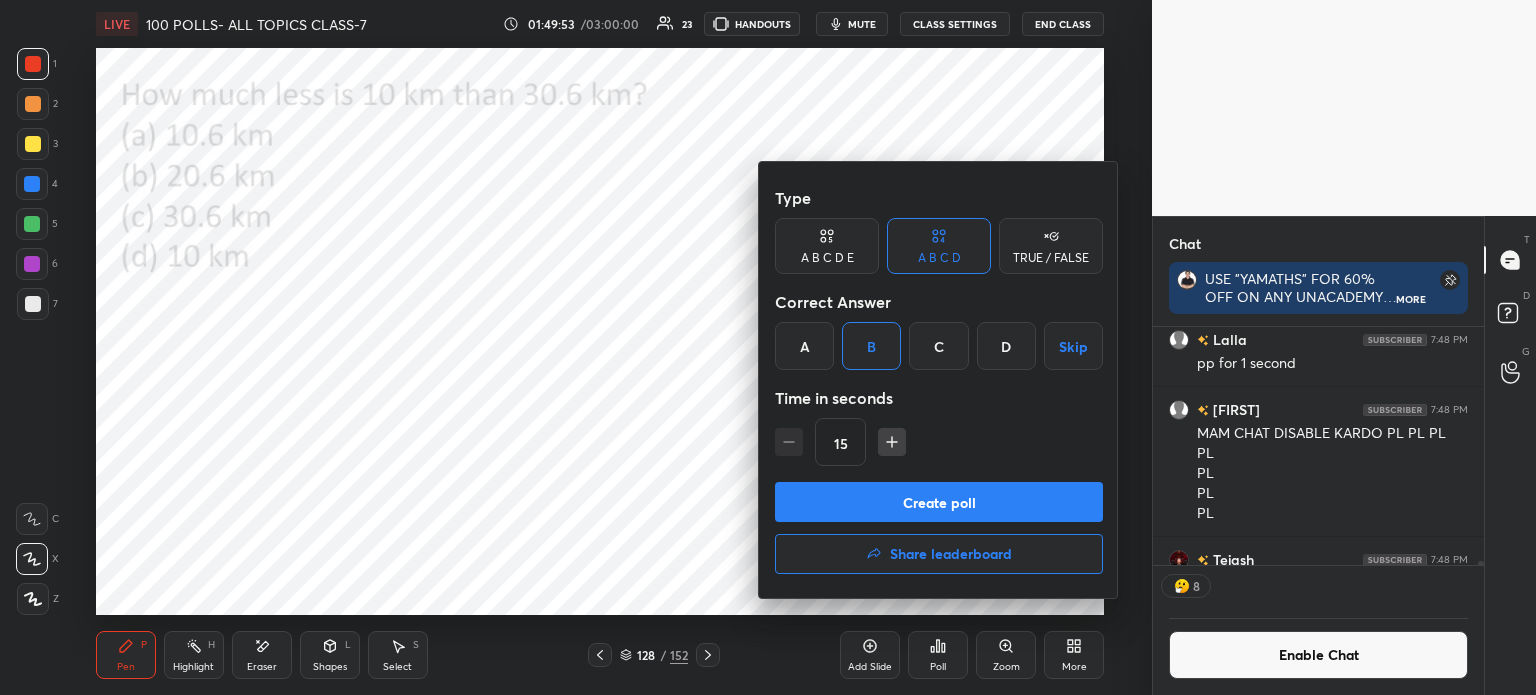 click on "Create poll" at bounding box center [939, 502] 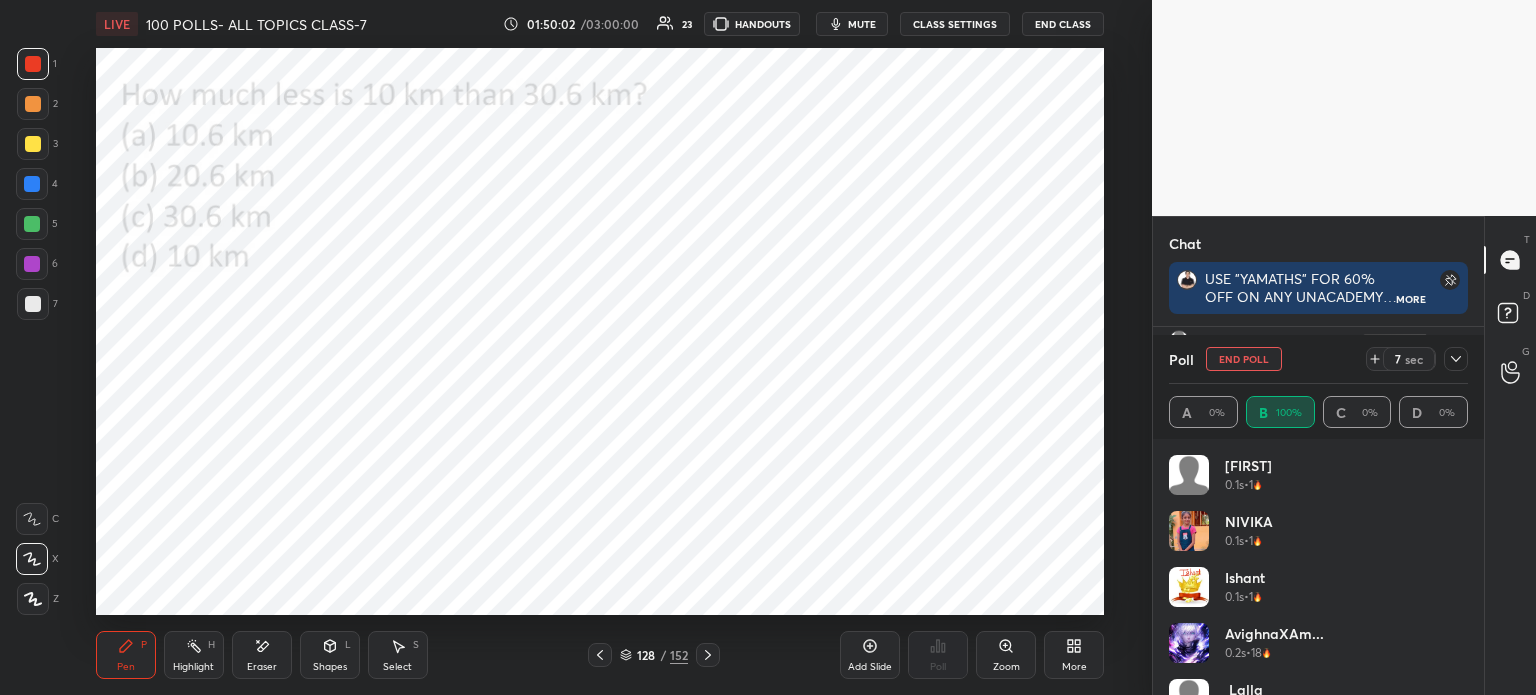 click 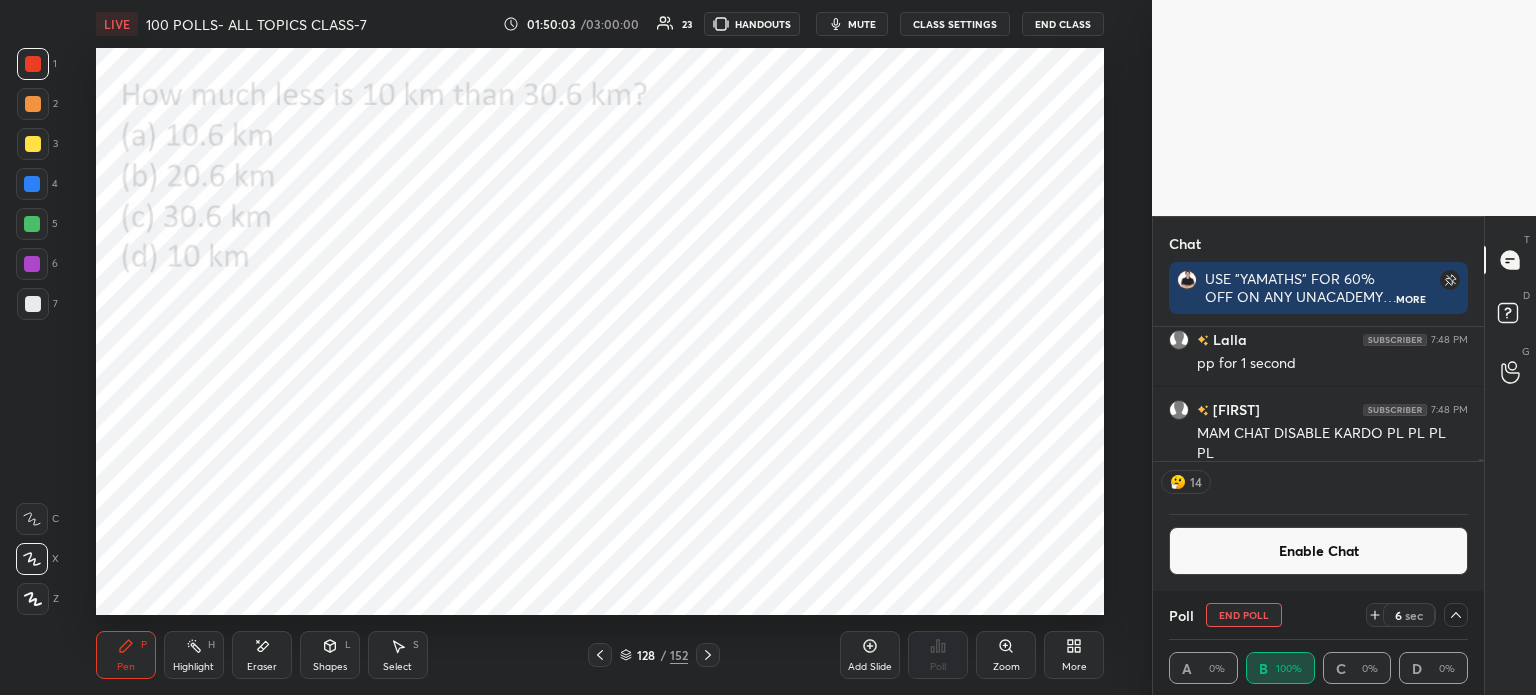click 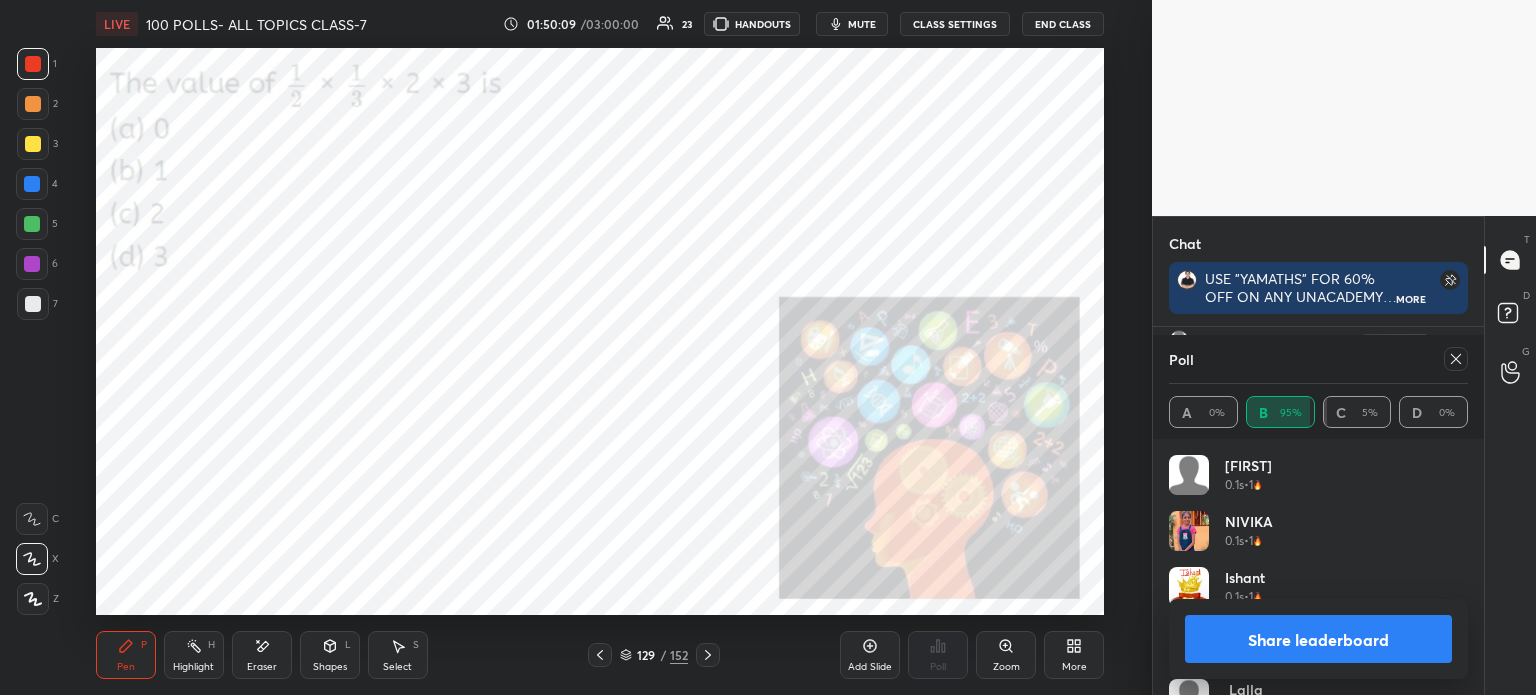 click 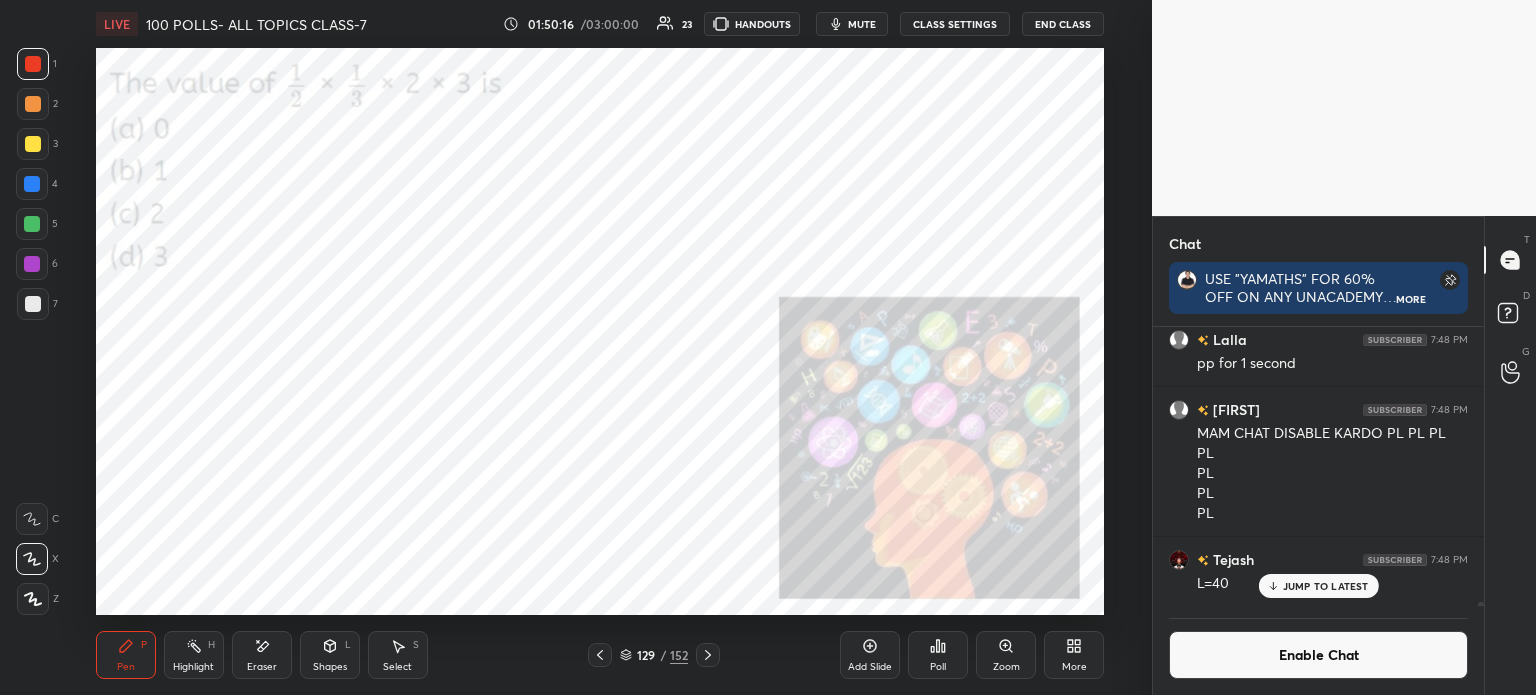 click on "Poll" at bounding box center (938, 655) 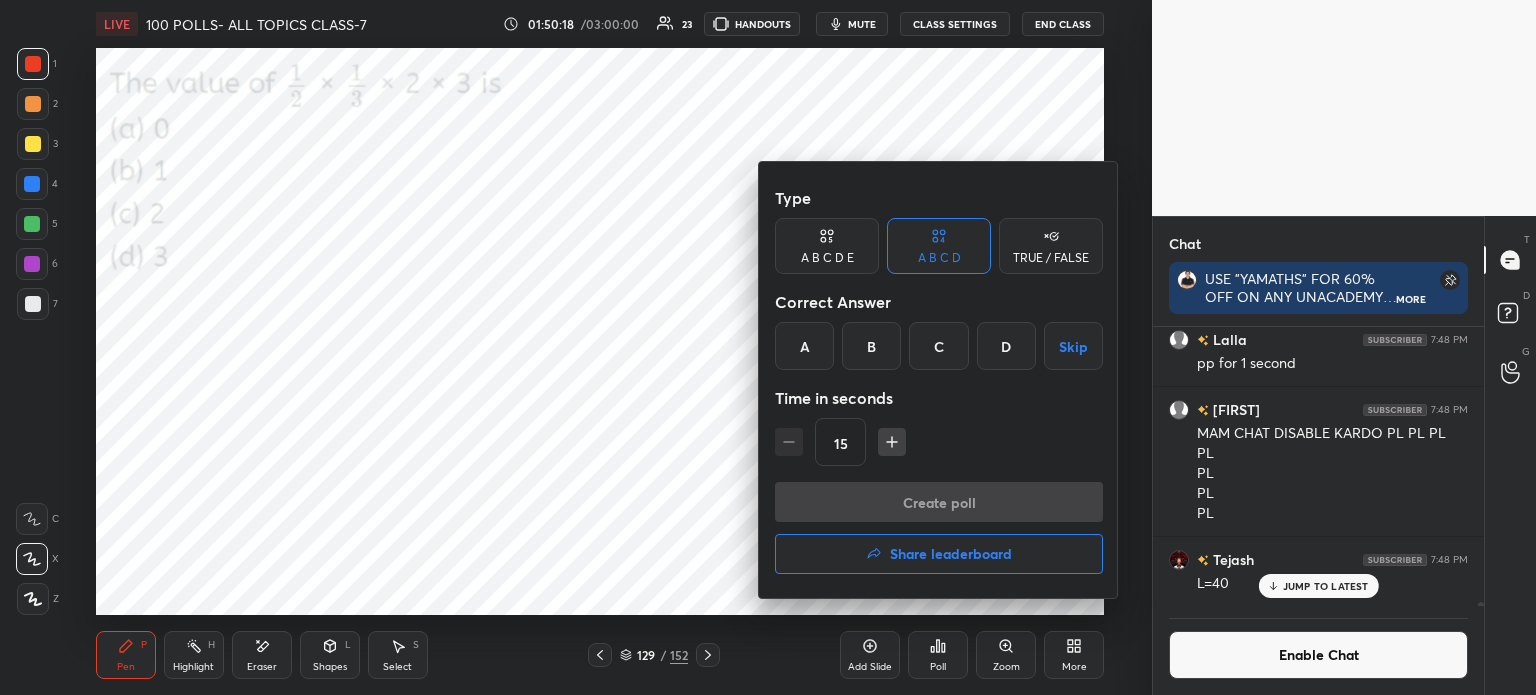 click on "B" at bounding box center (871, 346) 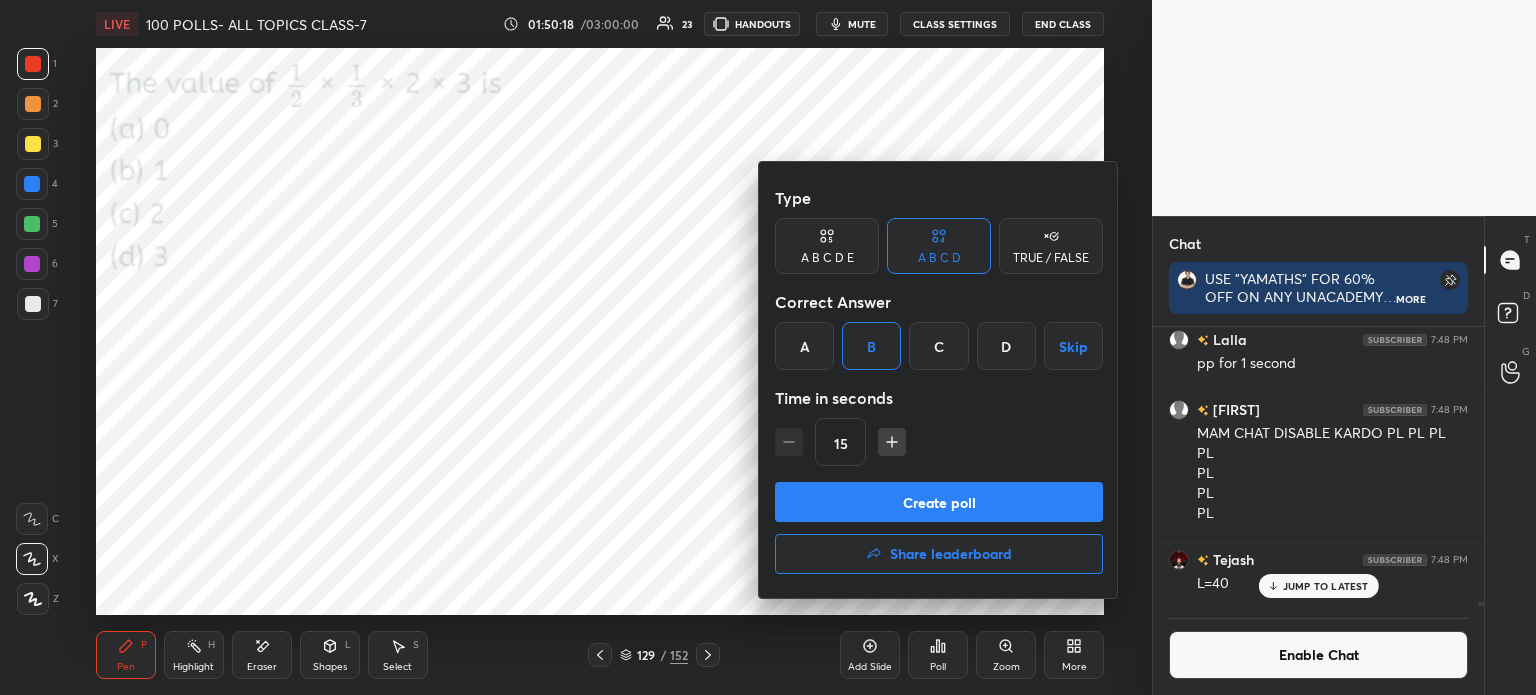 click on "Create poll" at bounding box center (939, 502) 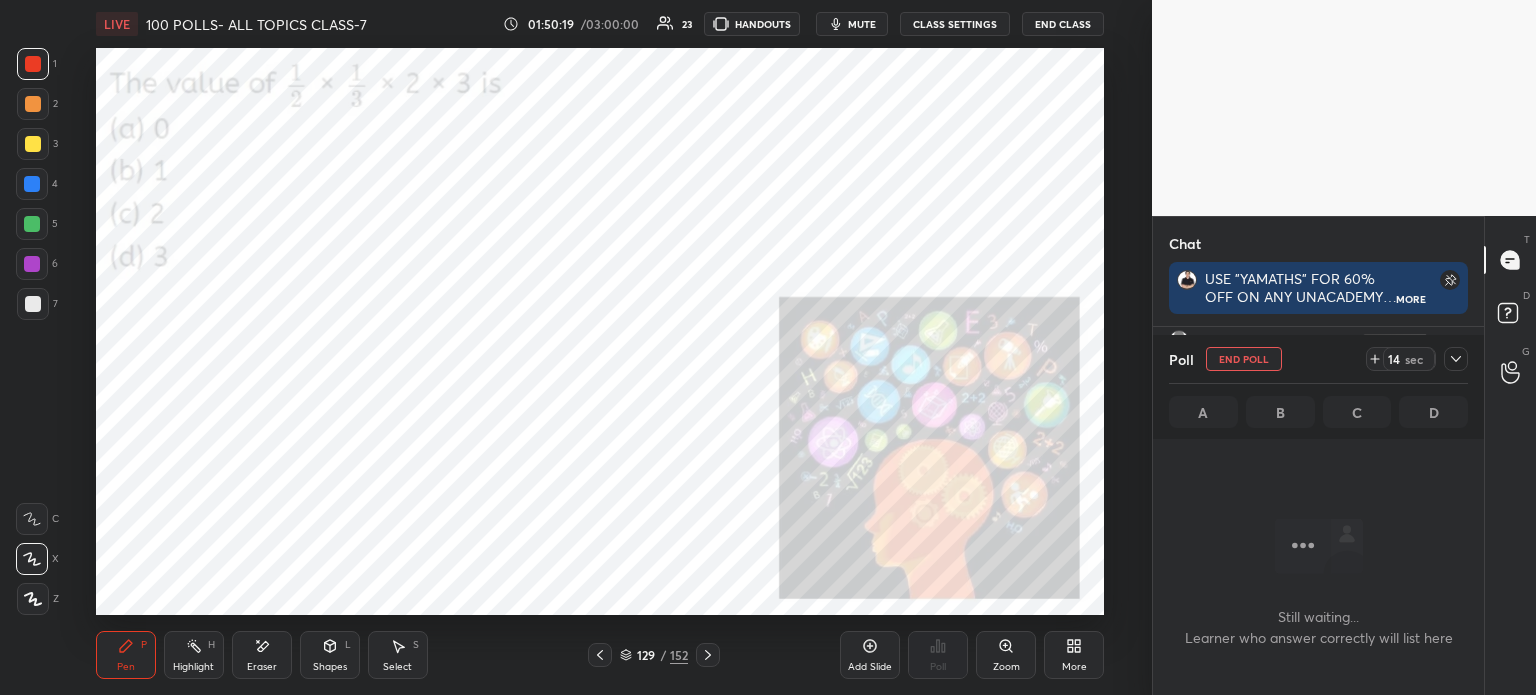 click 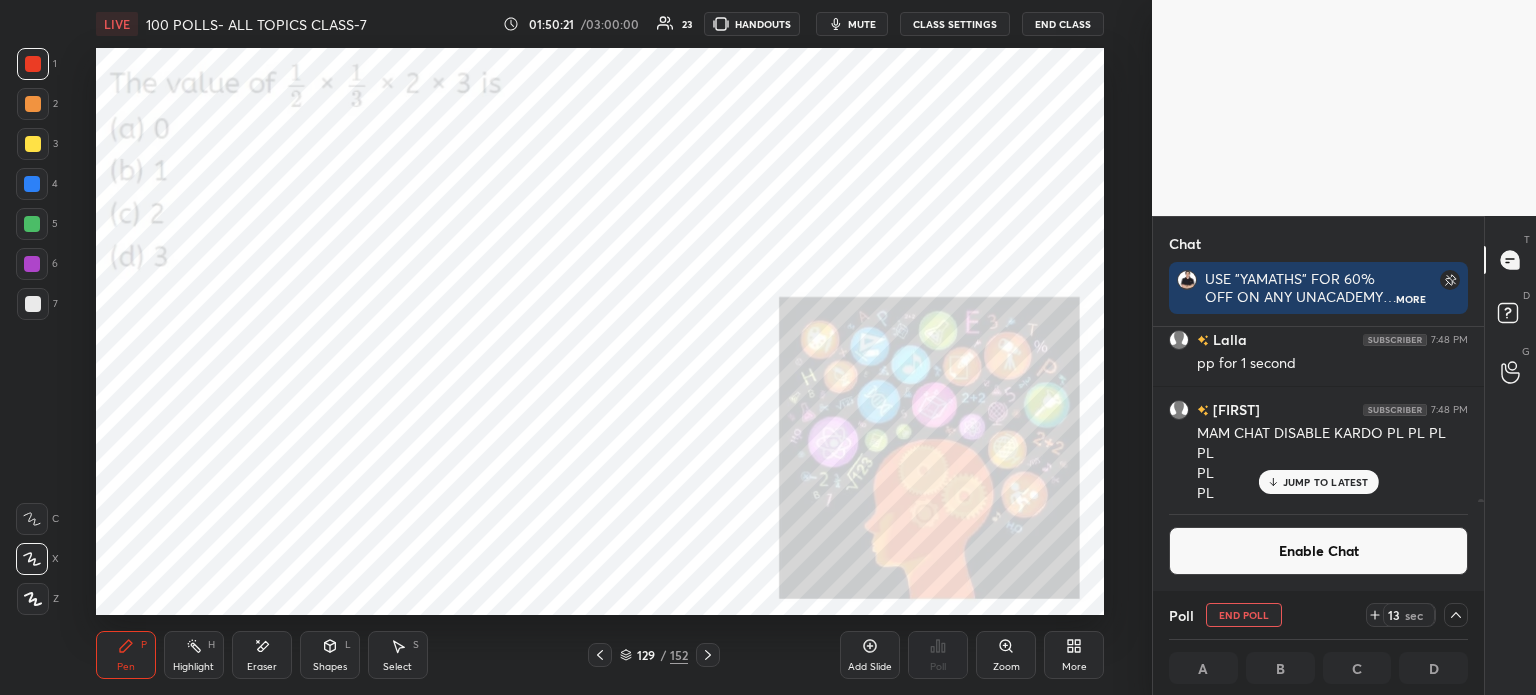 click on "JUMP TO LATEST" at bounding box center [1326, 482] 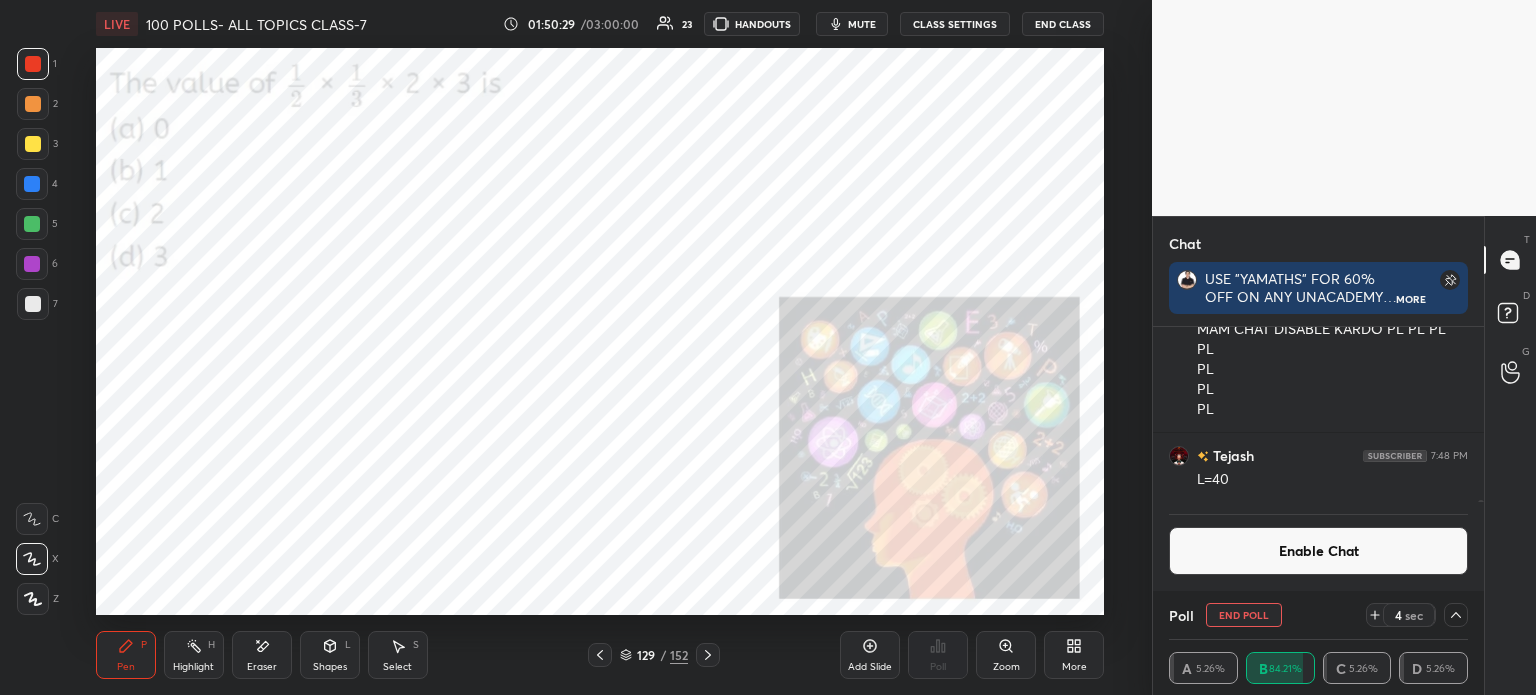 click on "End Poll" at bounding box center (1244, 615) 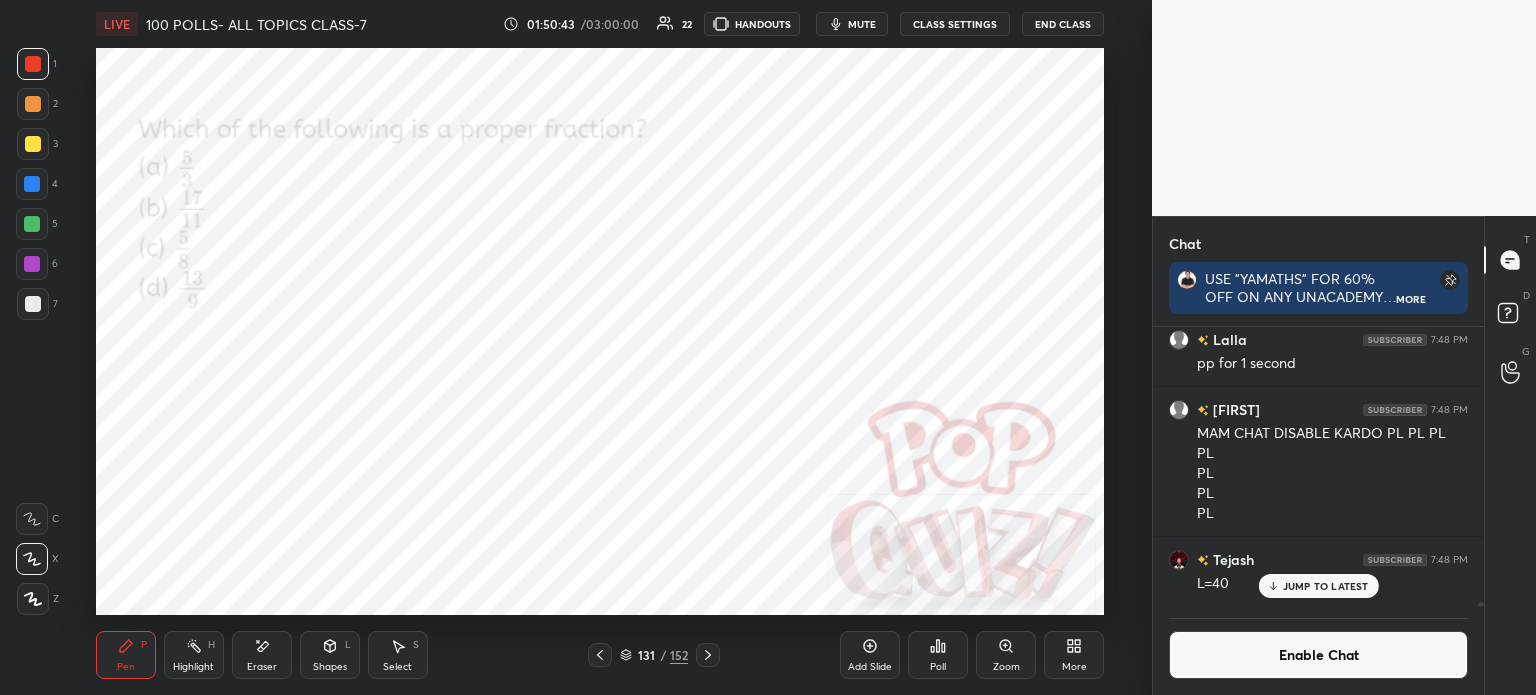 click on "Poll" at bounding box center (938, 655) 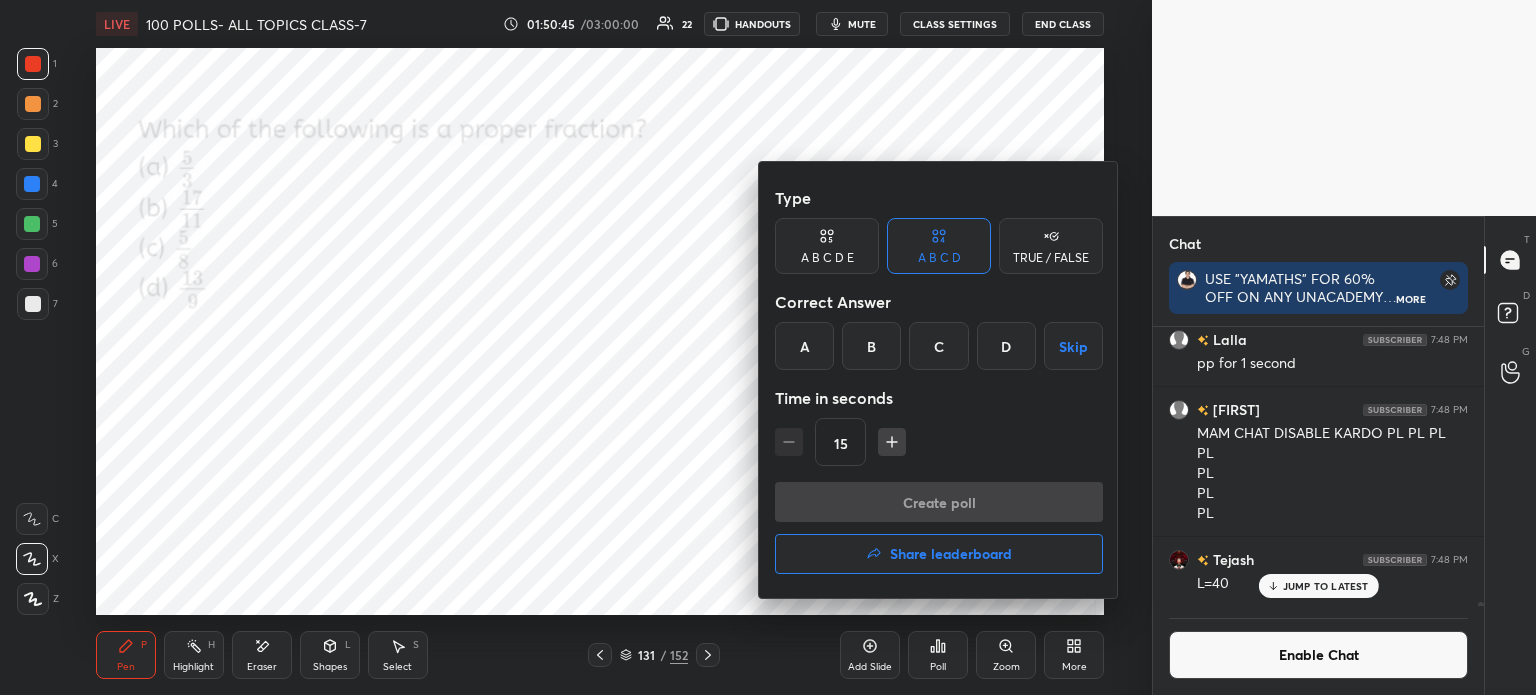 click on "C" at bounding box center [938, 346] 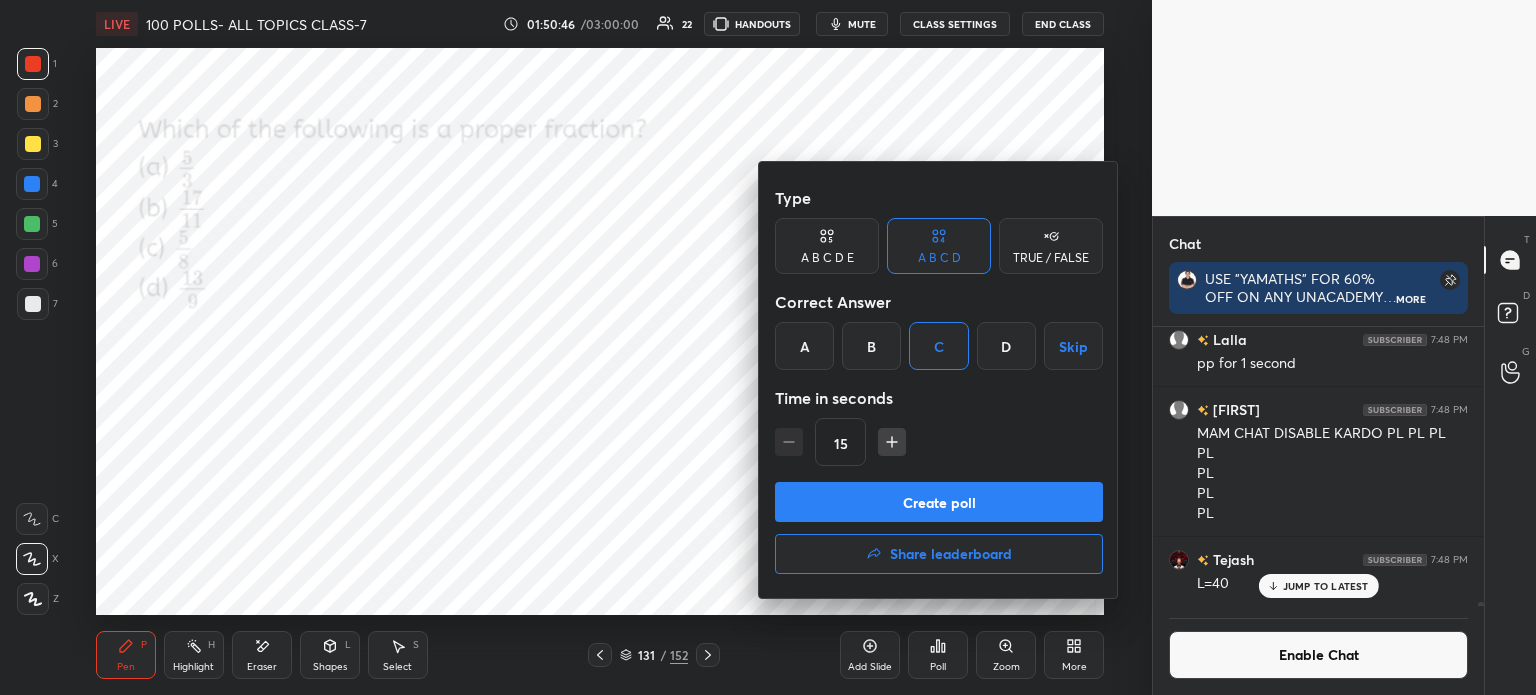 click on "Create poll" at bounding box center [939, 502] 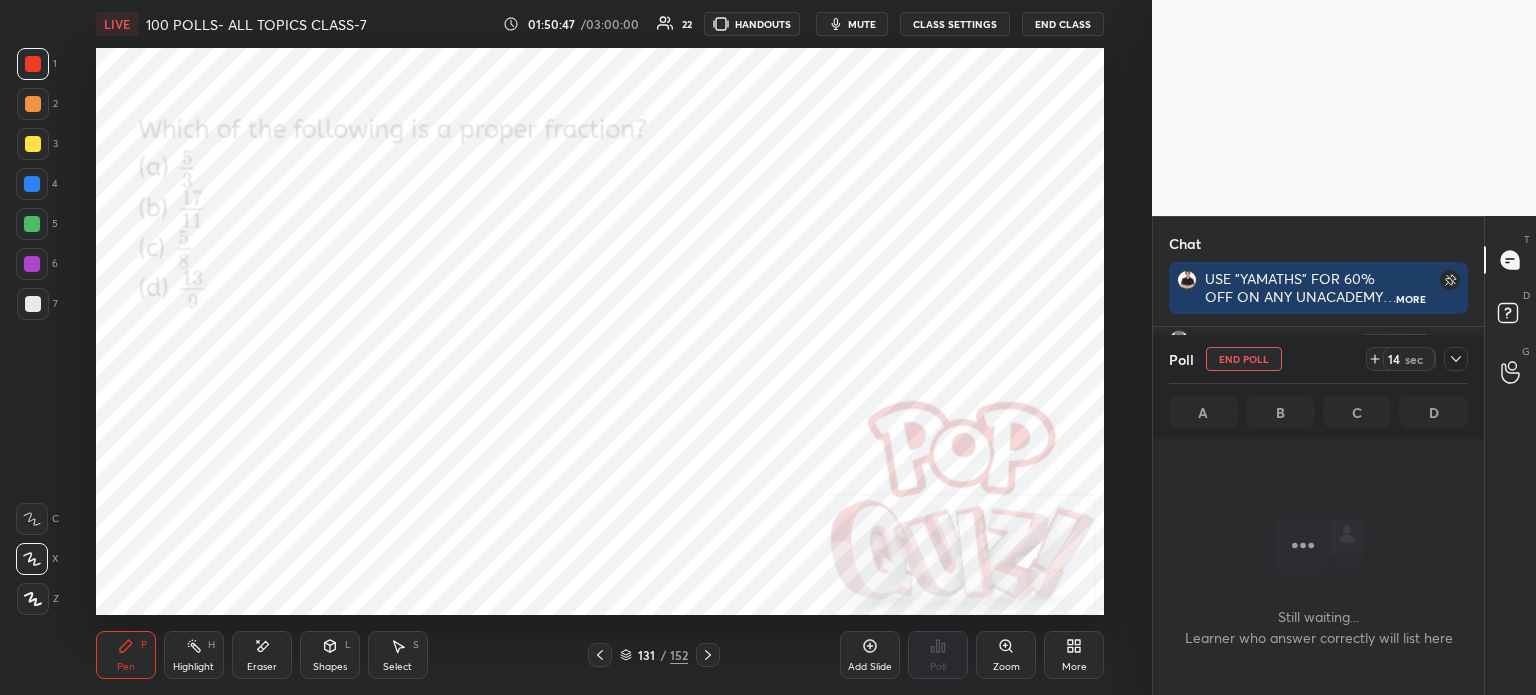 click at bounding box center (1456, 359) 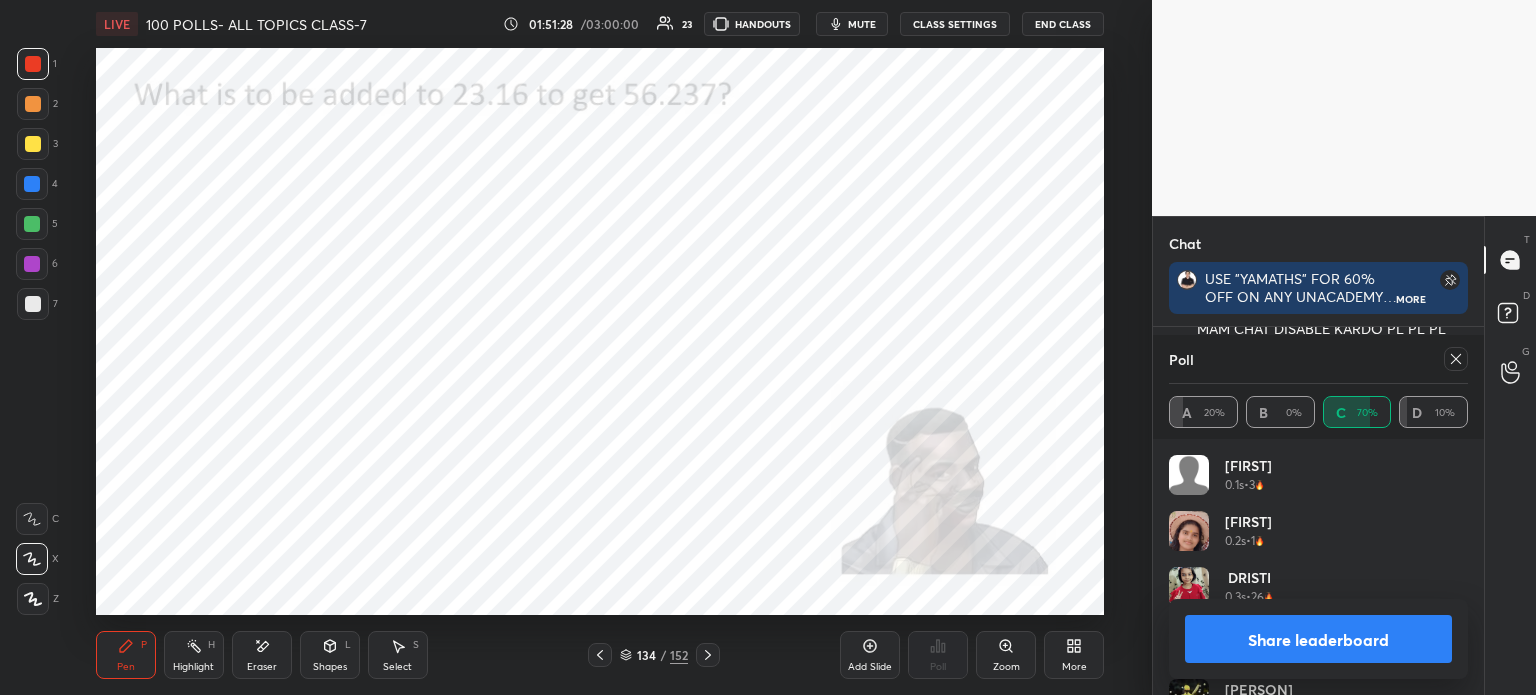 click at bounding box center (1456, 359) 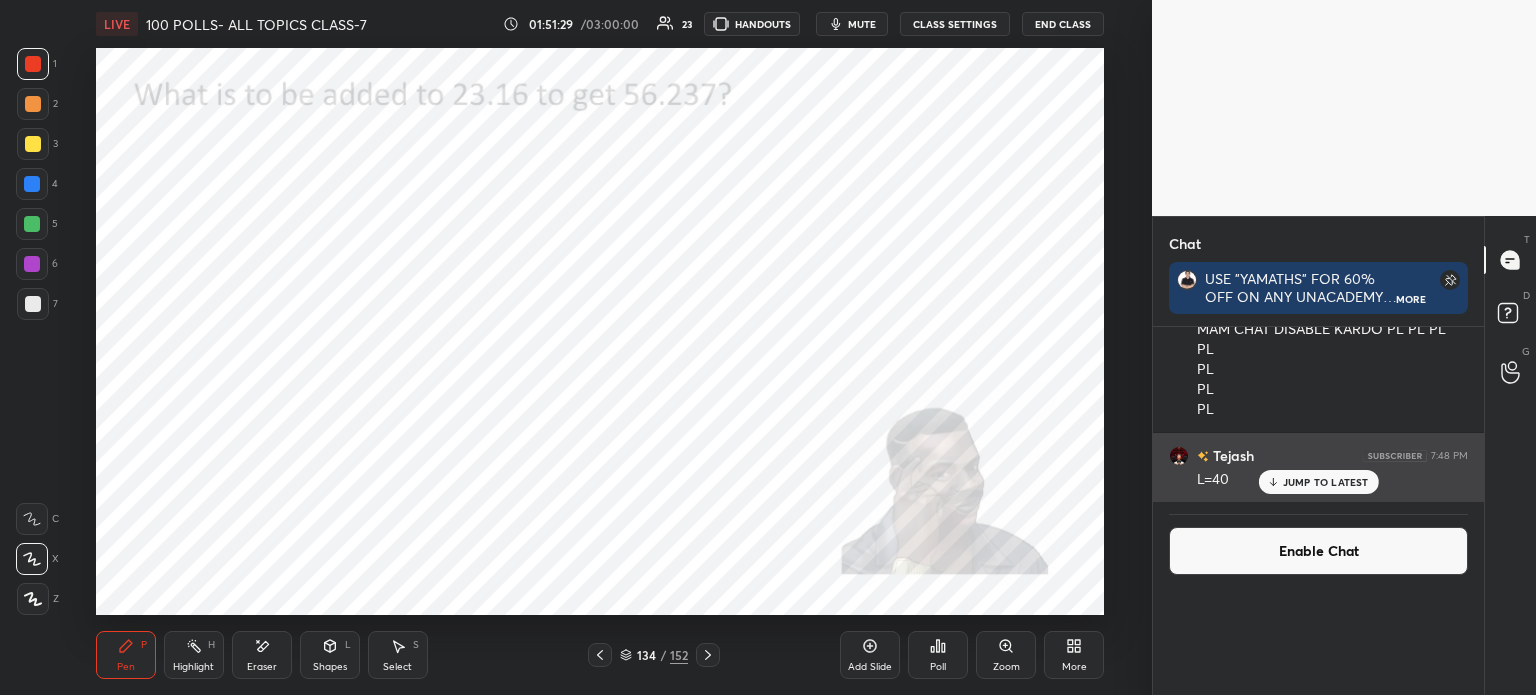 scroll, scrollTop: 88, scrollLeft: 293, axis: both 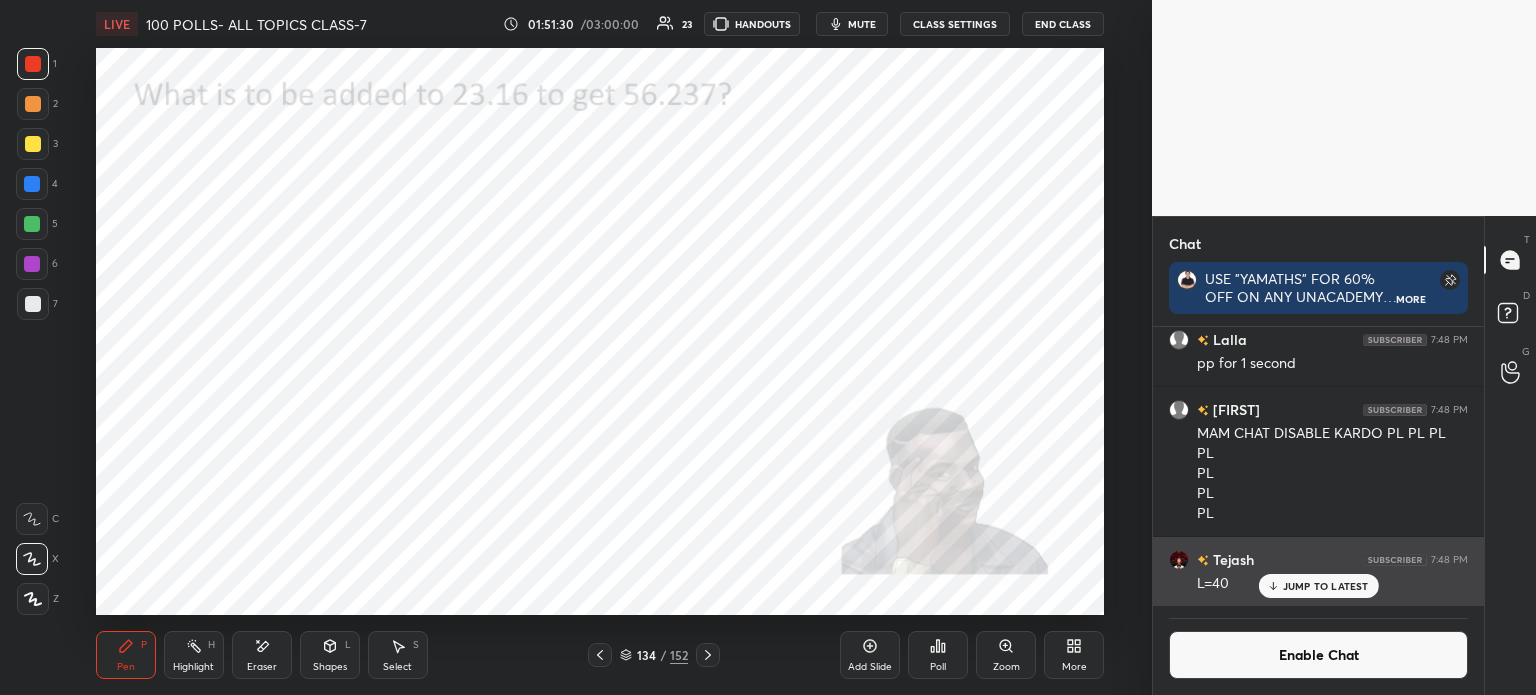 click on "JUMP TO LATEST" at bounding box center (1326, 586) 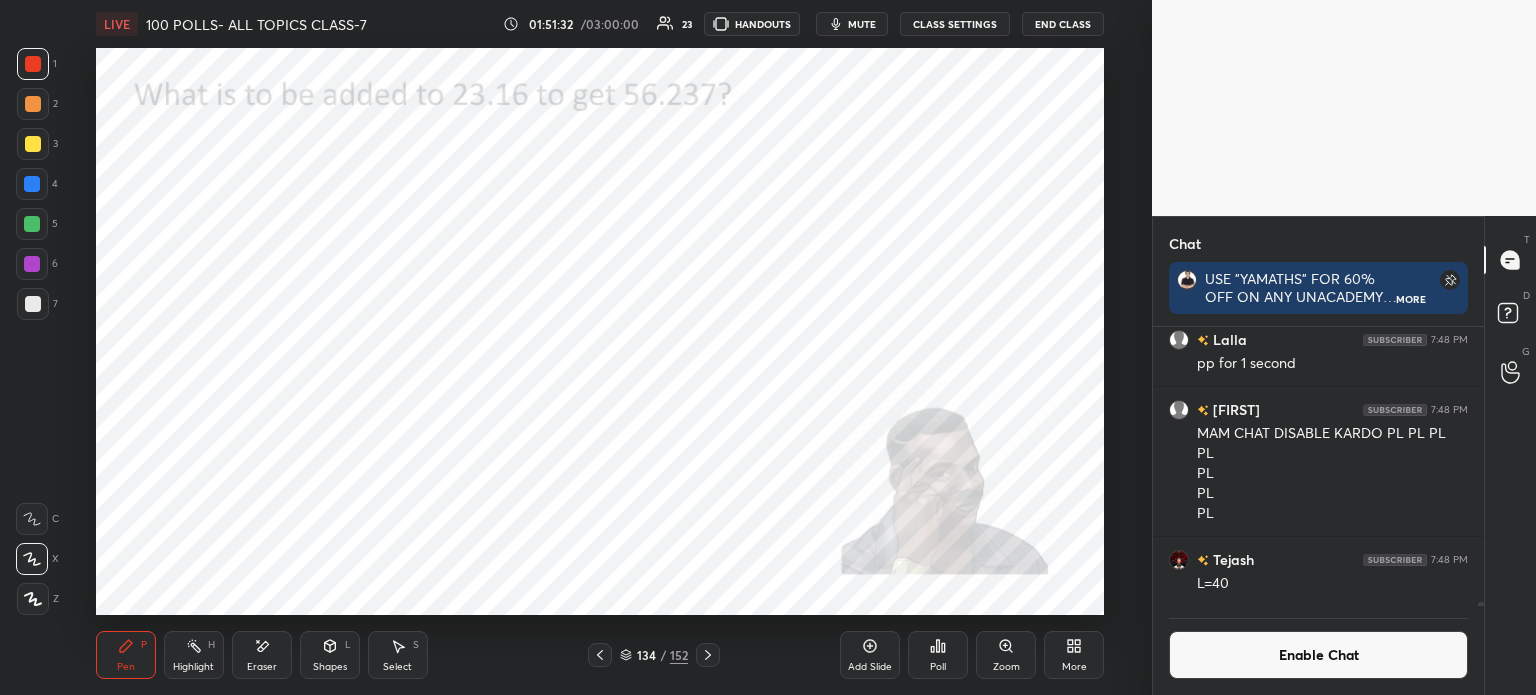 click on "Poll" at bounding box center [938, 655] 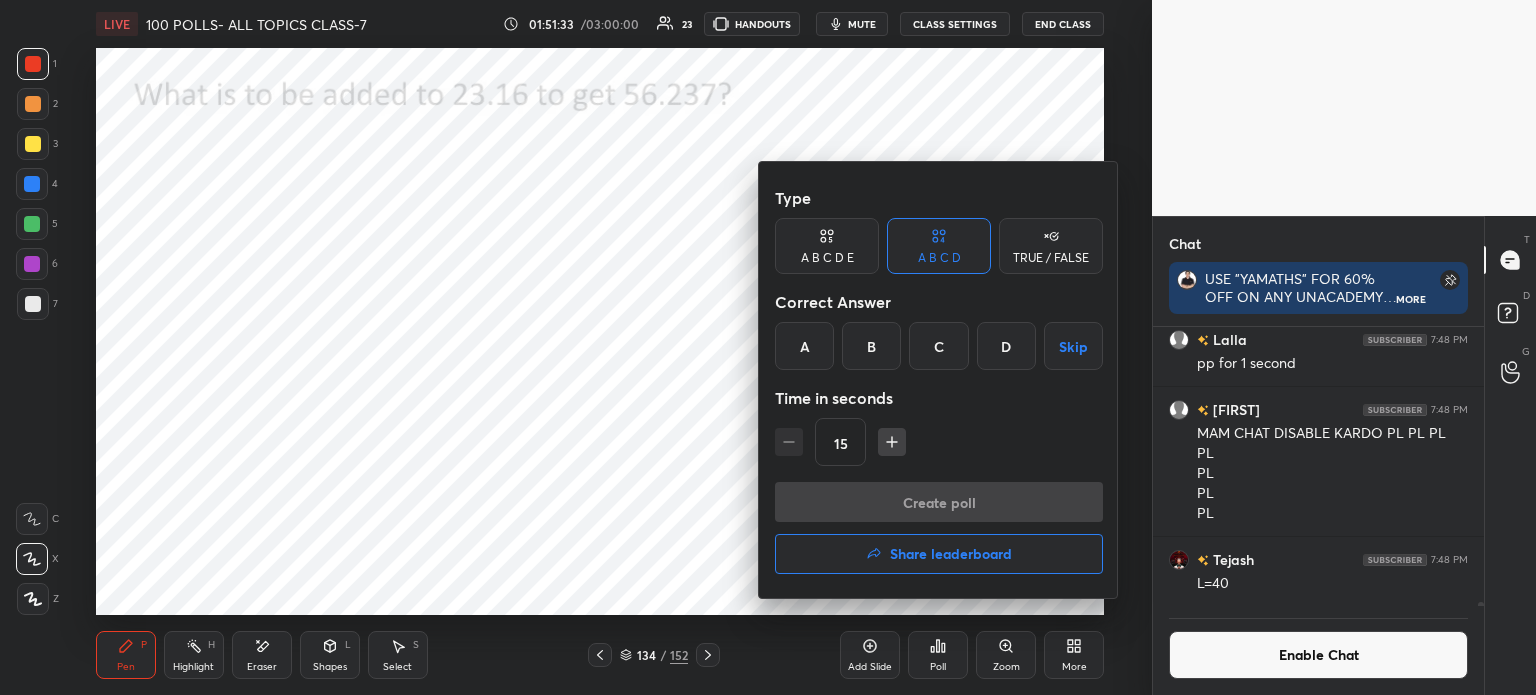 click on "B" at bounding box center [871, 346] 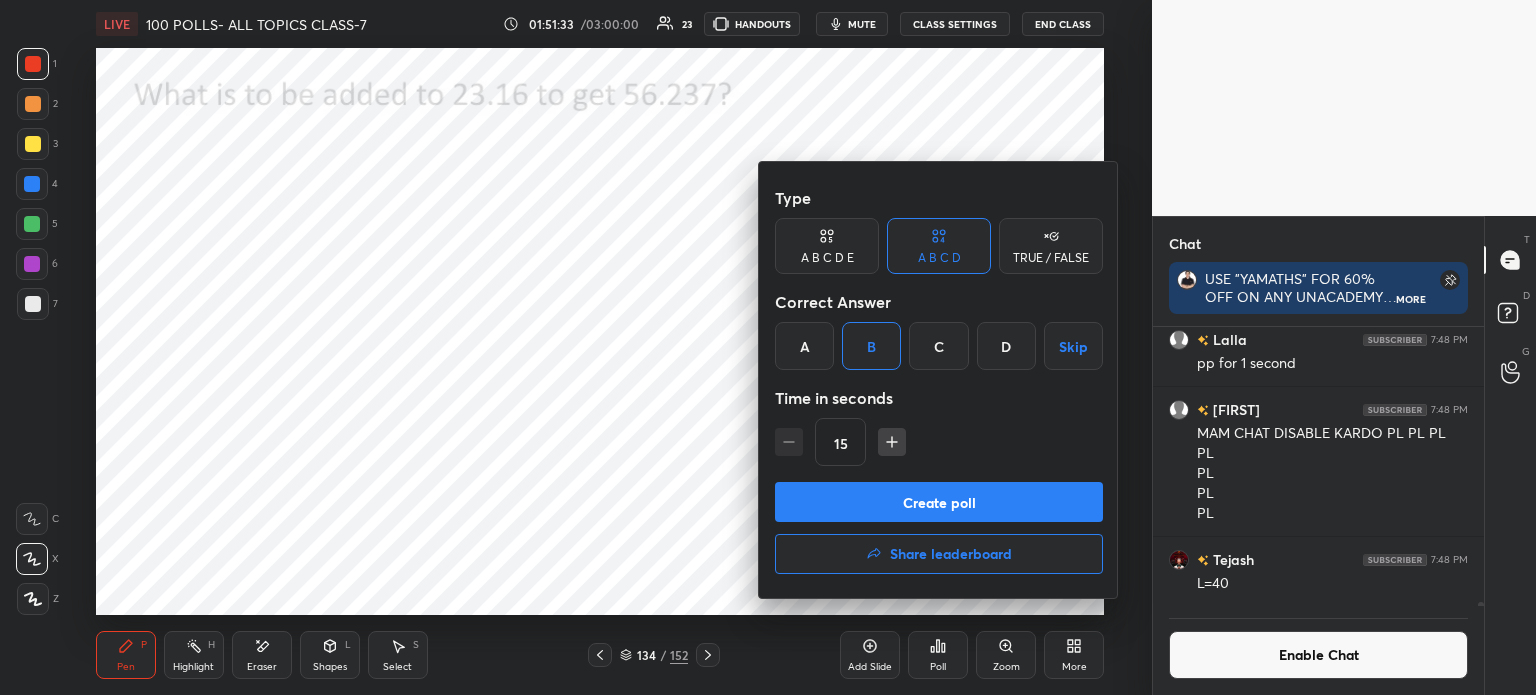 click on "Create poll" at bounding box center [939, 502] 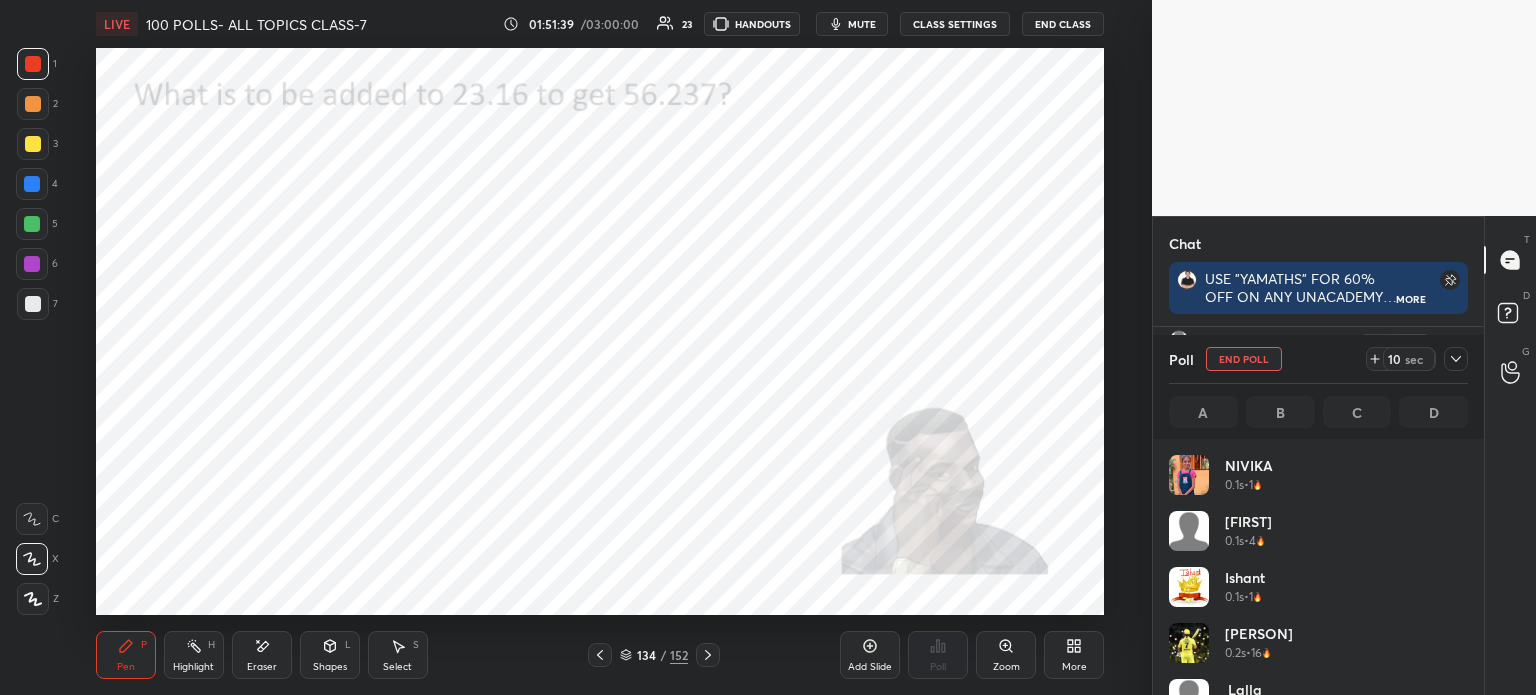 click 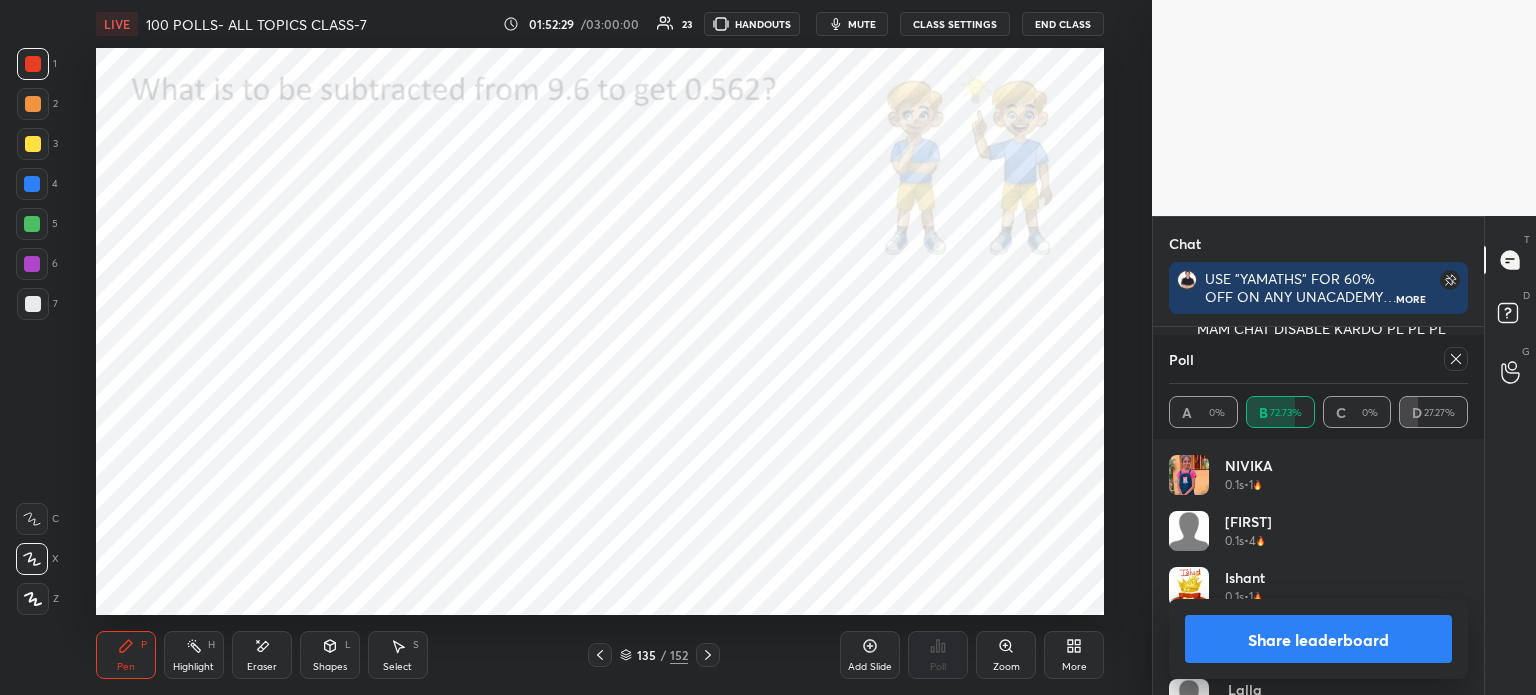 click 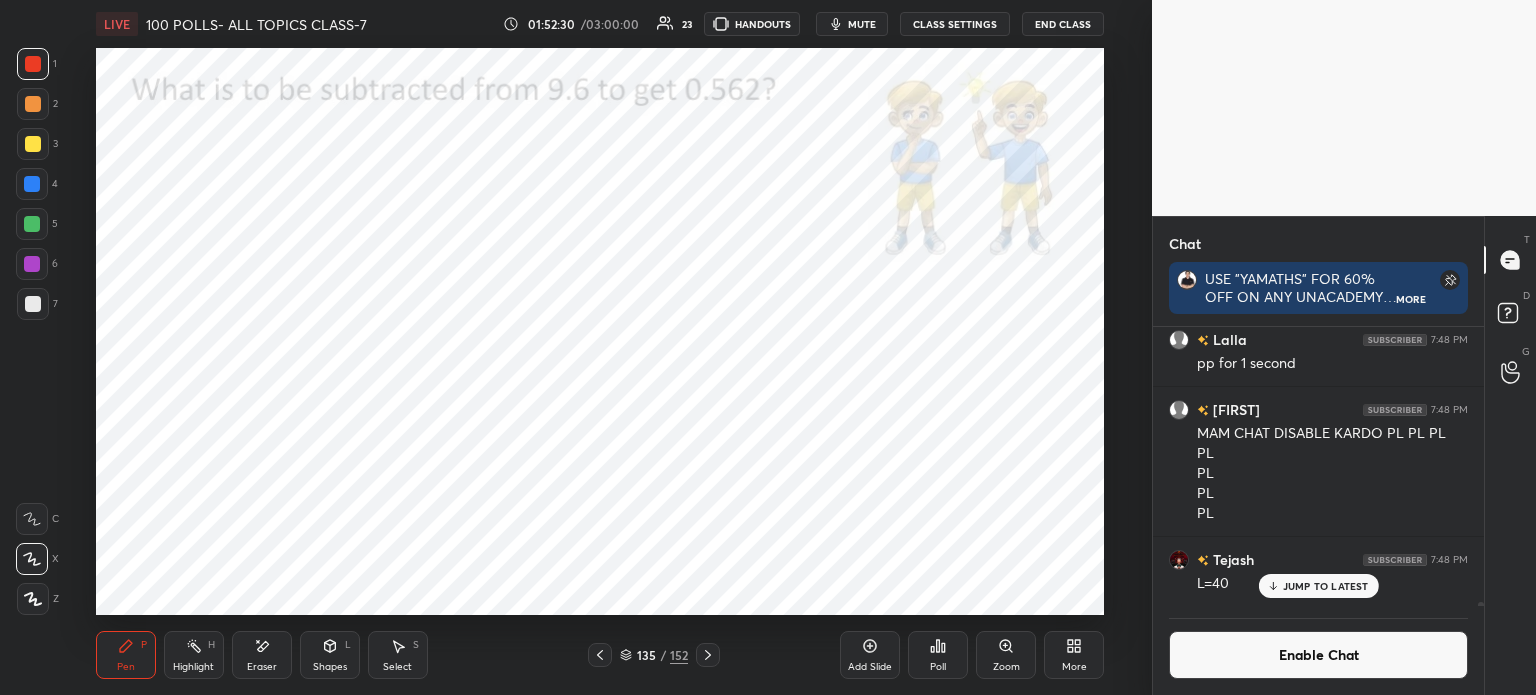 click on "Poll" at bounding box center (938, 655) 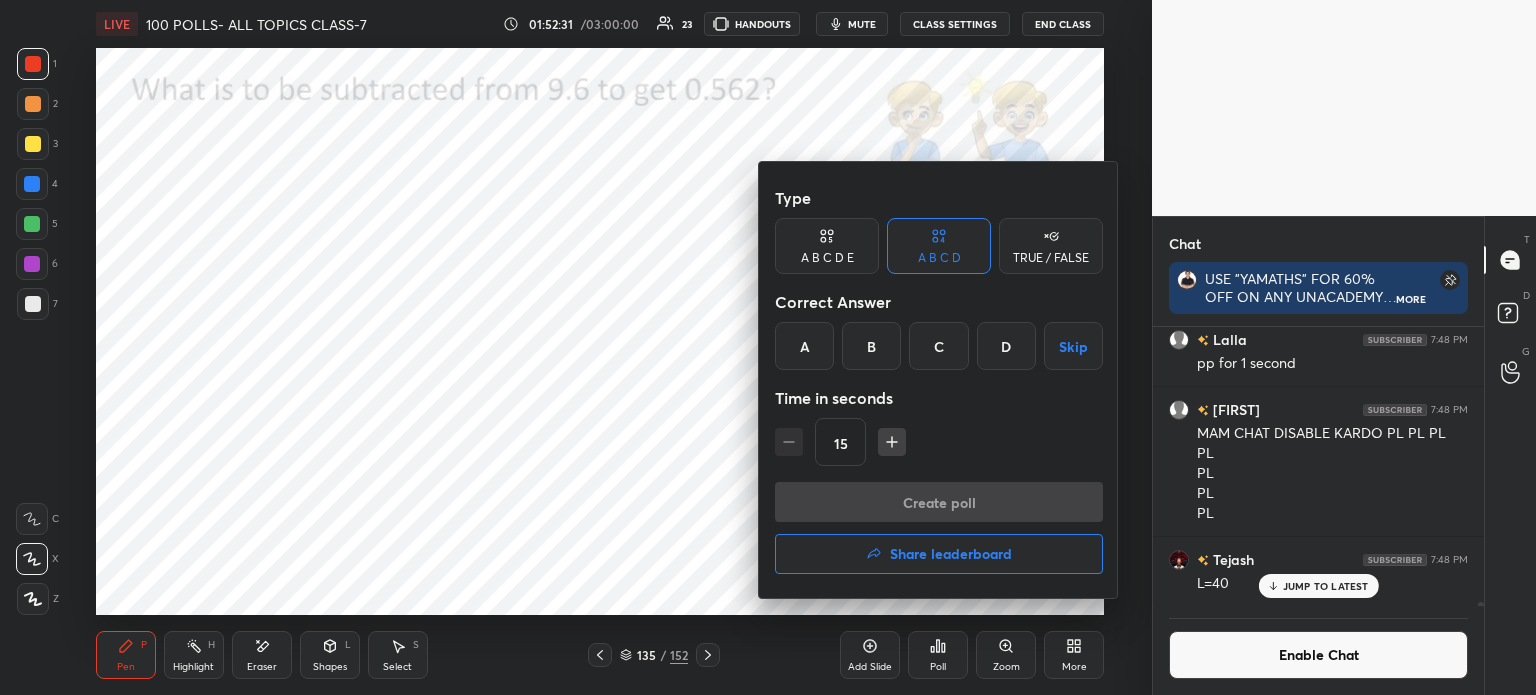 click on "A" at bounding box center (804, 346) 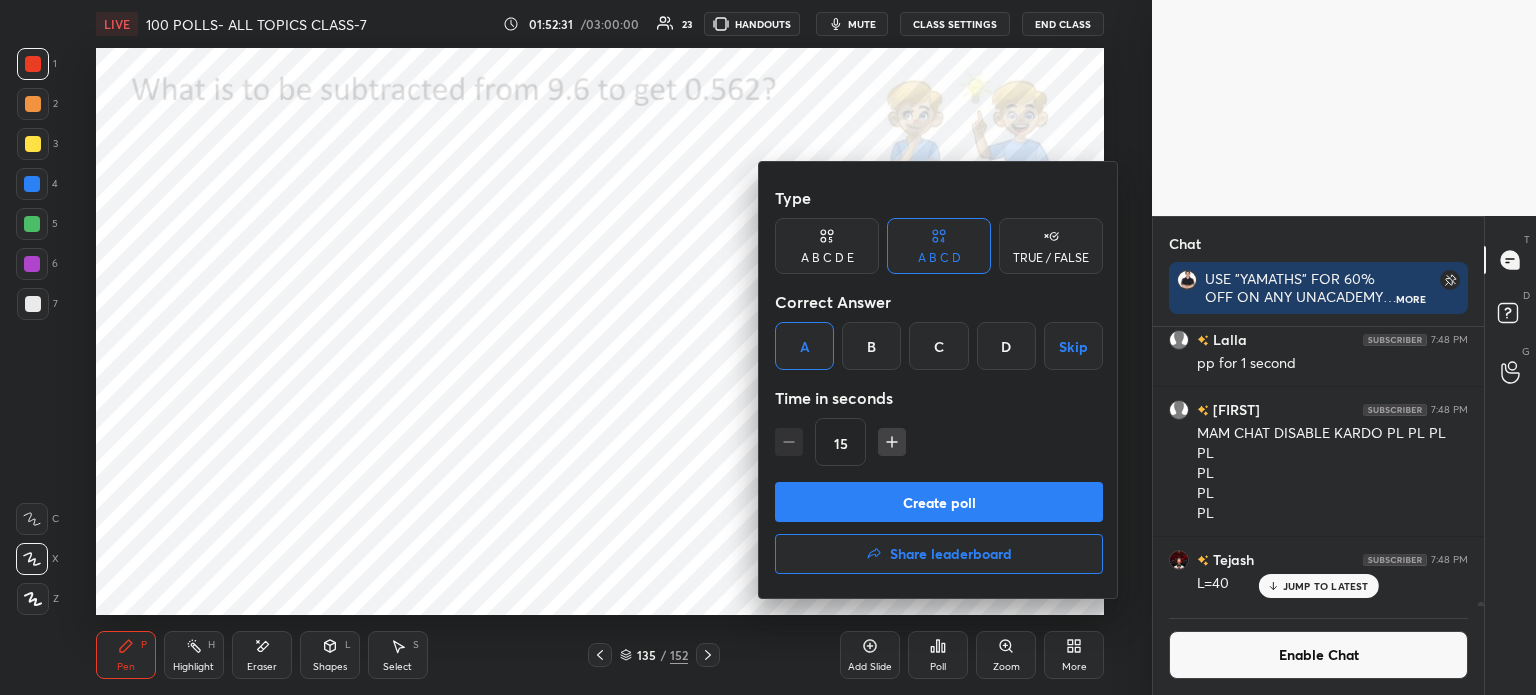 click on "Create poll" at bounding box center (939, 502) 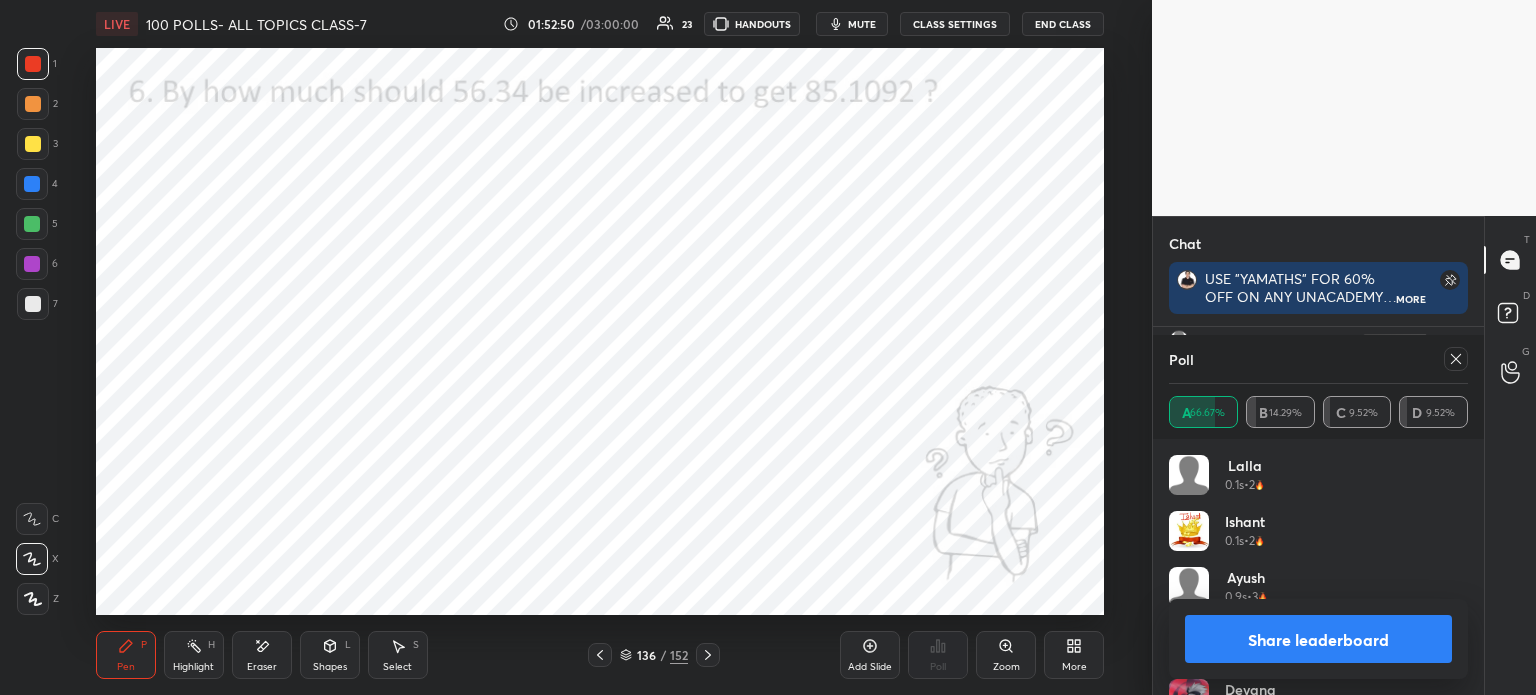 click at bounding box center (1456, 359) 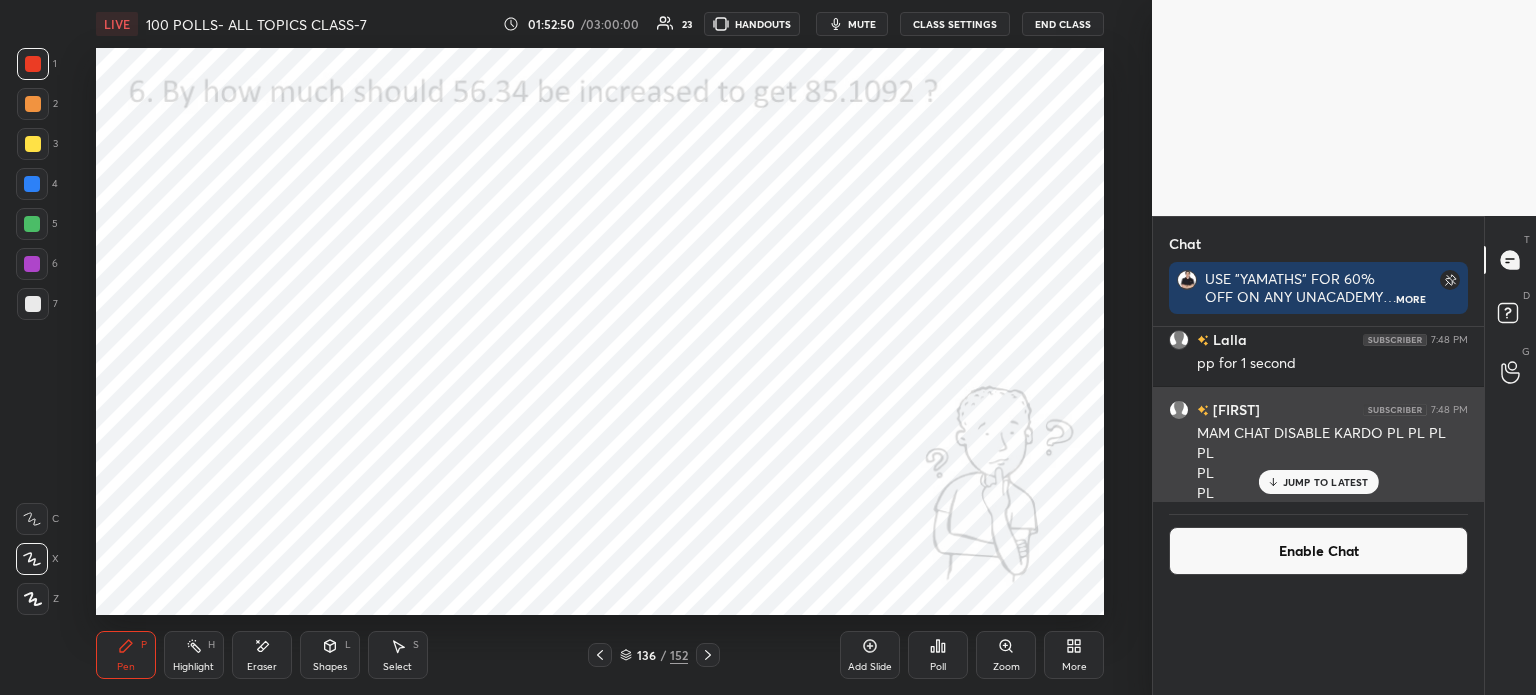 scroll, scrollTop: 121, scrollLeft: 293, axis: both 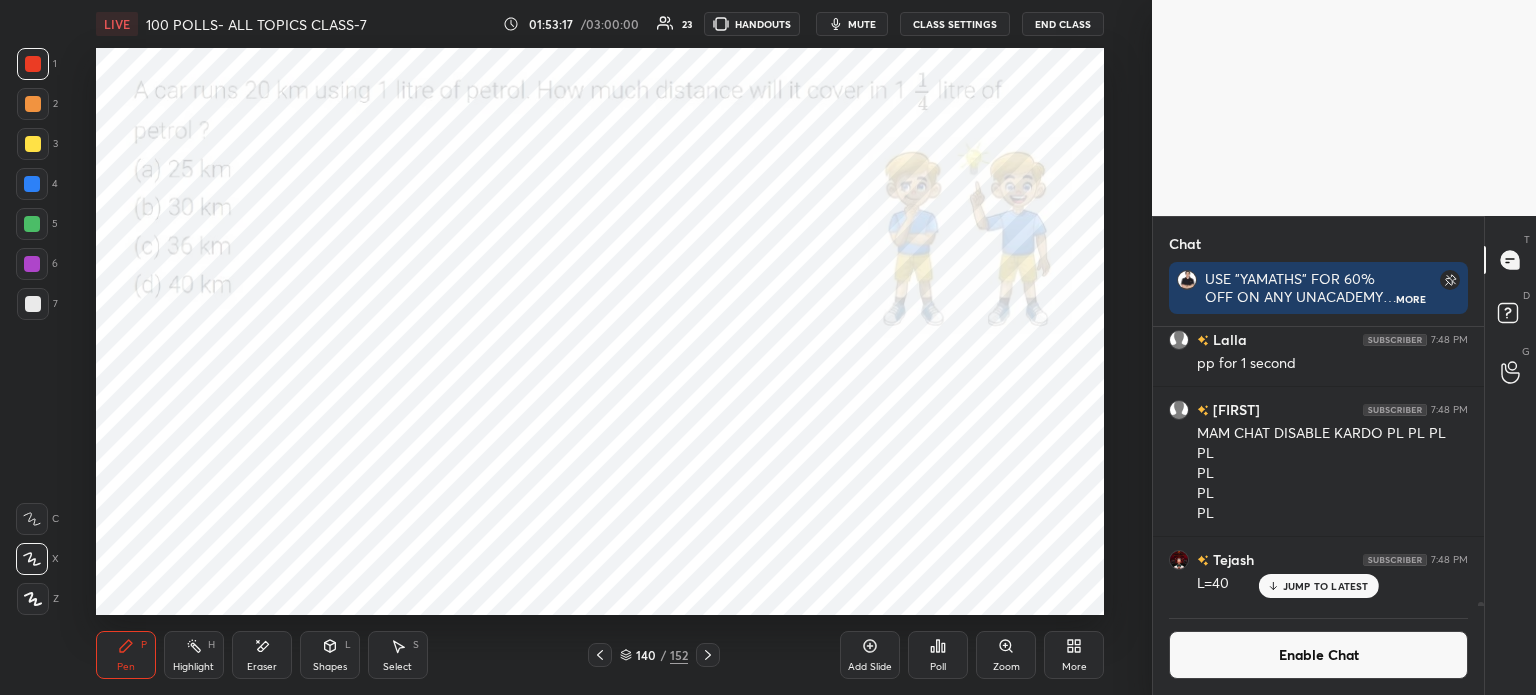 click on "Poll" at bounding box center (938, 655) 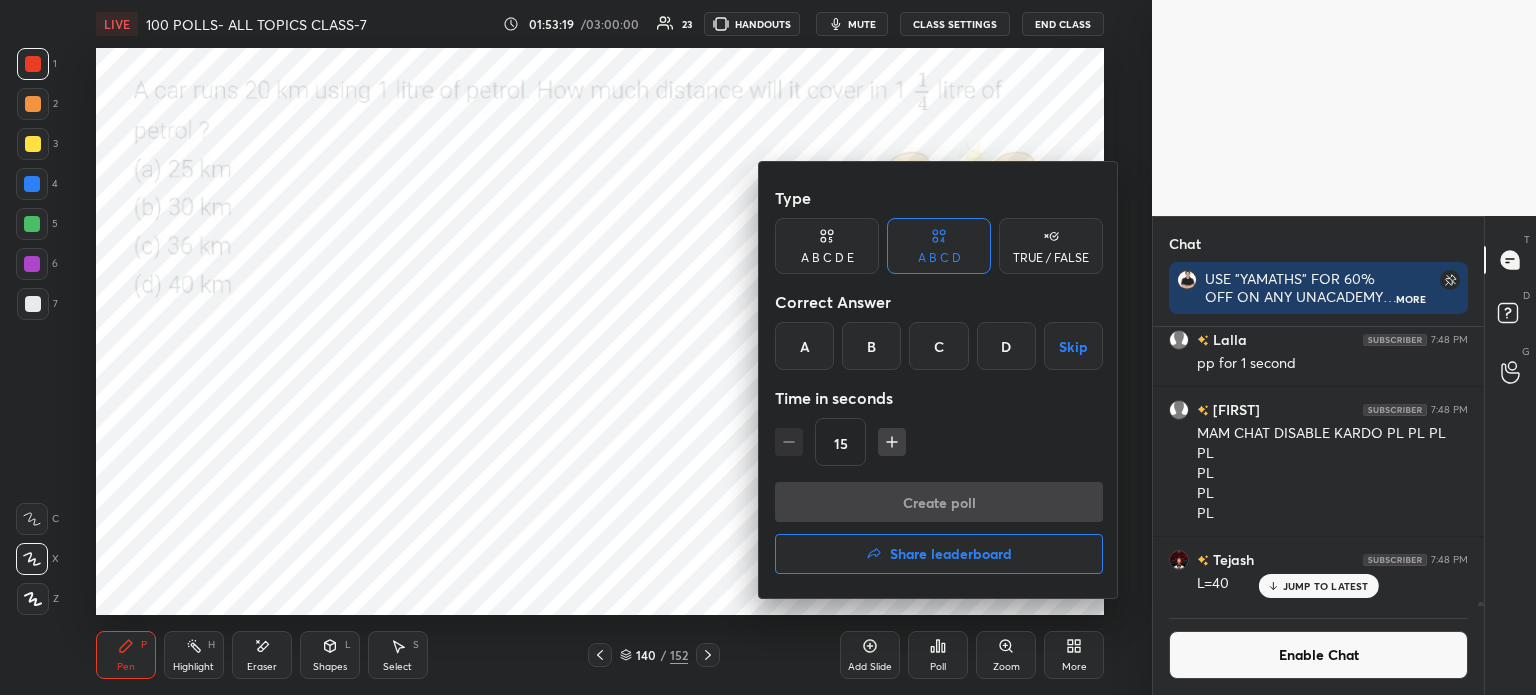 click on "A" at bounding box center [804, 346] 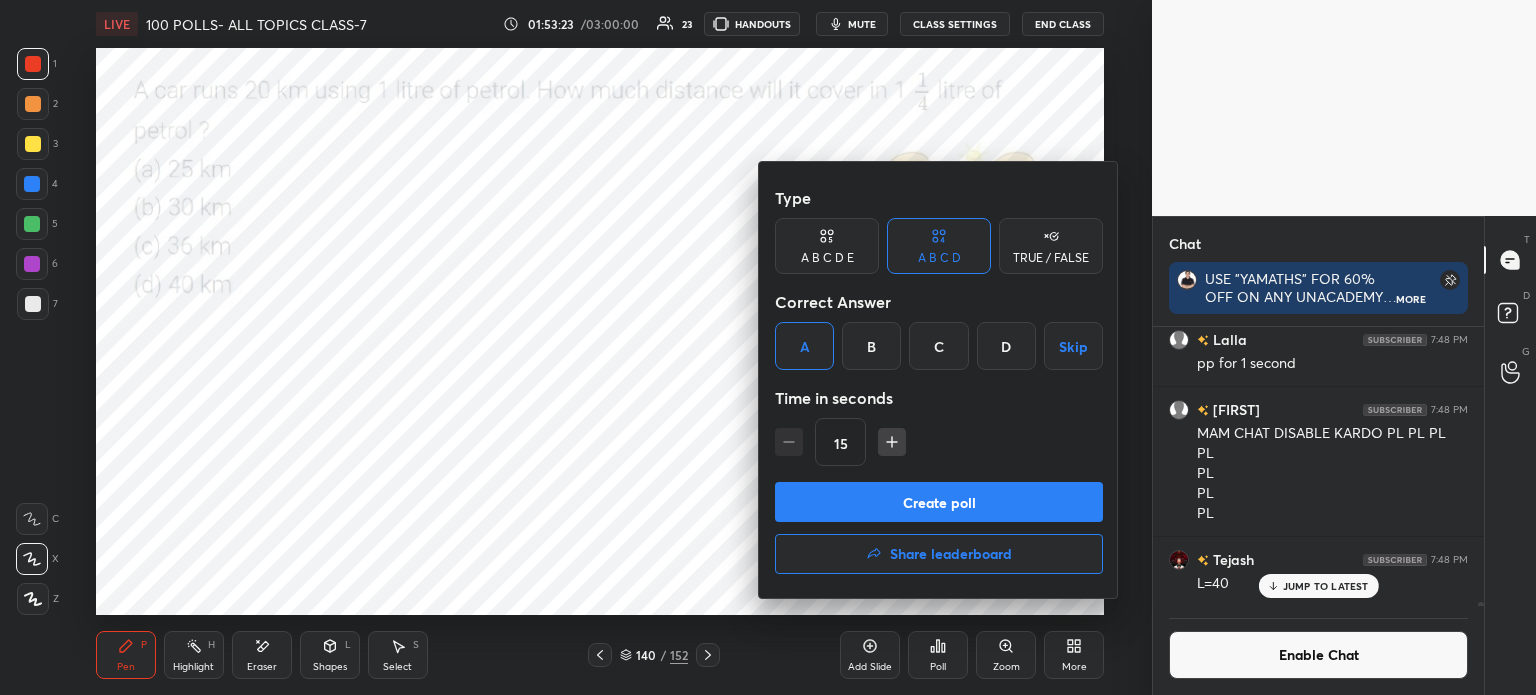 click on "Create poll" at bounding box center (939, 502) 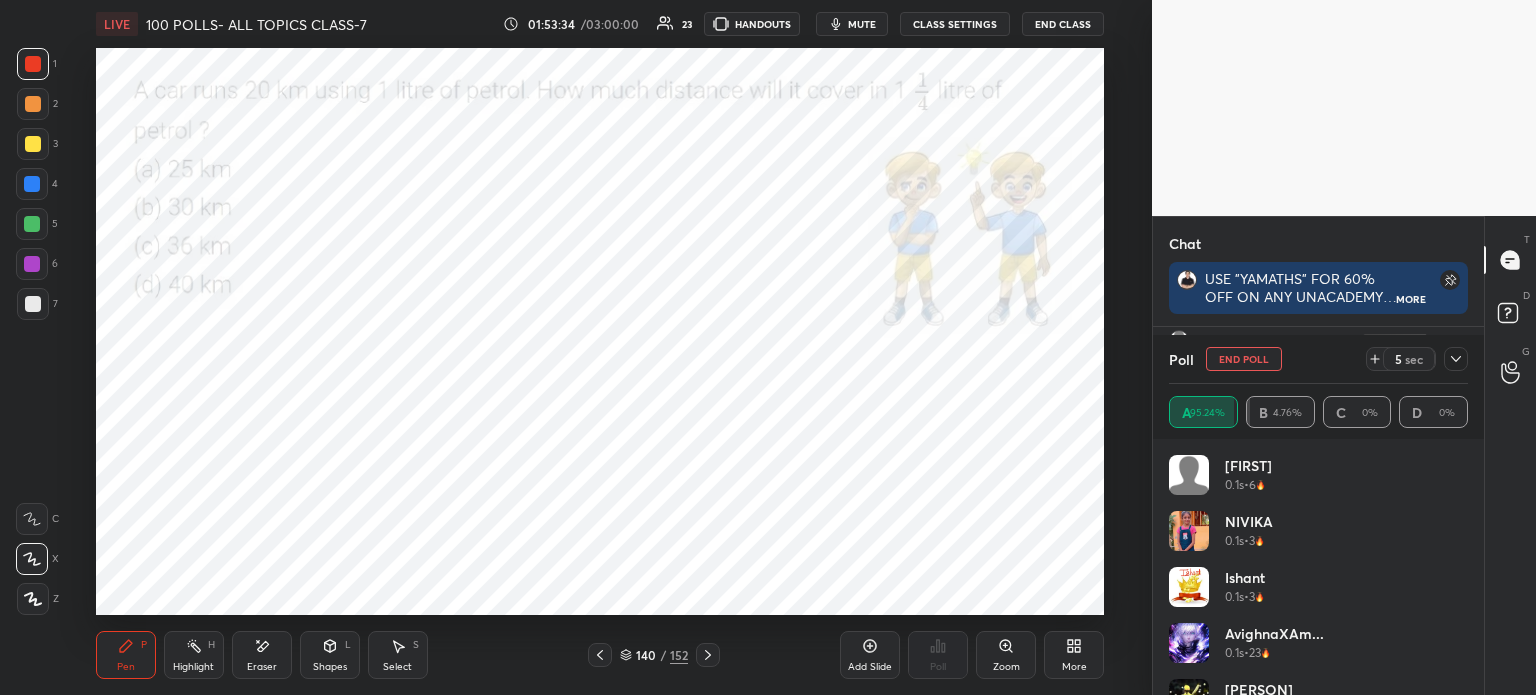 click on "mute" at bounding box center (852, 24) 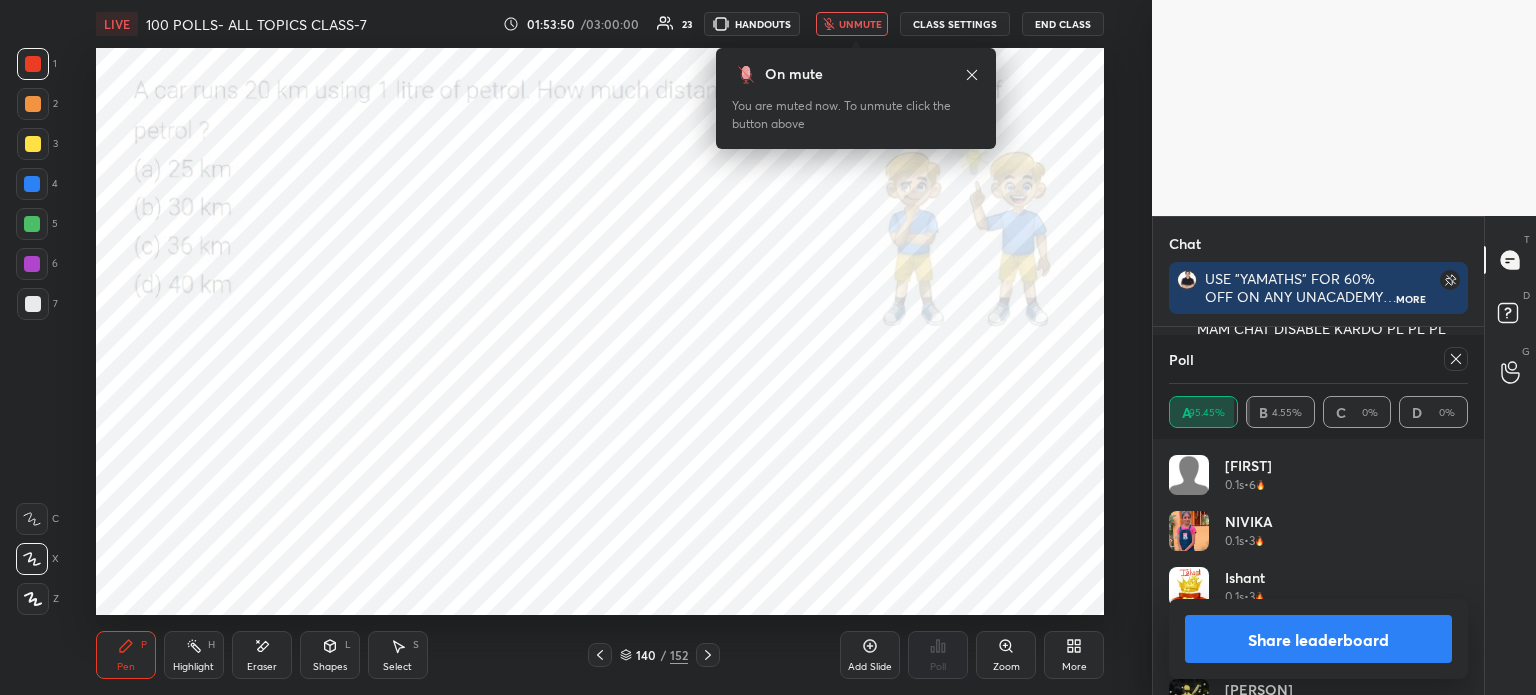 type 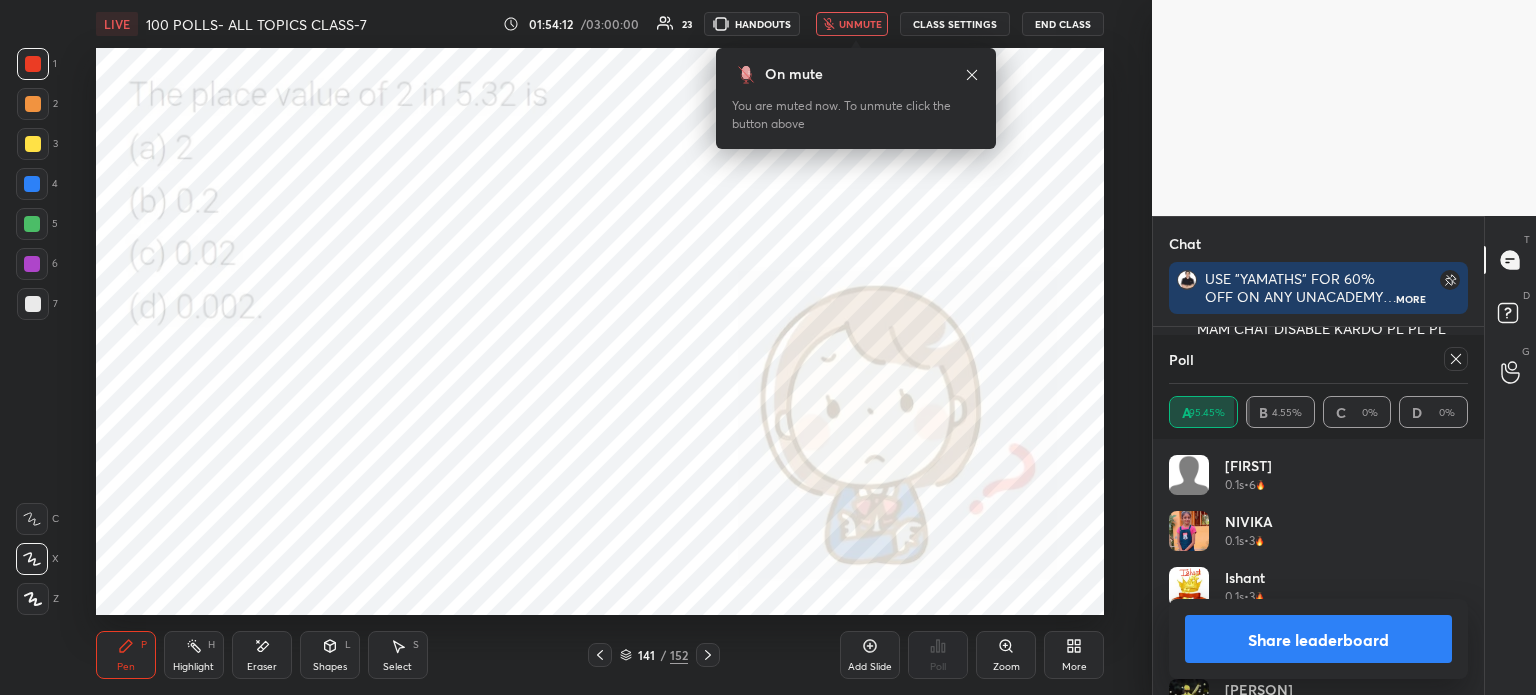 click on "unmute" at bounding box center (860, 24) 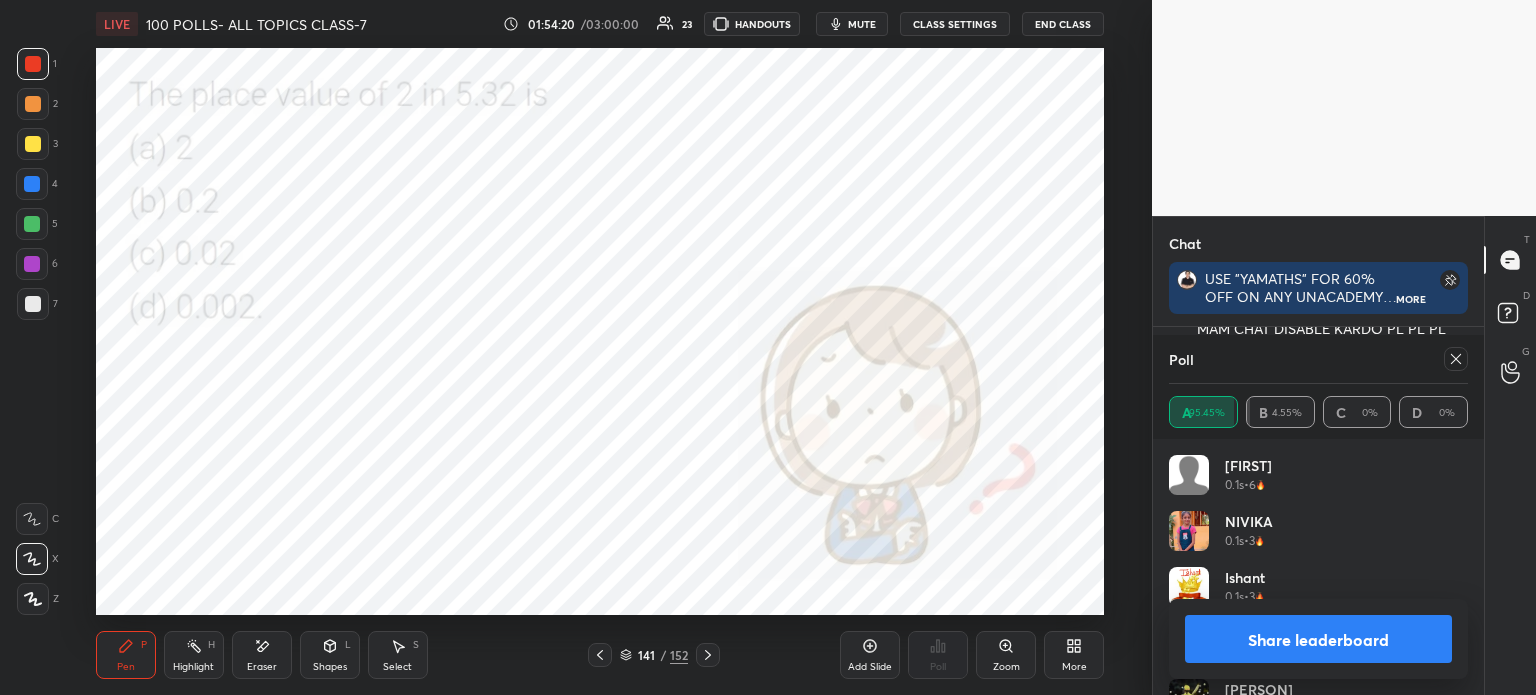 click 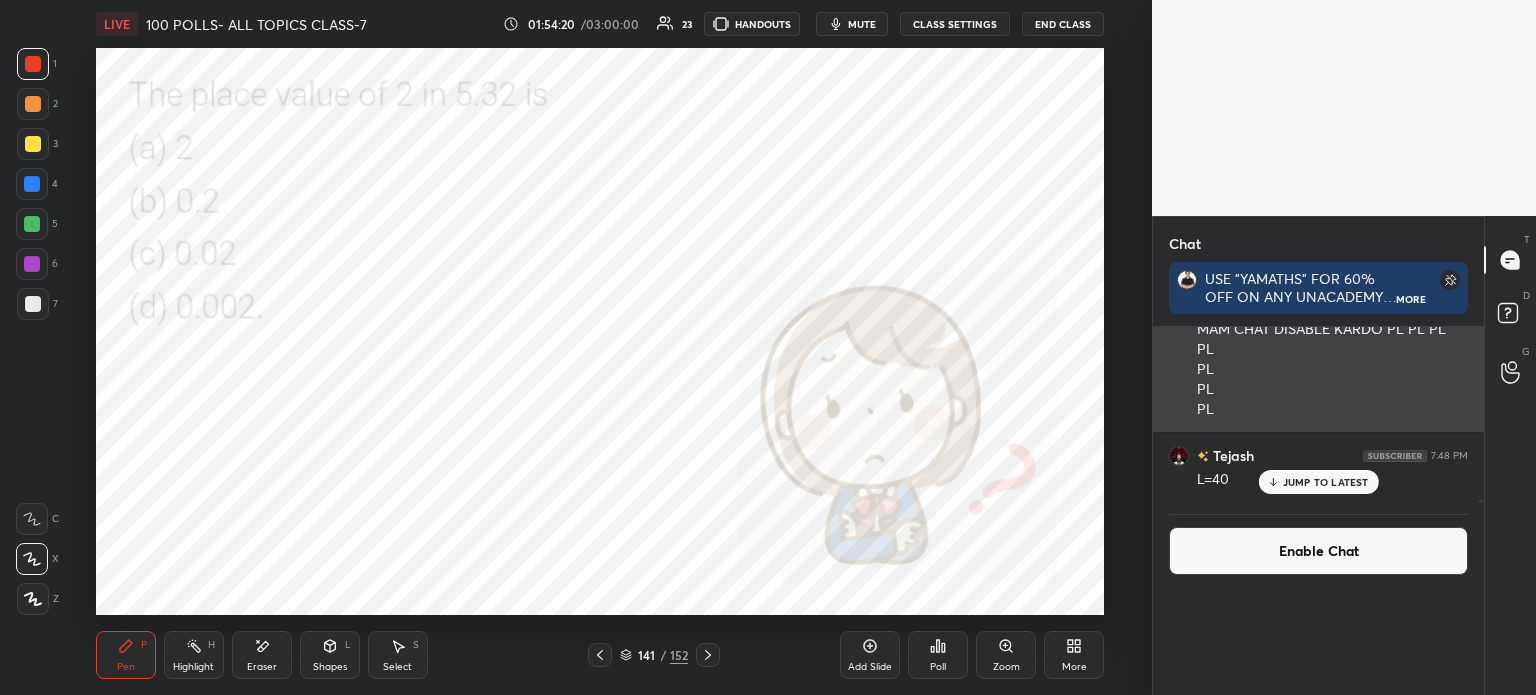 scroll, scrollTop: 121, scrollLeft: 293, axis: both 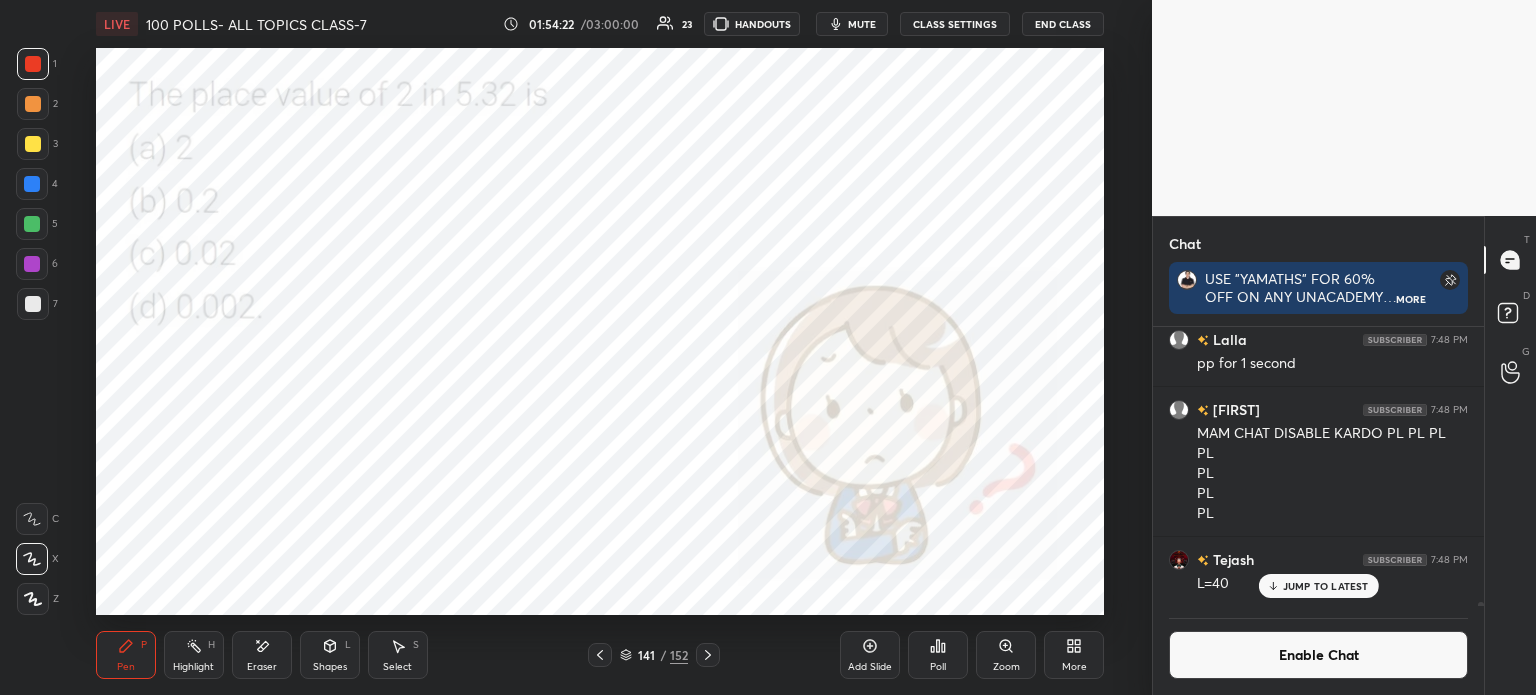 click 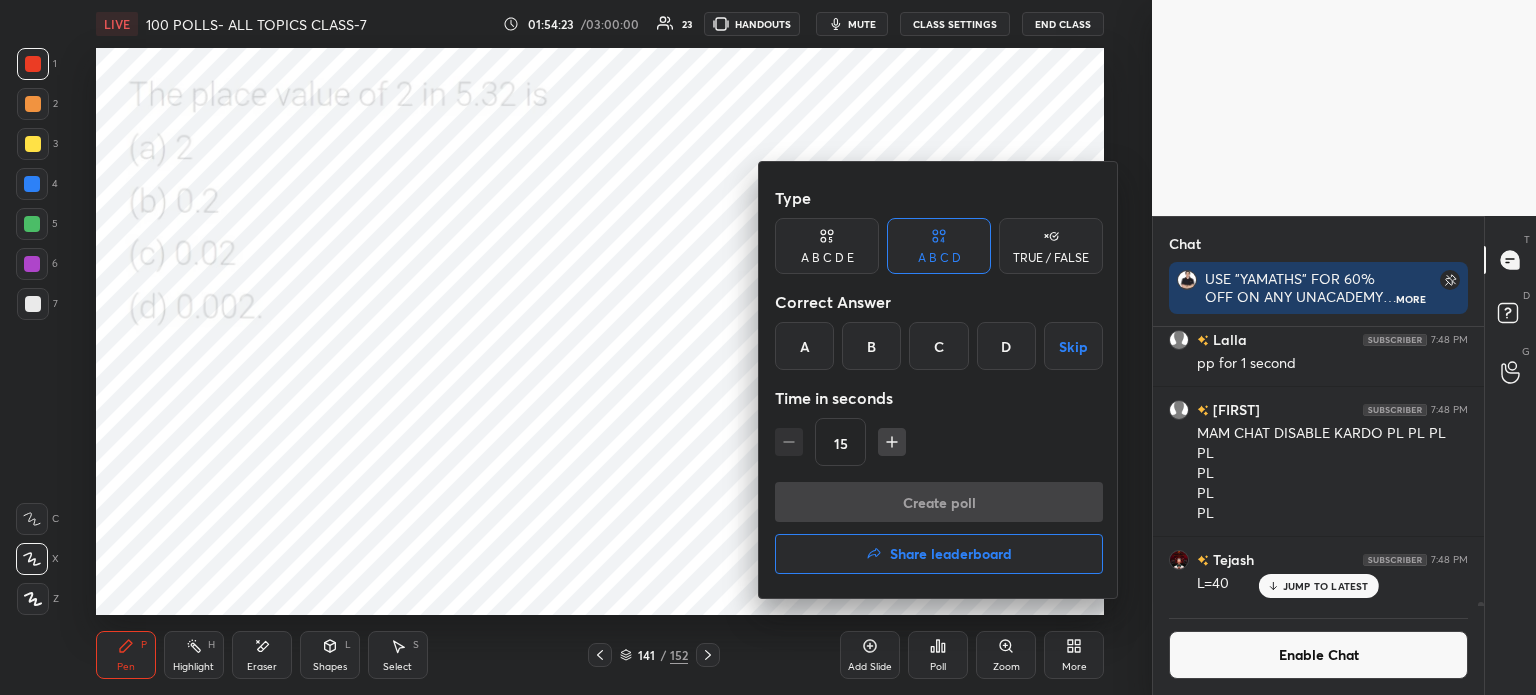 click on "C" at bounding box center (938, 346) 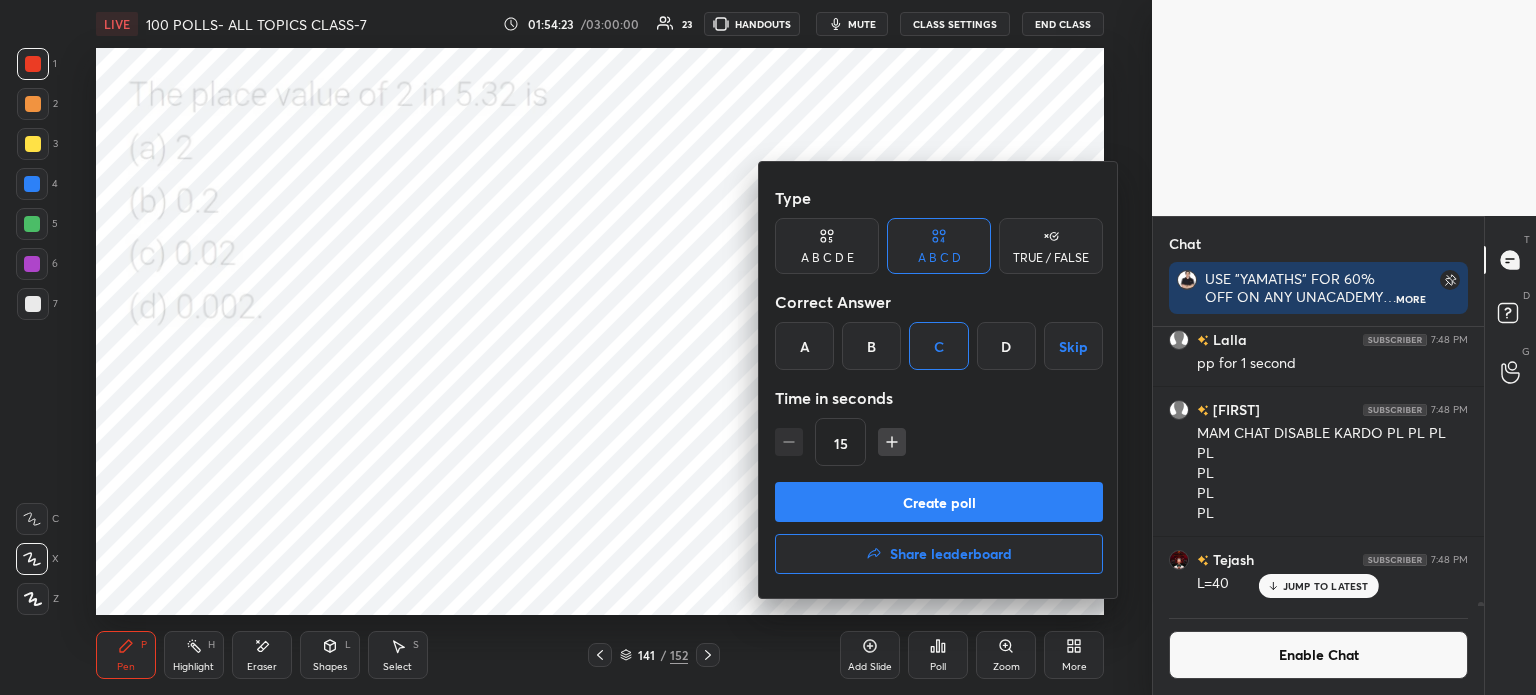 click on "Create poll" at bounding box center [939, 502] 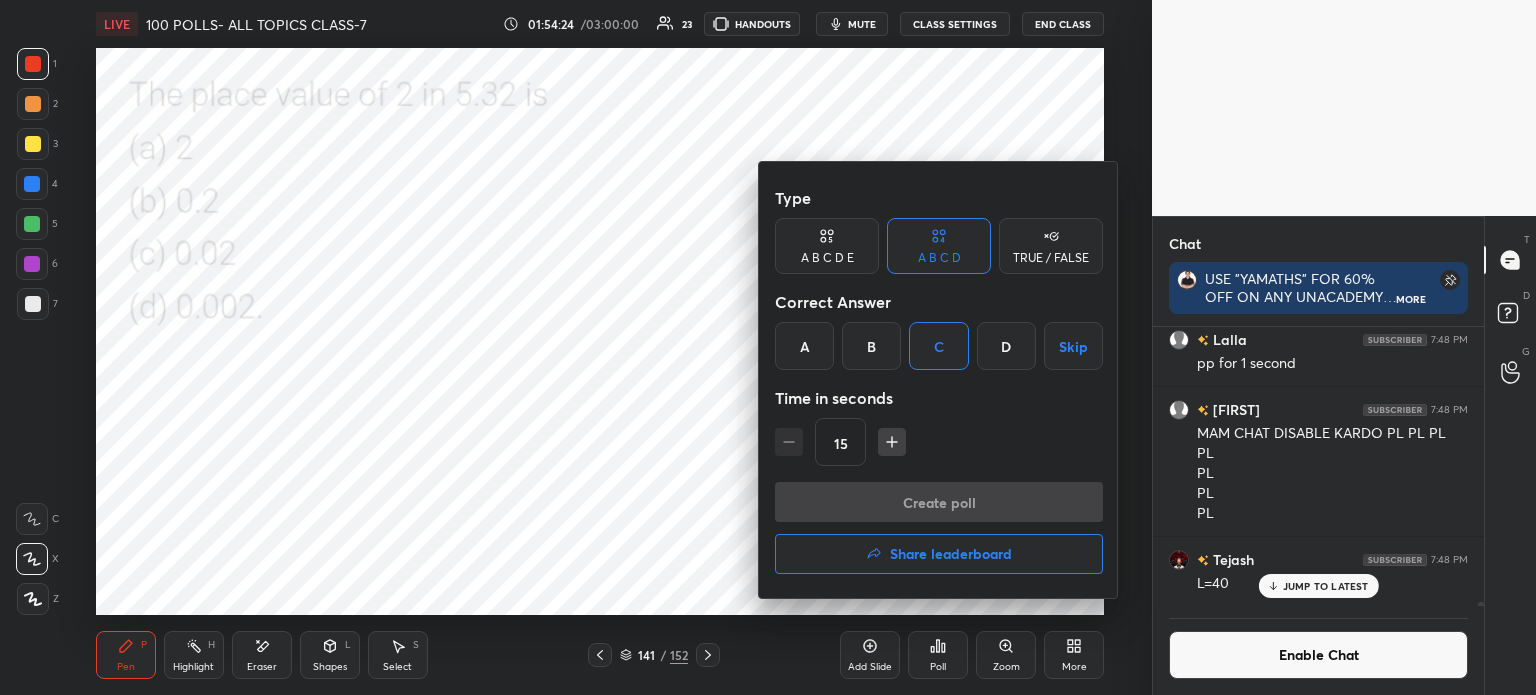 scroll, scrollTop: 241, scrollLeft: 325, axis: both 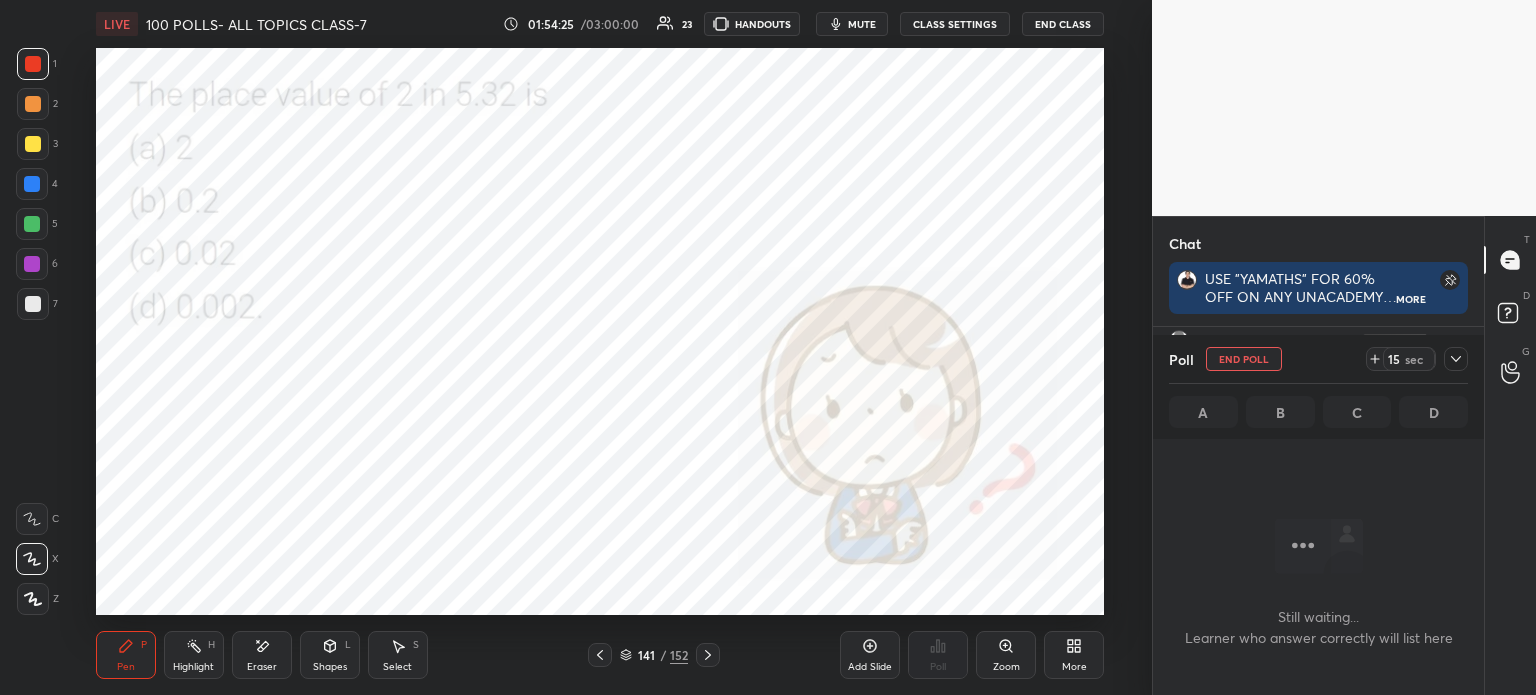 click 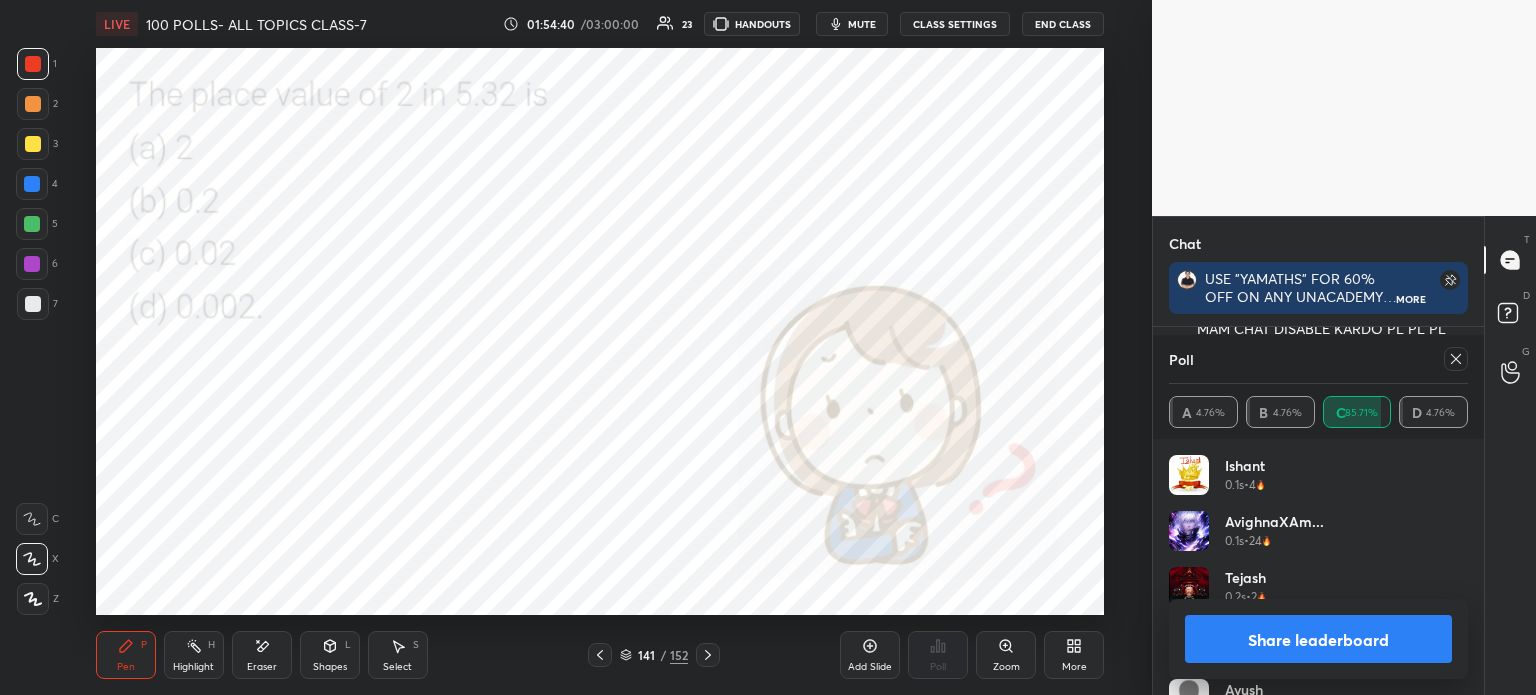click on "Poll" at bounding box center [1318, 359] 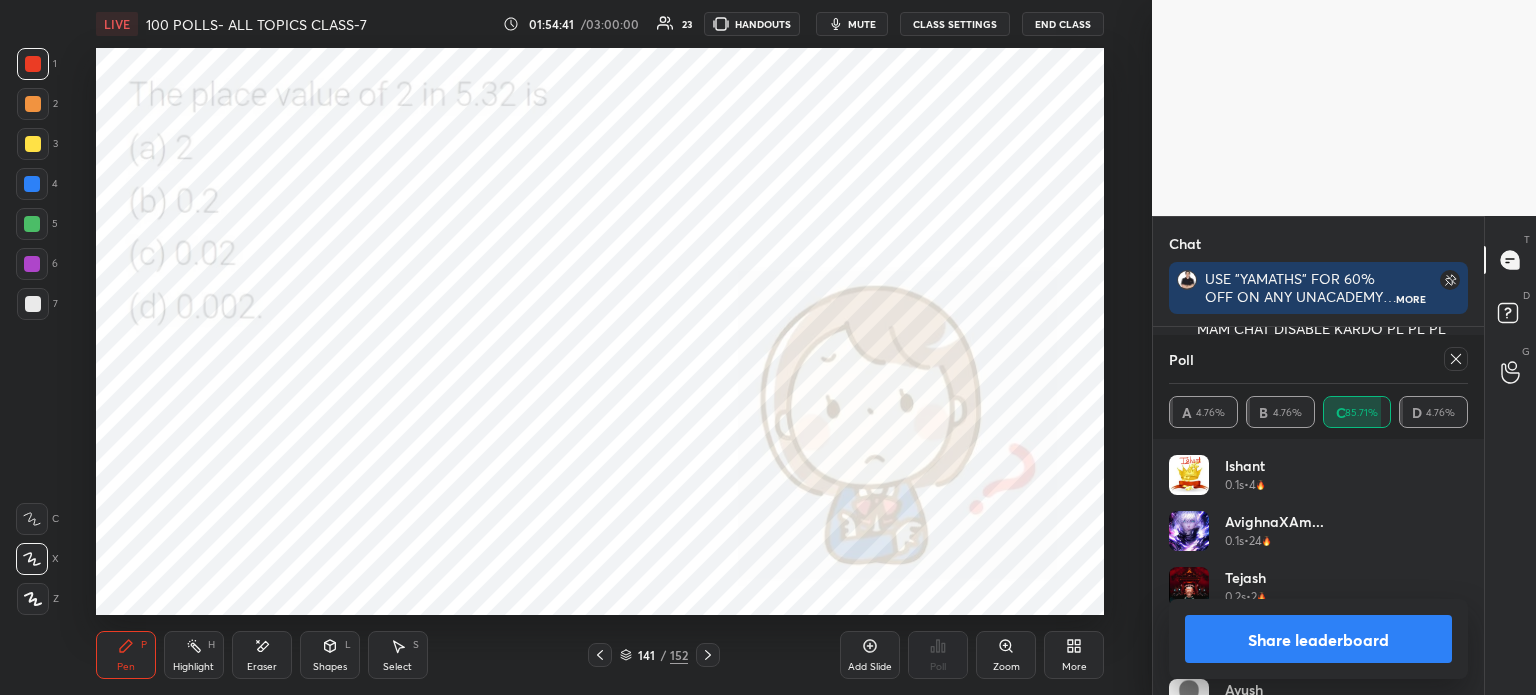 click 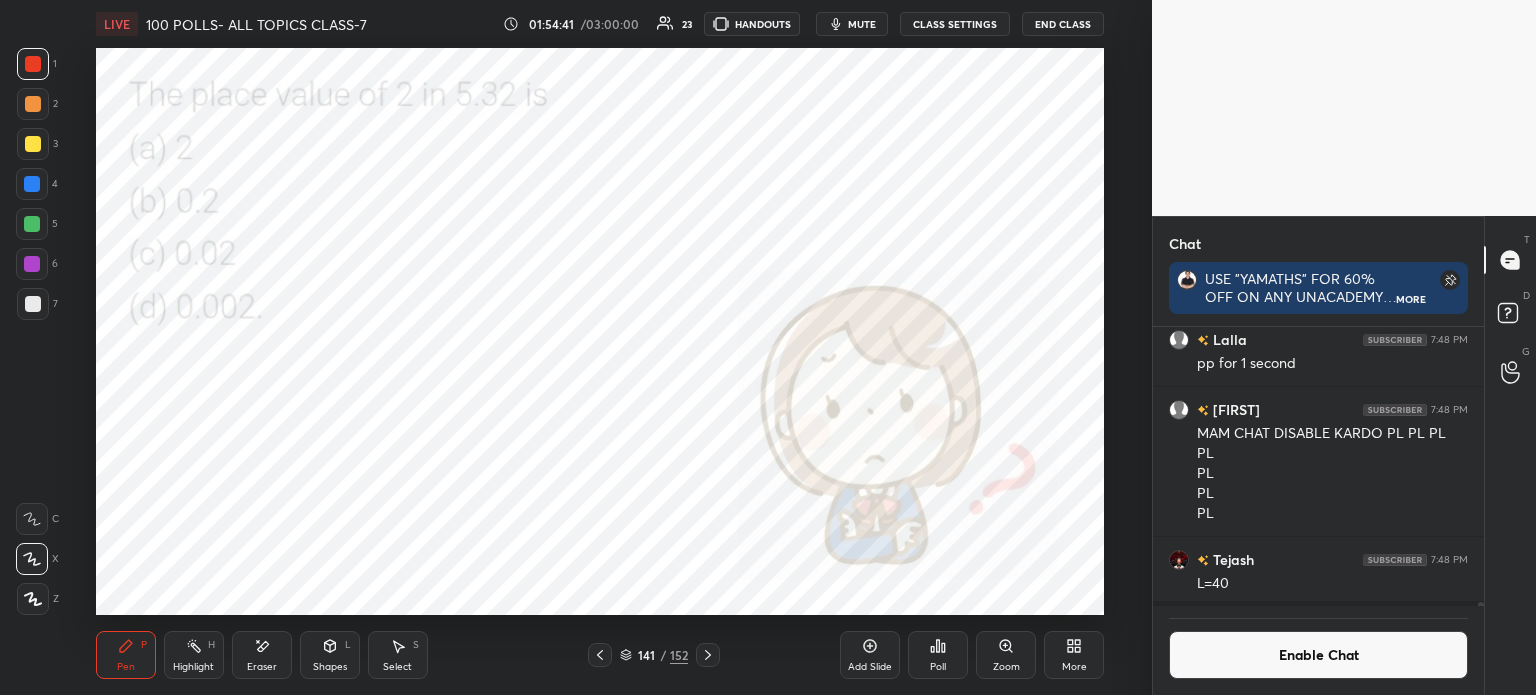 click 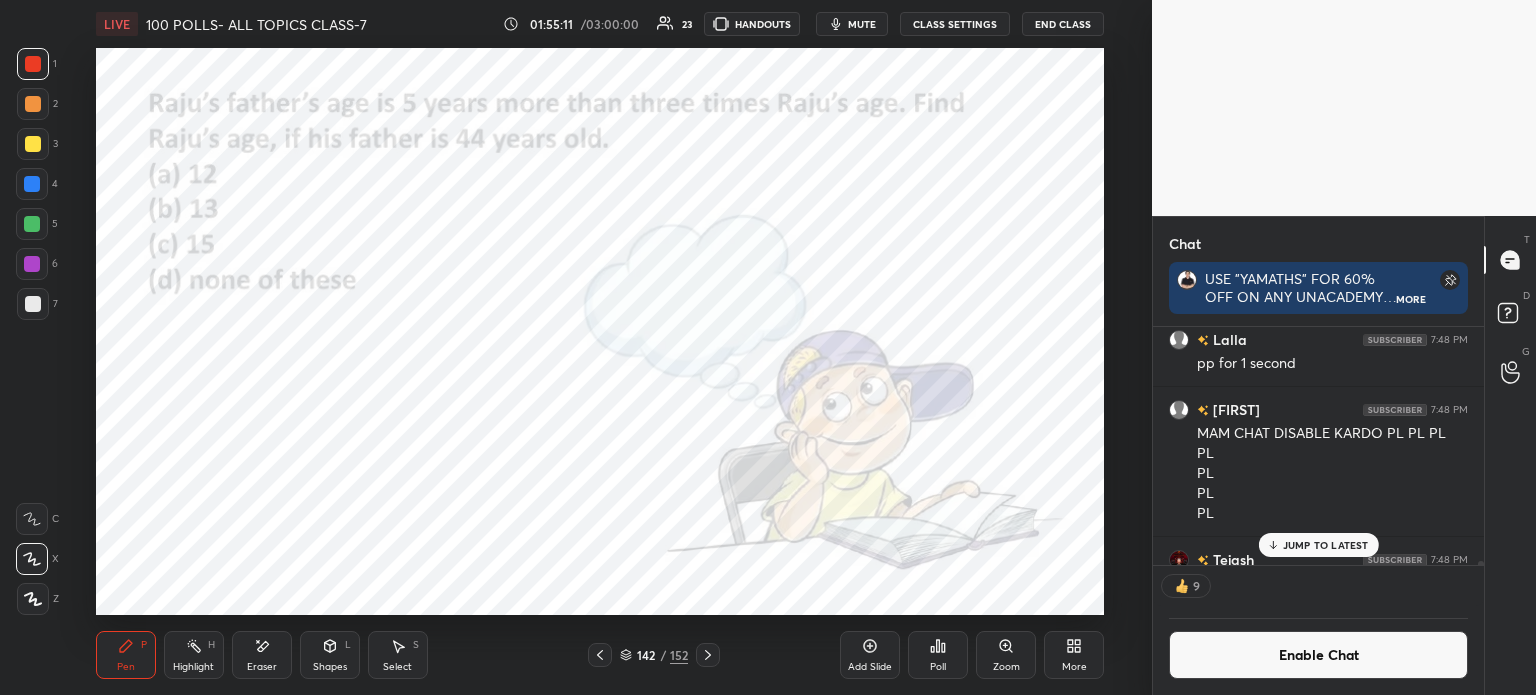 click on "Poll" at bounding box center (938, 655) 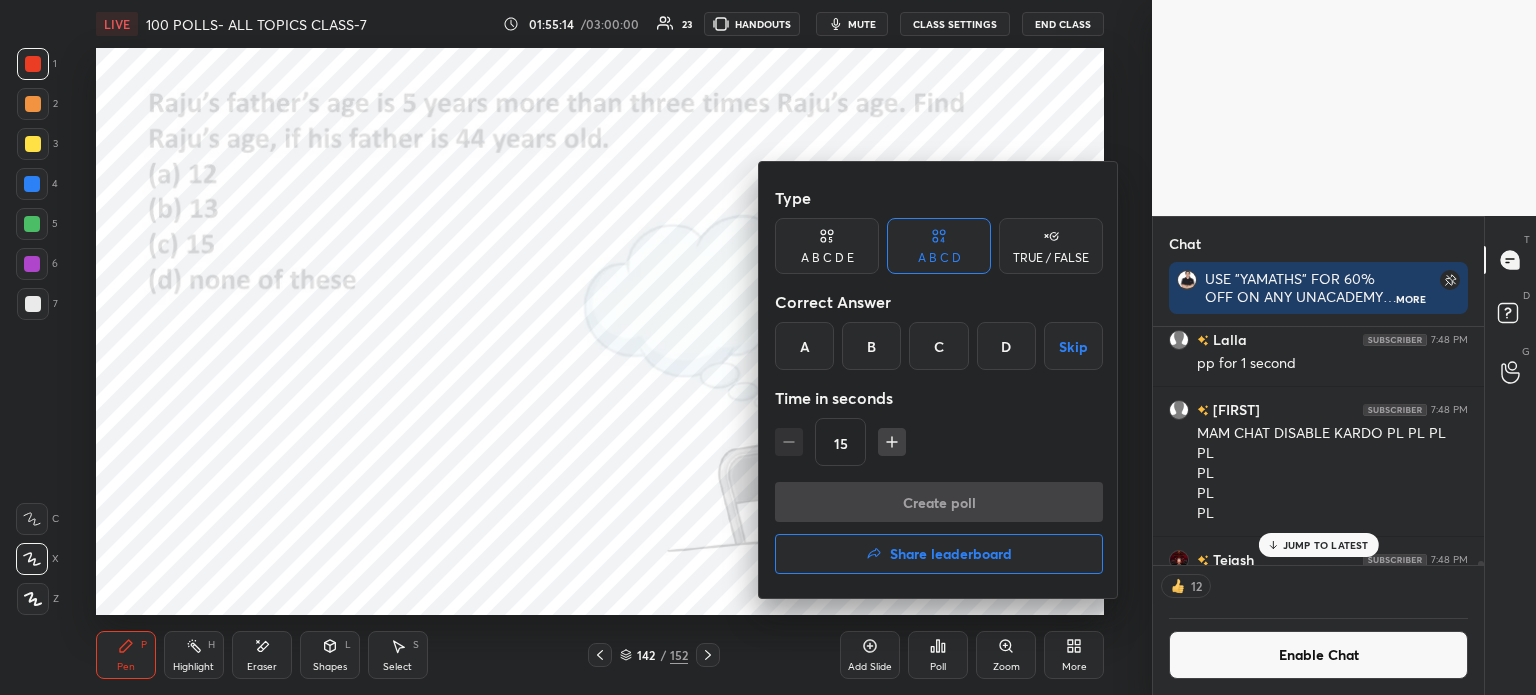 click on "C" at bounding box center [938, 346] 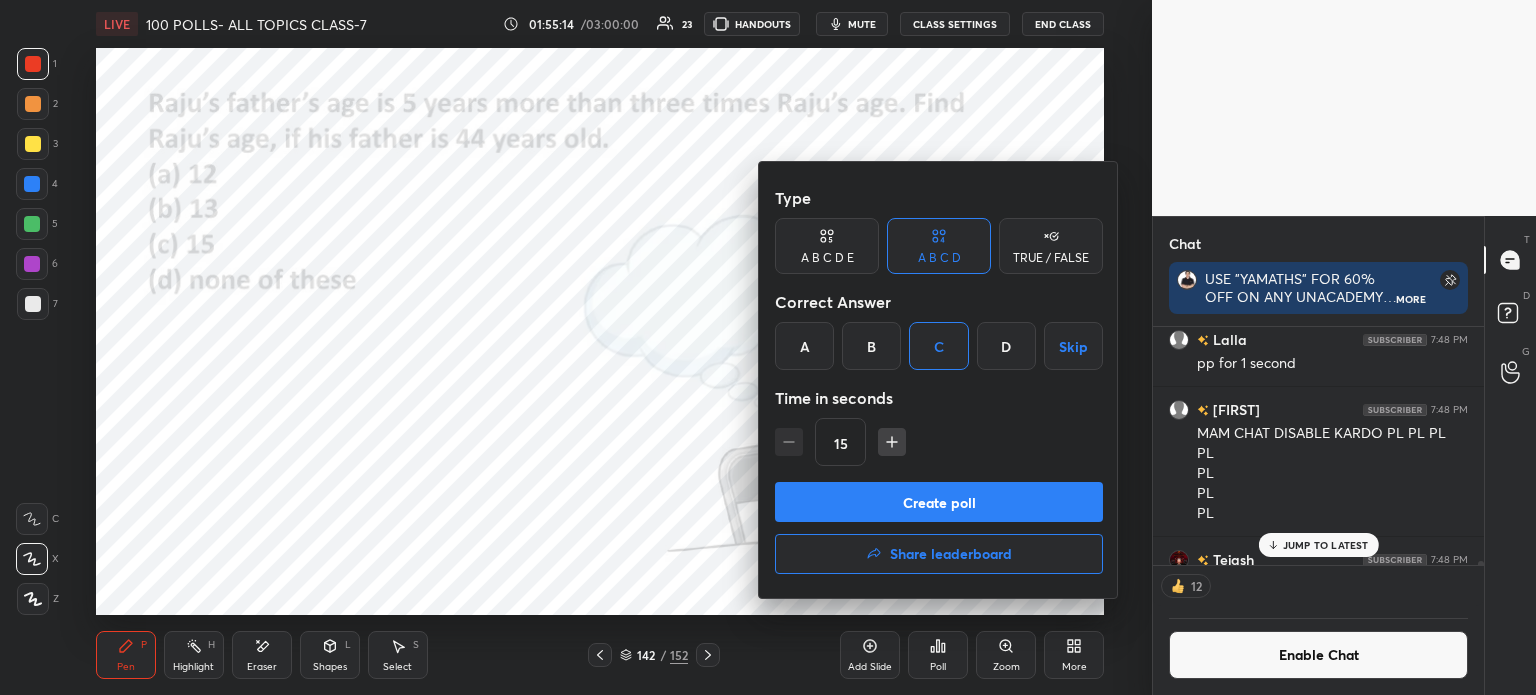 click on "B" at bounding box center [871, 346] 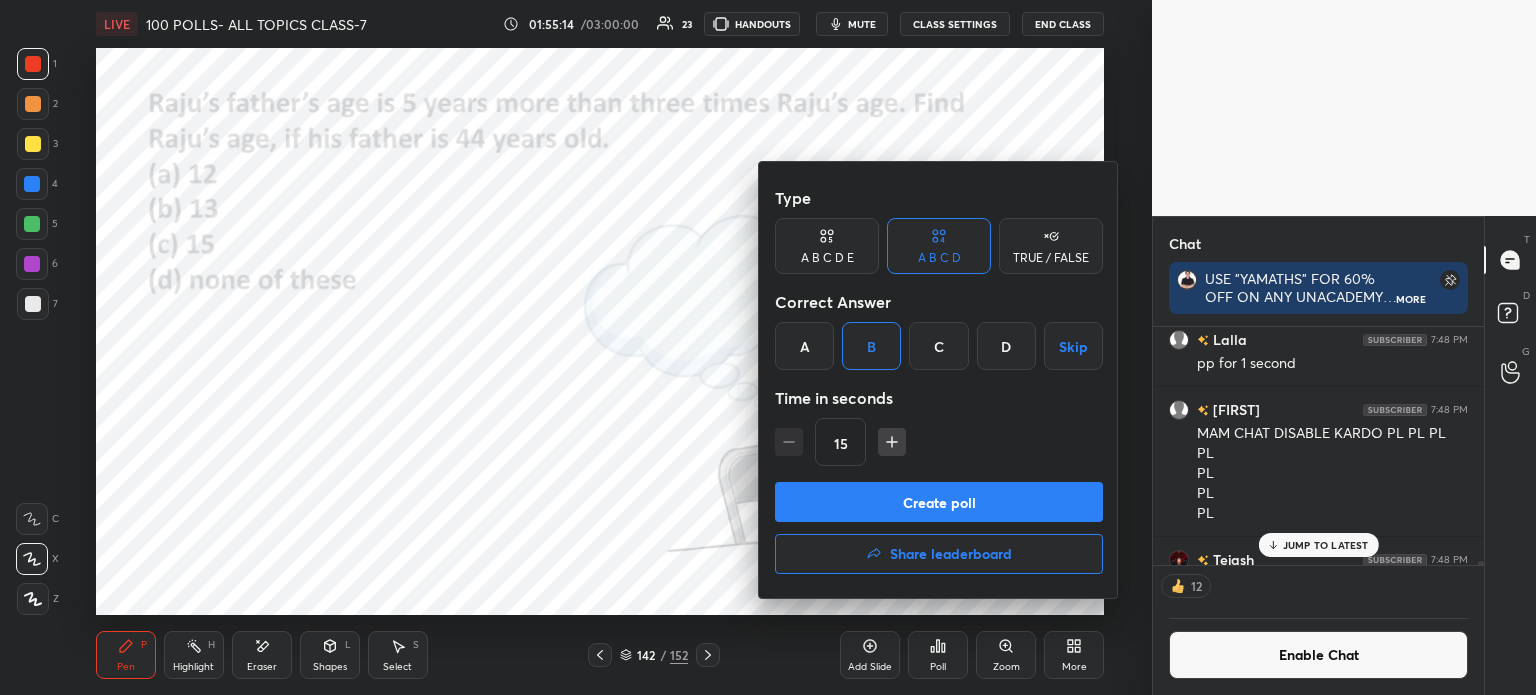 click on "Create poll" at bounding box center (939, 502) 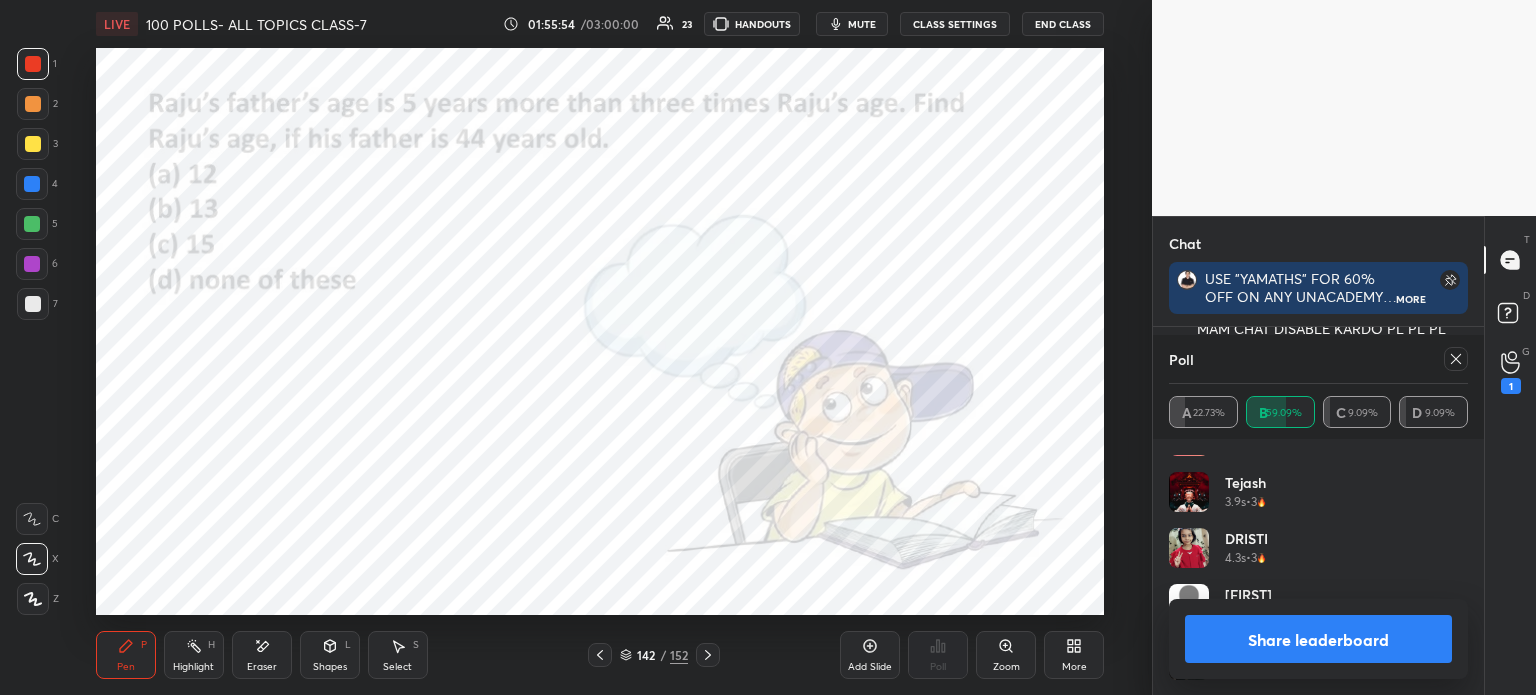 scroll, scrollTop: 488, scrollLeft: 0, axis: vertical 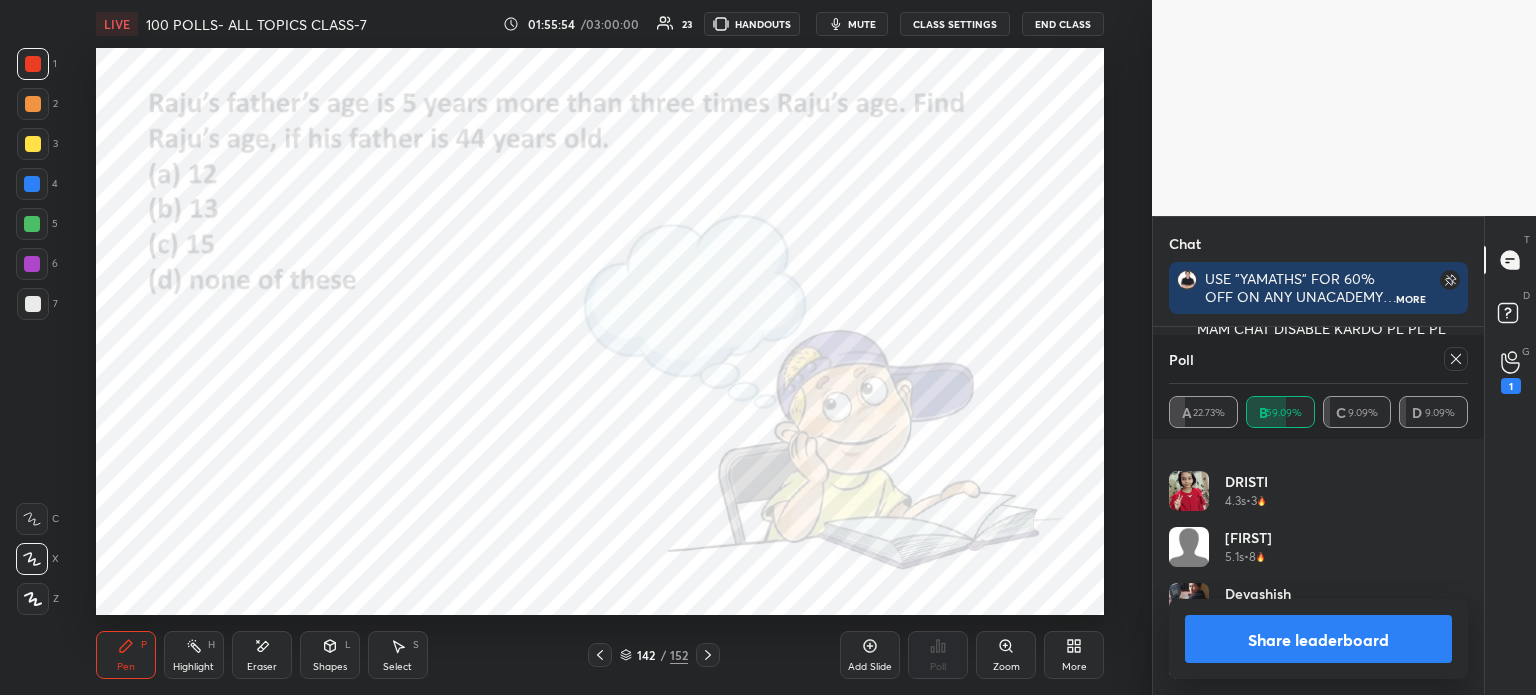 click at bounding box center [1456, 359] 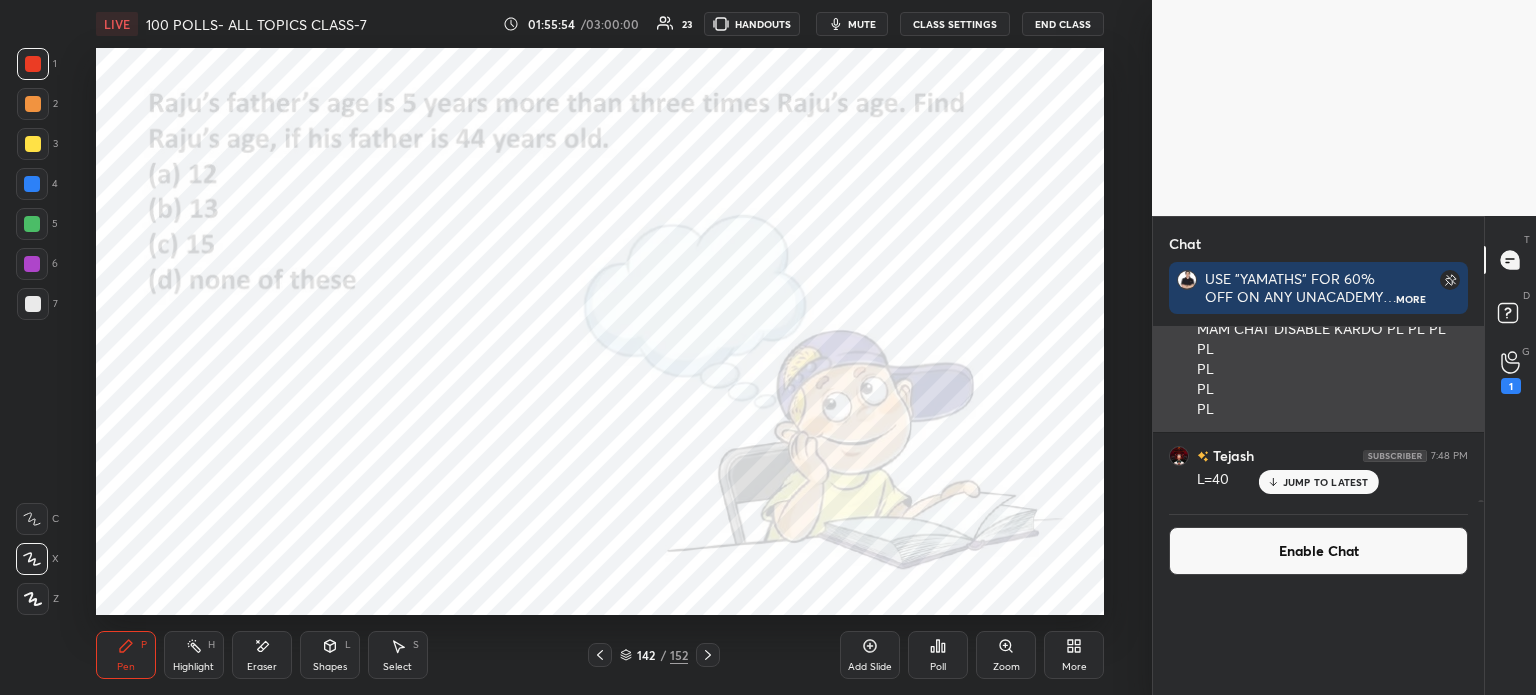 scroll, scrollTop: 120, scrollLeft: 293, axis: both 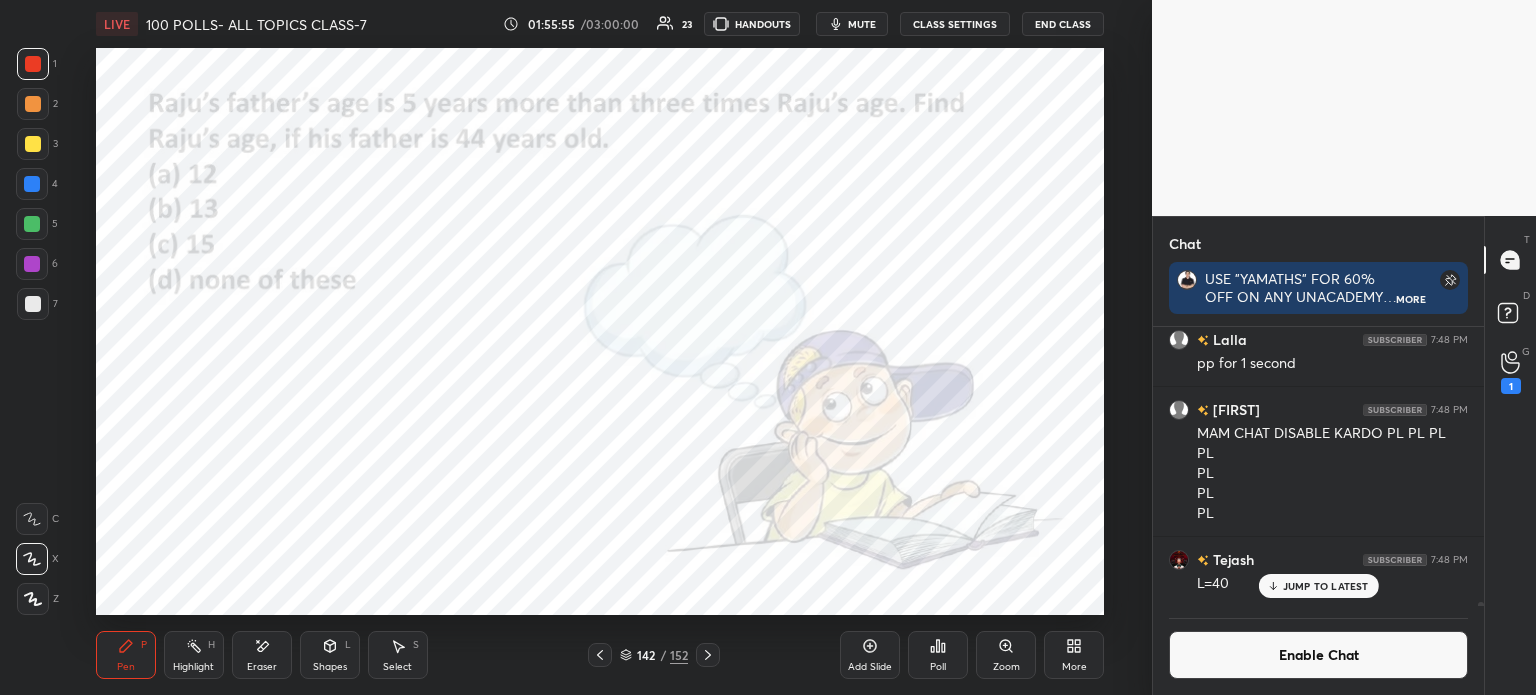 click 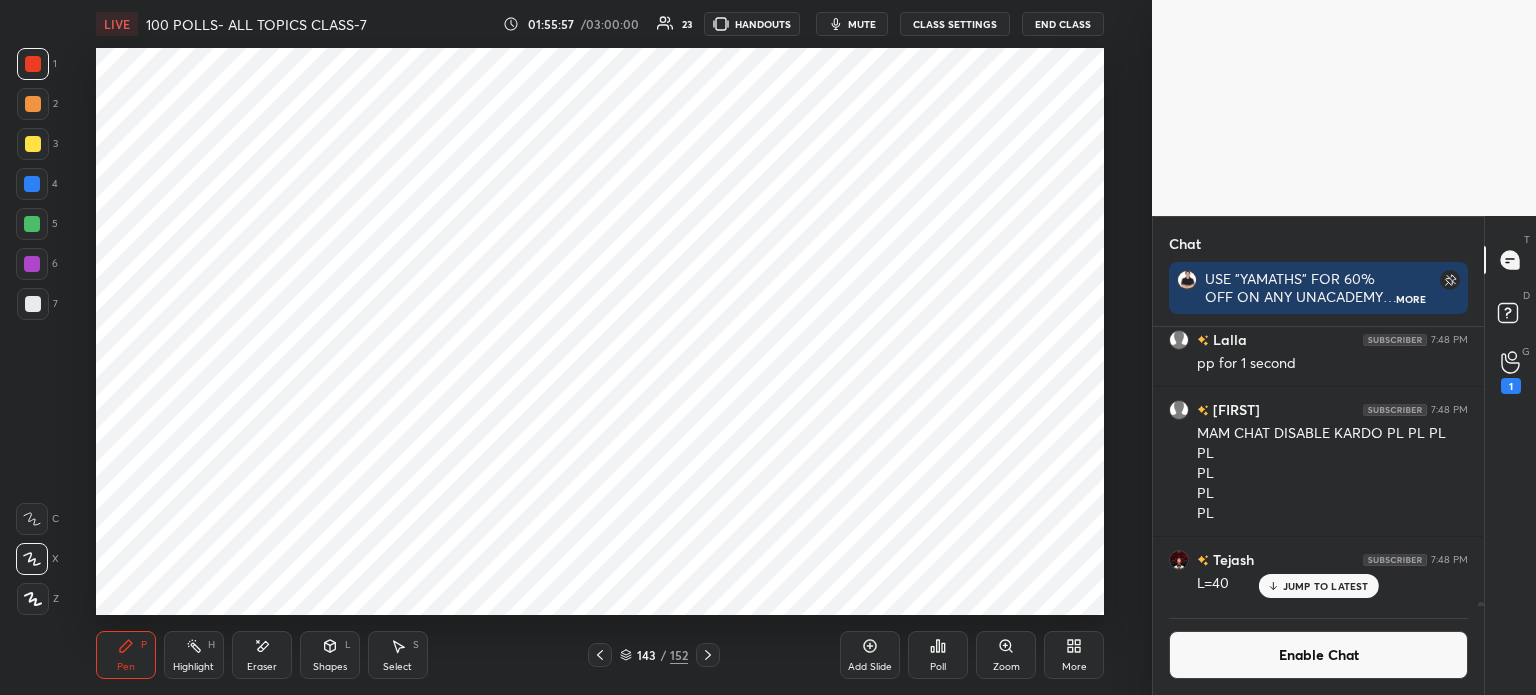 click on "/" at bounding box center (663, 655) 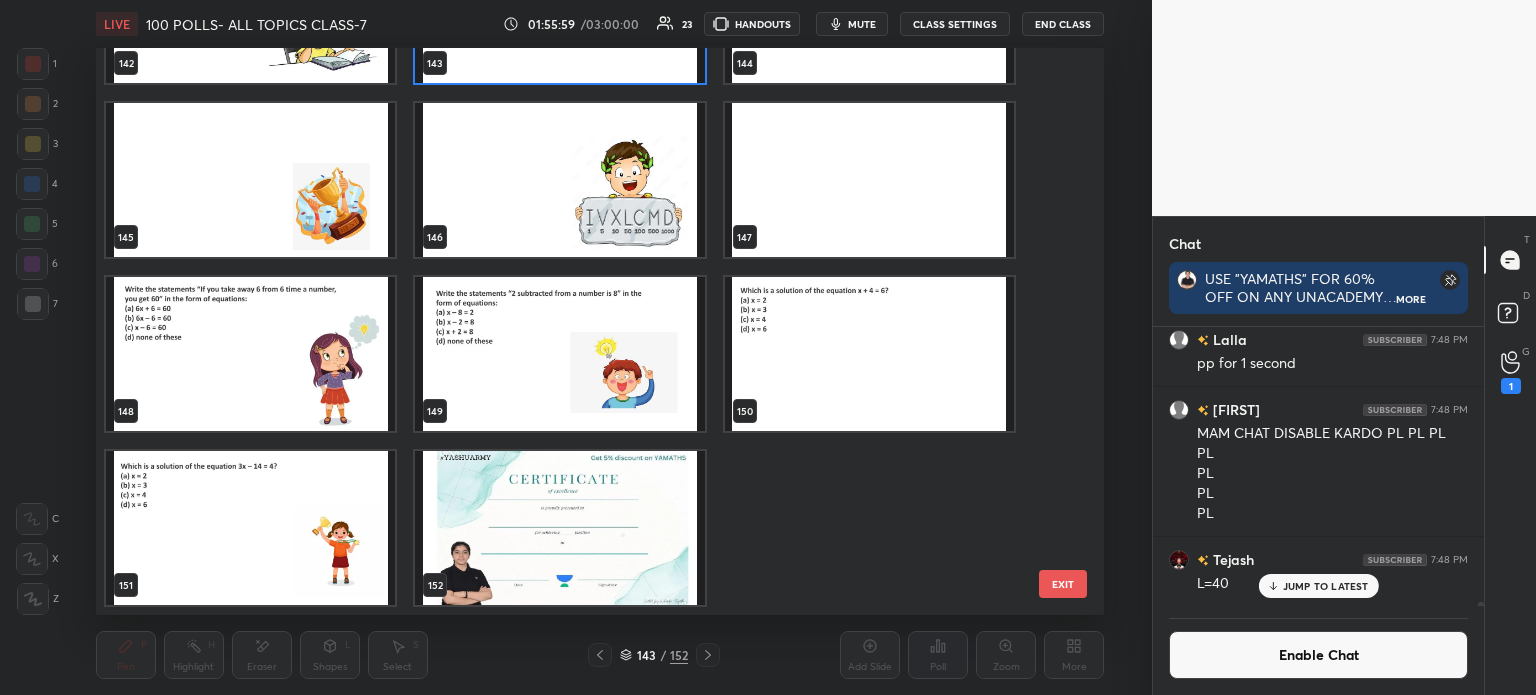 click at bounding box center [250, 354] 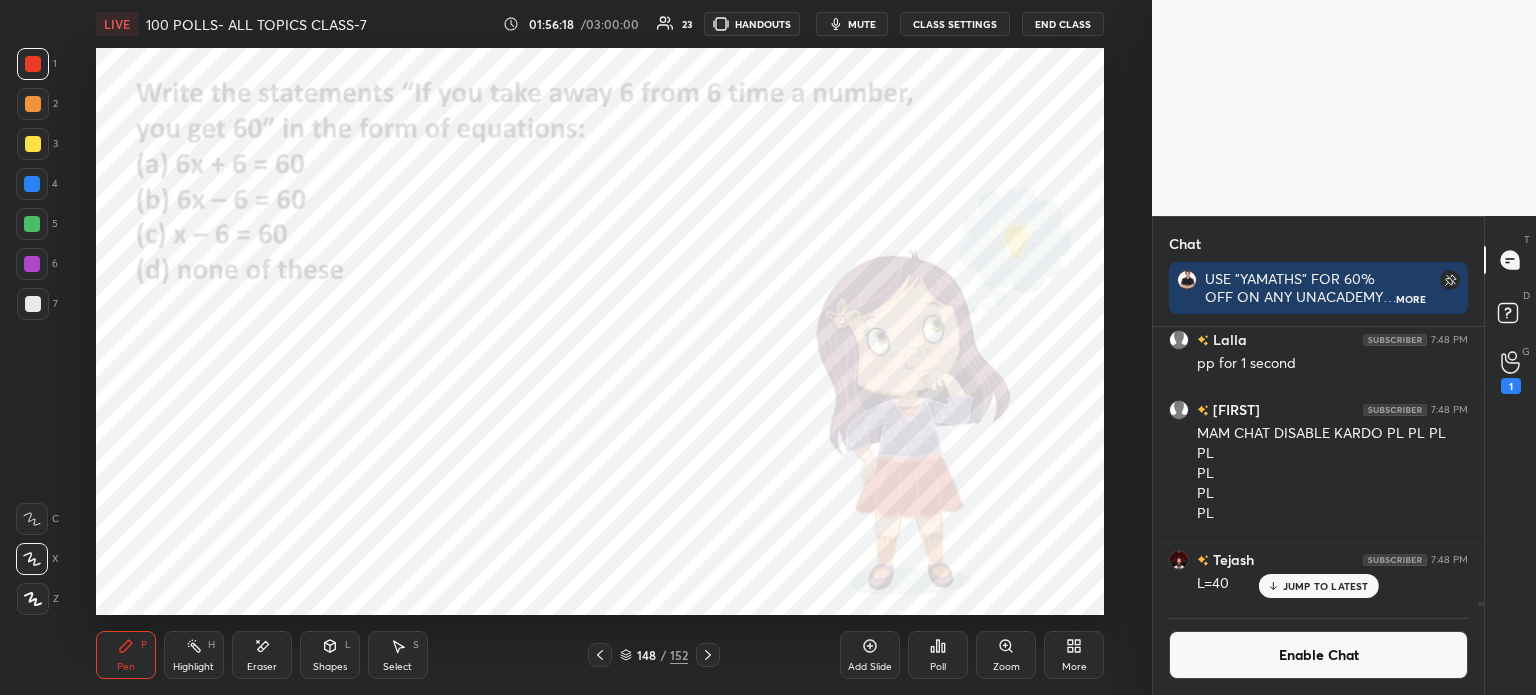 scroll, scrollTop: 232, scrollLeft: 325, axis: both 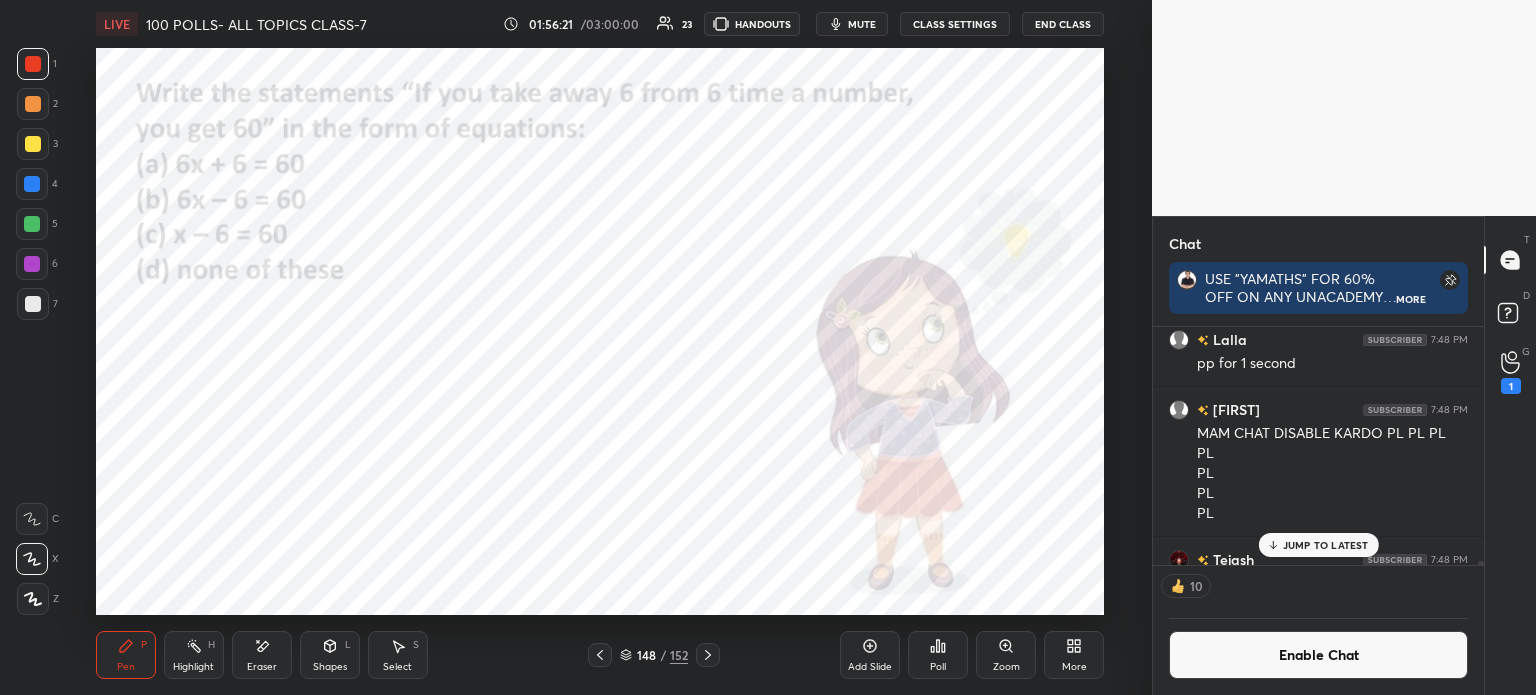 click on "Poll" at bounding box center (938, 667) 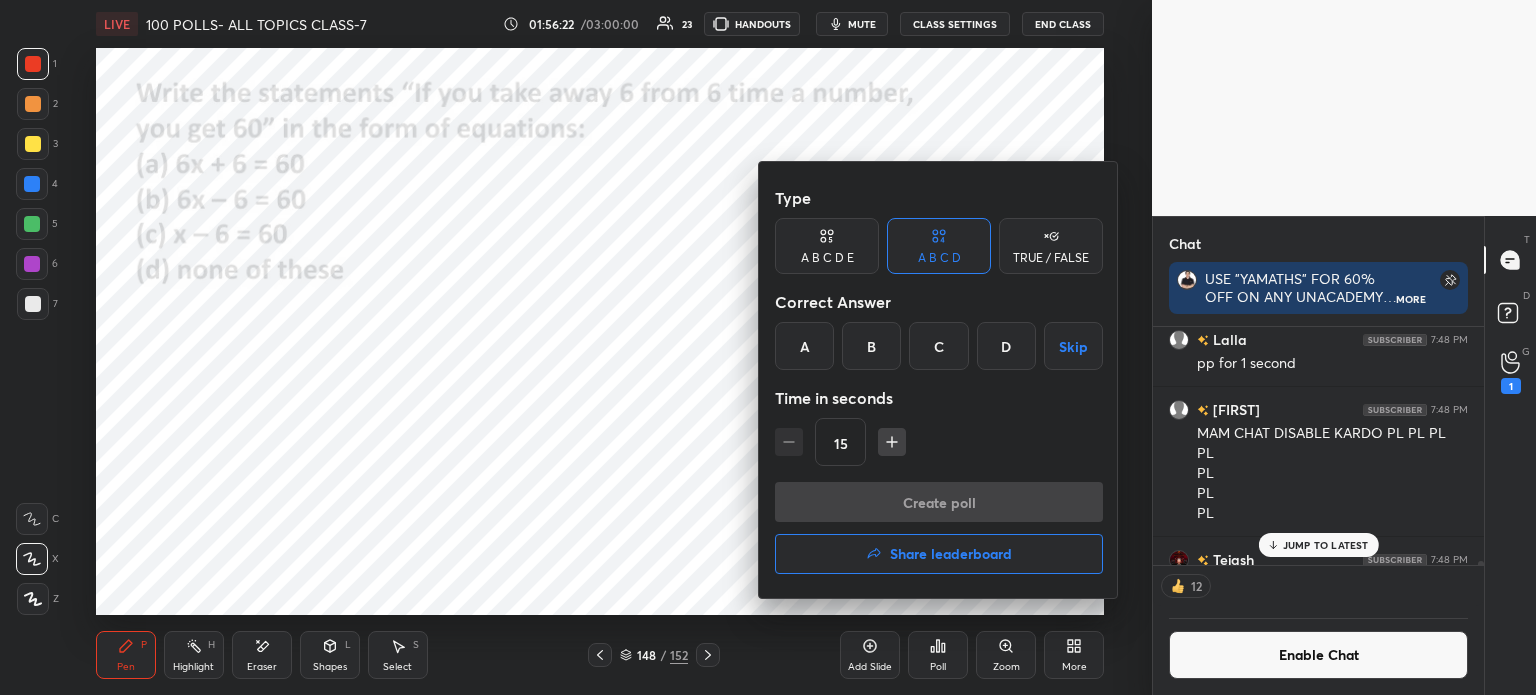 click on "B" at bounding box center [871, 346] 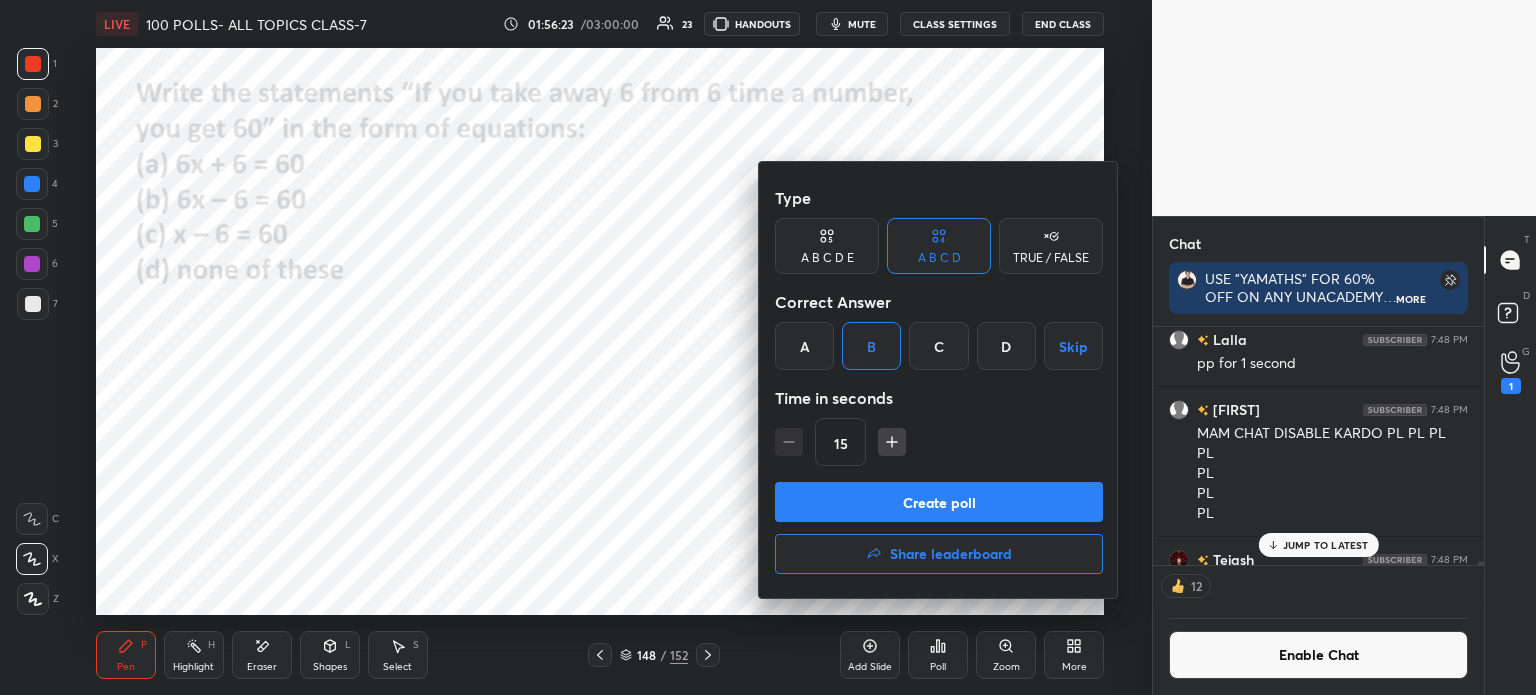 click on "Create poll" at bounding box center (939, 502) 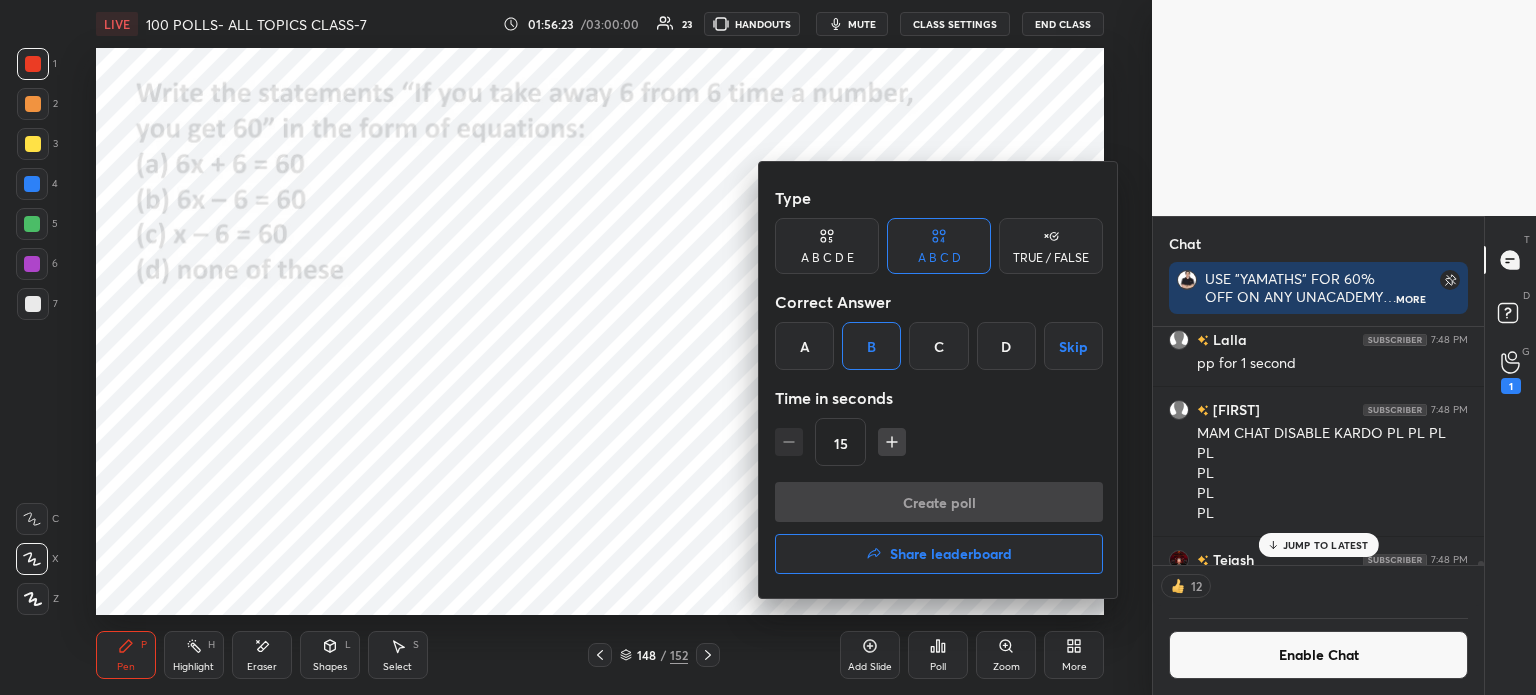 scroll, scrollTop: 200, scrollLeft: 325, axis: both 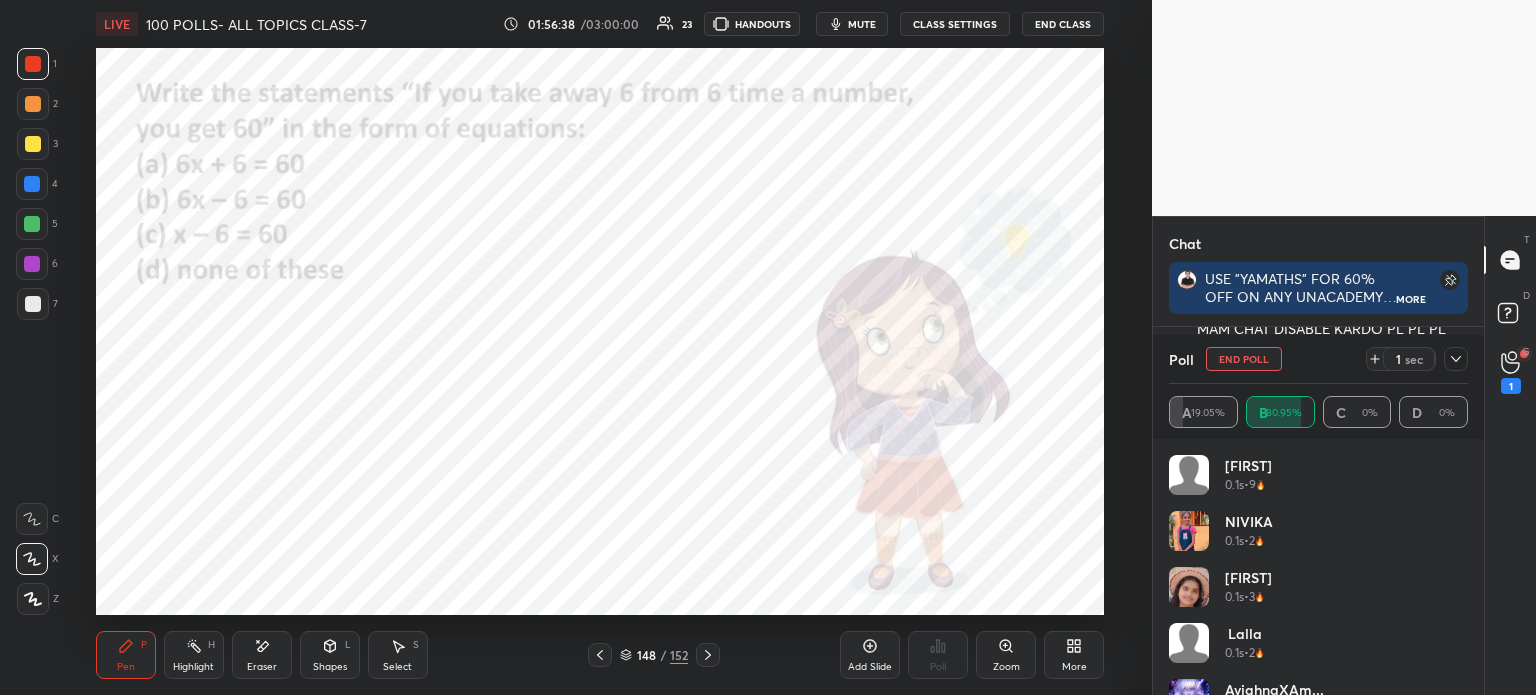 click at bounding box center [1456, 359] 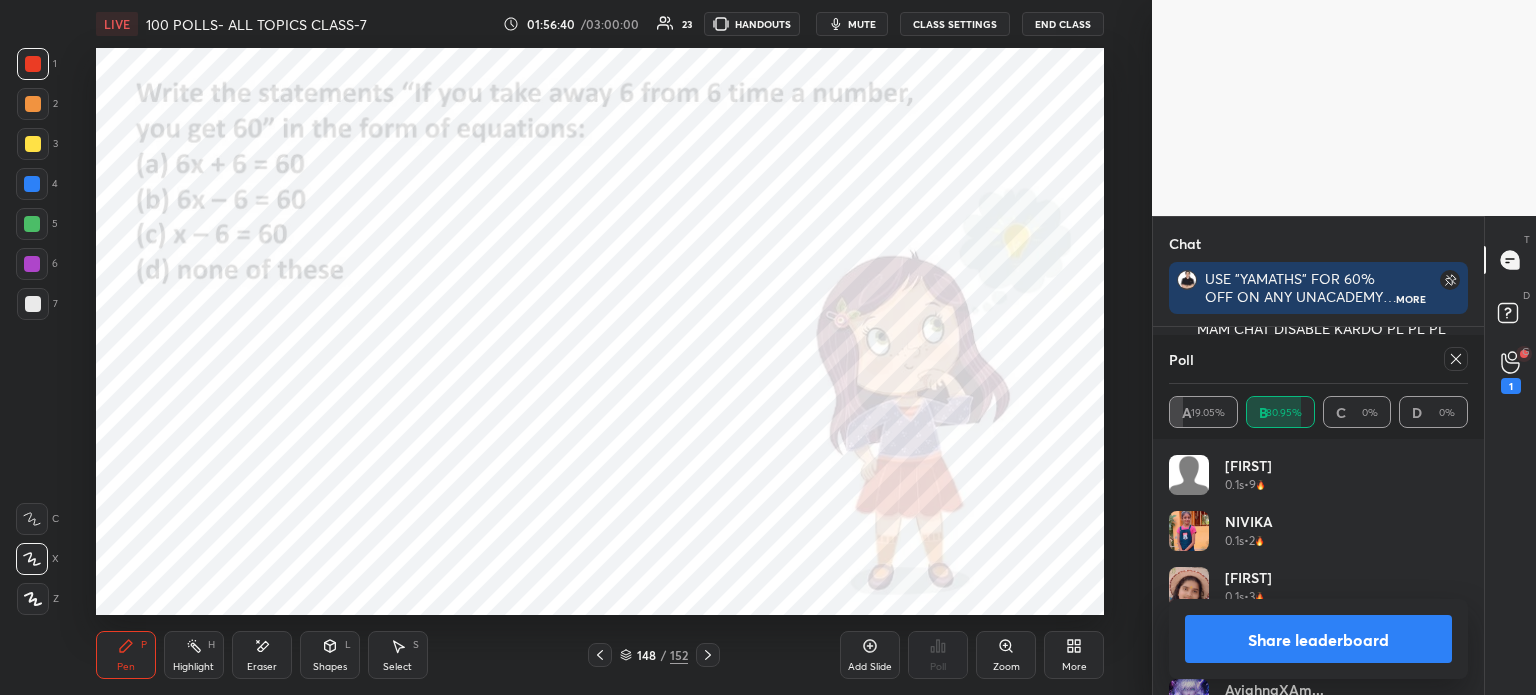 click at bounding box center (708, 655) 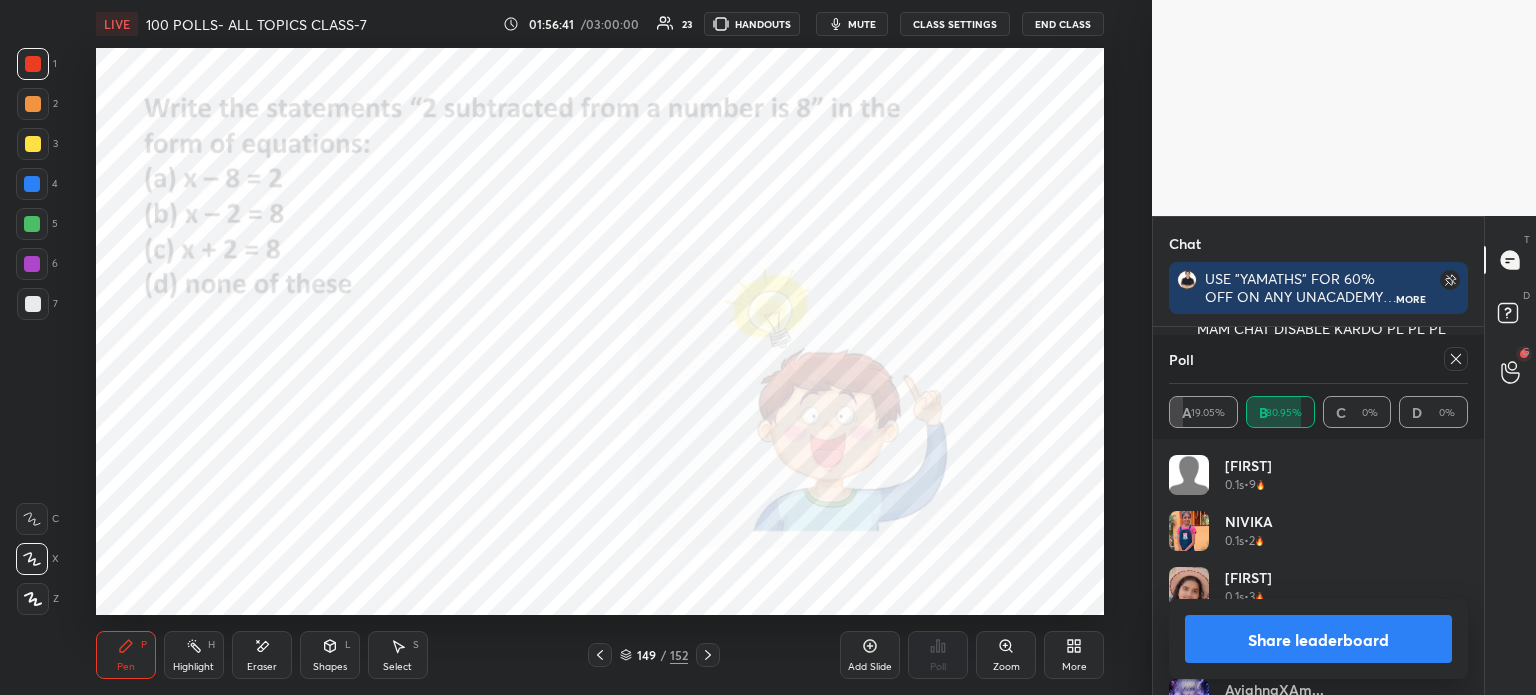 click 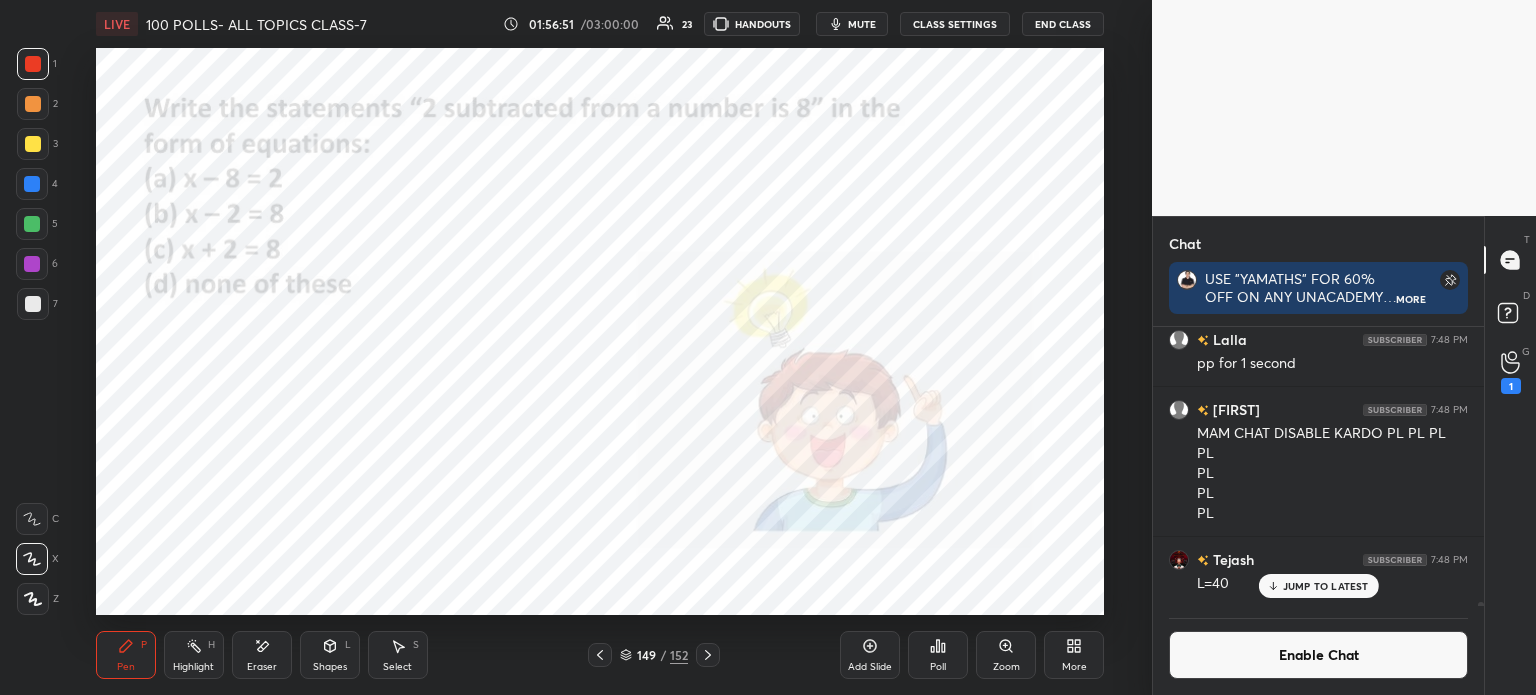 click 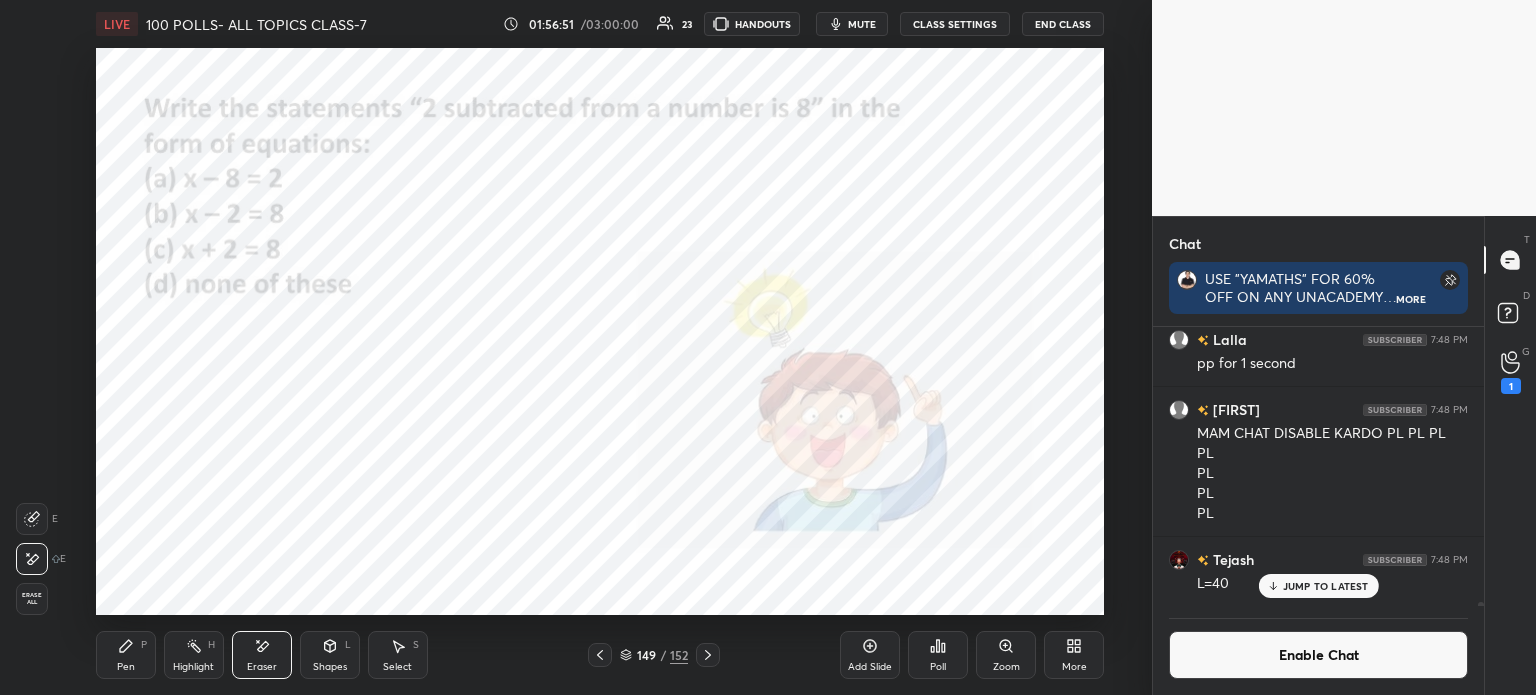 click on "Erase all" at bounding box center (32, 599) 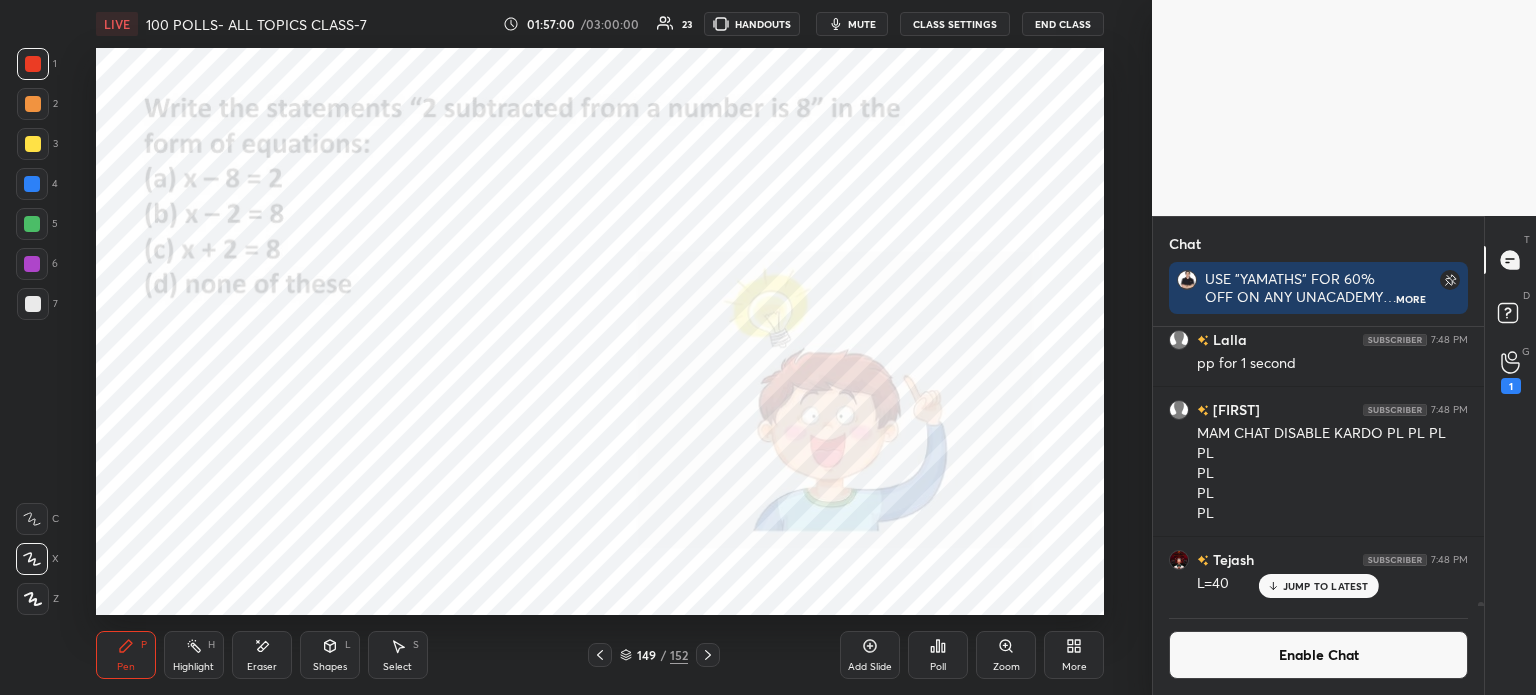 click on "Poll" at bounding box center [938, 655] 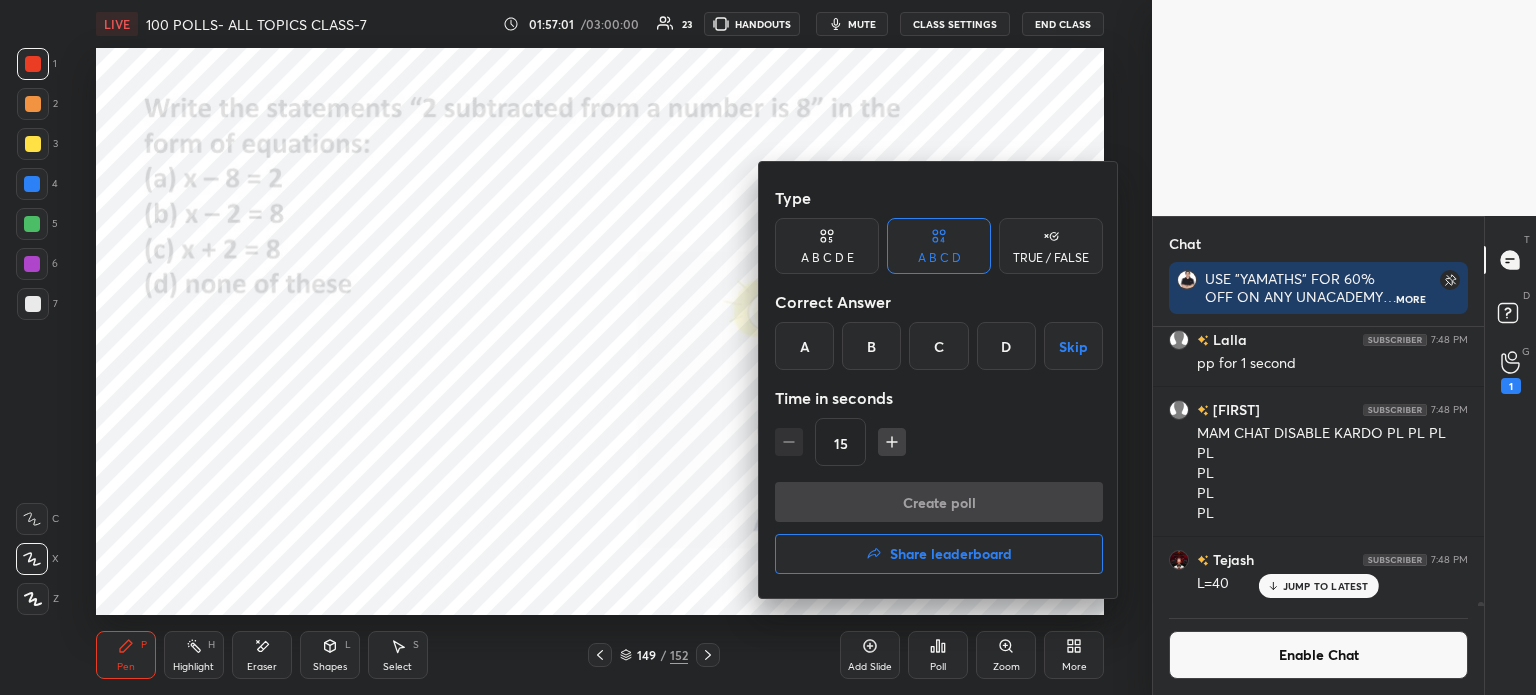 click on "B" at bounding box center [871, 346] 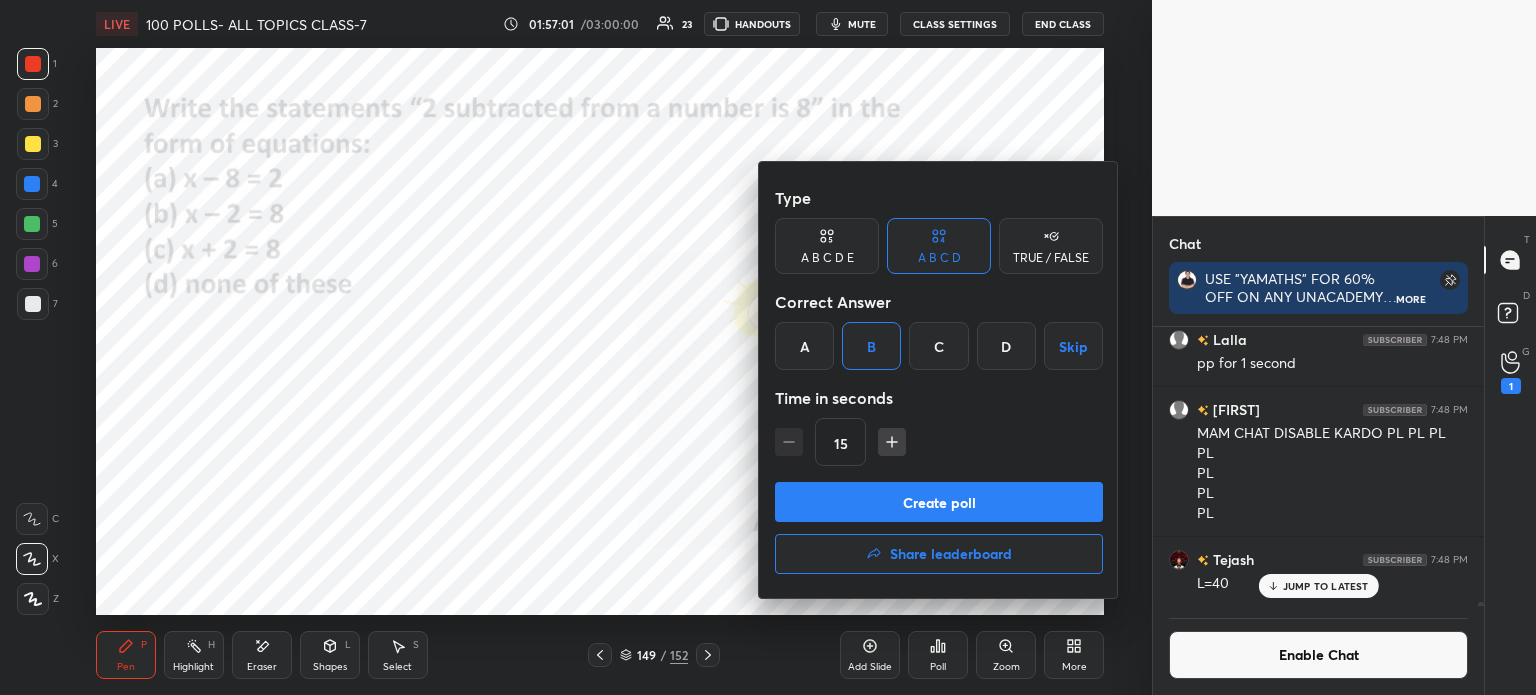 click on "Create poll" at bounding box center [939, 502] 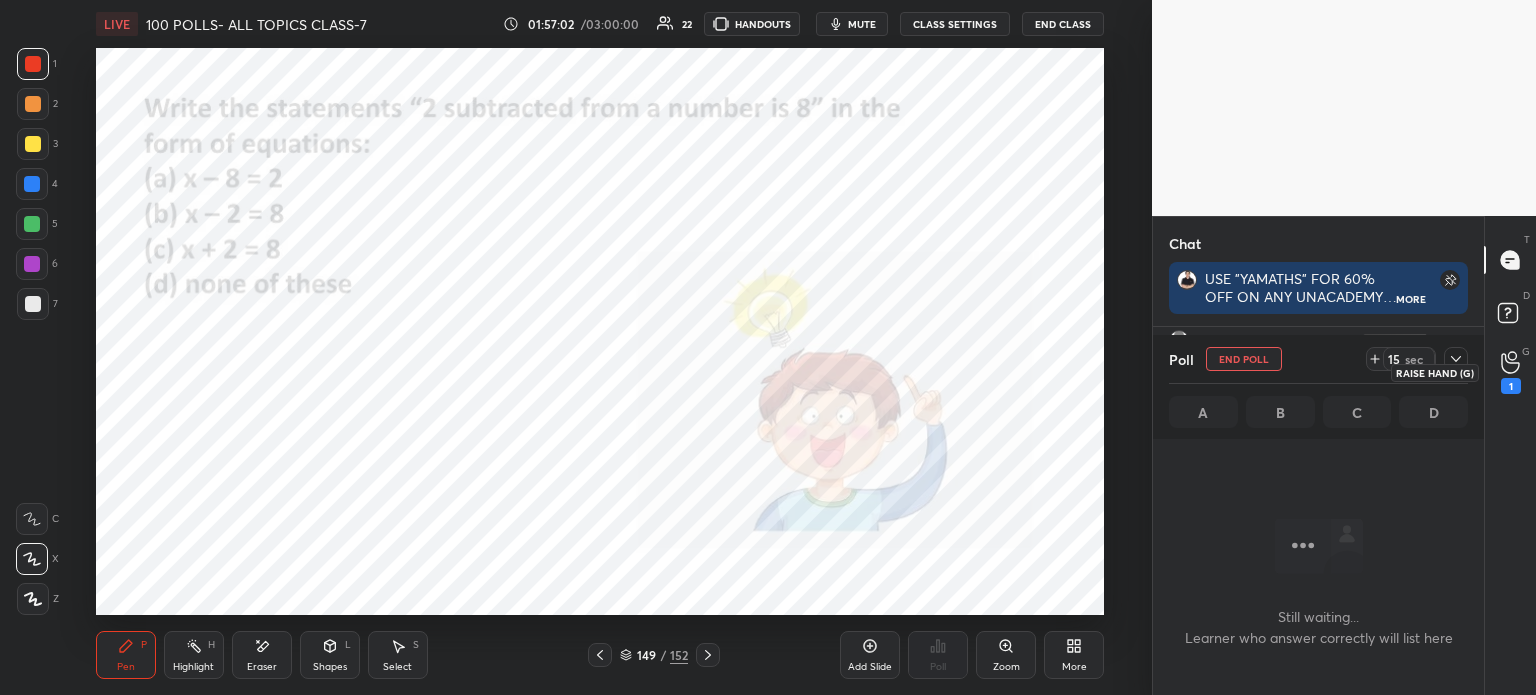 click 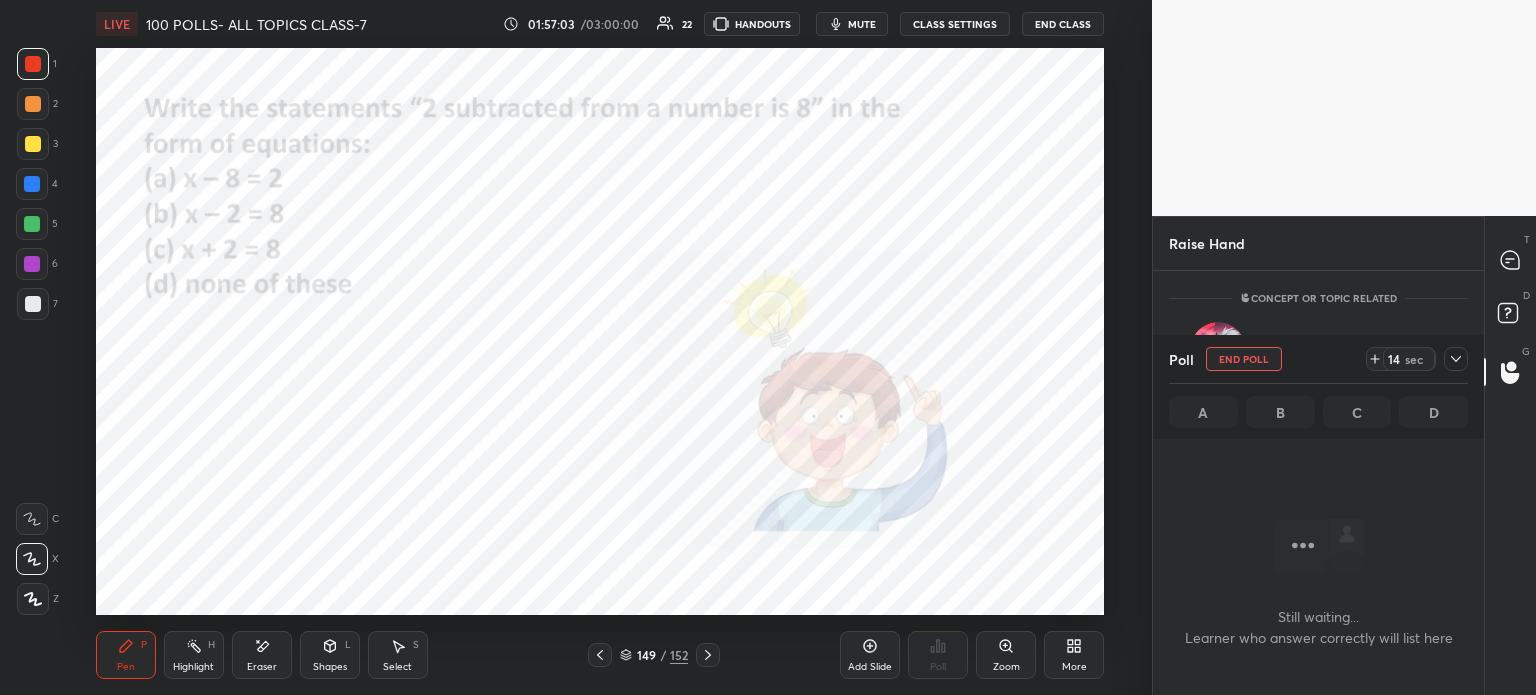 click 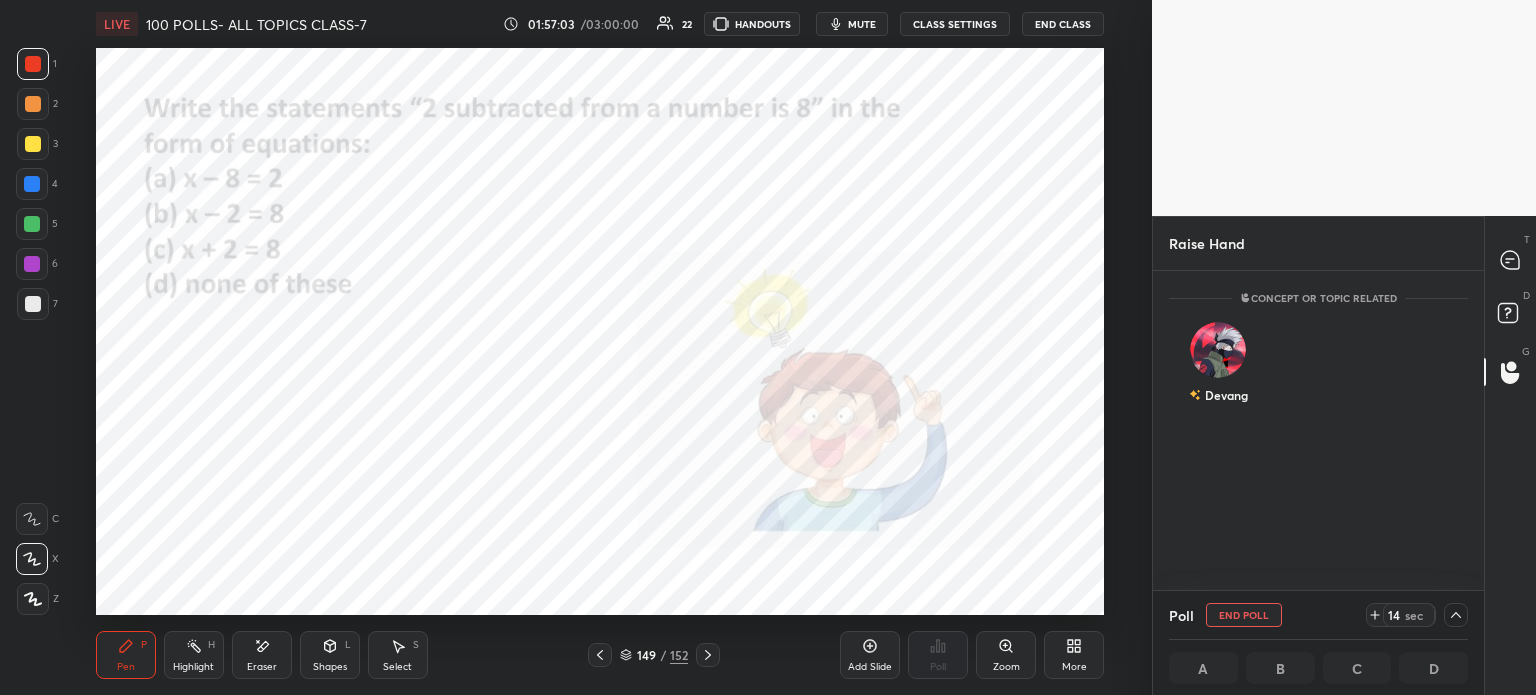 click on "T Messages (T)" at bounding box center (1510, 260) 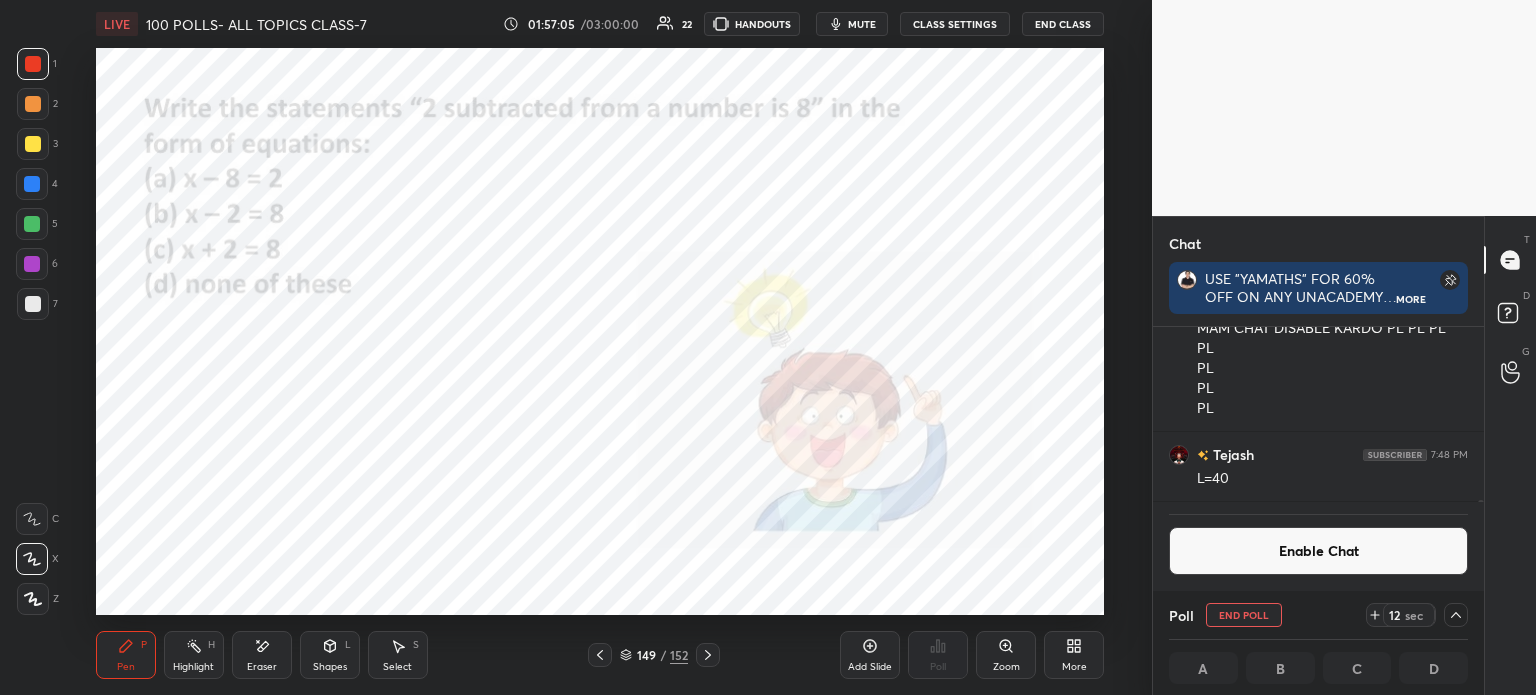 click on "149 / 152" at bounding box center [654, 655] 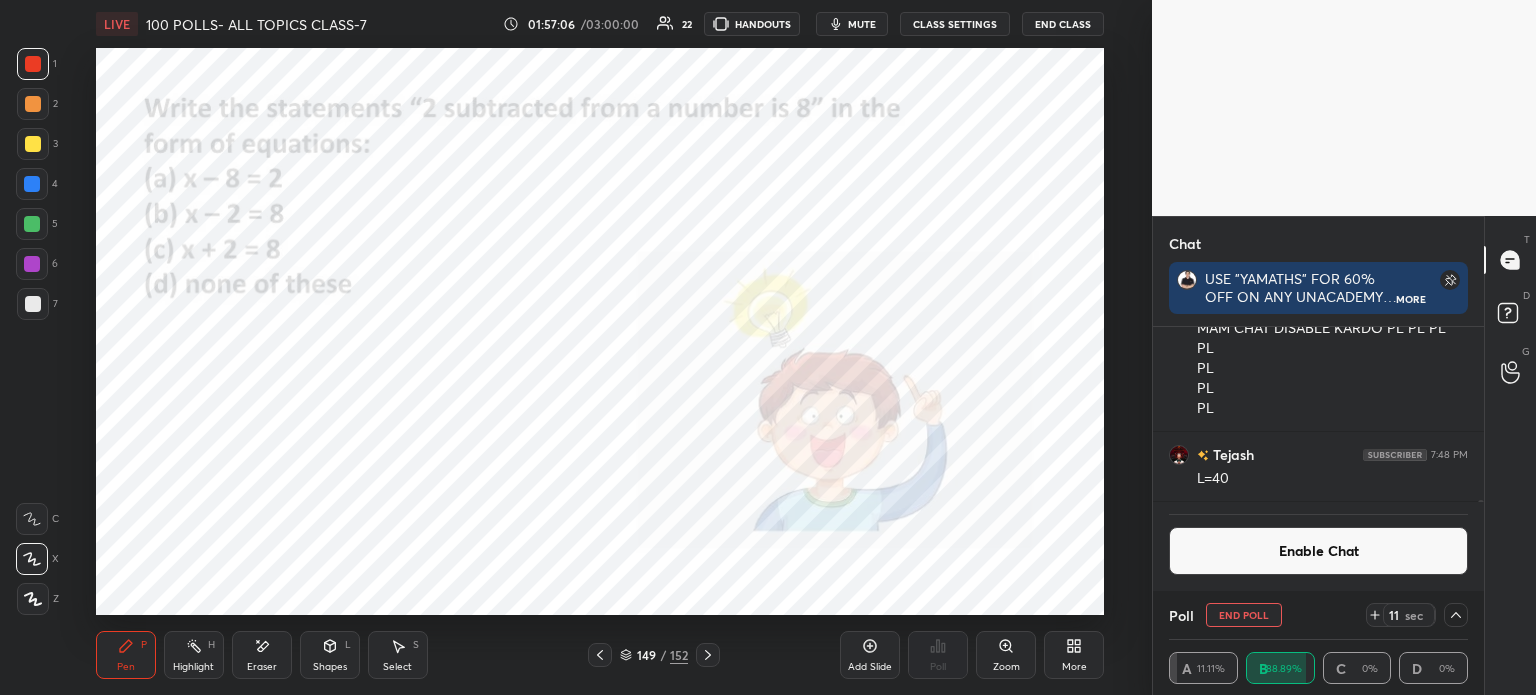 click on "149 / 152" at bounding box center [654, 655] 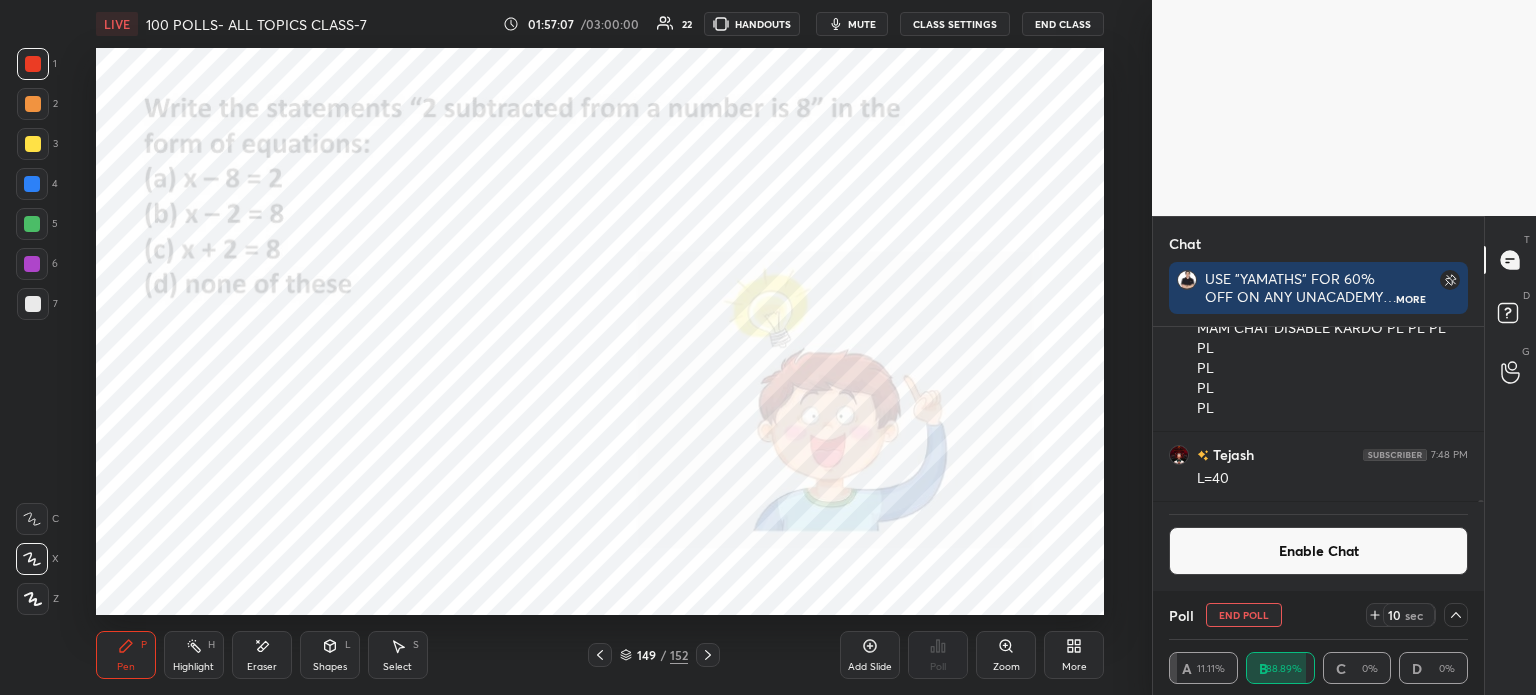 click 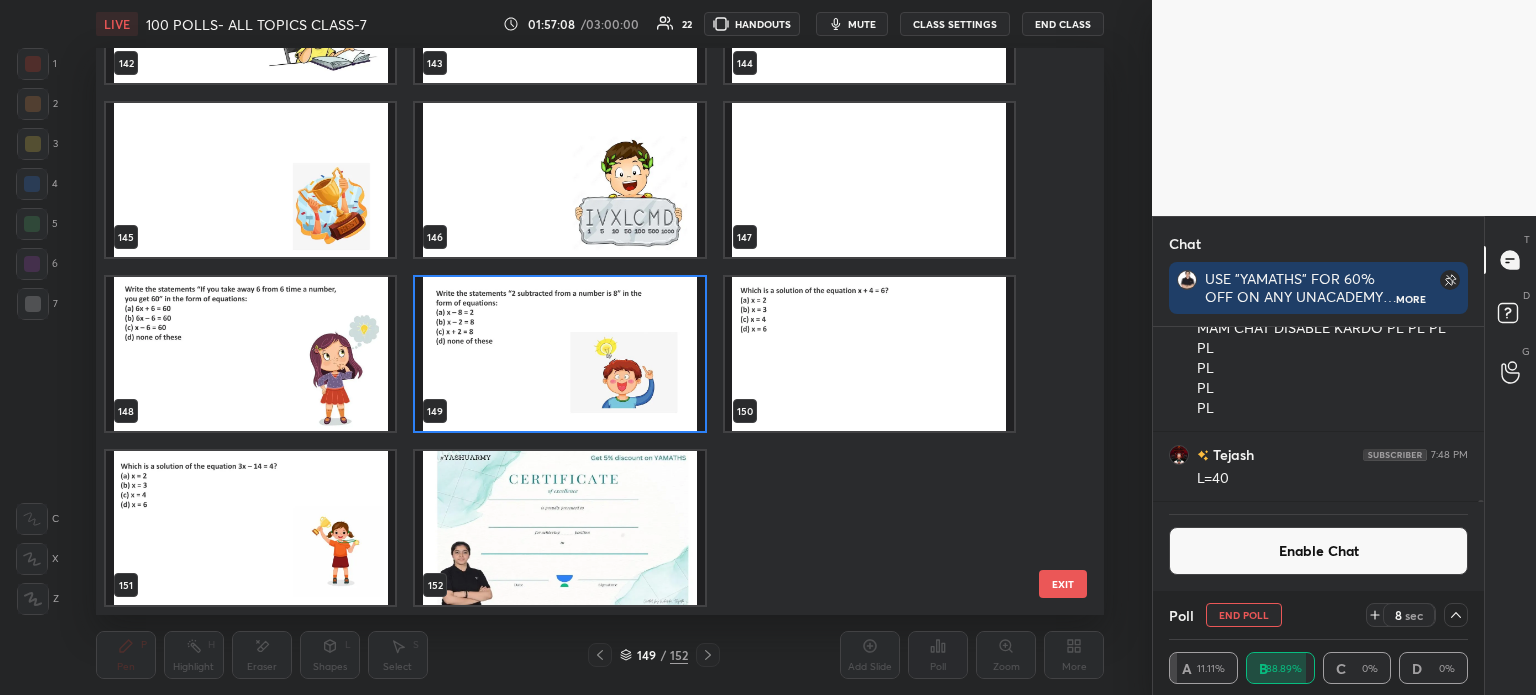 click at bounding box center [868, 354] 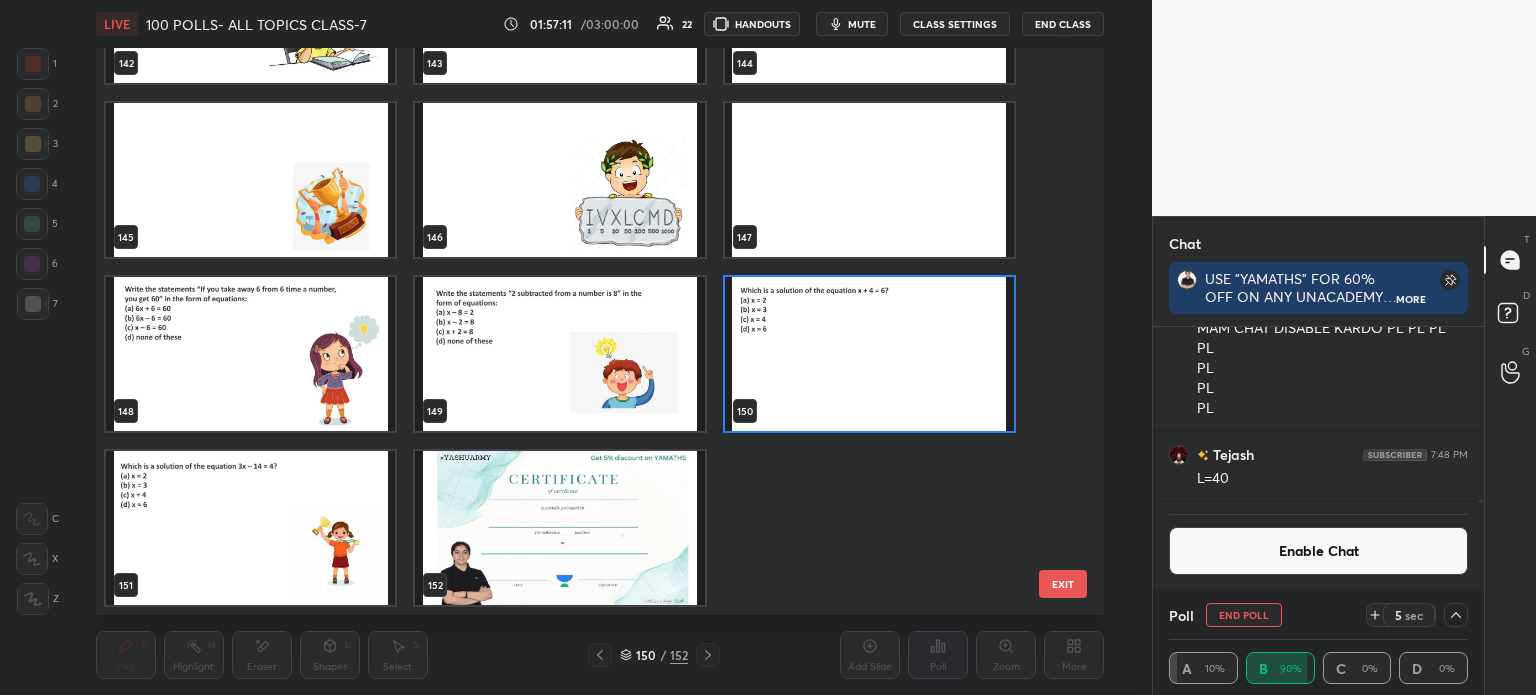 click at bounding box center [559, 354] 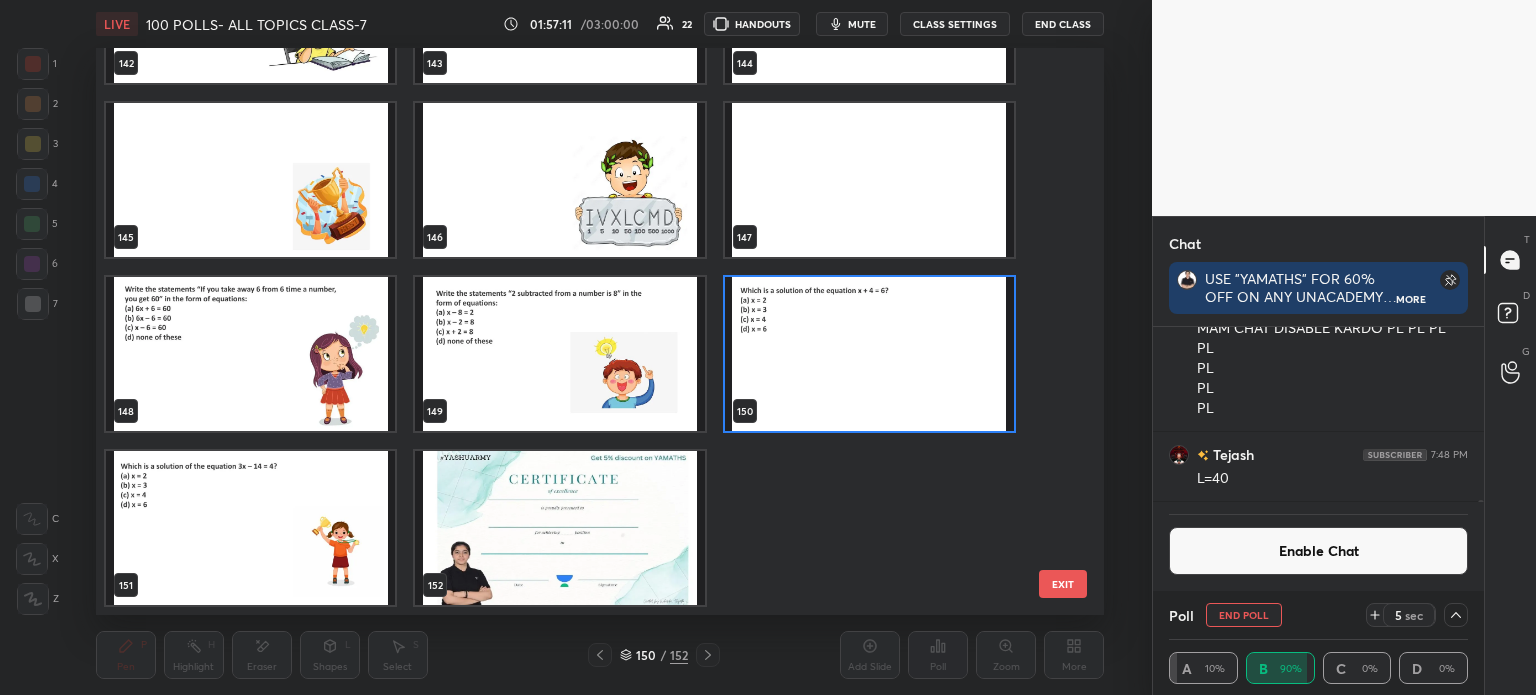 click at bounding box center (559, 354) 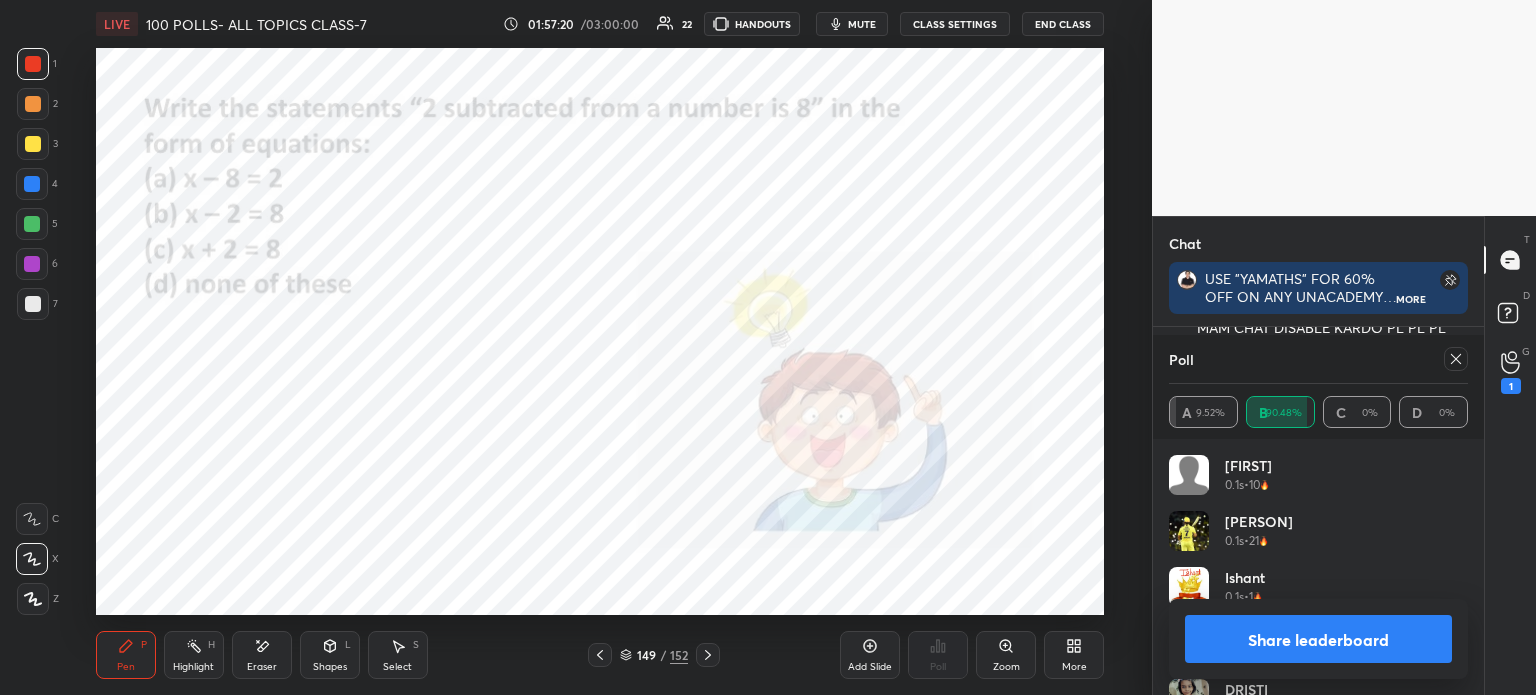 click at bounding box center [708, 655] 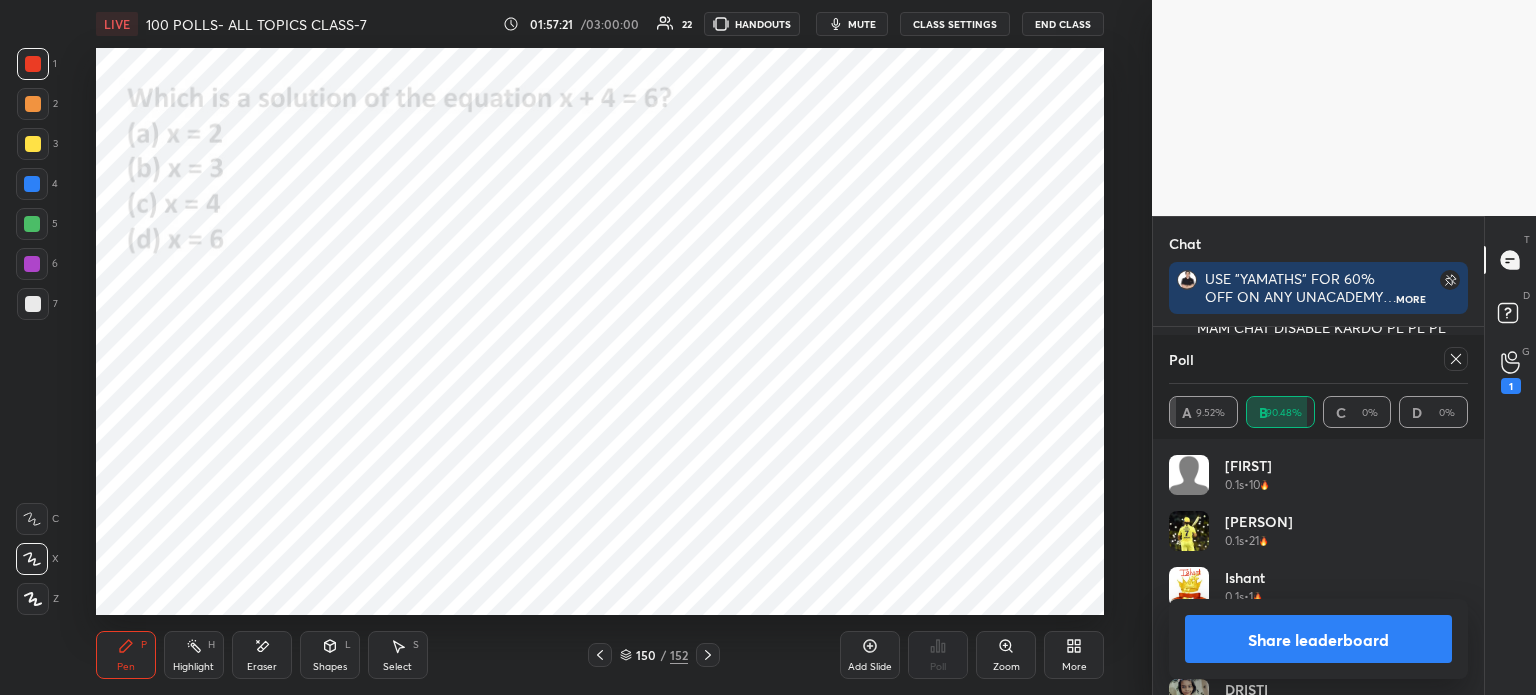 click on "Poll" at bounding box center [1318, 359] 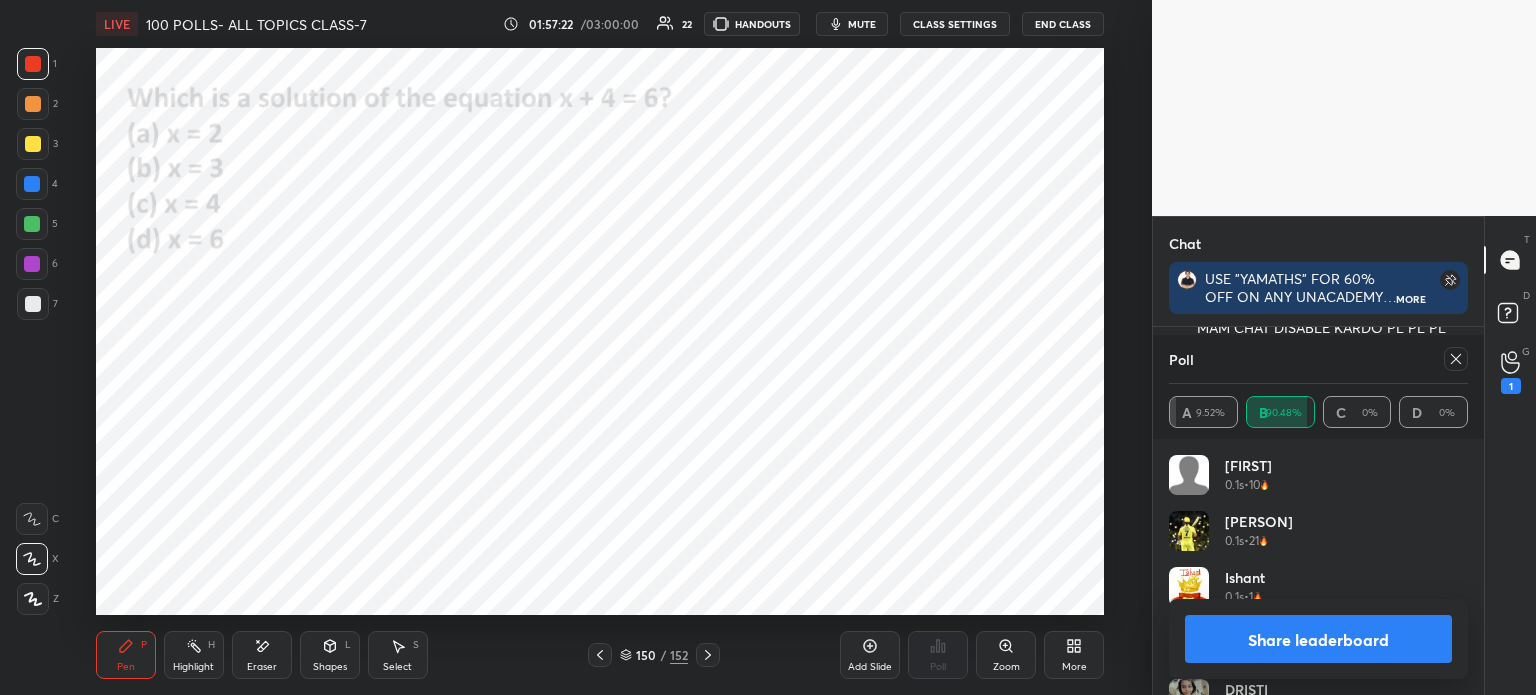 click on "Poll" at bounding box center [1318, 359] 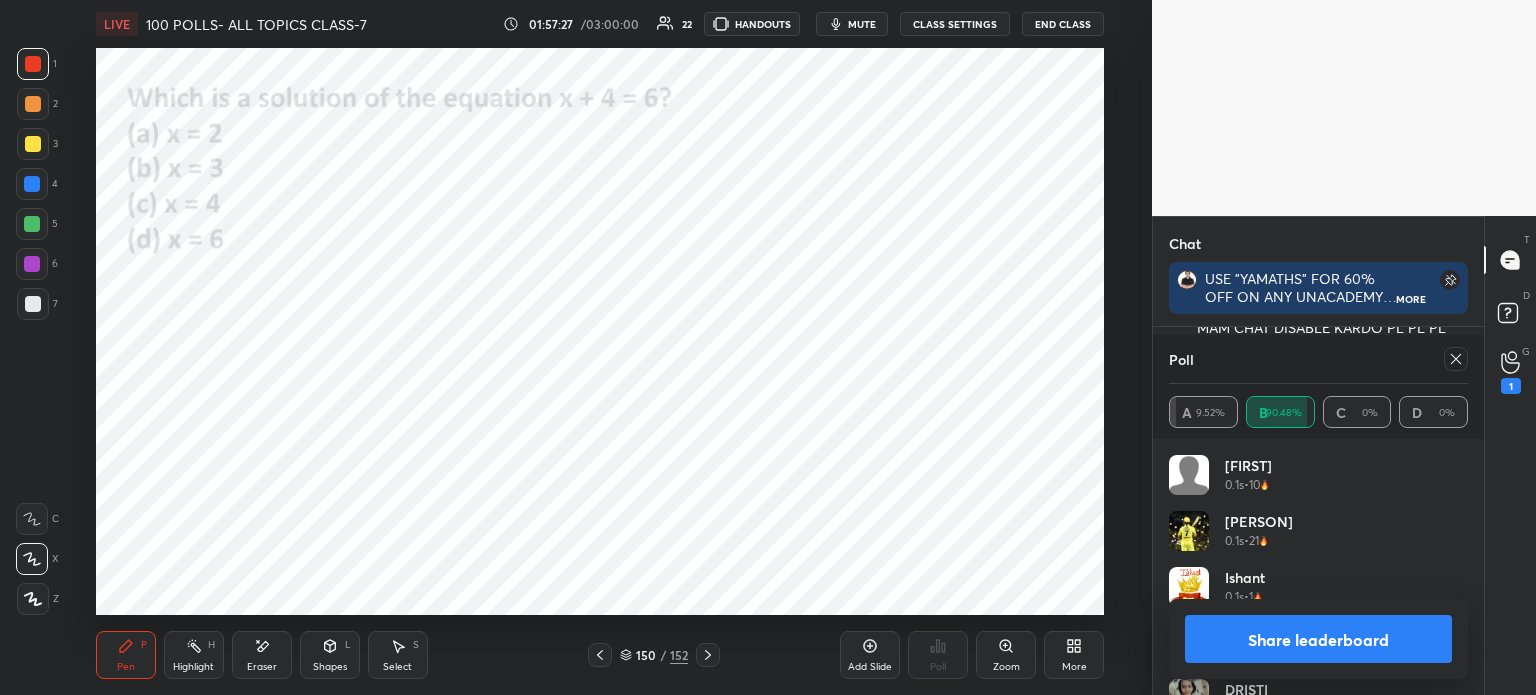 click 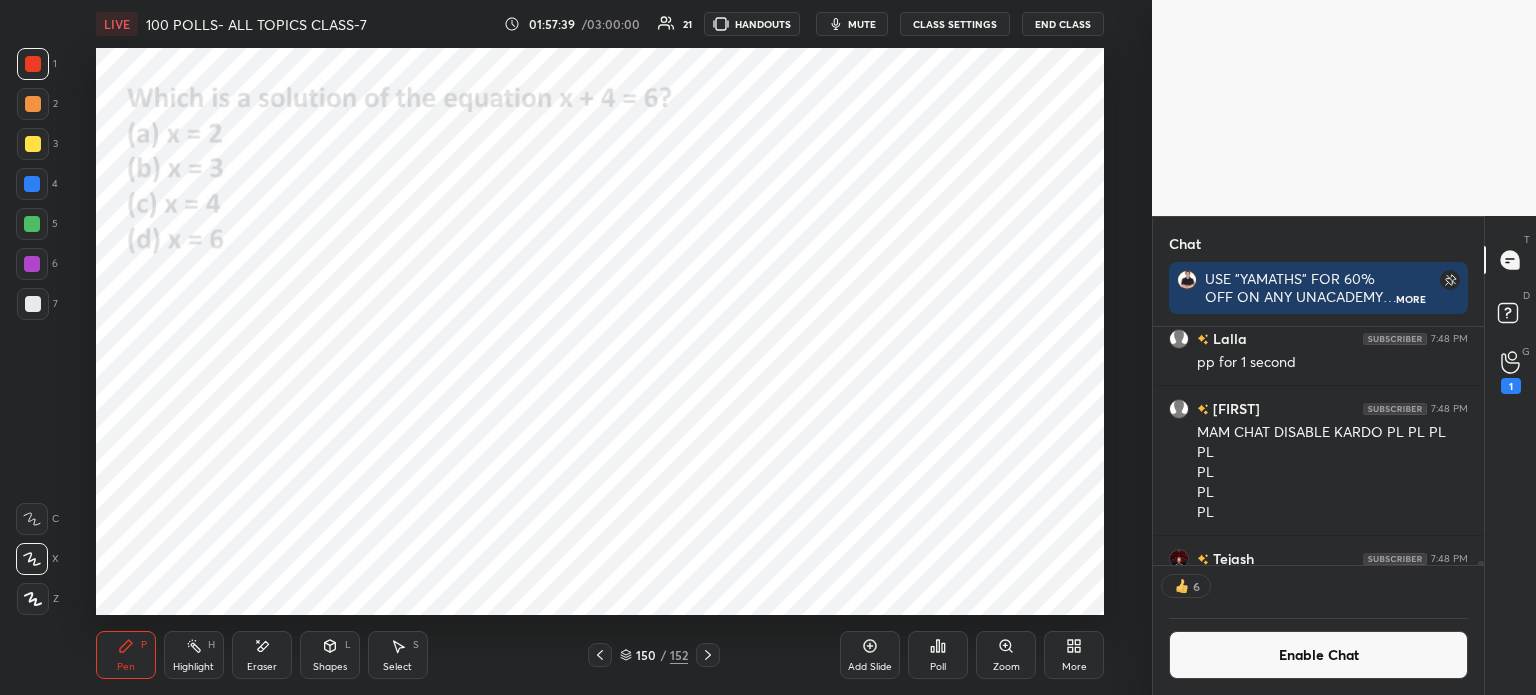 click 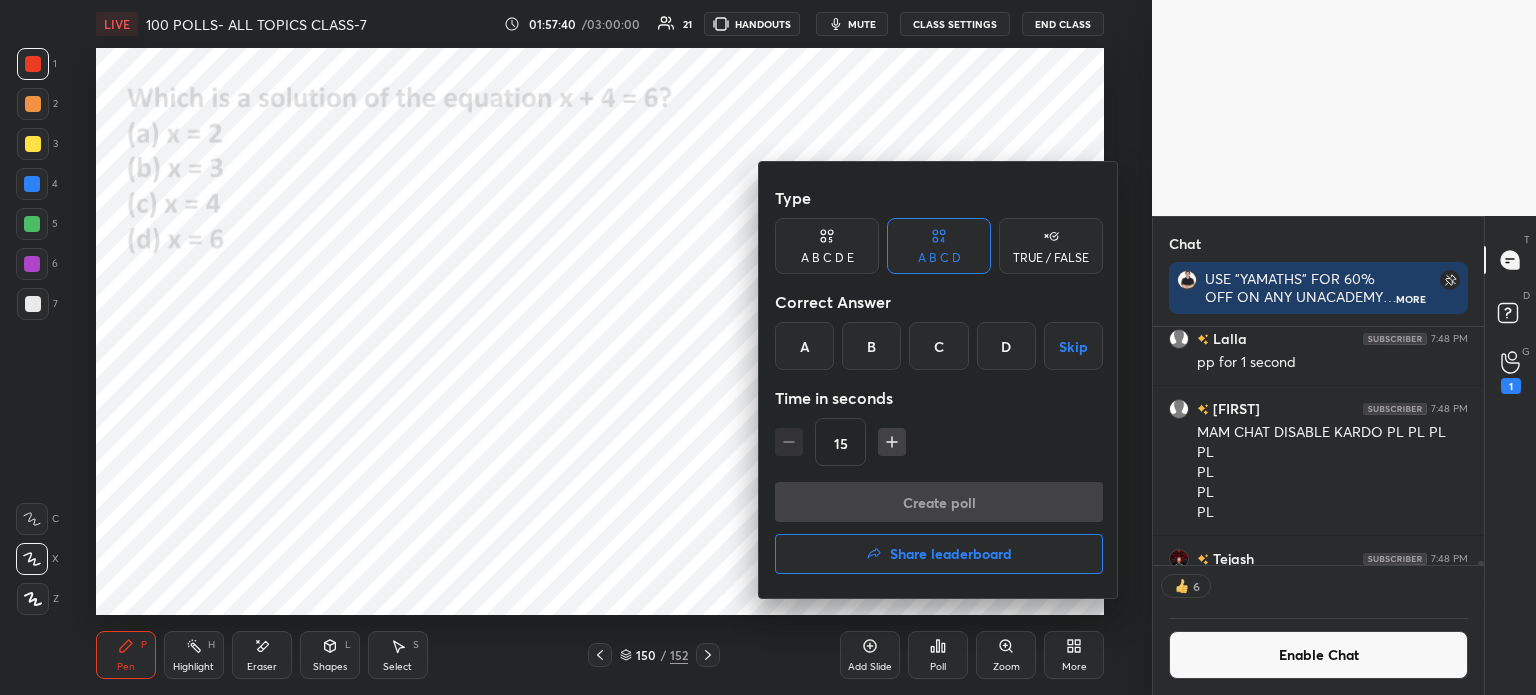 click on "A" at bounding box center (804, 346) 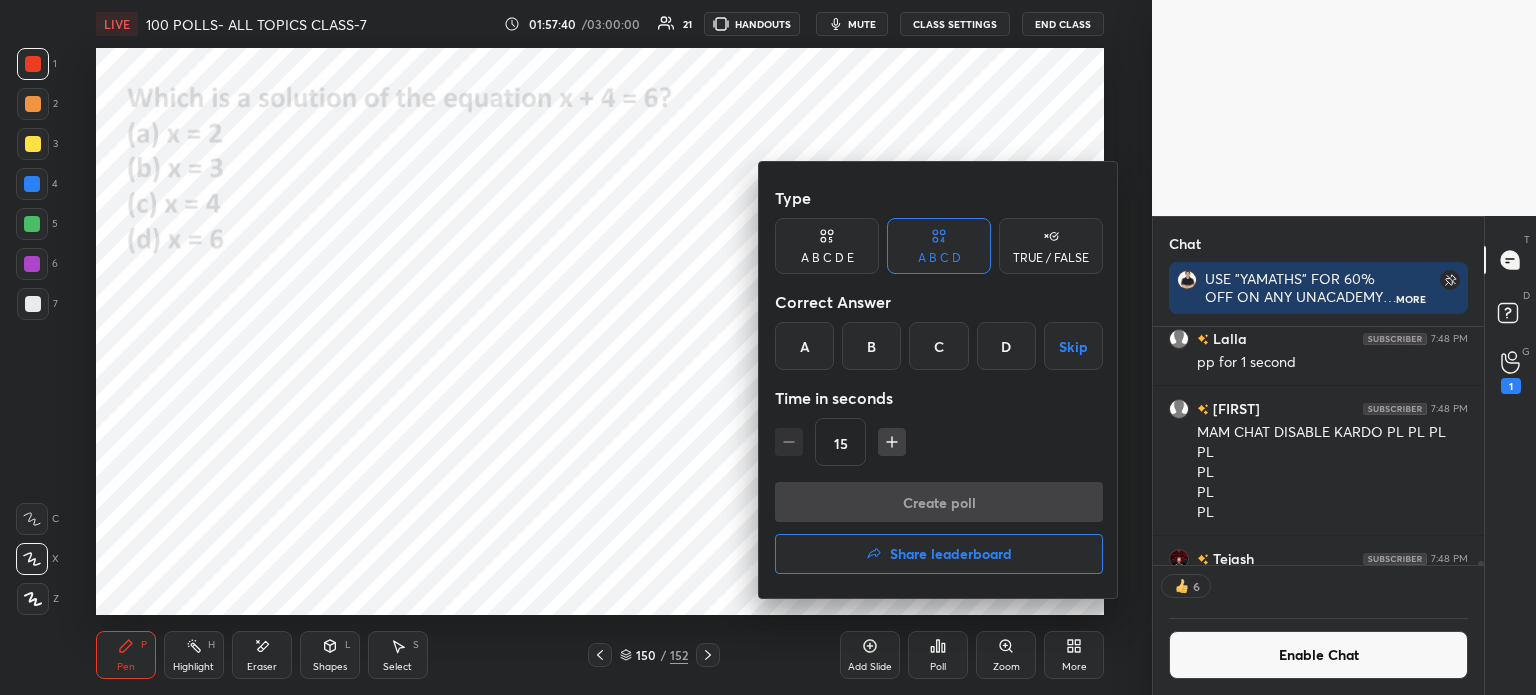 click on "Create poll" at bounding box center [939, 502] 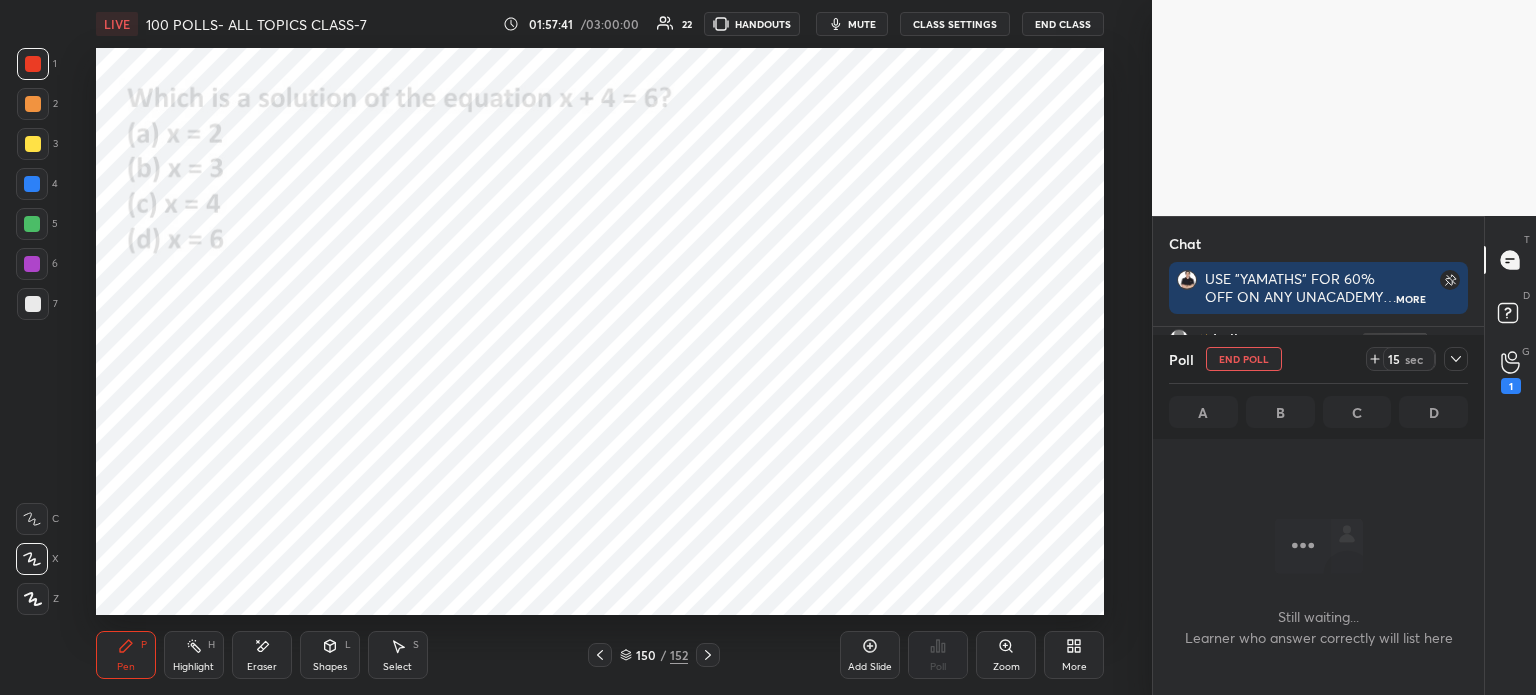 click 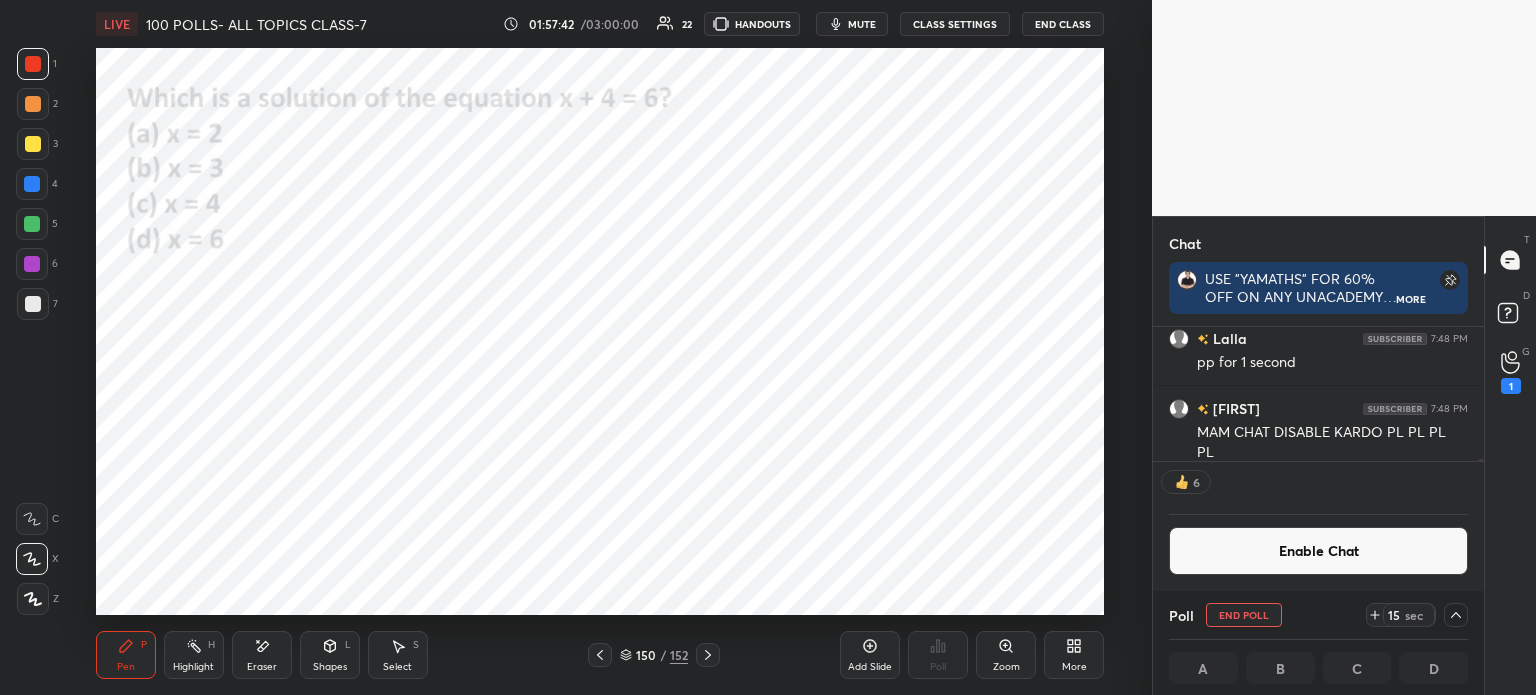 click 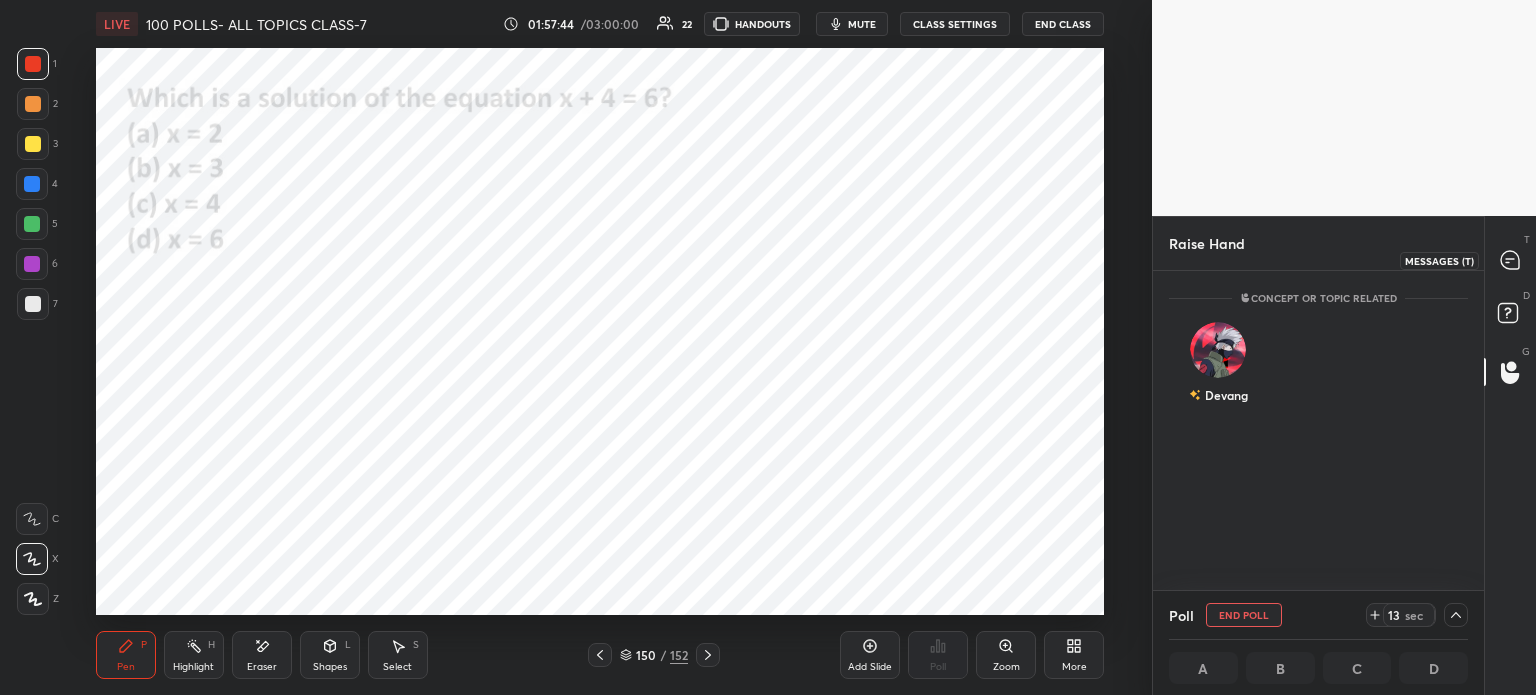 click at bounding box center [1511, 260] 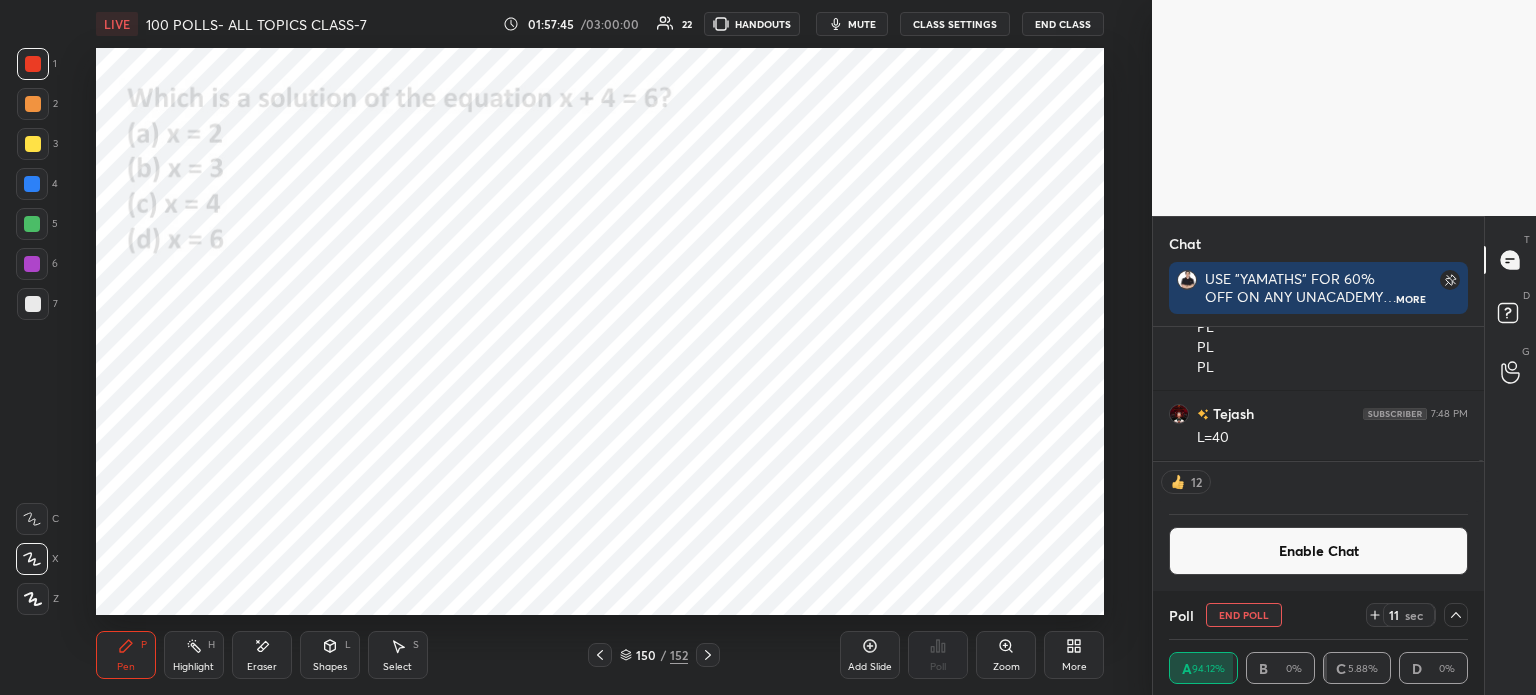 click 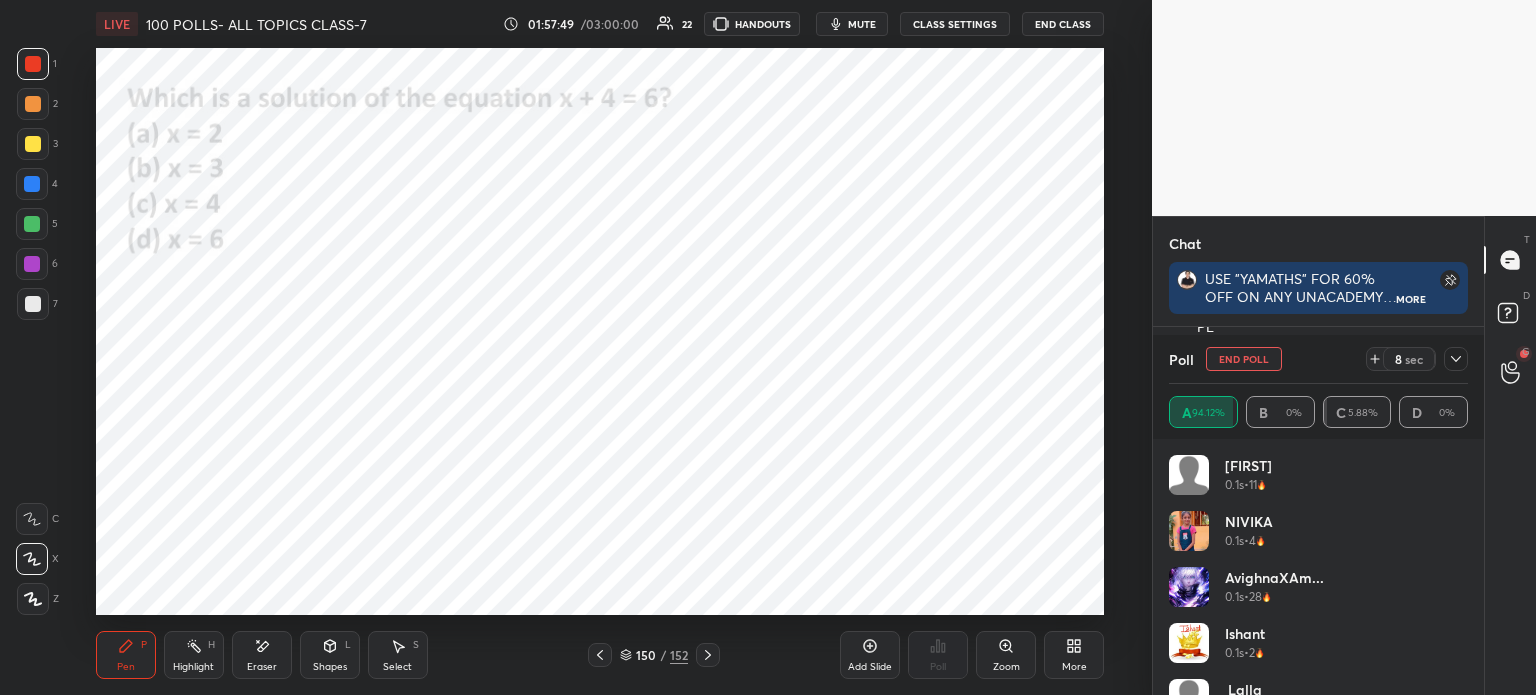 click at bounding box center [1456, 359] 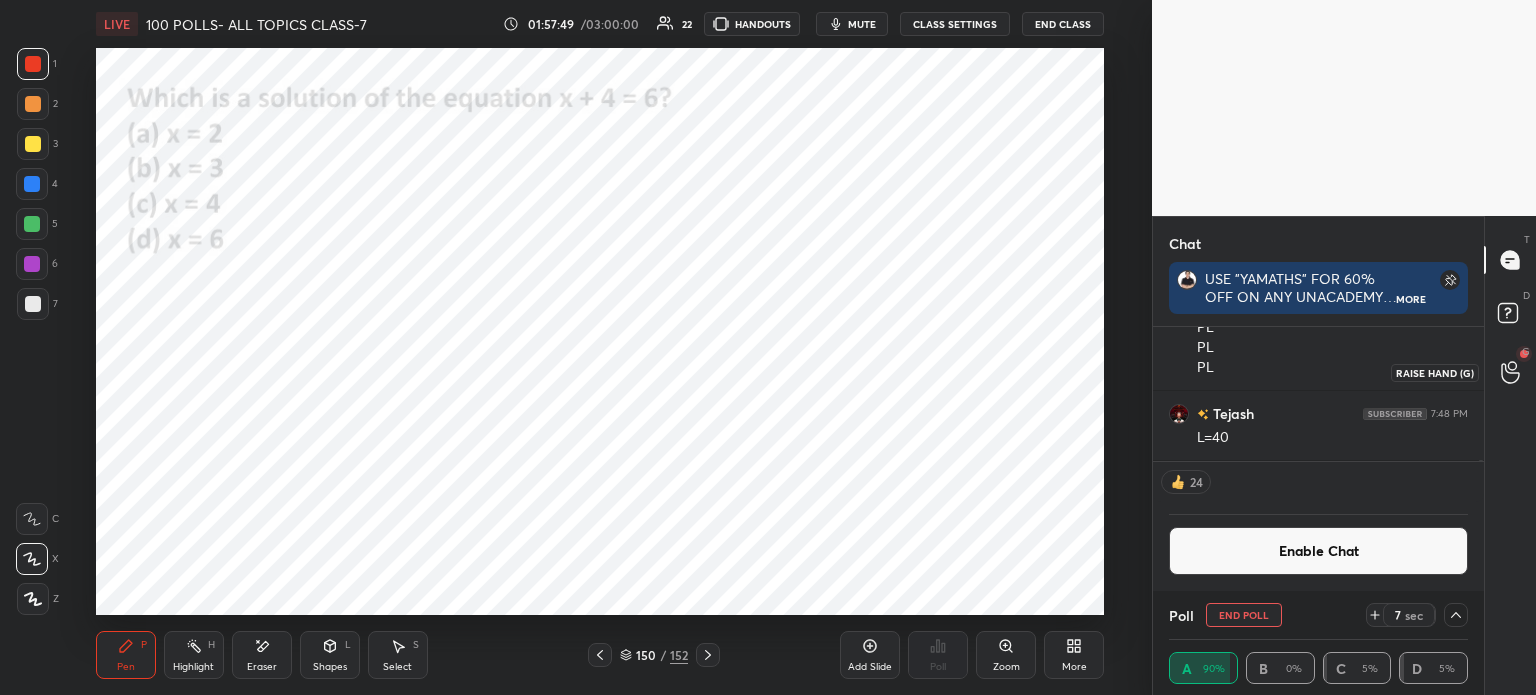 click 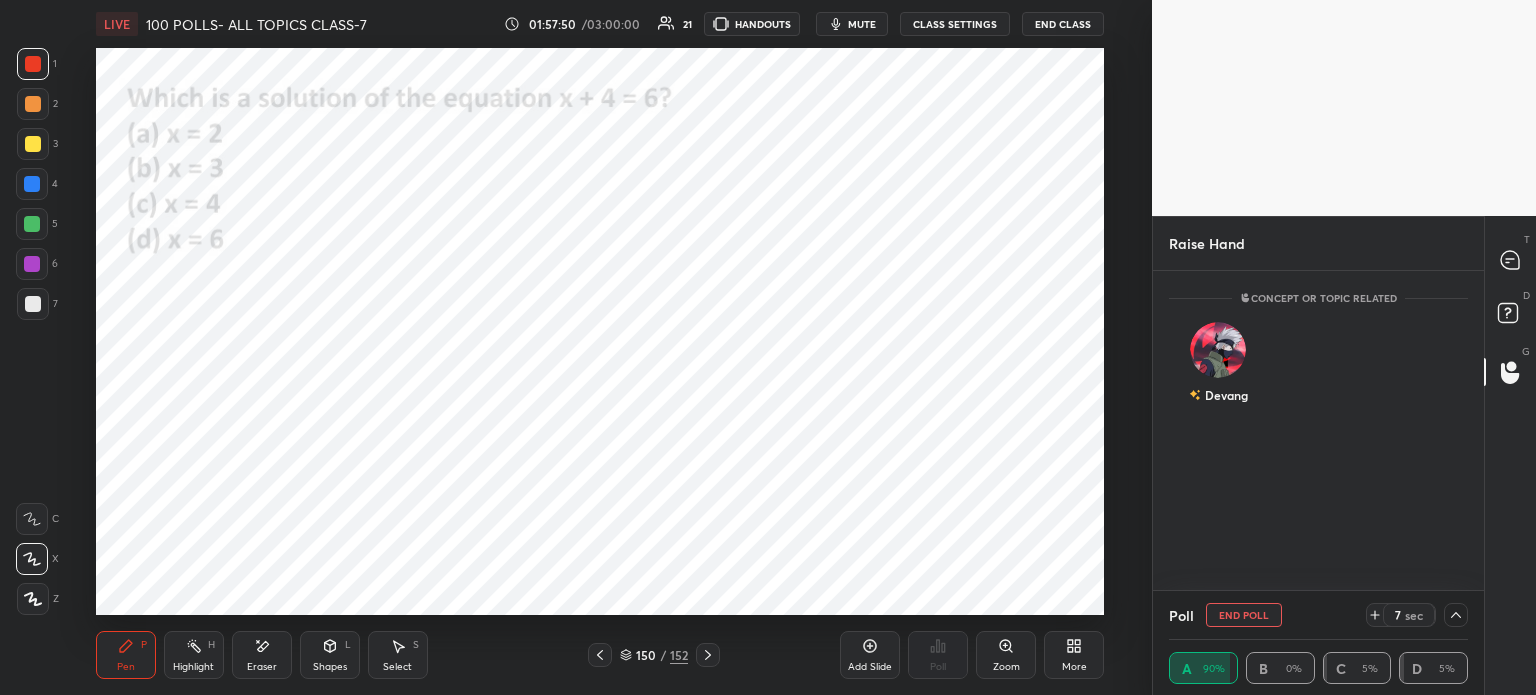 click 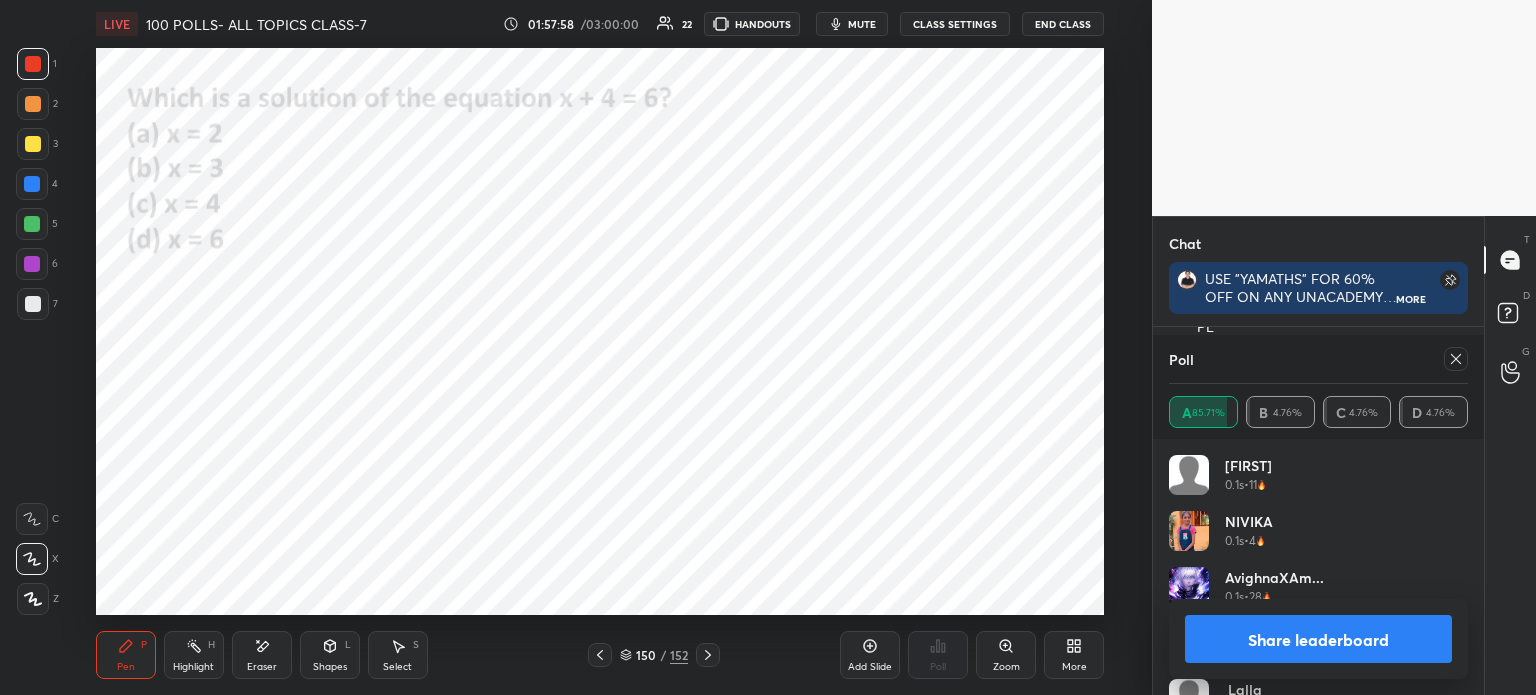 click 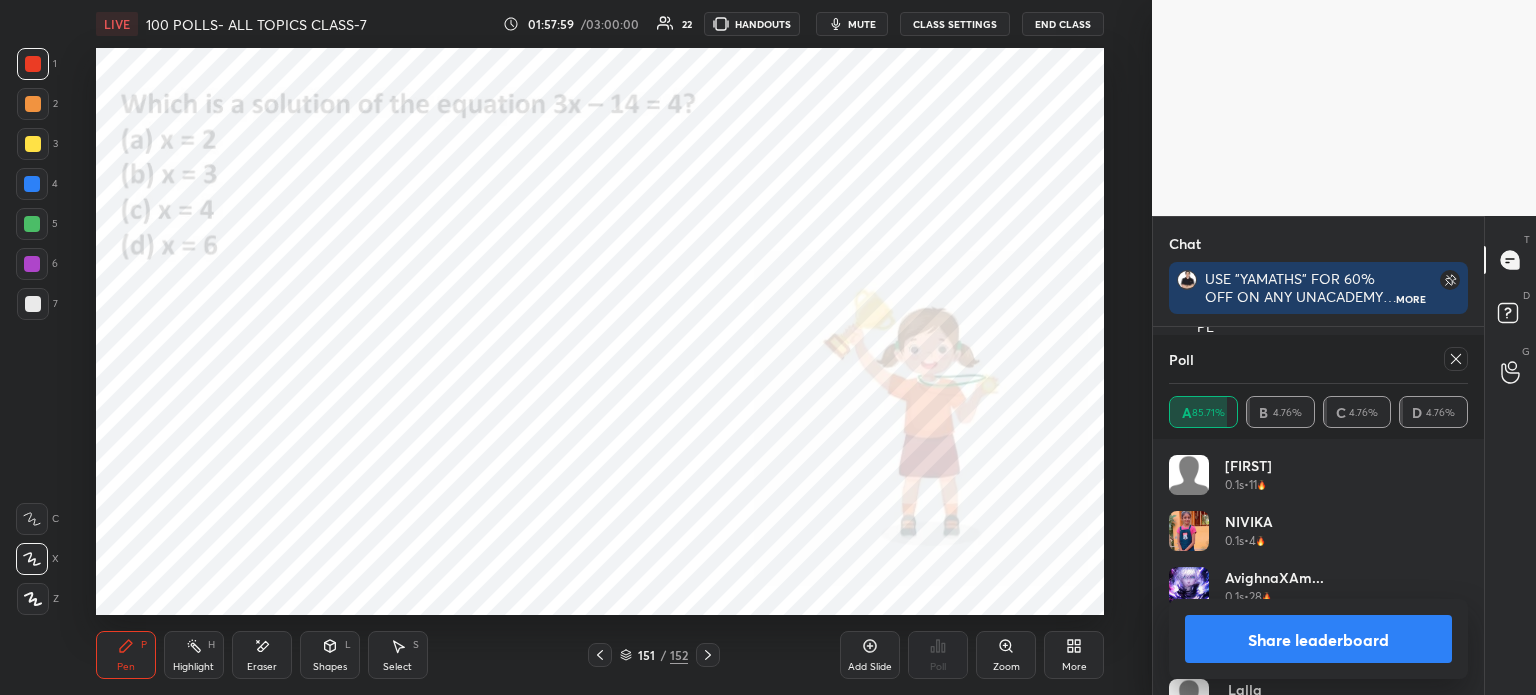 click at bounding box center [1456, 359] 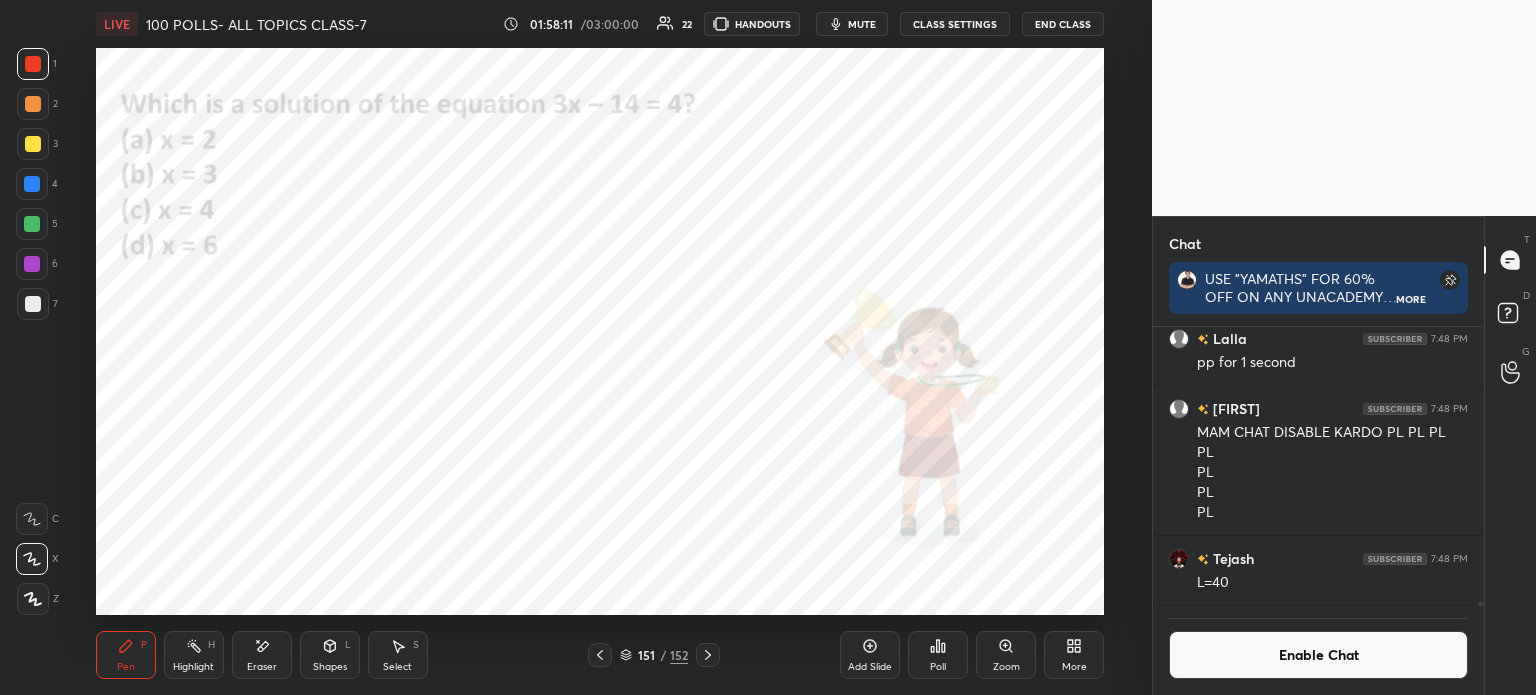 click on "Poll" at bounding box center (938, 655) 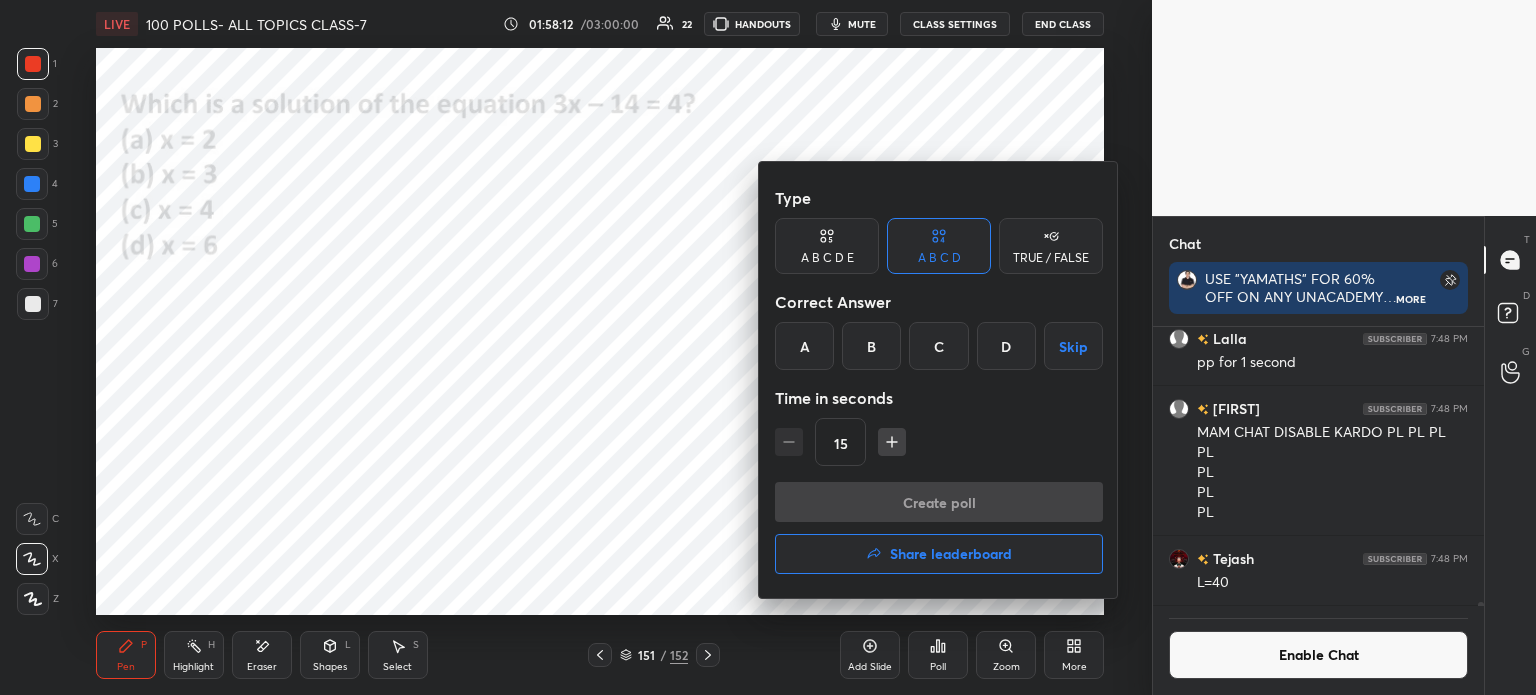 click on "D" at bounding box center (1006, 346) 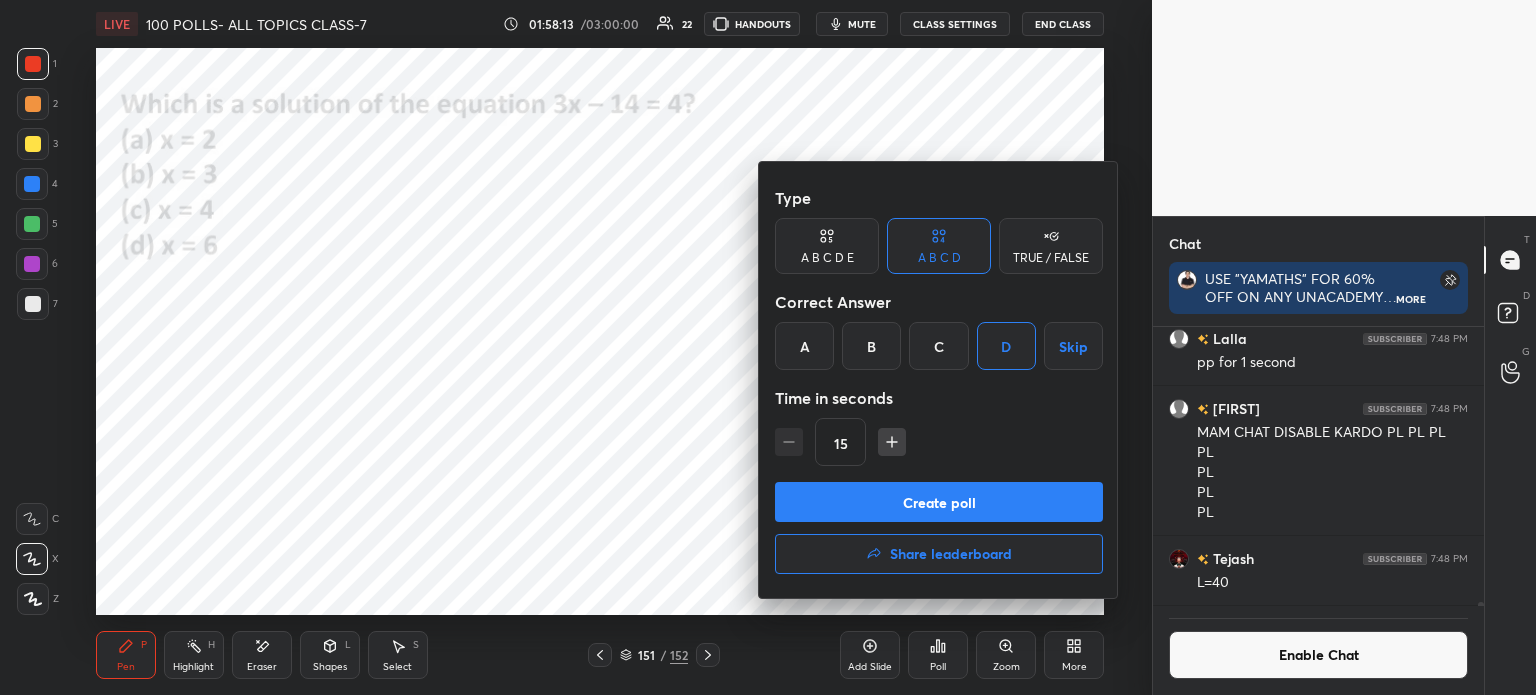 click on "Create poll" at bounding box center (939, 502) 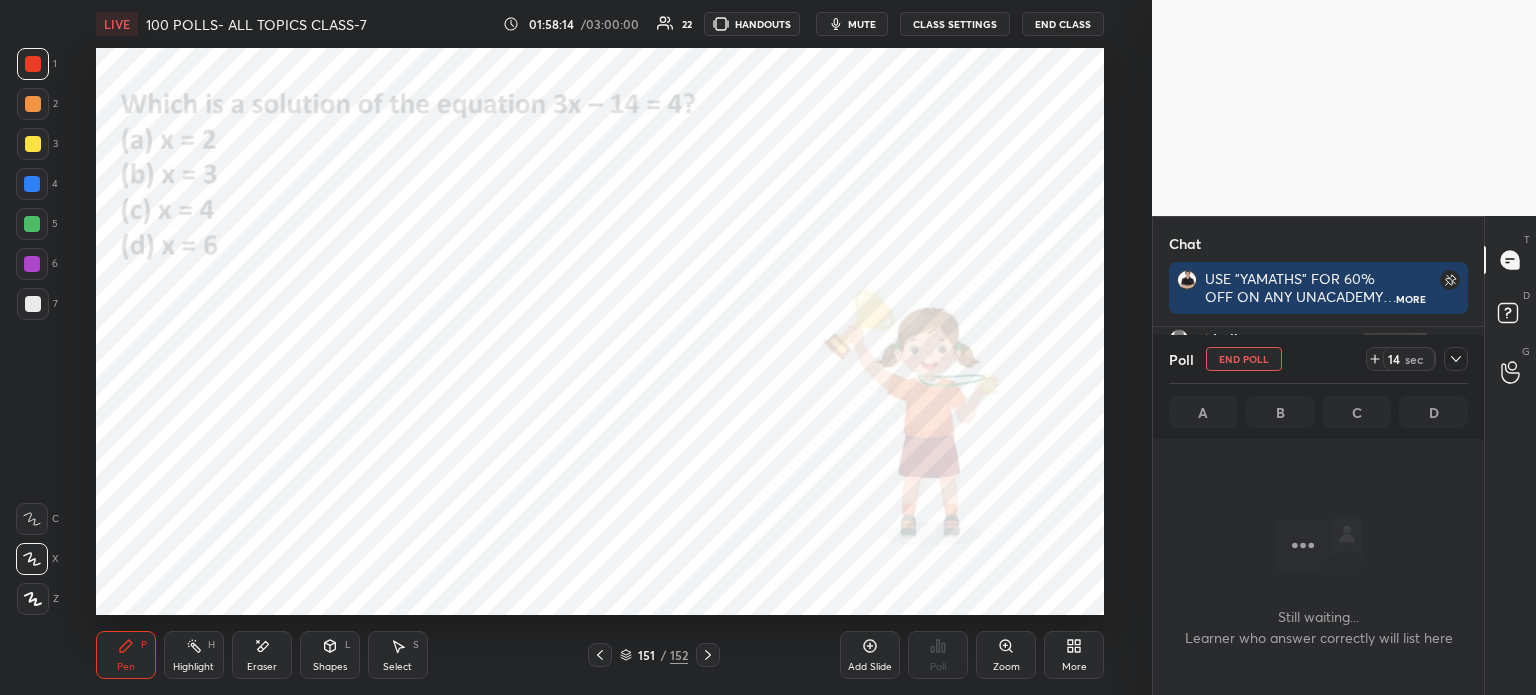 click 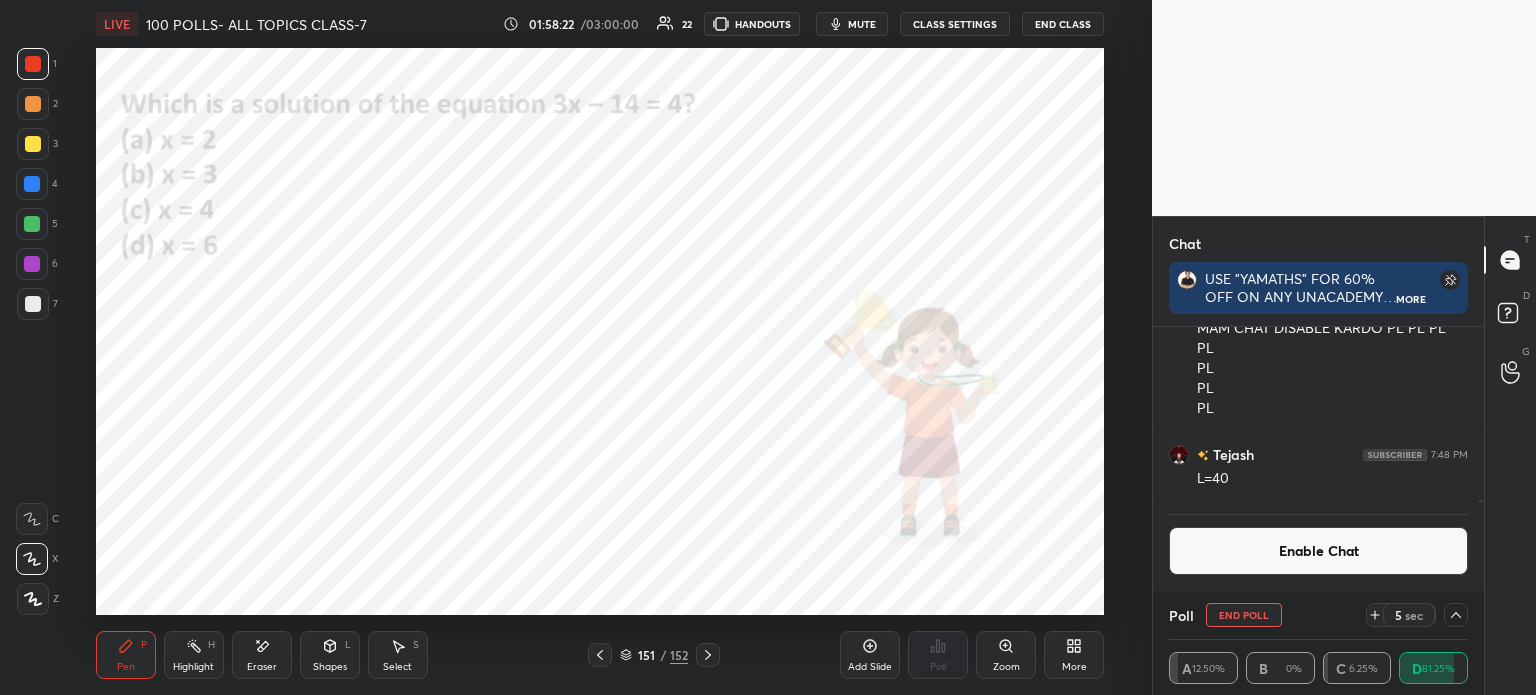 click 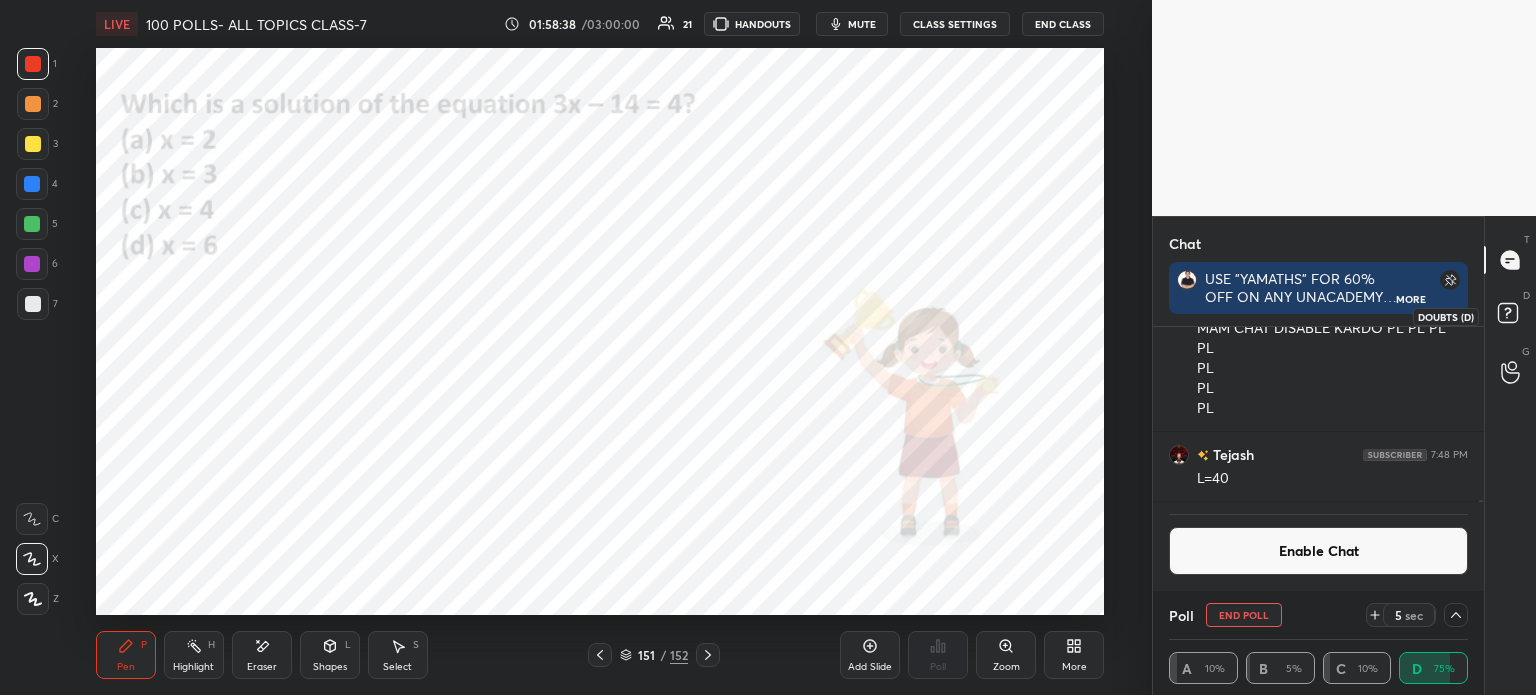 click 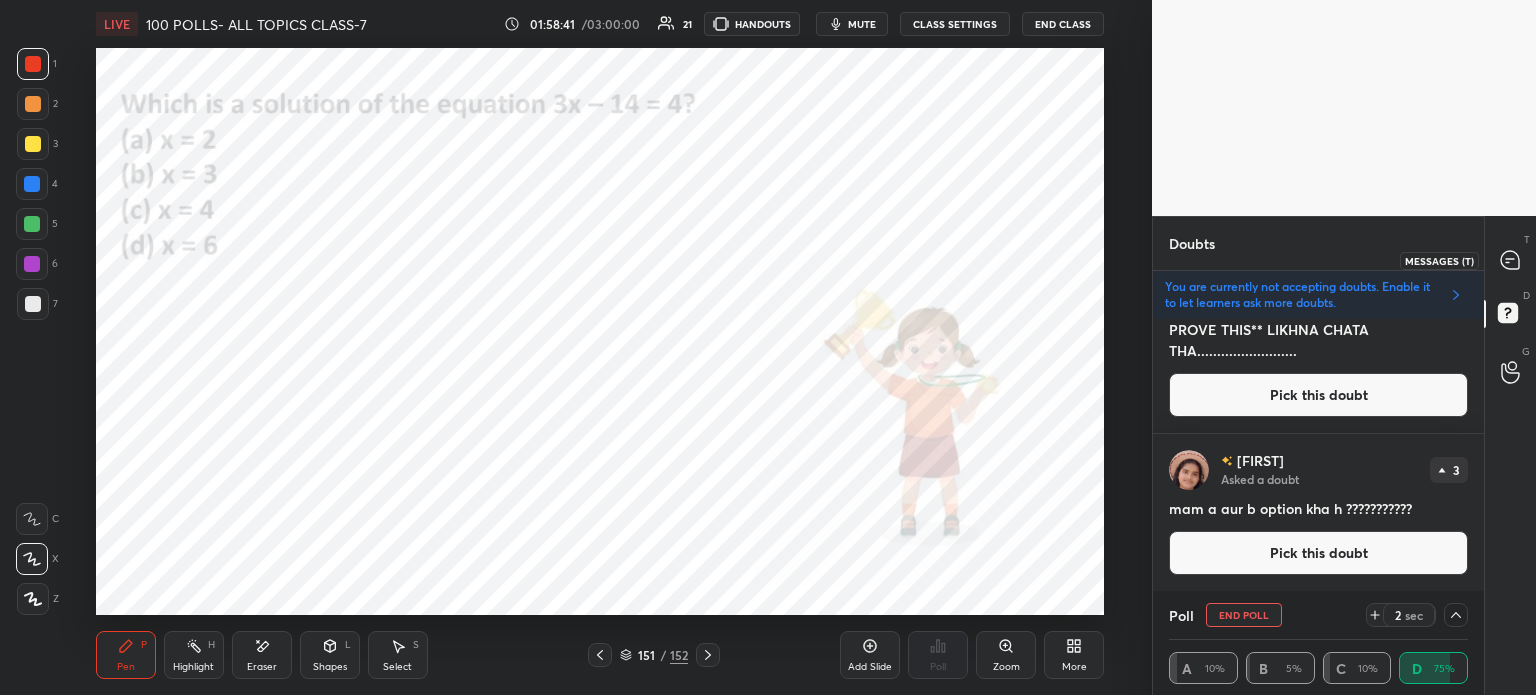 click 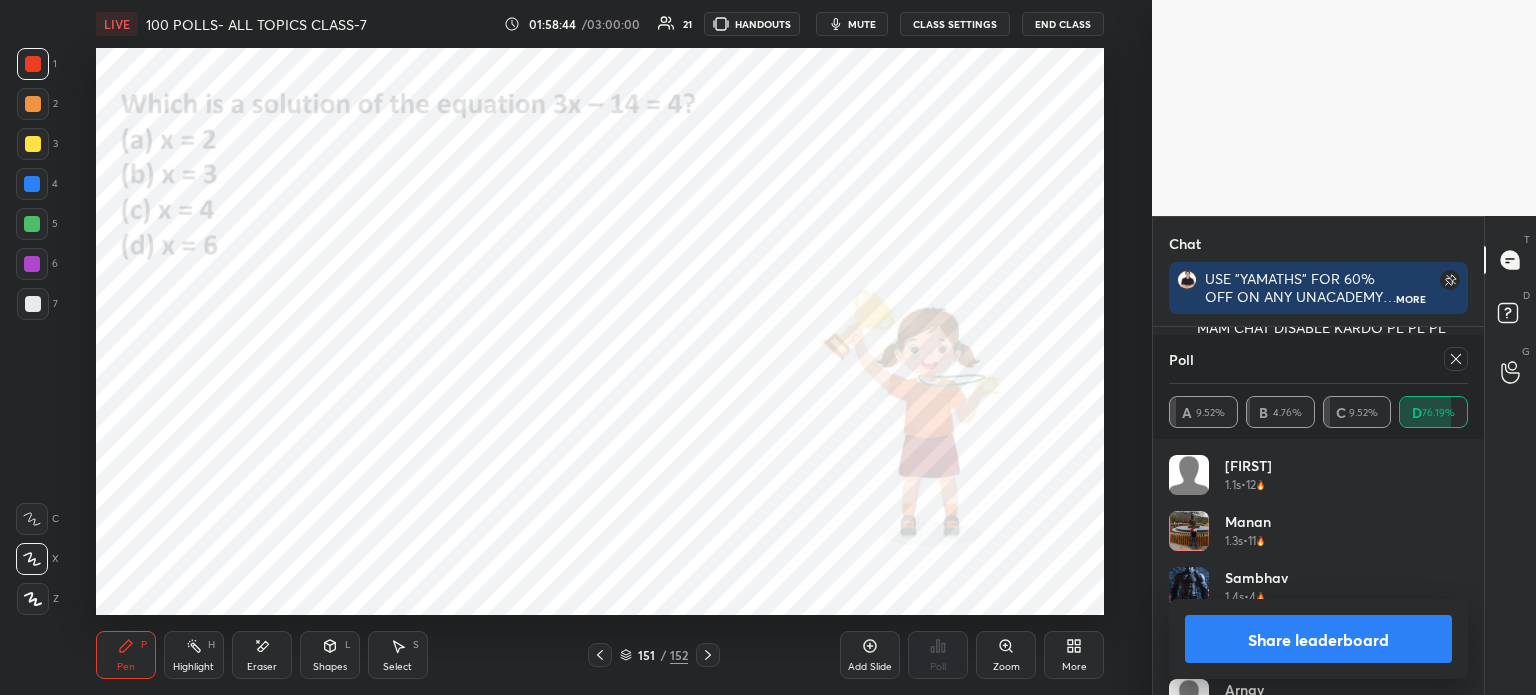 click on "Share leaderboard" at bounding box center (1318, 639) 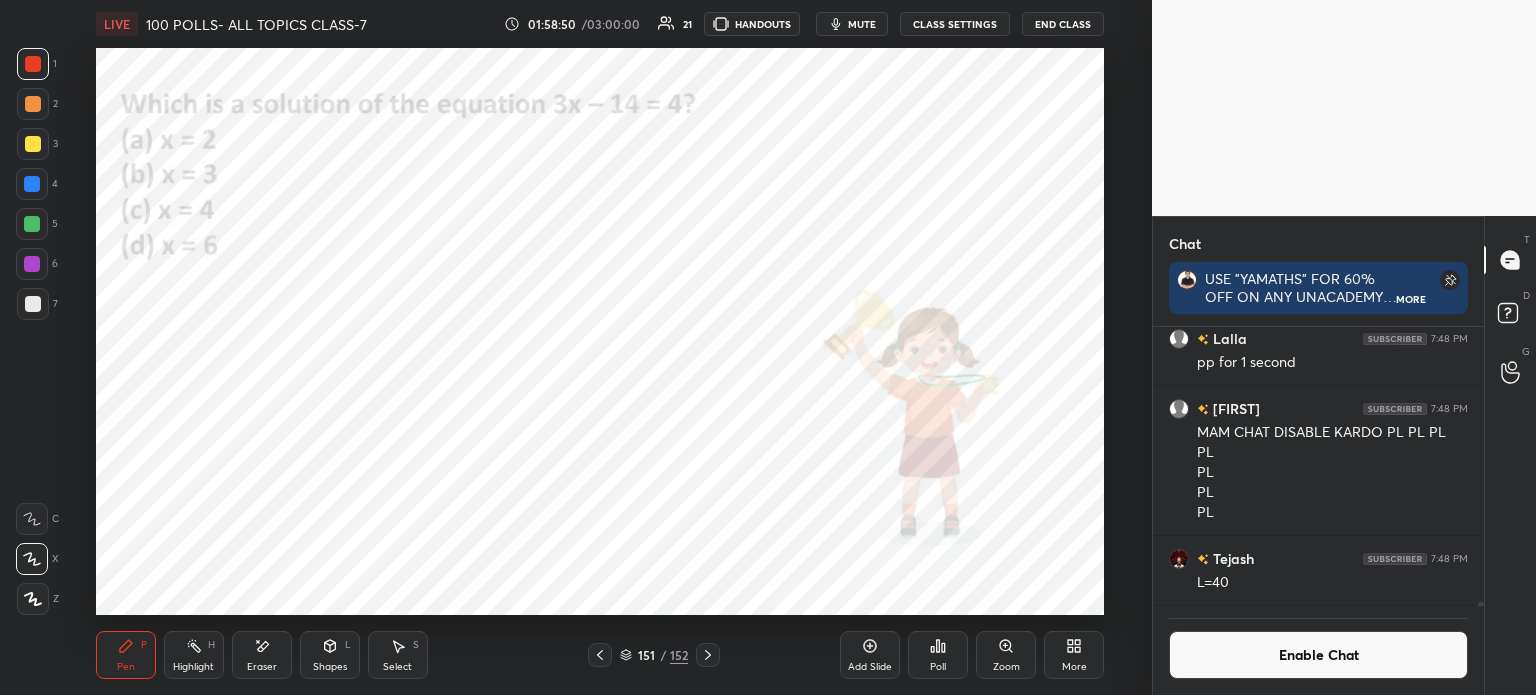 click on "151 / 152" at bounding box center [654, 655] 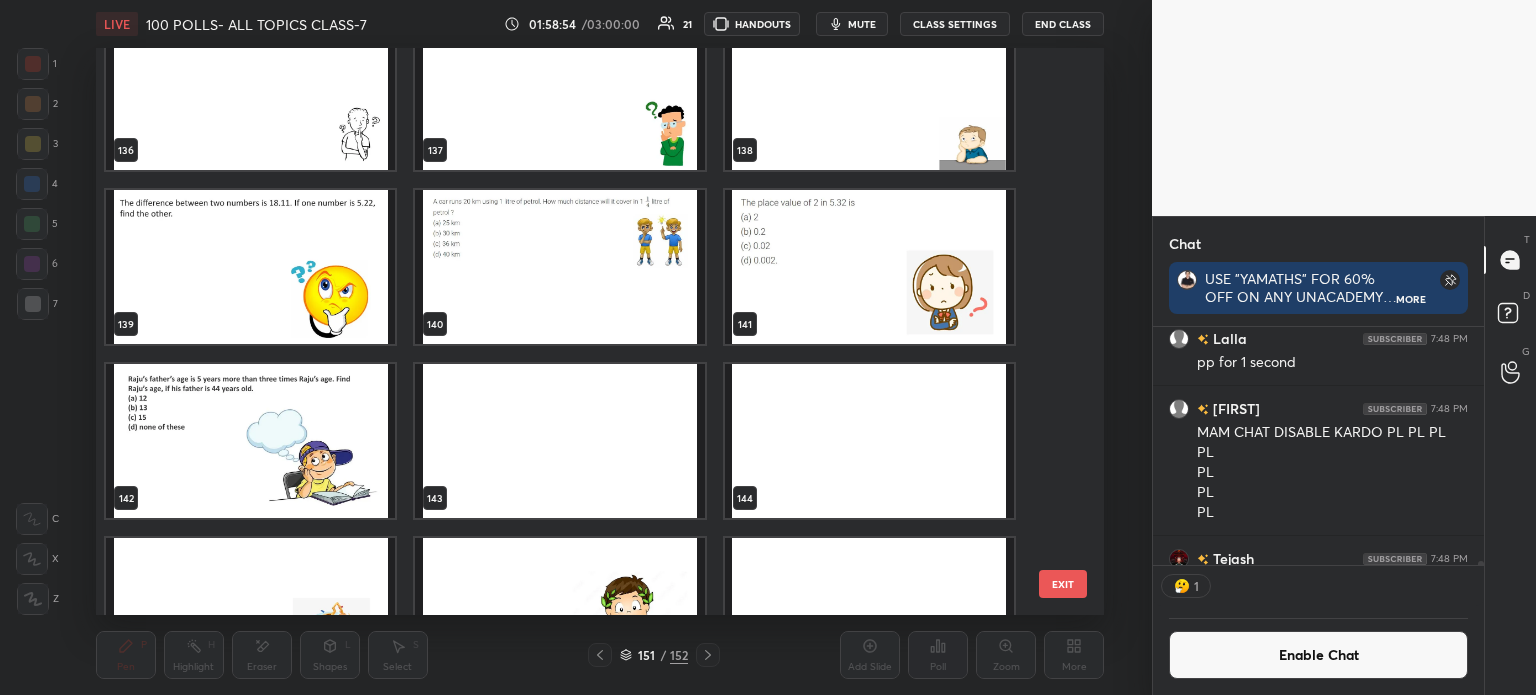 click at bounding box center (250, 267) 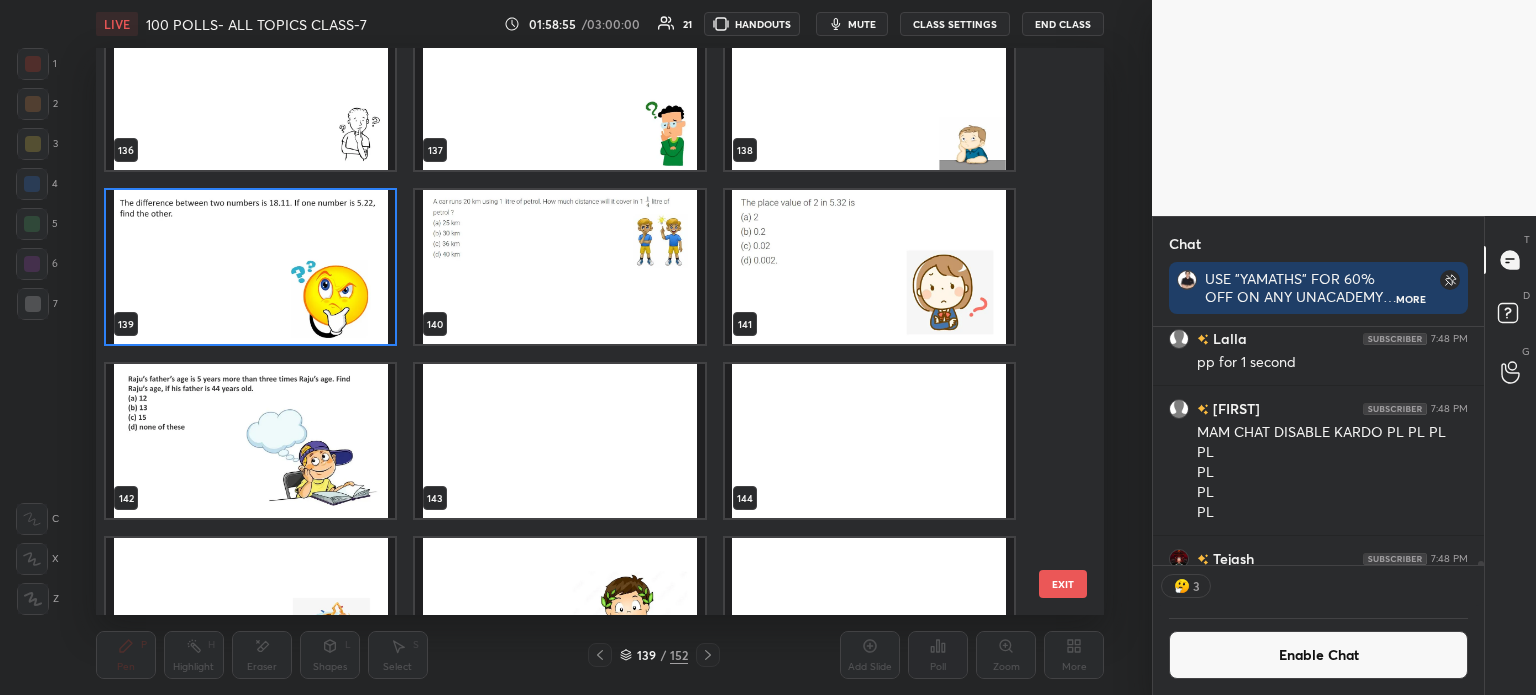click at bounding box center [559, 267] 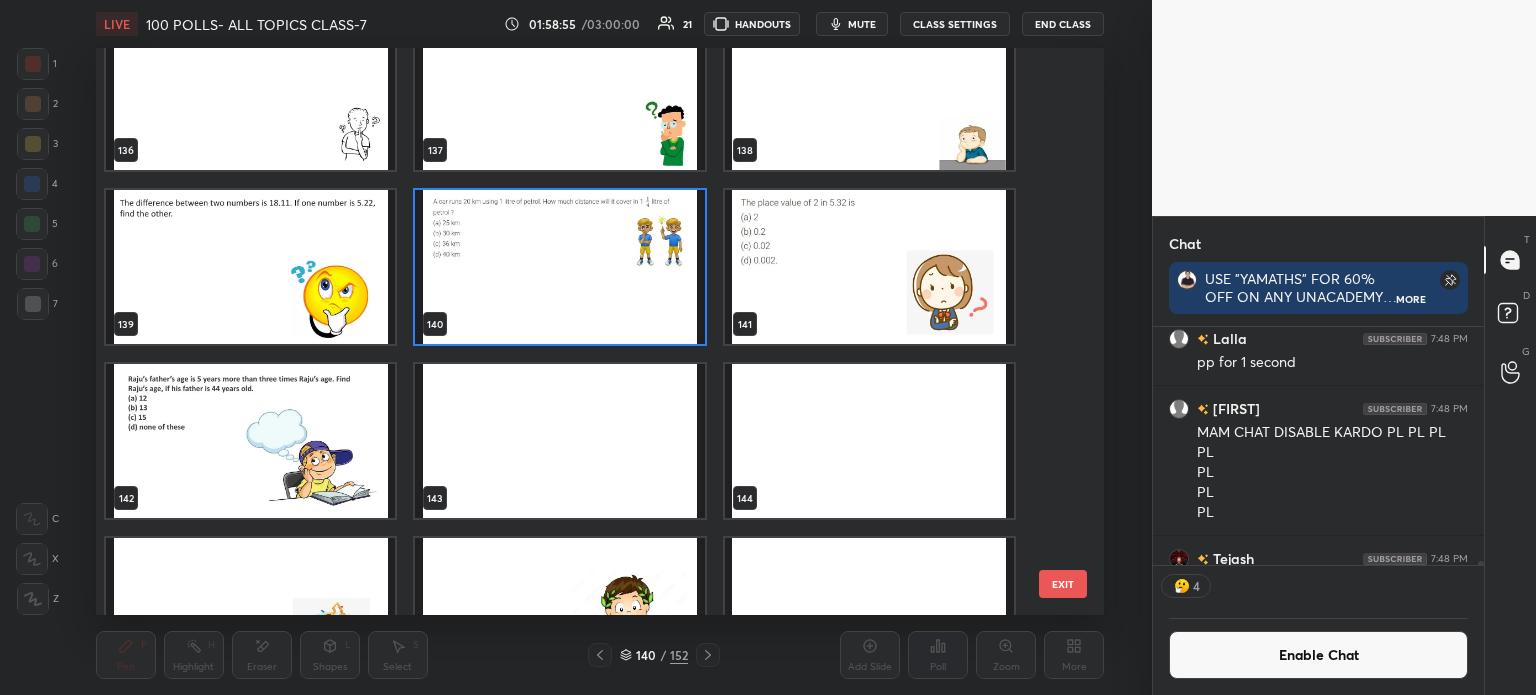 click at bounding box center [559, 267] 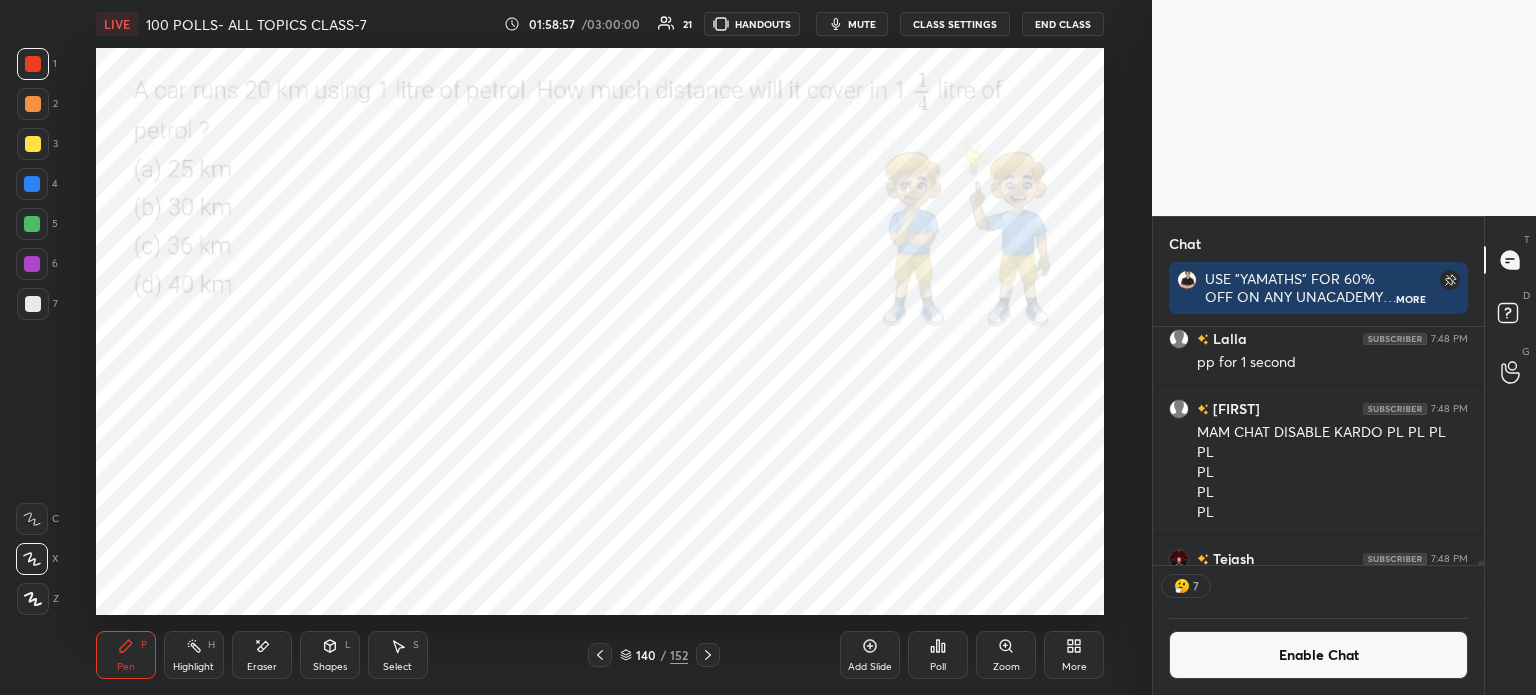 click 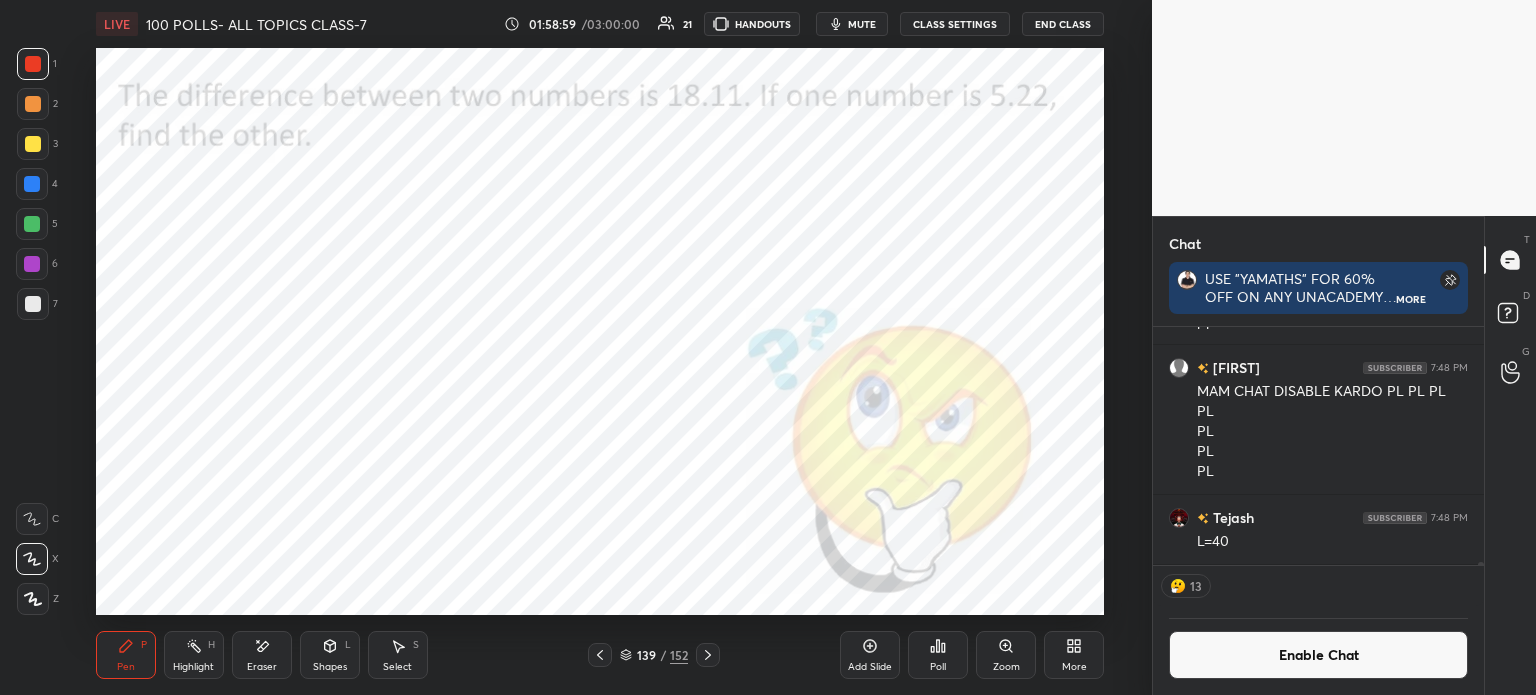 click on "Enable Chat" at bounding box center (1318, 655) 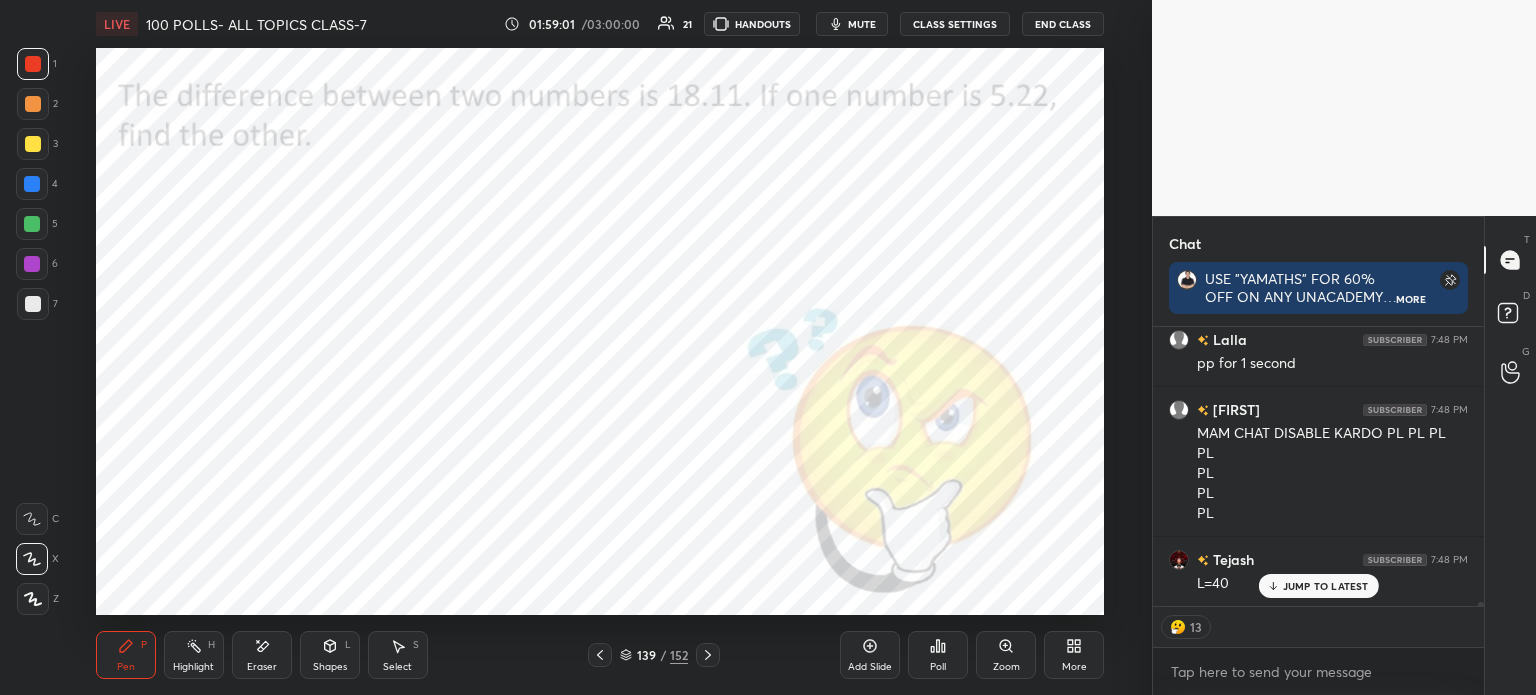 click on "CLASS SETTINGS" at bounding box center [955, 24] 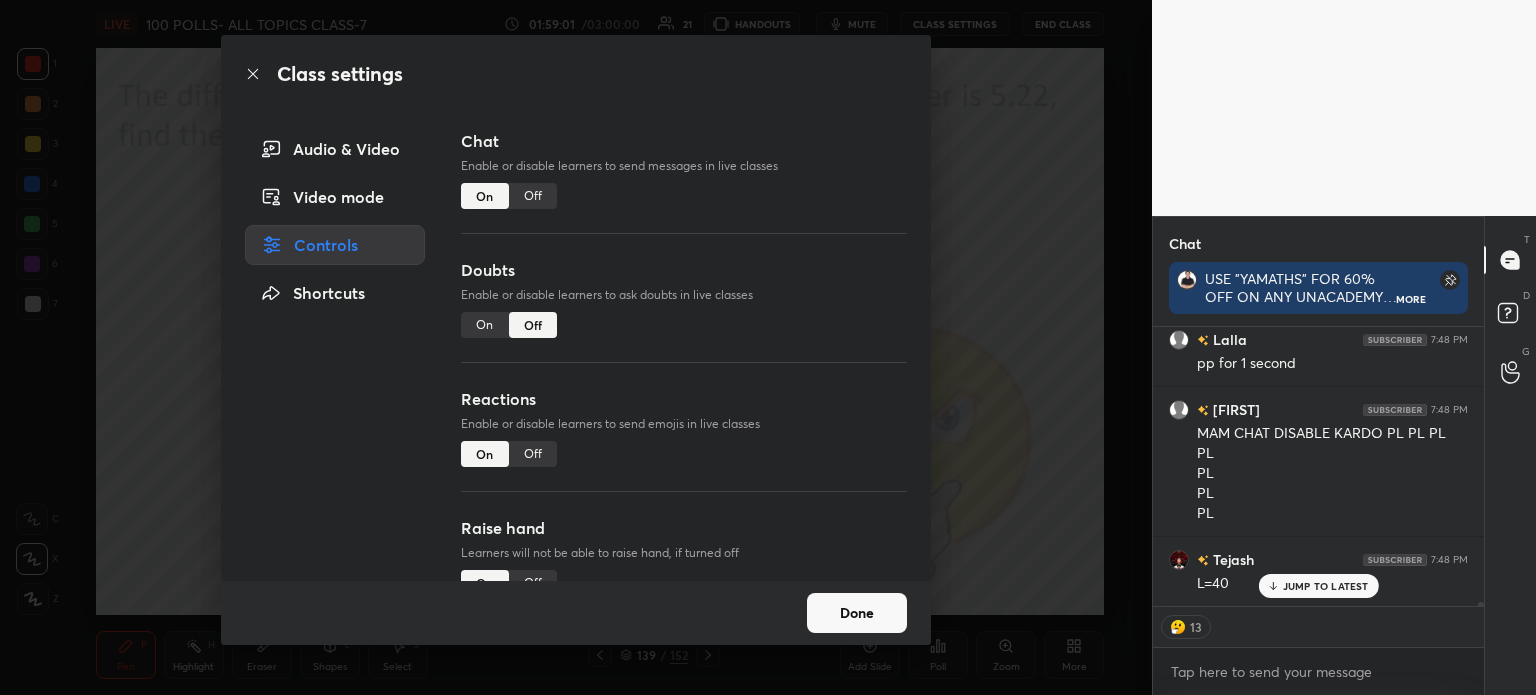 click on "On" at bounding box center [485, 325] 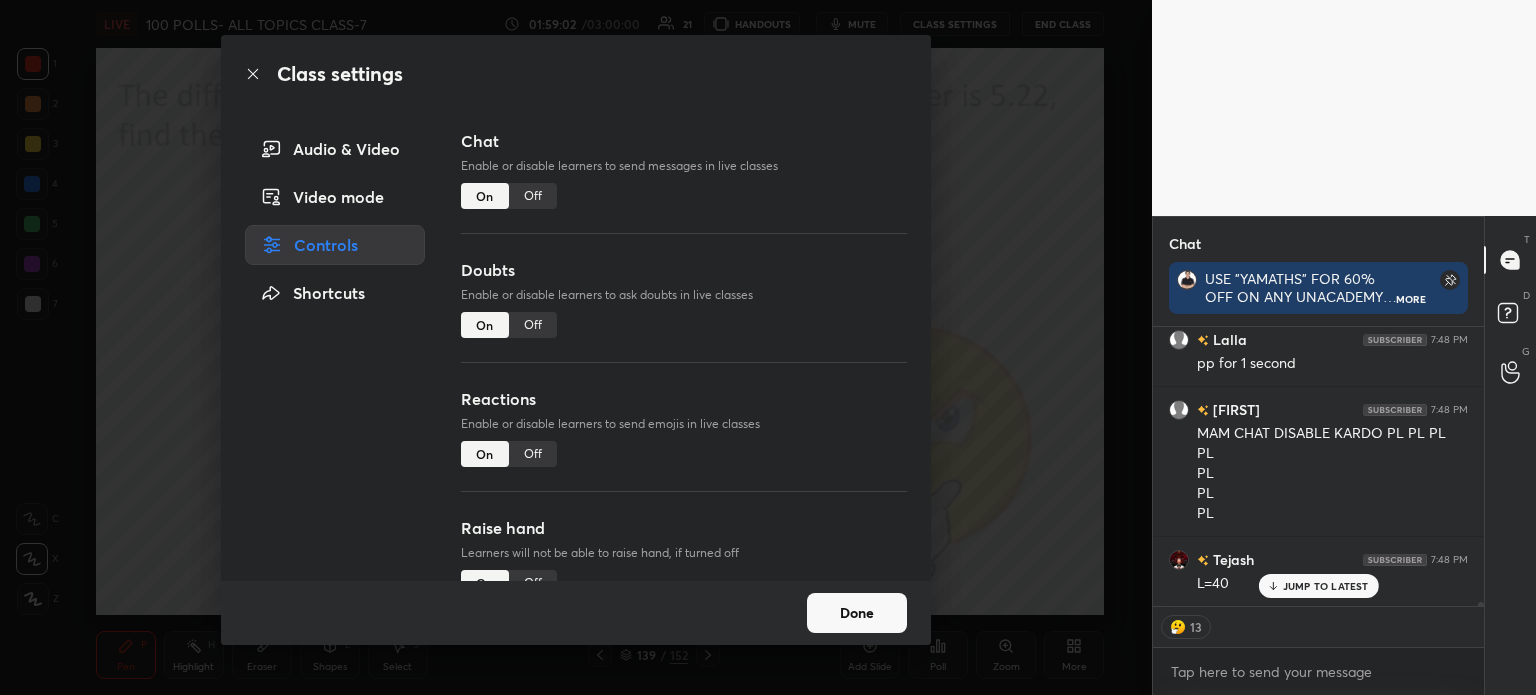 click on "Done" at bounding box center [576, 613] 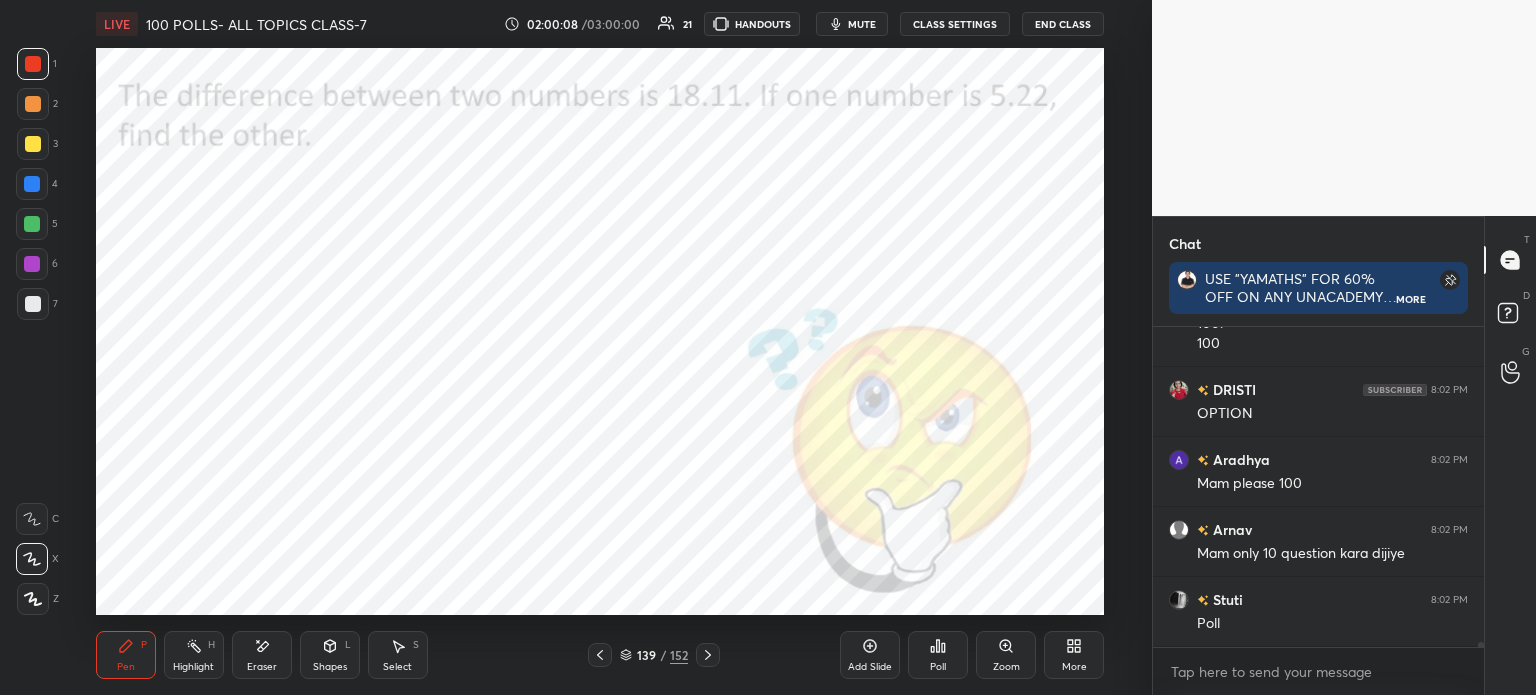 scroll, scrollTop: 21642, scrollLeft: 0, axis: vertical 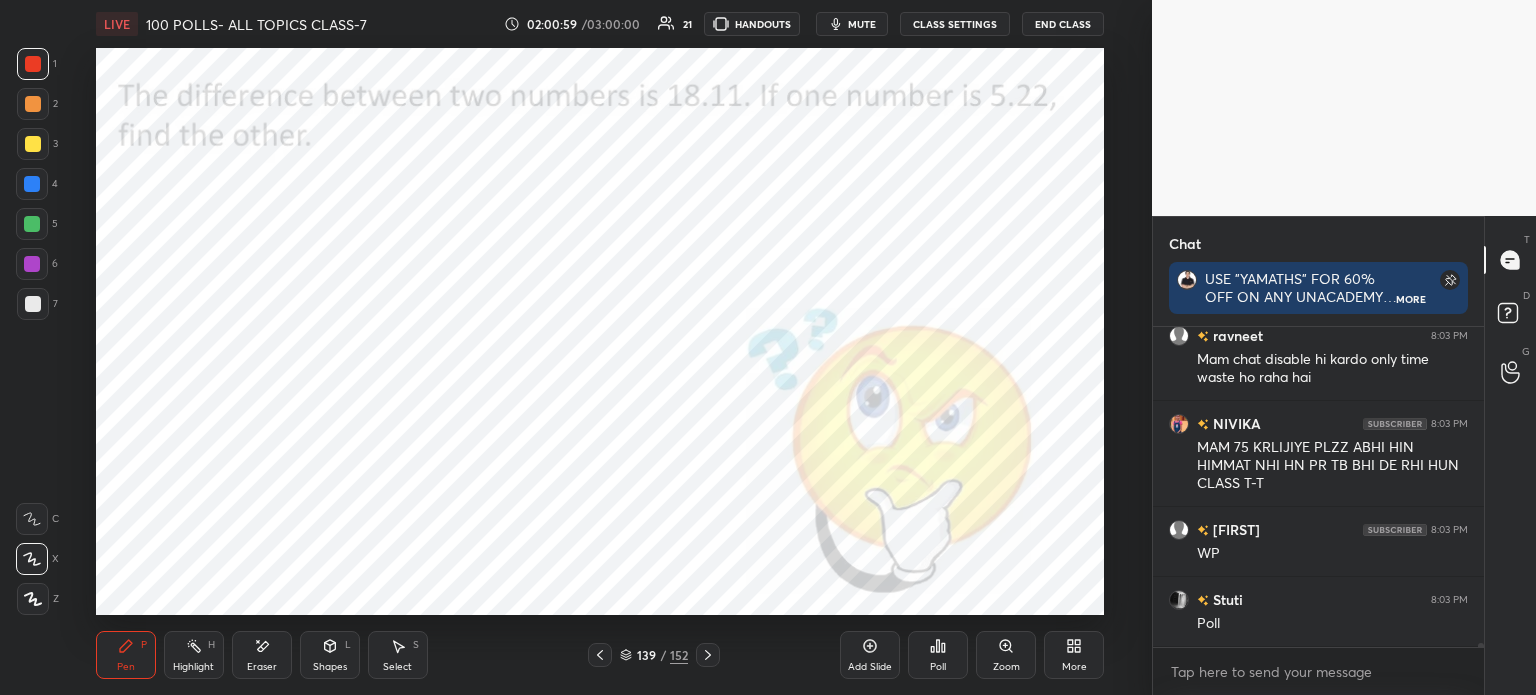 click on "CLASS SETTINGS" at bounding box center (955, 24) 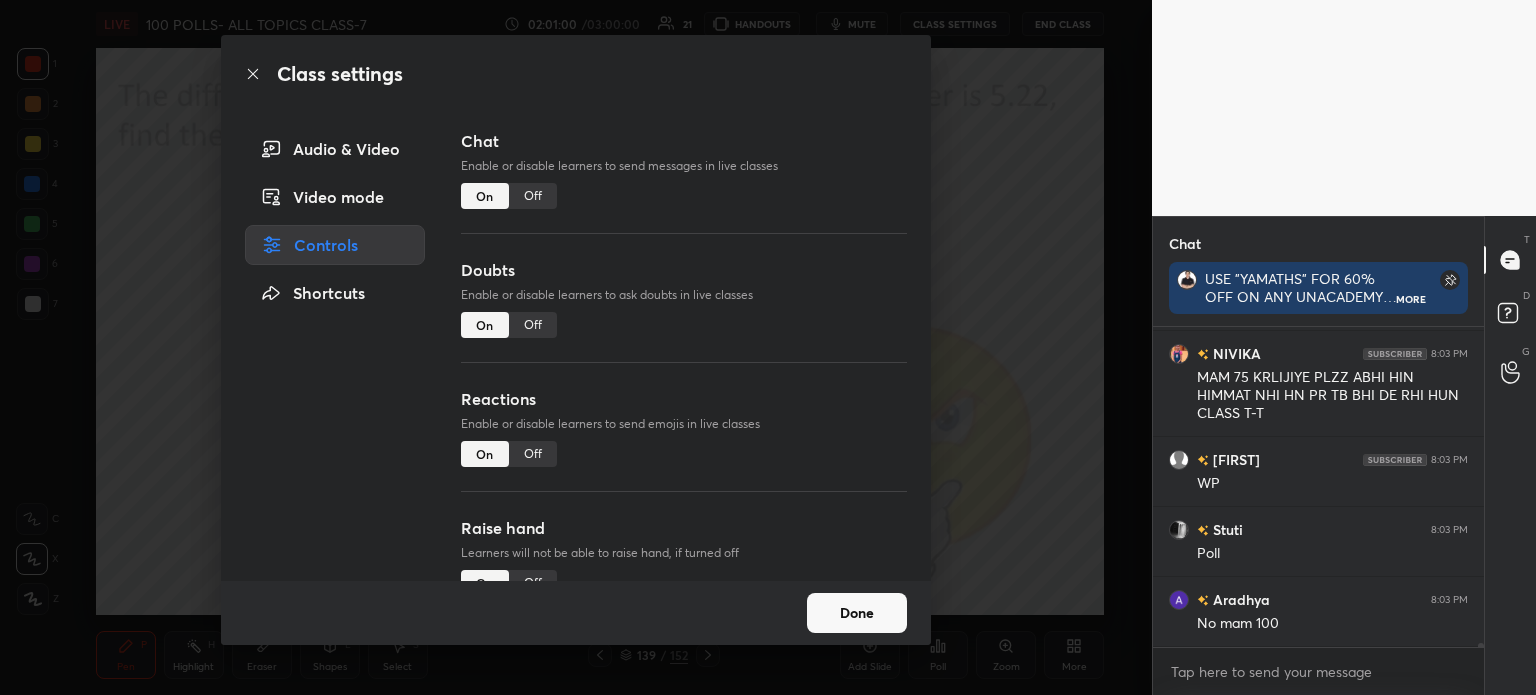 click on "Off" at bounding box center [533, 325] 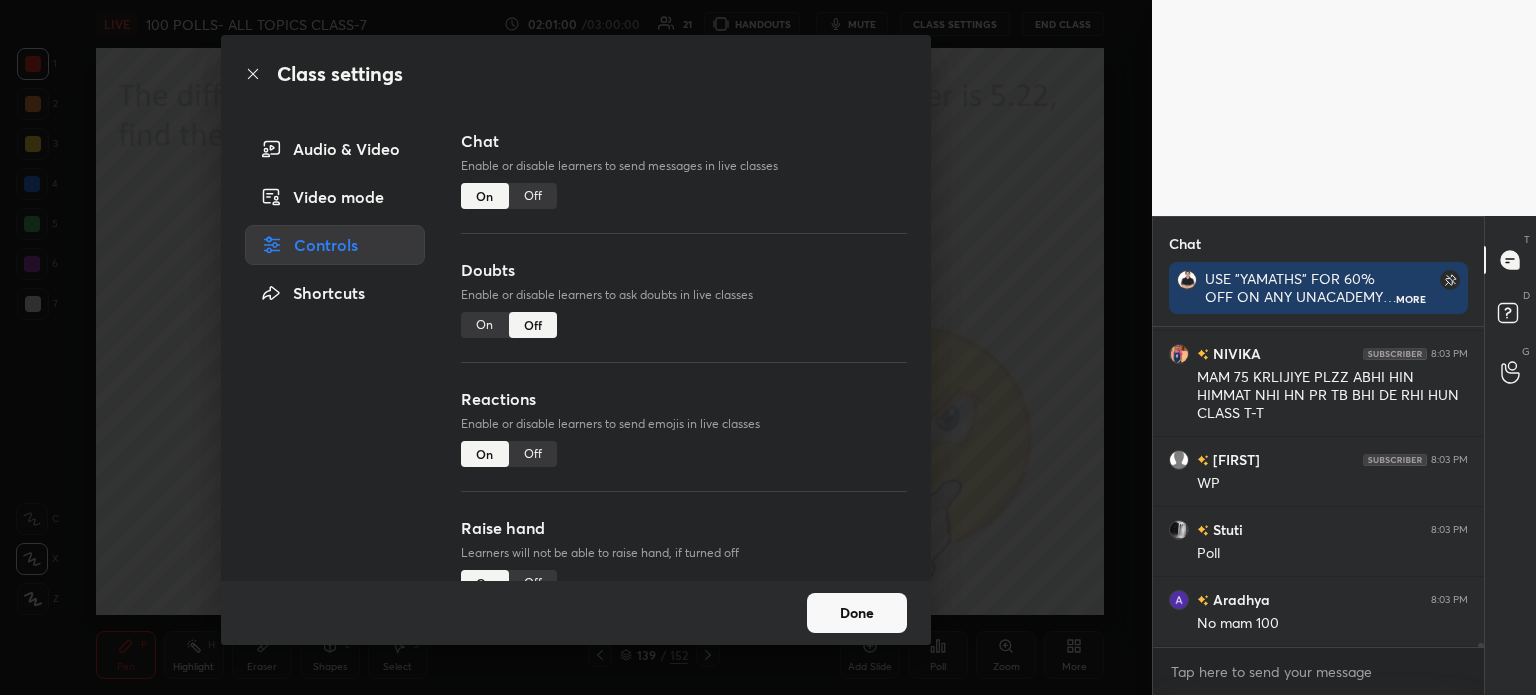 type on "x" 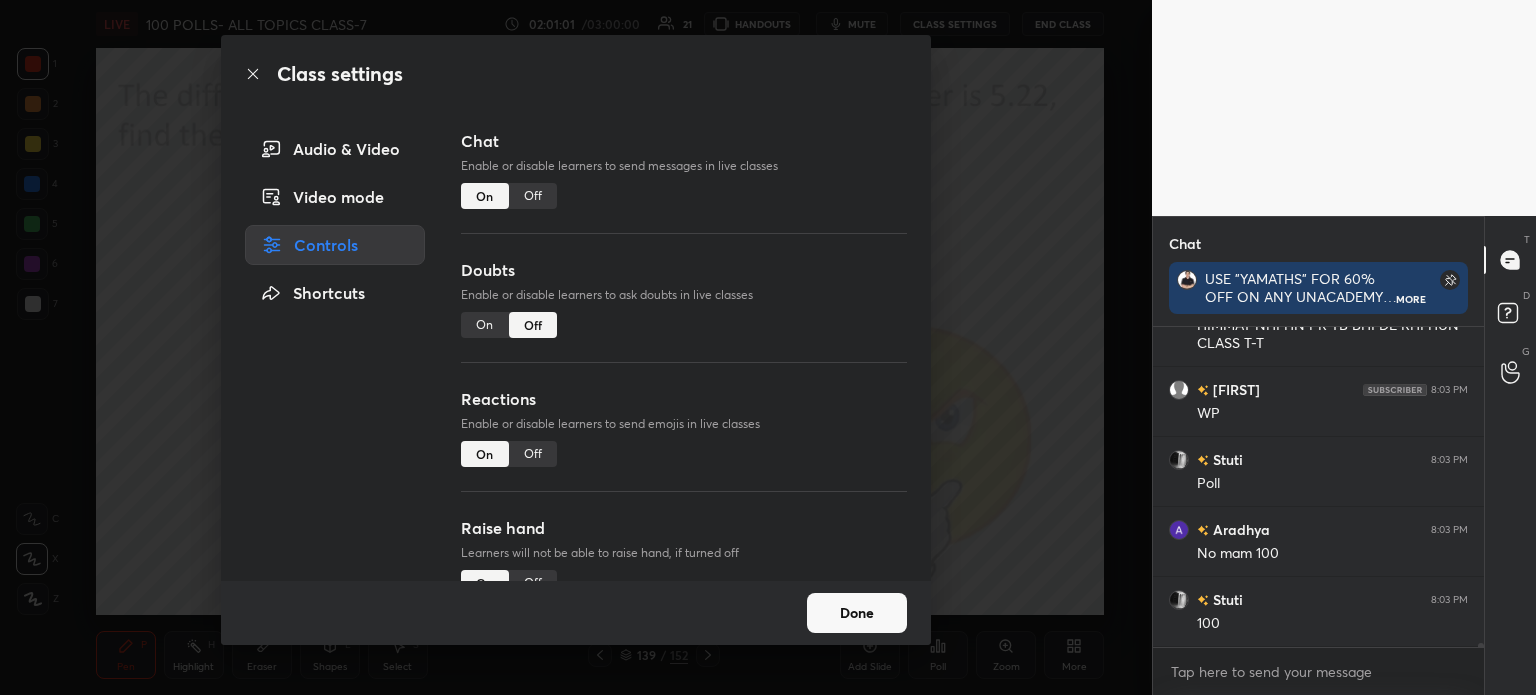 click on "Off" at bounding box center (533, 196) 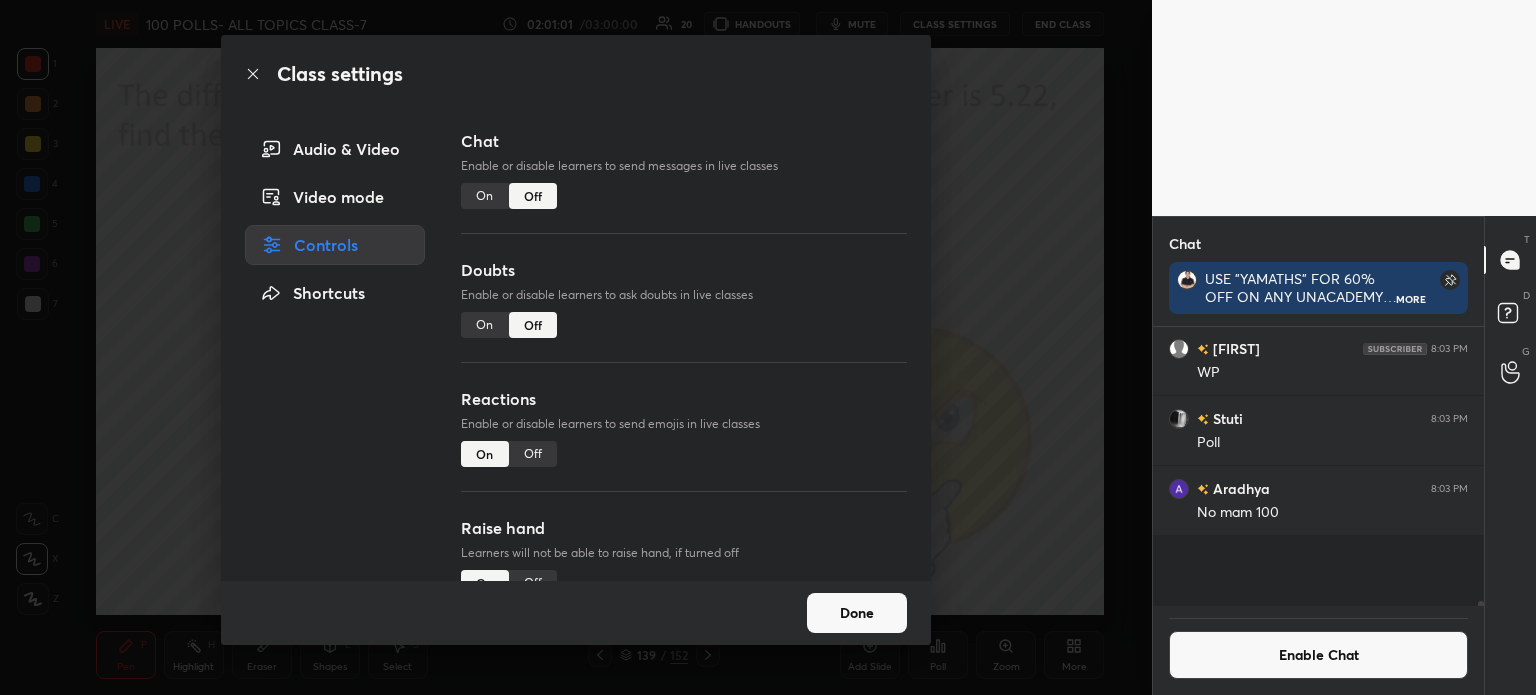 scroll, scrollTop: 20972, scrollLeft: 0, axis: vertical 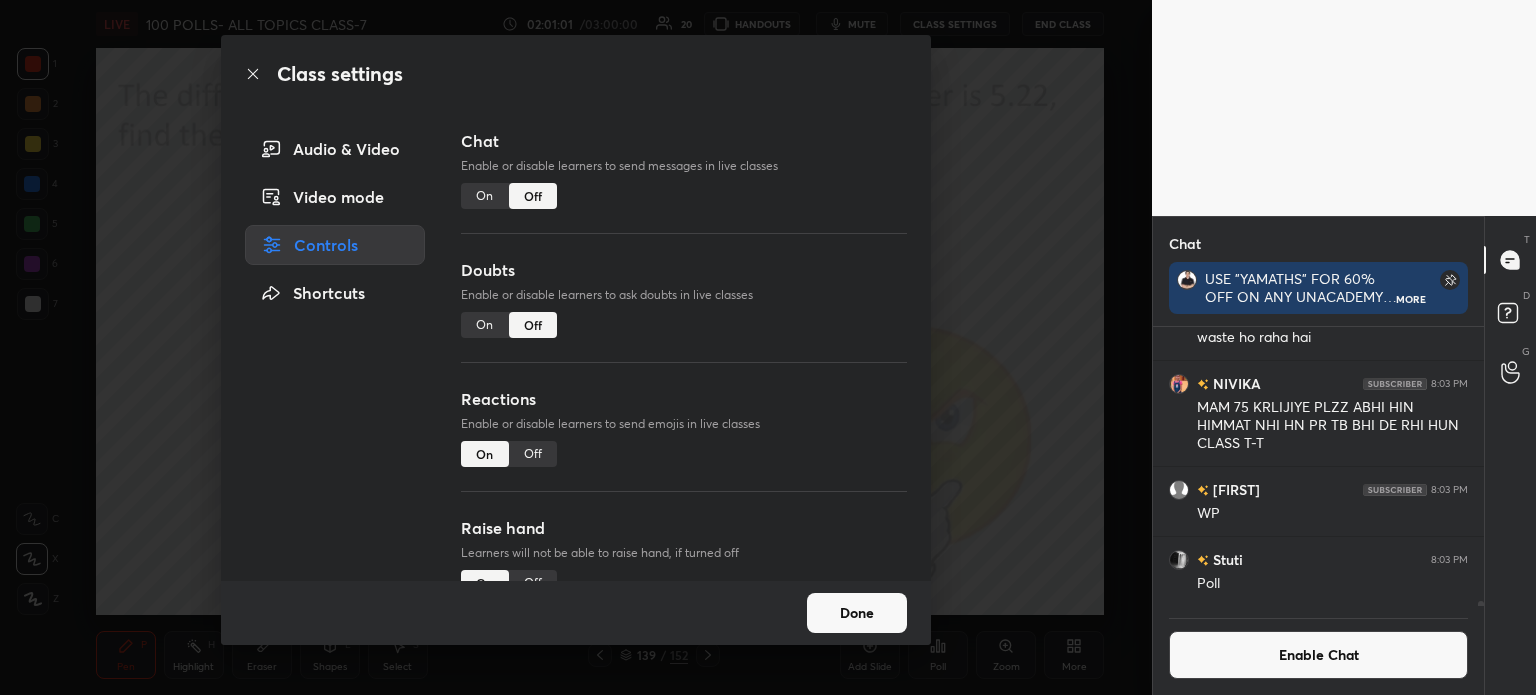click on "Done" at bounding box center (857, 613) 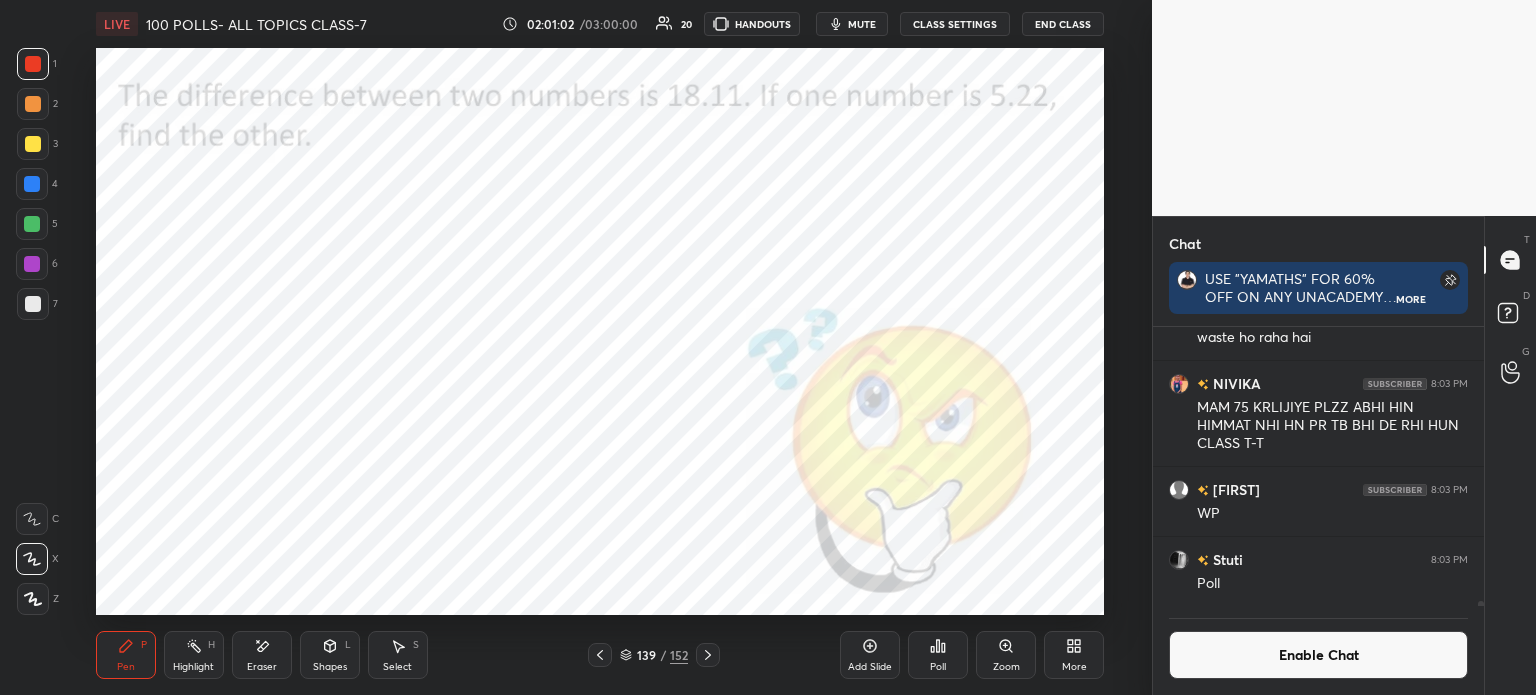 scroll, scrollTop: 21112, scrollLeft: 0, axis: vertical 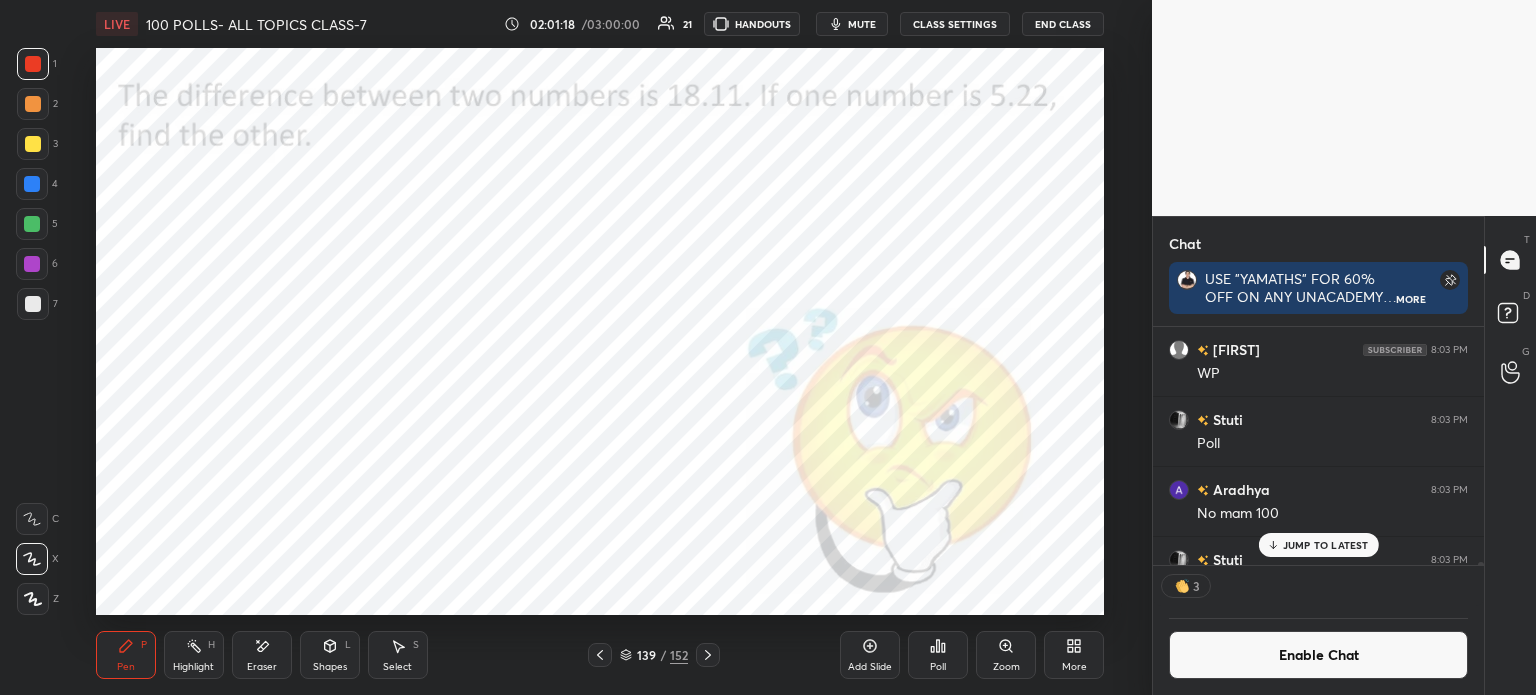 click 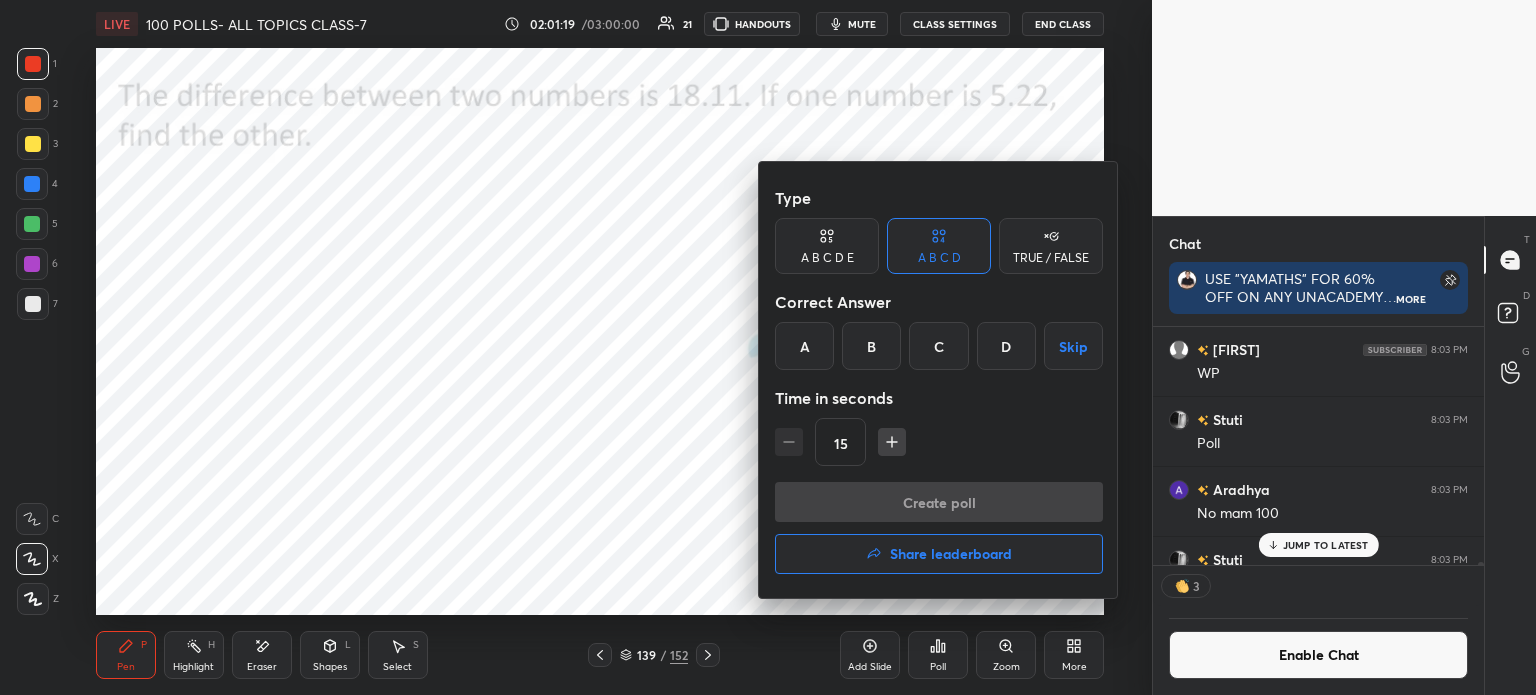click on "A" at bounding box center [804, 346] 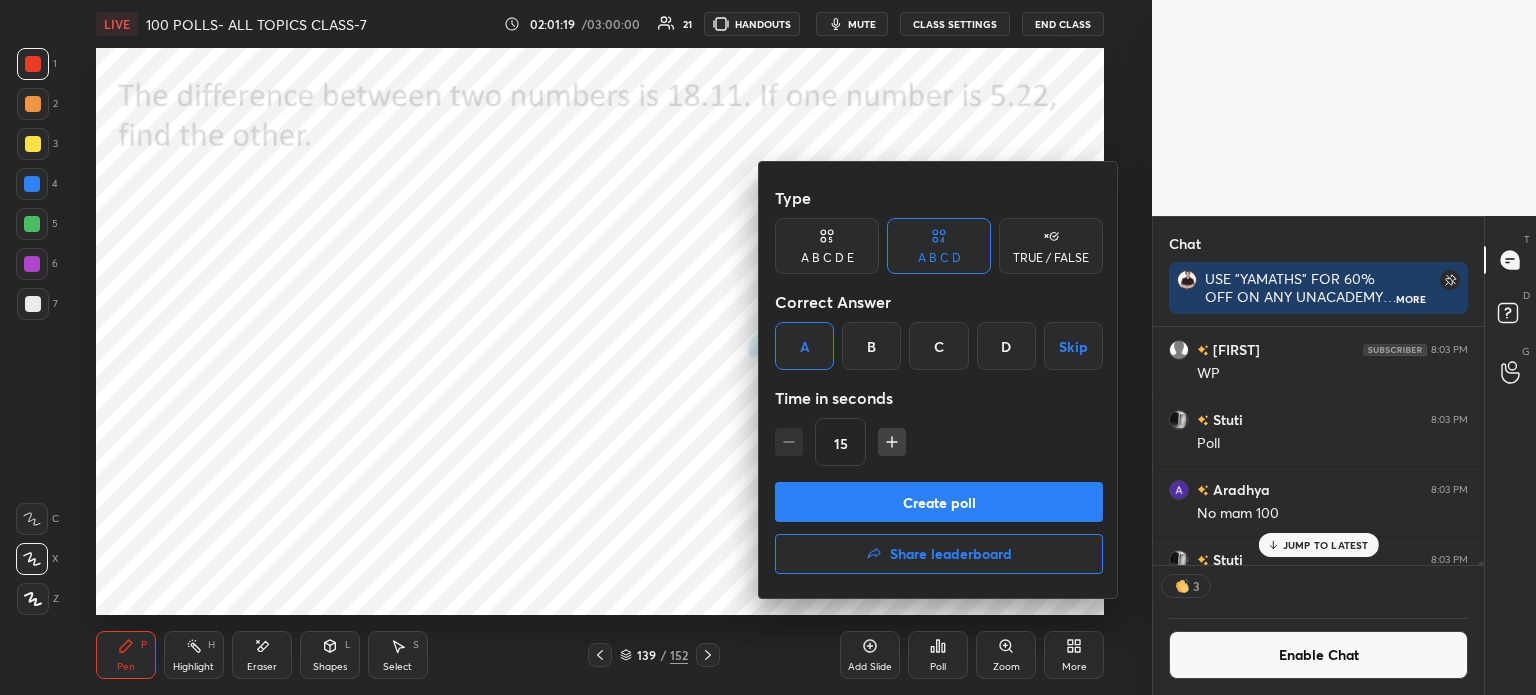 click on "Create poll" at bounding box center [939, 502] 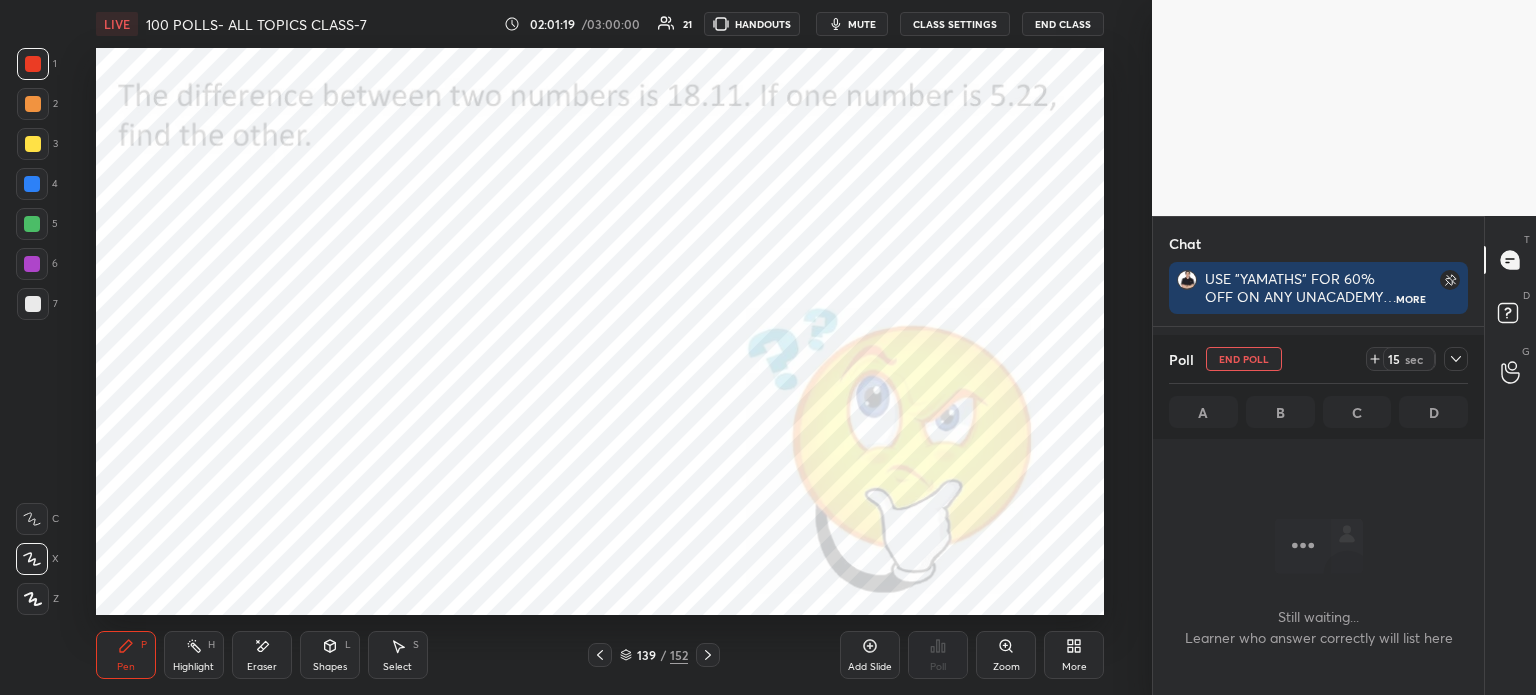 scroll, scrollTop: 139, scrollLeft: 325, axis: both 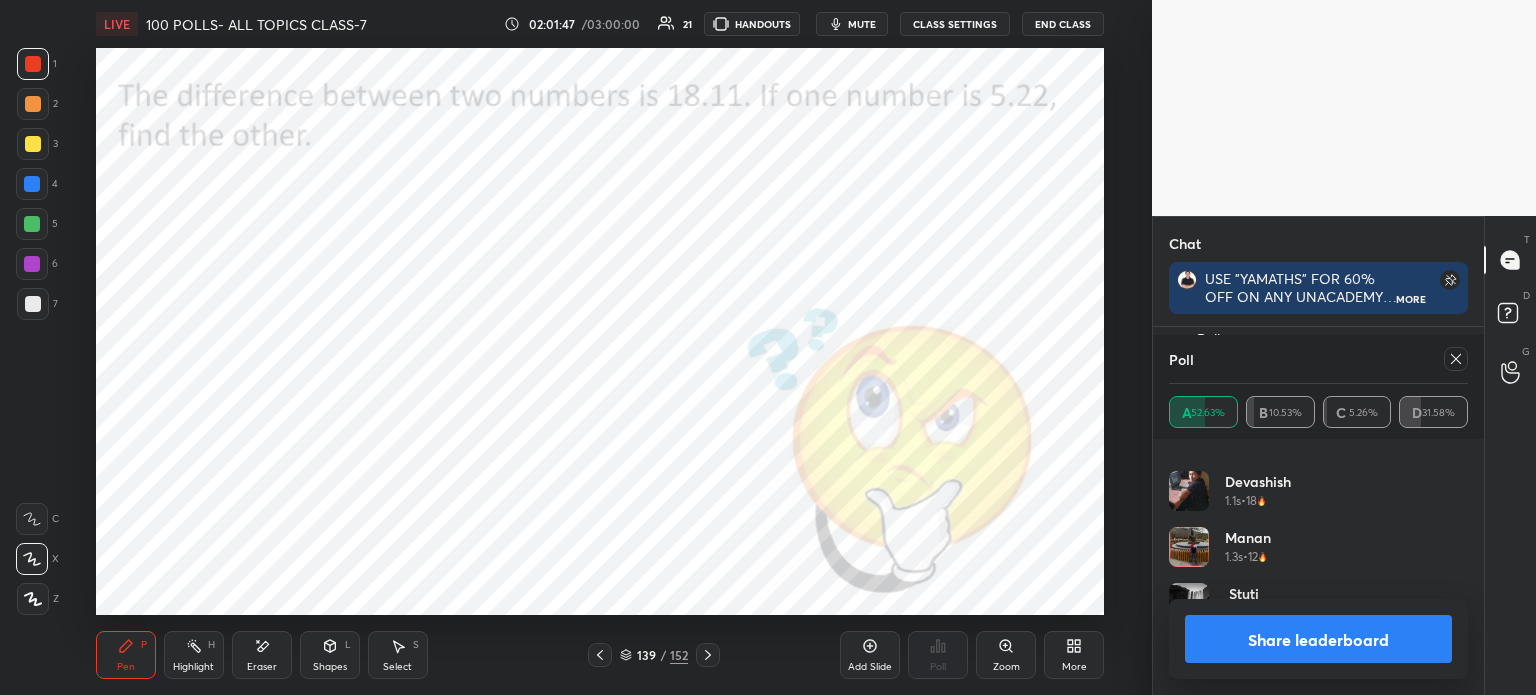 click at bounding box center [600, 655] 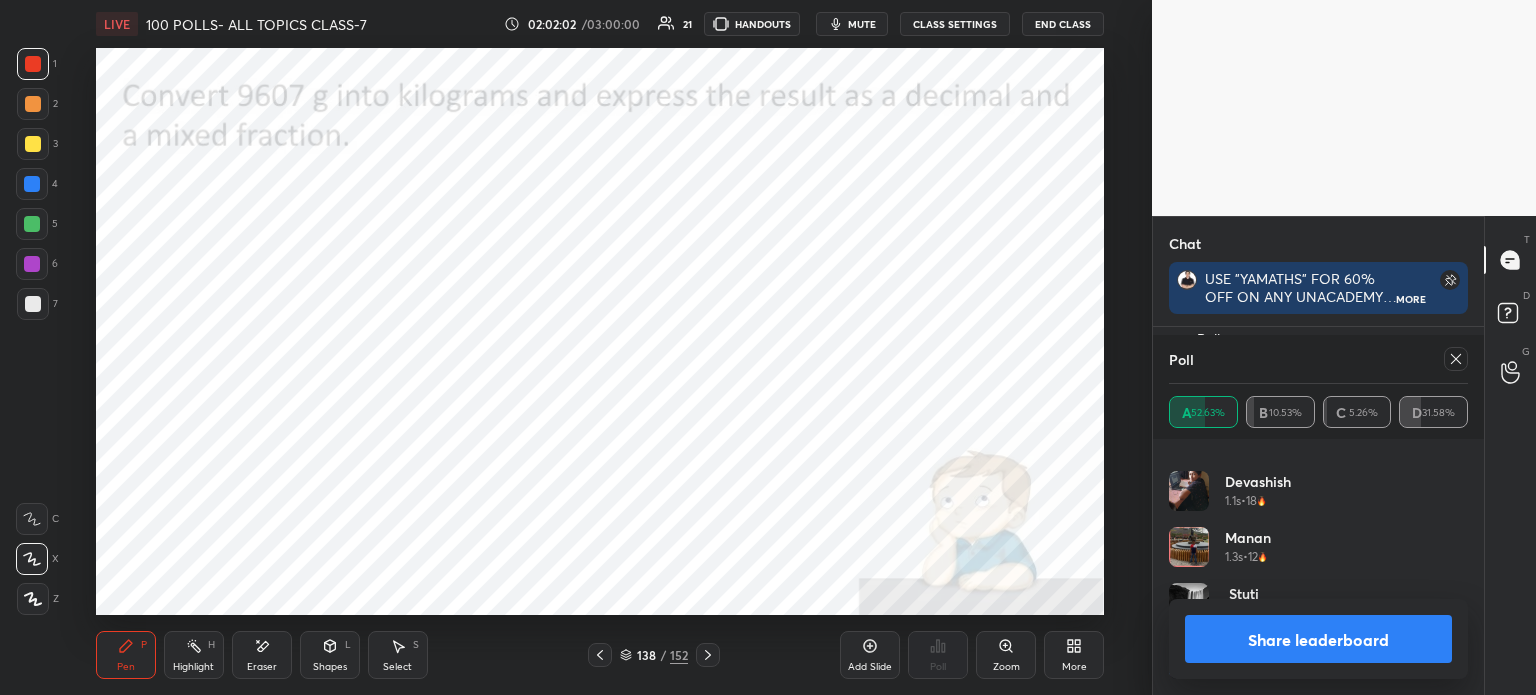 scroll, scrollTop: 128, scrollLeft: 325, axis: both 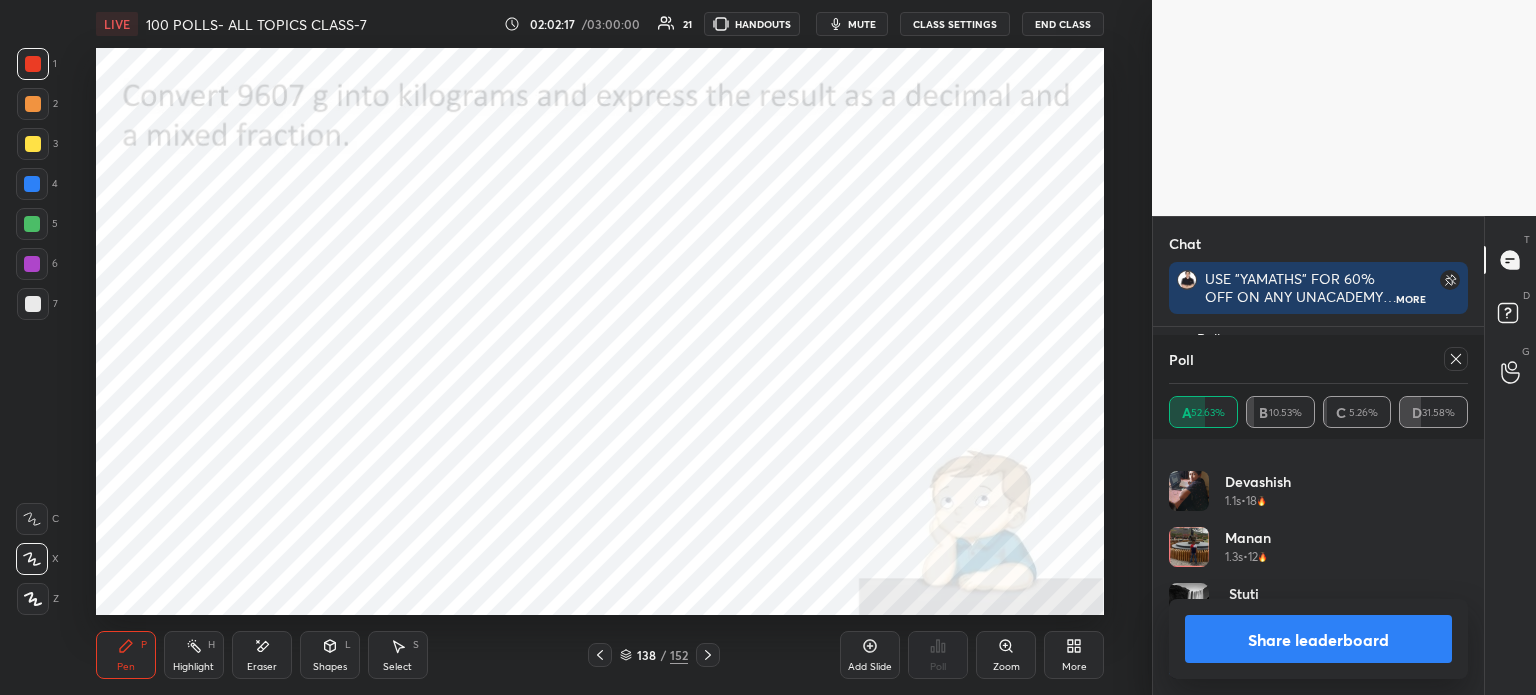 click 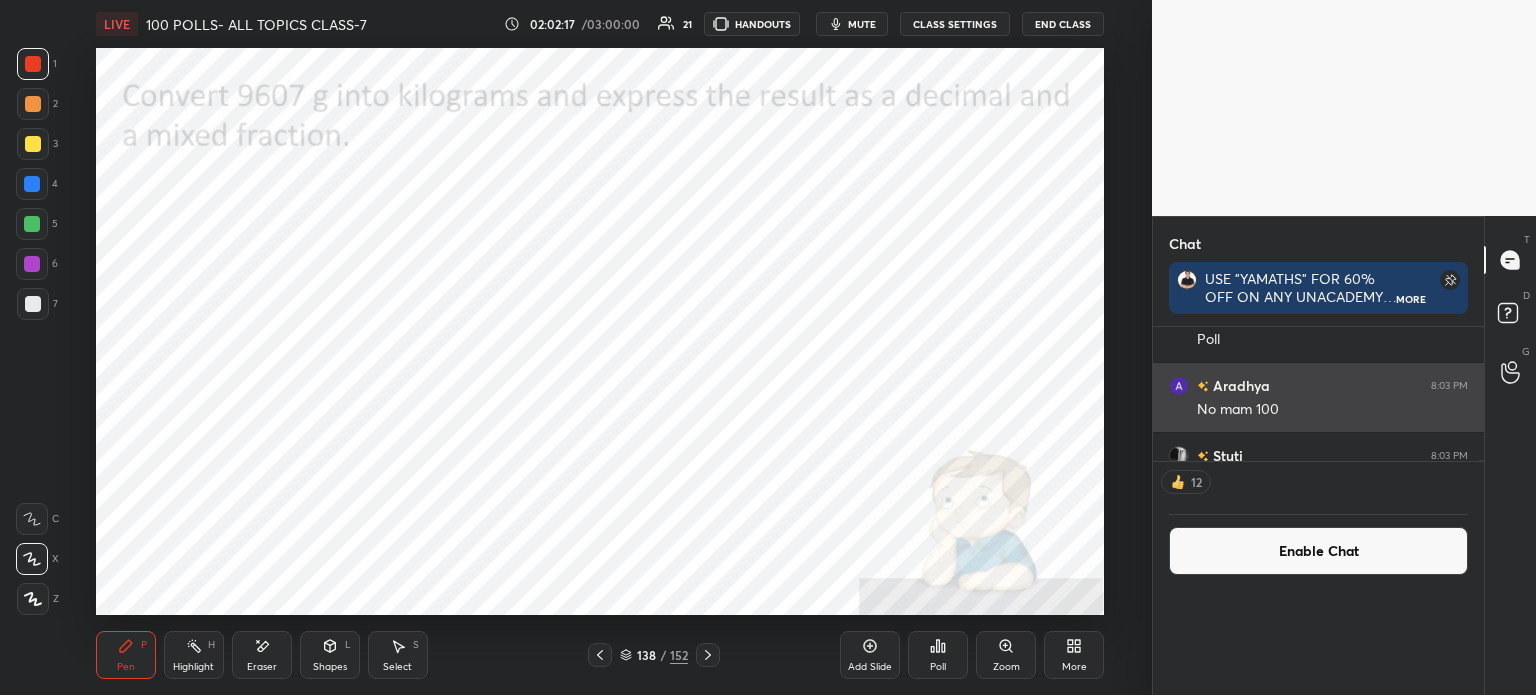 scroll, scrollTop: 88, scrollLeft: 293, axis: both 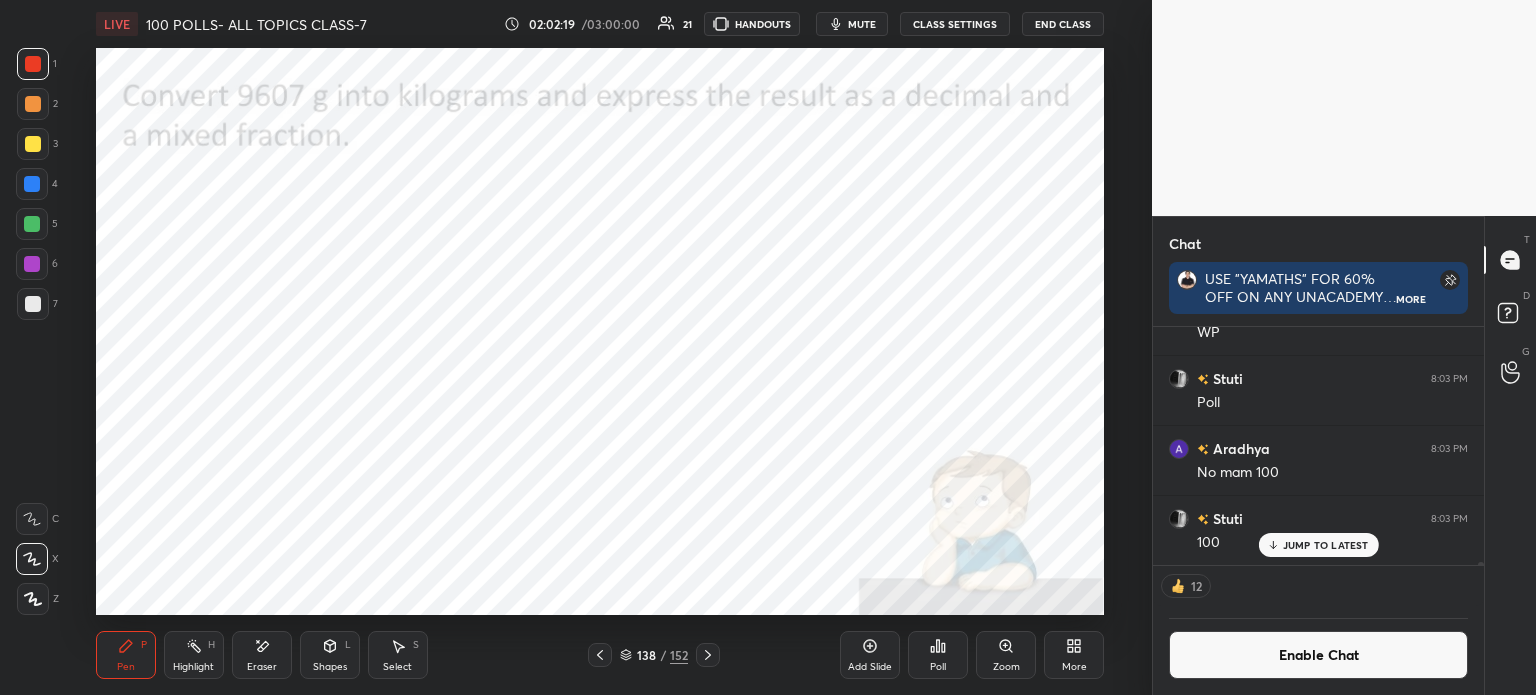 click 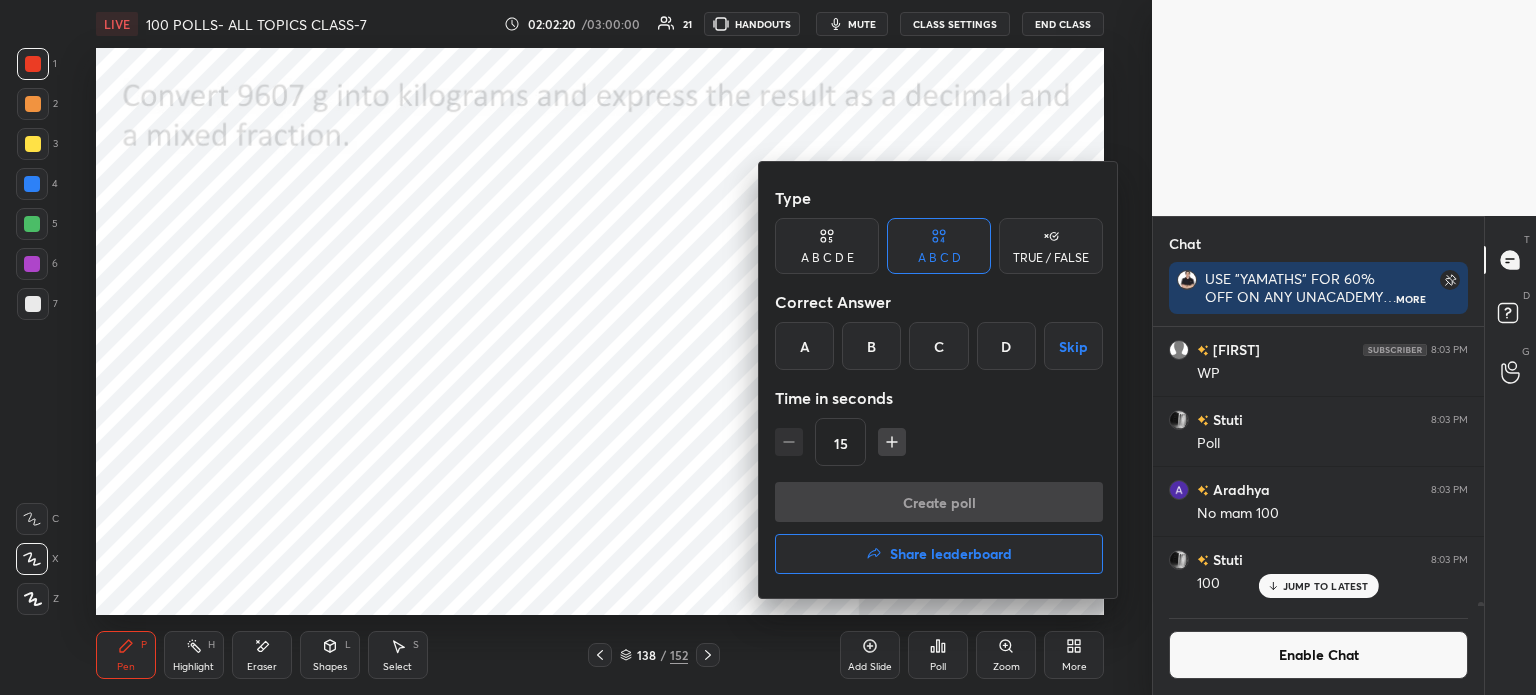 click on "B" at bounding box center (871, 346) 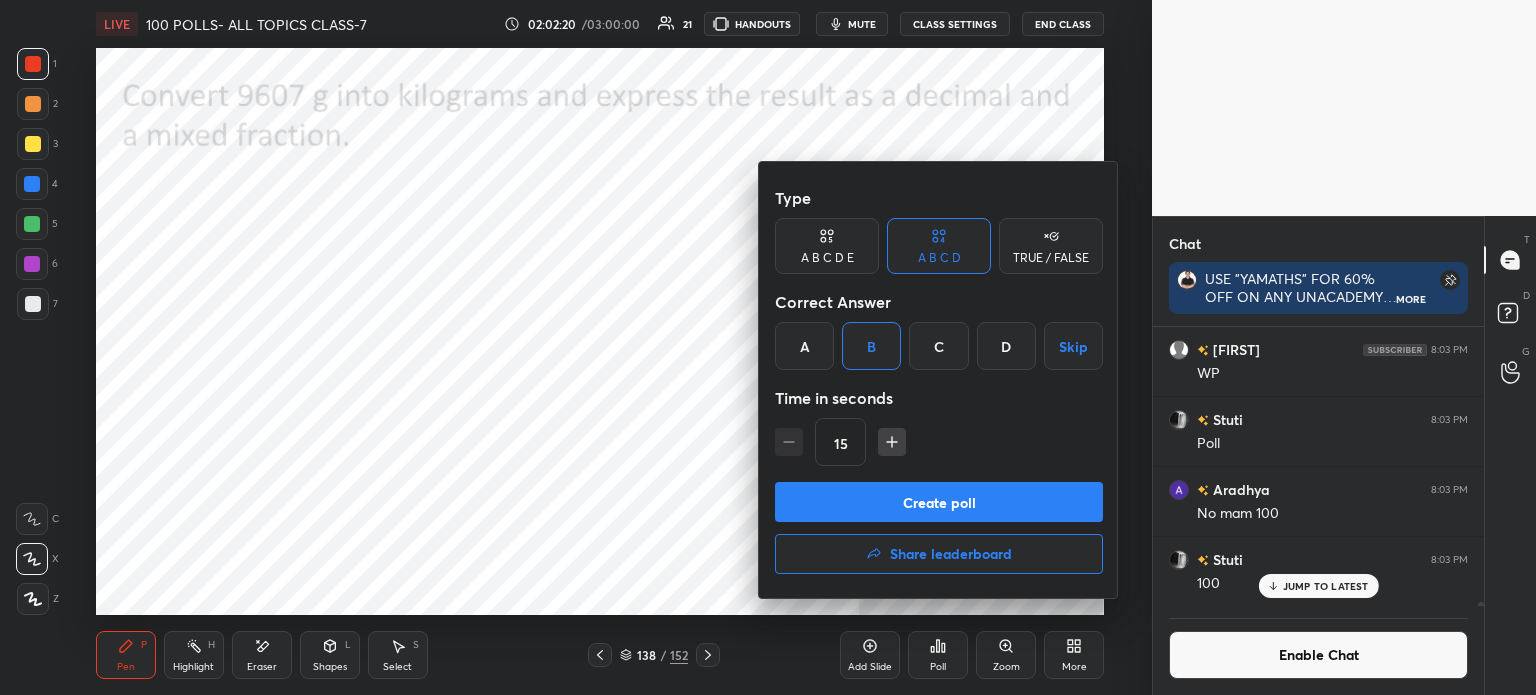 click on "Create poll" at bounding box center [939, 502] 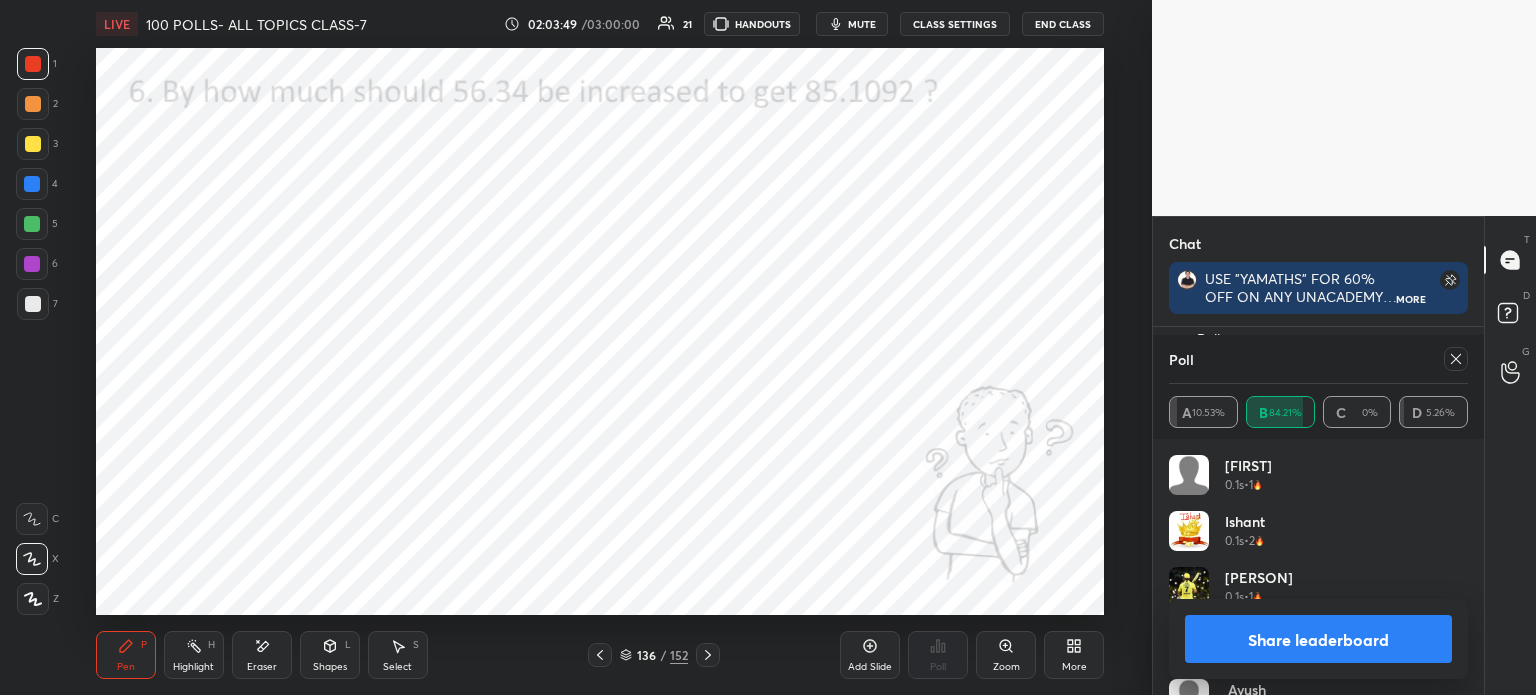 click at bounding box center [1456, 359] 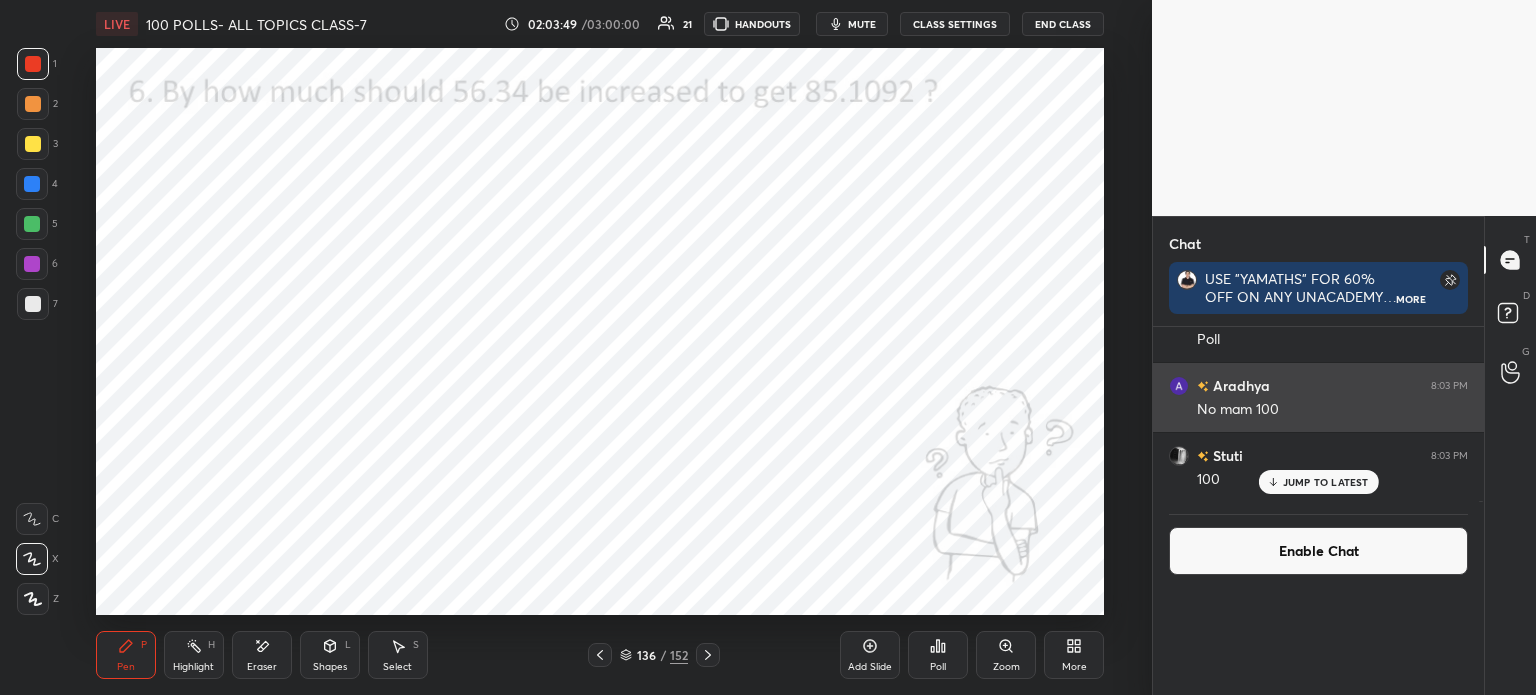scroll, scrollTop: 120, scrollLeft: 293, axis: both 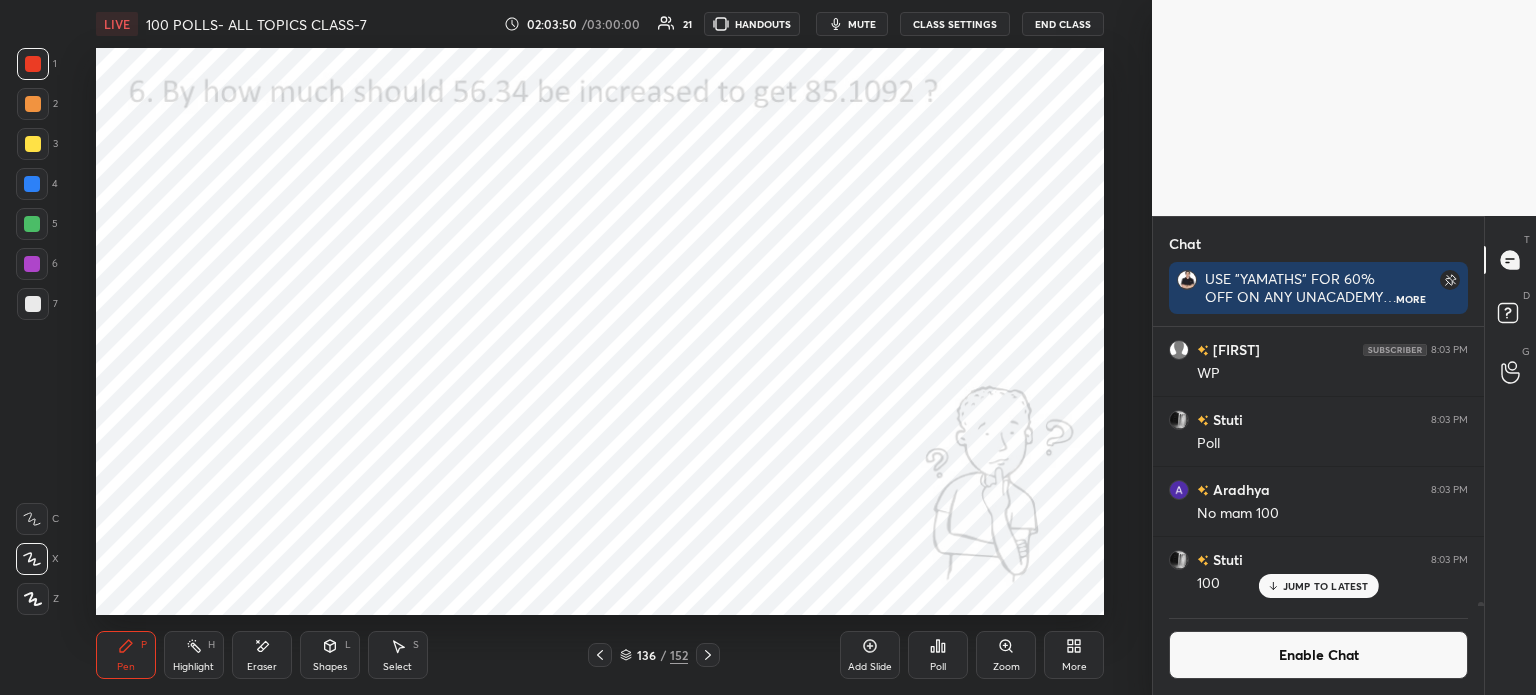 click on "Poll" at bounding box center [938, 655] 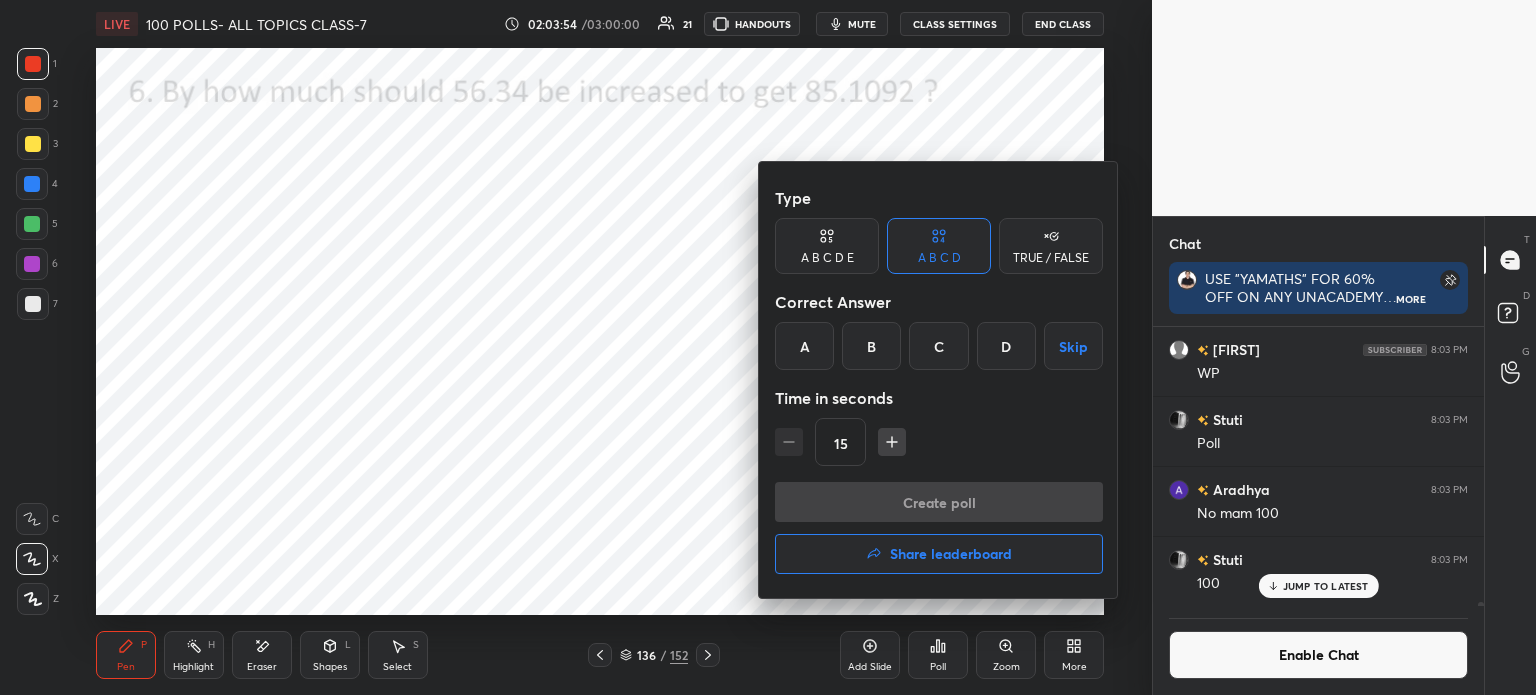 click on "A" at bounding box center [804, 346] 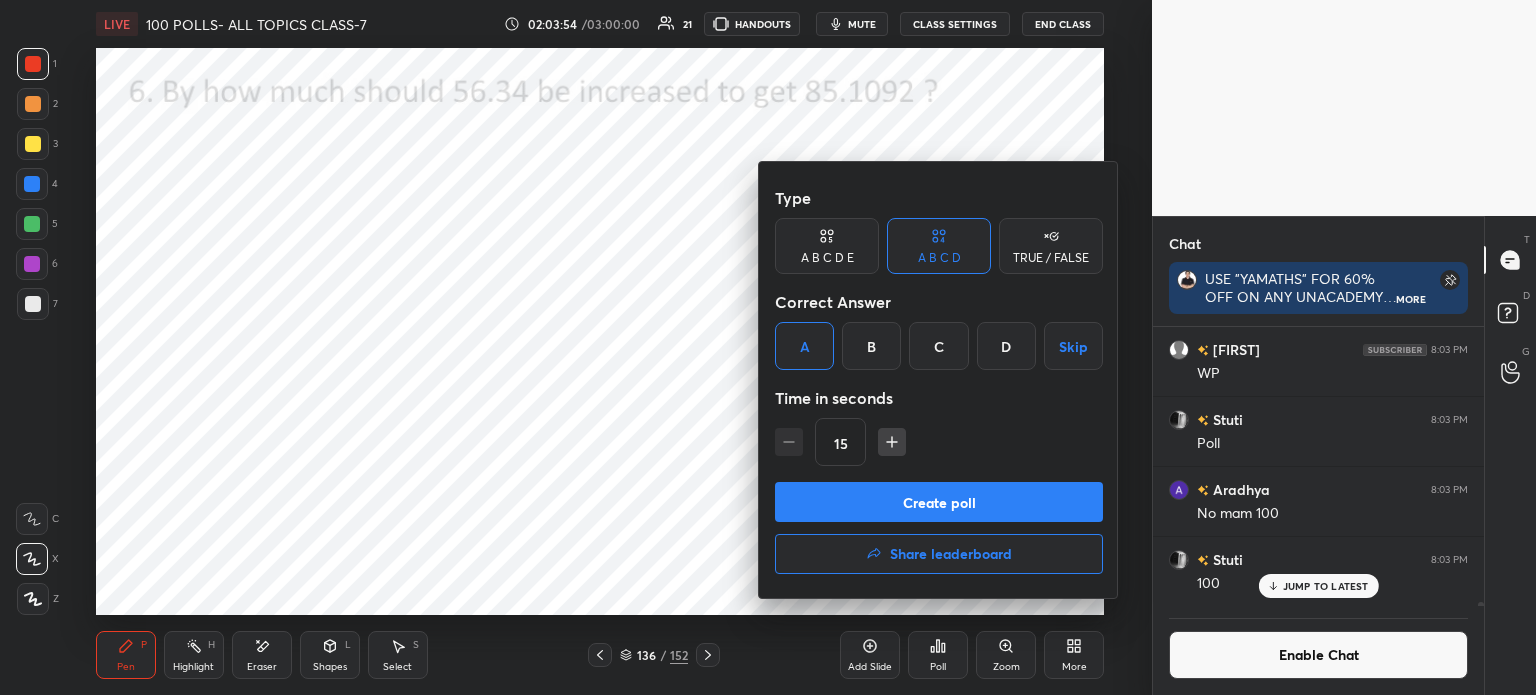 click on "Type A B C D E A B C D TRUE / FALSE Correct Answer A B C D Skip Time in seconds 15" at bounding box center (939, 330) 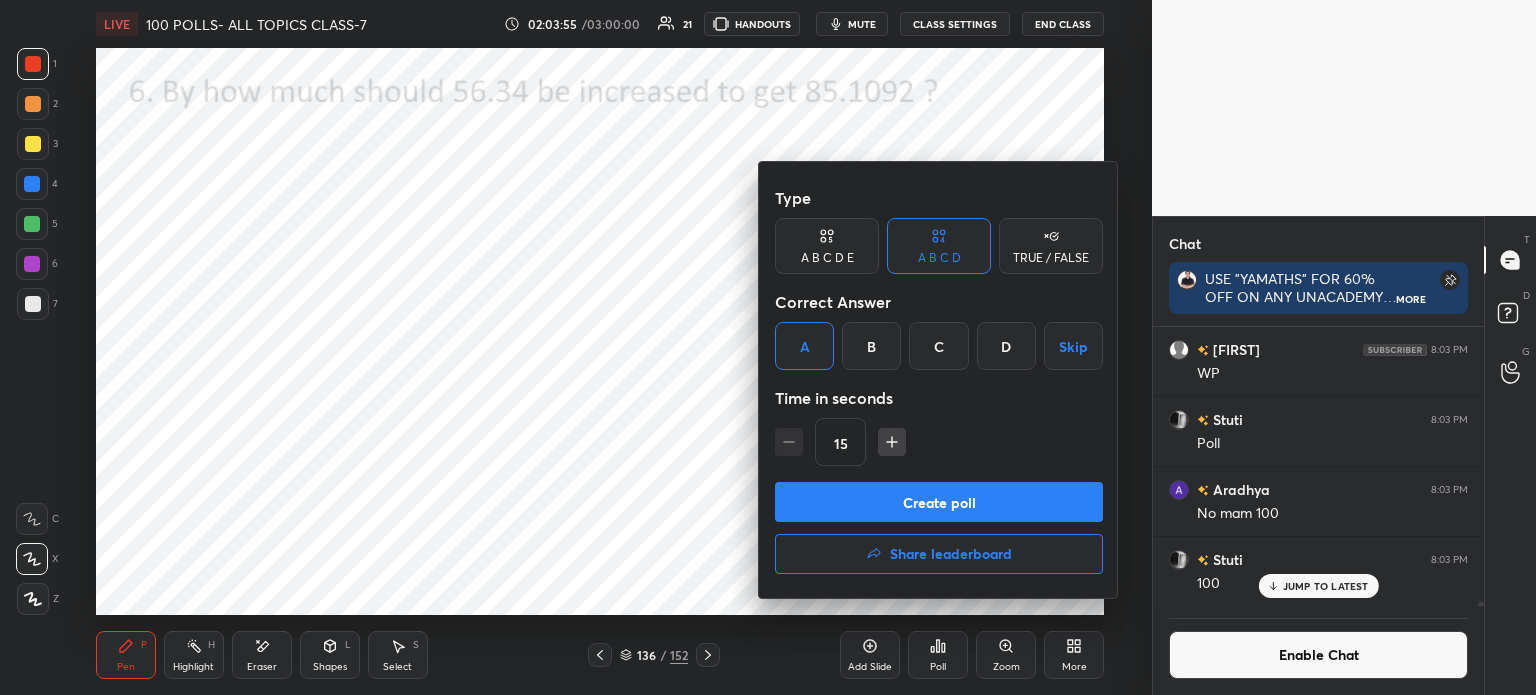 click on "Create poll" at bounding box center (939, 502) 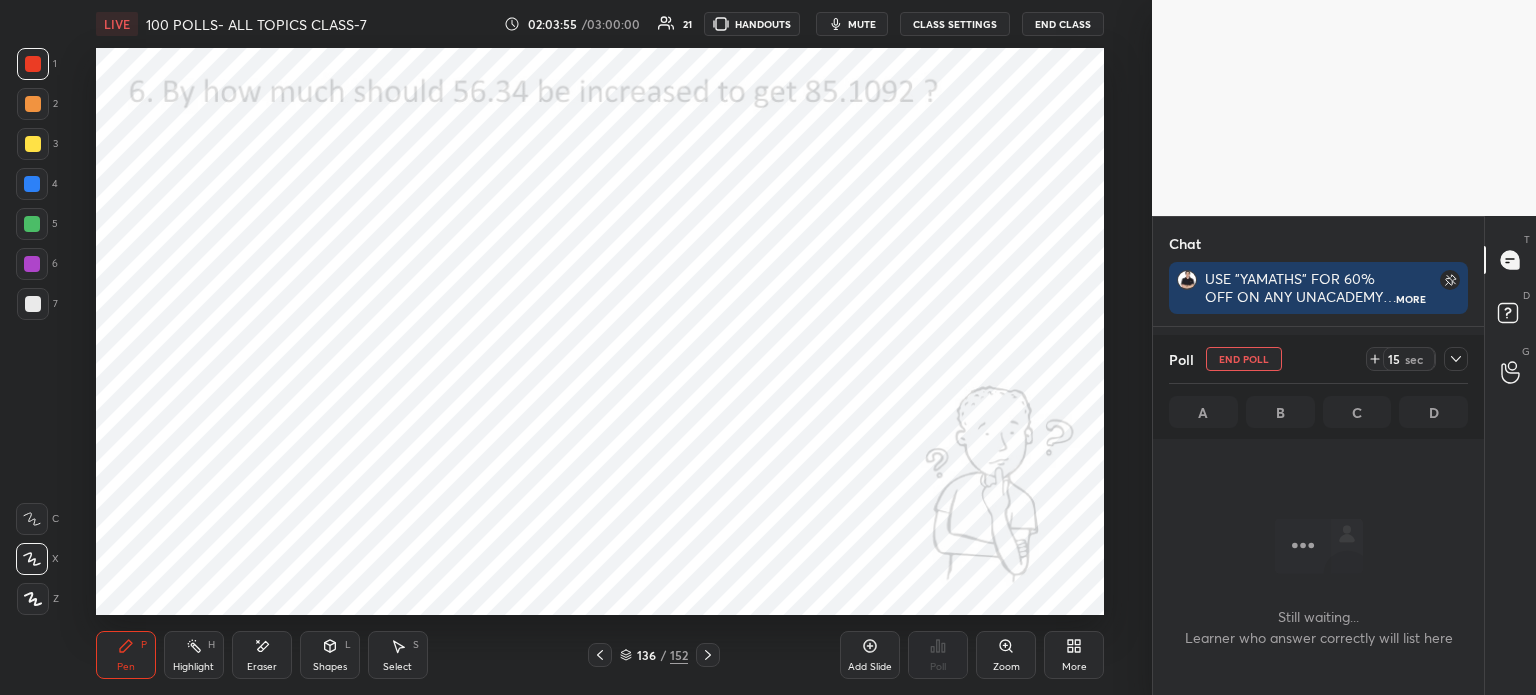 scroll, scrollTop: 241, scrollLeft: 325, axis: both 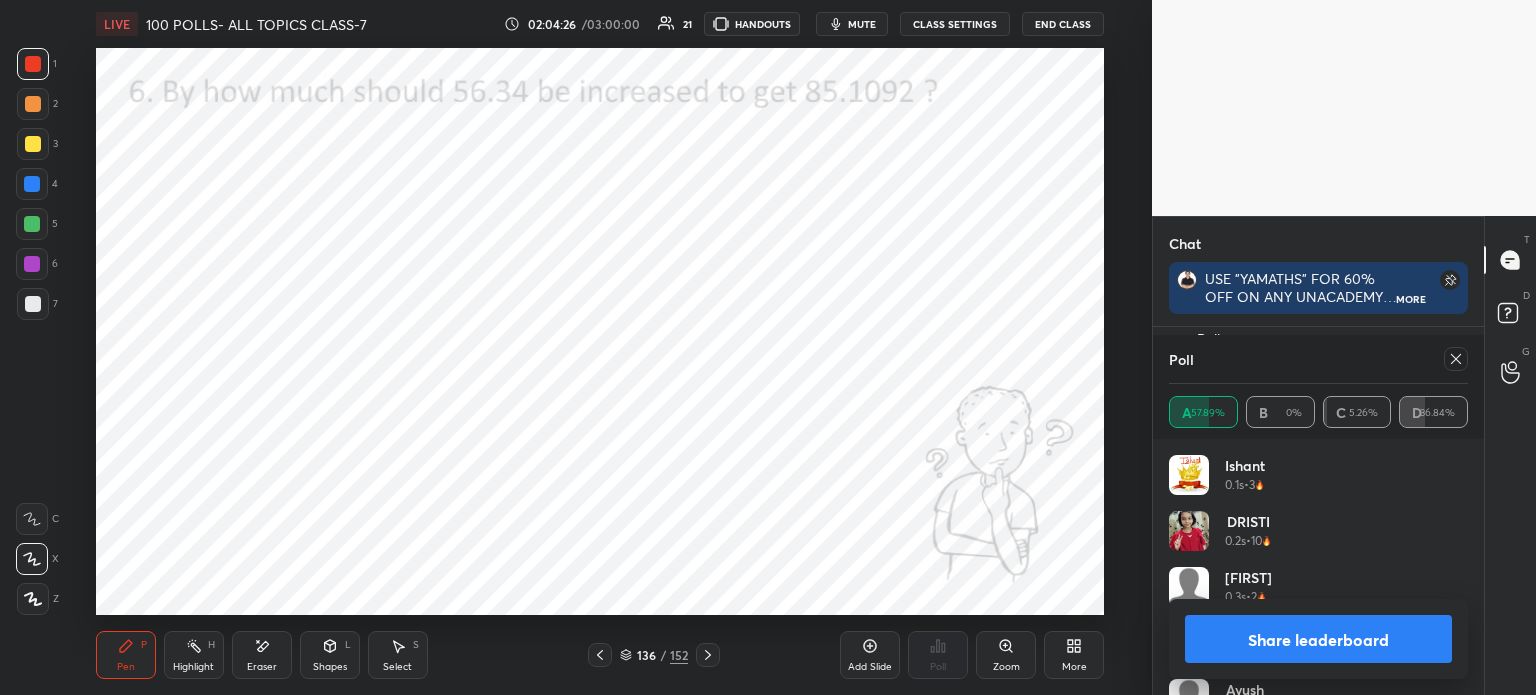 click 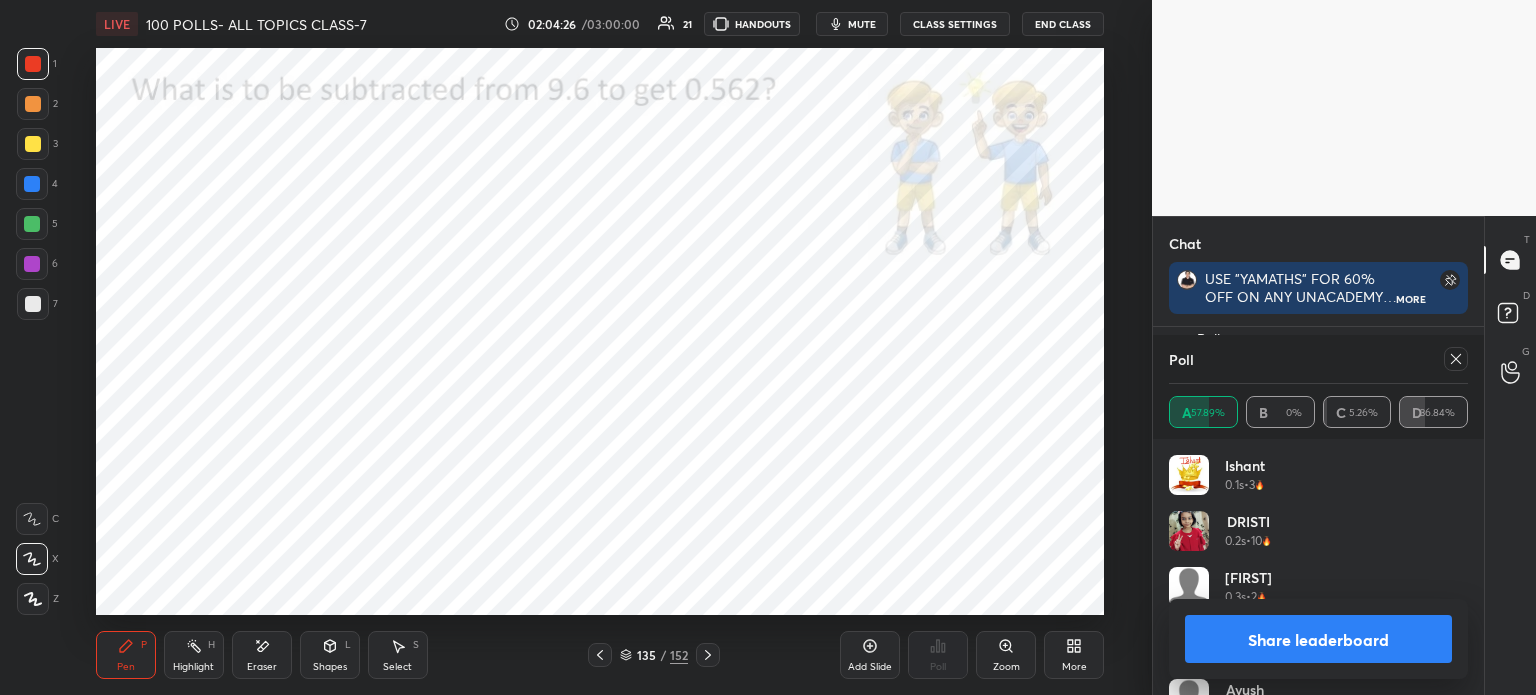 click 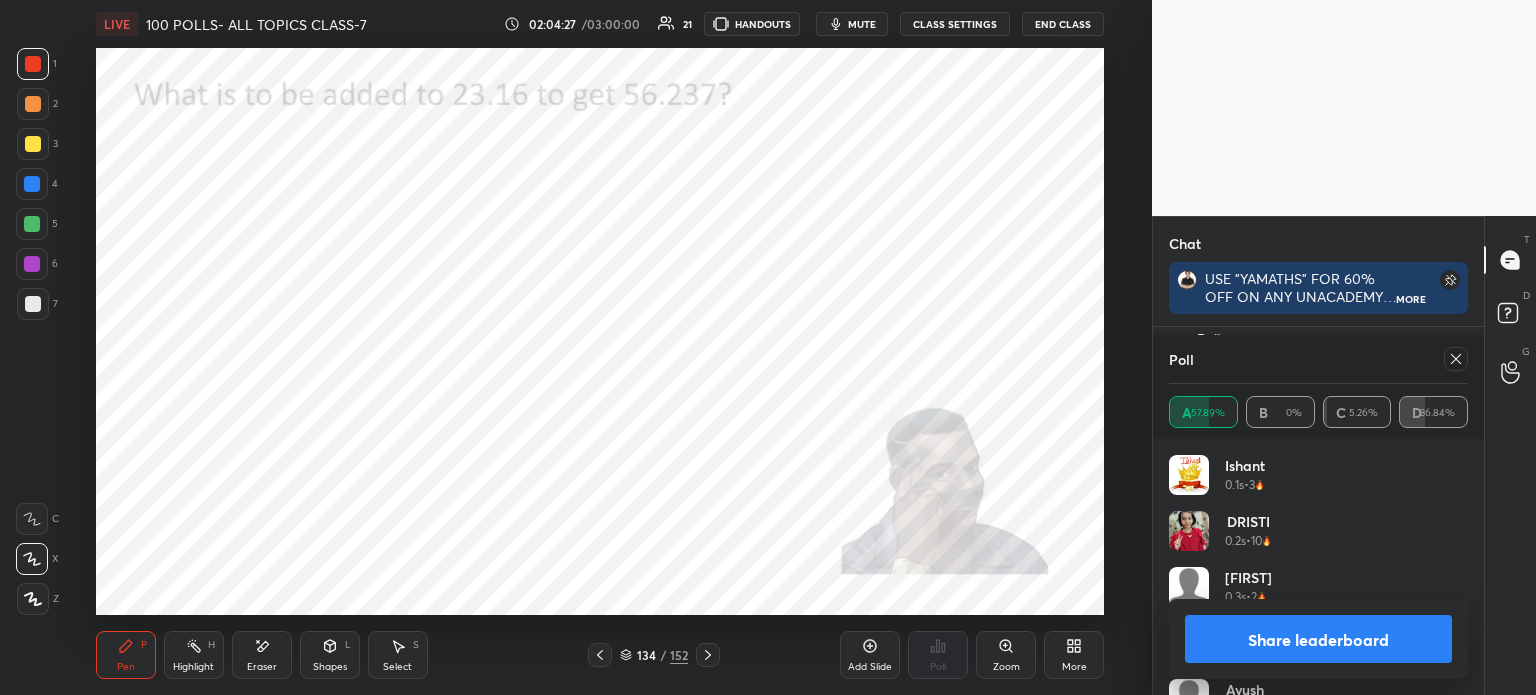 click 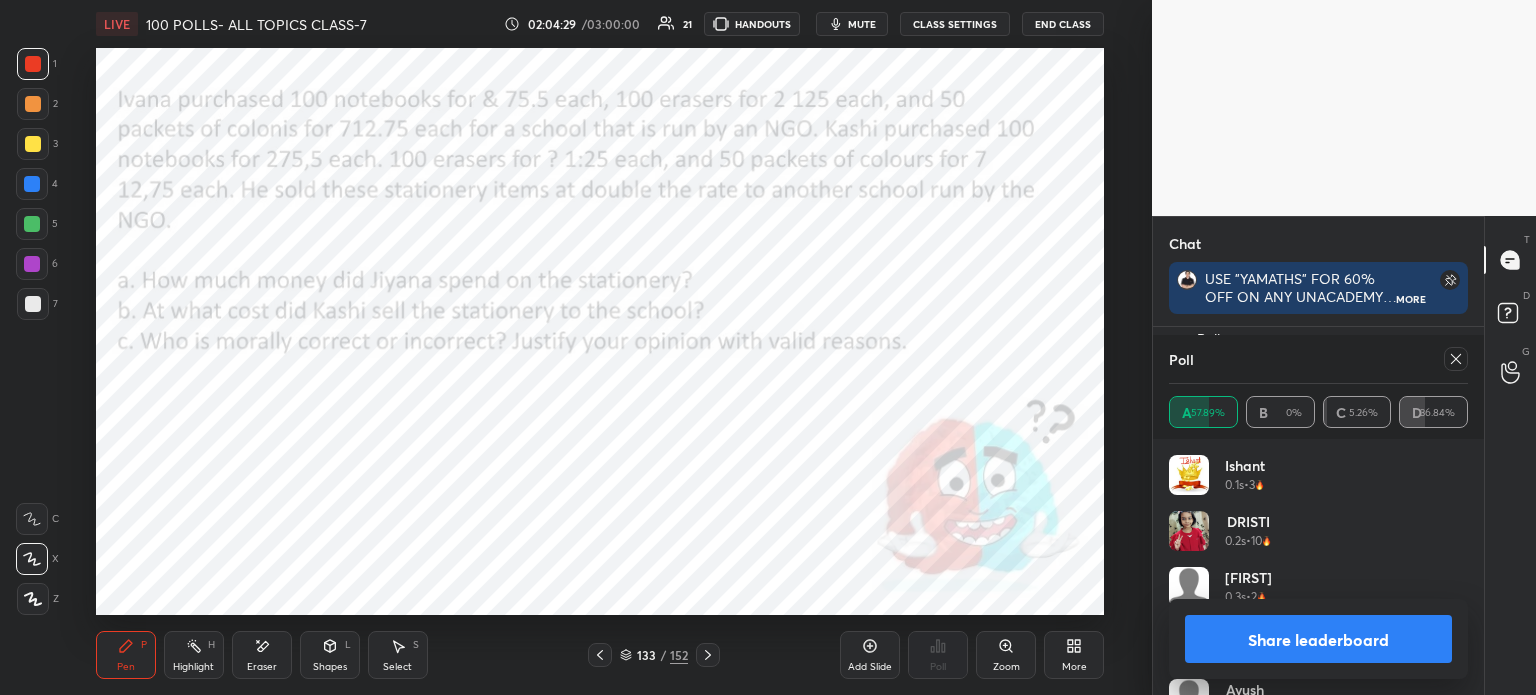 click 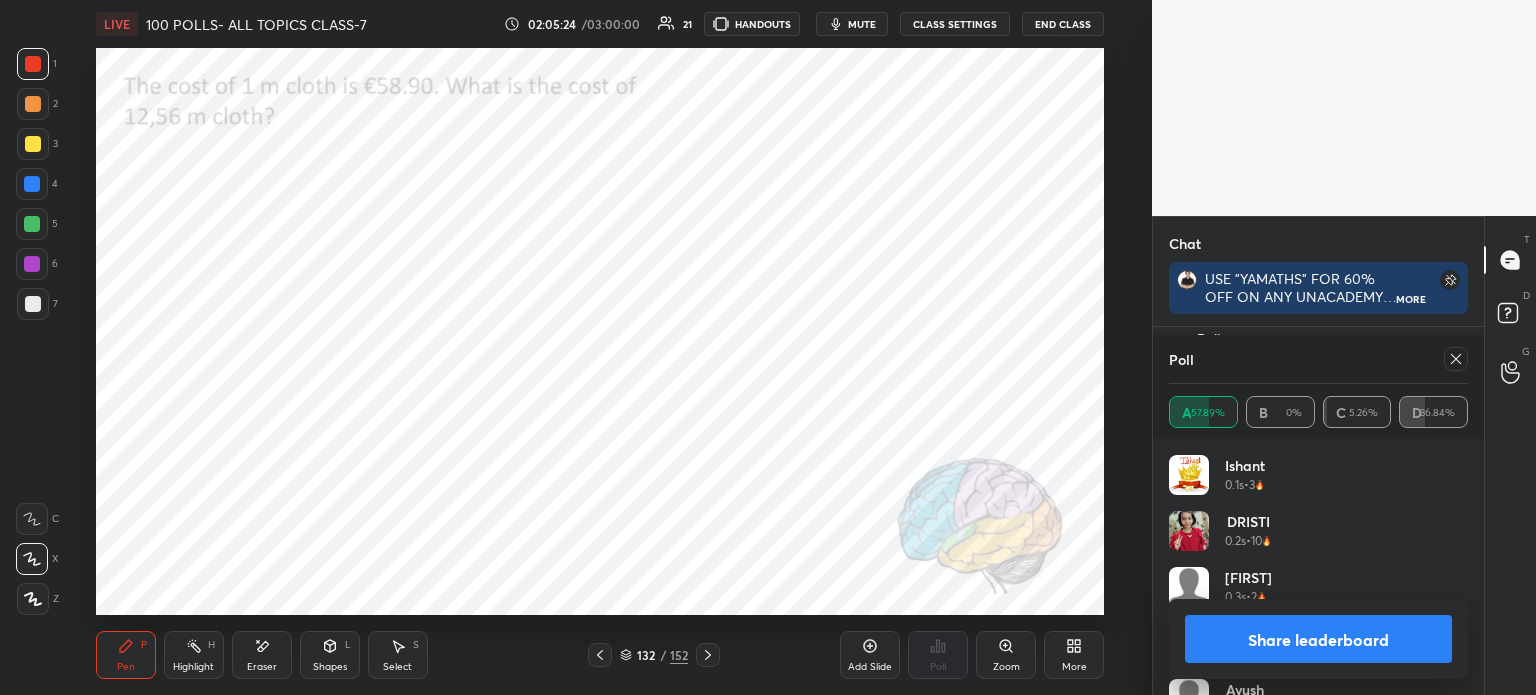 click on "Eraser" at bounding box center [262, 655] 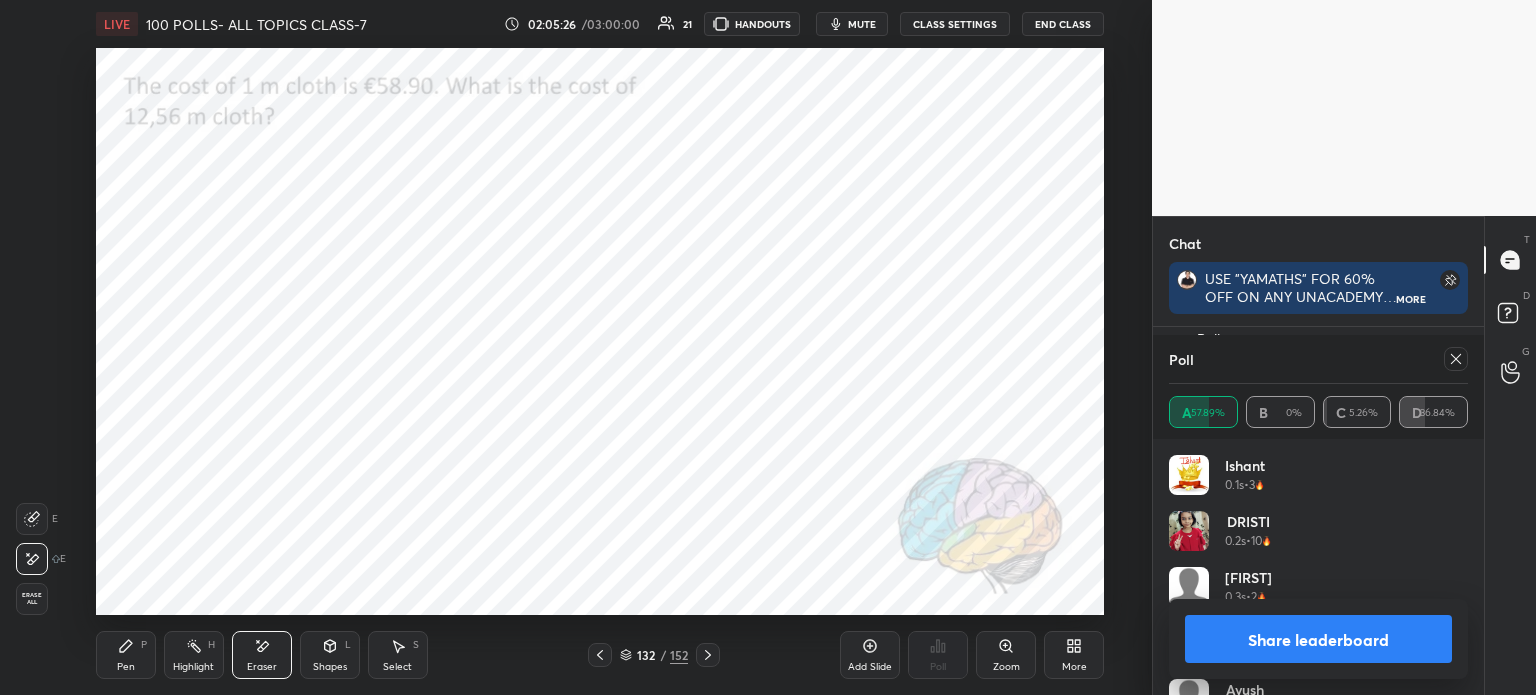 click on "Pen P" at bounding box center (126, 655) 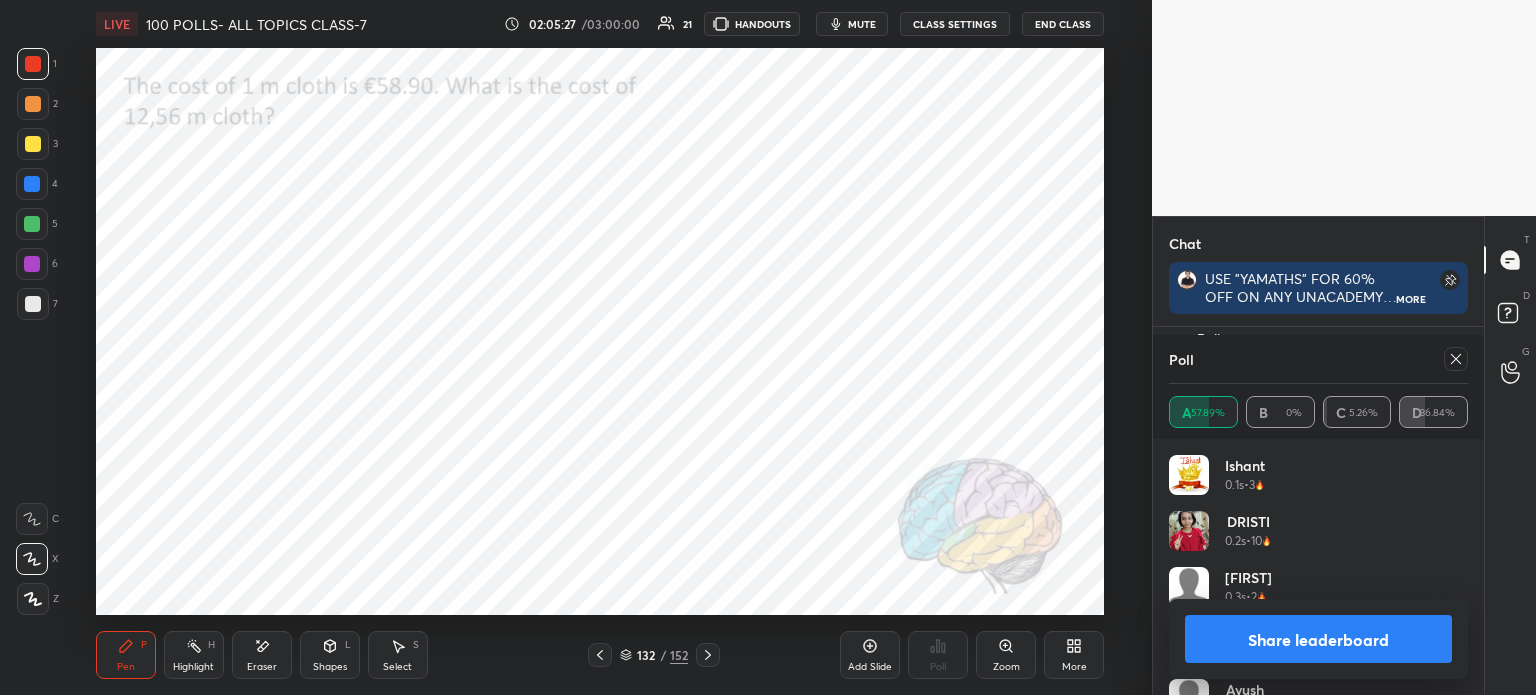 click on "Poll" at bounding box center (1318, 359) 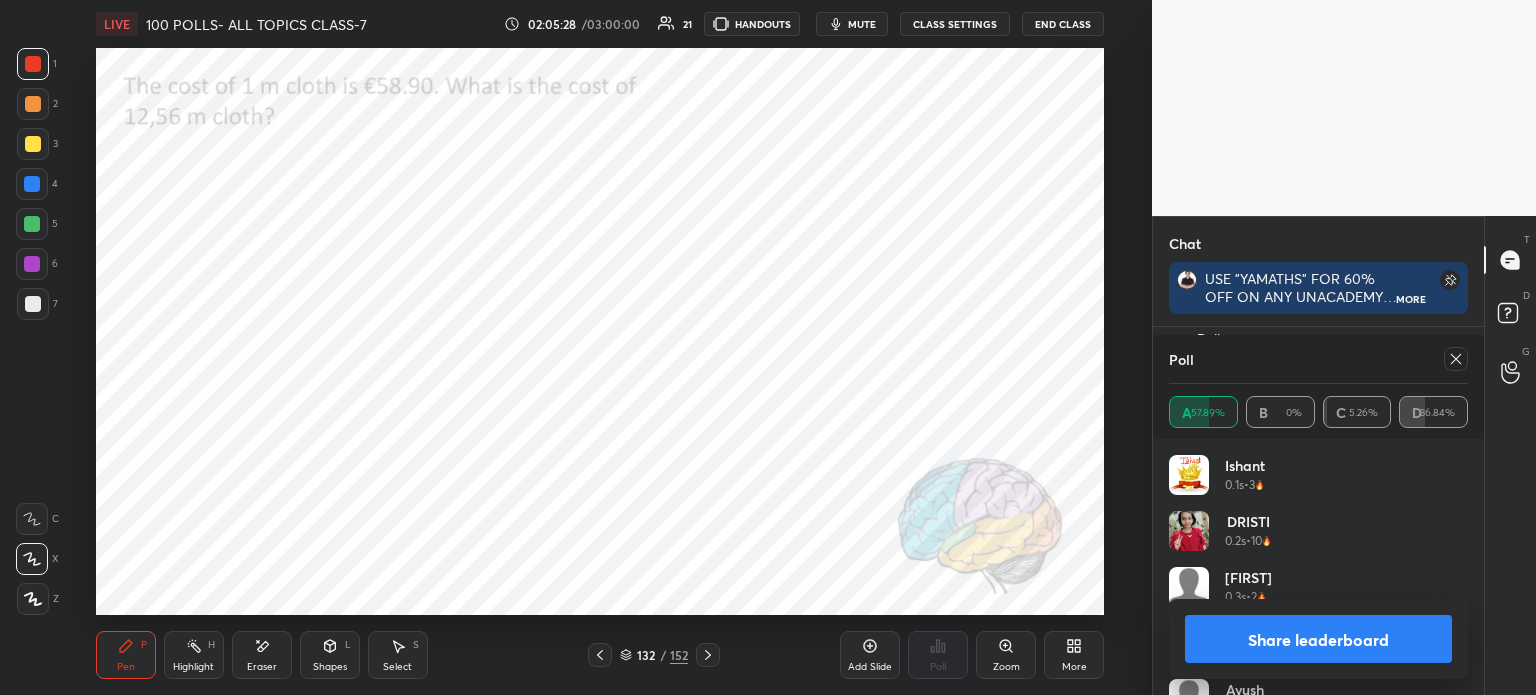 click 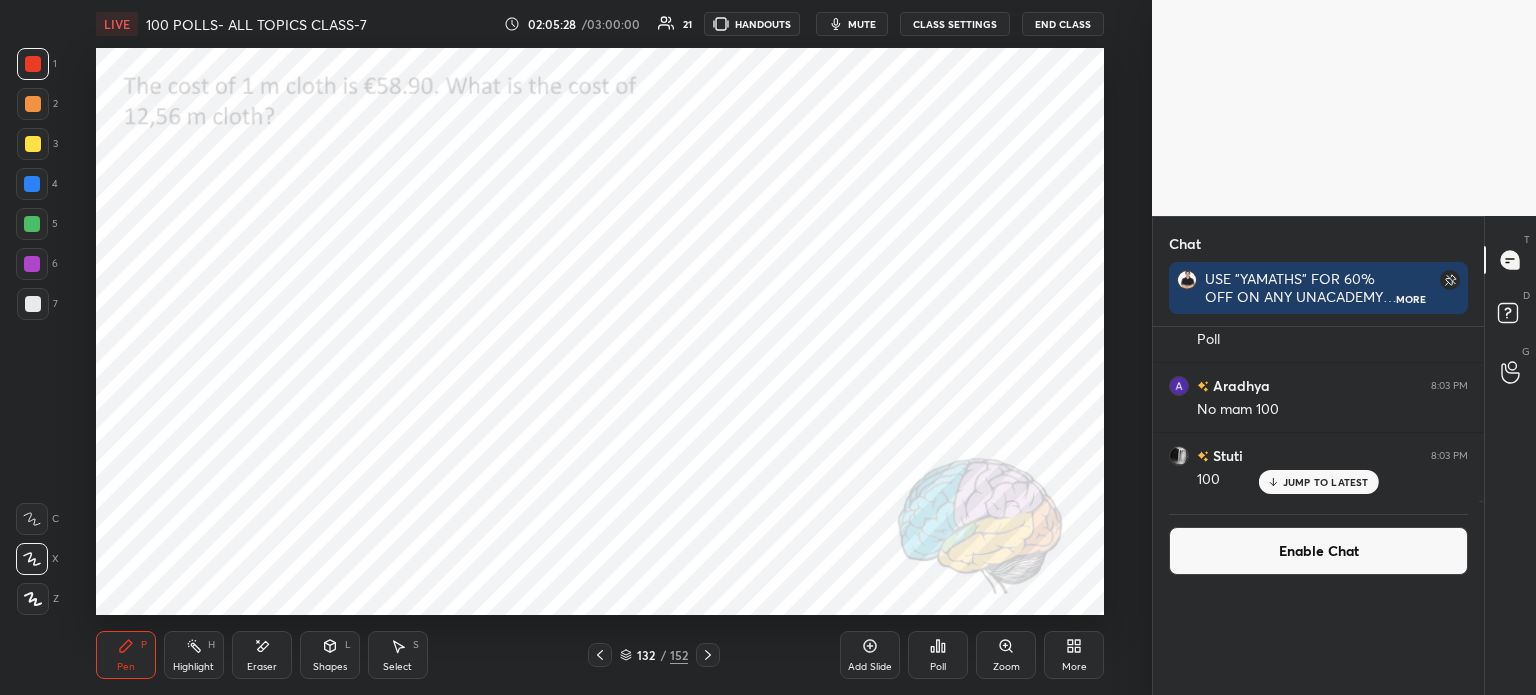 scroll, scrollTop: 121, scrollLeft: 293, axis: both 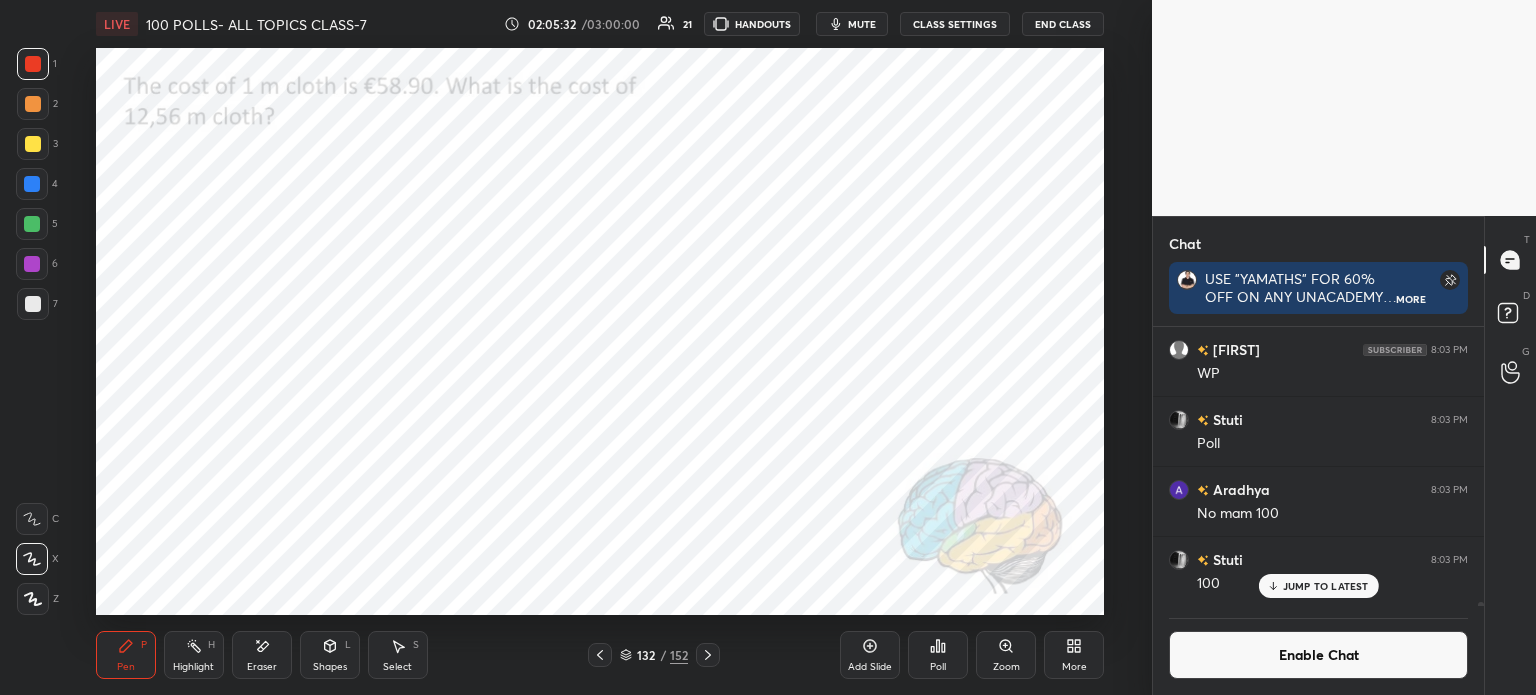 click on "Poll" at bounding box center (938, 655) 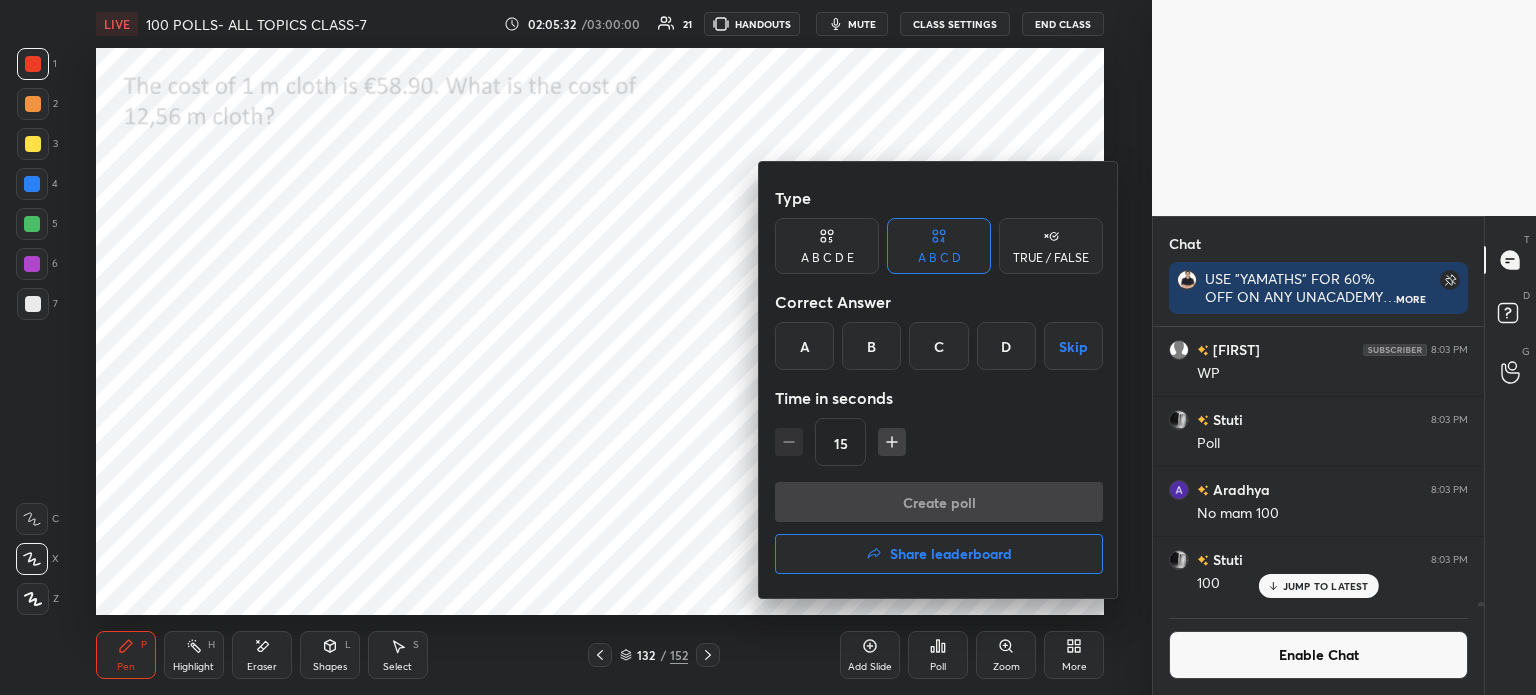 click on "A" at bounding box center [804, 346] 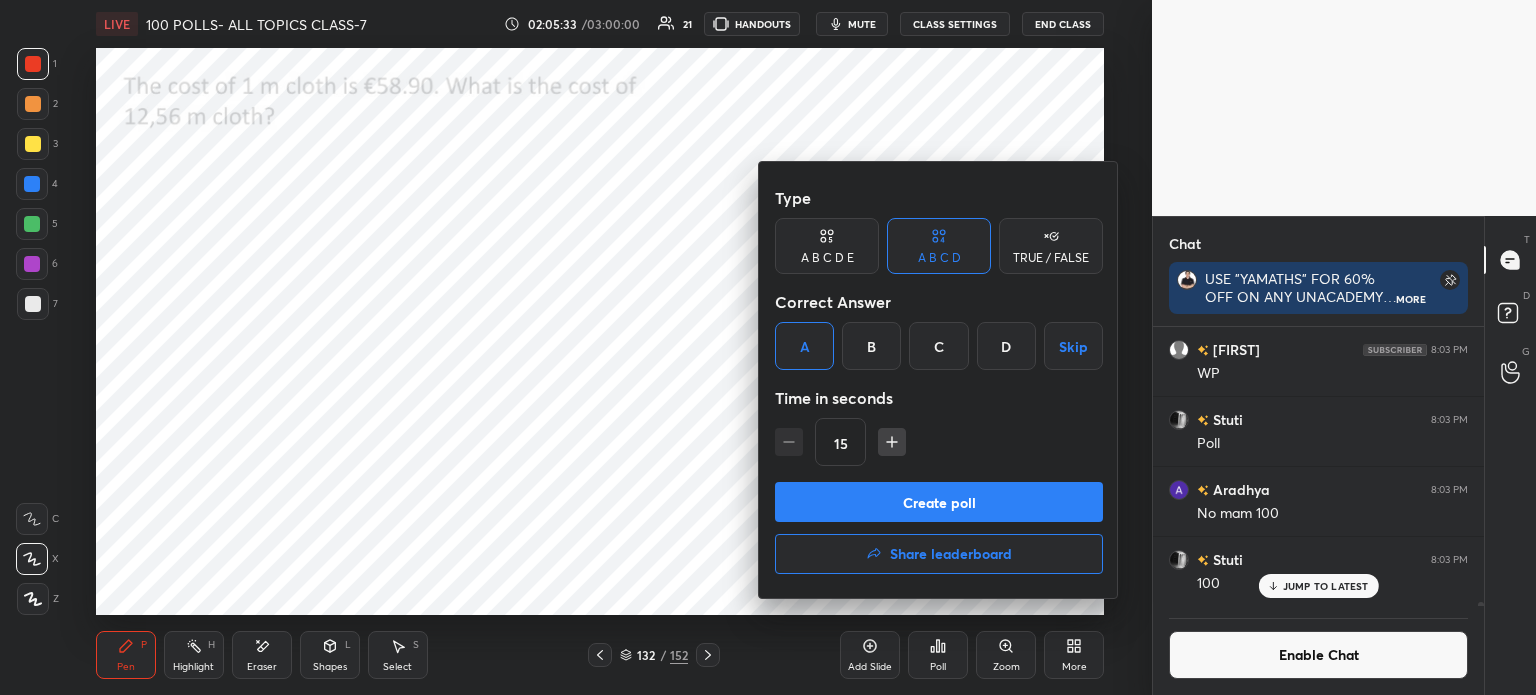click on "Create poll" at bounding box center [939, 502] 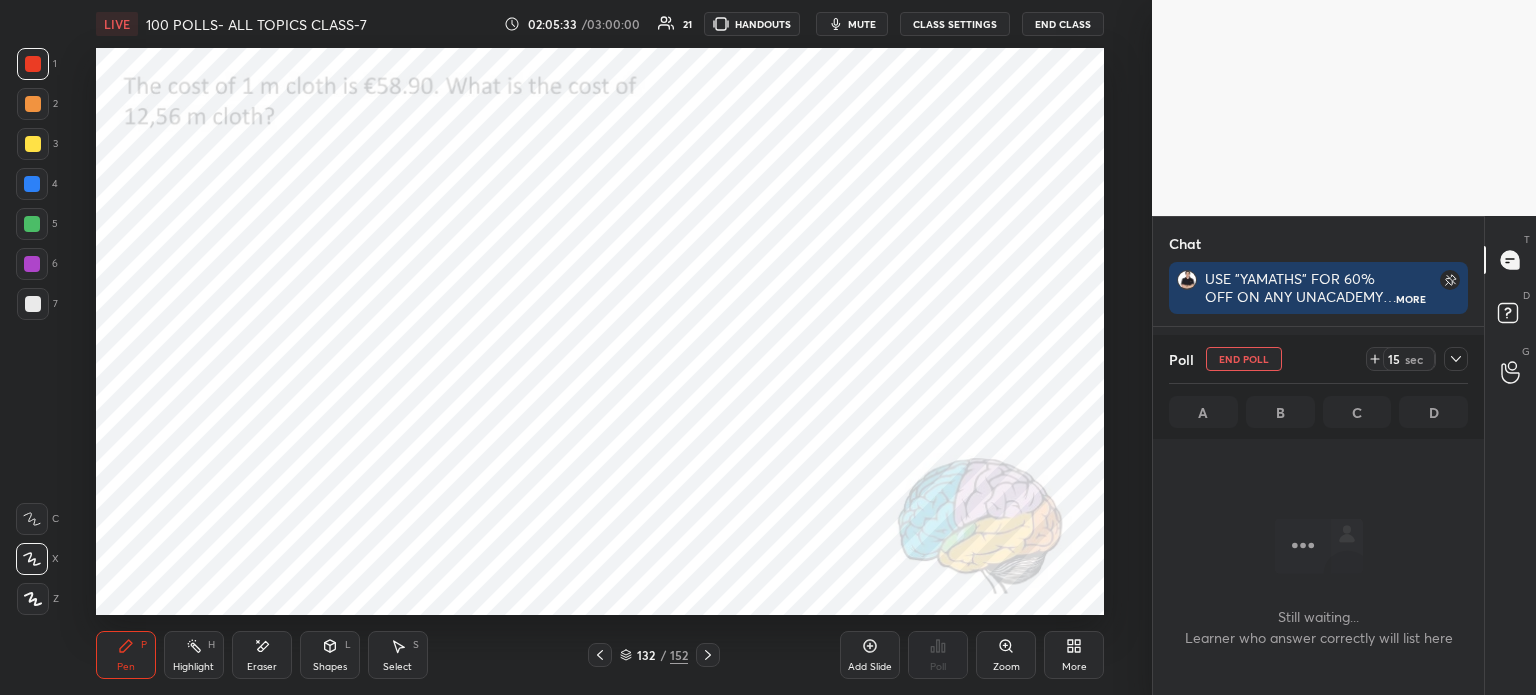 scroll, scrollTop: 180, scrollLeft: 325, axis: both 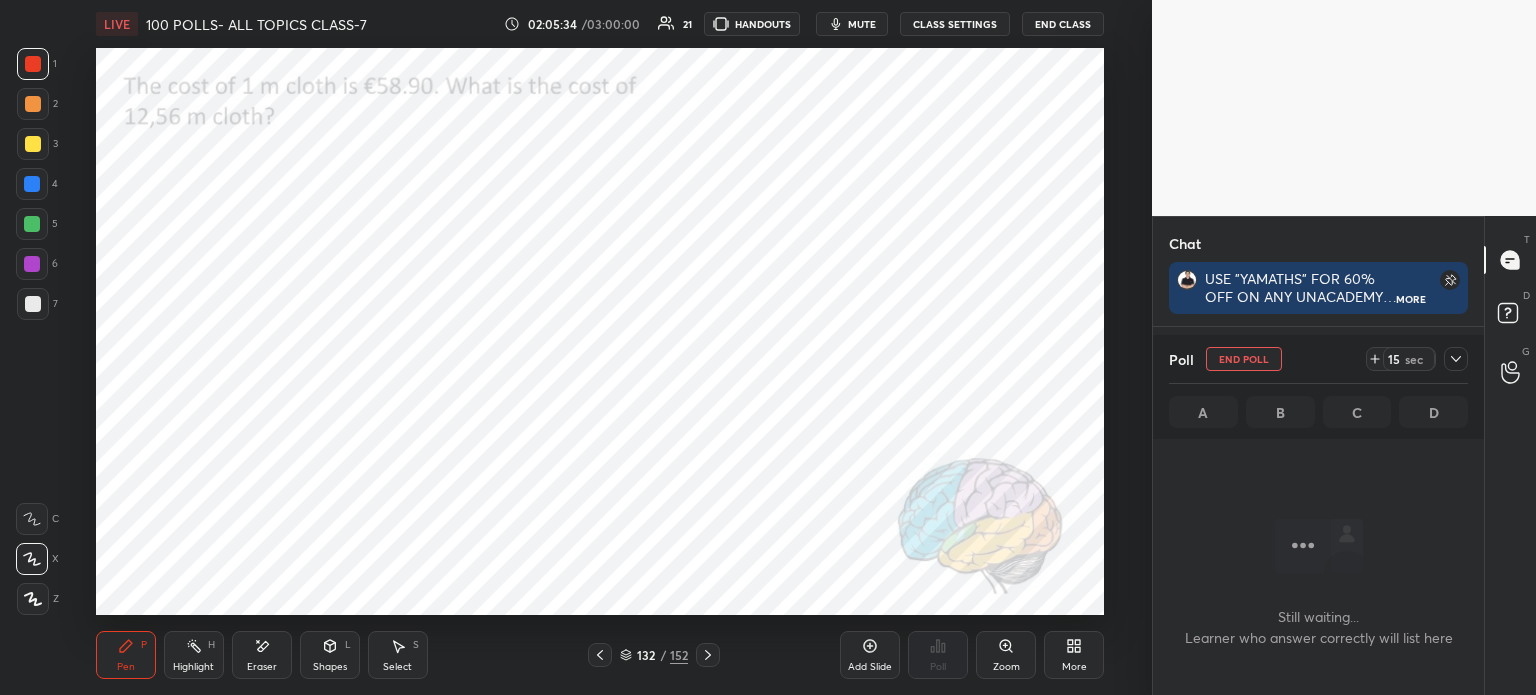 click 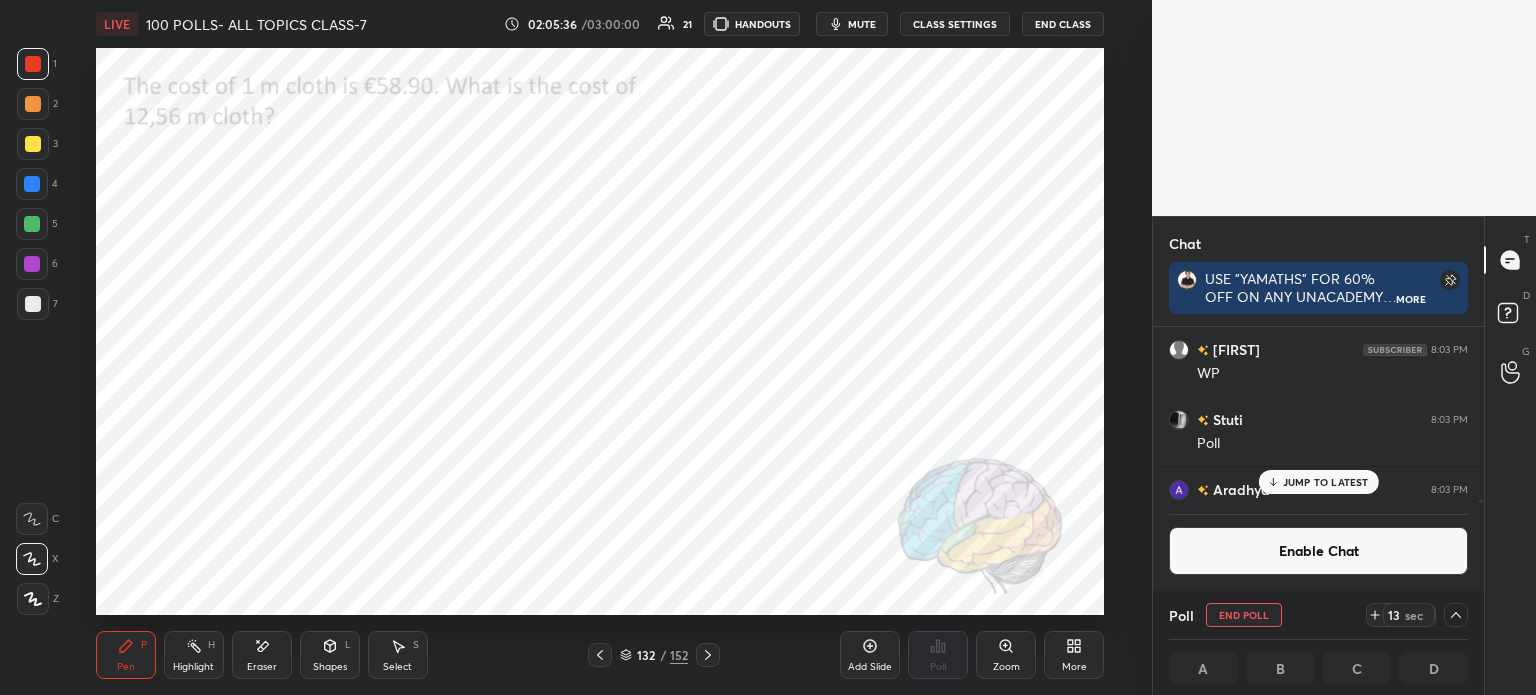 click on "More" at bounding box center (1074, 655) 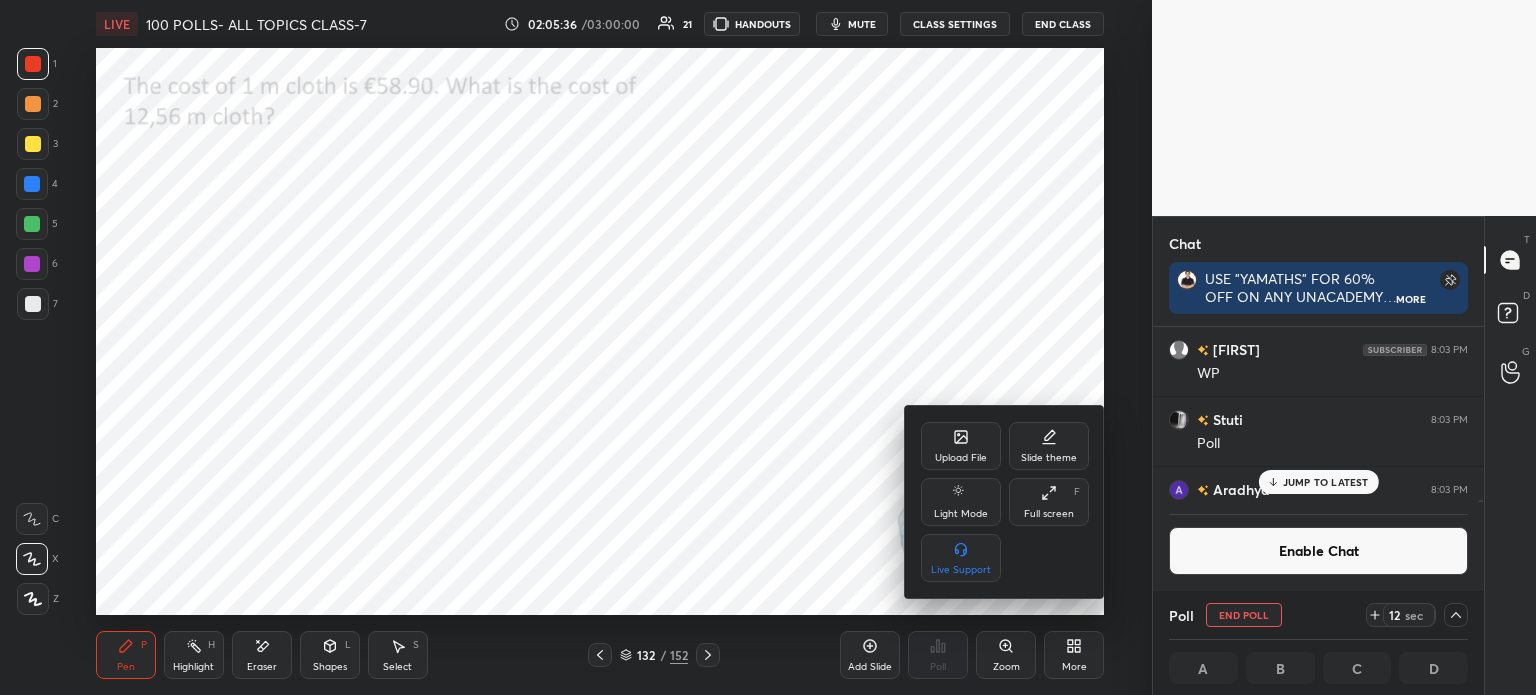 click on "Upload File" at bounding box center [961, 446] 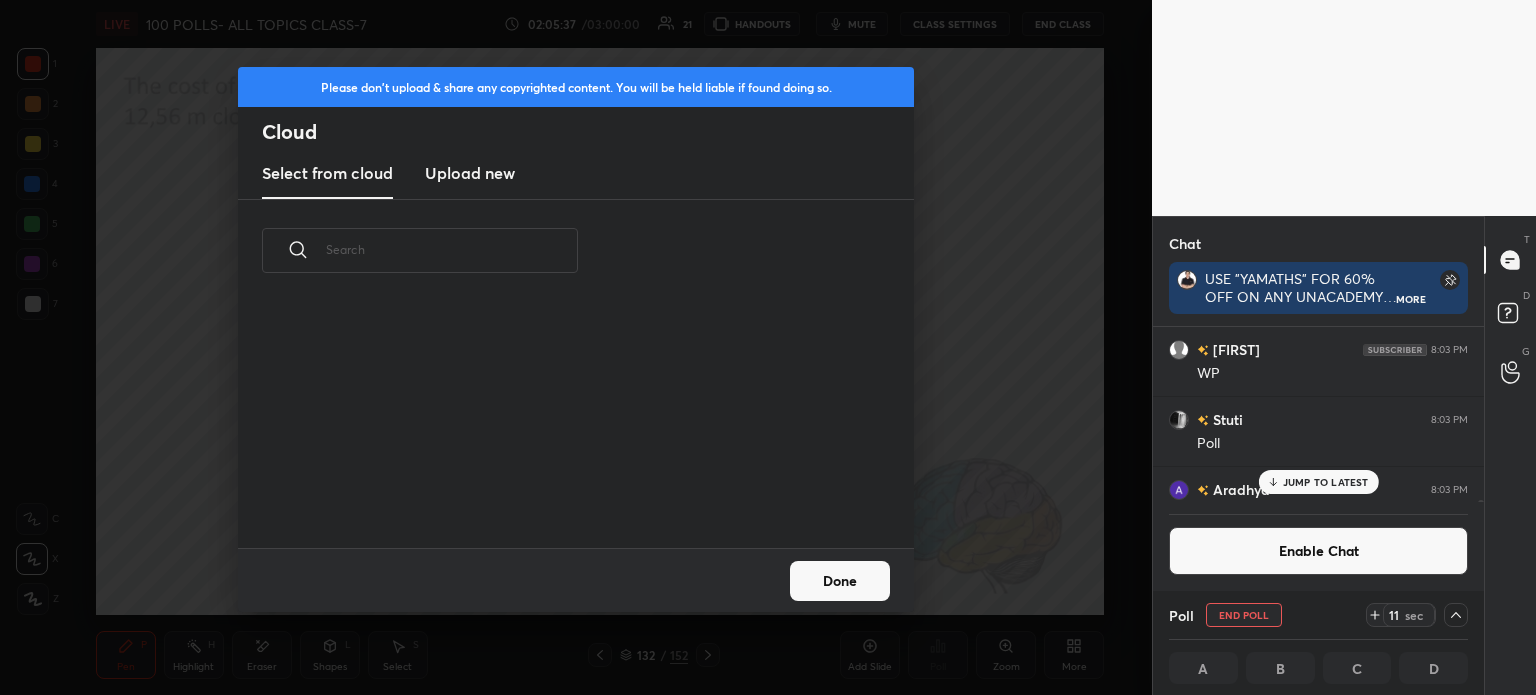 click on "Upload new" at bounding box center (470, 173) 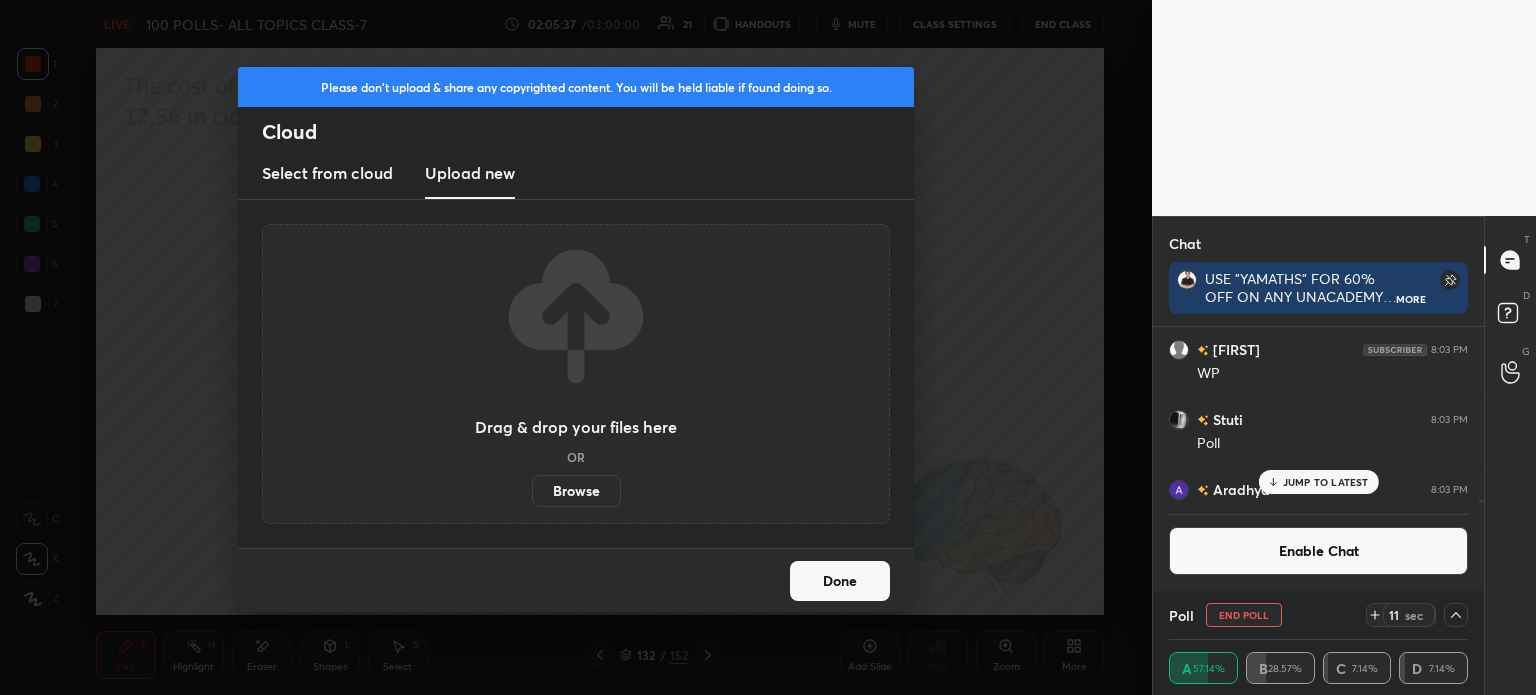 click on "Browse" at bounding box center [576, 491] 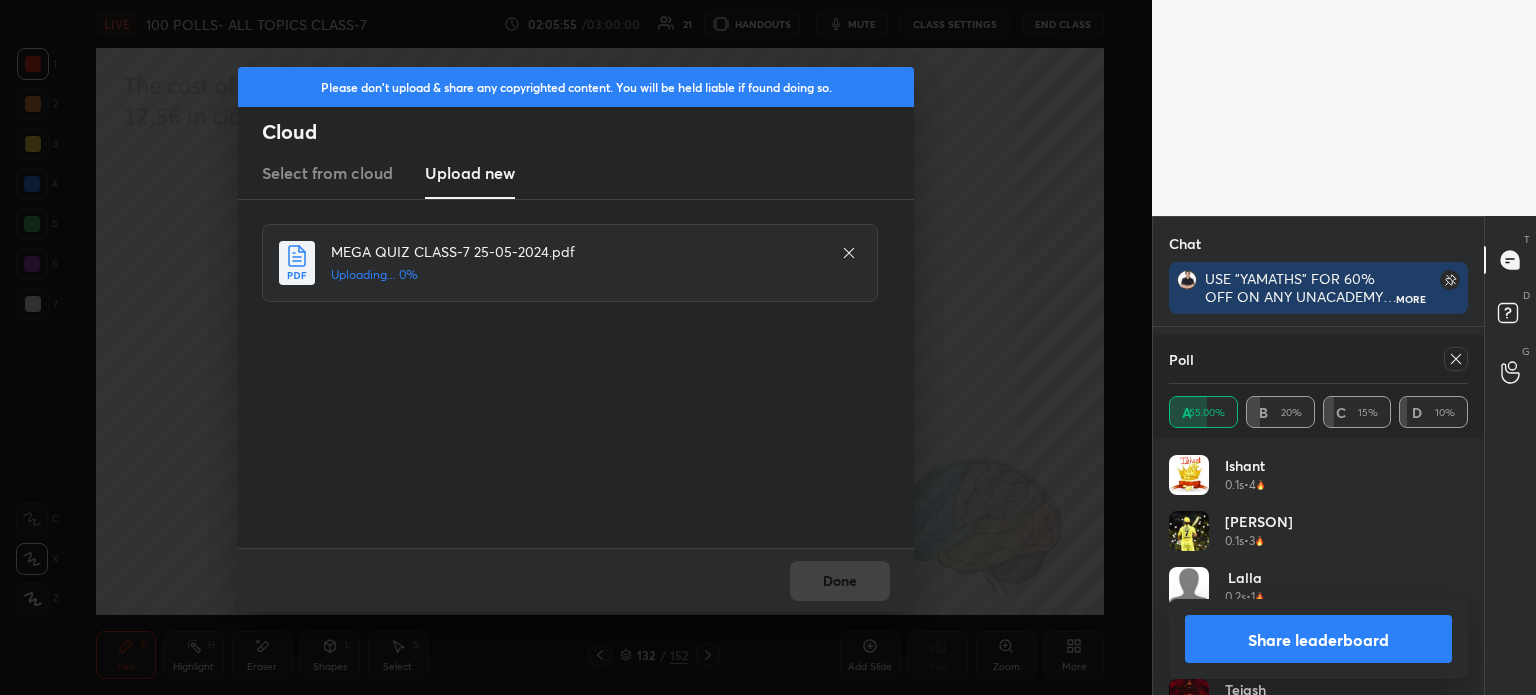 click 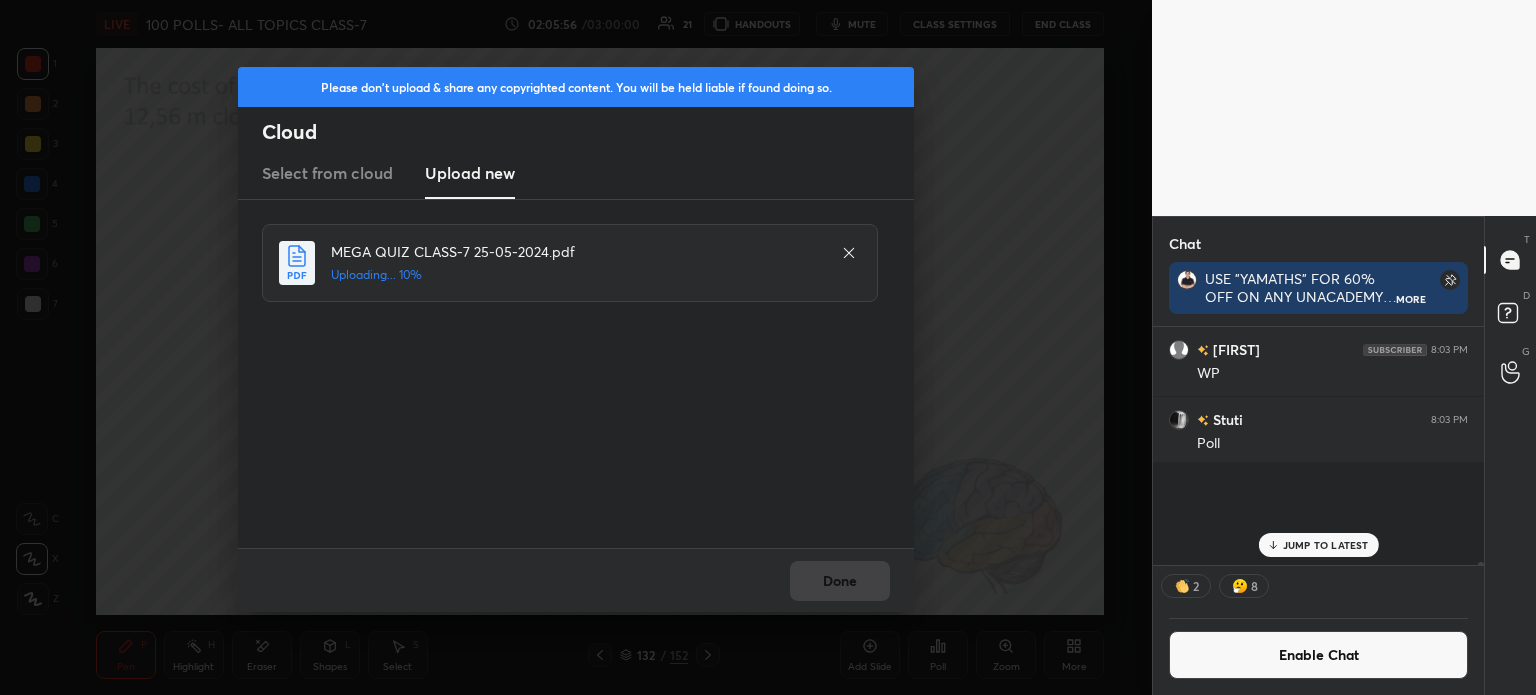 click on "Done" at bounding box center (576, 580) 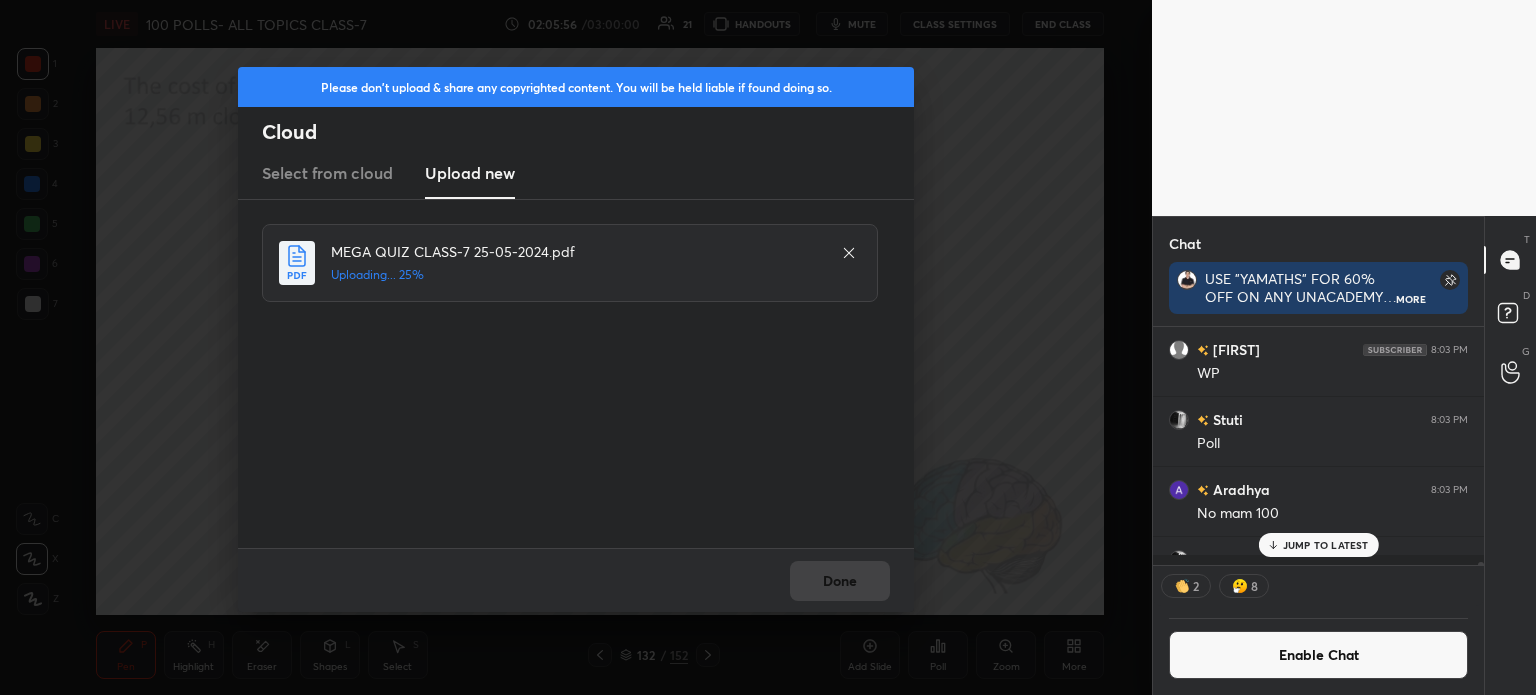 click on "Done" at bounding box center (576, 580) 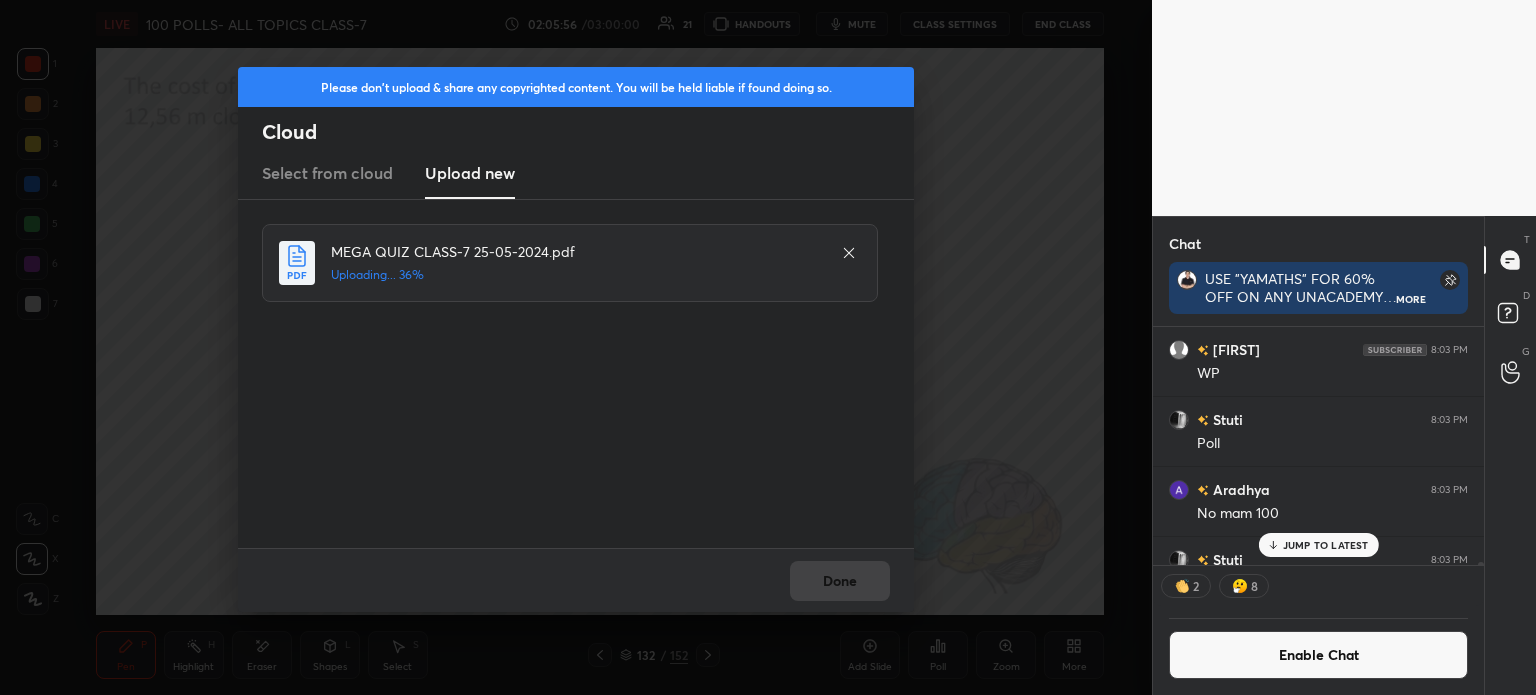 click on "Done" at bounding box center [576, 580] 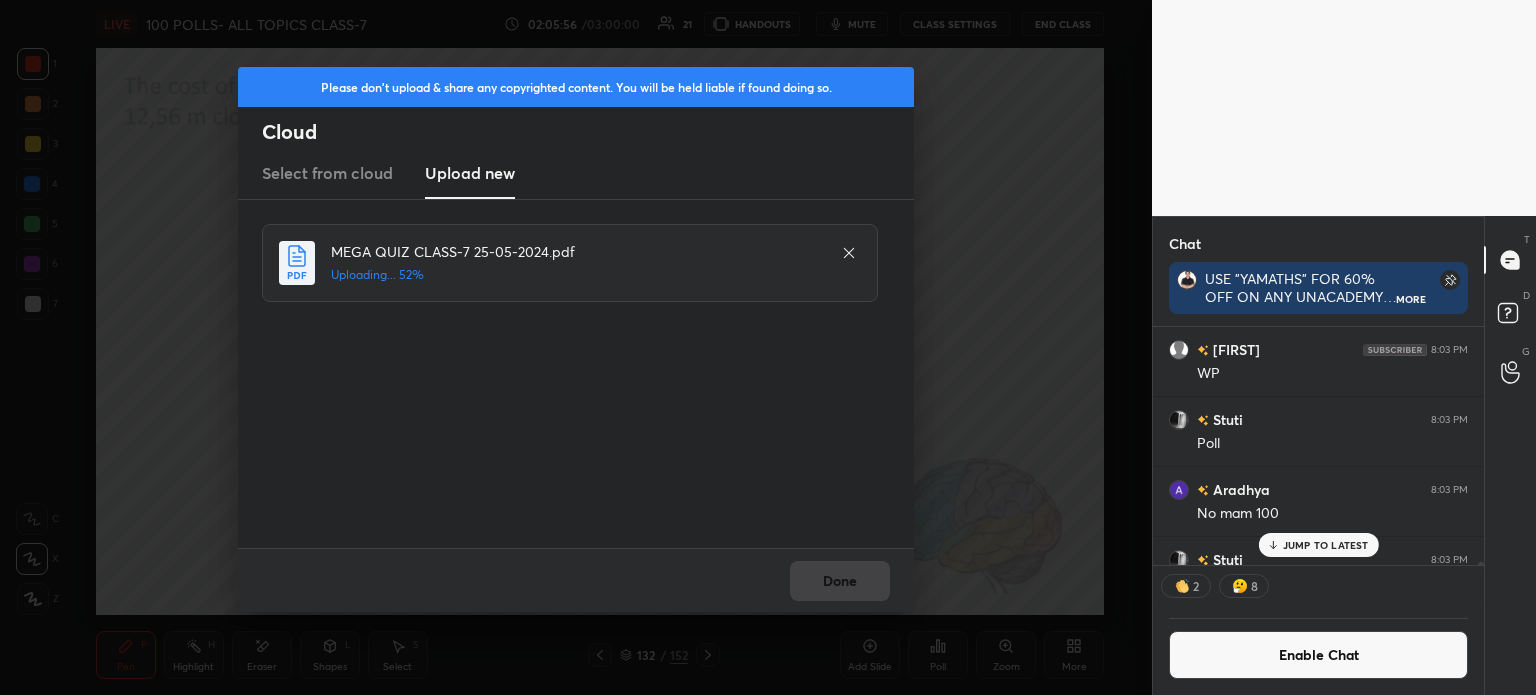 click on "Done" at bounding box center [576, 580] 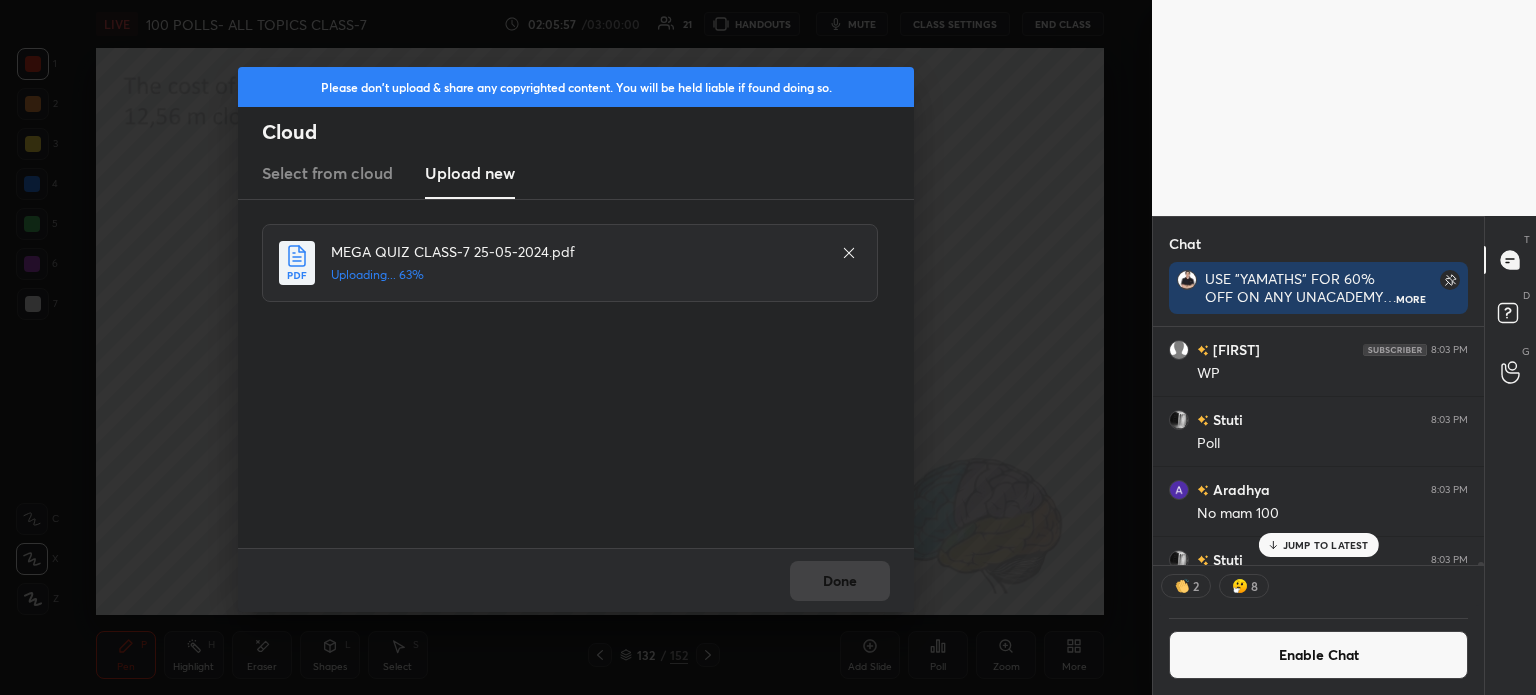 click on "Done" at bounding box center [576, 580] 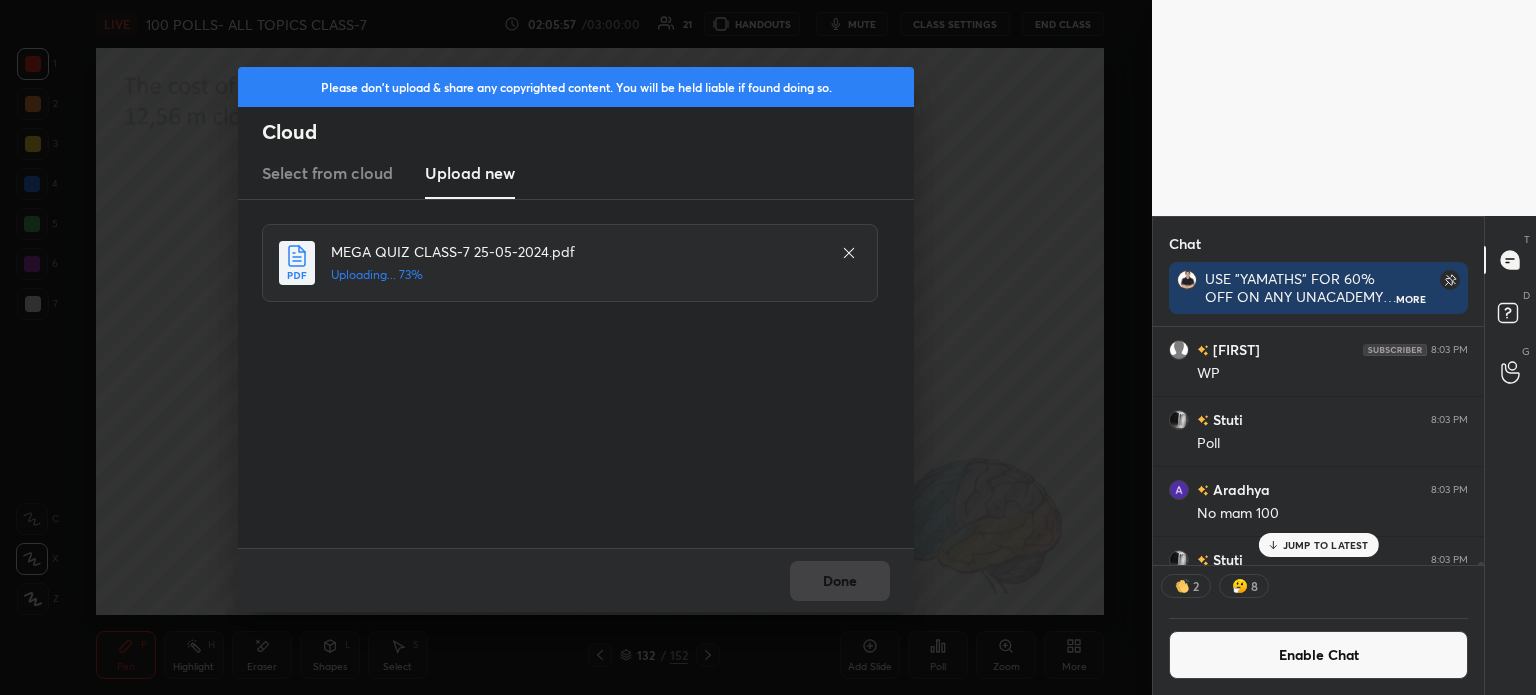 click on "Done" at bounding box center (576, 580) 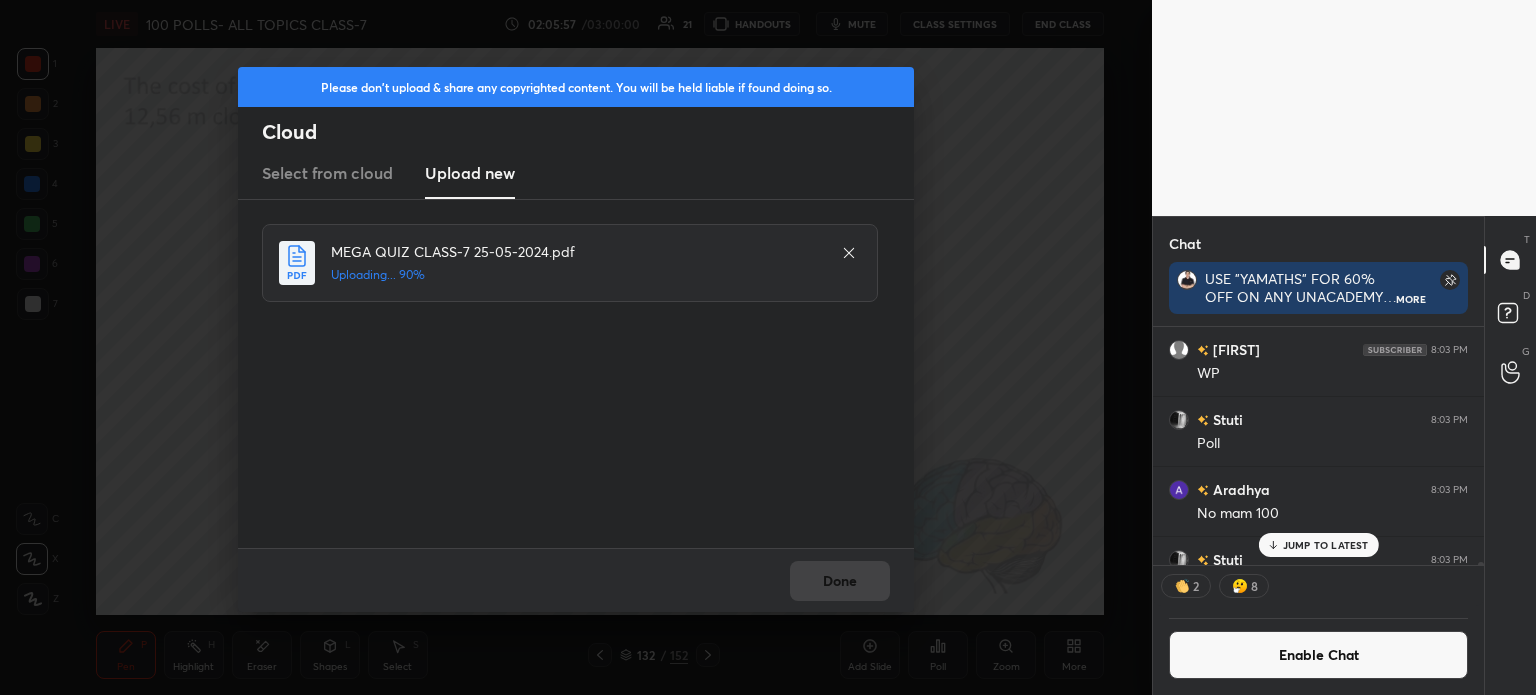 click on "Done" at bounding box center [576, 580] 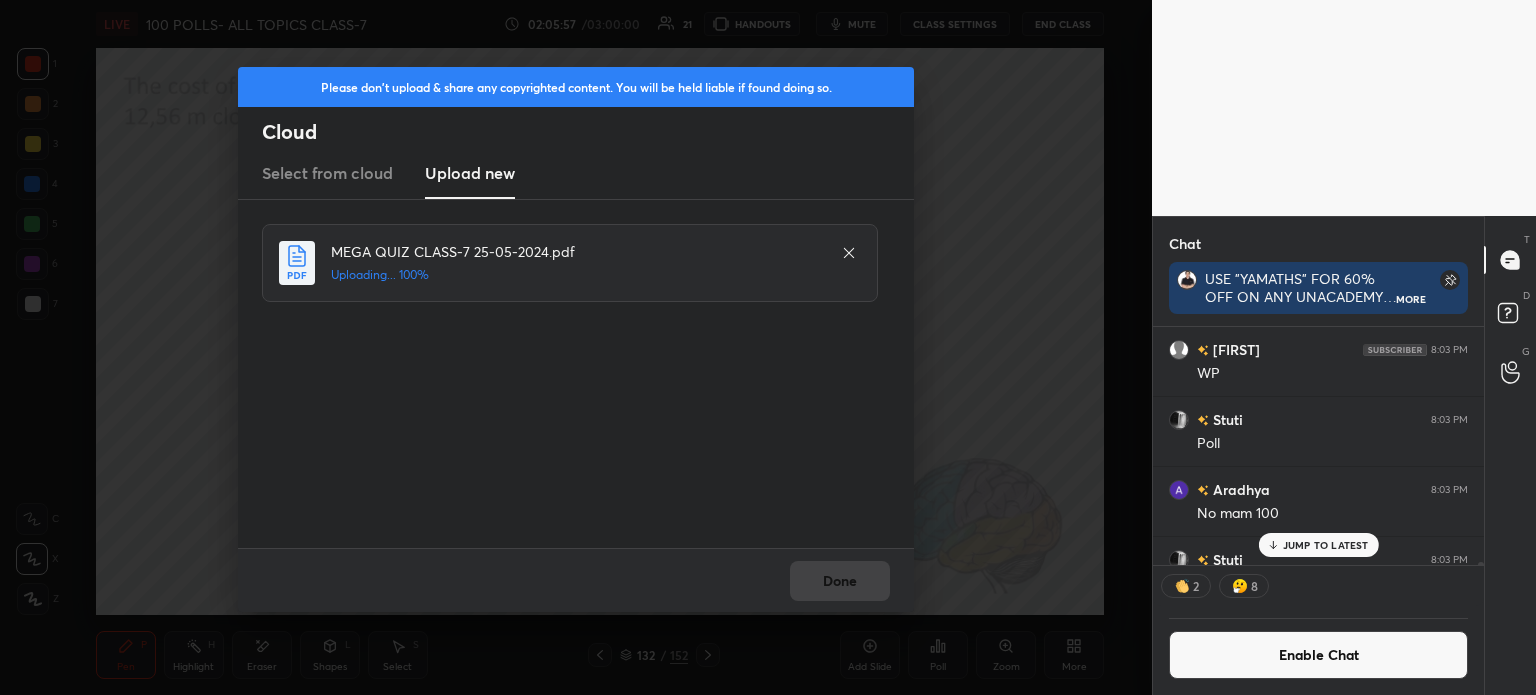 click on "Done" at bounding box center (576, 580) 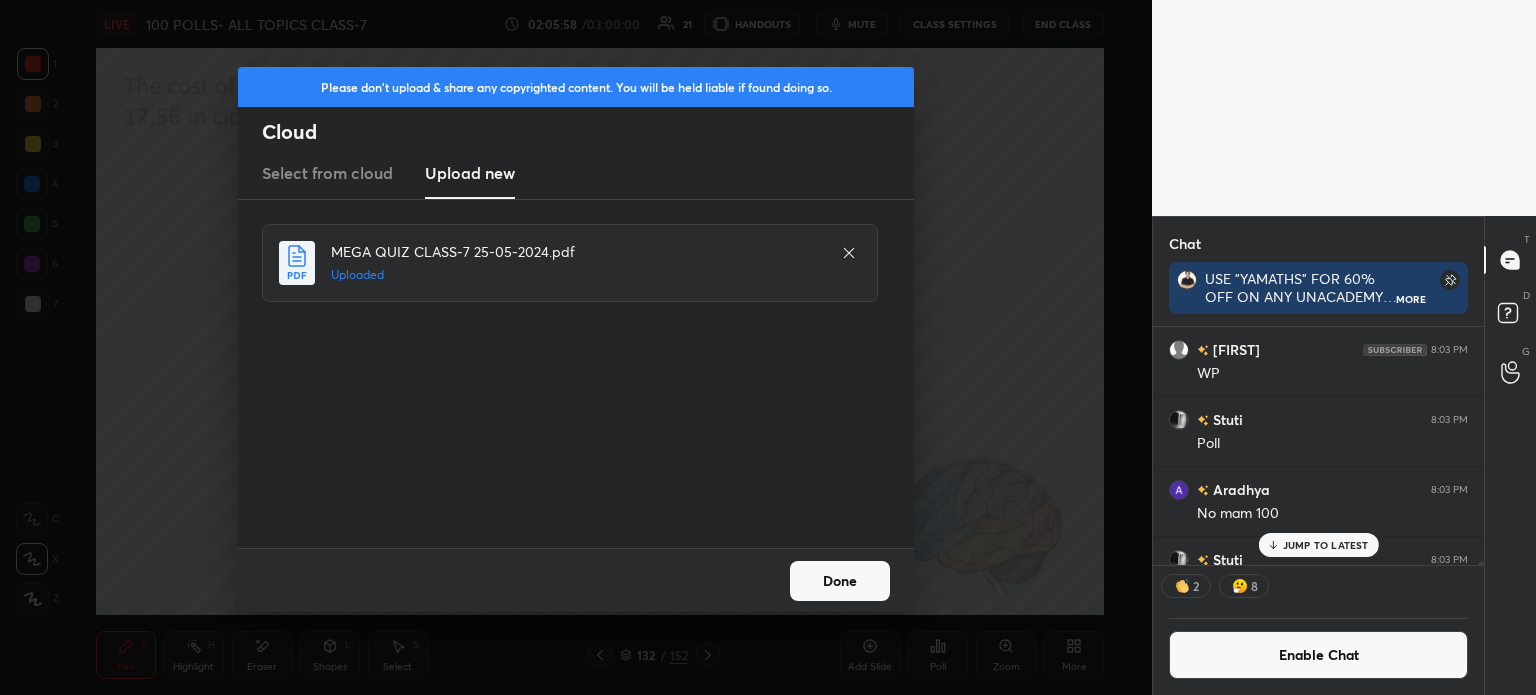 click on "Done" at bounding box center (840, 581) 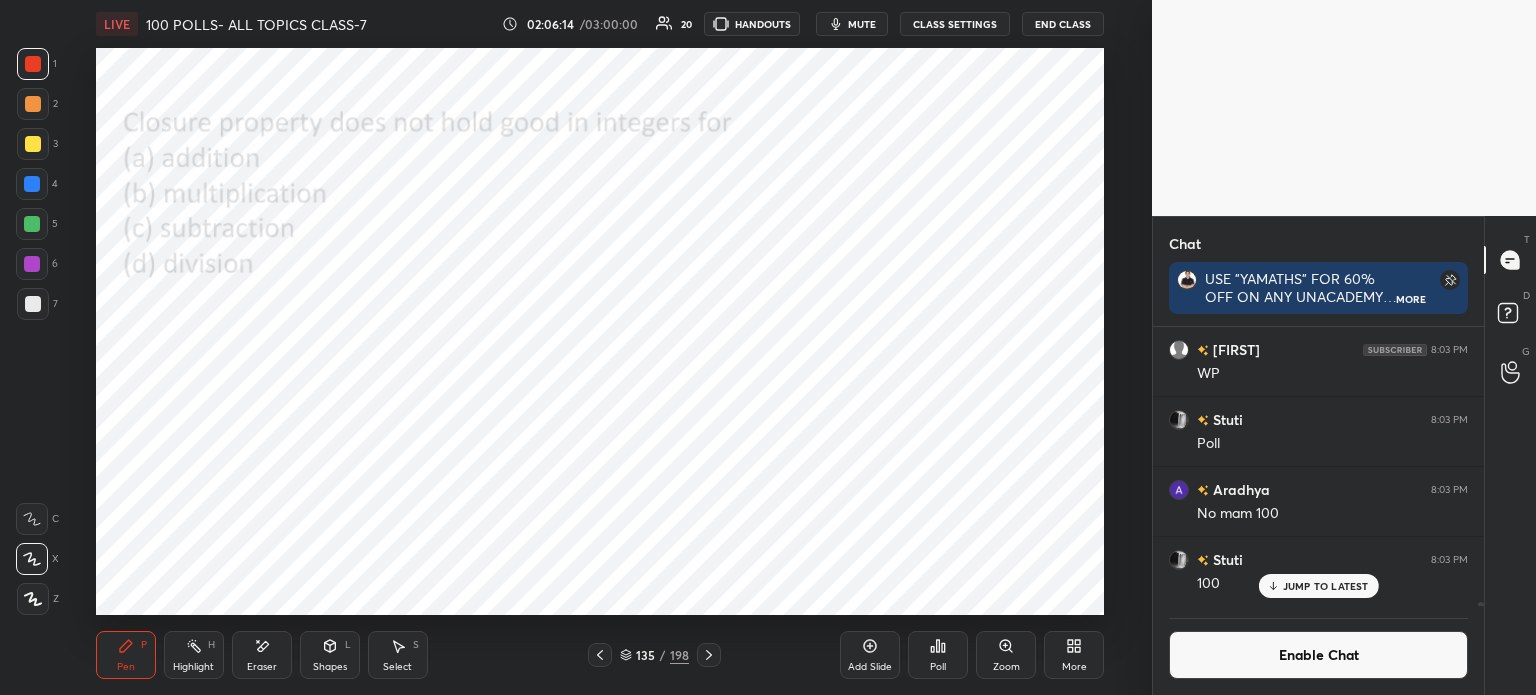 click on "Poll" at bounding box center [938, 667] 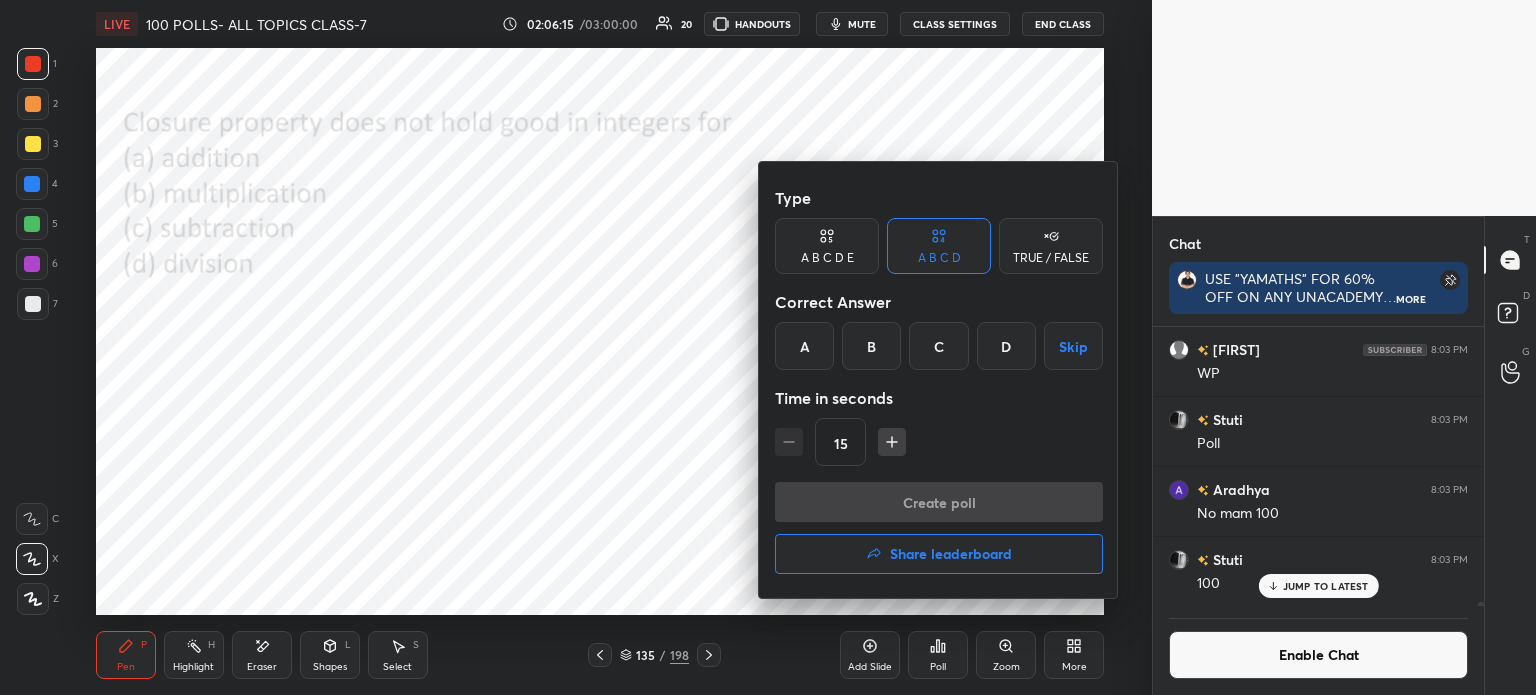 click on "D" at bounding box center (1006, 346) 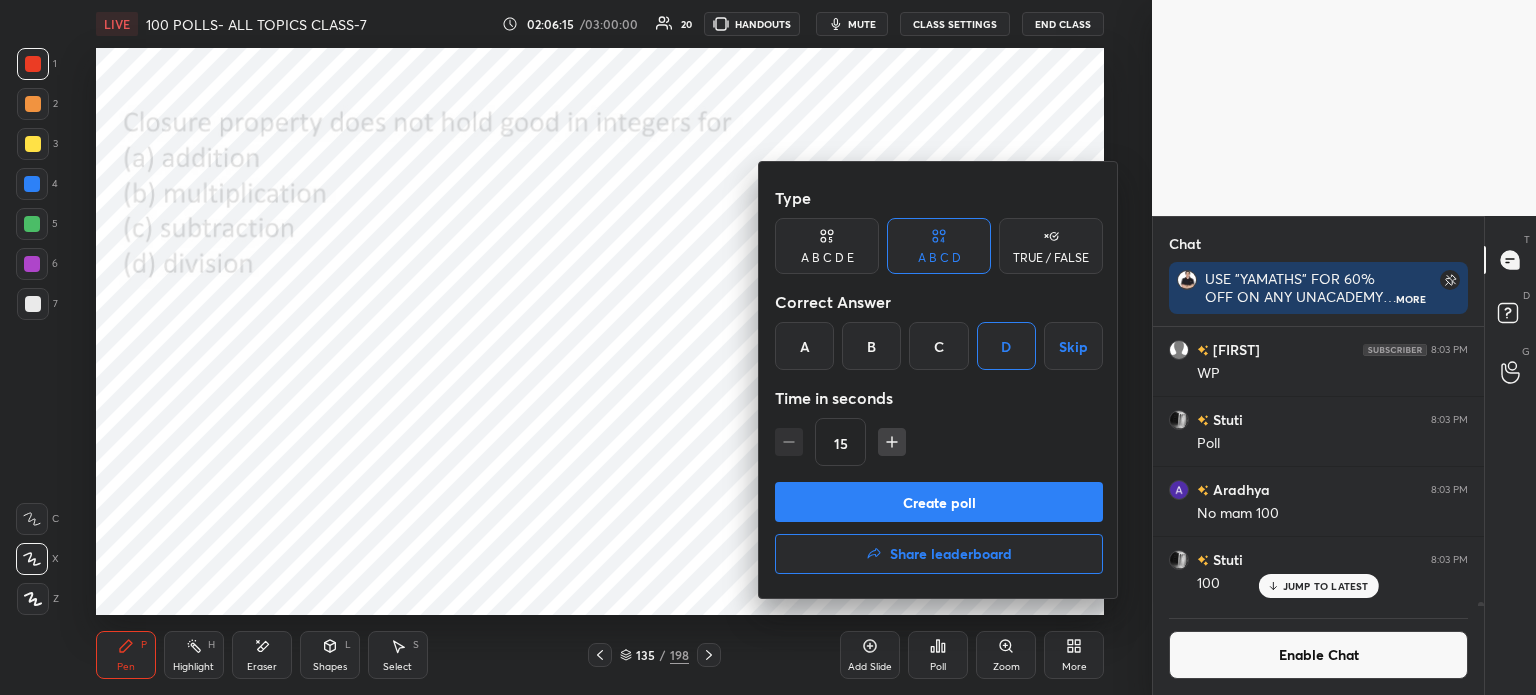 click on "Create poll" at bounding box center (939, 502) 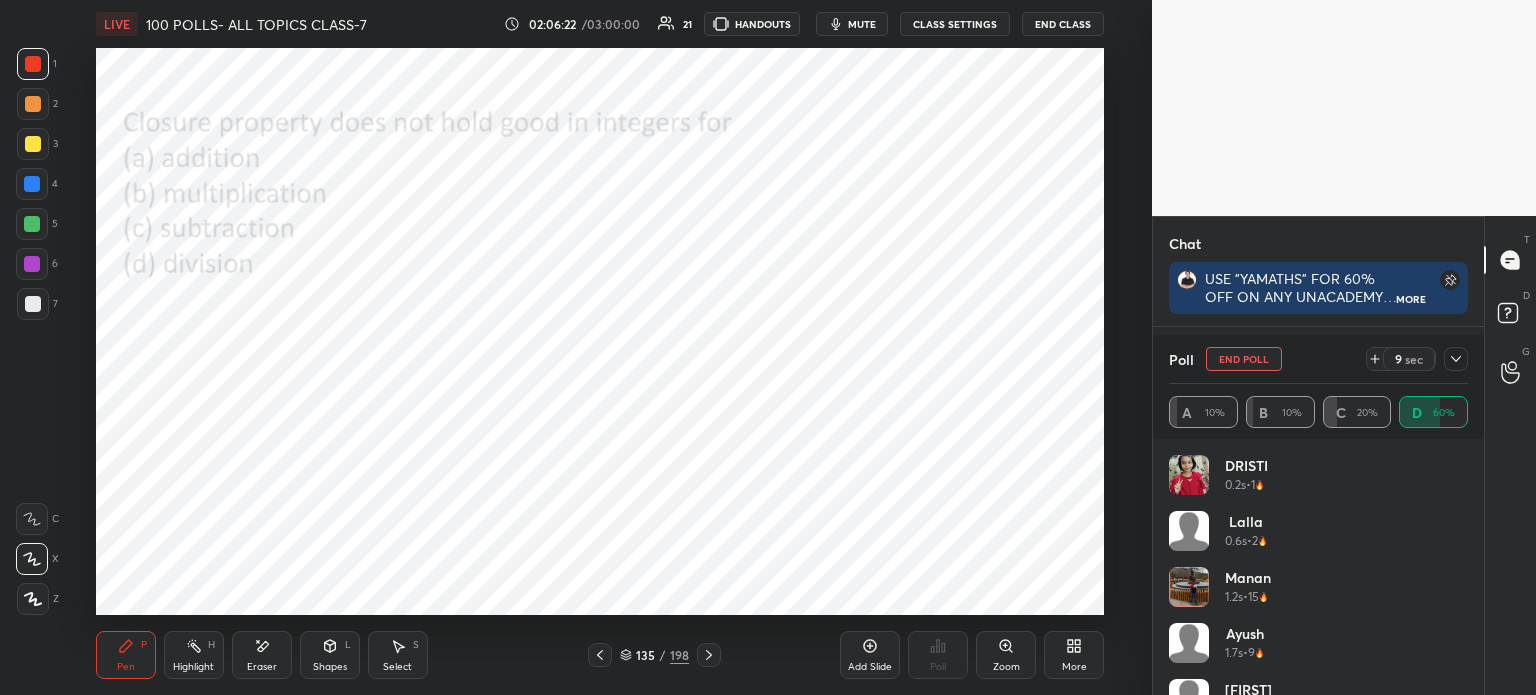 click 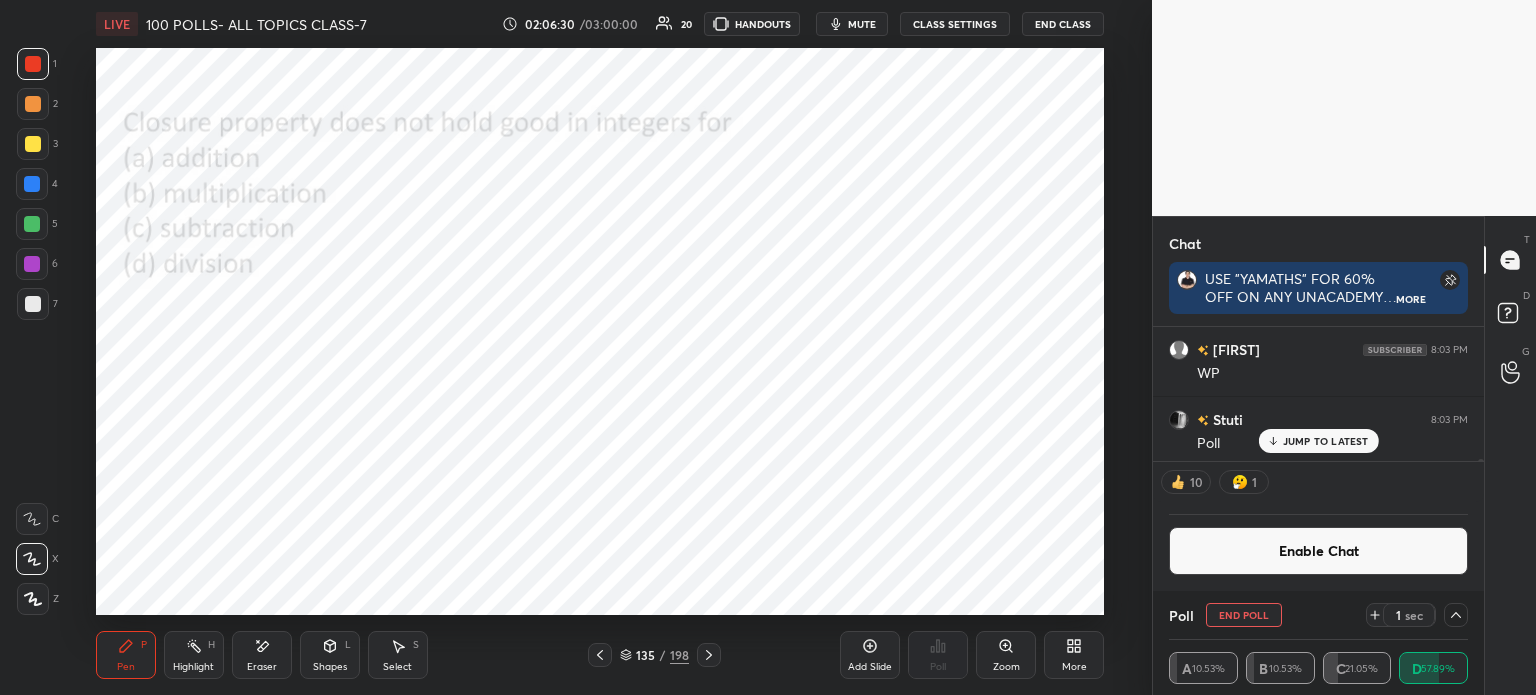 click on "Eraser" at bounding box center [262, 655] 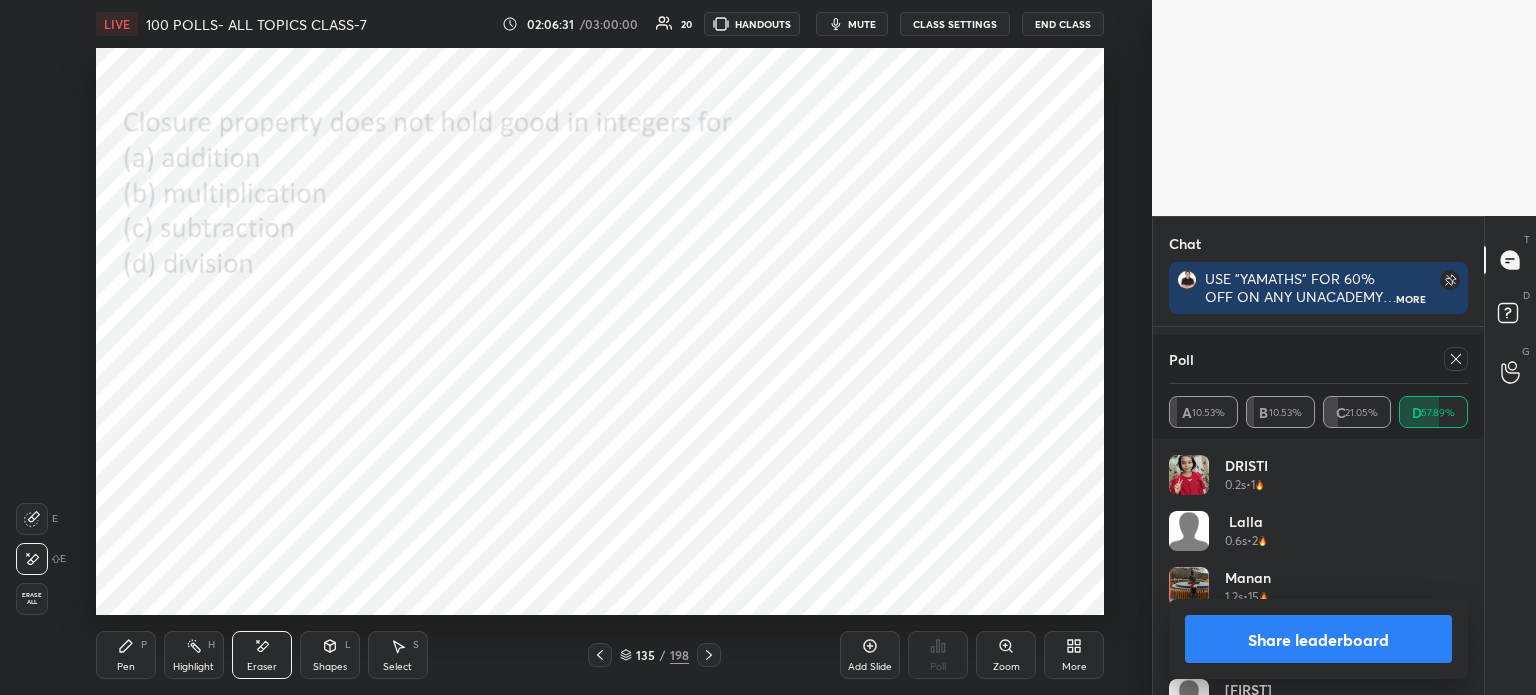 click on "Erase all" at bounding box center (32, 599) 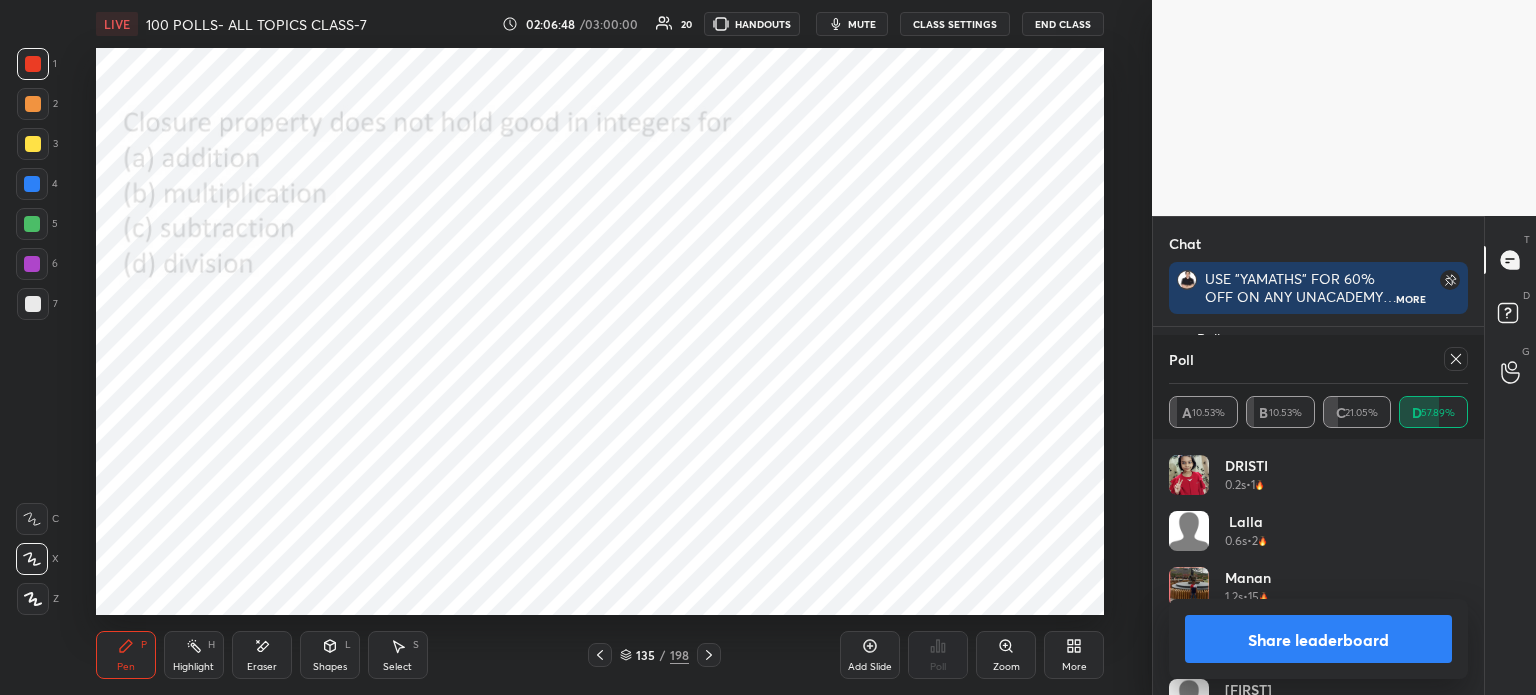 click 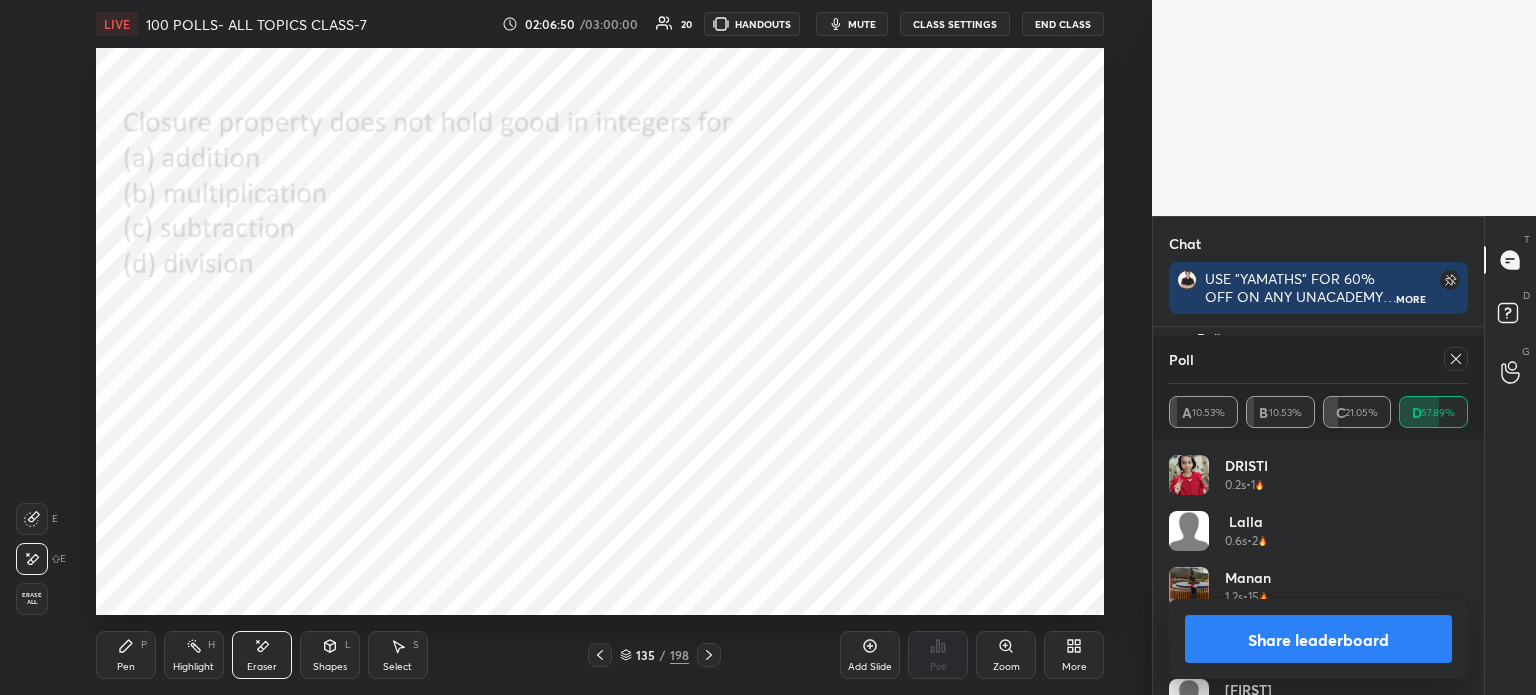 click on "Pen P" at bounding box center [126, 655] 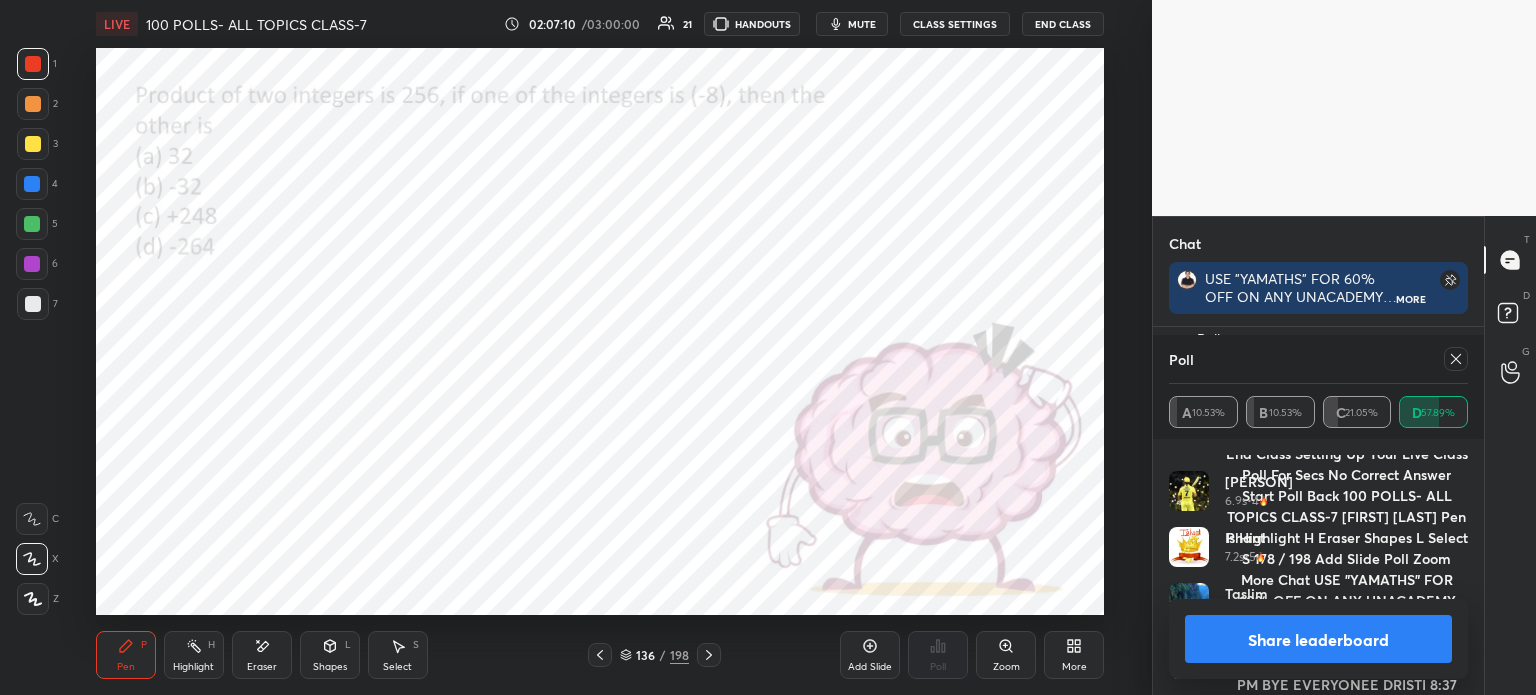 click at bounding box center (1452, 359) 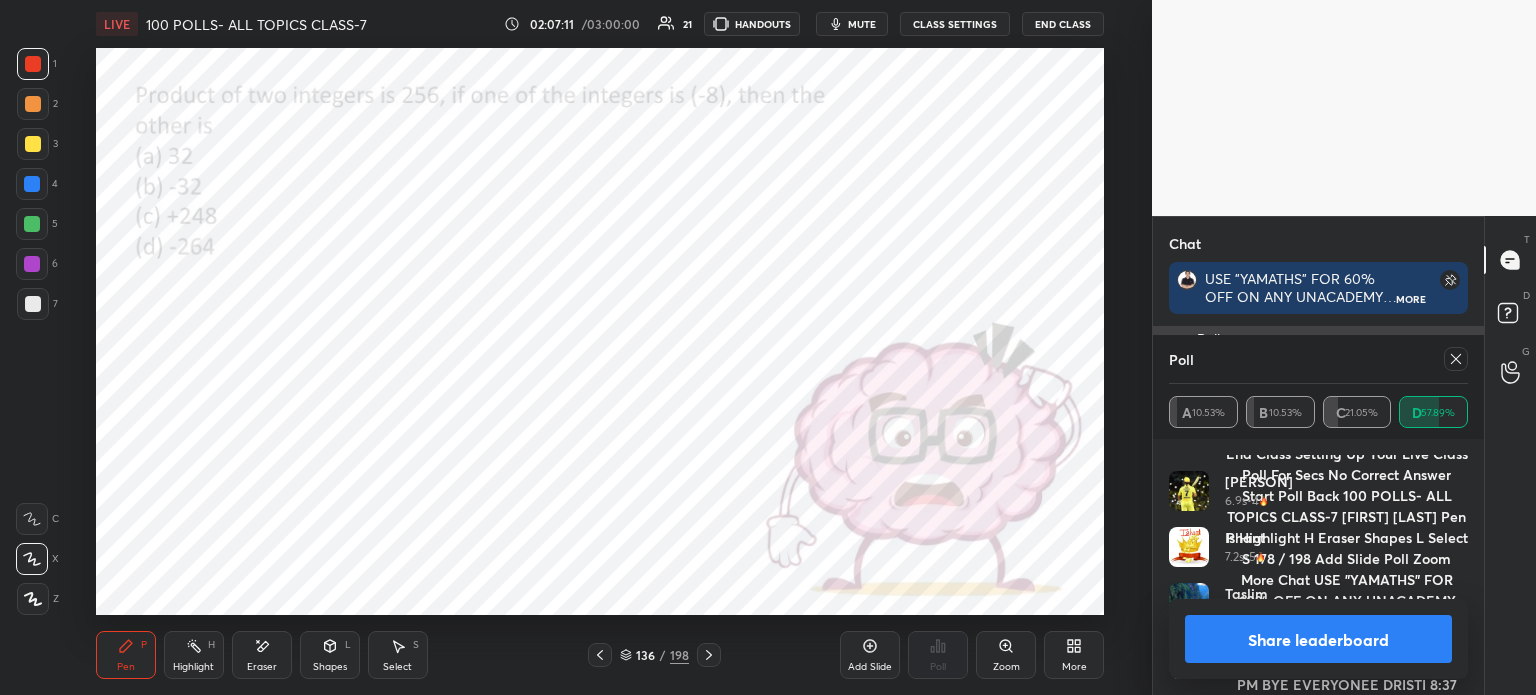 click 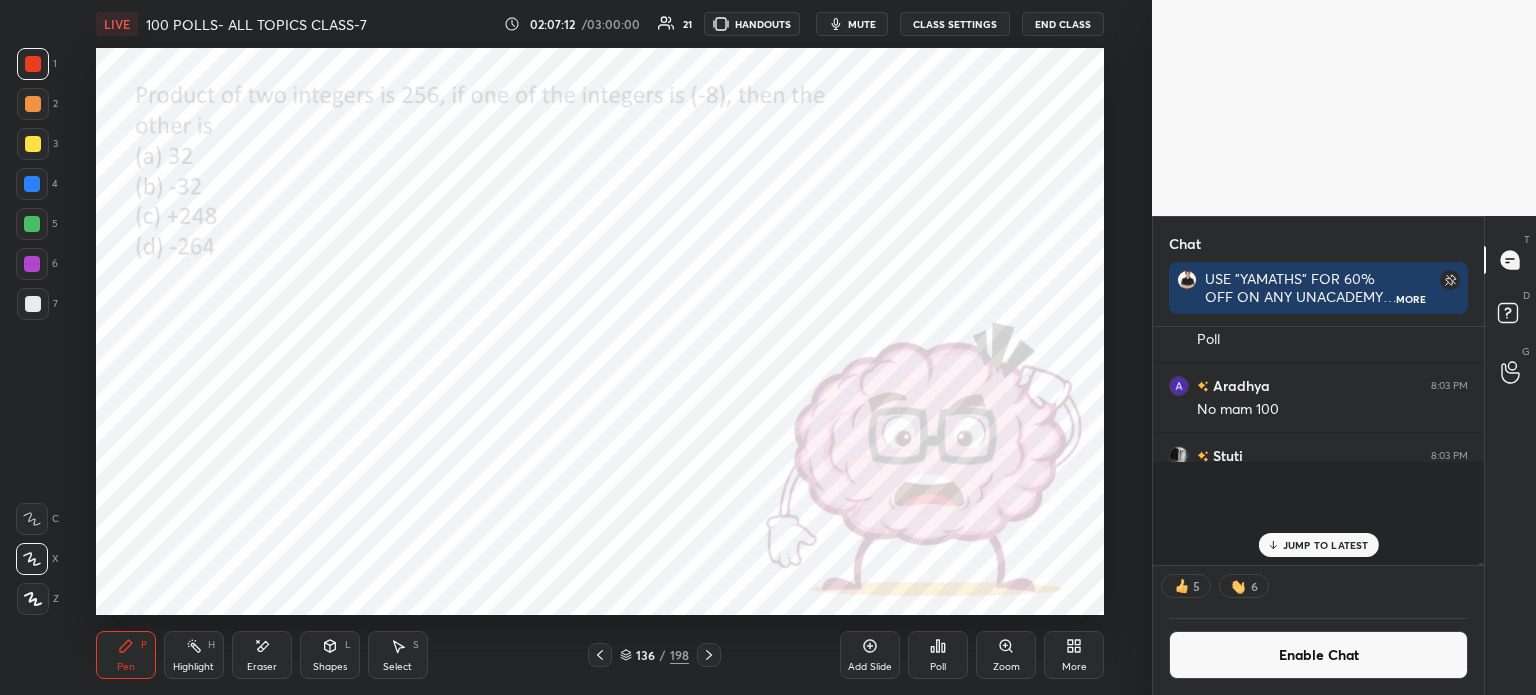 click on "Poll" at bounding box center [938, 655] 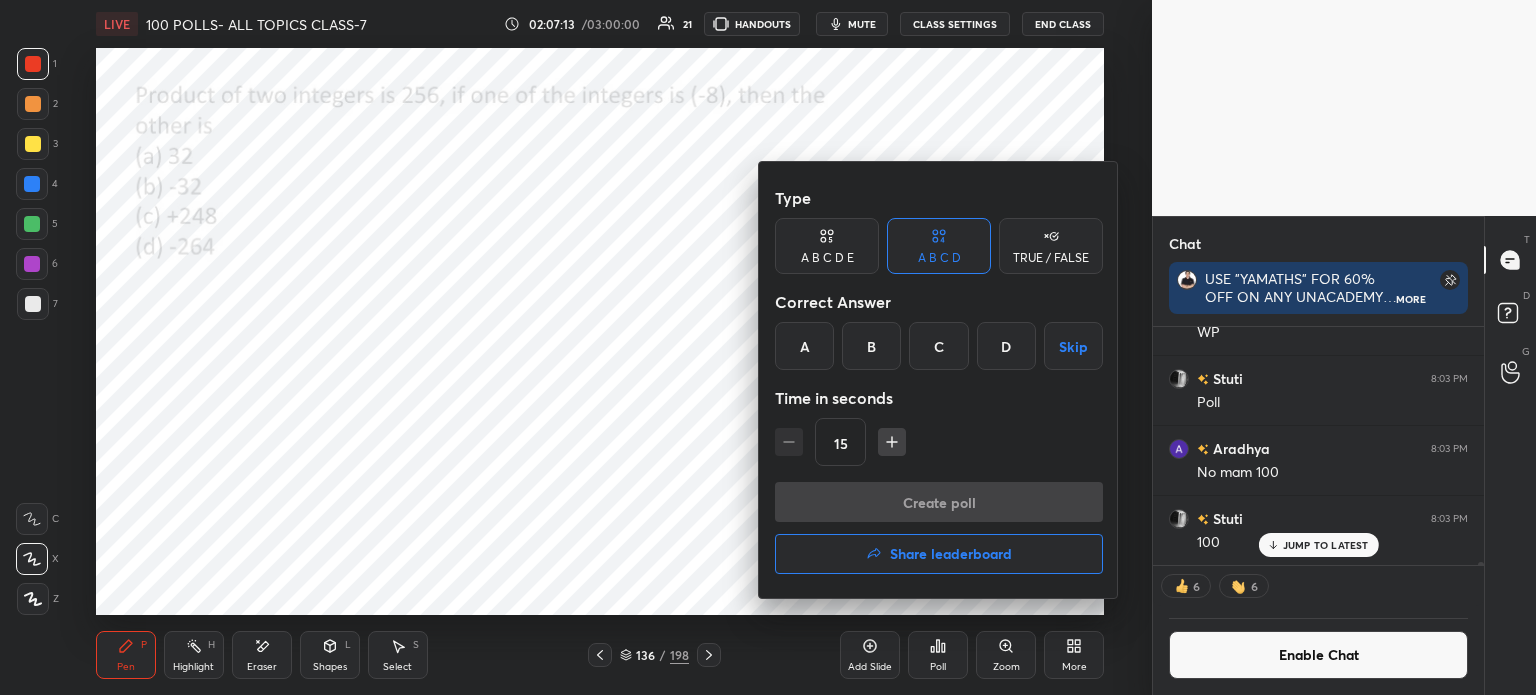 click on "B" at bounding box center [871, 346] 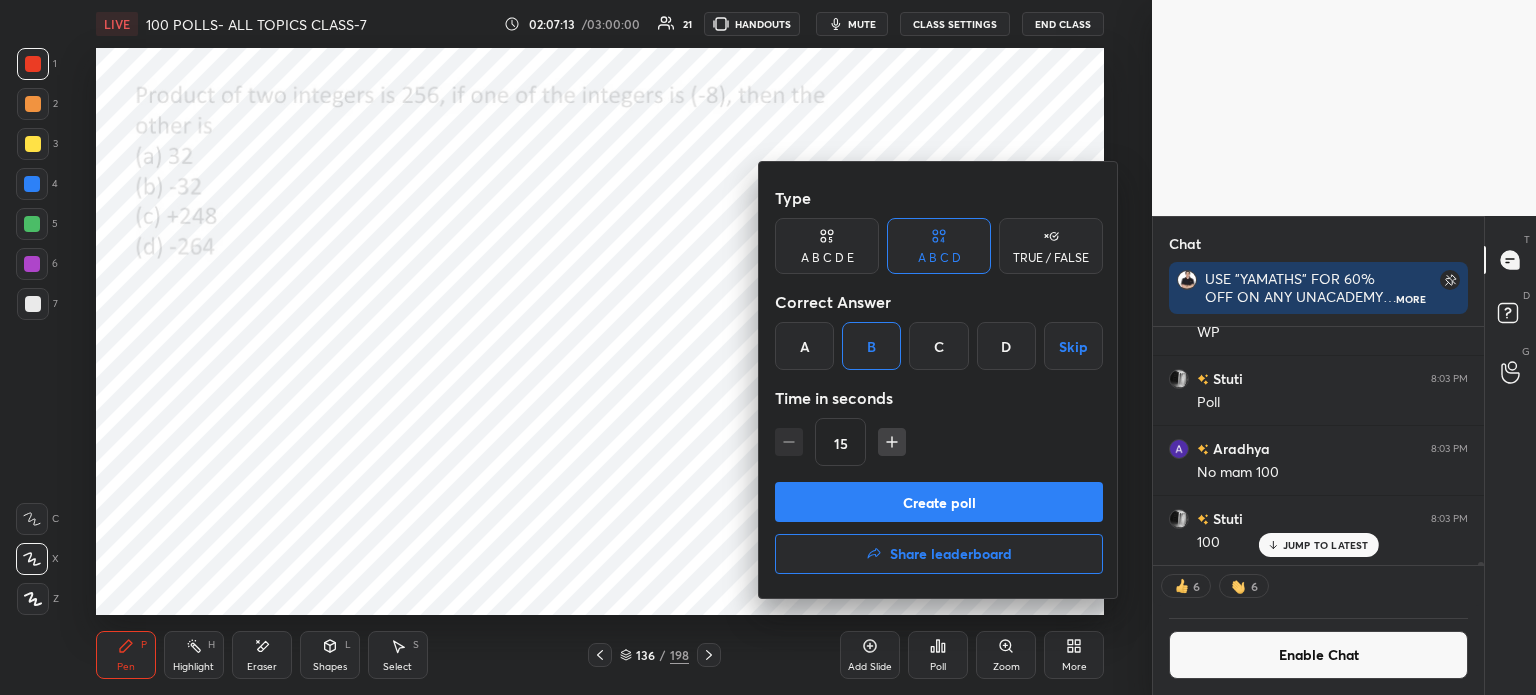 click on "Create poll" at bounding box center (939, 502) 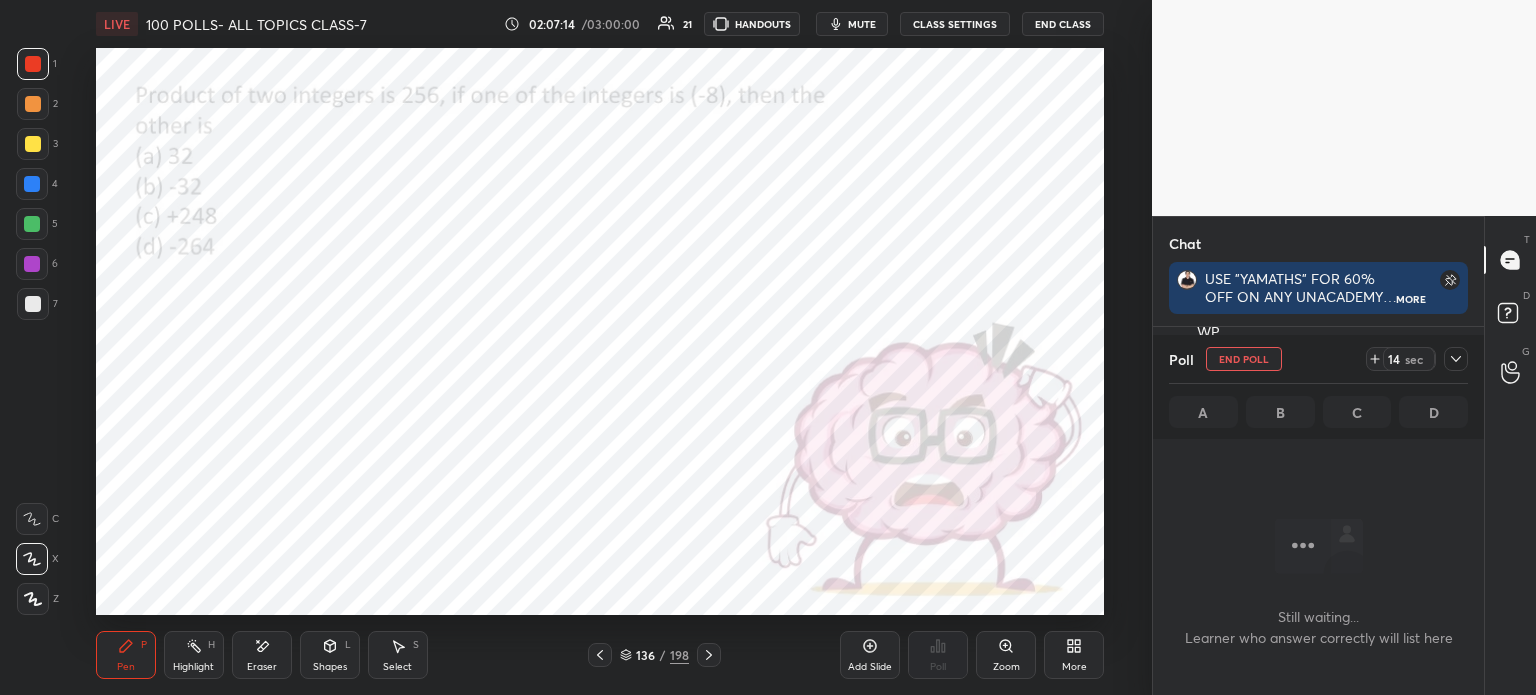 click at bounding box center (1456, 359) 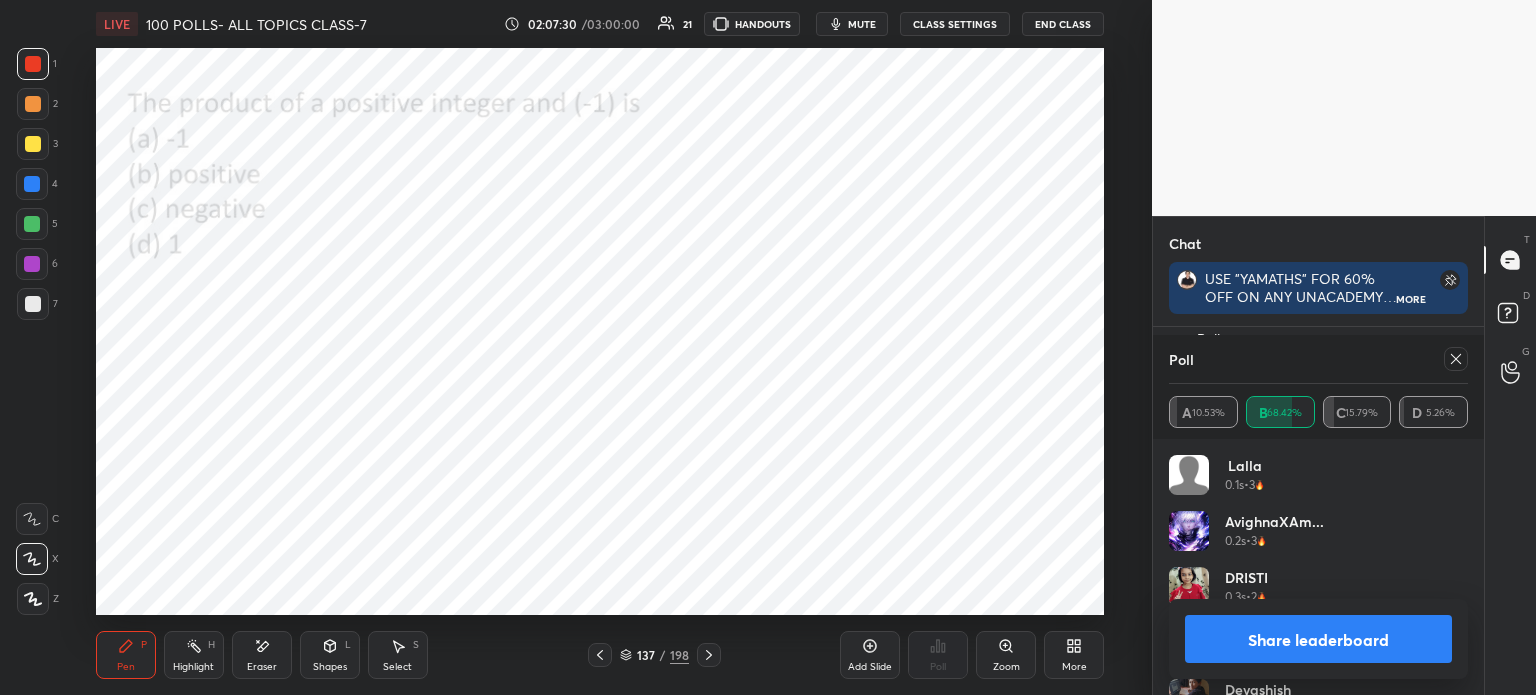 click on "Eraser" at bounding box center [262, 667] 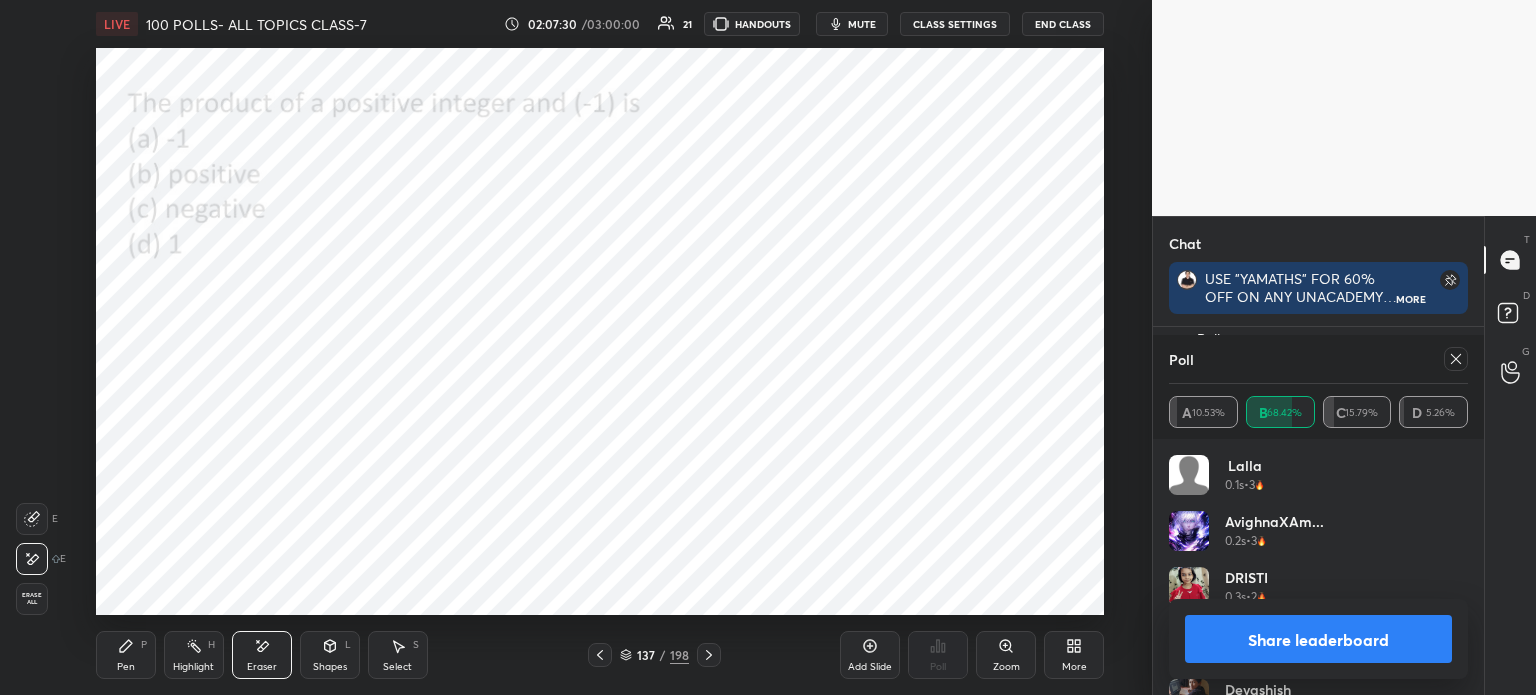click on "Erase all" at bounding box center (32, 599) 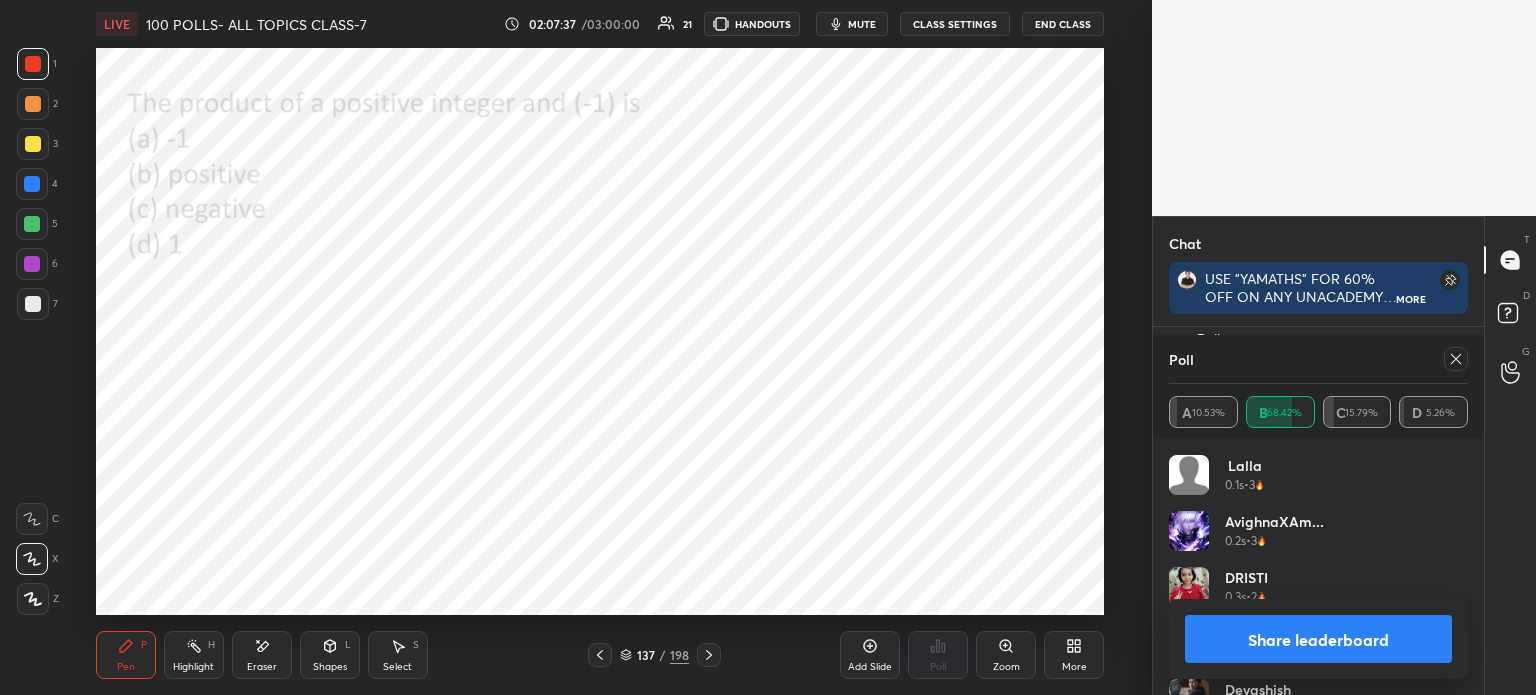 click on "Poll A 10.53% B 68.42% C 15.79% D 5.26%" at bounding box center [1318, 387] 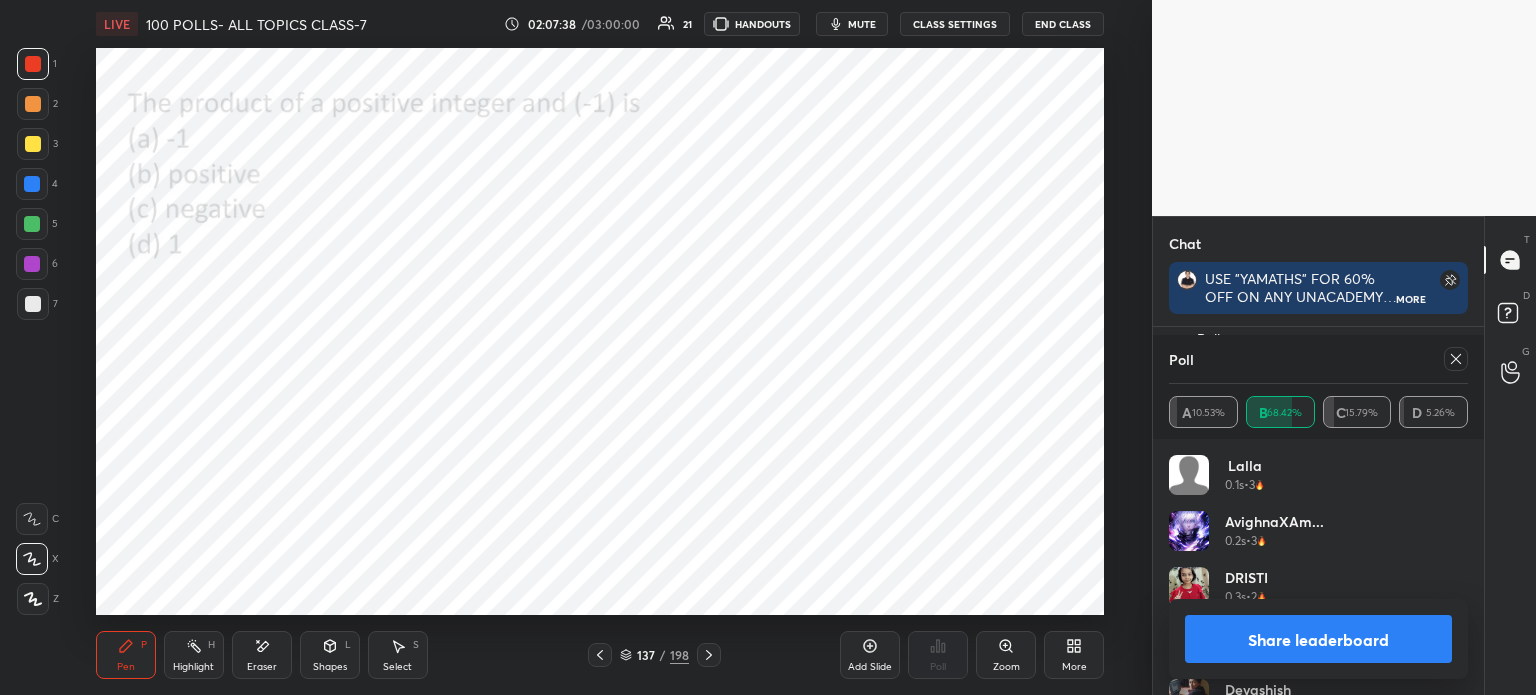 click on "Poll A 10.53% B 68.42% C 15.79% D 5.26%" at bounding box center [1318, 387] 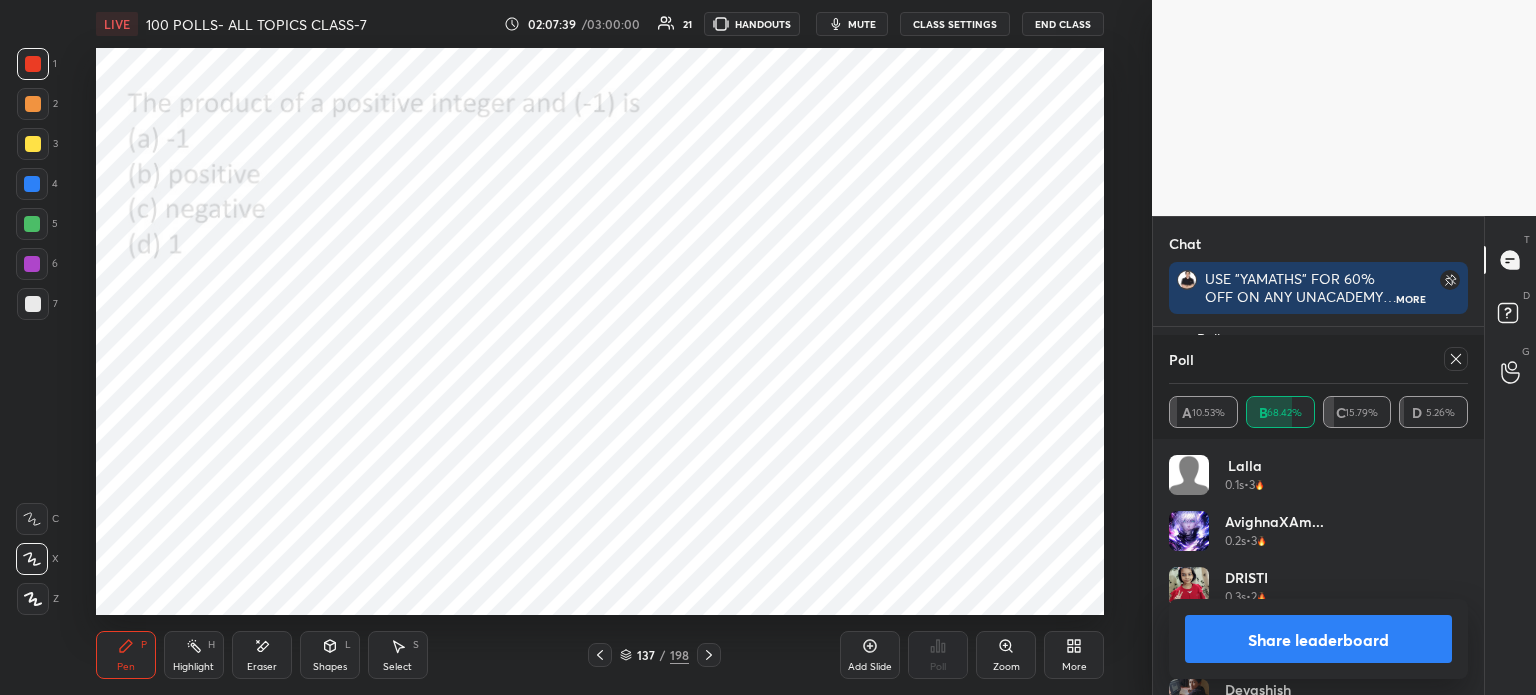 click 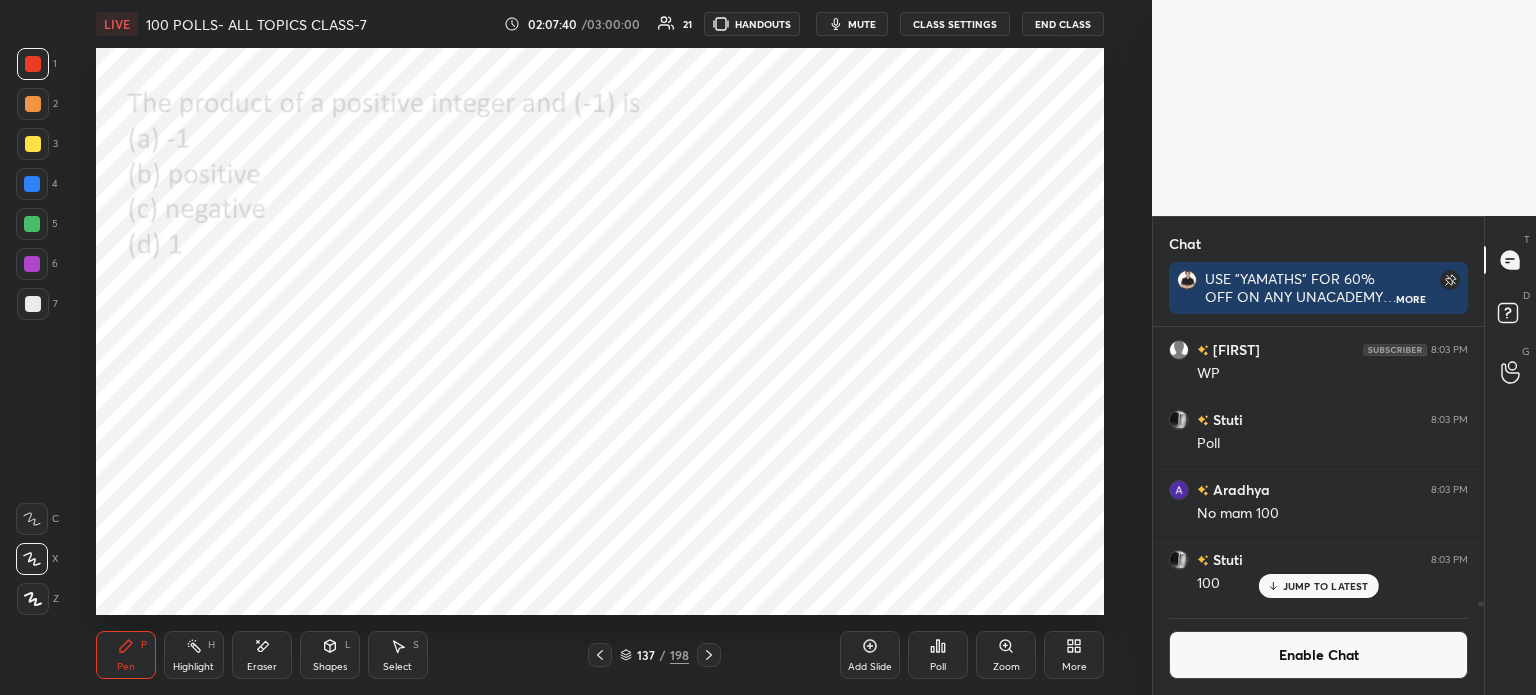 click on "Poll" at bounding box center (938, 667) 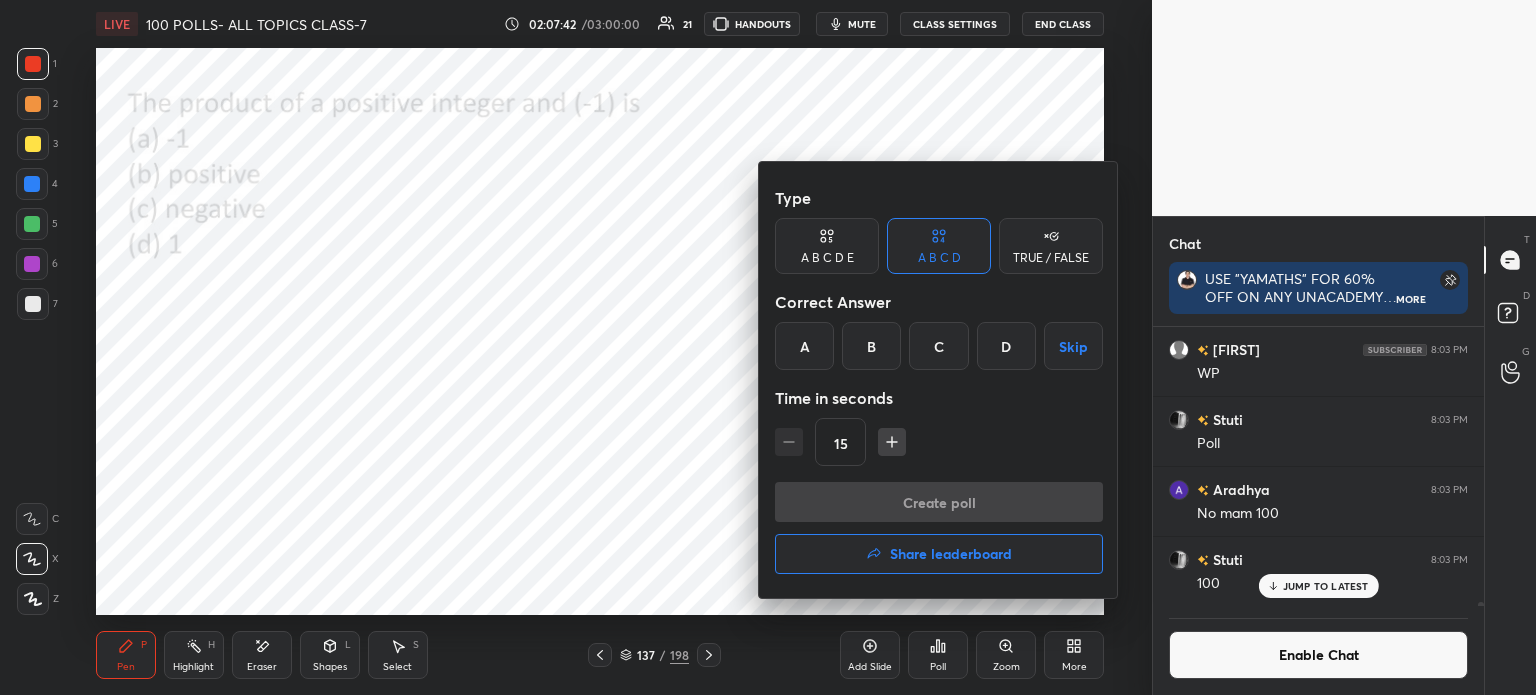 click on "C" at bounding box center [938, 346] 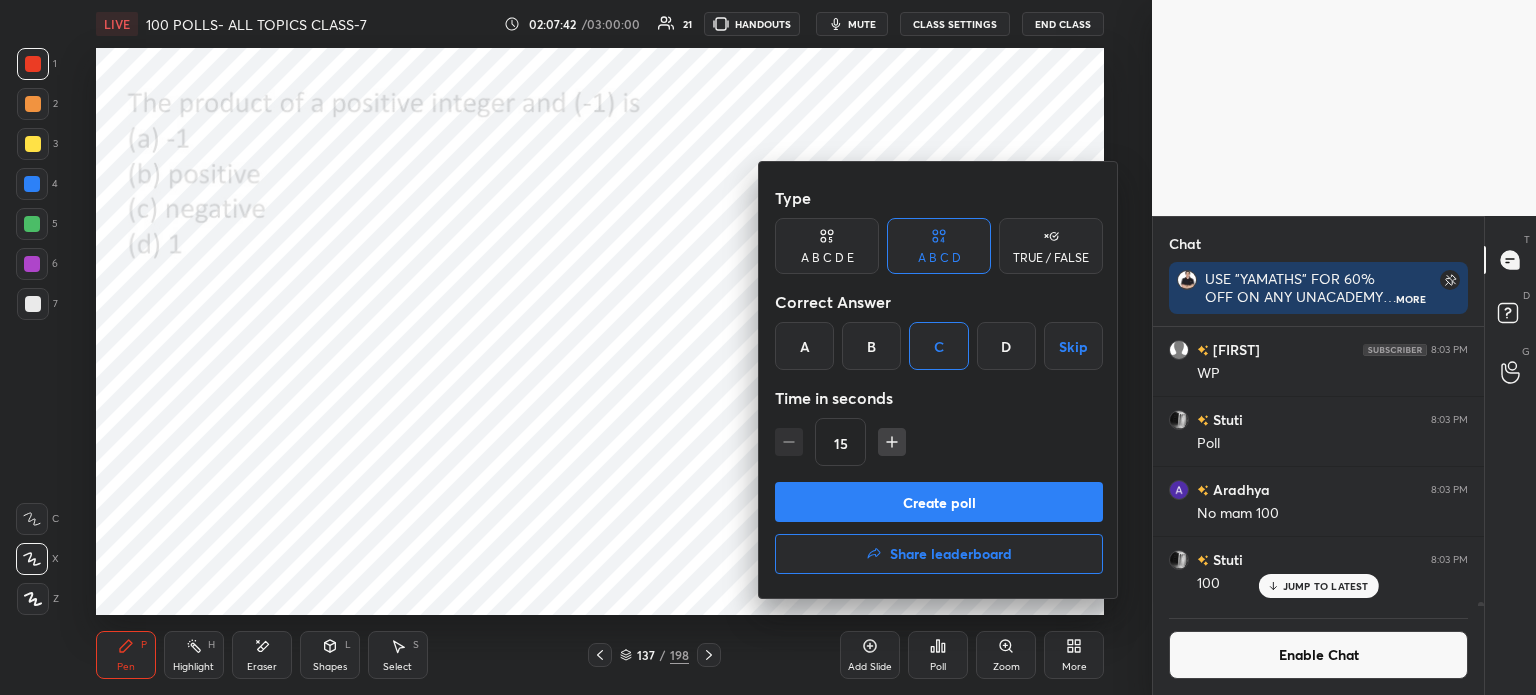 click on "Create poll" at bounding box center [939, 502] 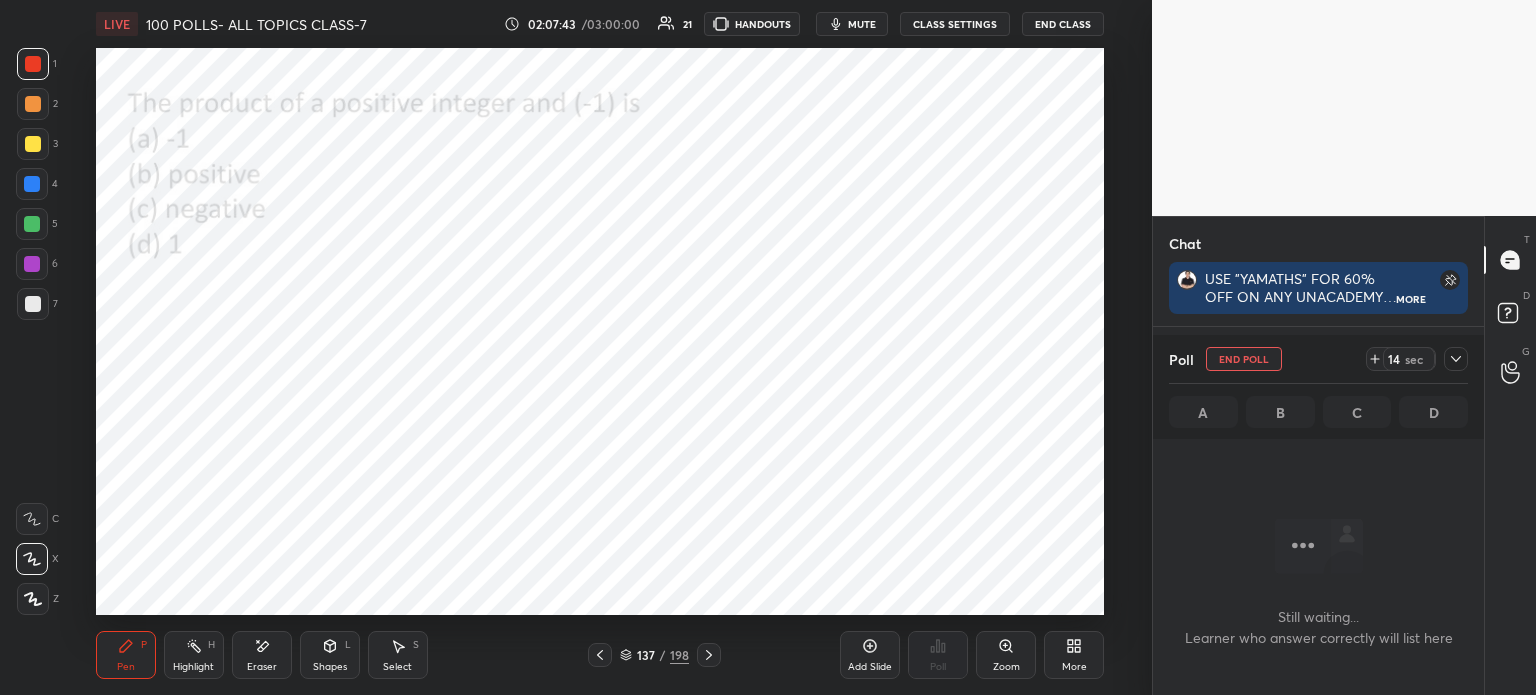 click 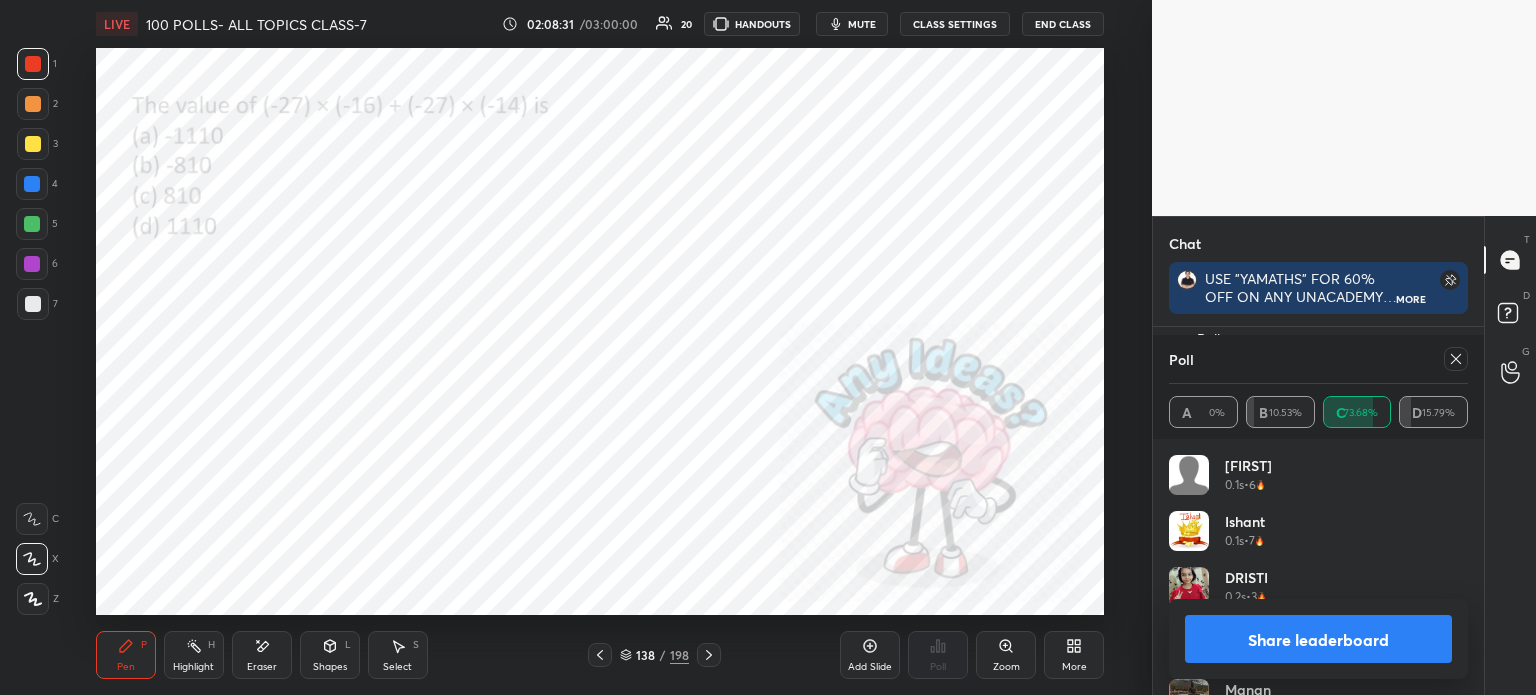 click on "Poll A 0% B 10.53% C 73.68% D 15.79%" at bounding box center [1318, 387] 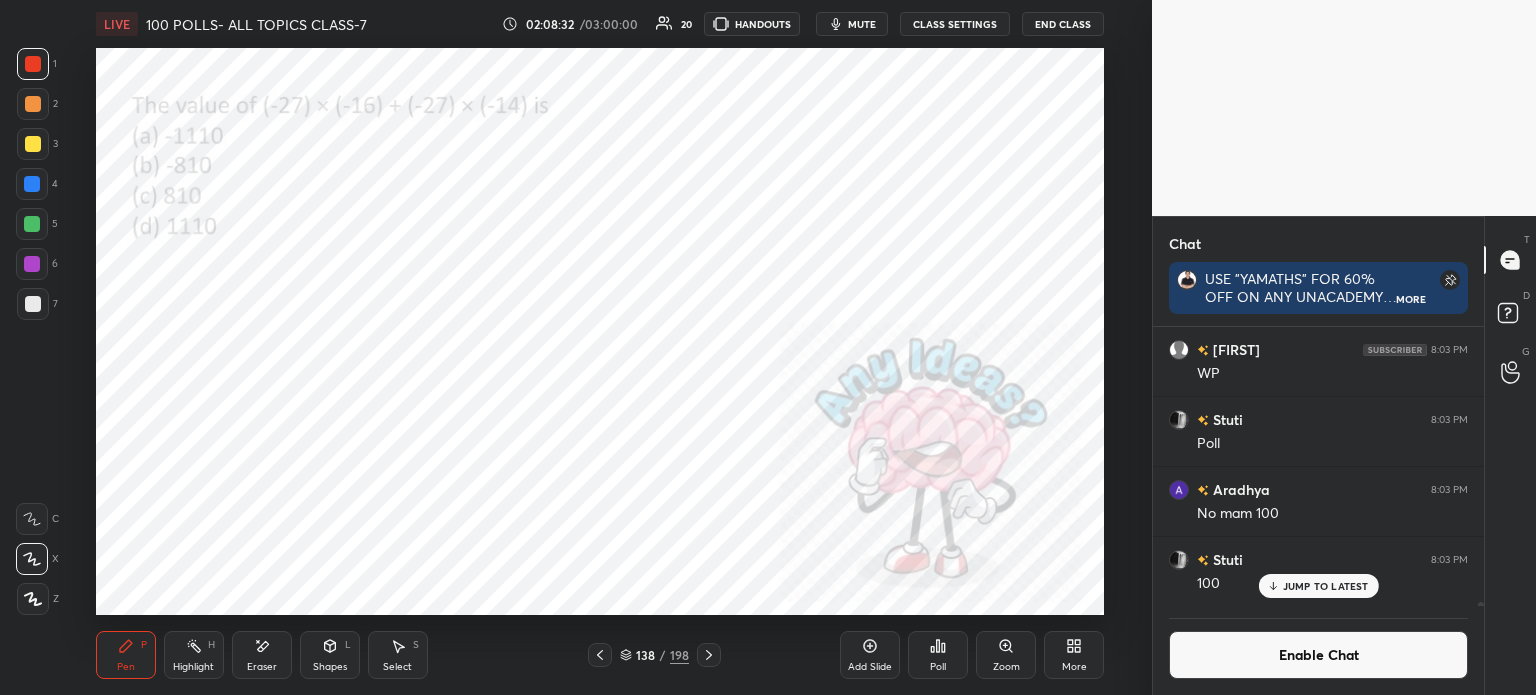 click on "Poll" at bounding box center [938, 655] 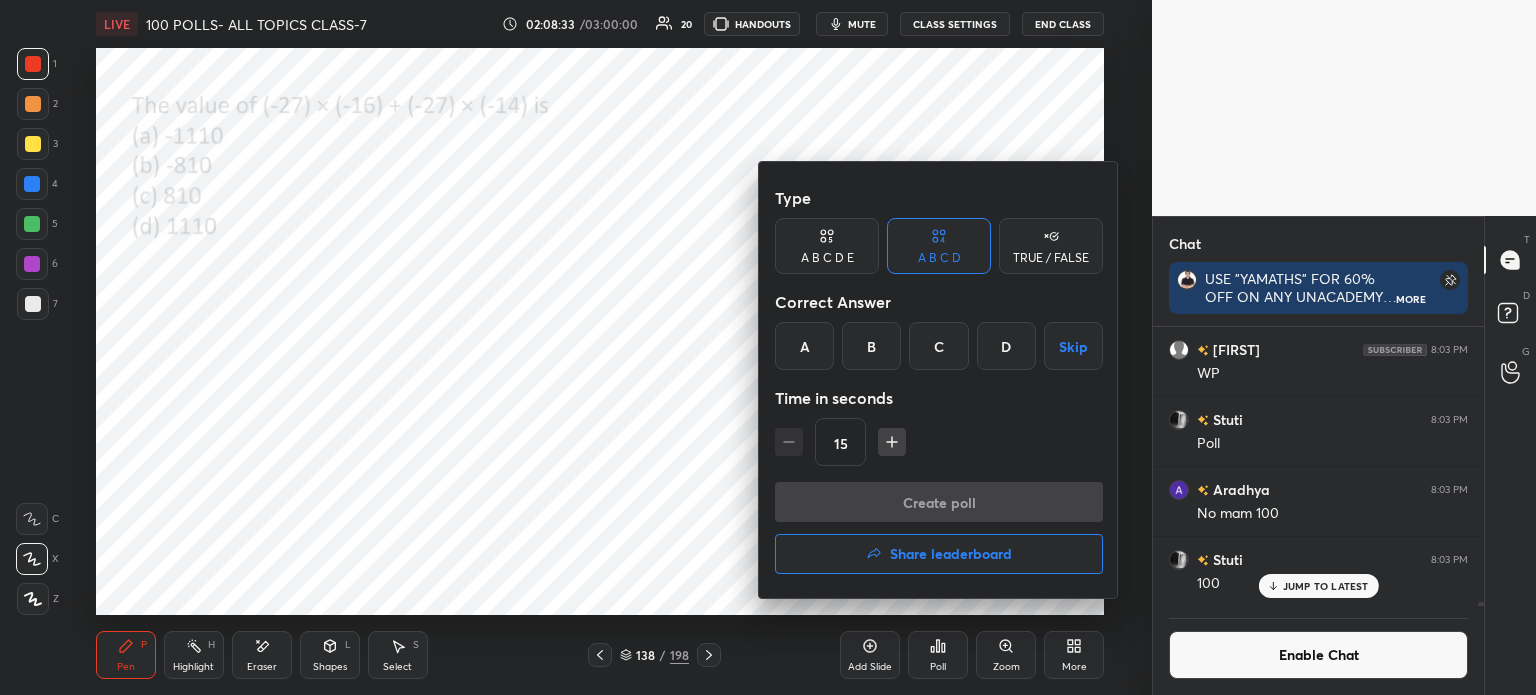 click on "C" at bounding box center (938, 346) 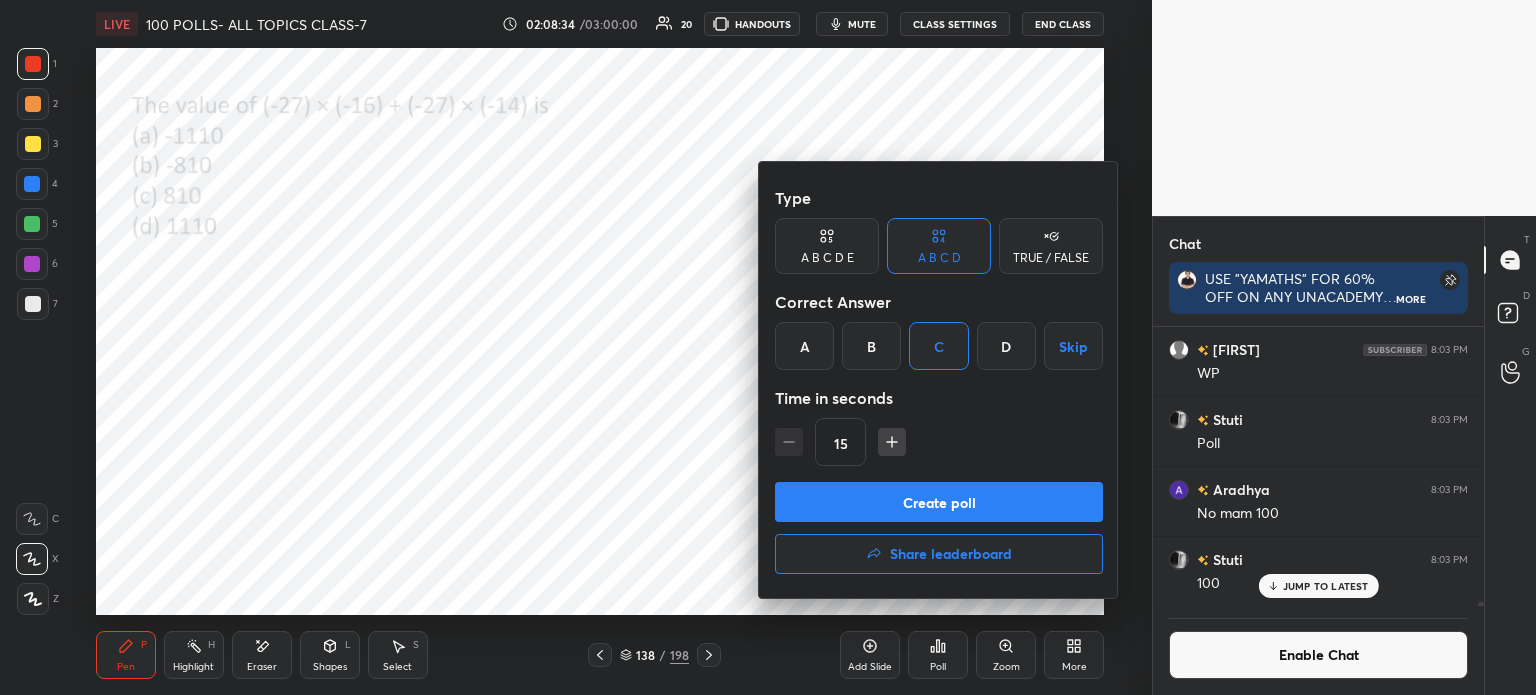 click on "Create poll" at bounding box center (939, 502) 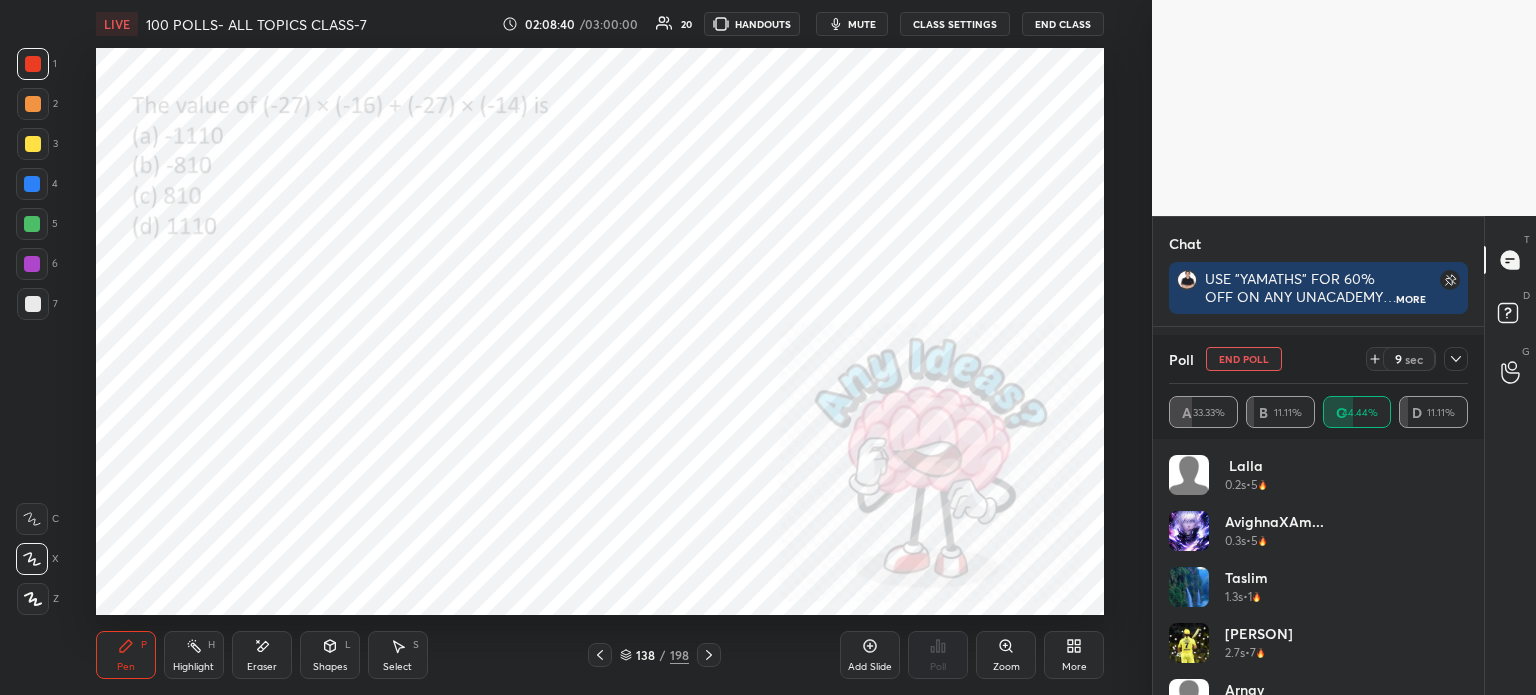 click 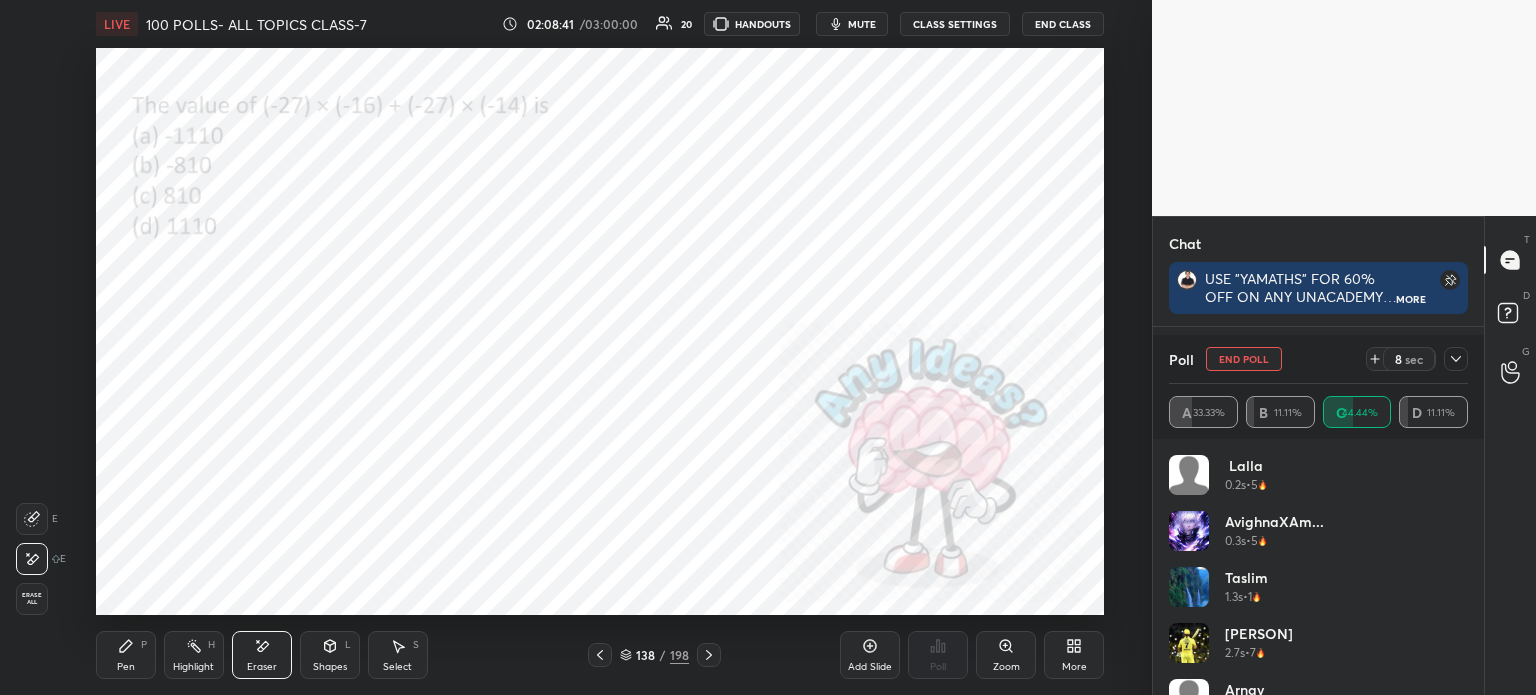 click 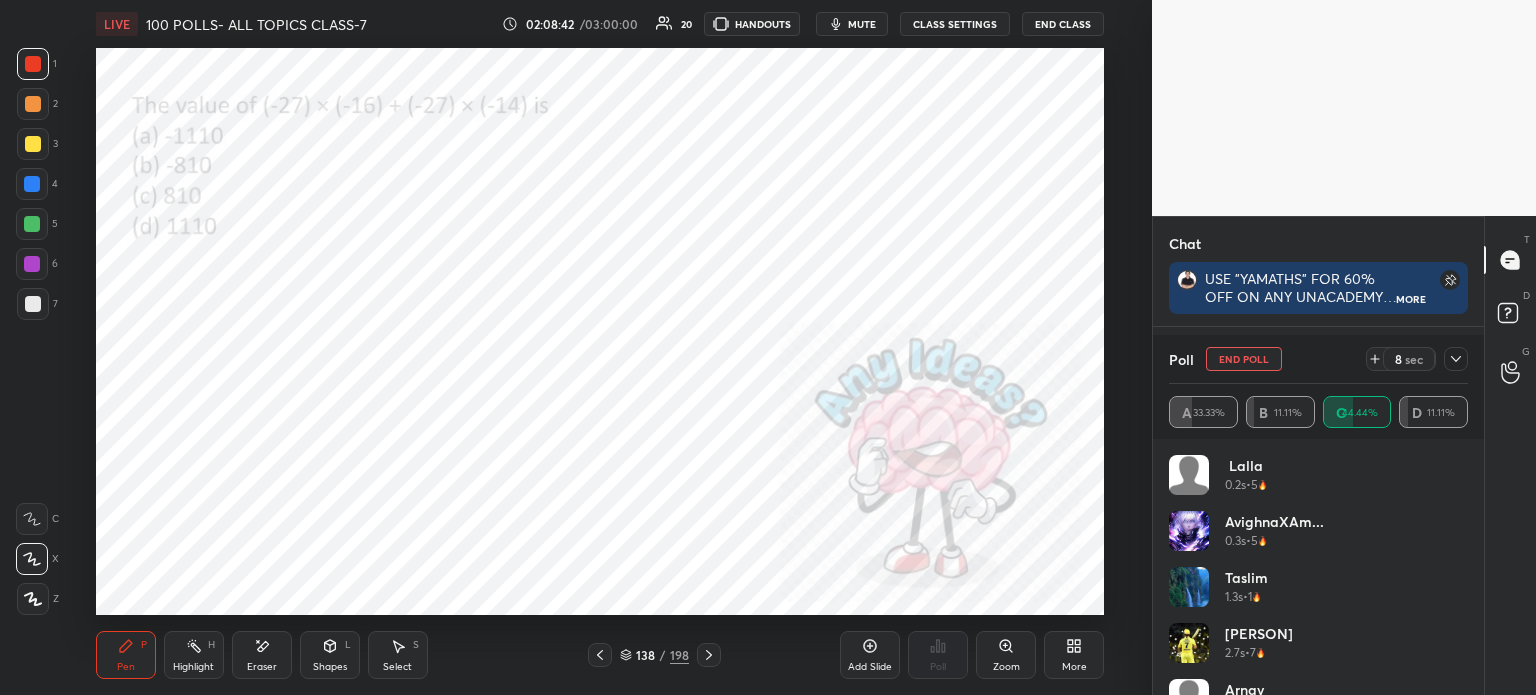 click 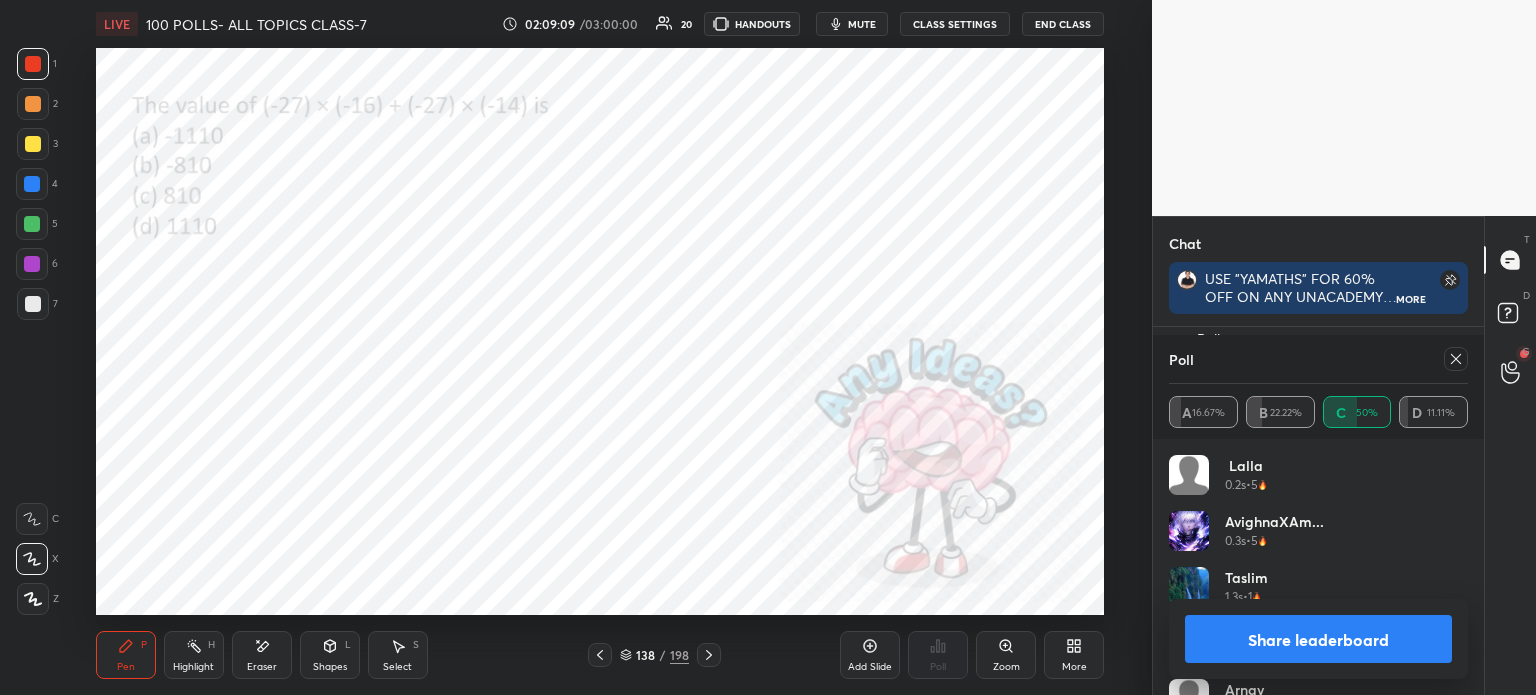 click 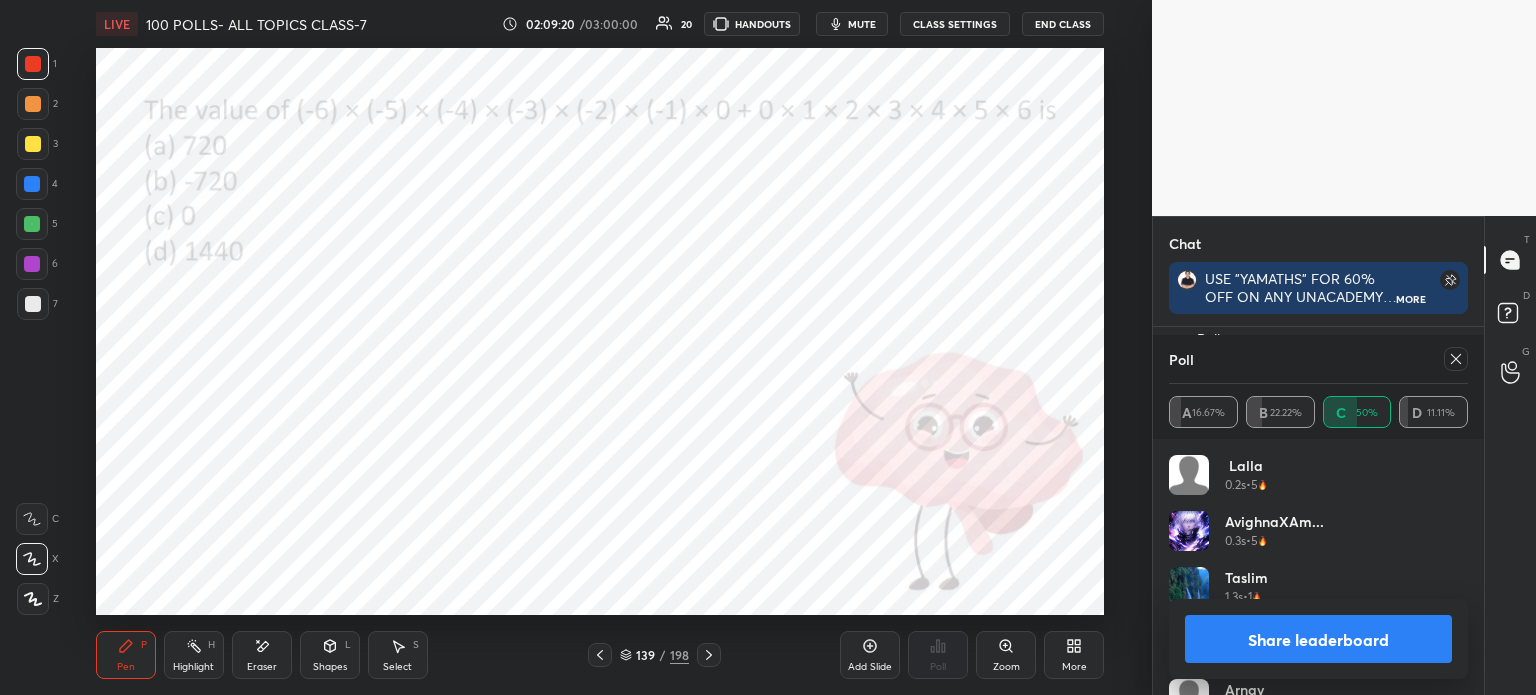 click 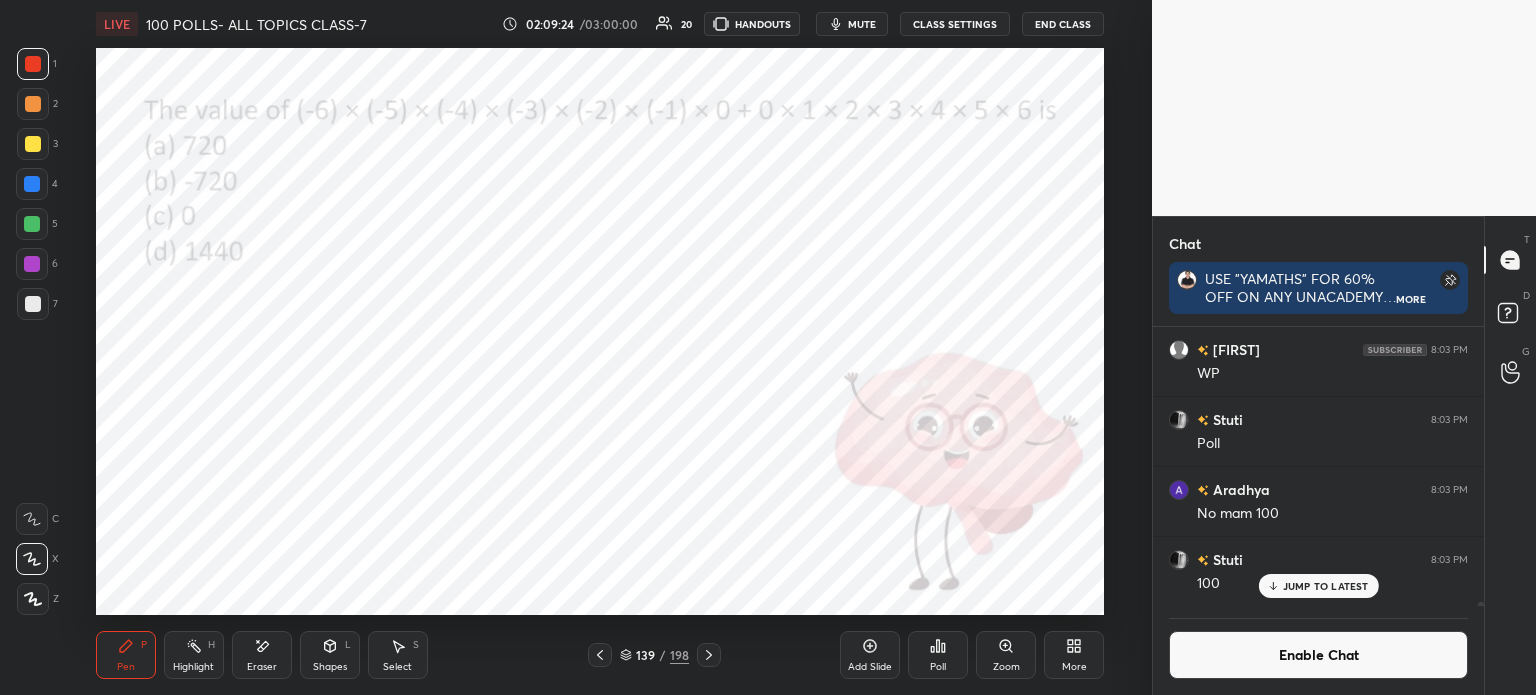 click on "Poll" at bounding box center [938, 655] 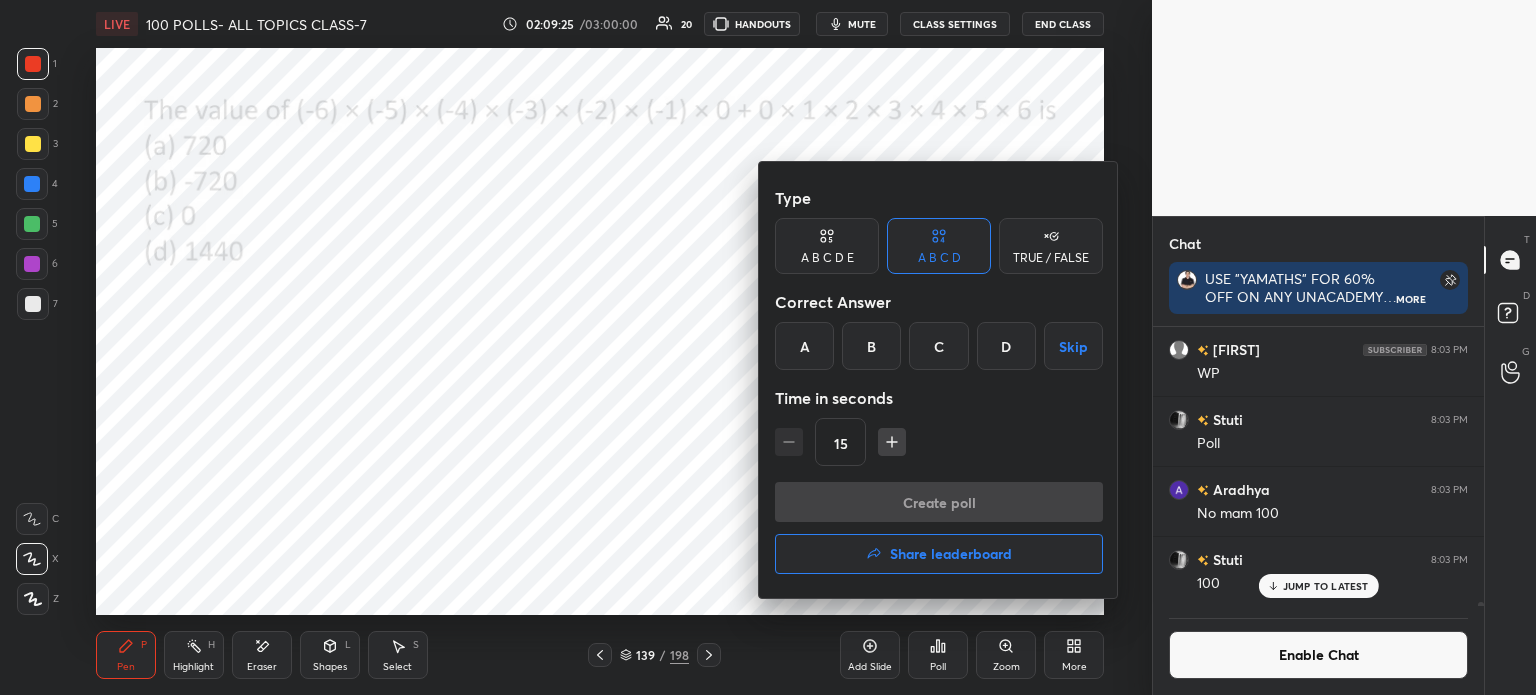 click on "C" at bounding box center (938, 346) 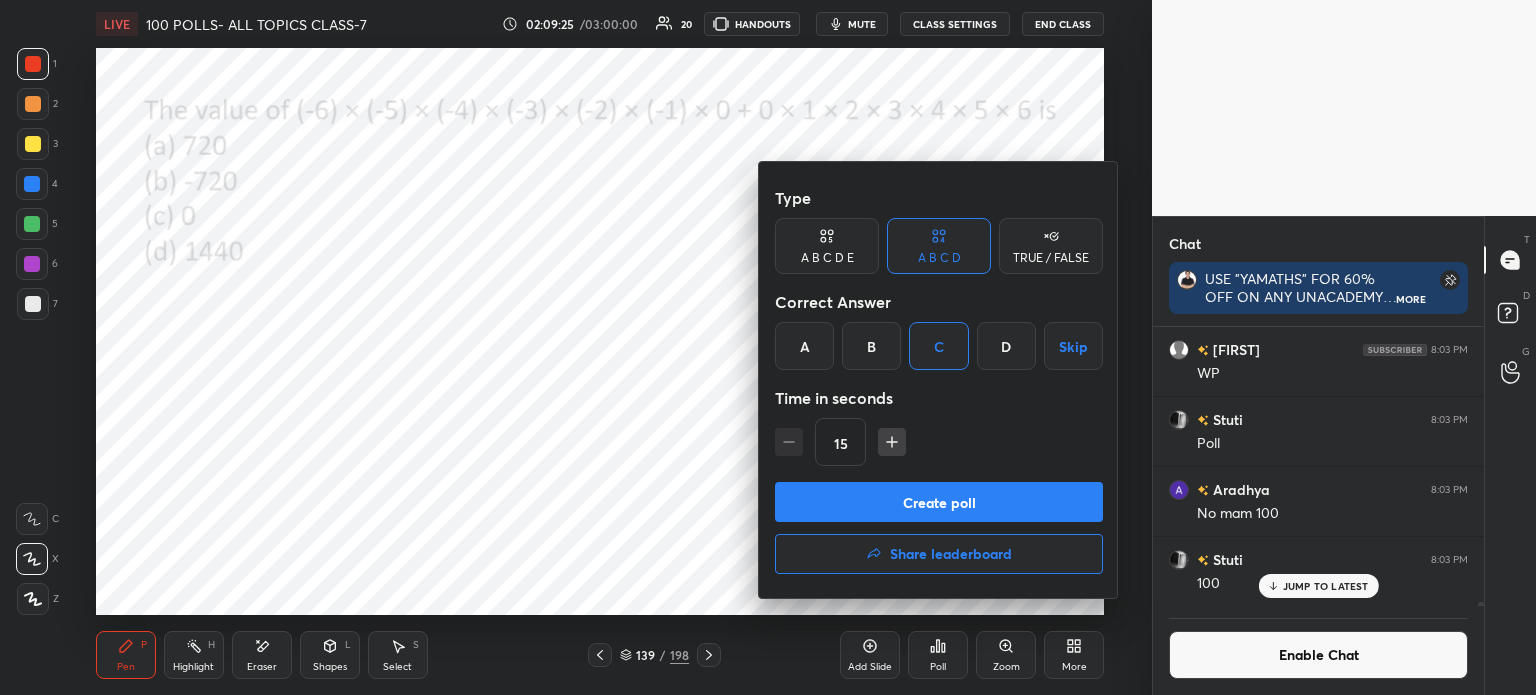click on "Create poll" at bounding box center [939, 502] 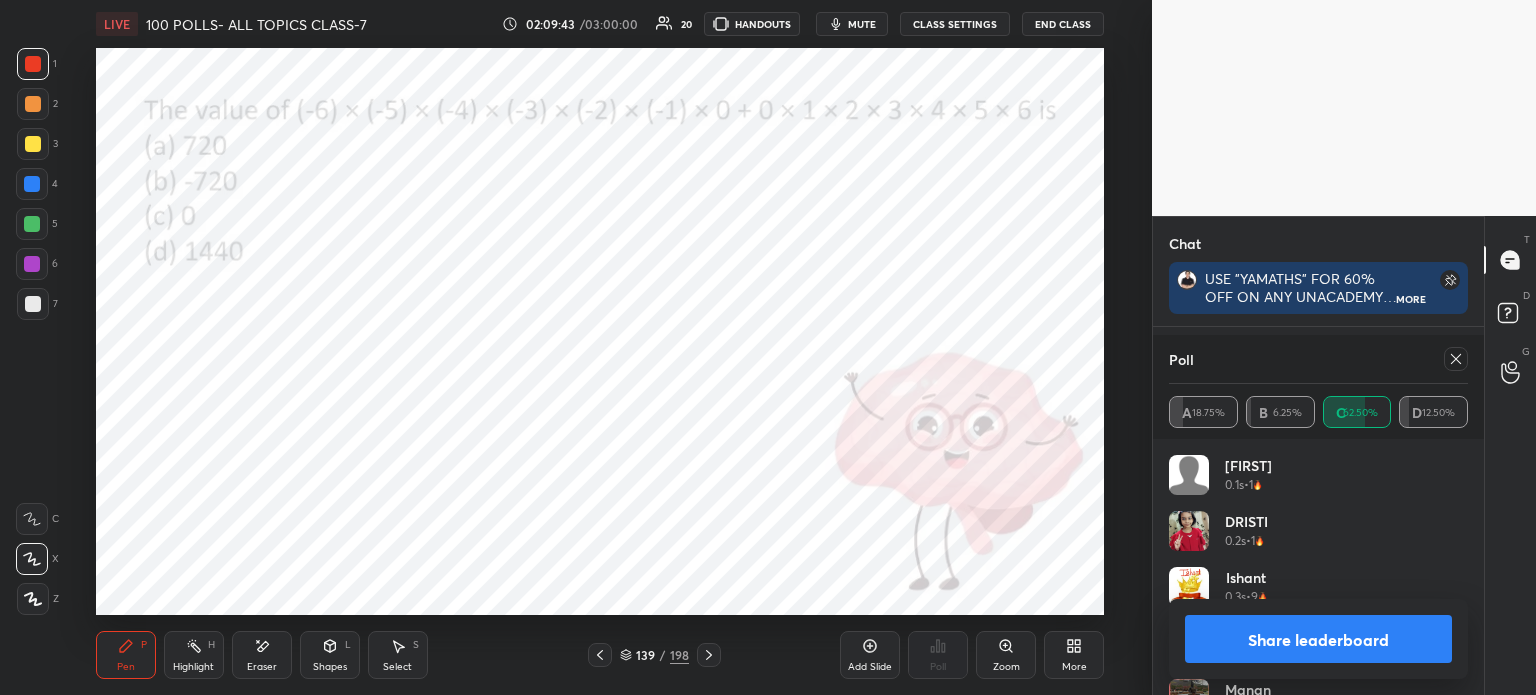 click 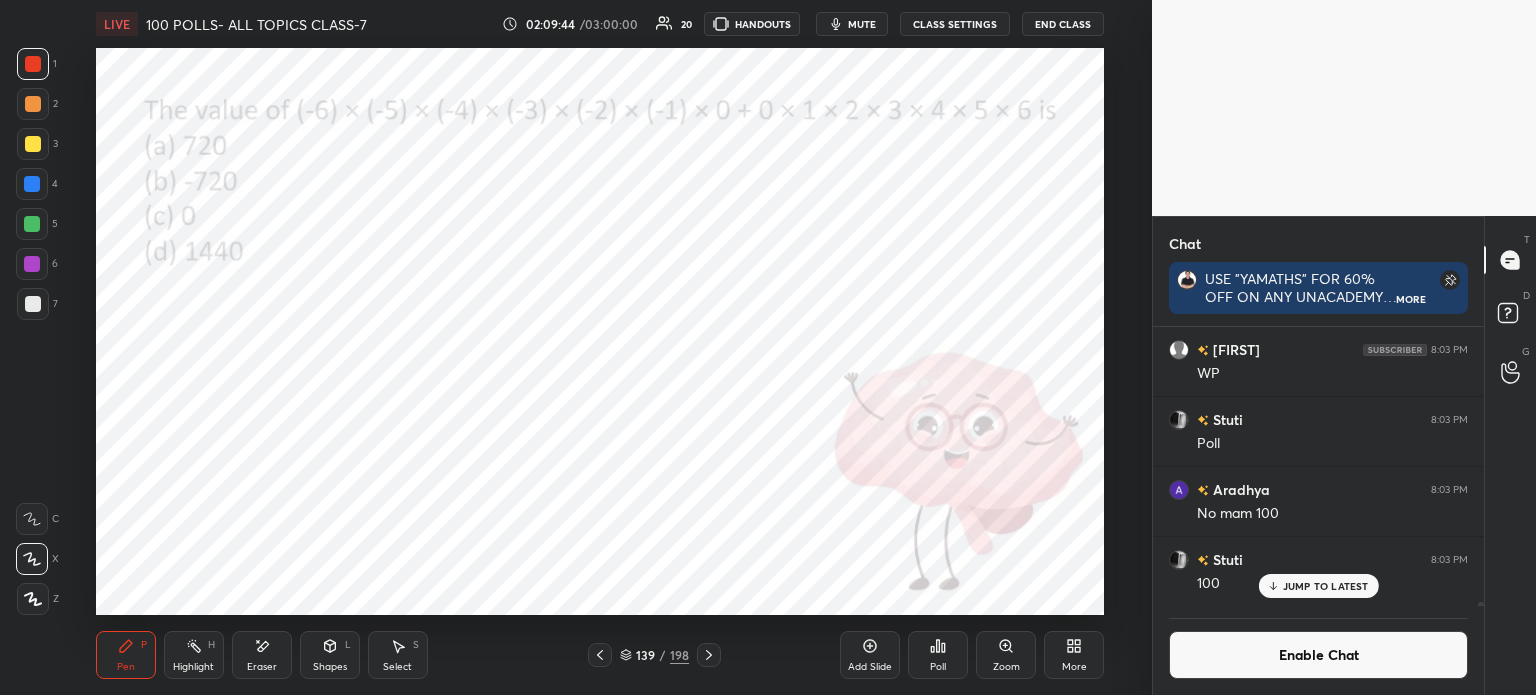 click at bounding box center (709, 655) 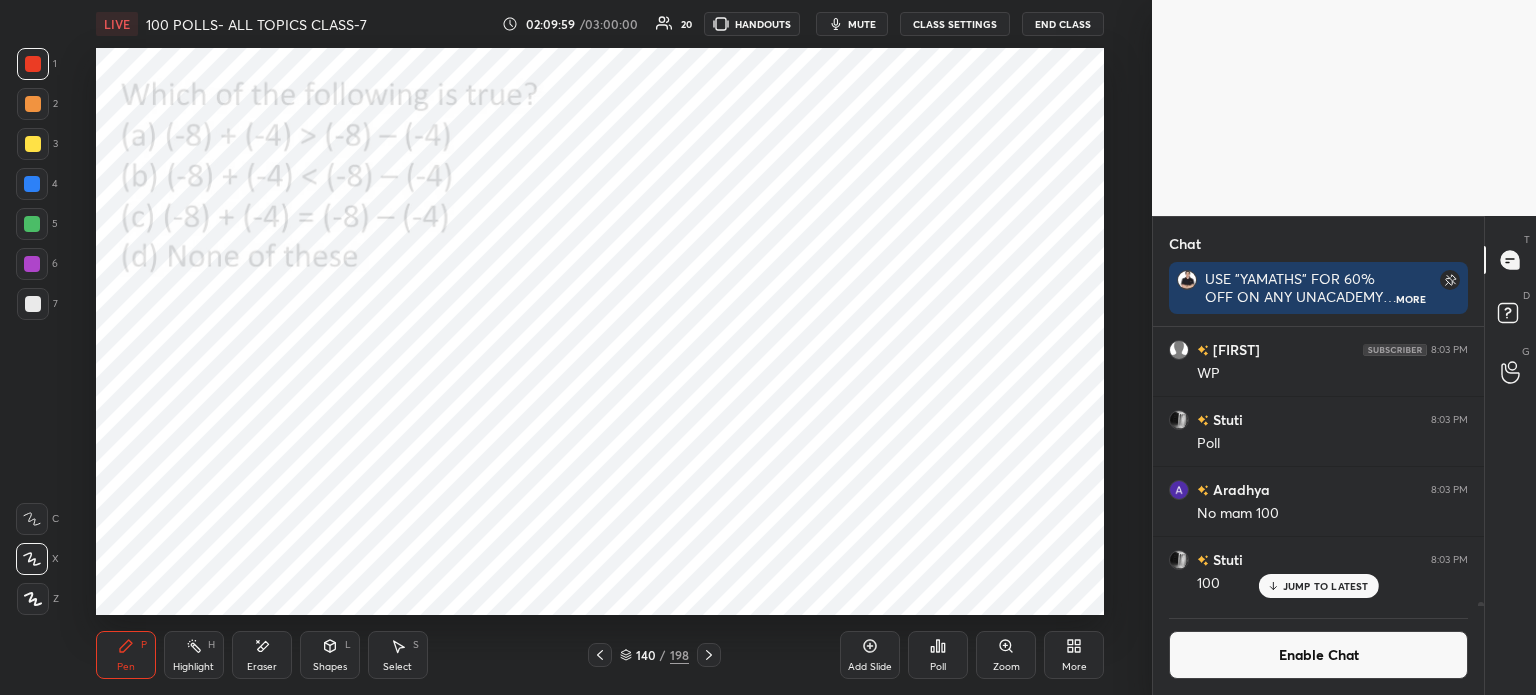 click 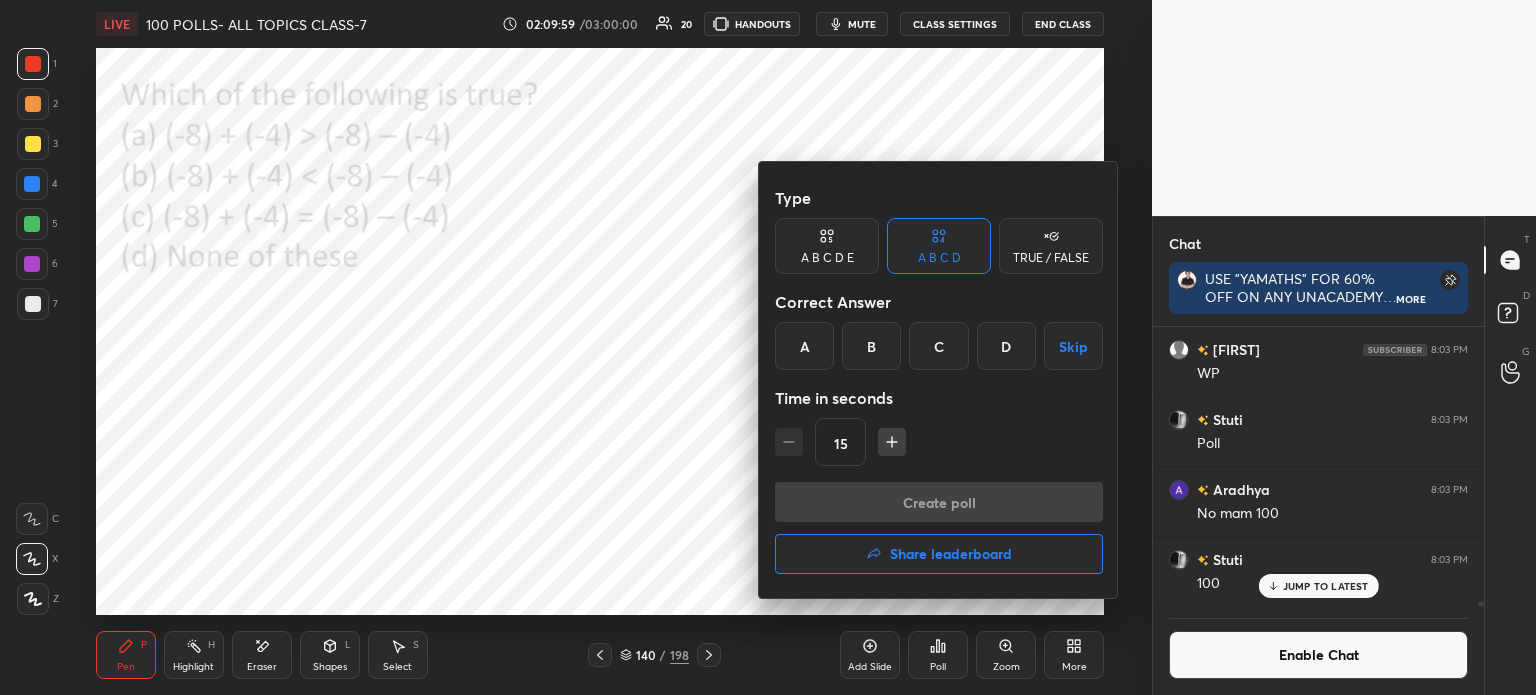click on "Share leaderboard" at bounding box center [939, 554] 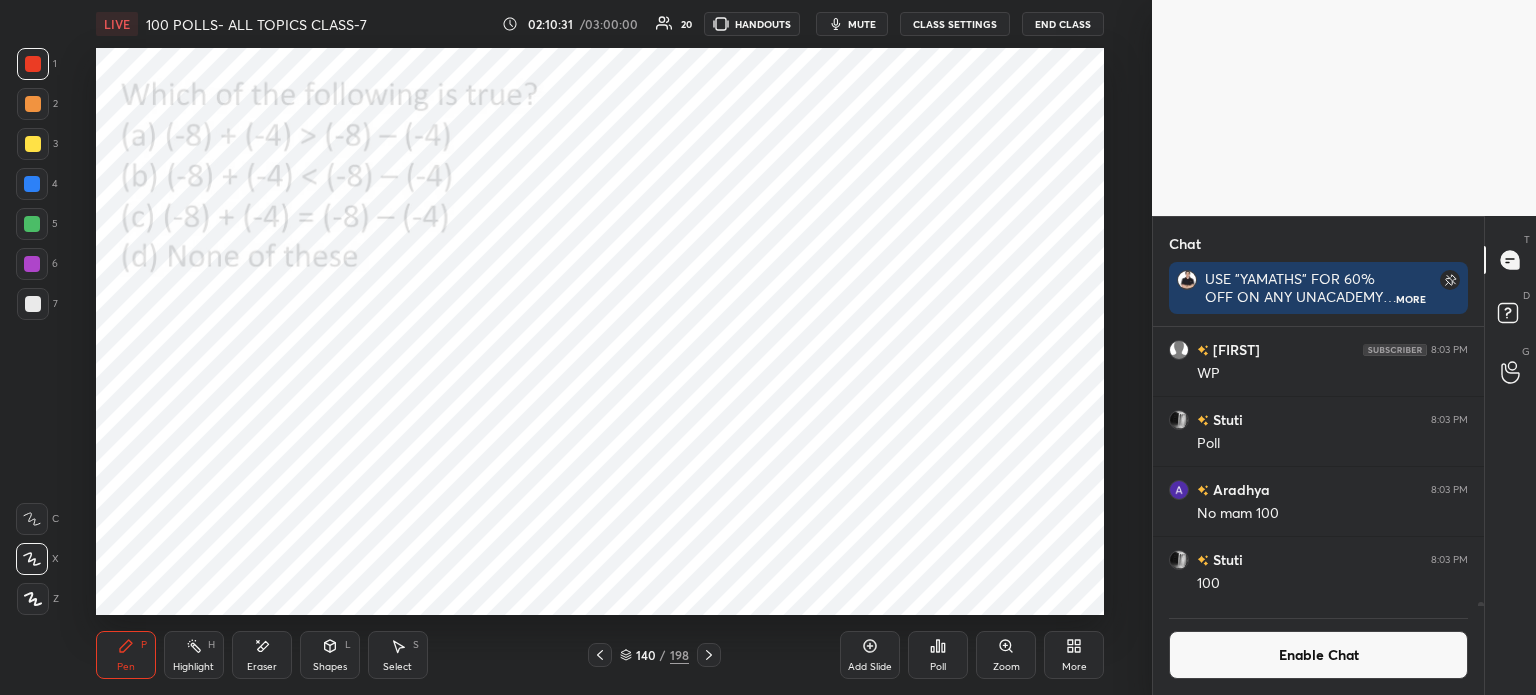 click on "Poll" at bounding box center [938, 655] 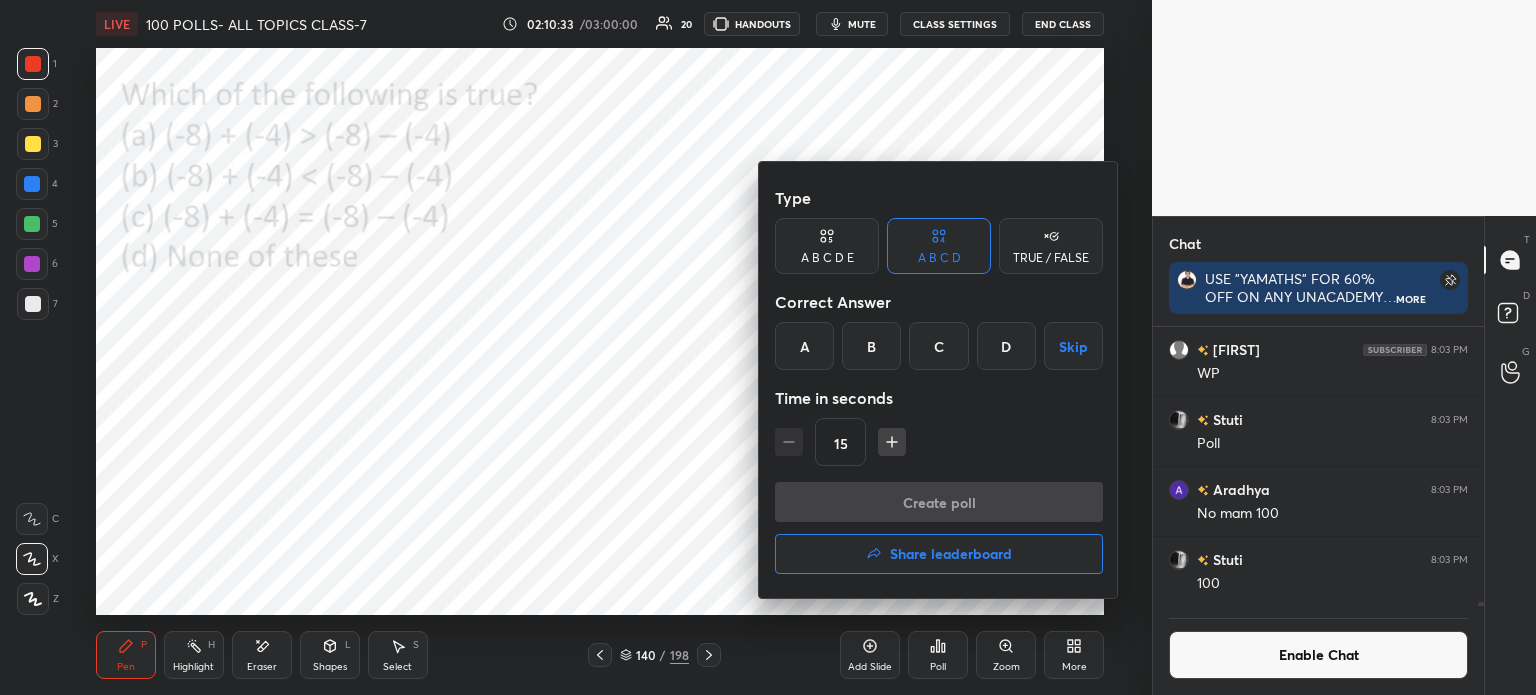 click on "B" at bounding box center [871, 346] 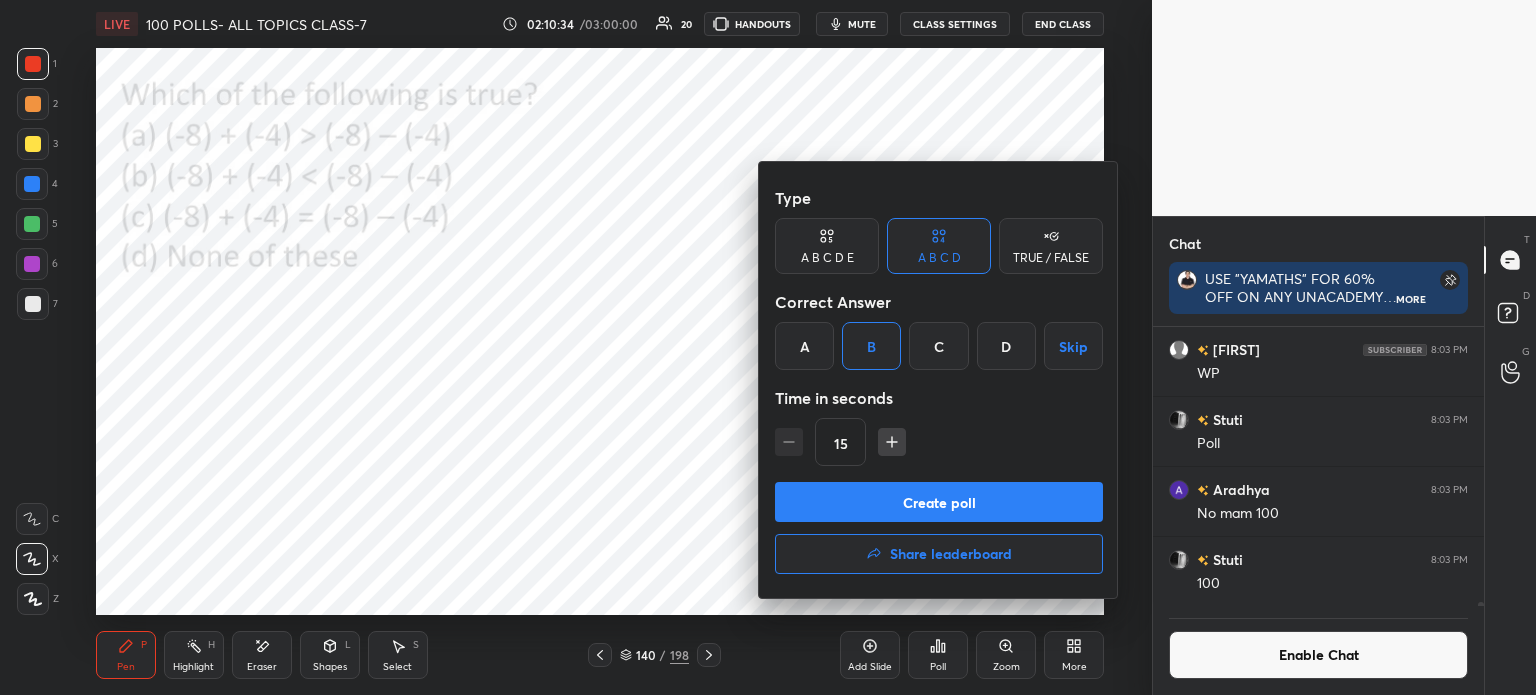 click on "Create poll" at bounding box center [939, 502] 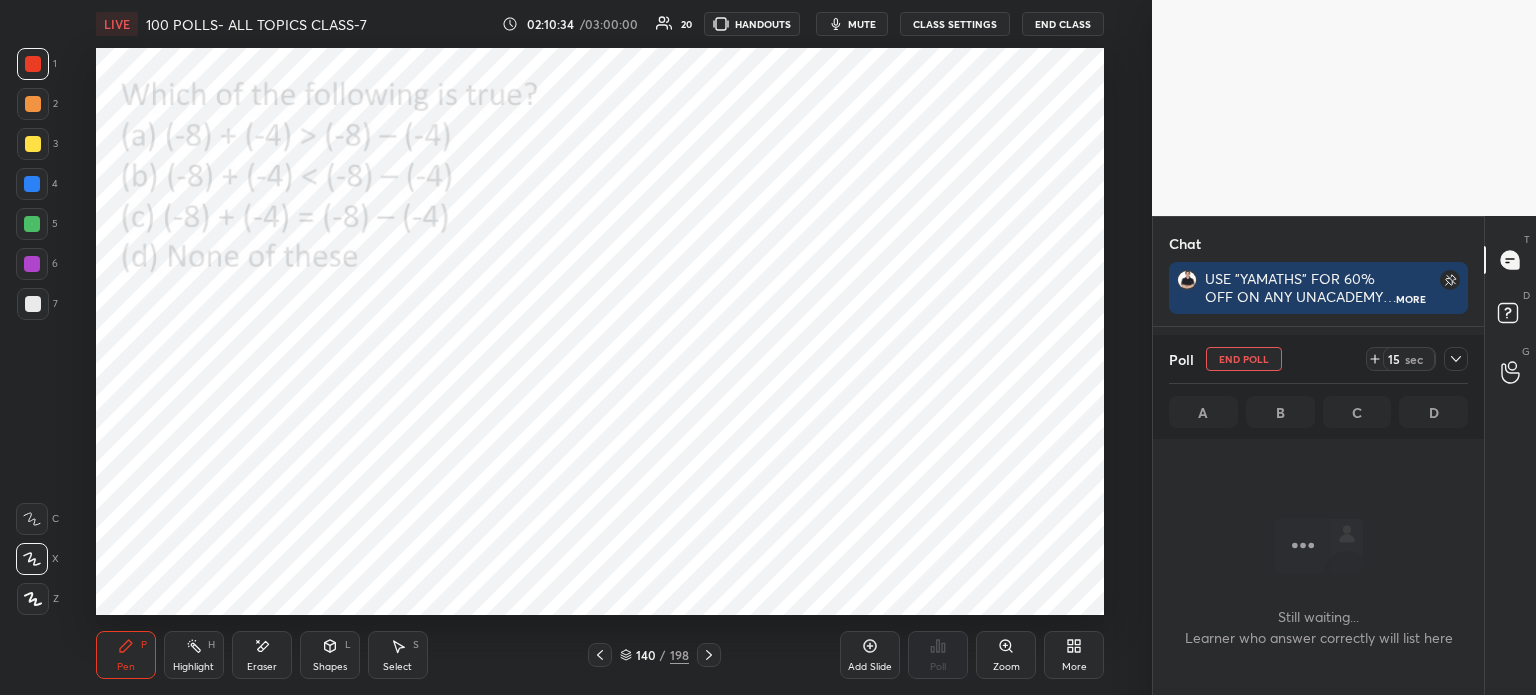scroll, scrollTop: 241, scrollLeft: 325, axis: both 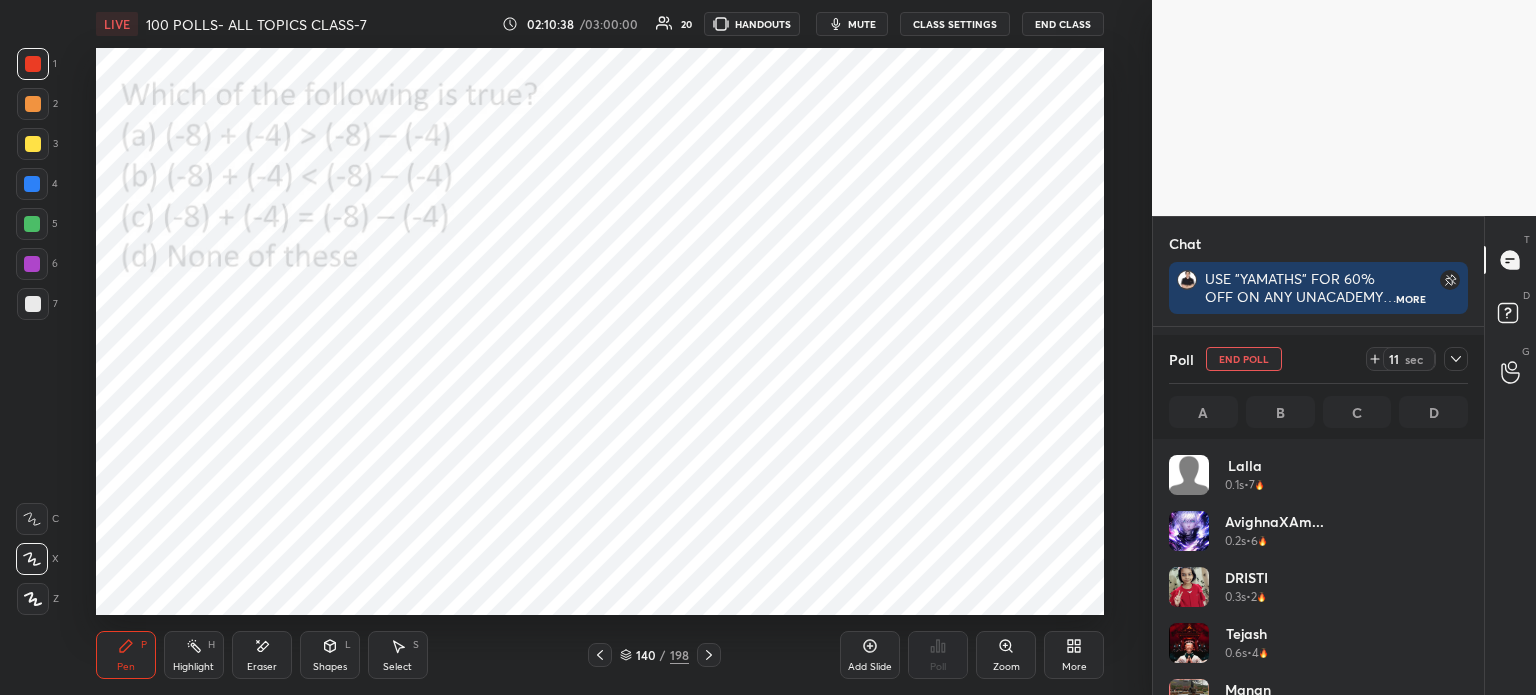 click 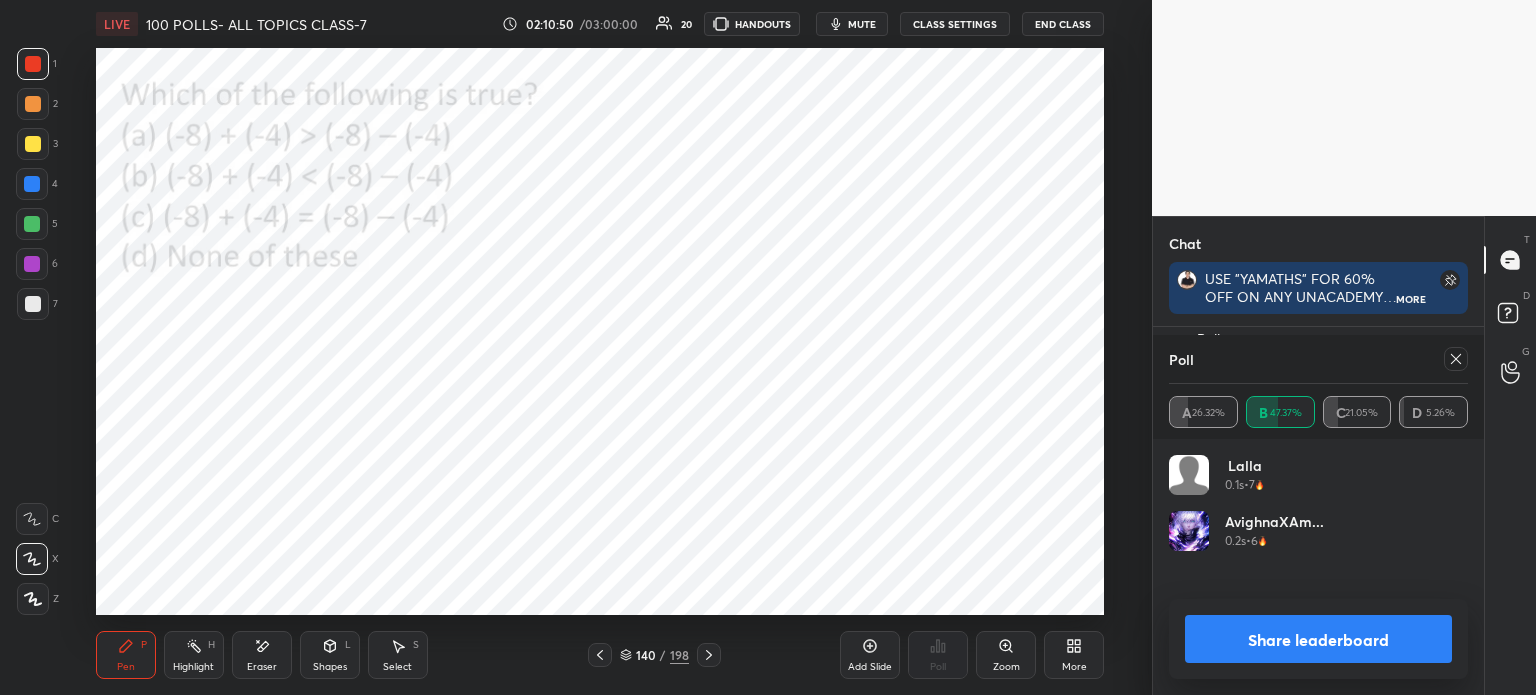 scroll, scrollTop: 0, scrollLeft: 0, axis: both 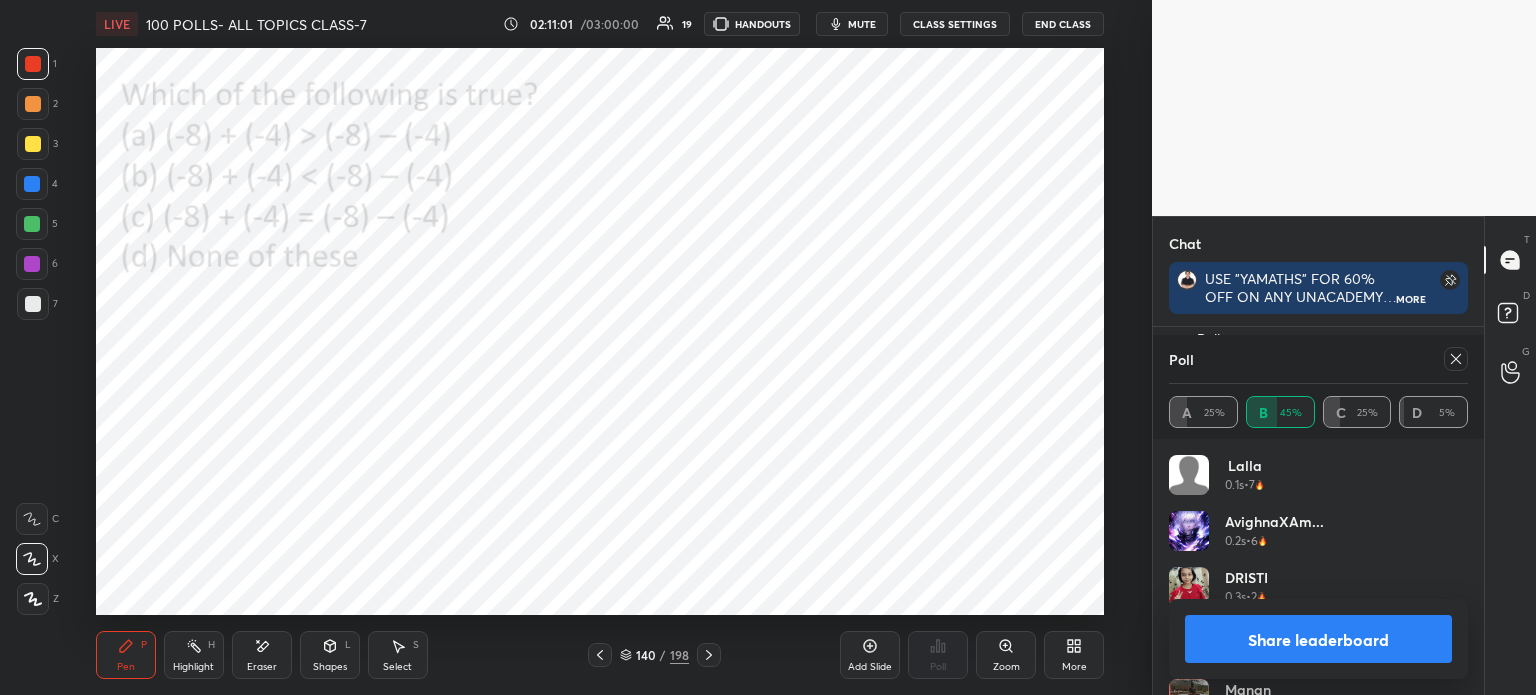 click 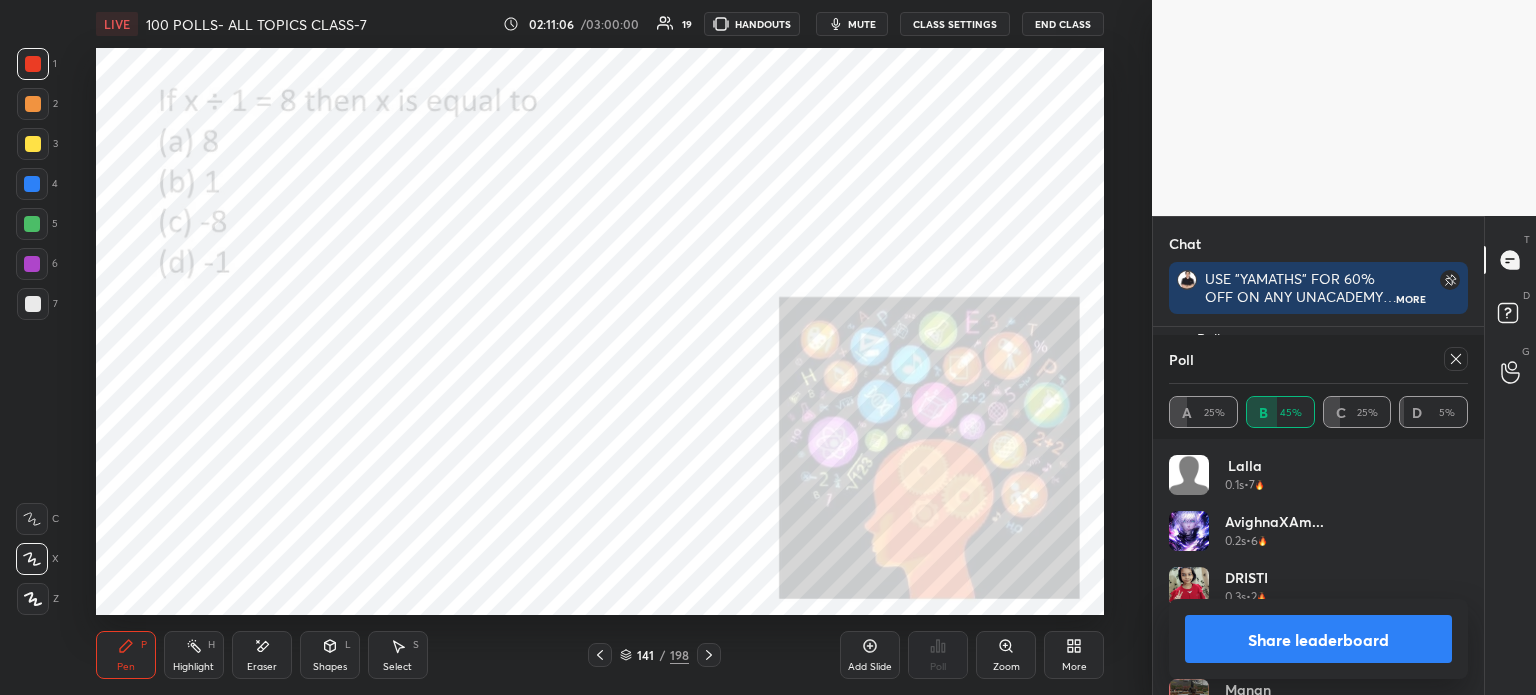 click 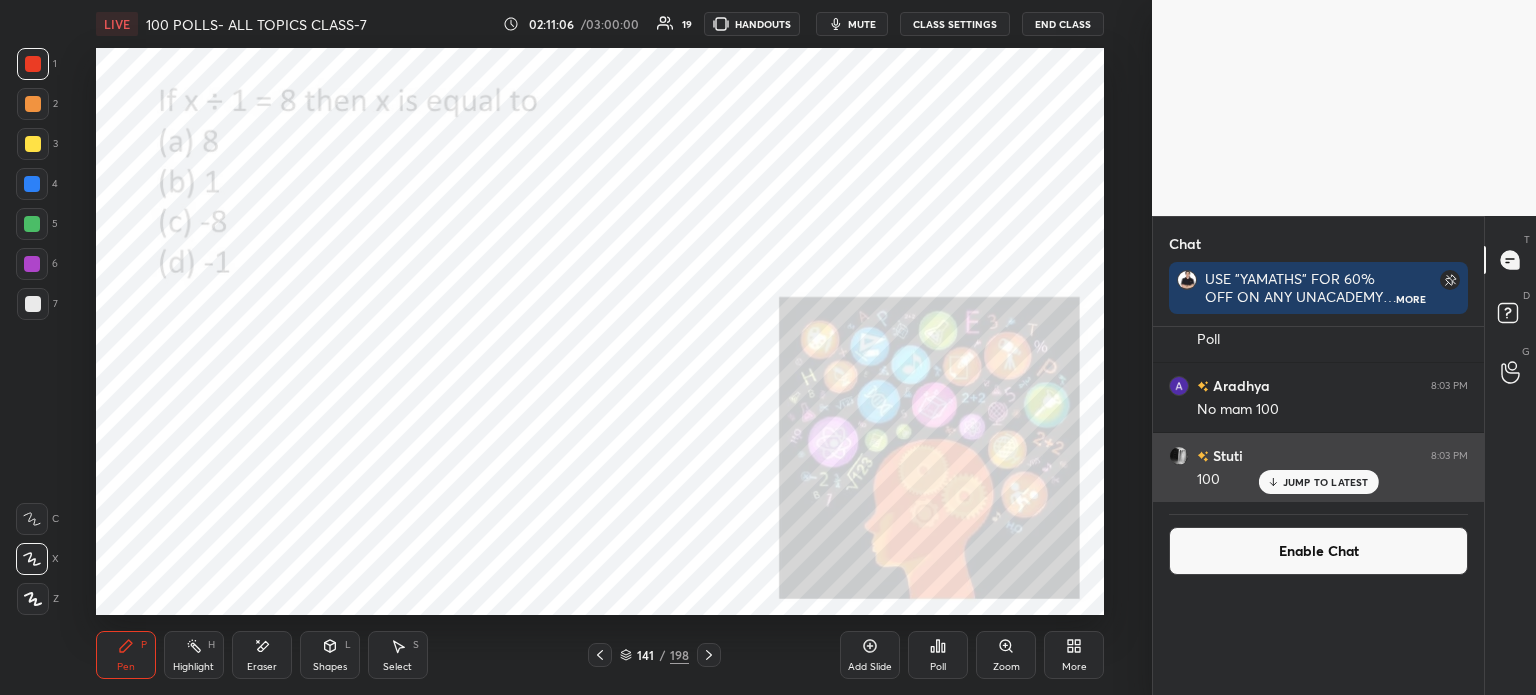 scroll, scrollTop: 88, scrollLeft: 293, axis: both 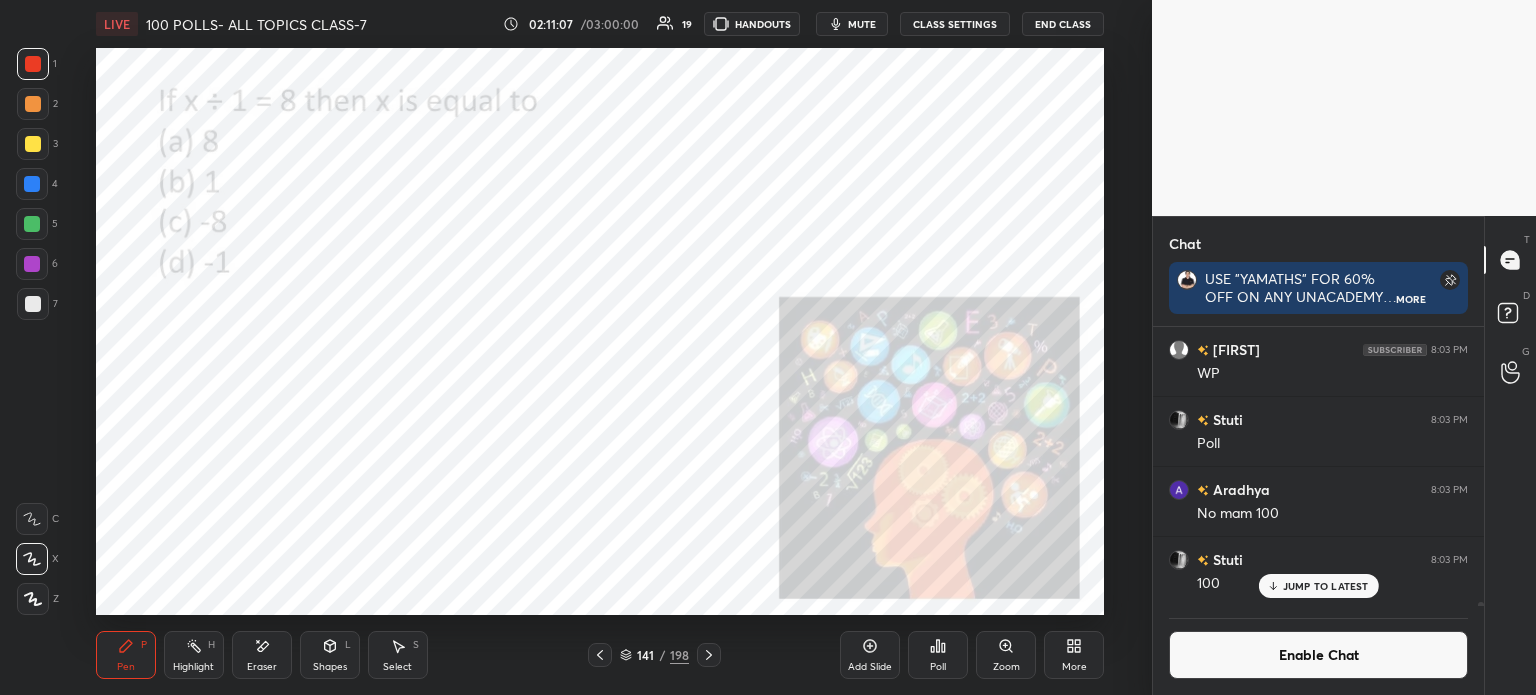 click 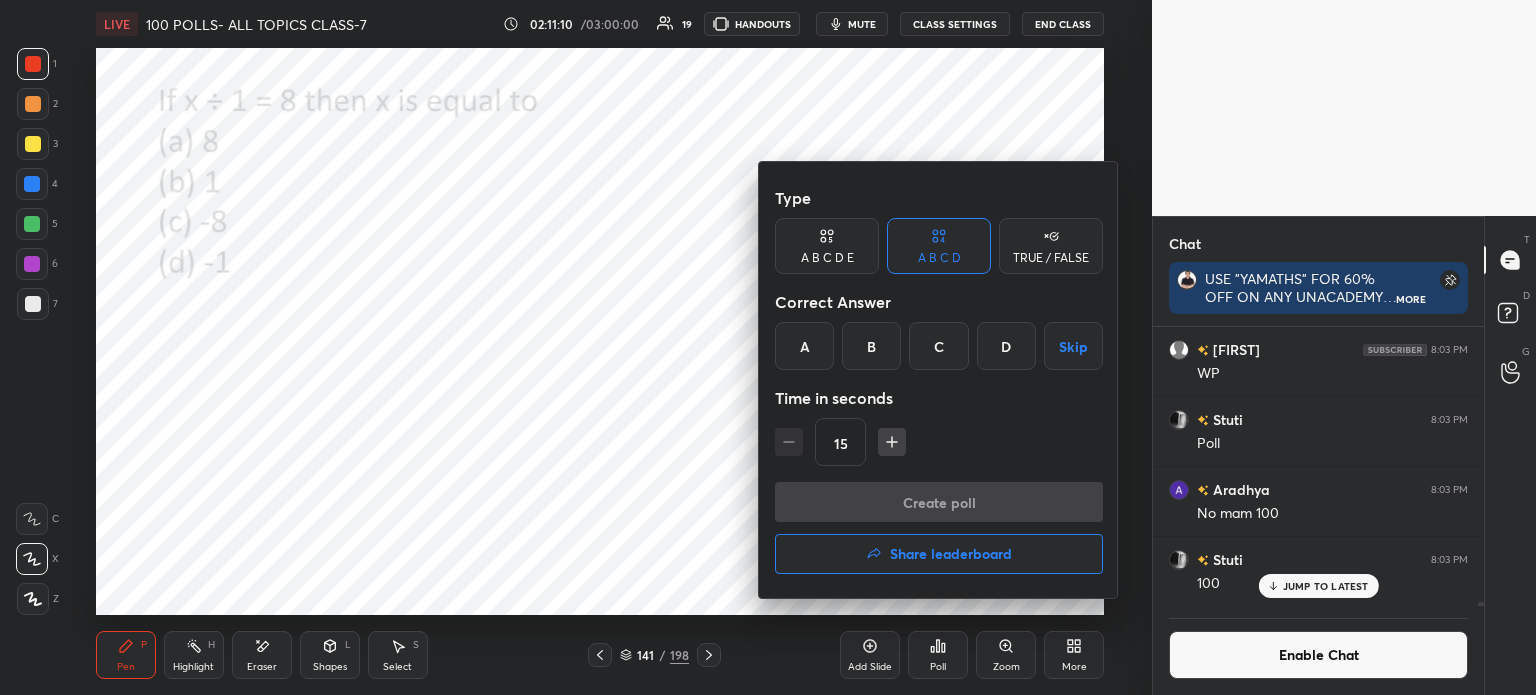 click on "A" at bounding box center (804, 346) 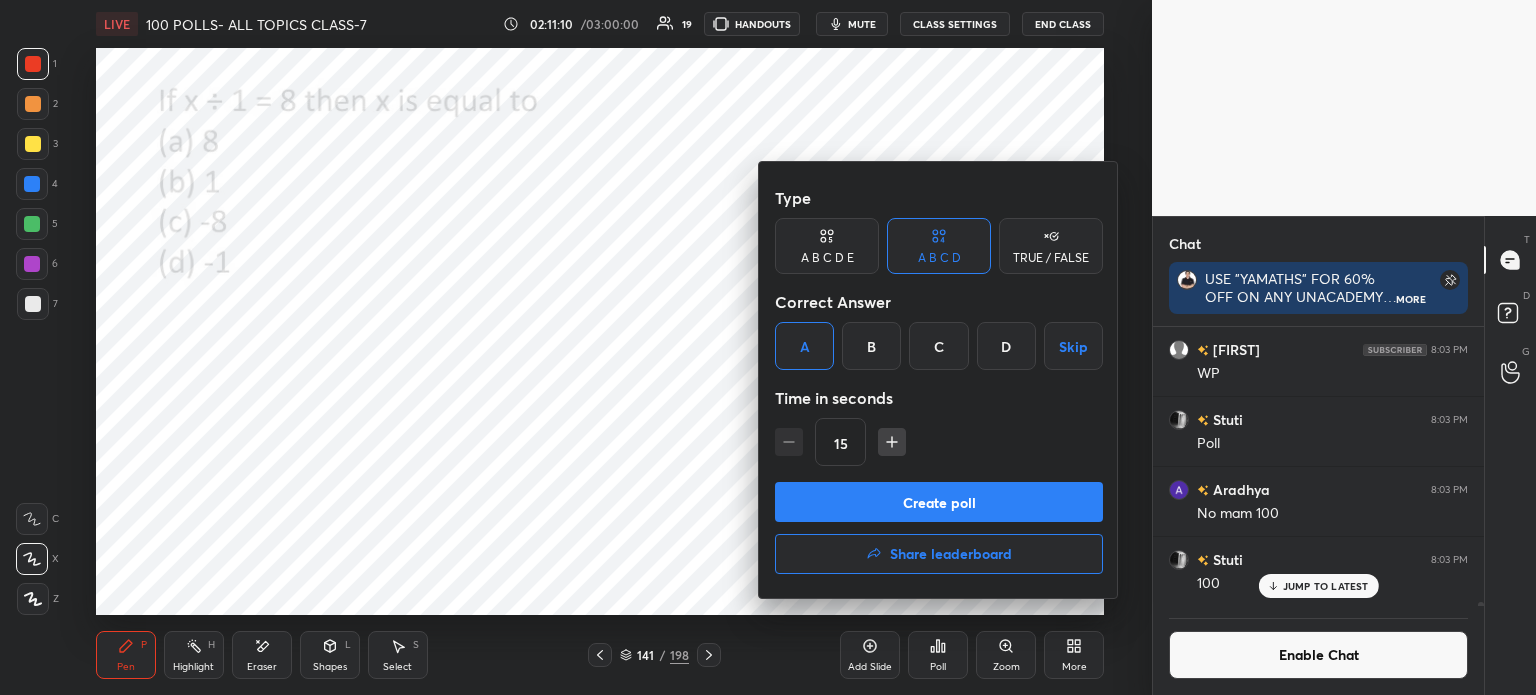 click on "15" at bounding box center (939, 442) 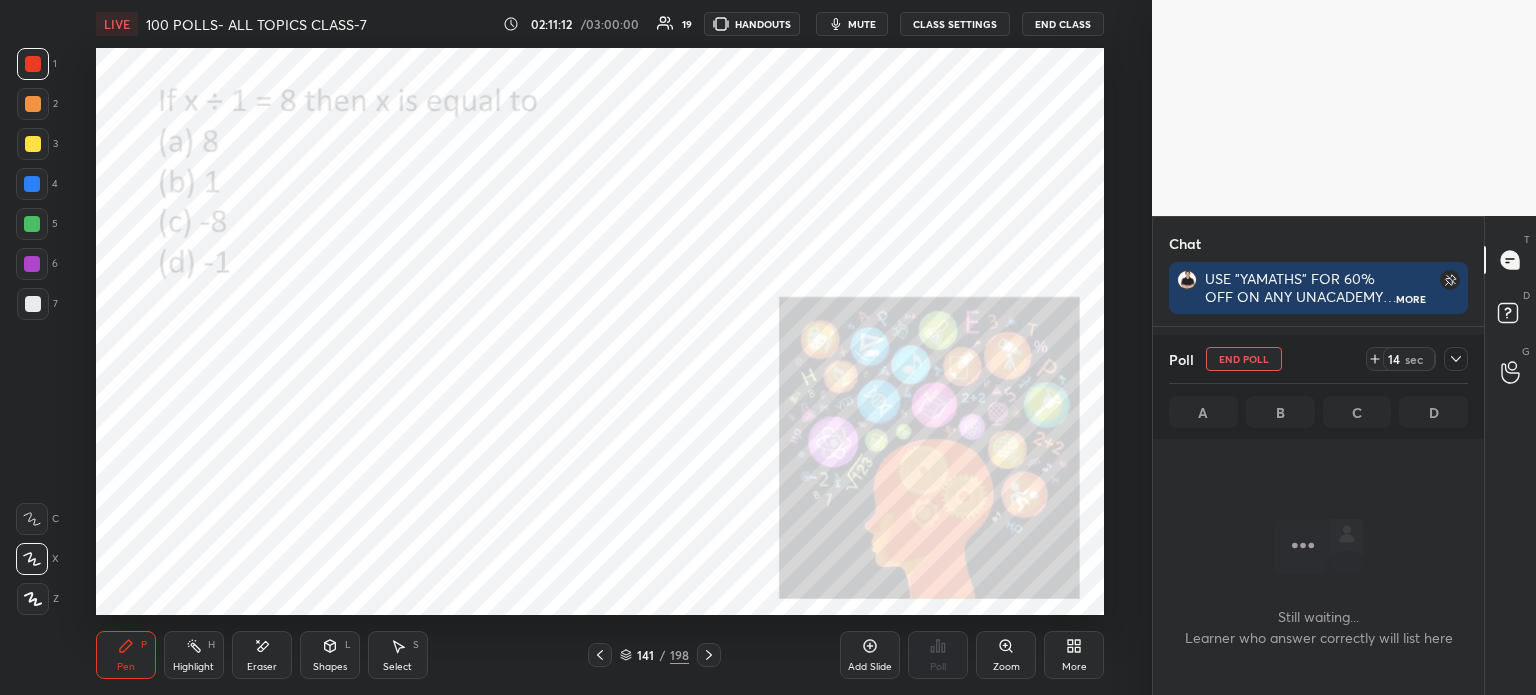click at bounding box center [1456, 359] 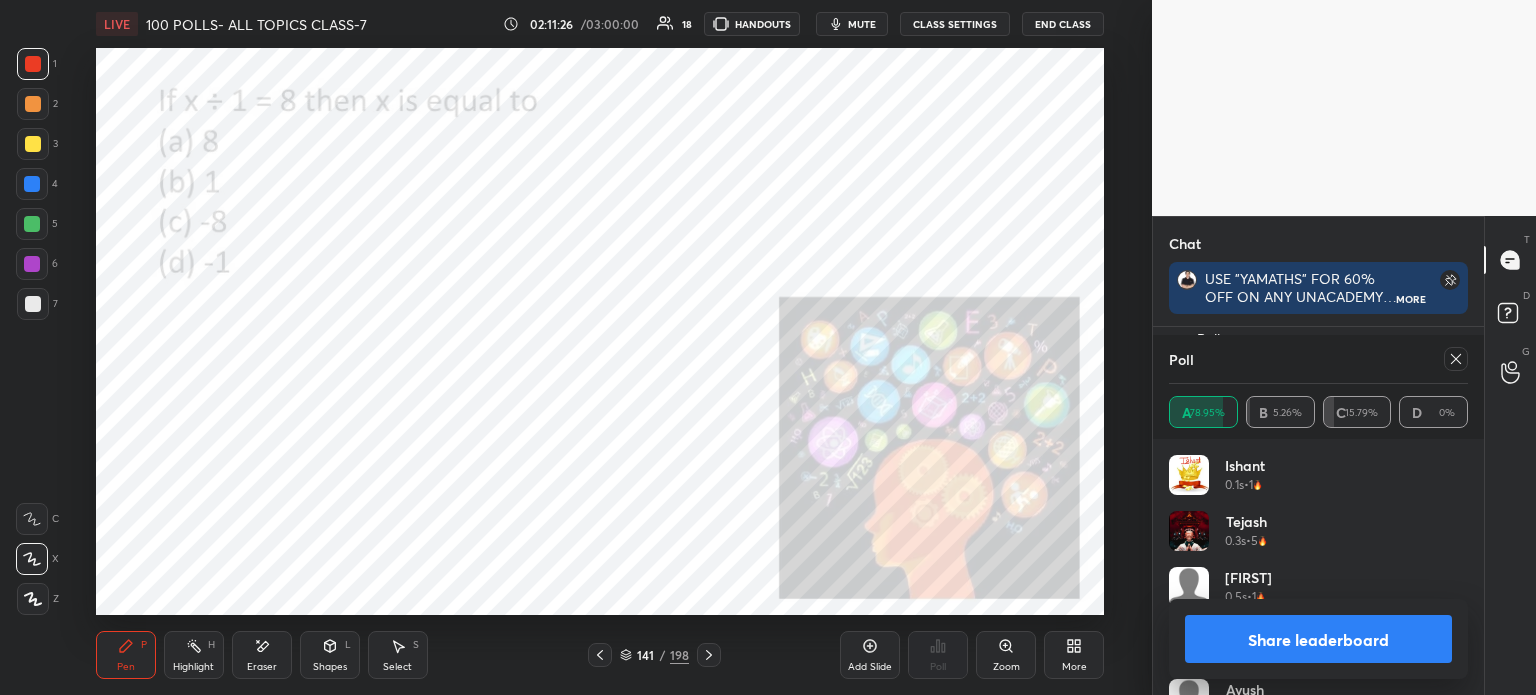 click 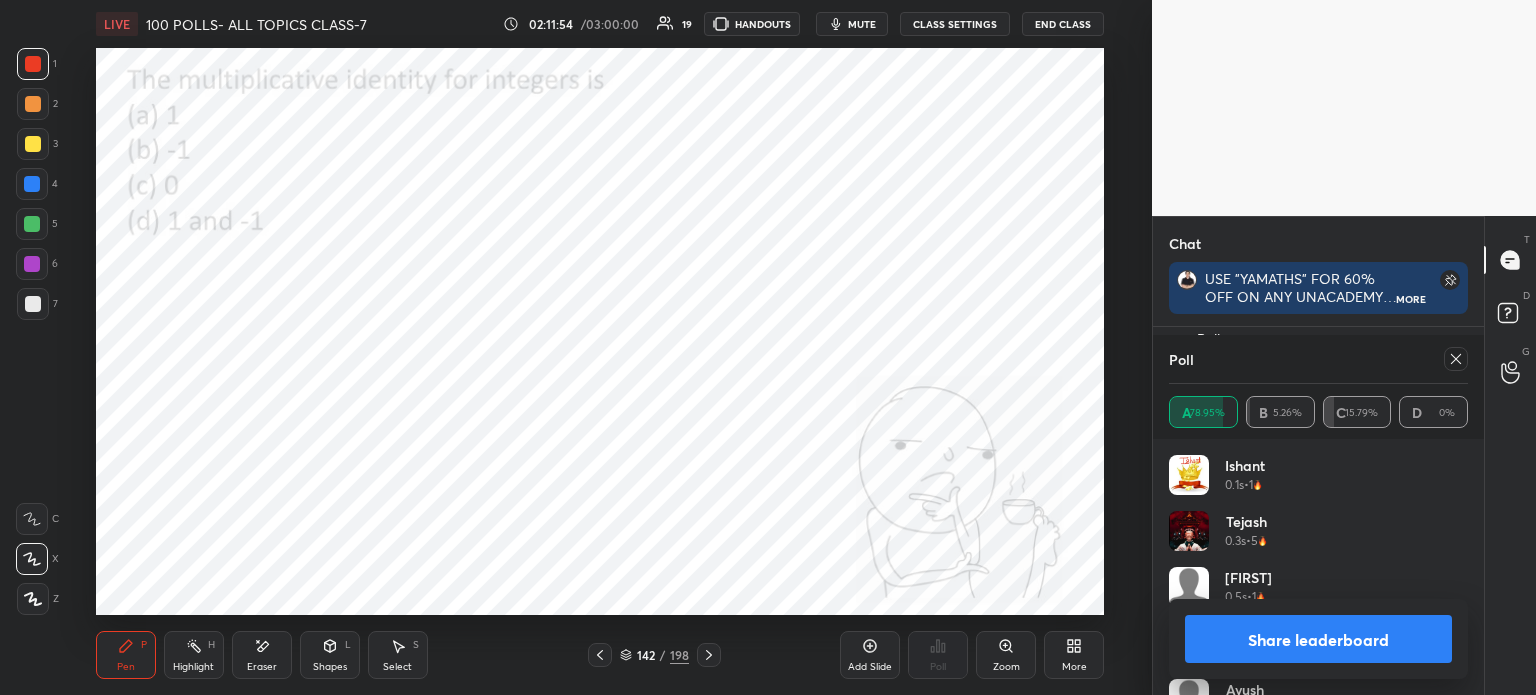 click 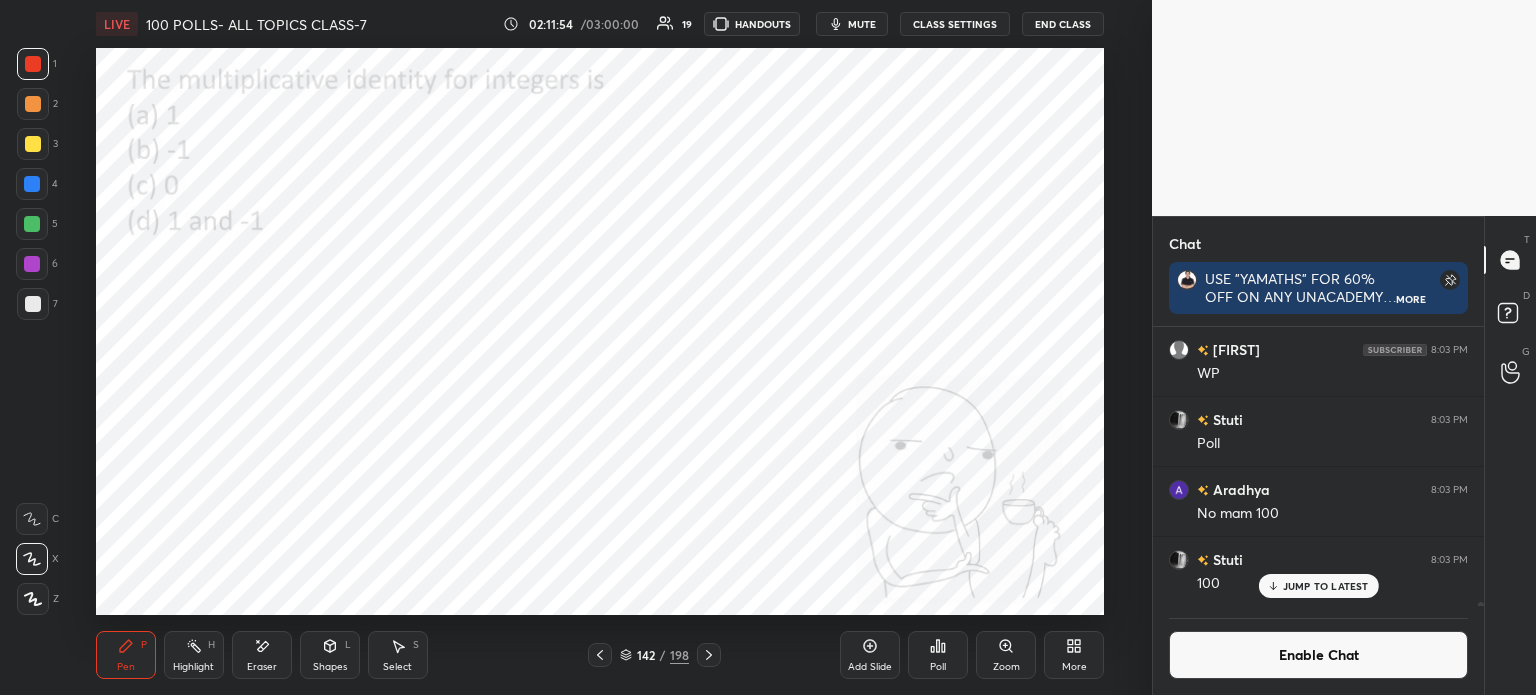 click 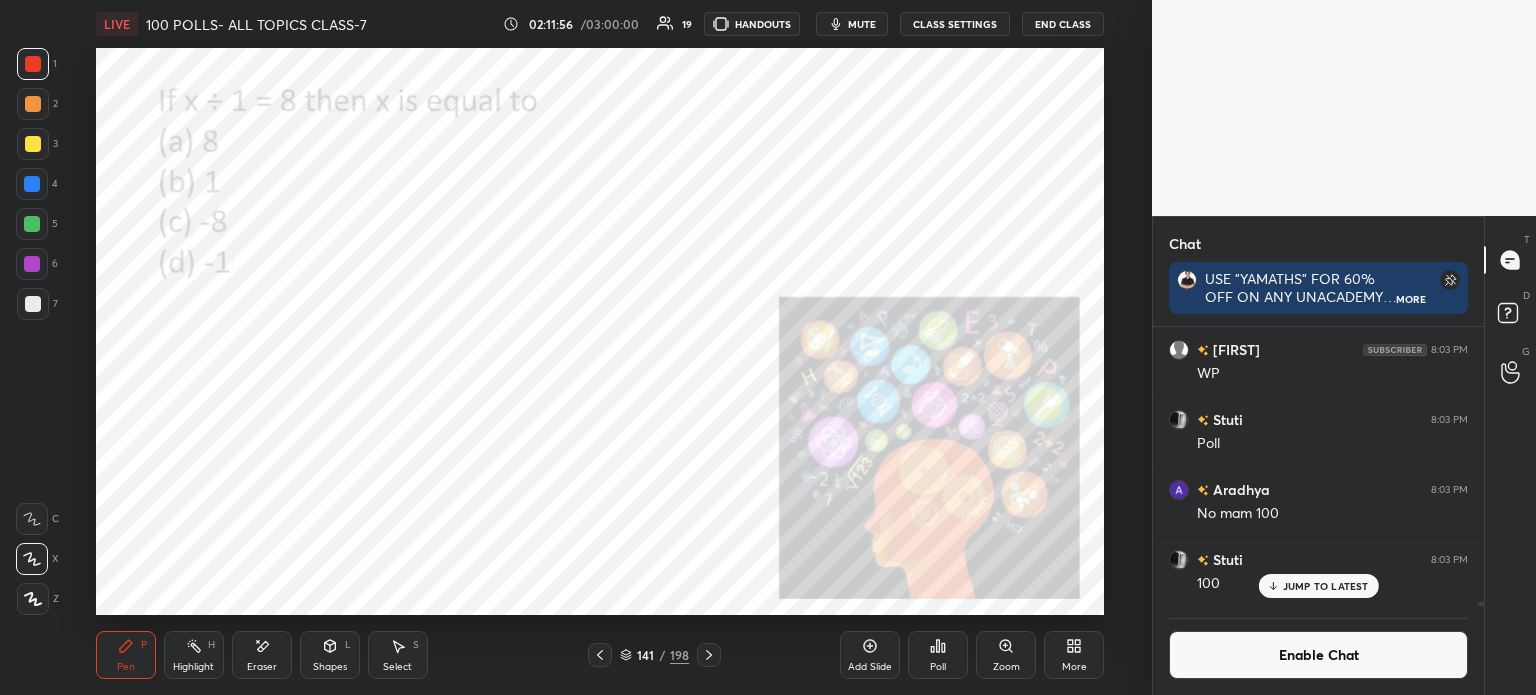 click 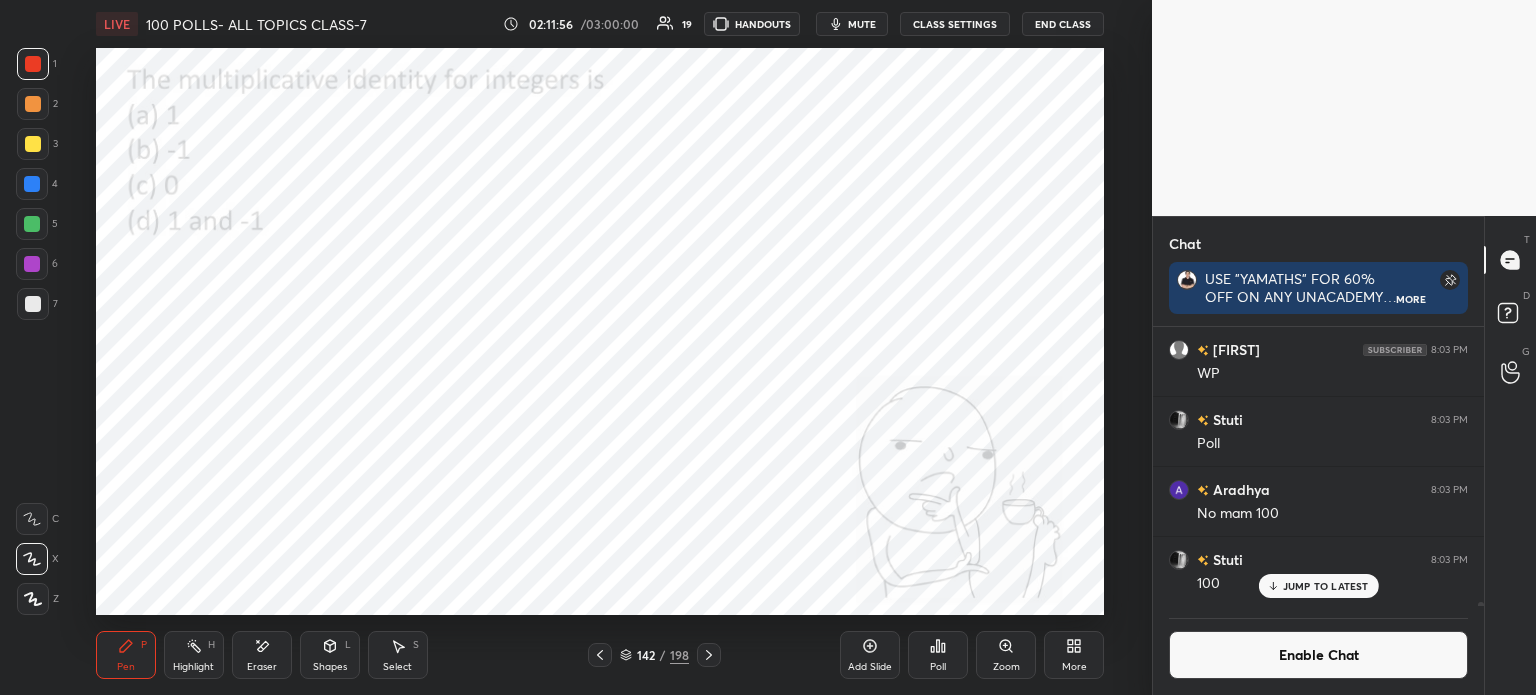 click 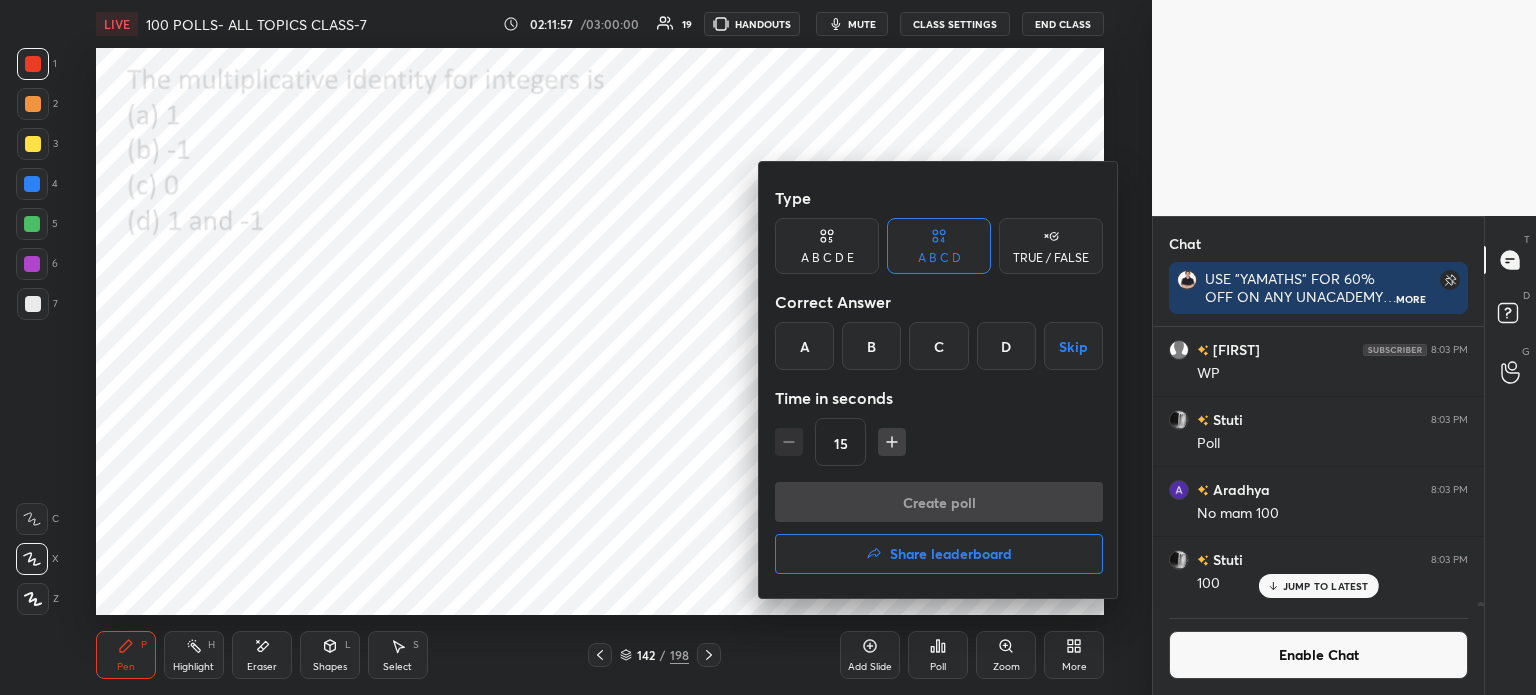 click on "A" at bounding box center [804, 346] 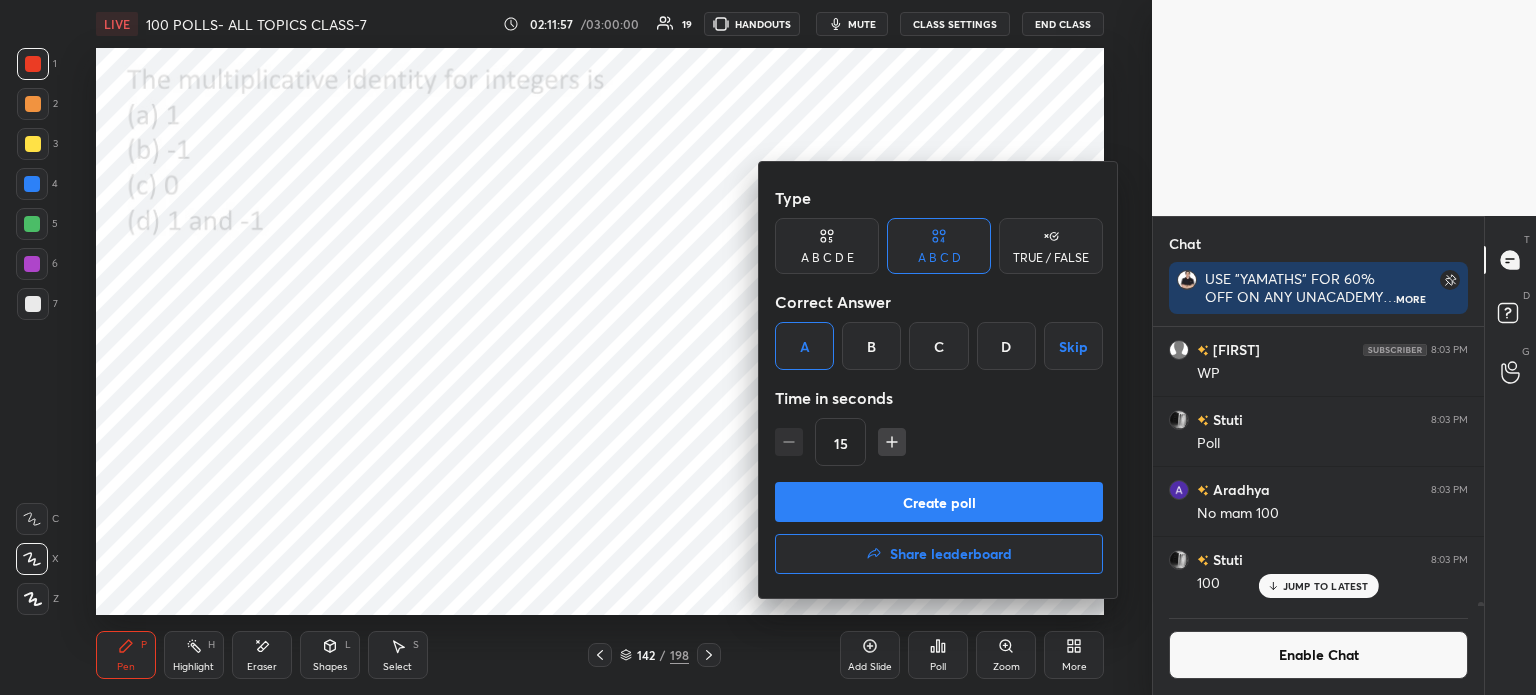 click on "Create poll" at bounding box center [939, 502] 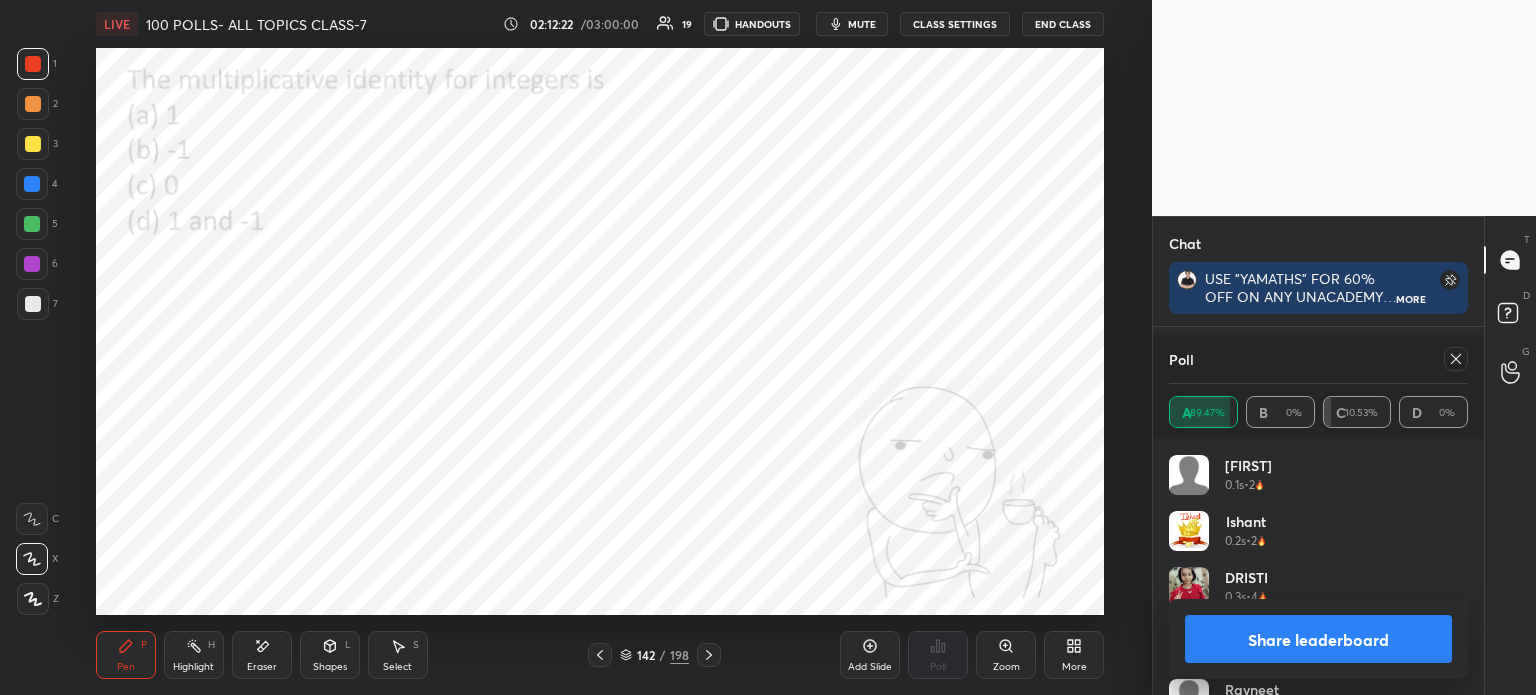 click at bounding box center [709, 655] 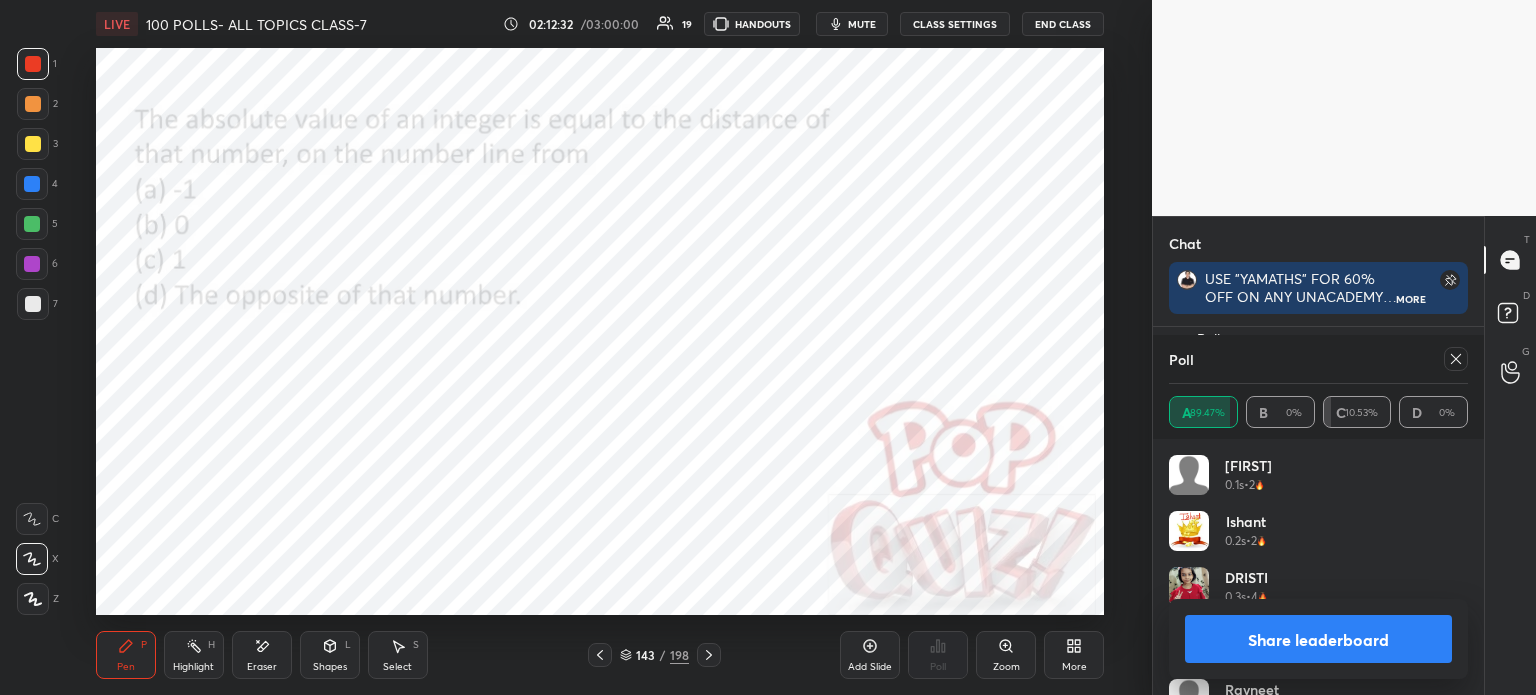 click at bounding box center (1456, 359) 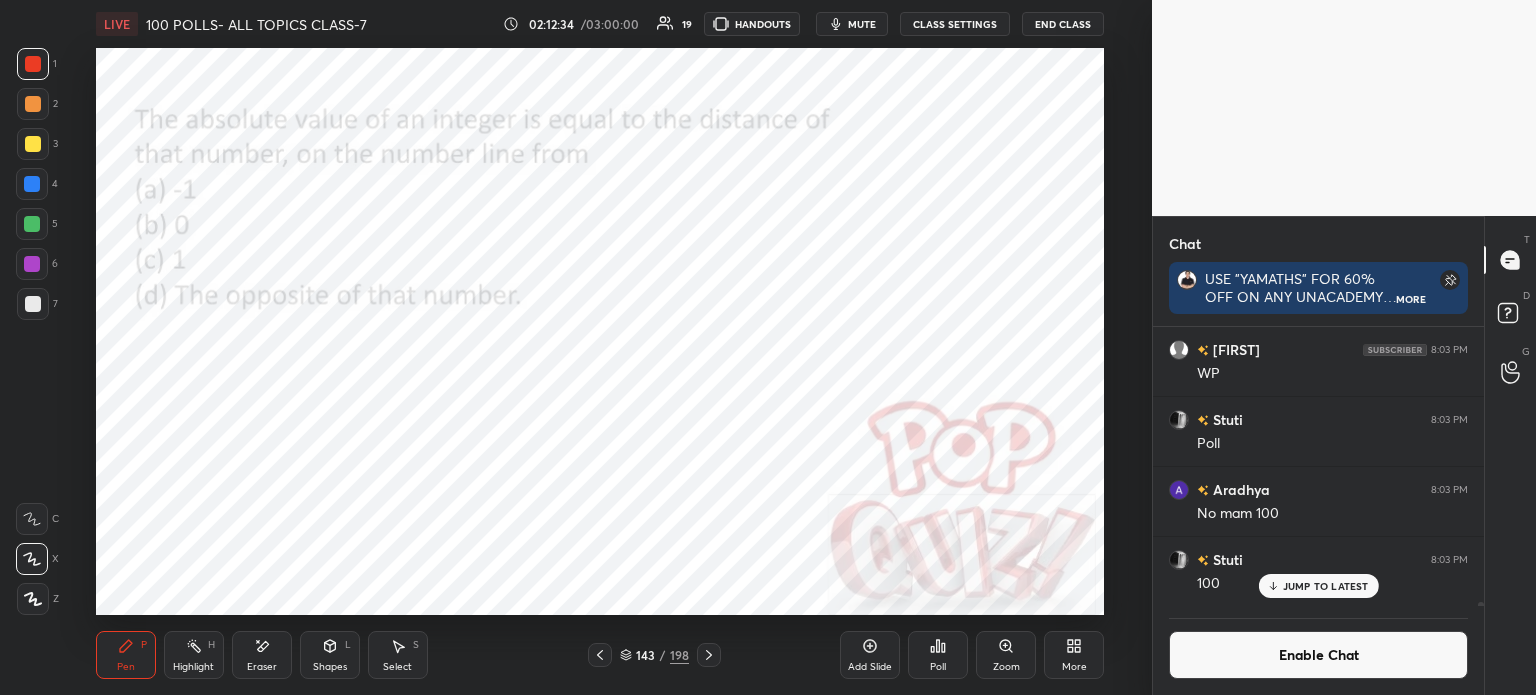 click on "Poll" at bounding box center (938, 667) 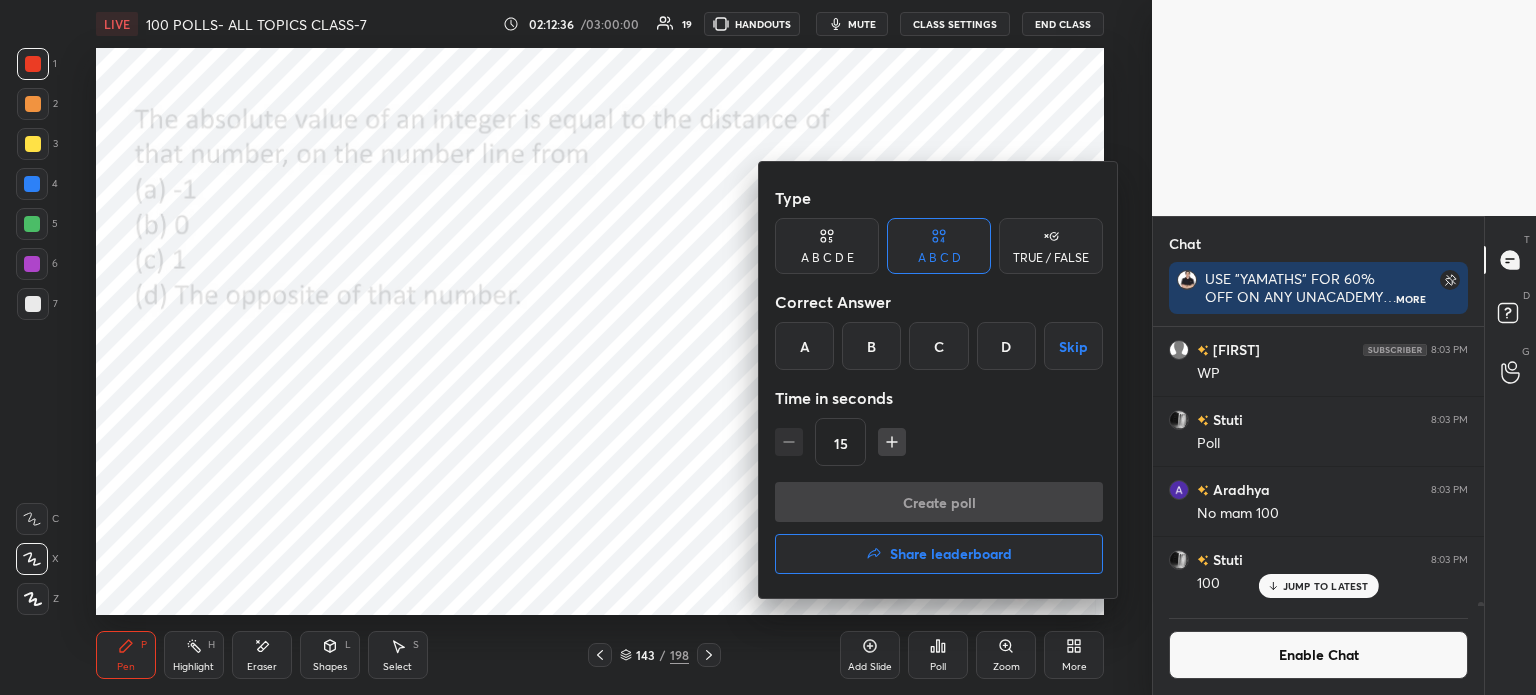 click on "B" at bounding box center (871, 346) 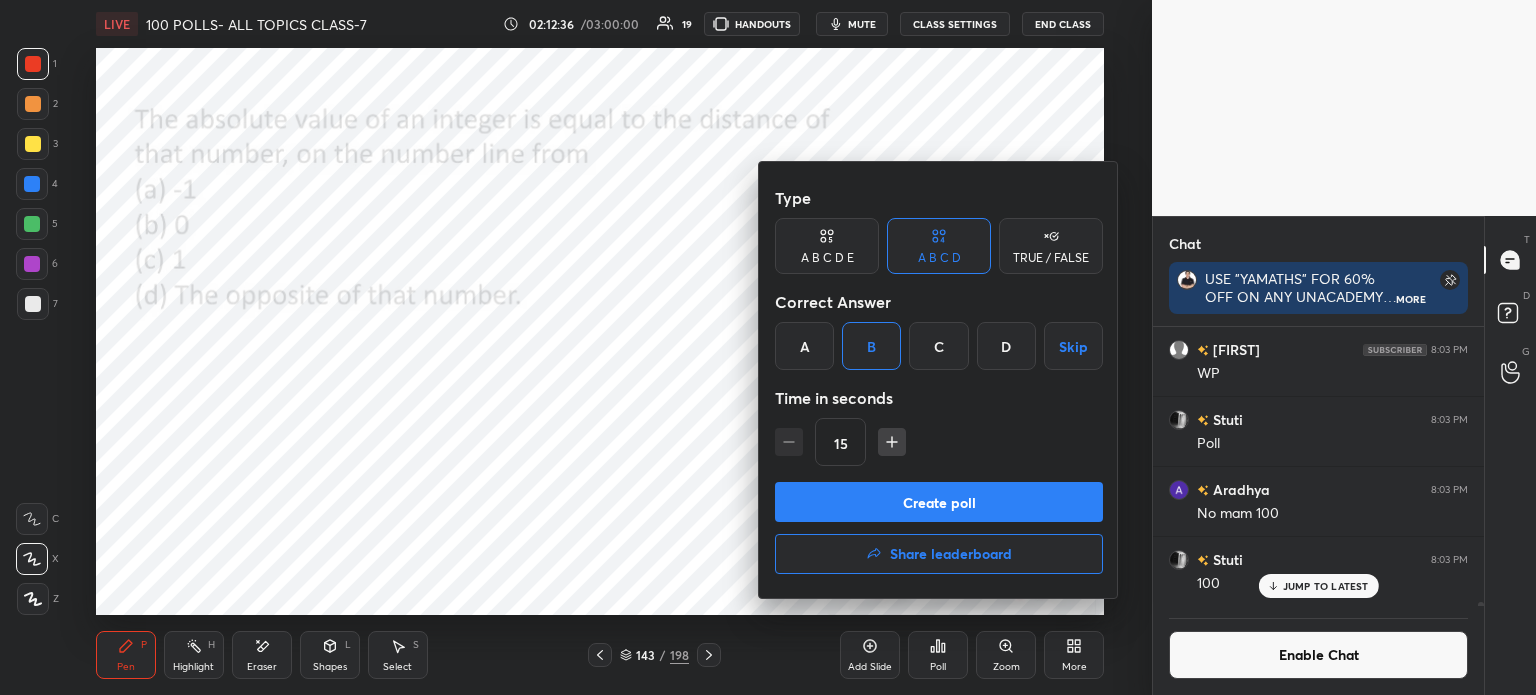 click on "Create poll" at bounding box center [939, 502] 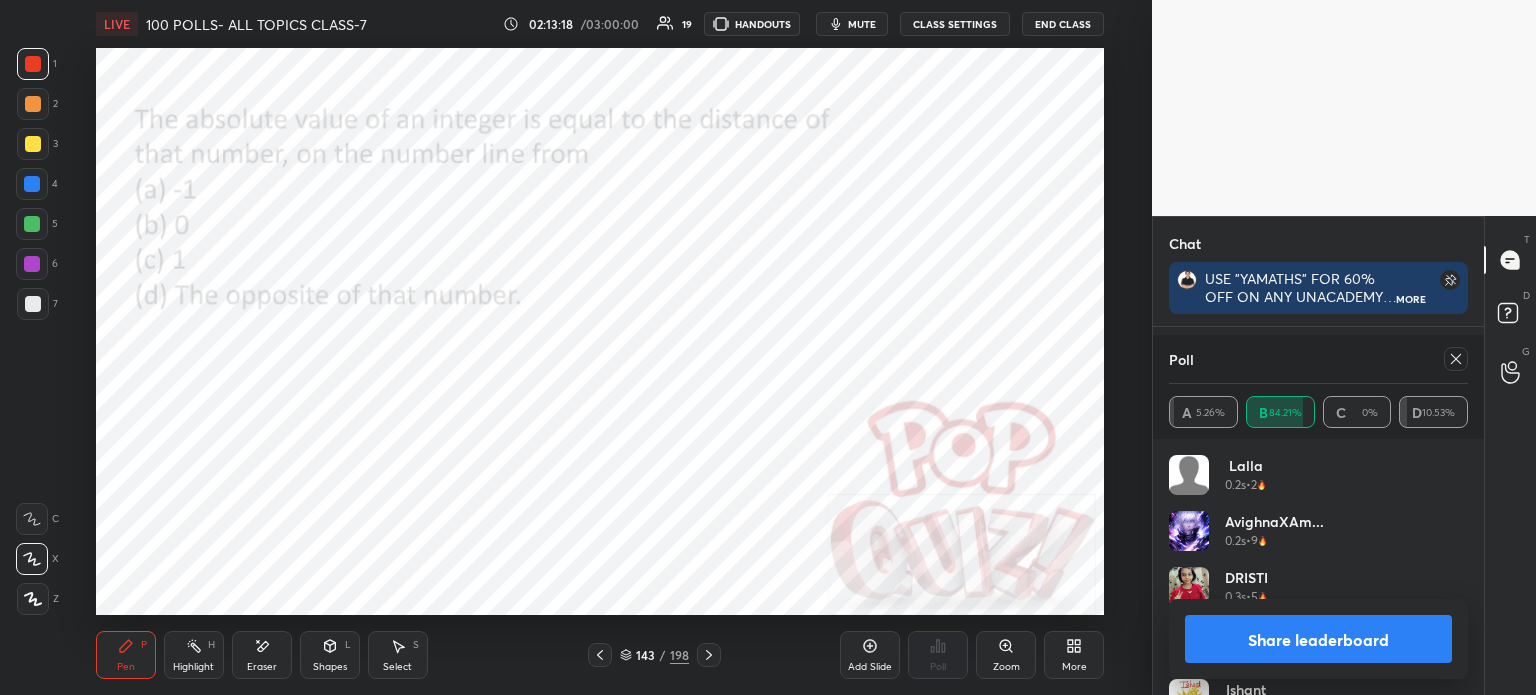 click at bounding box center (709, 655) 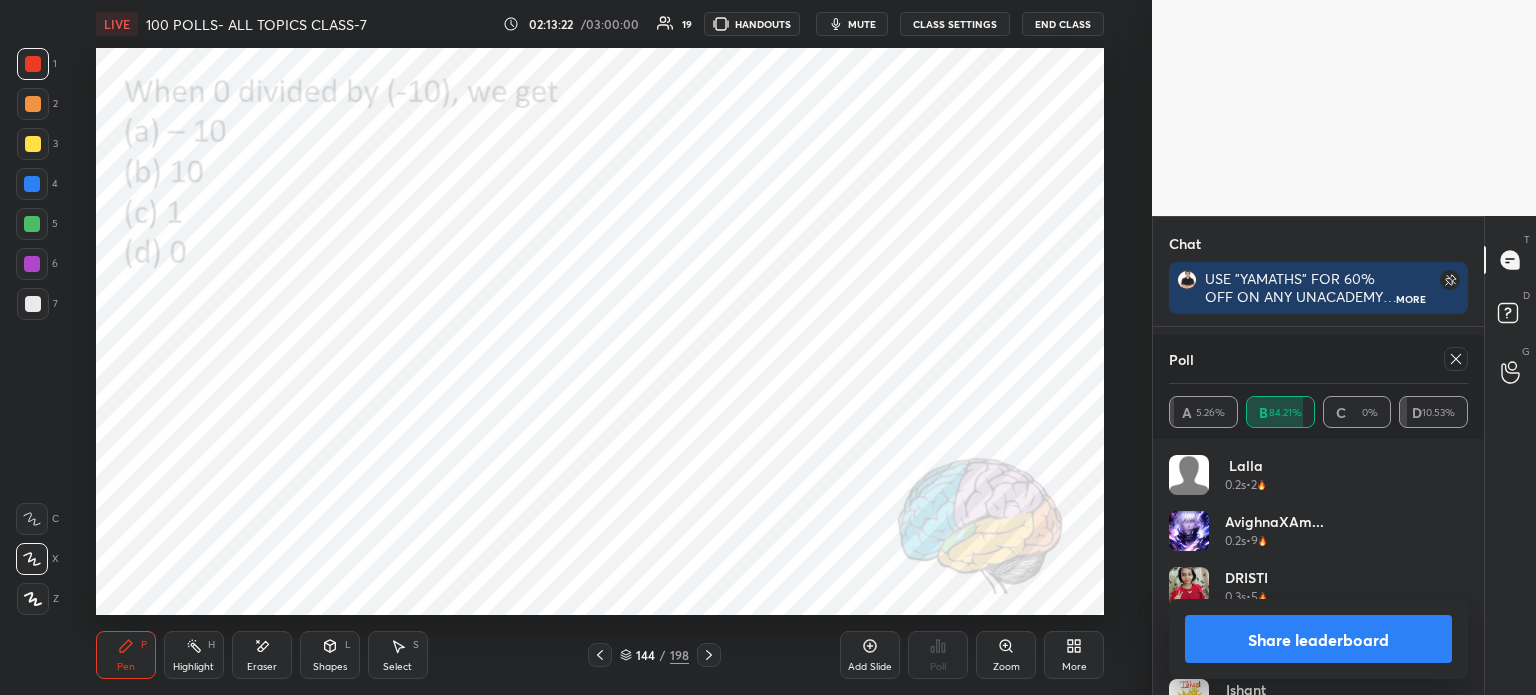 click at bounding box center (1456, 359) 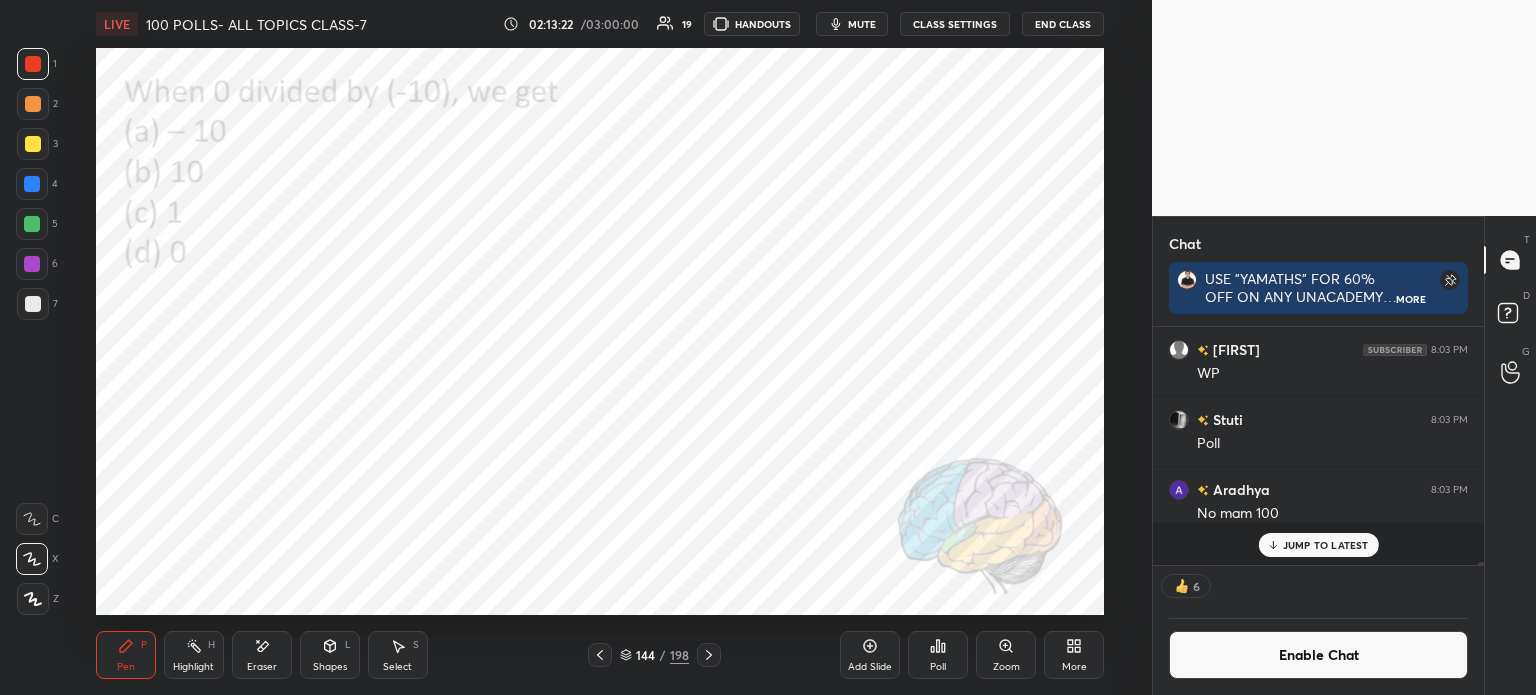 click 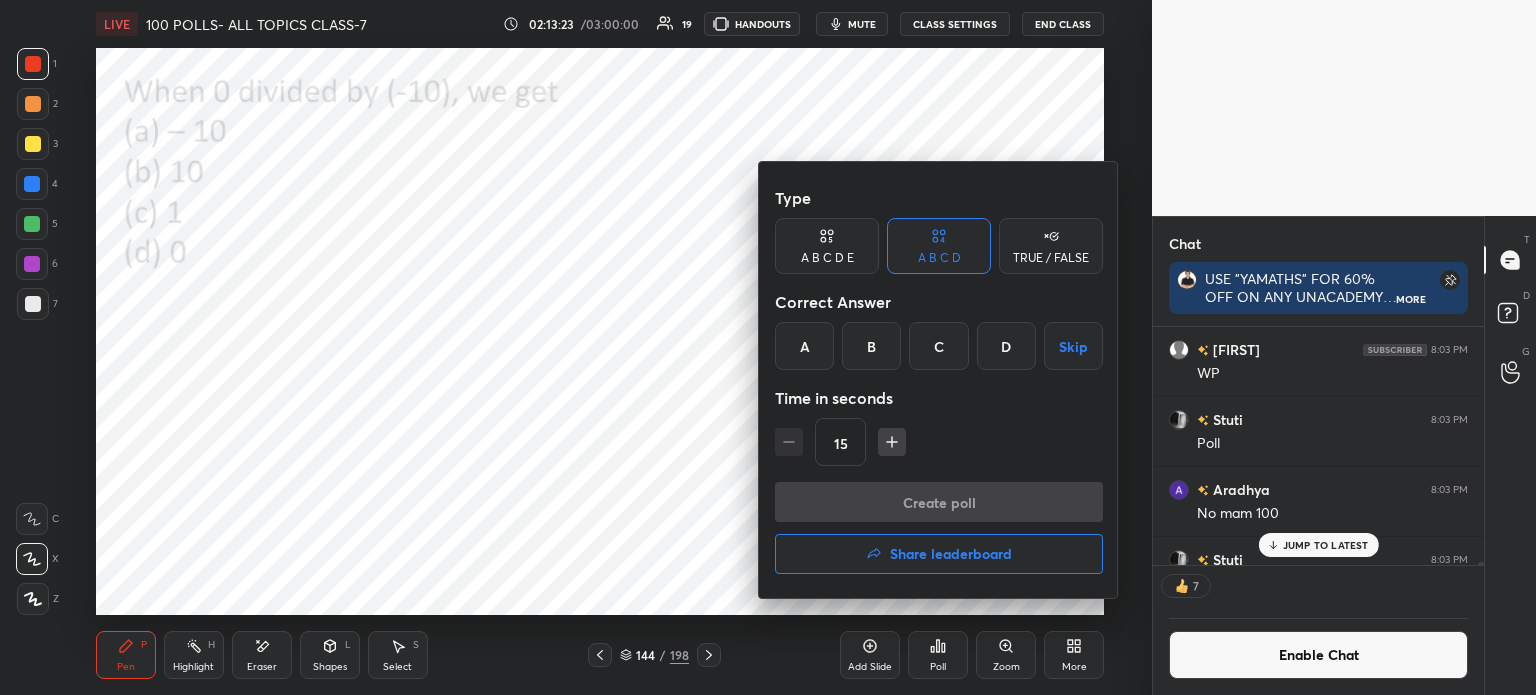 click on "D" at bounding box center (1006, 346) 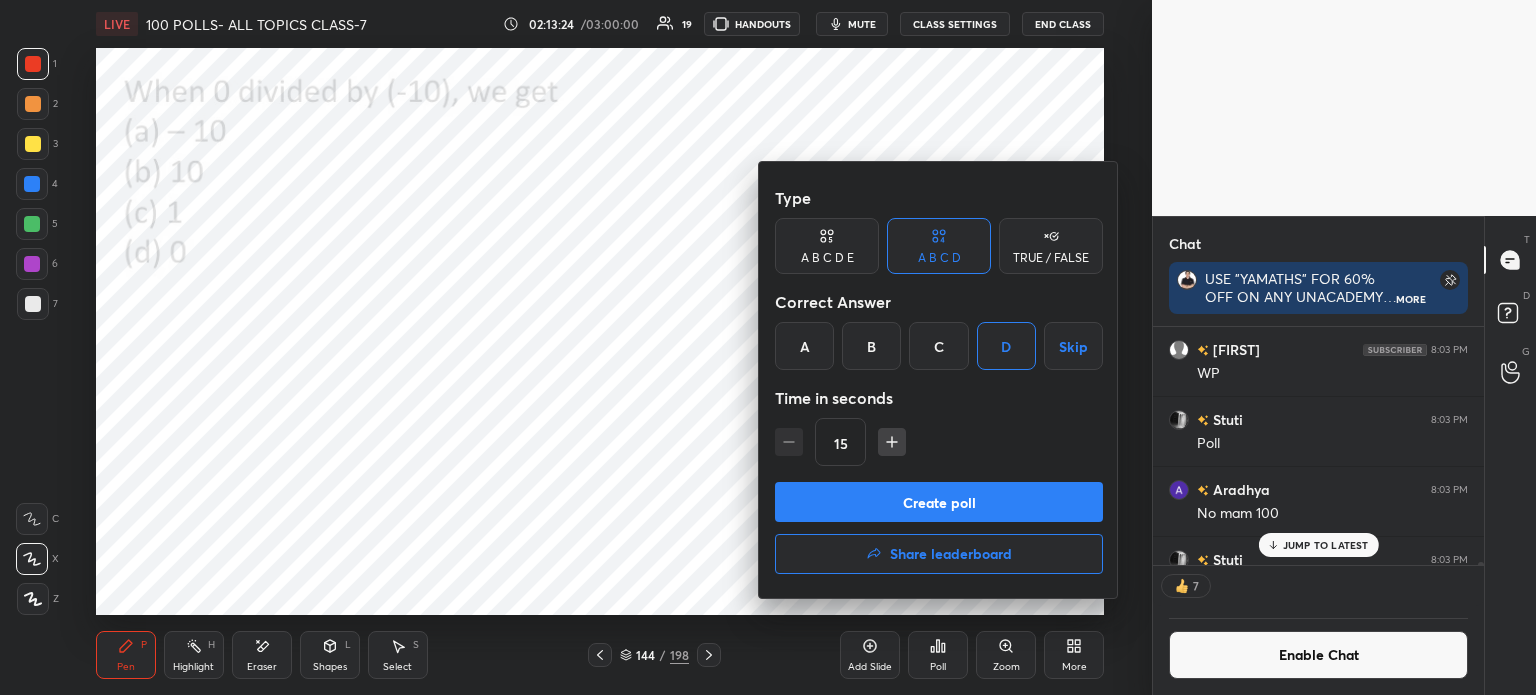 click on "Create poll" at bounding box center [939, 502] 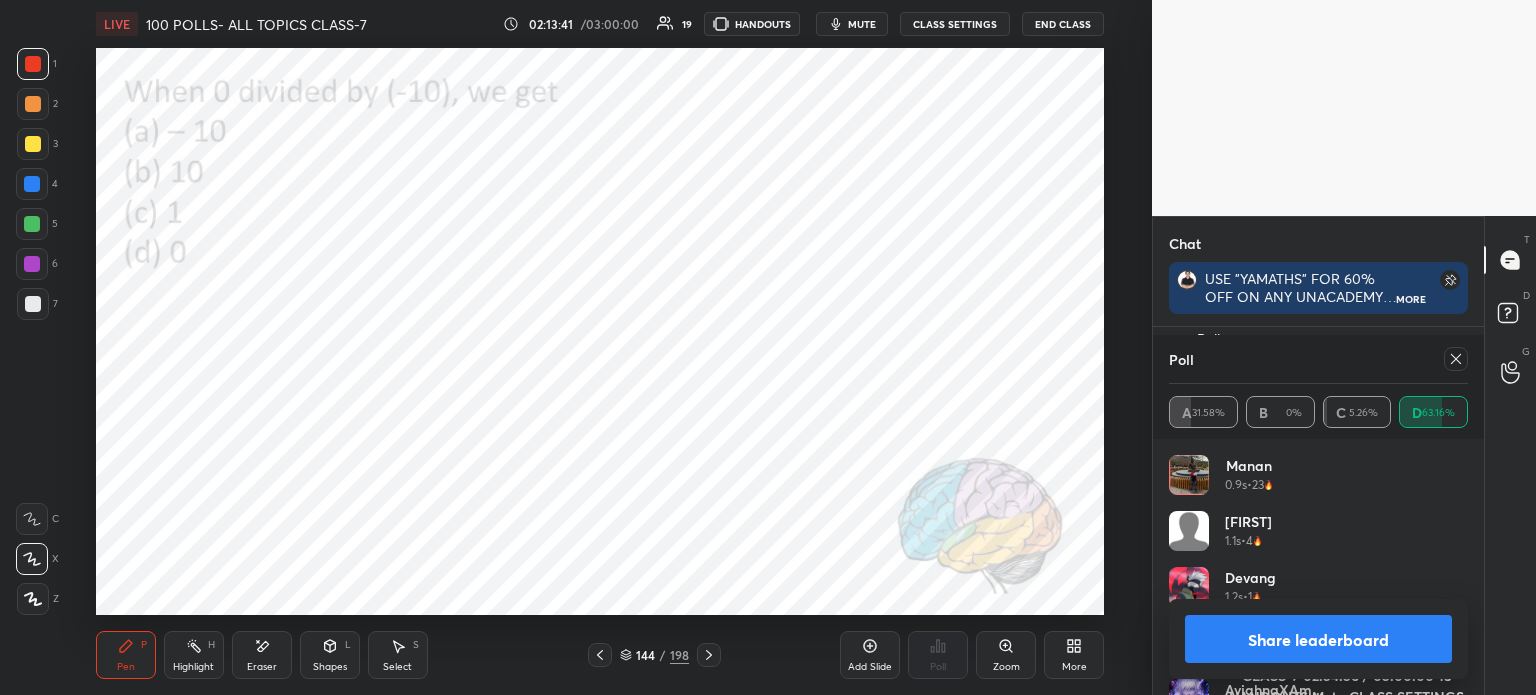 click on "Pen P Highlight H Eraser Shapes L Select S 144 / 198 Add Slide Poll Zoom More" at bounding box center [600, 655] 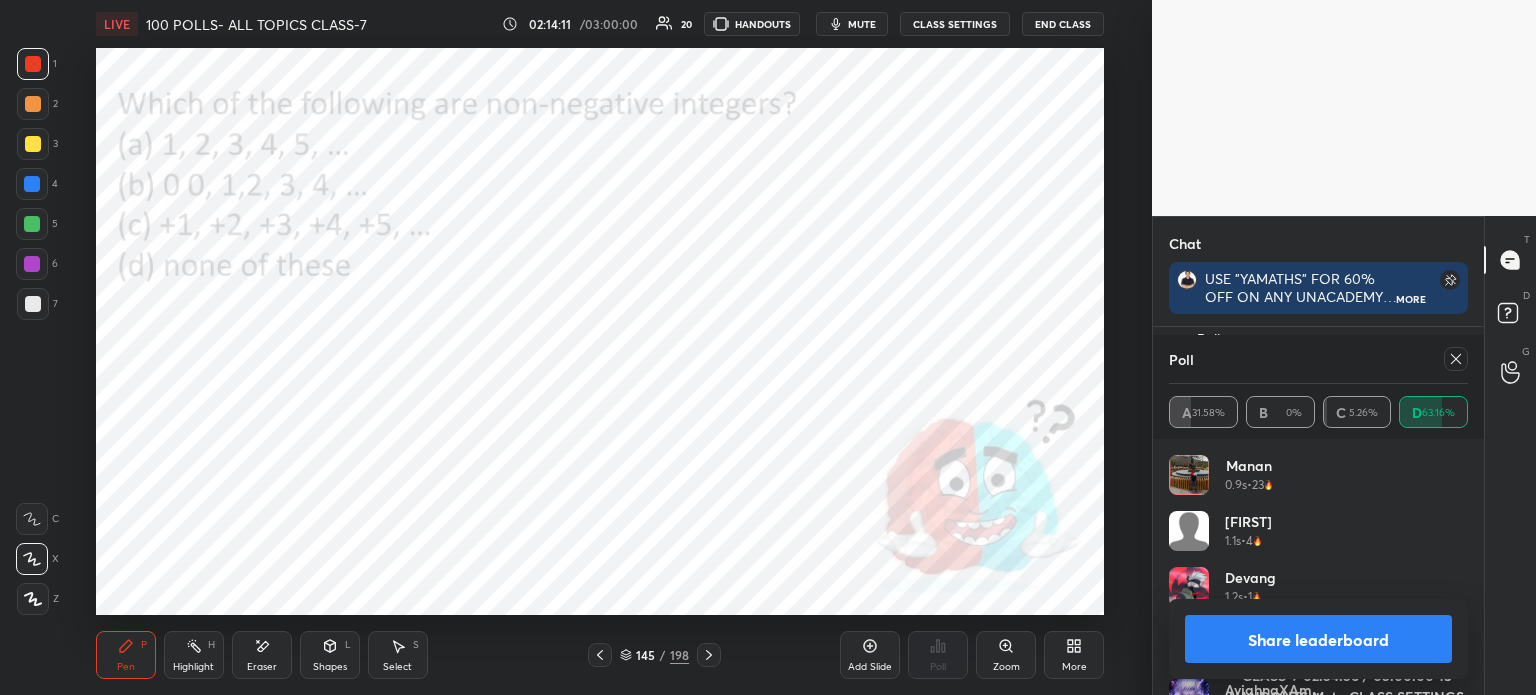 click at bounding box center [709, 655] 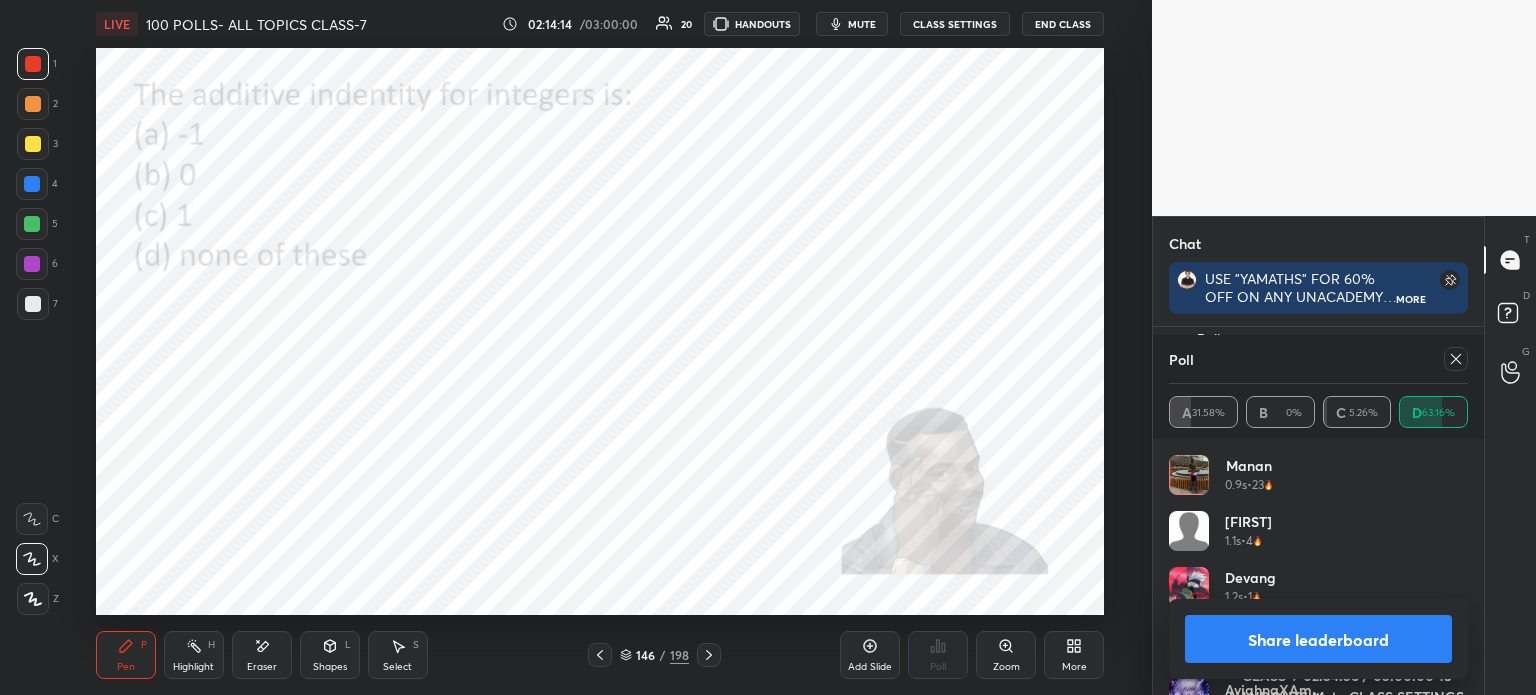 click 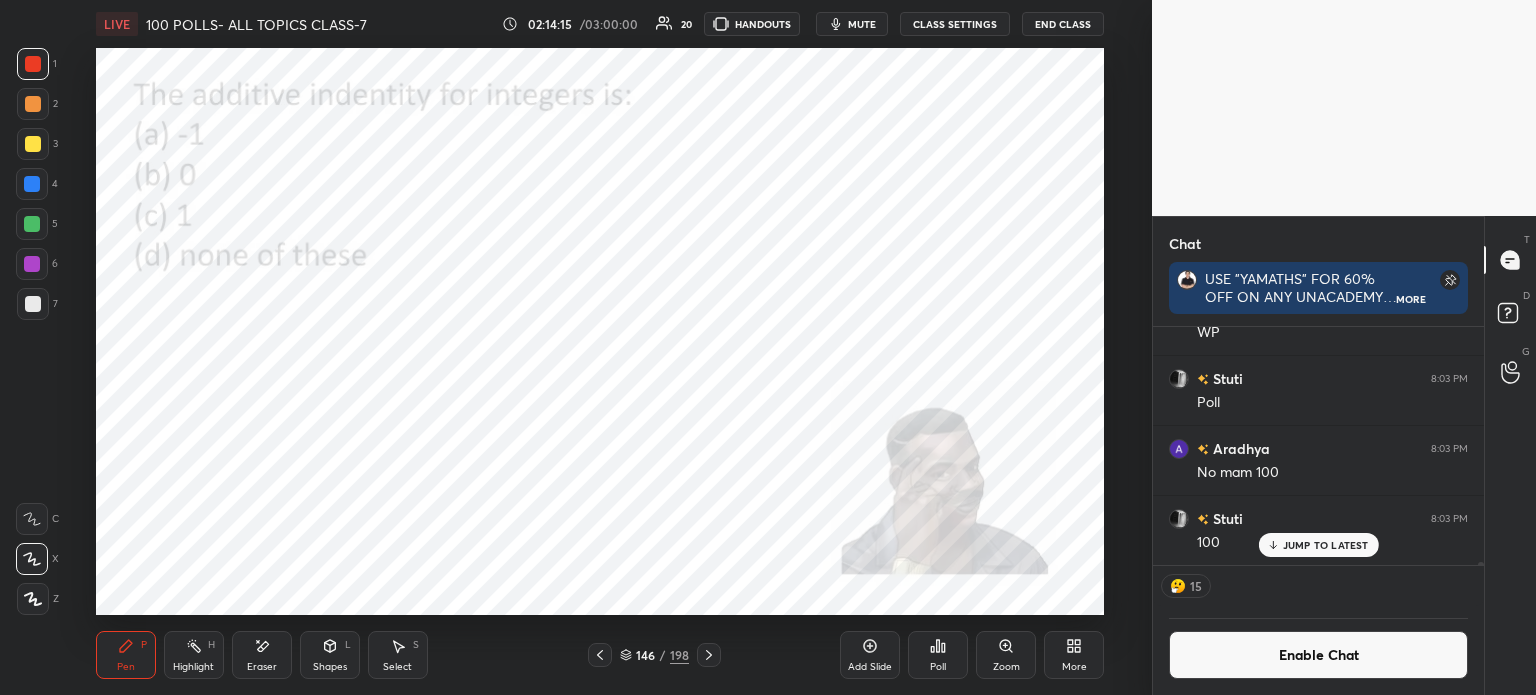 click 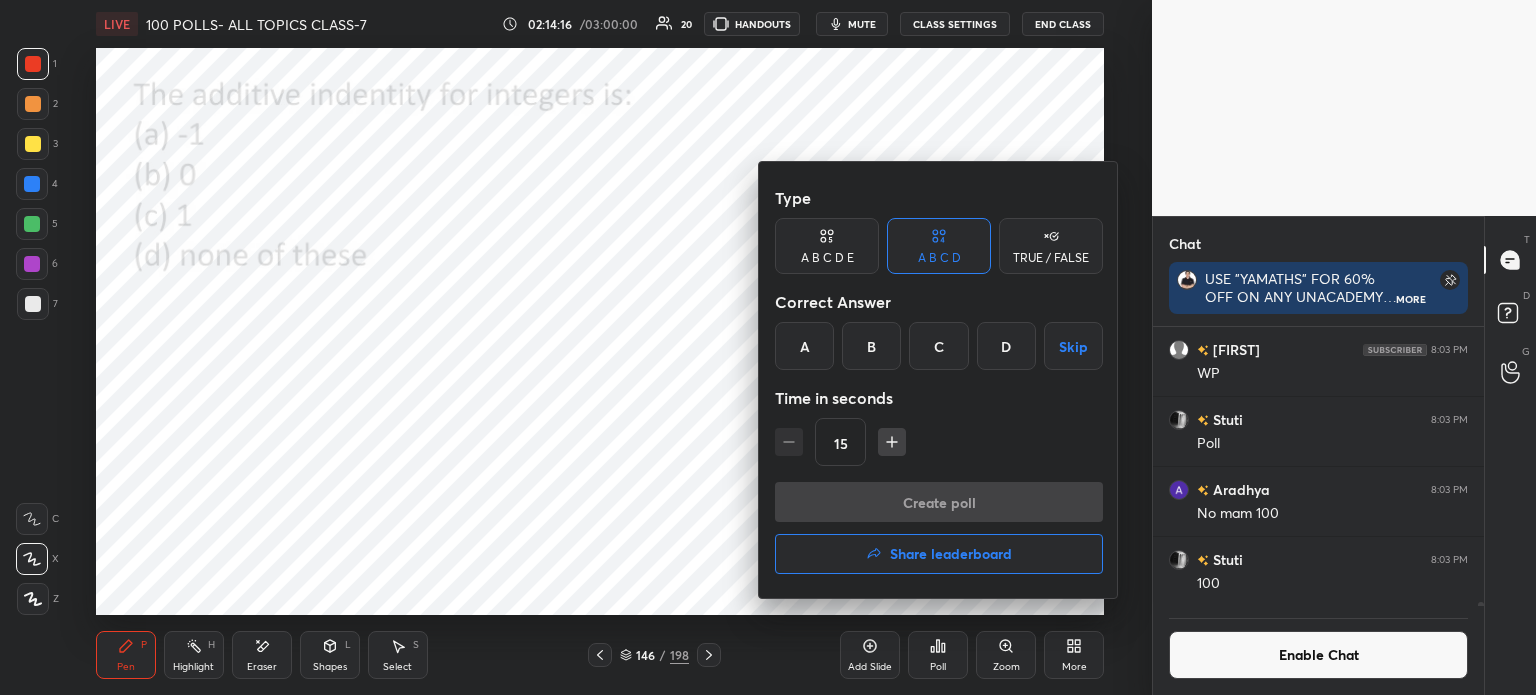 click on "B" at bounding box center [871, 346] 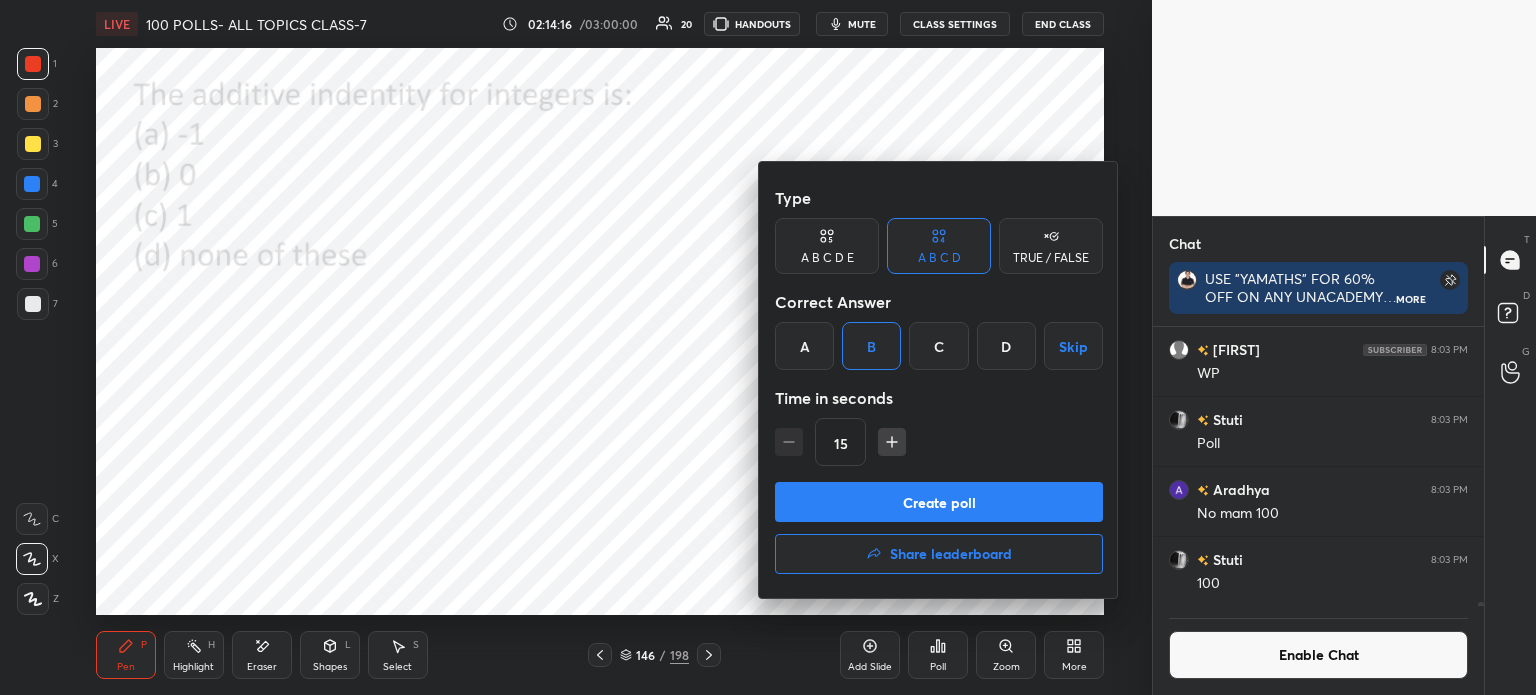 click on "Create poll" at bounding box center [939, 502] 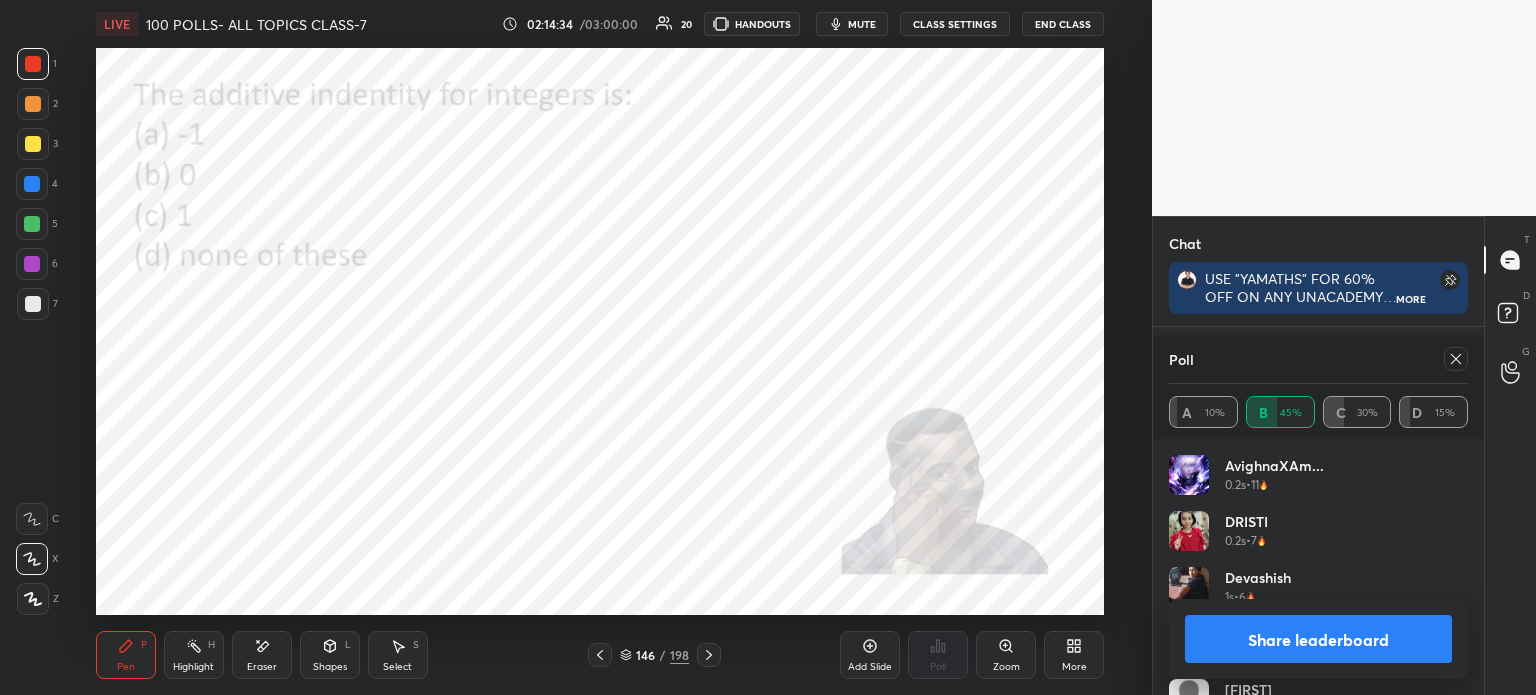 click at bounding box center (1456, 359) 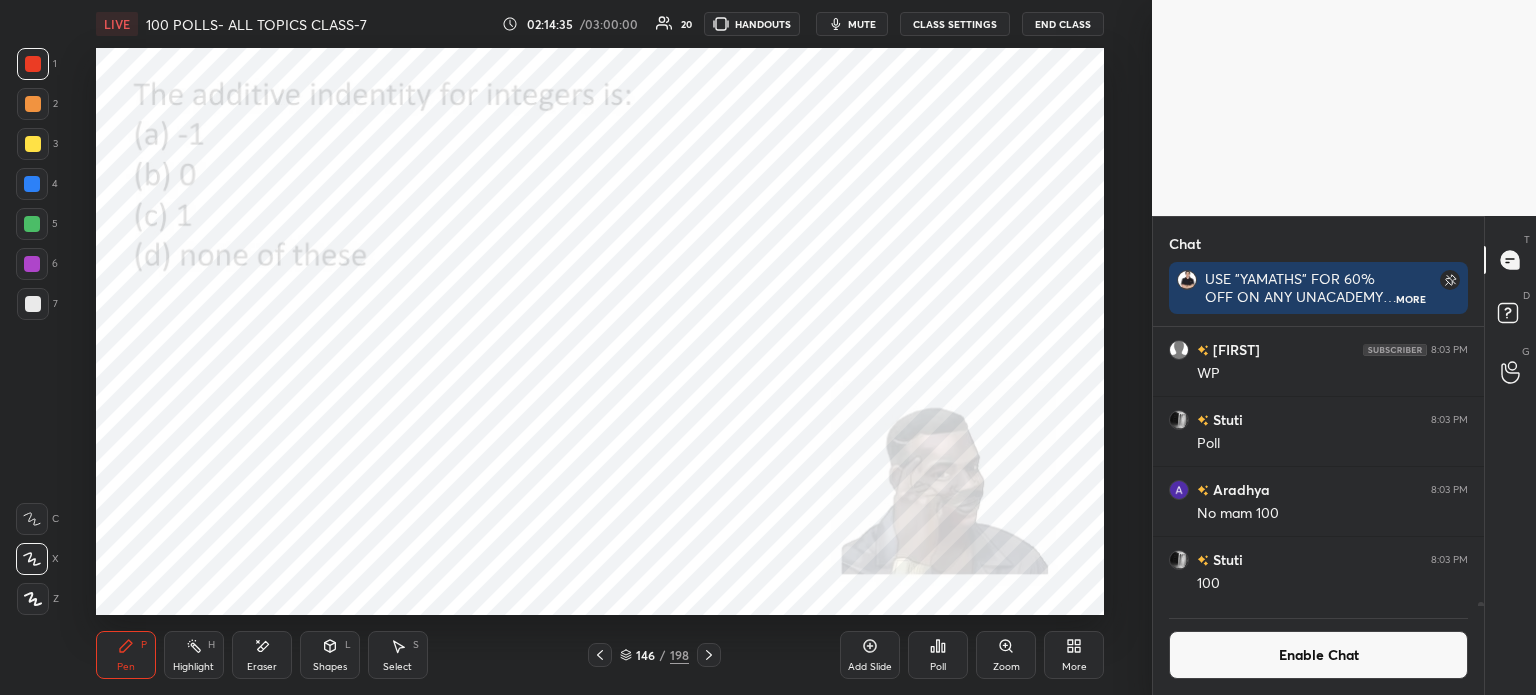 click 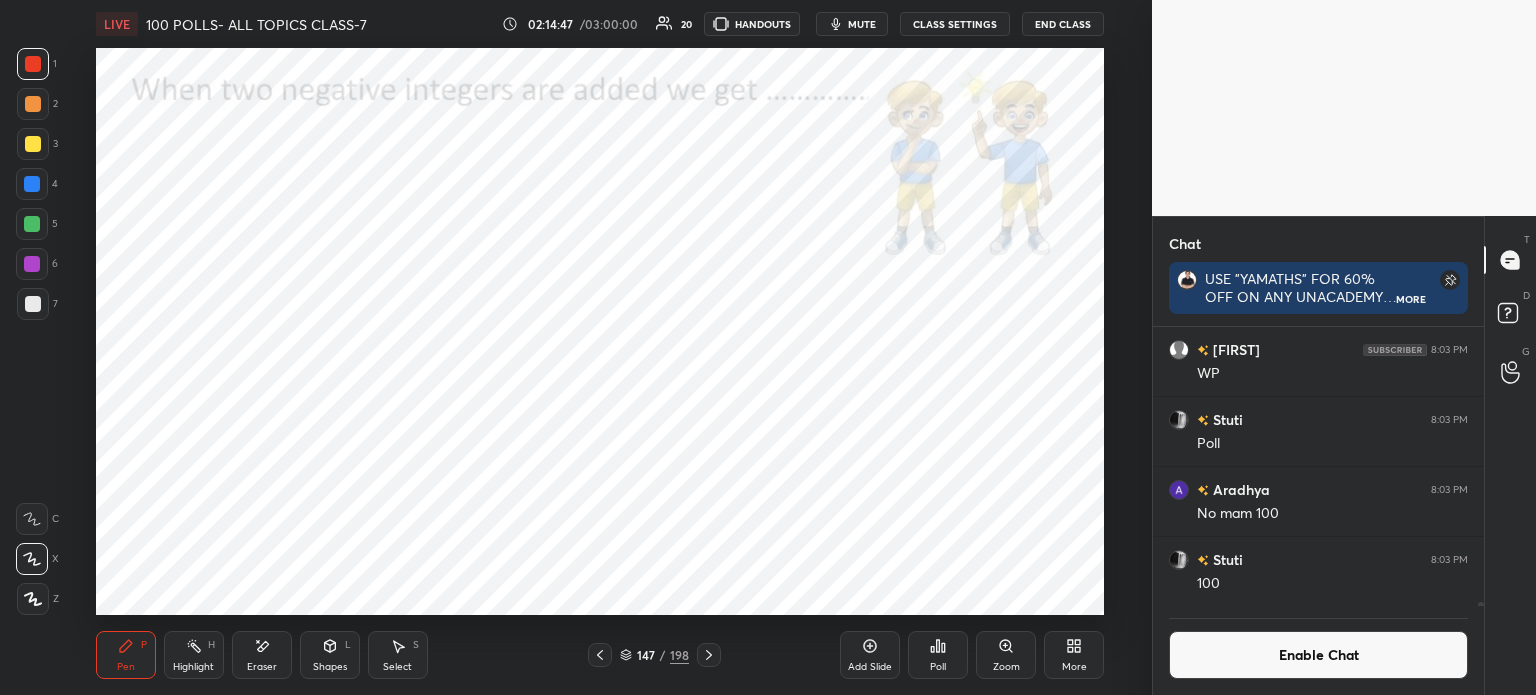 click on "Poll" at bounding box center (938, 655) 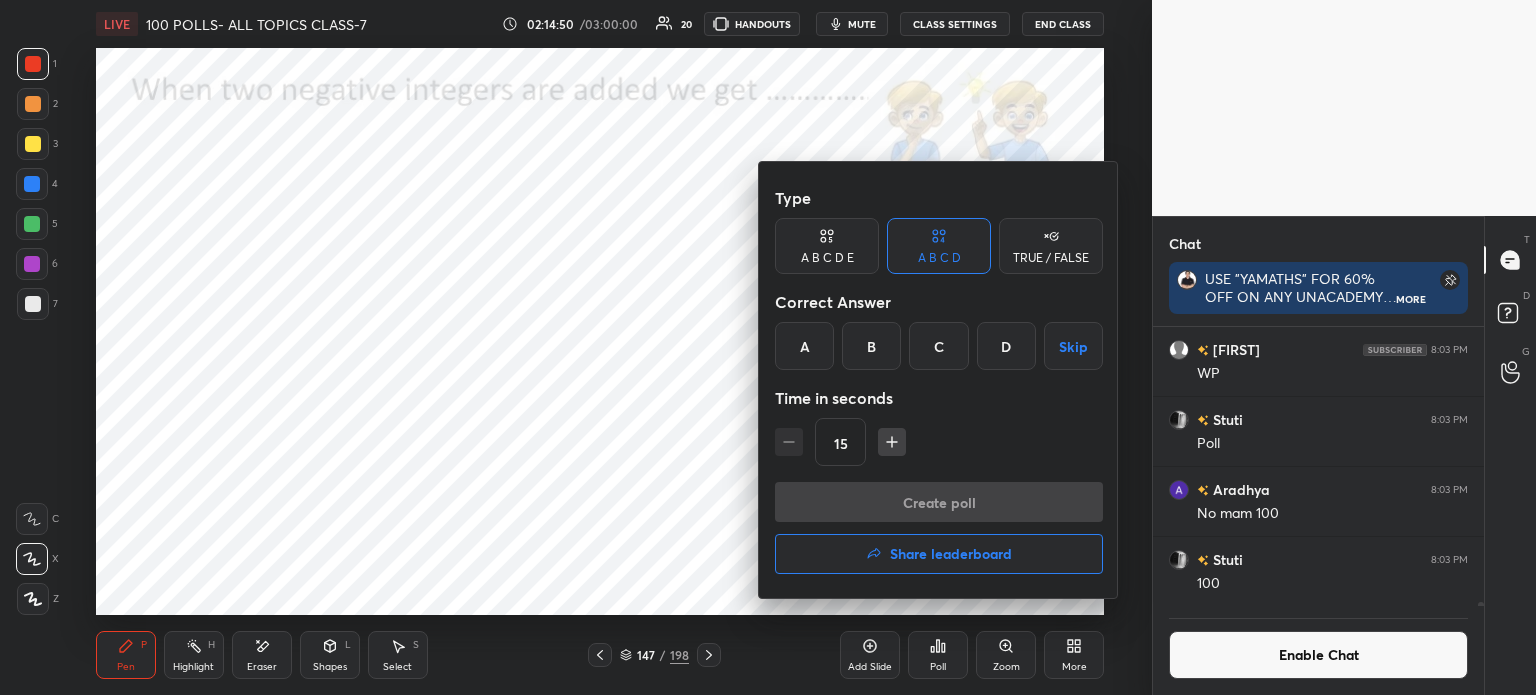 click on "C" at bounding box center (938, 346) 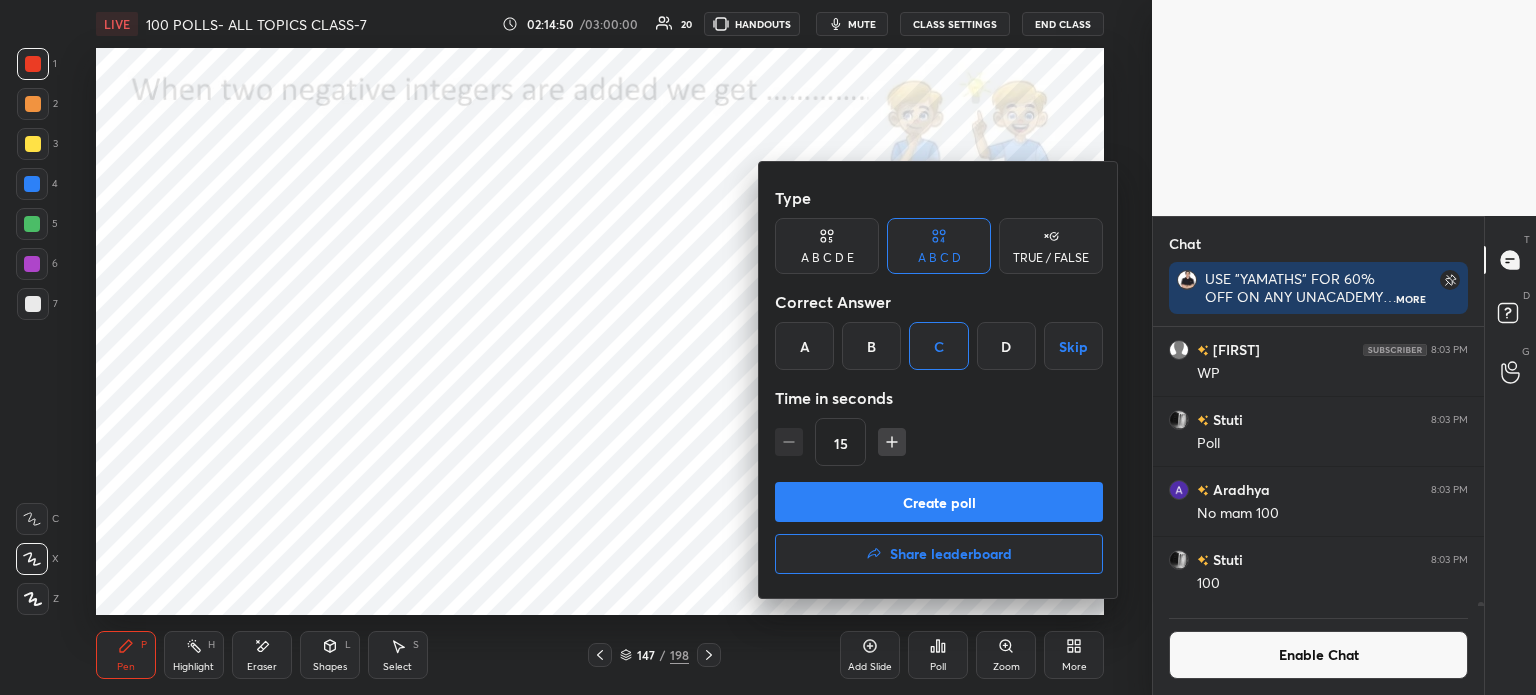 click on "Create poll" at bounding box center (939, 502) 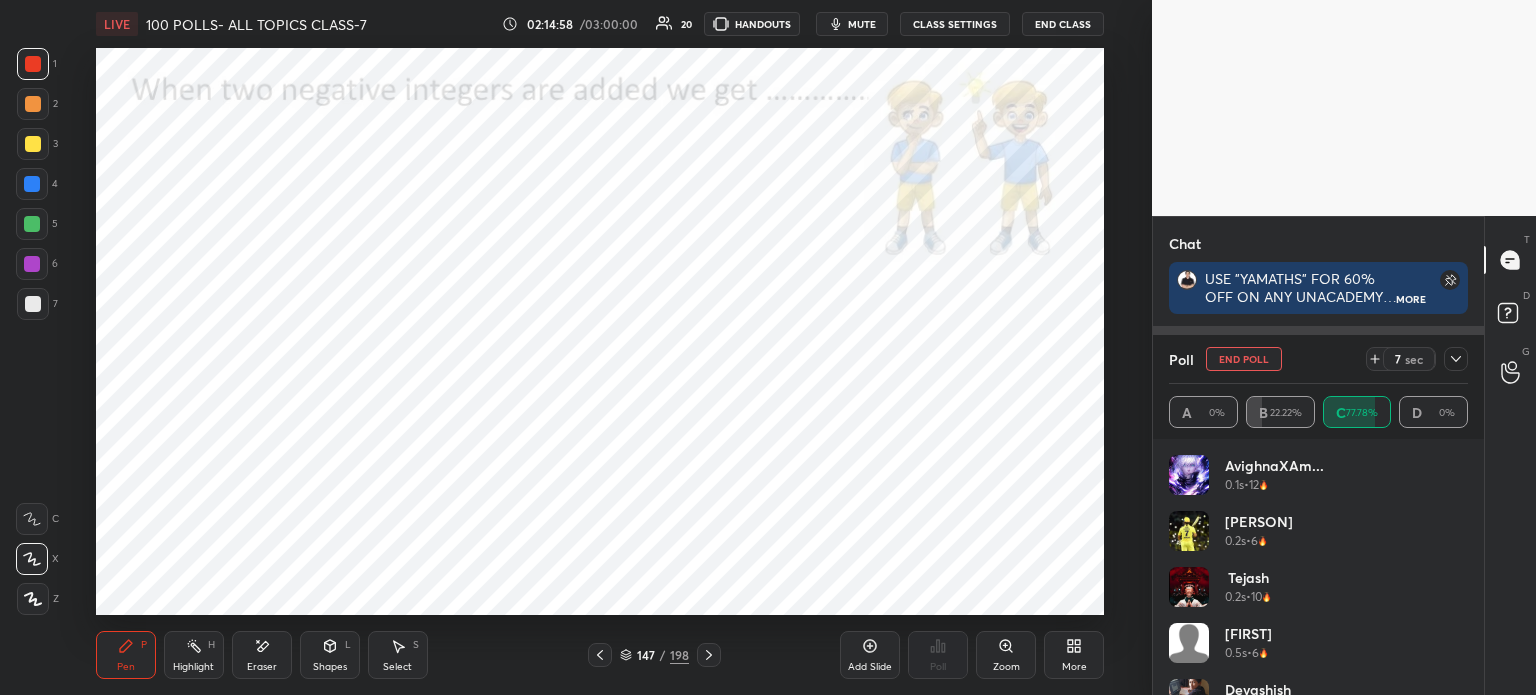 click at bounding box center (1456, 359) 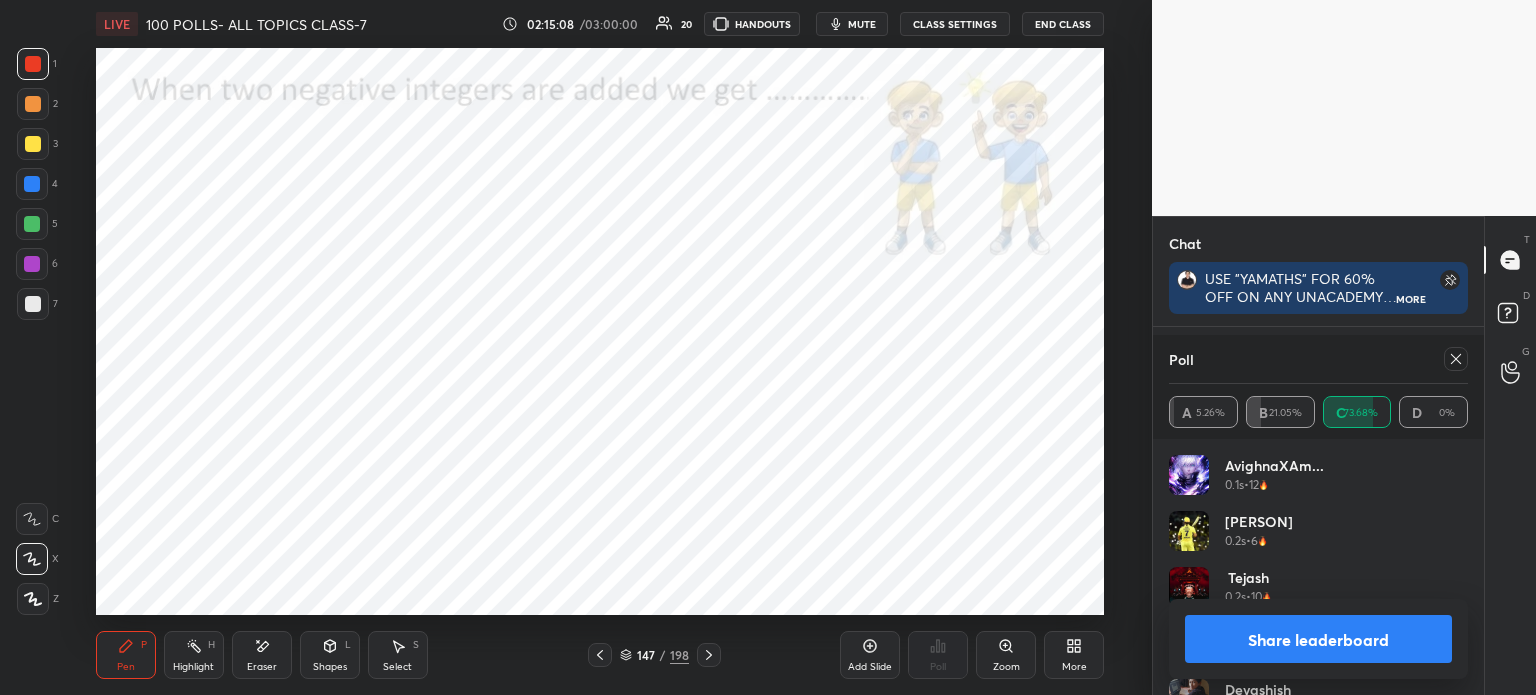 click 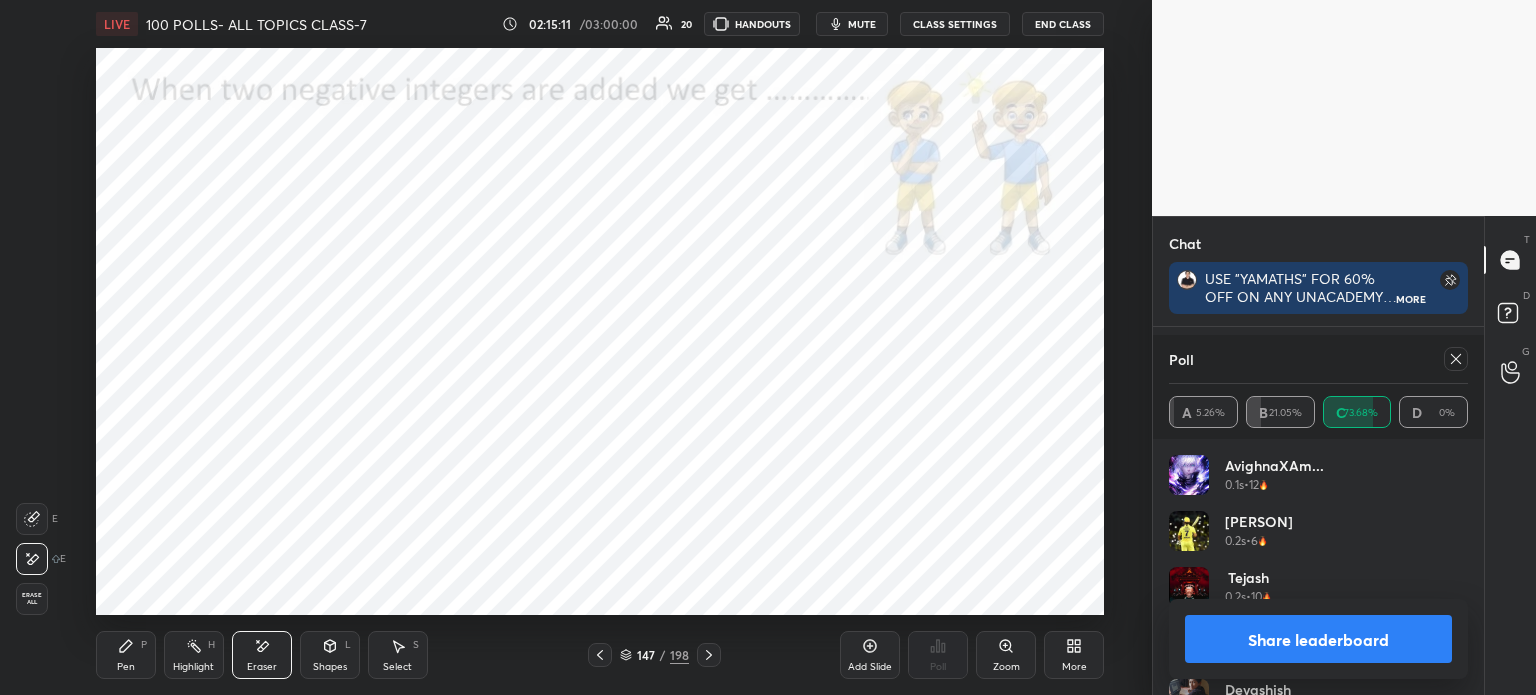 click on "Pen P" at bounding box center (126, 655) 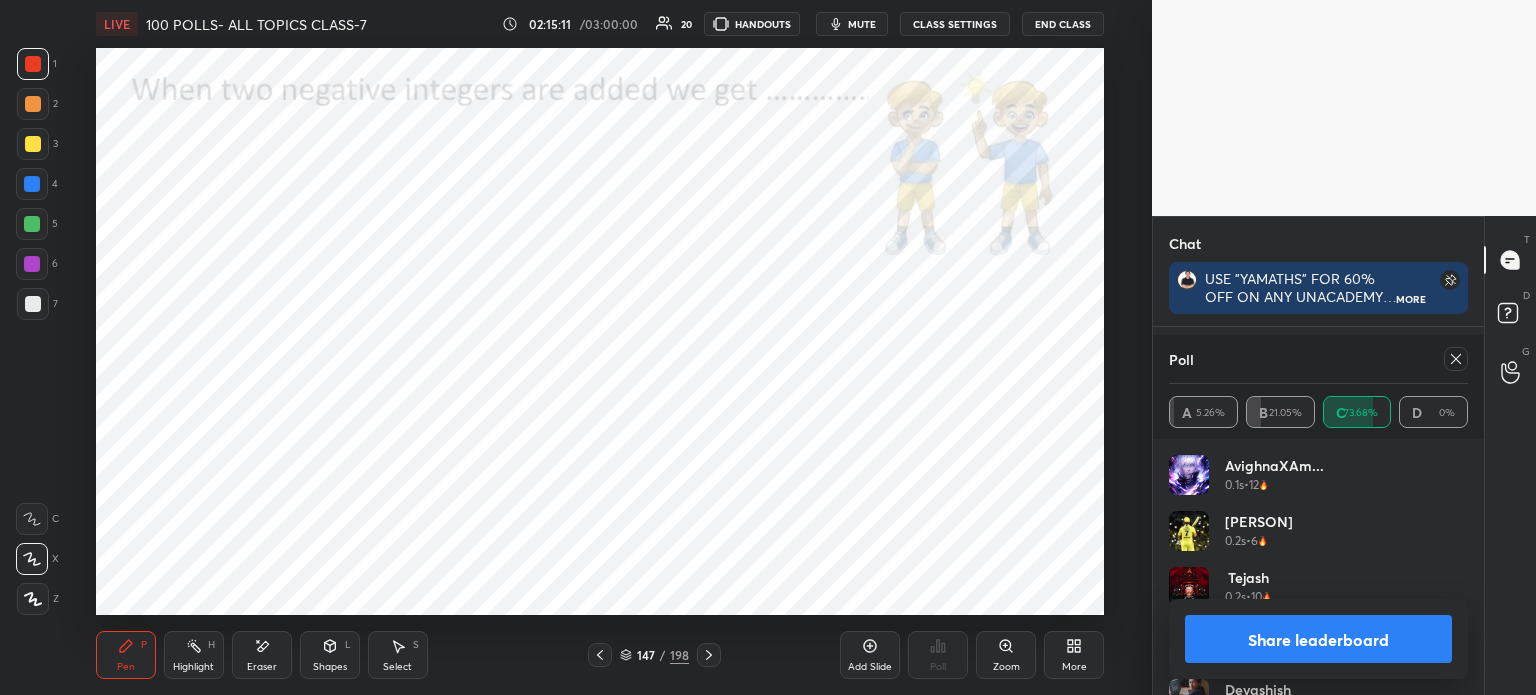 click at bounding box center [1456, 359] 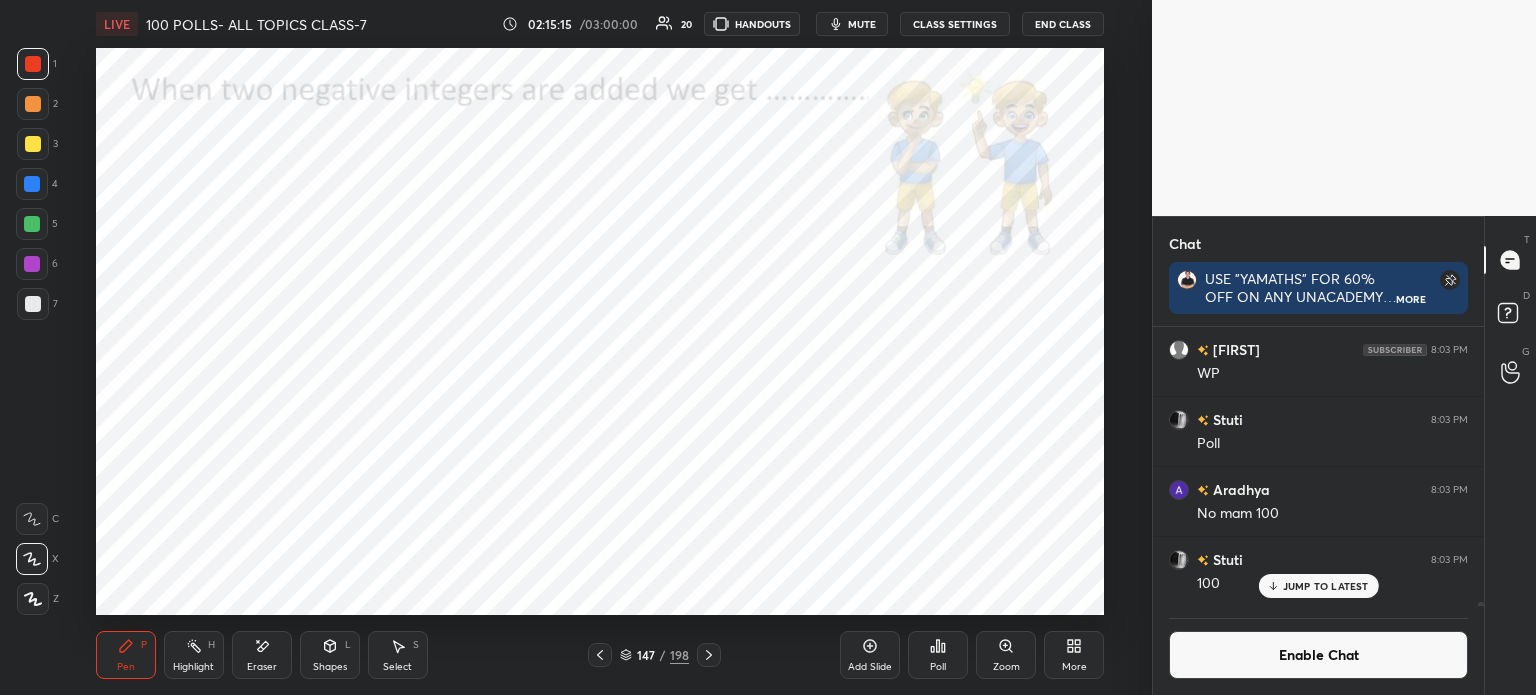 click at bounding box center (709, 655) 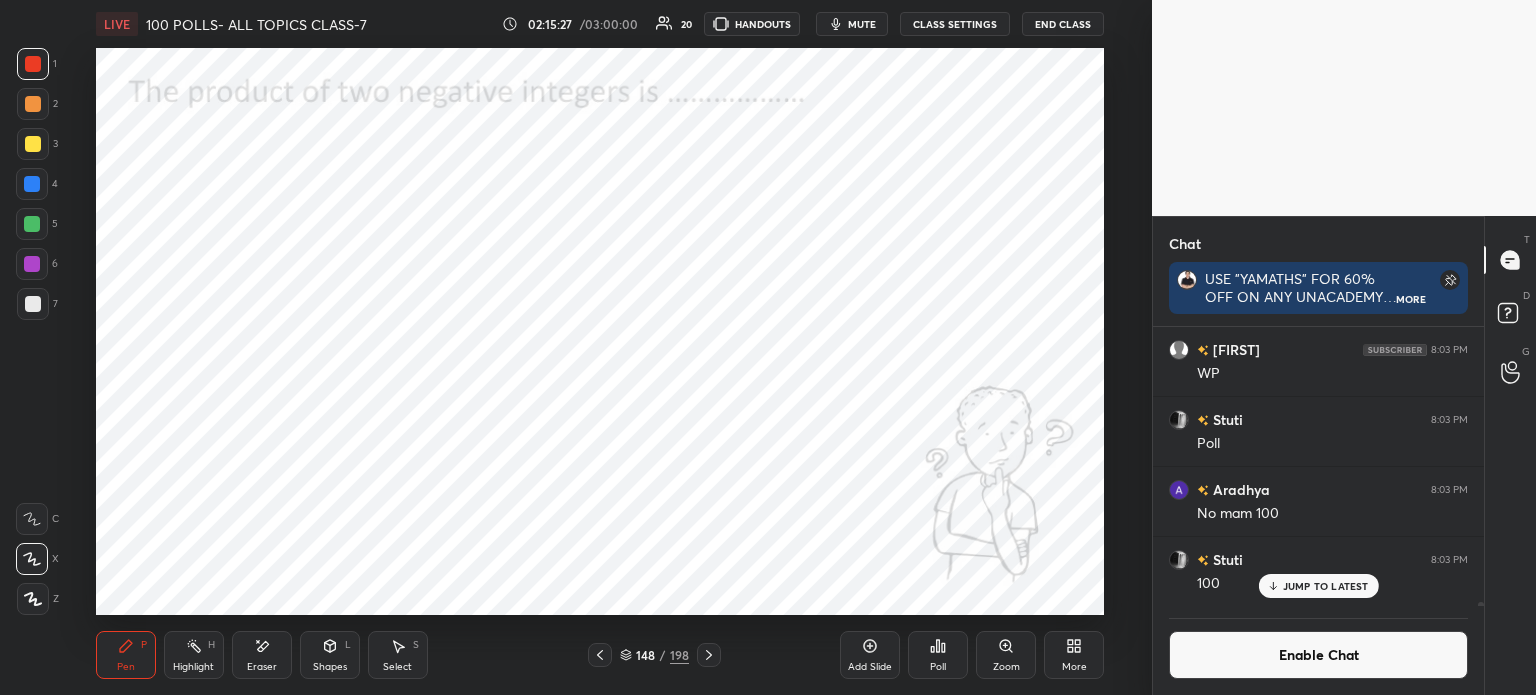 click 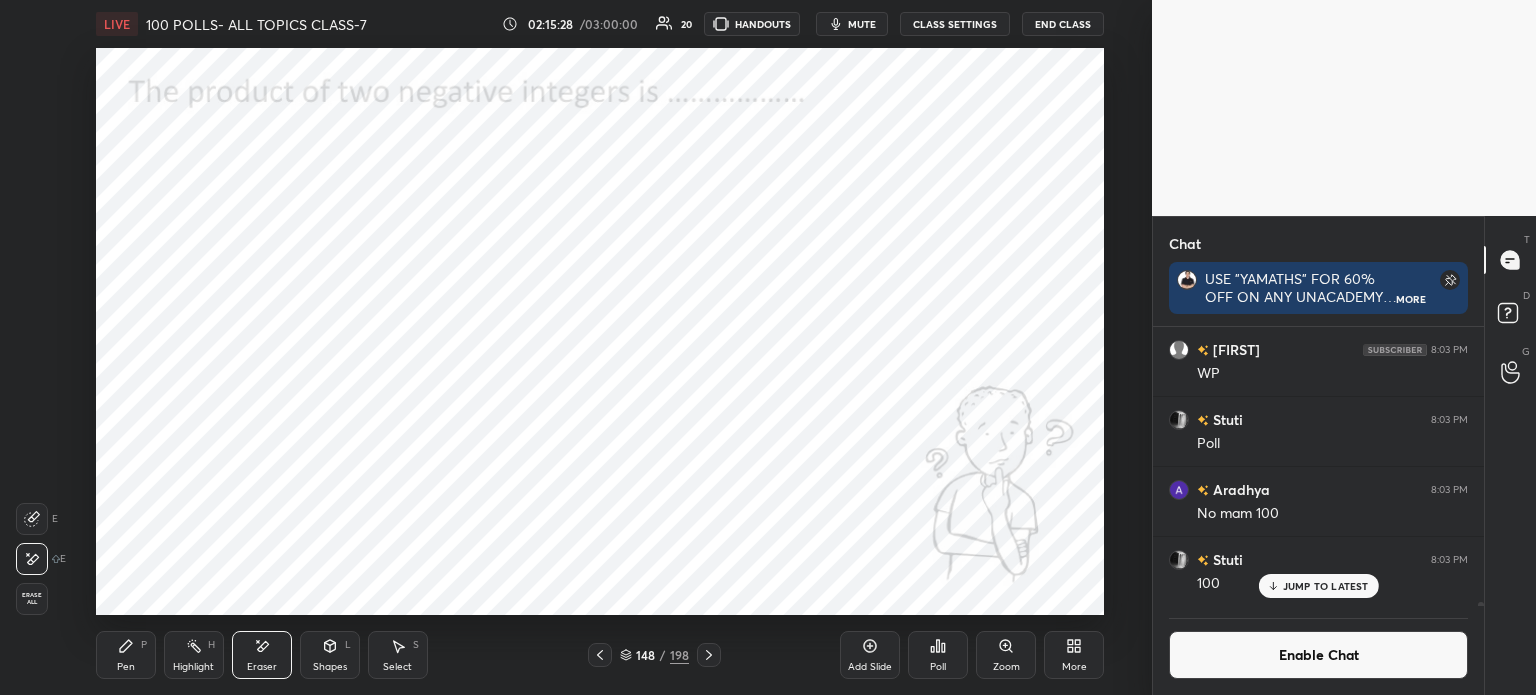 click on "Pen P" at bounding box center [126, 655] 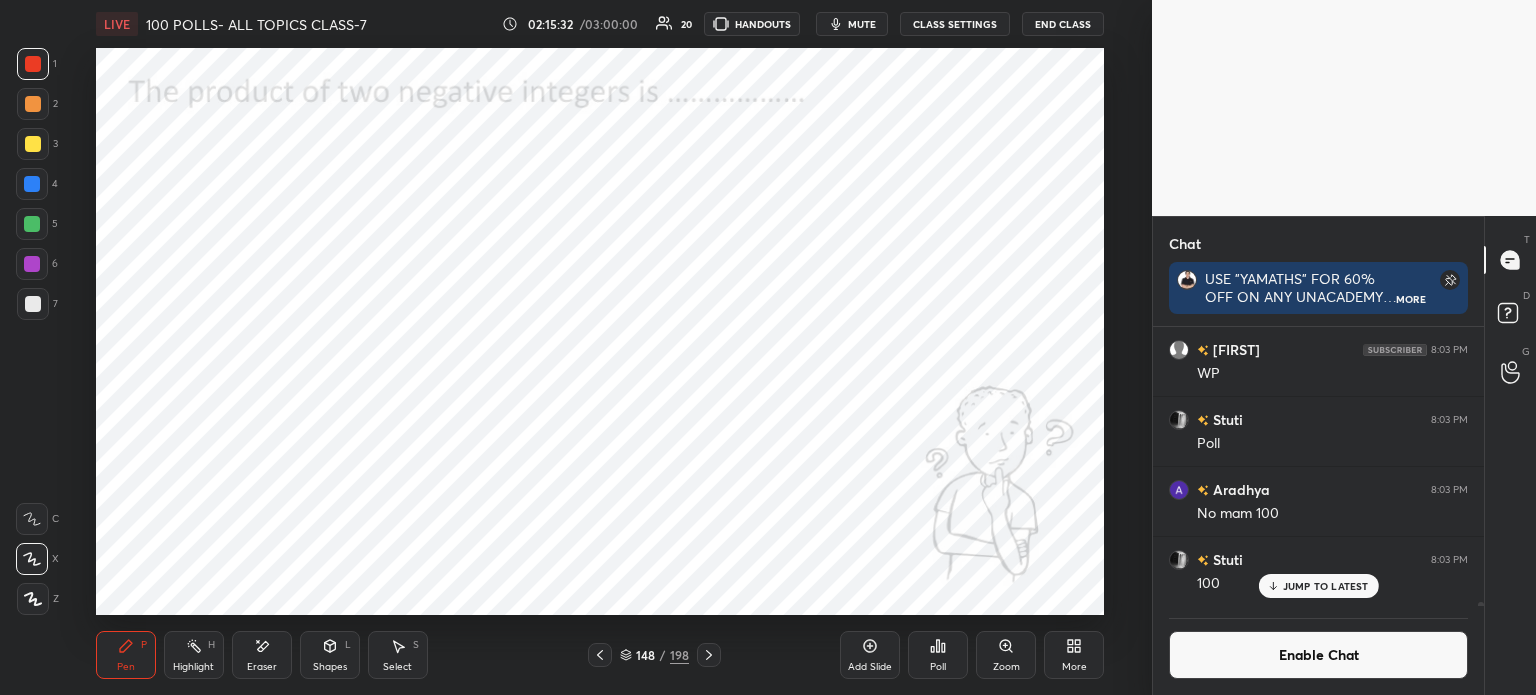 click on "Poll" at bounding box center (938, 655) 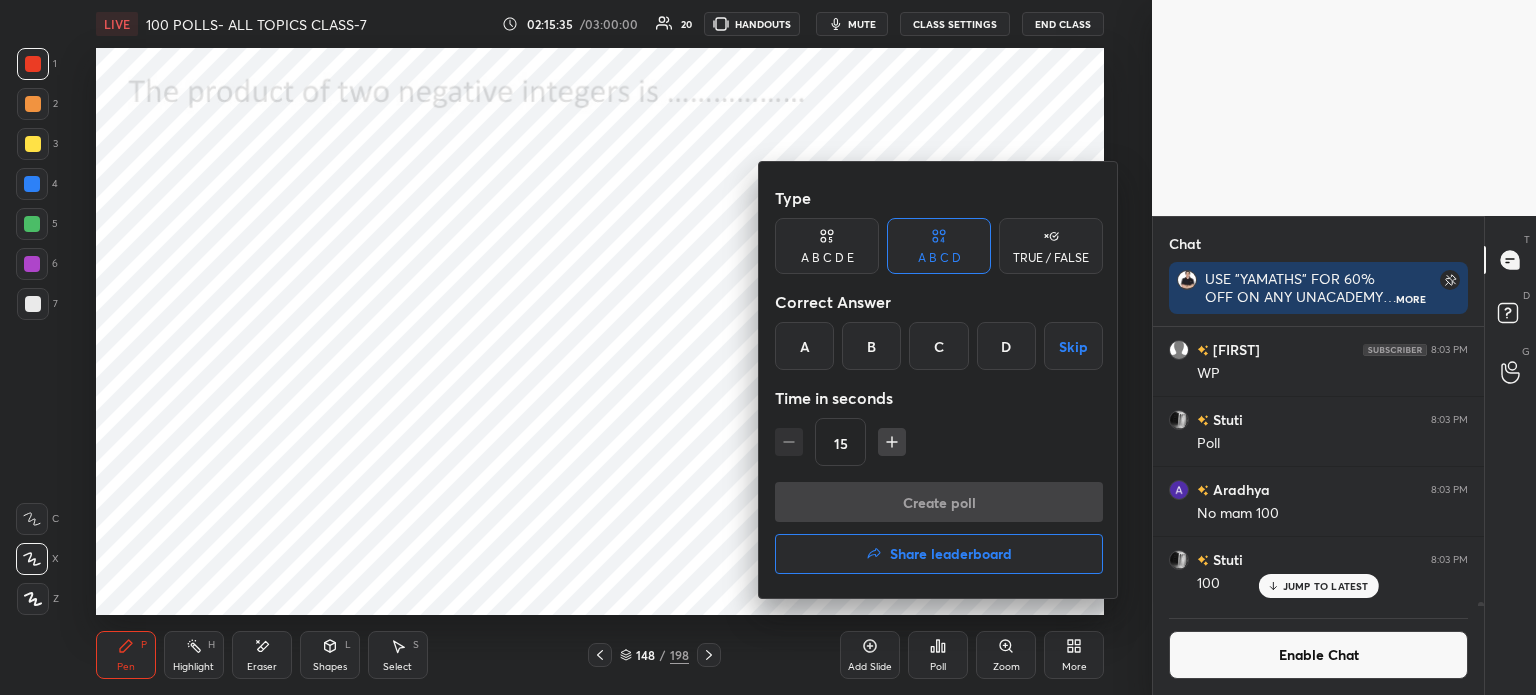 click on "B" at bounding box center [871, 346] 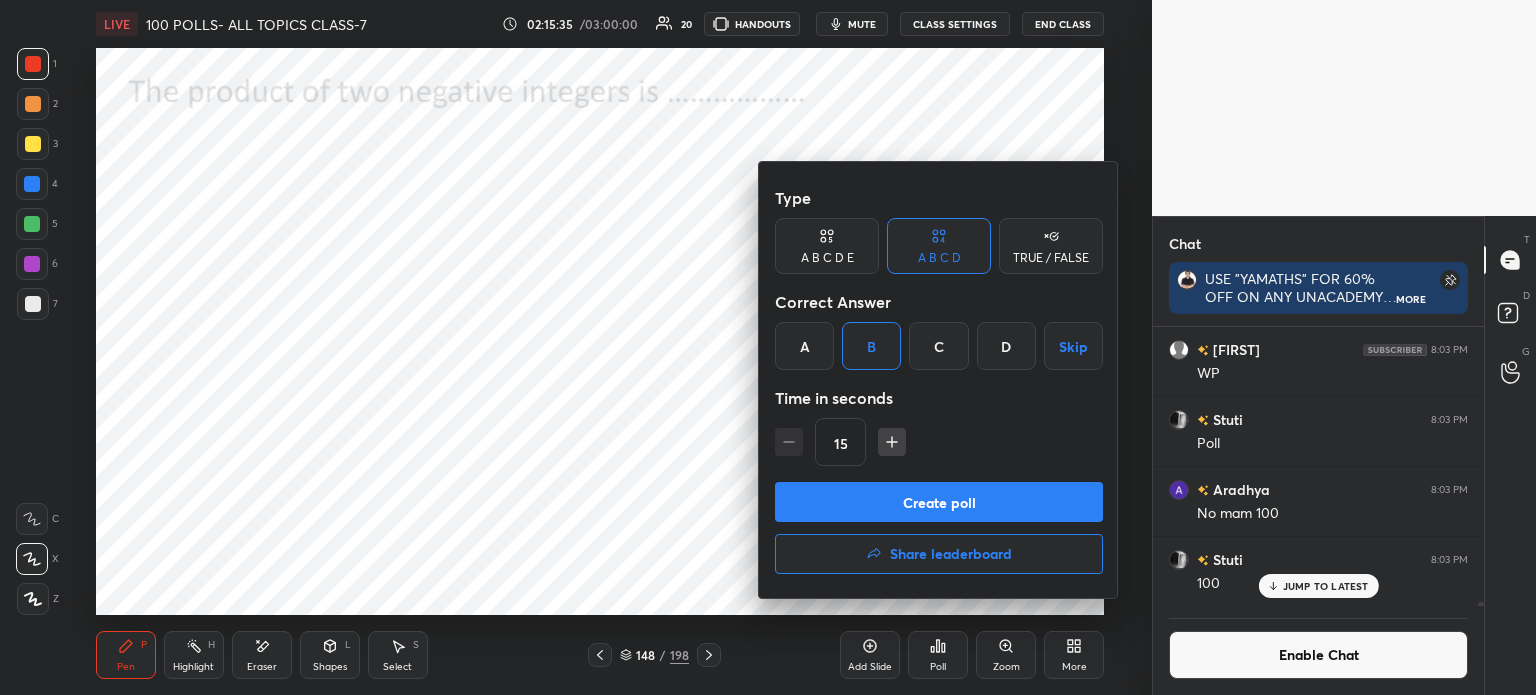 click on "Type A B C D E A B C D TRUE / FALSE Correct Answer A B C D Skip Time in seconds 15" at bounding box center [939, 330] 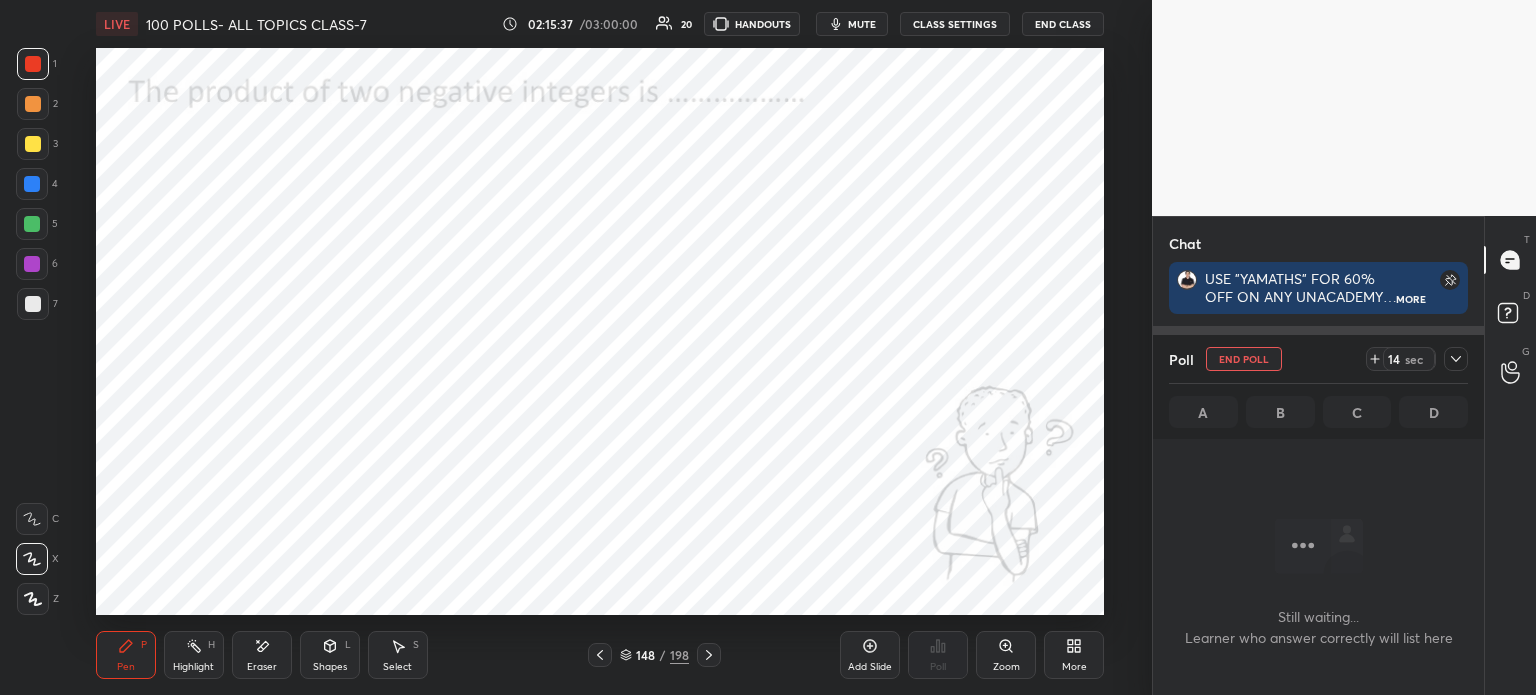 click 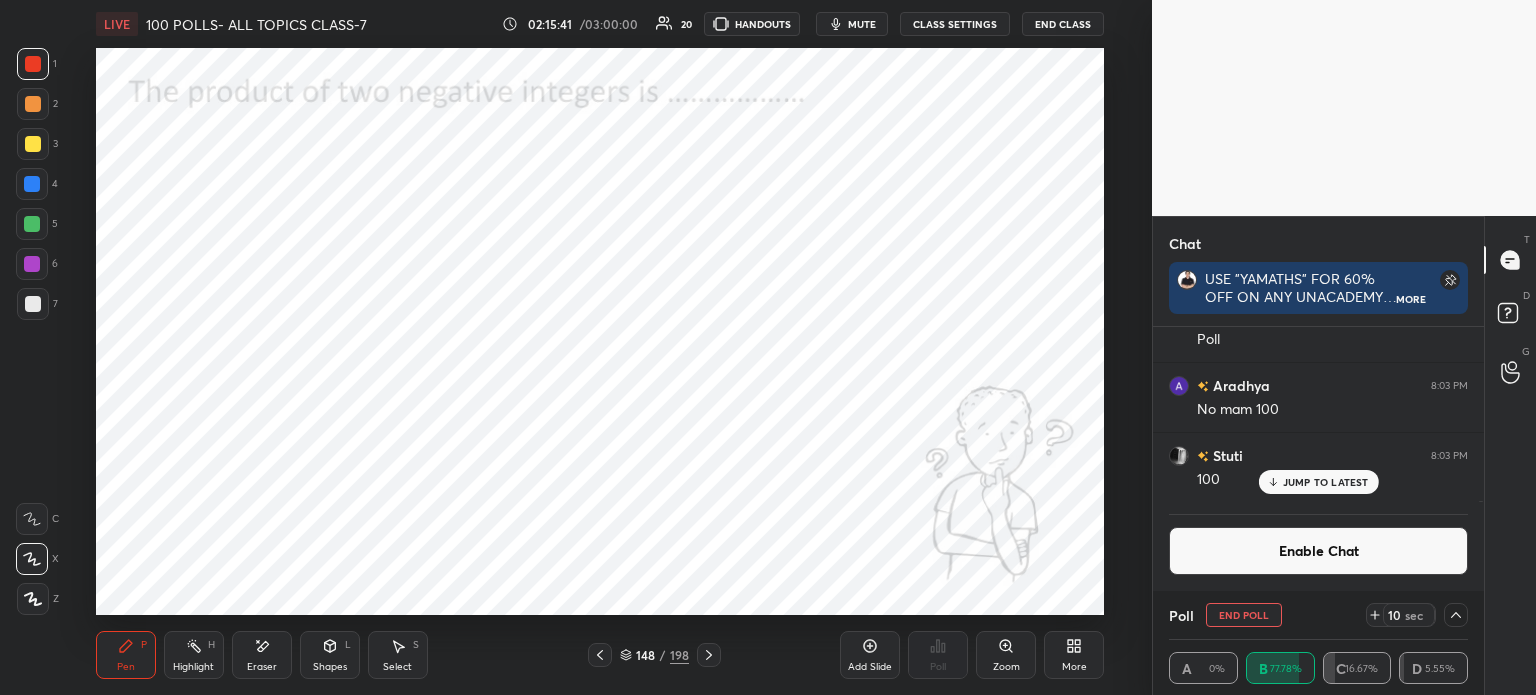 click 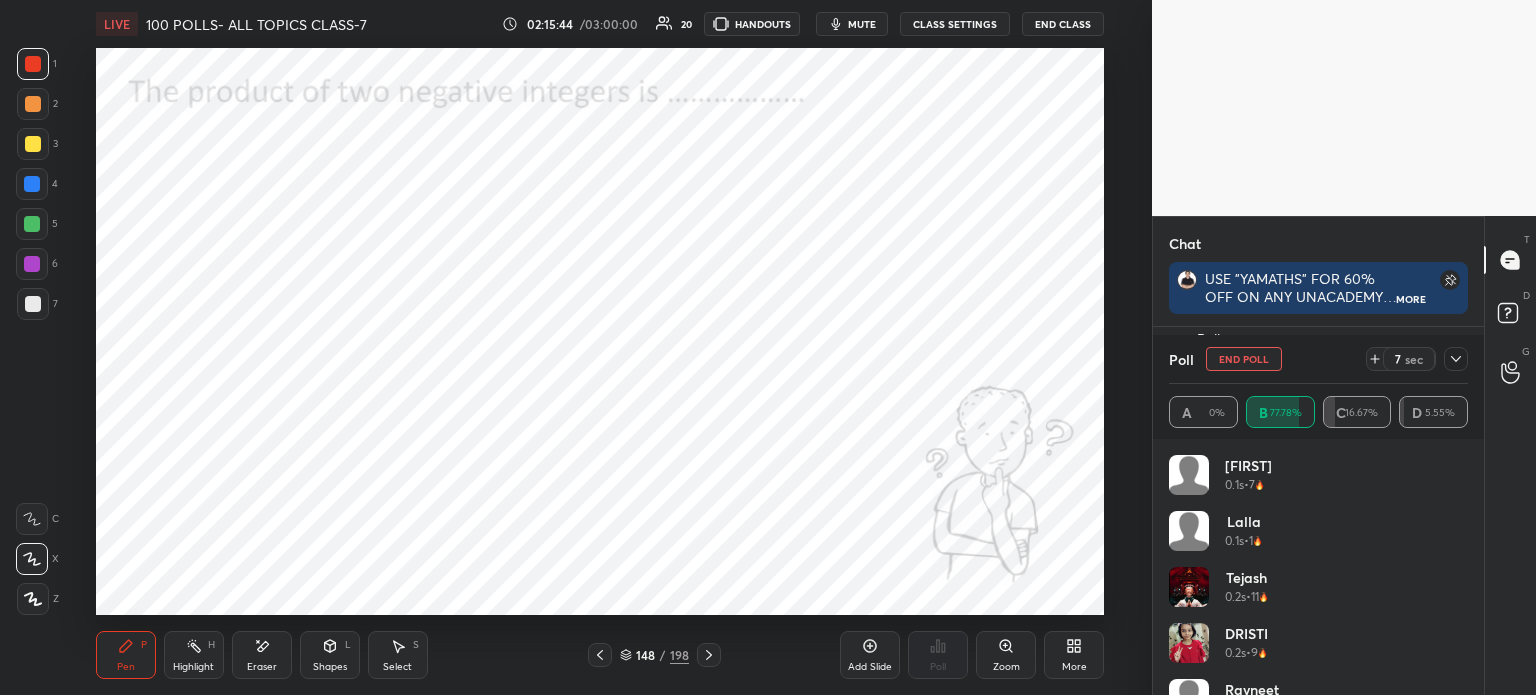 click 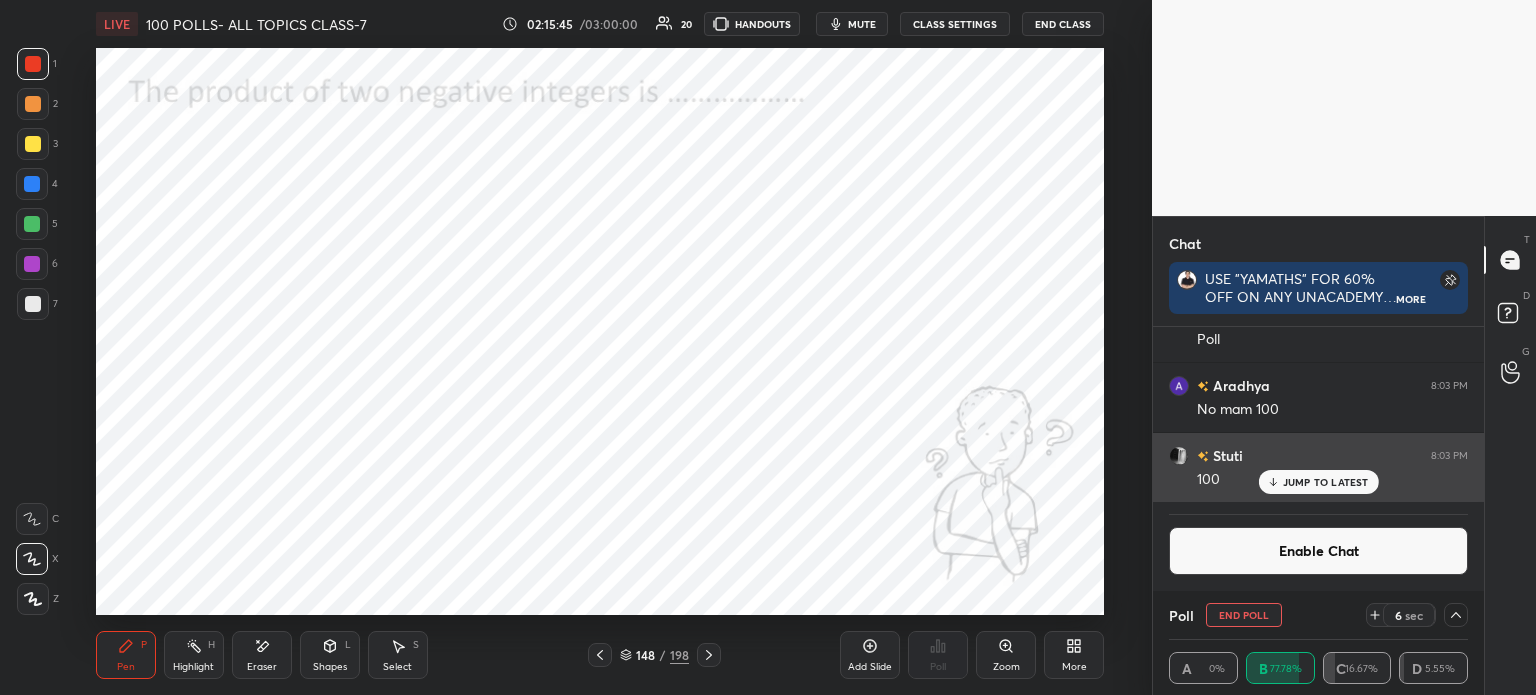 click on "JUMP TO LATEST" at bounding box center [1318, 482] 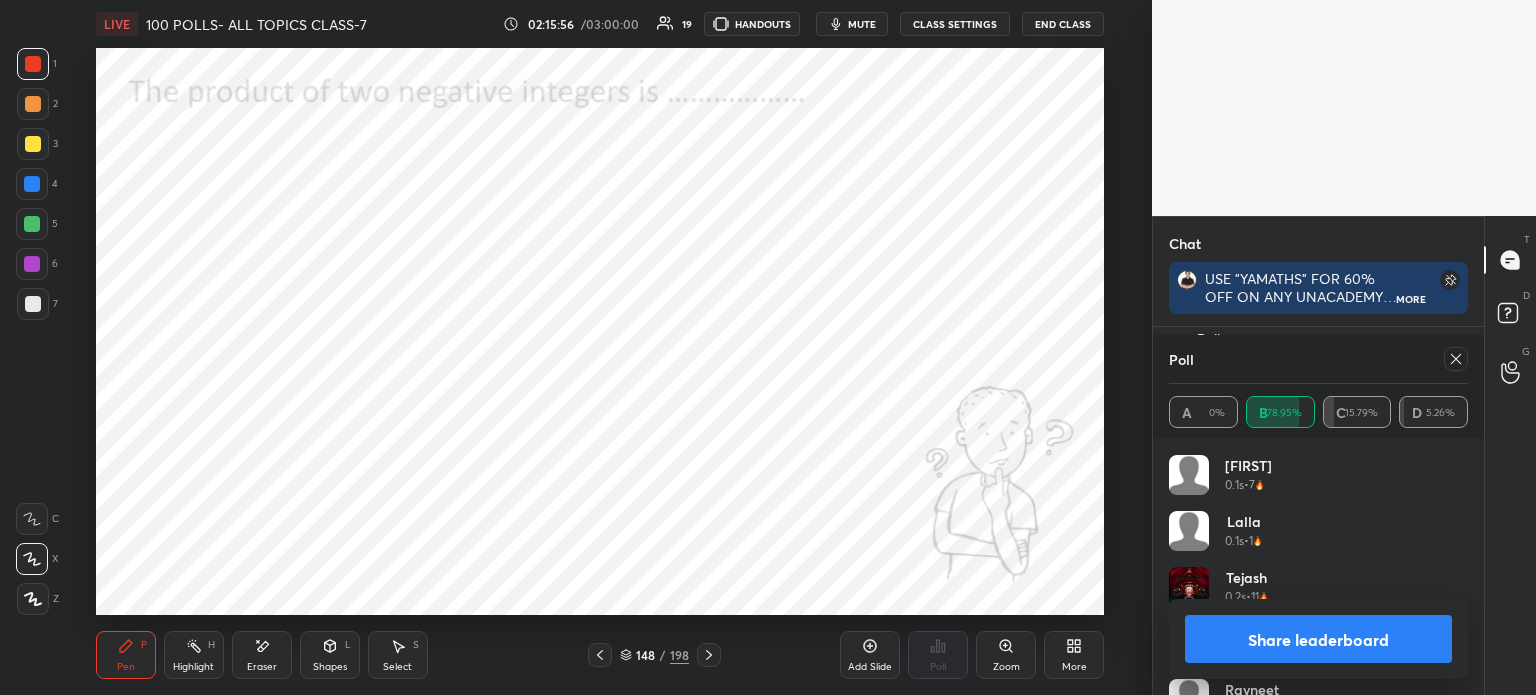 click 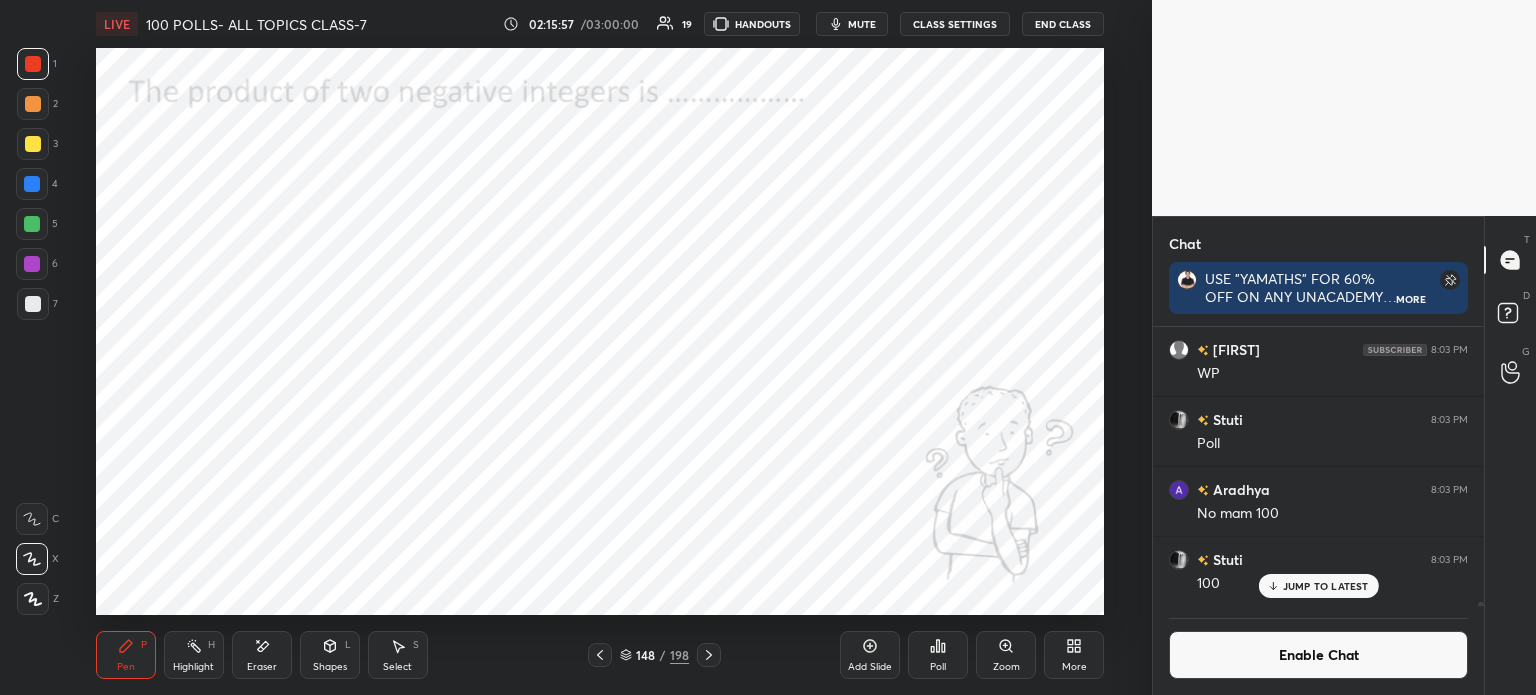 click 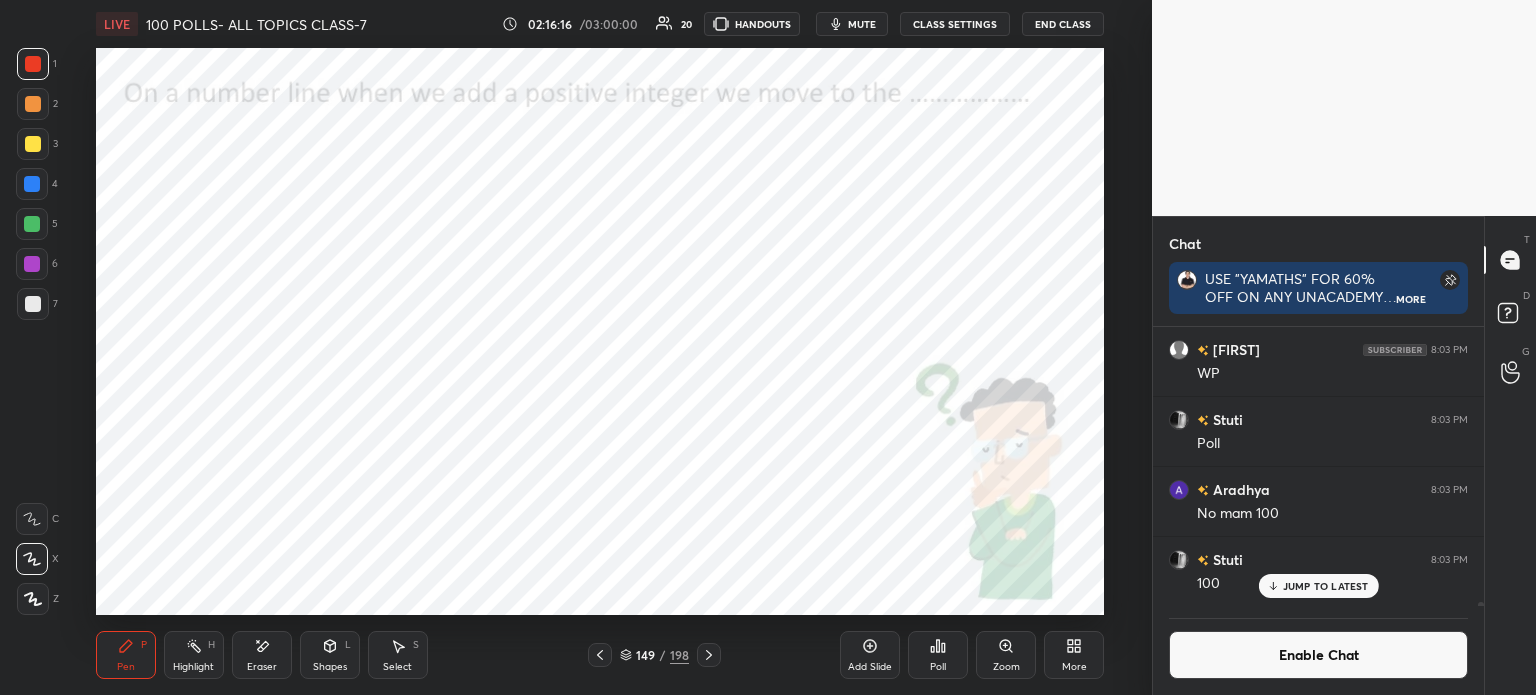 click on "Poll" at bounding box center (938, 655) 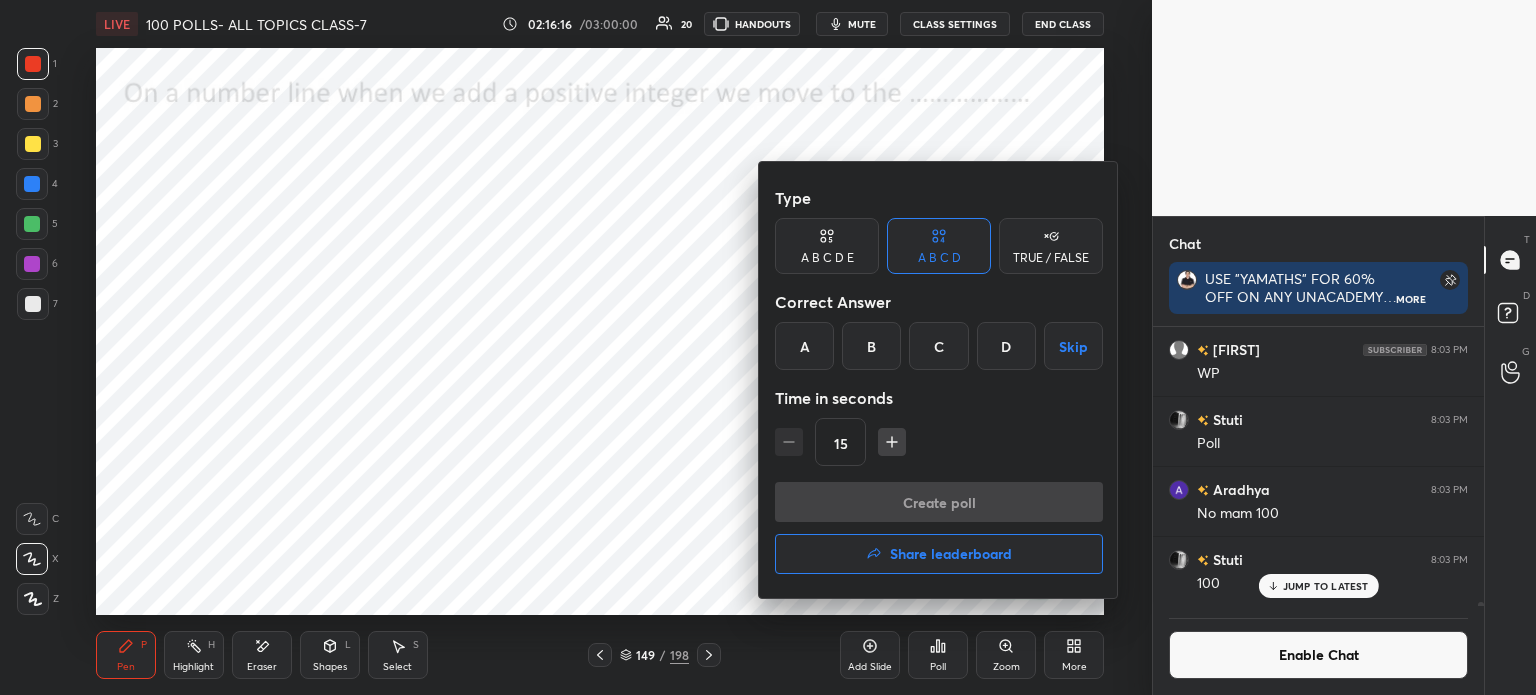 click on "A" at bounding box center [804, 346] 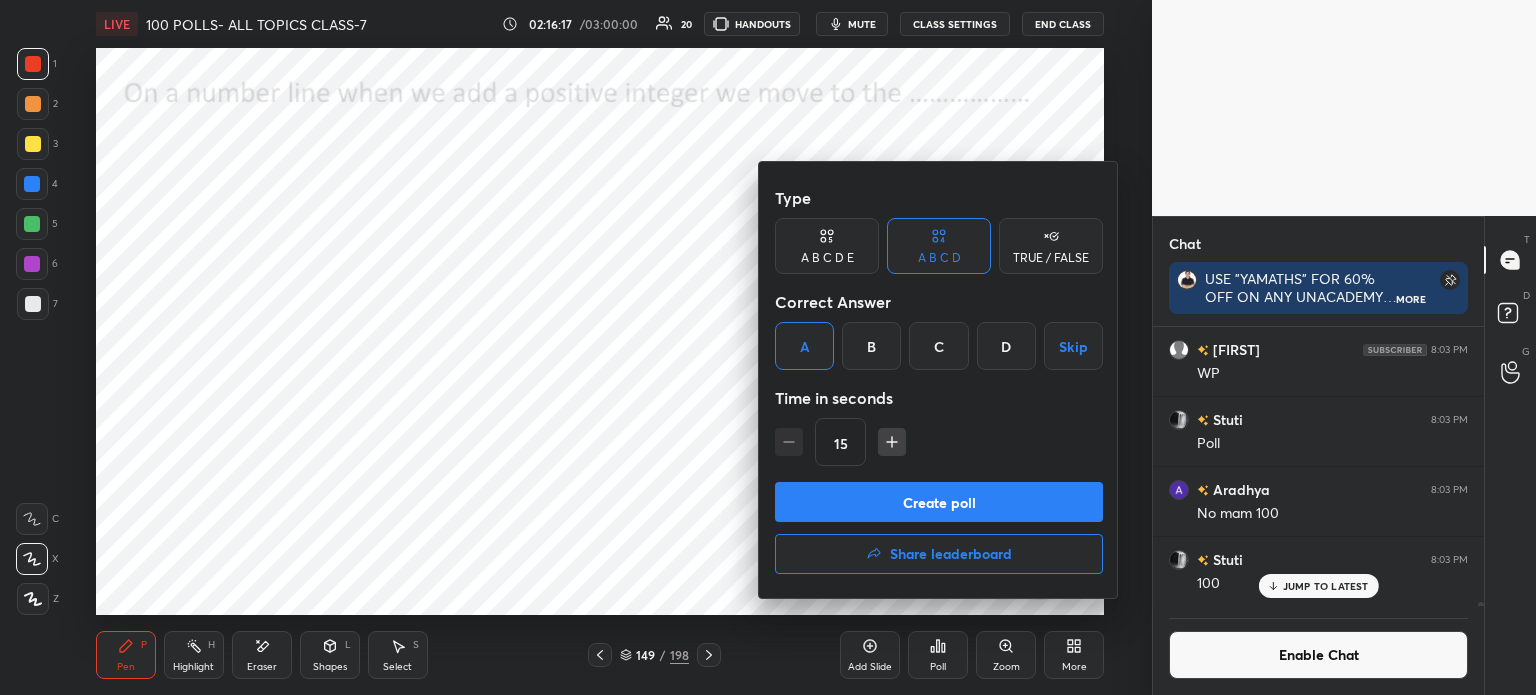 click on "Create poll" at bounding box center (939, 502) 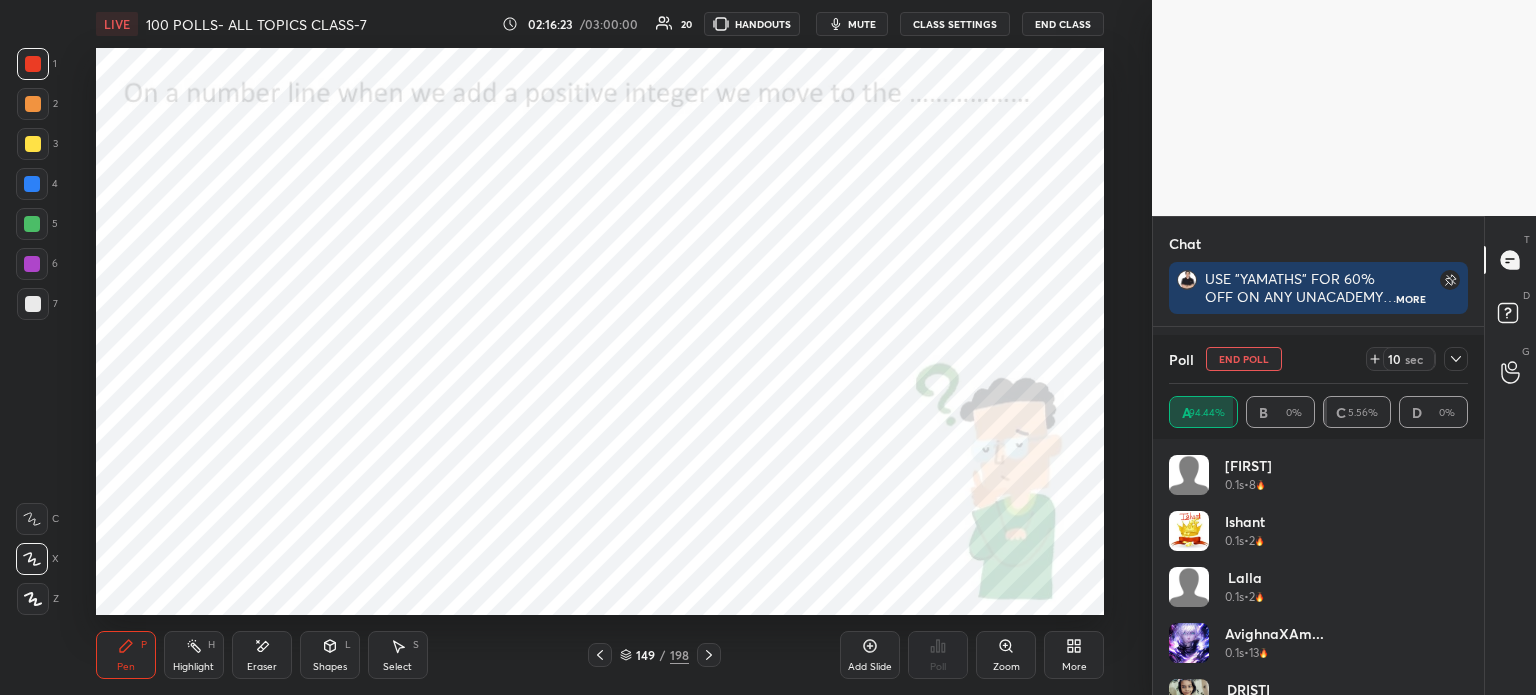 click on "10  sec" at bounding box center [1417, 359] 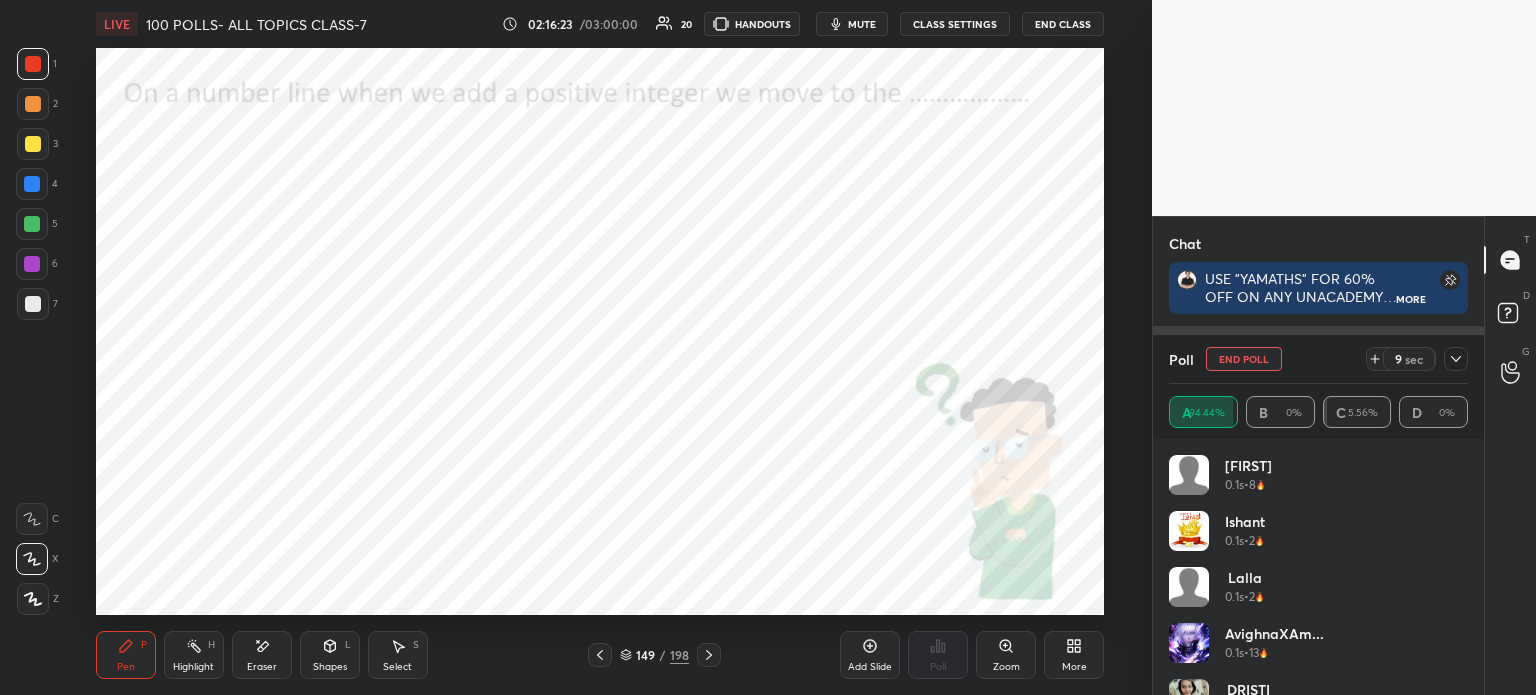 click at bounding box center [1456, 359] 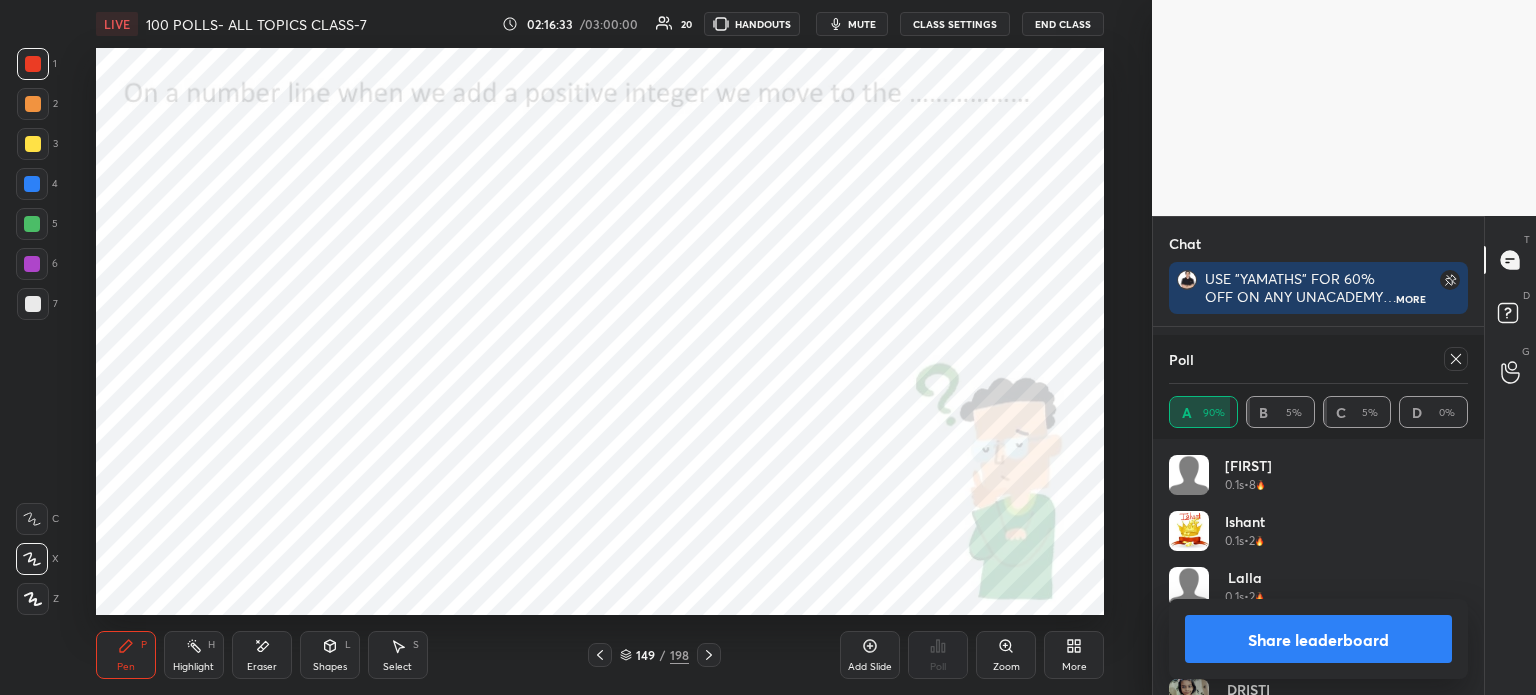 click 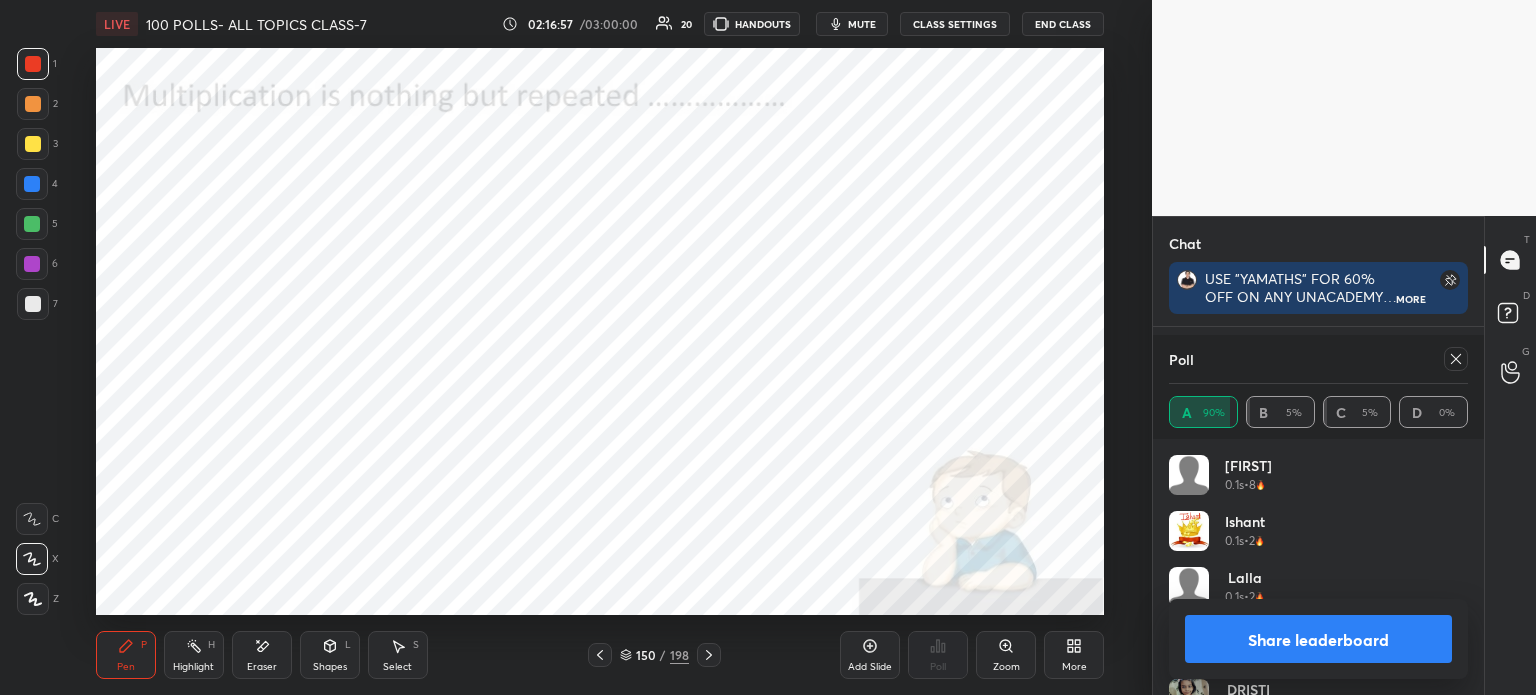 click 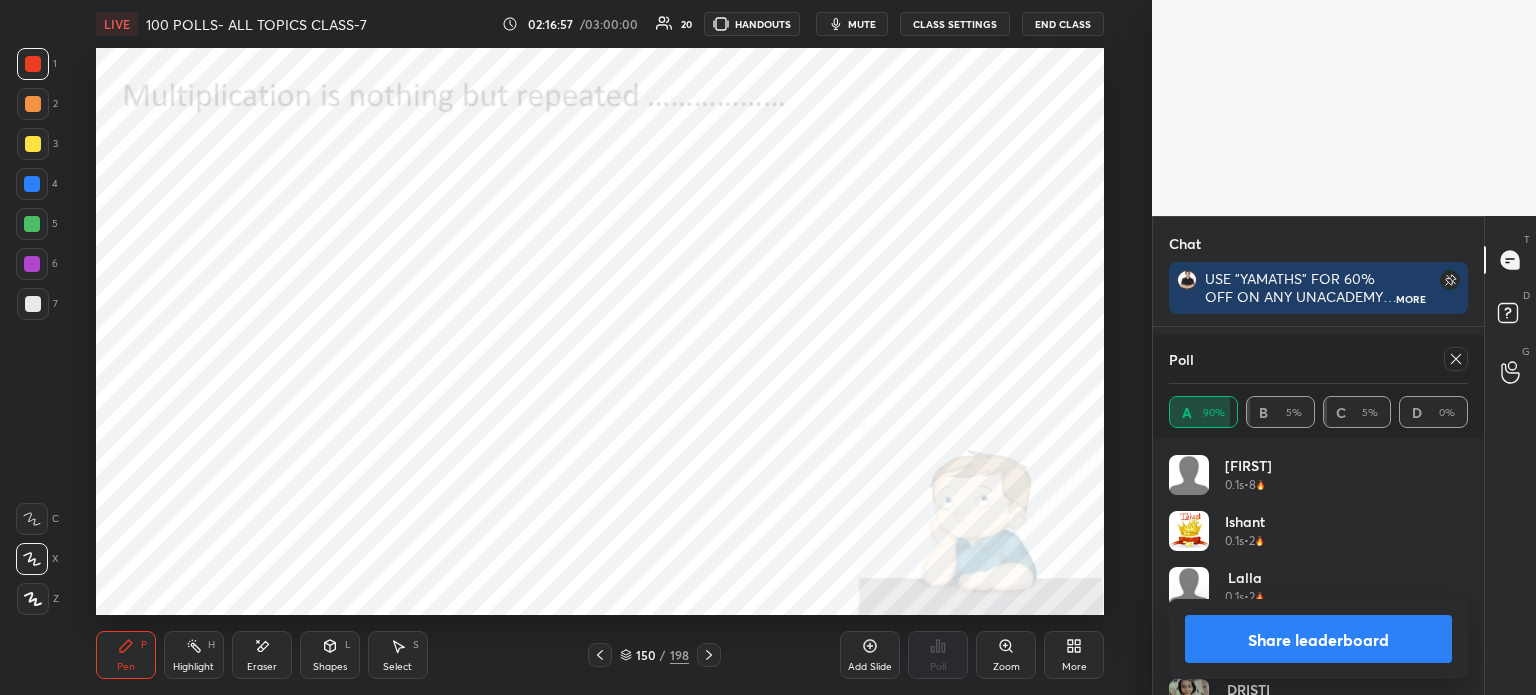 scroll, scrollTop: 88, scrollLeft: 293, axis: both 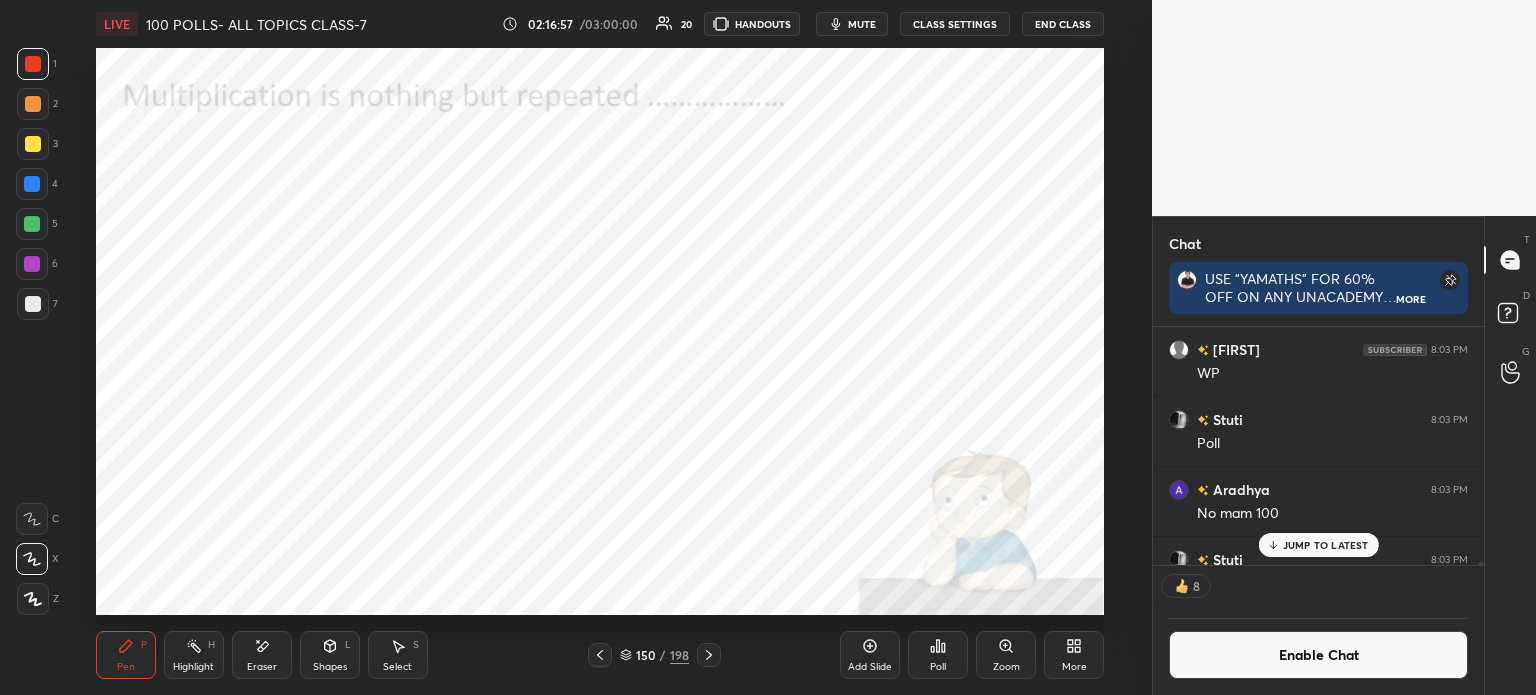 click on "Poll" at bounding box center [938, 655] 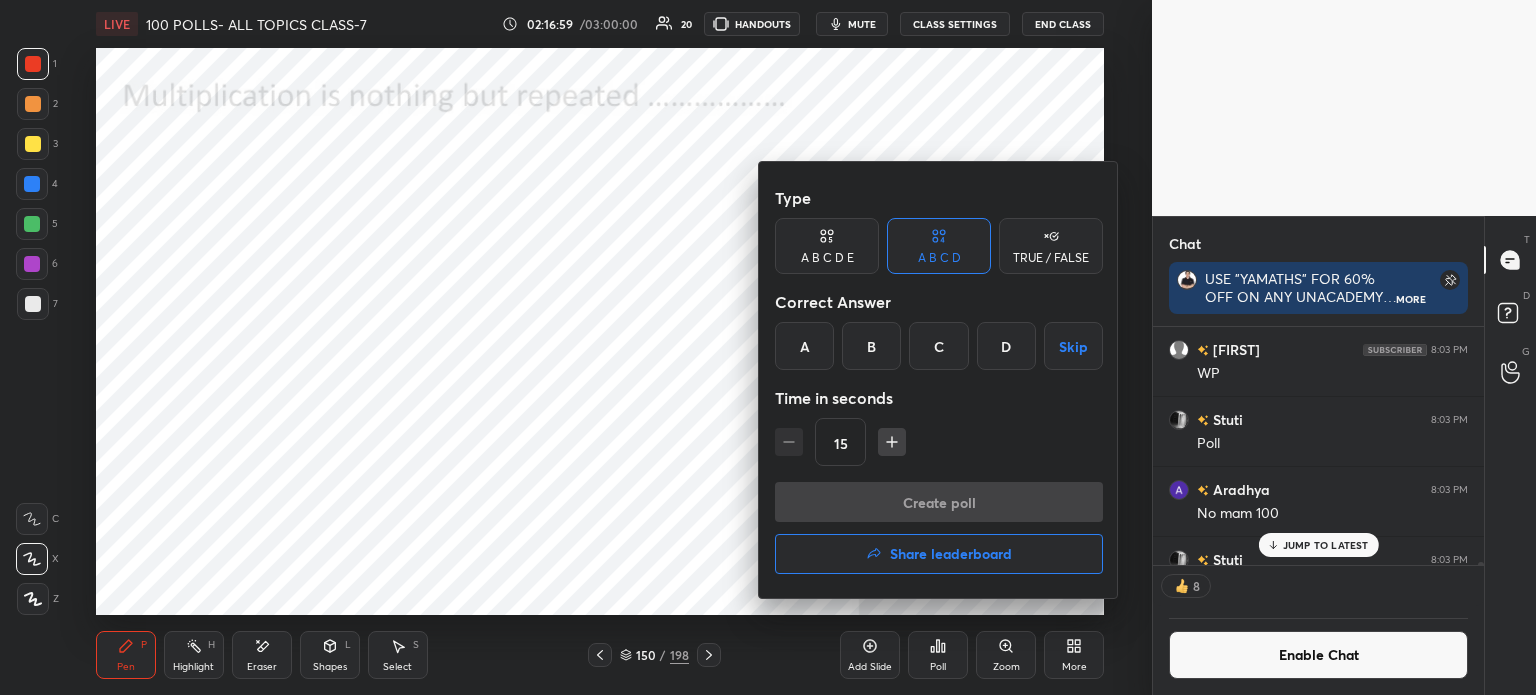 click on "B" at bounding box center (871, 346) 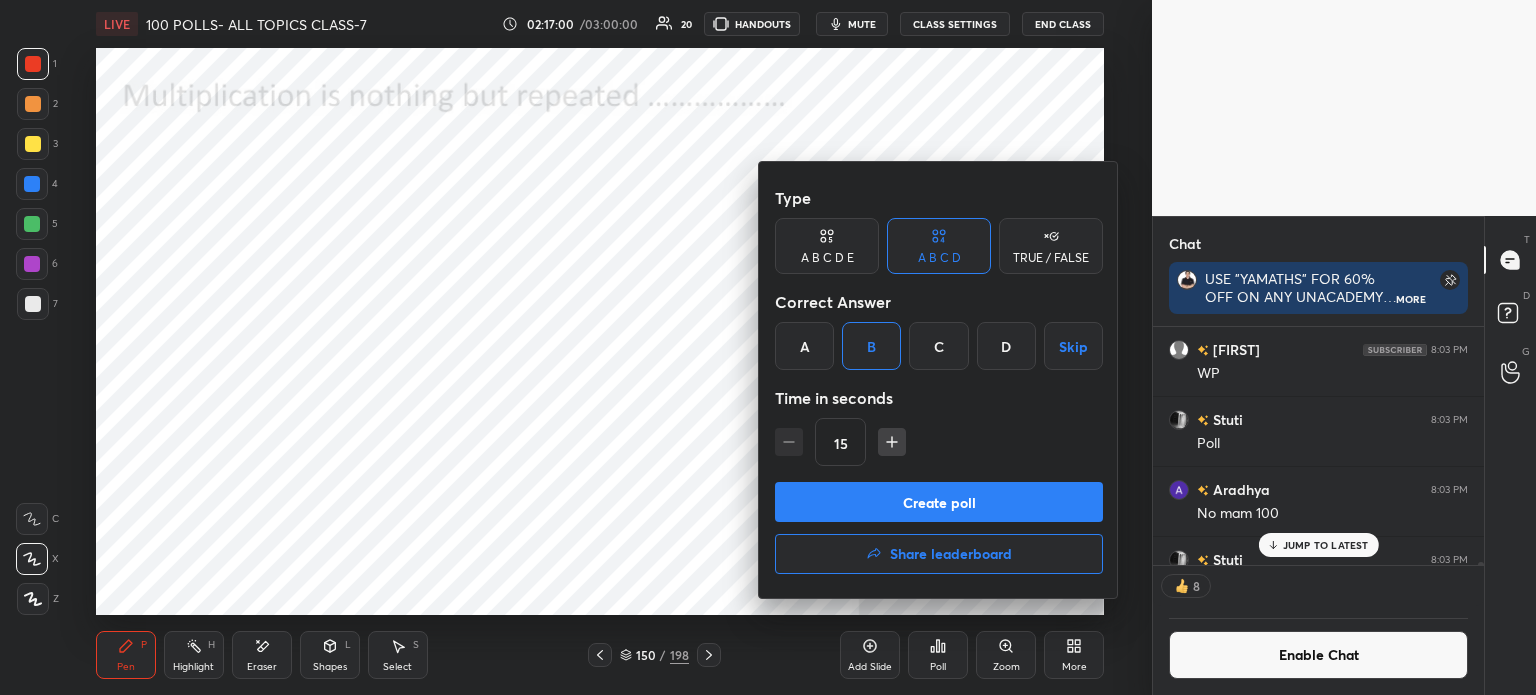 click on "Create poll" at bounding box center [939, 502] 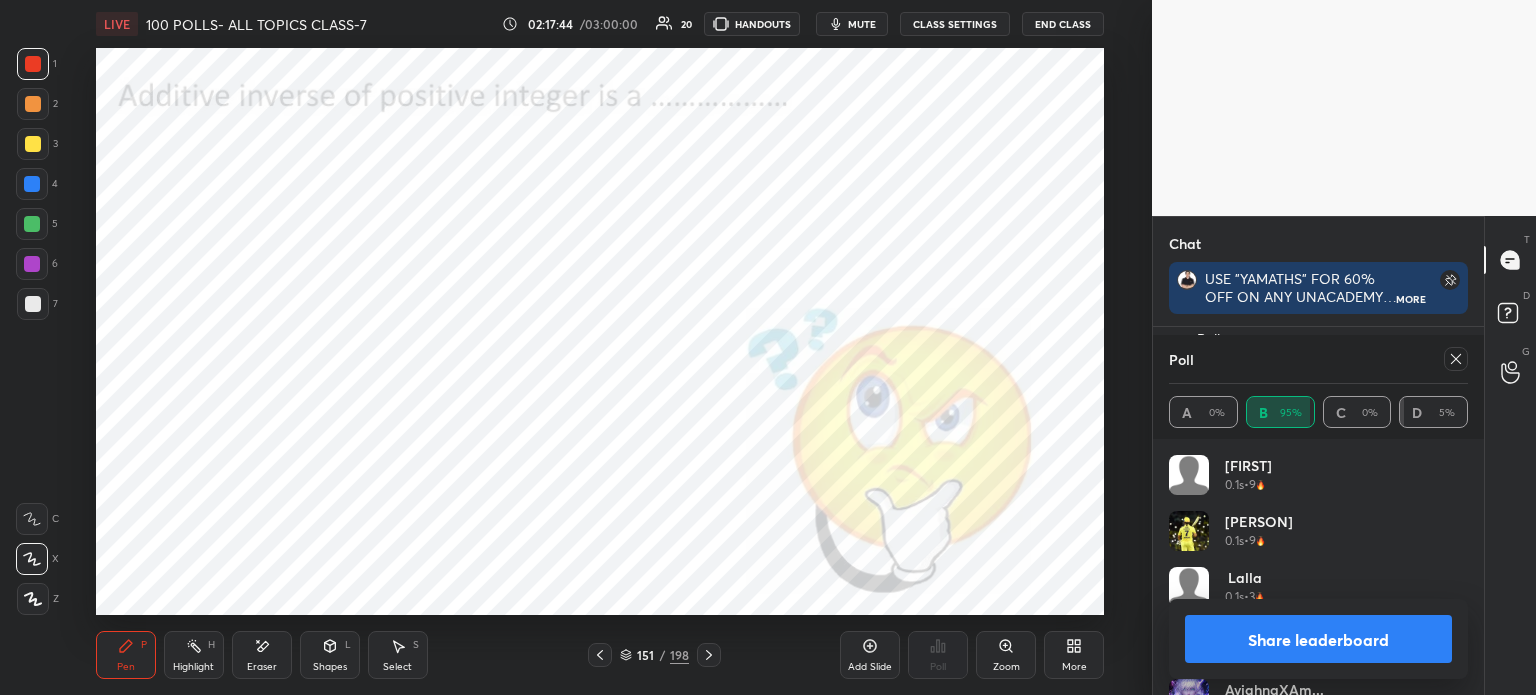 click on "LIVE 100 POLLS- ALL TOPICS CLASS-7 02:17:44 /  03:00:00 20 HANDOUTS mute CLASS SETTINGS End Class" at bounding box center [600, 24] 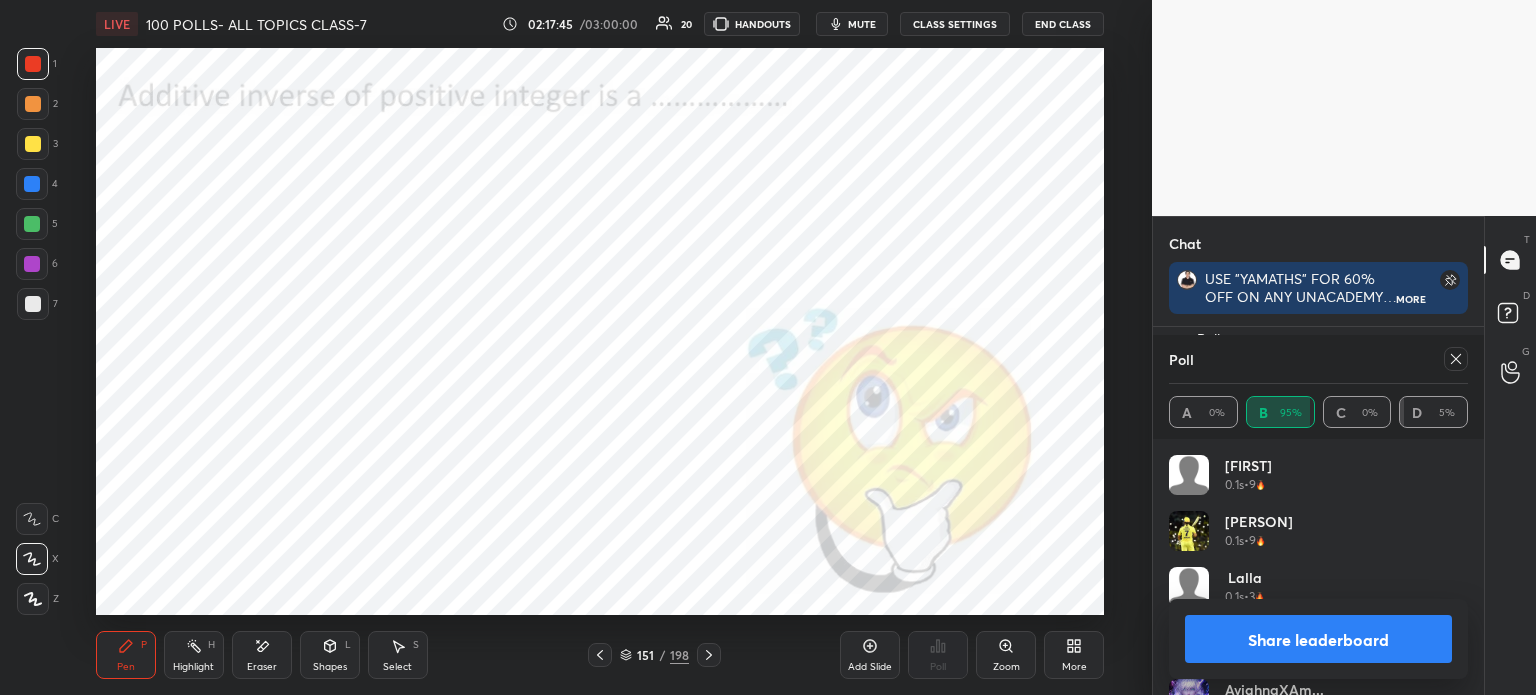 click on "mute" at bounding box center (862, 24) 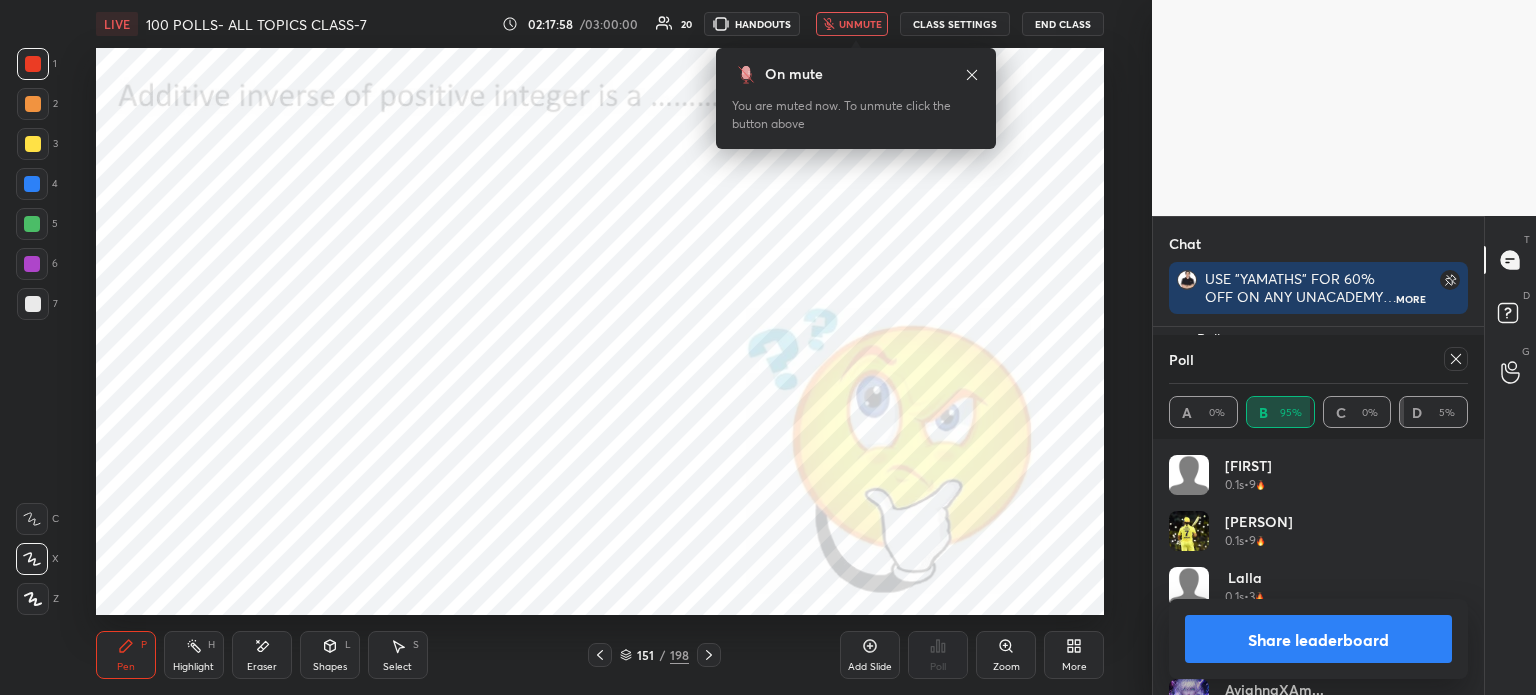 scroll, scrollTop: 6, scrollLeft: 6, axis: both 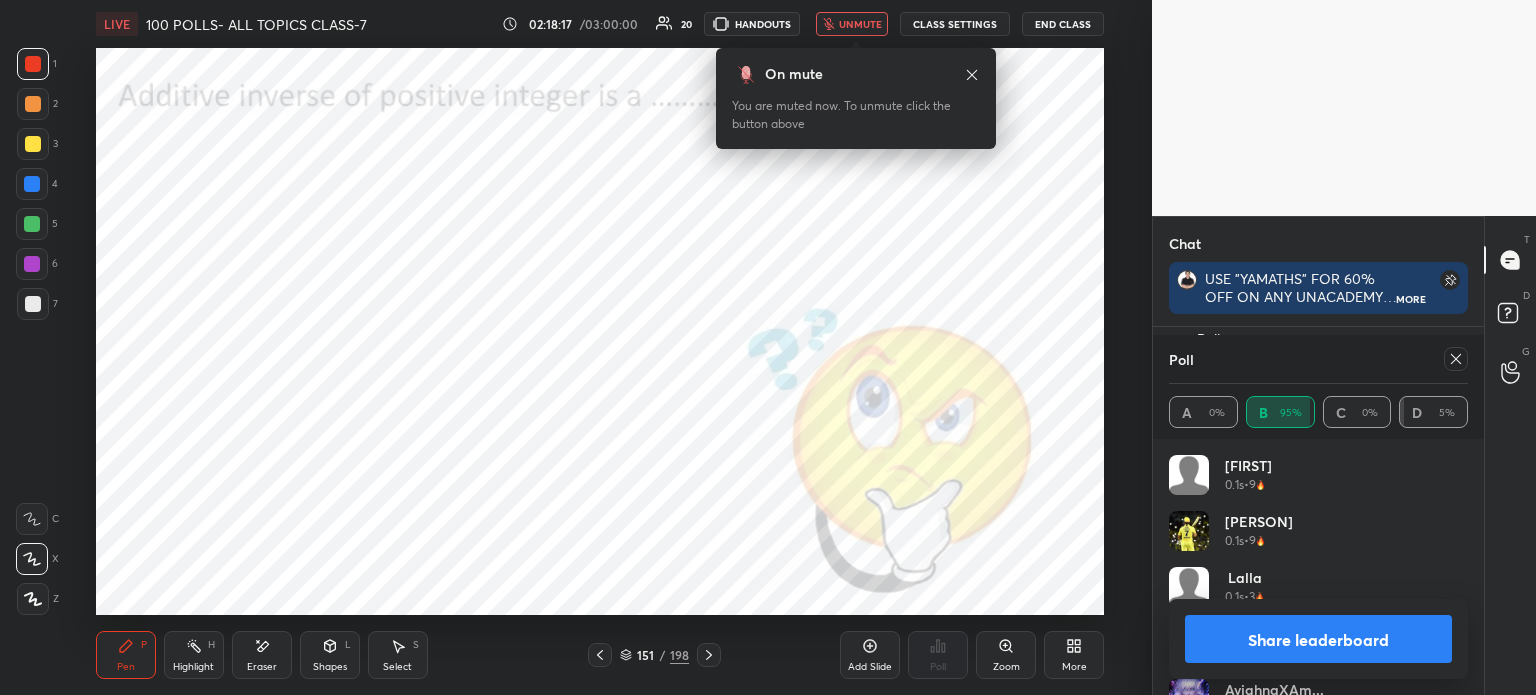 click on "unmute" at bounding box center (860, 24) 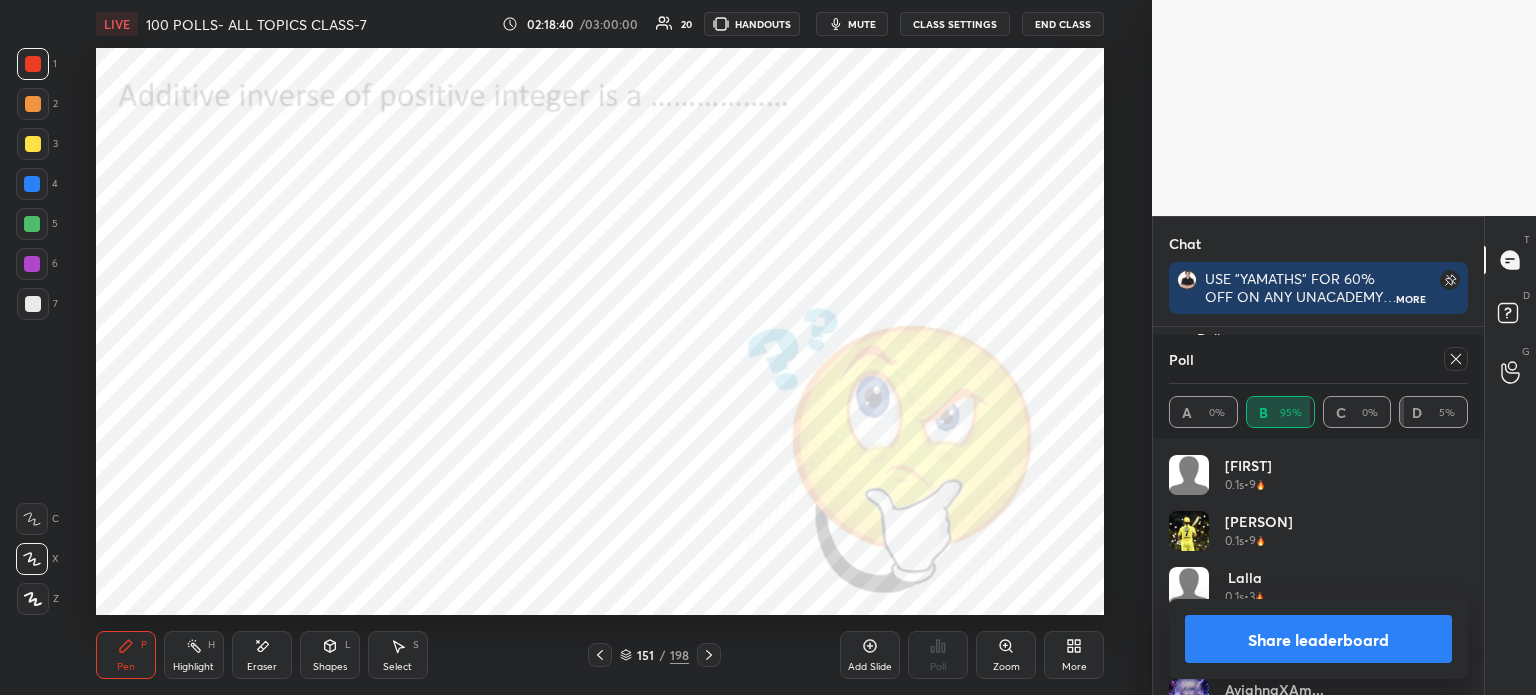 click on "Eraser" at bounding box center [262, 655] 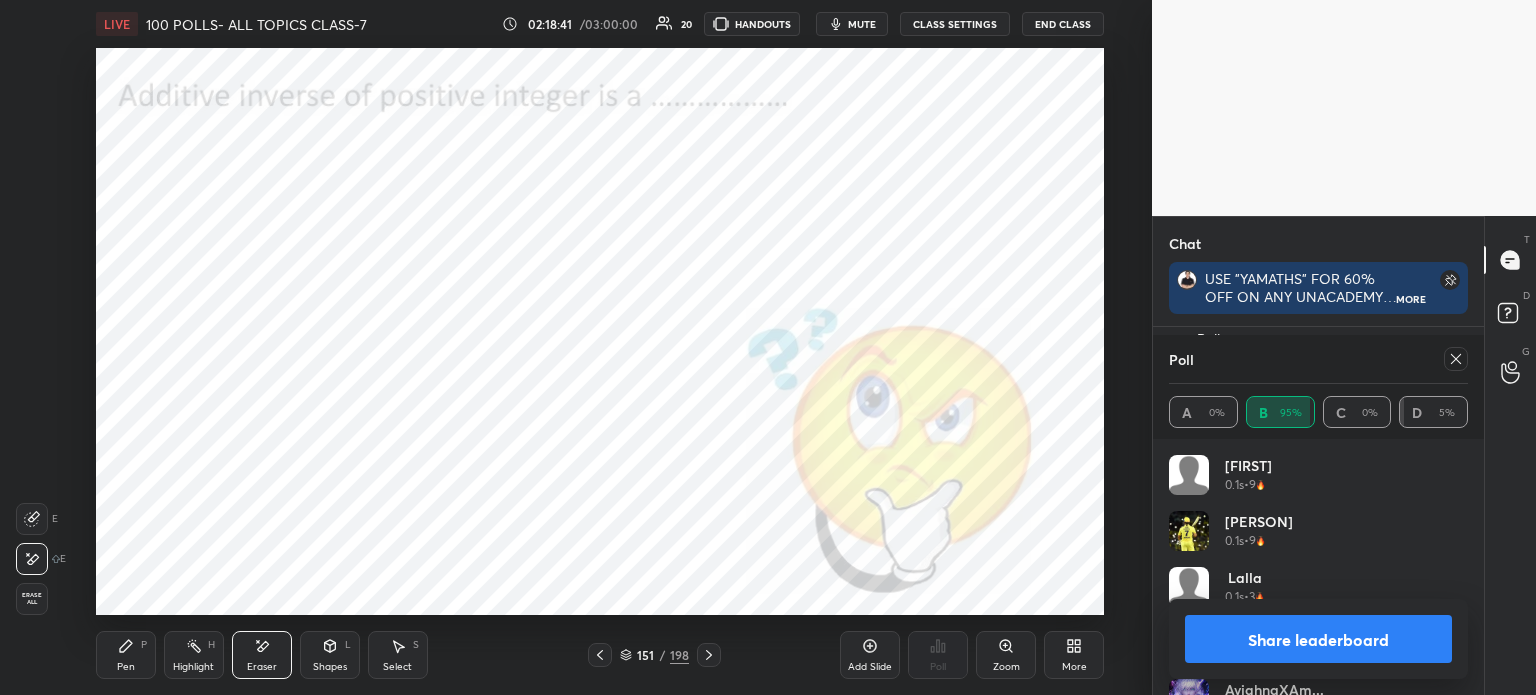 click 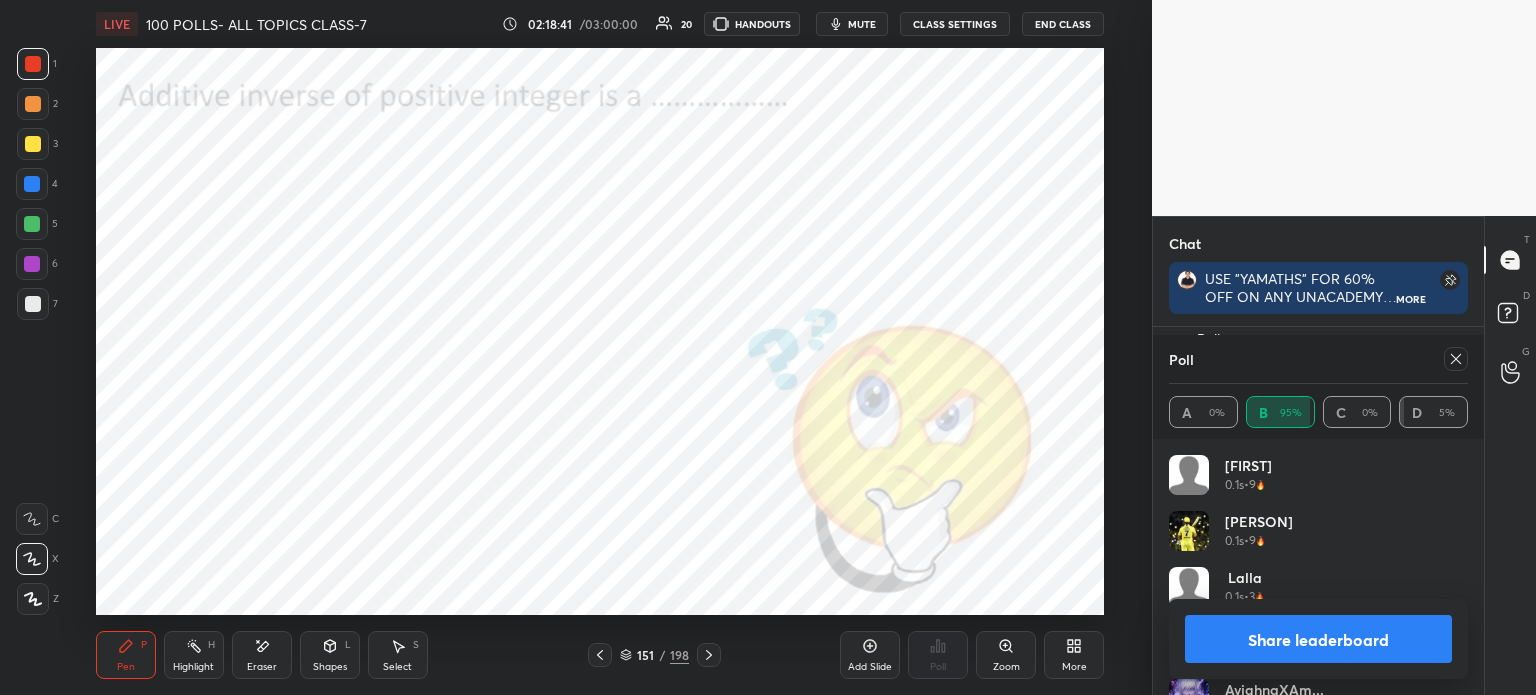 click 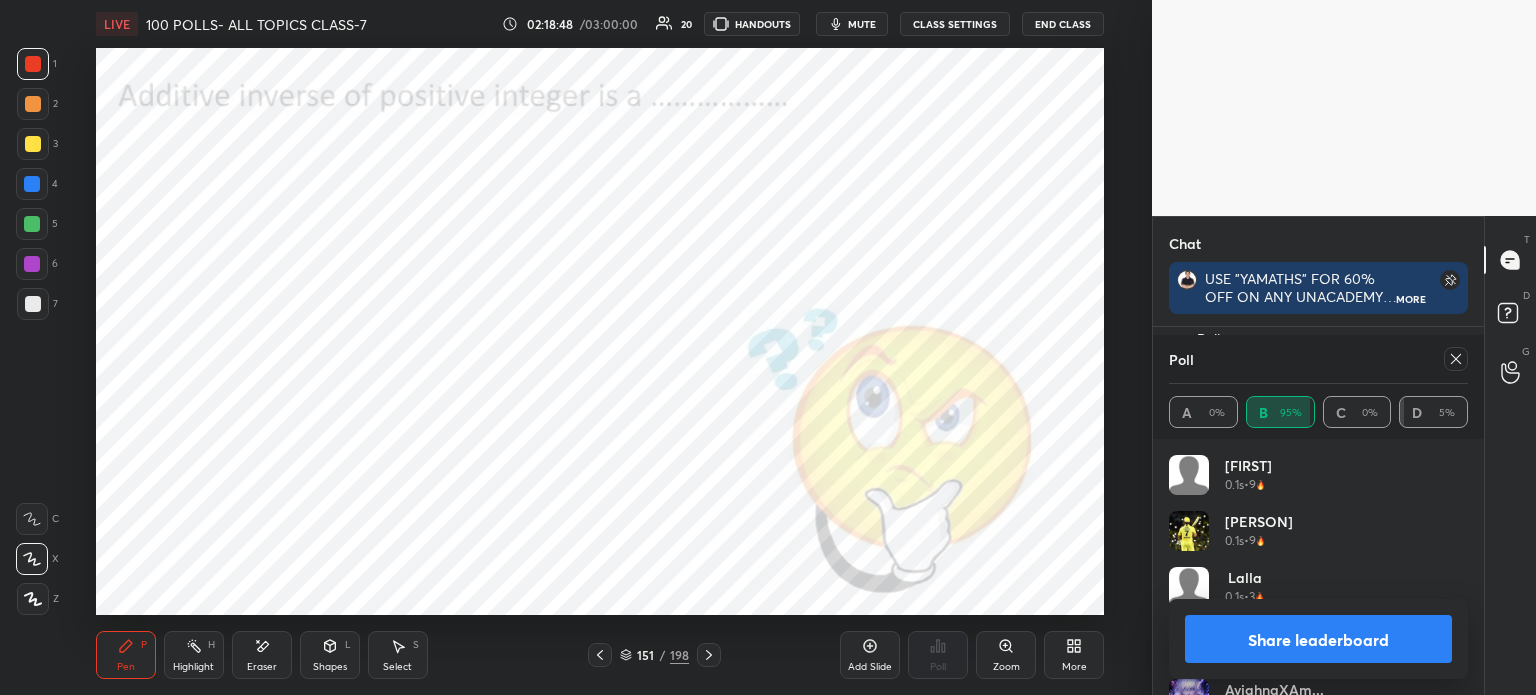 click on "Poll" at bounding box center (1318, 359) 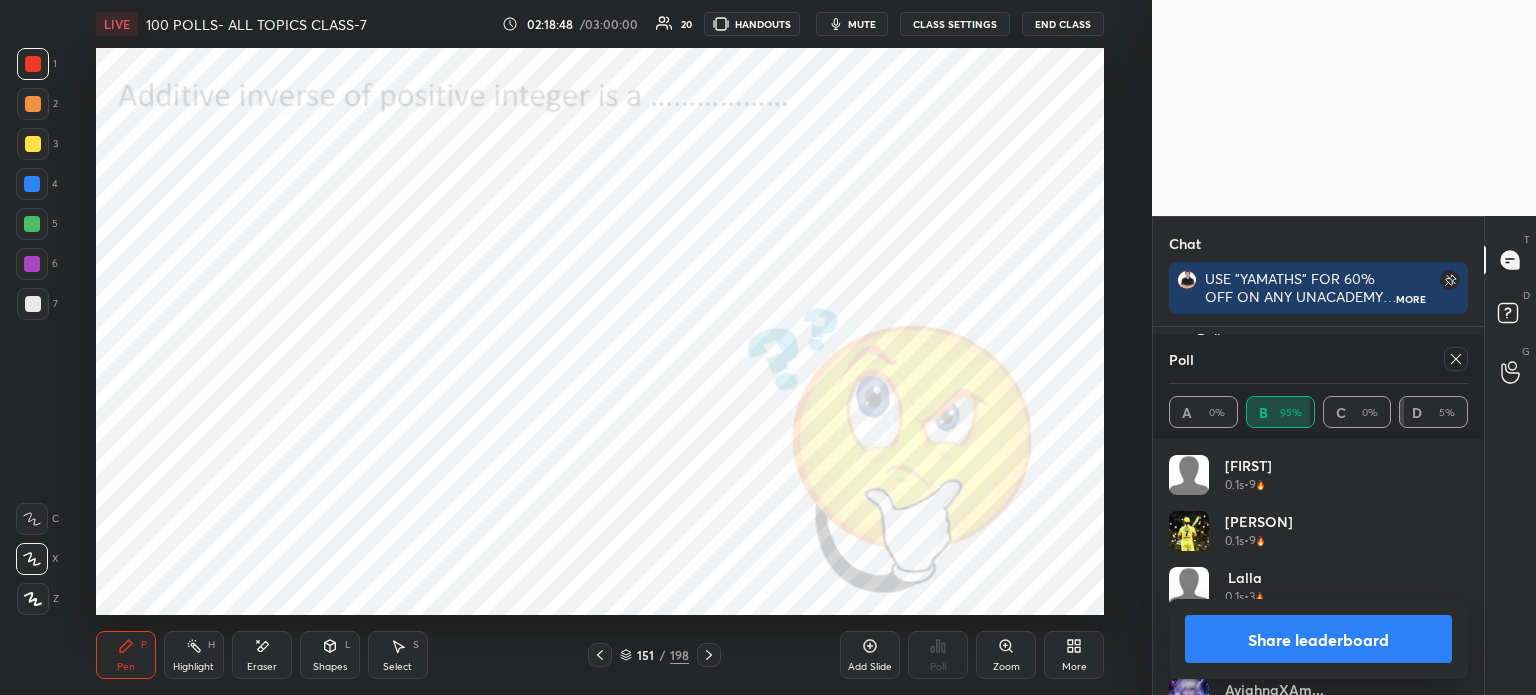 scroll, scrollTop: 88, scrollLeft: 293, axis: both 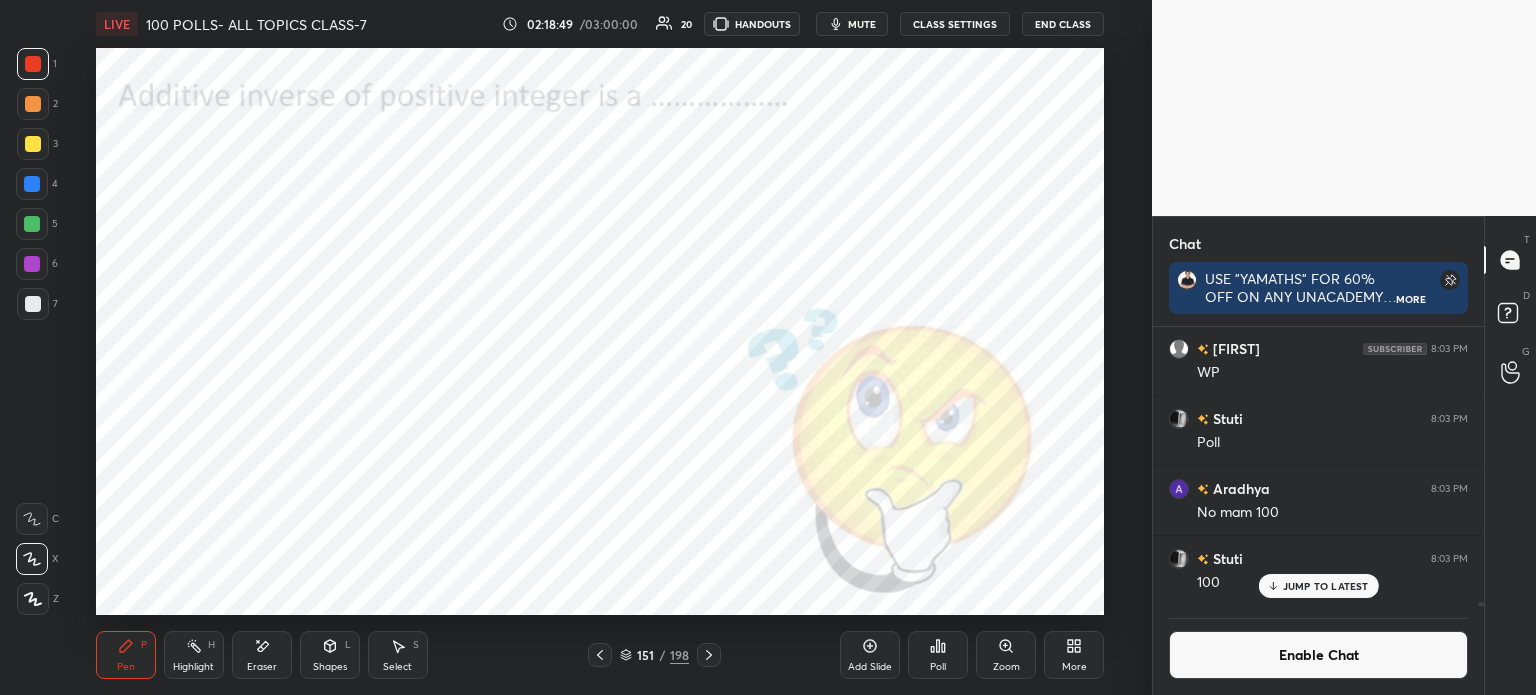 click 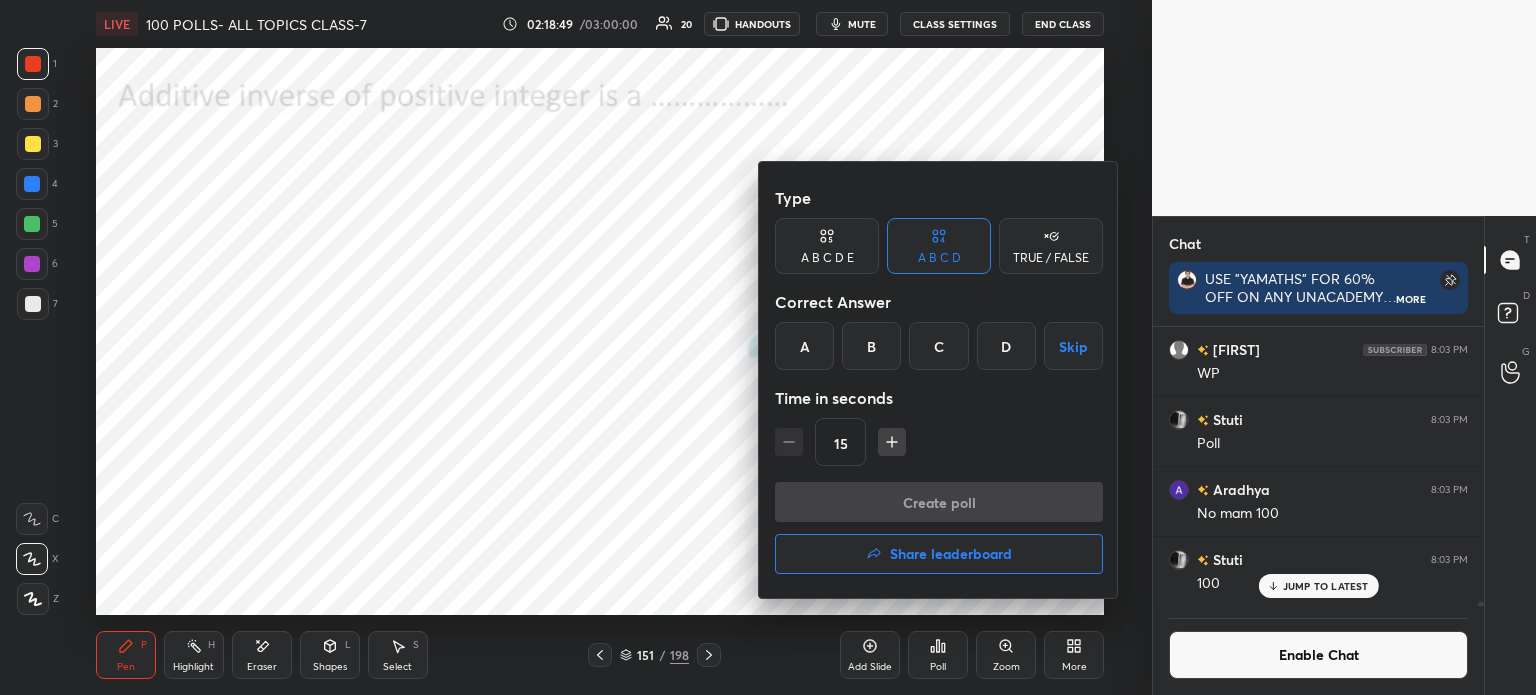 click on "A" at bounding box center (804, 346) 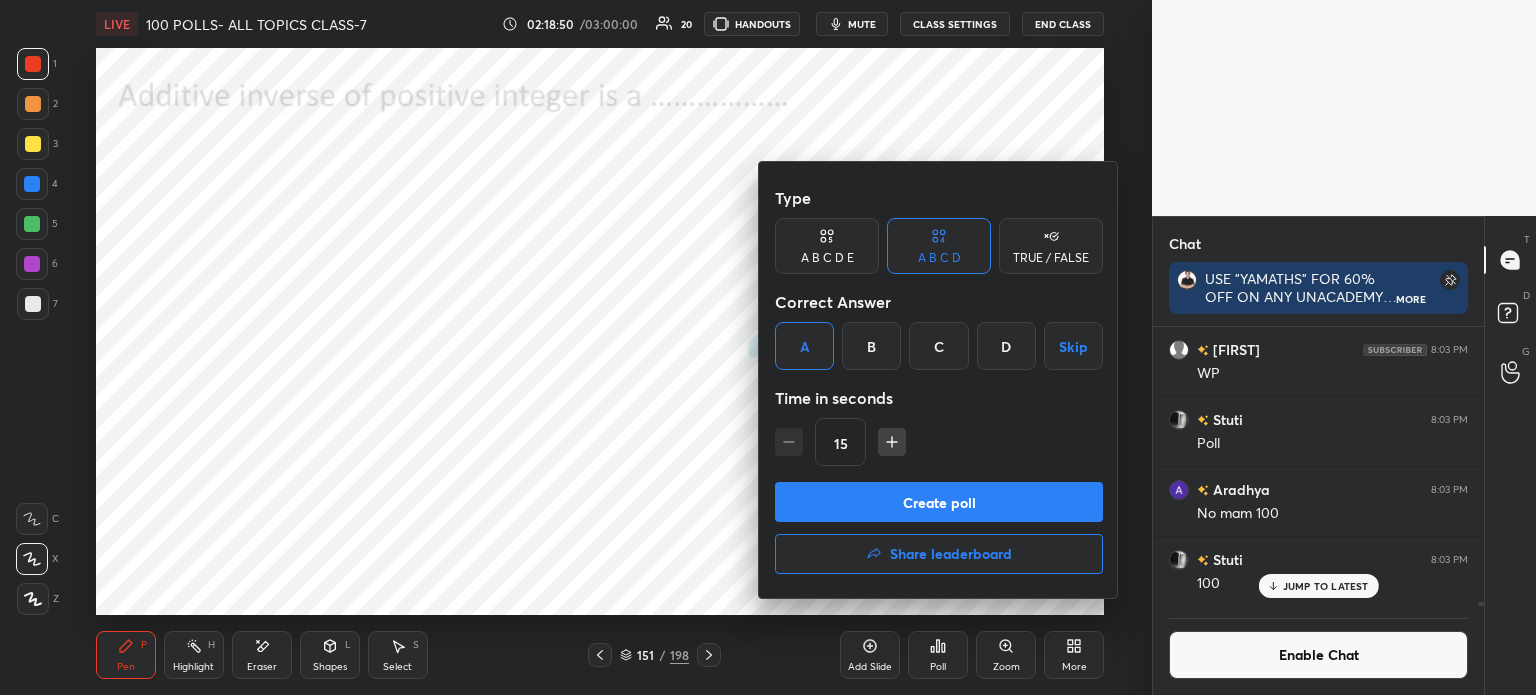 click on "Create poll" at bounding box center [939, 502] 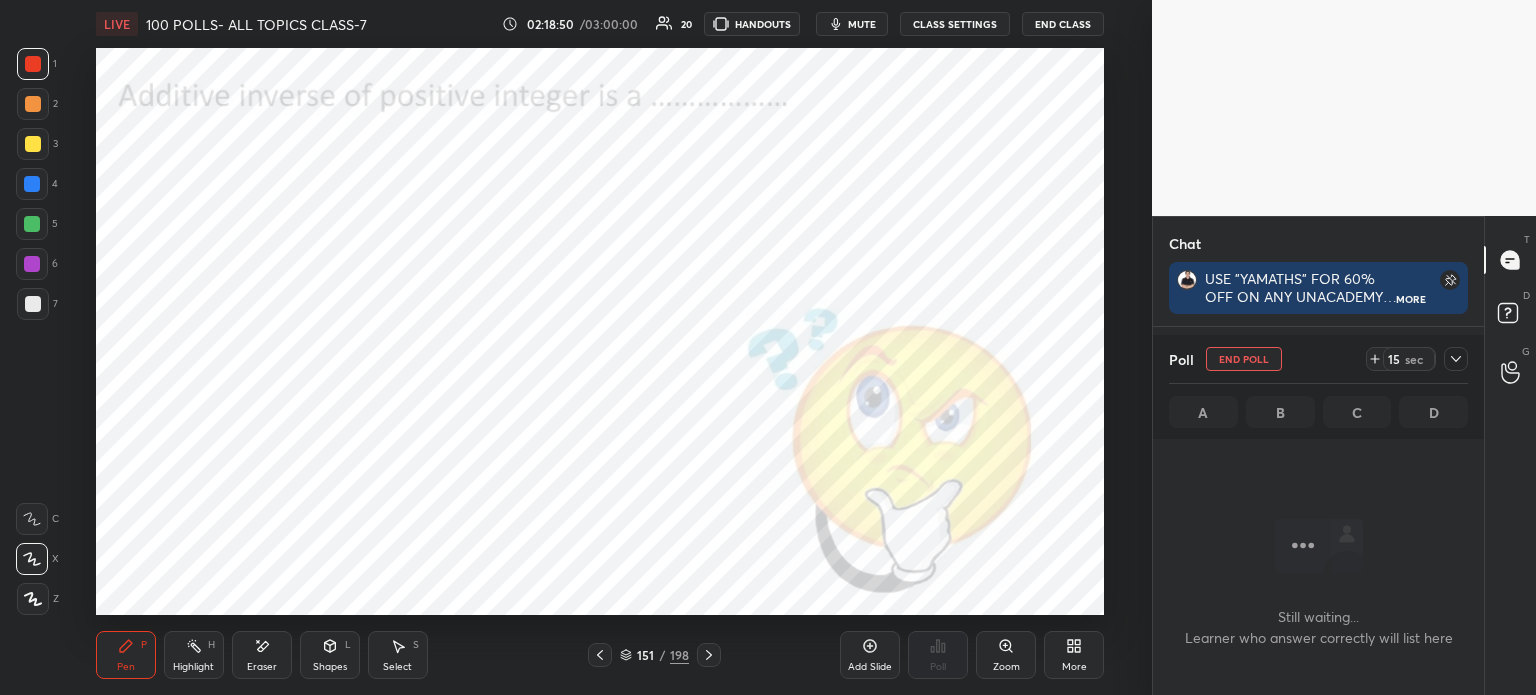 scroll, scrollTop: 241, scrollLeft: 325, axis: both 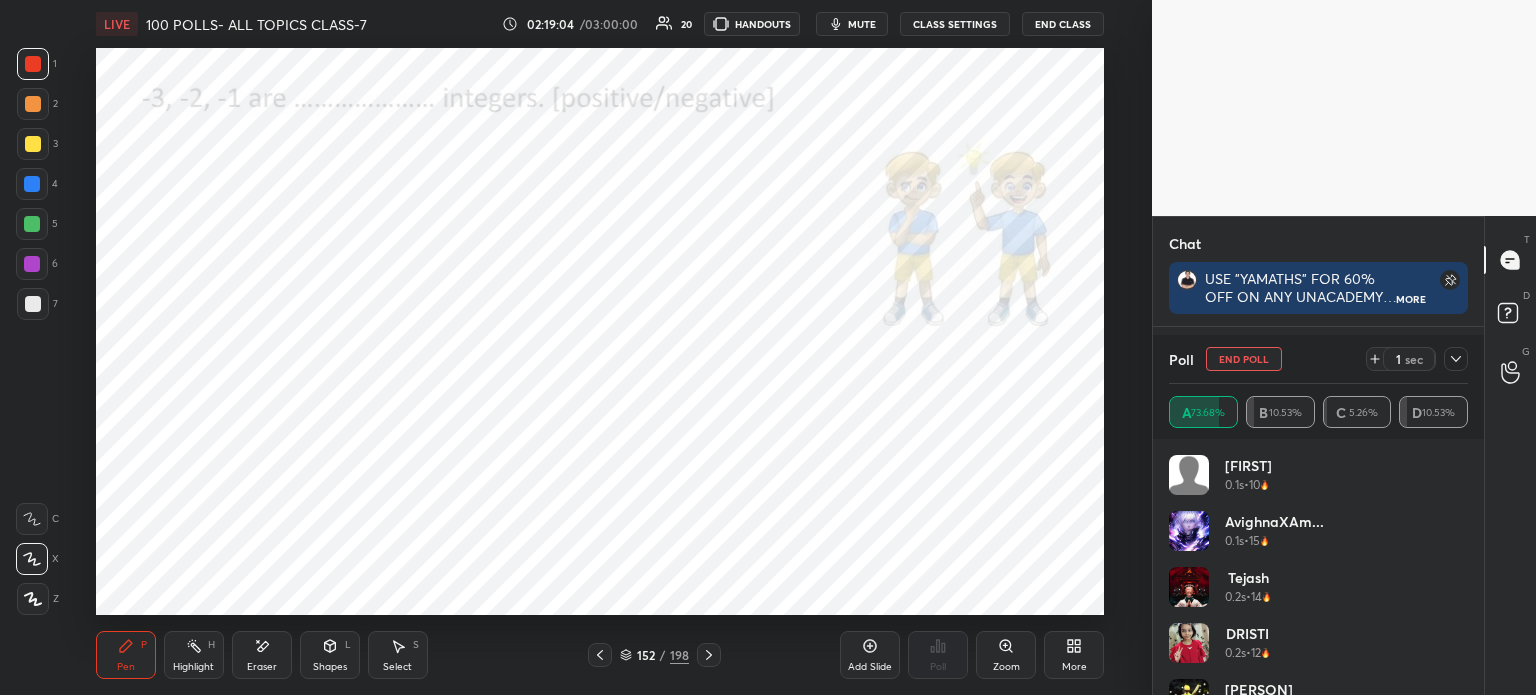 click on "Pen P Highlight H Eraser Shapes L Select S" at bounding box center (282, 655) 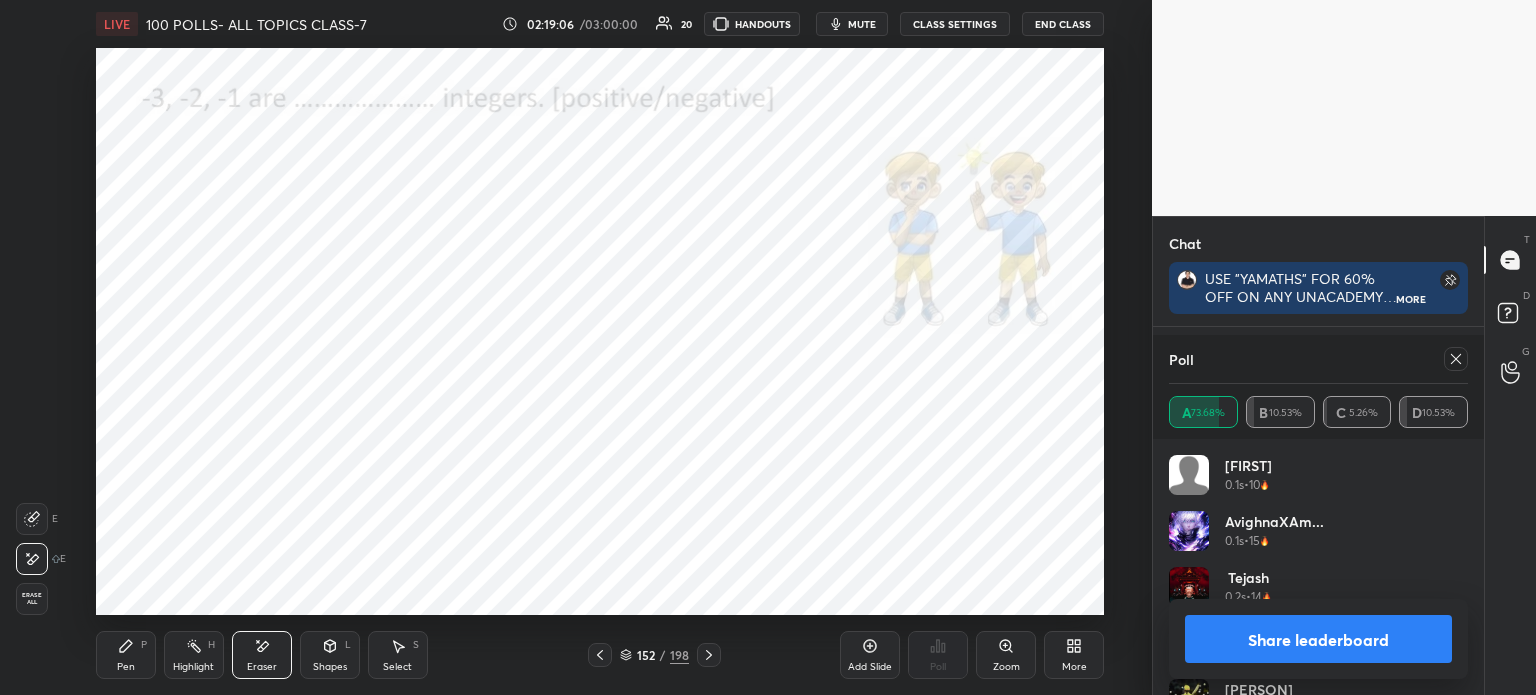 click on "Pen" at bounding box center (126, 667) 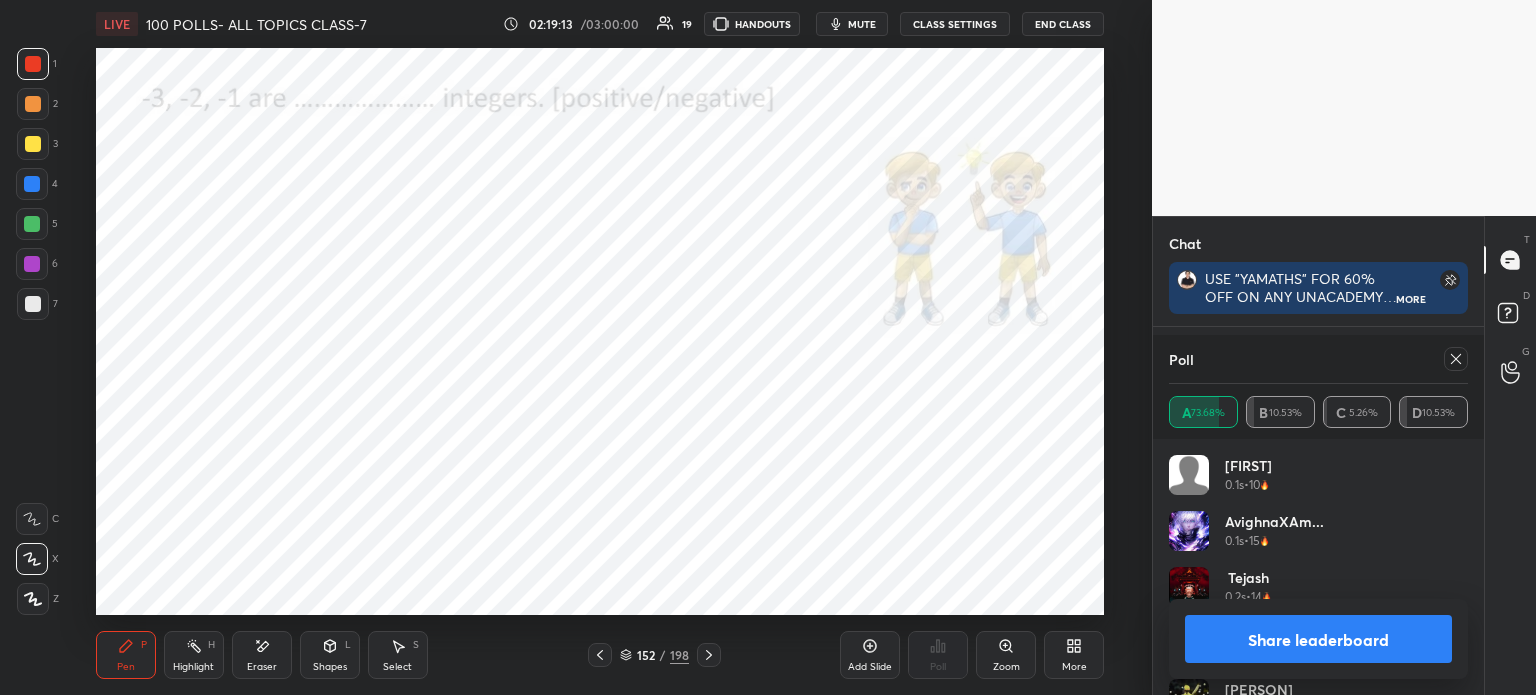 click 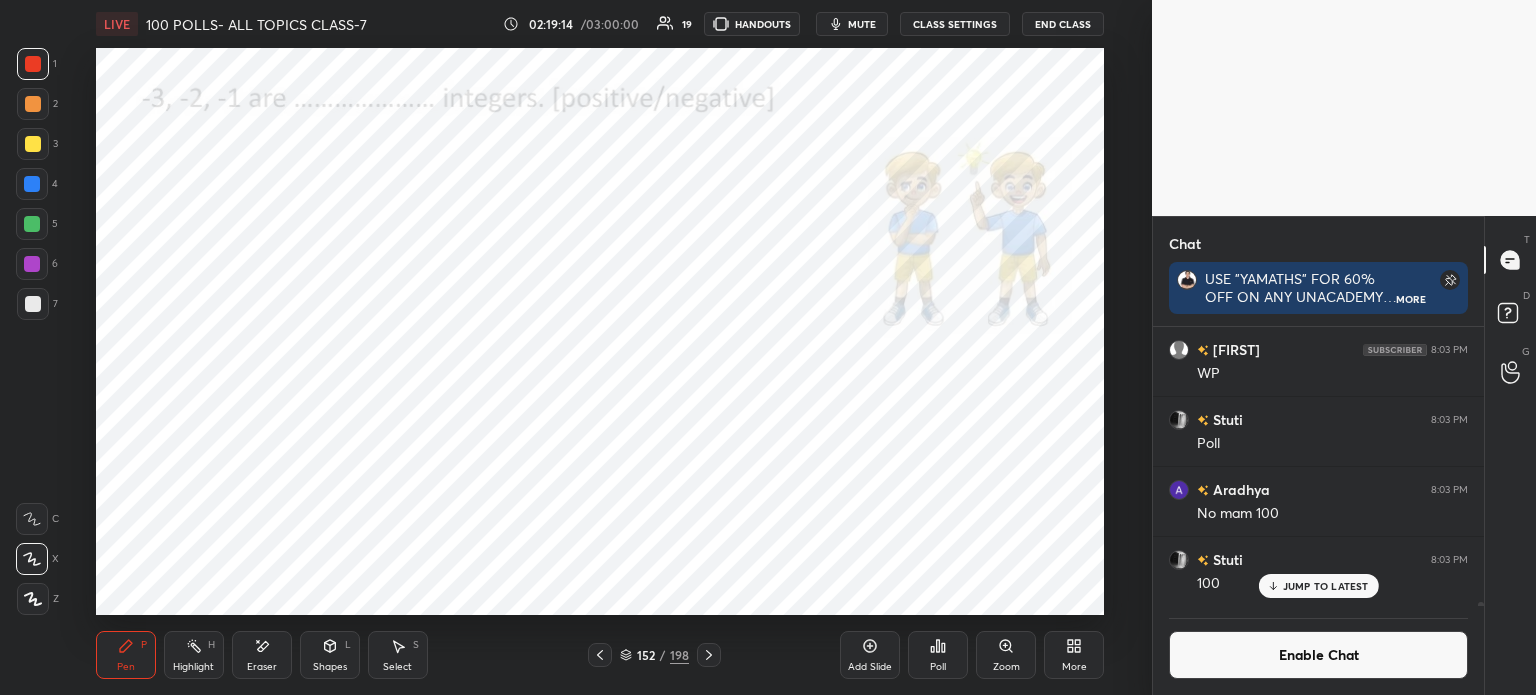 click on "Poll" at bounding box center [938, 655] 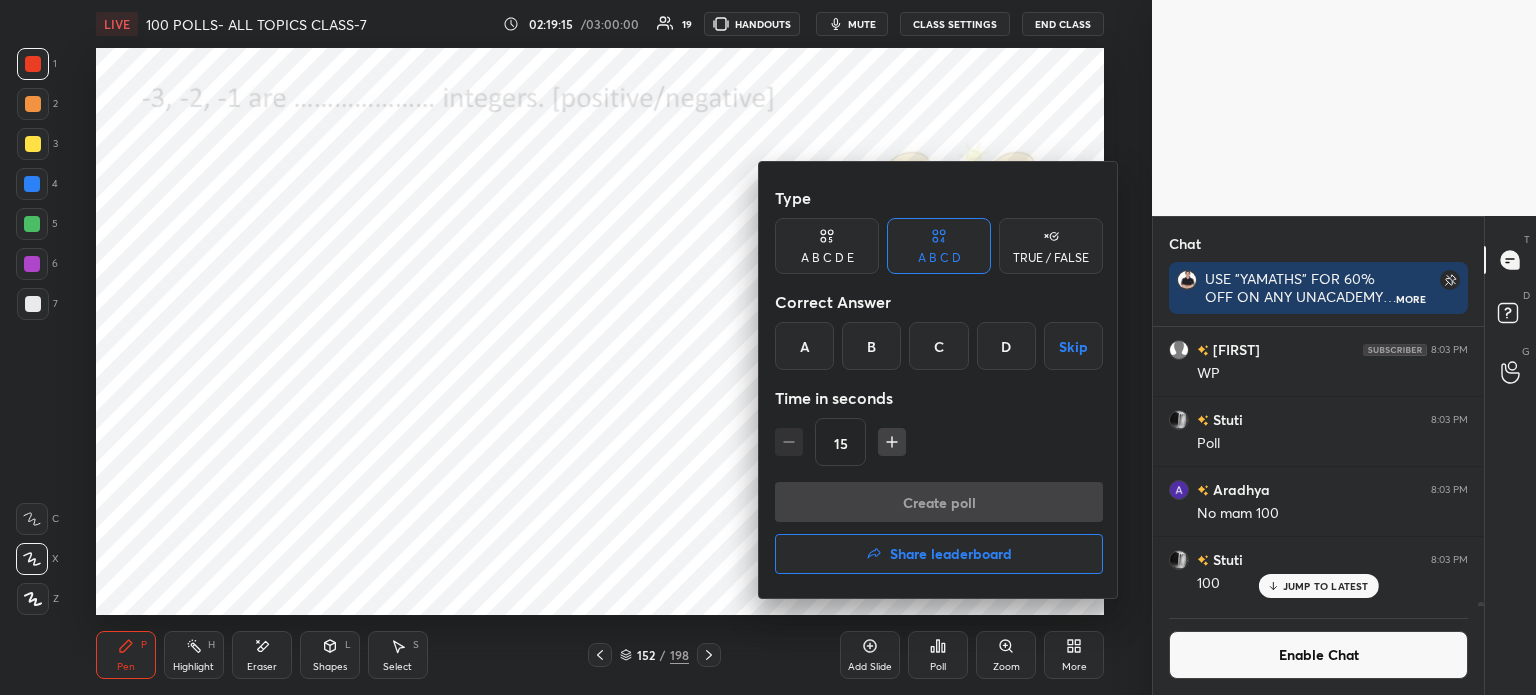 click on "Type A B C D E A B C D TRUE / FALSE Correct Answer A B C D Skip Time in seconds 15" at bounding box center [939, 330] 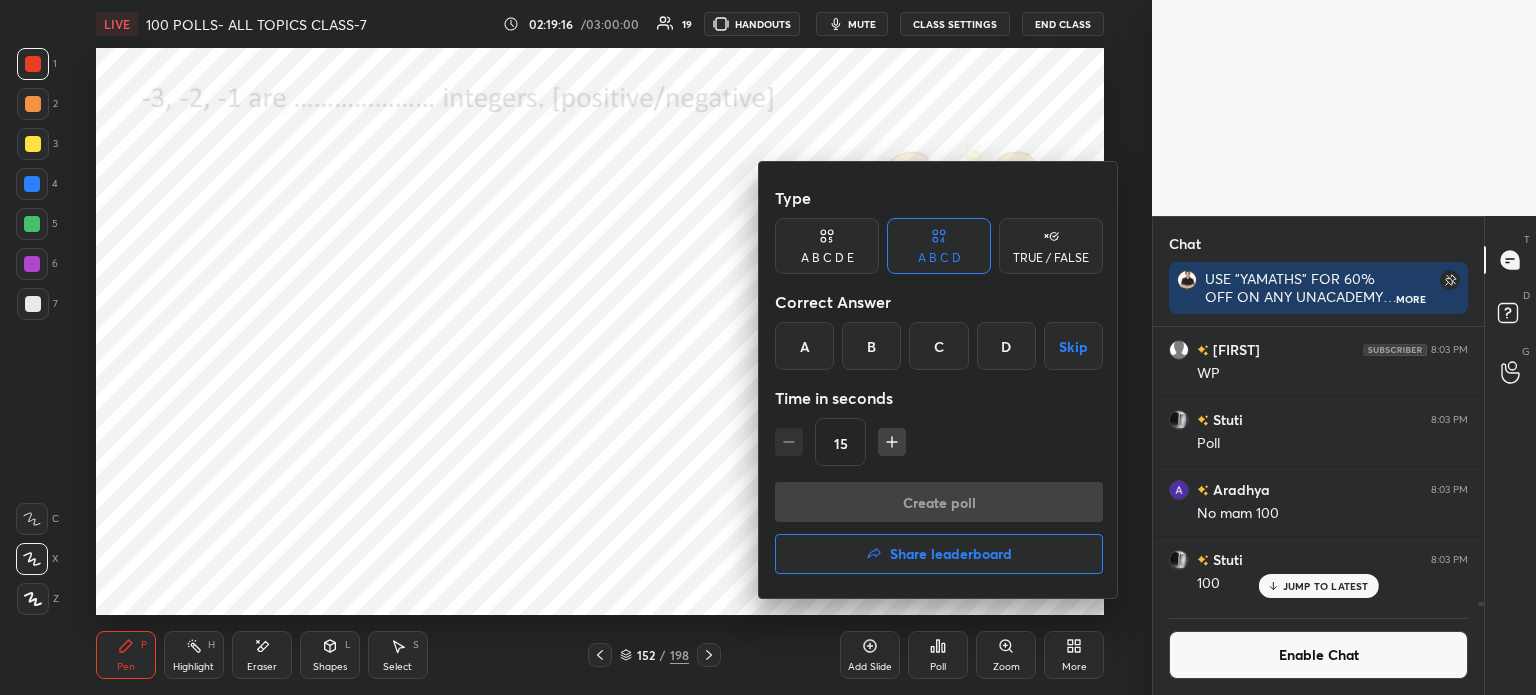 click on "A B C D Skip" at bounding box center (939, 346) 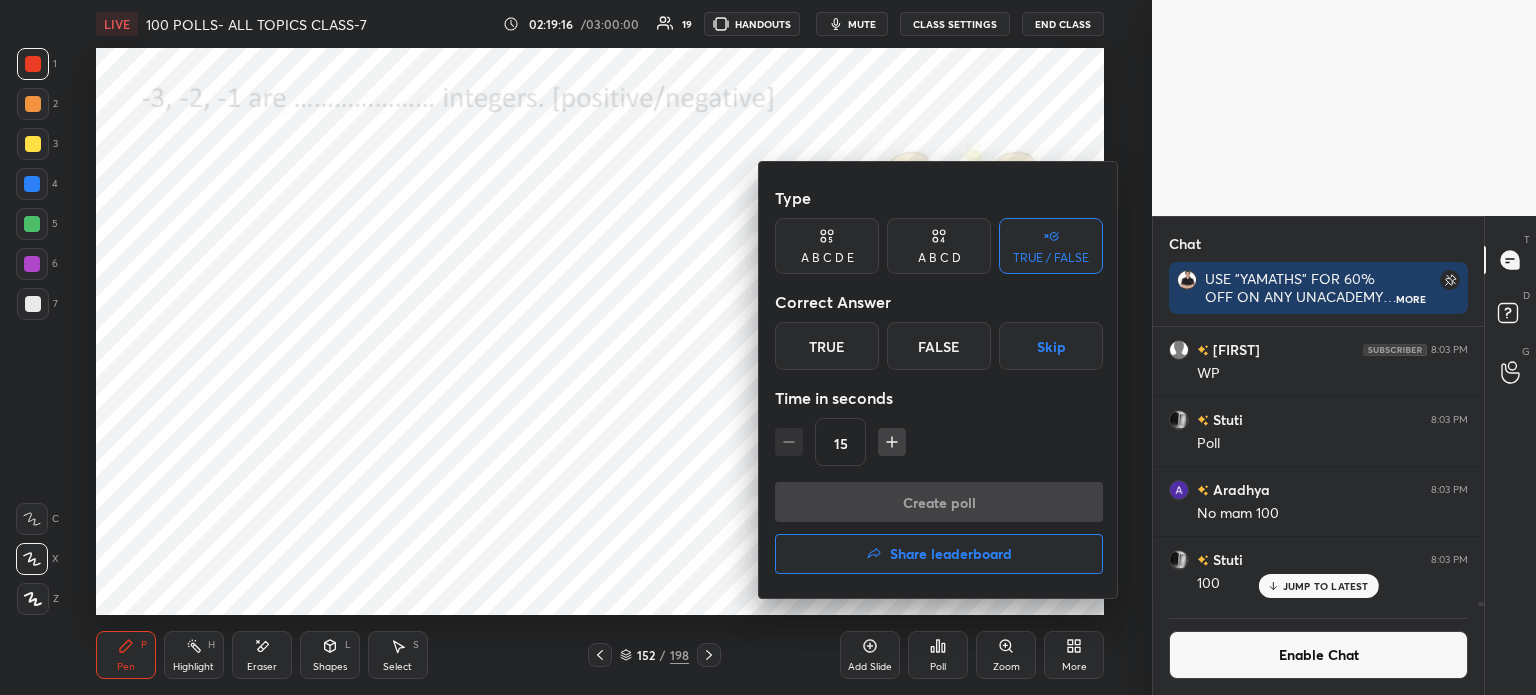 click on "False" at bounding box center [939, 346] 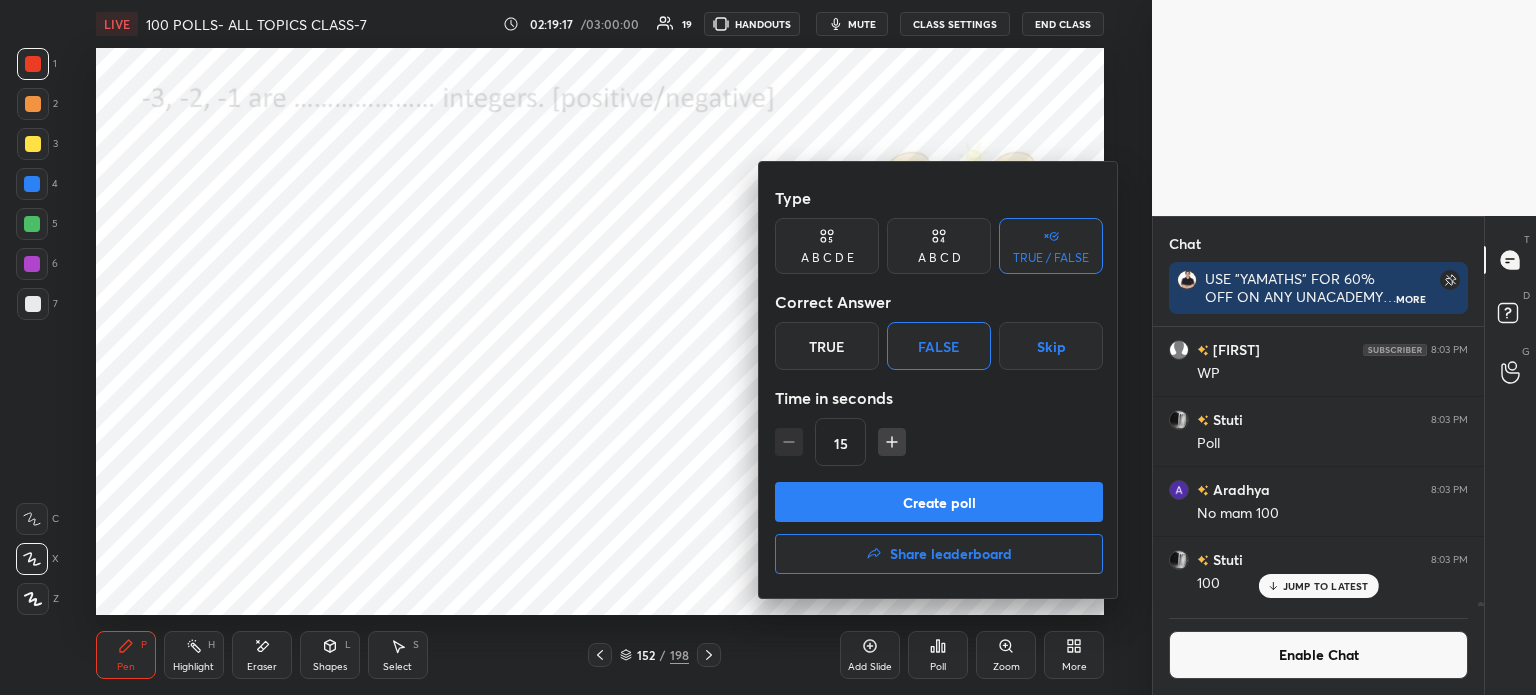 click on "Create poll" at bounding box center [939, 502] 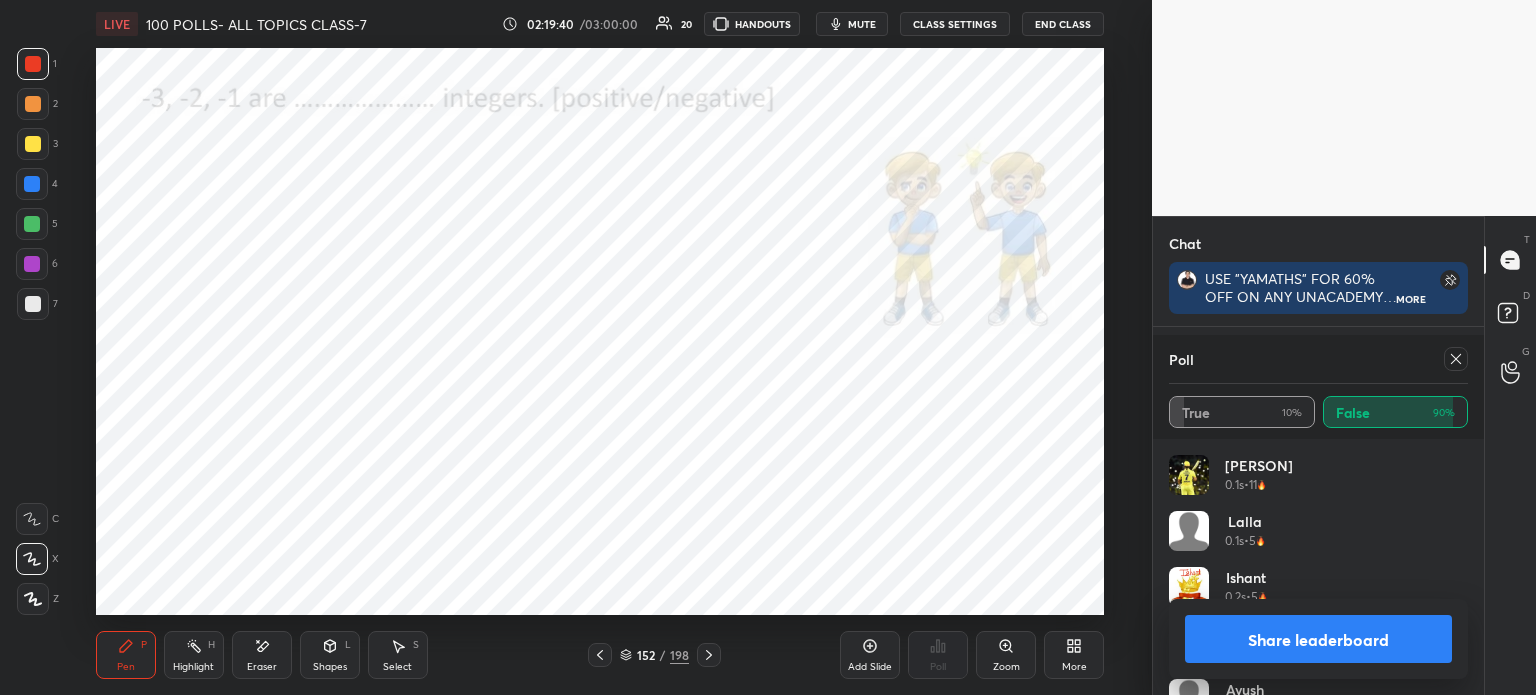 click at bounding box center (1456, 359) 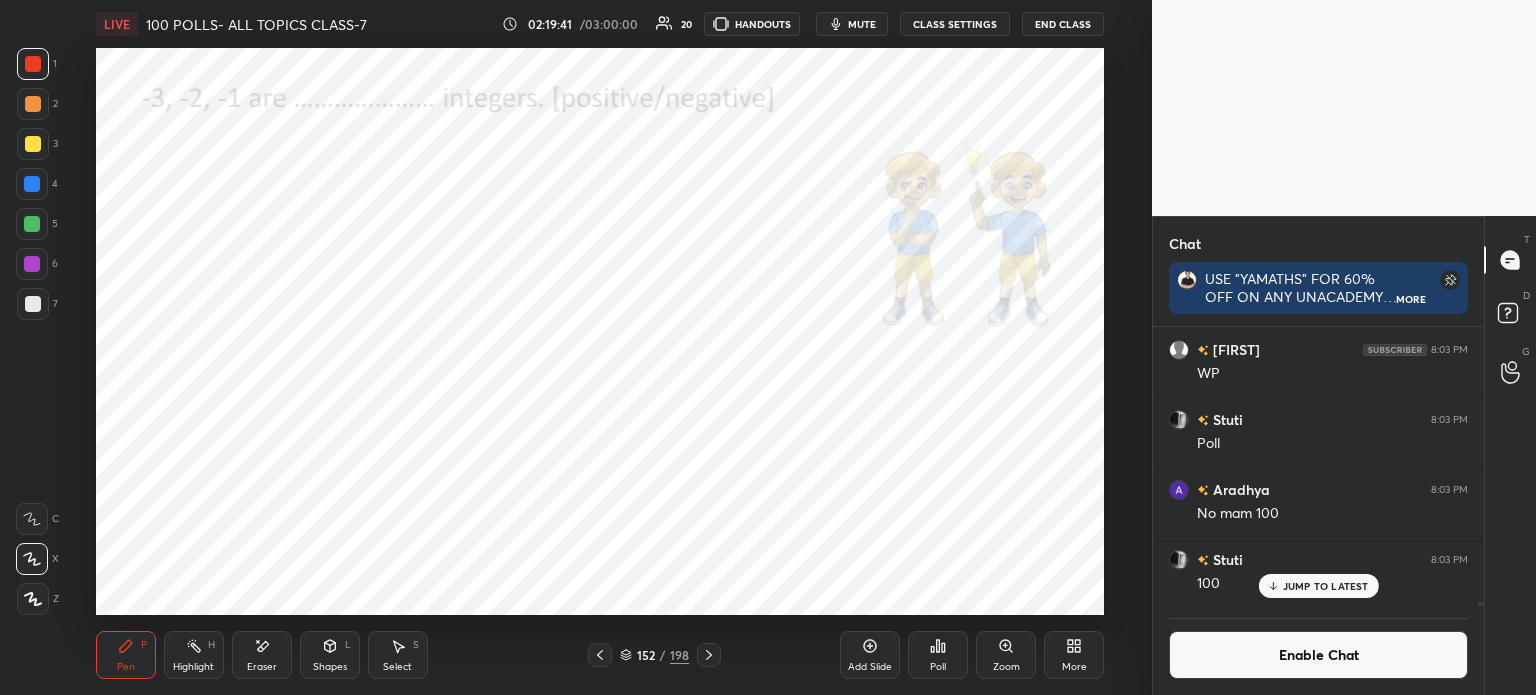 click on "152 / 198" at bounding box center (654, 655) 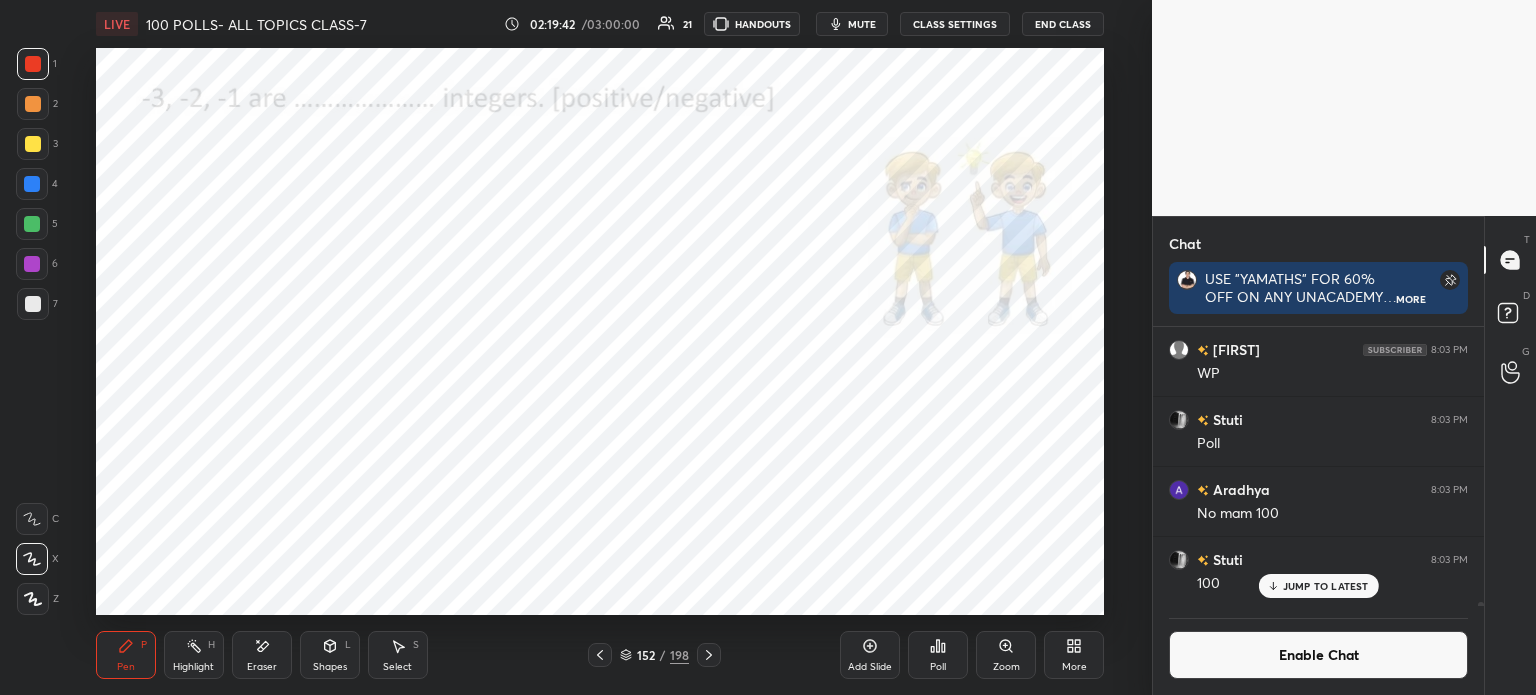 click 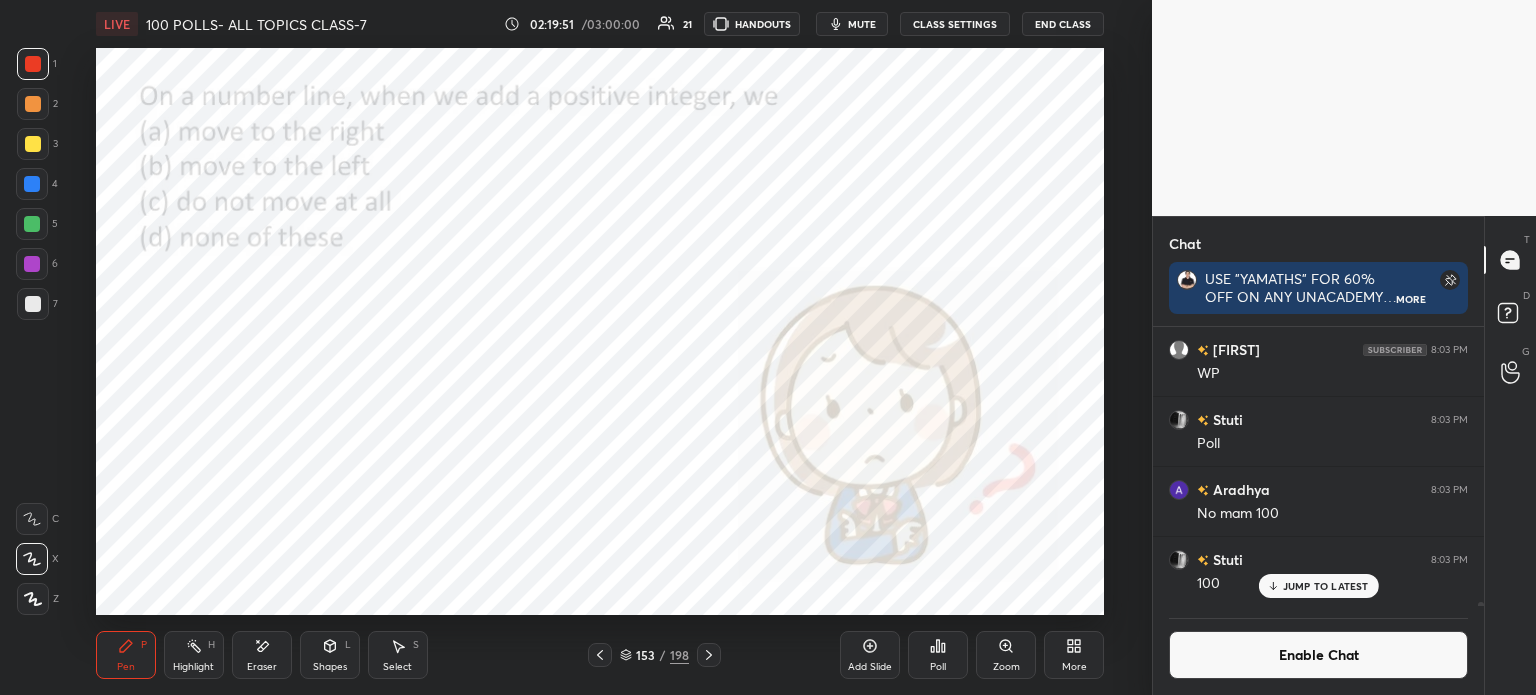 click at bounding box center [709, 655] 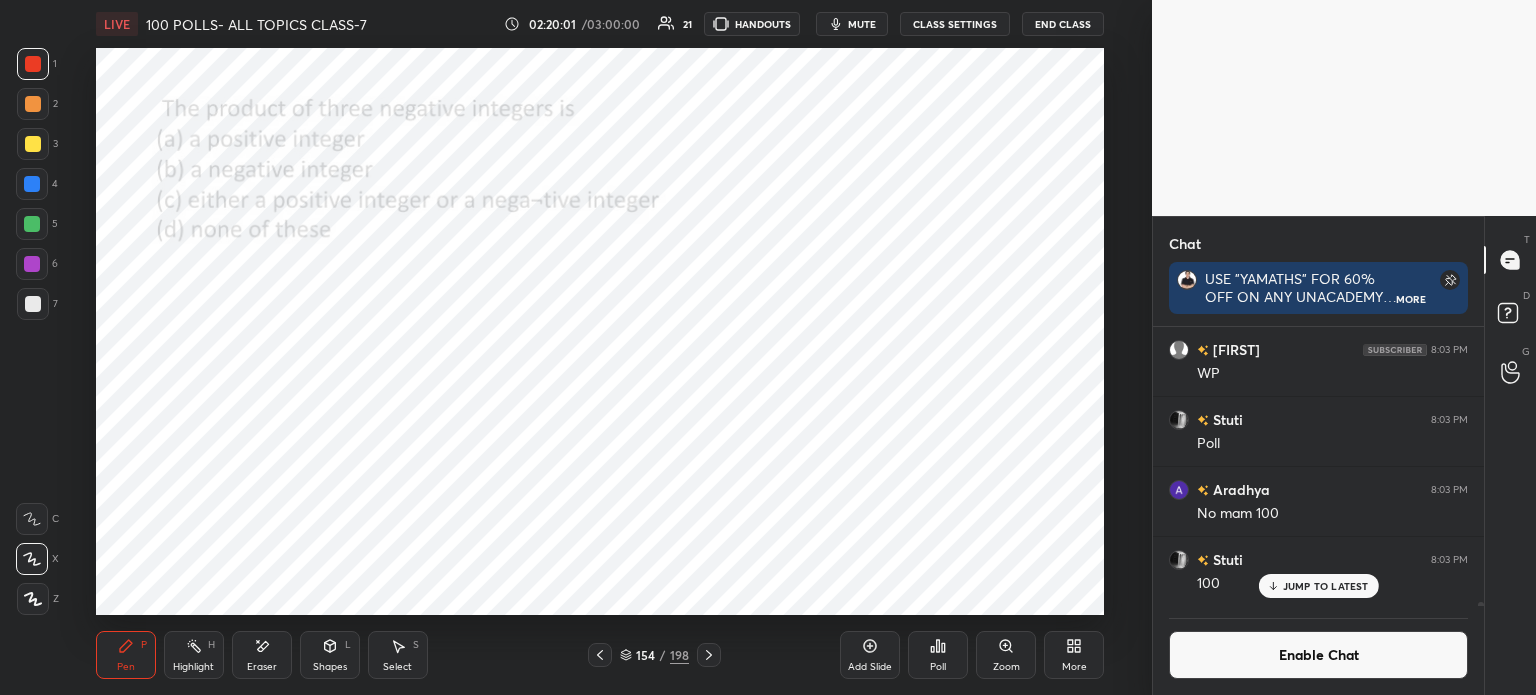 click 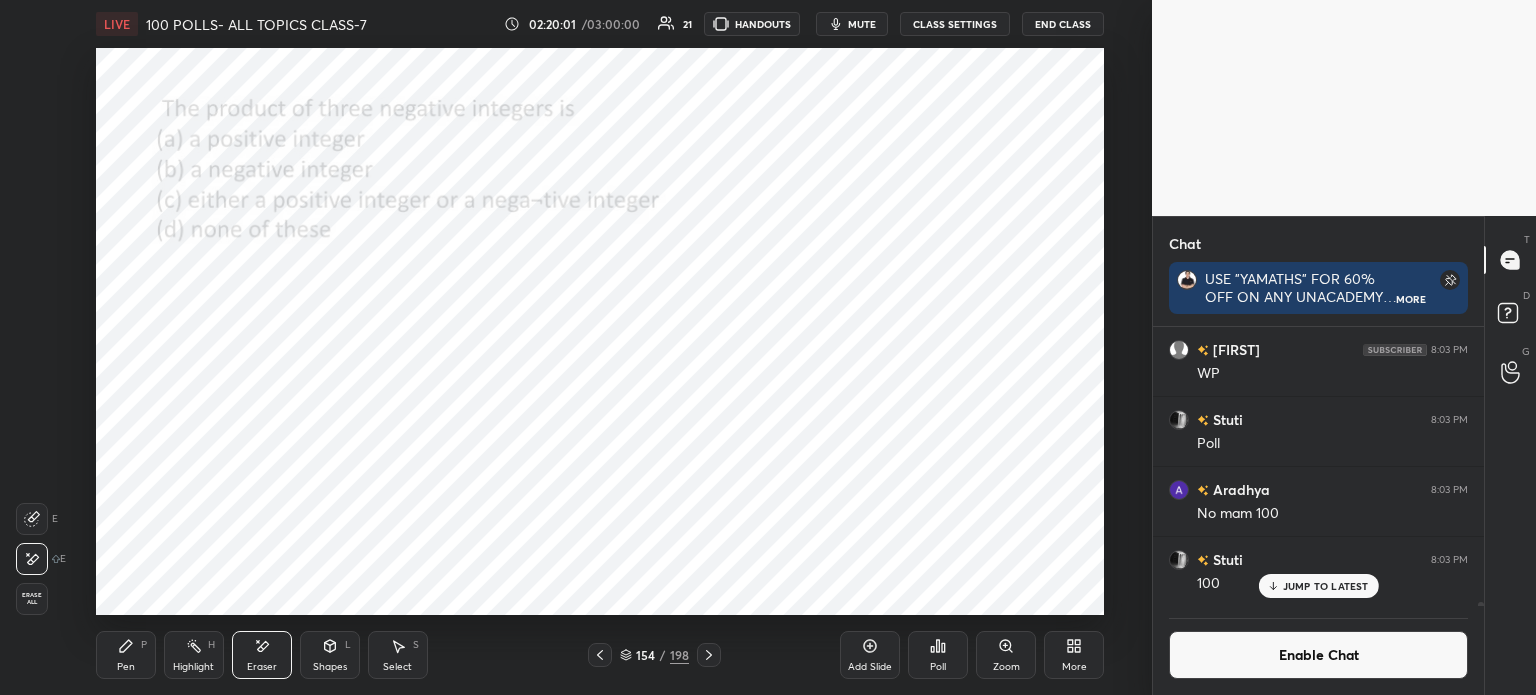 click on "Eraser" at bounding box center (262, 655) 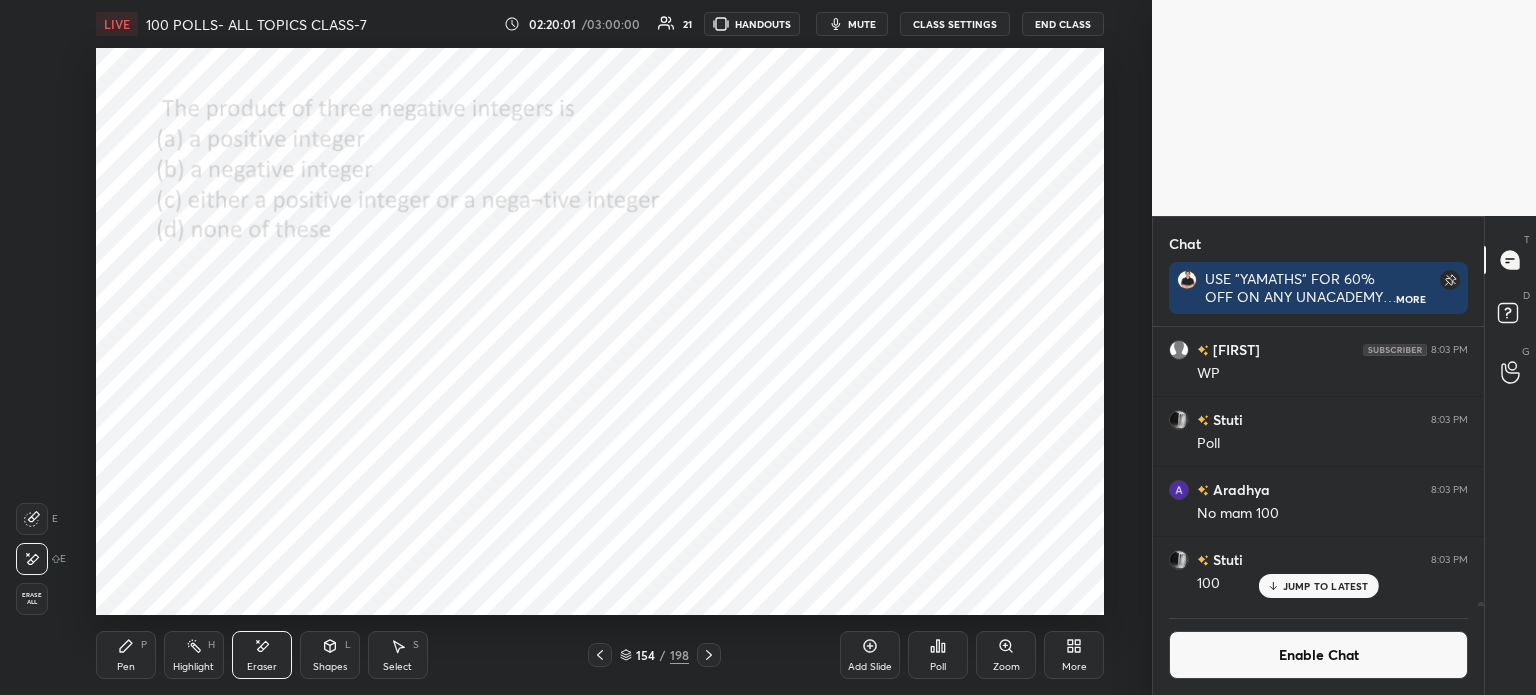 click on "Erase all" at bounding box center (32, 599) 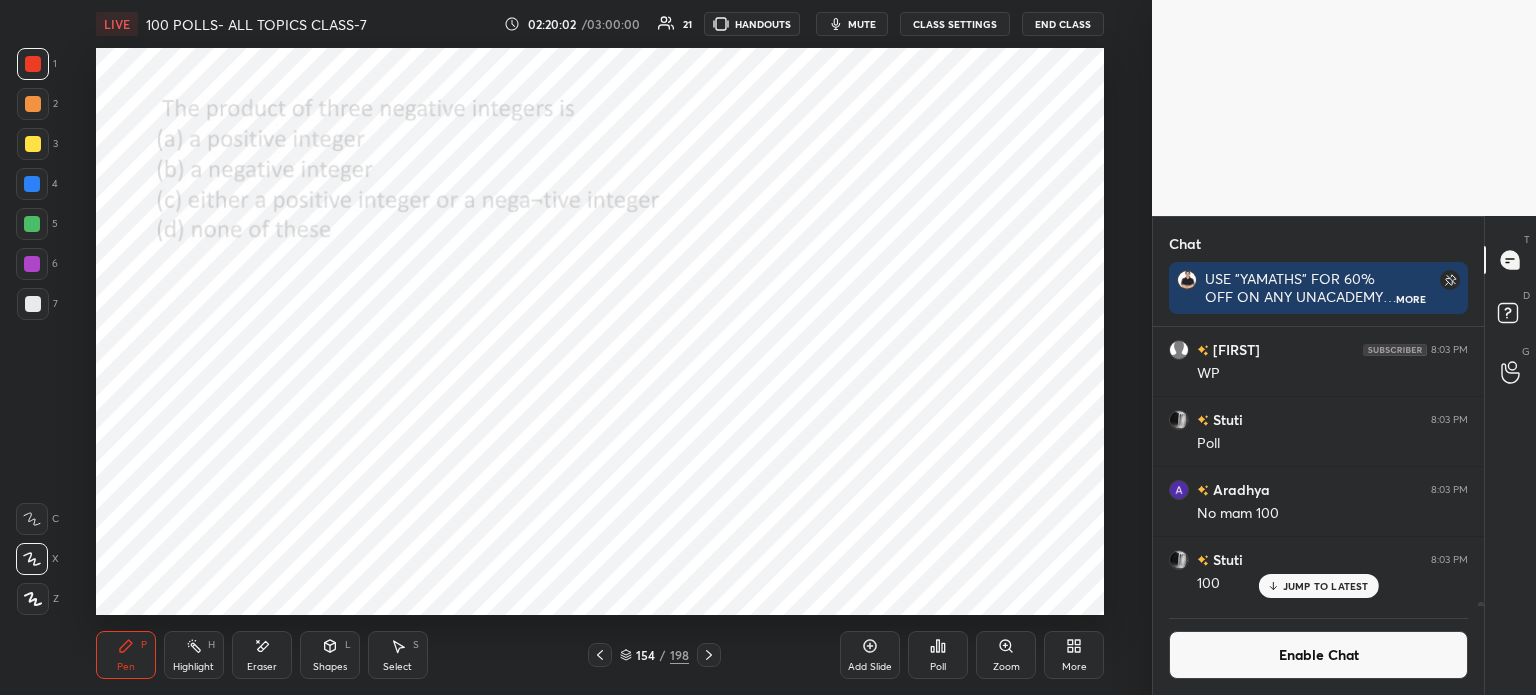 click on "Poll" at bounding box center (938, 655) 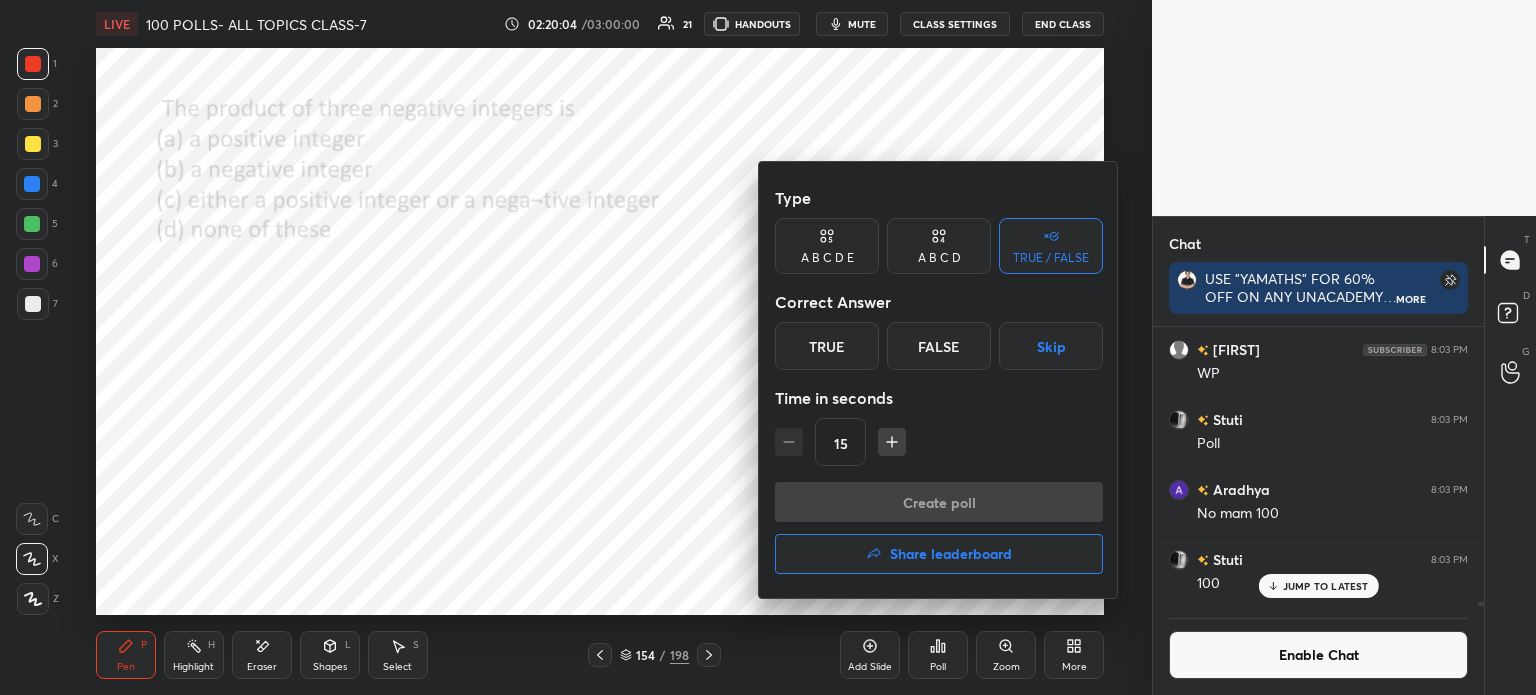 click on "A B C D" at bounding box center (939, 258) 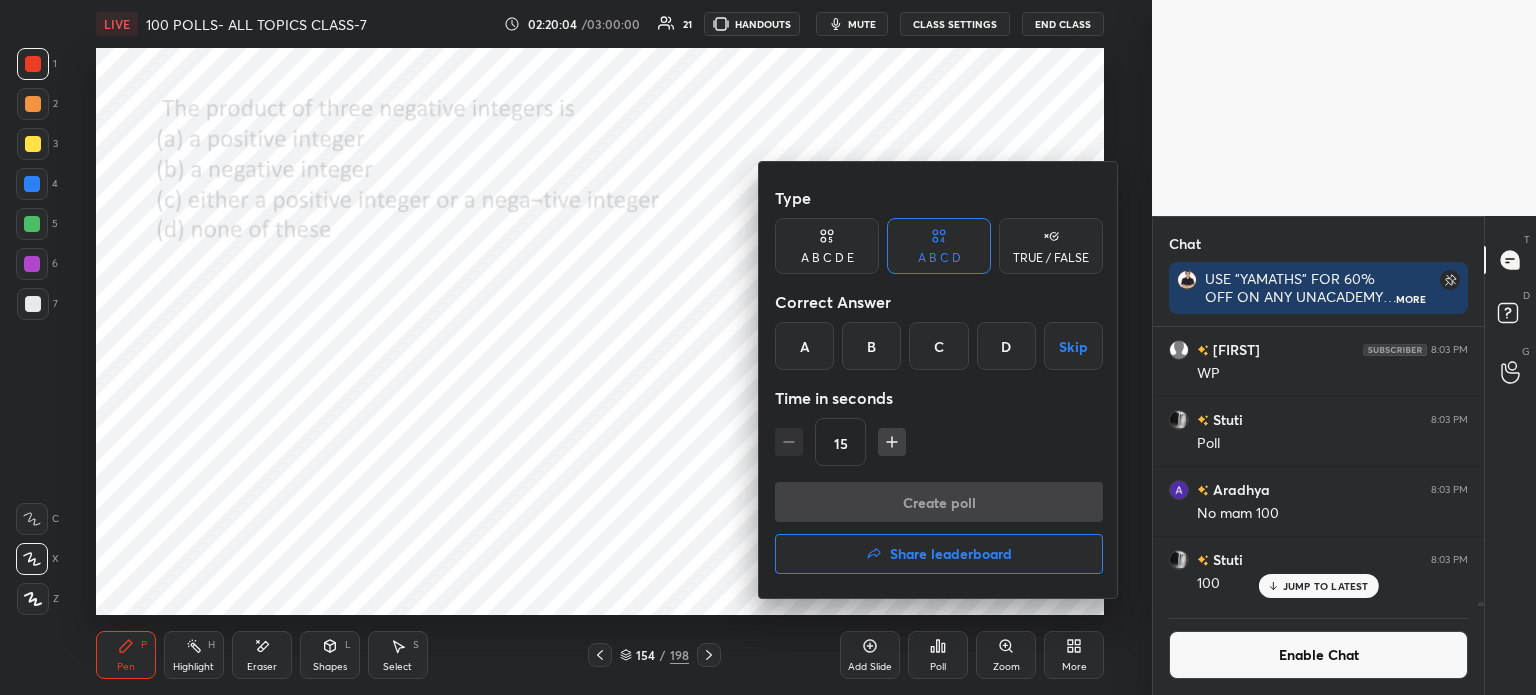 click on "B" at bounding box center (871, 346) 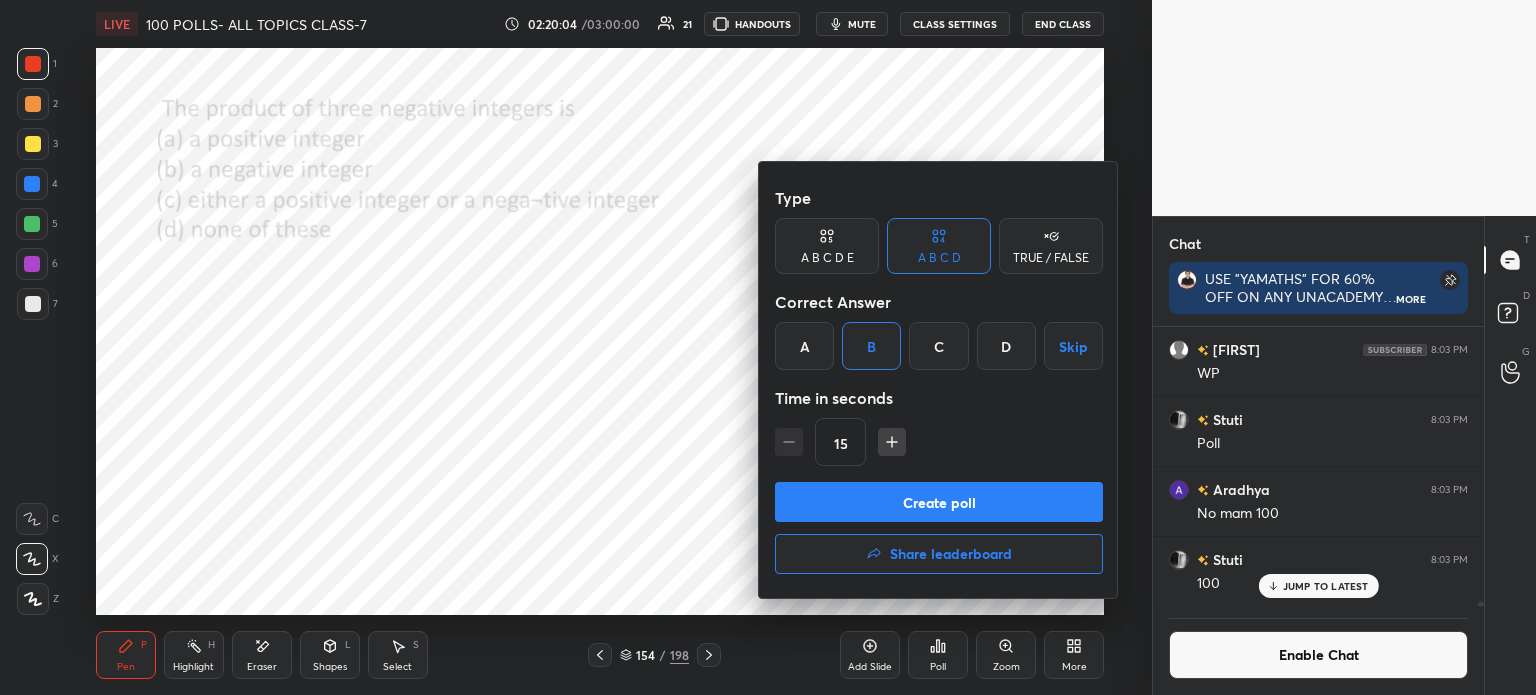 click on "Type A B C D E A B C D TRUE / FALSE Correct Answer A B C D Skip Time in seconds 15" at bounding box center (939, 330) 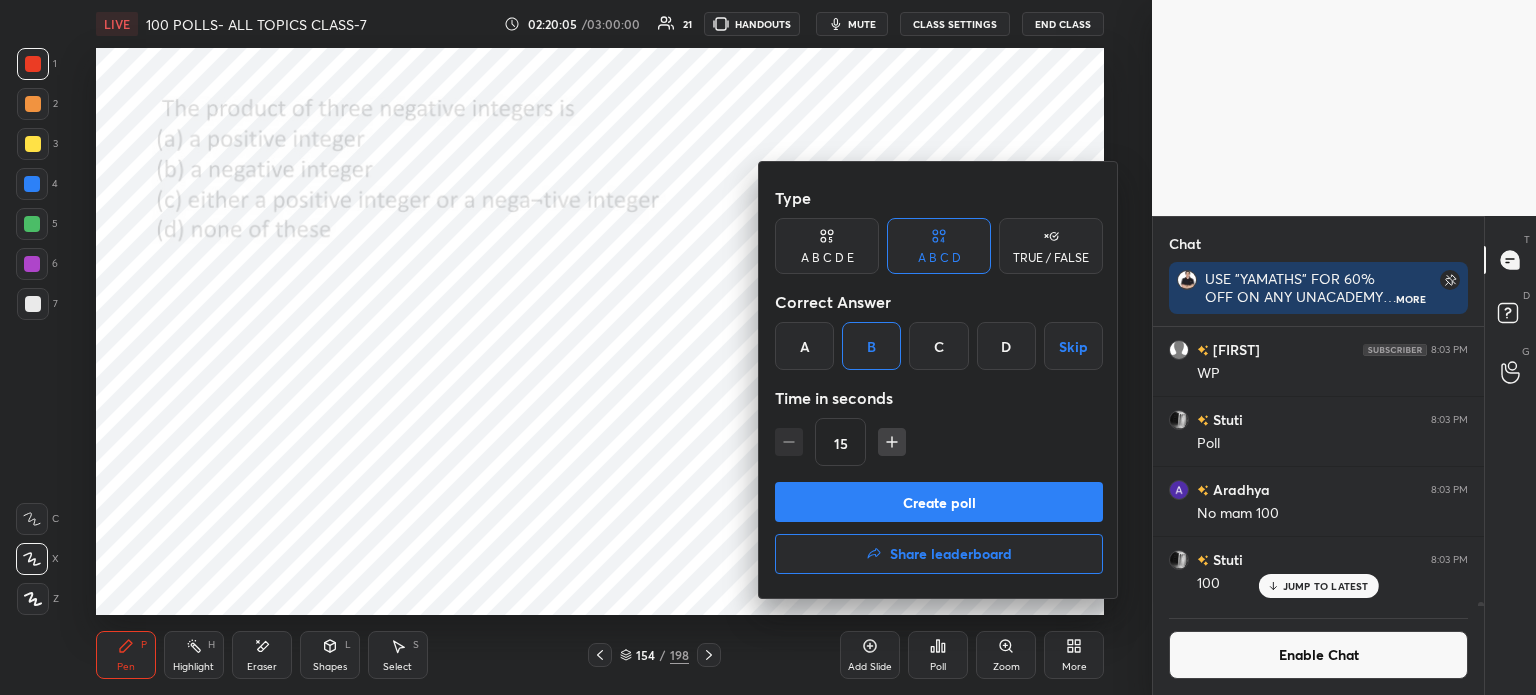 click on "Create poll" at bounding box center [939, 502] 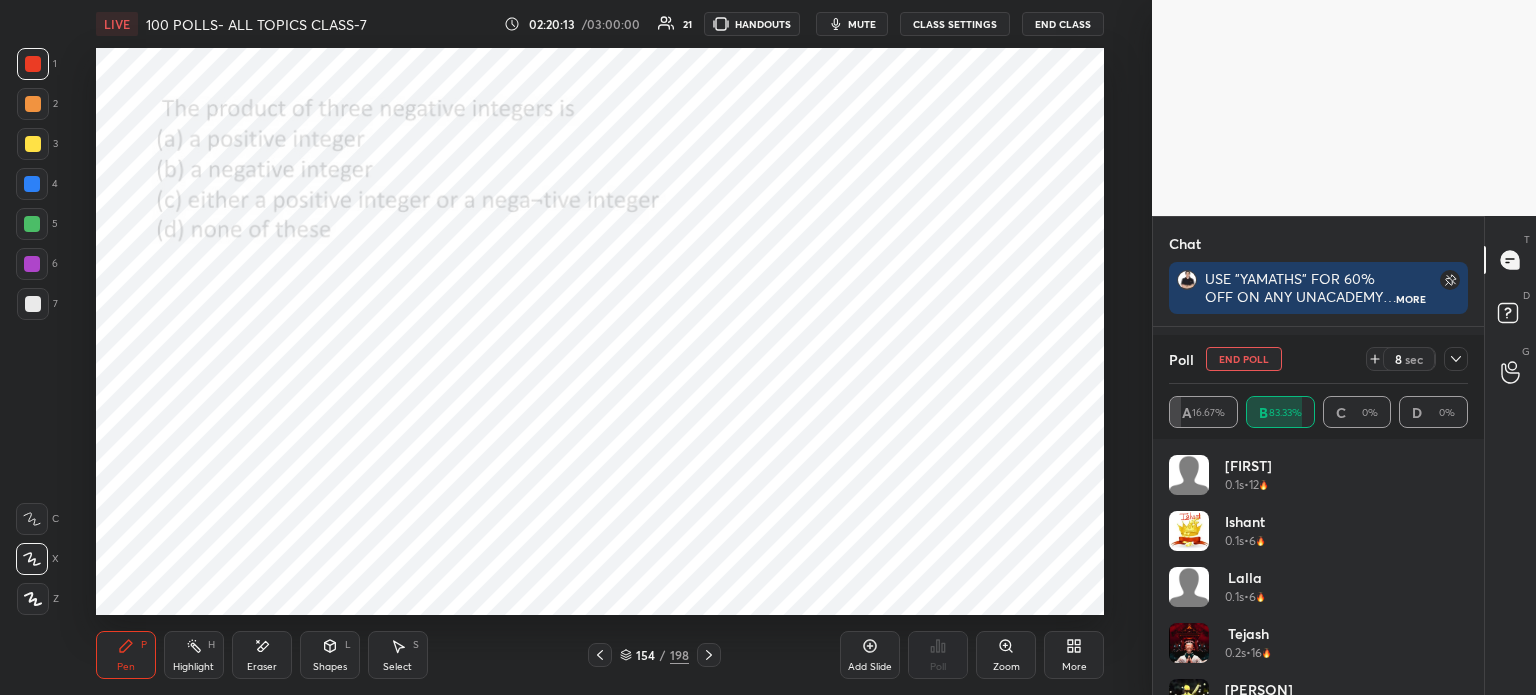 click 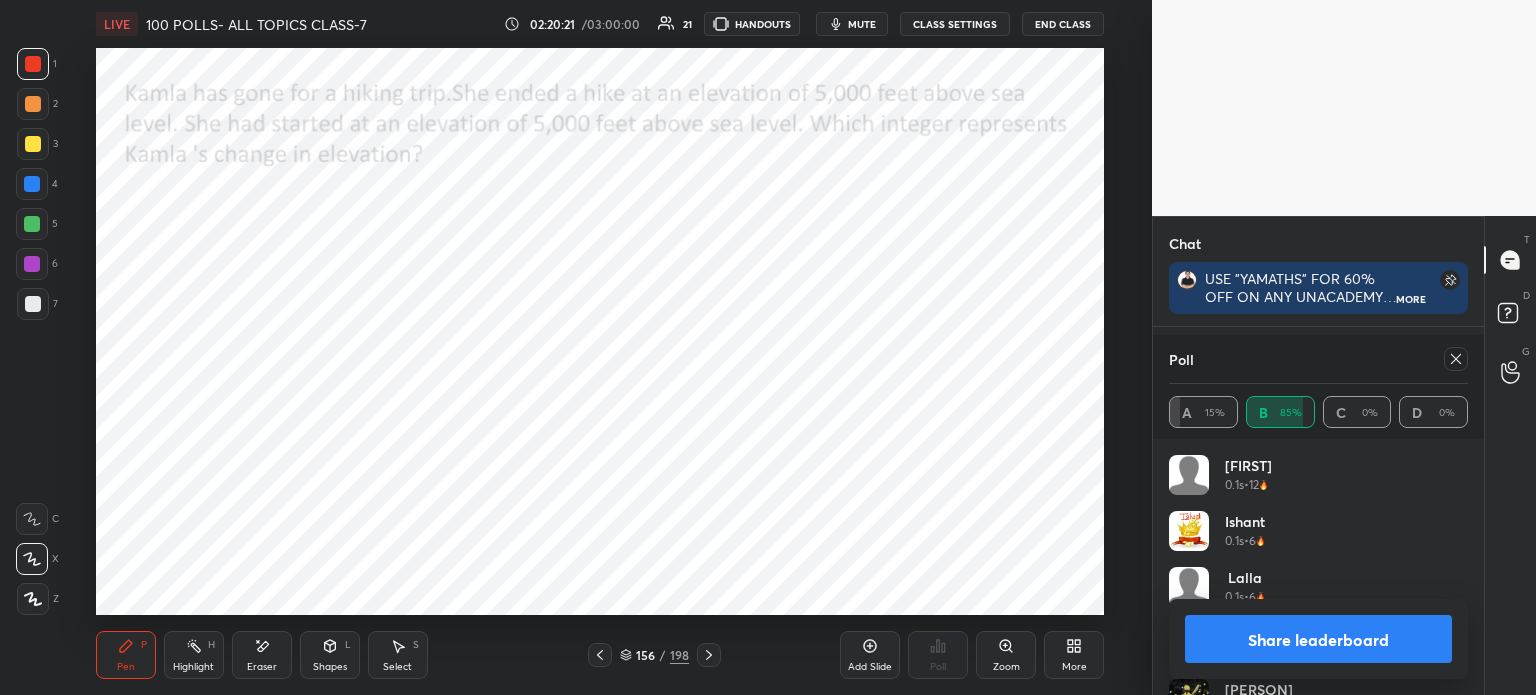 click on "156 / 198" at bounding box center (654, 655) 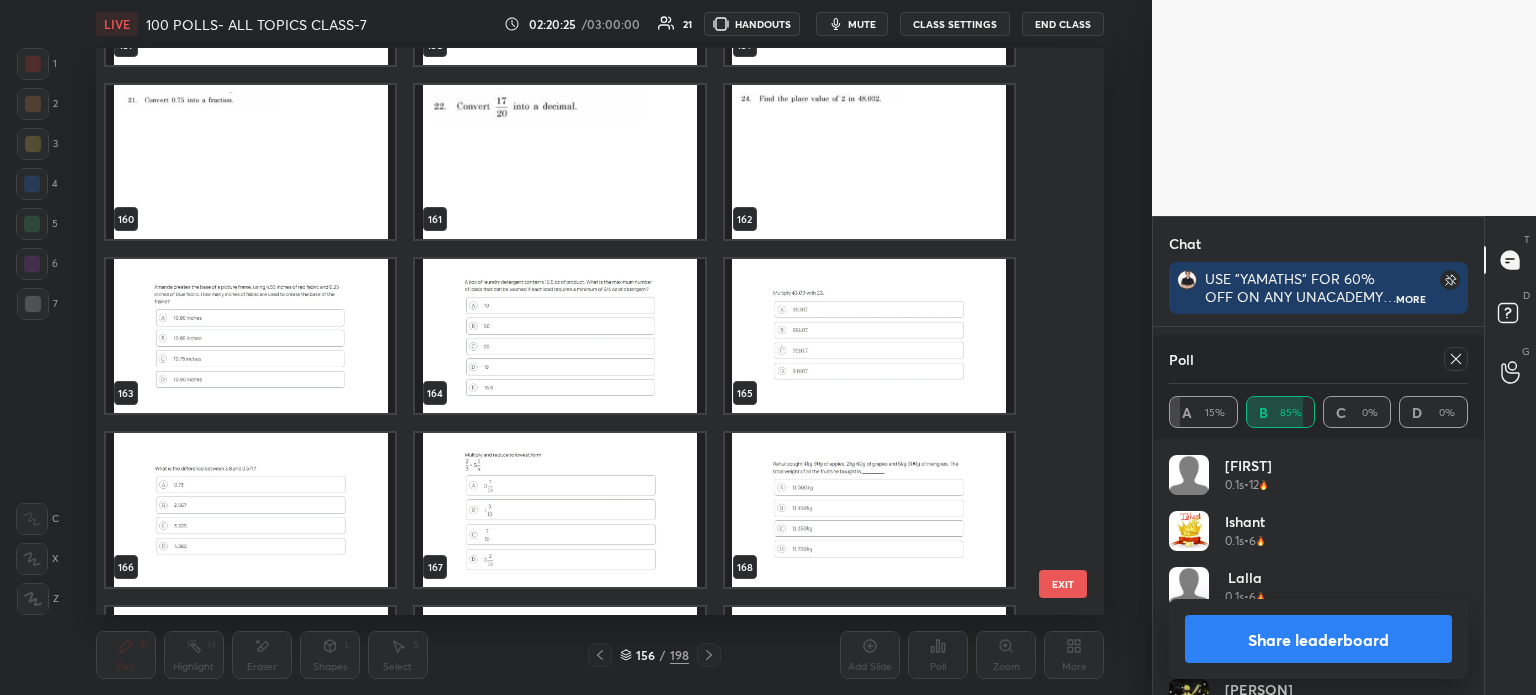 click at bounding box center (868, 336) 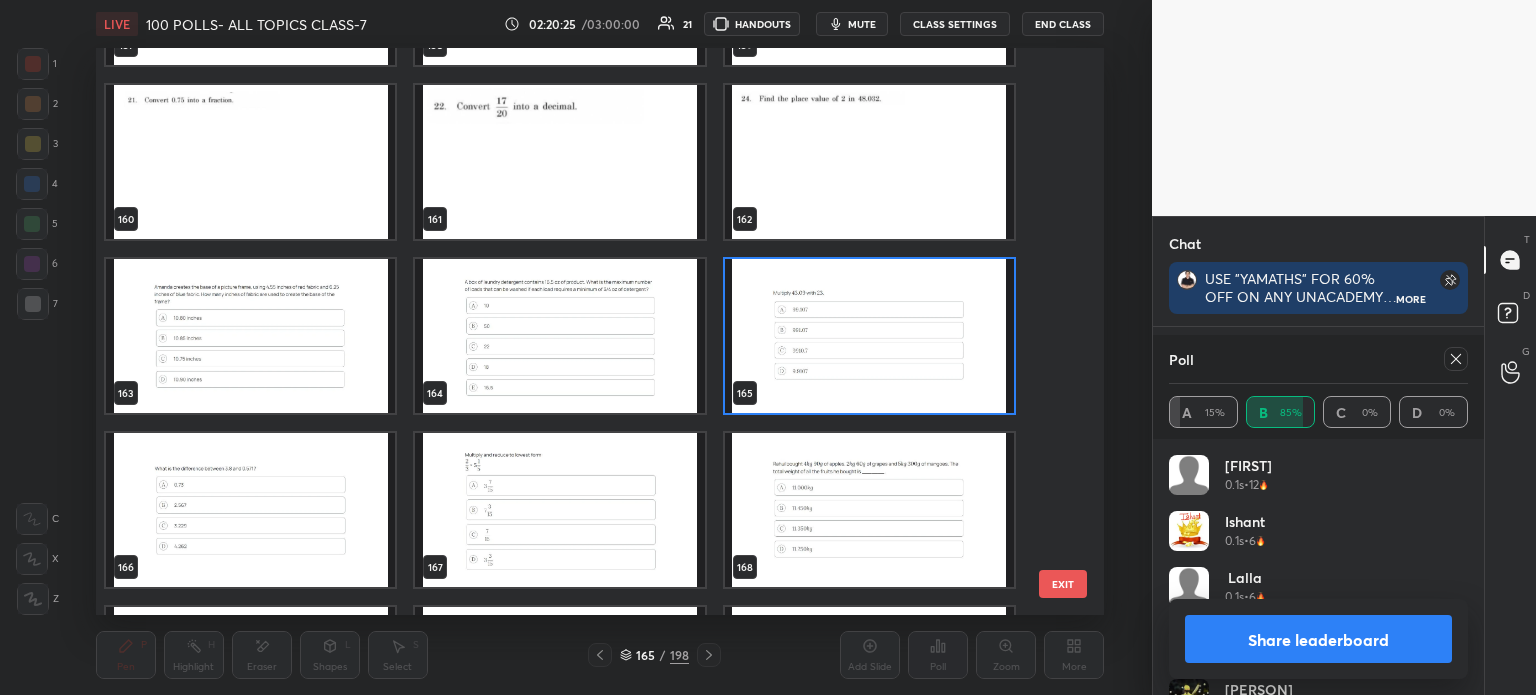 click at bounding box center (868, 336) 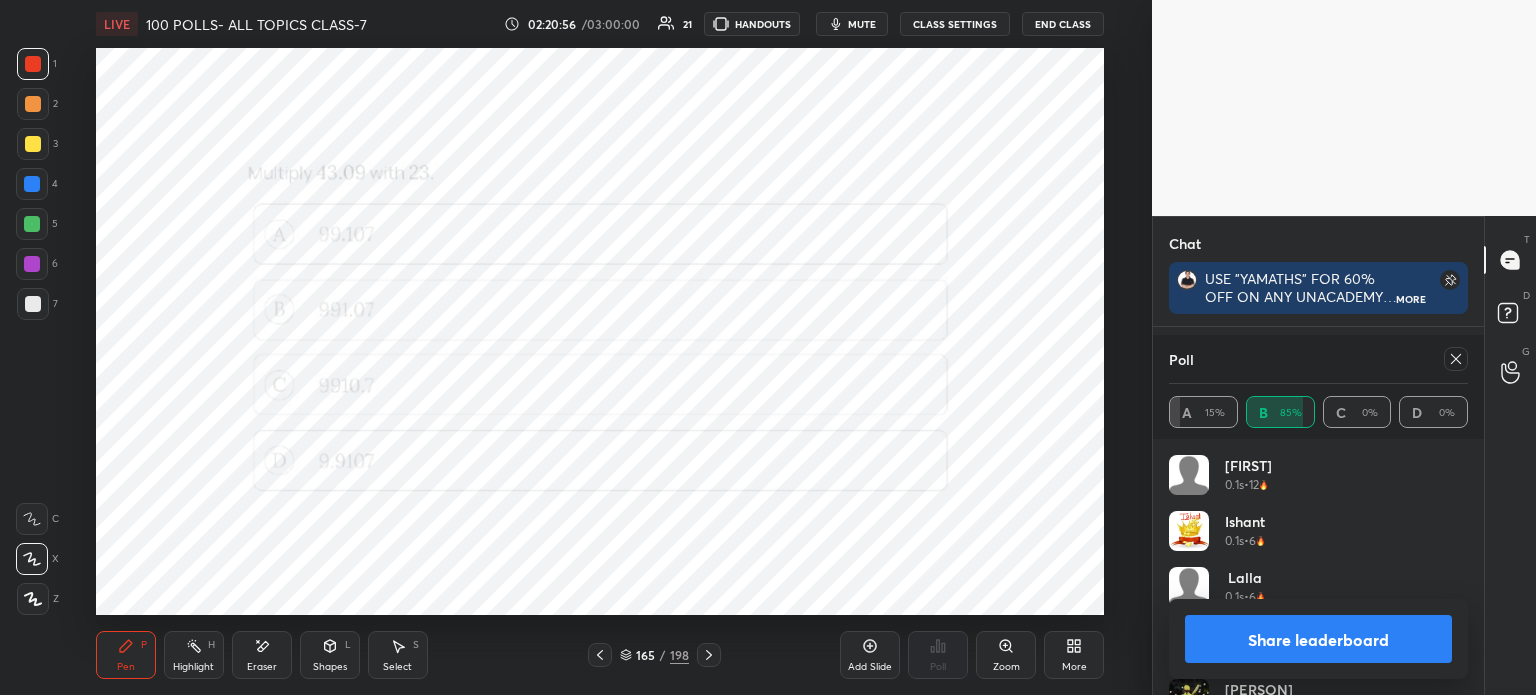 click at bounding box center [1452, 359] 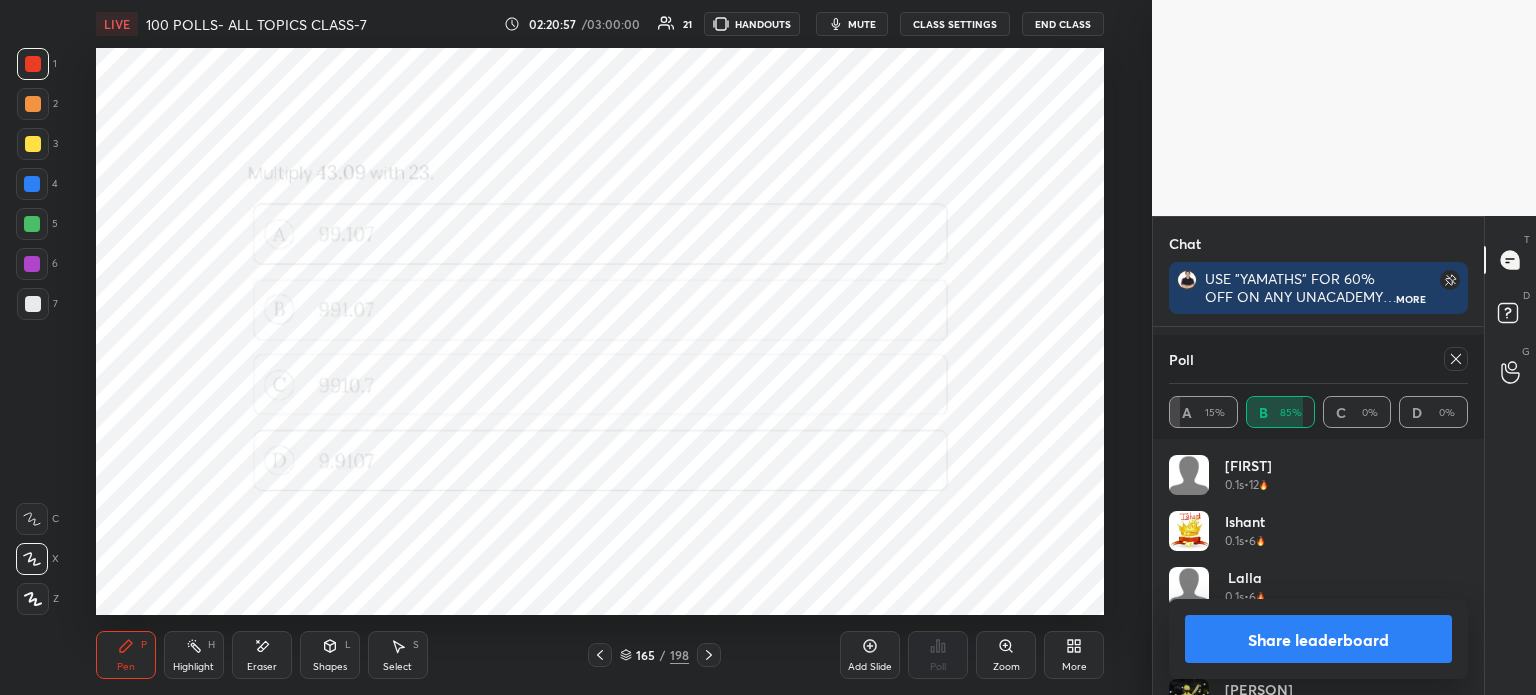 click at bounding box center [1456, 359] 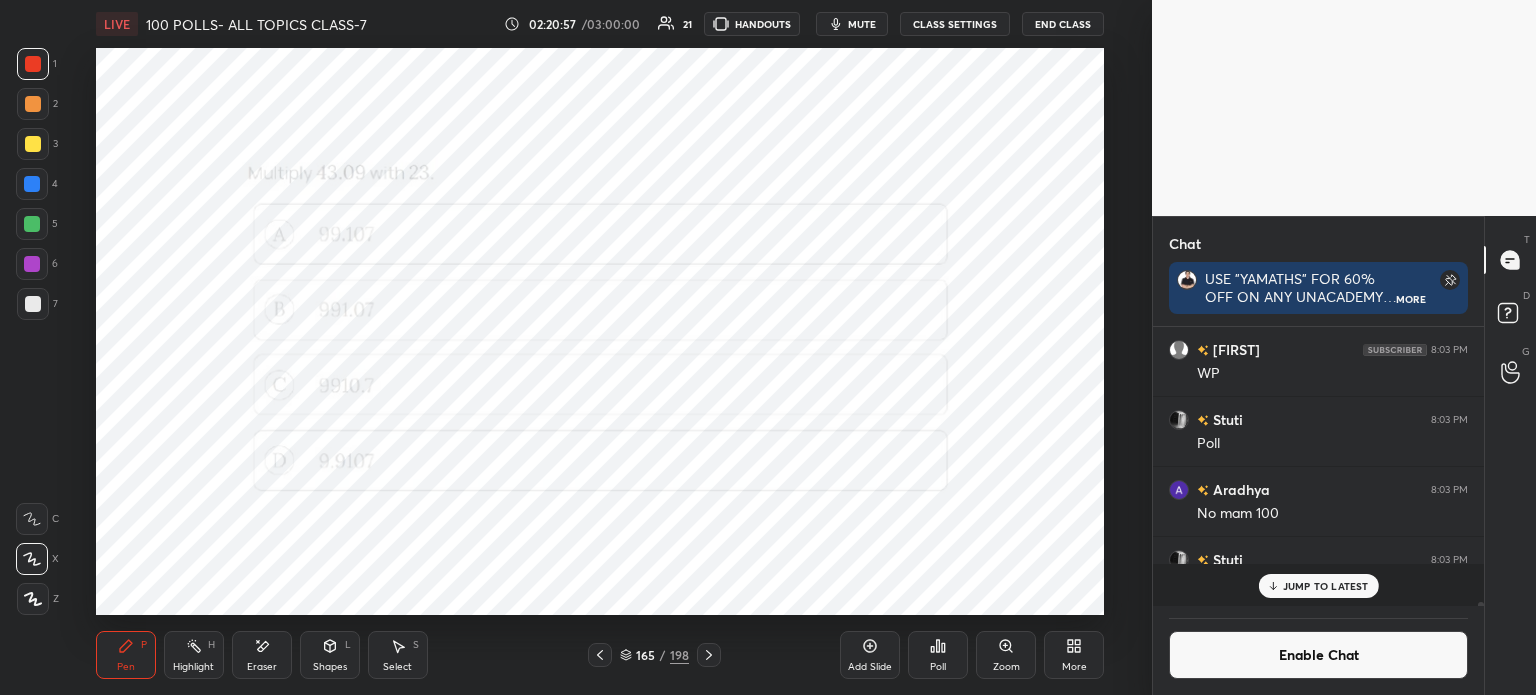 click on "Poll" at bounding box center (938, 655) 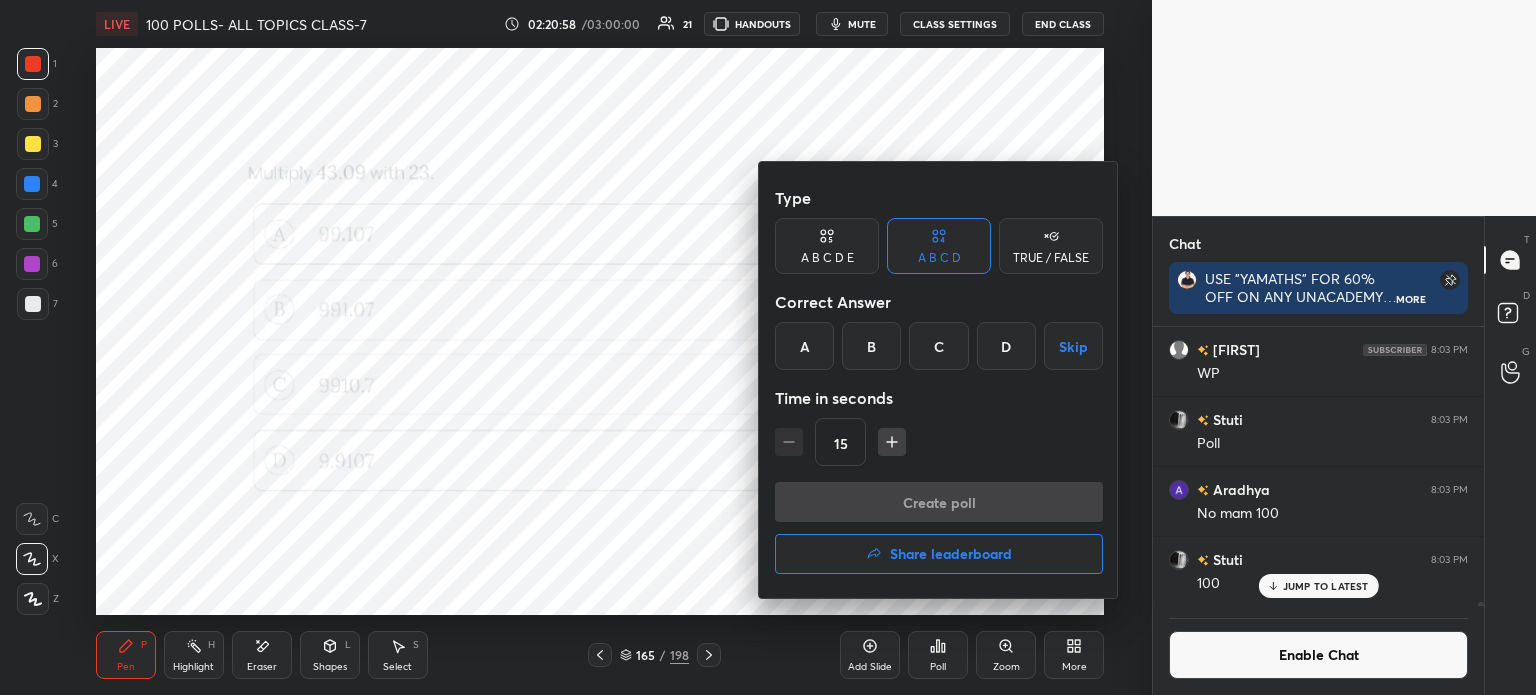 click on "B" at bounding box center [871, 346] 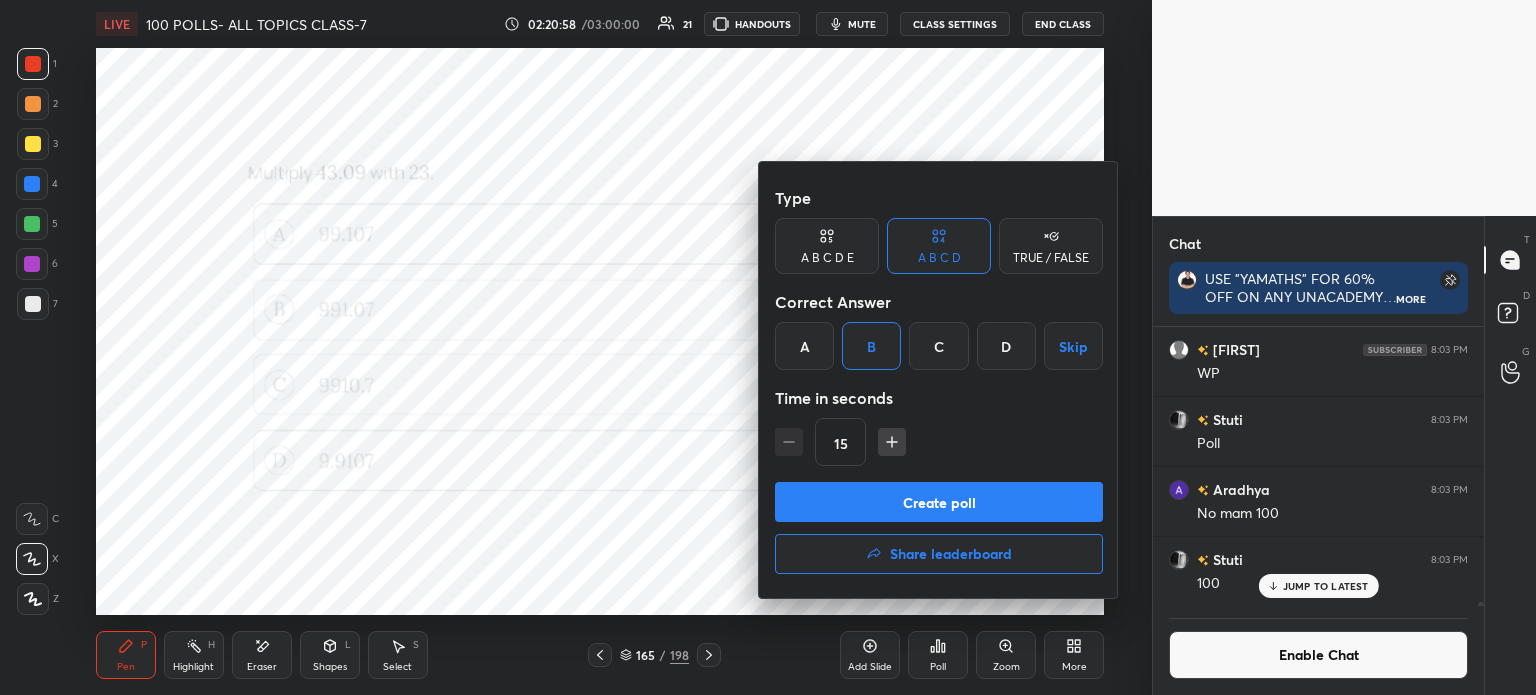click on "Create poll" at bounding box center (939, 502) 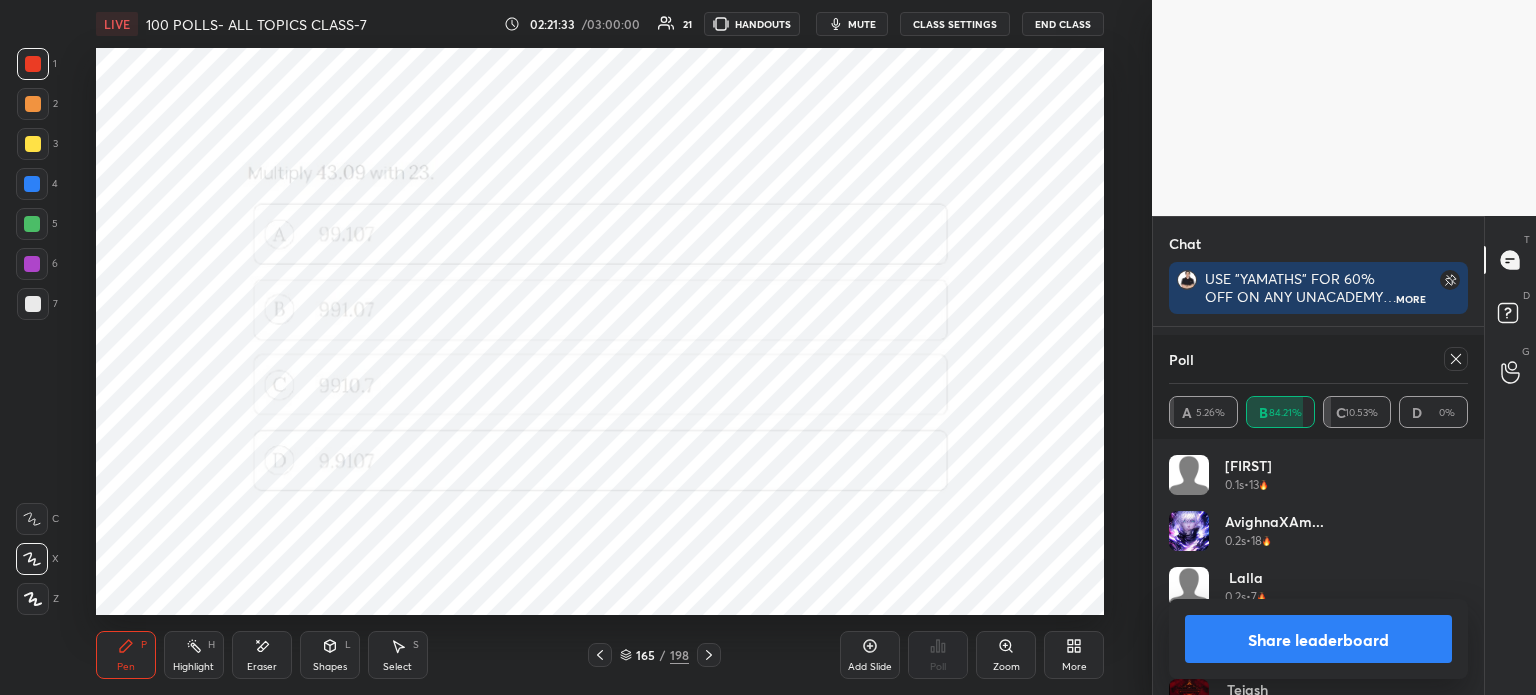 click 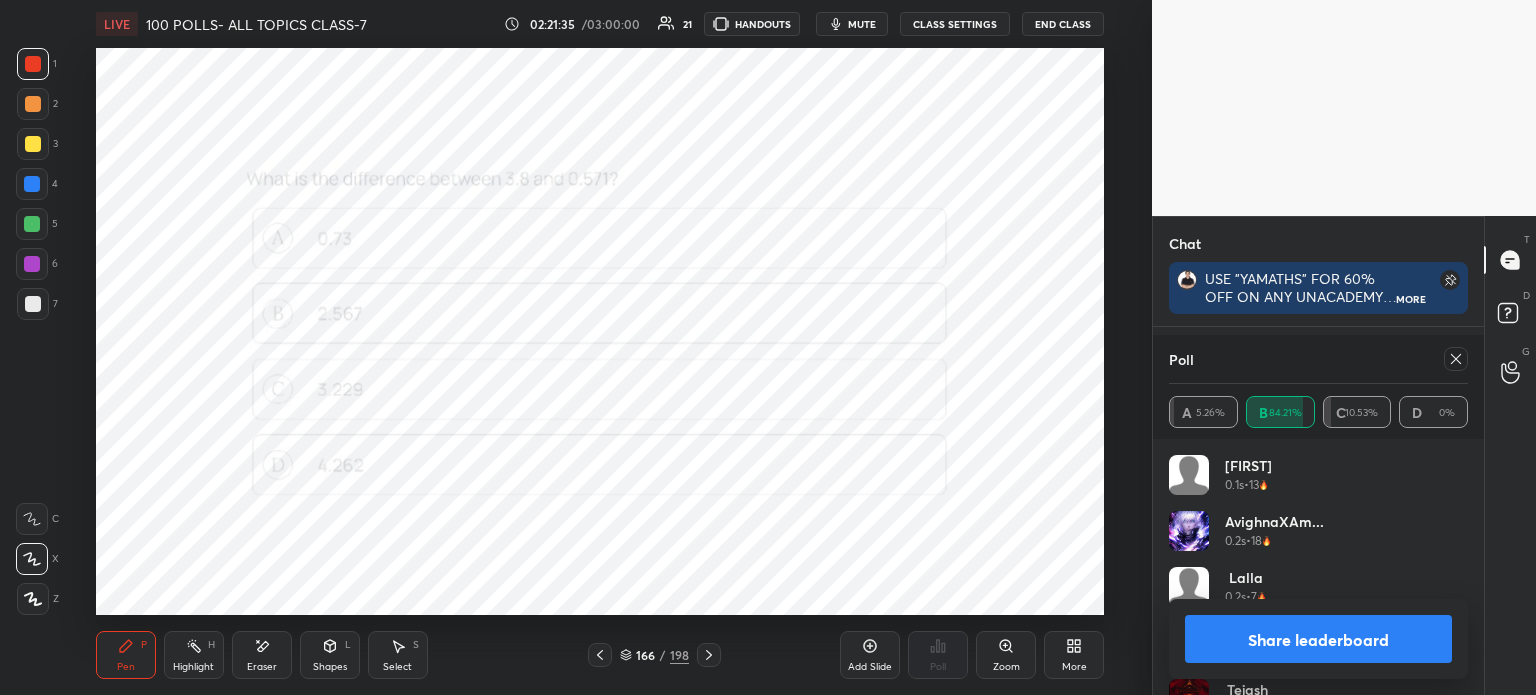 click on "Share leaderboard" at bounding box center [1318, 639] 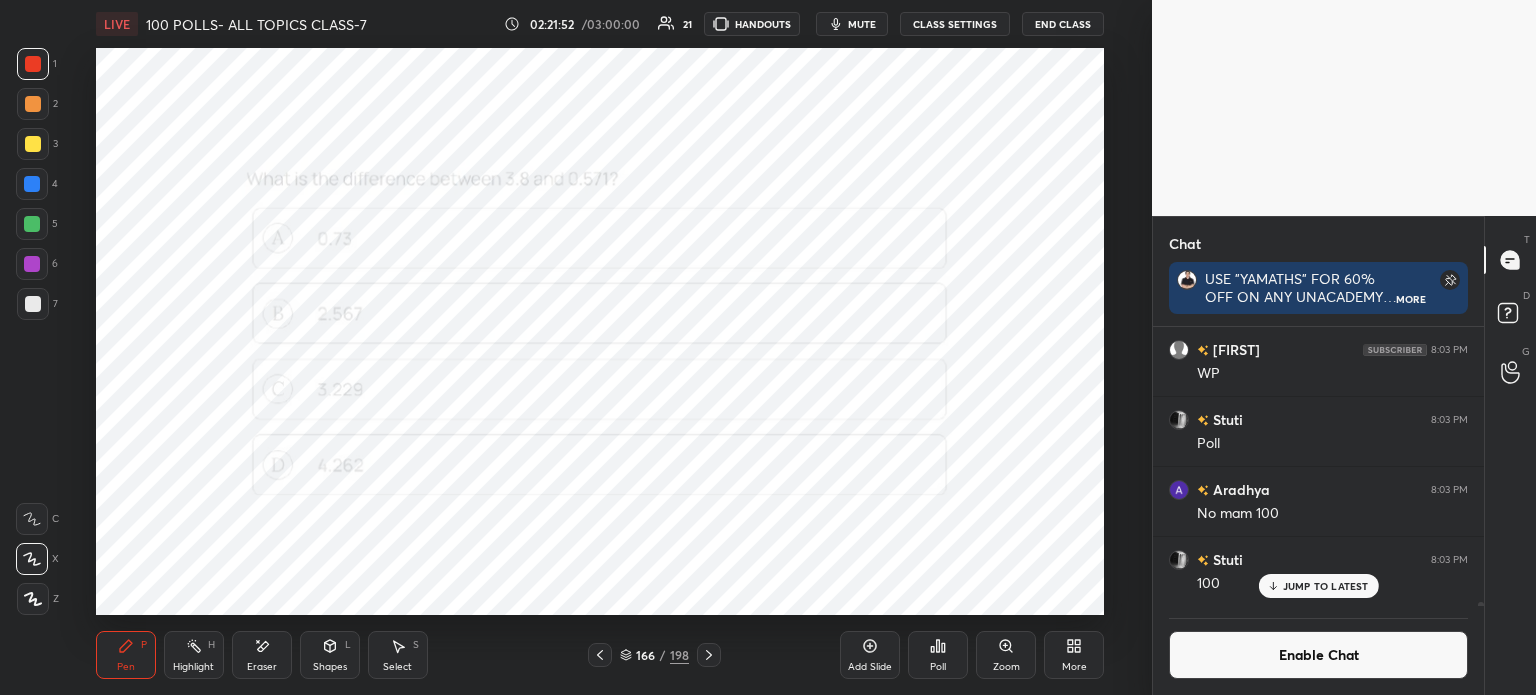 click on "Poll" at bounding box center [938, 655] 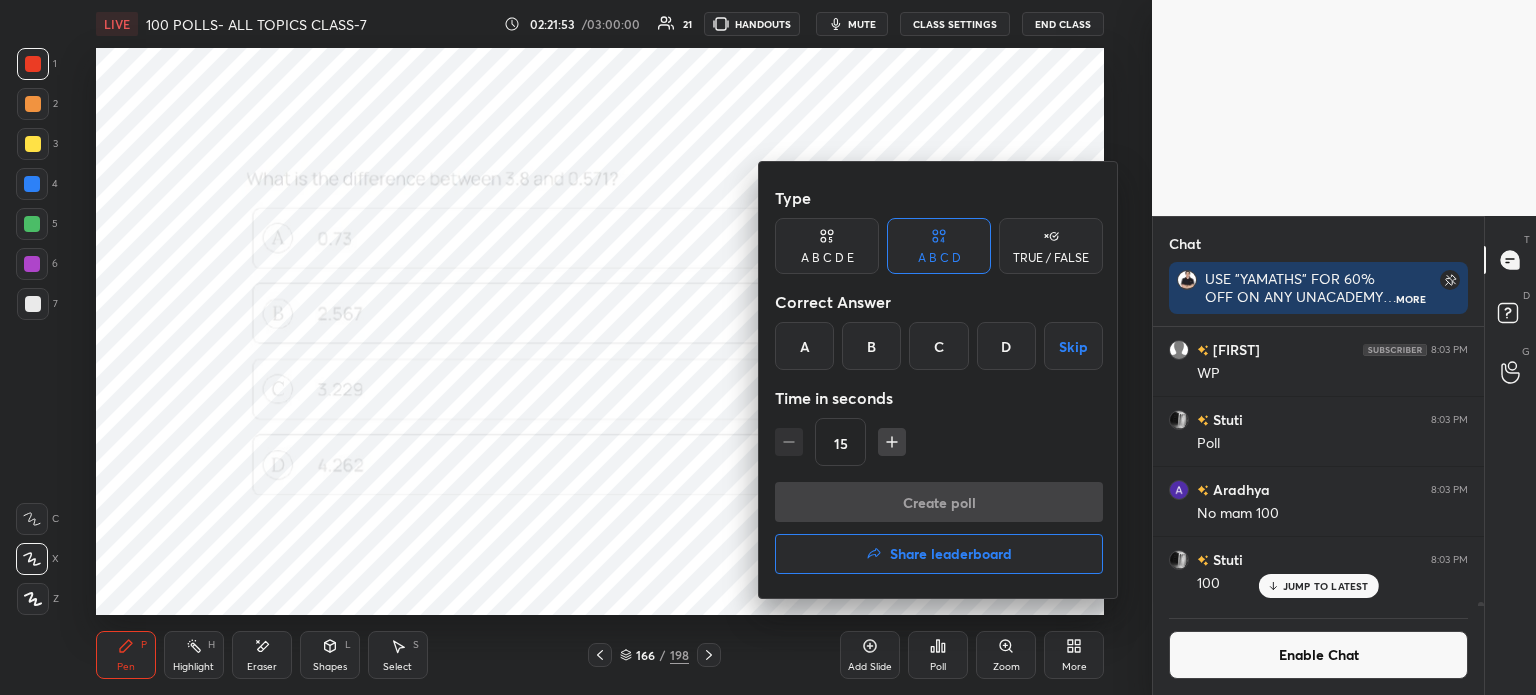 click on "C" at bounding box center (938, 346) 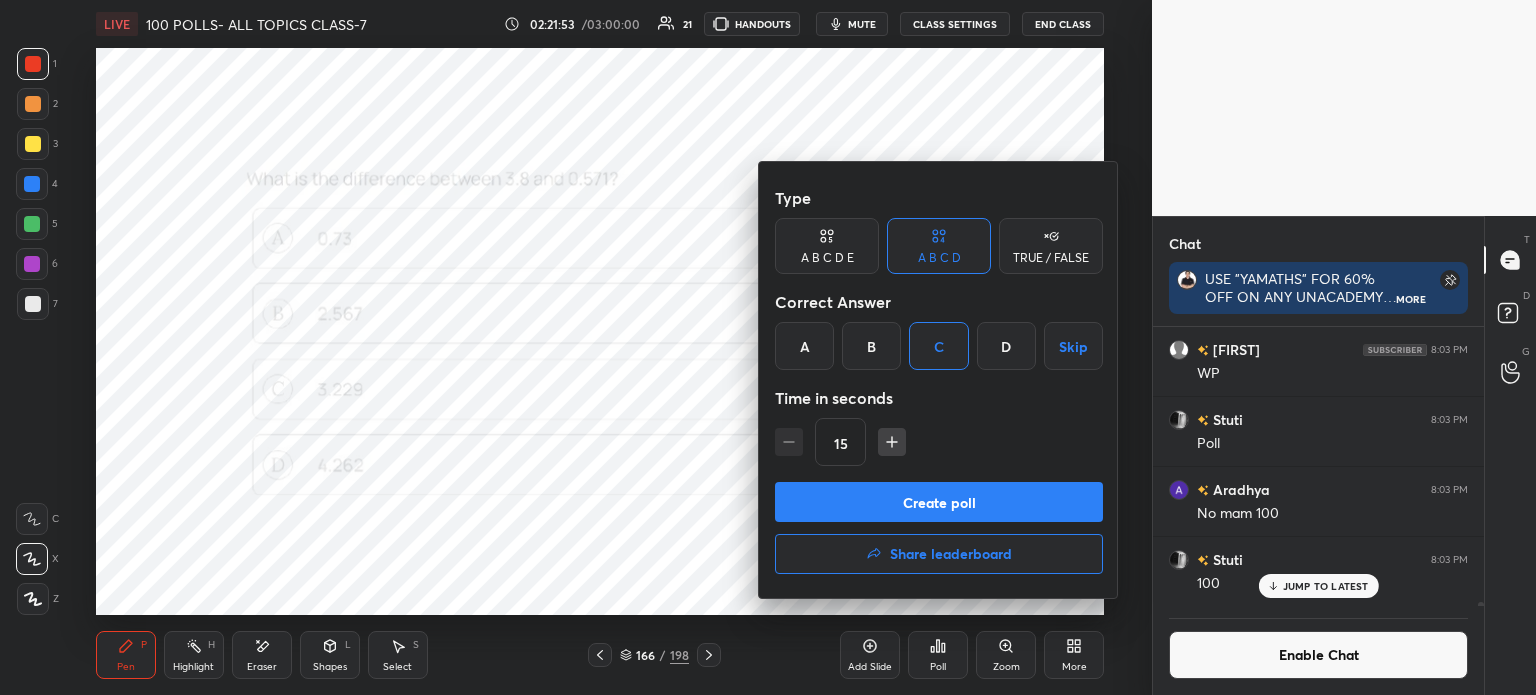 click on "Create poll" at bounding box center [939, 502] 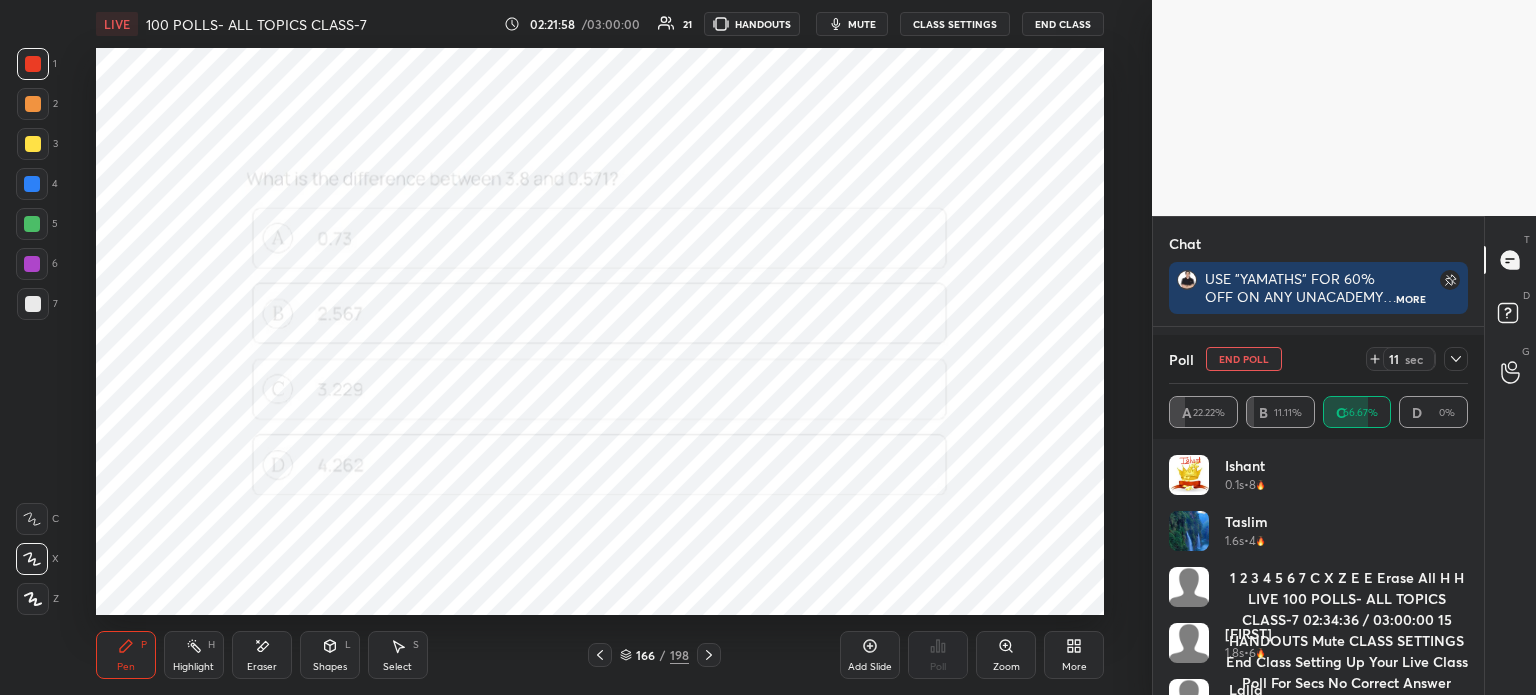 scroll, scrollTop: 234, scrollLeft: 293, axis: both 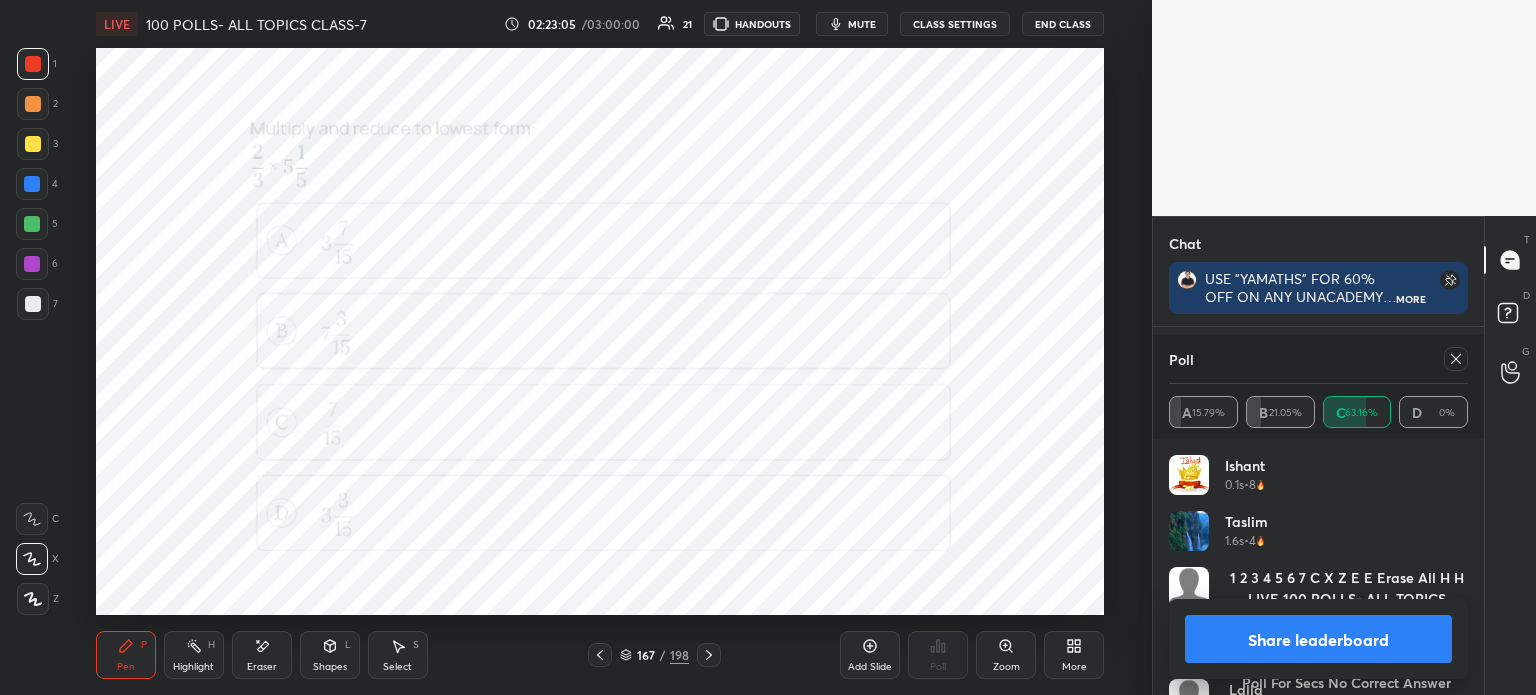 click 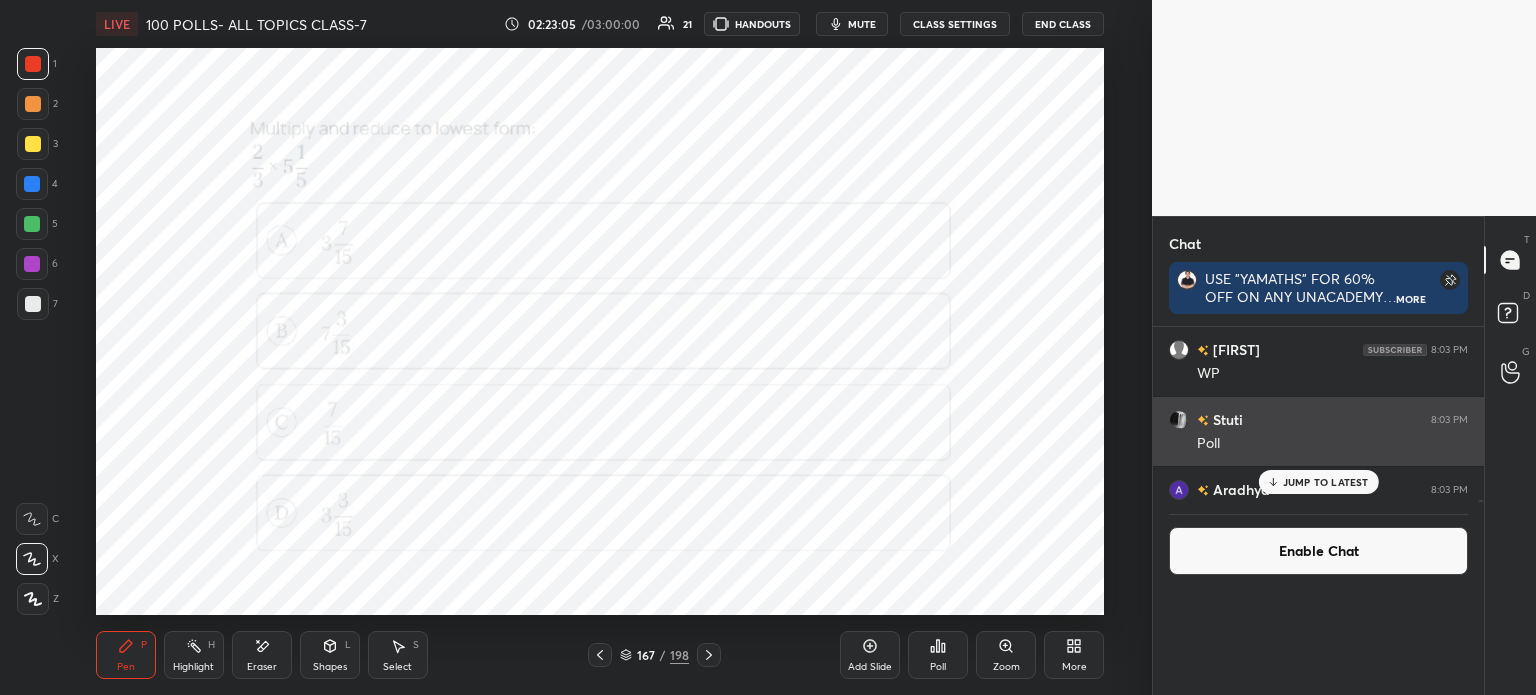 scroll, scrollTop: 0, scrollLeft: 0, axis: both 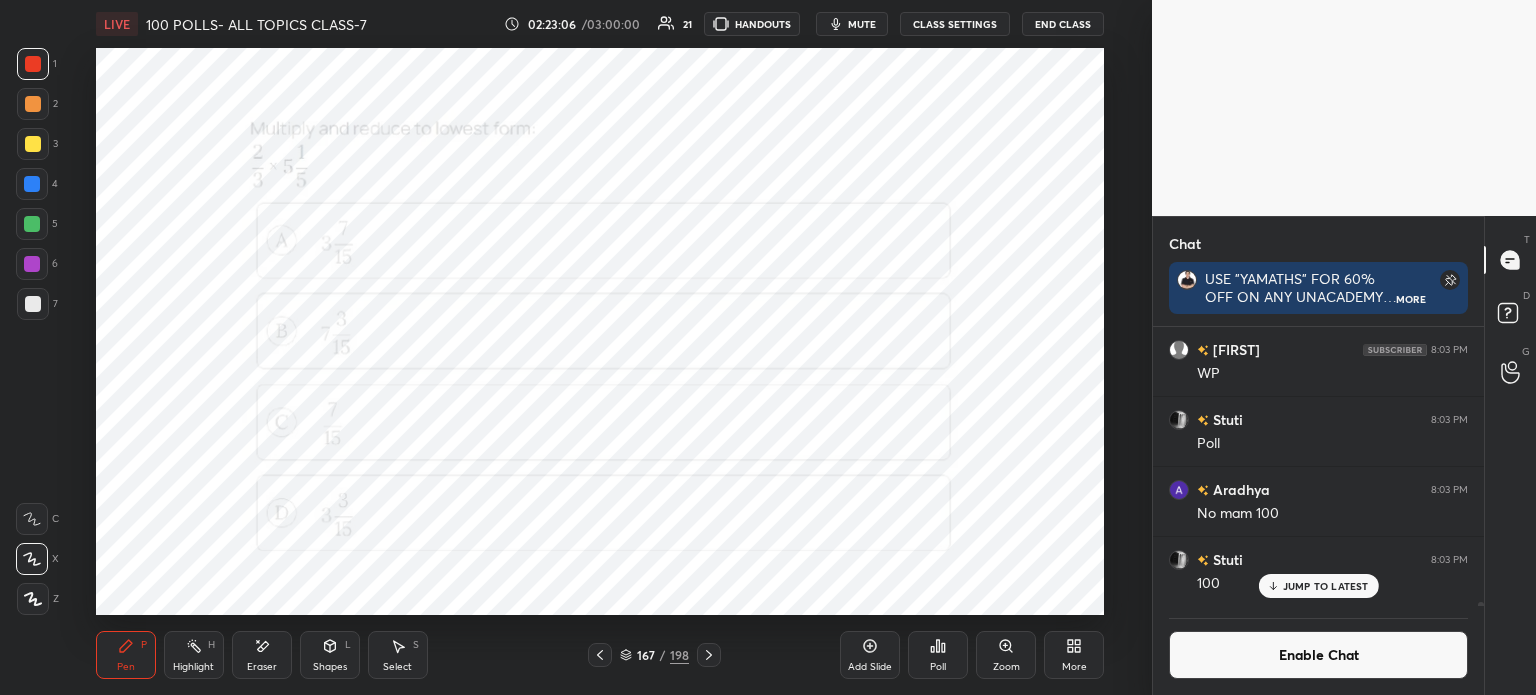 click on "Poll" at bounding box center [938, 655] 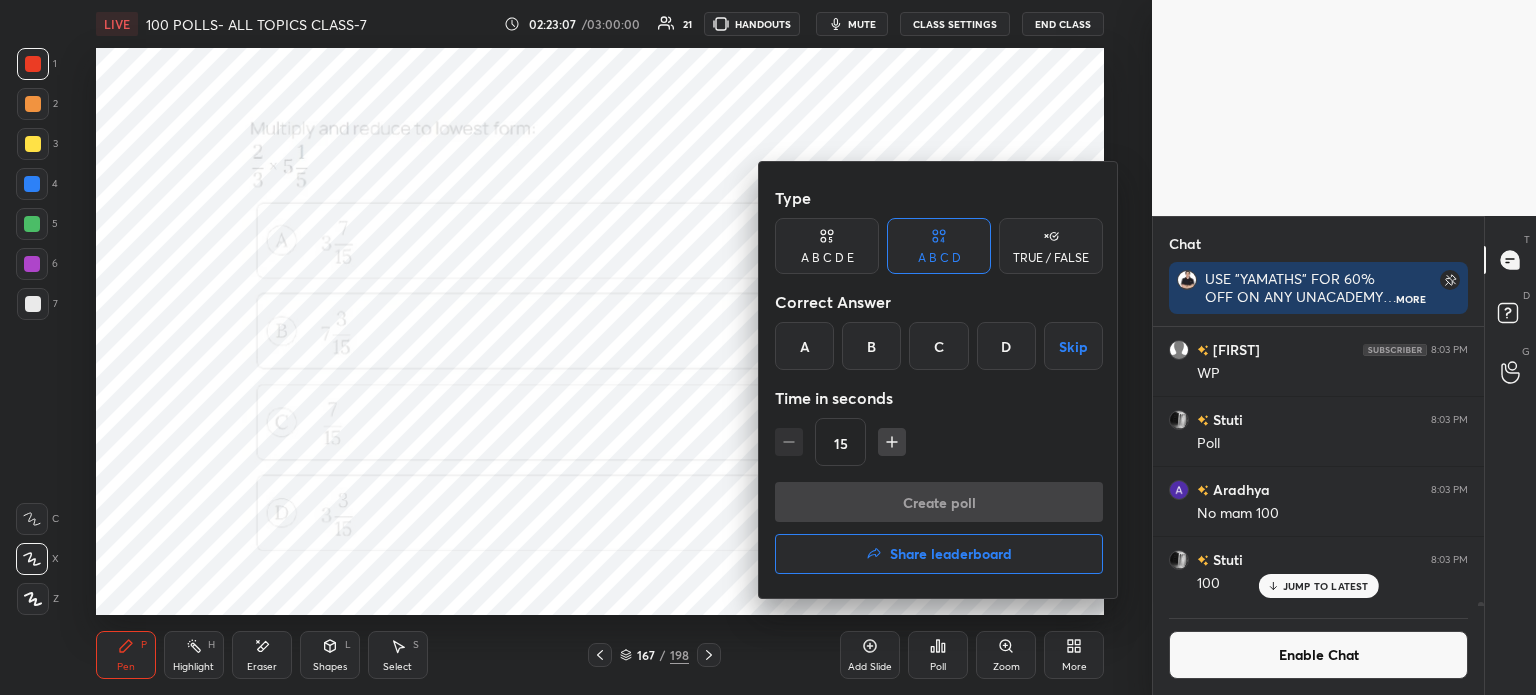 click on "A" at bounding box center [804, 346] 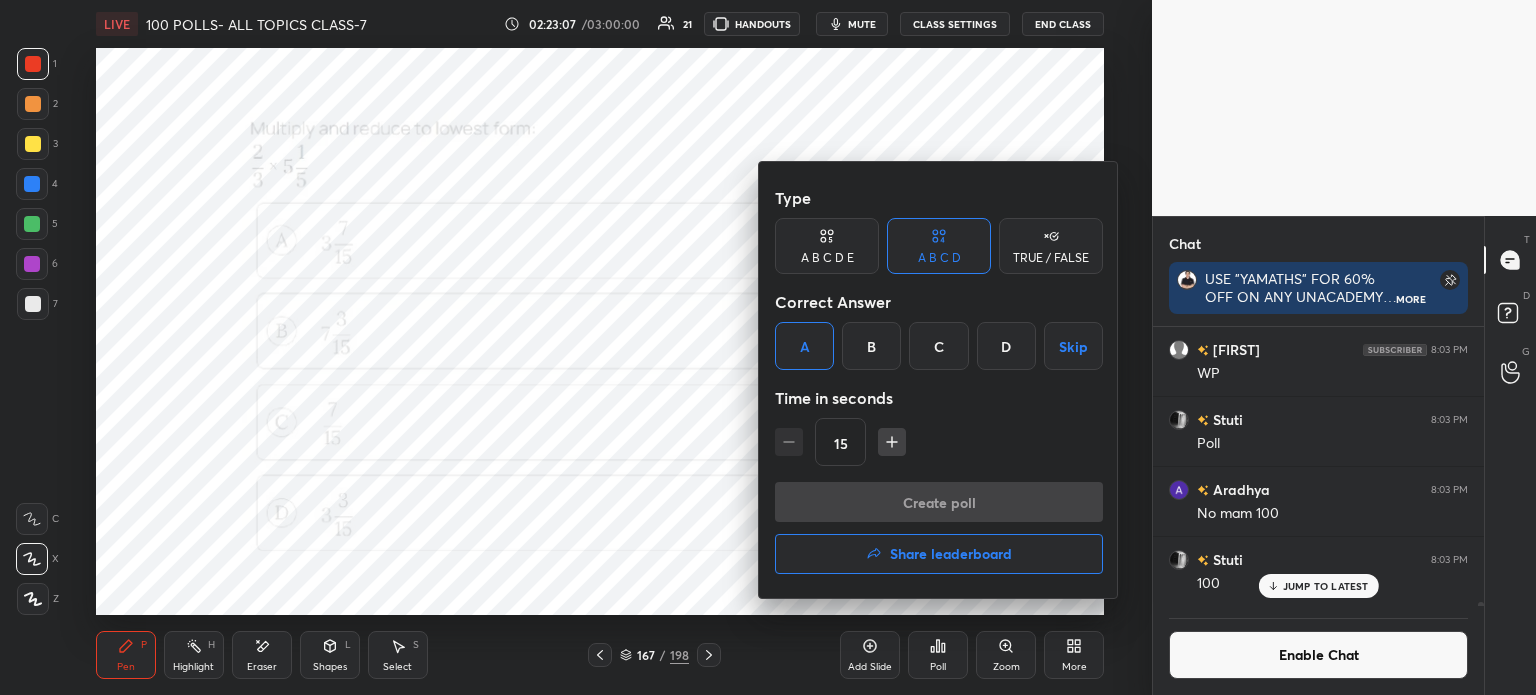 scroll, scrollTop: 241, scrollLeft: 325, axis: both 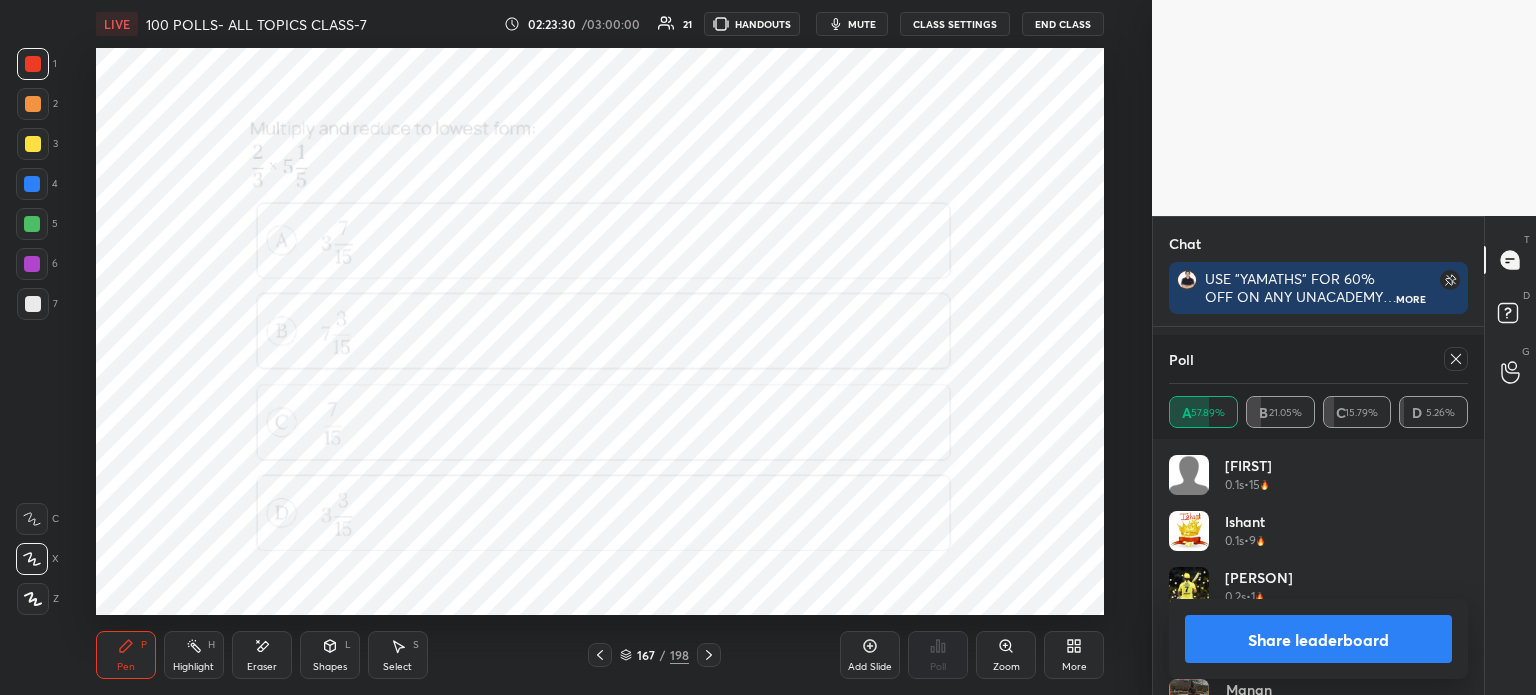 click at bounding box center [1452, 359] 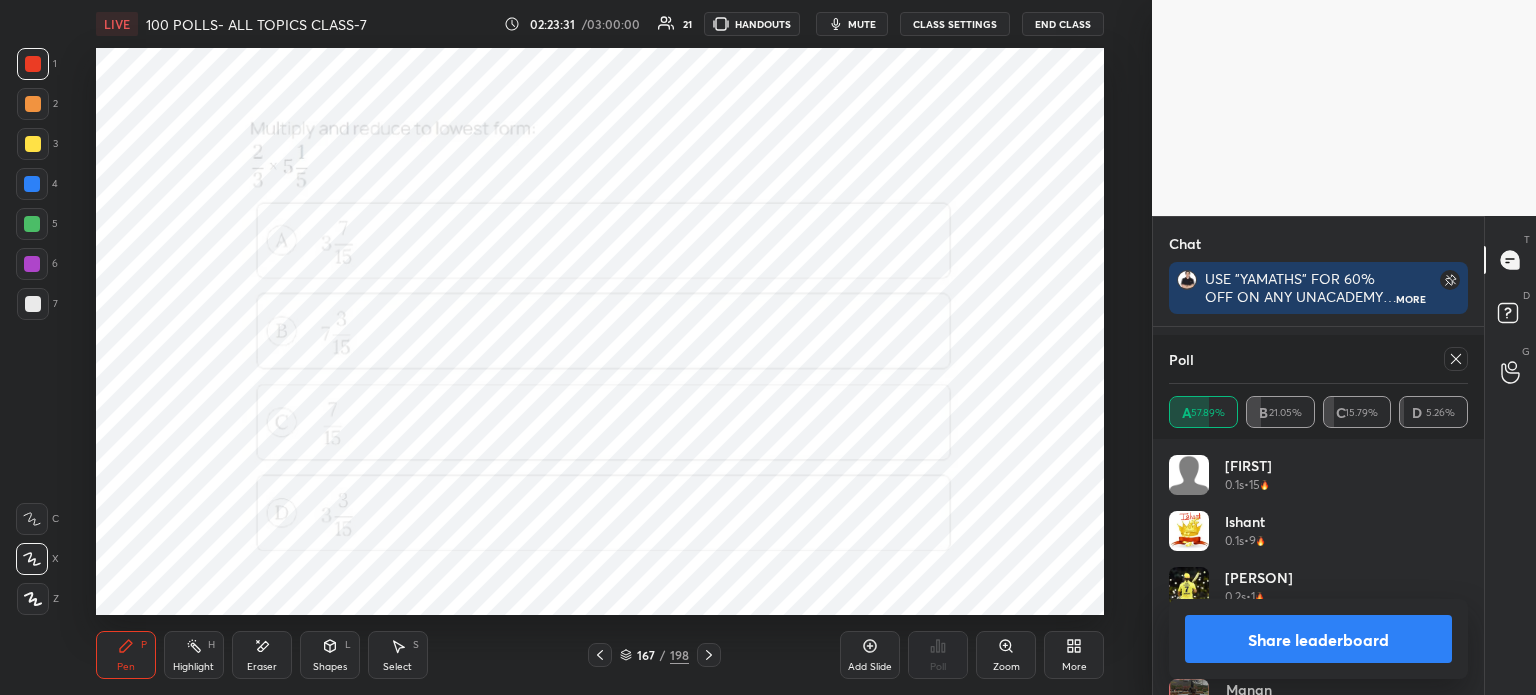 click 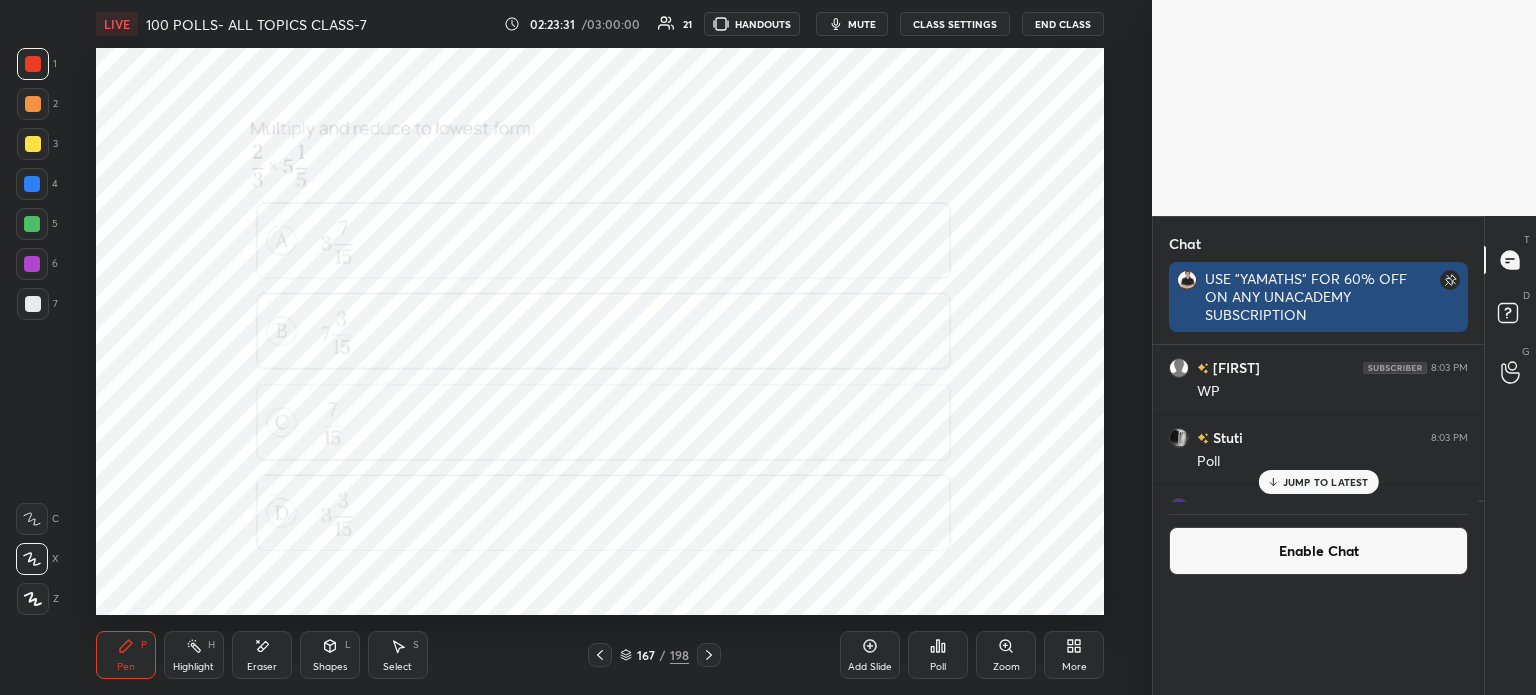 scroll, scrollTop: 89, scrollLeft: 293, axis: both 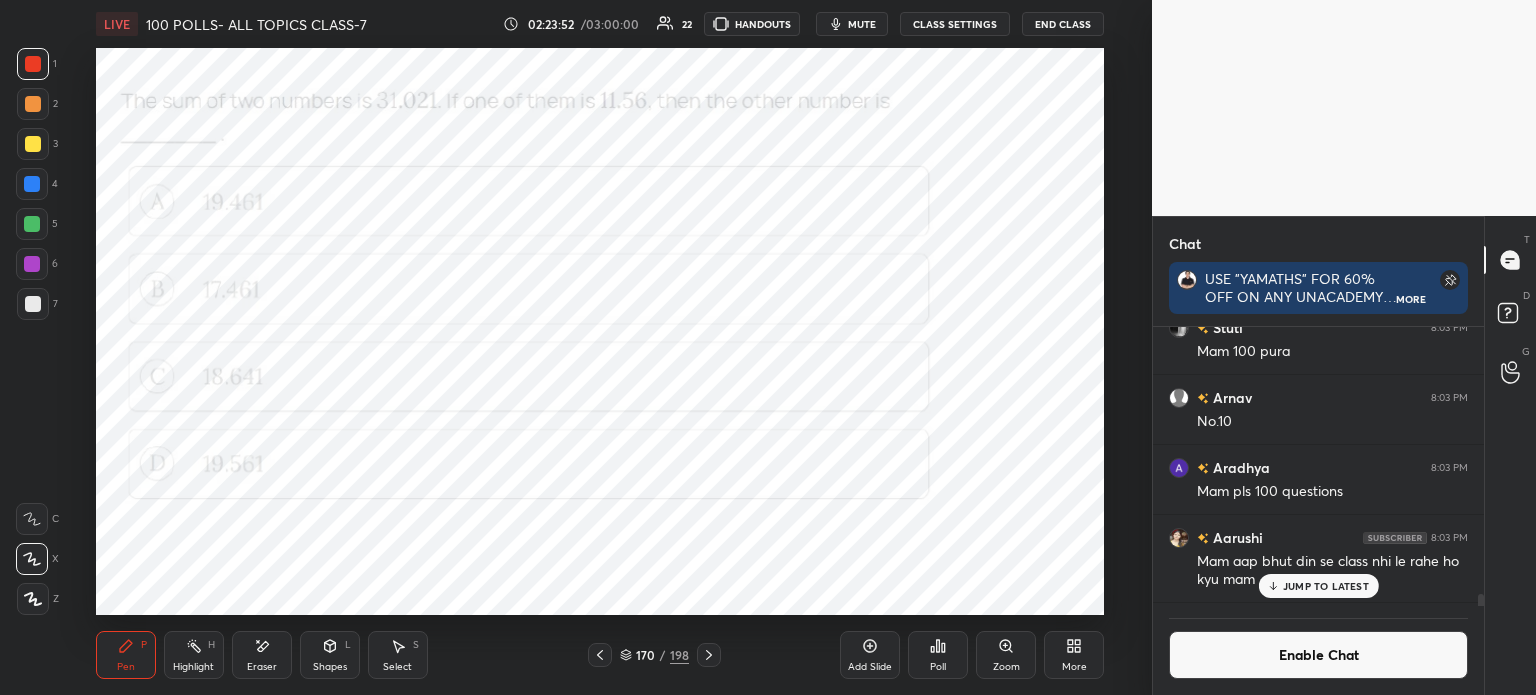 click on "Poll" at bounding box center (938, 667) 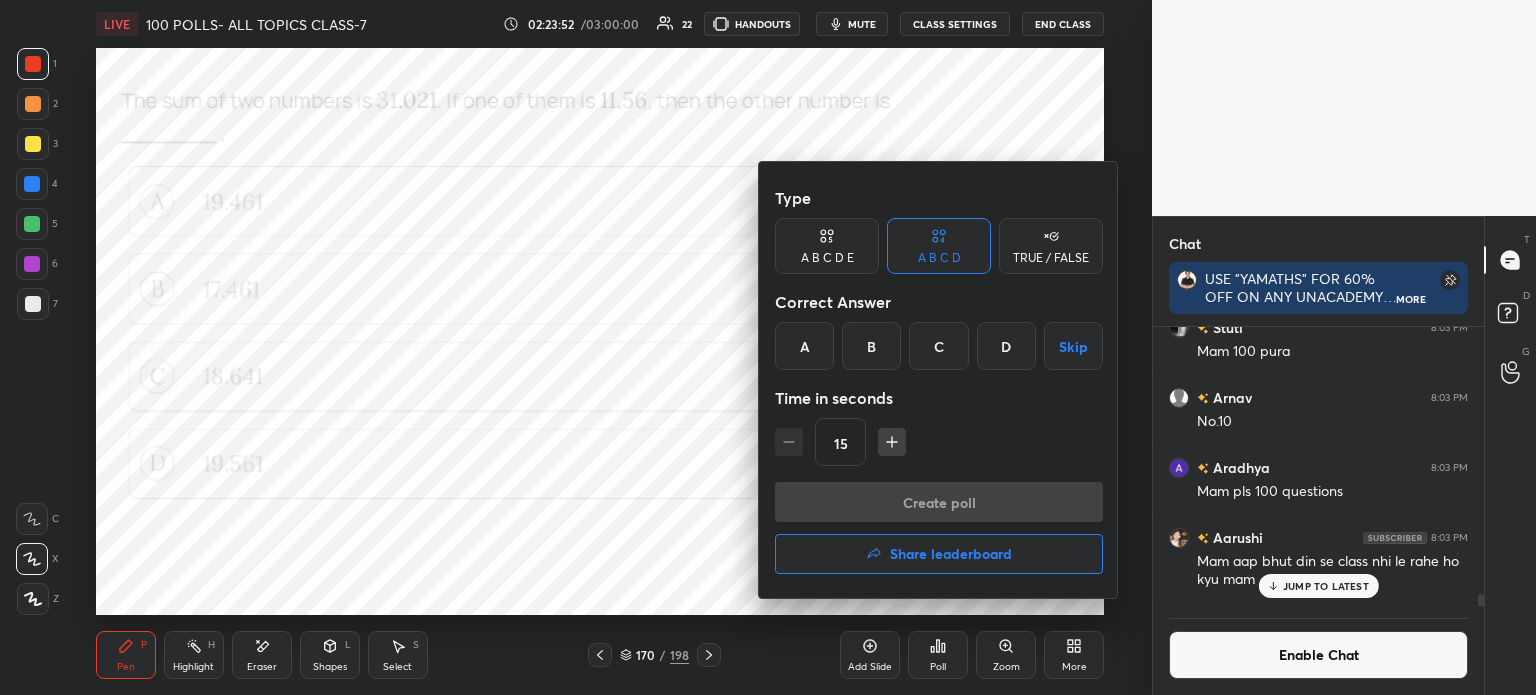 click on "A" at bounding box center [804, 346] 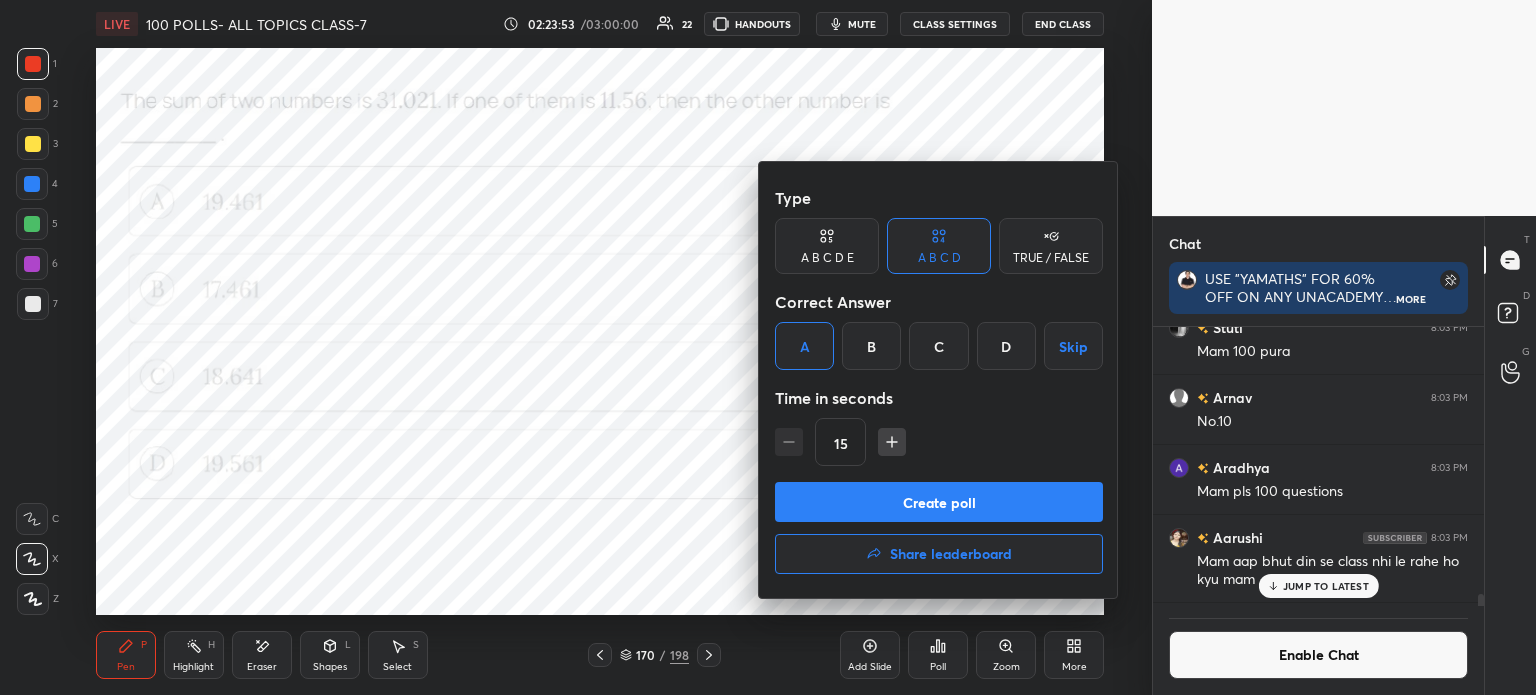 click on "Create poll" at bounding box center [939, 502] 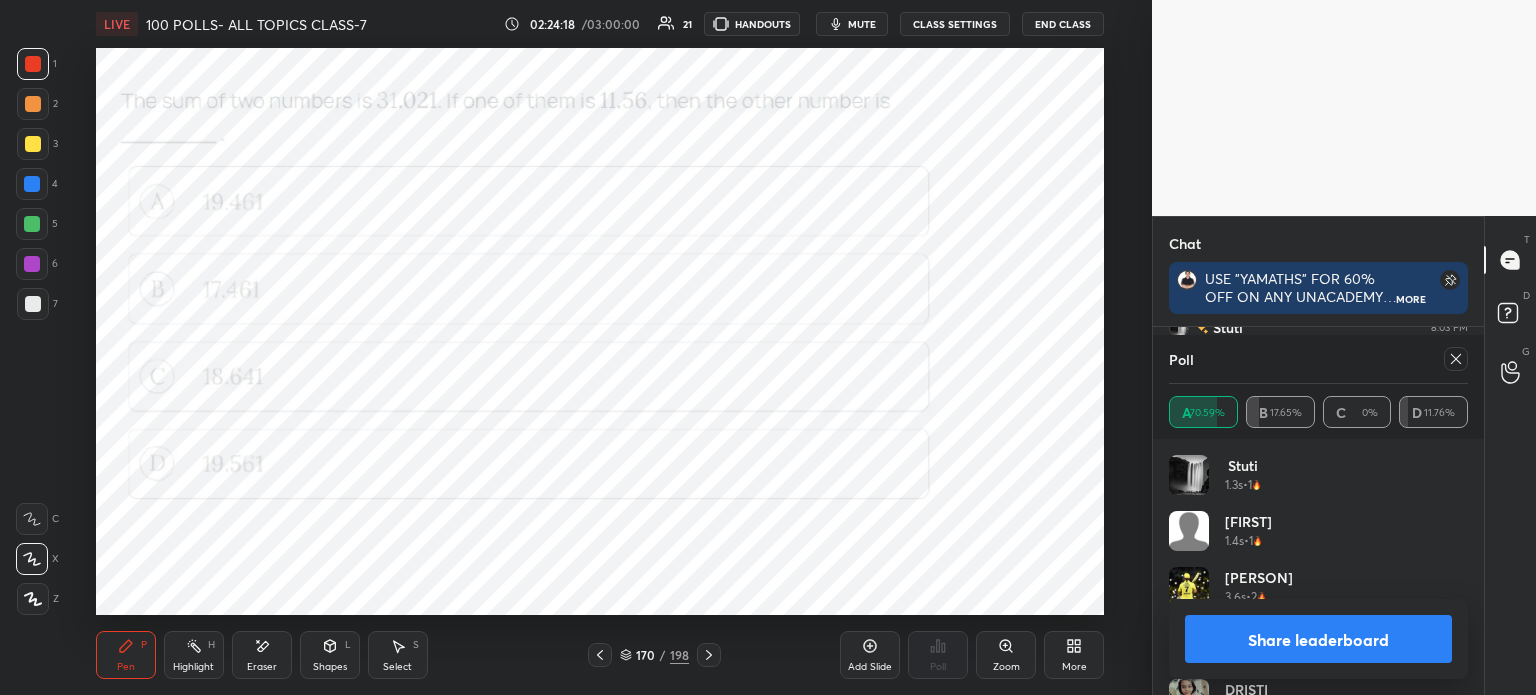 click 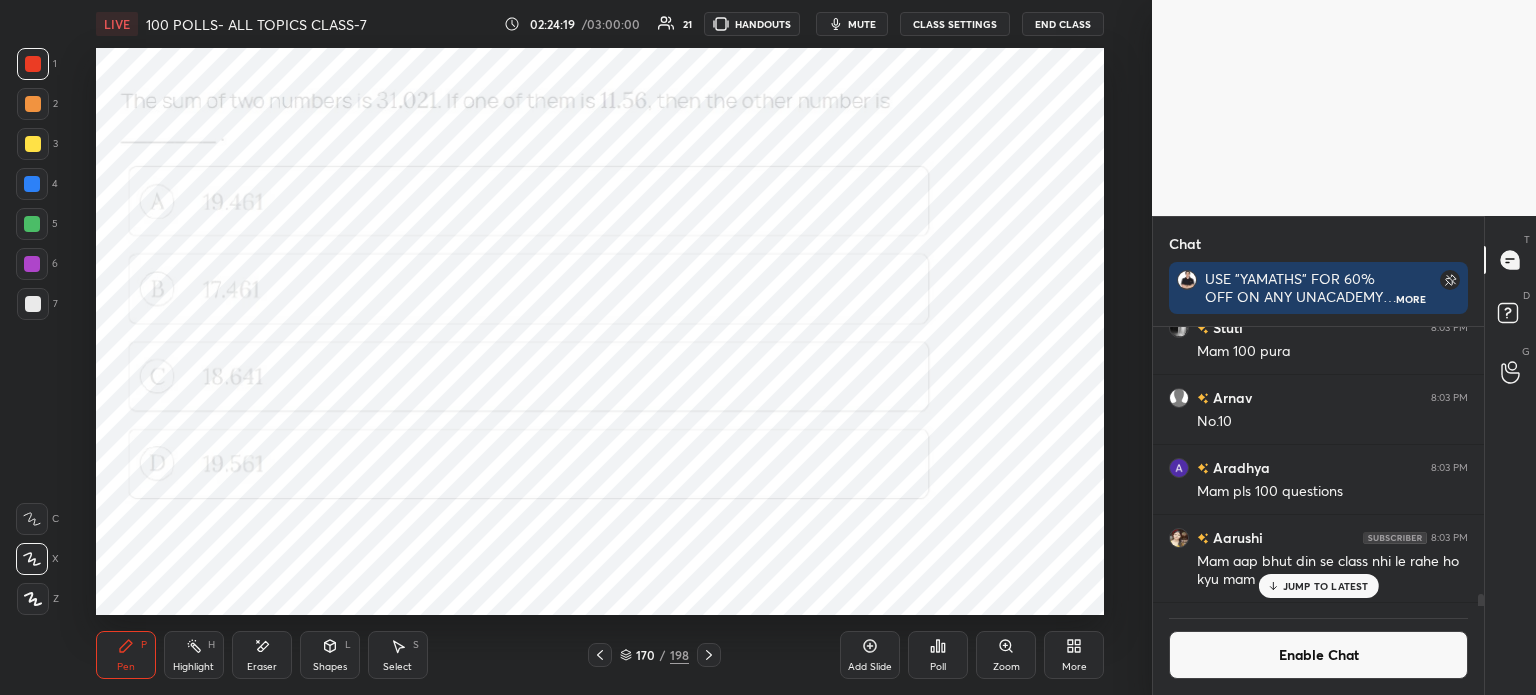click 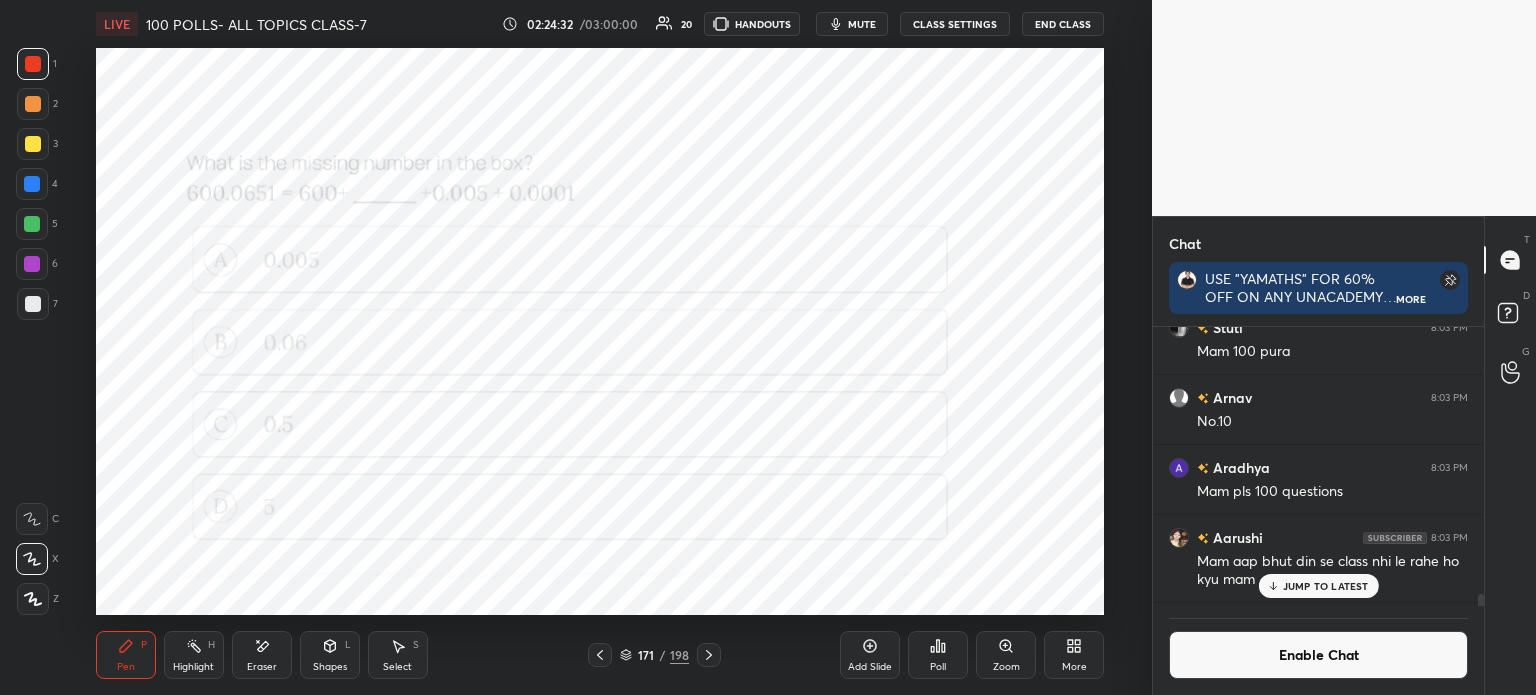 click on "Poll" at bounding box center (938, 667) 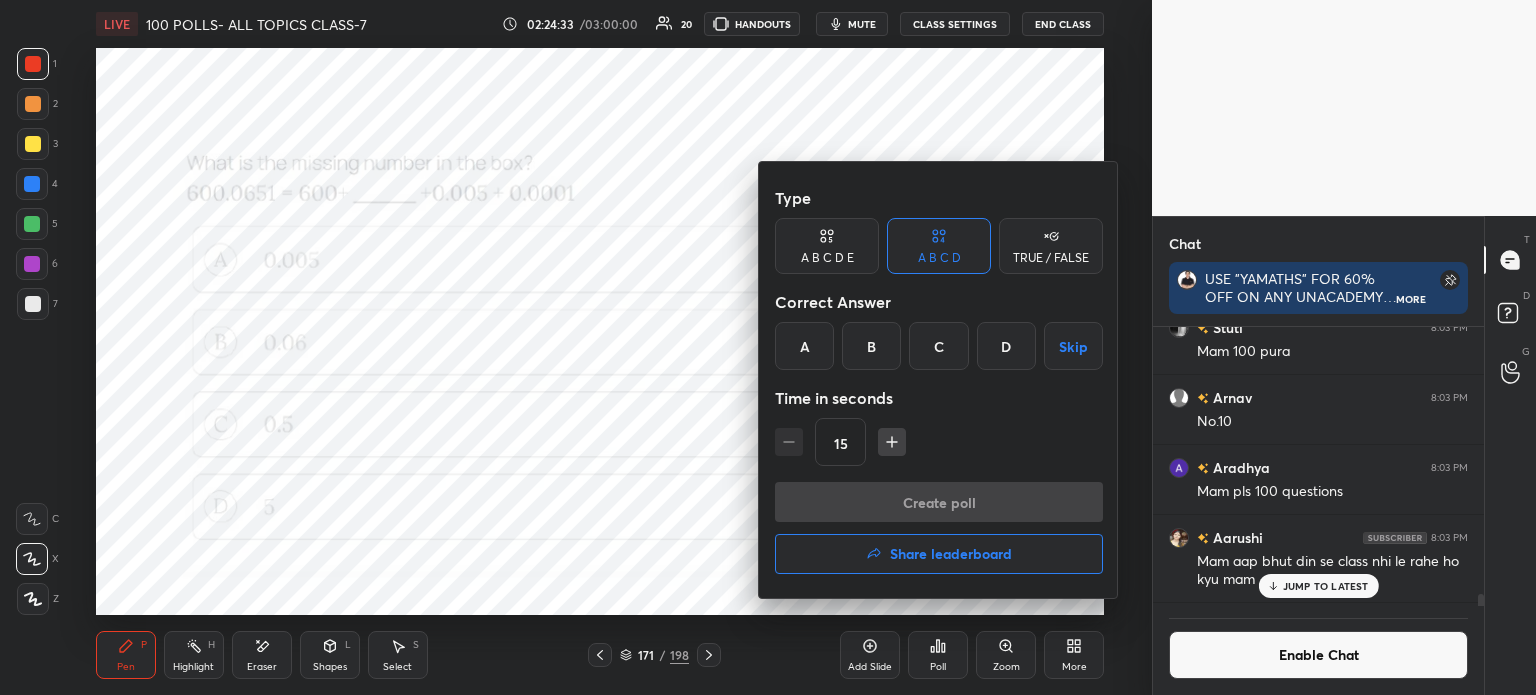 click on "B" at bounding box center [871, 346] 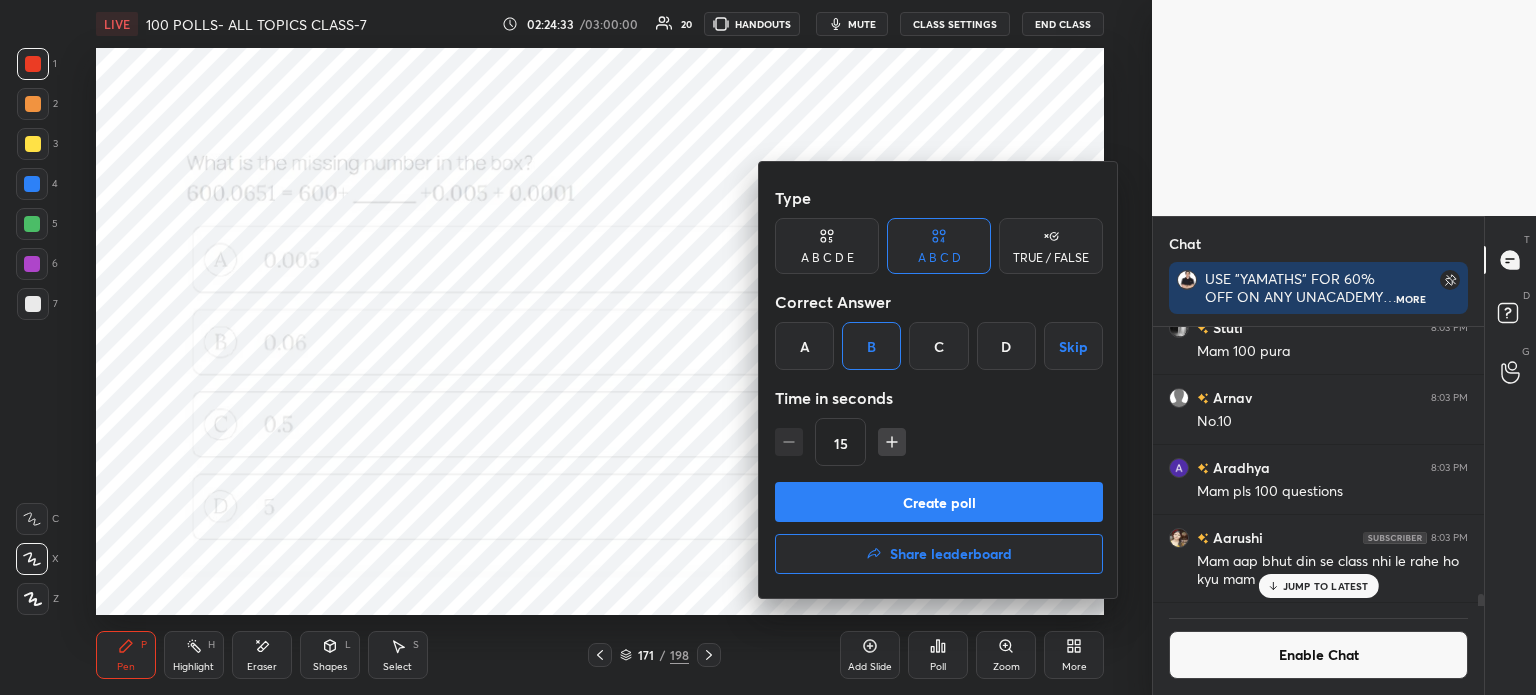 click on "Create poll Share leaderboard" at bounding box center [939, 532] 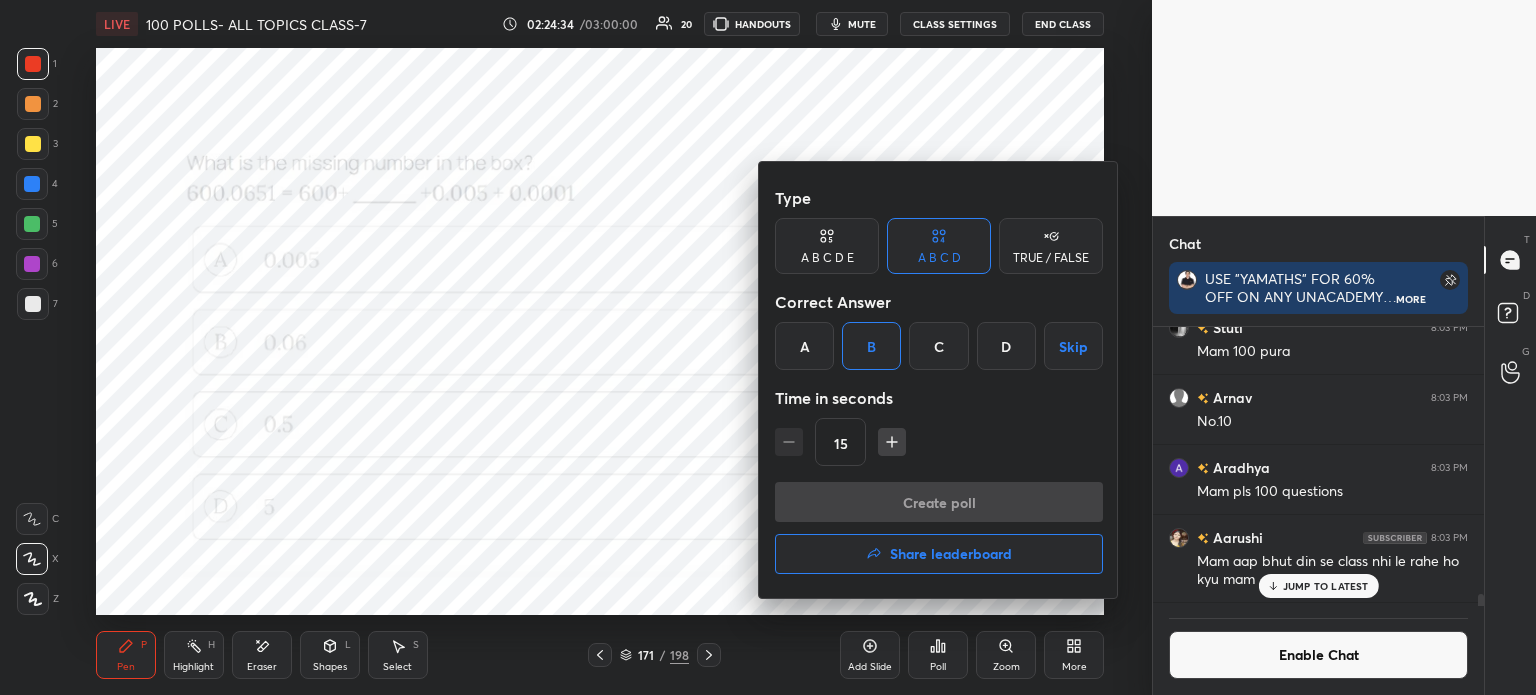 scroll, scrollTop: 241, scrollLeft: 325, axis: both 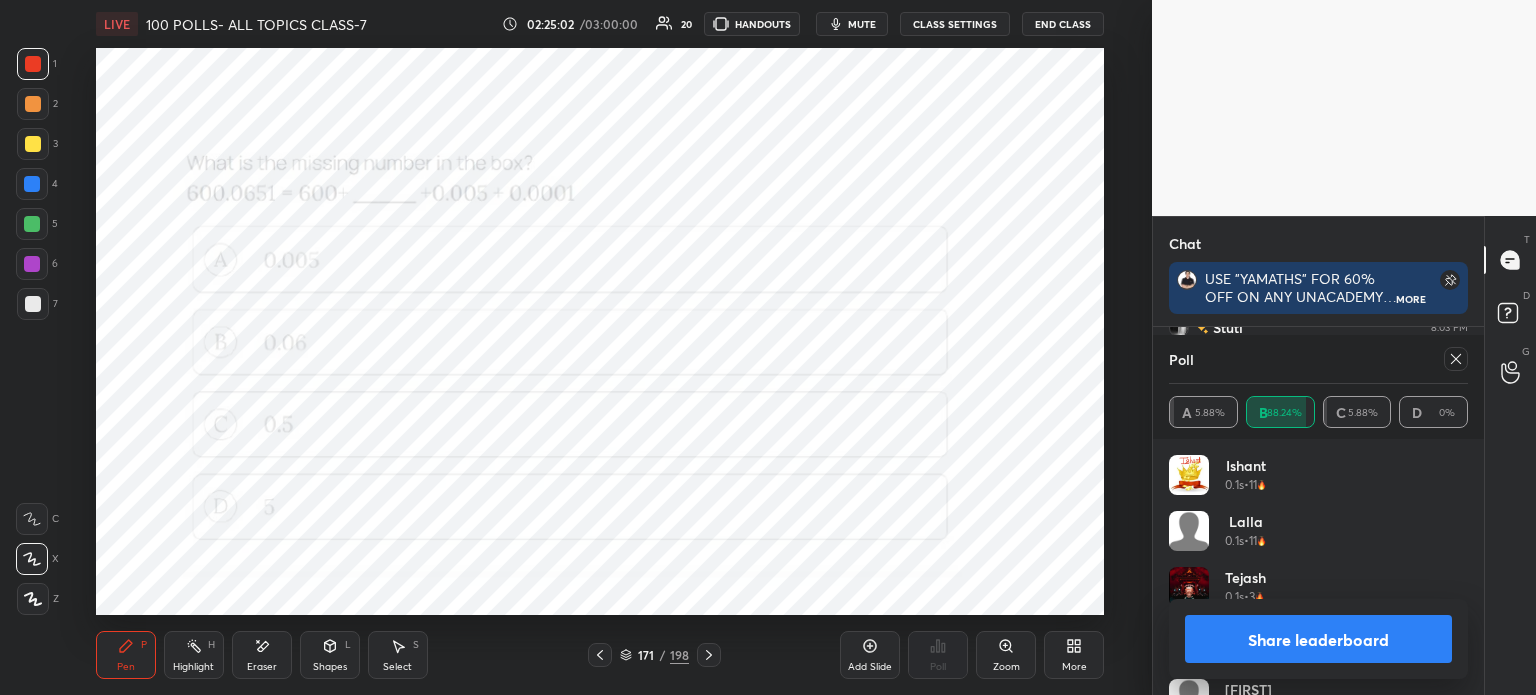 click on "Poll A 5.88% B 88.24% C 5.88% D 0%" at bounding box center (1318, 387) 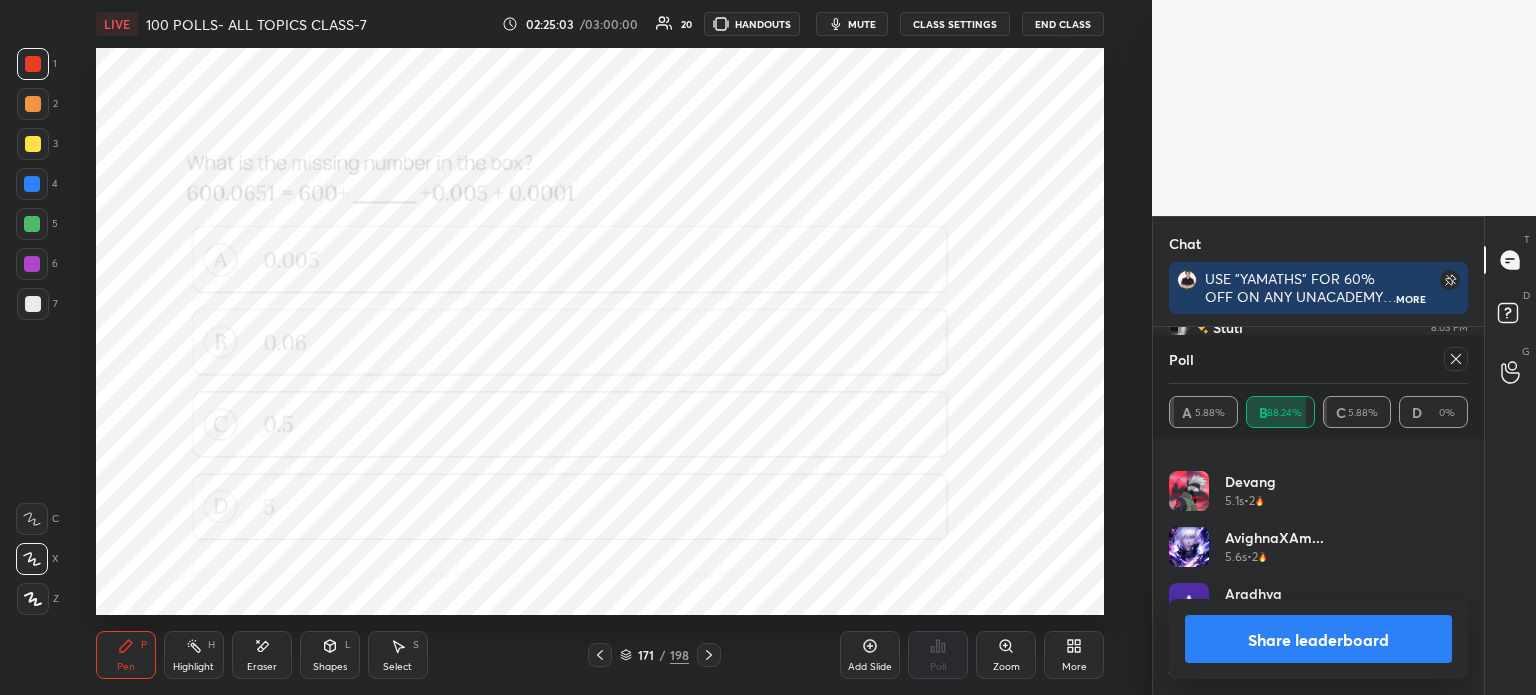 click 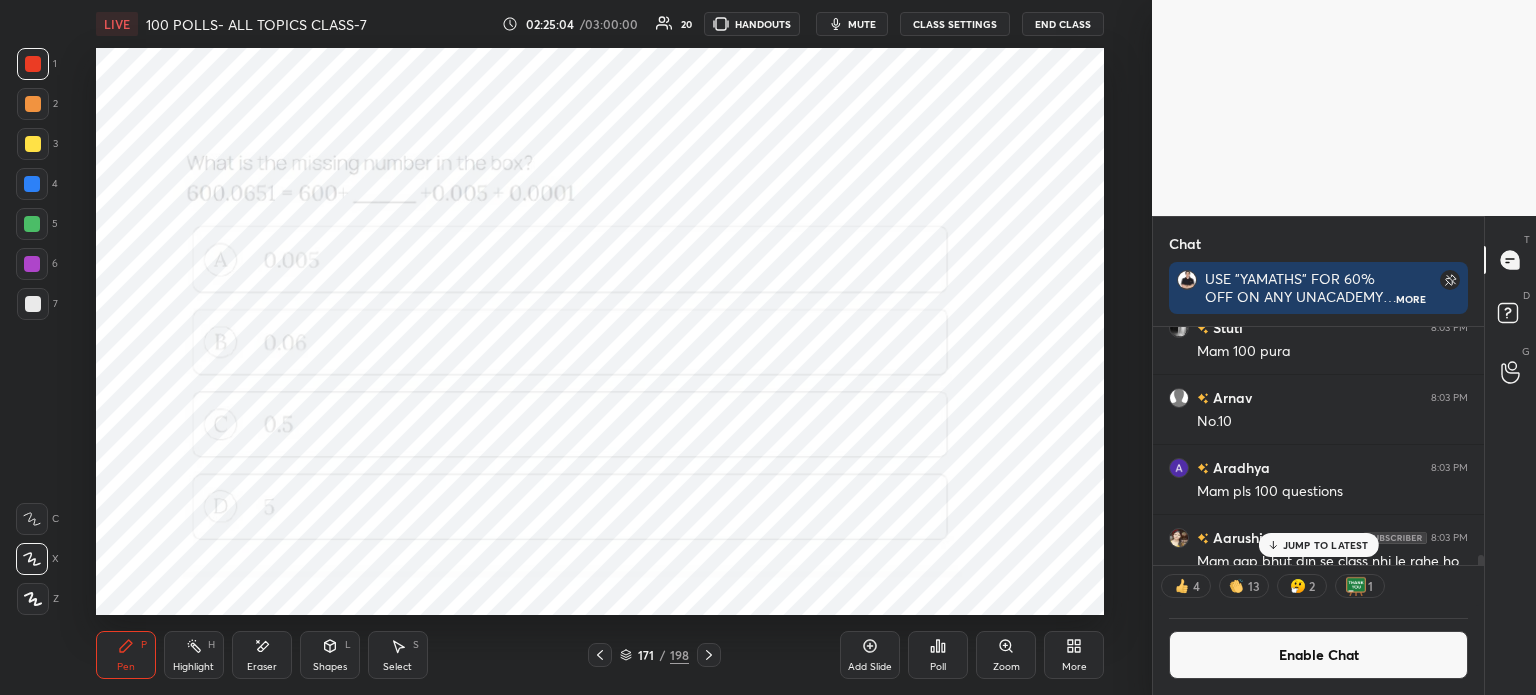 click at bounding box center (709, 655) 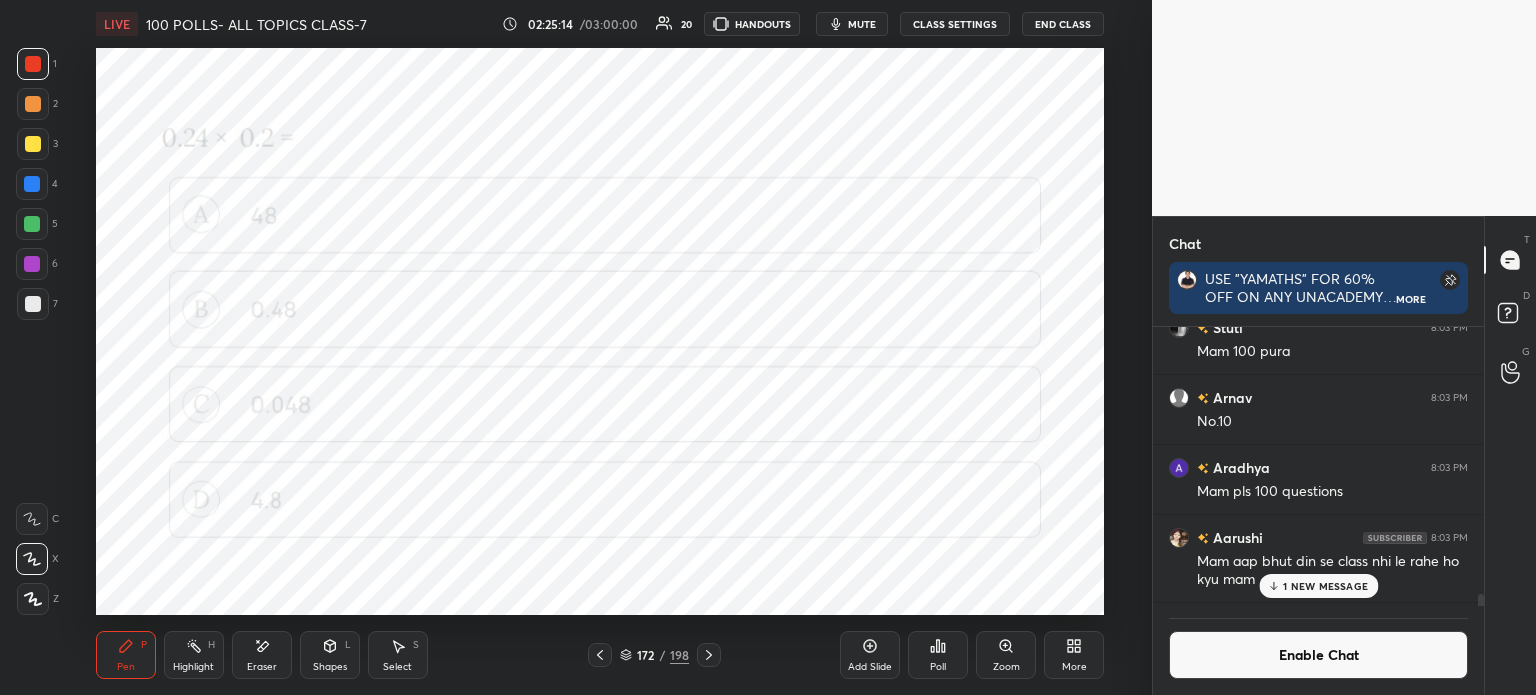 click 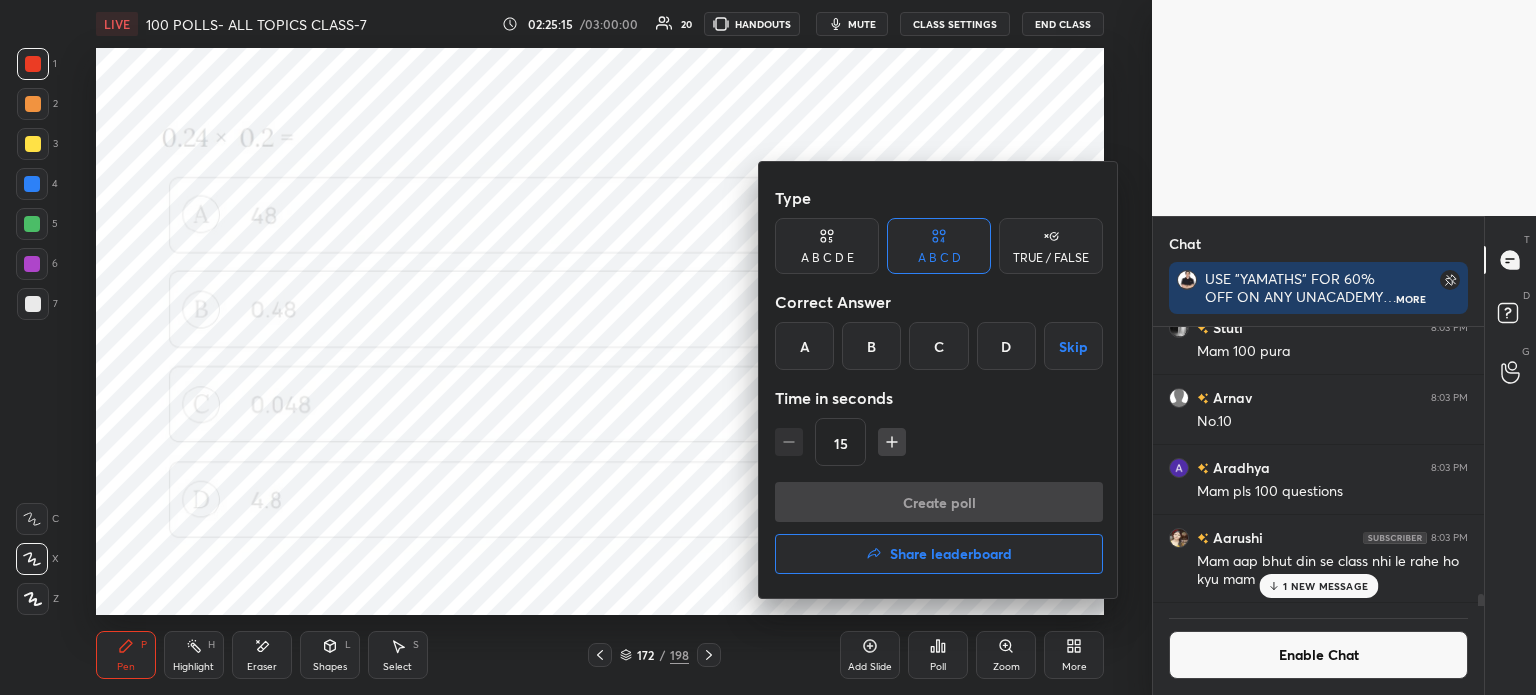click on "C" at bounding box center [938, 346] 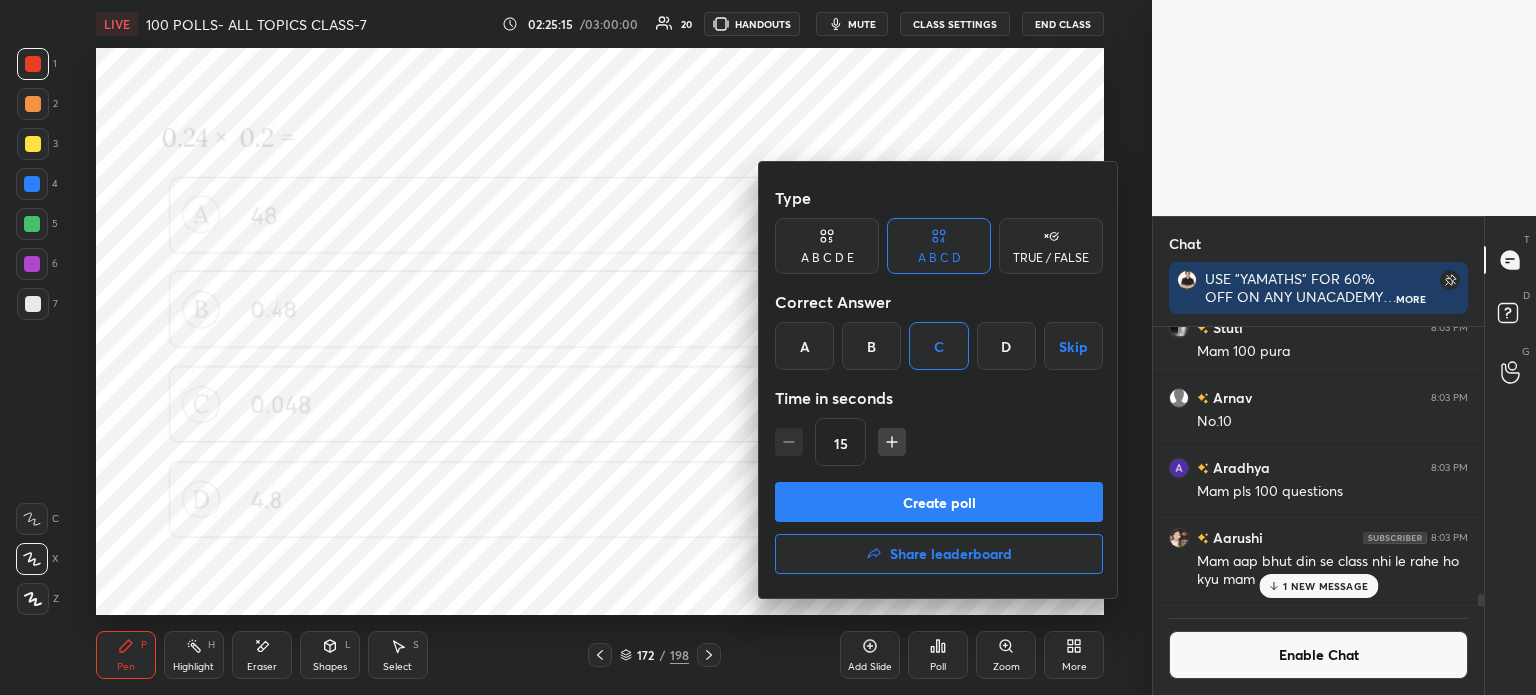 click on "Create poll" at bounding box center (939, 502) 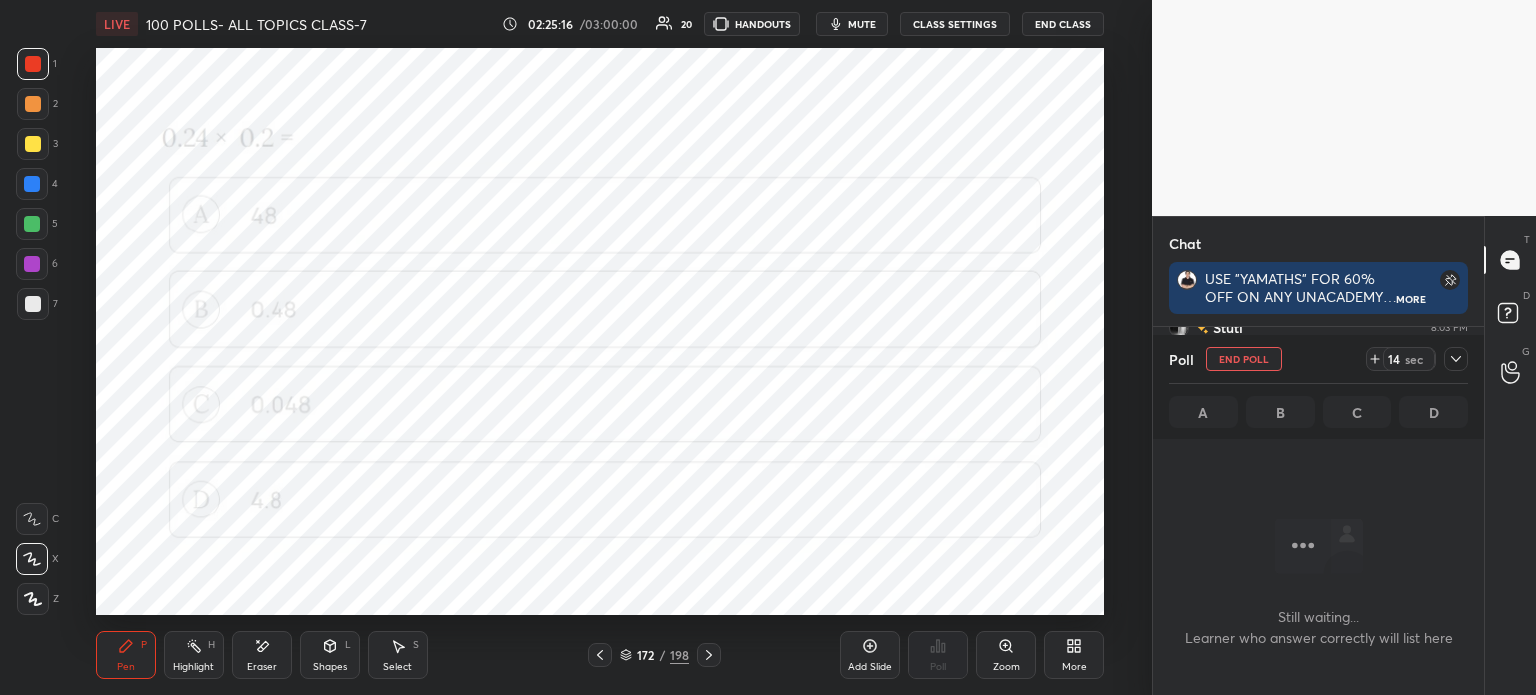 click 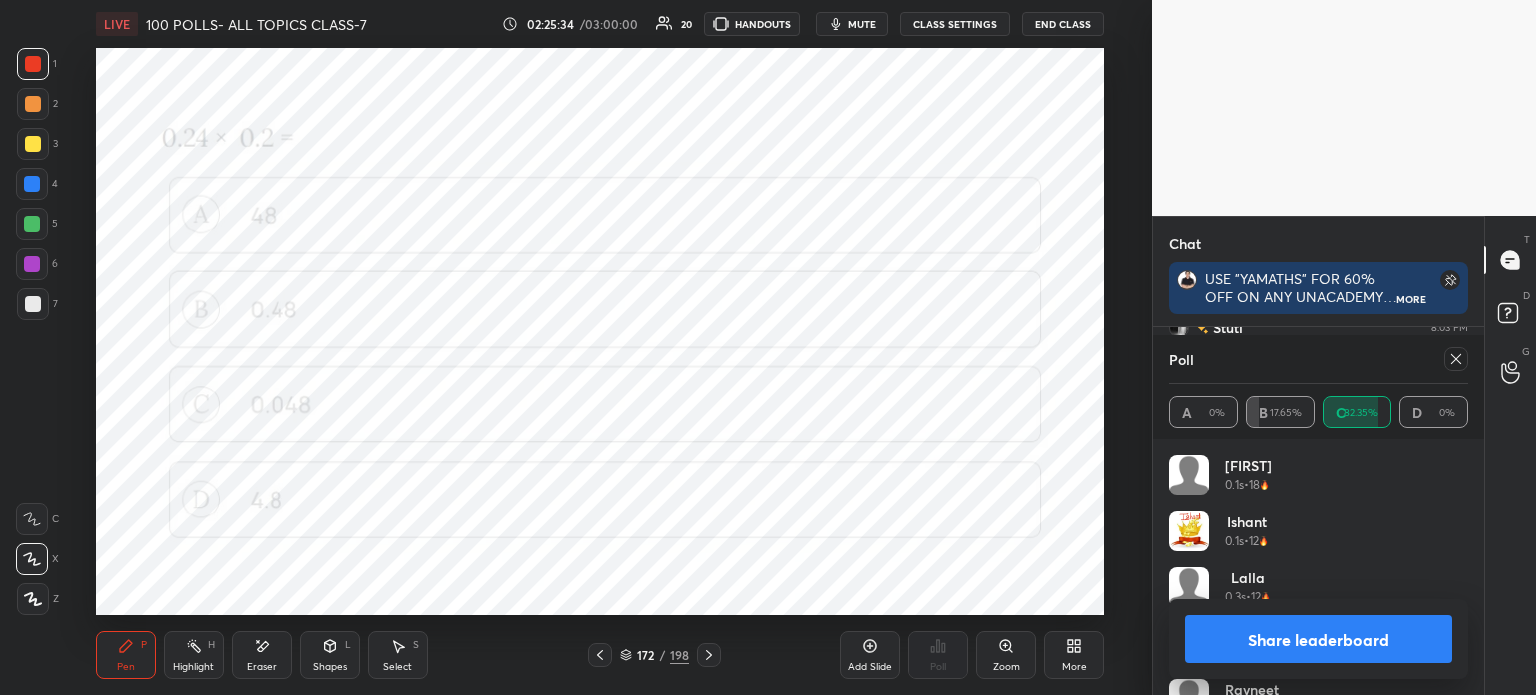 click 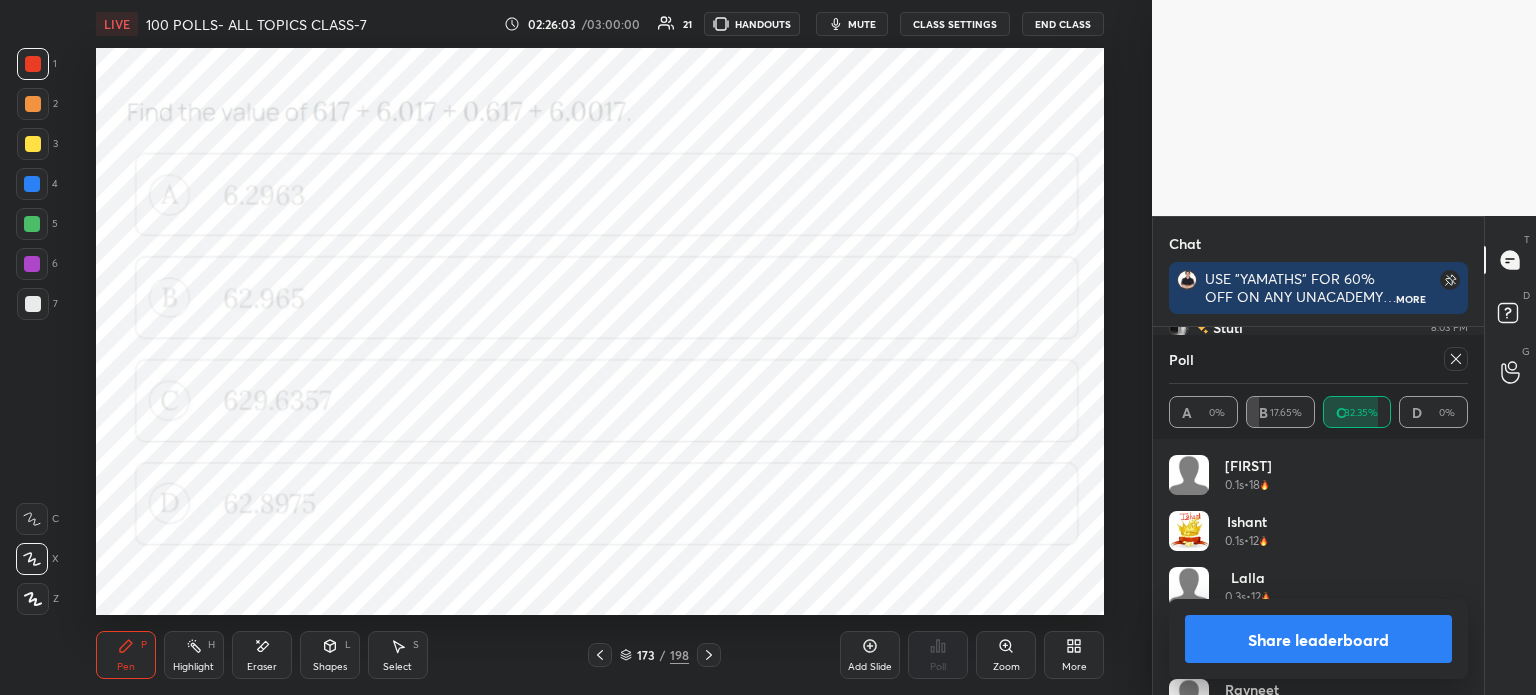 scroll, scrollTop: 128, scrollLeft: 325, axis: both 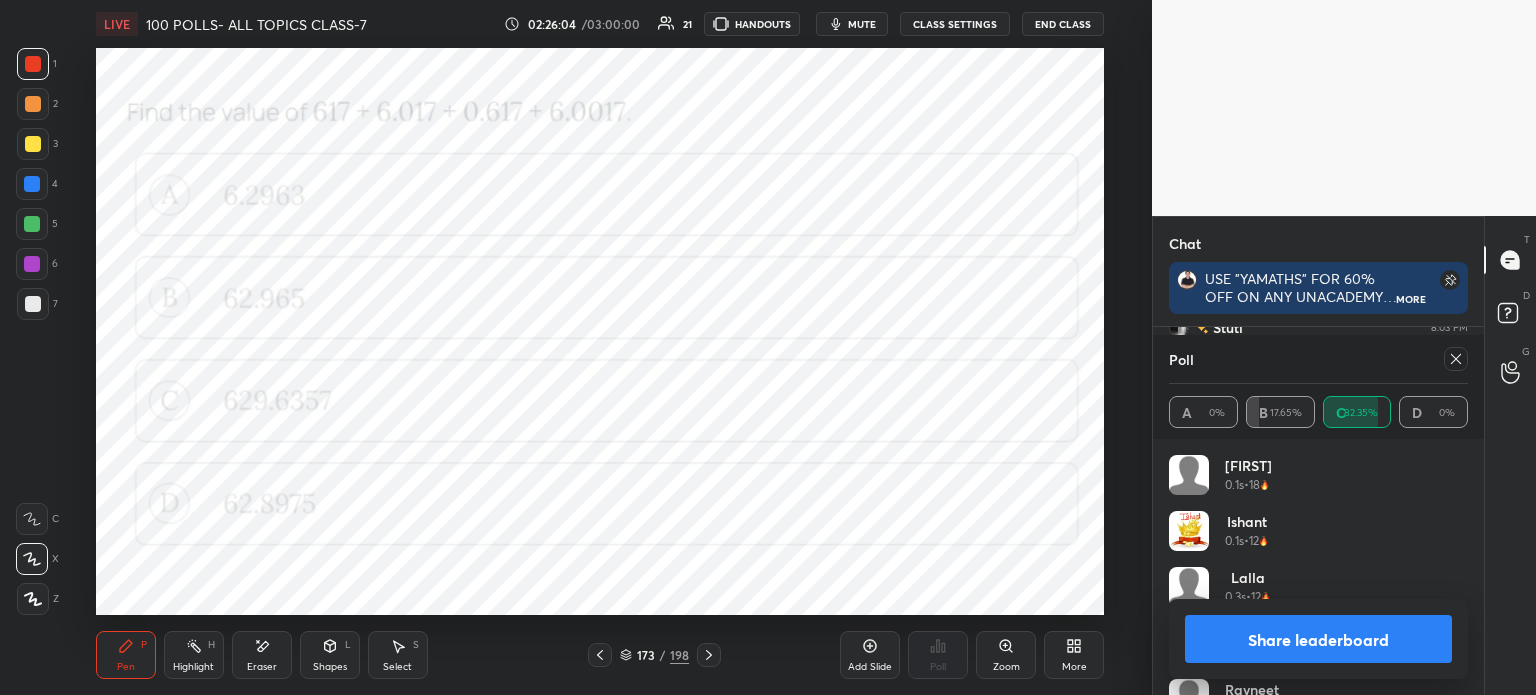 click 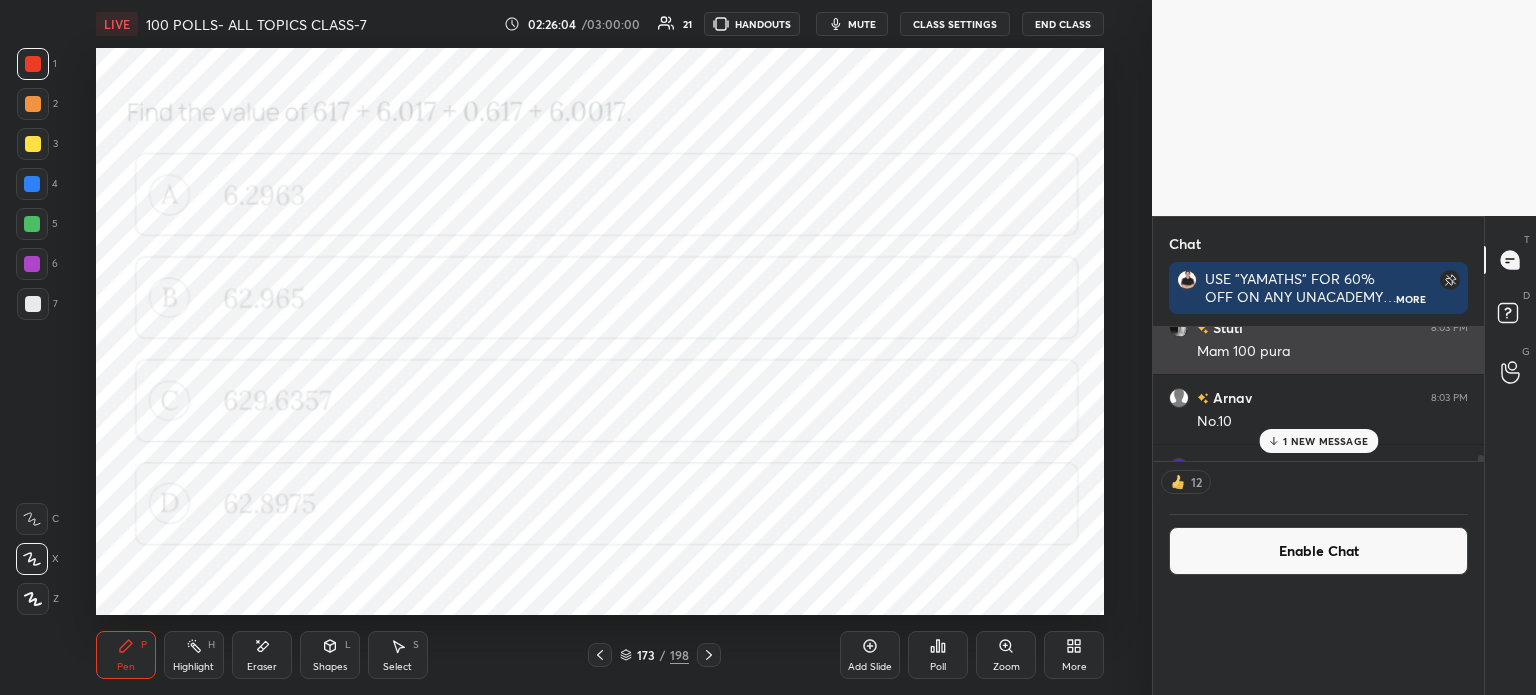 scroll, scrollTop: 0, scrollLeft: 0, axis: both 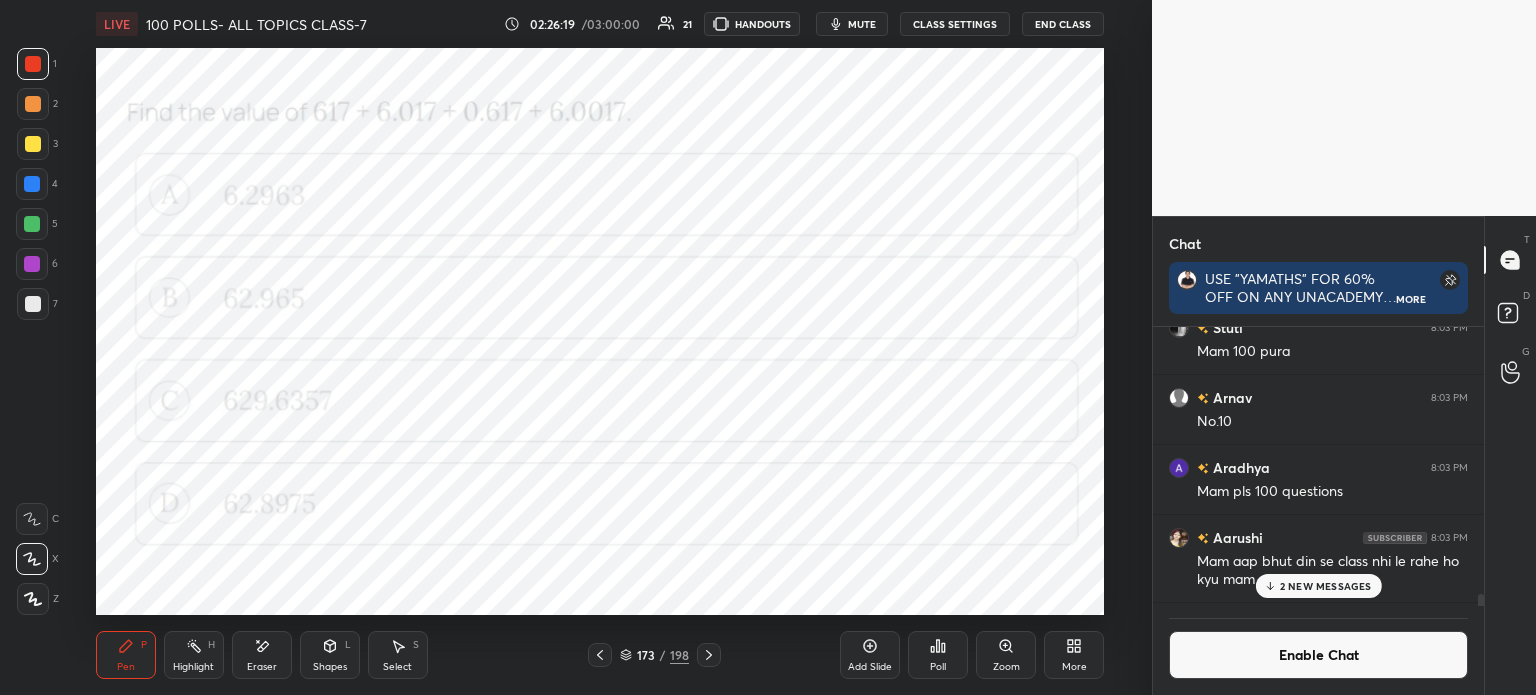 click on "Poll" at bounding box center (938, 655) 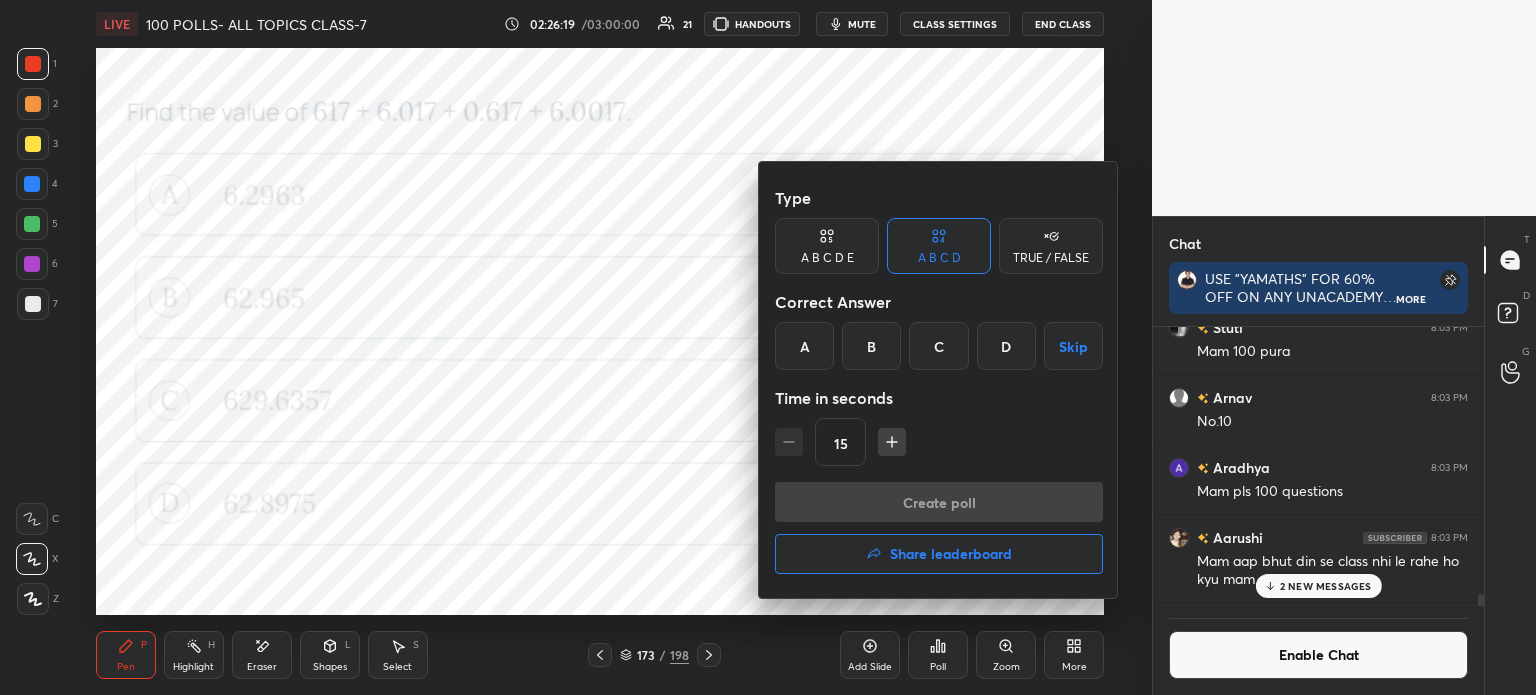 click on "C" at bounding box center [938, 346] 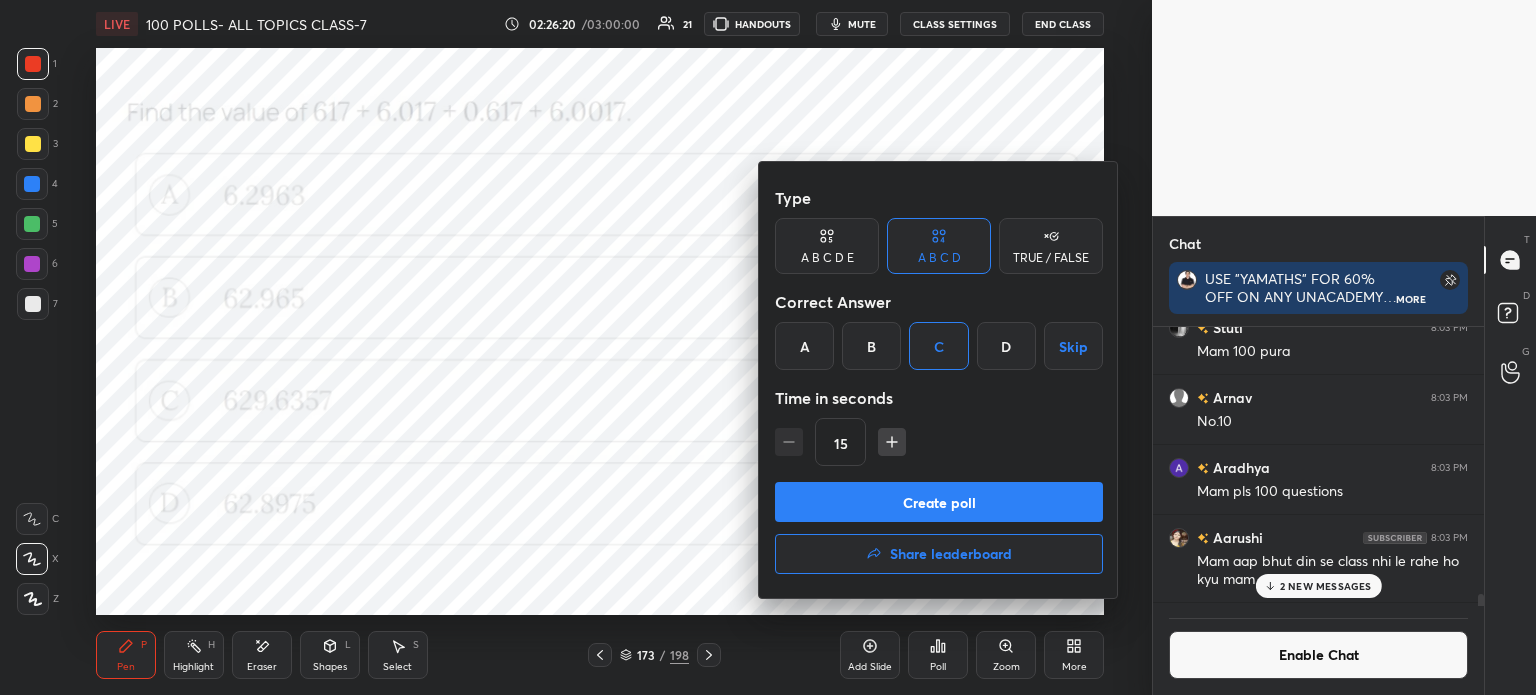 click on "Create poll" at bounding box center [939, 502] 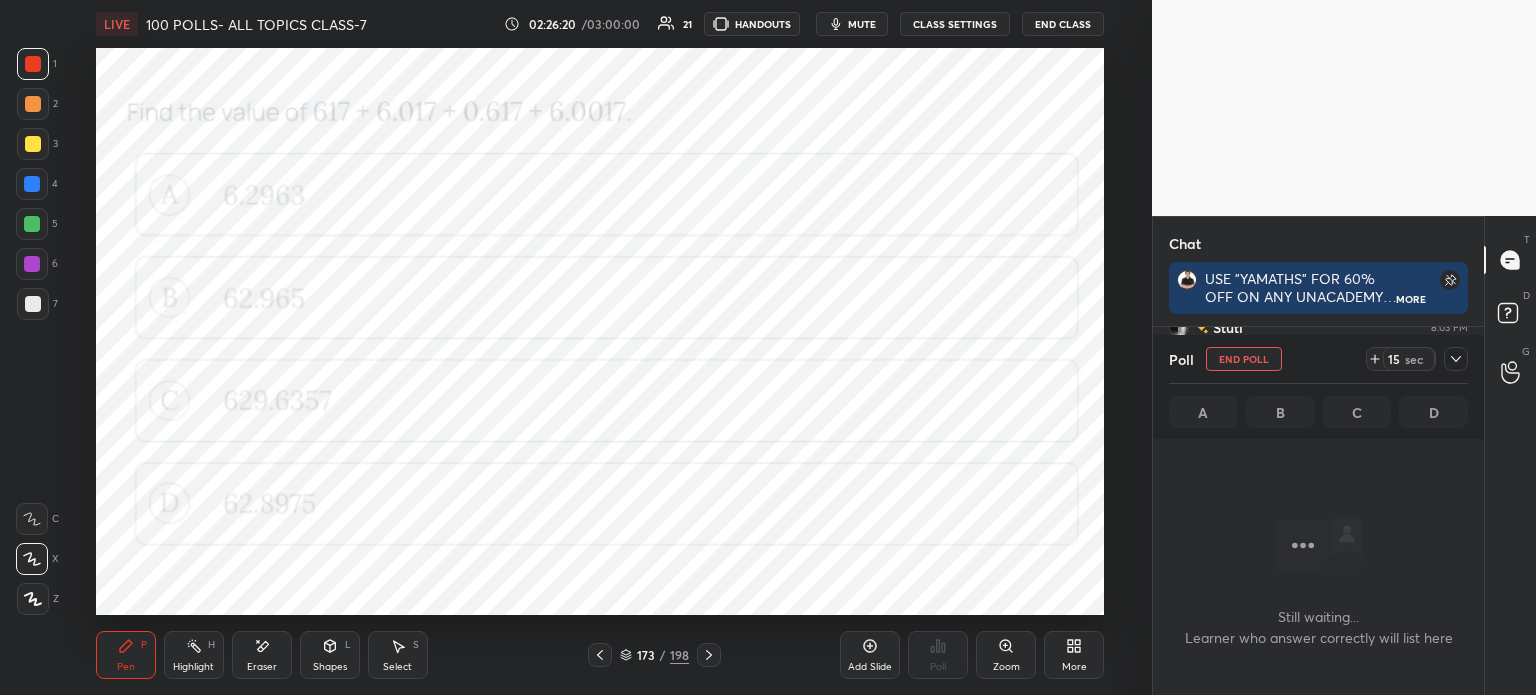 scroll, scrollTop: 249, scrollLeft: 325, axis: both 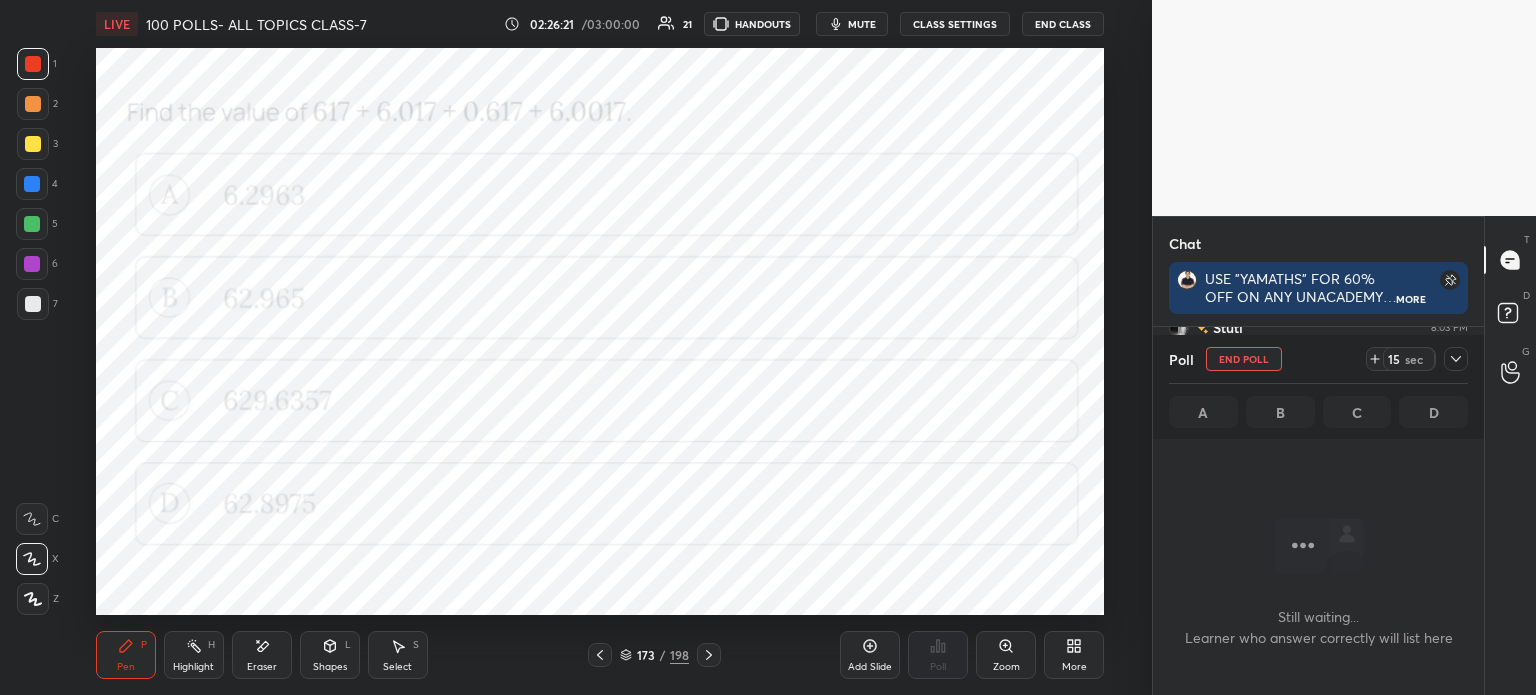 click 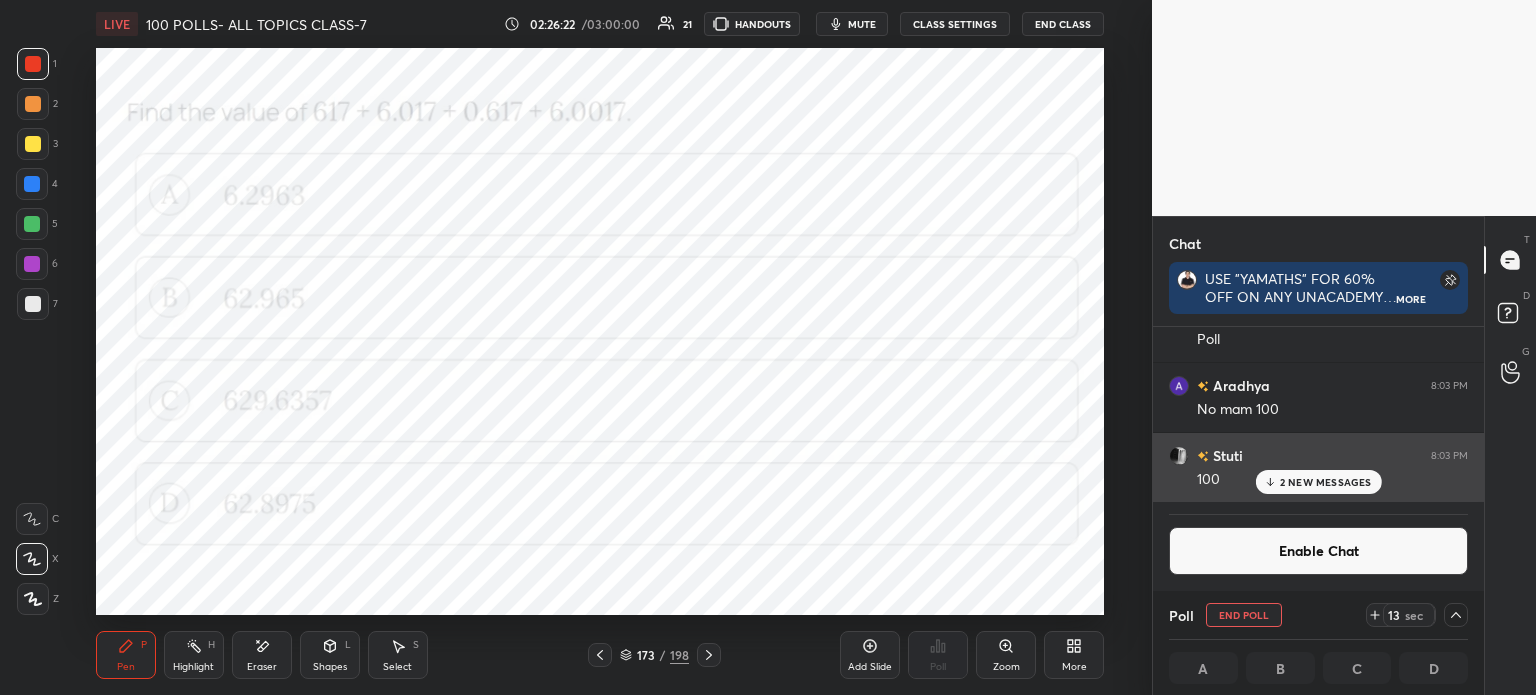 click on "2 NEW MESSAGES" at bounding box center (1326, 482) 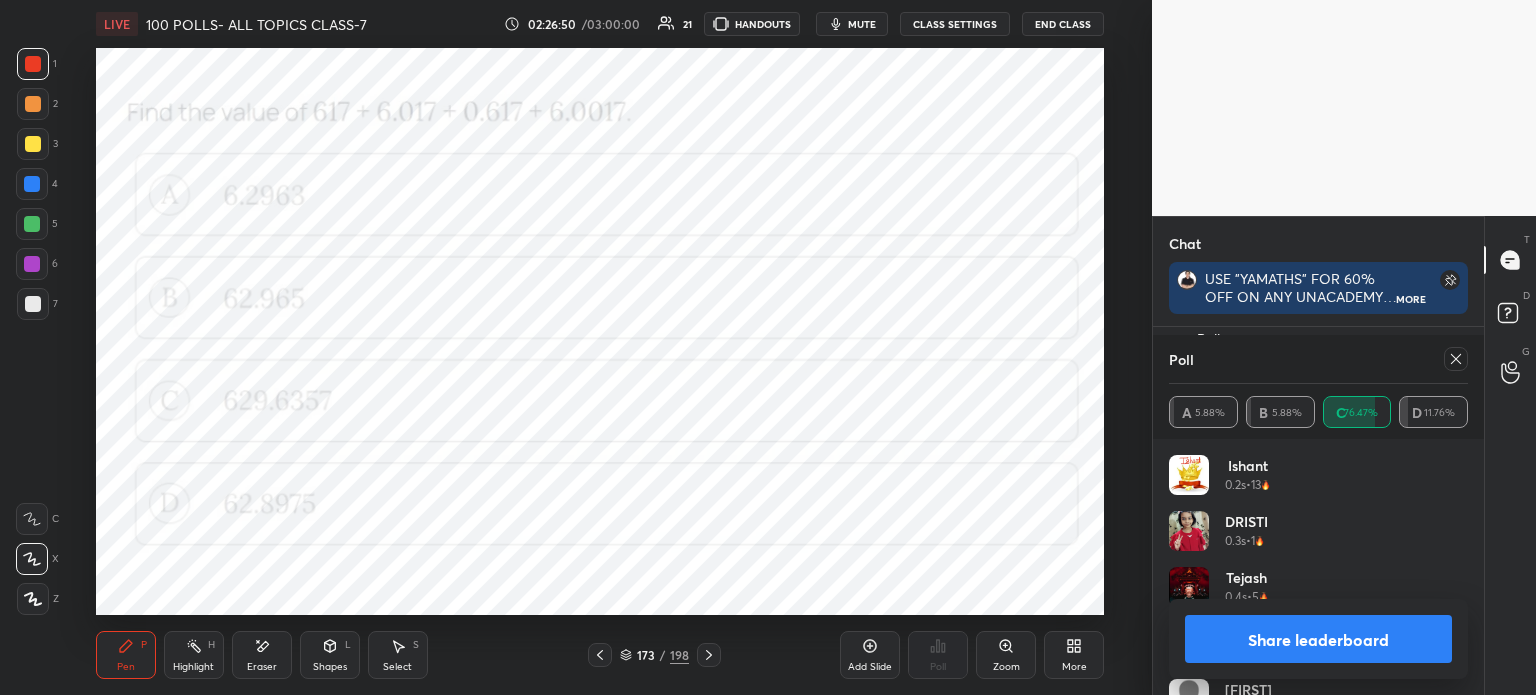 click on "Poll A 5.88% B 5.88% C 76.47% D 11.76%" at bounding box center (1318, 387) 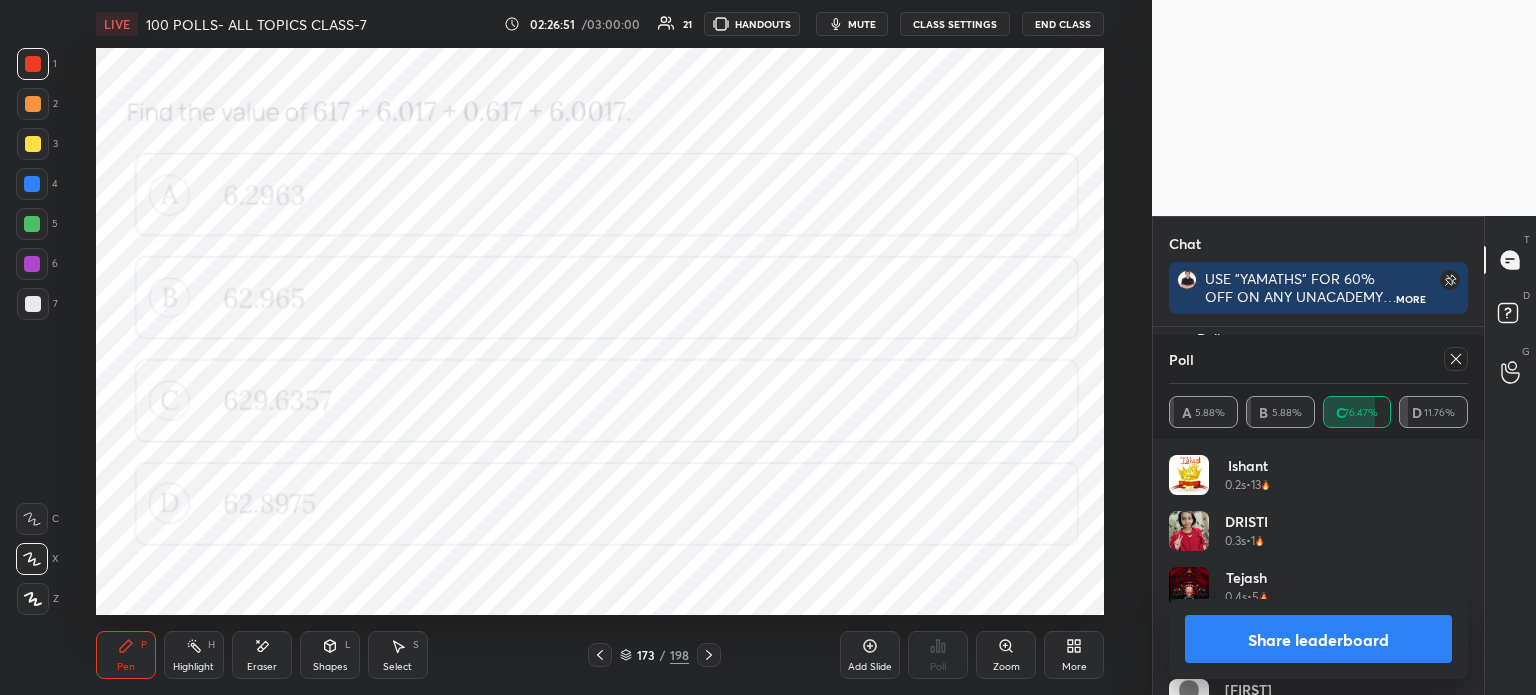 click 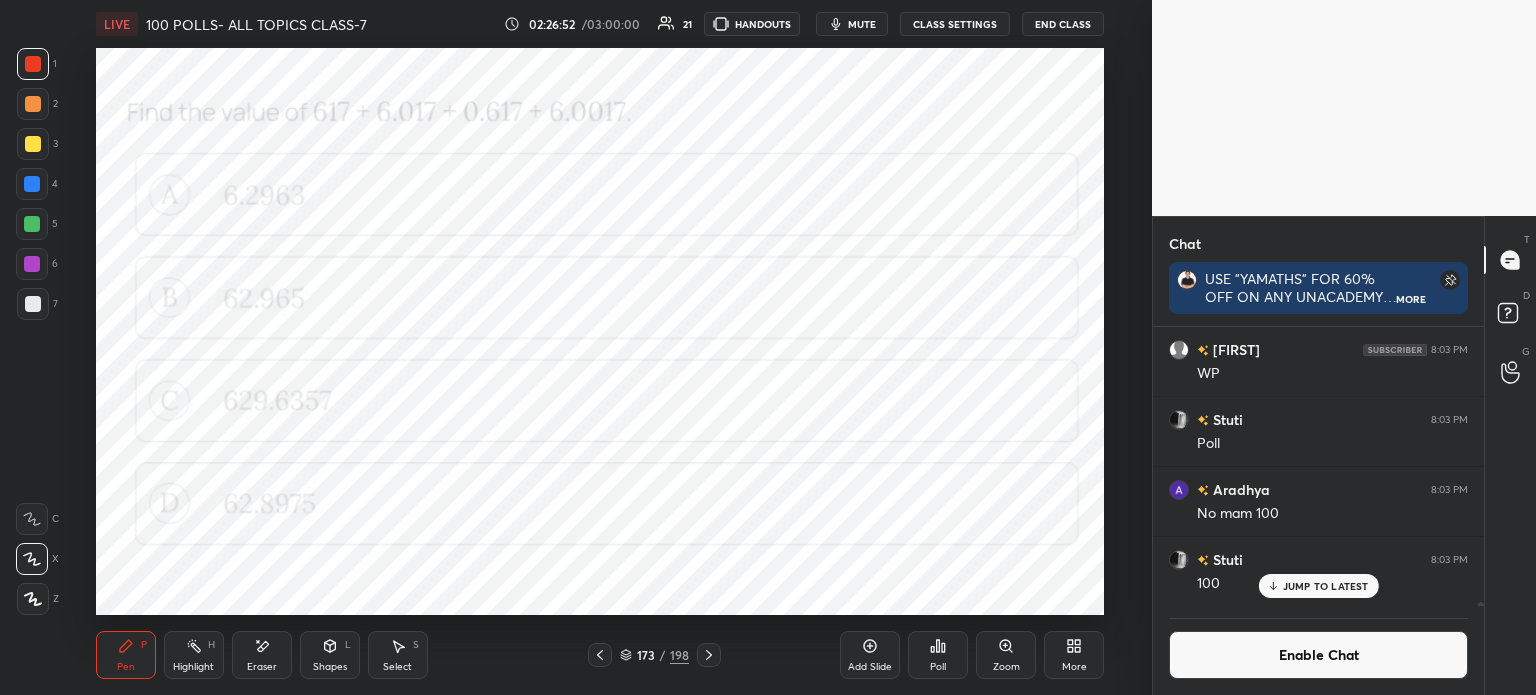click on "Poll" at bounding box center [938, 655] 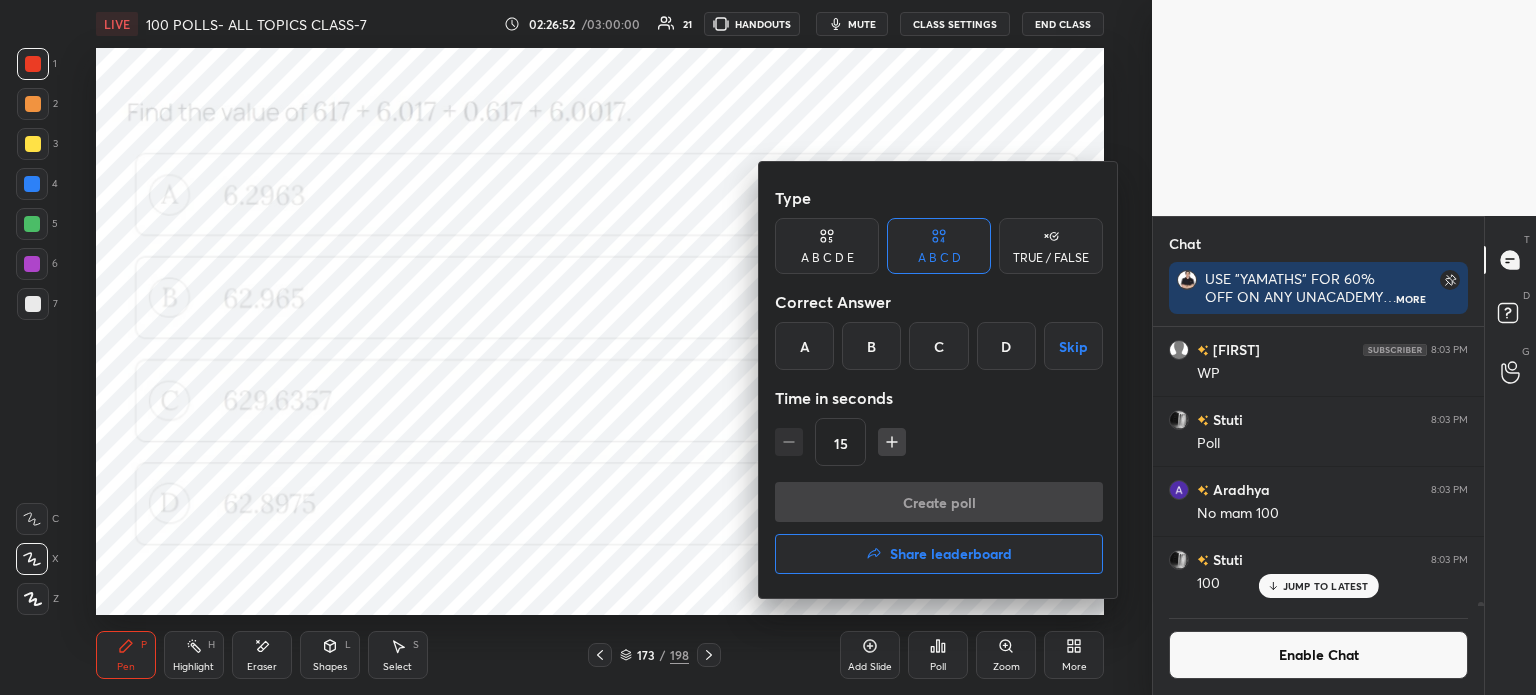 click on "Share leaderboard" at bounding box center [951, 554] 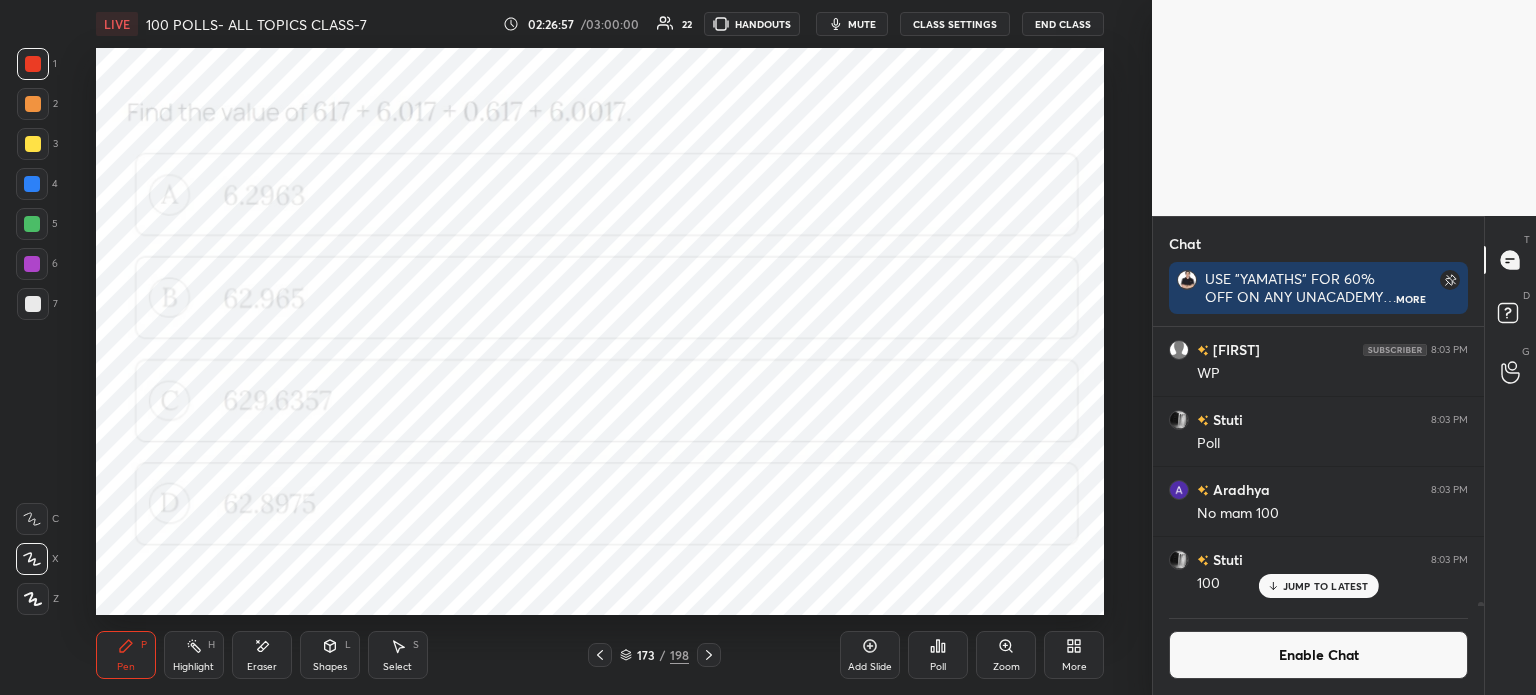 click 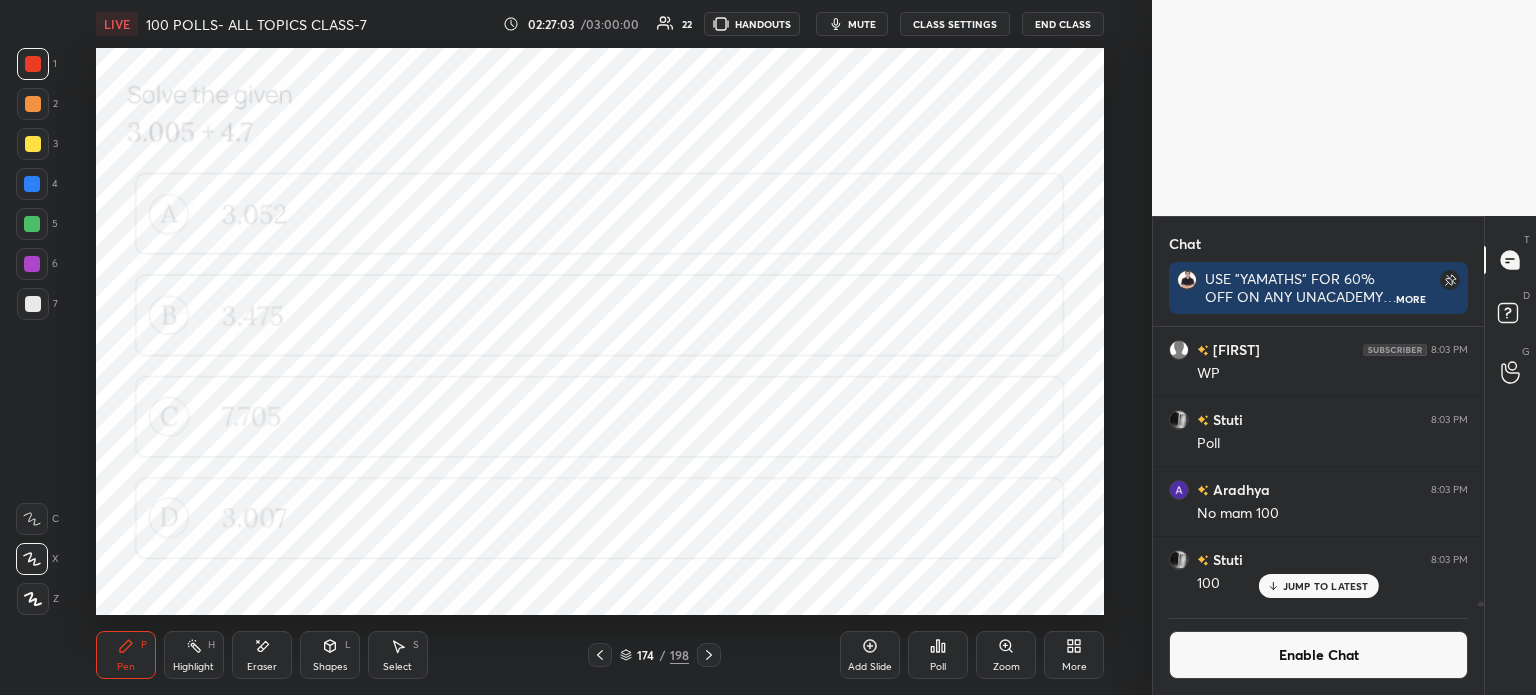click on "Poll" at bounding box center [938, 655] 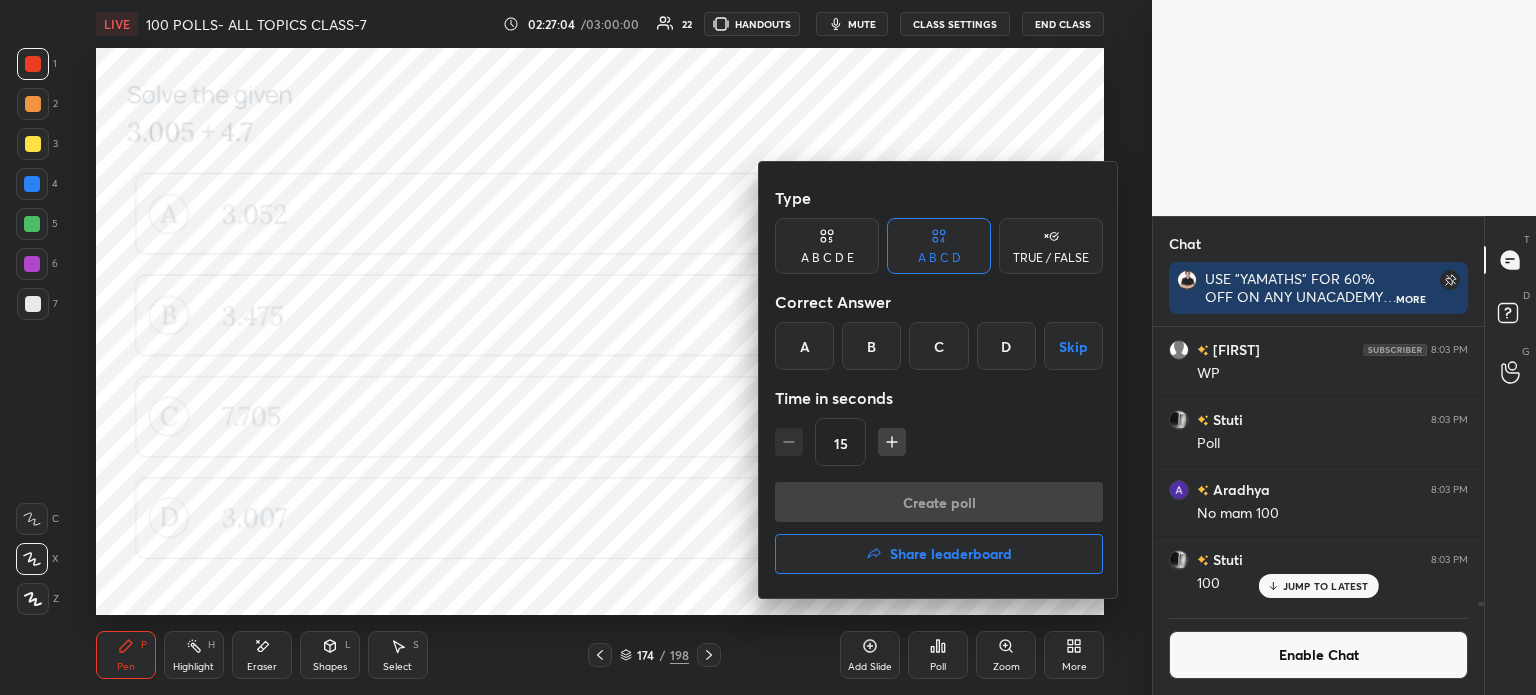 click on "C" at bounding box center (938, 346) 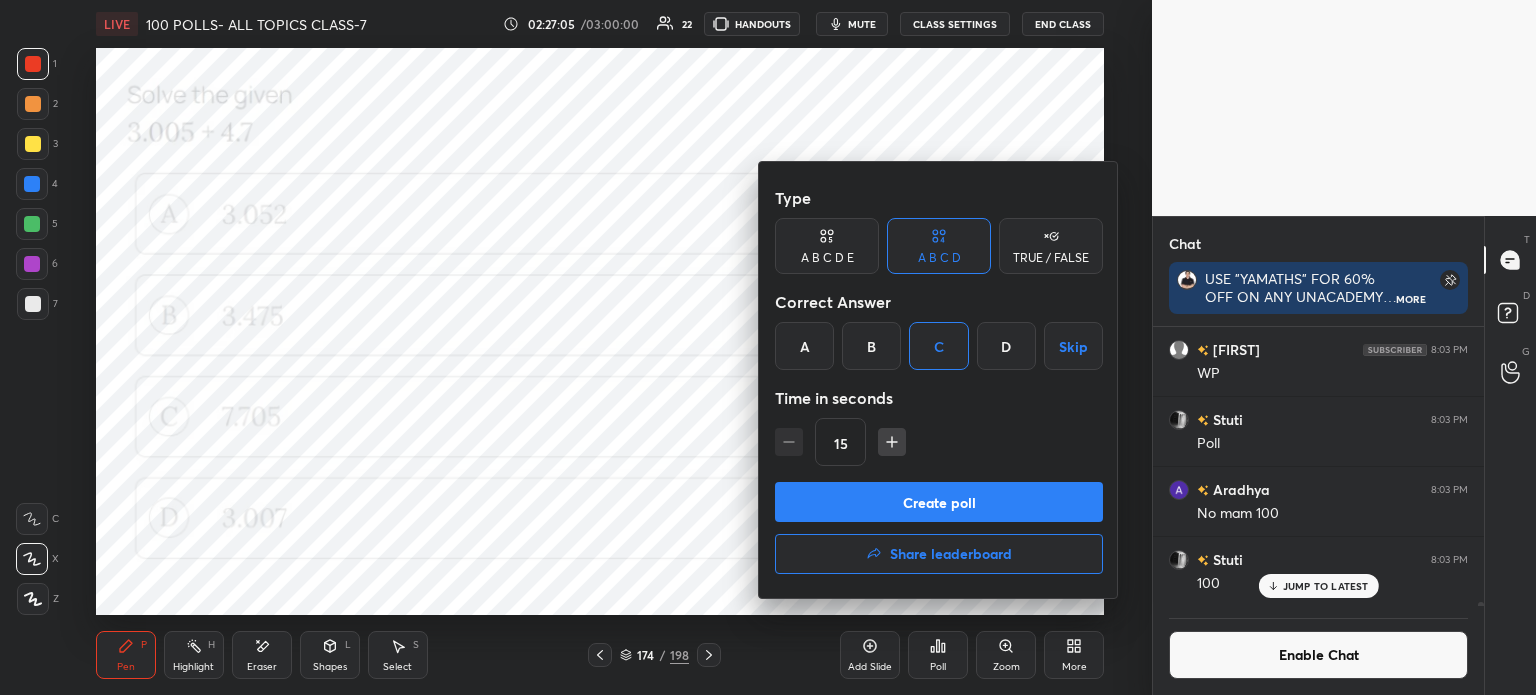 click on "Create poll" at bounding box center (939, 502) 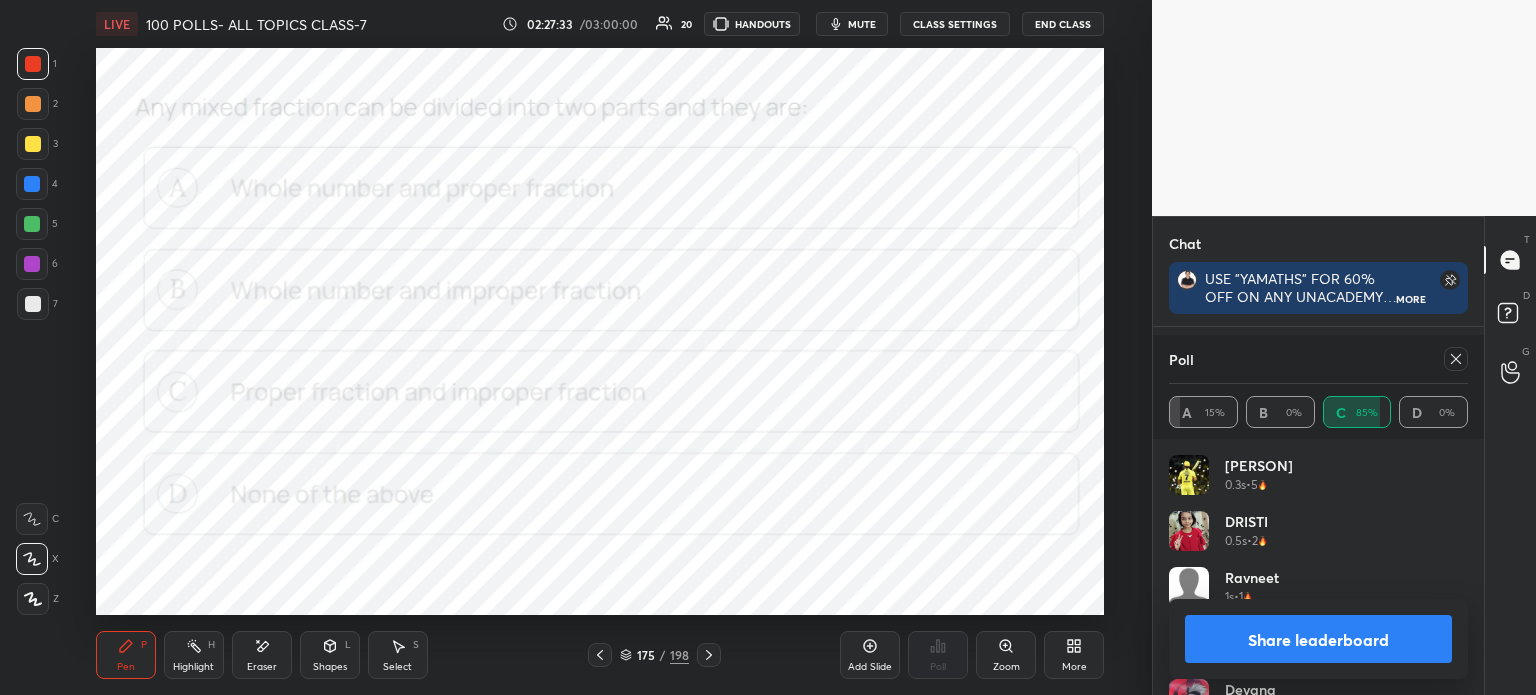 click 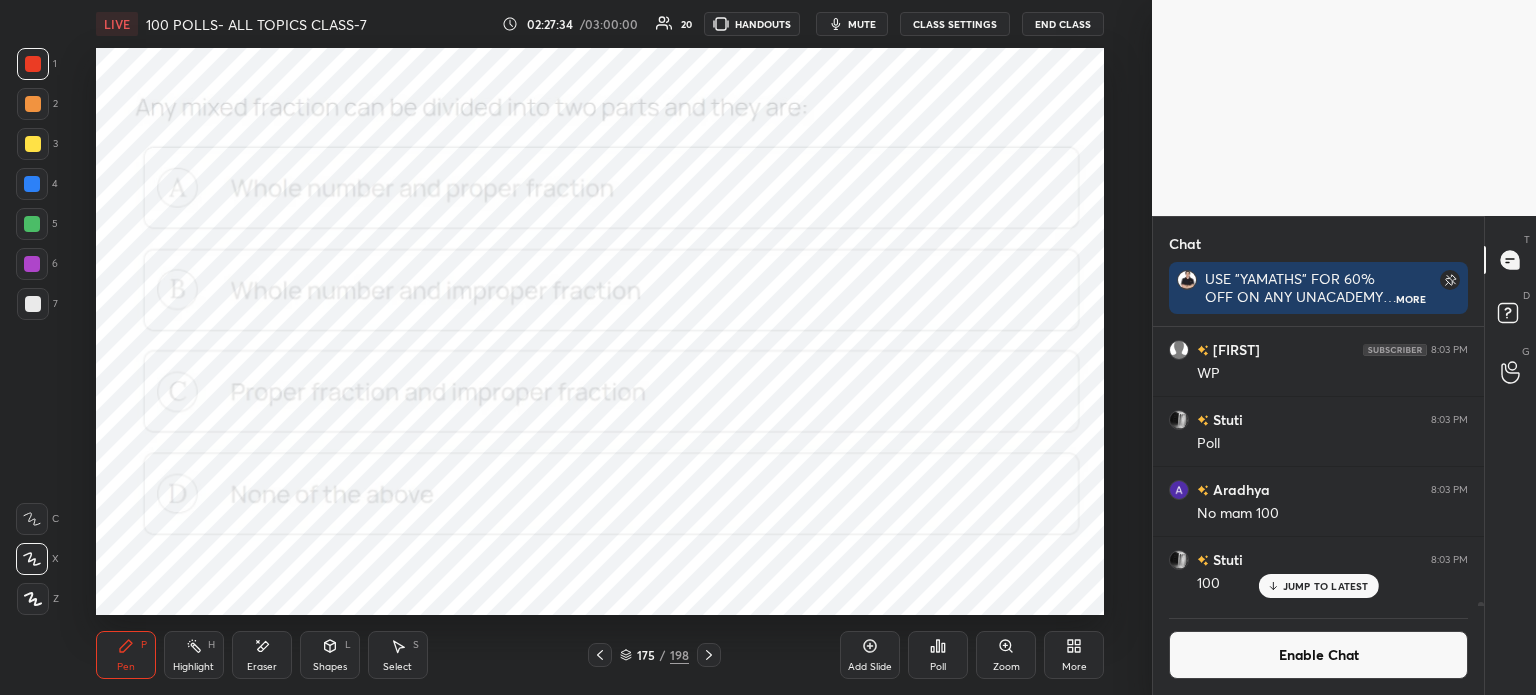 click on "Poll" at bounding box center (938, 655) 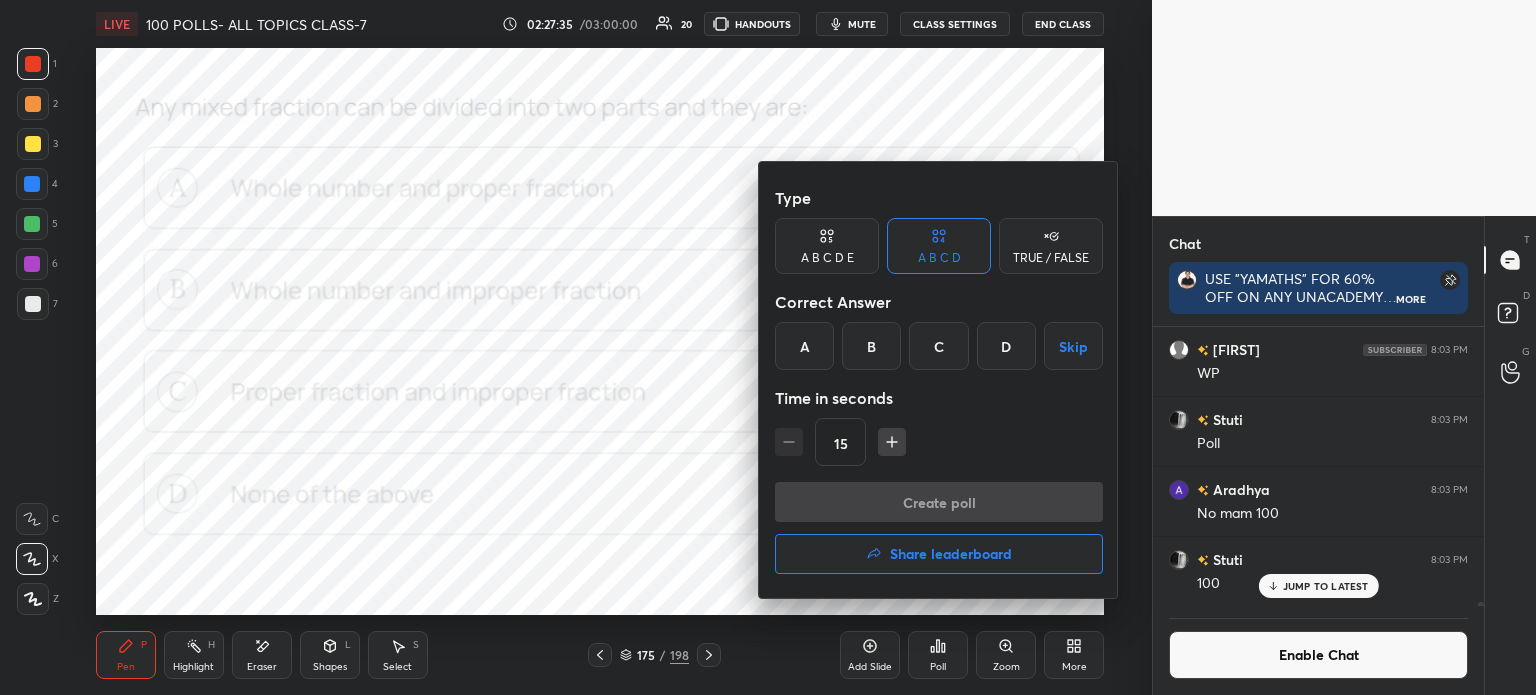 click on "A" at bounding box center (804, 346) 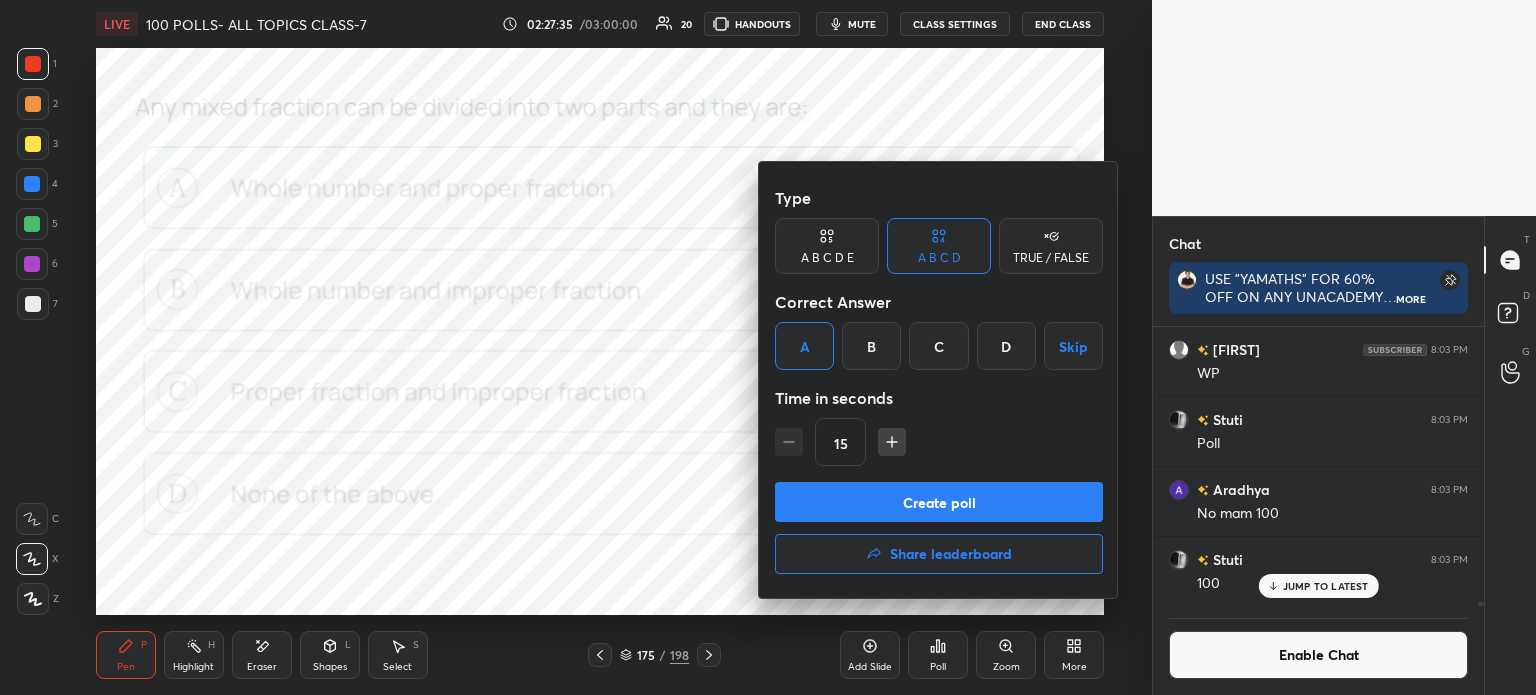 click on "Create poll" at bounding box center [939, 502] 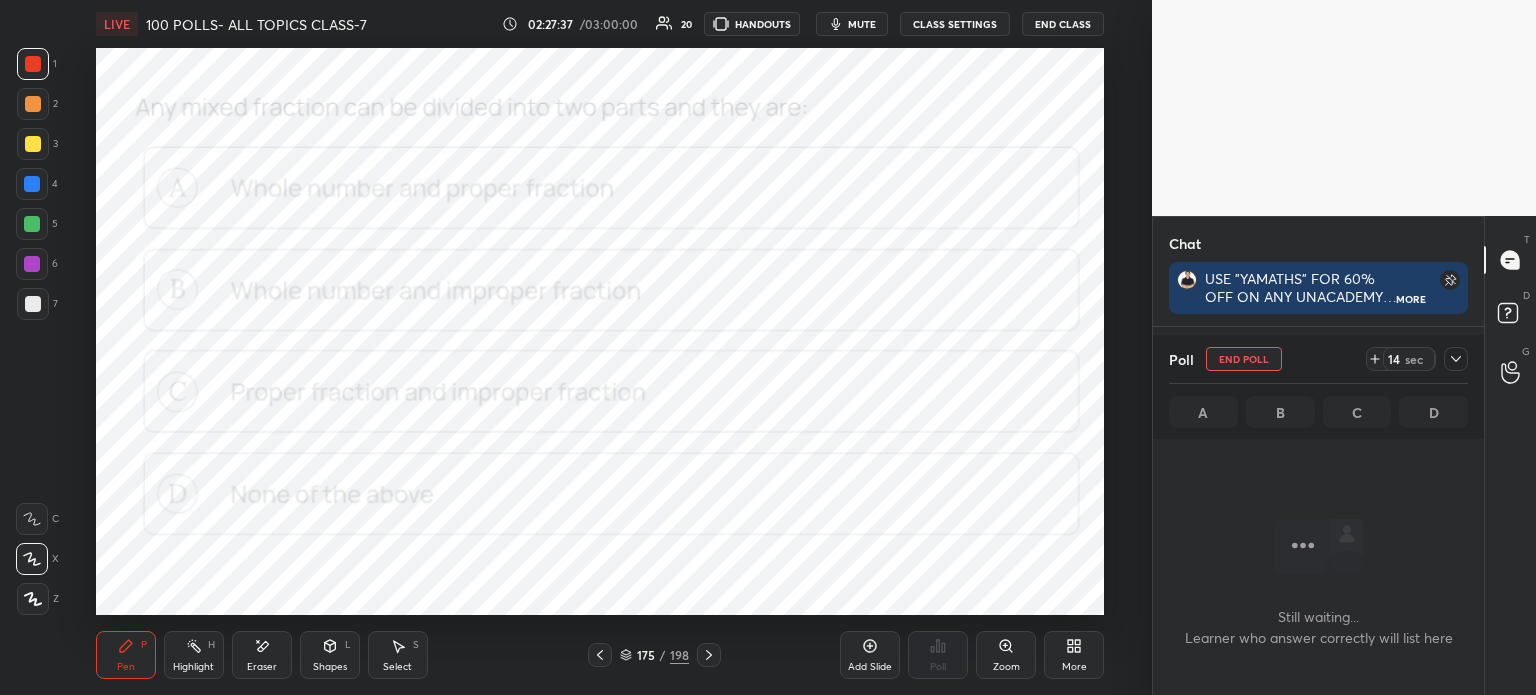 click 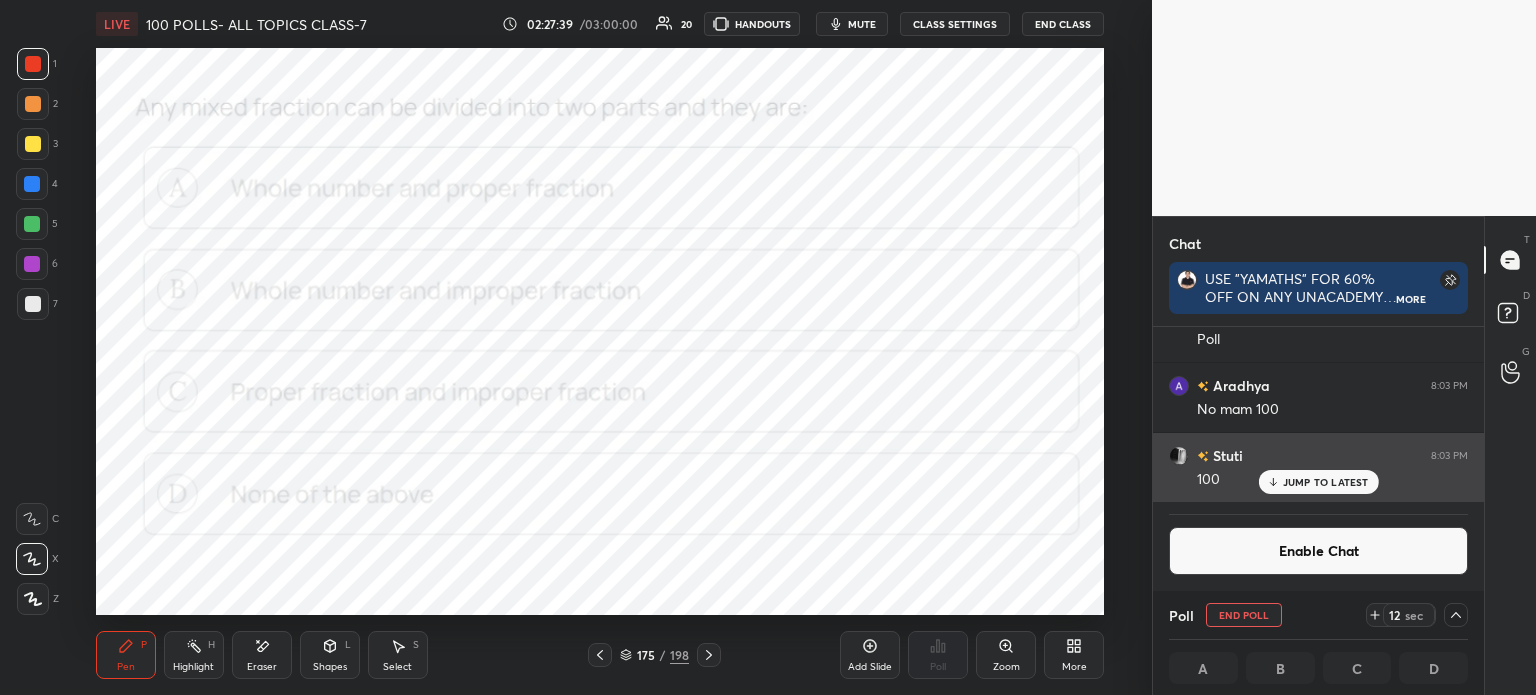 click on "JUMP TO LATEST" at bounding box center [1326, 482] 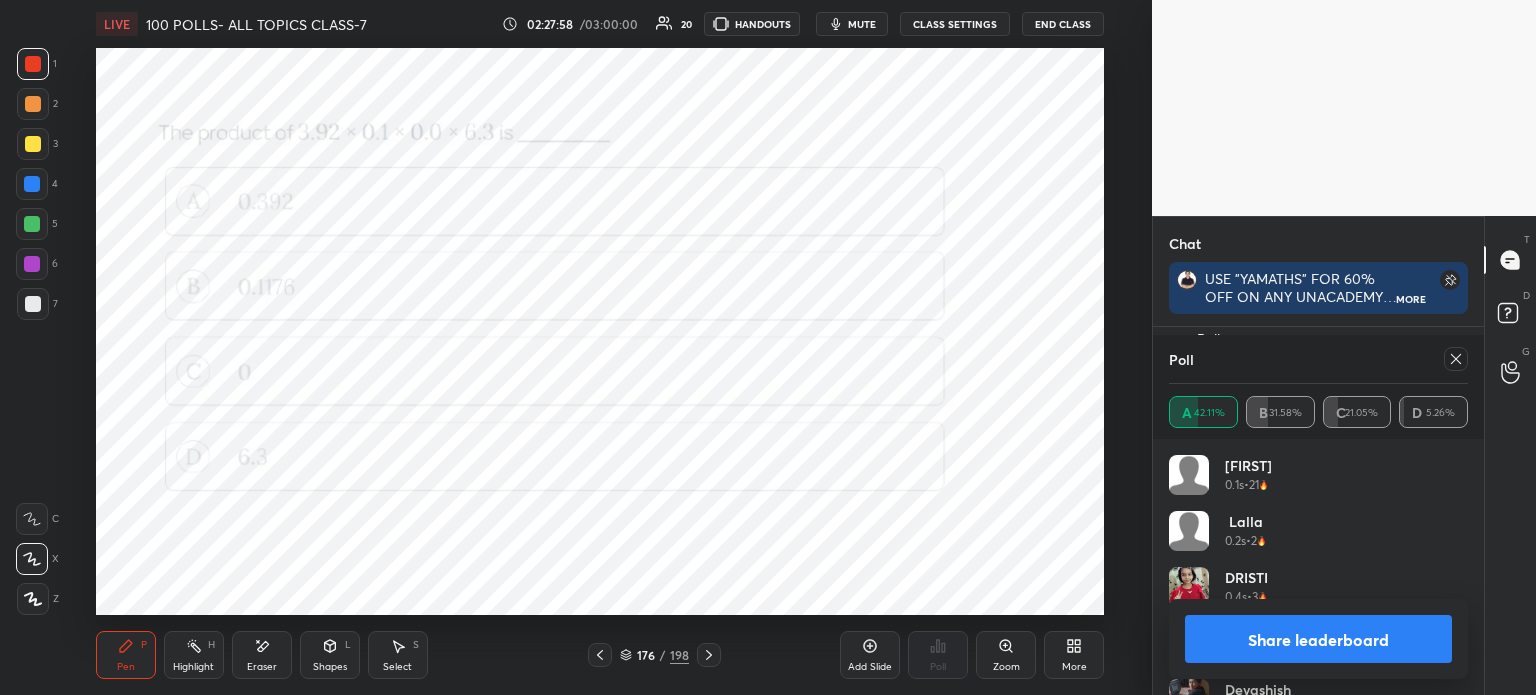 click 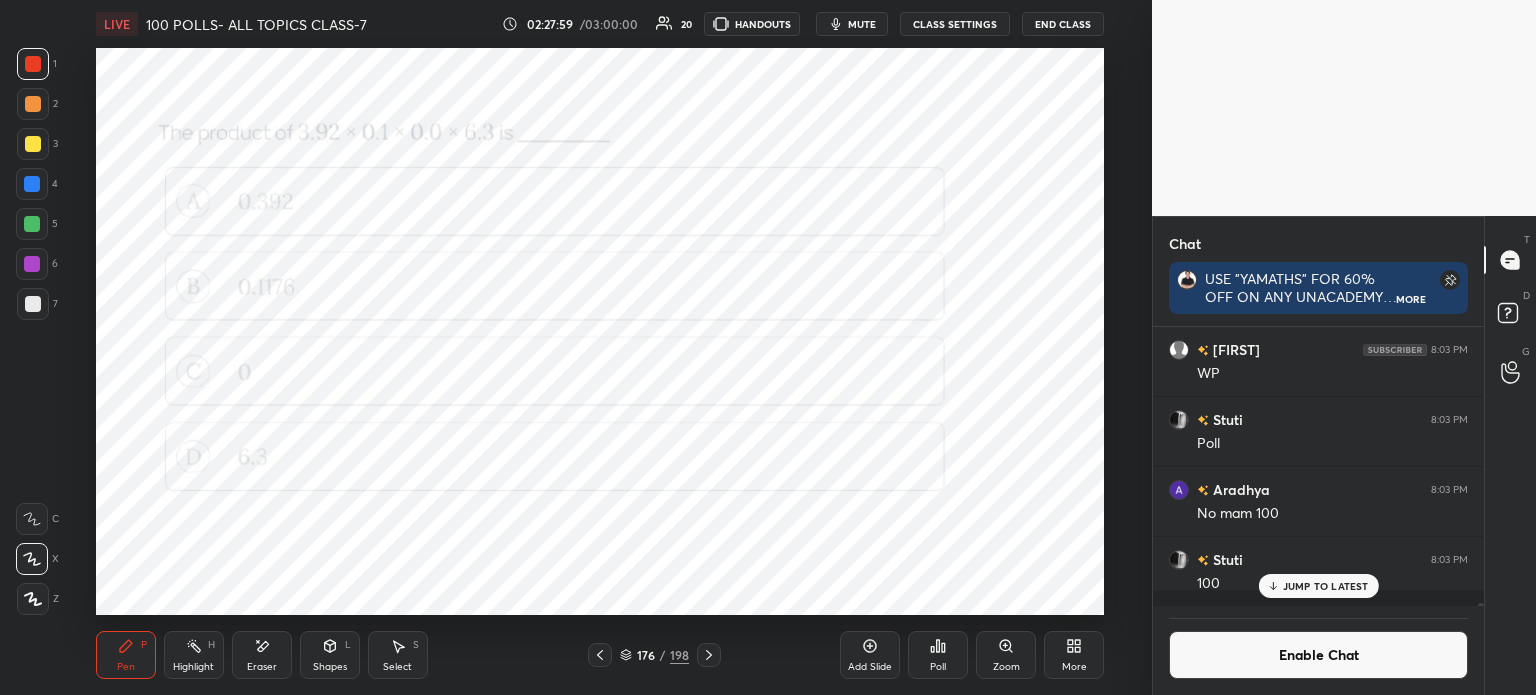 click 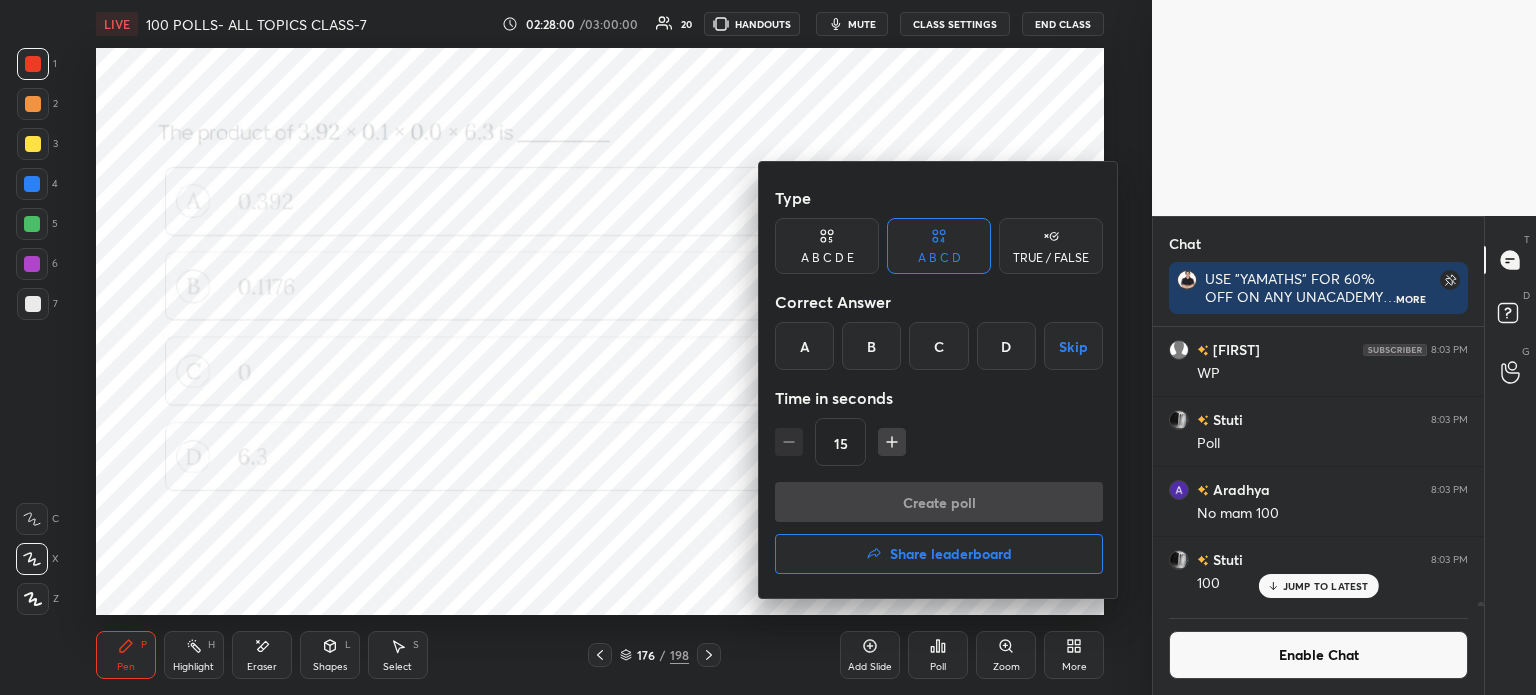 click on "C" at bounding box center (938, 346) 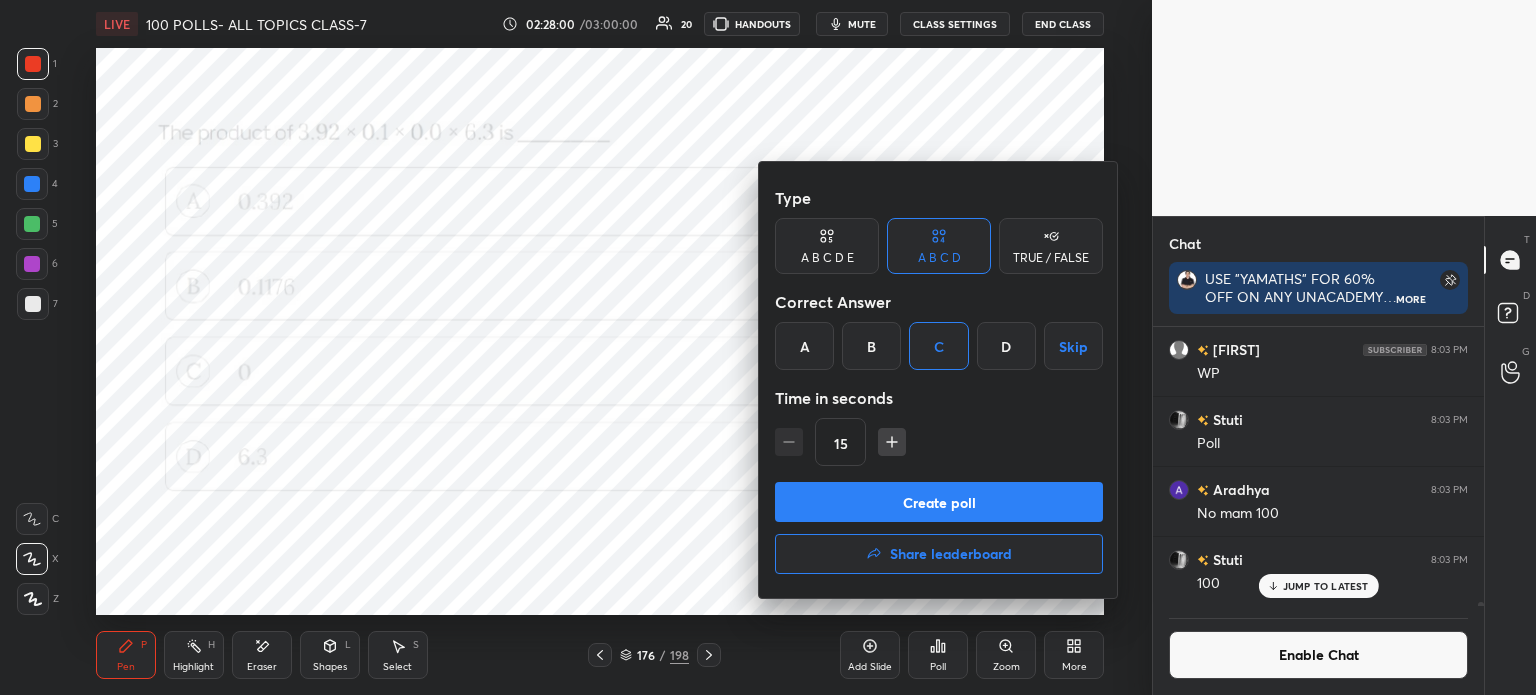 click on "Create poll" at bounding box center (939, 502) 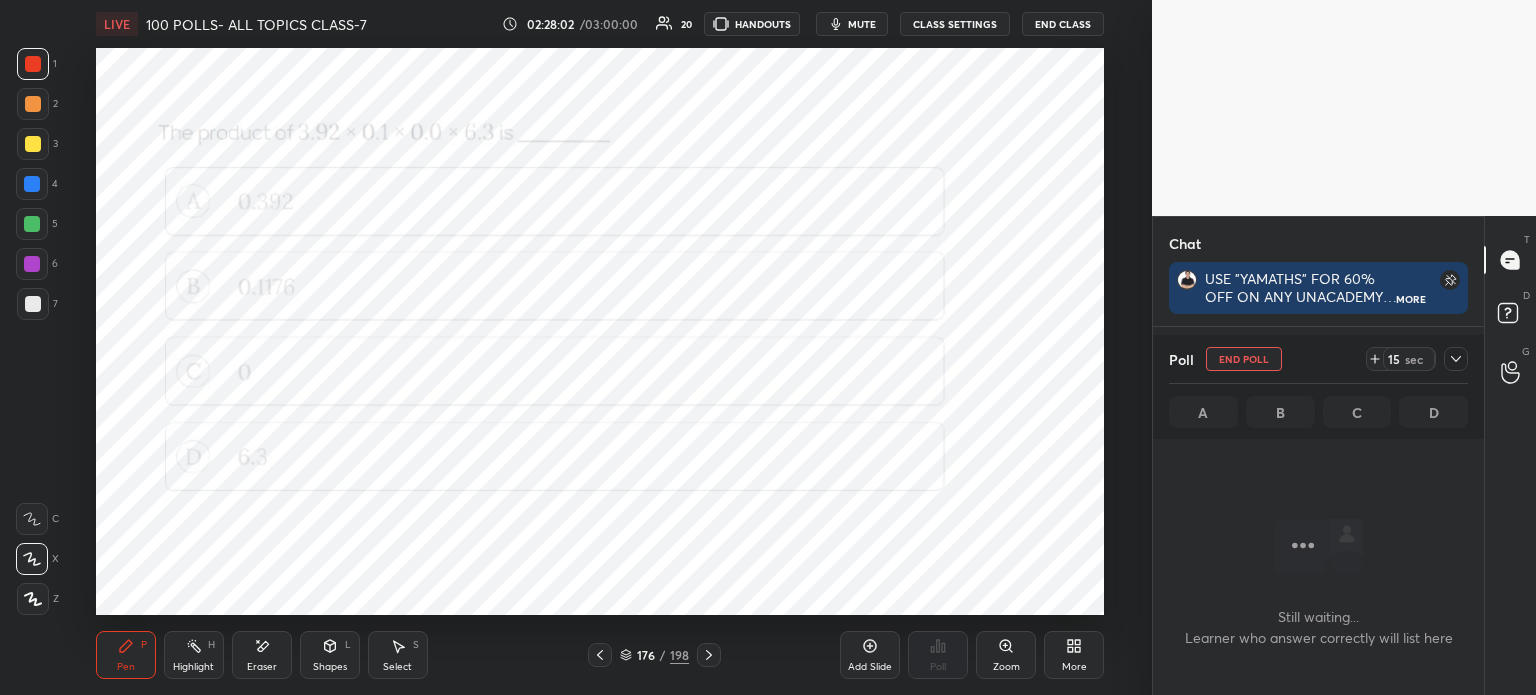 click 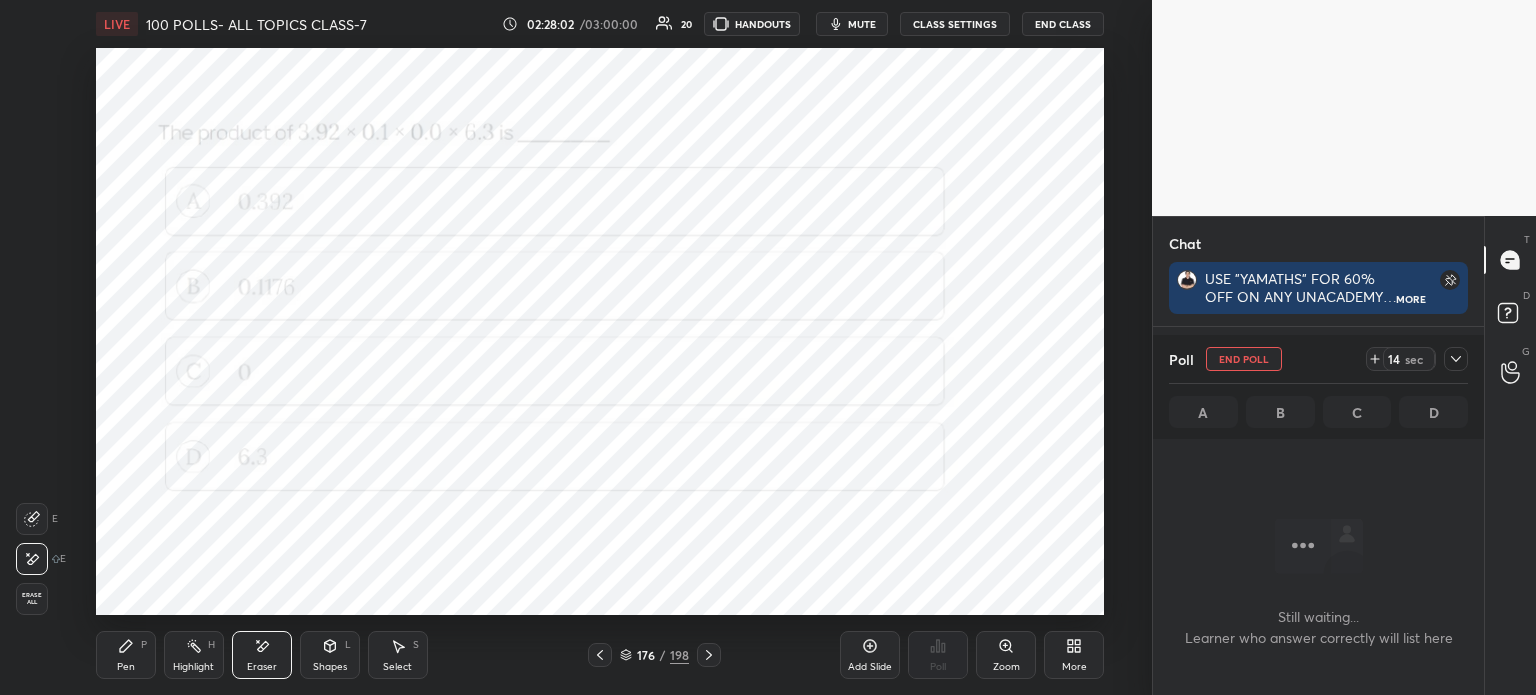click on "Erase all" at bounding box center (32, 599) 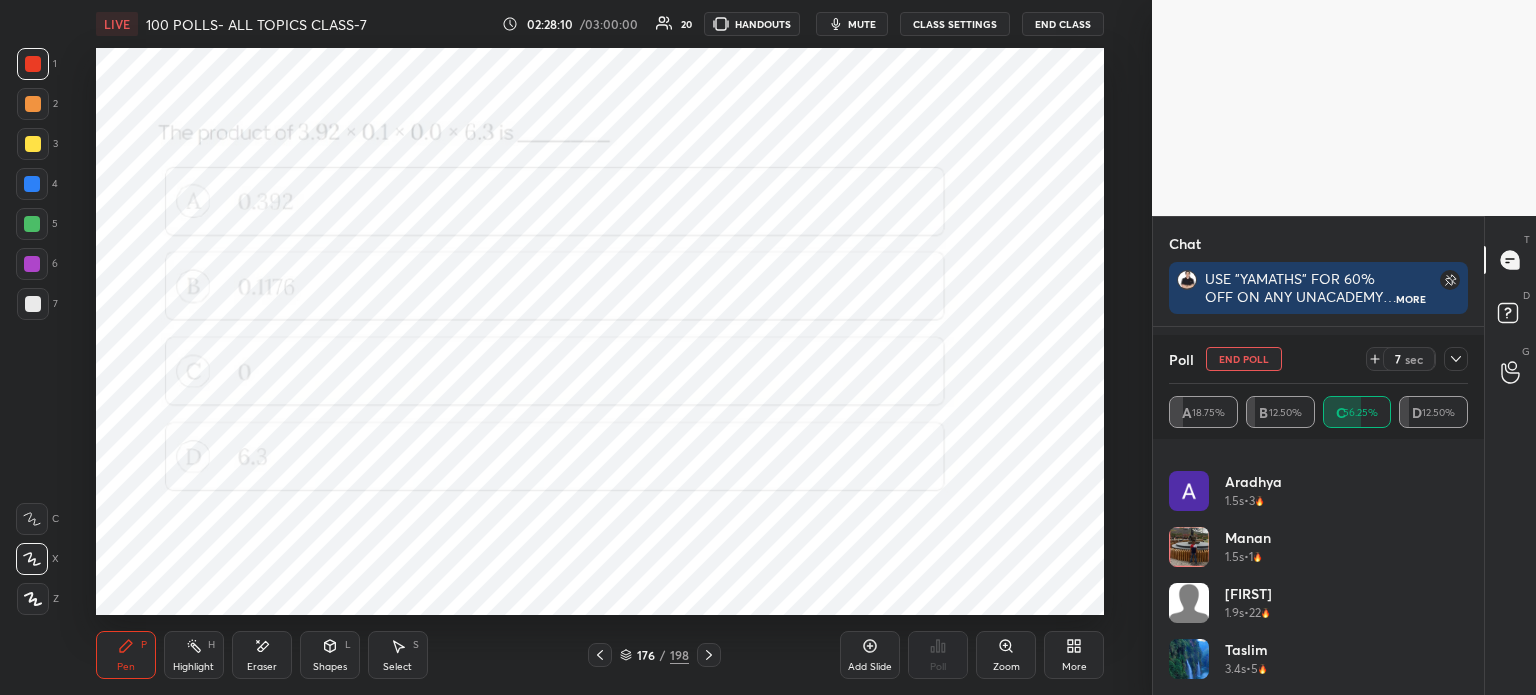 click 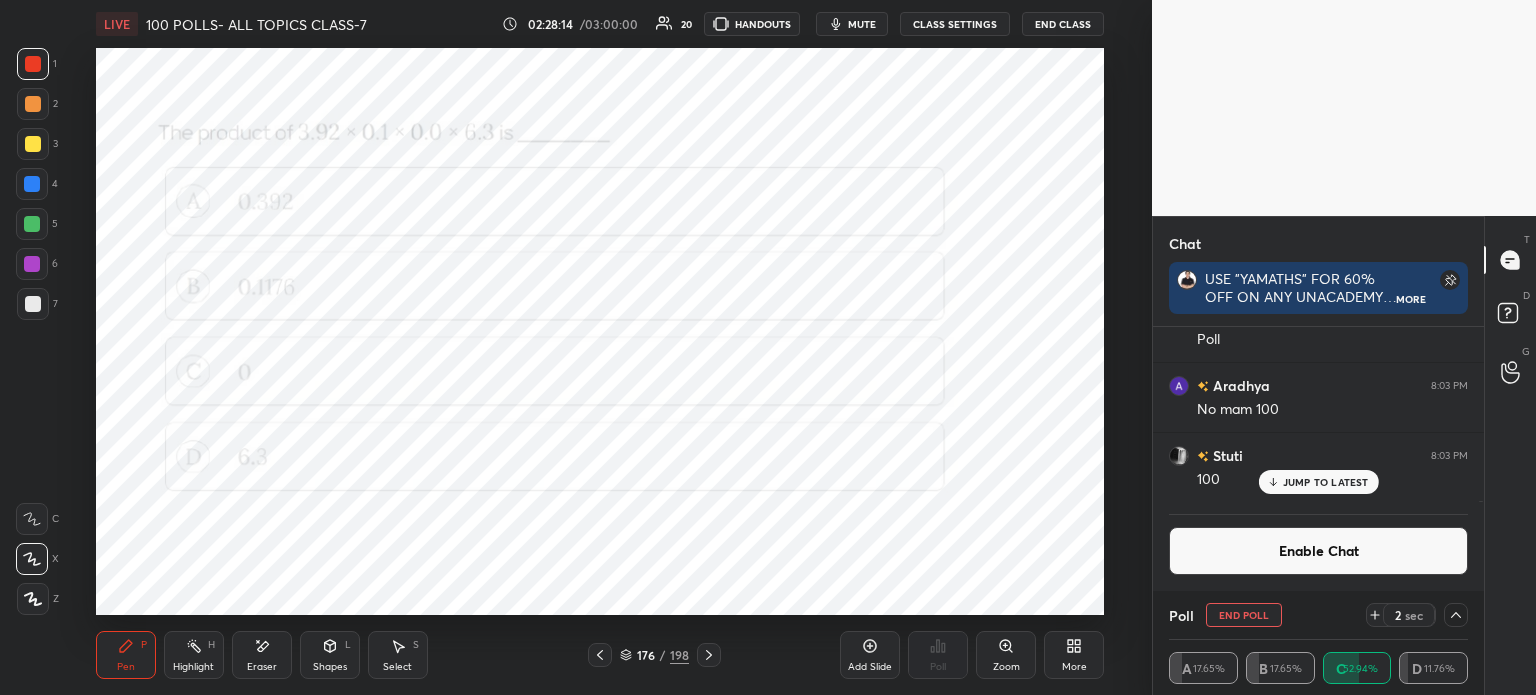 click on "End Poll" at bounding box center (1244, 615) 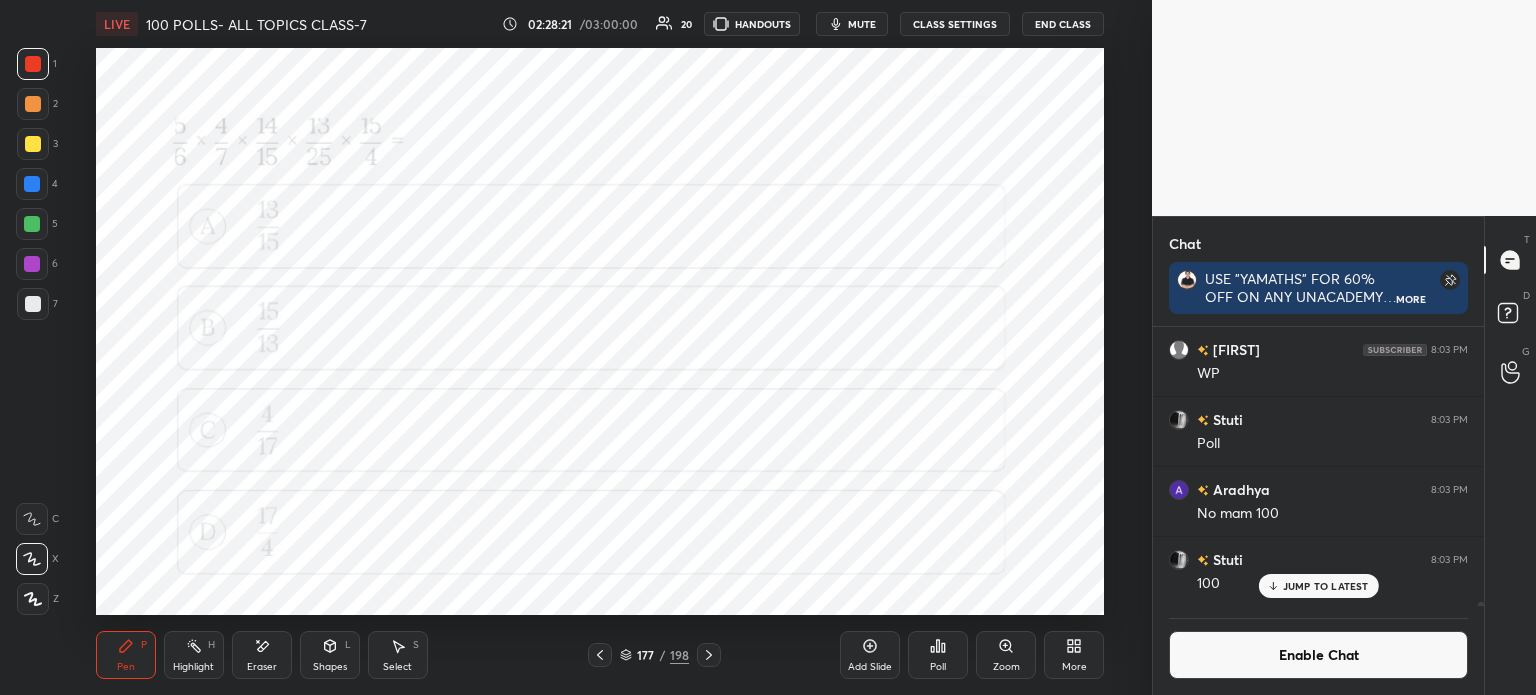 click on "Poll" at bounding box center [938, 655] 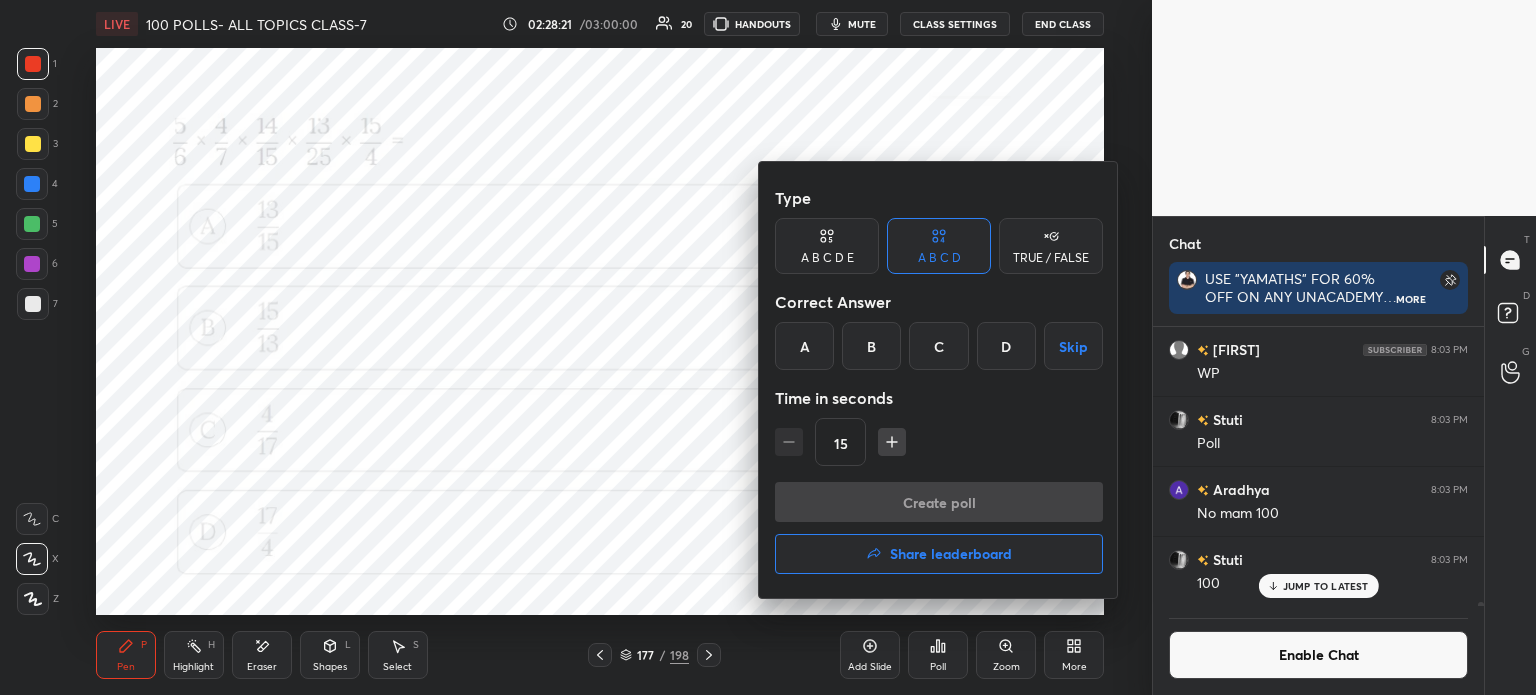 click on "Share leaderboard" at bounding box center [951, 554] 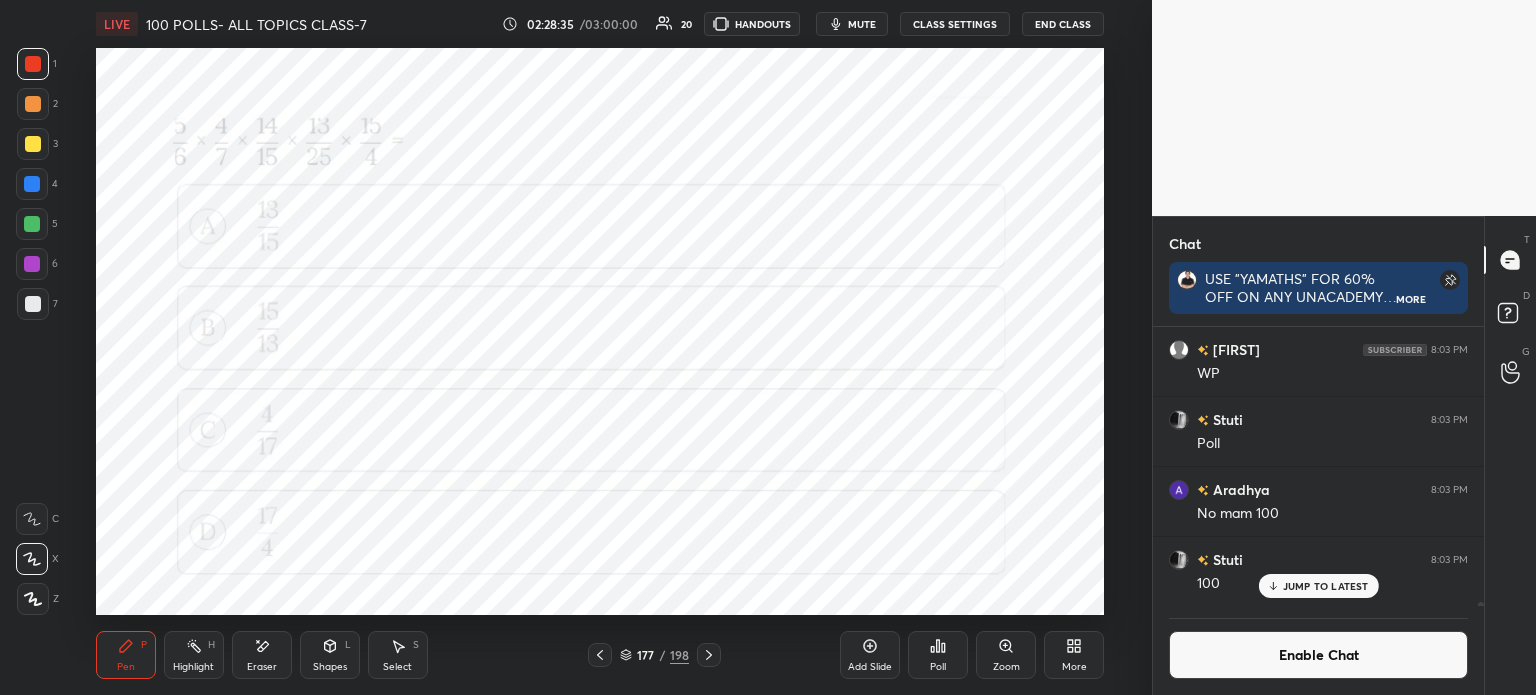 click on "Eraser" at bounding box center [262, 655] 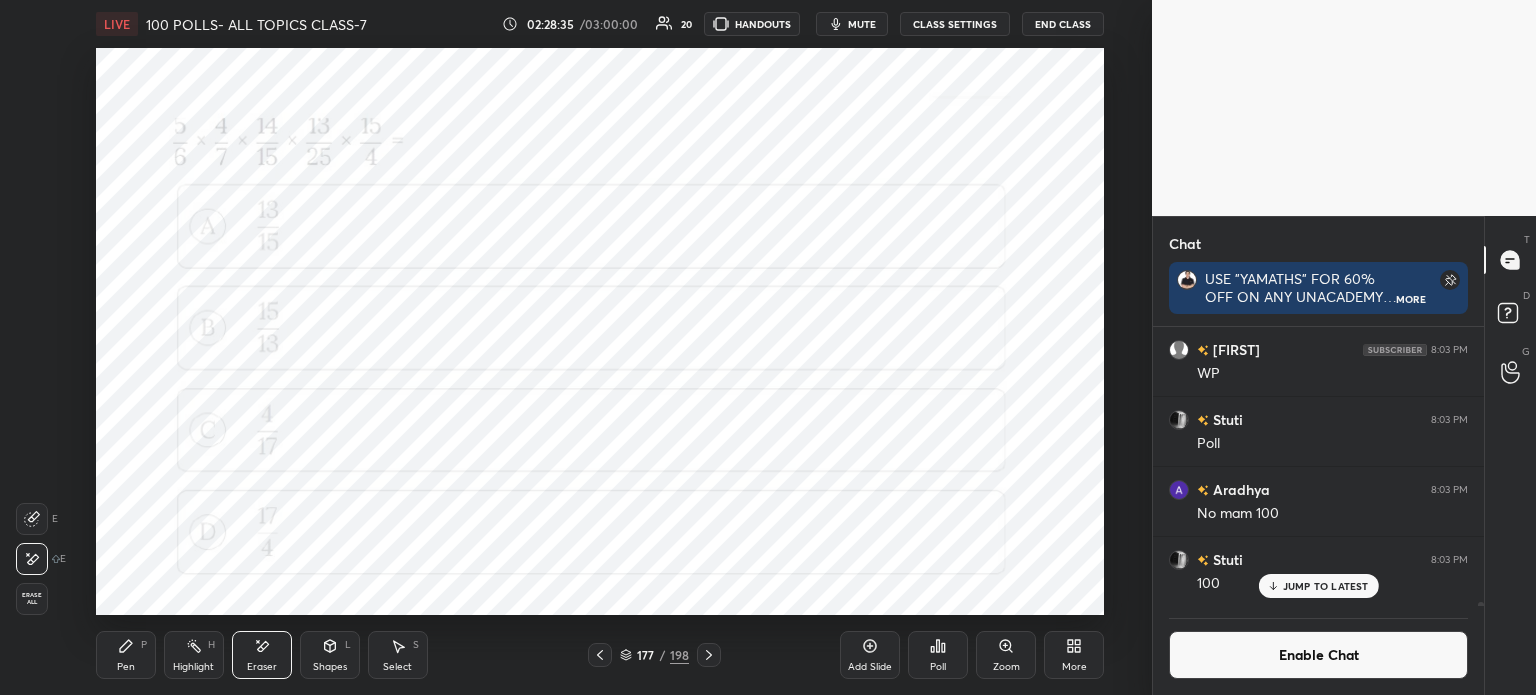 click at bounding box center [32, 519] 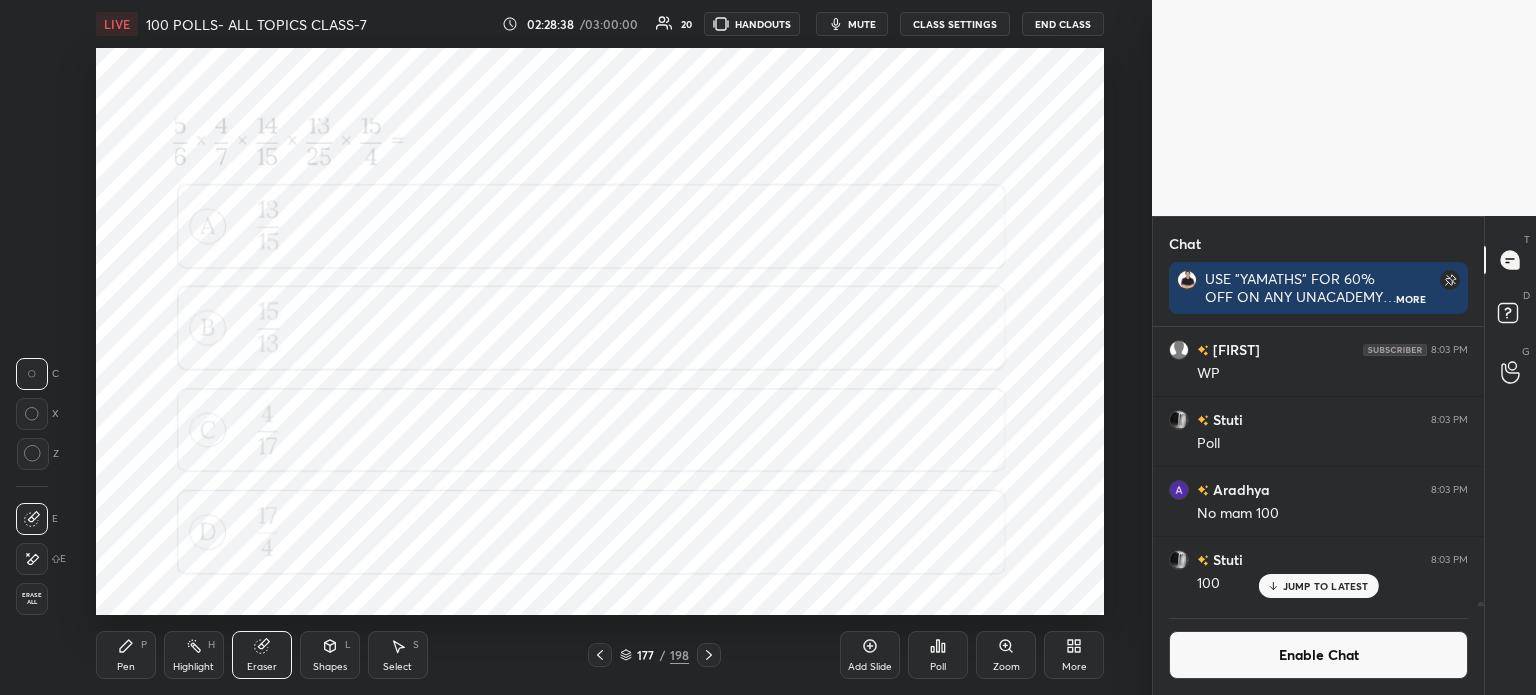 click on "Pen" at bounding box center [126, 667] 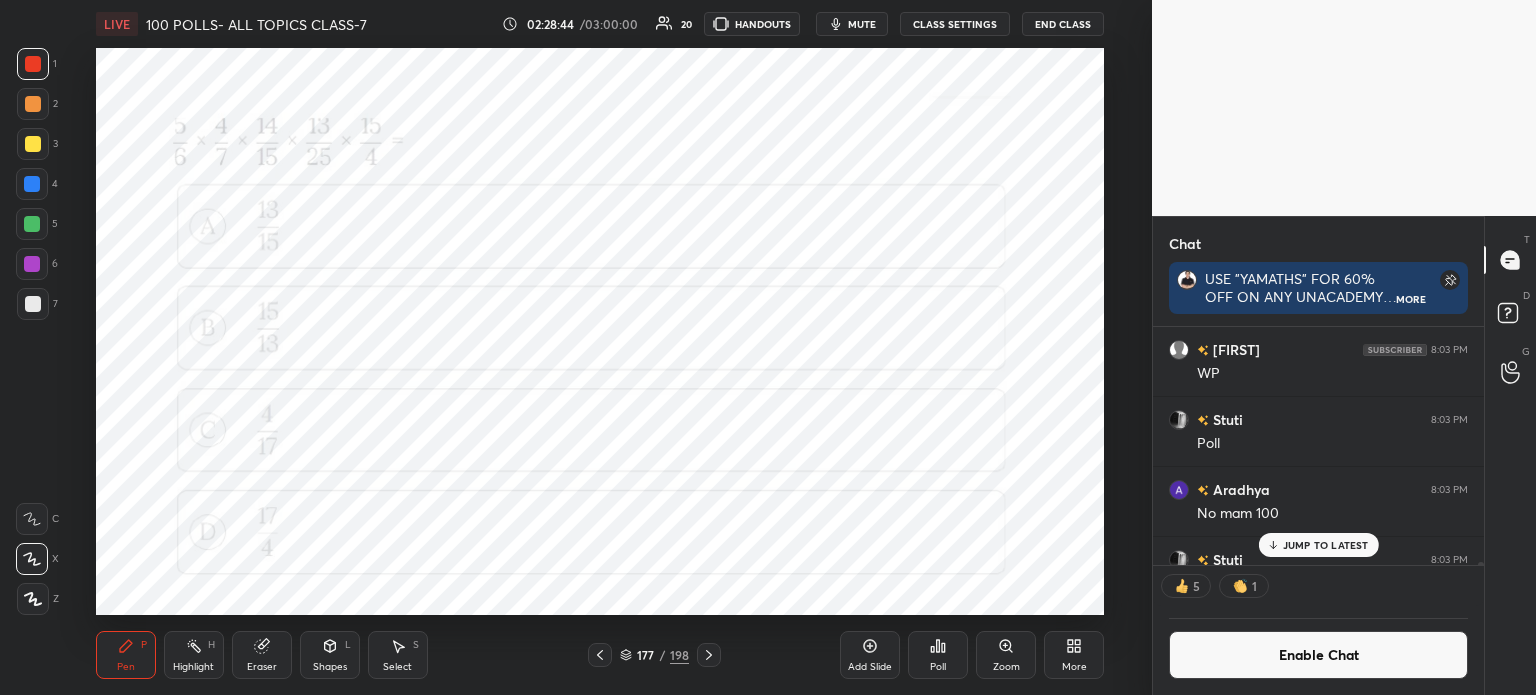 click on "Eraser" at bounding box center (262, 667) 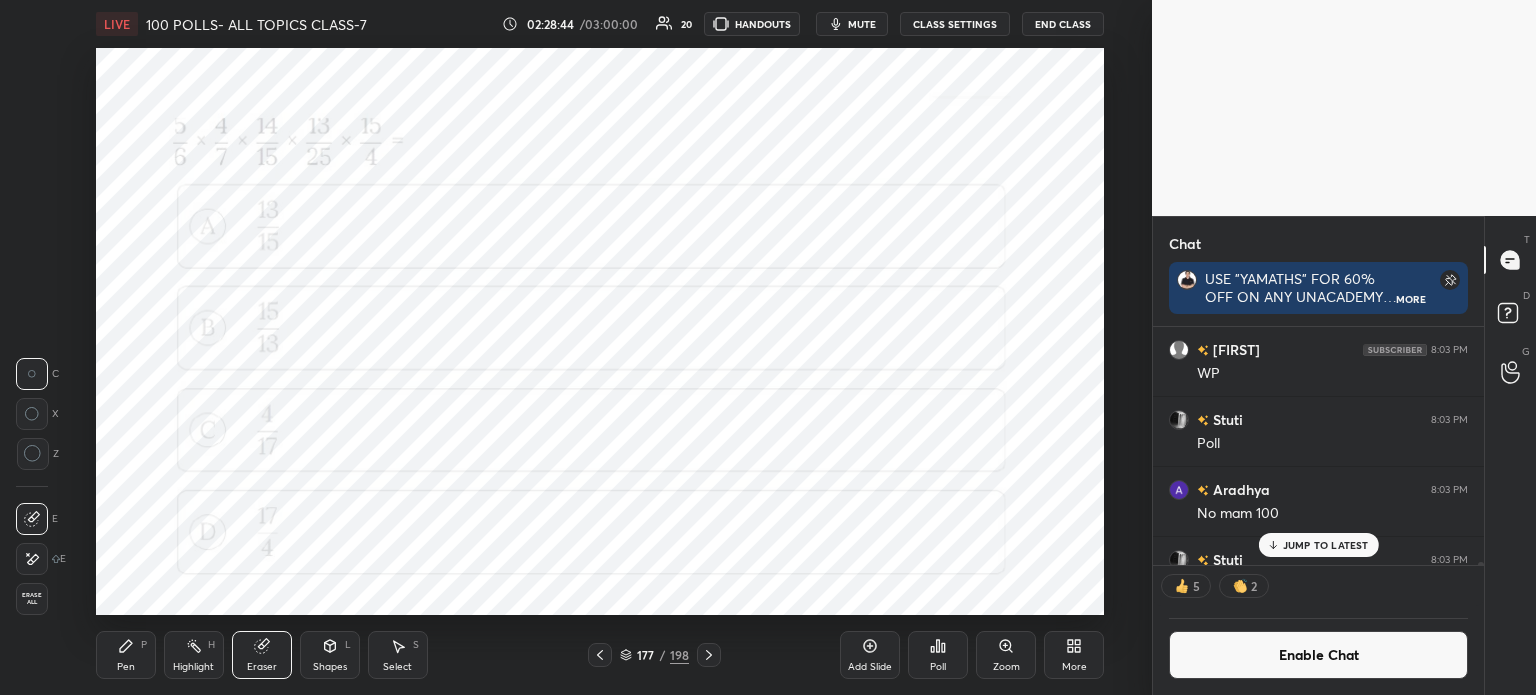 click on "Erase all" at bounding box center [32, 599] 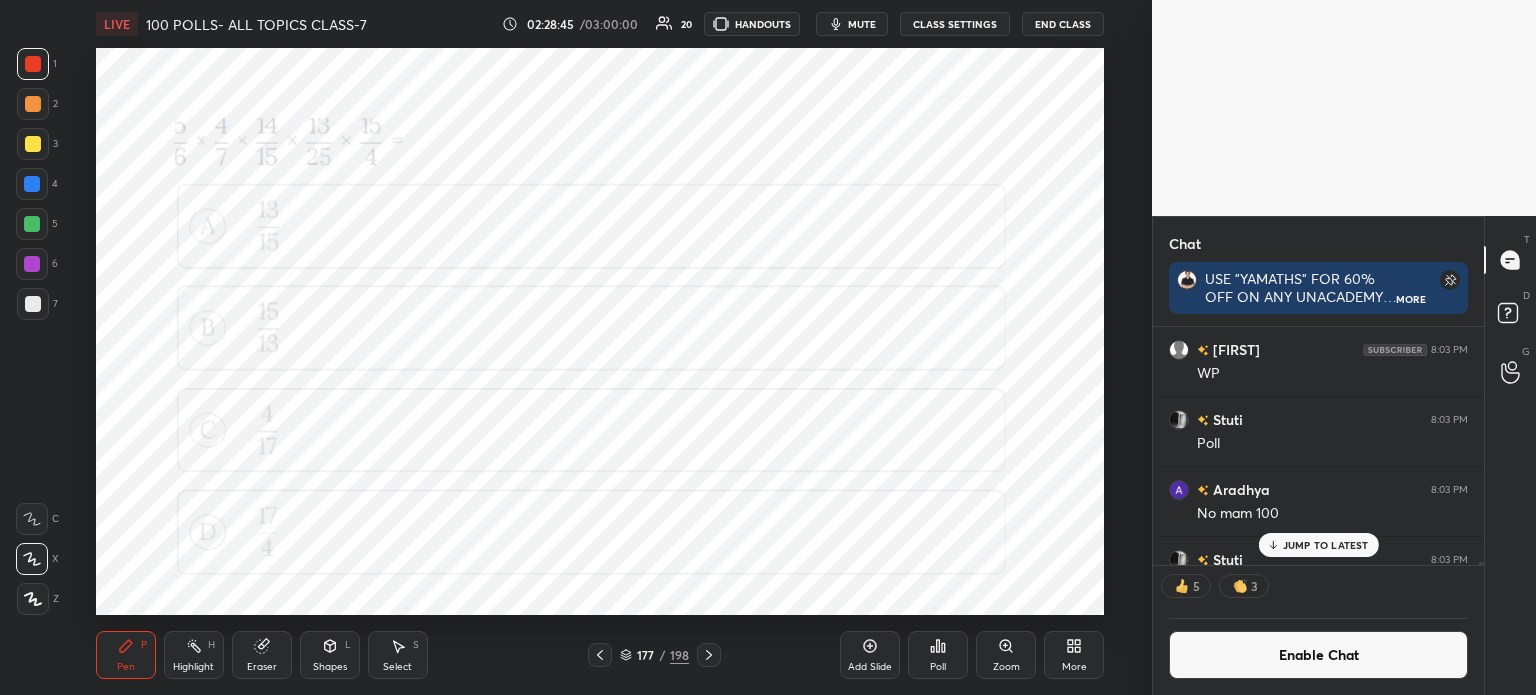 click at bounding box center (33, 599) 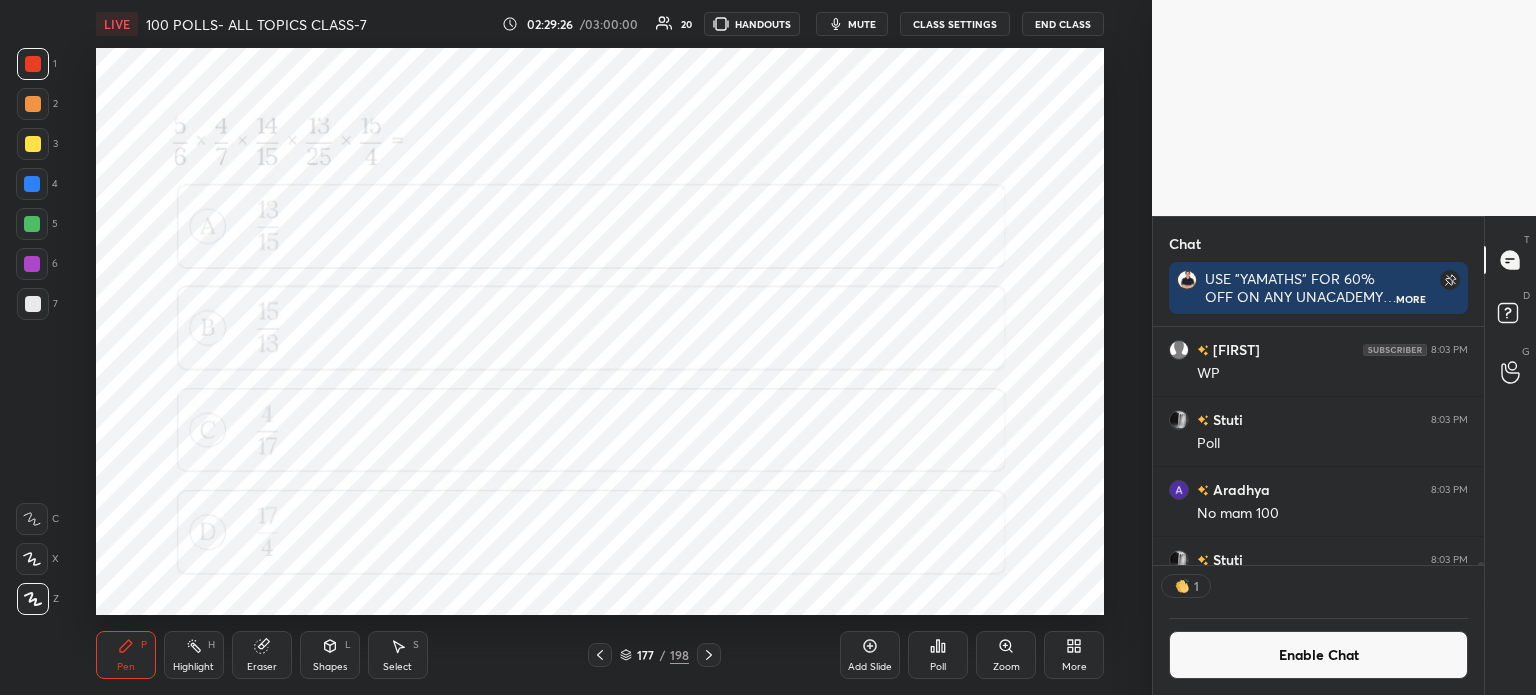scroll, scrollTop: 232, scrollLeft: 325, axis: both 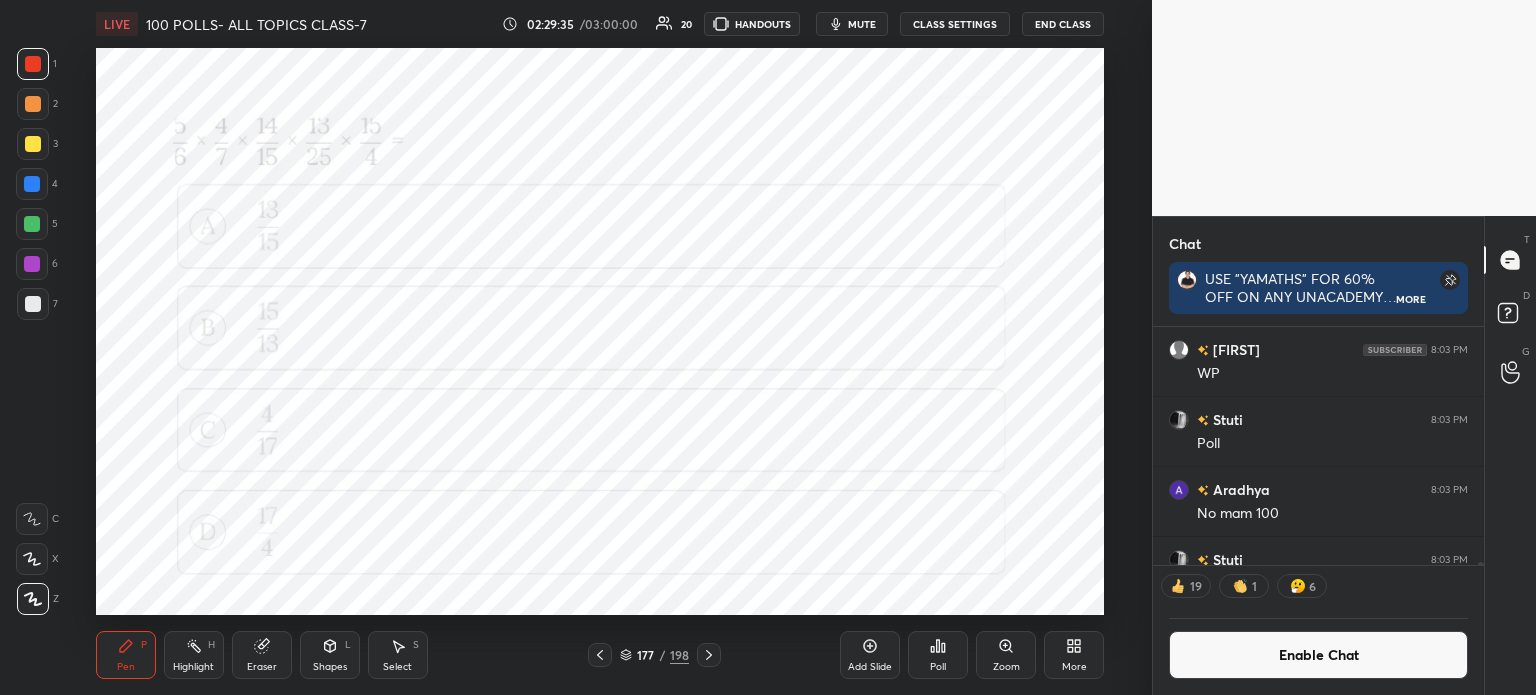 click on "Poll" at bounding box center [938, 655] 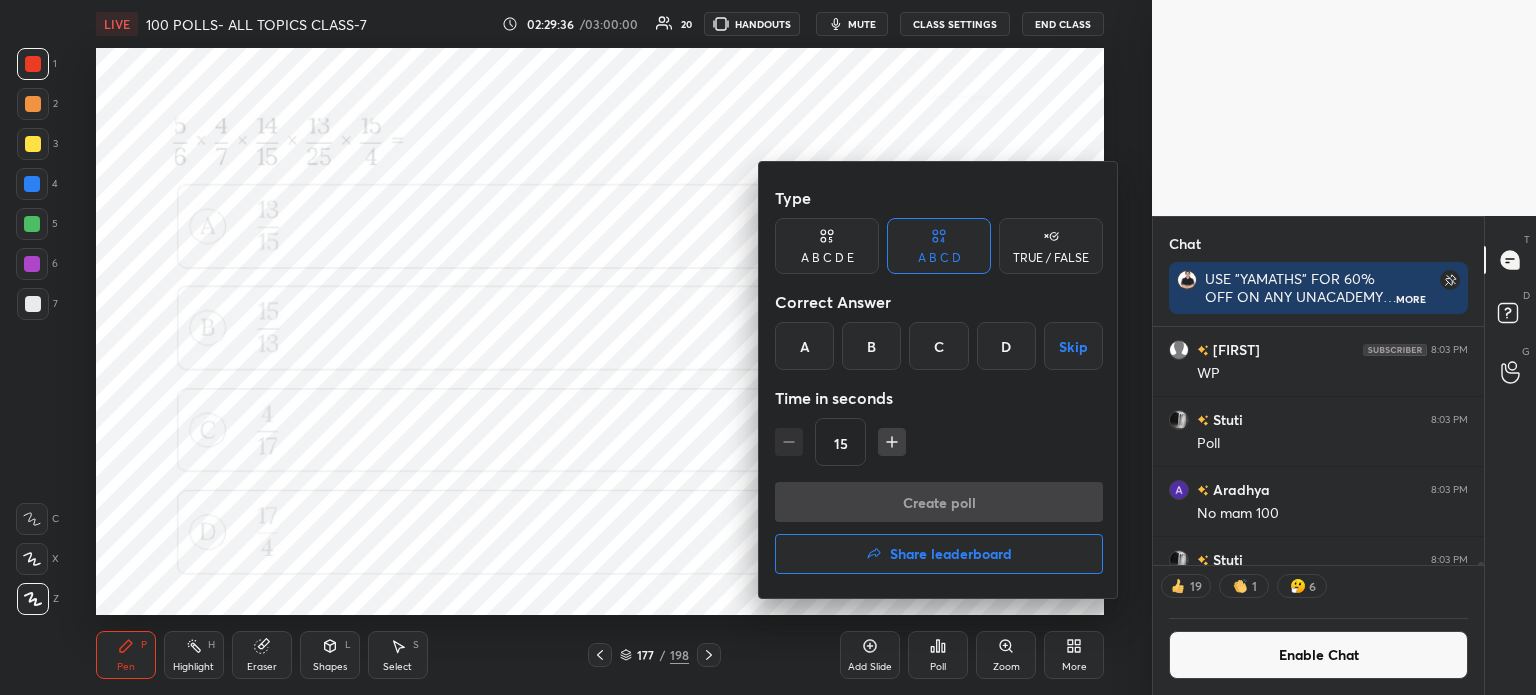 click on "A" at bounding box center (804, 346) 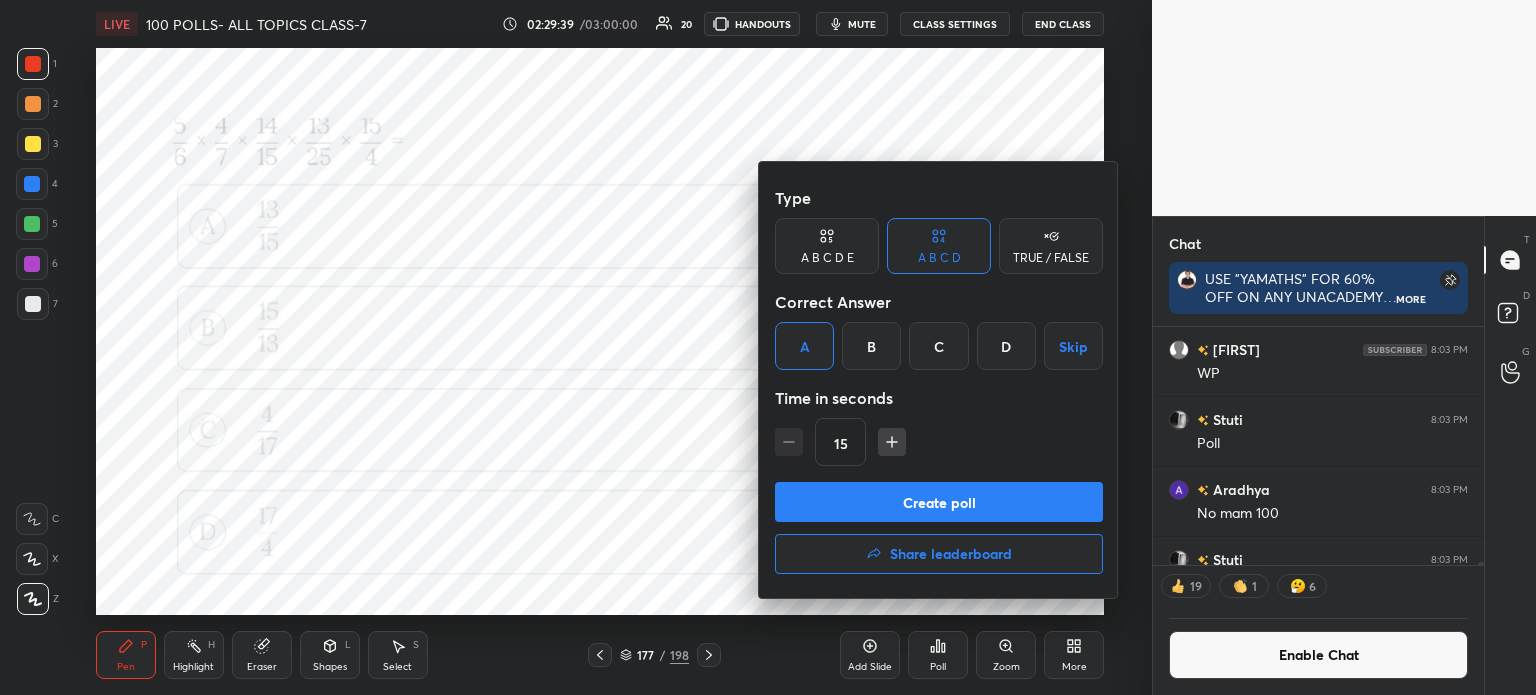 click on "Create poll" at bounding box center [939, 502] 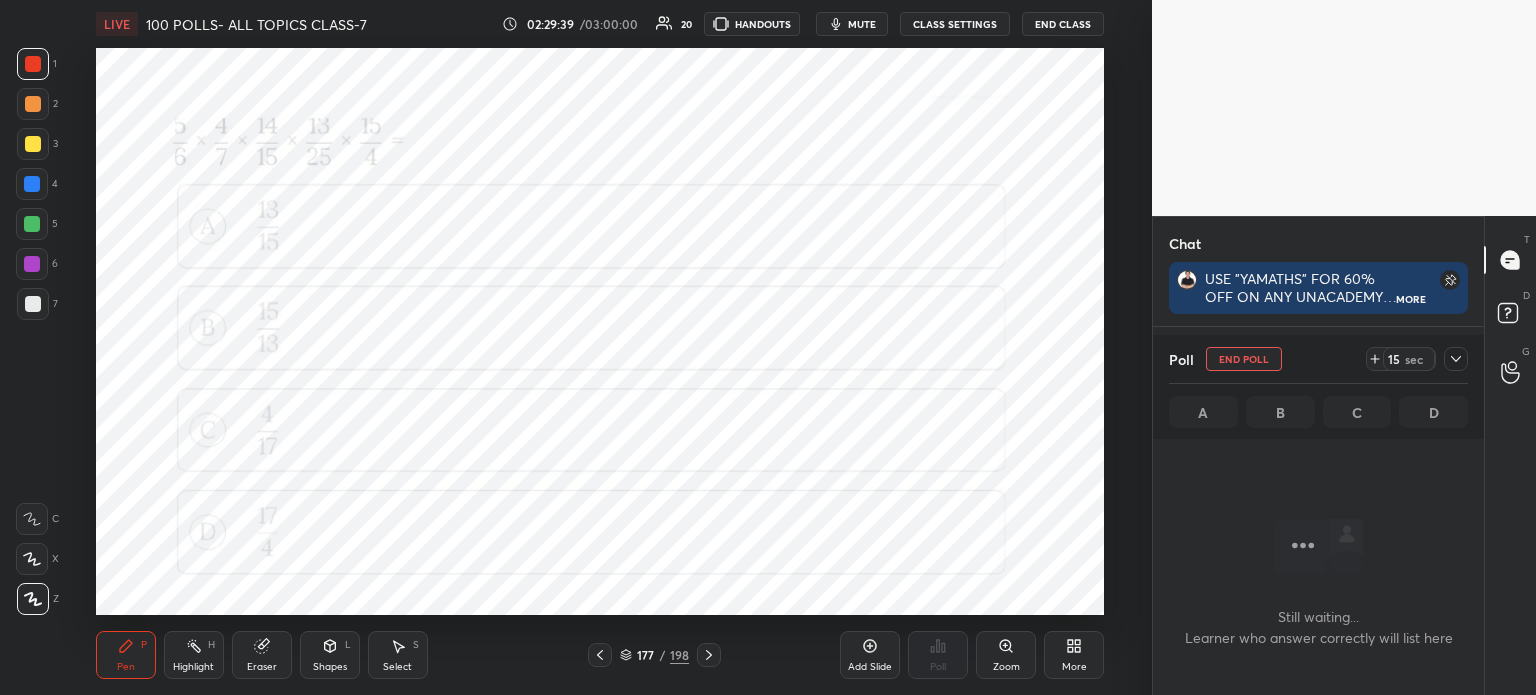 scroll, scrollTop: 200, scrollLeft: 325, axis: both 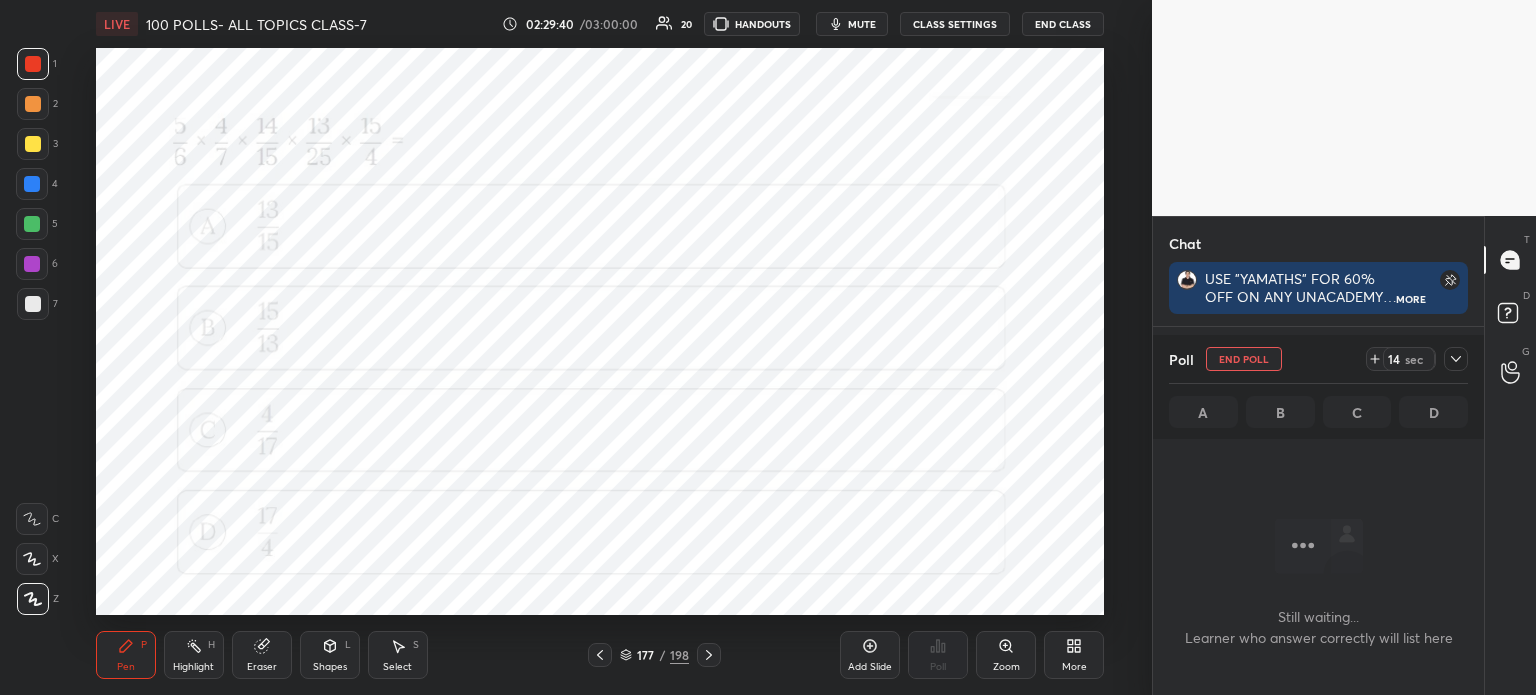 click 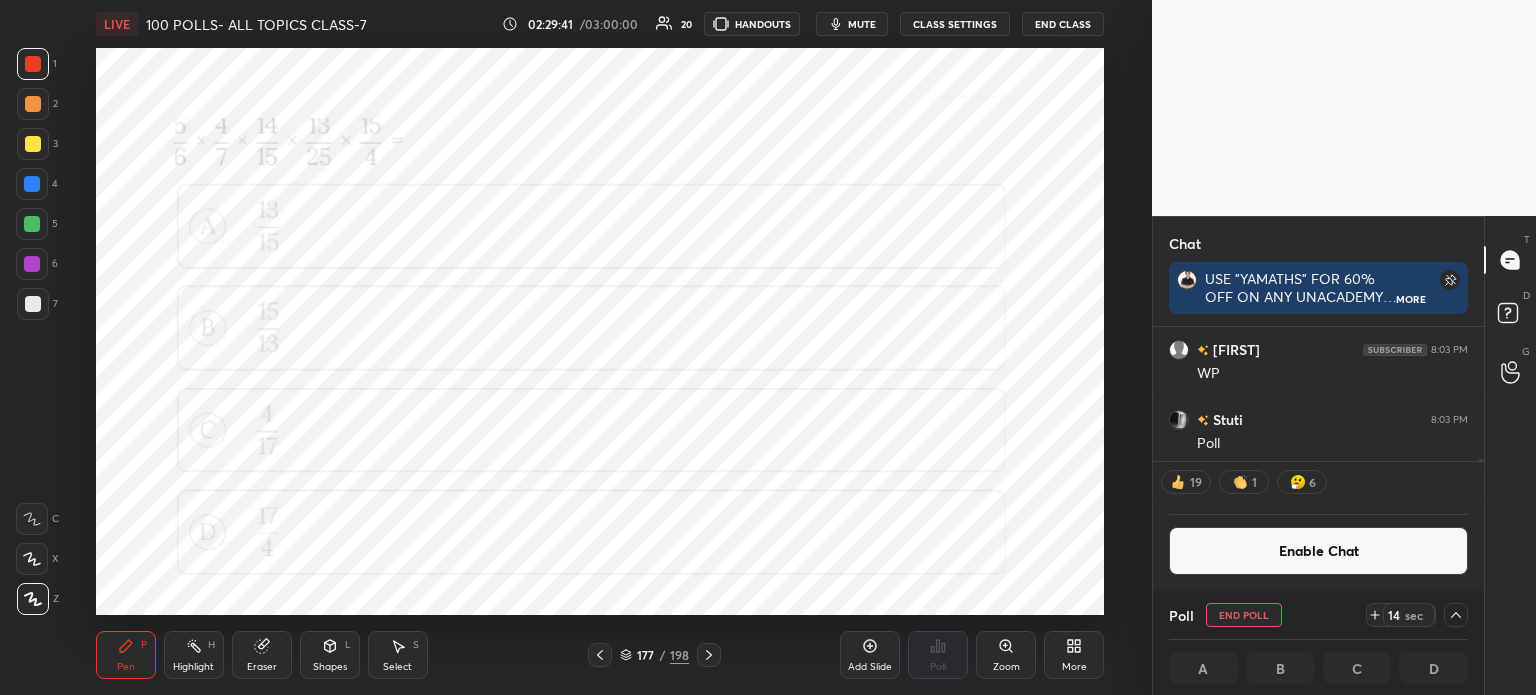 scroll, scrollTop: 6, scrollLeft: 6, axis: both 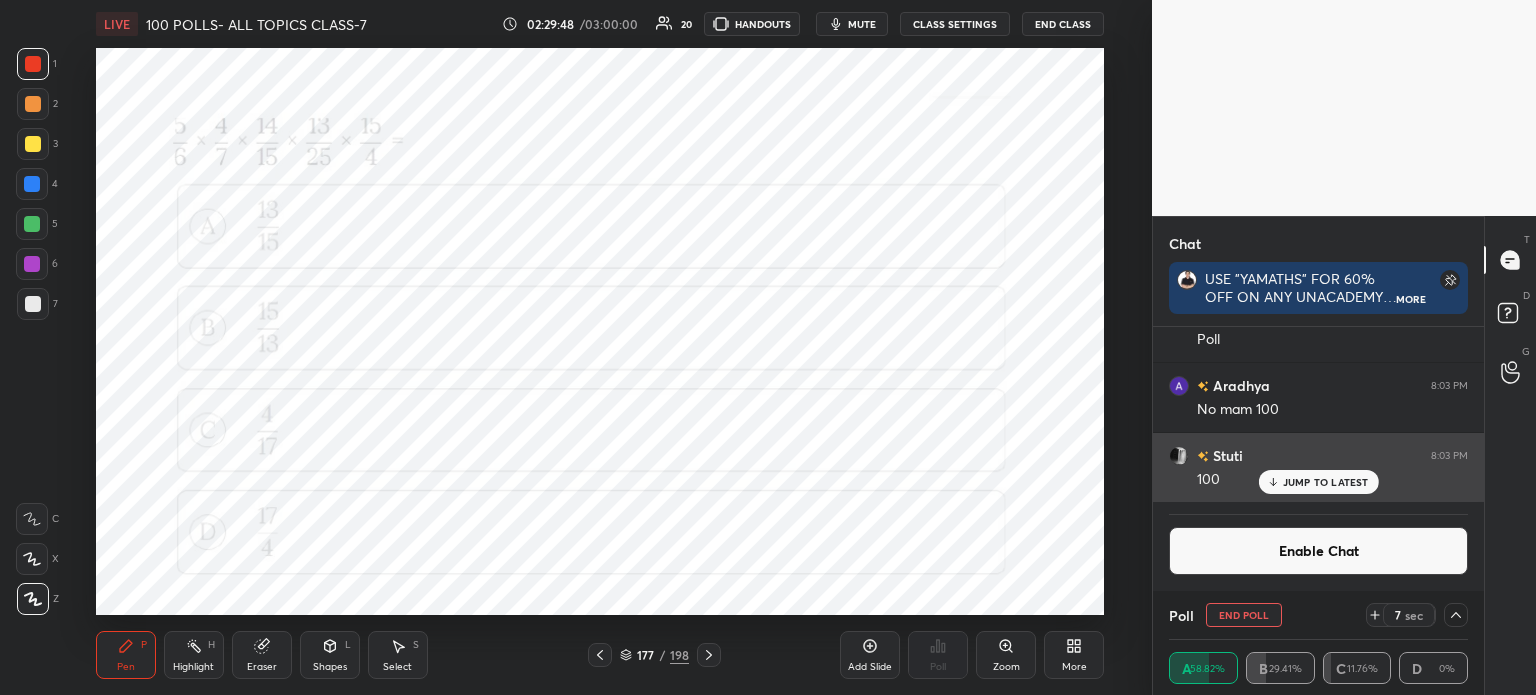 click on "JUMP TO LATEST" at bounding box center (1326, 482) 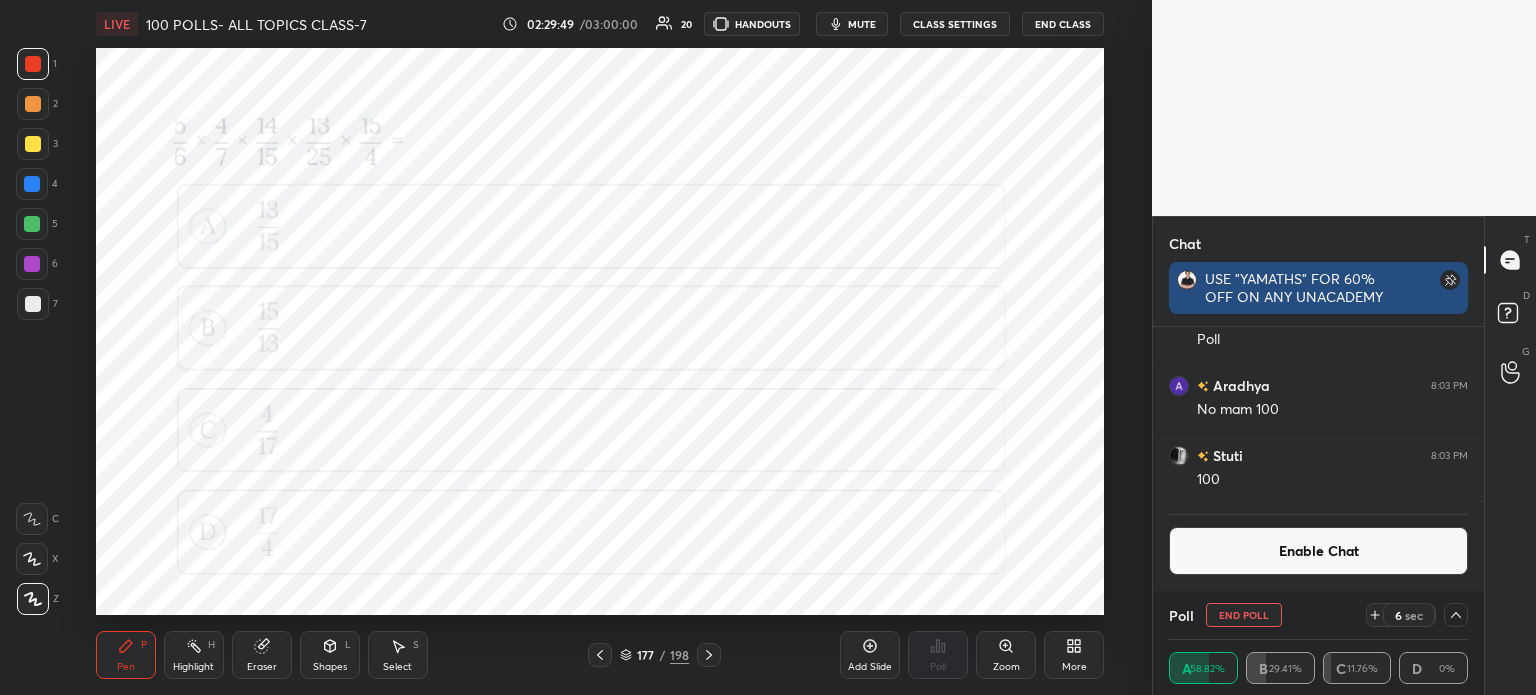 scroll, scrollTop: 162, scrollLeft: 325, axis: both 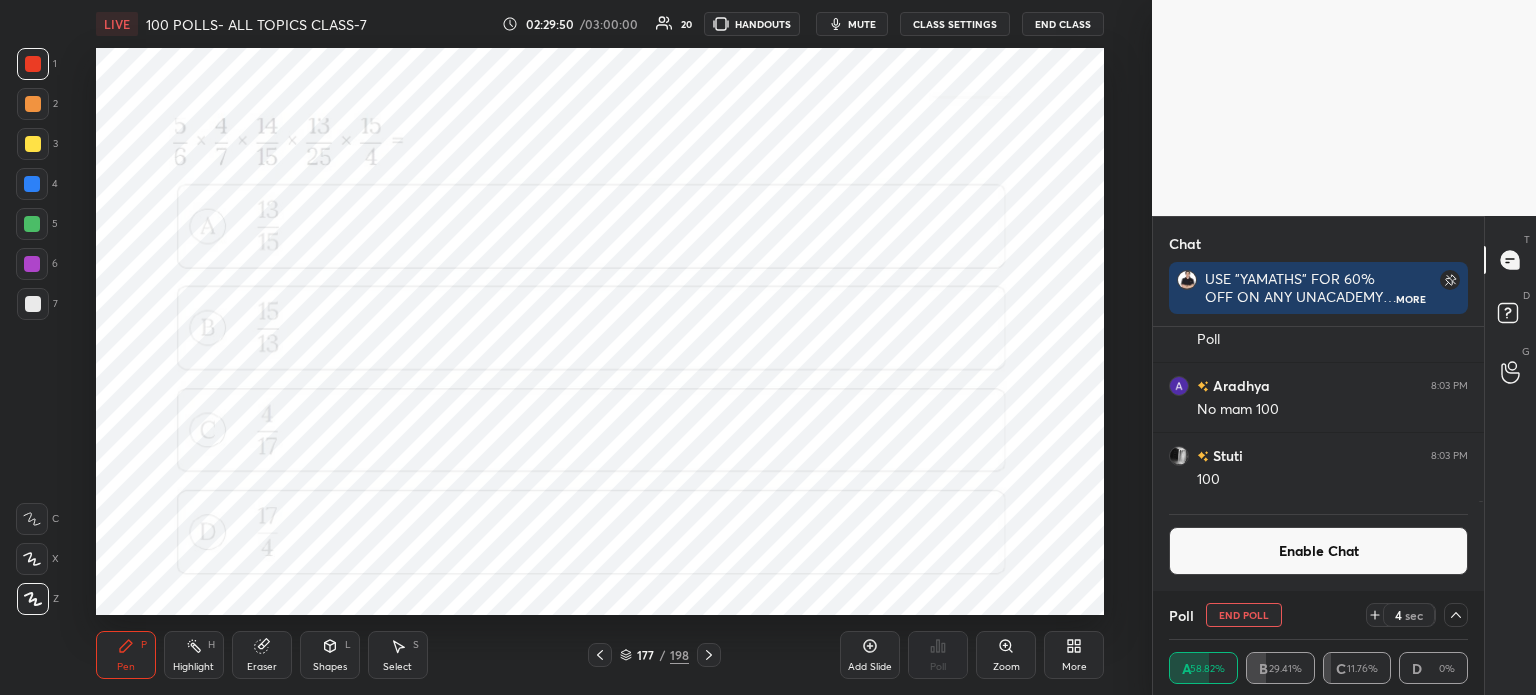 click on "End Poll" at bounding box center [1244, 615] 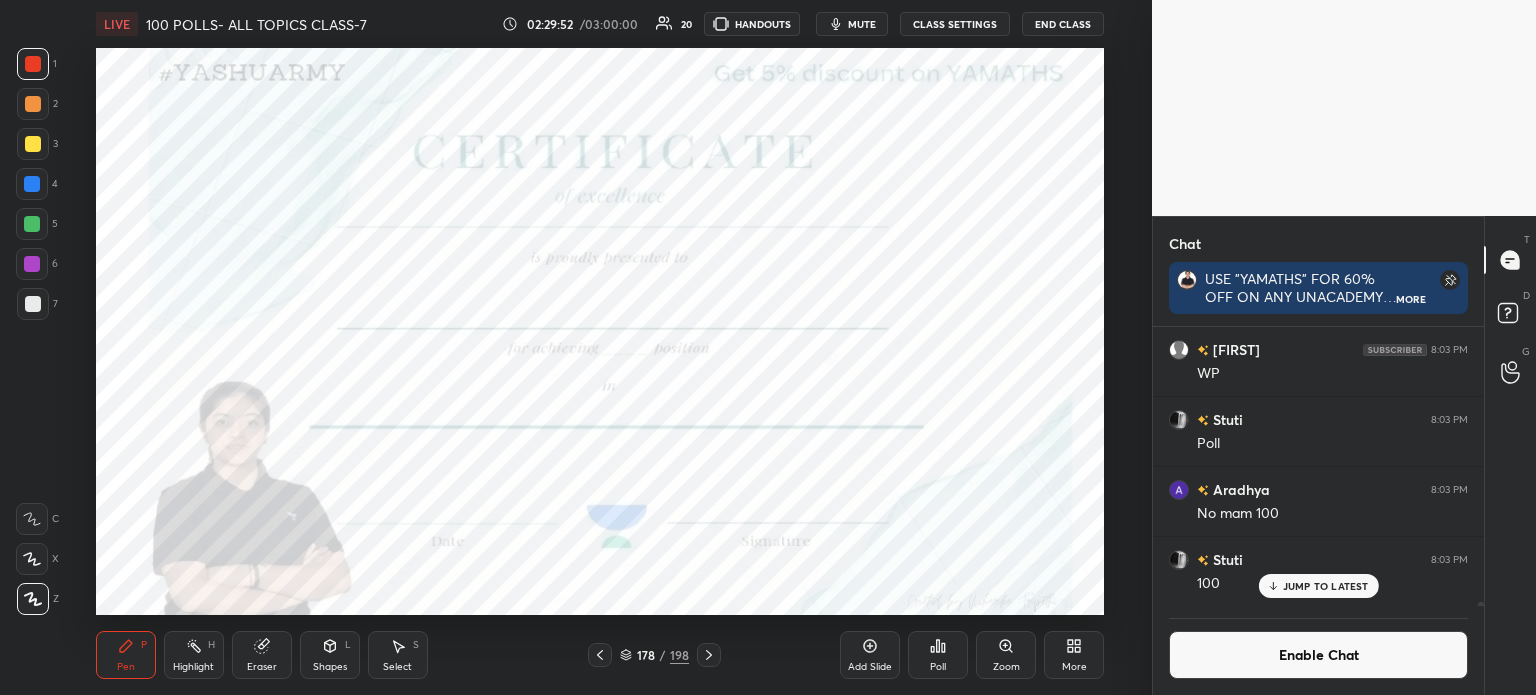click on "Enable Chat" at bounding box center (1318, 655) 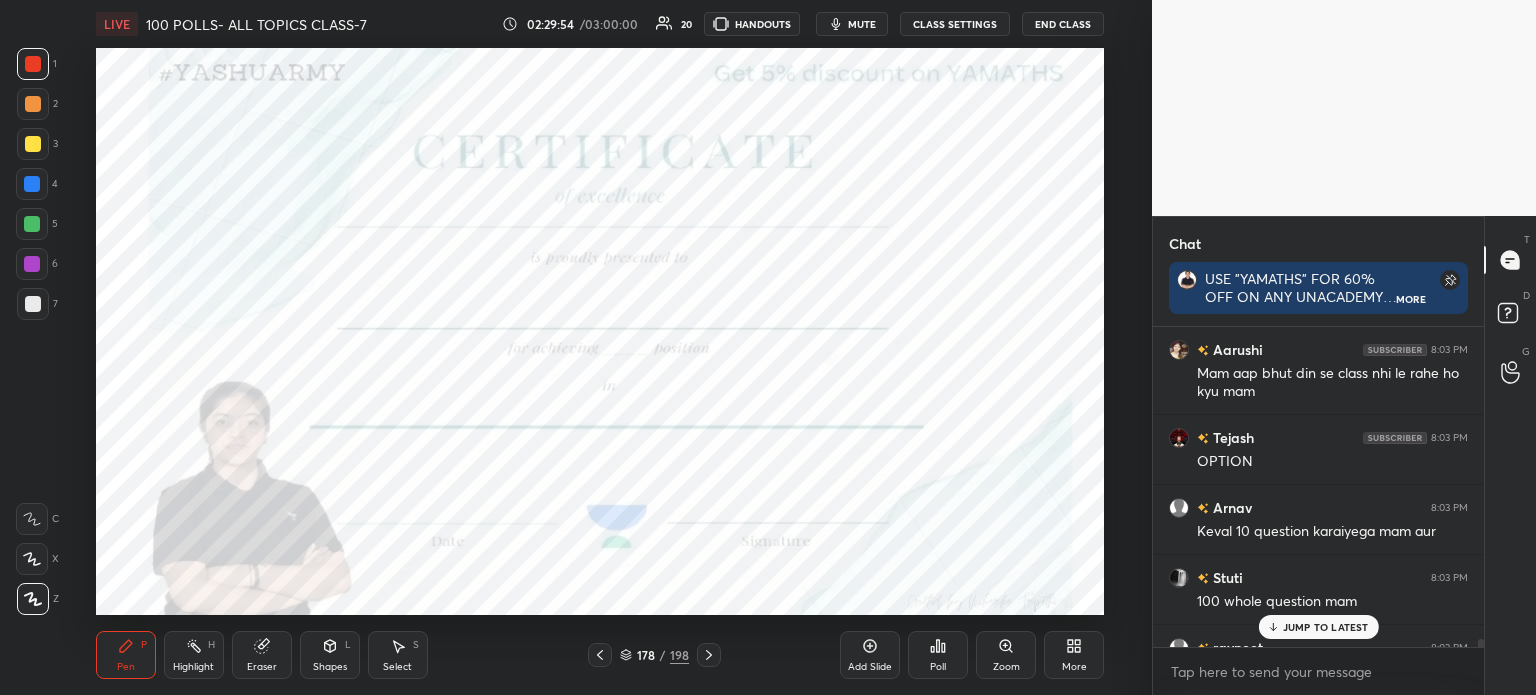 click at bounding box center (32, 184) 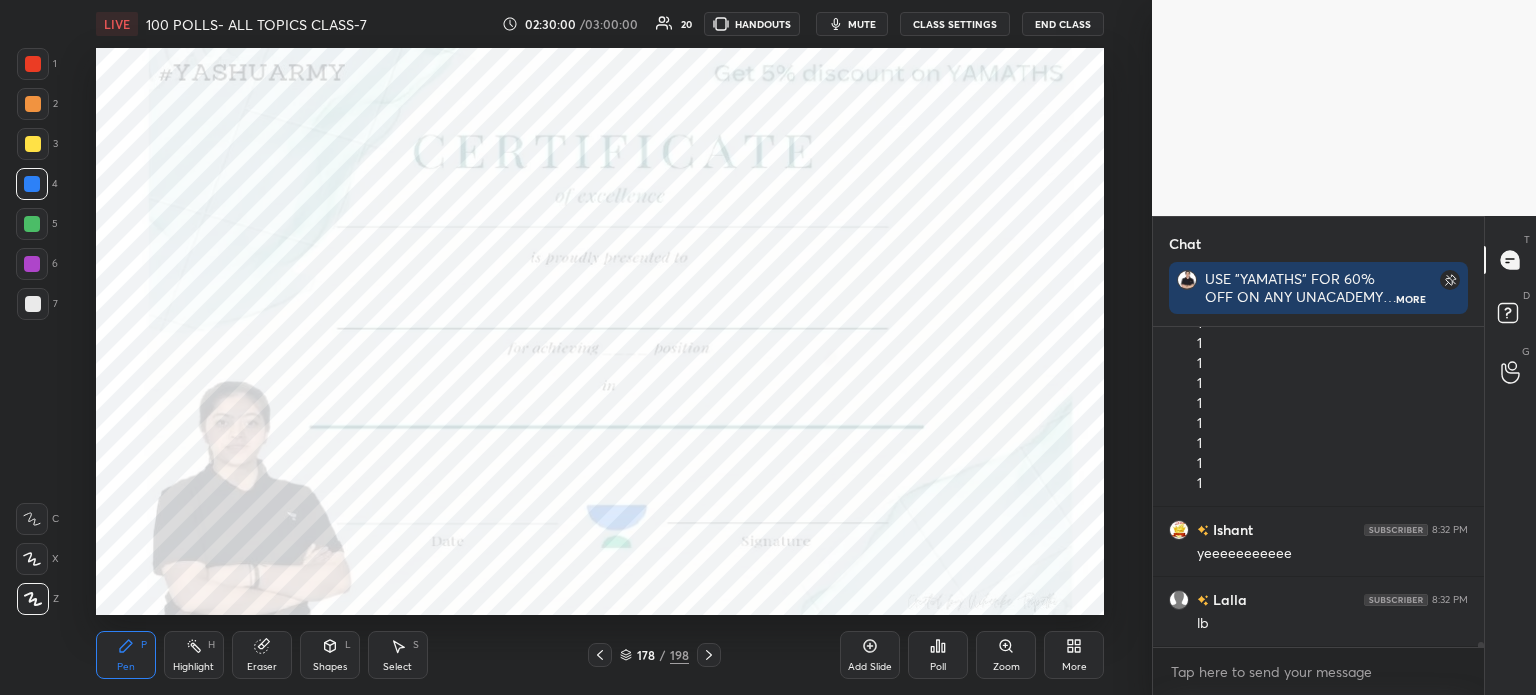 click on "Poll" at bounding box center (938, 655) 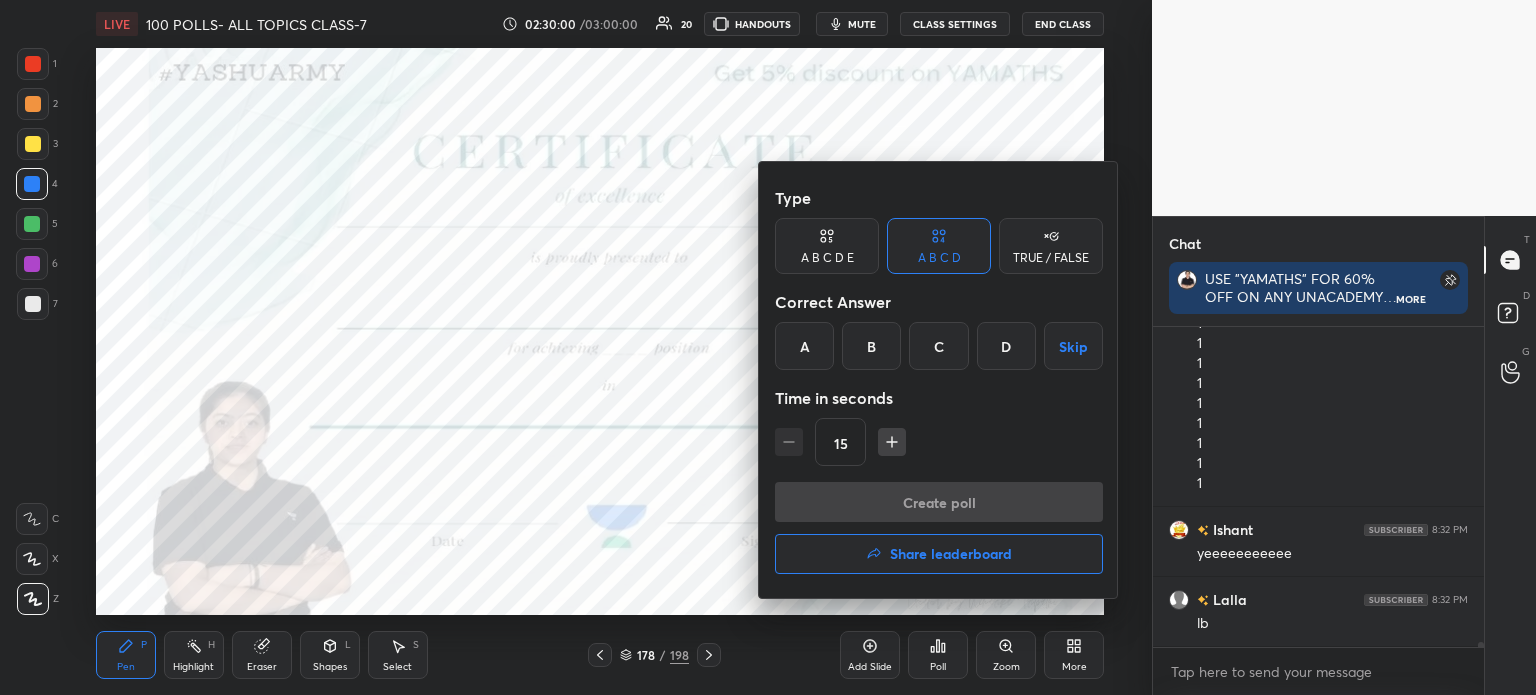 click on "Share leaderboard" at bounding box center [939, 554] 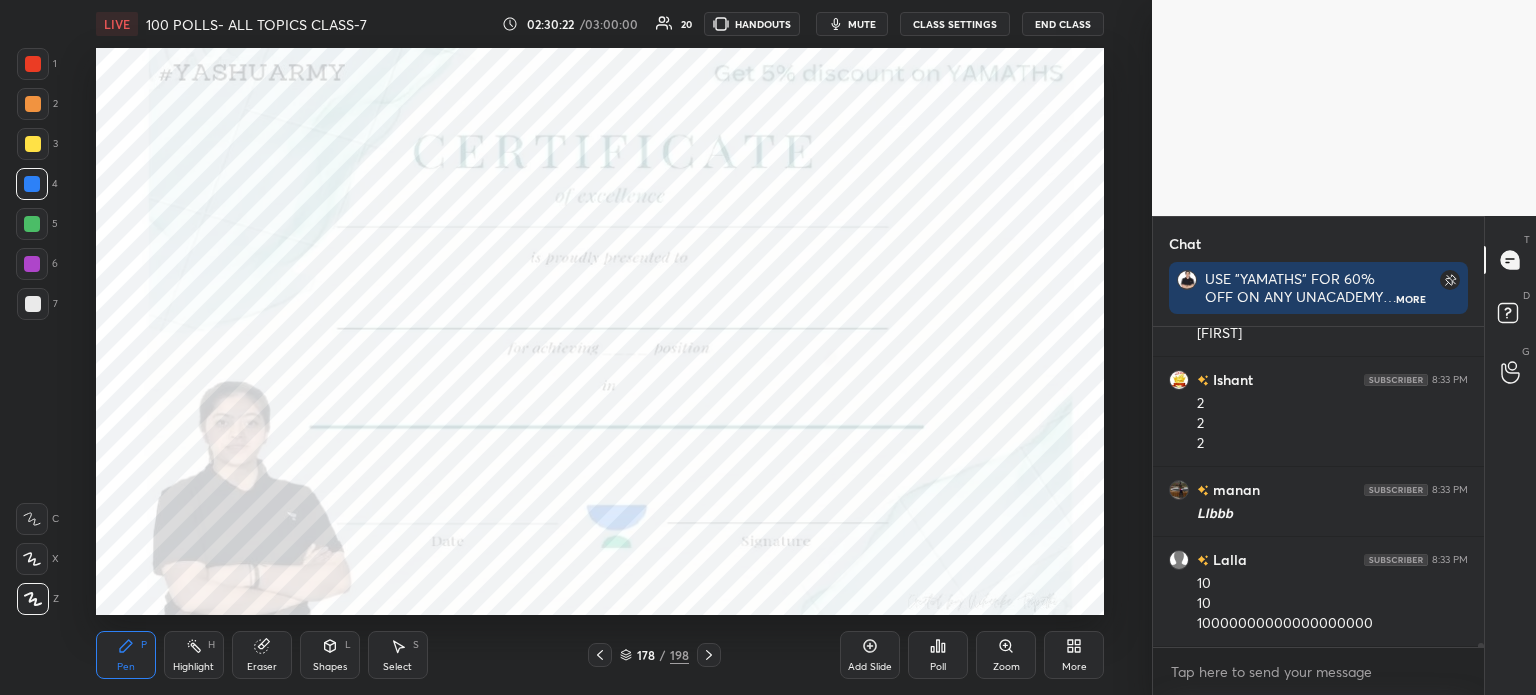 click at bounding box center (32, 559) 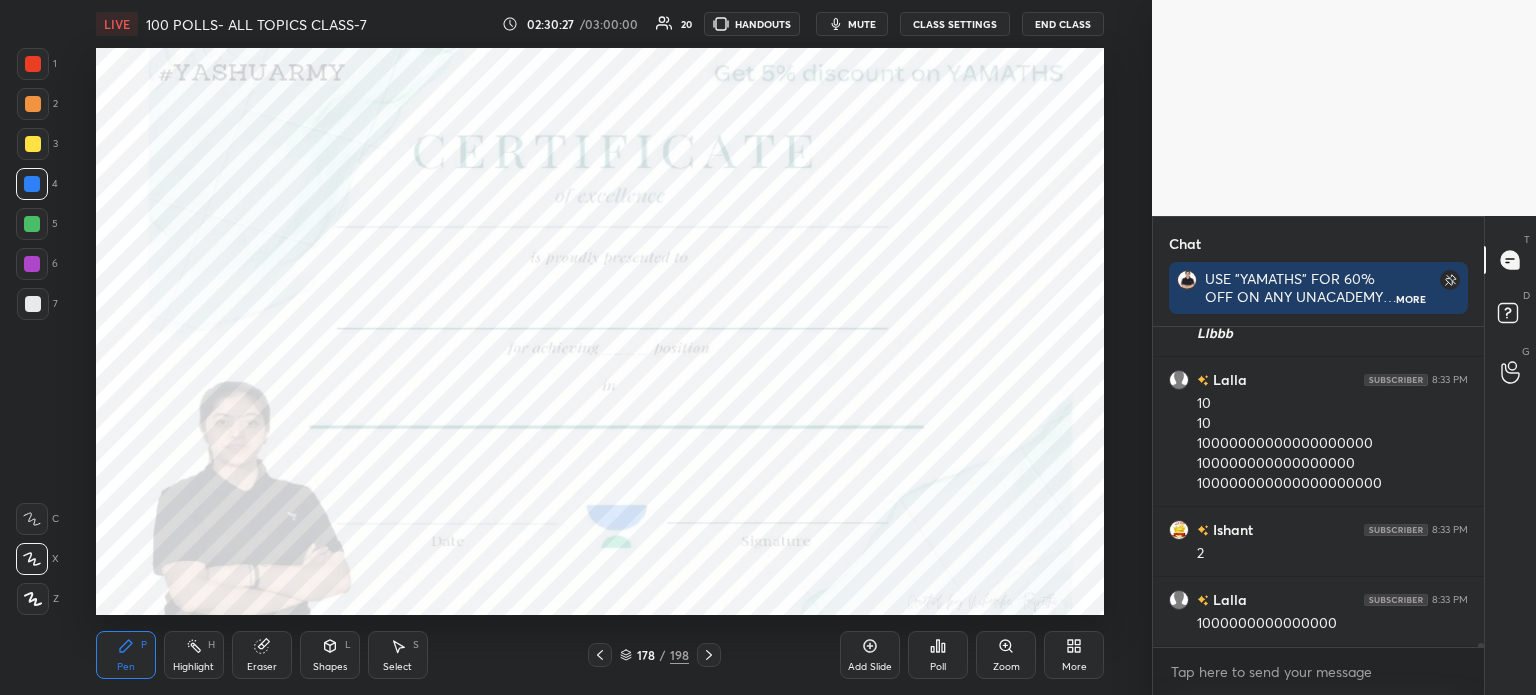 click on "Eraser" at bounding box center [262, 655] 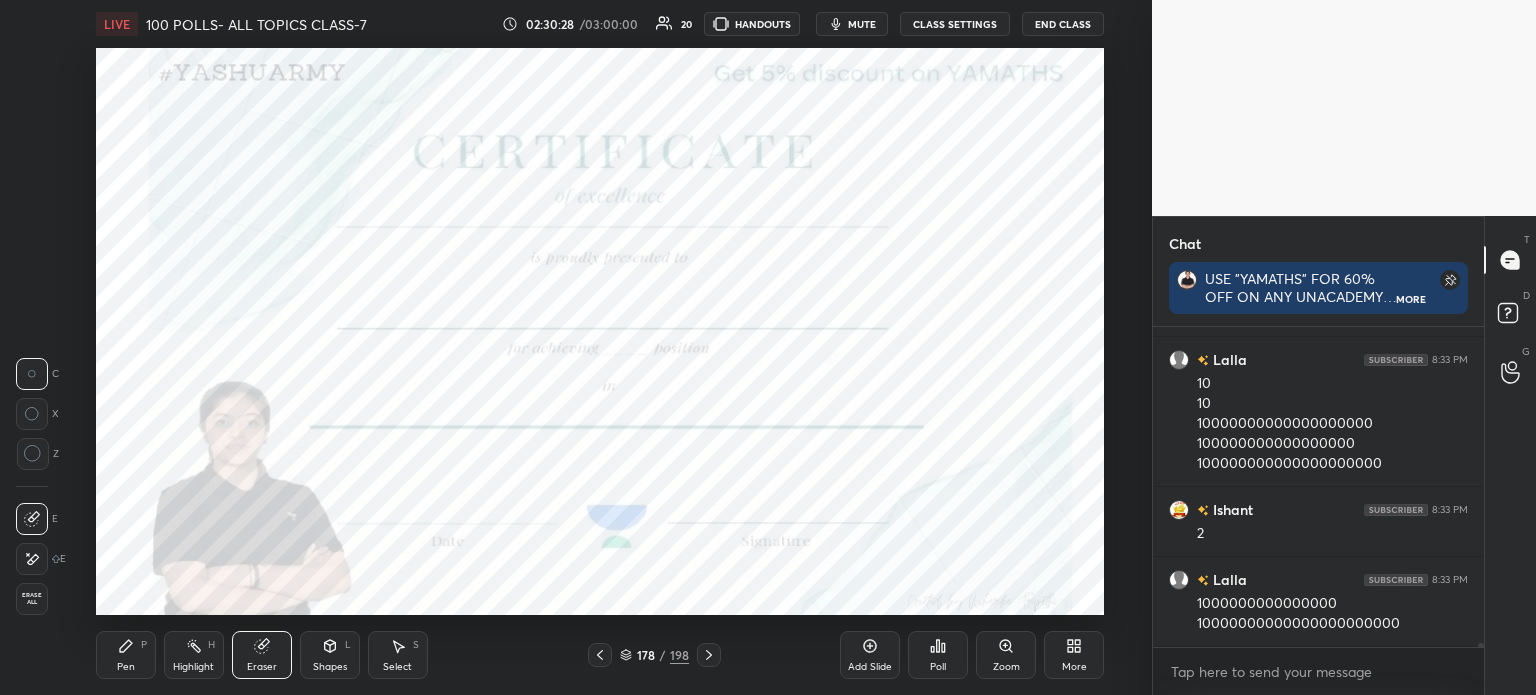 click at bounding box center (32, 559) 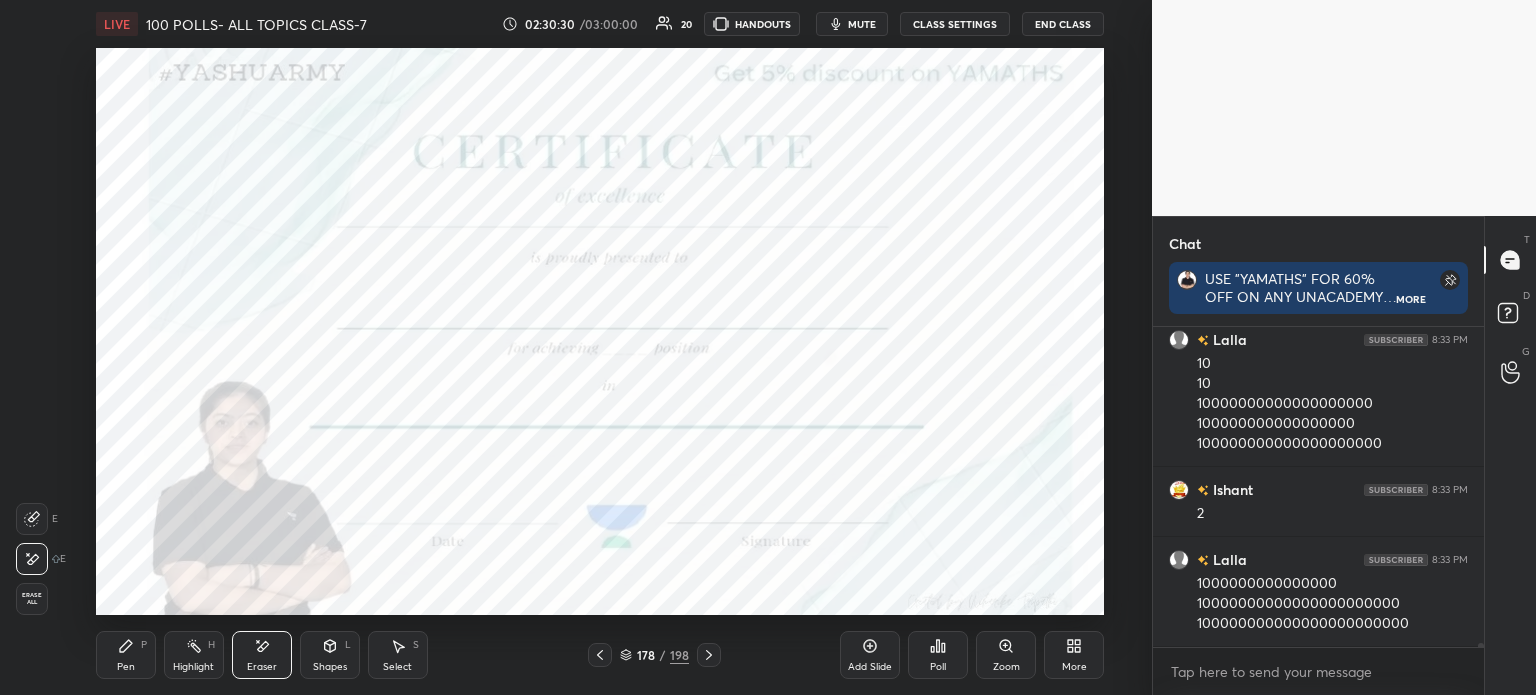 click on "Pen P" at bounding box center [126, 655] 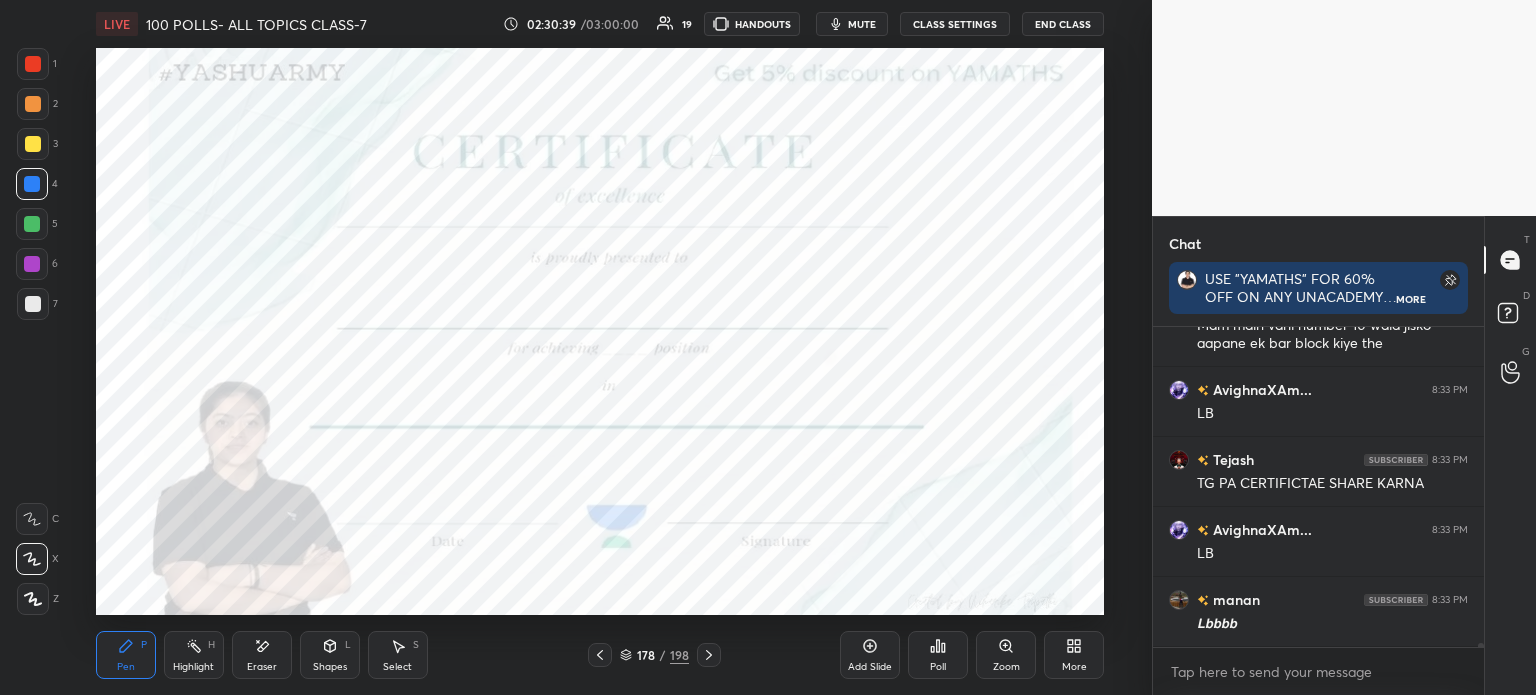 click on "Eraser" at bounding box center (262, 655) 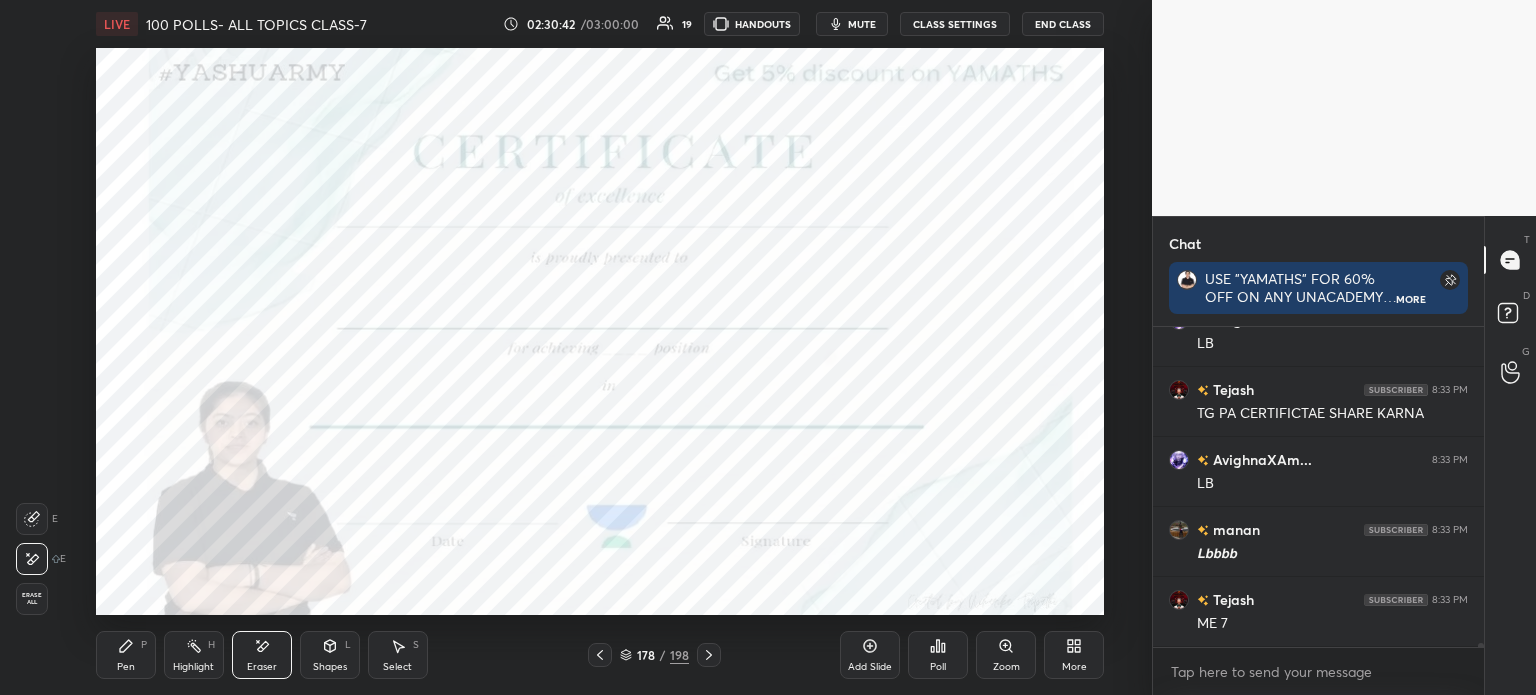 click on "Poll" at bounding box center (938, 655) 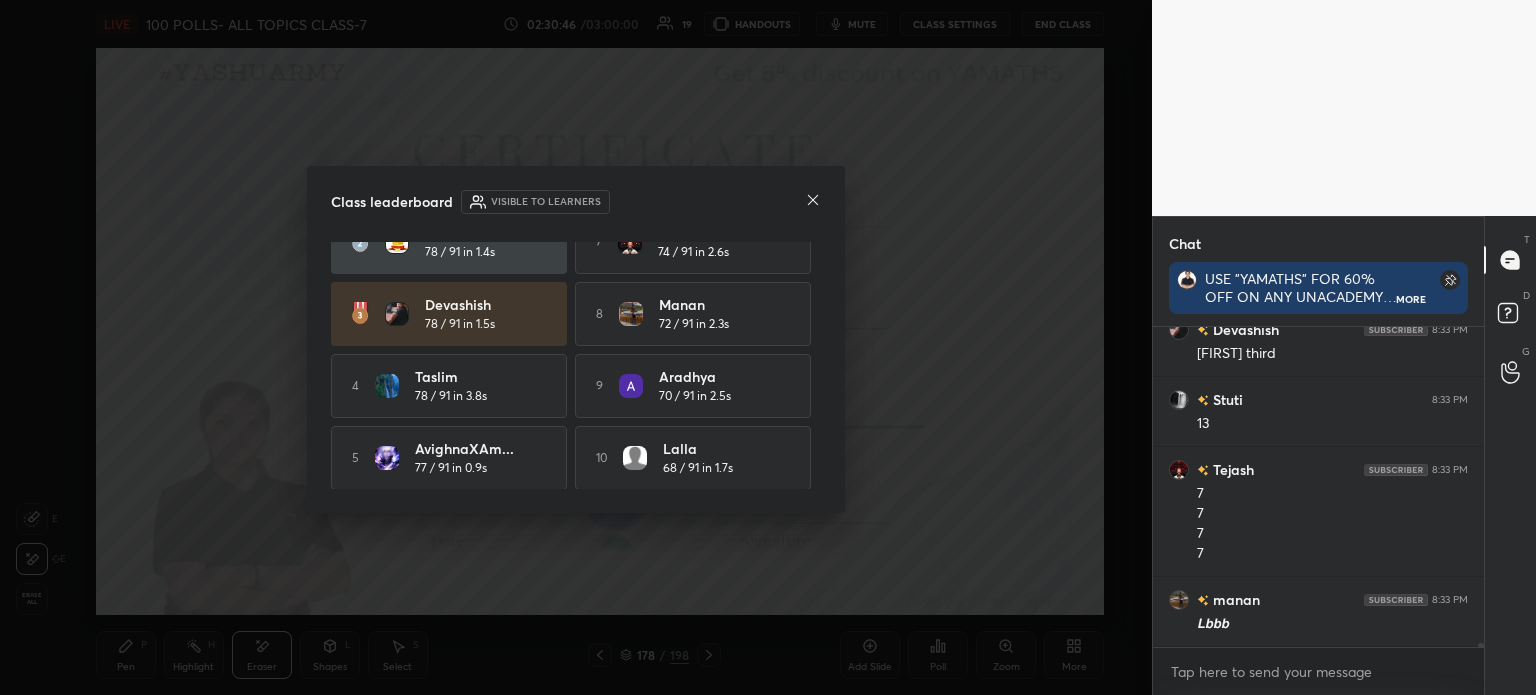 click 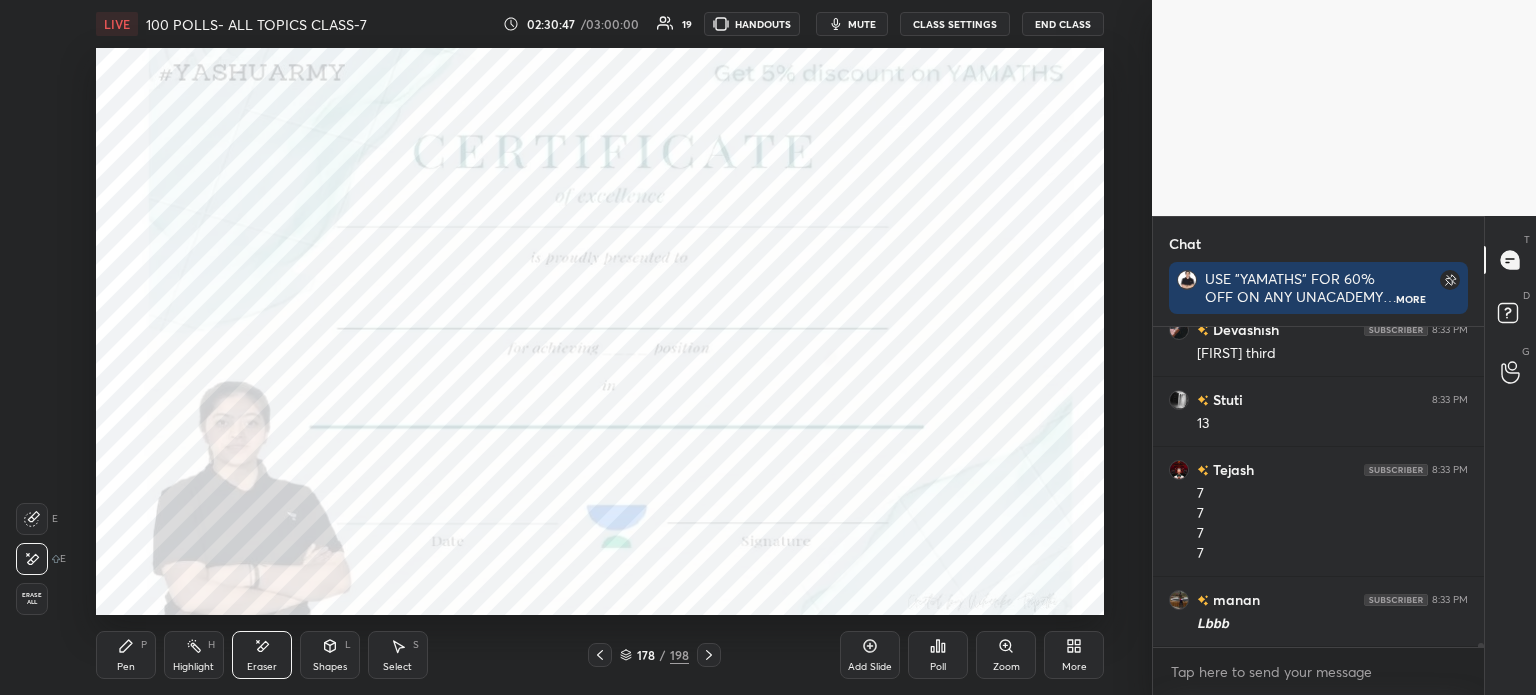 click on "Pen P" at bounding box center [126, 655] 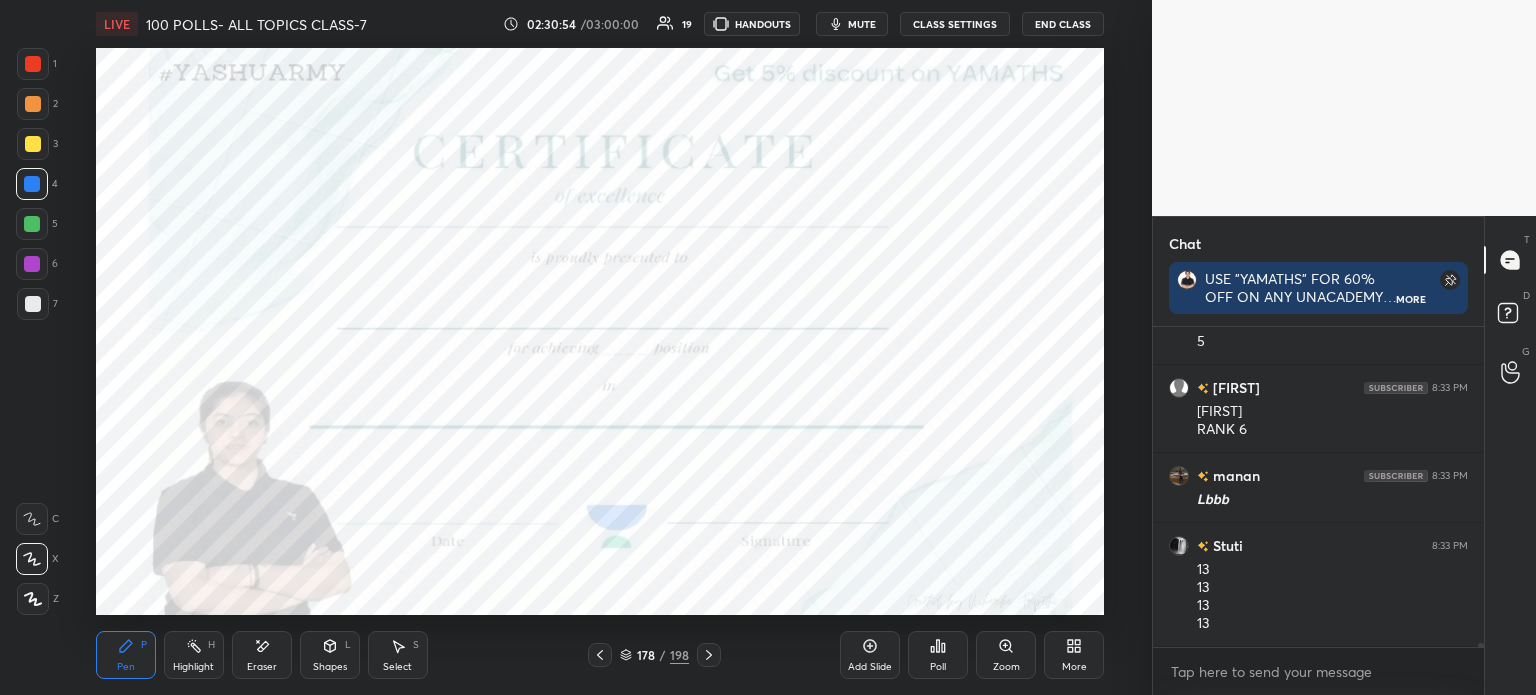 click on "Eraser" at bounding box center [262, 667] 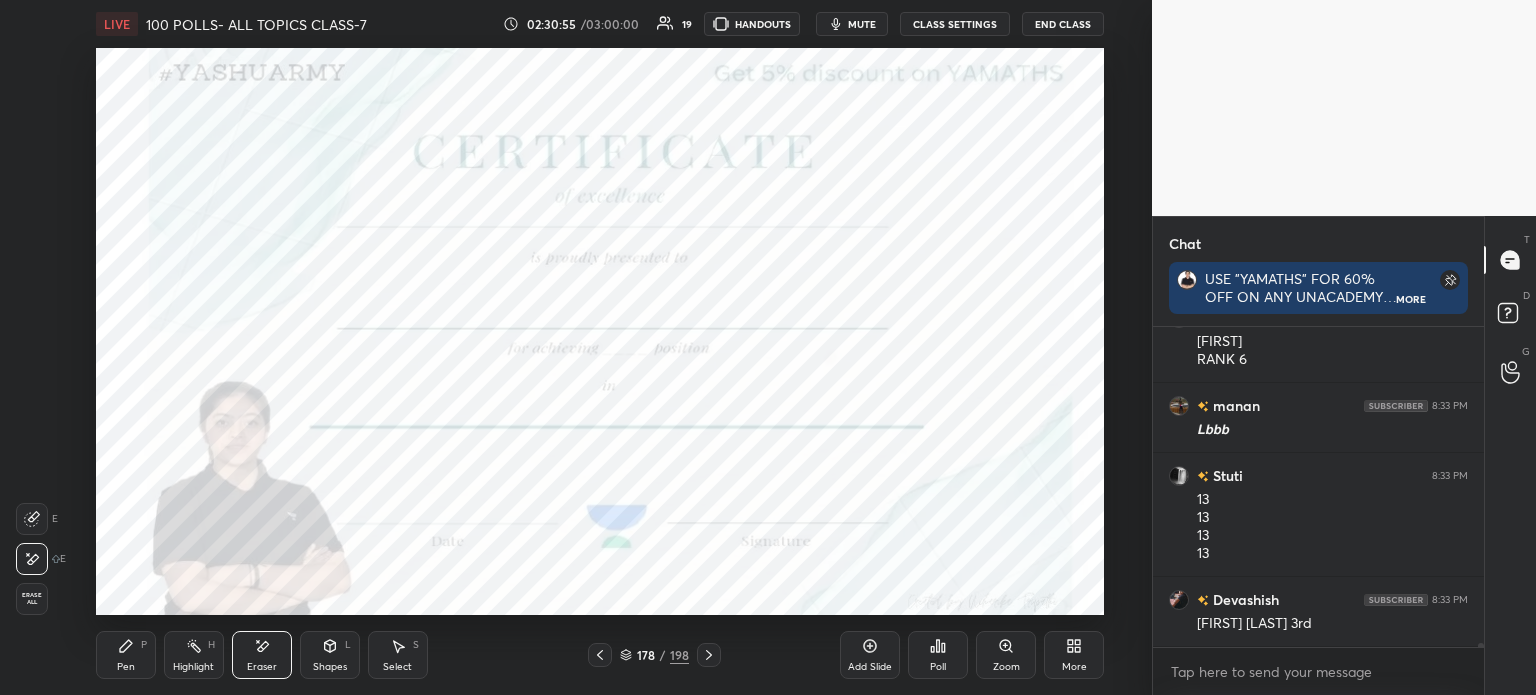click on "Pen P" at bounding box center [126, 655] 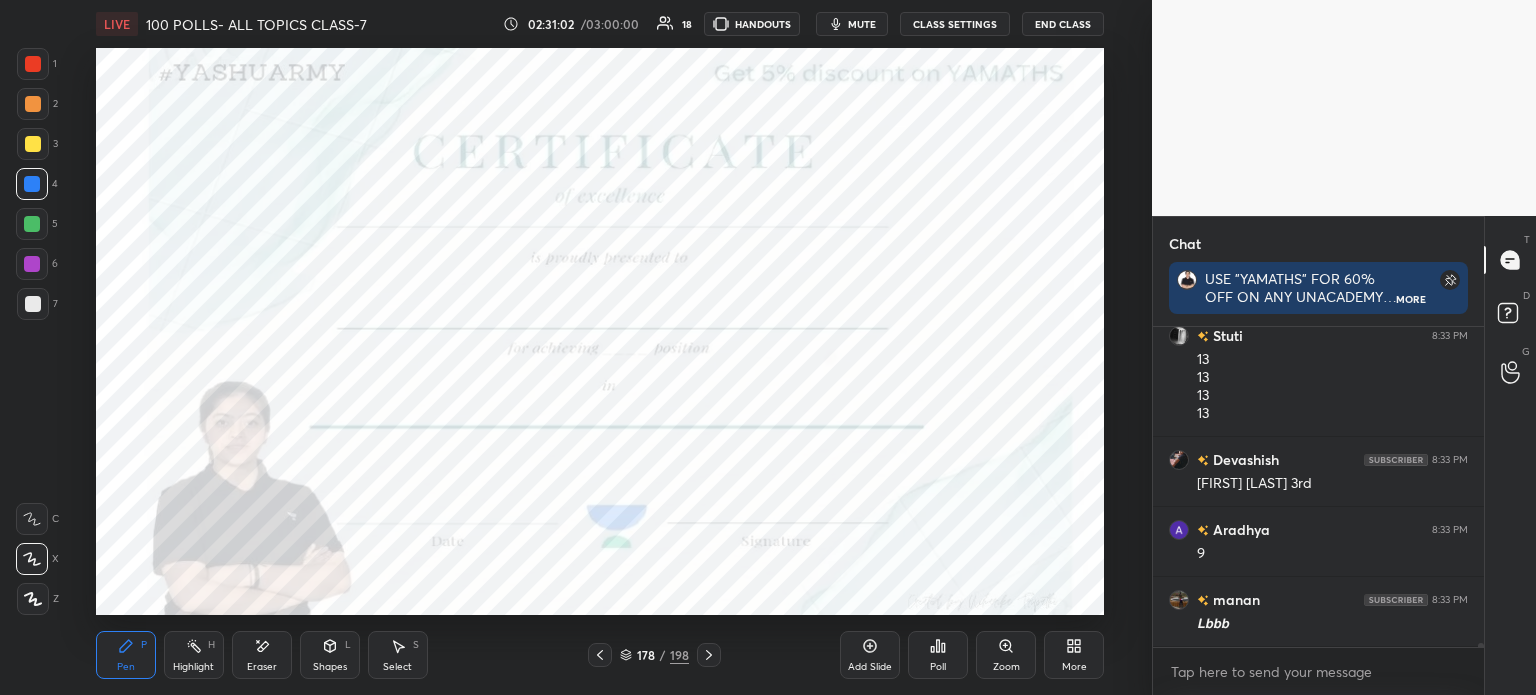 click on "Eraser" at bounding box center [262, 655] 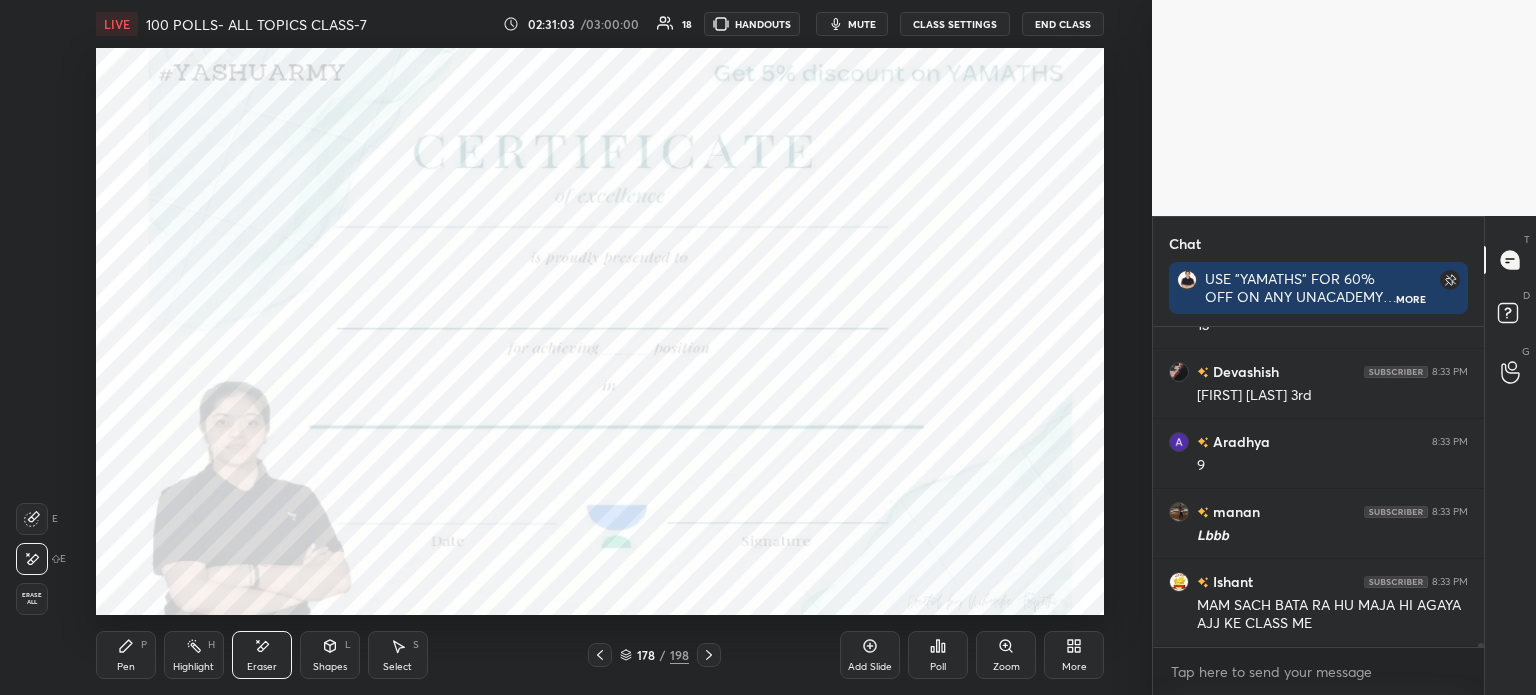 click on "Pen P" at bounding box center (126, 655) 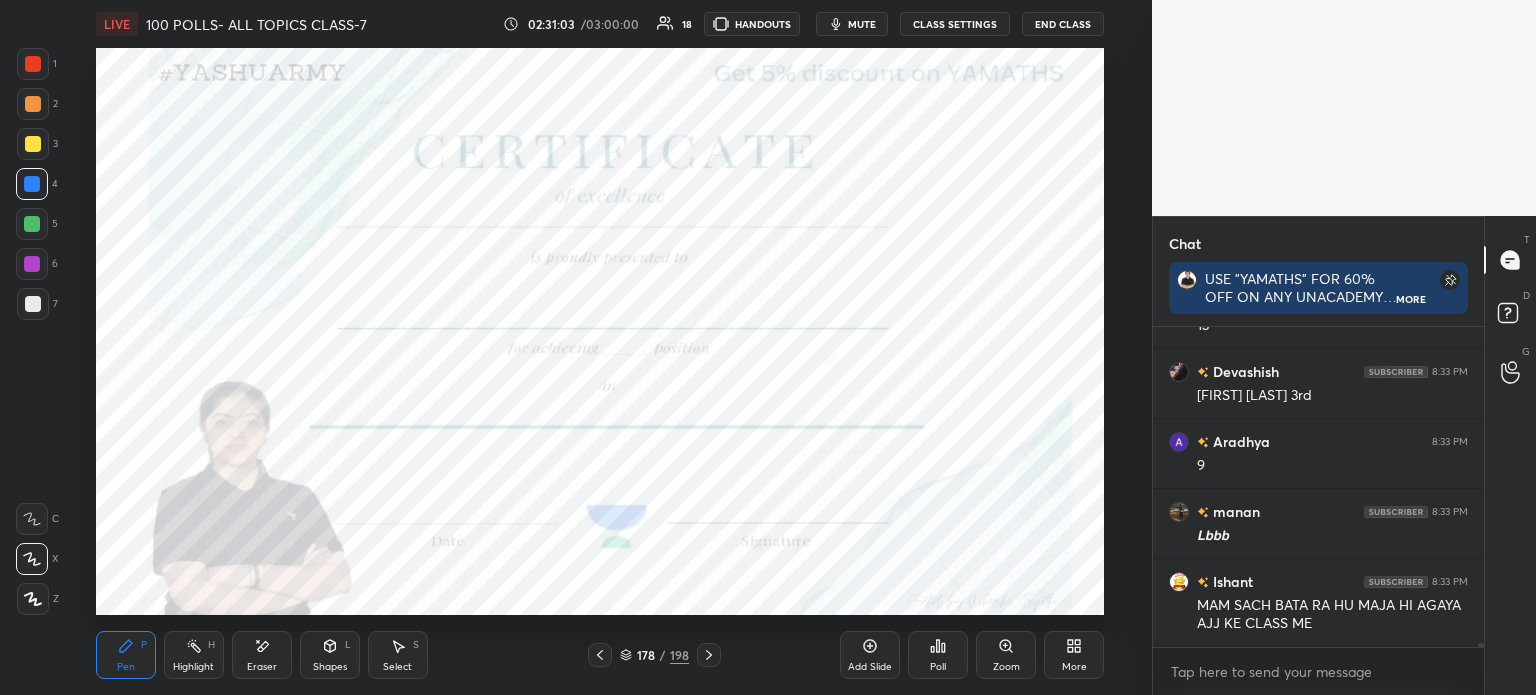 click on "Pen P" at bounding box center [126, 655] 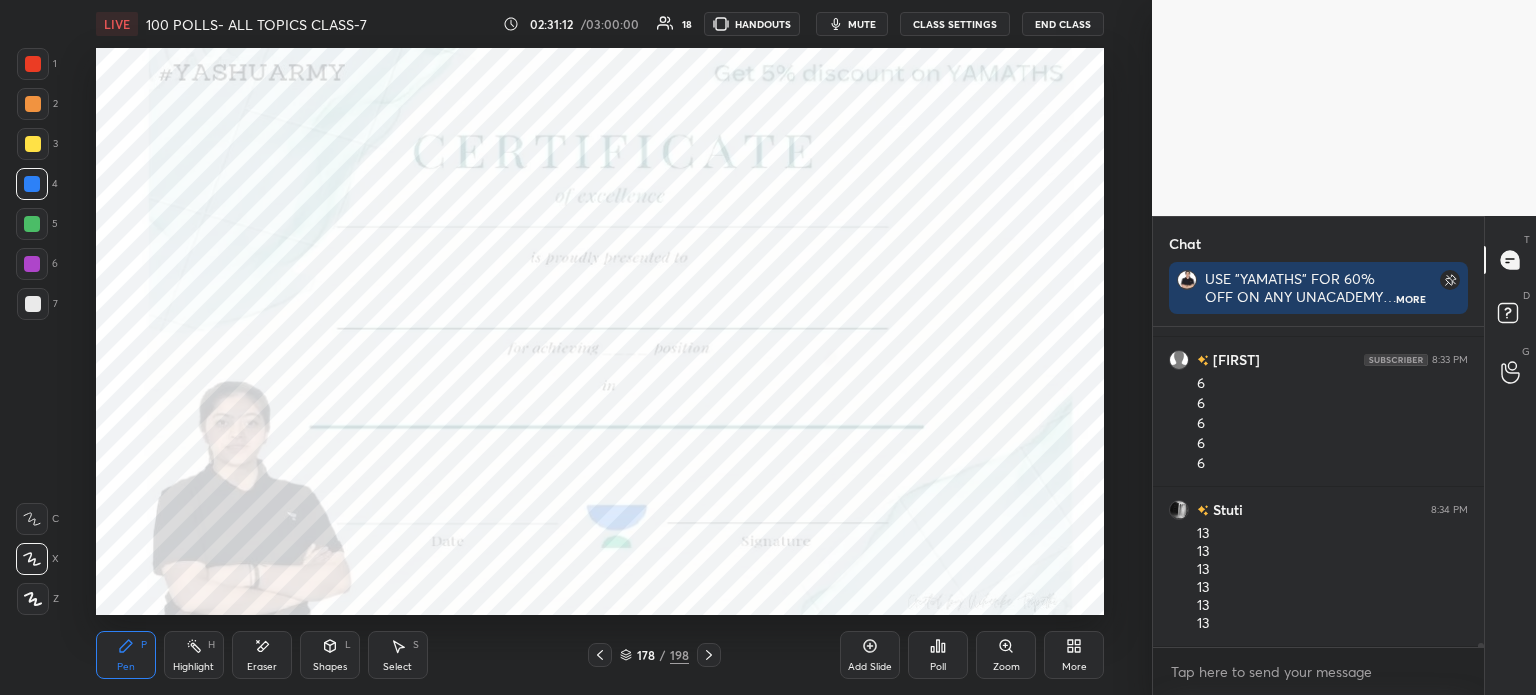 click 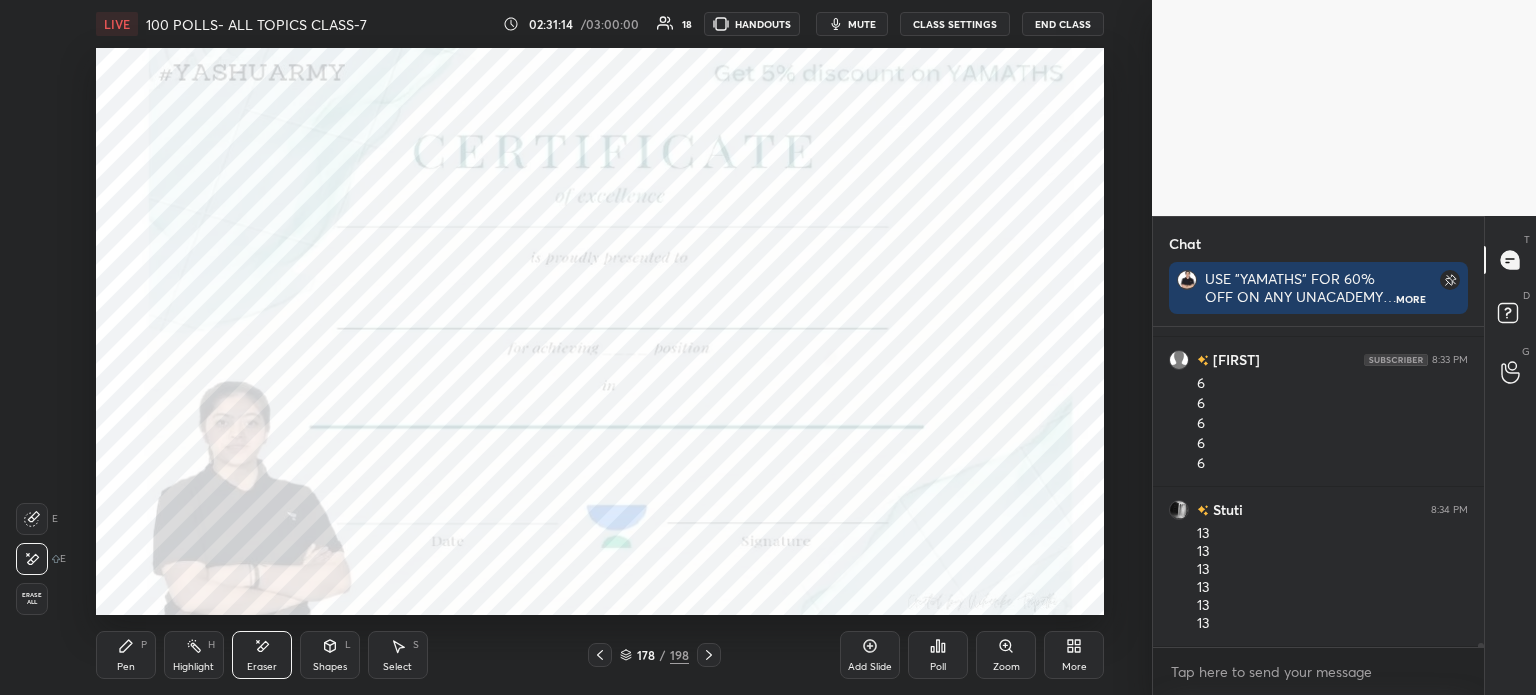 click on "Pen P" at bounding box center (126, 655) 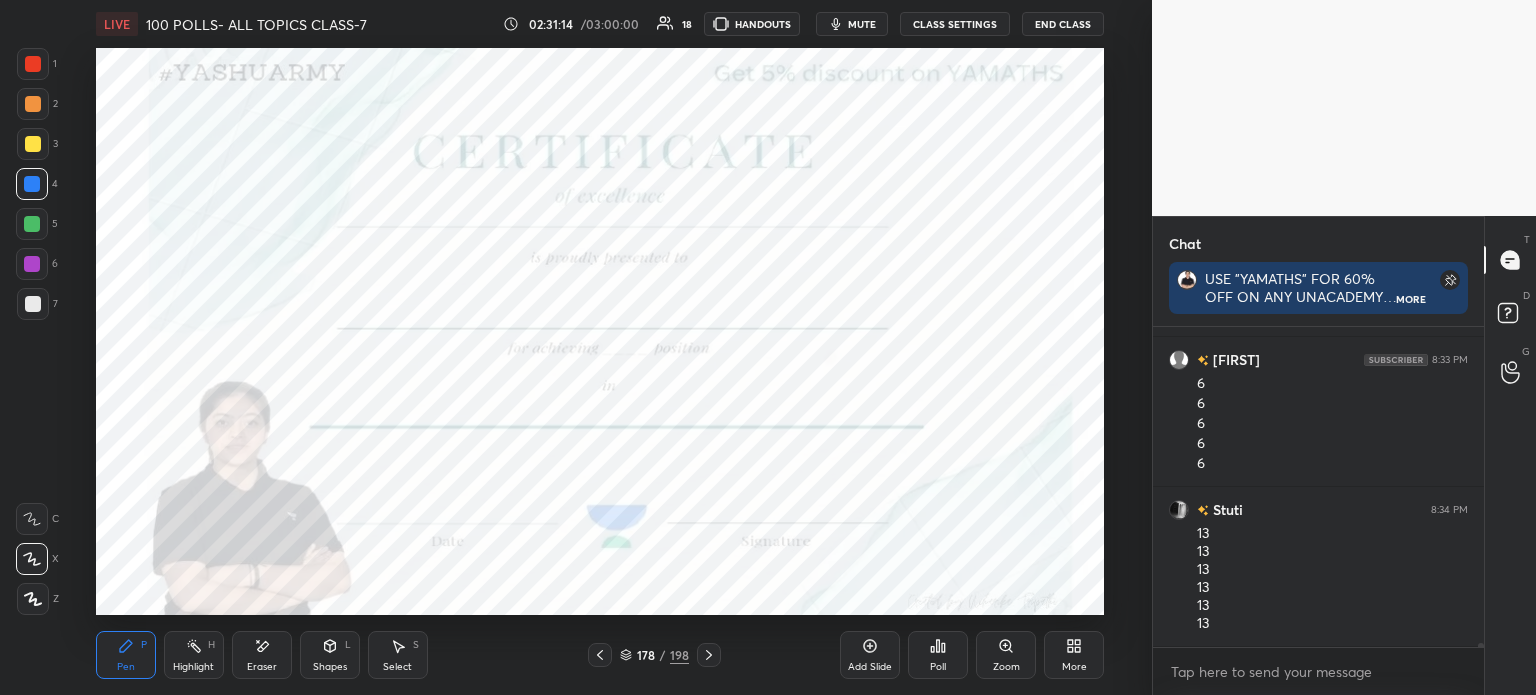 click 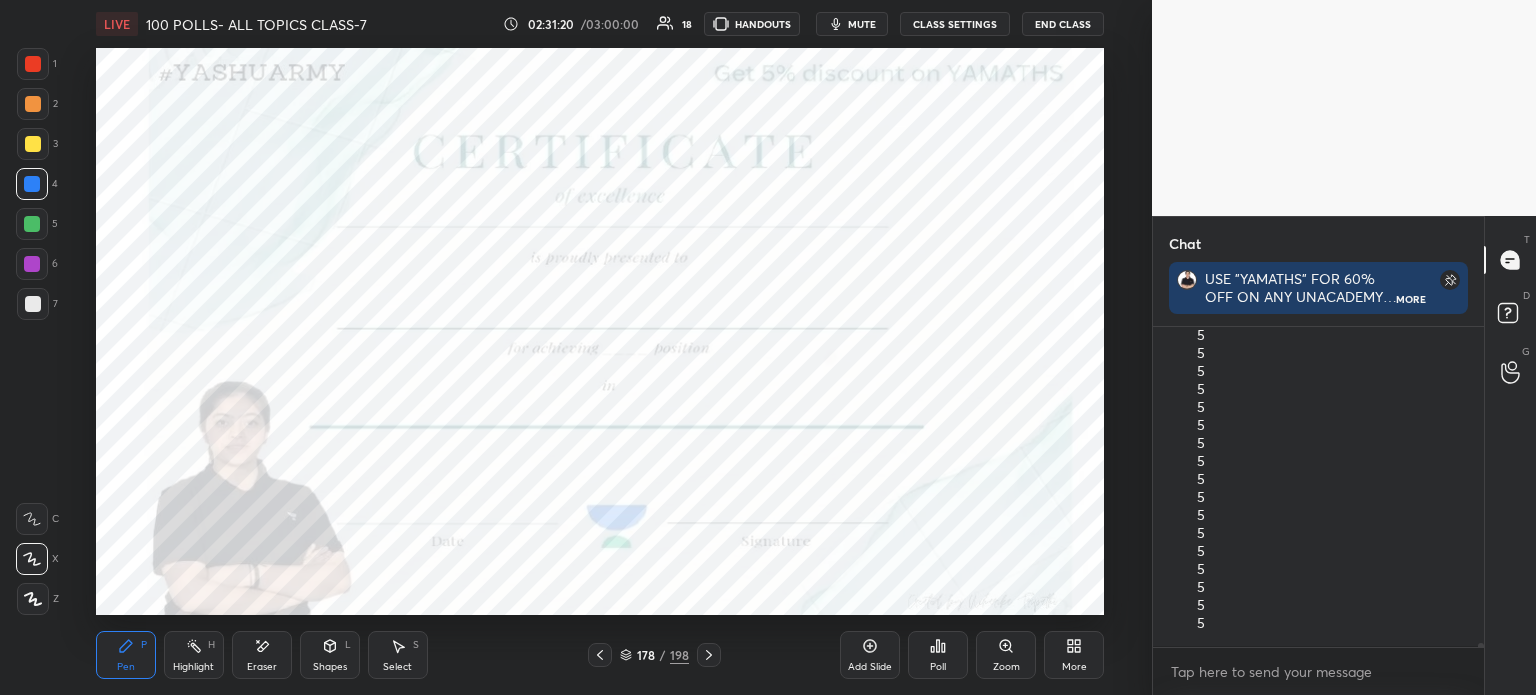click 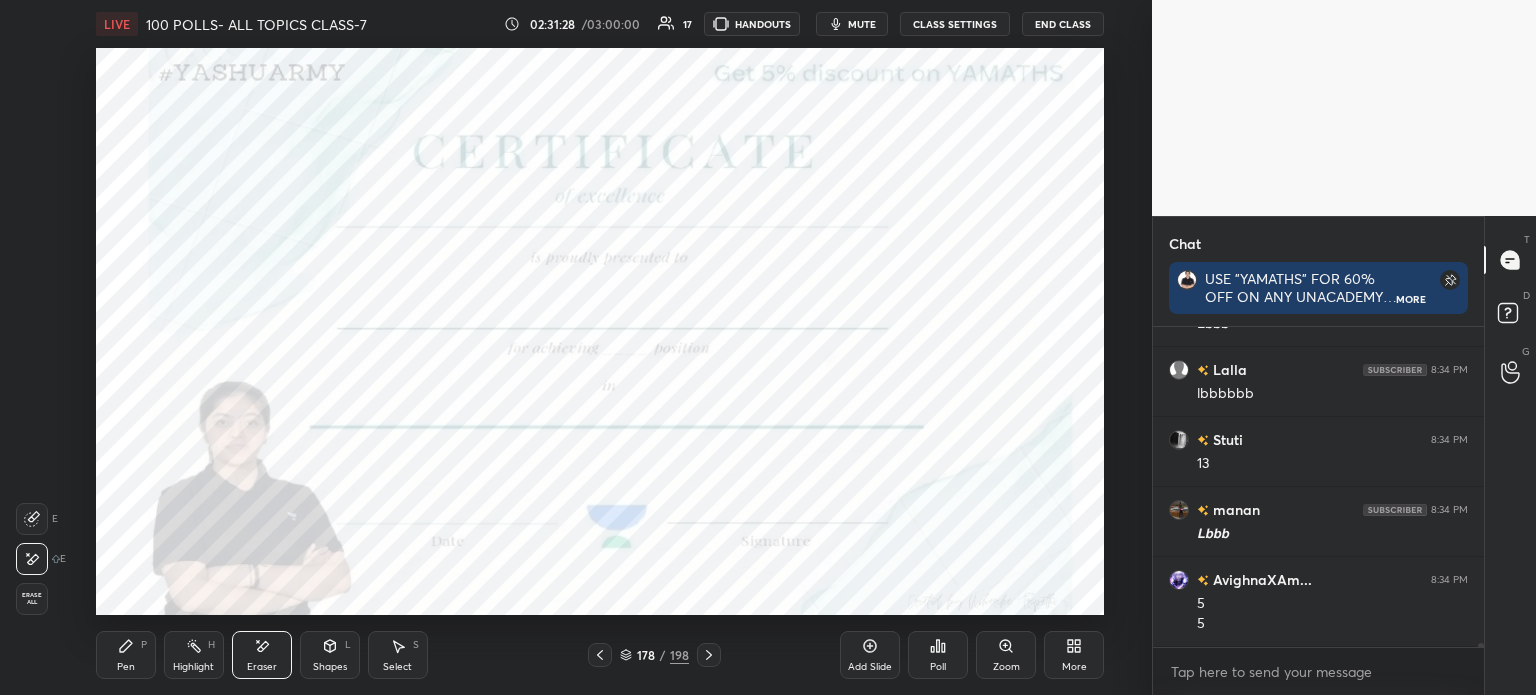 click 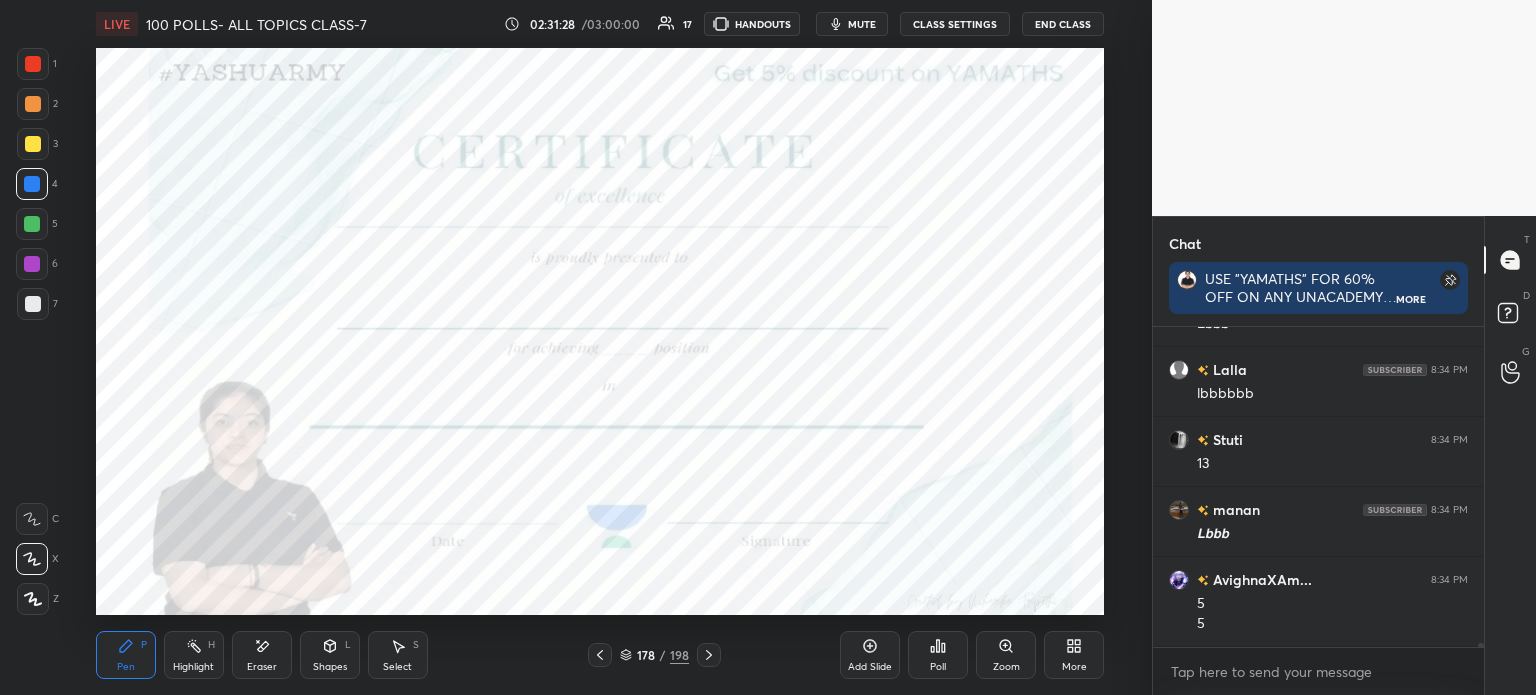 click on "Pen P" at bounding box center (126, 655) 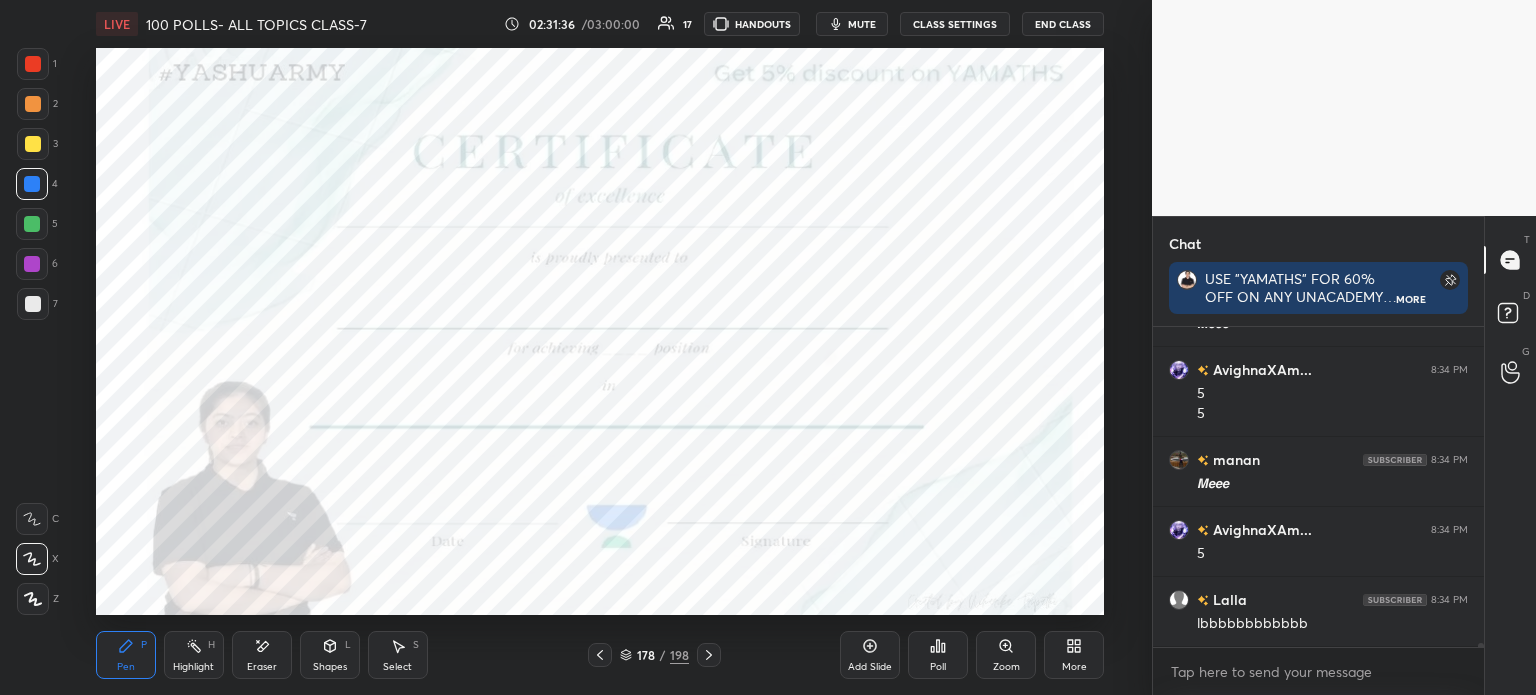 click 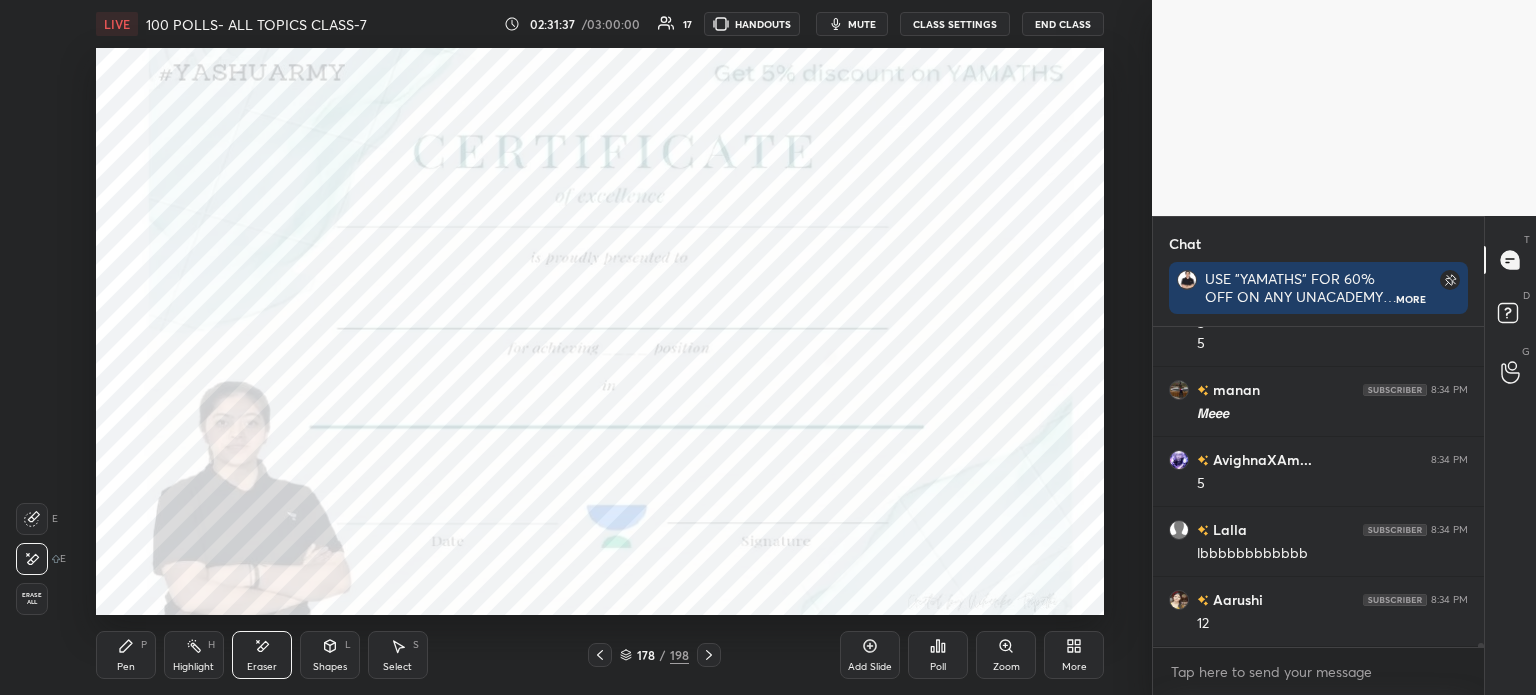 click on "Pen P" at bounding box center (126, 655) 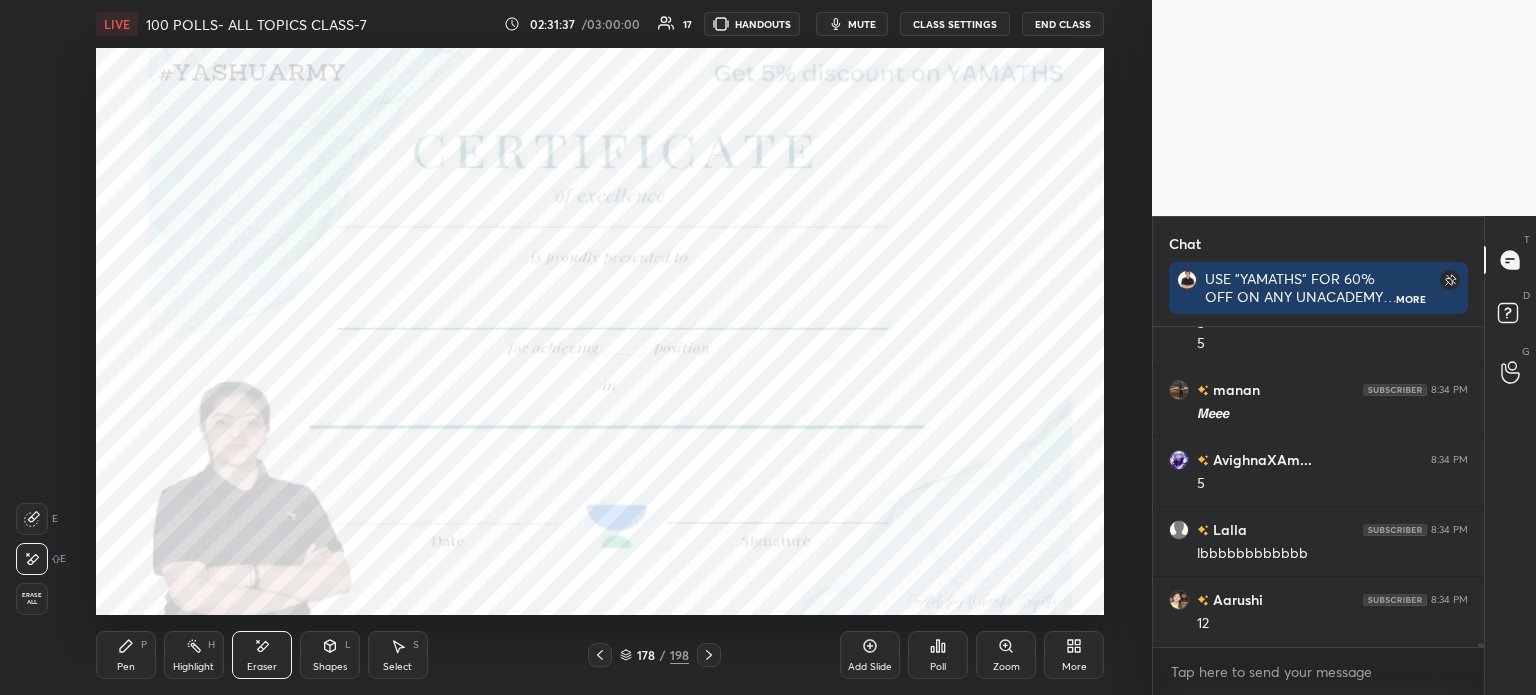 click on "Pen P" at bounding box center [126, 655] 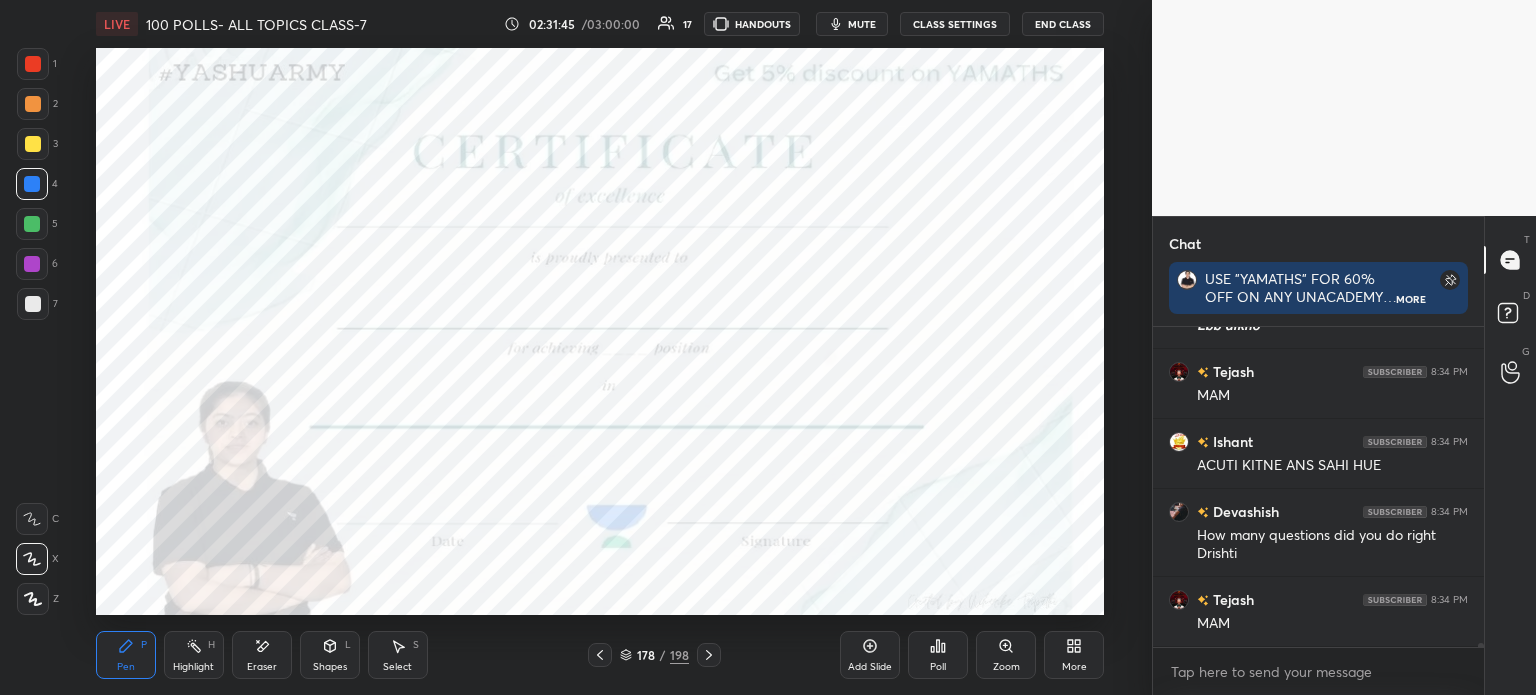 click on "Eraser" at bounding box center [262, 655] 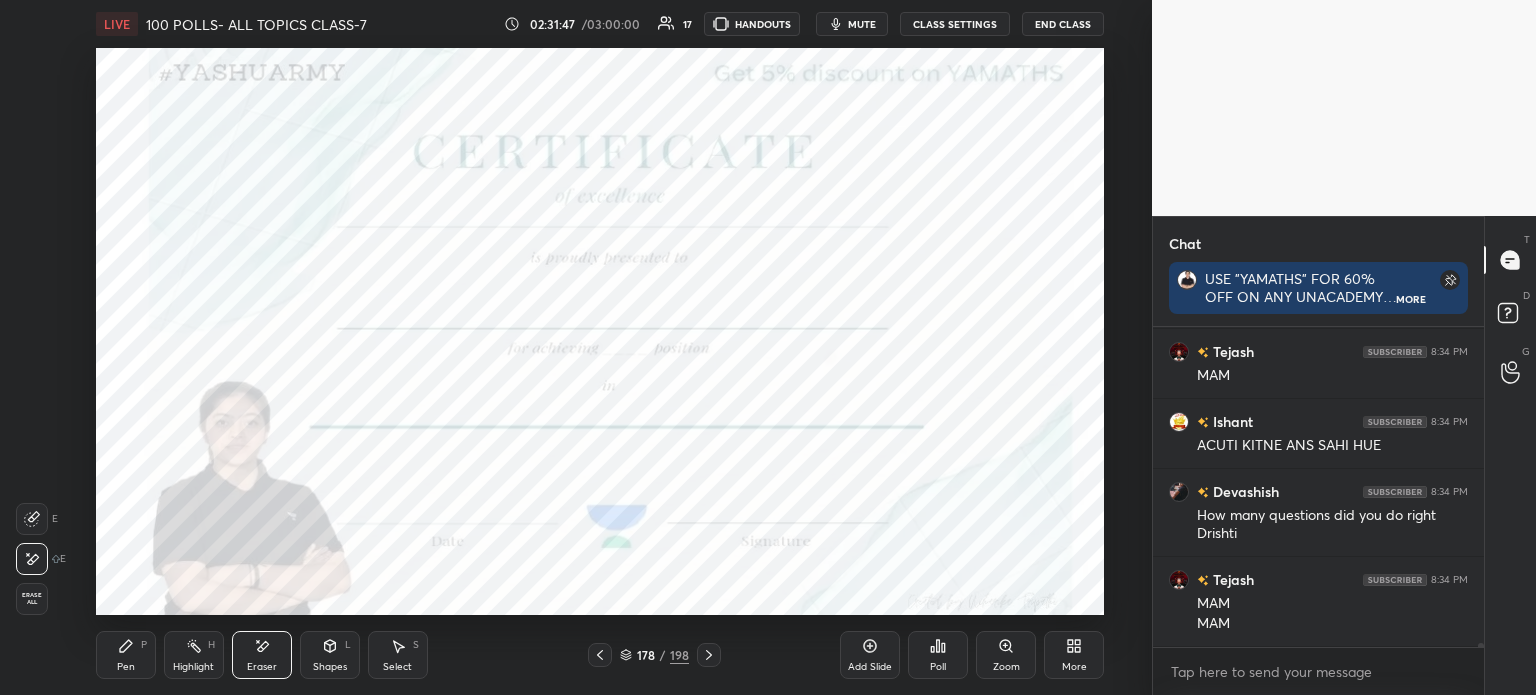 click on "Pen P" at bounding box center [126, 655] 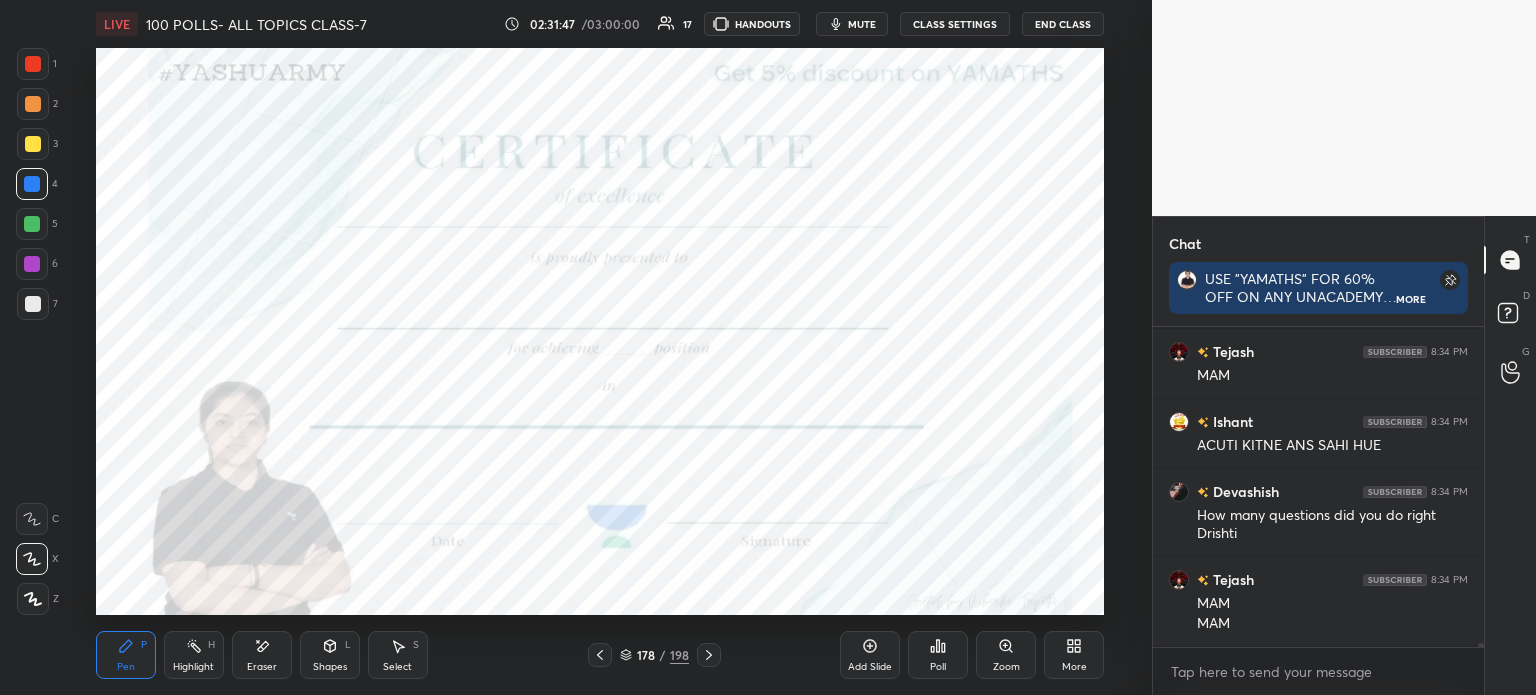 click on "P" at bounding box center [144, 645] 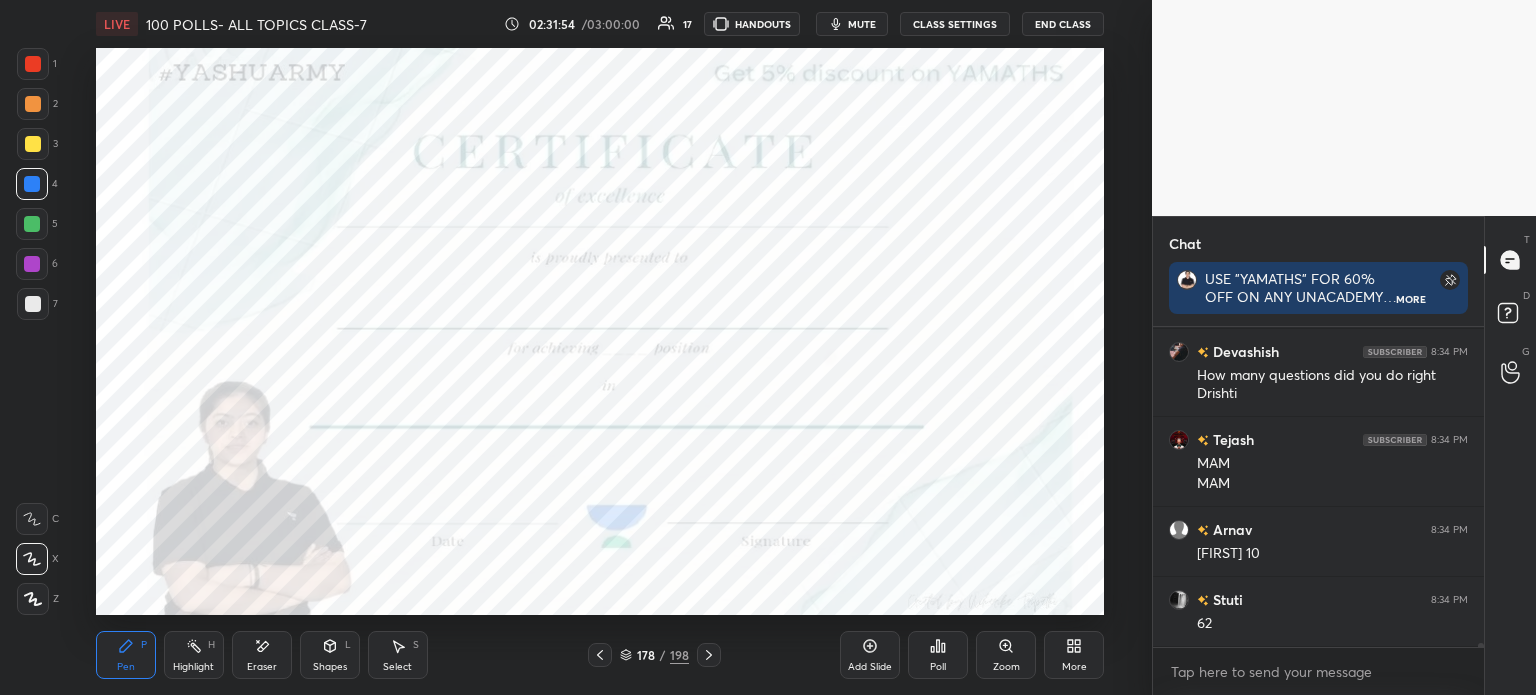 click 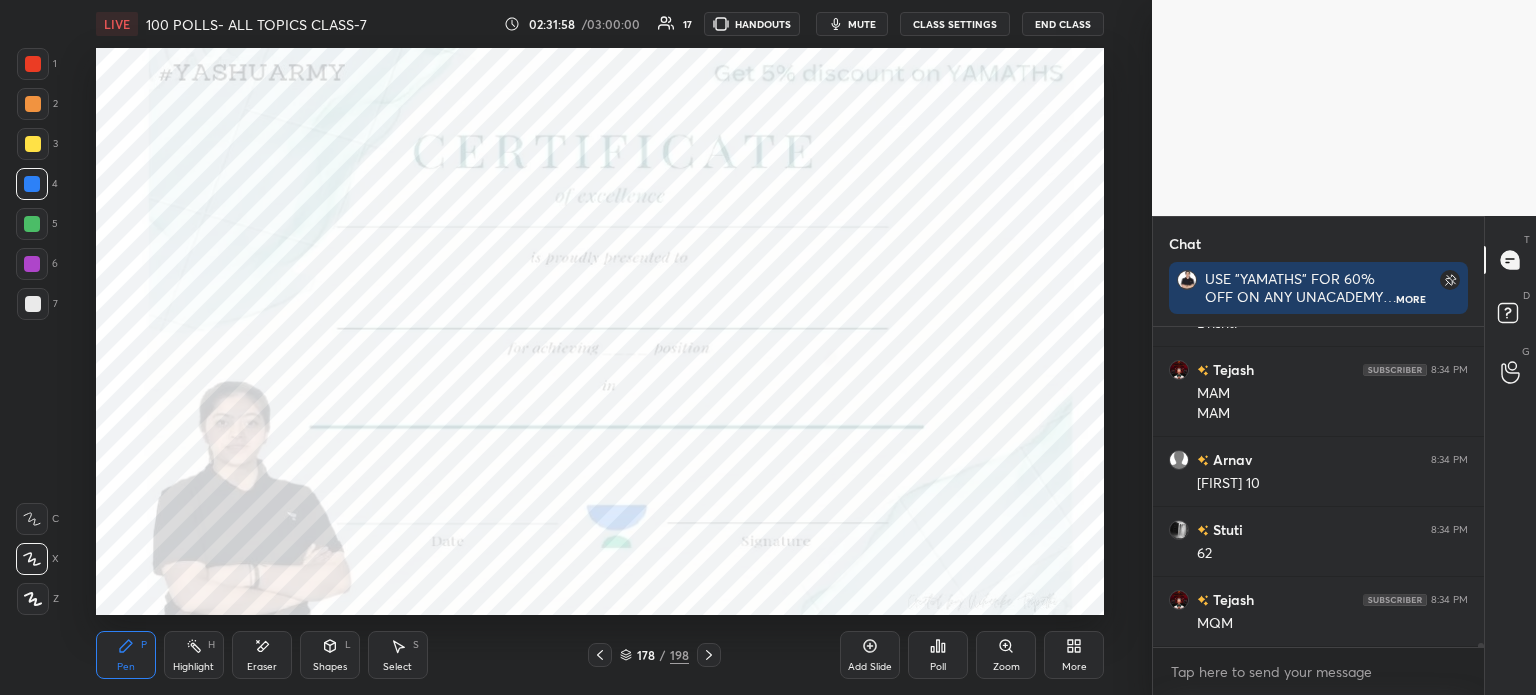 click on "Eraser" at bounding box center [262, 655] 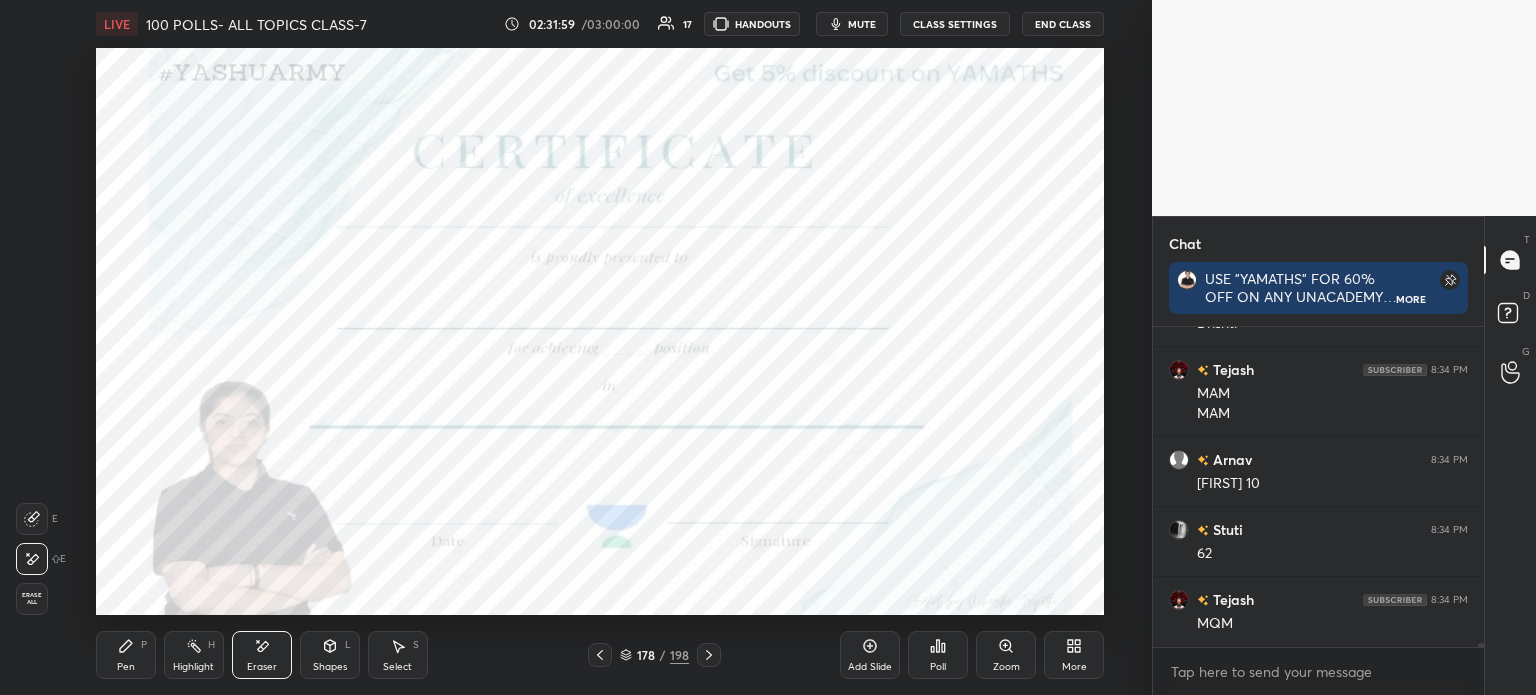 click on "Pen P" at bounding box center (126, 655) 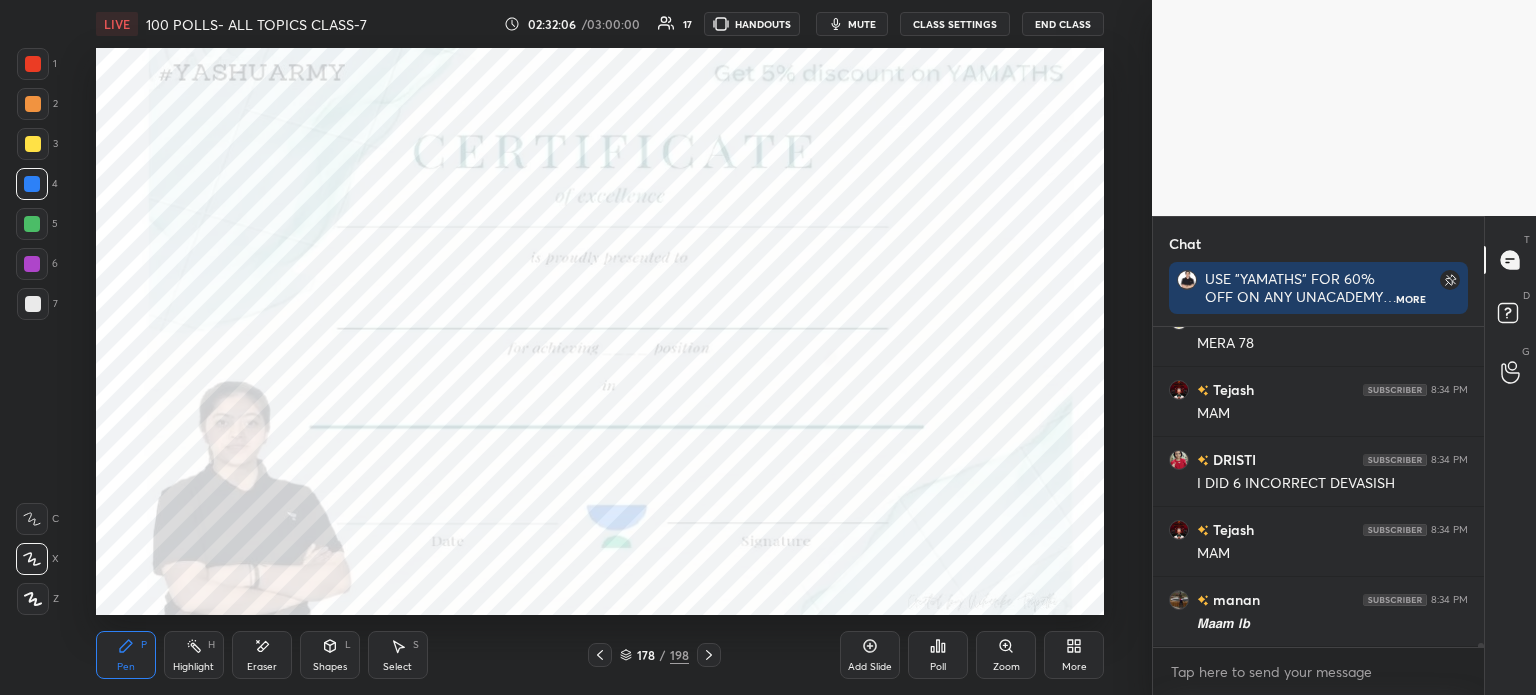 click on "Eraser" at bounding box center [262, 655] 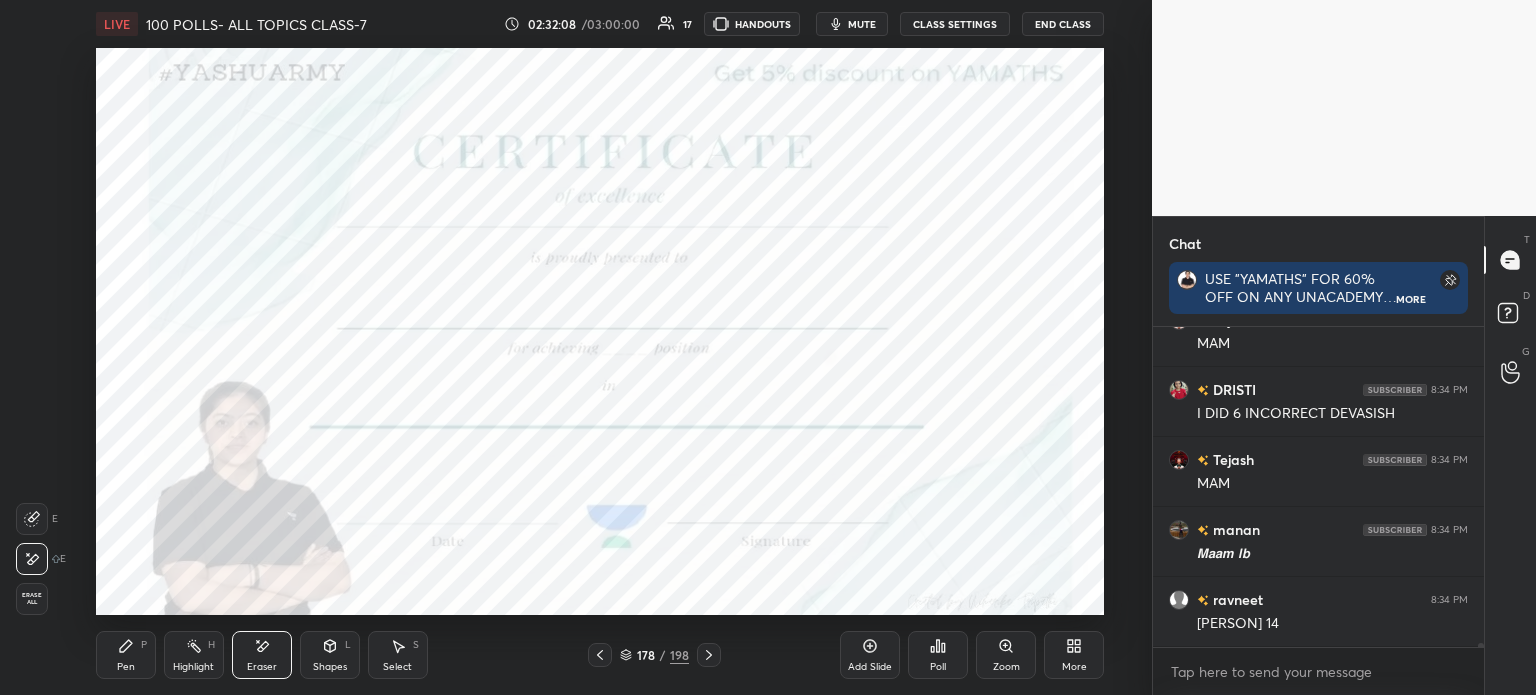 click on "Poll" at bounding box center [938, 655] 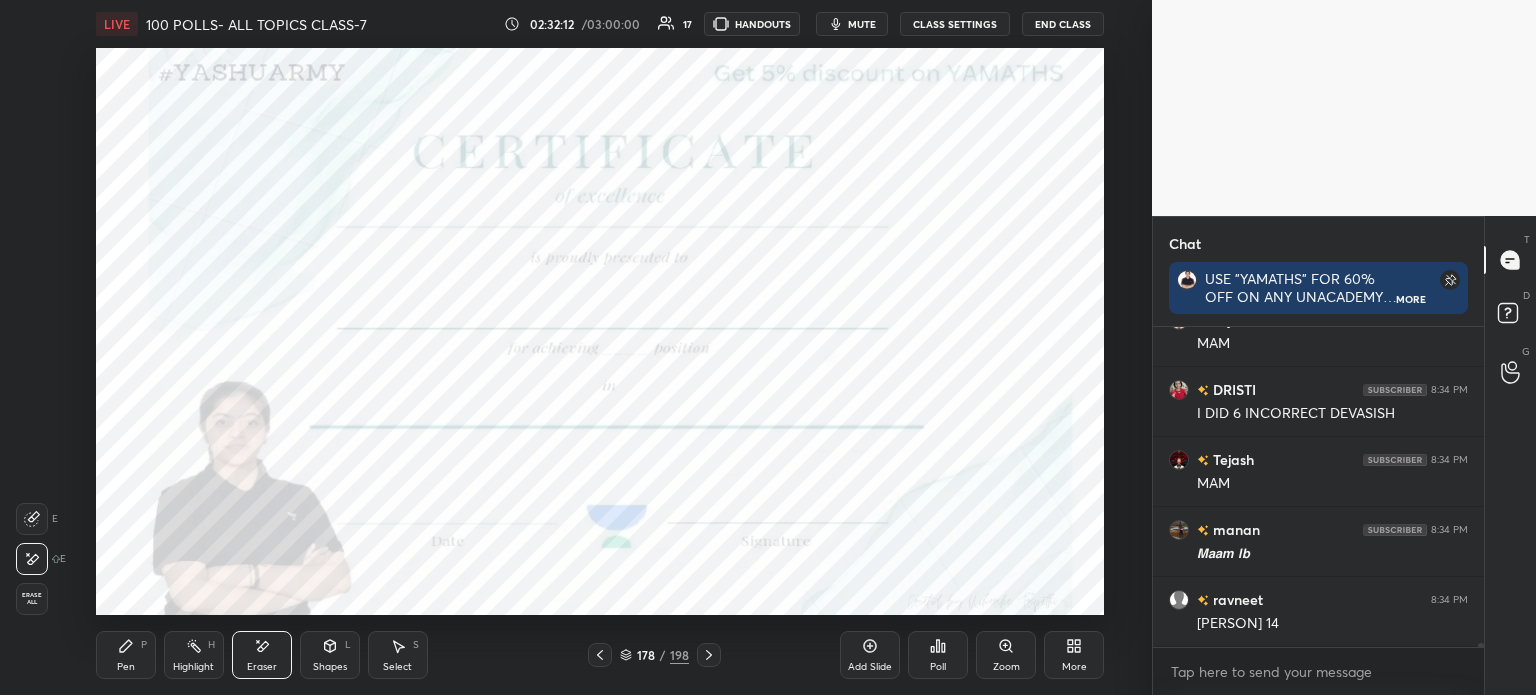 click on "Pen" at bounding box center [126, 667] 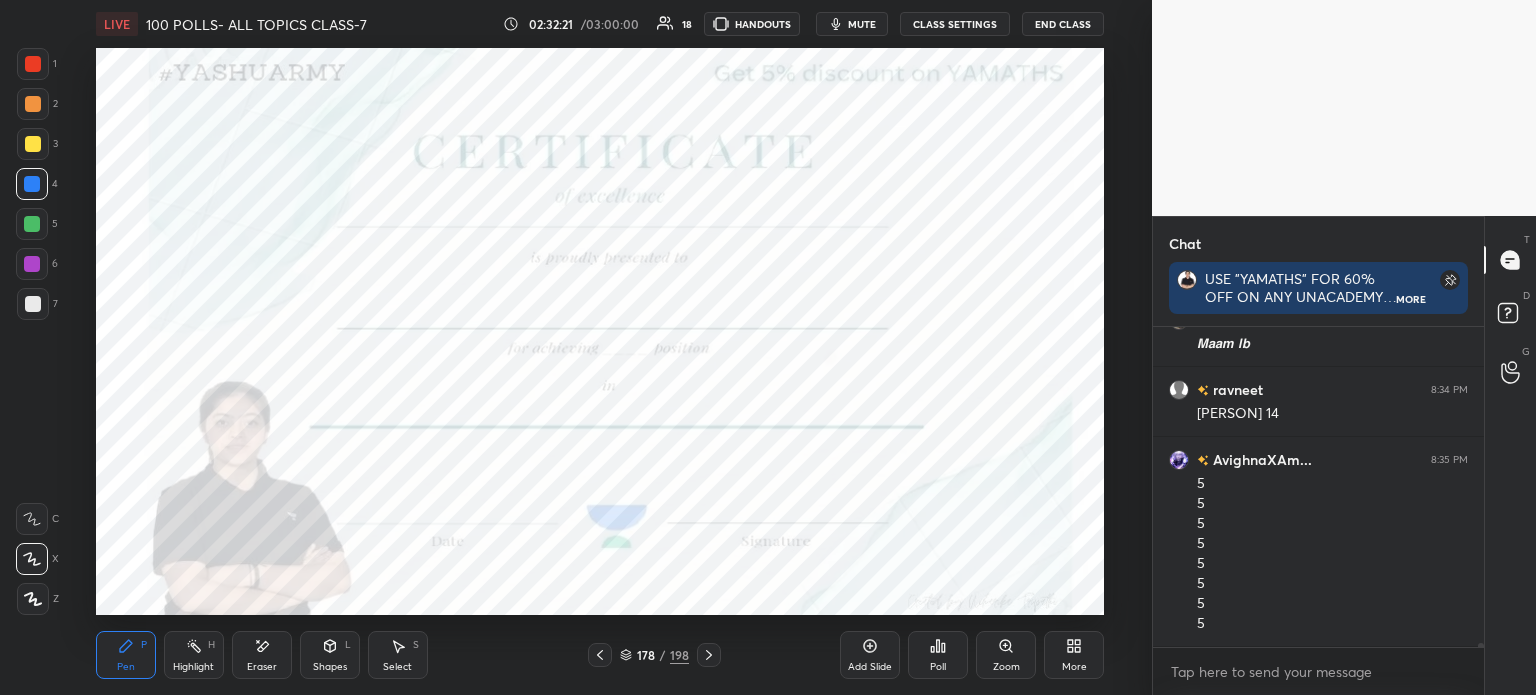 click on "Eraser" at bounding box center [262, 655] 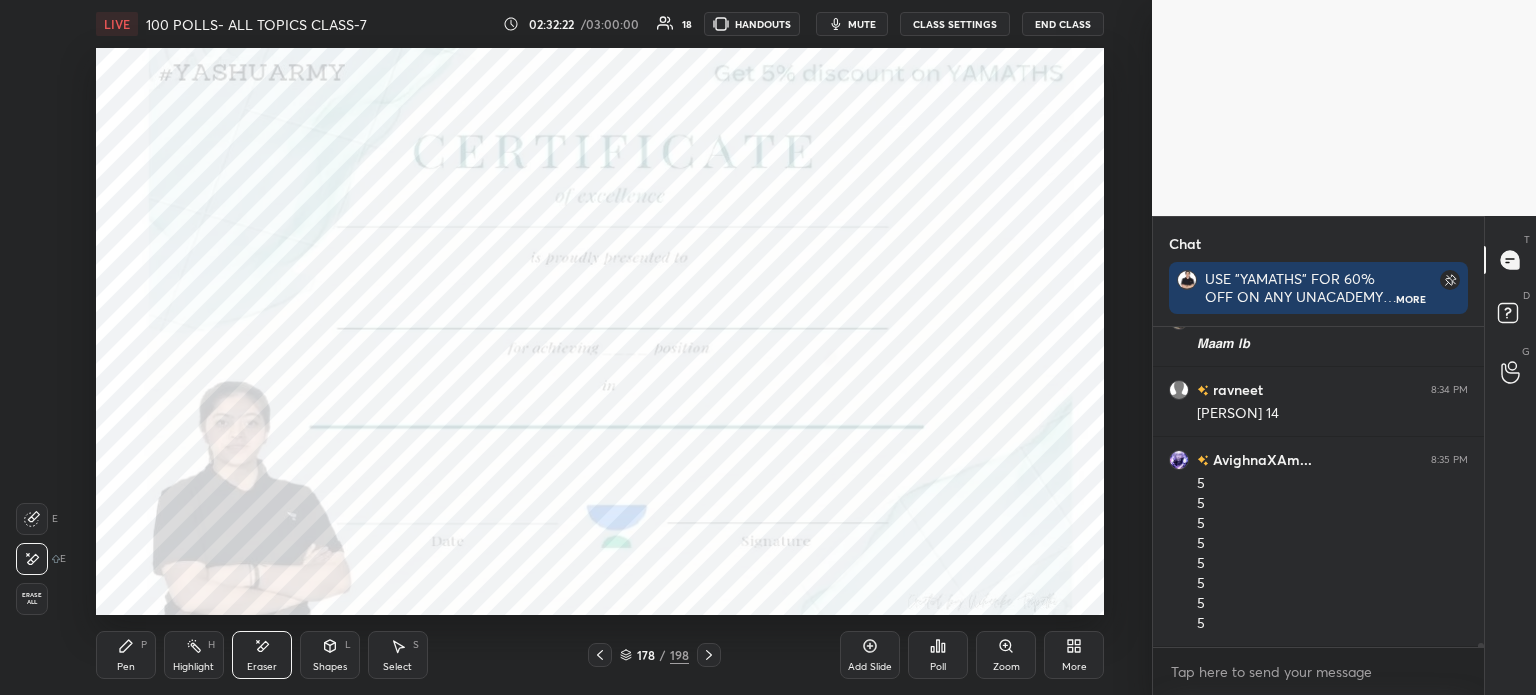 click on "Pen P" at bounding box center [126, 655] 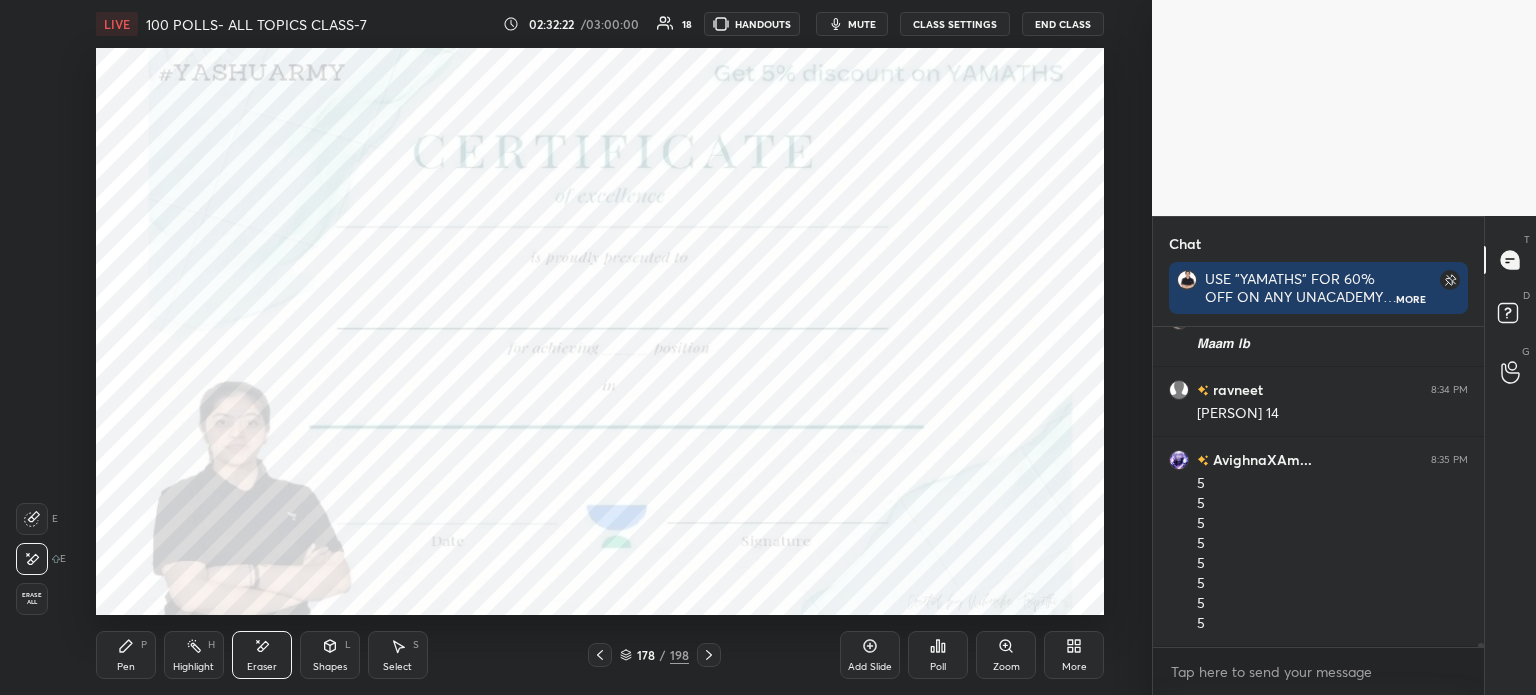 click 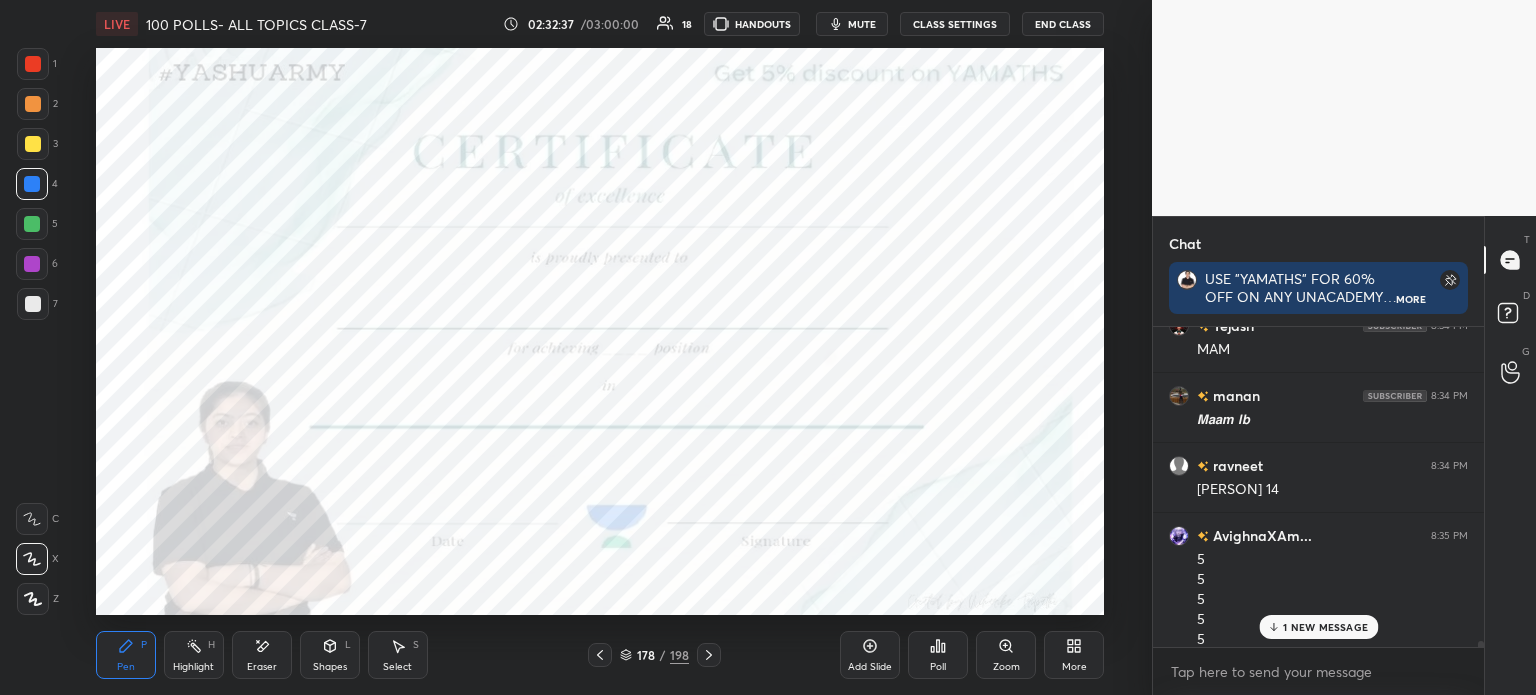 click 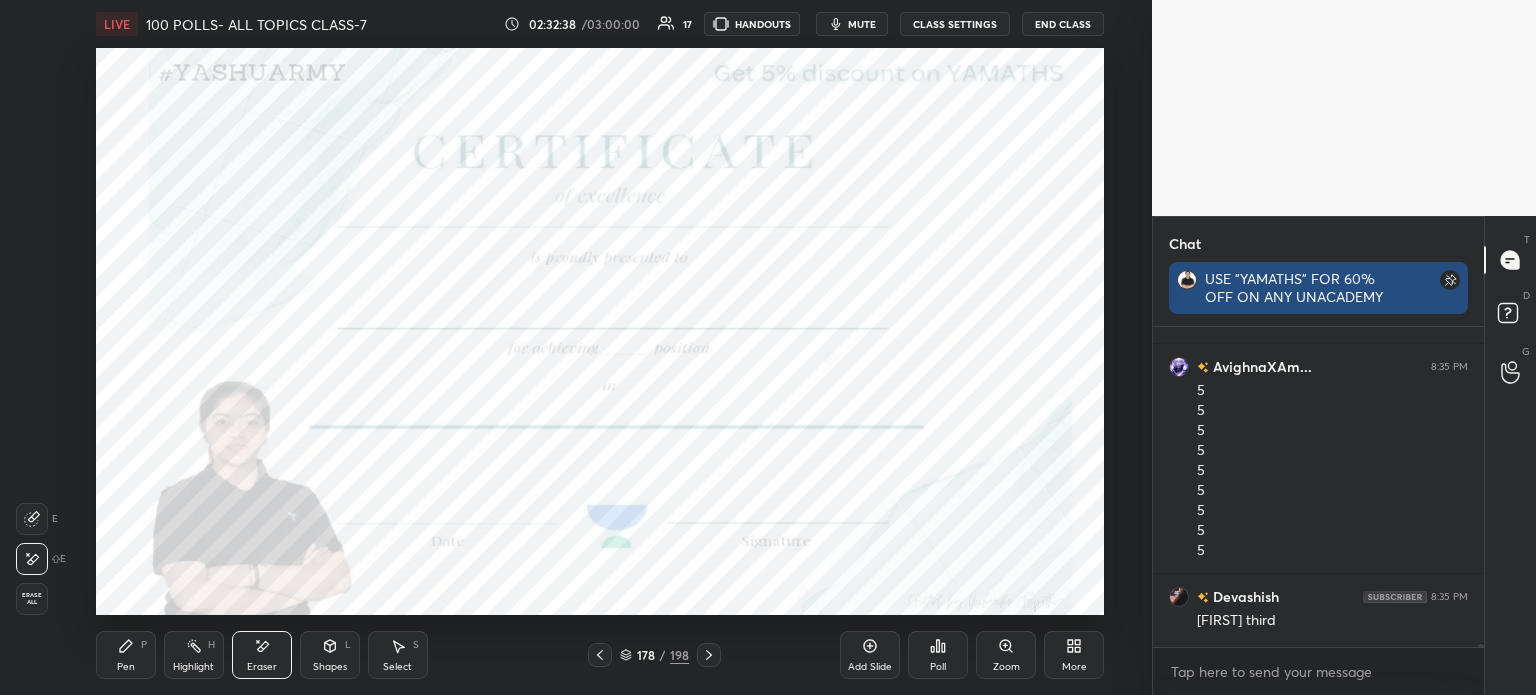 scroll, scrollTop: 29048, scrollLeft: 0, axis: vertical 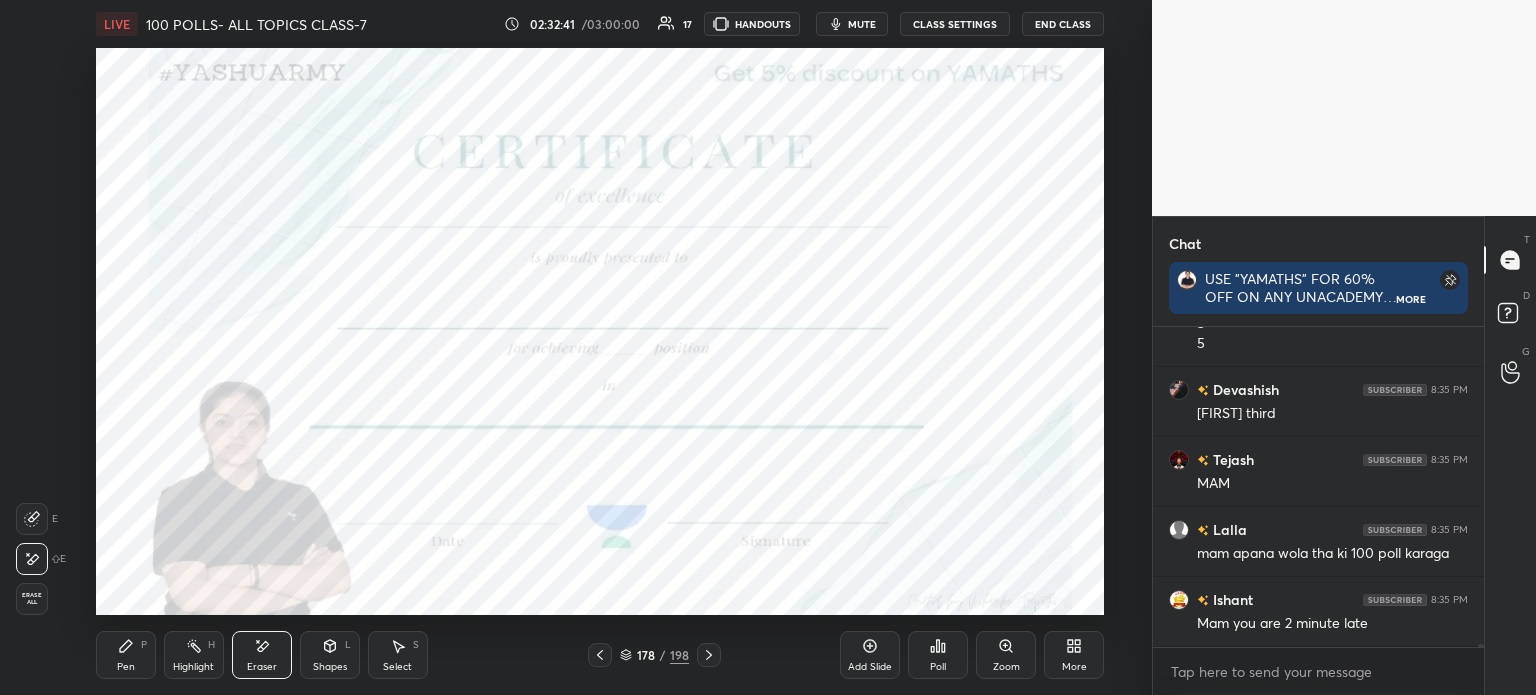 click on "Pen P" at bounding box center (126, 655) 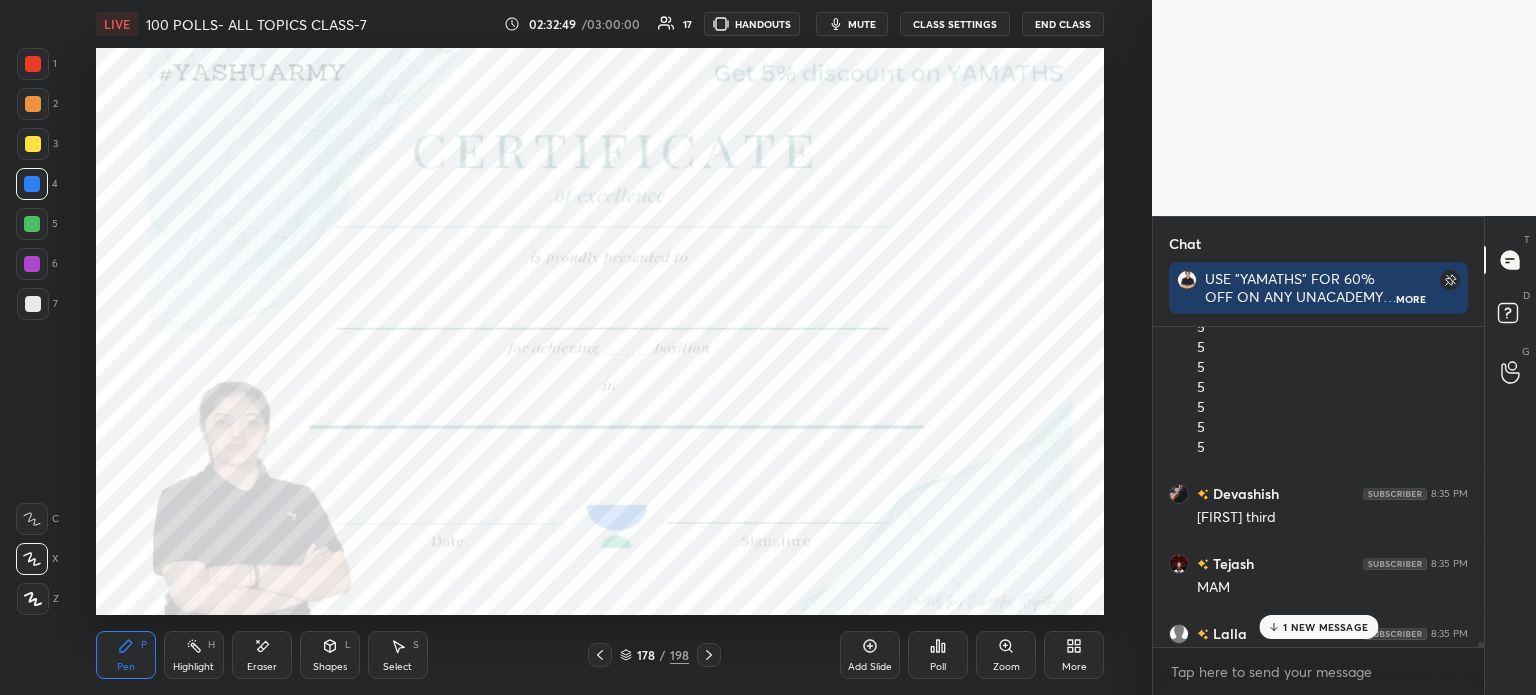scroll, scrollTop: 29118, scrollLeft: 0, axis: vertical 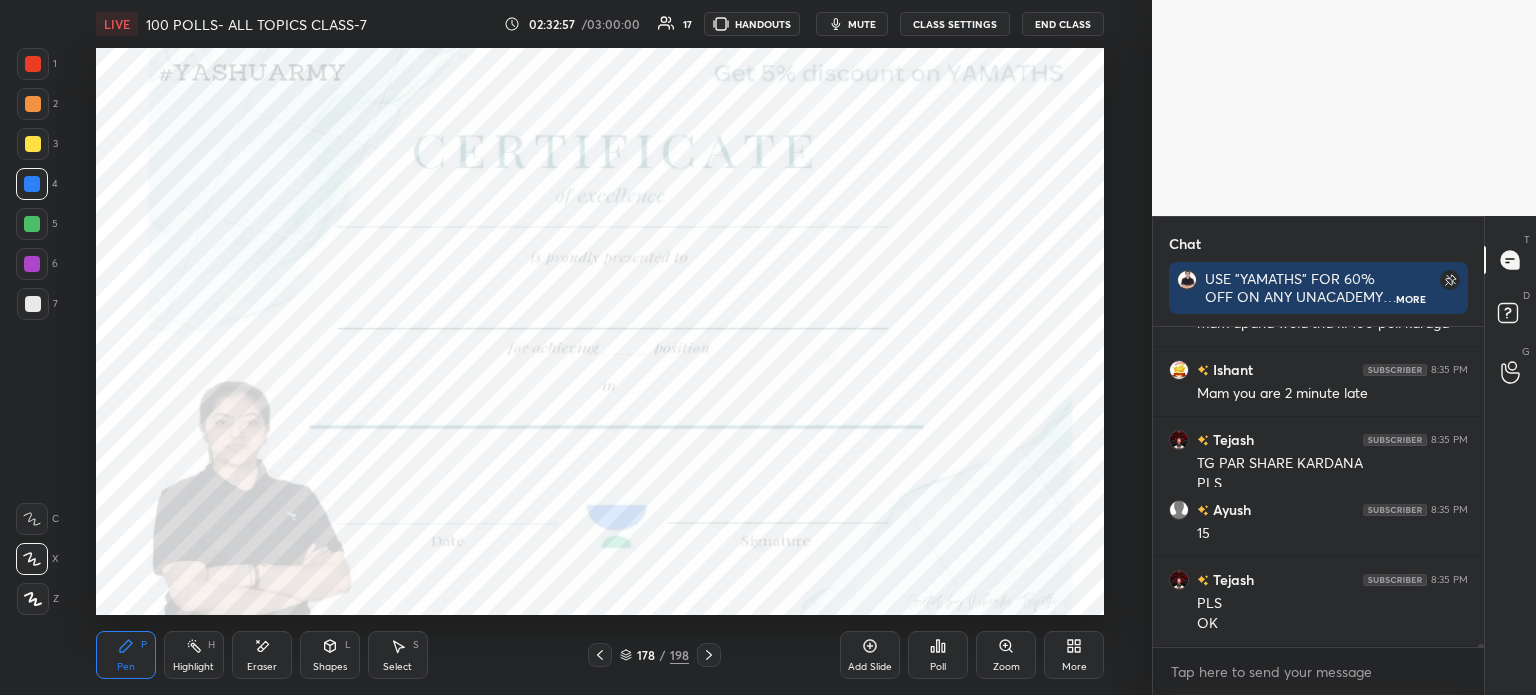 click 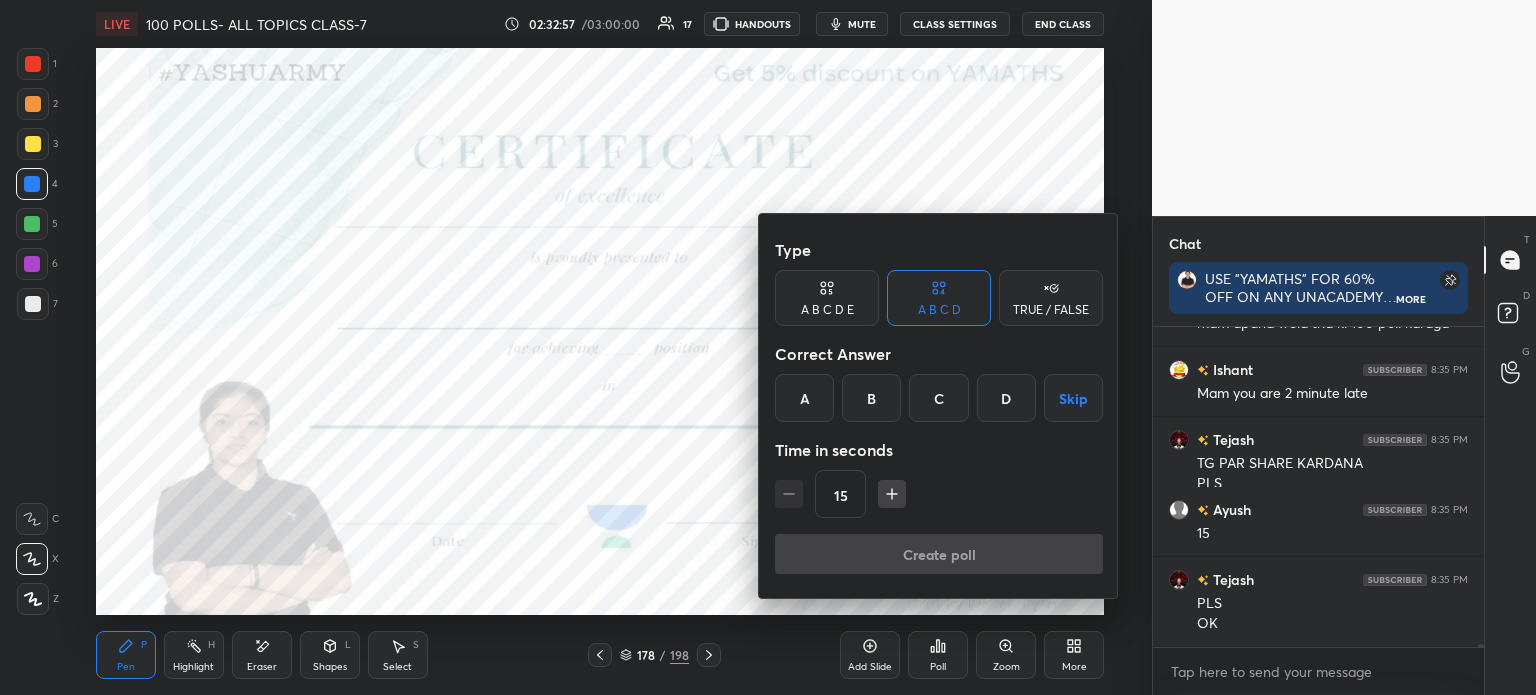 click on "Create poll" at bounding box center [939, 558] 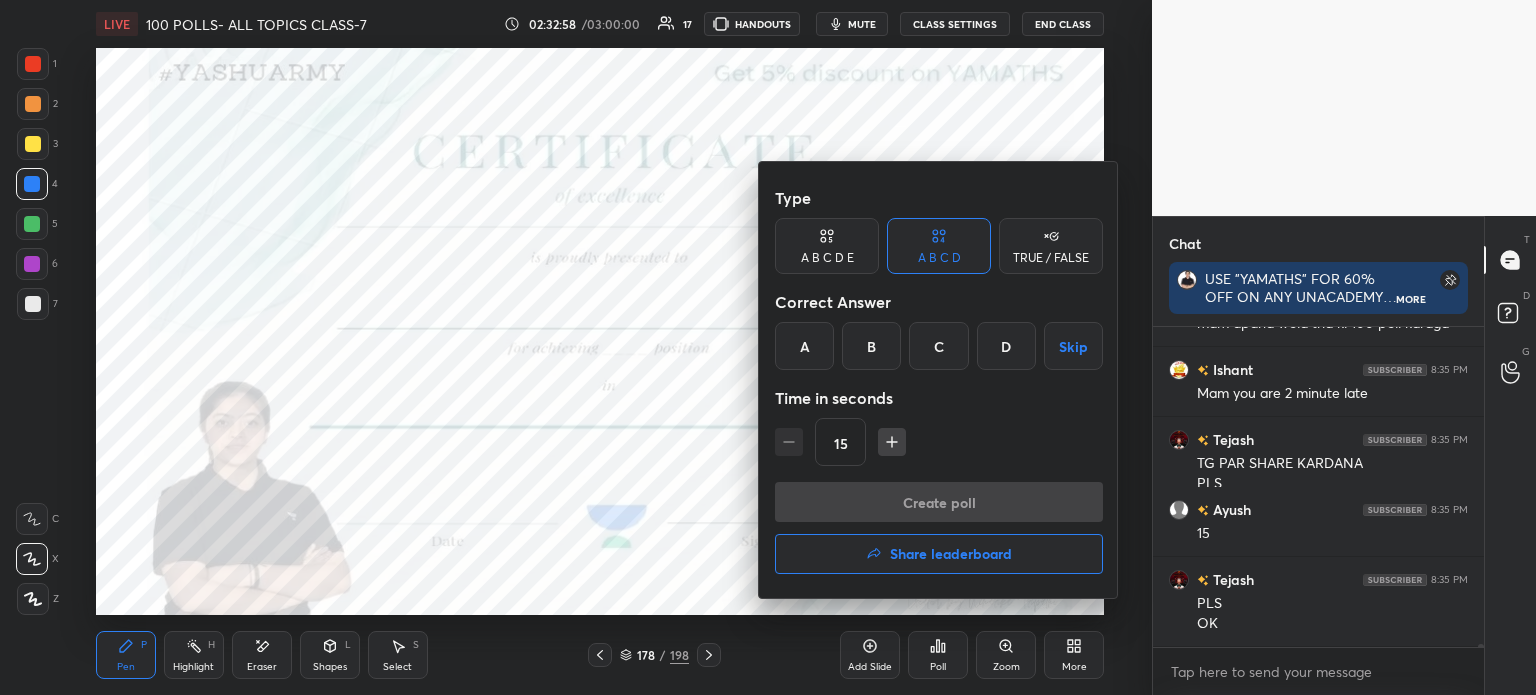 click on "Share leaderboard" at bounding box center (951, 554) 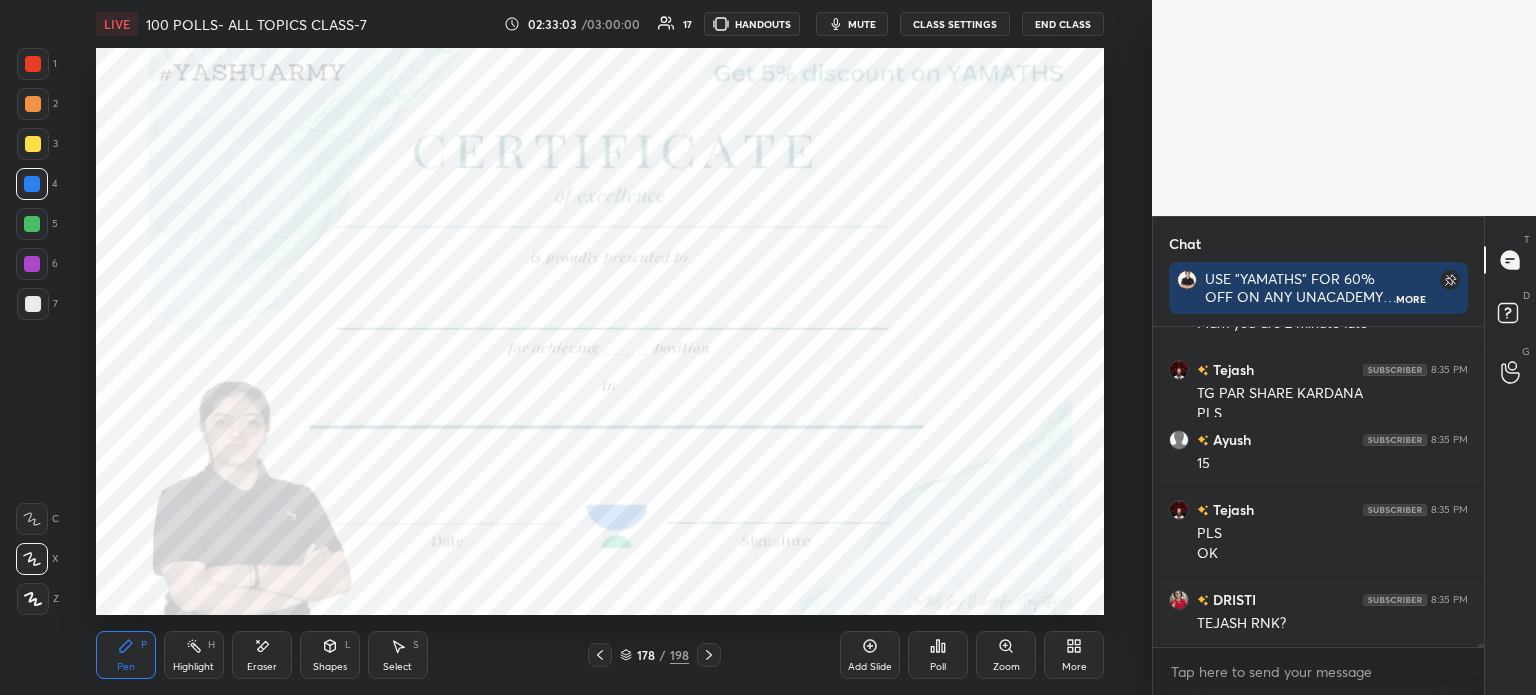 scroll, scrollTop: 29418, scrollLeft: 0, axis: vertical 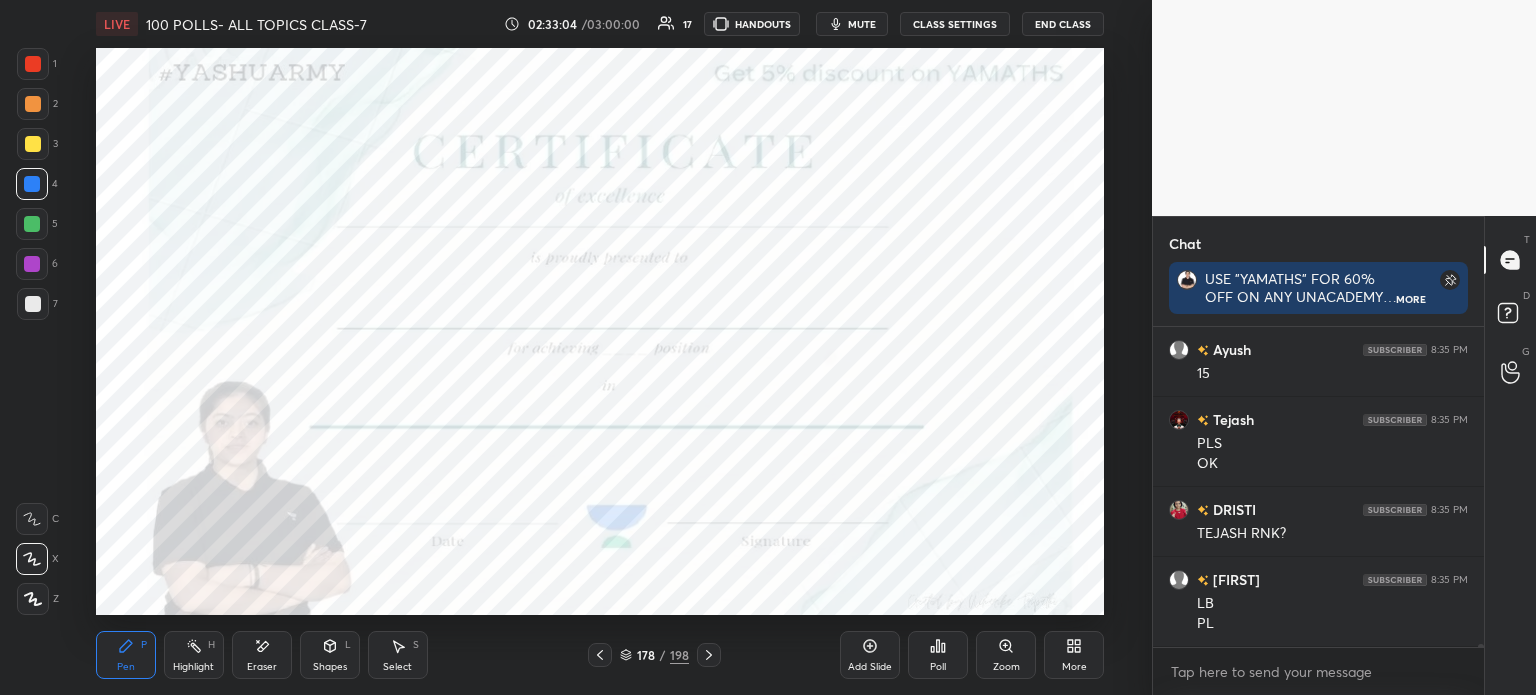 click 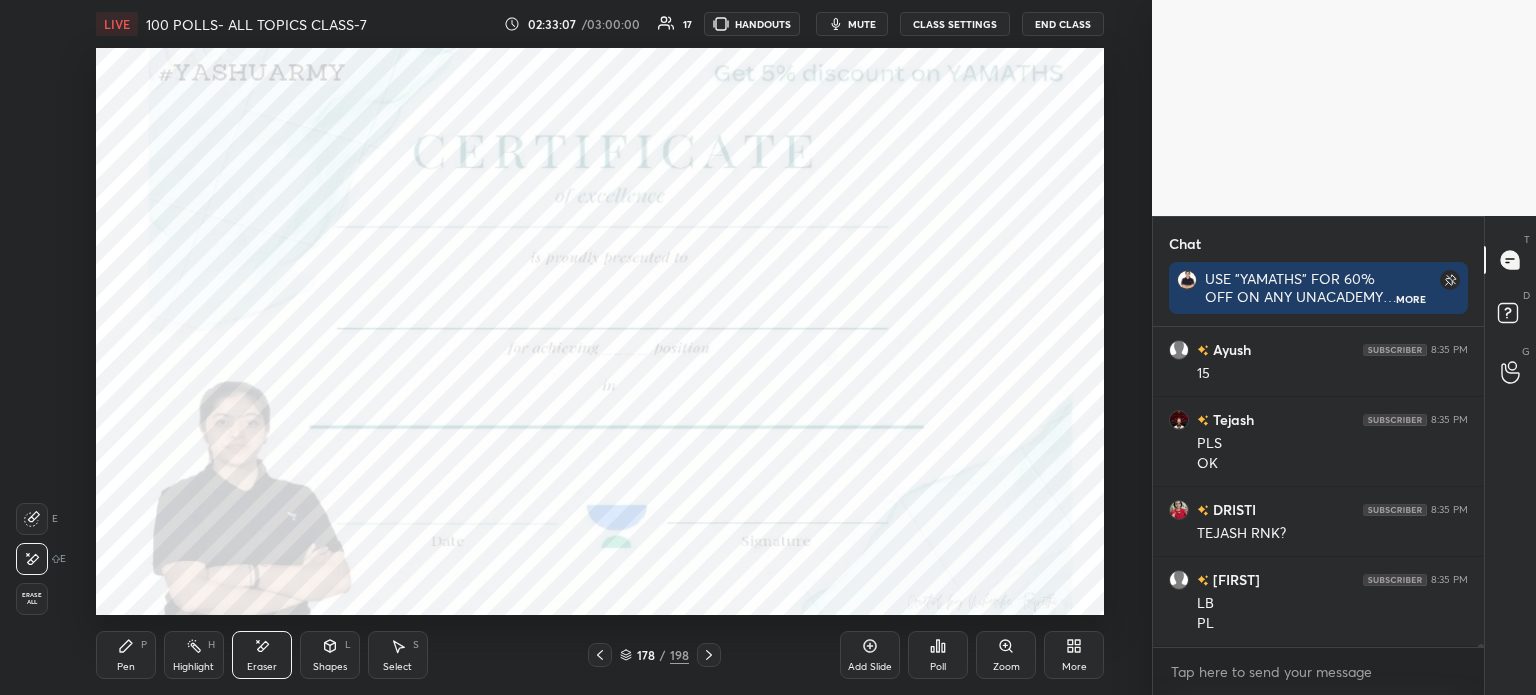 click on "Pen P" at bounding box center (126, 655) 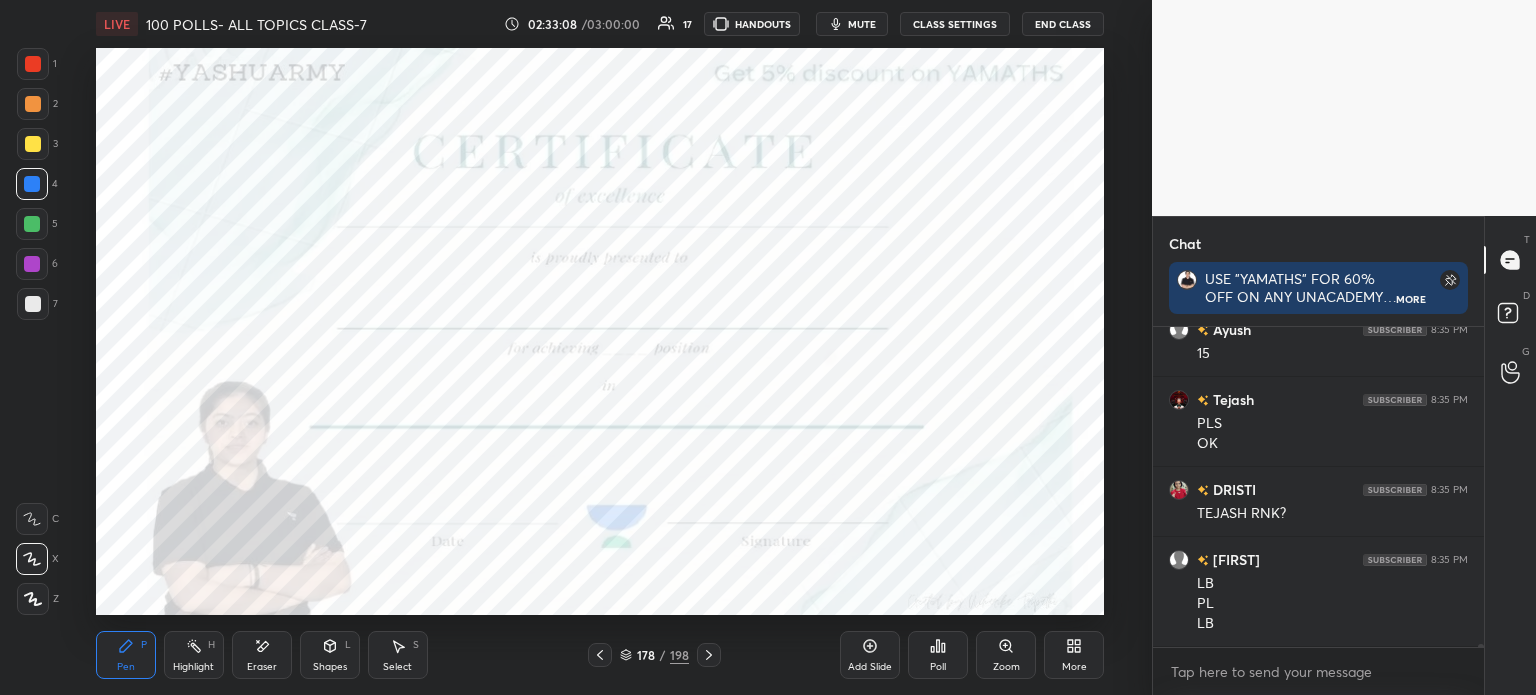 scroll, scrollTop: 29598, scrollLeft: 0, axis: vertical 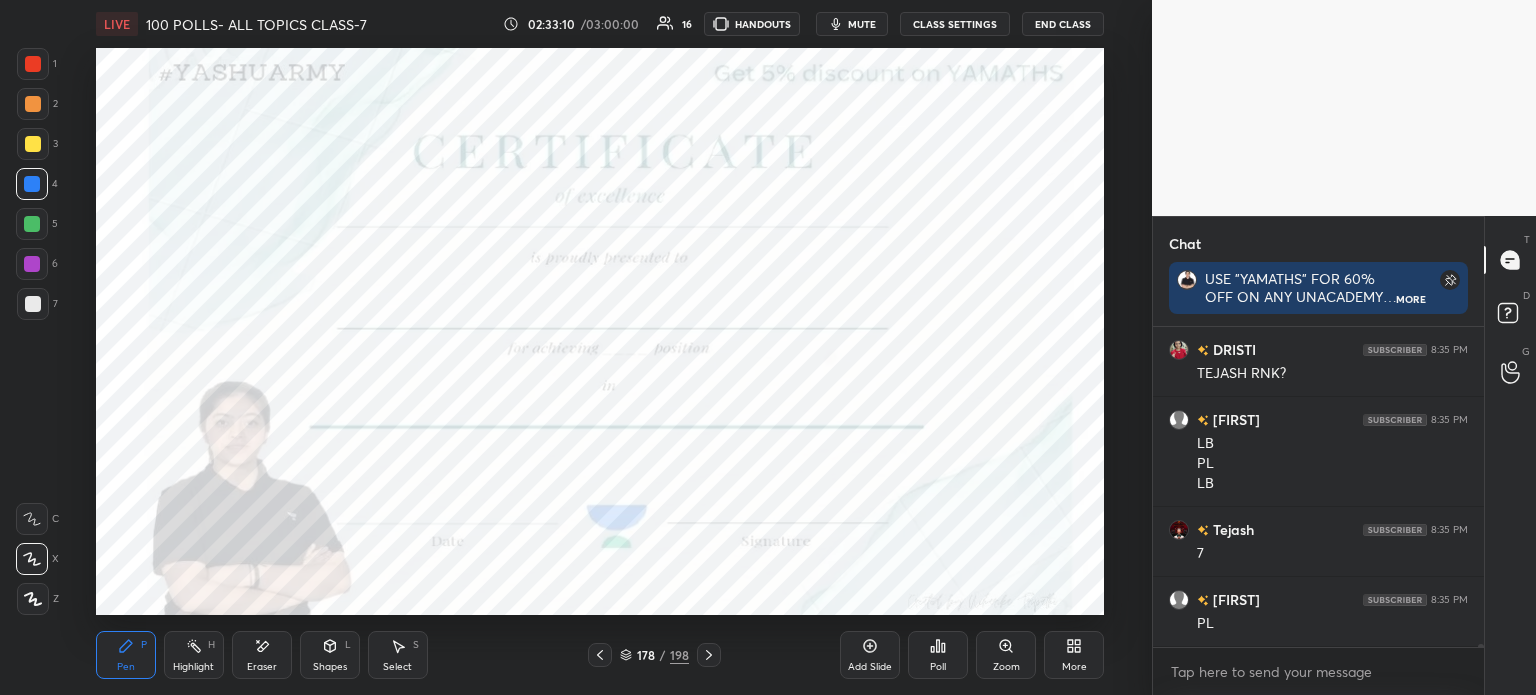 click 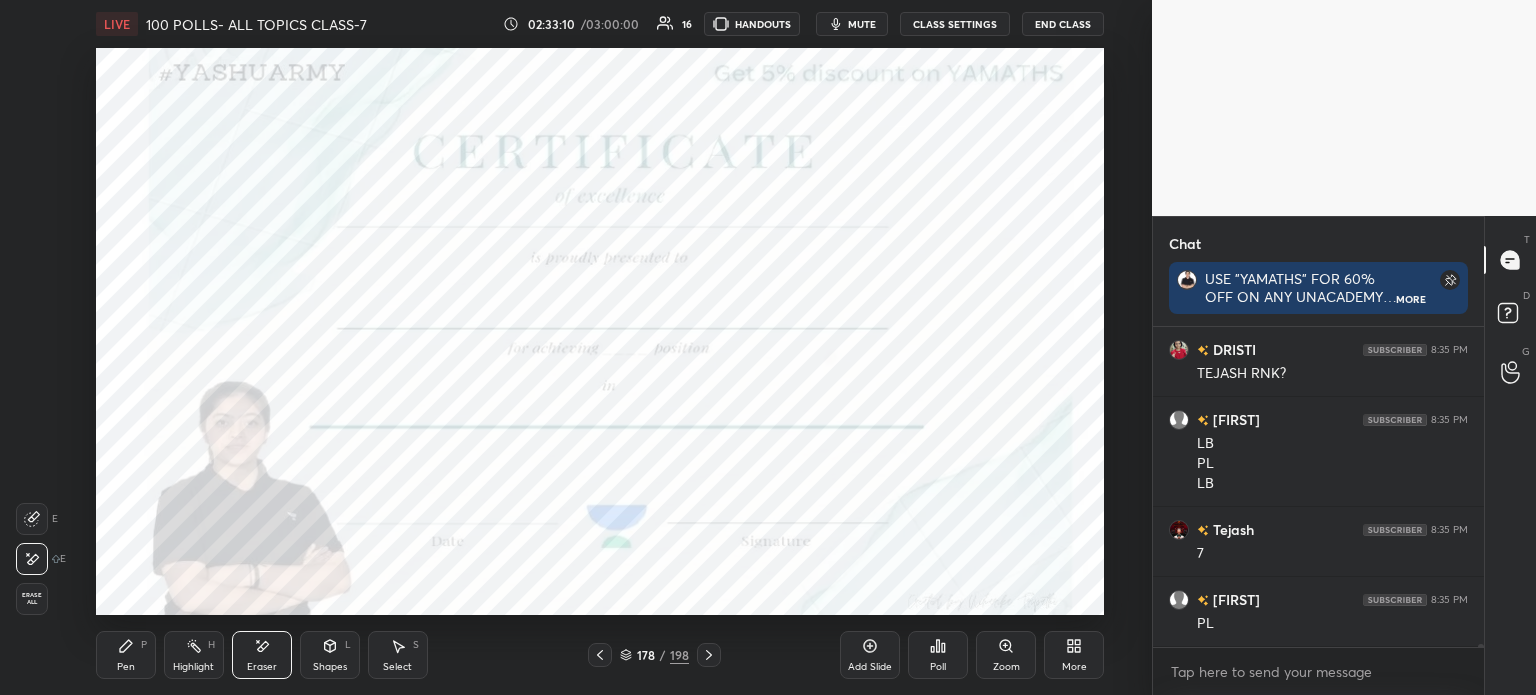 scroll, scrollTop: 29668, scrollLeft: 0, axis: vertical 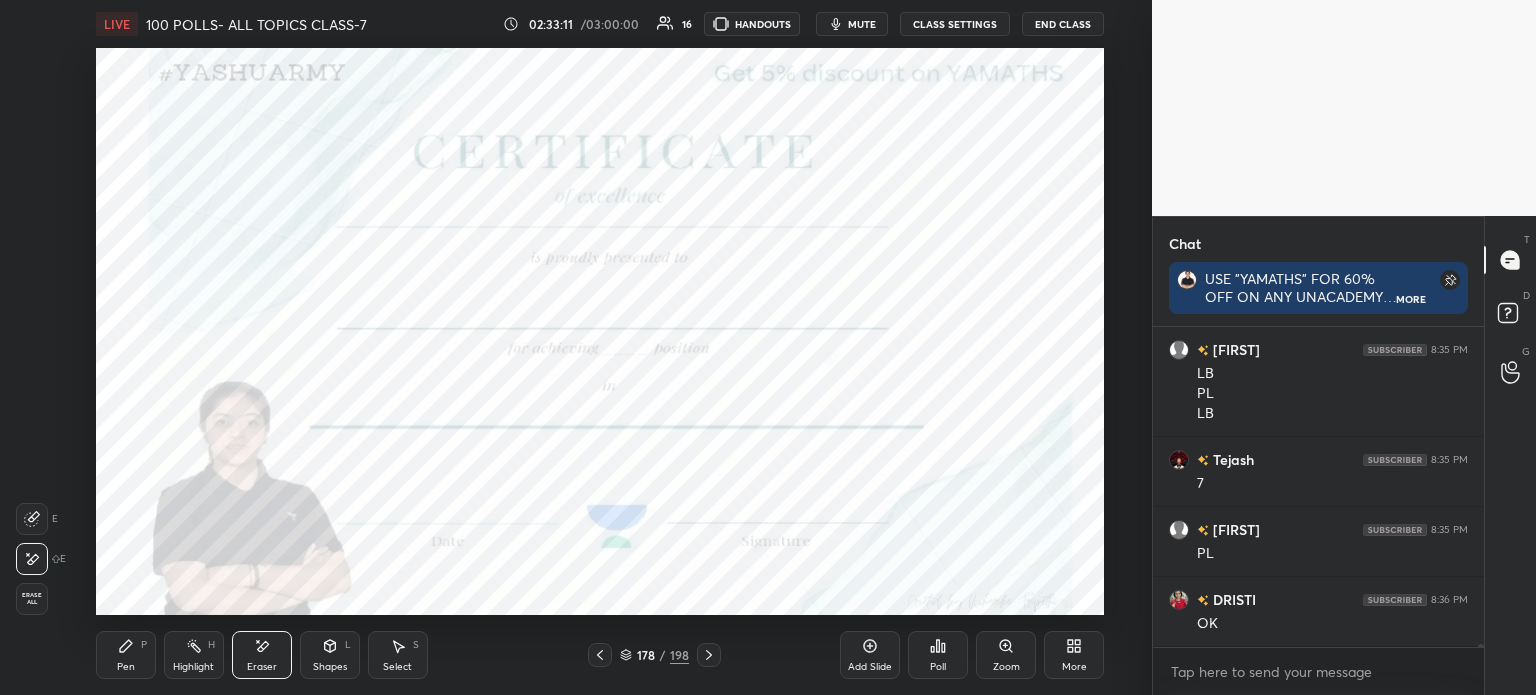 click on "Pen P" at bounding box center (126, 655) 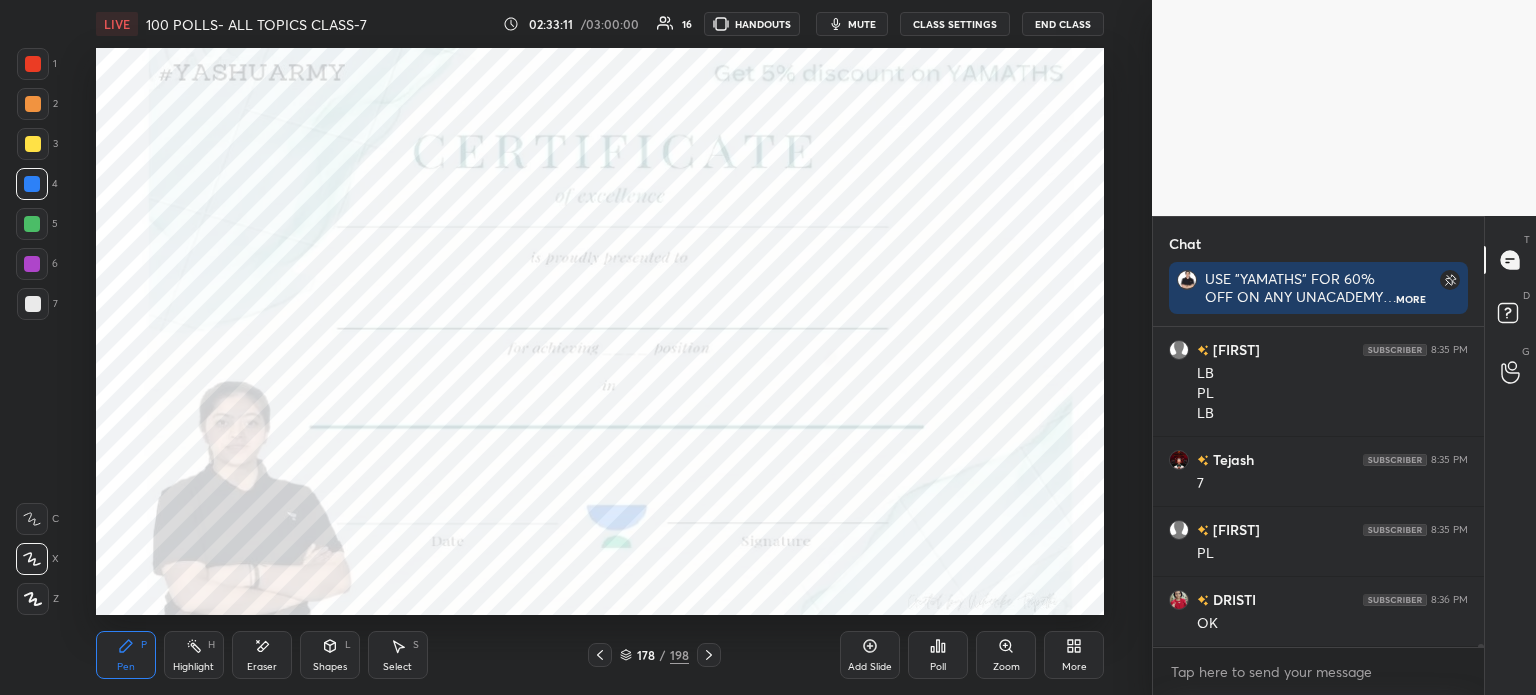 click on "Pen" at bounding box center (126, 667) 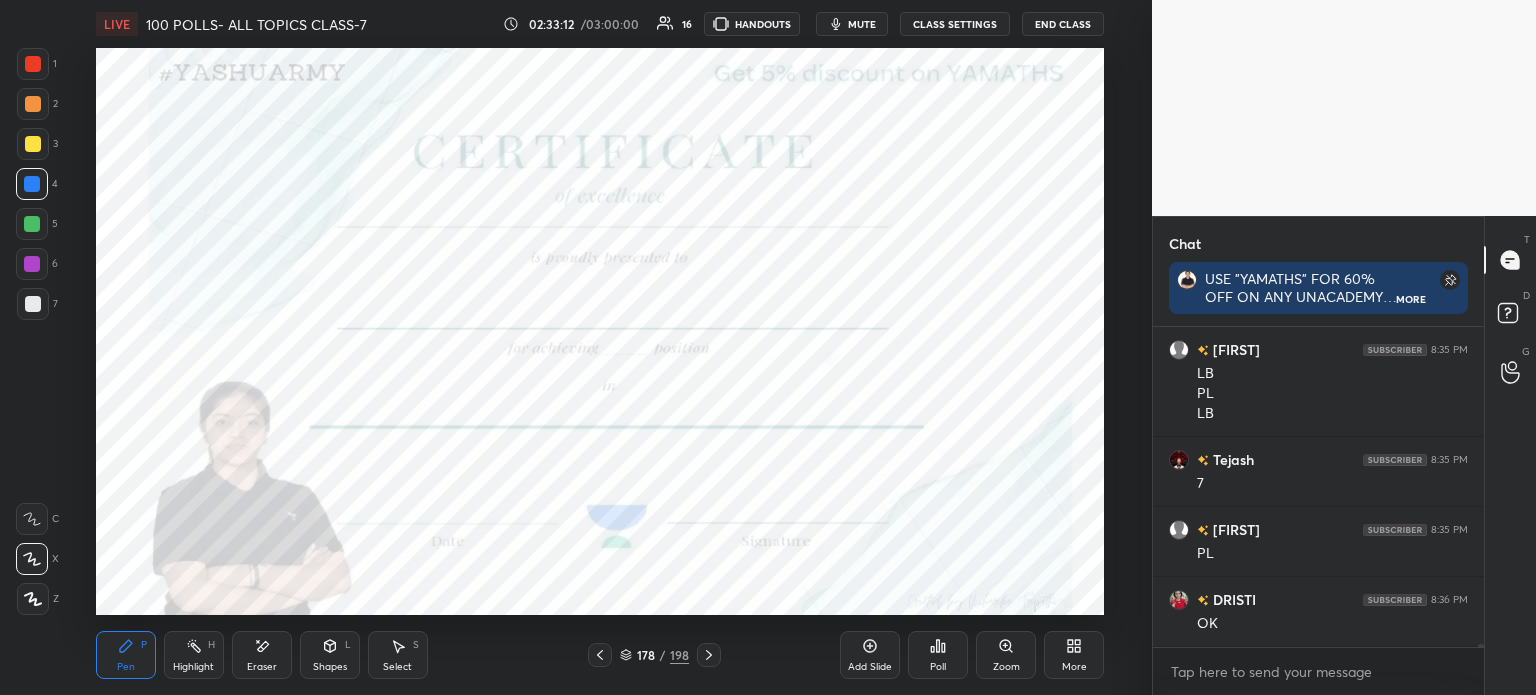 scroll, scrollTop: 5, scrollLeft: 6, axis: both 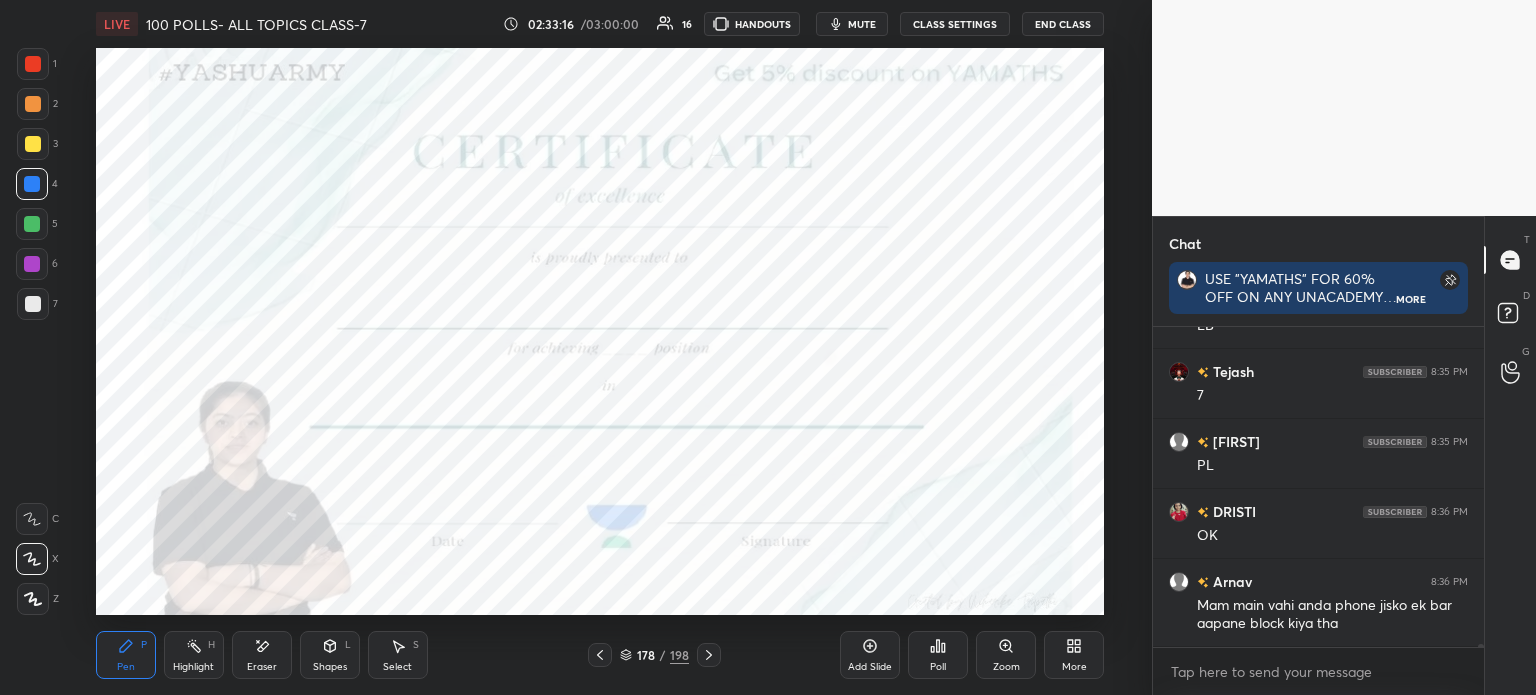 click 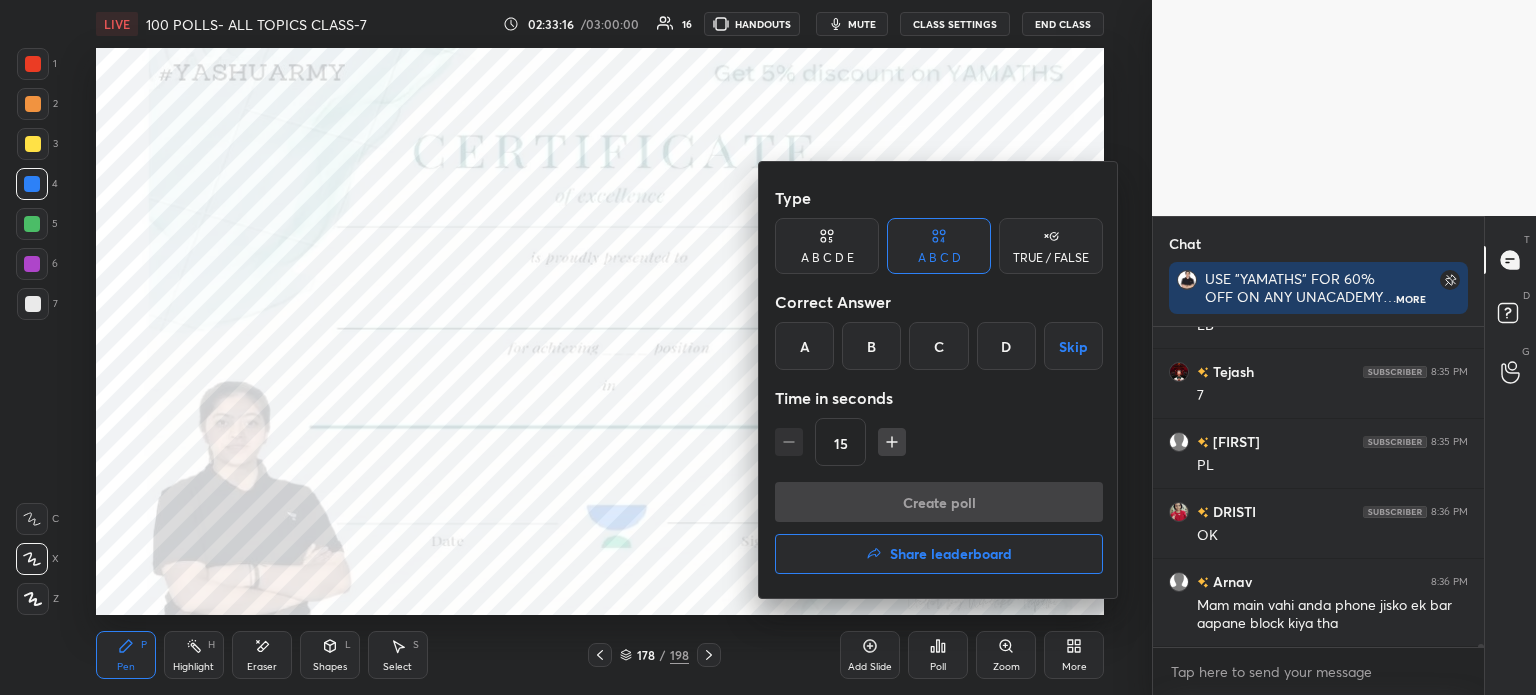 click on "Share leaderboard" at bounding box center (951, 554) 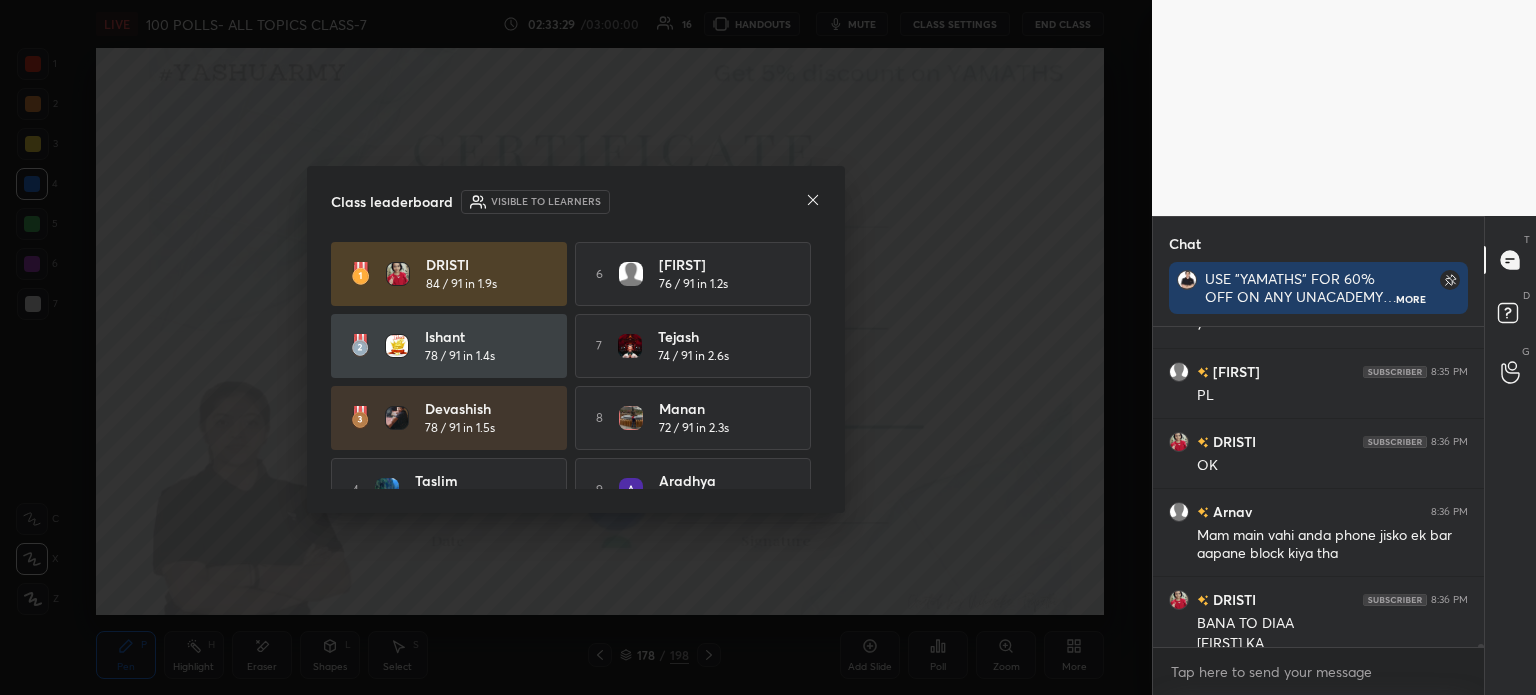 scroll, scrollTop: 29846, scrollLeft: 0, axis: vertical 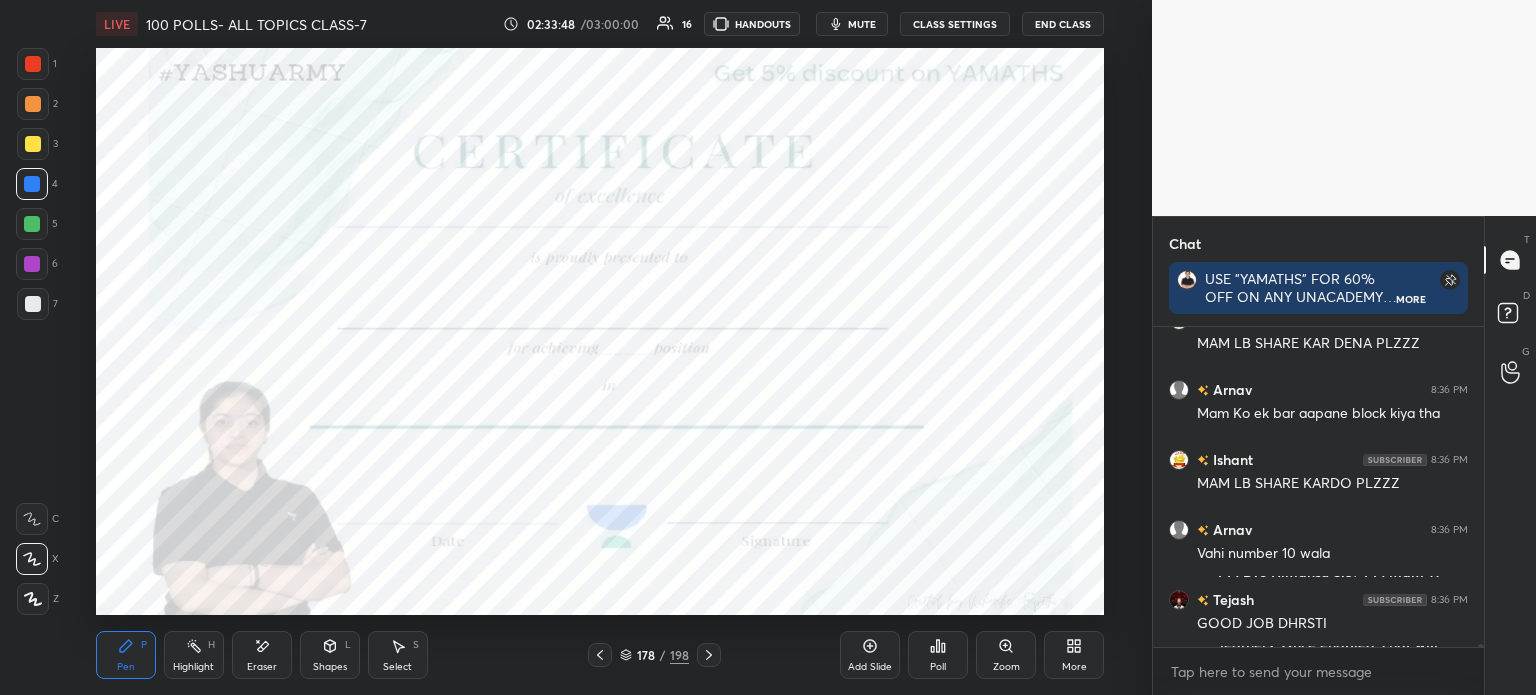 click on "Eraser" at bounding box center (262, 655) 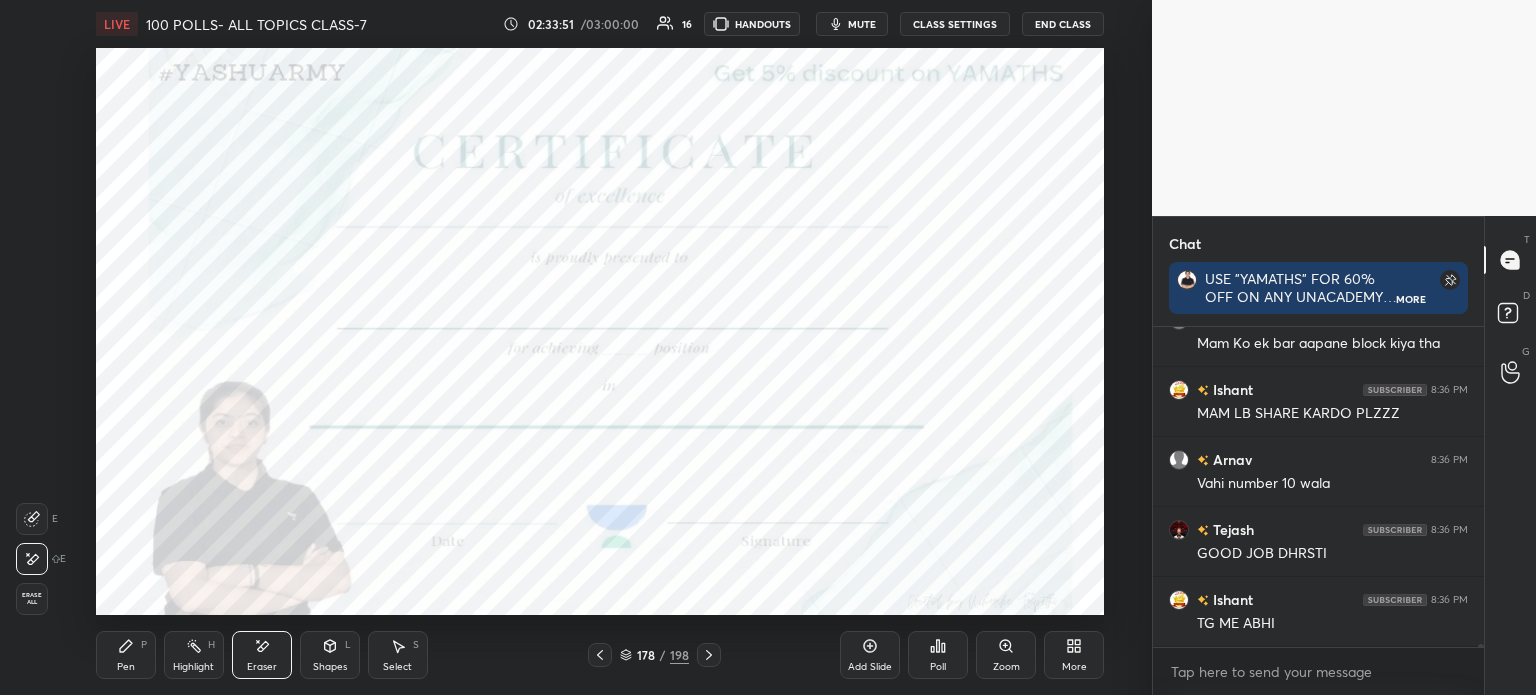scroll, scrollTop: 30406, scrollLeft: 0, axis: vertical 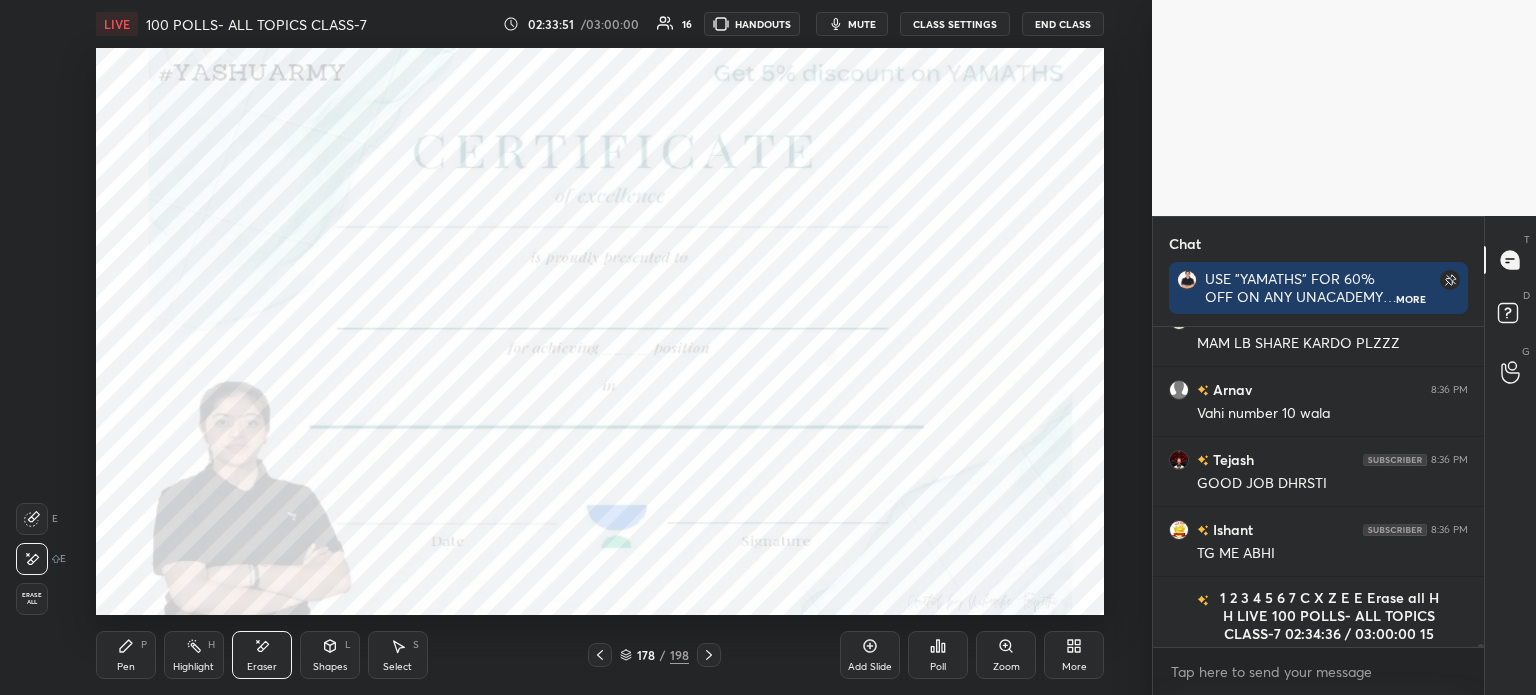 click on "Pen P" at bounding box center [126, 655] 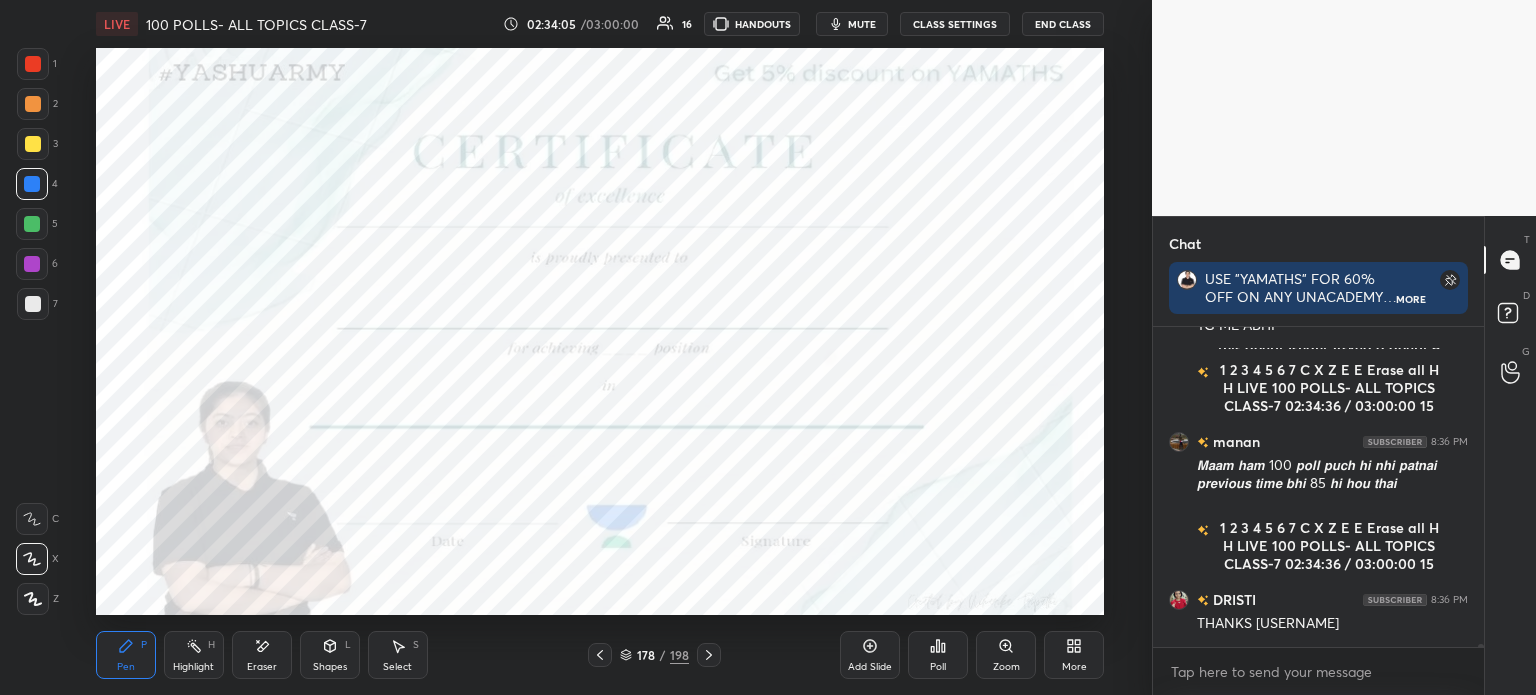 scroll, scrollTop: 30704, scrollLeft: 0, axis: vertical 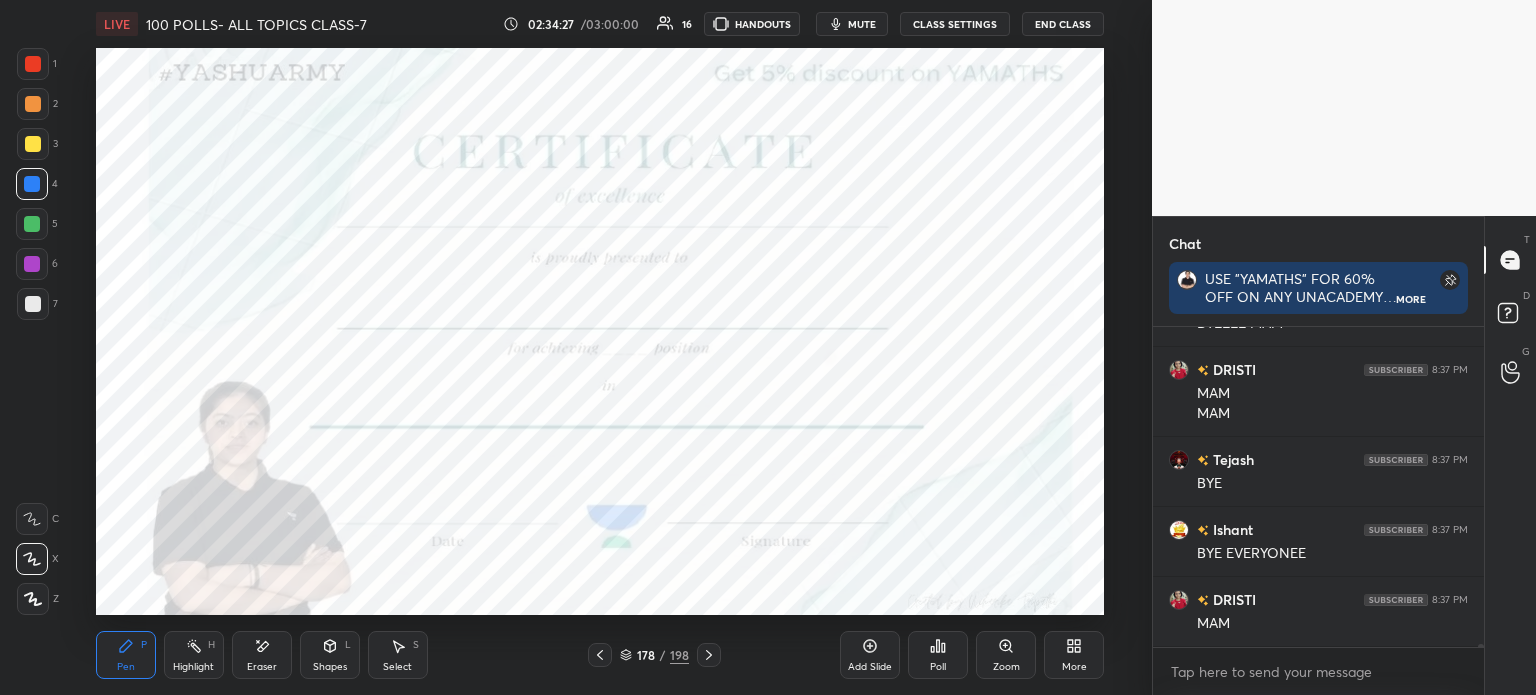 click 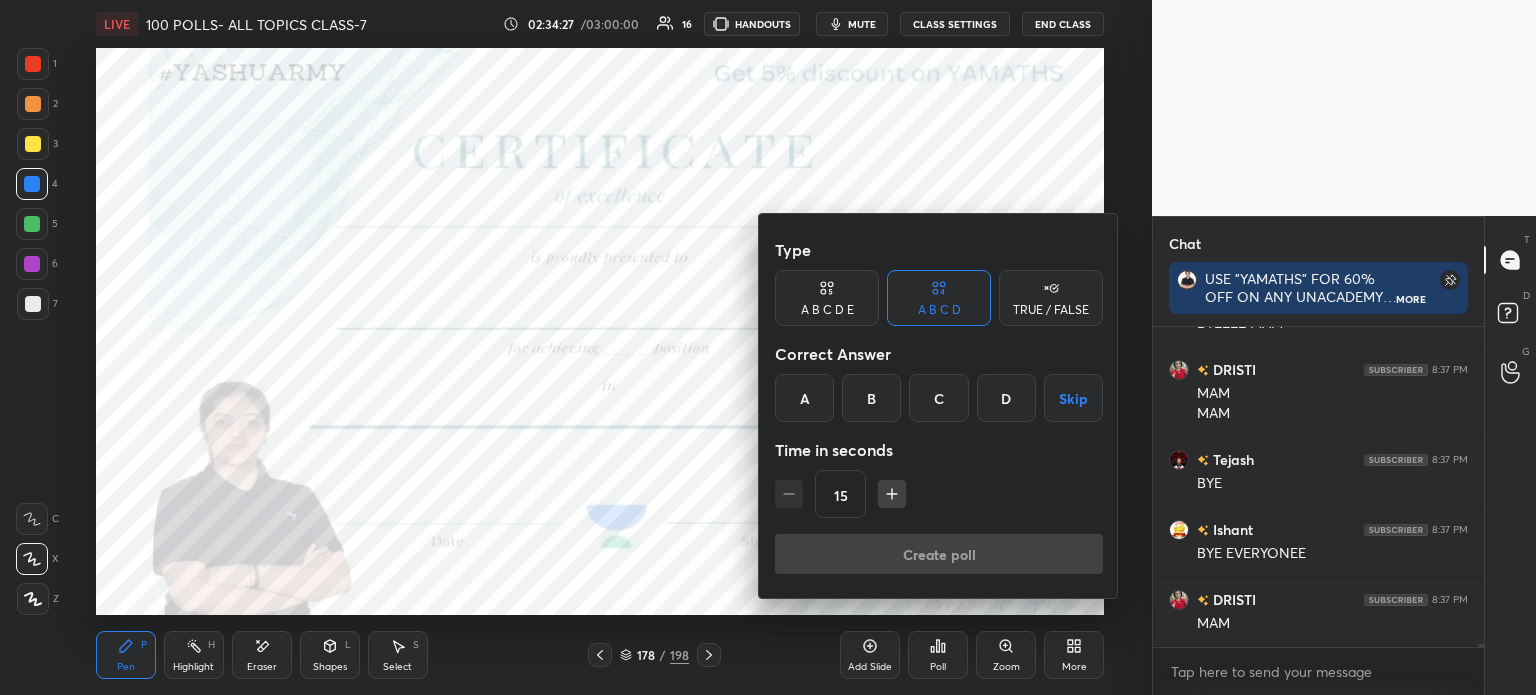 click on "Create poll" at bounding box center [939, 558] 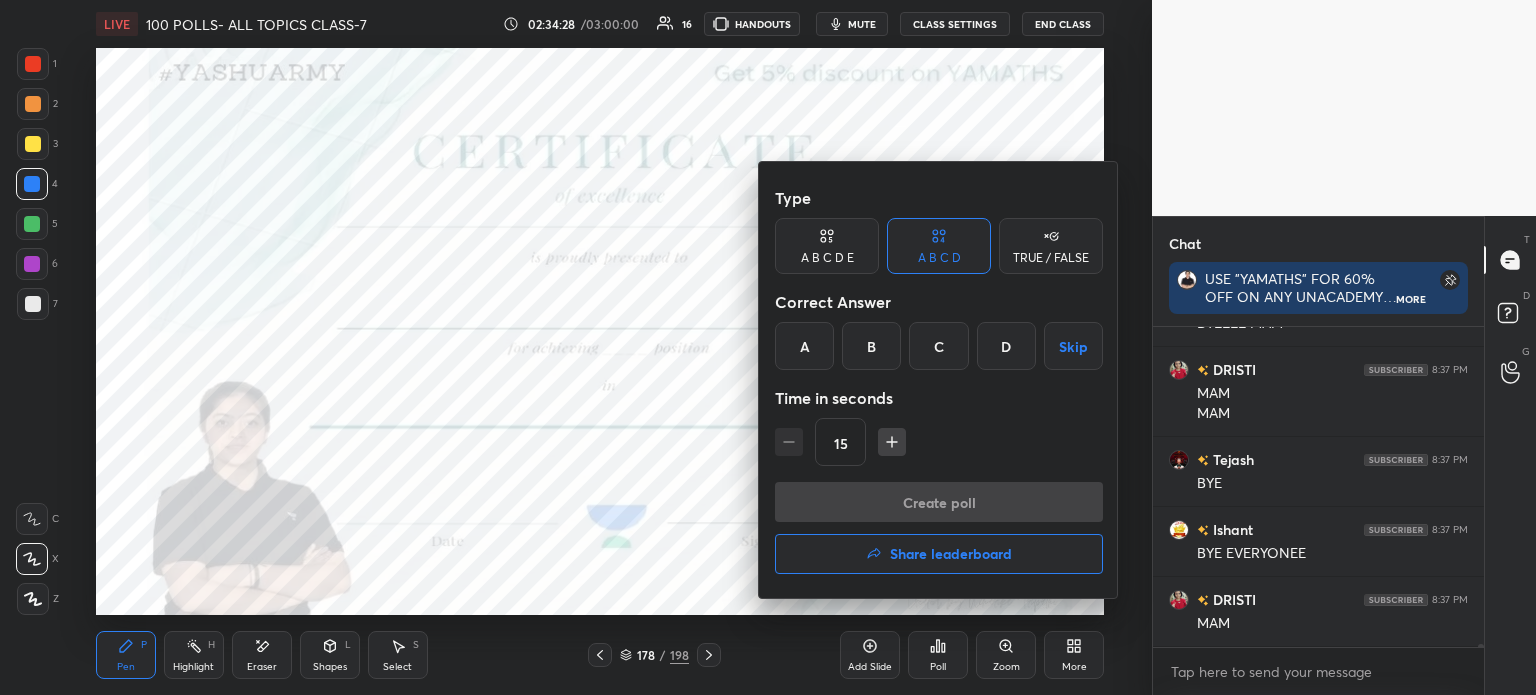 click on "Share leaderboard" at bounding box center (939, 554) 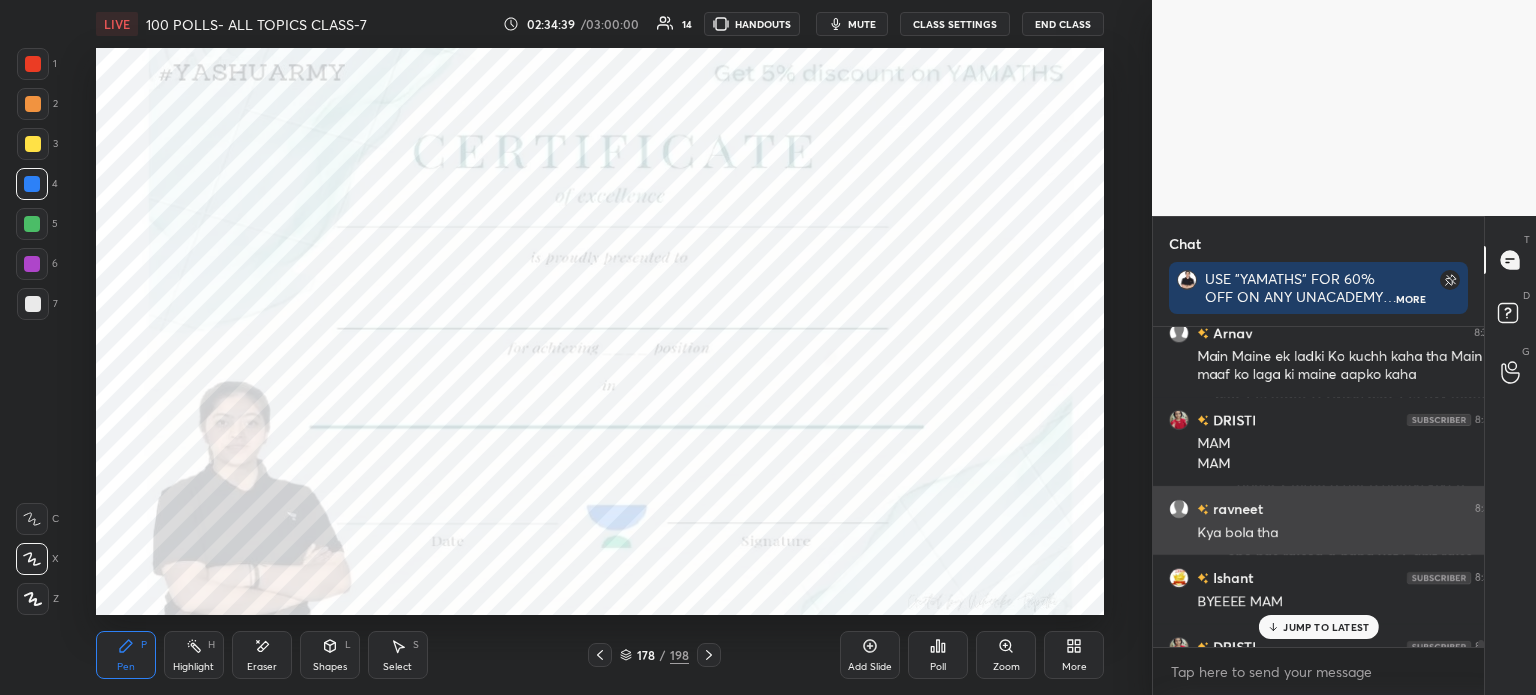 type on "x" 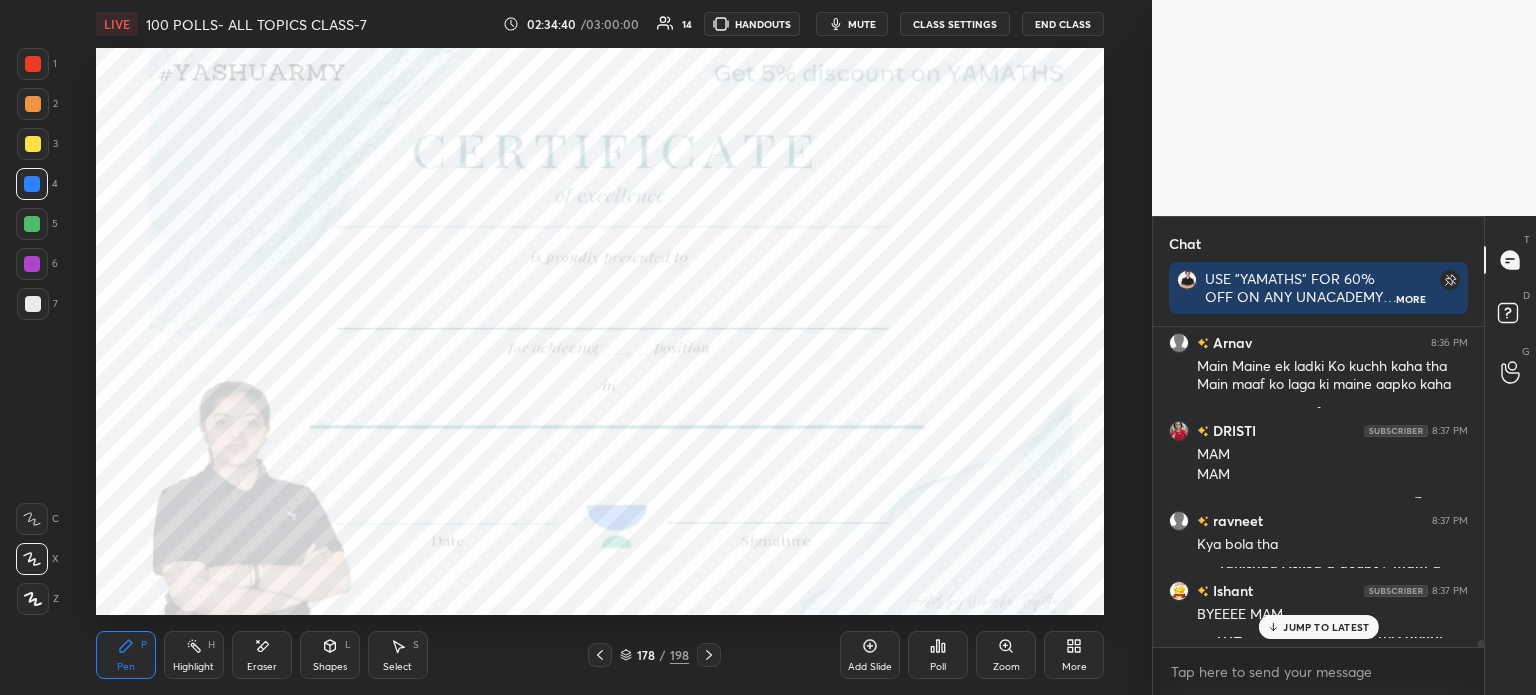 click 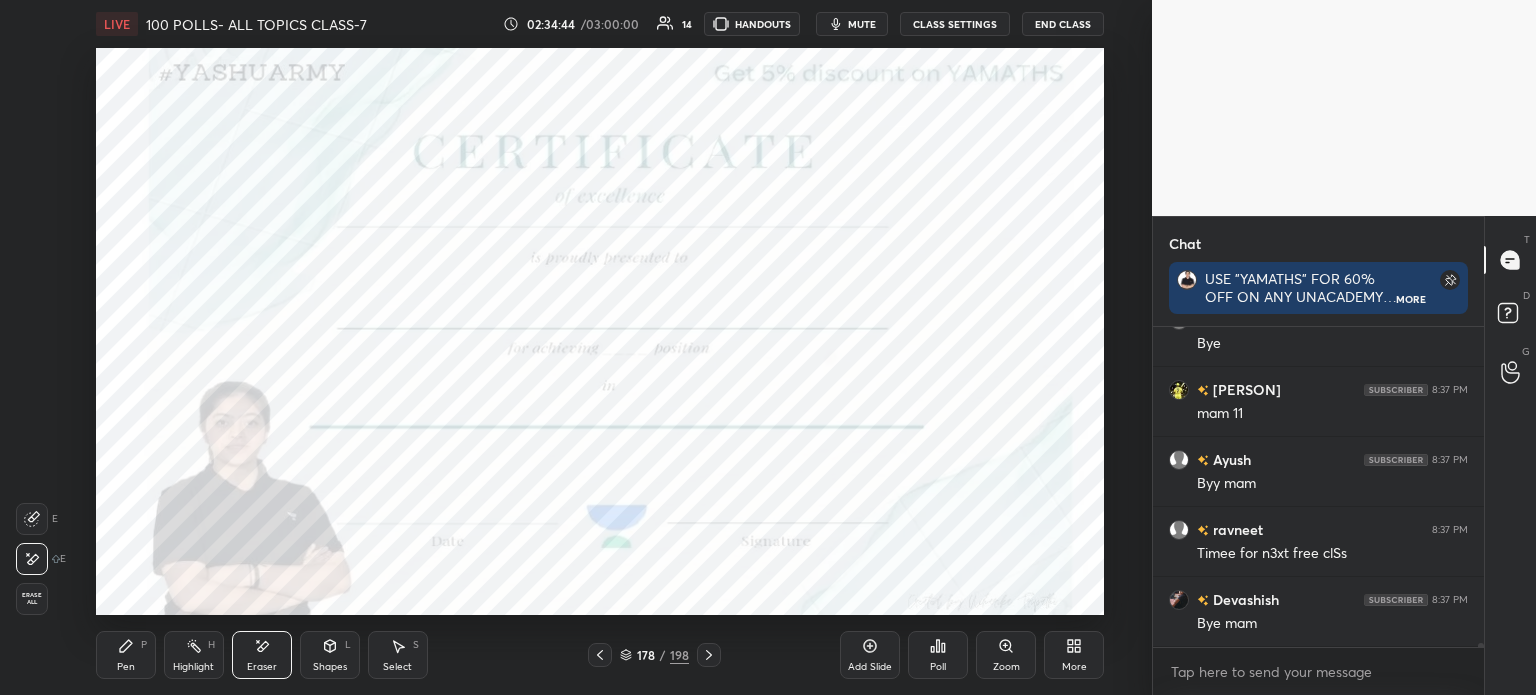 click on "Pen P" at bounding box center [126, 655] 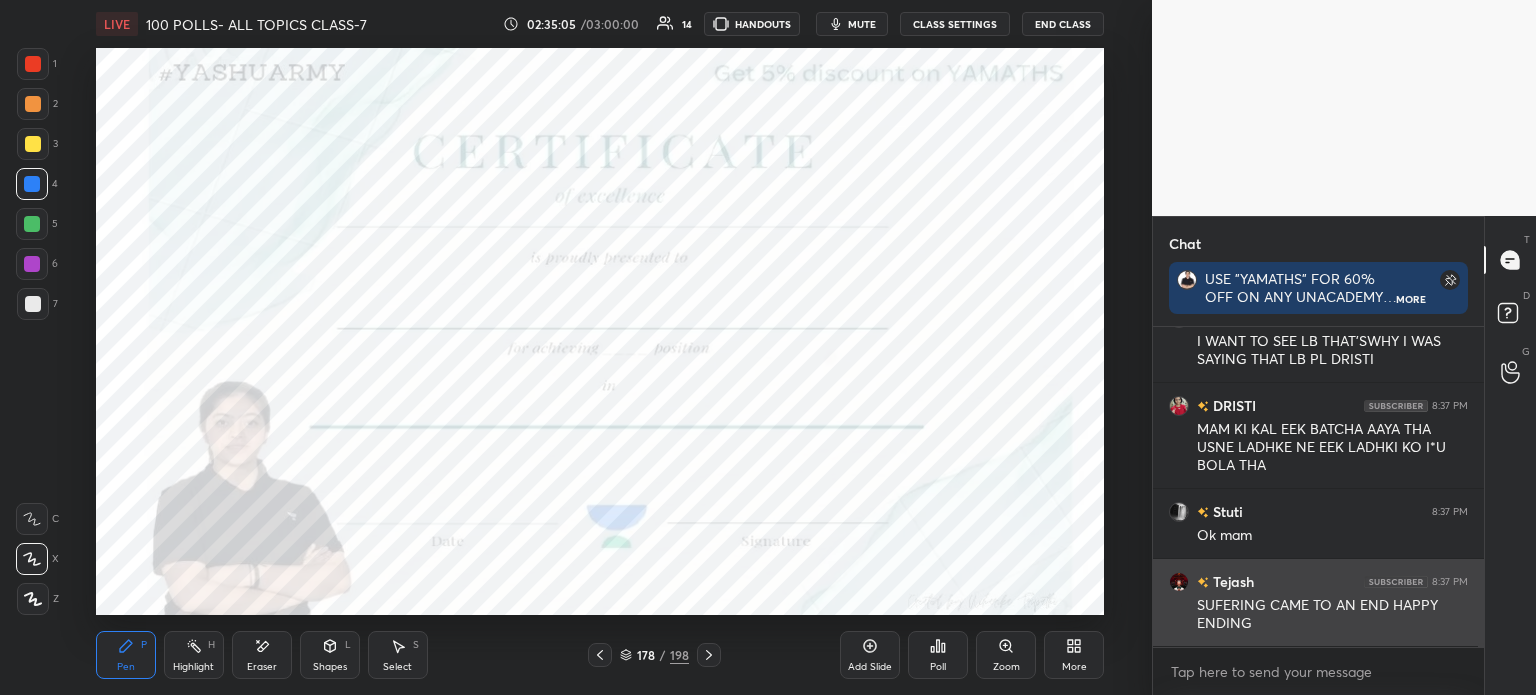 click on "CLASS SETTINGS" at bounding box center (955, 24) 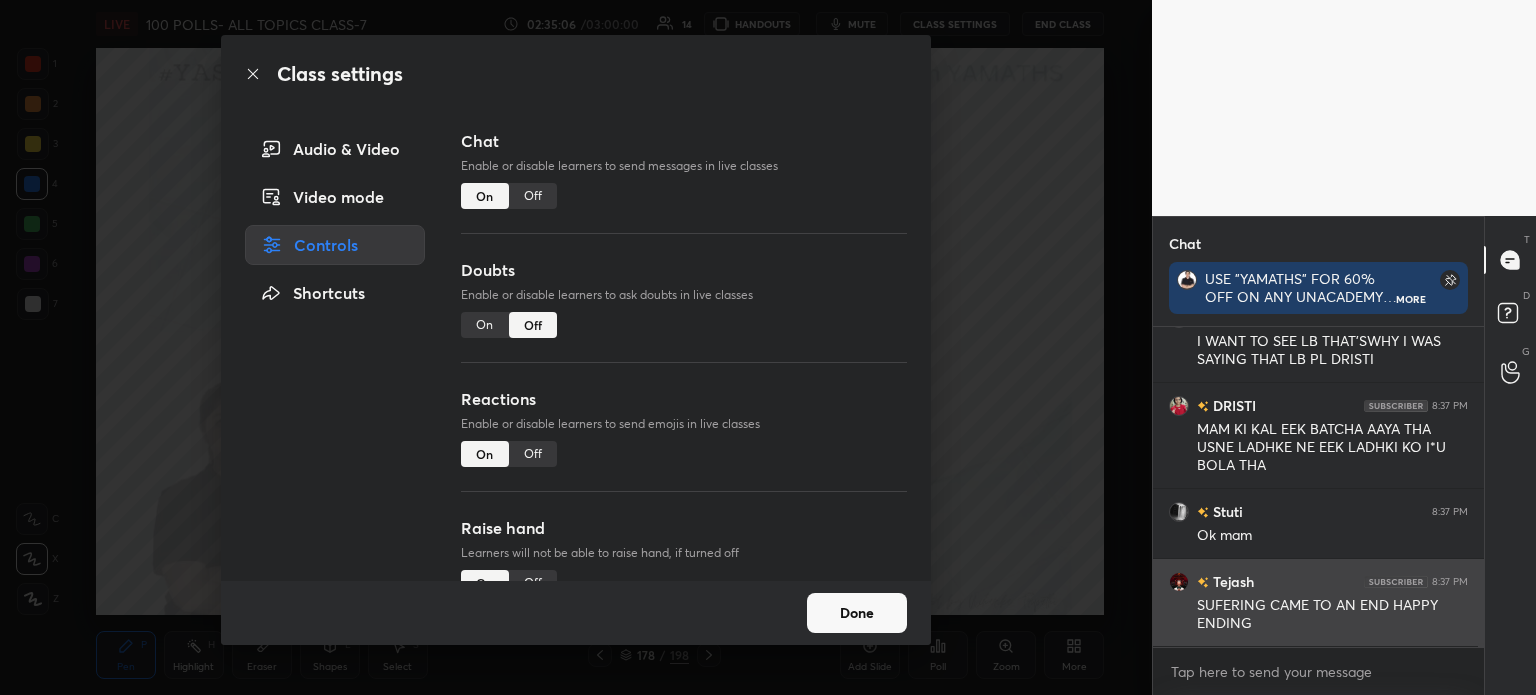 click on "Off" at bounding box center [533, 196] 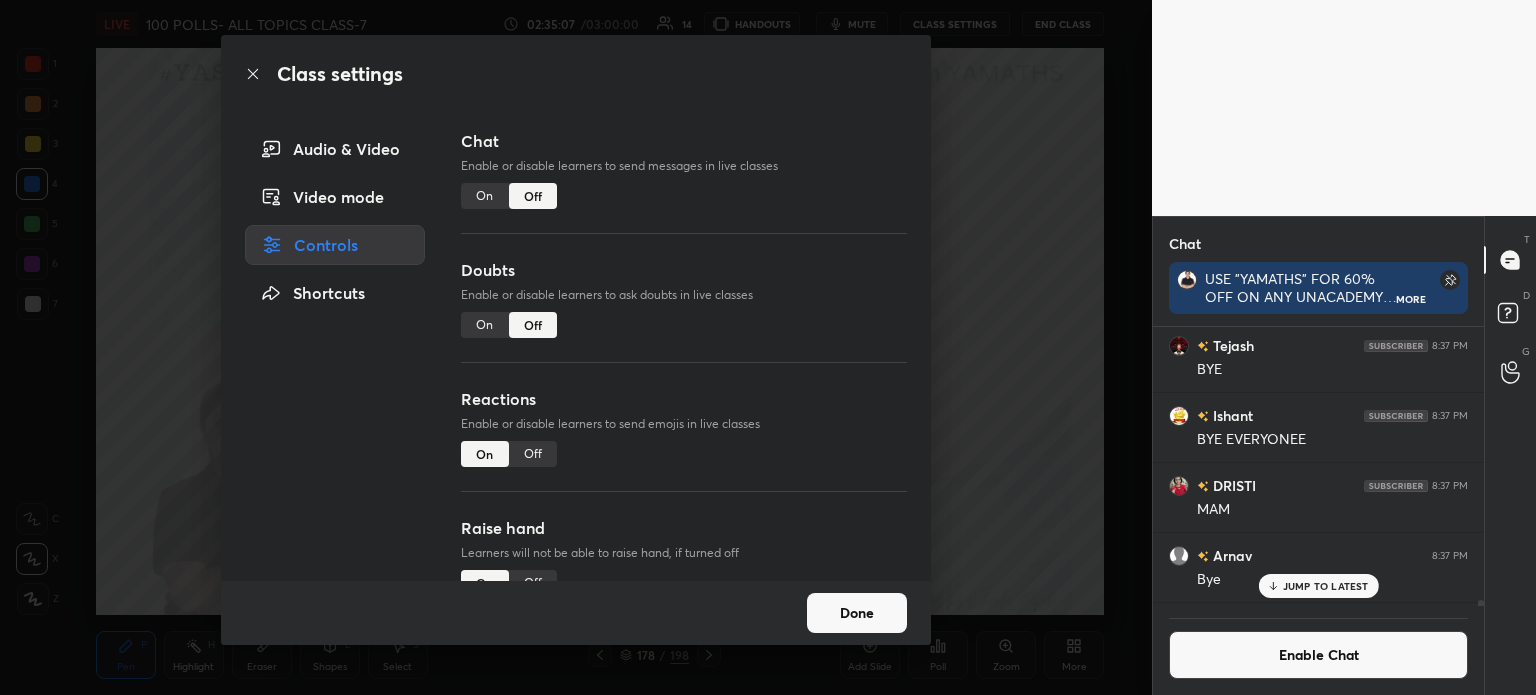 click on "Done" at bounding box center (857, 613) 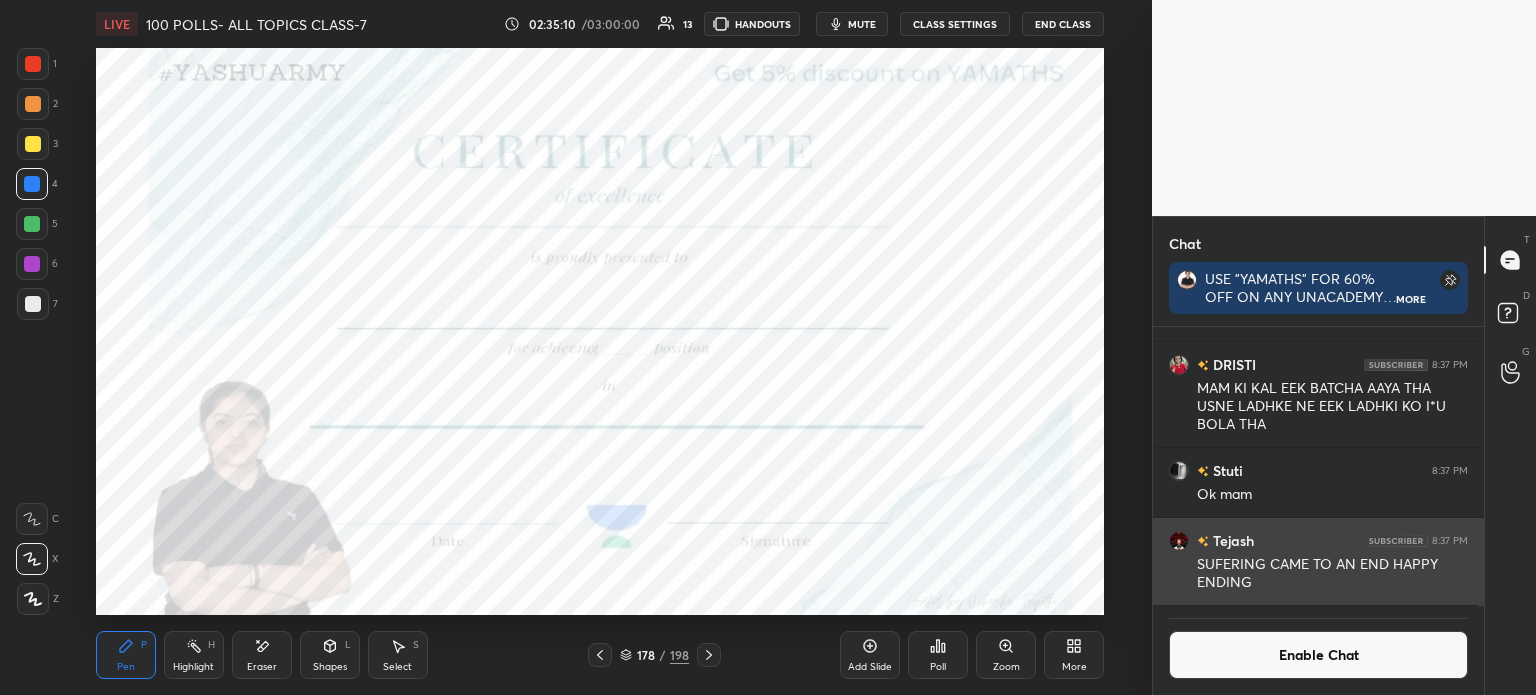 click on "End Class" at bounding box center [1063, 24] 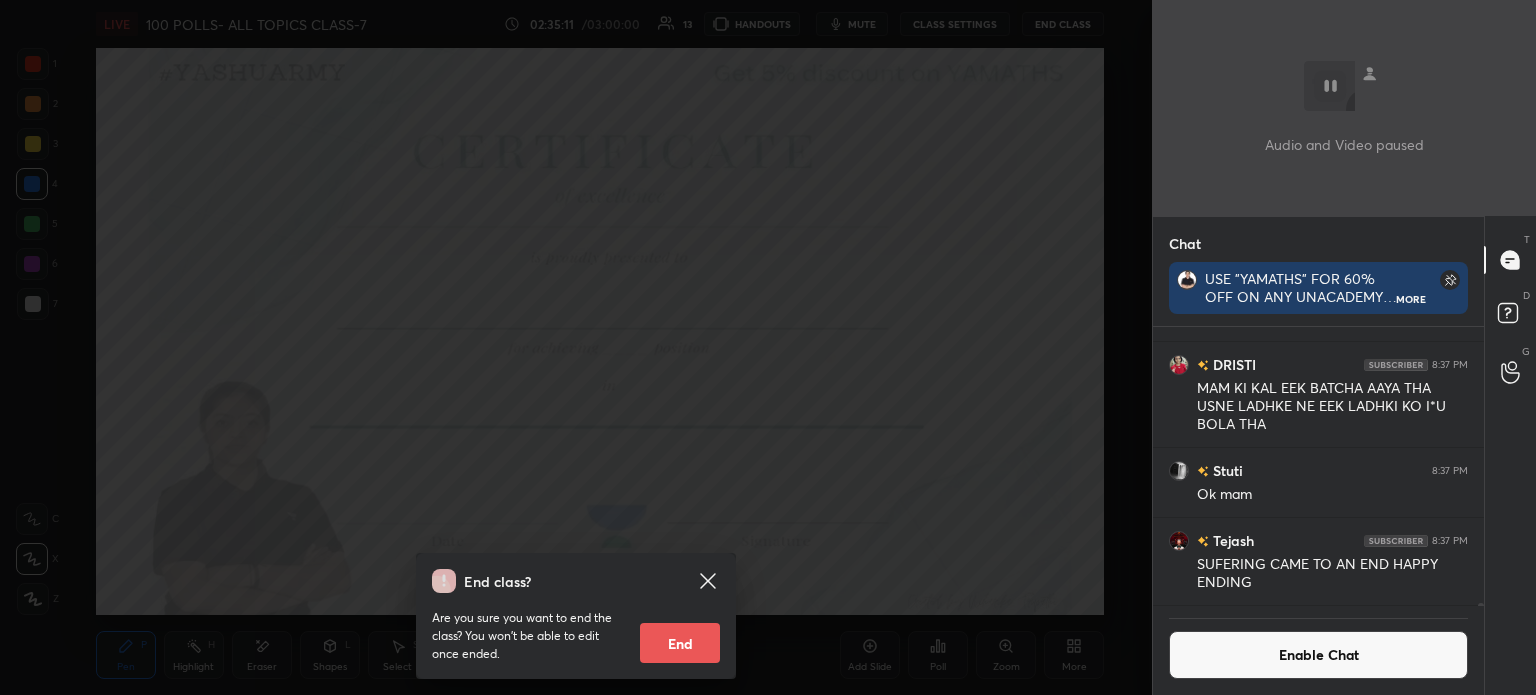 click on "End" at bounding box center [680, 643] 